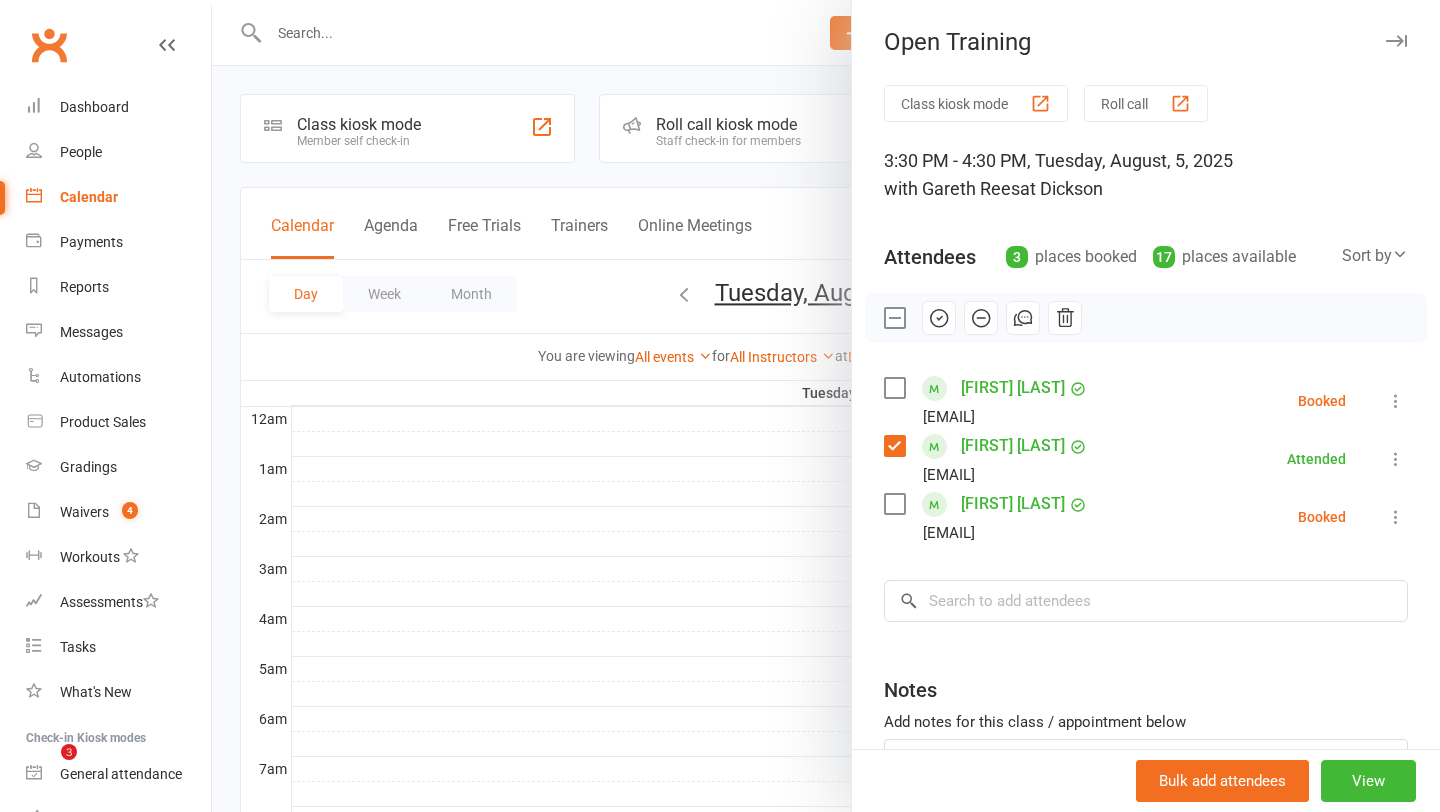 scroll, scrollTop: 729, scrollLeft: 0, axis: vertical 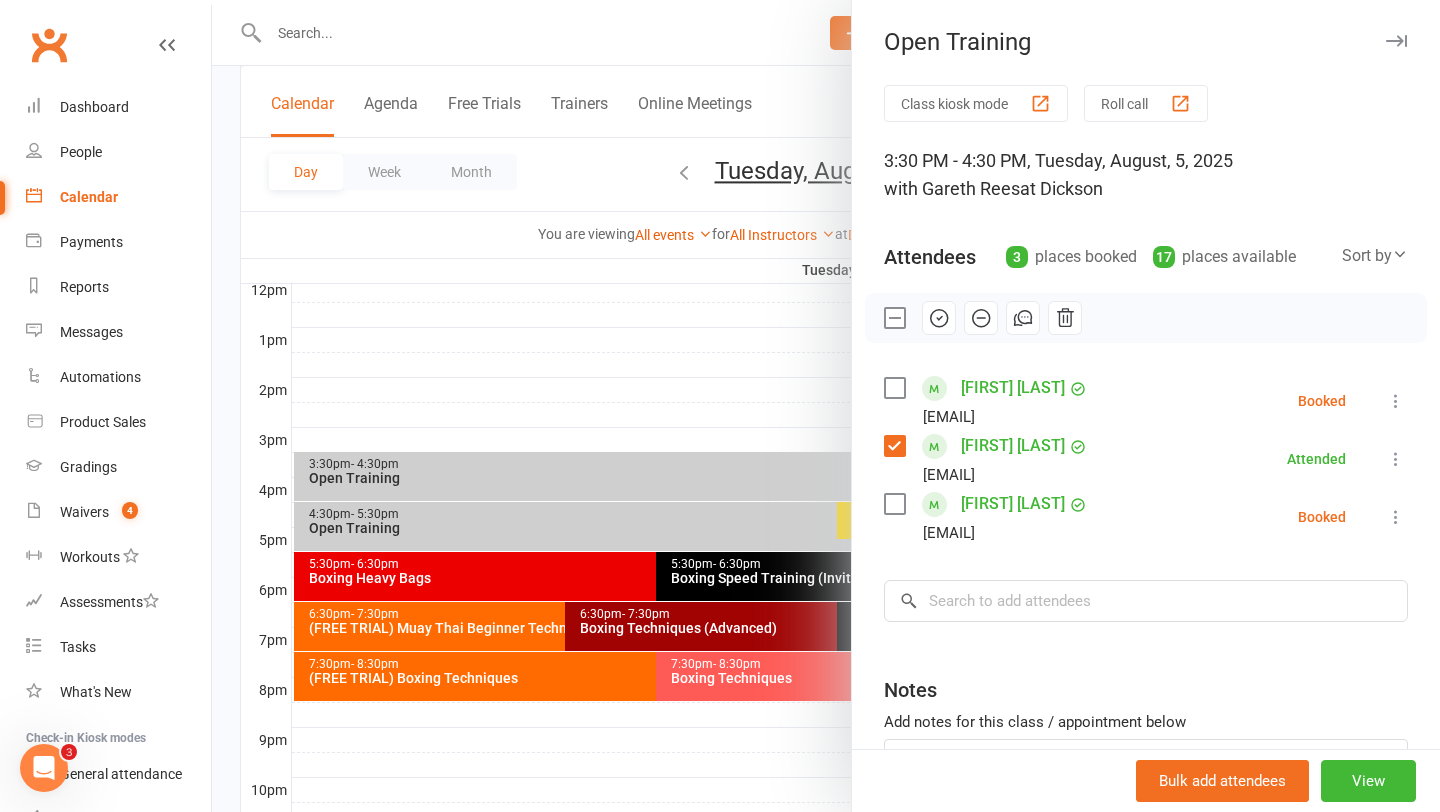 click at bounding box center [894, 318] 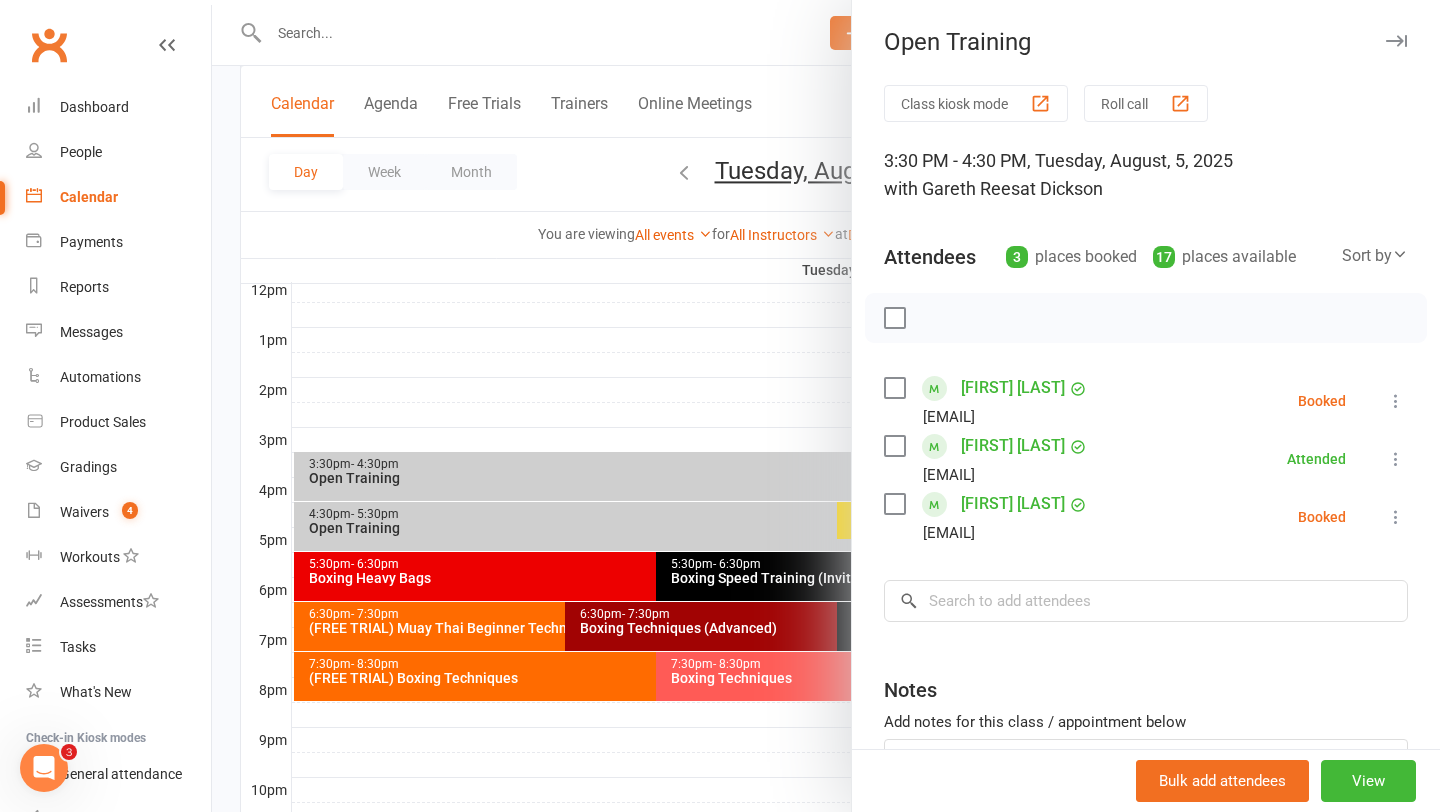 click at bounding box center (1146, 318) 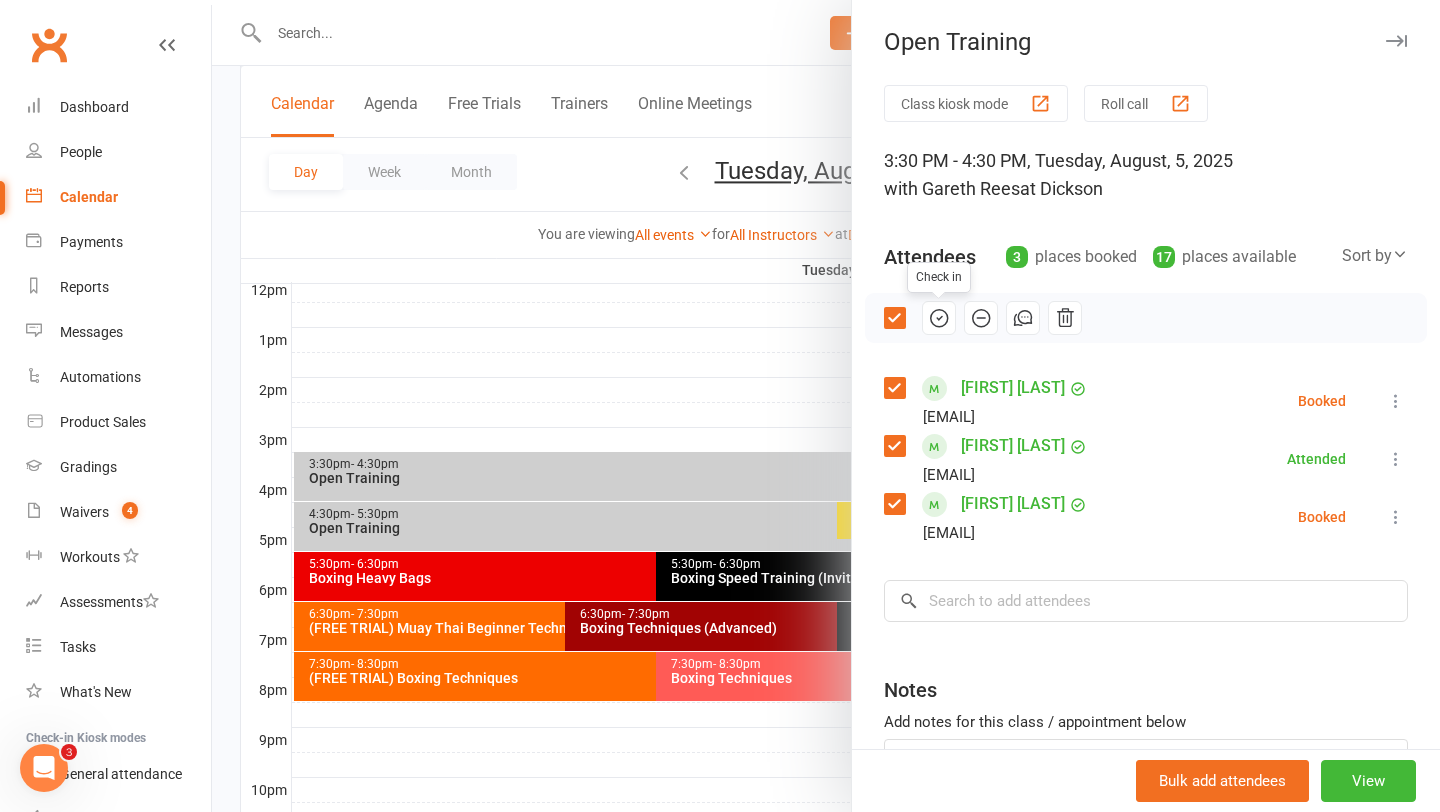 click 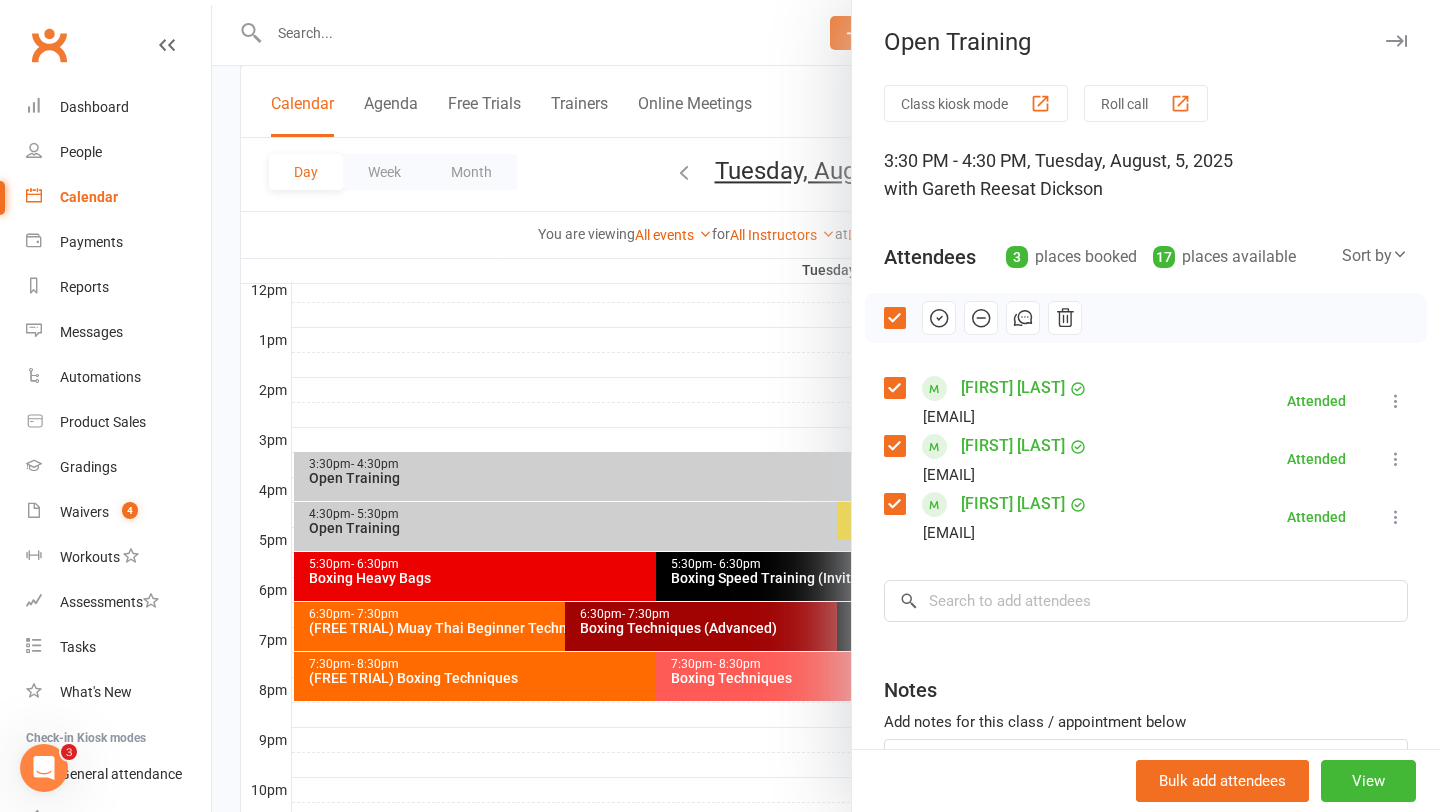 click at bounding box center (826, 406) 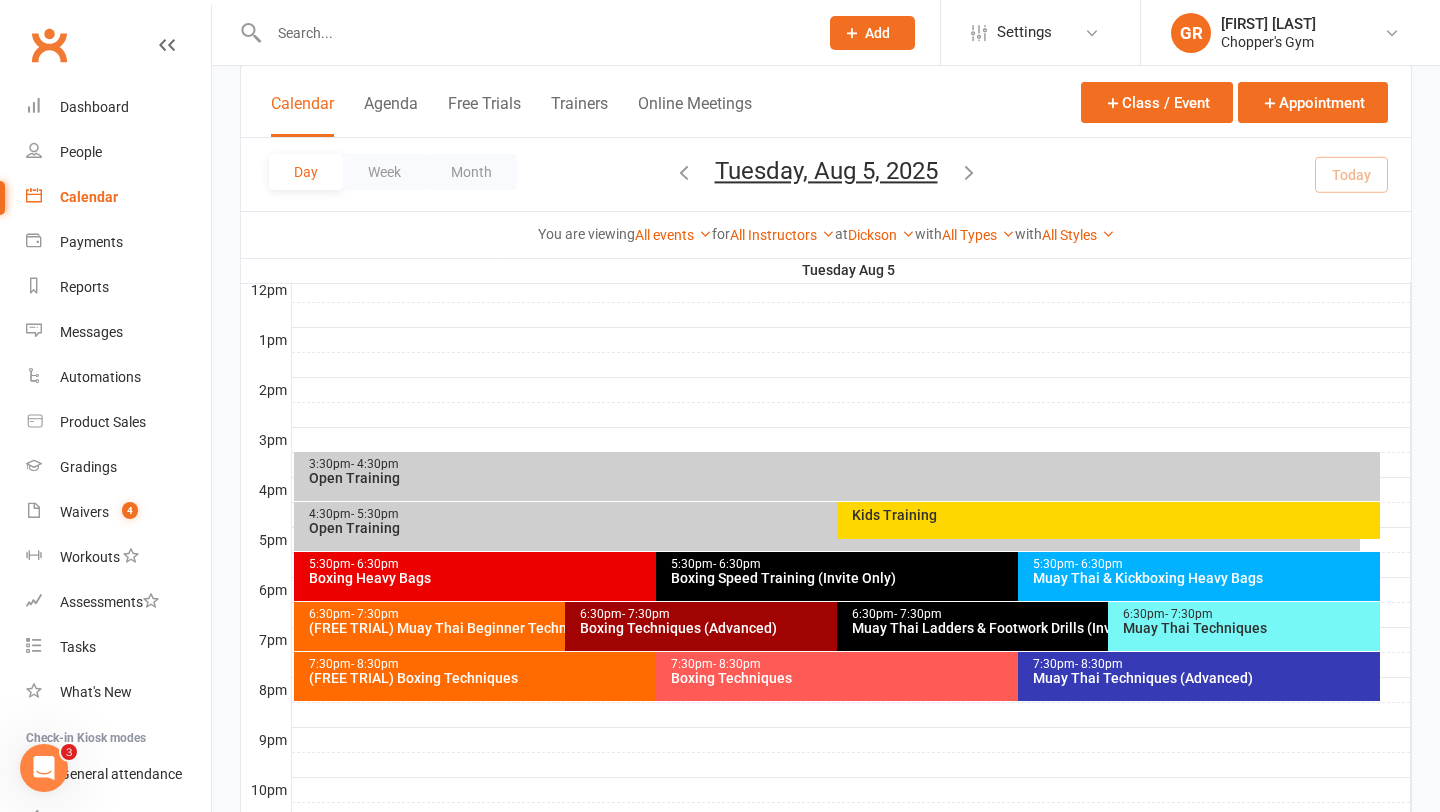 click on "Open Training" at bounding box center [842, 478] 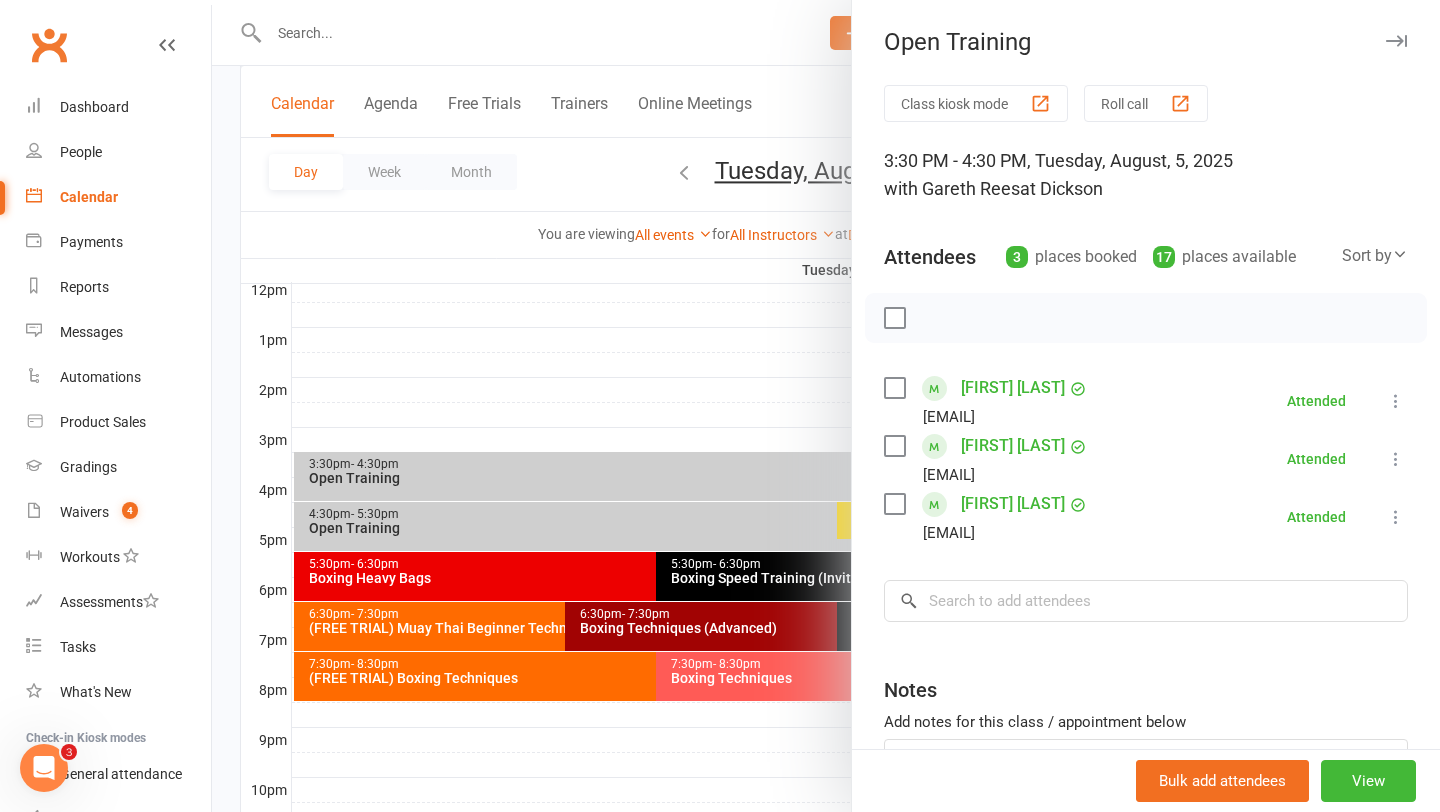 click at bounding box center [826, 406] 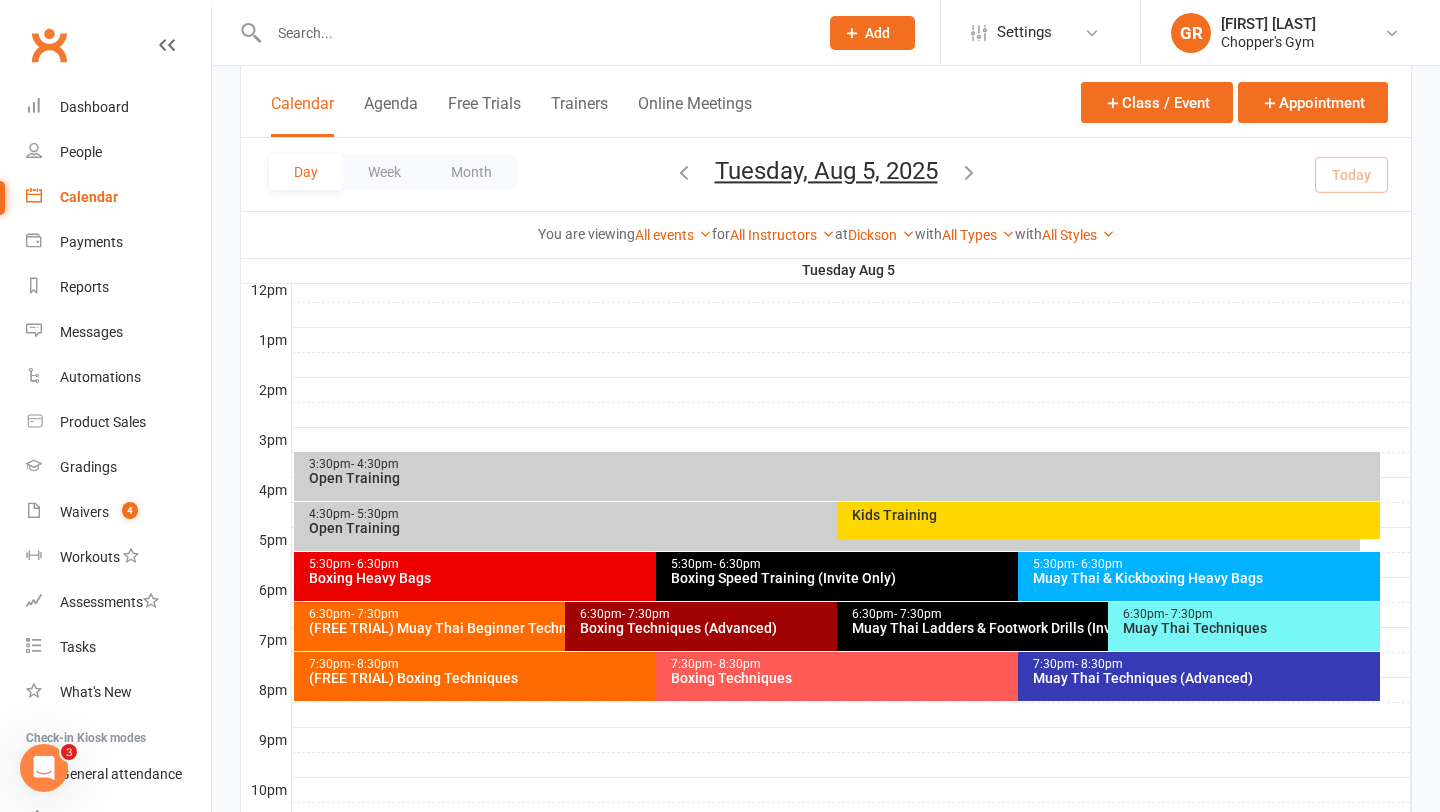 click on "Open Training" at bounding box center [832, 528] 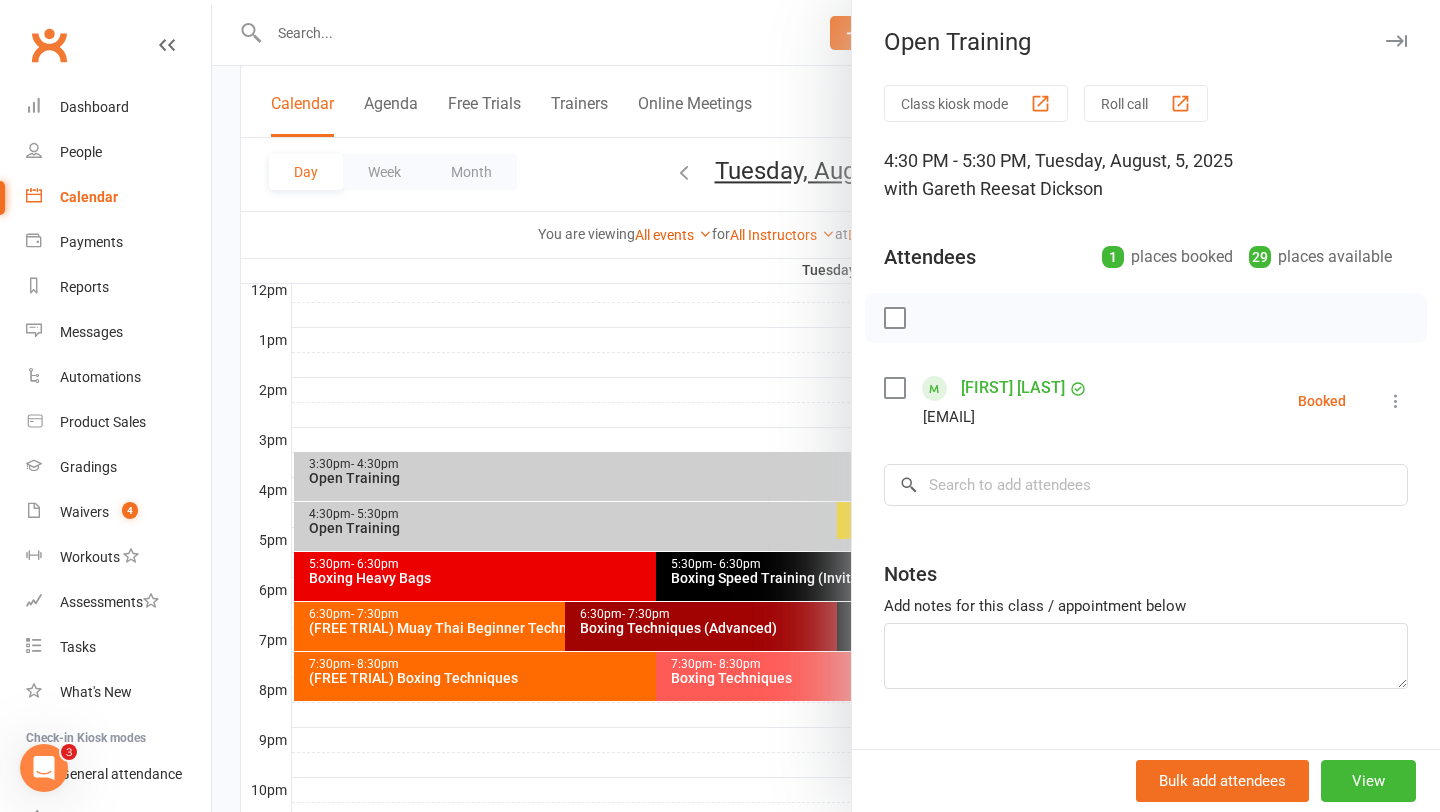 click at bounding box center (826, 406) 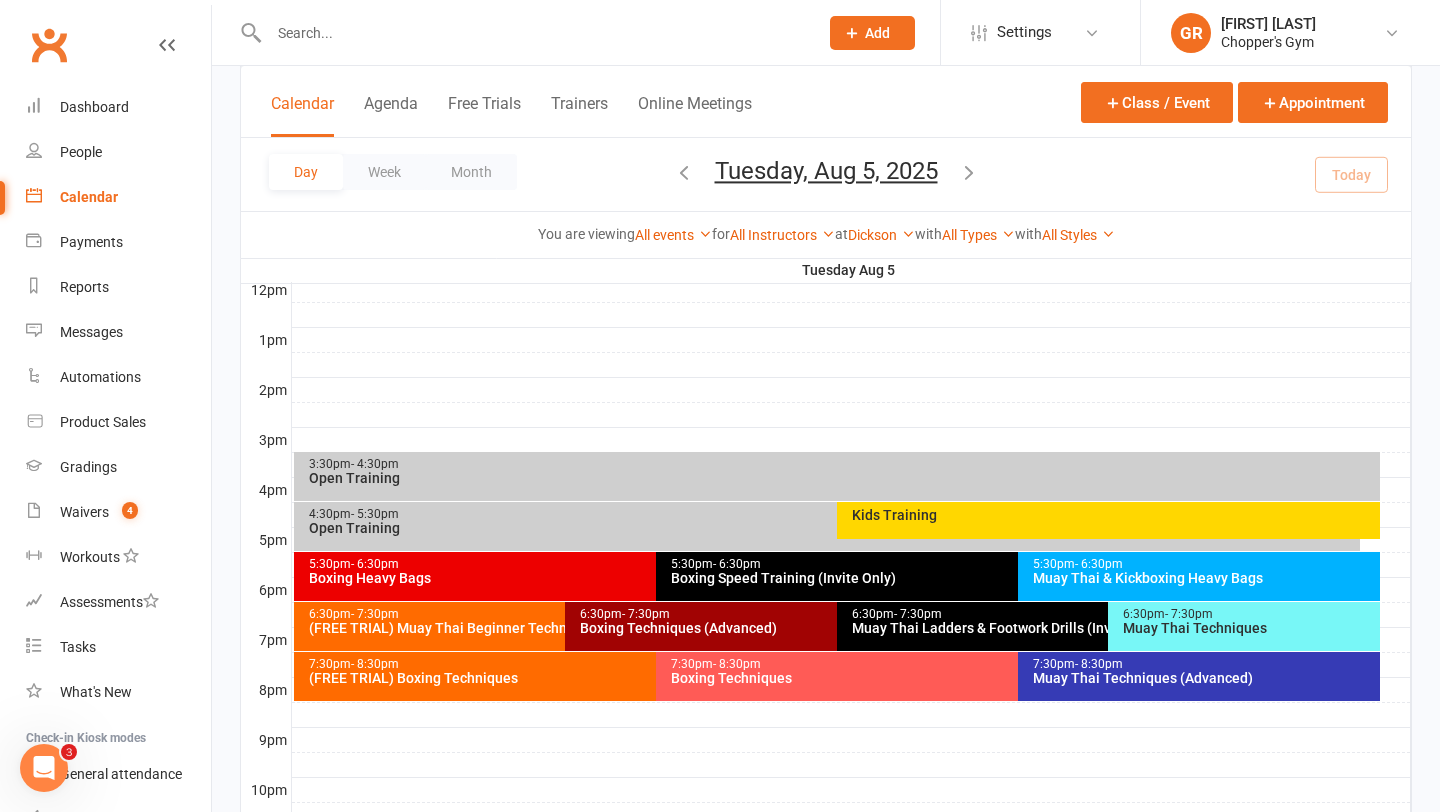 click on "Kids Training" at bounding box center [1108, 520] 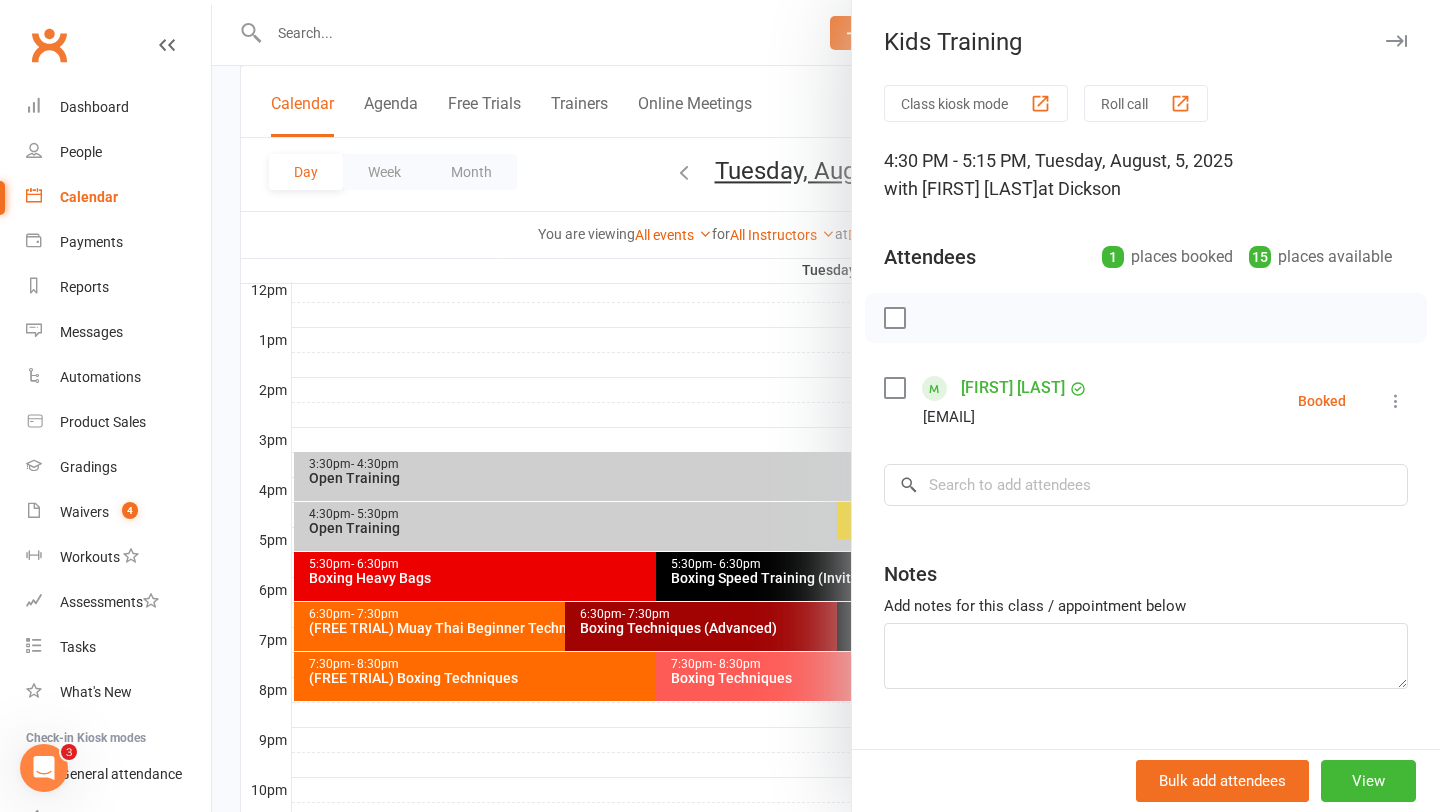 click at bounding box center (826, 406) 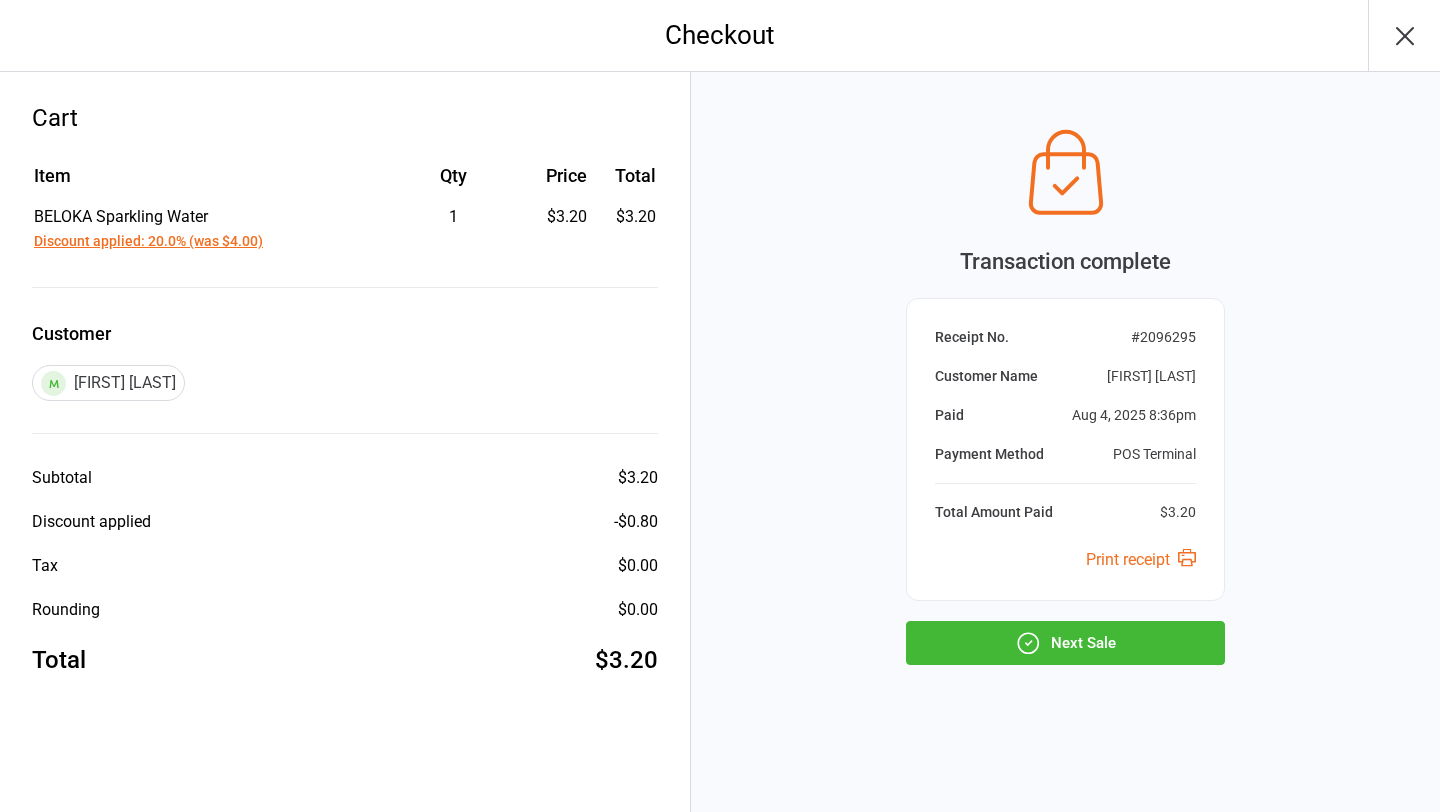 scroll, scrollTop: 0, scrollLeft: 0, axis: both 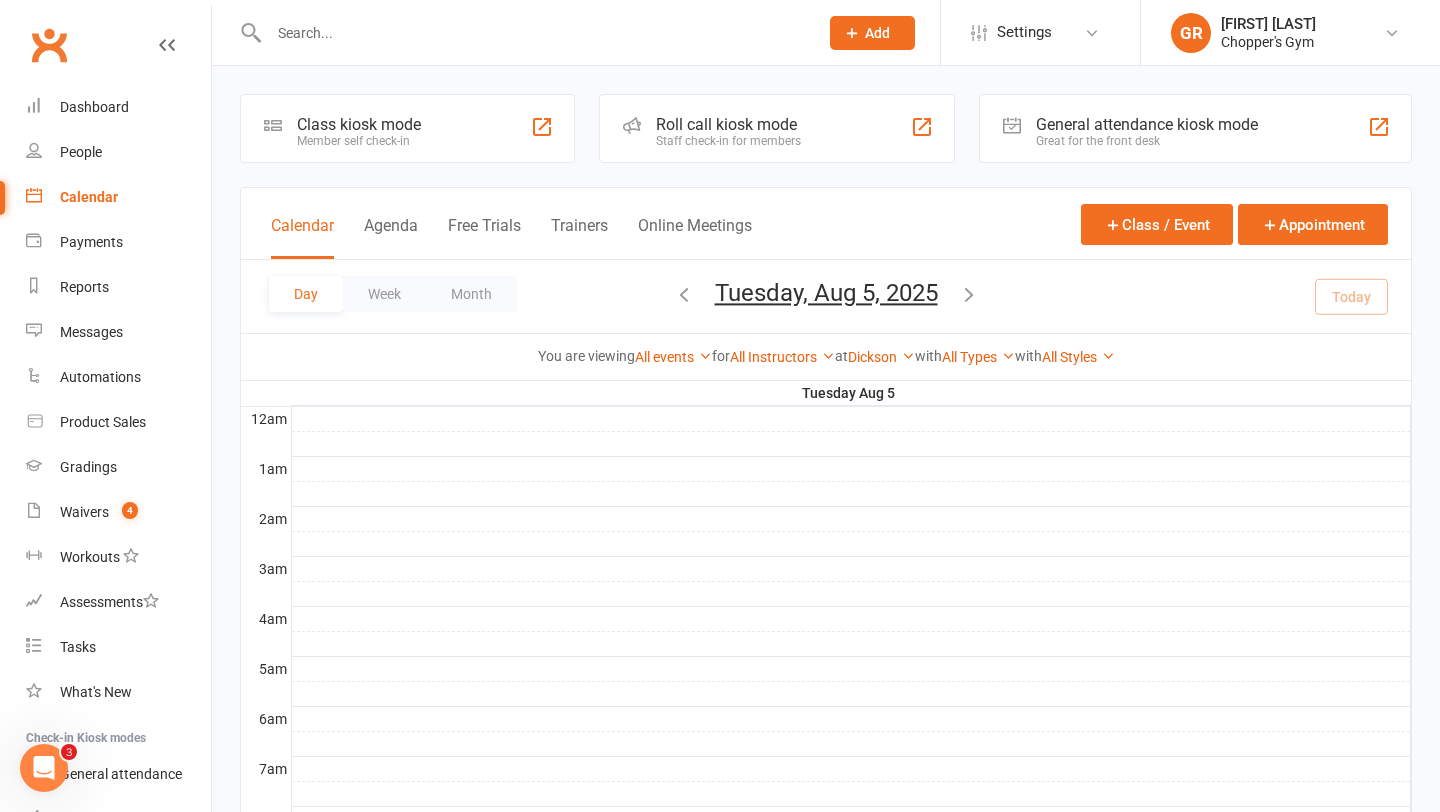 click at bounding box center (533, 33) 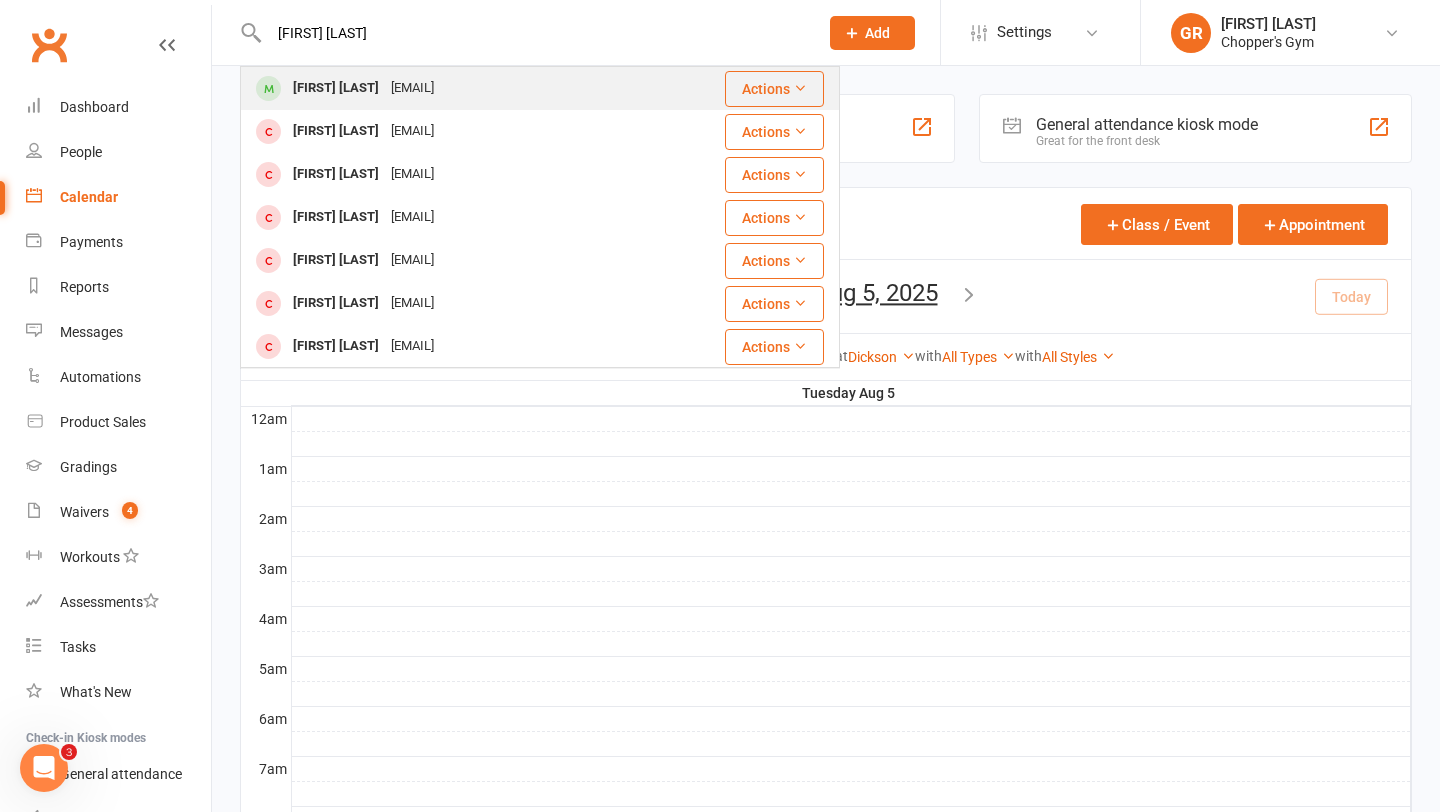 type on "georgia jame" 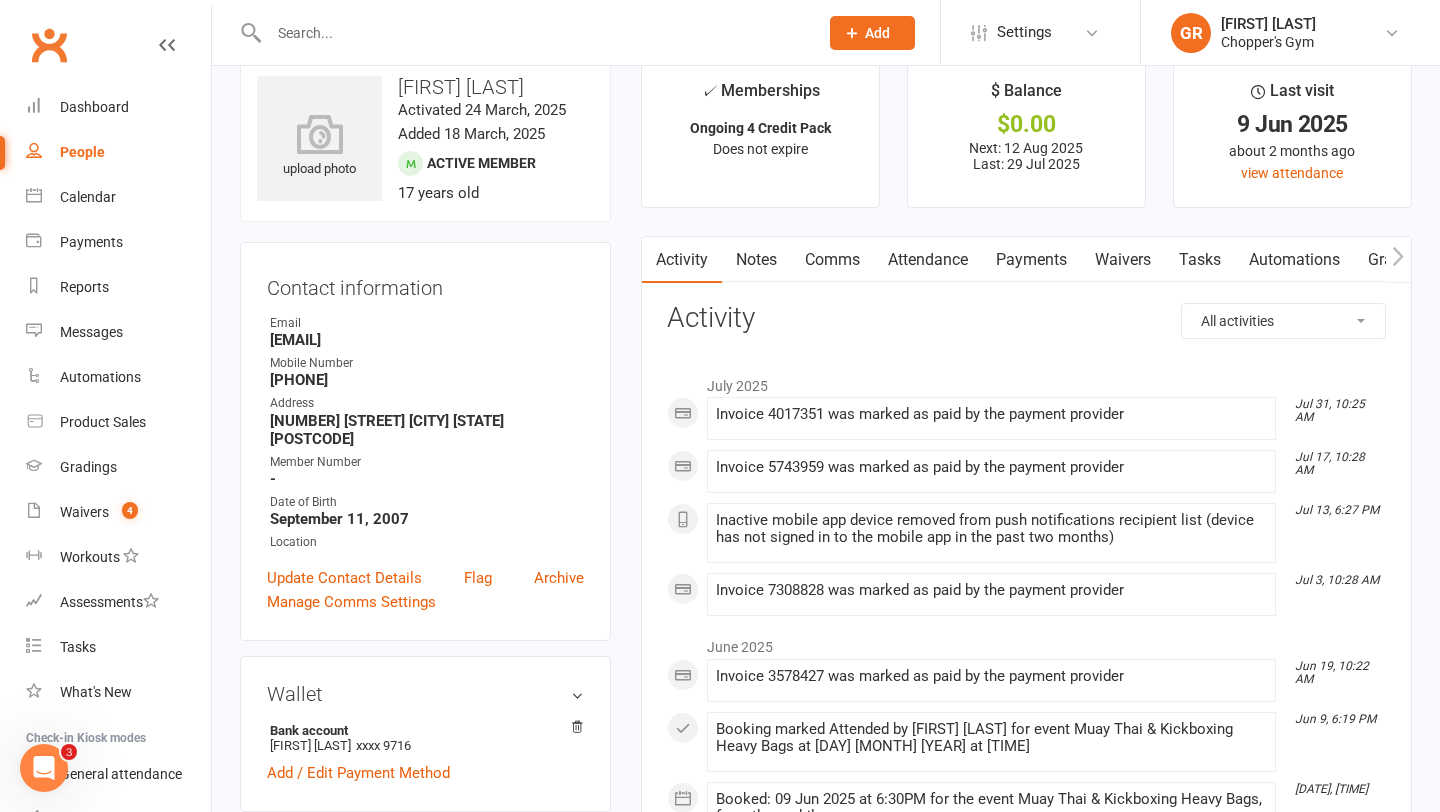 scroll, scrollTop: 27, scrollLeft: 0, axis: vertical 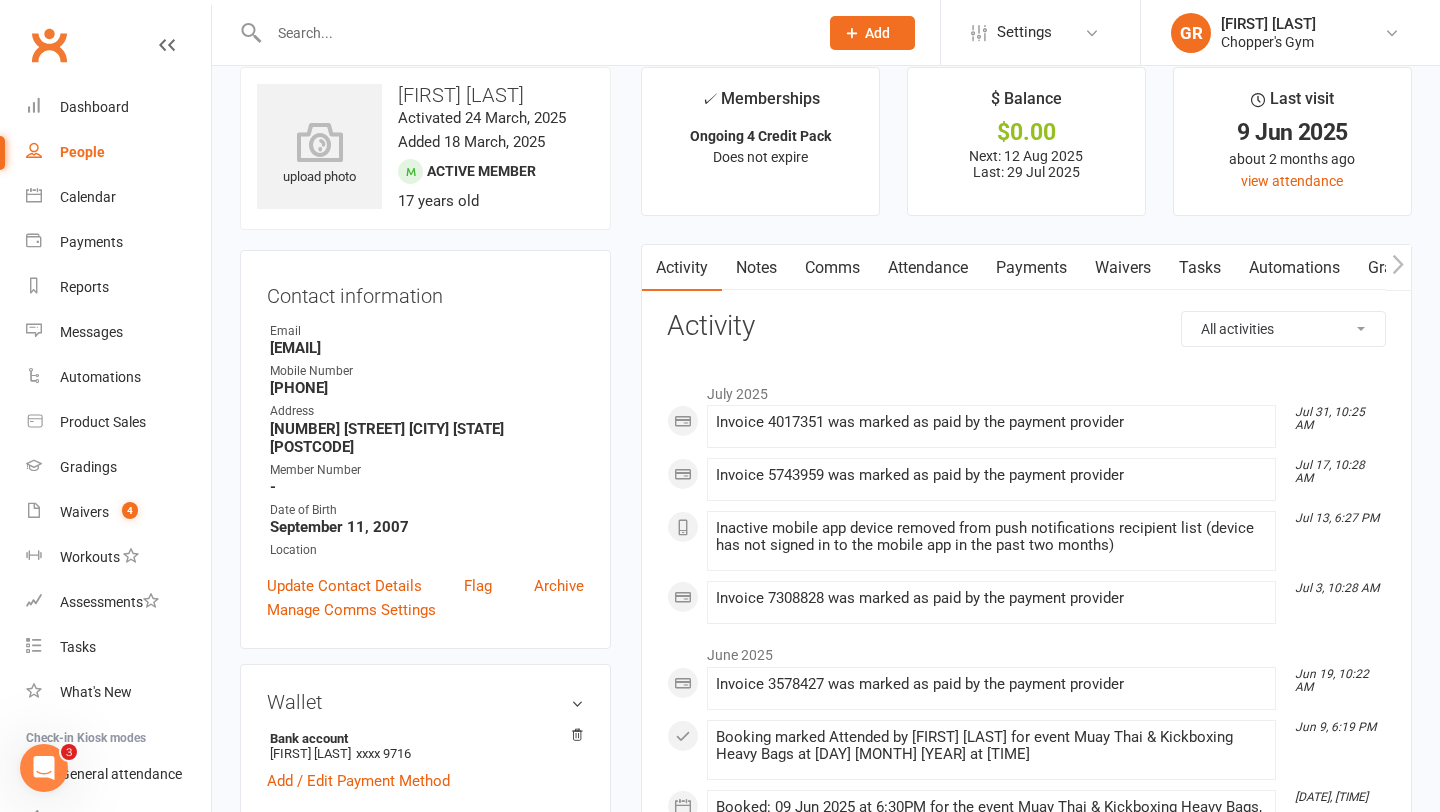 click on "Payments" at bounding box center (1031, 268) 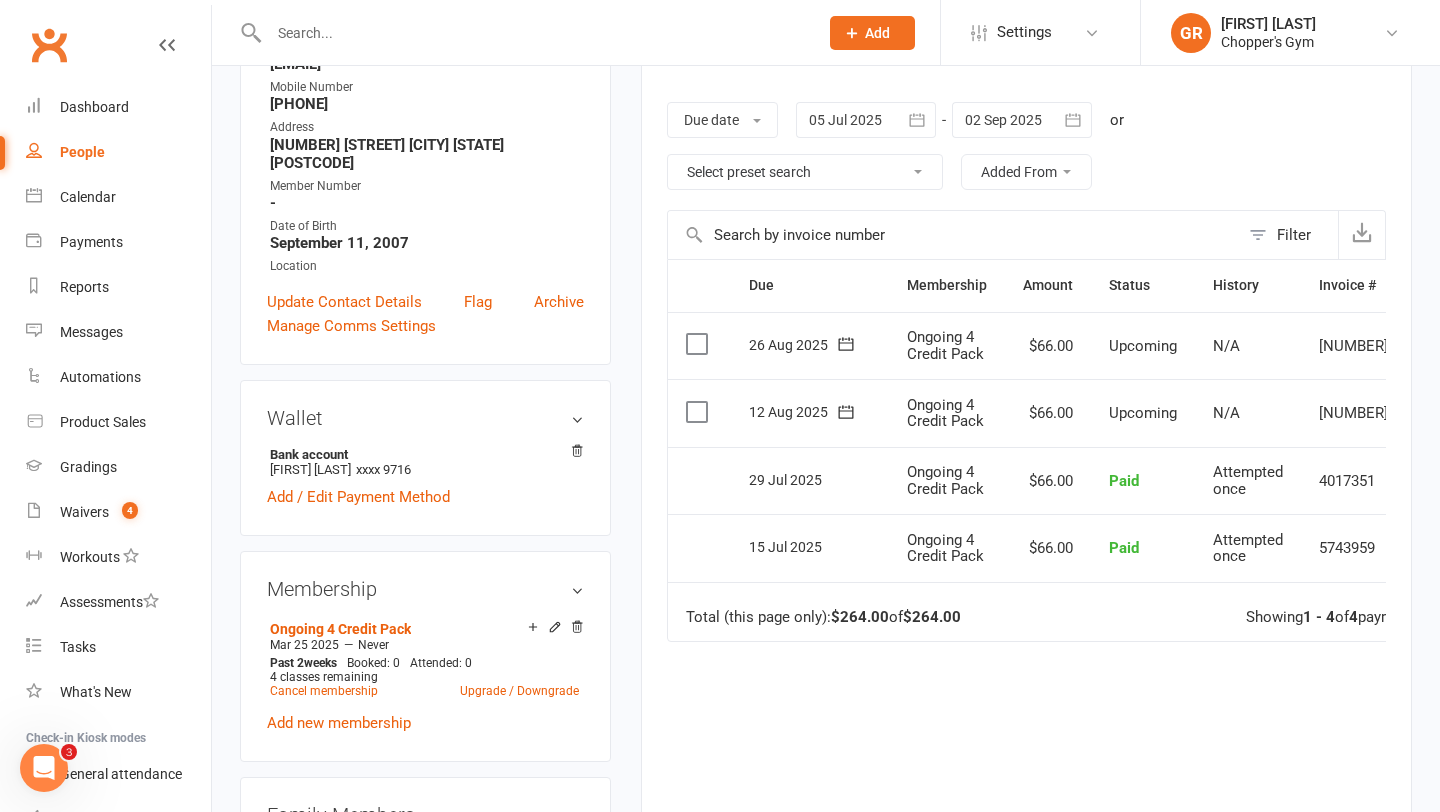 scroll, scrollTop: 314, scrollLeft: 0, axis: vertical 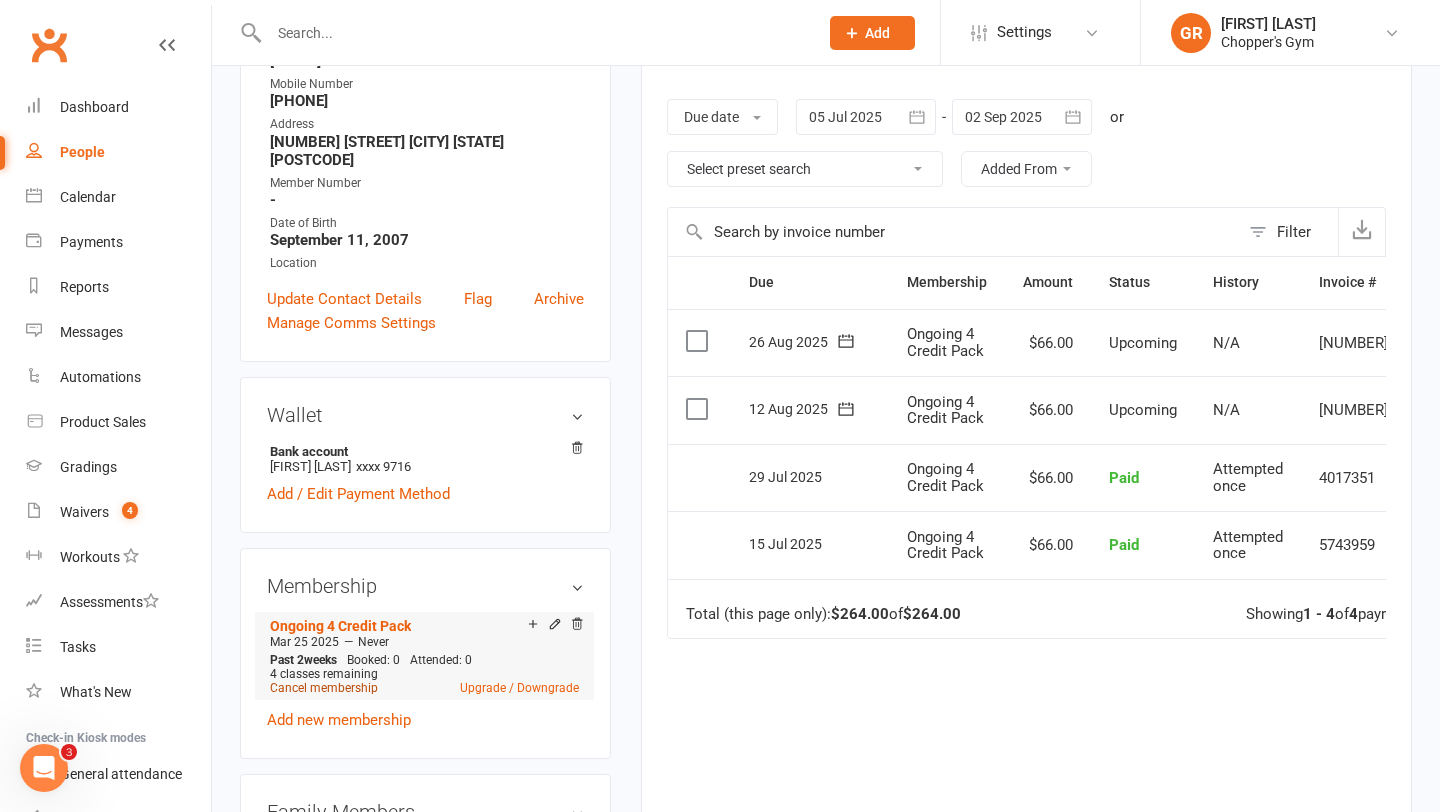 click on "Cancel membership" at bounding box center [324, 688] 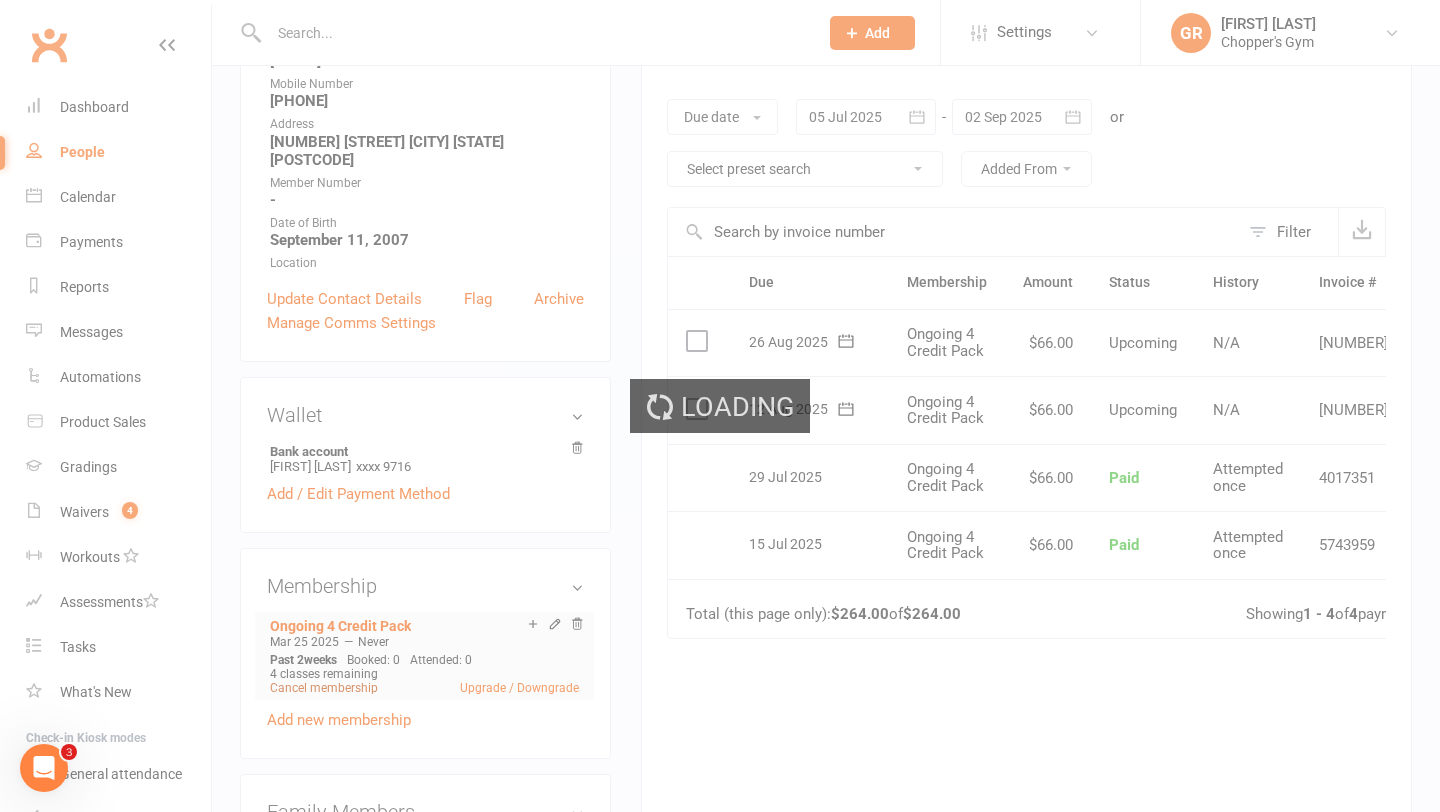 scroll, scrollTop: 0, scrollLeft: 0, axis: both 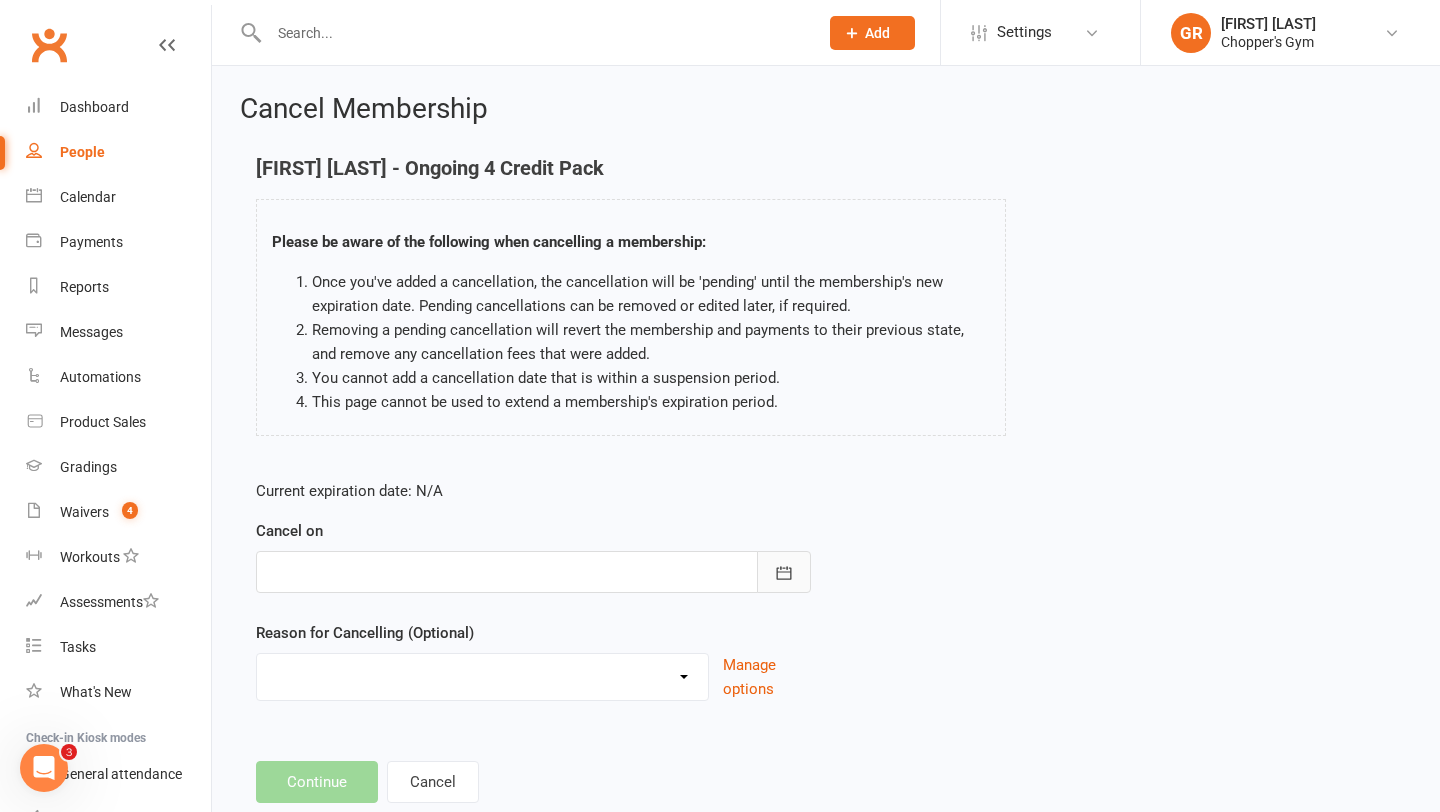 click at bounding box center [784, 572] 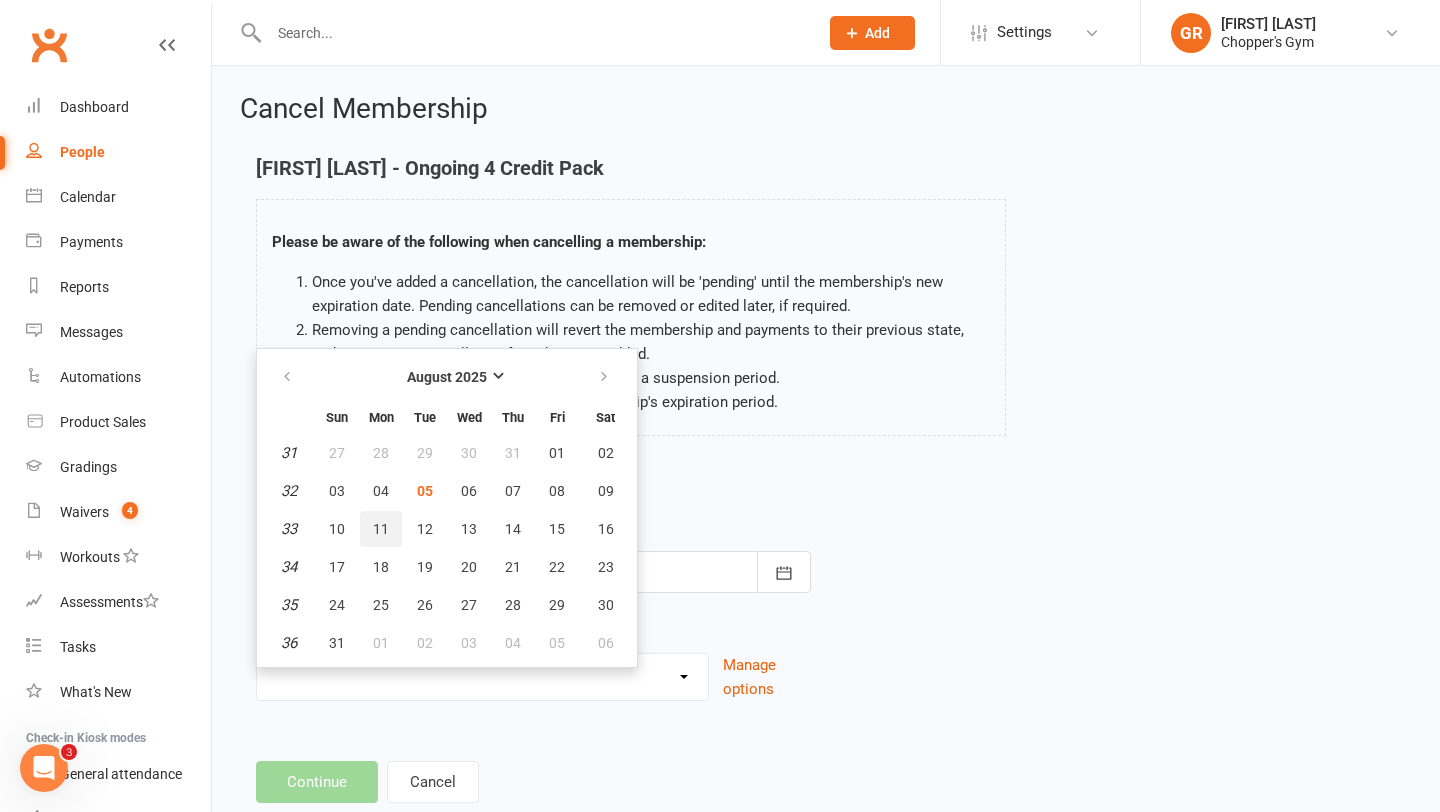 click on "11" at bounding box center [381, 529] 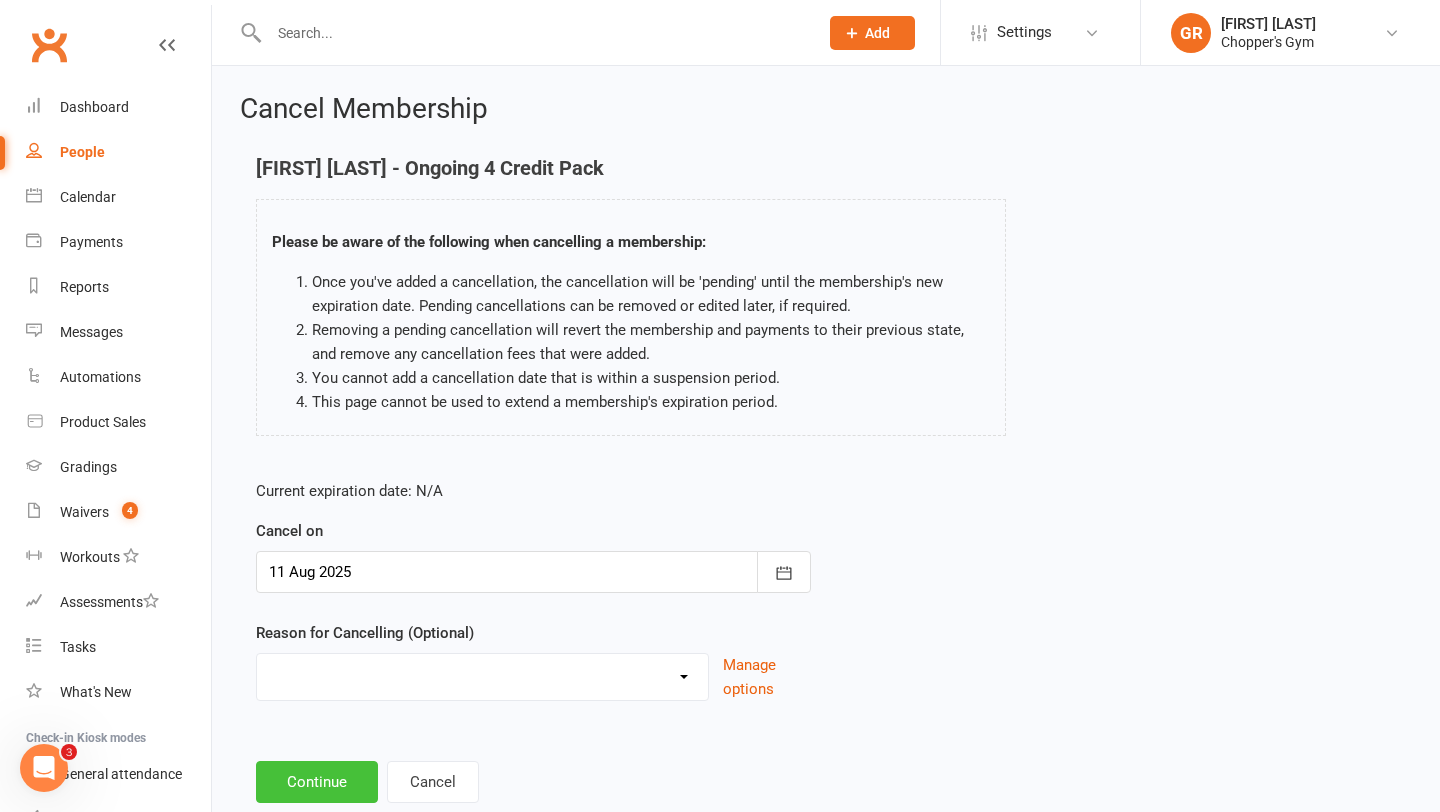 click on "Continue" at bounding box center (317, 782) 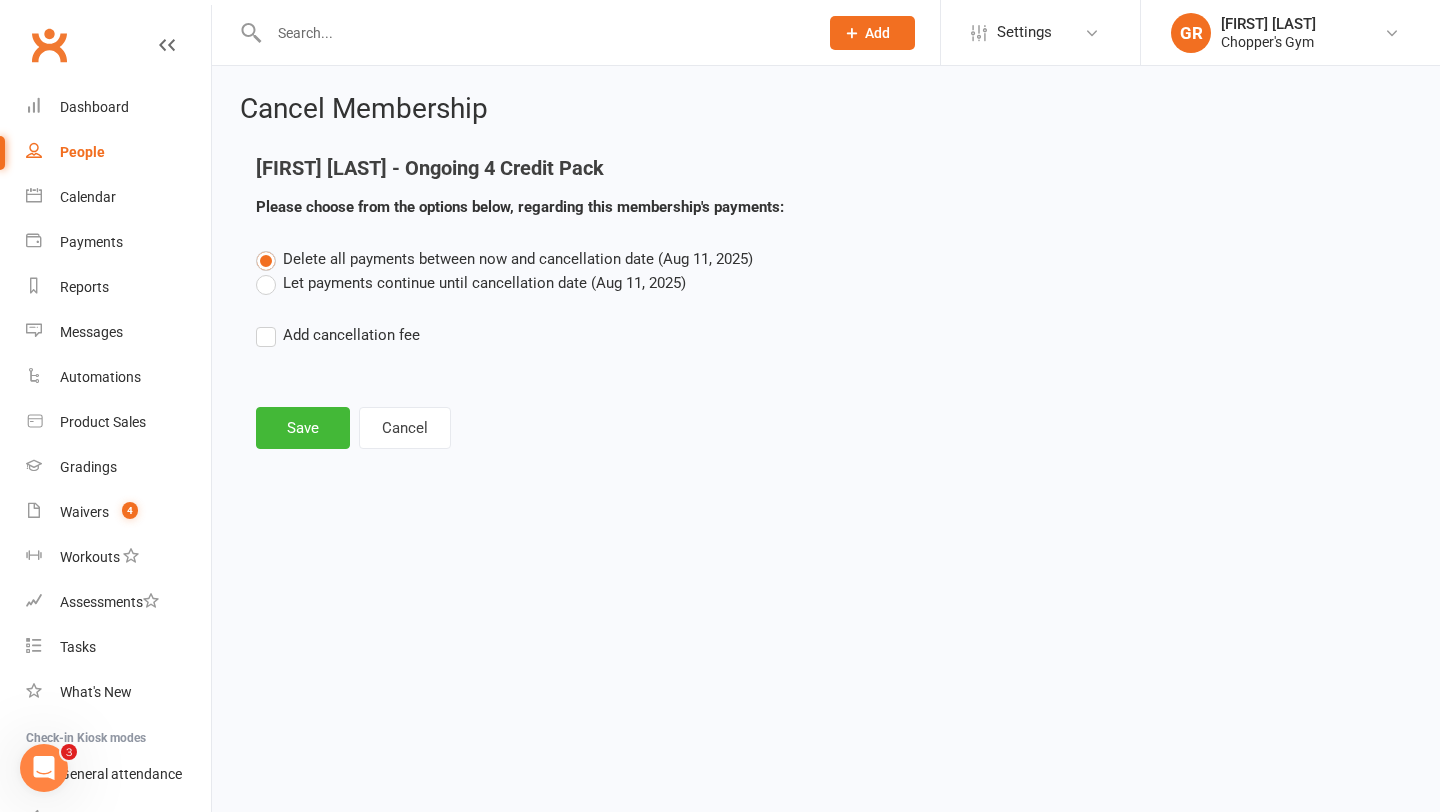 click on "Let payments continue until cancellation date (Aug 11, 2025)" at bounding box center [471, 283] 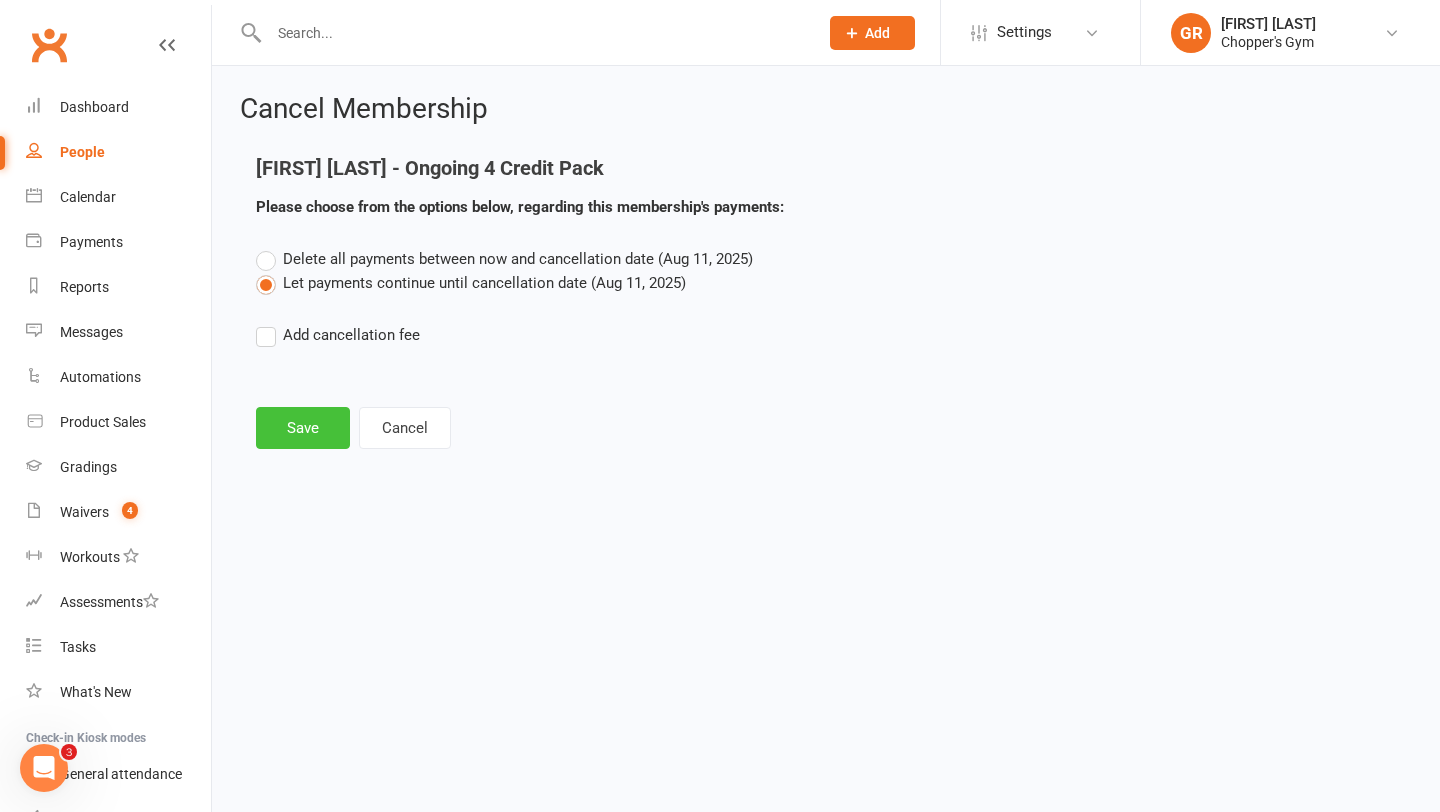 click on "Save" at bounding box center [303, 428] 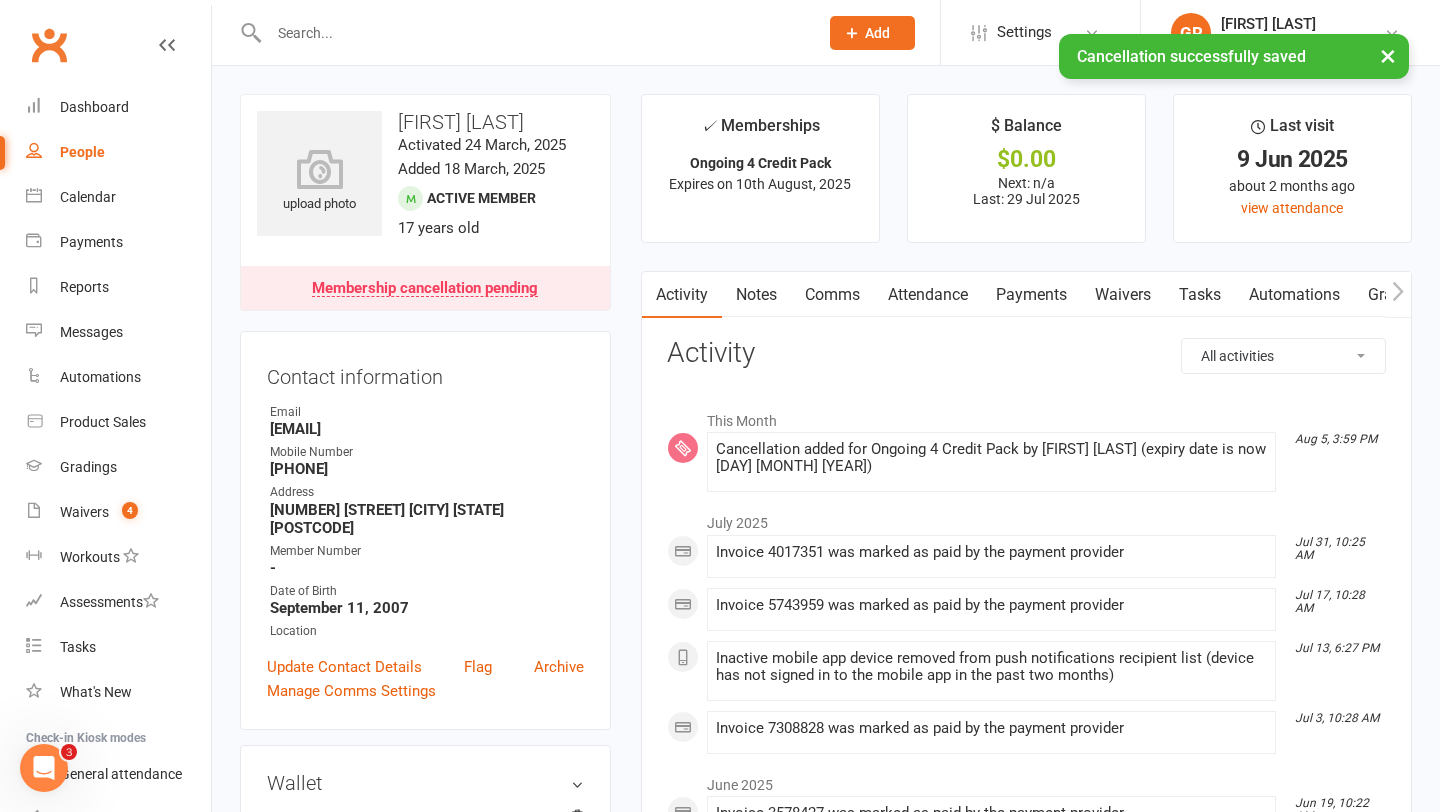 click on "Payments" at bounding box center [1031, 295] 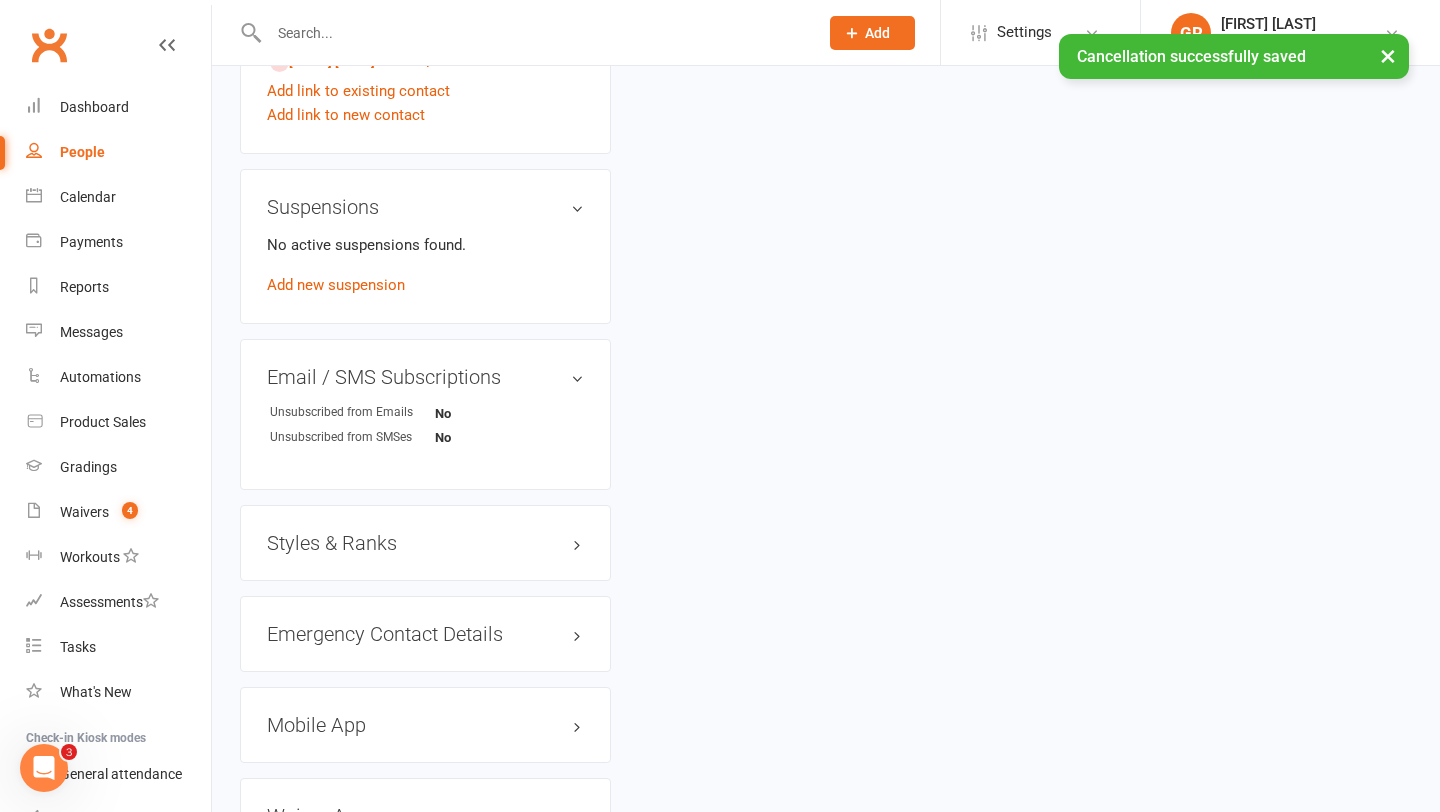 scroll, scrollTop: 1323, scrollLeft: 0, axis: vertical 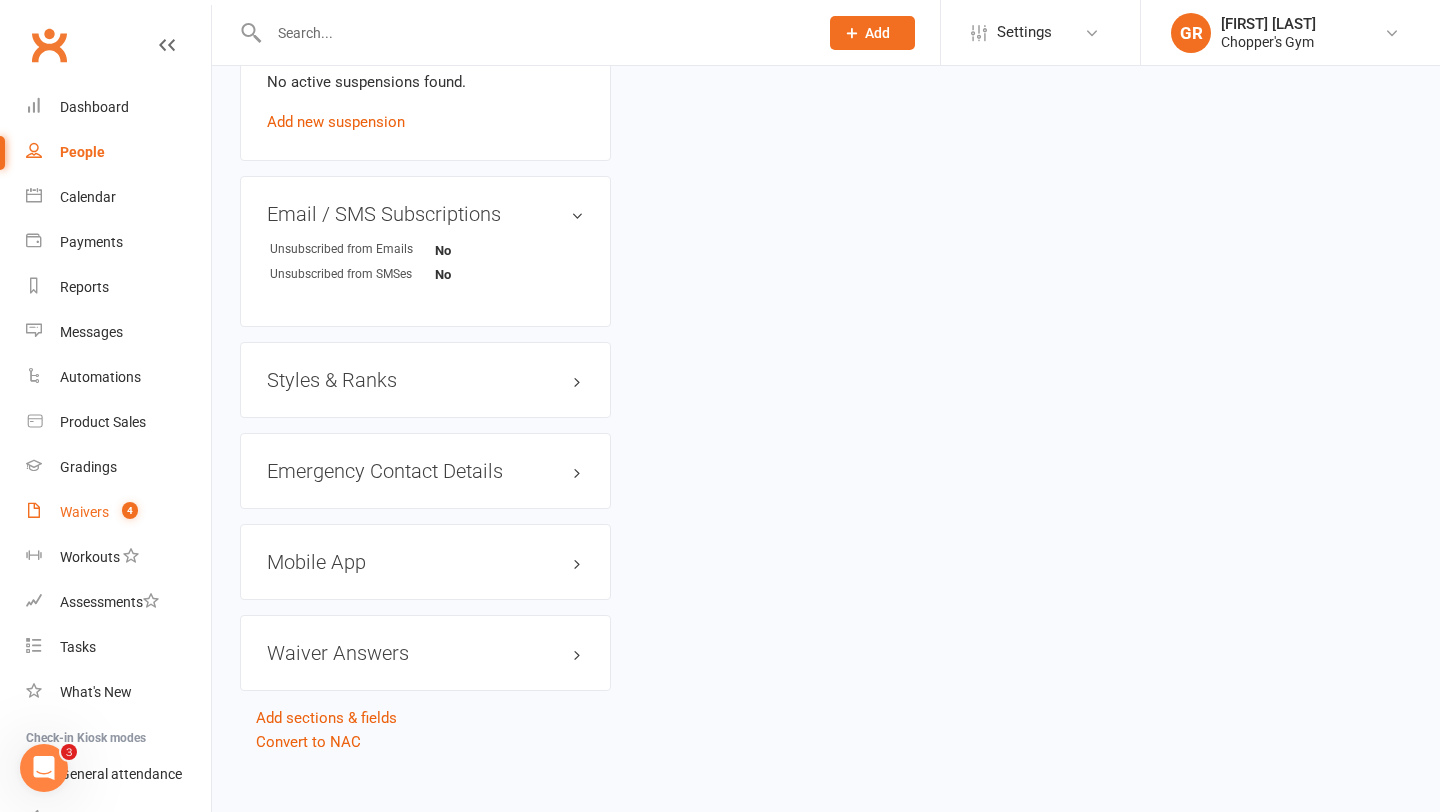 click on "Waivers   4" at bounding box center [118, 512] 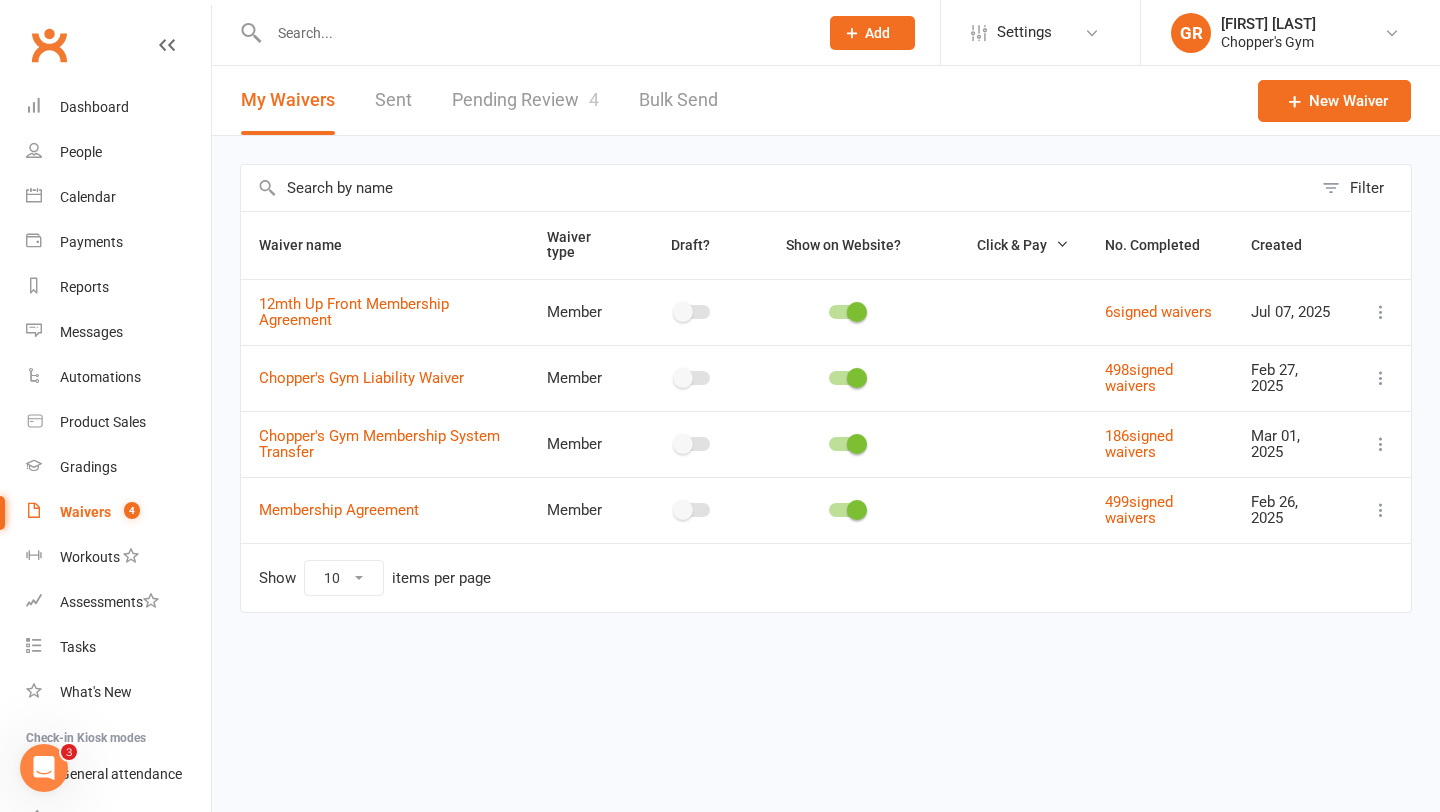 click on "Pending Review 4" at bounding box center (525, 100) 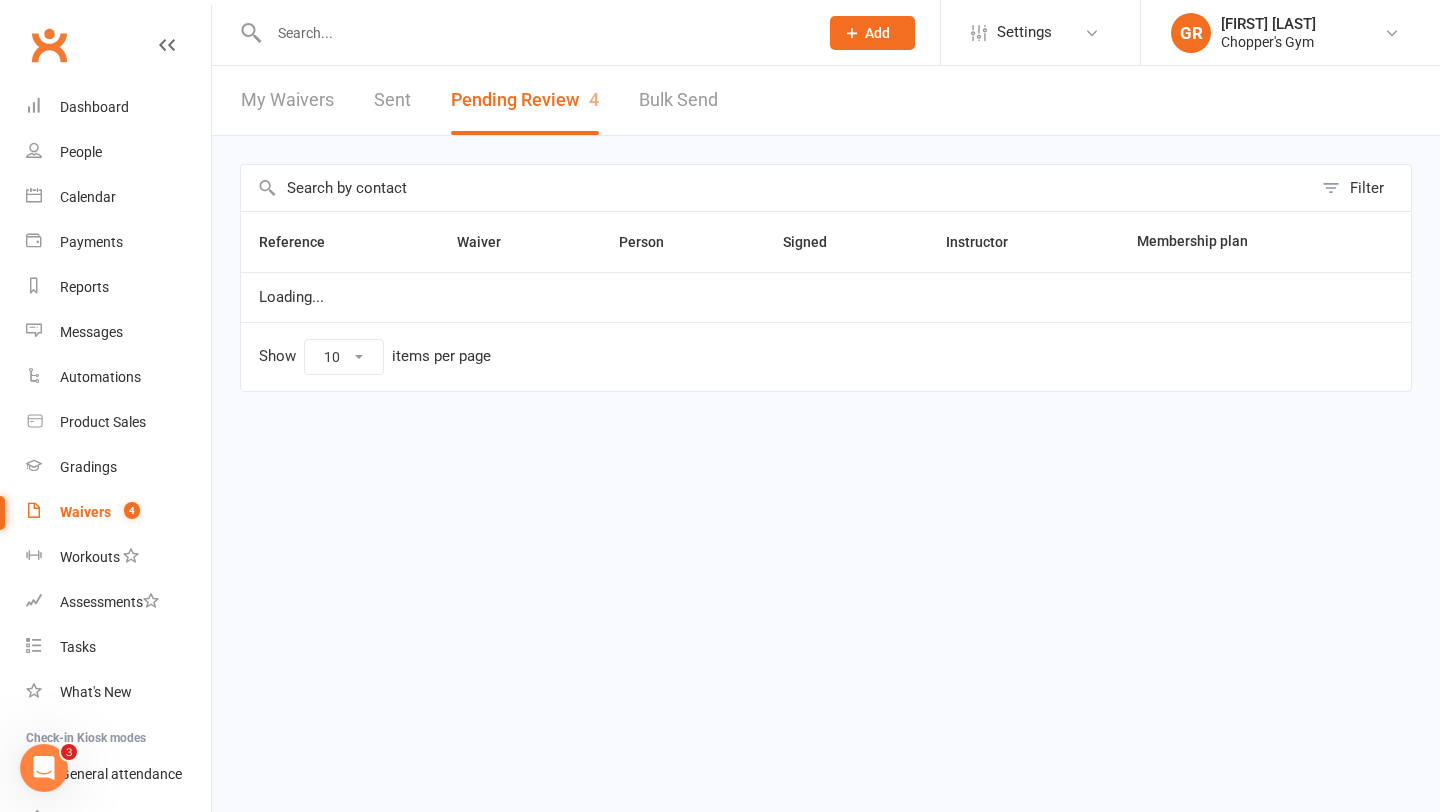 select on "50" 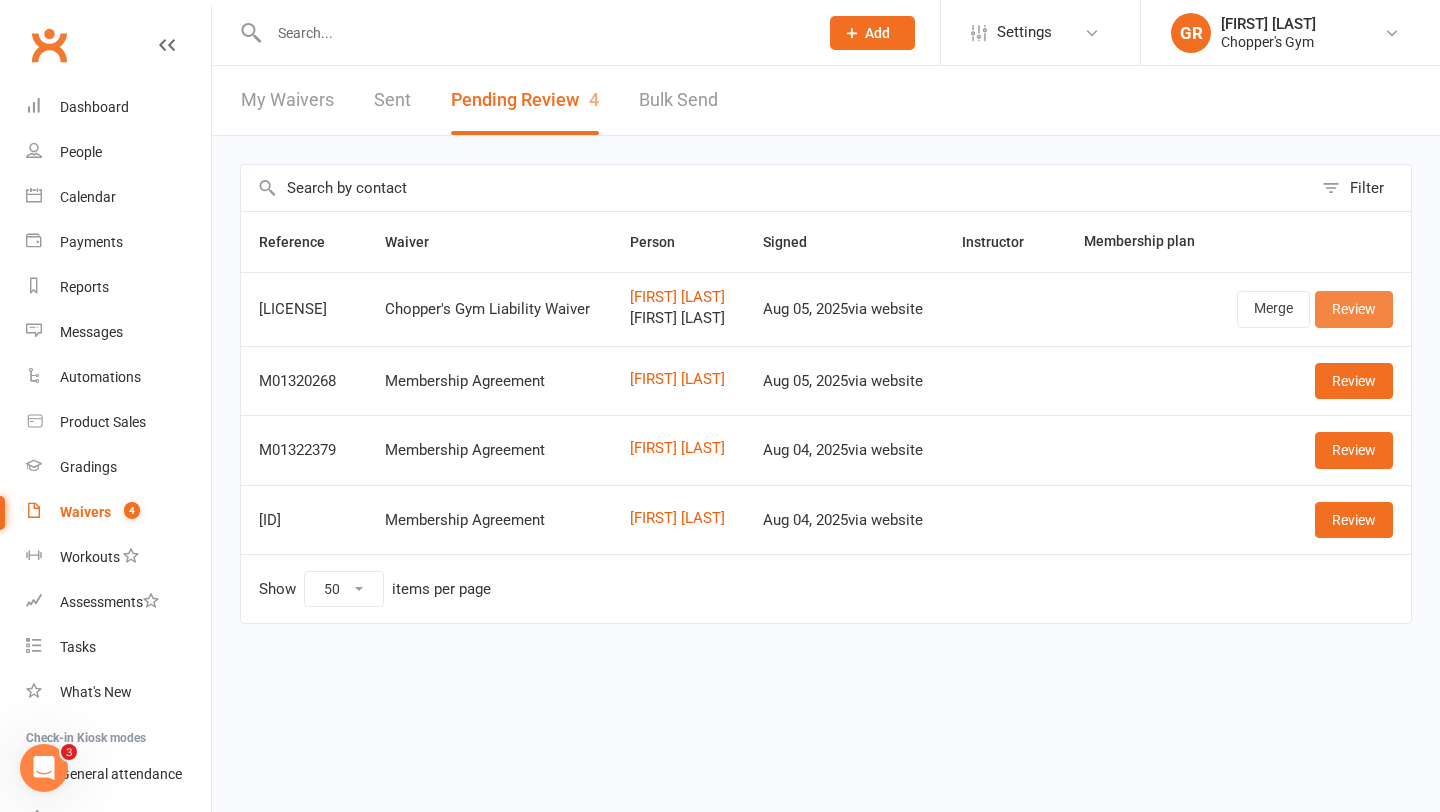click on "Review" at bounding box center (1354, 309) 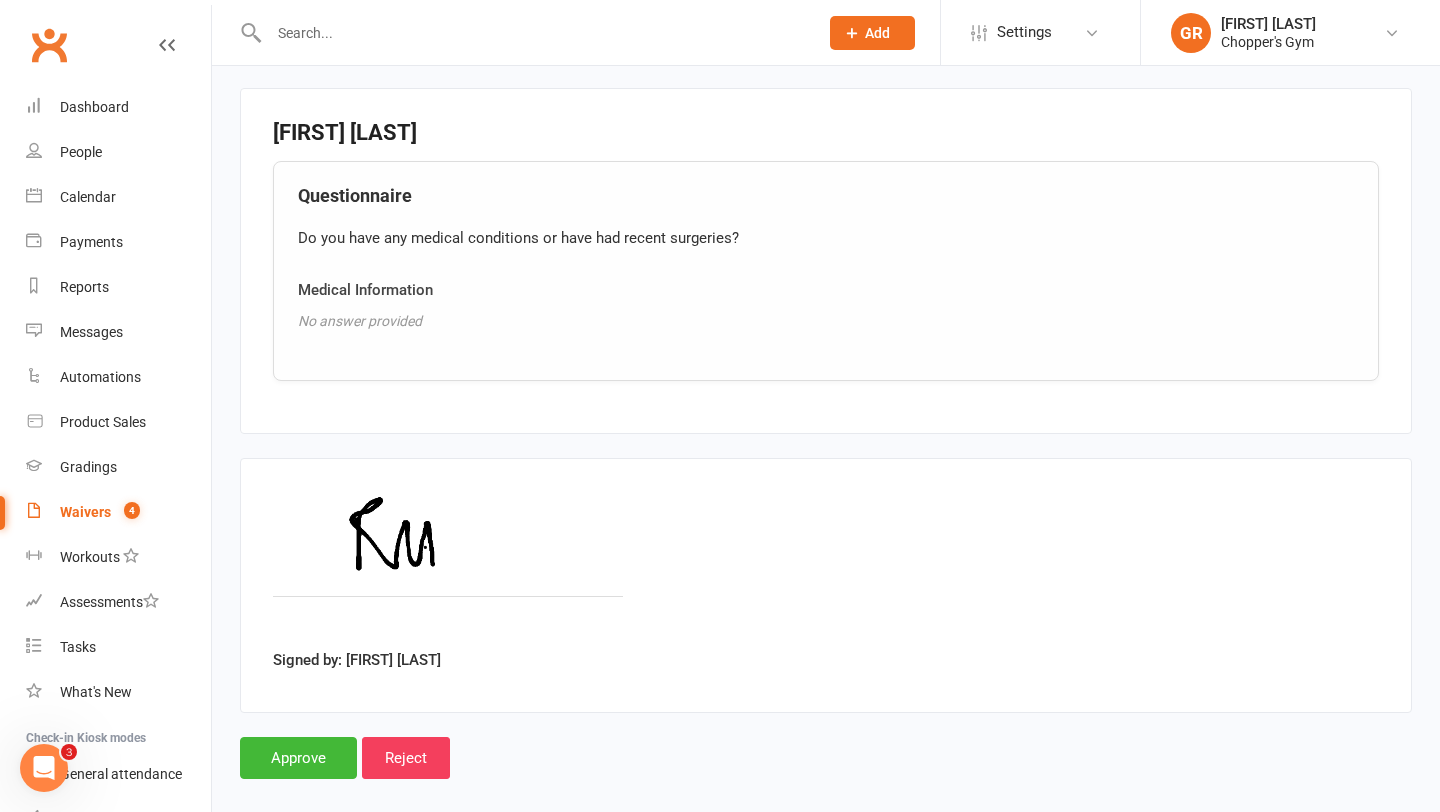 scroll, scrollTop: 2096, scrollLeft: 0, axis: vertical 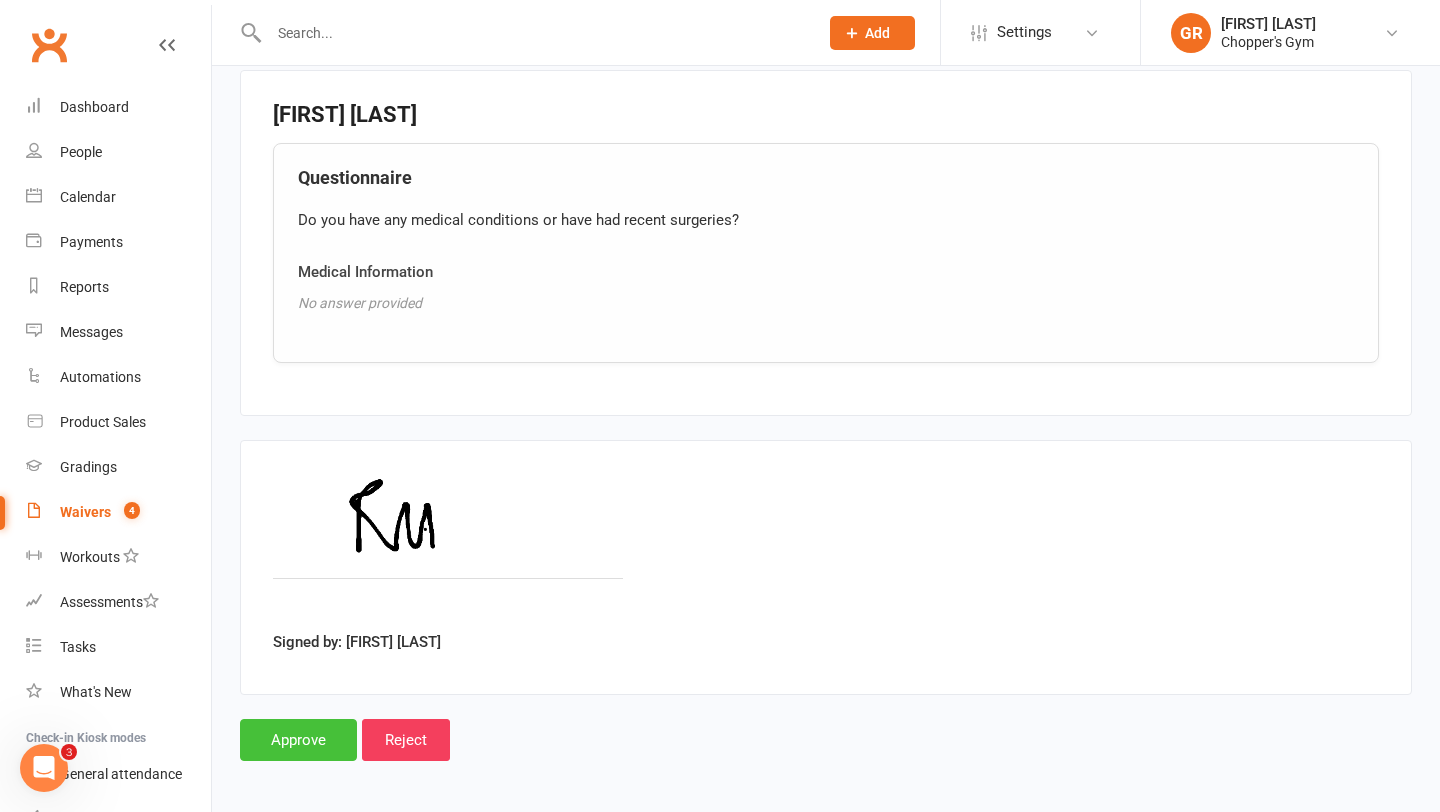 click on "Approve" at bounding box center (298, 740) 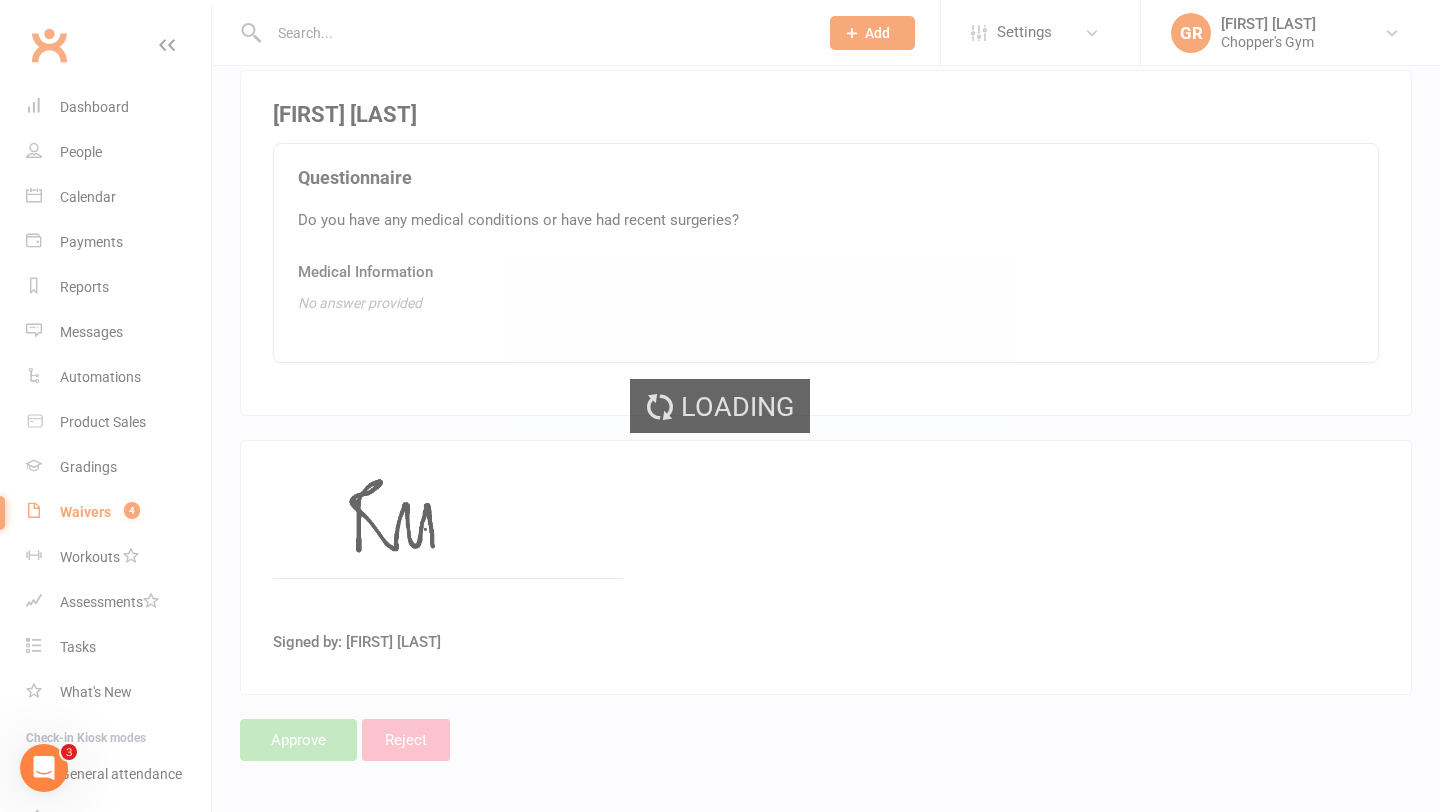 scroll, scrollTop: 0, scrollLeft: 0, axis: both 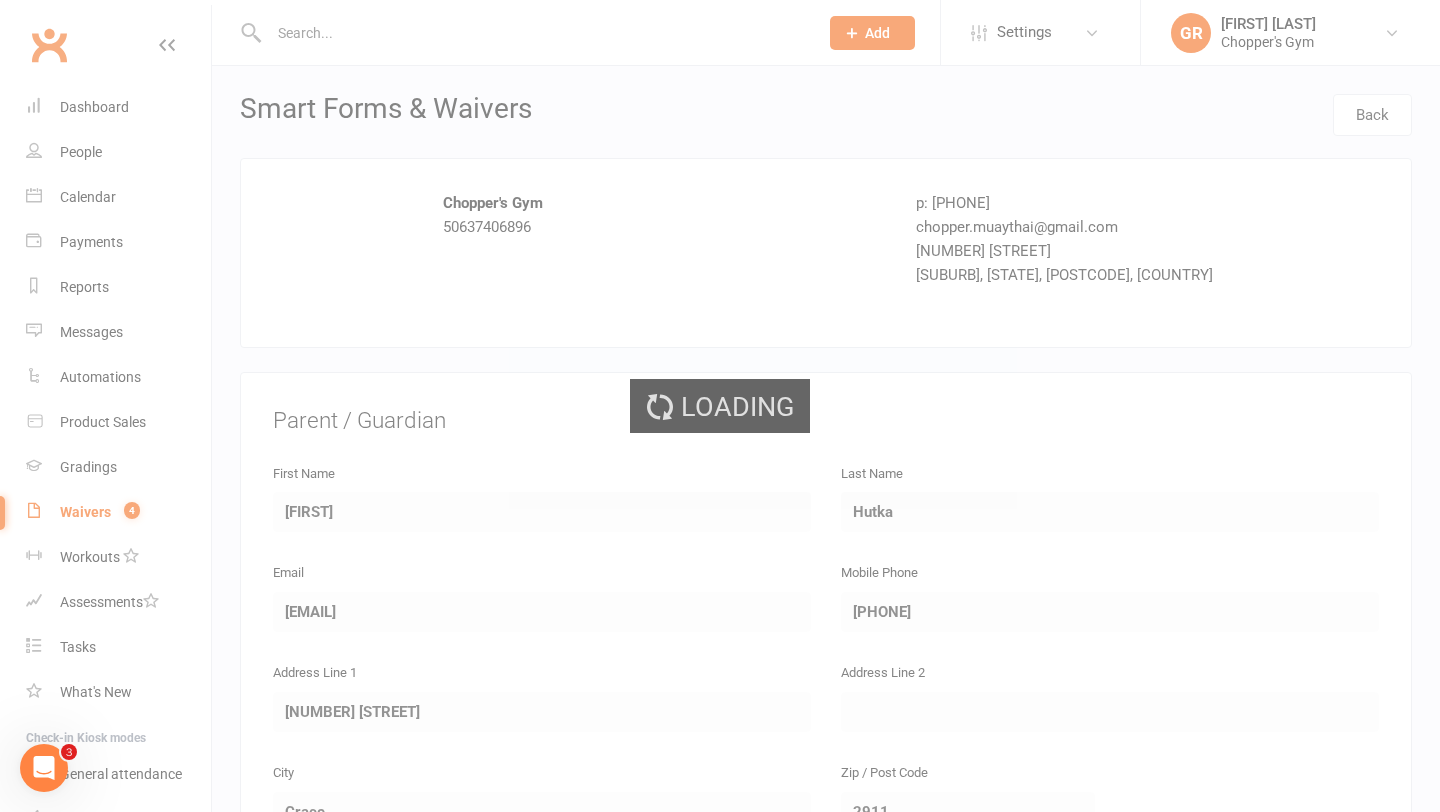 select on "50" 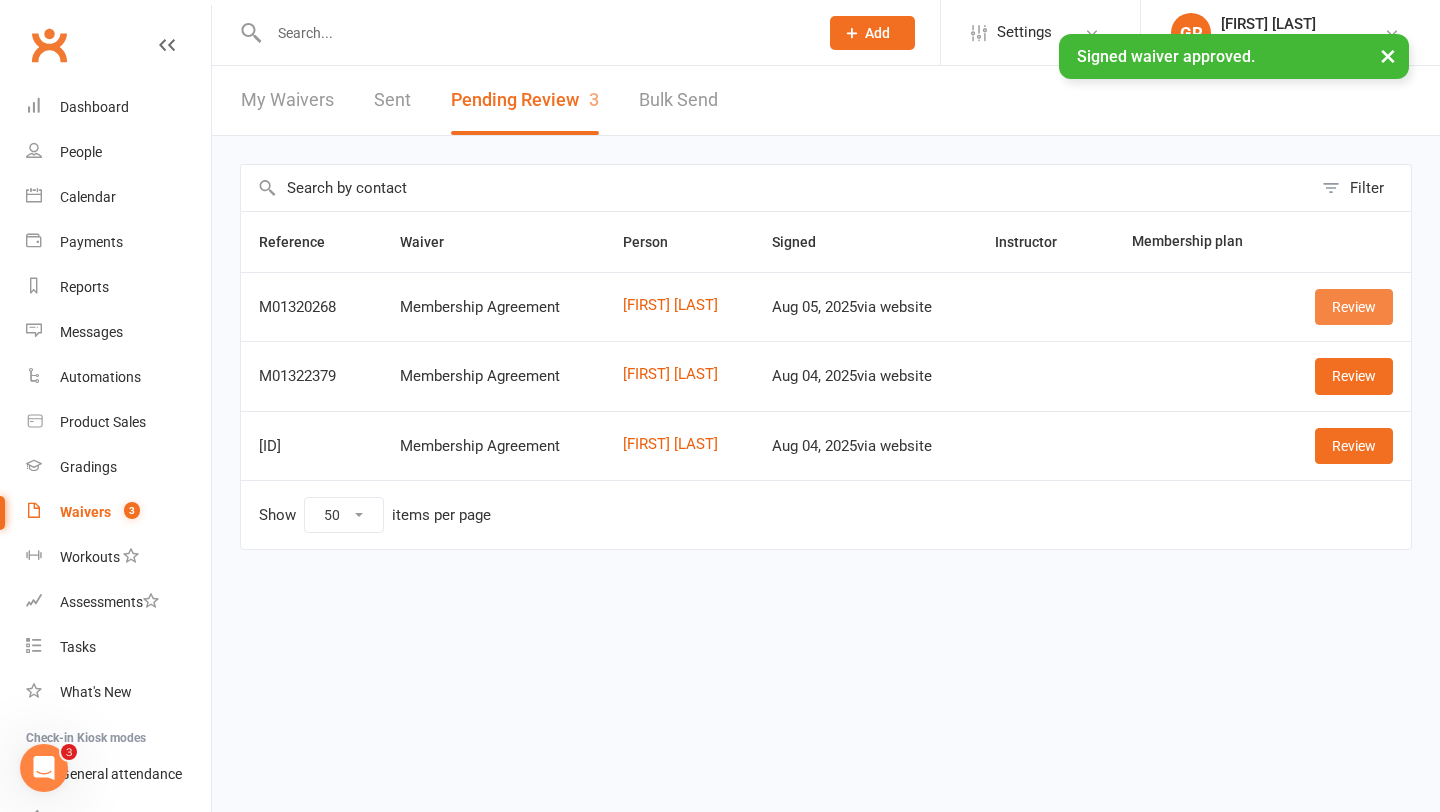 click on "Review" at bounding box center [1354, 307] 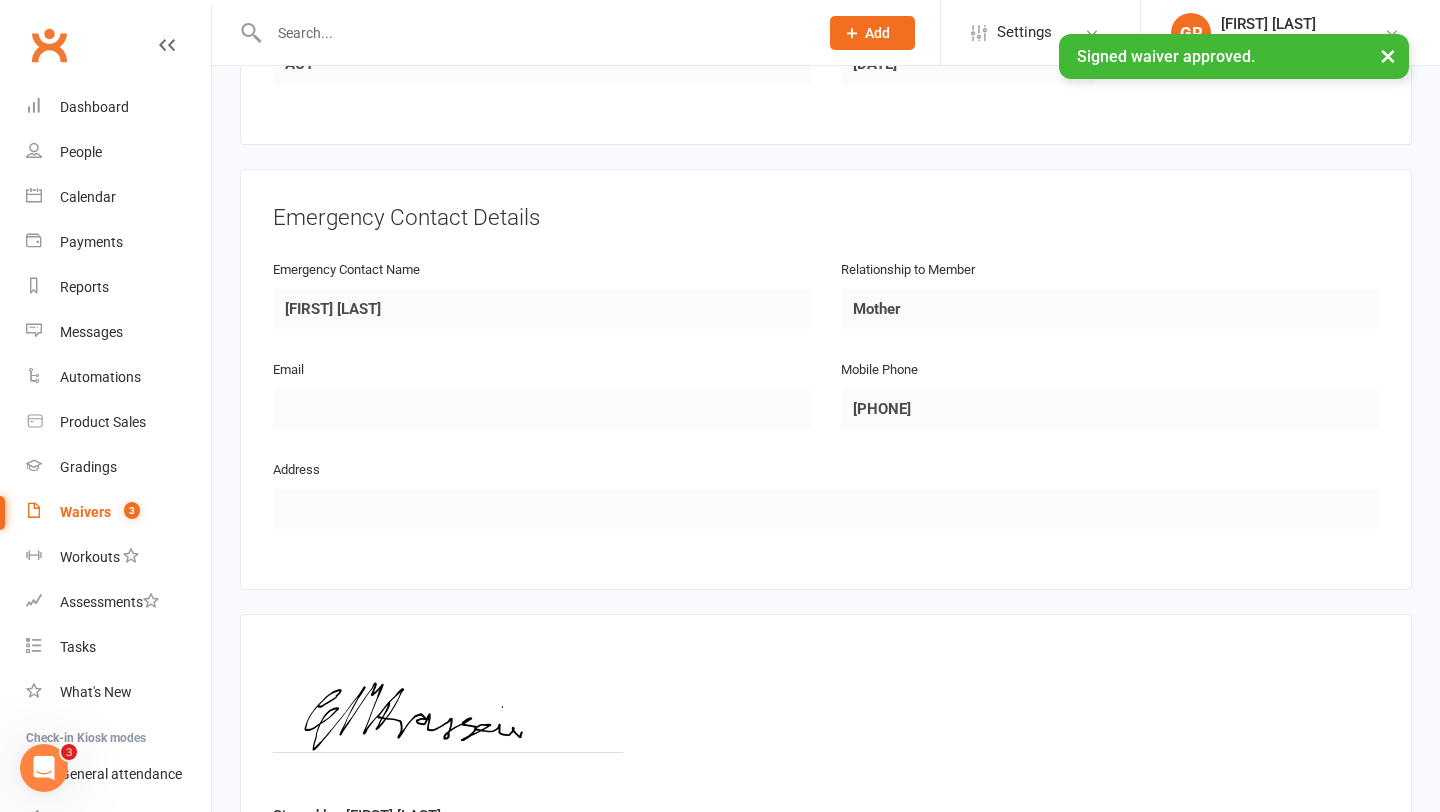 scroll, scrollTop: 968, scrollLeft: 0, axis: vertical 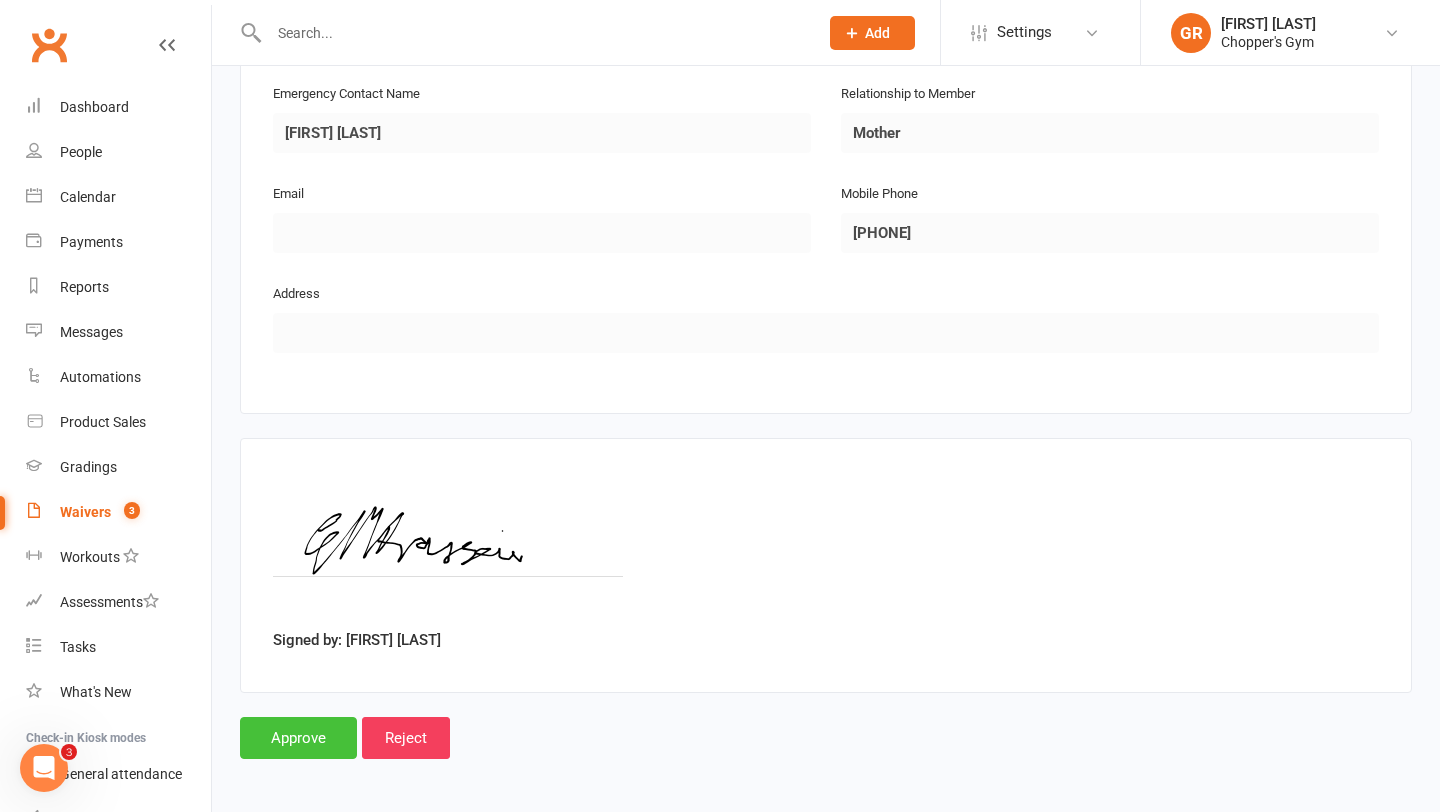 click on "Approve" at bounding box center (298, 738) 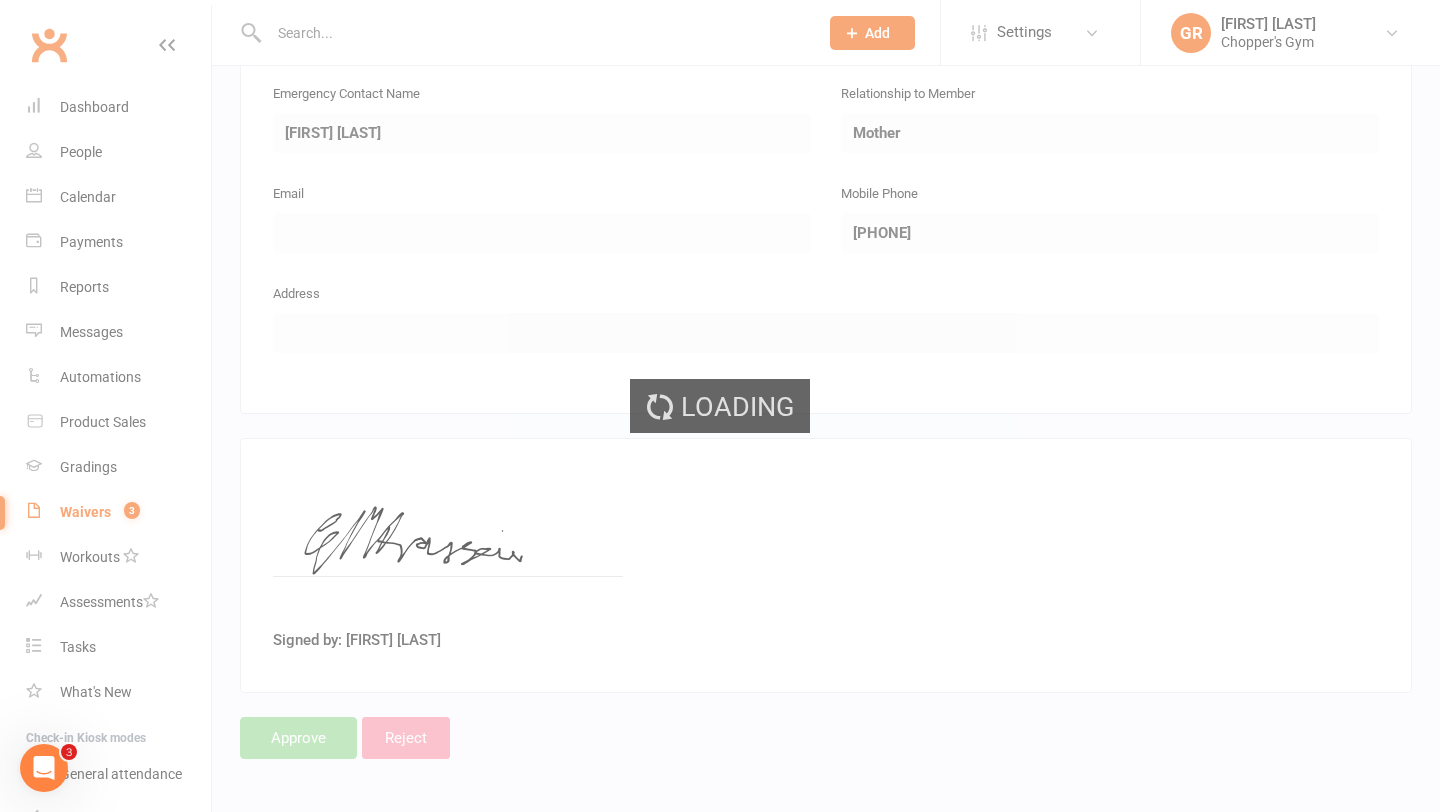 scroll, scrollTop: 0, scrollLeft: 0, axis: both 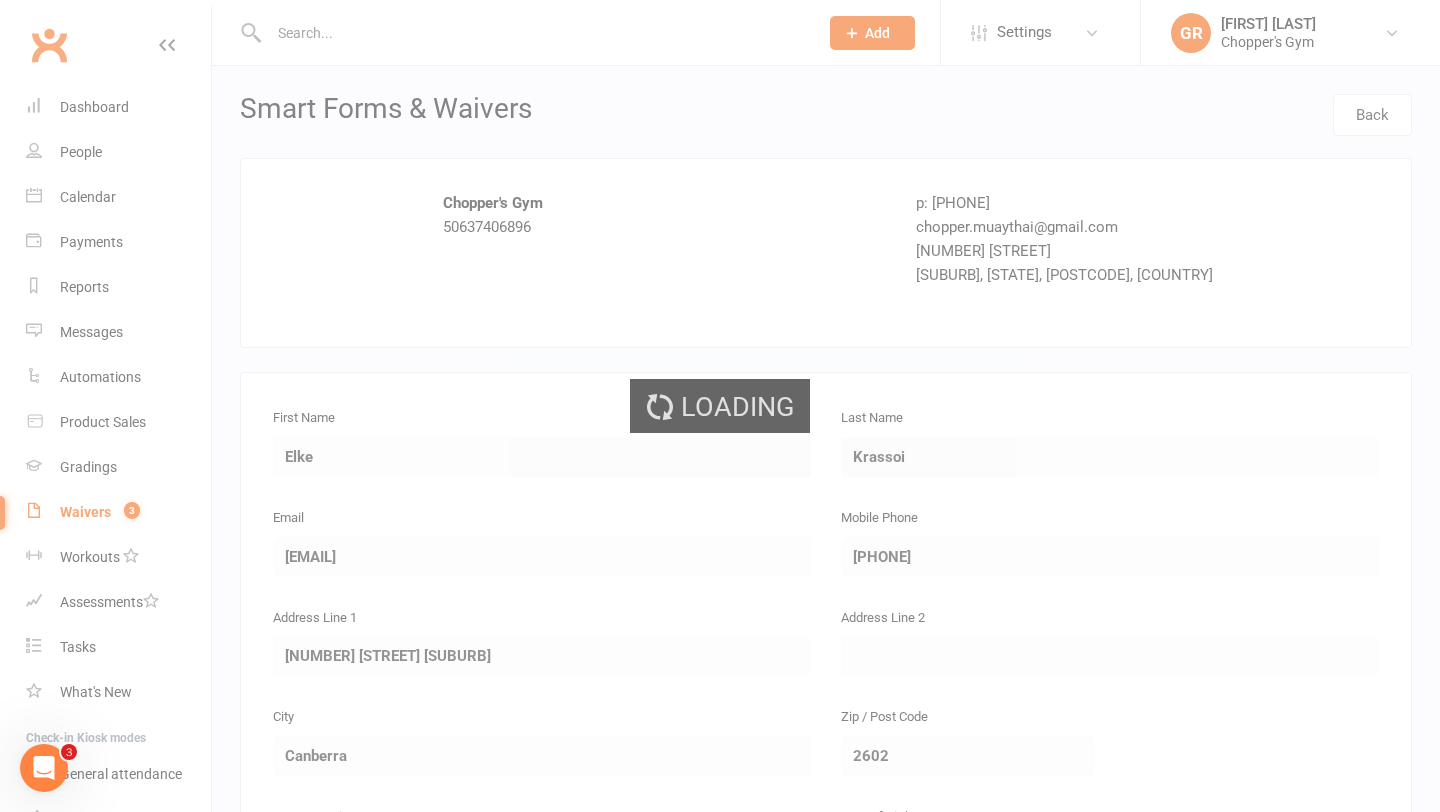 select on "50" 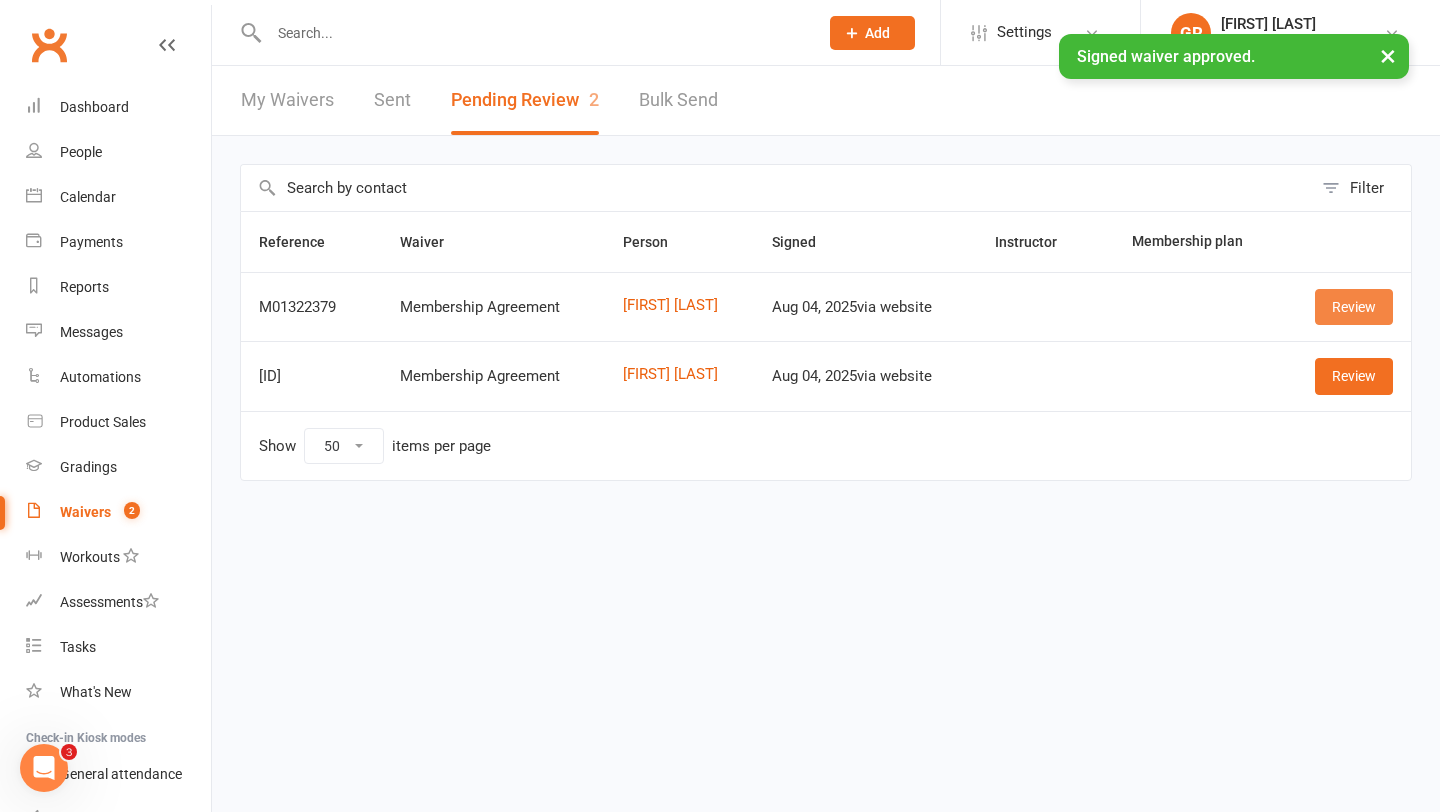click on "Review" at bounding box center (1354, 307) 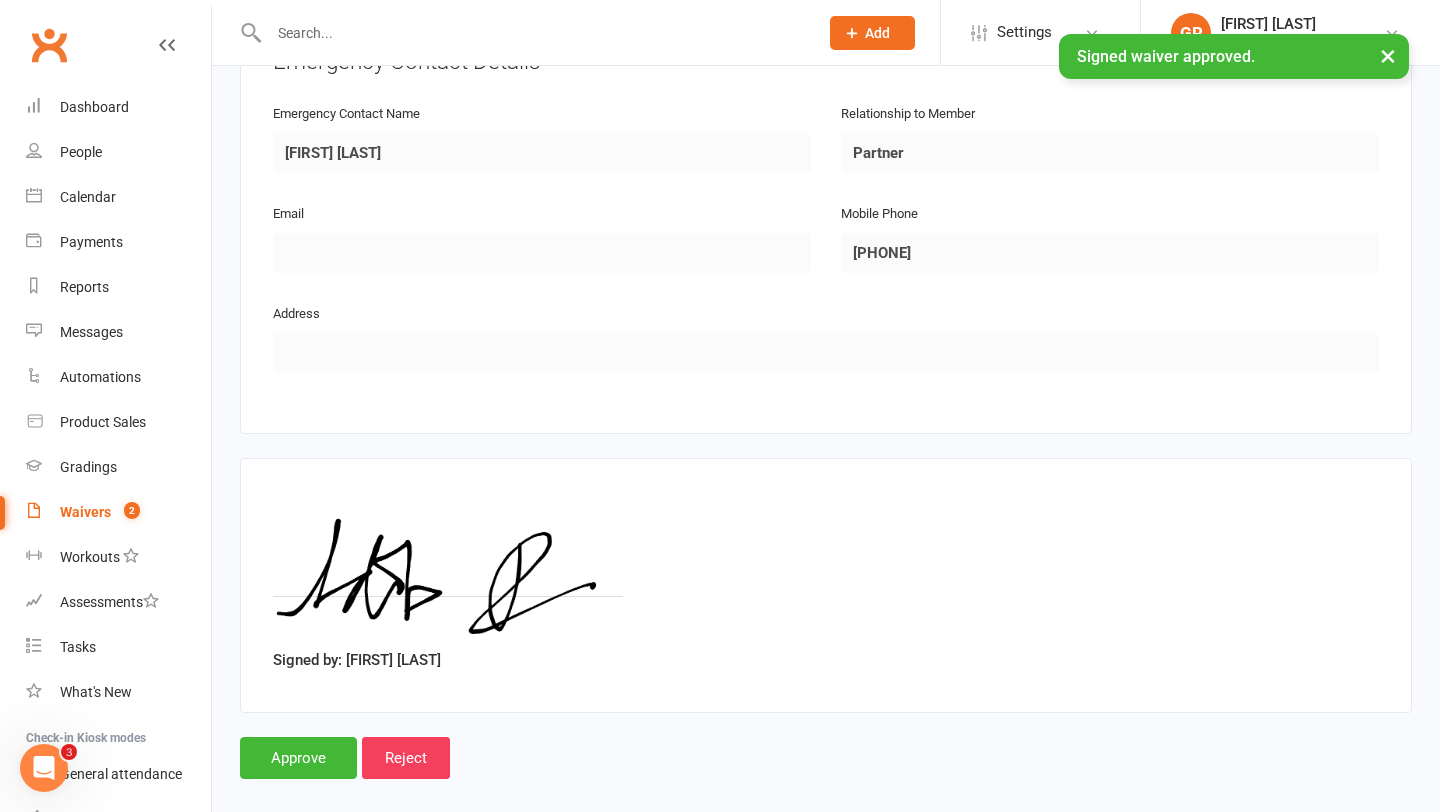 scroll, scrollTop: 968, scrollLeft: 0, axis: vertical 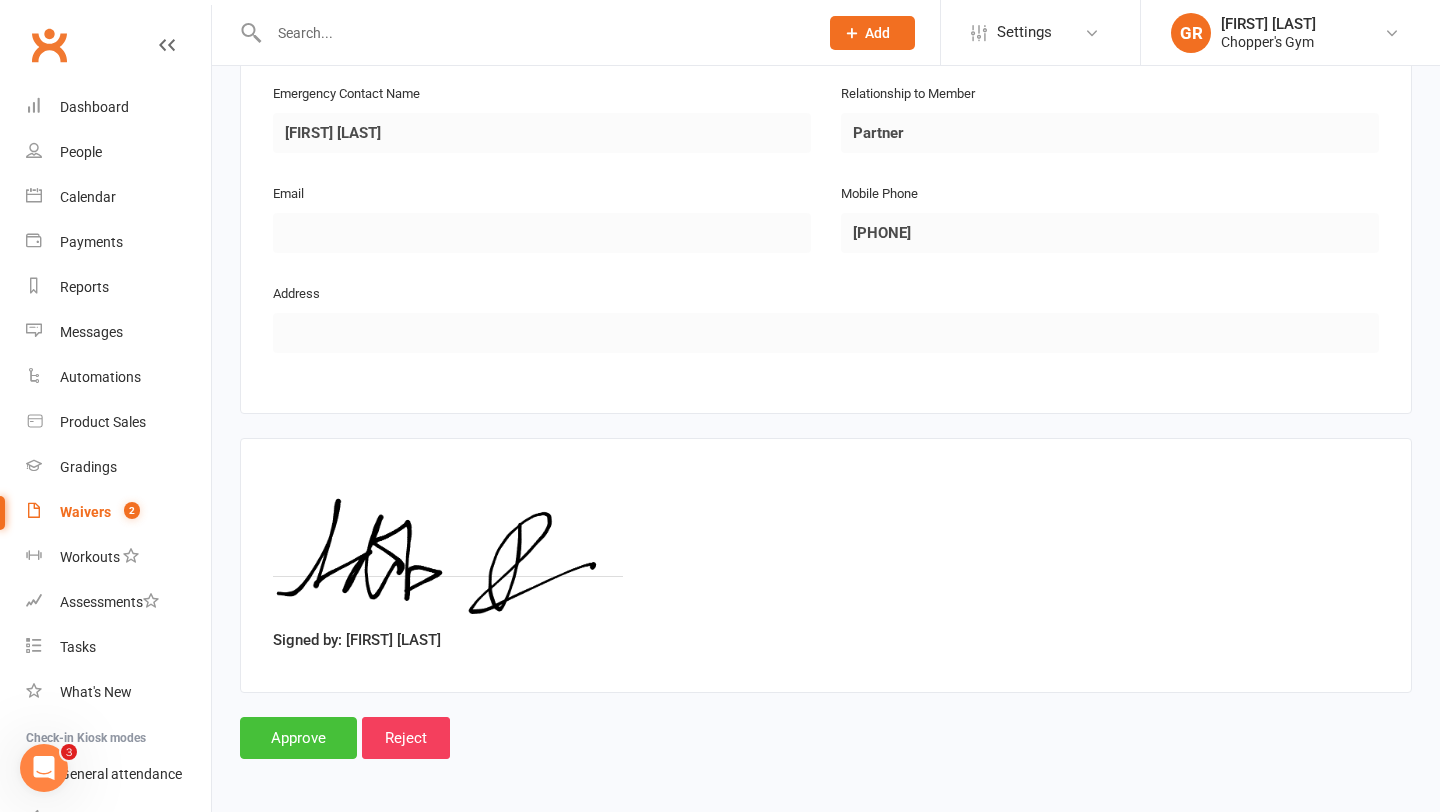 click on "Approve" at bounding box center [298, 738] 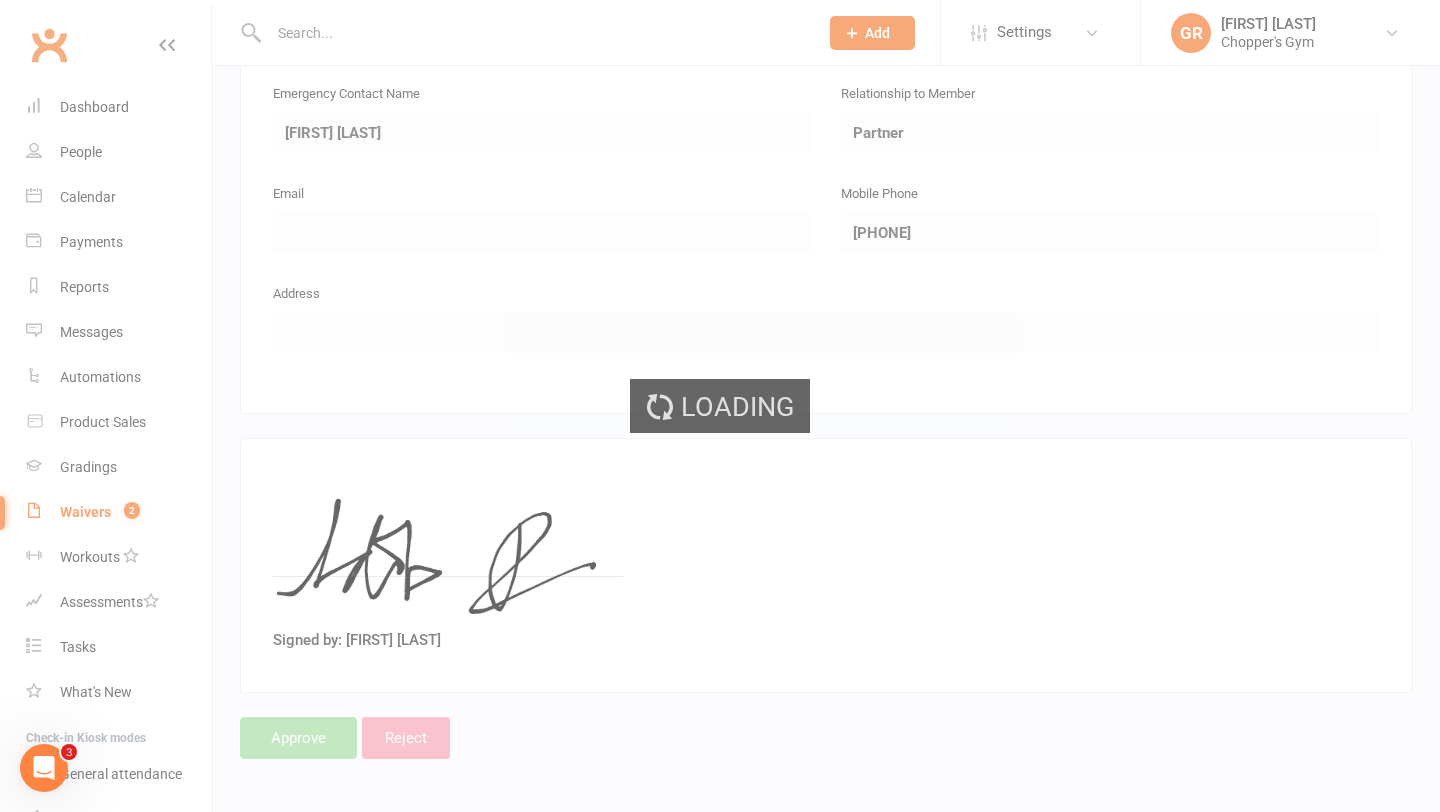 scroll, scrollTop: 0, scrollLeft: 0, axis: both 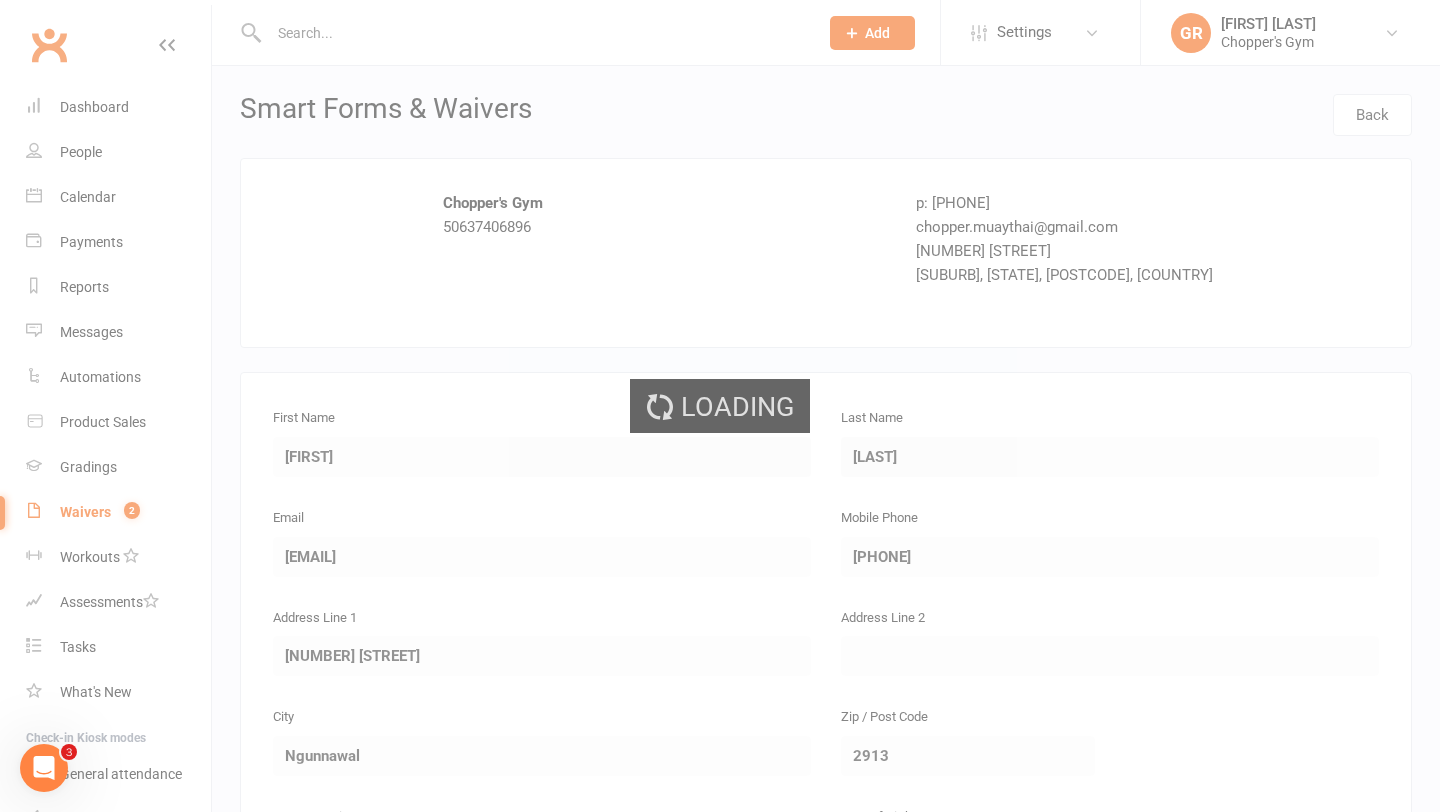 select on "50" 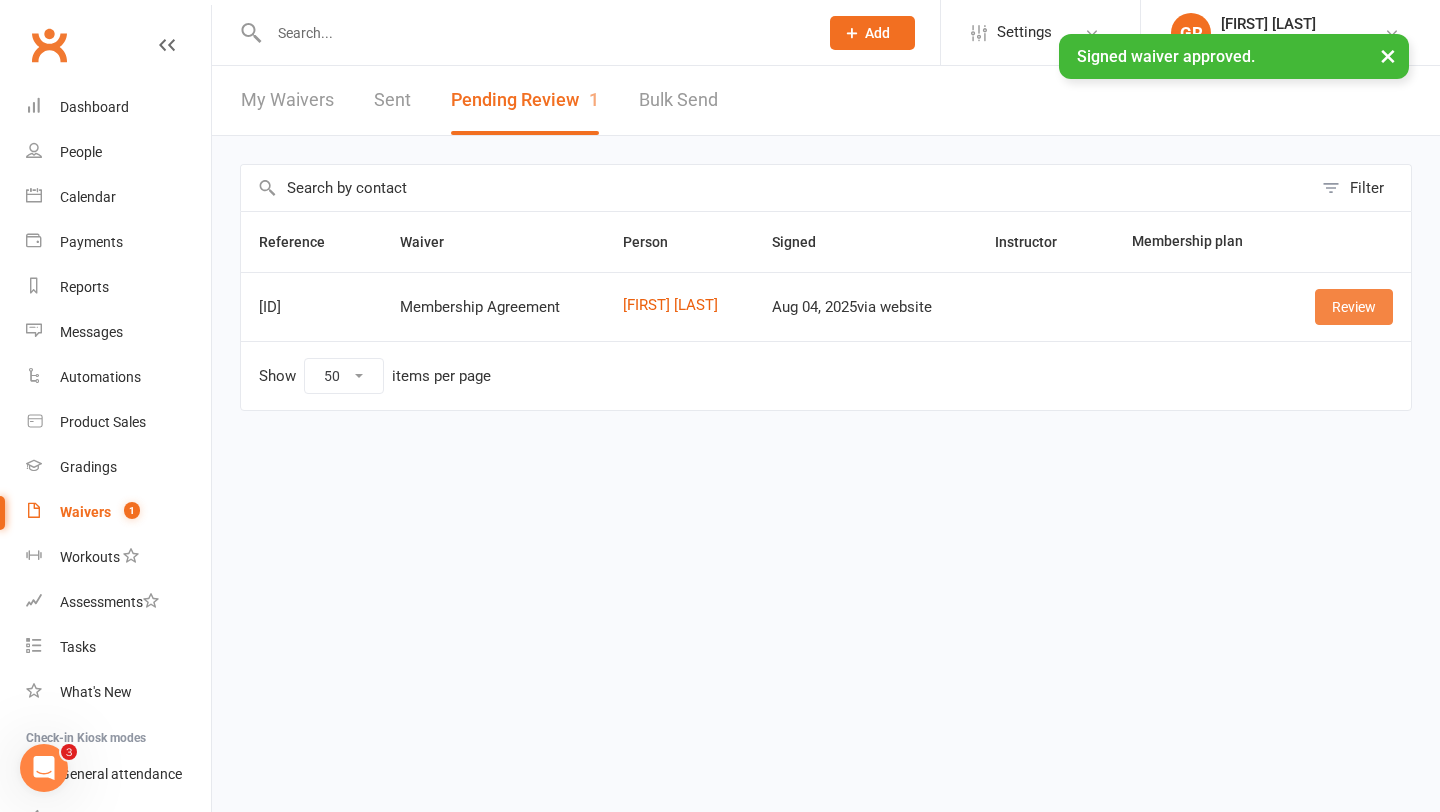 click on "Review" at bounding box center (1354, 307) 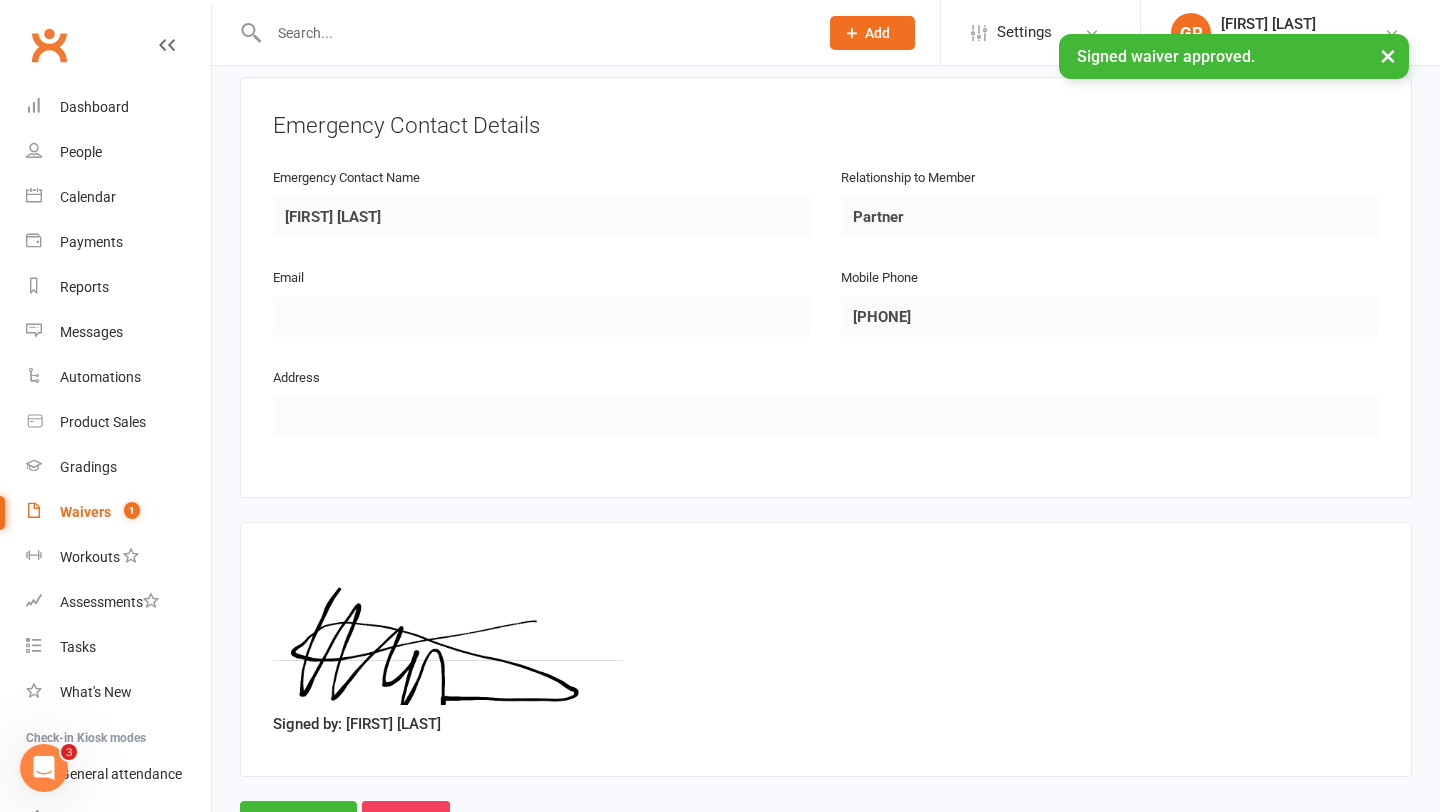 scroll, scrollTop: 968, scrollLeft: 0, axis: vertical 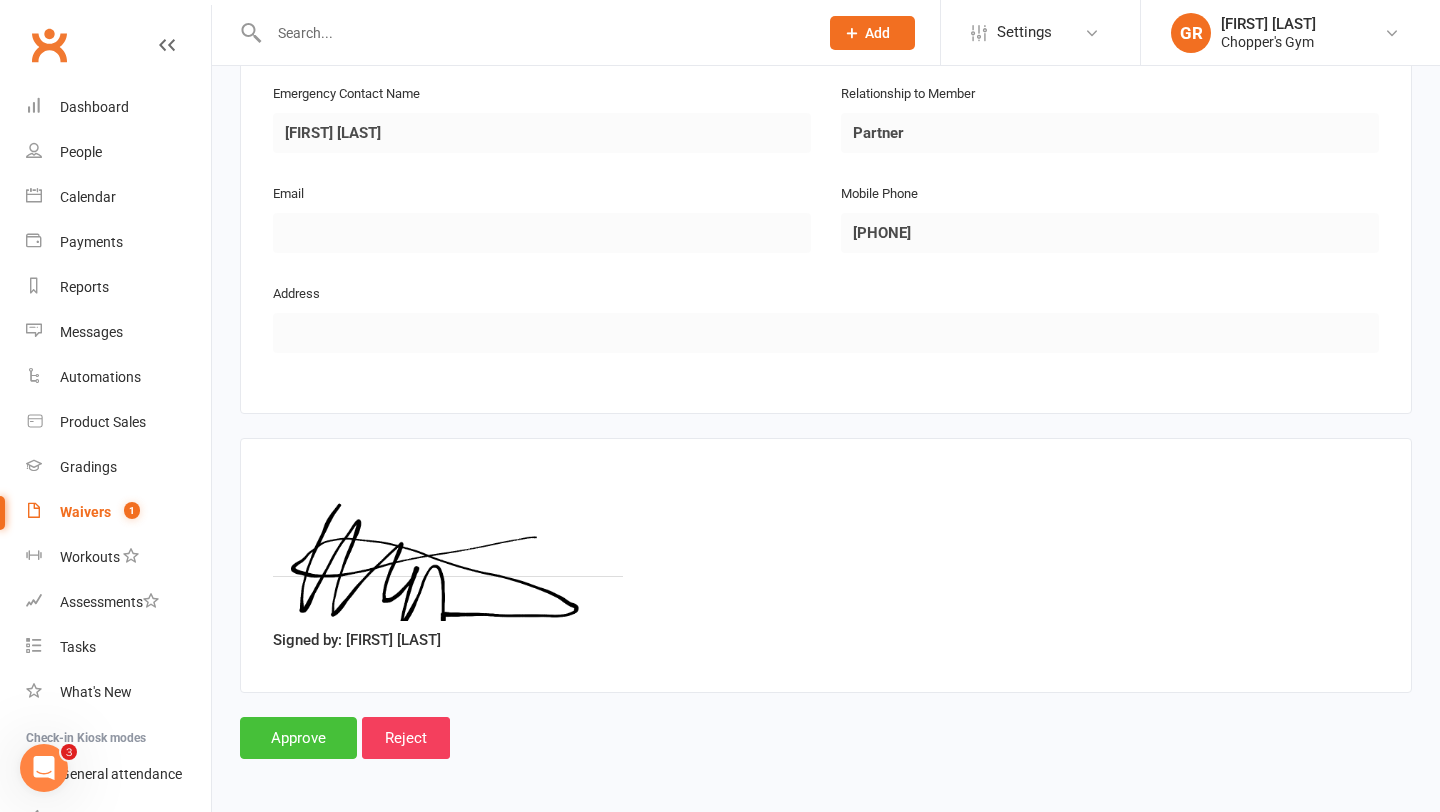 click on "Approve" at bounding box center (298, 738) 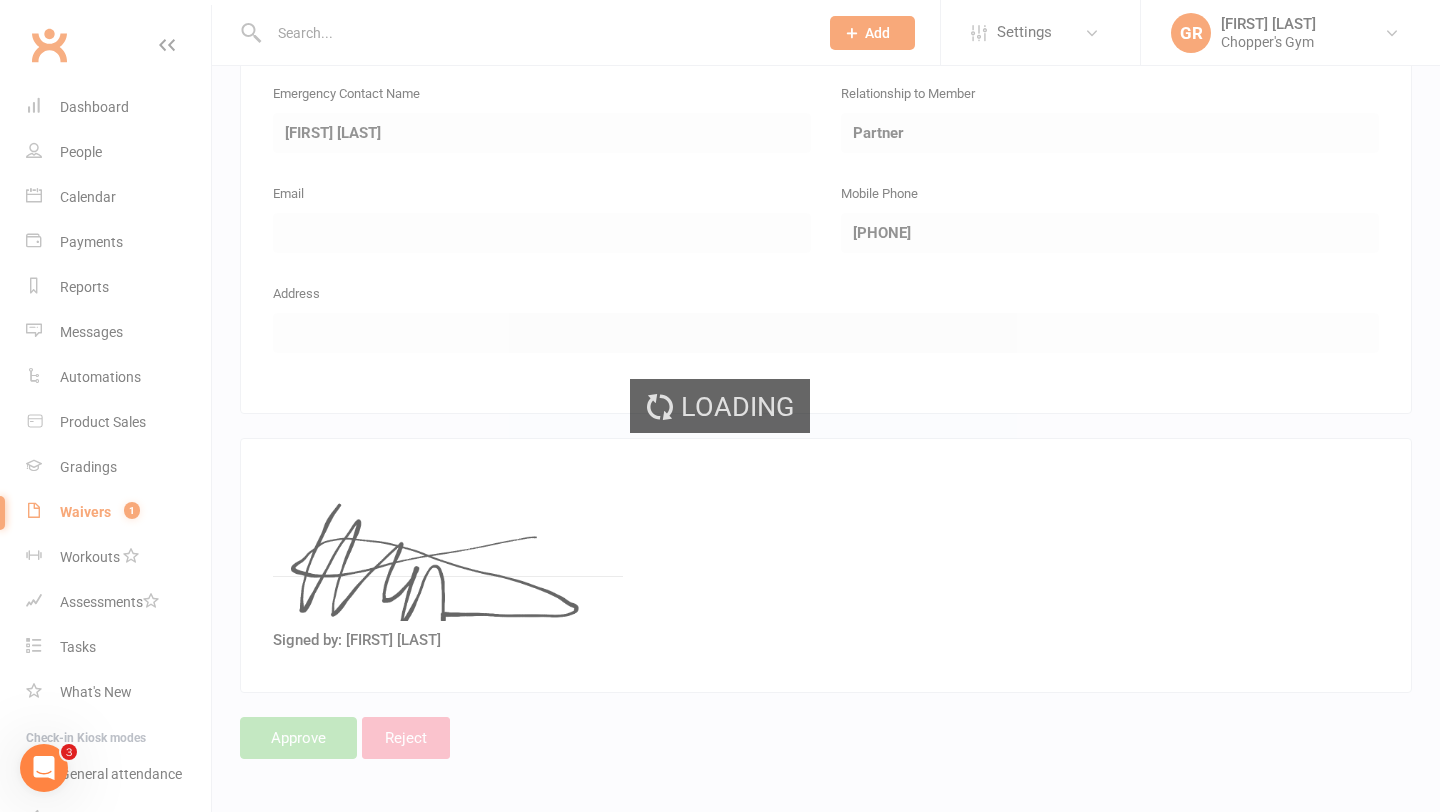 scroll, scrollTop: 0, scrollLeft: 0, axis: both 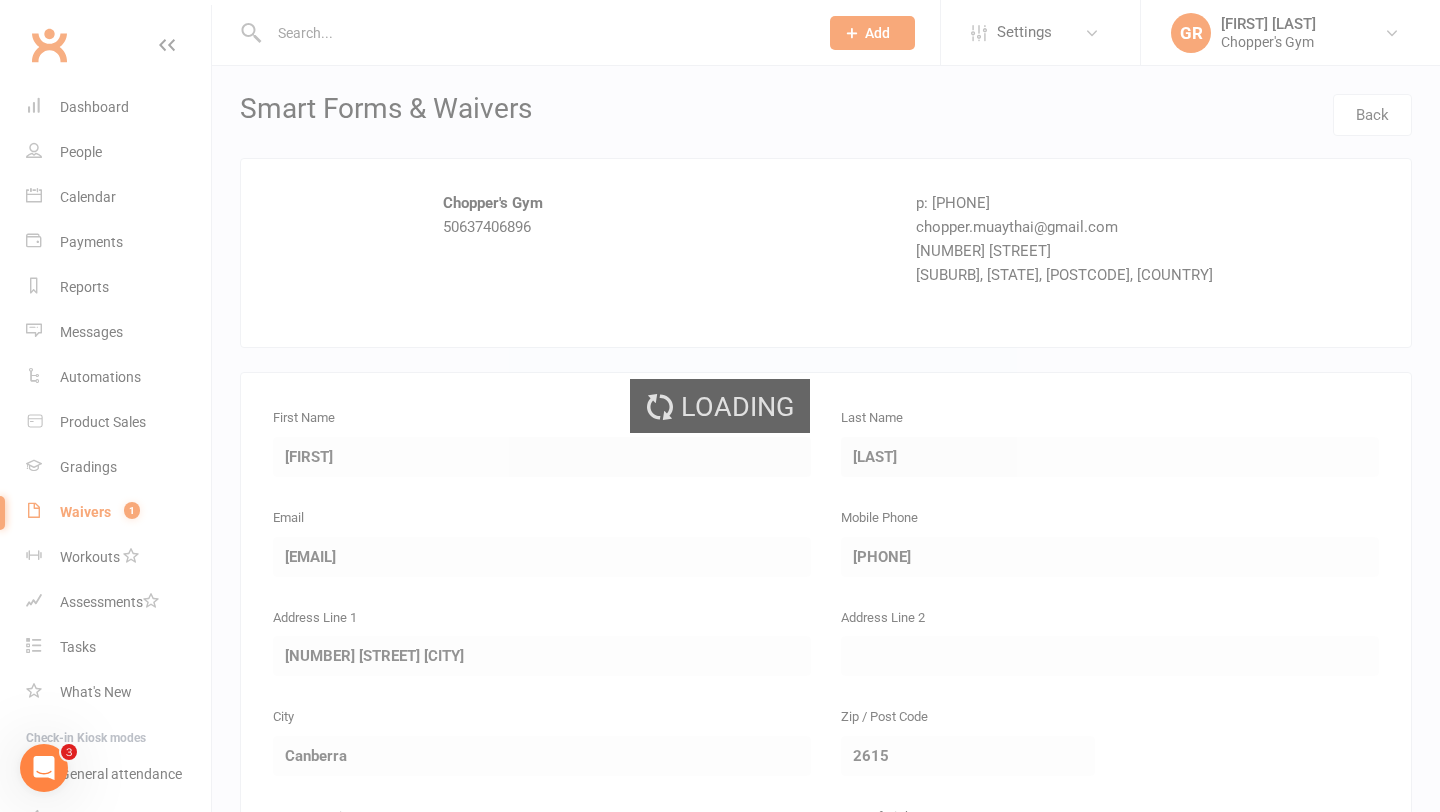 select on "50" 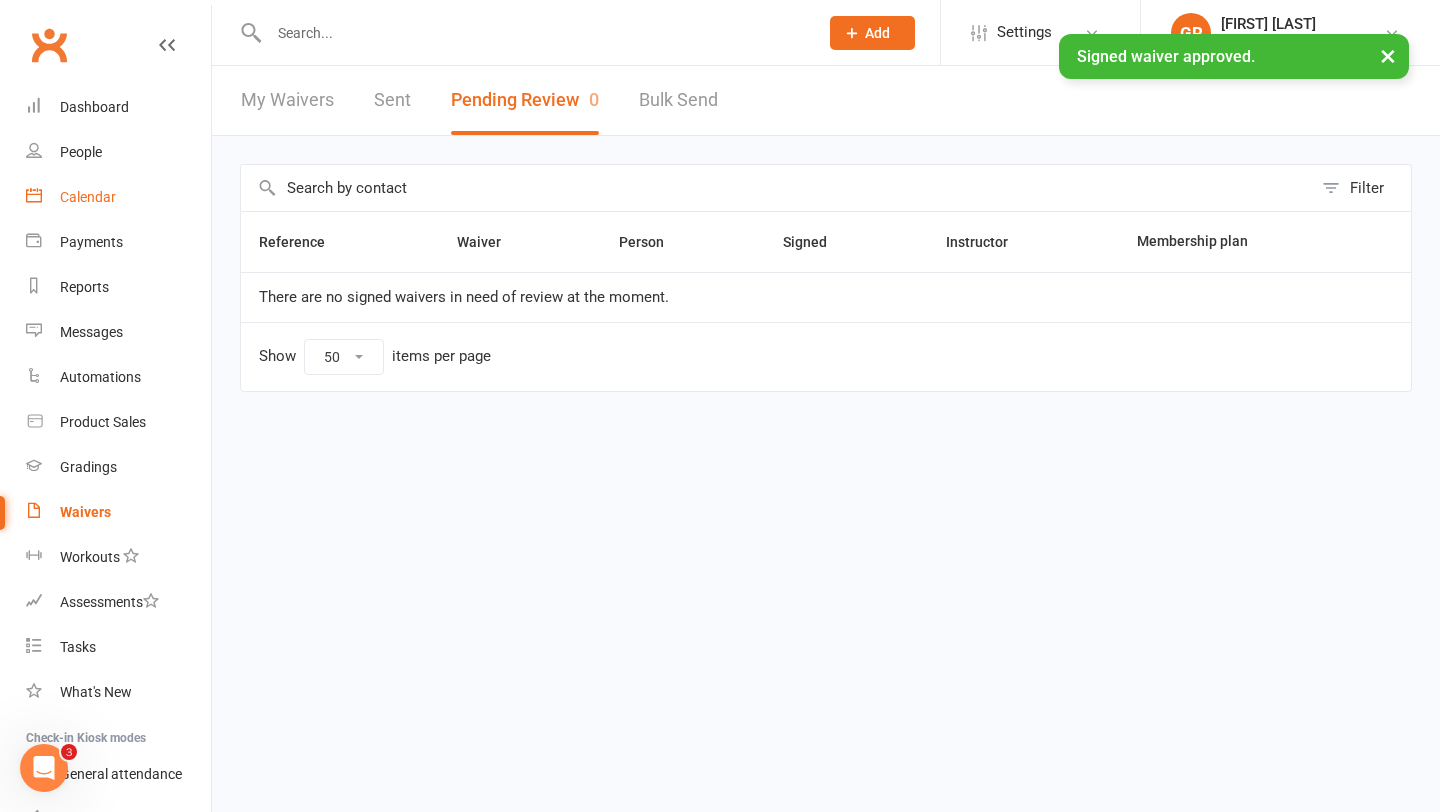 click on "Calendar" at bounding box center (88, 197) 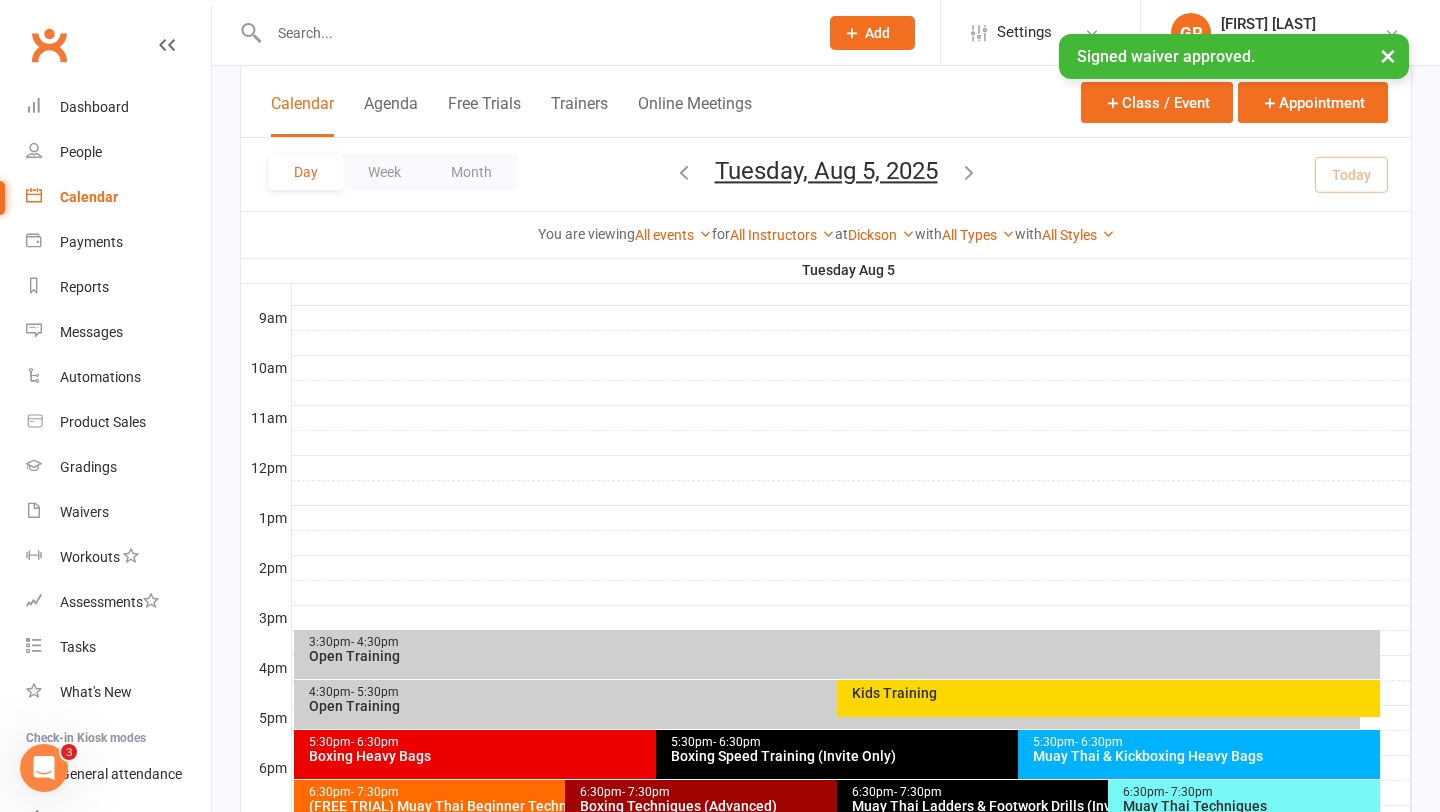 scroll, scrollTop: 593, scrollLeft: 0, axis: vertical 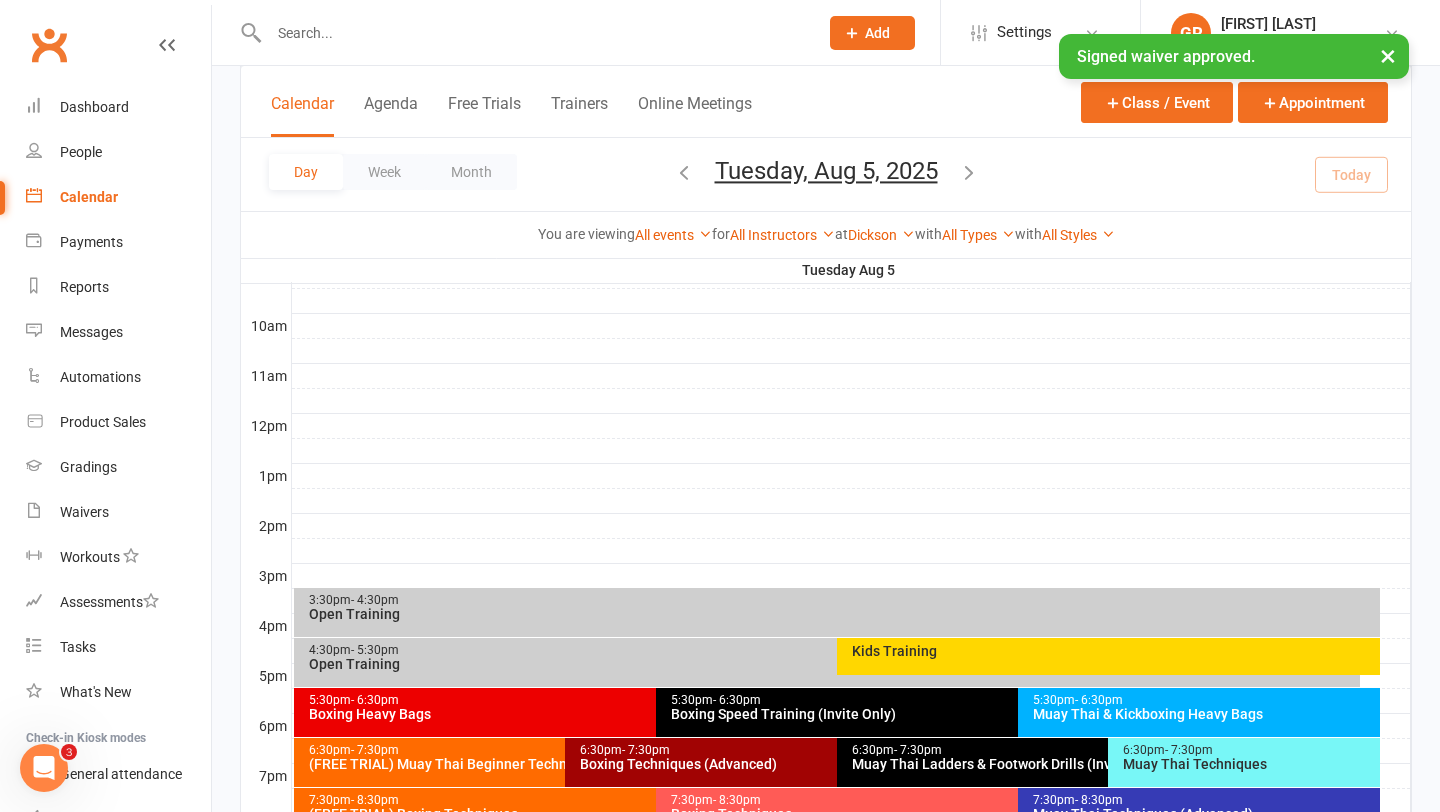click on "6:30pm  - 7:30pm" at bounding box center [560, 750] 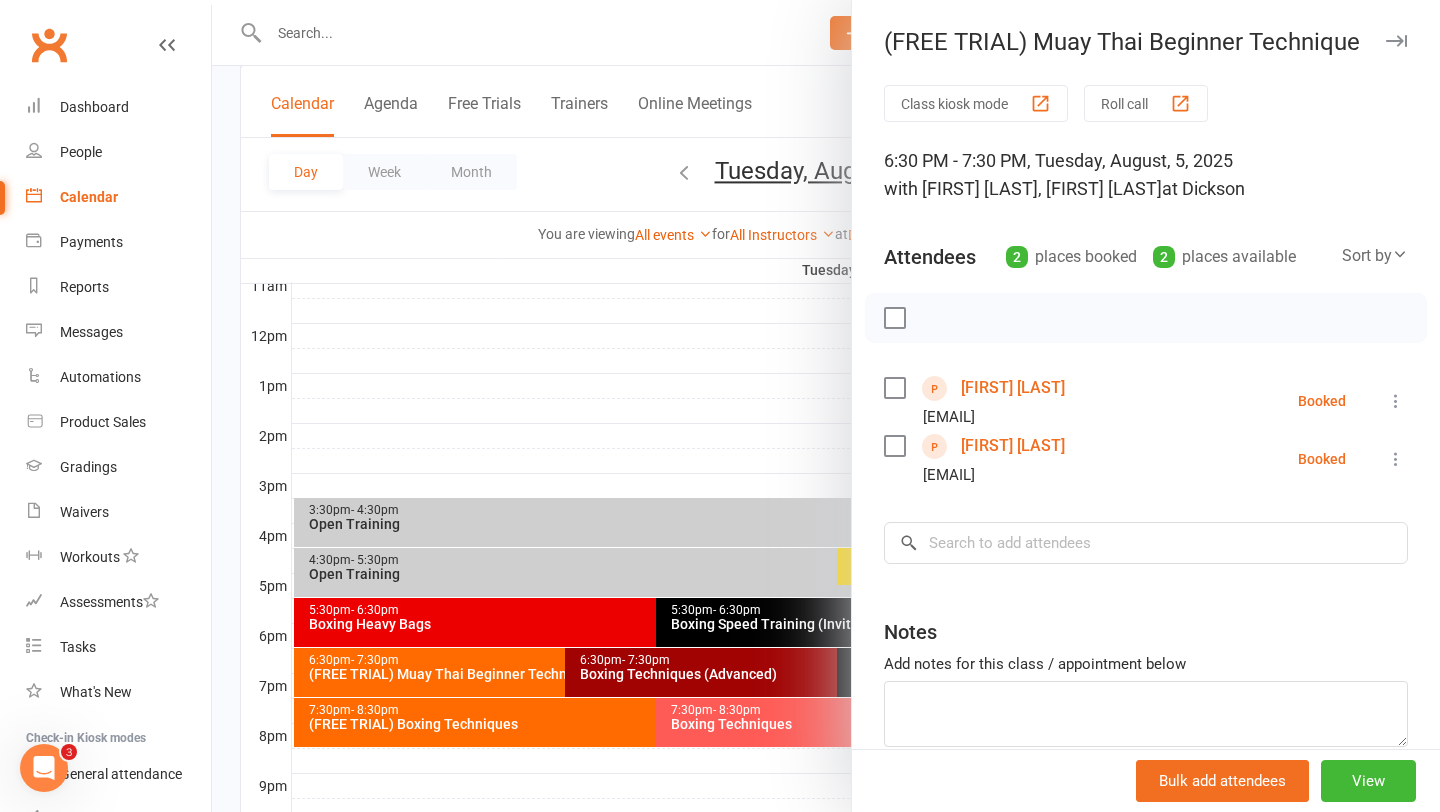 scroll, scrollTop: 685, scrollLeft: 0, axis: vertical 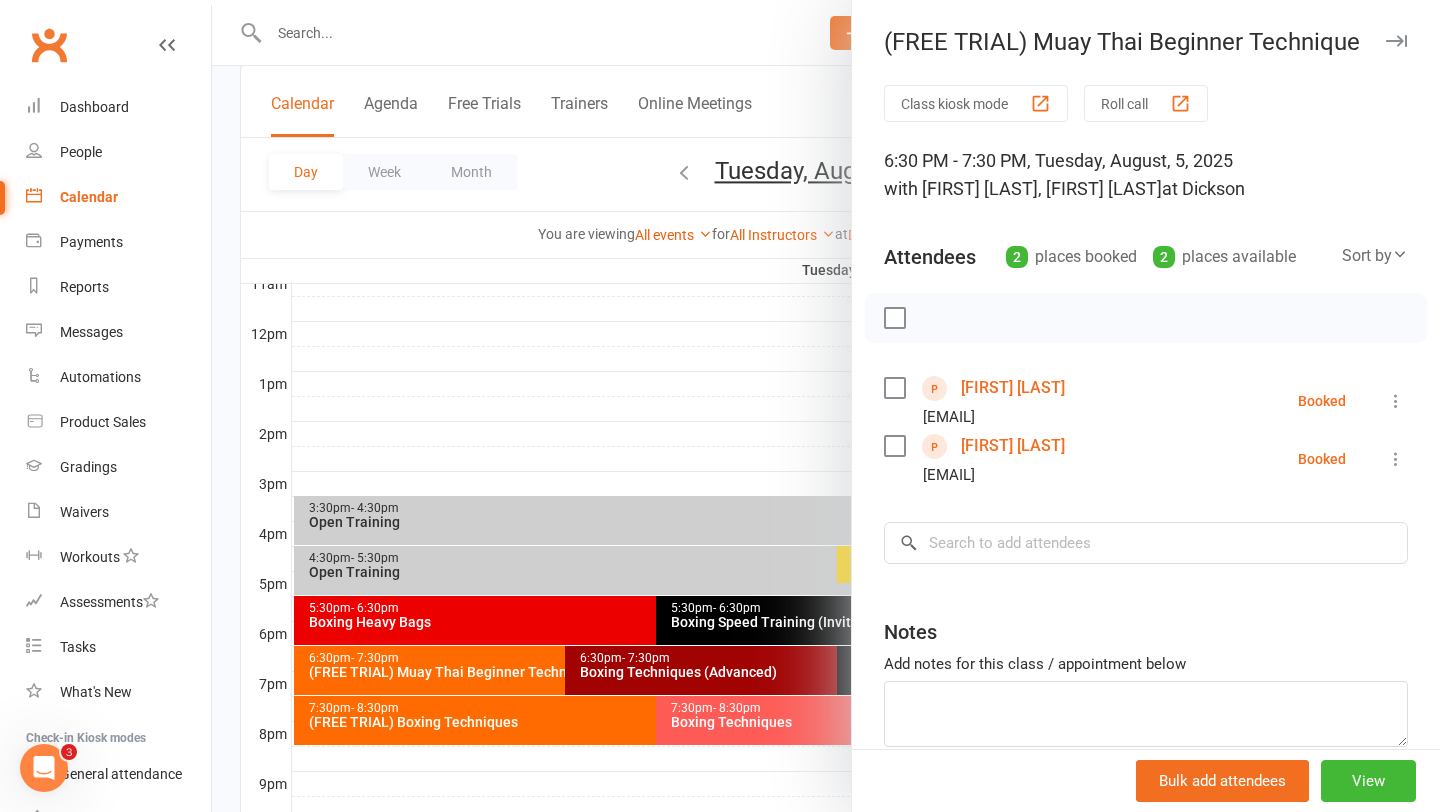 click on "John Chirayath Jayan" at bounding box center (1013, 388) 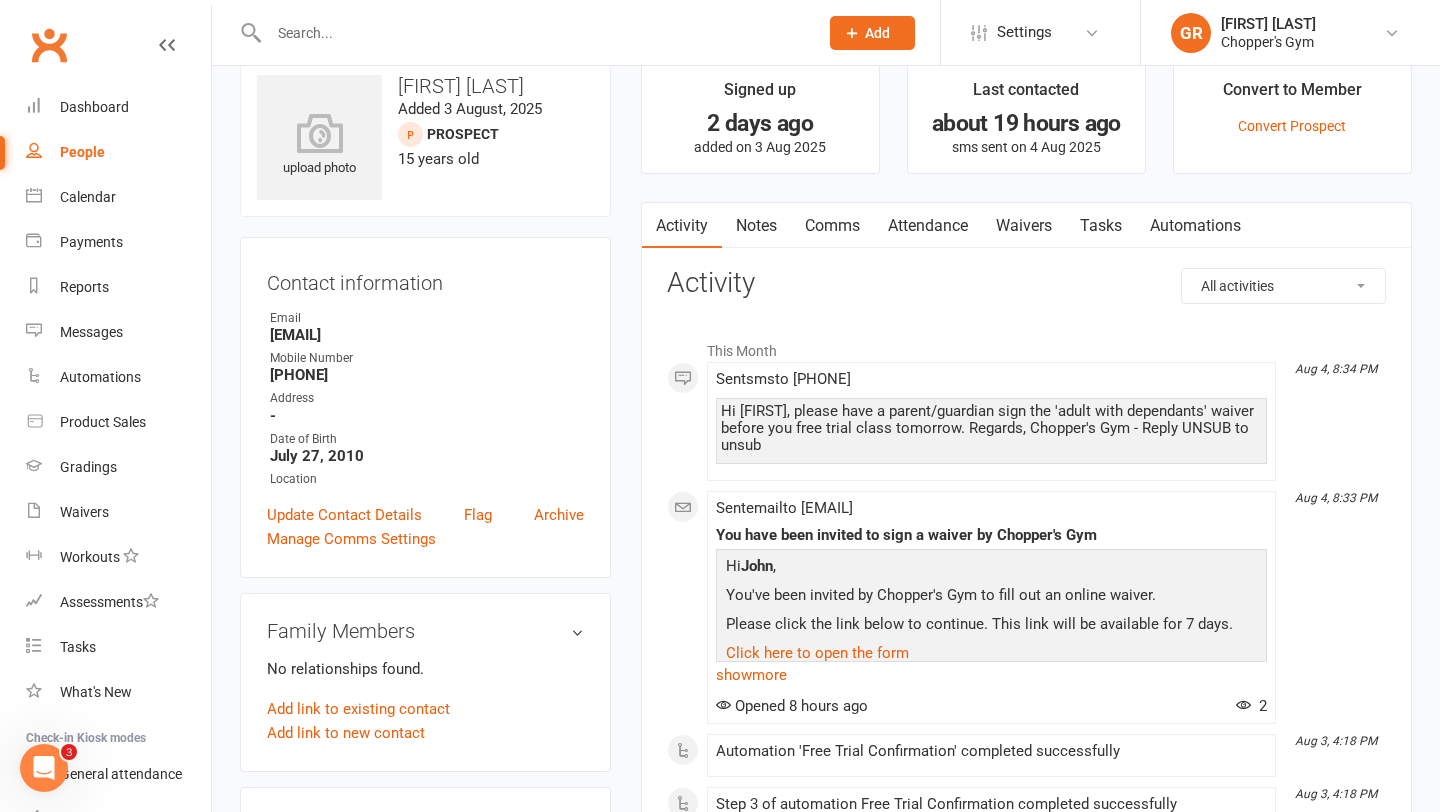scroll, scrollTop: 0, scrollLeft: 0, axis: both 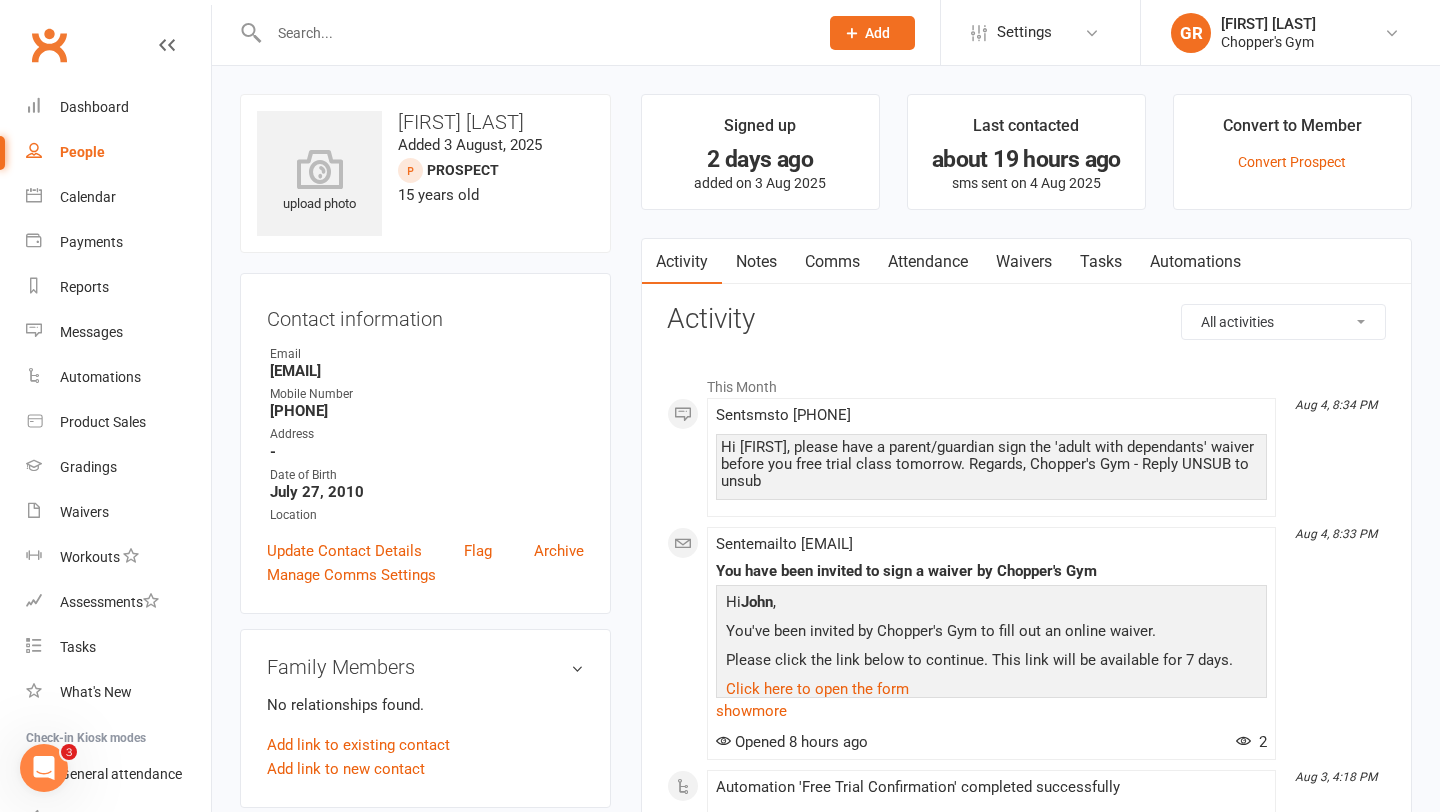click on "Waivers" at bounding box center [1024, 262] 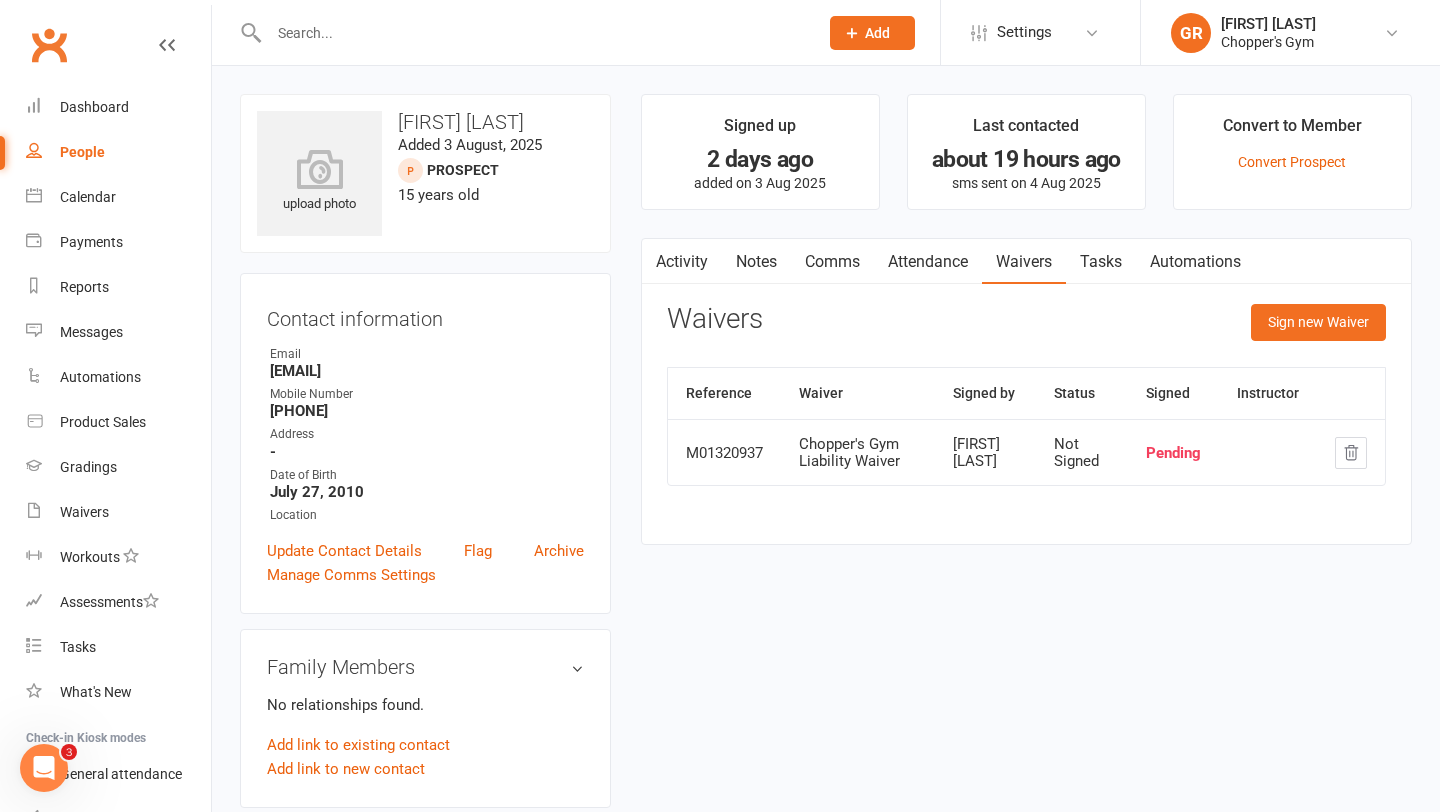 click on "Activity" at bounding box center (682, 262) 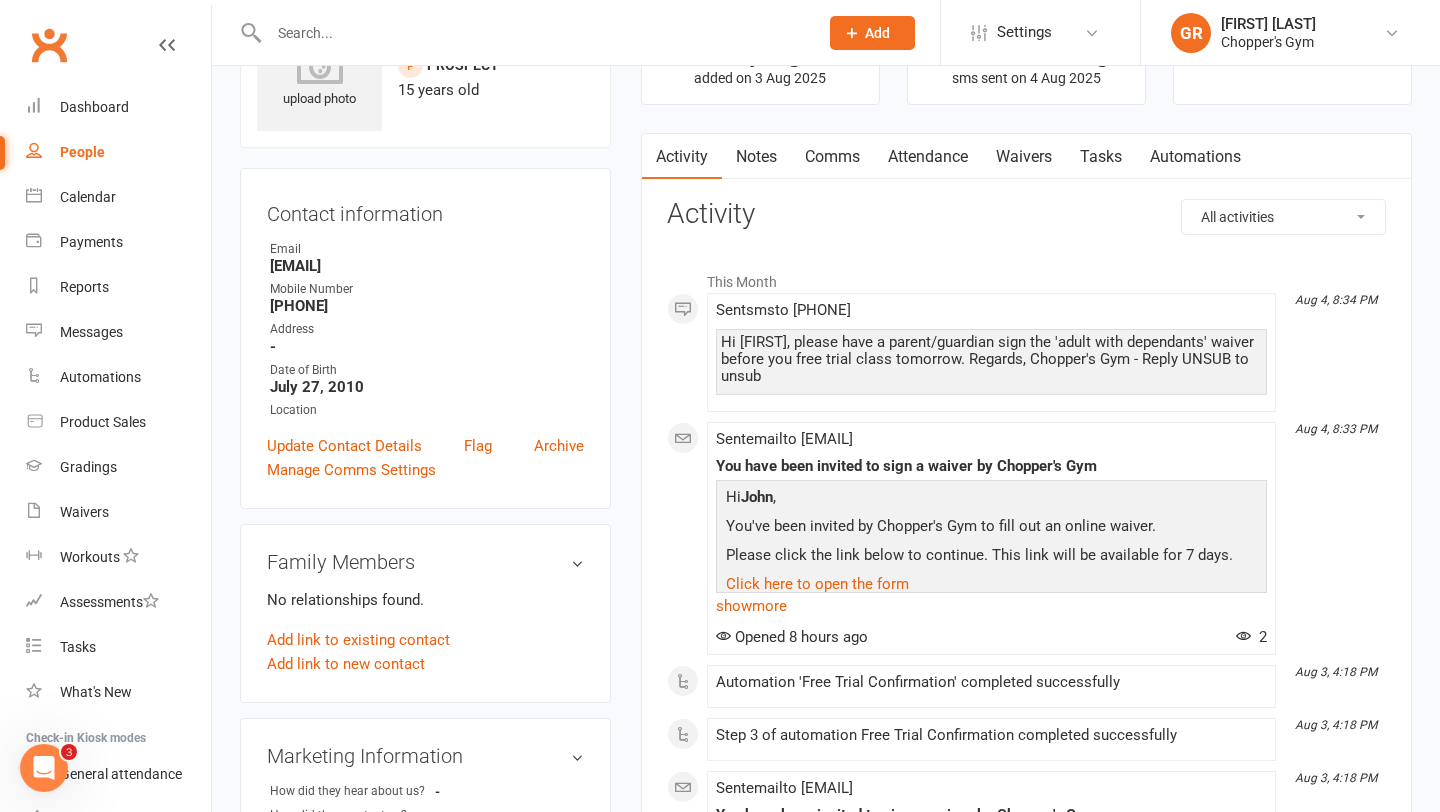 scroll, scrollTop: 110, scrollLeft: 0, axis: vertical 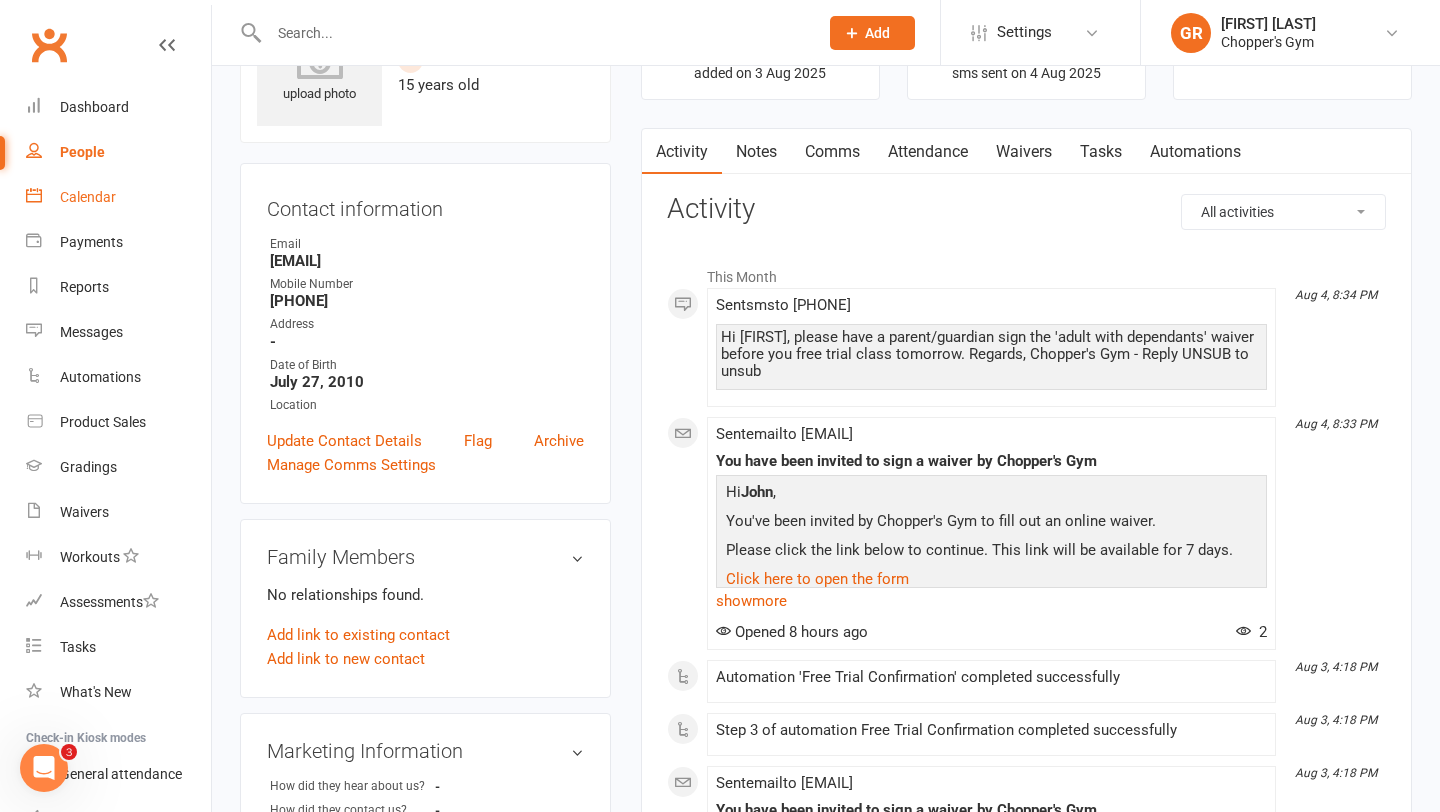 click on "Calendar" at bounding box center [118, 197] 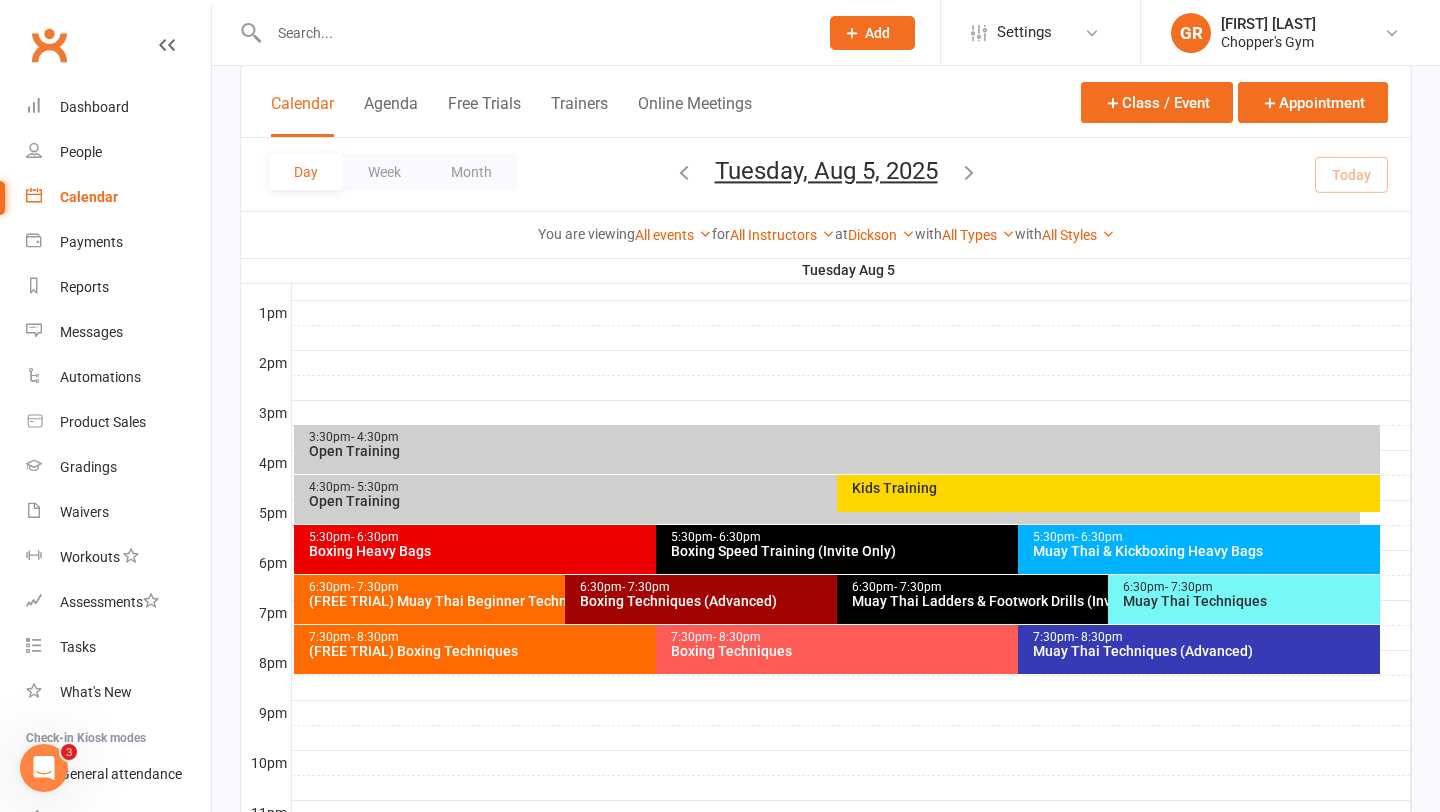 scroll, scrollTop: 850, scrollLeft: 0, axis: vertical 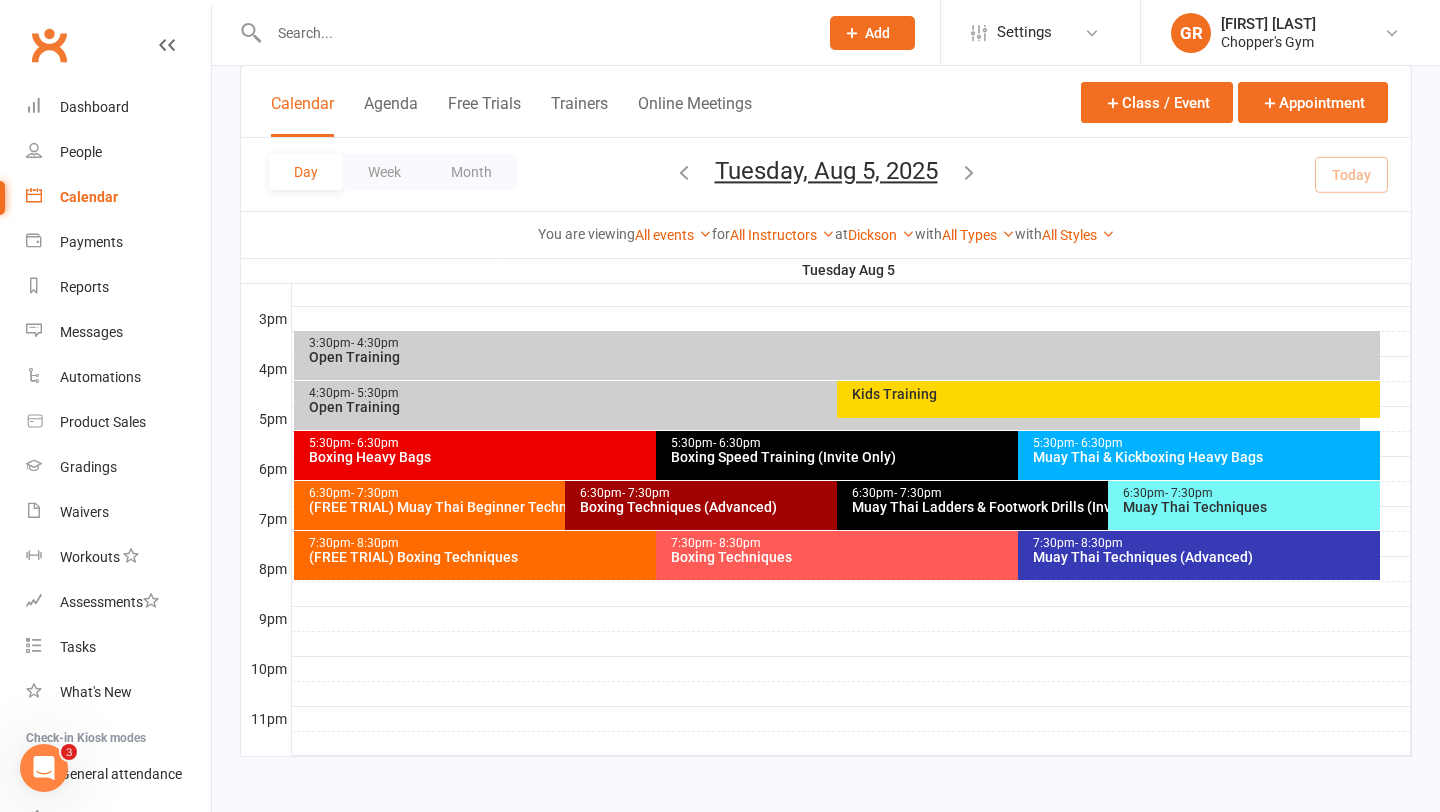 click on "(FREE TRIAL)  Muay Thai Beginner Technique" at bounding box center (560, 507) 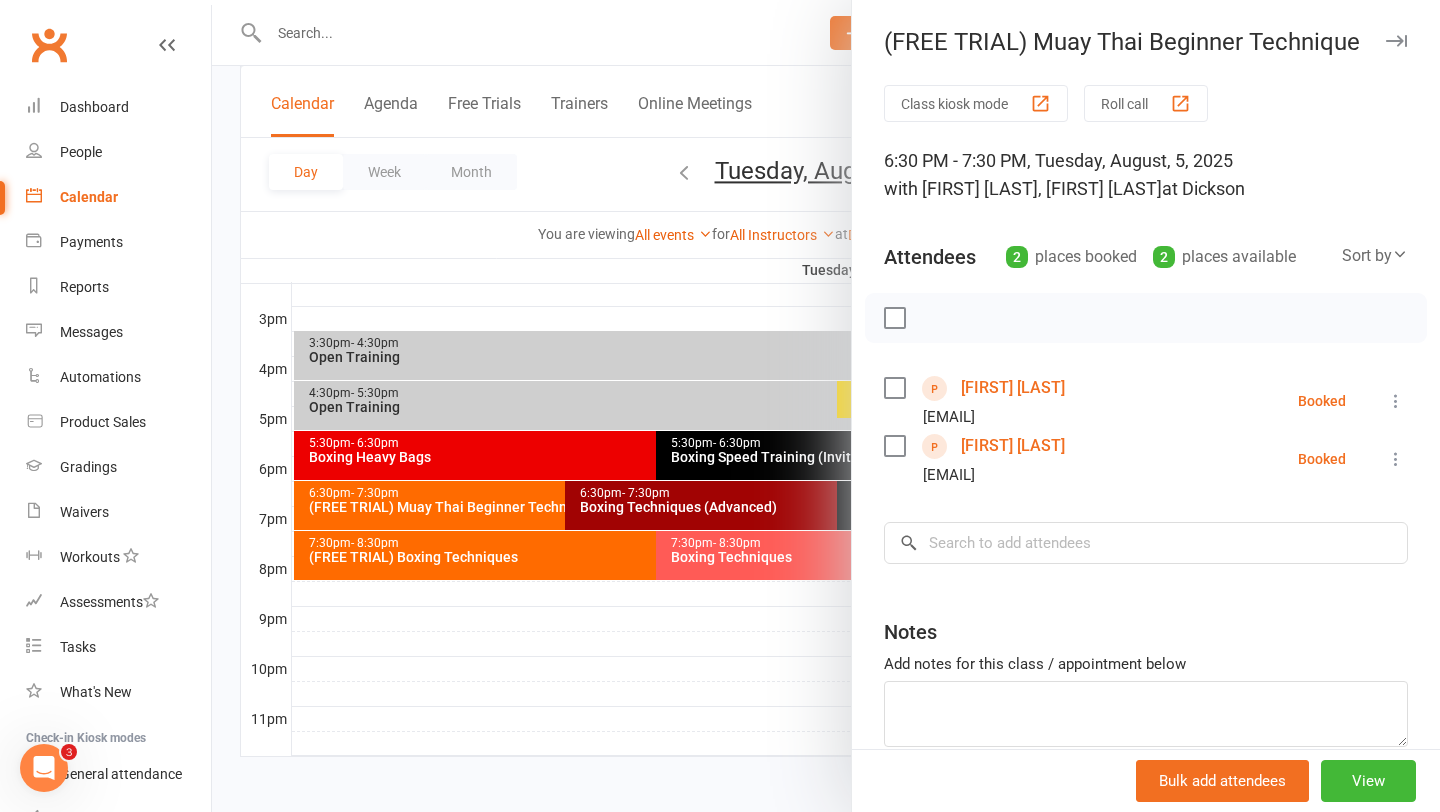 click on "AMZINTAY Eannay" at bounding box center (1013, 446) 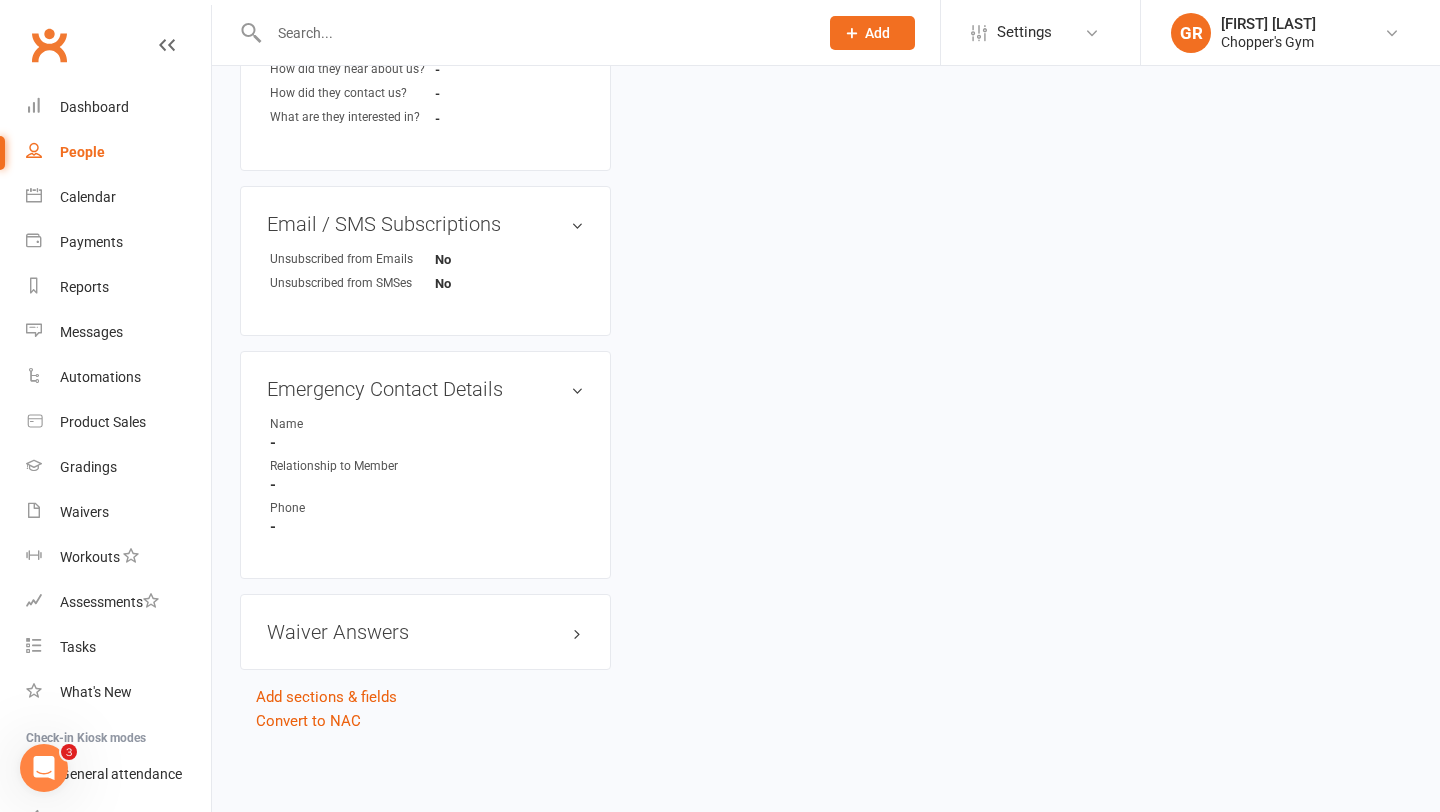 scroll, scrollTop: 0, scrollLeft: 0, axis: both 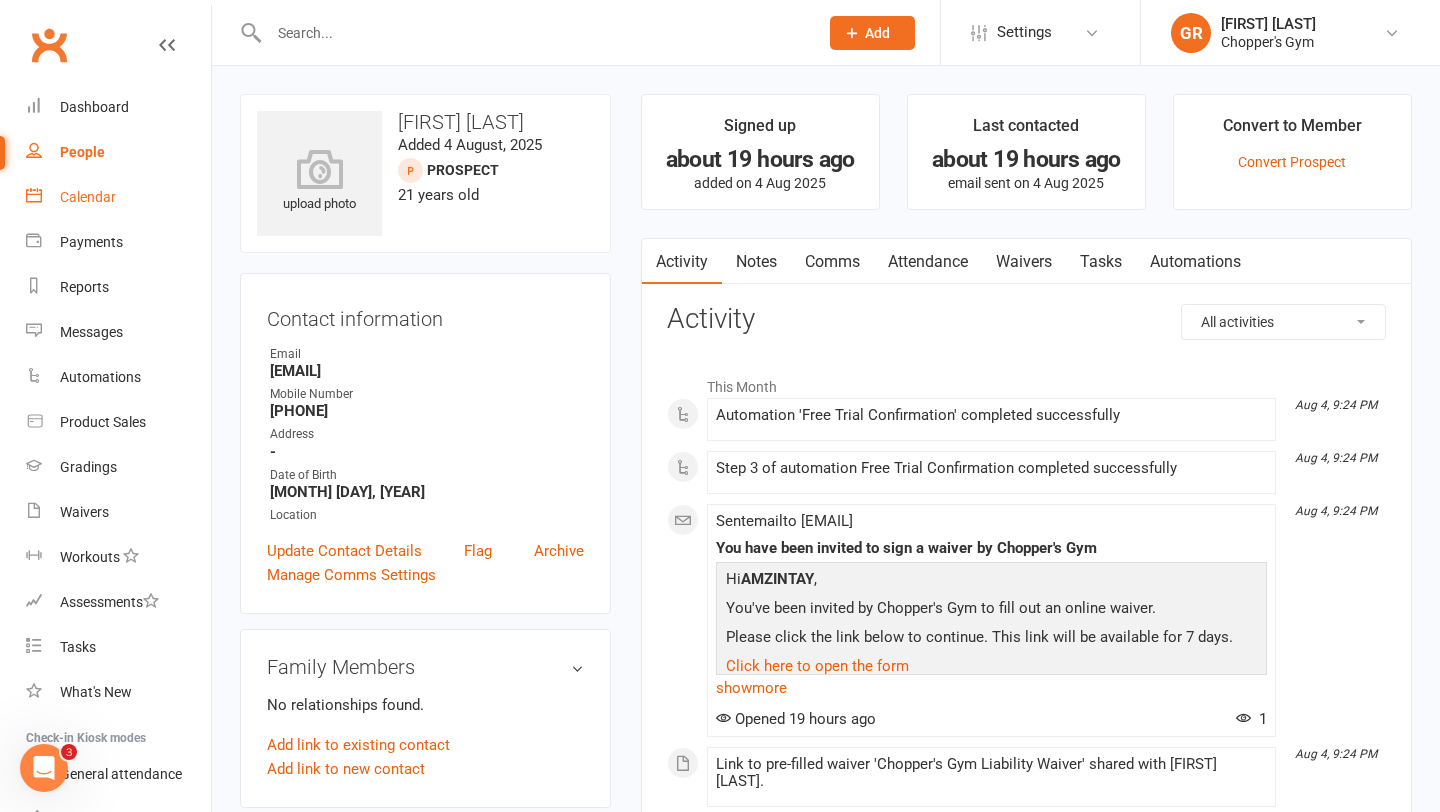 click on "Calendar" at bounding box center [88, 197] 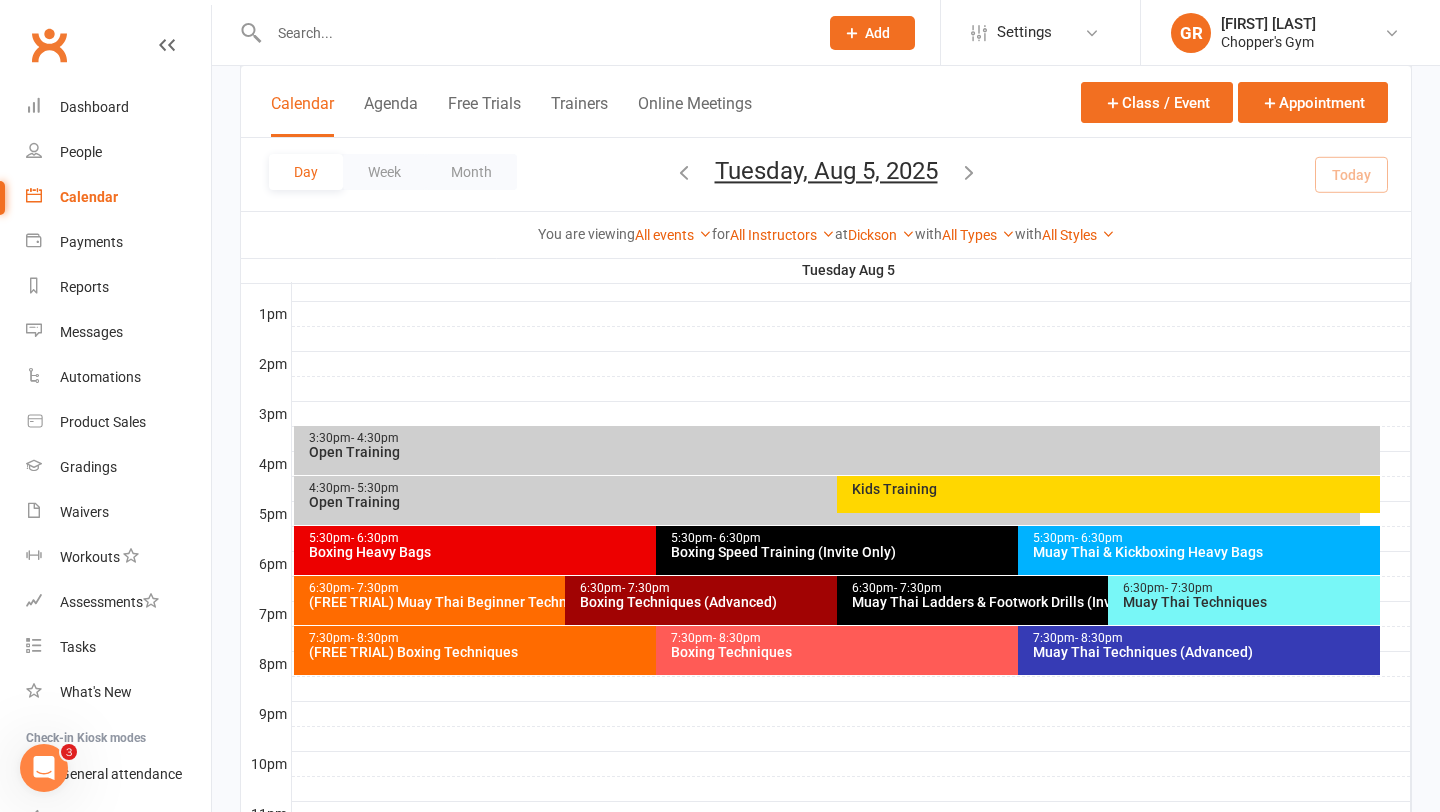 scroll, scrollTop: 852, scrollLeft: 0, axis: vertical 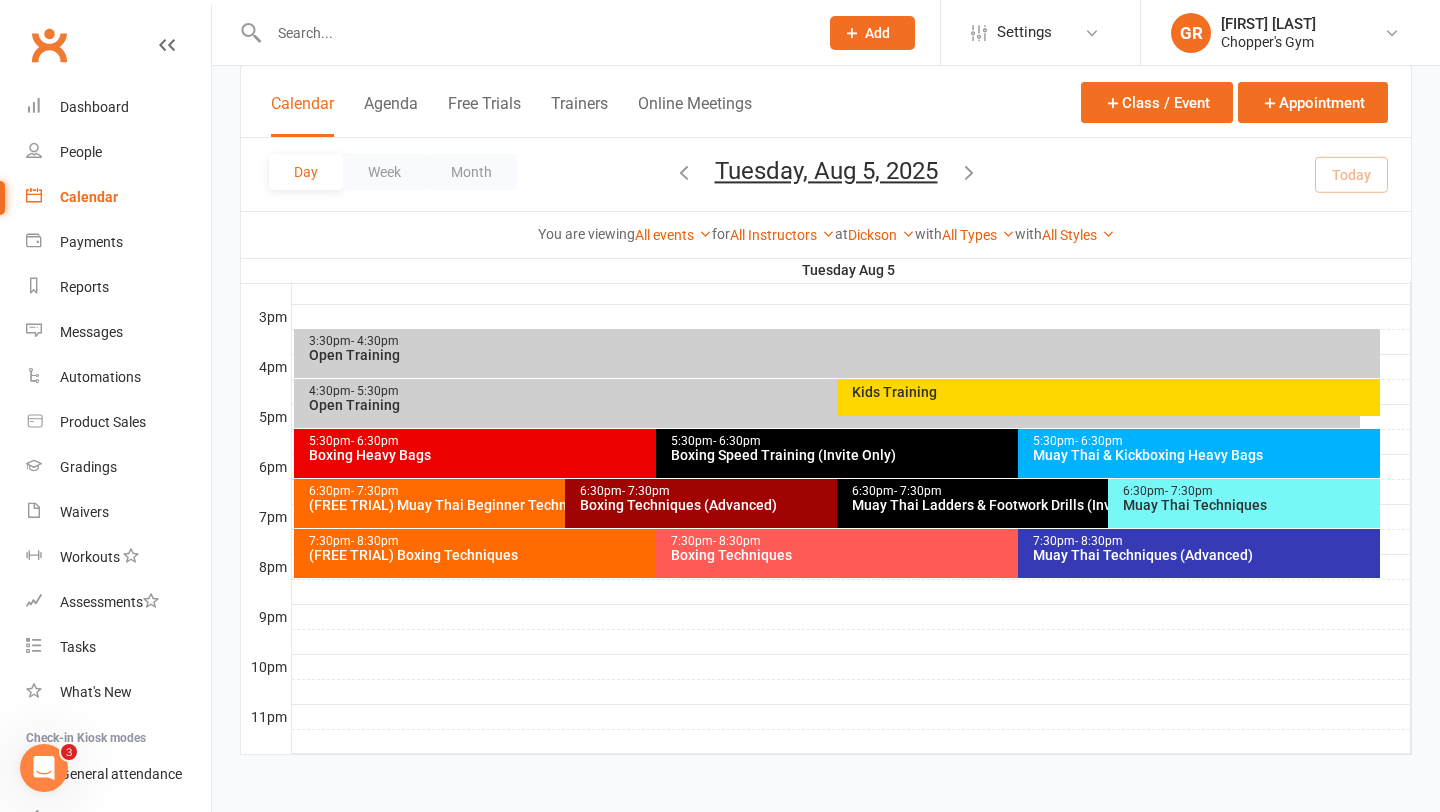 click on "(FREE TRIAL)  Muay Thai Beginner Technique" at bounding box center (560, 505) 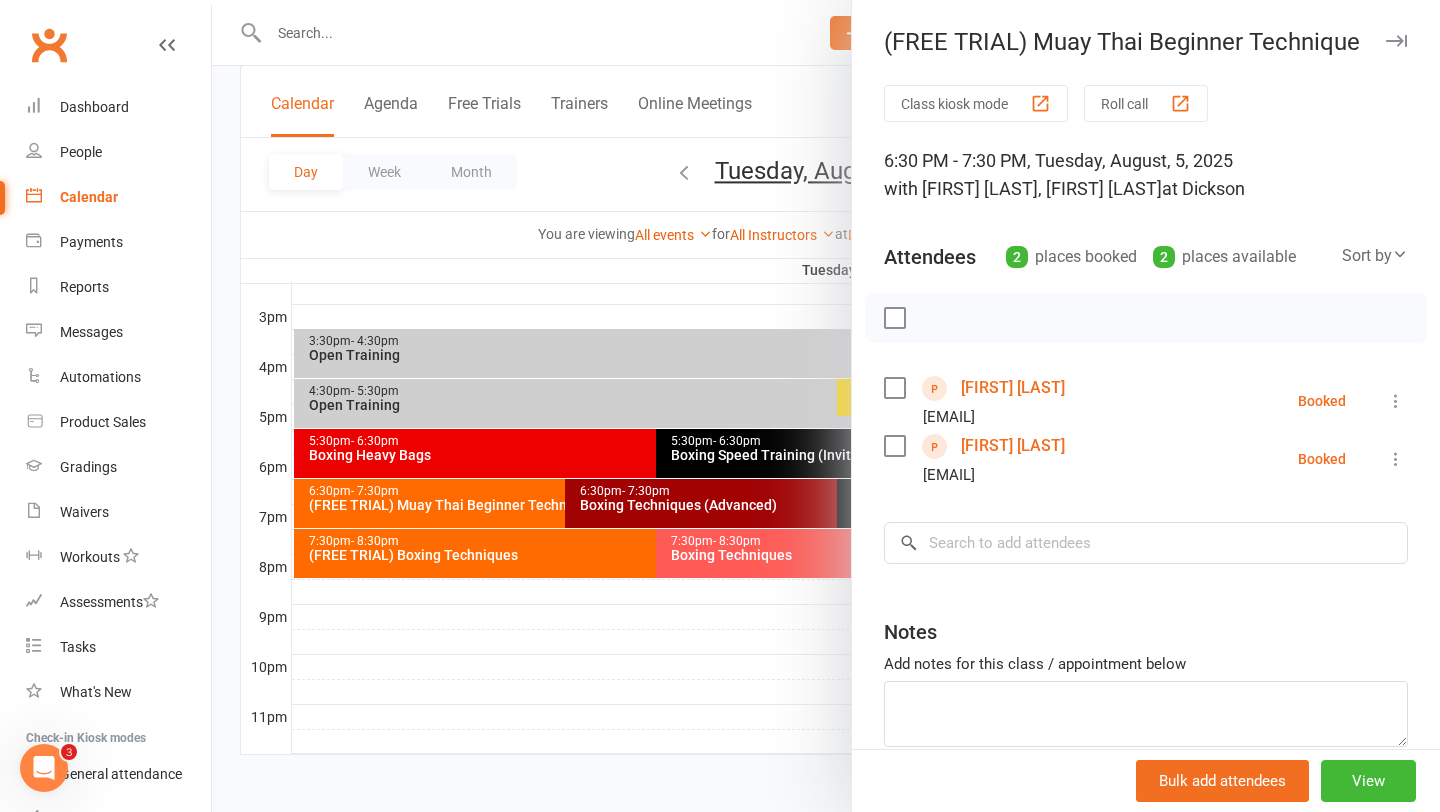 click on "John Chirayath Jayan" at bounding box center (1013, 388) 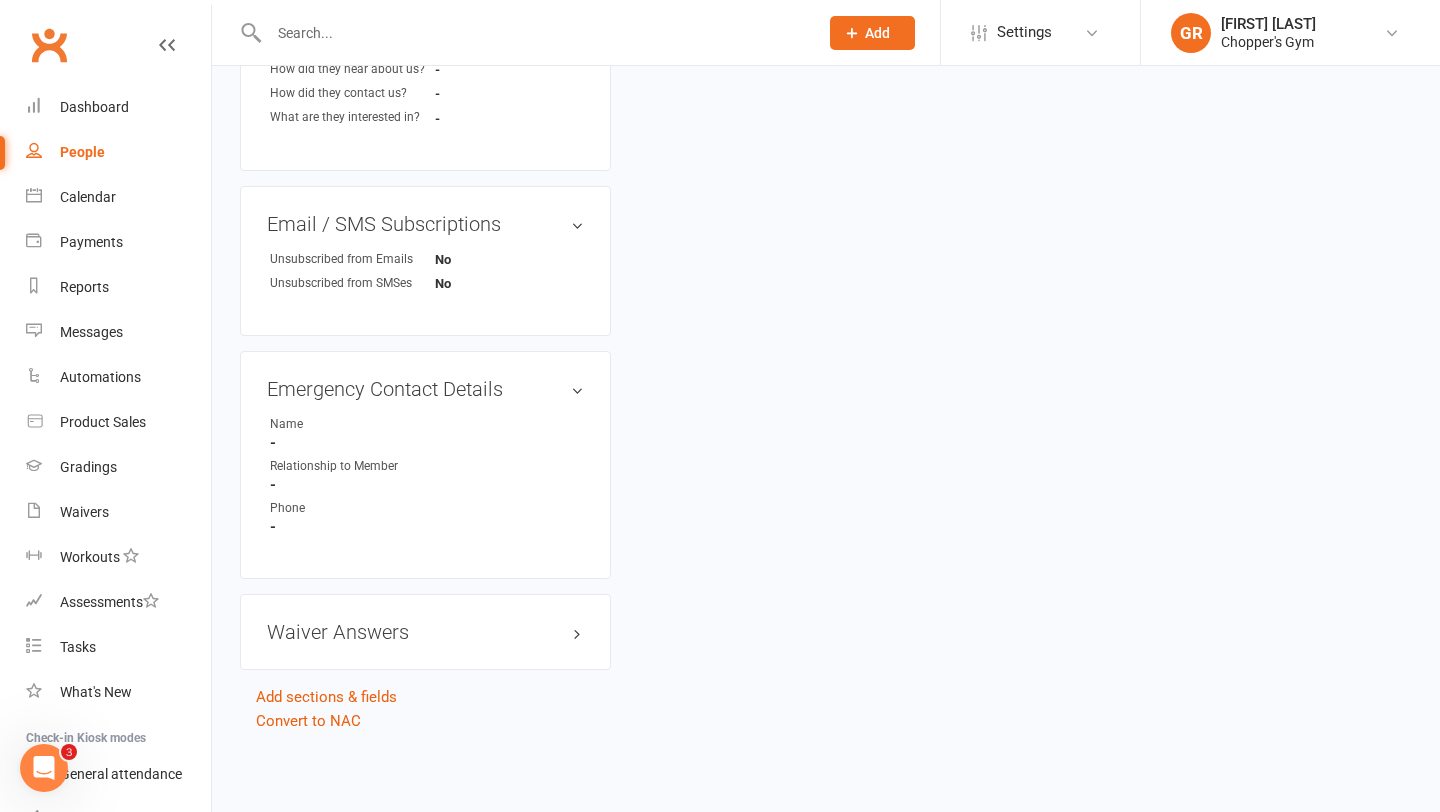 scroll, scrollTop: 0, scrollLeft: 0, axis: both 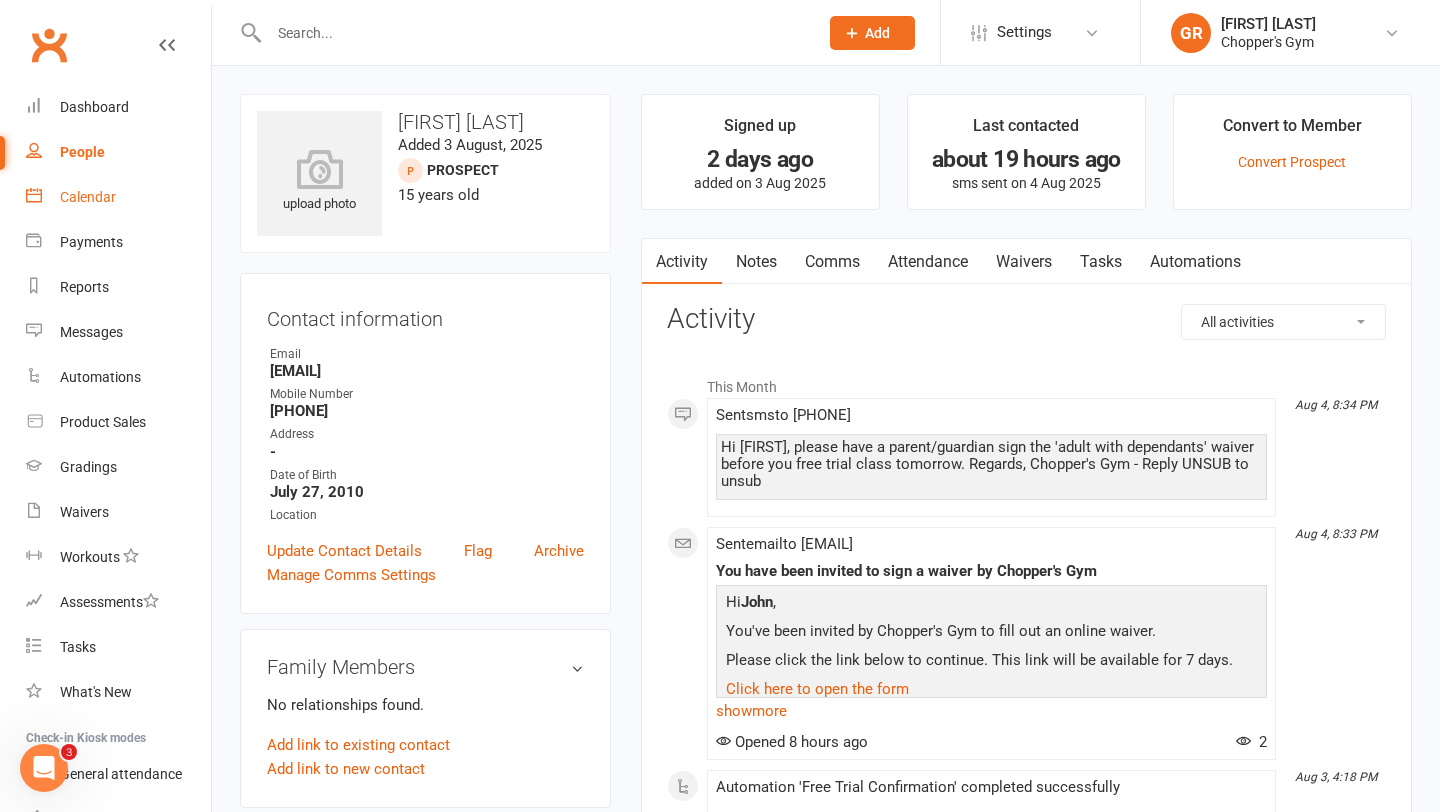 click on "Calendar" at bounding box center [118, 197] 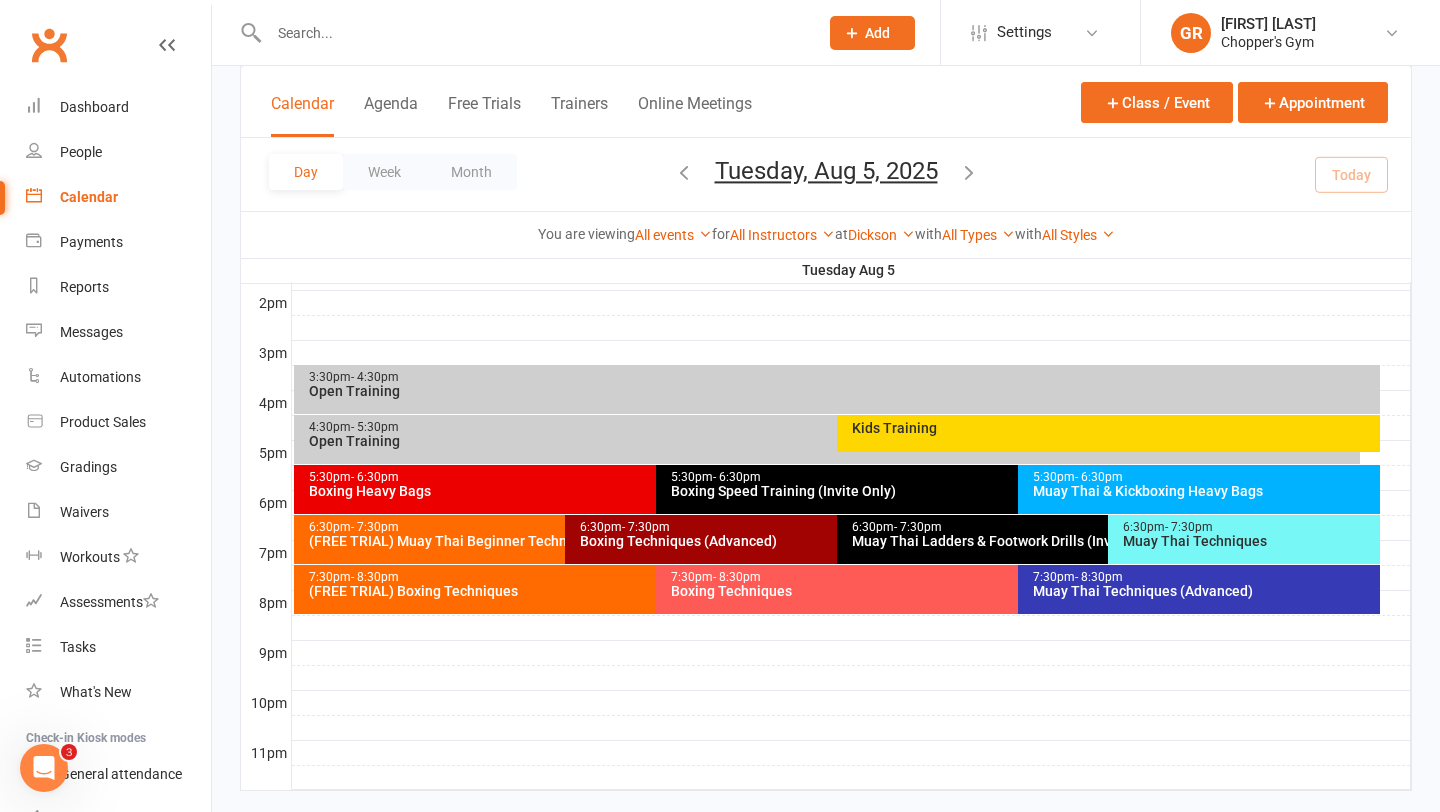 scroll, scrollTop: 852, scrollLeft: 0, axis: vertical 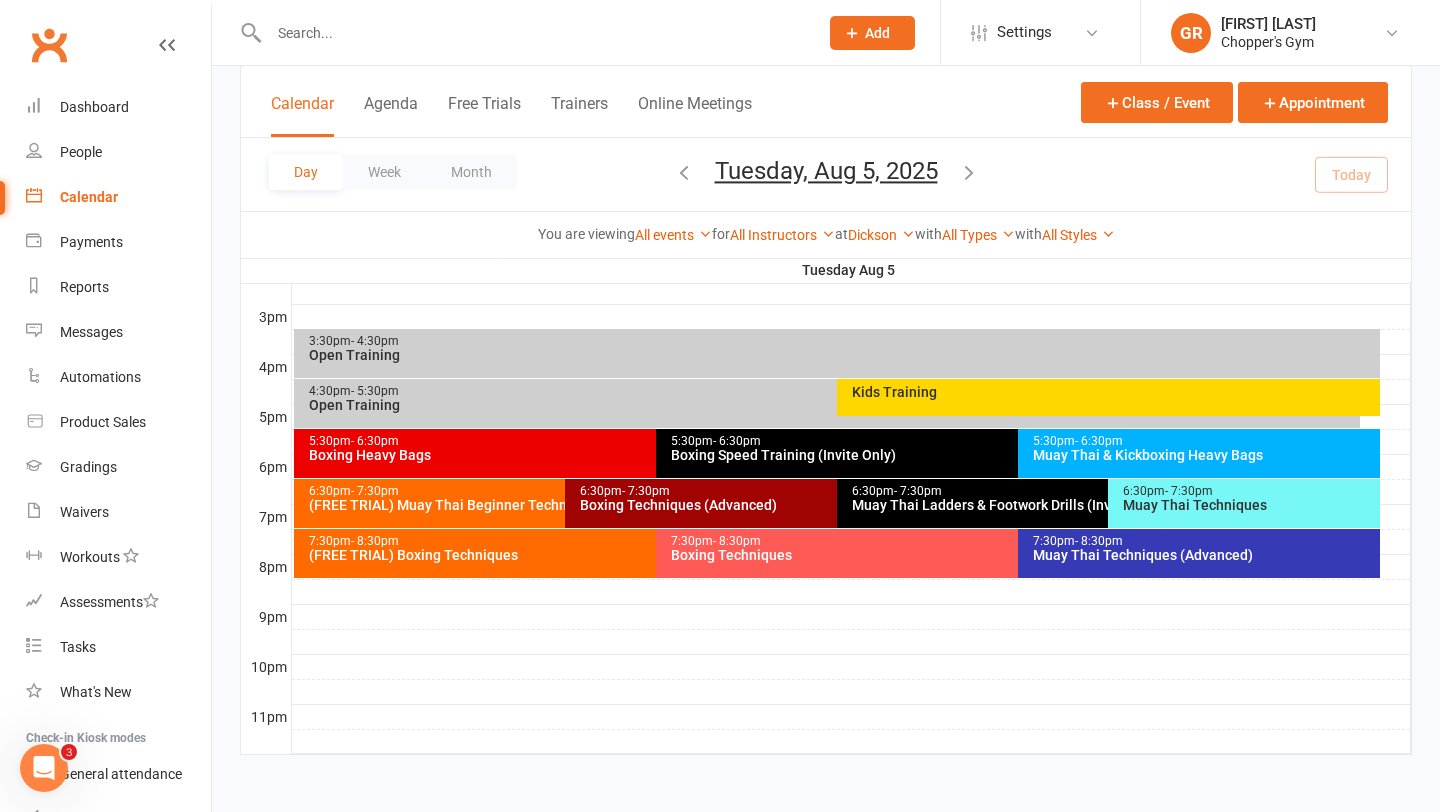 click on "(FREE TRIAL)  Boxing Techniques" at bounding box center [651, 555] 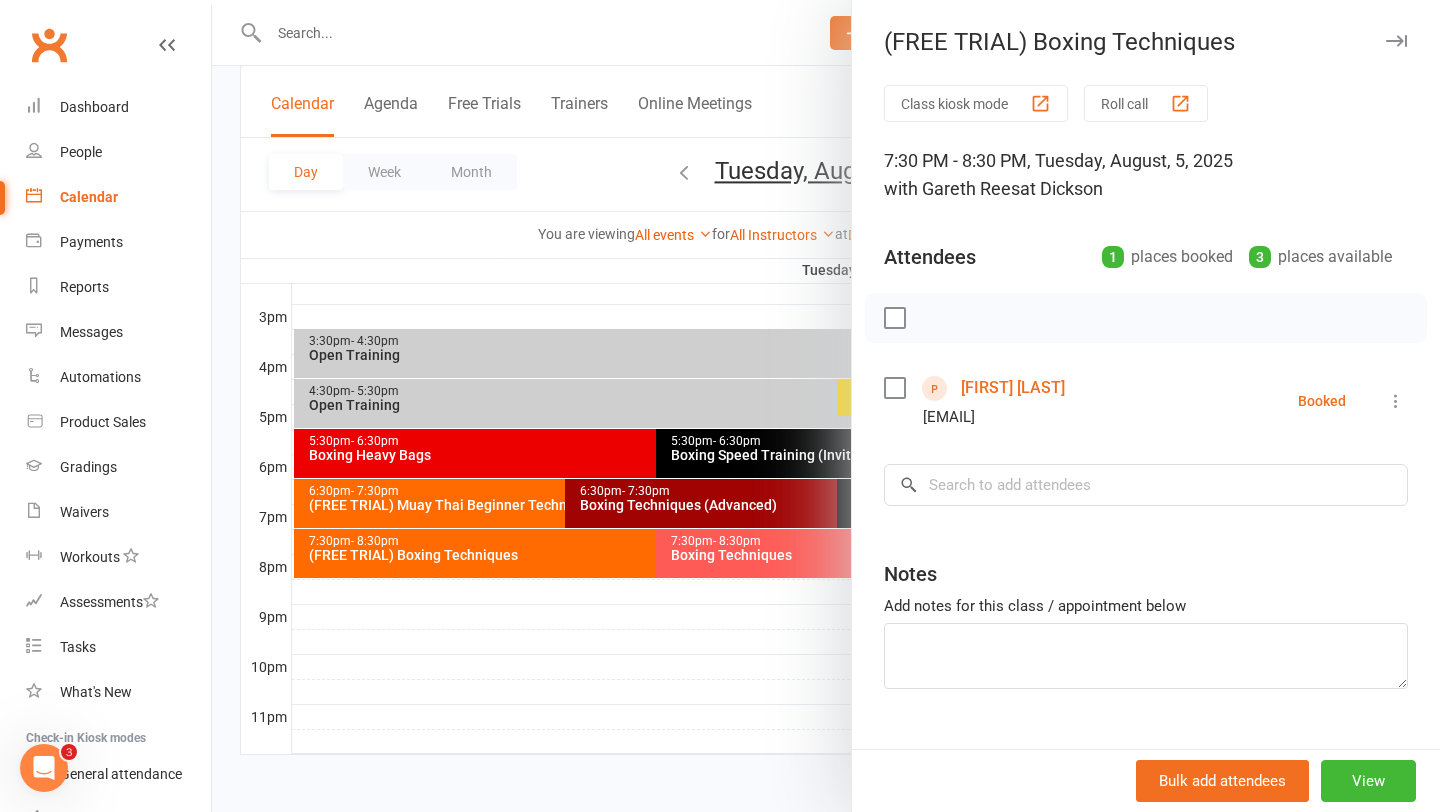 click on "Tricia Walsh" at bounding box center (1013, 388) 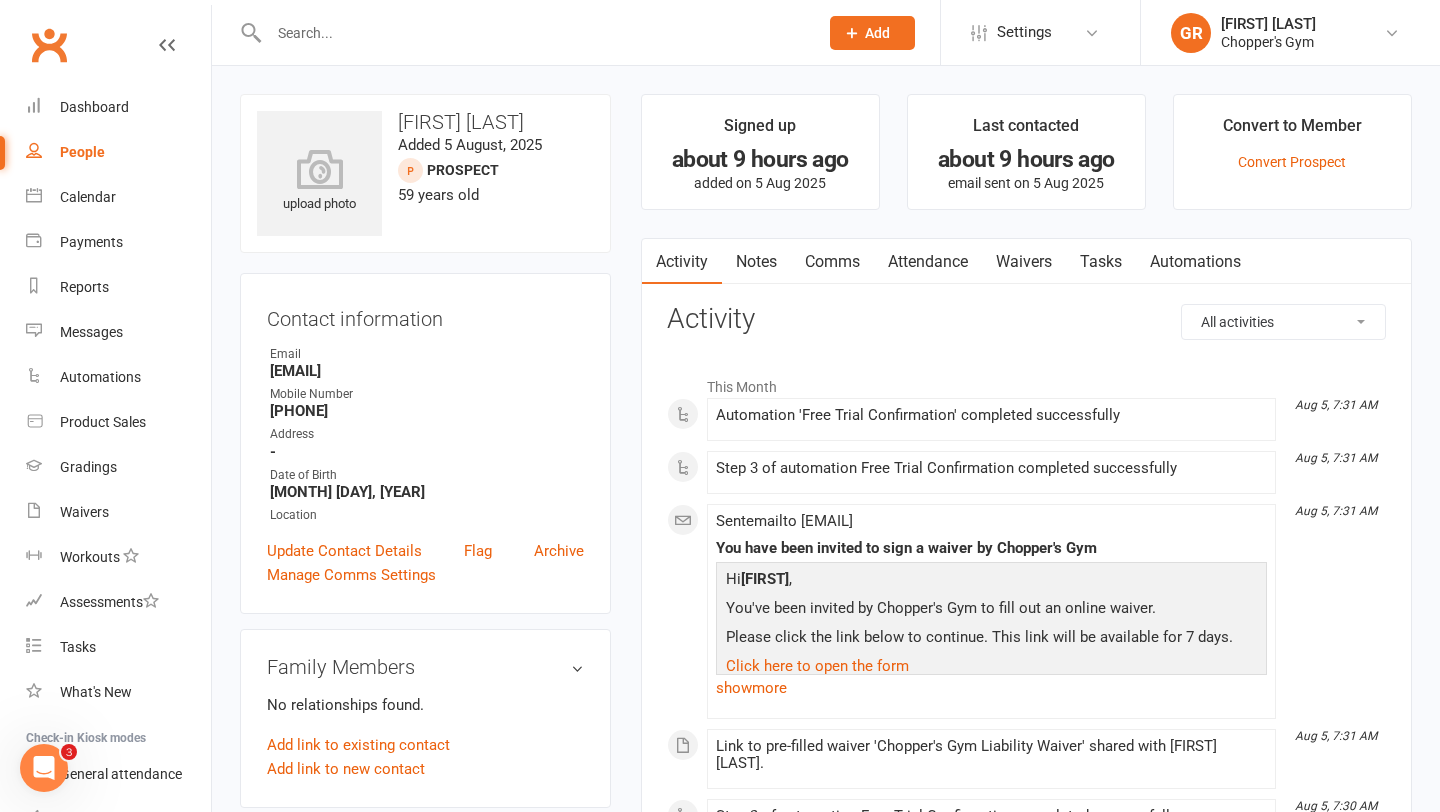 scroll, scrollTop: 7, scrollLeft: 0, axis: vertical 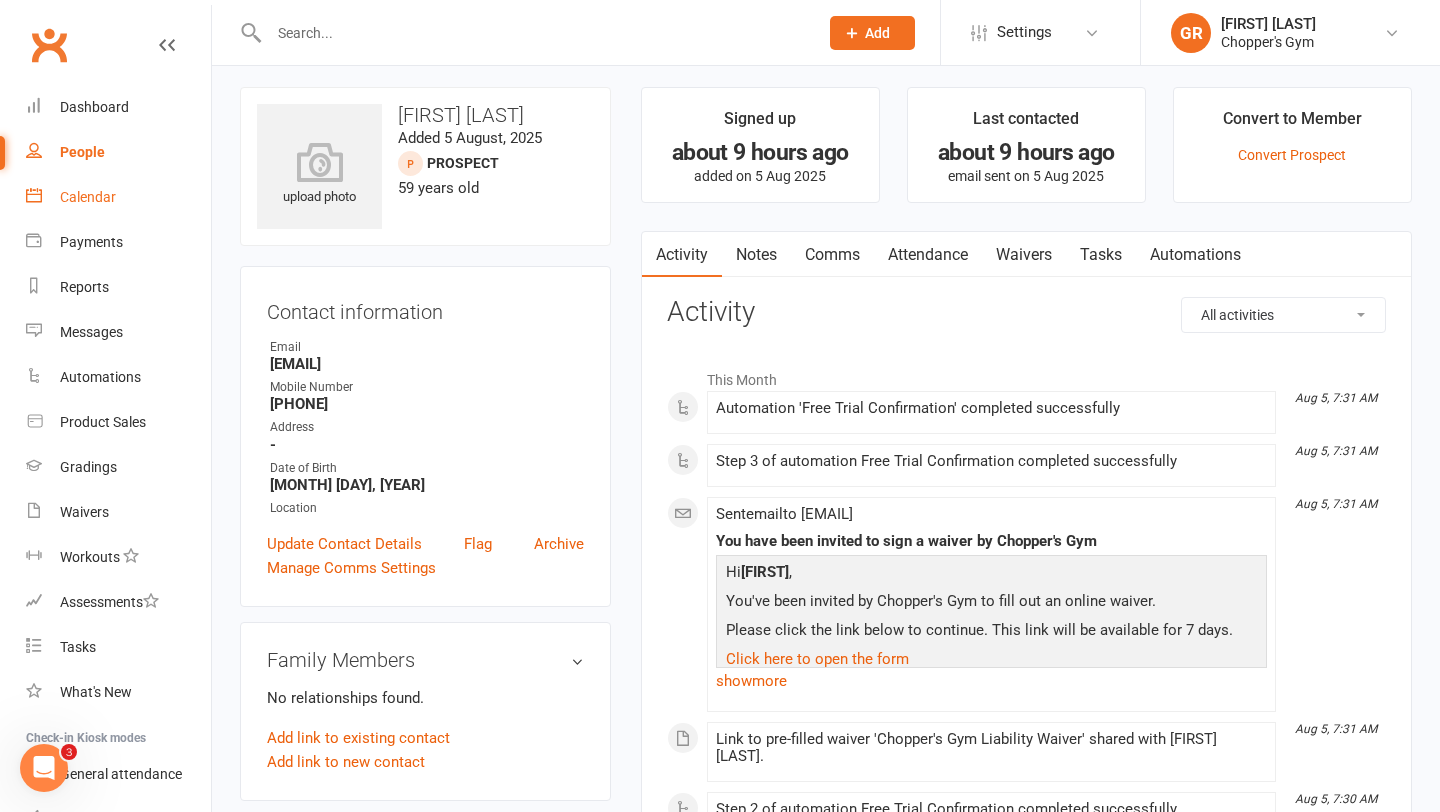 click on "Calendar" at bounding box center [88, 197] 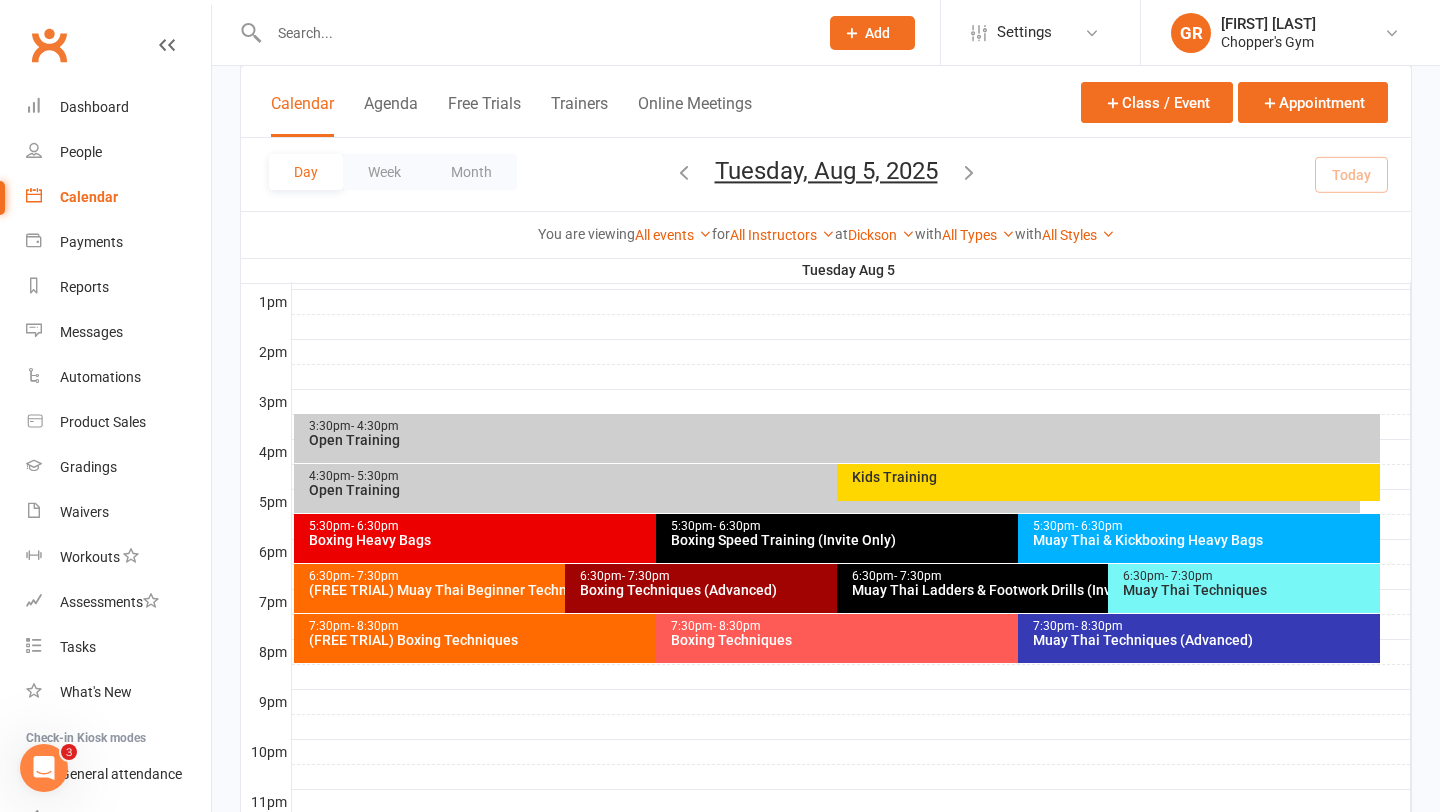 scroll, scrollTop: 770, scrollLeft: 0, axis: vertical 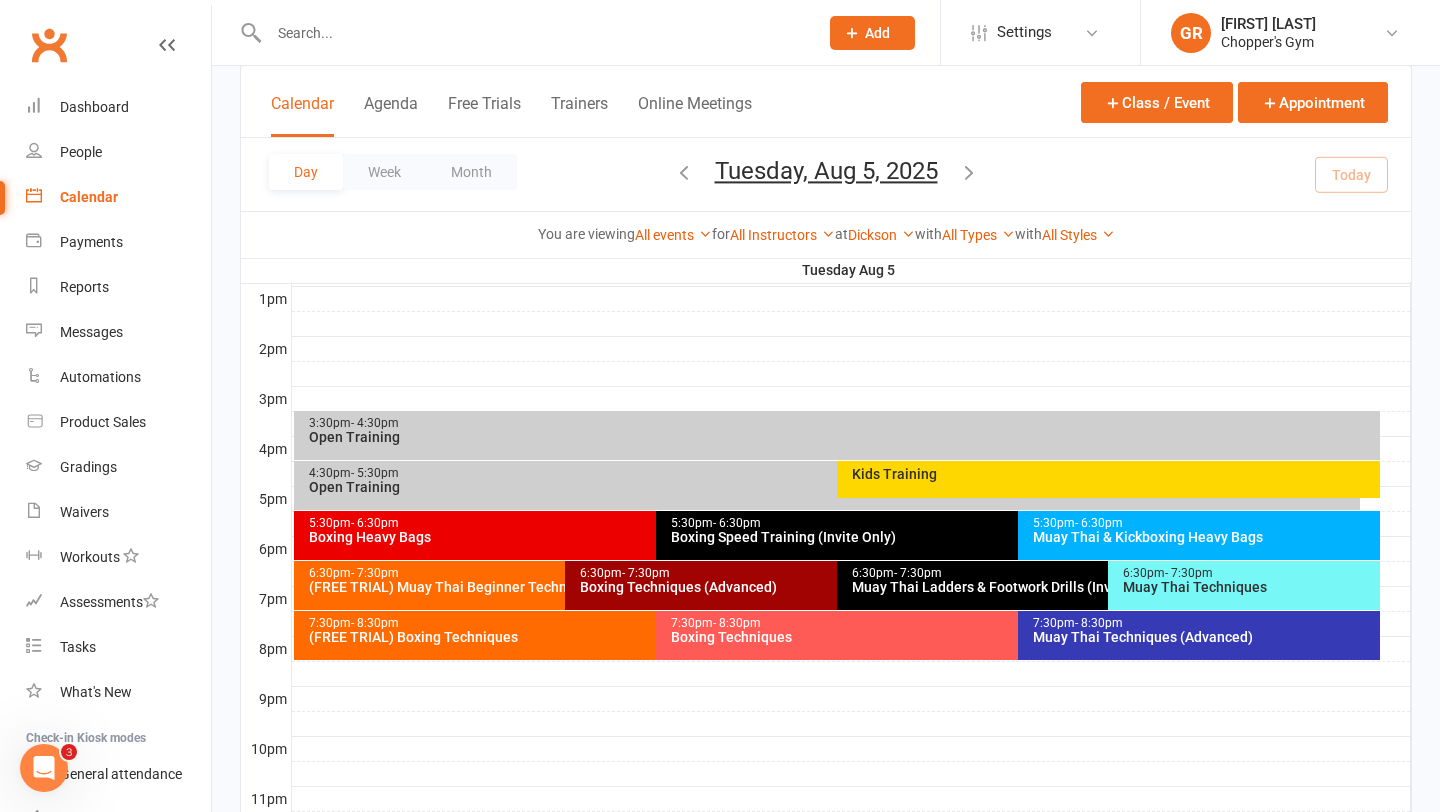 click on "5:30pm  - 6:30pm" at bounding box center (1204, 523) 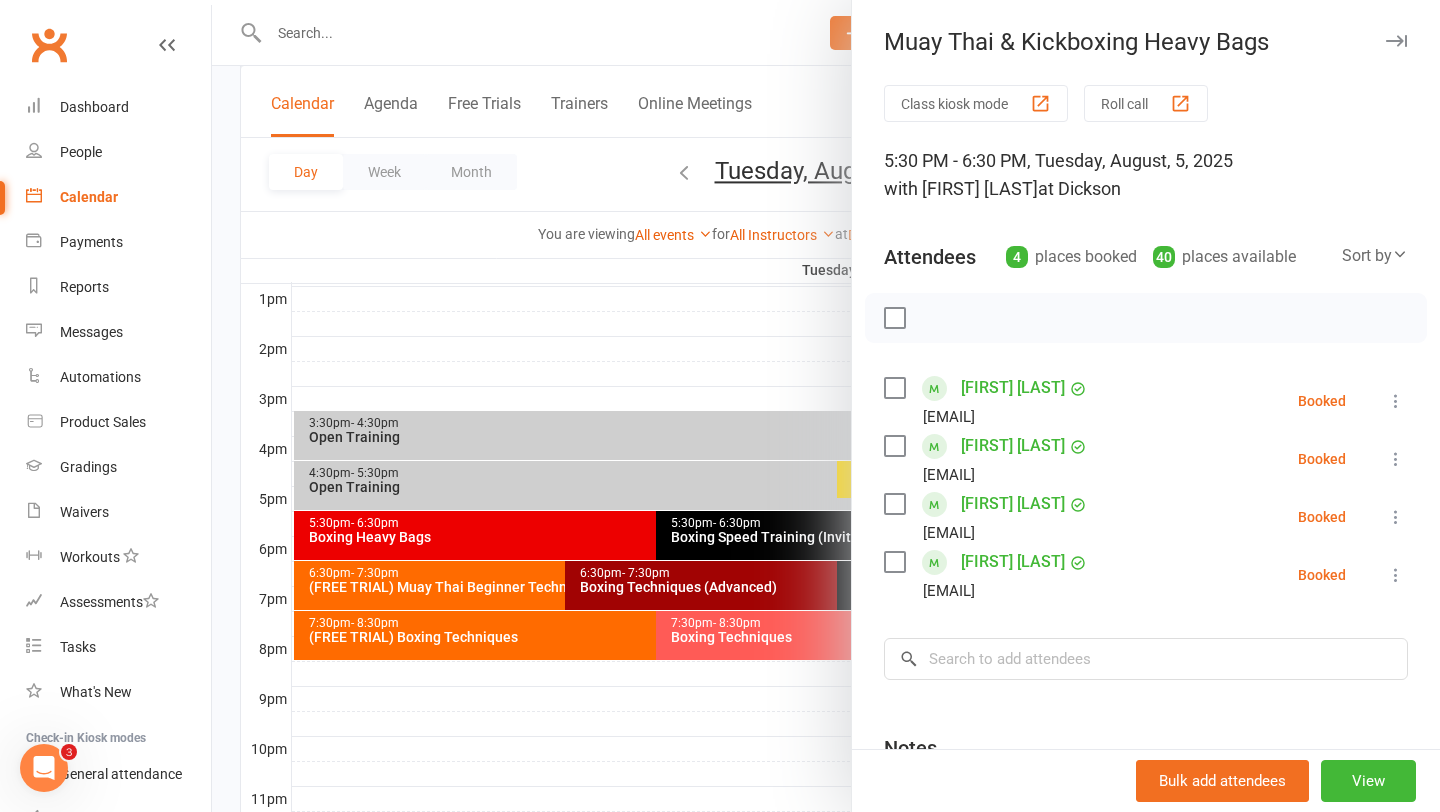 click at bounding box center [826, 406] 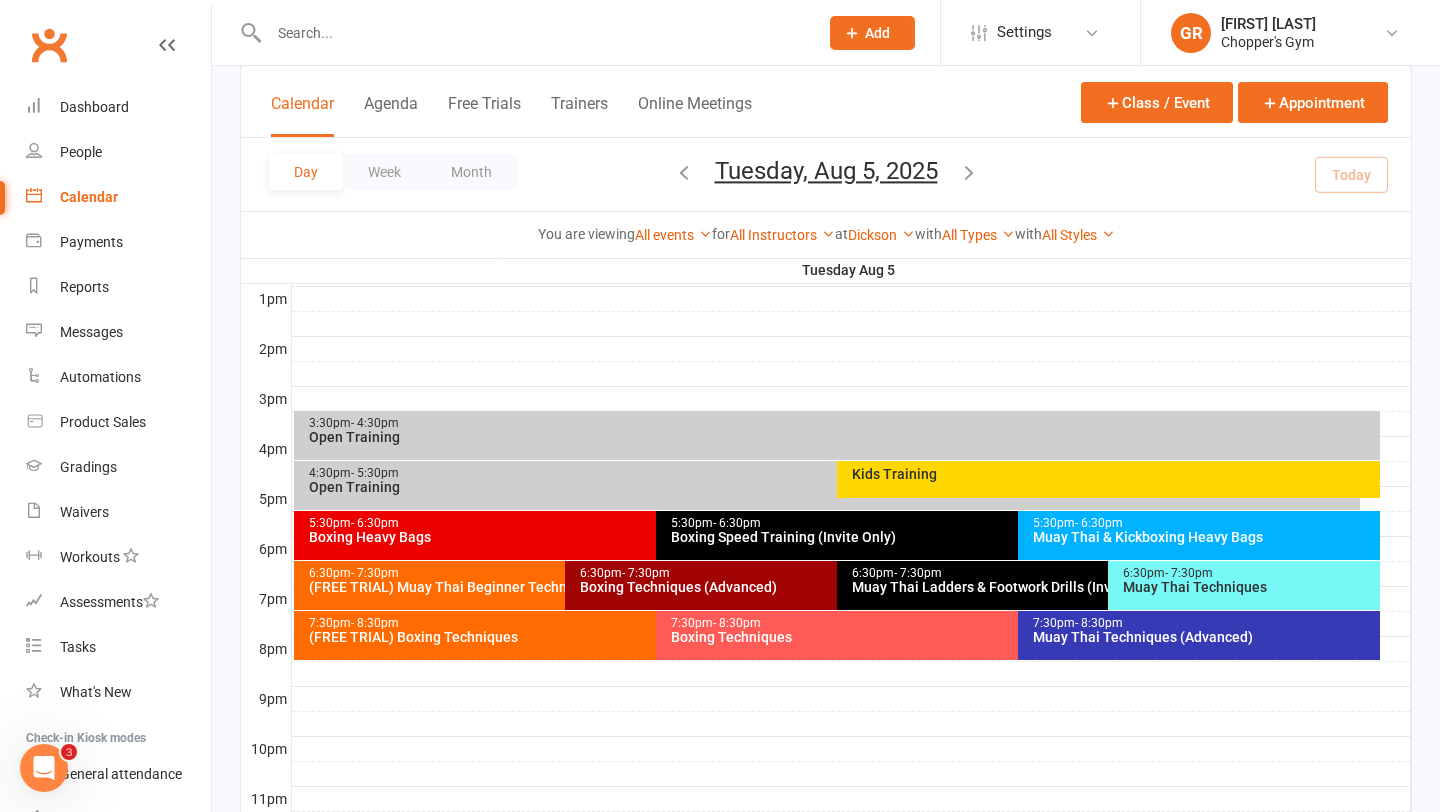 click on "Boxing Speed Training (Invite Only)" at bounding box center (1013, 537) 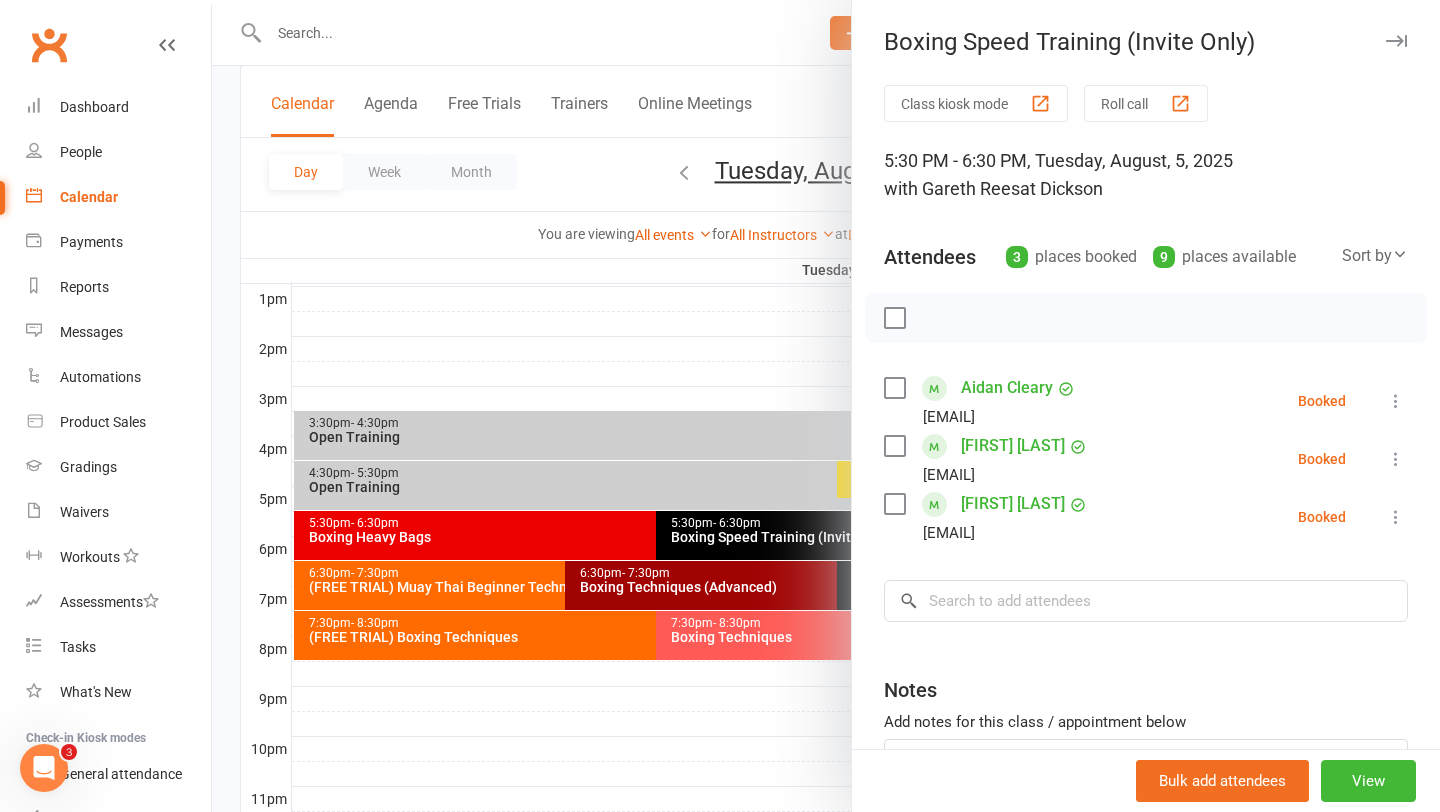 click at bounding box center (826, 406) 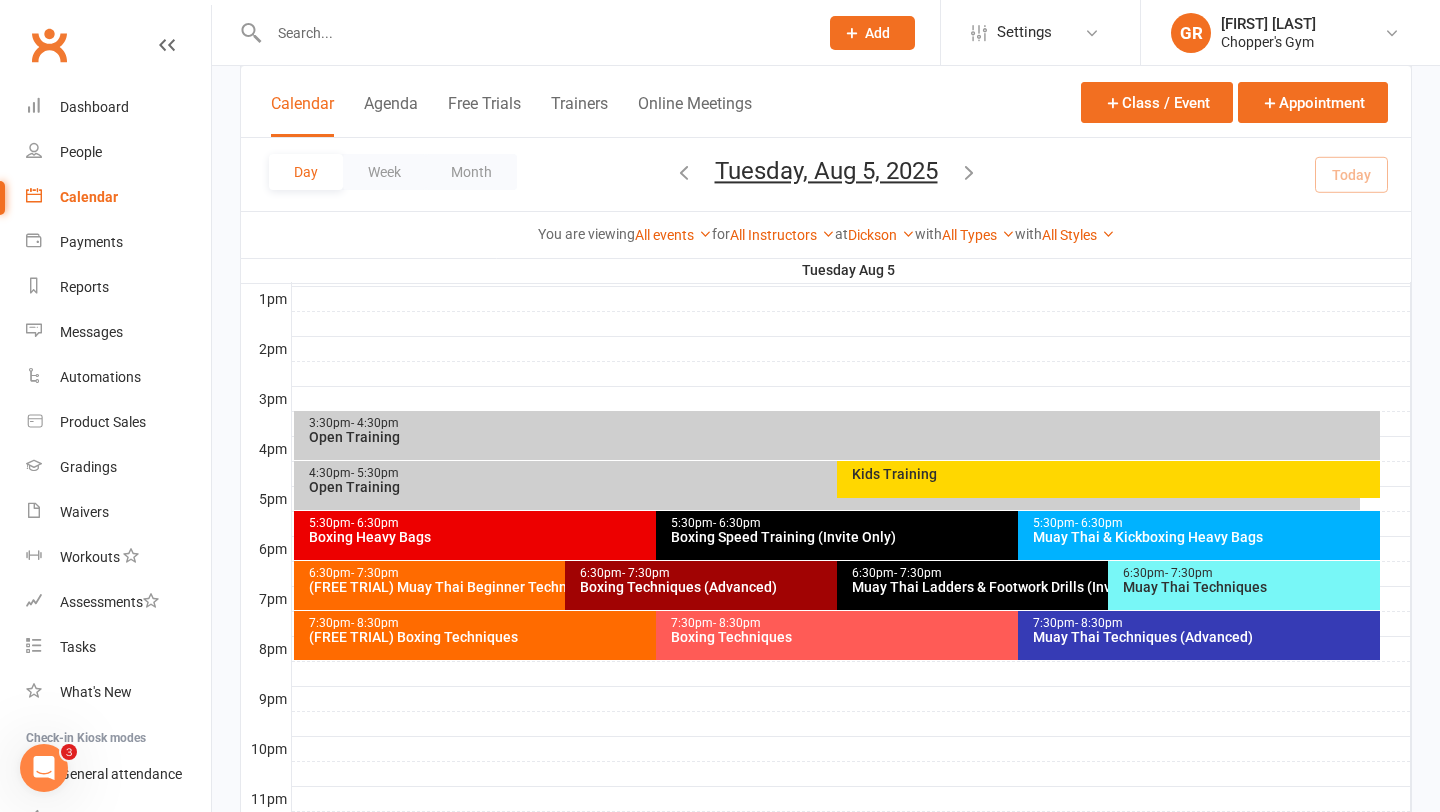 click on "Boxing Heavy Bags" at bounding box center (651, 537) 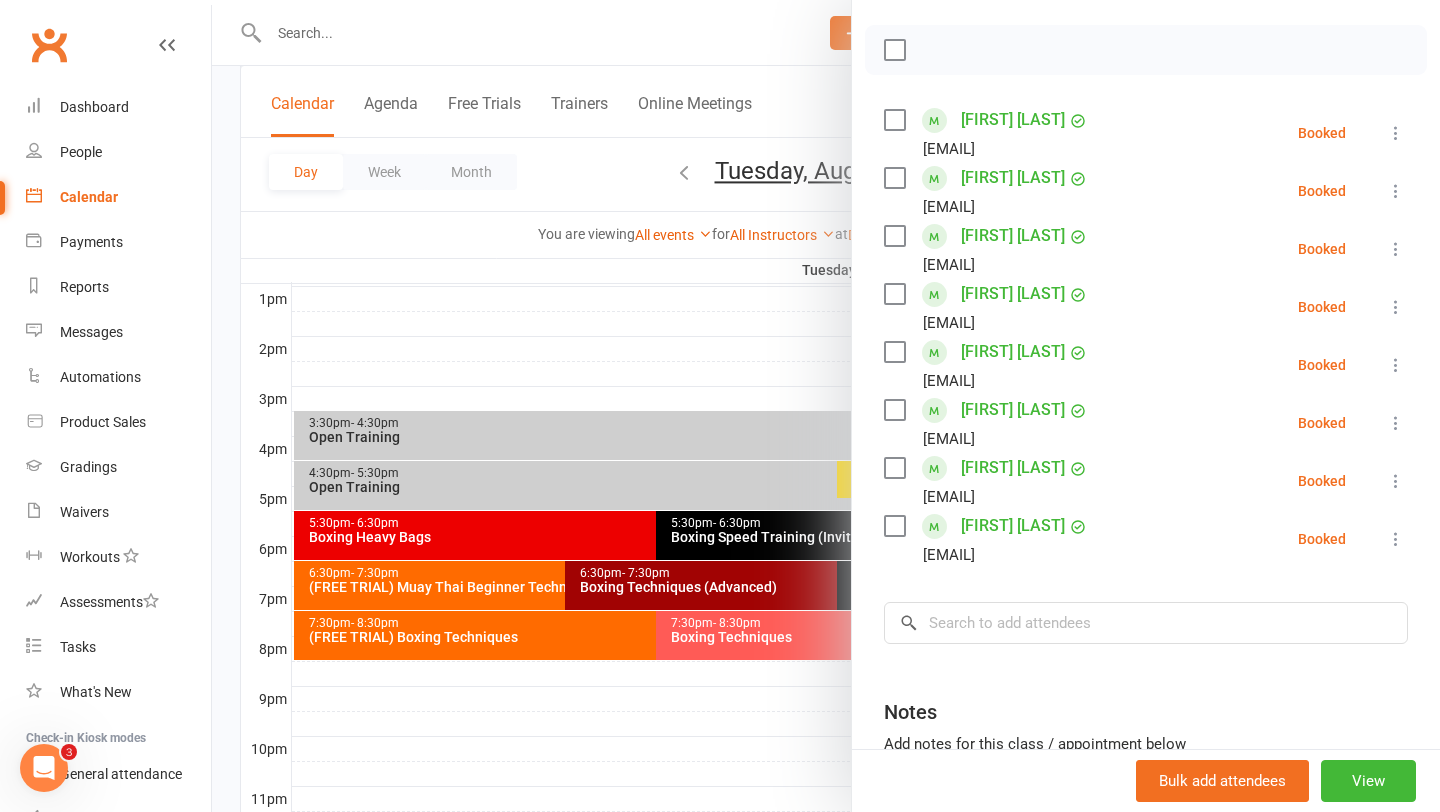 scroll, scrollTop: 316, scrollLeft: 0, axis: vertical 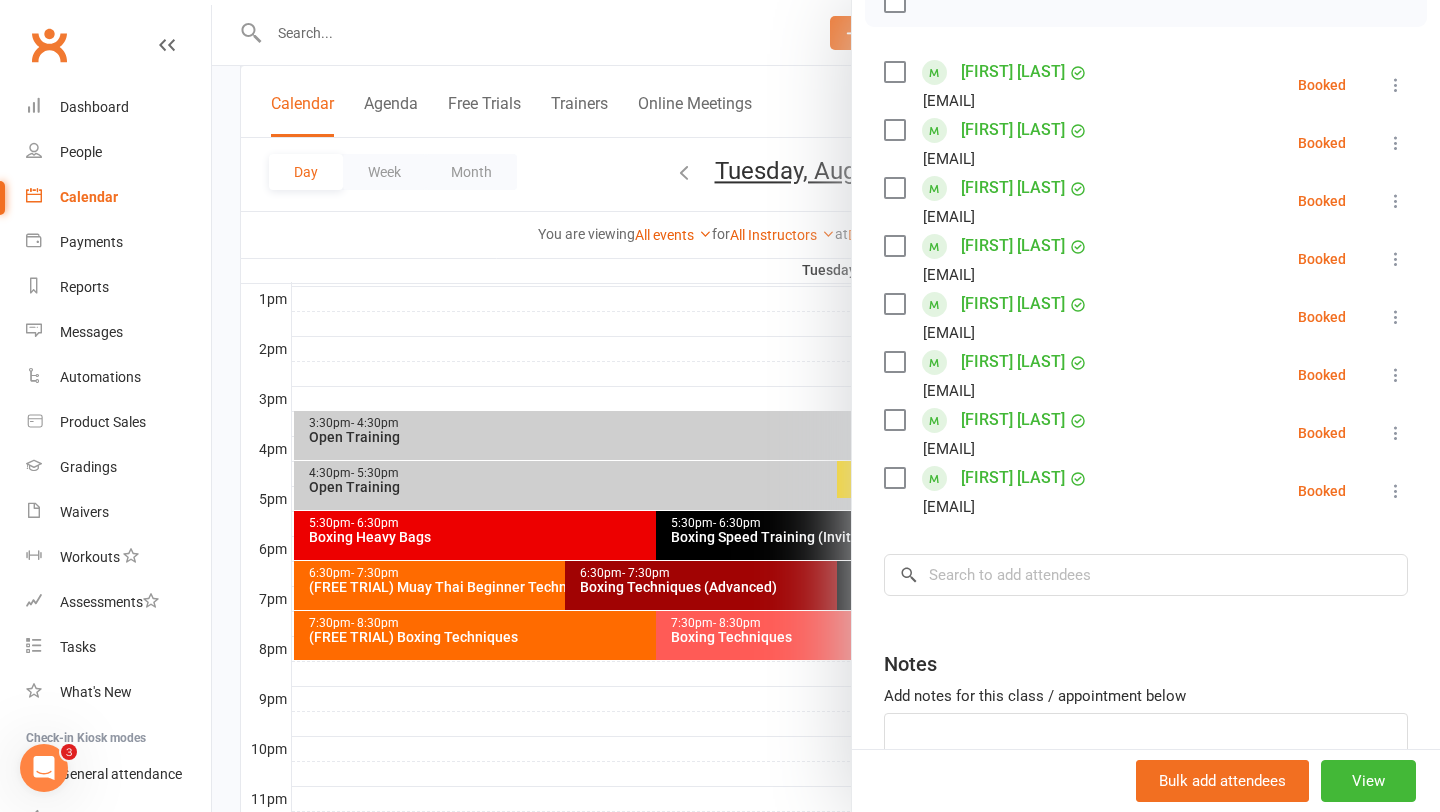click at bounding box center (826, 406) 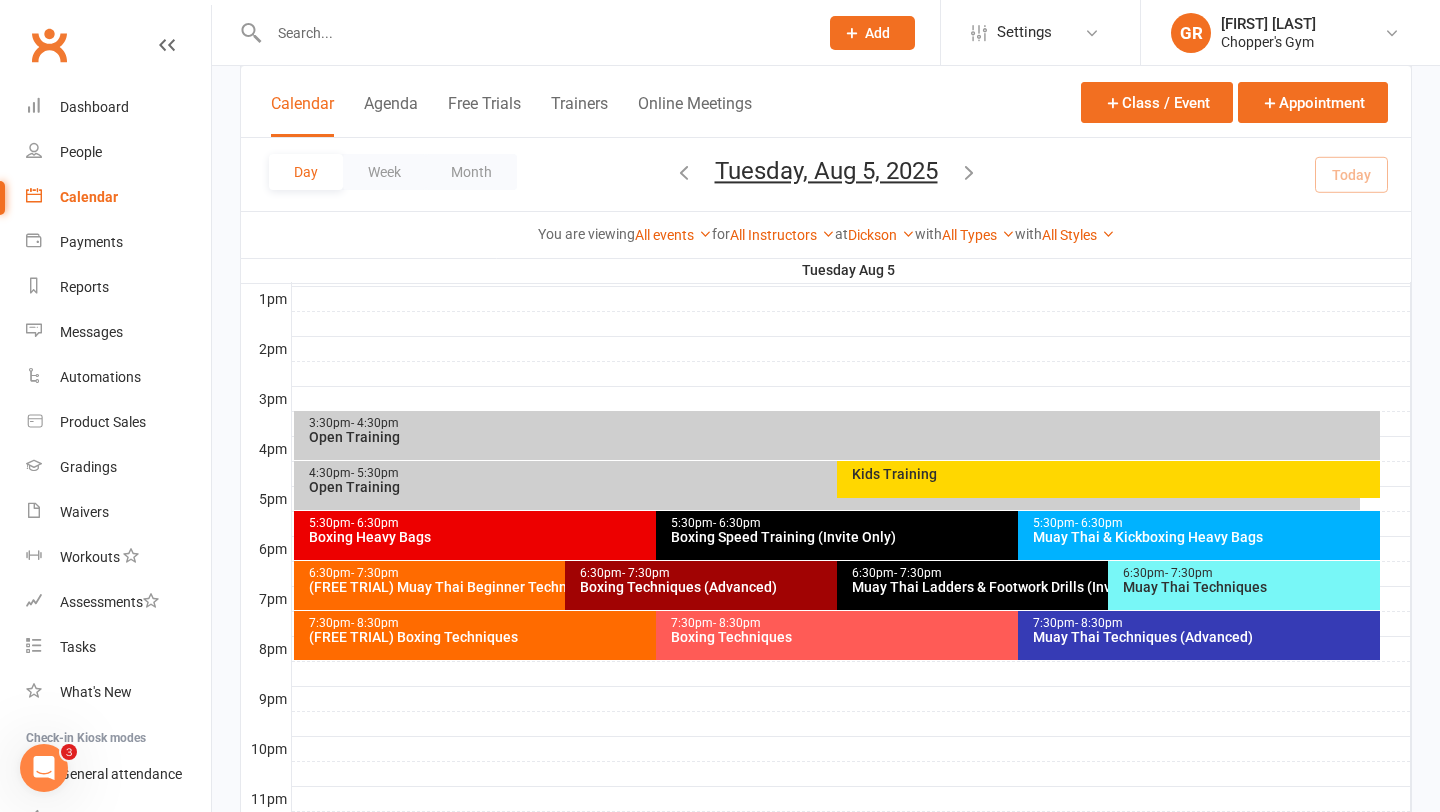 click on "6:30pm  - 7:30pm" at bounding box center [831, 573] 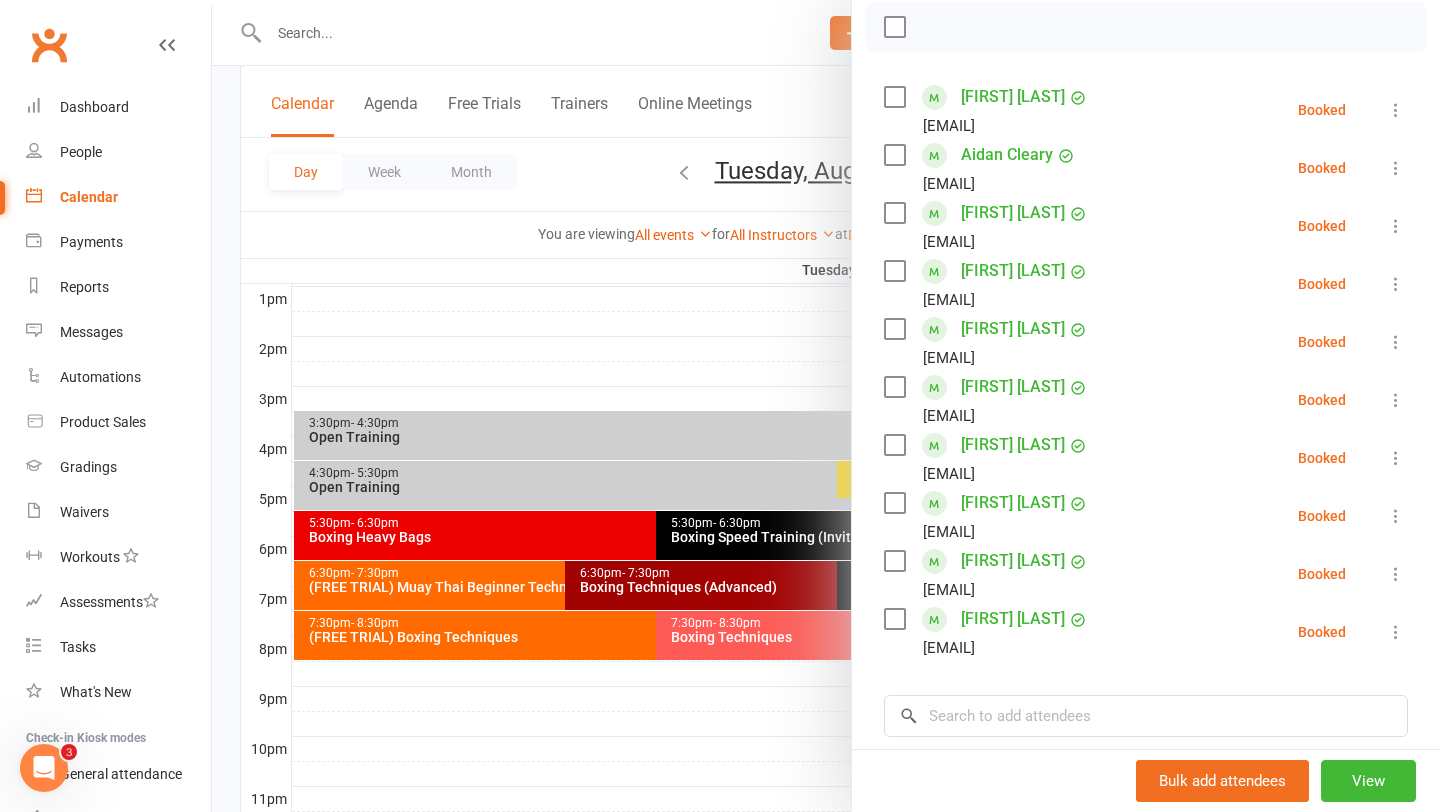 scroll, scrollTop: 284, scrollLeft: 0, axis: vertical 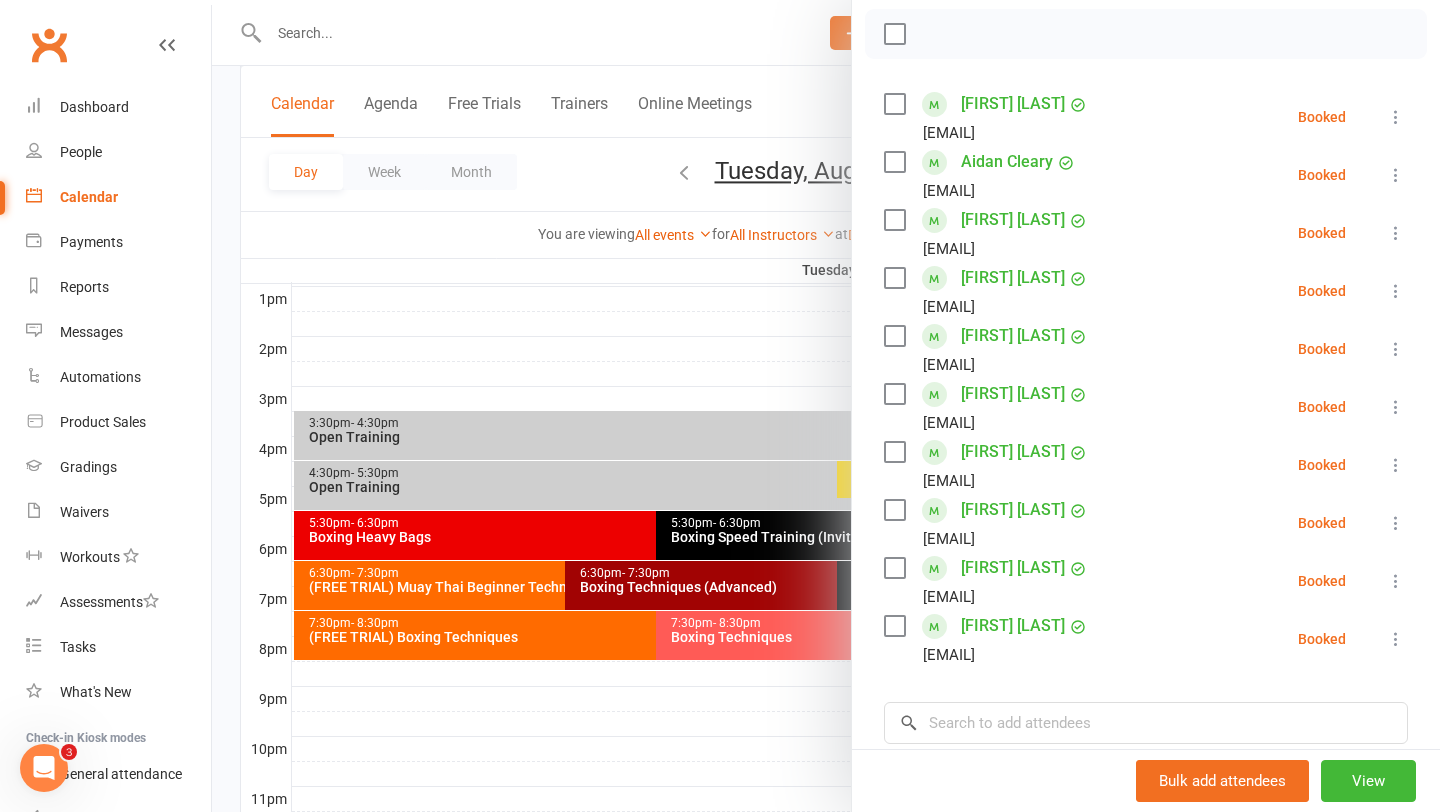 click at bounding box center (826, 406) 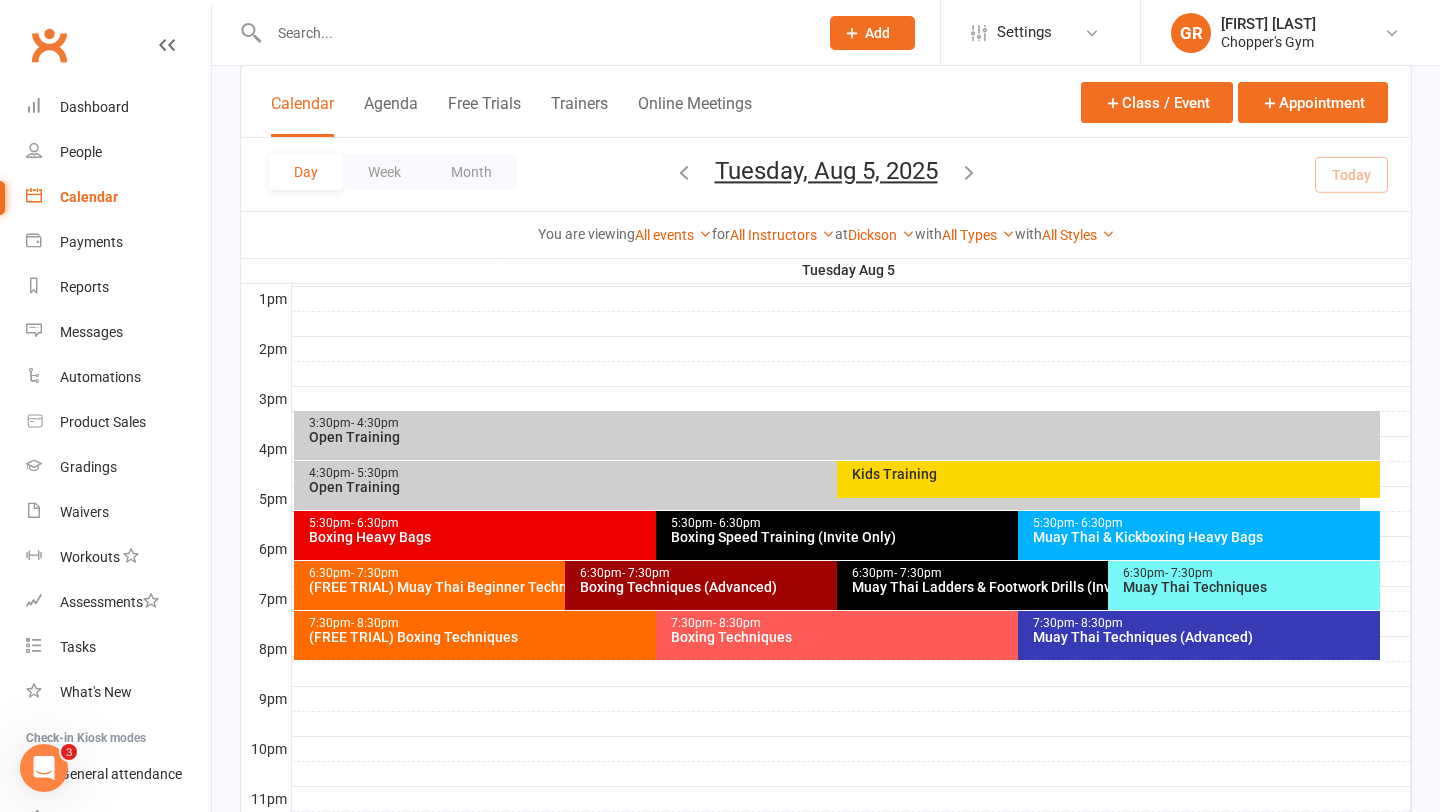 click on "Muay Thai Techniques" at bounding box center [1249, 587] 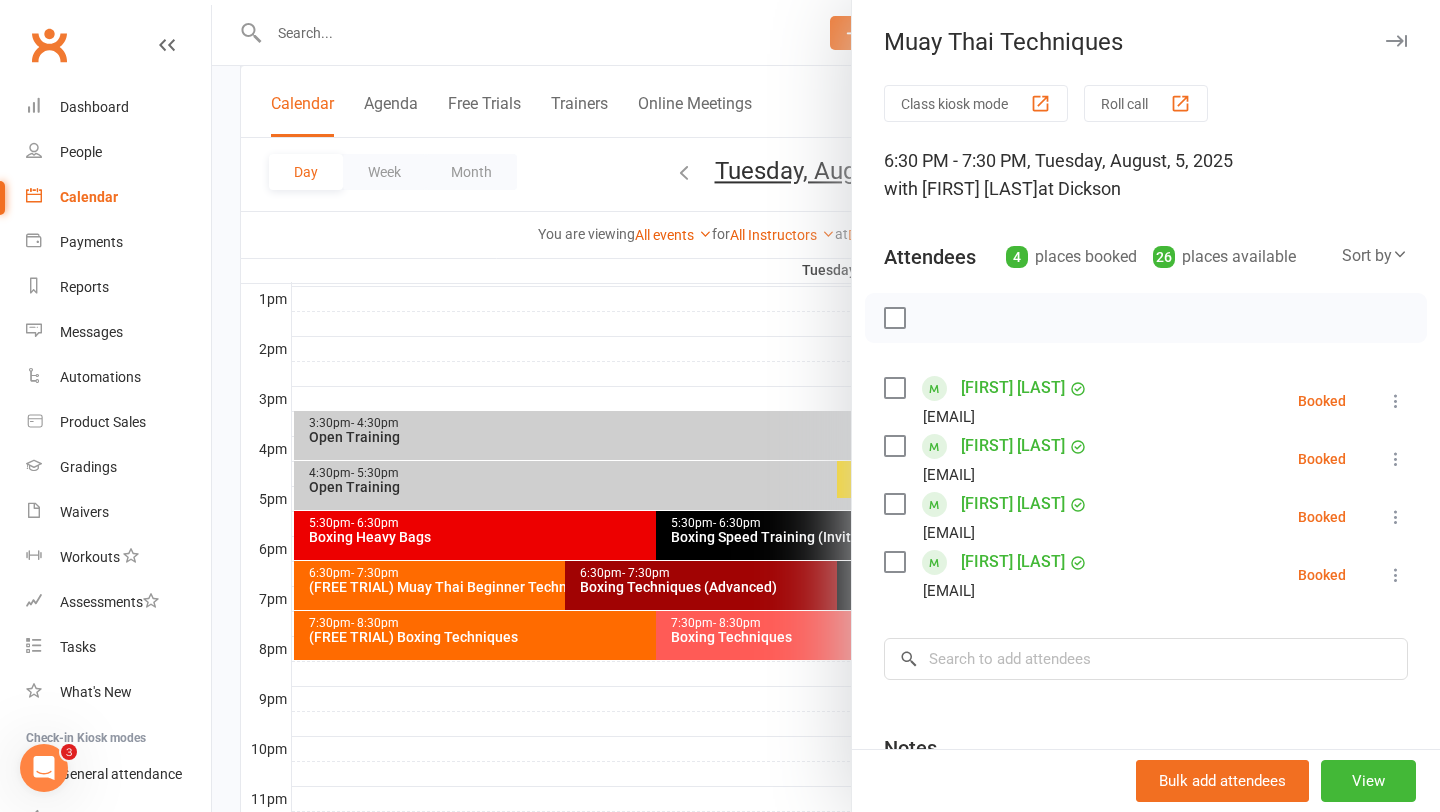 scroll, scrollTop: 15, scrollLeft: 0, axis: vertical 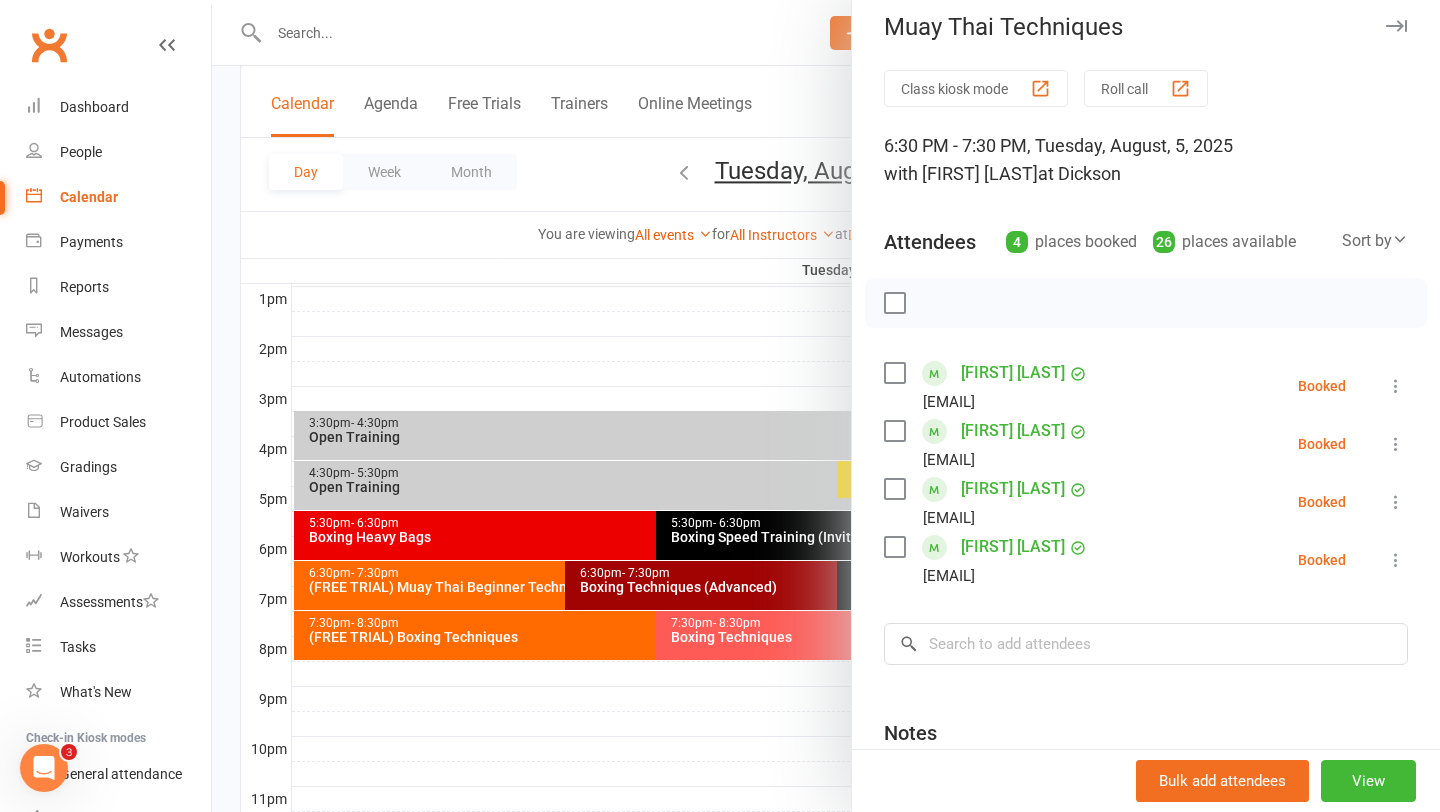 click on "Nawar Ayoub" at bounding box center (1013, 373) 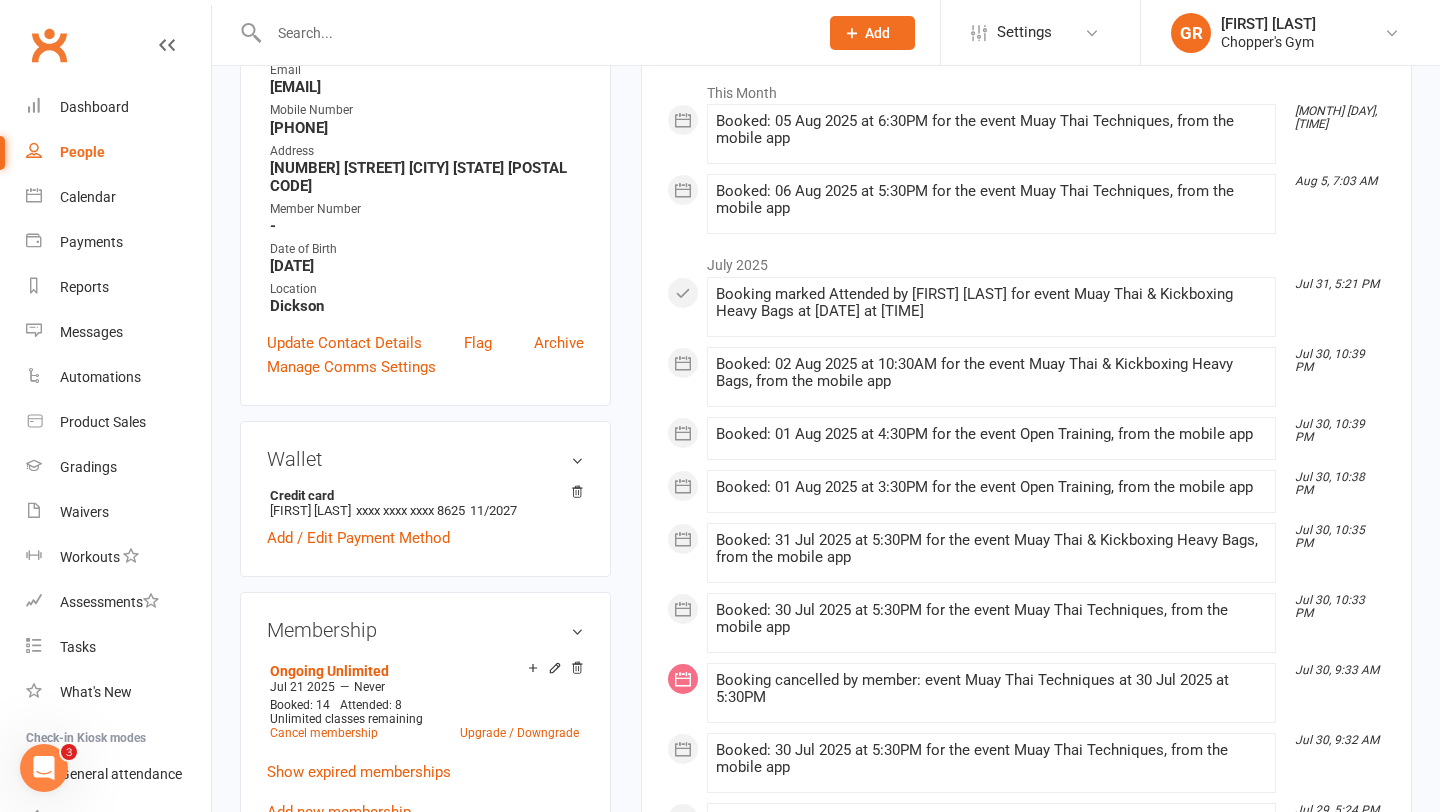 scroll, scrollTop: 0, scrollLeft: 0, axis: both 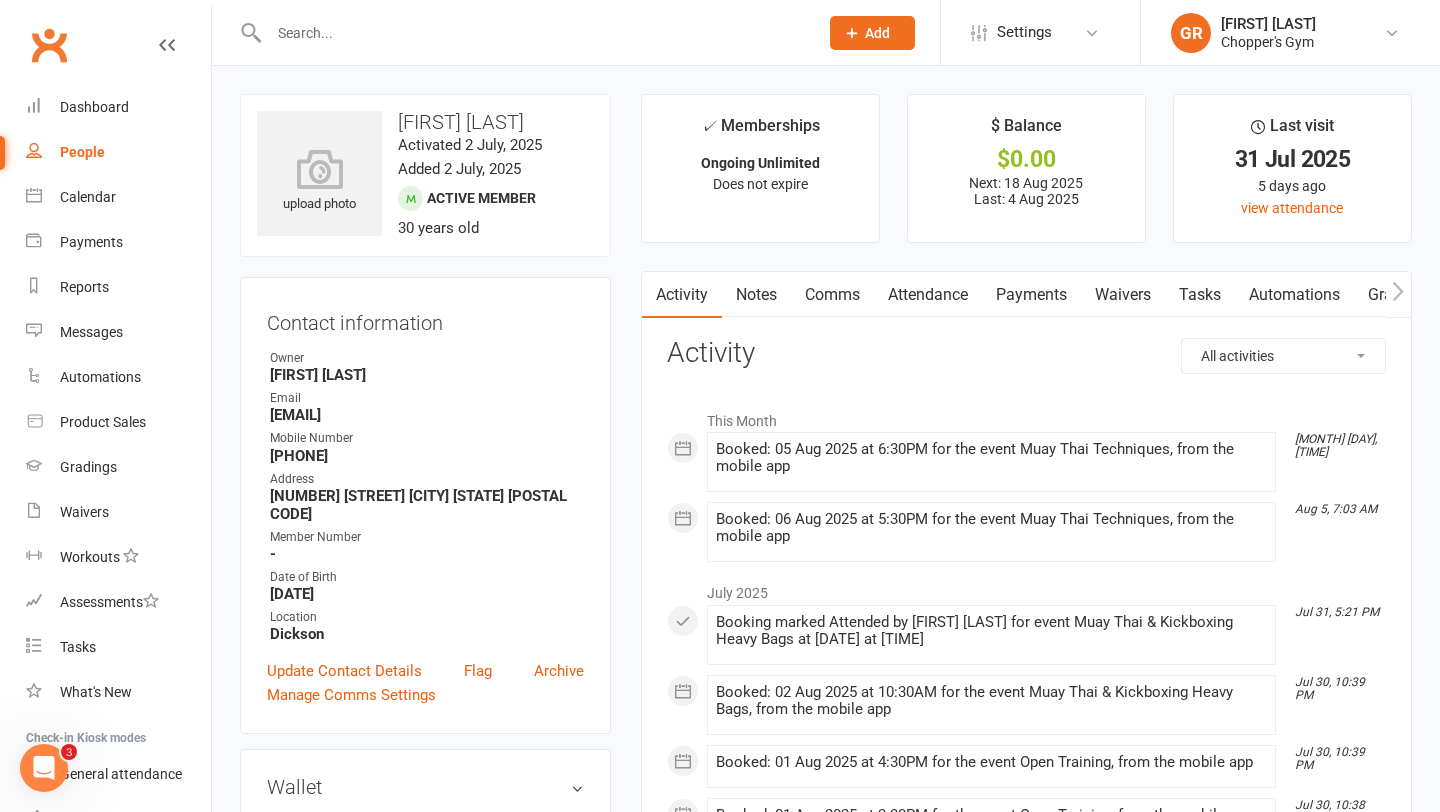 click at bounding box center (533, 33) 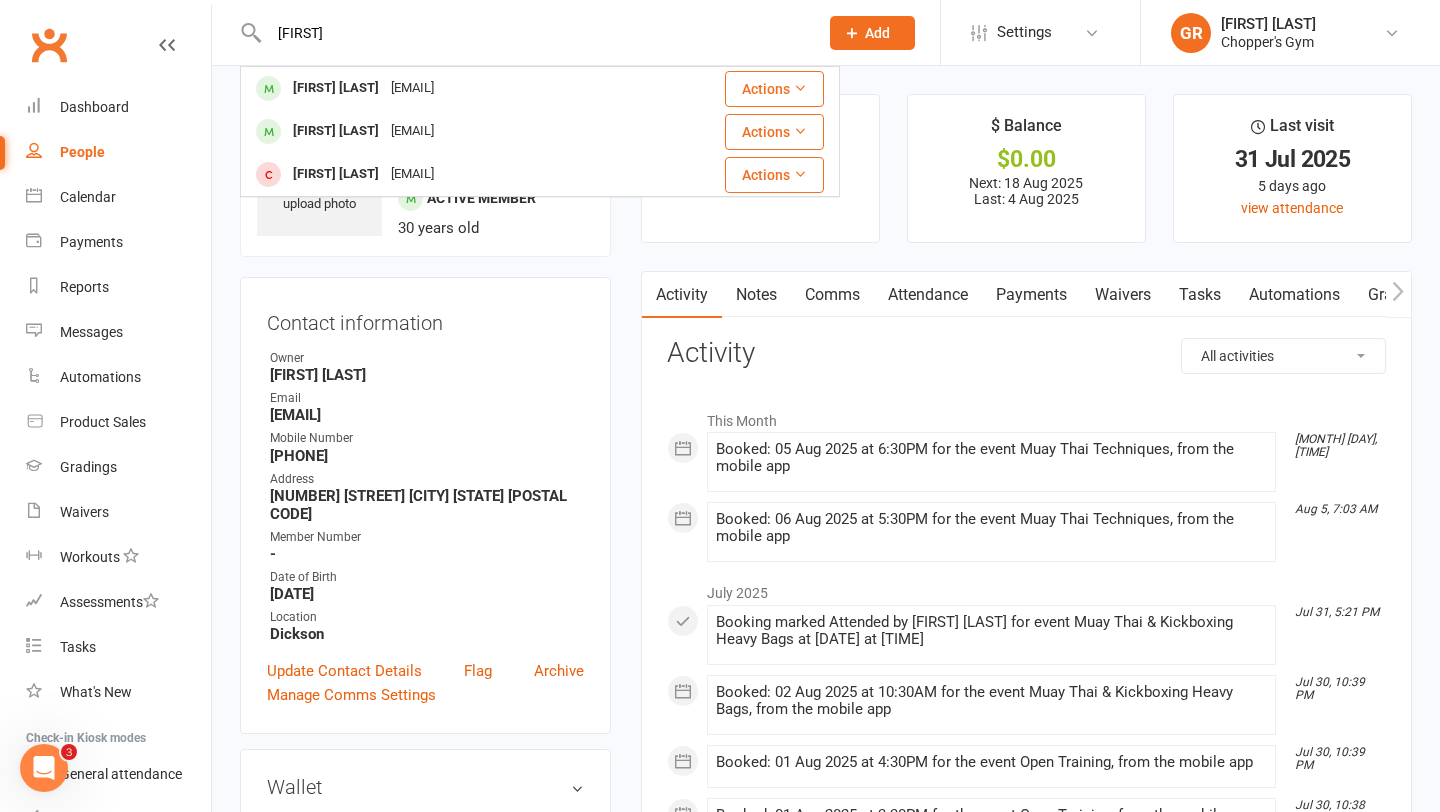 type on "ayoub" 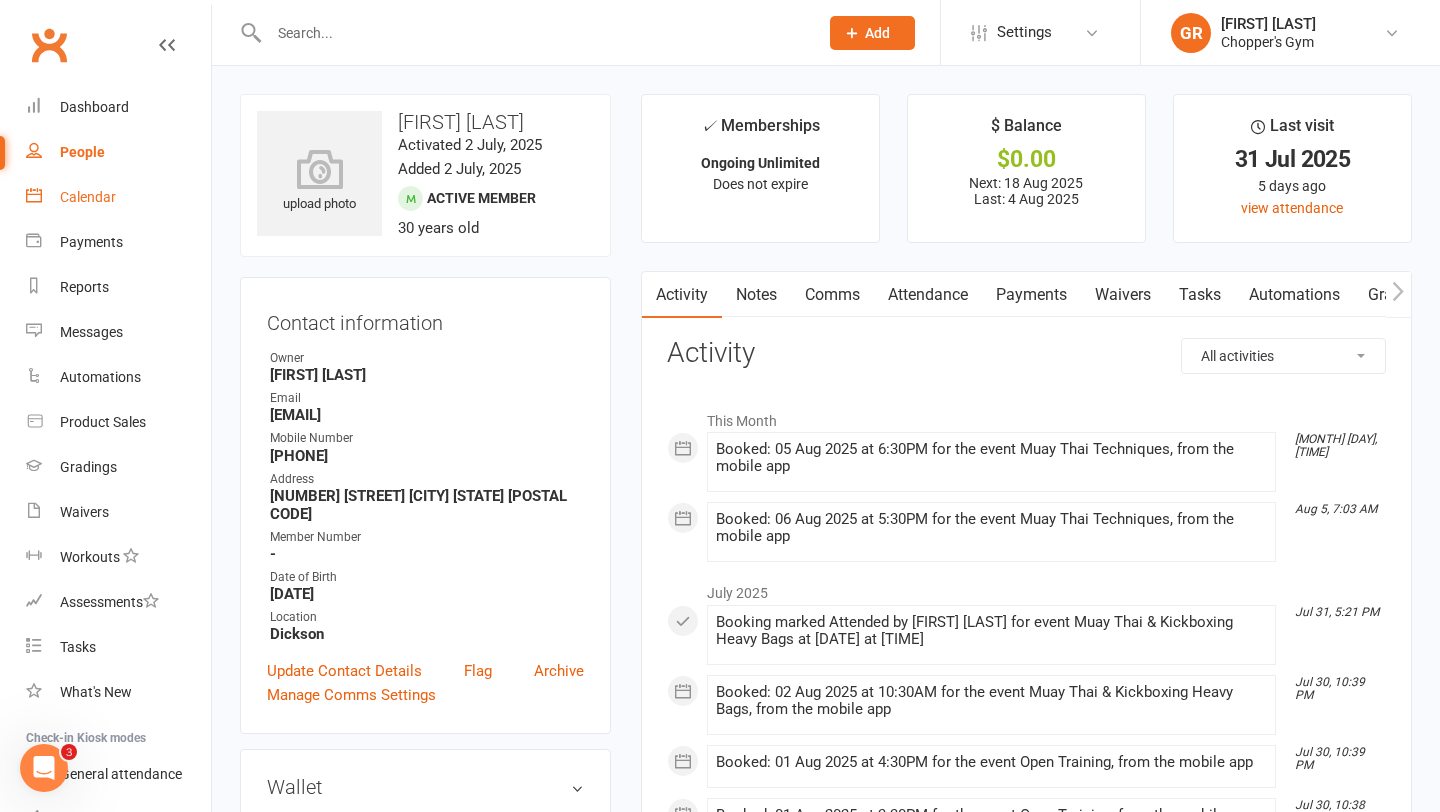 click on "Calendar" at bounding box center (118, 197) 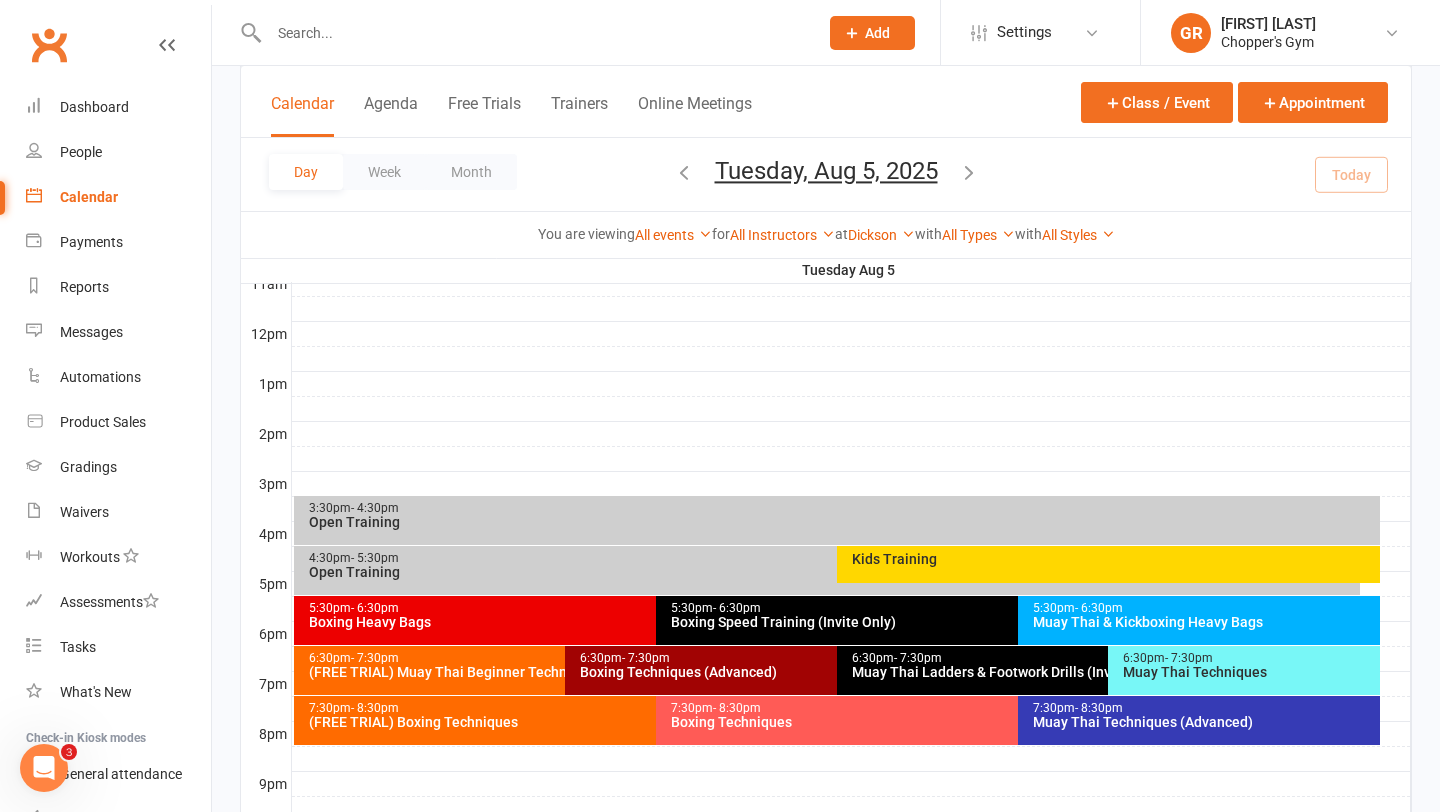 scroll, scrollTop: 697, scrollLeft: 0, axis: vertical 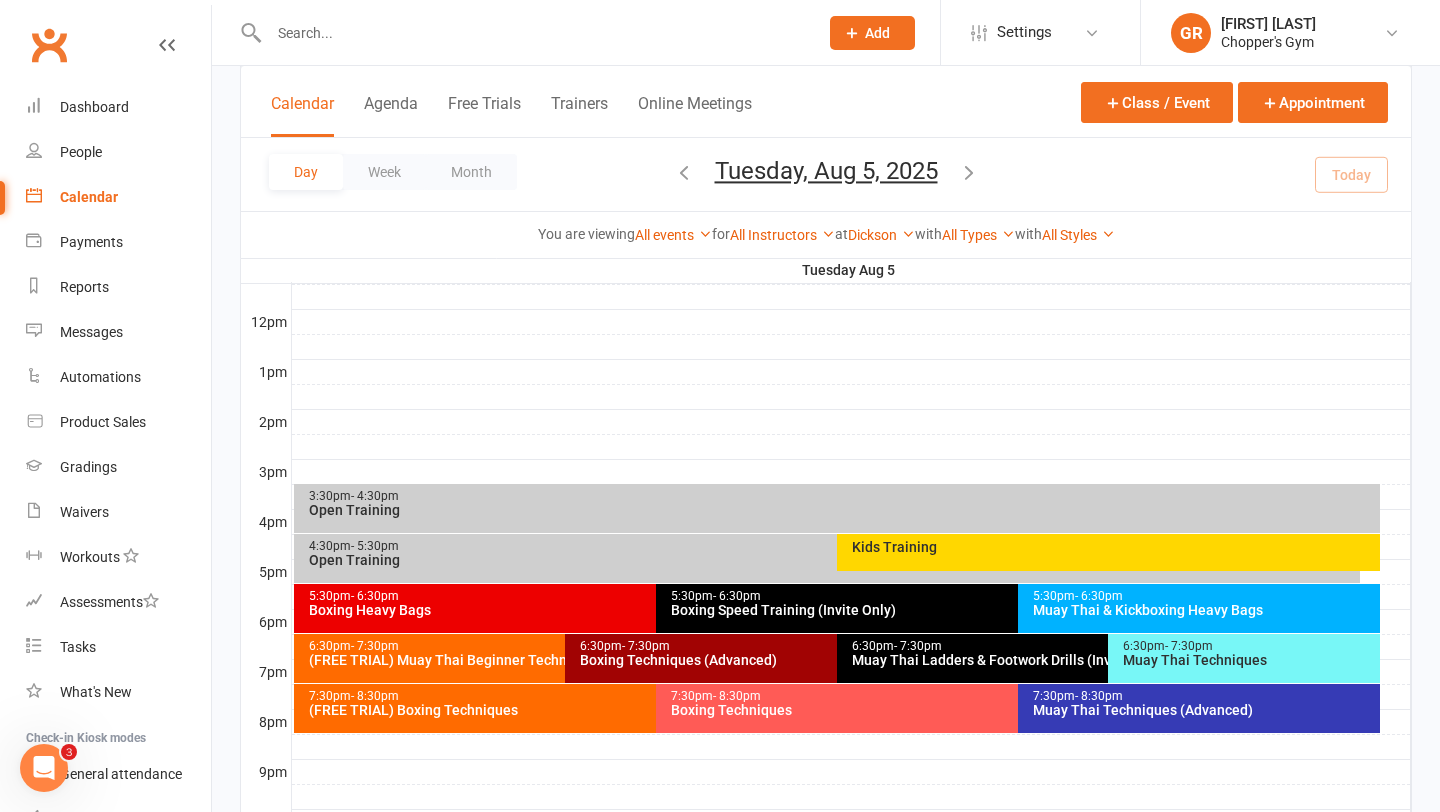 click on "Muay Thai Techniques (Advanced)" at bounding box center (1204, 710) 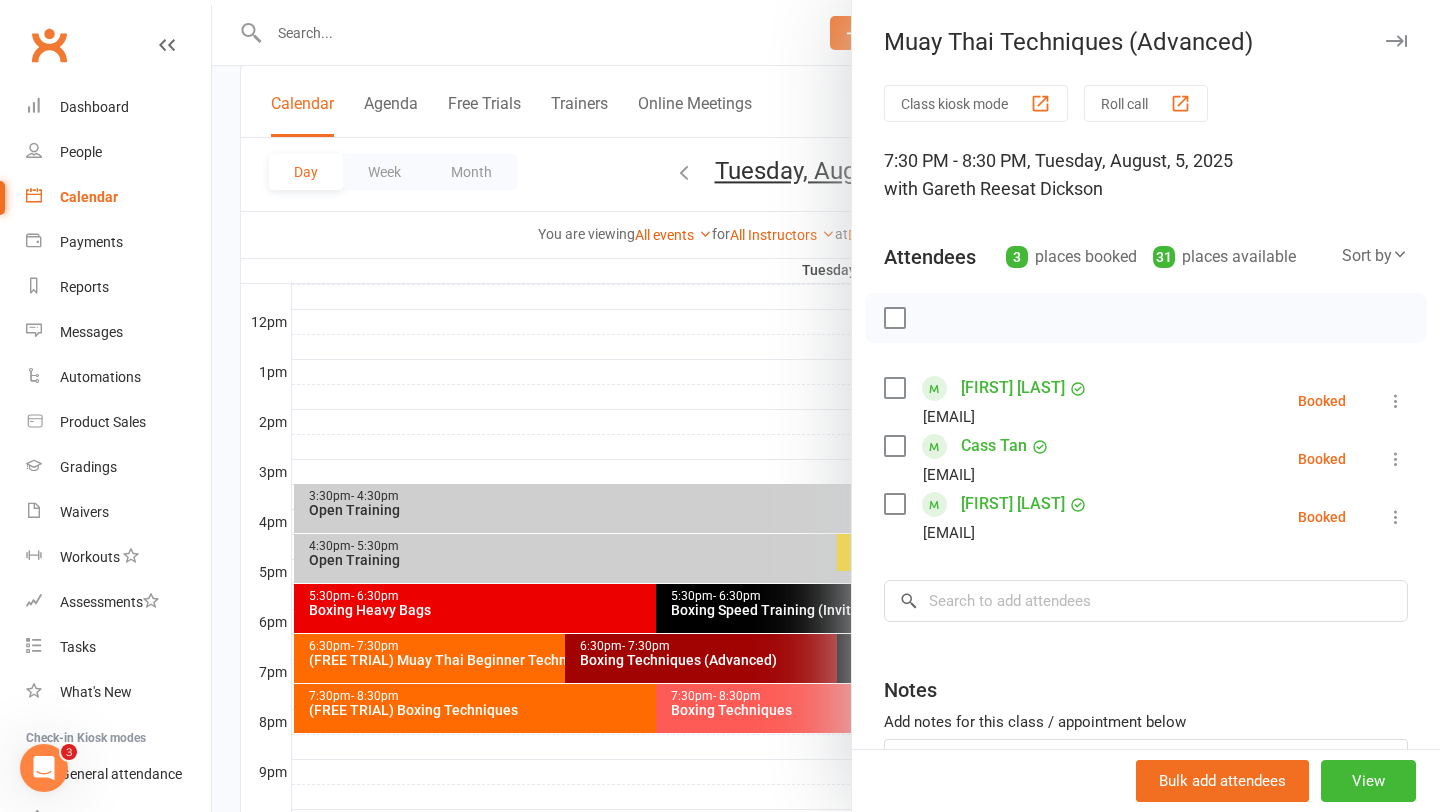 click at bounding box center [826, 406] 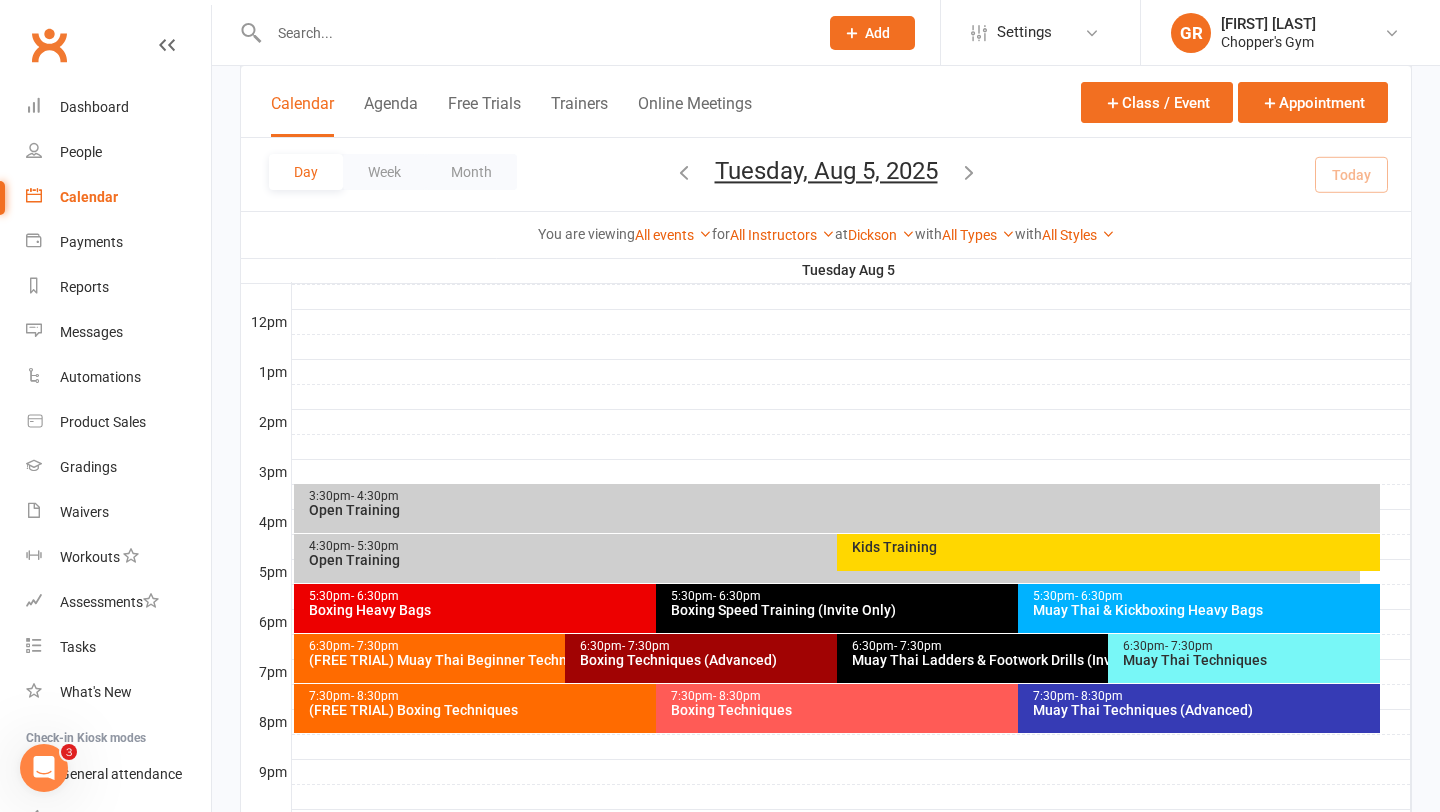click on "Boxing Techniques" at bounding box center (1013, 710) 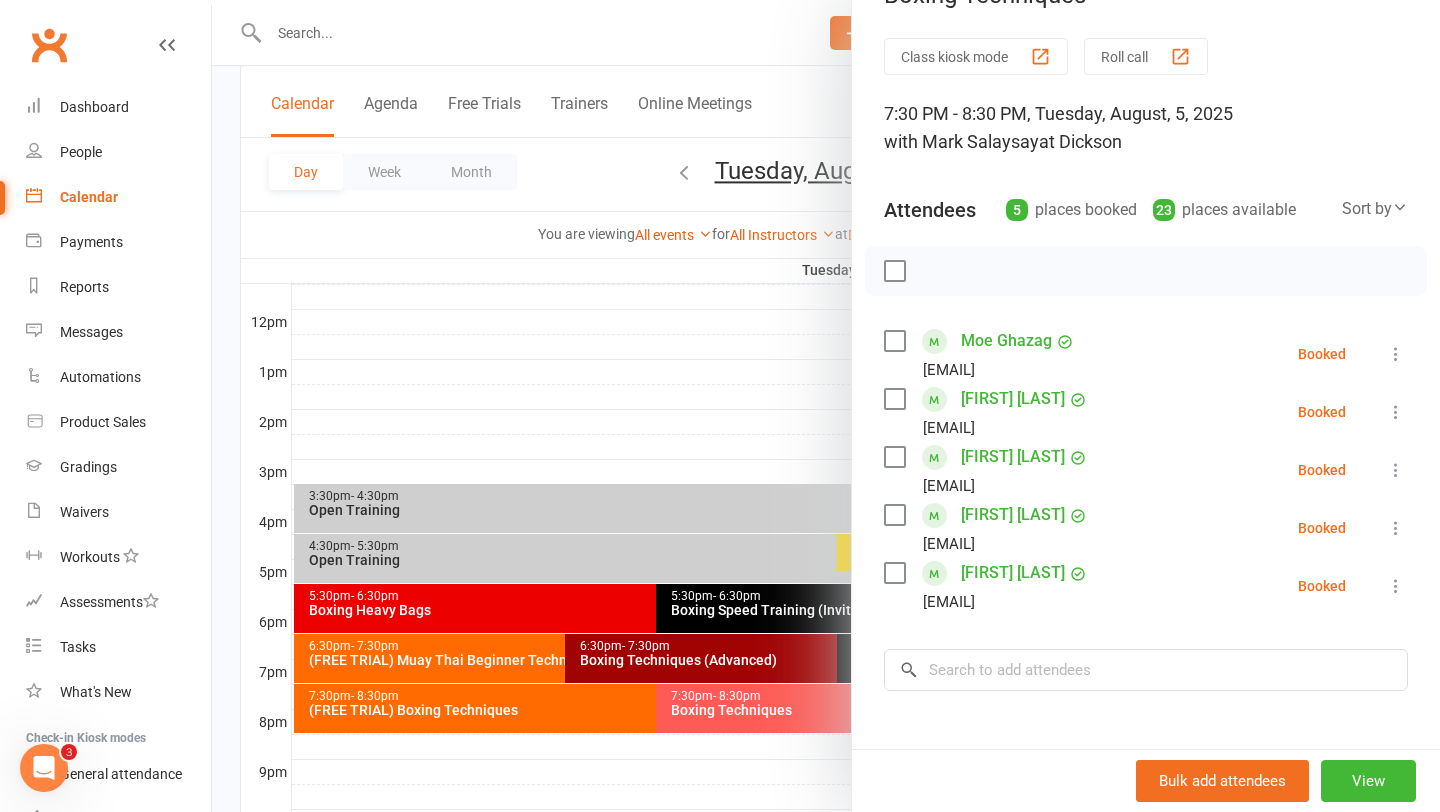 scroll, scrollTop: 58, scrollLeft: 0, axis: vertical 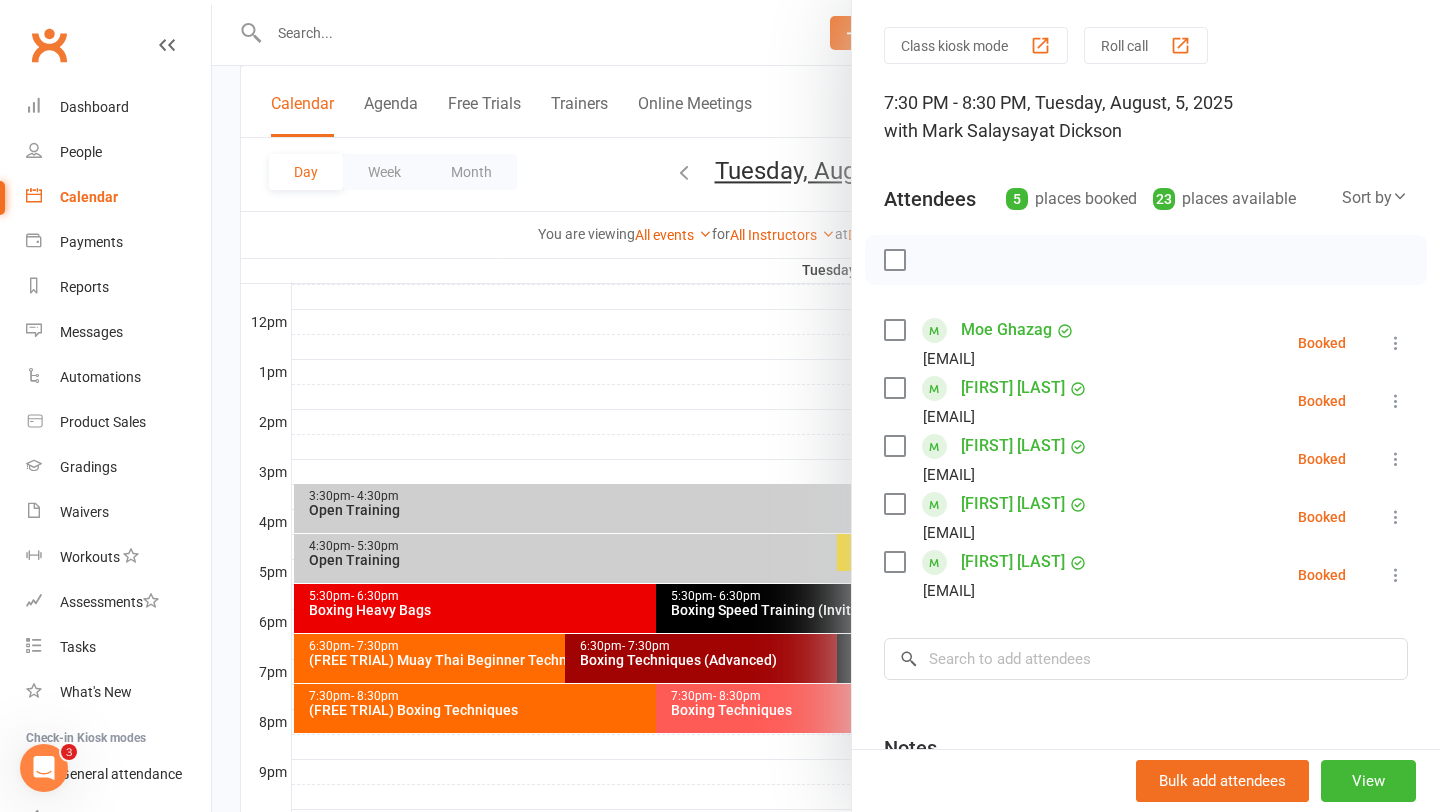 click on "Ai-Van Tran" at bounding box center (1013, 504) 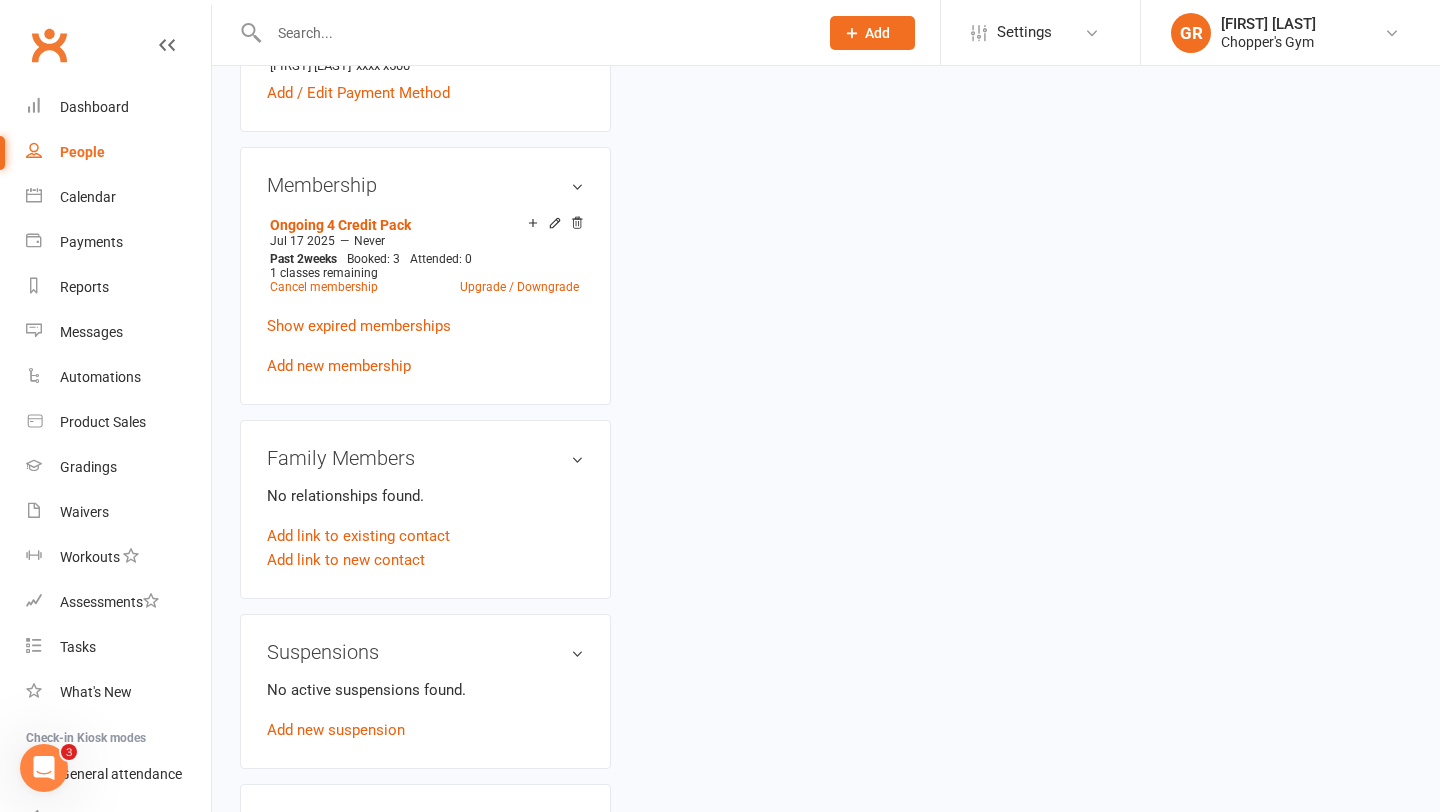 scroll, scrollTop: 0, scrollLeft: 0, axis: both 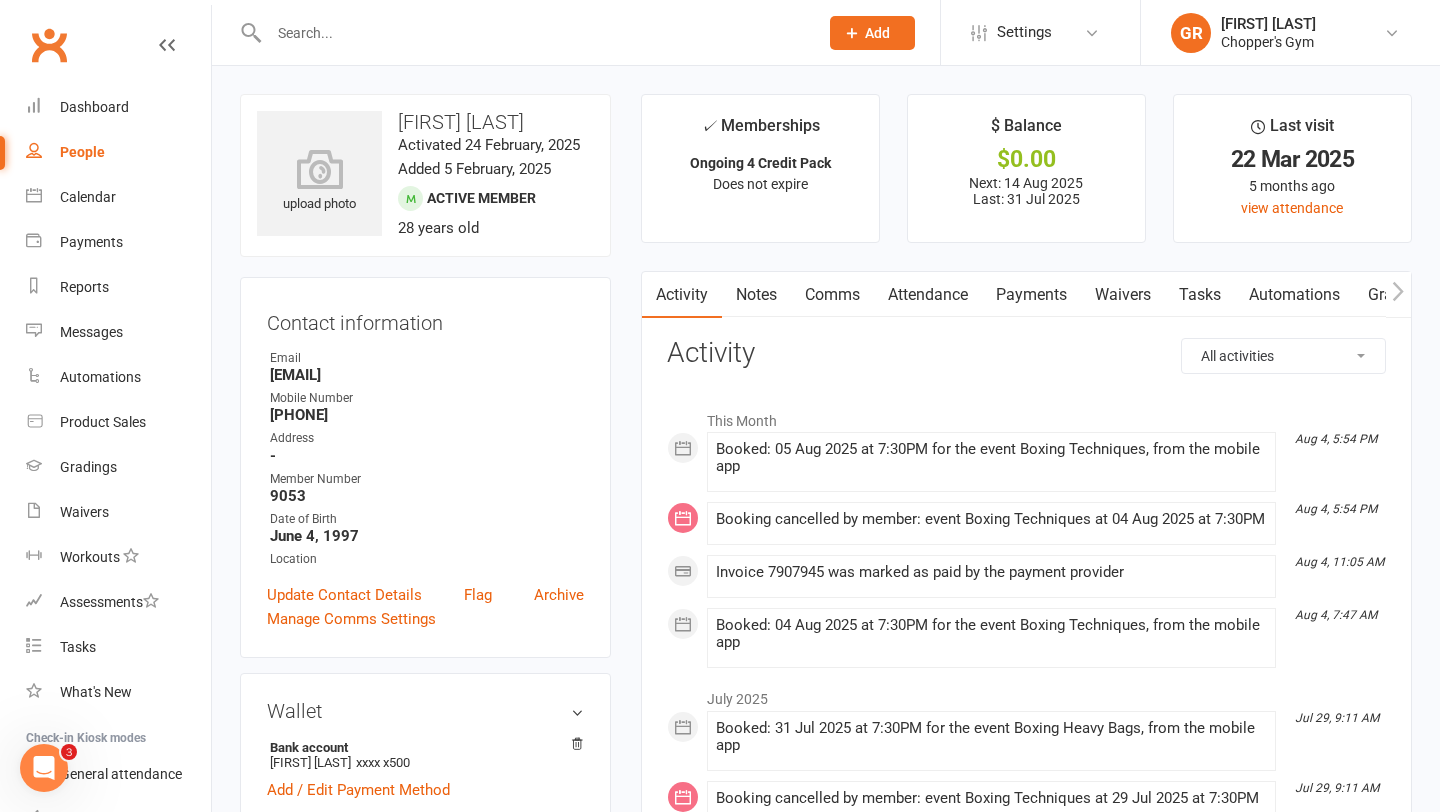 click on "Waivers" at bounding box center [1123, 295] 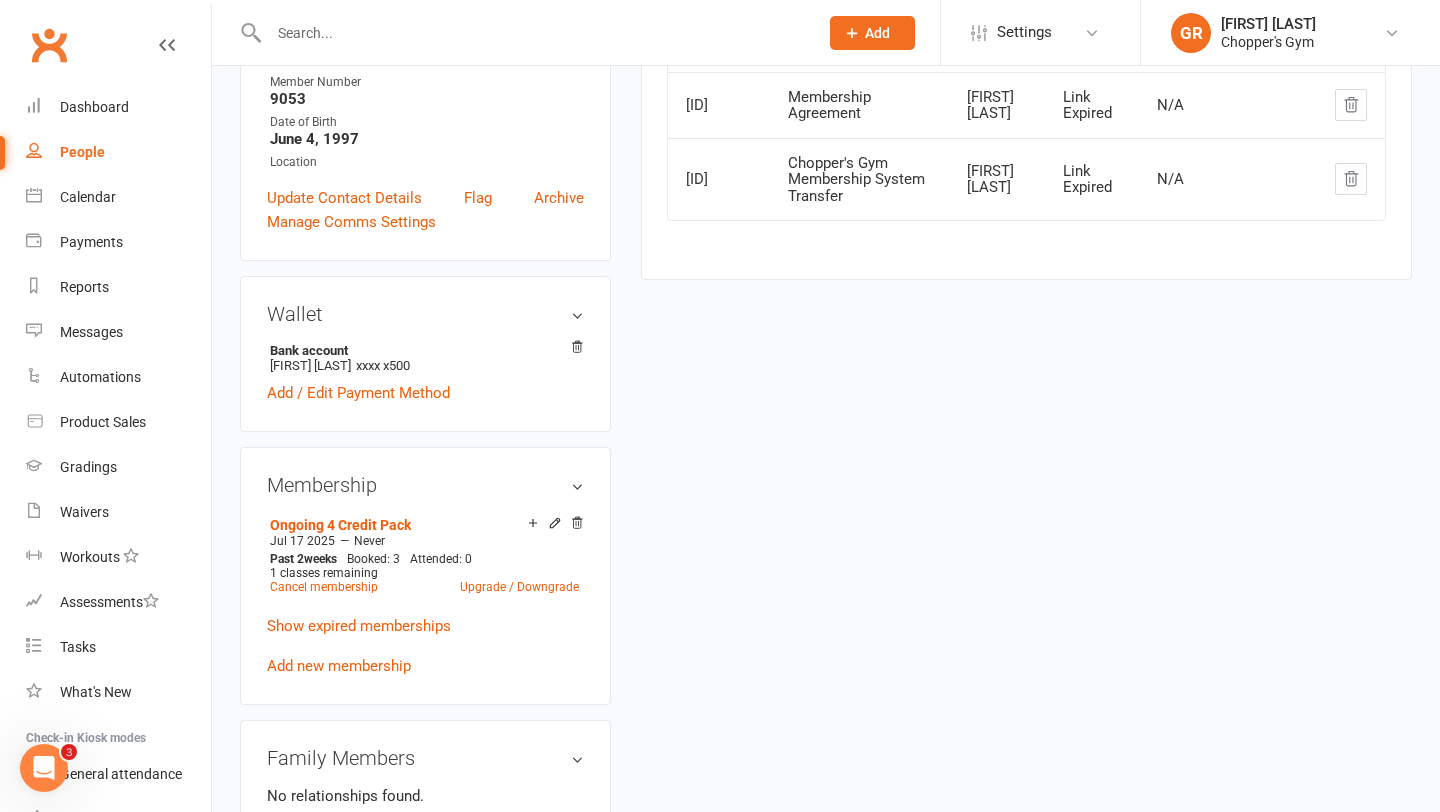scroll, scrollTop: 401, scrollLeft: 0, axis: vertical 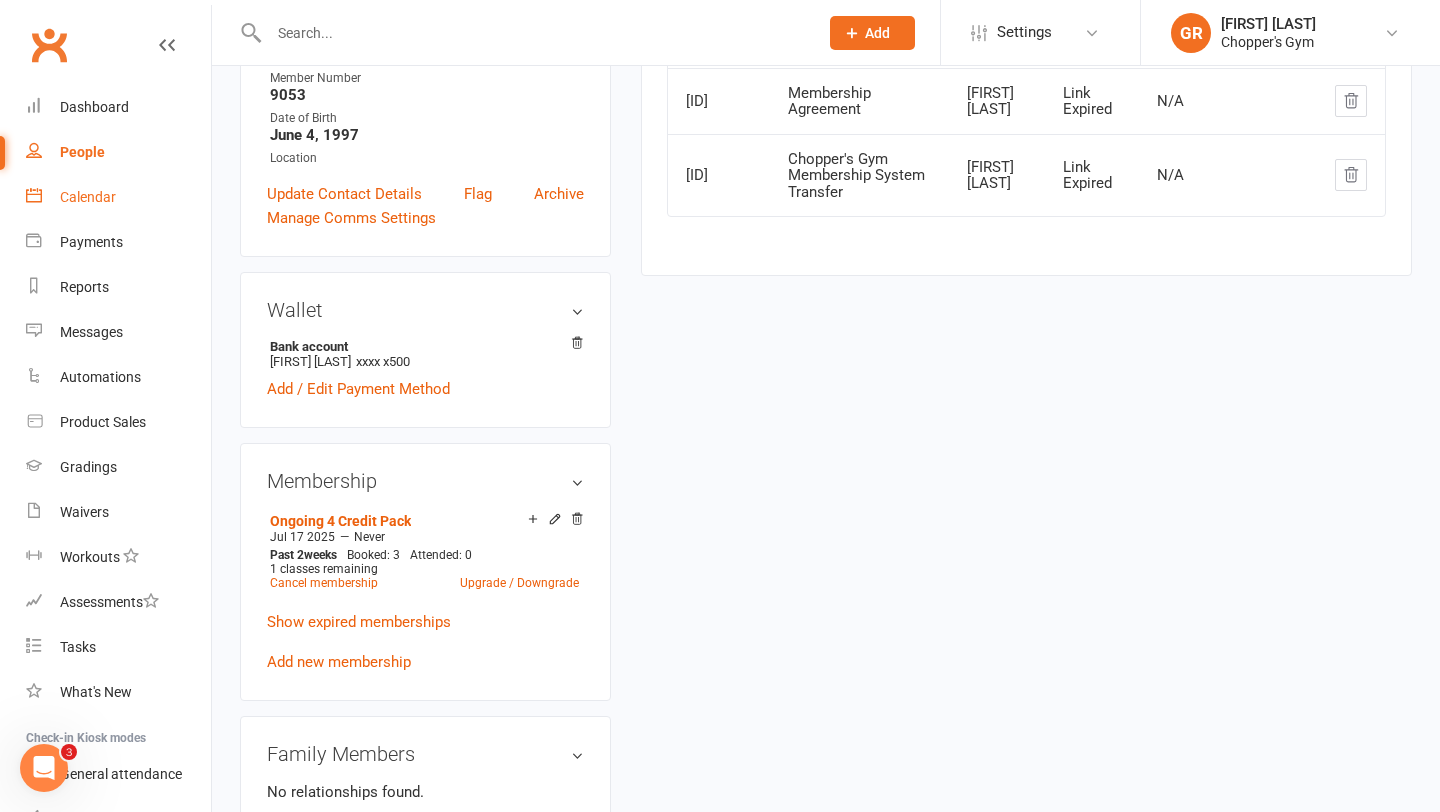 click on "Calendar" at bounding box center (88, 197) 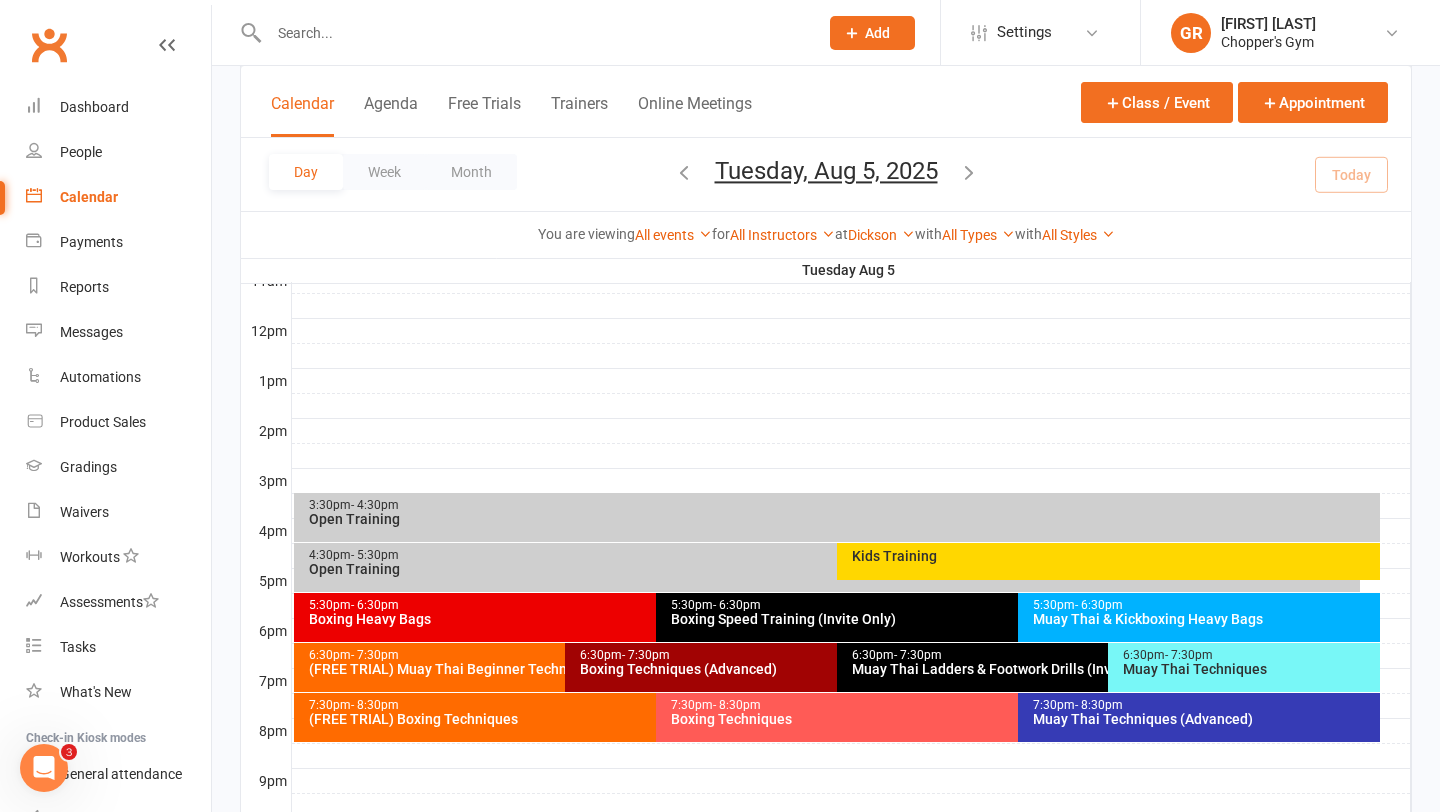 scroll, scrollTop: 712, scrollLeft: 0, axis: vertical 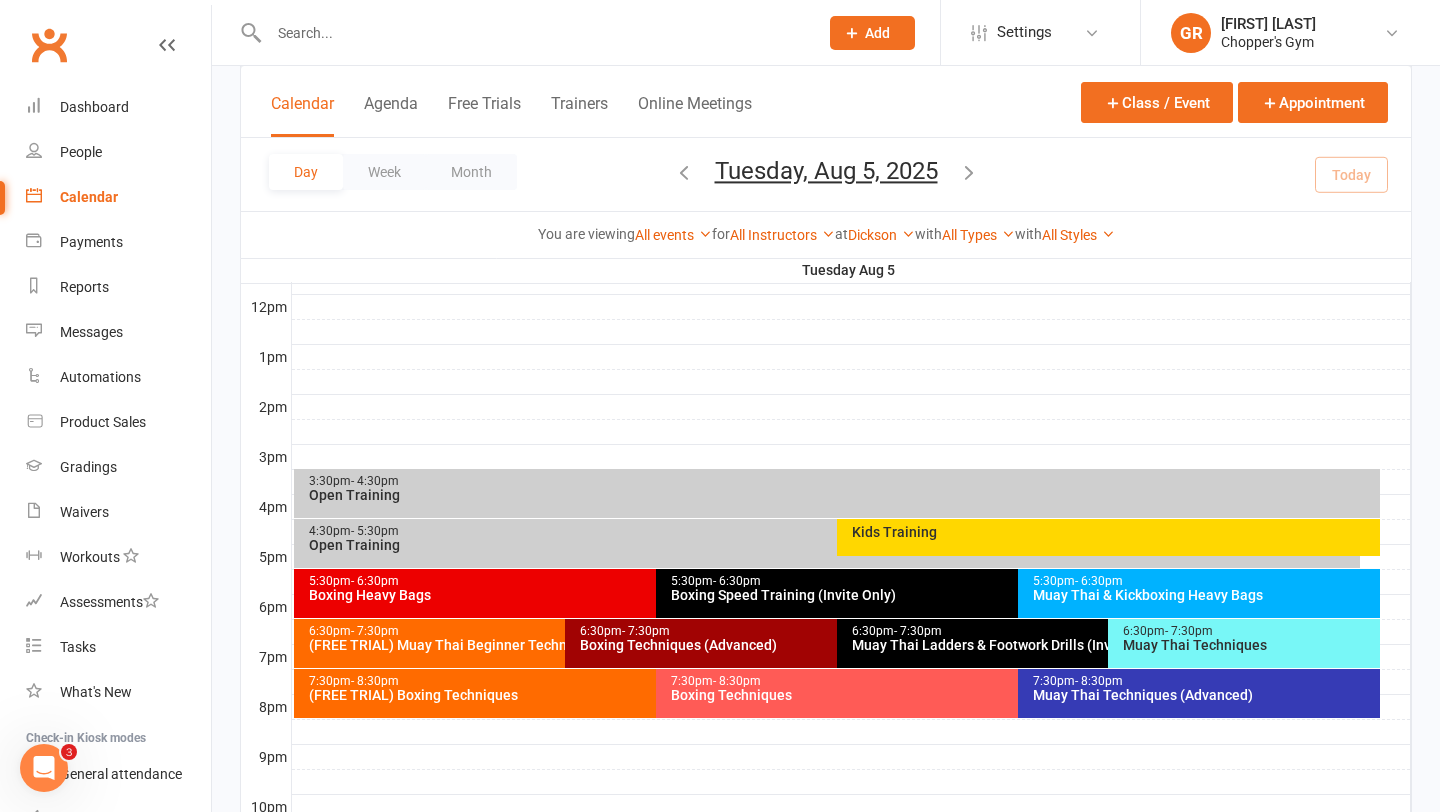 click on "7:30pm  - 8:30pm" at bounding box center (1013, 681) 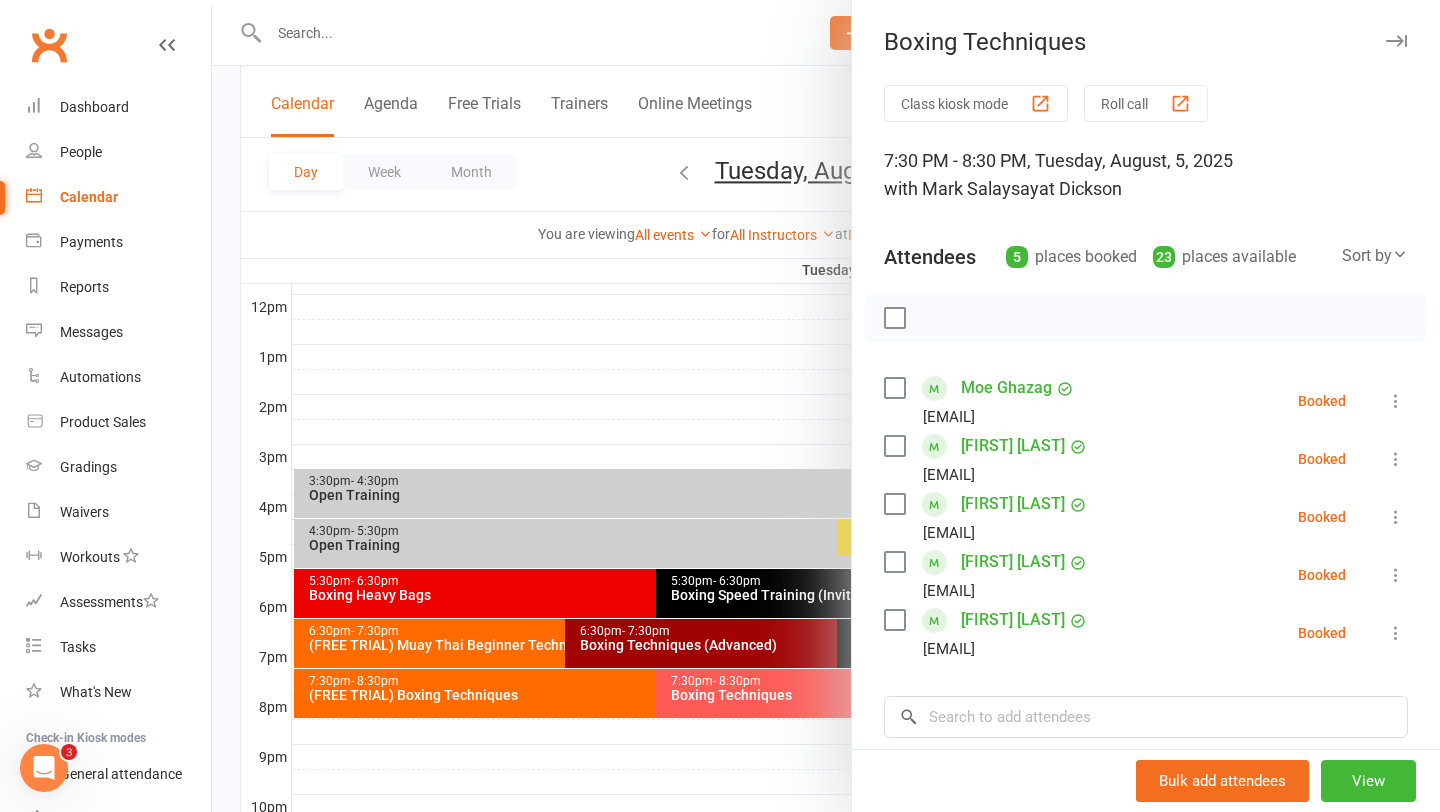 click on "George Moody" at bounding box center [1013, 504] 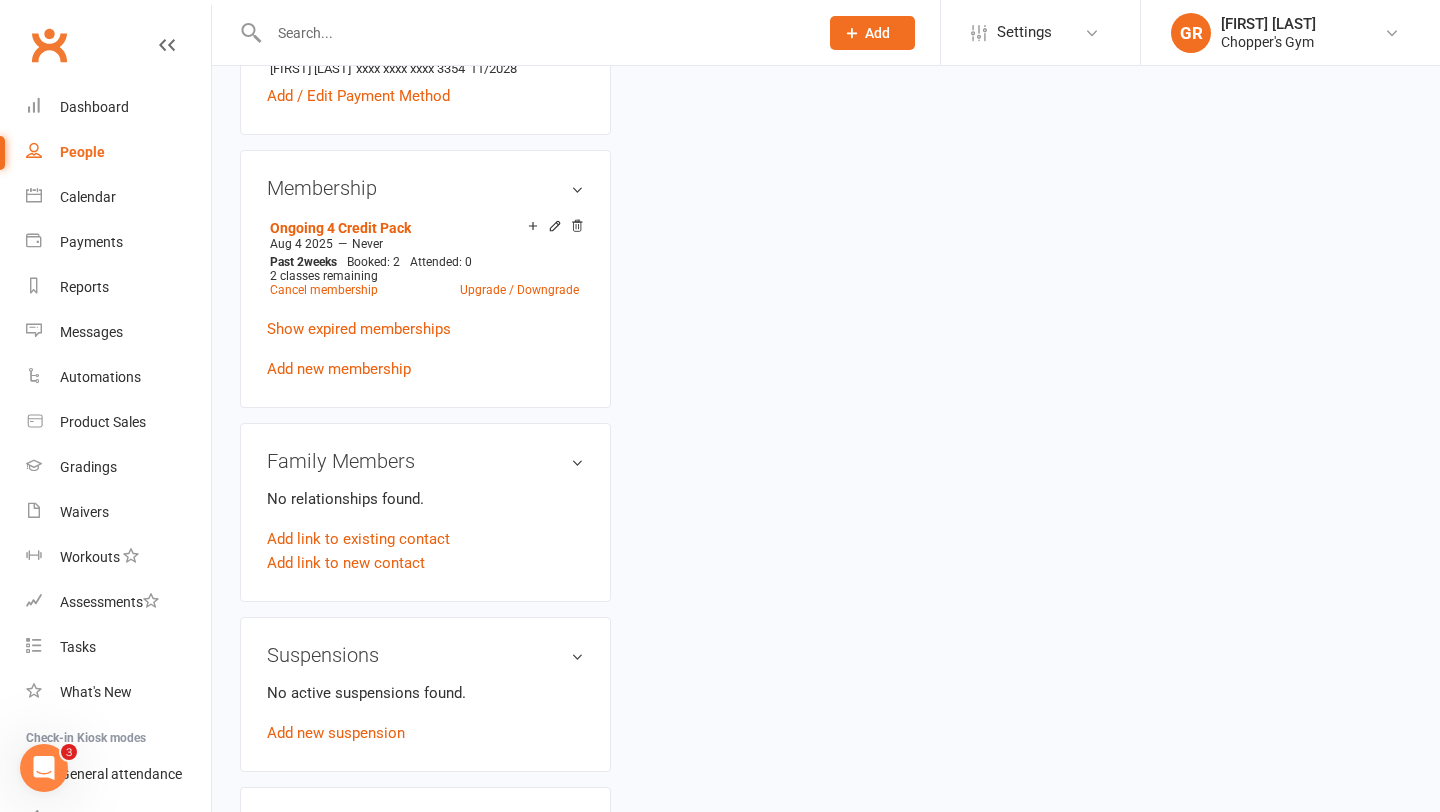scroll, scrollTop: 0, scrollLeft: 0, axis: both 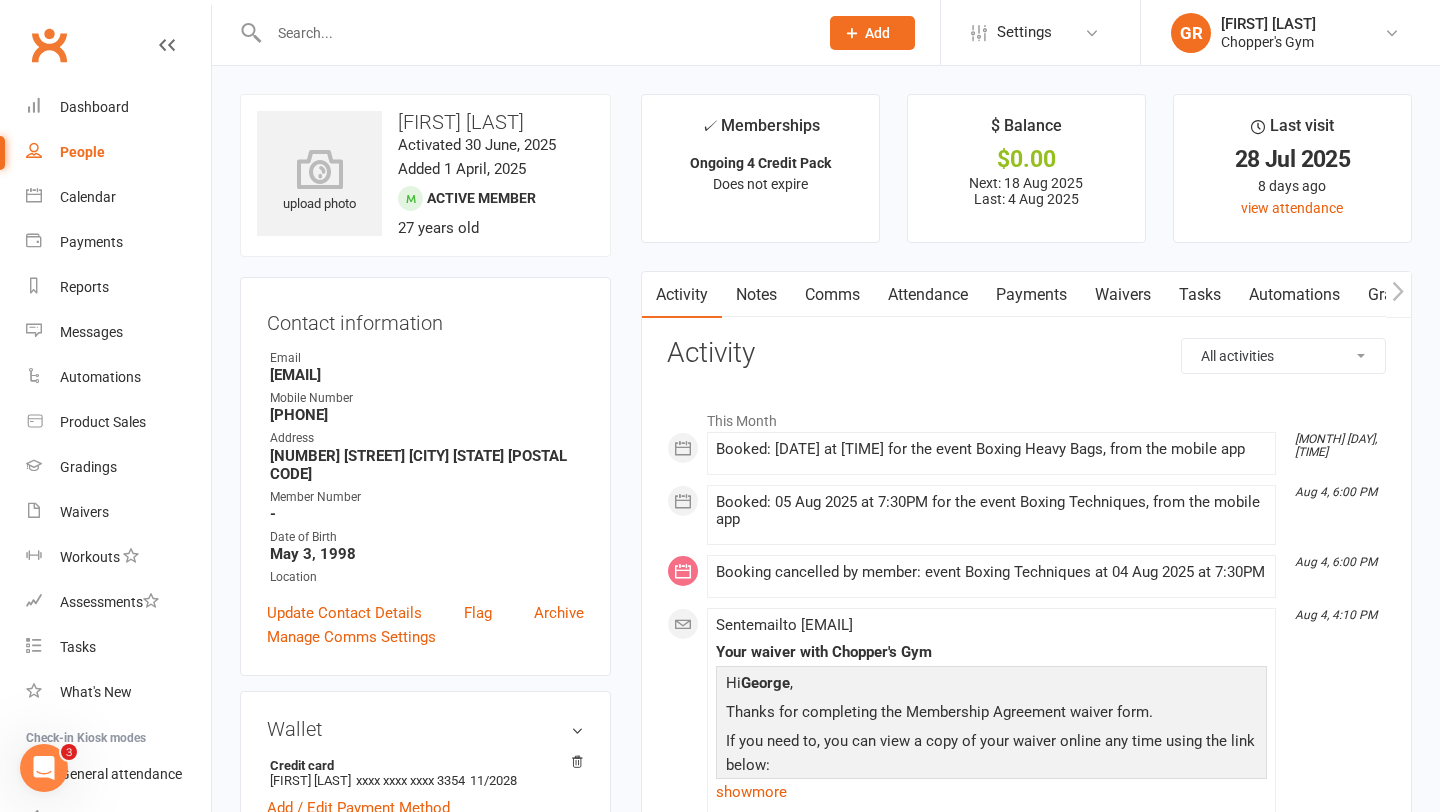 click on "Waivers" at bounding box center (1123, 295) 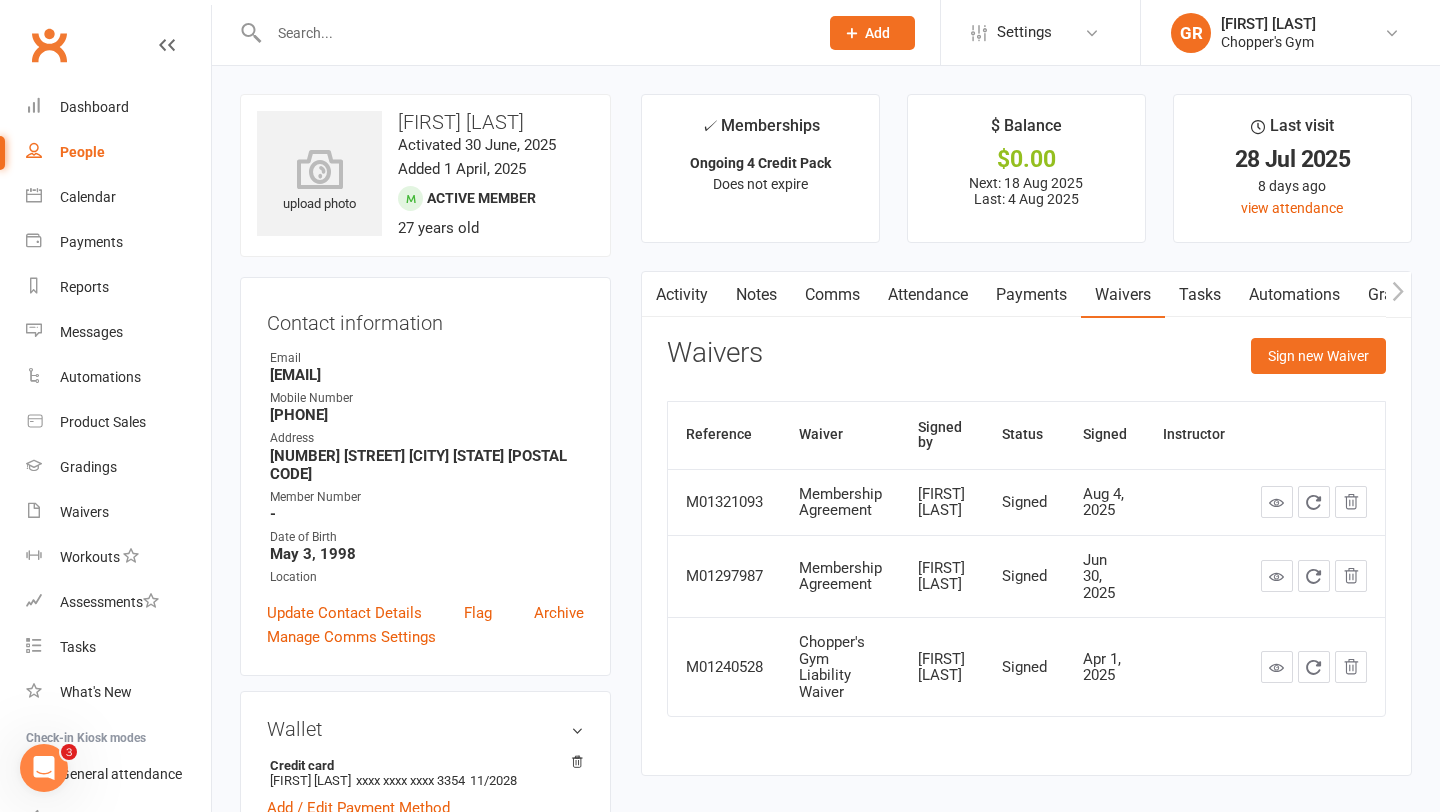 scroll, scrollTop: 3, scrollLeft: 0, axis: vertical 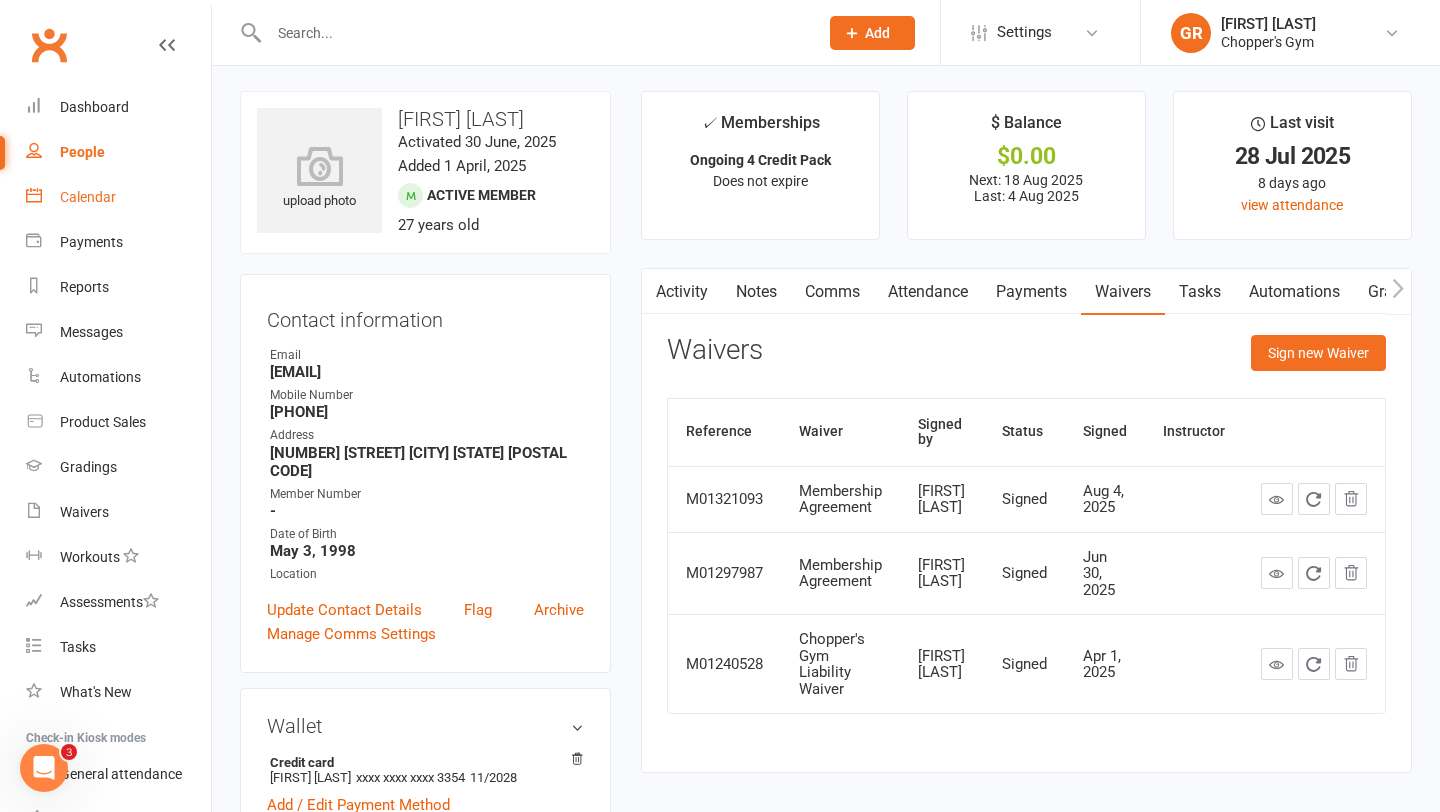 click on "Calendar" at bounding box center [88, 197] 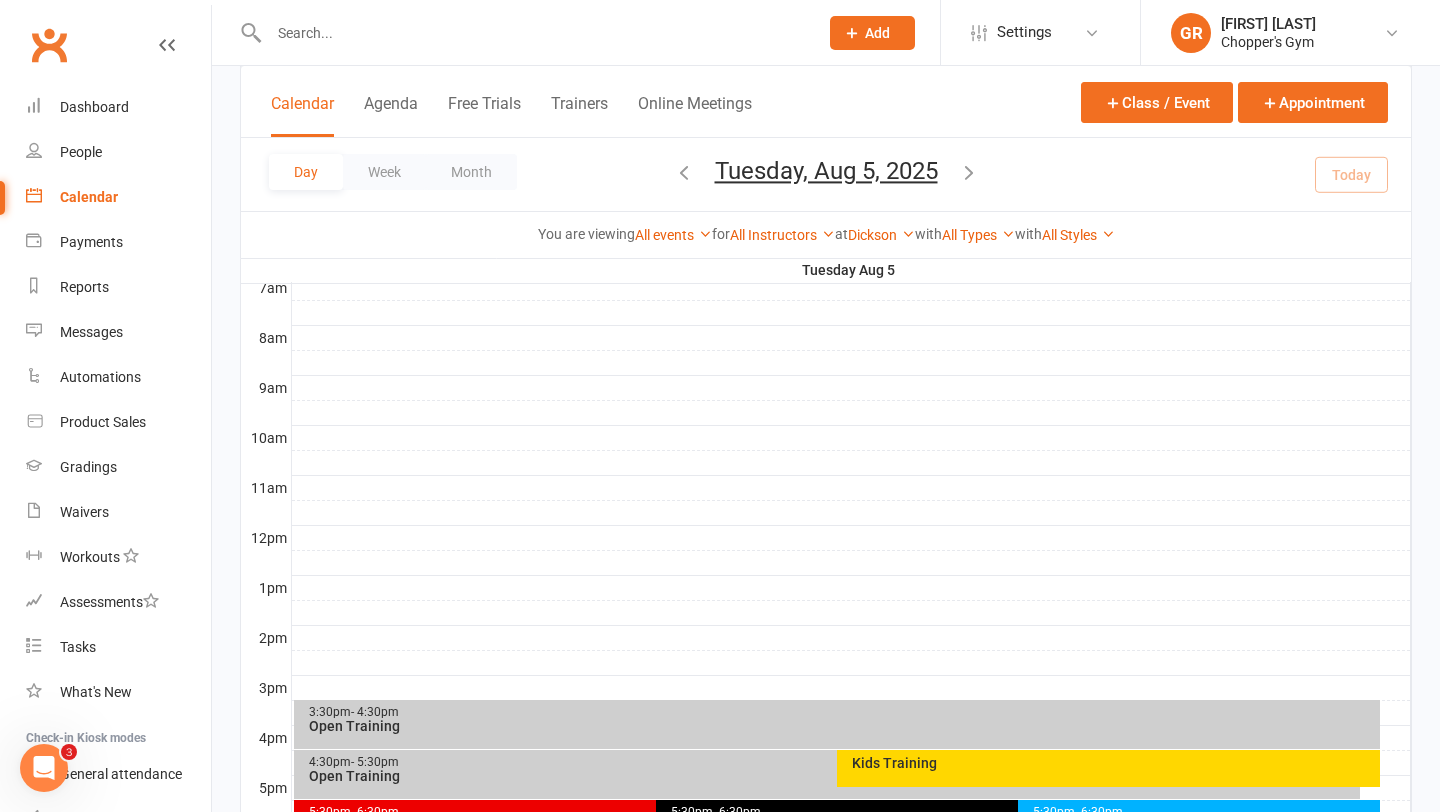 scroll, scrollTop: 751, scrollLeft: 0, axis: vertical 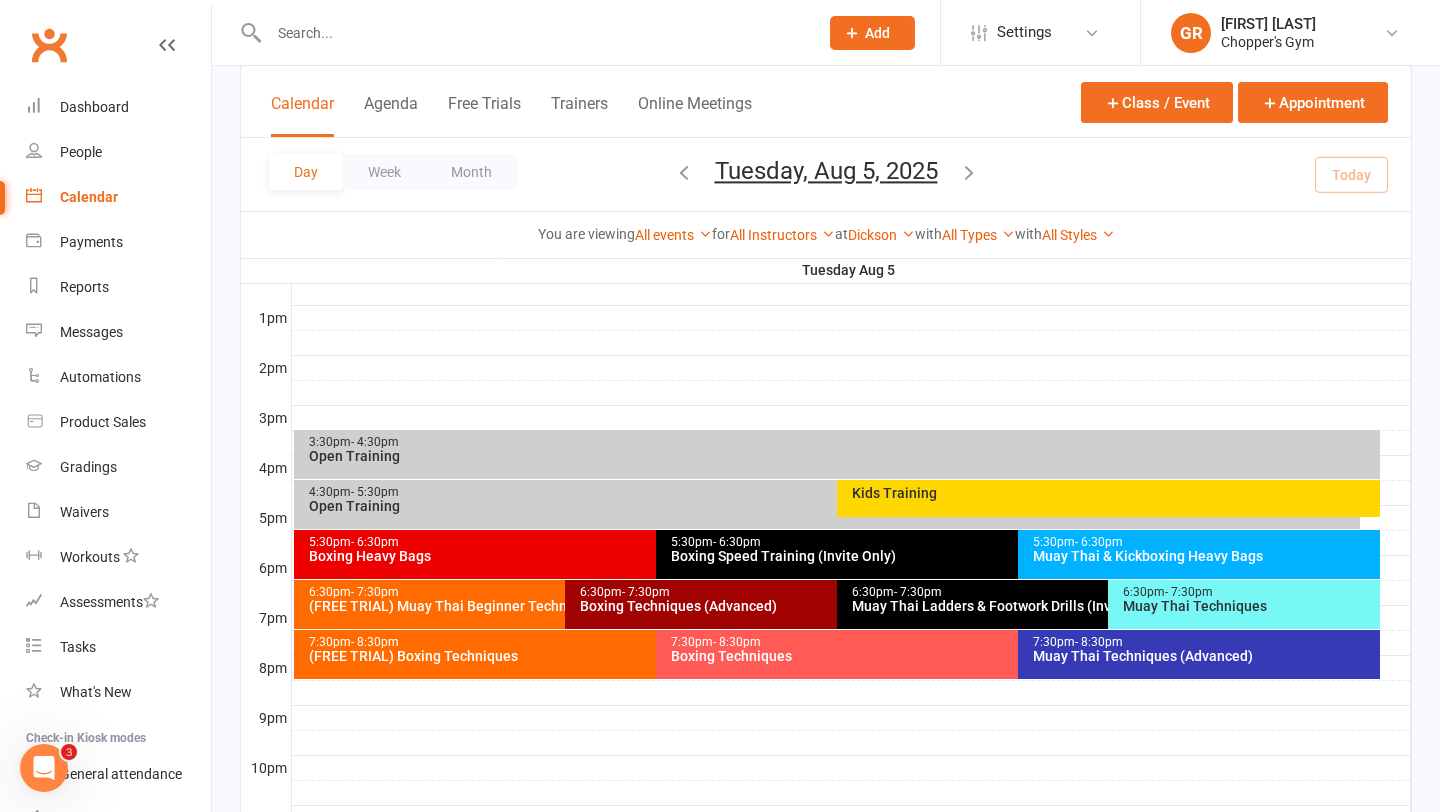 click on "7:30pm  - 8:30pm" at bounding box center (1013, 642) 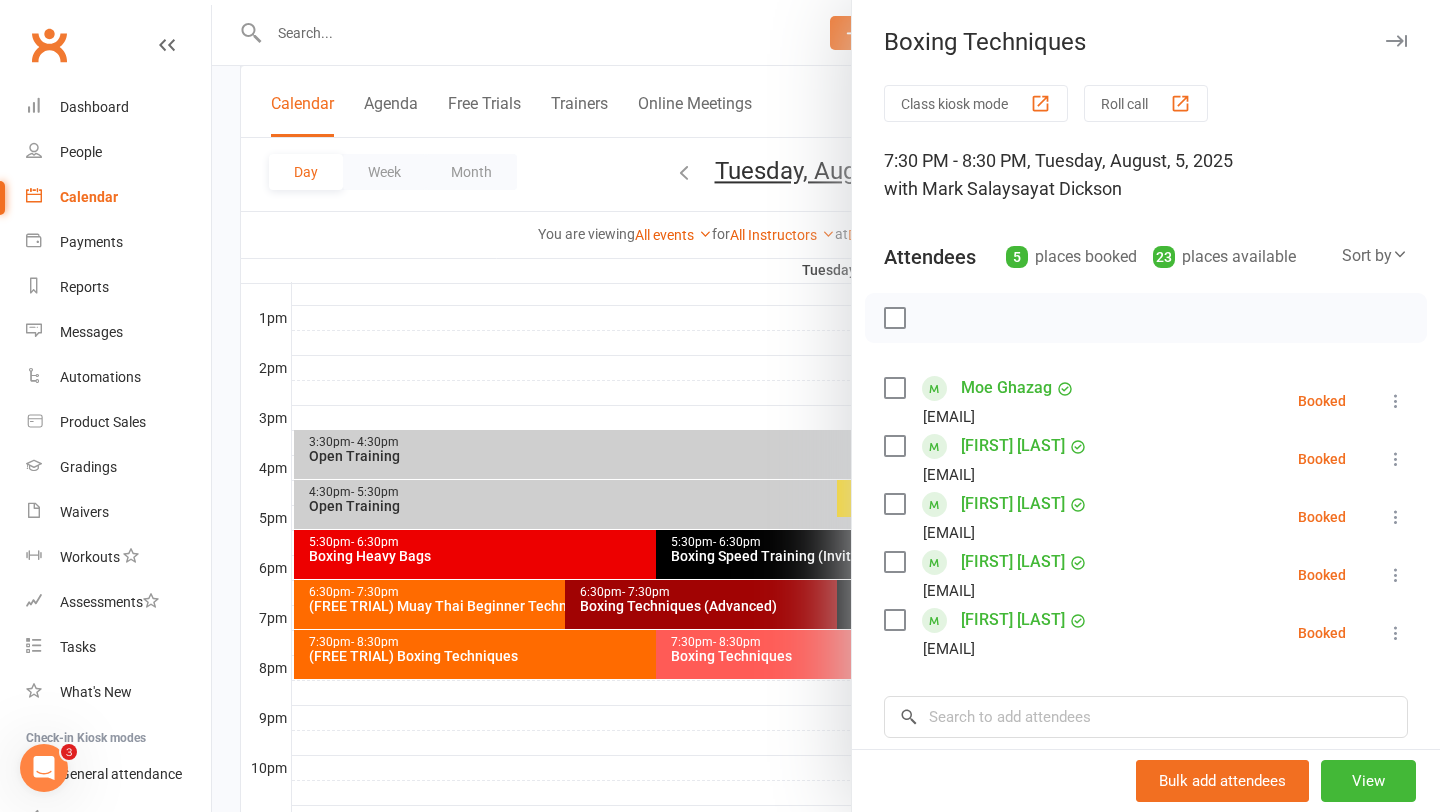click on "Jared Hansen" at bounding box center (1013, 446) 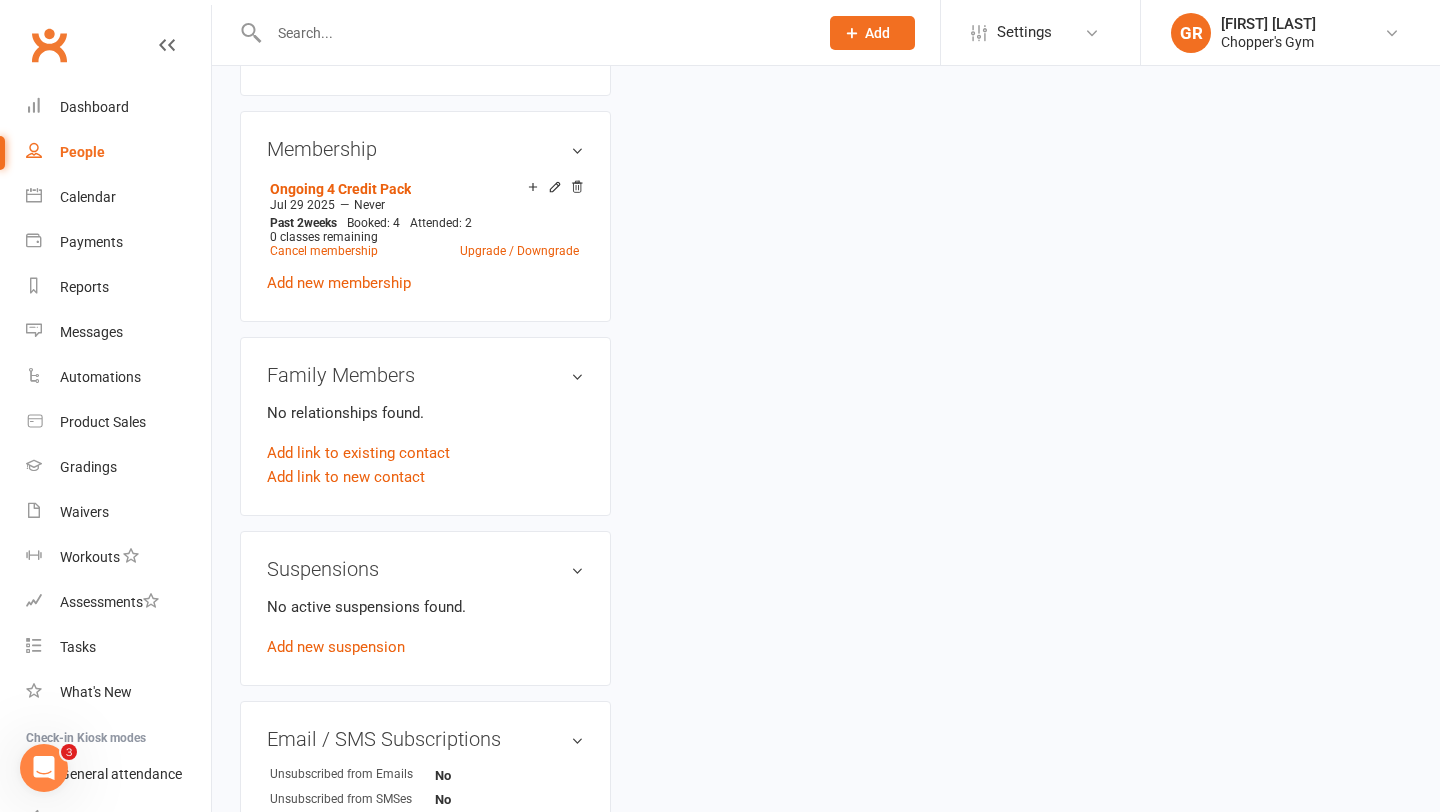 scroll, scrollTop: 0, scrollLeft: 0, axis: both 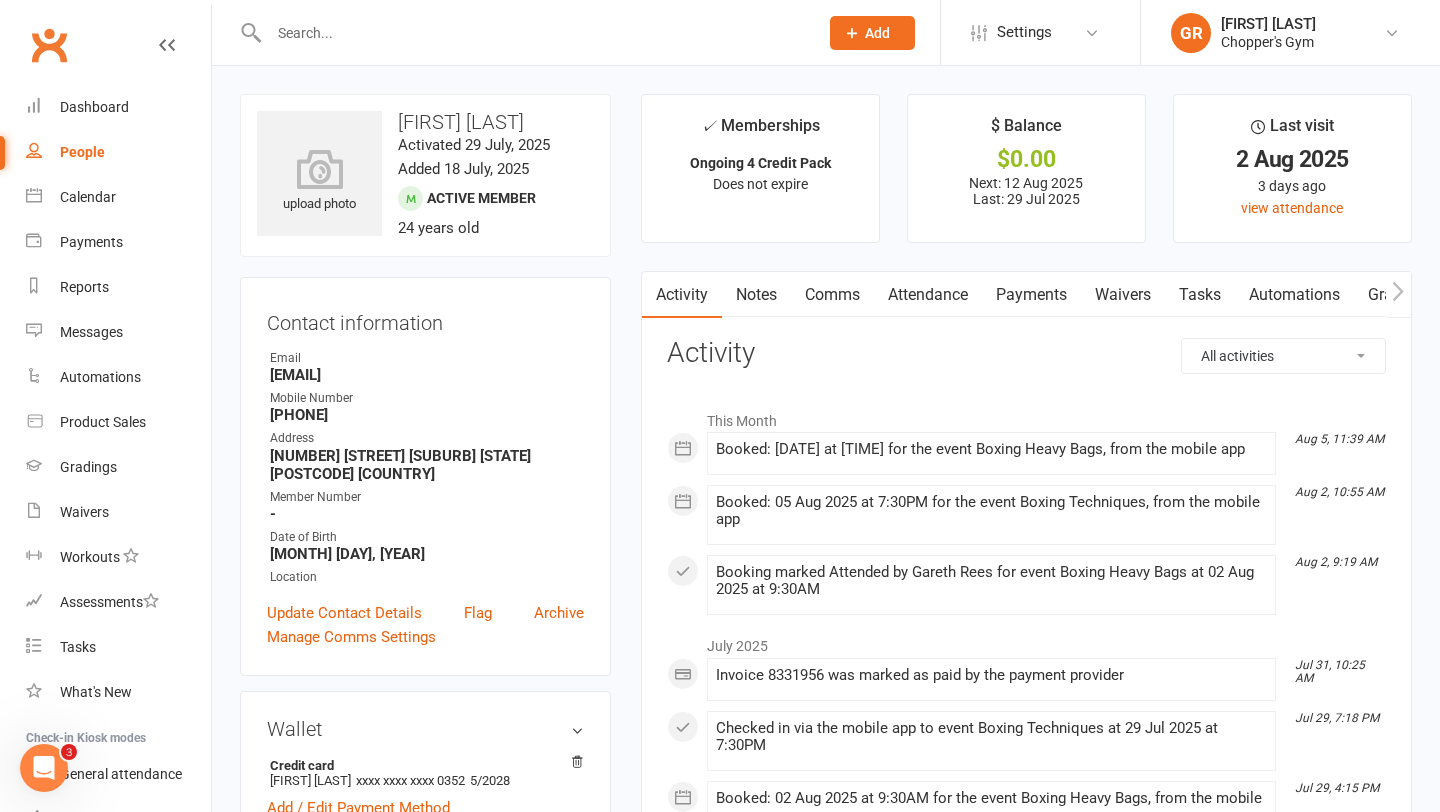 click on "Waivers" at bounding box center [1123, 295] 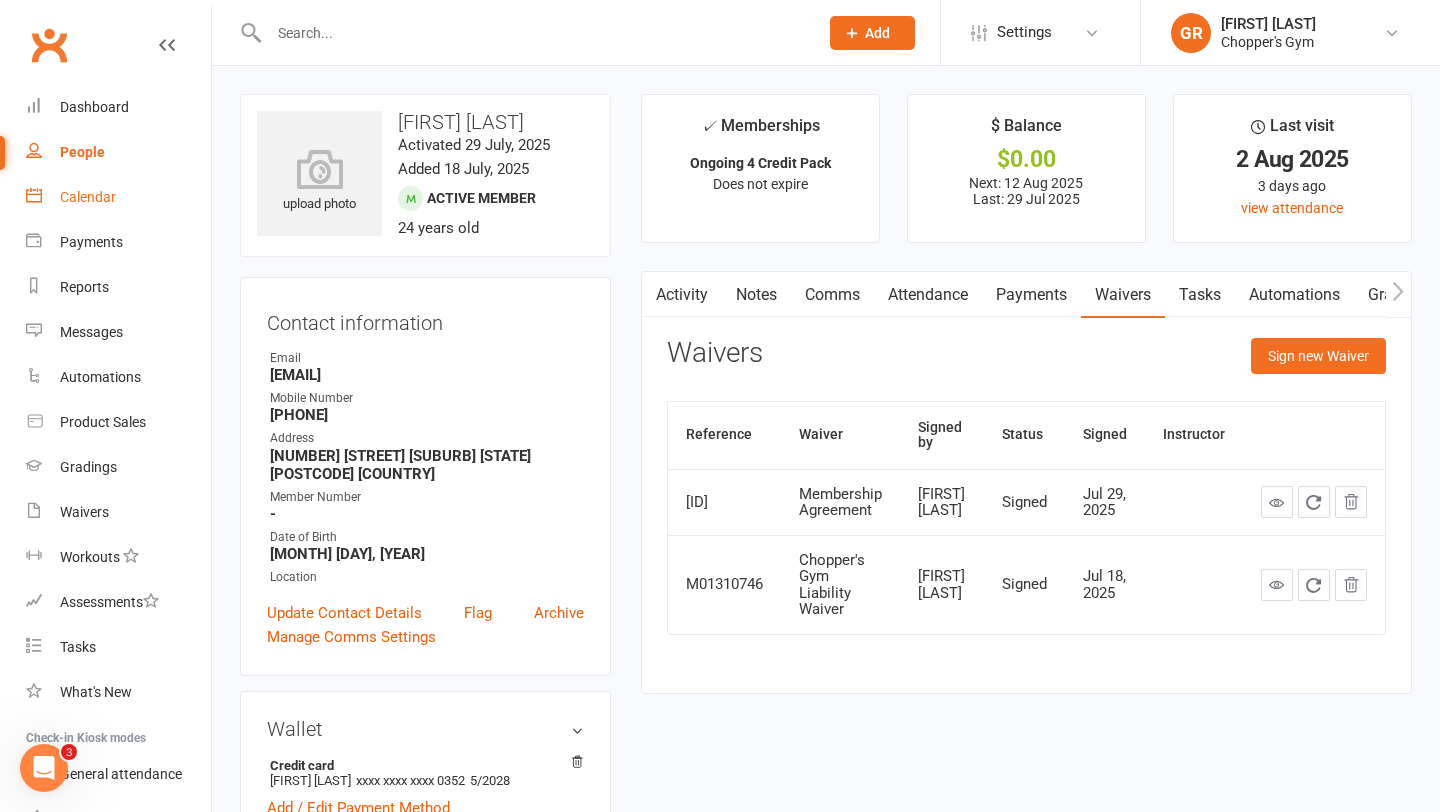 click on "Calendar" at bounding box center (88, 197) 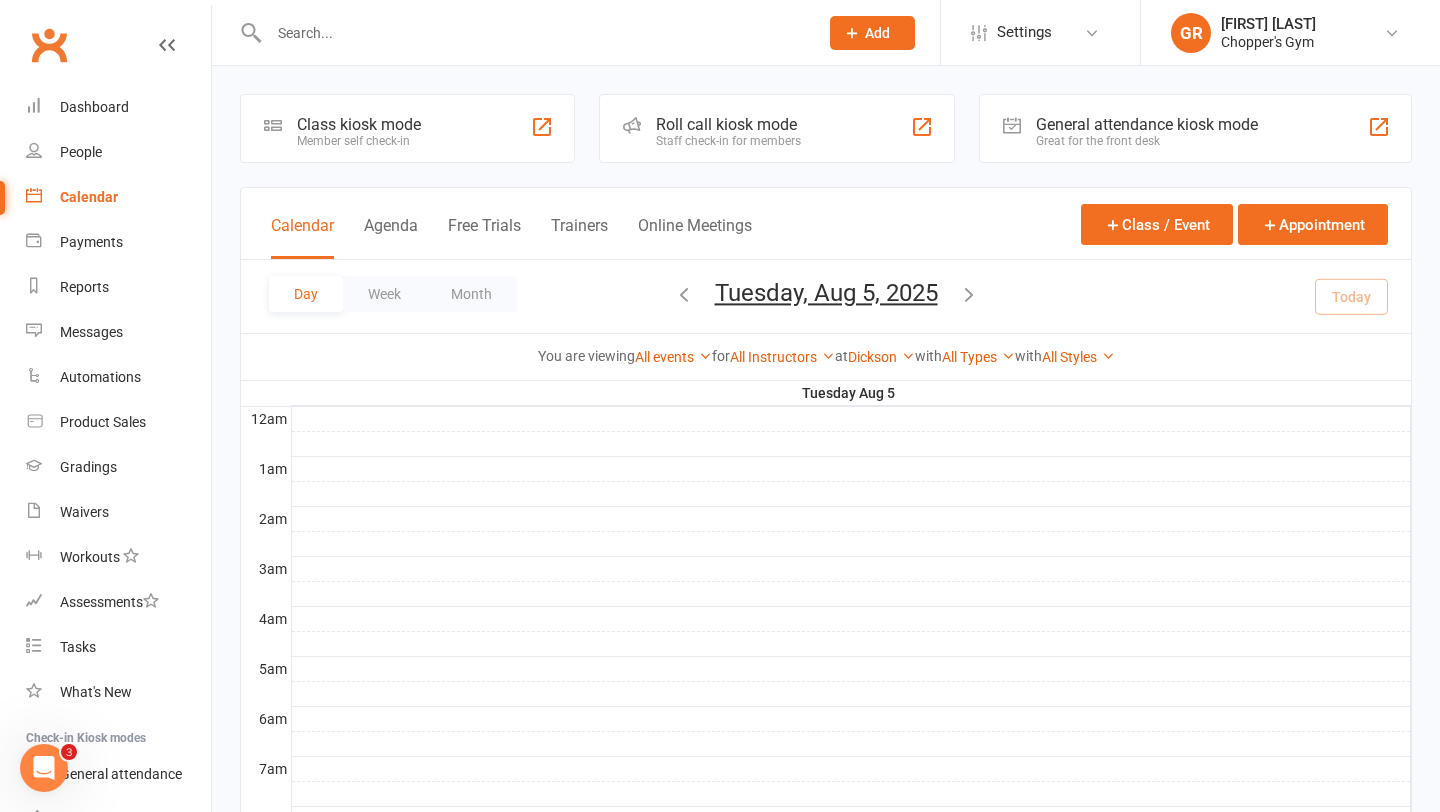 scroll, scrollTop: 804, scrollLeft: 0, axis: vertical 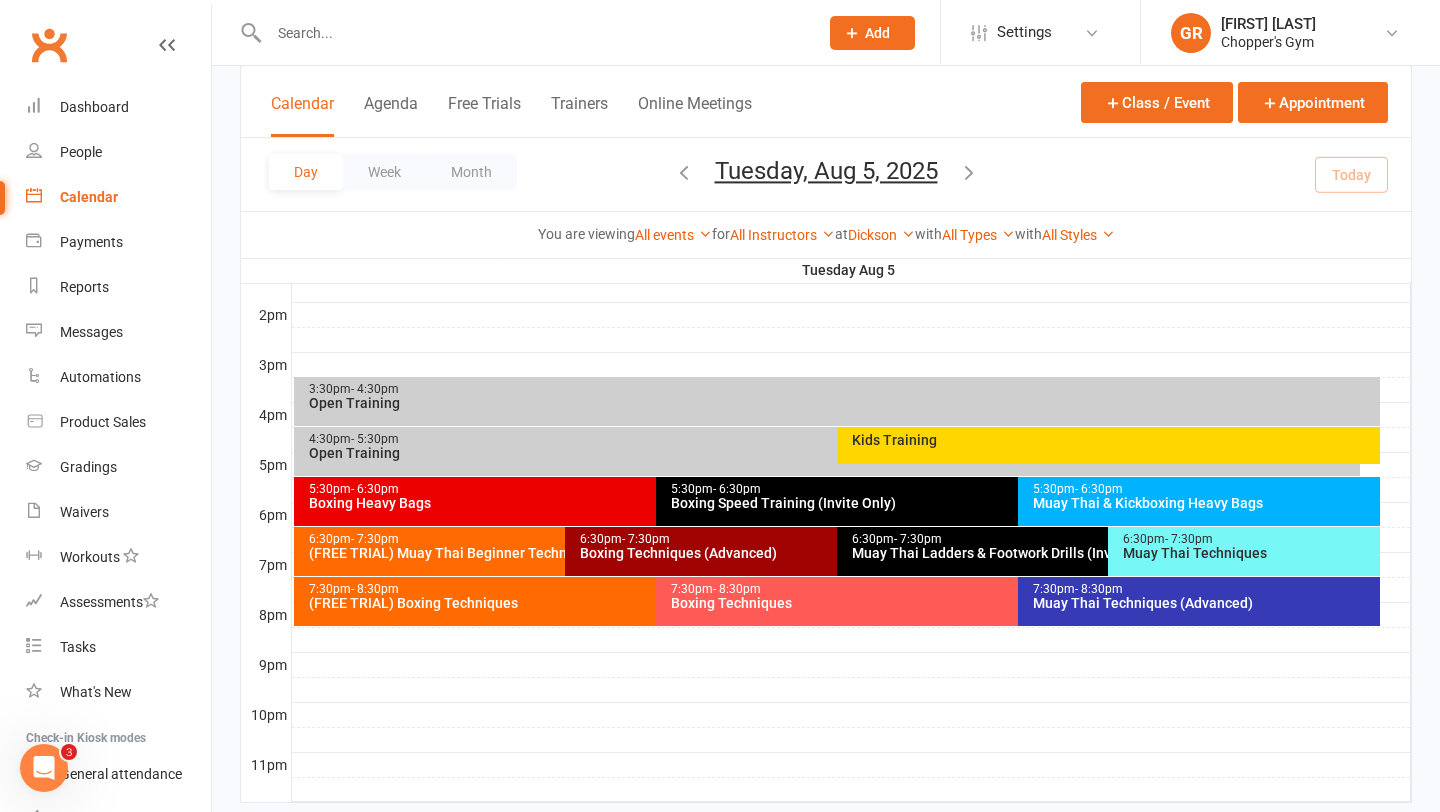 click on "Boxing Techniques" at bounding box center [1013, 603] 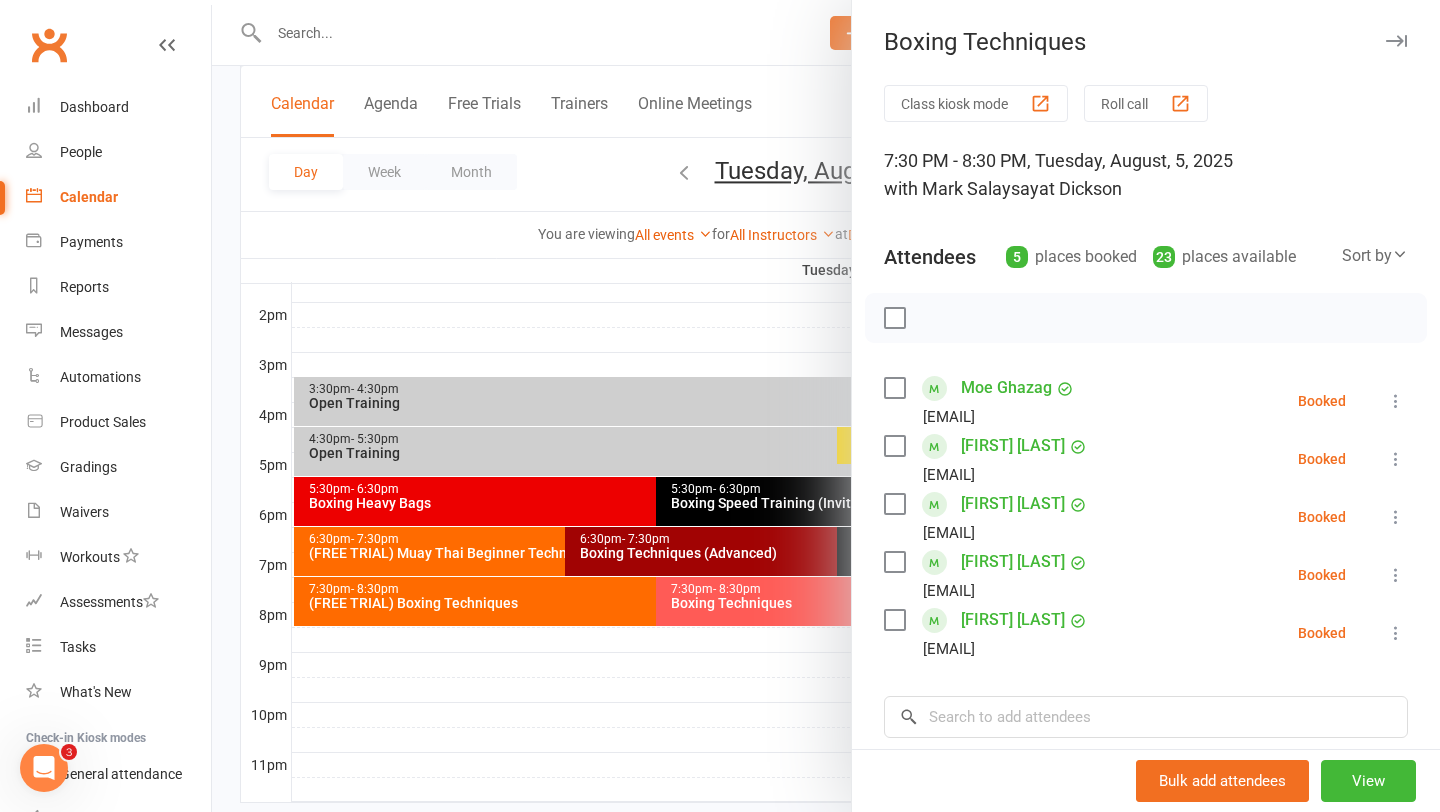 click on "Kanishka Wijesundera" at bounding box center [1013, 620] 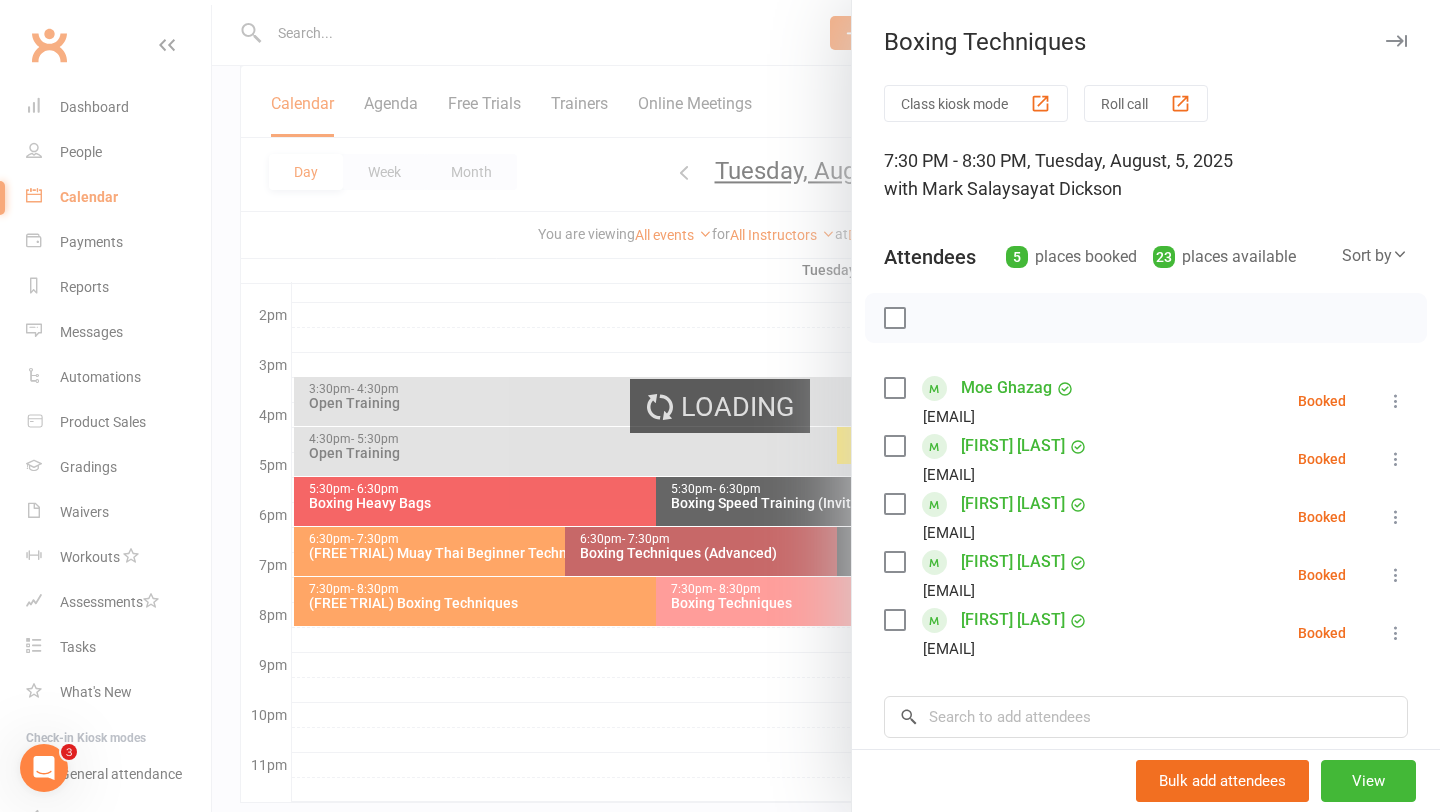 scroll, scrollTop: 0, scrollLeft: 0, axis: both 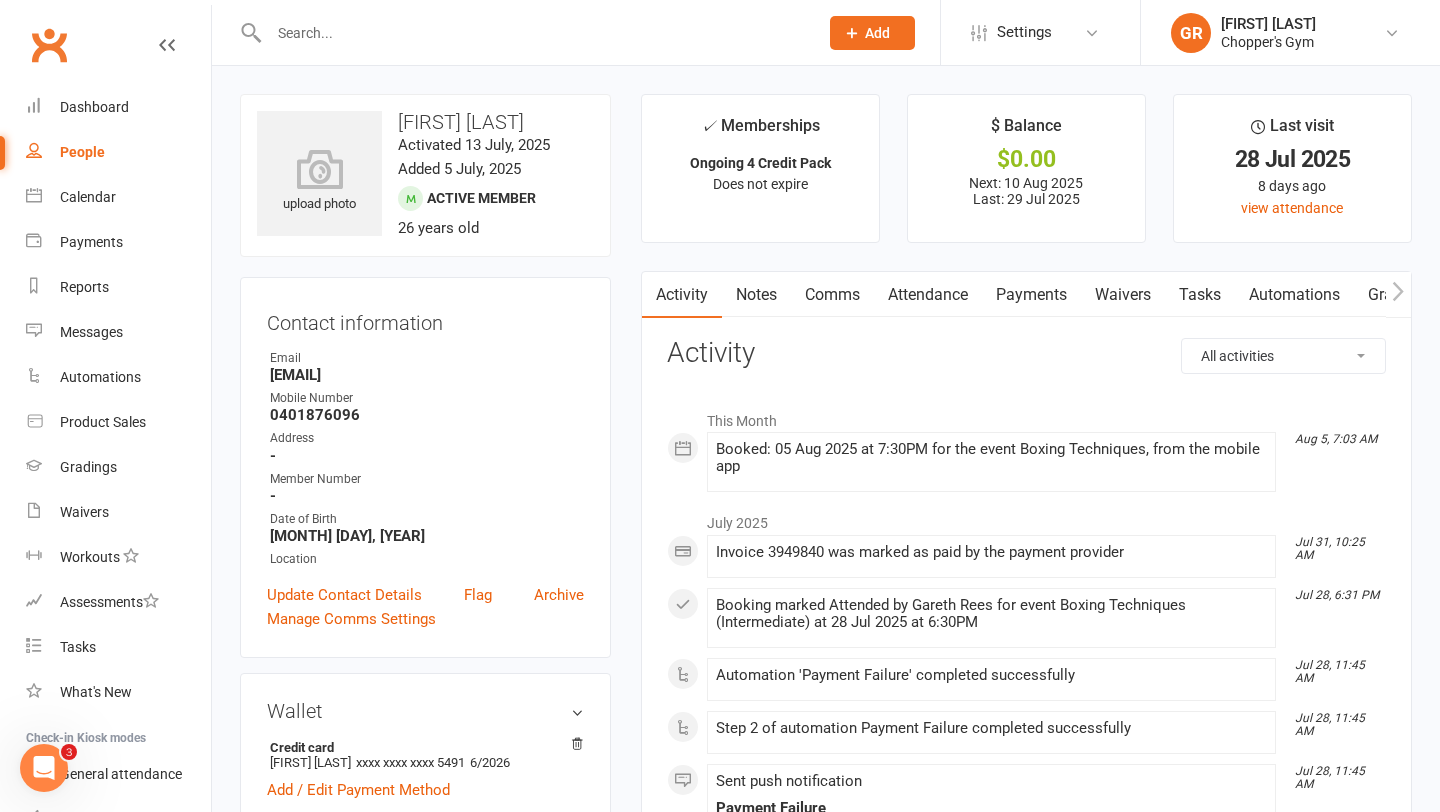 click on "Waivers" at bounding box center (1123, 295) 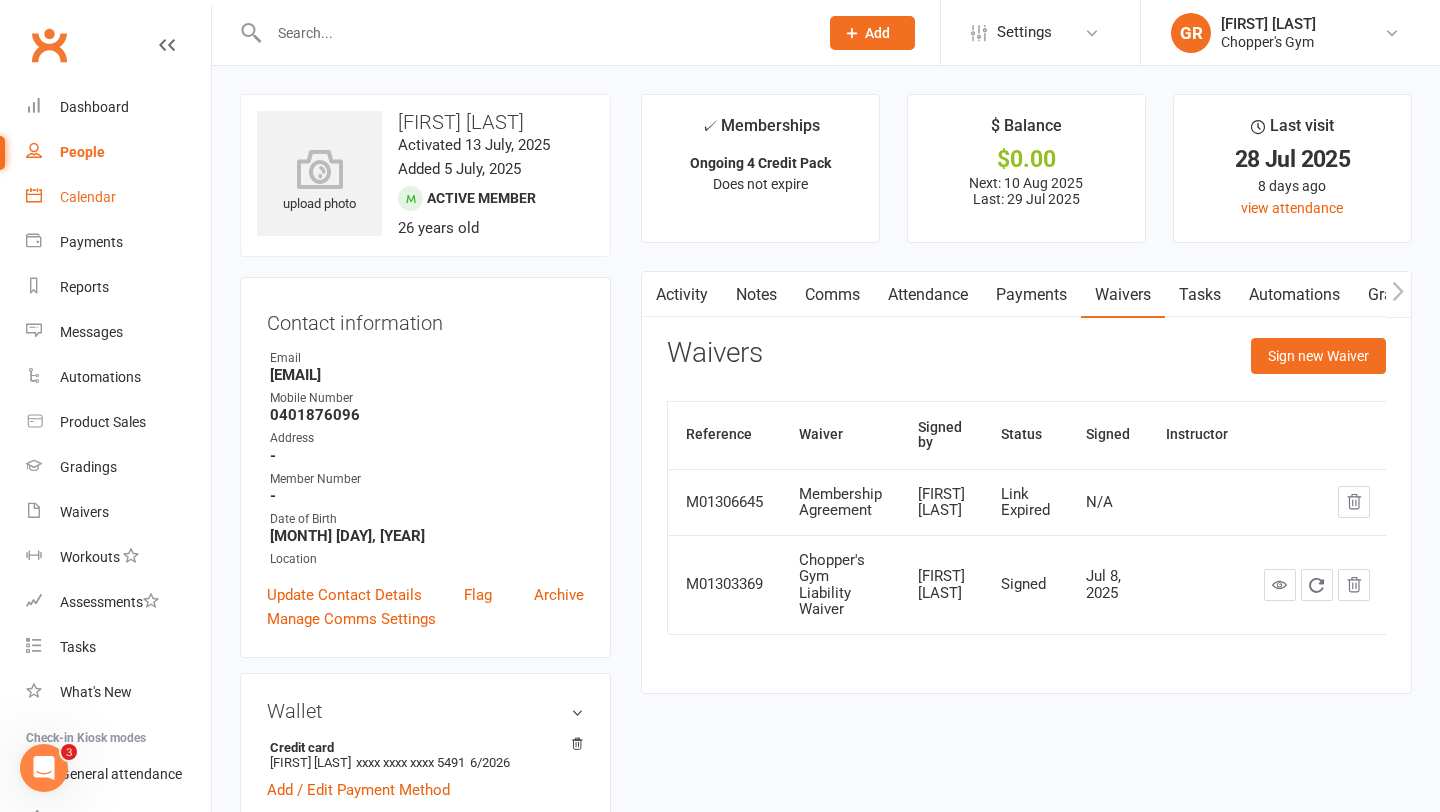 click on "Calendar" at bounding box center [118, 197] 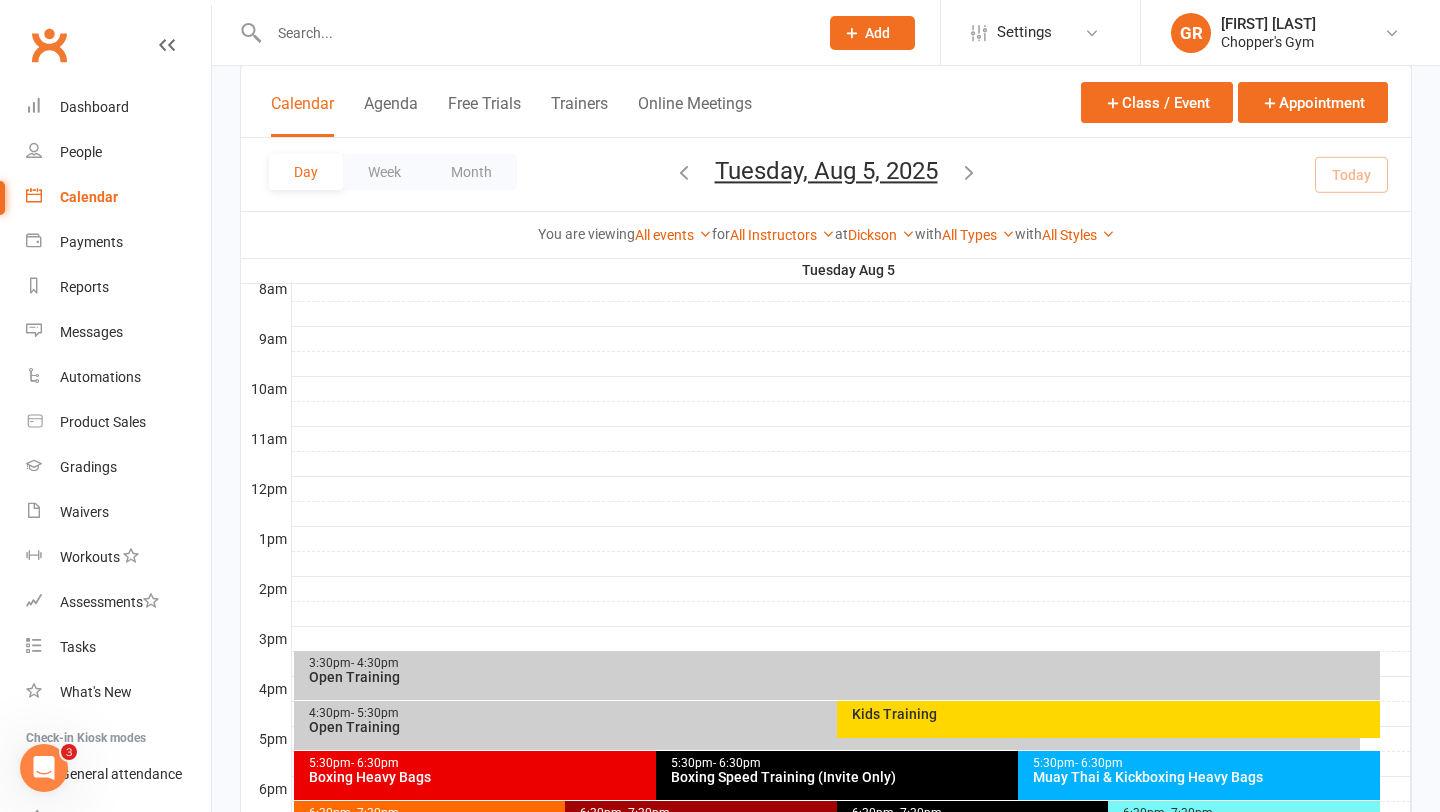 scroll, scrollTop: 845, scrollLeft: 0, axis: vertical 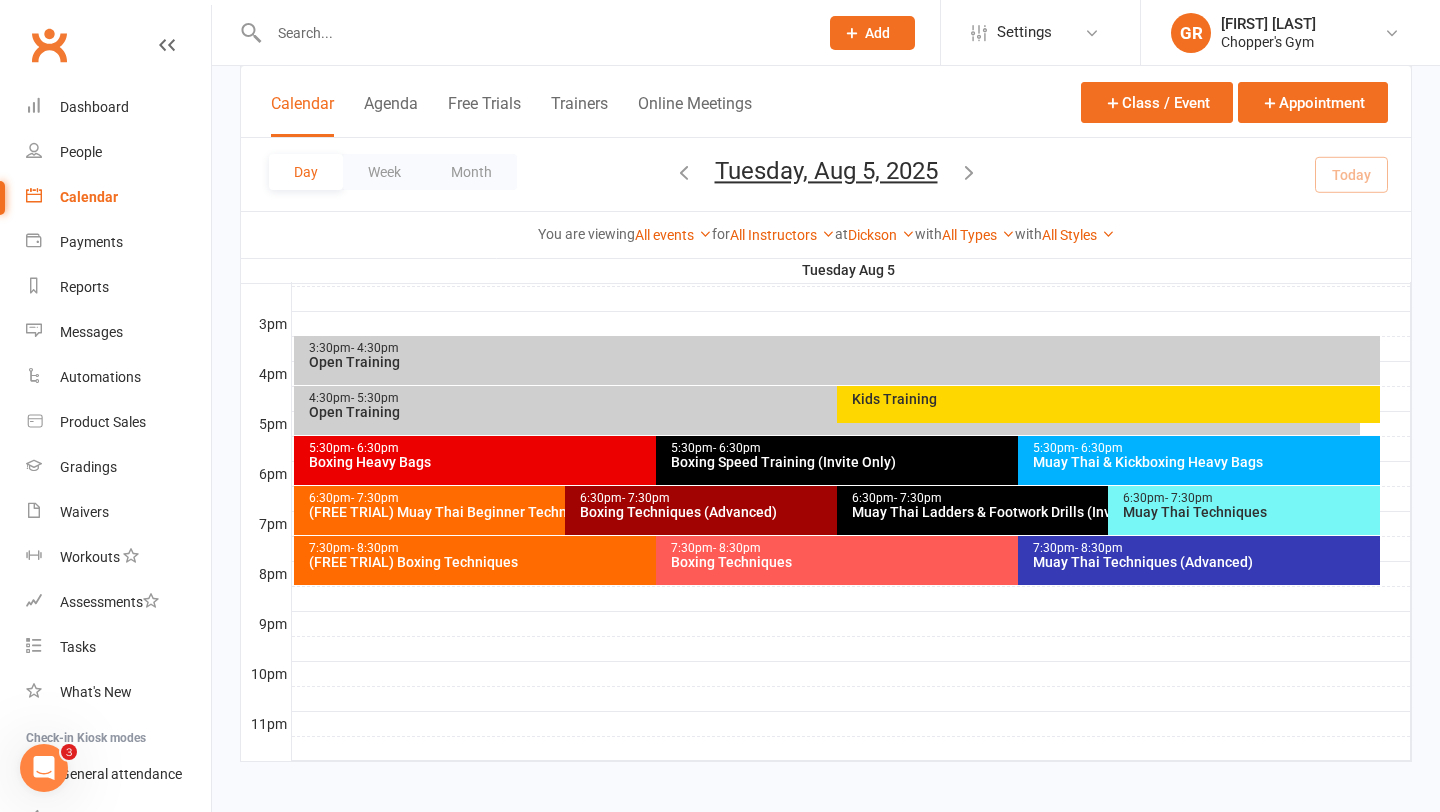 click on "7:30pm  - 8:30pm" at bounding box center (1013, 548) 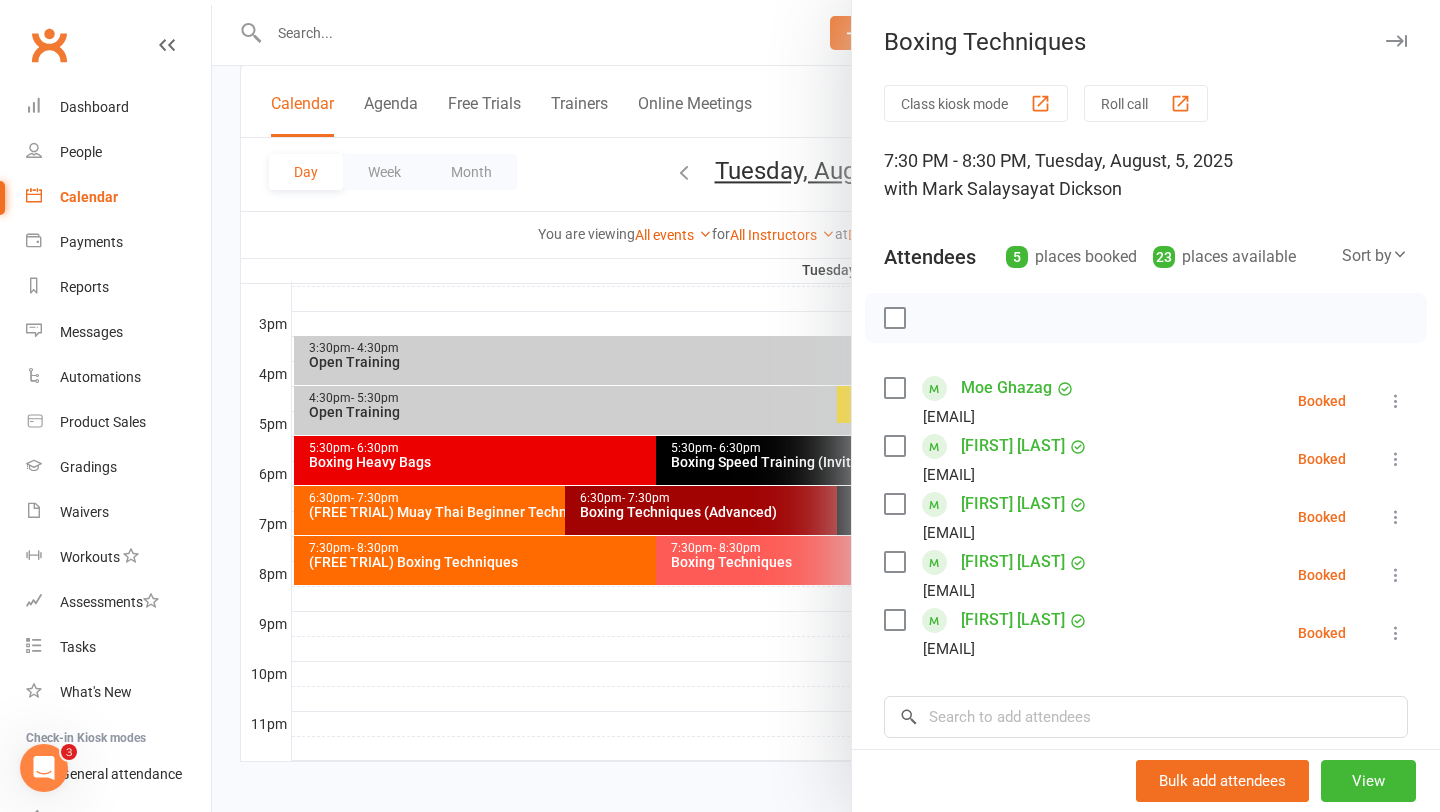 click on "Ai-Van Tran" at bounding box center (1013, 562) 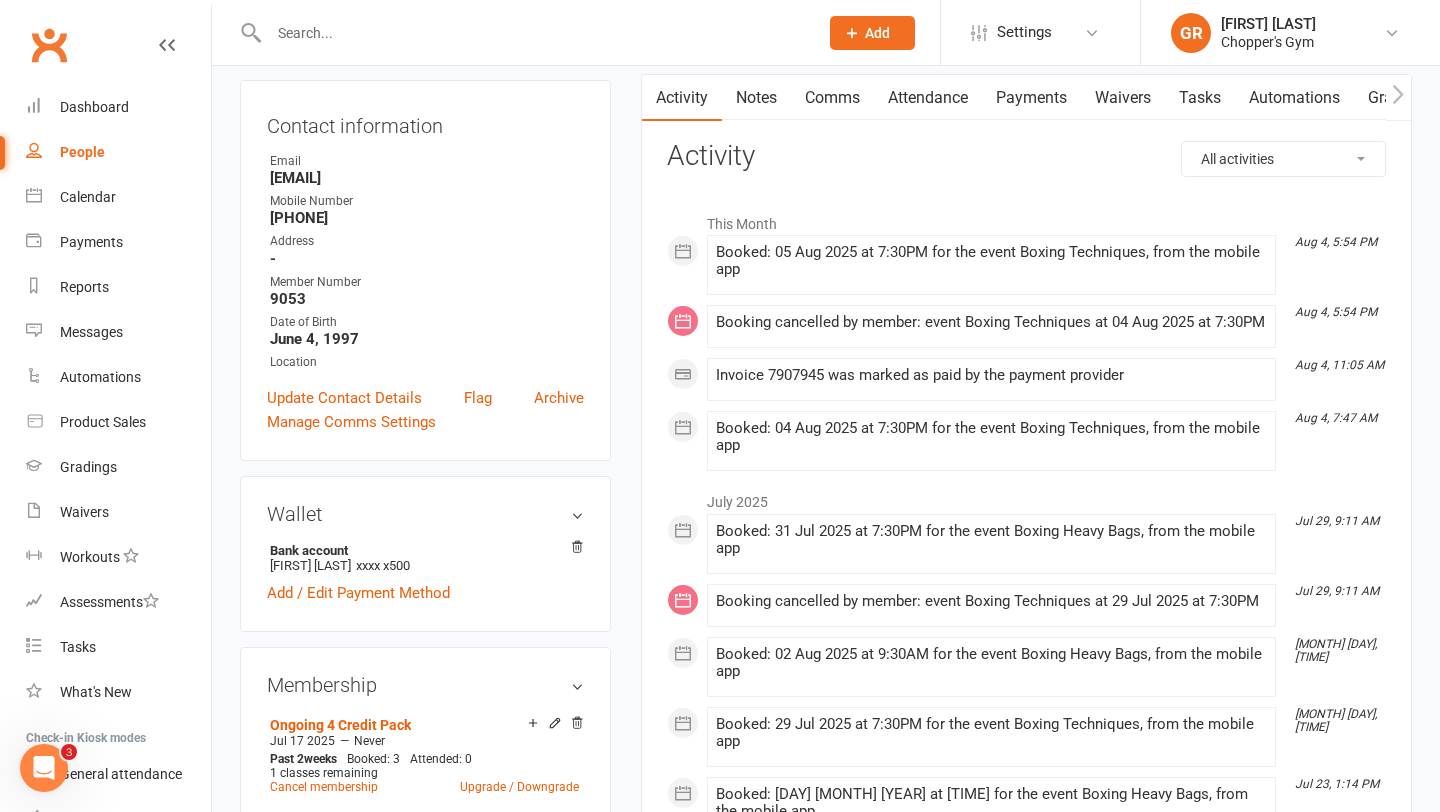 scroll, scrollTop: 0, scrollLeft: 0, axis: both 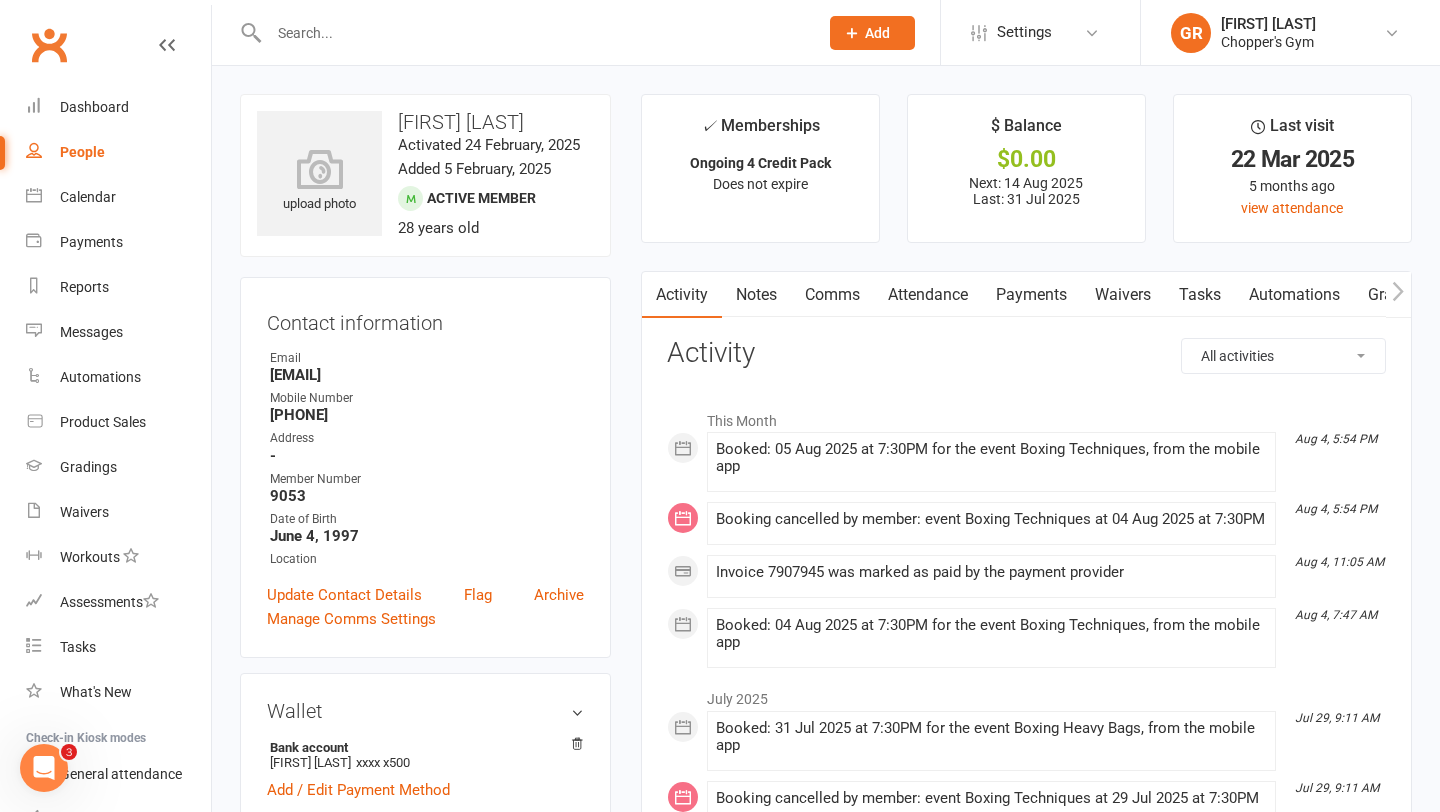 click on "Waivers" at bounding box center [1123, 295] 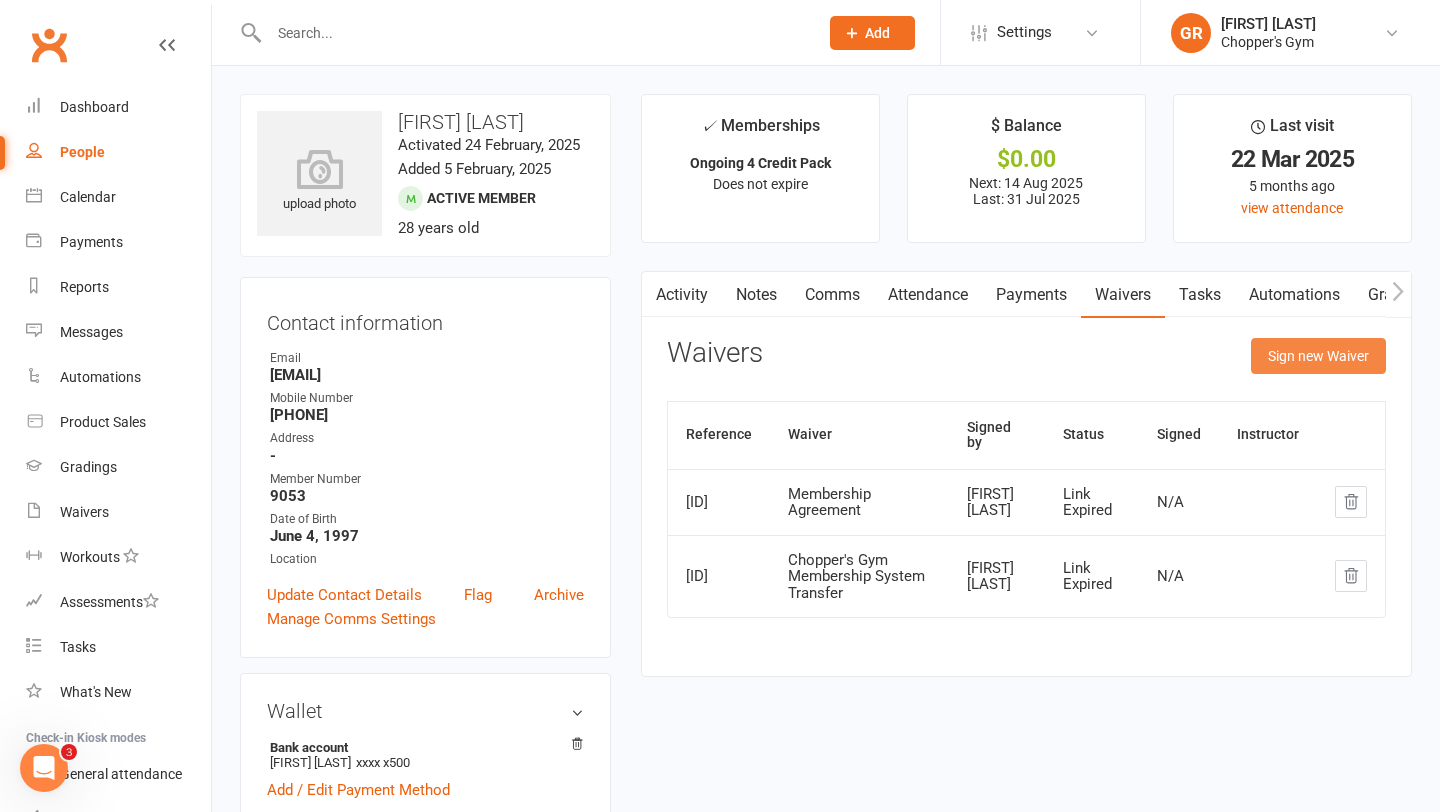 click on "Sign new Waiver" at bounding box center [1318, 356] 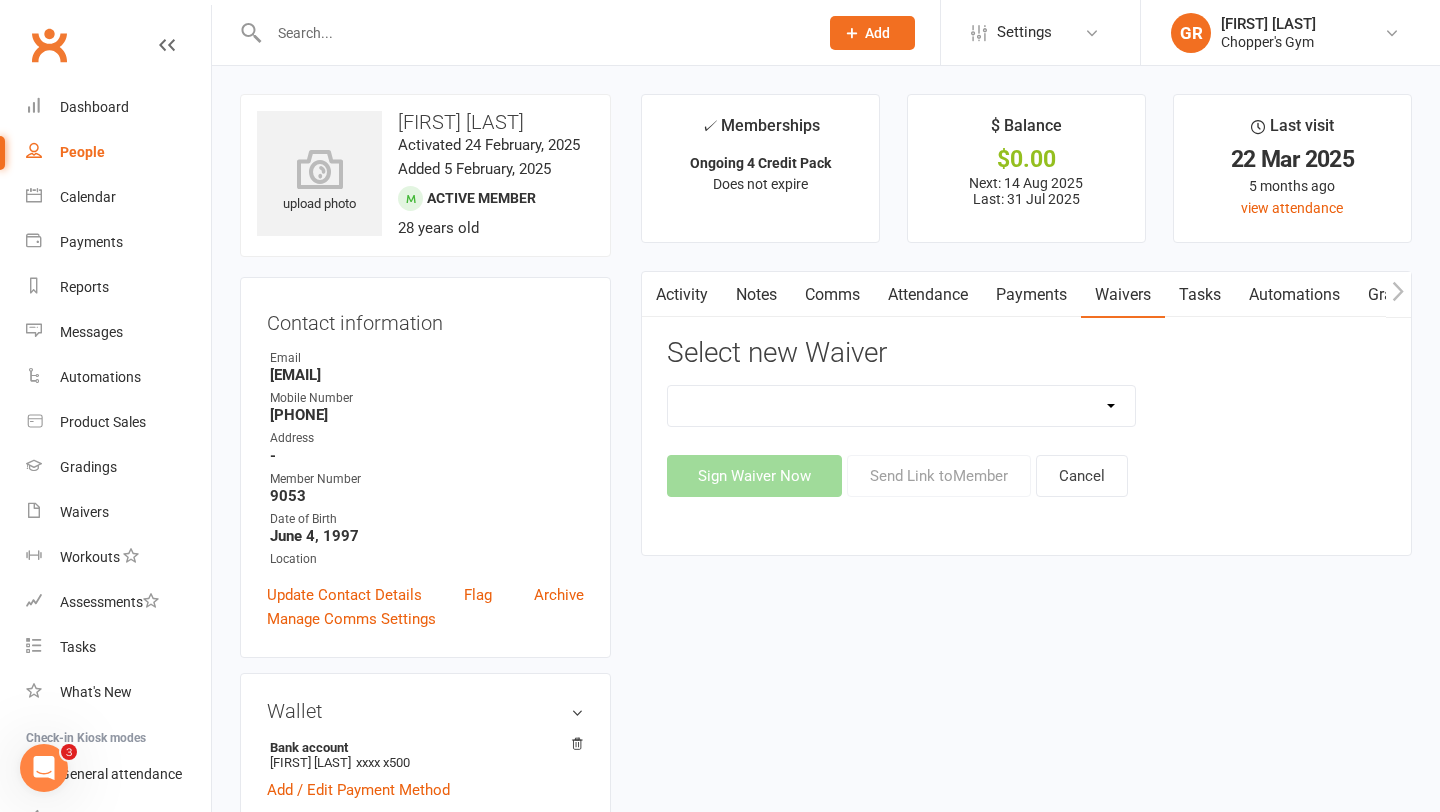 click on "12mth Up Front Membership Agreement Chopper's Gym Liability Waiver Chopper's Gym Membership System Transfer Membership Agreement" at bounding box center [902, 406] 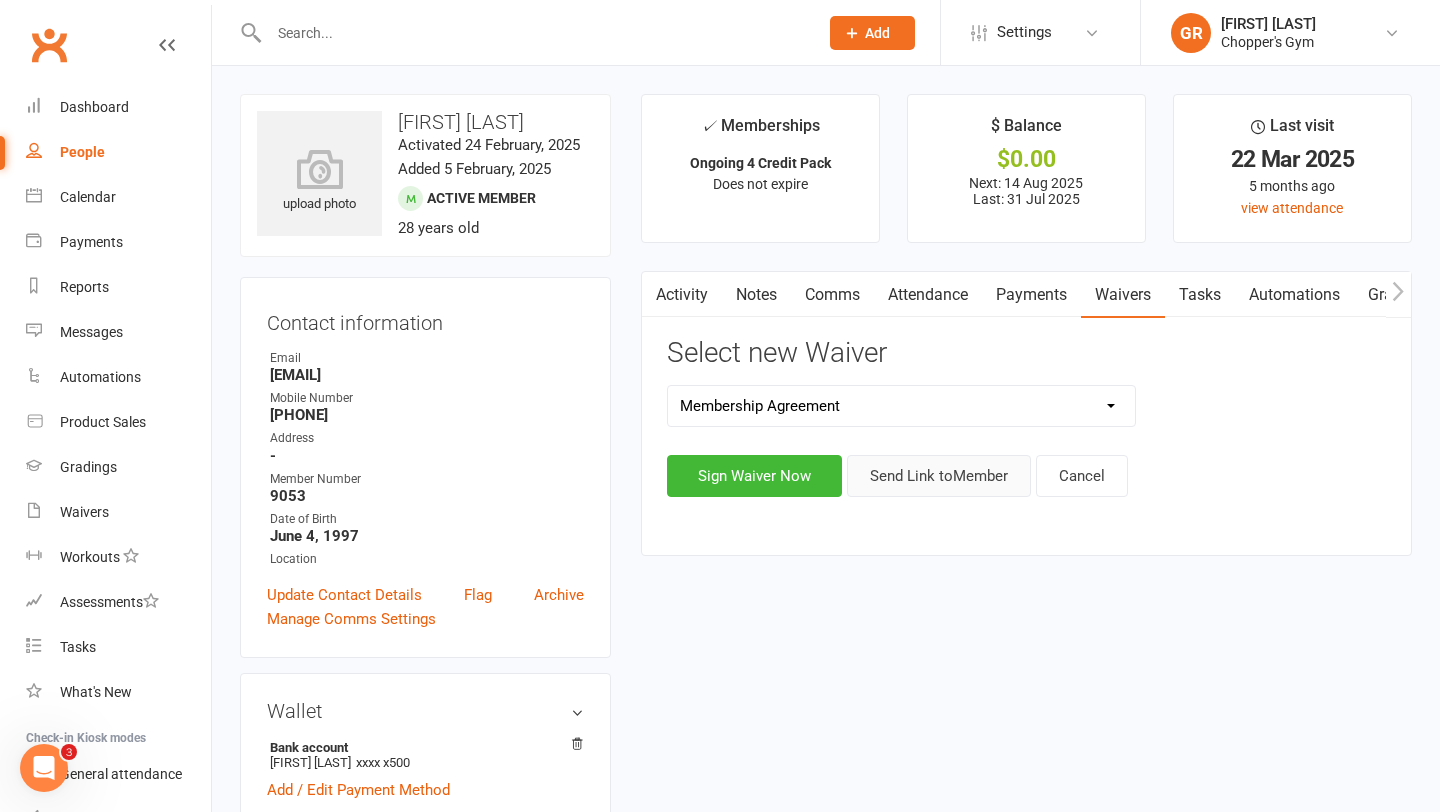 click on "Send Link to  Member" at bounding box center (939, 476) 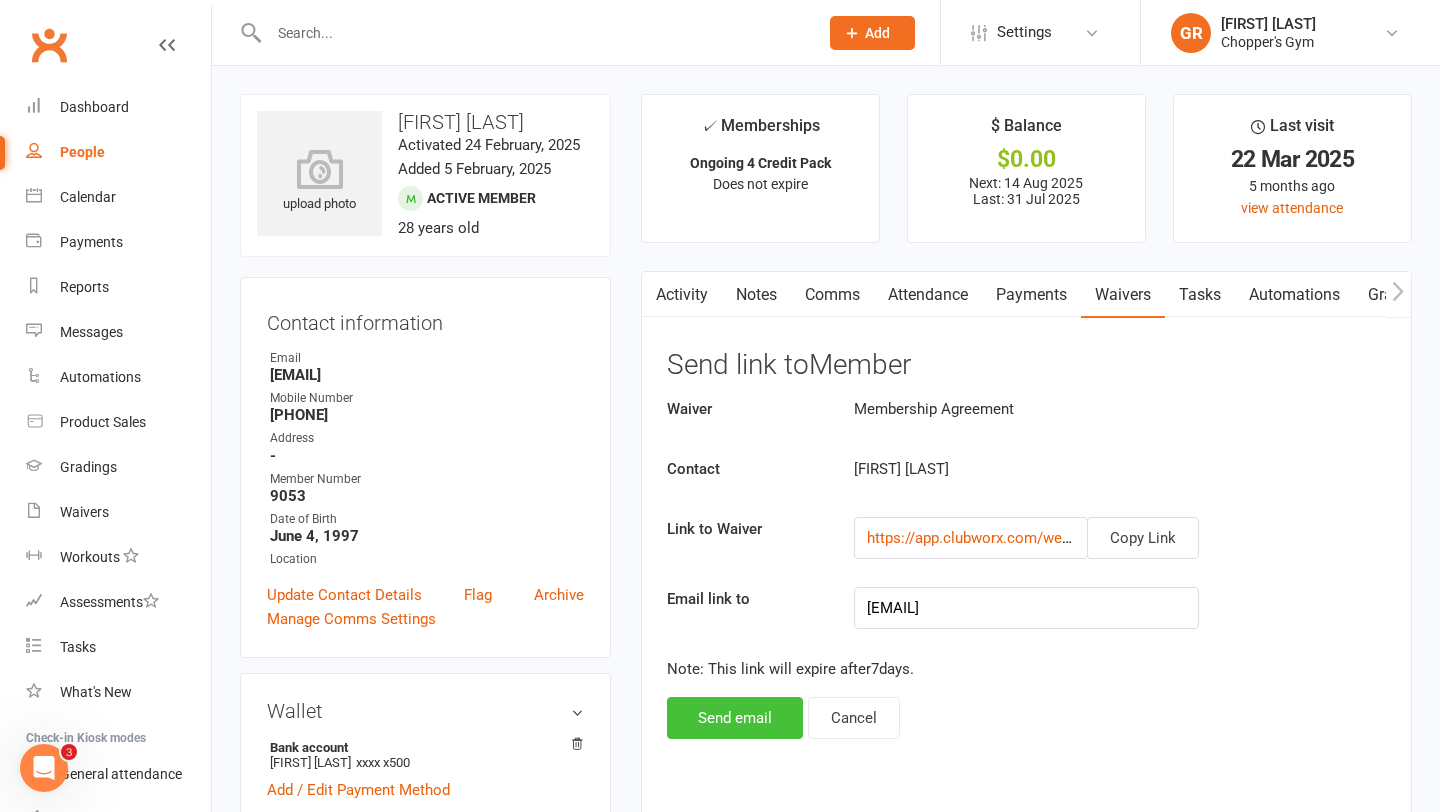 click on "Send email" at bounding box center [735, 718] 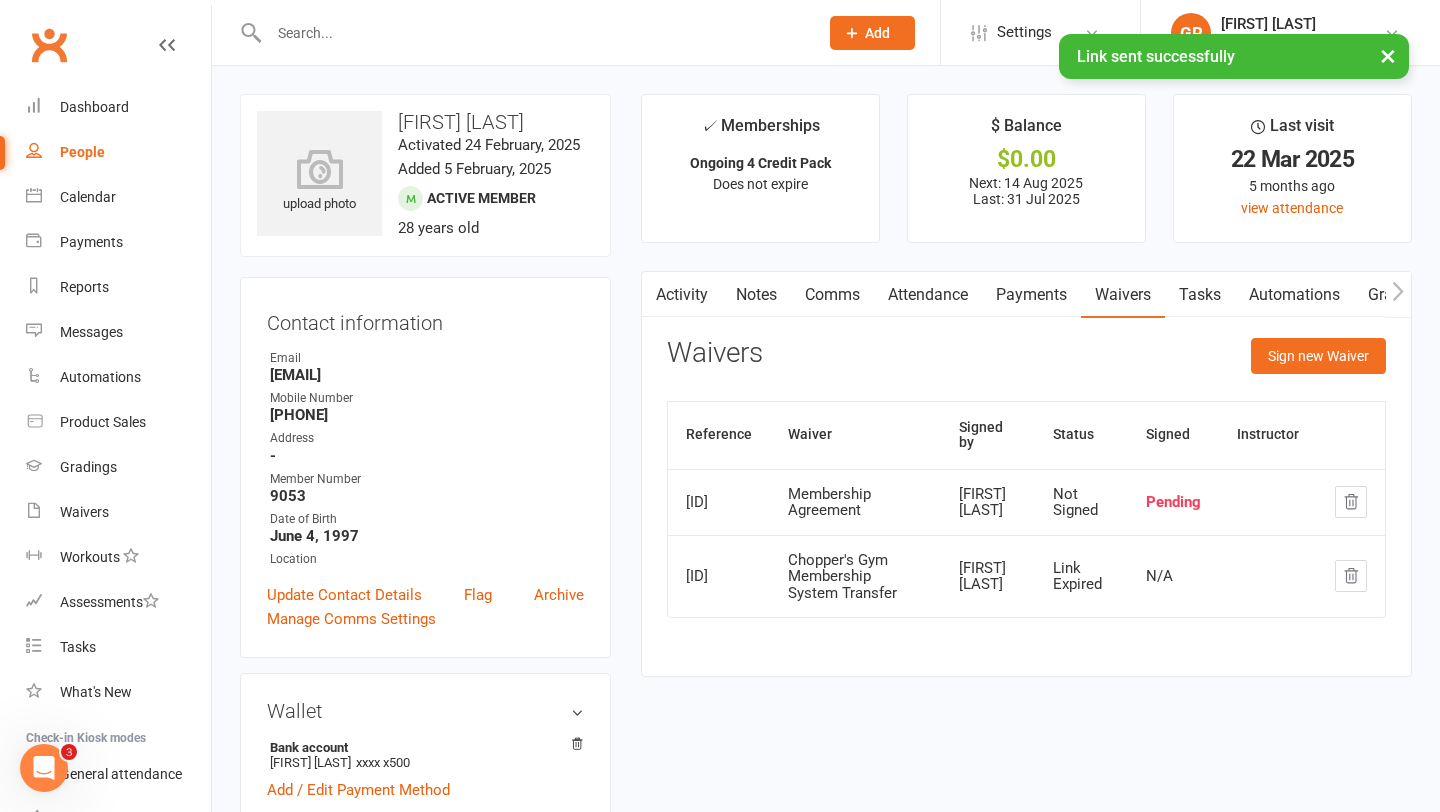 click on "Activity" at bounding box center (682, 295) 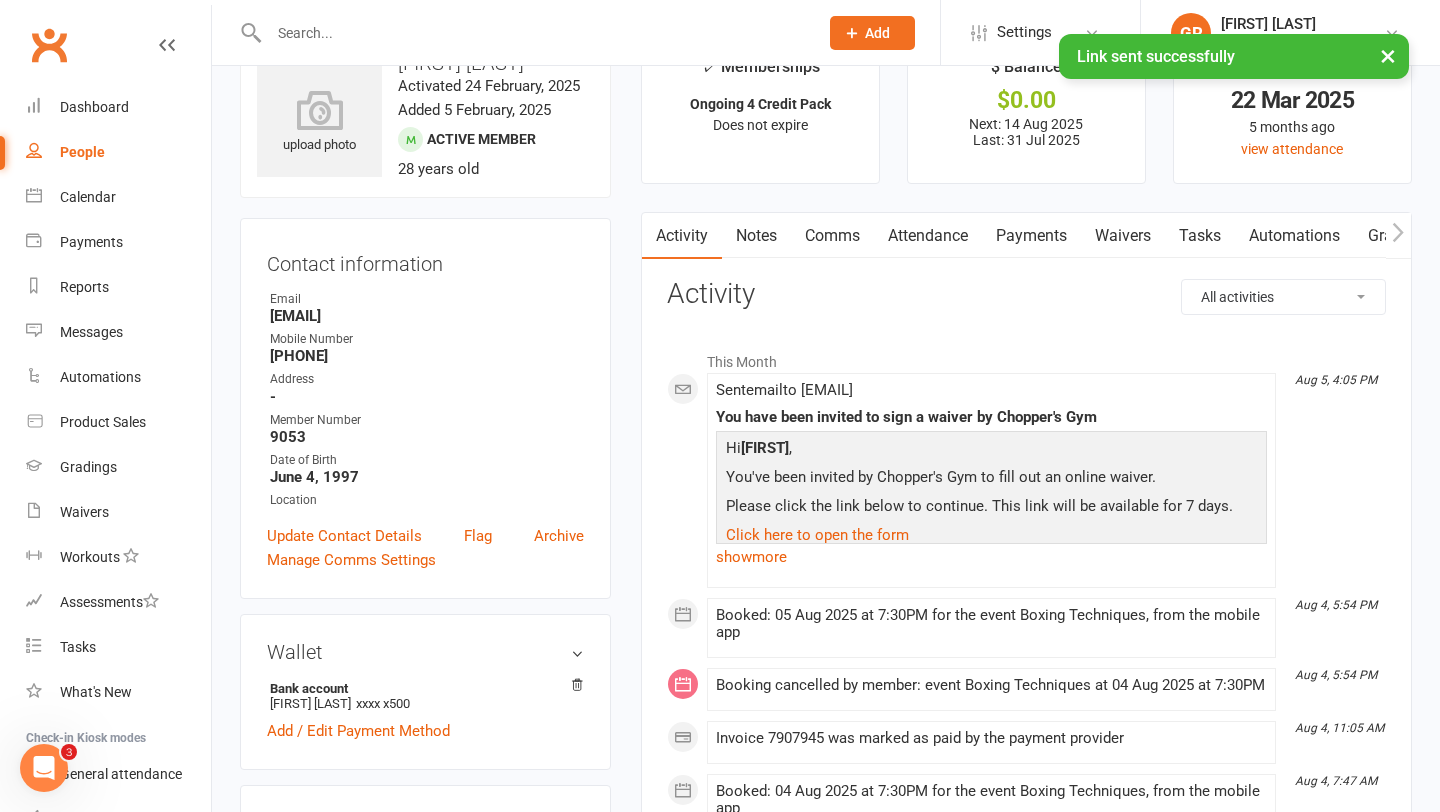 scroll, scrollTop: 61, scrollLeft: 0, axis: vertical 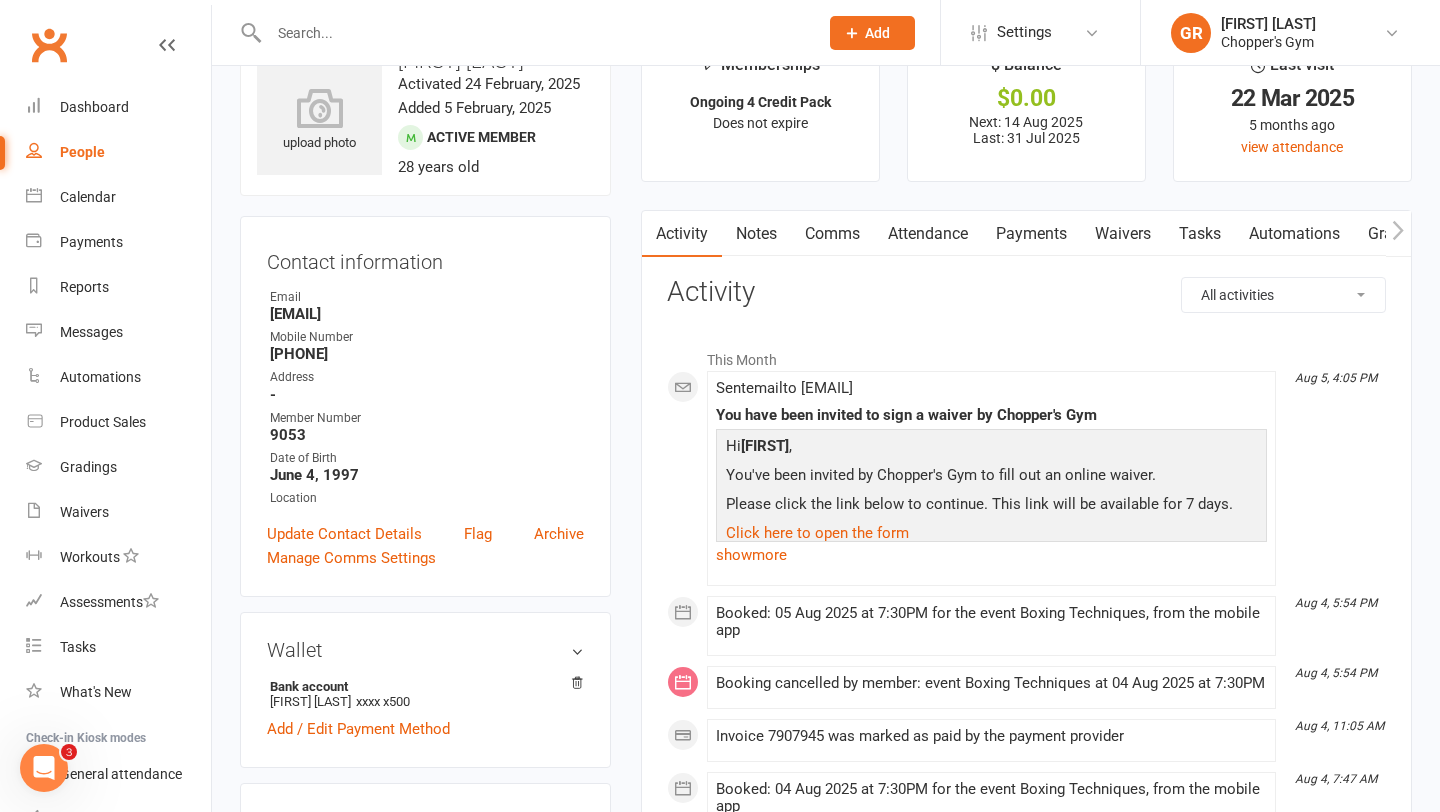 click on "Comms" at bounding box center [832, 234] 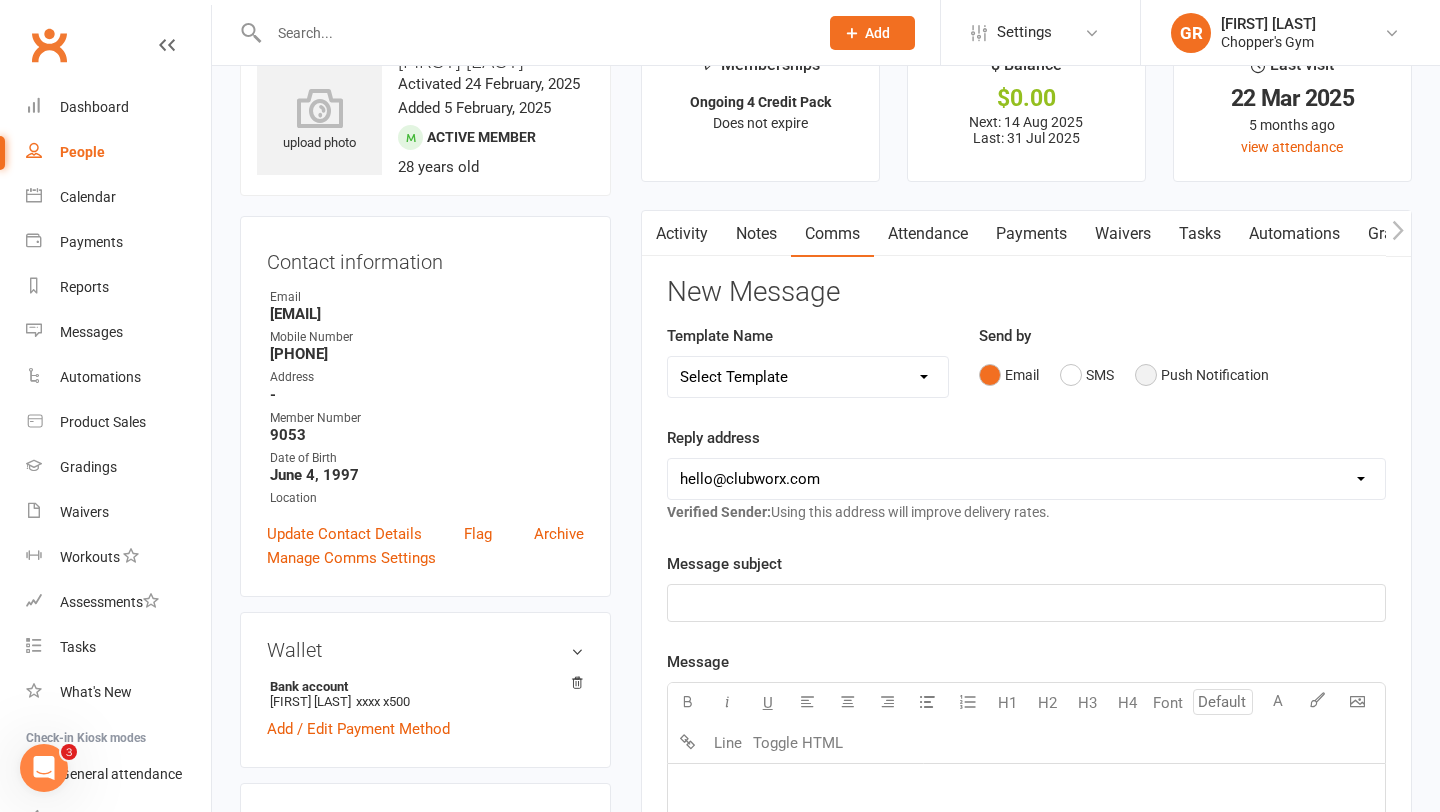 click on "Push Notification" at bounding box center [1202, 375] 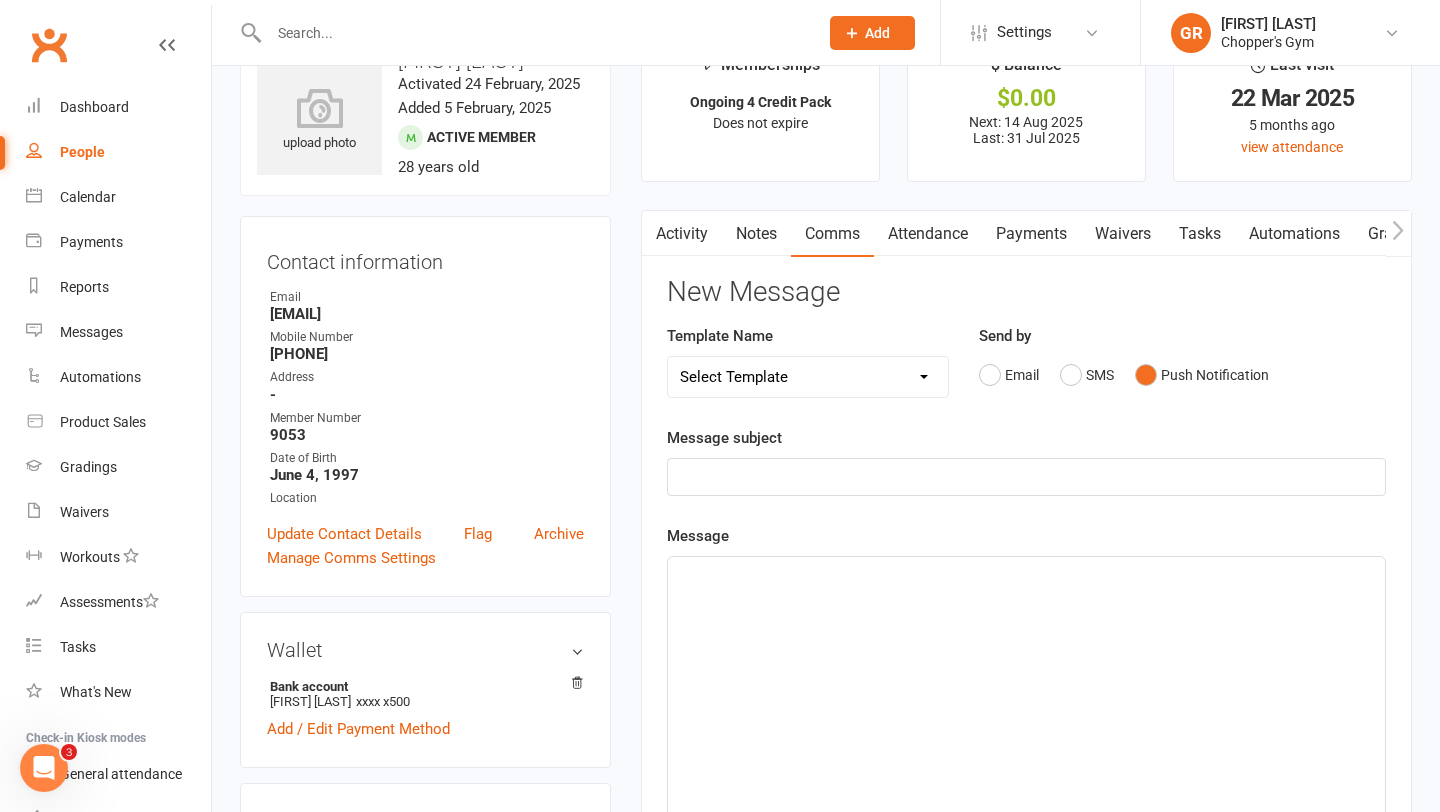 click on "﻿" 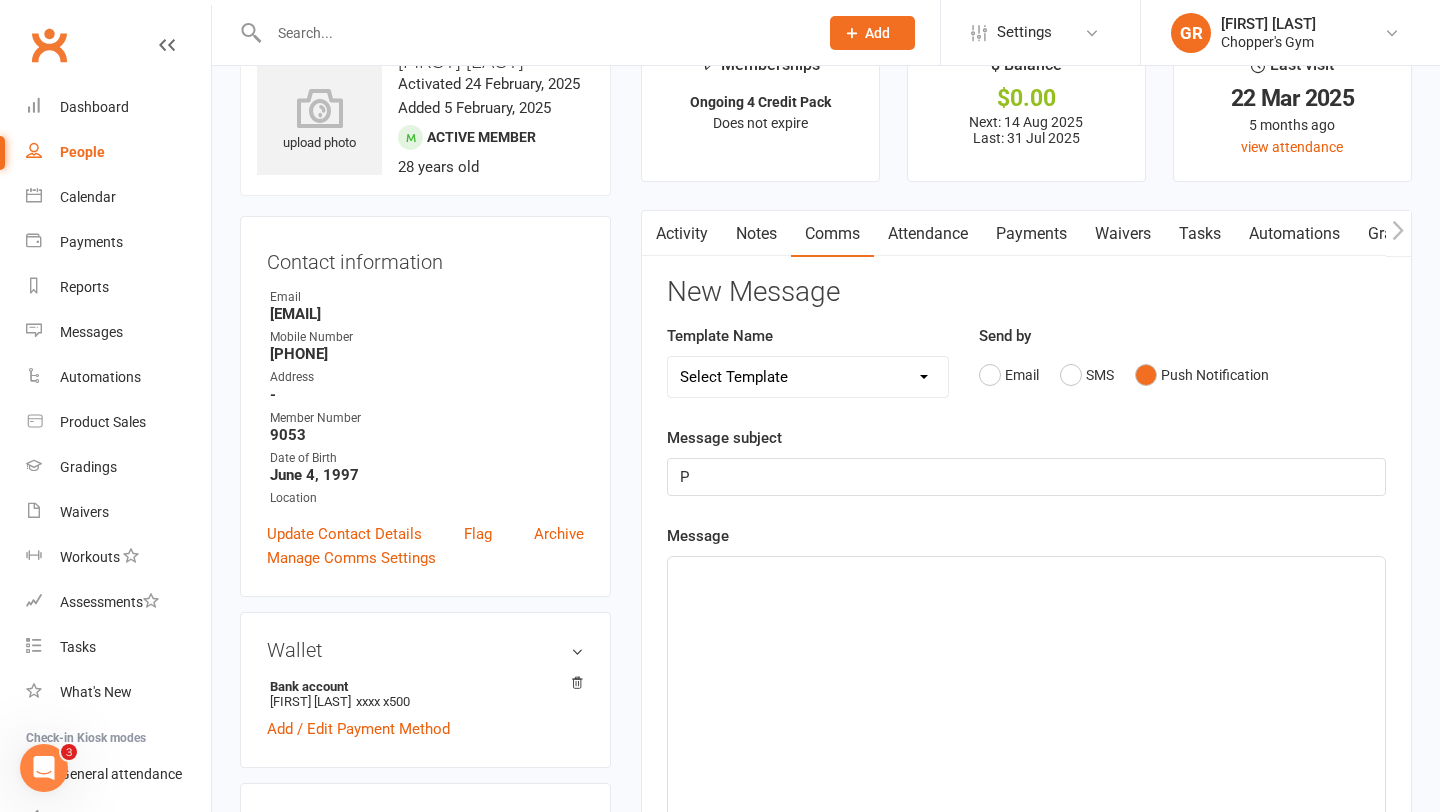 type 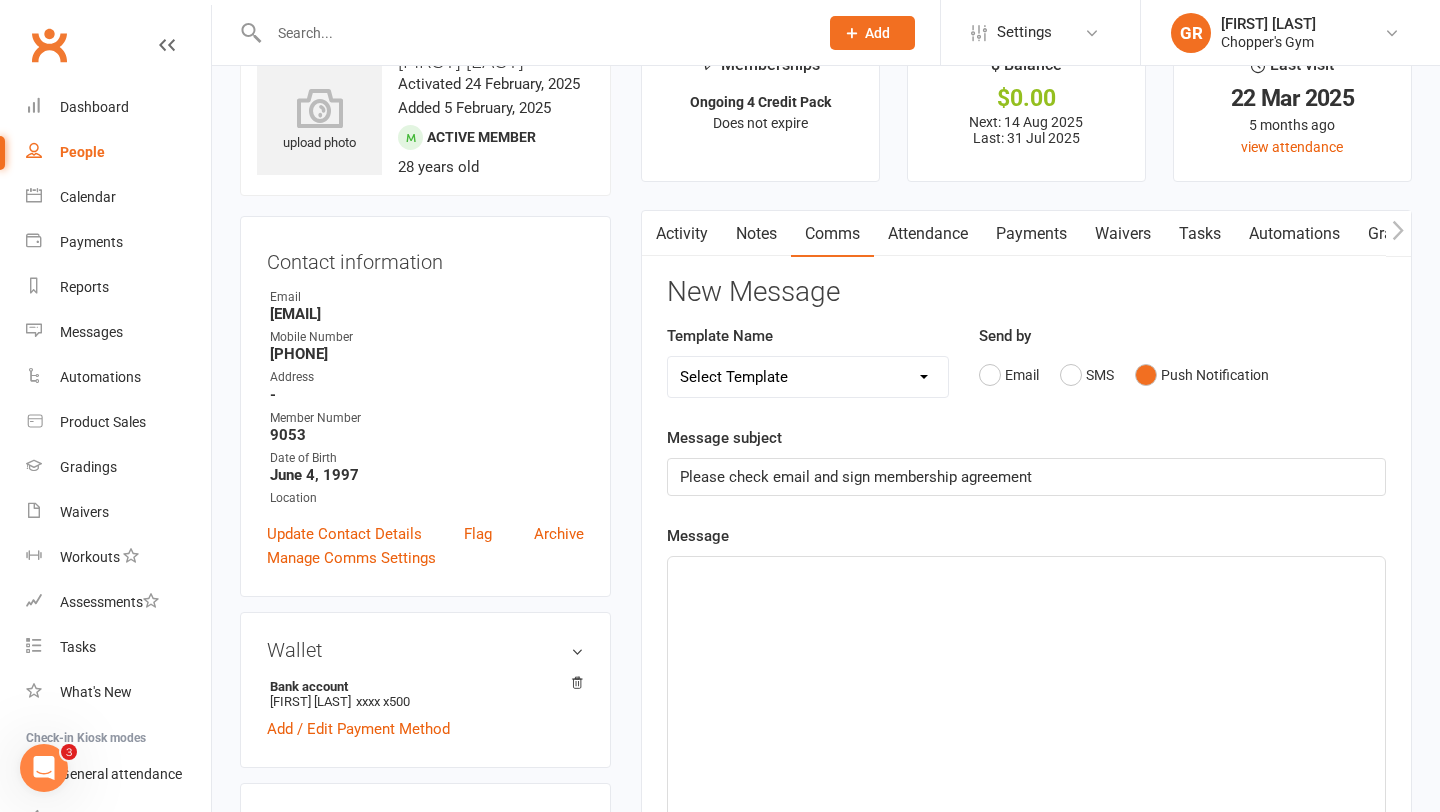 click on "Please check email and sign membership agreement" 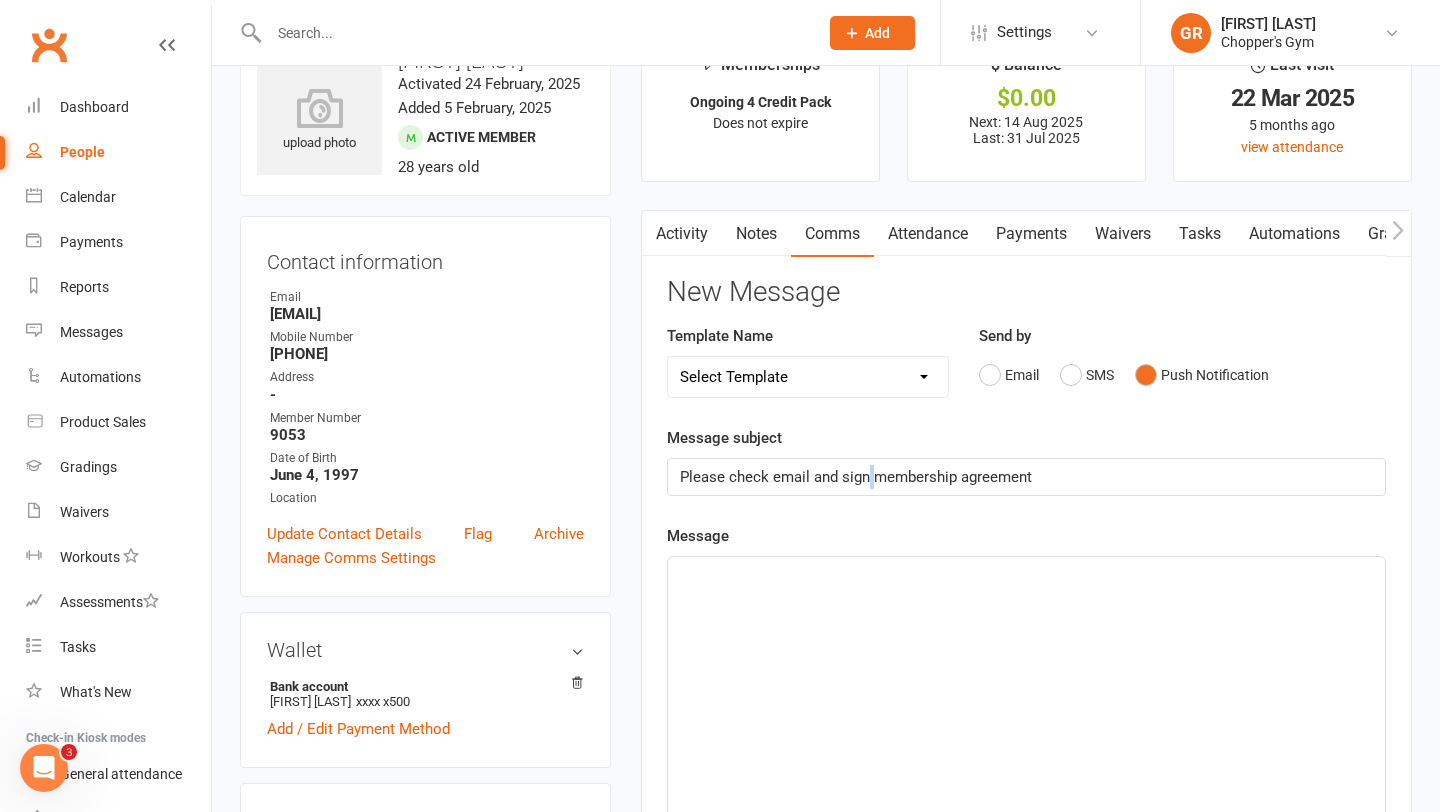 click on "Please check email and sign membership agreement" 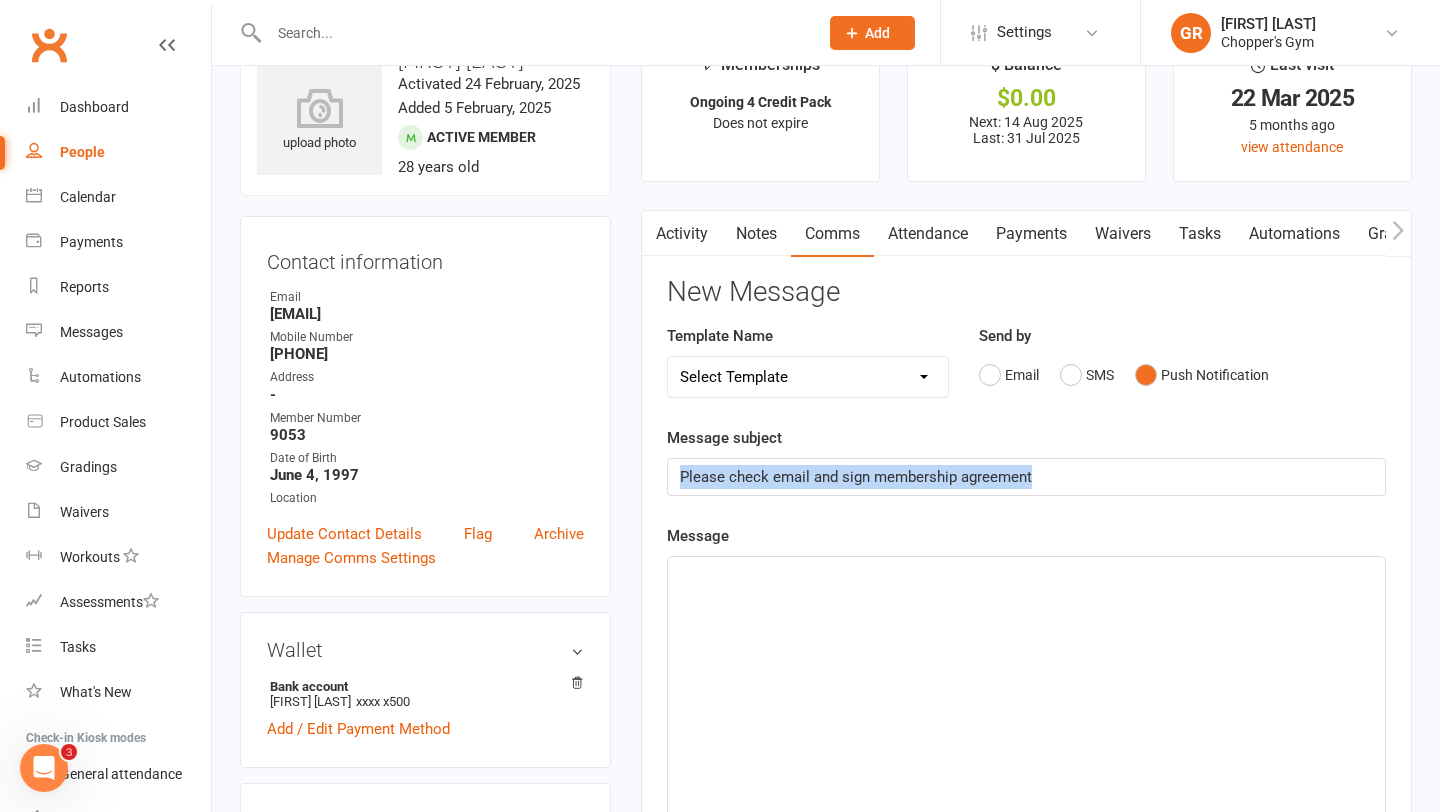 click on "Please check email and sign membership agreement" 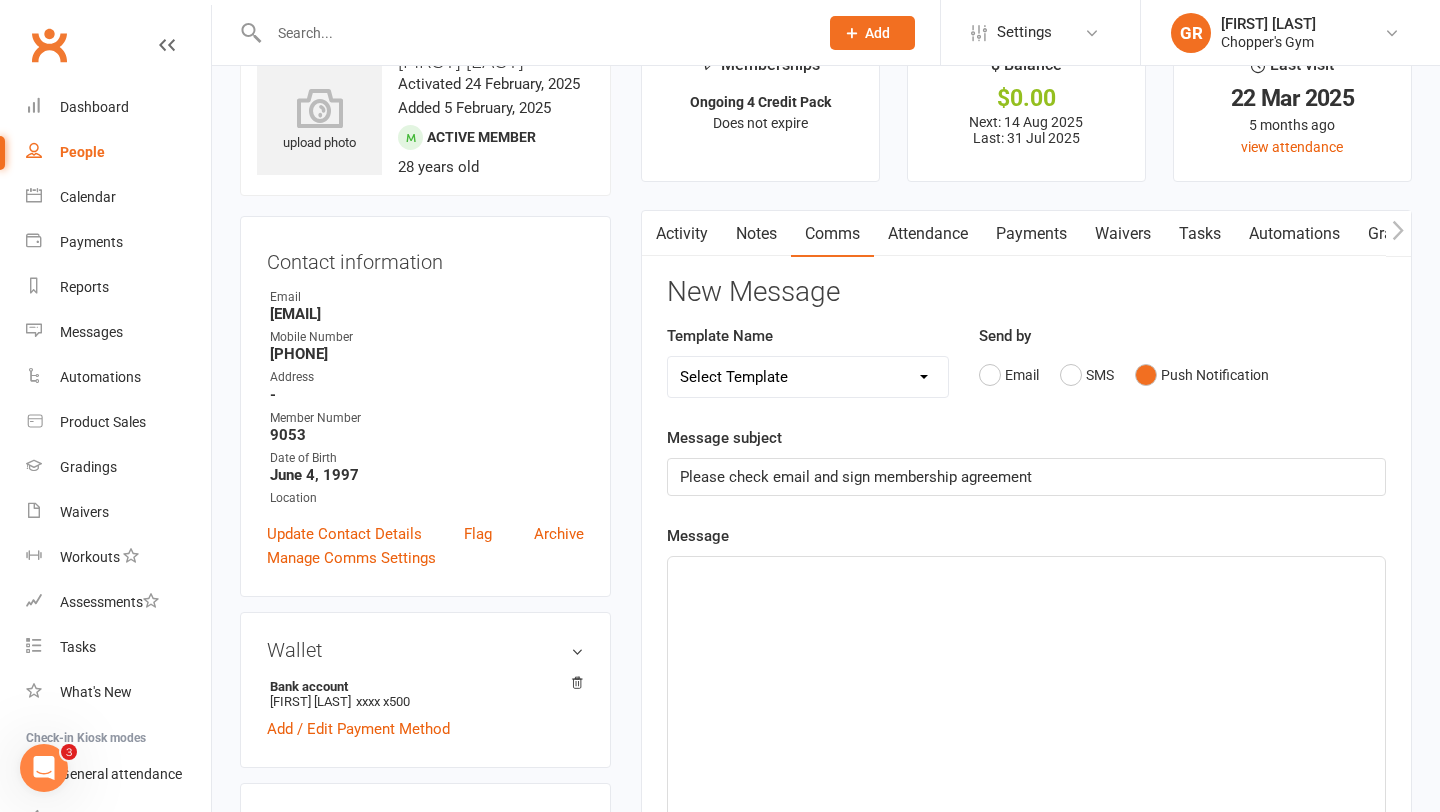 click on "﻿" 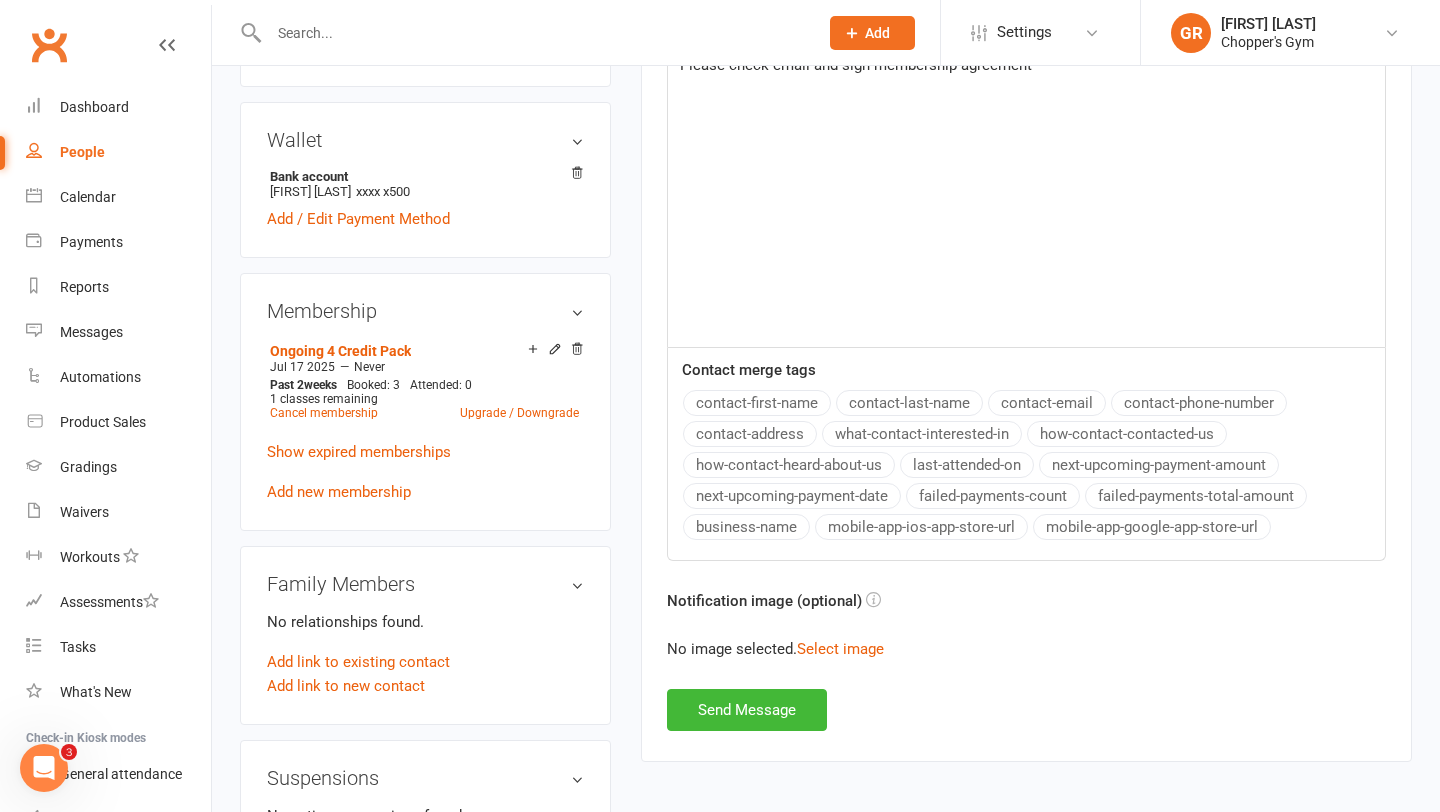 scroll, scrollTop: 842, scrollLeft: 0, axis: vertical 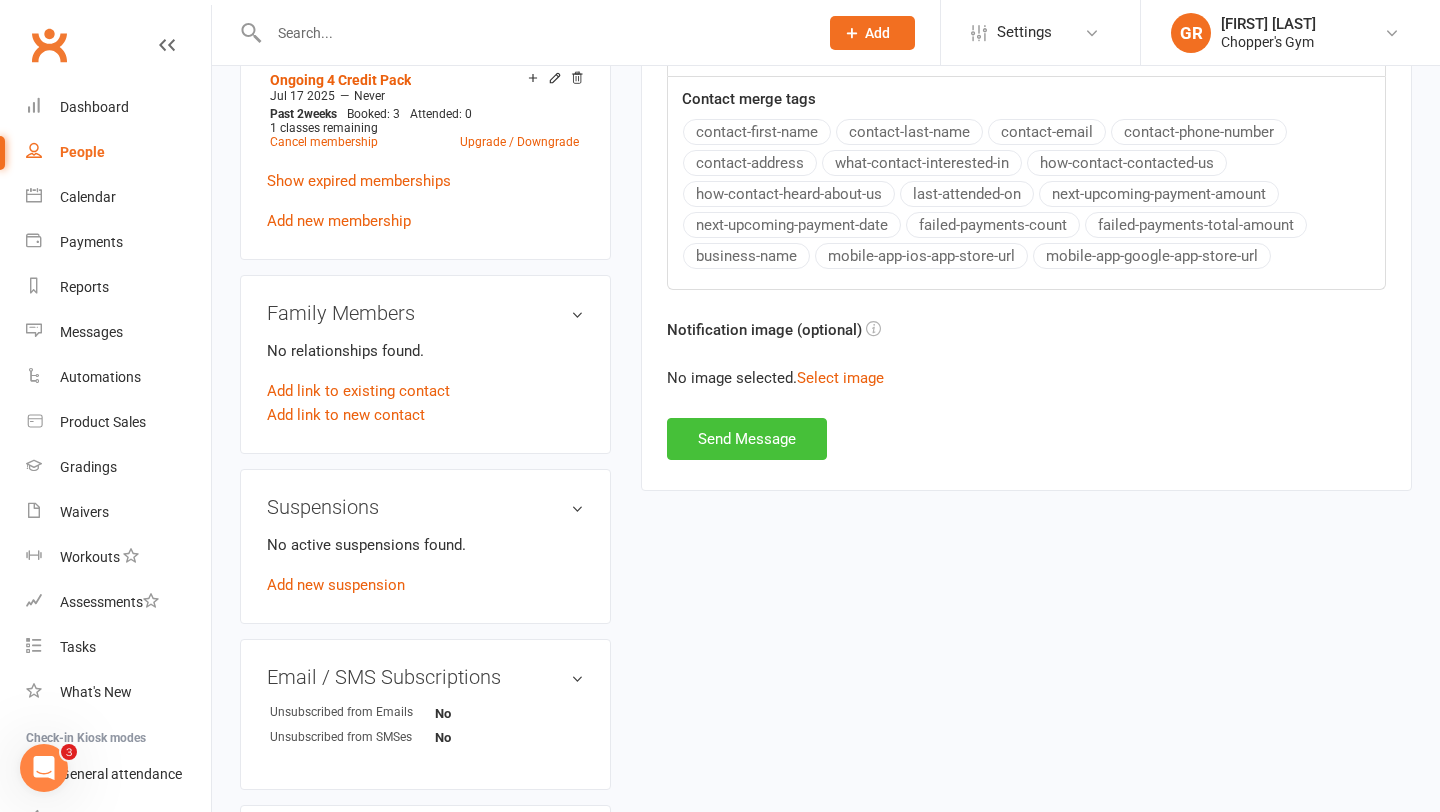 click on "Send Message" at bounding box center [747, 439] 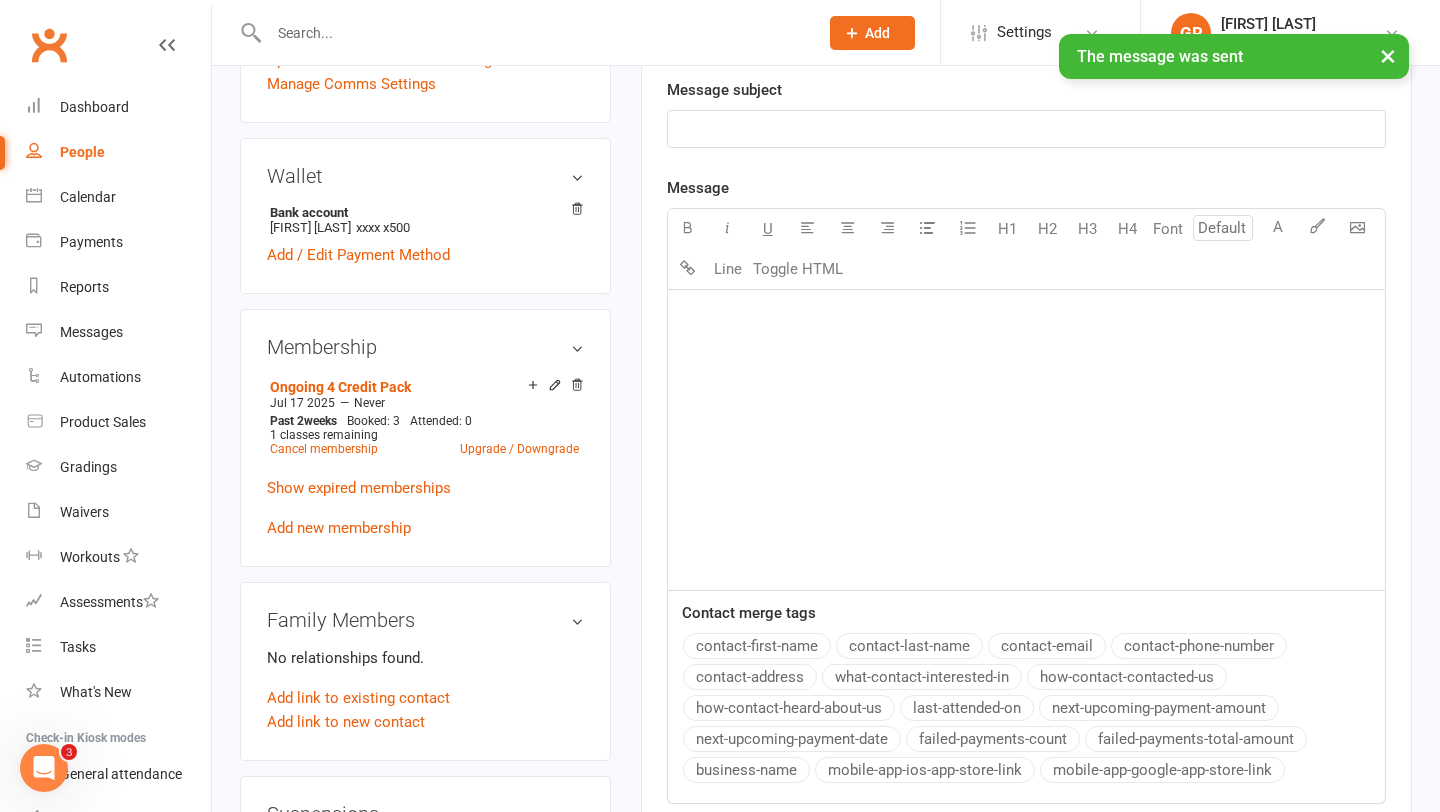scroll, scrollTop: 0, scrollLeft: 0, axis: both 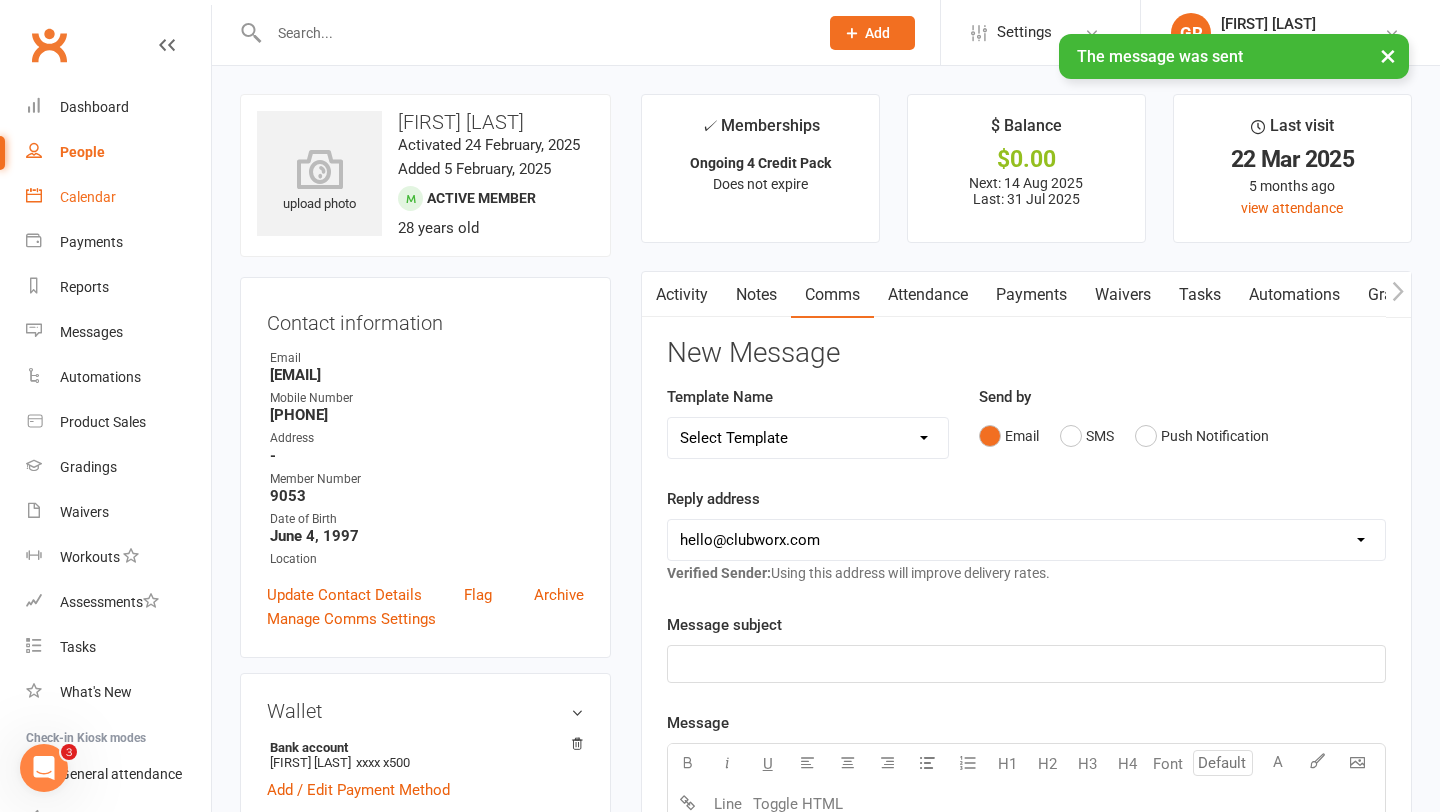 click on "Calendar" at bounding box center [88, 197] 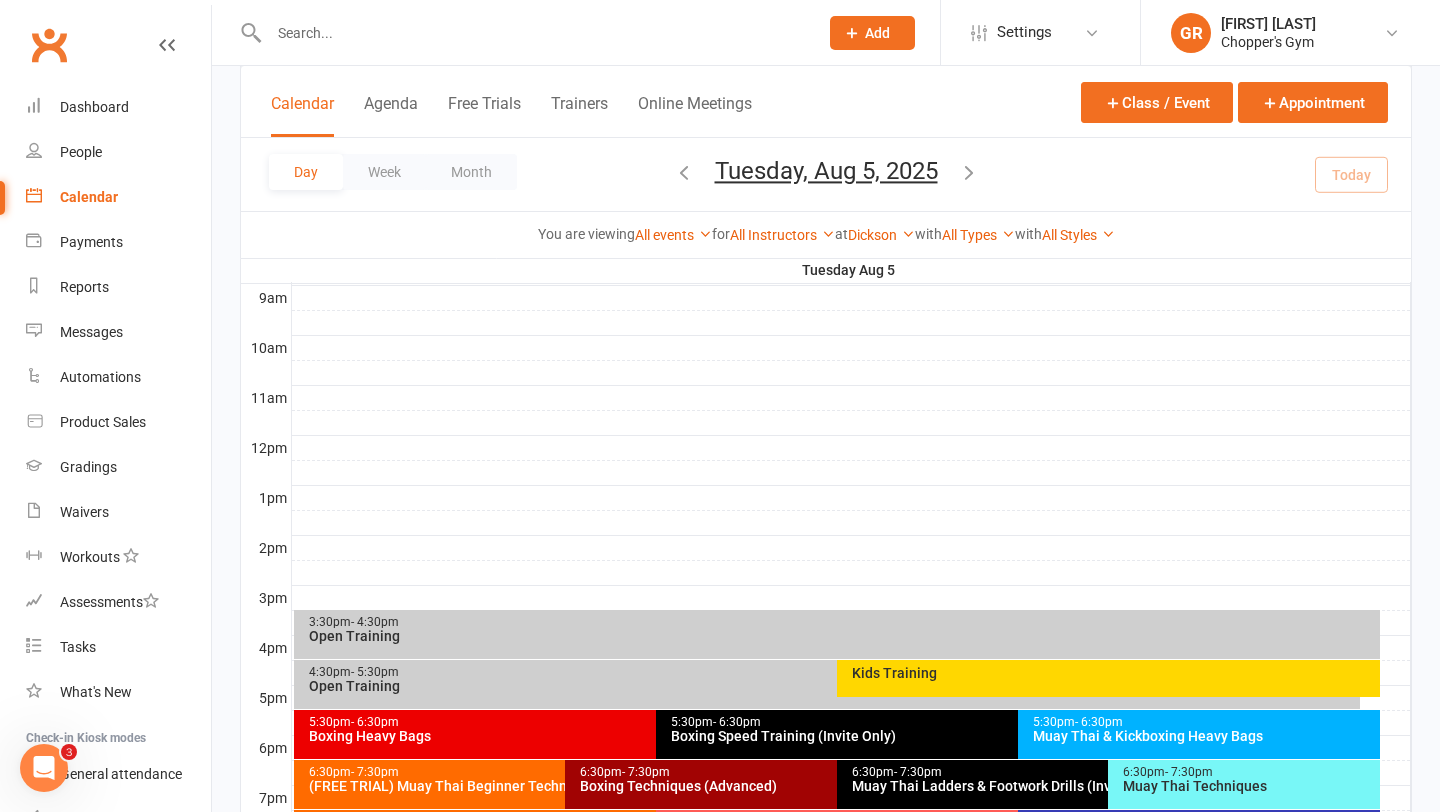 scroll, scrollTop: 642, scrollLeft: 0, axis: vertical 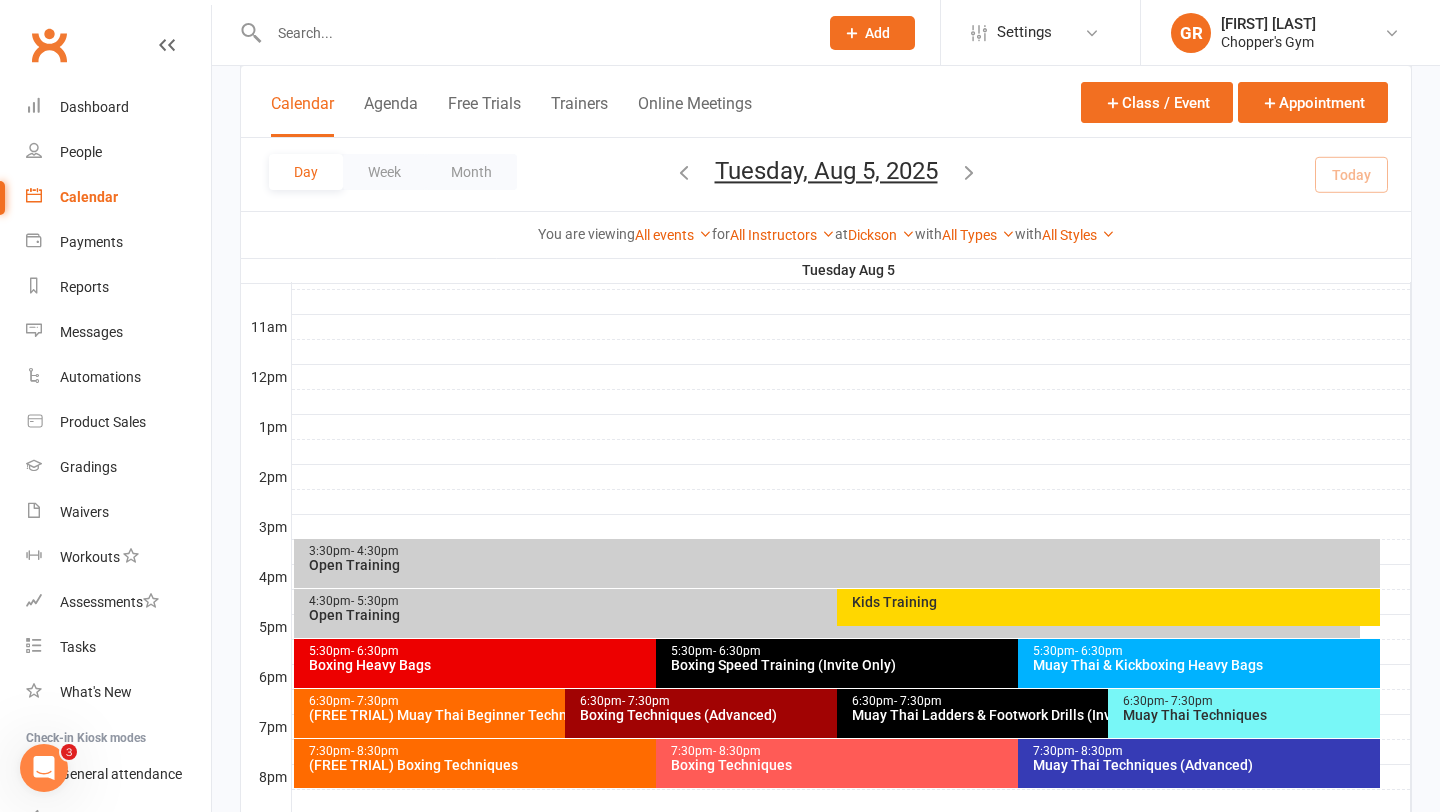 click on "Kids Training" at bounding box center [1108, 607] 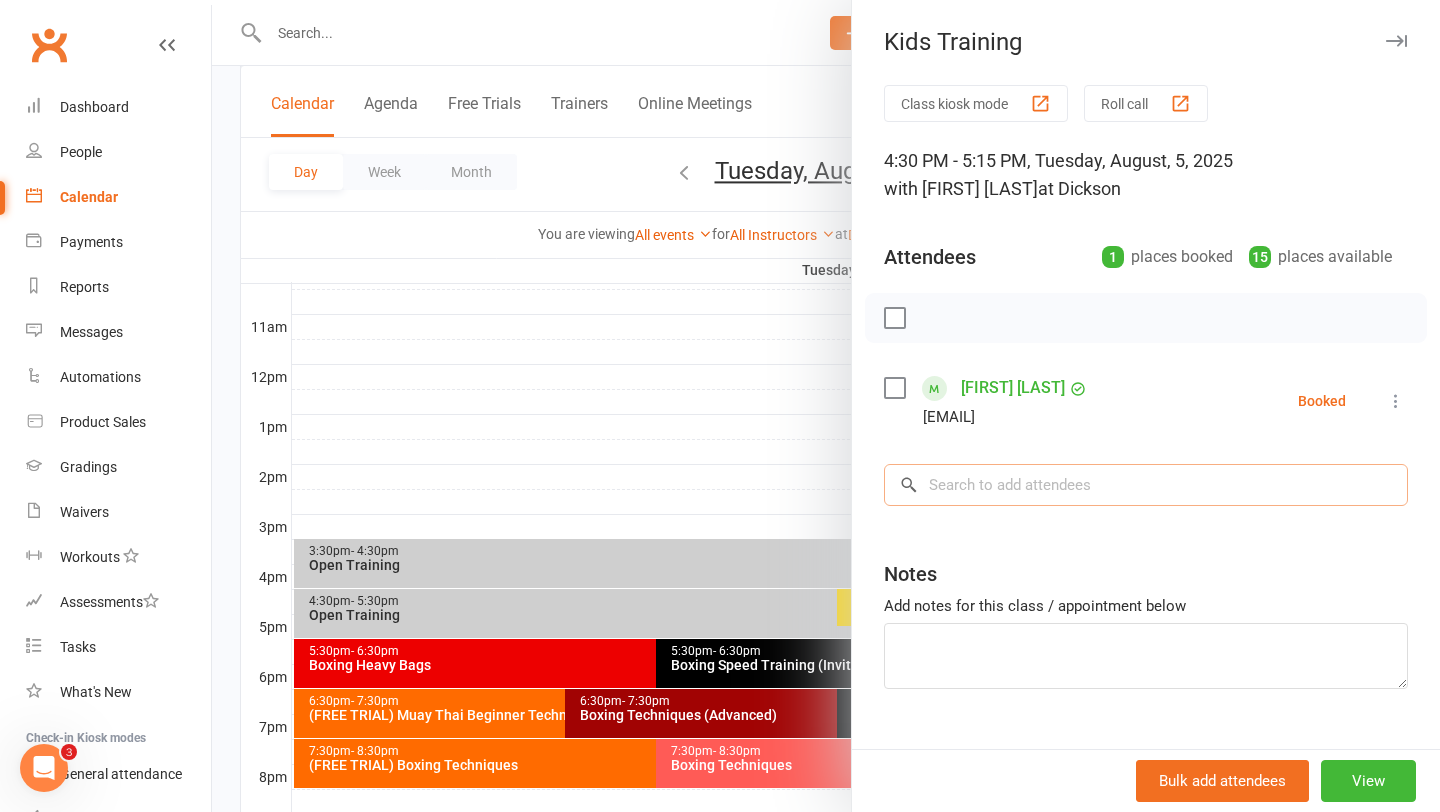 click at bounding box center (1146, 485) 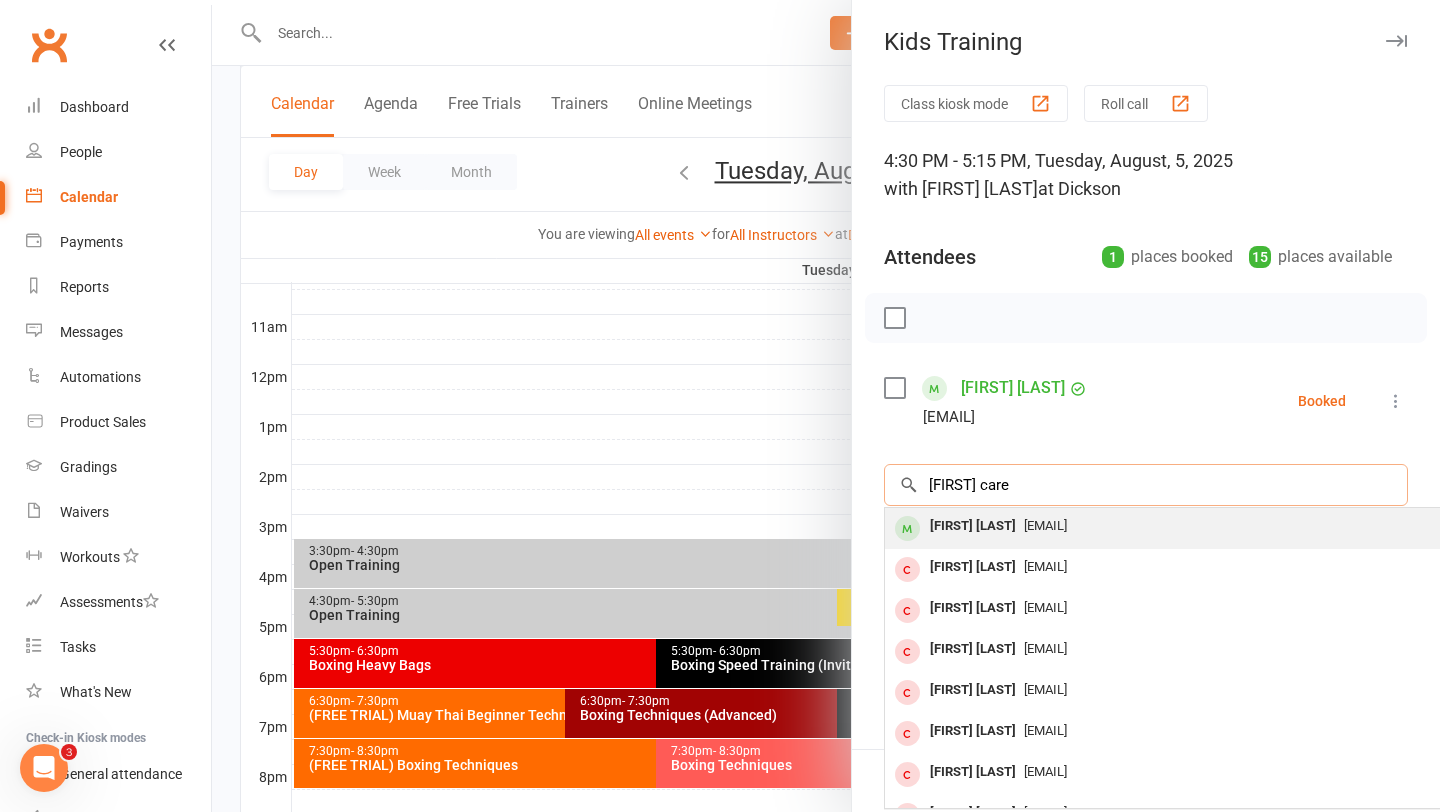 type on "hannah care" 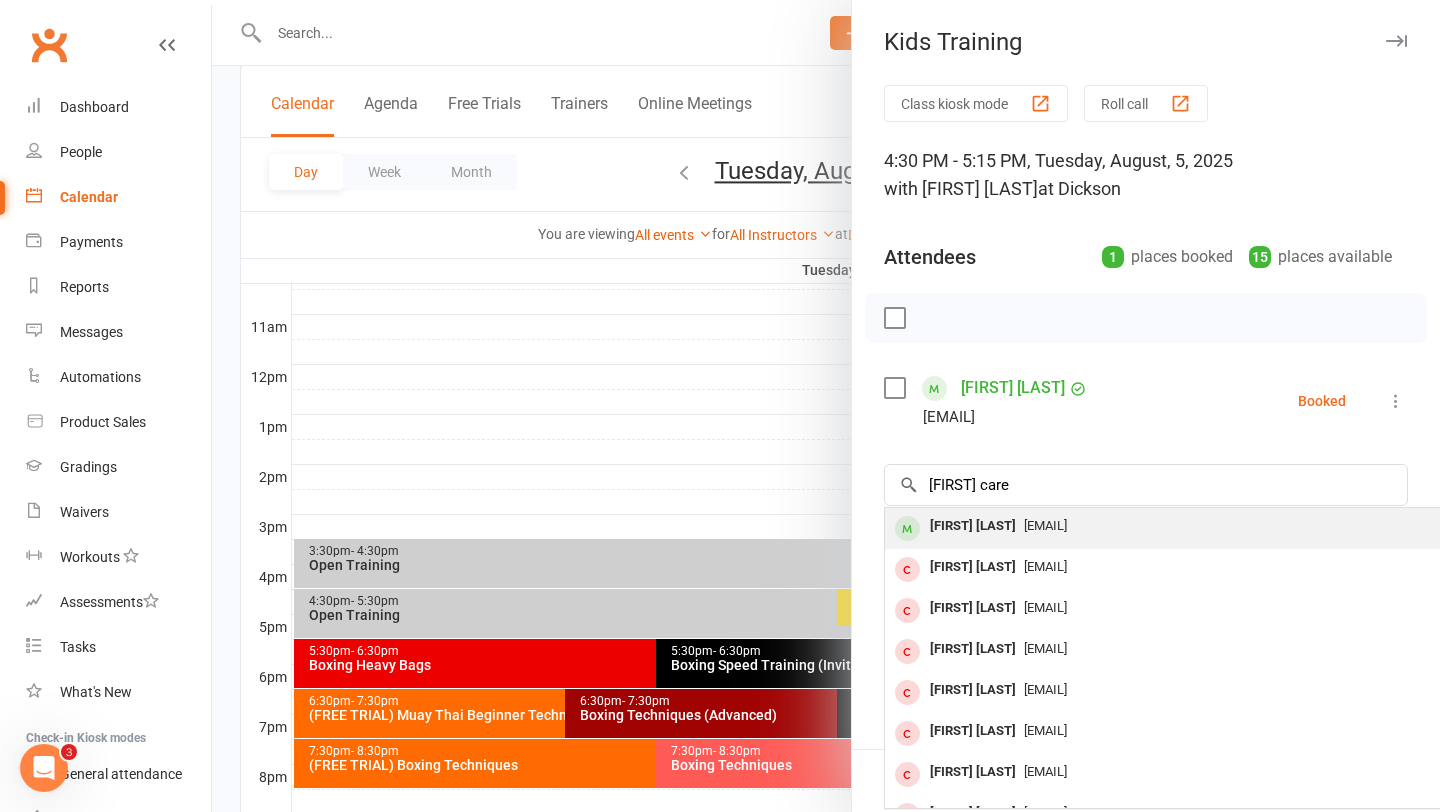 click on "Hannah Carey" at bounding box center [973, 526] 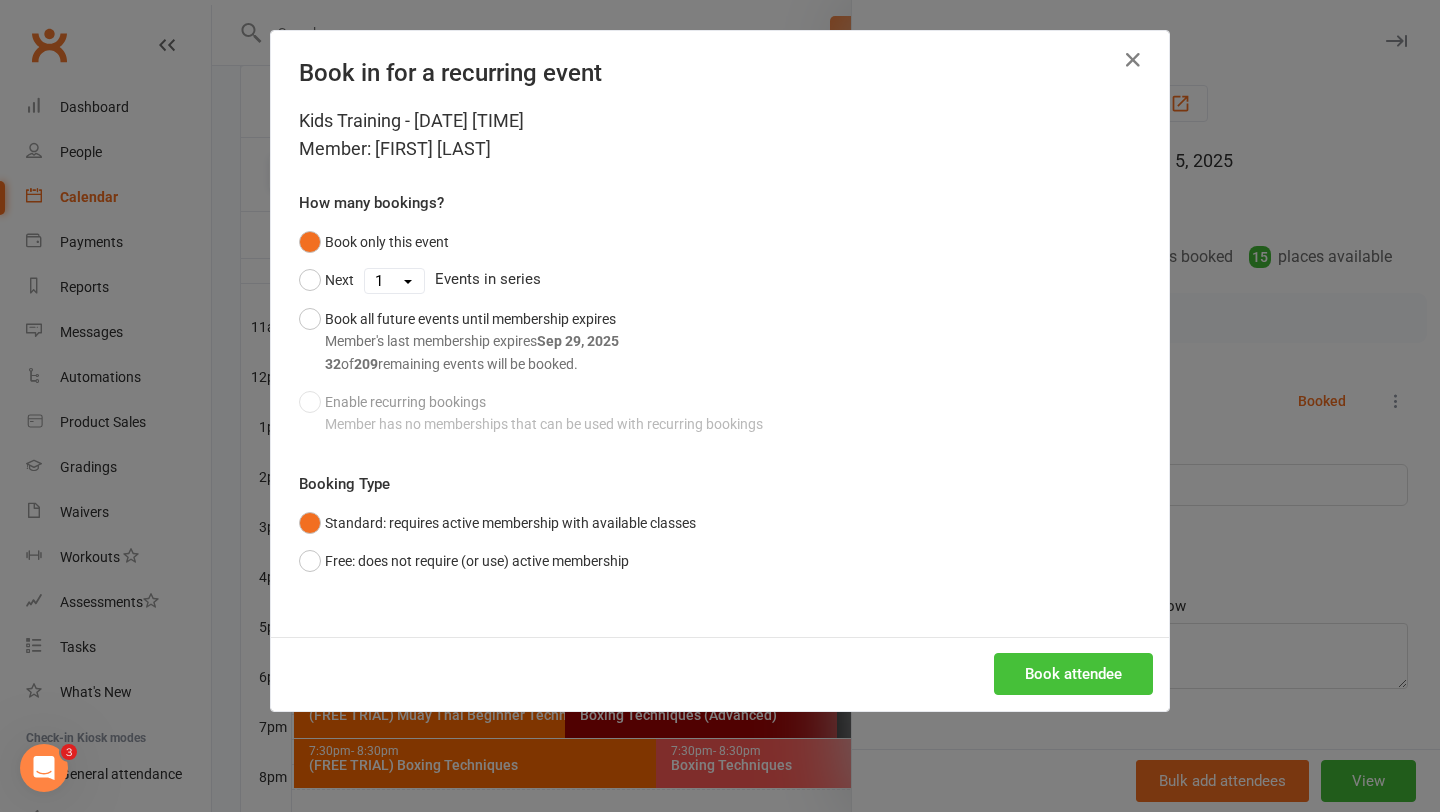 click on "Book attendee" at bounding box center [1073, 674] 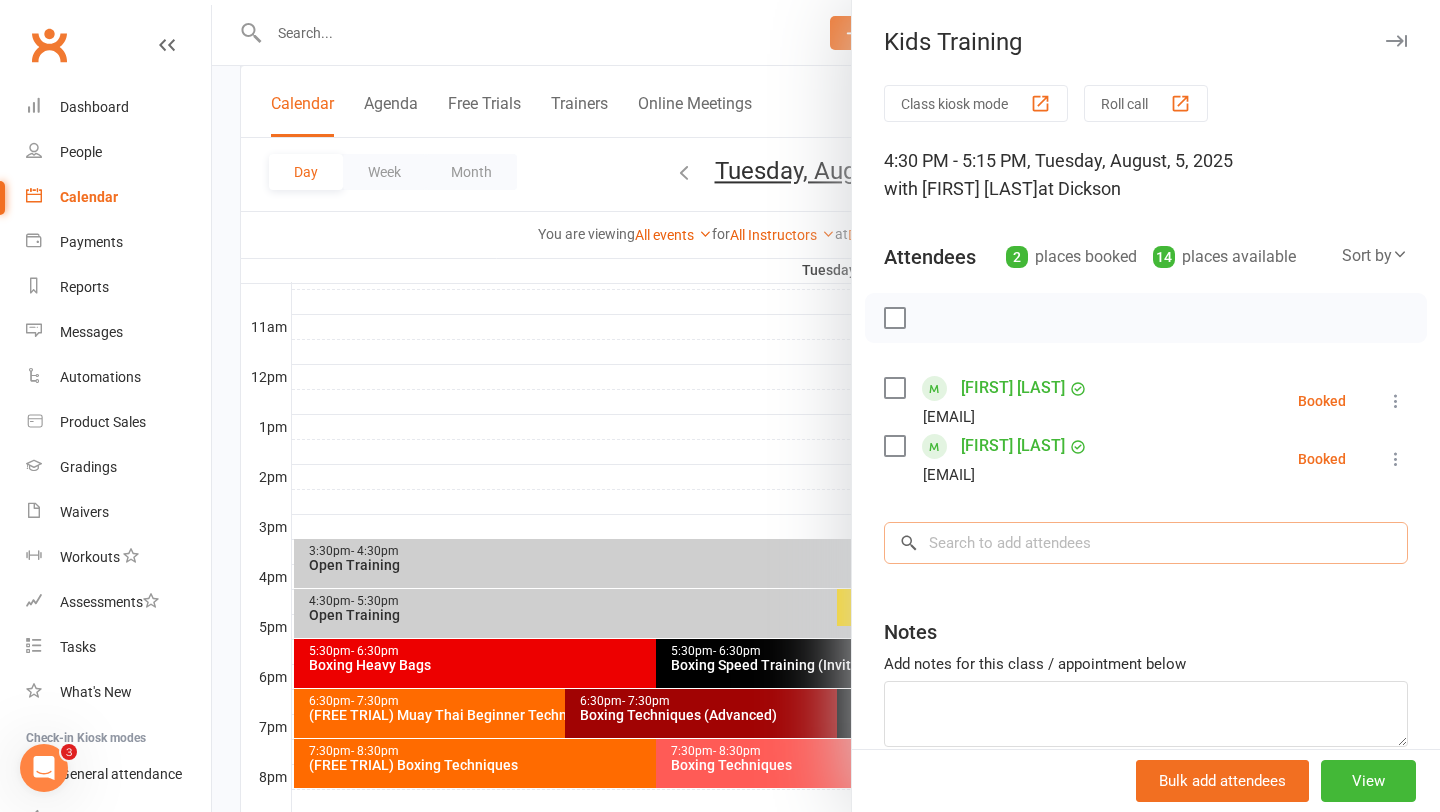 click at bounding box center [1146, 543] 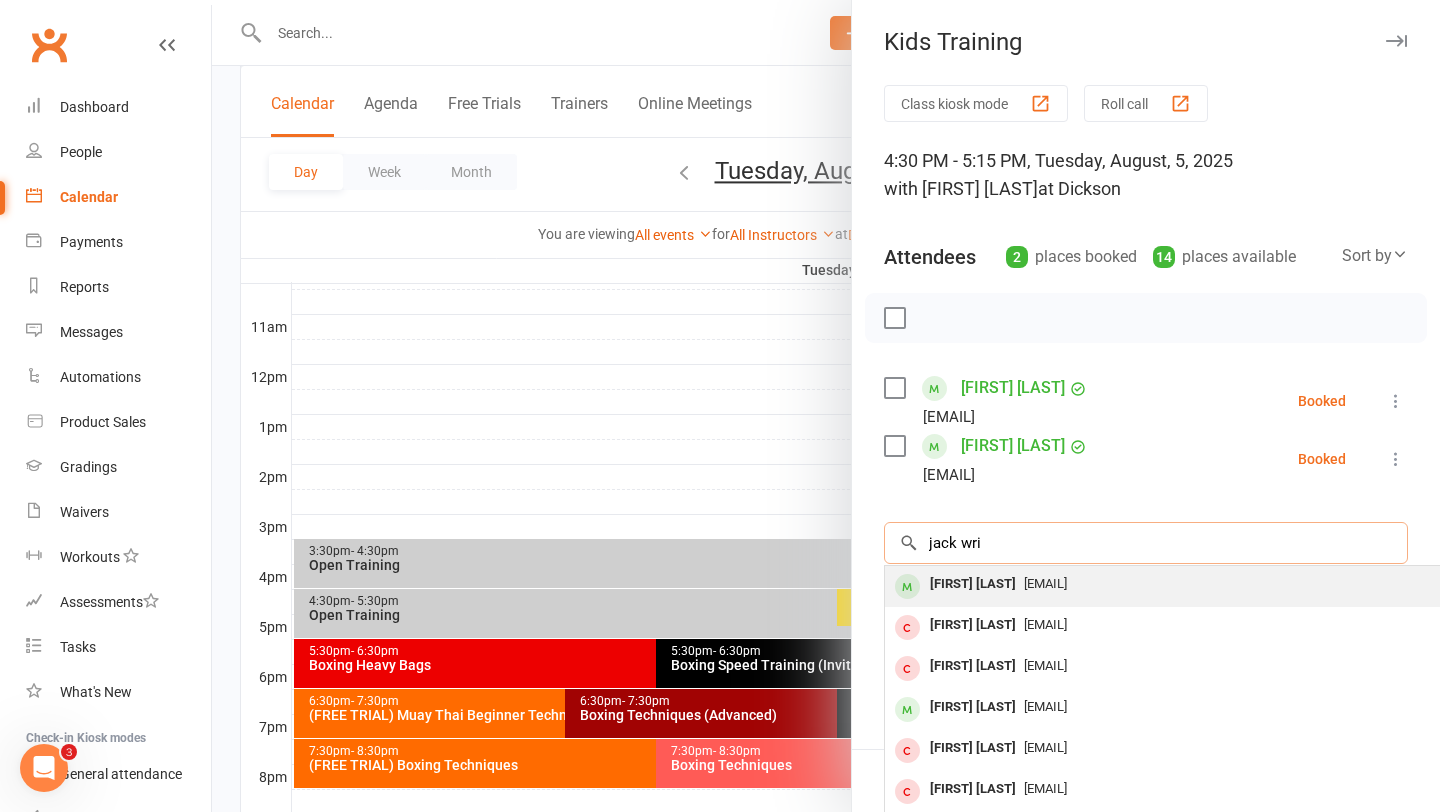 type on "jack wri" 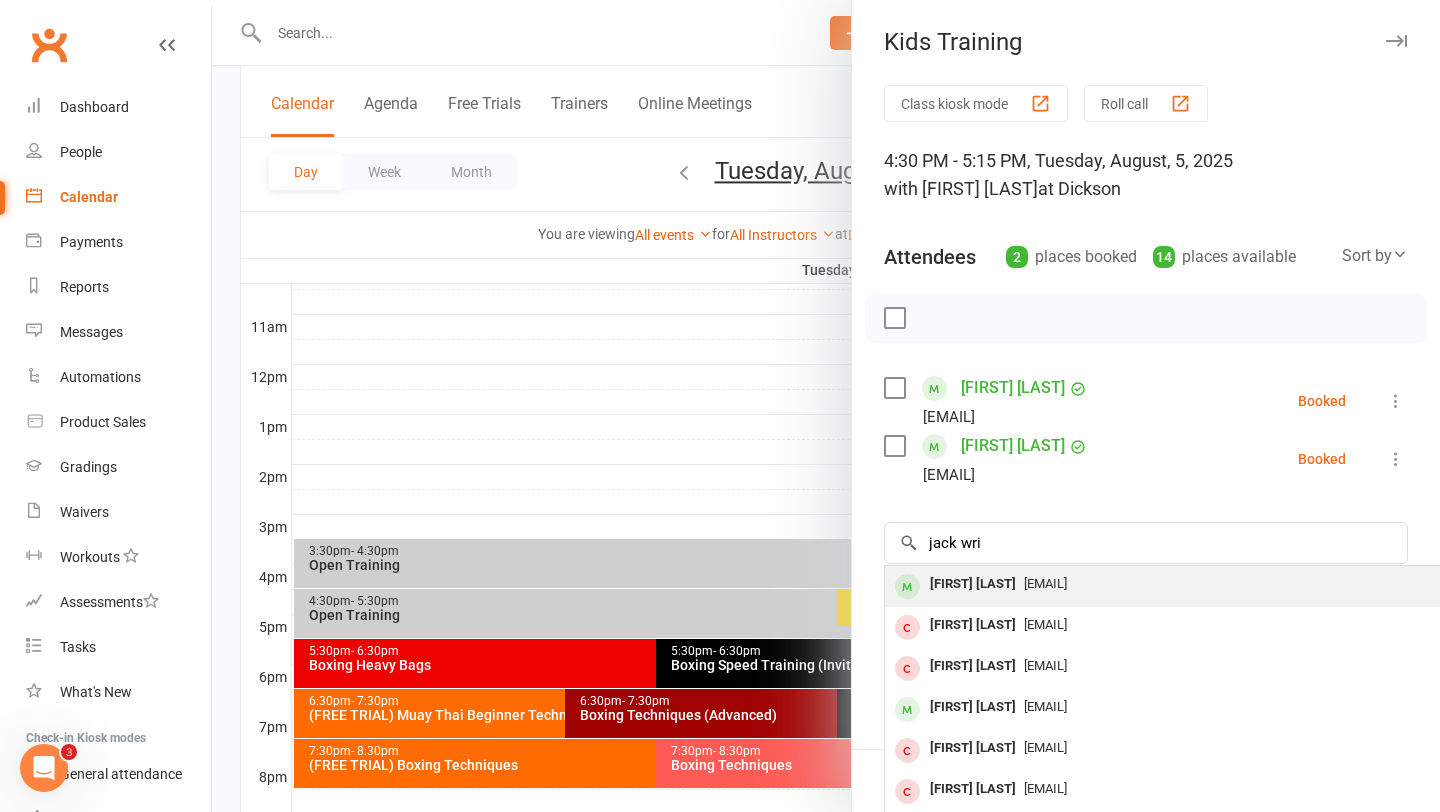 click on "Jack Wright" at bounding box center [973, 584] 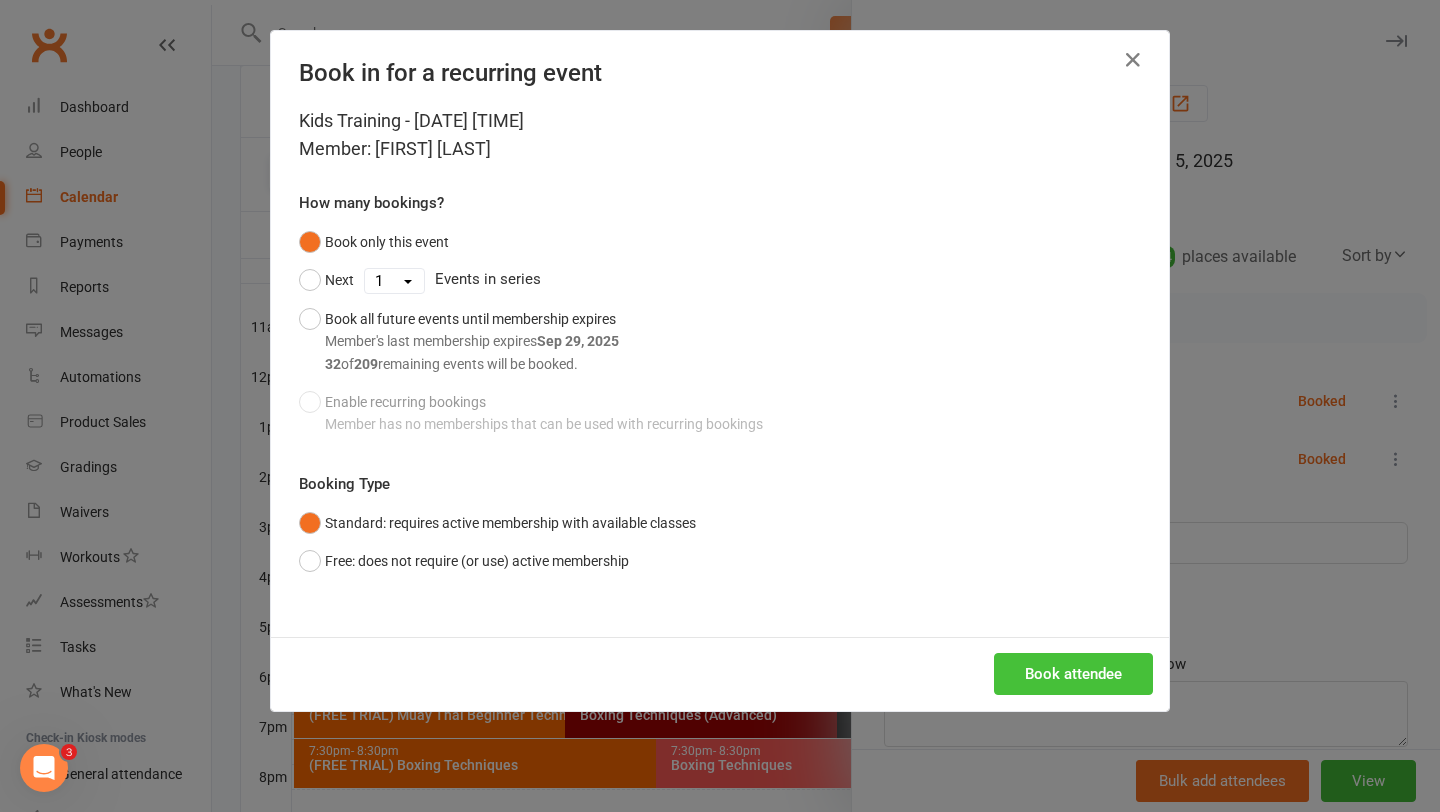 click on "Book attendee" at bounding box center [1073, 674] 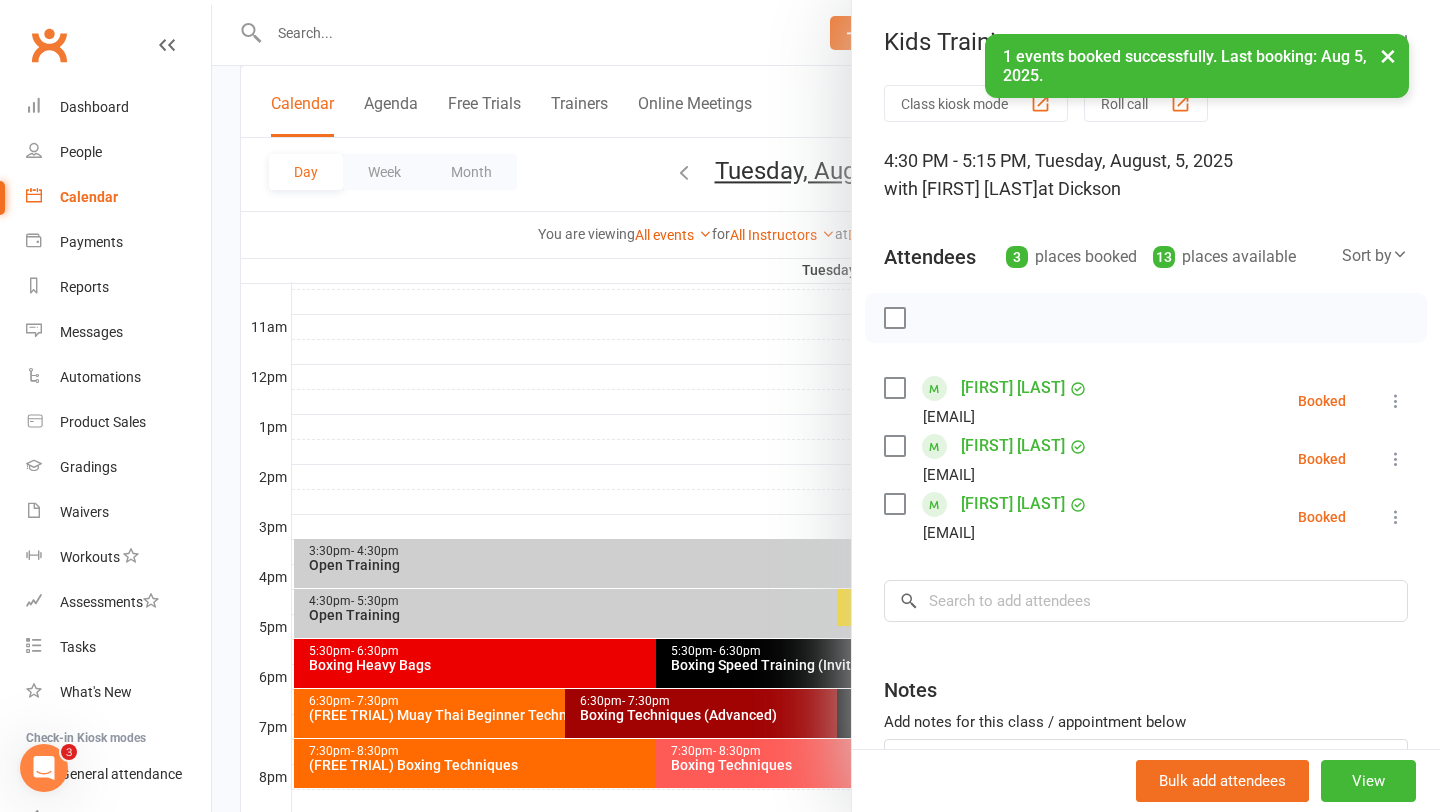 click on "Jack Wright  ememwright@gmail.com Booked More info  Remove  Check in  Mark absent  Send message  Enable recurring bookings  All bookings for series" at bounding box center (1146, 517) 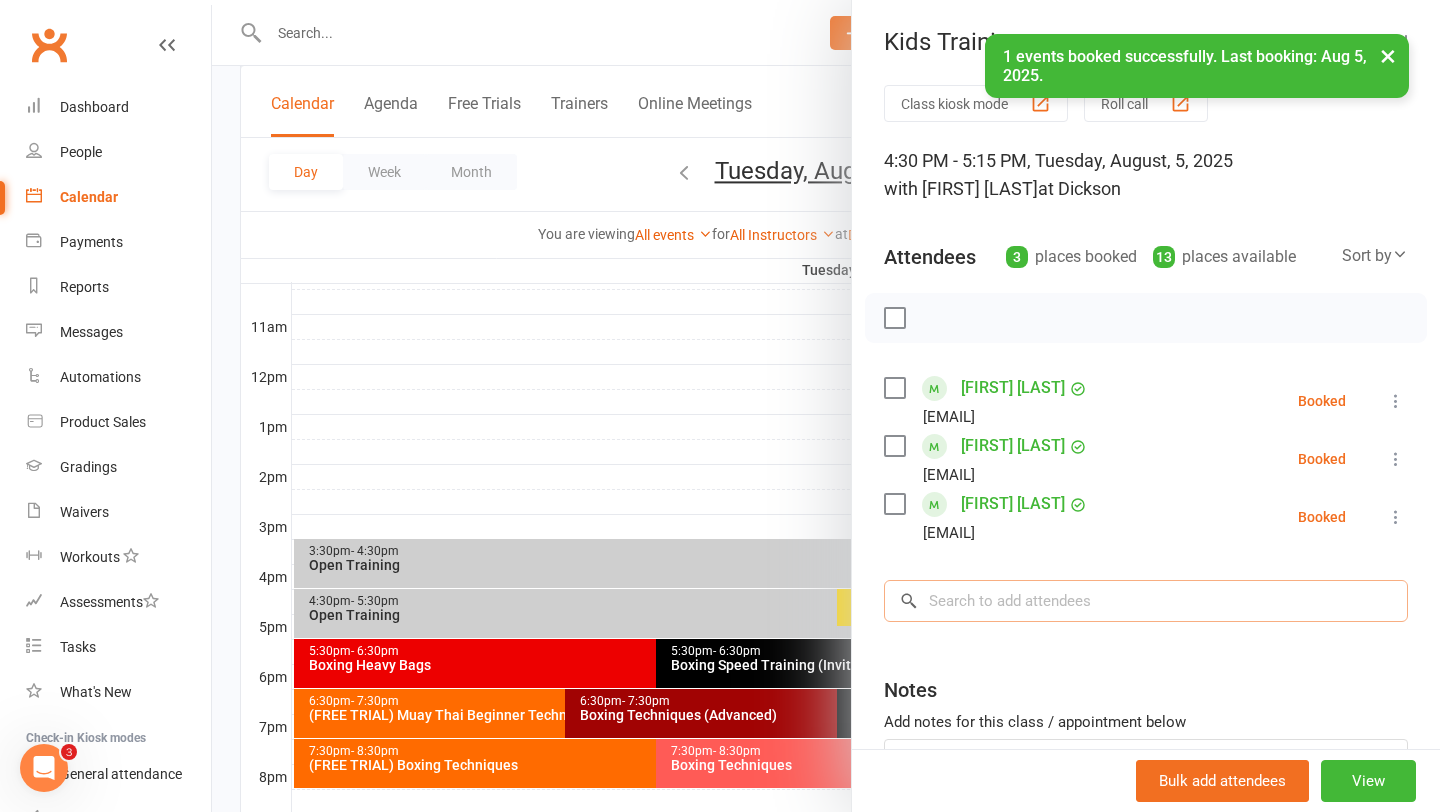 click at bounding box center (1146, 601) 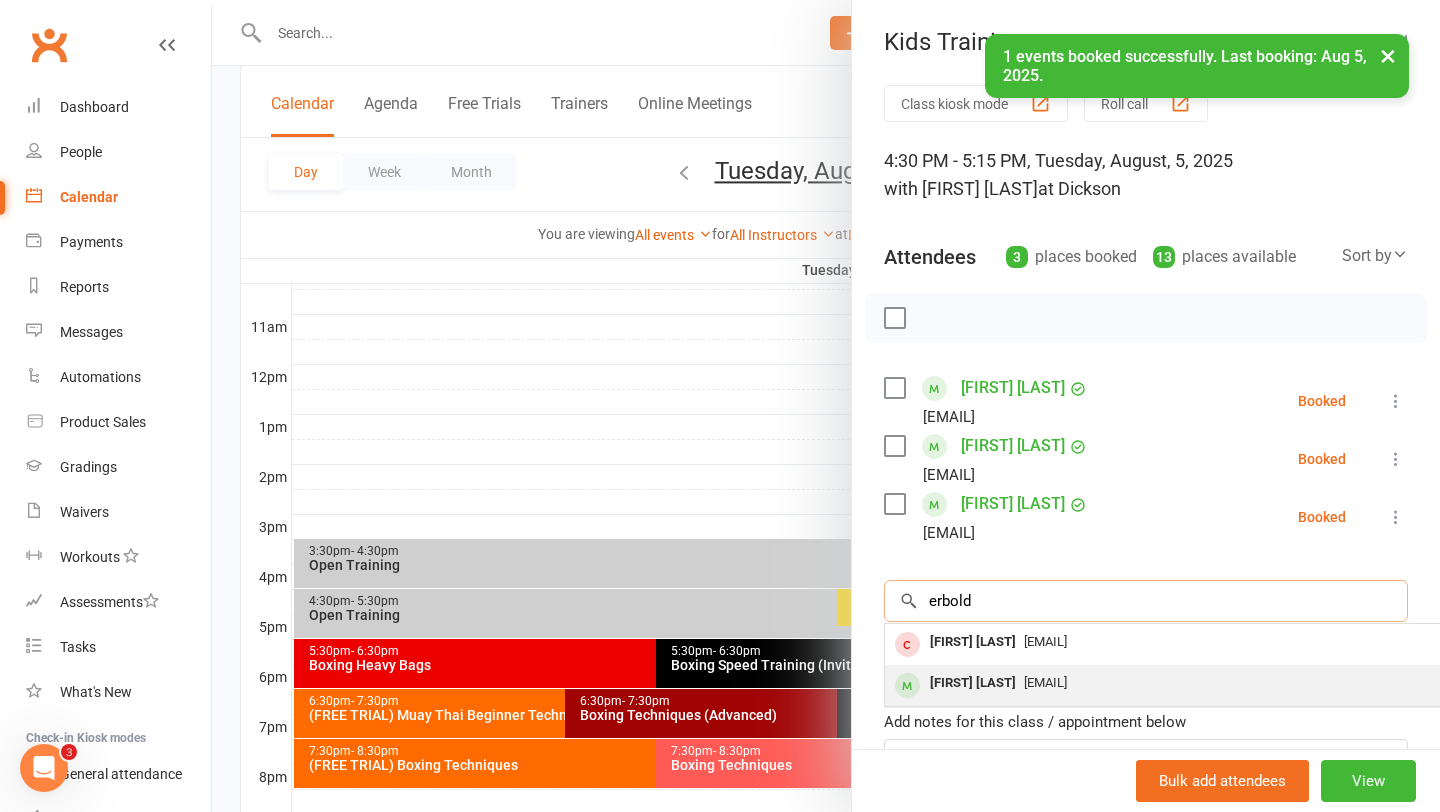 type on "erbold" 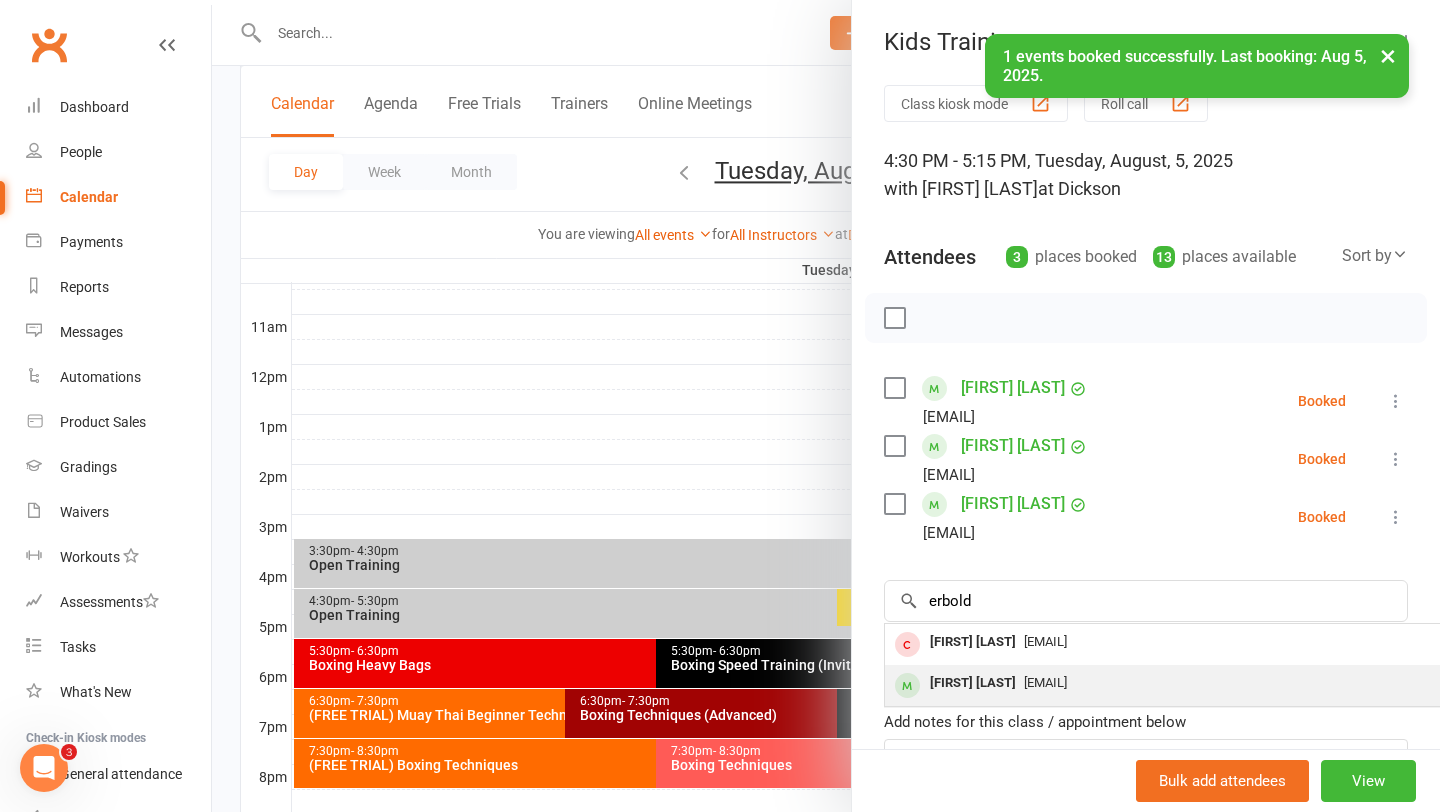 click on "Munkhcolongo@gmail.com" at bounding box center [1184, 683] 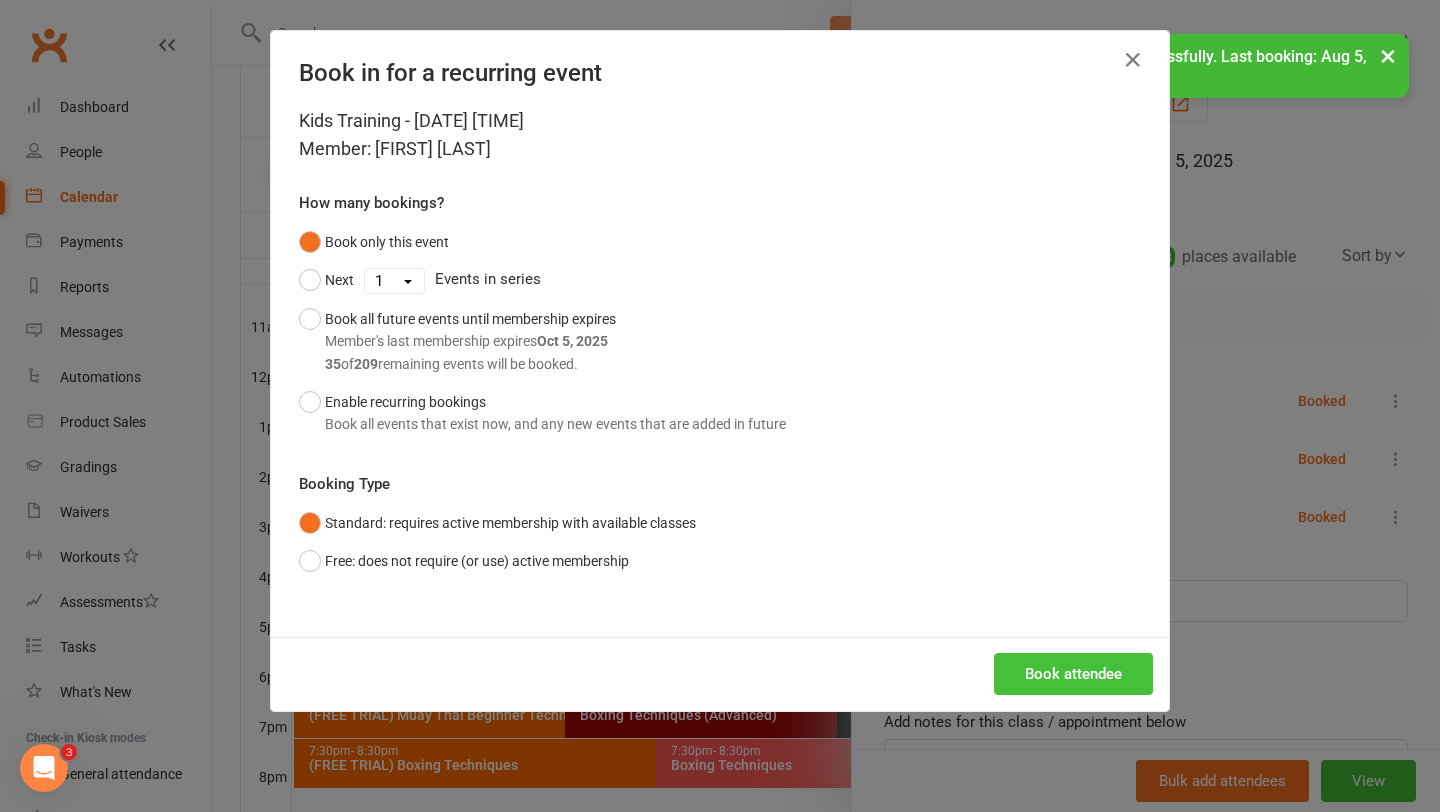 click on "Book attendee" at bounding box center (1073, 674) 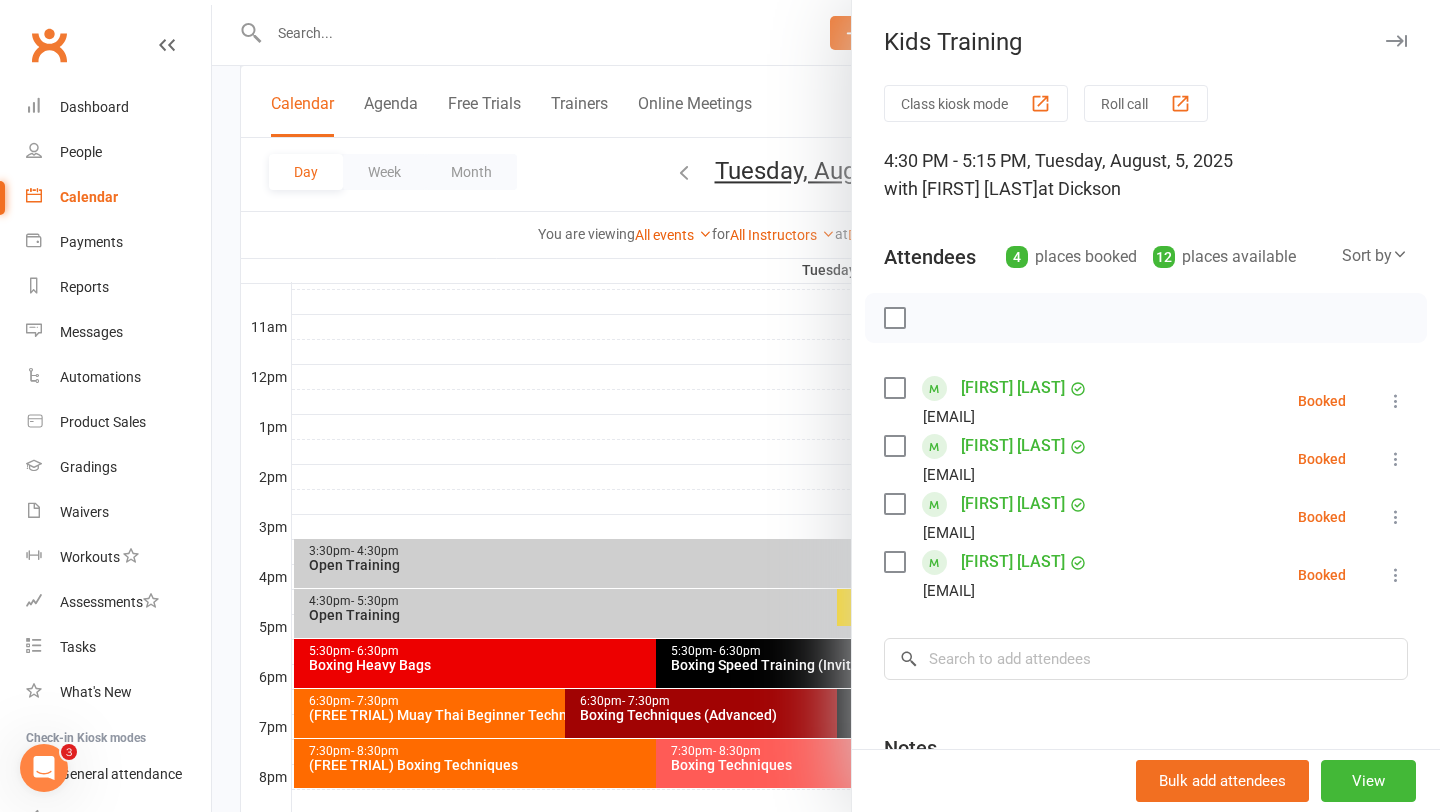 click at bounding box center (894, 318) 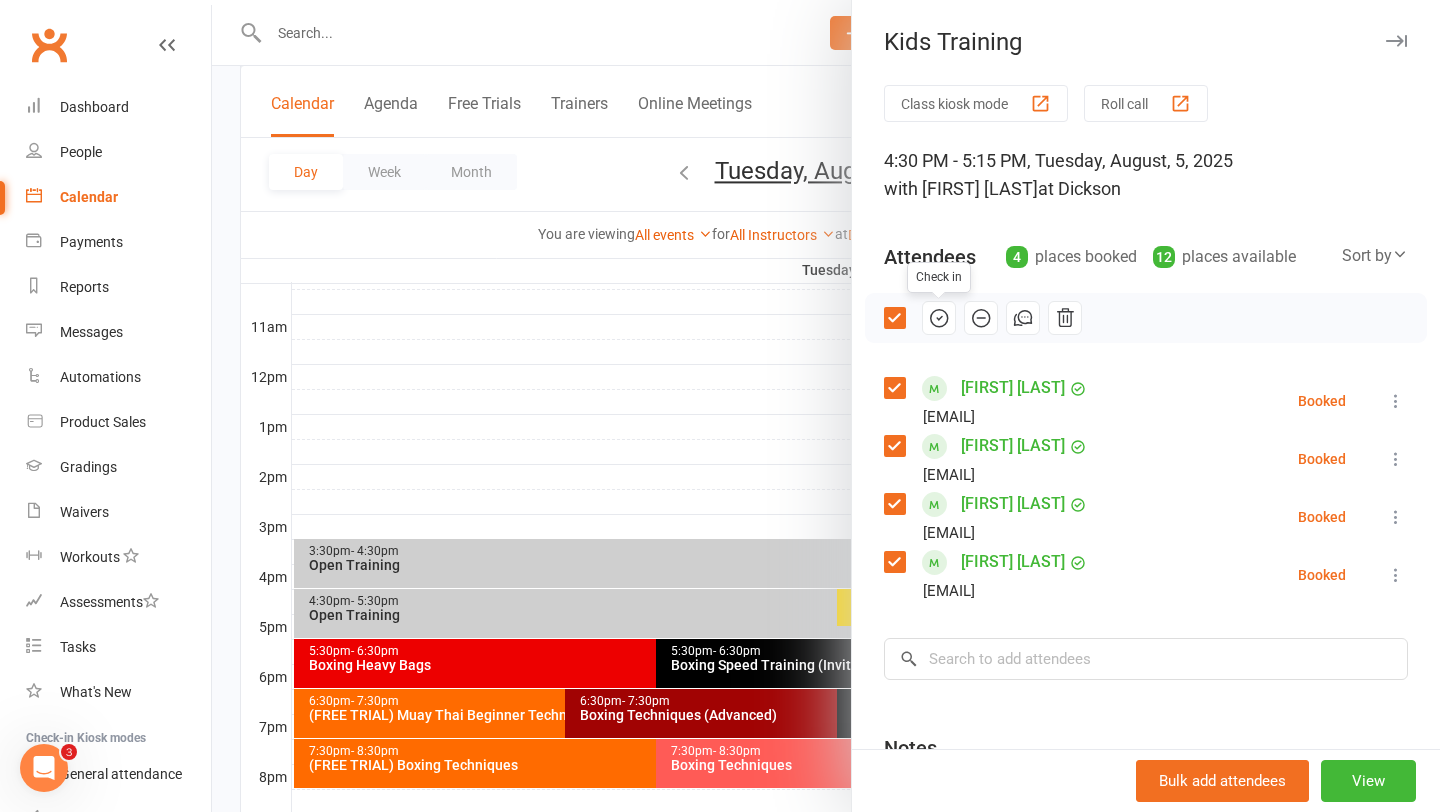 click 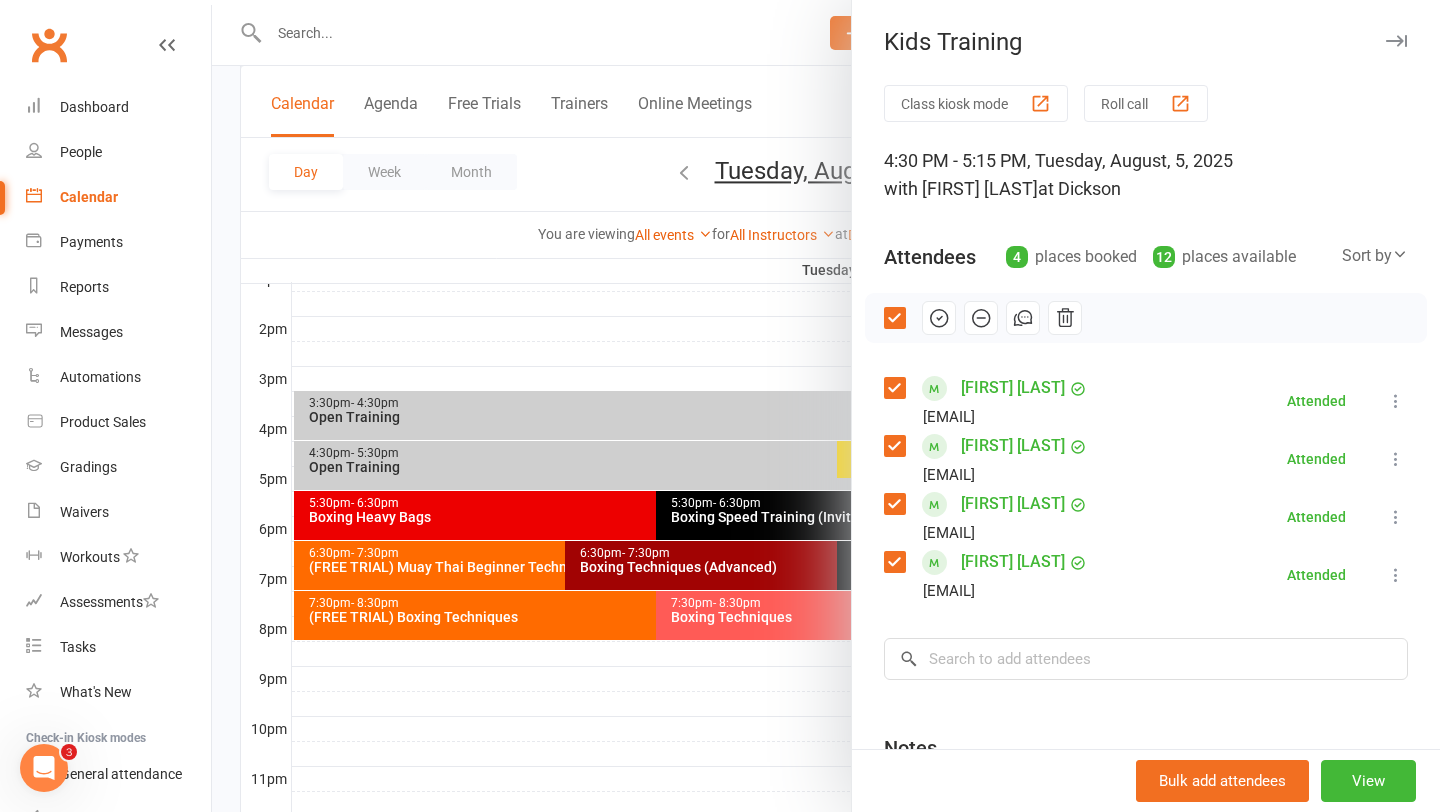 scroll, scrollTop: 811, scrollLeft: 0, axis: vertical 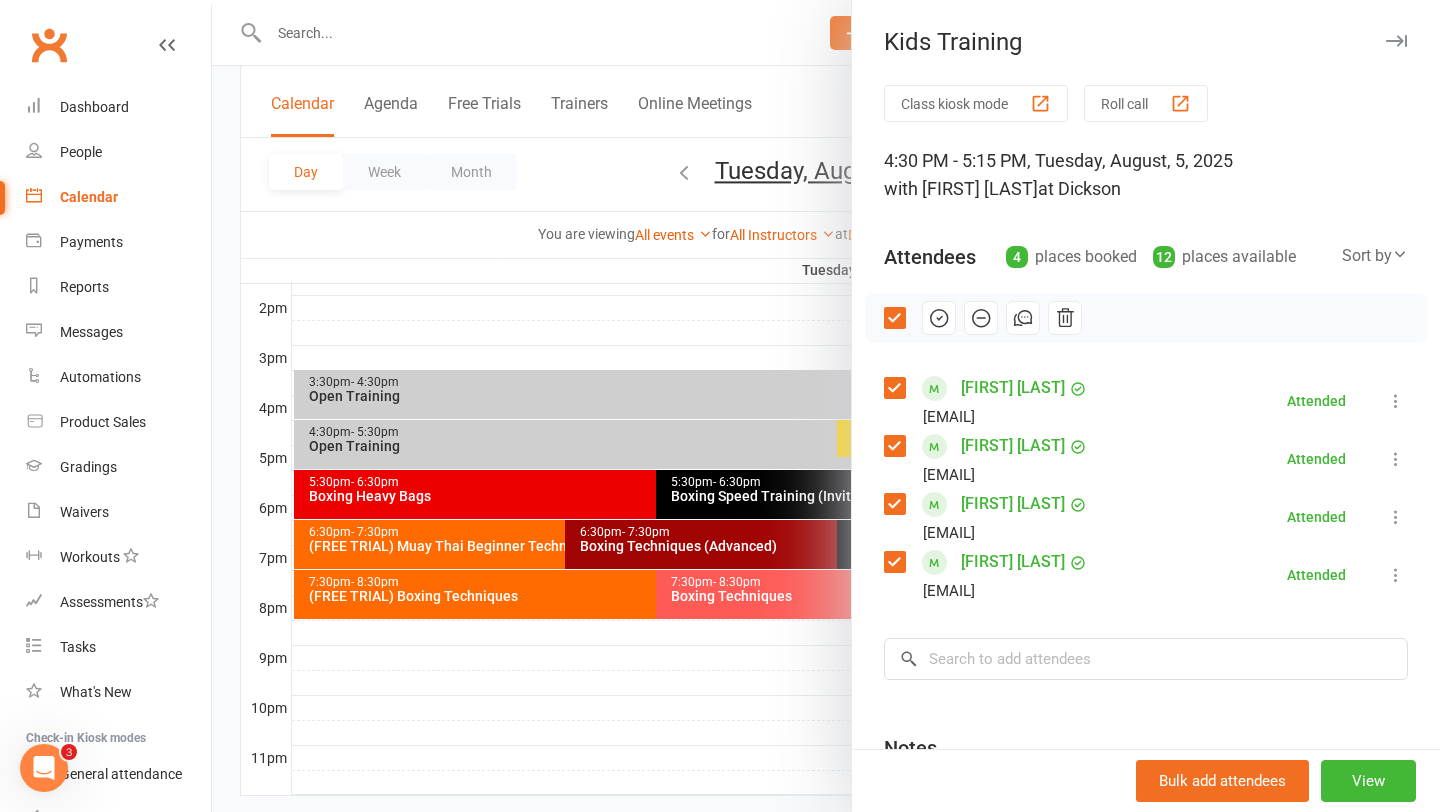click at bounding box center [826, 406] 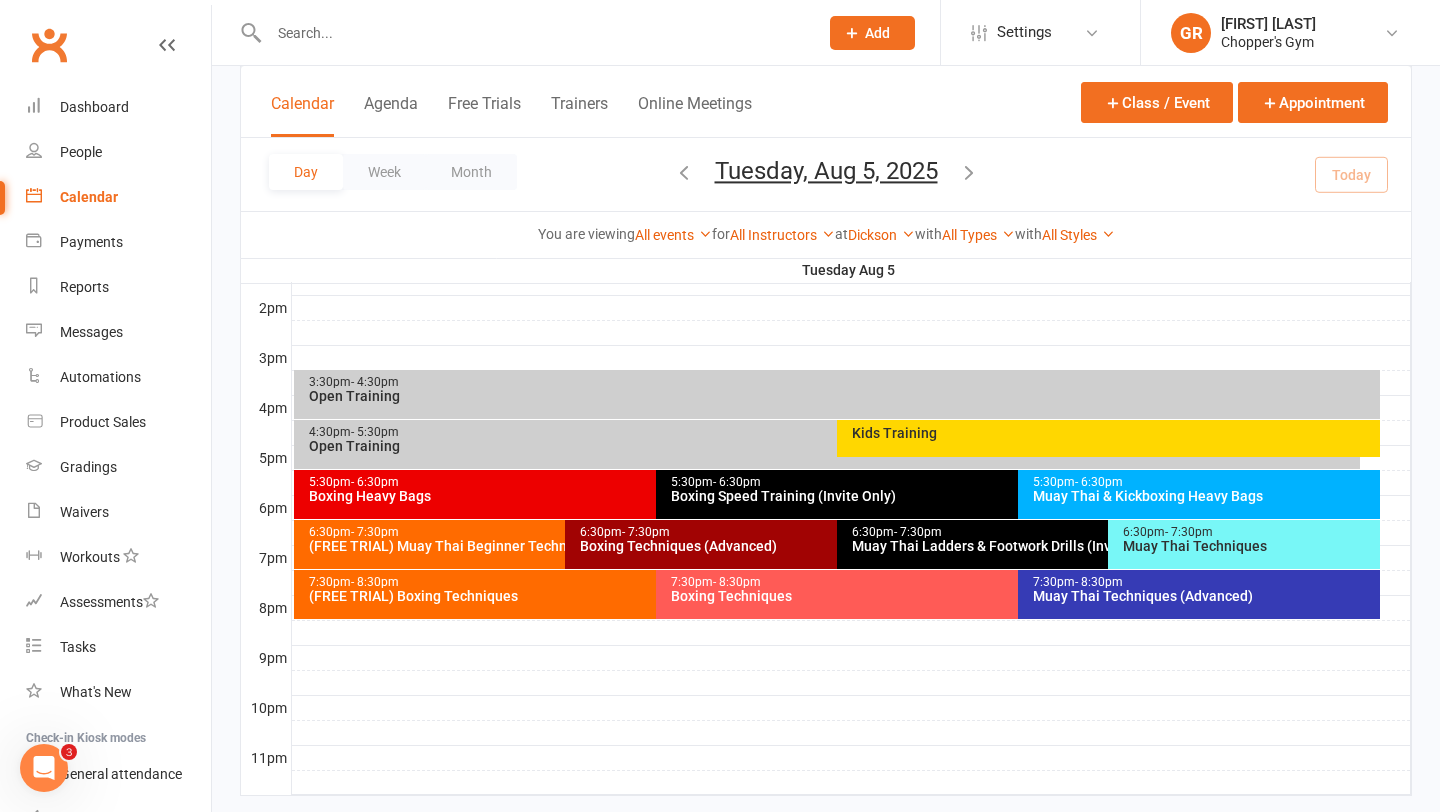 click on "4:30pm  - 5:30pm" at bounding box center [832, 432] 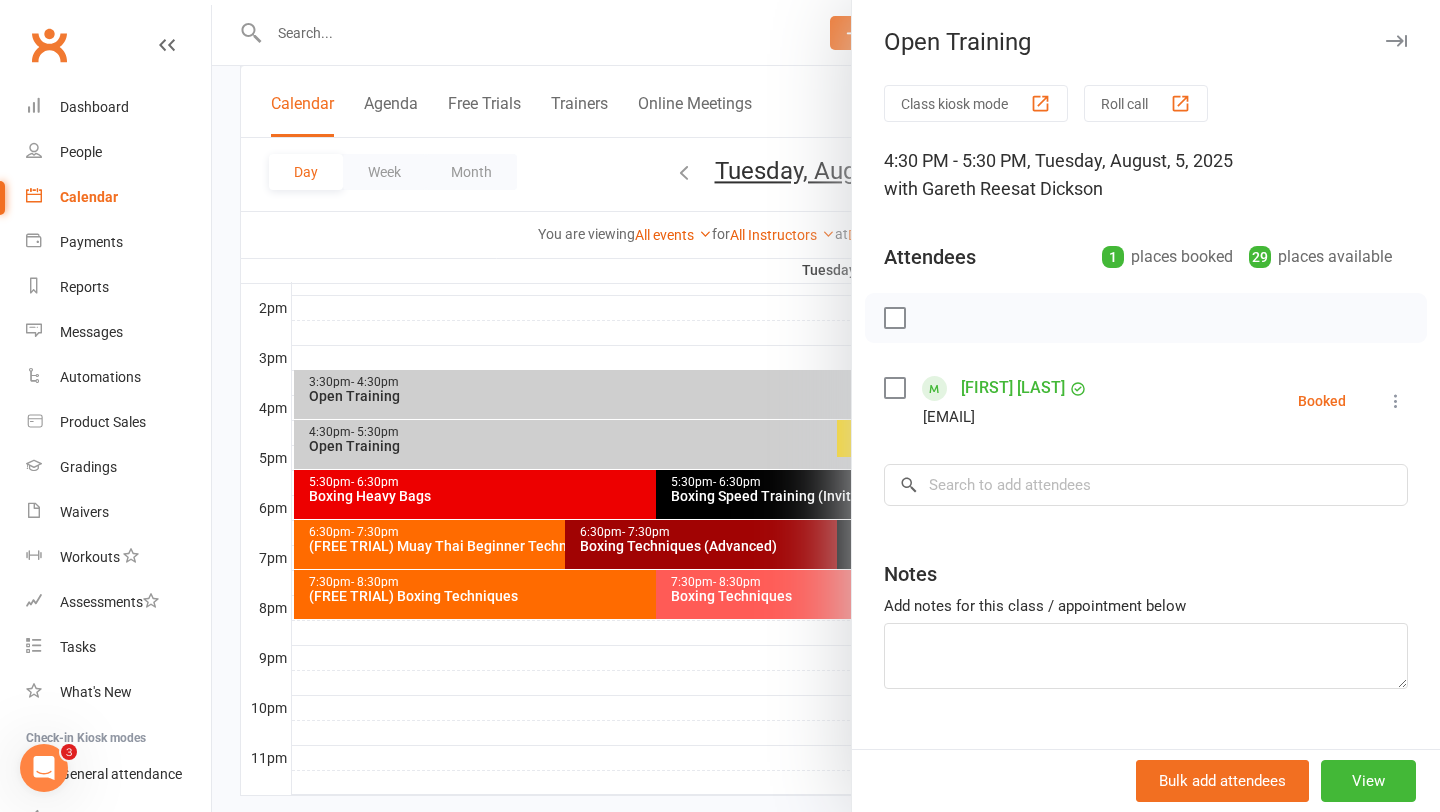 click at bounding box center (894, 388) 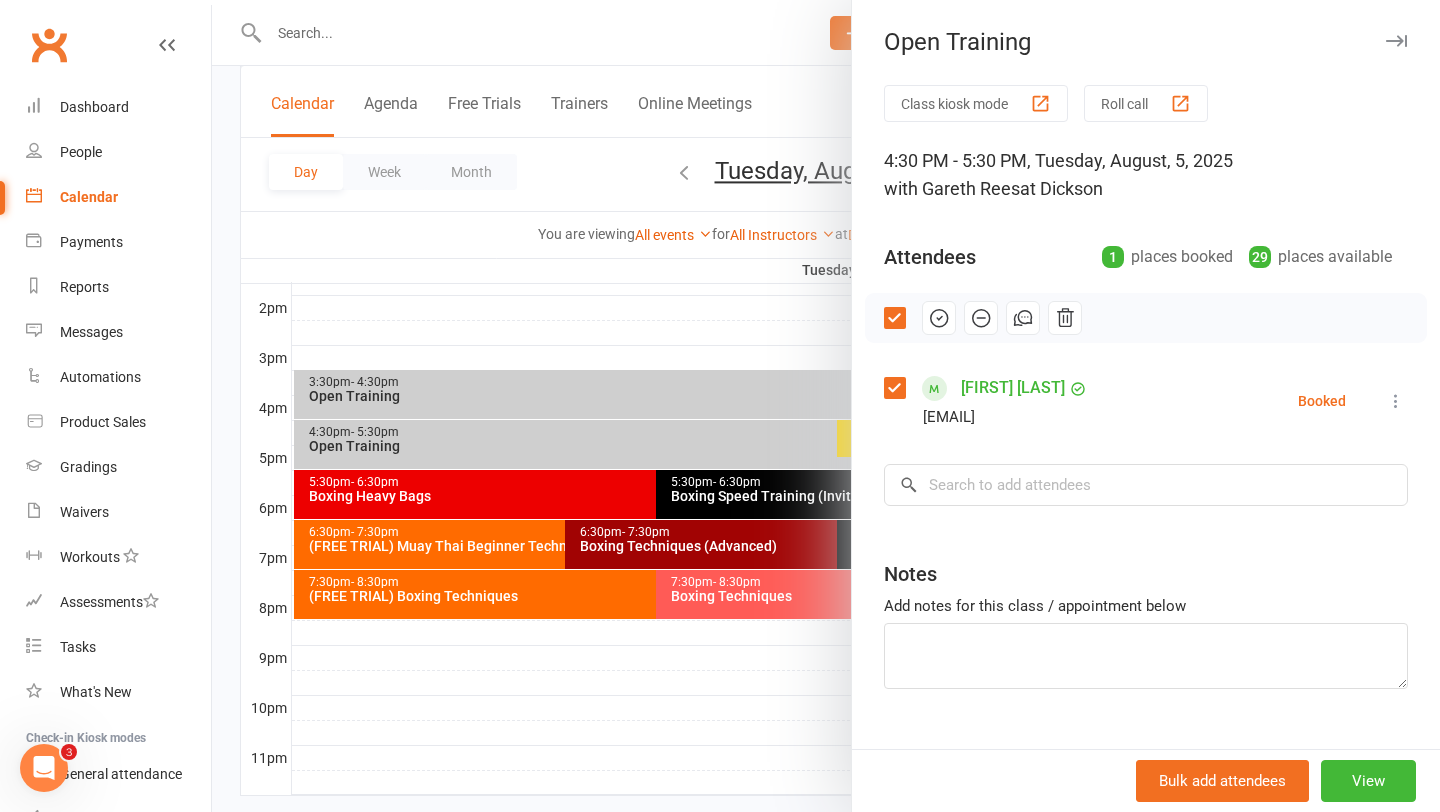 click 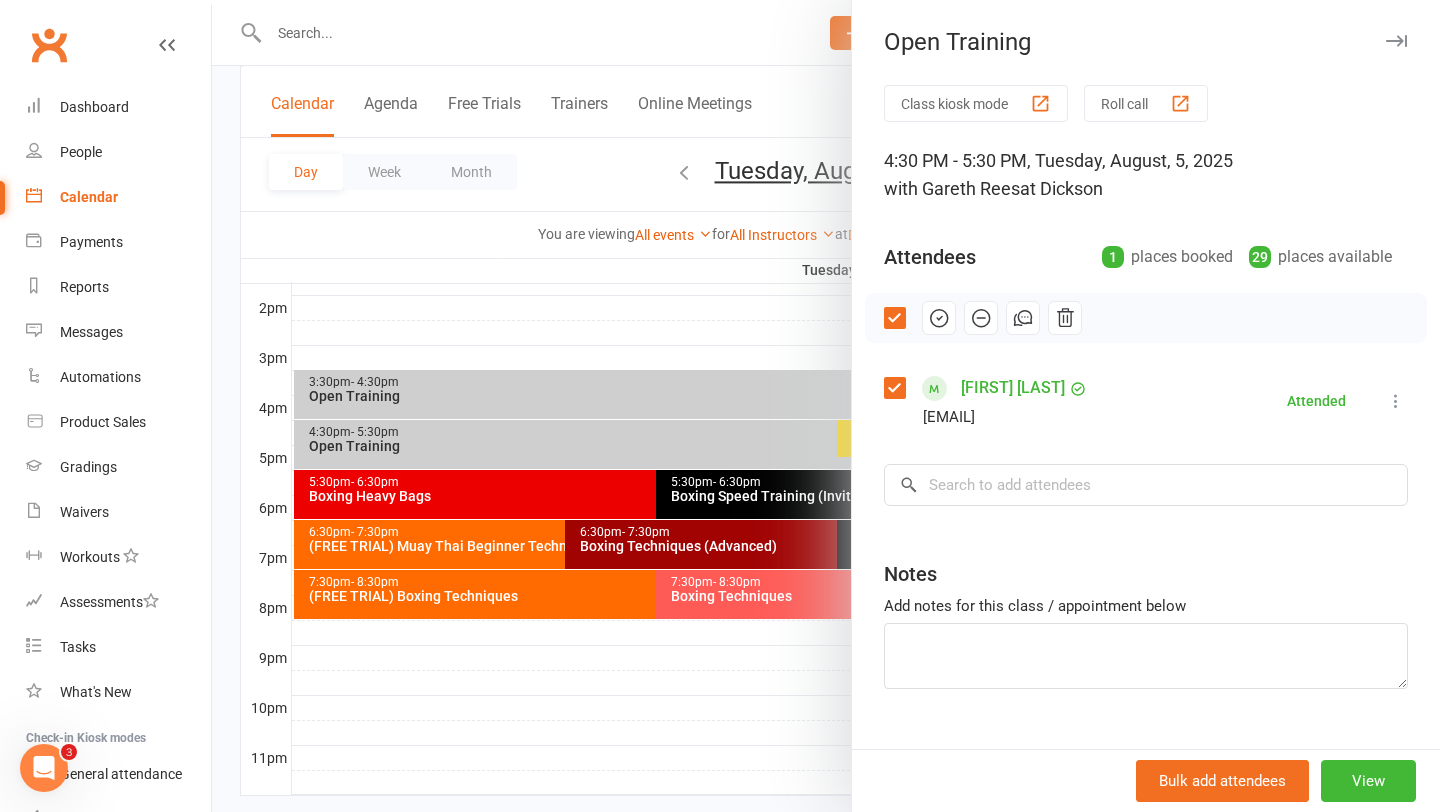 click at bounding box center (826, 406) 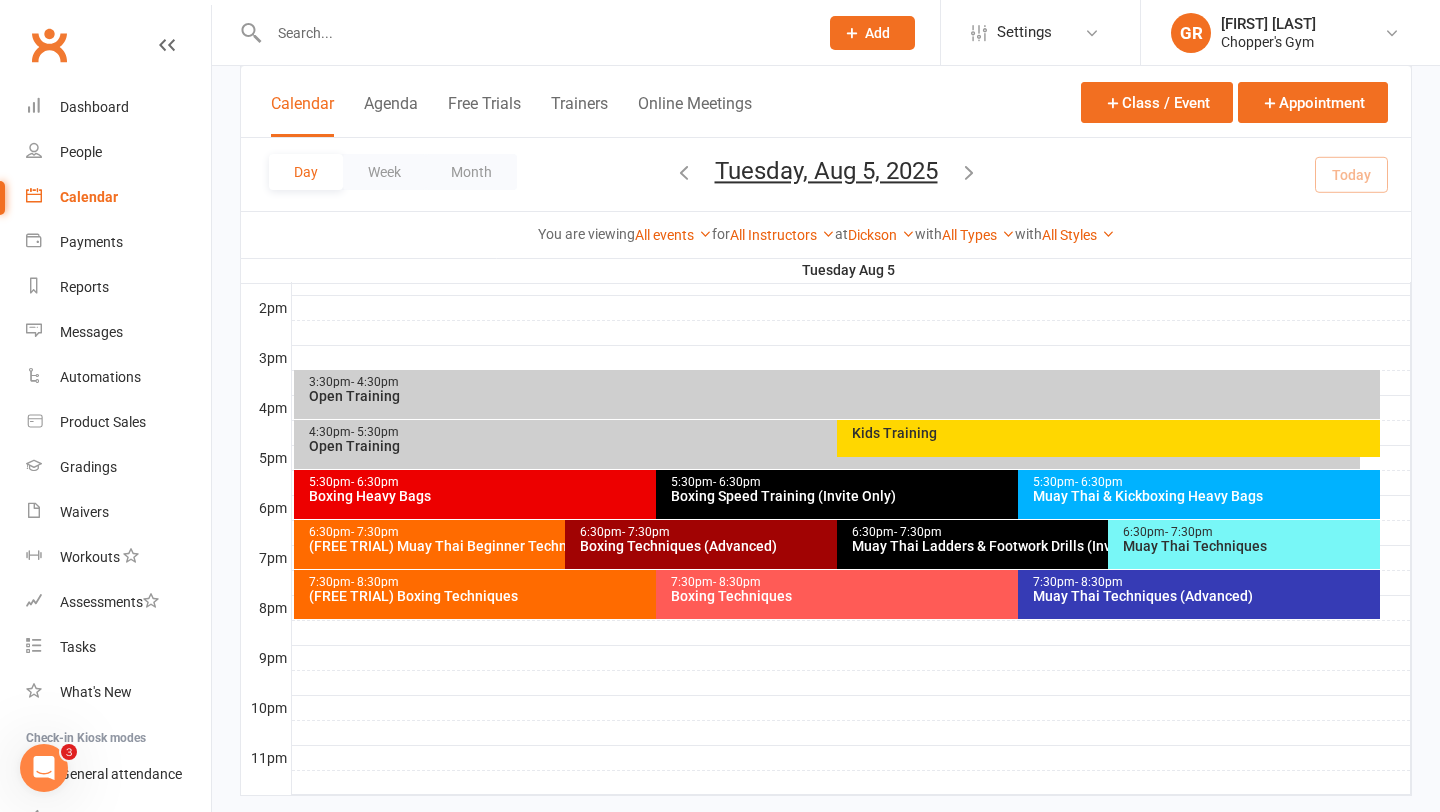 click on "Kids Training" at bounding box center [1108, 438] 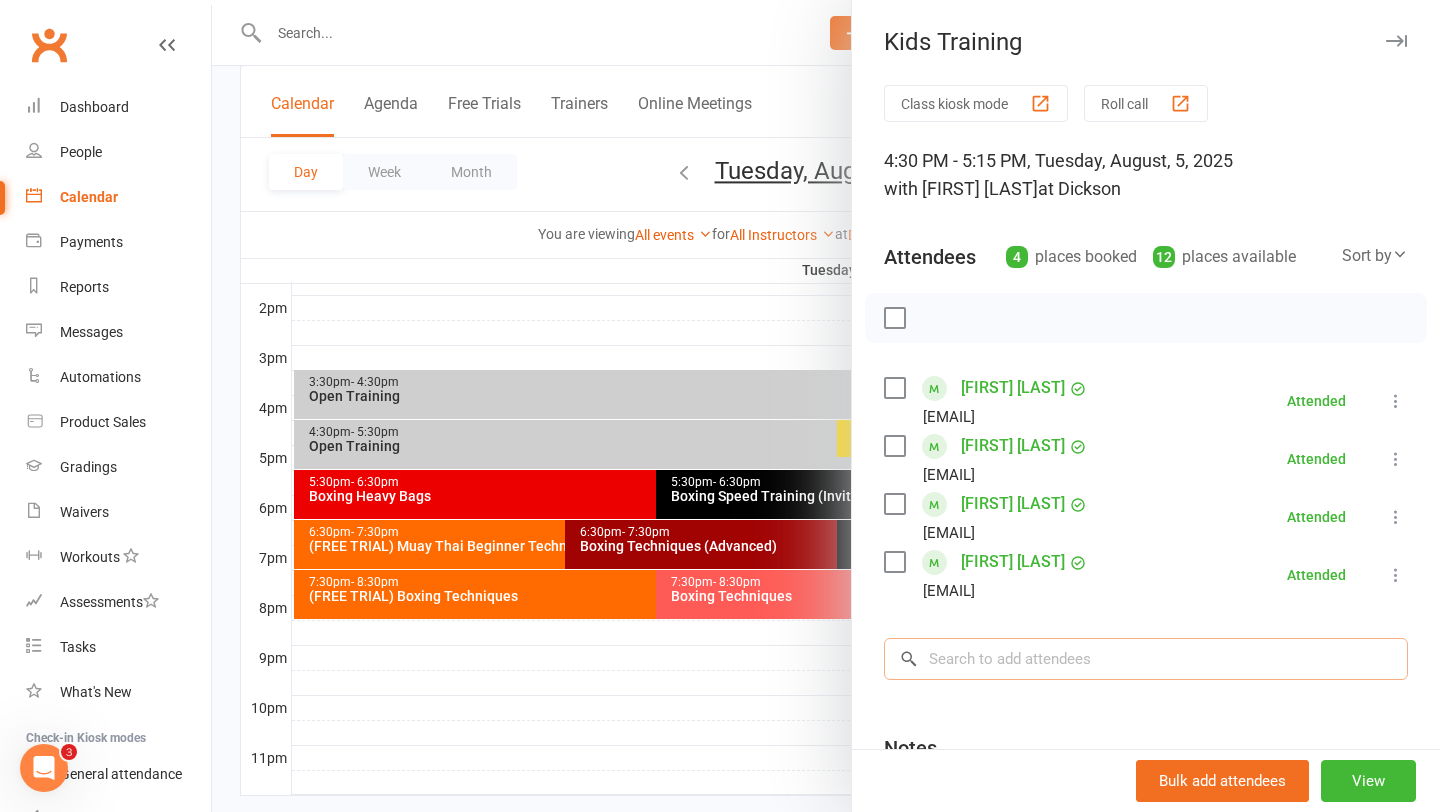 click at bounding box center (1146, 659) 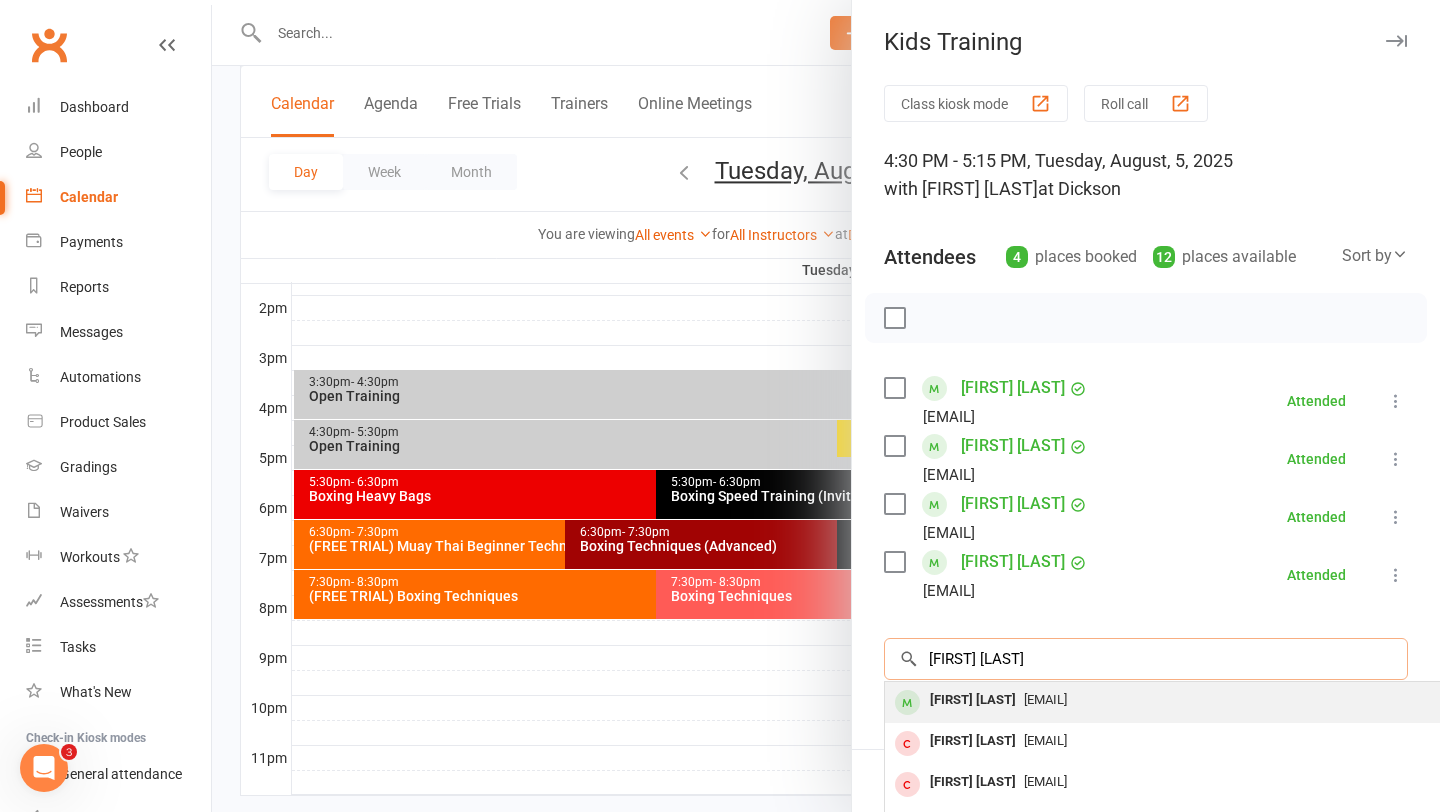 type on "mila luk" 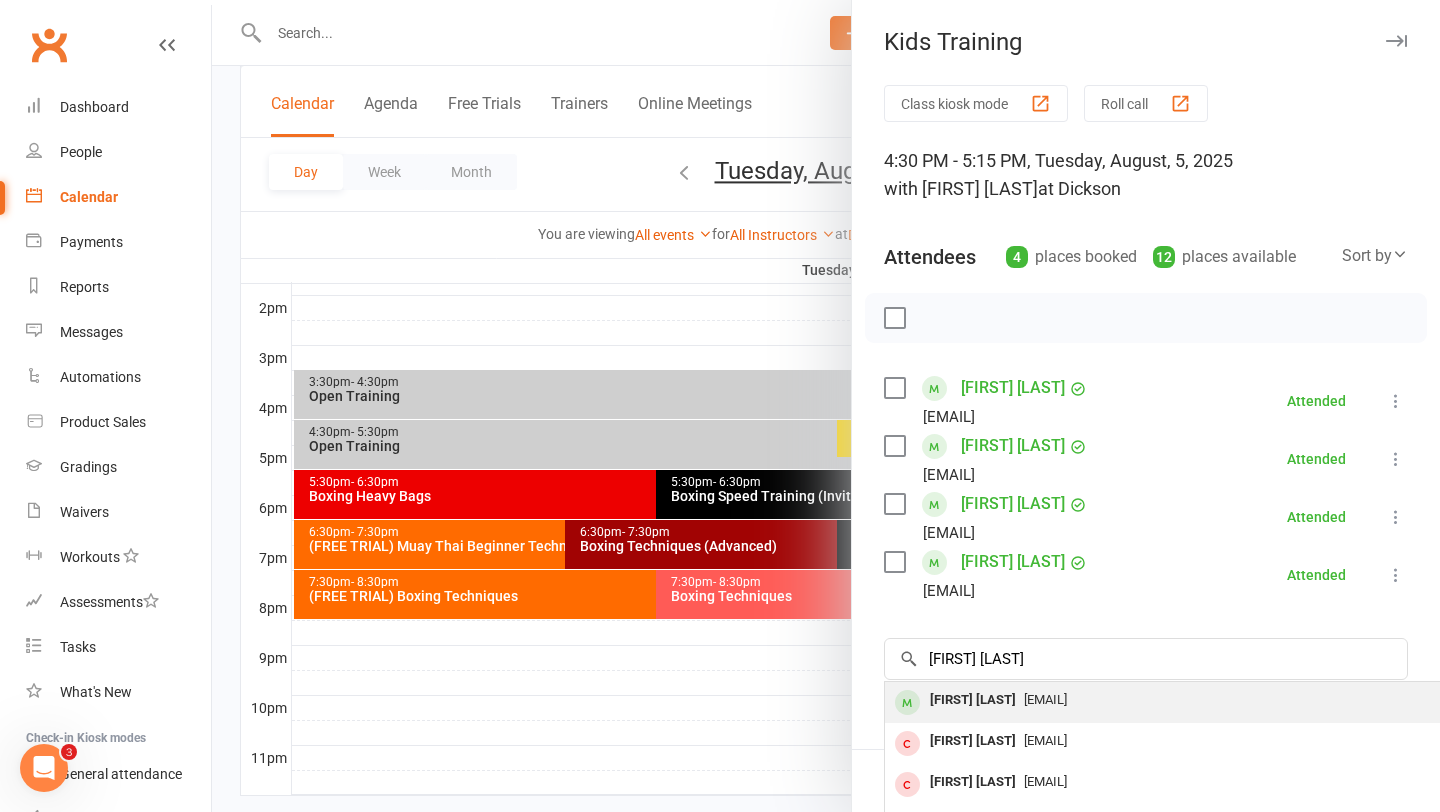click on "o_lysenko@hotmail.com" at bounding box center (1045, 699) 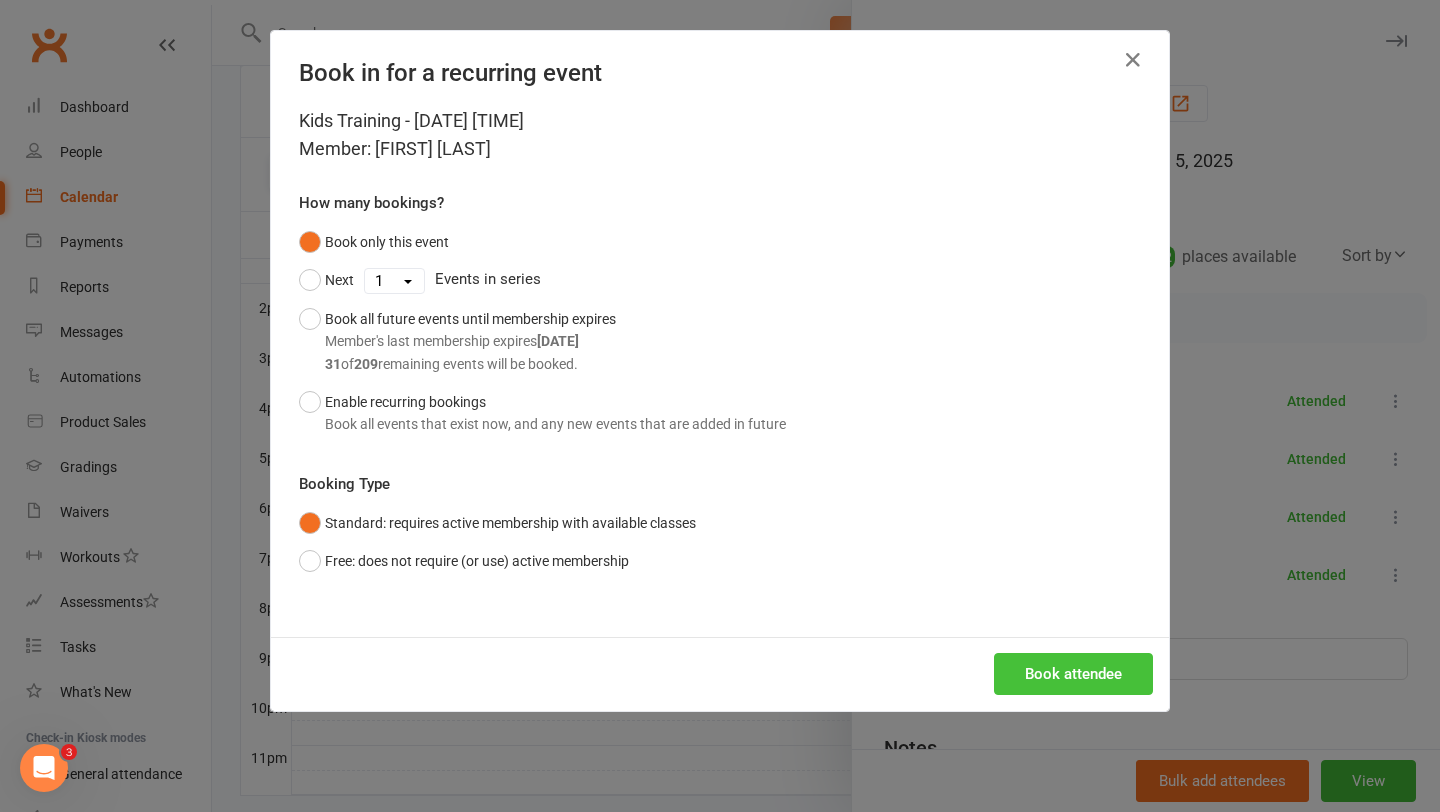 click on "Book attendee" at bounding box center (1073, 674) 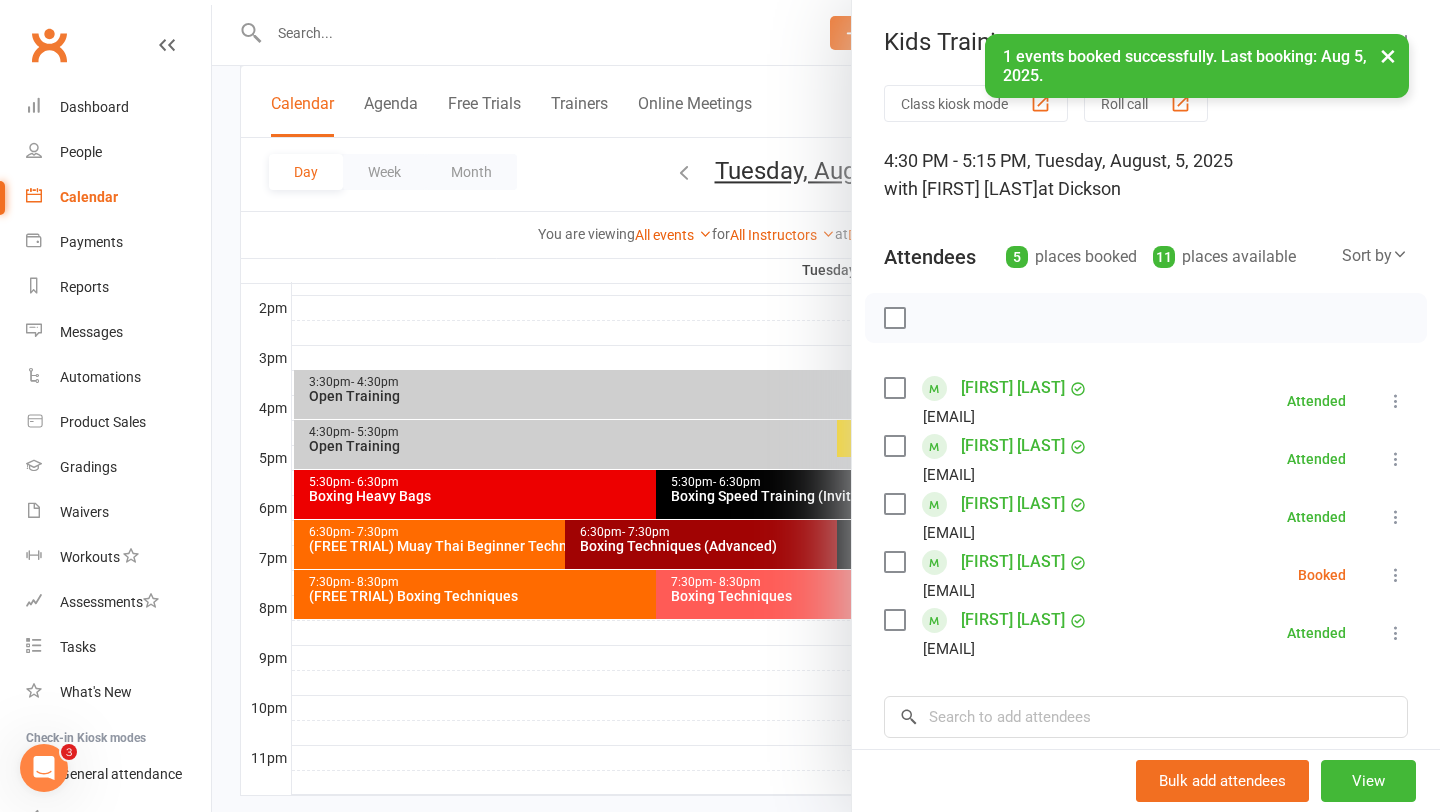 click at bounding box center [894, 562] 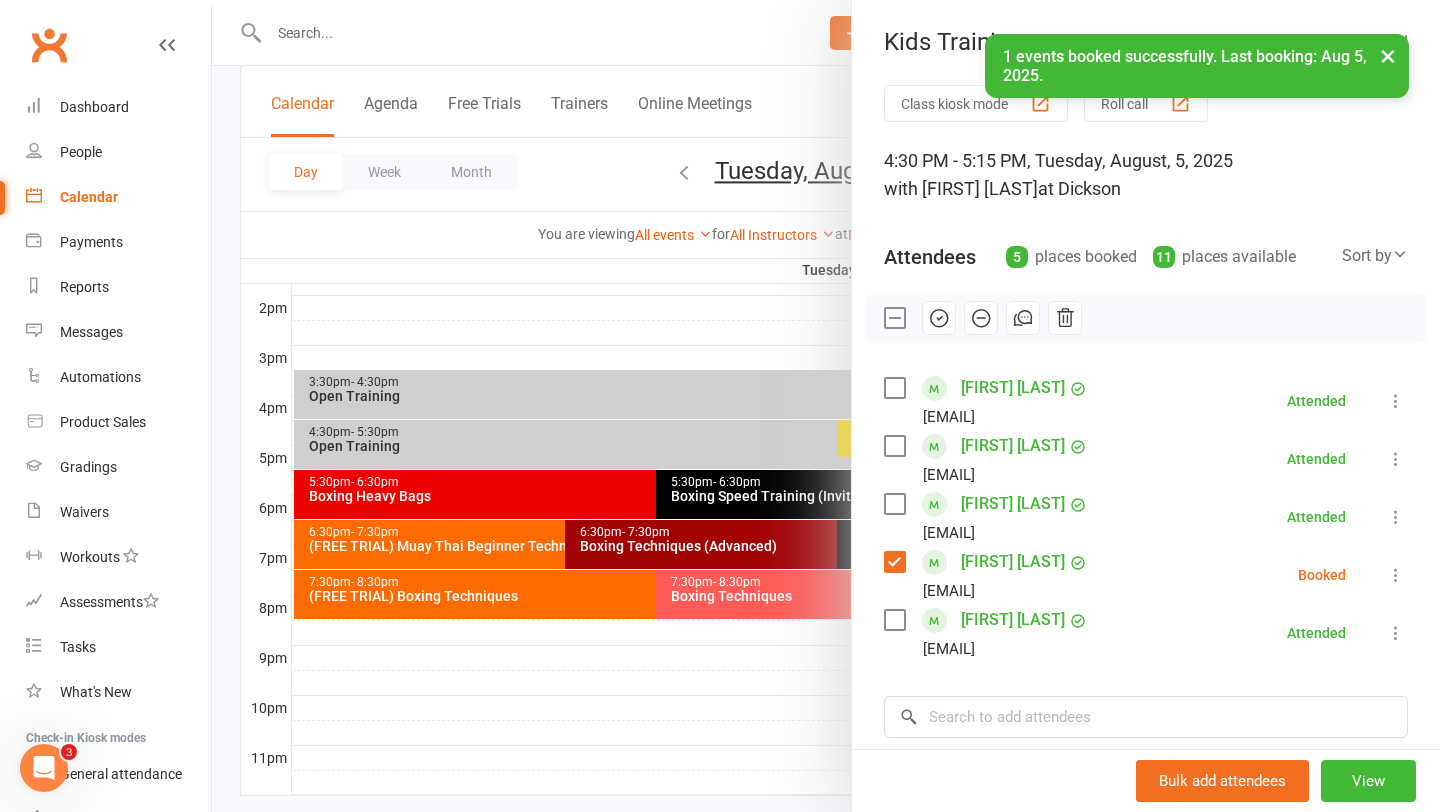 click 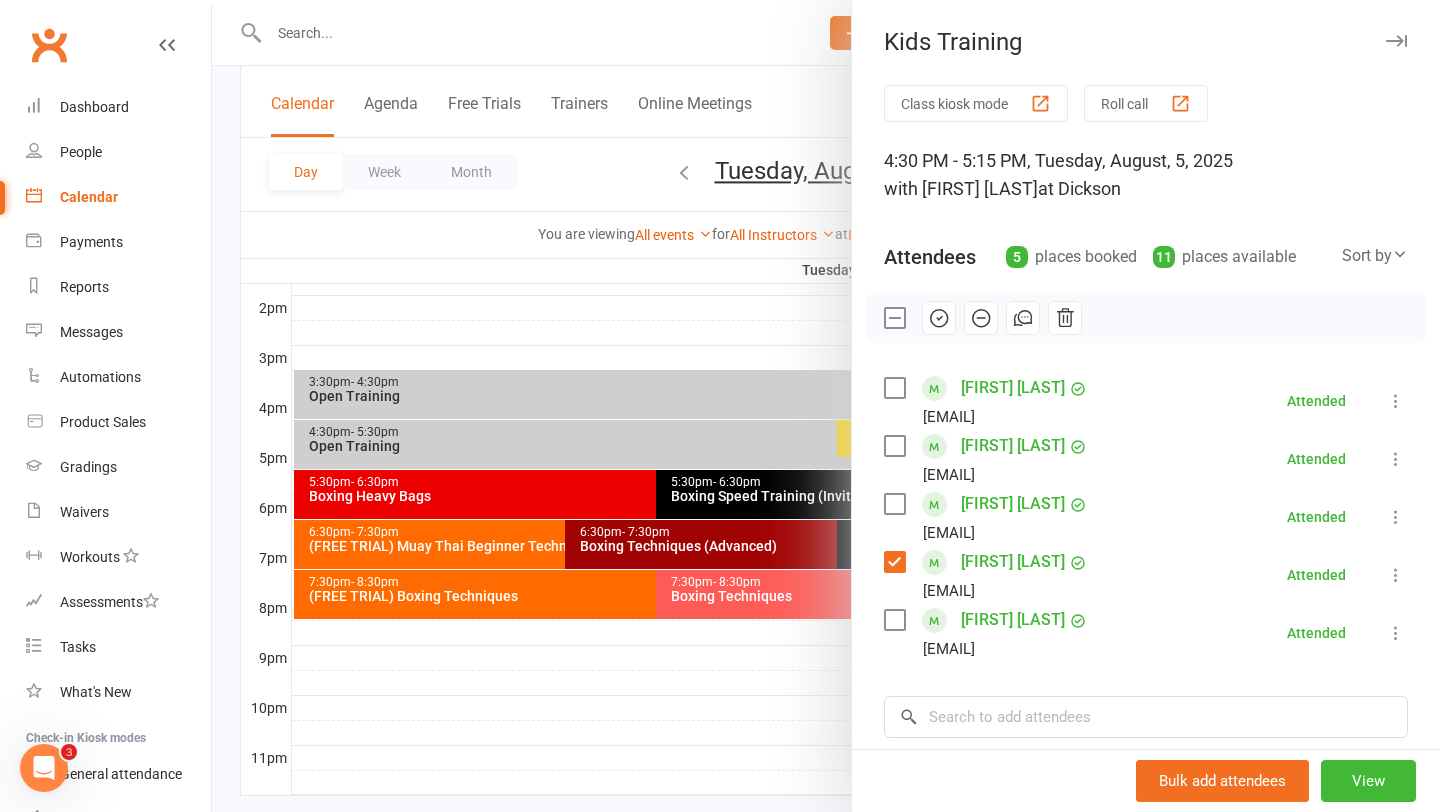 click at bounding box center (826, 406) 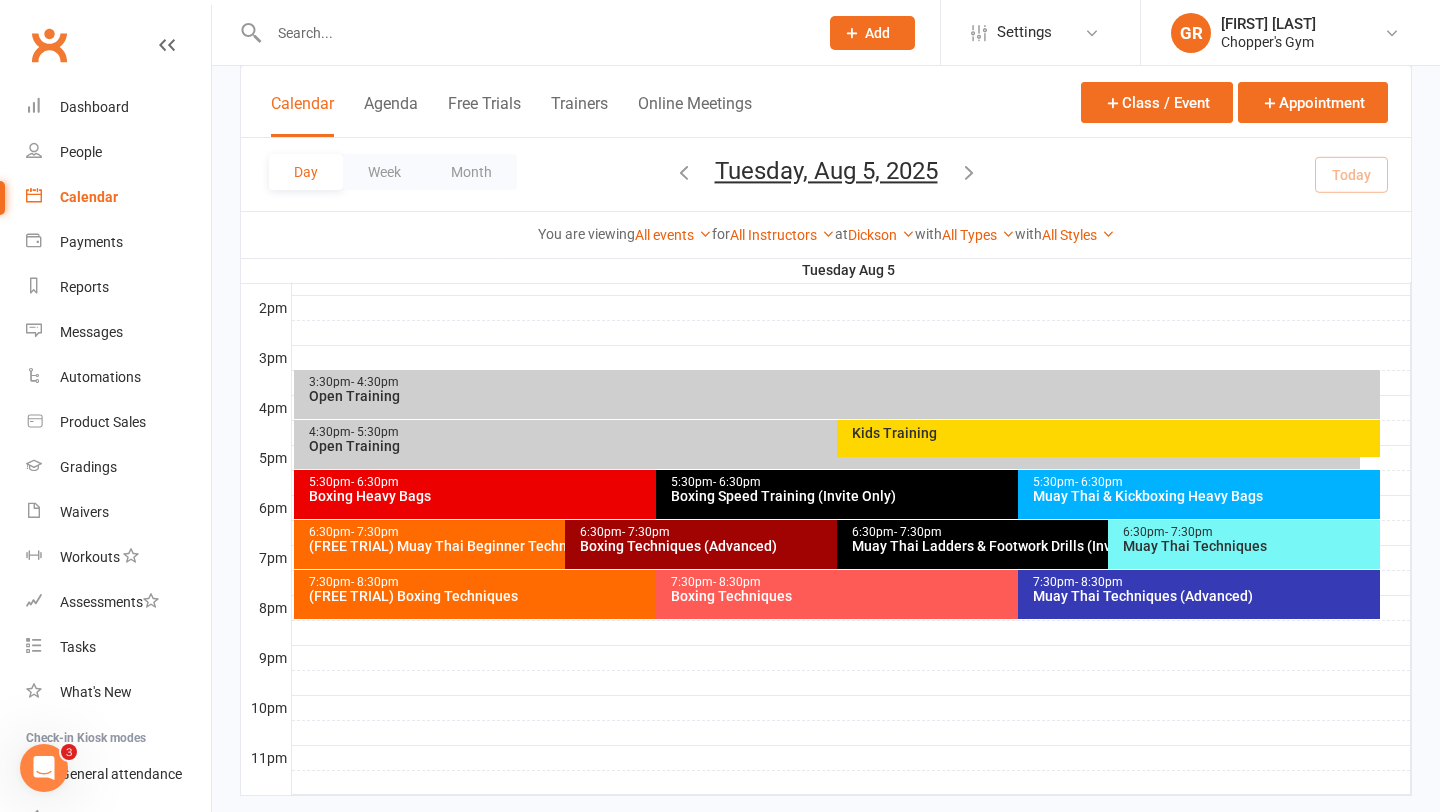 click on "Kids Training" at bounding box center (1113, 433) 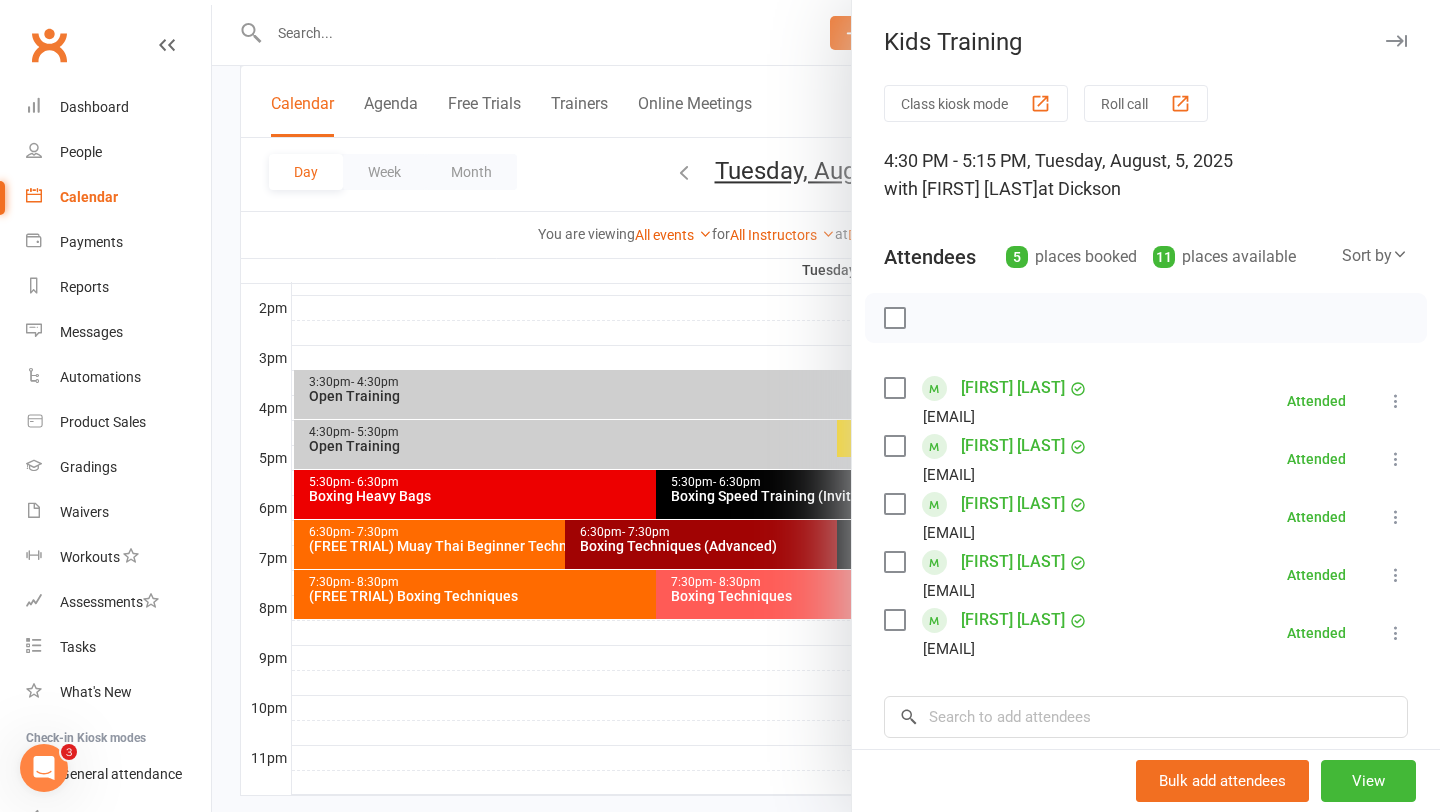 scroll, scrollTop: 20, scrollLeft: 0, axis: vertical 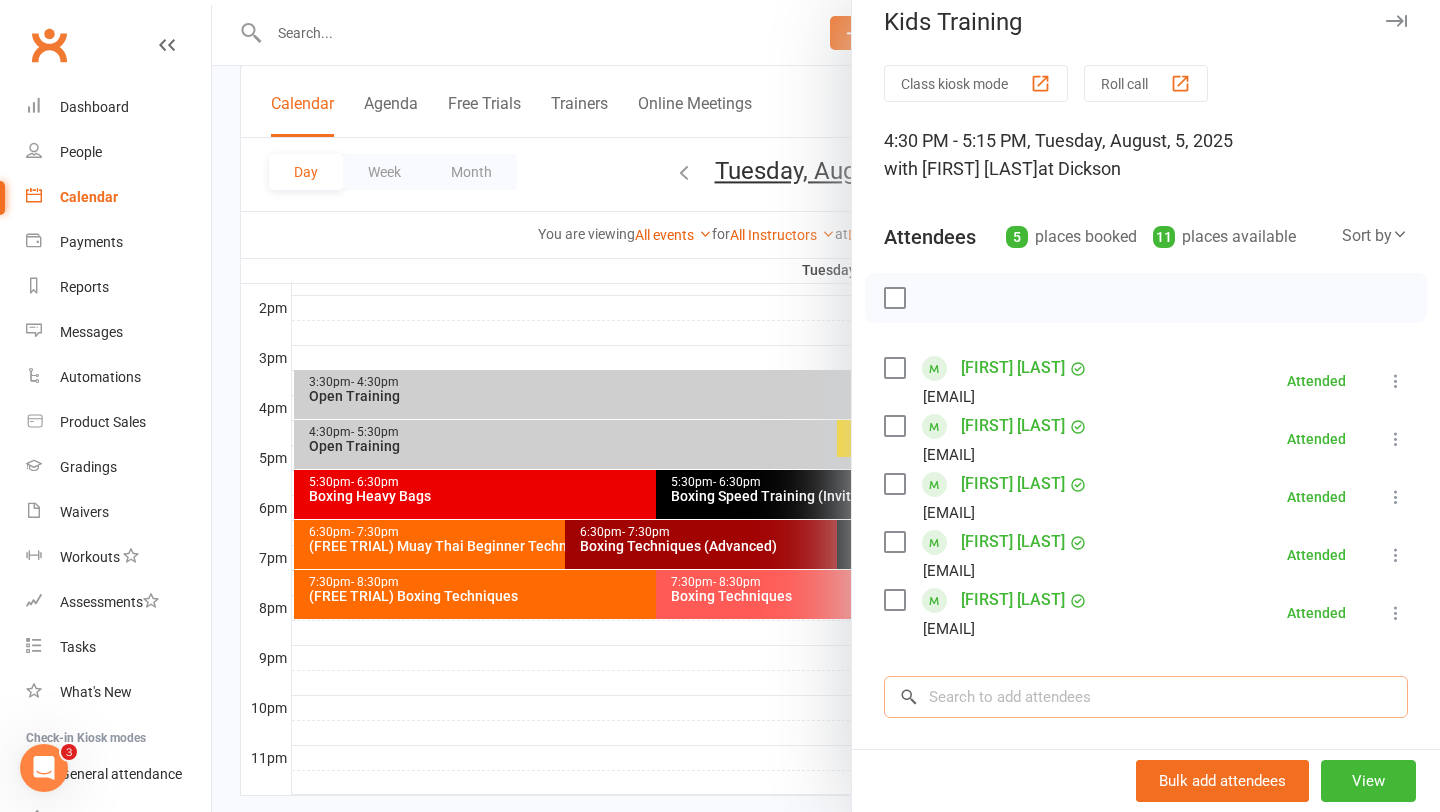 click at bounding box center (1146, 697) 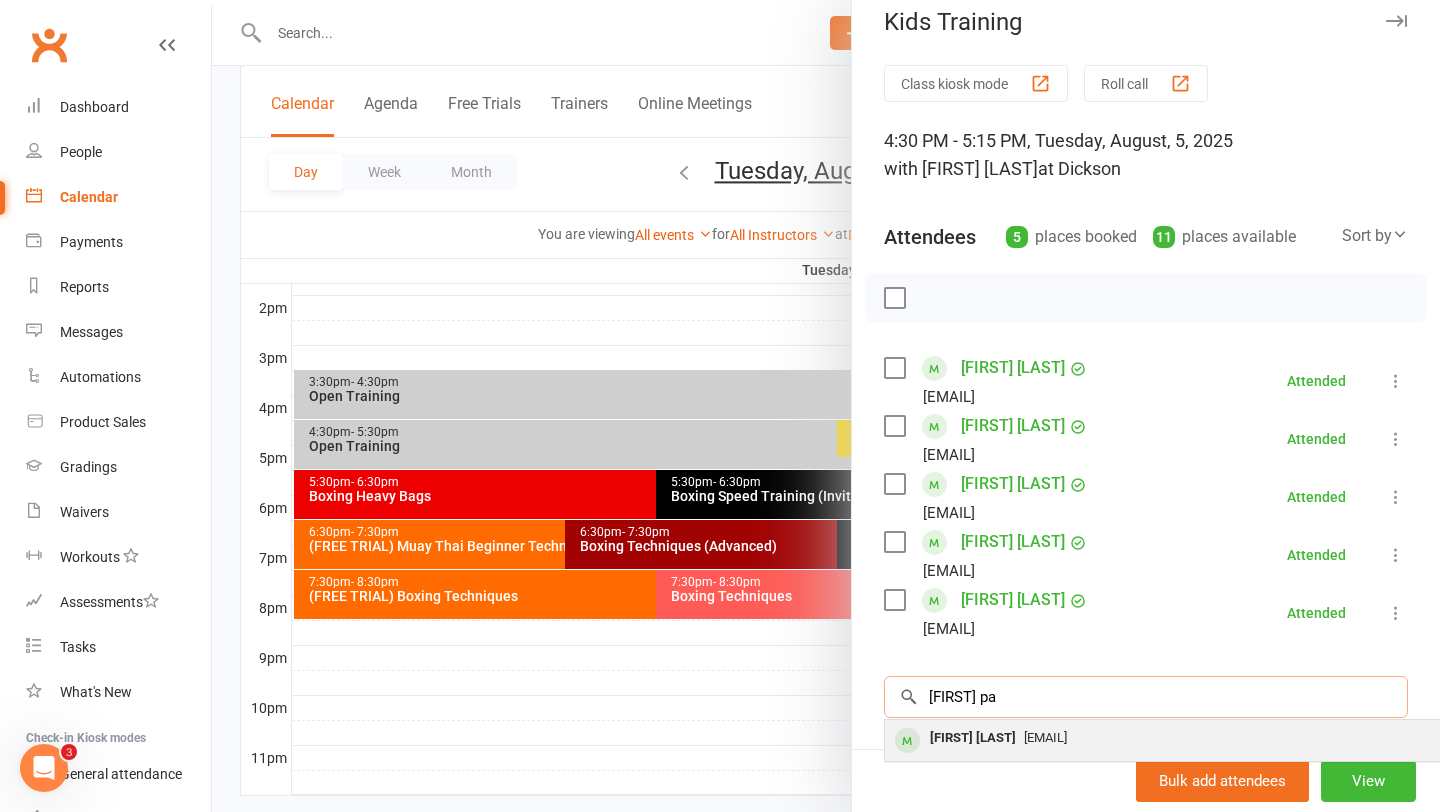 type on "jude pa" 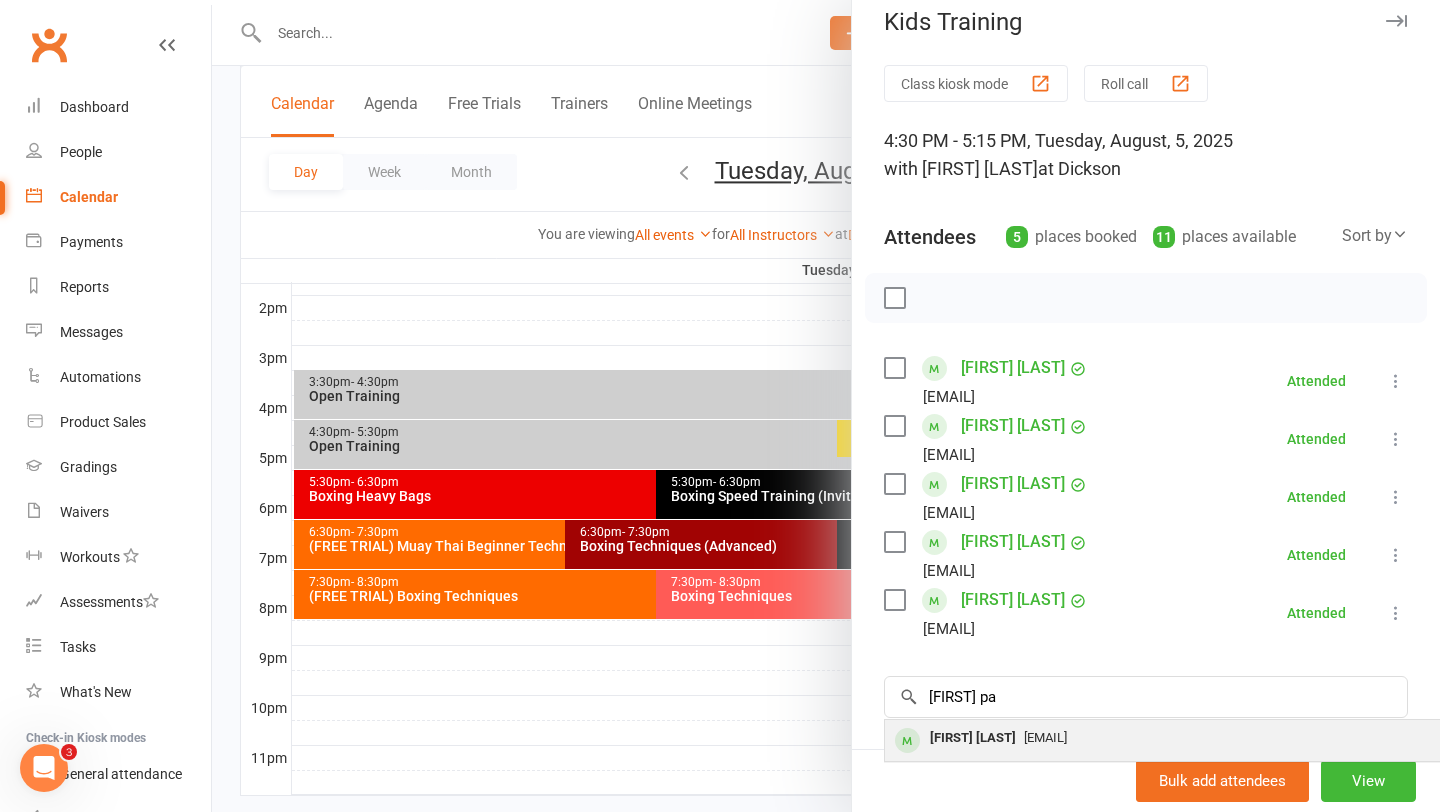 click on "Jude Page" at bounding box center [973, 738] 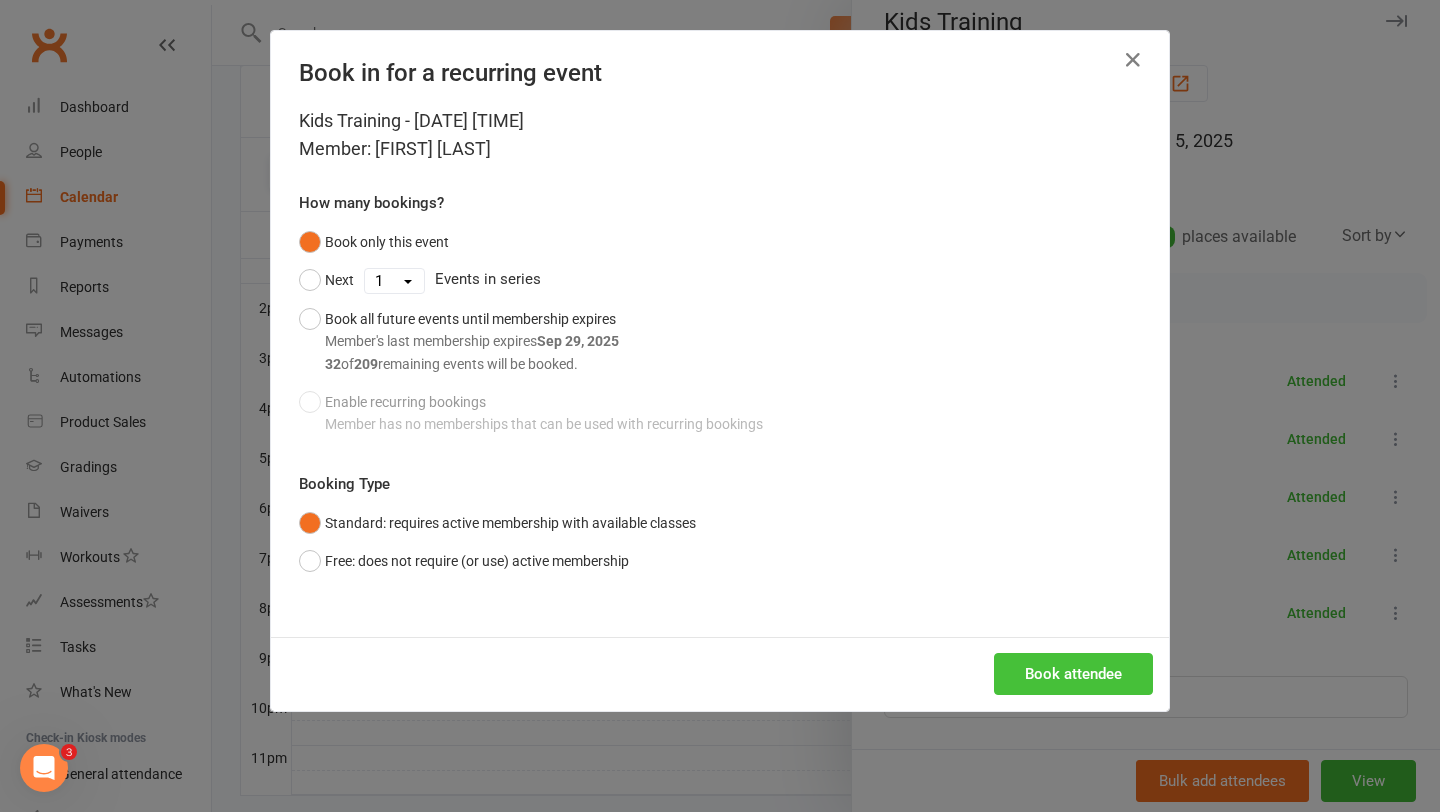 click on "Book attendee" at bounding box center (1073, 674) 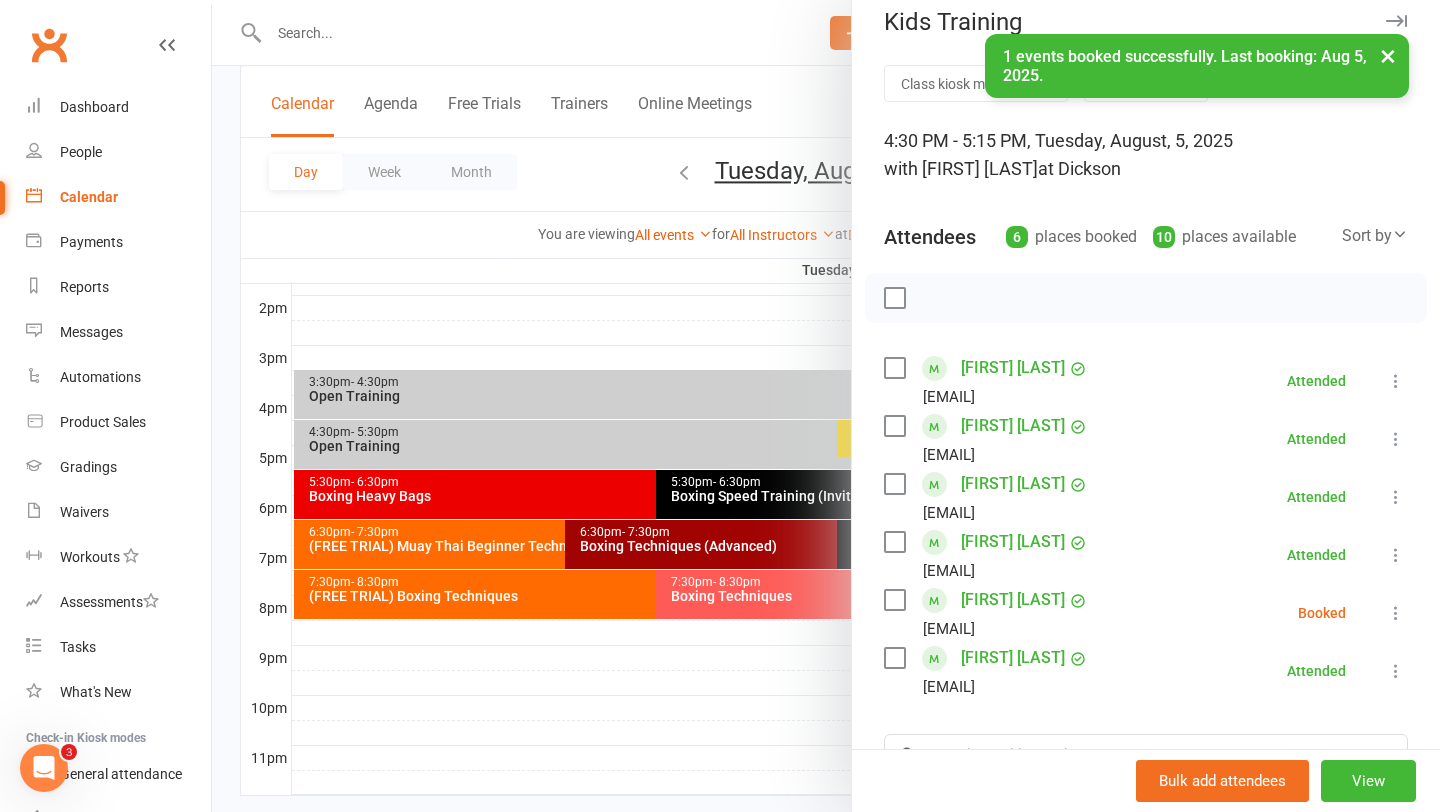 click at bounding box center [894, 600] 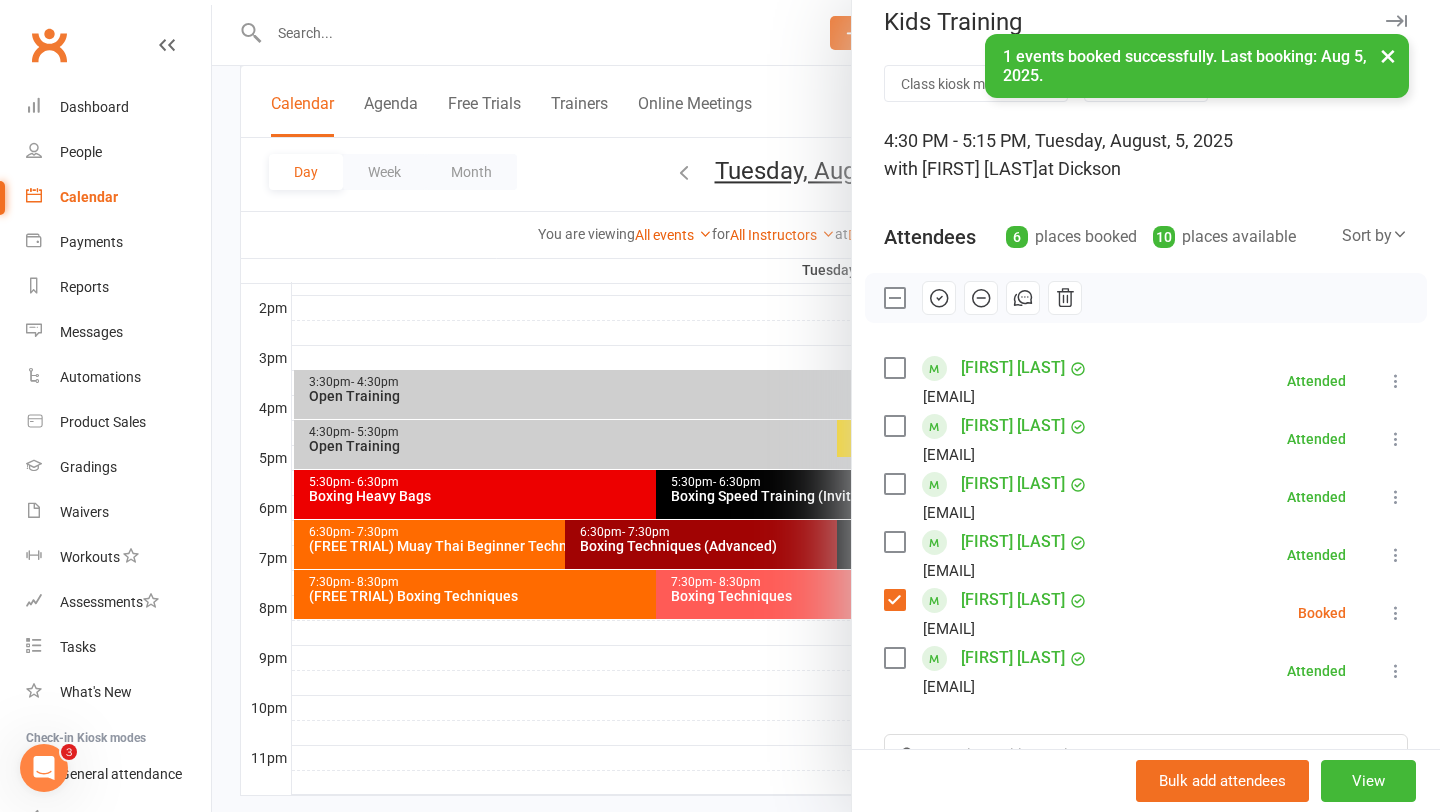 click 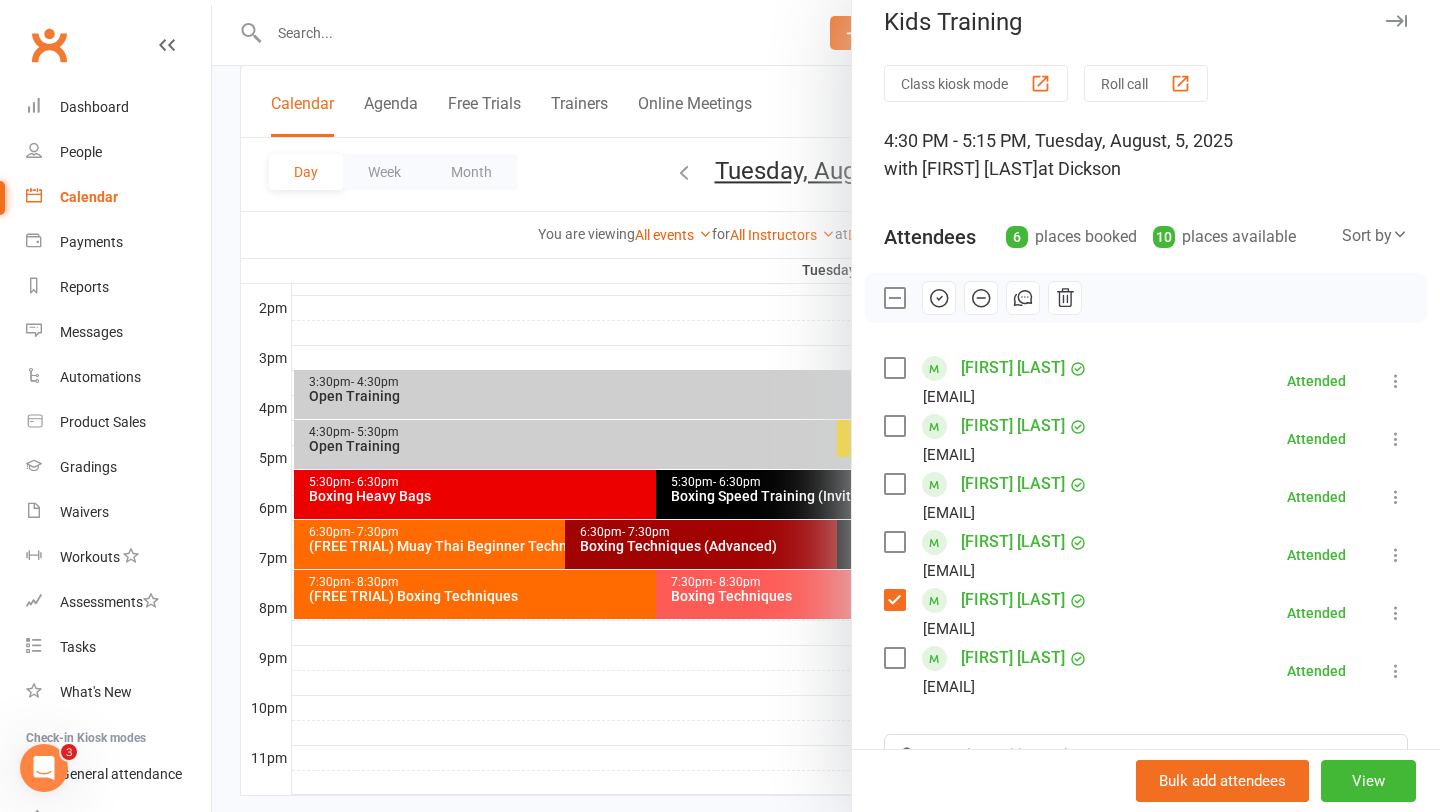 click at bounding box center (826, 406) 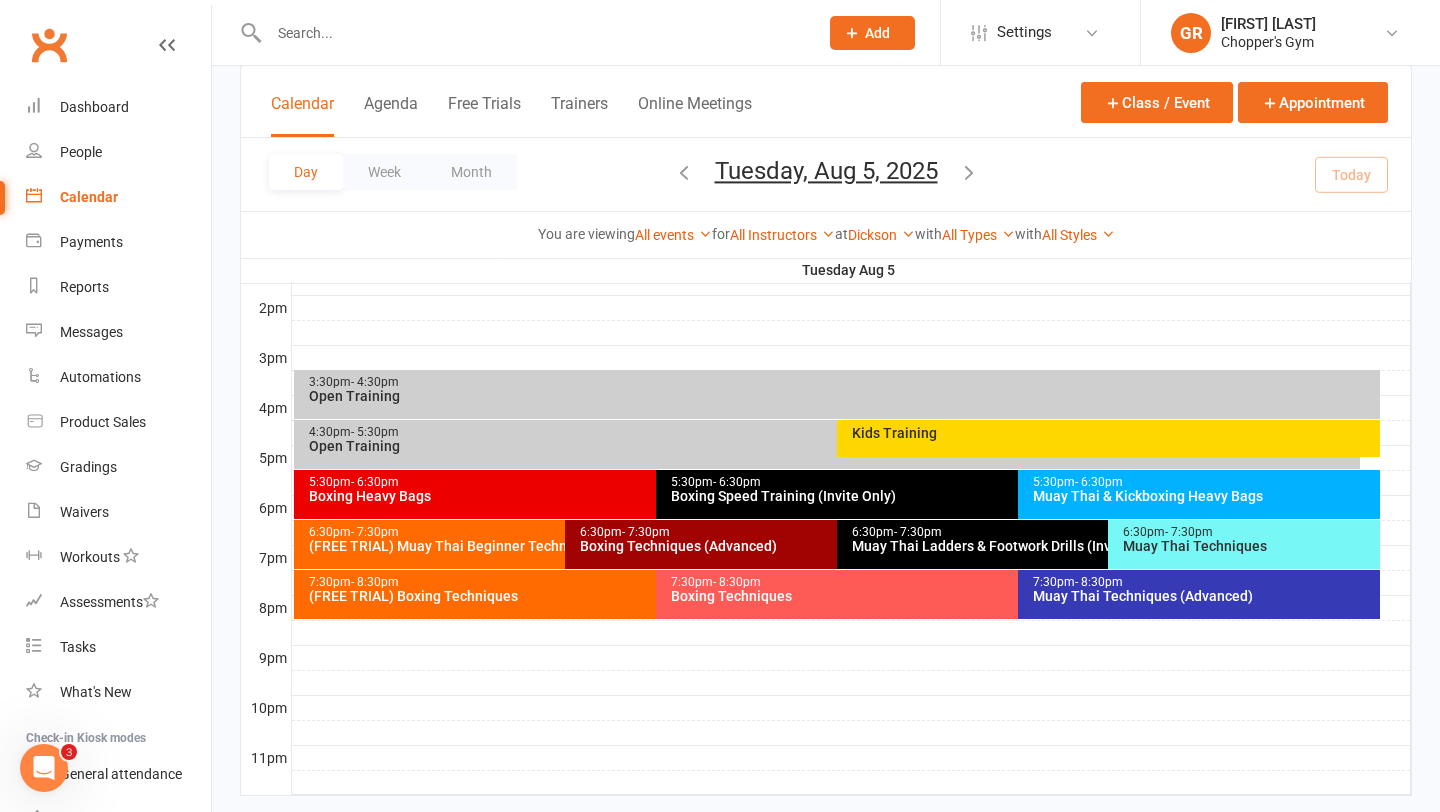 click on "Kids Training" at bounding box center (1113, 433) 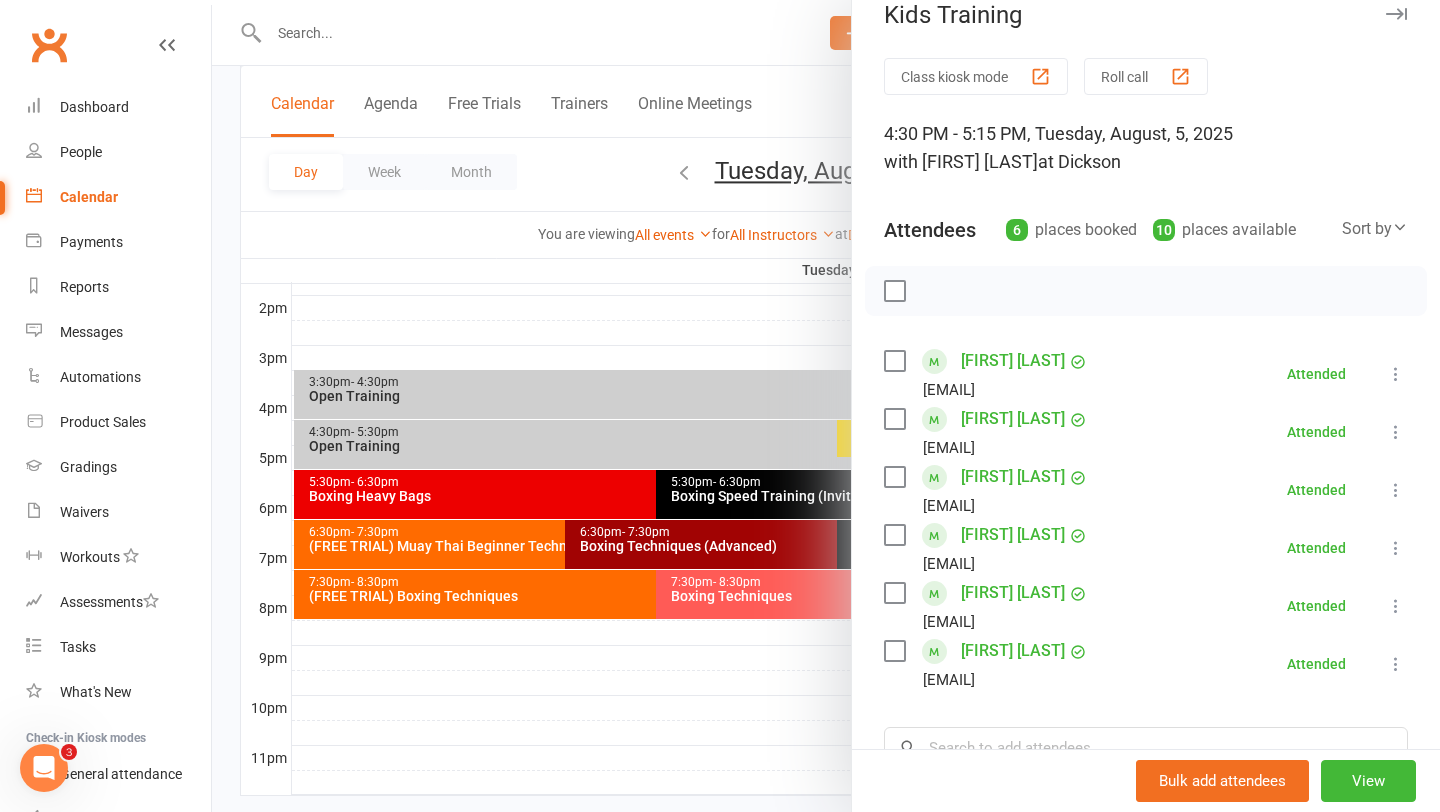 scroll, scrollTop: 36, scrollLeft: 0, axis: vertical 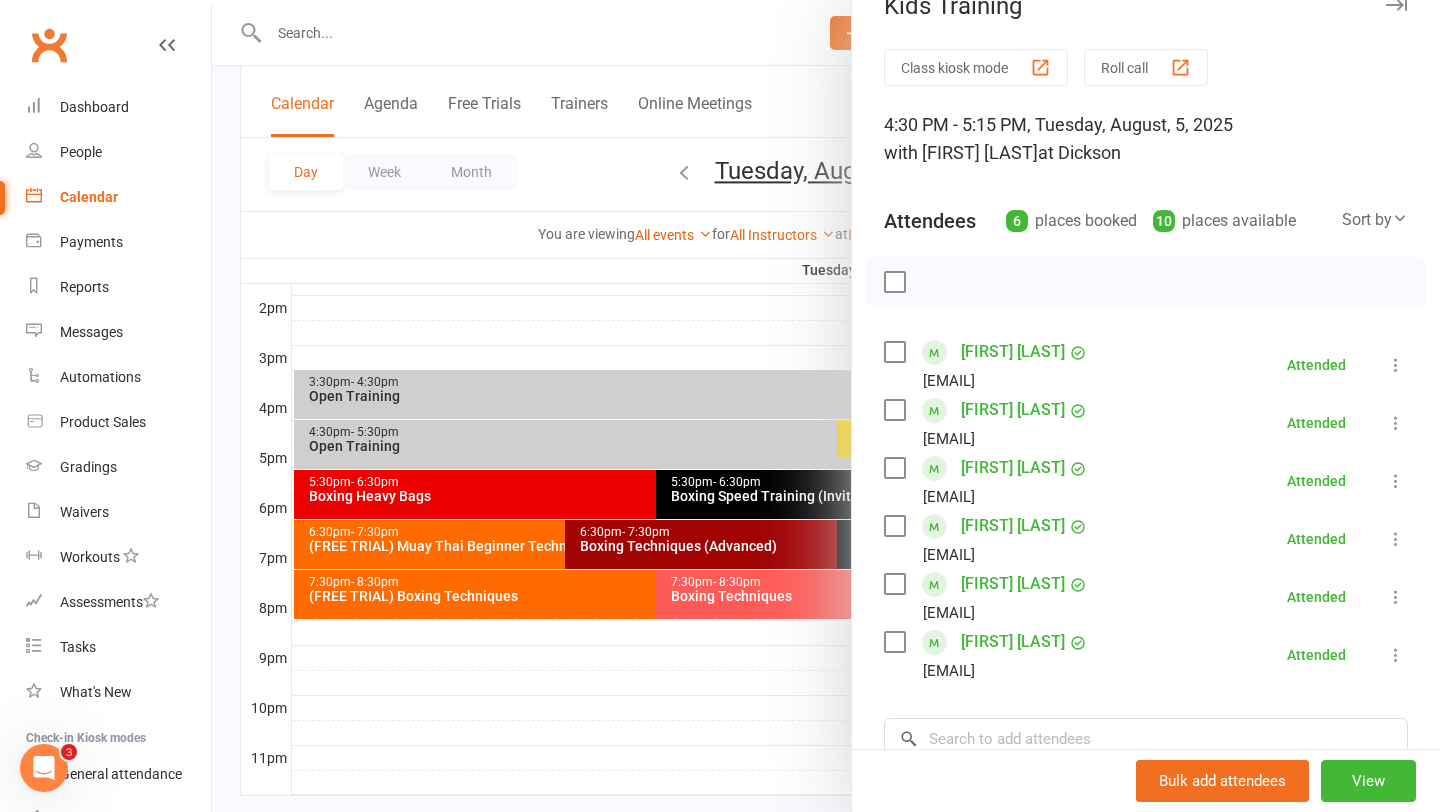 click at bounding box center [826, 406] 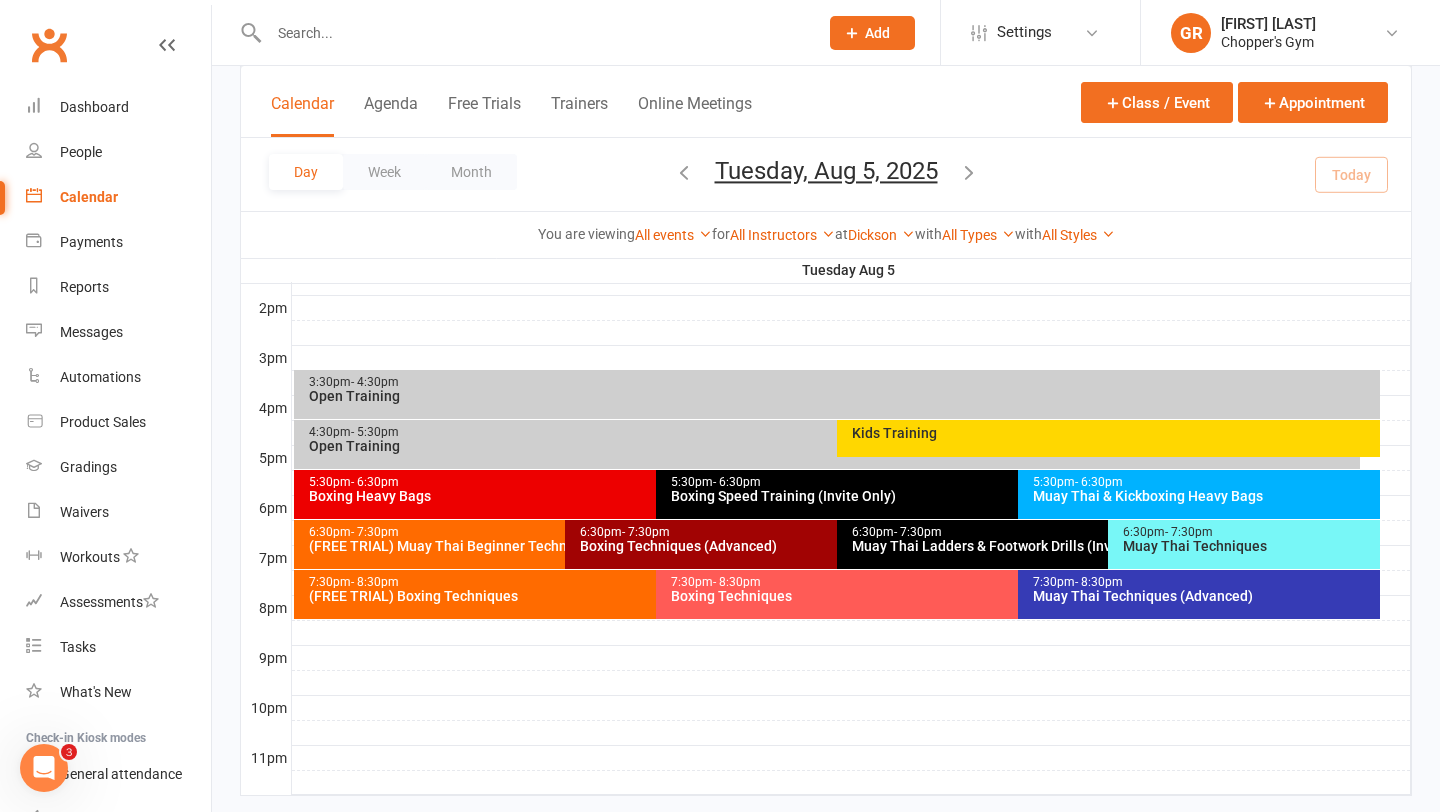 click on "Boxing Speed Training (Invite Only)" at bounding box center [1013, 496] 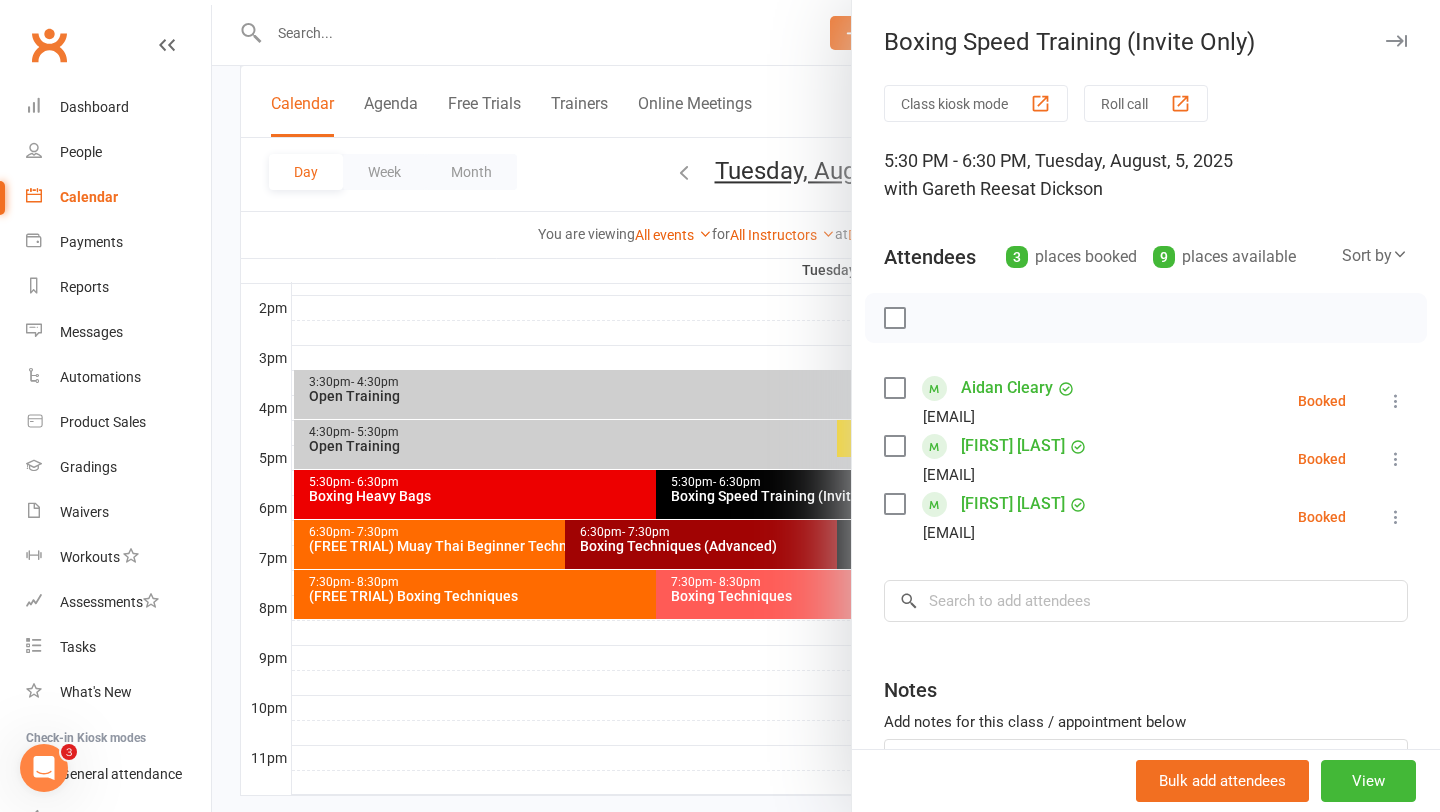 click at bounding box center (826, 406) 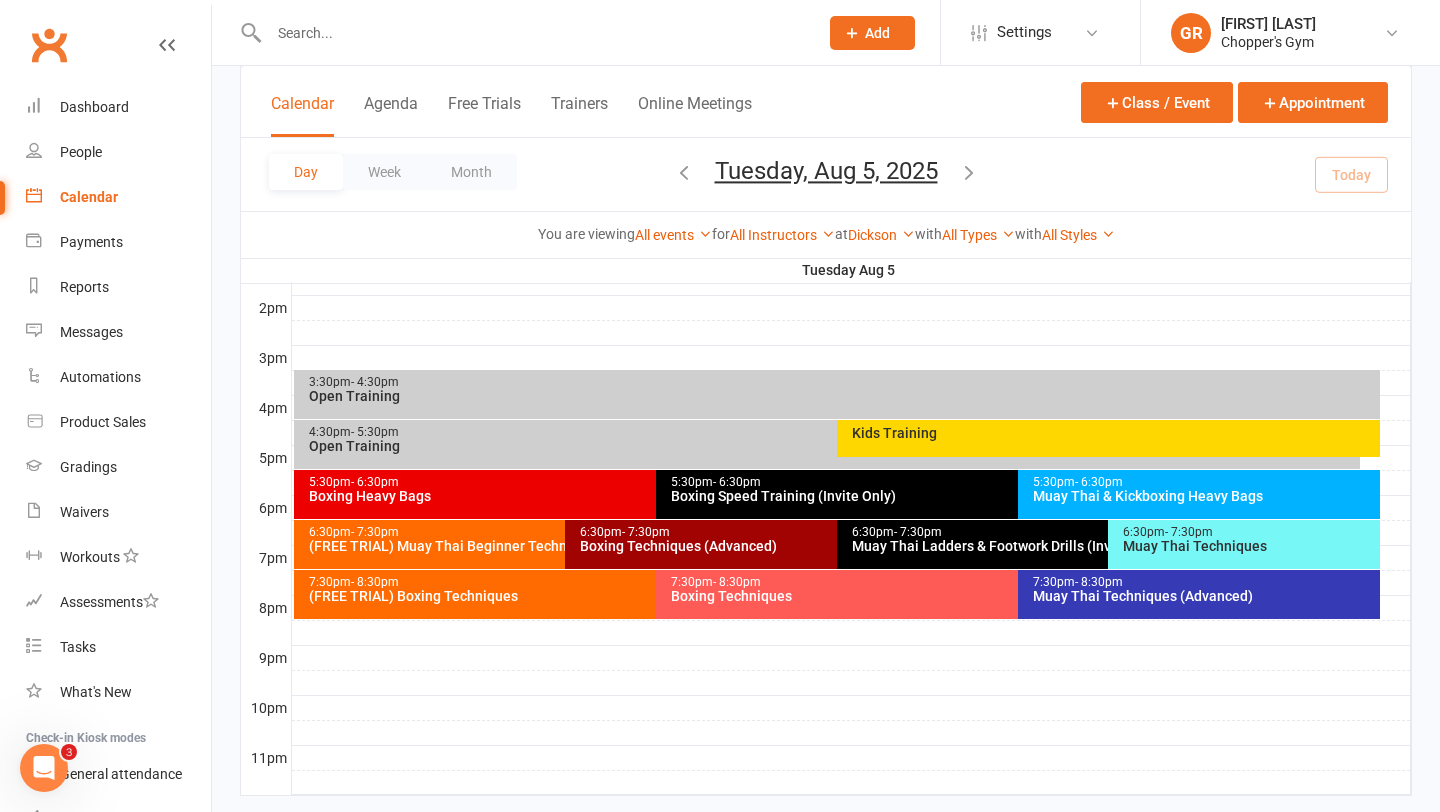 click on "5:30pm  - 6:30pm" at bounding box center [651, 482] 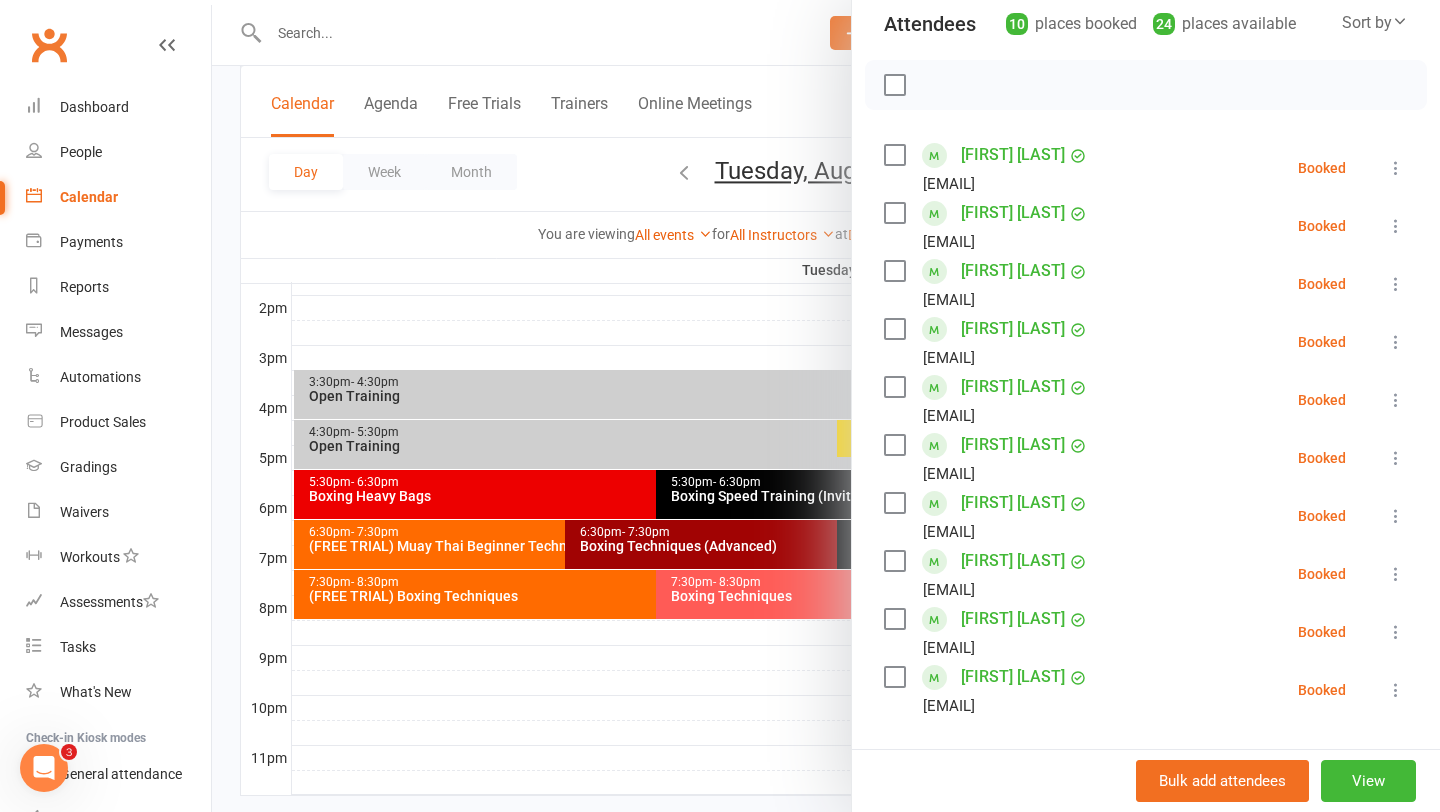 scroll, scrollTop: 285, scrollLeft: 0, axis: vertical 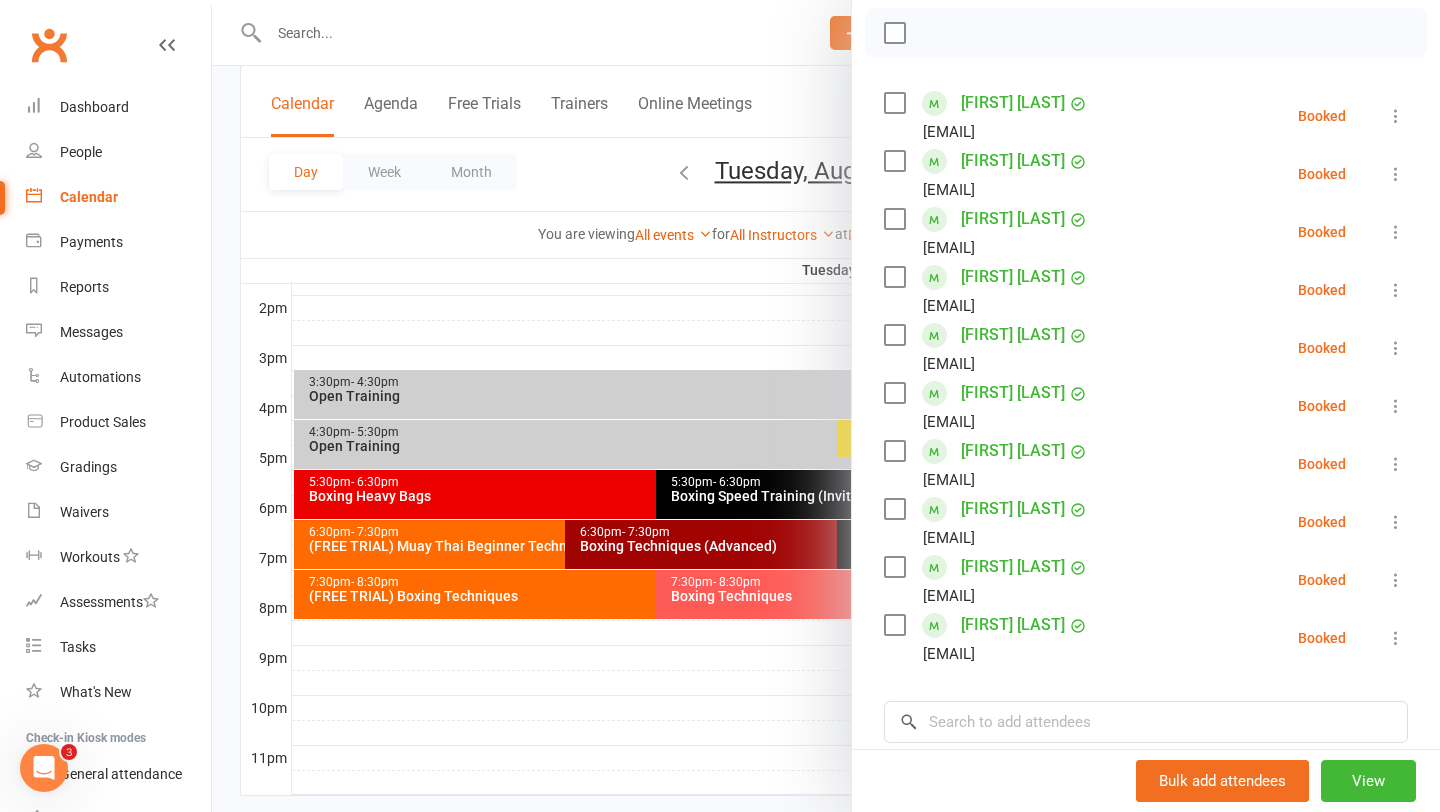 click at bounding box center (826, 406) 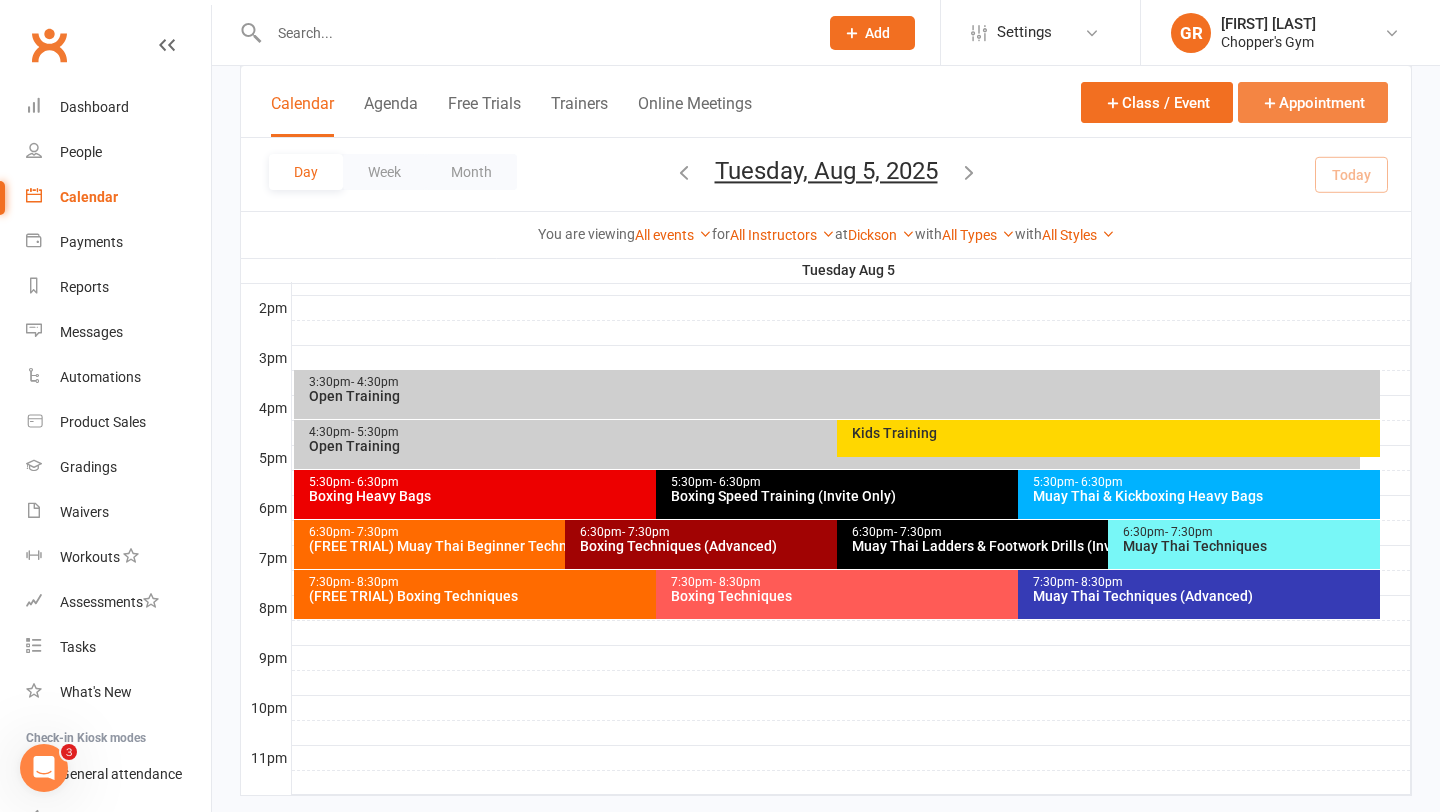 click on "Appointment" at bounding box center [1313, 102] 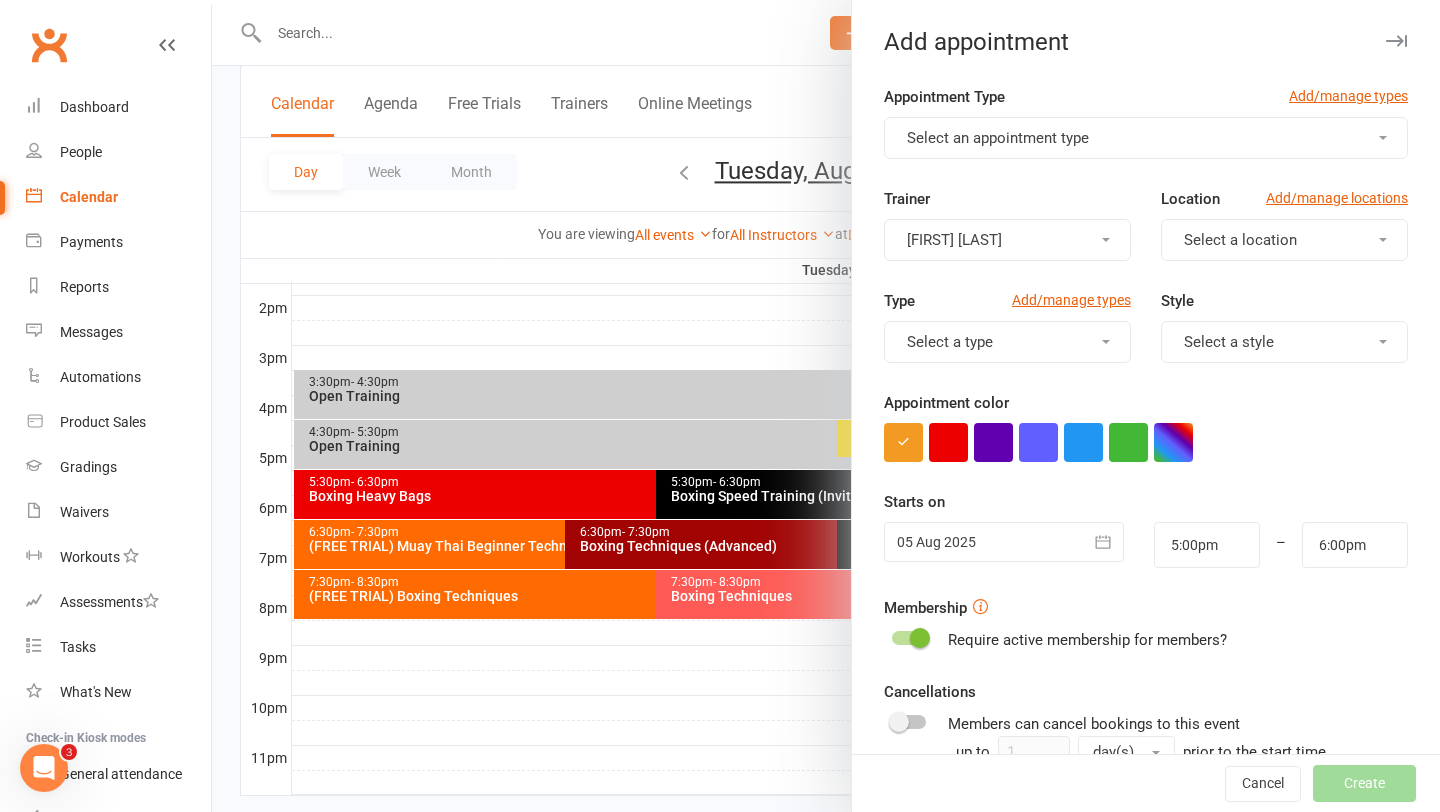 click on "Select an appointment type" at bounding box center [1146, 138] 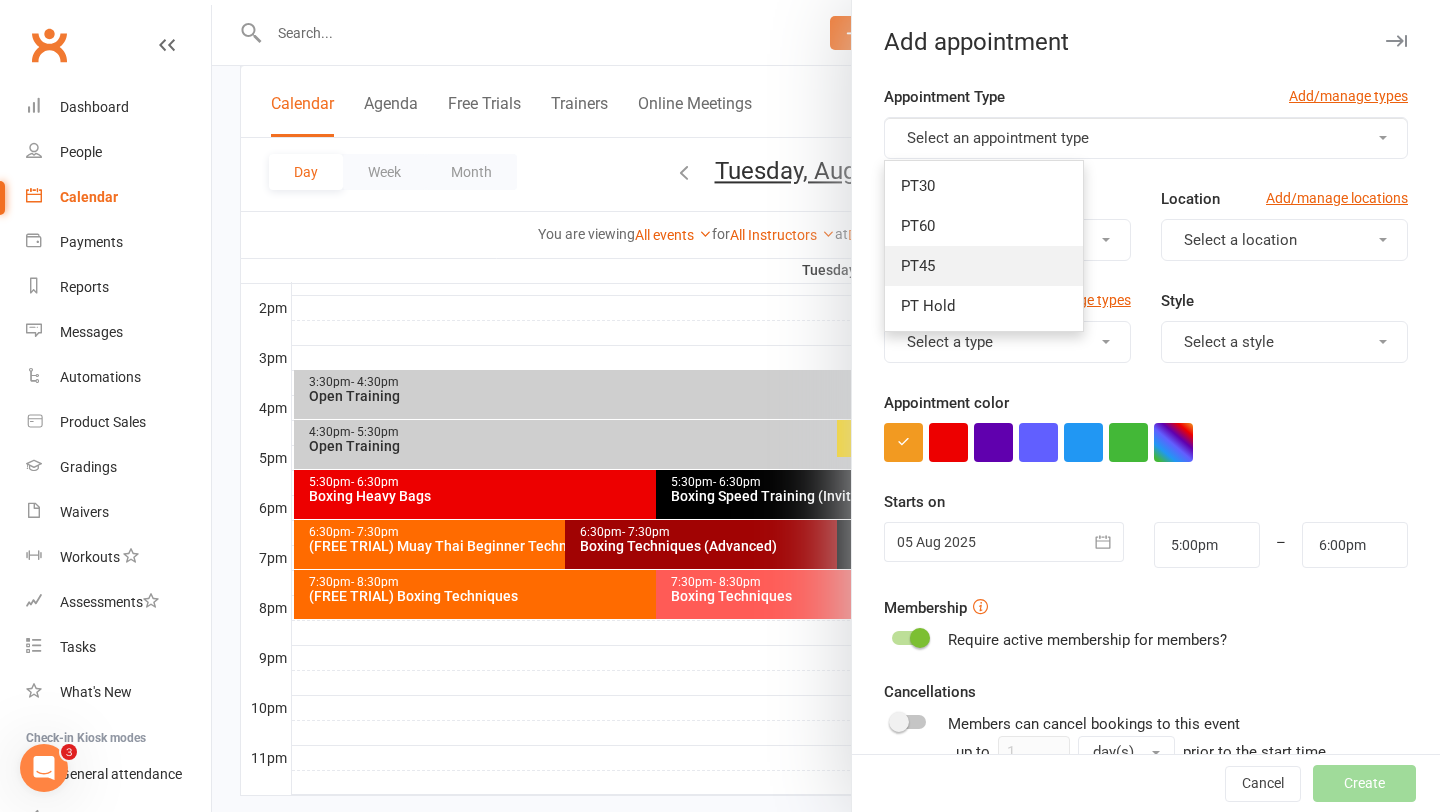 click on "PT45" at bounding box center (984, 266) 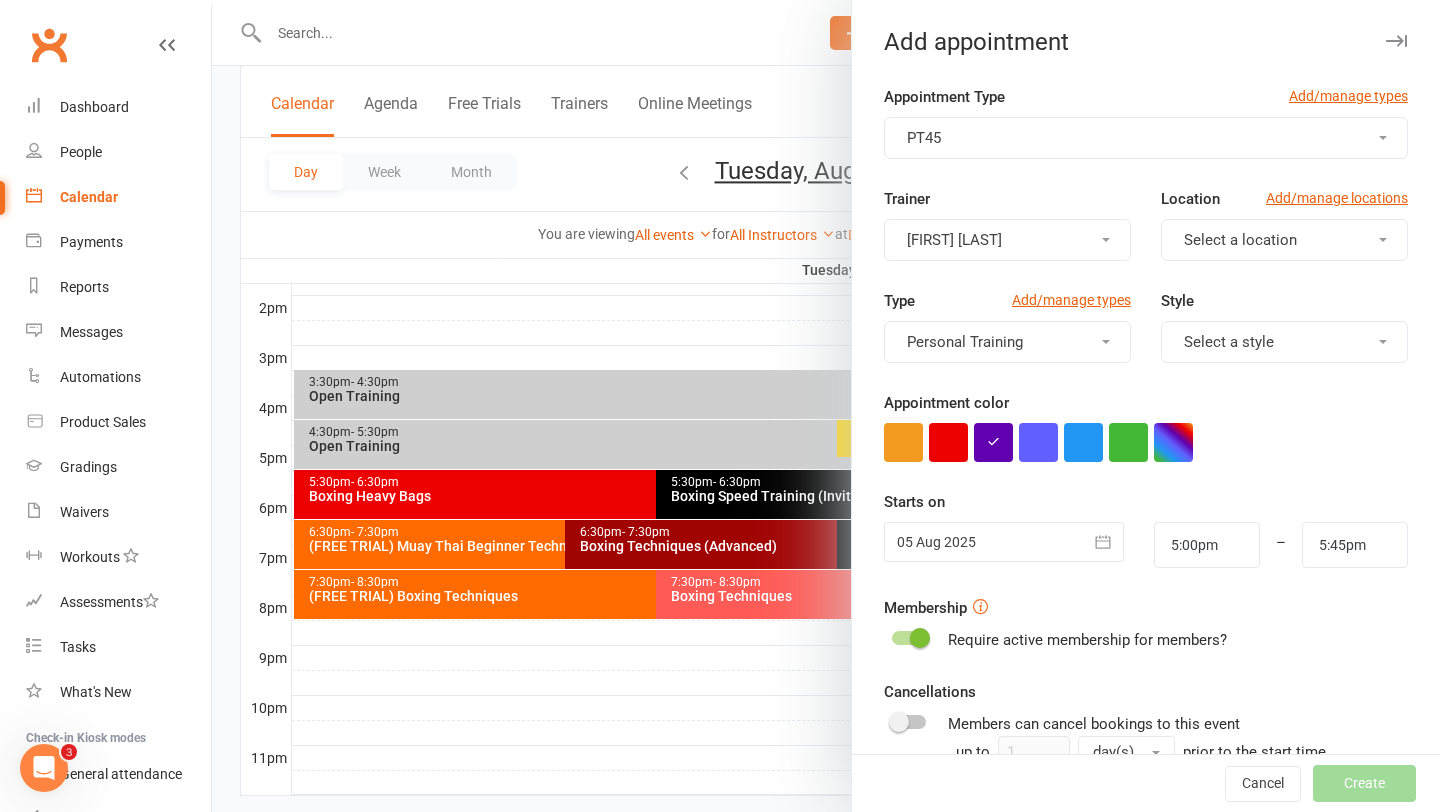 click on "[FIRST] [LAST]" at bounding box center [1007, 240] 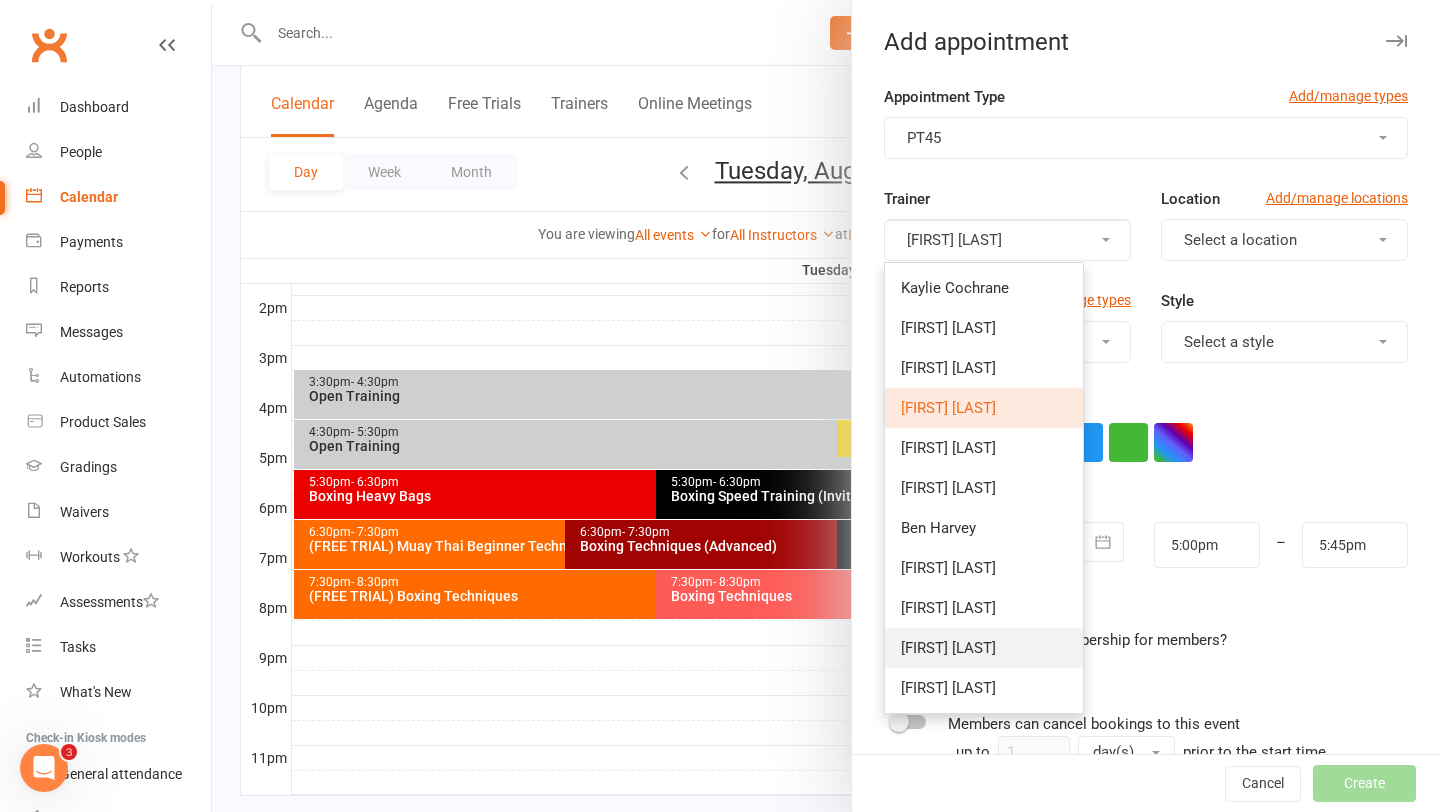click on "[FIRST] [LAST]" at bounding box center [948, 648] 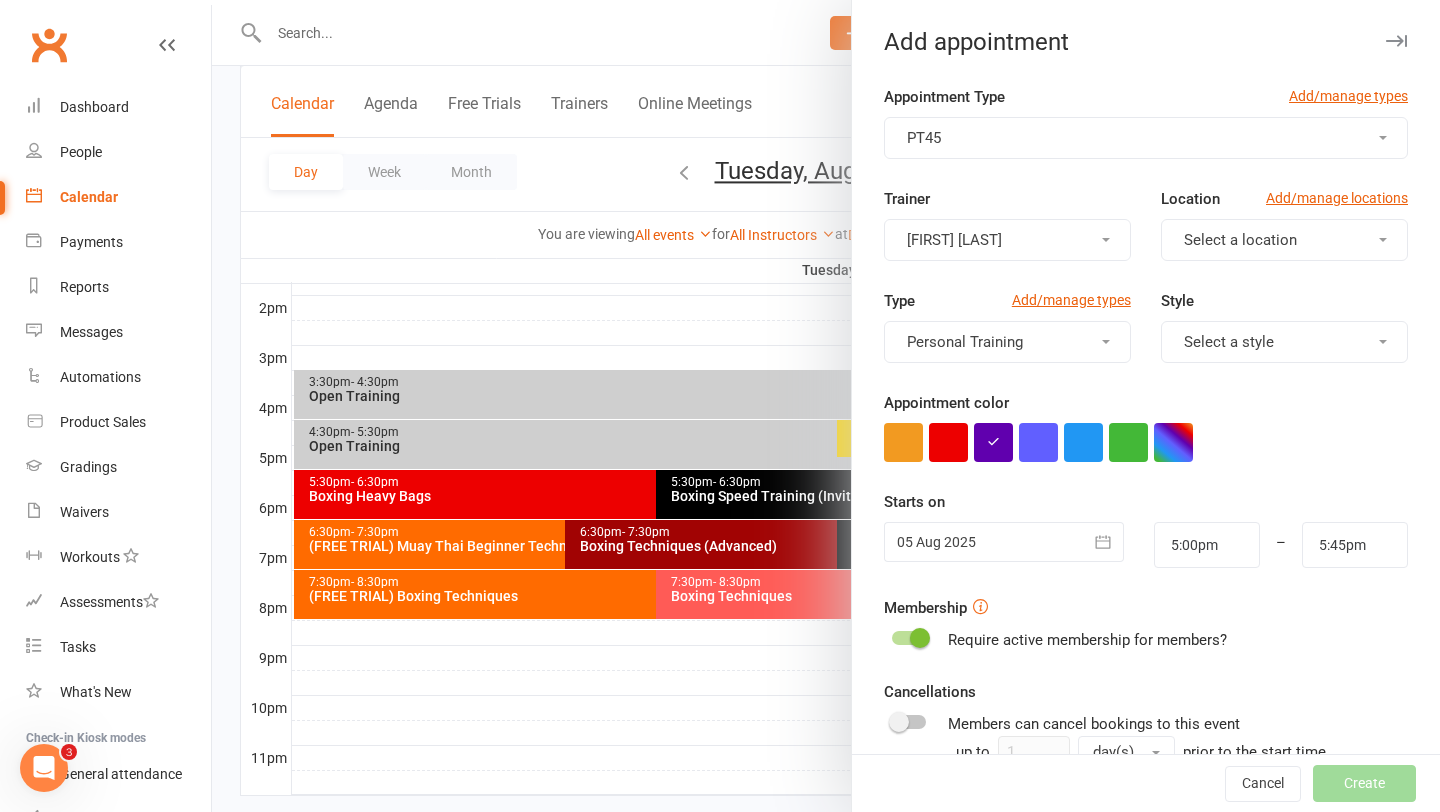 click on "Select a location" at bounding box center [1240, 240] 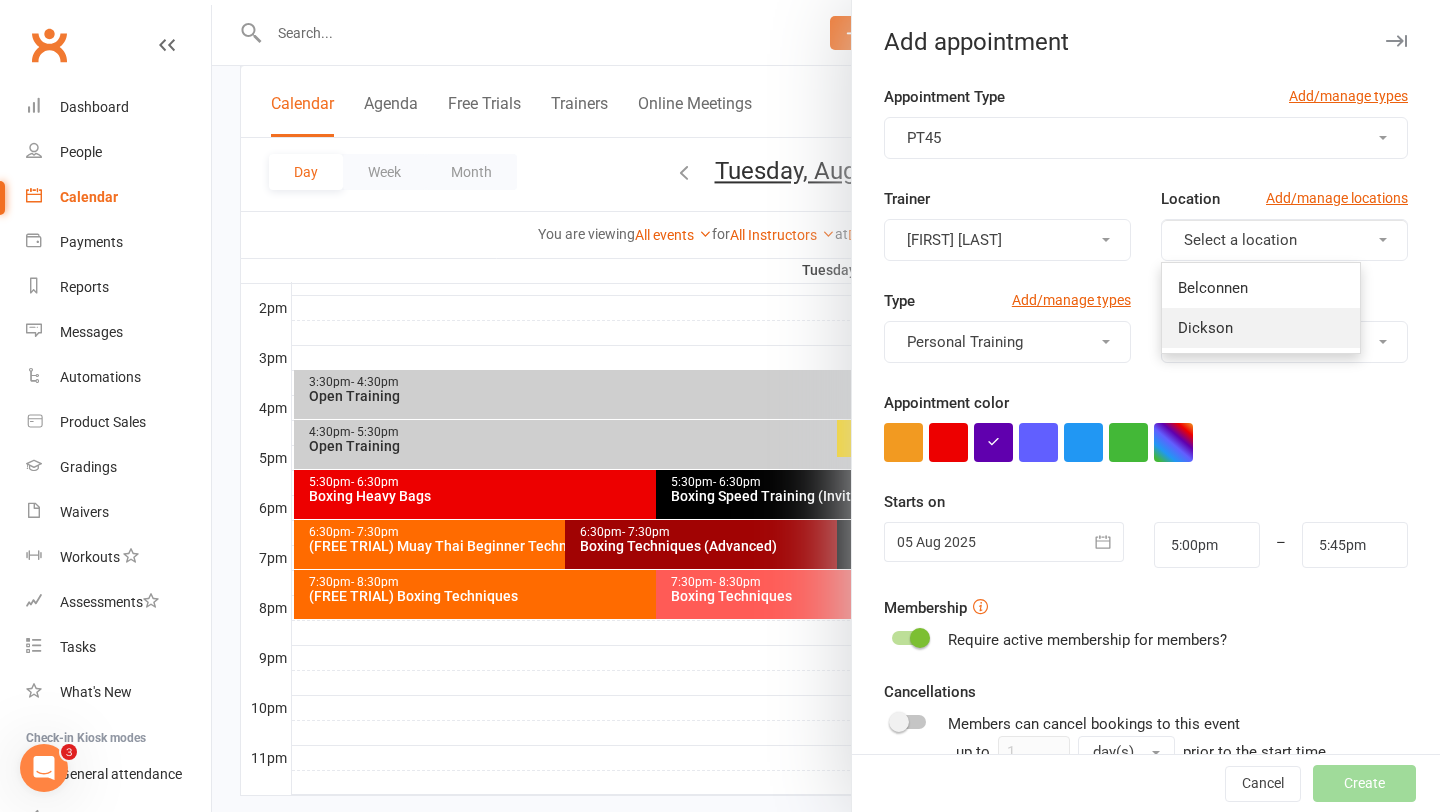 click on "Dickson" at bounding box center (1205, 328) 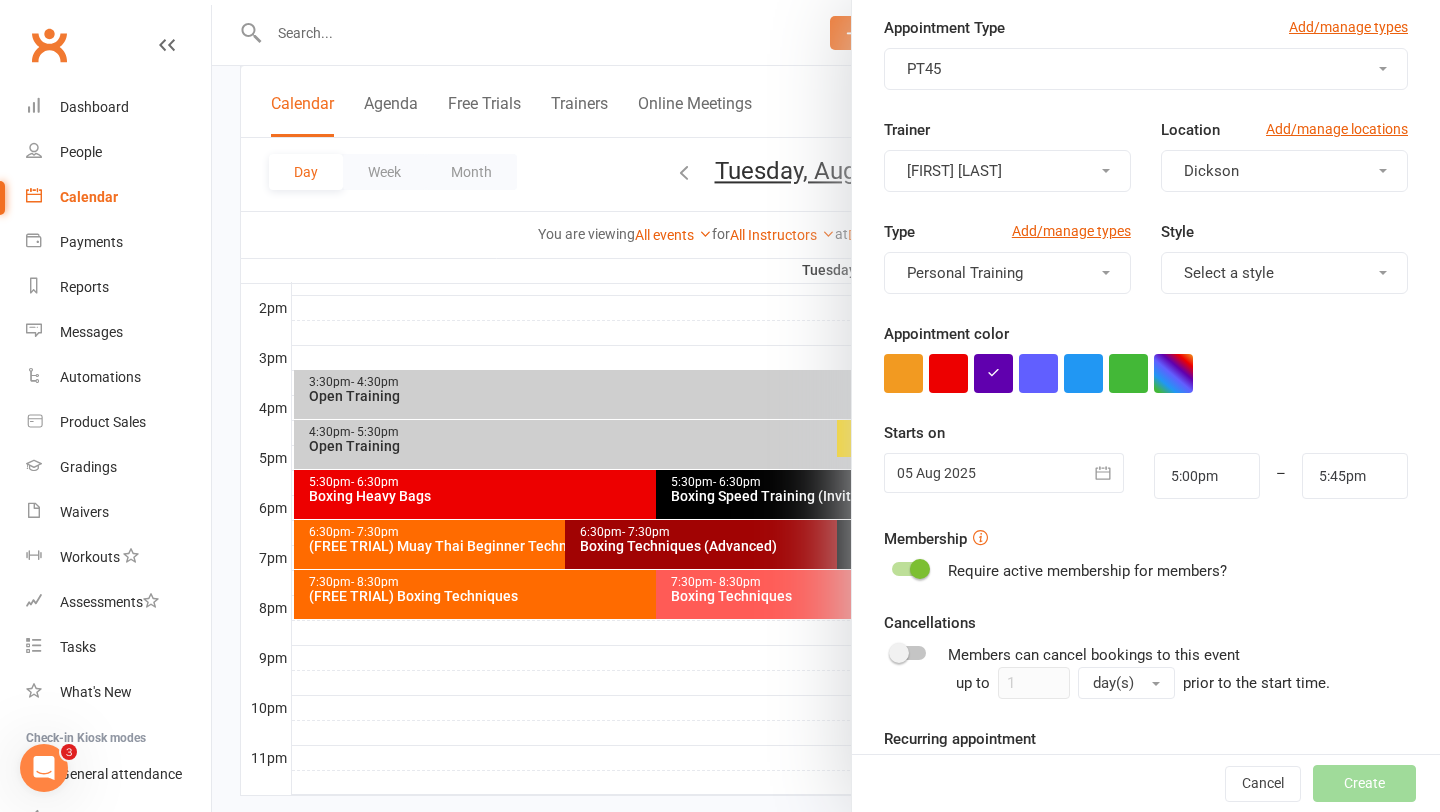 scroll, scrollTop: 74, scrollLeft: 0, axis: vertical 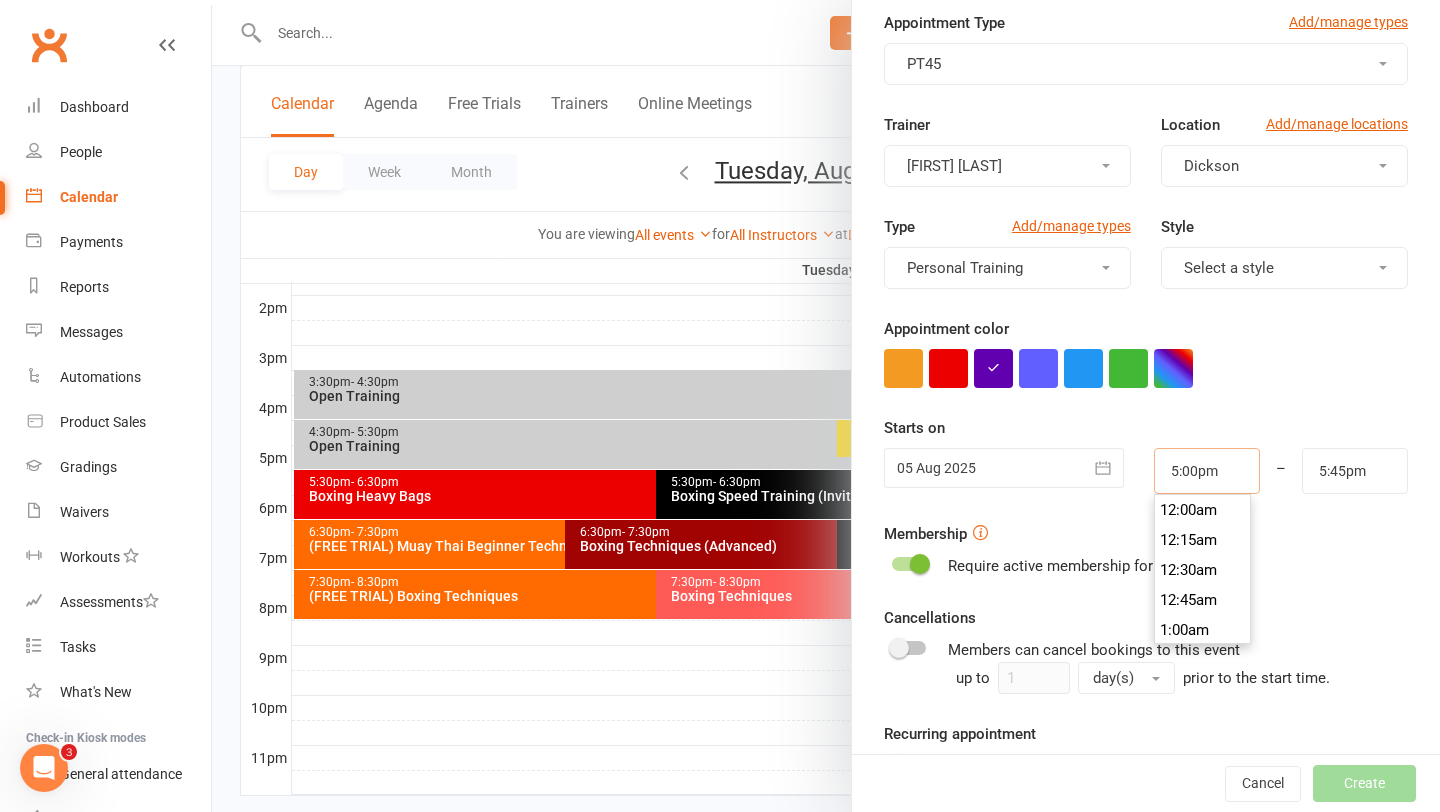 click on "5:00pm" at bounding box center [1207, 471] 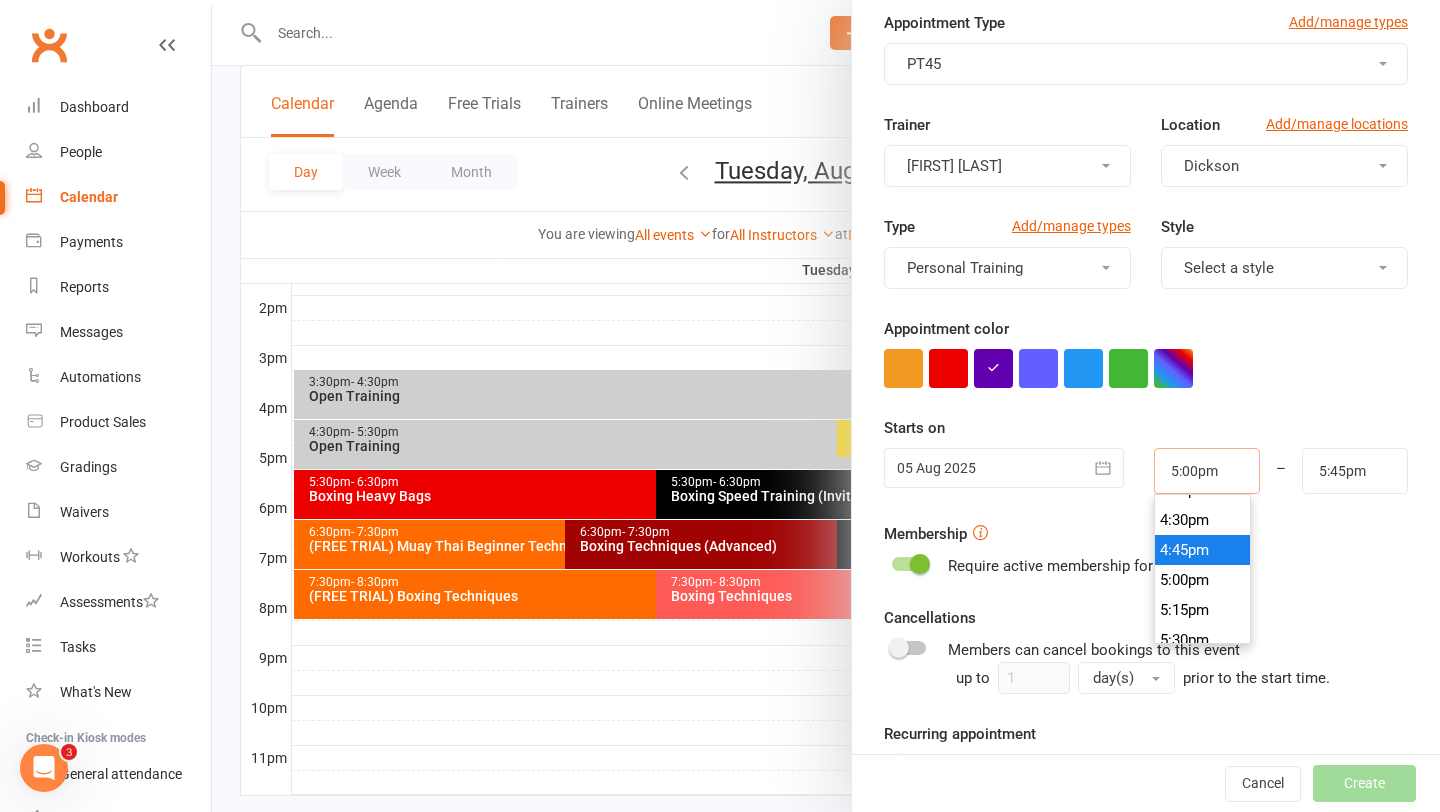 scroll, scrollTop: 1942, scrollLeft: 0, axis: vertical 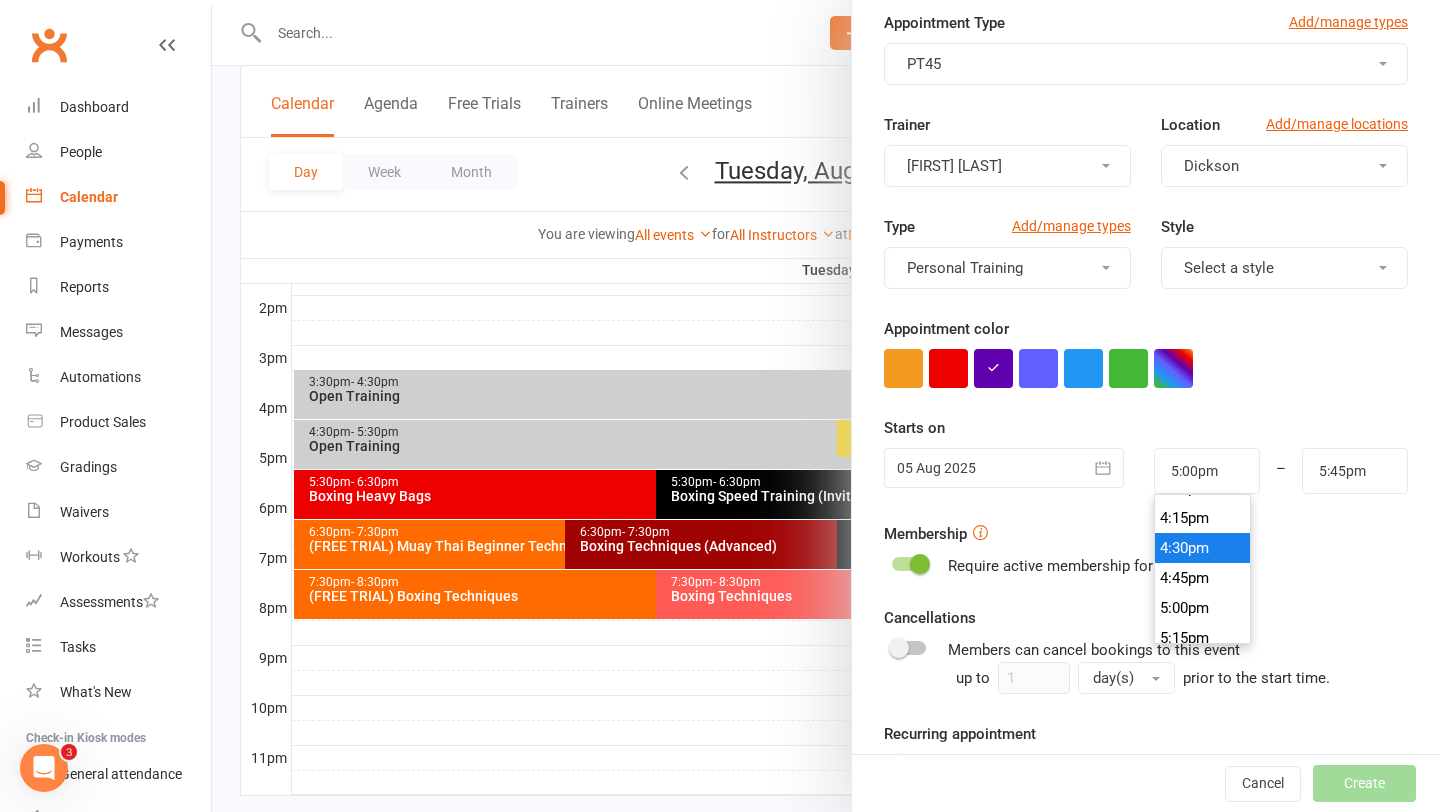 type on "4:30pm" 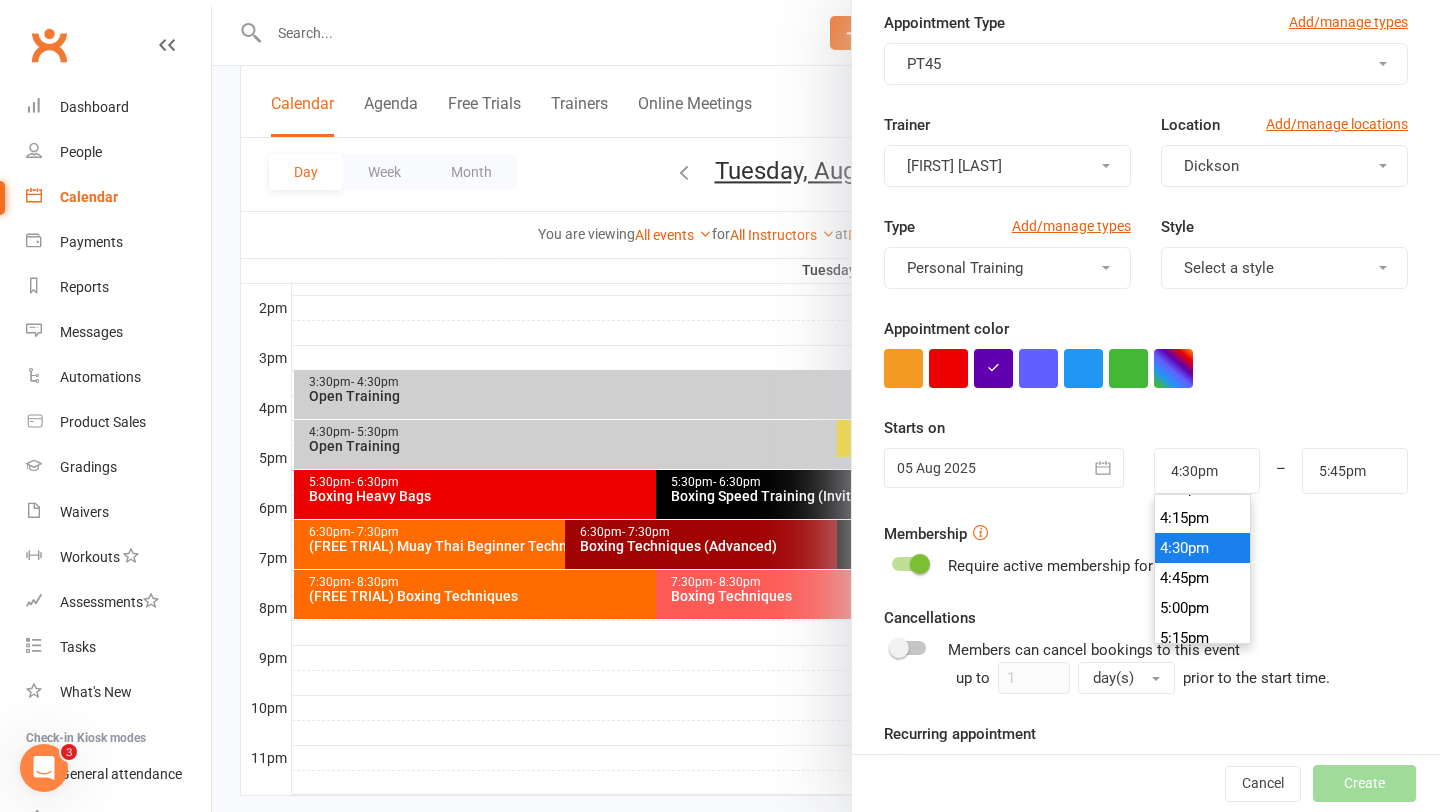 click on "4:30pm" at bounding box center [1203, 548] 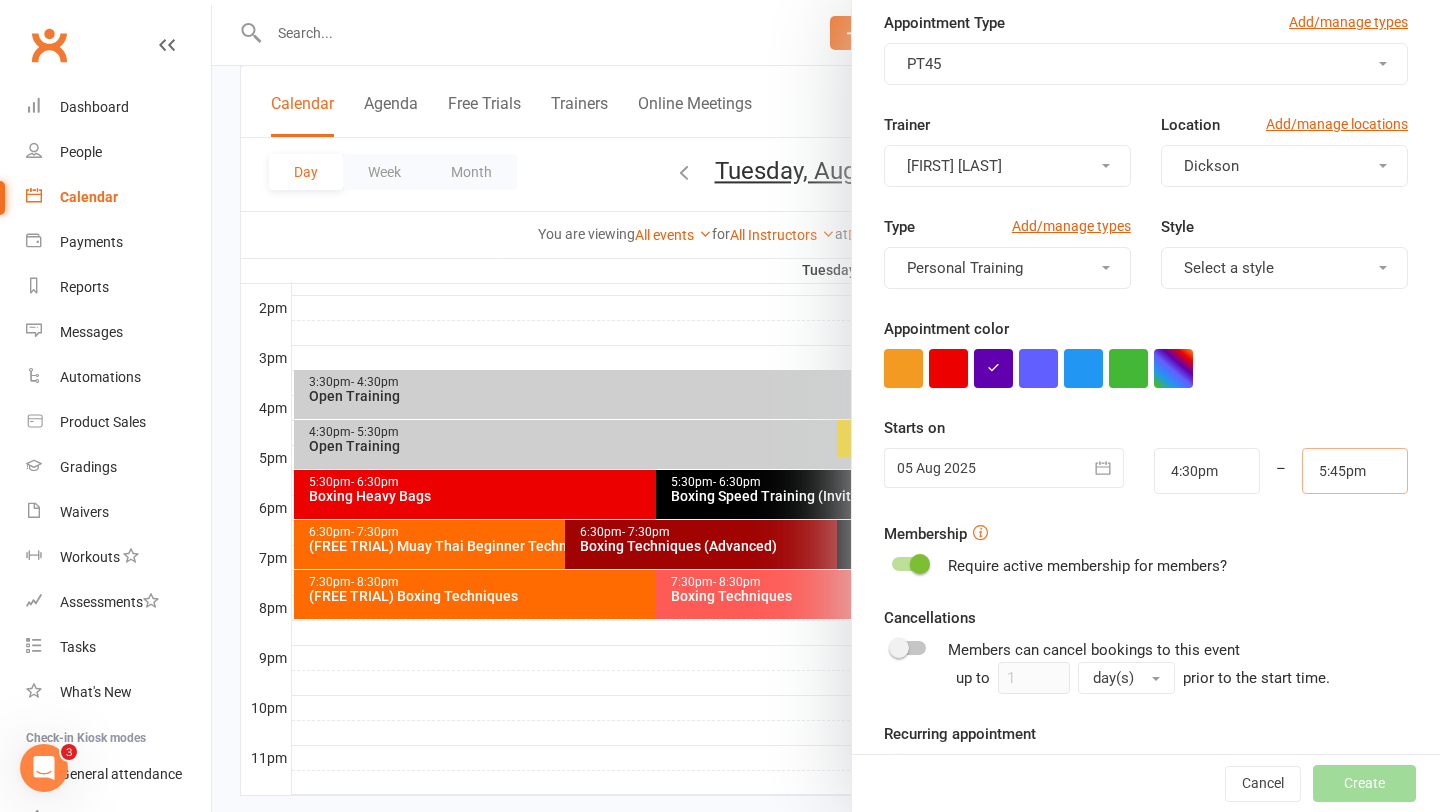 click on "5:45pm" at bounding box center [1355, 471] 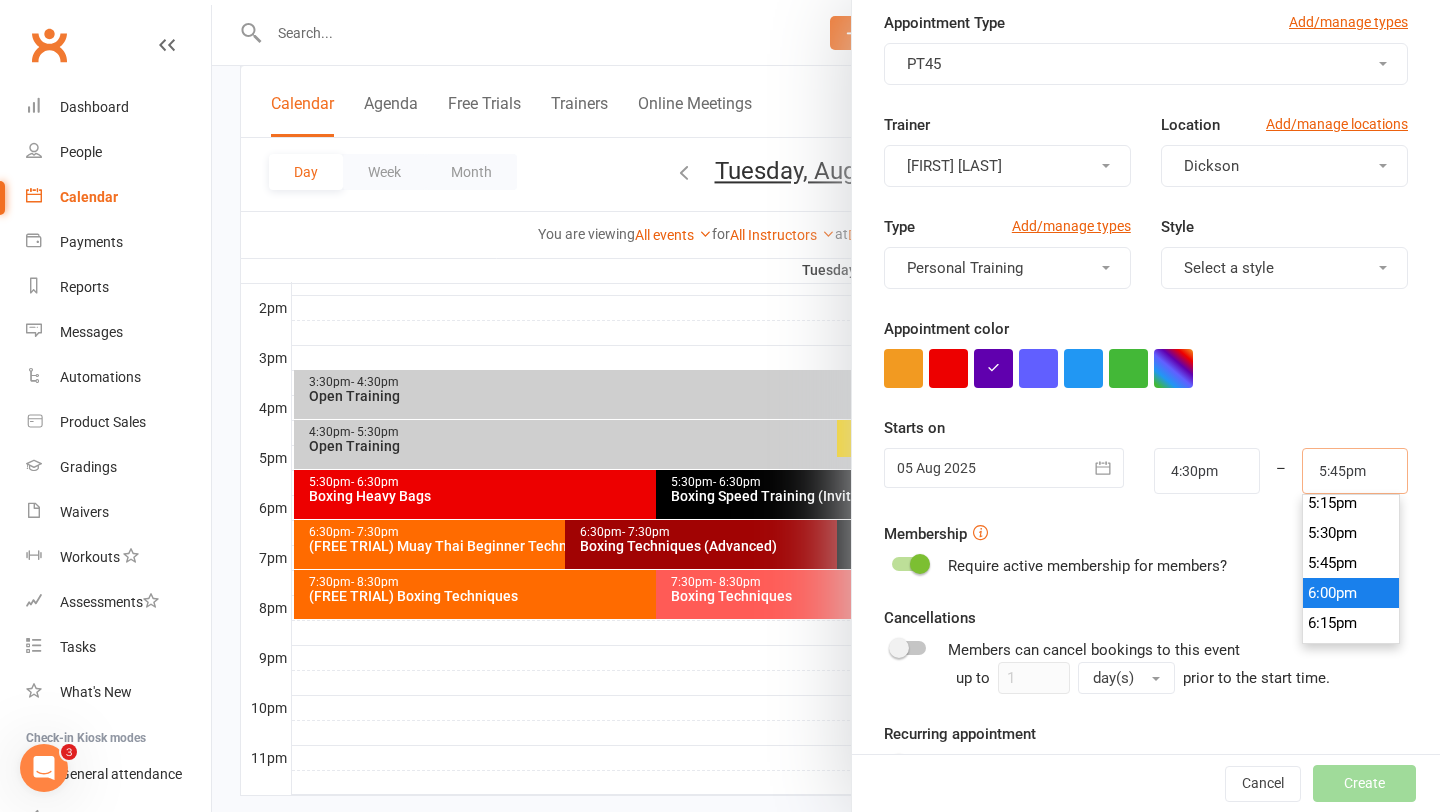 scroll, scrollTop: 2066, scrollLeft: 0, axis: vertical 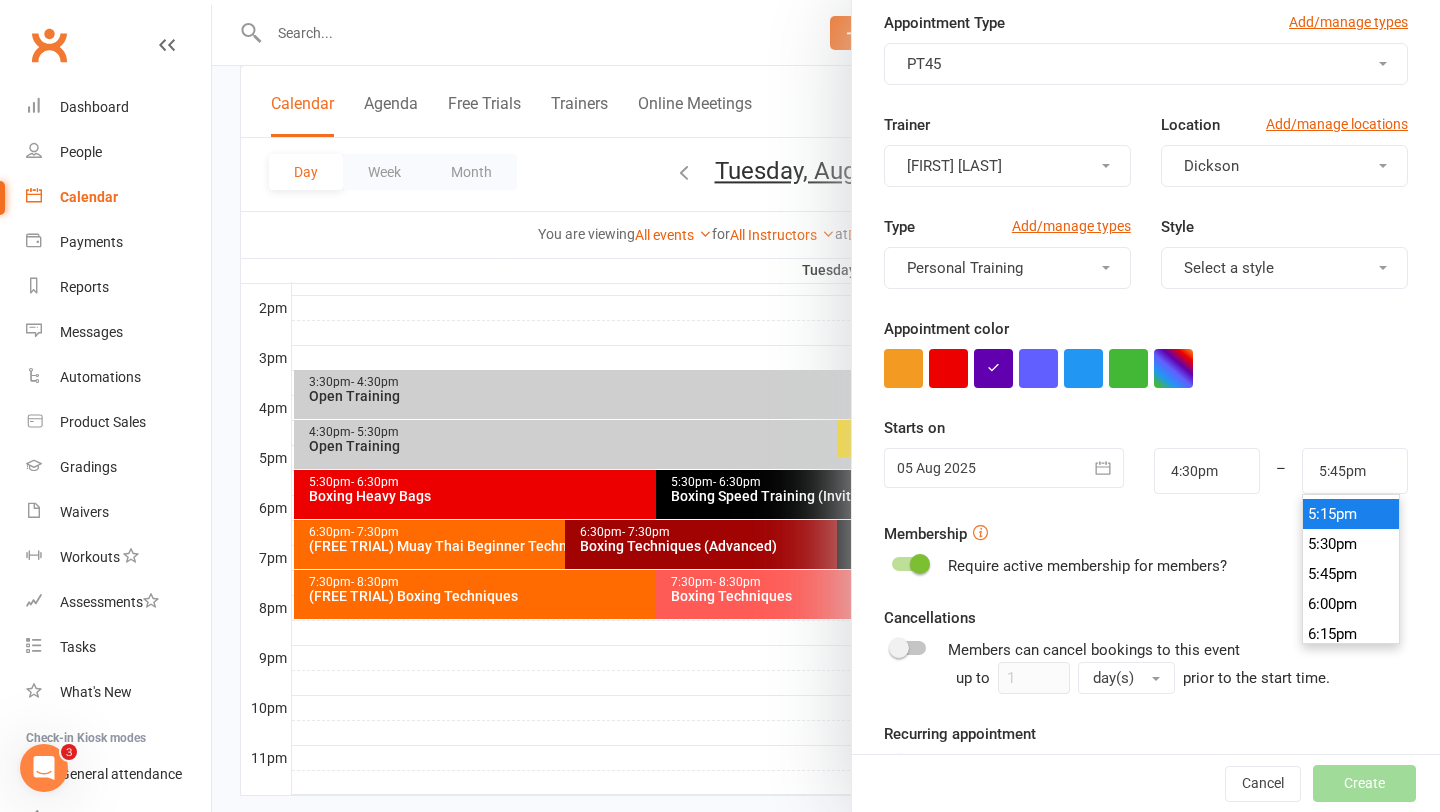 type on "5:15pm" 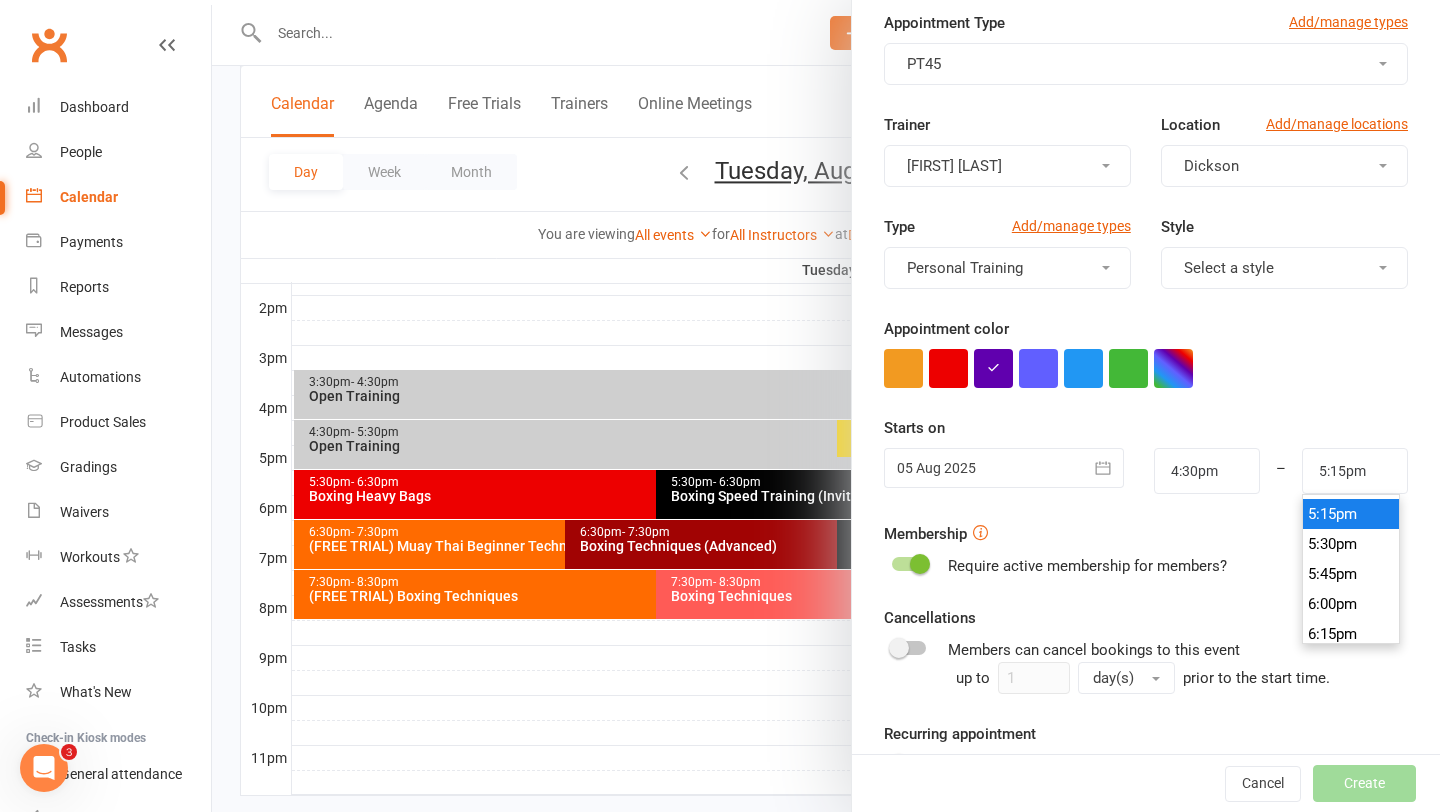 click on "5:15pm" at bounding box center (1351, 514) 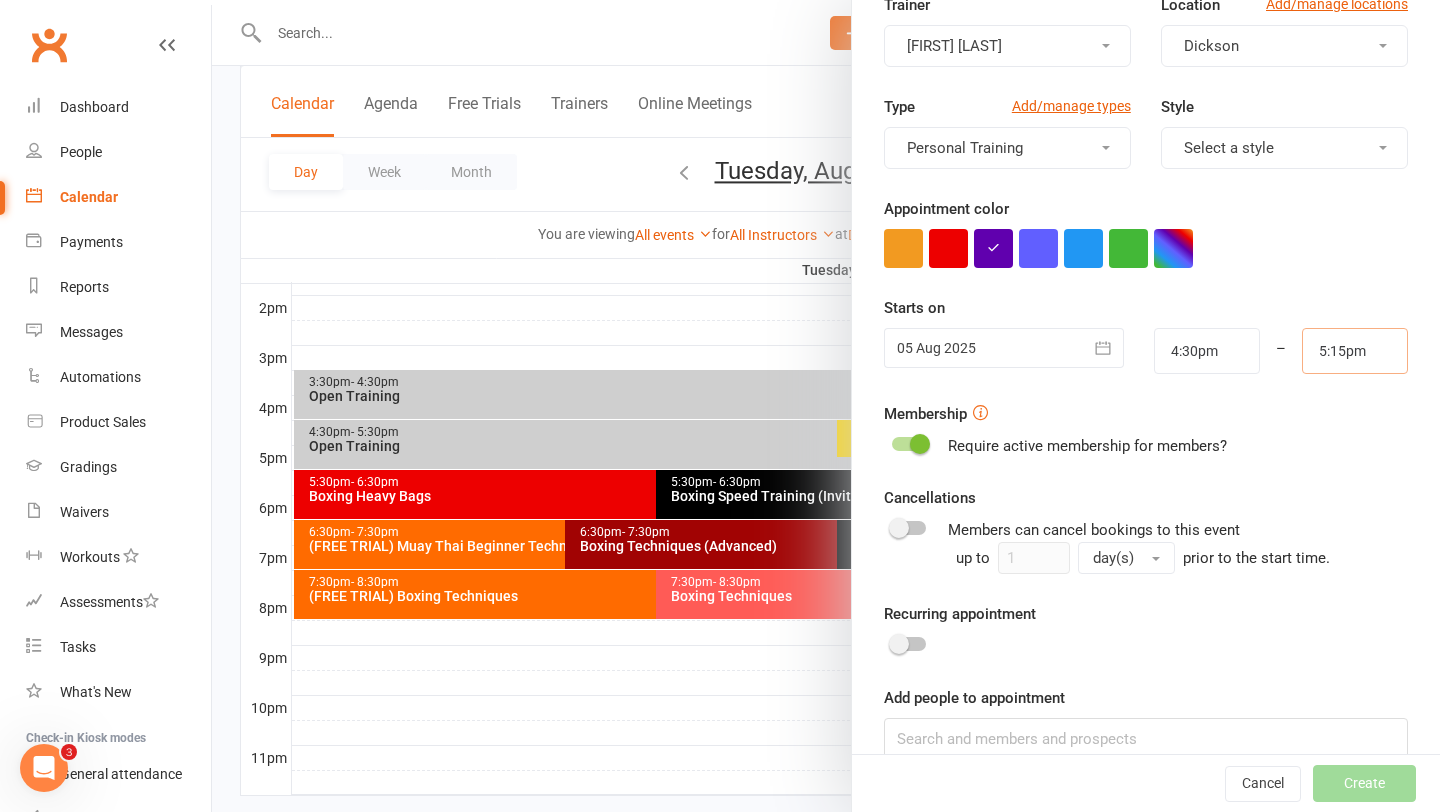 scroll, scrollTop: 228, scrollLeft: 0, axis: vertical 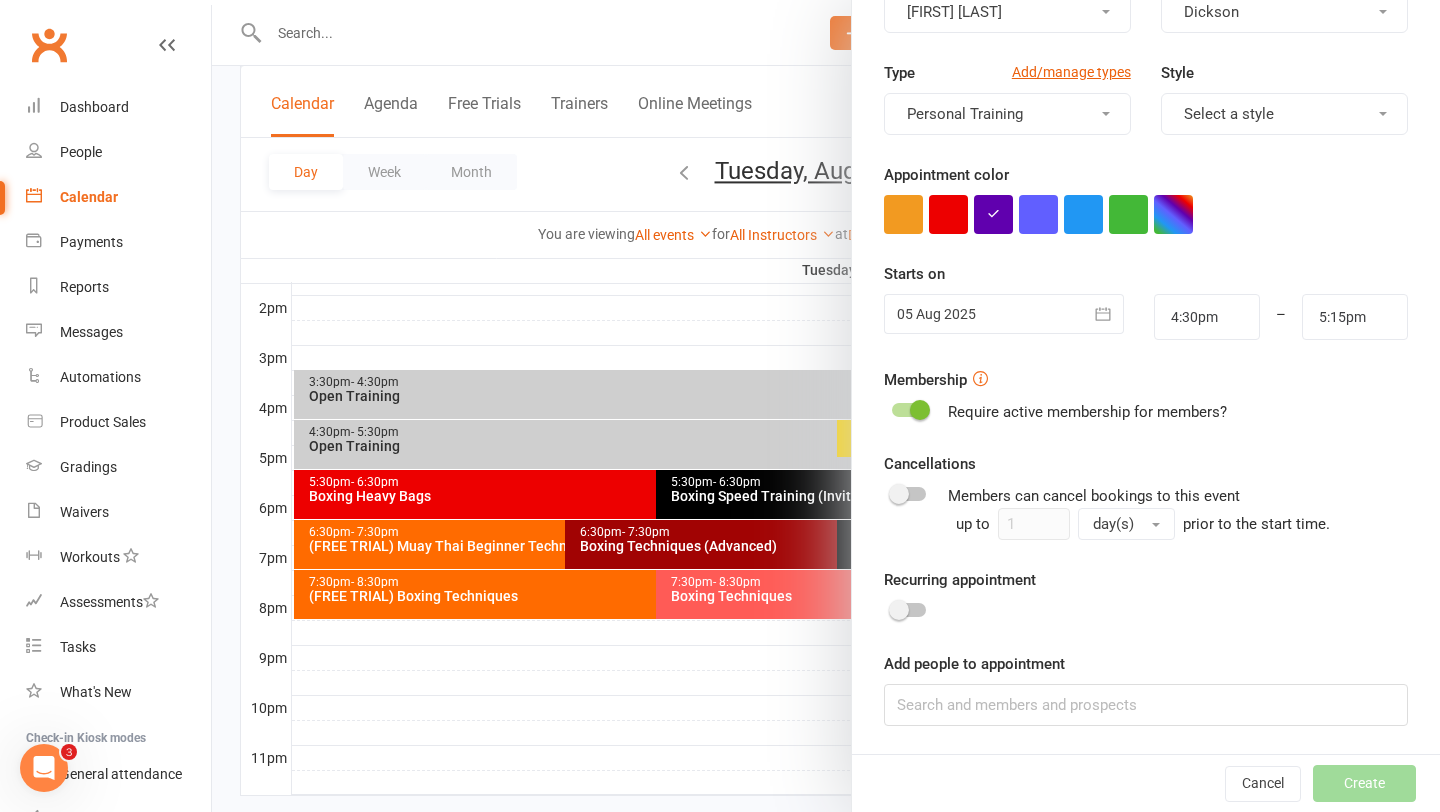 click at bounding box center (920, 410) 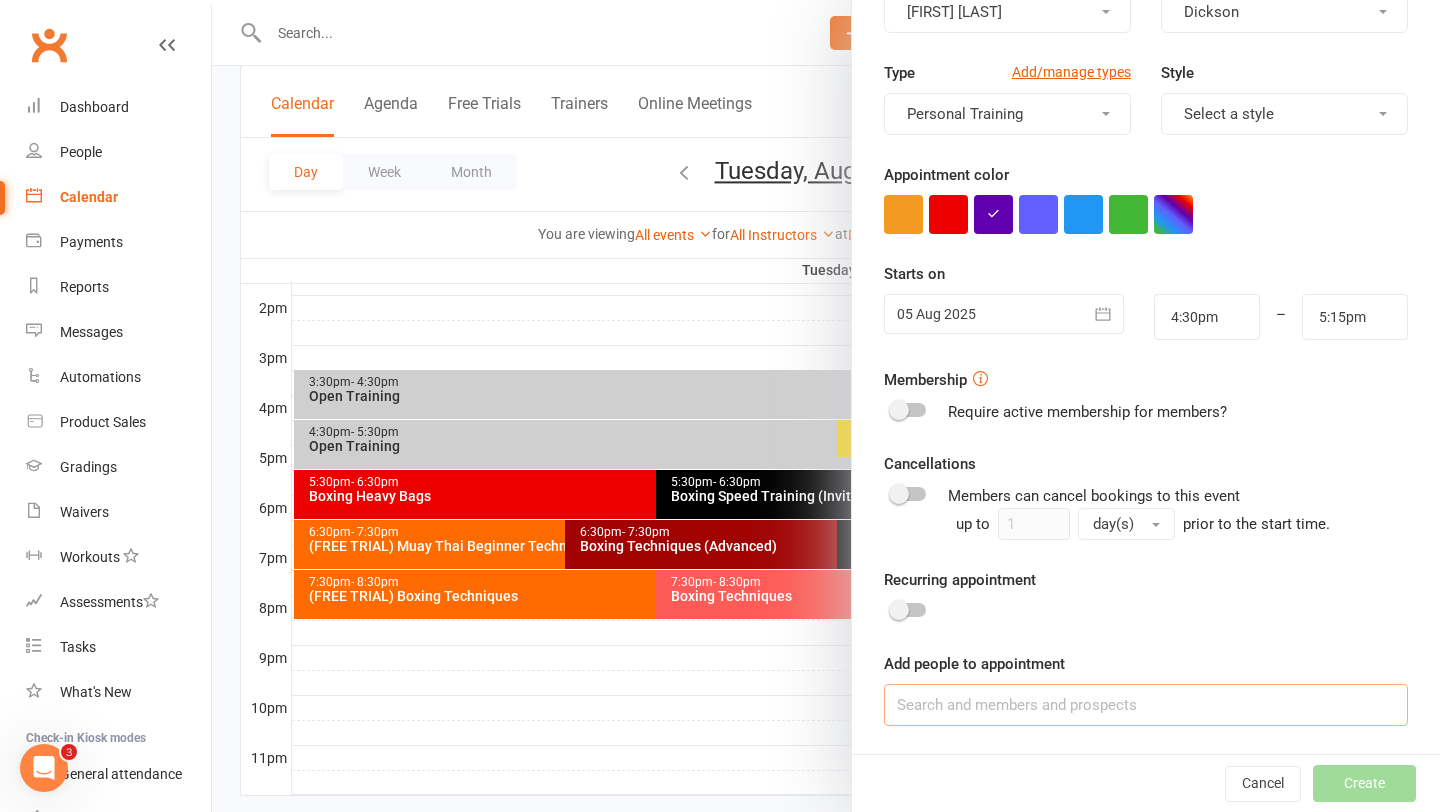 click at bounding box center (1146, 705) 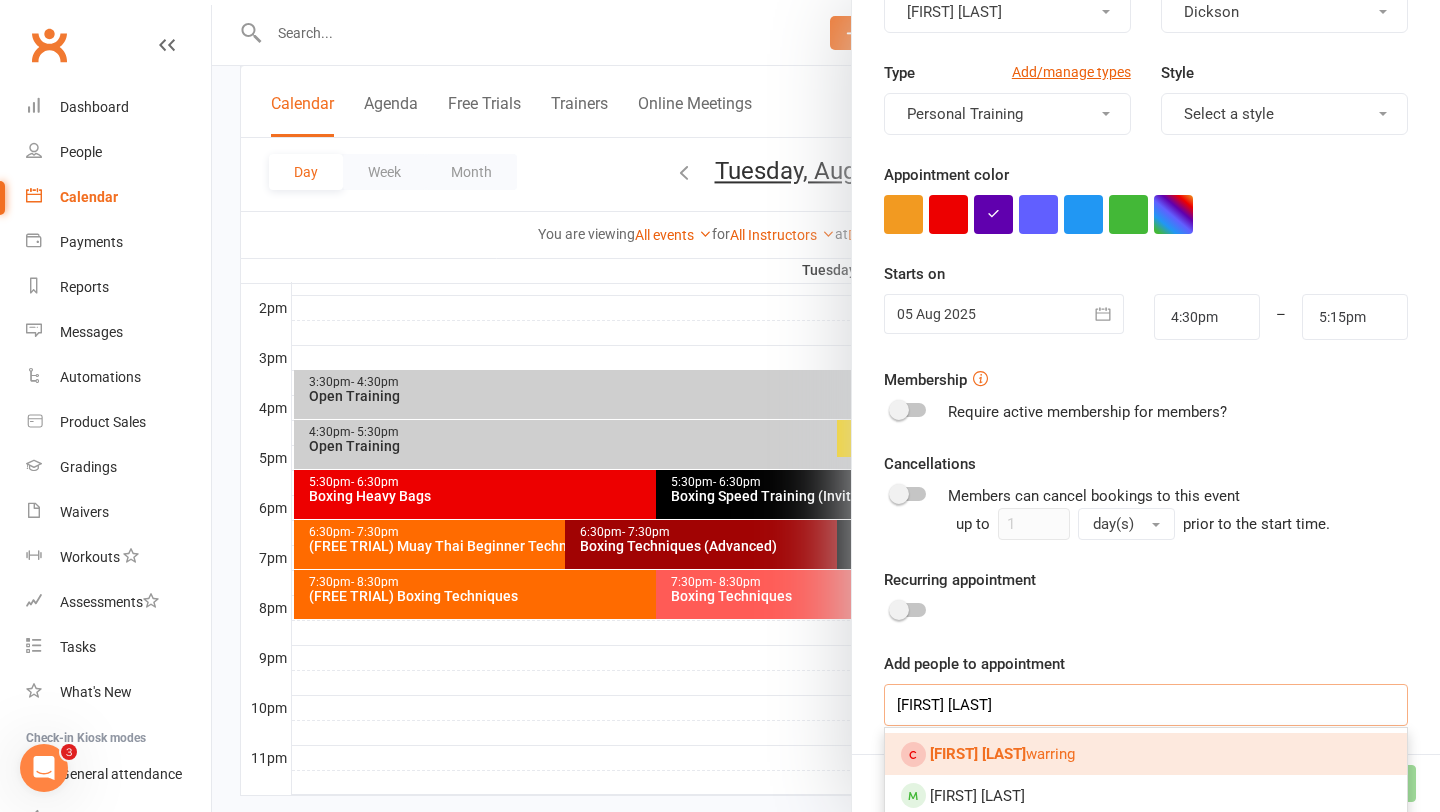 type on "Tayla Man" 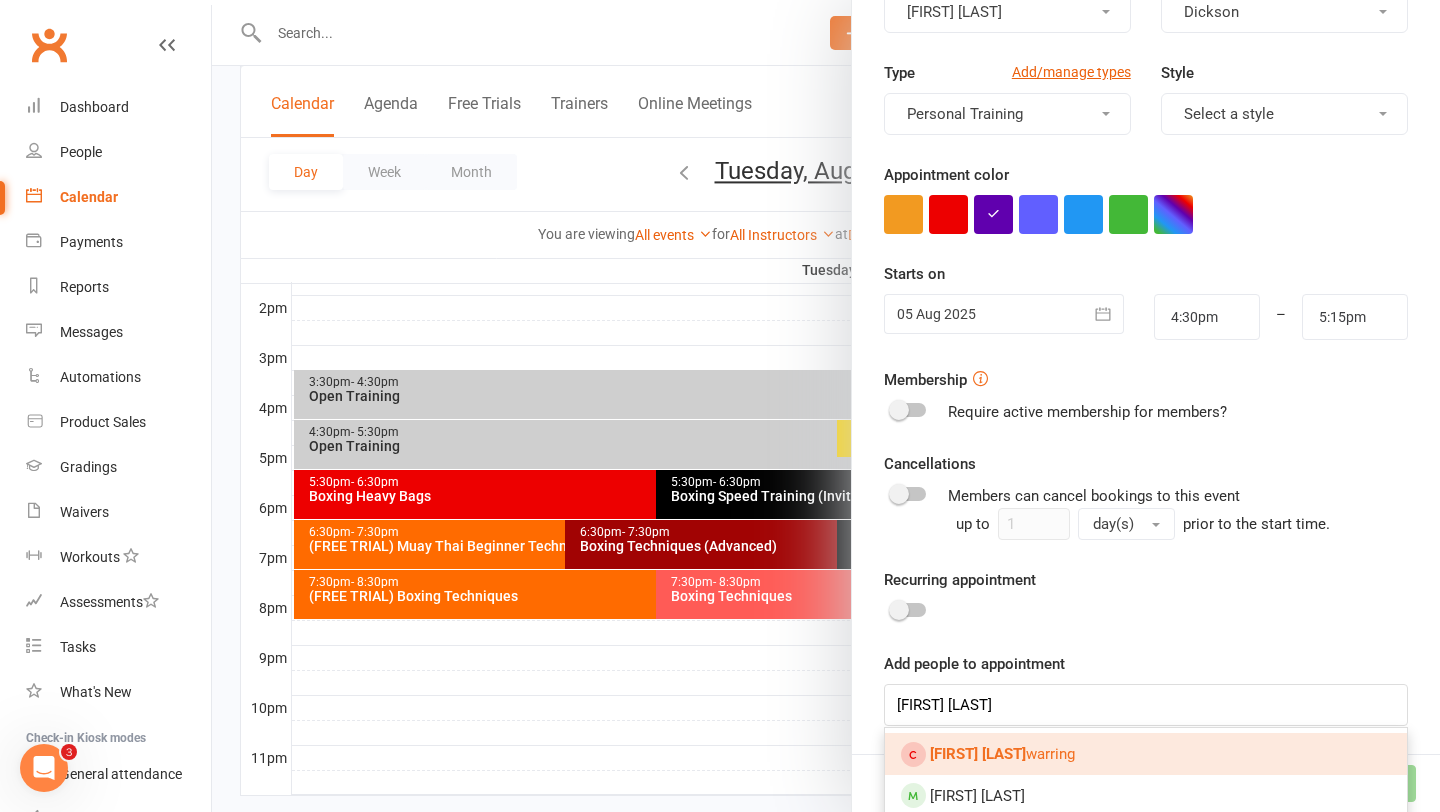 click on "Tayla Man" at bounding box center [978, 754] 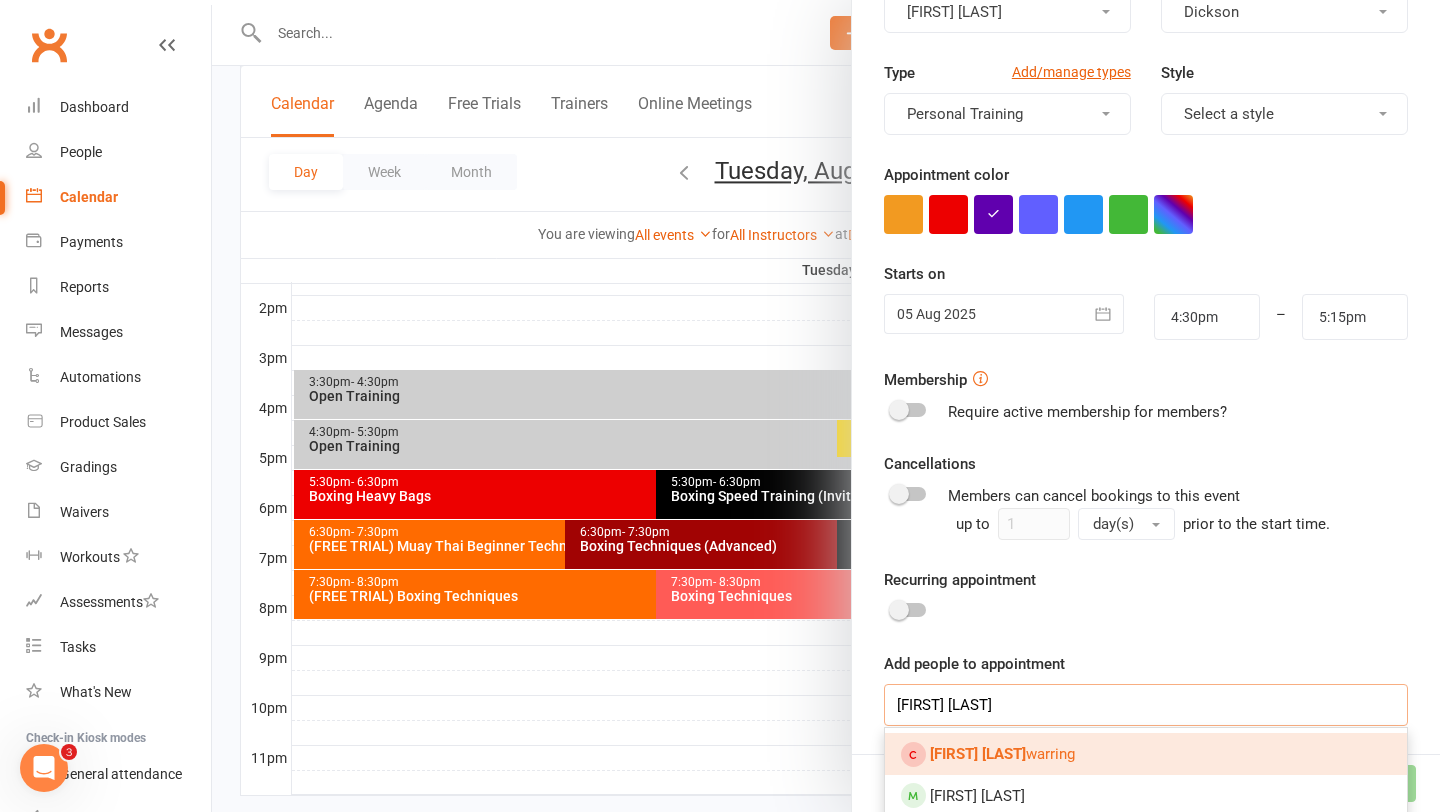 type 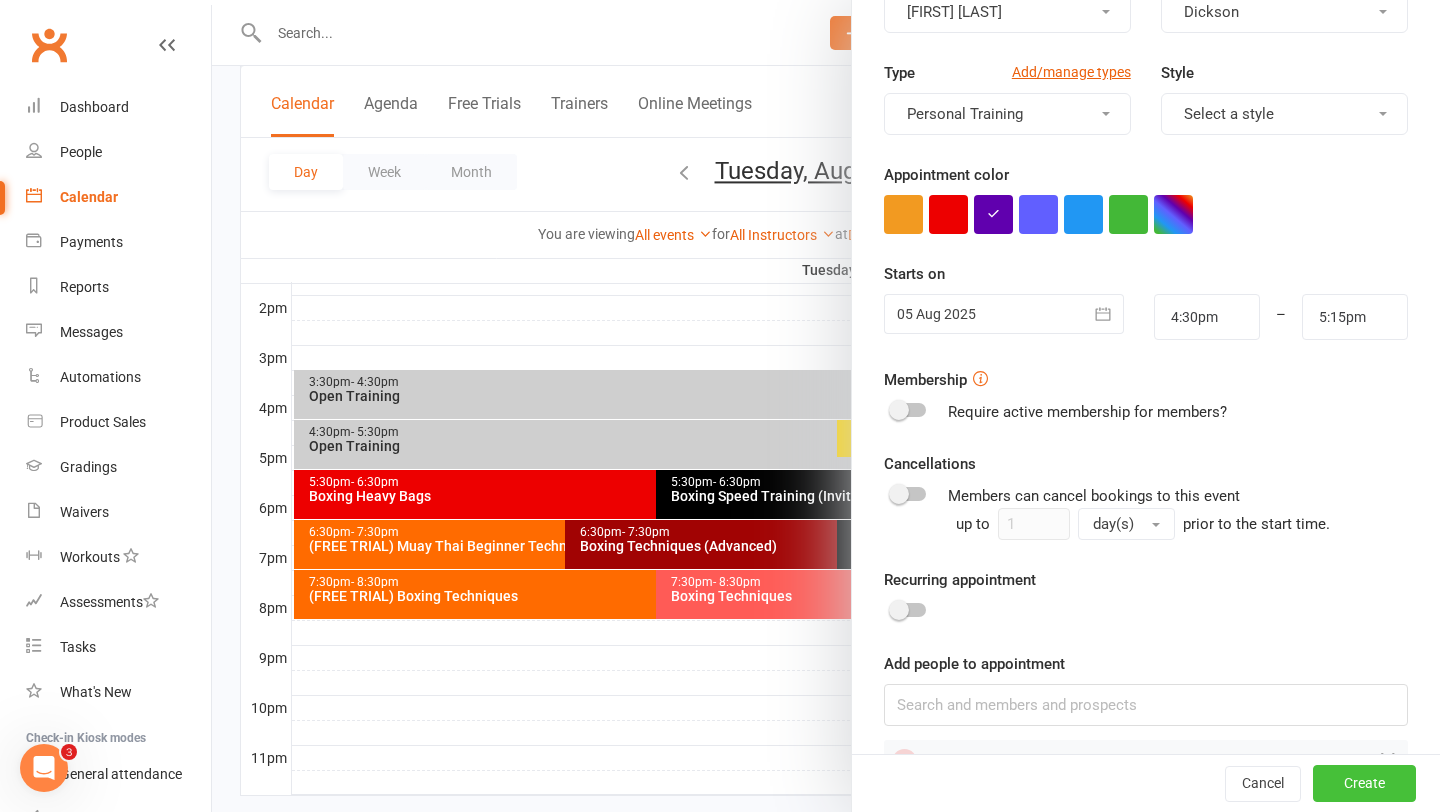click on "Create" at bounding box center [1364, 784] 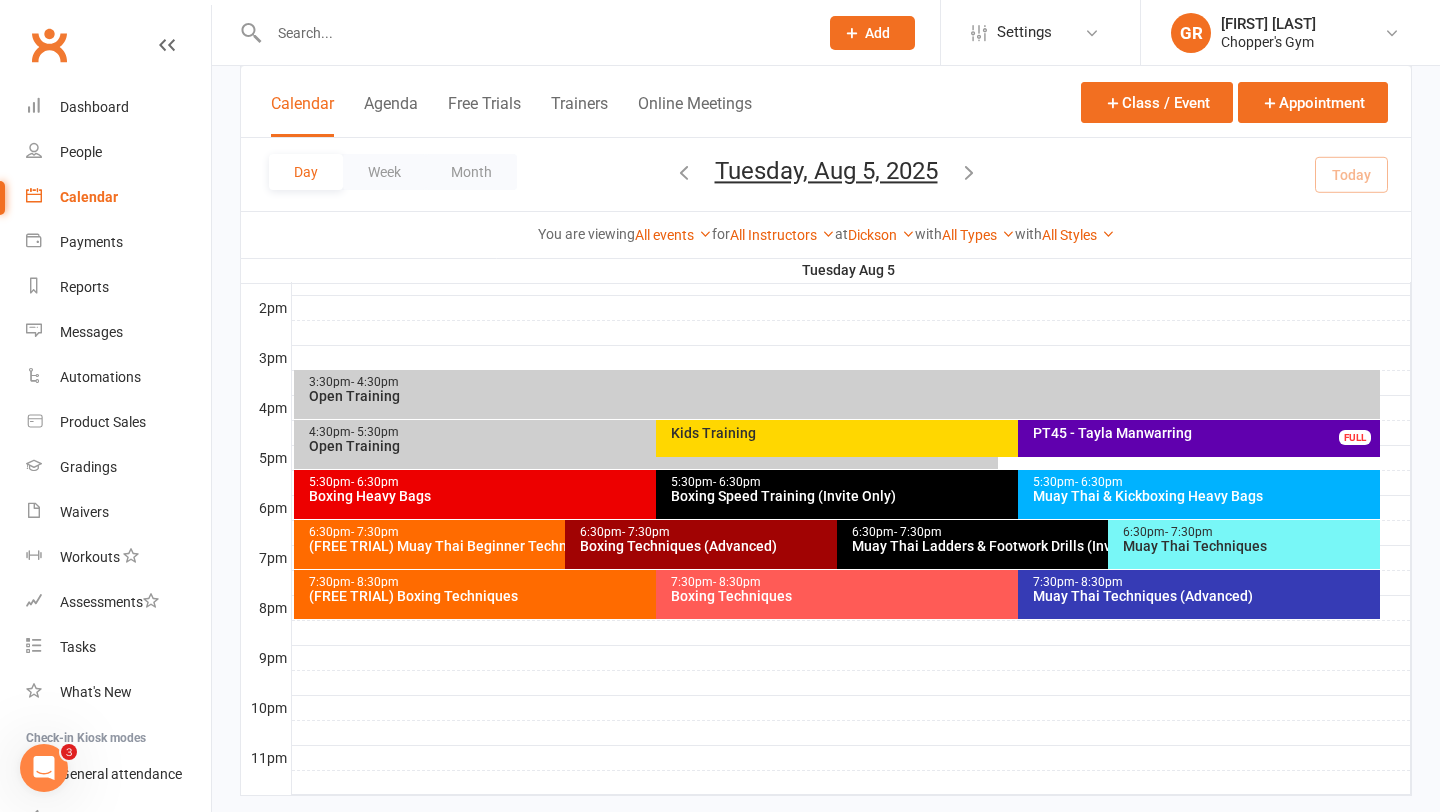 click on "PT45 - Tayla Manwarring" at bounding box center [1204, 433] 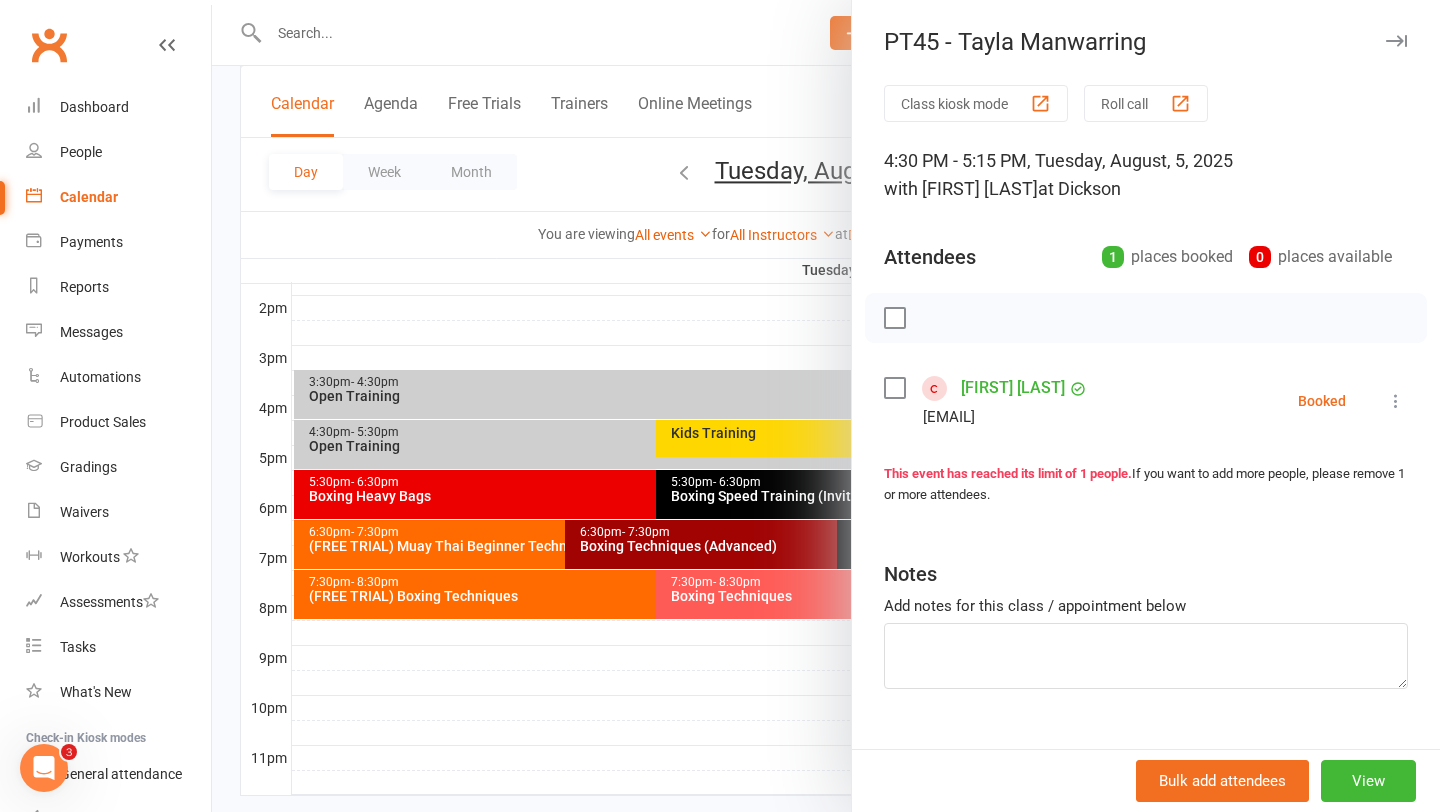 click on "Tayla Manwarring" at bounding box center (1013, 388) 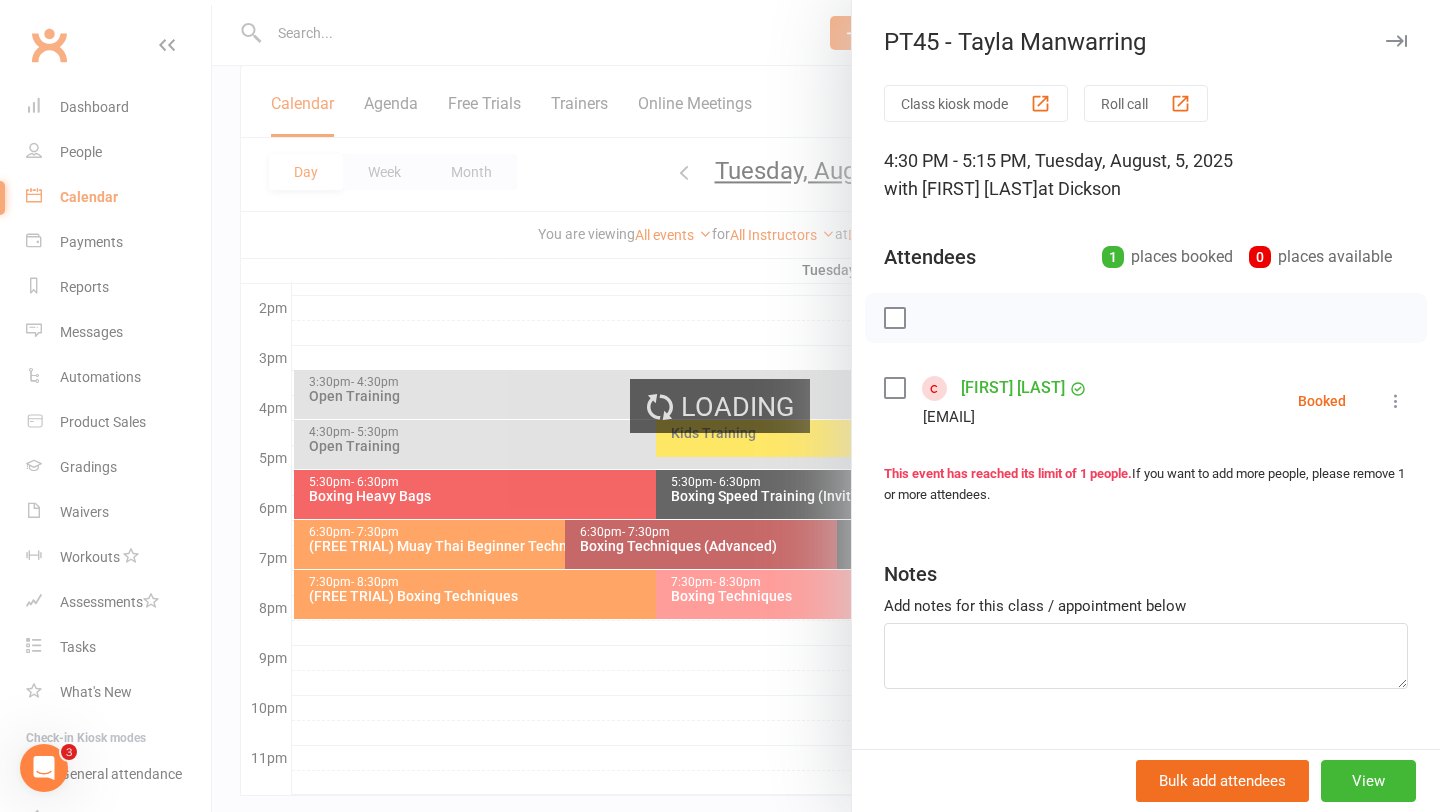 scroll, scrollTop: 0, scrollLeft: 0, axis: both 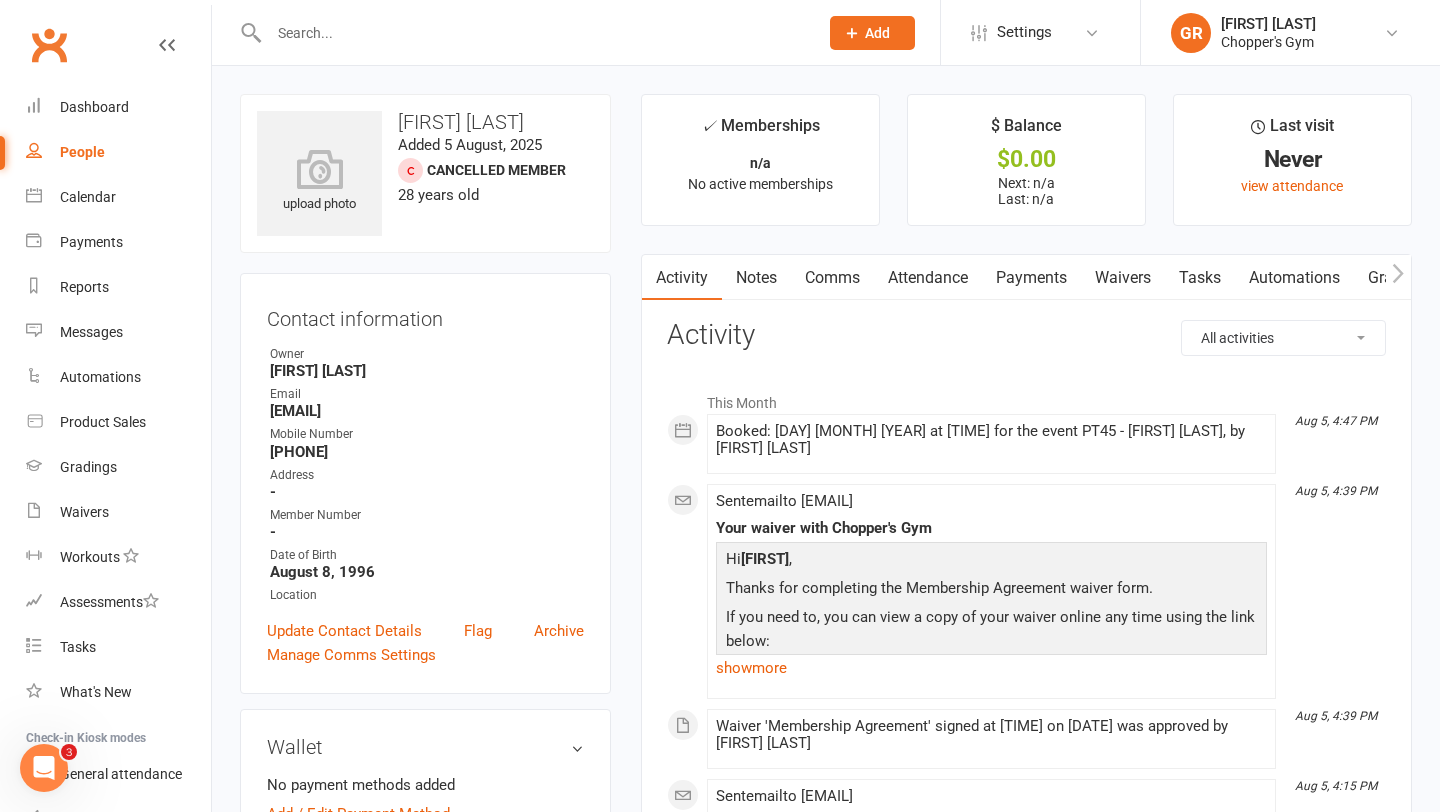 click on "Payments" at bounding box center [1031, 278] 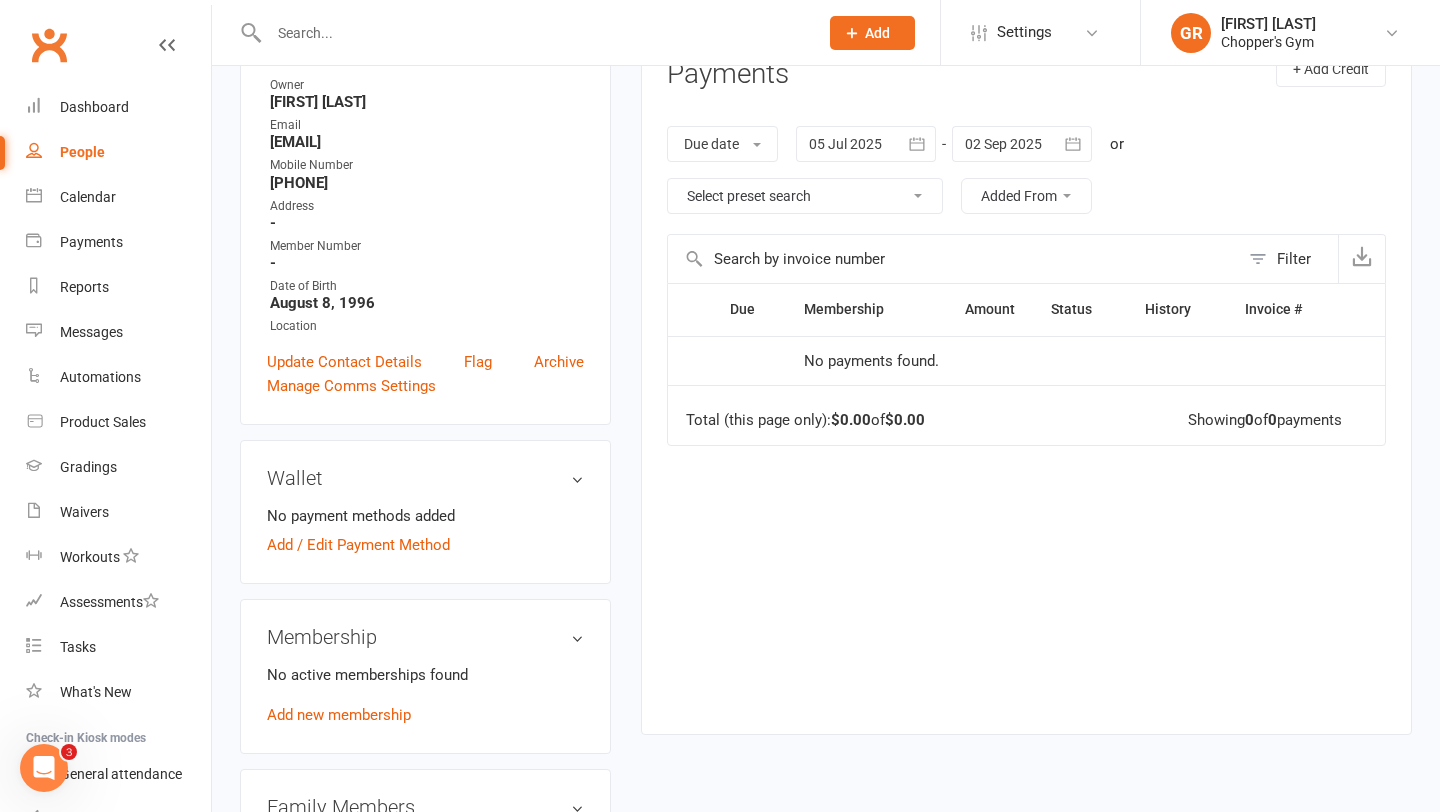 scroll, scrollTop: 280, scrollLeft: 0, axis: vertical 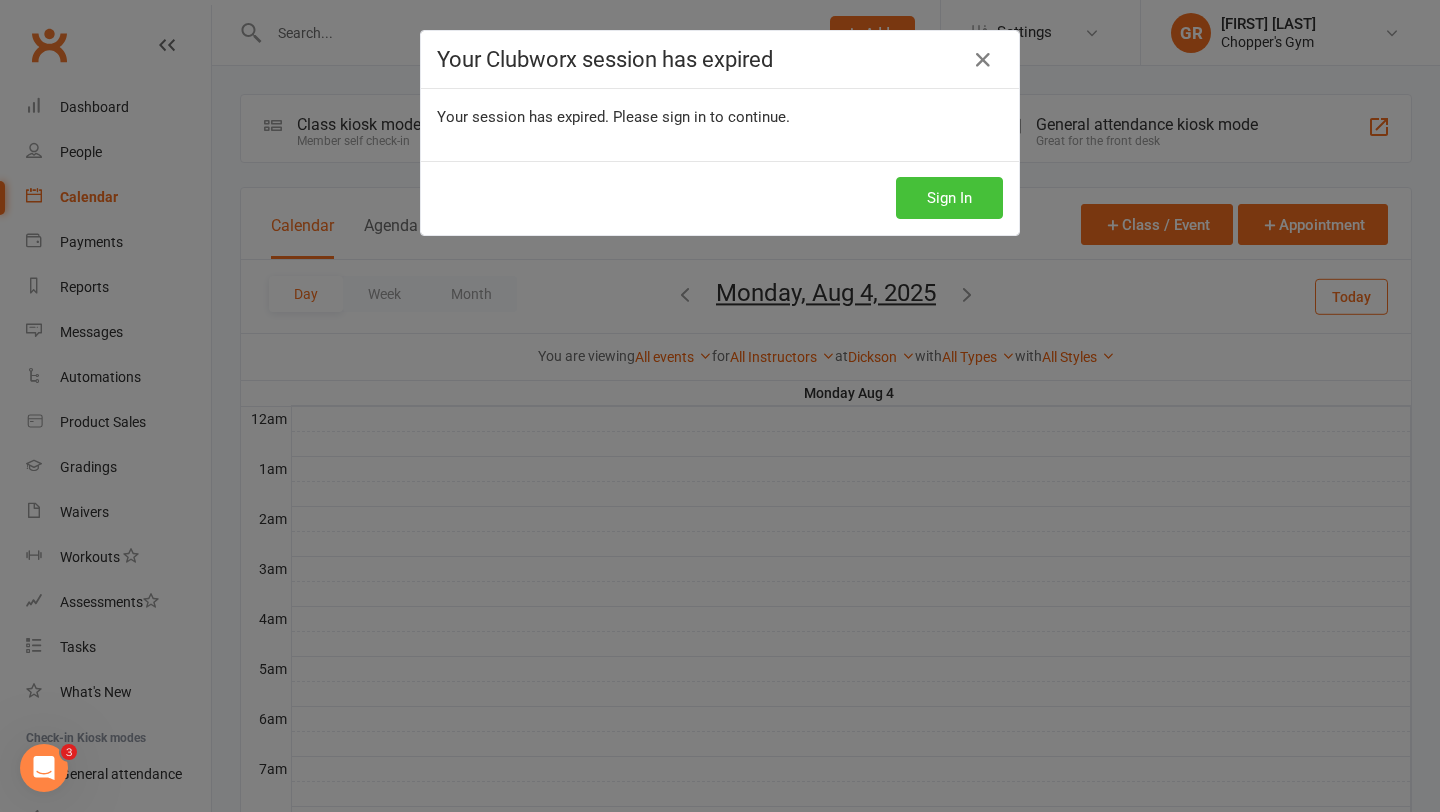 click on "Sign In" at bounding box center (949, 198) 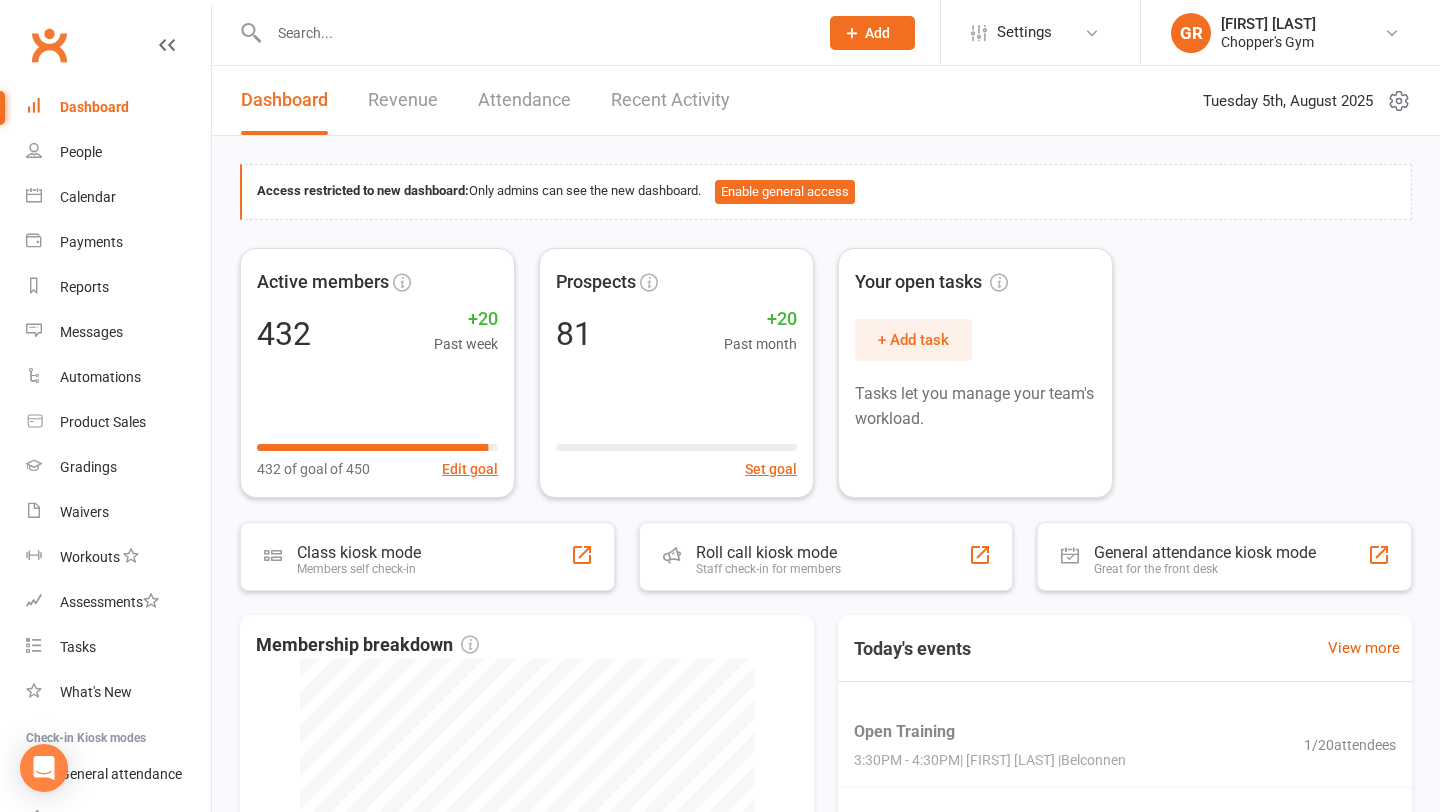 scroll, scrollTop: 0, scrollLeft: 0, axis: both 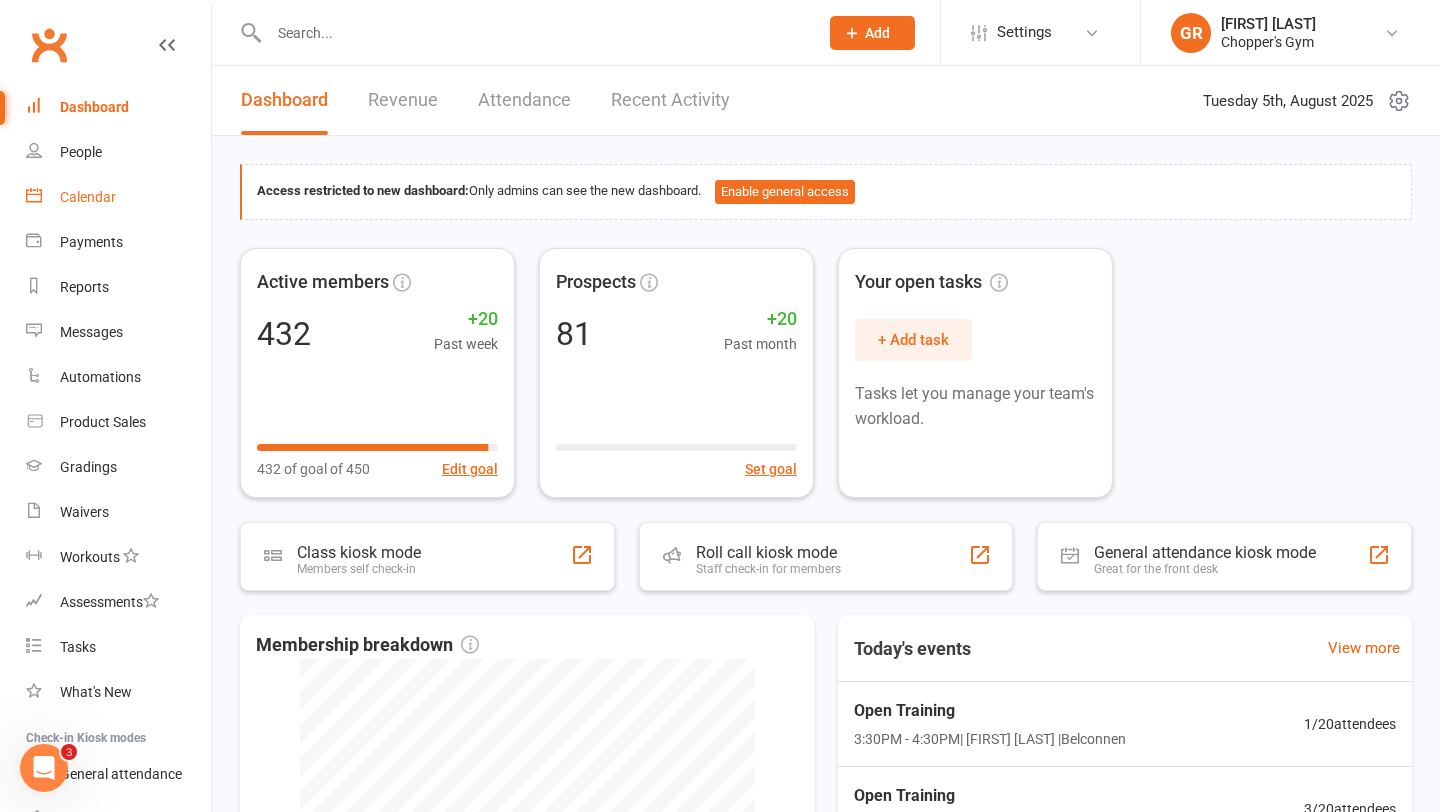 click on "Calendar" at bounding box center [88, 197] 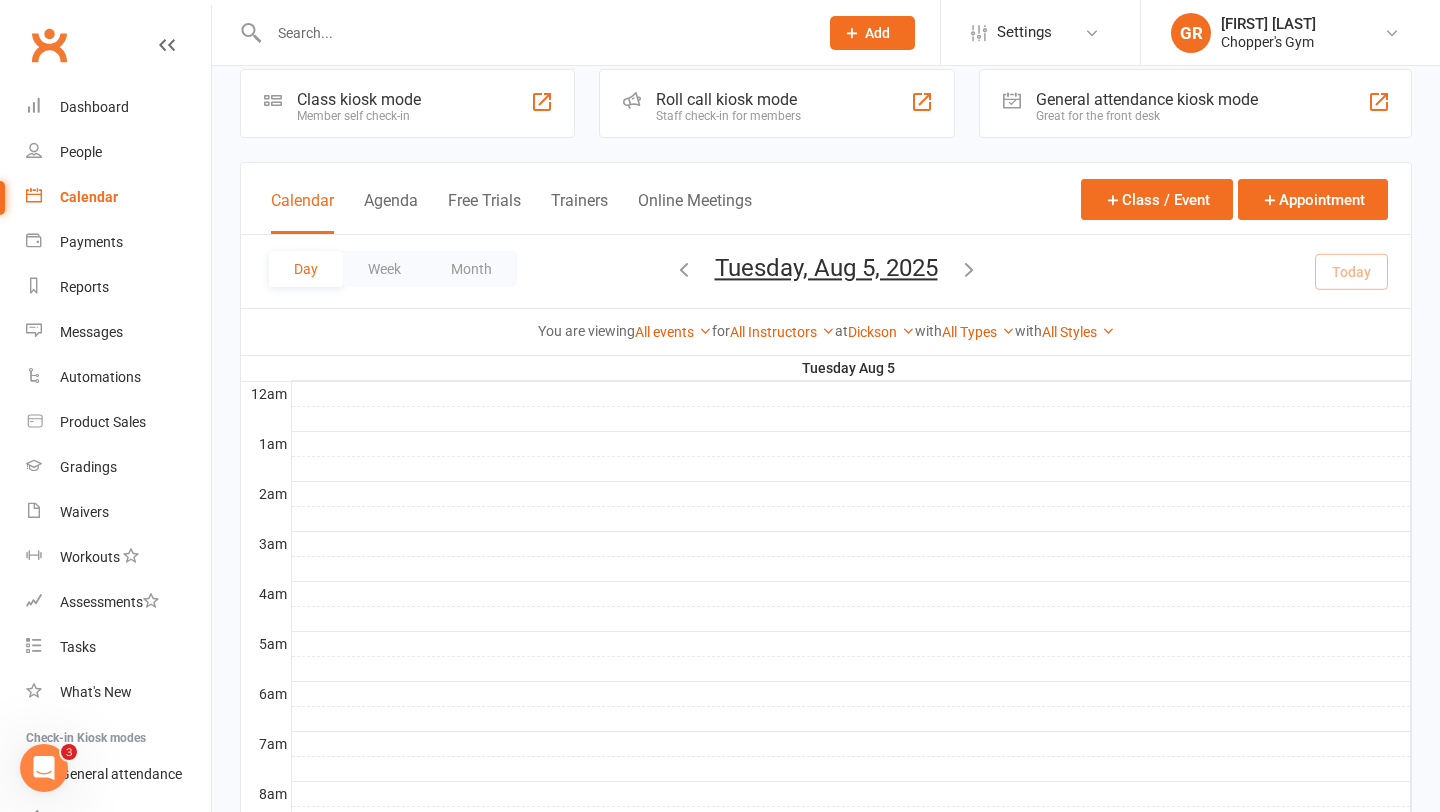 scroll, scrollTop: 852, scrollLeft: 0, axis: vertical 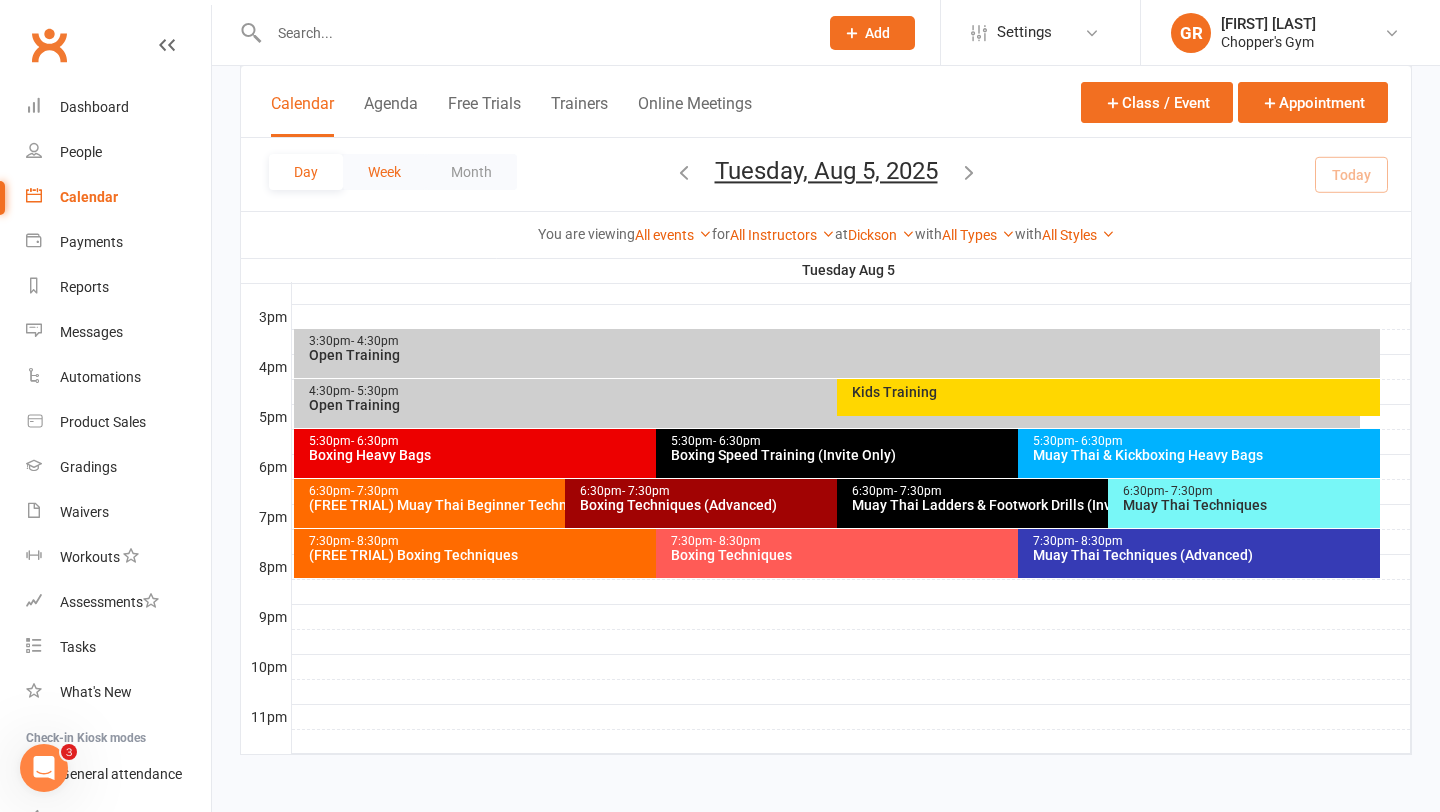 click on "Week" at bounding box center (384, 172) 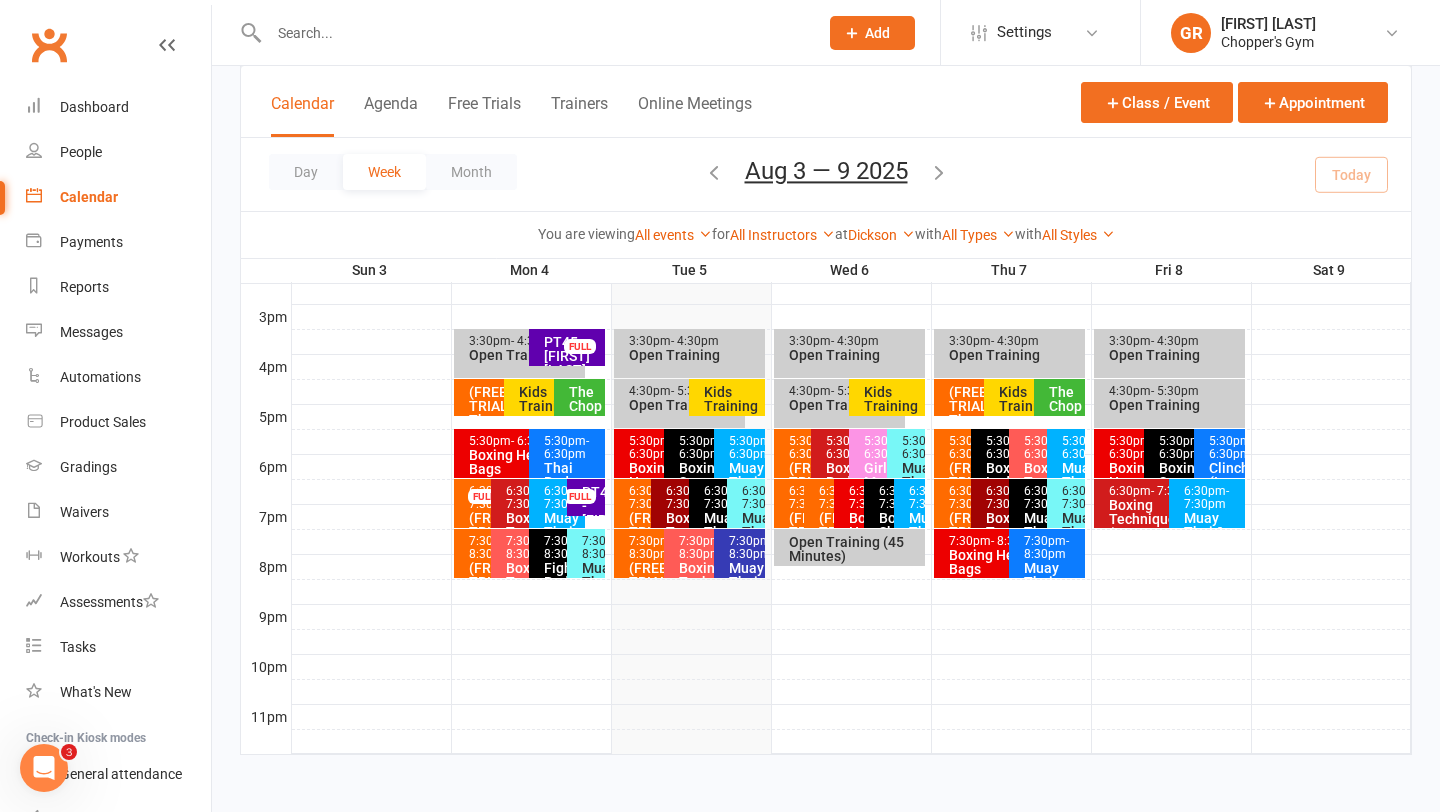 click at bounding box center [714, 172] 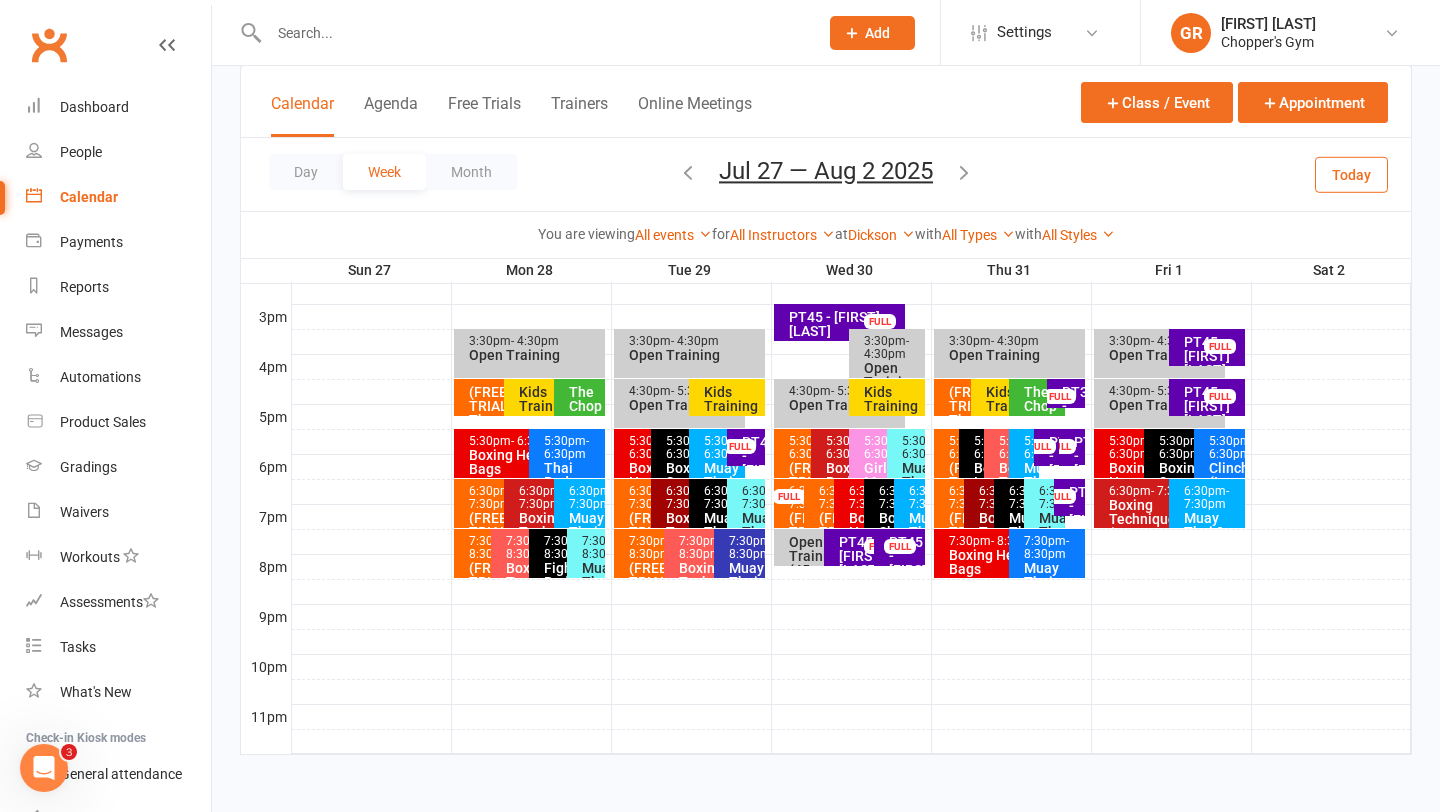 click on "Kids Training" at bounding box center [732, 399] 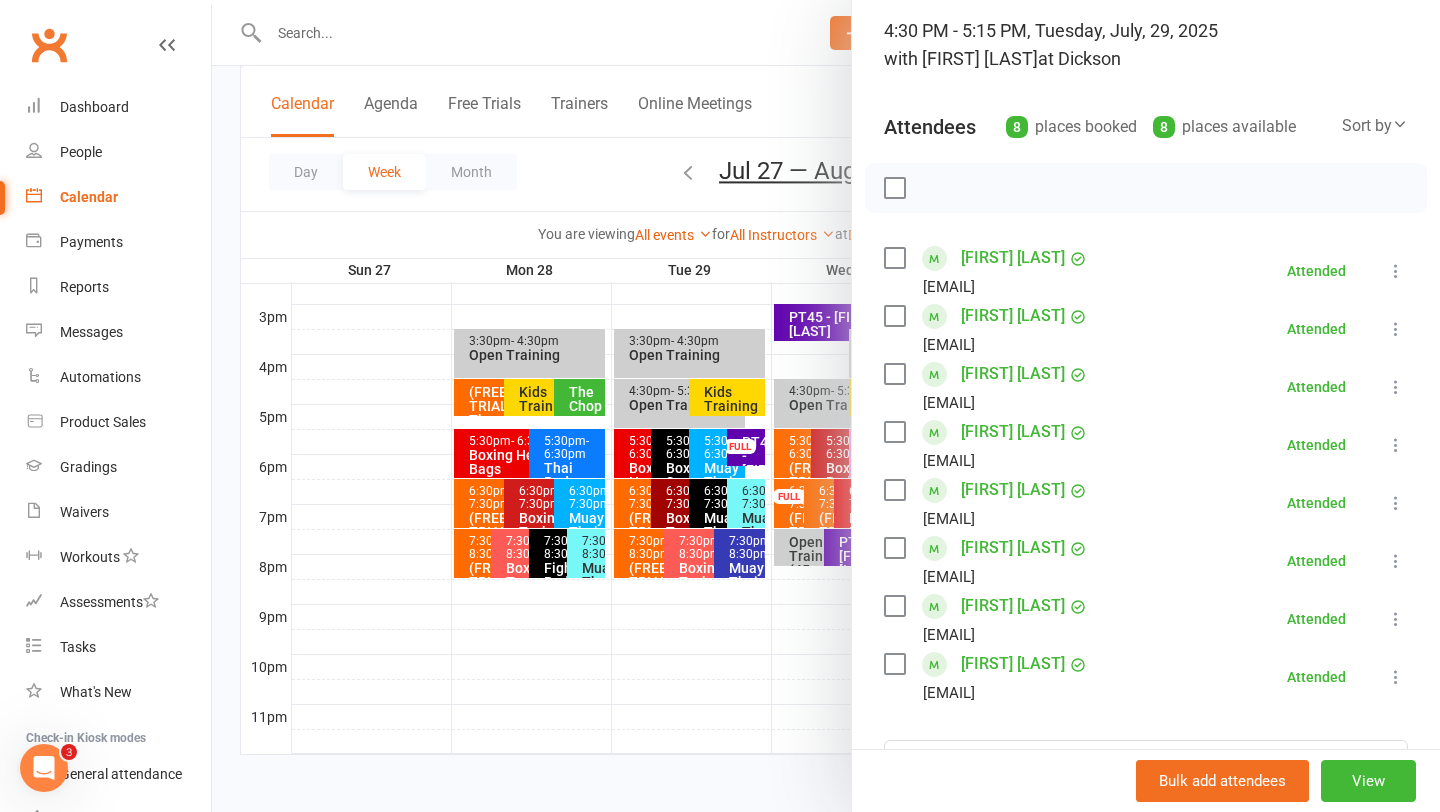 scroll, scrollTop: 146, scrollLeft: 0, axis: vertical 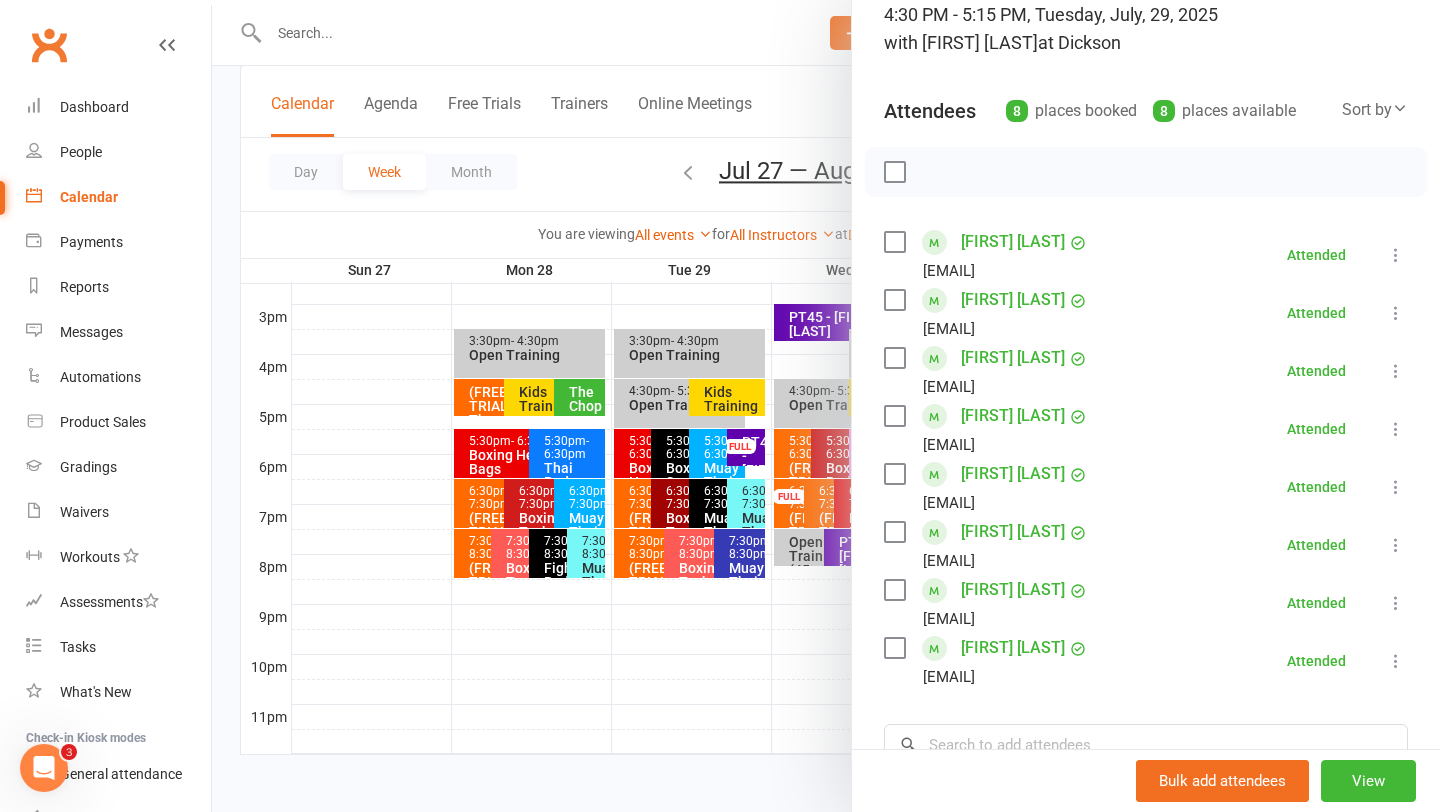 click at bounding box center (826, 406) 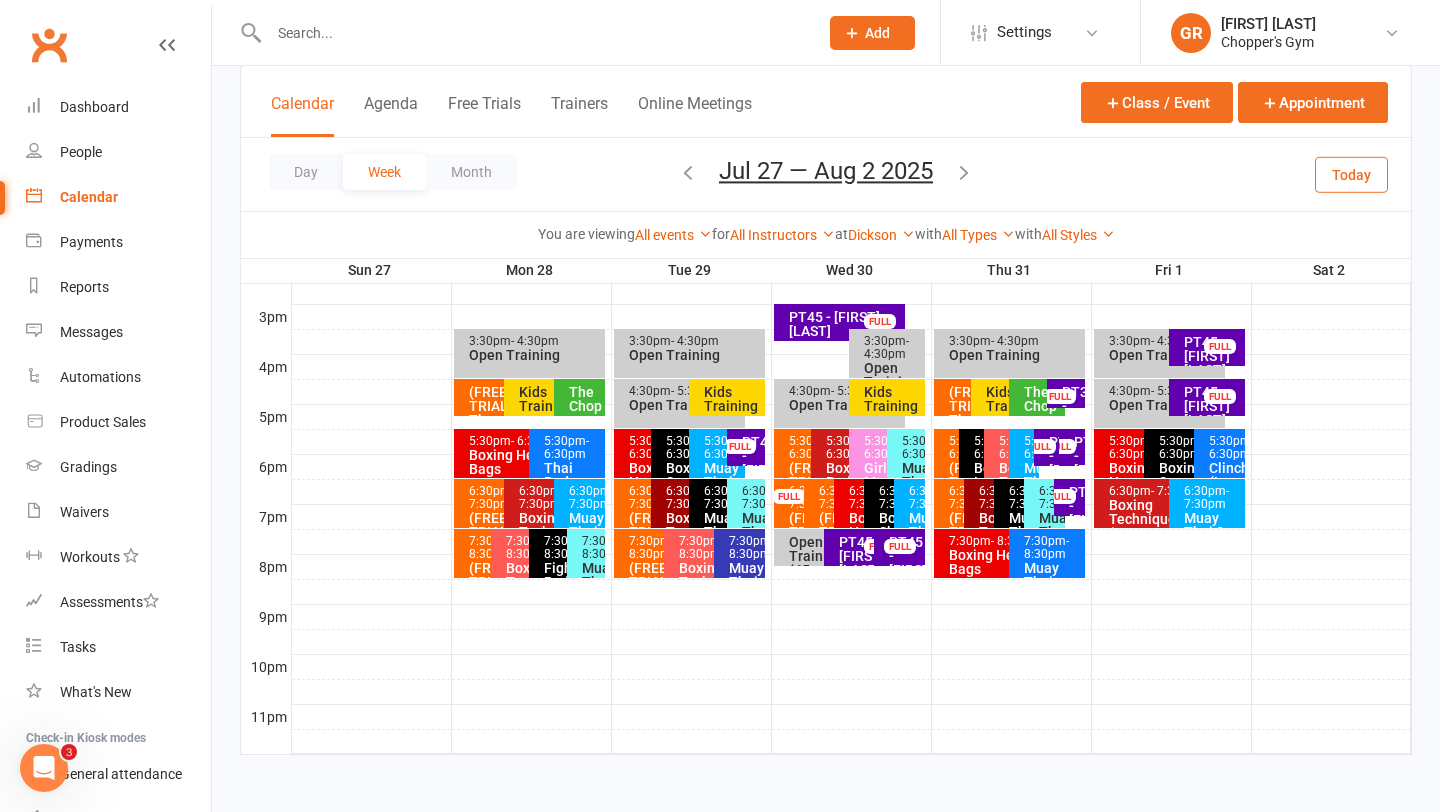 click on "PT30 - Jesse Cummins" at bounding box center [1071, 413] 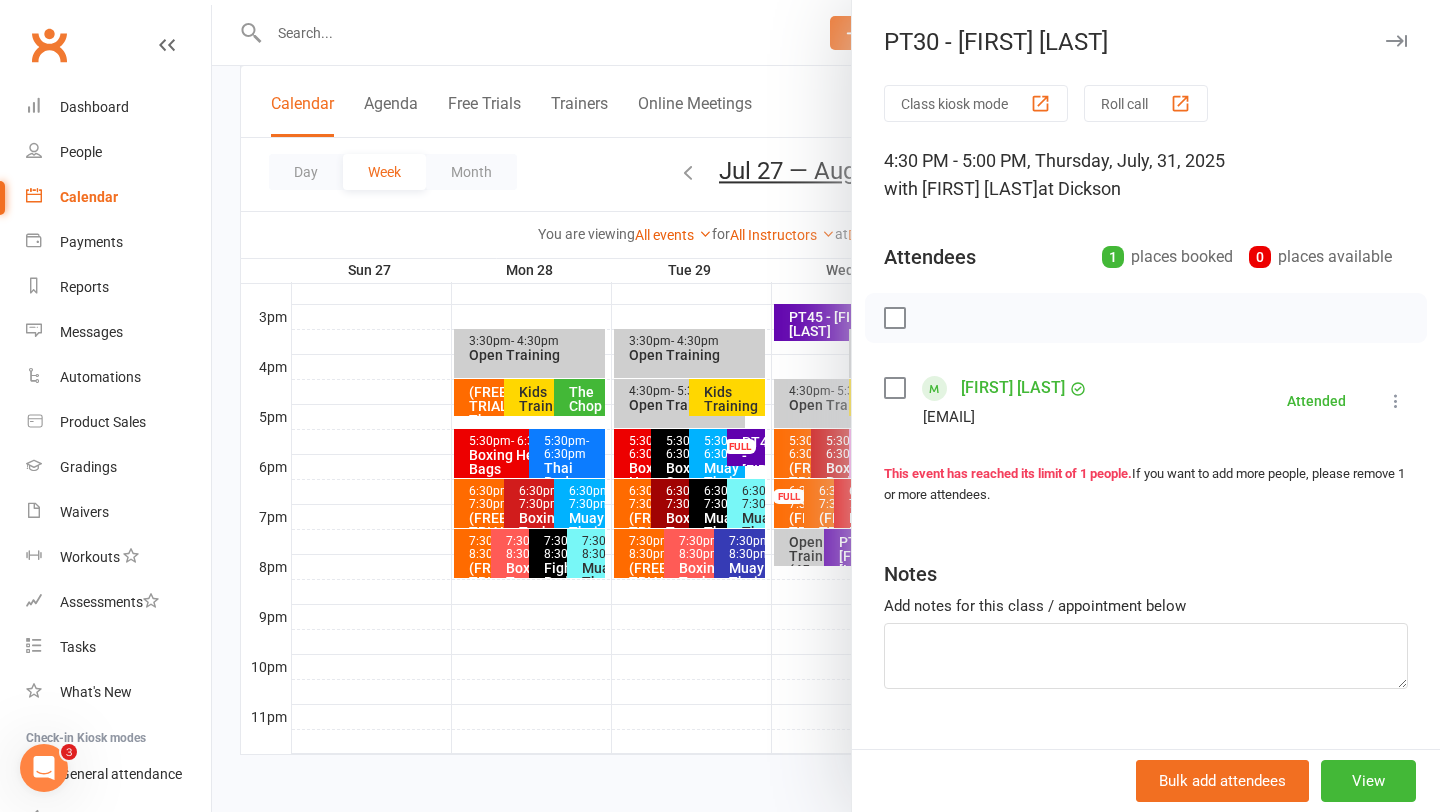click at bounding box center [826, 406] 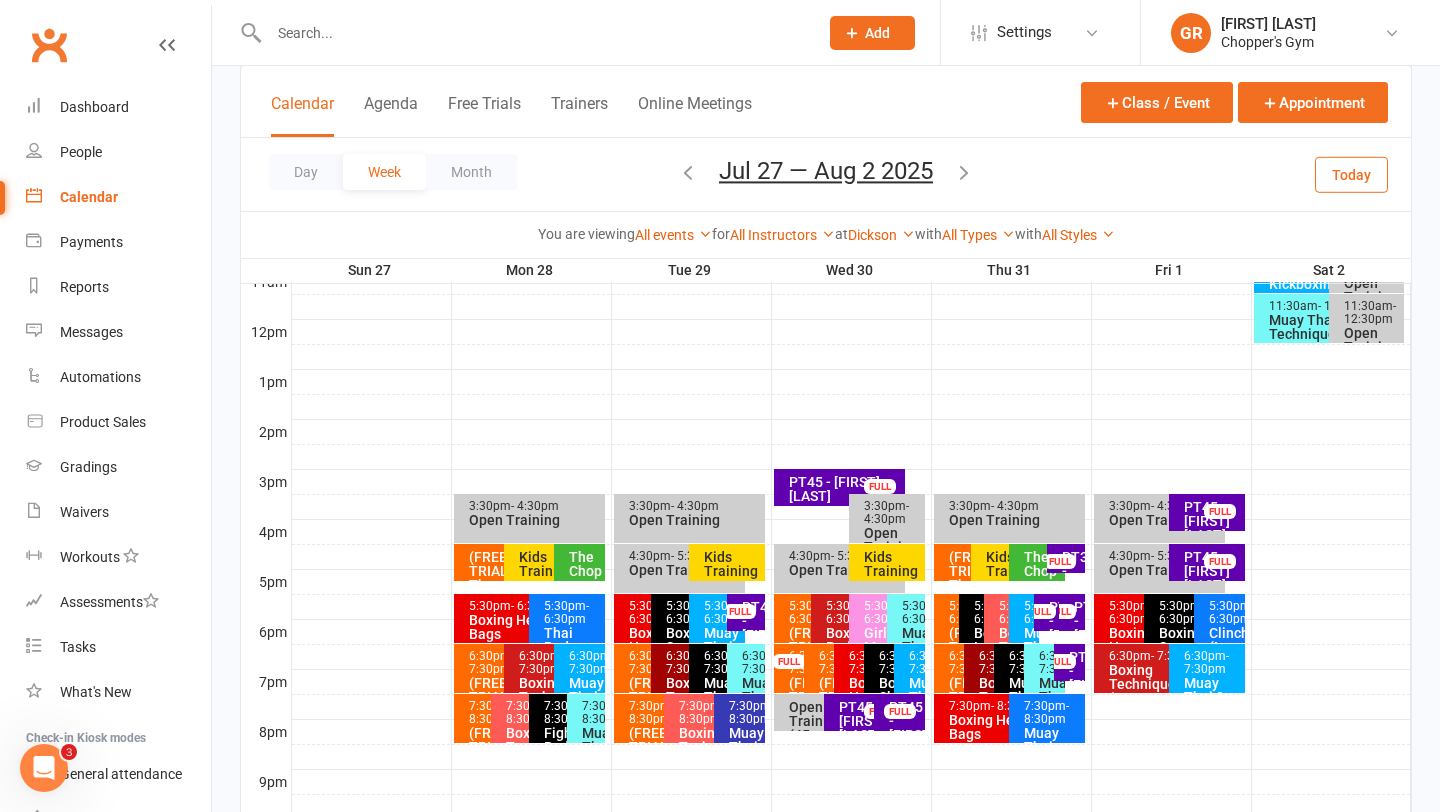 scroll, scrollTop: 695, scrollLeft: 0, axis: vertical 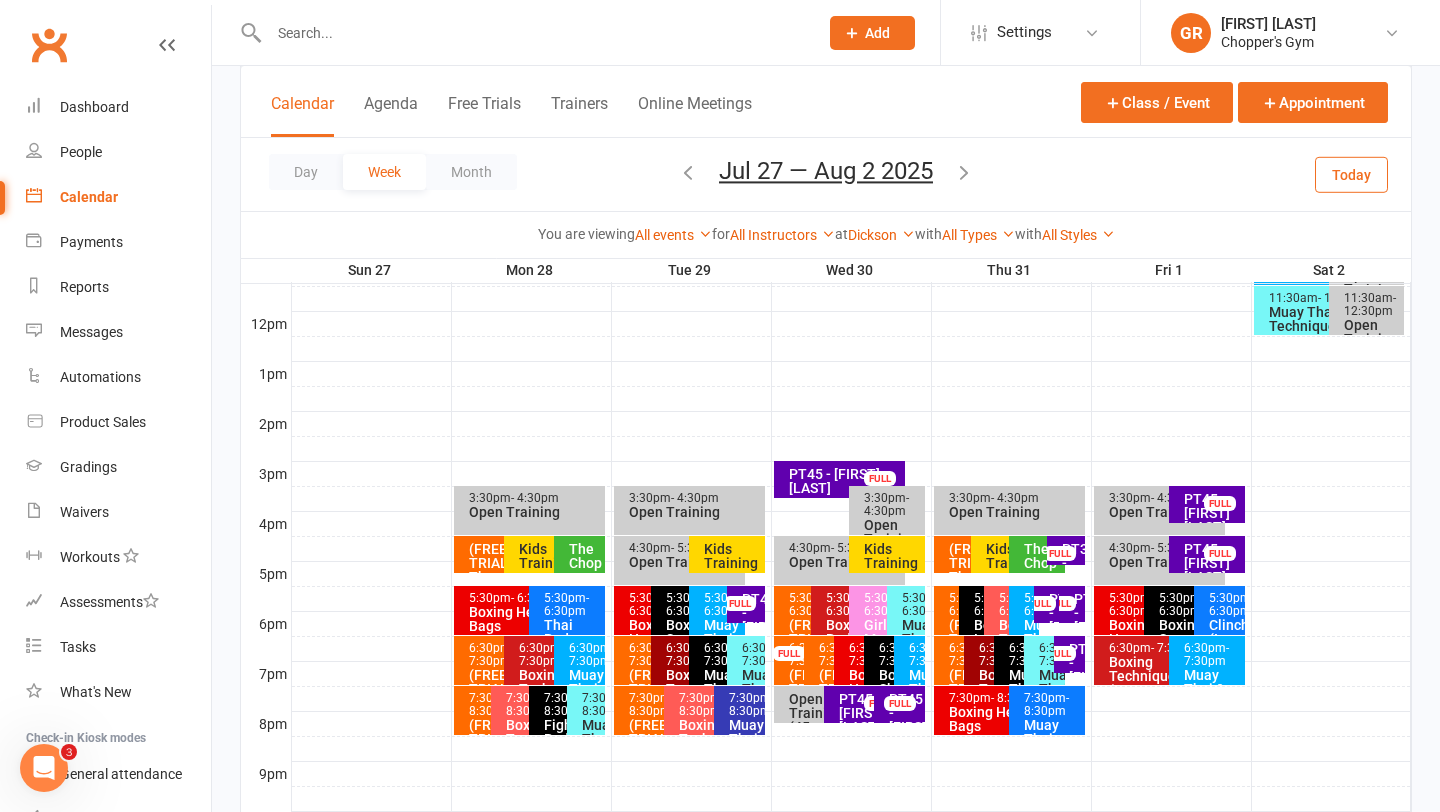 click on "Kids Training" at bounding box center (732, 556) 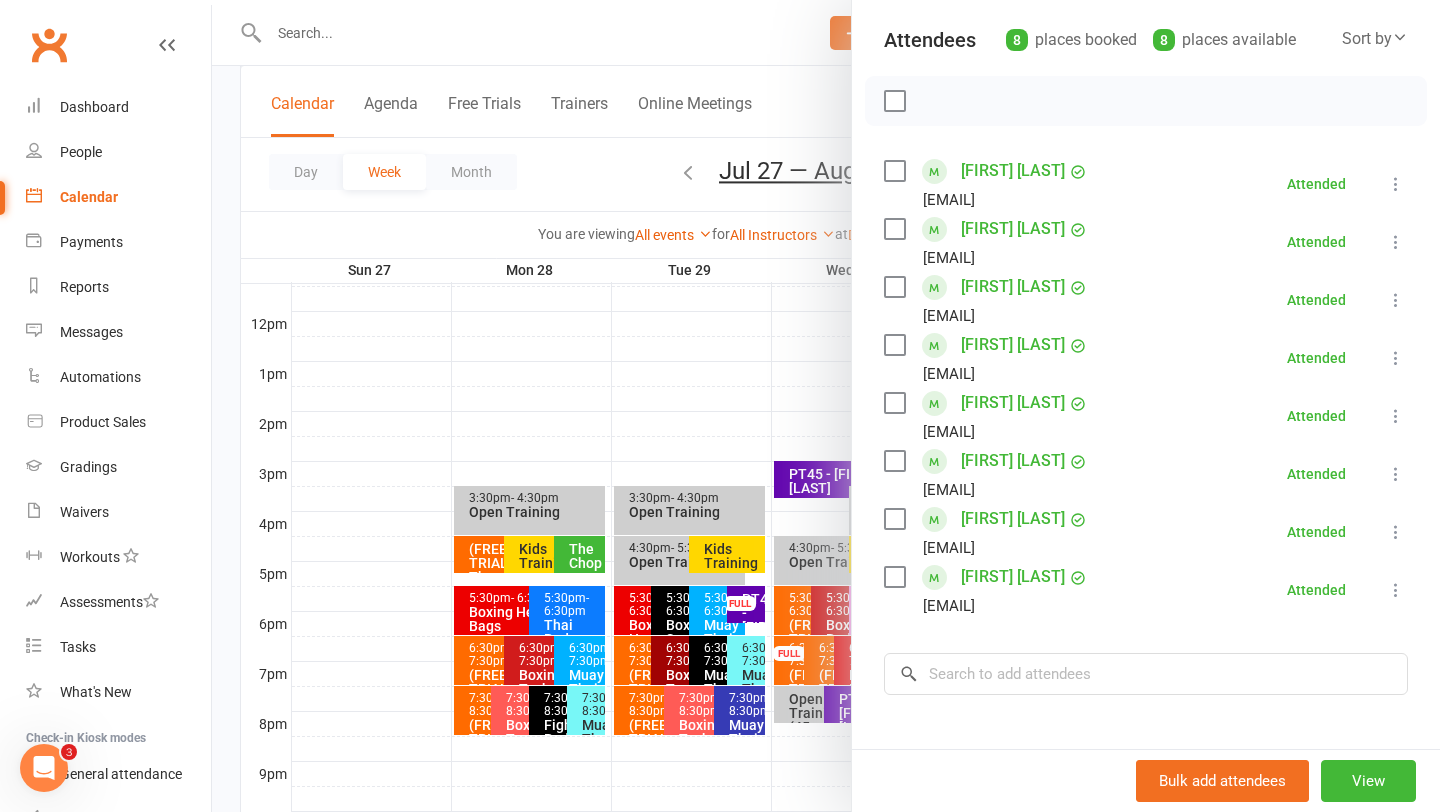 scroll, scrollTop: 229, scrollLeft: 0, axis: vertical 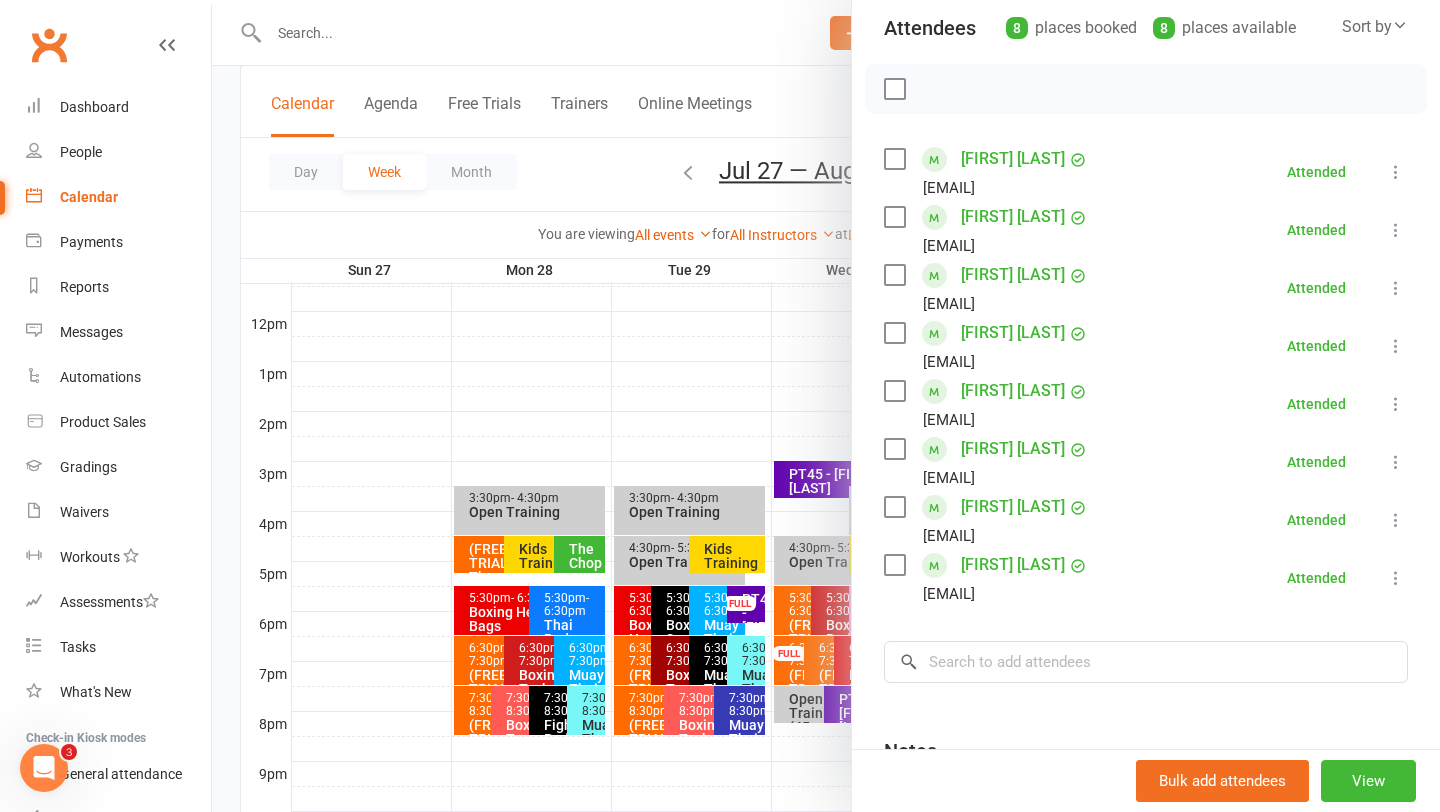 click on "Jude Page" at bounding box center [1013, 449] 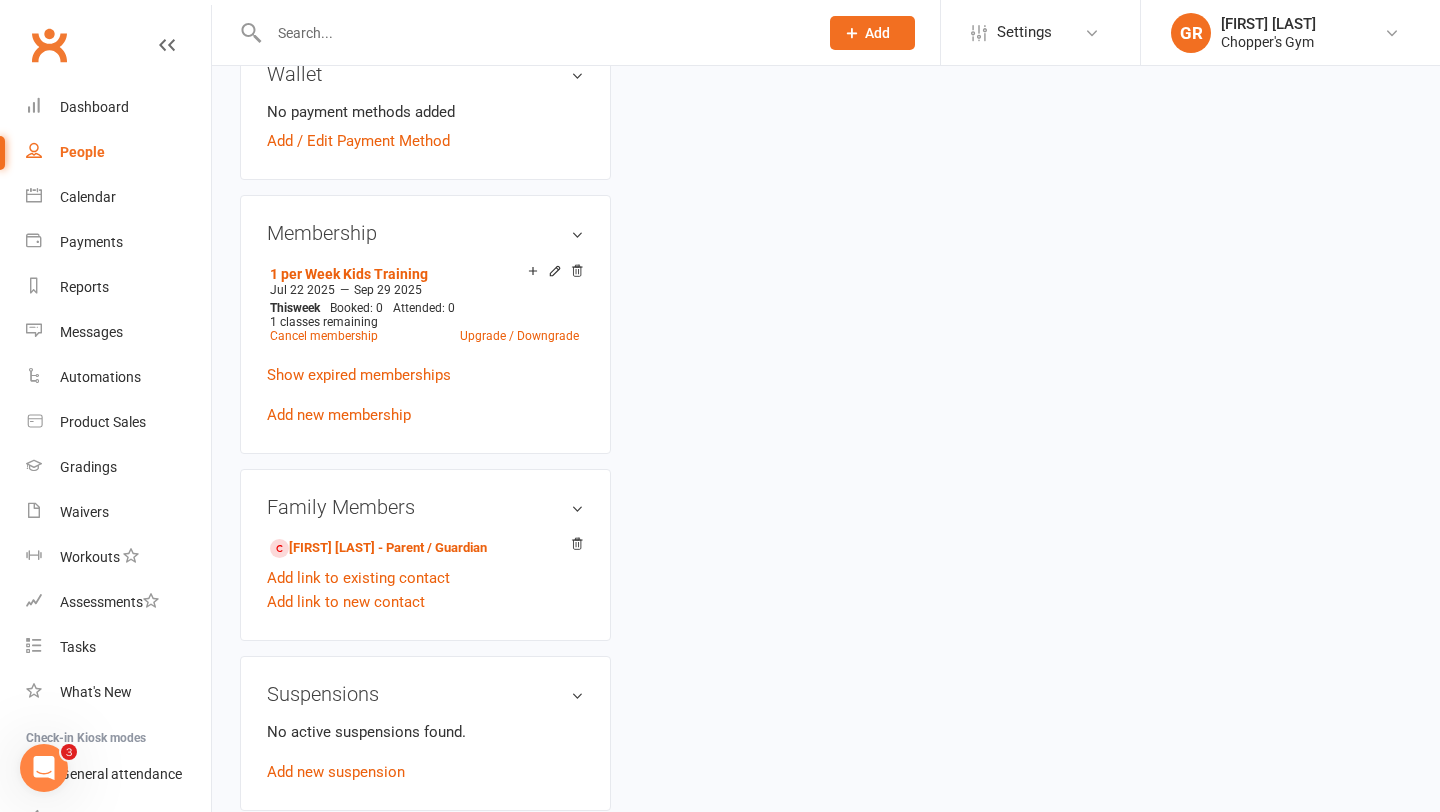 scroll, scrollTop: 0, scrollLeft: 0, axis: both 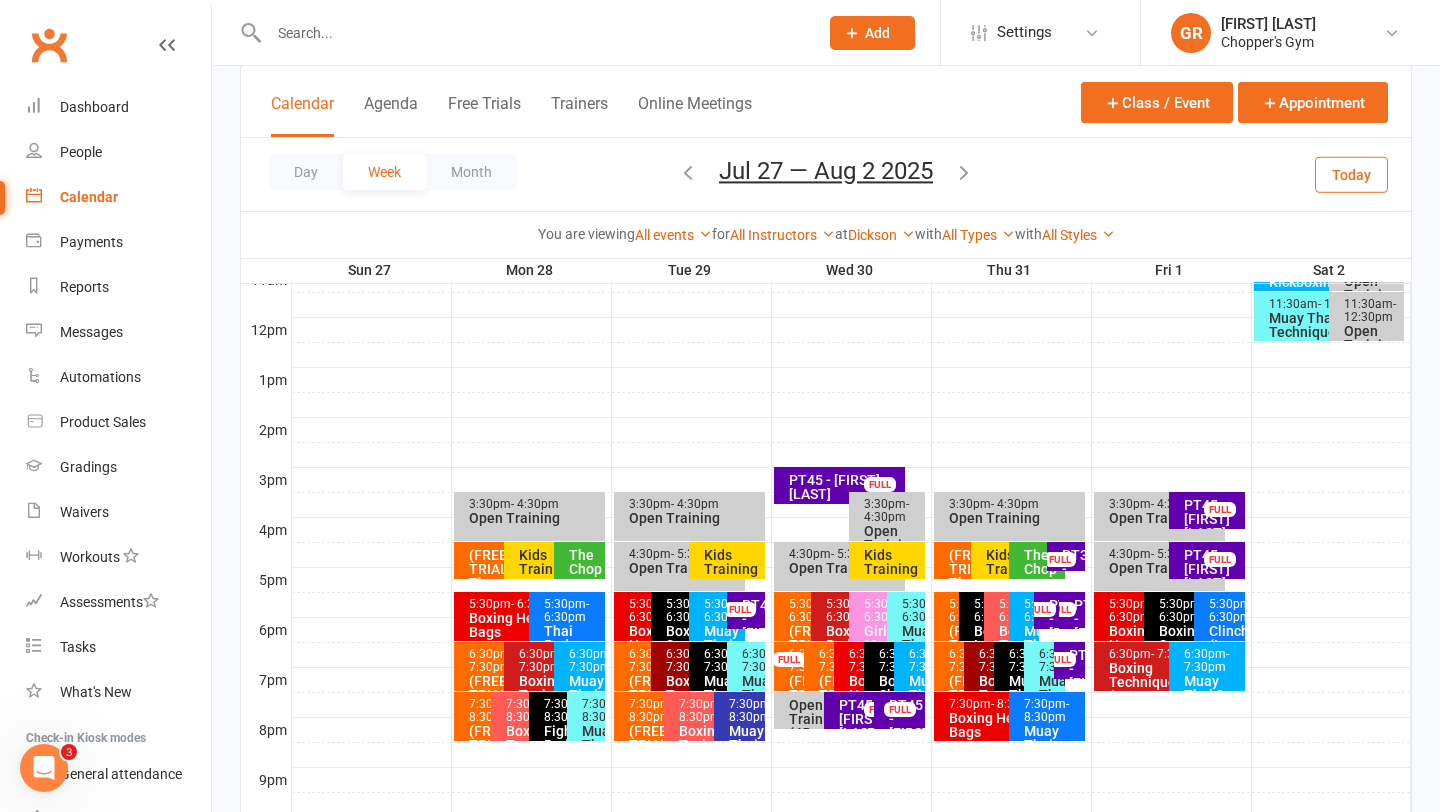 click on "Kids Training" at bounding box center (732, 562) 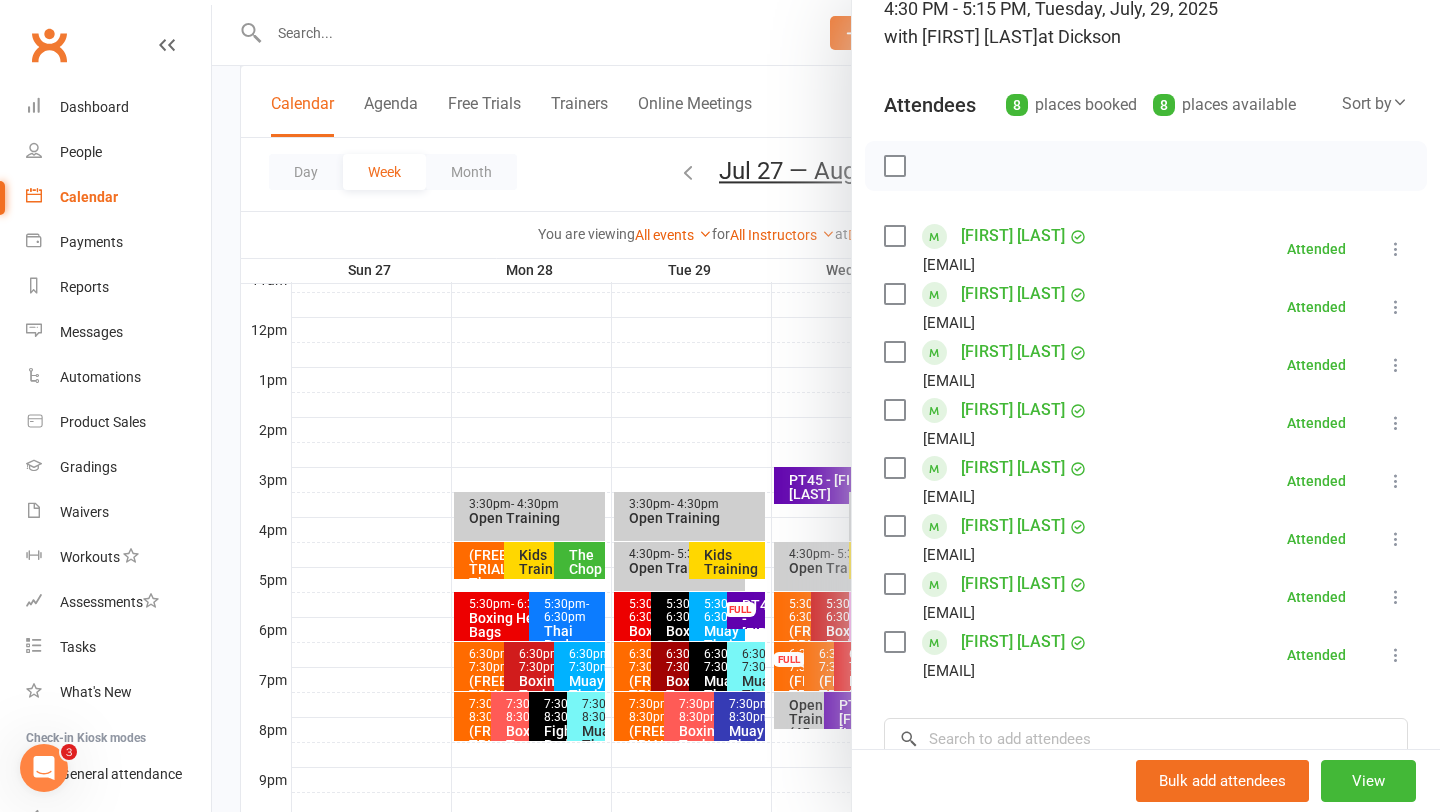 scroll, scrollTop: 164, scrollLeft: 0, axis: vertical 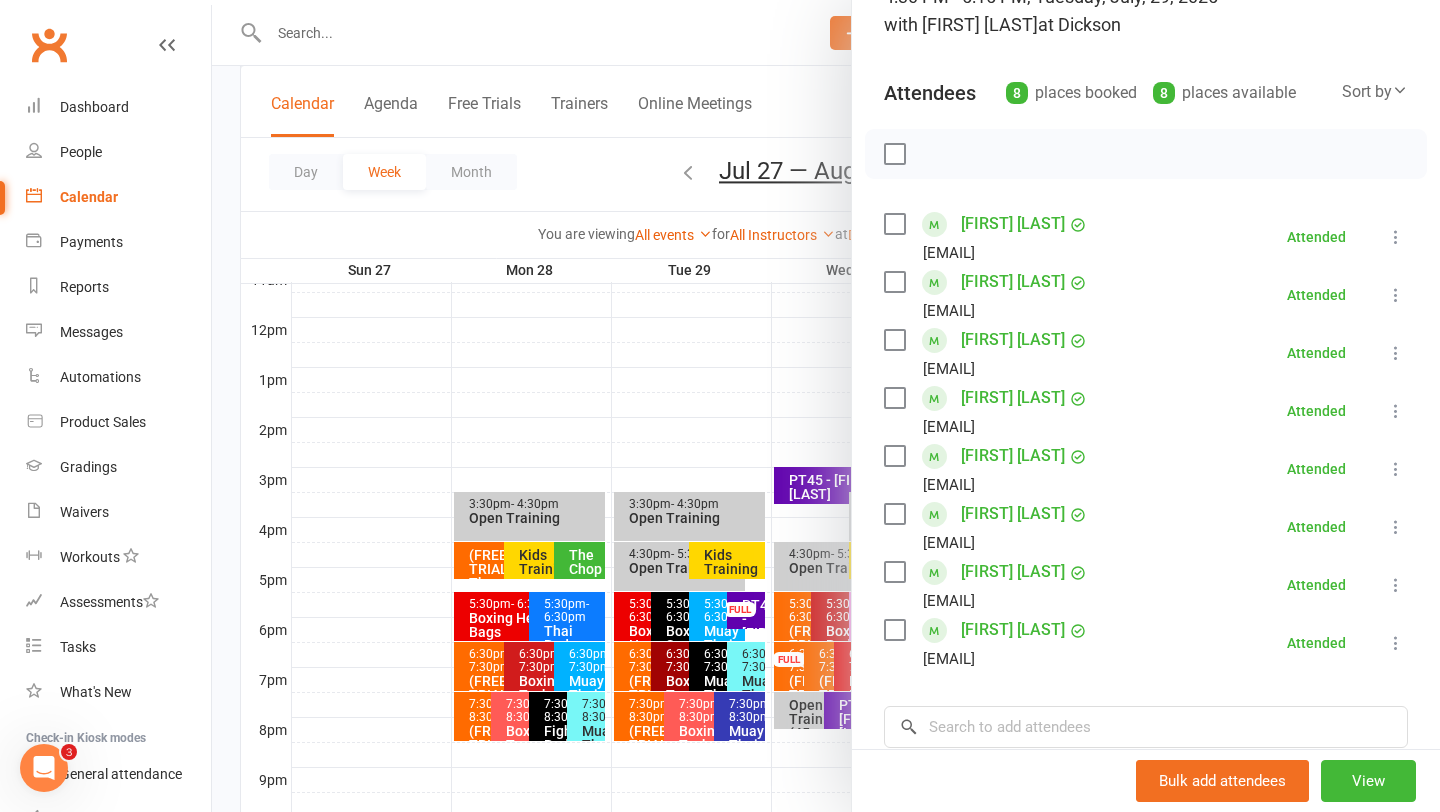 click at bounding box center [826, 406] 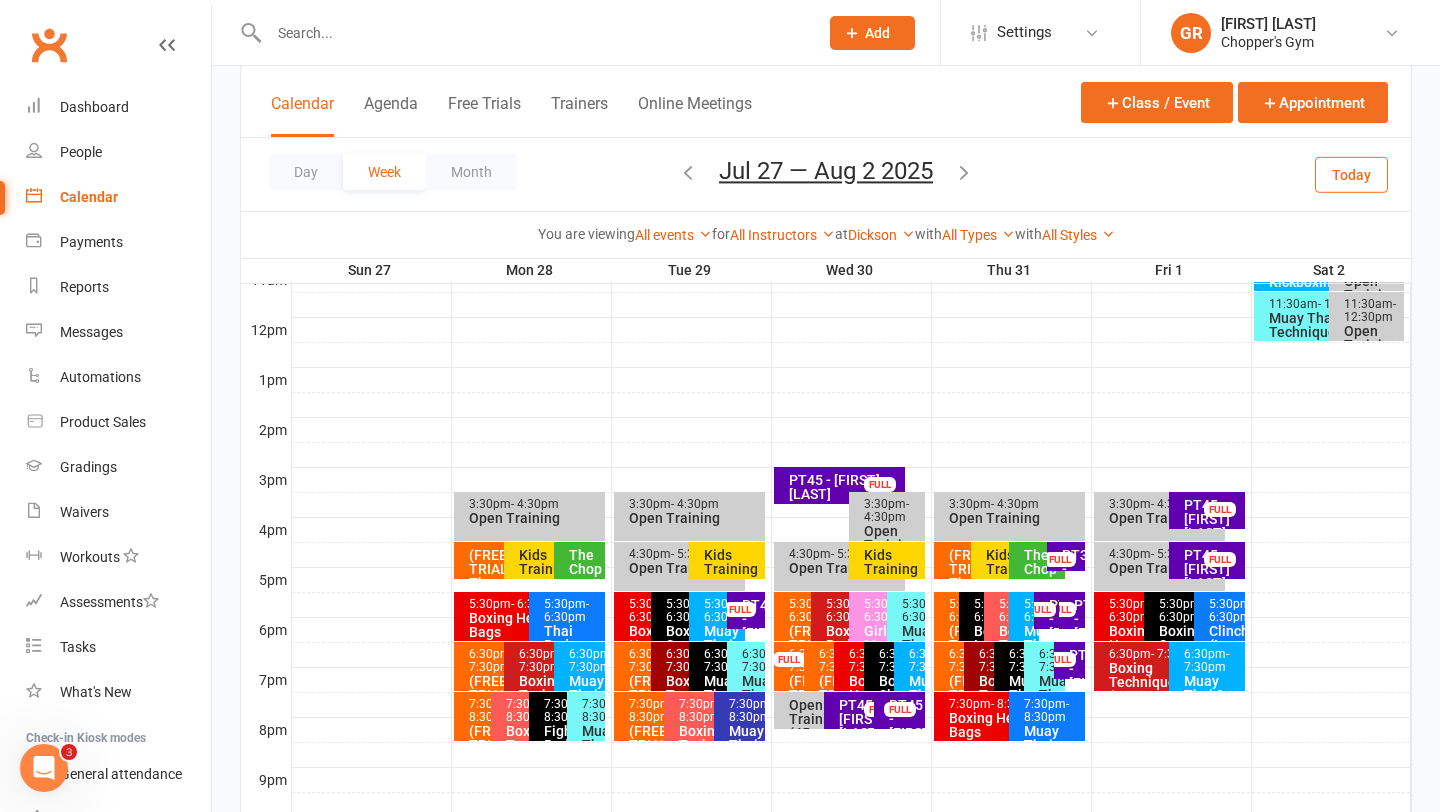 click on "Kids Training" at bounding box center [732, 562] 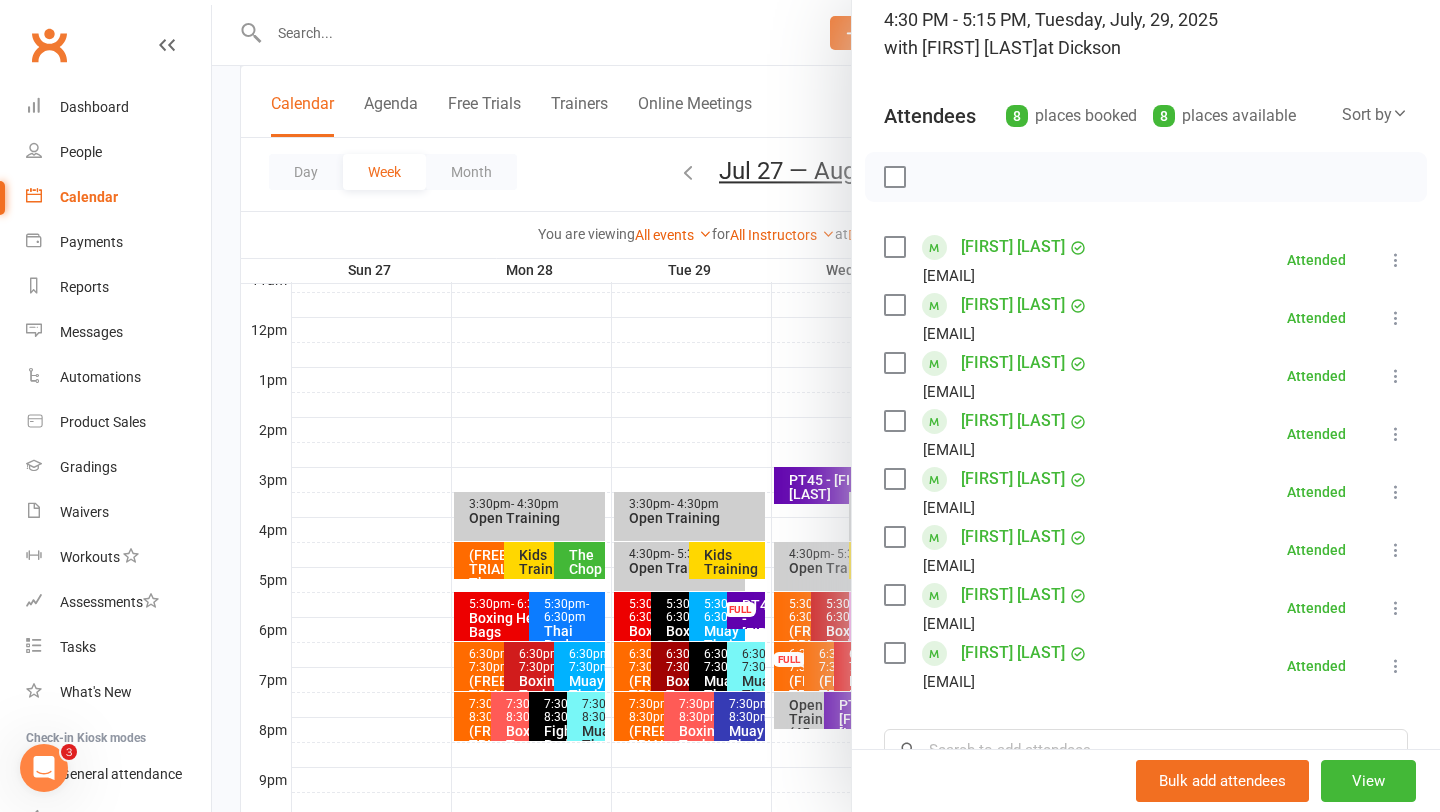 scroll, scrollTop: 155, scrollLeft: 0, axis: vertical 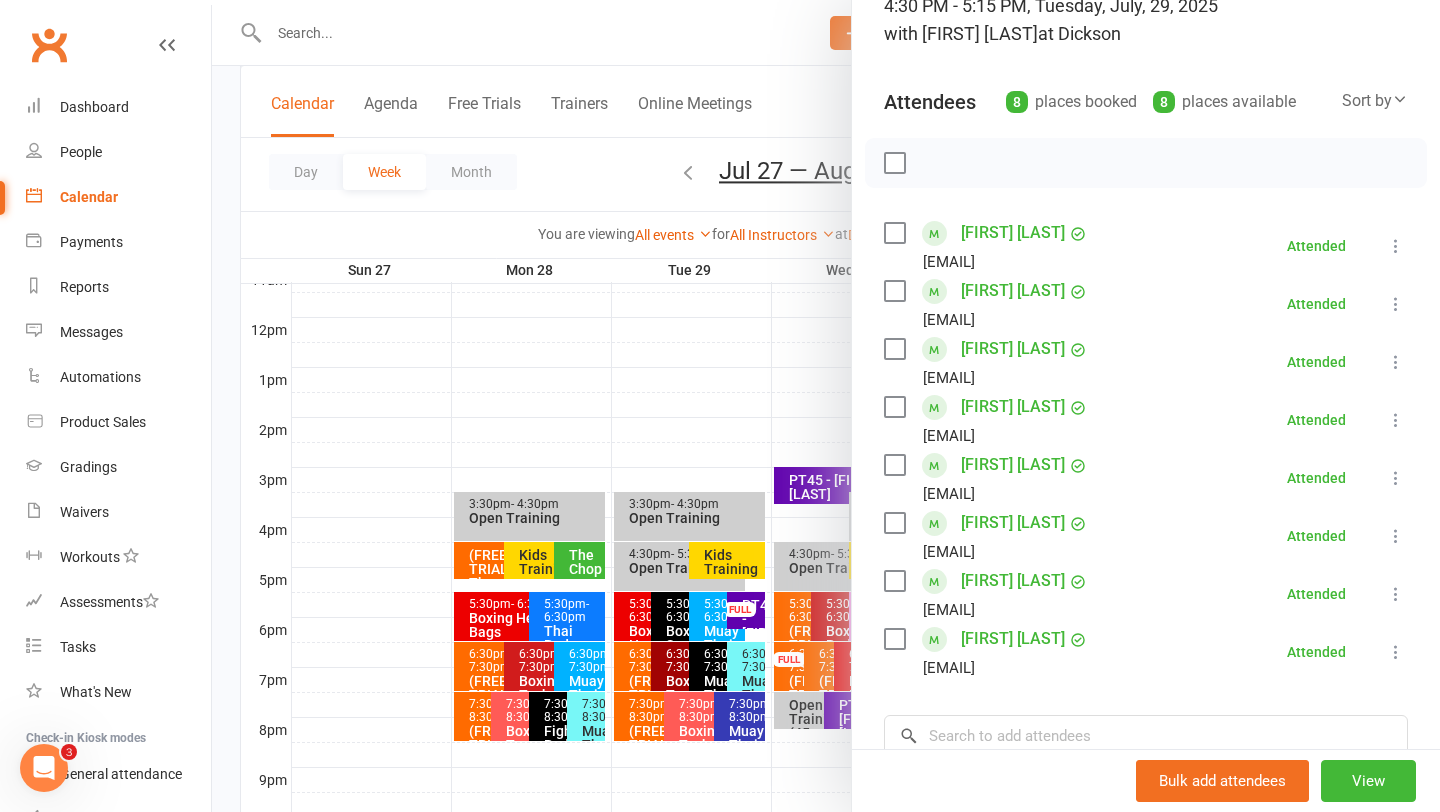 click at bounding box center [826, 406] 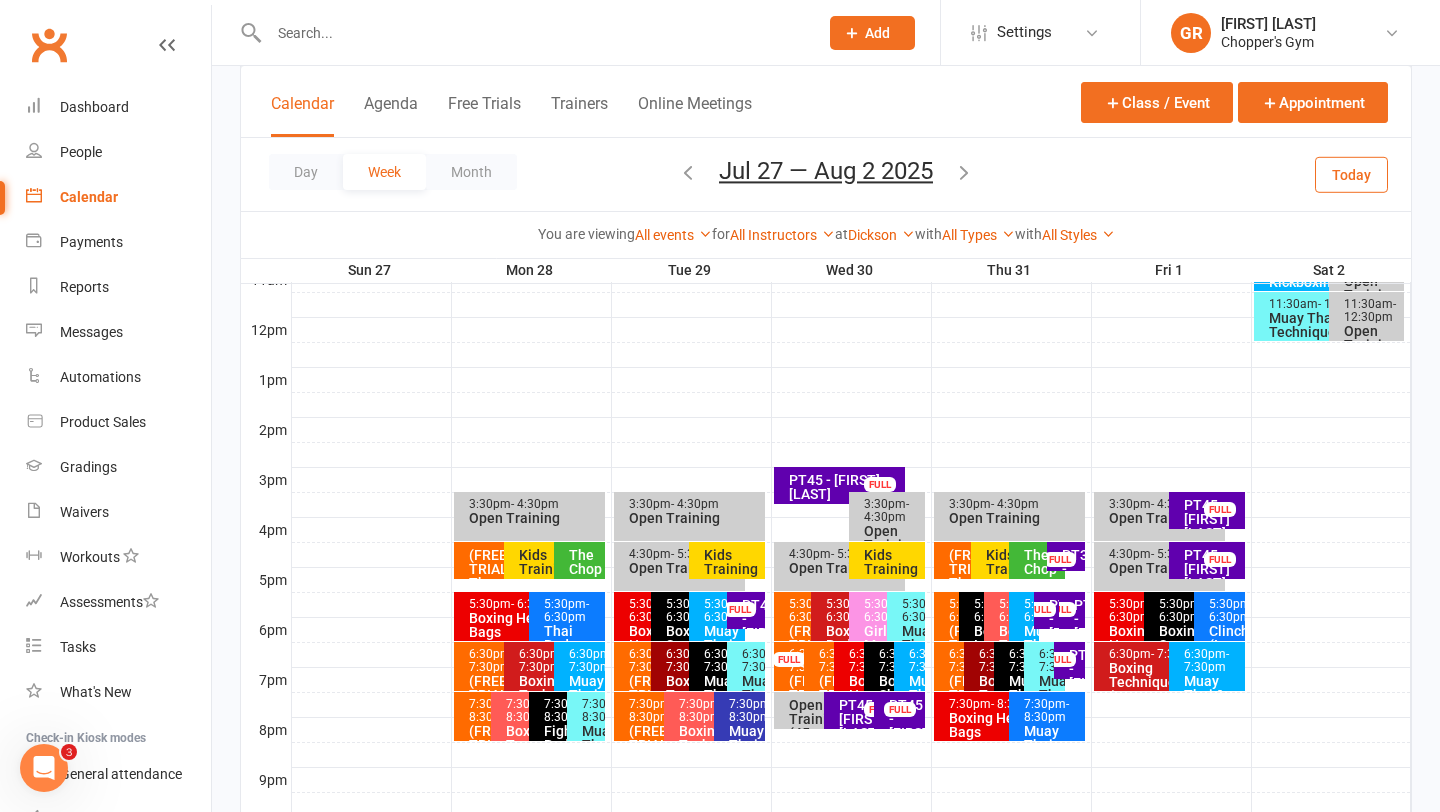 scroll, scrollTop: 852, scrollLeft: 0, axis: vertical 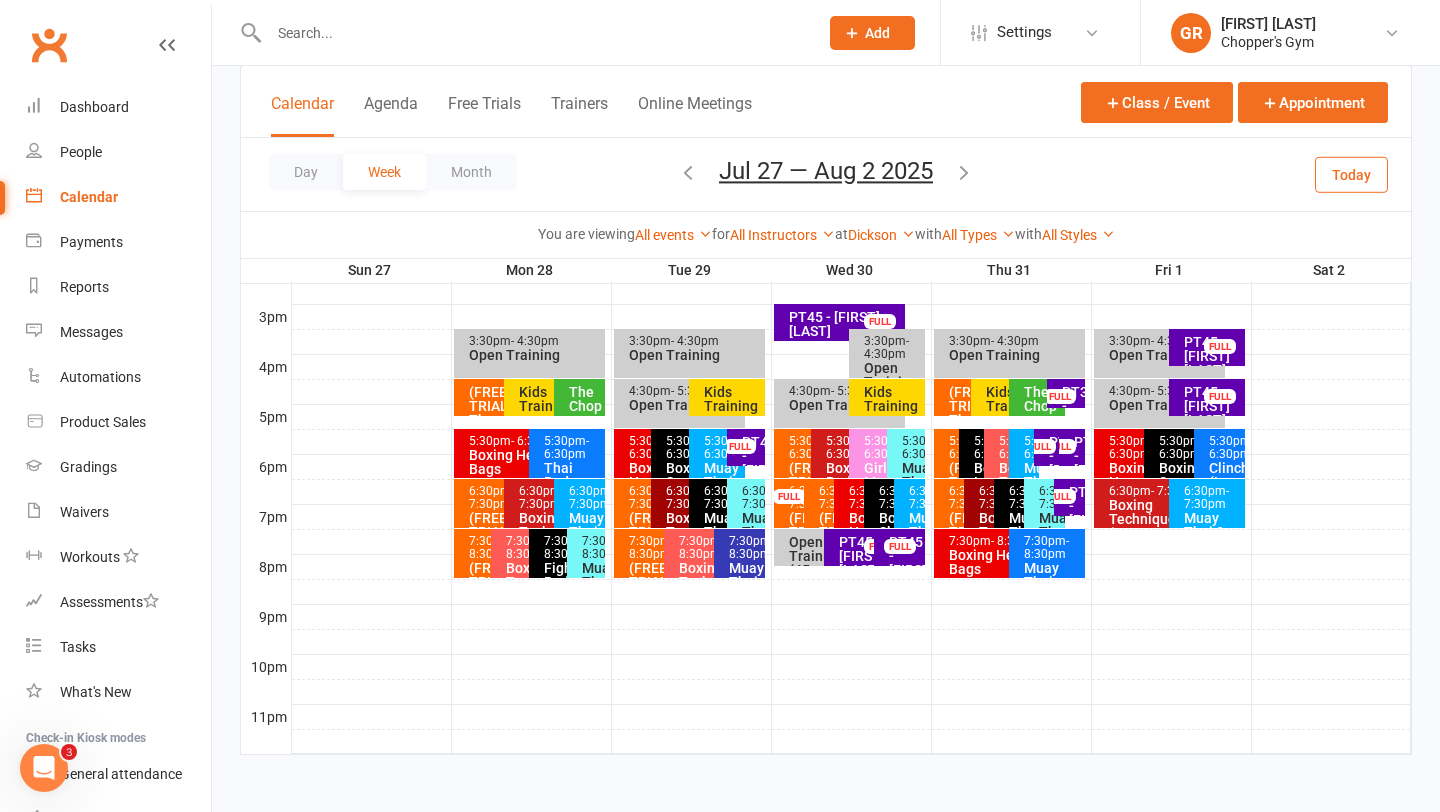 click on "(FREE TRIAL)  Muay Thai Heavy Bags Class" at bounding box center (499, 560) 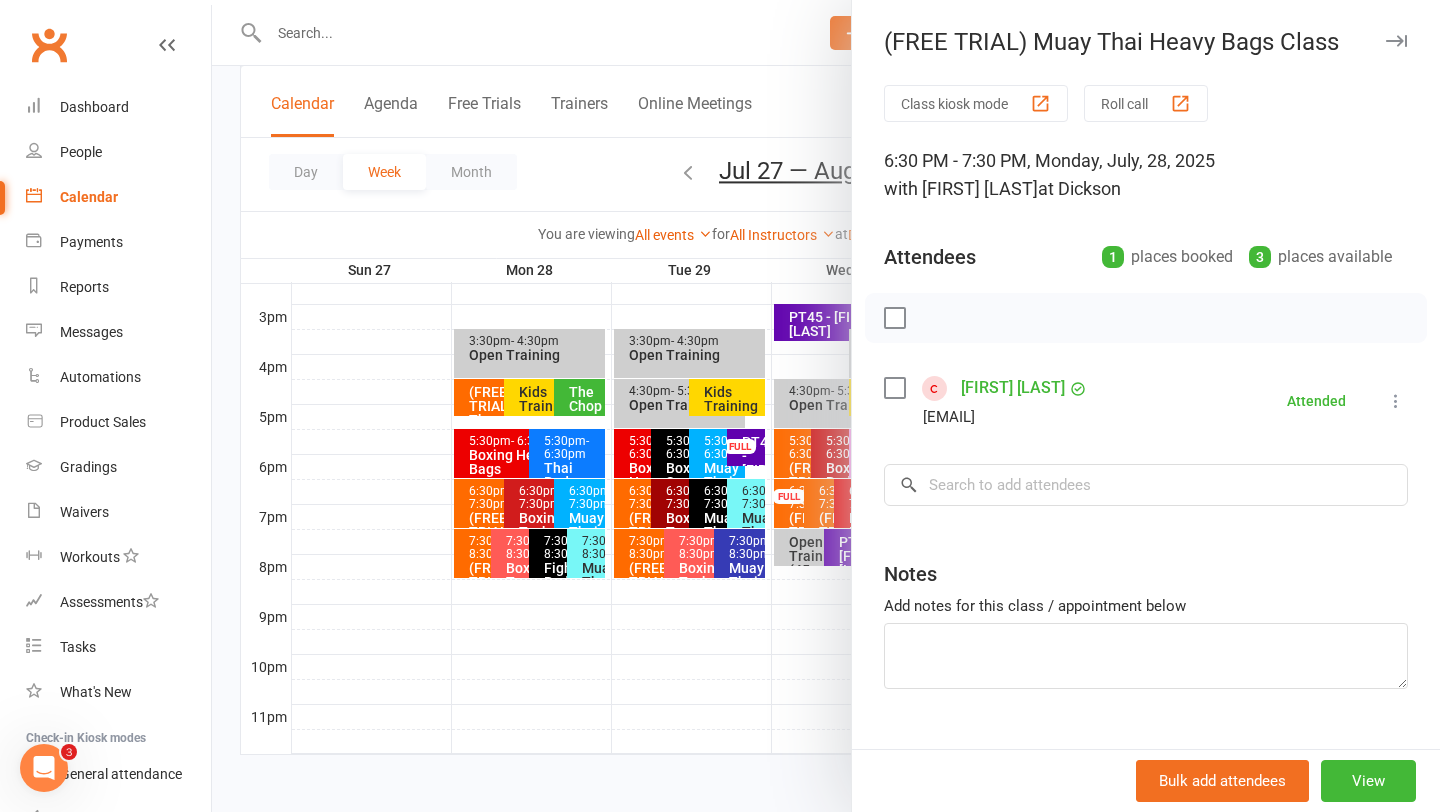 click at bounding box center [826, 406] 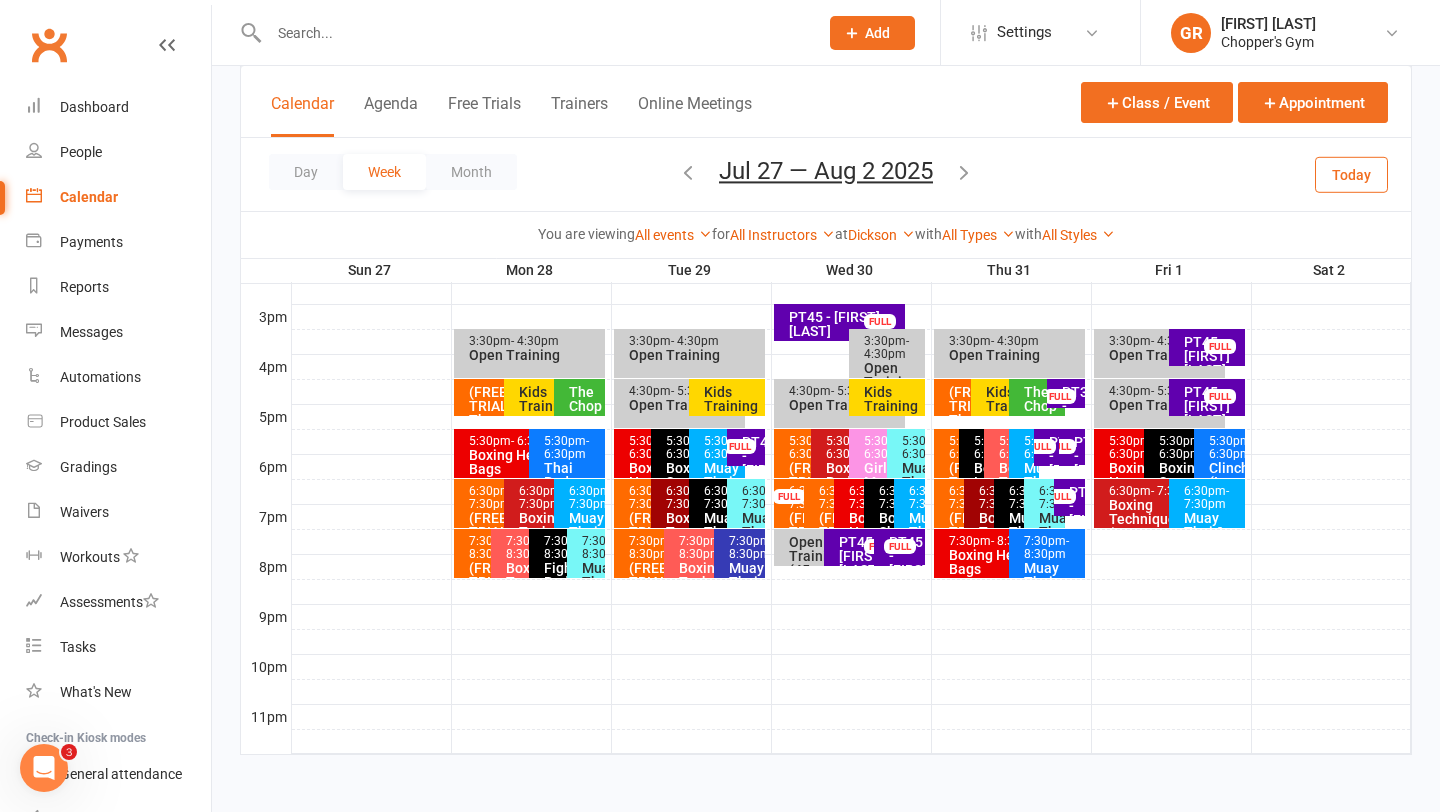 click on "Today" at bounding box center (1351, 174) 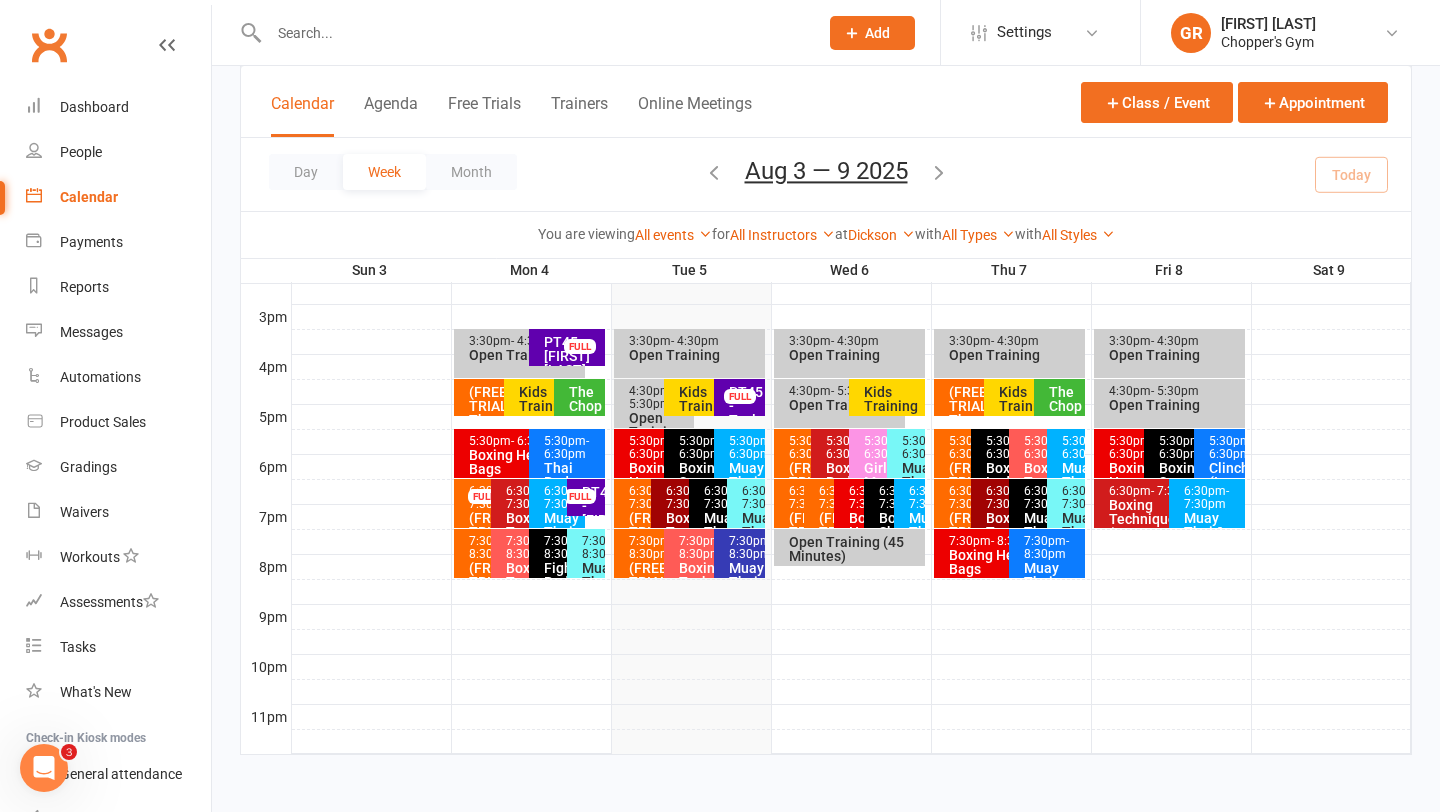 click on "- 7:30pm" at bounding box center (651, 497) 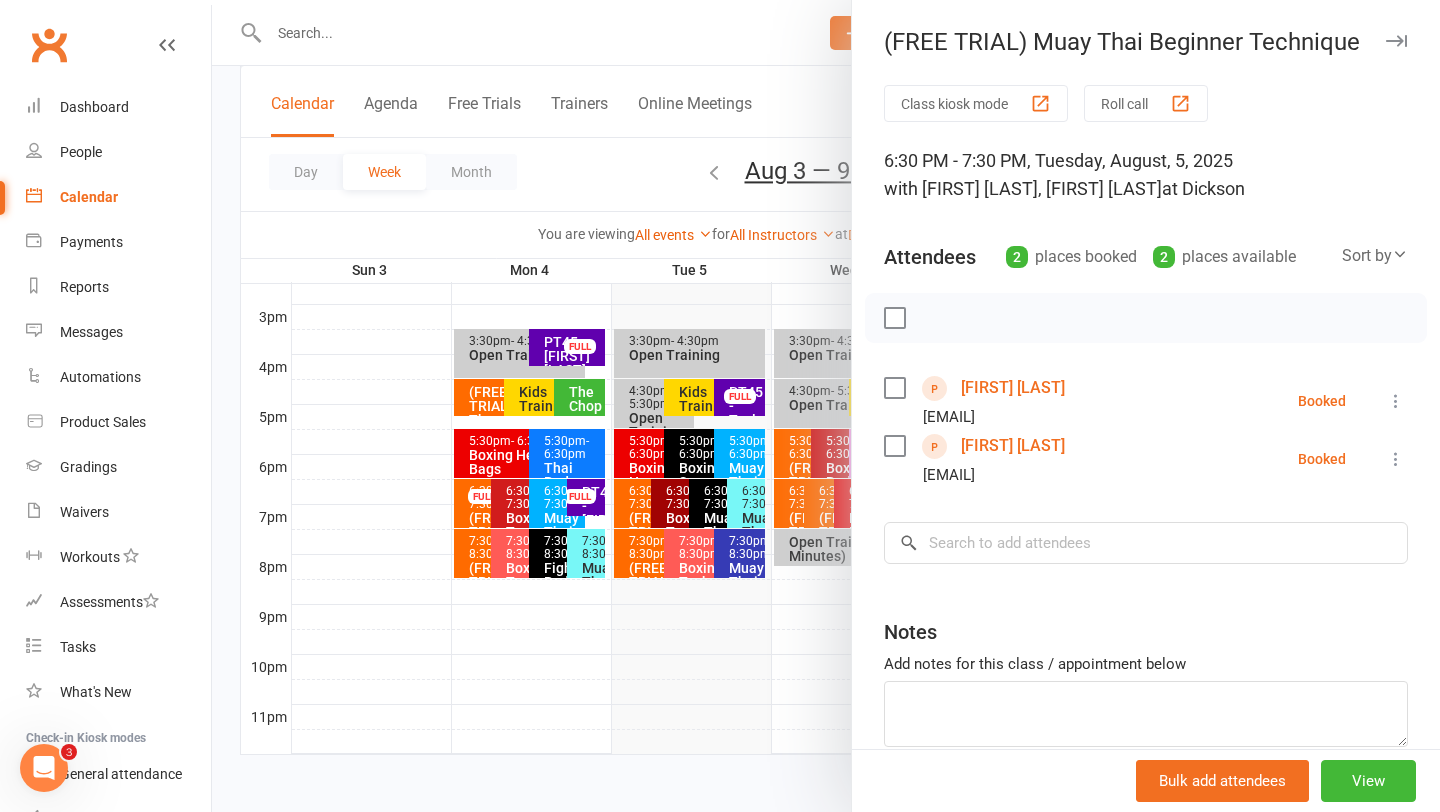 click at bounding box center (826, 406) 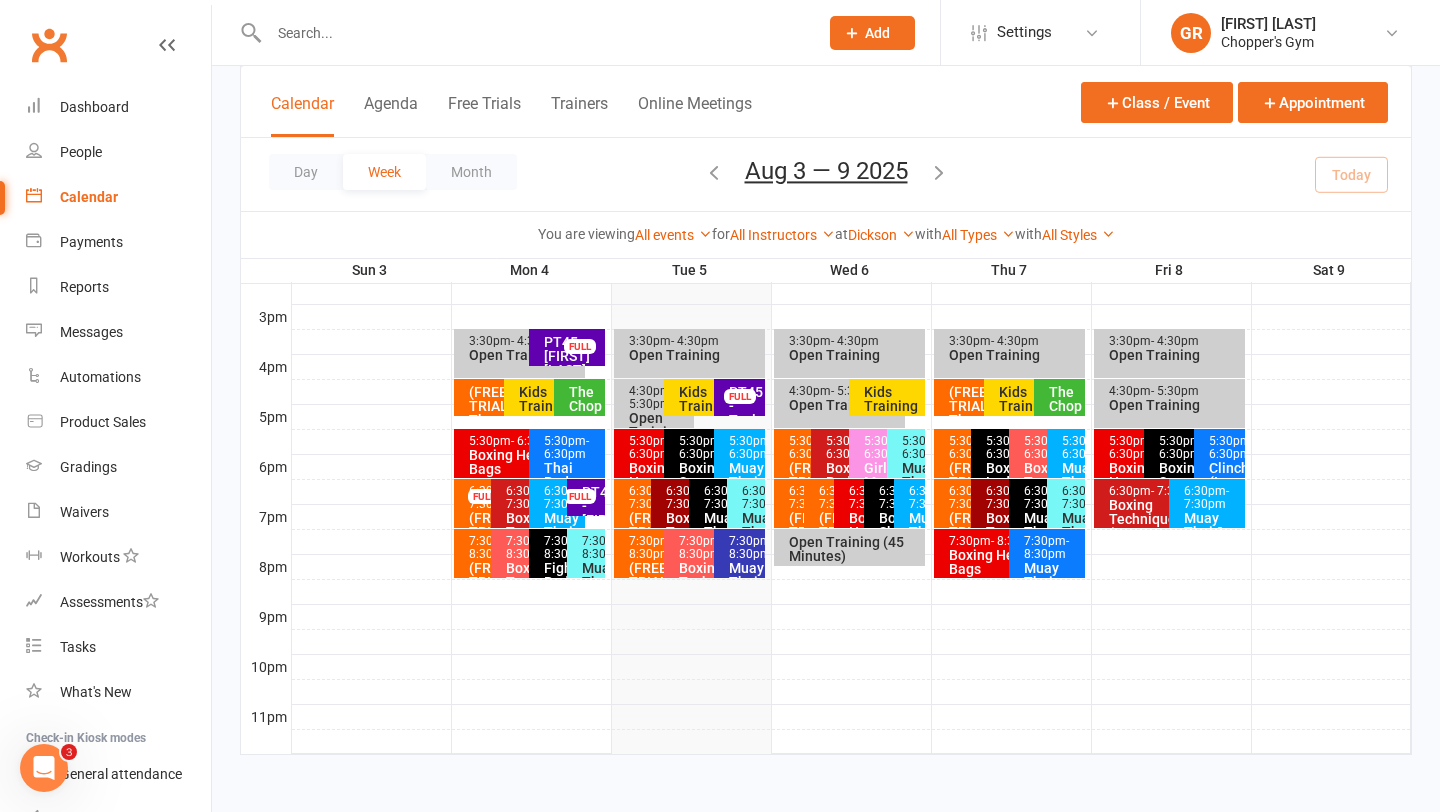 click on "Boxing Heavy Bags" at bounding box center [659, 482] 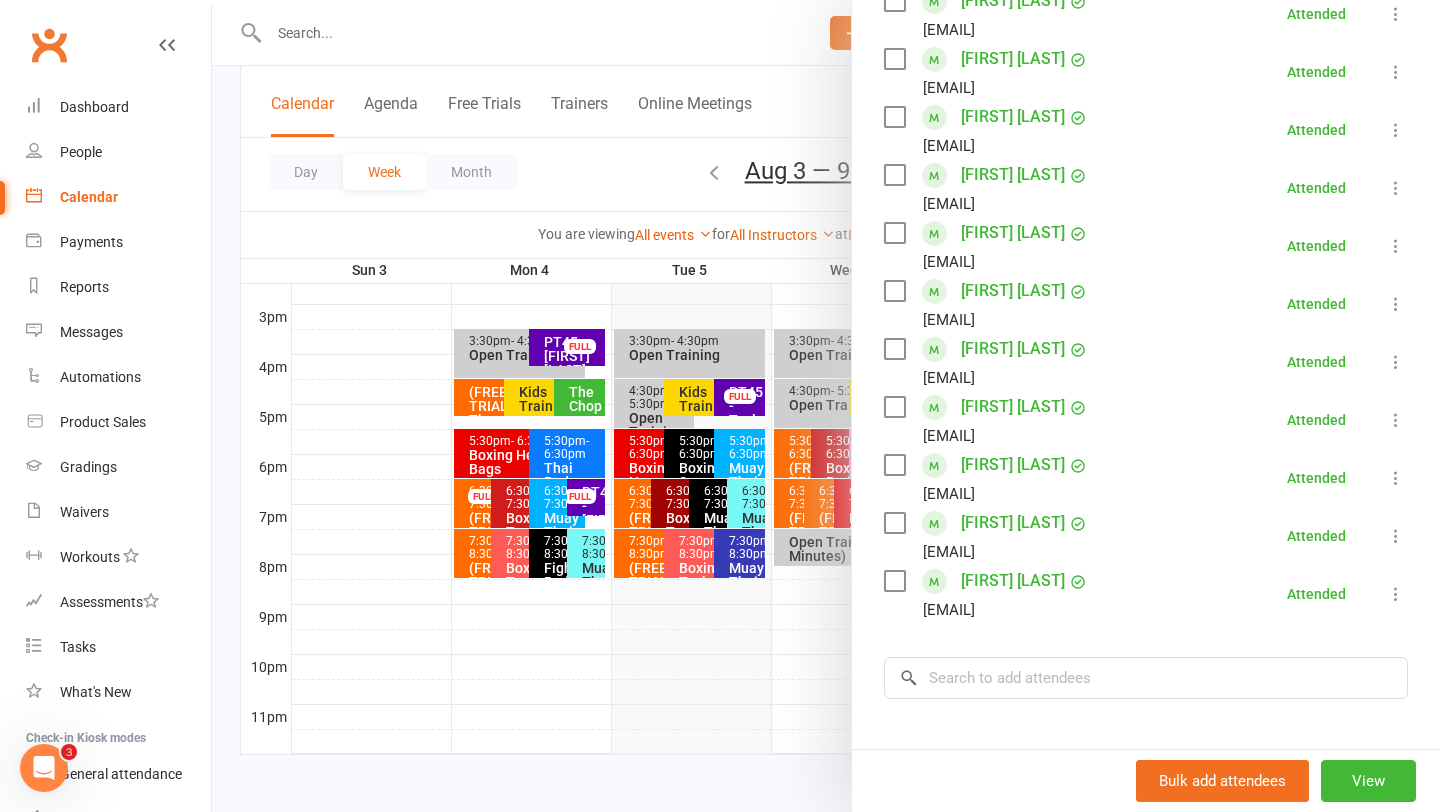 scroll, scrollTop: 571, scrollLeft: 0, axis: vertical 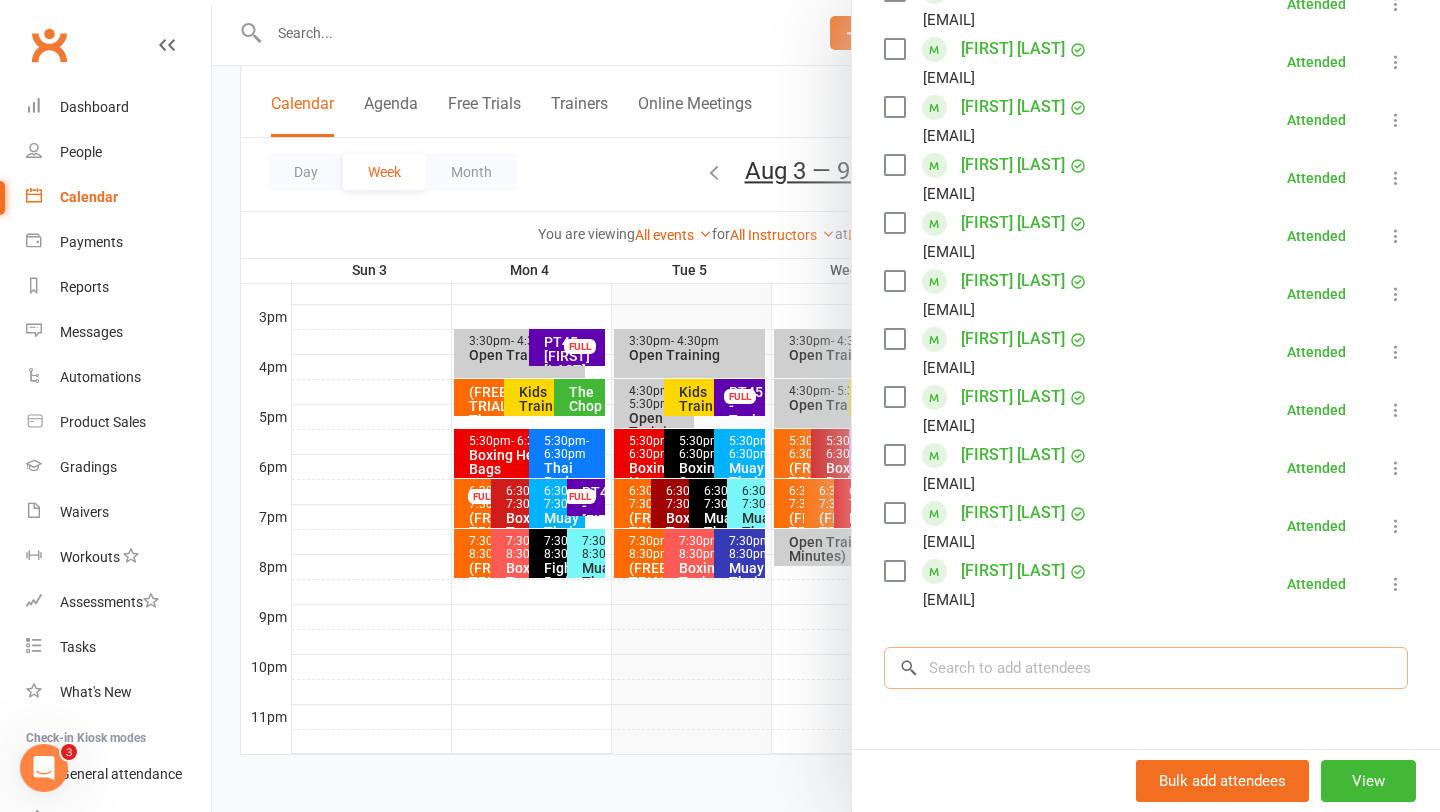 click at bounding box center (1146, 668) 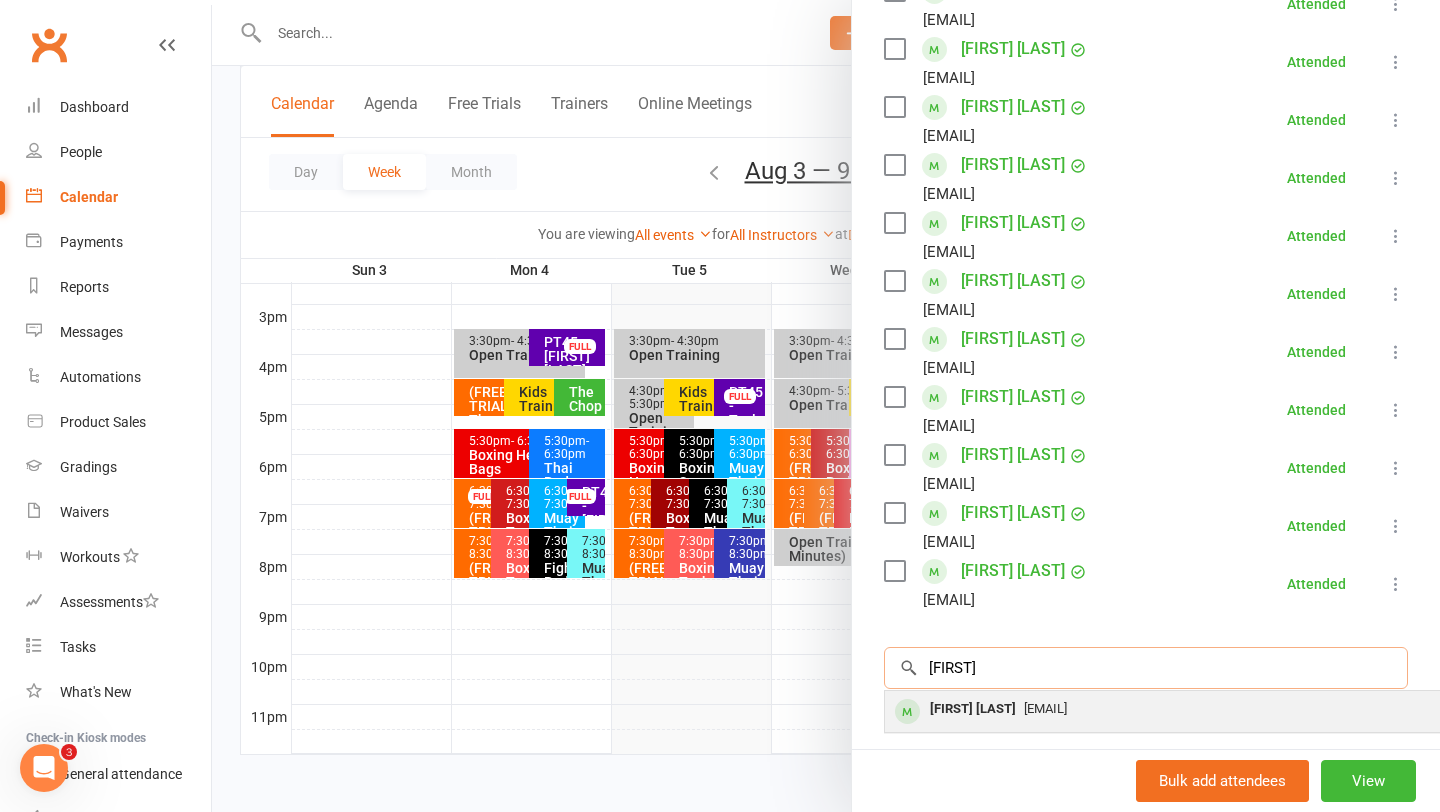 type on "aditya" 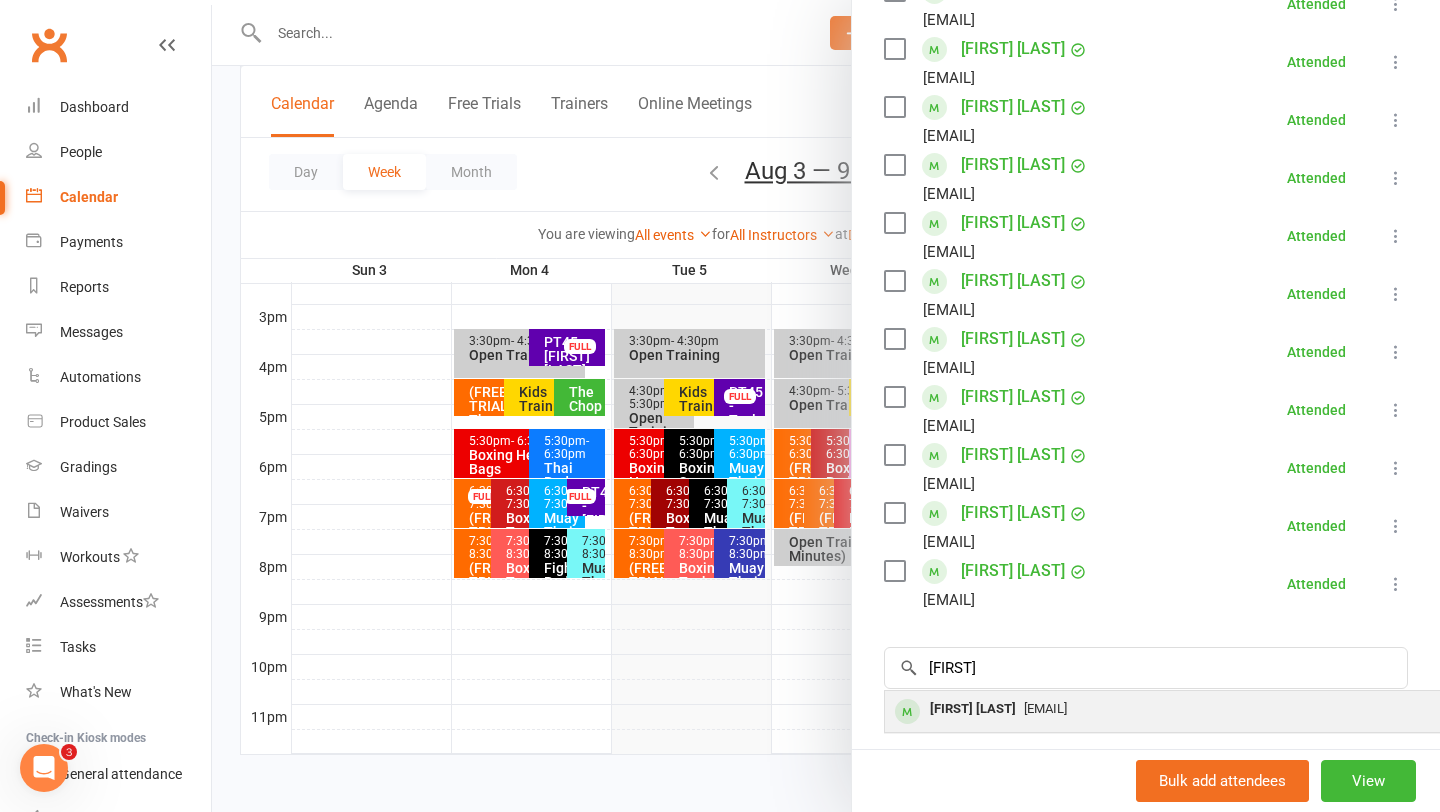 click on "Aditya Banerjee" at bounding box center (973, 709) 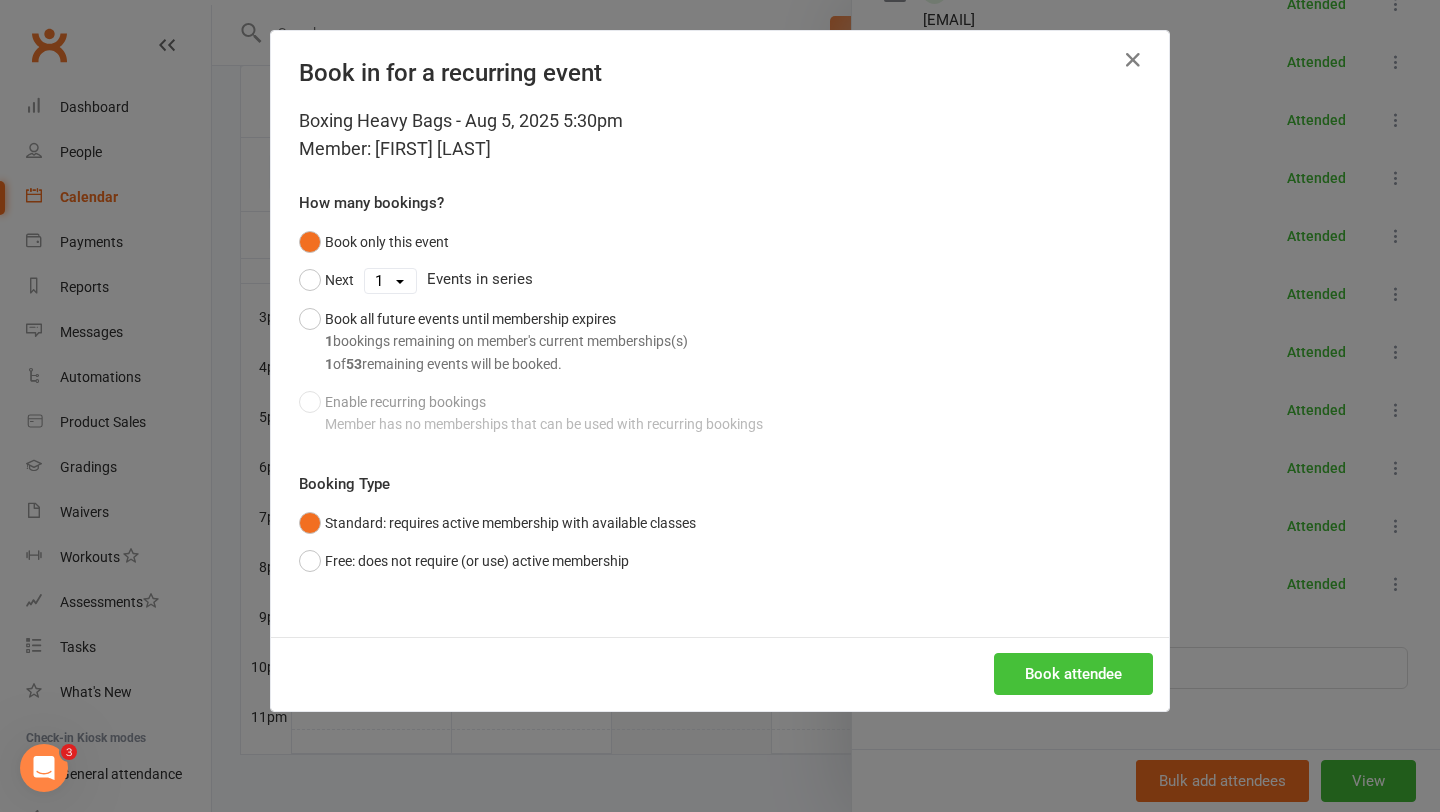 click on "Book attendee" at bounding box center (1073, 674) 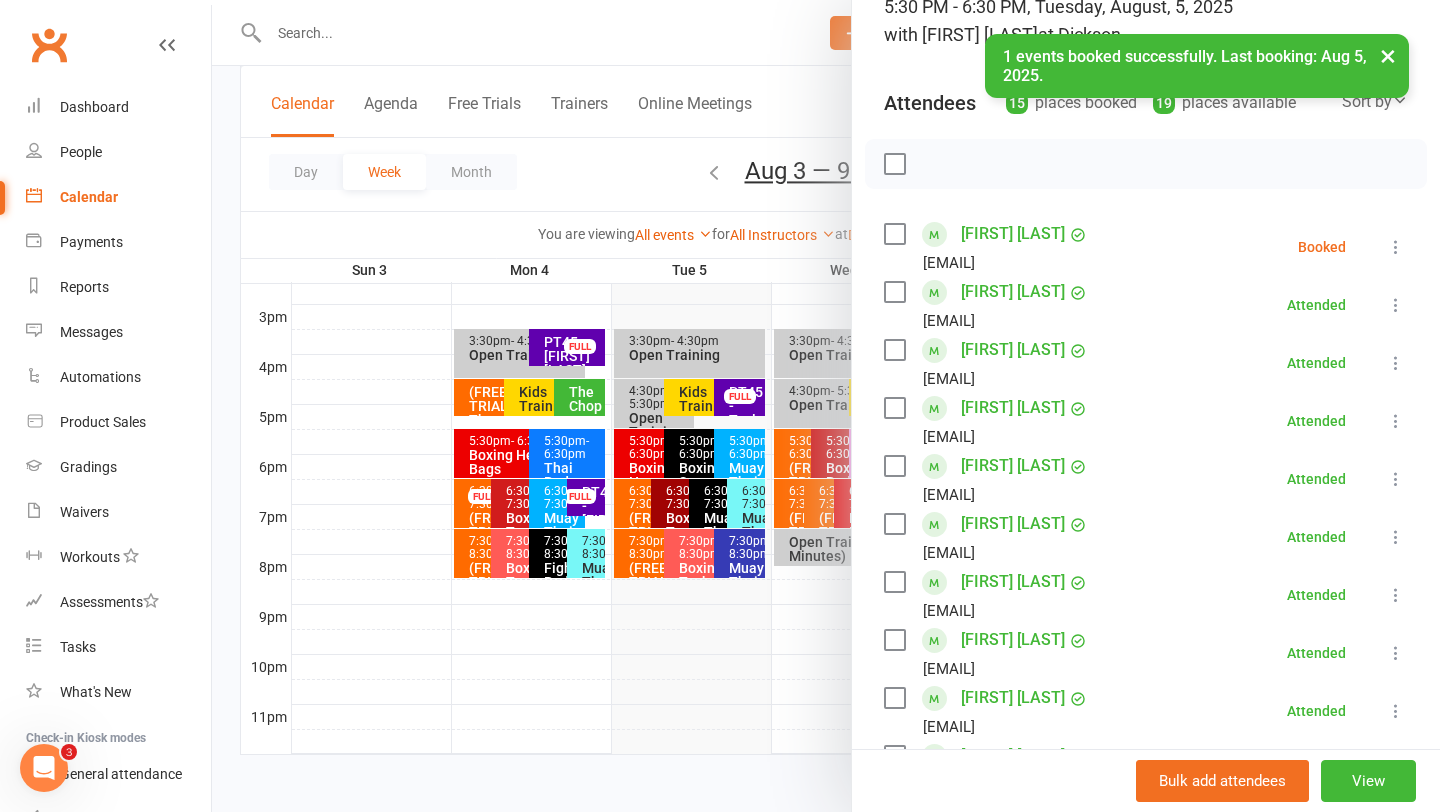 scroll, scrollTop: 144, scrollLeft: 0, axis: vertical 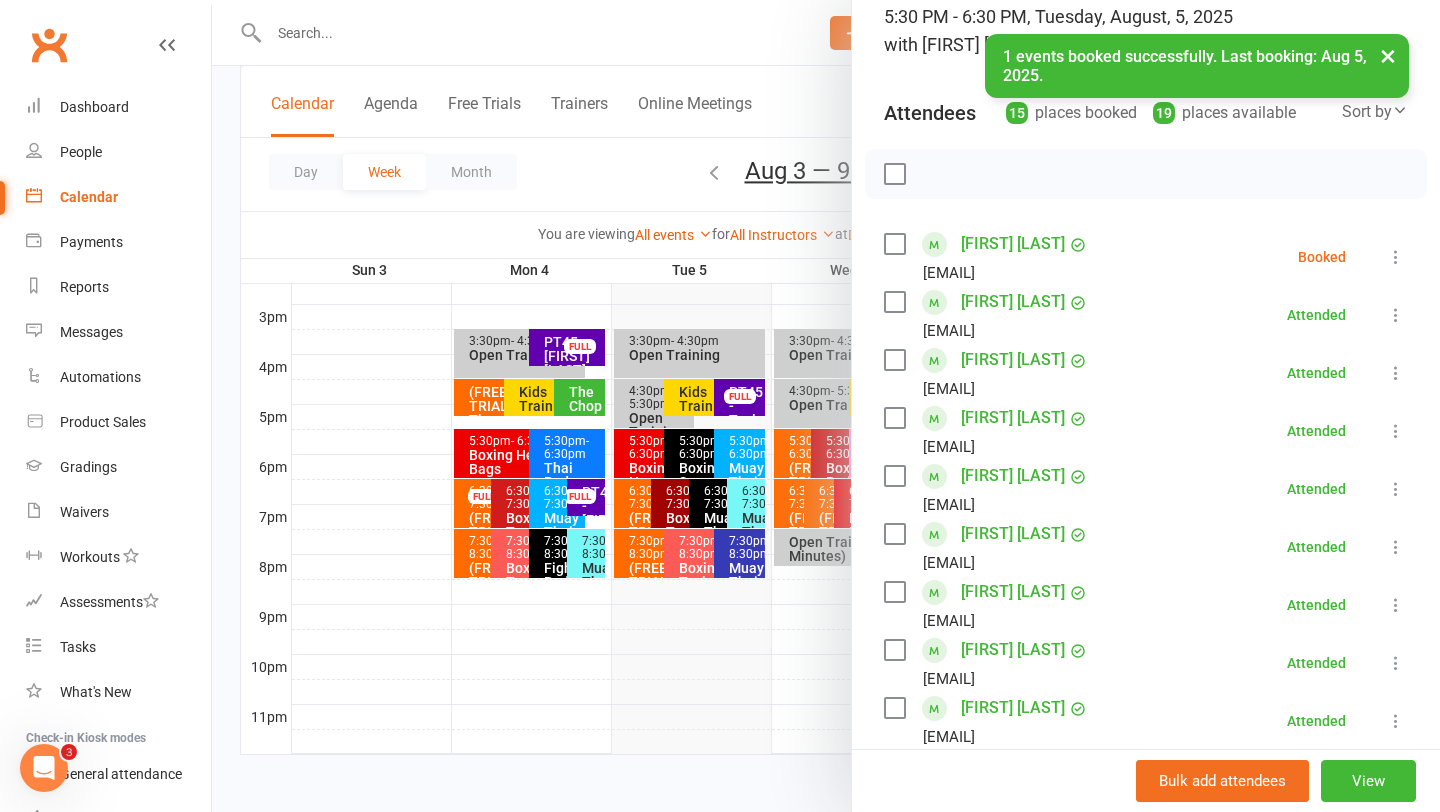 click at bounding box center (894, 244) 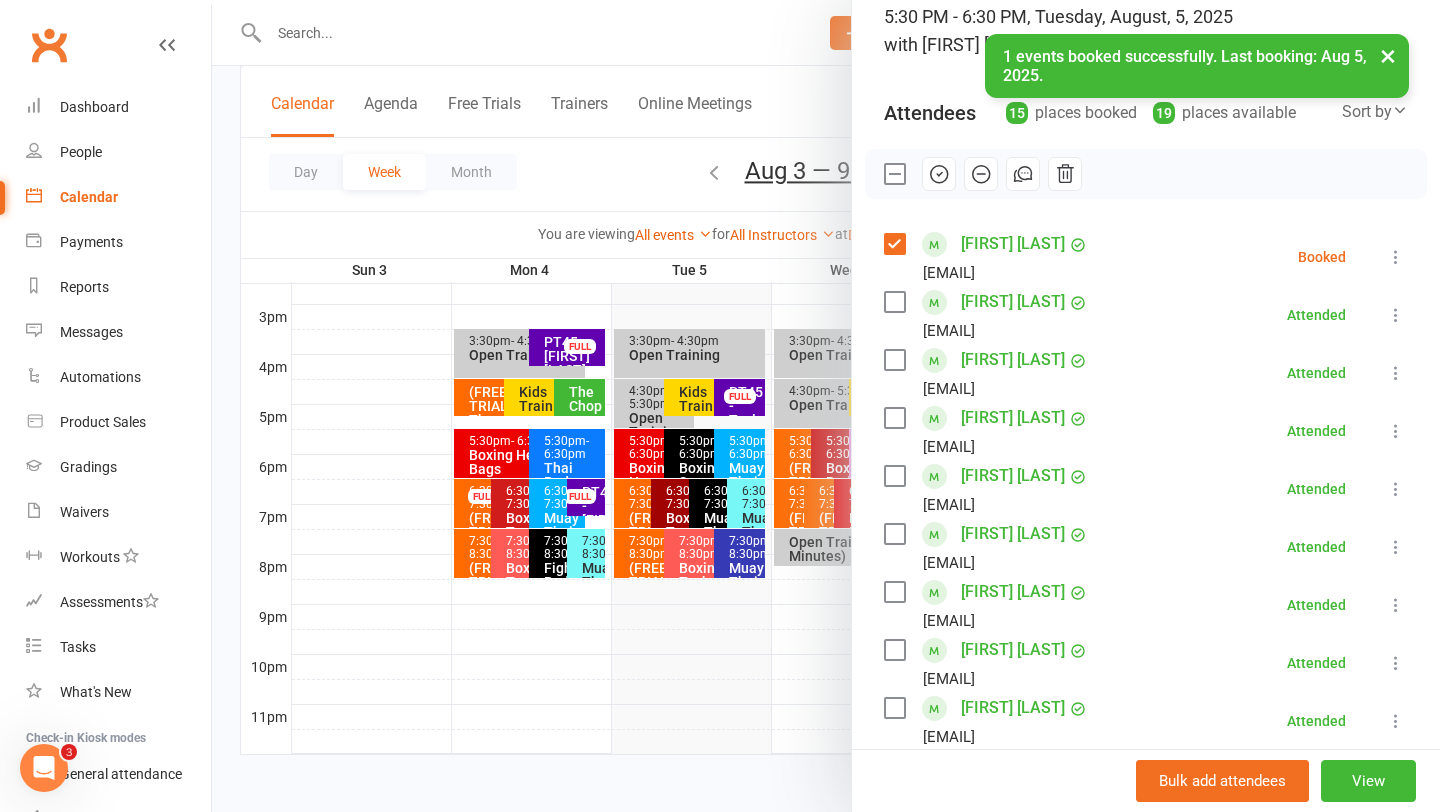 click 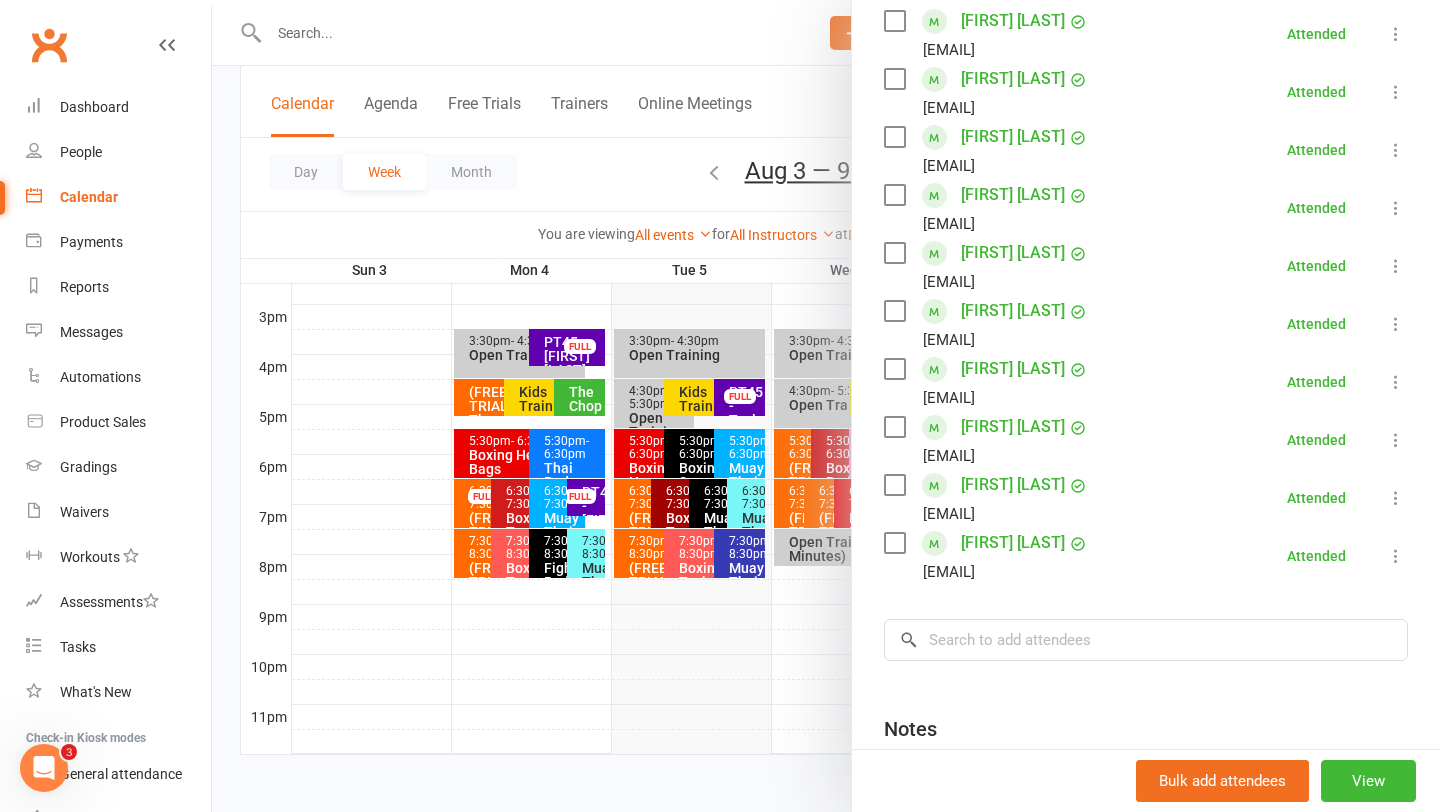 scroll, scrollTop: 673, scrollLeft: 0, axis: vertical 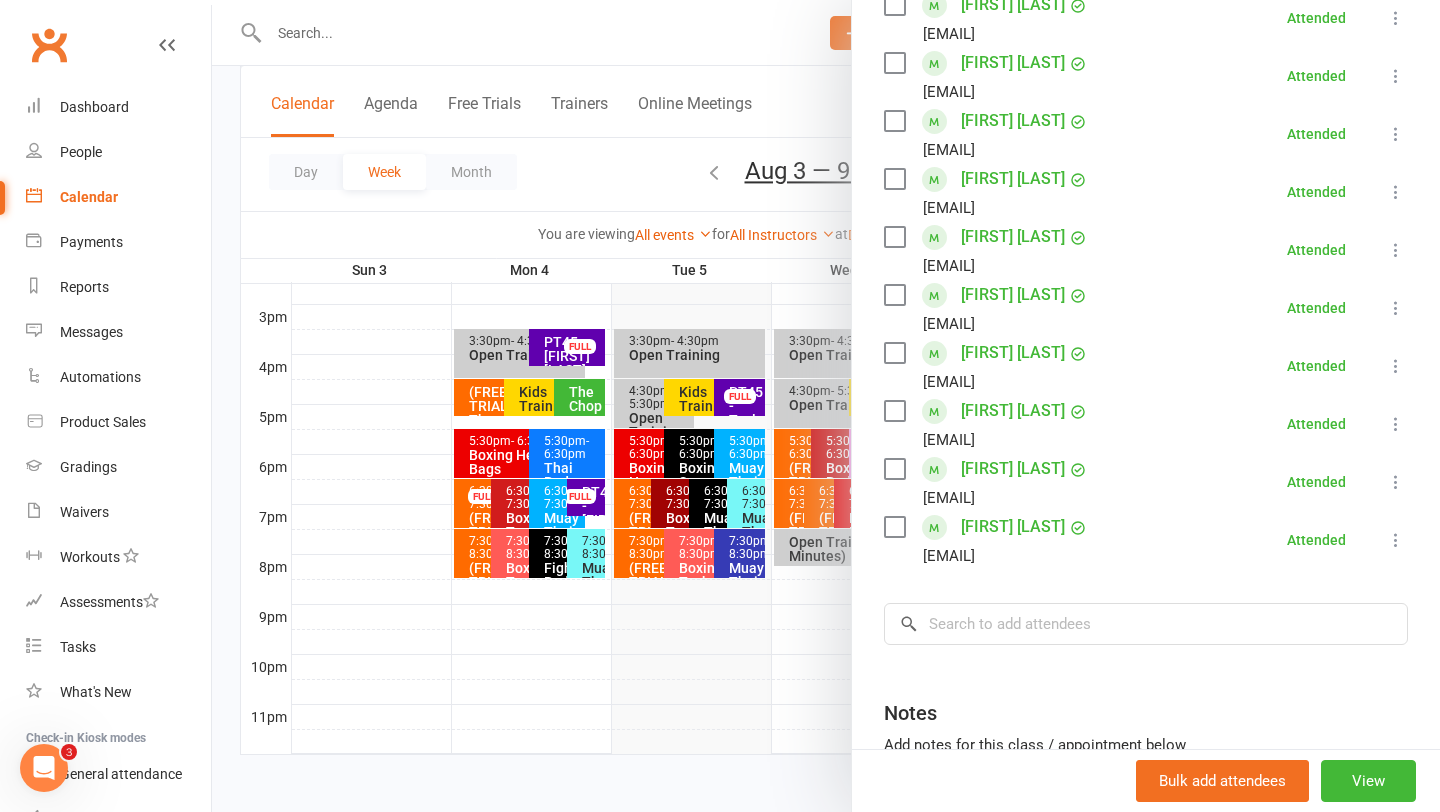 click at bounding box center (826, 406) 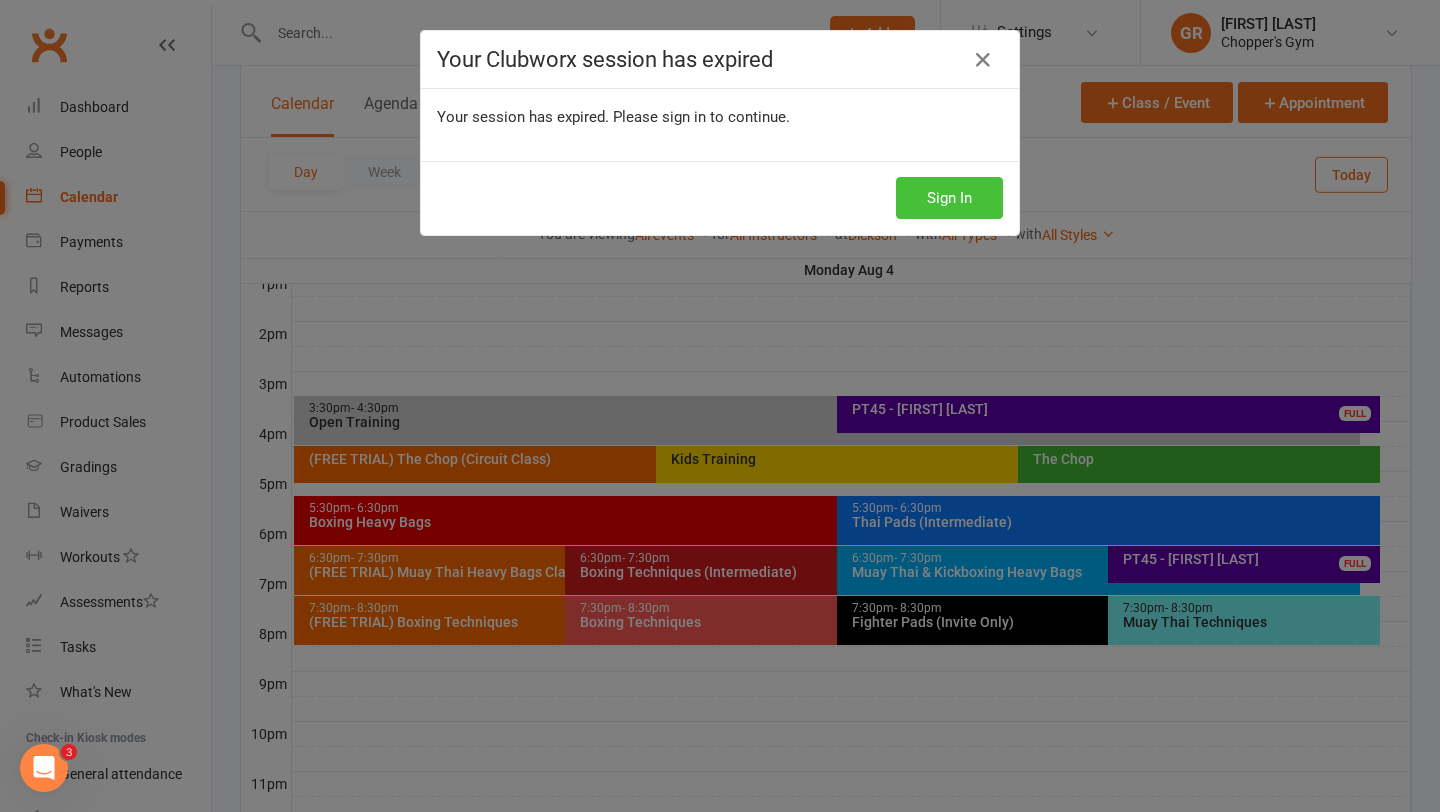 scroll, scrollTop: 0, scrollLeft: 0, axis: both 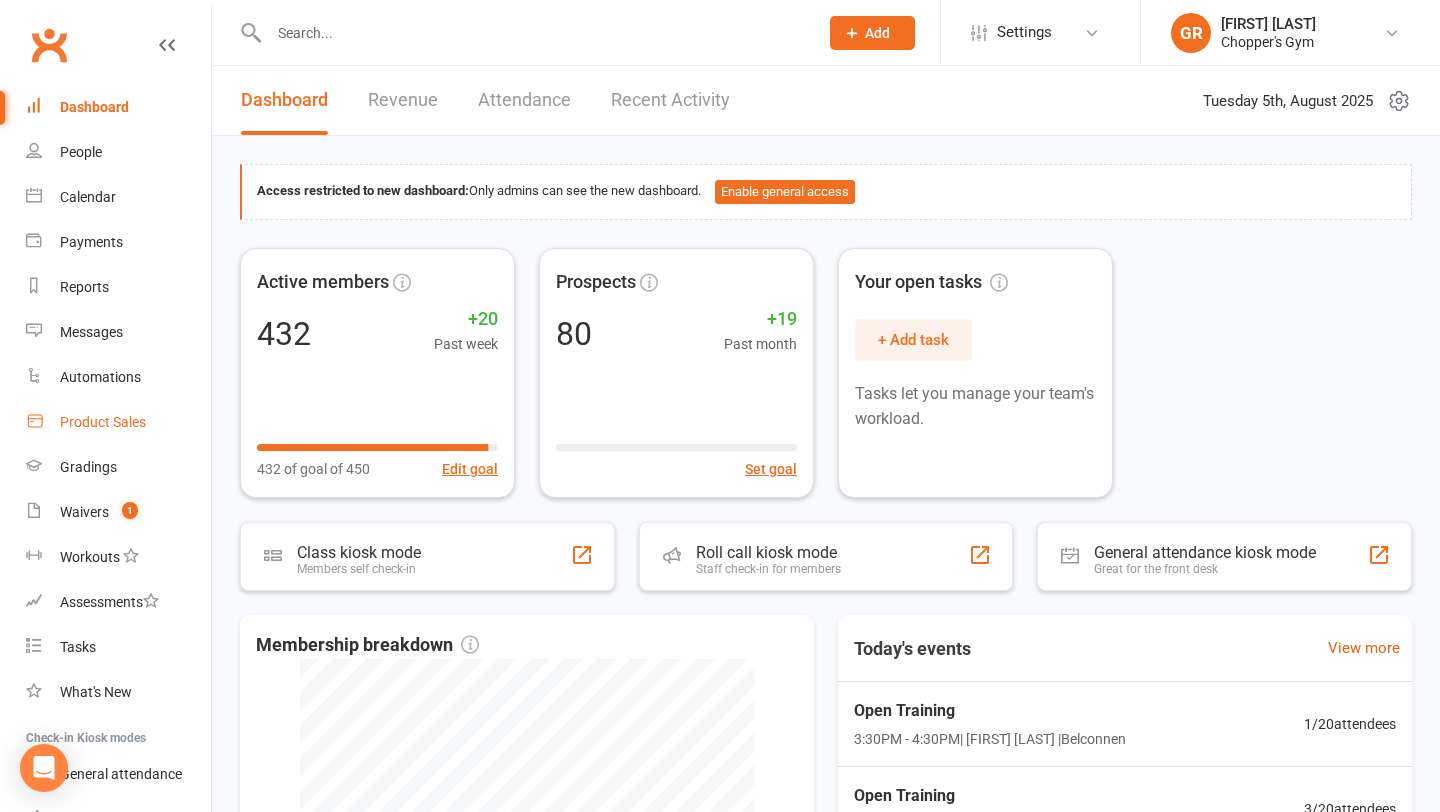 click on "Product Sales" at bounding box center (118, 422) 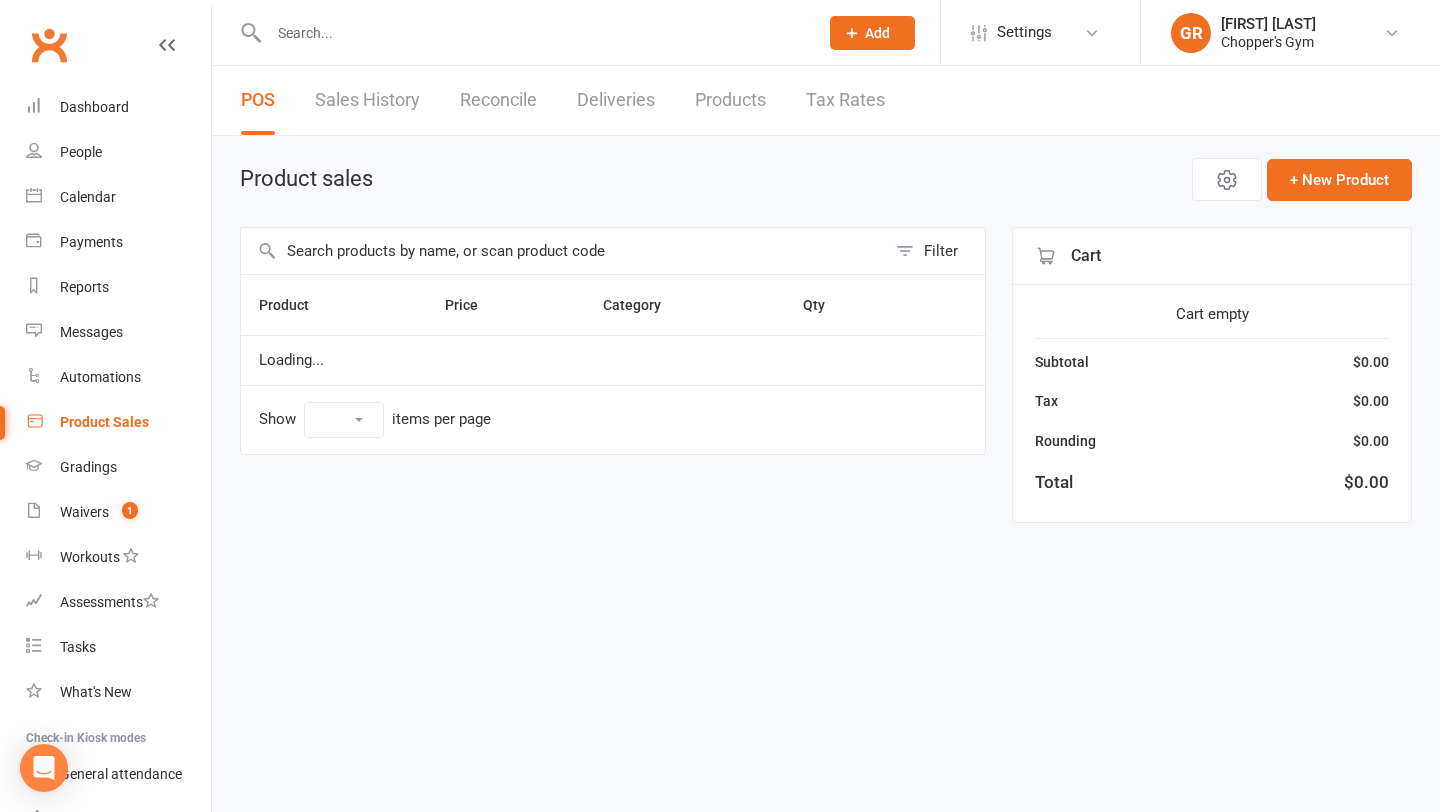 select on "100" 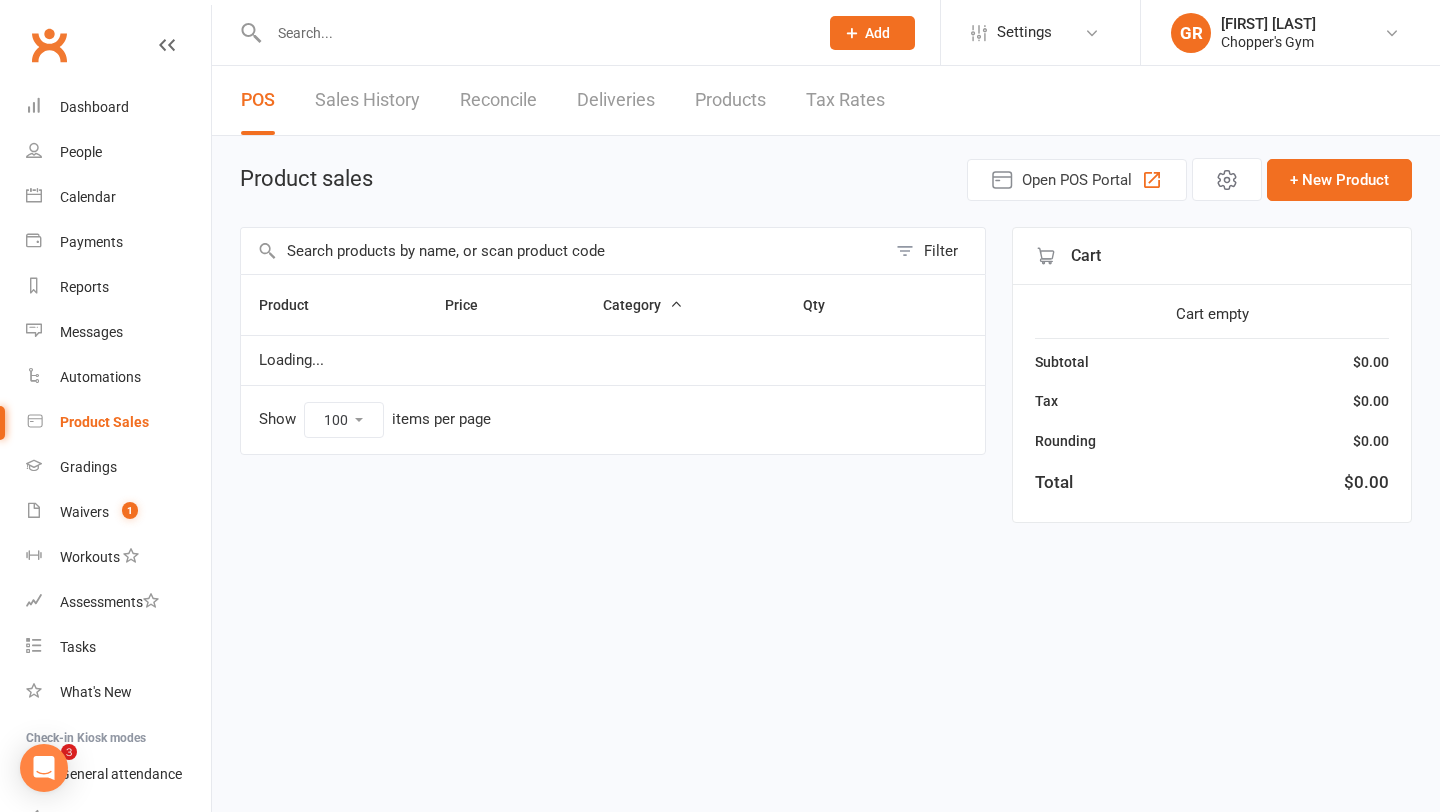 click at bounding box center (563, 251) 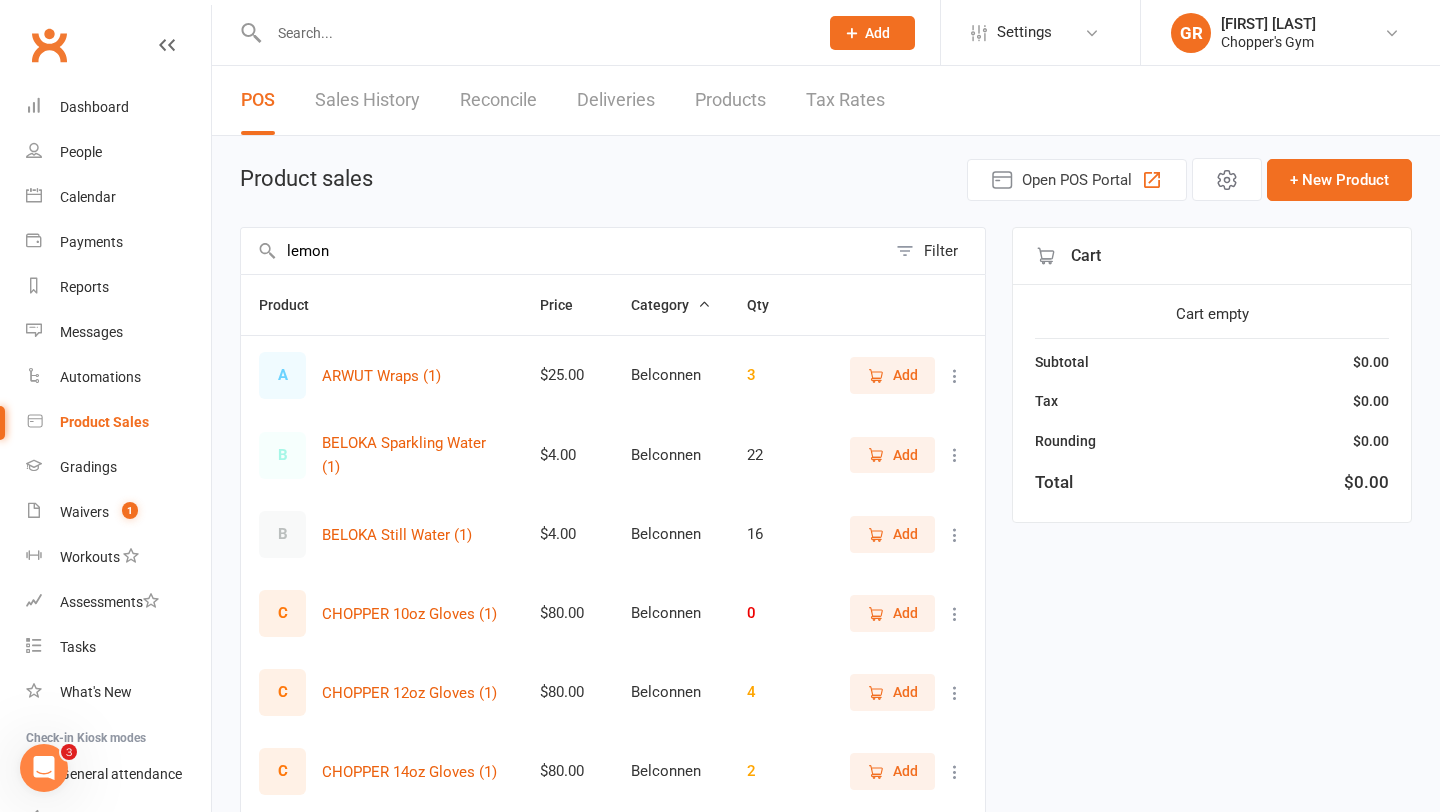 scroll, scrollTop: 0, scrollLeft: 0, axis: both 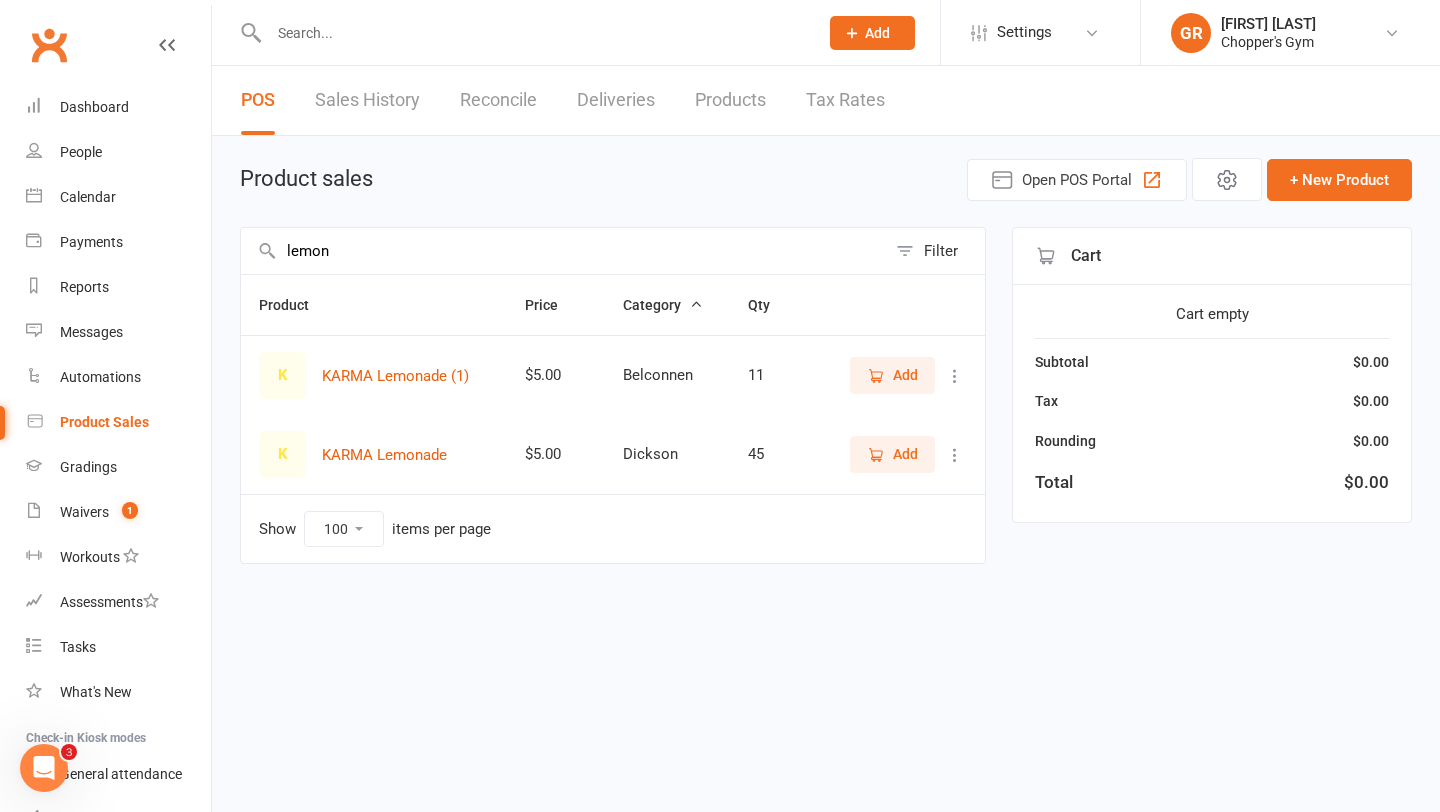 type on "lemon" 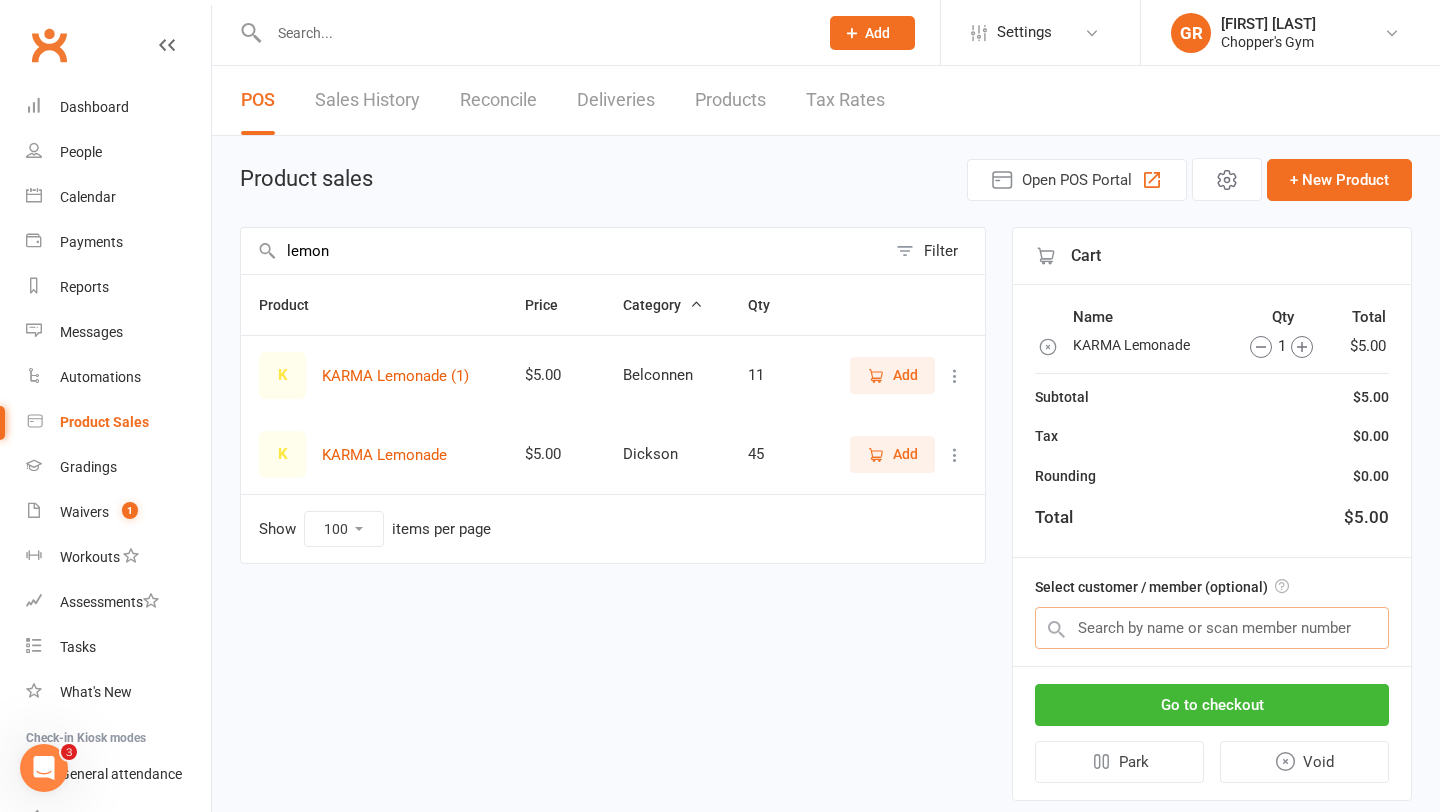 click at bounding box center (1212, 628) 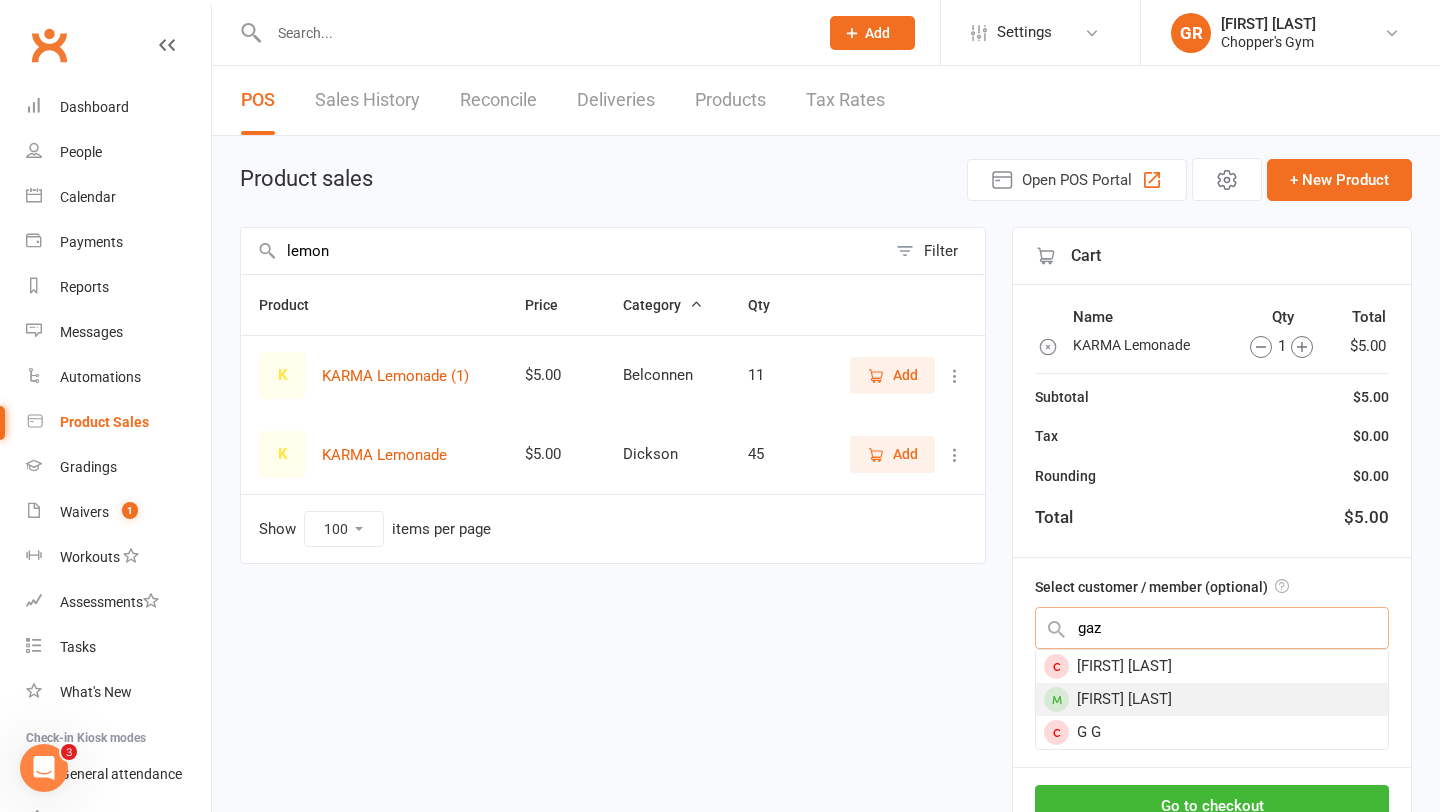 type on "gaz" 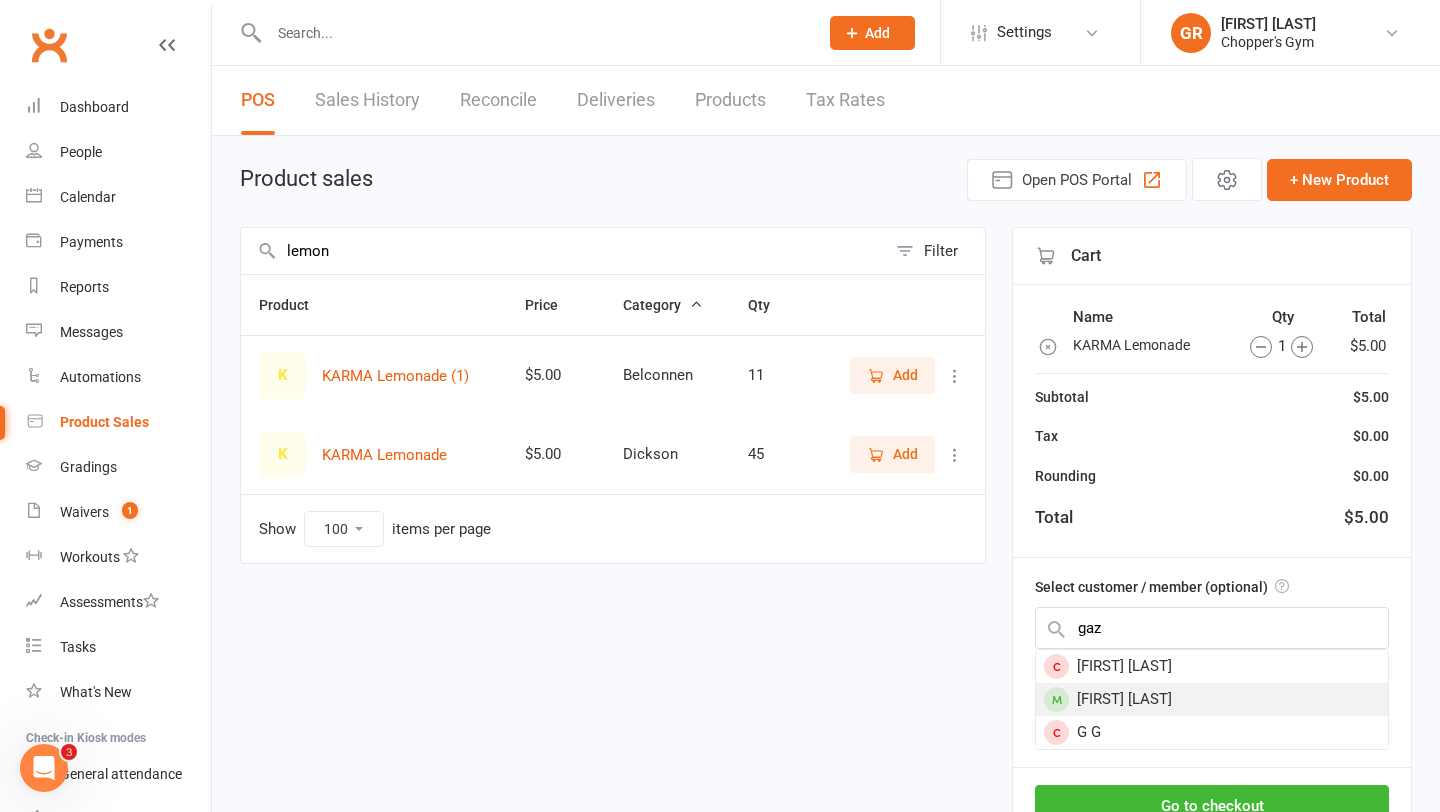 click on "[FIRST] [LAST]" at bounding box center (1212, 699) 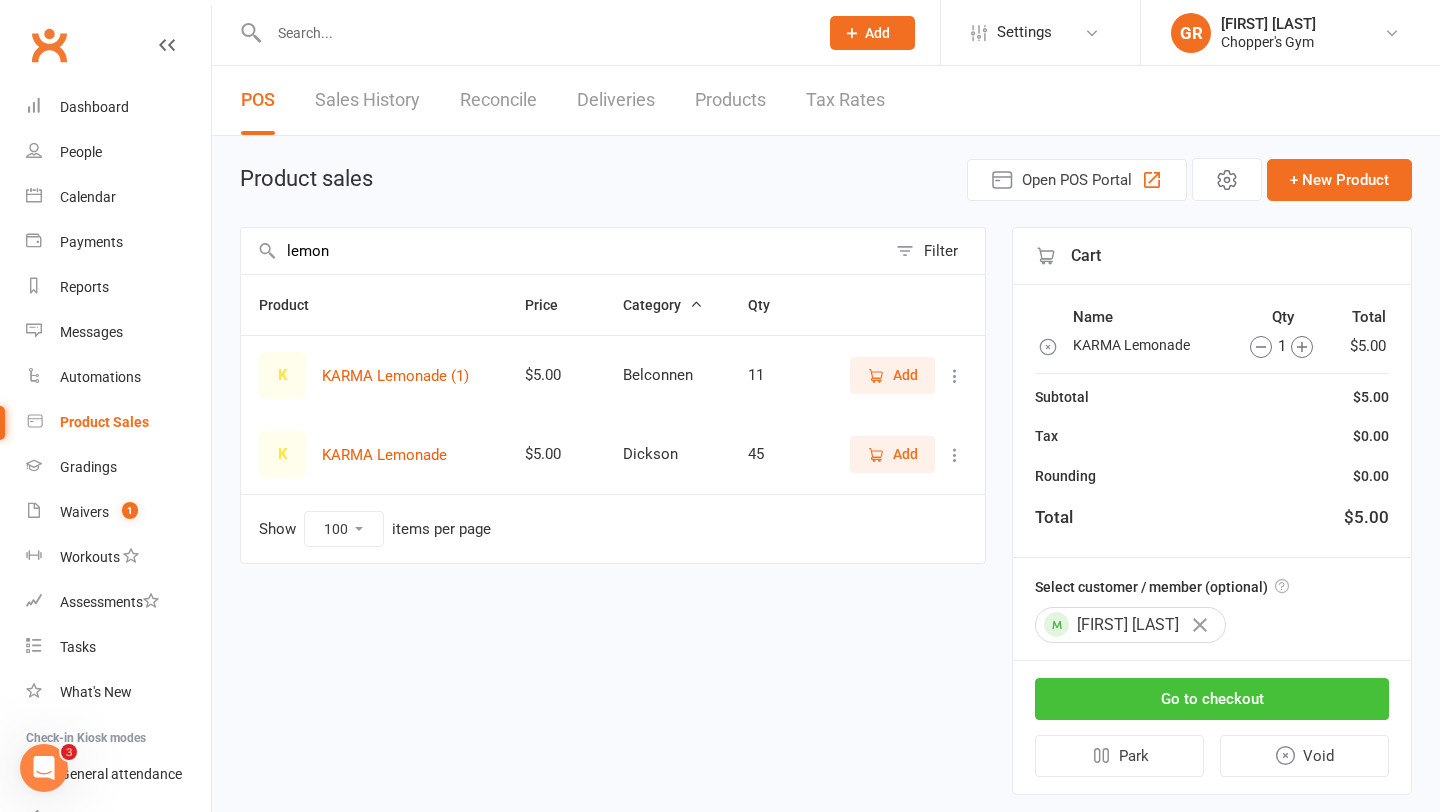 click on "Go to checkout" at bounding box center [1212, 699] 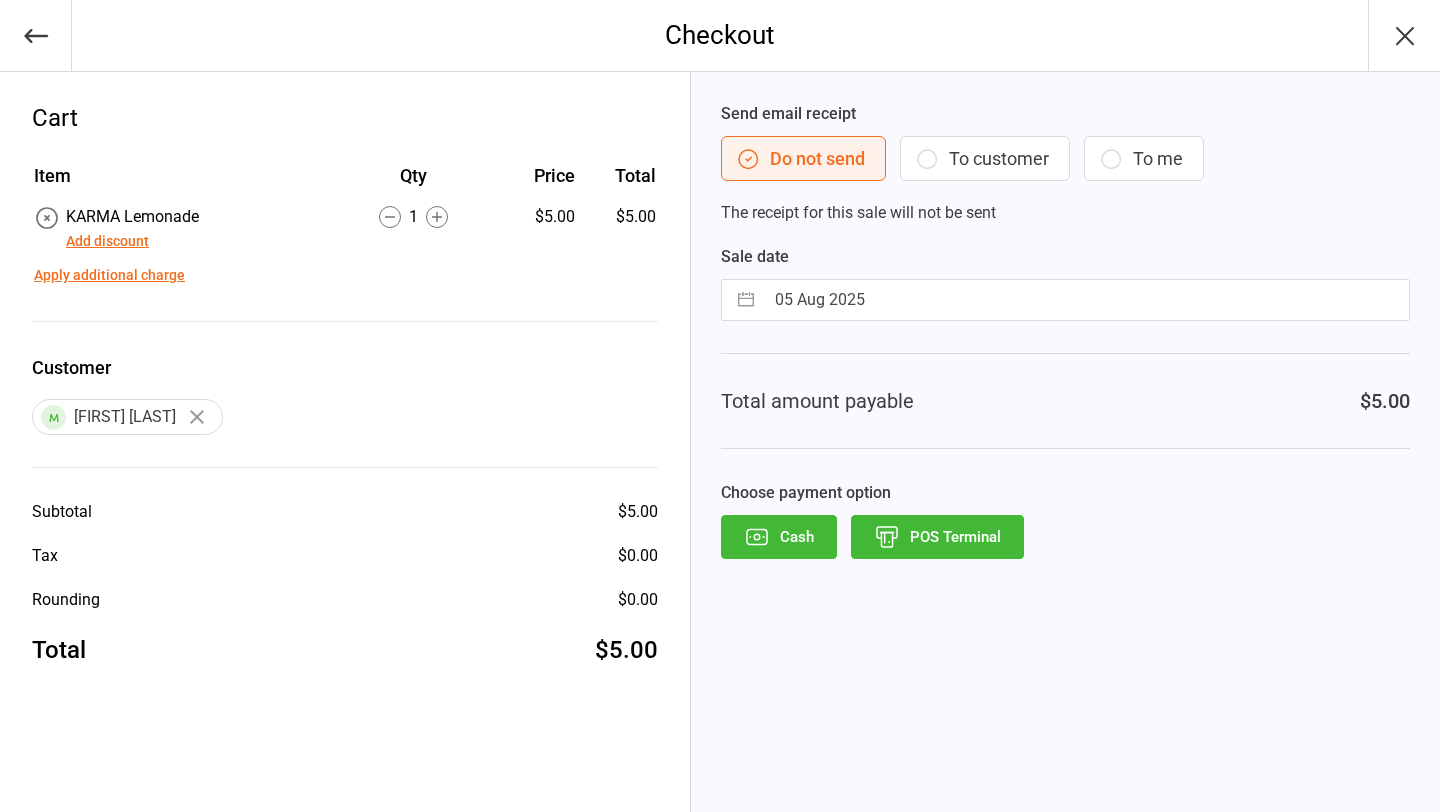 scroll, scrollTop: 0, scrollLeft: 0, axis: both 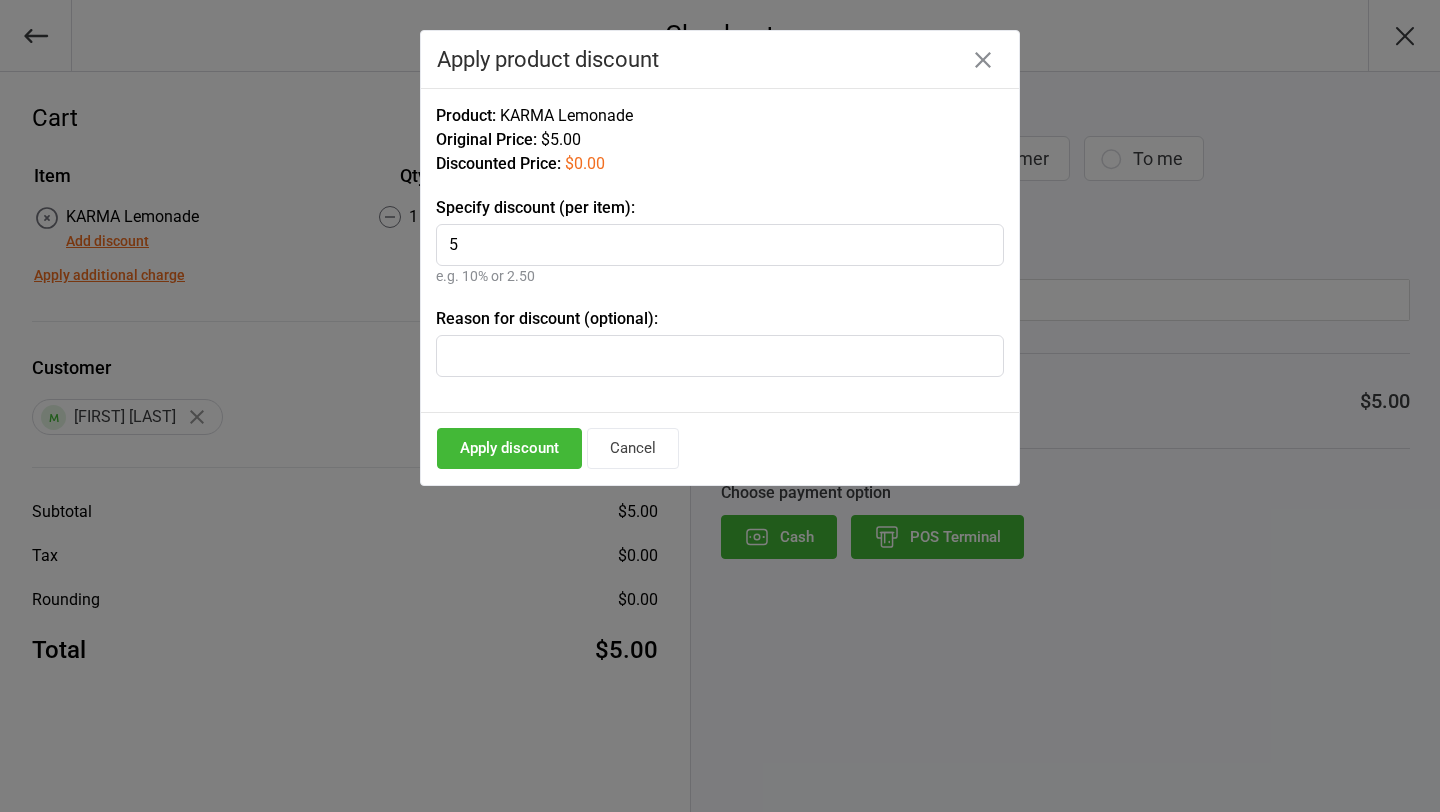 type on "5" 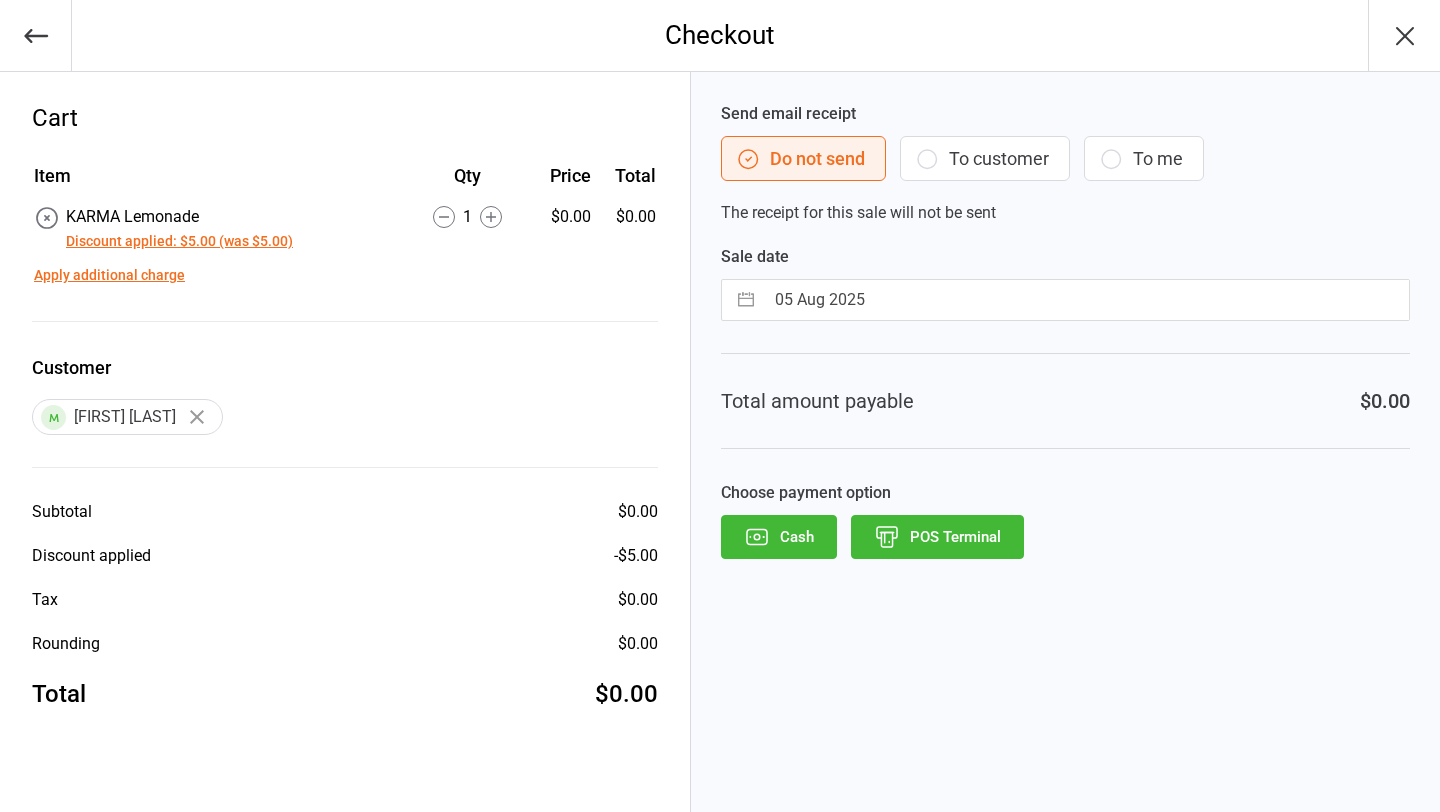 click on "POS Terminal" at bounding box center (937, 537) 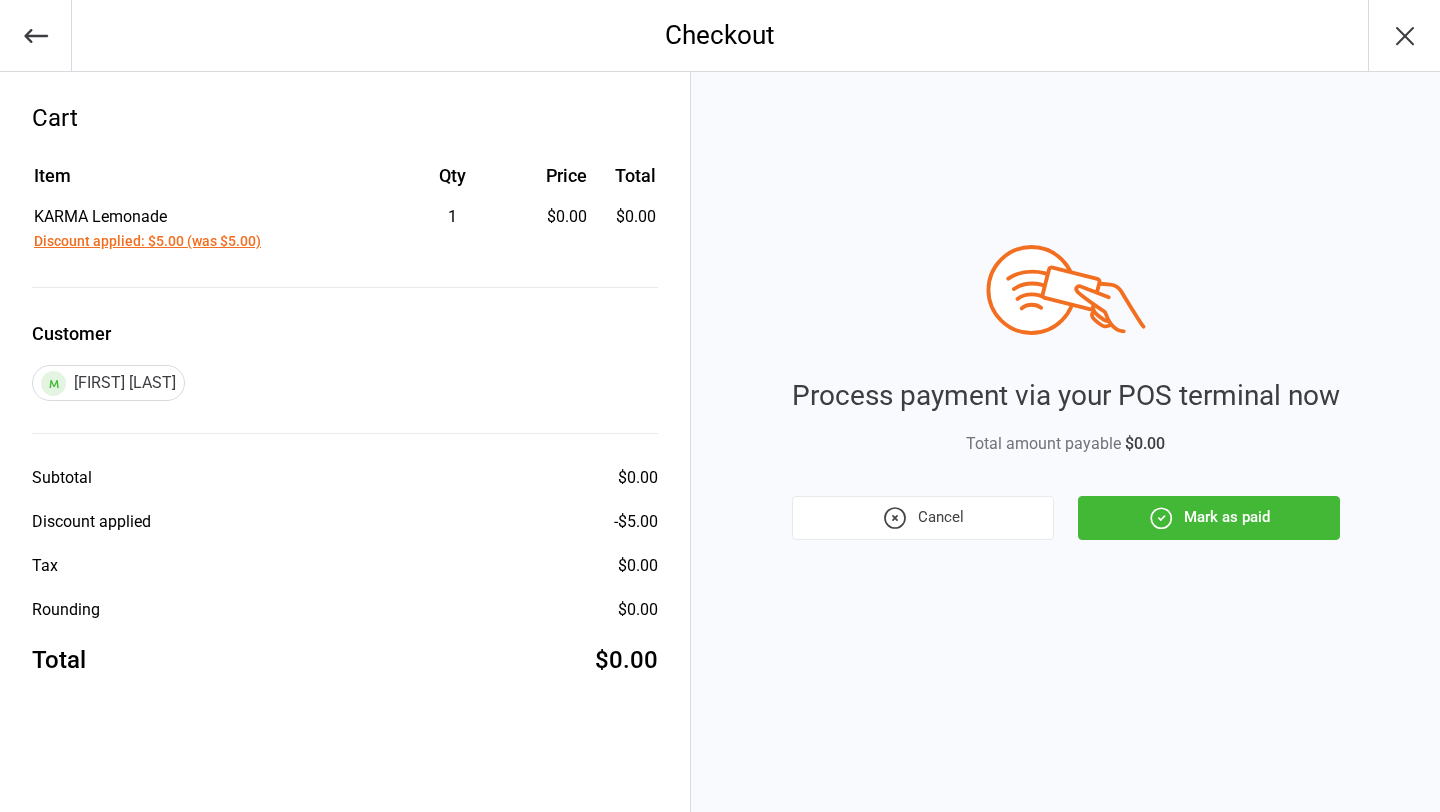 click 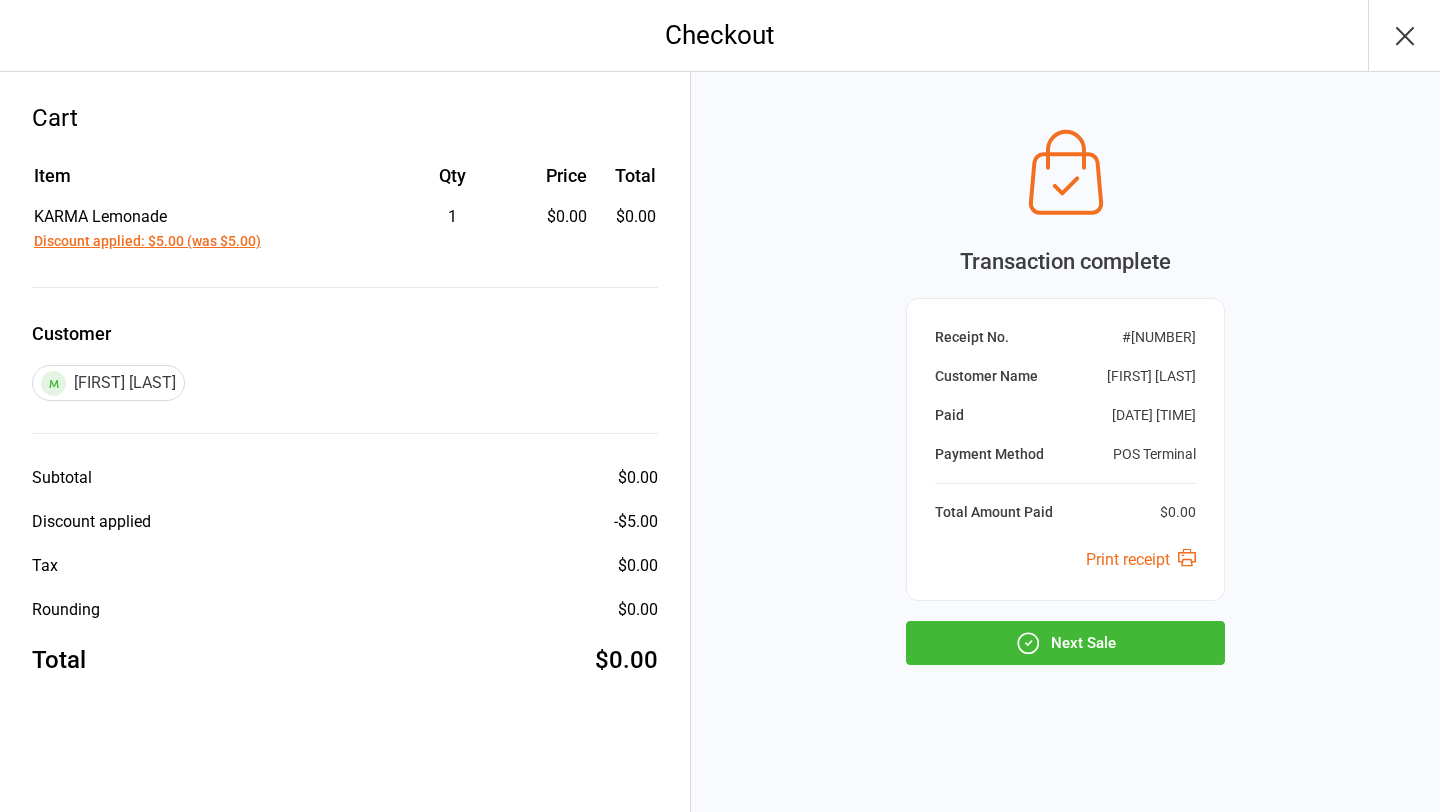 click 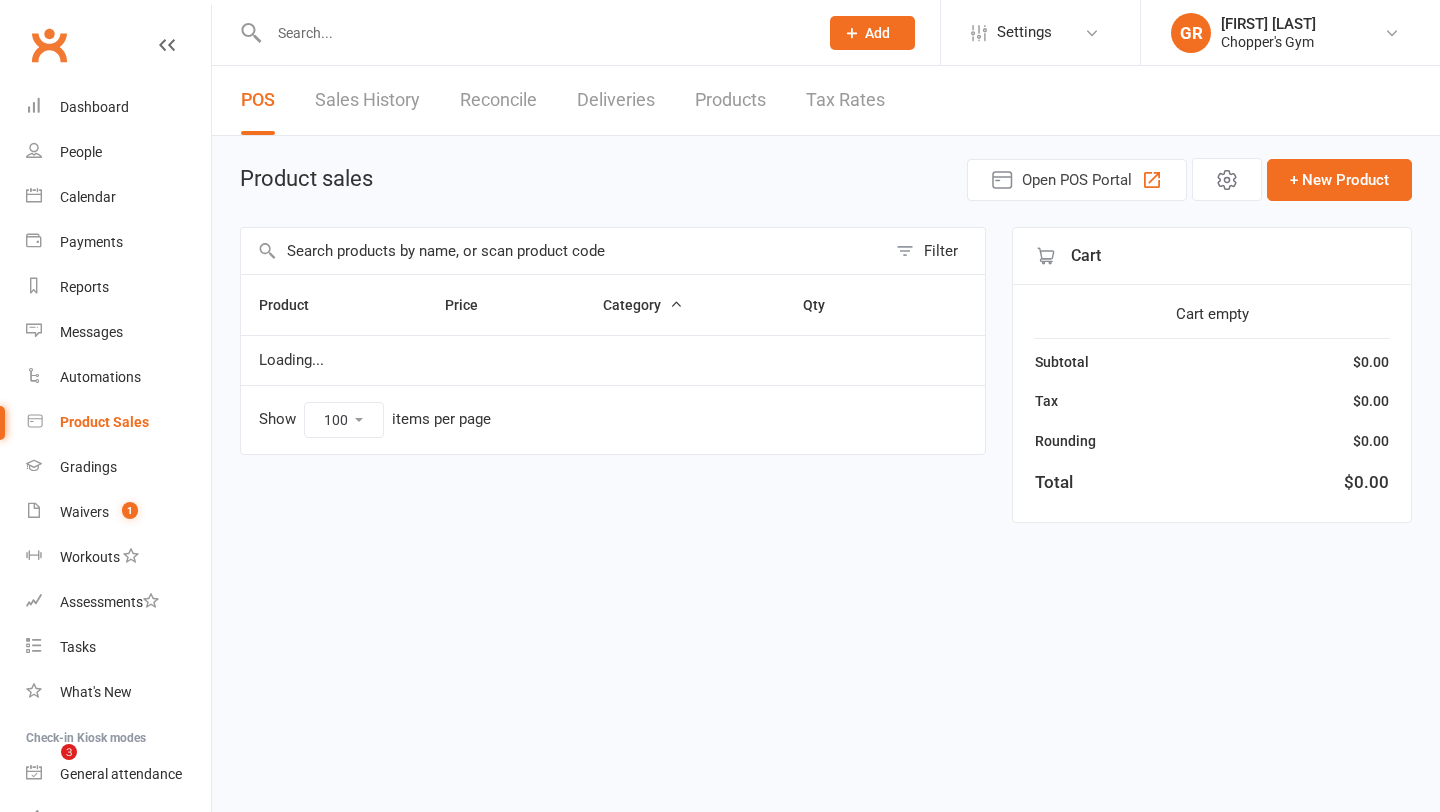 select on "100" 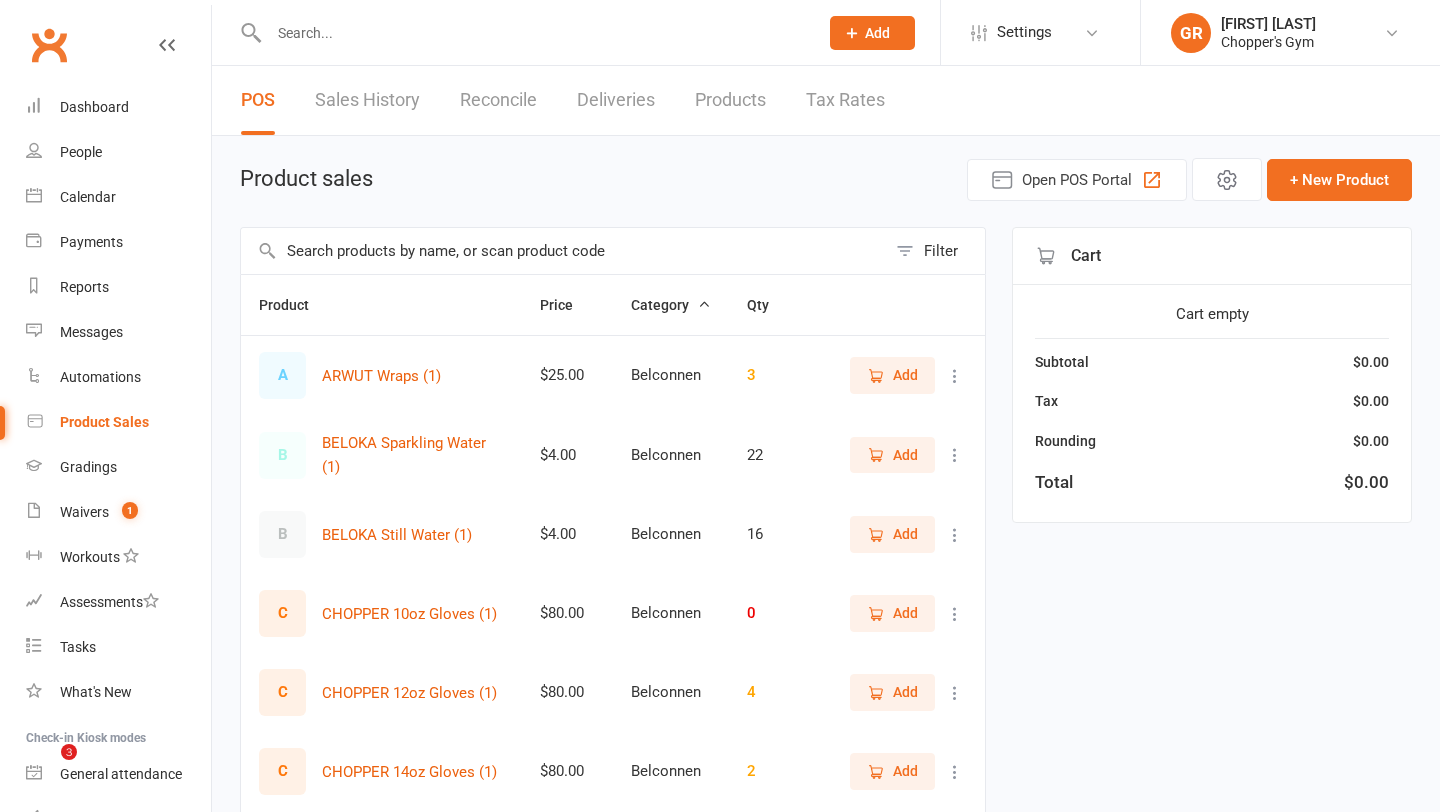 scroll, scrollTop: 0, scrollLeft: 0, axis: both 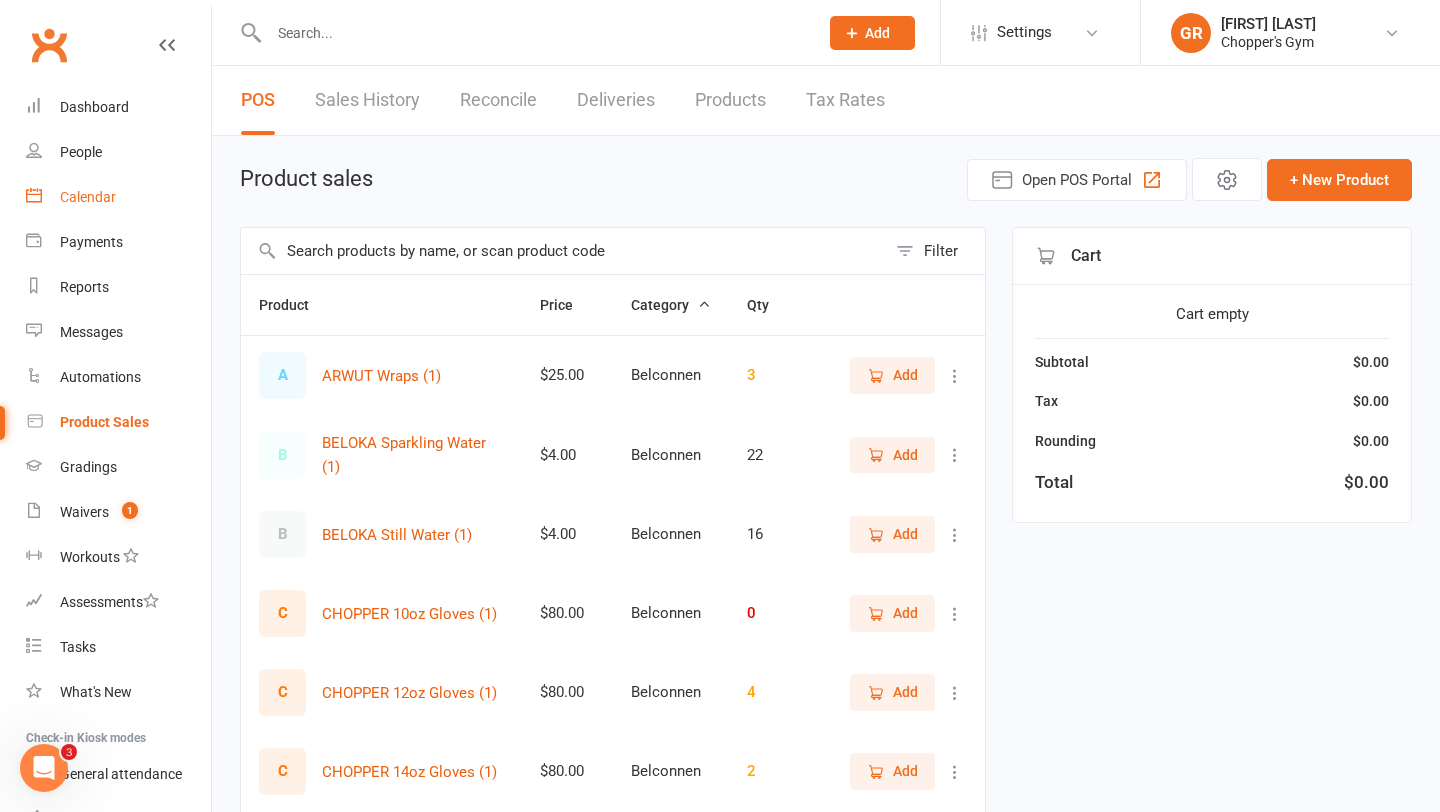 click on "Calendar" at bounding box center [118, 197] 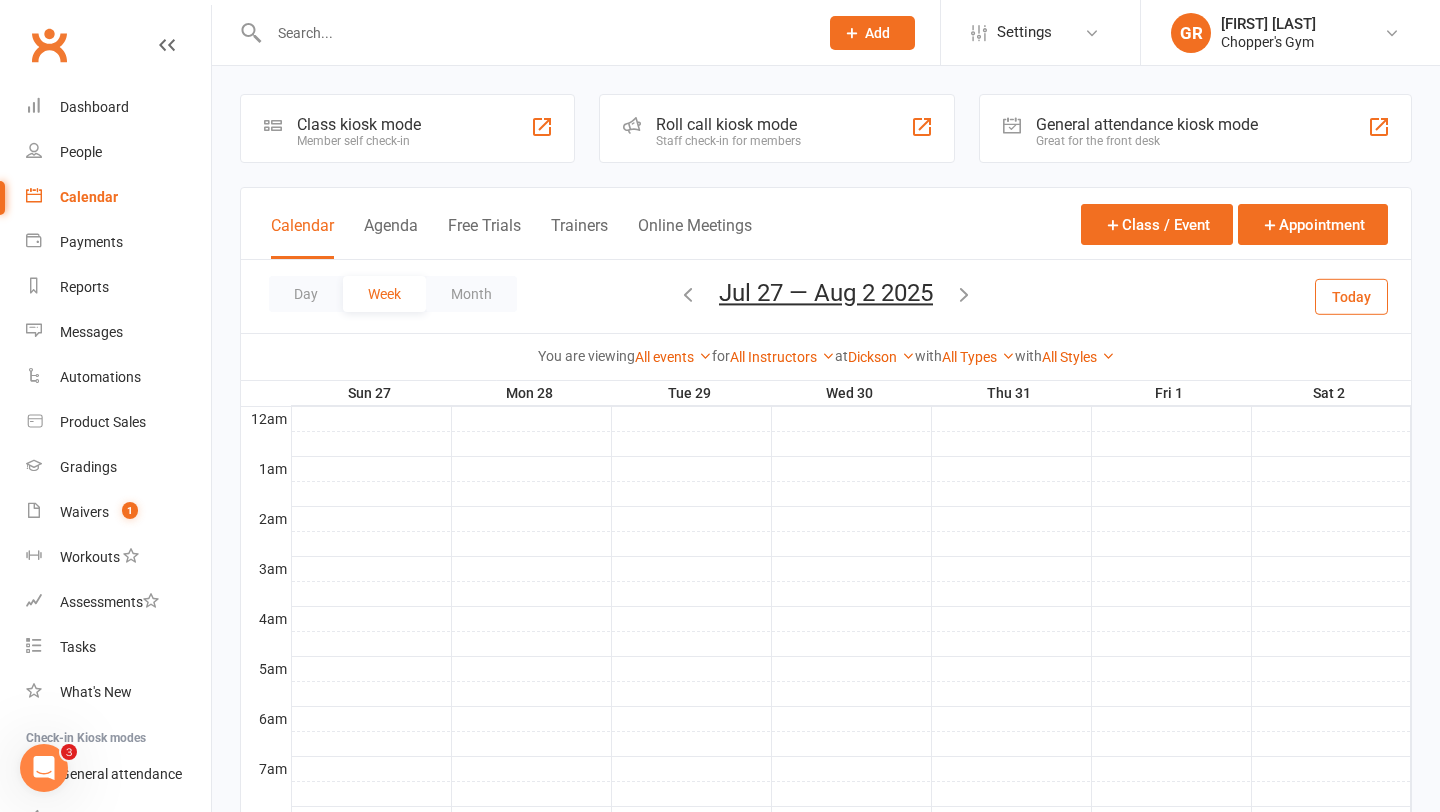 click at bounding box center (533, 33) 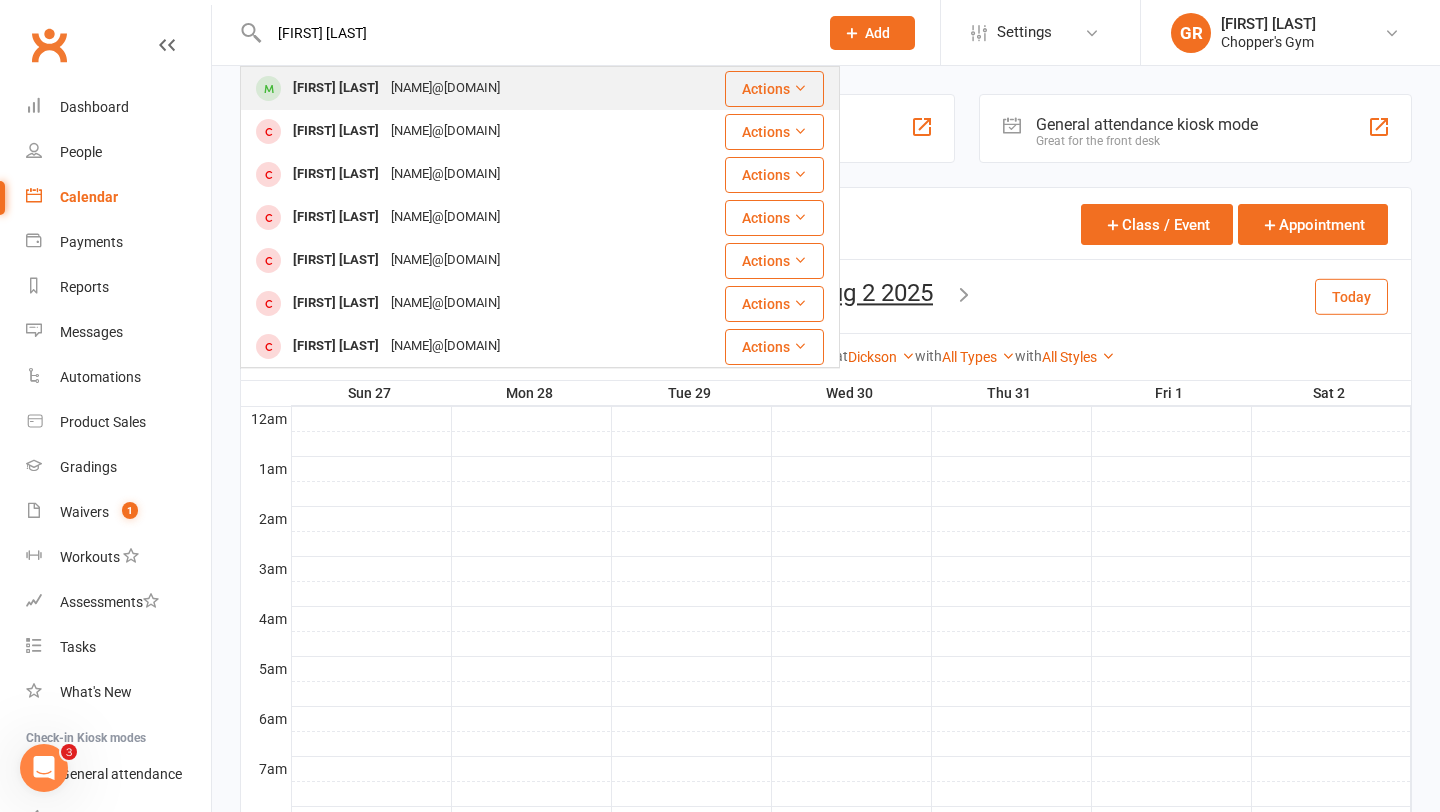 type on "matt shen" 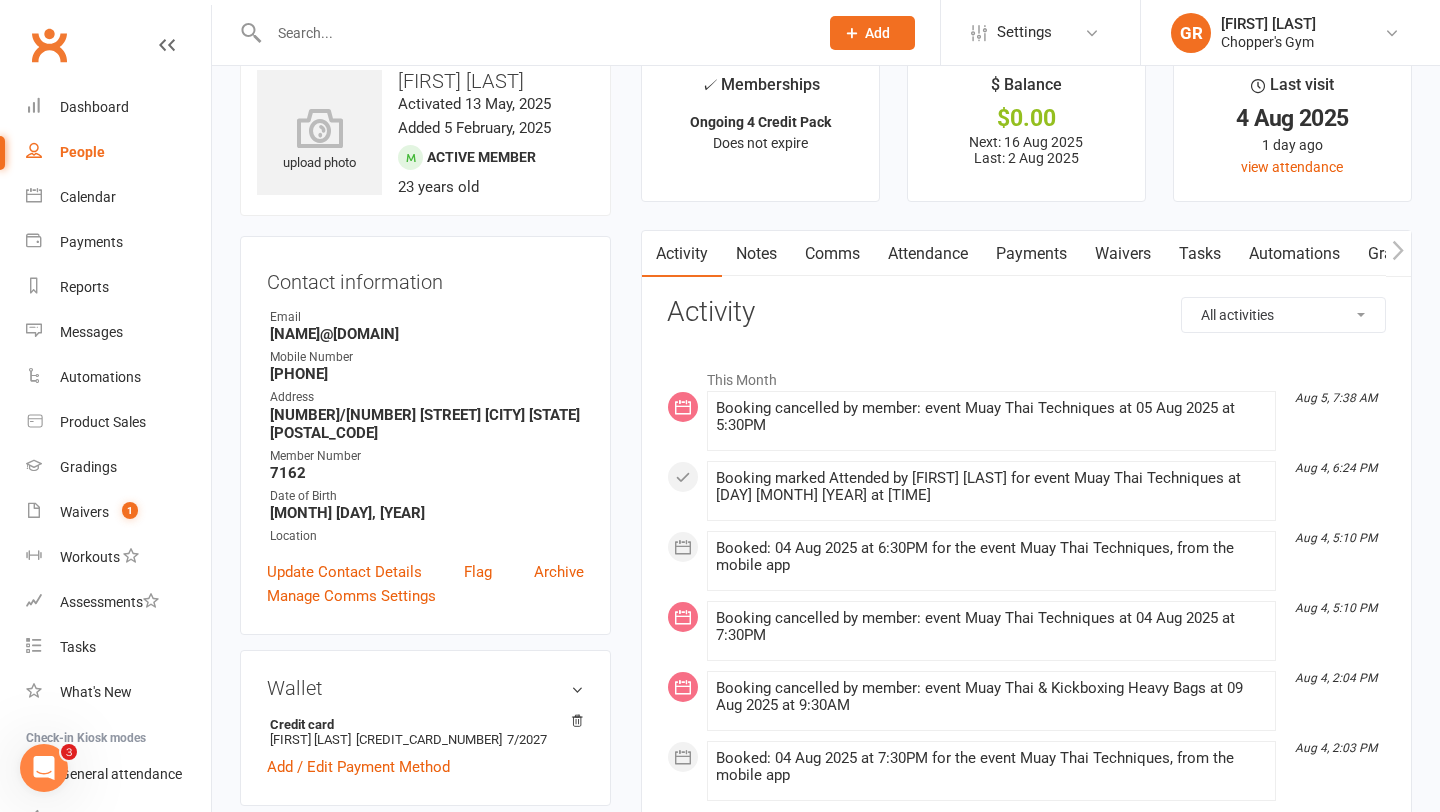 scroll, scrollTop: 0, scrollLeft: 0, axis: both 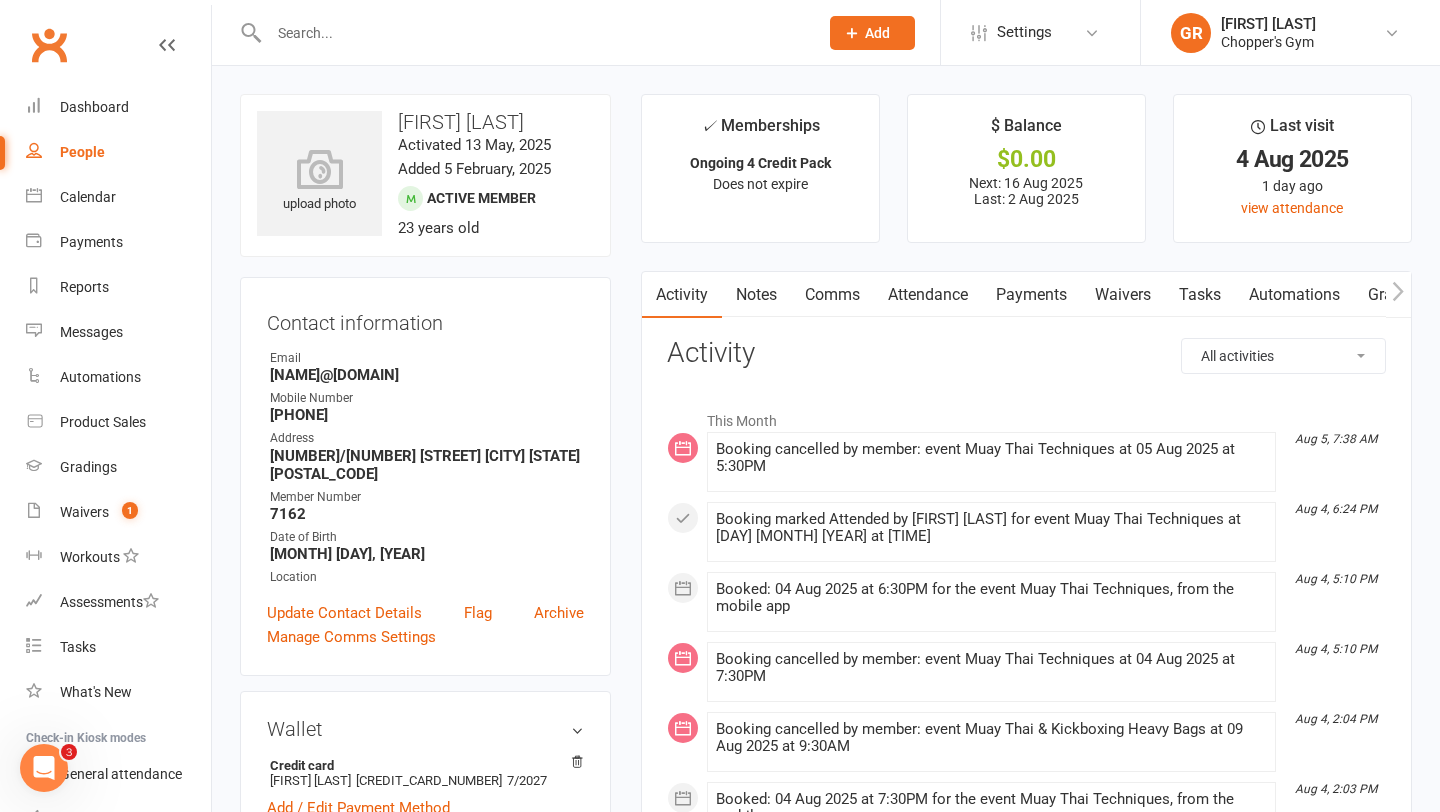 click on "Notes" at bounding box center (756, 295) 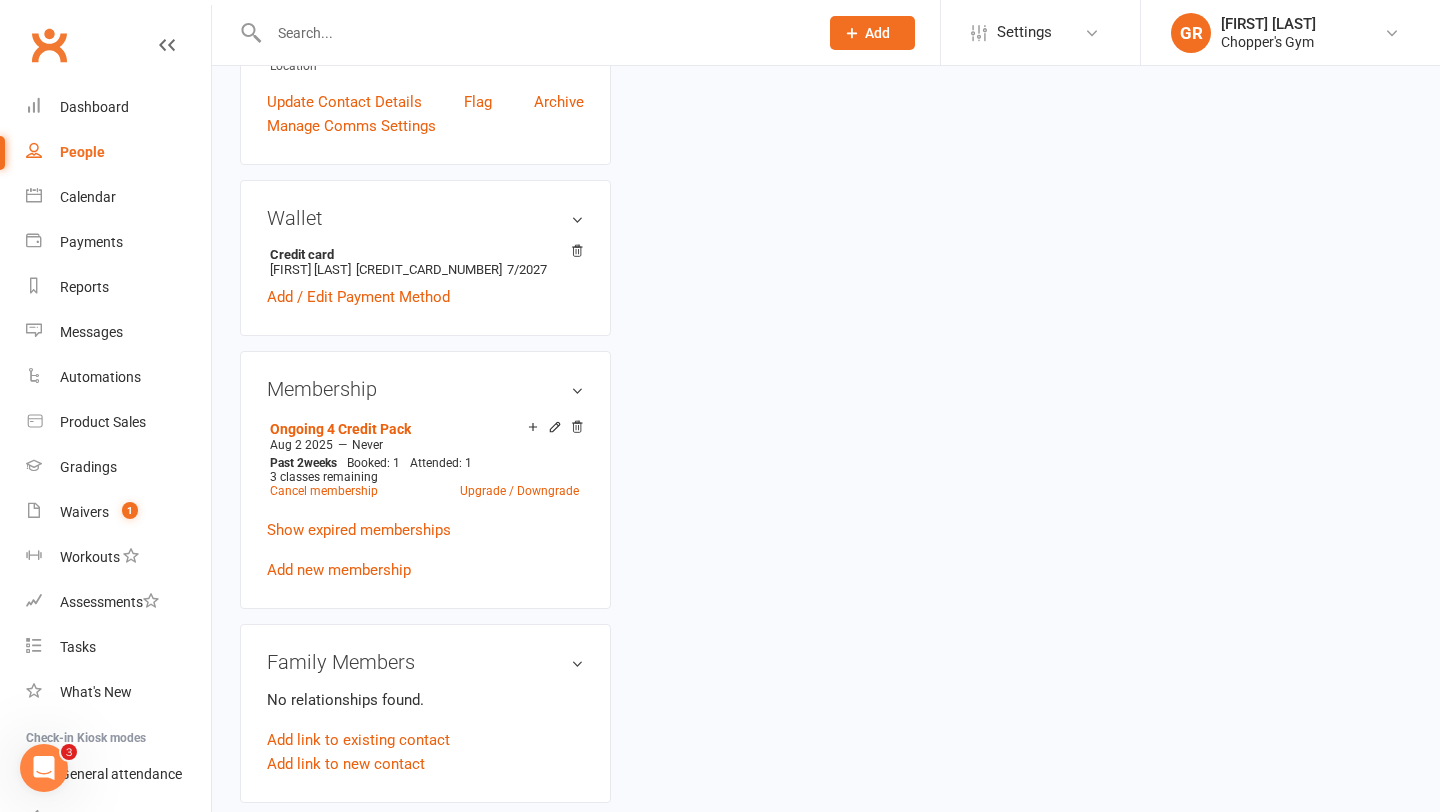 scroll, scrollTop: 512, scrollLeft: 0, axis: vertical 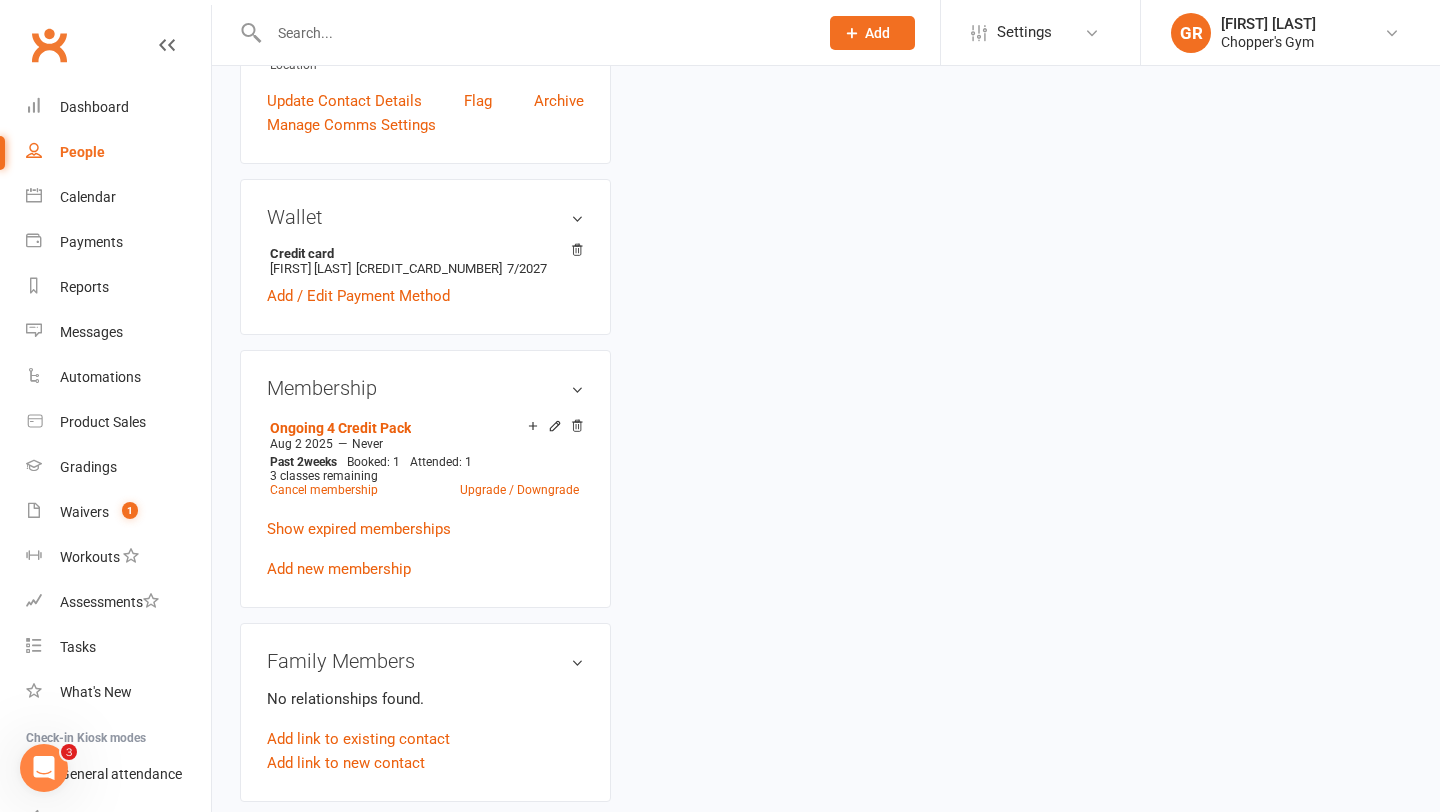 click 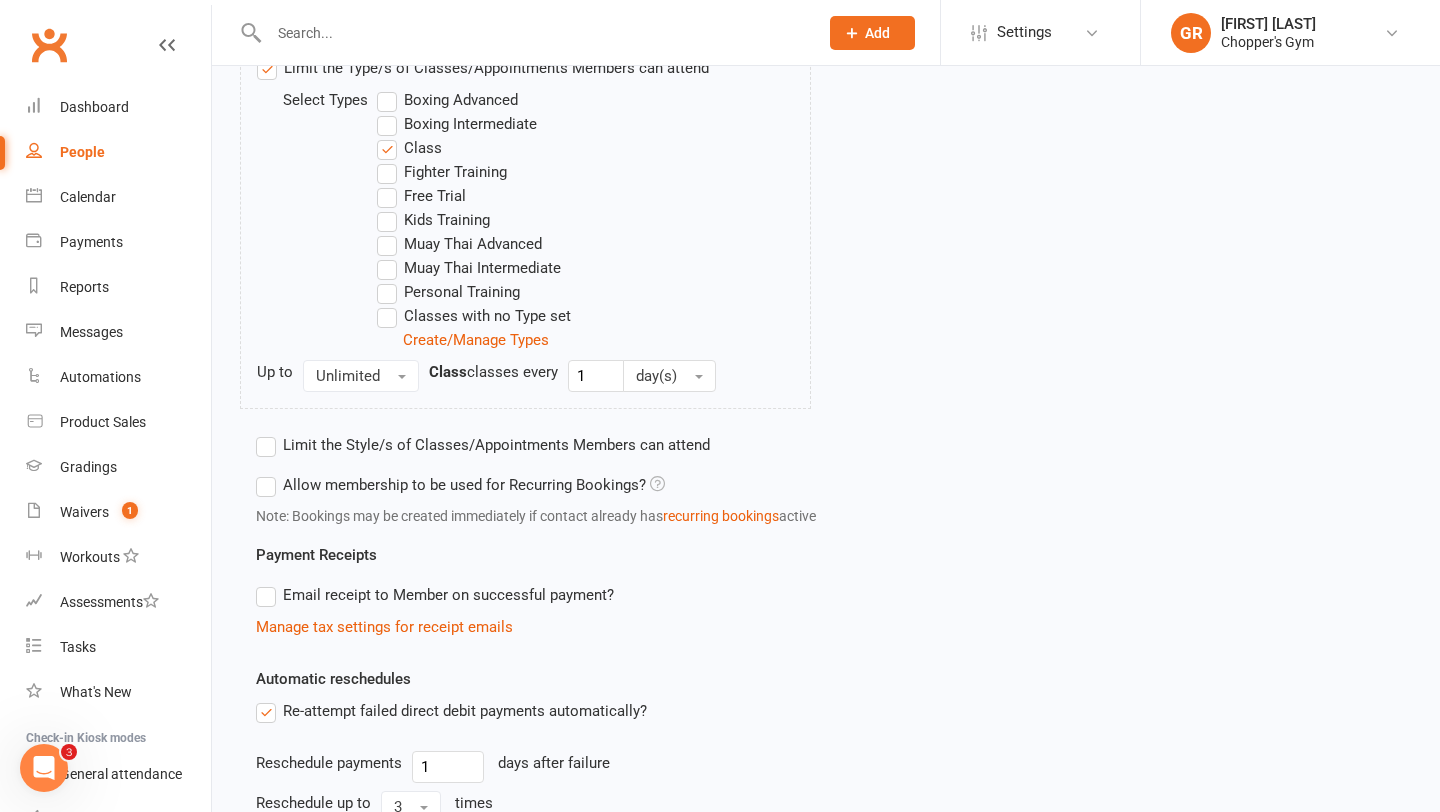scroll, scrollTop: 767, scrollLeft: 0, axis: vertical 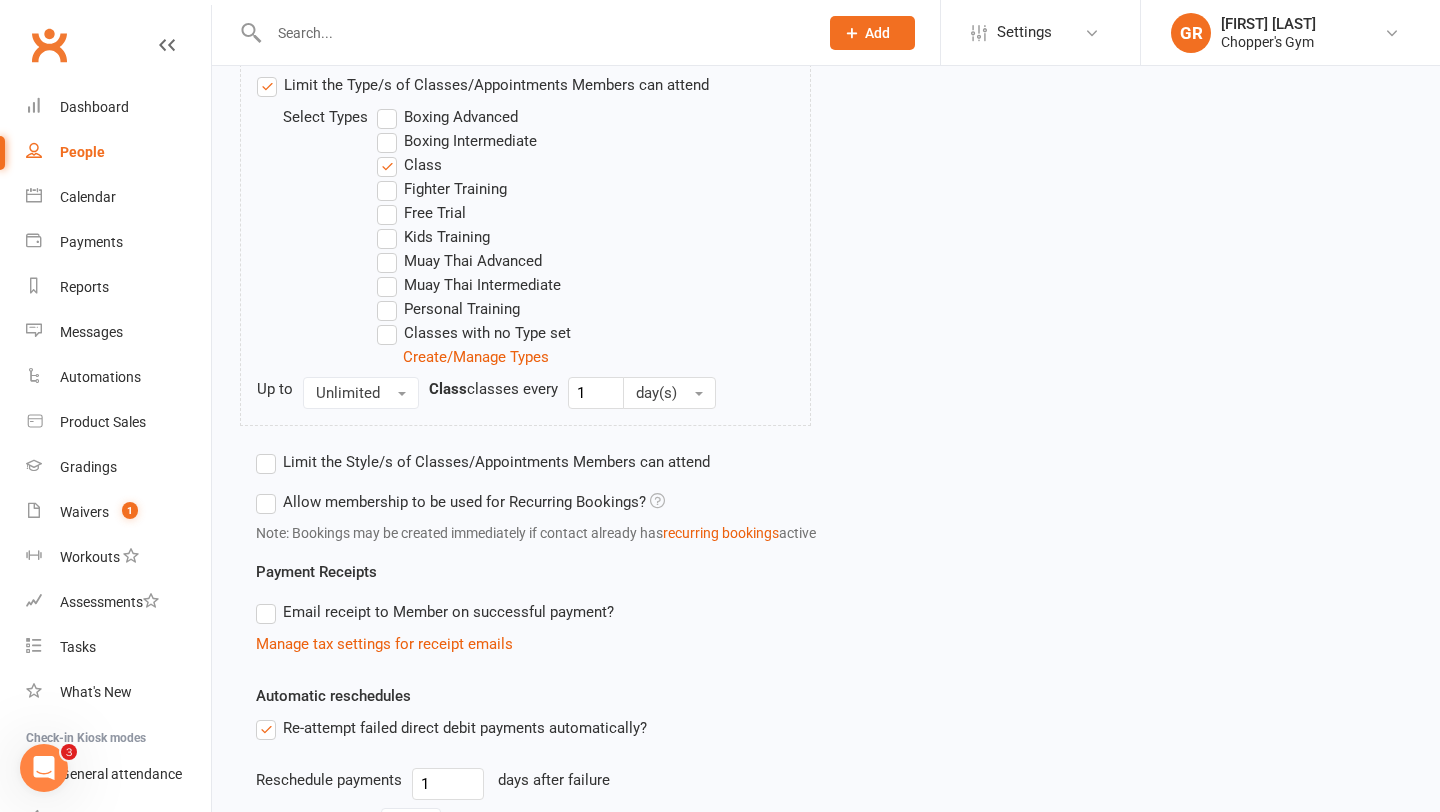 click on "Boxing Intermediate" at bounding box center [457, 141] 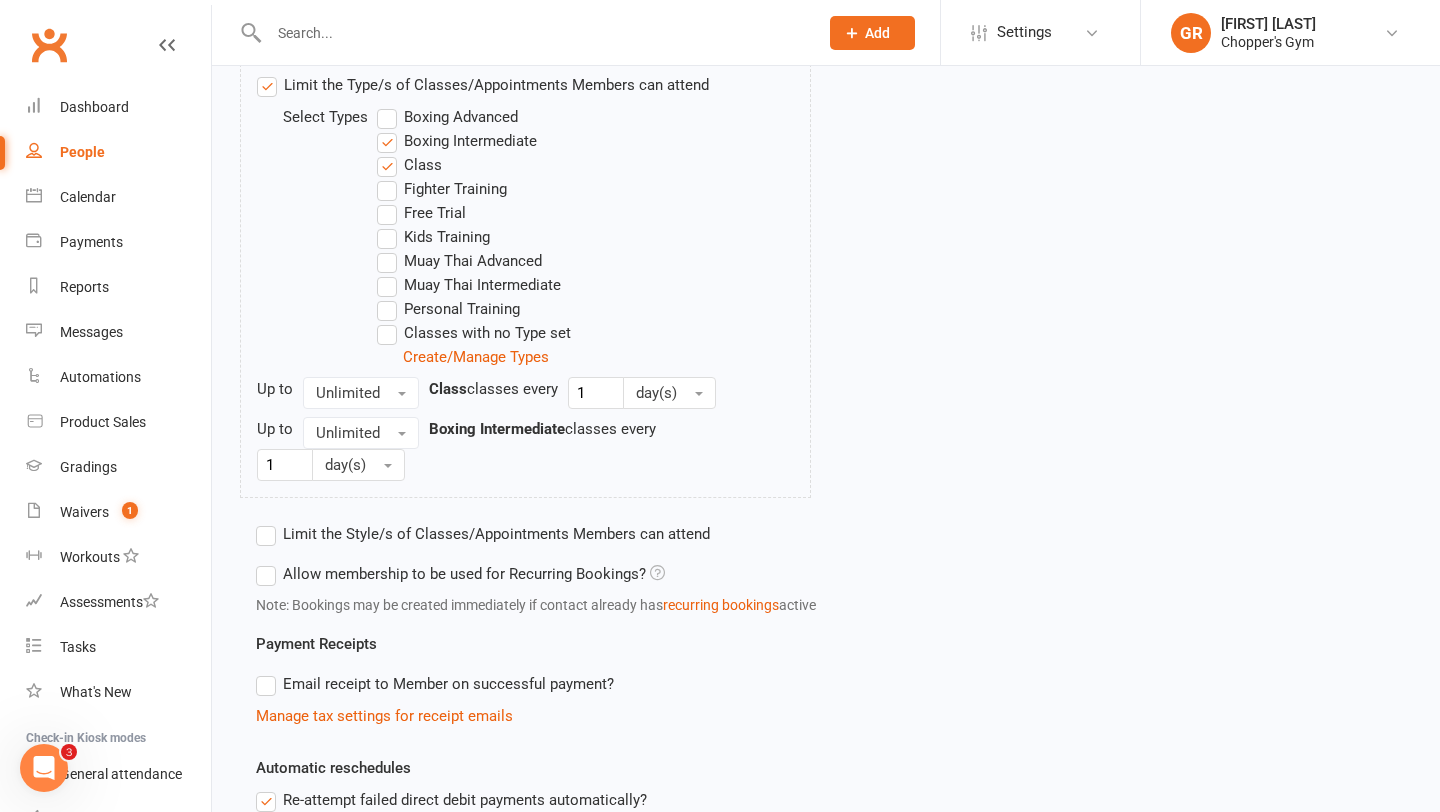 click on "Muay Thai Intermediate" at bounding box center (469, 285) 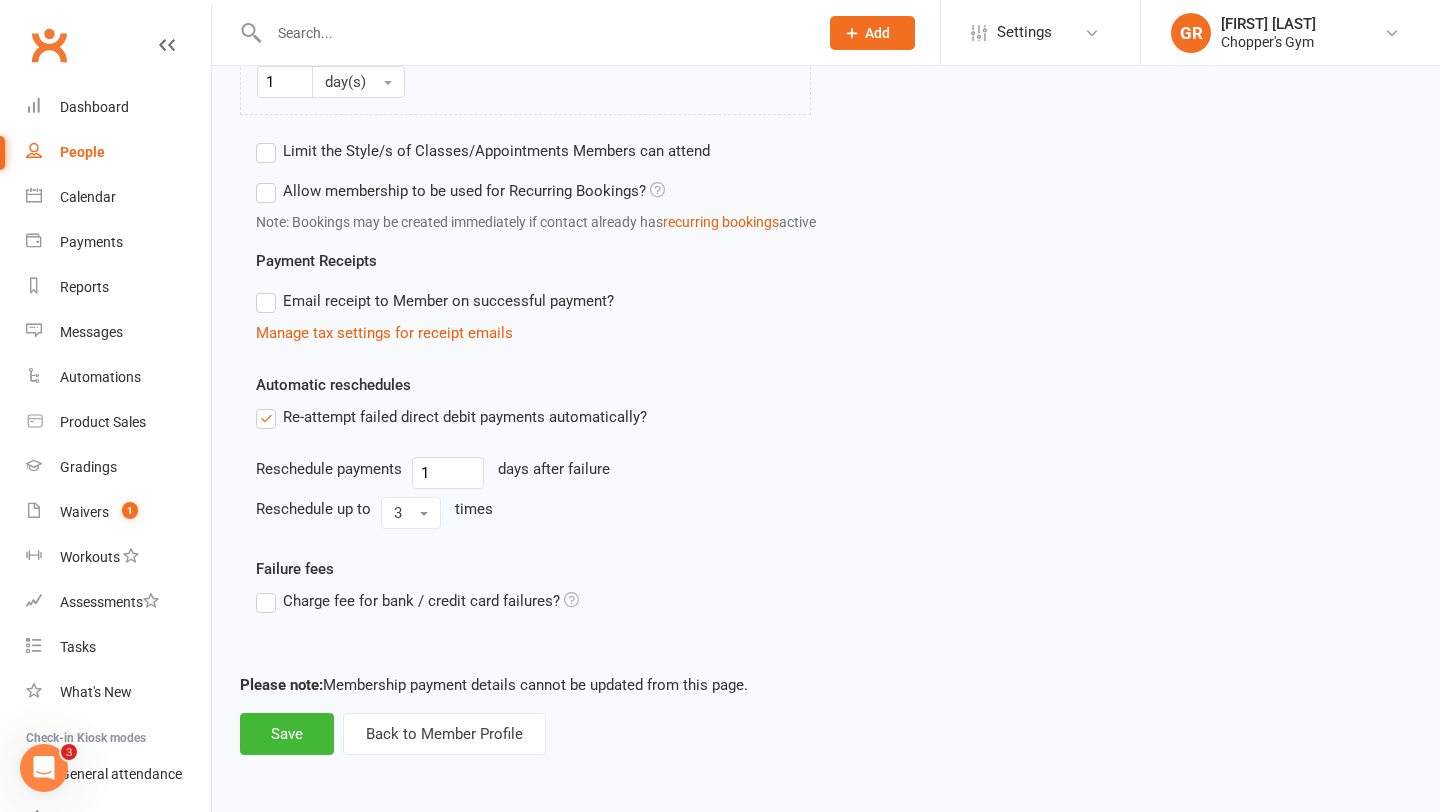 scroll, scrollTop: 1222, scrollLeft: 0, axis: vertical 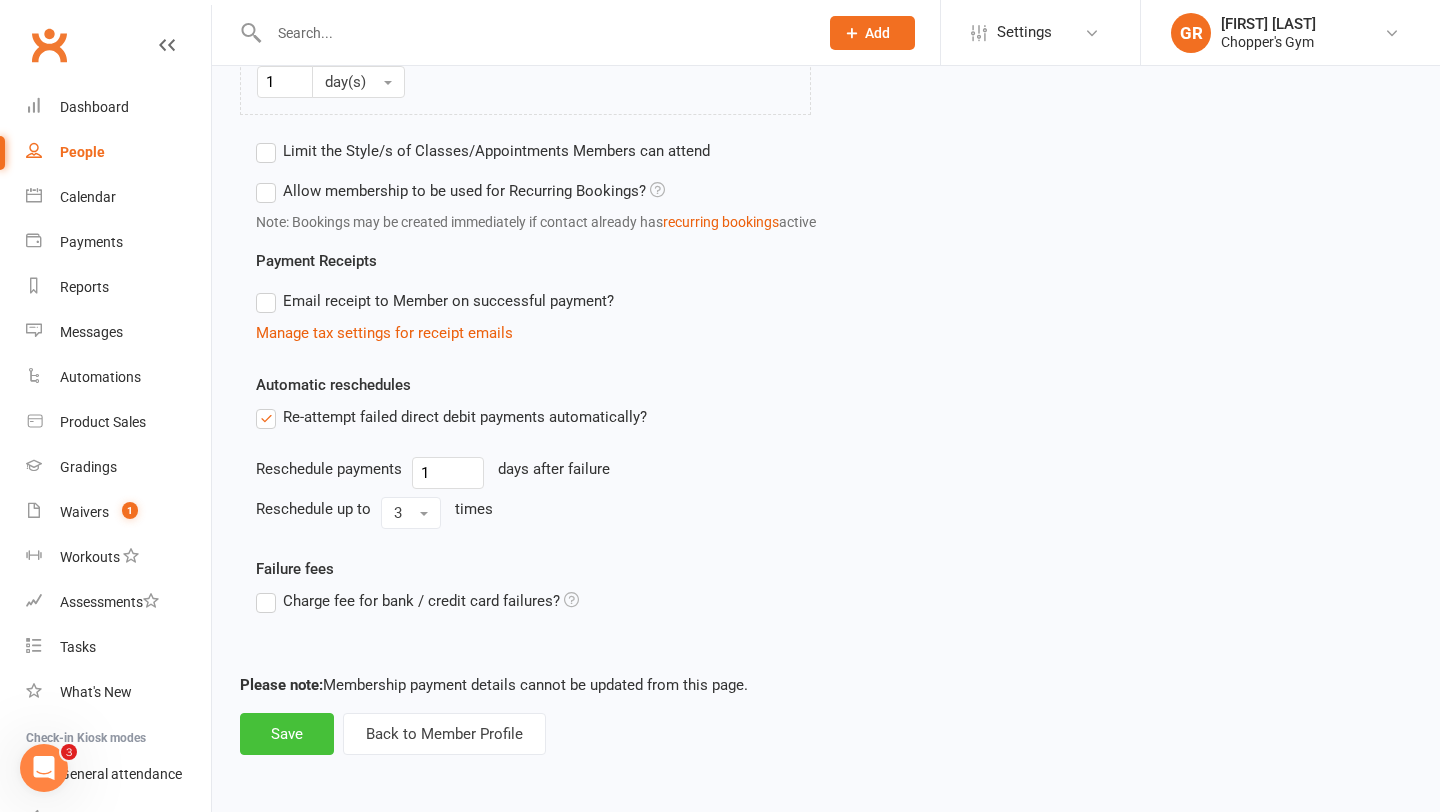 click on "Save" at bounding box center (287, 734) 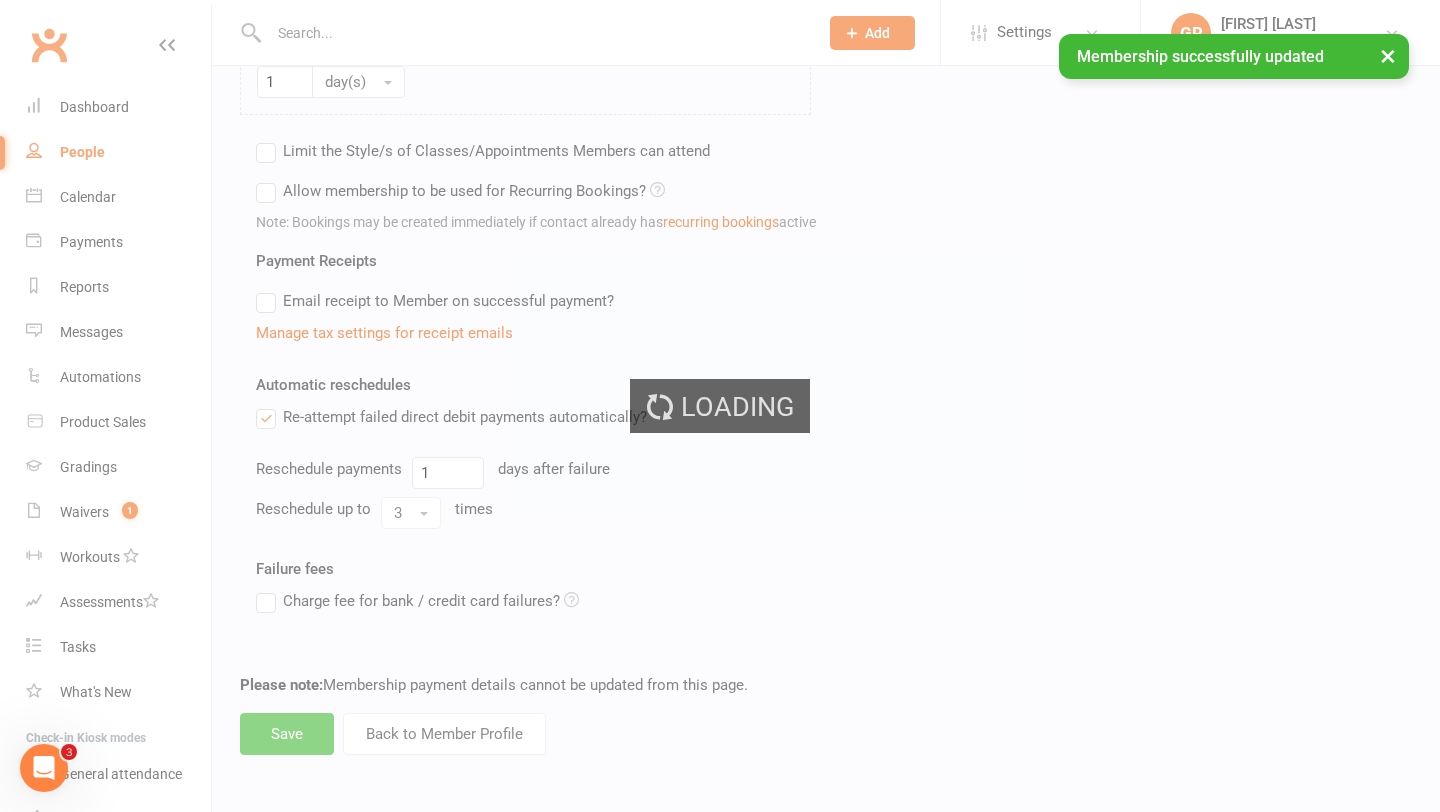 scroll, scrollTop: 0, scrollLeft: 0, axis: both 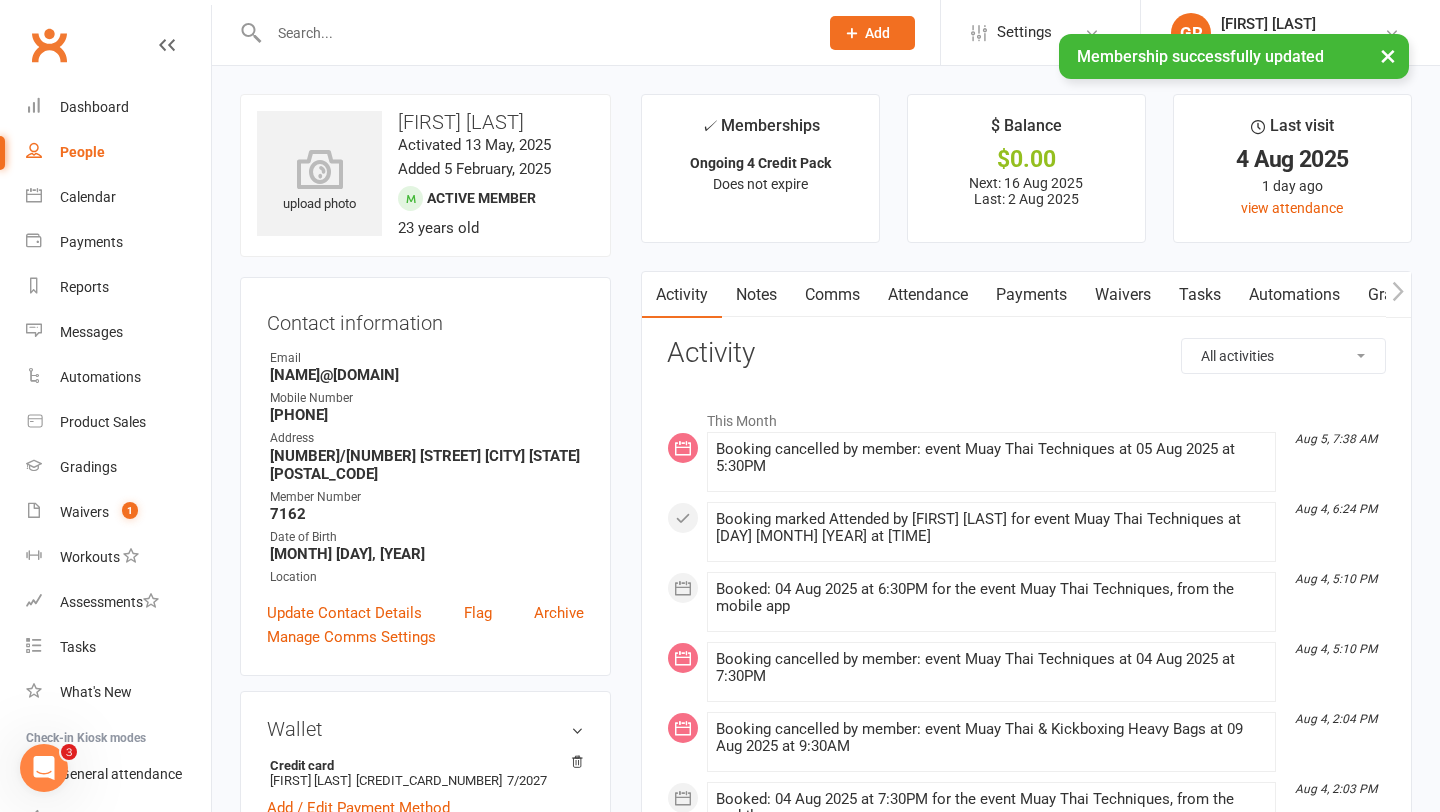 click on "Payments" at bounding box center [1031, 295] 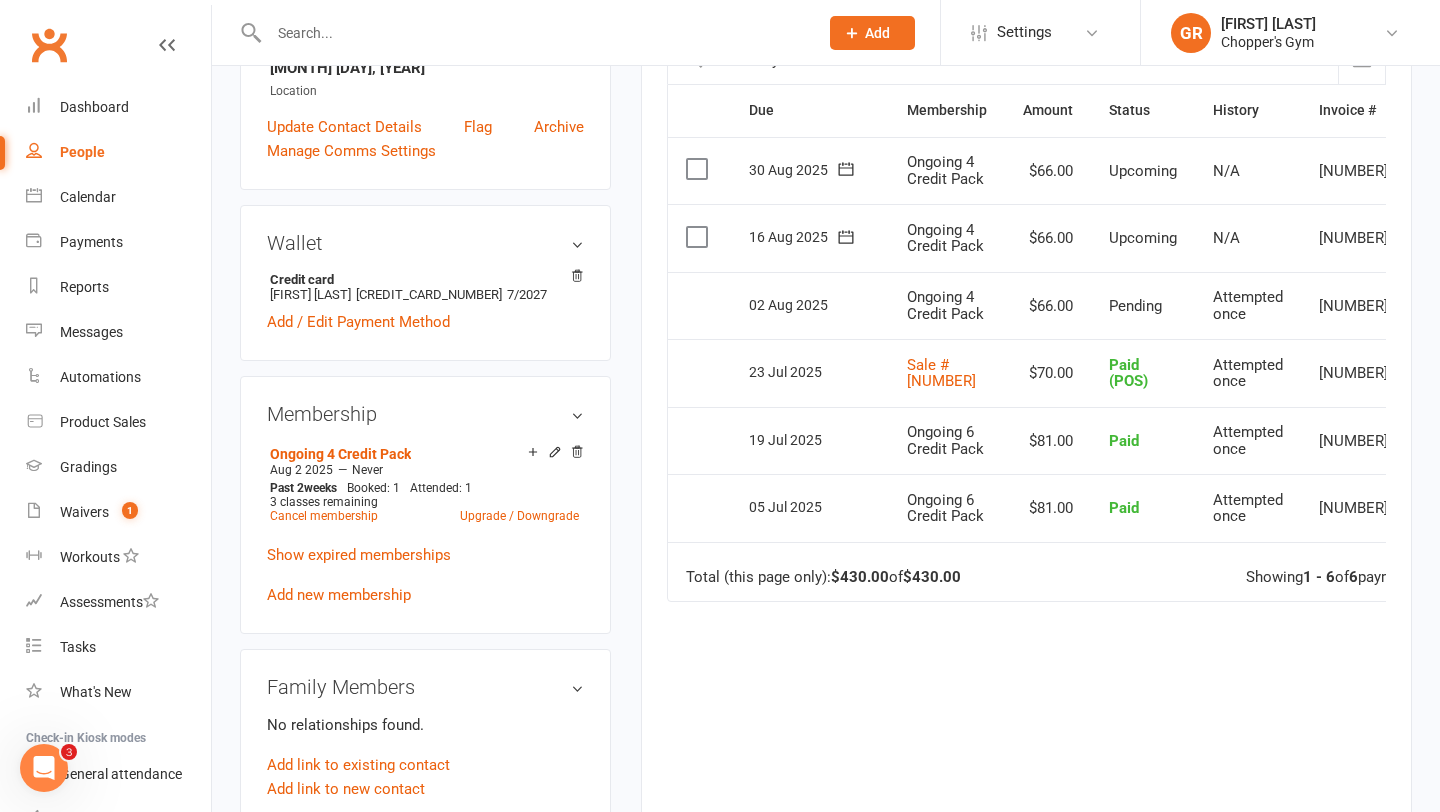 scroll, scrollTop: 463, scrollLeft: 0, axis: vertical 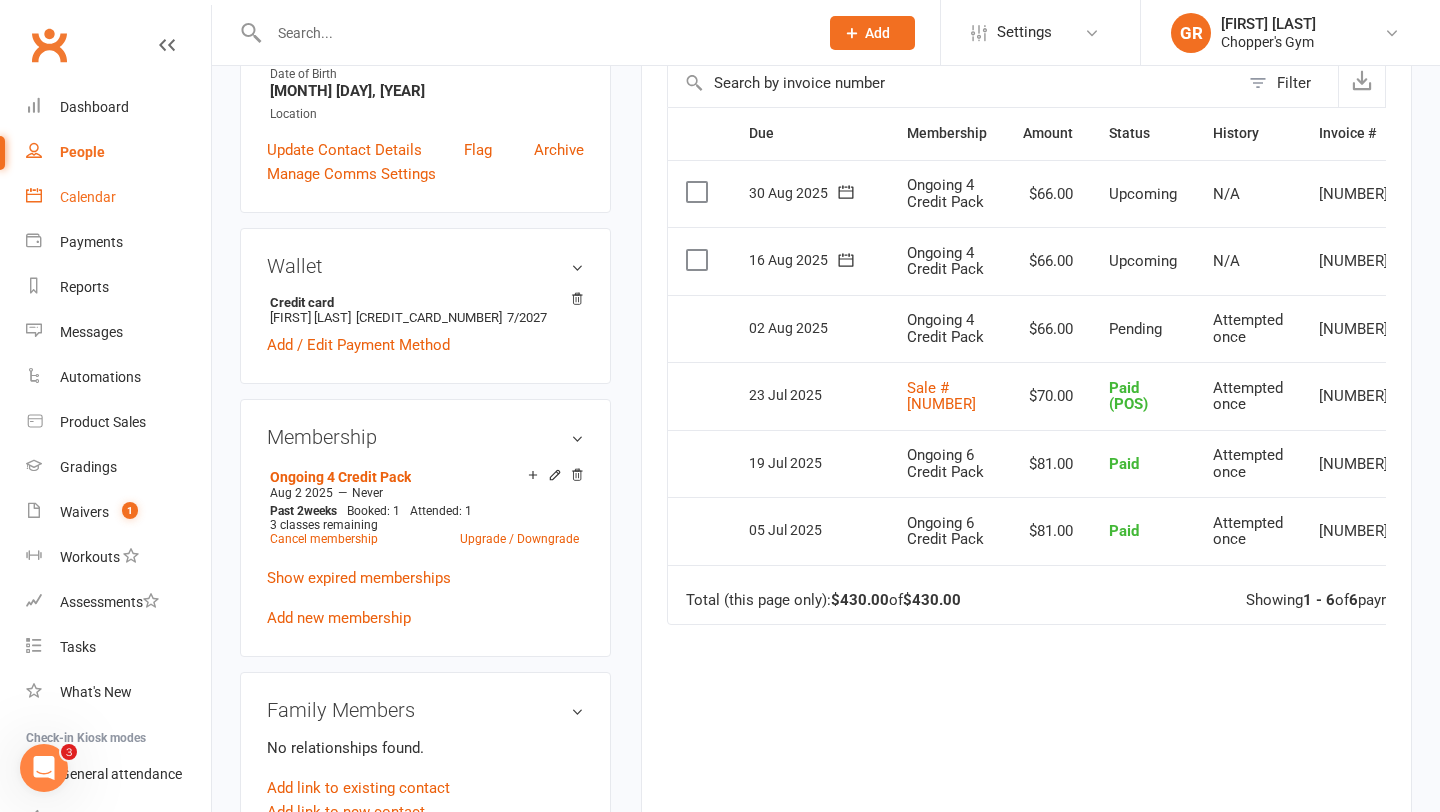click on "Calendar" at bounding box center (88, 197) 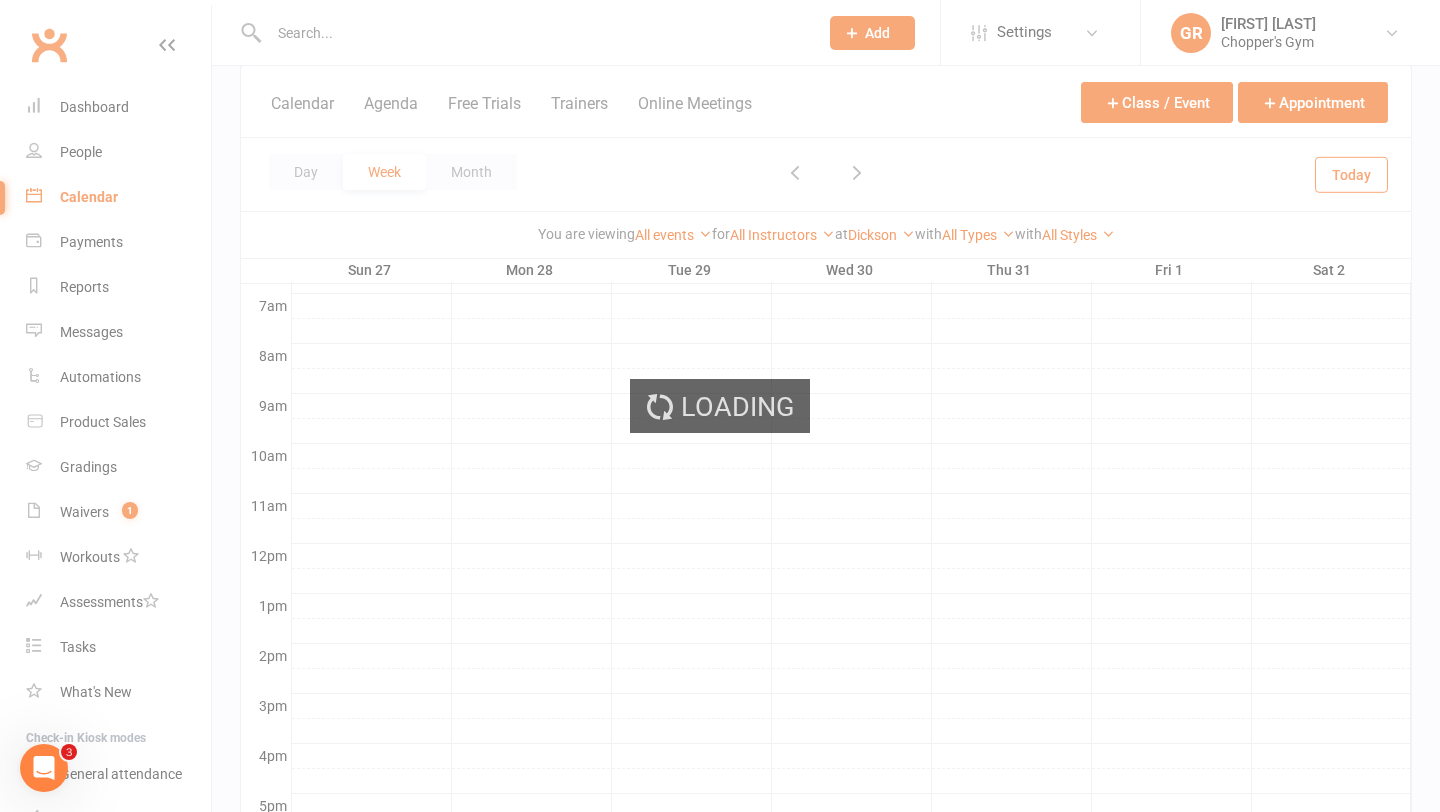 scroll, scrollTop: 0, scrollLeft: 0, axis: both 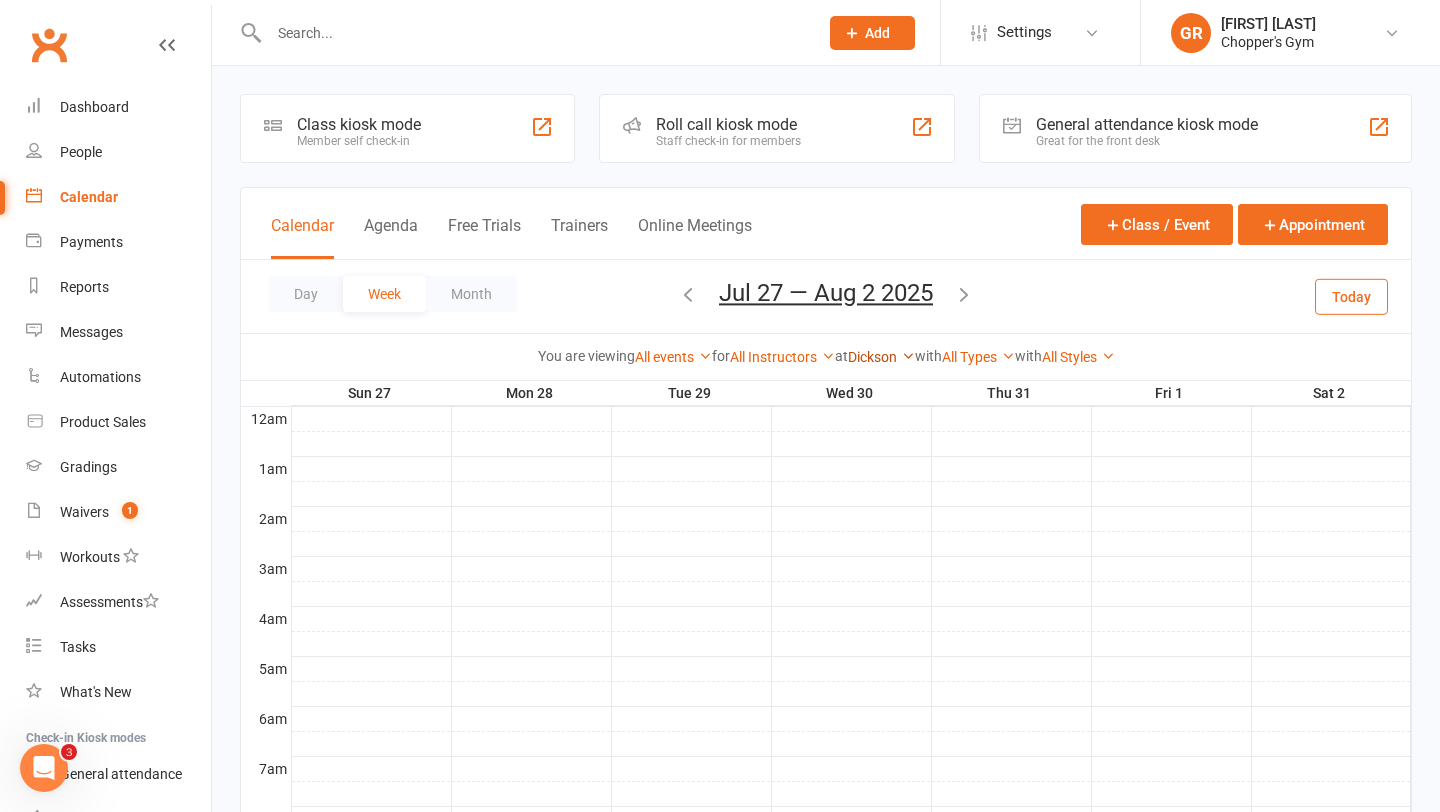 click on "Dickson" at bounding box center (881, 357) 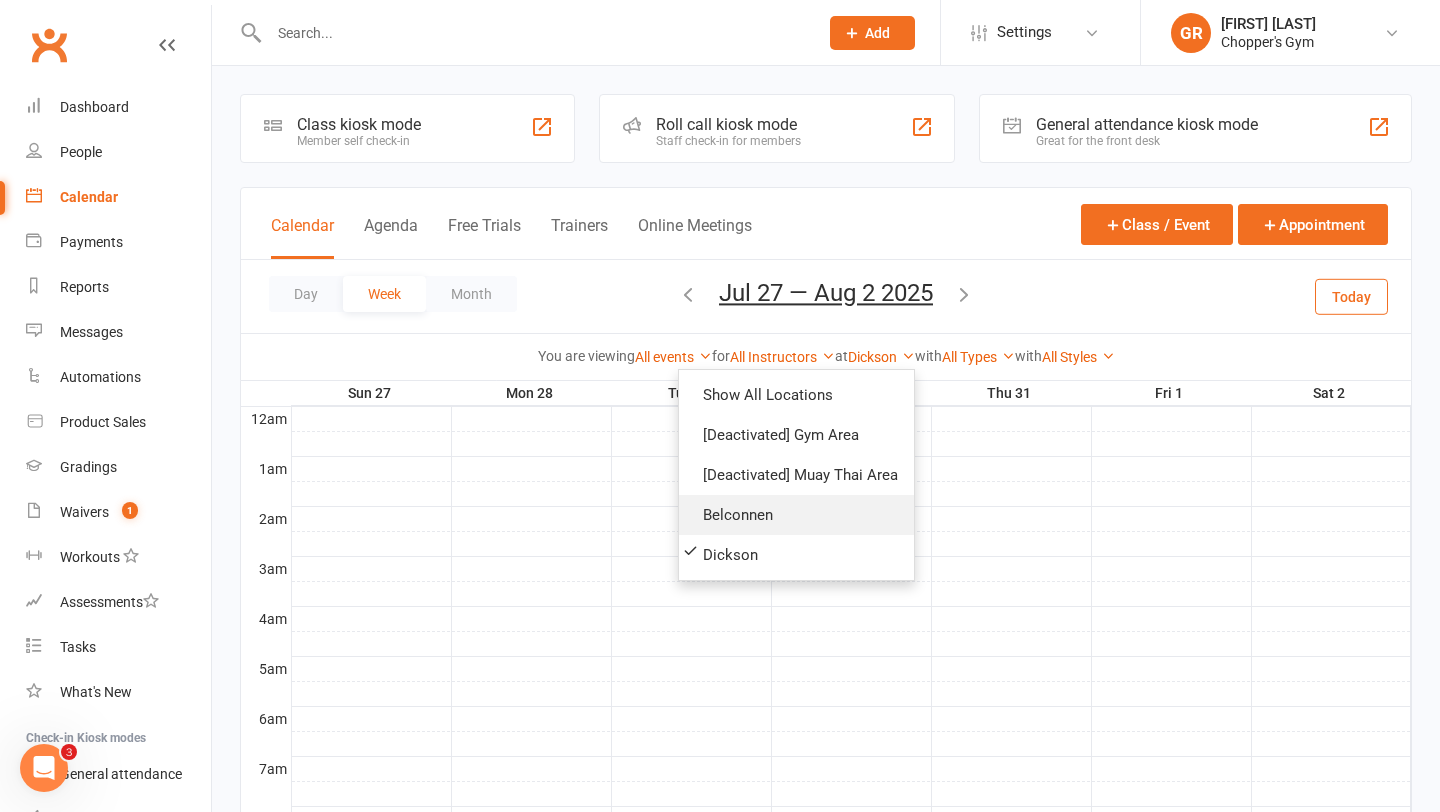 click on "Belconnen" at bounding box center (796, 515) 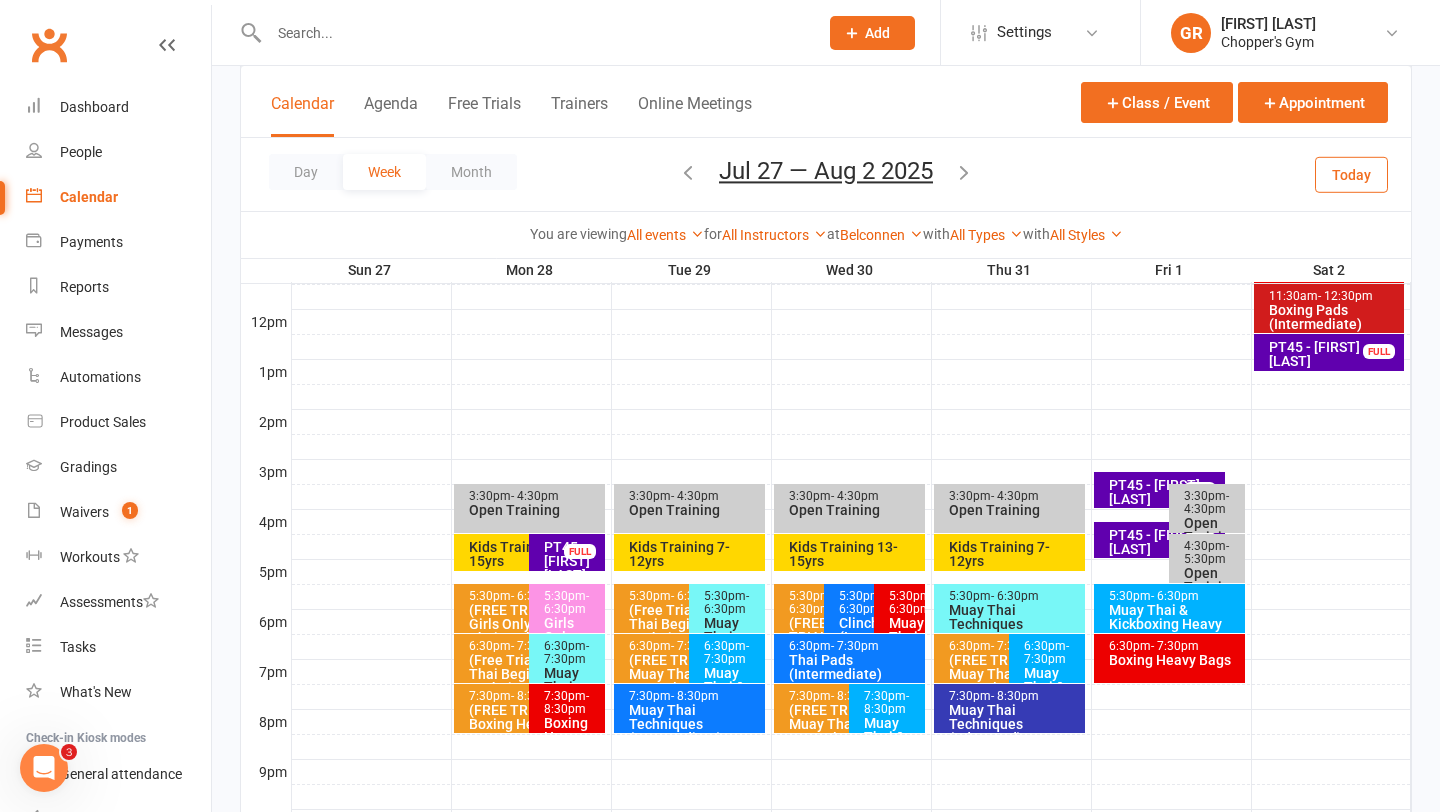 scroll, scrollTop: 706, scrollLeft: 0, axis: vertical 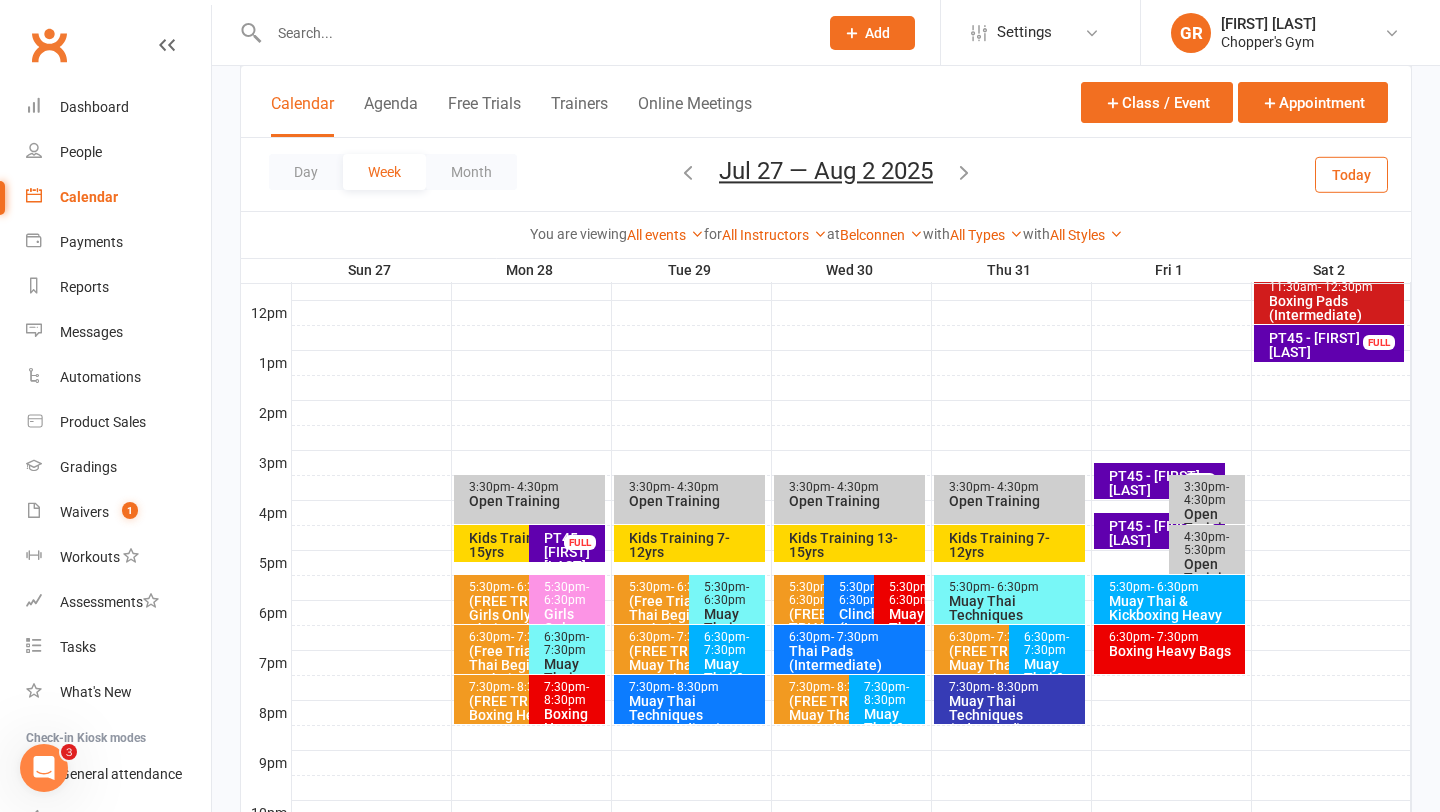 click on "Muay Thai Techniques (Intermediate)" at bounding box center [694, 715] 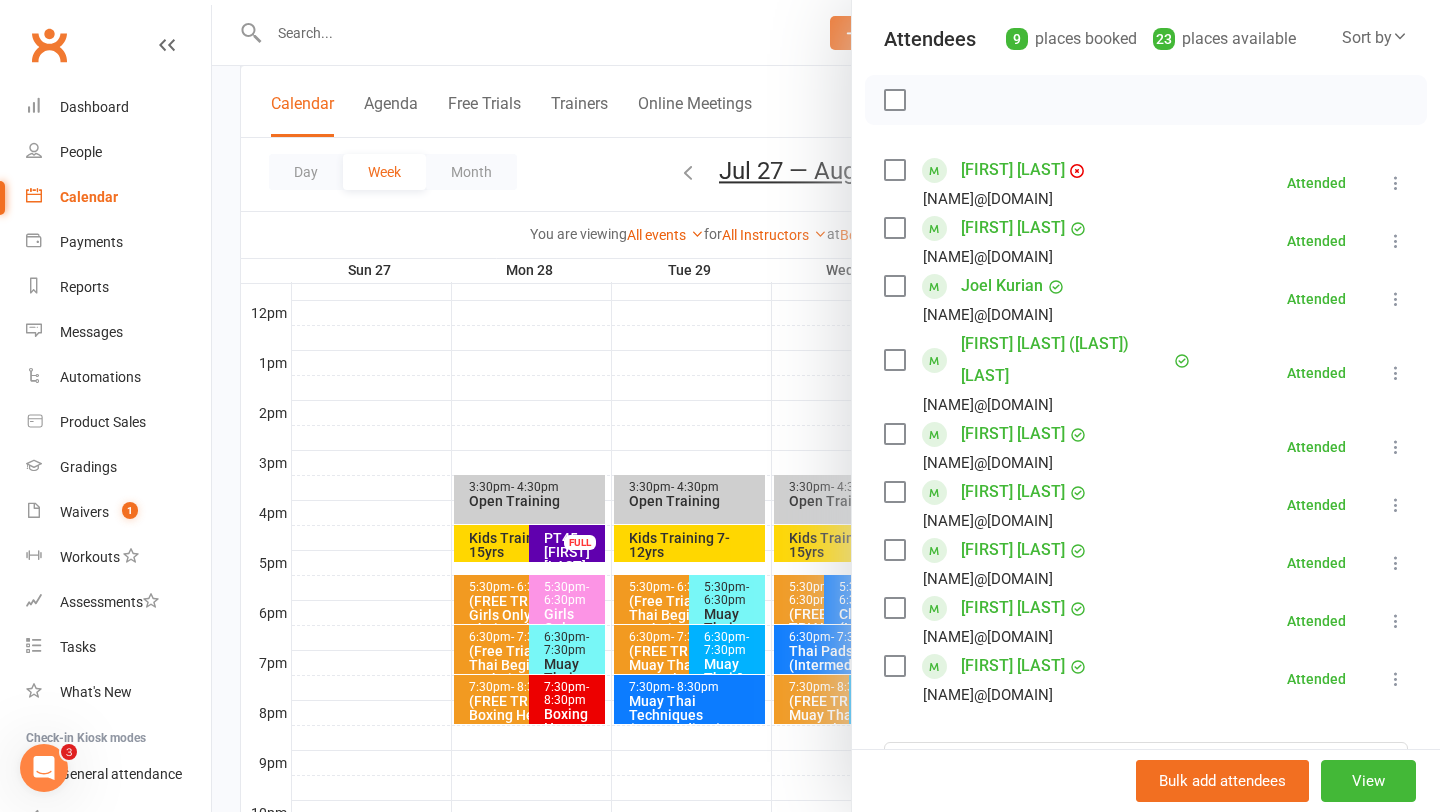 scroll, scrollTop: 259, scrollLeft: 0, axis: vertical 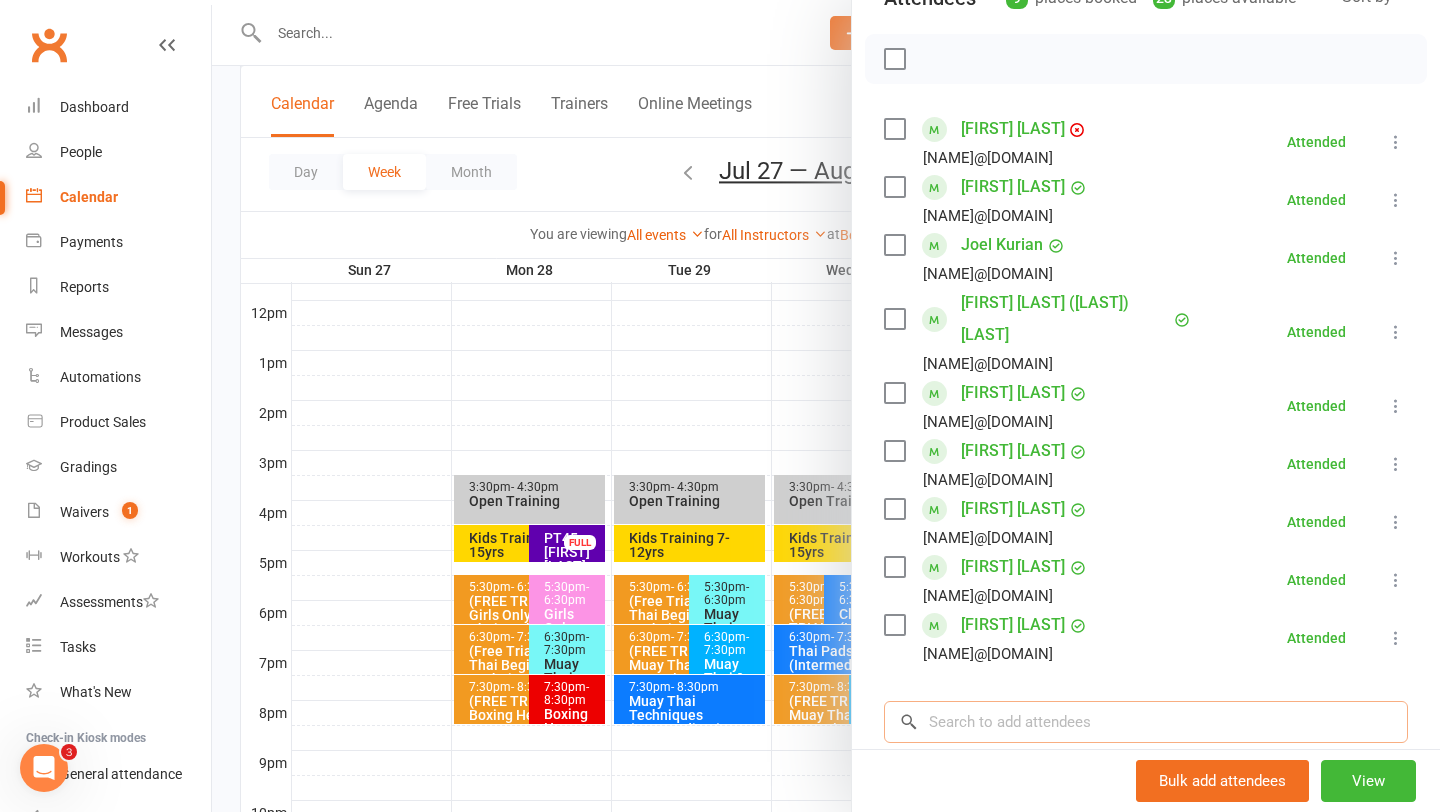 click at bounding box center [1146, 722] 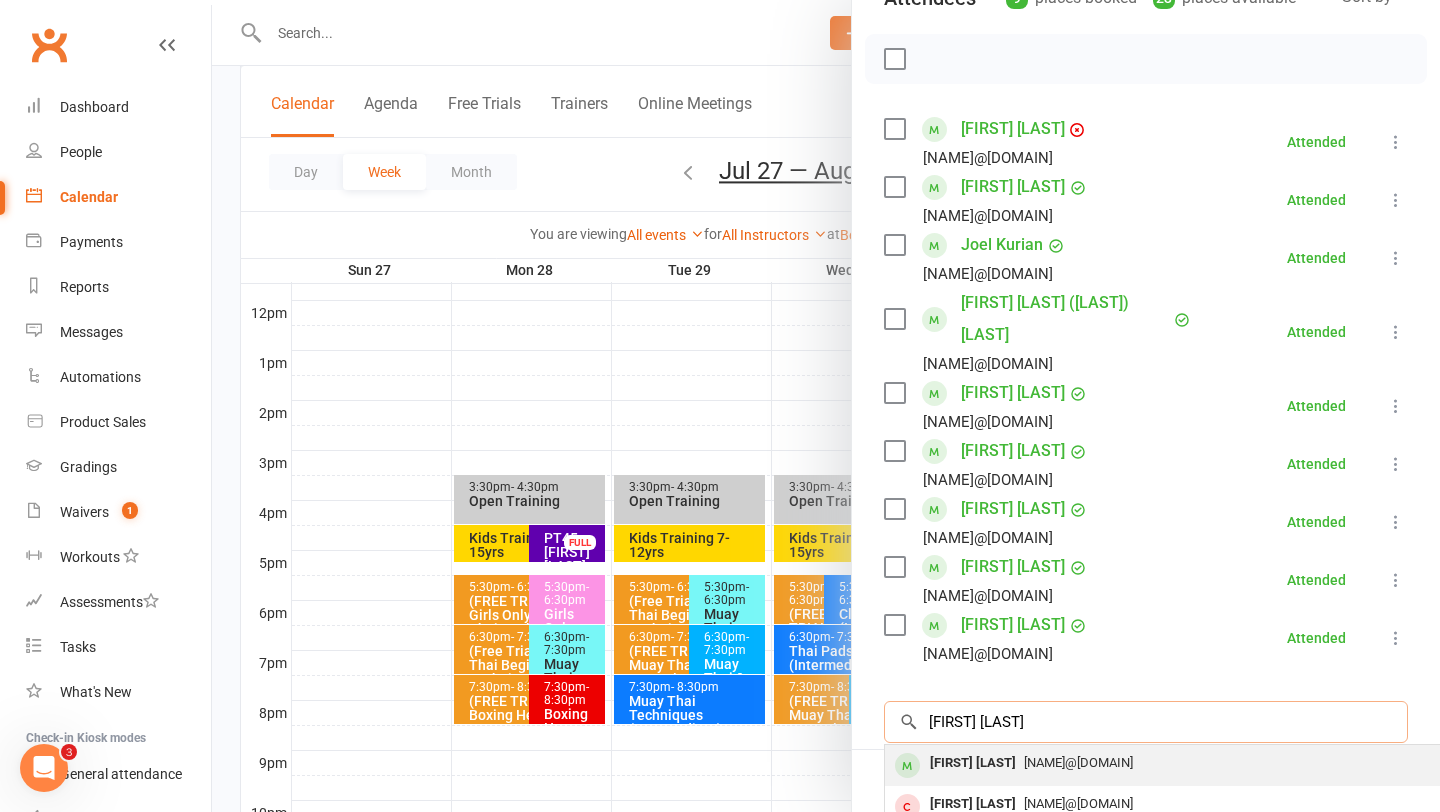 type on "matt chenton" 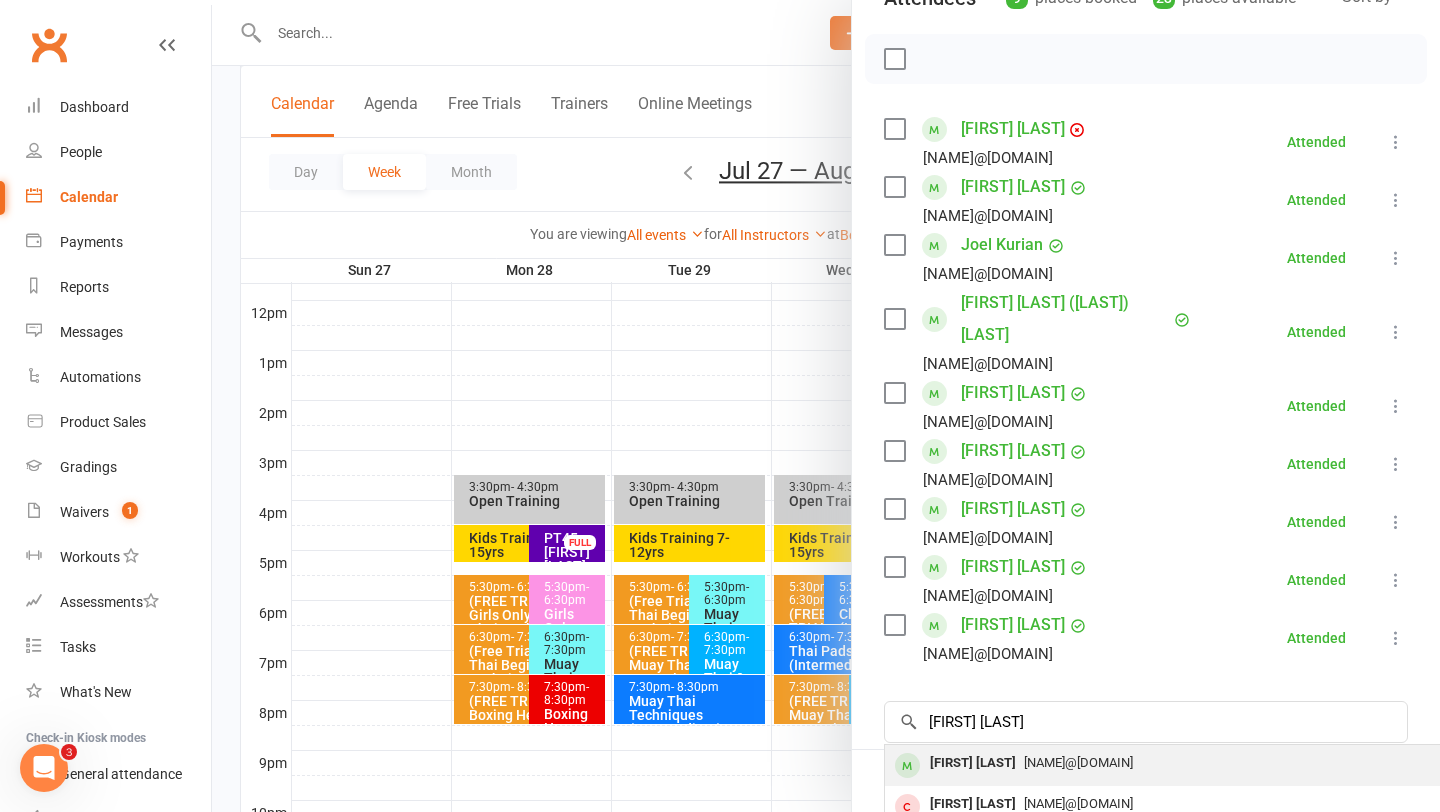 click on "Matt Shenton" at bounding box center (973, 763) 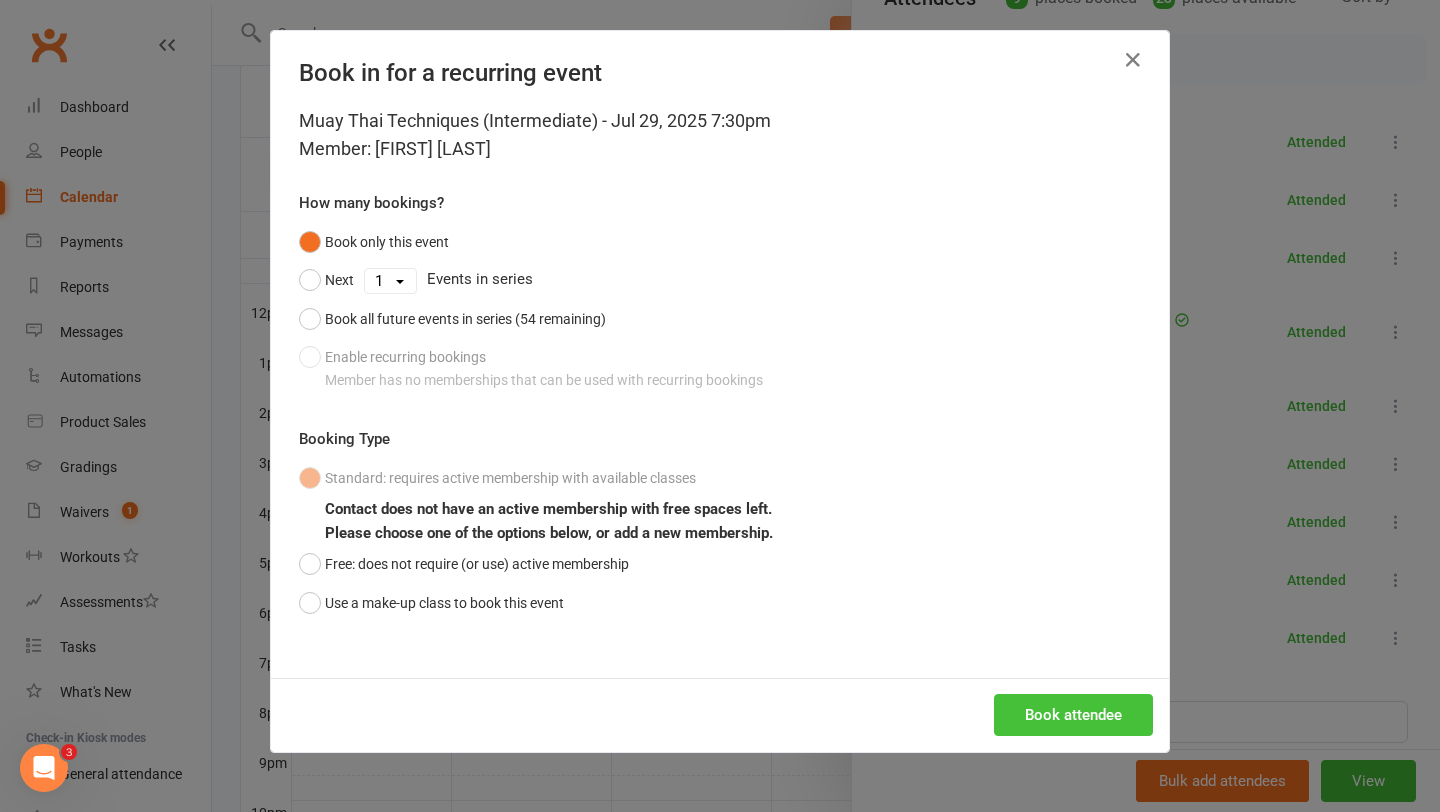 click on "Book attendee" at bounding box center (1073, 715) 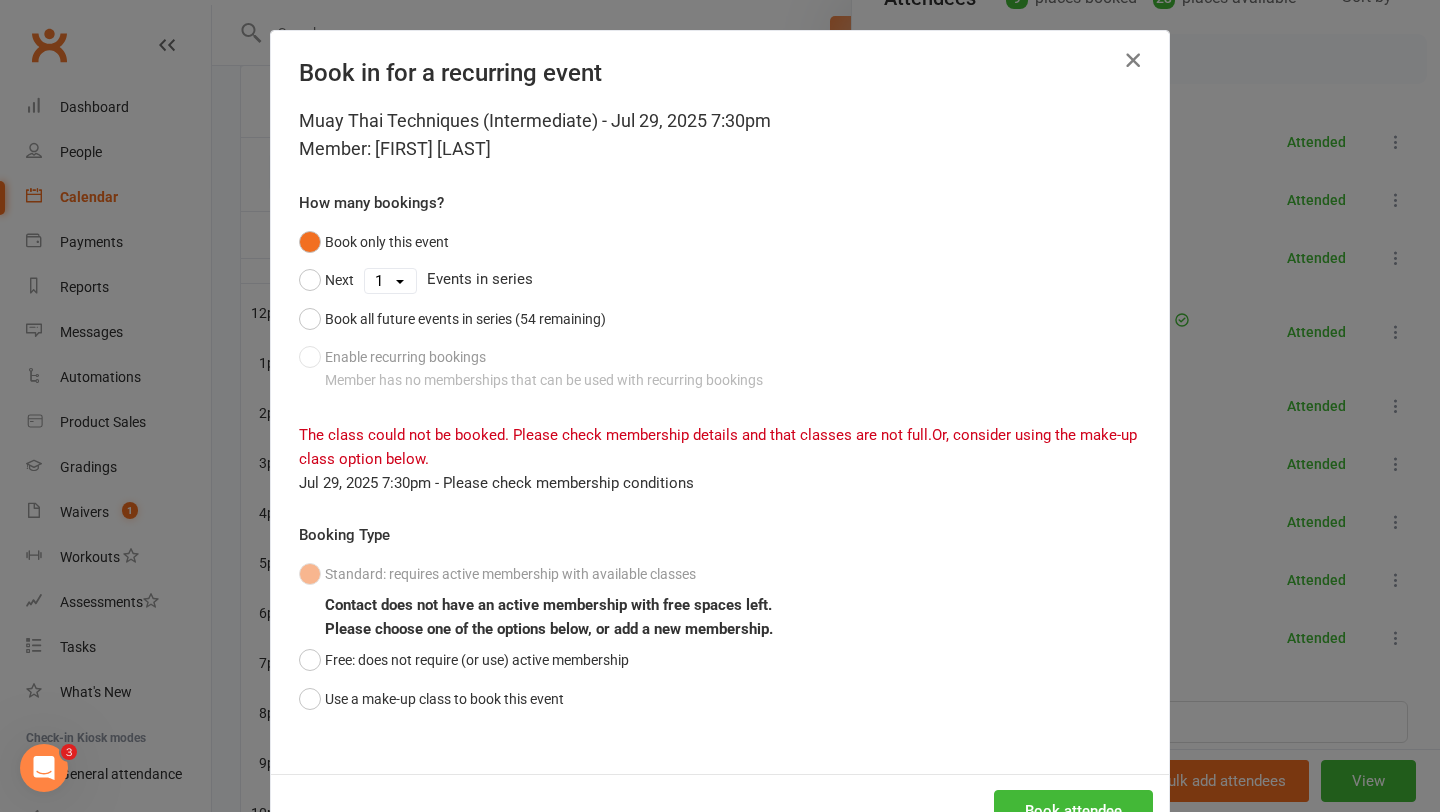 click at bounding box center [1133, 60] 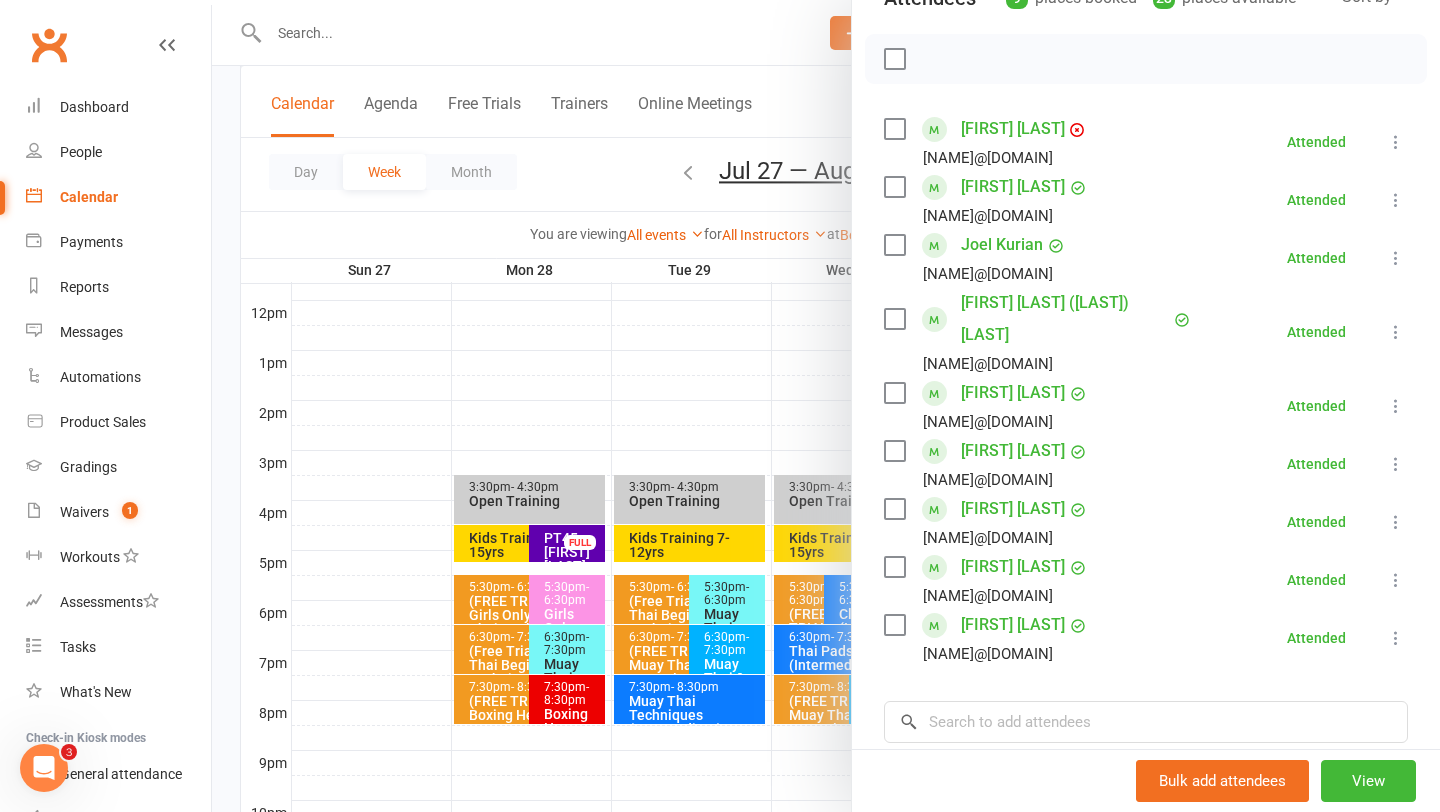 click at bounding box center [826, 406] 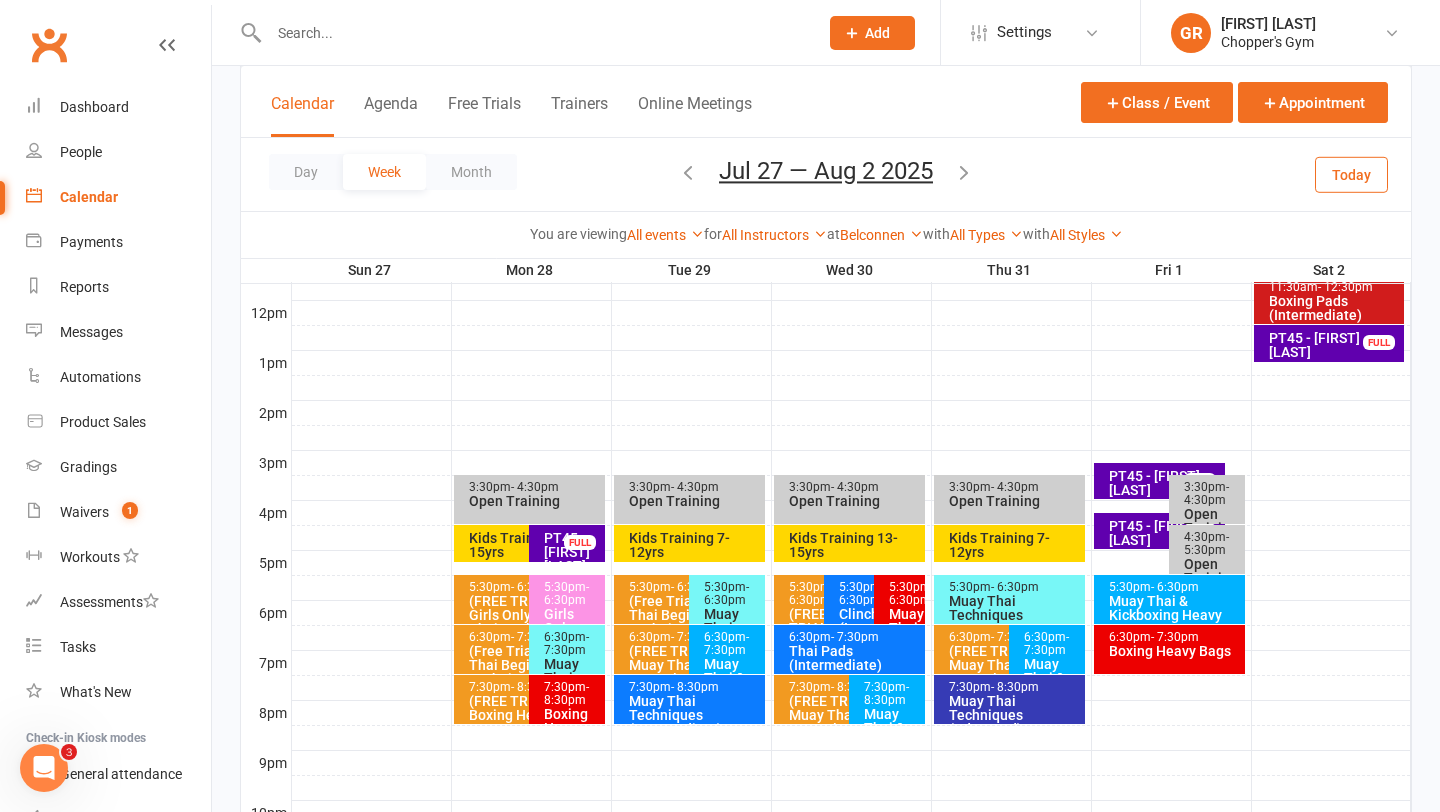 click at bounding box center (533, 33) 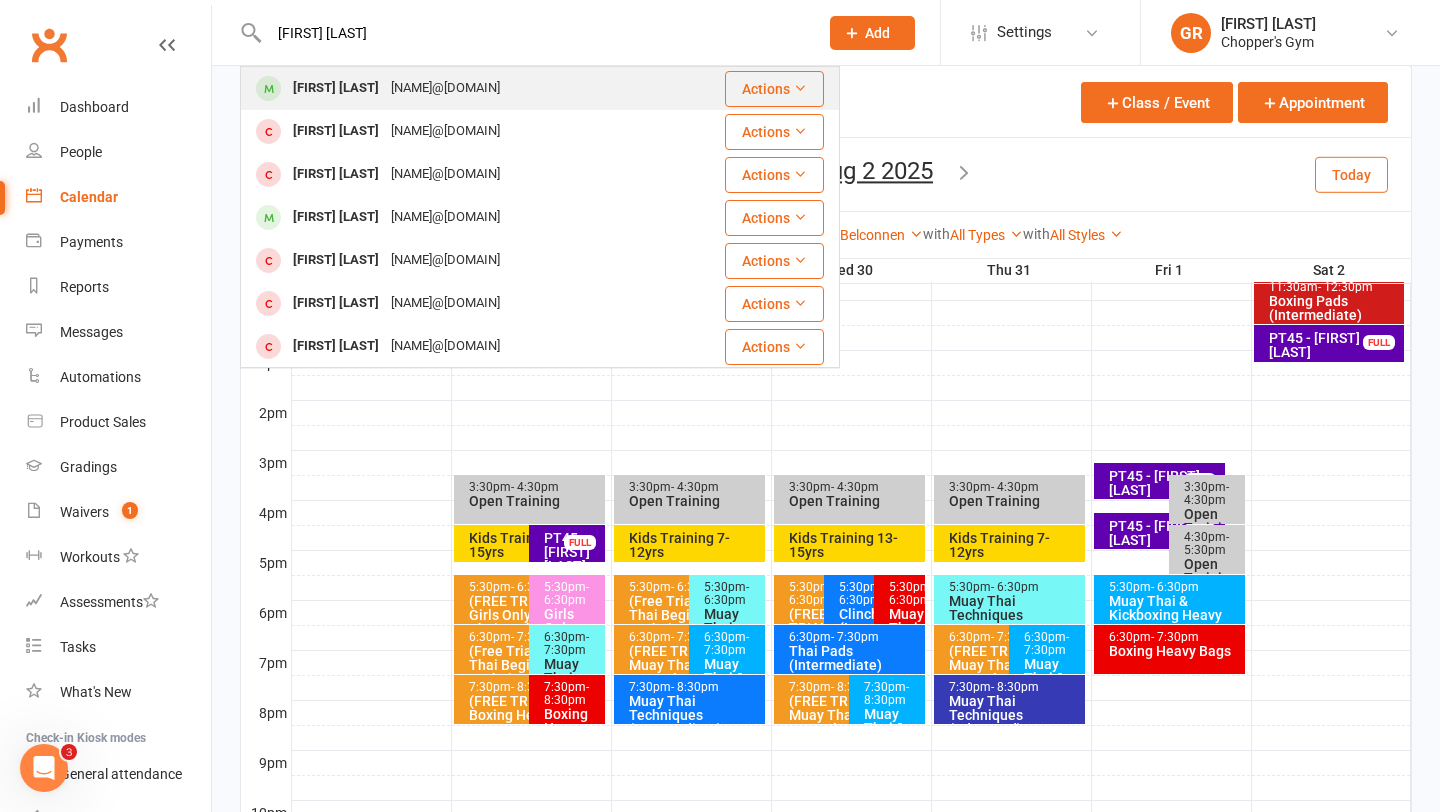 type on "matt shenton" 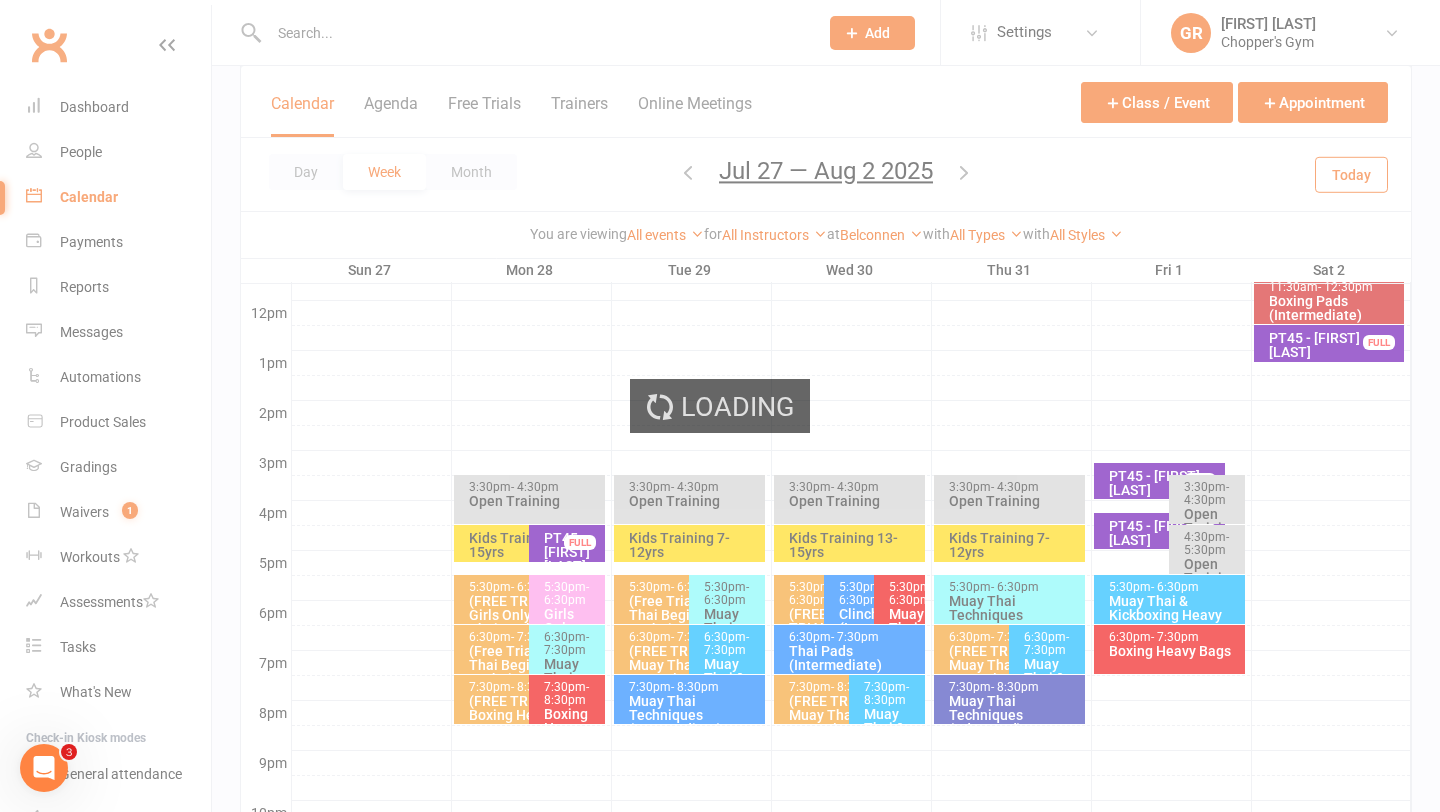 scroll, scrollTop: 0, scrollLeft: 0, axis: both 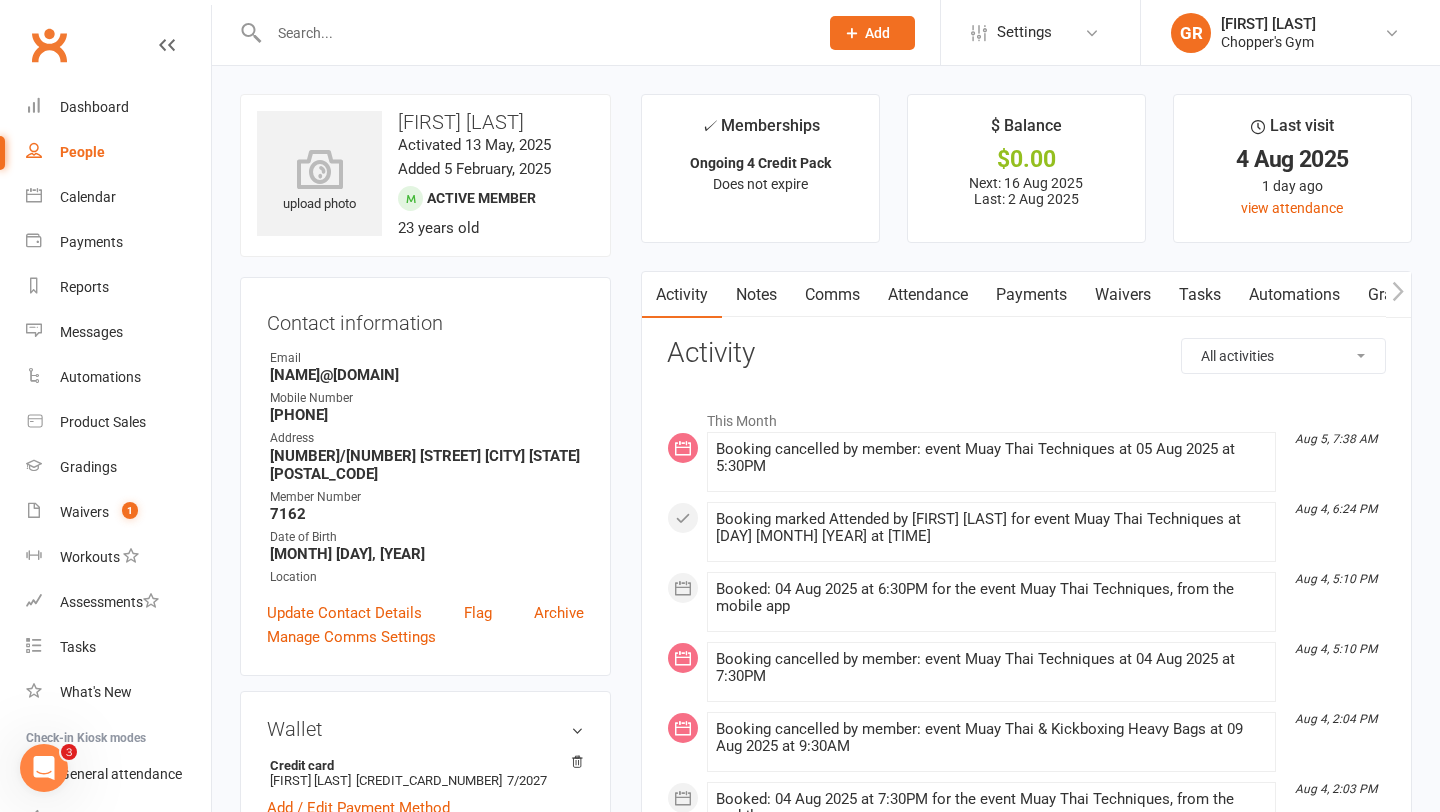 click on "Attendance" at bounding box center (928, 295) 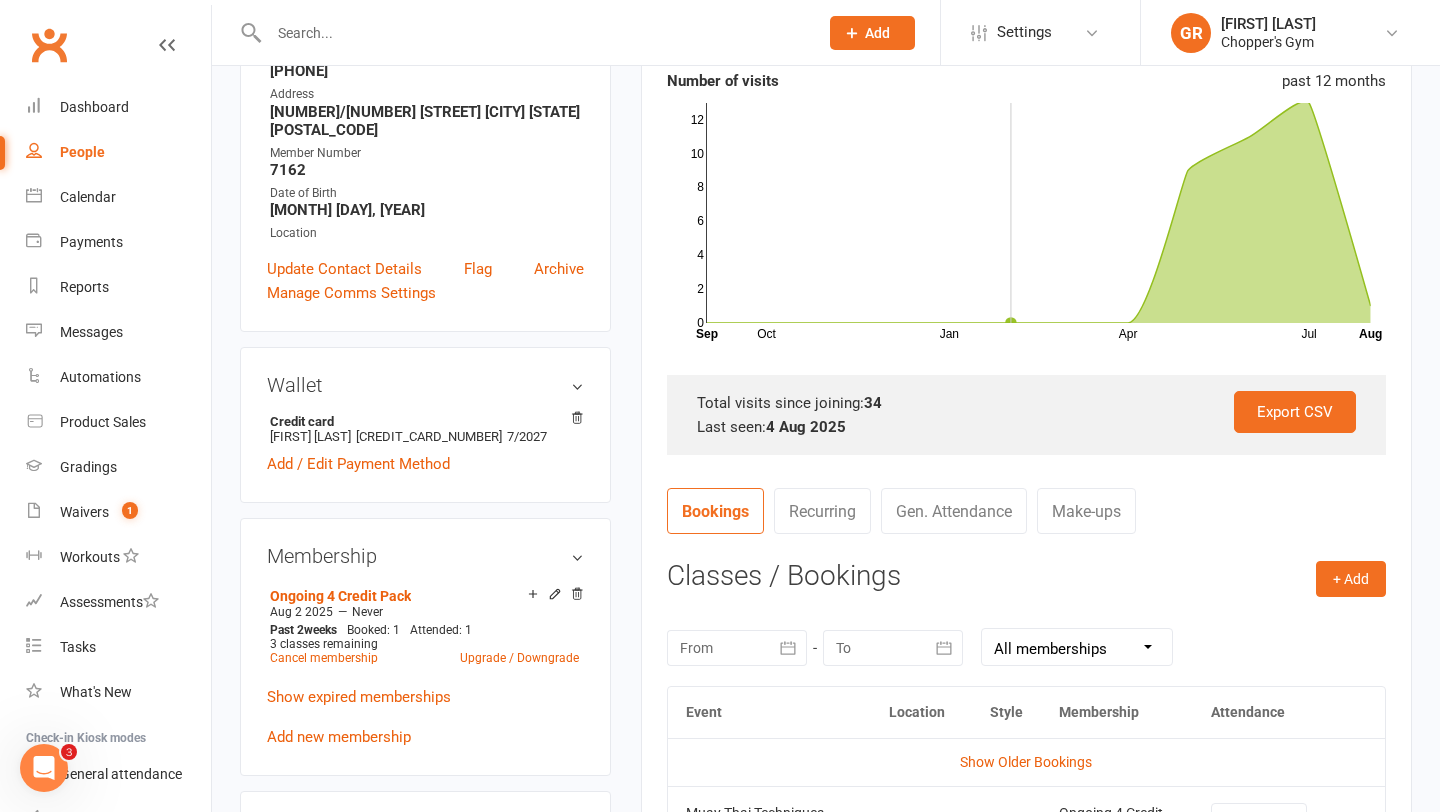 scroll, scrollTop: 0, scrollLeft: 0, axis: both 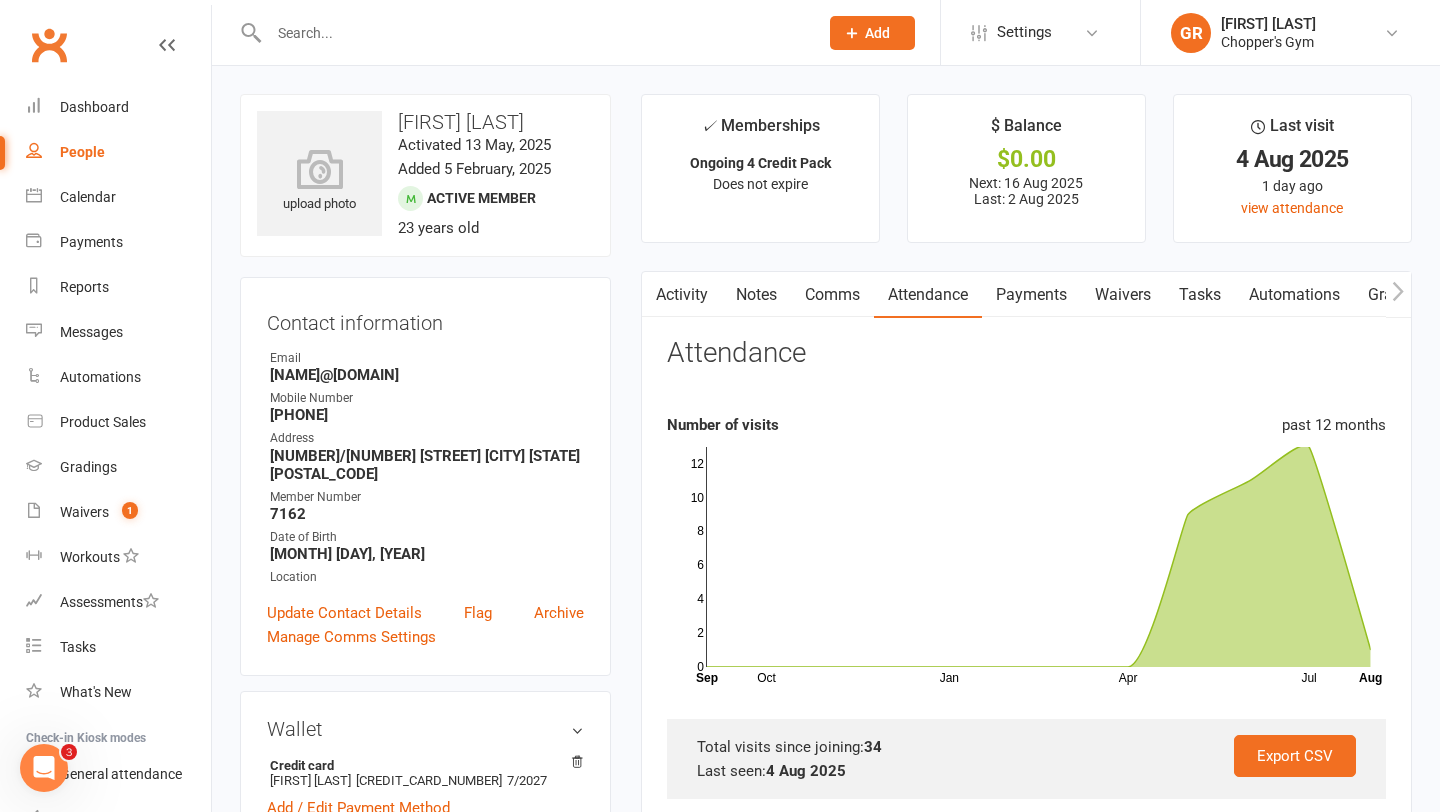 click on "Payments" at bounding box center [1031, 295] 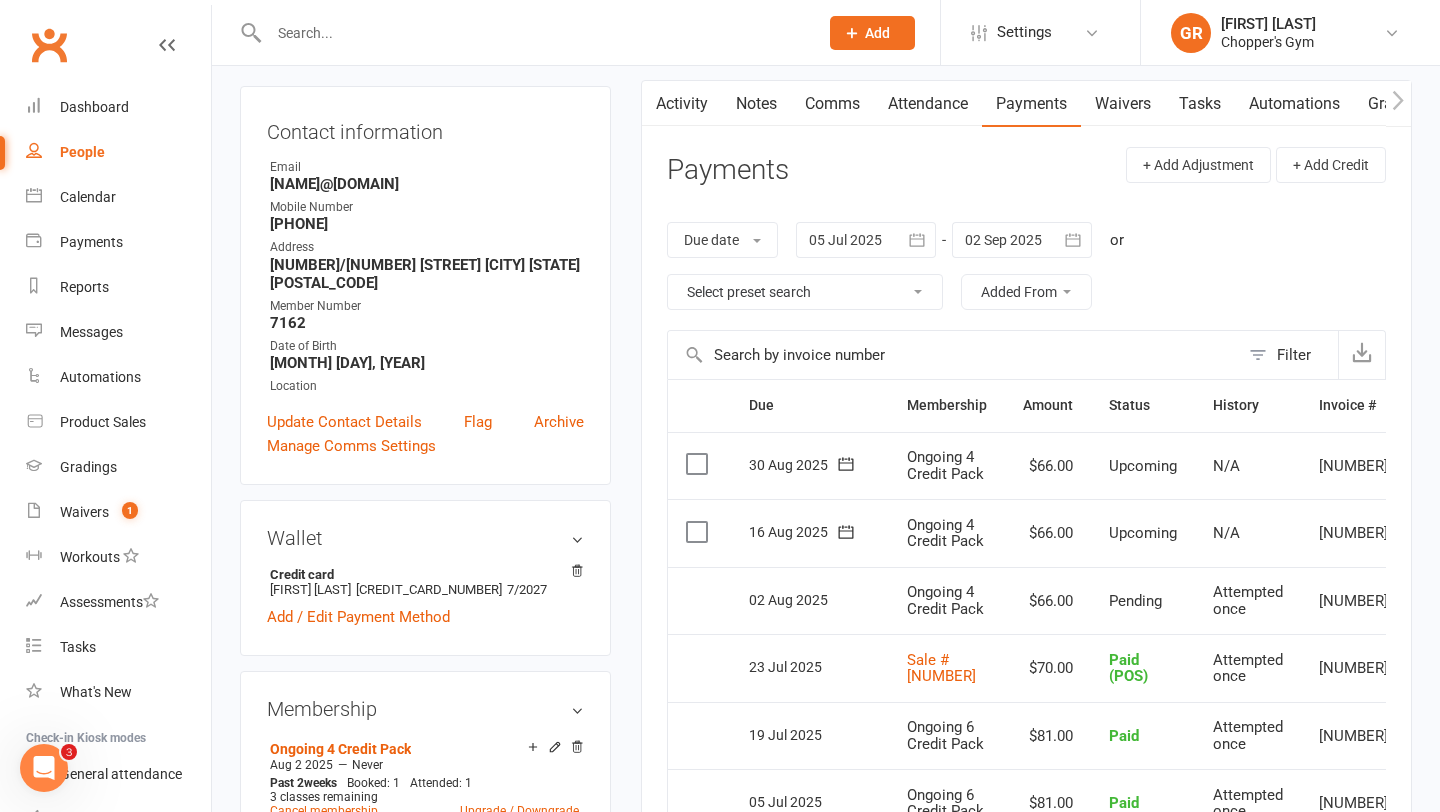 scroll, scrollTop: 174, scrollLeft: 0, axis: vertical 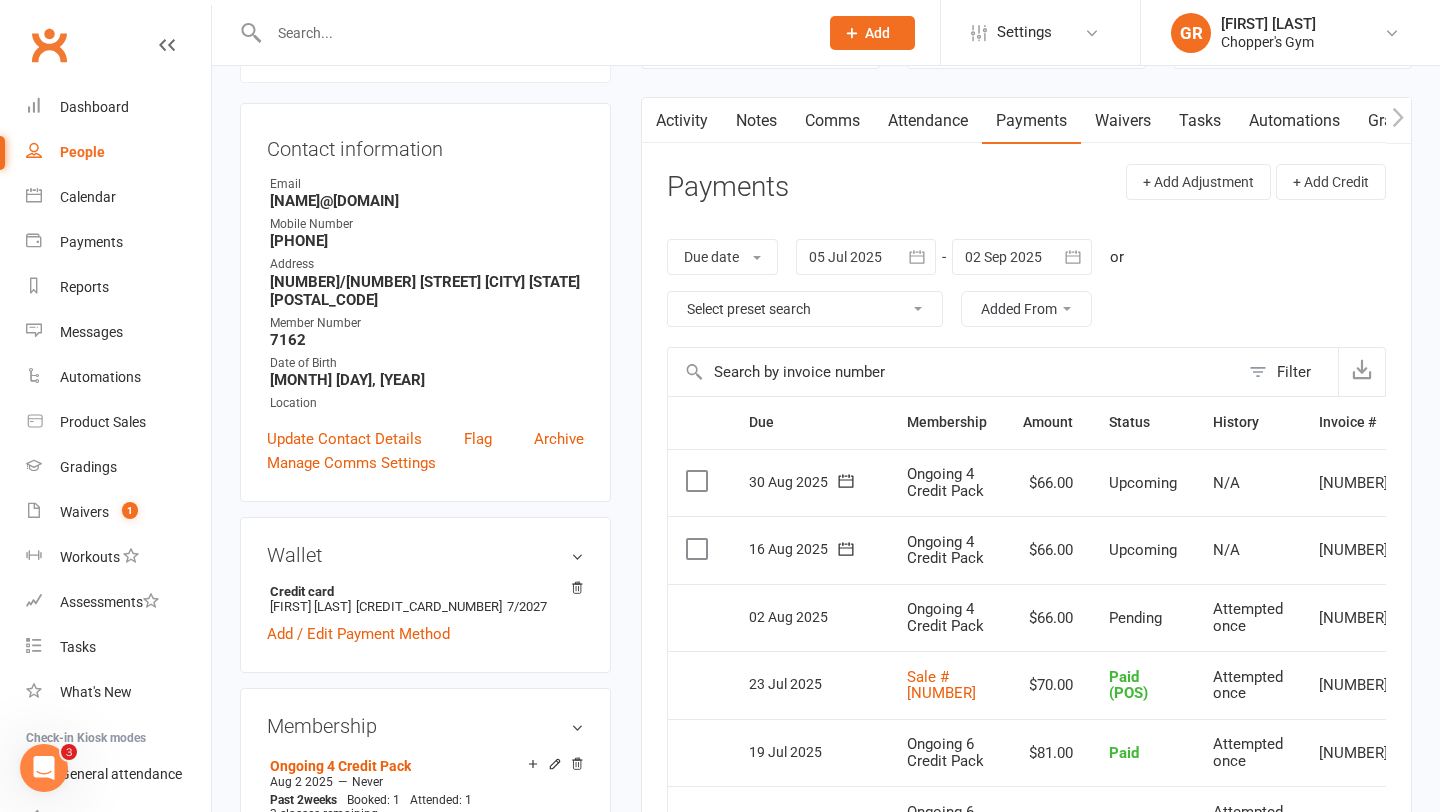click on "Attendance" at bounding box center (928, 121) 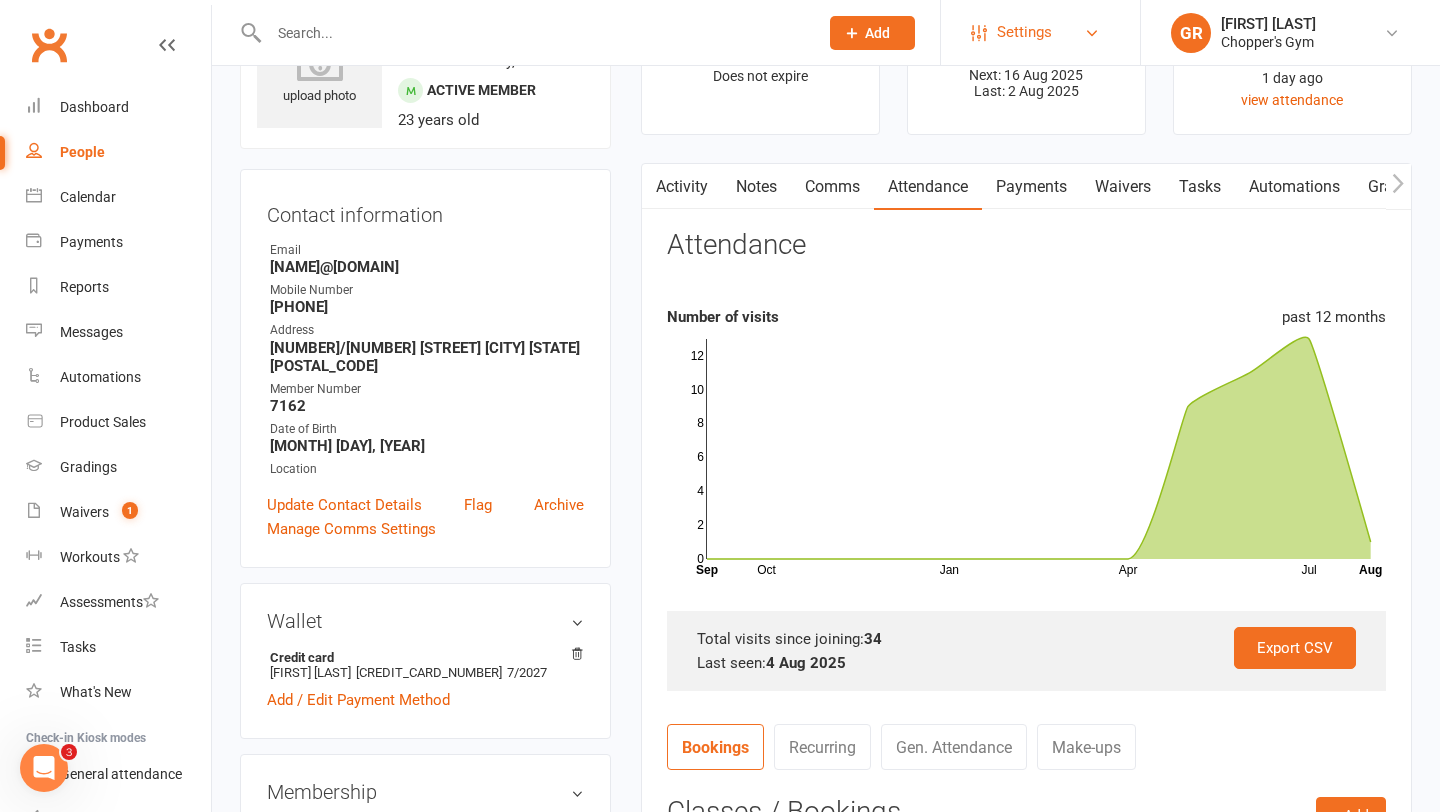 scroll, scrollTop: 0, scrollLeft: 0, axis: both 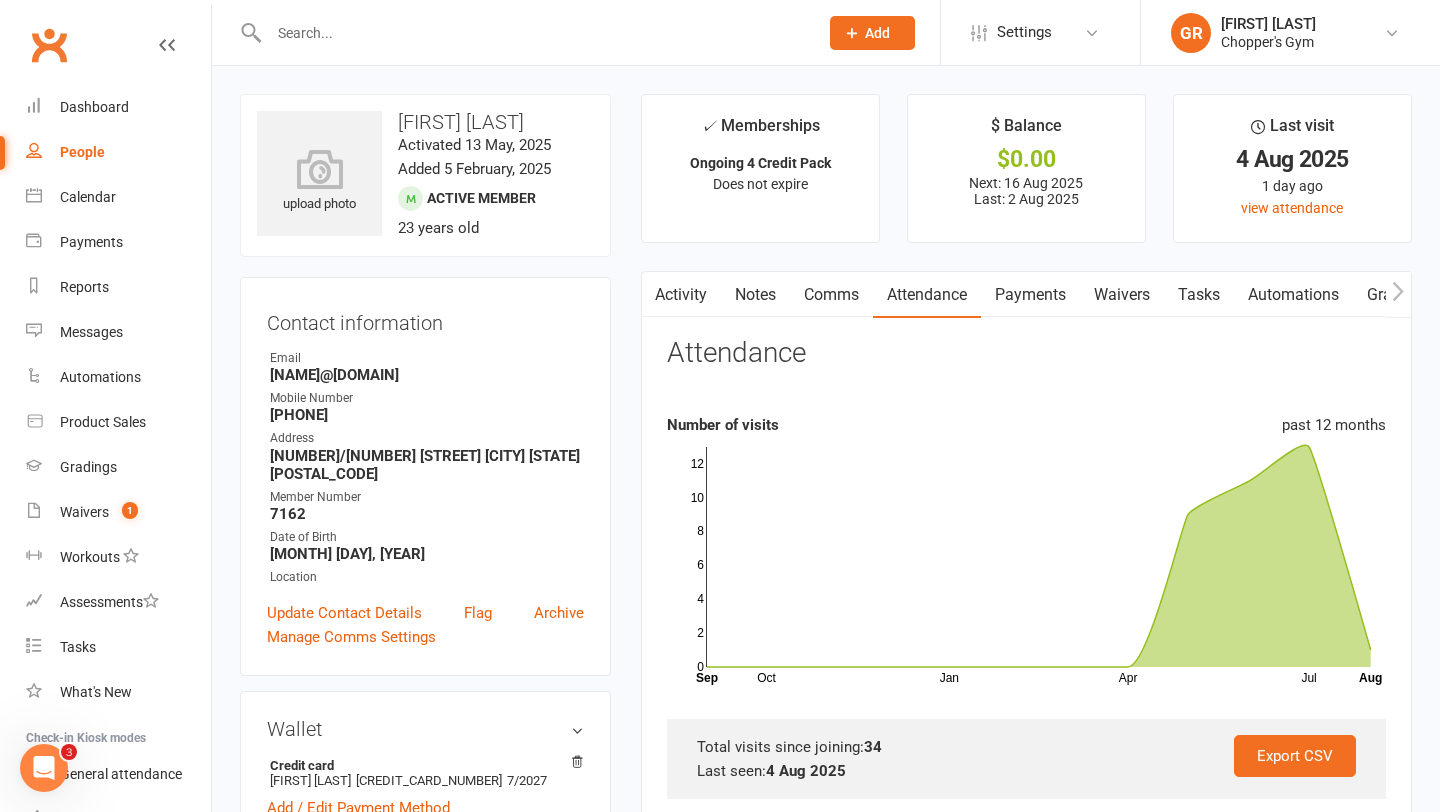 click on "Payments" at bounding box center (1030, 295) 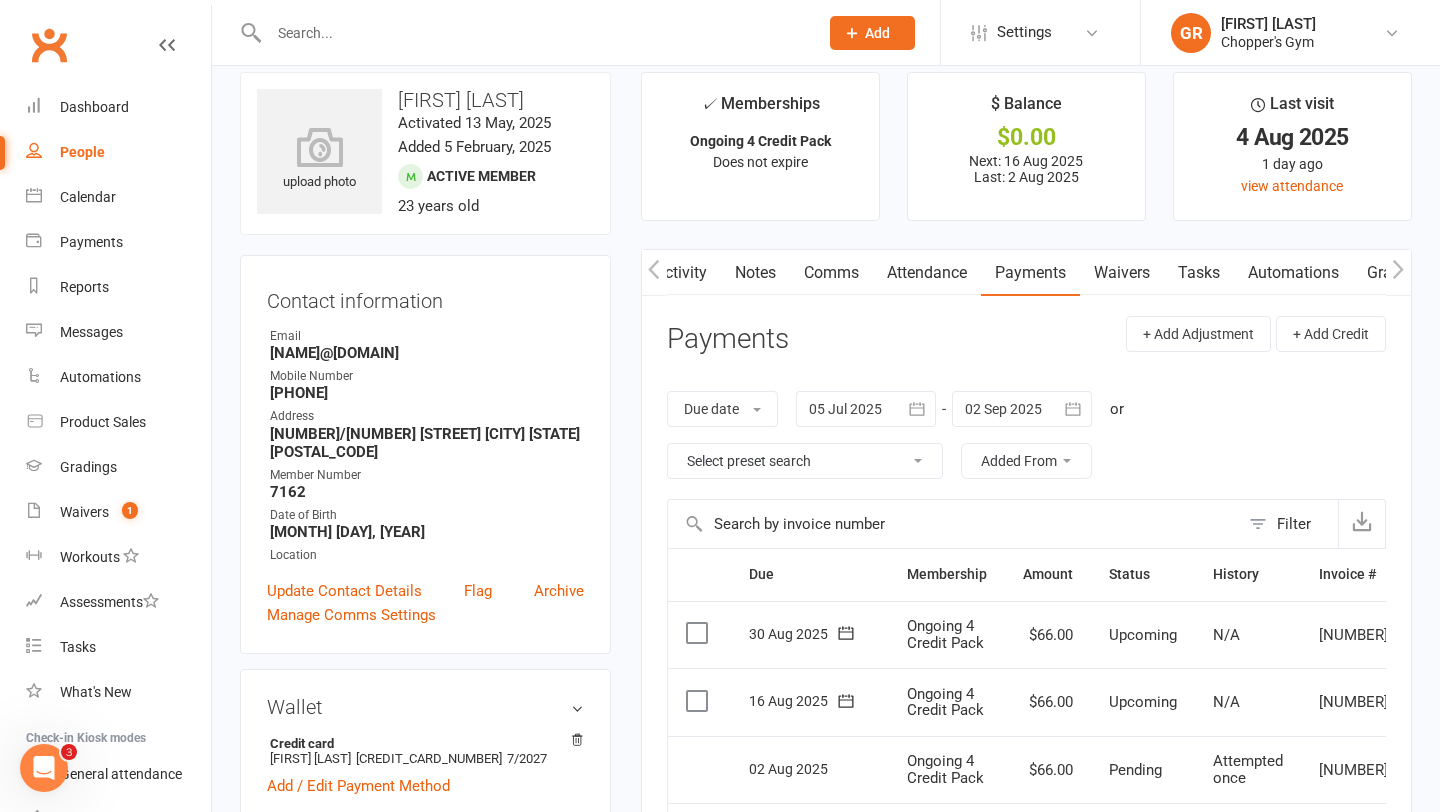 scroll, scrollTop: 0, scrollLeft: 0, axis: both 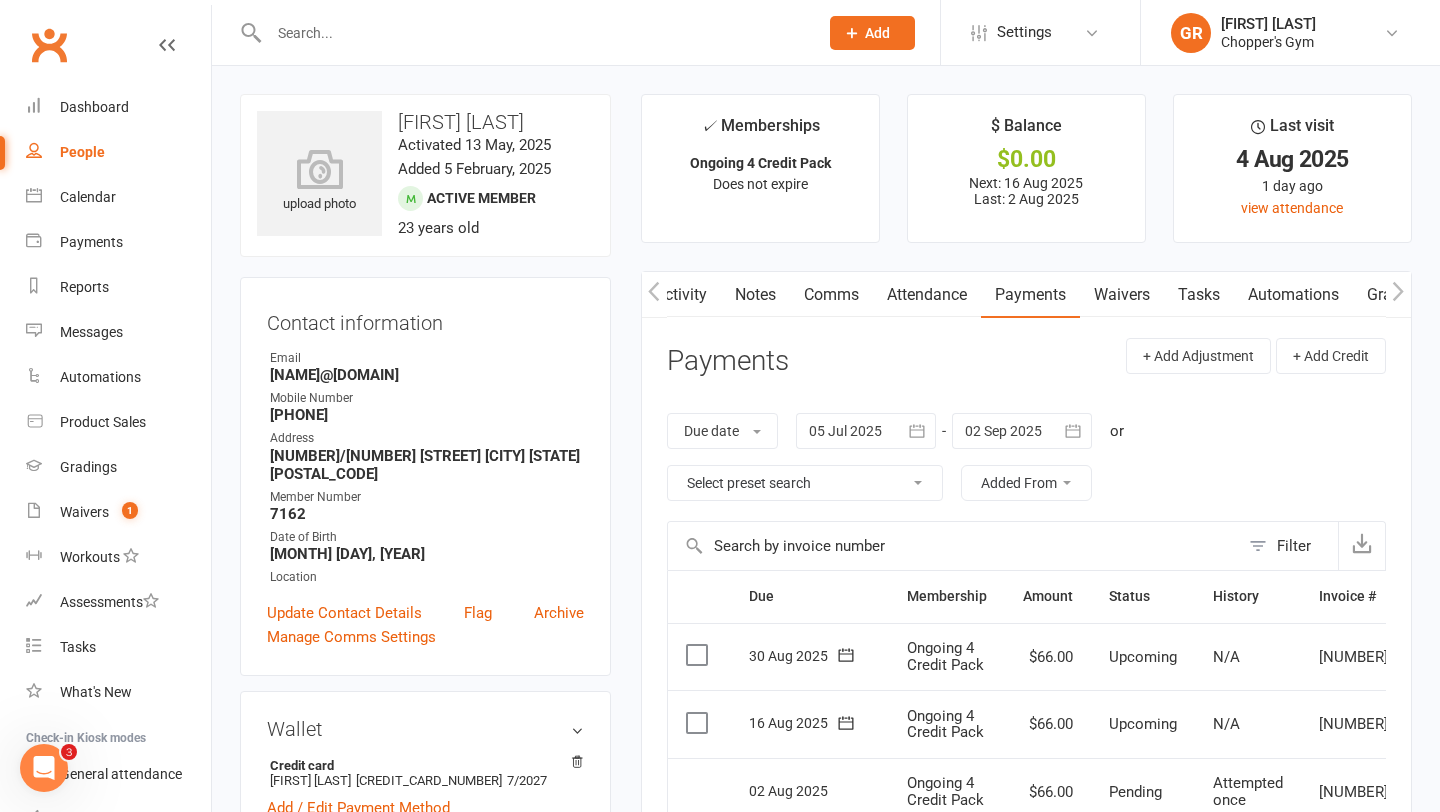 click on "Attendance" at bounding box center (927, 295) 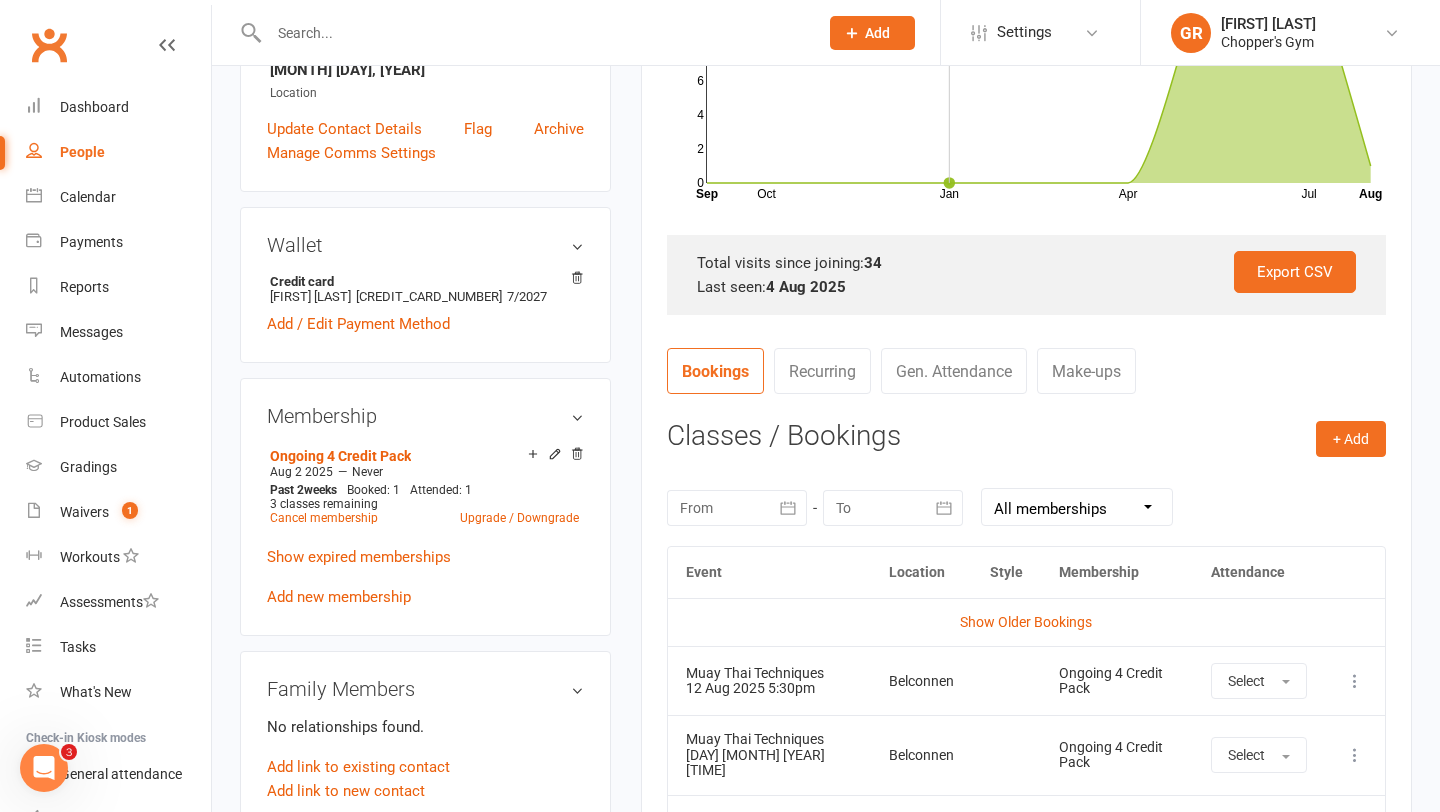 scroll, scrollTop: 678, scrollLeft: 0, axis: vertical 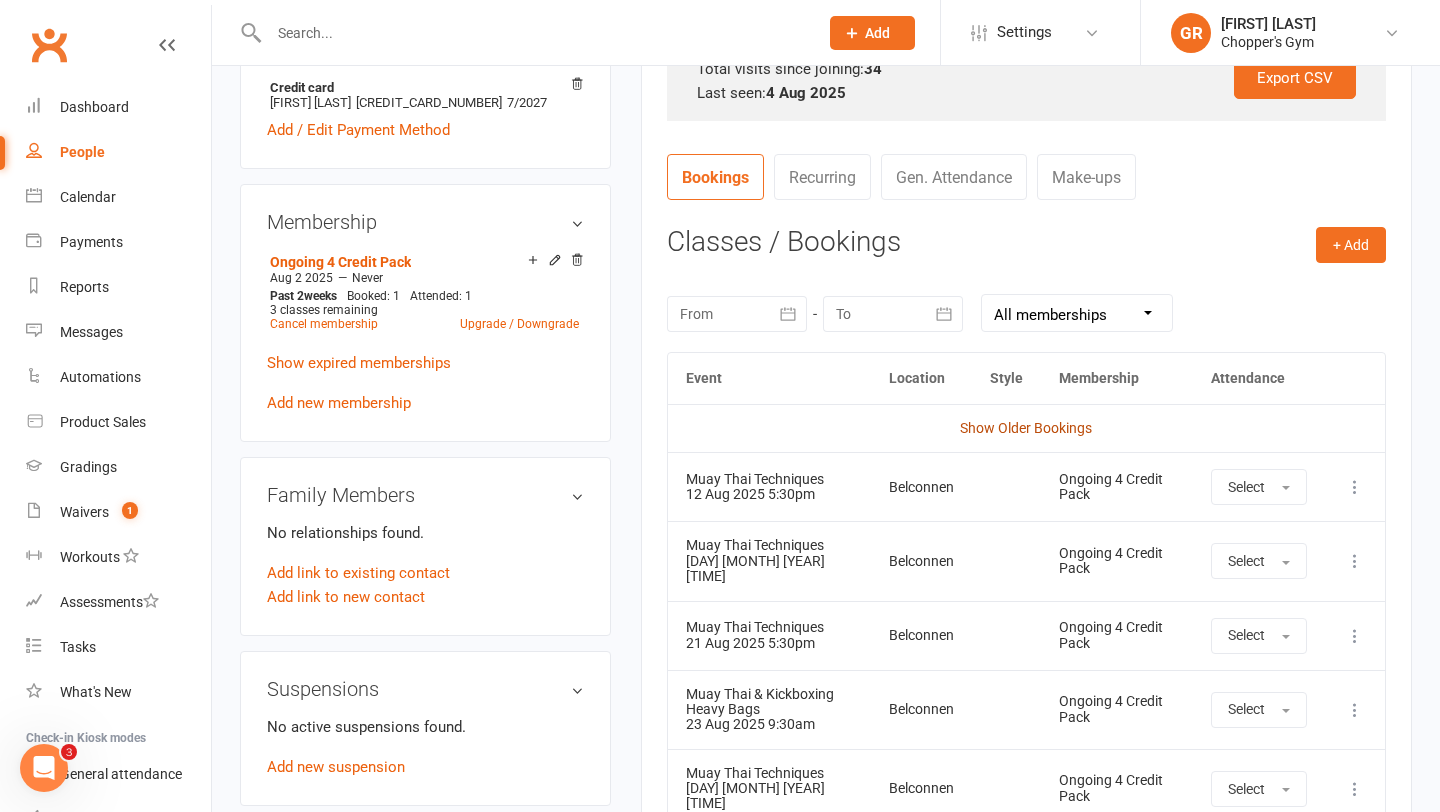 click on "Show Older Bookings" at bounding box center (1026, 428) 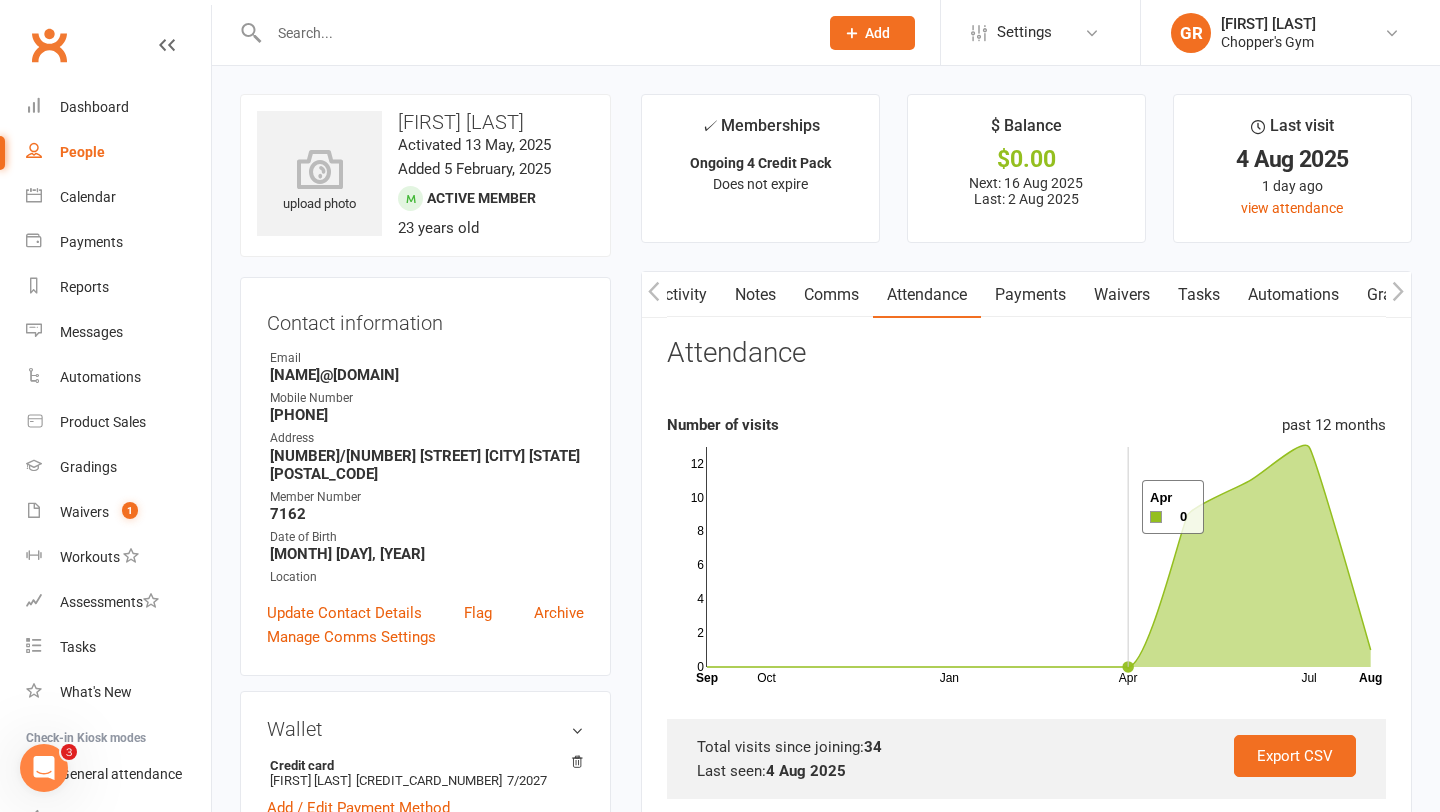 scroll, scrollTop: 13, scrollLeft: 0, axis: vertical 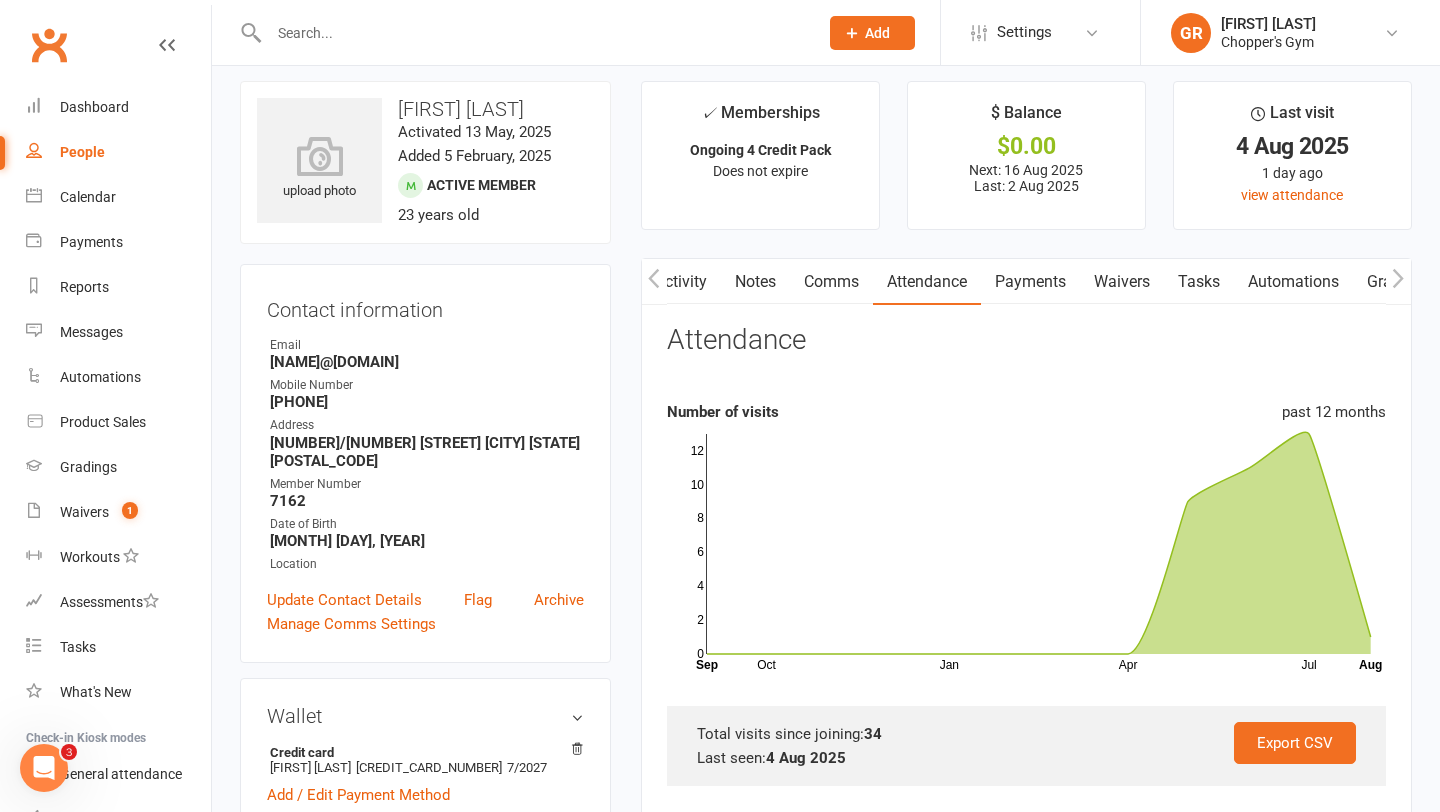 click on "Payments" at bounding box center [1030, 282] 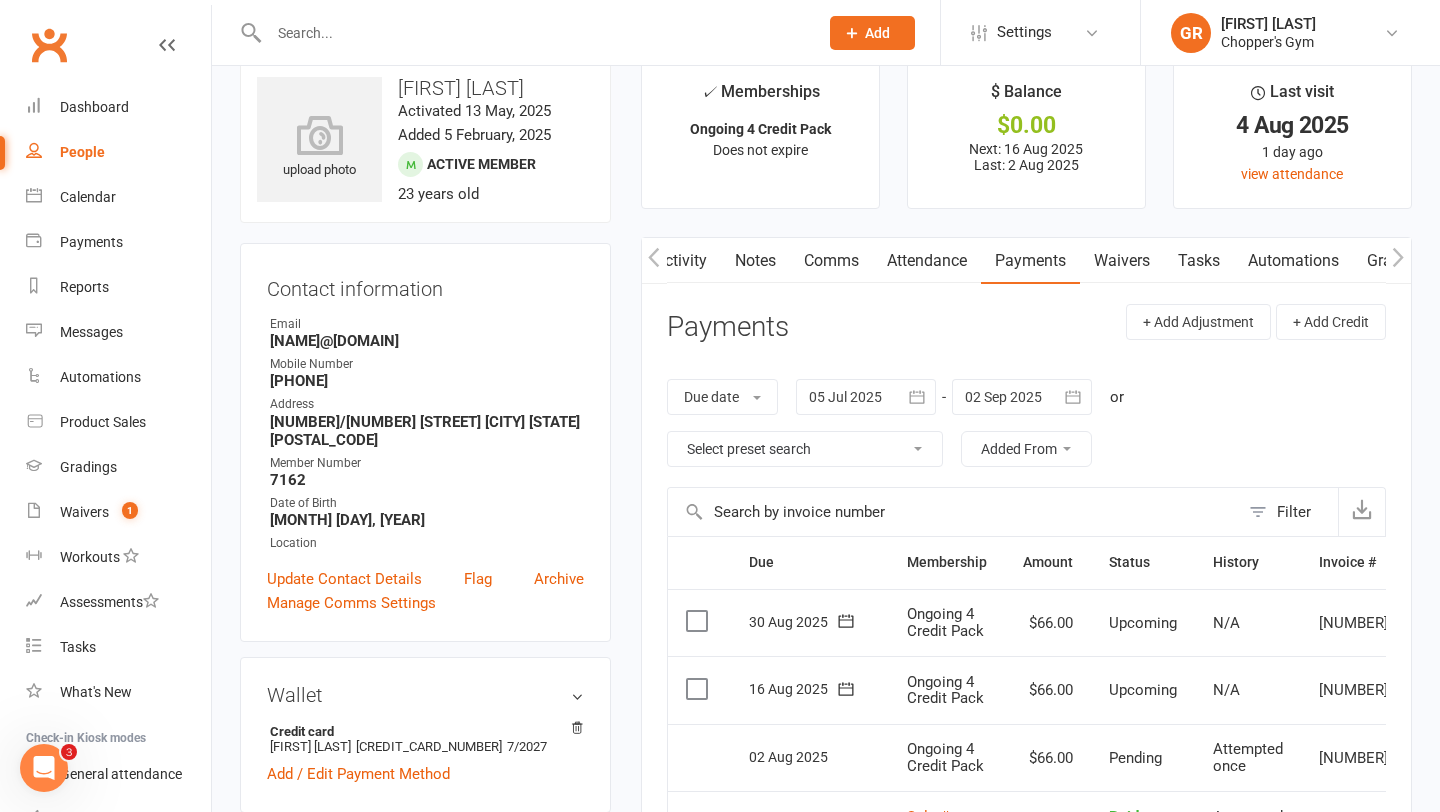 scroll, scrollTop: 35, scrollLeft: 0, axis: vertical 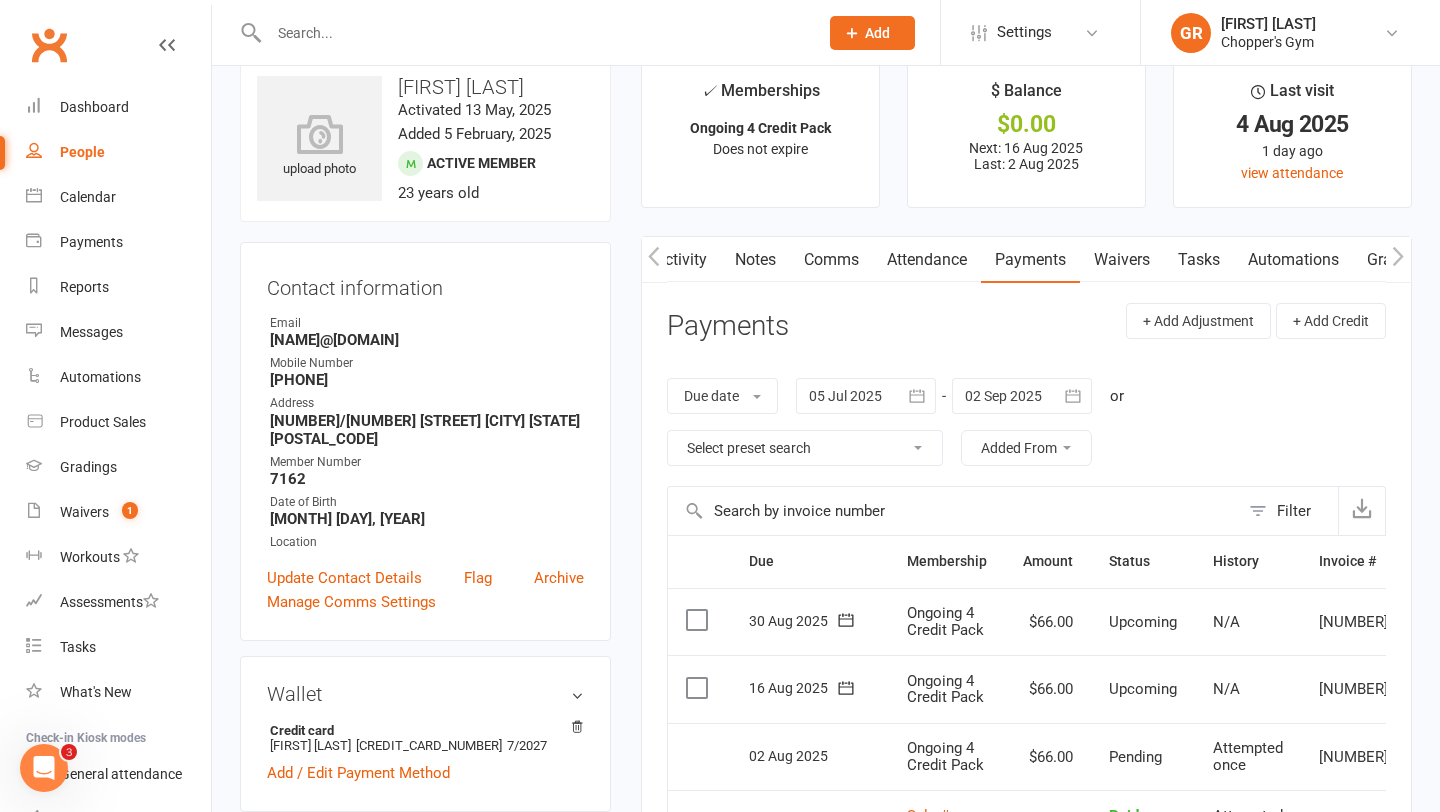 click on "Attendance" at bounding box center [927, 260] 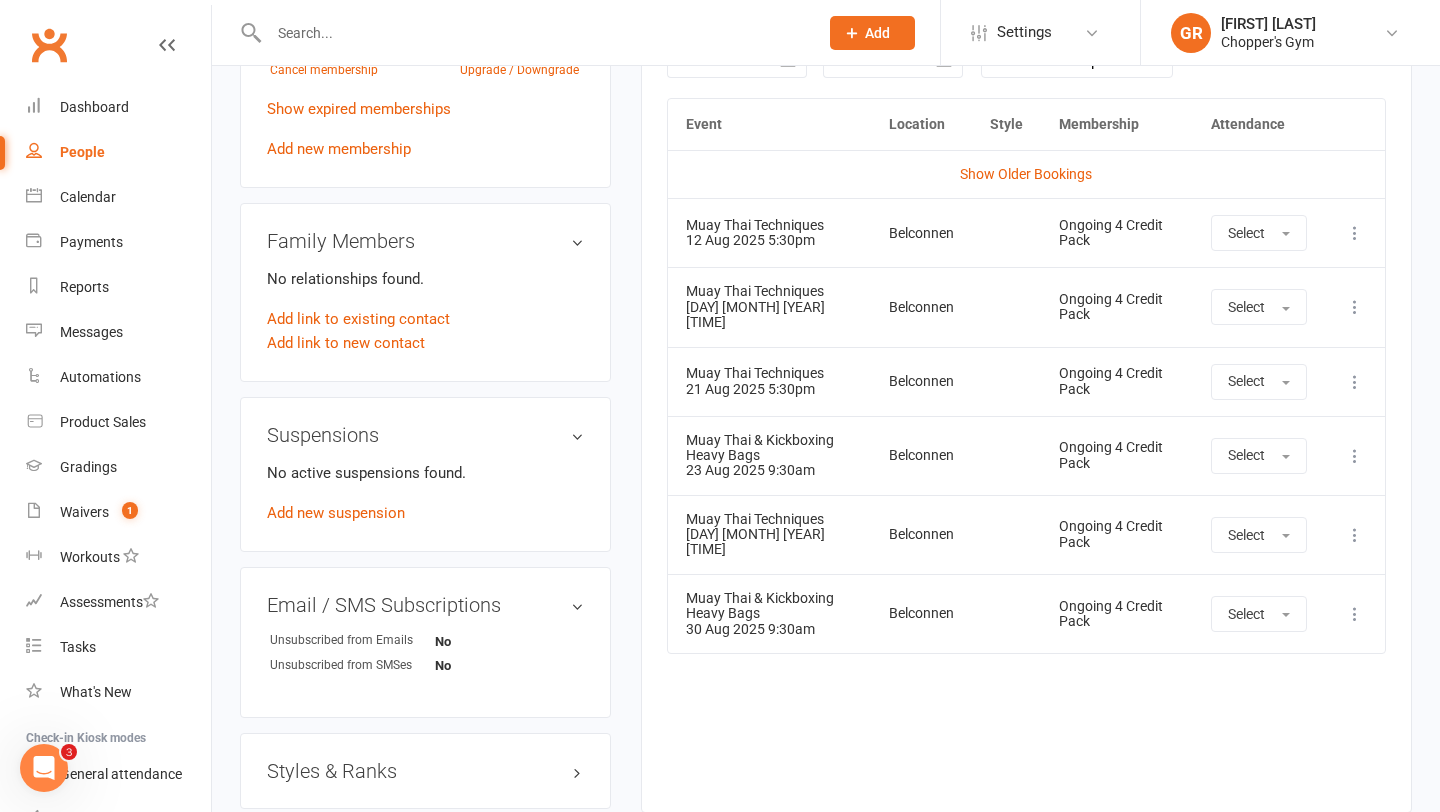 scroll, scrollTop: 937, scrollLeft: 0, axis: vertical 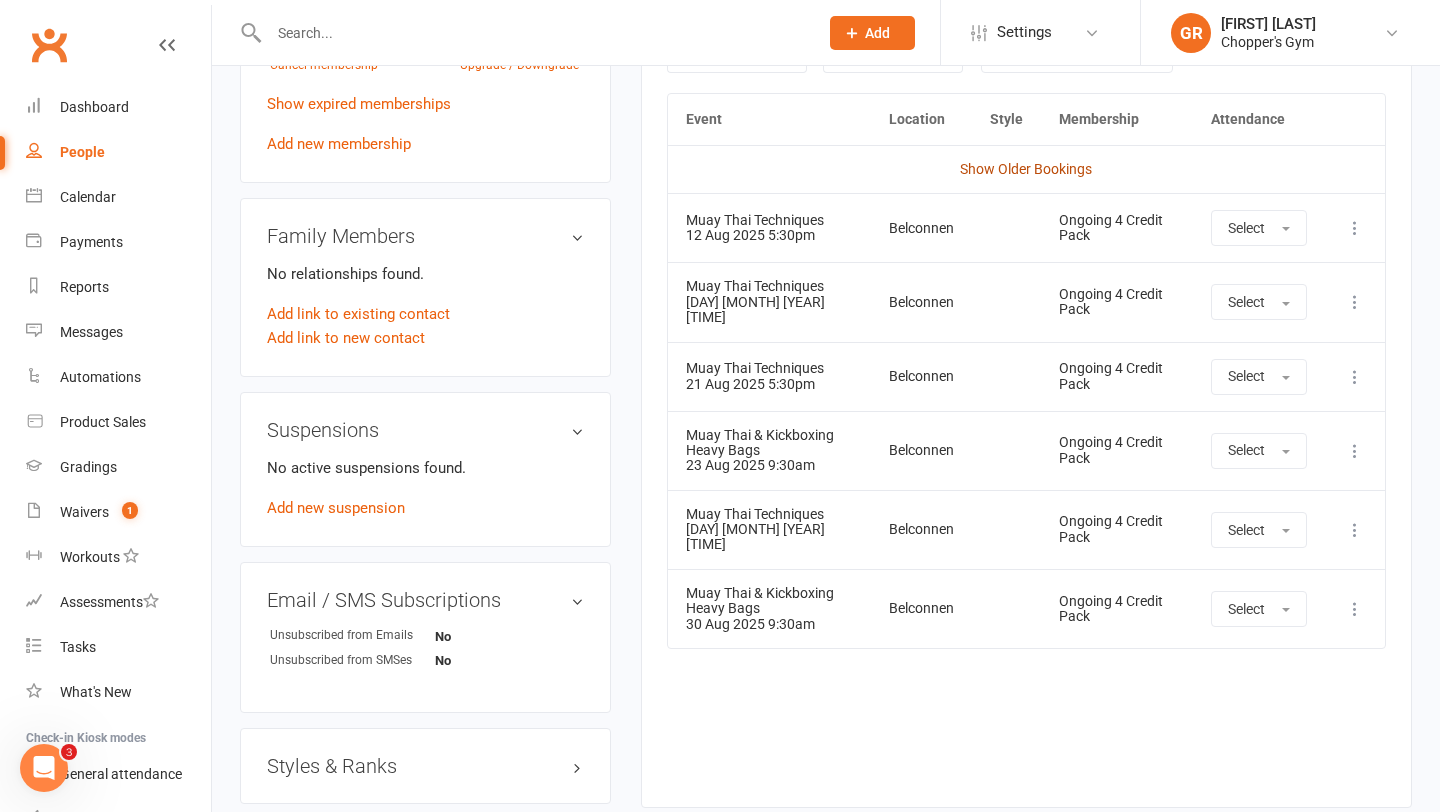 click on "Show Older Bookings" at bounding box center (1026, 169) 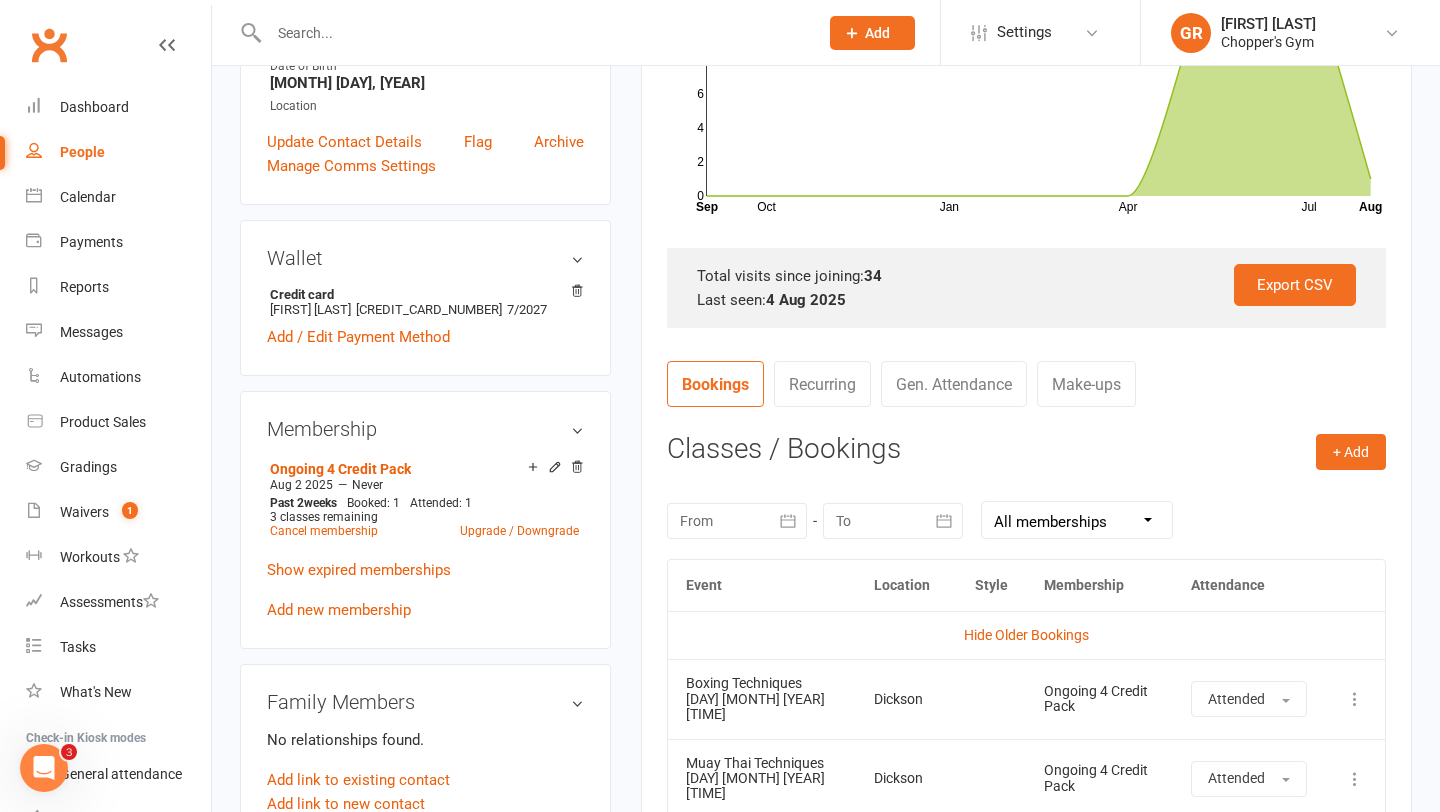 scroll, scrollTop: 0, scrollLeft: 0, axis: both 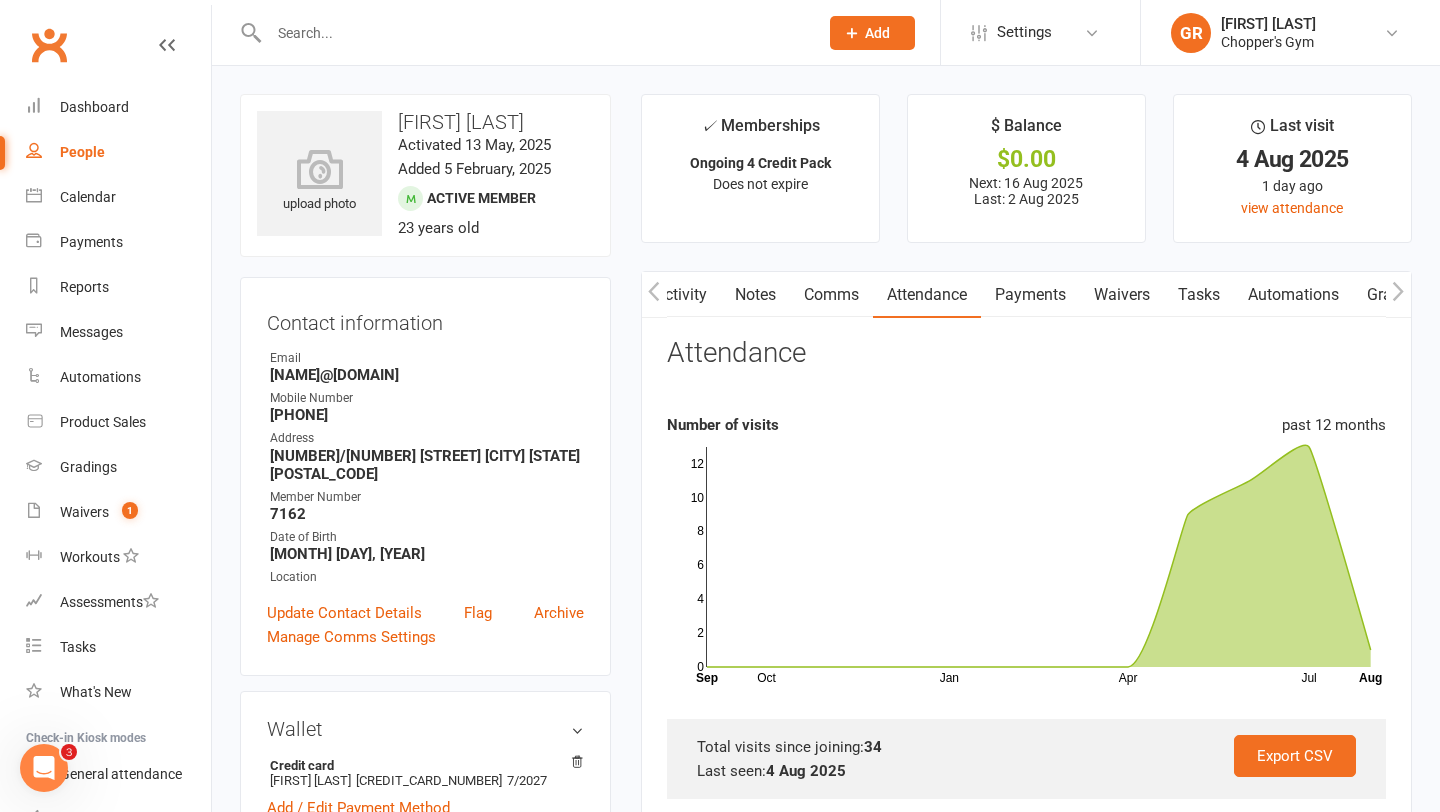 click on "Notes" at bounding box center (755, 295) 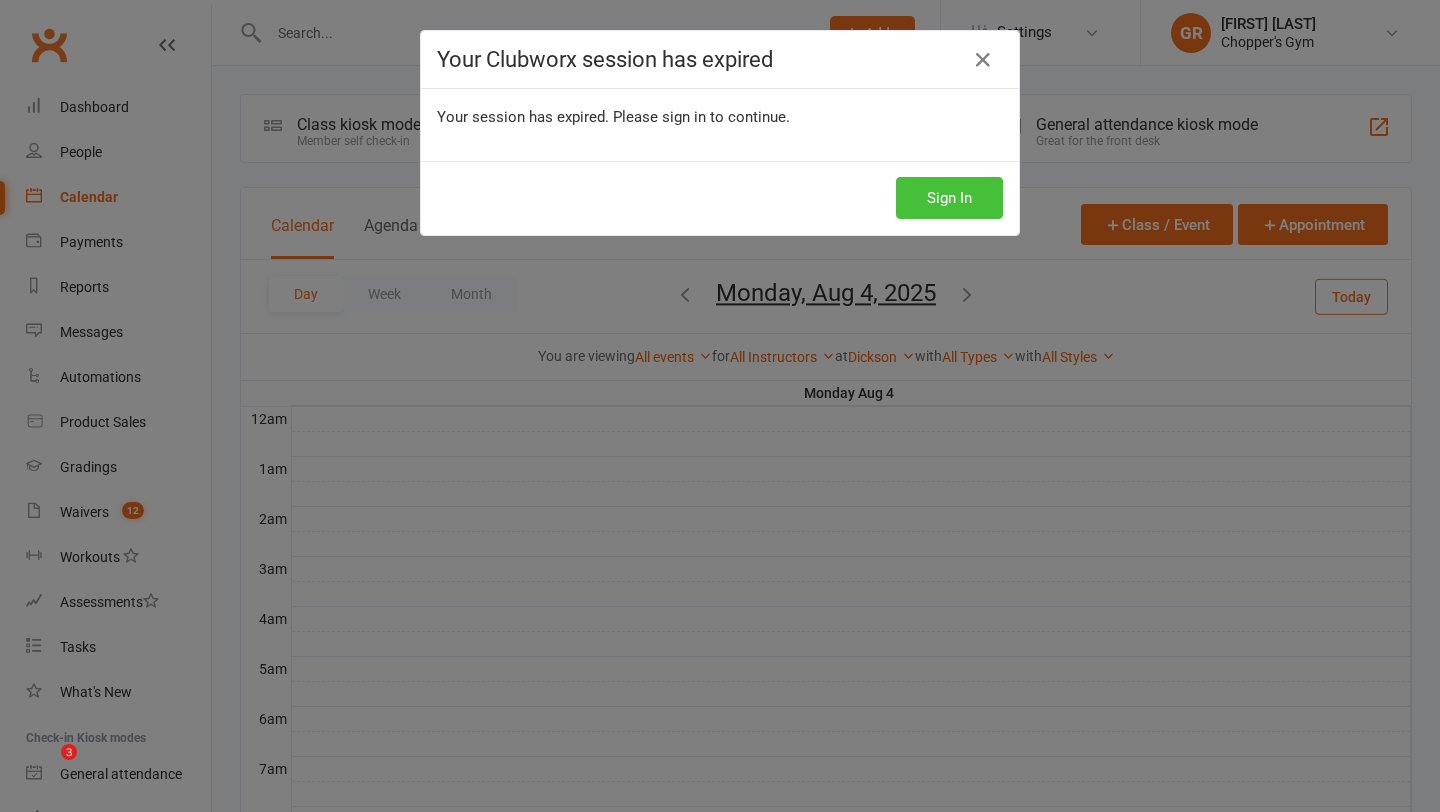 scroll, scrollTop: 0, scrollLeft: 0, axis: both 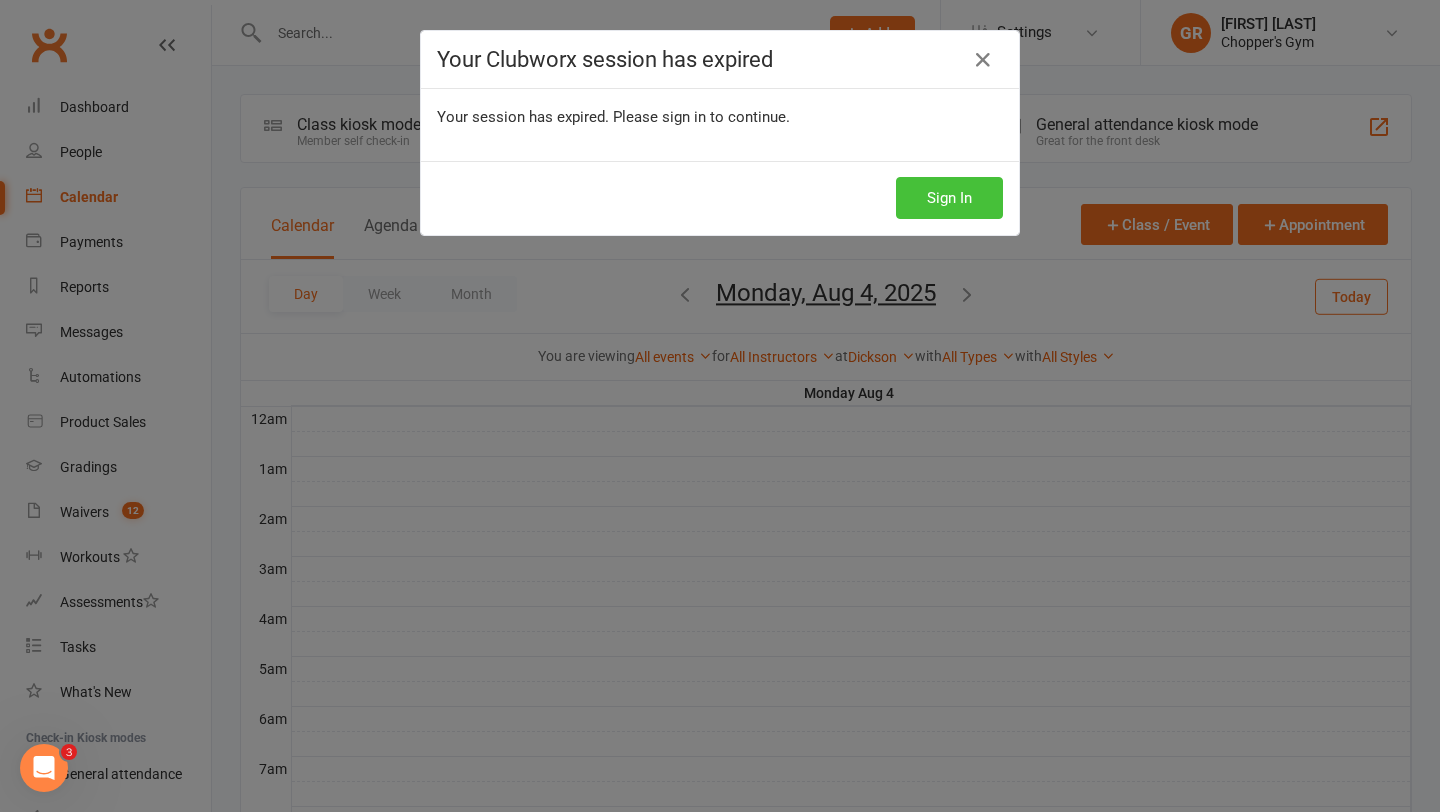 click on "Sign In" at bounding box center (949, 198) 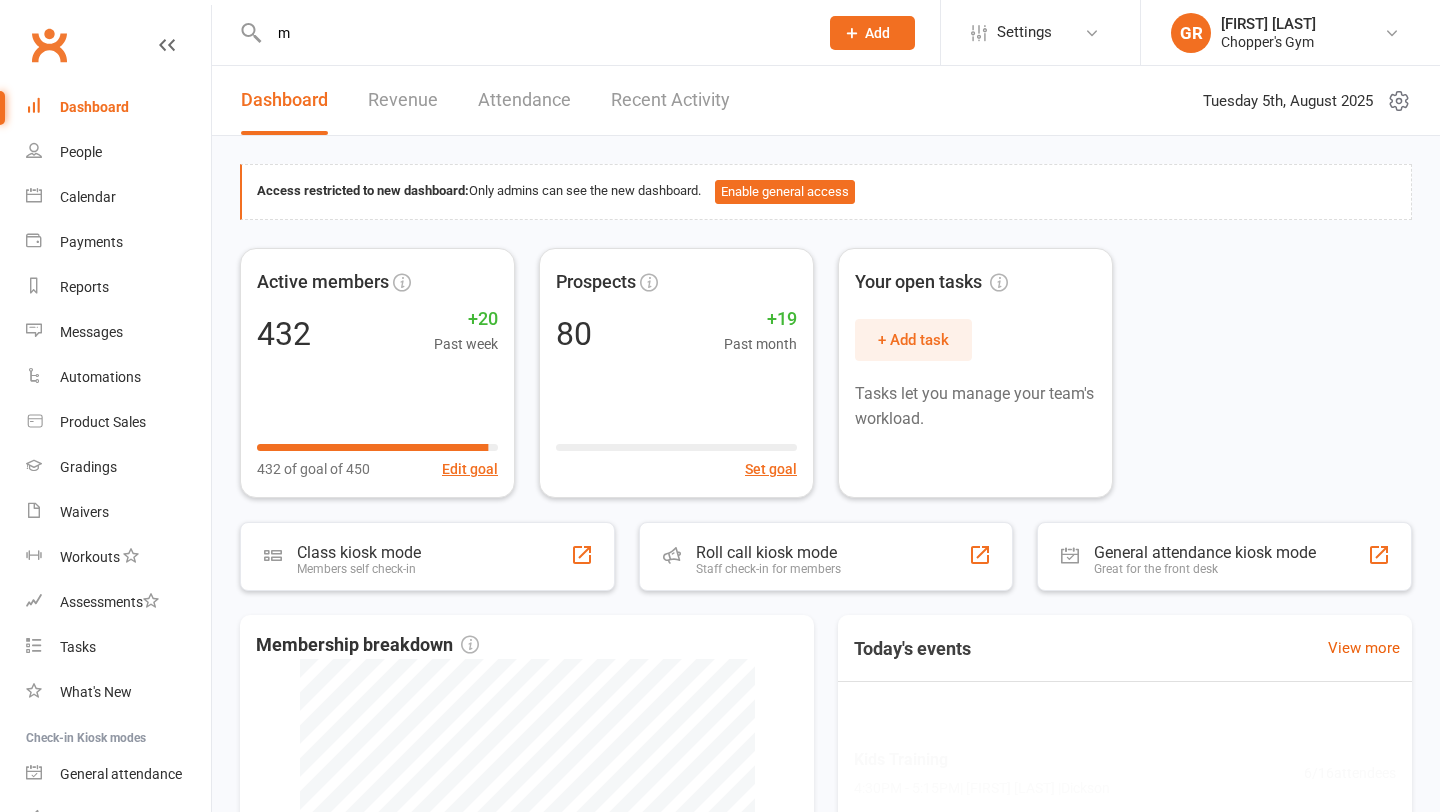 scroll, scrollTop: 0, scrollLeft: 0, axis: both 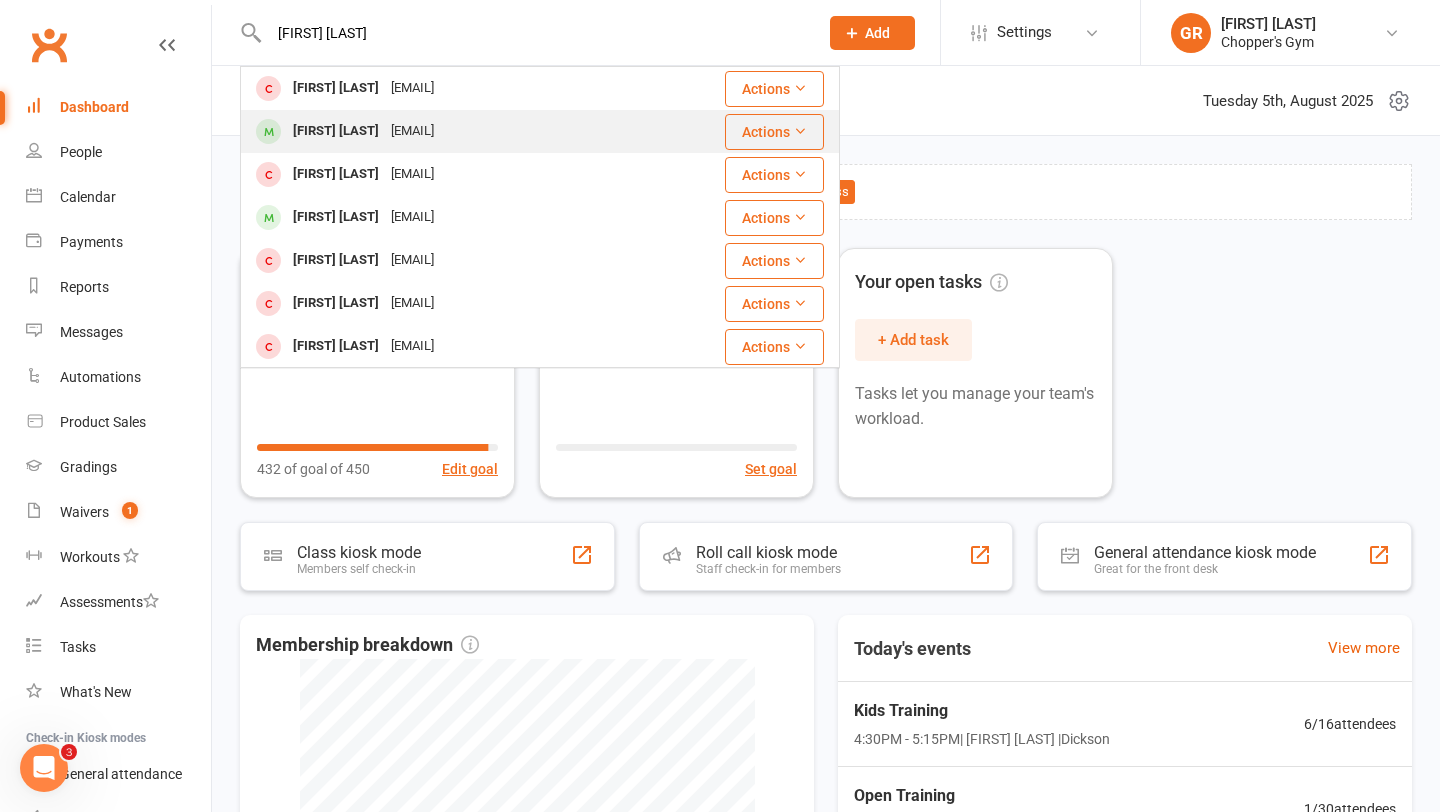 type on "[FIRST] [LAST]" 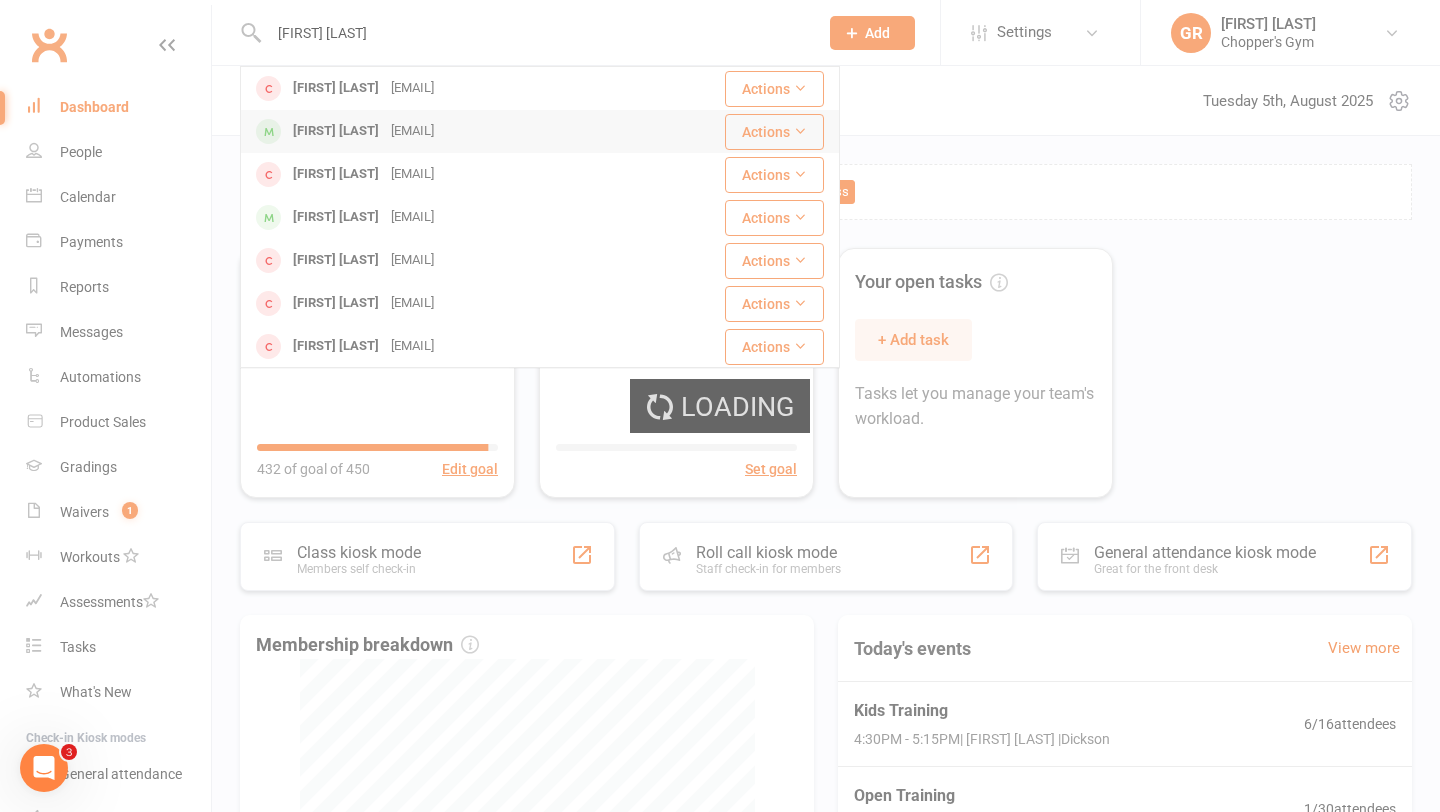 type 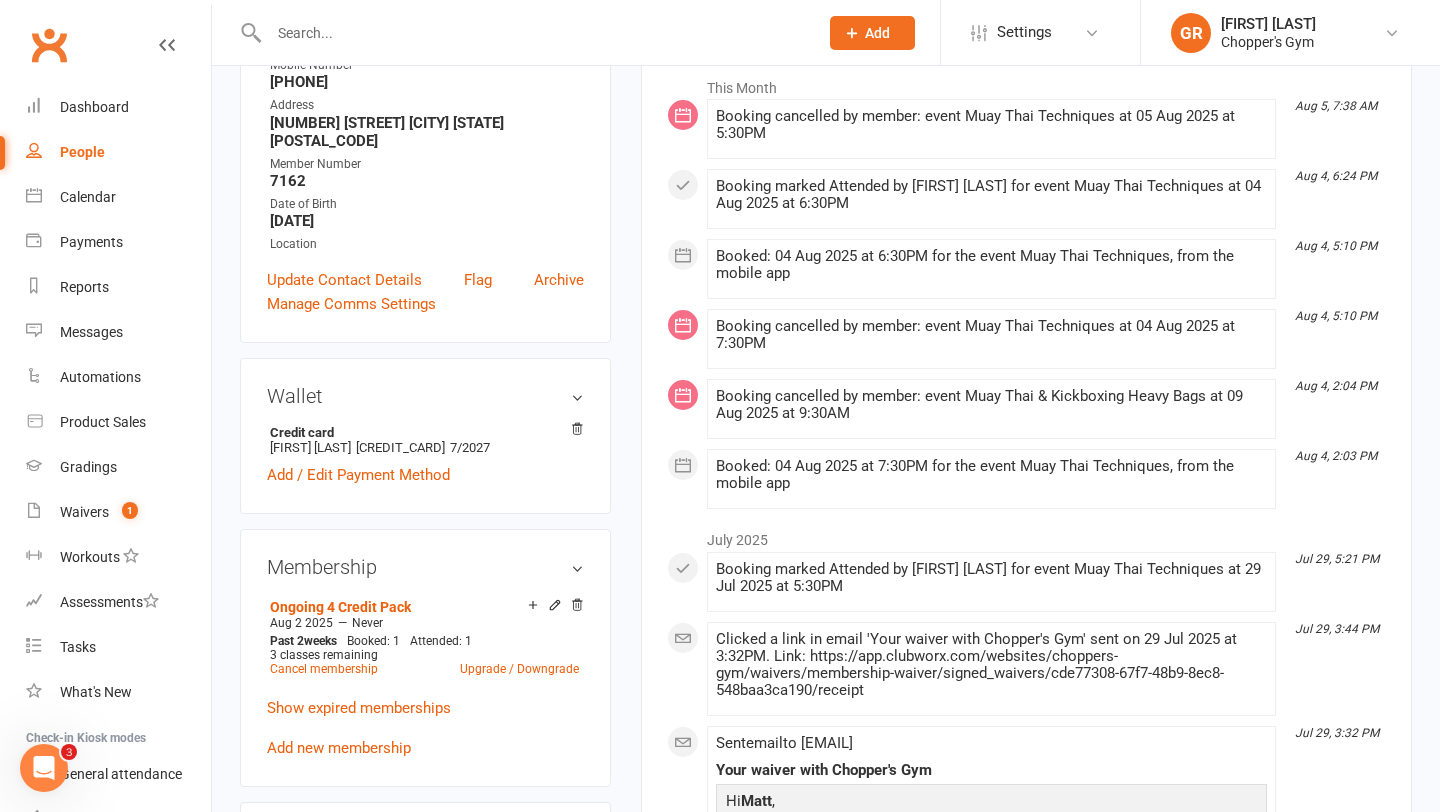 scroll, scrollTop: 381, scrollLeft: 0, axis: vertical 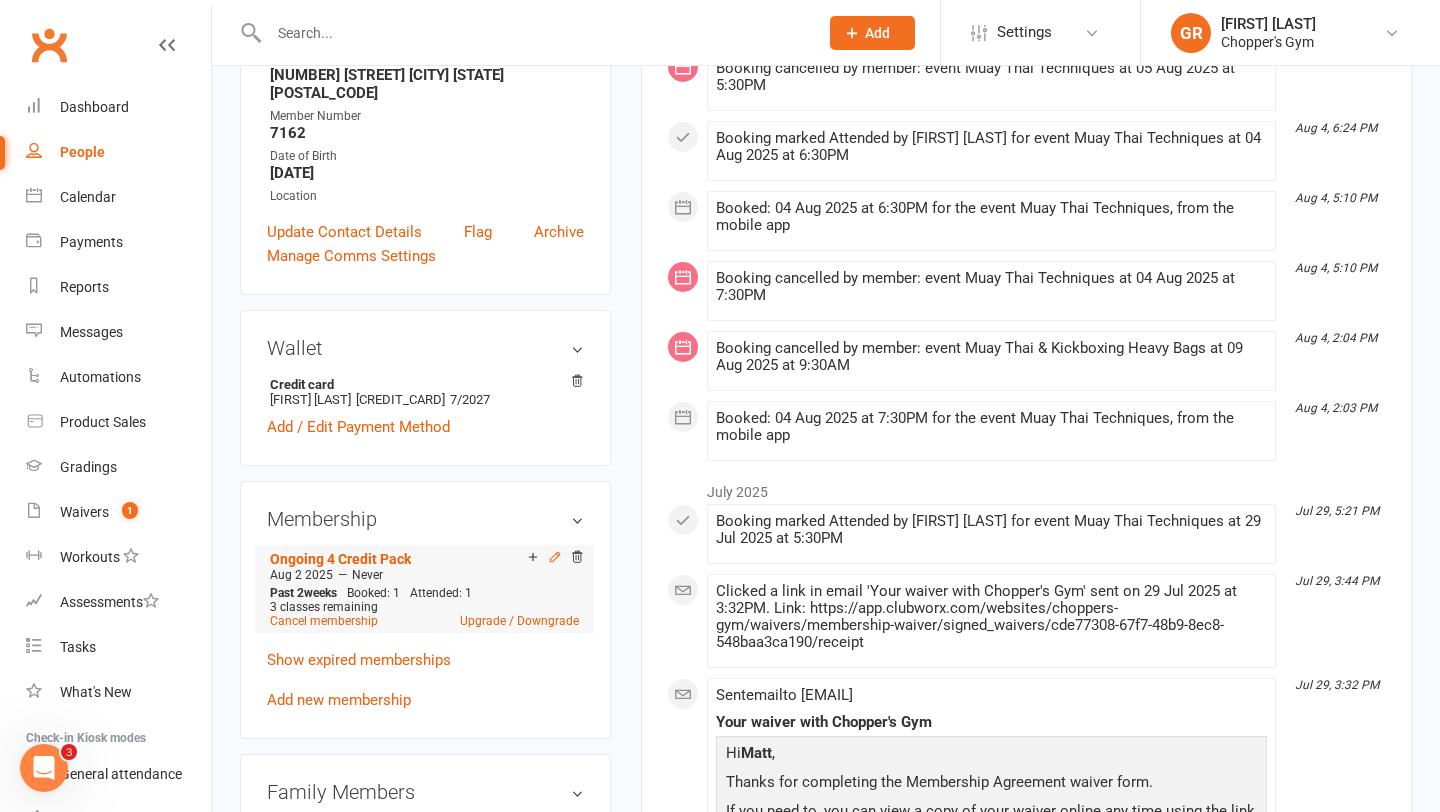 click 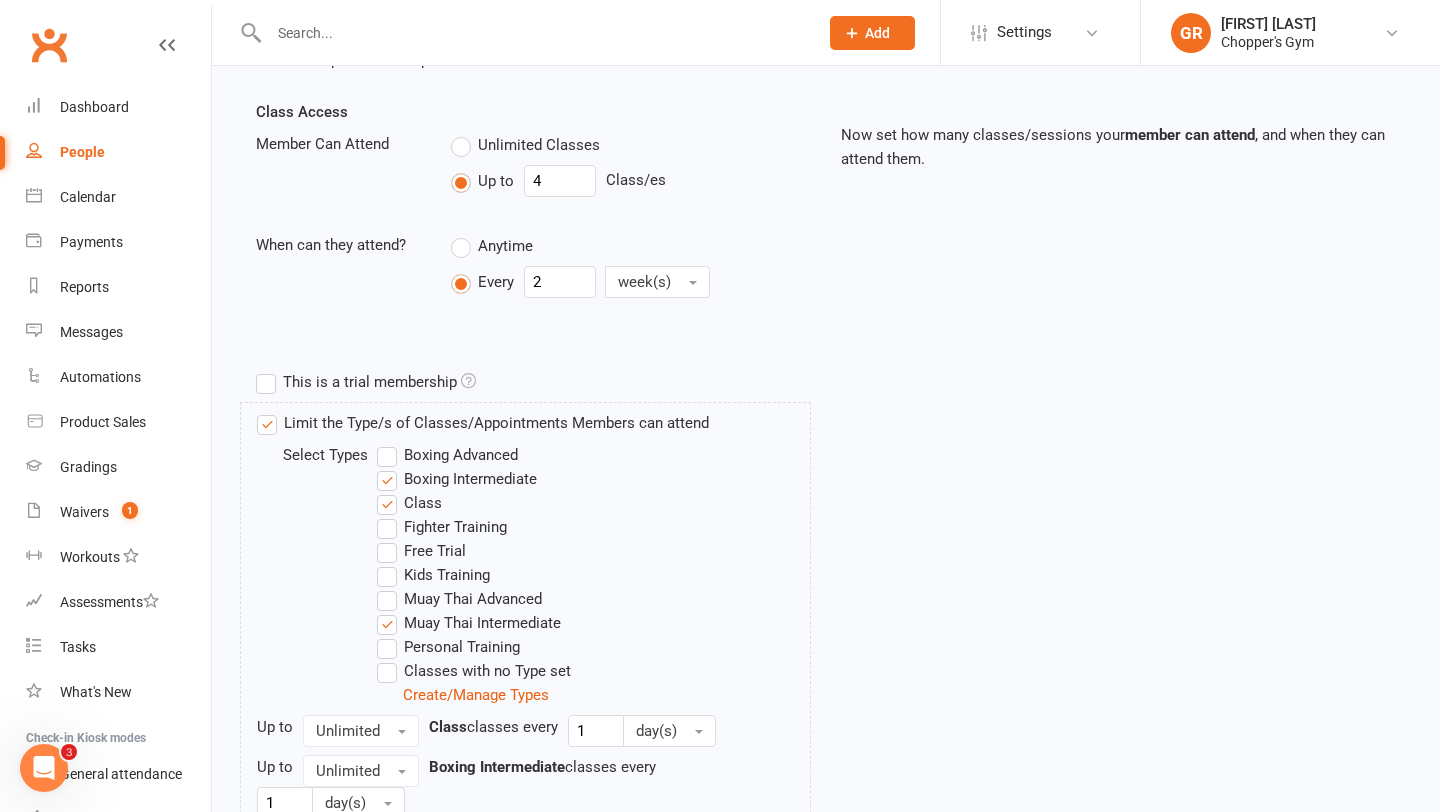 scroll, scrollTop: 0, scrollLeft: 0, axis: both 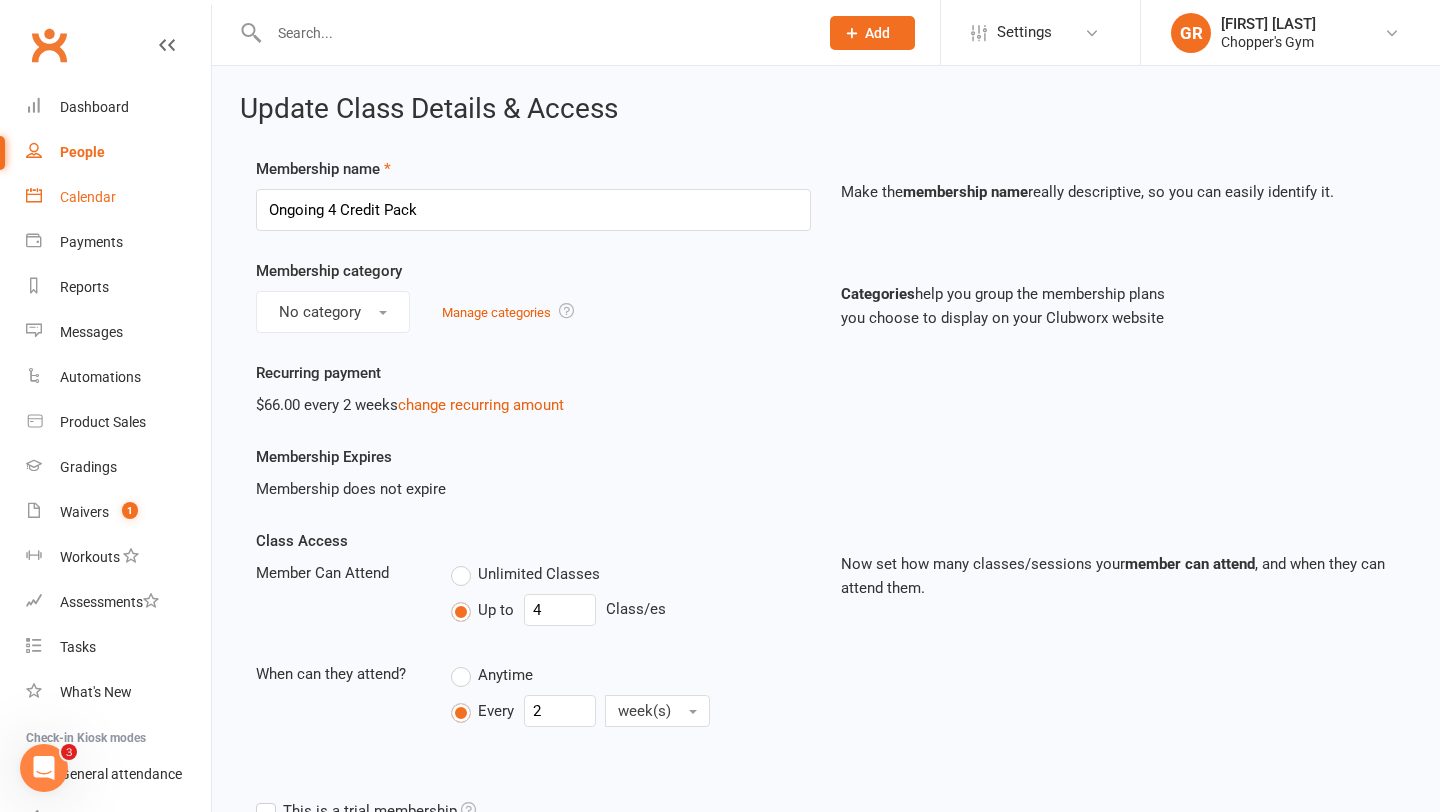 click on "Calendar" at bounding box center [118, 197] 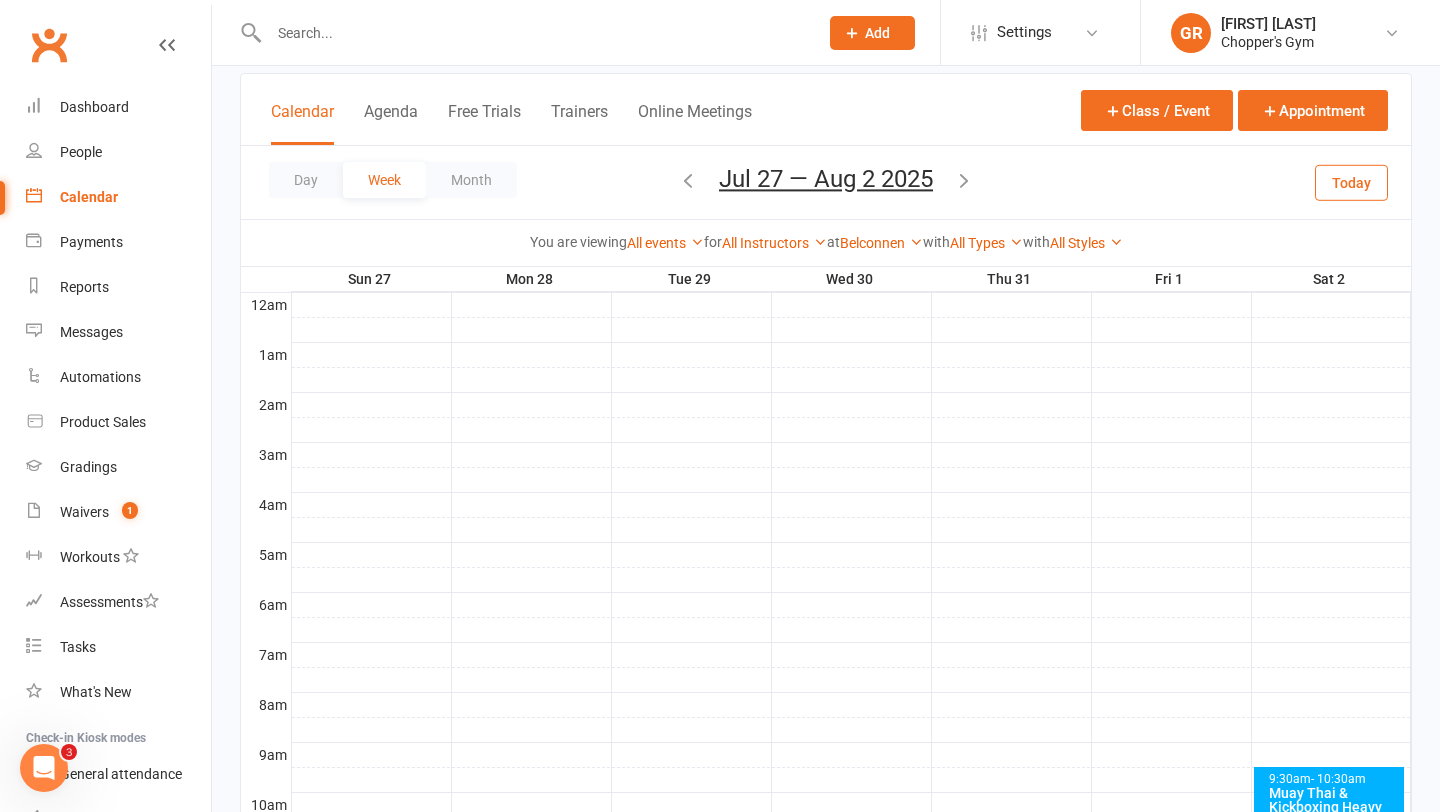 scroll, scrollTop: 715, scrollLeft: 0, axis: vertical 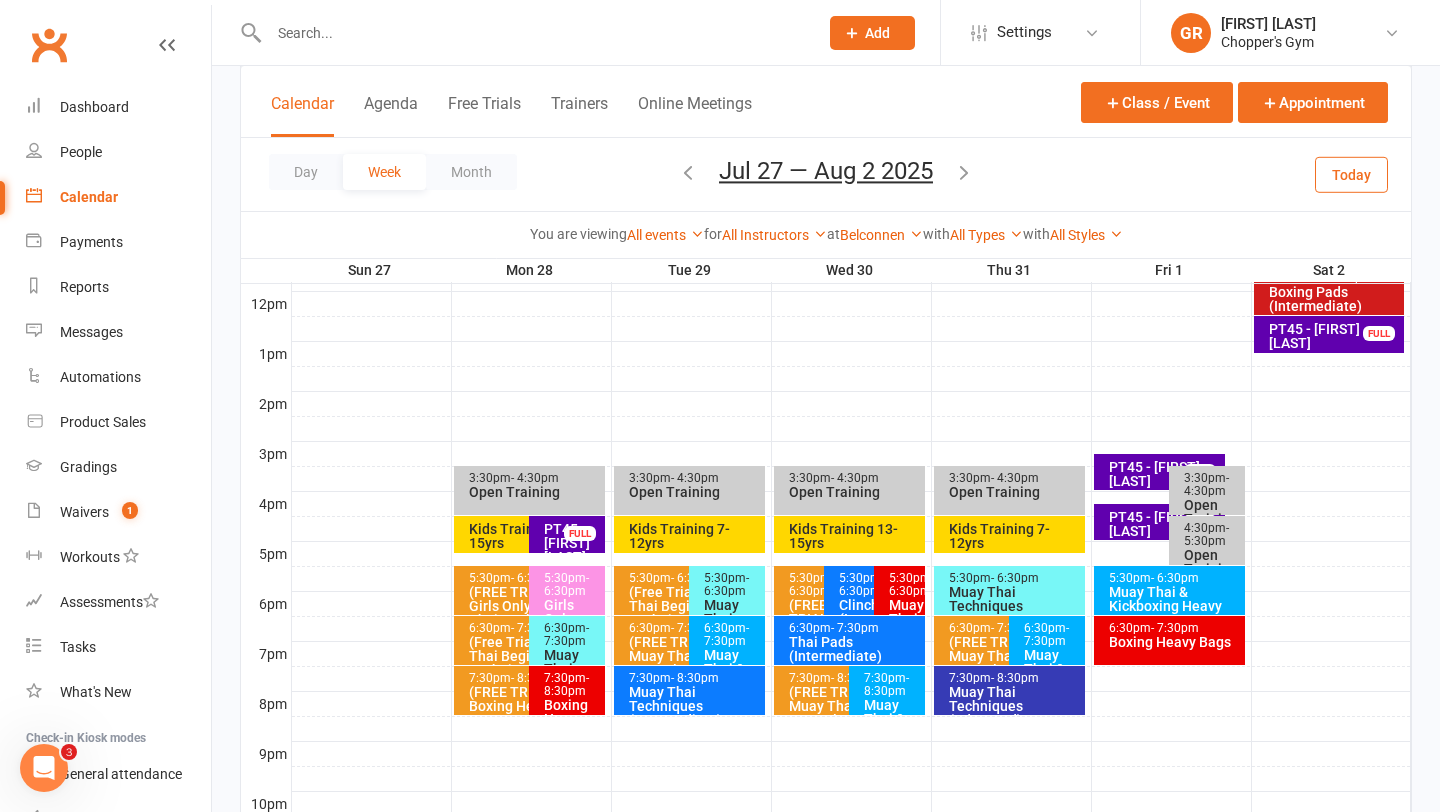 click on "Muay Thai Techniques (Intermediate)" at bounding box center (694, 706) 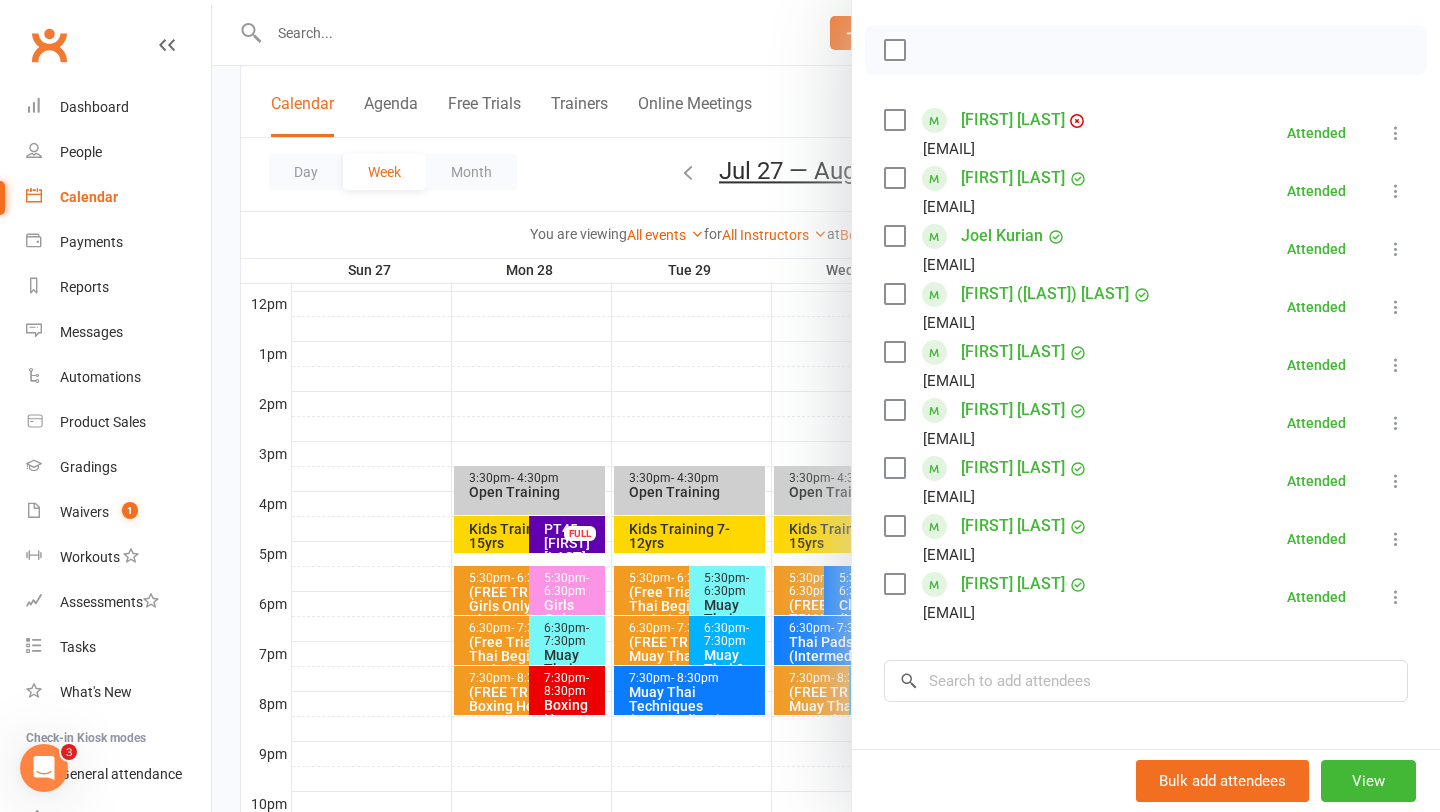 scroll, scrollTop: 278, scrollLeft: 0, axis: vertical 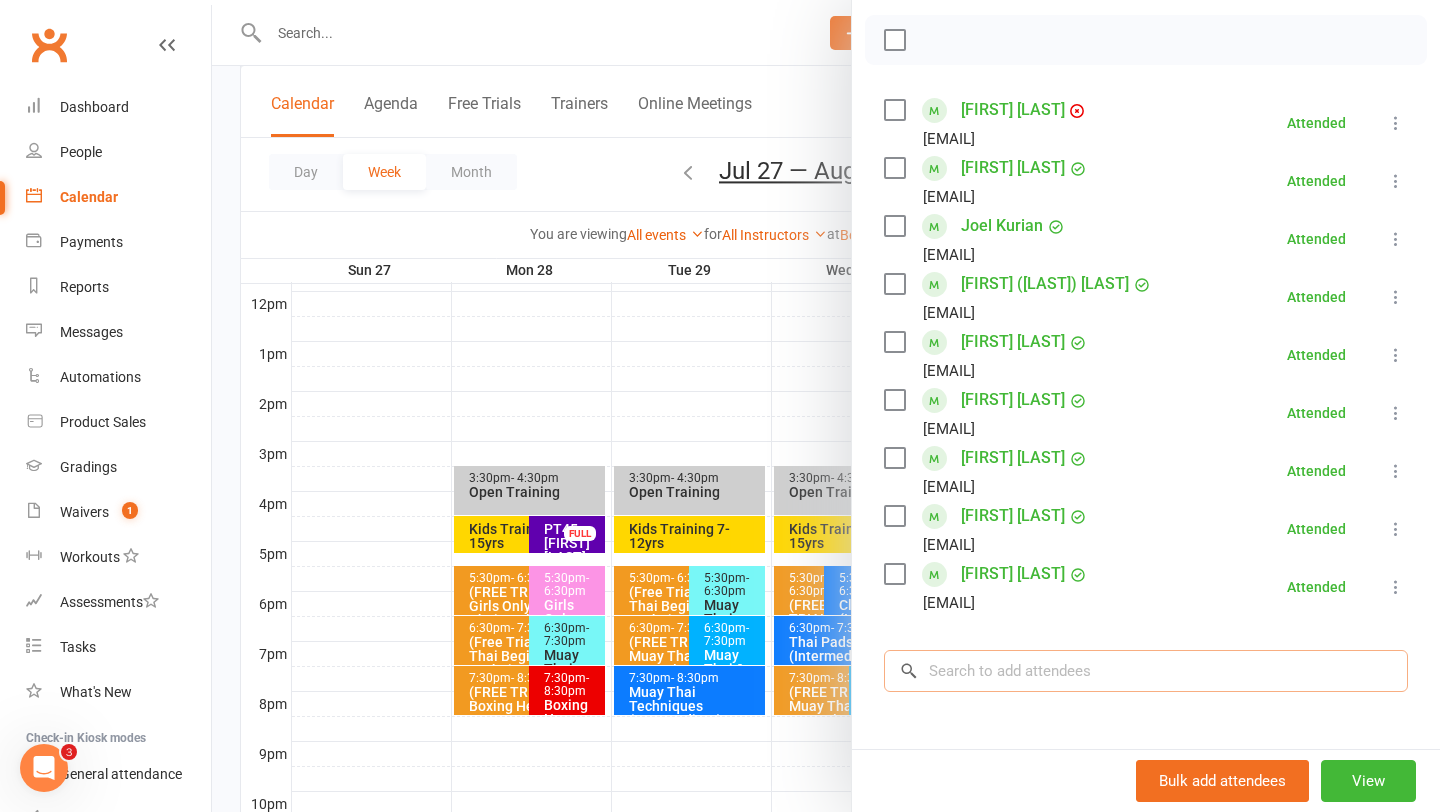 click at bounding box center [1146, 671] 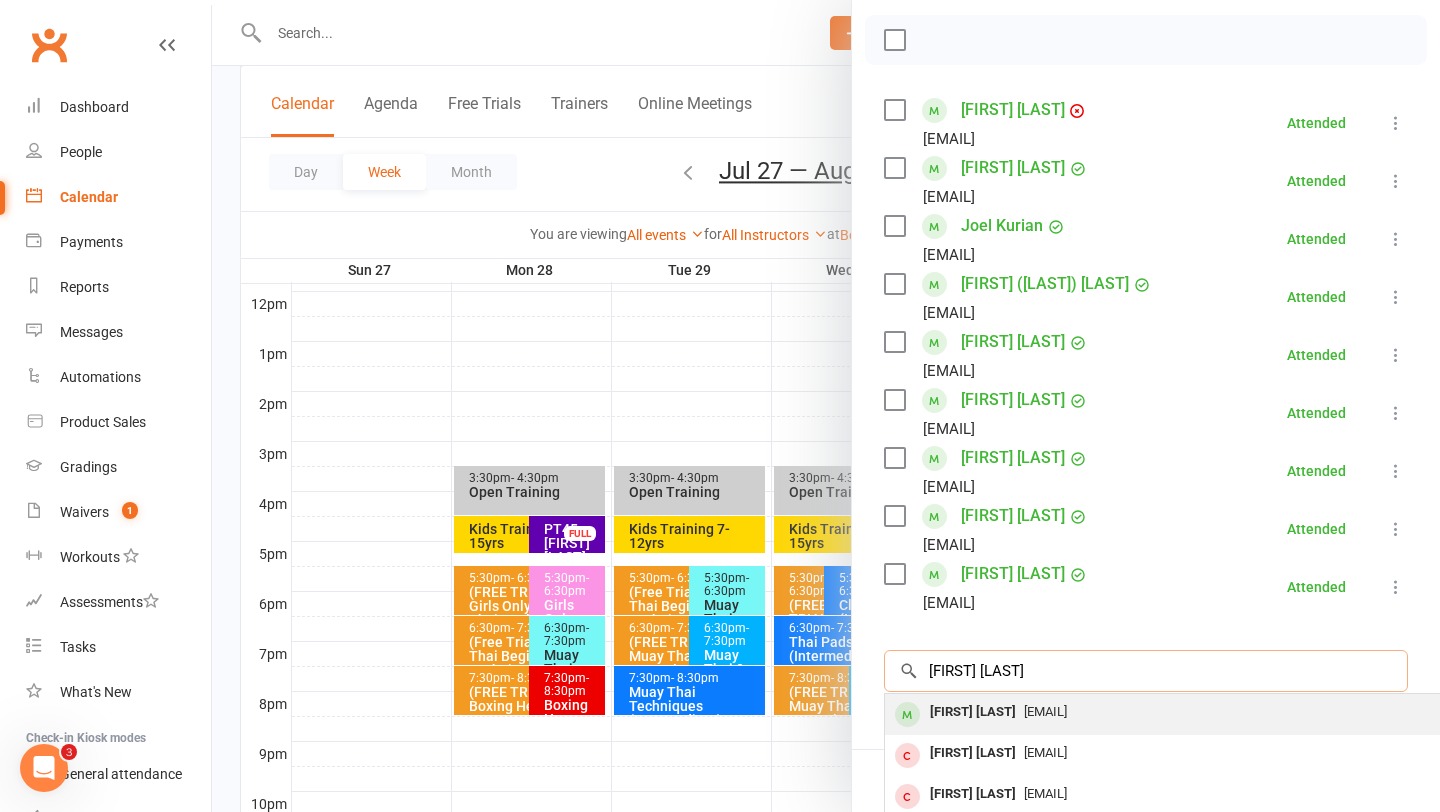 type on "[FIRST] [LAST]" 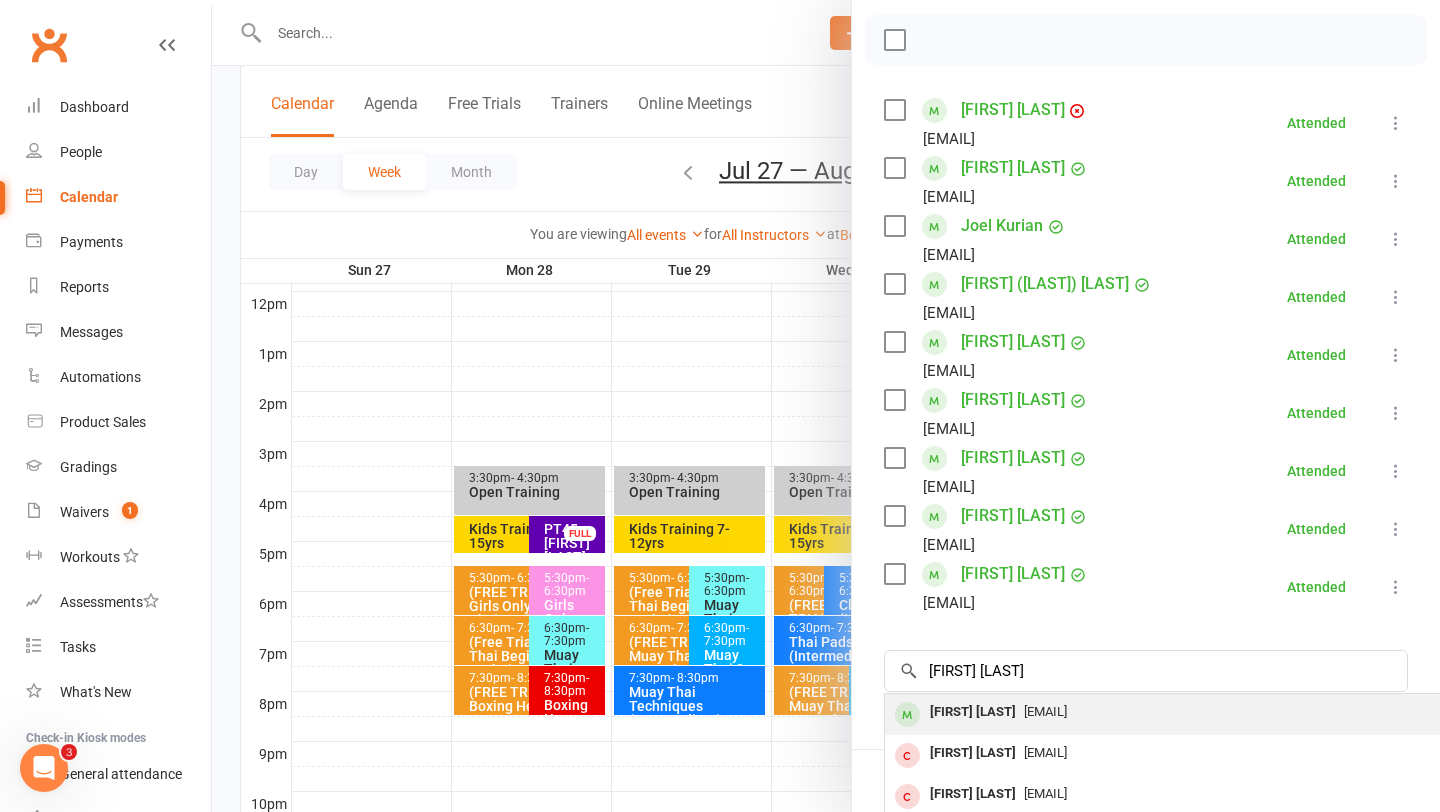 click on "[FIRST] [LAST]" at bounding box center [973, 712] 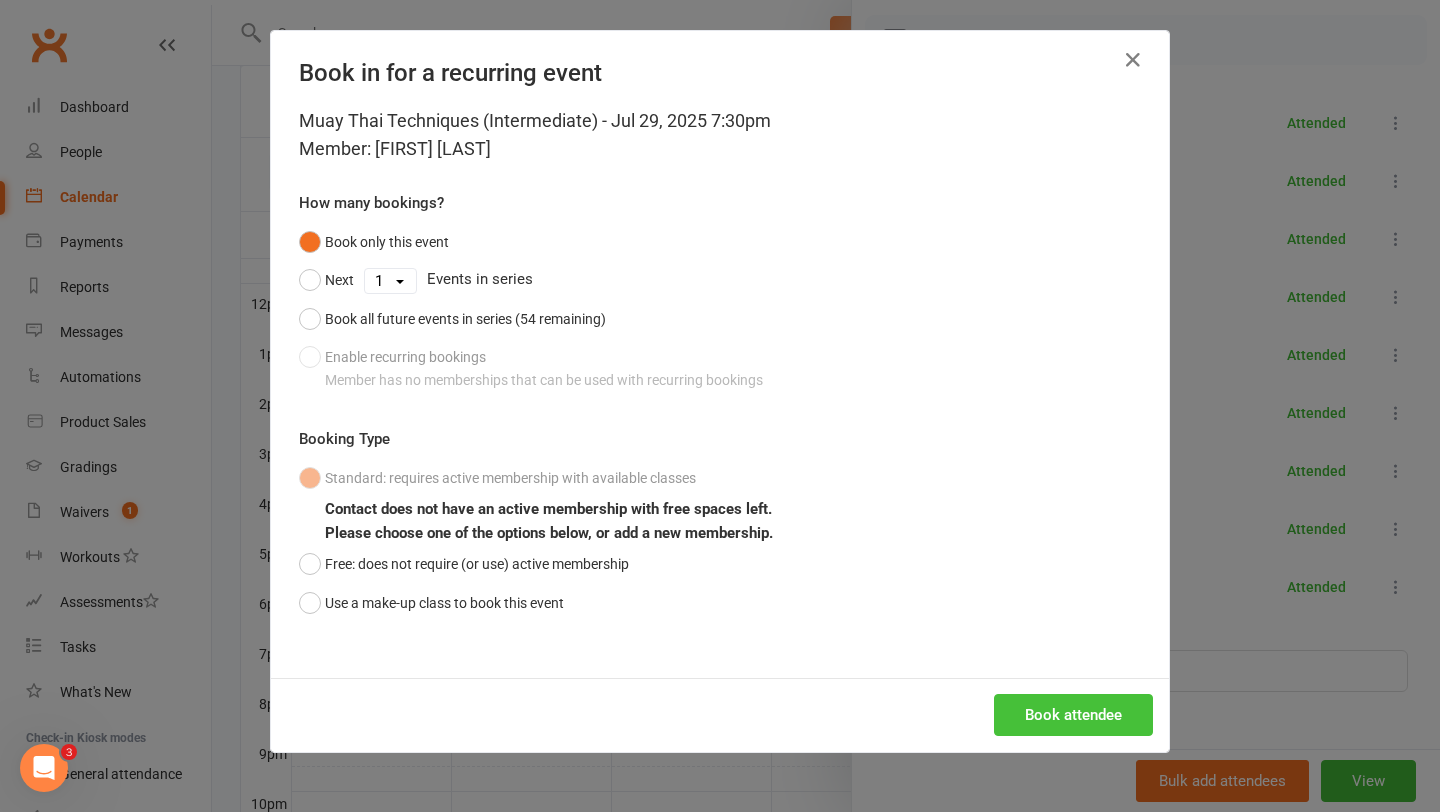 click on "Book attendee" at bounding box center (1073, 715) 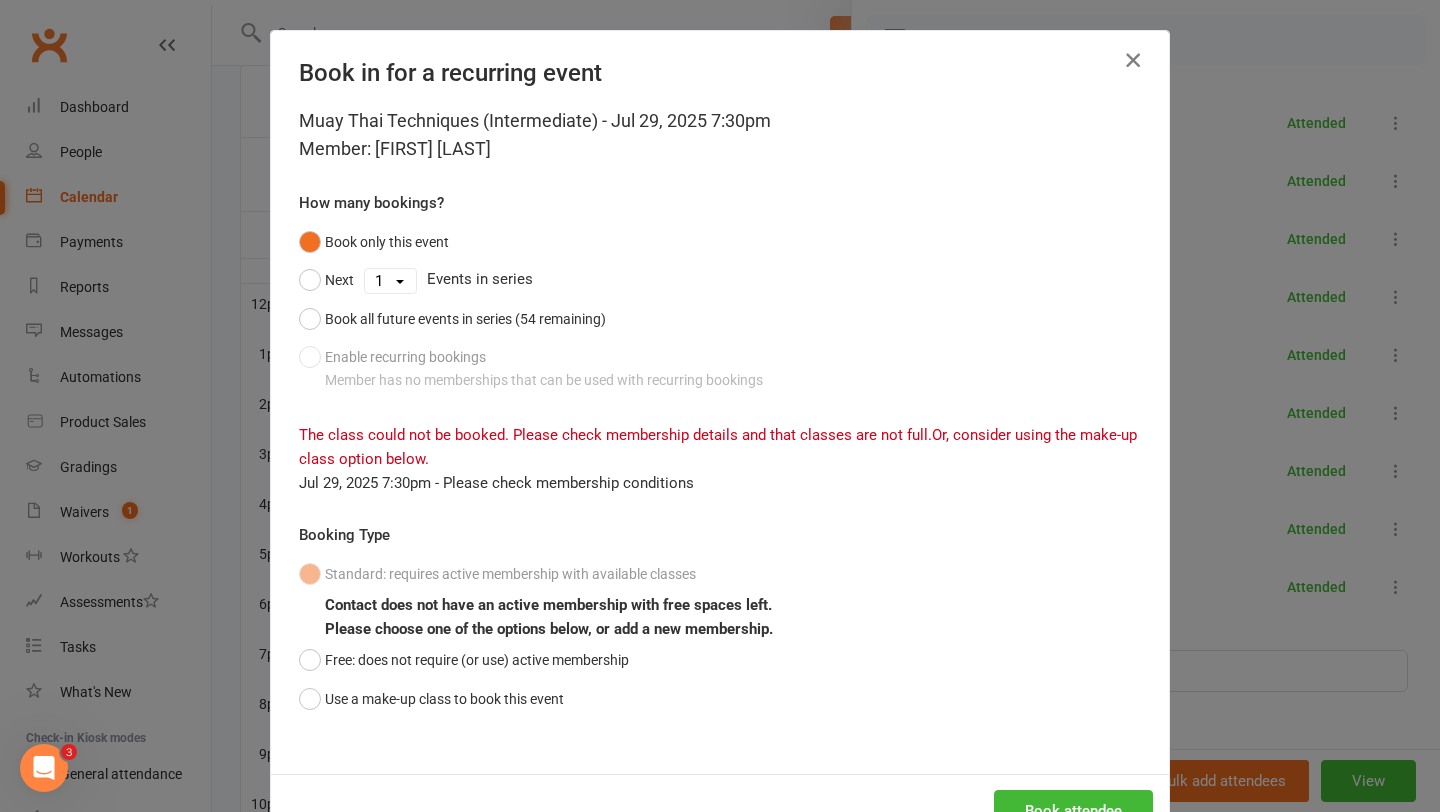 click at bounding box center (1133, 60) 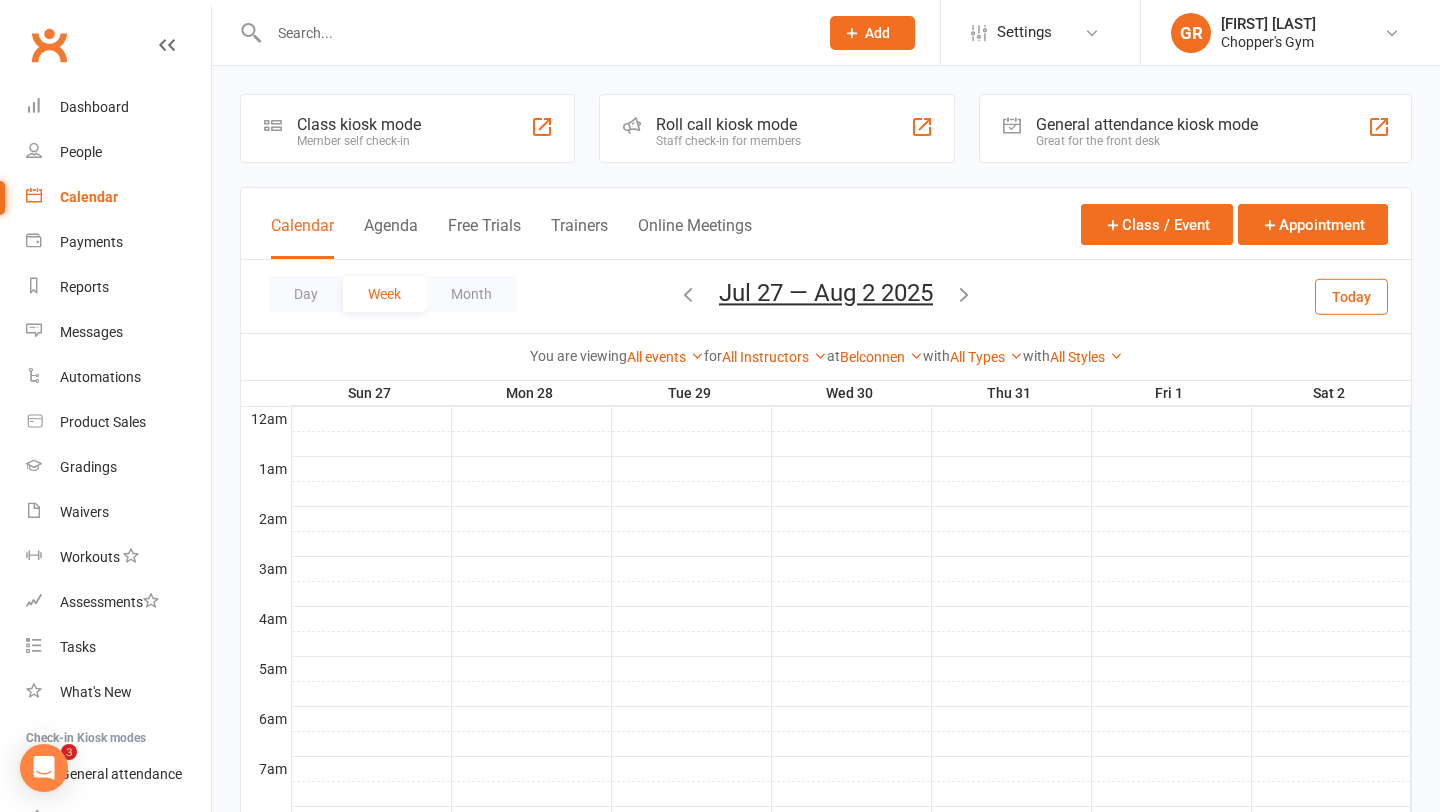 scroll, scrollTop: 0, scrollLeft: 0, axis: both 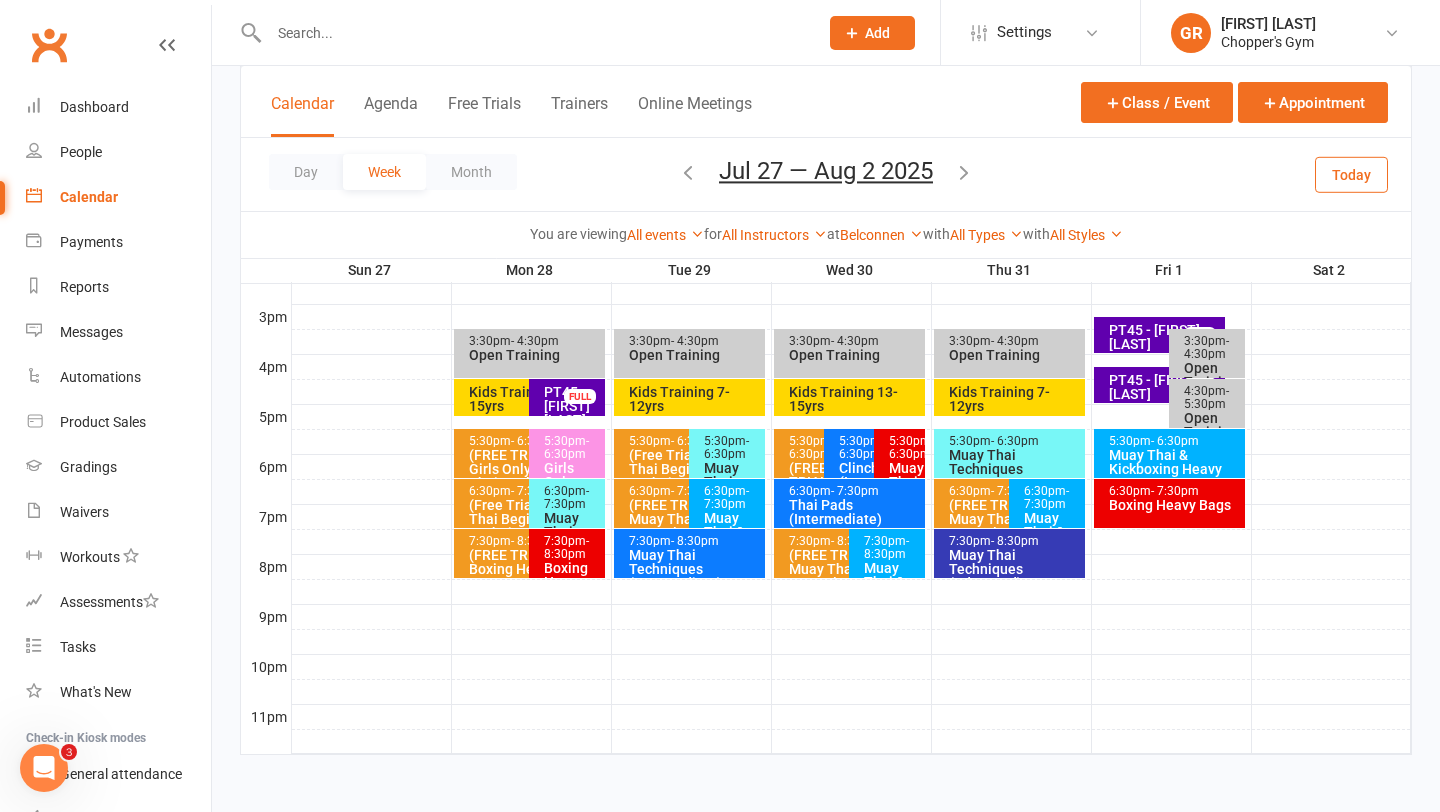 click on "Muay Thai Techniques (Intermediate)" at bounding box center [694, 569] 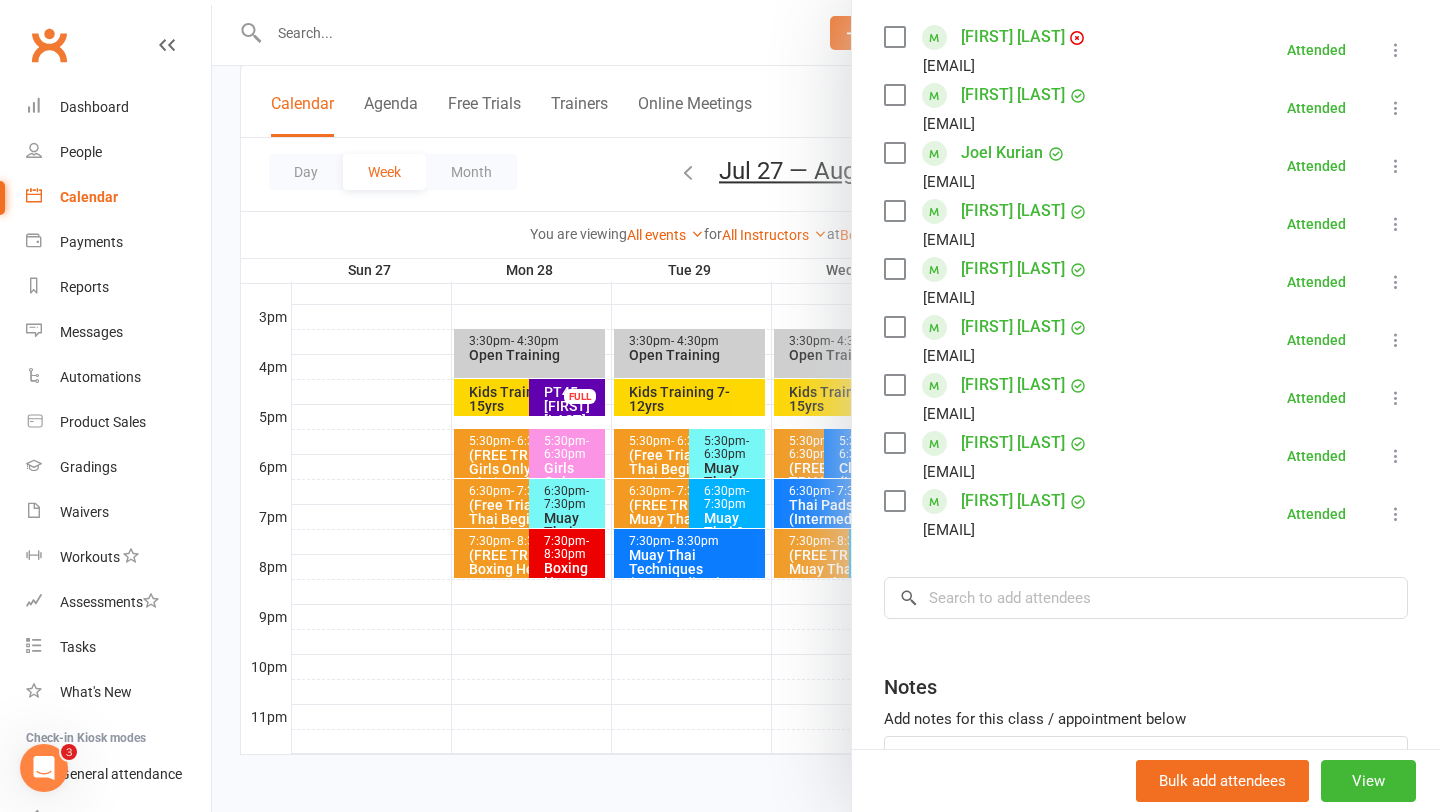 scroll, scrollTop: 504, scrollLeft: 0, axis: vertical 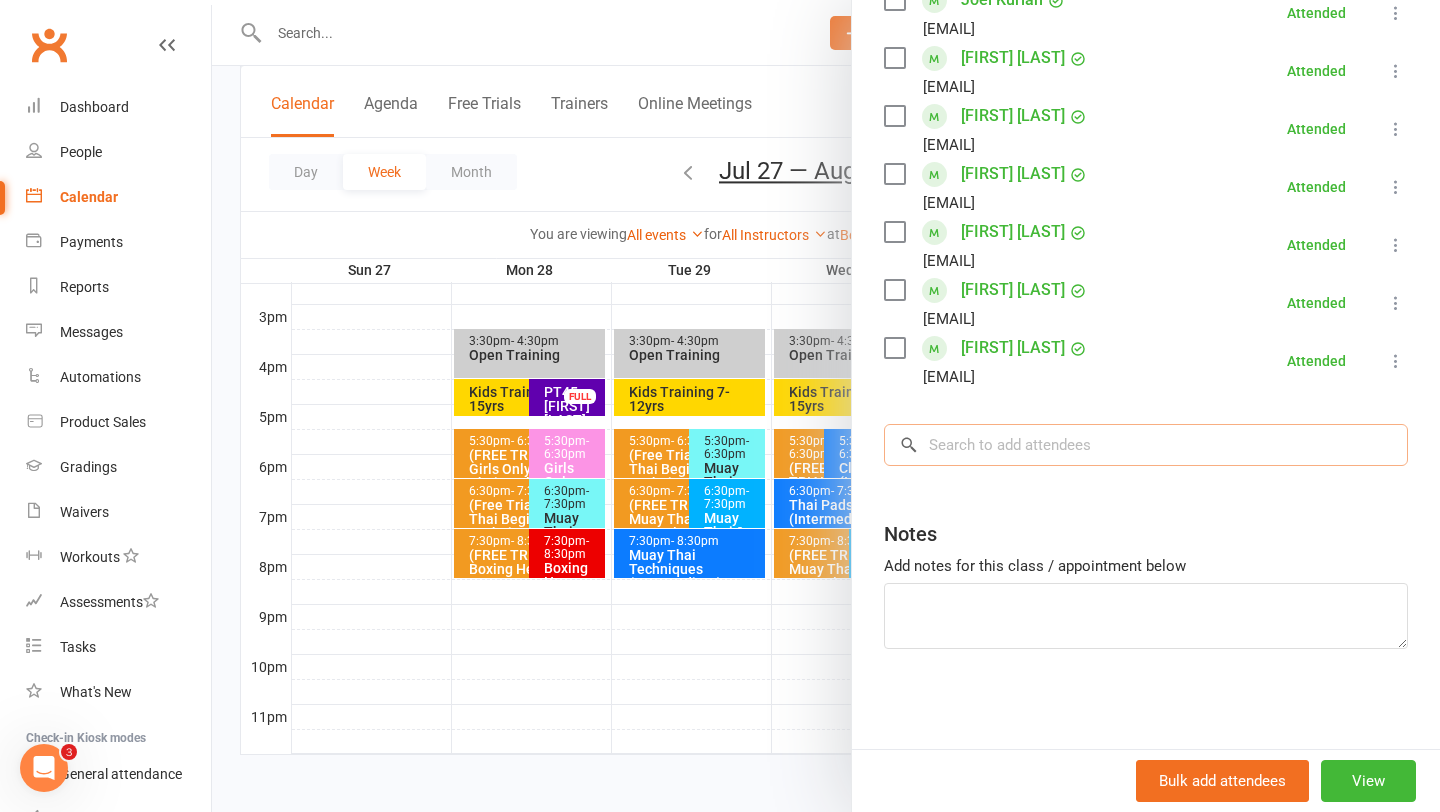 click at bounding box center (1146, 445) 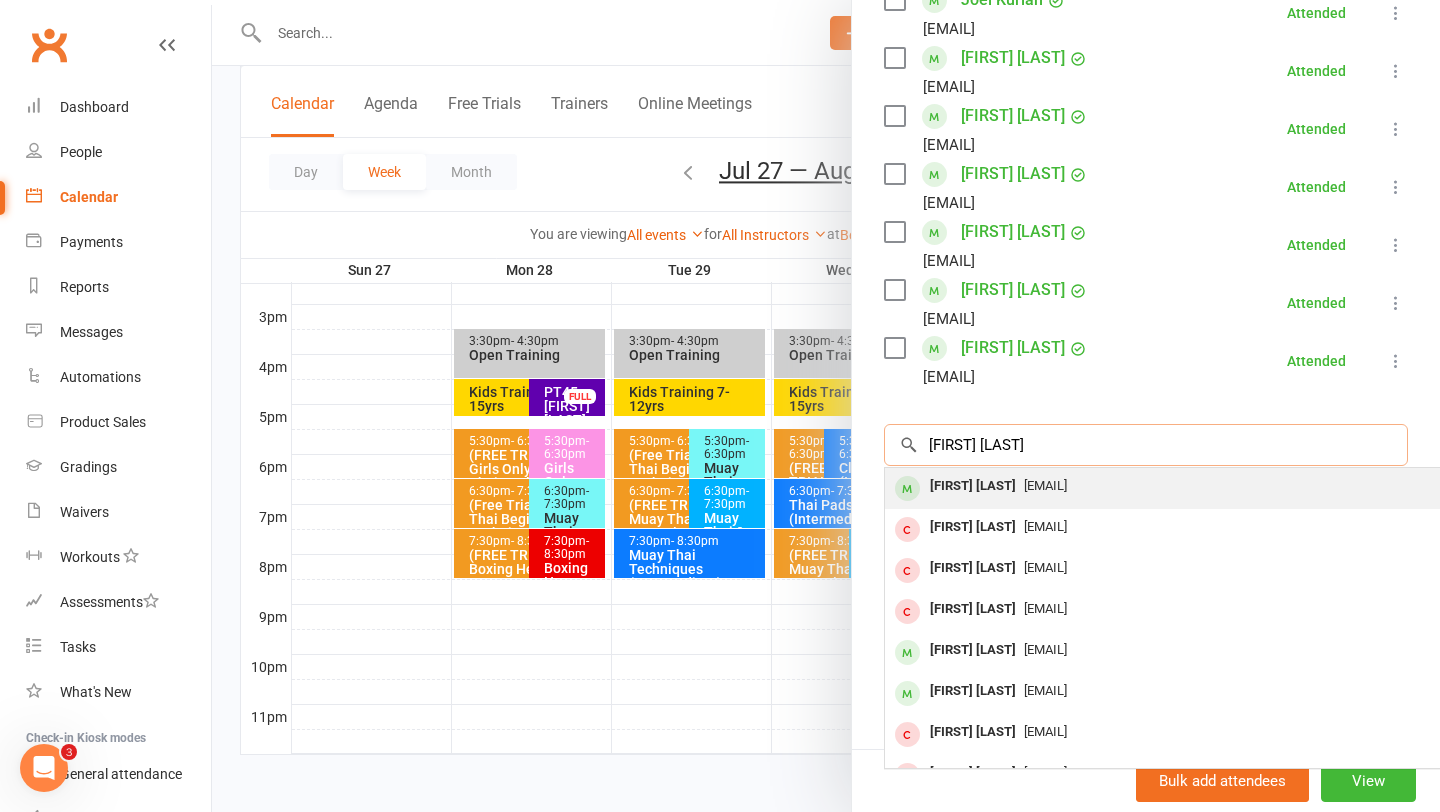 type on "[FIRST] [LAST]" 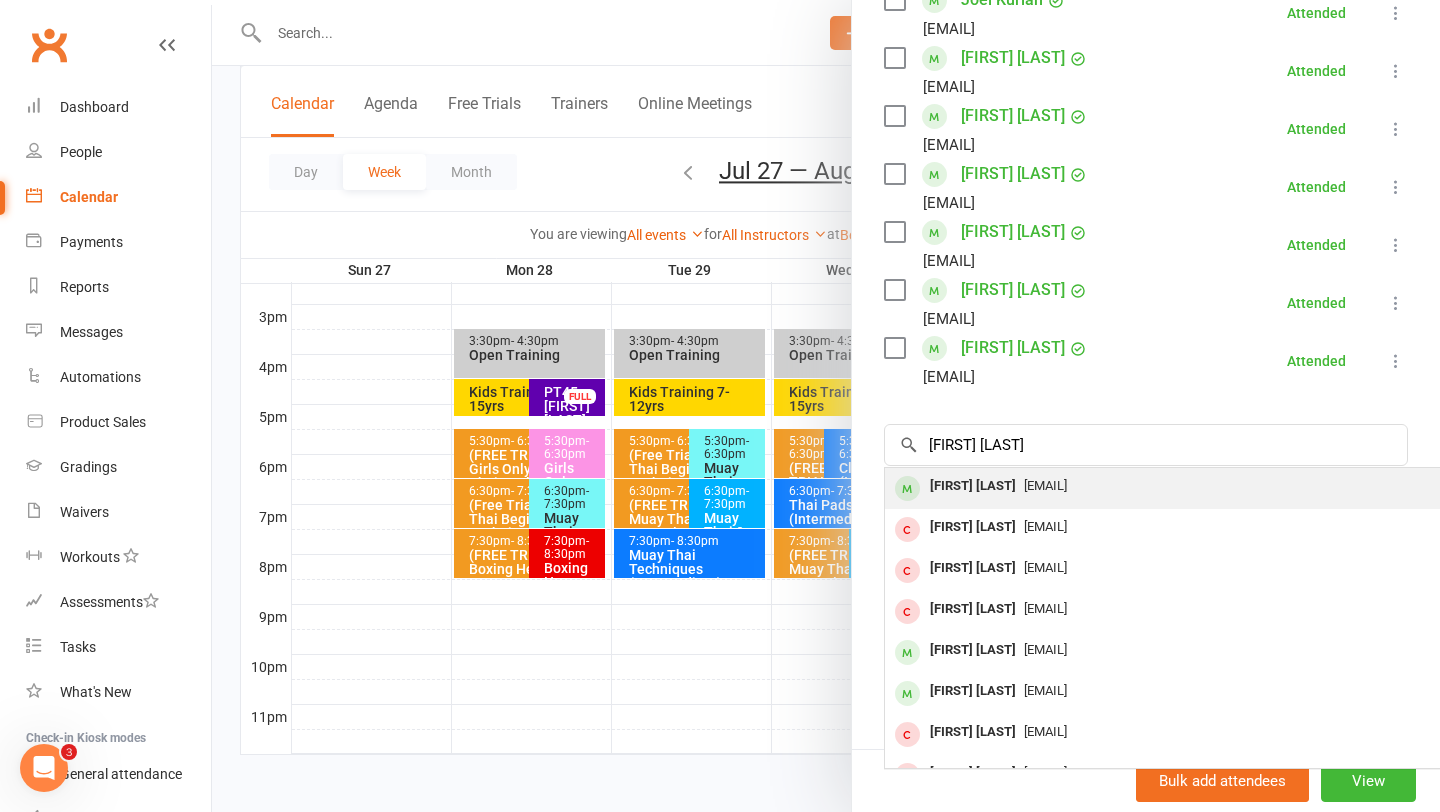 click on "[EMAIL]" at bounding box center [1045, 485] 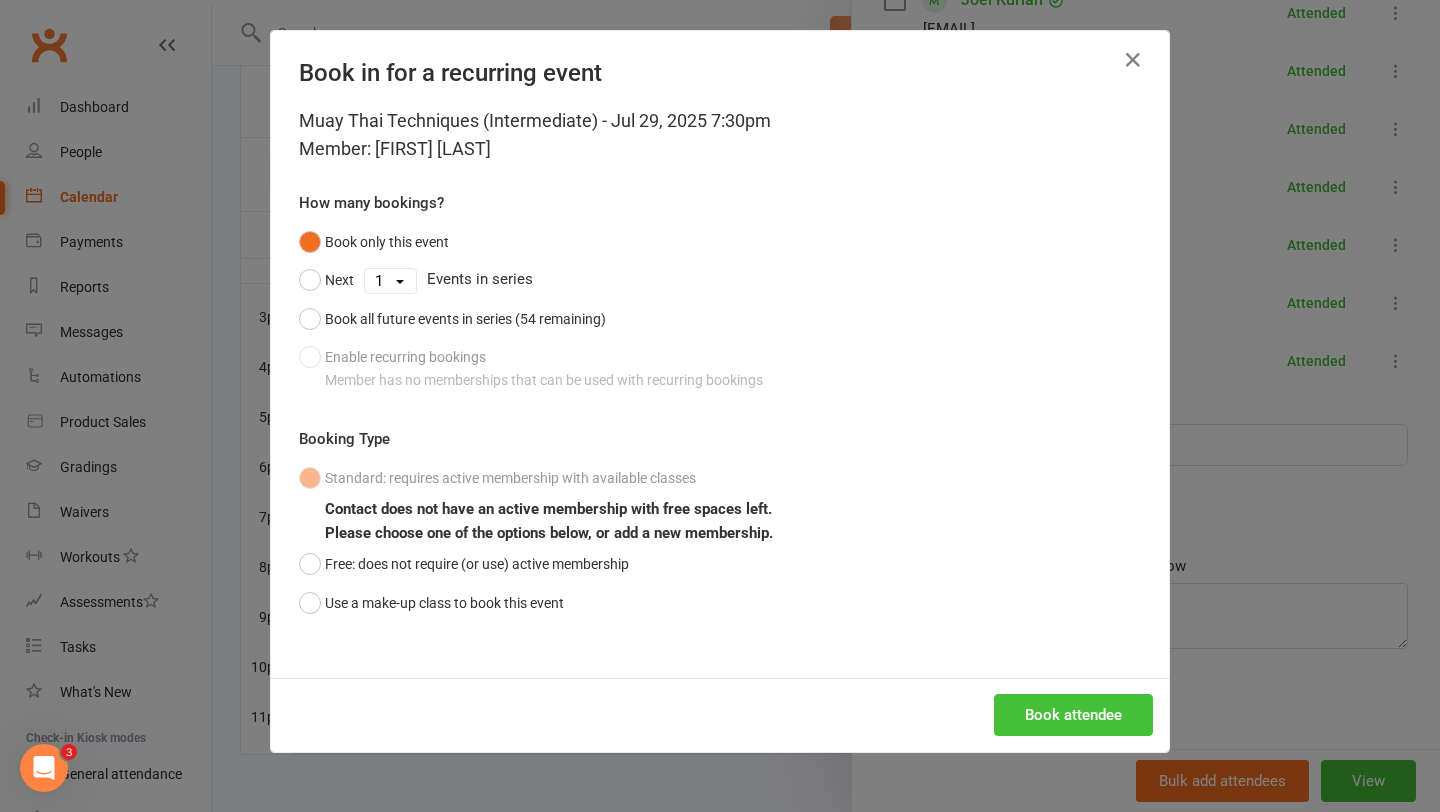 click on "Book attendee" at bounding box center [1073, 715] 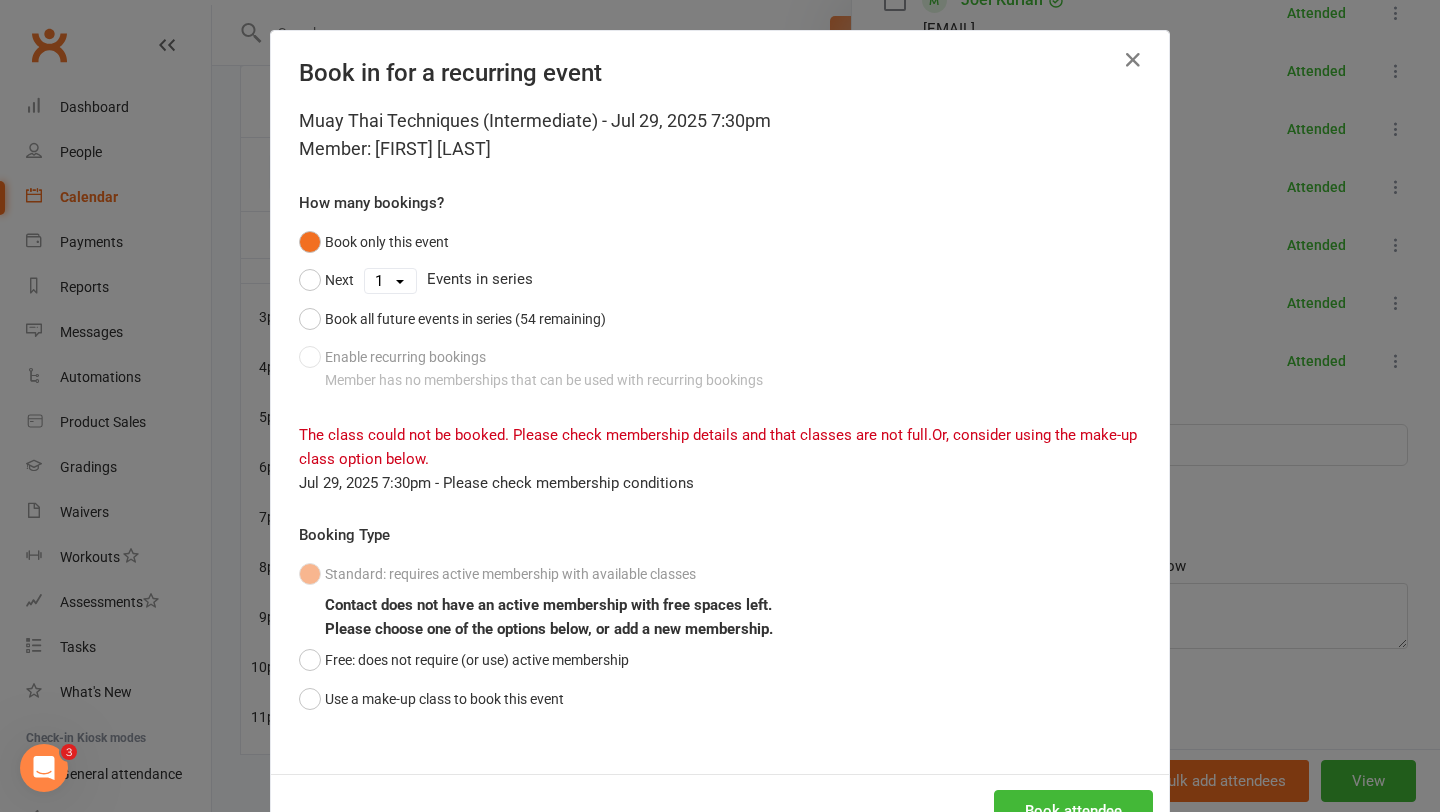 click on "Book in for a recurring event Muay Thai Techniques (Intermediate) - Jul 29, 2025 7:30pm Member: [FIRST] [LAST] How many bookings? Book only this event Next 1 2 3 4 5 6 7 8 9 10 11 12 13 14 15 16 17 18 19 20 21 22 23 24 25 26 27 28 29 30 31 32 33 34 35 36 37 38 39 40 41 42 43 44 45 46 47 48 49 50 51 52 53 54 Events in series Book all future events in series (54 remaining) Enable recurring bookings Member has no memberships that can be used with recurring bookings The class could not be booked. Please check membership details and that classes are not full. Or, consider using the make-up class option below. Jul 29, 2025 7:30pm - Please check membership conditions Booking Type Standard: requires active membership with available classes Contact does not have an active membership with free spaces left. Please choose one of the options below, or add a new membership. Free: does not require (or use) active membership Use a make-up class to book this event Book attendee" at bounding box center [720, 406] 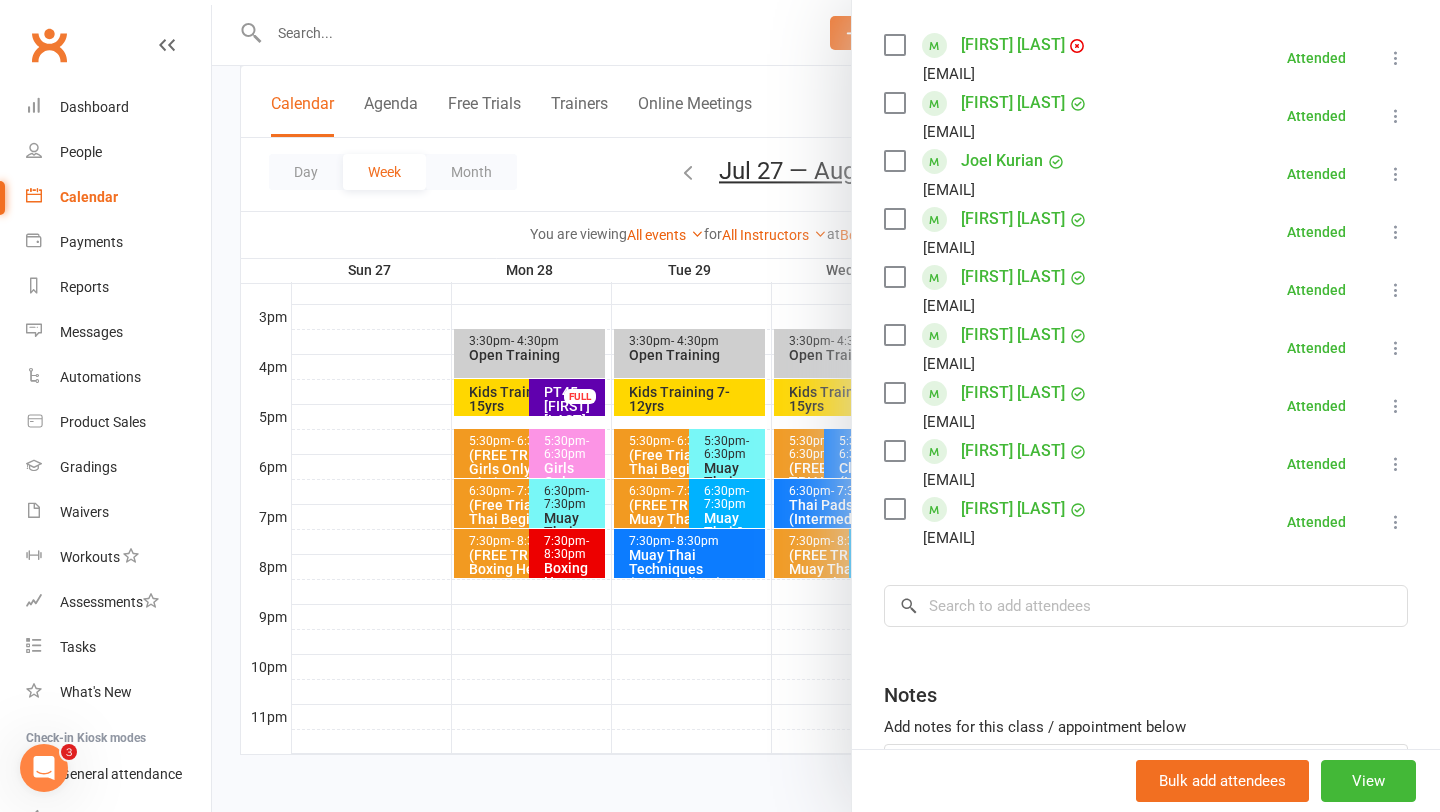 scroll, scrollTop: 356, scrollLeft: 0, axis: vertical 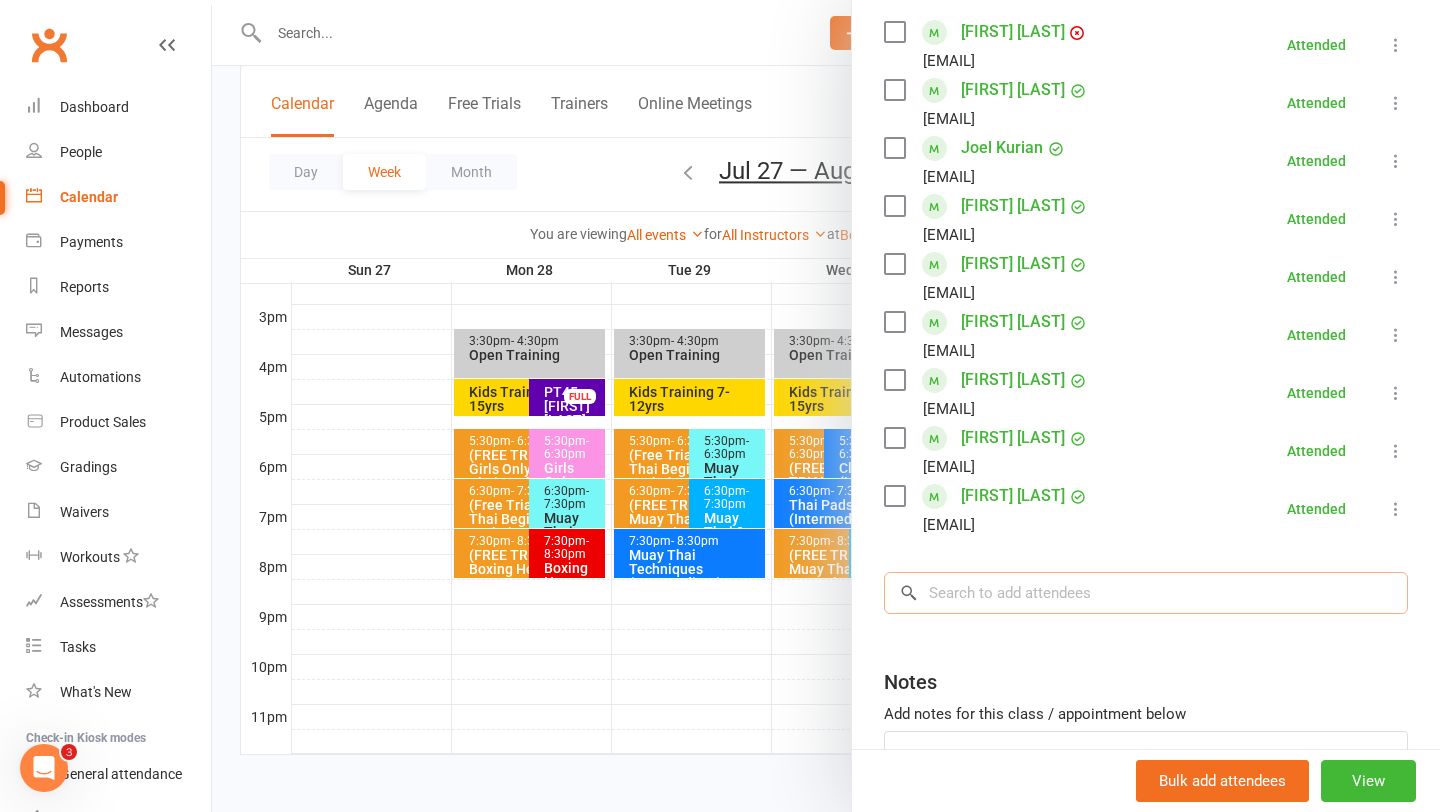 click at bounding box center [1146, 593] 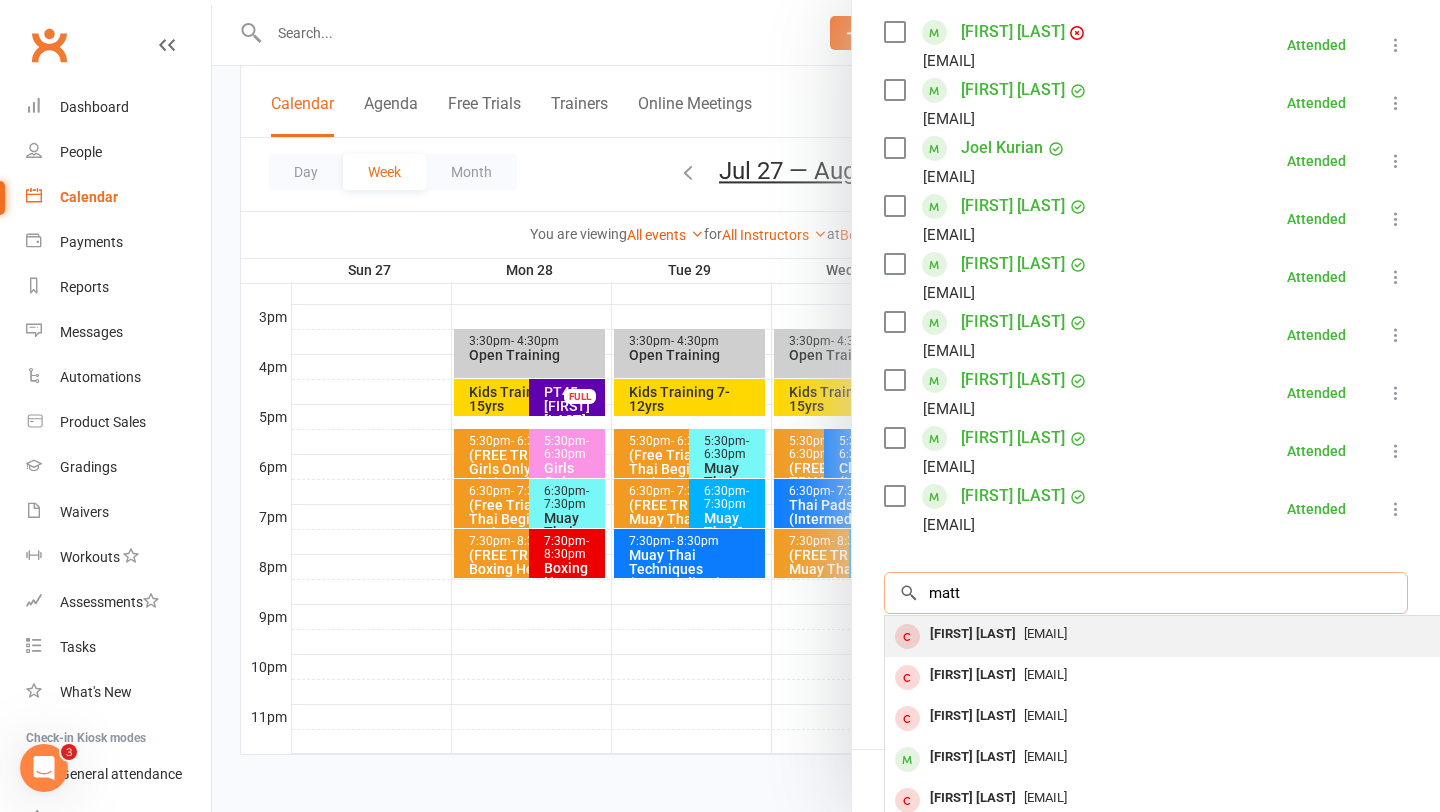 type on "matt" 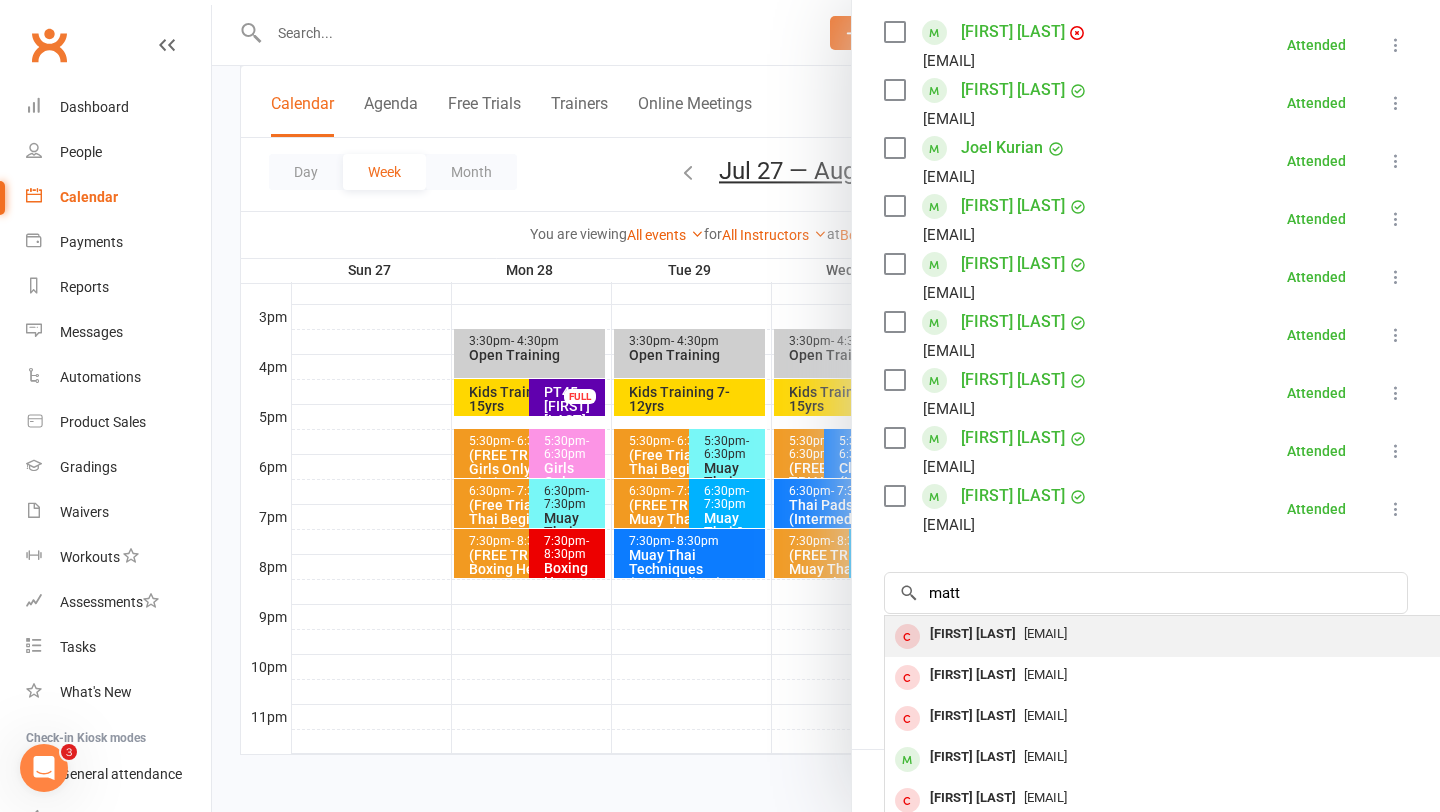 click on "[EMAIL]" at bounding box center (1045, 633) 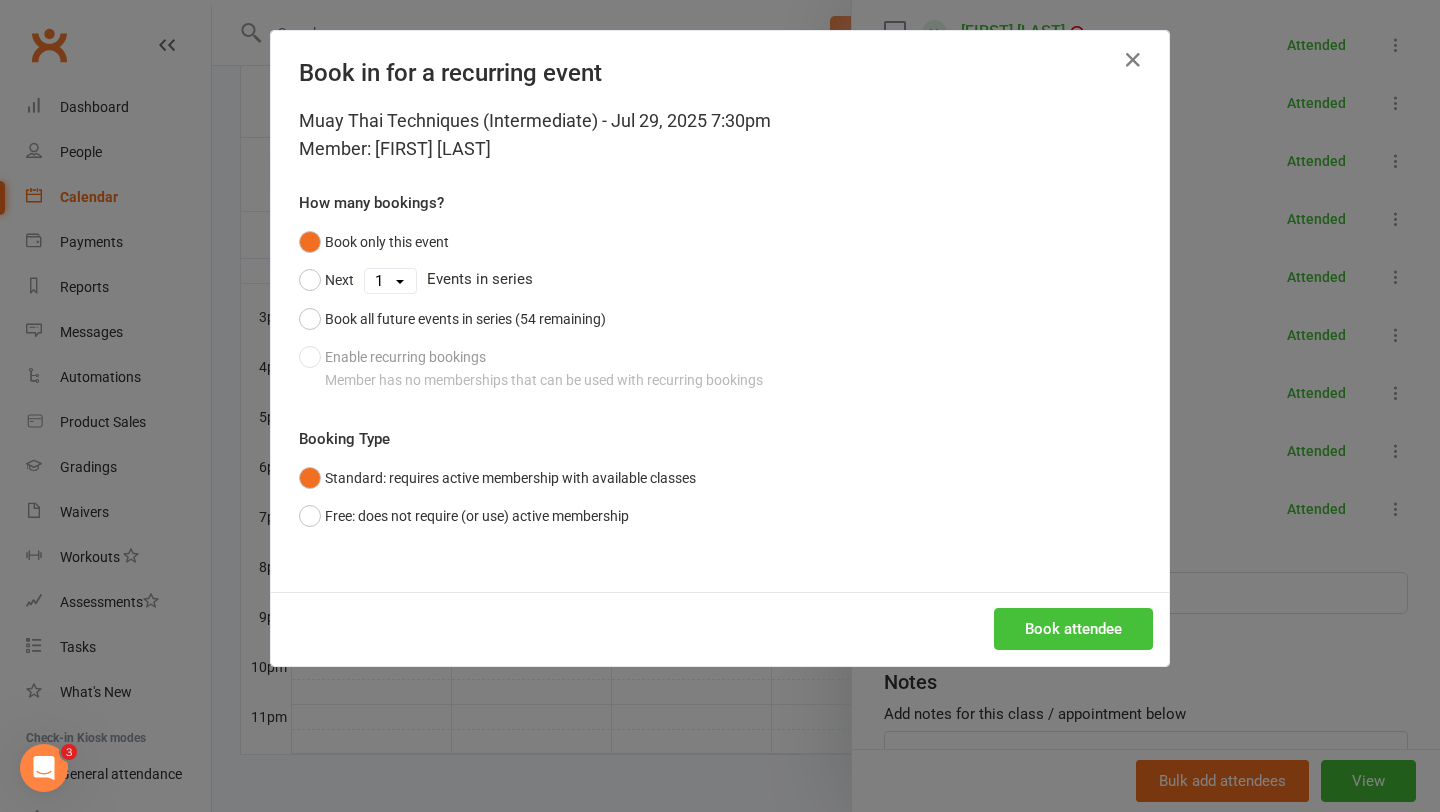 click on "Book attendee" at bounding box center [1073, 629] 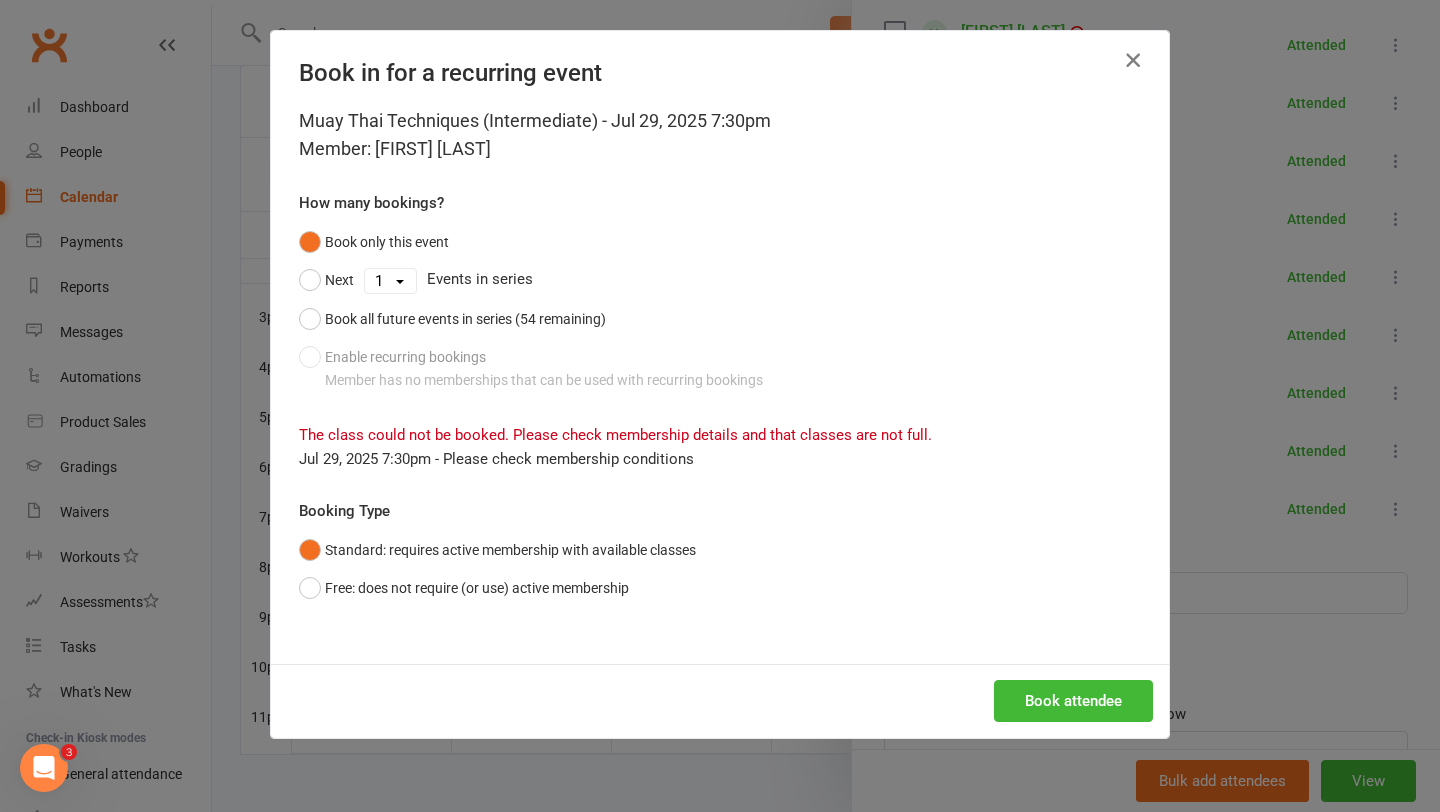 click at bounding box center (1133, 60) 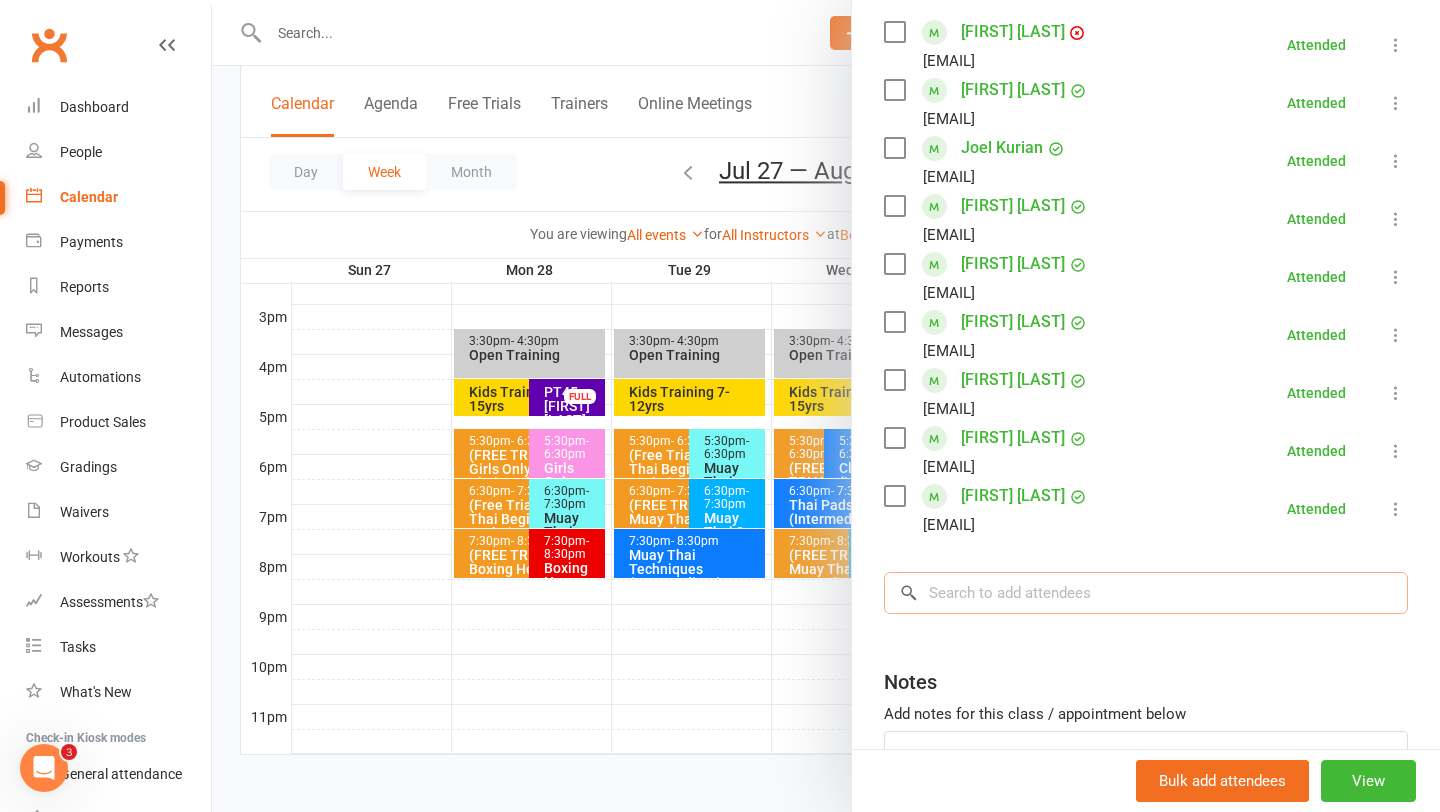 click at bounding box center (1146, 593) 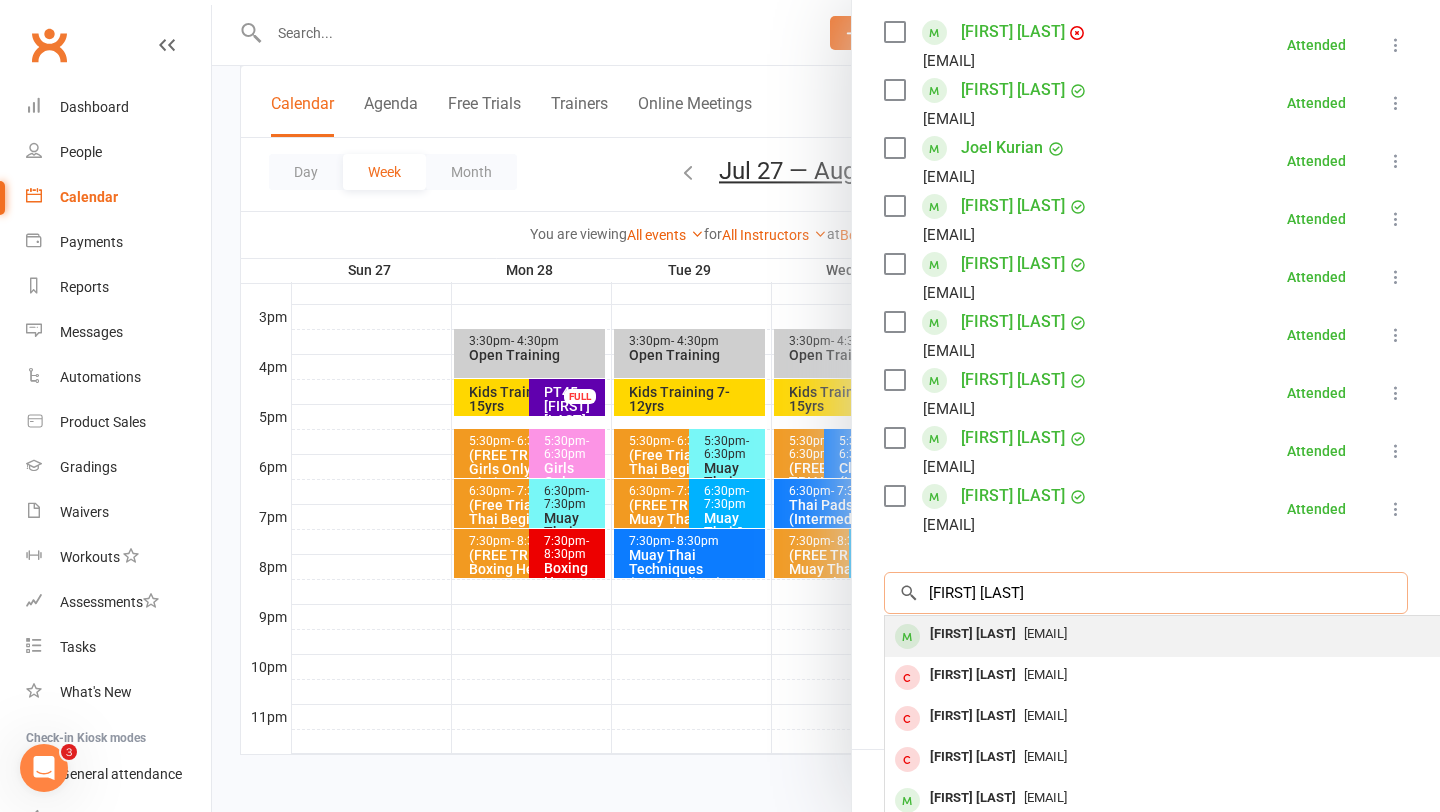 type on "matt shenton" 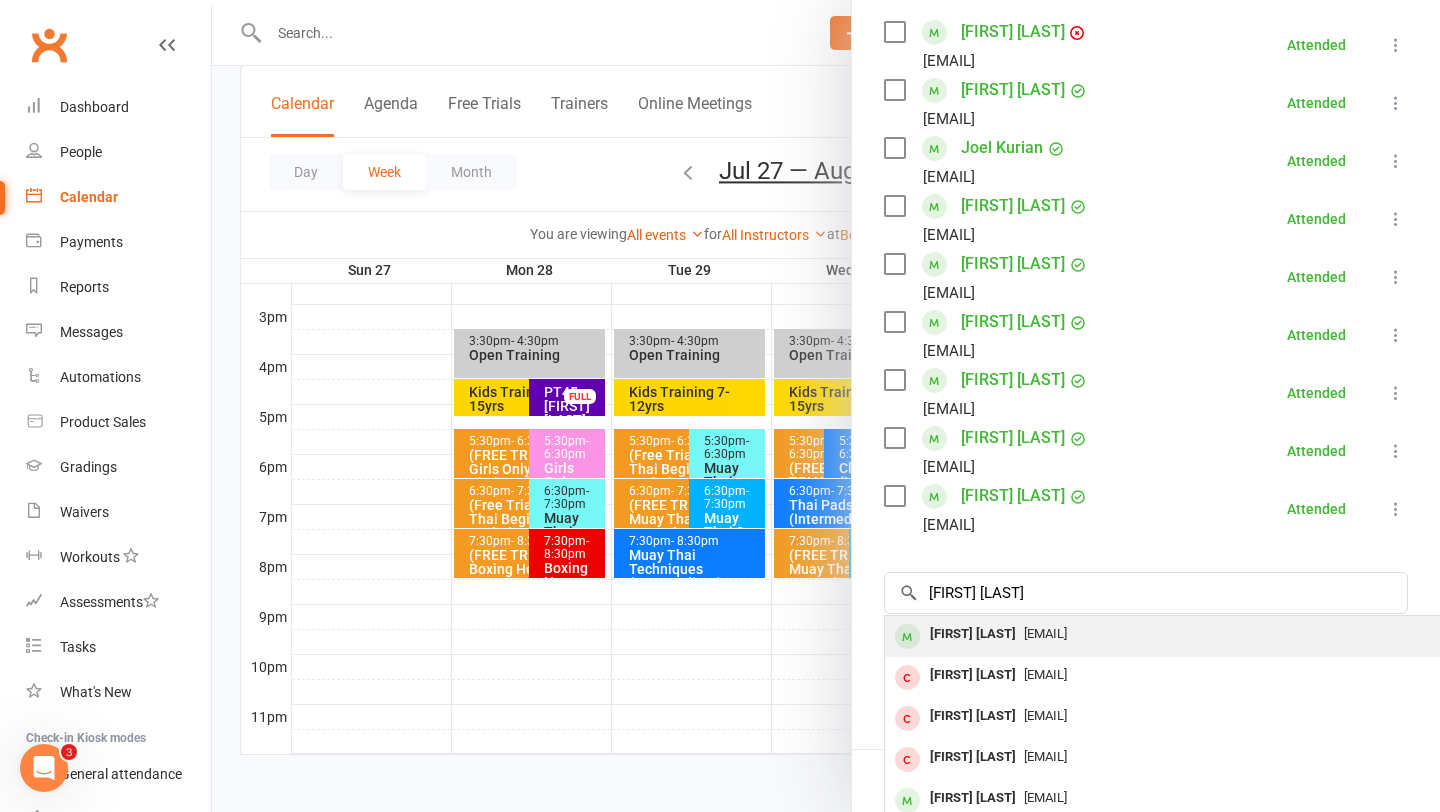 click on "mshenton101@gmail.com" at bounding box center (1045, 633) 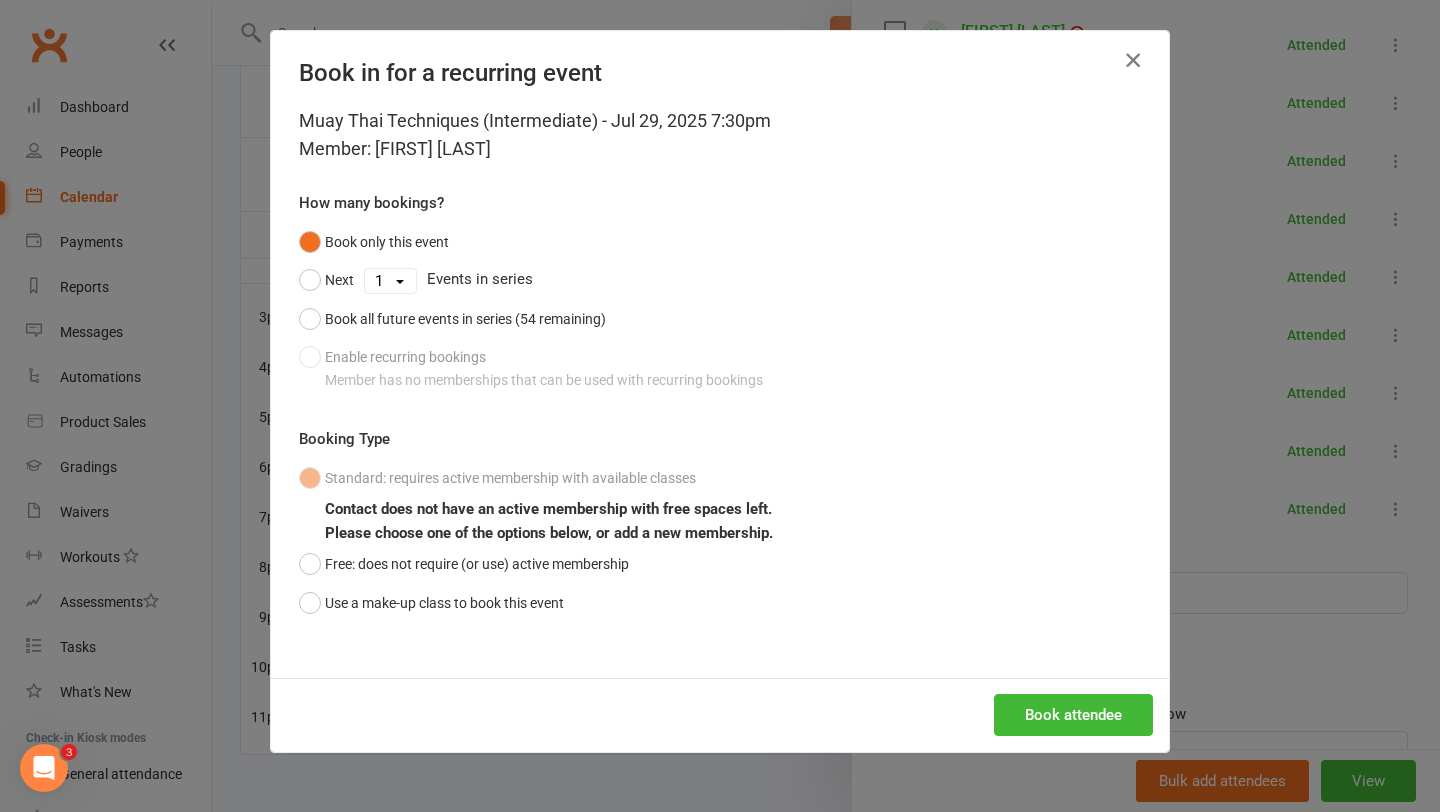 click at bounding box center [1133, 60] 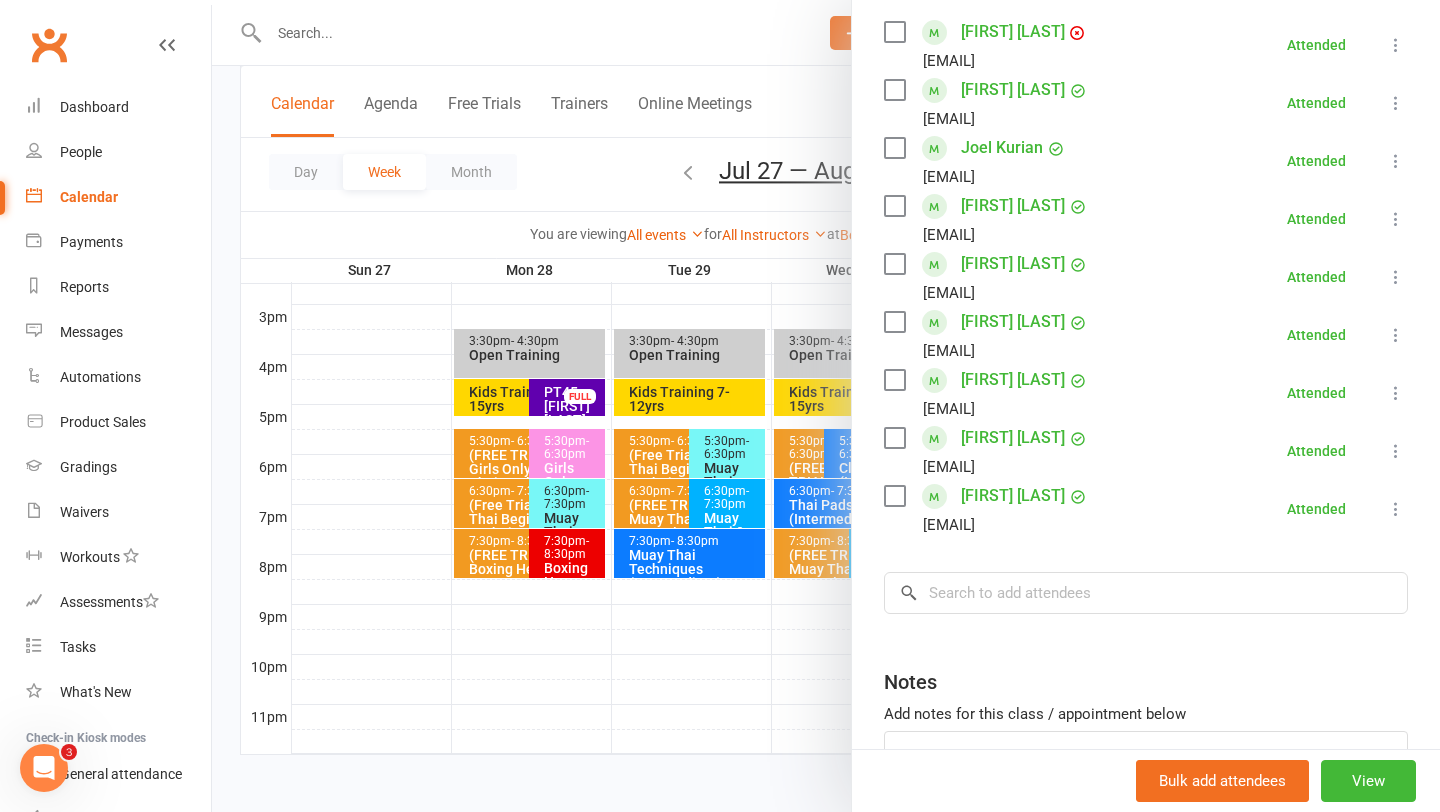 click at bounding box center (826, 406) 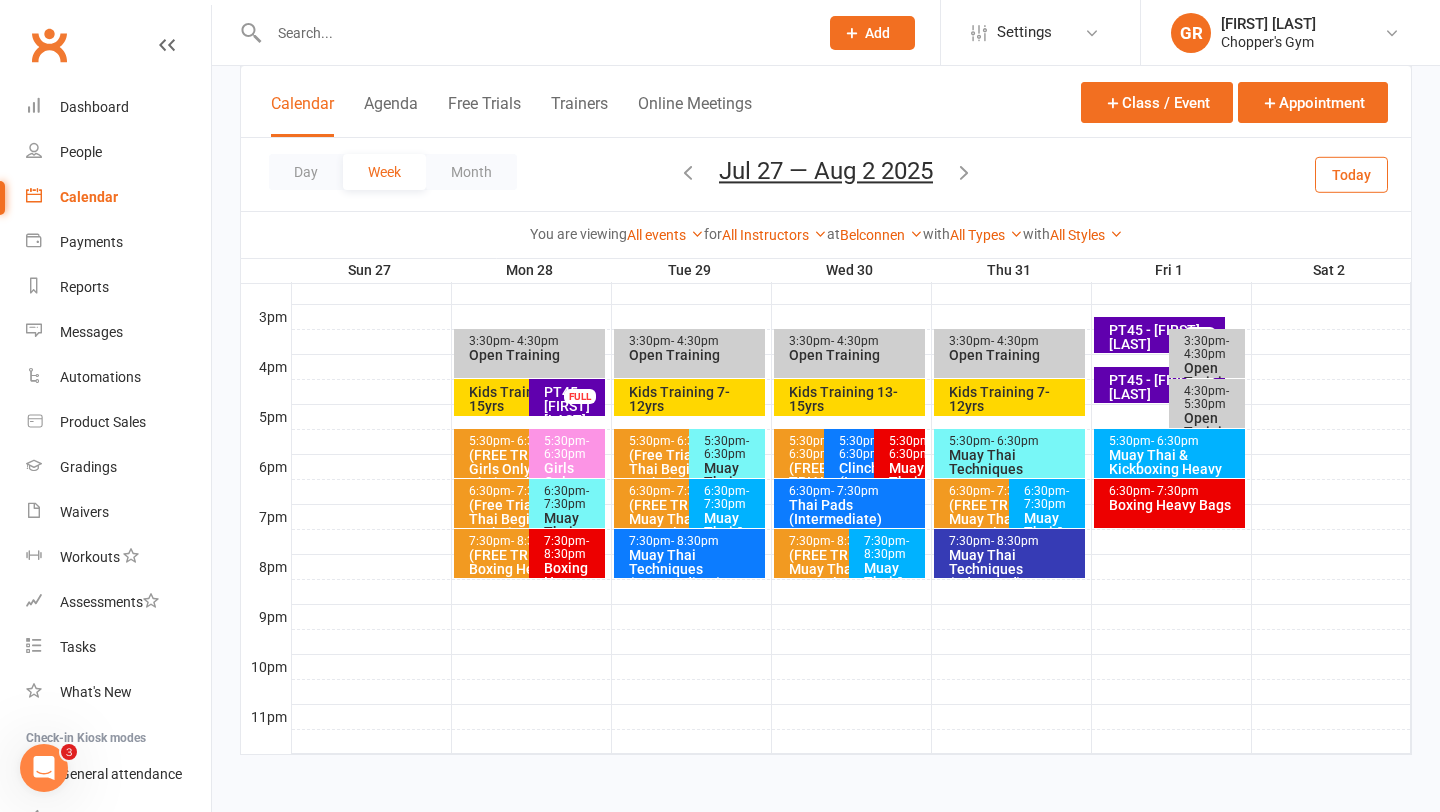 click at bounding box center [964, 172] 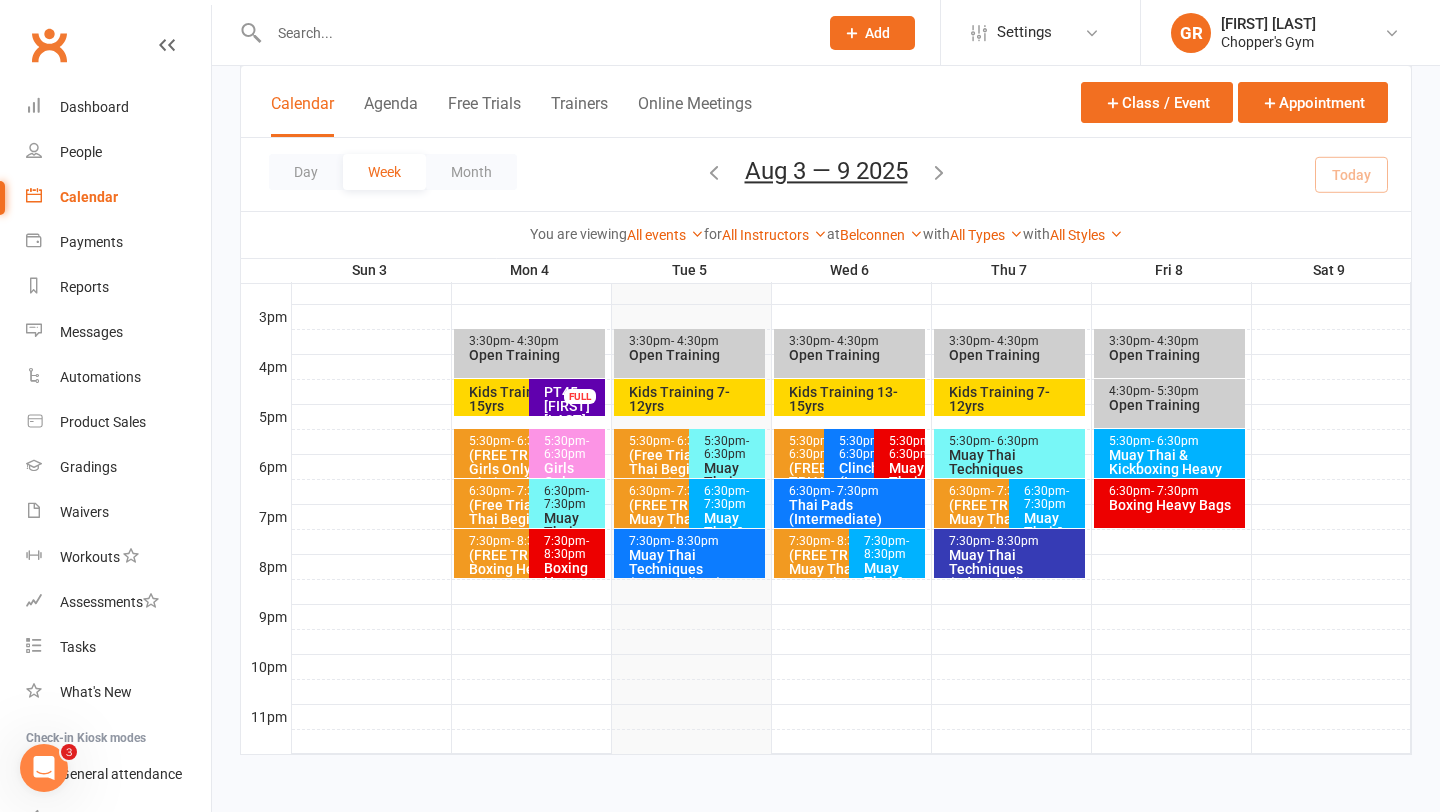 click on "Muay Thai Techniques (Intermediate)" at bounding box center [694, 569] 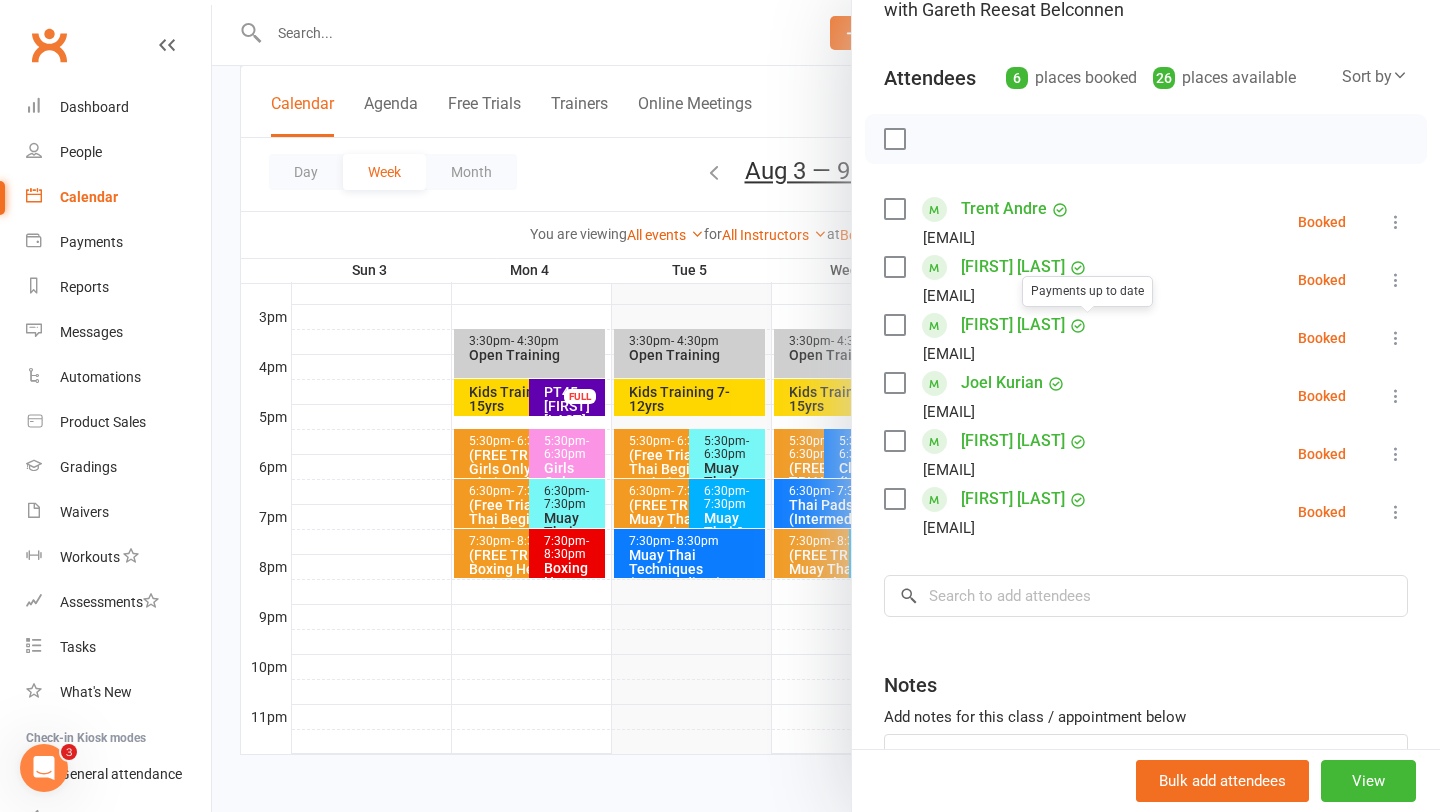 scroll, scrollTop: 205, scrollLeft: 0, axis: vertical 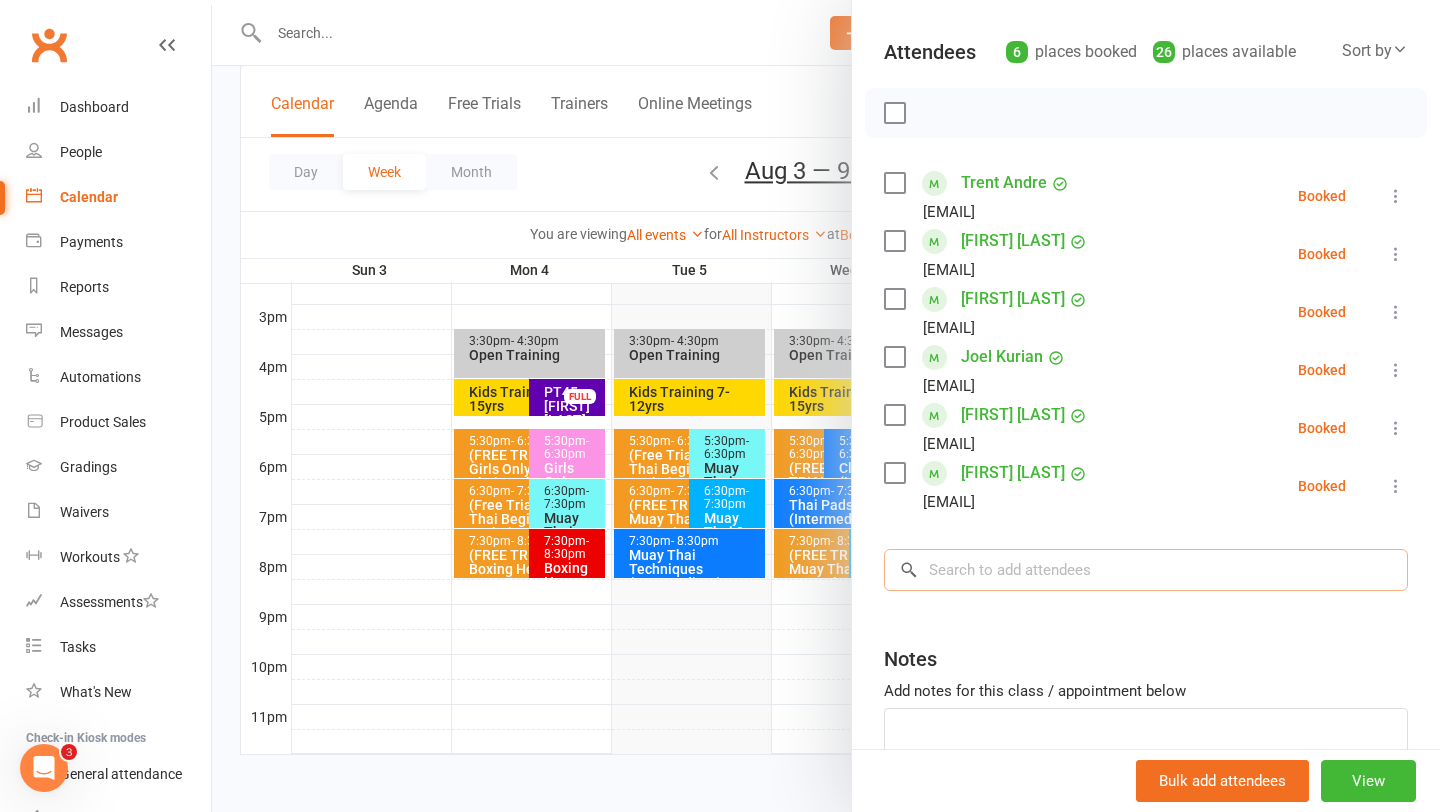 click at bounding box center (1146, 570) 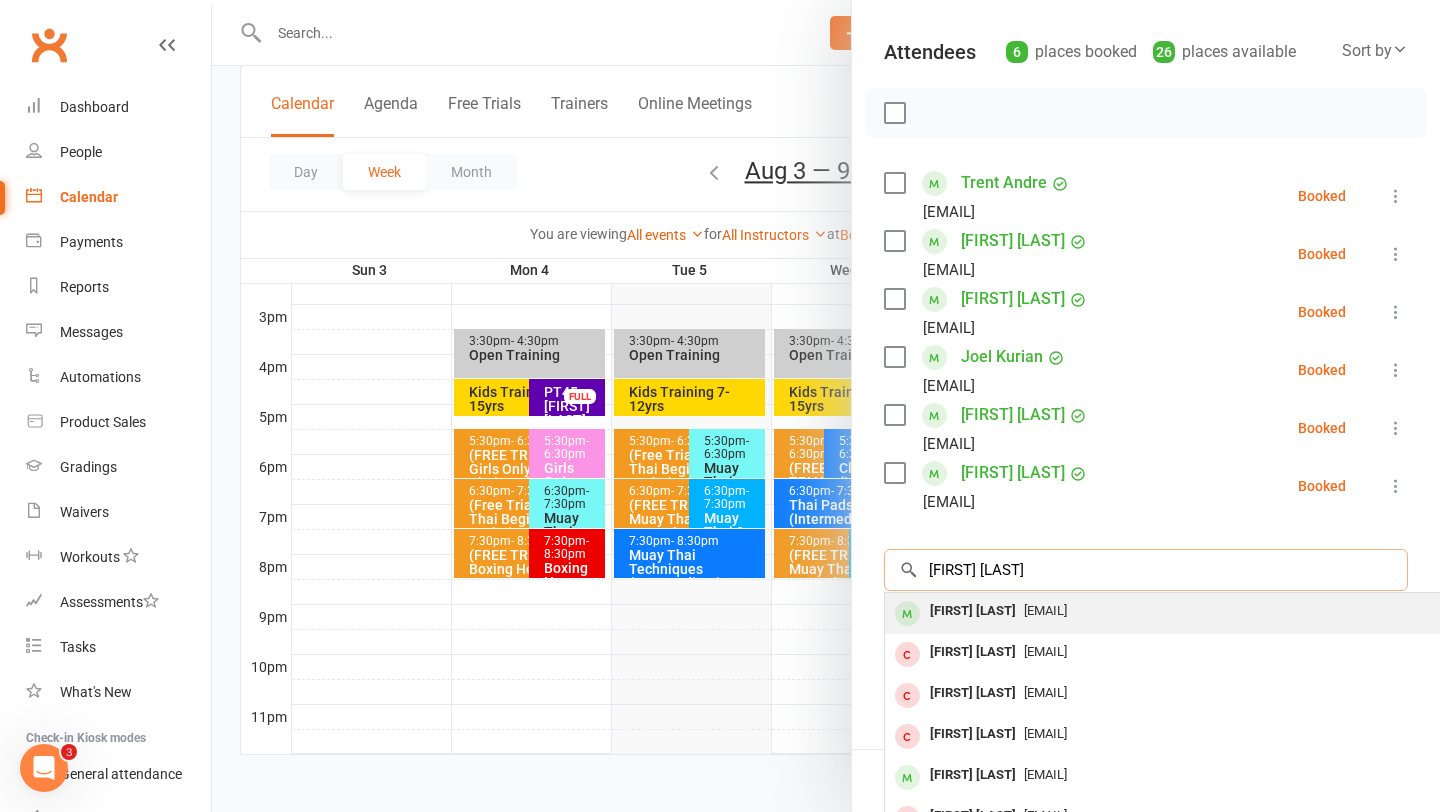 type on "matt shent" 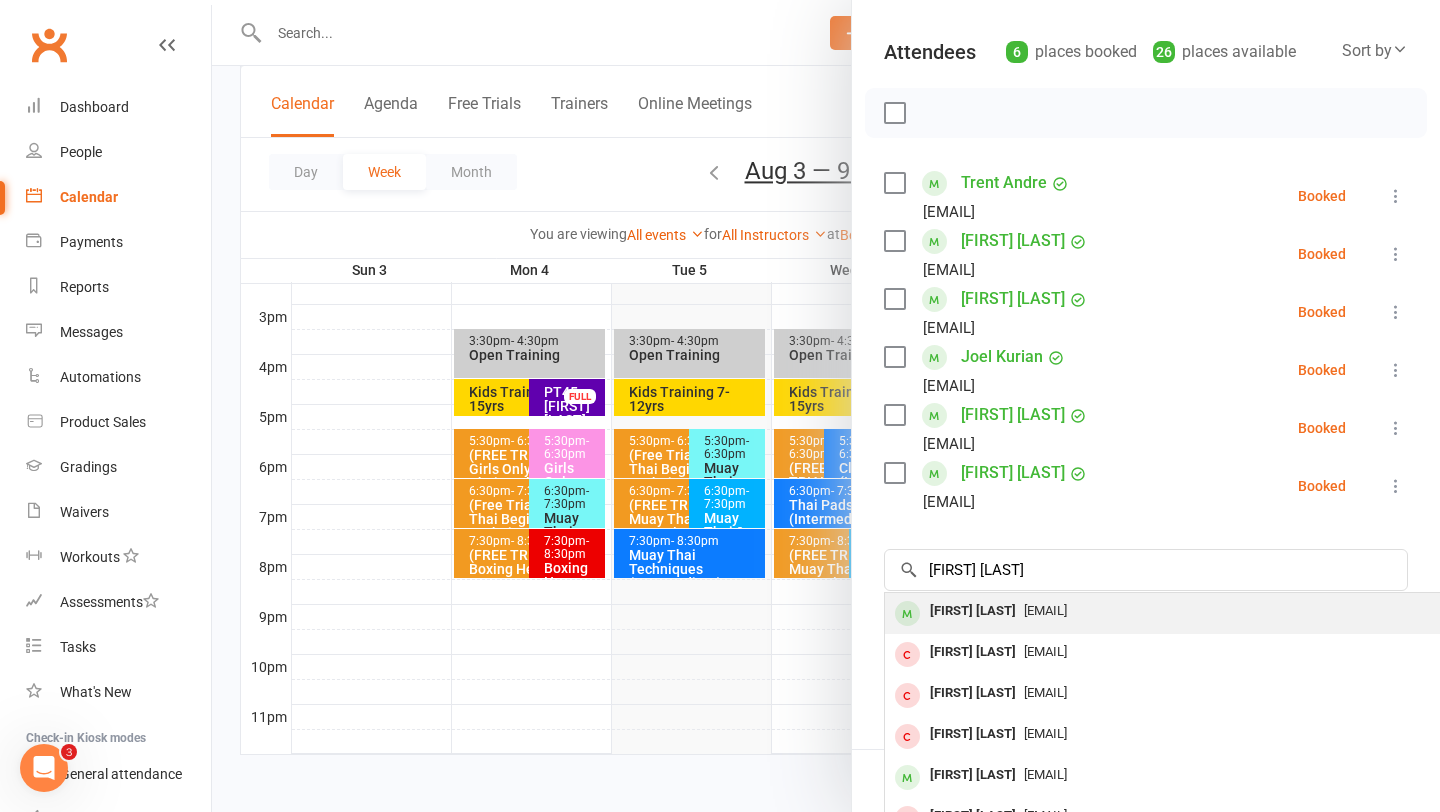 click on "mshenton101@gmail.com" at bounding box center (1045, 610) 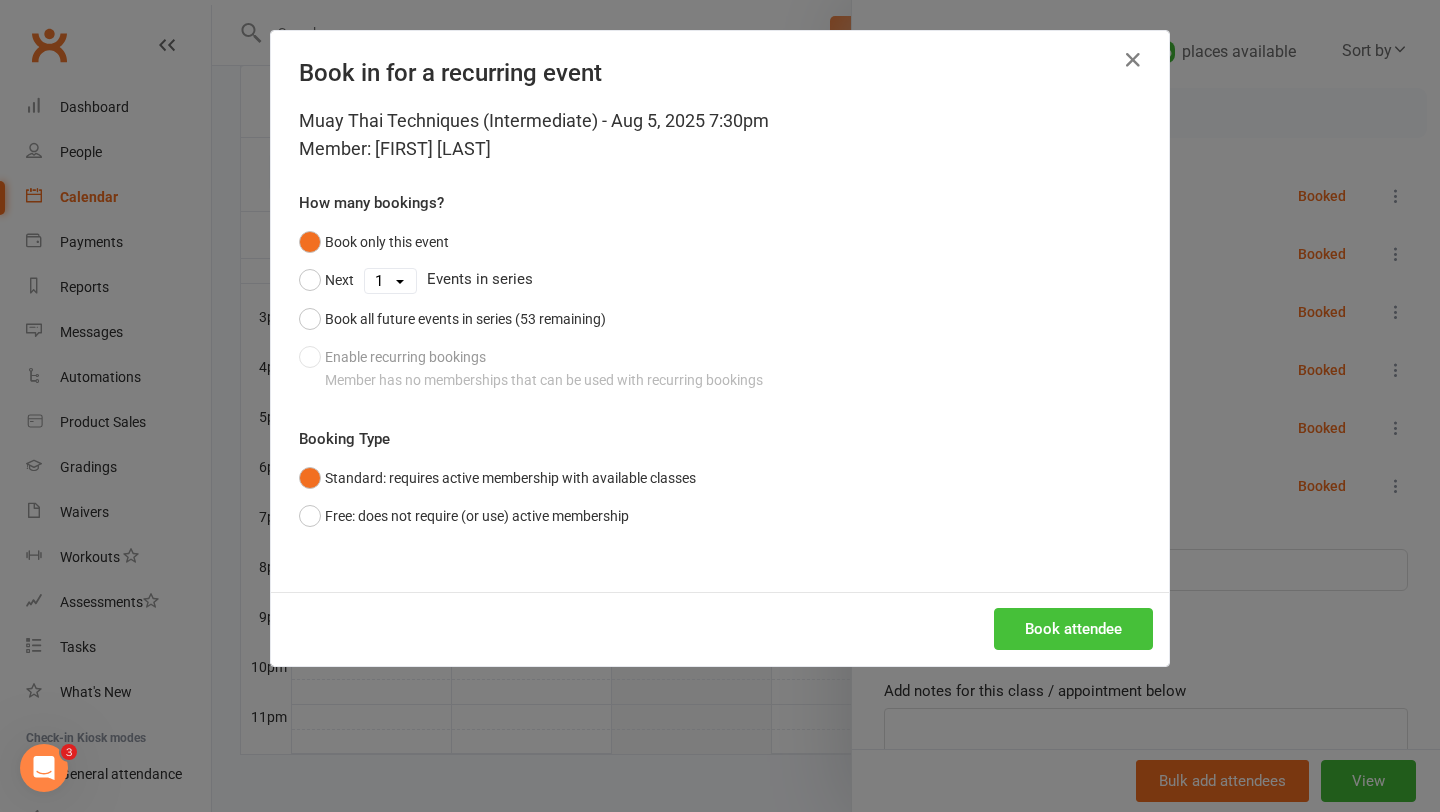 click on "Book attendee" at bounding box center (1073, 629) 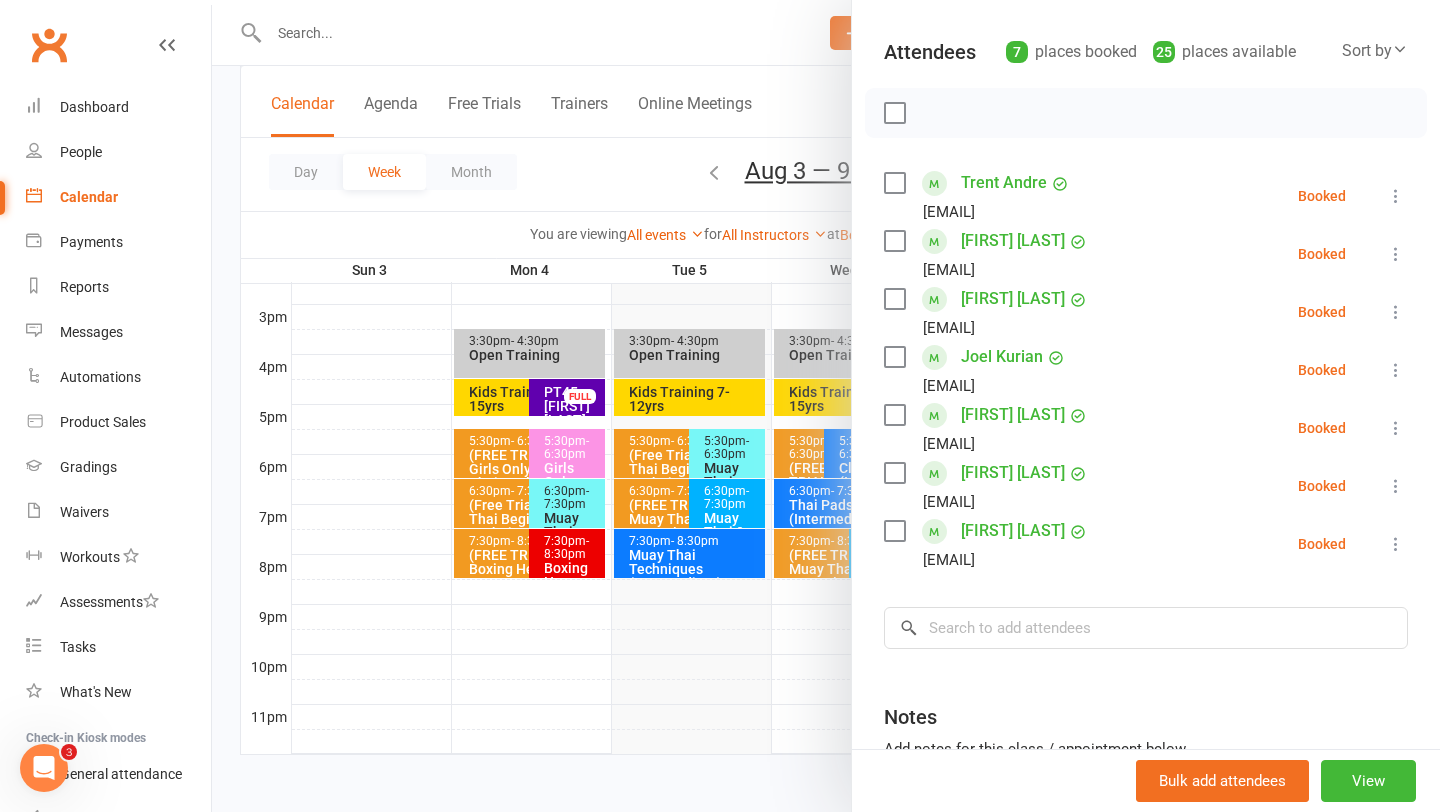 click on "Matt Shenton" at bounding box center [1013, 415] 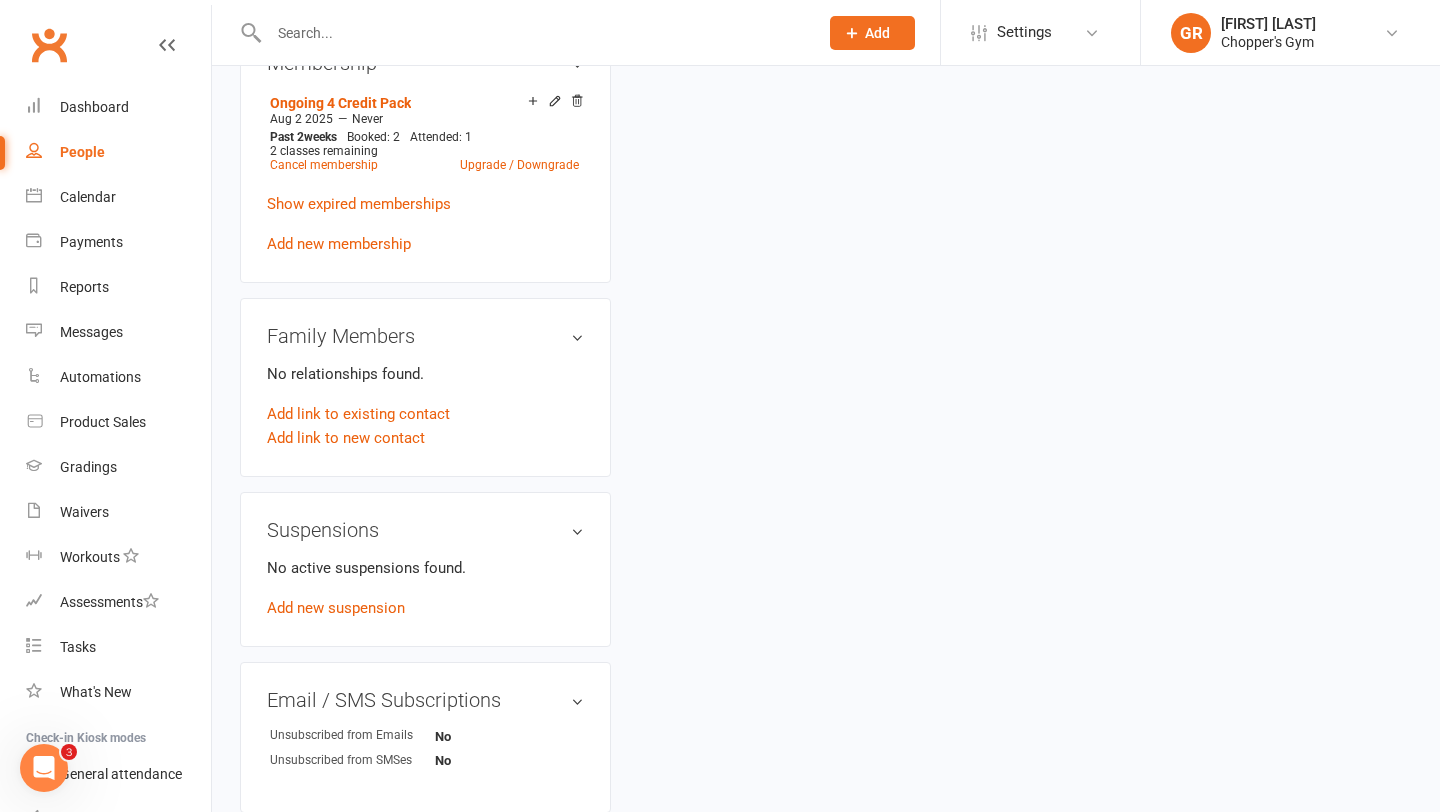 scroll, scrollTop: 0, scrollLeft: 0, axis: both 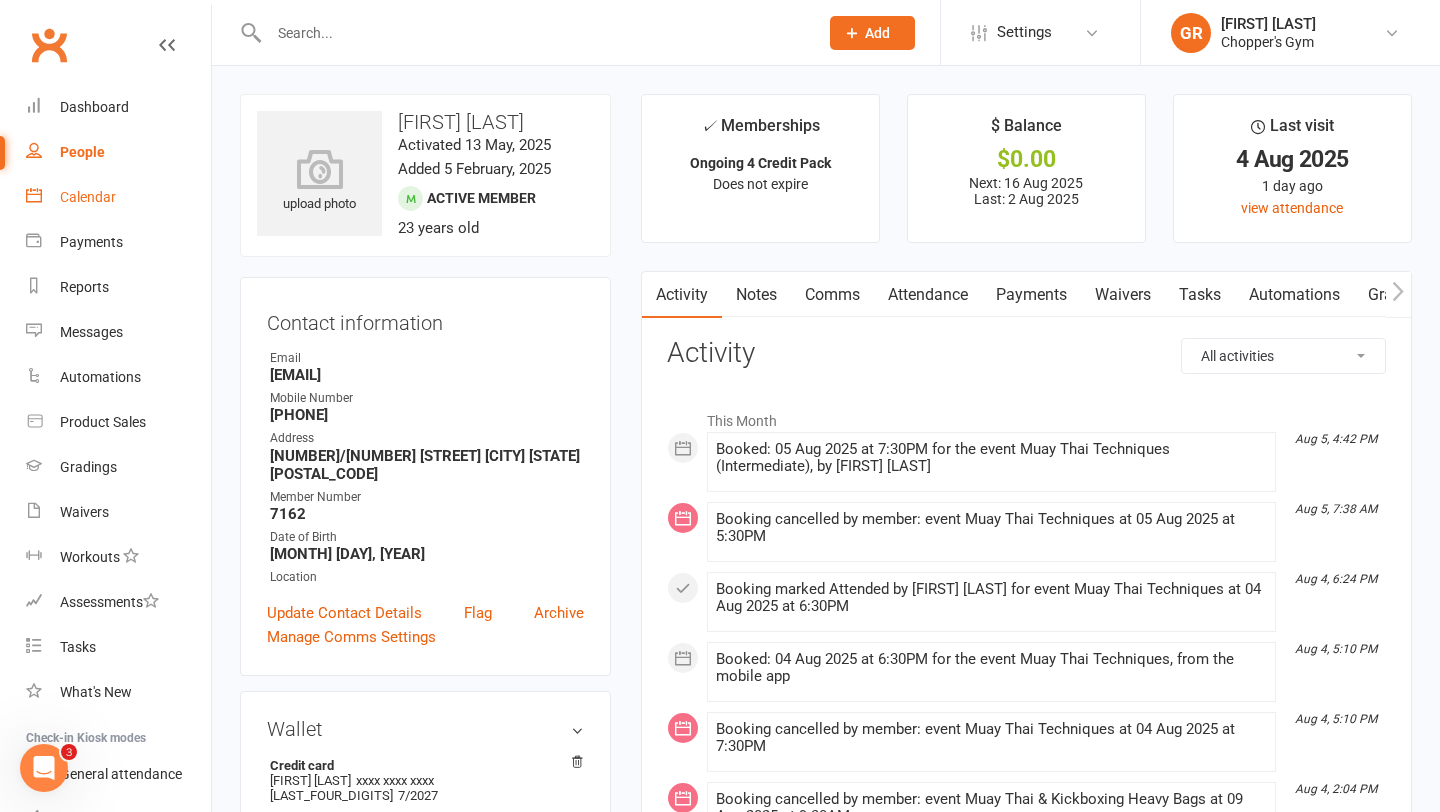 click on "Calendar" at bounding box center [88, 197] 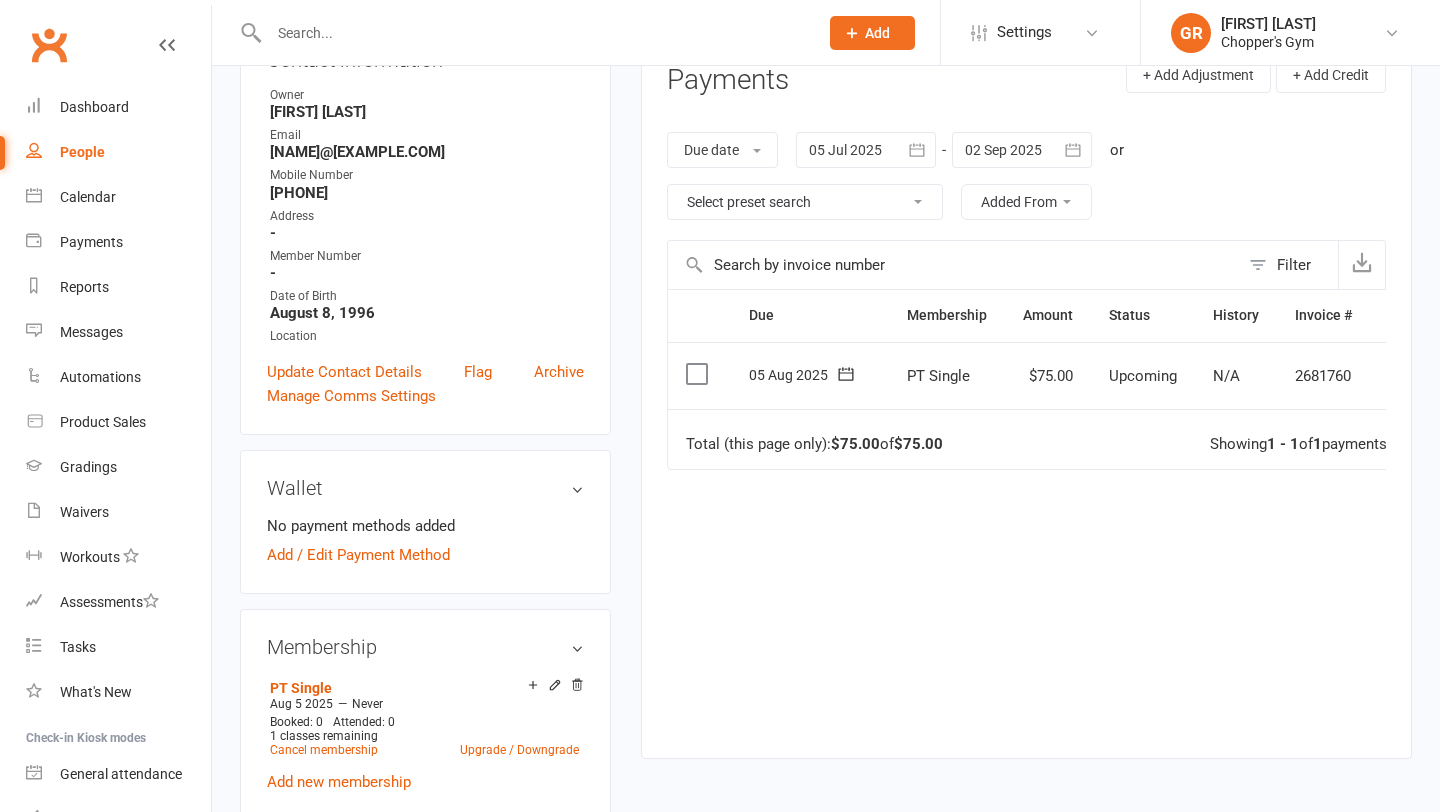 scroll, scrollTop: 0, scrollLeft: 0, axis: both 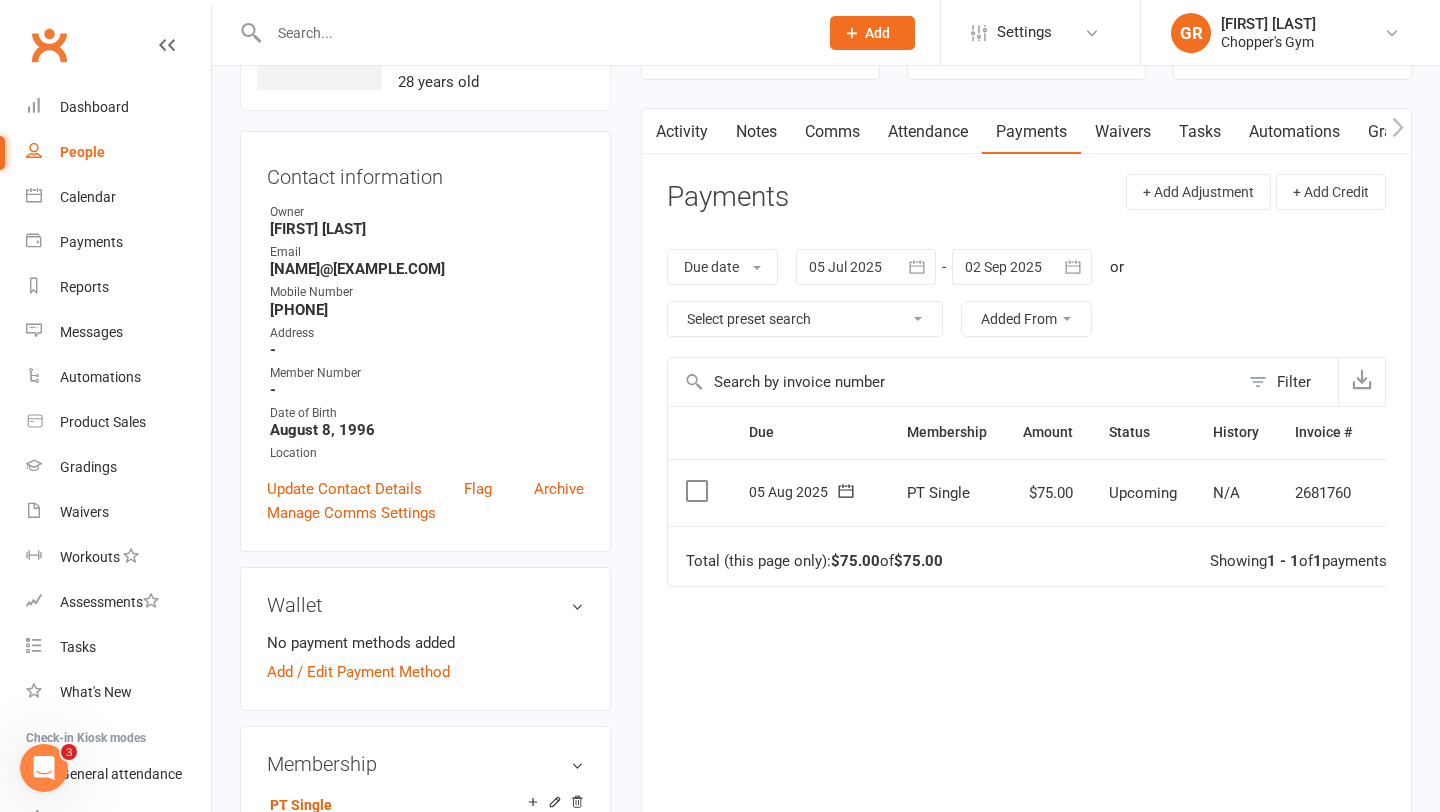 click at bounding box center (699, 491) 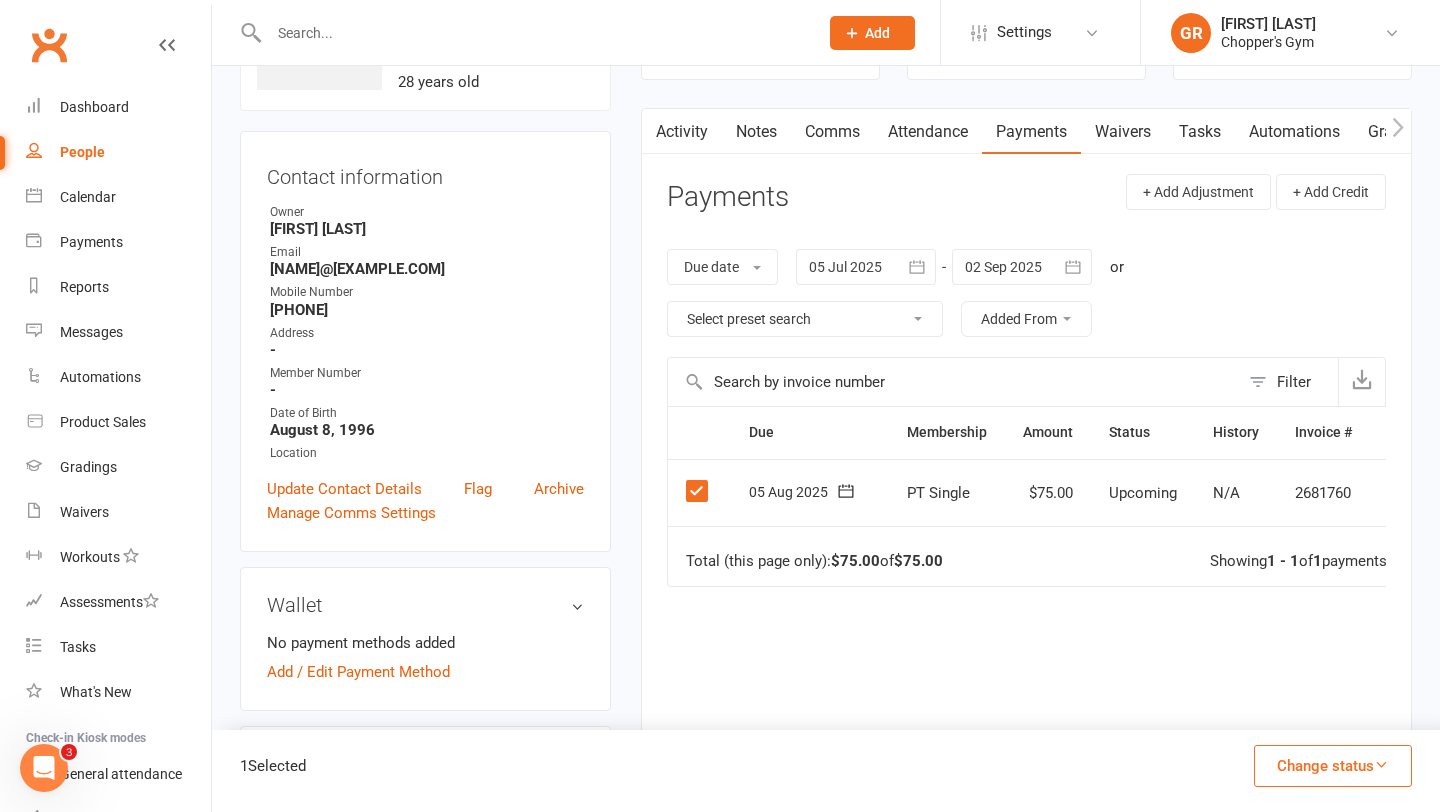 click on "Change status" at bounding box center (1333, 766) 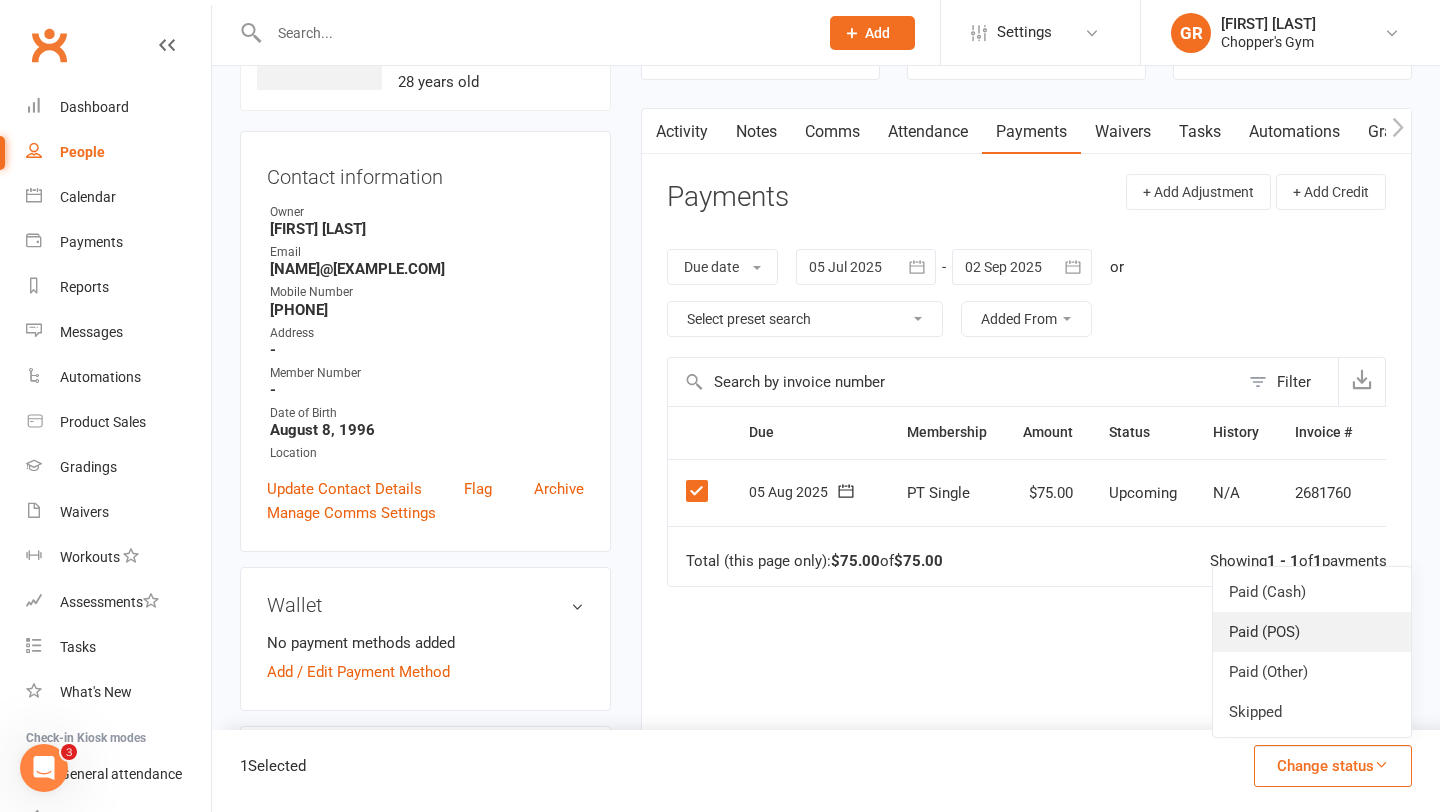 click on "Paid (POS)" at bounding box center (1312, 632) 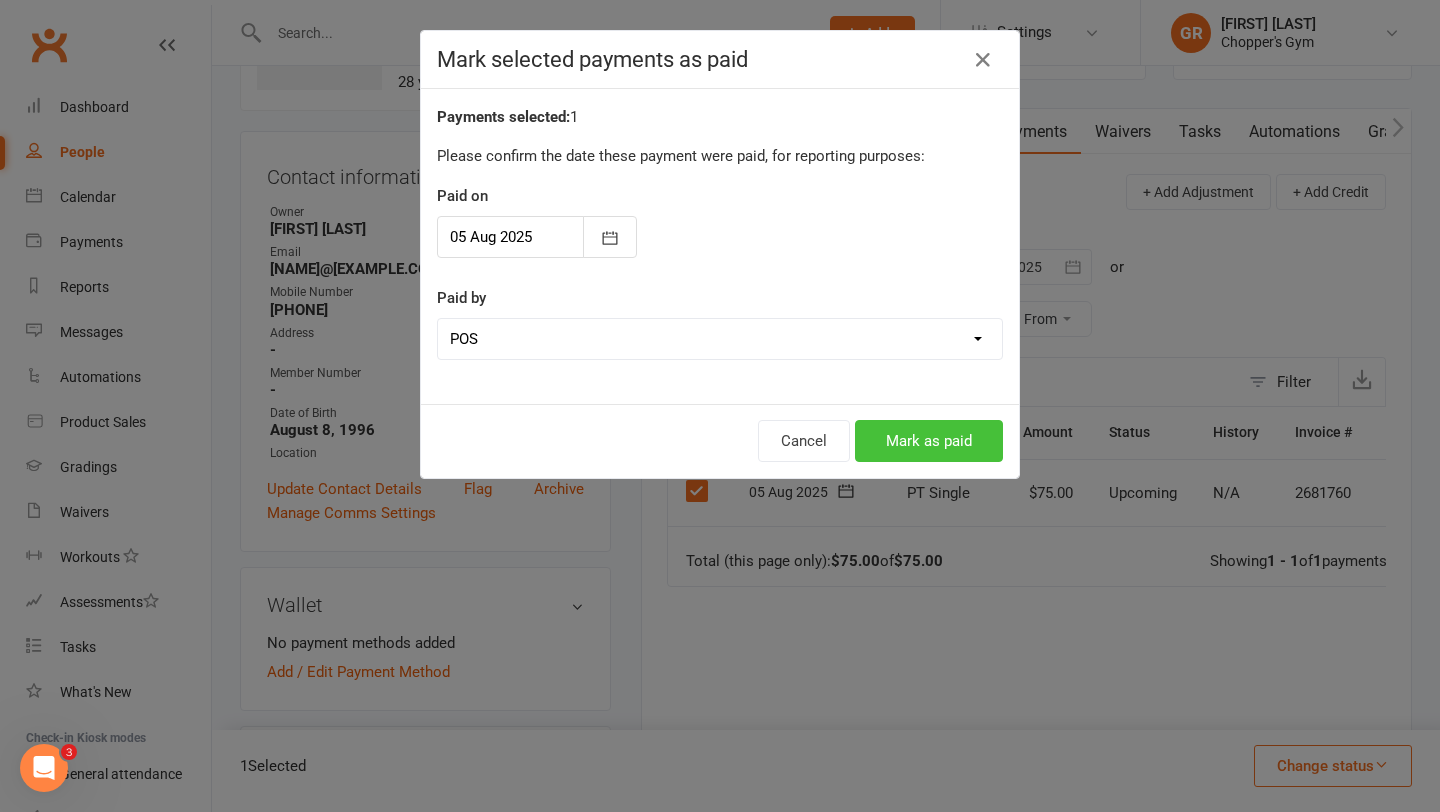click on "Mark as paid" at bounding box center [929, 441] 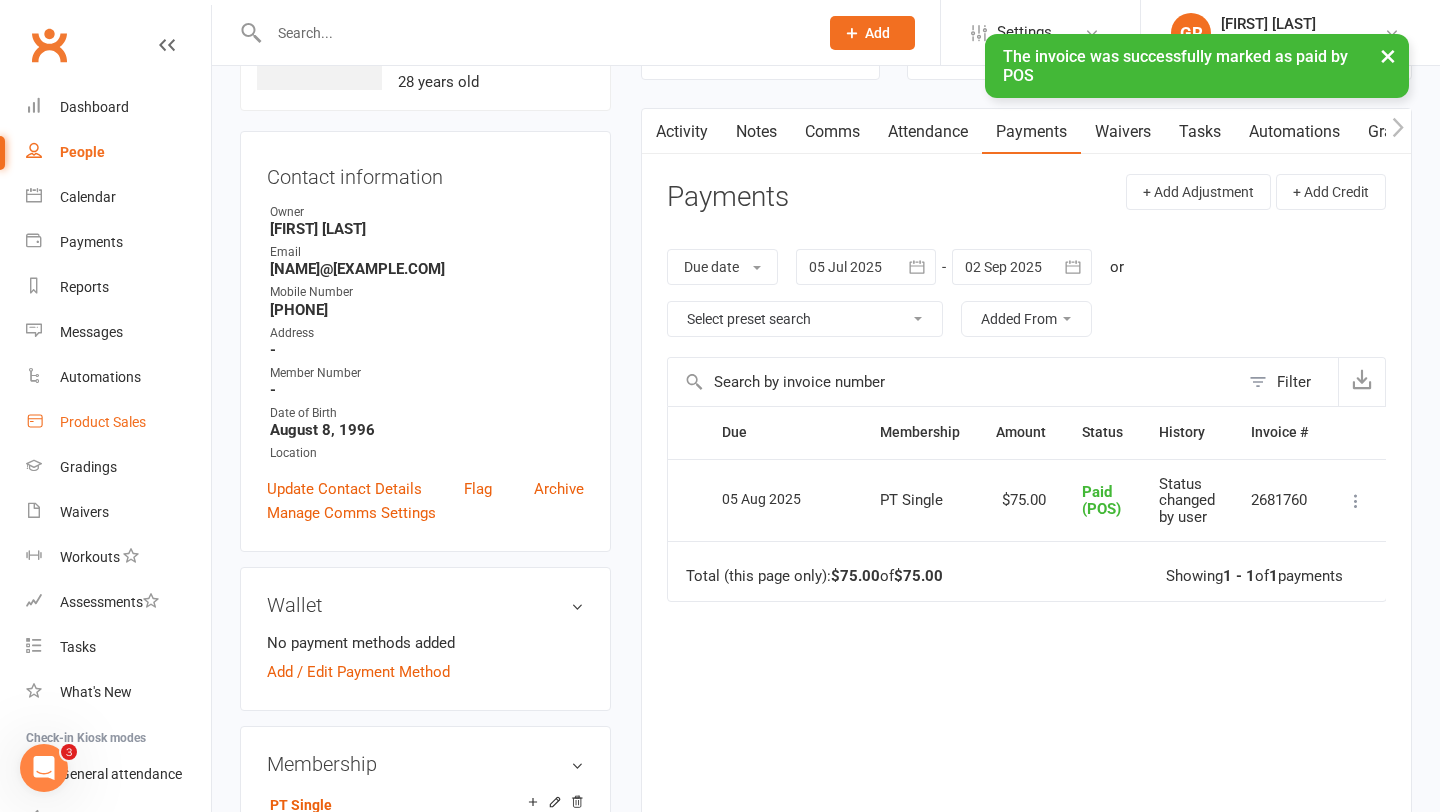 click on "Product Sales" at bounding box center (118, 422) 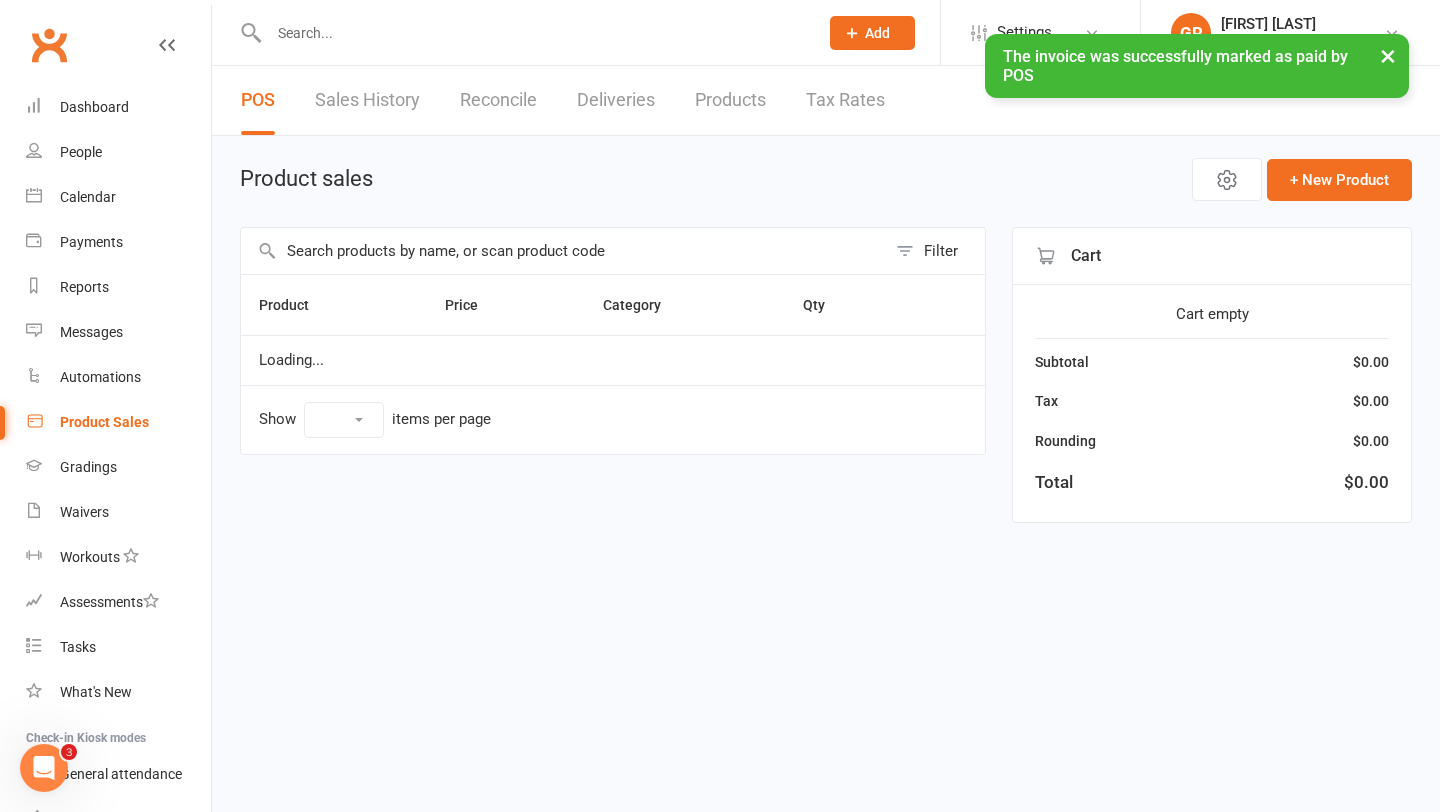 select on "100" 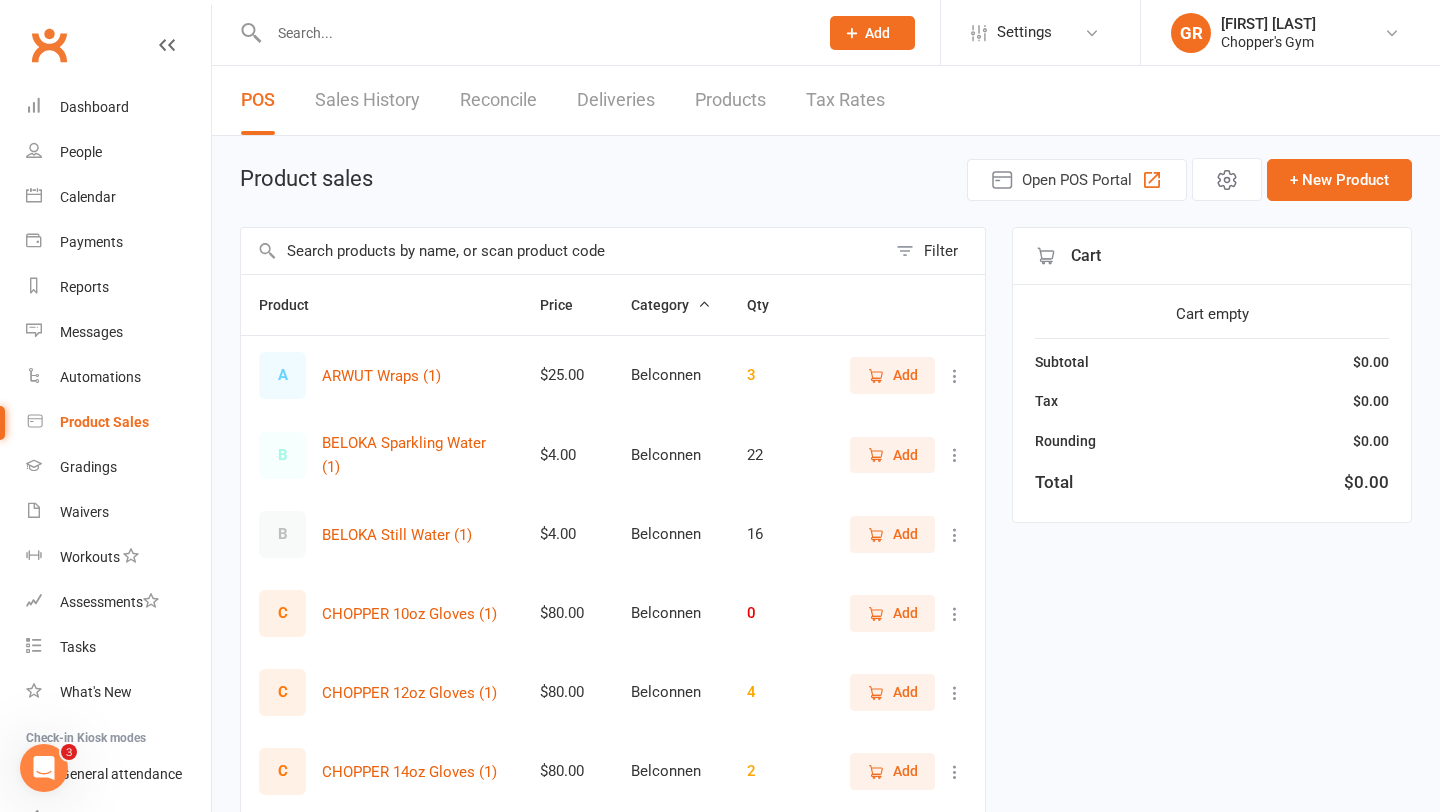 click at bounding box center (563, 251) 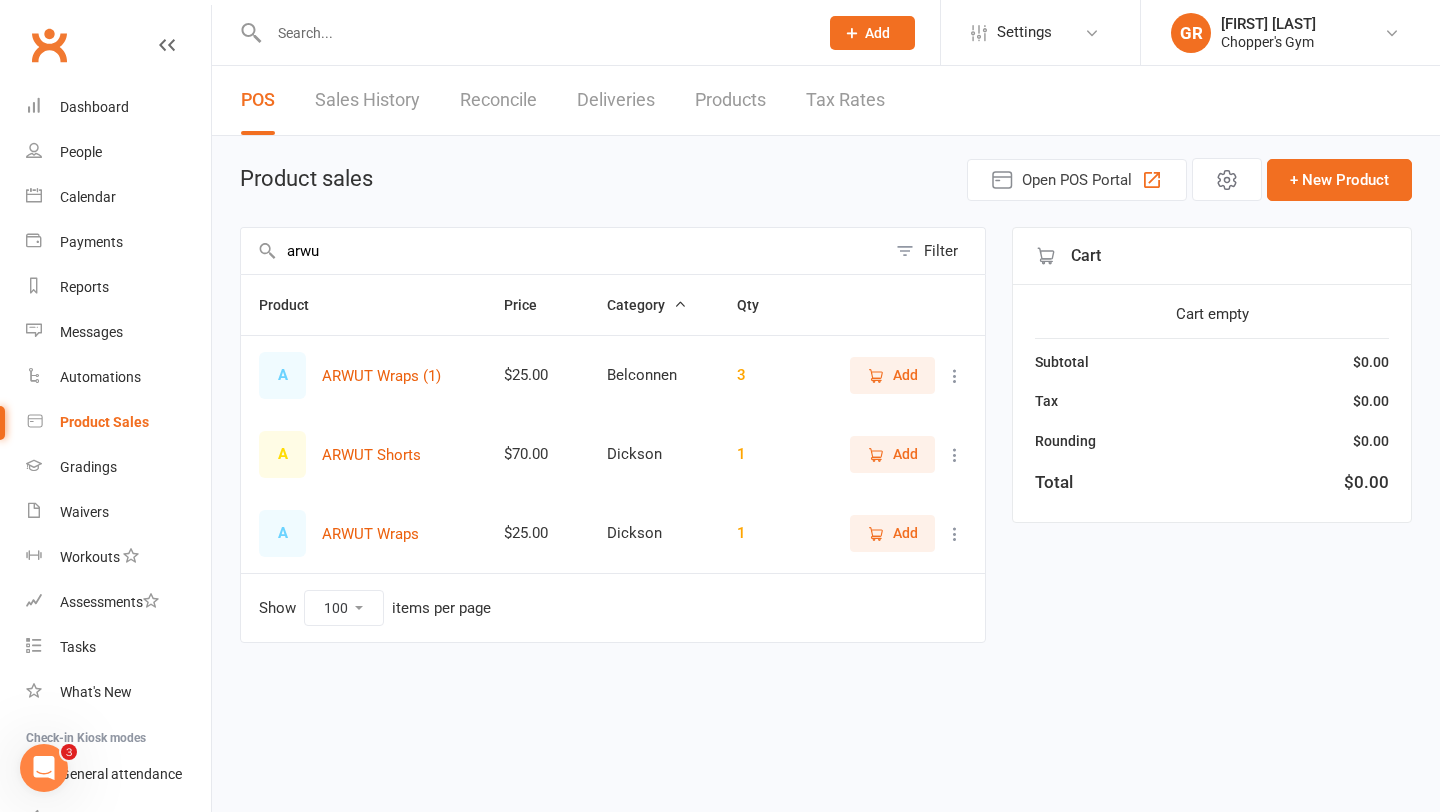 type on "arwu" 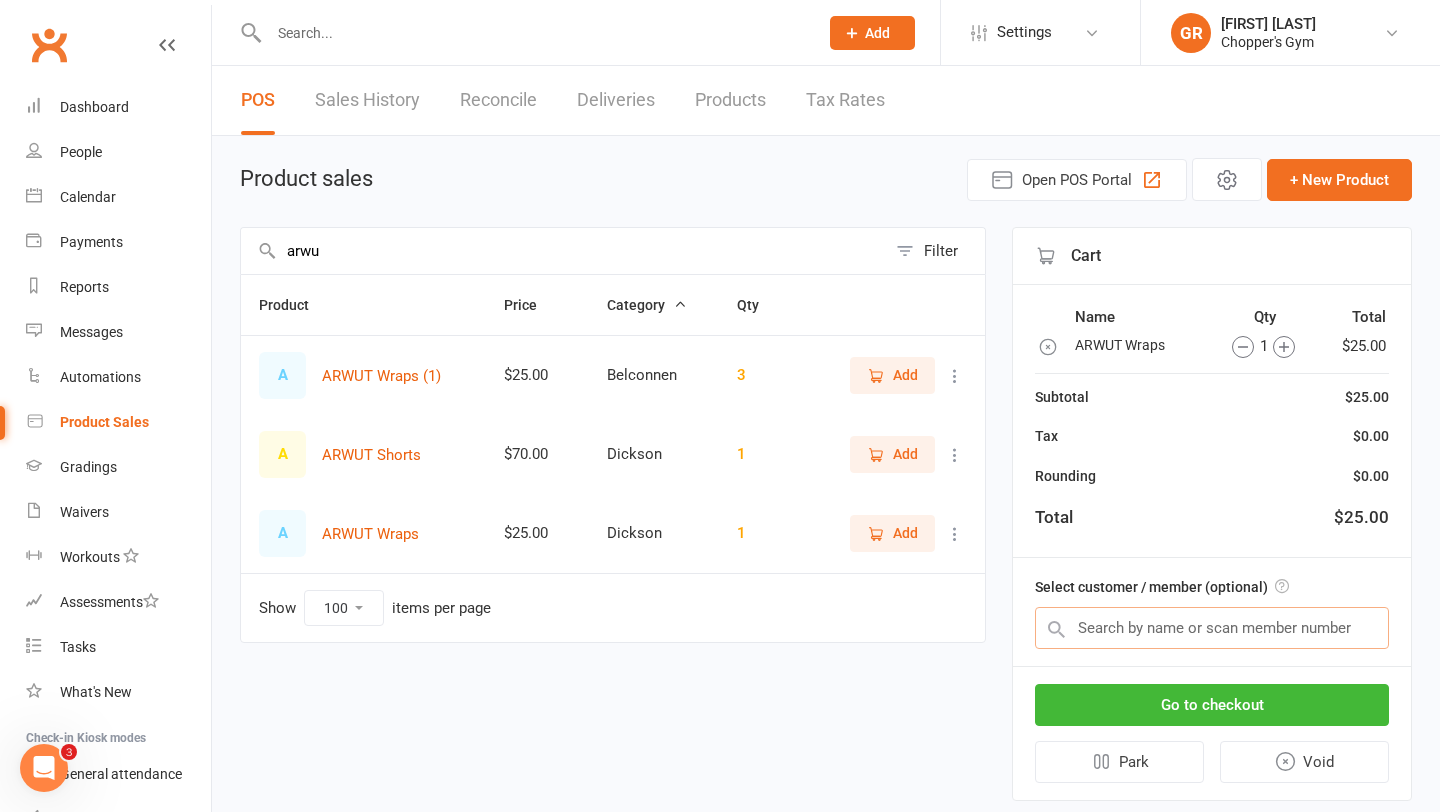 click at bounding box center [1212, 628] 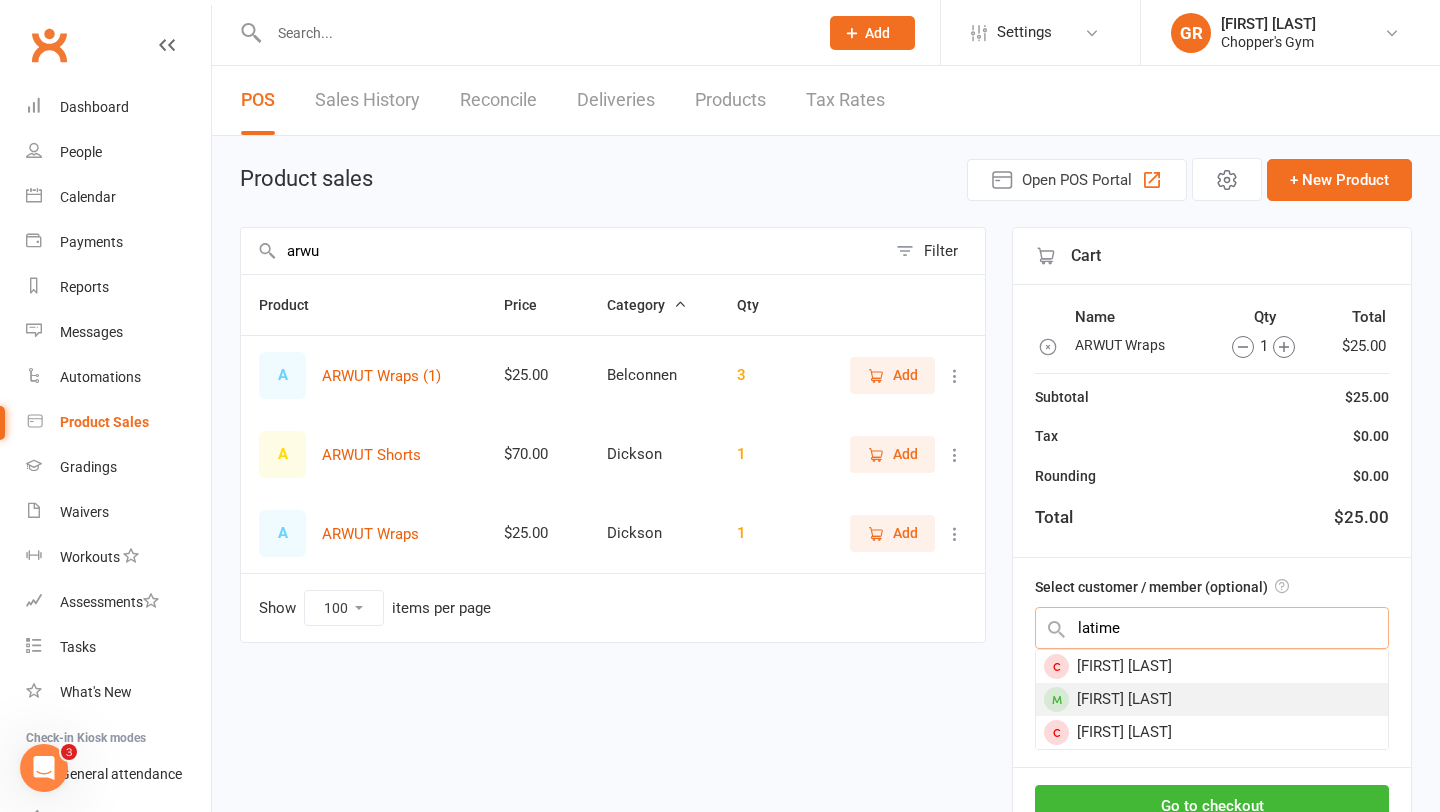 type on "latime" 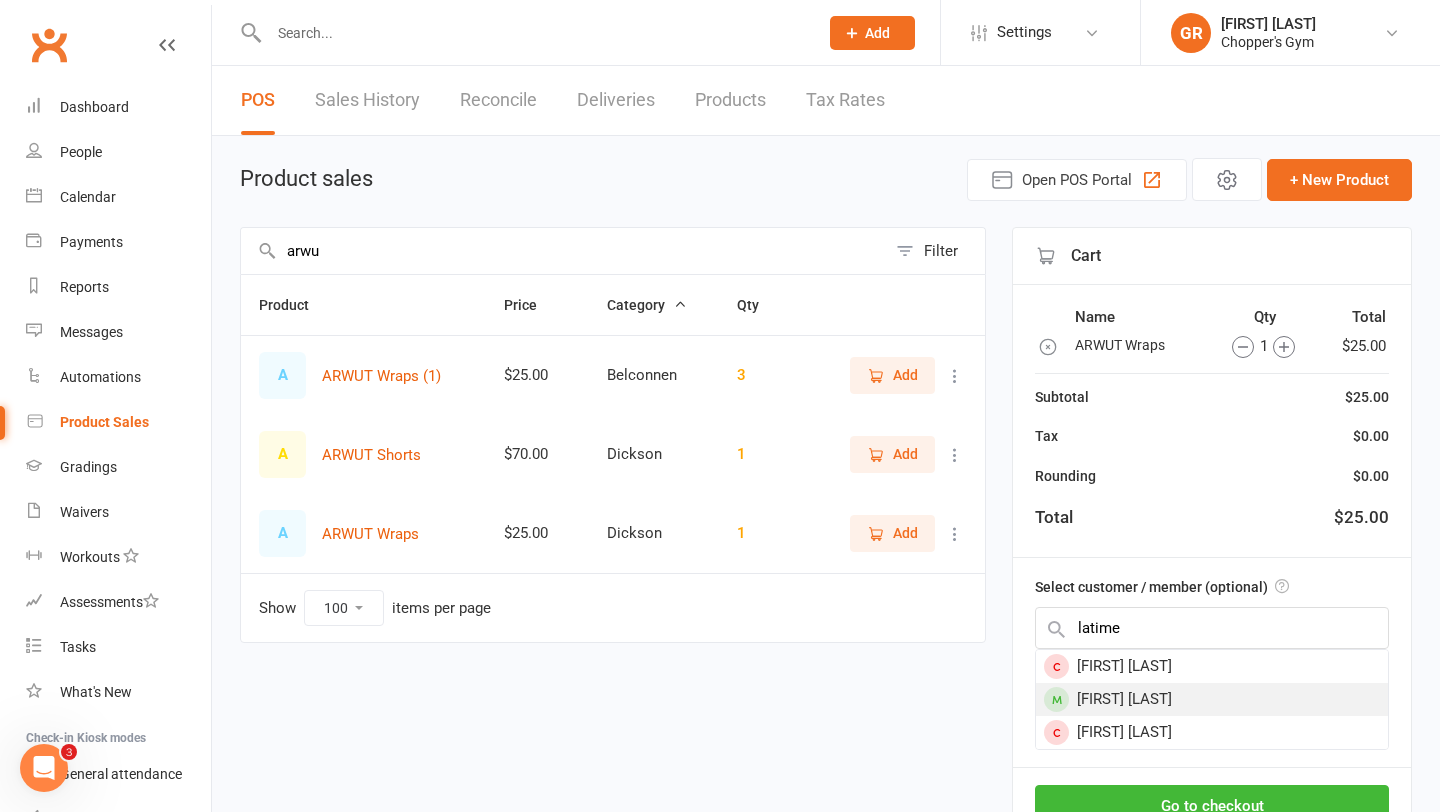 click on "Joshua Latimer" at bounding box center (1212, 699) 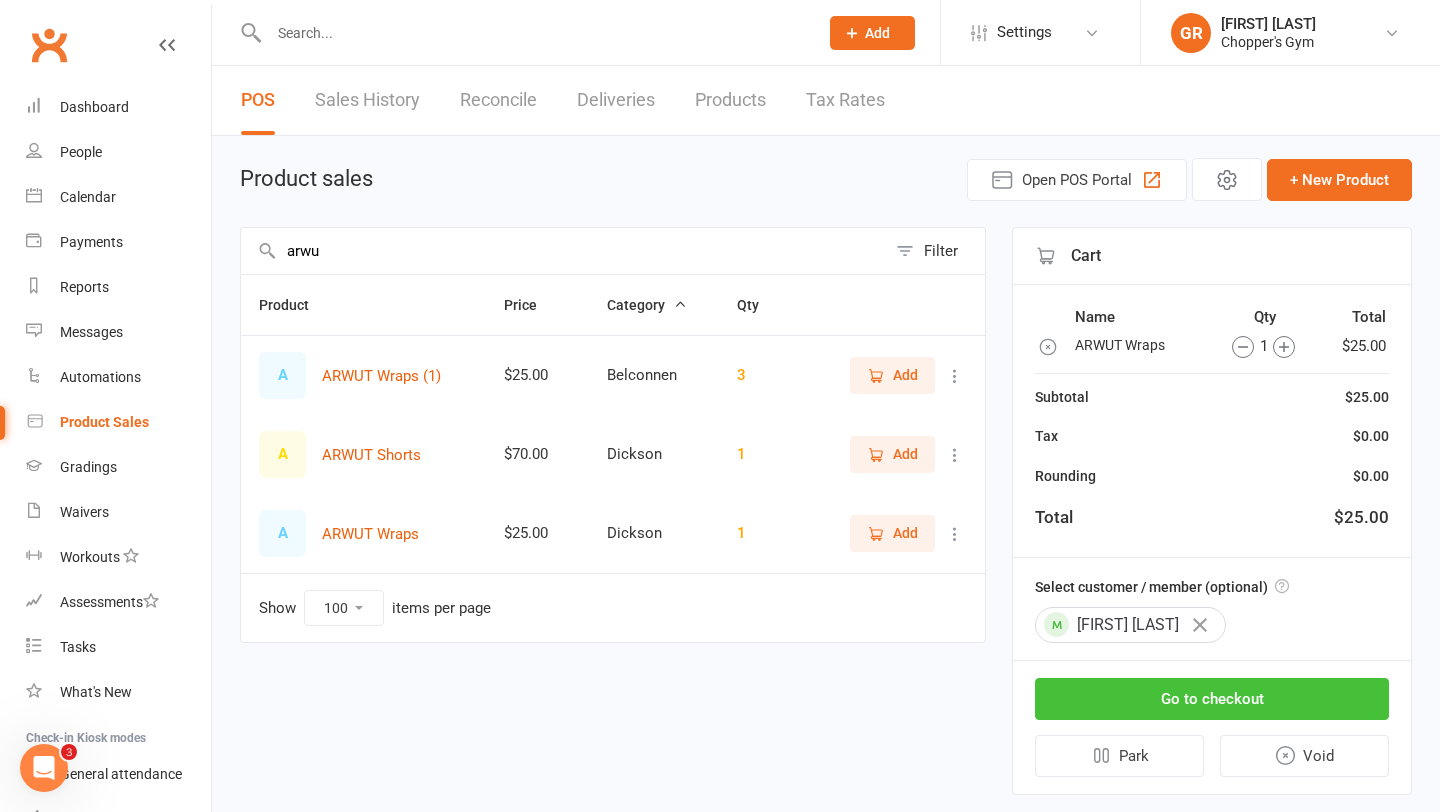 click on "Go to checkout" at bounding box center [1212, 699] 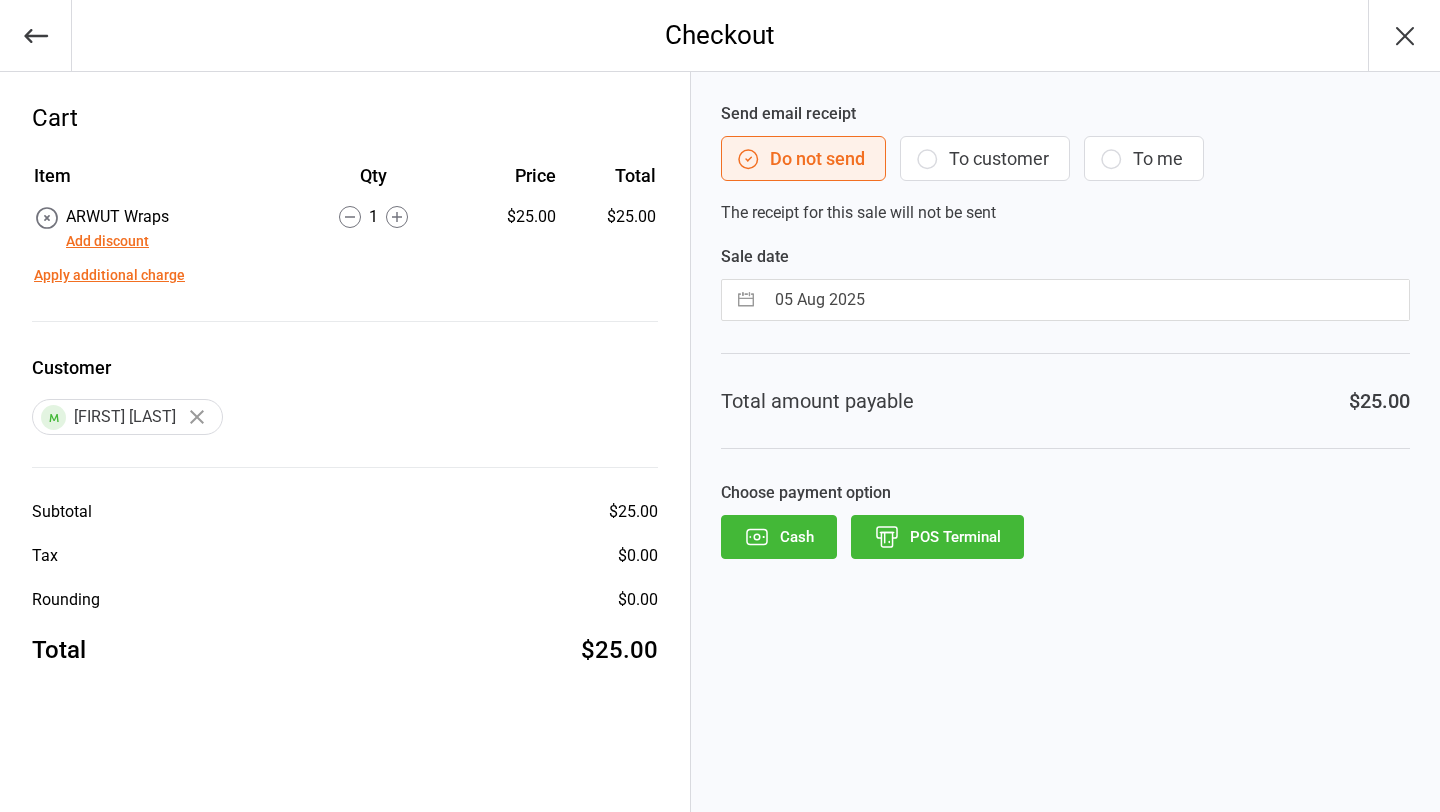 scroll, scrollTop: 0, scrollLeft: 0, axis: both 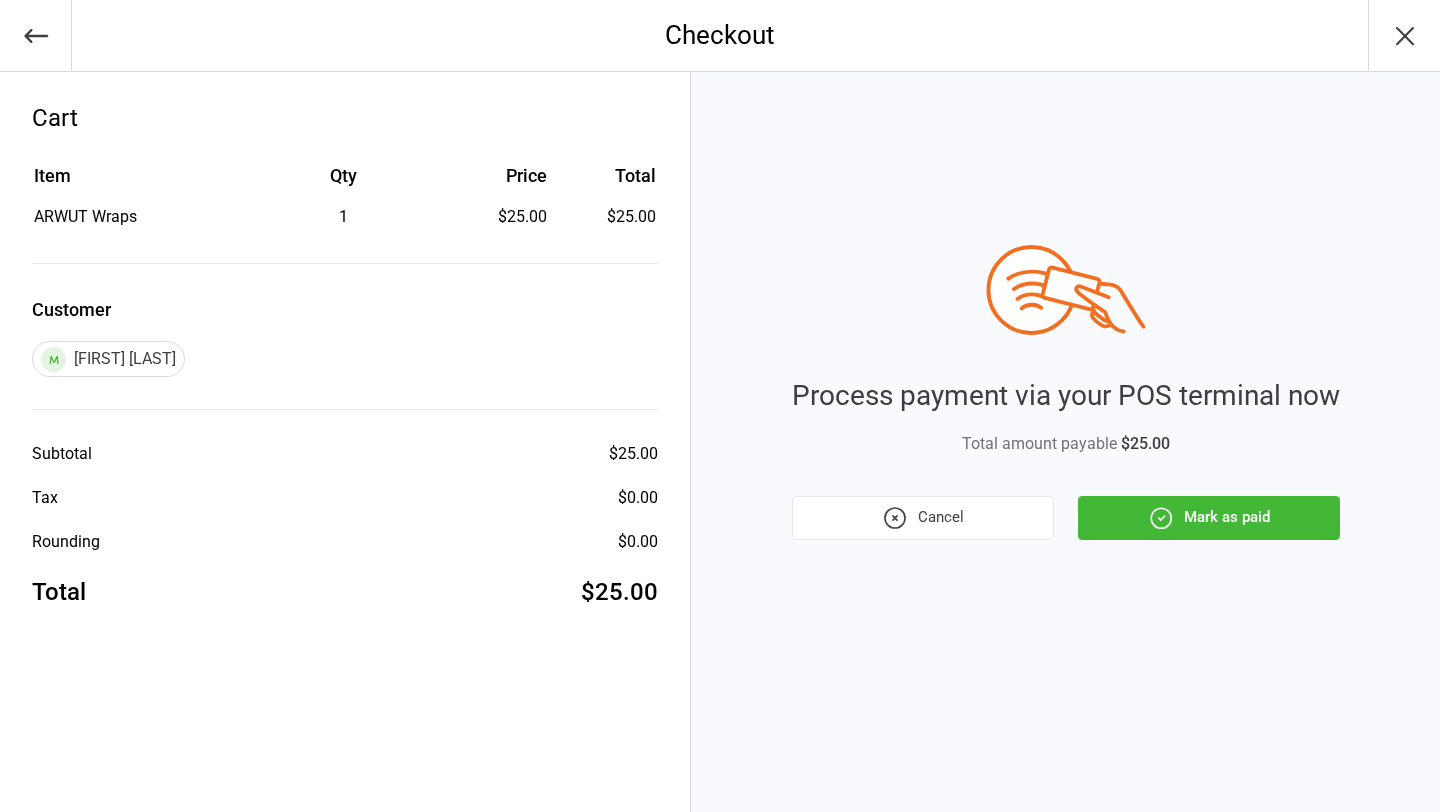 click on "Mark as paid" at bounding box center [1209, 518] 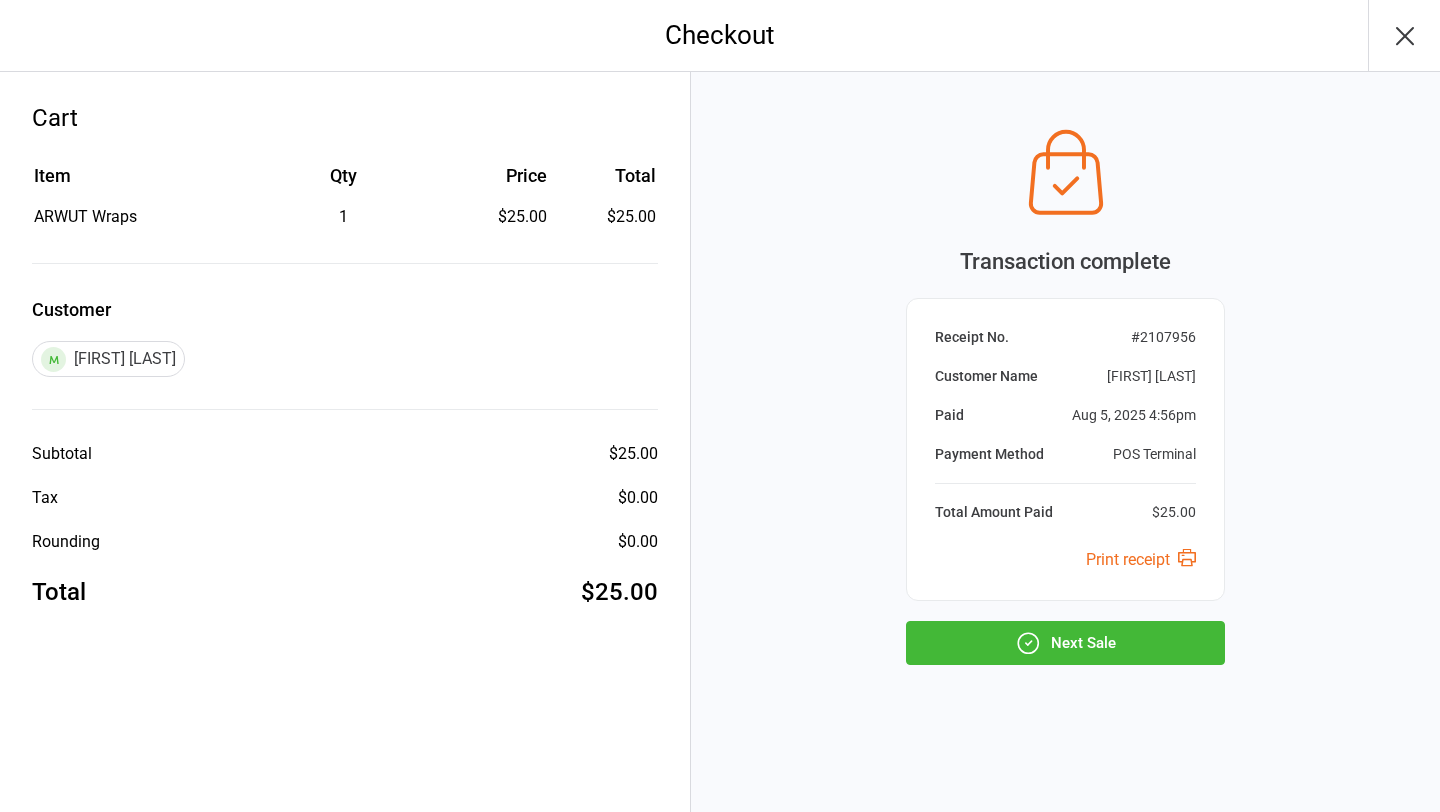 click on "Next Sale" at bounding box center (1065, 643) 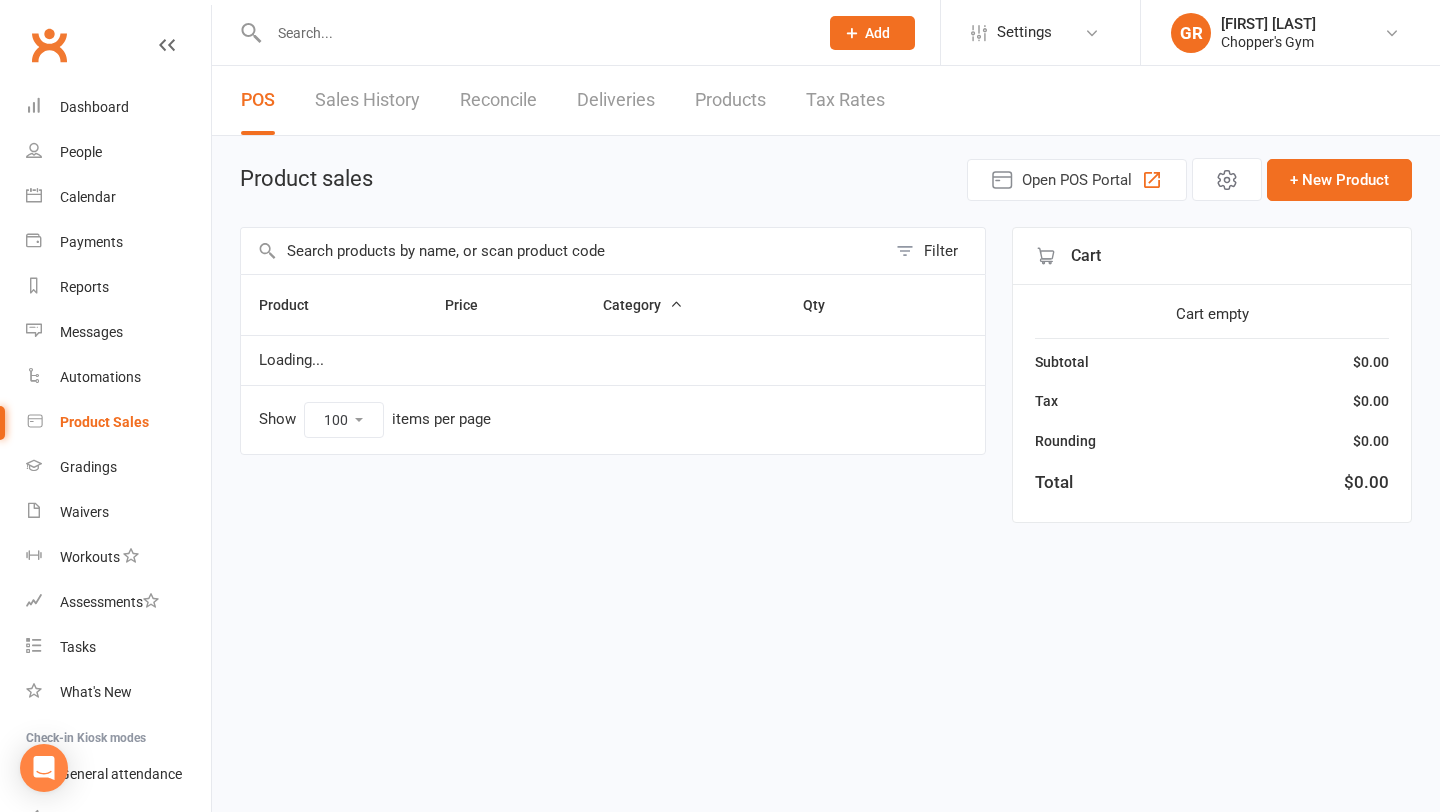 select on "100" 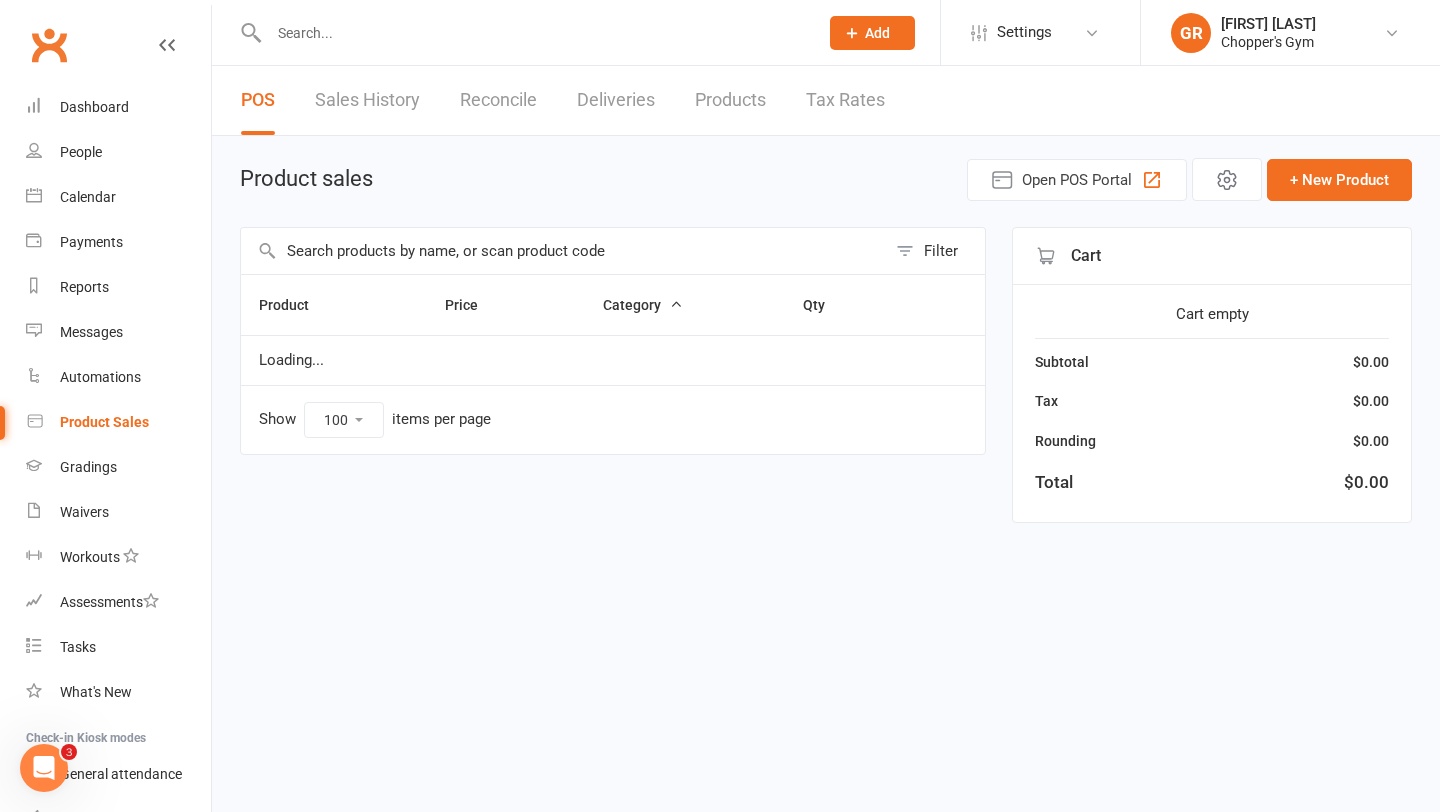 scroll, scrollTop: 0, scrollLeft: 0, axis: both 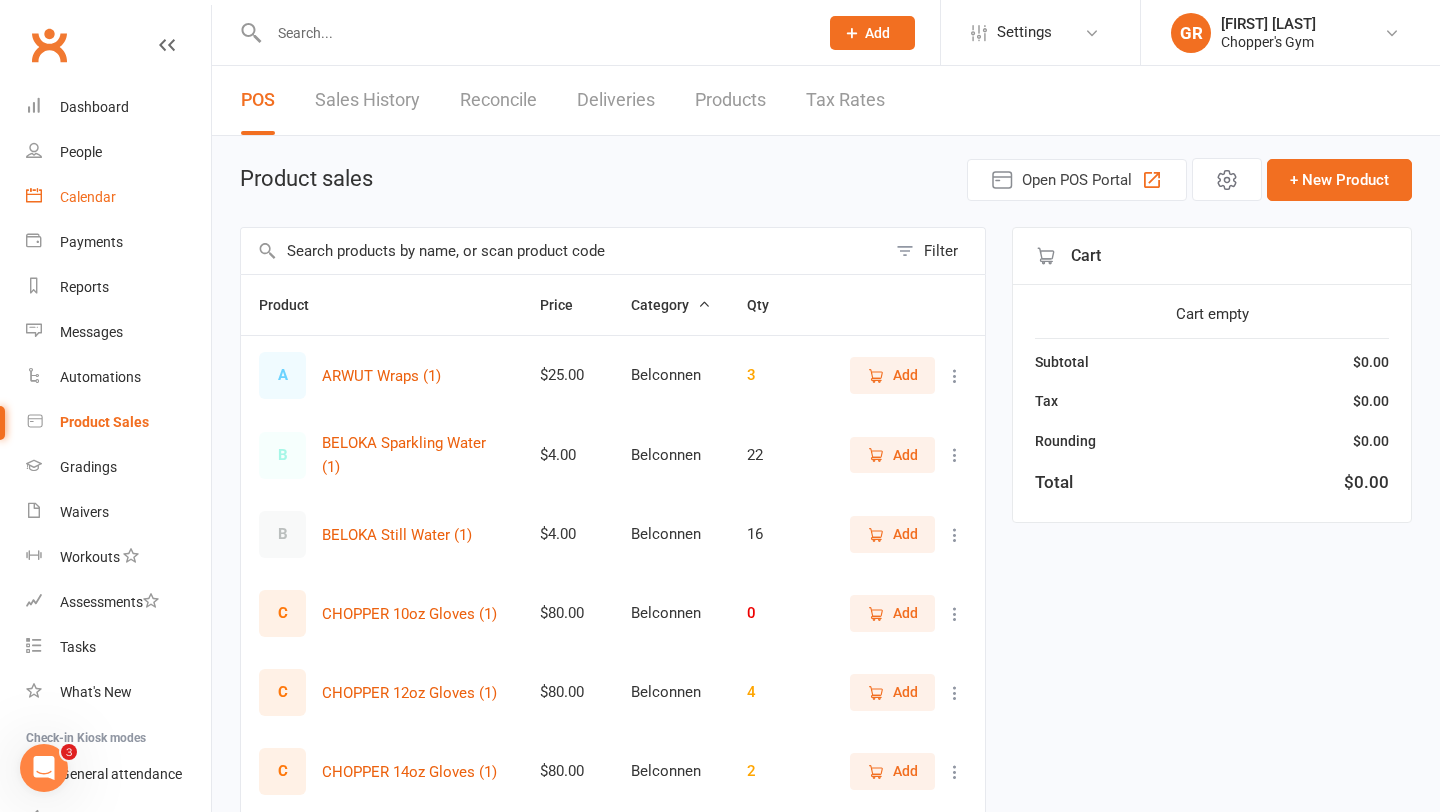 click on "Calendar" at bounding box center [118, 197] 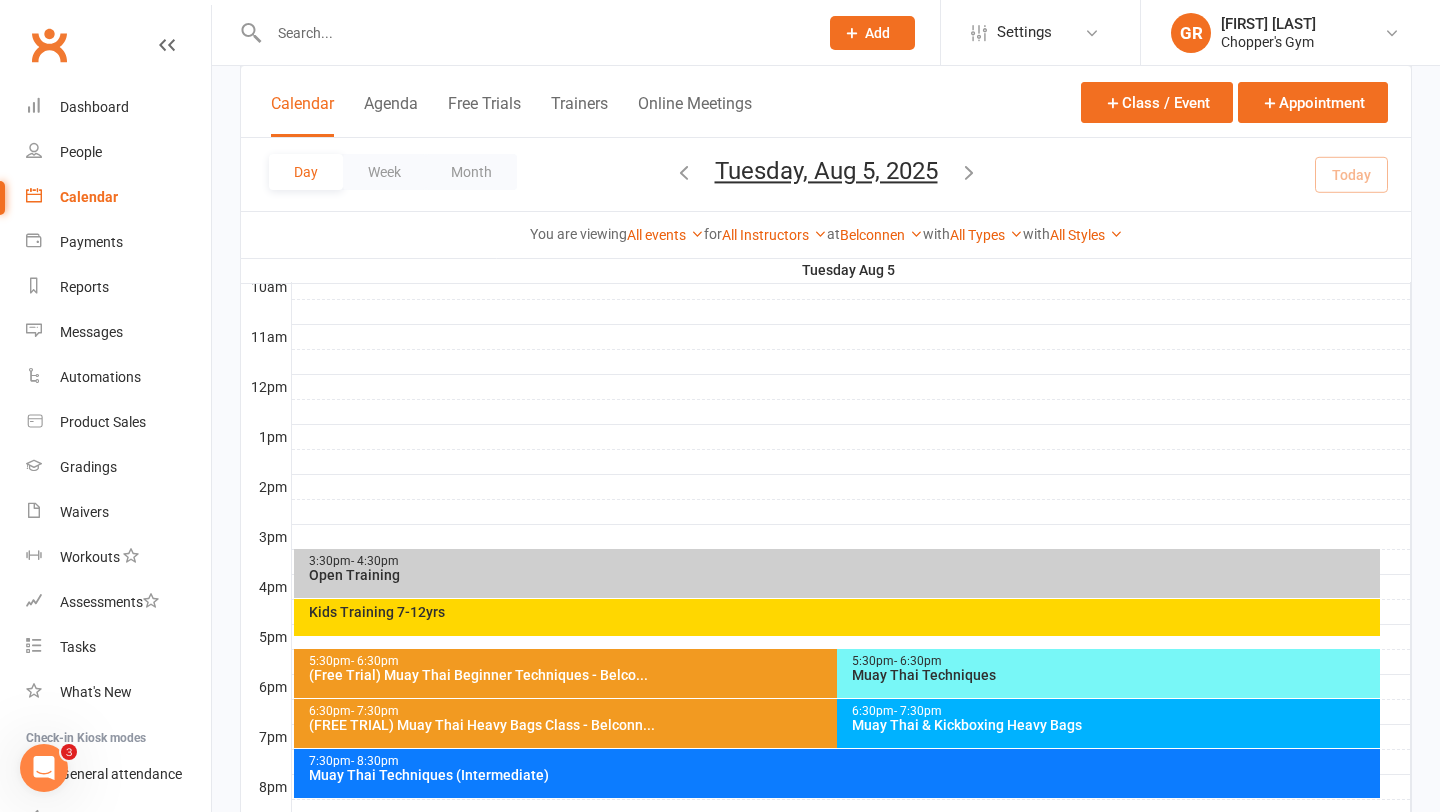 scroll, scrollTop: 638, scrollLeft: 0, axis: vertical 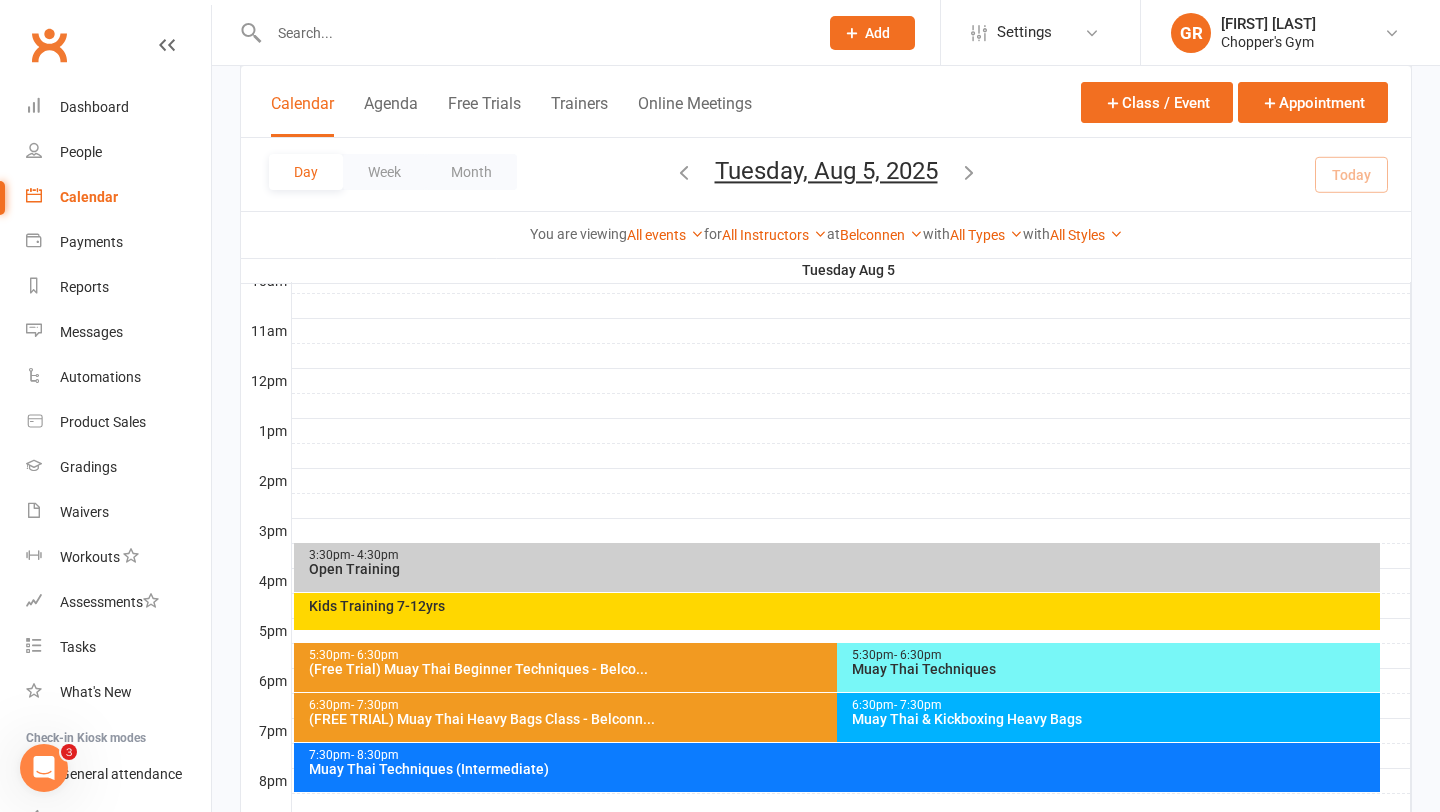 click on "You are viewing  All events All events  Empty events  Full events  Non-empty events  Non-full events  "Free" events  Non-"free" events  Website-visible events  Website-hidden events  Waitlist-enabled events  Waitlist-disabled events  Events with non-empty waitlists   for  All Instructors [FIRST] [LAST]  [FIRST] [LAST]  [FIRST] [LAST]  [FIRST] [LAST]  [FIRST] [LAST]  [FIRST] [LAST]  [FIRST] [LAST]  [FIRST] [LAST]  [FIRST] [LAST]  [FIRST] [LAST]  [FIRST] [LAST]   at  Belconnen Show All Locations  [Deactivated] Gym Area  [Deactivated] Muay Thai Area  Belconnen  Dickson   with  All Types Boxing Advanced  Boxing Intermediate  Class  Fighter Training  Free Trial  Kids Training  Muay Thai Advanced  Muay Thai Intermediate  Personal Training  No type set   with  All Styles Fighter Team  No style set" at bounding box center (826, 234) 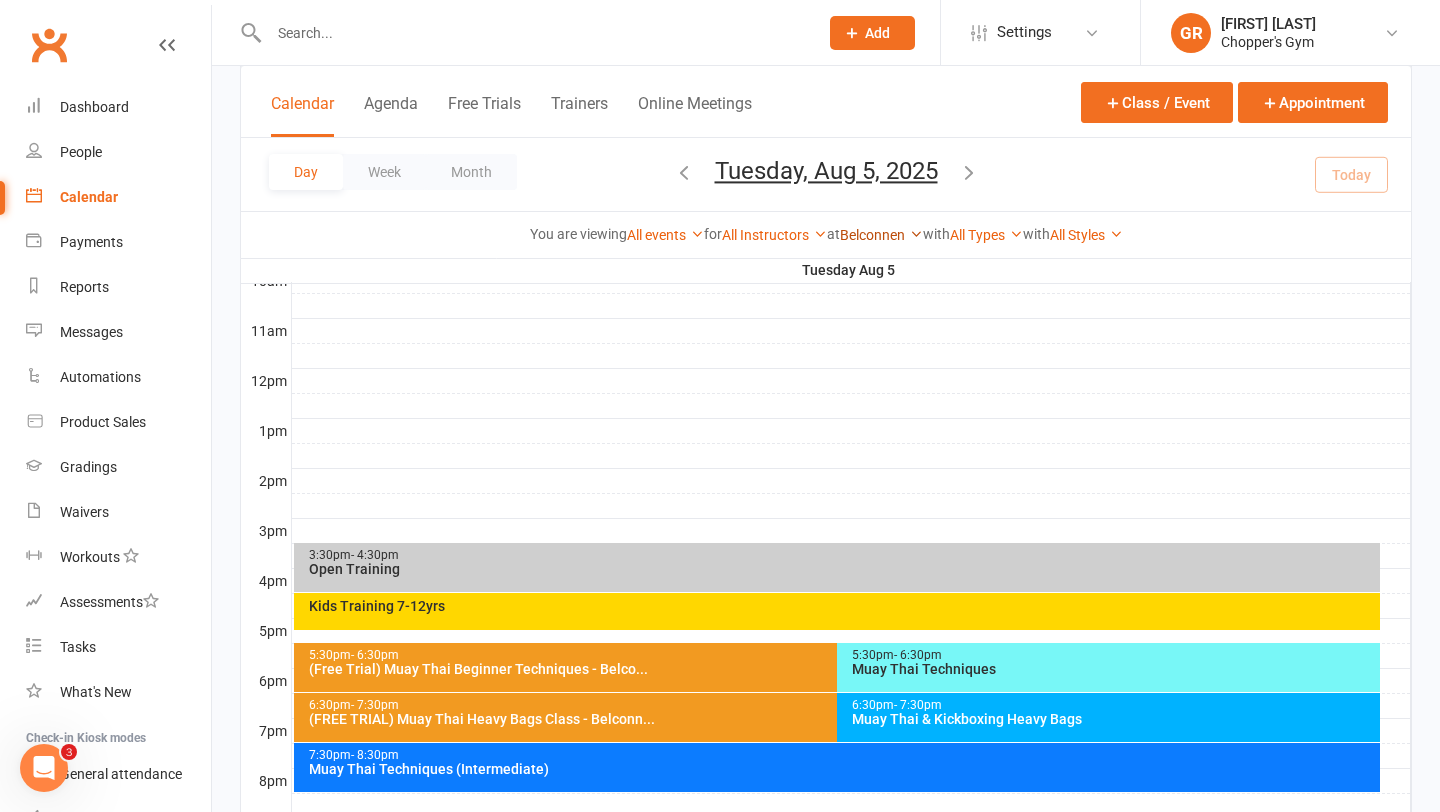 click on "Belconnen" at bounding box center [881, 235] 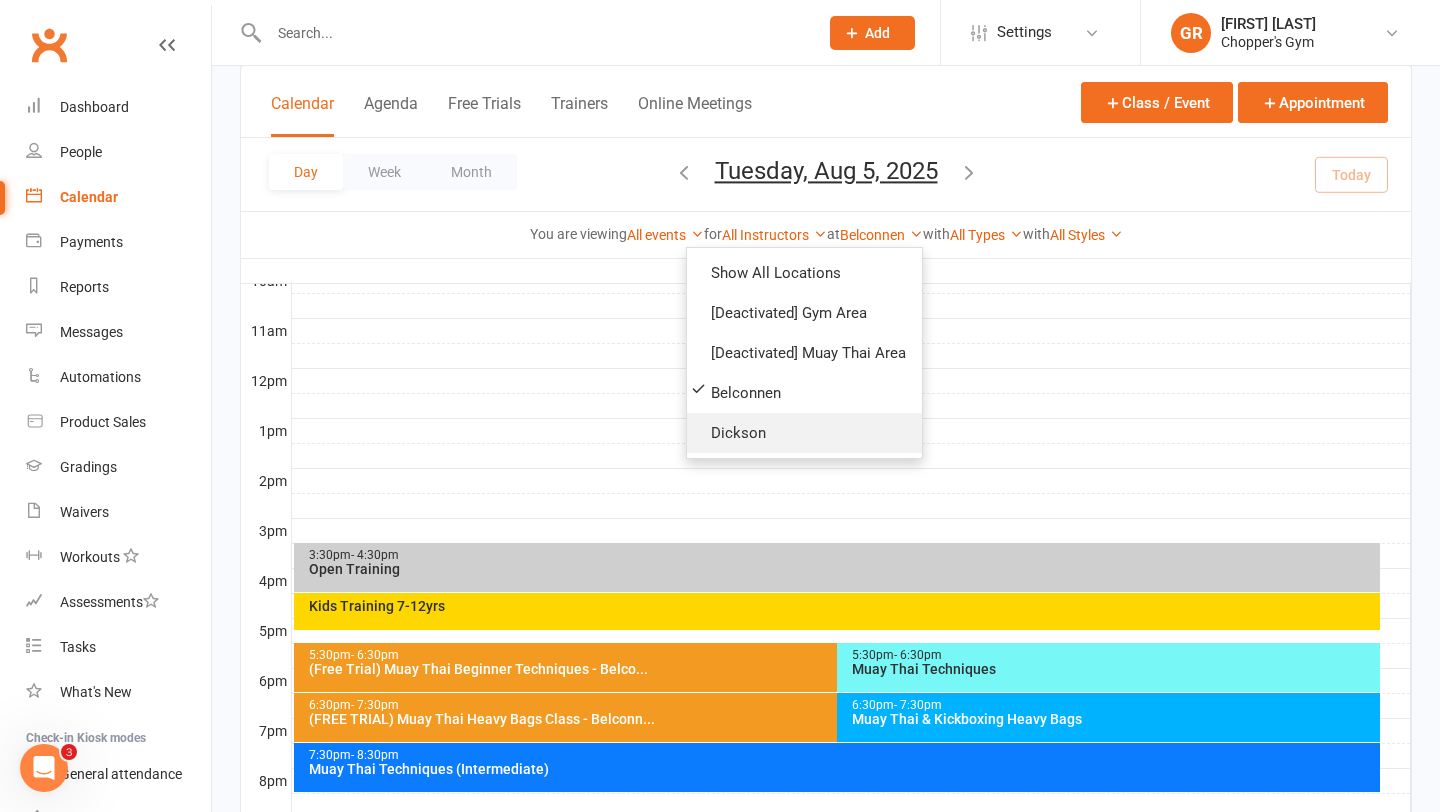 click on "Dickson" at bounding box center [804, 433] 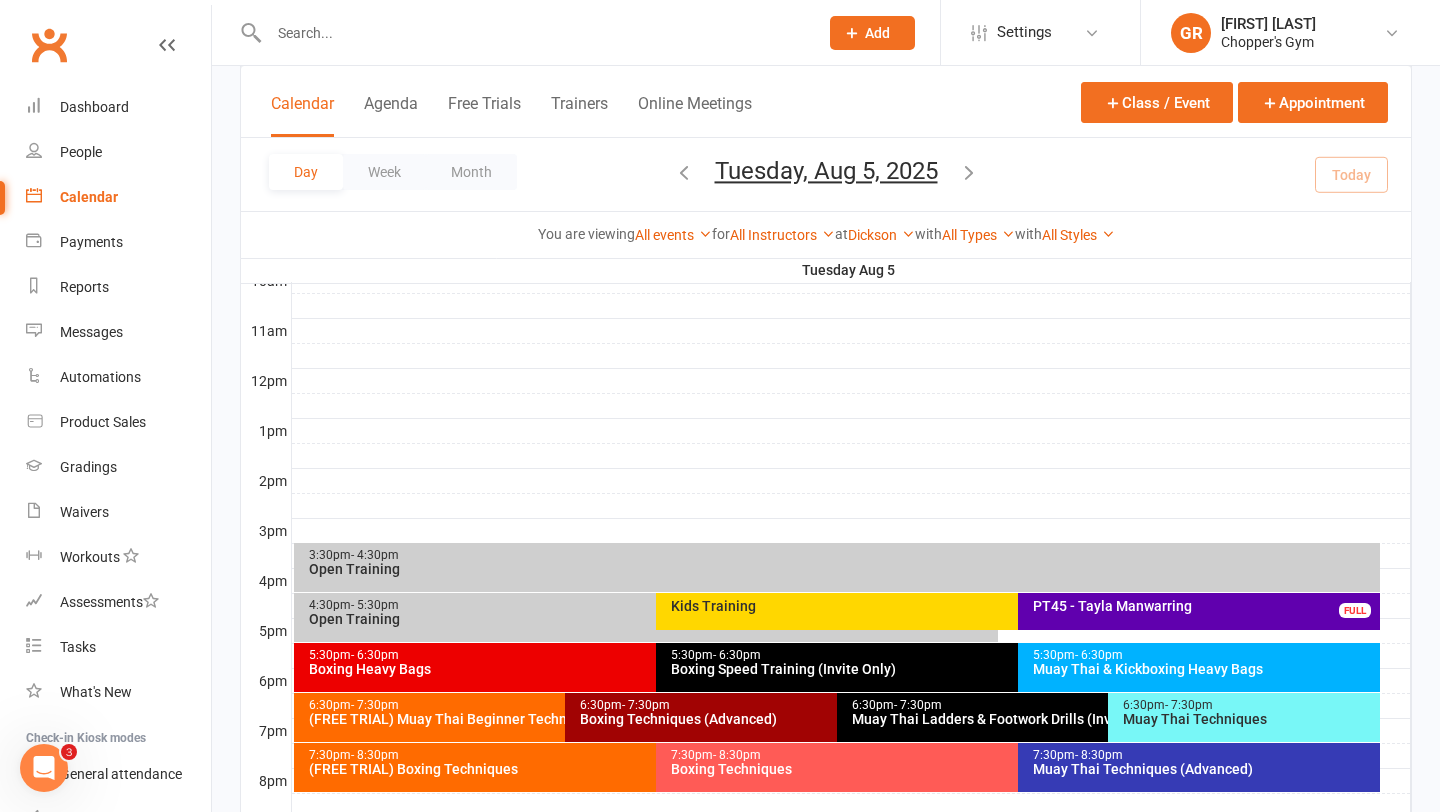 scroll, scrollTop: 654, scrollLeft: 0, axis: vertical 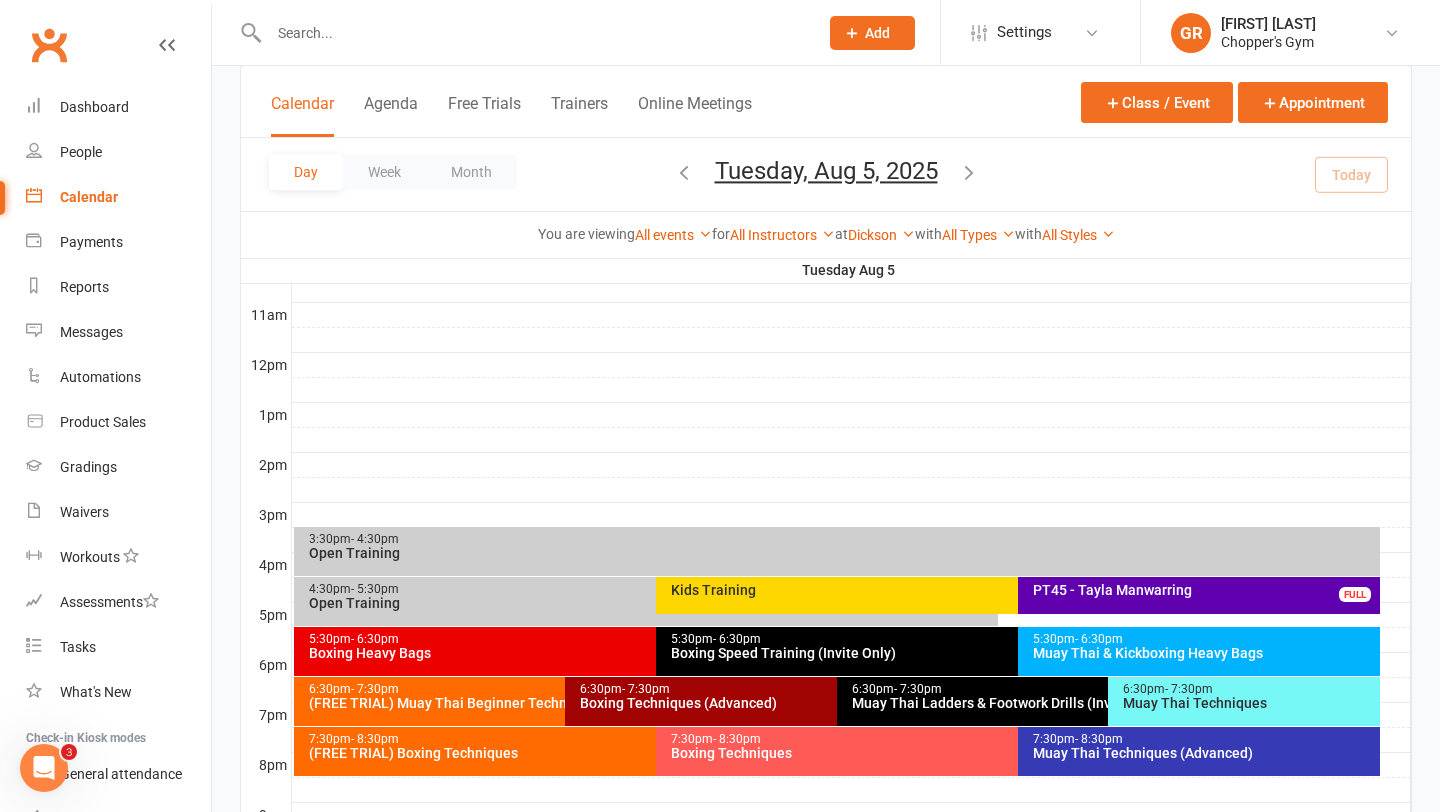 click on "PT45 - [FIRST] [LAST] FULL" at bounding box center (1199, 595) 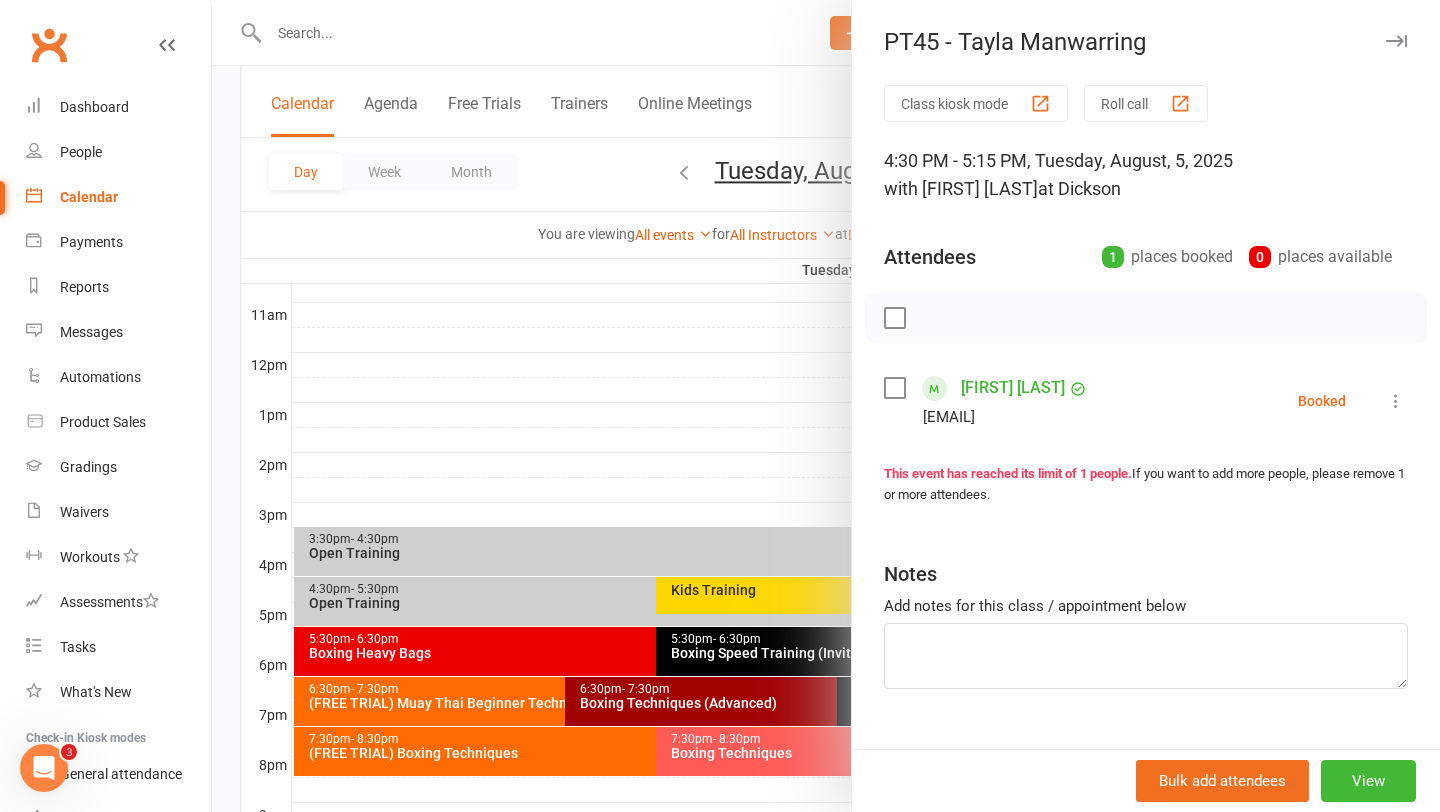 click on "[FIRST] [LAST] [EMAIL]" at bounding box center [990, 401] 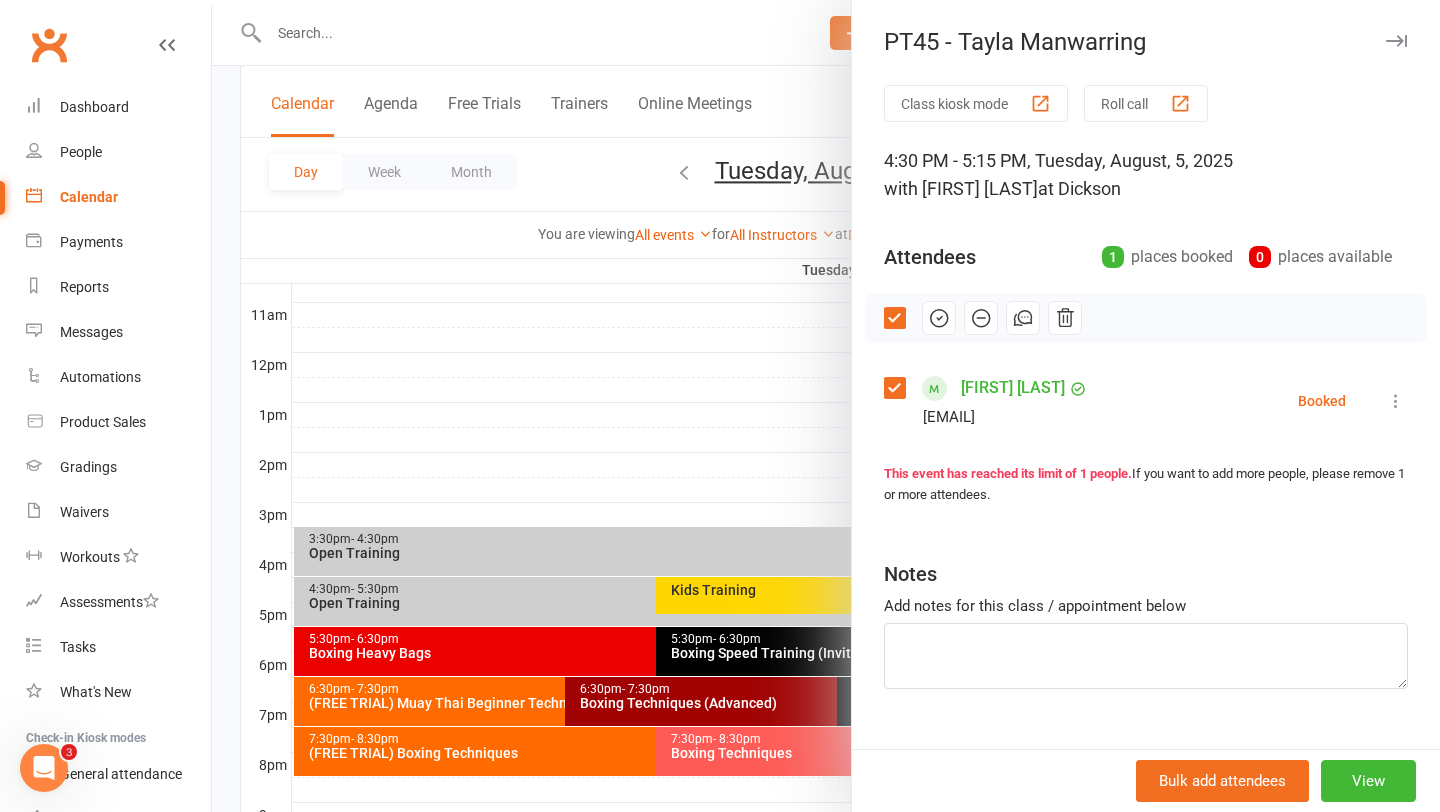 click 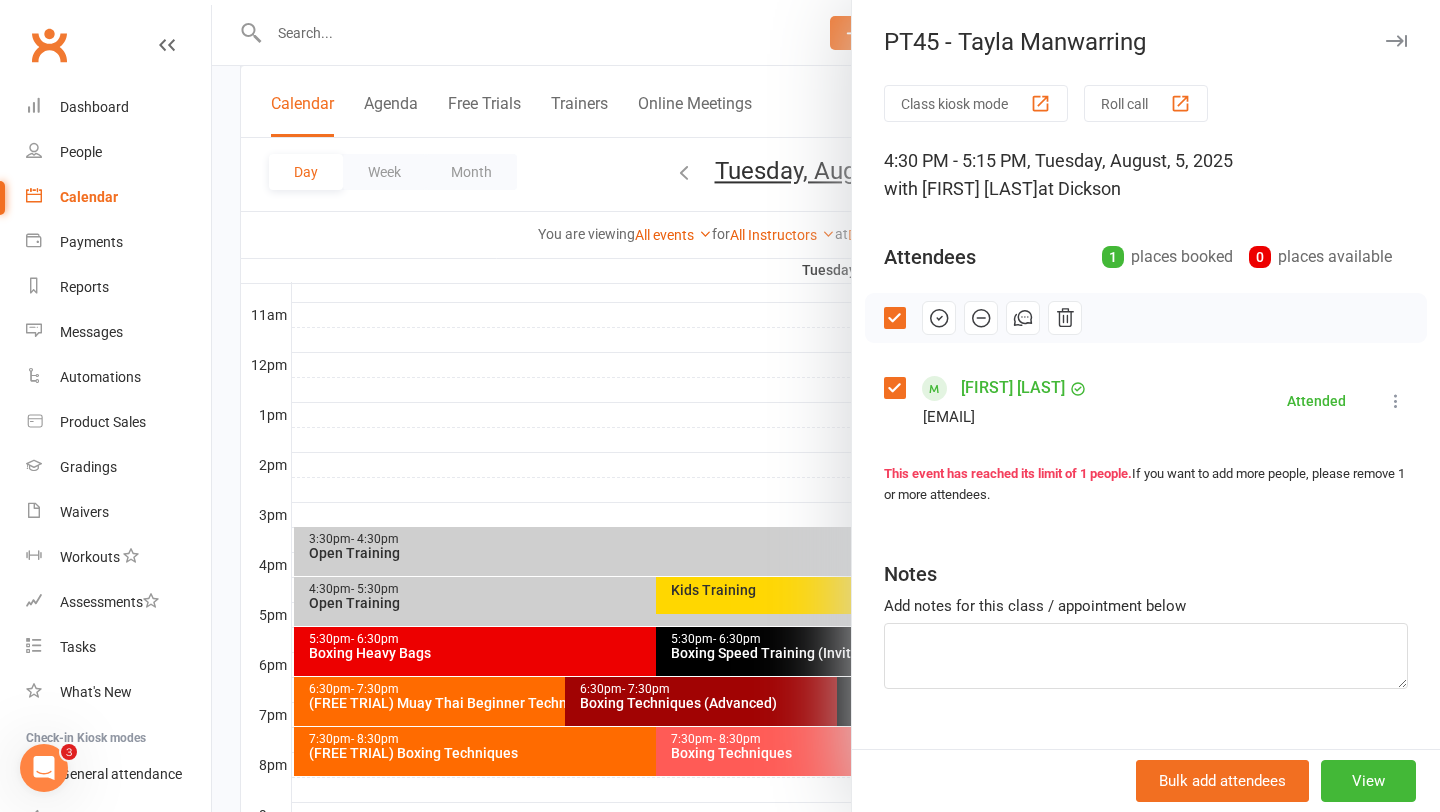 click on "Tayla Manwarring" at bounding box center (1013, 388) 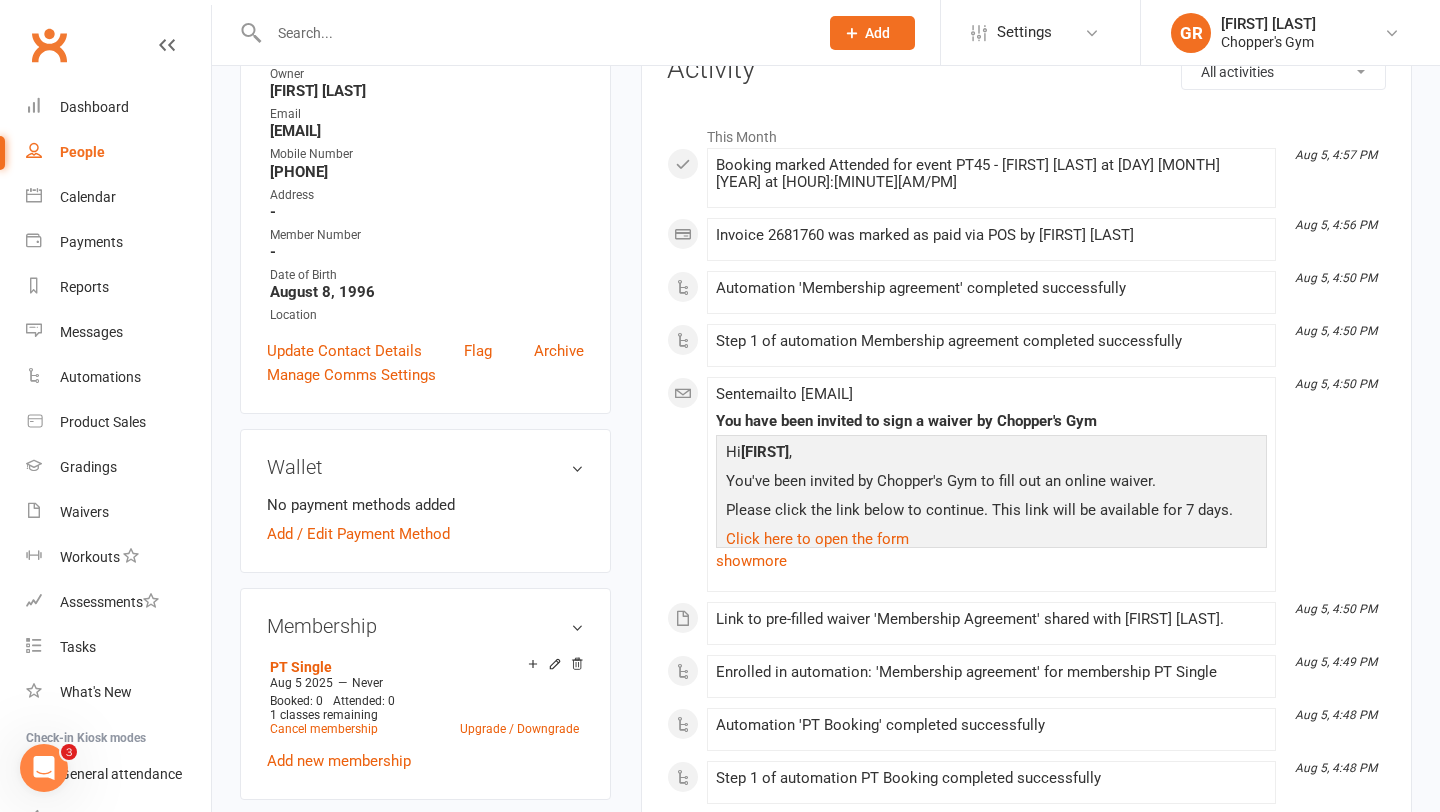 scroll, scrollTop: 0, scrollLeft: 0, axis: both 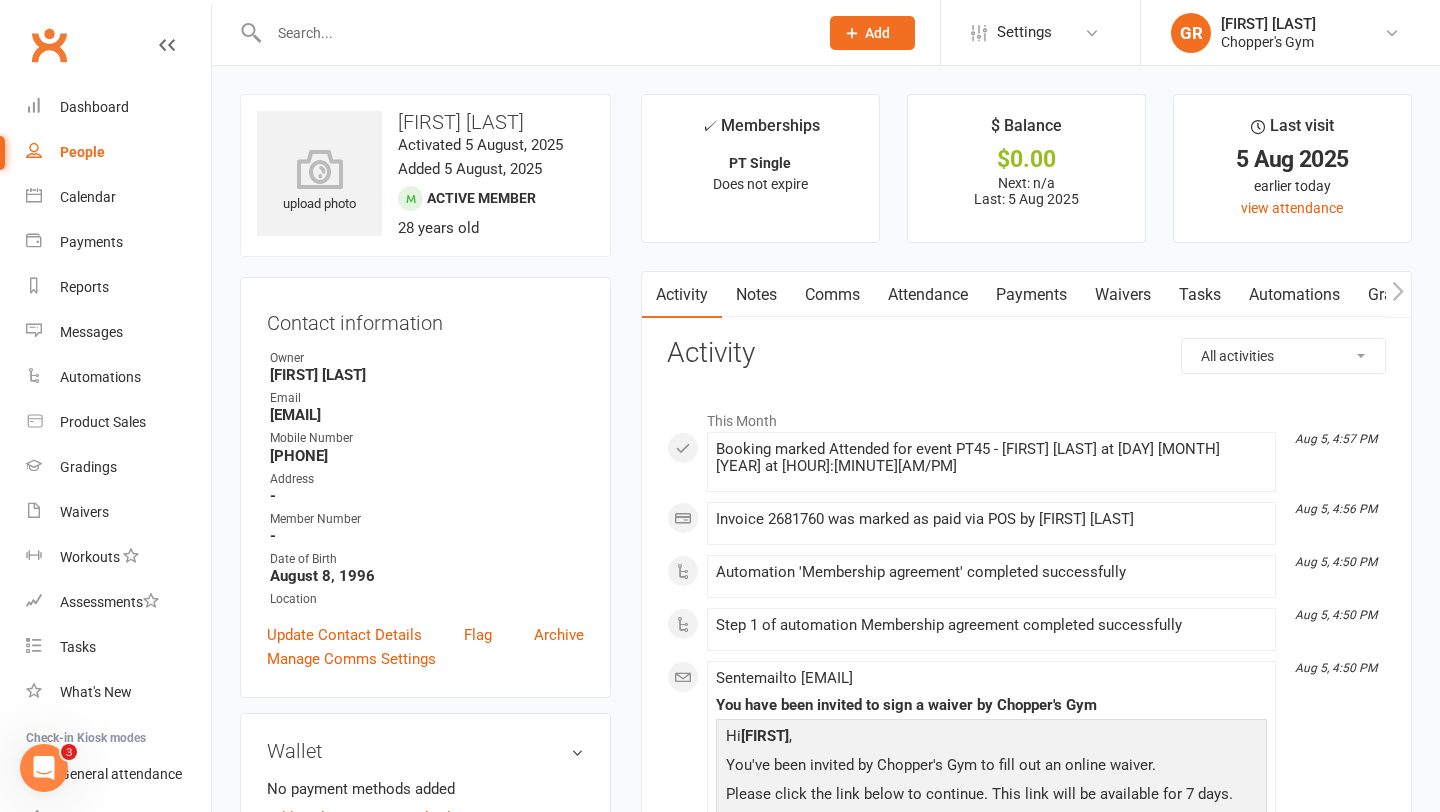 click on "Payments" at bounding box center [1031, 295] 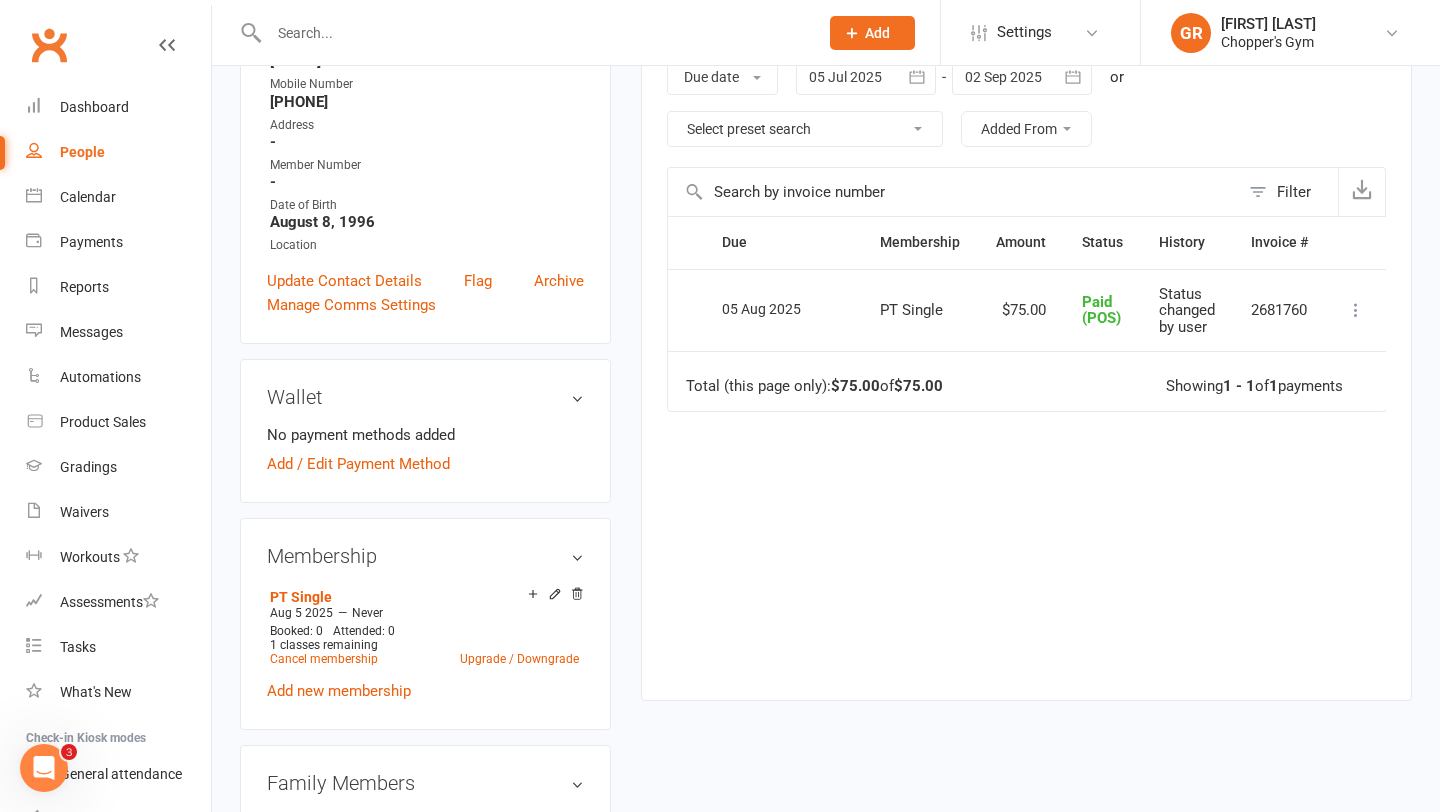 scroll, scrollTop: 0, scrollLeft: 0, axis: both 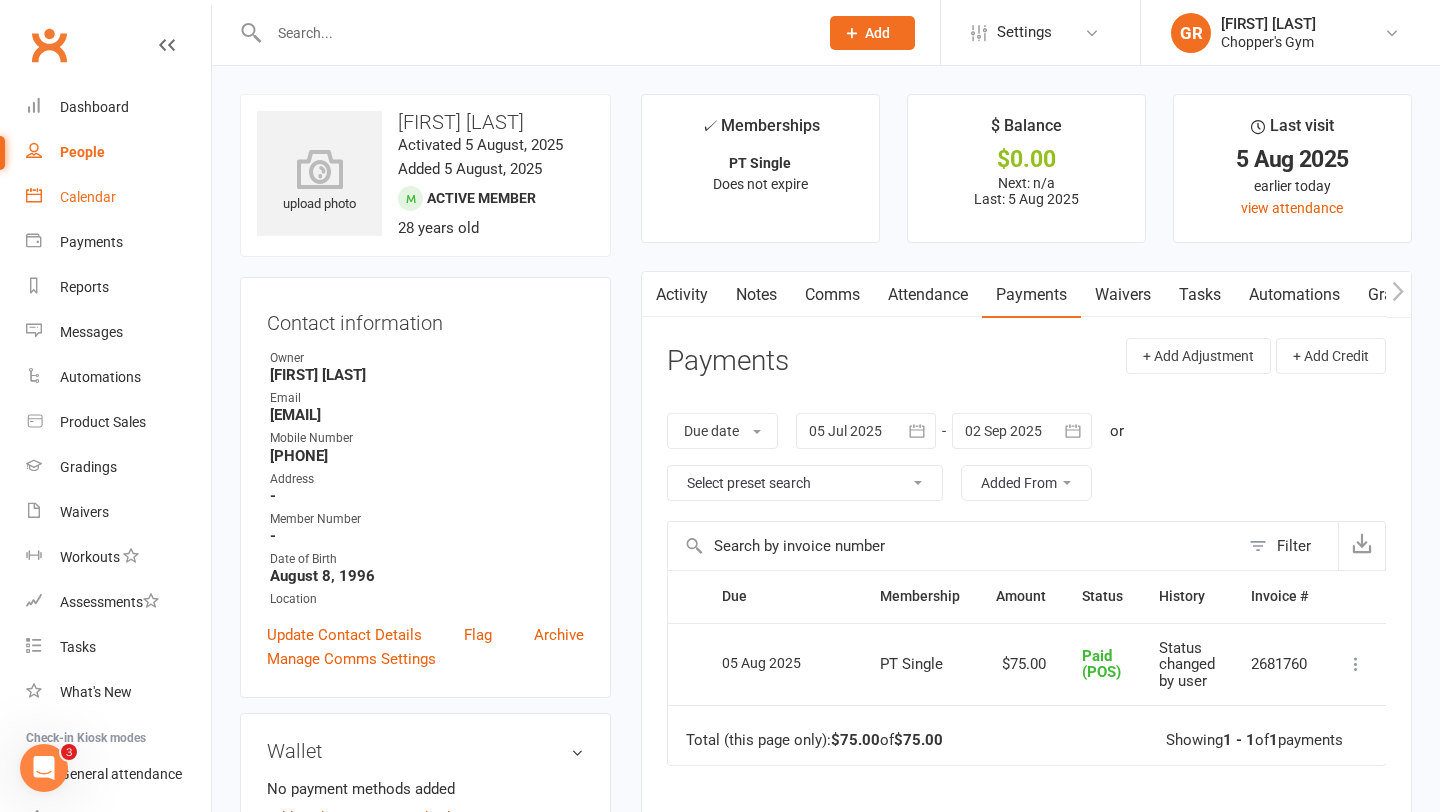 click on "Calendar" at bounding box center [118, 197] 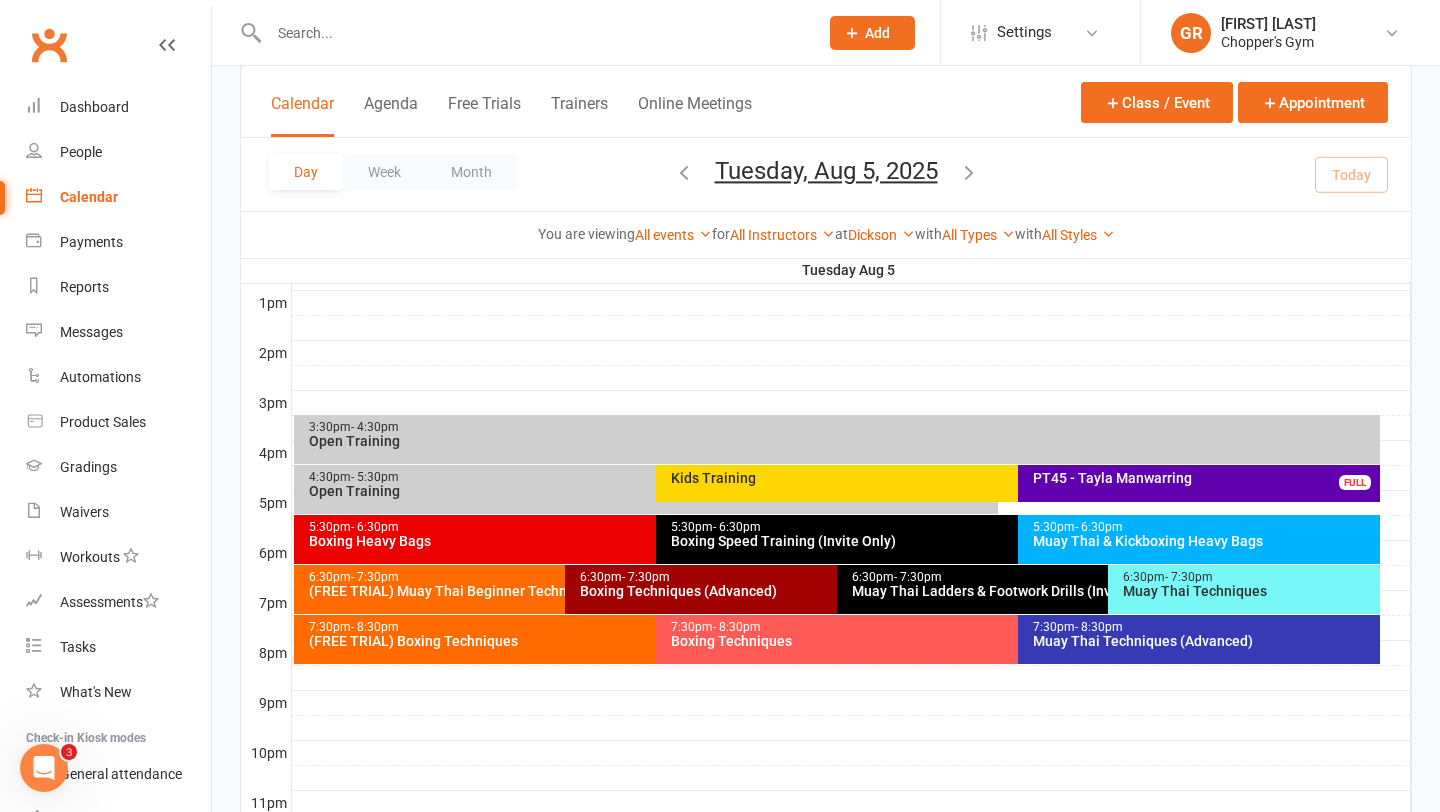 scroll, scrollTop: 852, scrollLeft: 0, axis: vertical 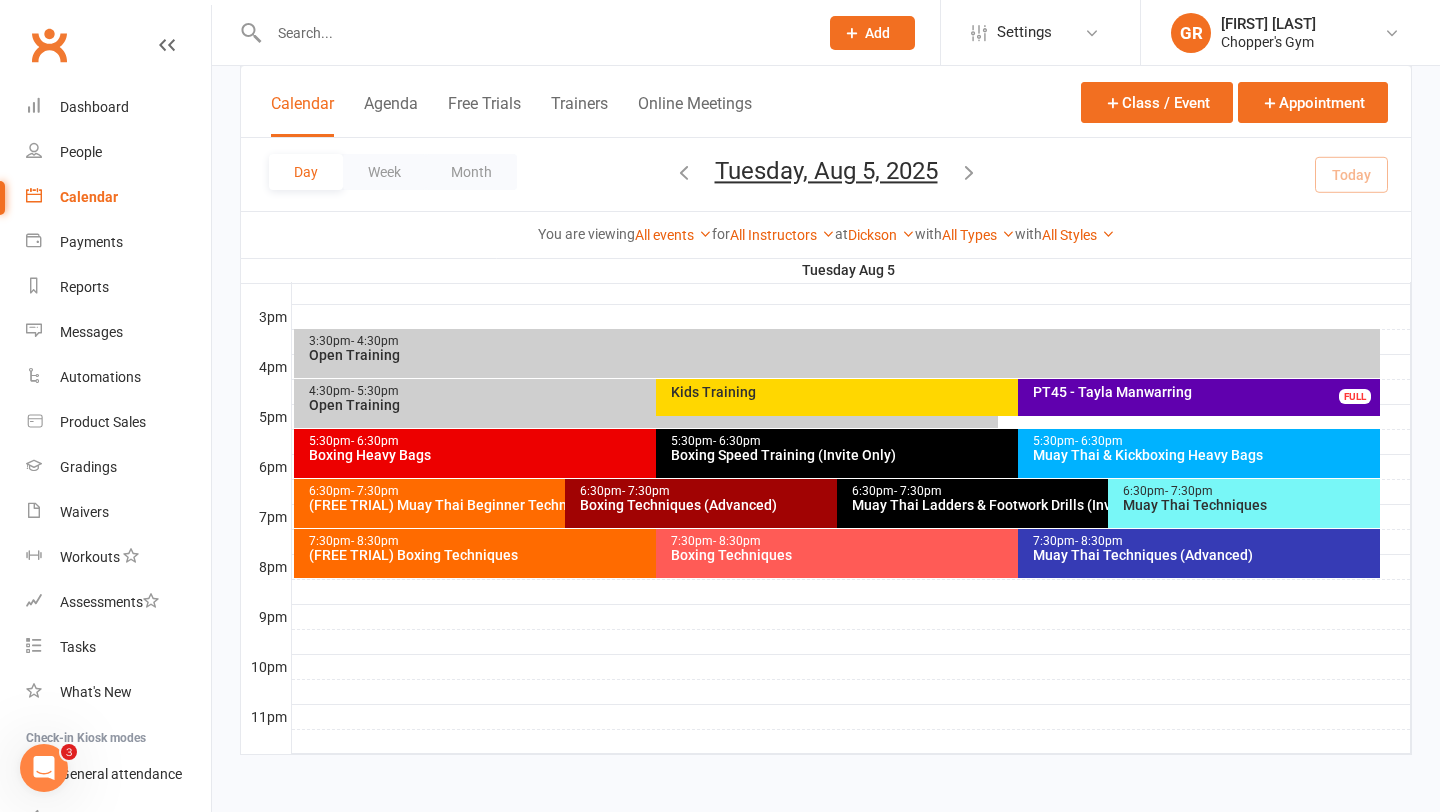 click on "Boxing Heavy Bags" at bounding box center (651, 455) 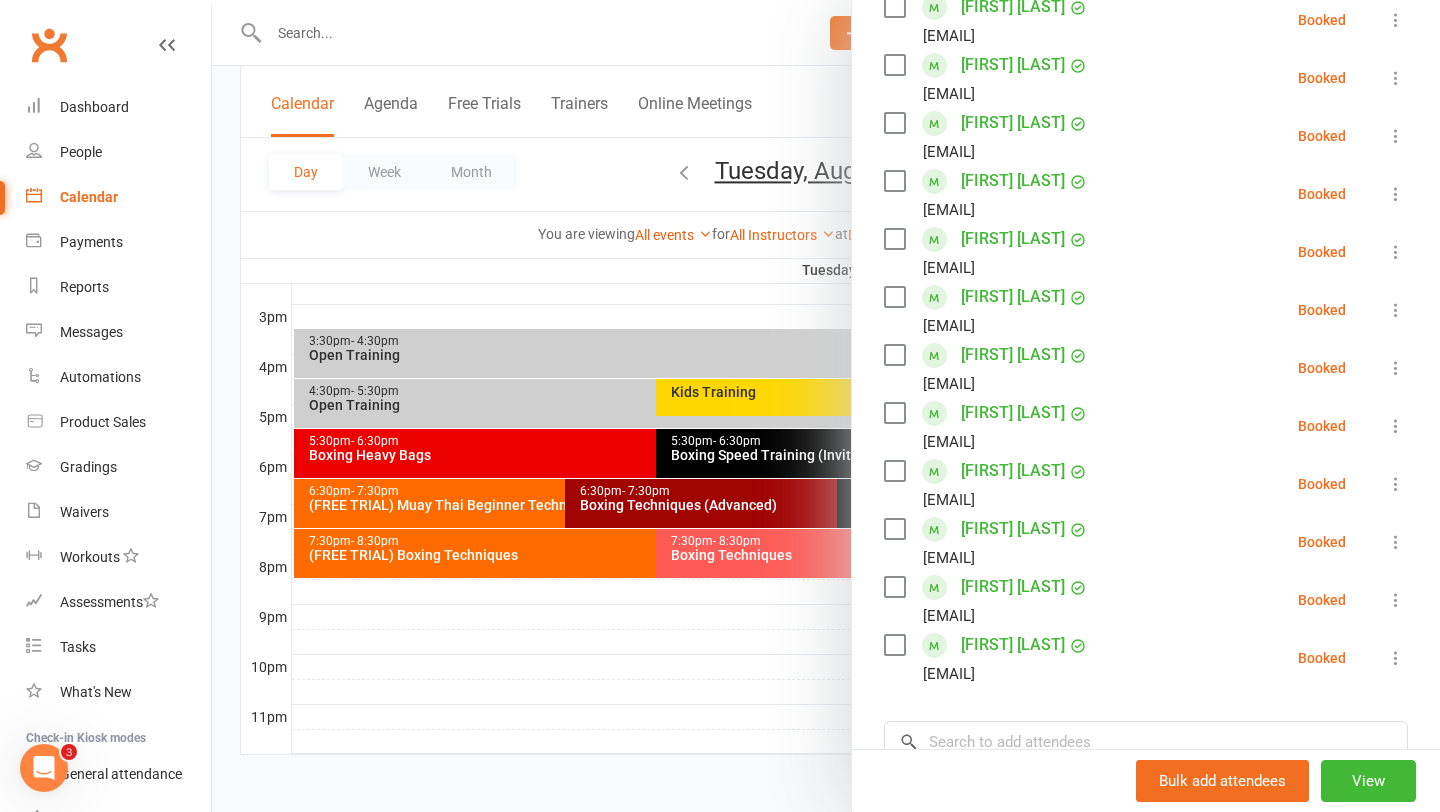 scroll, scrollTop: 442, scrollLeft: 0, axis: vertical 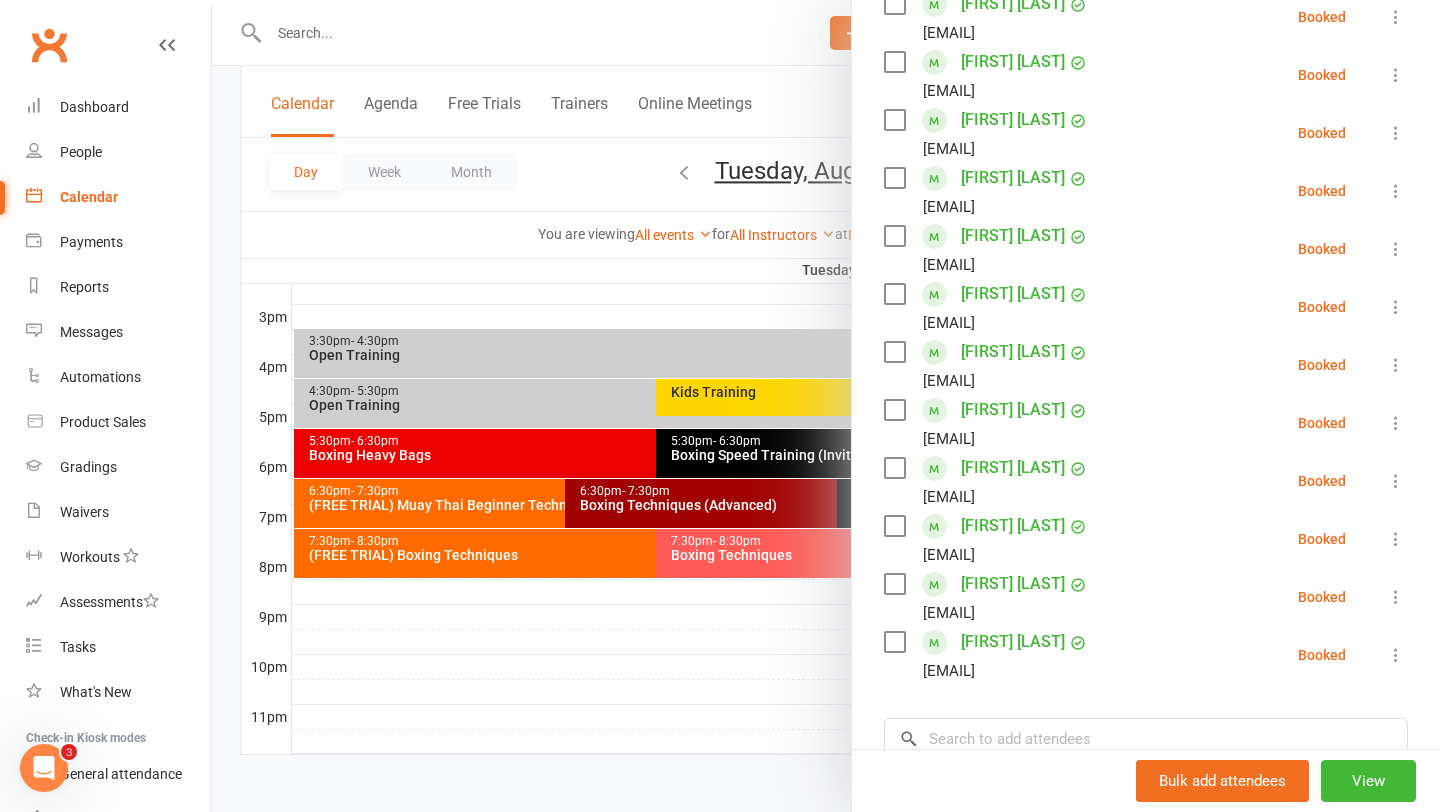 click at bounding box center (826, 406) 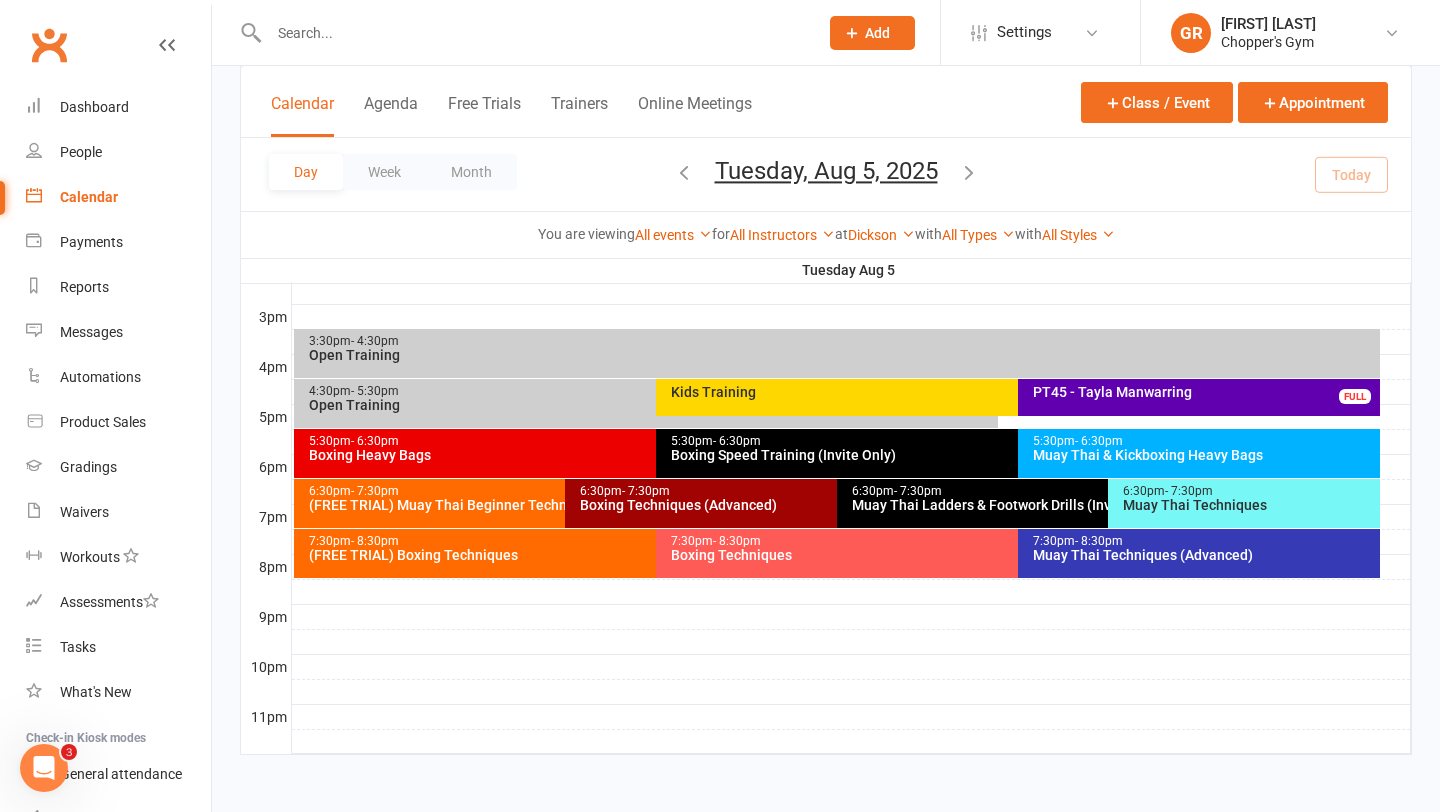 click on "Boxing Techniques (Advanced)" at bounding box center (831, 505) 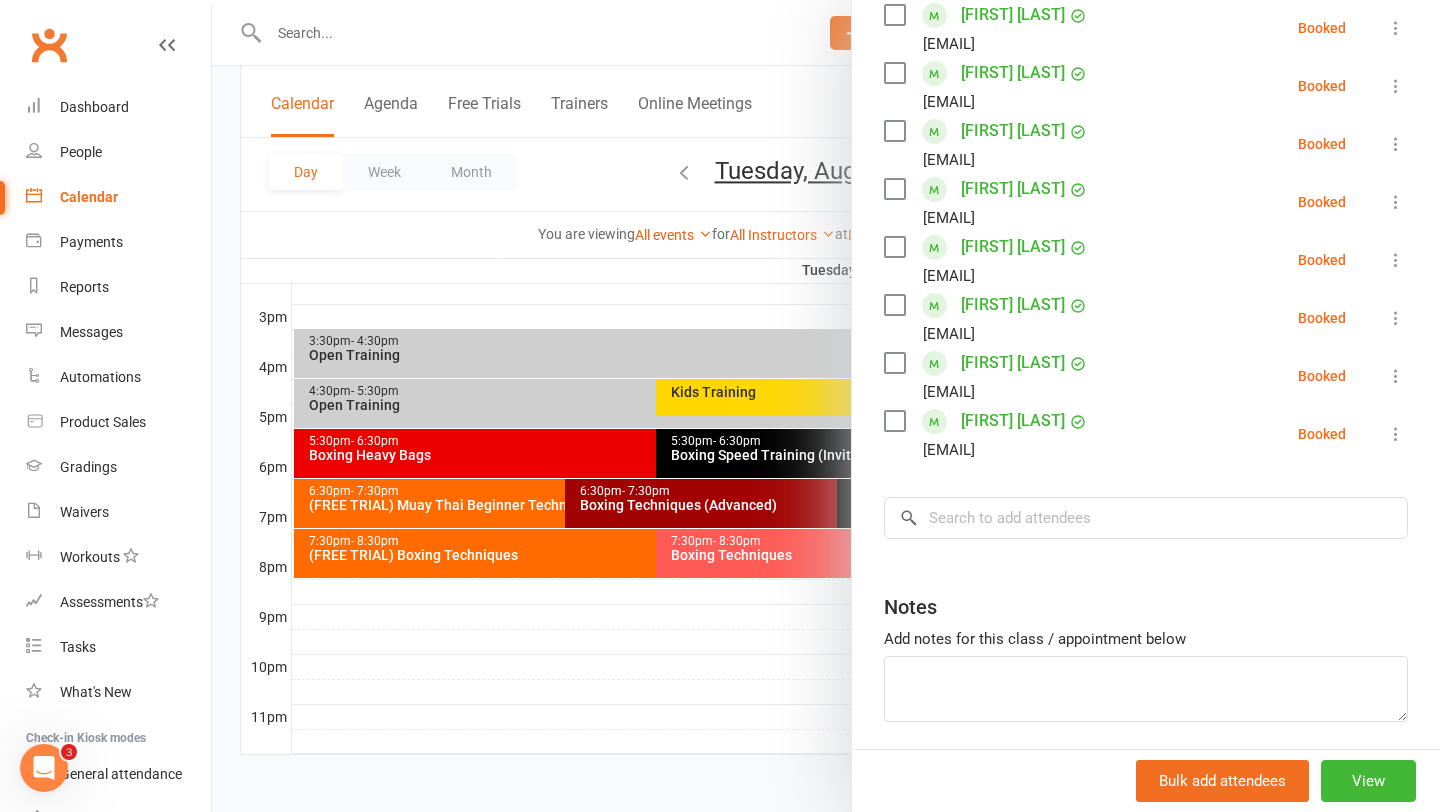 scroll, scrollTop: 608, scrollLeft: 0, axis: vertical 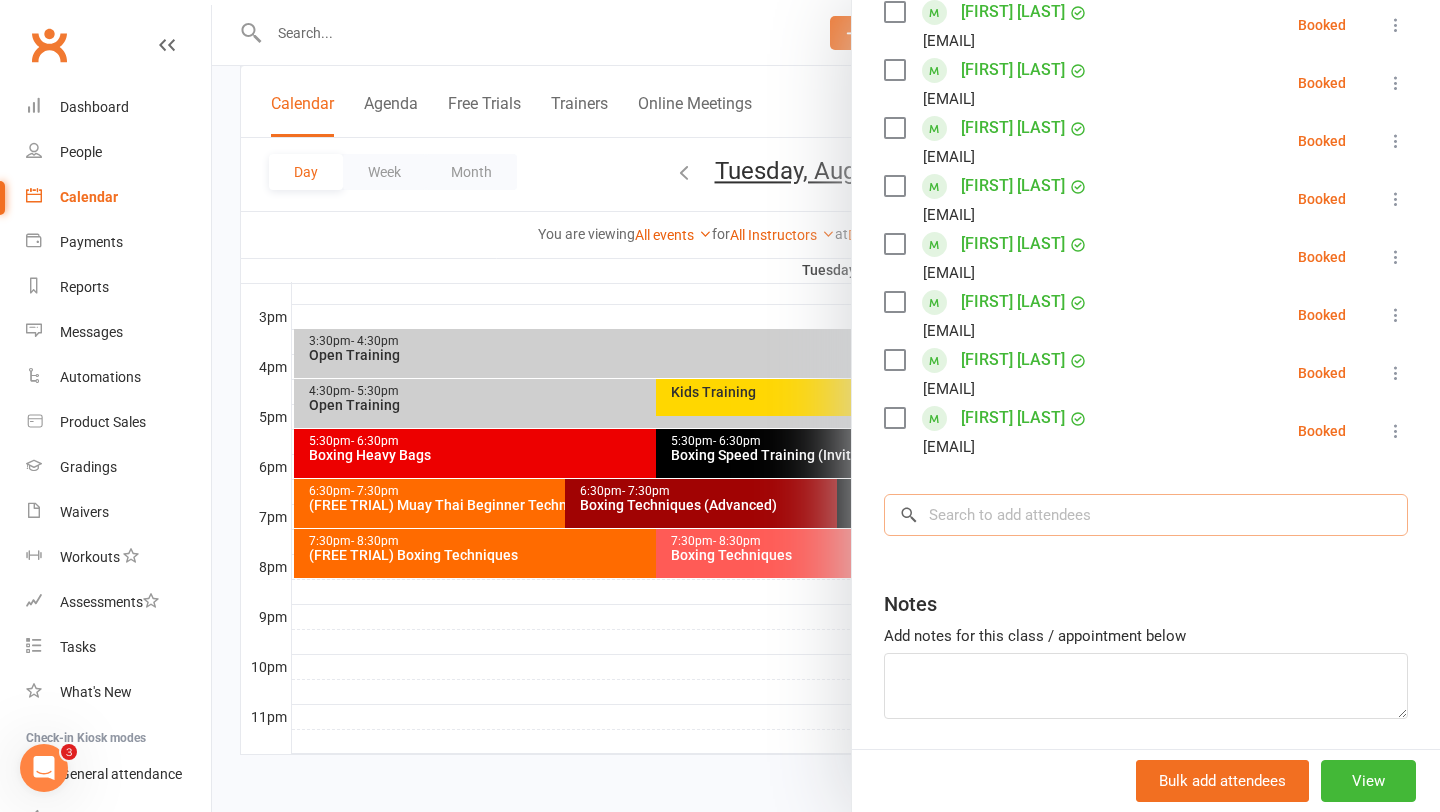 click at bounding box center (1146, 515) 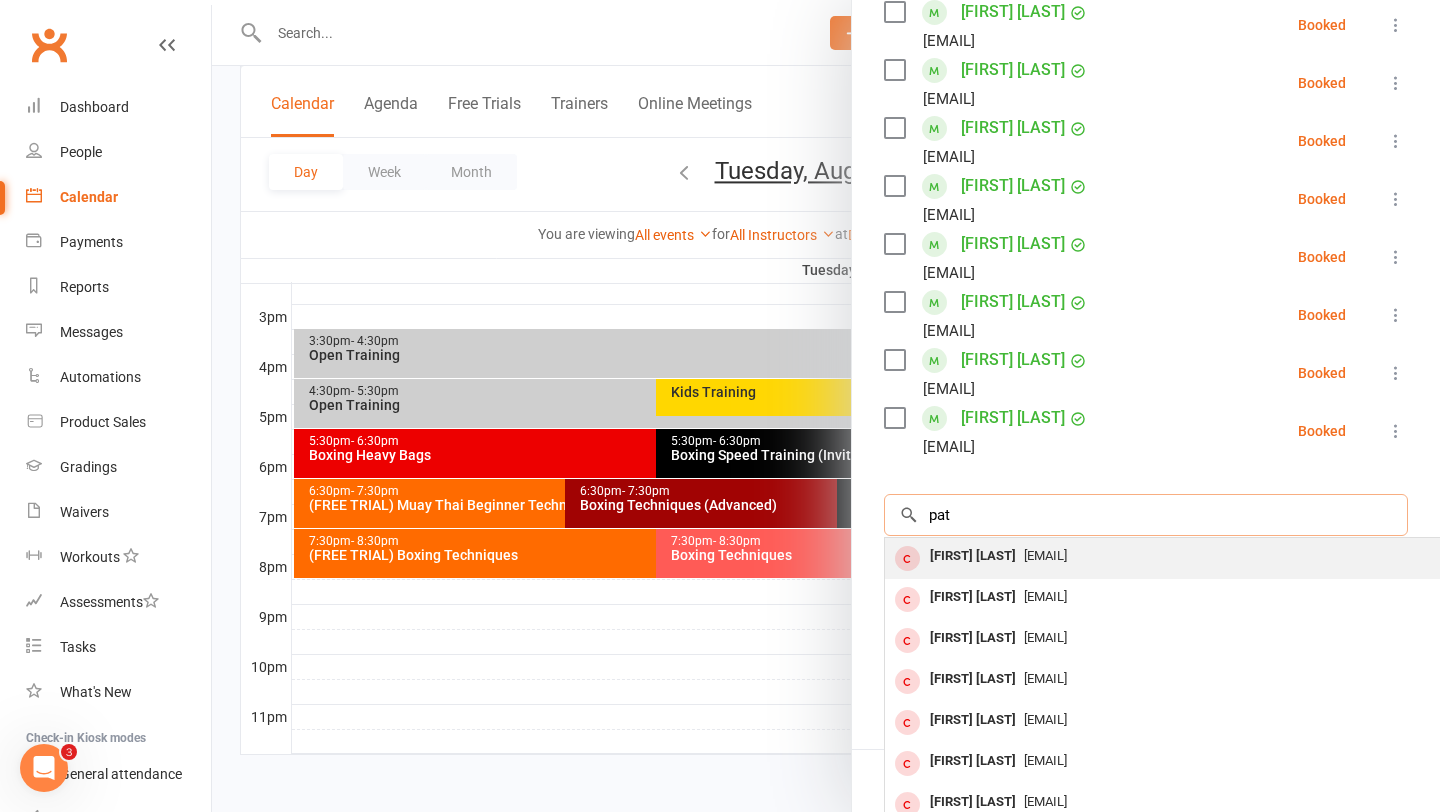 scroll, scrollTop: 28, scrollLeft: 0, axis: vertical 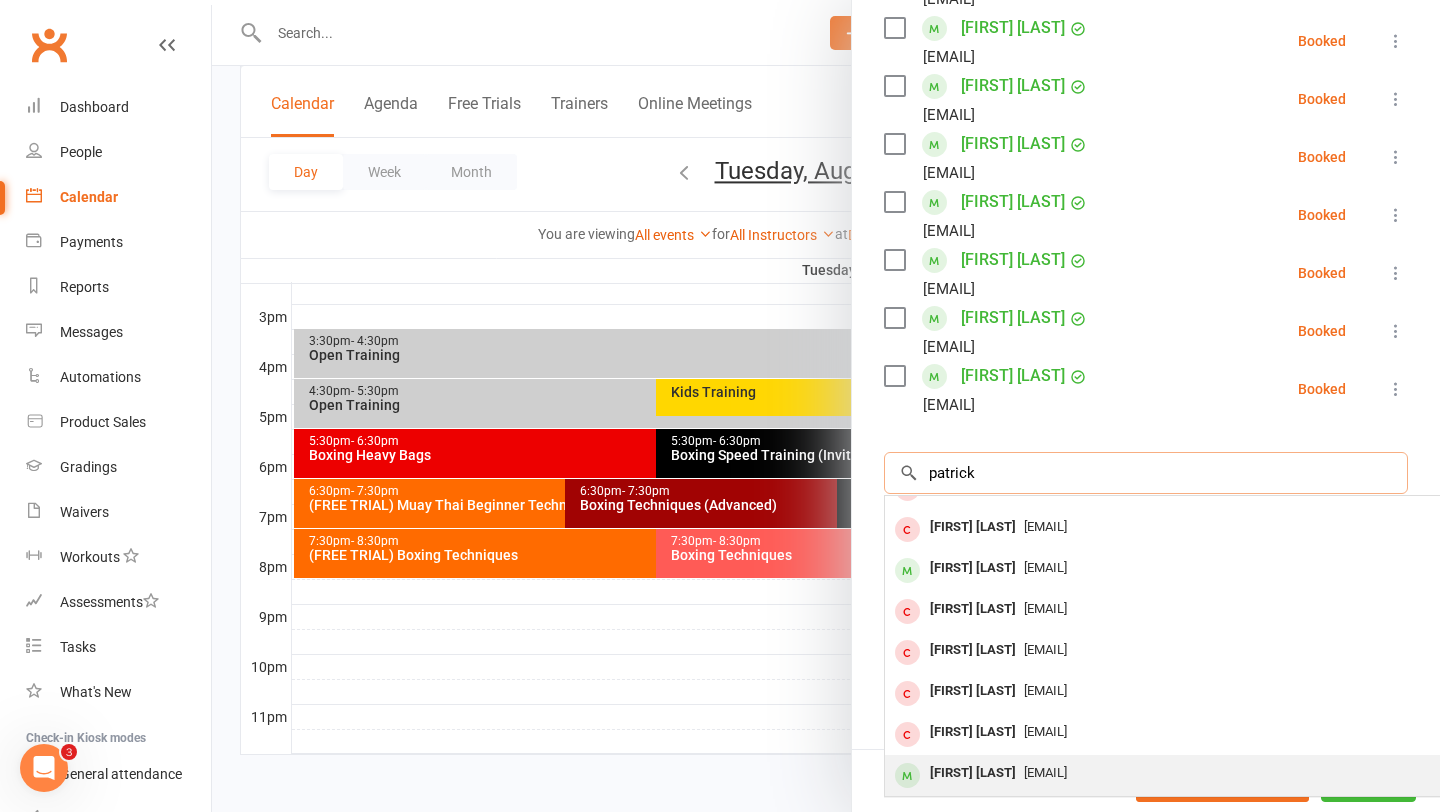 type on "patrick" 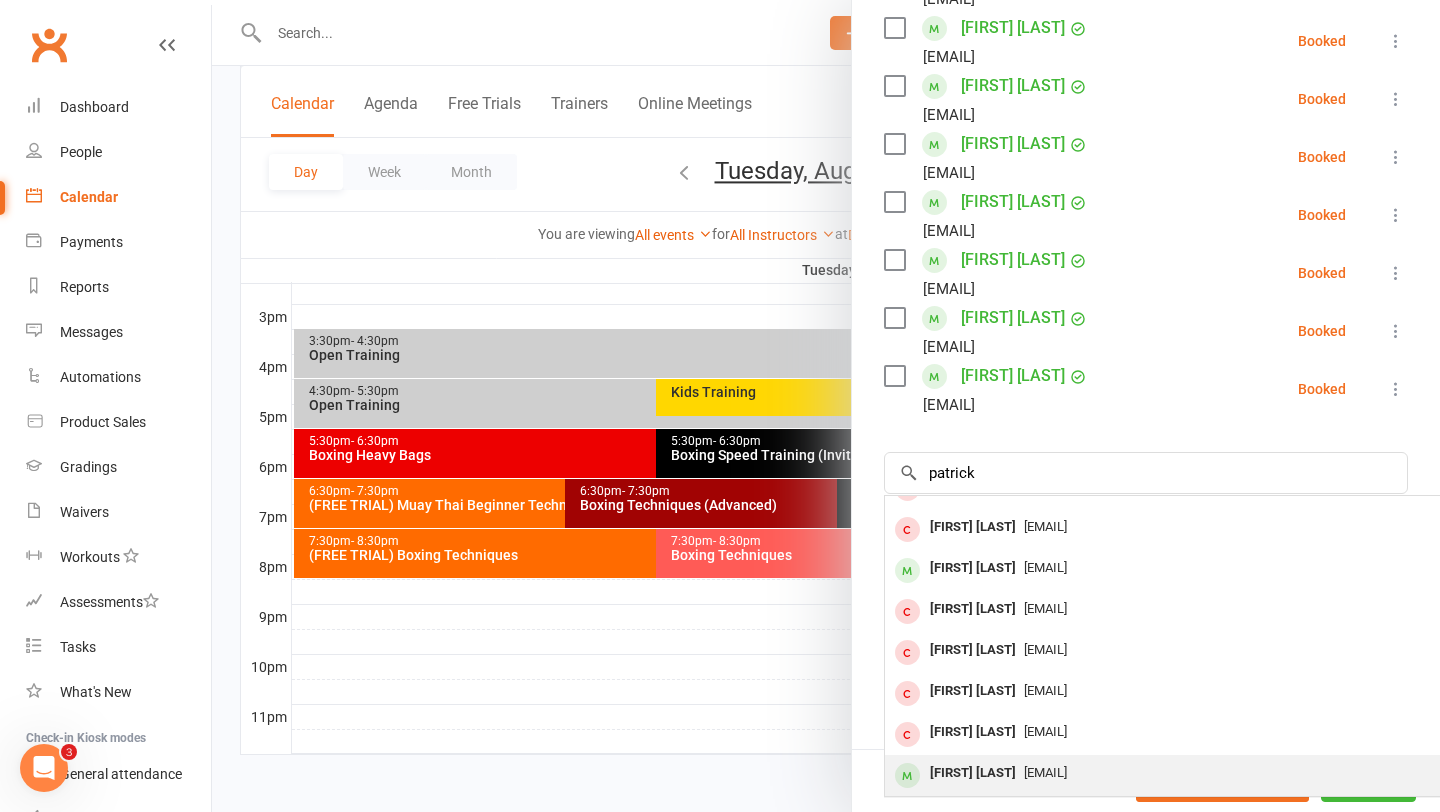 click on "[FIRST] [LAST]" at bounding box center (973, 773) 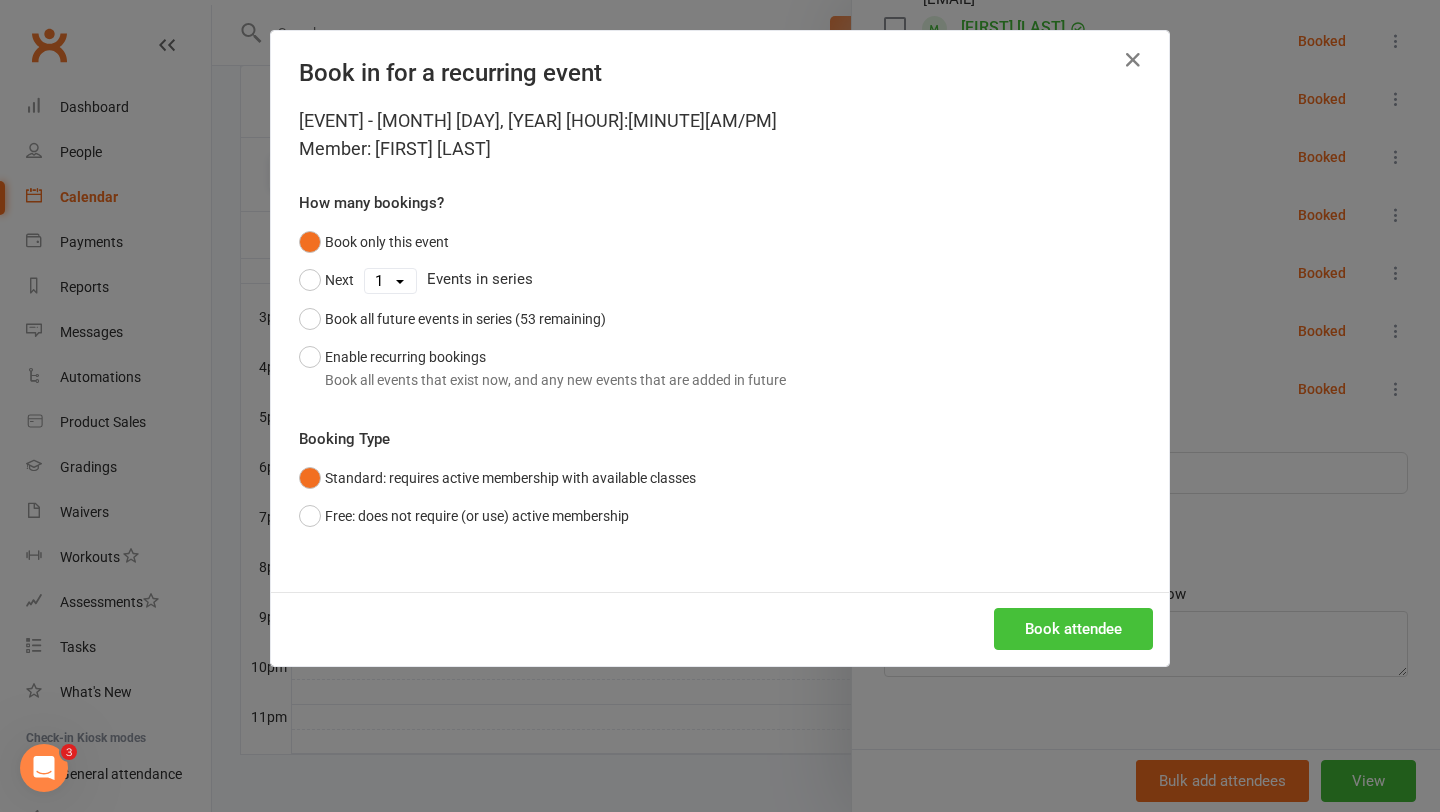 click on "Book attendee" at bounding box center (1073, 629) 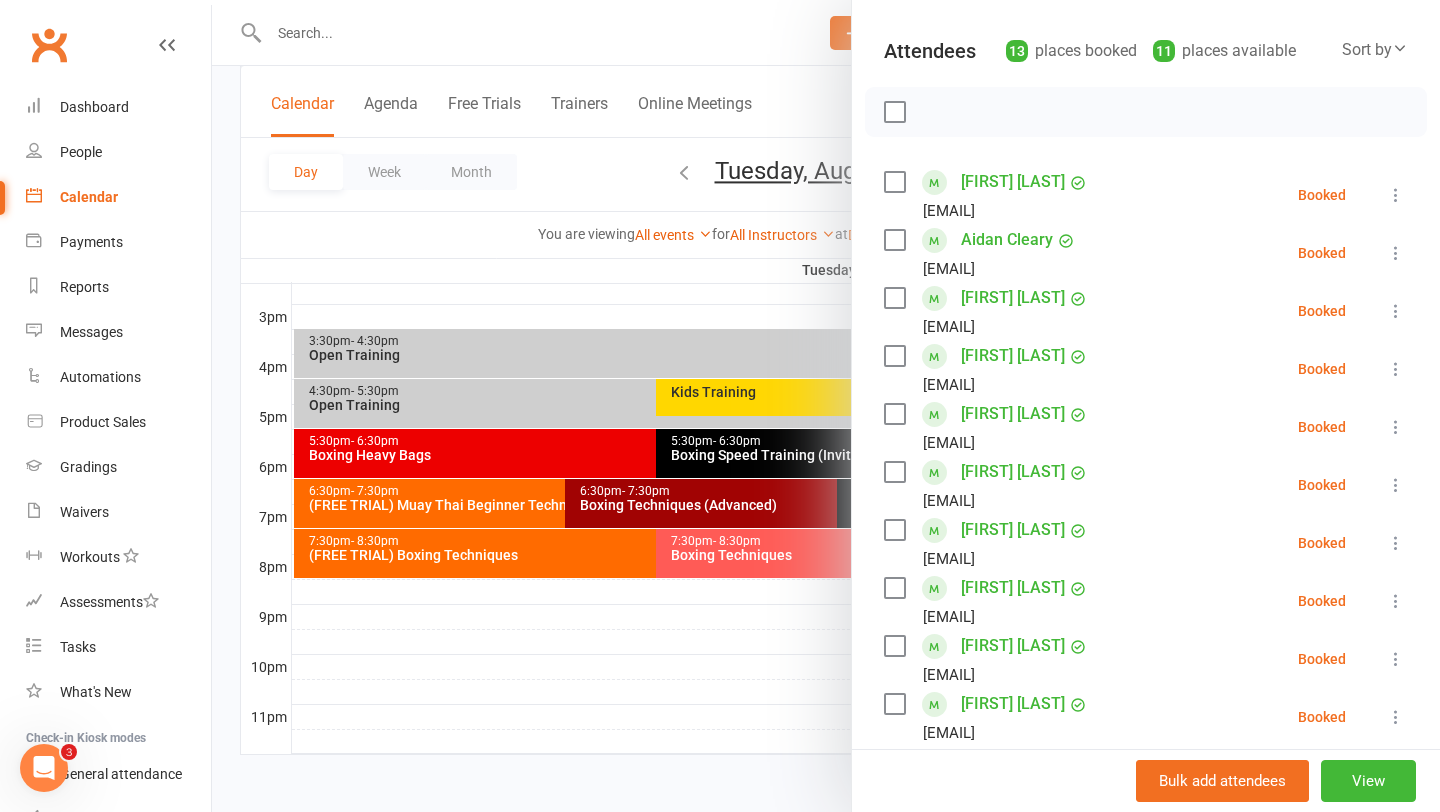 scroll, scrollTop: 194, scrollLeft: 0, axis: vertical 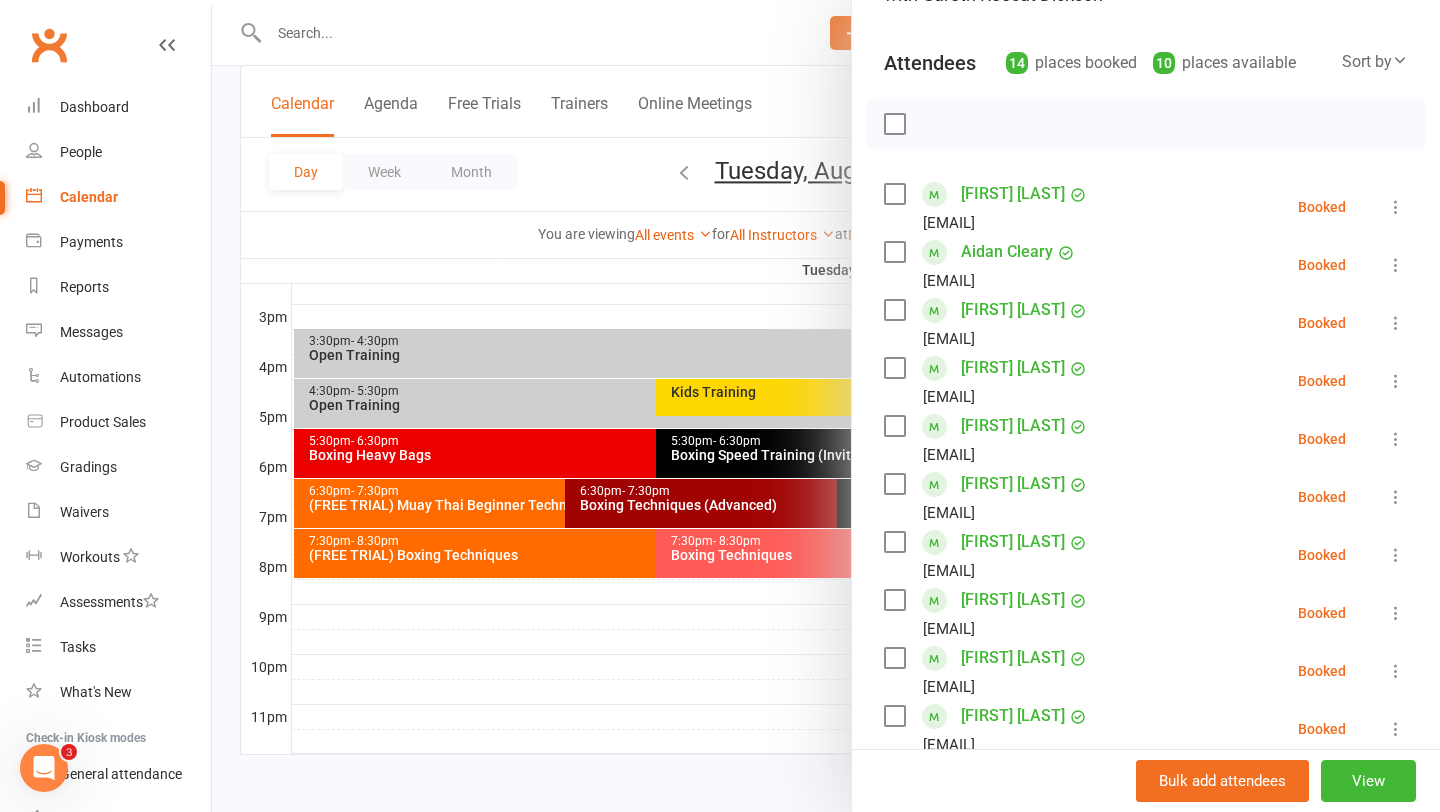 click at bounding box center [826, 406] 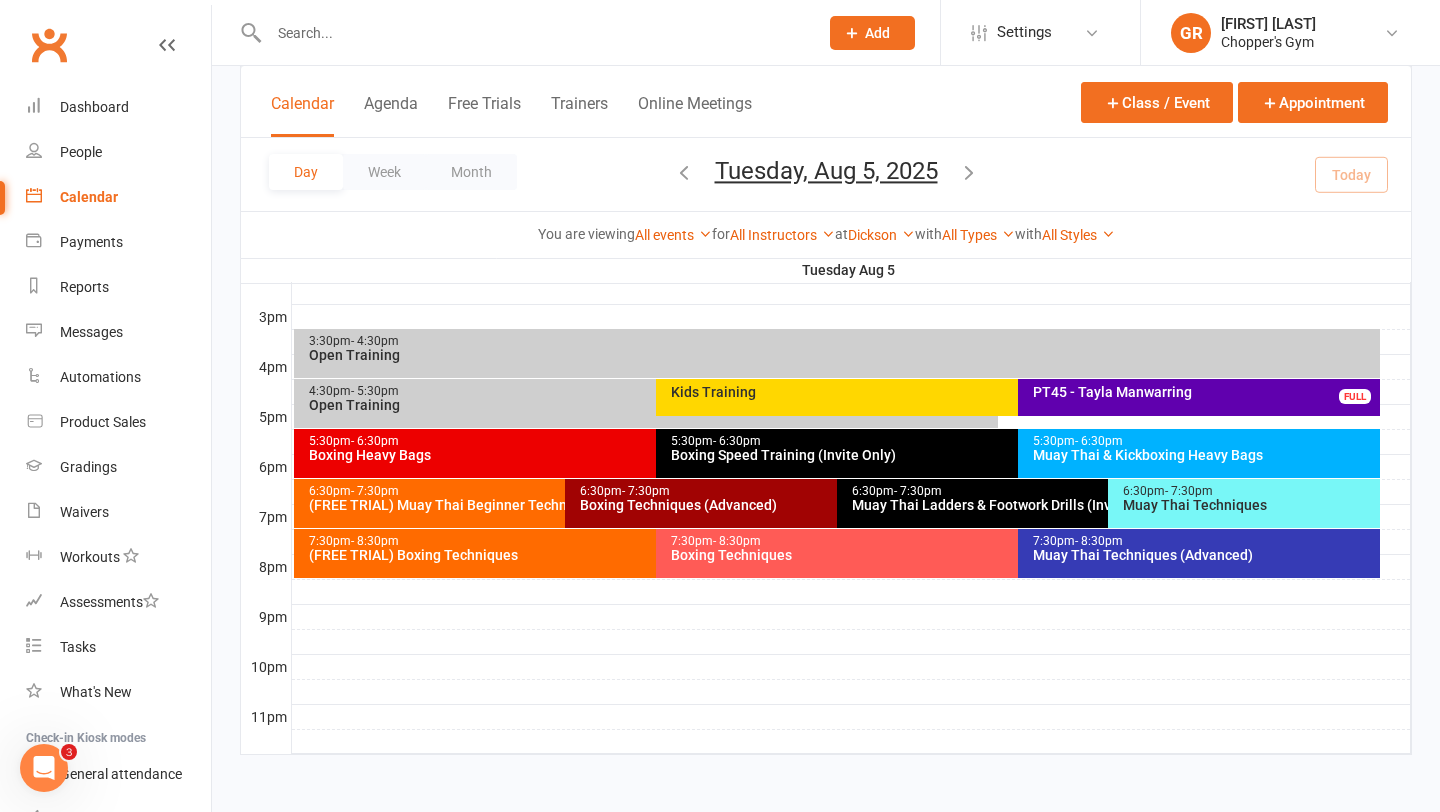 click on "Muay Thai & Kickboxing Heavy Bags" at bounding box center [1204, 455] 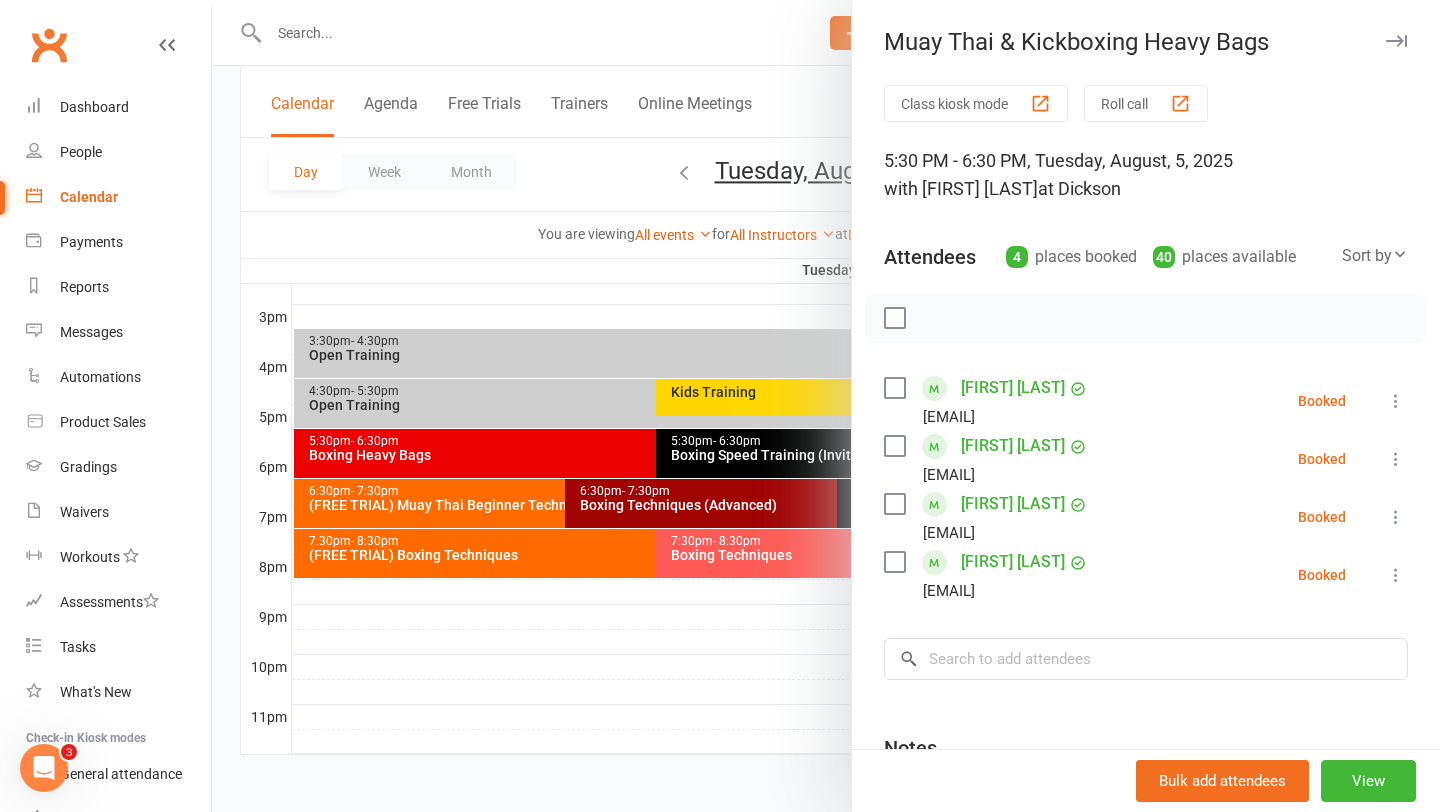 click on "Patrick Hourigan  p.hourigan@live.com.au Booked More info  Remove  Check in  Mark absent  Send message  Enable recurring bookings  All bookings for series" at bounding box center (1146, 459) 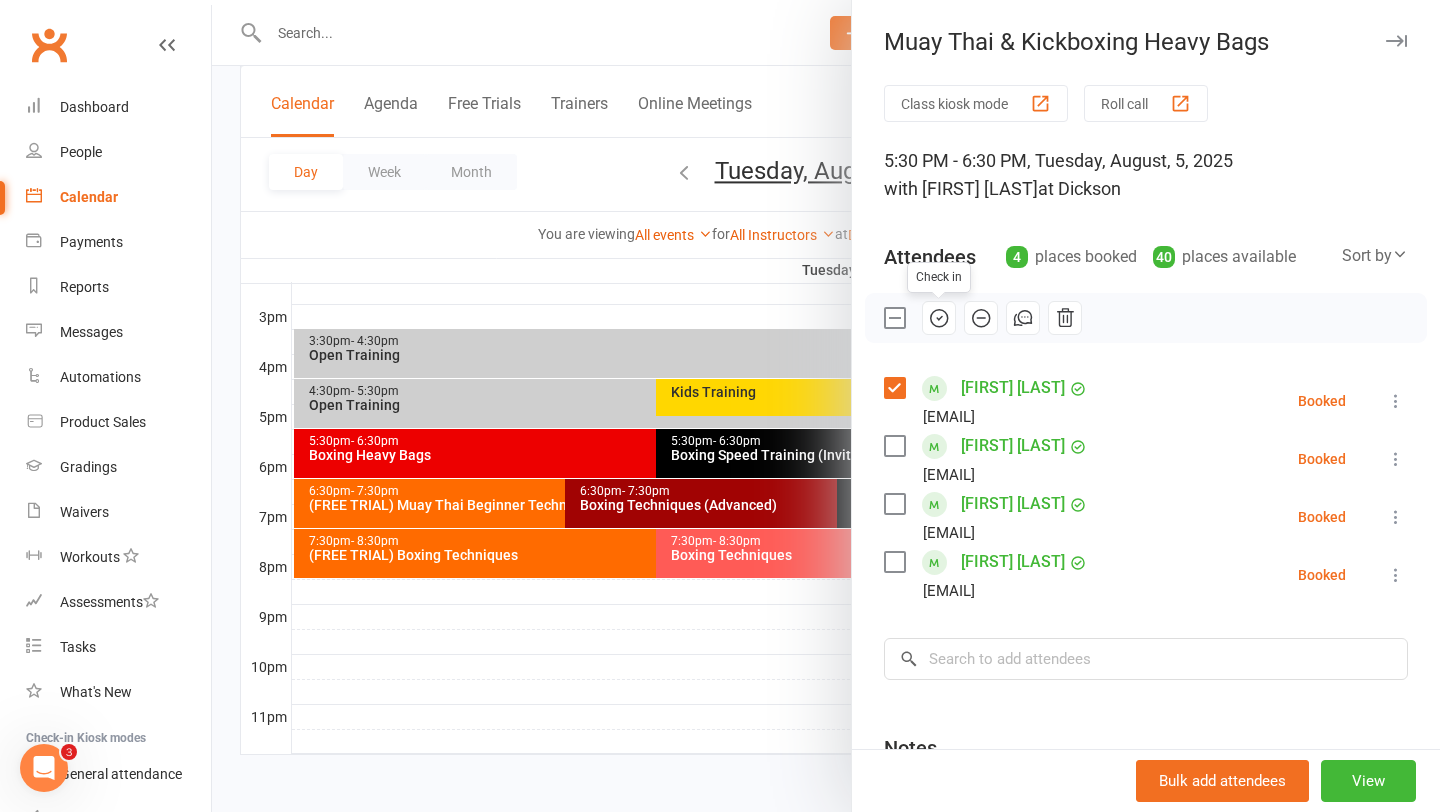 click at bounding box center [939, 318] 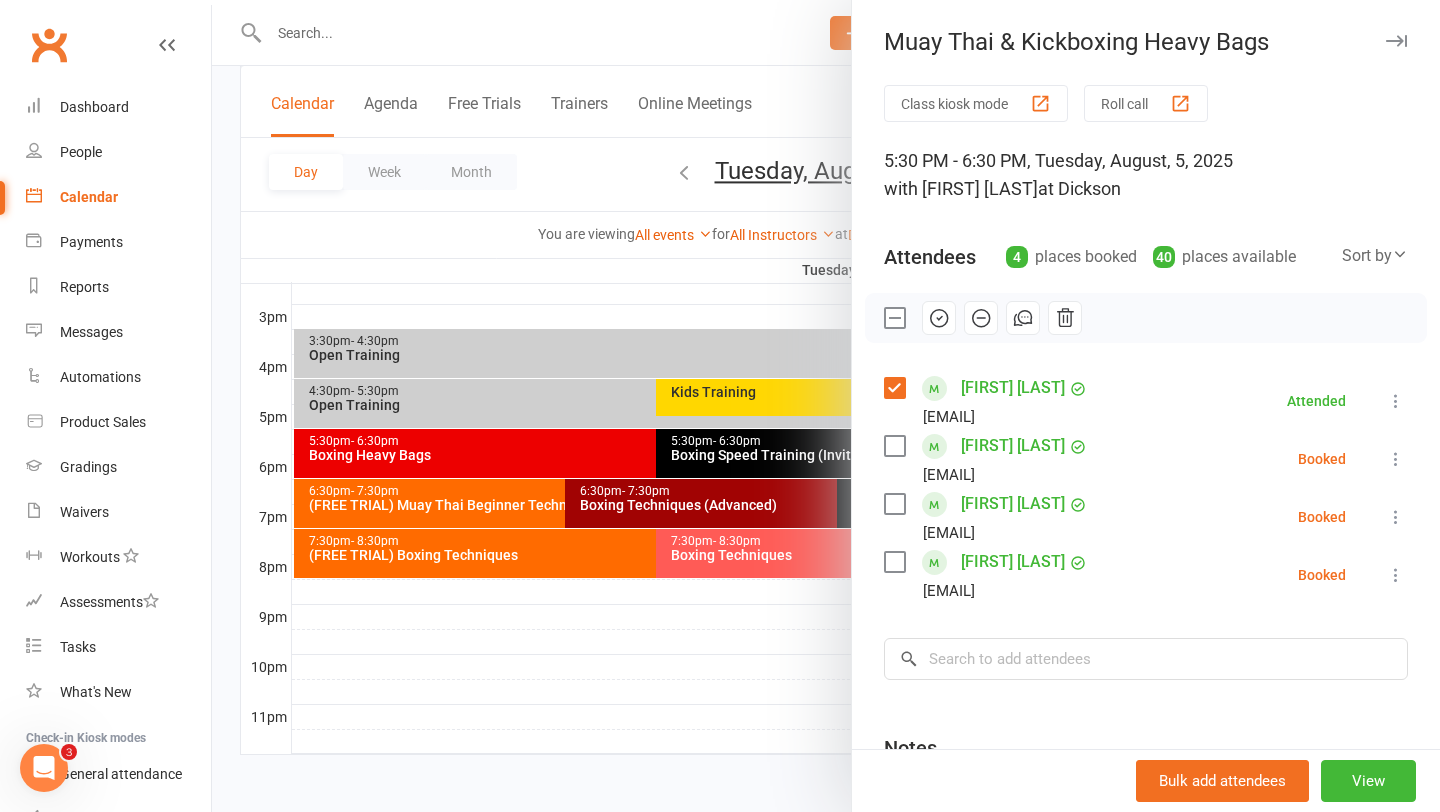 click at bounding box center [826, 406] 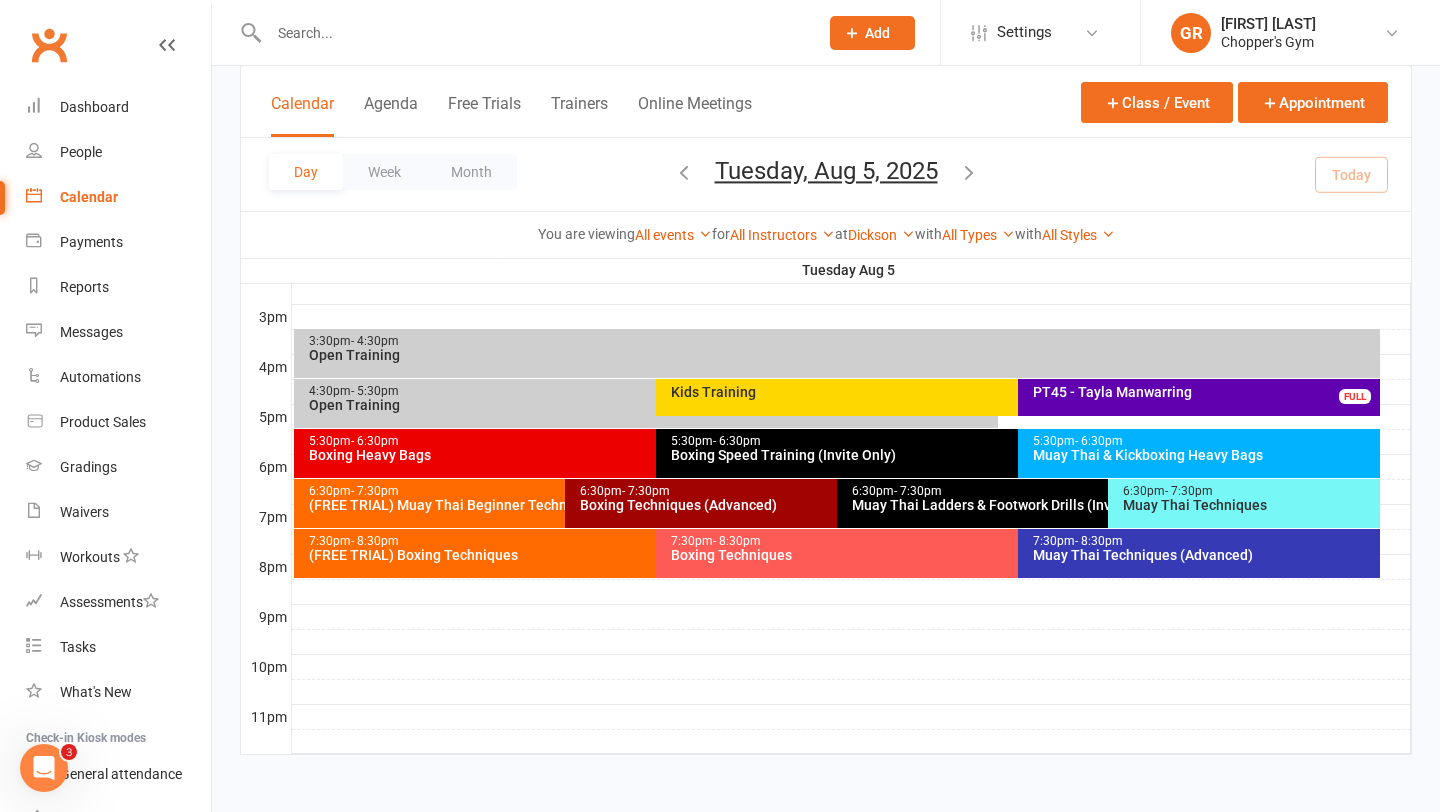 click at bounding box center [533, 33] 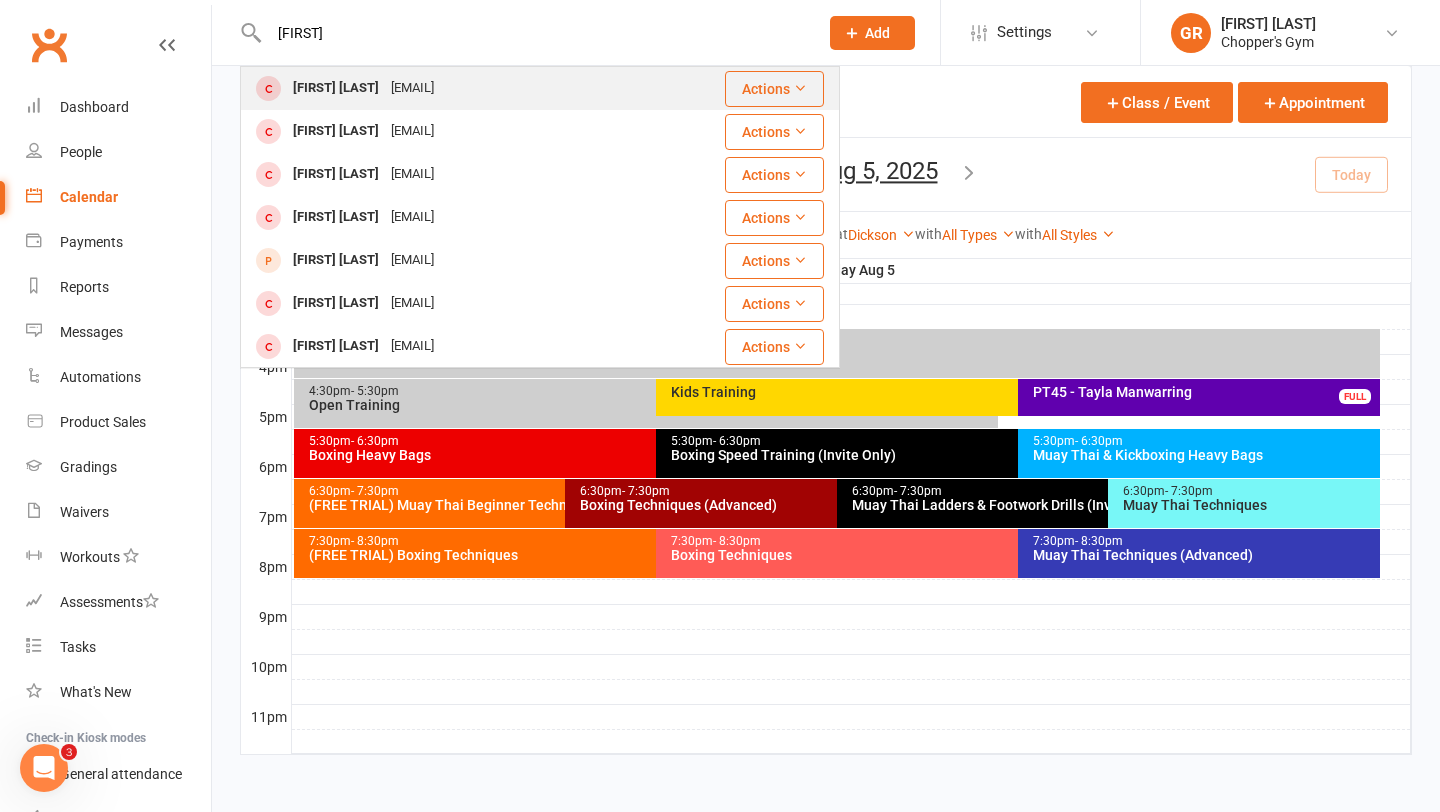 type on "aditya" 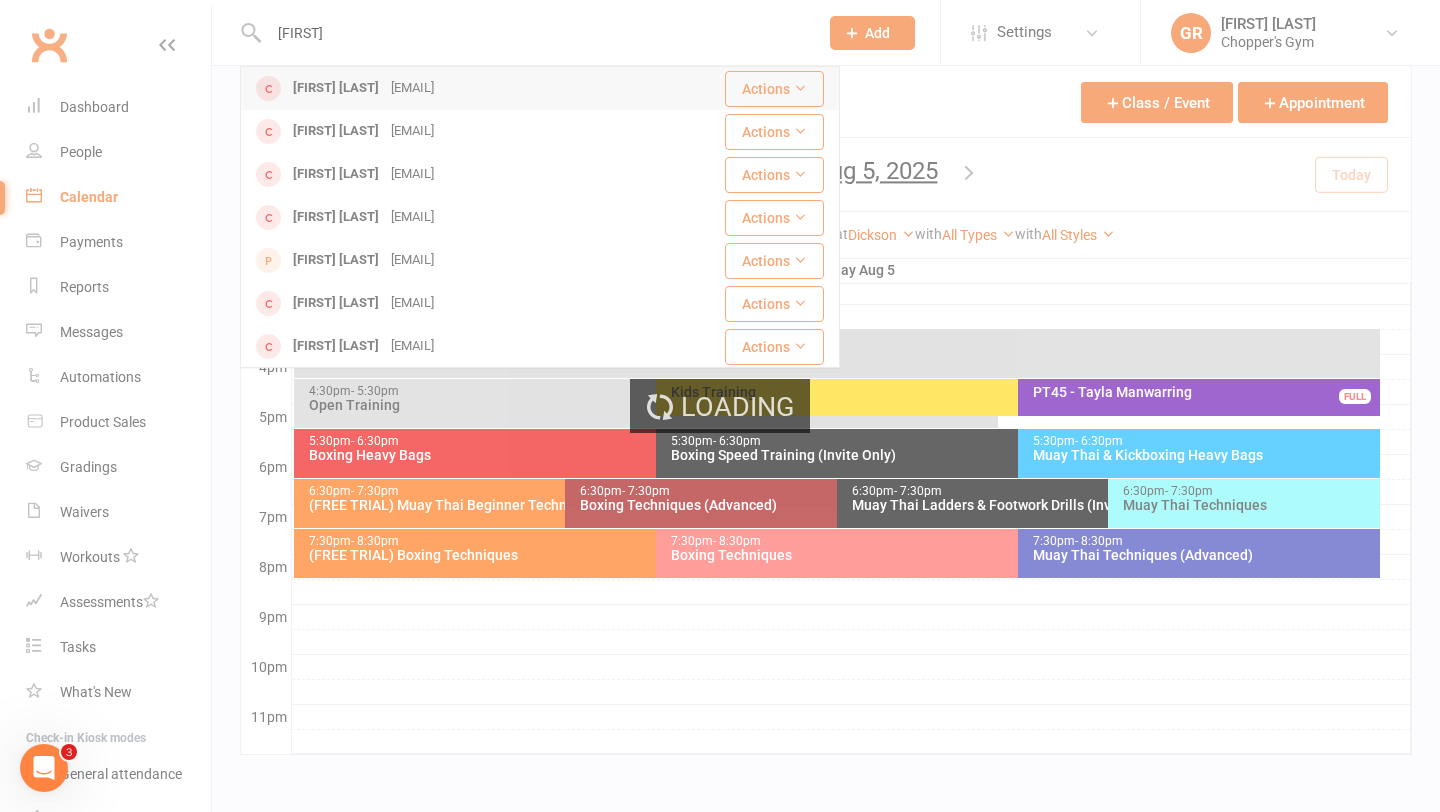 type 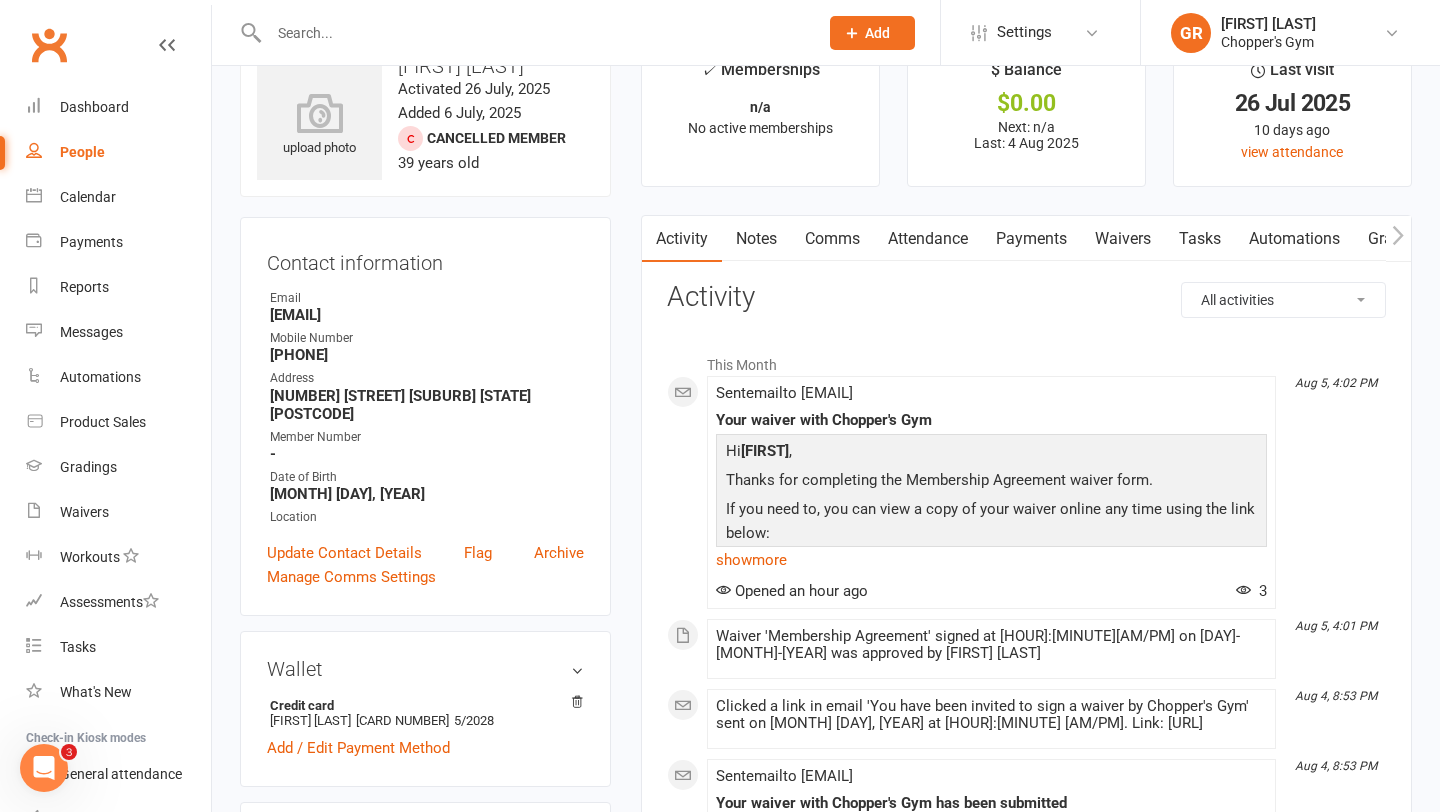scroll, scrollTop: 25, scrollLeft: 0, axis: vertical 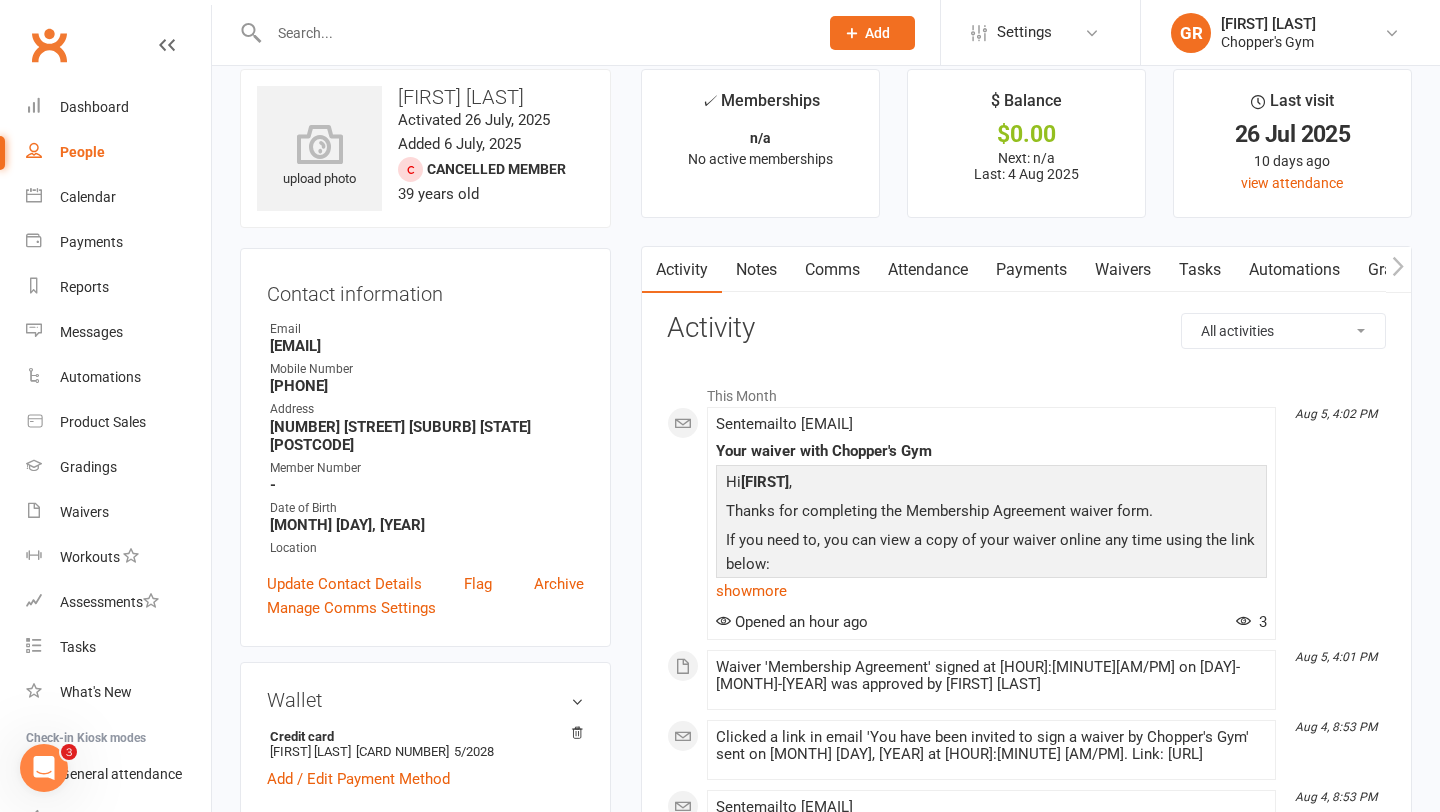 click on "Payments" at bounding box center [1031, 270] 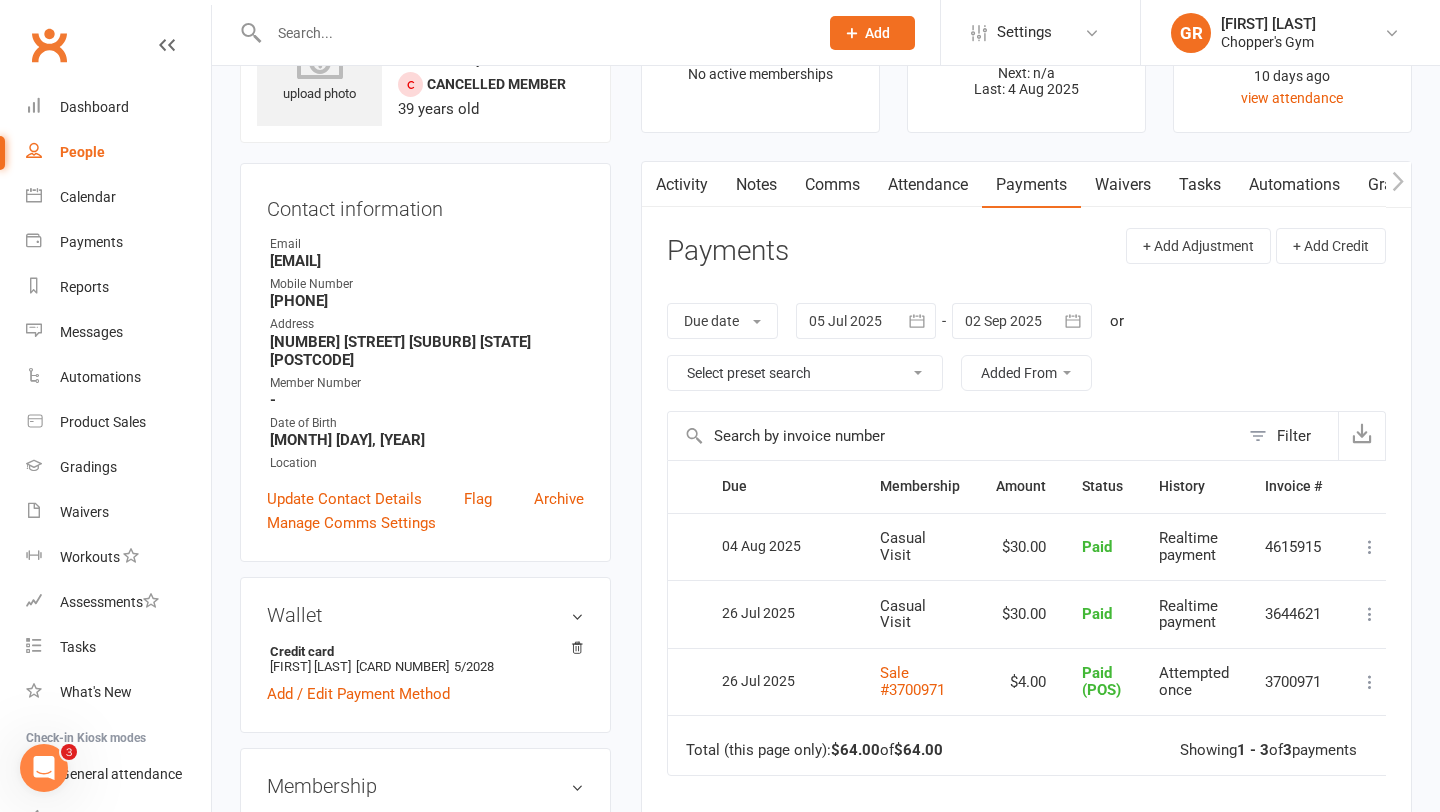 scroll, scrollTop: 37, scrollLeft: 0, axis: vertical 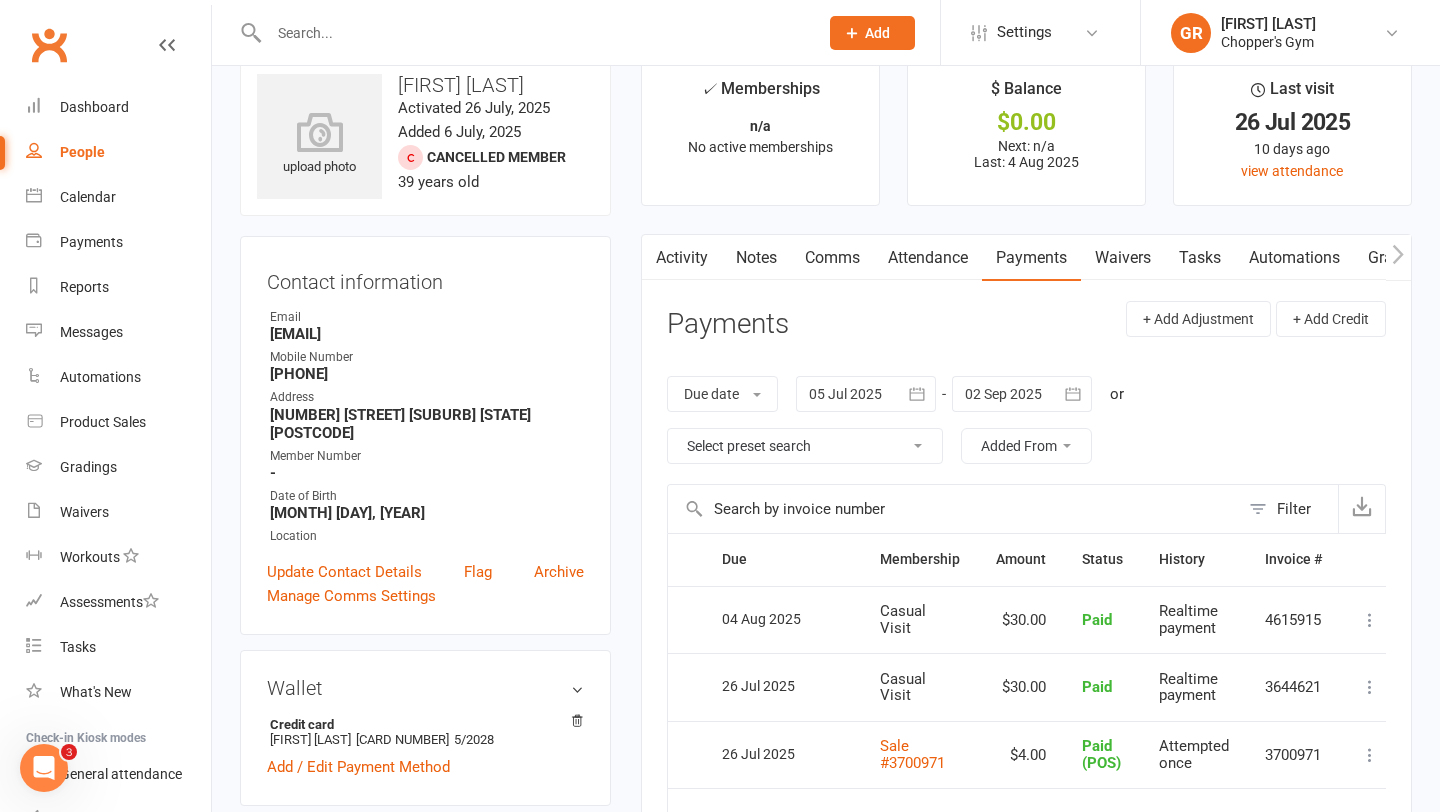 click on "Attendance" at bounding box center (928, 258) 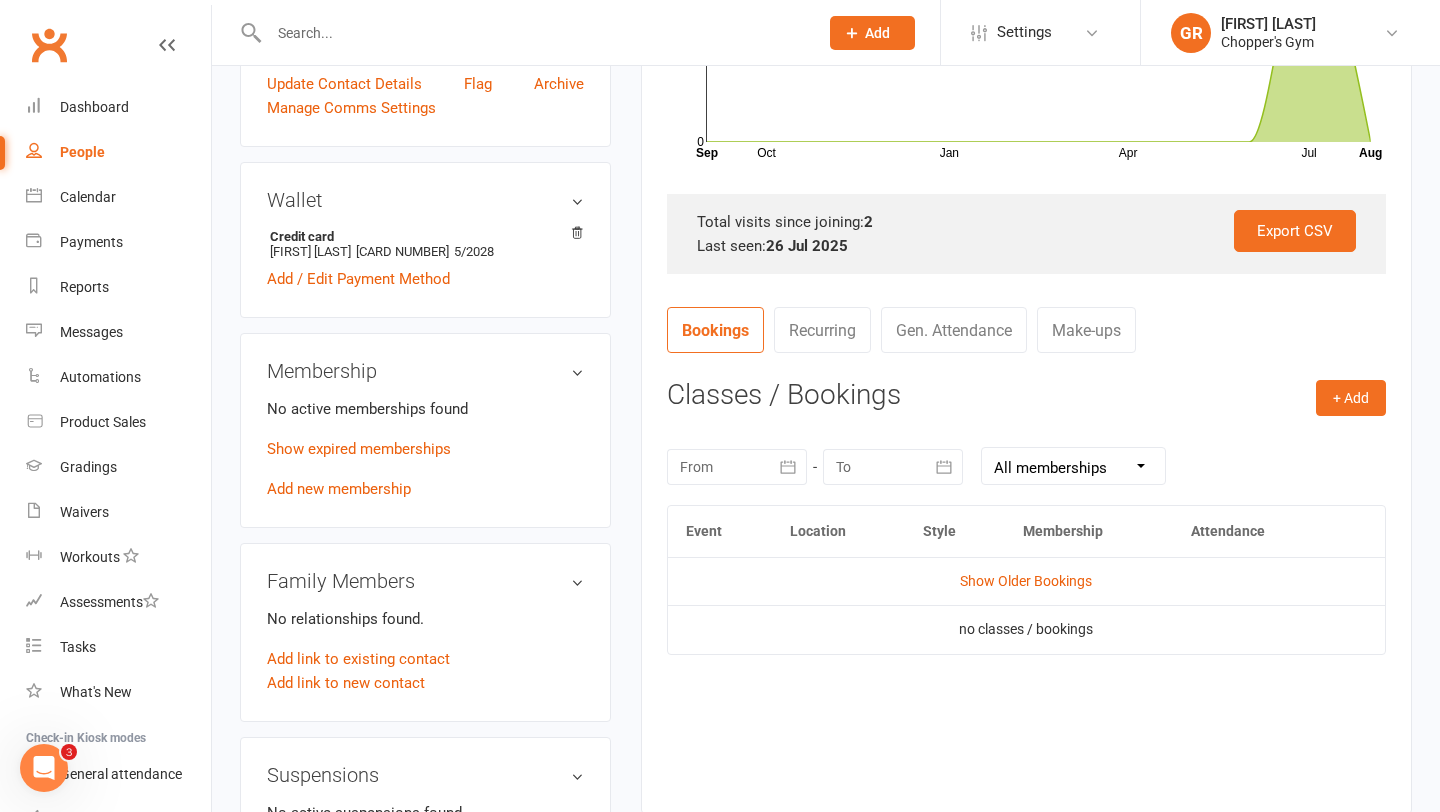 scroll, scrollTop: 549, scrollLeft: 0, axis: vertical 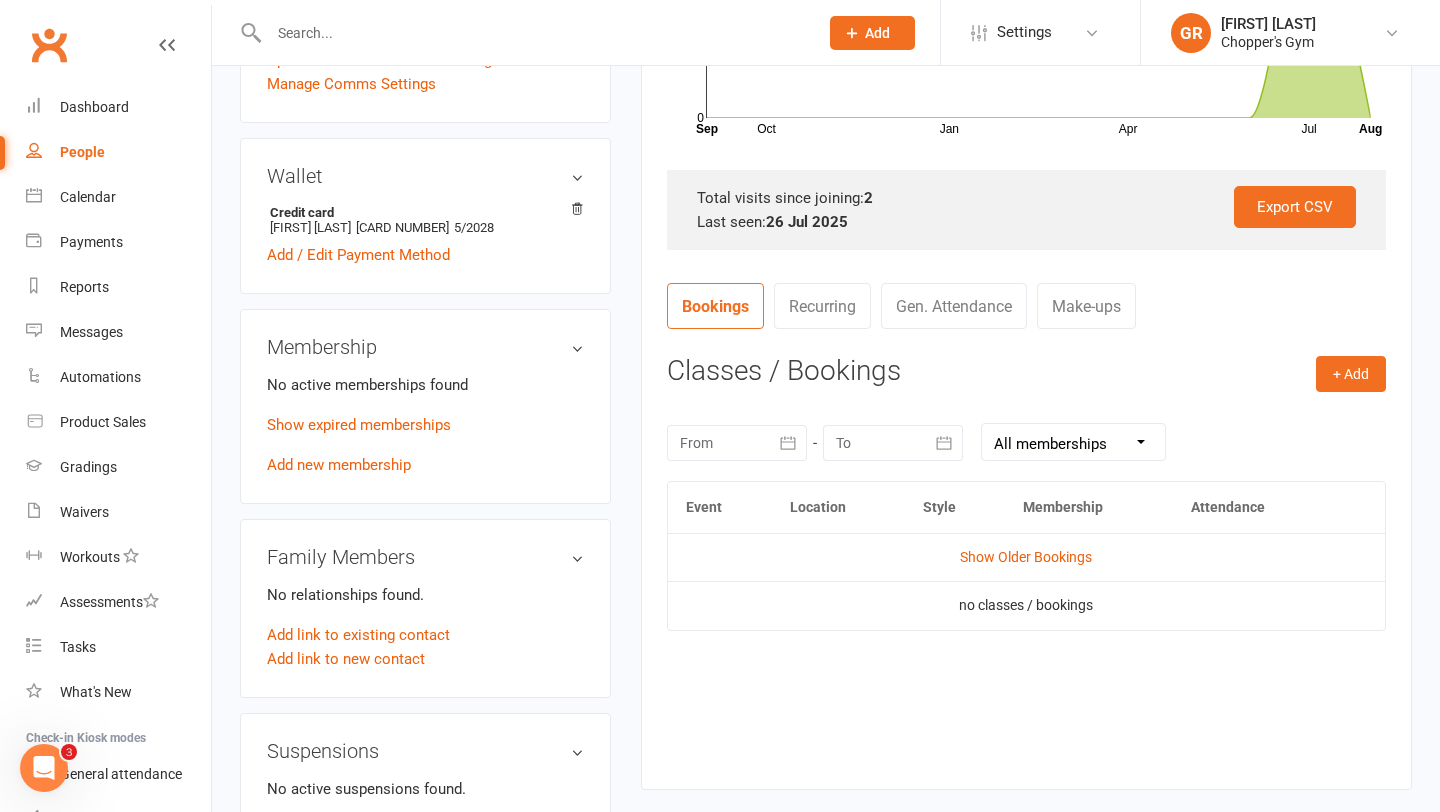 click on "Show Older Bookings" at bounding box center [1026, 557] 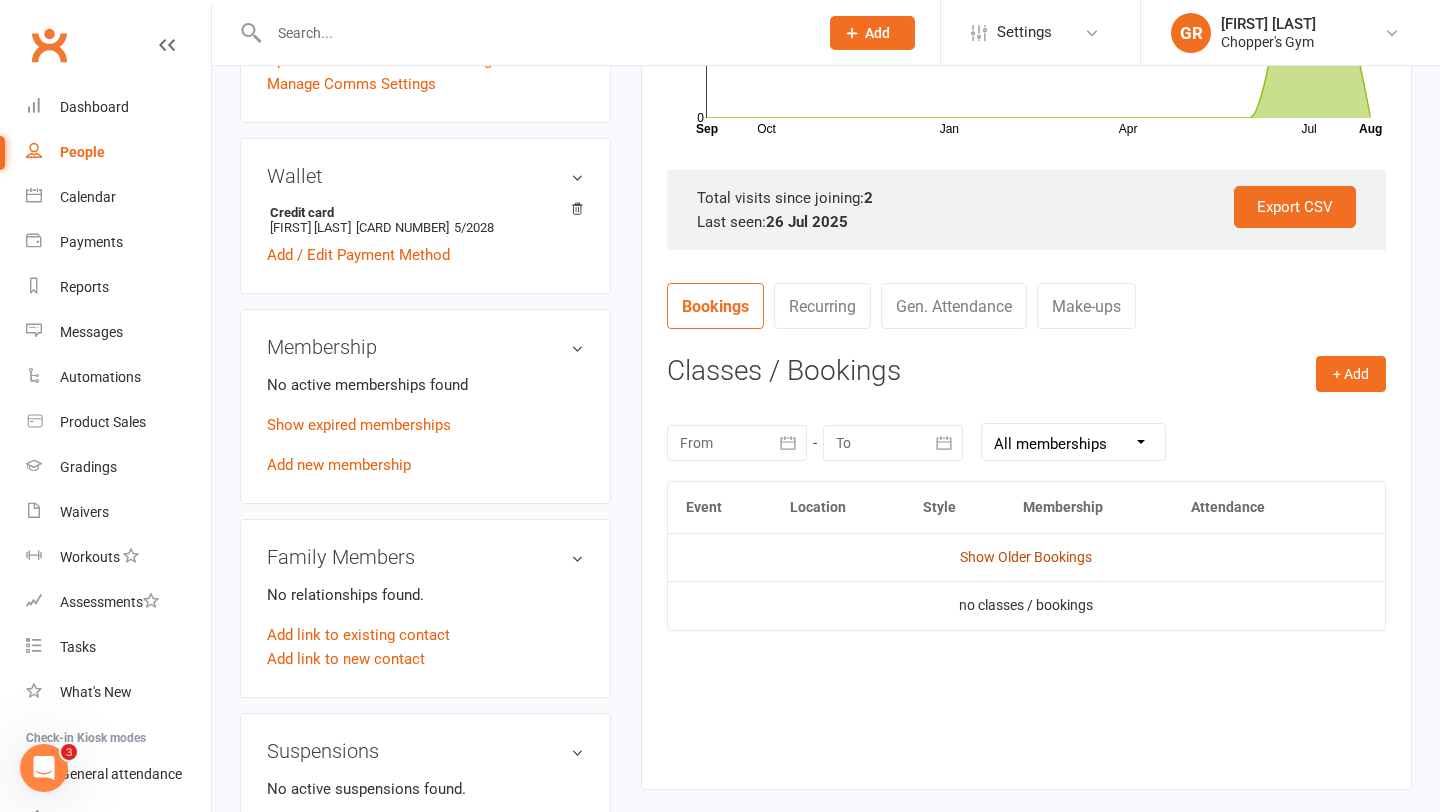 click on "Show Older Bookings" at bounding box center (1026, 557) 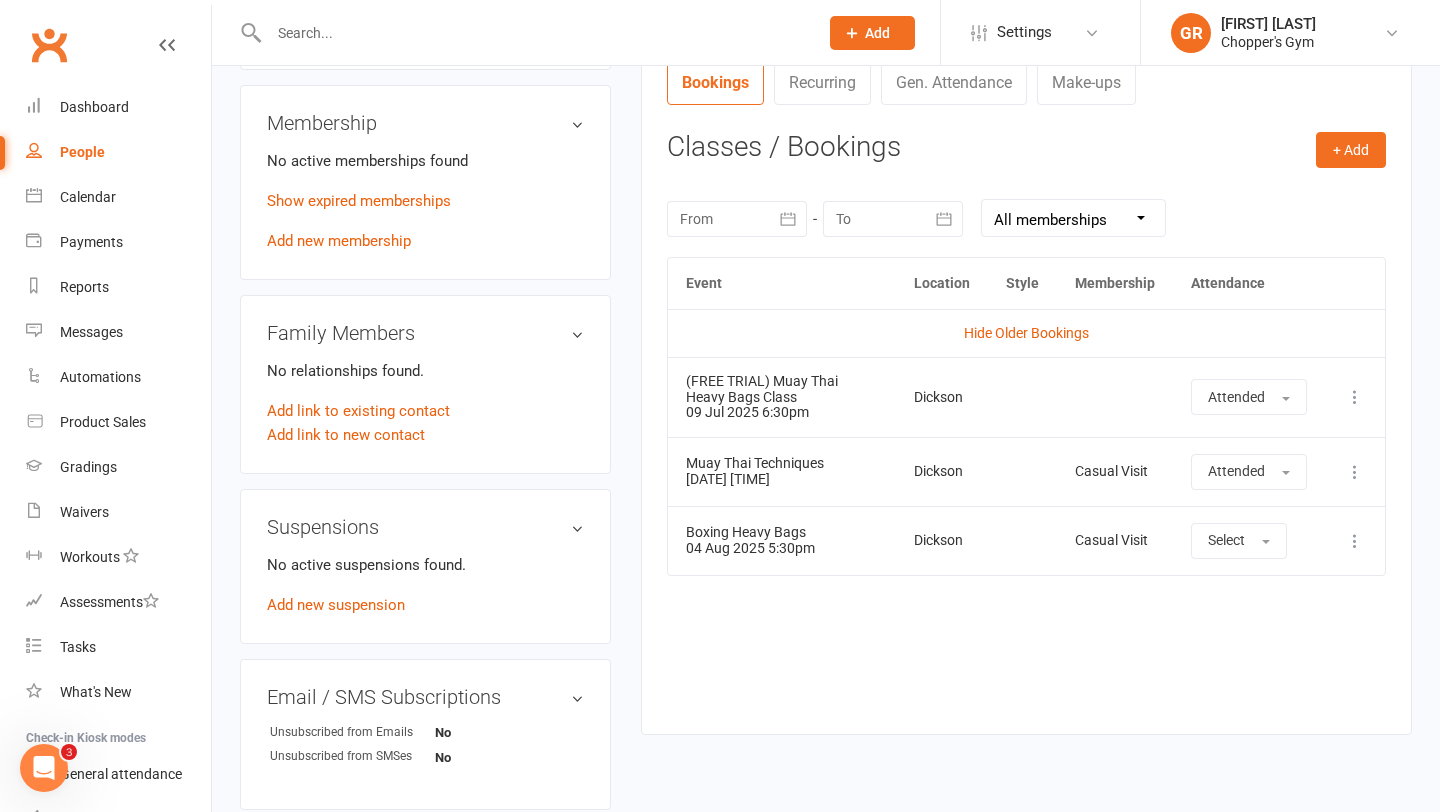 scroll, scrollTop: 802, scrollLeft: 0, axis: vertical 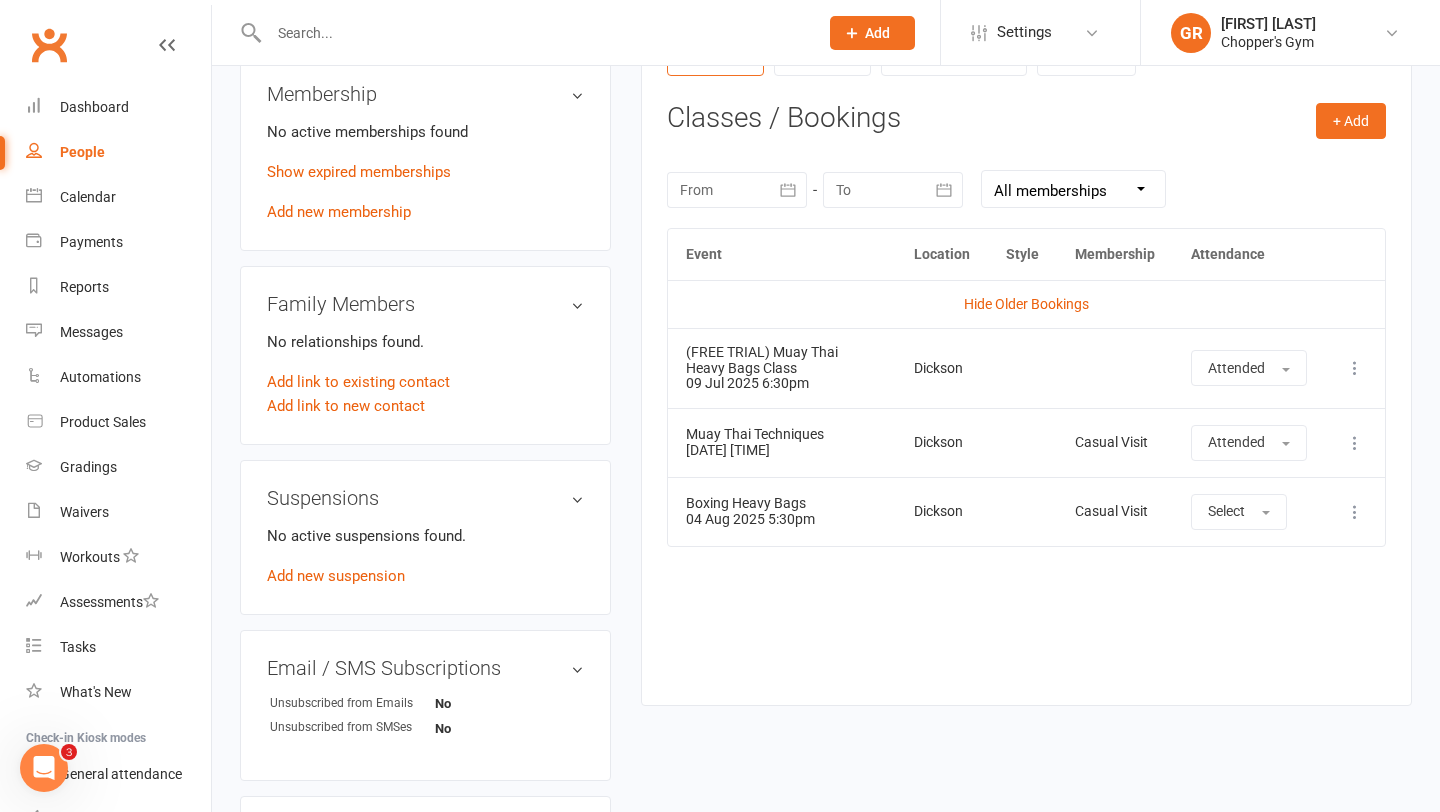 click at bounding box center (1355, 512) 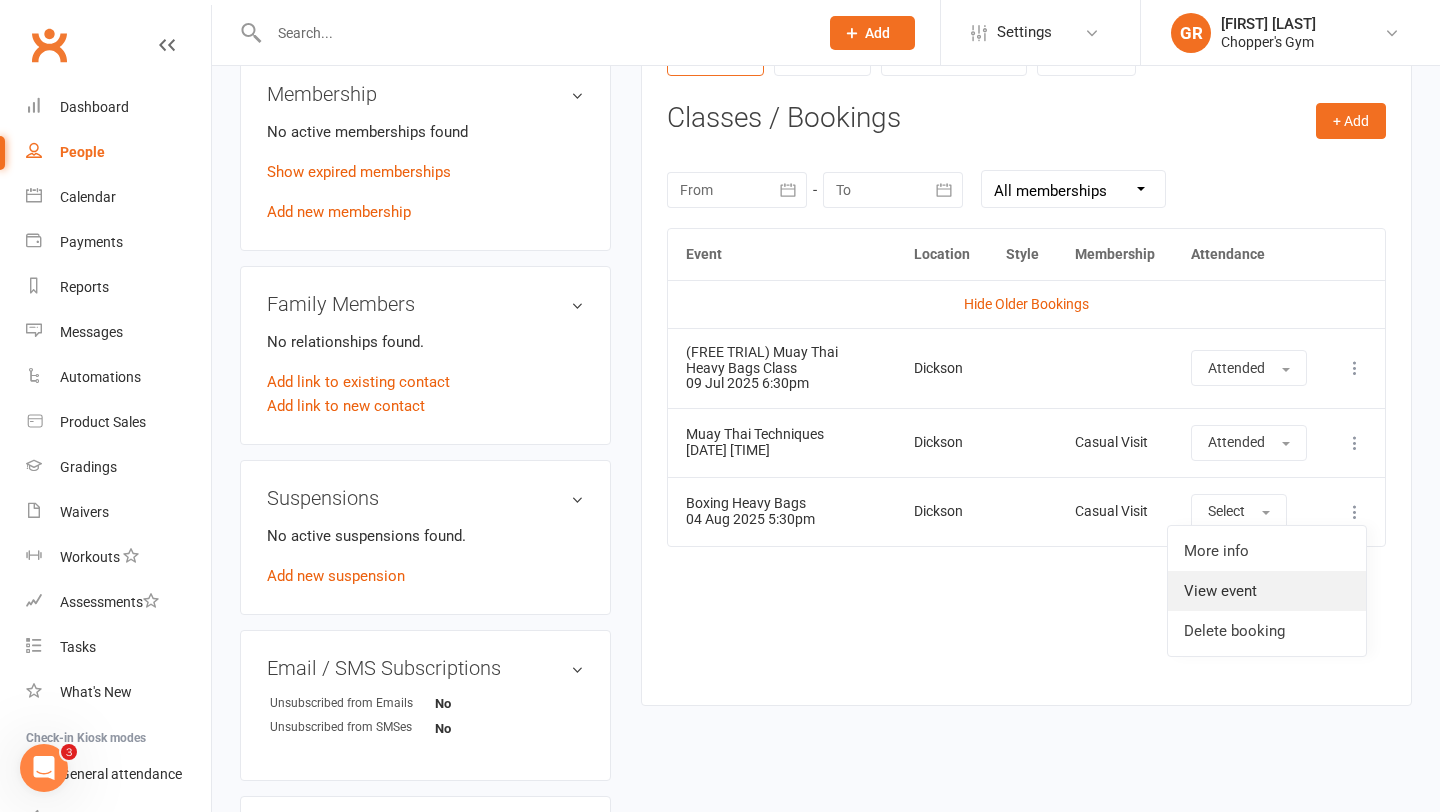 click on "View event" at bounding box center (1267, 591) 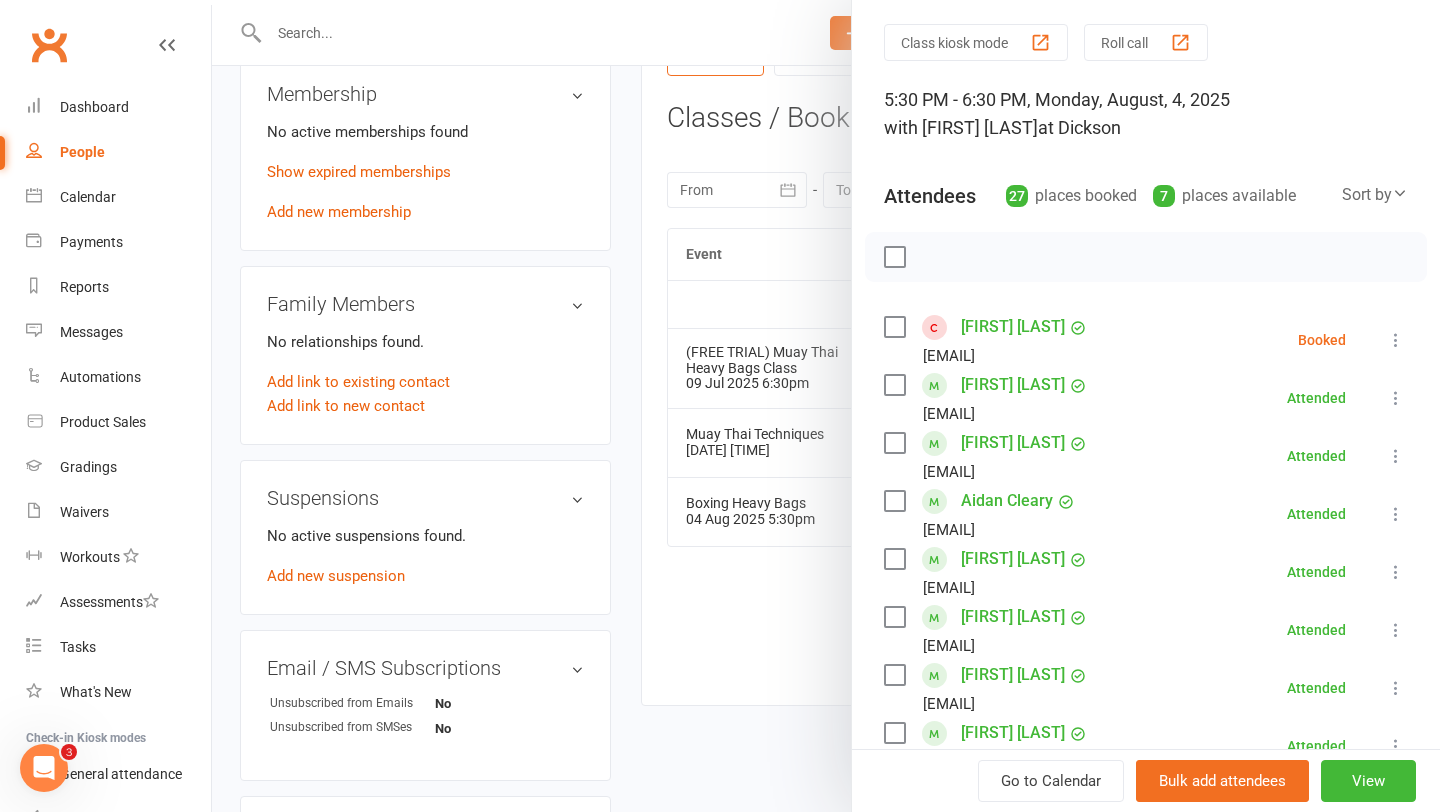 scroll, scrollTop: 64, scrollLeft: 0, axis: vertical 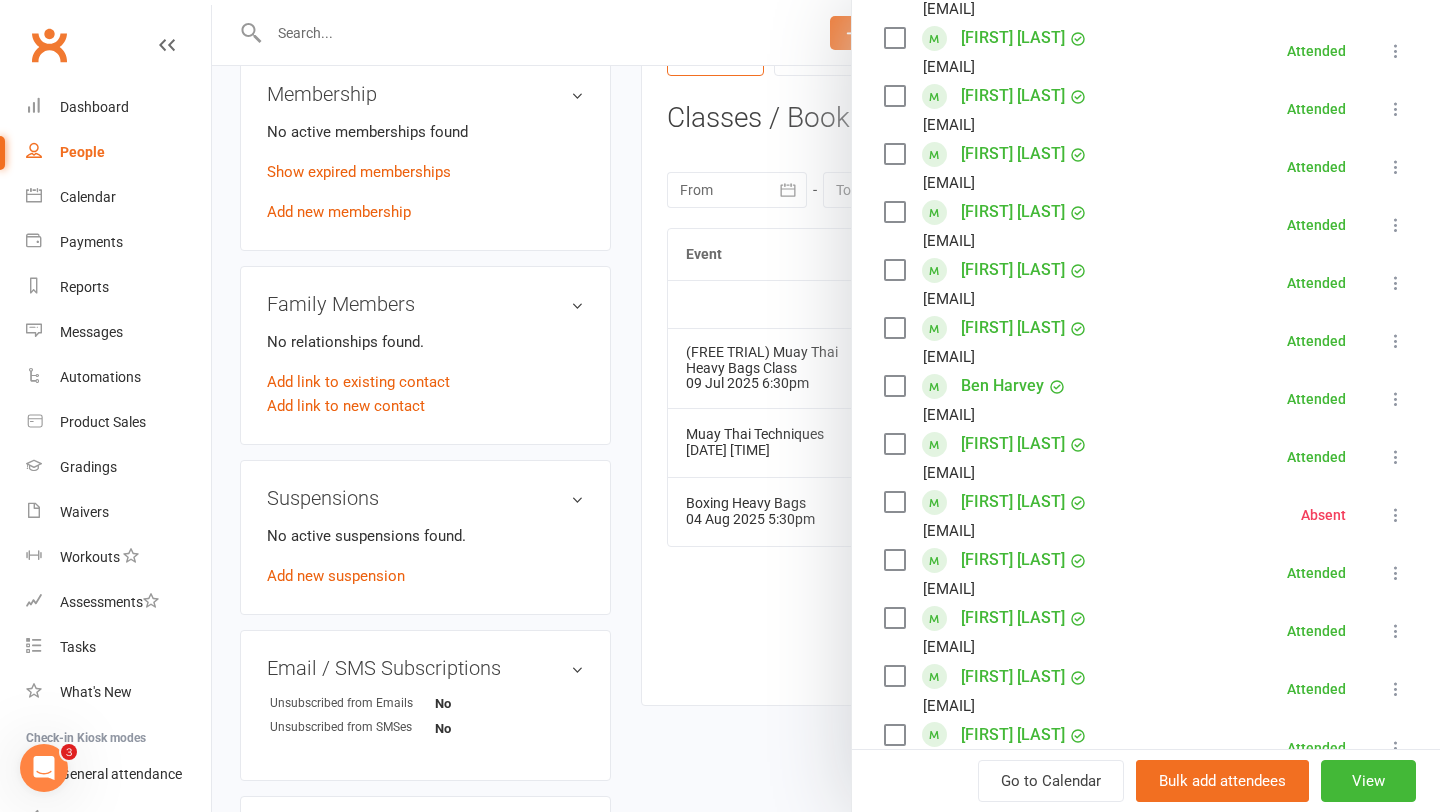 click at bounding box center [826, 406] 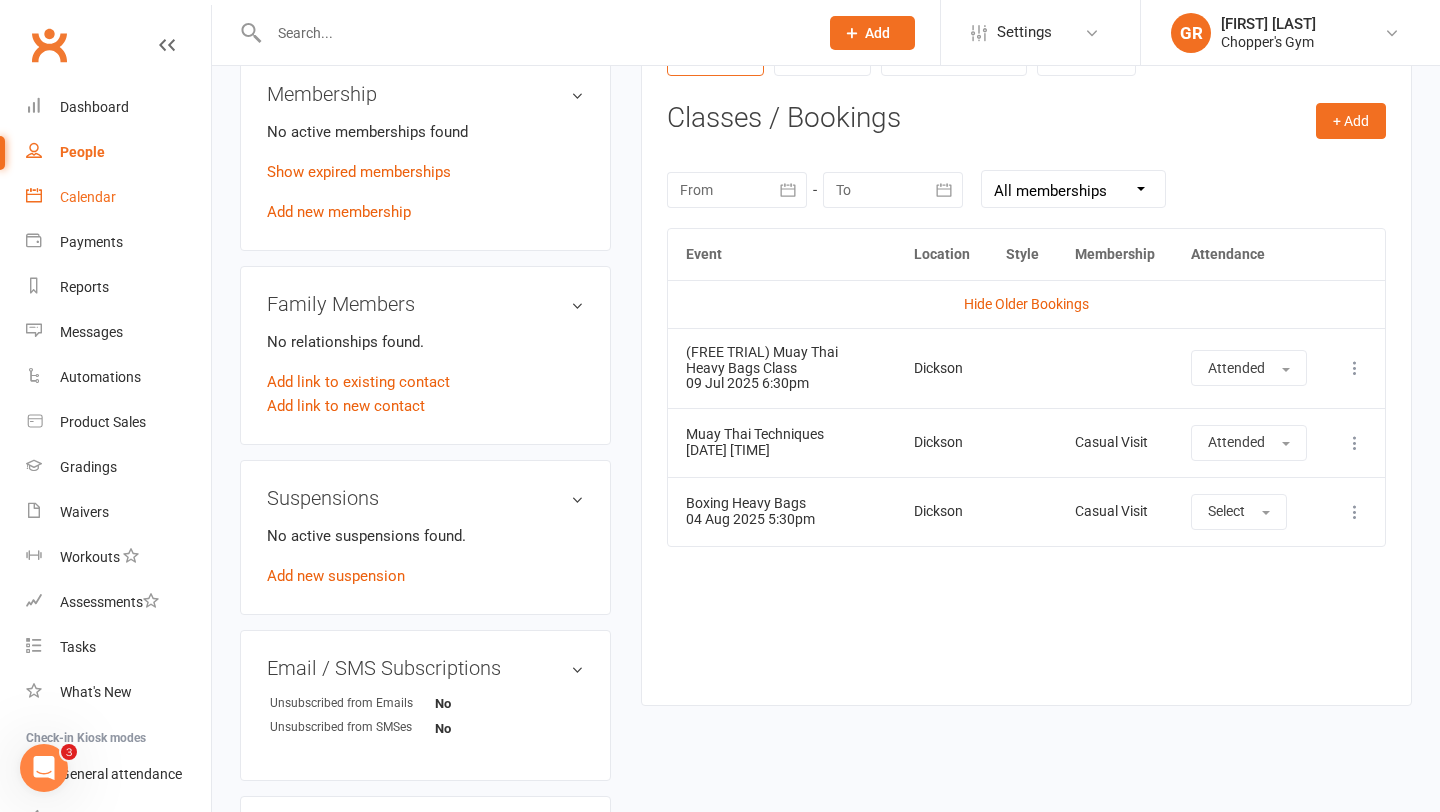 click on "Calendar" at bounding box center [88, 197] 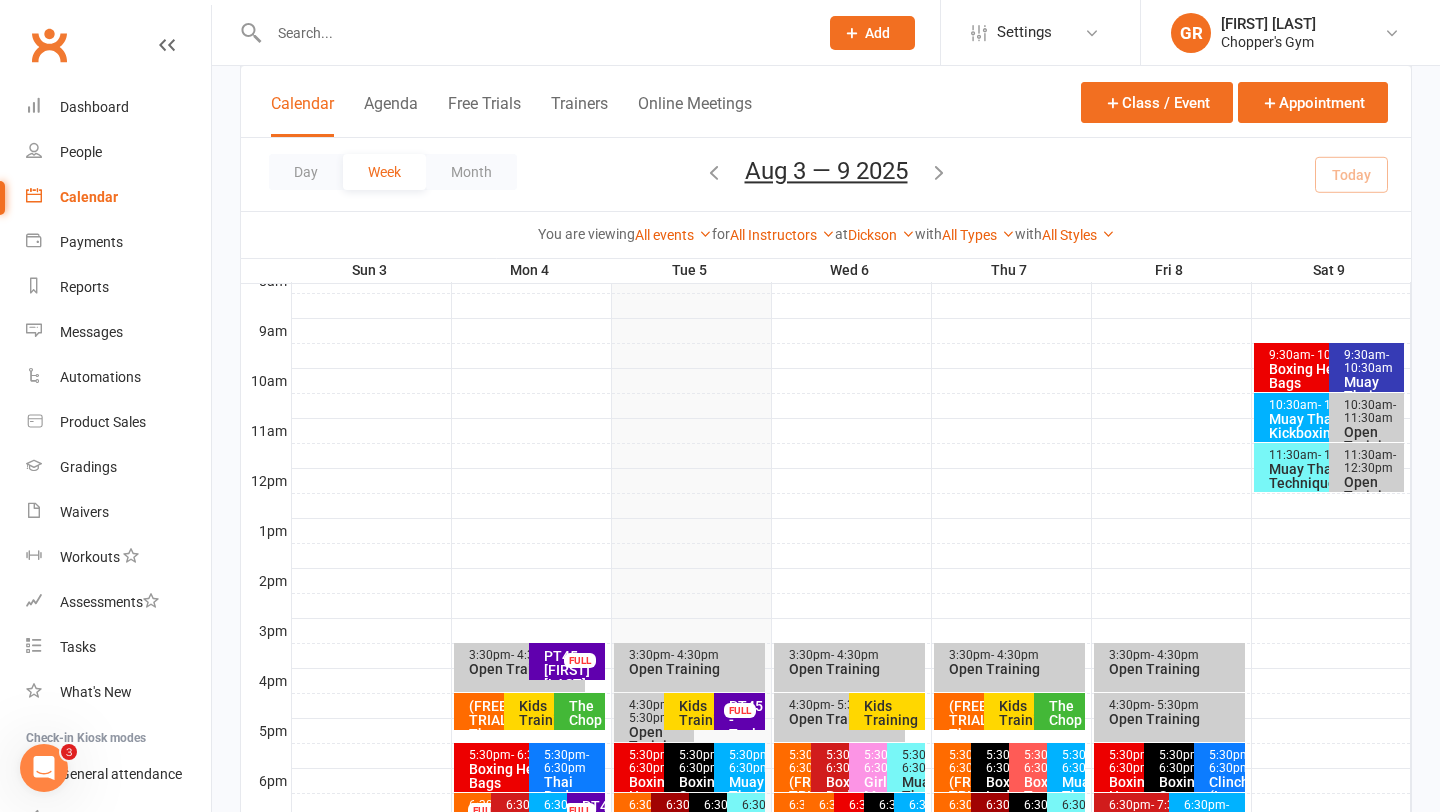 scroll, scrollTop: 562, scrollLeft: 0, axis: vertical 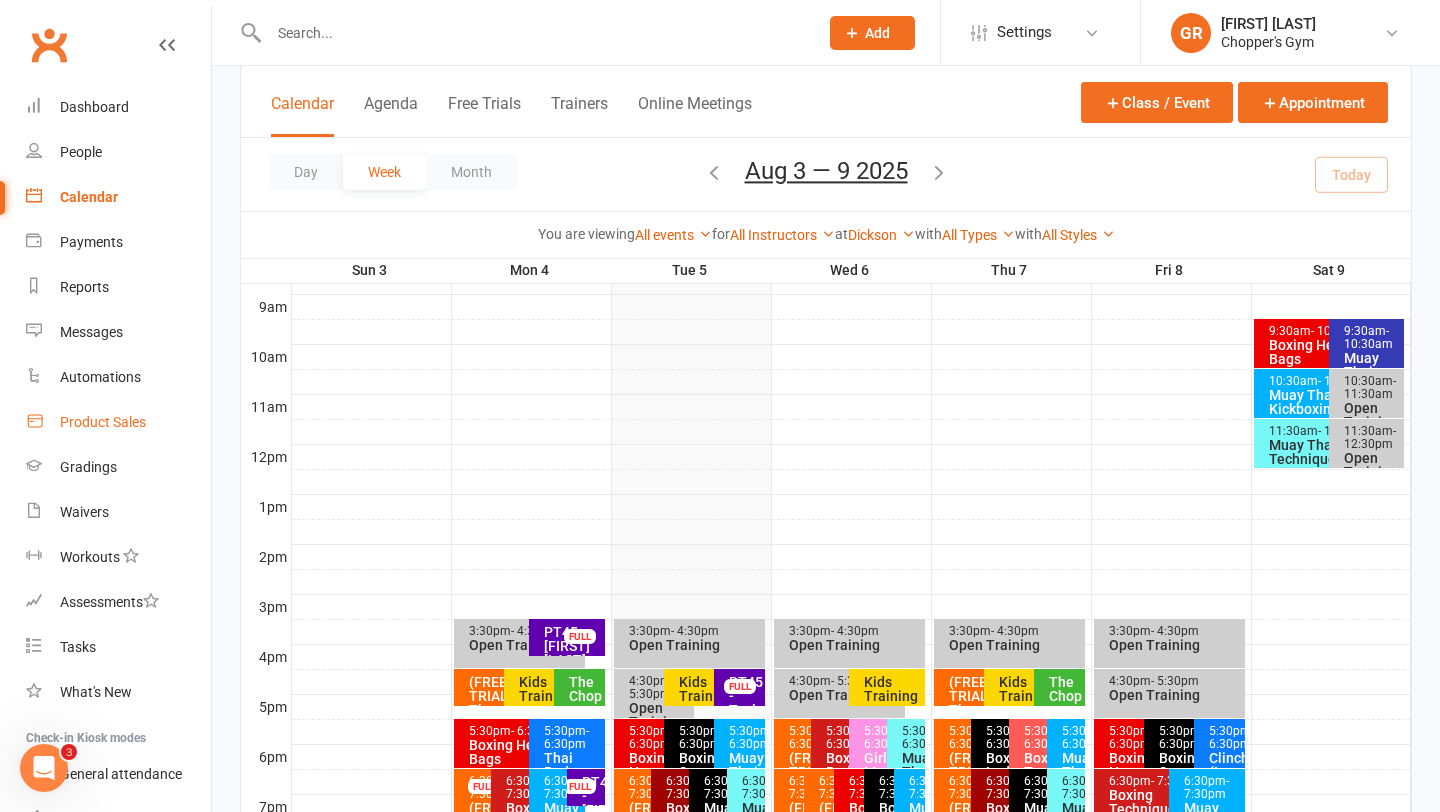 click on "Product Sales" at bounding box center (103, 422) 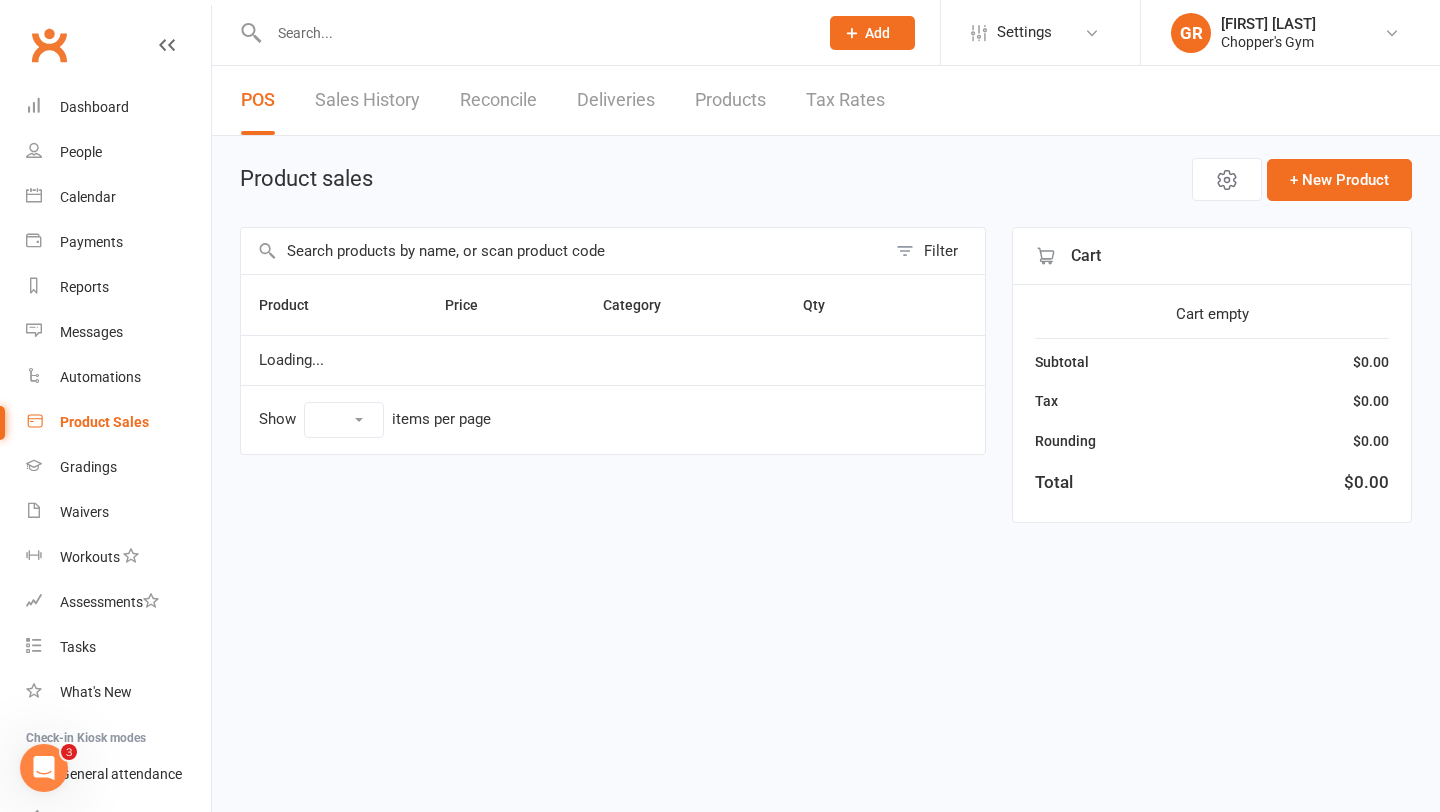scroll, scrollTop: 0, scrollLeft: 0, axis: both 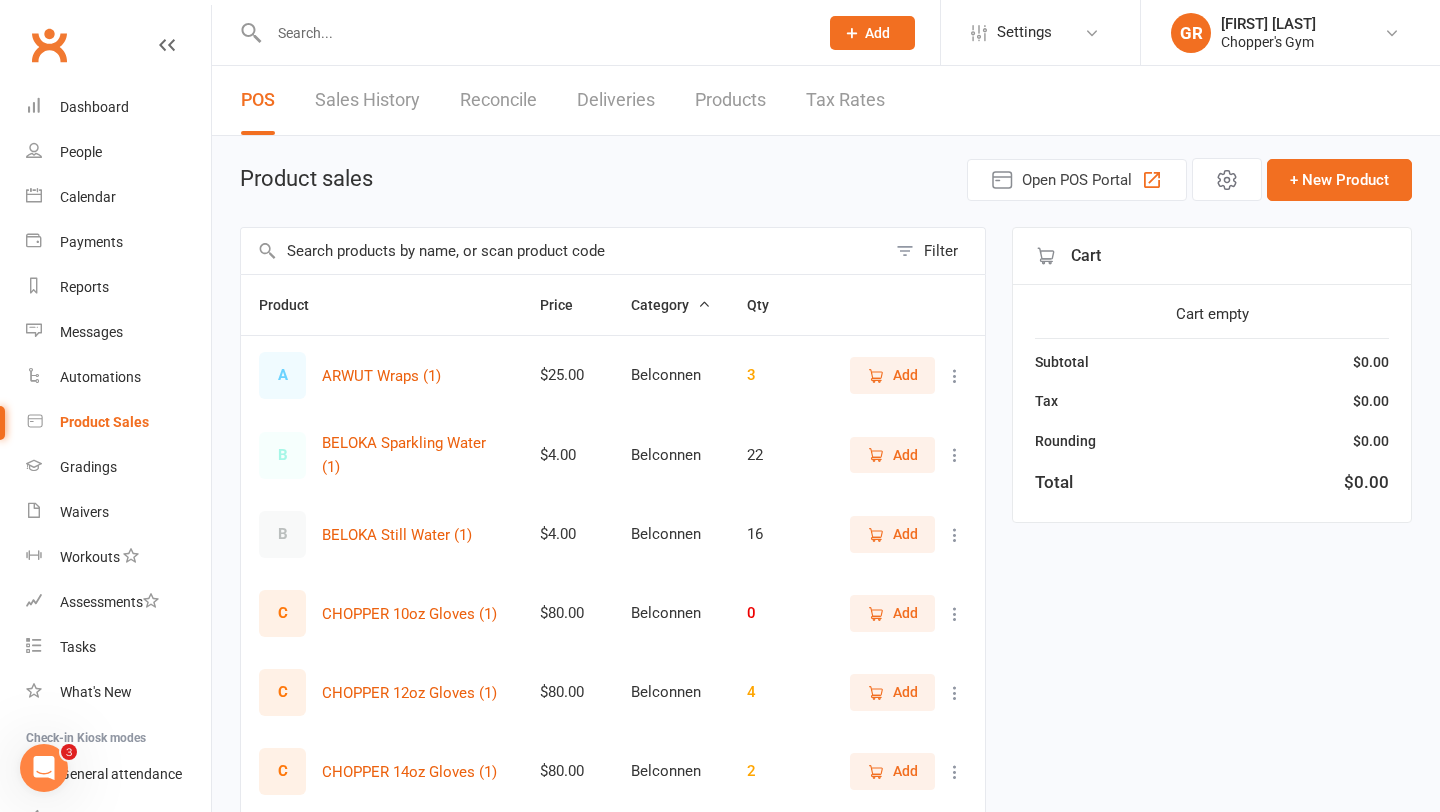 click at bounding box center [563, 251] 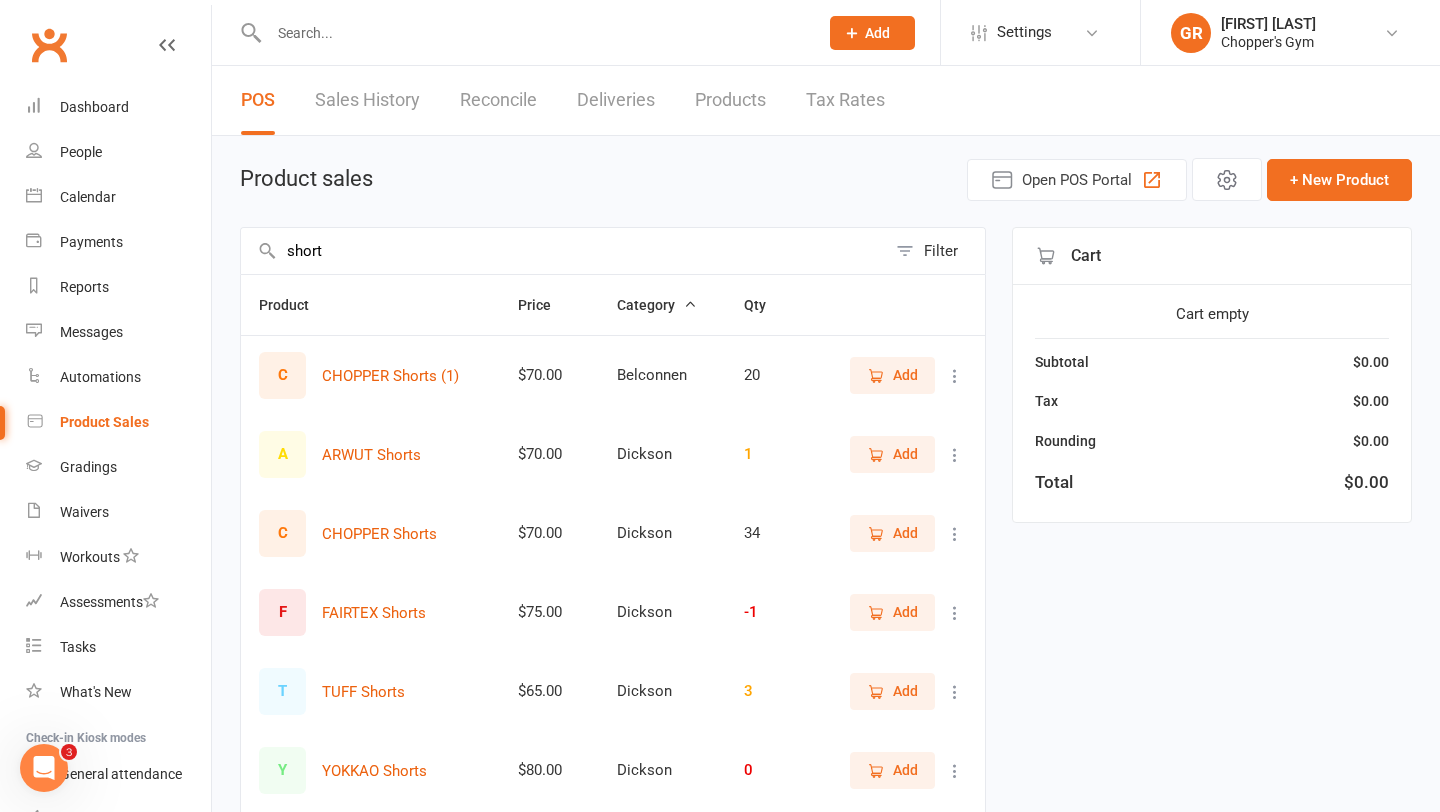 type on "short" 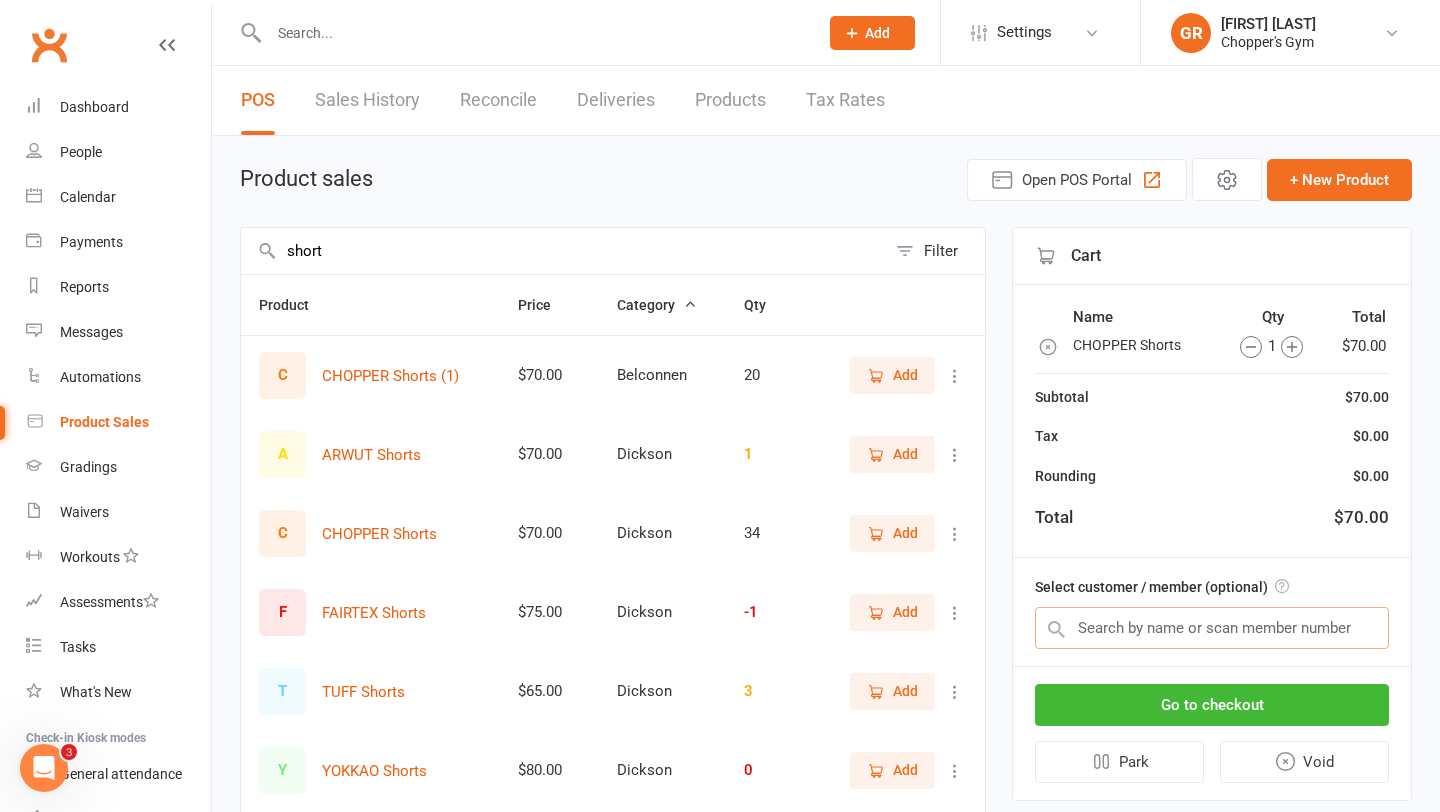 click at bounding box center [1212, 628] 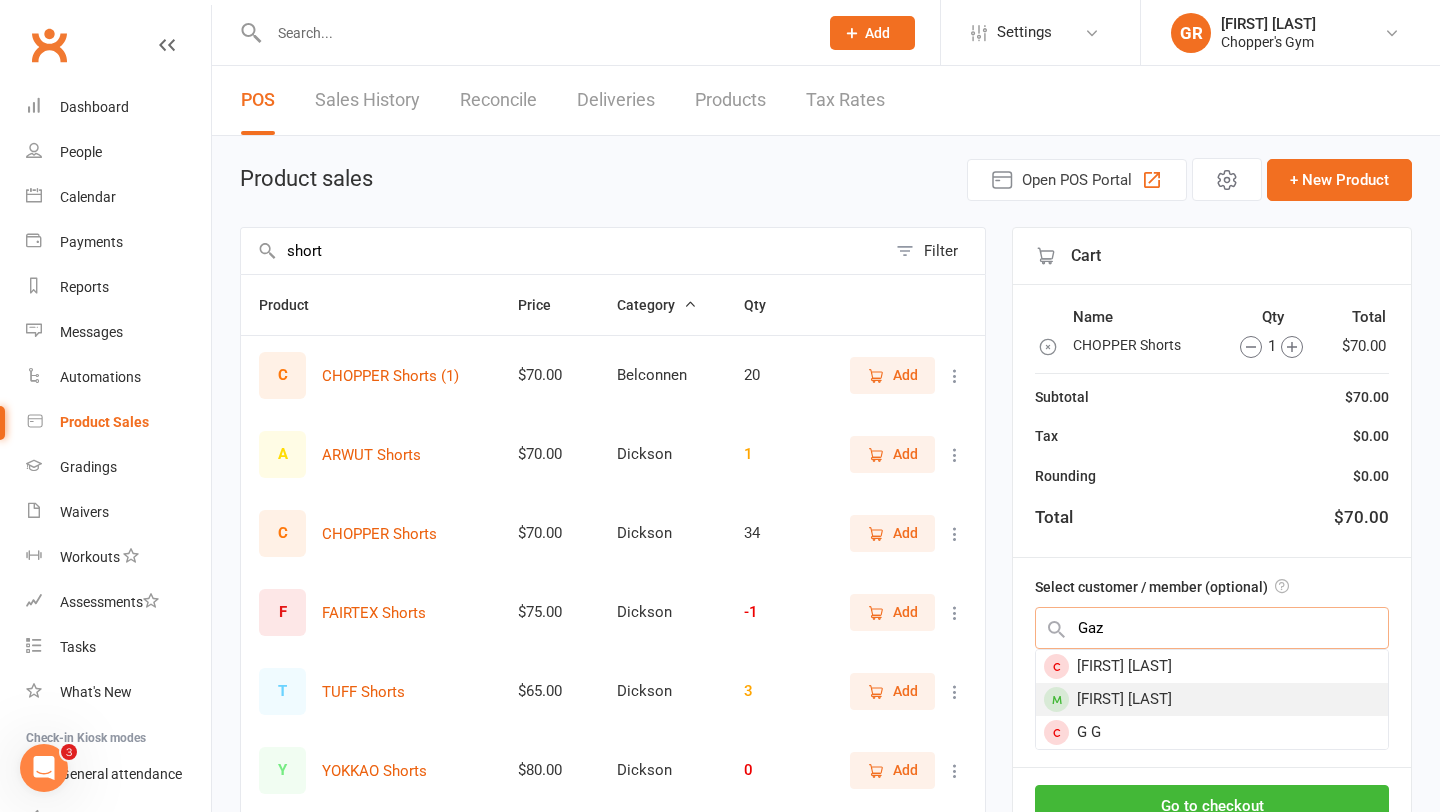 type on "Gaz" 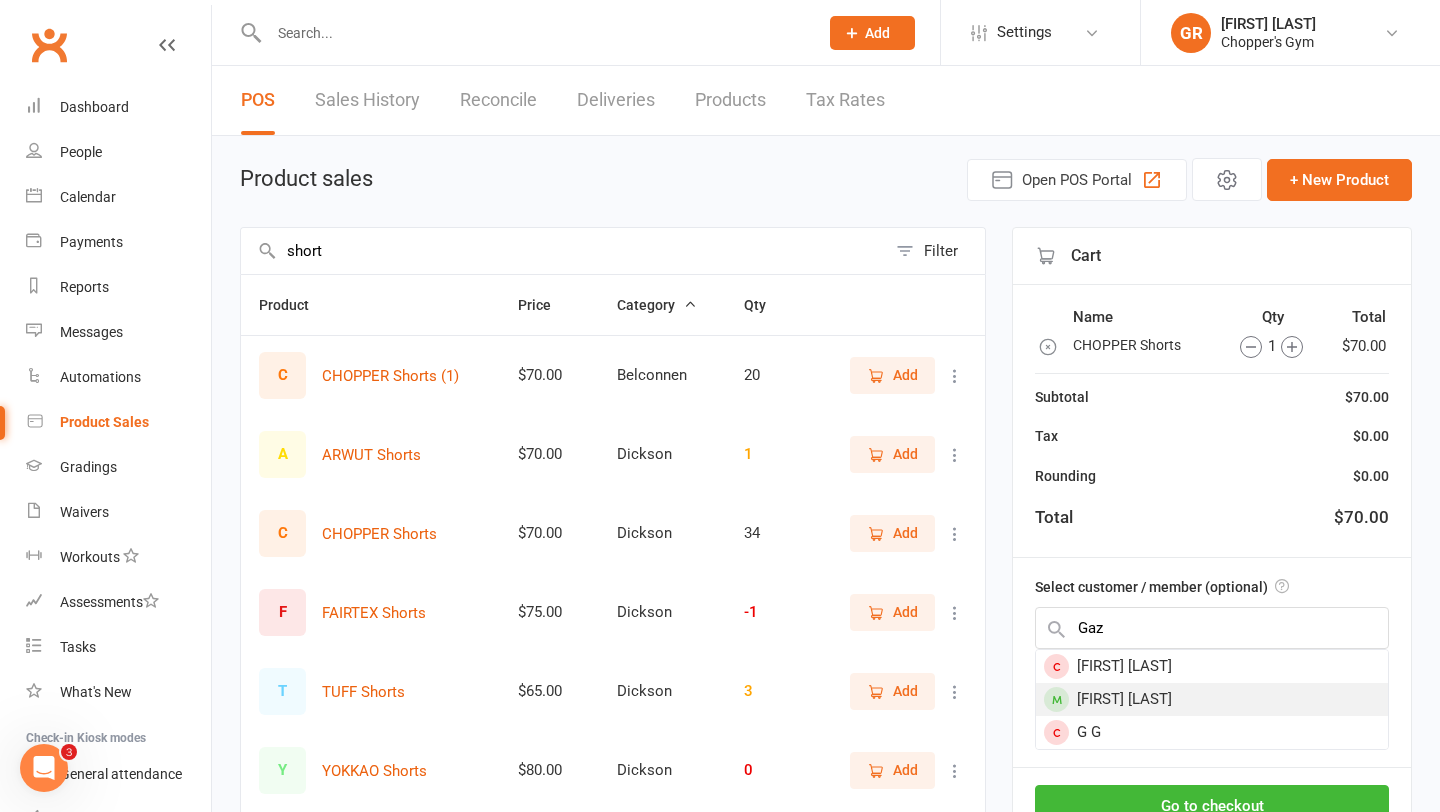 click on "[FIRST] [LAST]" at bounding box center [1212, 699] 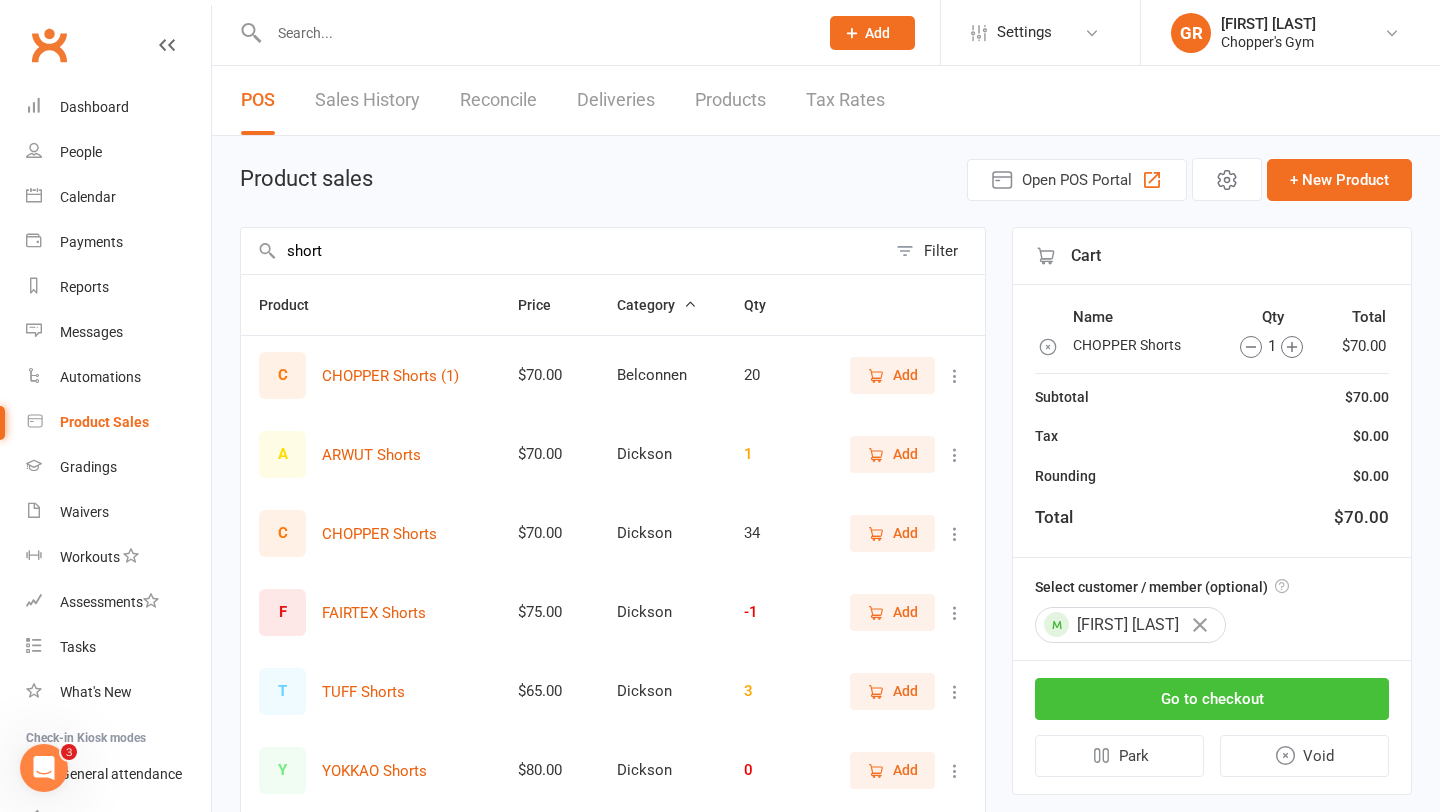 click on "Go to checkout" at bounding box center [1212, 699] 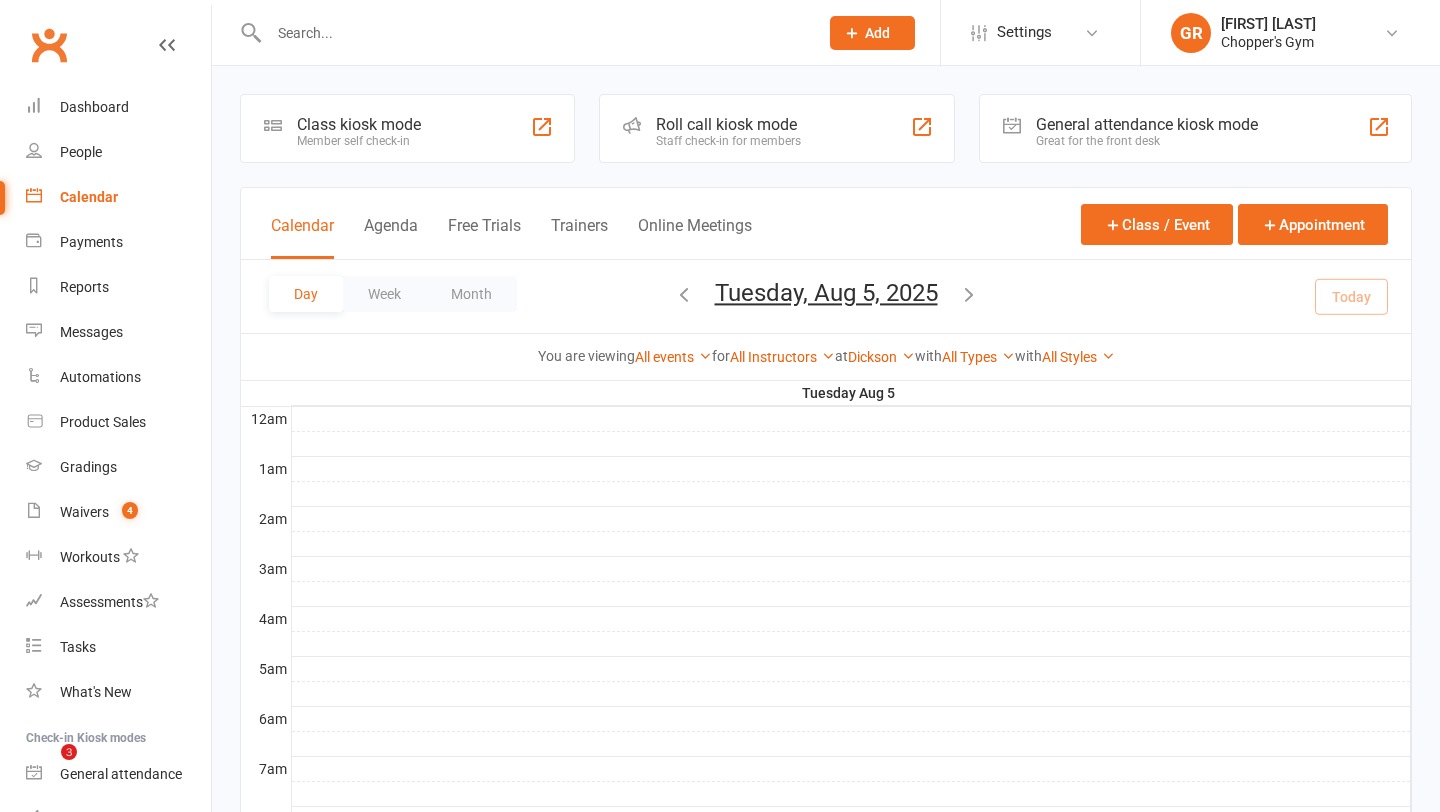 scroll, scrollTop: 729, scrollLeft: 0, axis: vertical 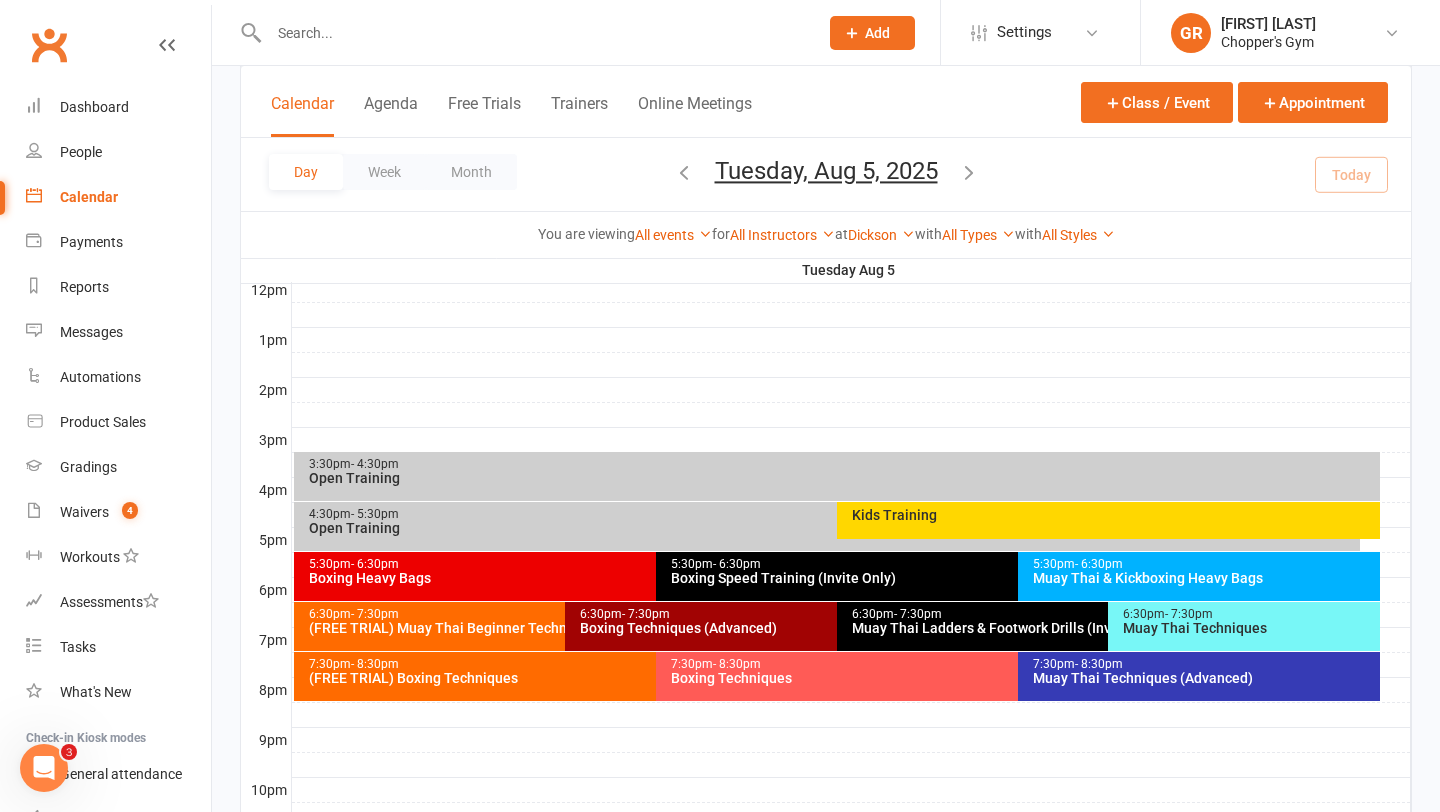 click on "Boxing Heavy Bags" at bounding box center [651, 578] 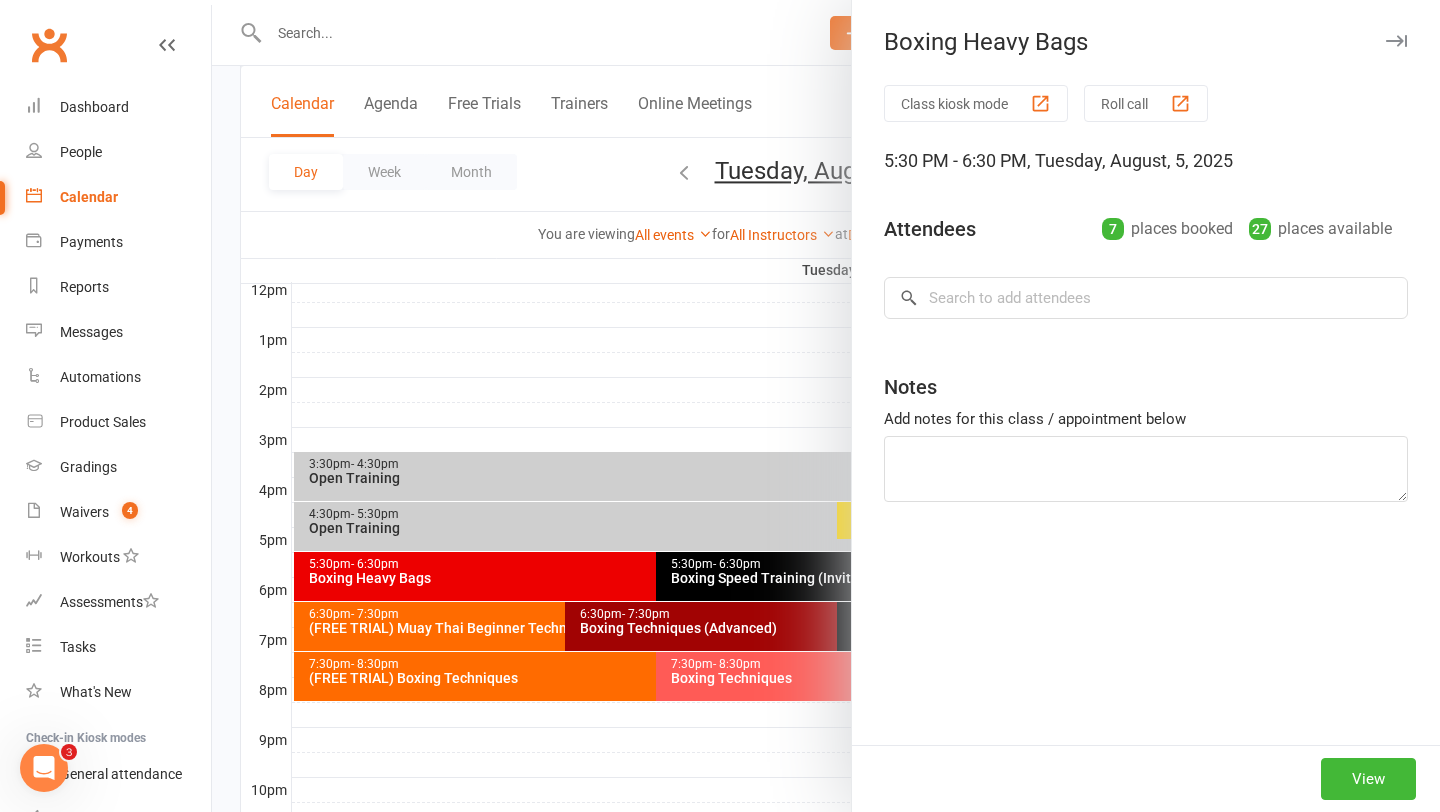 click at bounding box center (826, 406) 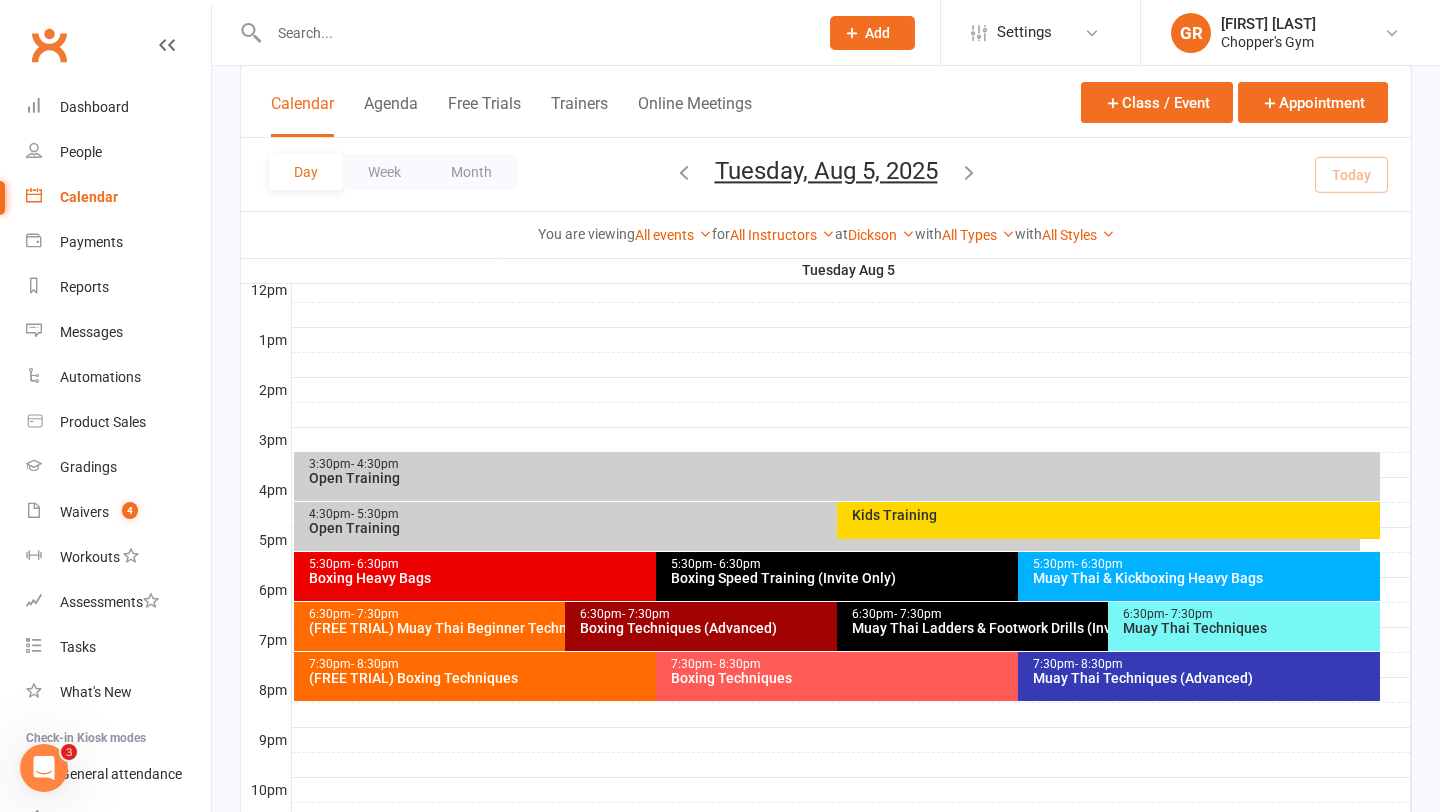 click on "Boxing Heavy Bags" at bounding box center (651, 578) 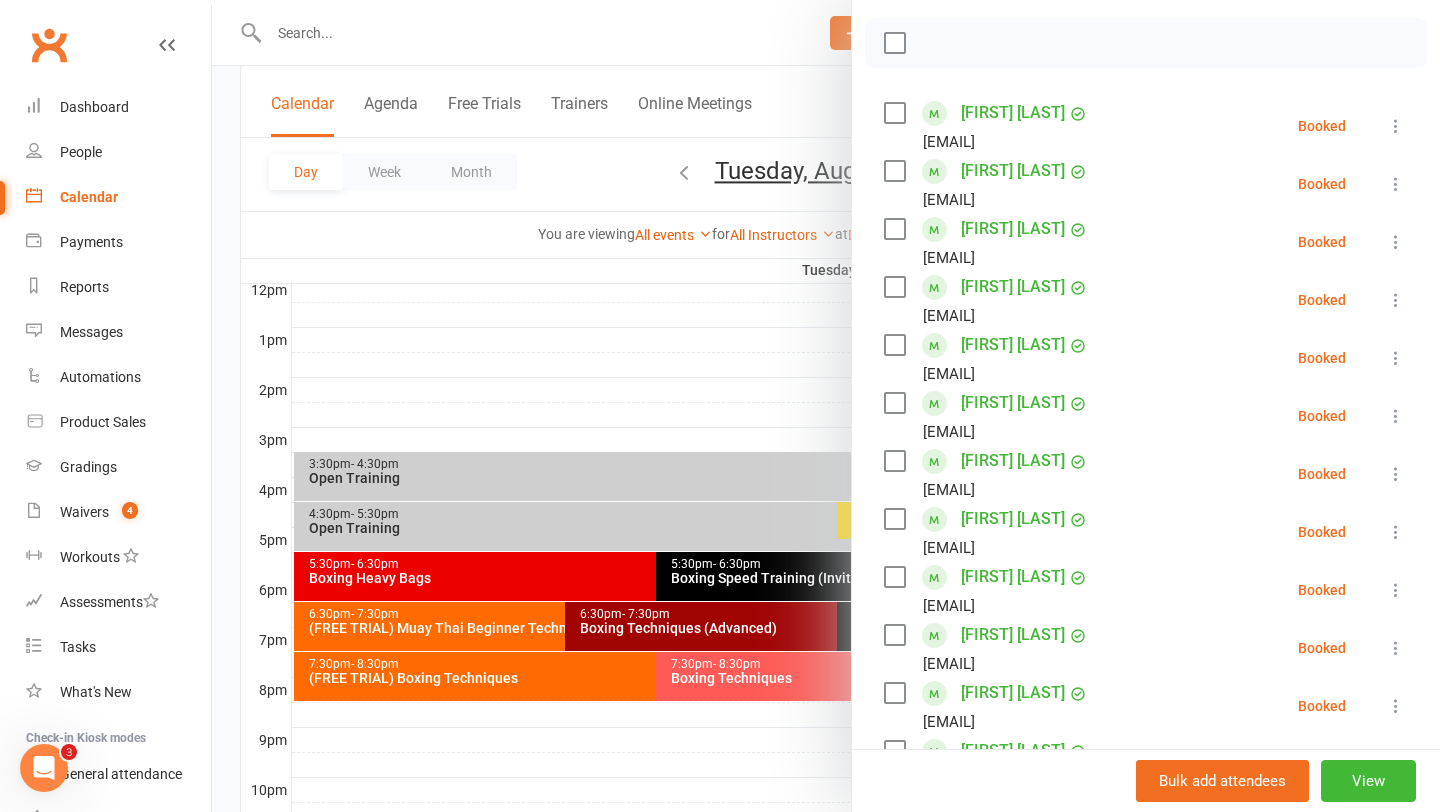 scroll, scrollTop: 251, scrollLeft: 0, axis: vertical 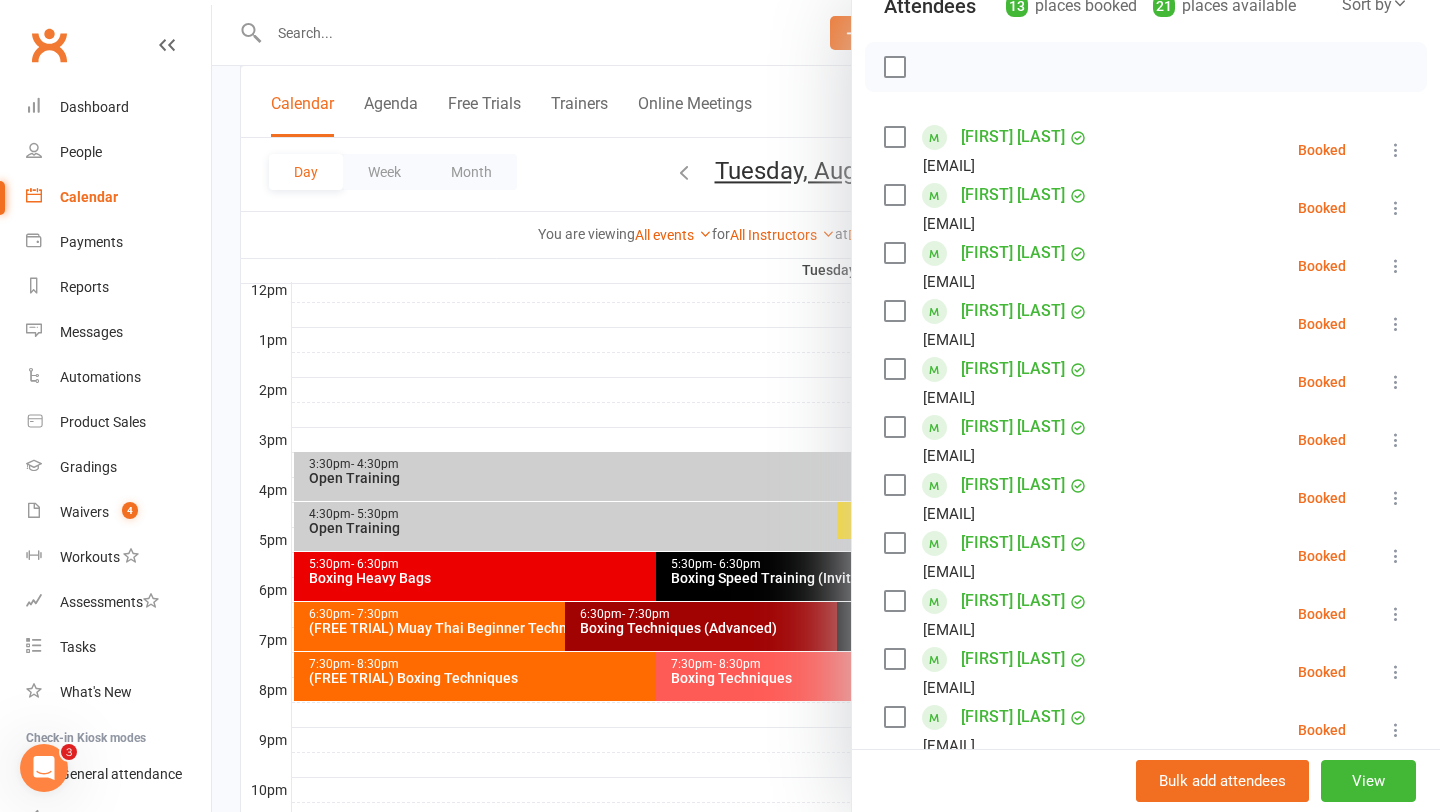 click at bounding box center (826, 406) 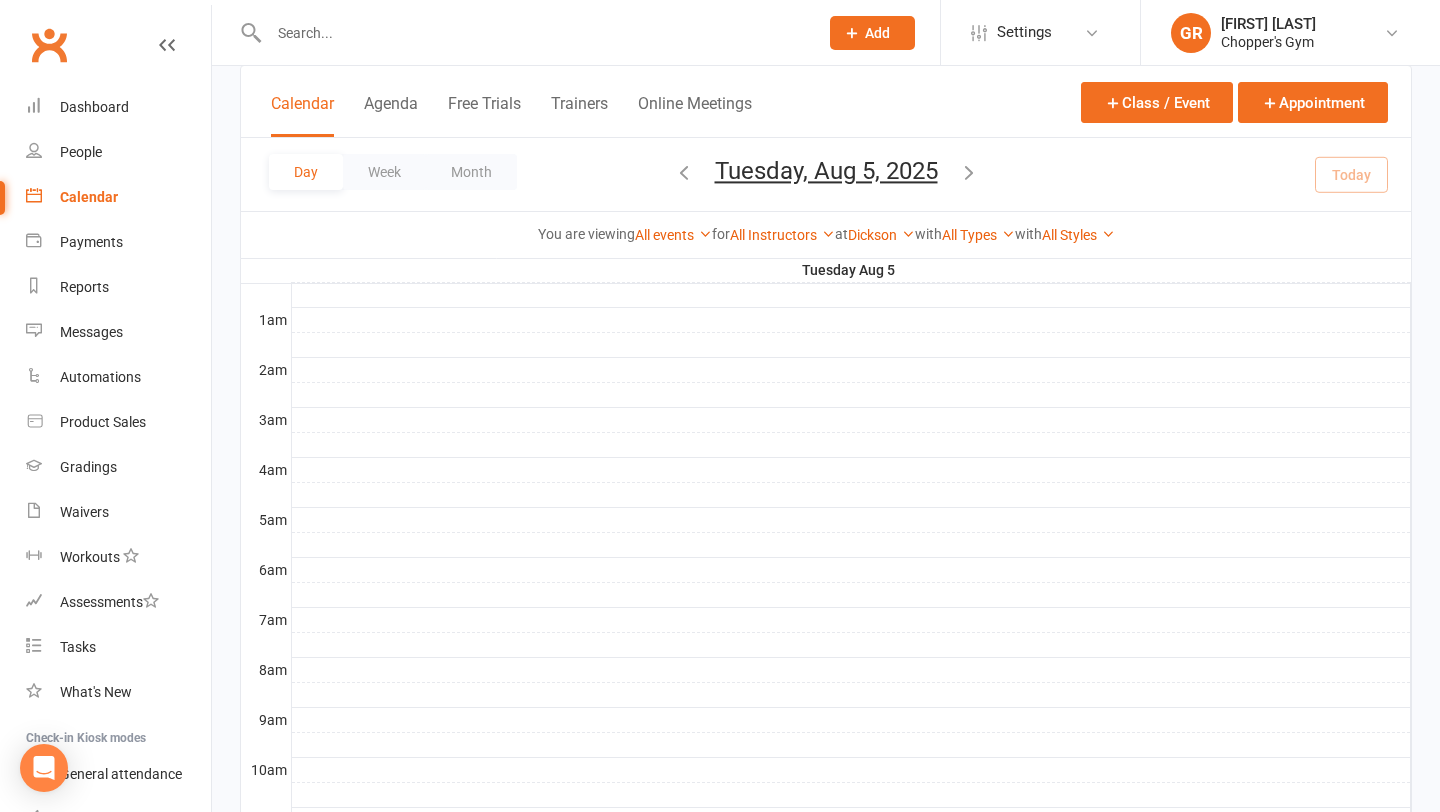 scroll, scrollTop: 187, scrollLeft: 0, axis: vertical 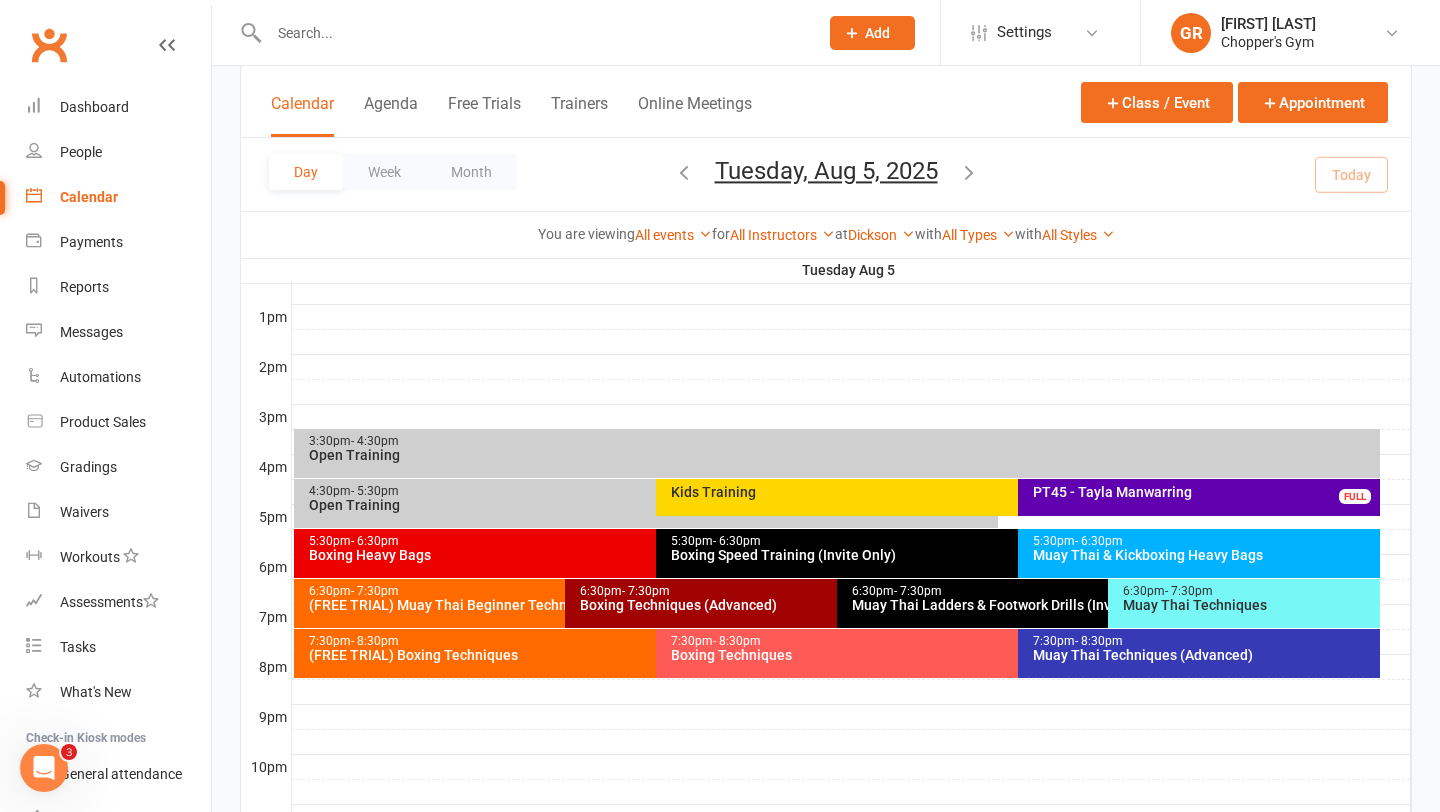 click on "Boxing Heavy Bags" at bounding box center (651, 555) 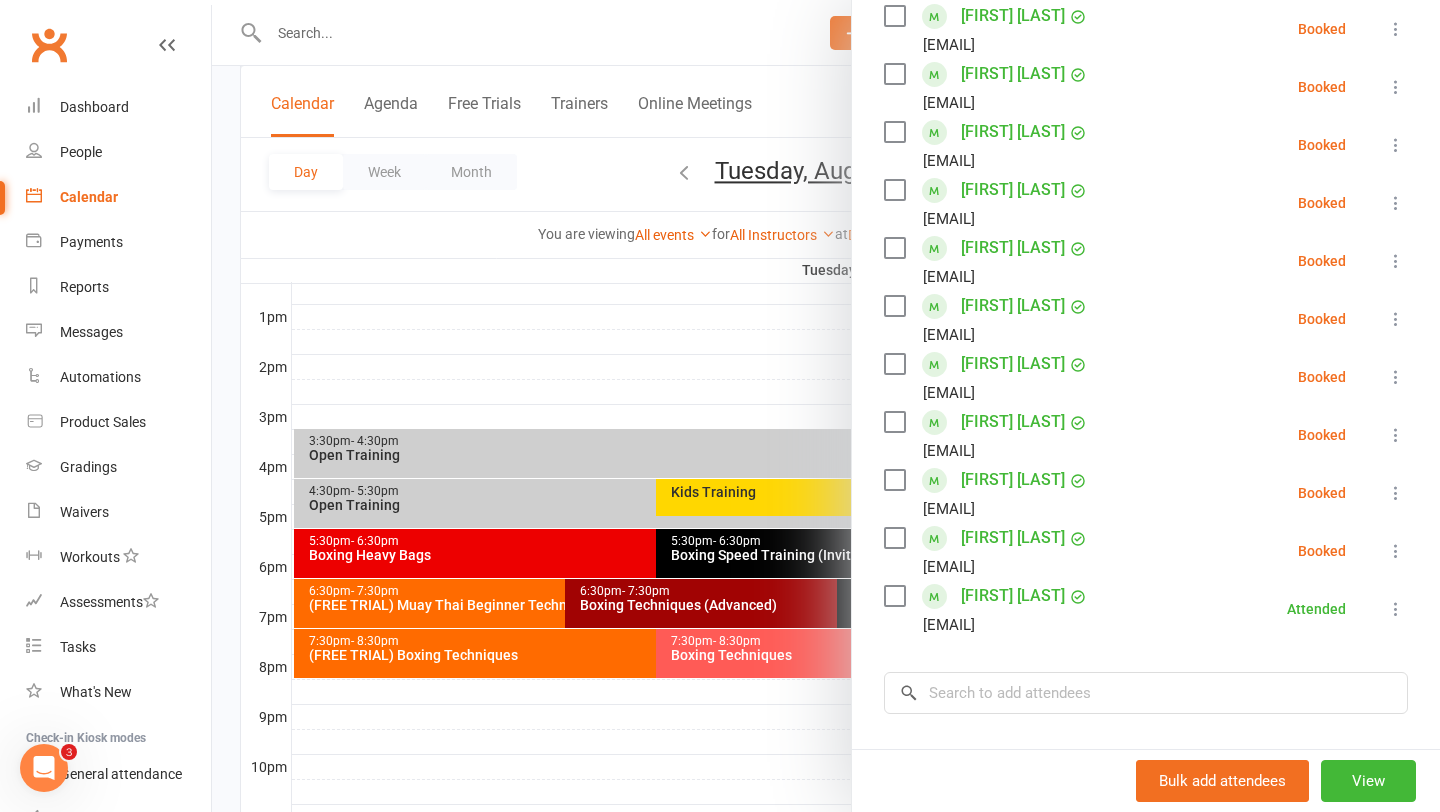 scroll, scrollTop: 553, scrollLeft: 0, axis: vertical 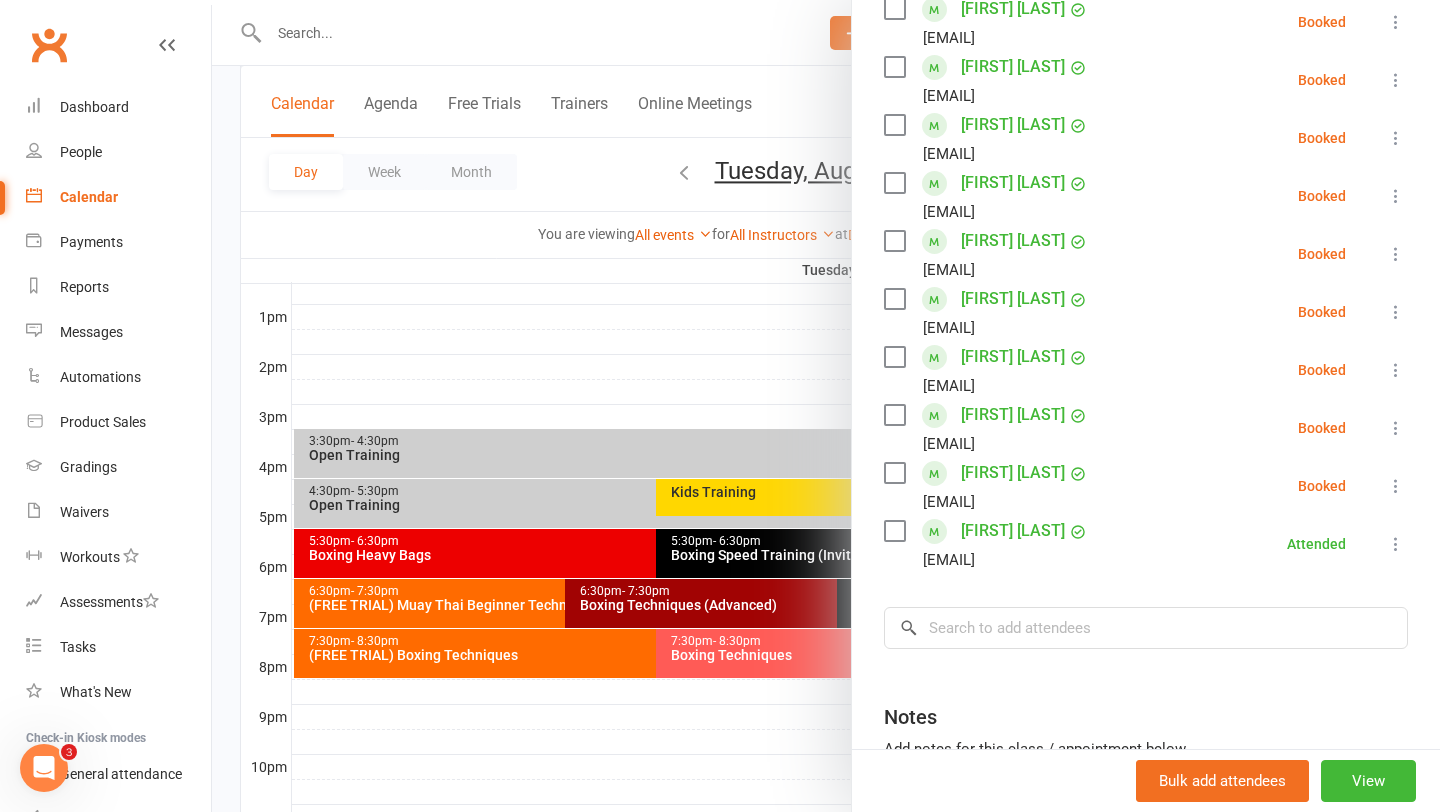 click at bounding box center (826, 406) 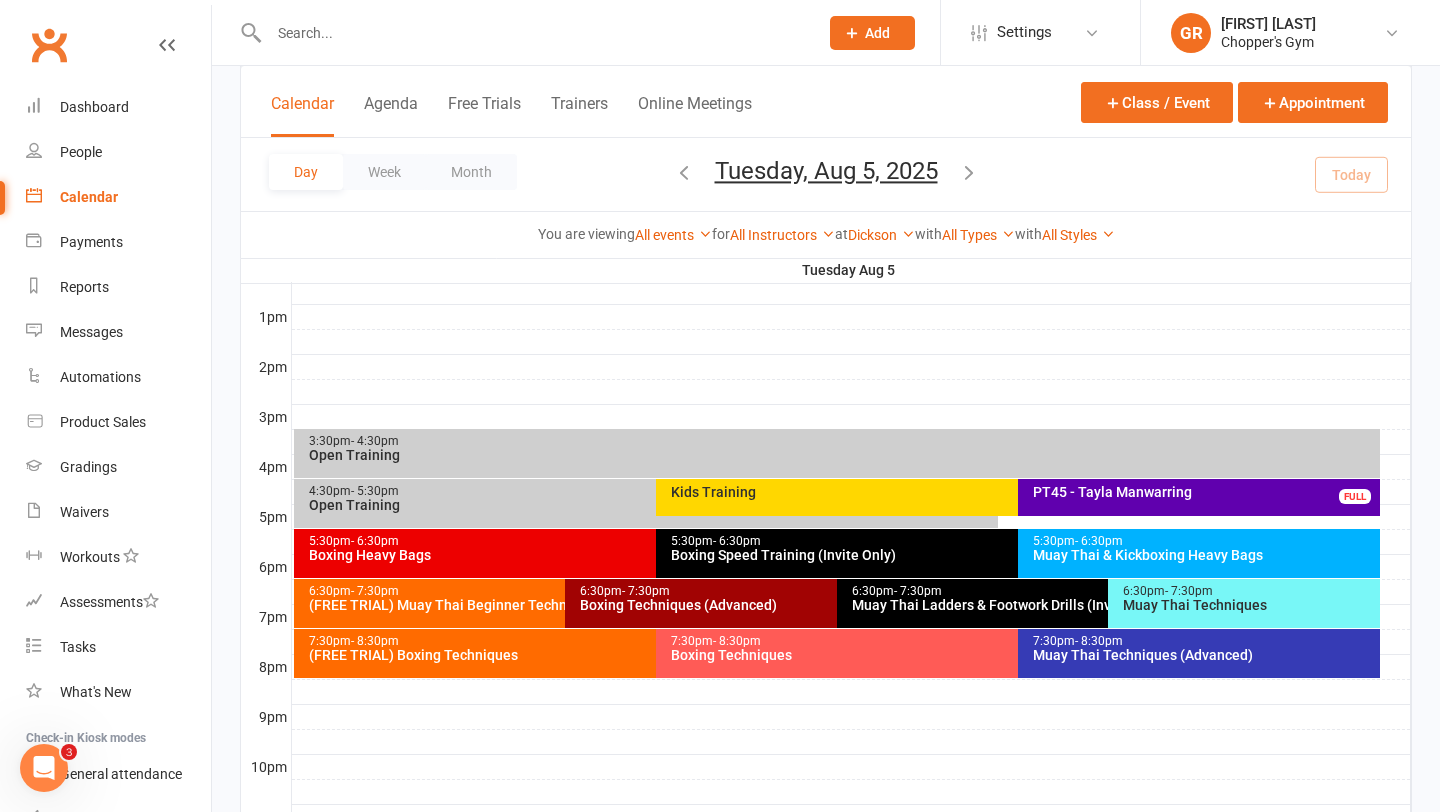 click on "Muay Thai & Kickboxing Heavy Bags" at bounding box center [1204, 555] 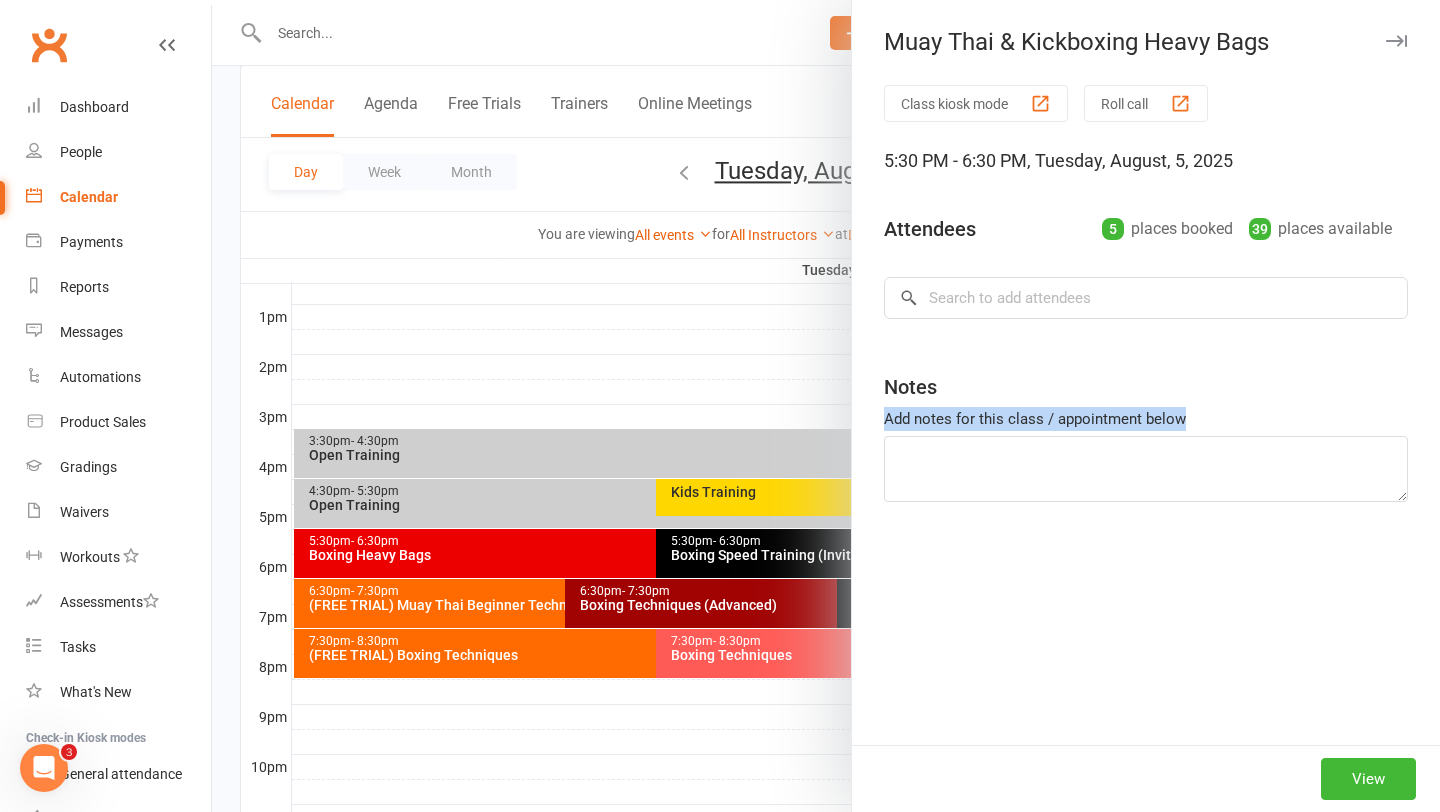 click on "Class kiosk mode  Roll call  5:30 PM - 6:30 PM, Tuesday, August, 5, 2025 Attendees  5  places booked 39  places available × No results
Notes  Add notes for this class / appointment below" at bounding box center [1146, 415] 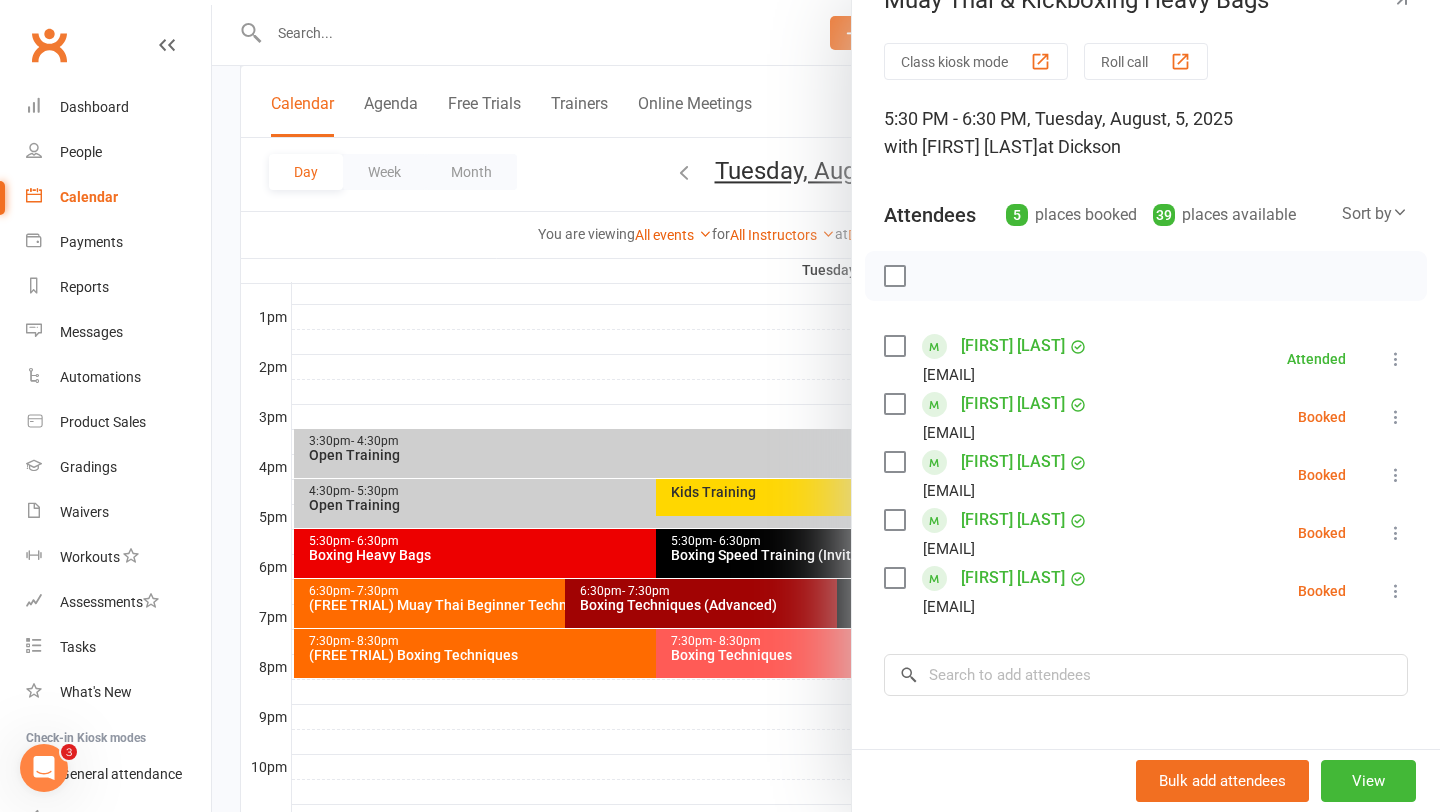 scroll, scrollTop: 46, scrollLeft: 0, axis: vertical 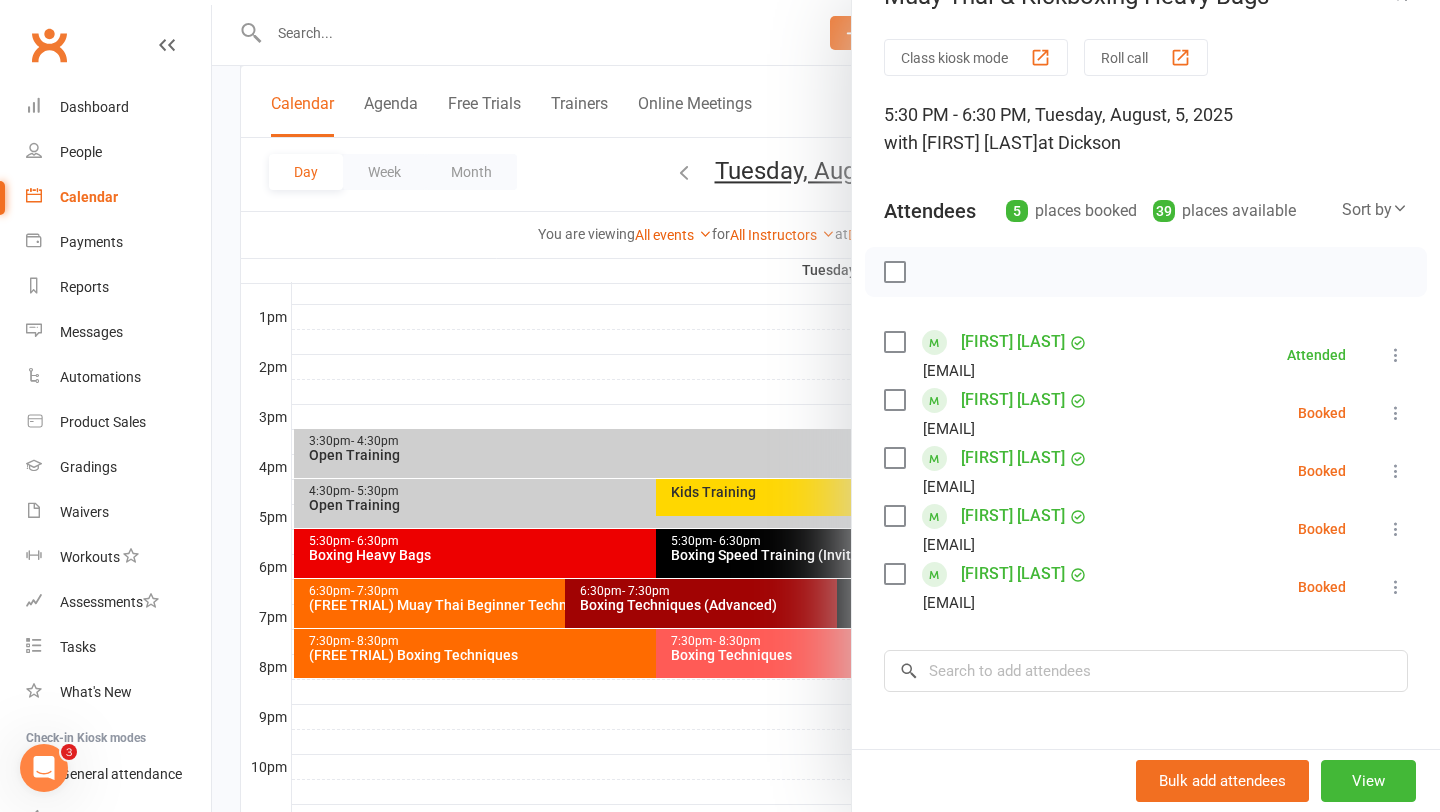 click at bounding box center [826, 406] 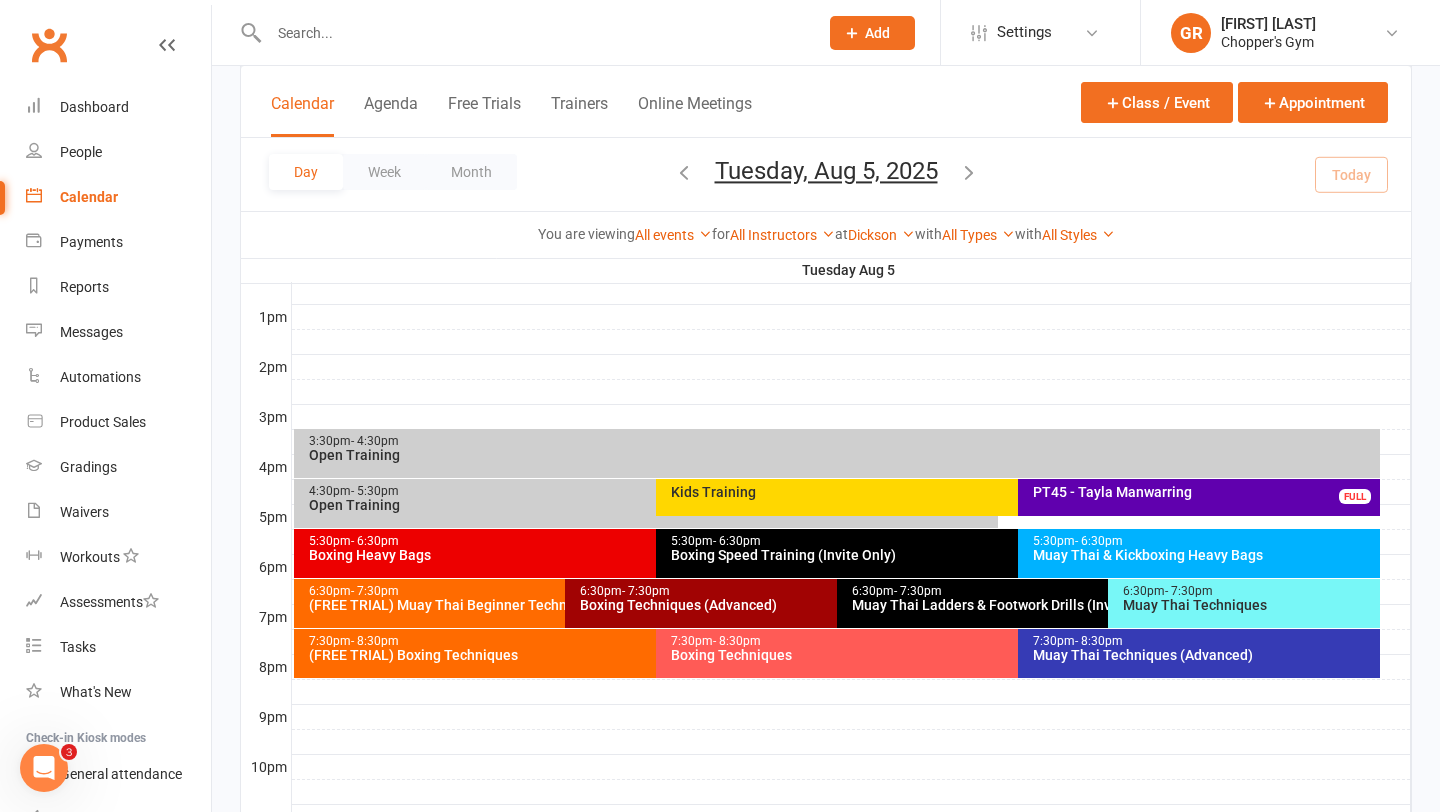 click on "Boxing Heavy Bags" at bounding box center (651, 555) 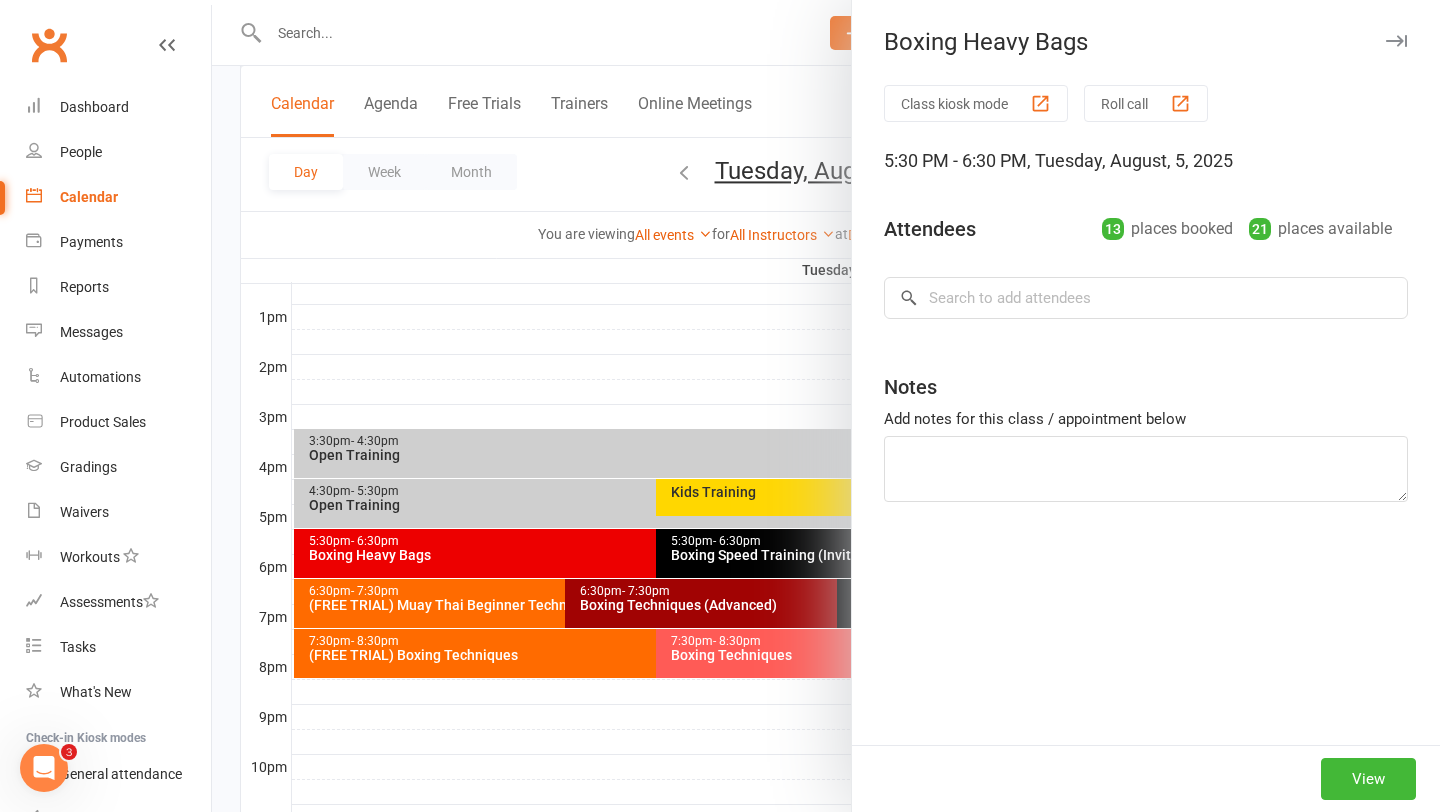 click at bounding box center [826, 406] 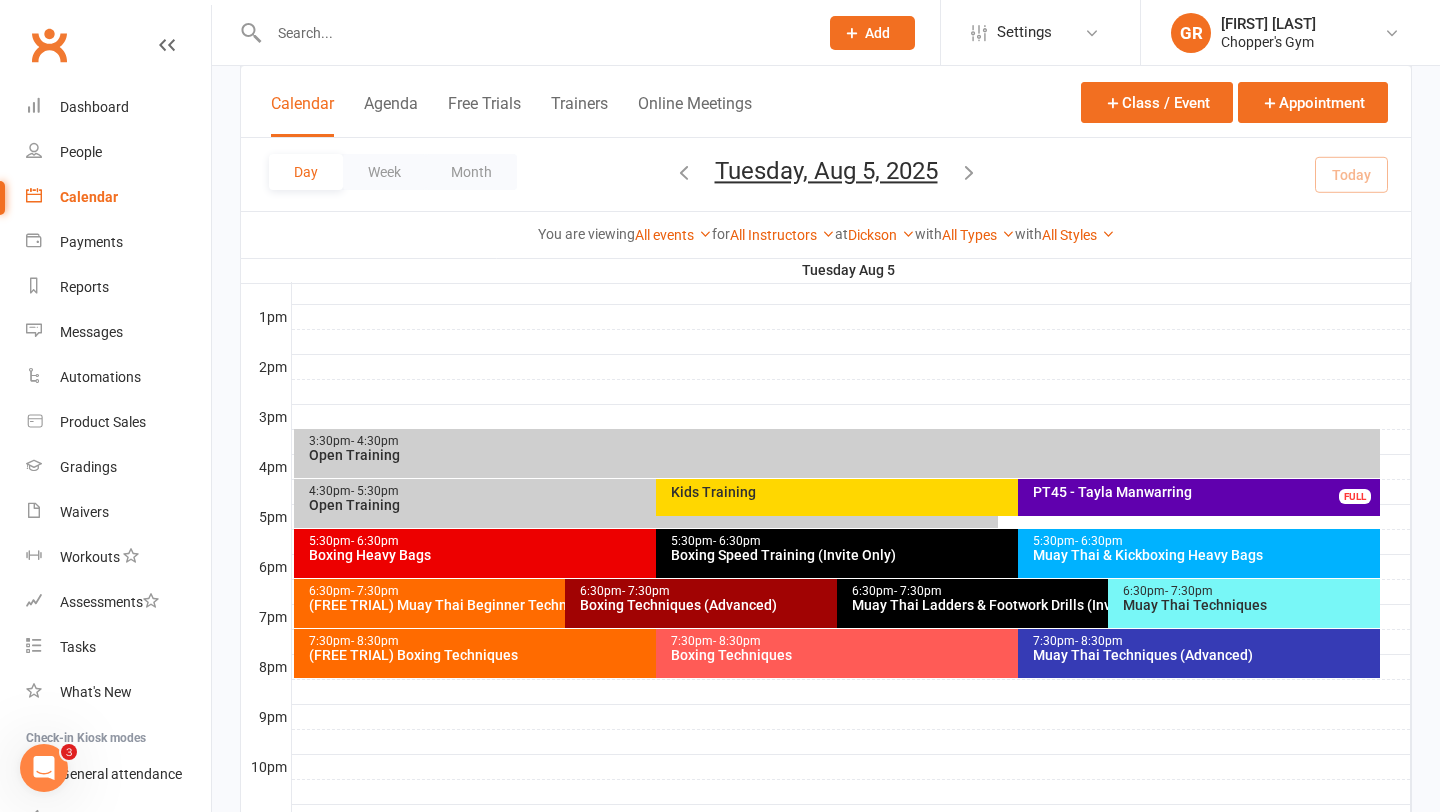 click on "Boxing Heavy Bags" at bounding box center (651, 555) 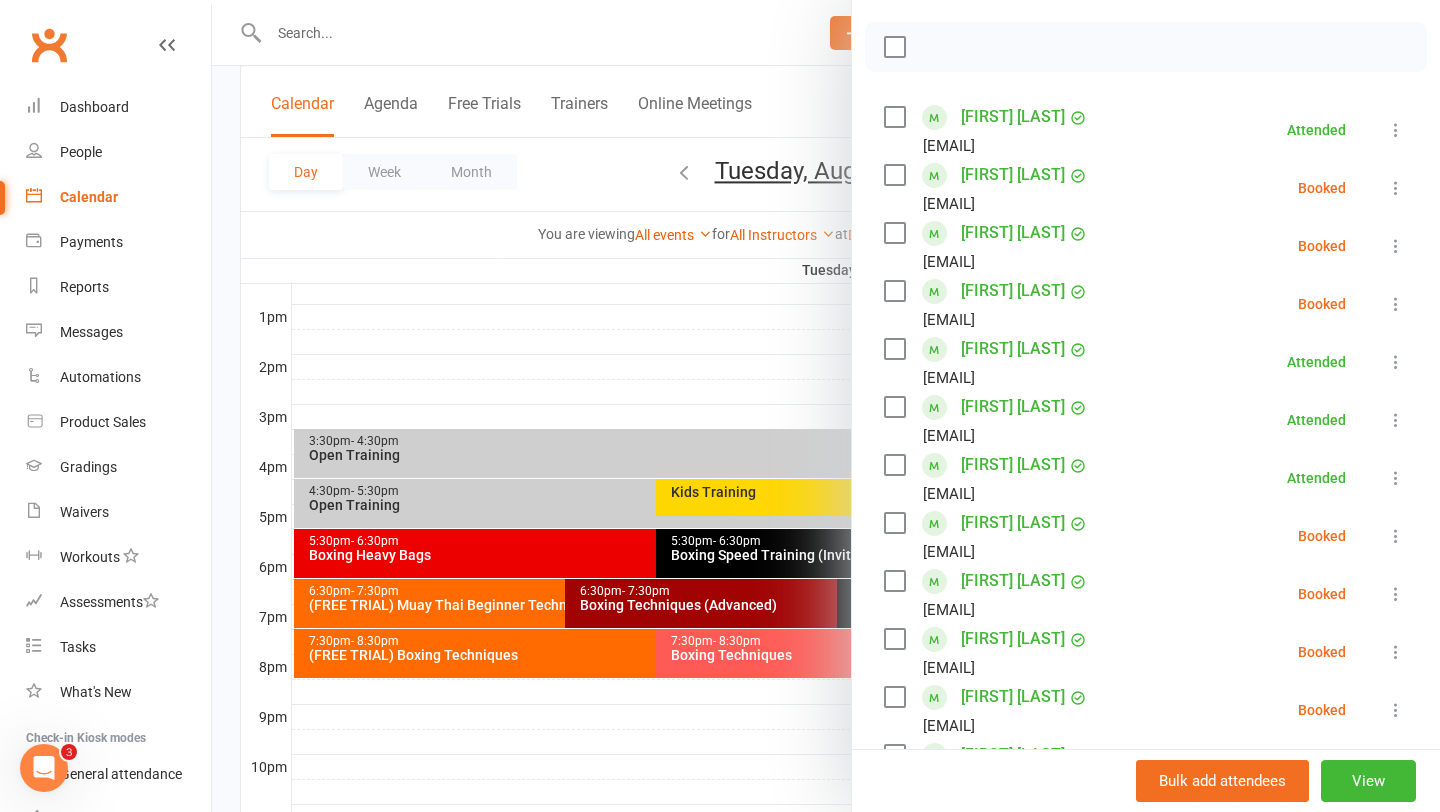 scroll, scrollTop: 299, scrollLeft: 0, axis: vertical 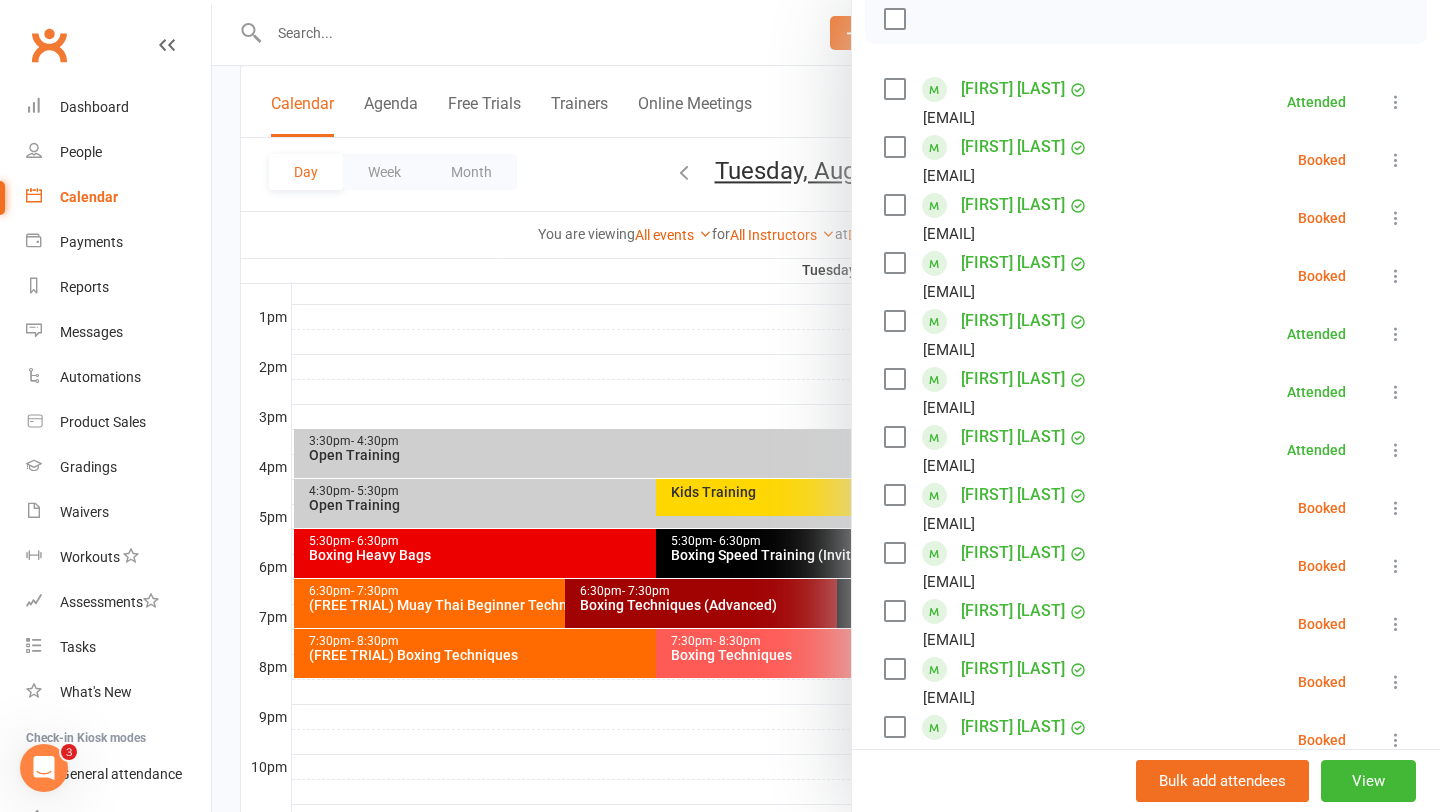 click at bounding box center (894, 495) 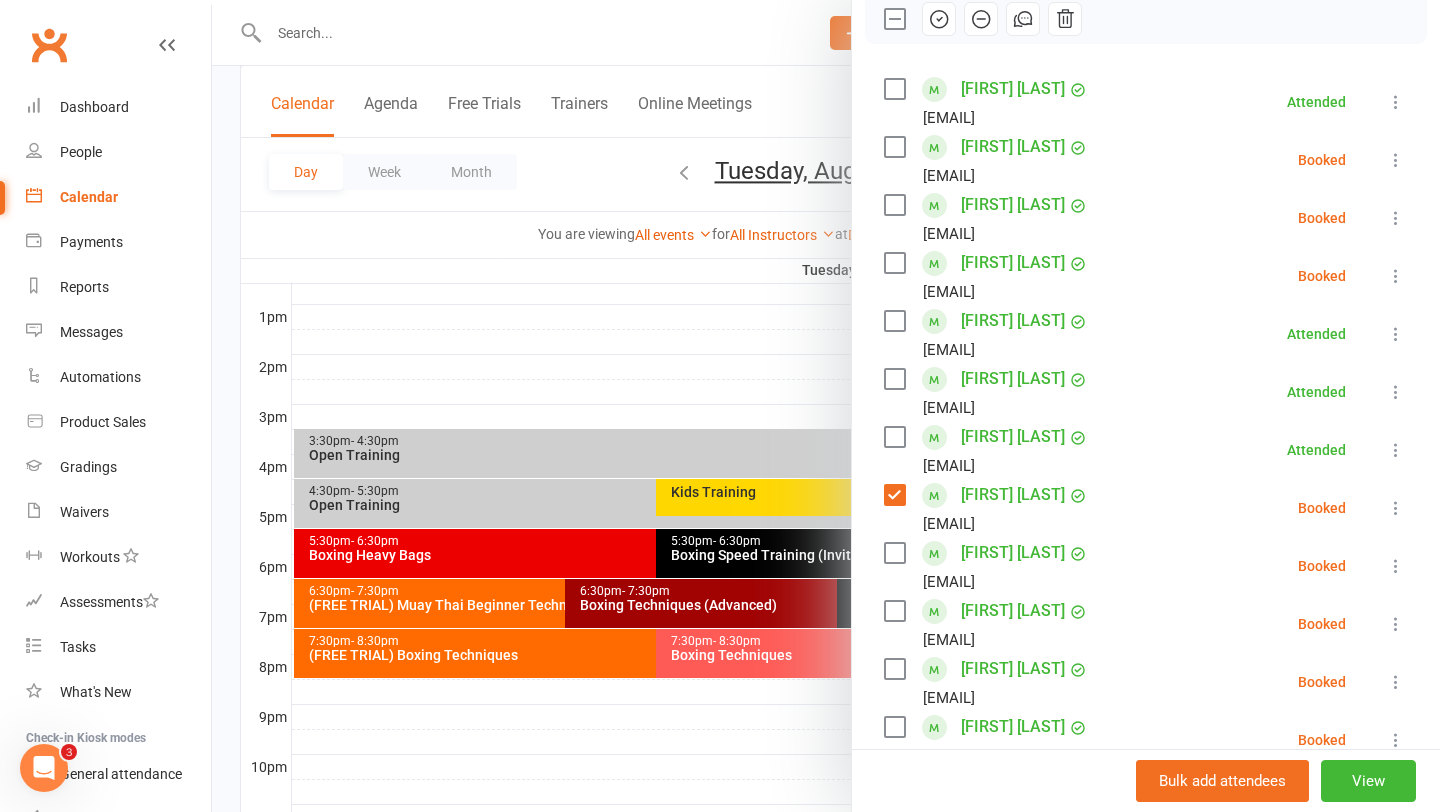 click 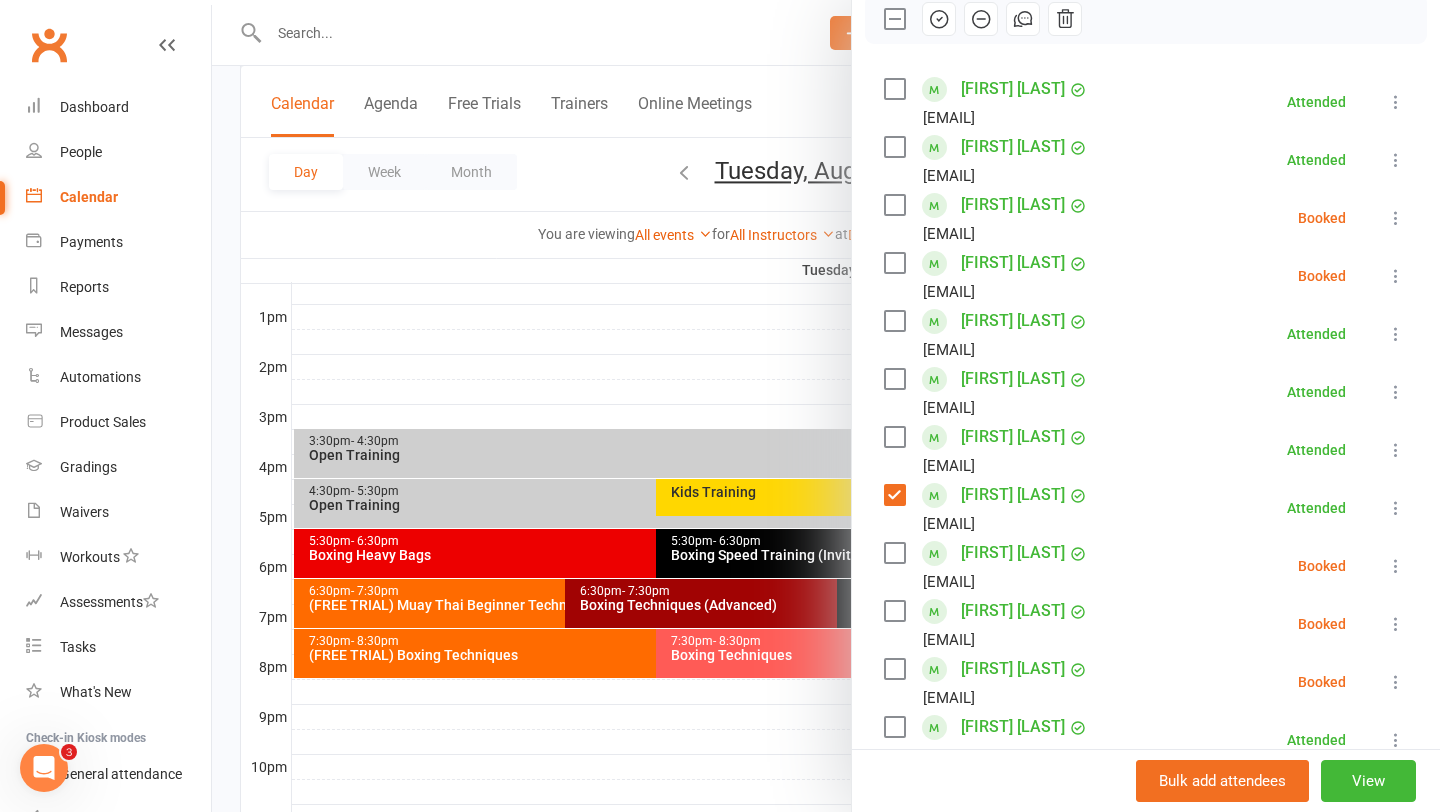 click at bounding box center (826, 406) 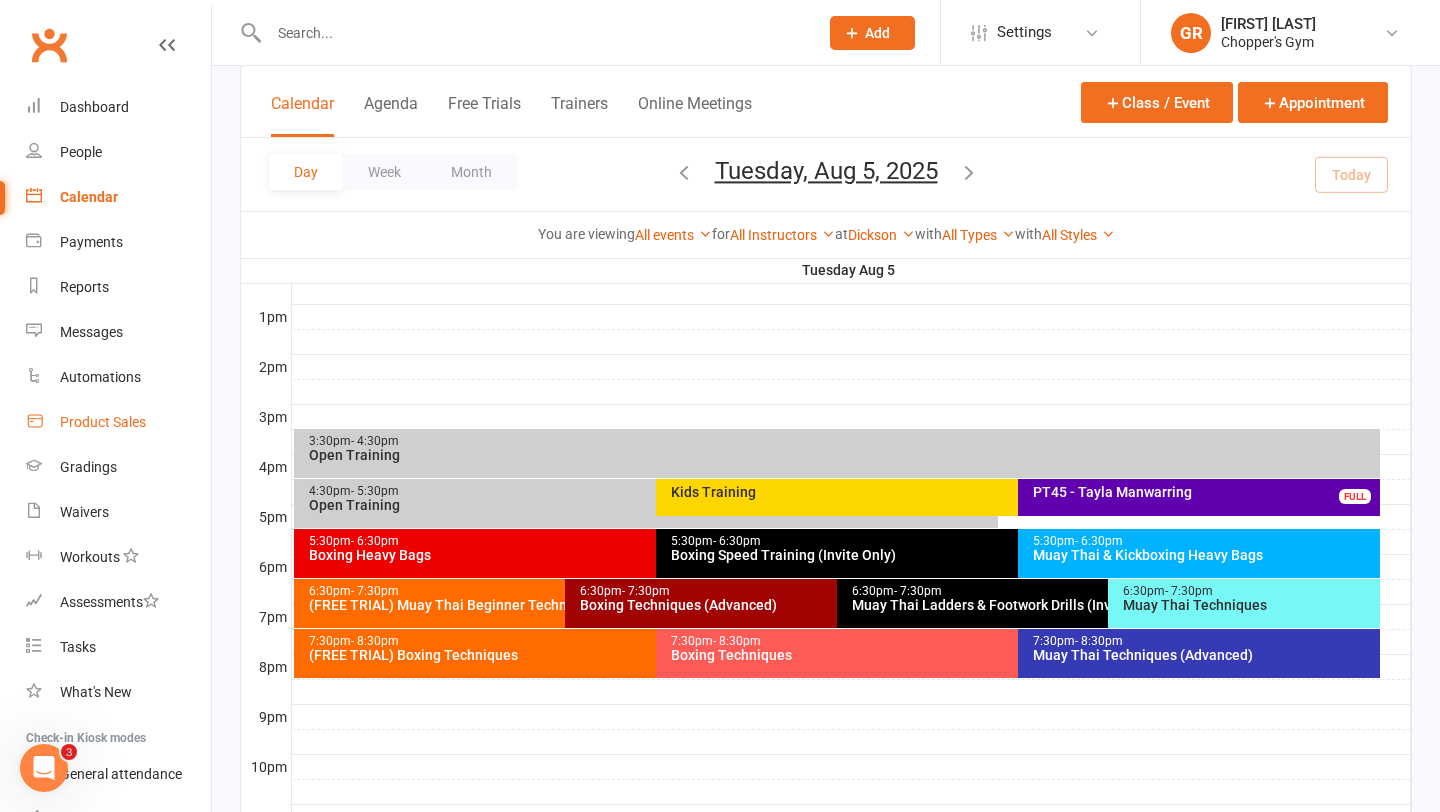 click on "Product Sales" at bounding box center (118, 422) 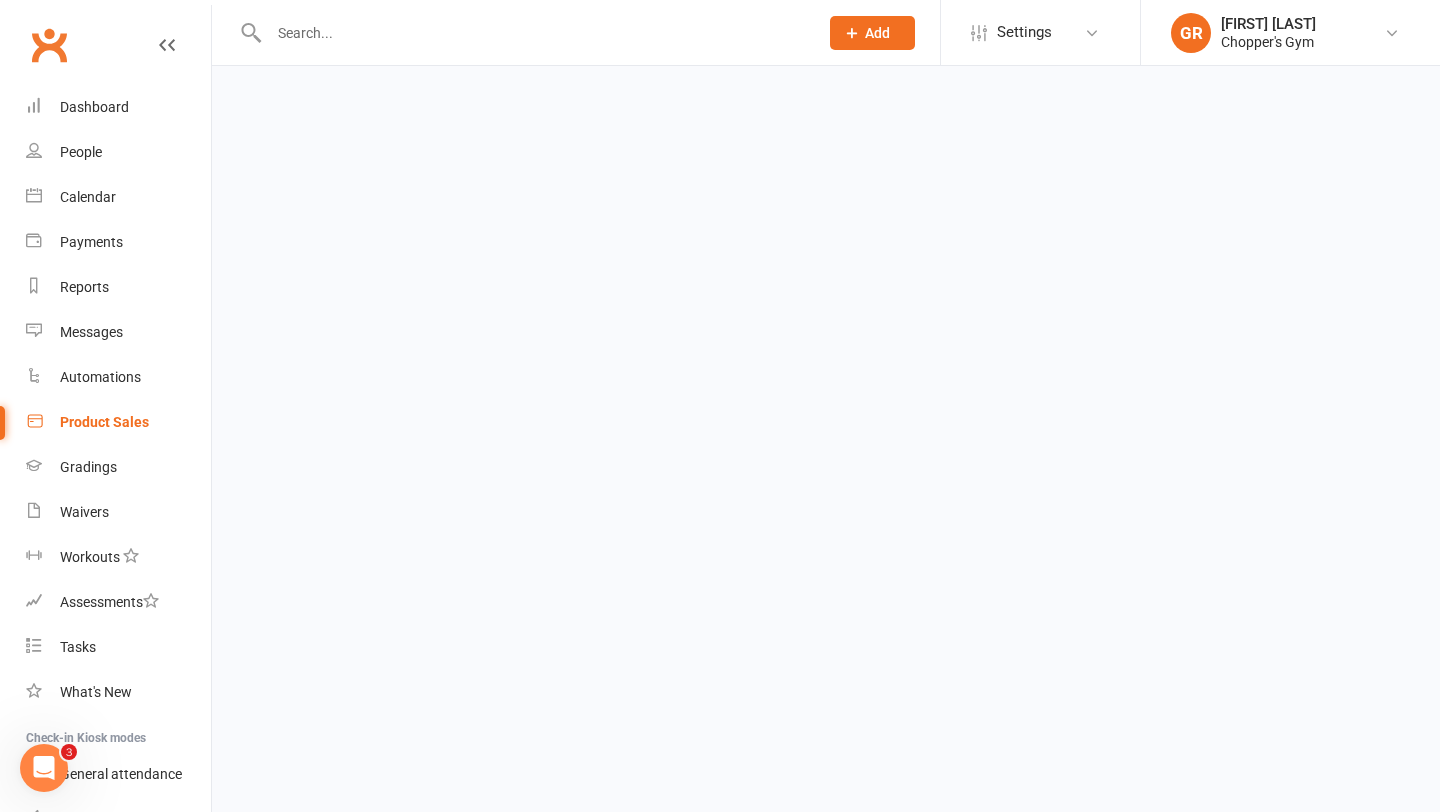 scroll, scrollTop: 0, scrollLeft: 0, axis: both 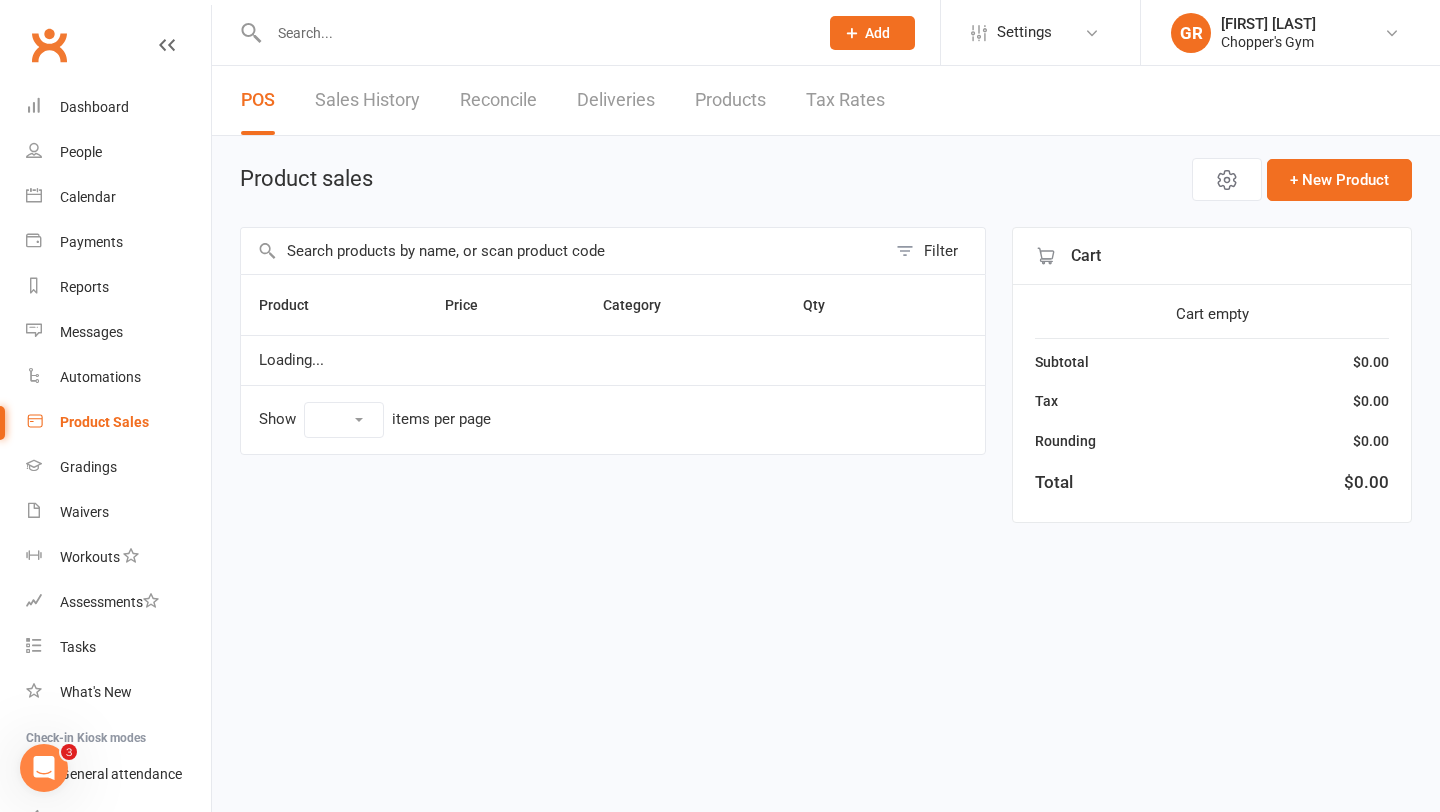 select on "100" 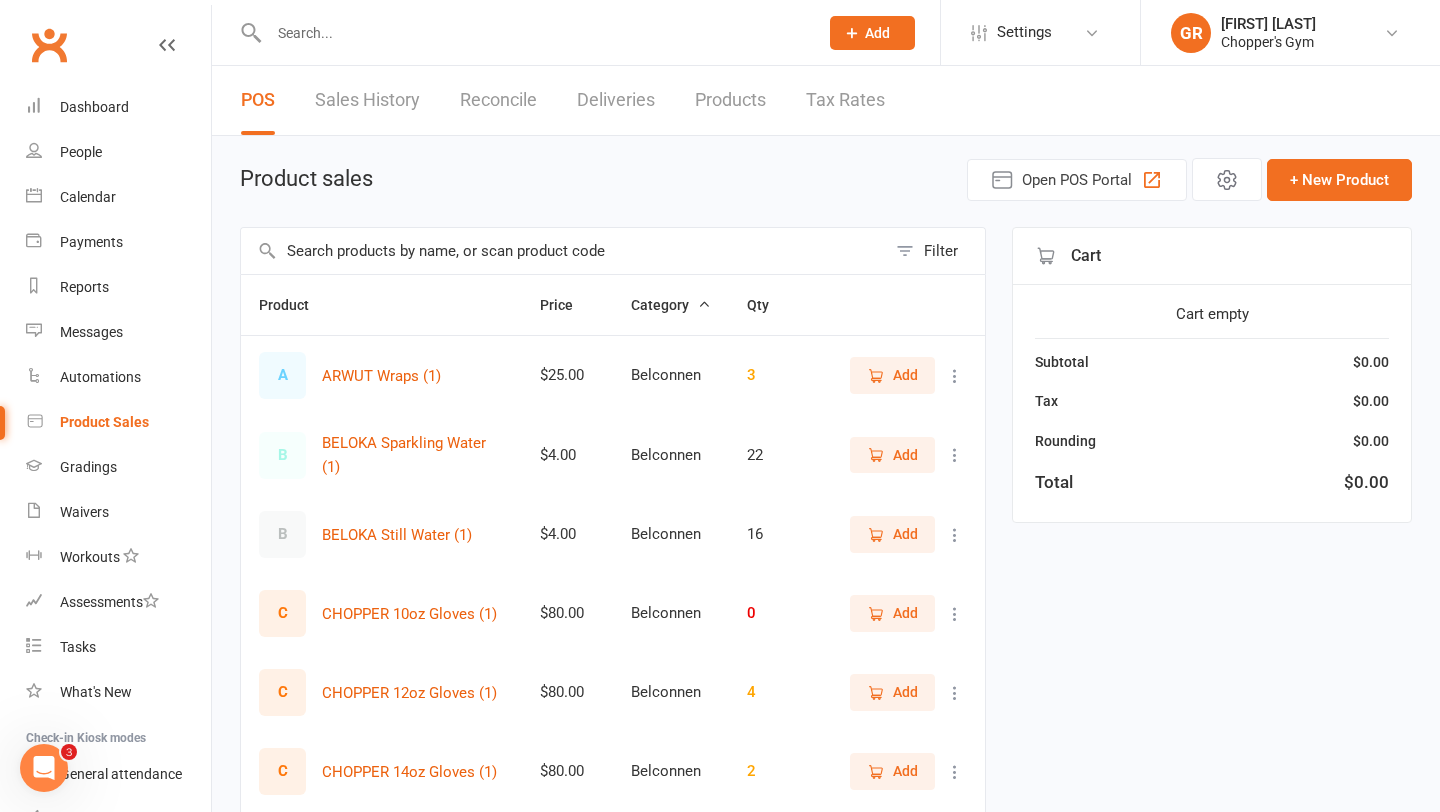 click at bounding box center (533, 33) 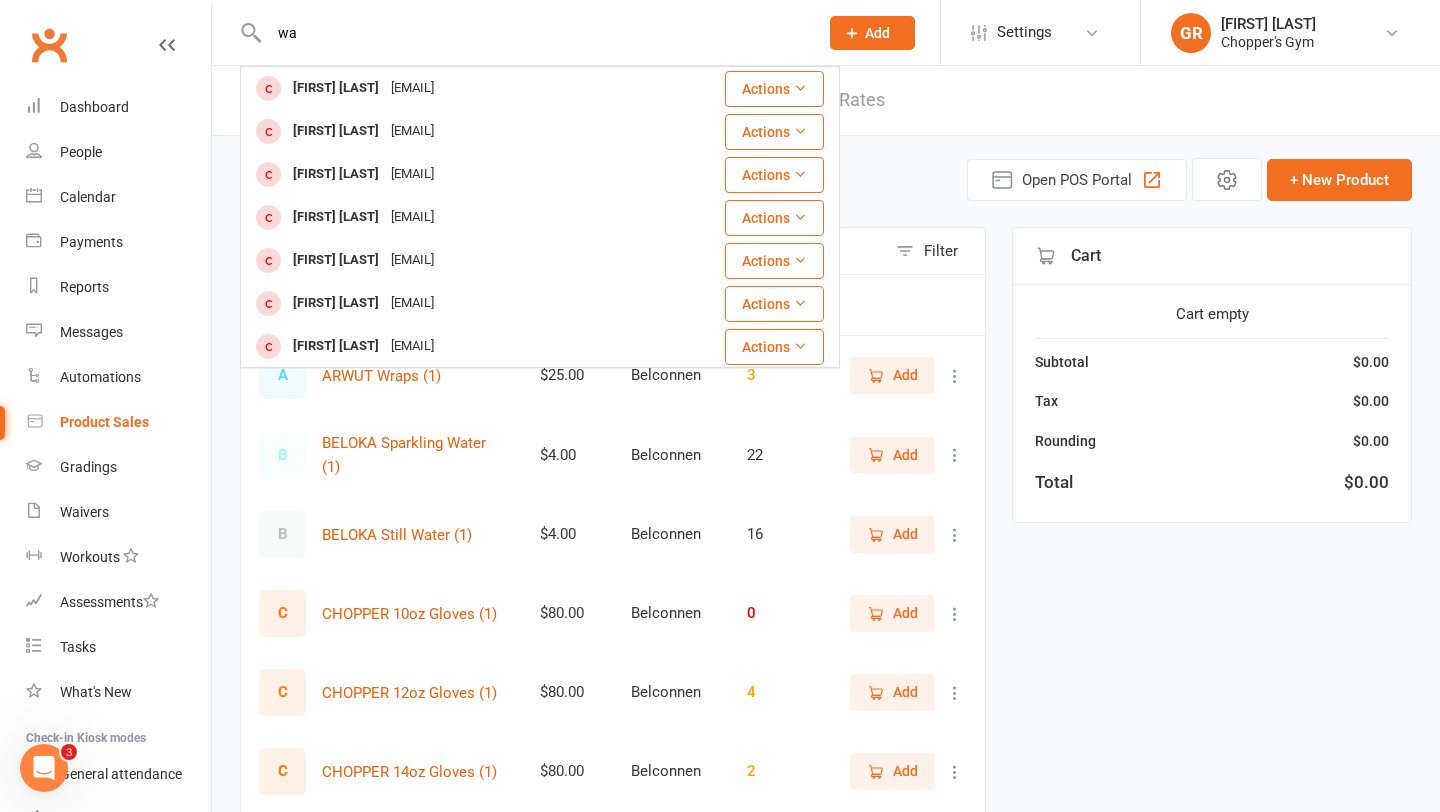 type on "w" 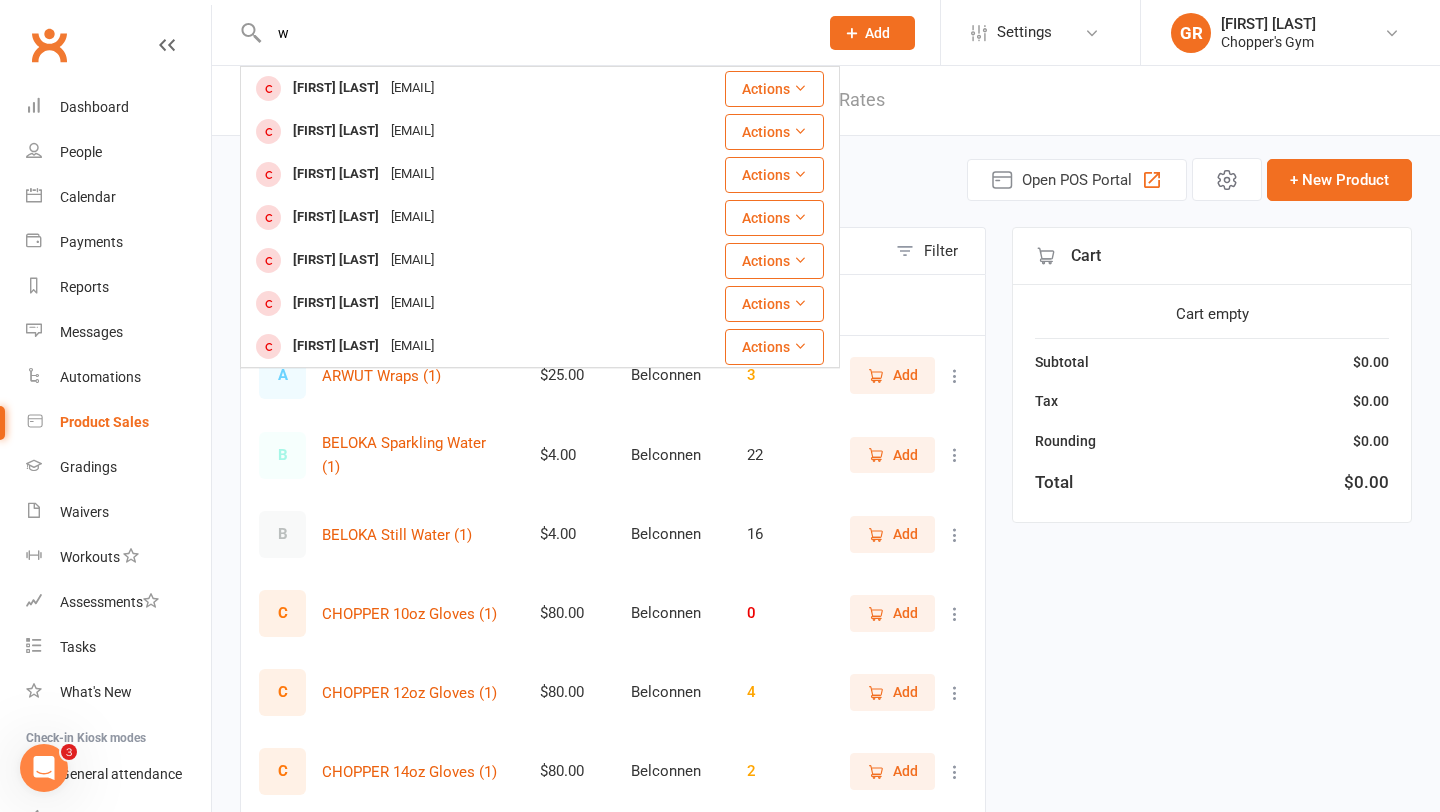 type 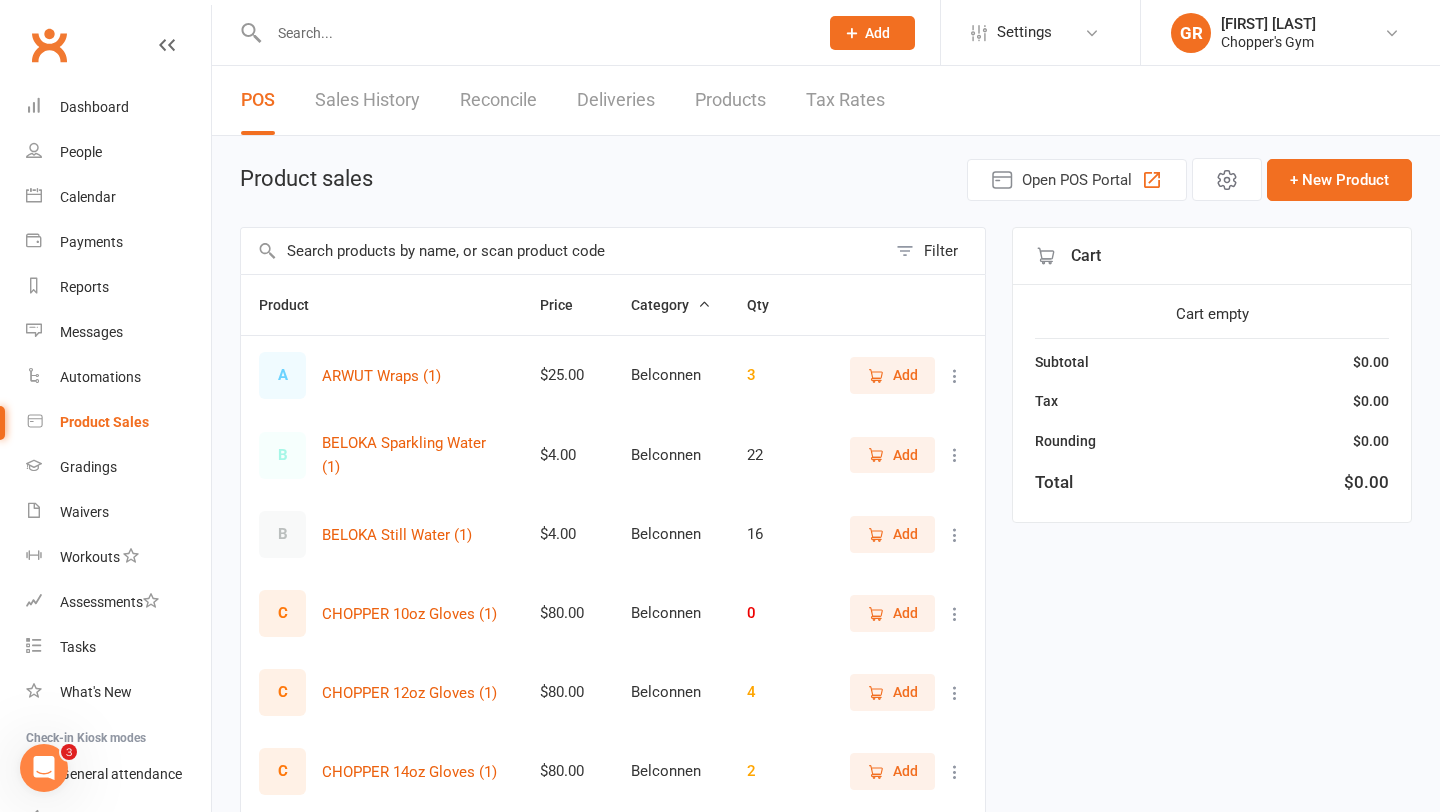 click at bounding box center (563, 251) 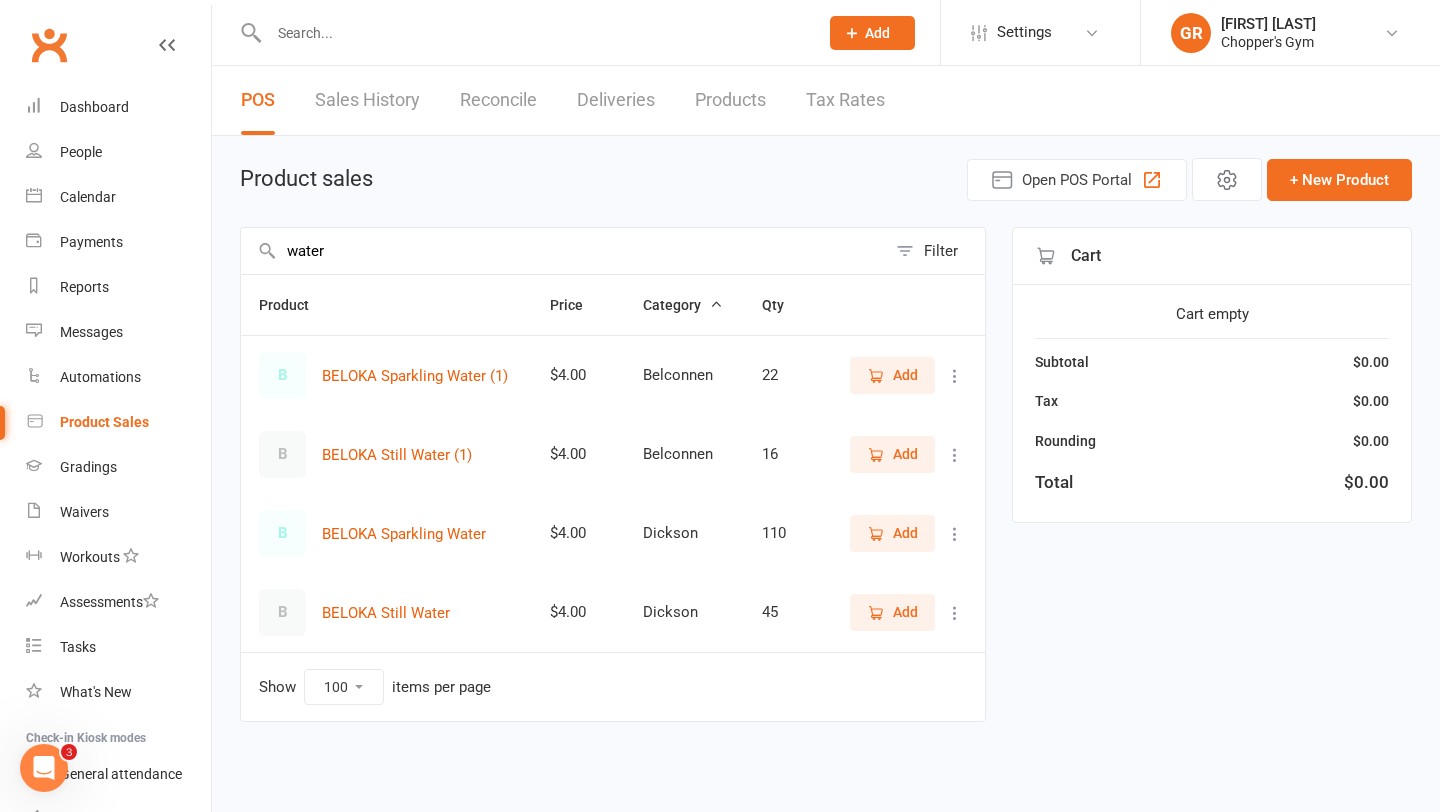 type on "water" 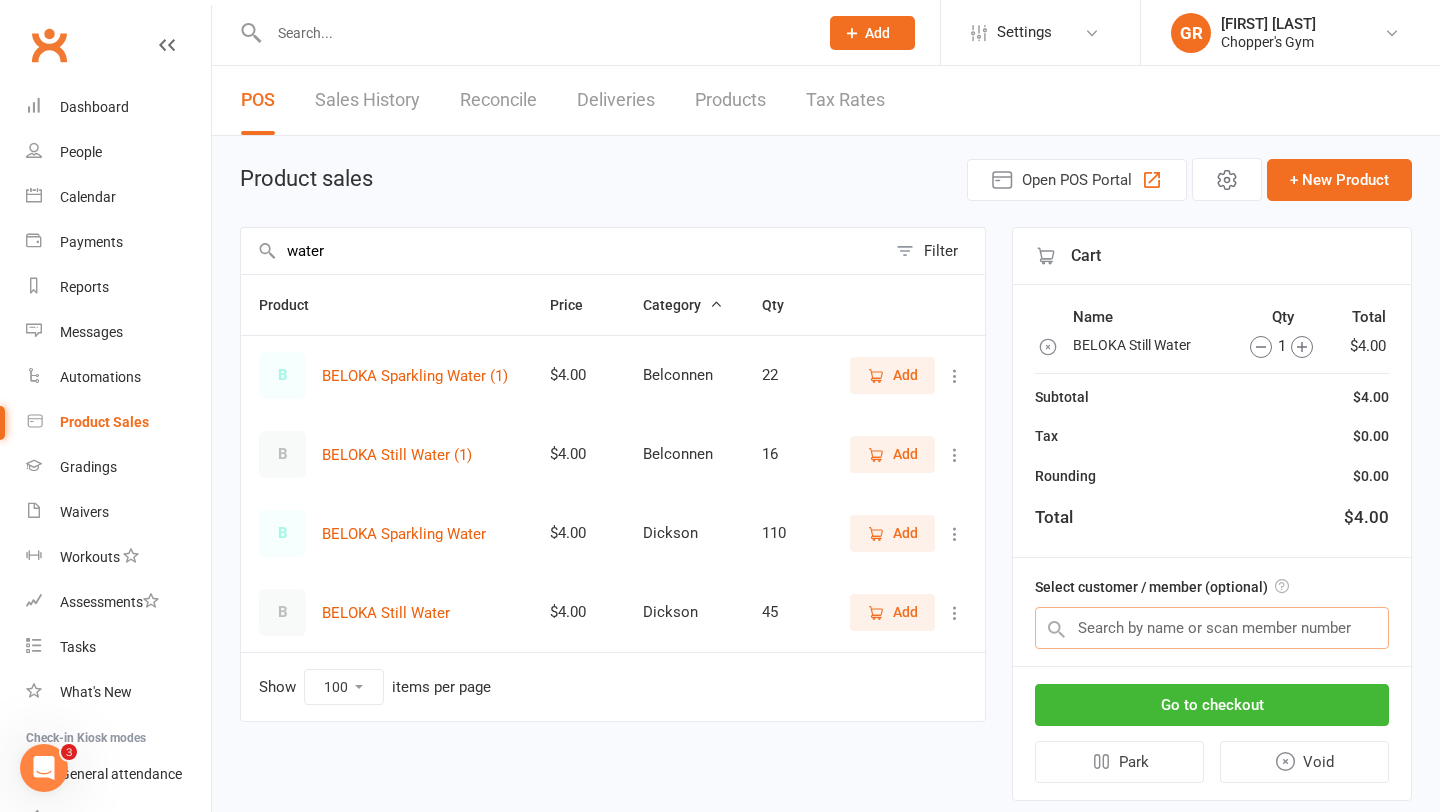 click at bounding box center (1212, 628) 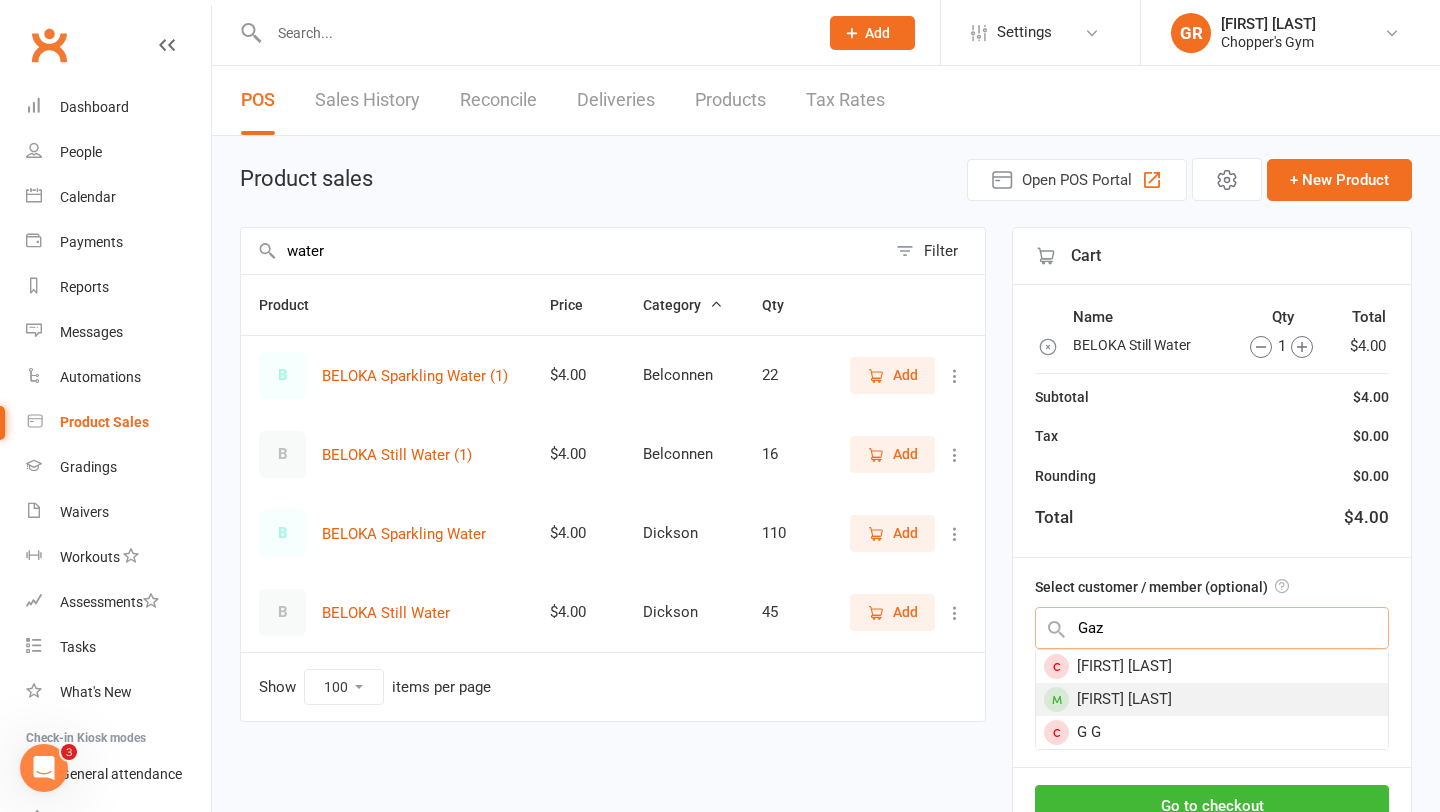 type on "Gaz" 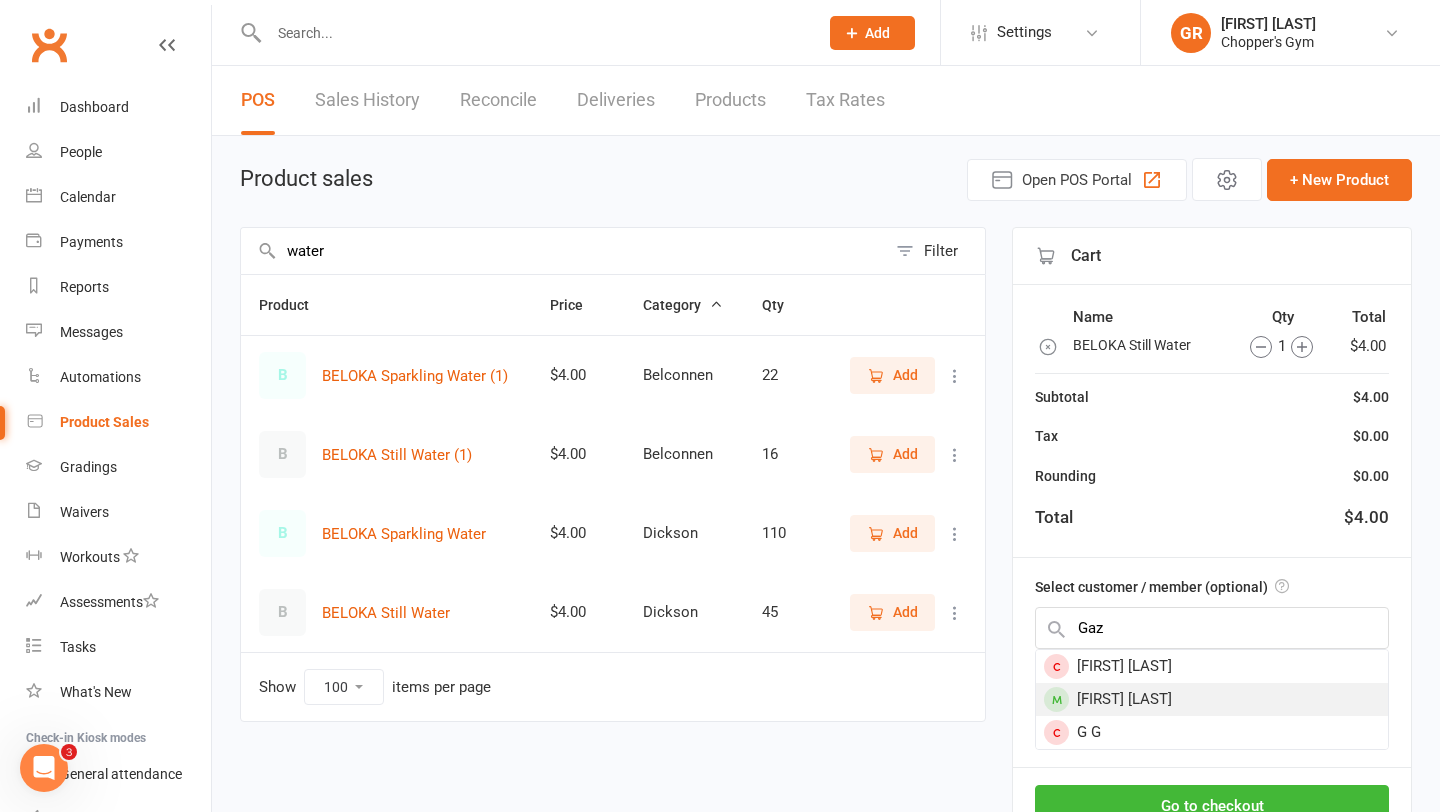 click on "[FIRST] [LAST]" at bounding box center [1212, 699] 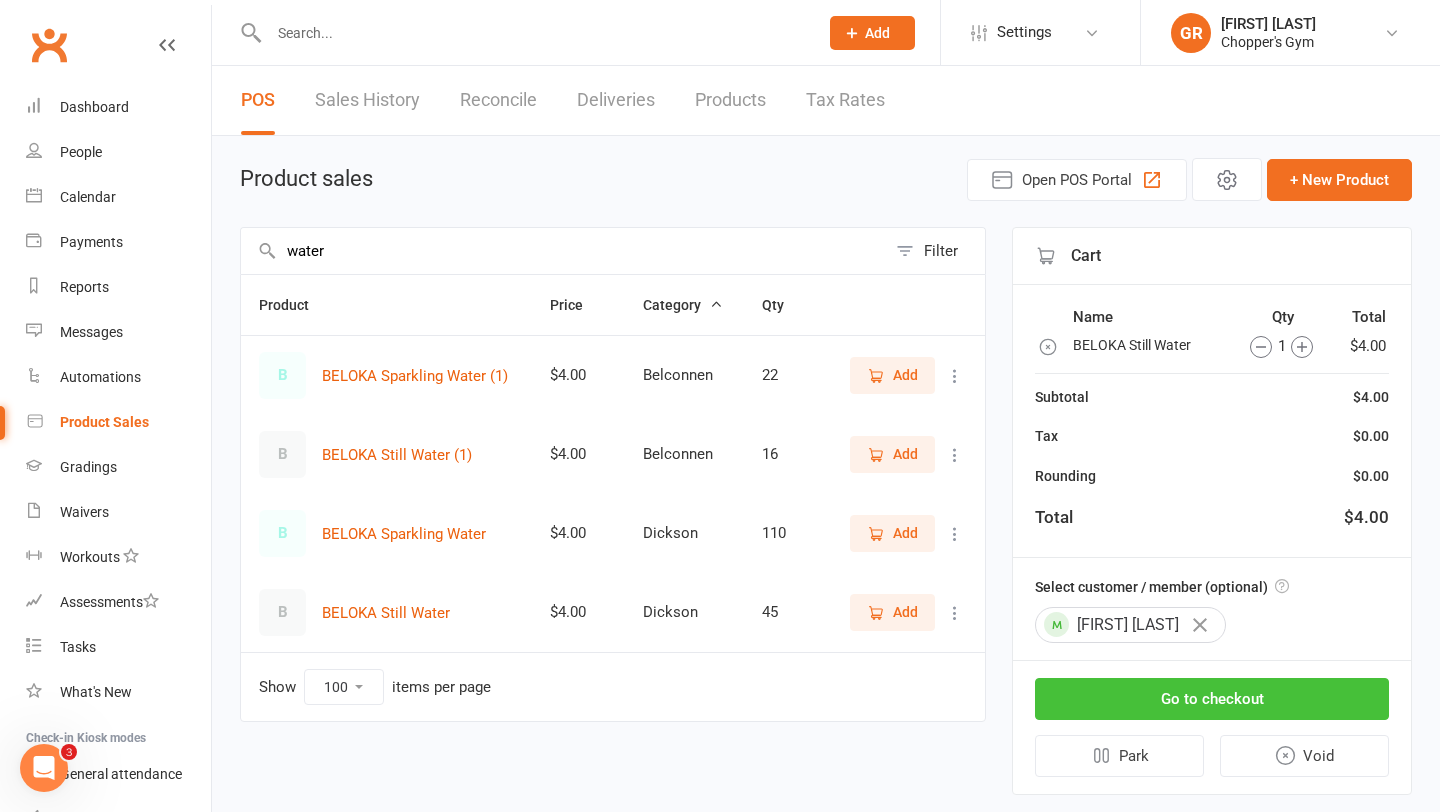 click on "Go to checkout" at bounding box center [1212, 699] 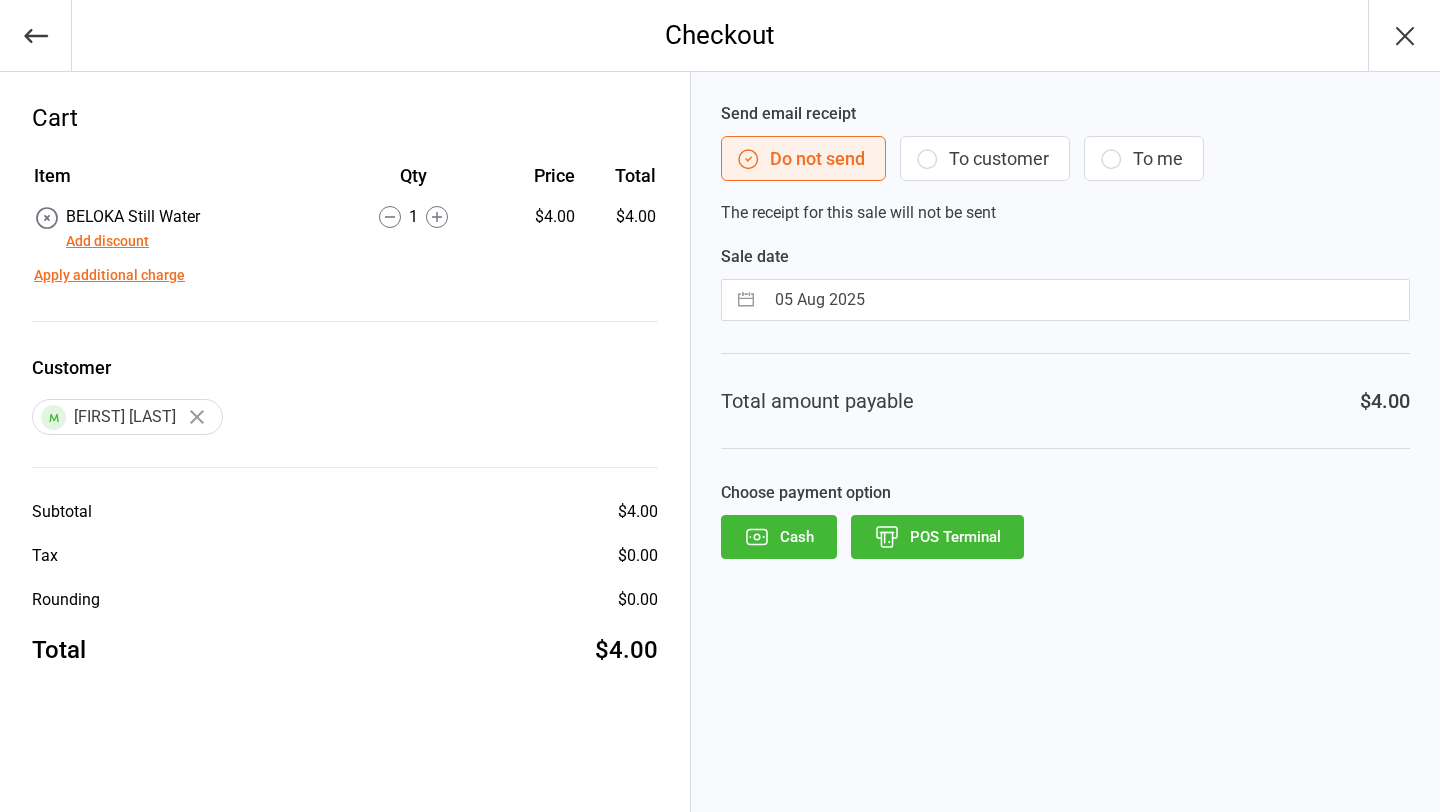 scroll, scrollTop: 0, scrollLeft: 0, axis: both 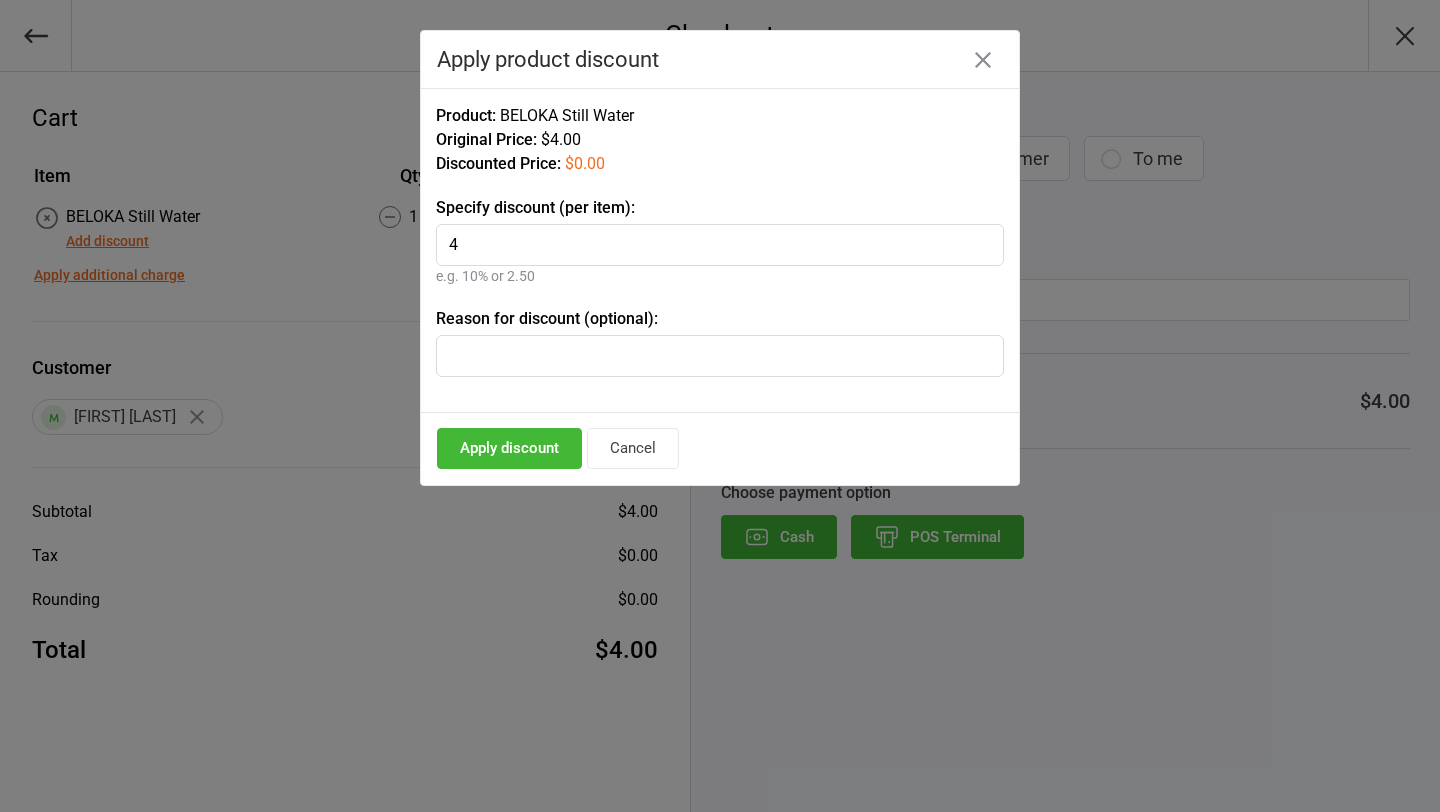 type on "4" 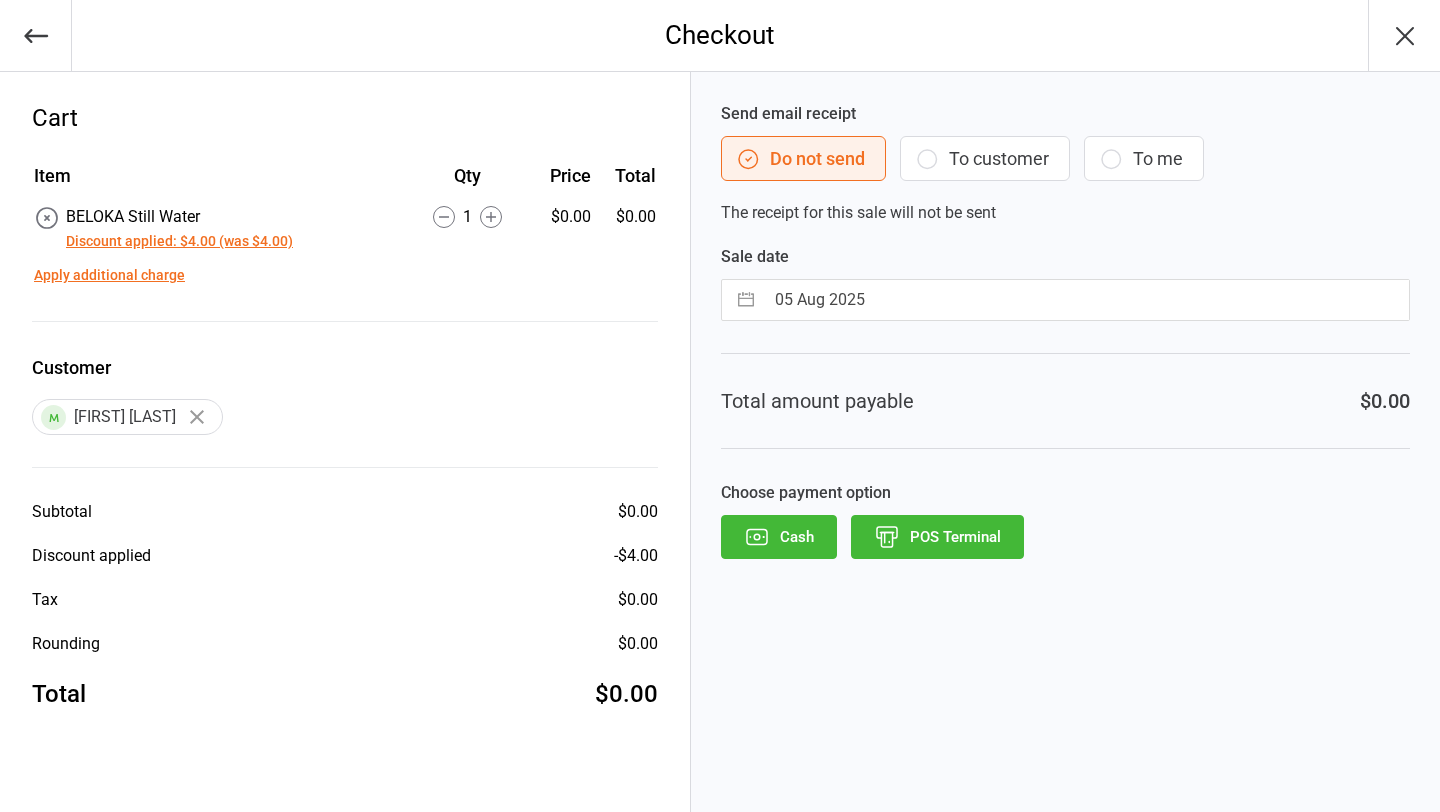 click on "POS Terminal" at bounding box center (937, 537) 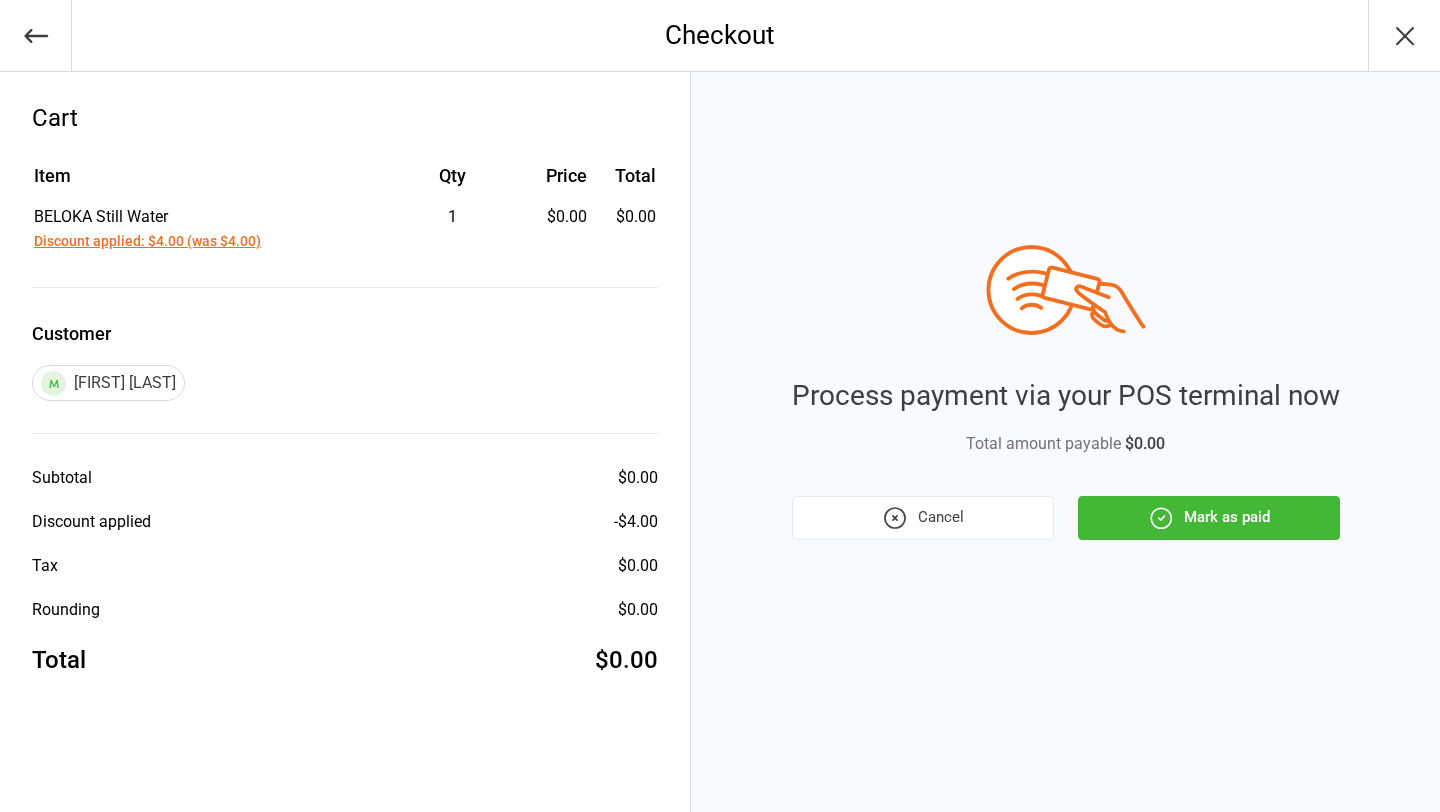 click 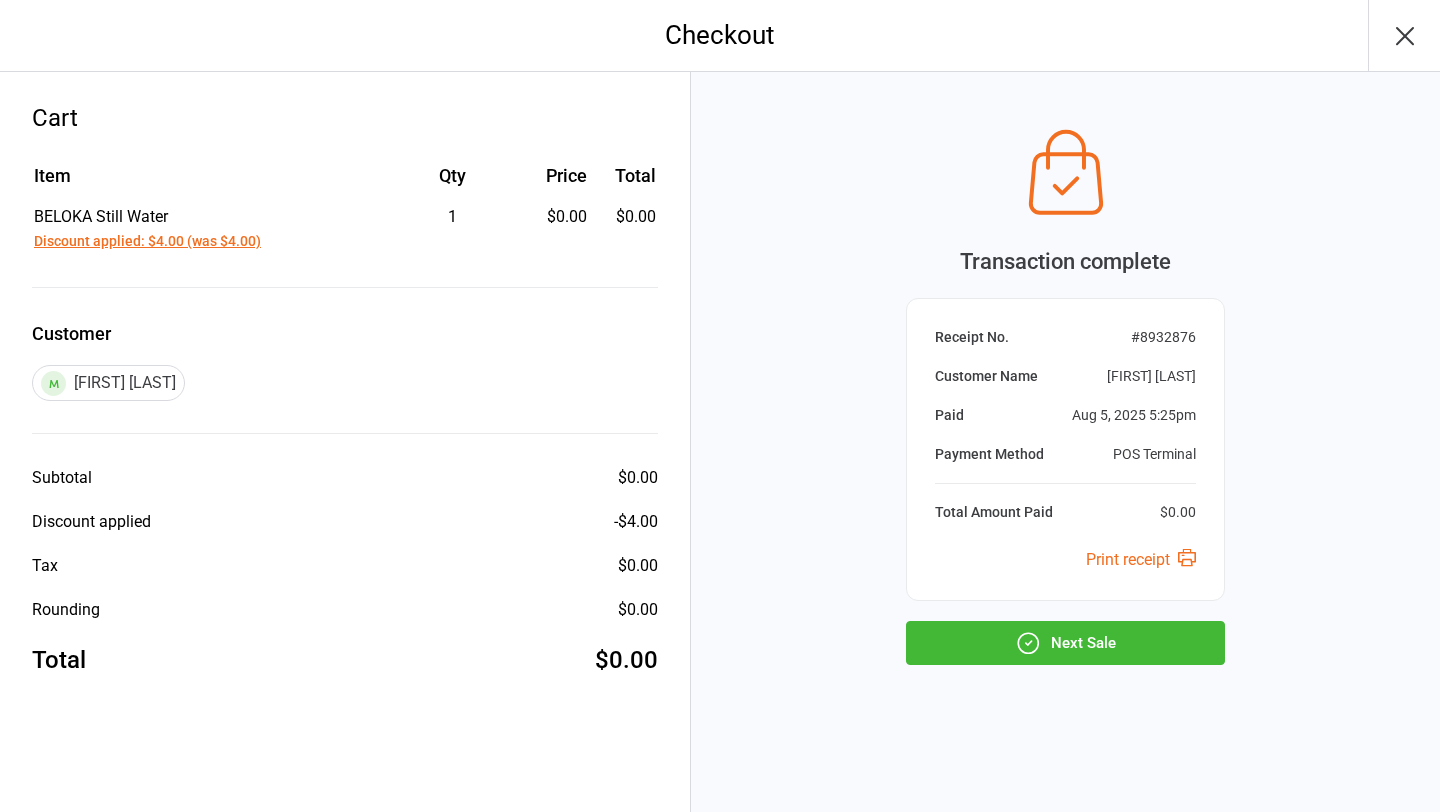 click on "Next Sale" at bounding box center [1065, 643] 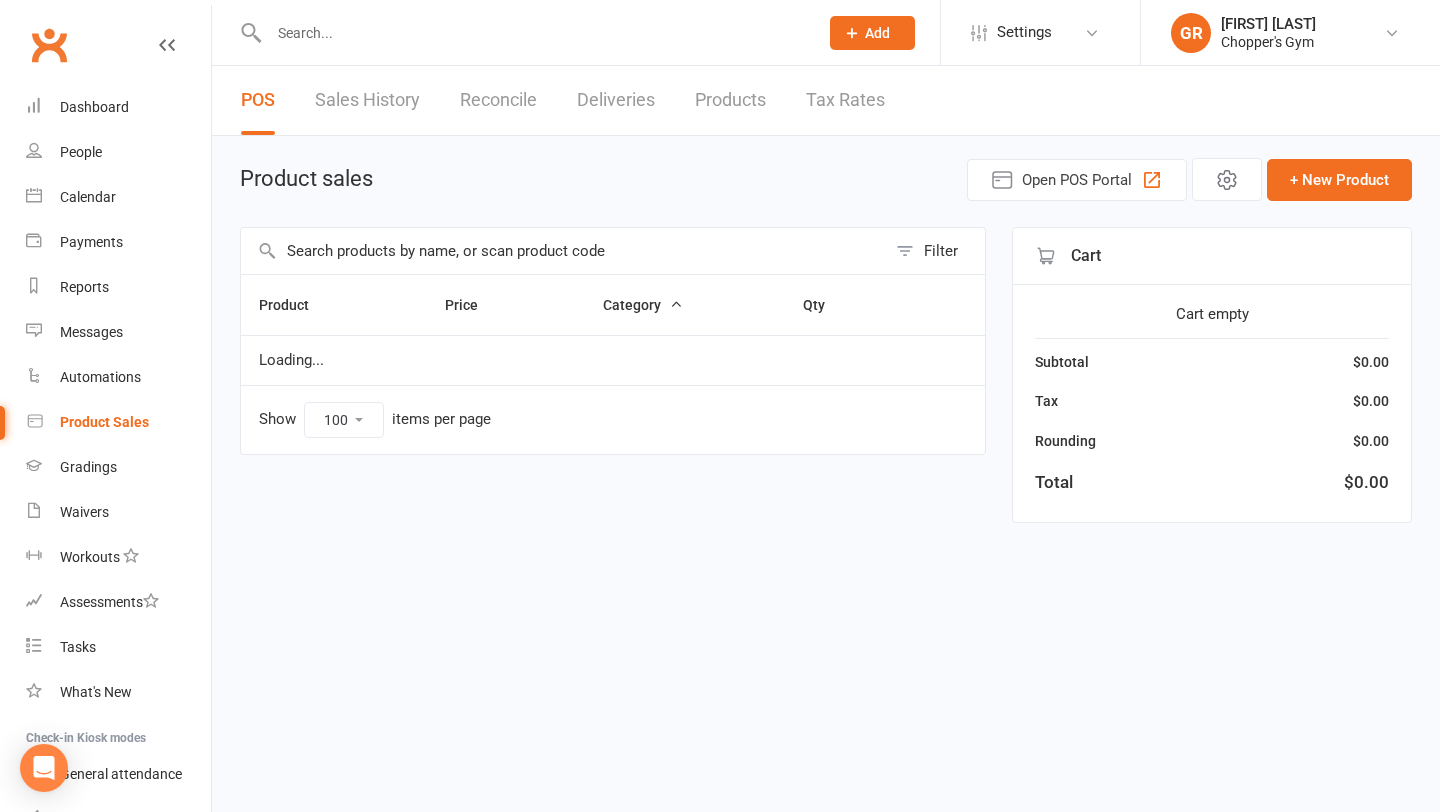 select on "100" 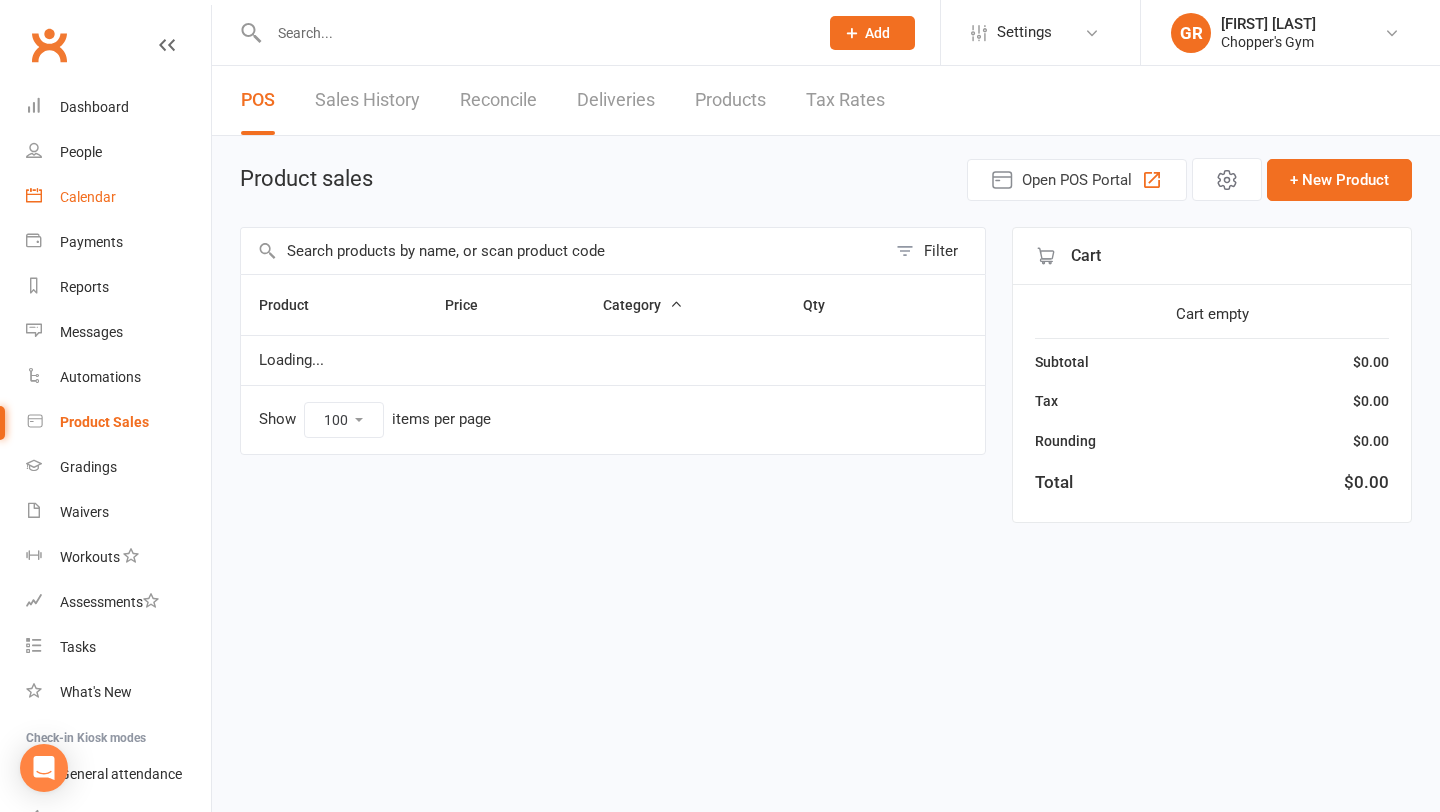 scroll, scrollTop: 0, scrollLeft: 0, axis: both 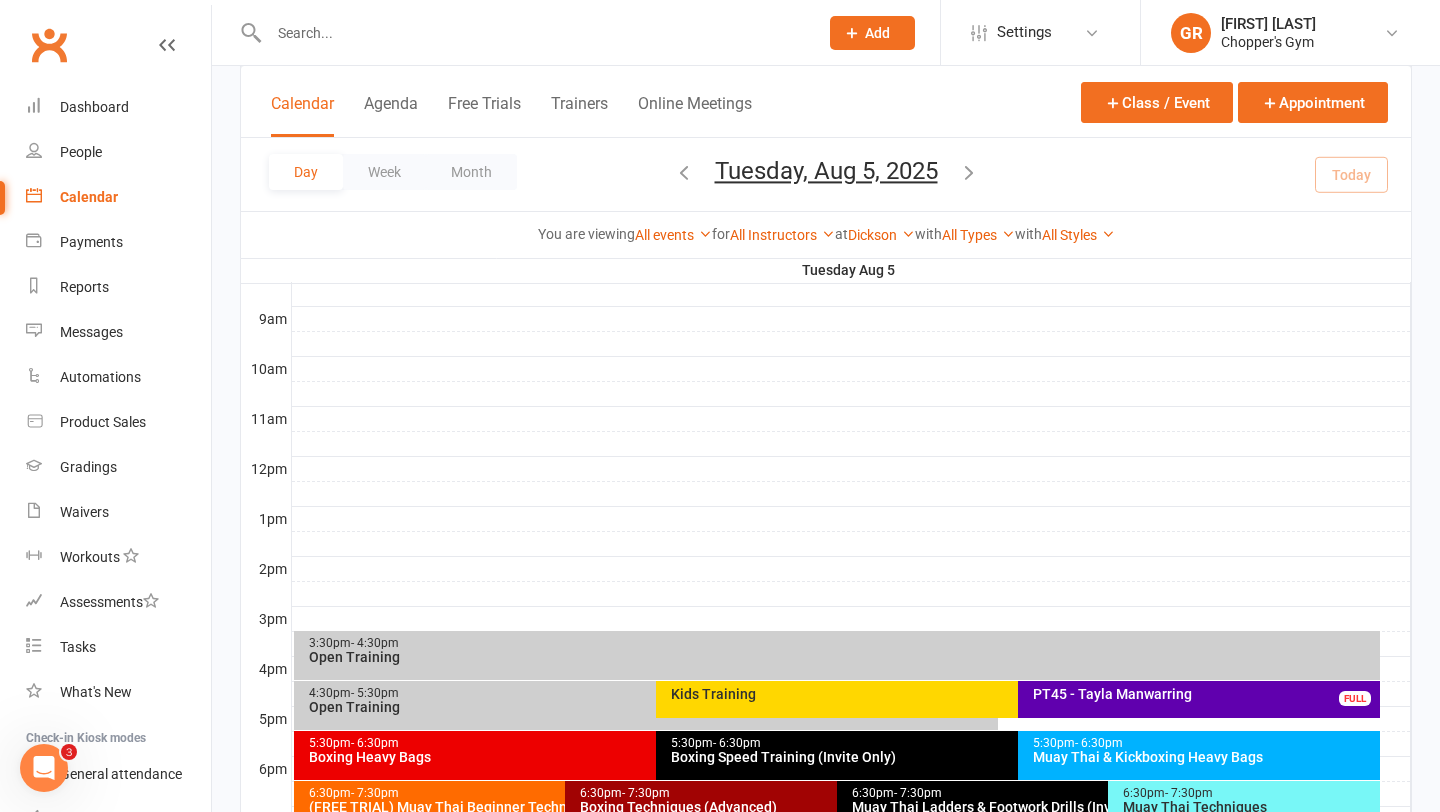 click on "Muay Thai & Kickboxing Heavy Bags" at bounding box center [1204, 757] 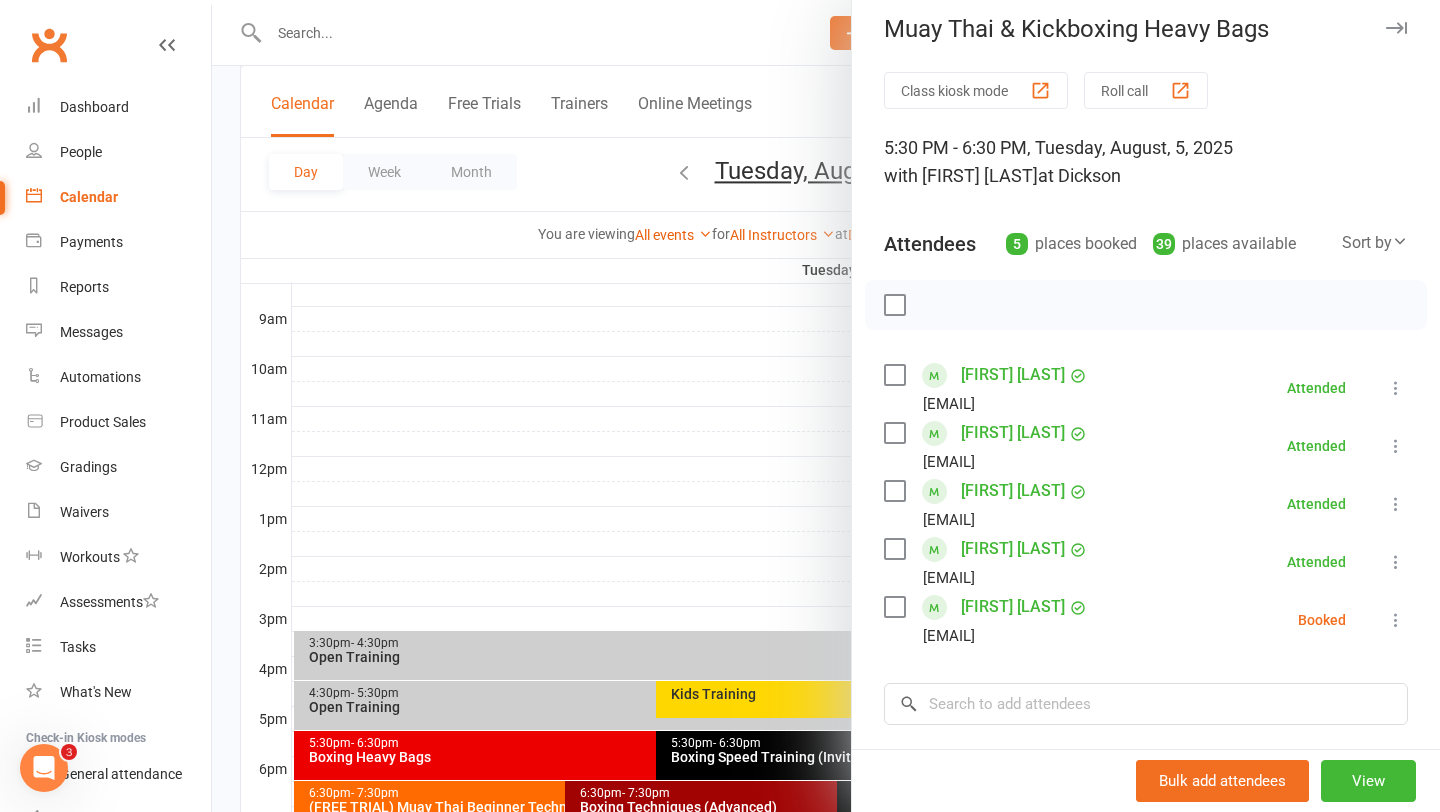 scroll, scrollTop: 21, scrollLeft: 0, axis: vertical 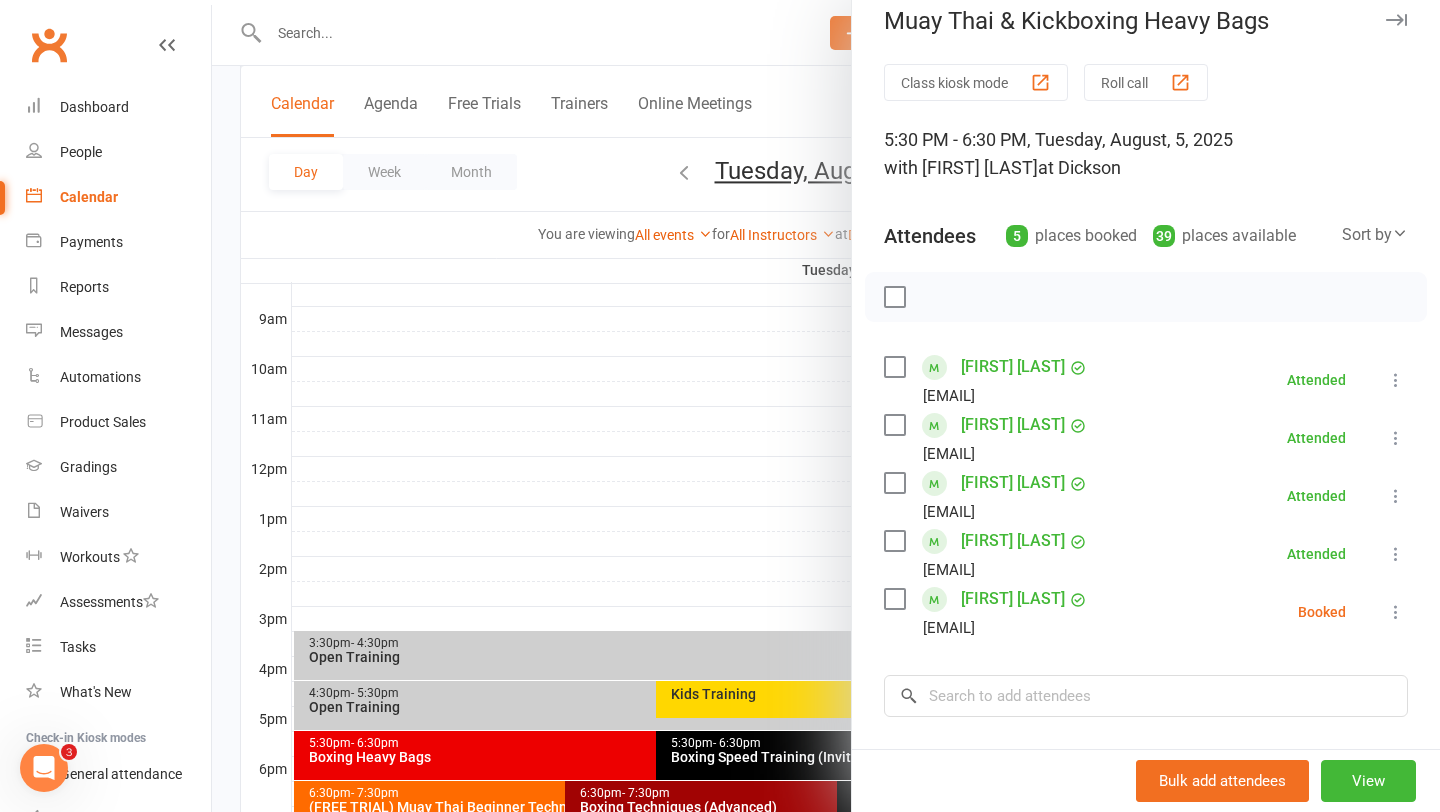 click at bounding box center [826, 406] 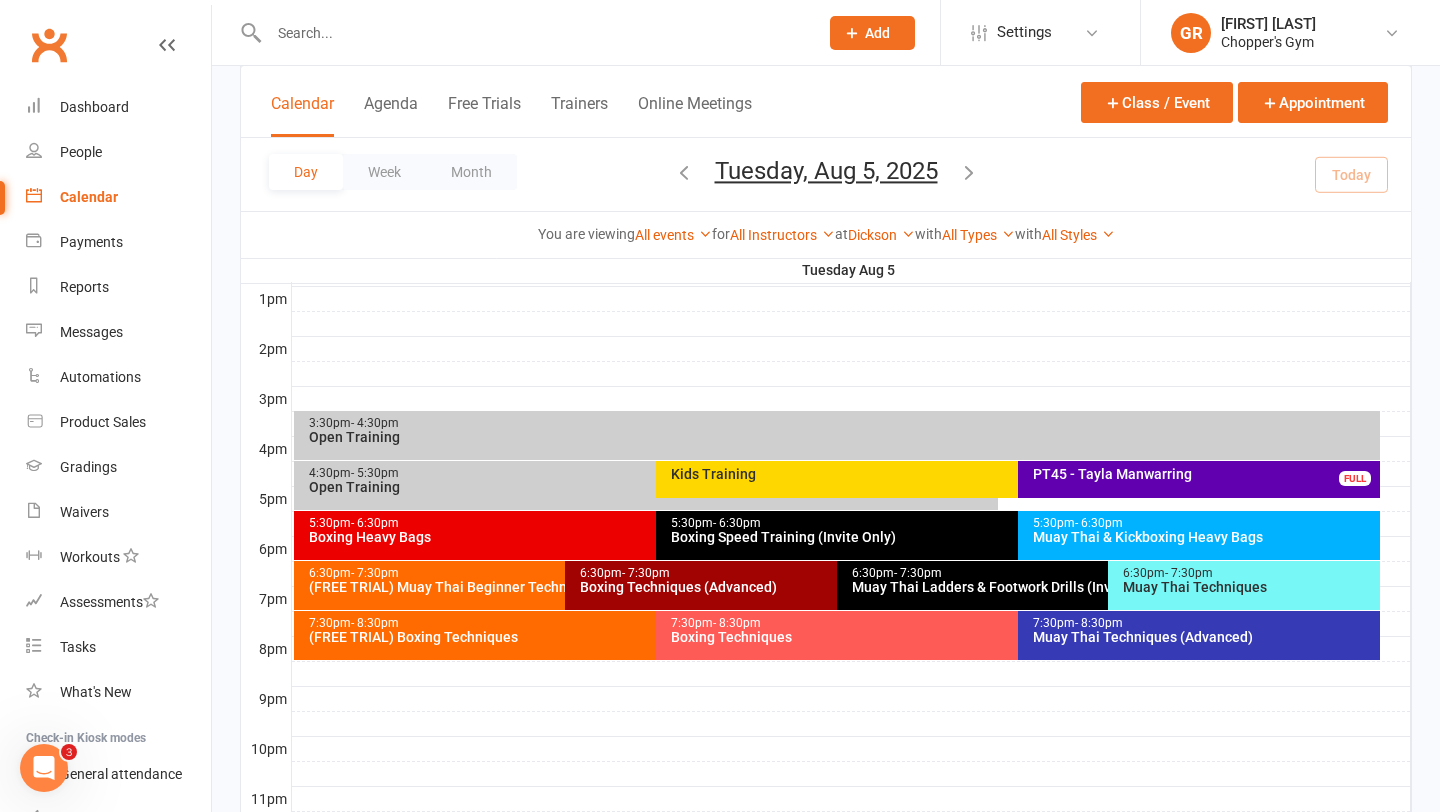 scroll, scrollTop: 777, scrollLeft: 0, axis: vertical 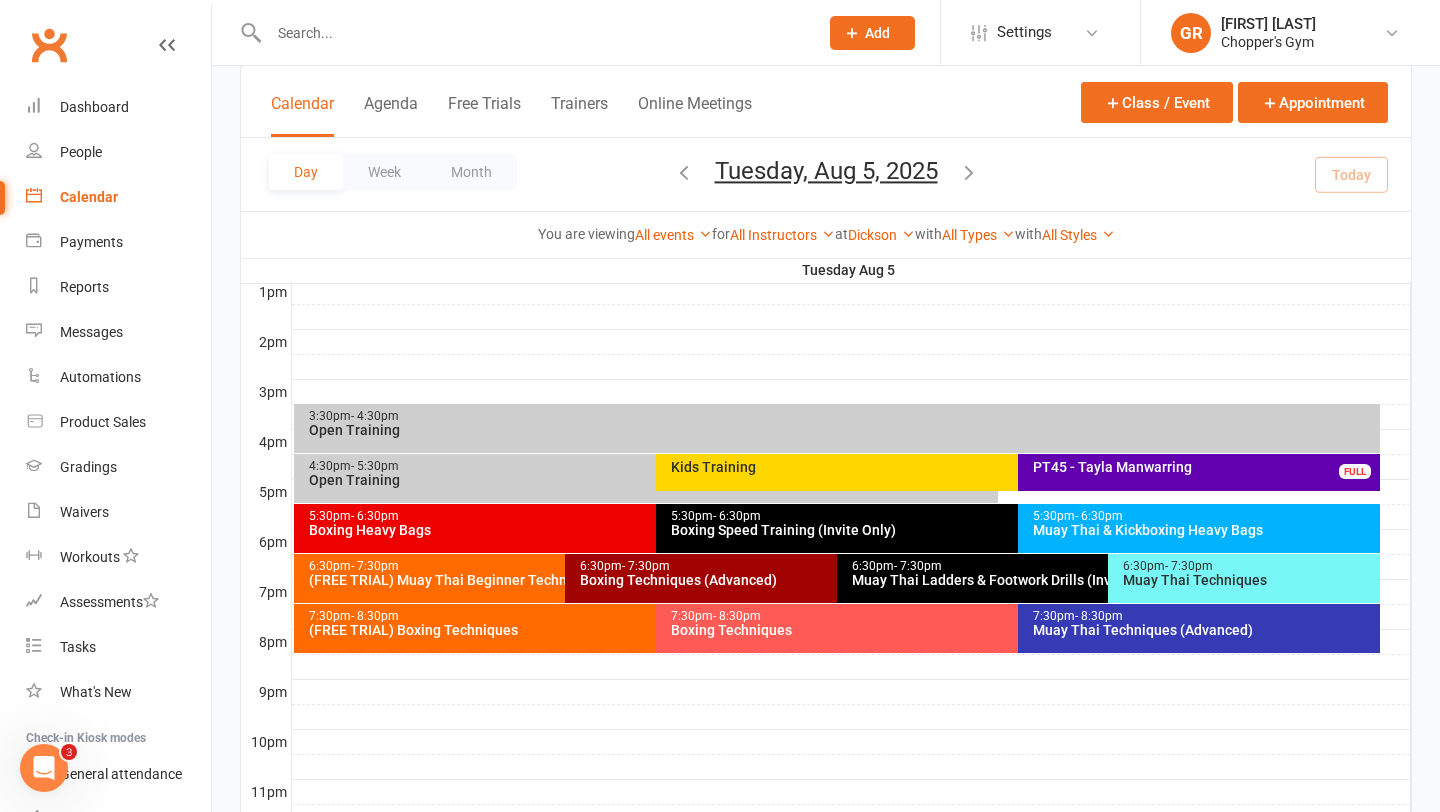 click on "Muay Thai & Kickboxing Heavy Bags" at bounding box center (1204, 530) 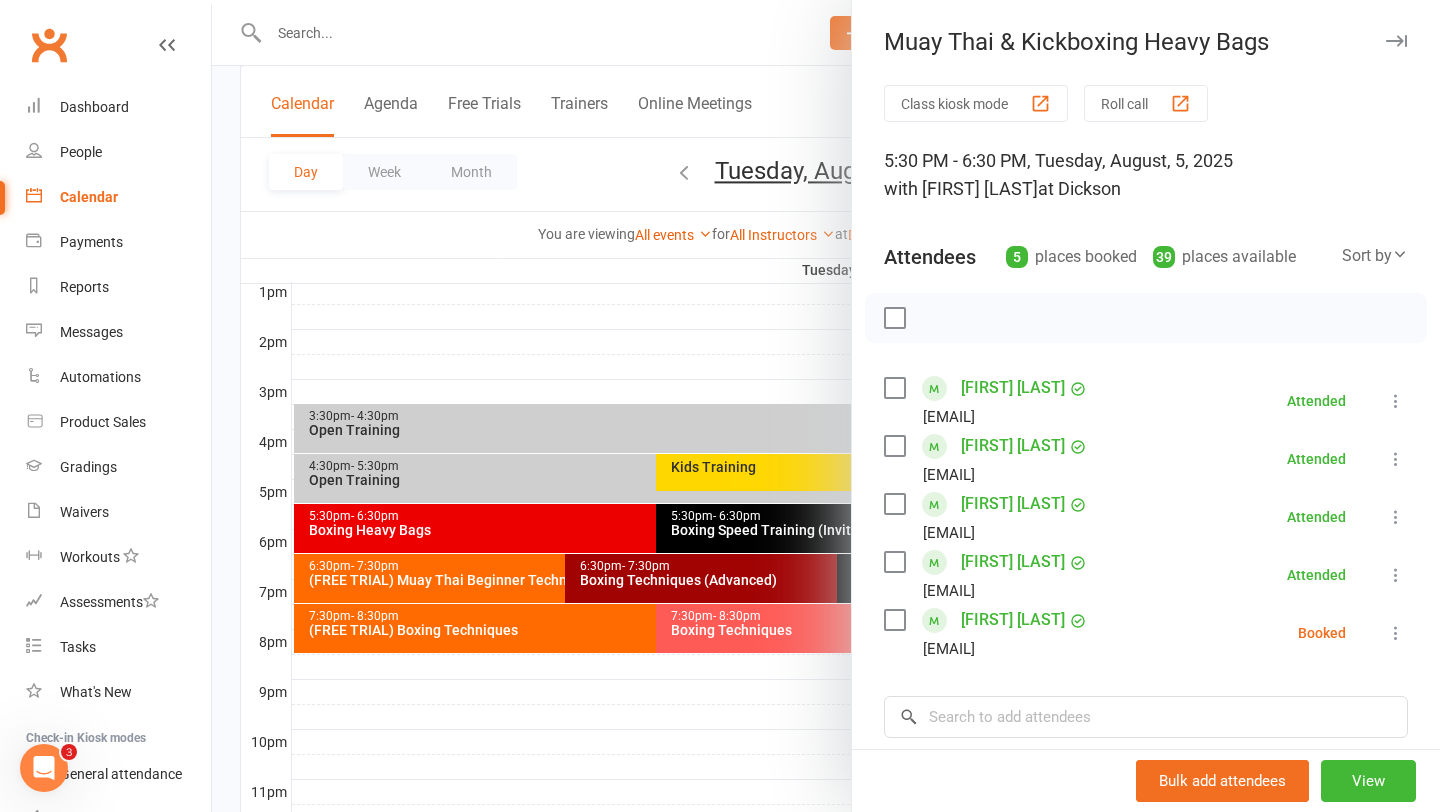 click at bounding box center (826, 406) 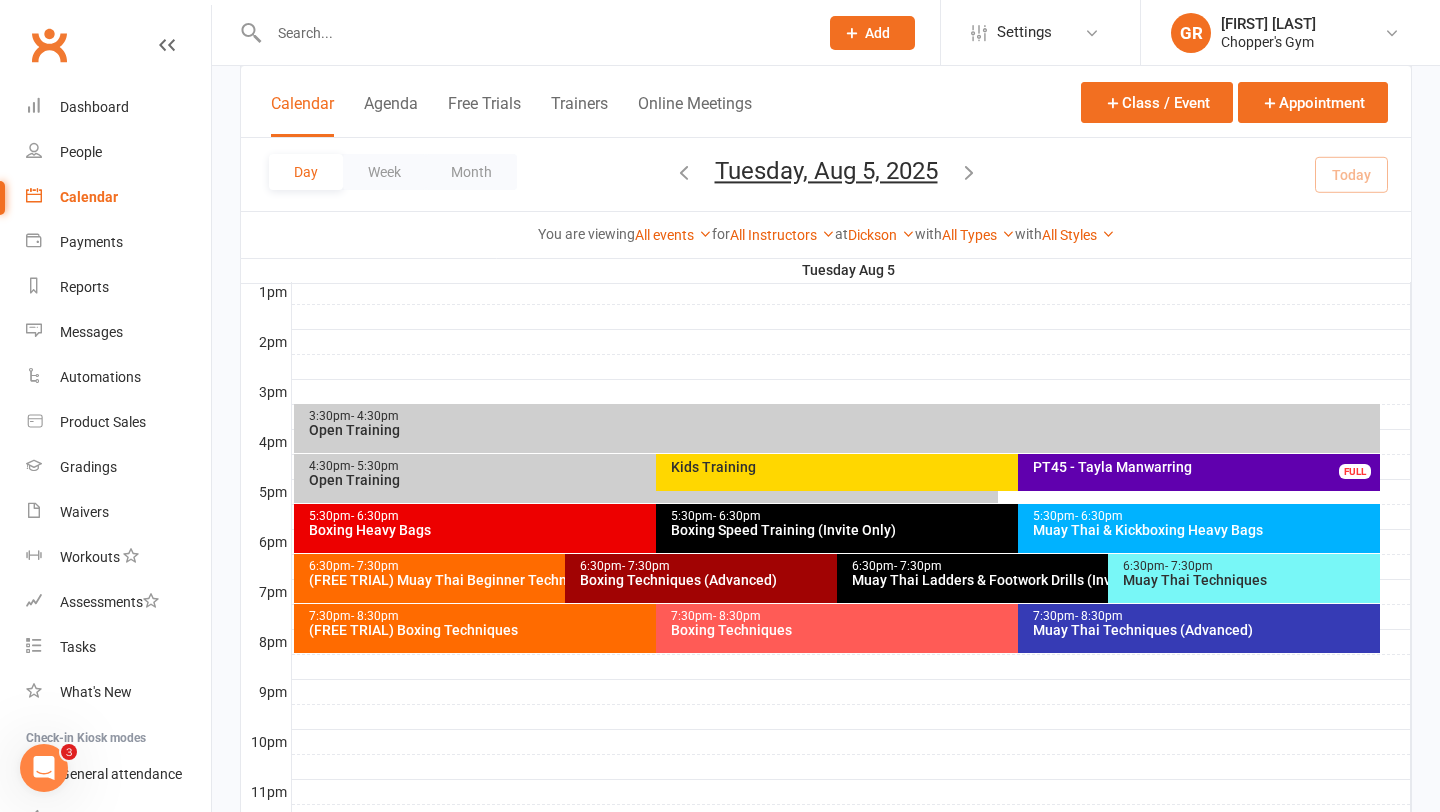 click on "Boxing Heavy Bags" at bounding box center (651, 530) 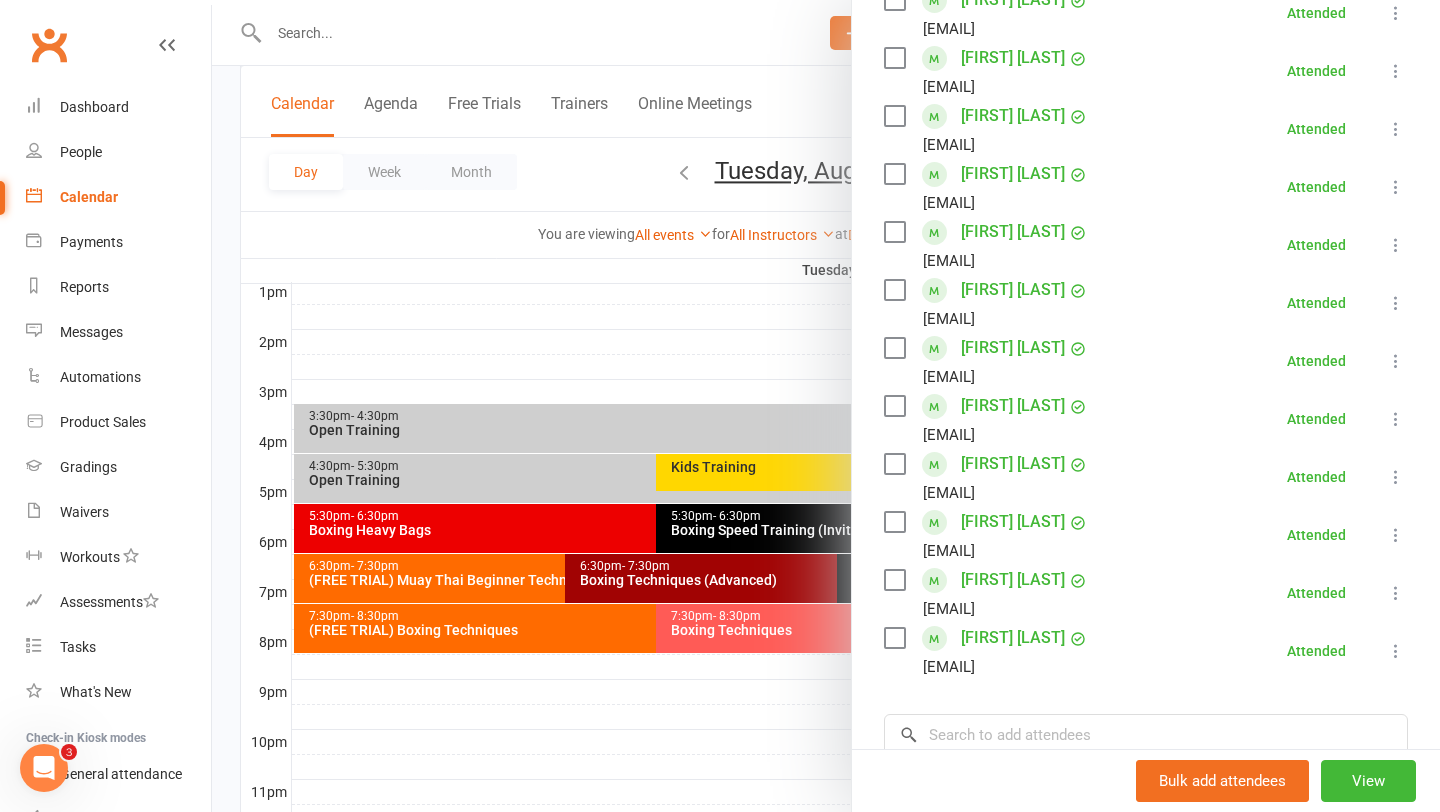 scroll, scrollTop: 0, scrollLeft: 0, axis: both 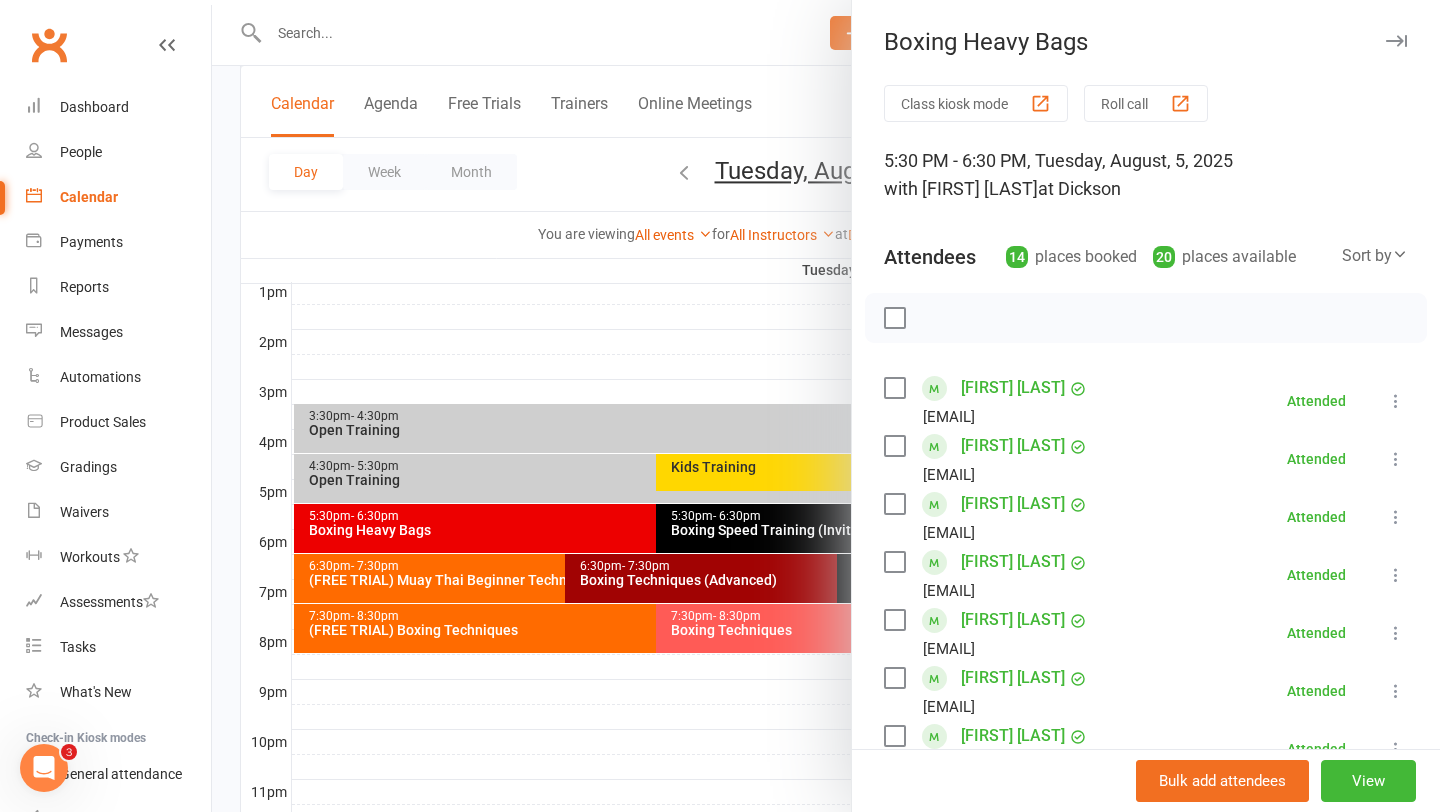 click at bounding box center (826, 406) 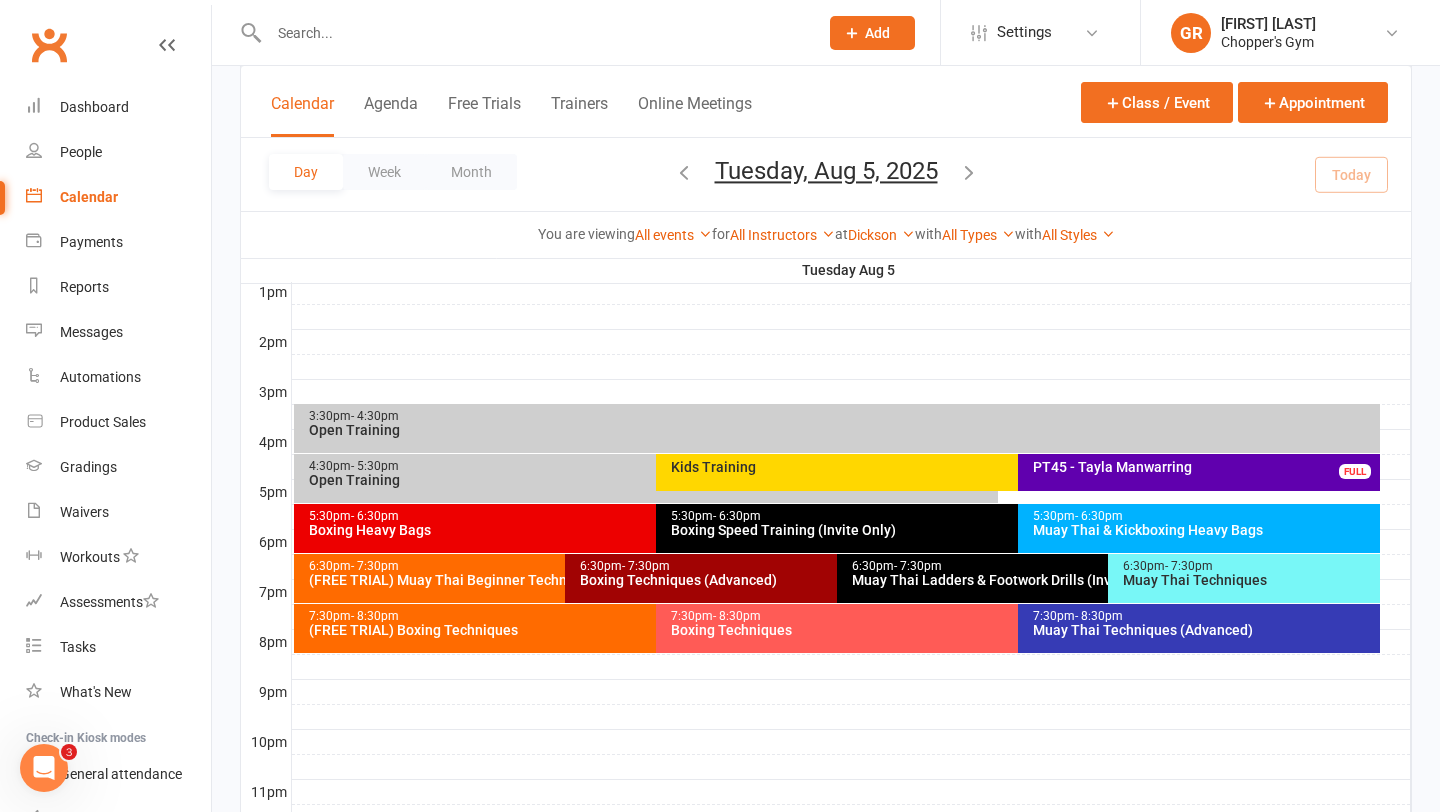 click on "5:30pm  - 6:30pm Boxing Heavy Bags" at bounding box center (646, 528) 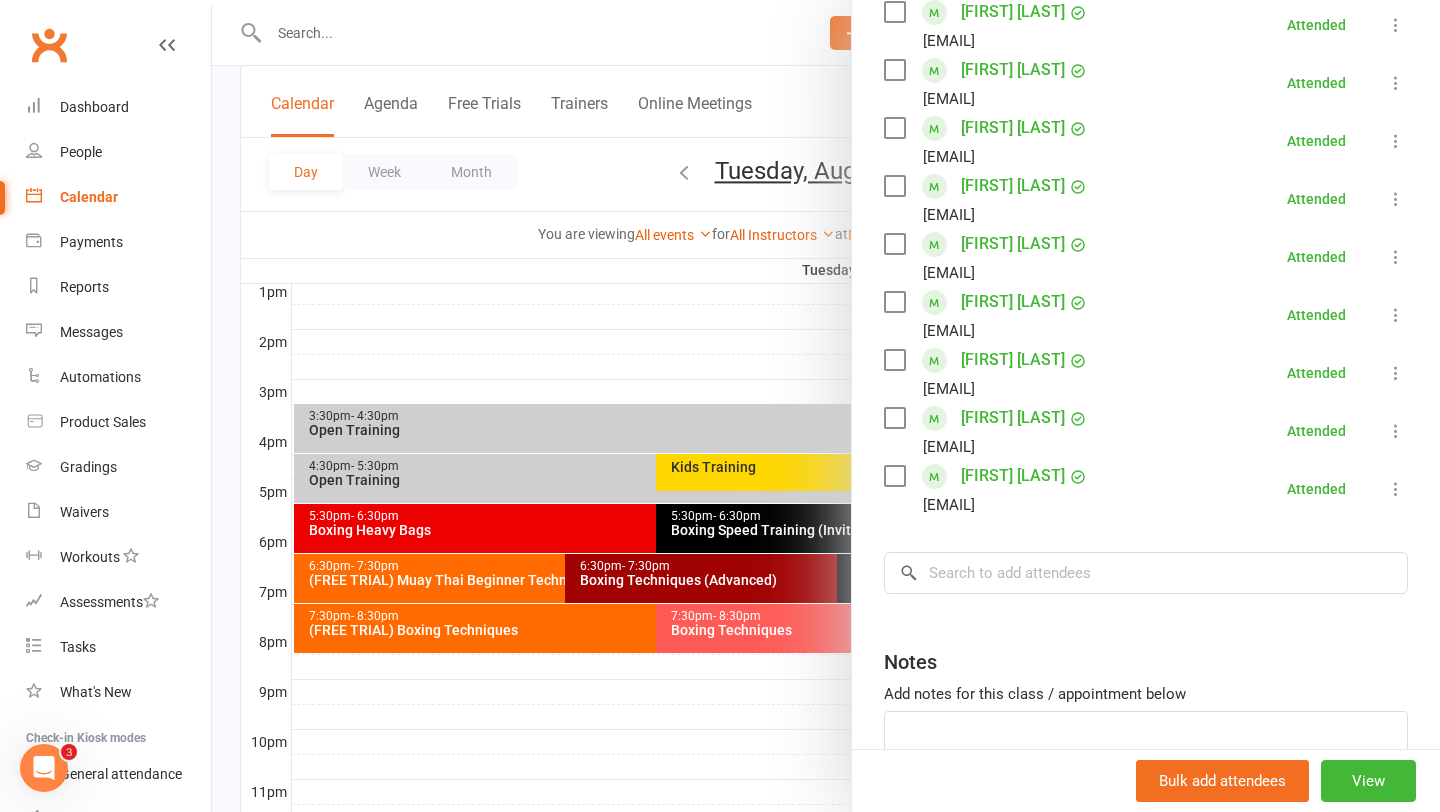scroll, scrollTop: 714, scrollLeft: 0, axis: vertical 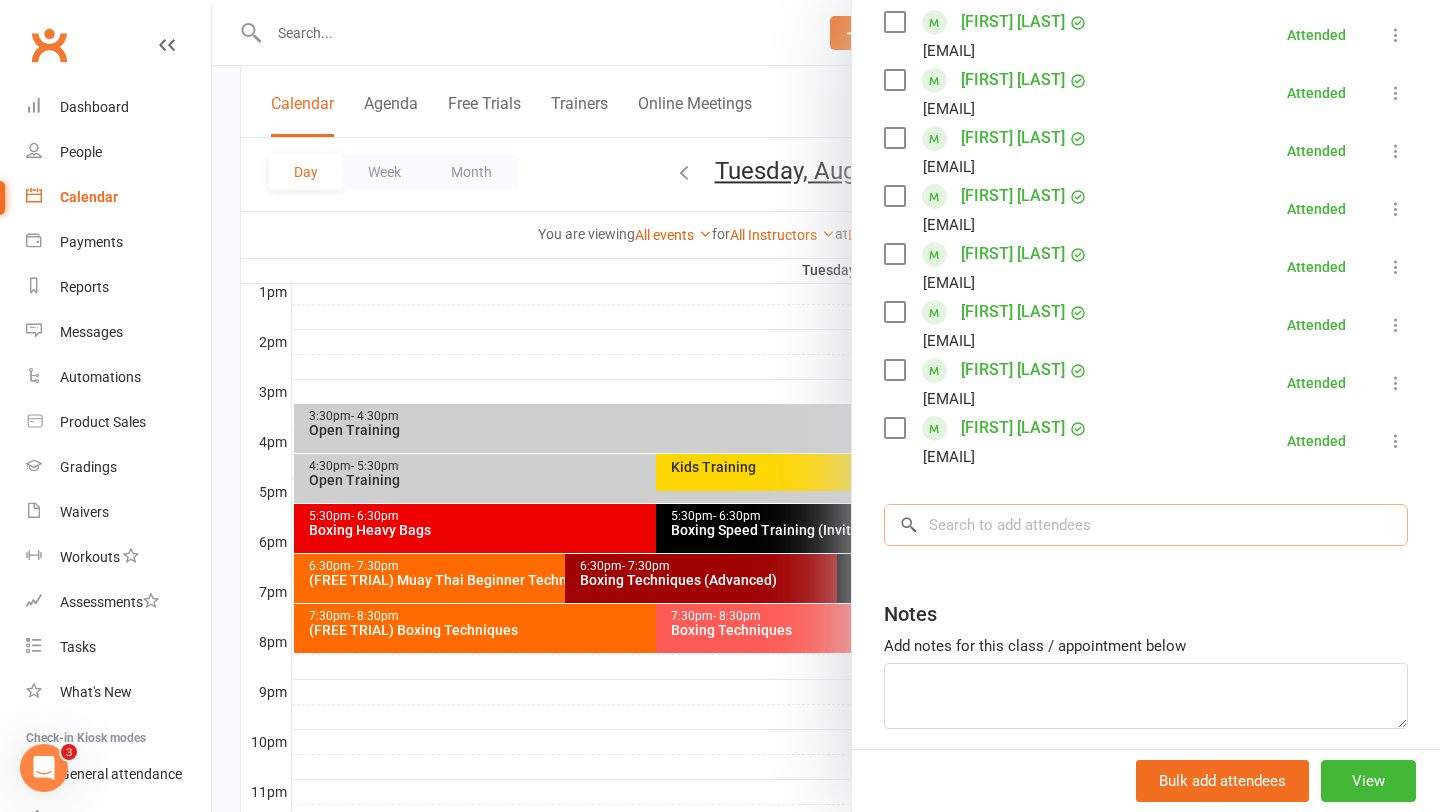 click at bounding box center [1146, 525] 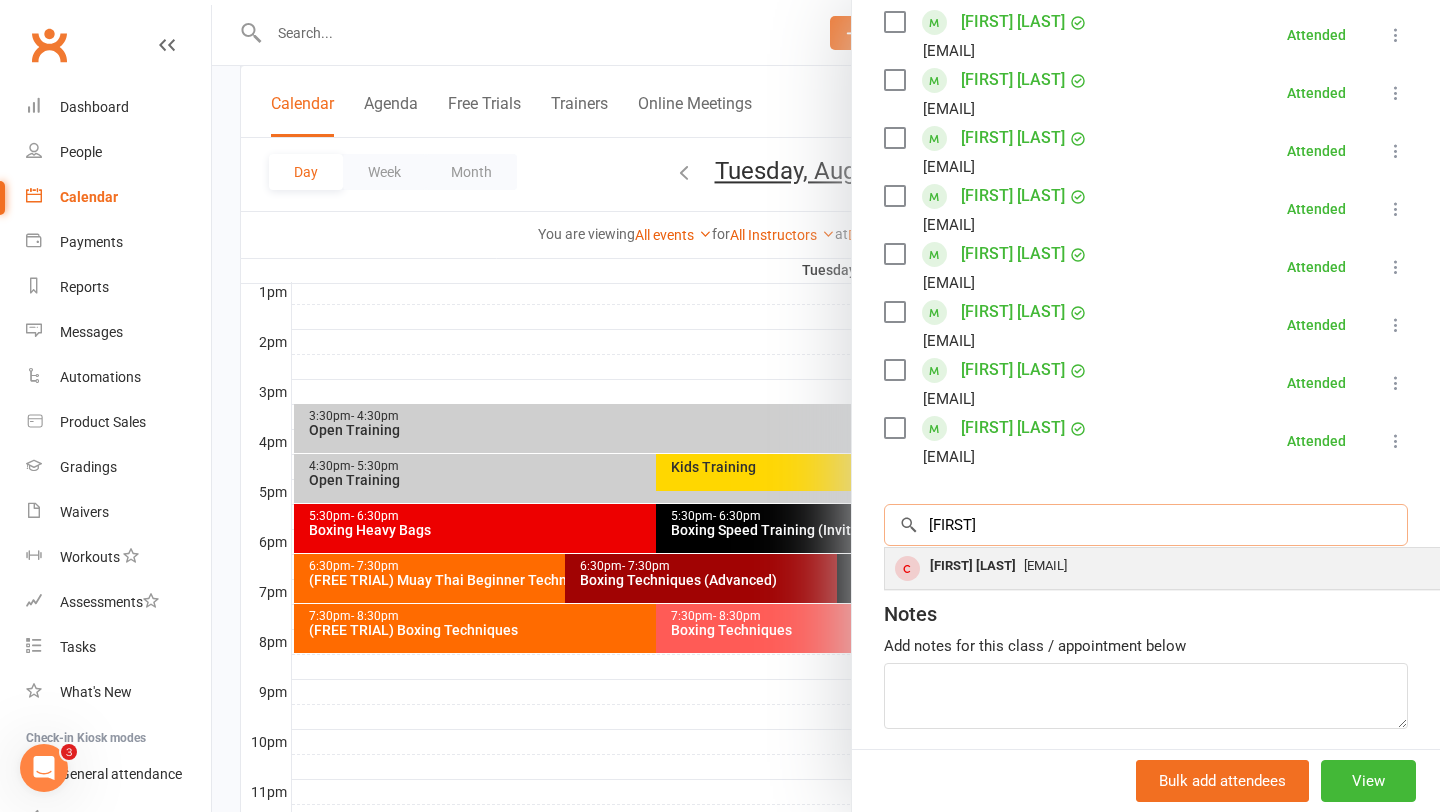 type on "aditya" 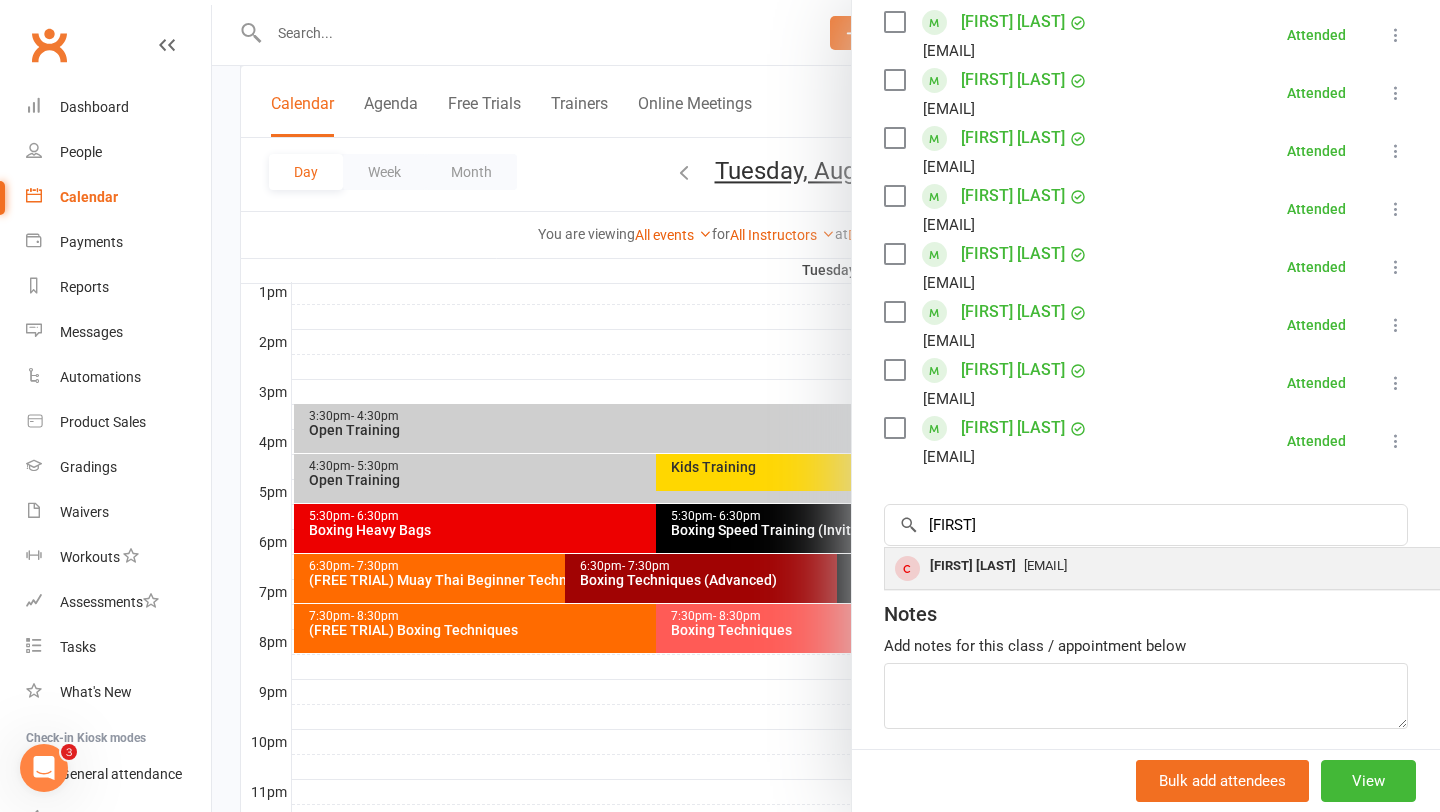 click on "adban86@gmail.com" at bounding box center (1045, 565) 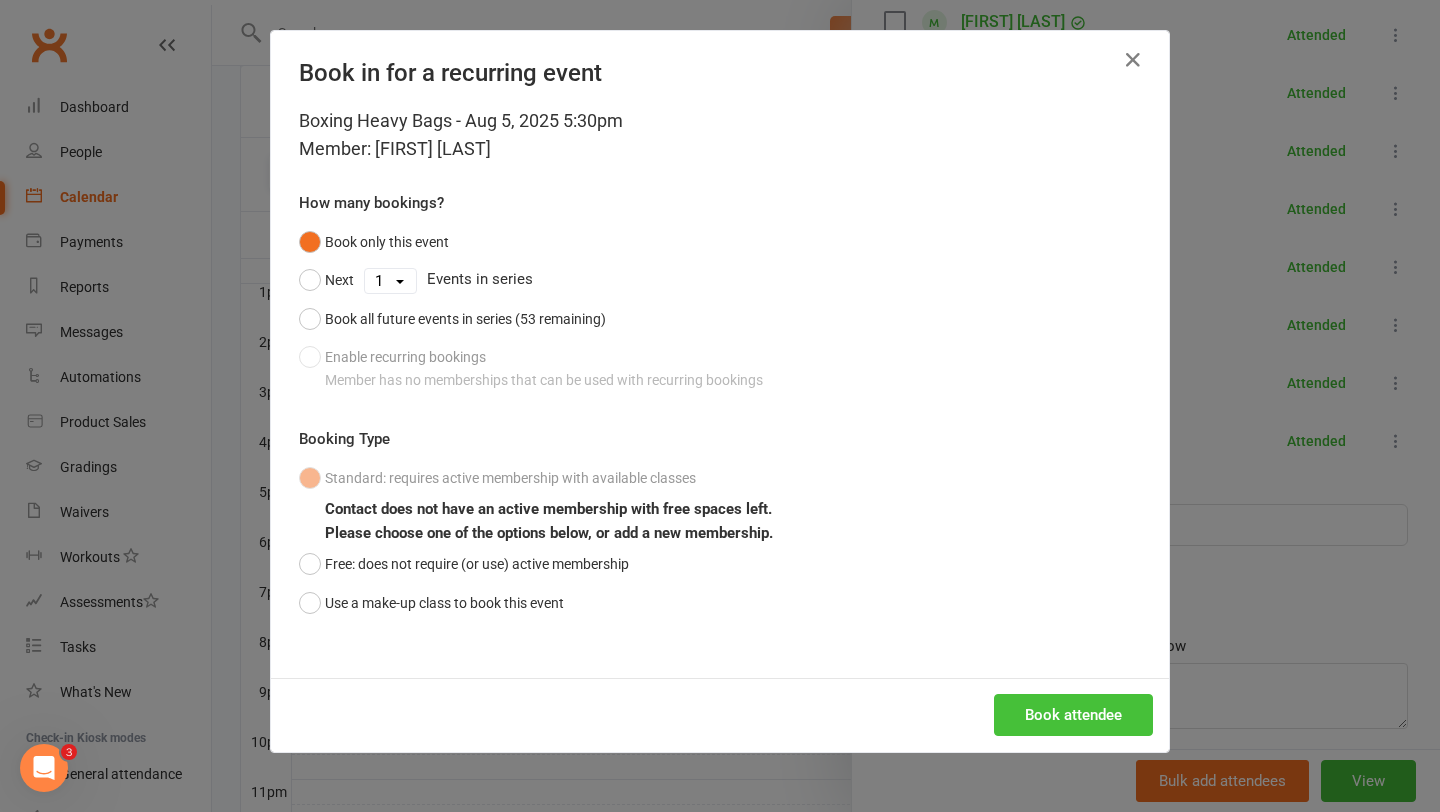 click on "Book attendee" at bounding box center [1073, 715] 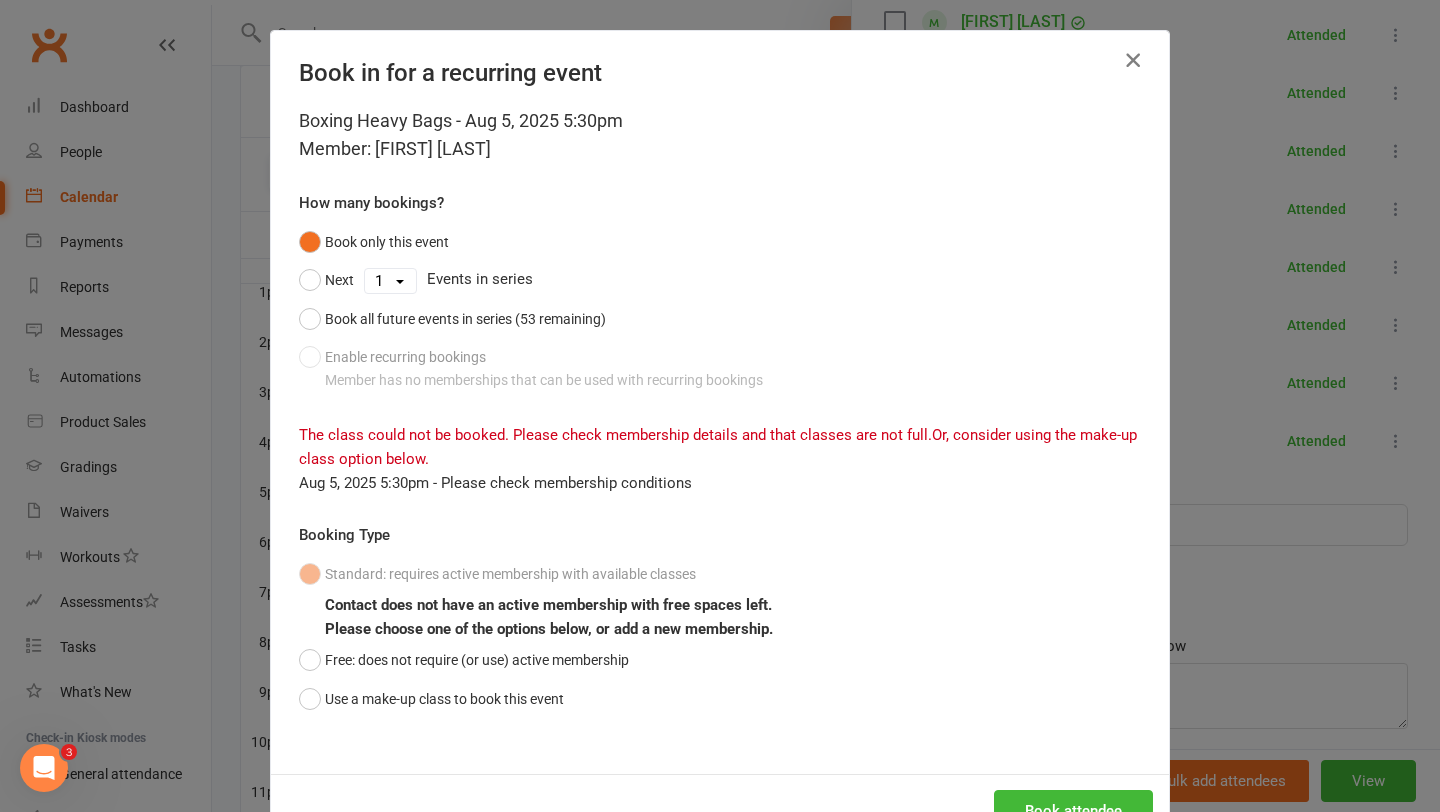 click at bounding box center (1133, 60) 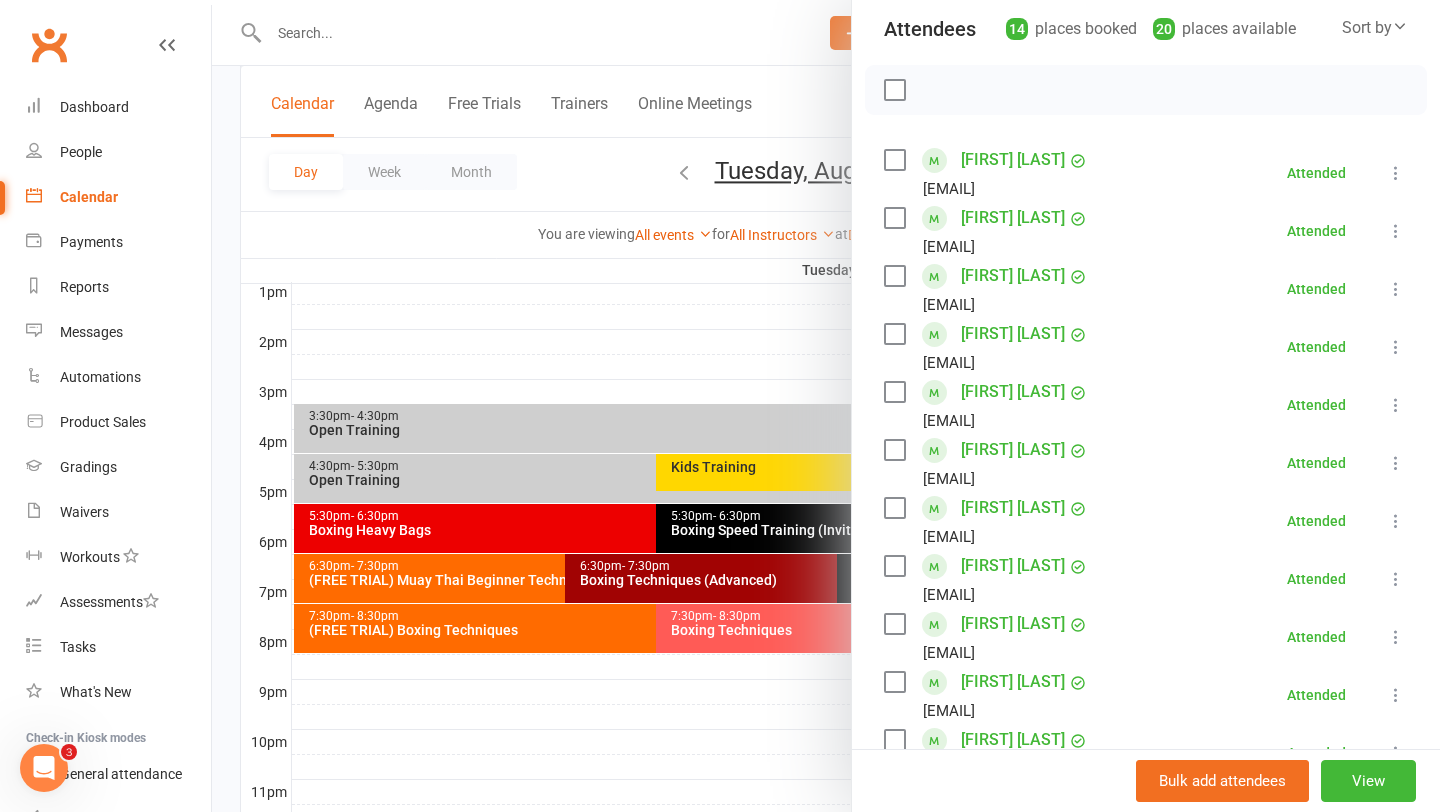 scroll, scrollTop: 231, scrollLeft: 0, axis: vertical 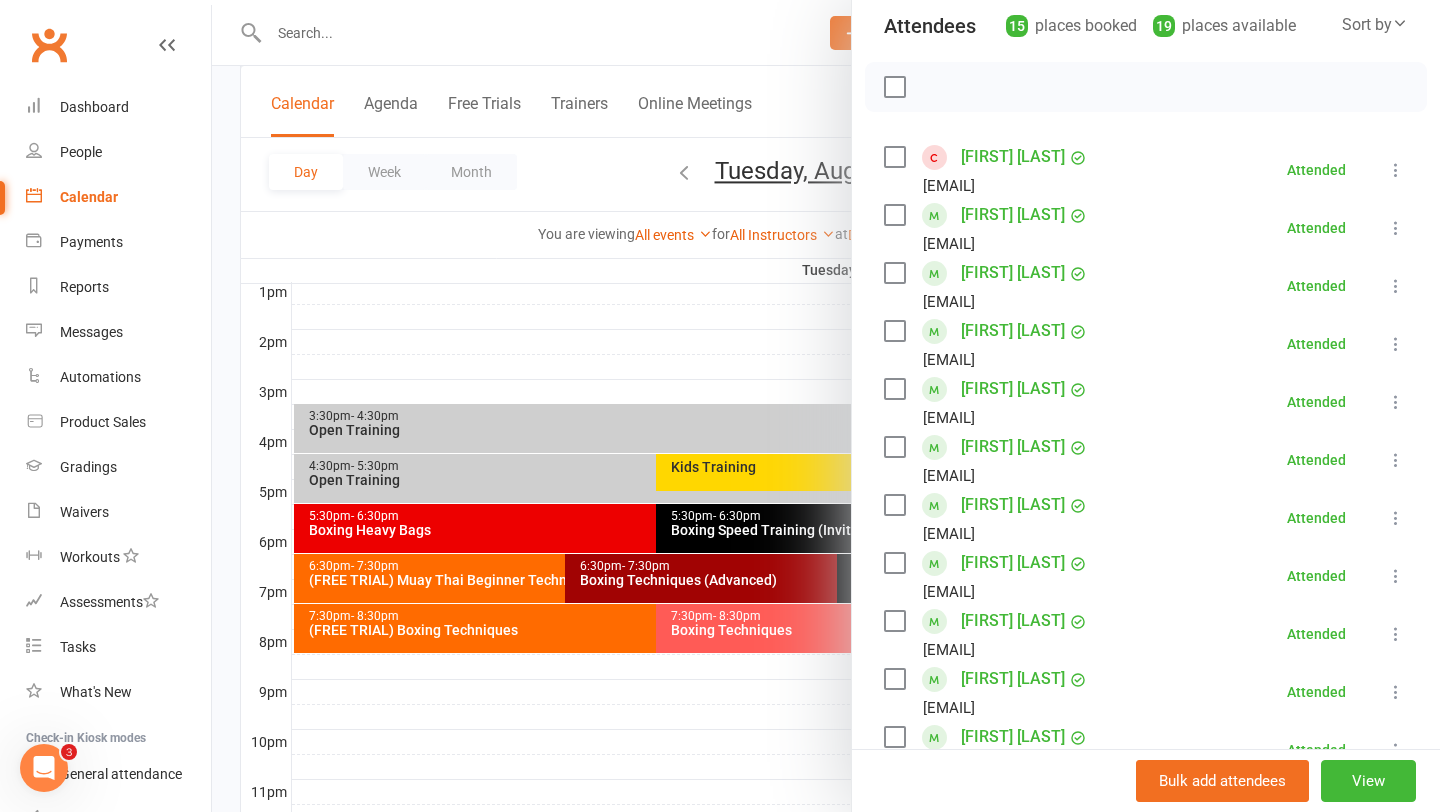 click at bounding box center [826, 406] 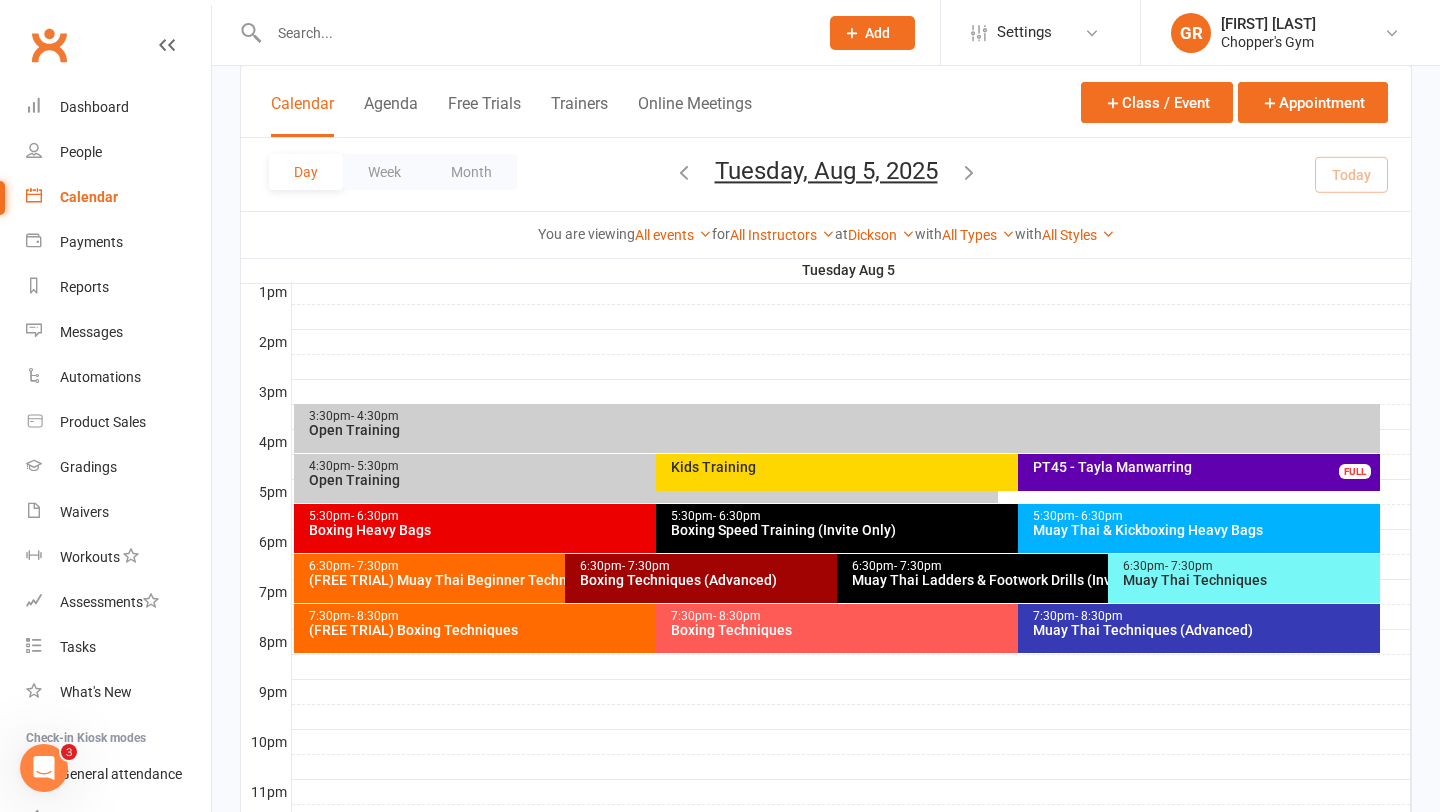 click on "Muay Thai Techniques" at bounding box center [1249, 580] 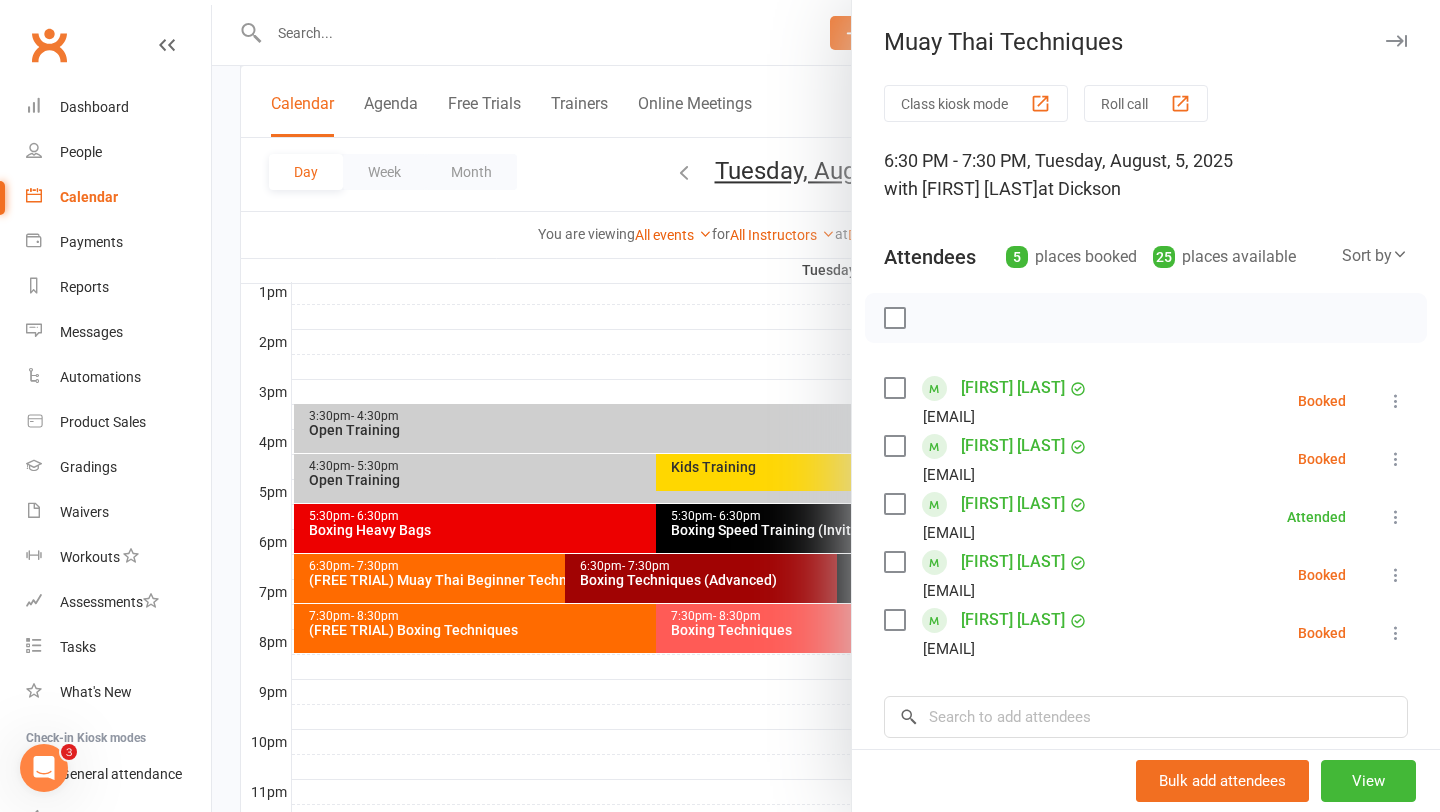 click at bounding box center [826, 406] 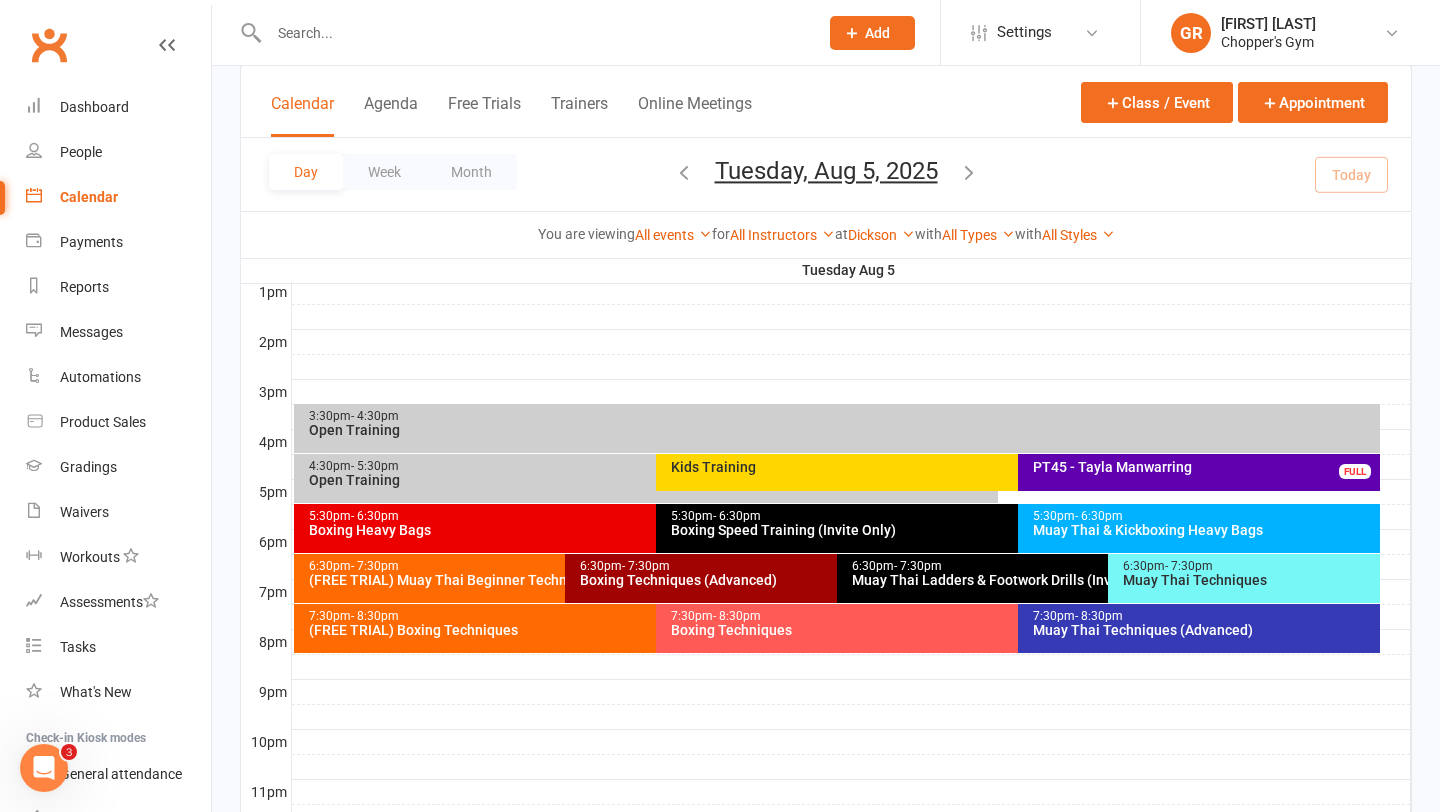 click on "Muay Thai & Kickboxing Heavy Bags" at bounding box center (1204, 530) 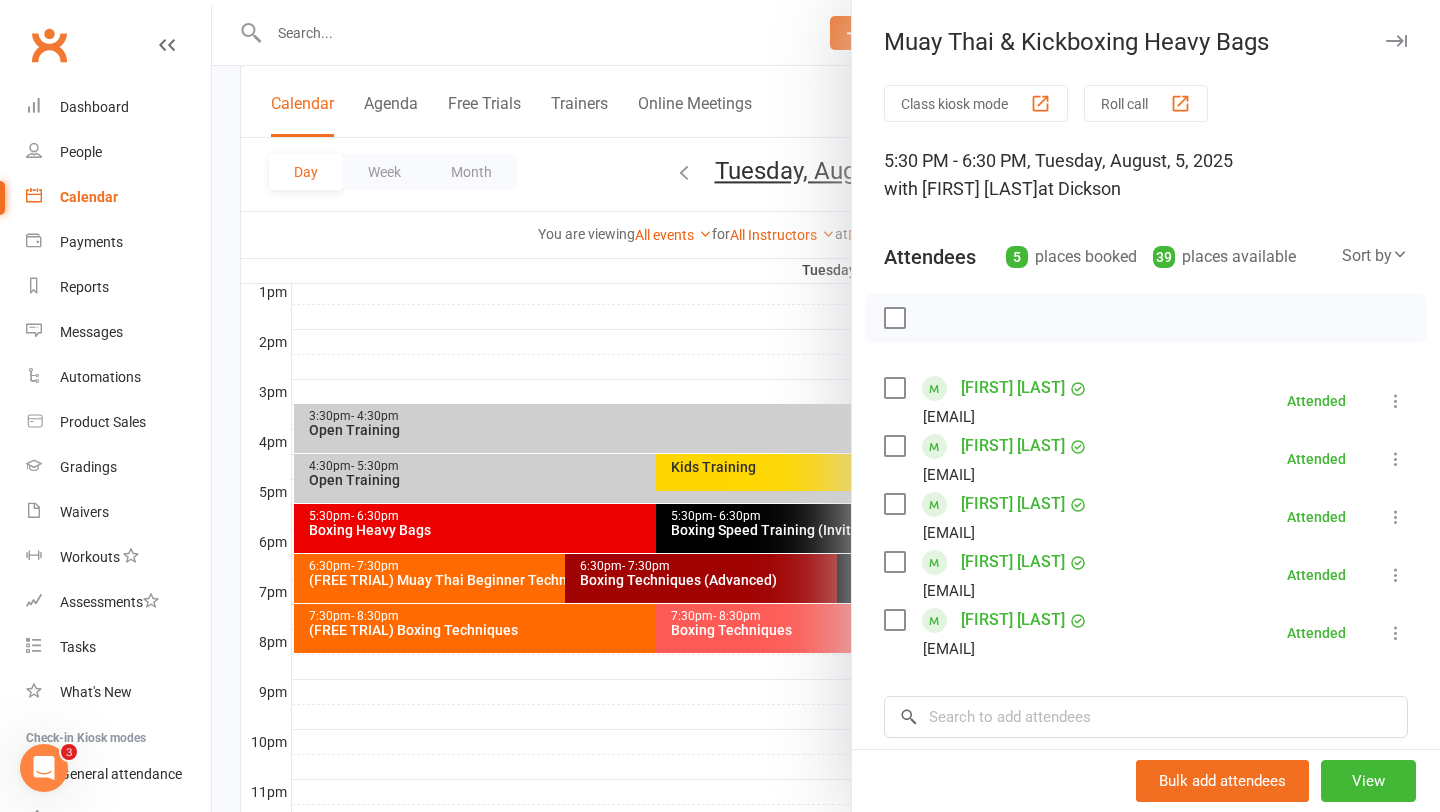 click at bounding box center (826, 406) 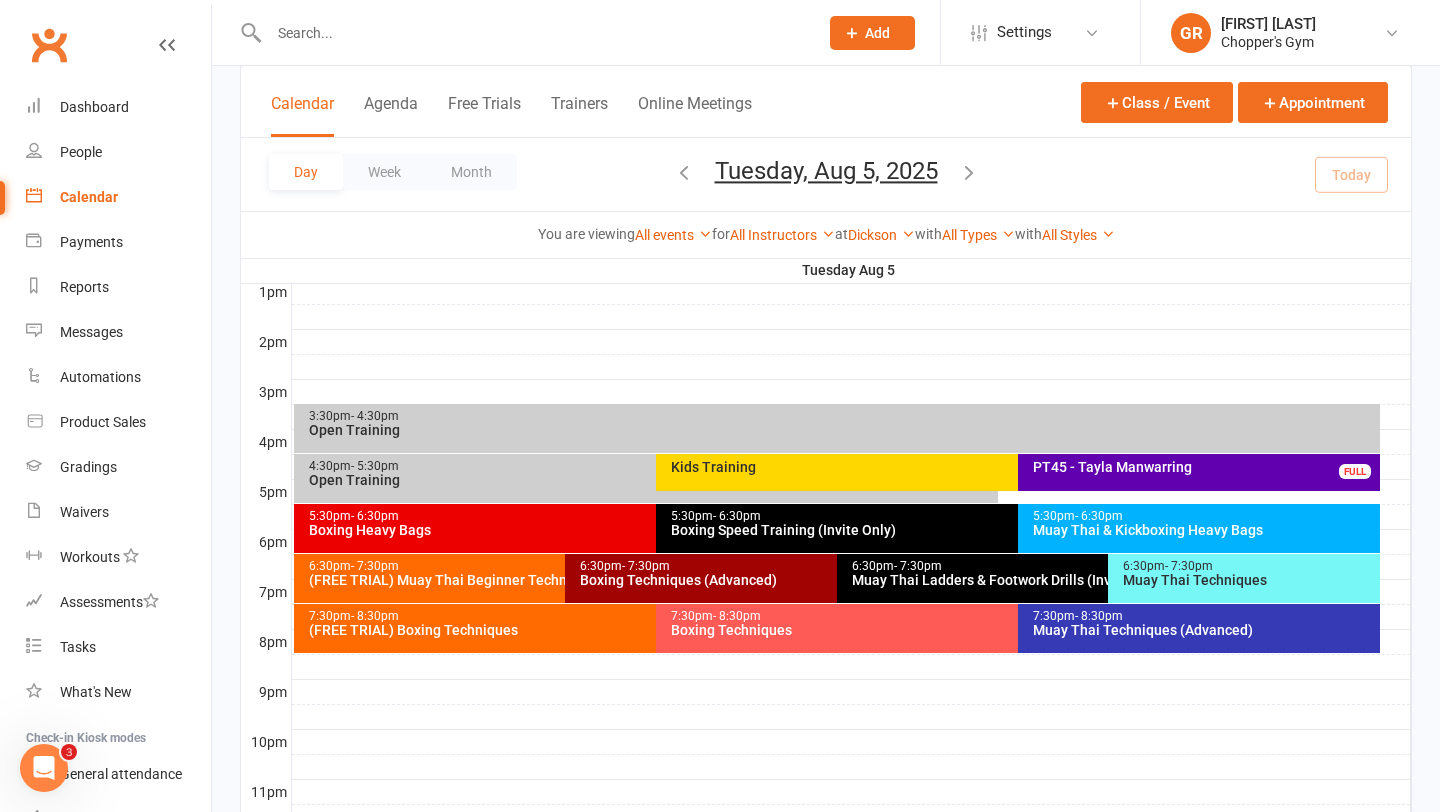 click on "(FREE TRIAL)  Muay Thai Beginner Technique" at bounding box center (560, 580) 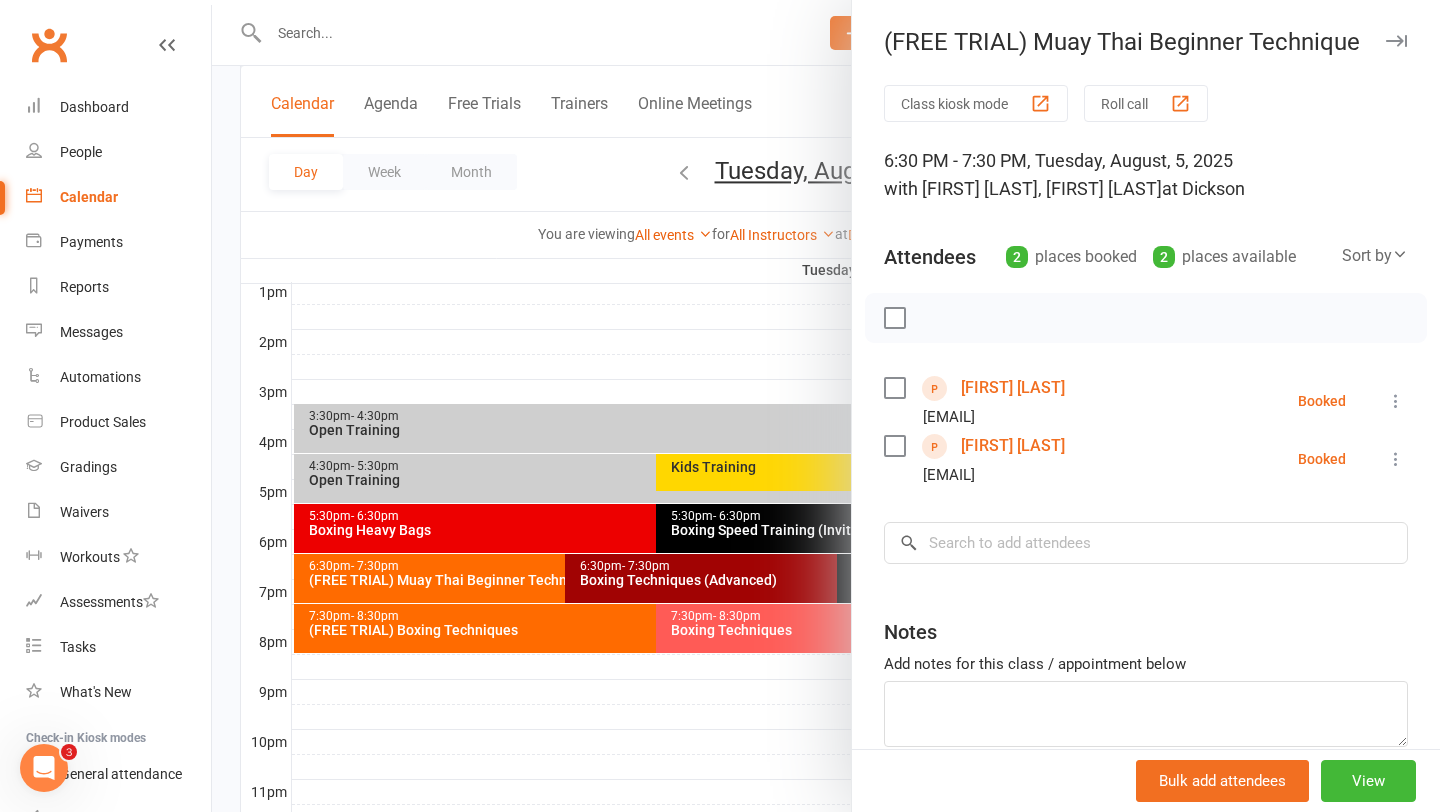 click at bounding box center (826, 406) 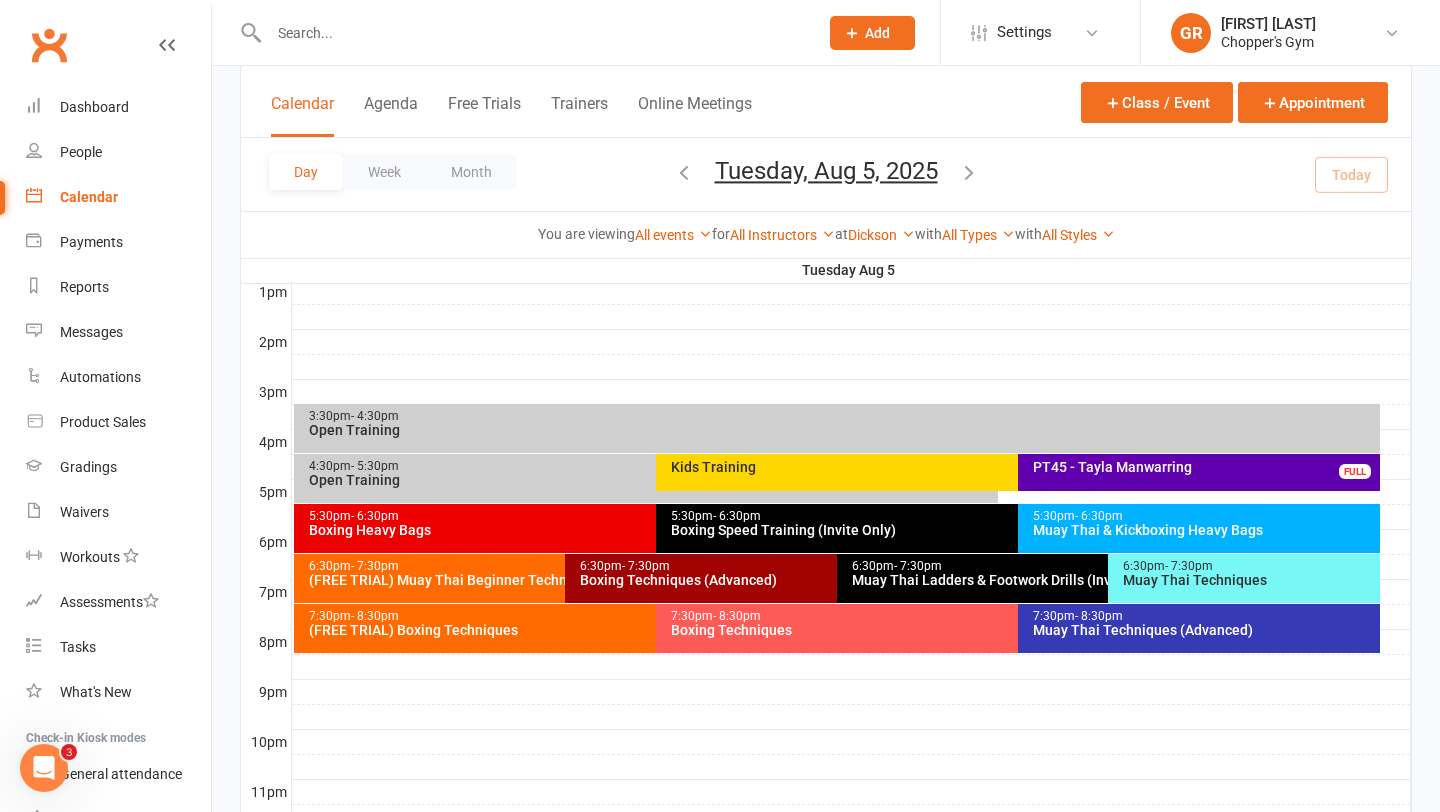 click on "Muay Thai Techniques" at bounding box center [1249, 580] 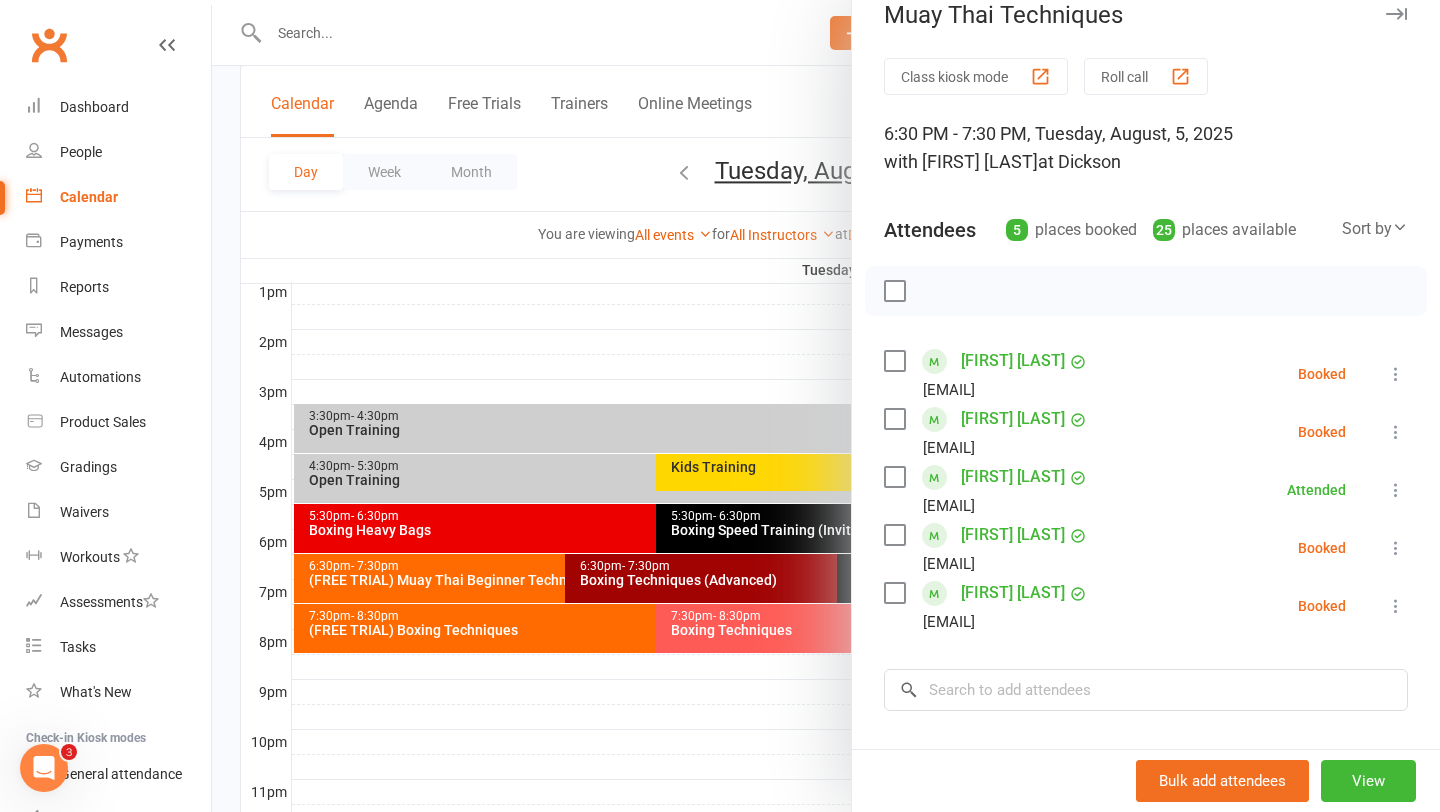 scroll, scrollTop: 28, scrollLeft: 0, axis: vertical 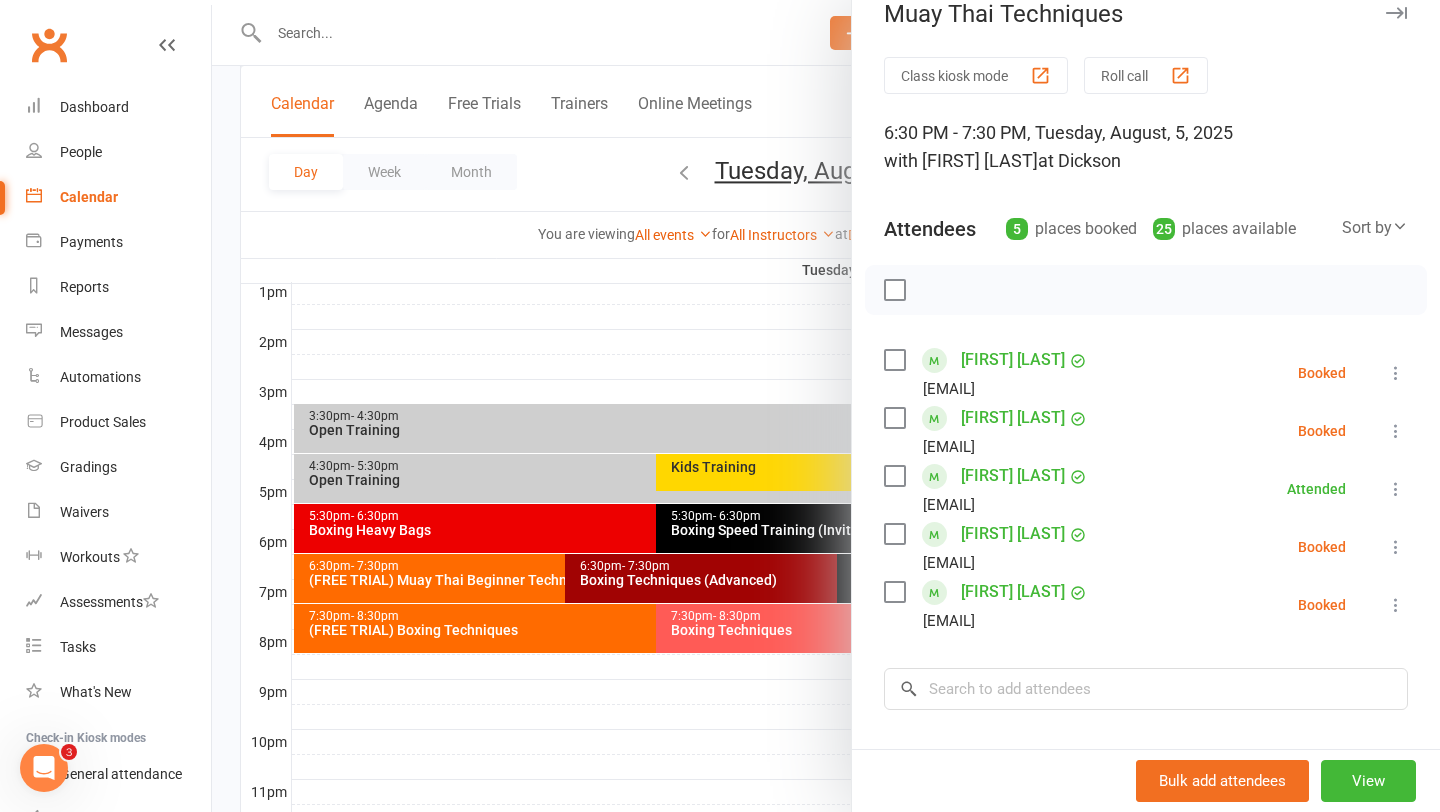 click at bounding box center [826, 406] 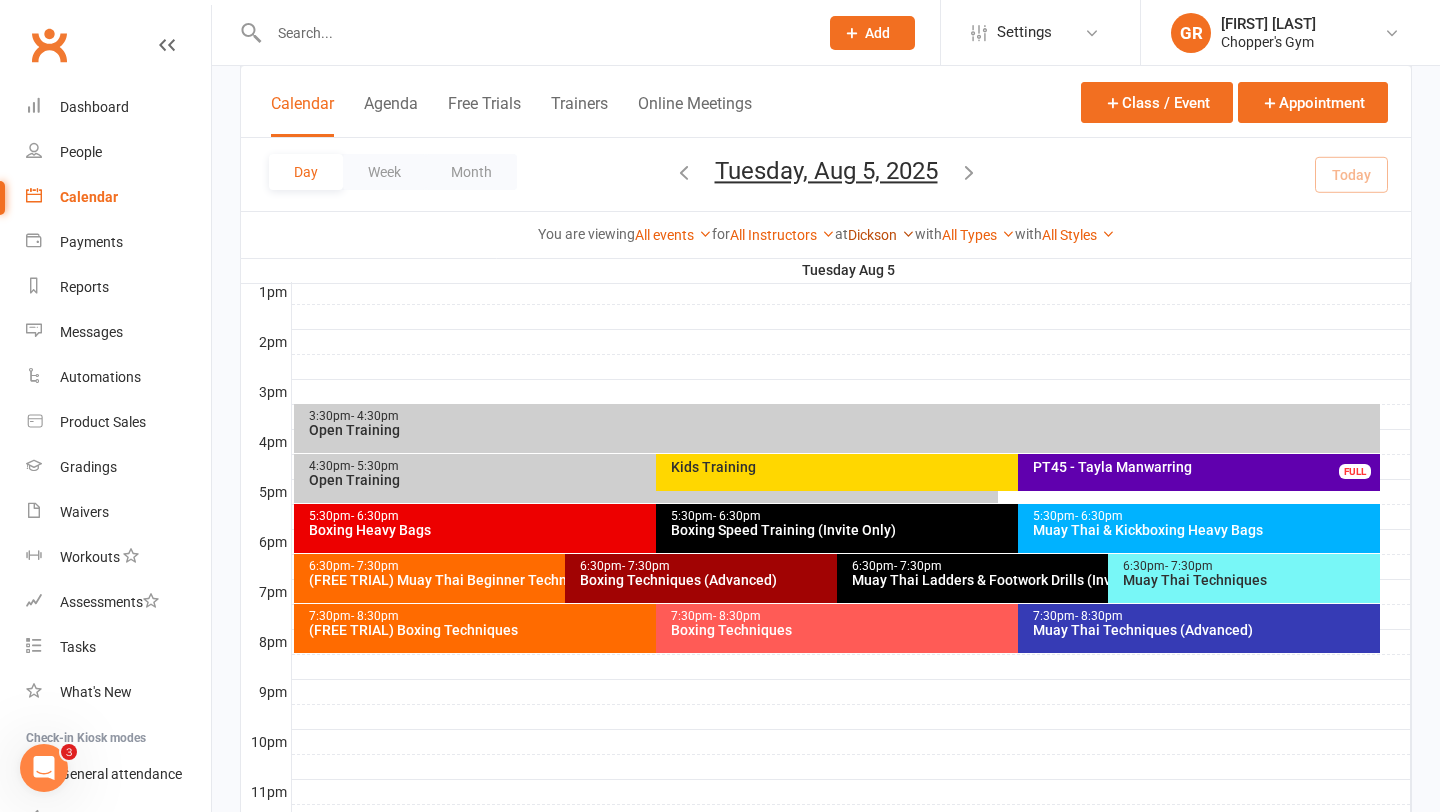 click on "Dickson" at bounding box center [881, 235] 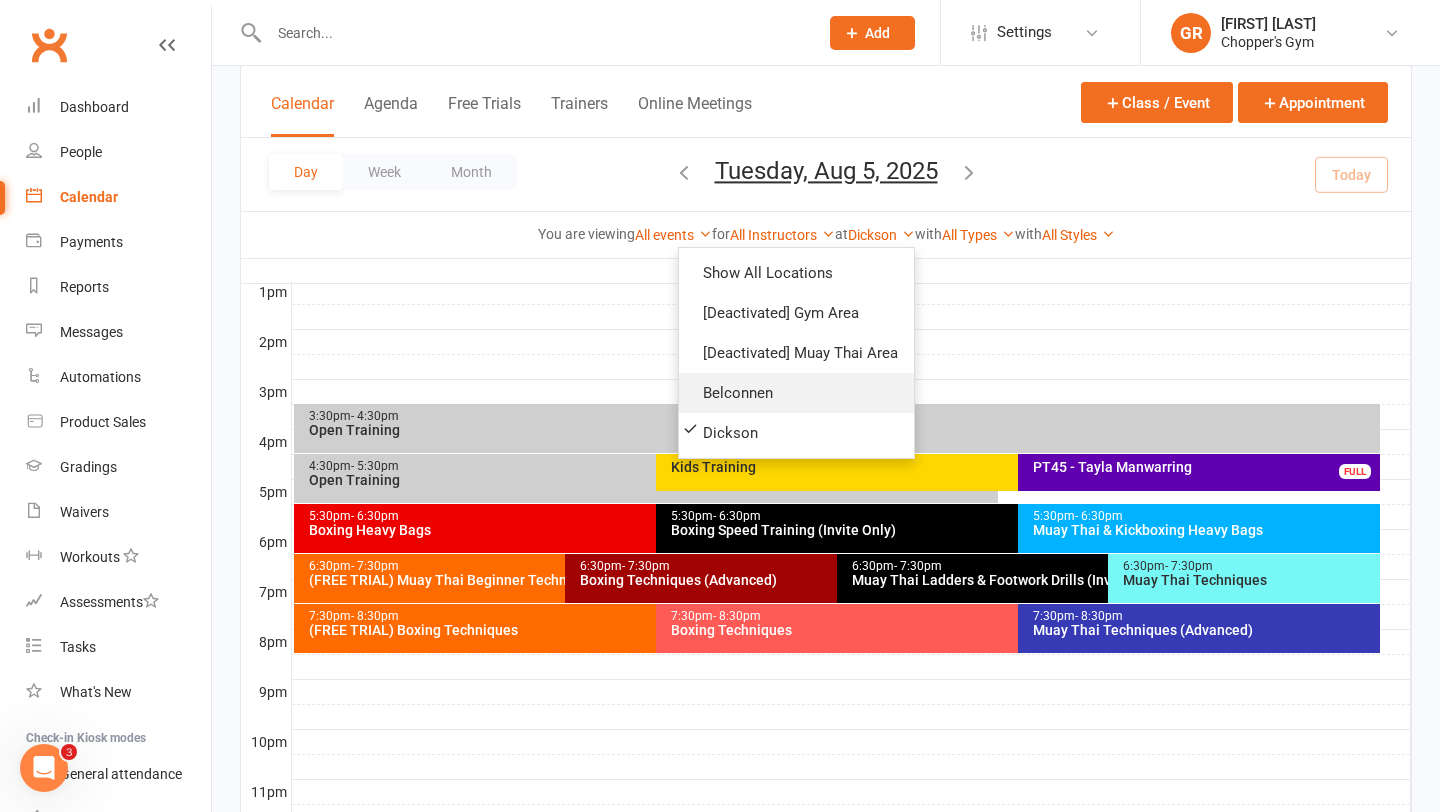 click on "Belconnen" at bounding box center [796, 393] 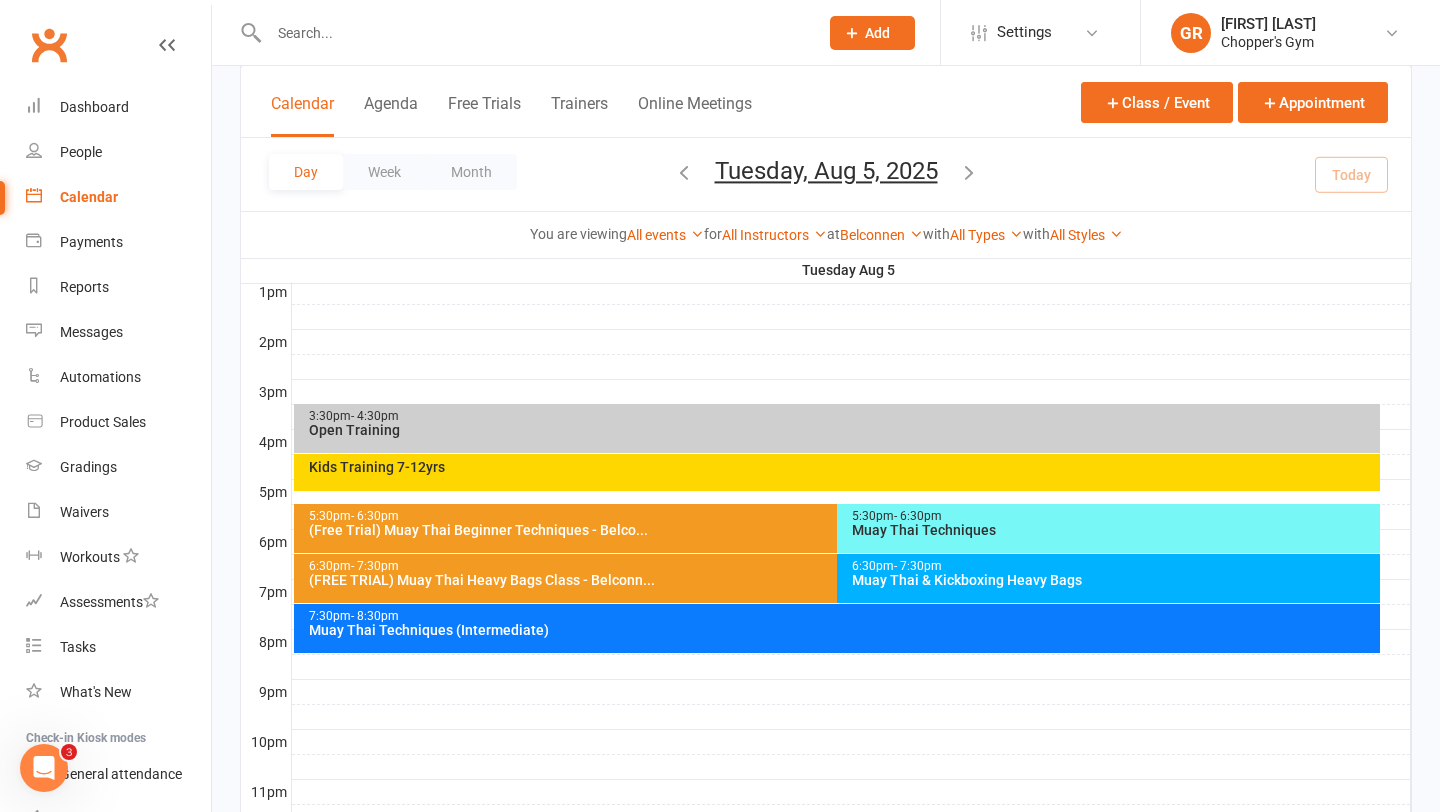 click on "Muay Thai & Kickboxing Heavy Bags" at bounding box center [1113, 580] 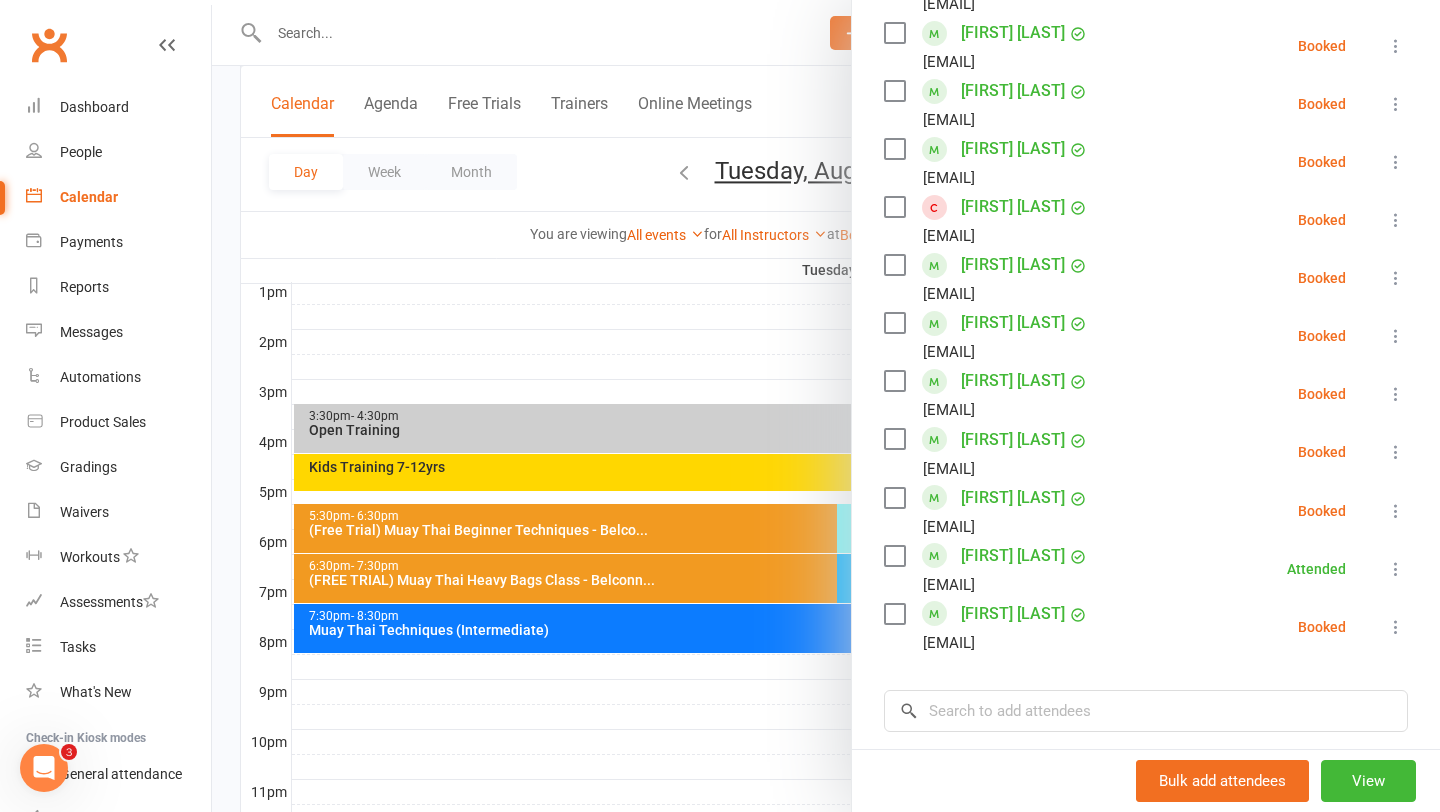 scroll, scrollTop: 818, scrollLeft: 0, axis: vertical 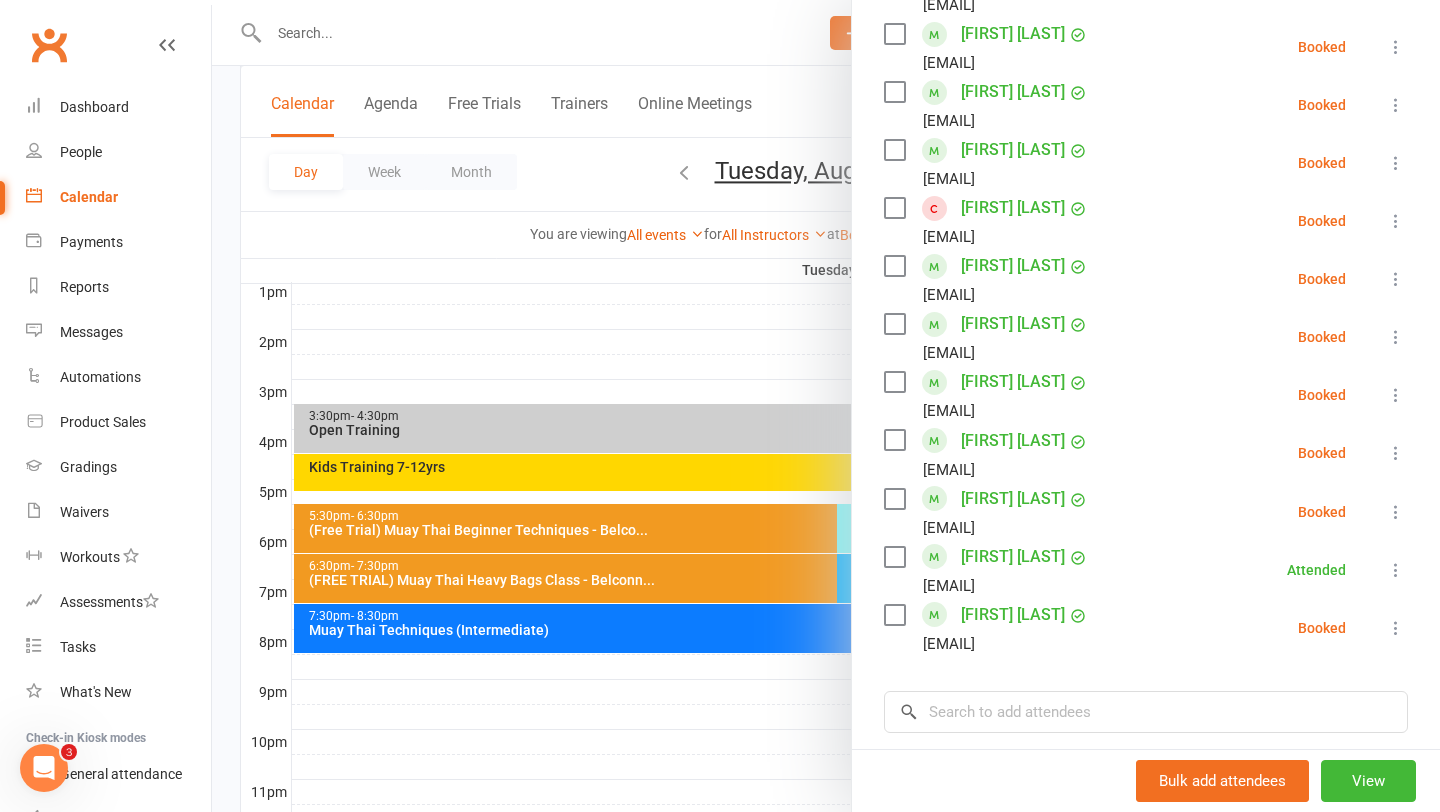click at bounding box center (826, 406) 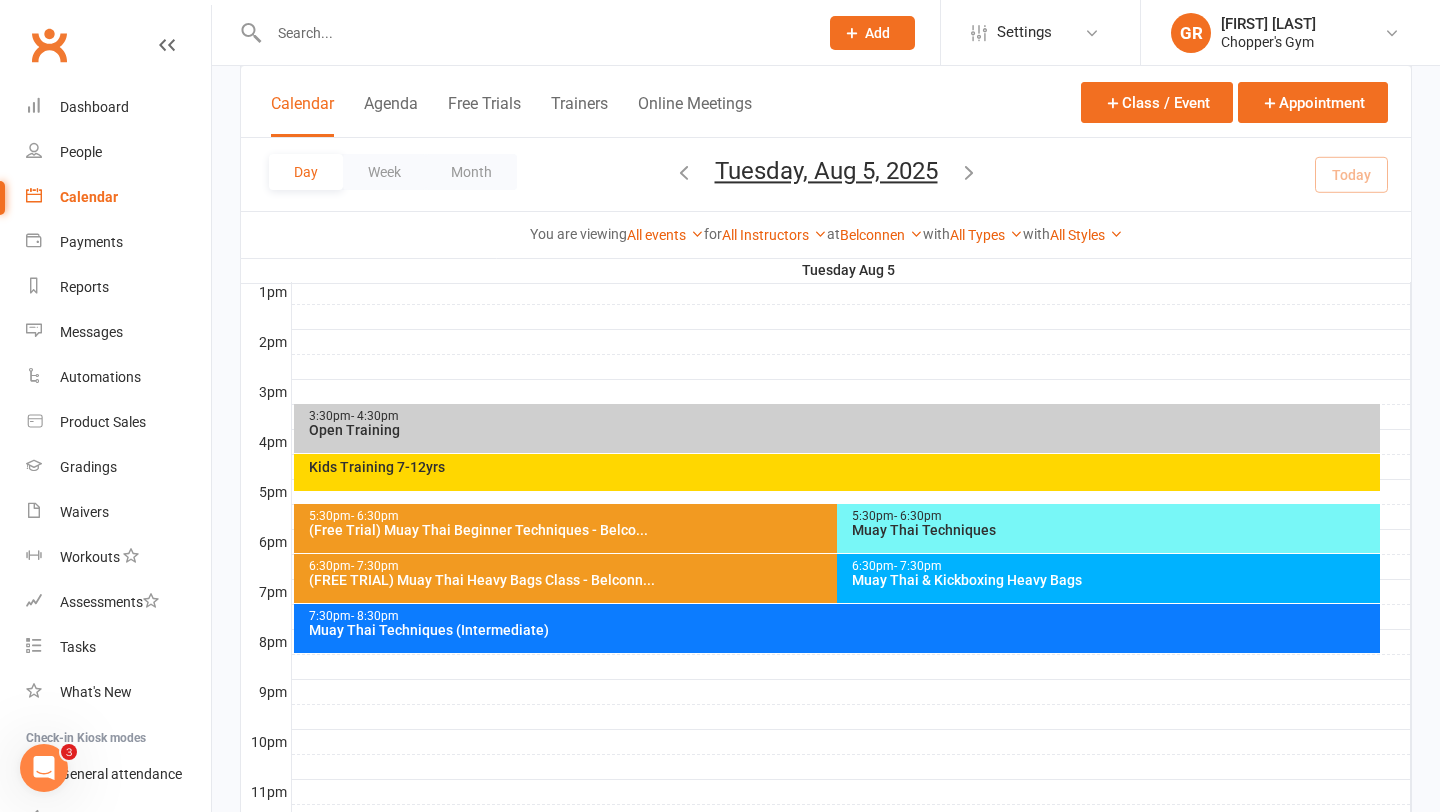 click on "7:30pm  - 8:30pm" at bounding box center (842, 616) 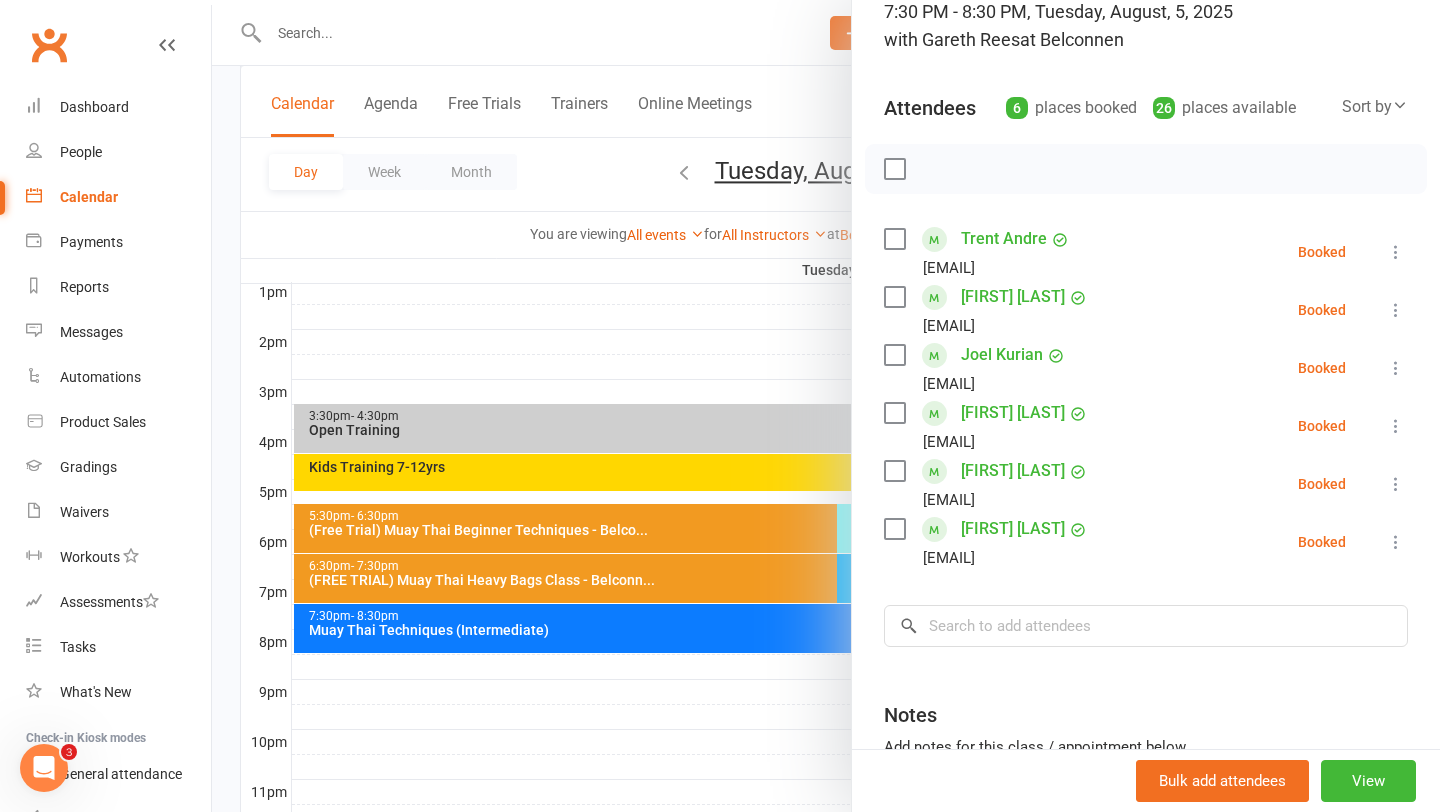 scroll, scrollTop: 225, scrollLeft: 0, axis: vertical 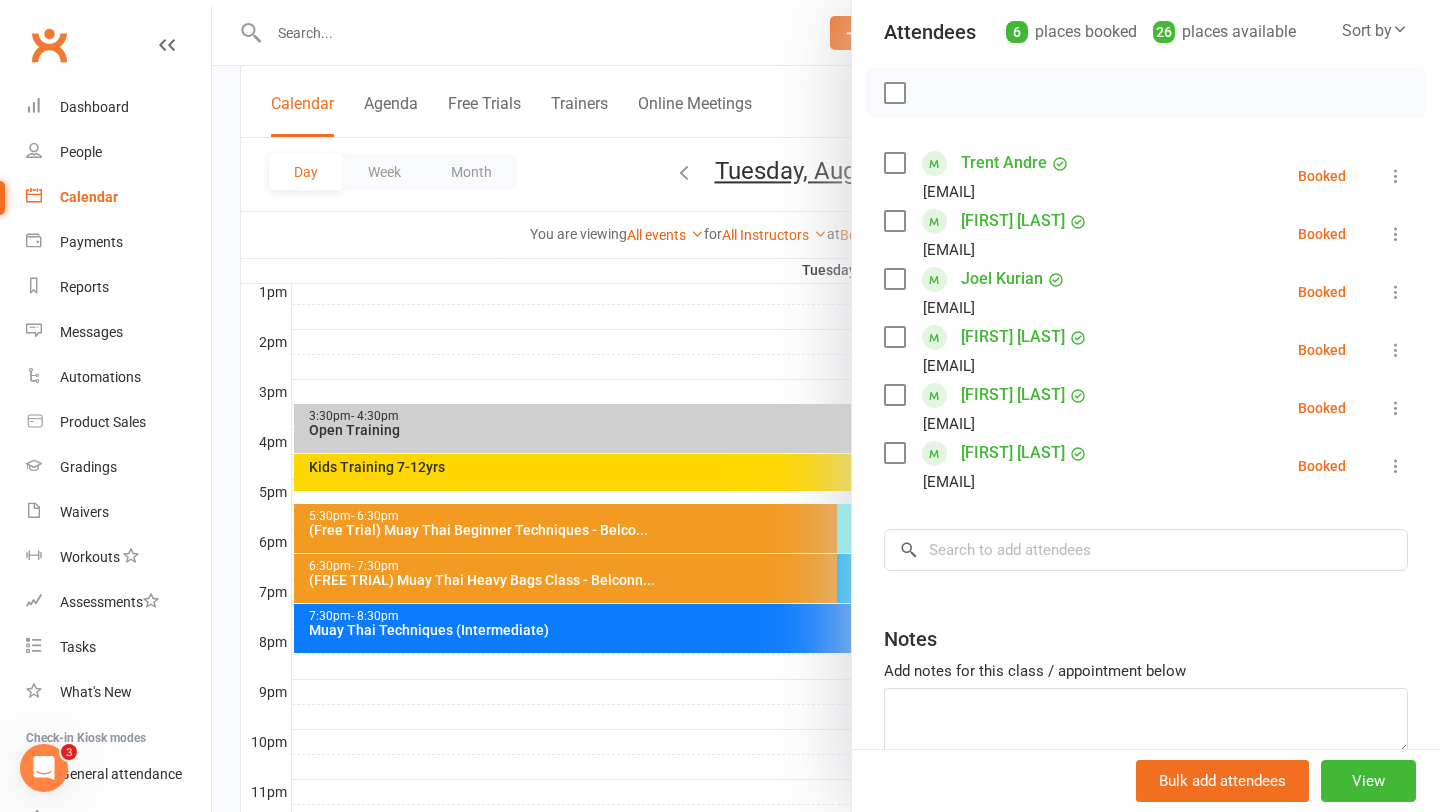 click at bounding box center (826, 406) 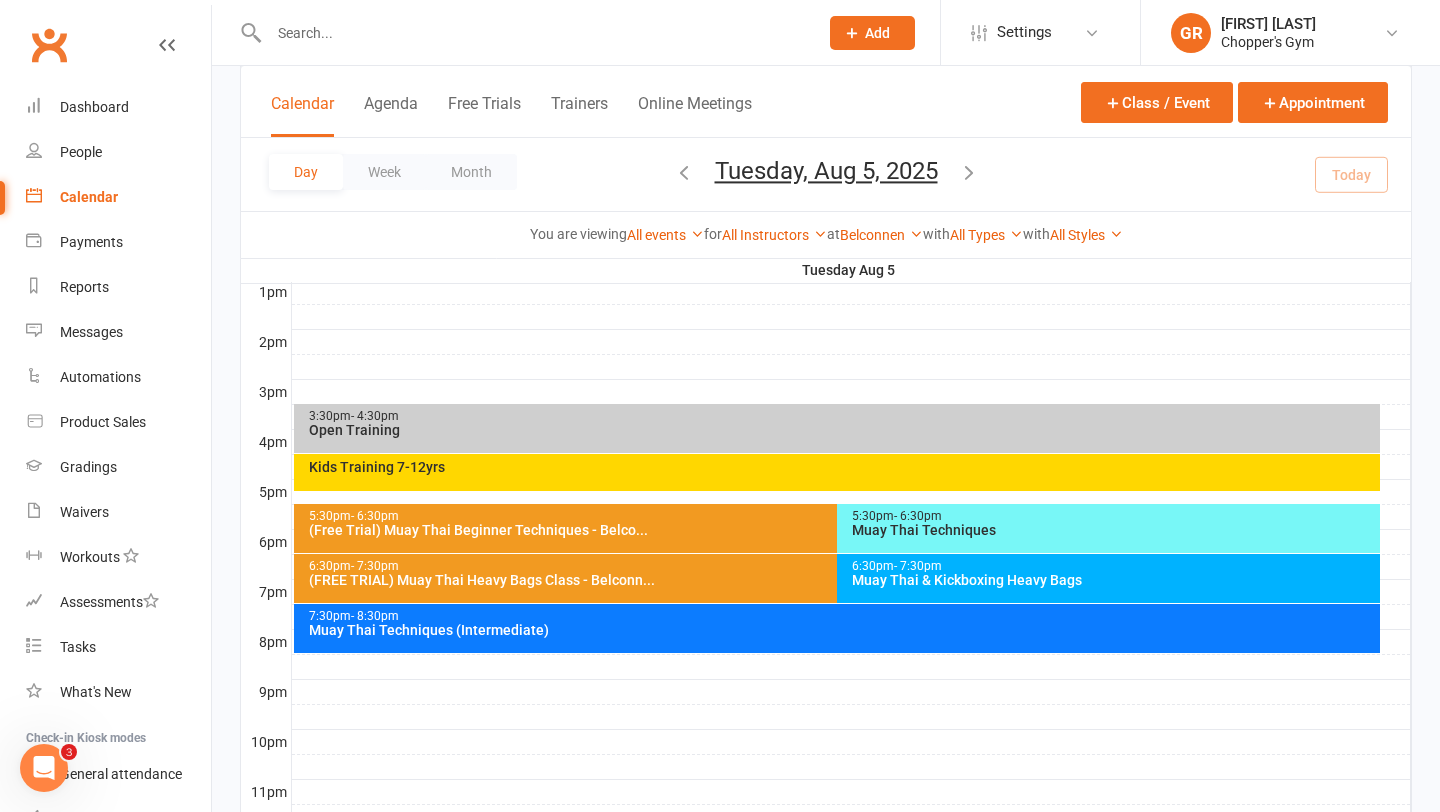 click on "Belconnen Show All Locations  [Deactivated] Gym Area  [Deactivated] Muay Thai Area  Belconnen  Dickson" at bounding box center (881, 235) 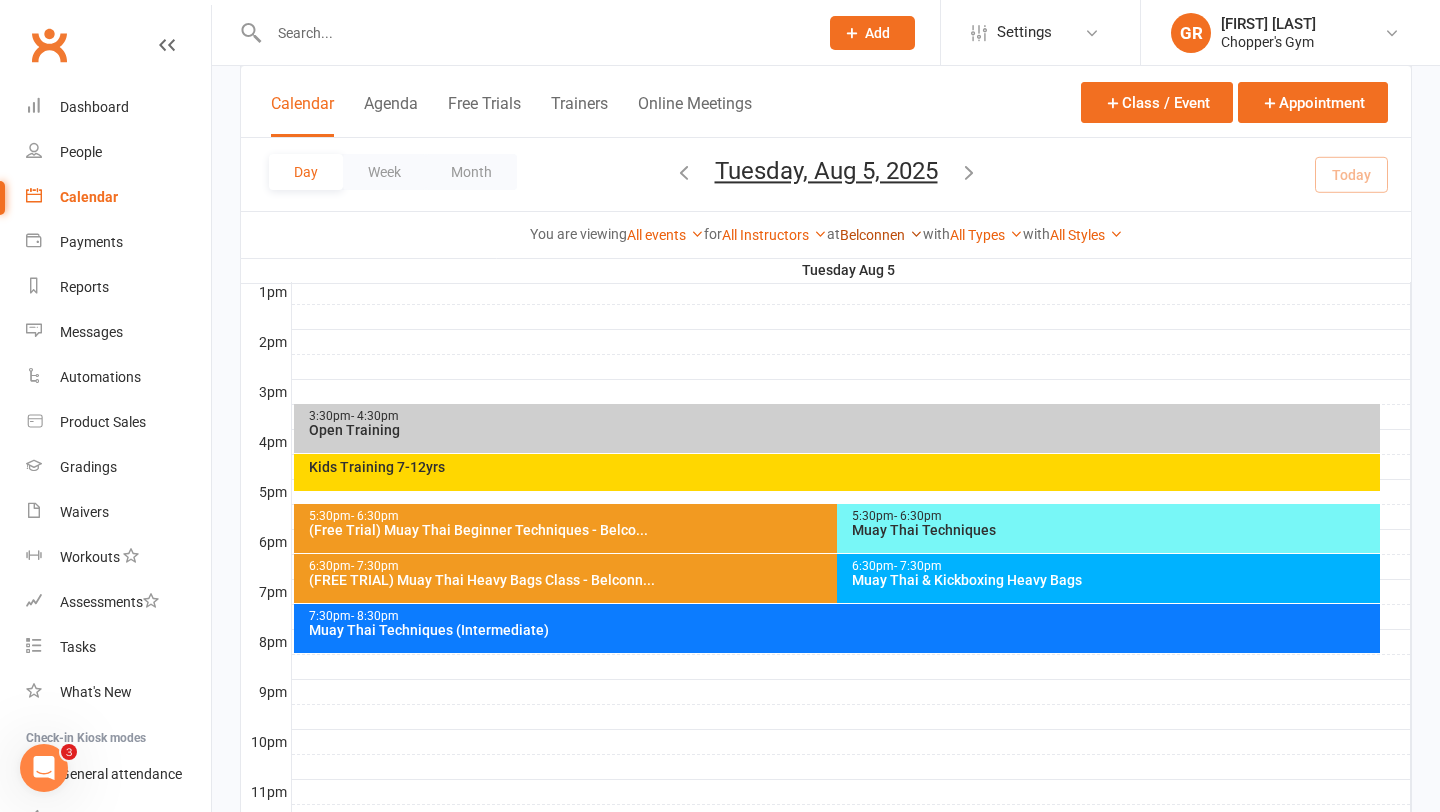 click on "Belconnen" at bounding box center (881, 235) 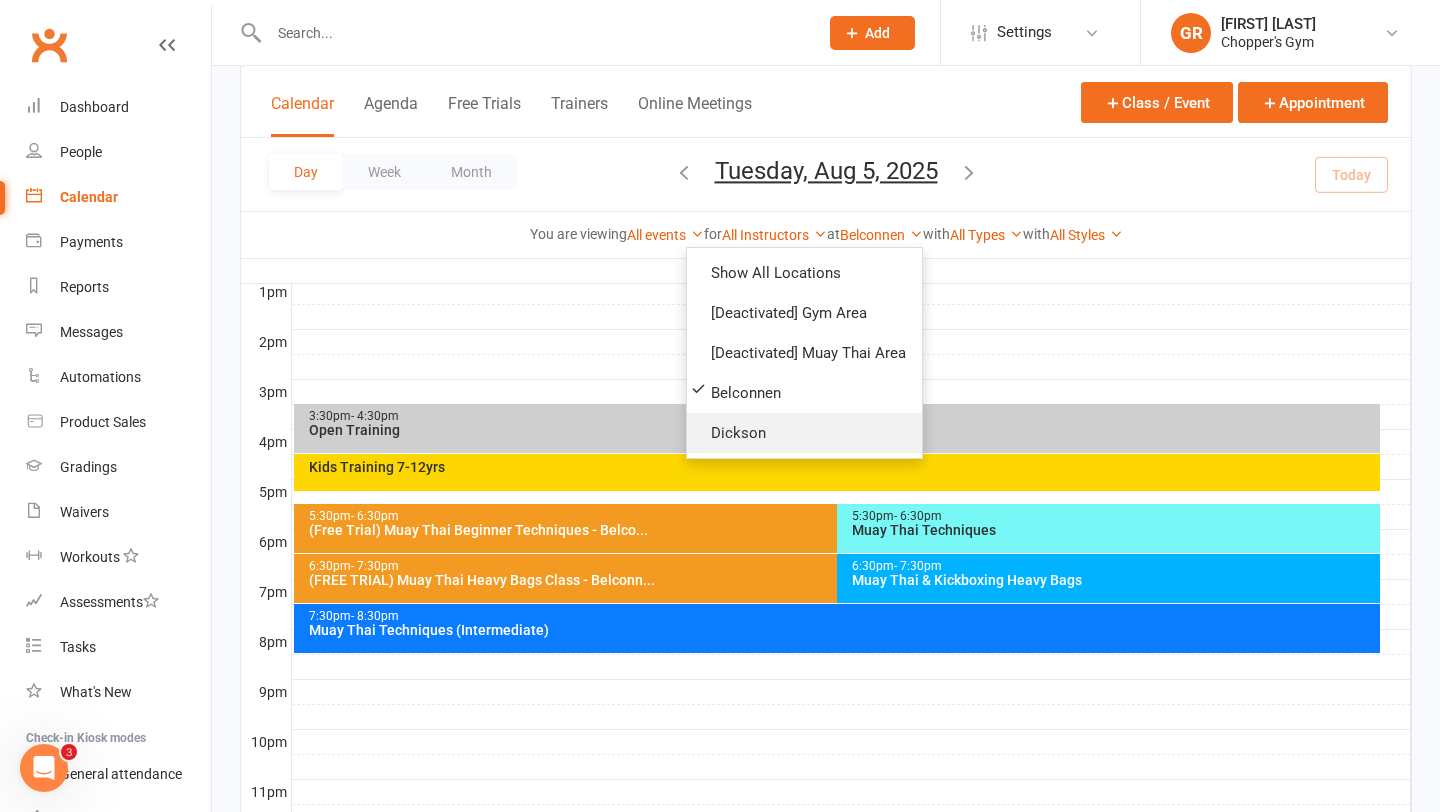 click on "Dickson" at bounding box center [804, 433] 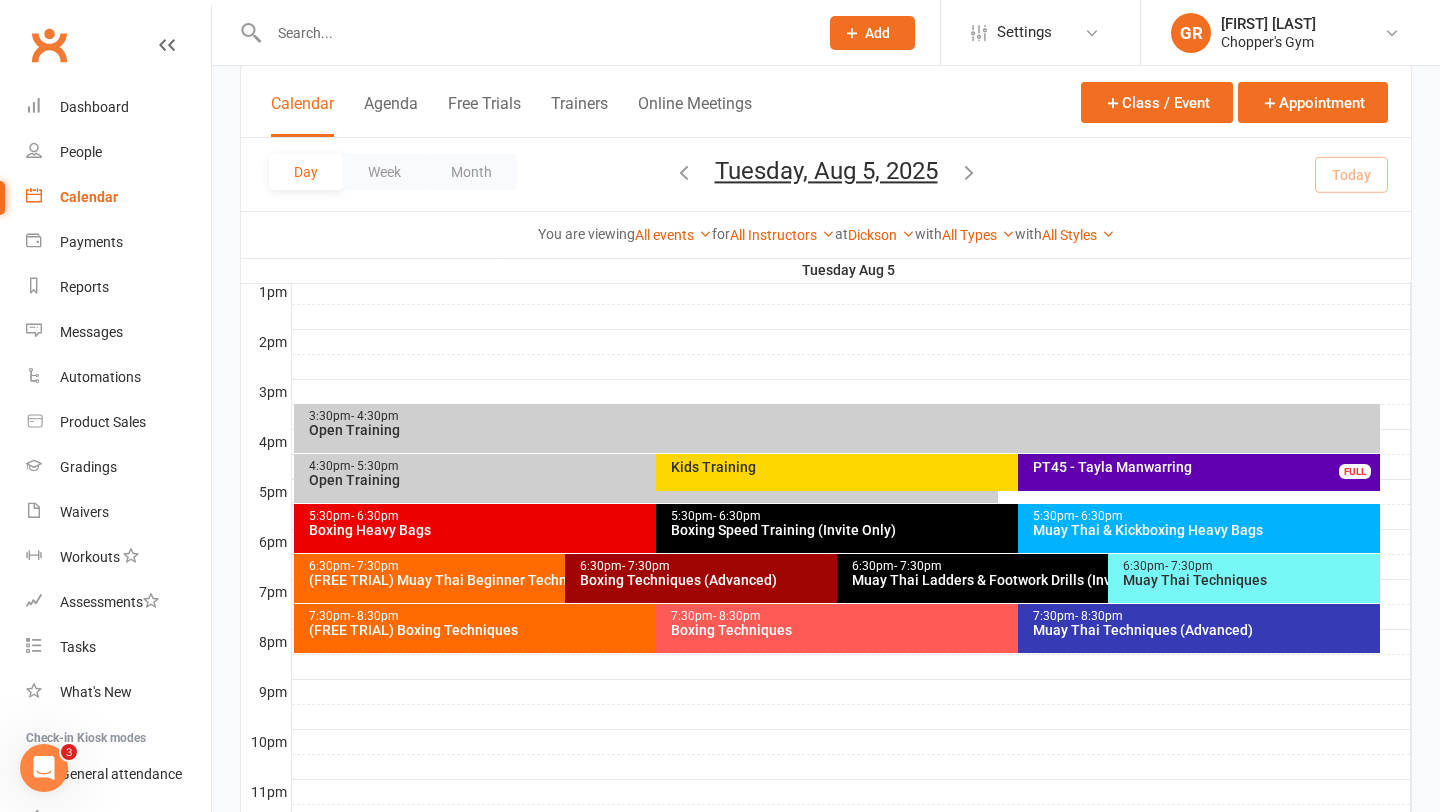 click on "Muay Thai Techniques (Advanced)" at bounding box center [1204, 630] 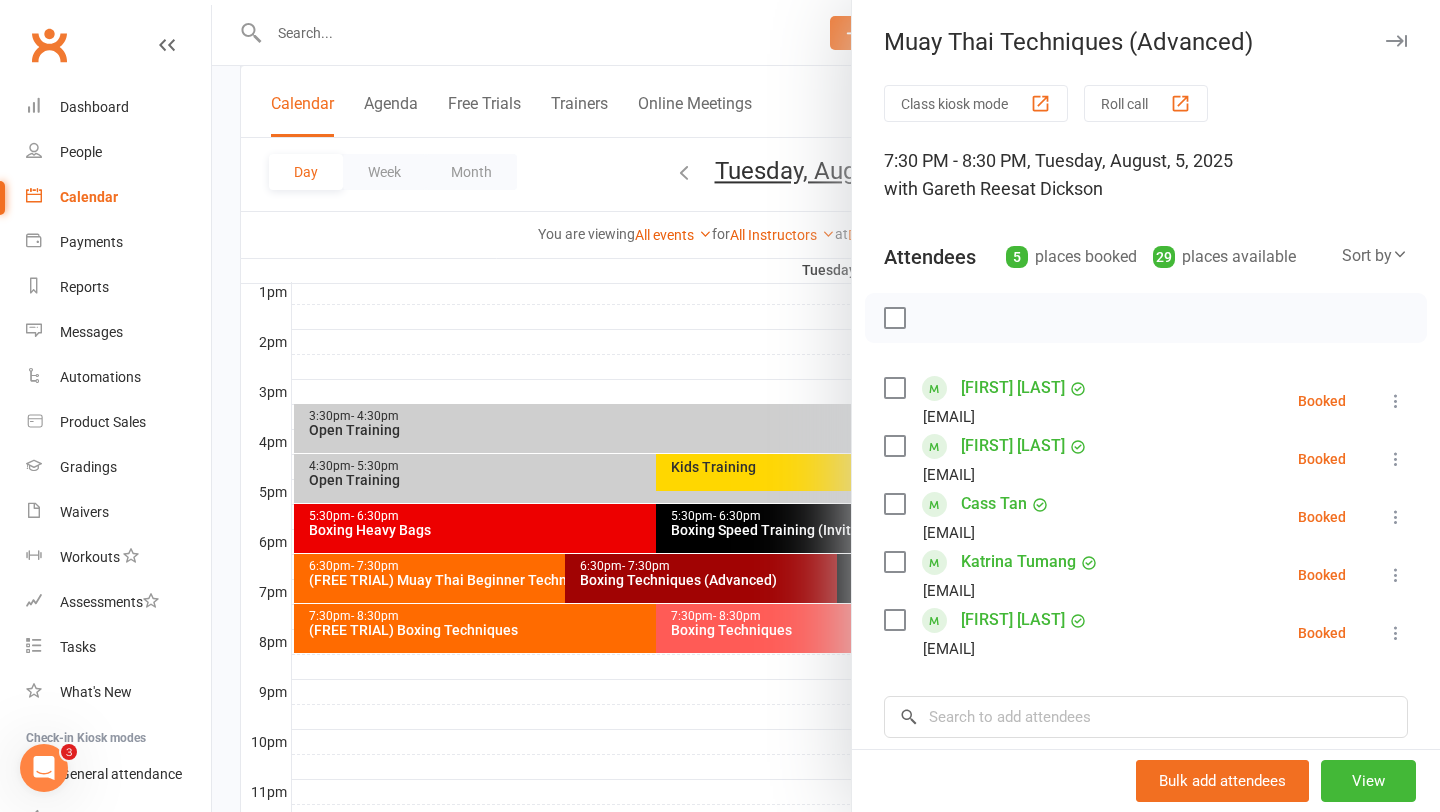 scroll, scrollTop: 30, scrollLeft: 0, axis: vertical 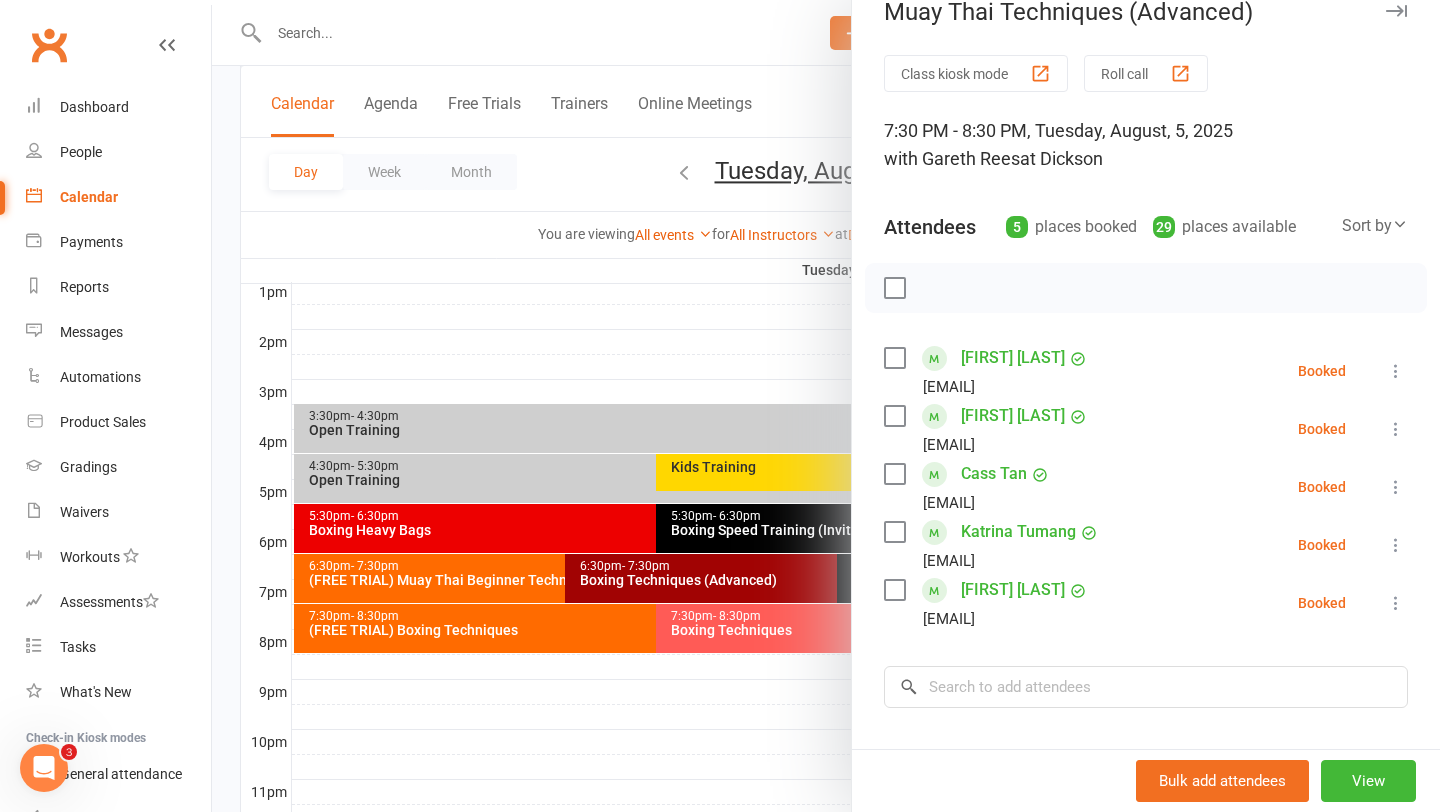 click at bounding box center [826, 406] 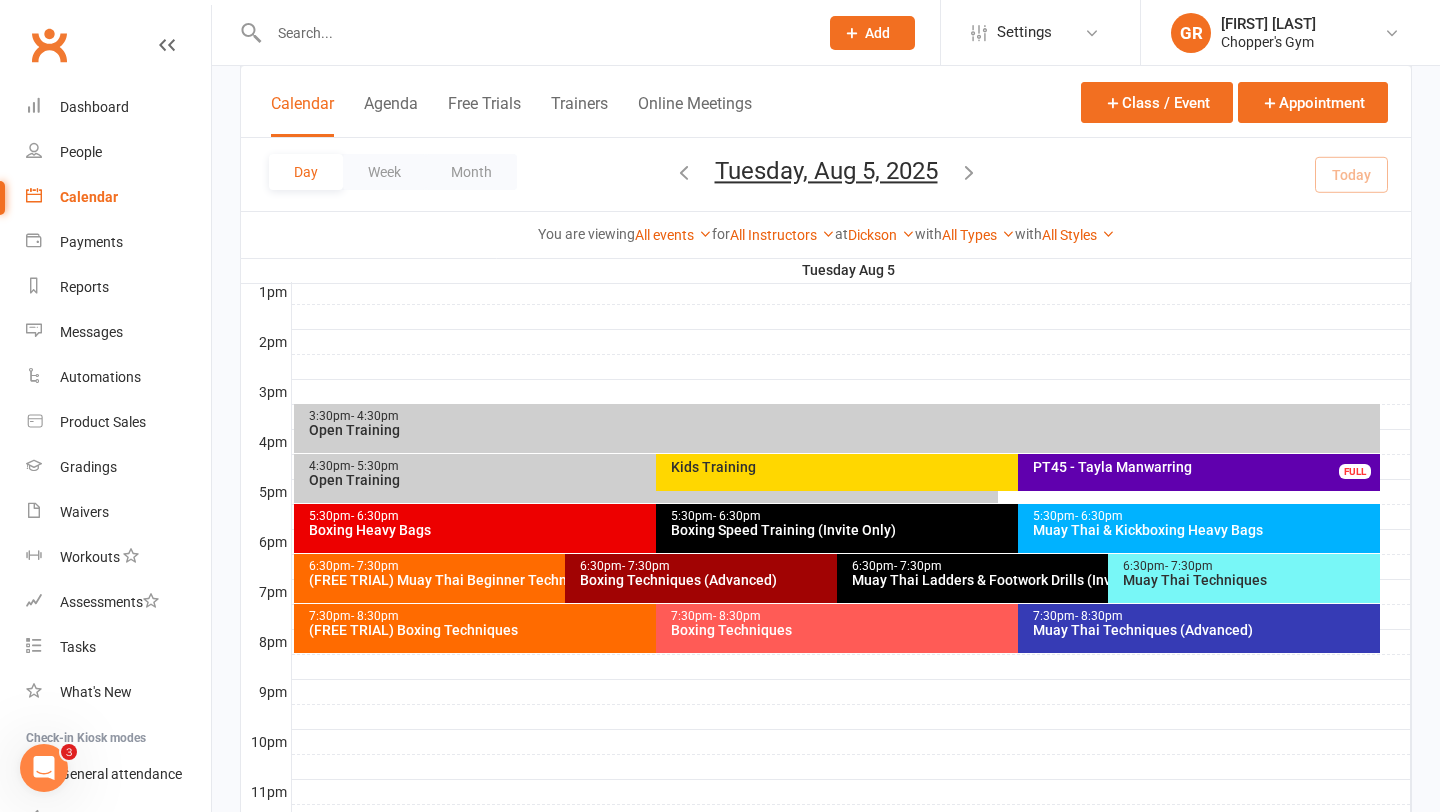click on "Boxing Techniques (Advanced)" at bounding box center [831, 580] 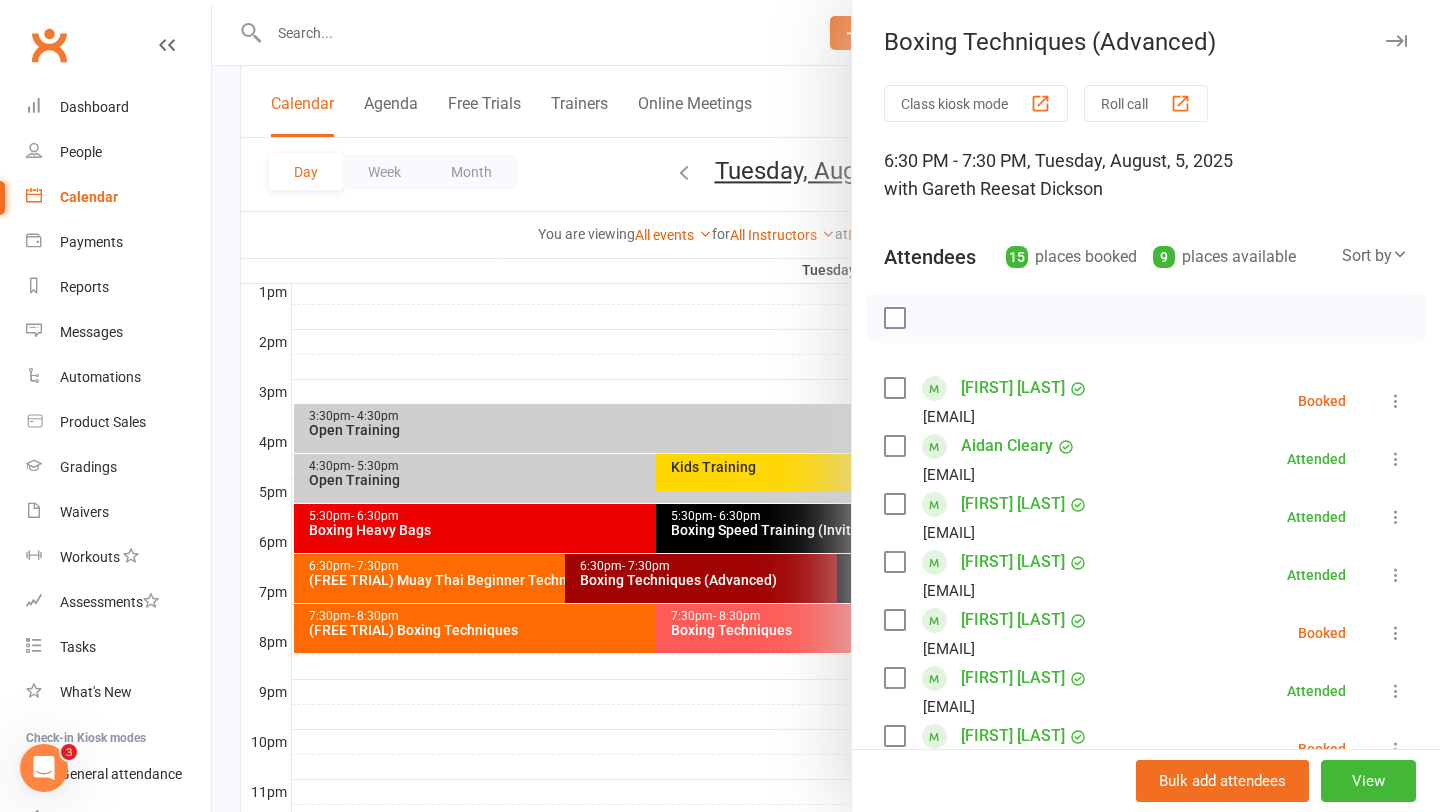 click at bounding box center [826, 406] 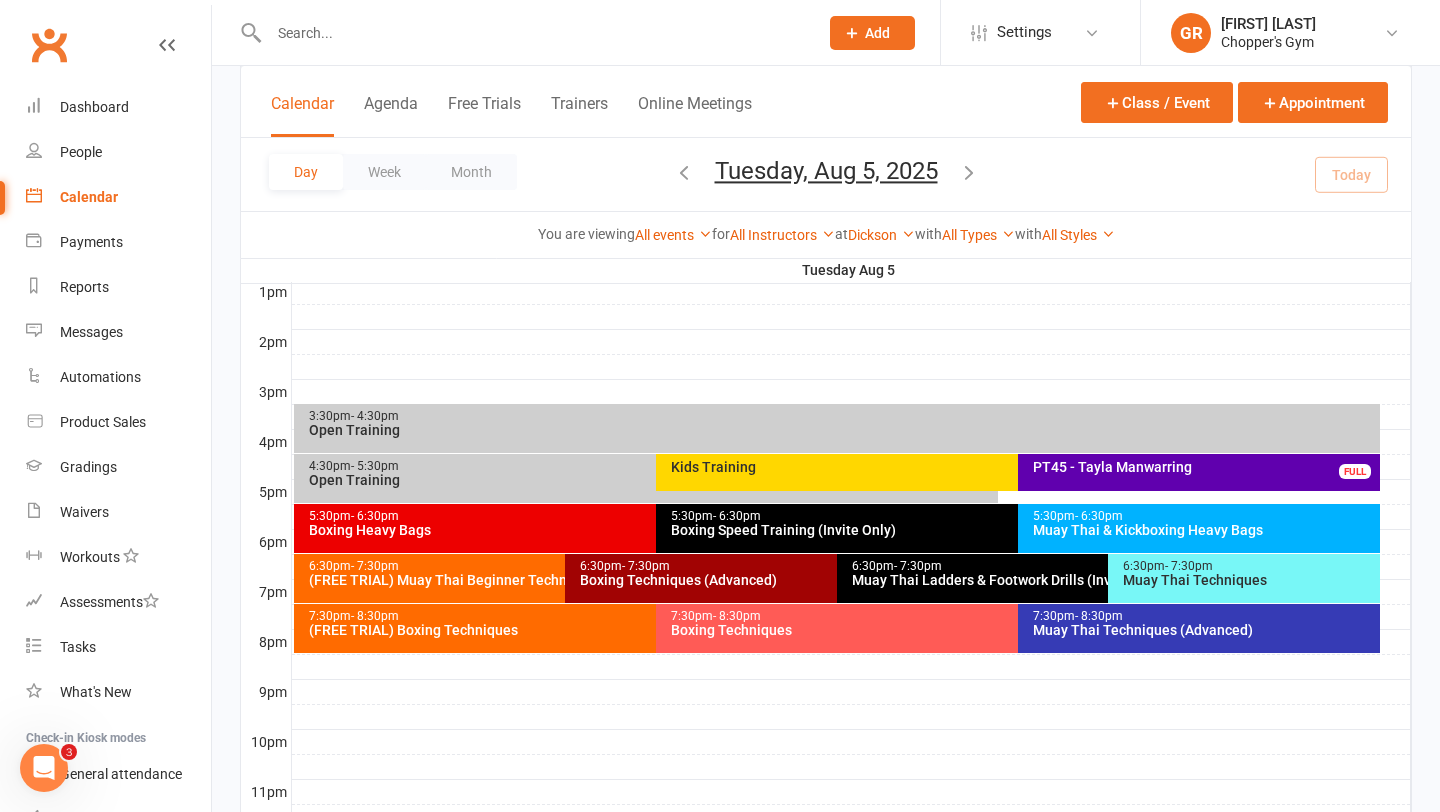 click on "5:30pm  - 6:30pm Boxing Heavy Bags" at bounding box center [646, 528] 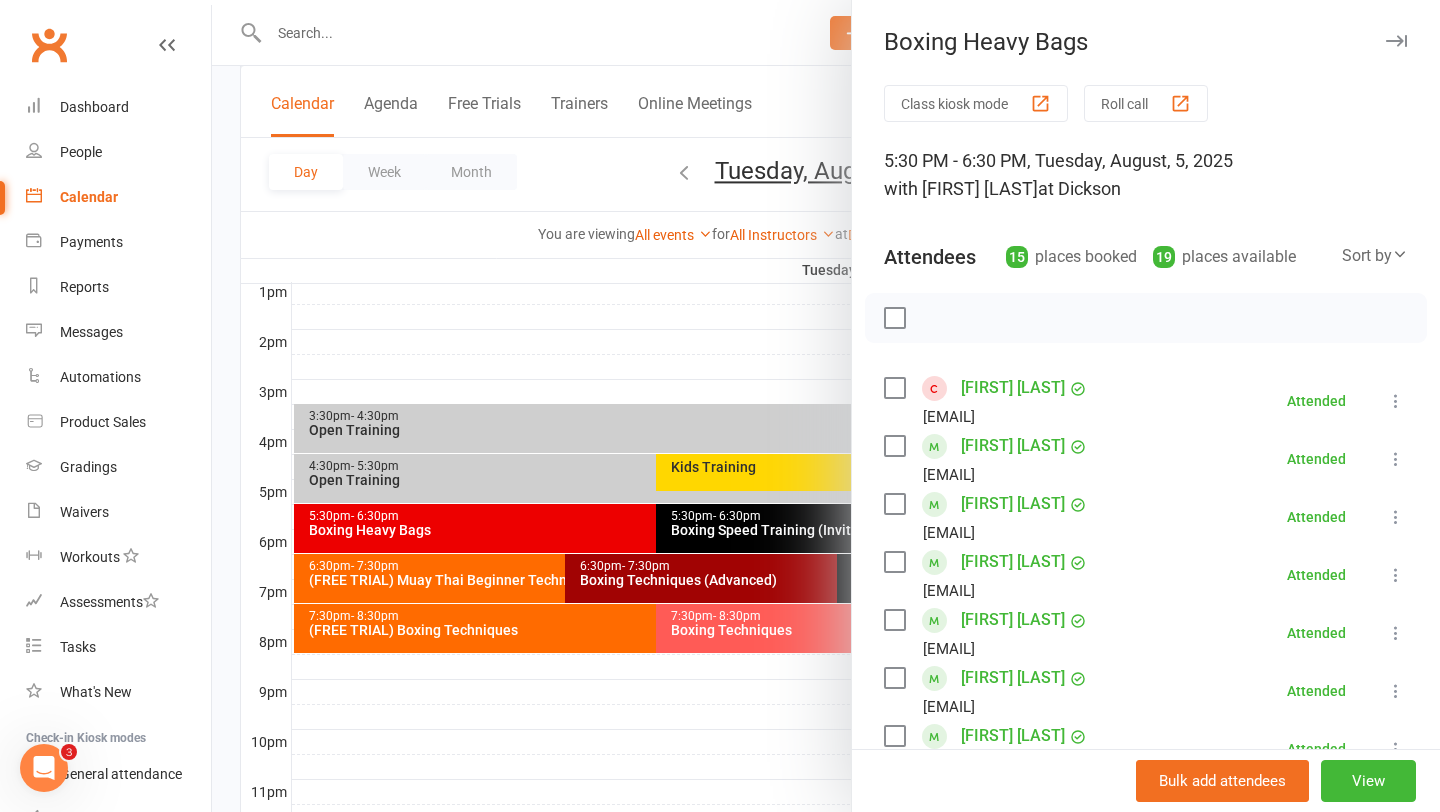 click at bounding box center (826, 406) 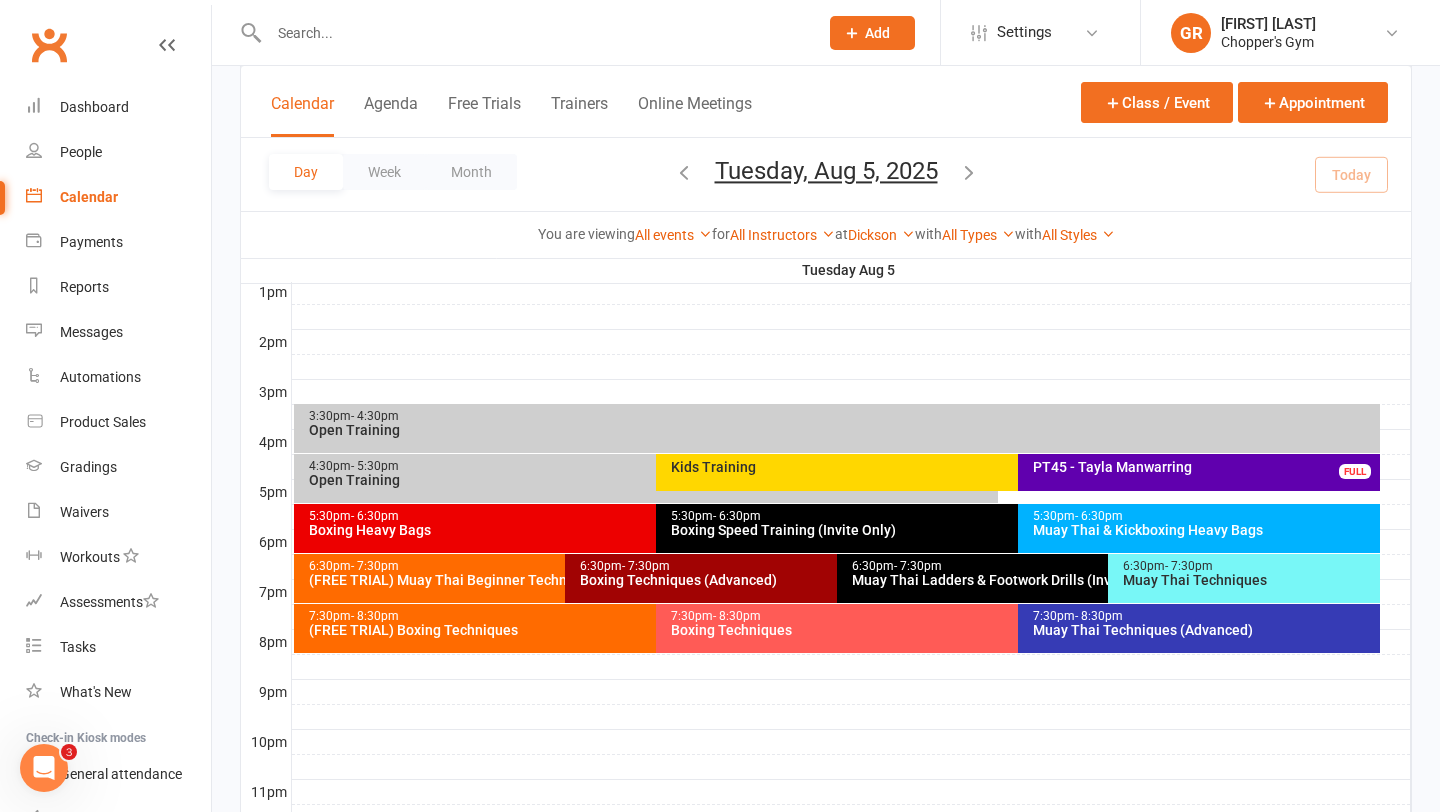 click on "Boxing Heavy Bags" at bounding box center (651, 530) 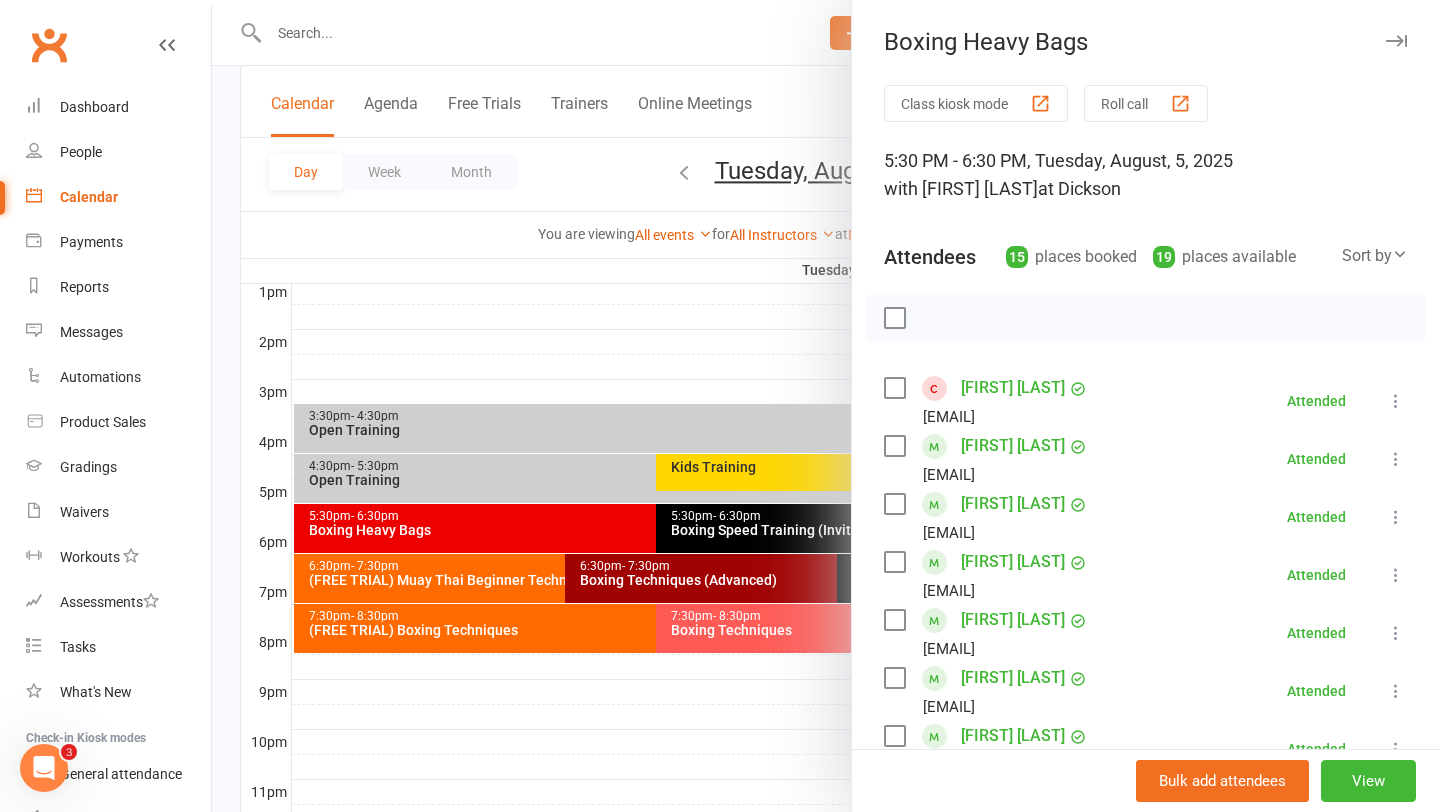 click at bounding box center (826, 406) 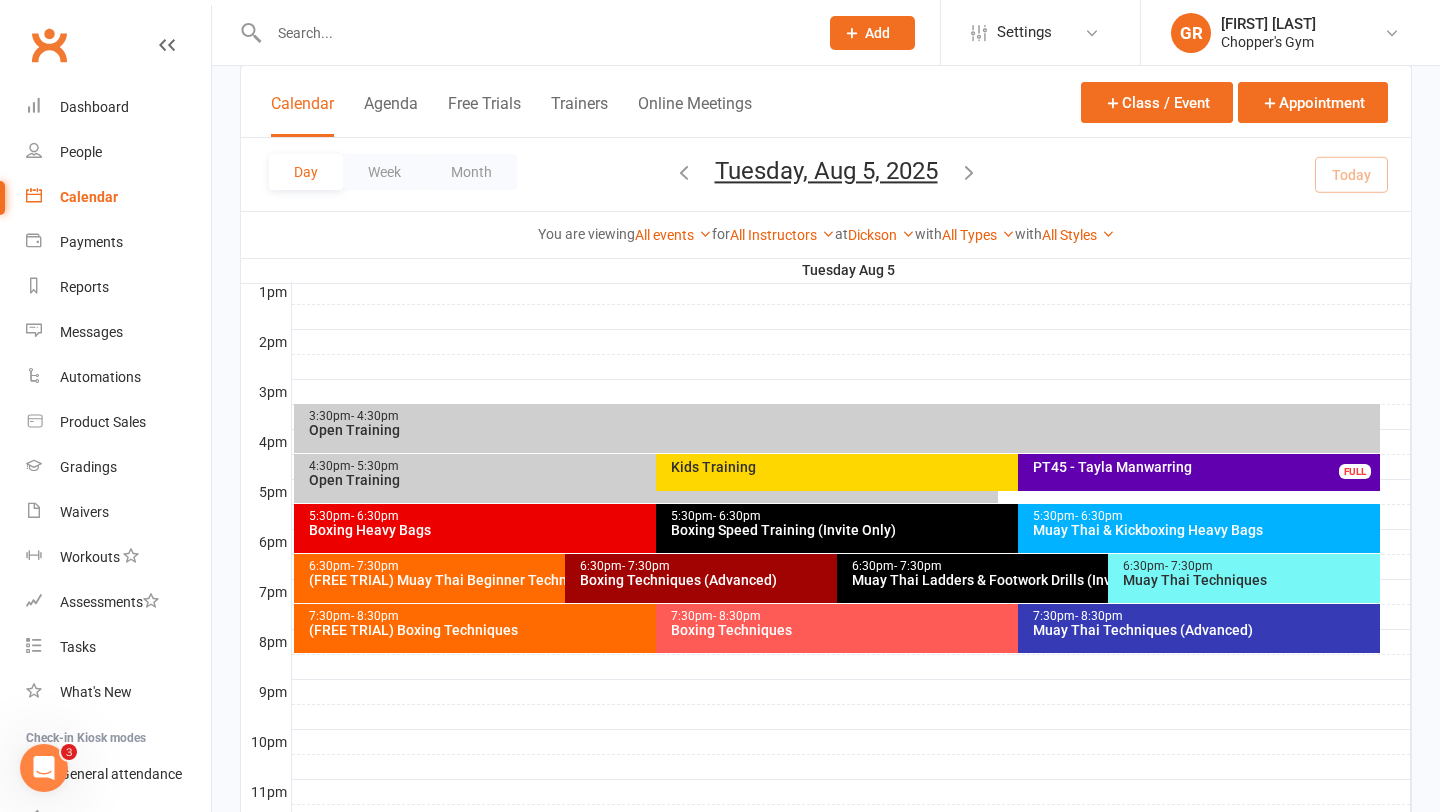 click on "Boxing Techniques (Advanced)" at bounding box center [831, 580] 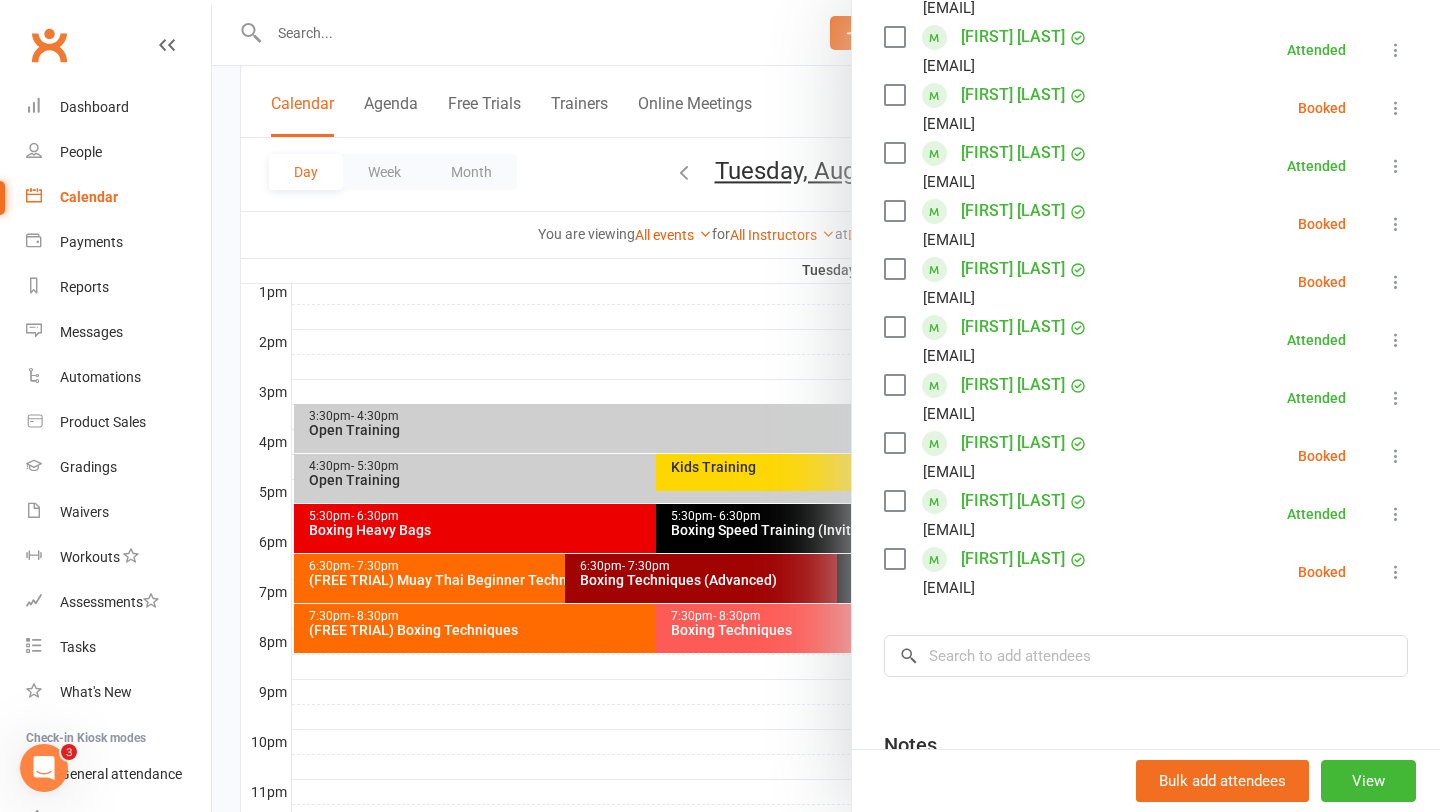 scroll, scrollTop: 657, scrollLeft: 0, axis: vertical 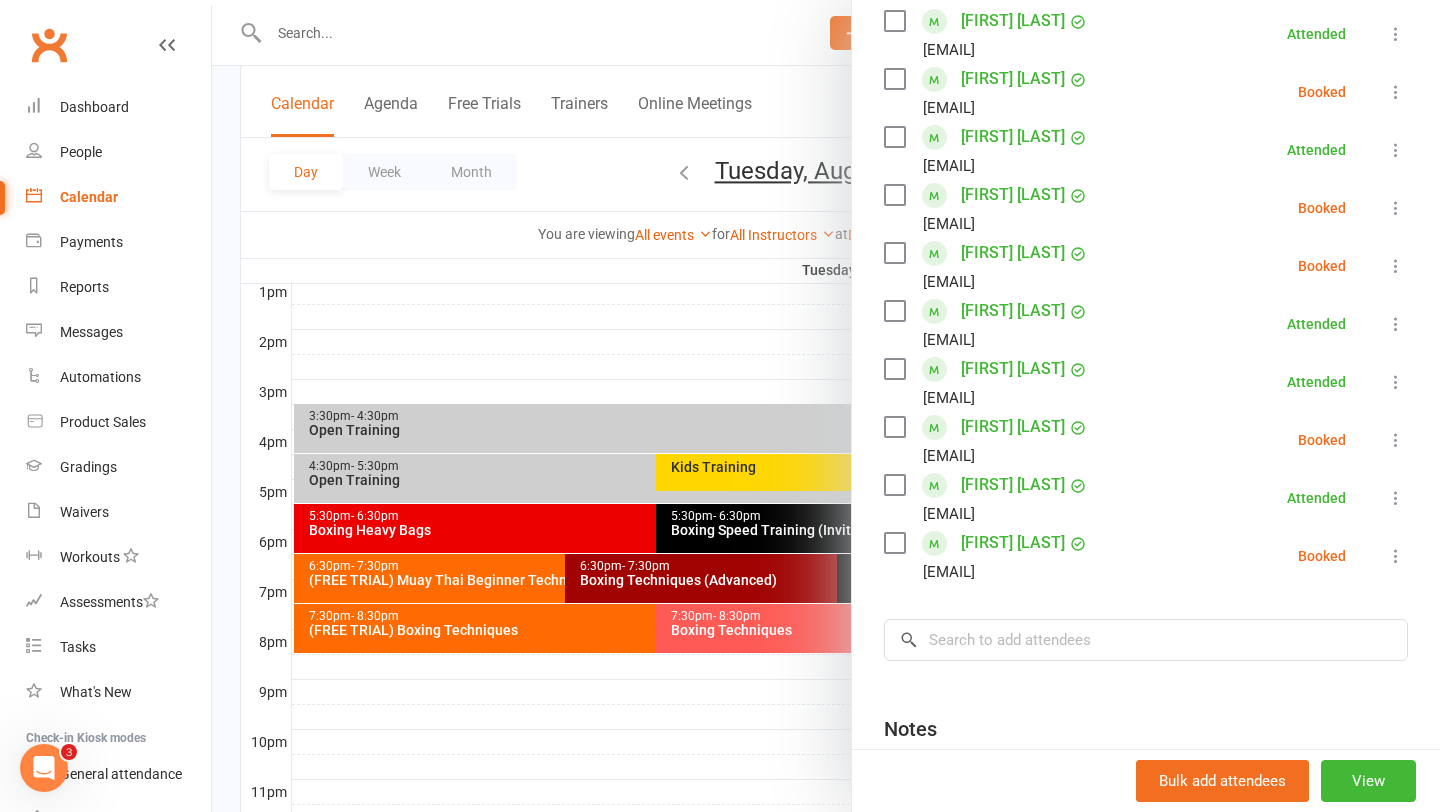 click at bounding box center (826, 406) 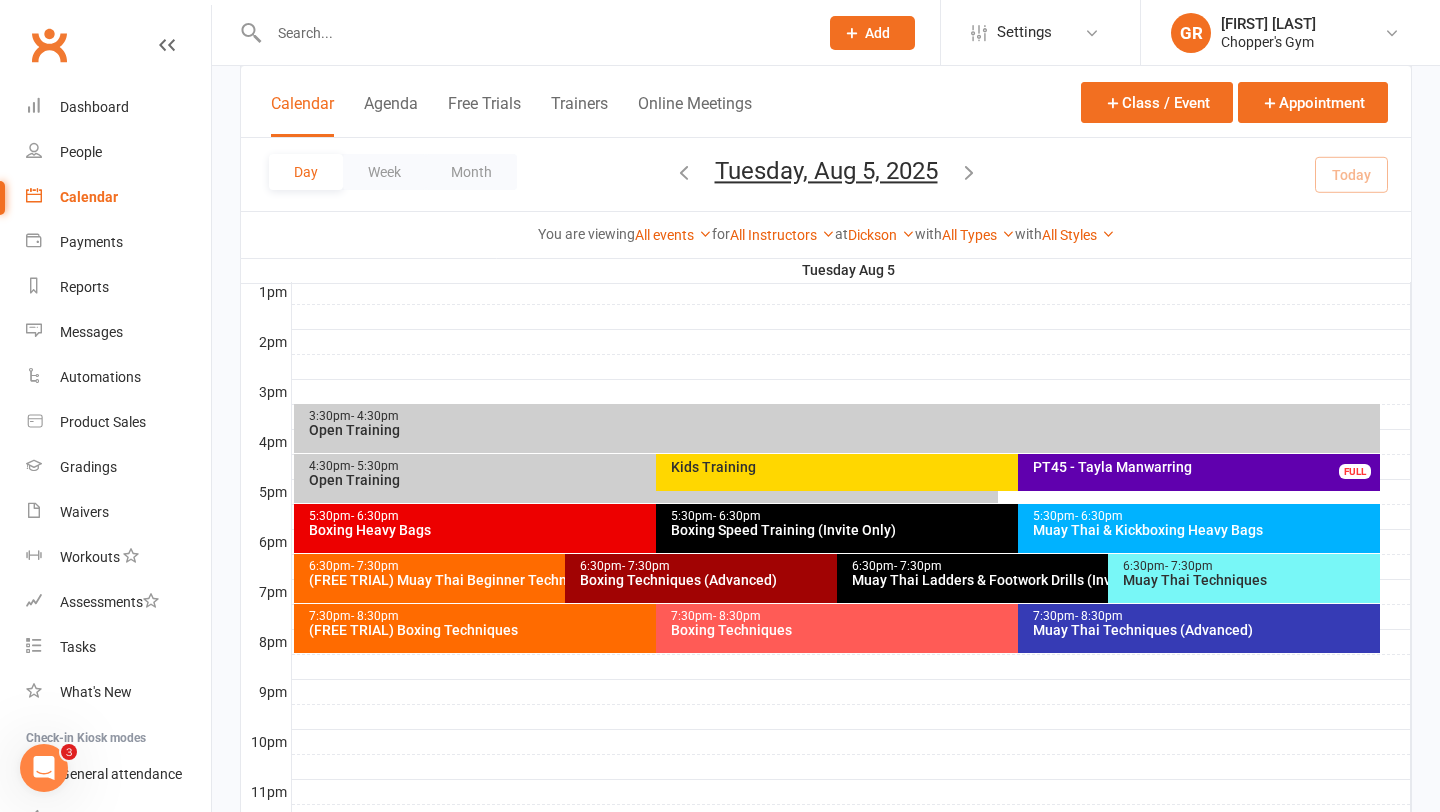 click on "Boxing Techniques" at bounding box center [1013, 630] 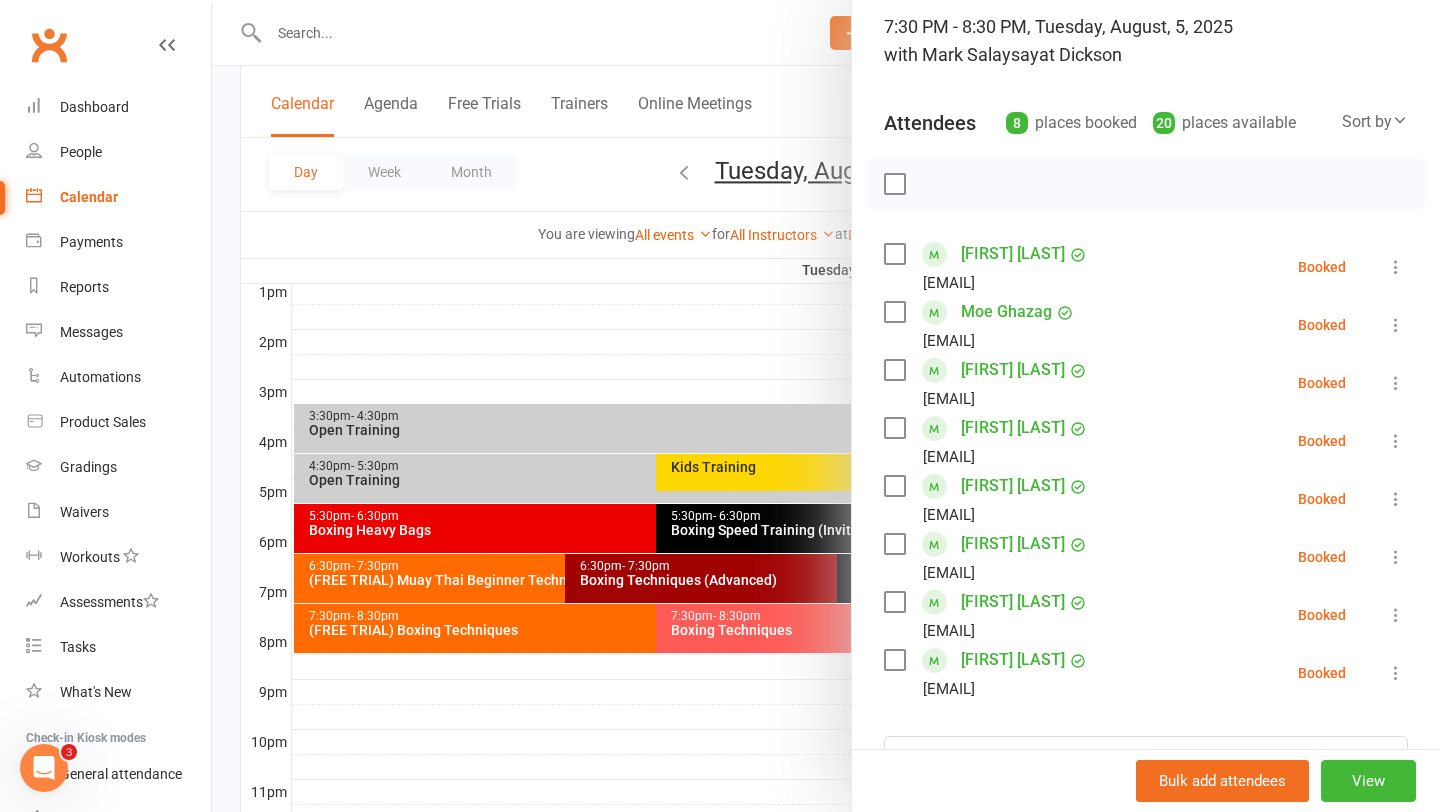 scroll, scrollTop: 131, scrollLeft: 0, axis: vertical 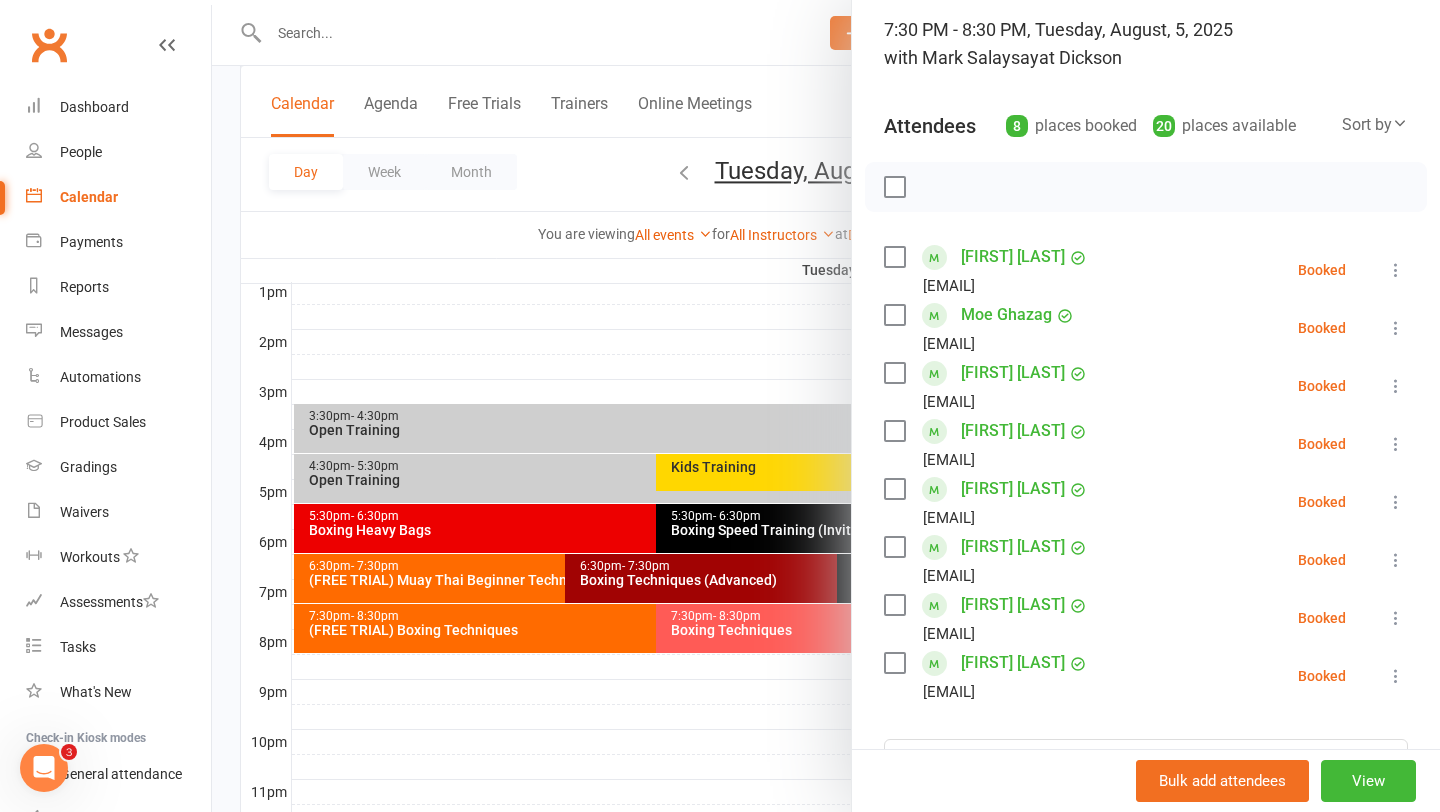 click at bounding box center (826, 406) 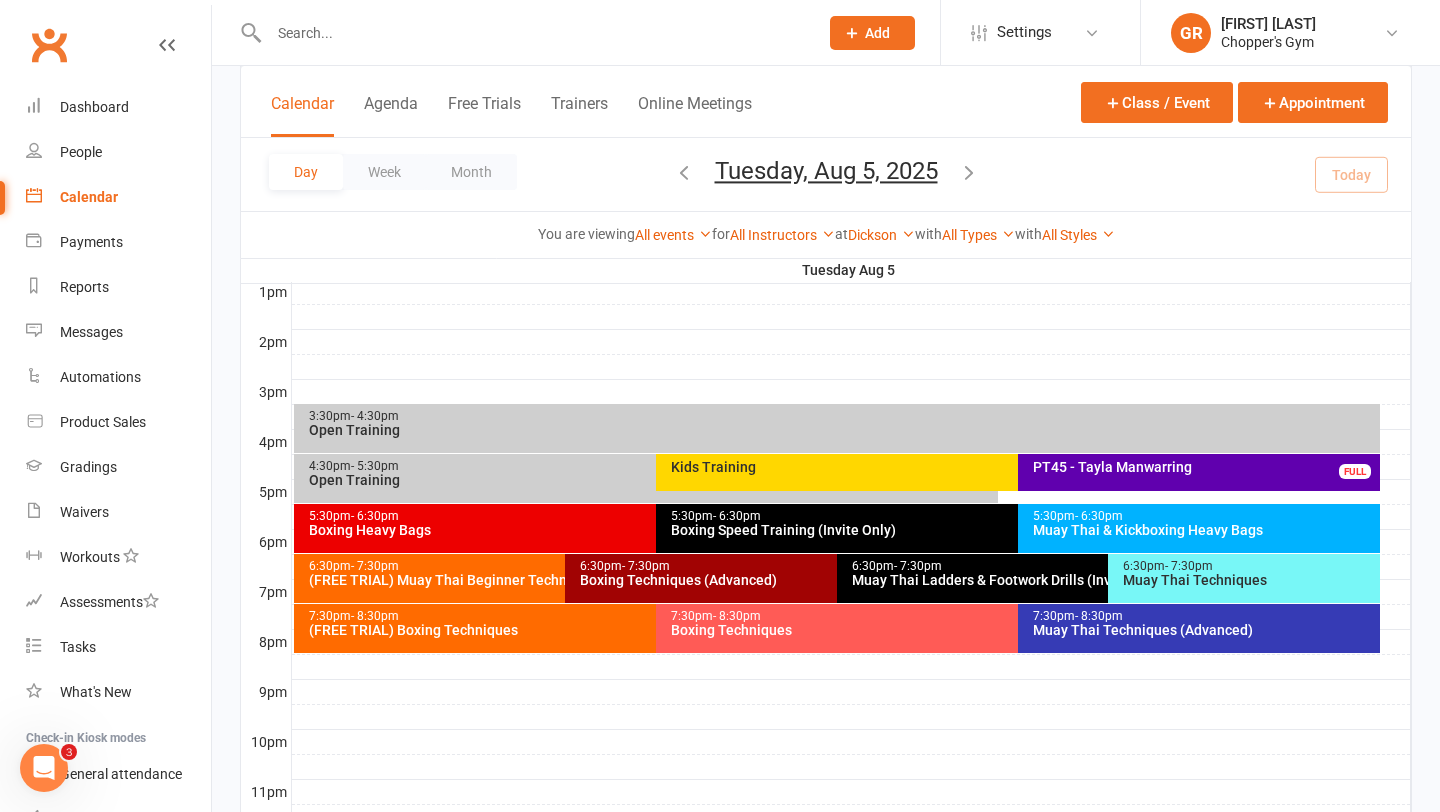 click on "5:30pm  - 6:30pm Boxing Speed Training (Invite Only)" at bounding box center [1008, 528] 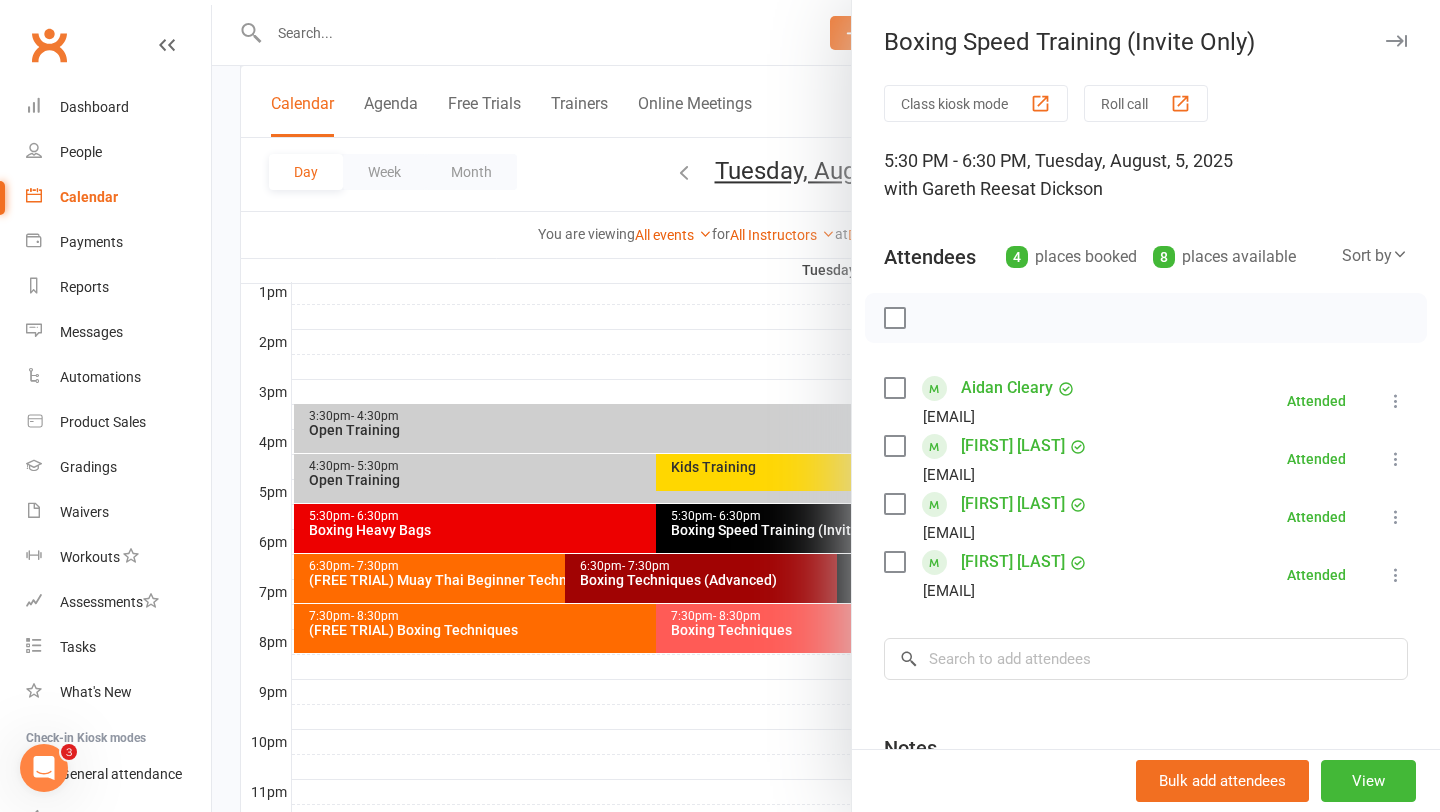 scroll, scrollTop: 21, scrollLeft: 0, axis: vertical 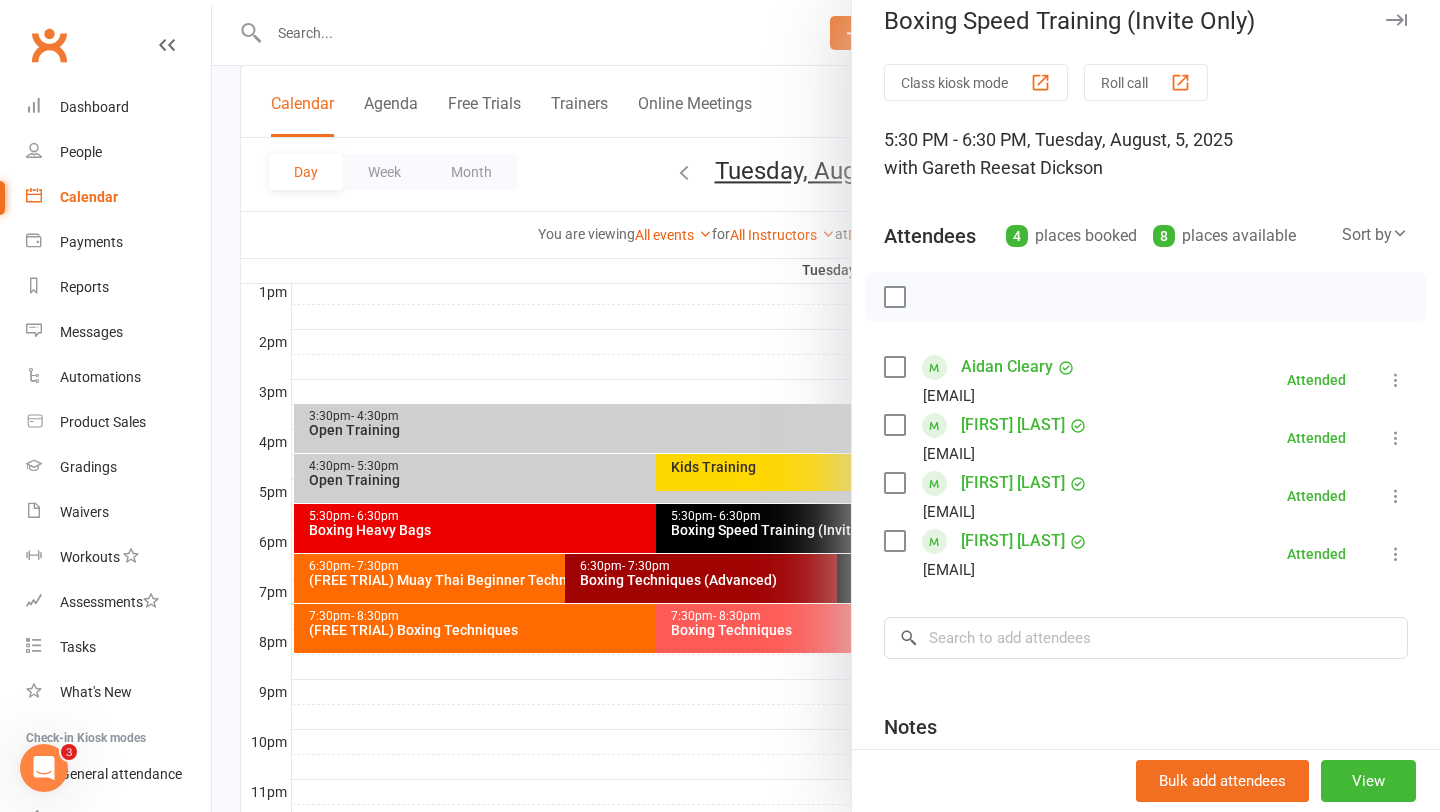 click at bounding box center (826, 406) 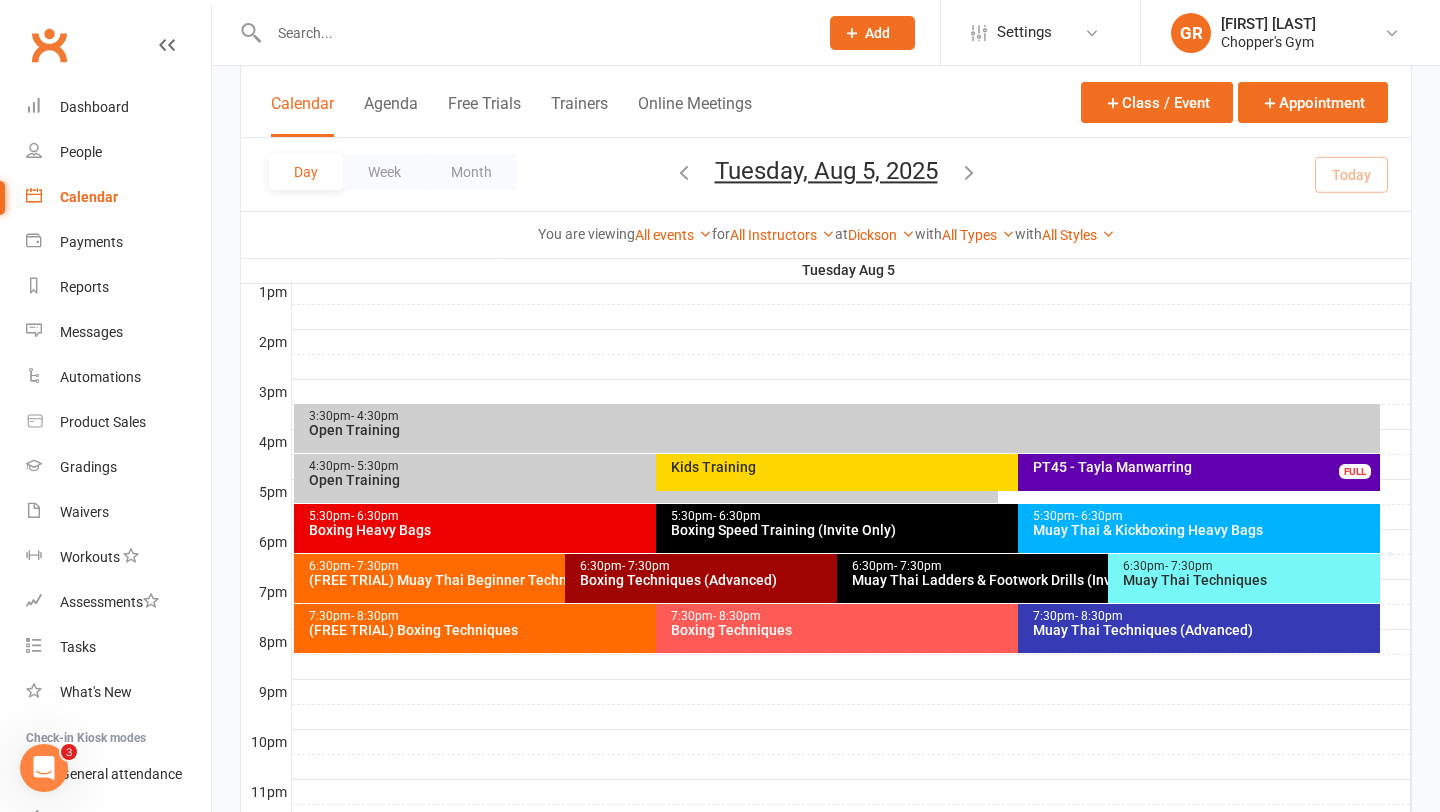 click on "Boxing Speed Training (Invite Only)" at bounding box center [1013, 530] 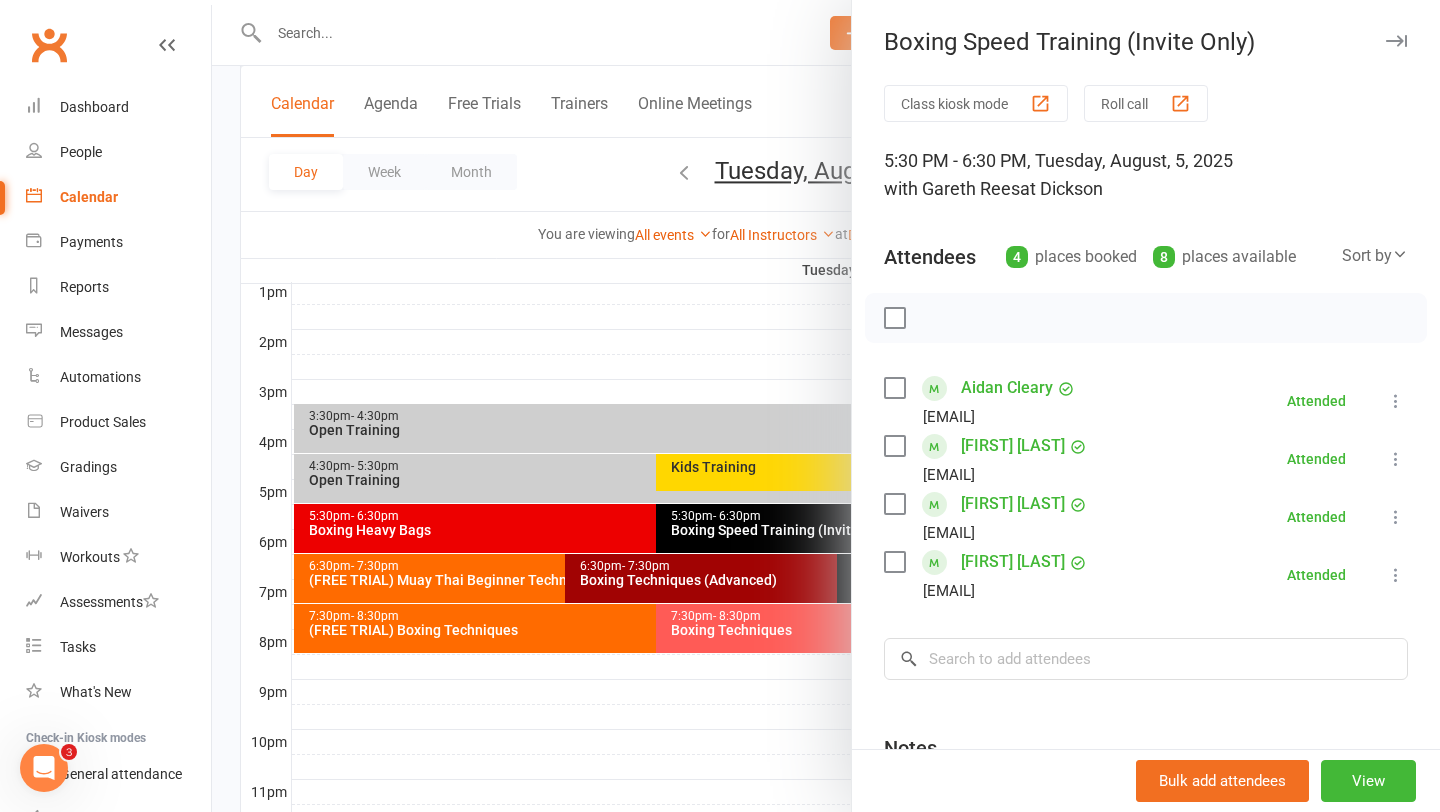 click at bounding box center [826, 406] 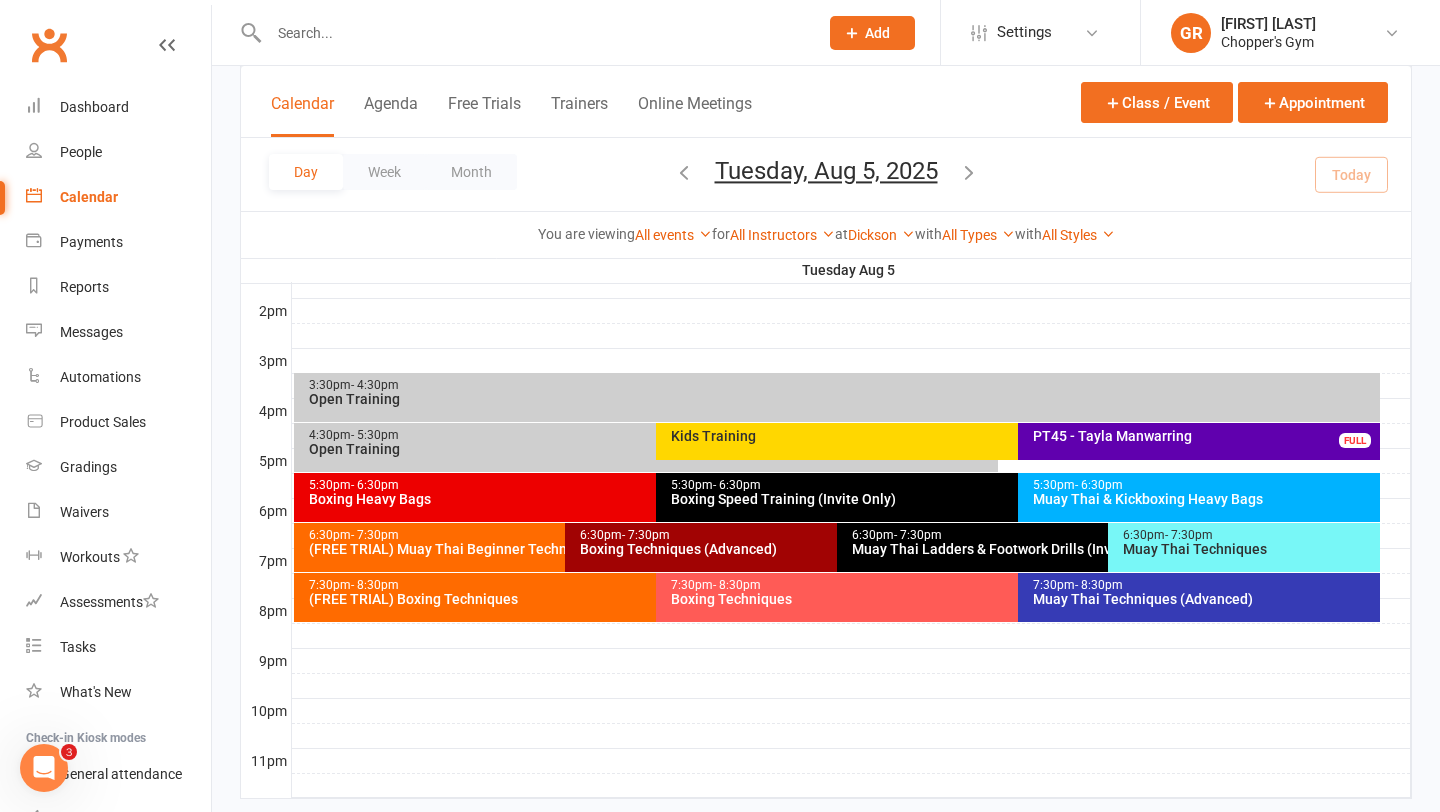 scroll, scrollTop: 826, scrollLeft: 0, axis: vertical 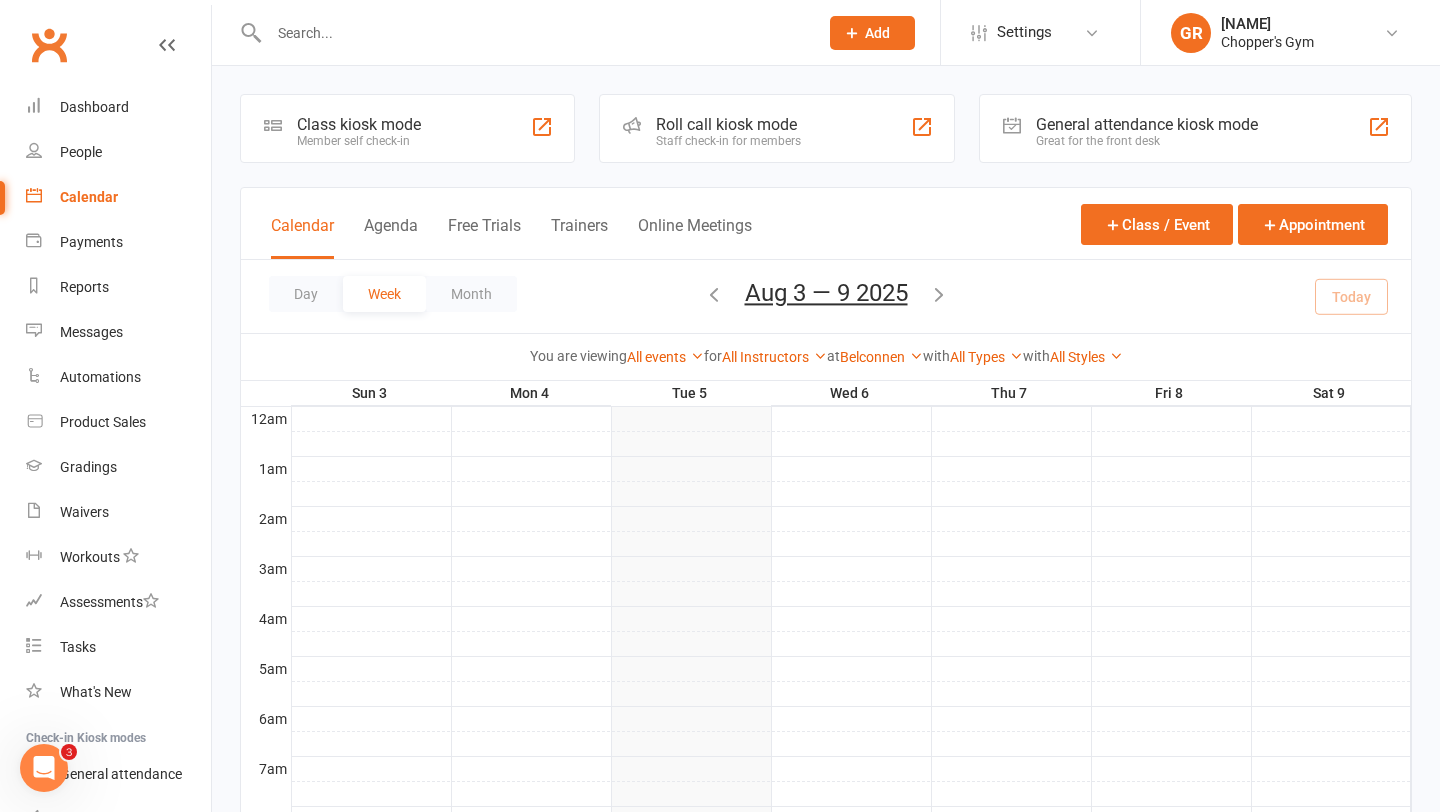 click at bounding box center [533, 33] 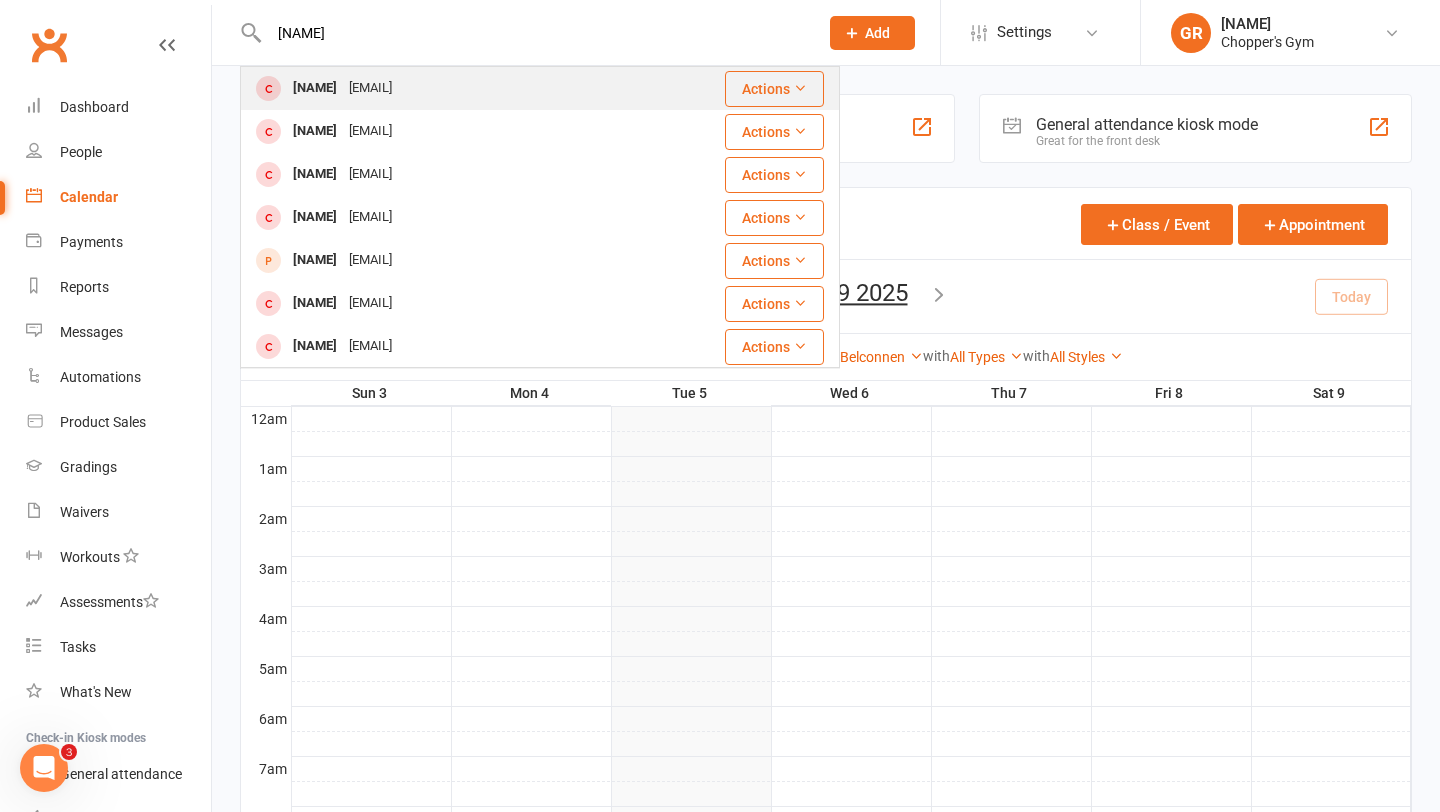 type on "[NAME]" 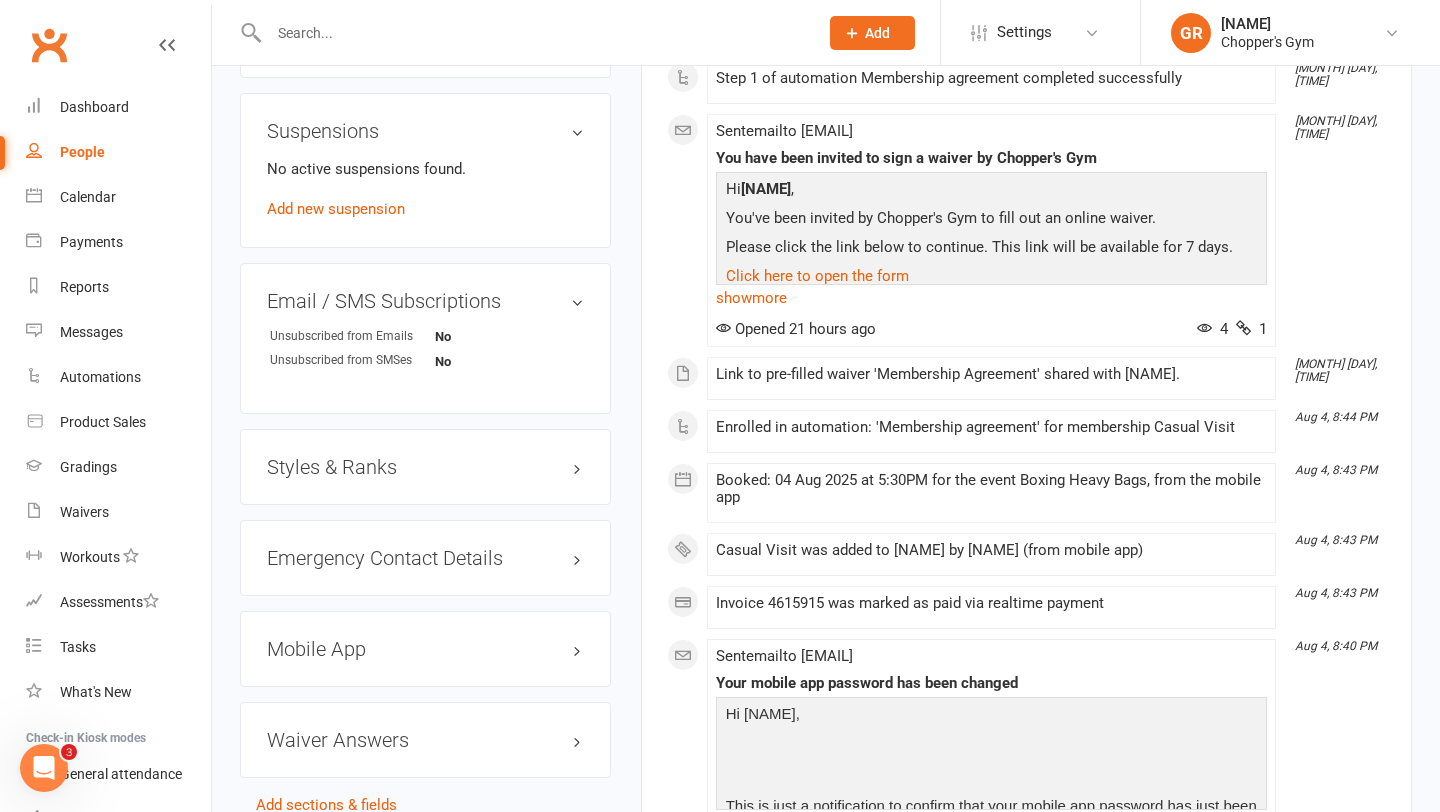 scroll, scrollTop: 0, scrollLeft: 0, axis: both 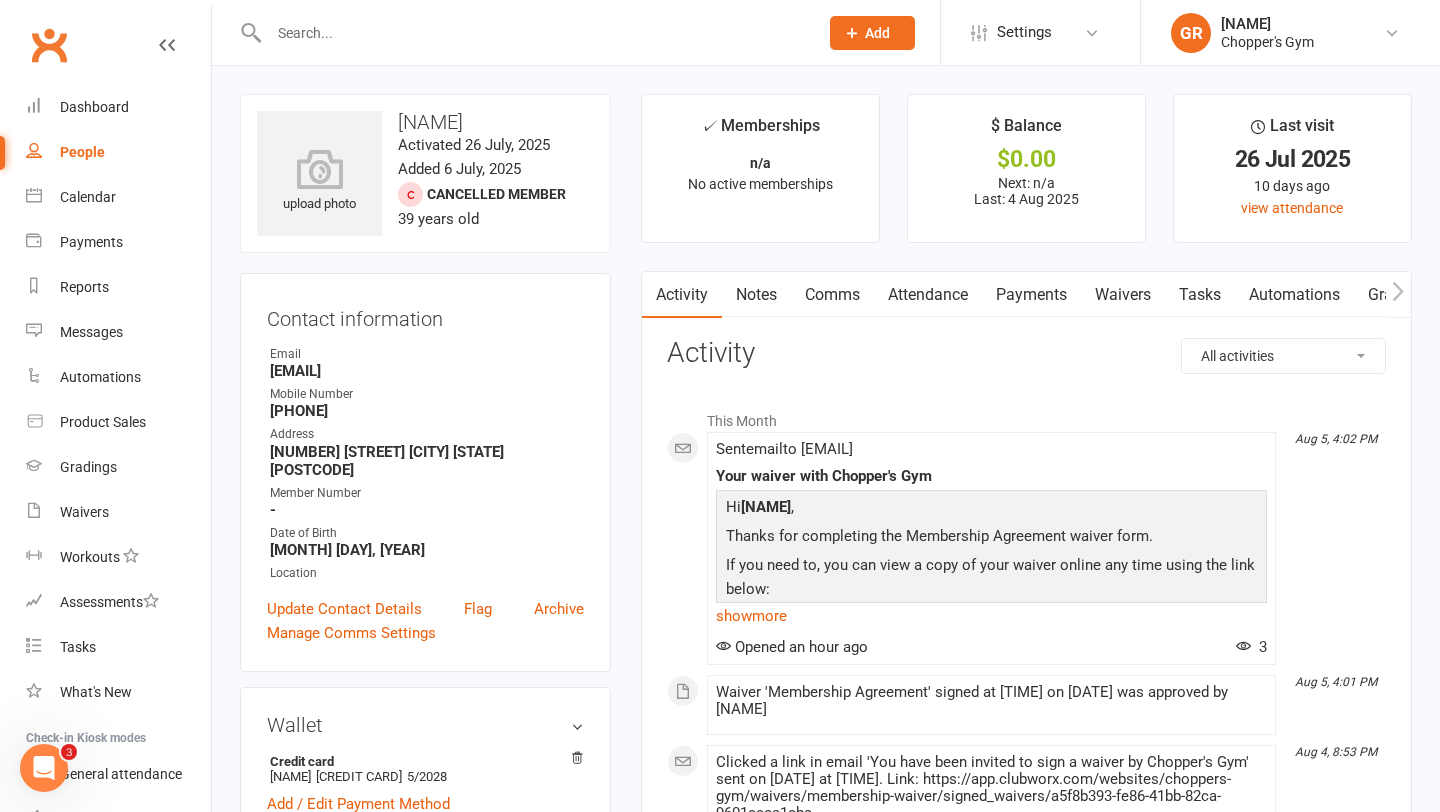 click on "Payments" at bounding box center (1031, 295) 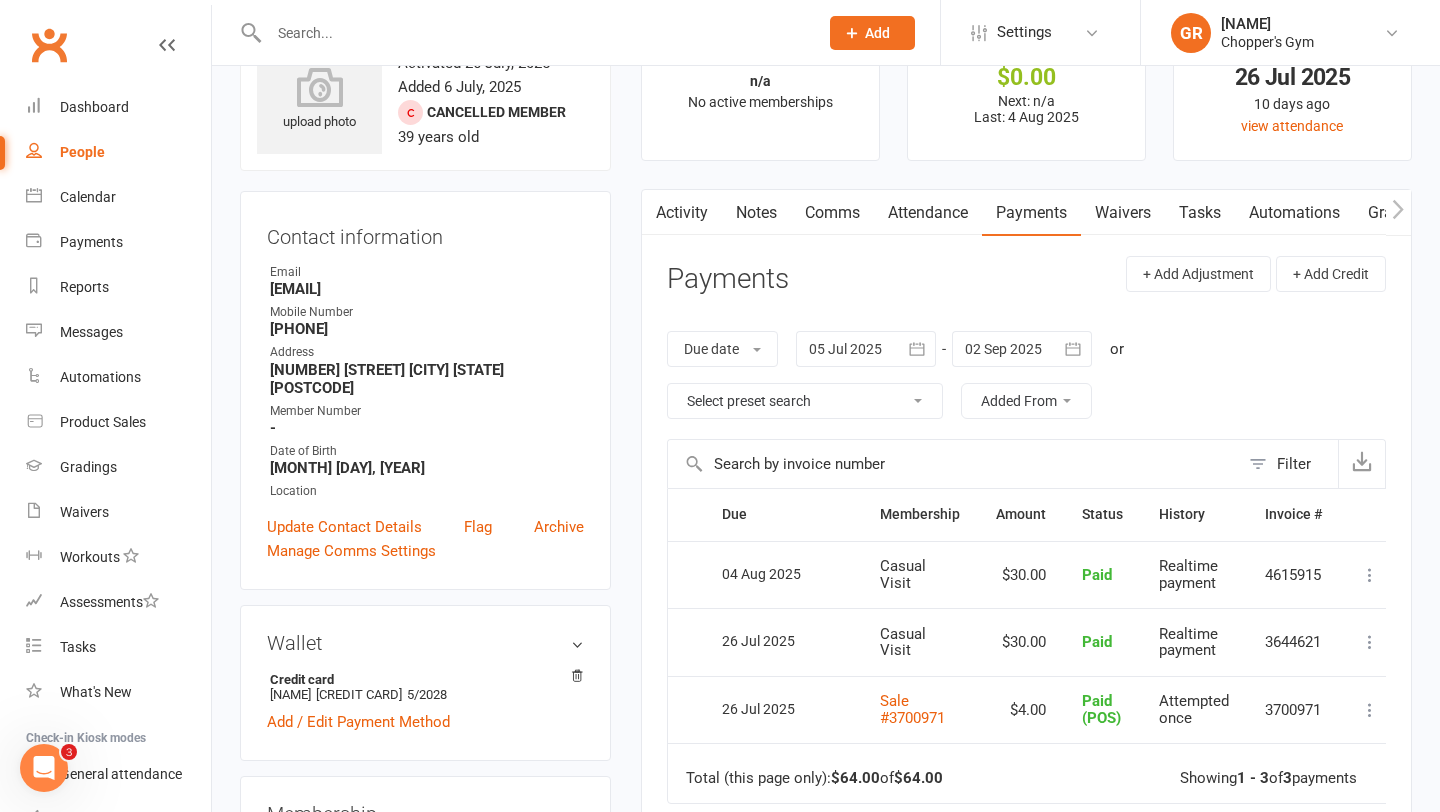 scroll, scrollTop: 0, scrollLeft: 0, axis: both 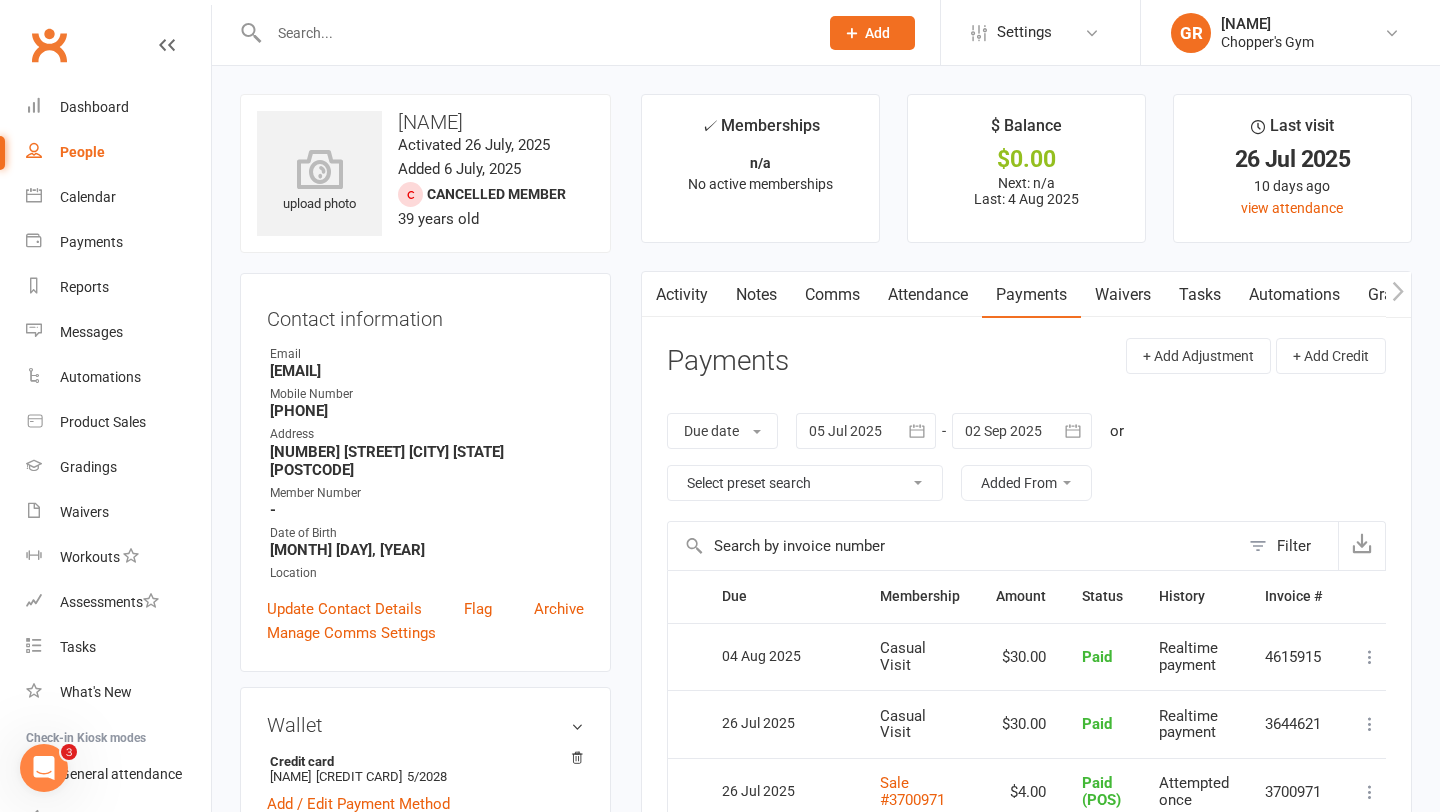 click on "Attendance" at bounding box center [928, 295] 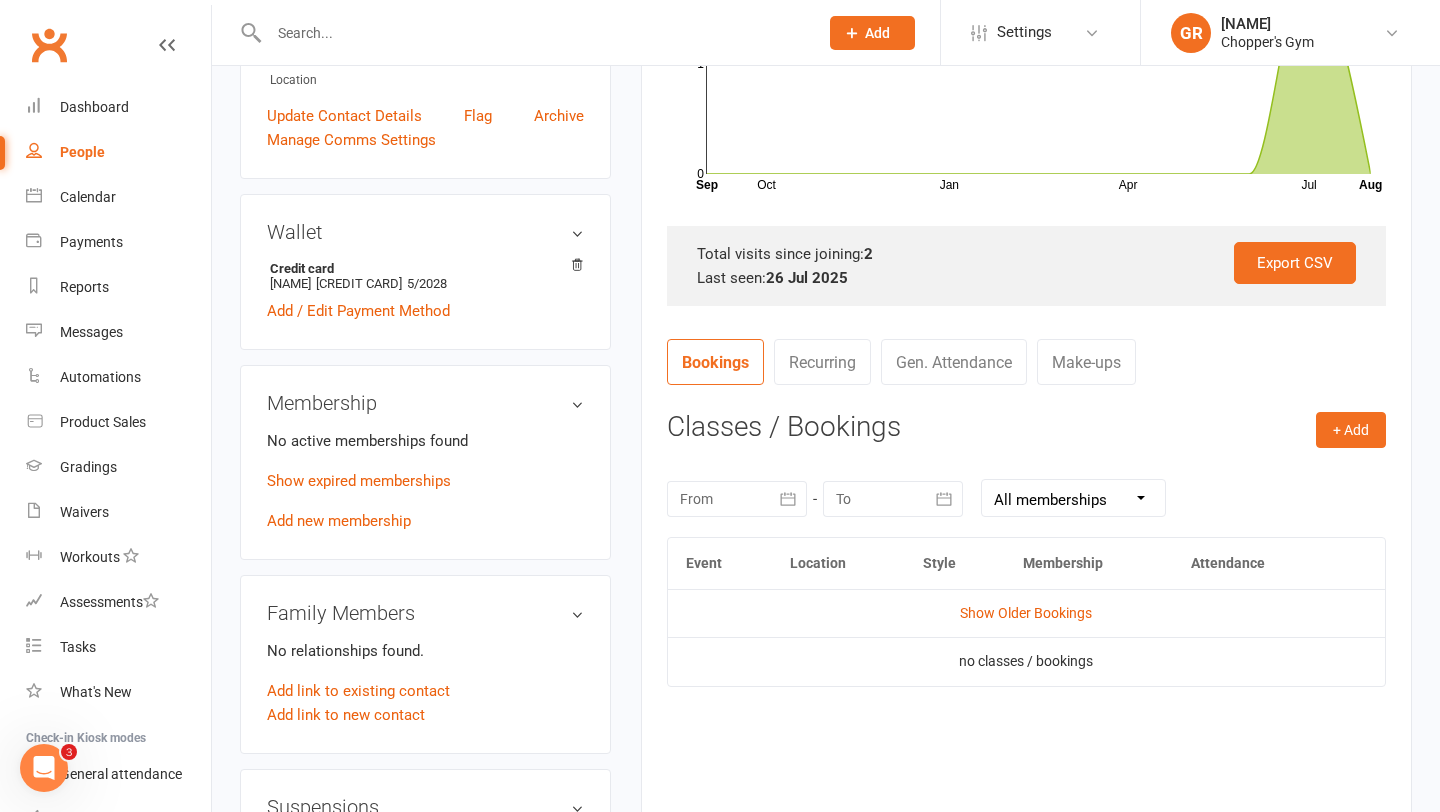 scroll, scrollTop: 563, scrollLeft: 0, axis: vertical 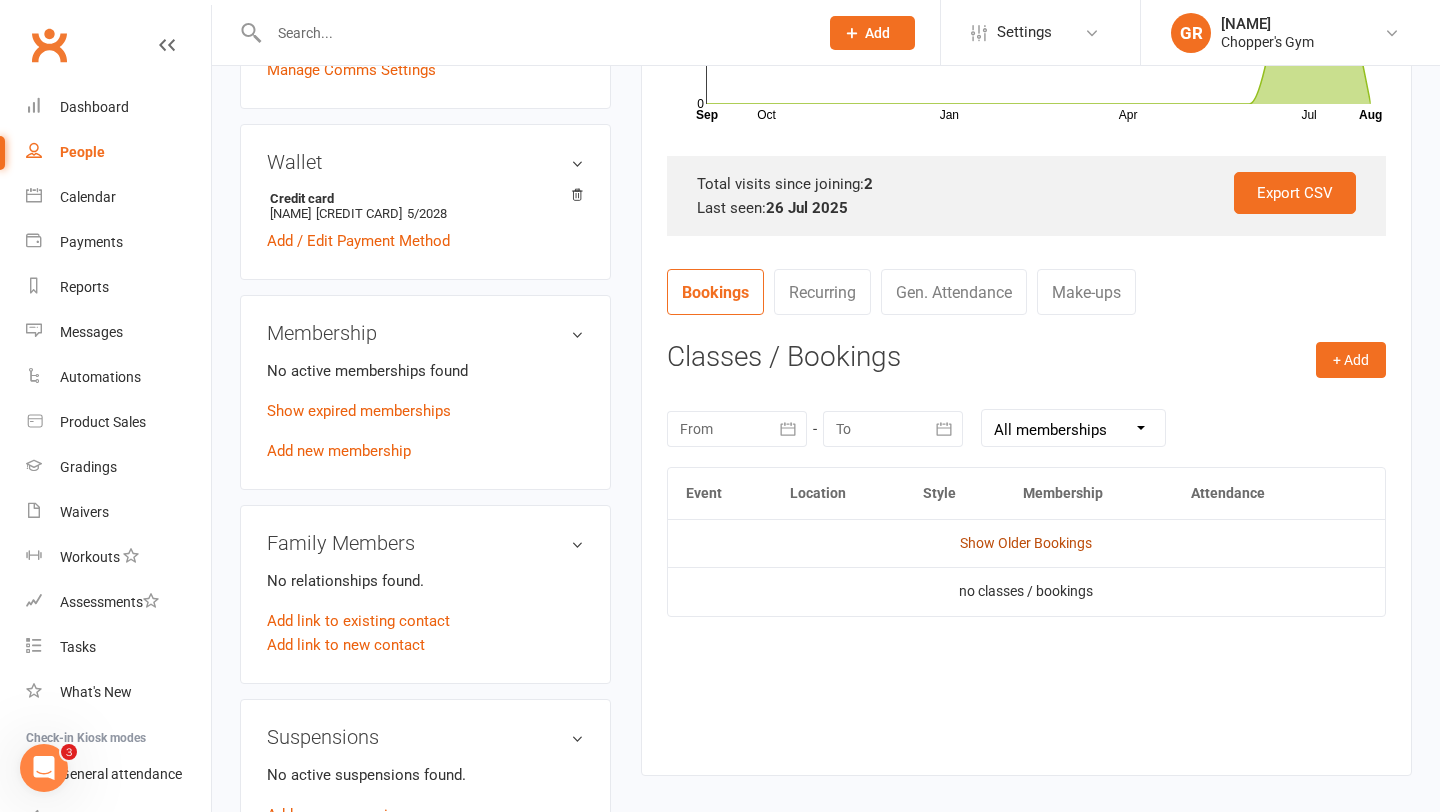 click on "Show Older Bookings" at bounding box center [1026, 543] 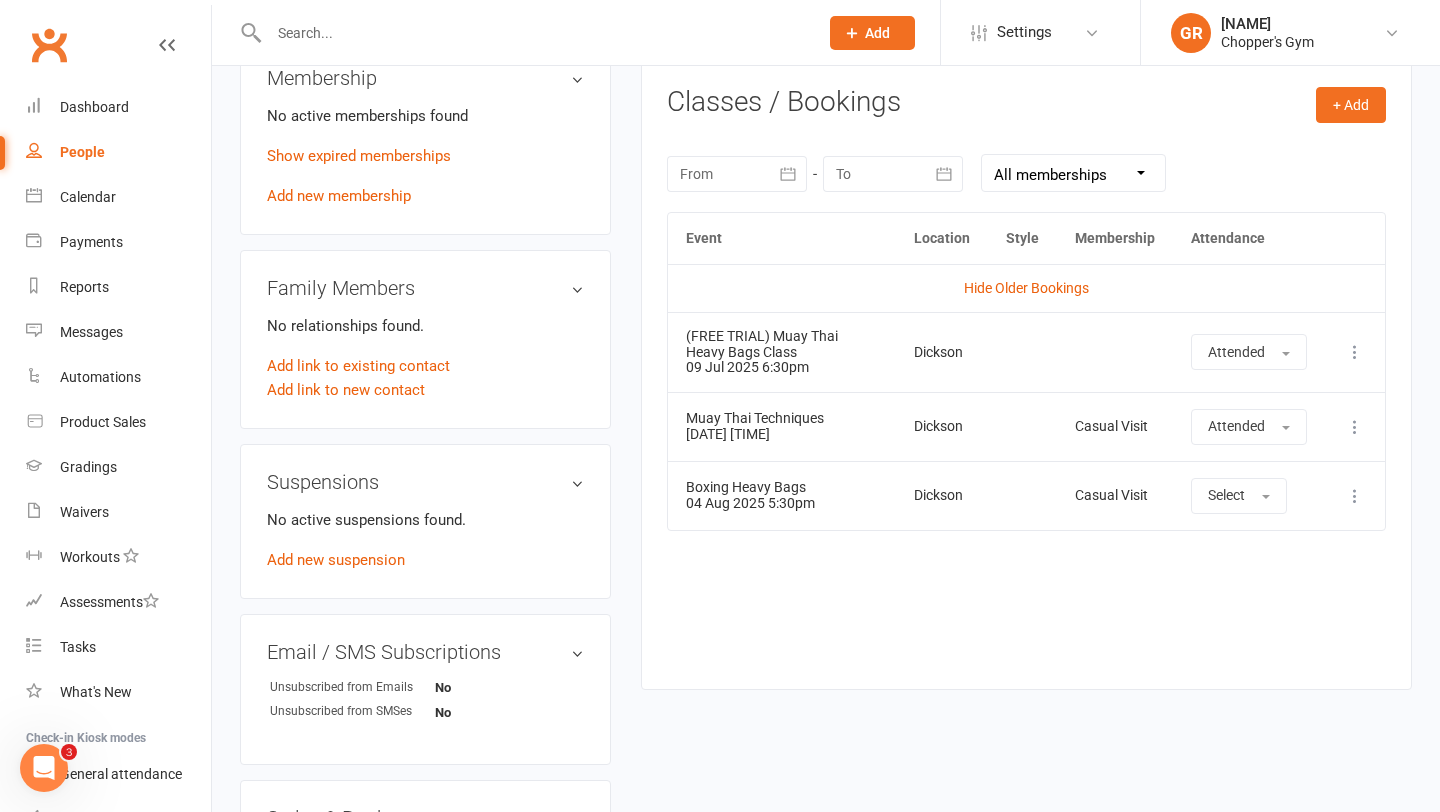 scroll, scrollTop: 919, scrollLeft: 0, axis: vertical 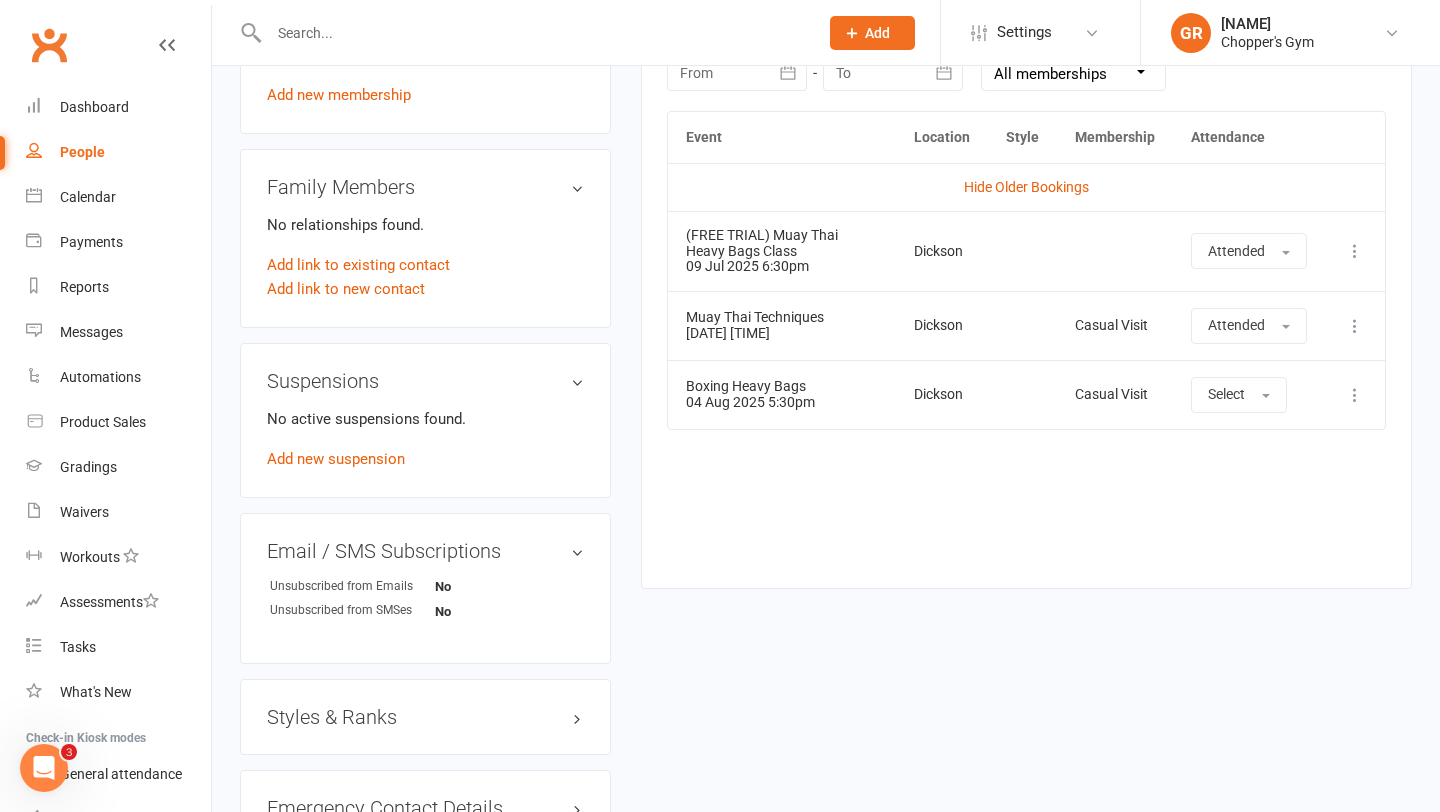 click at bounding box center [1355, 395] 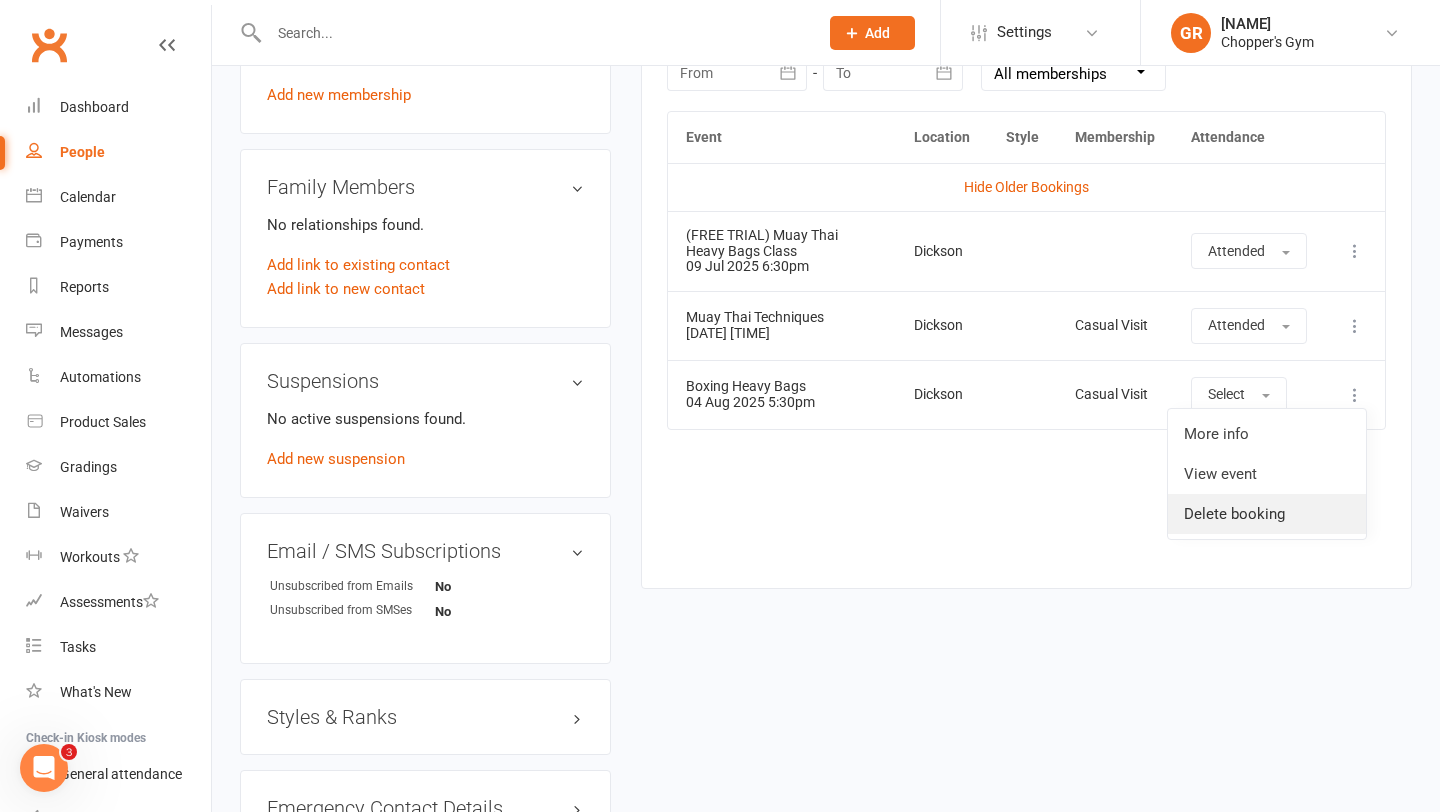 click on "Delete booking" at bounding box center [1267, 514] 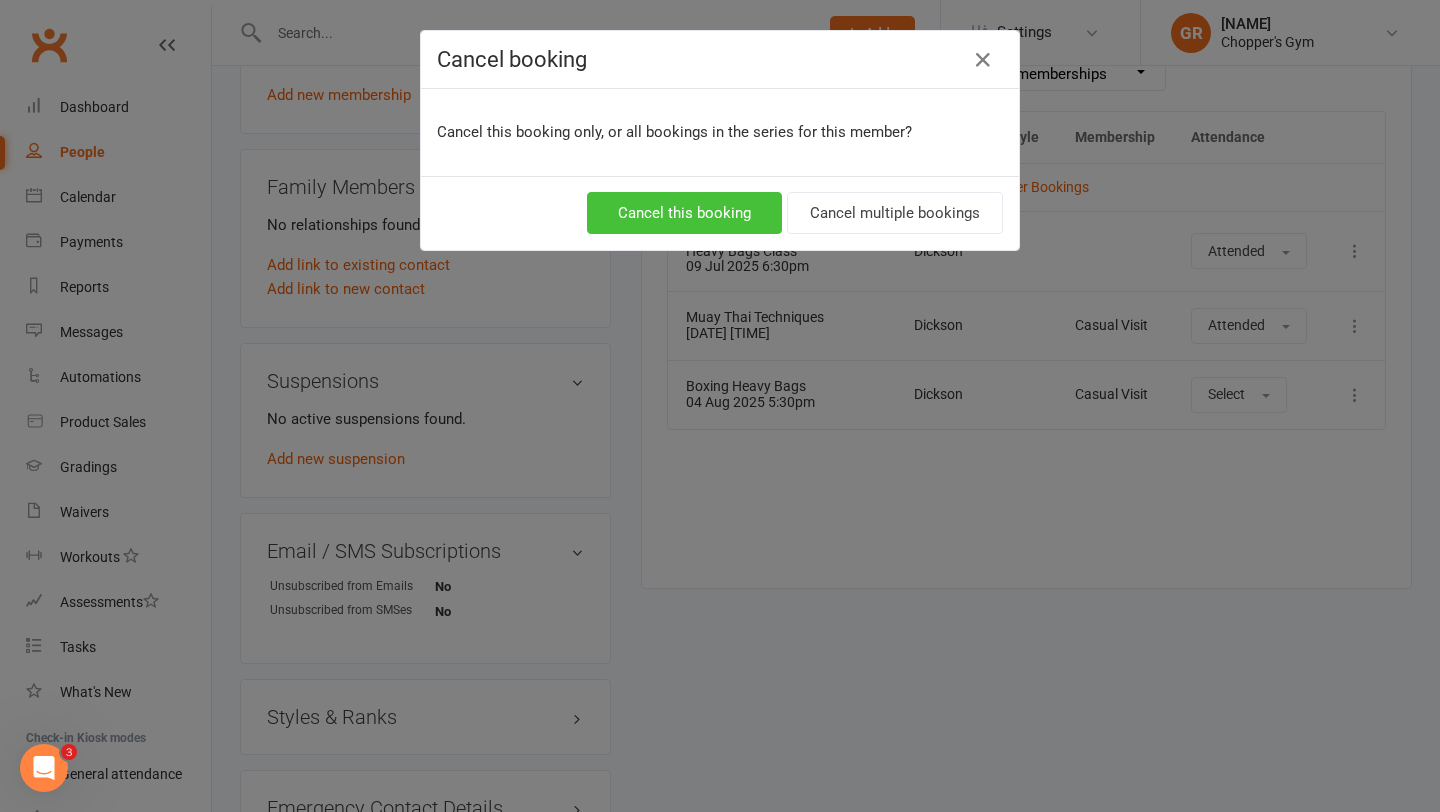 click on "Cancel this booking" at bounding box center (684, 213) 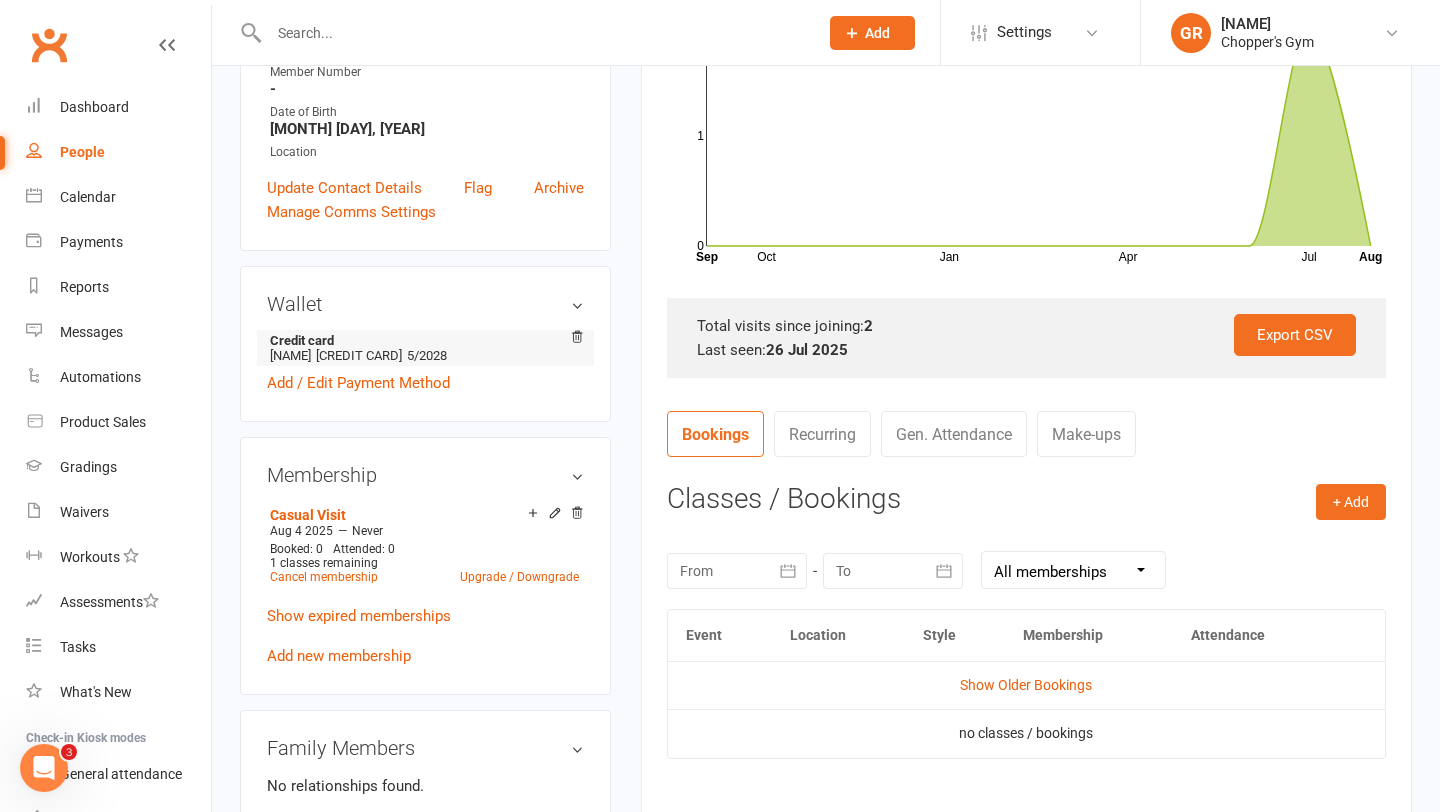 scroll, scrollTop: 371, scrollLeft: 0, axis: vertical 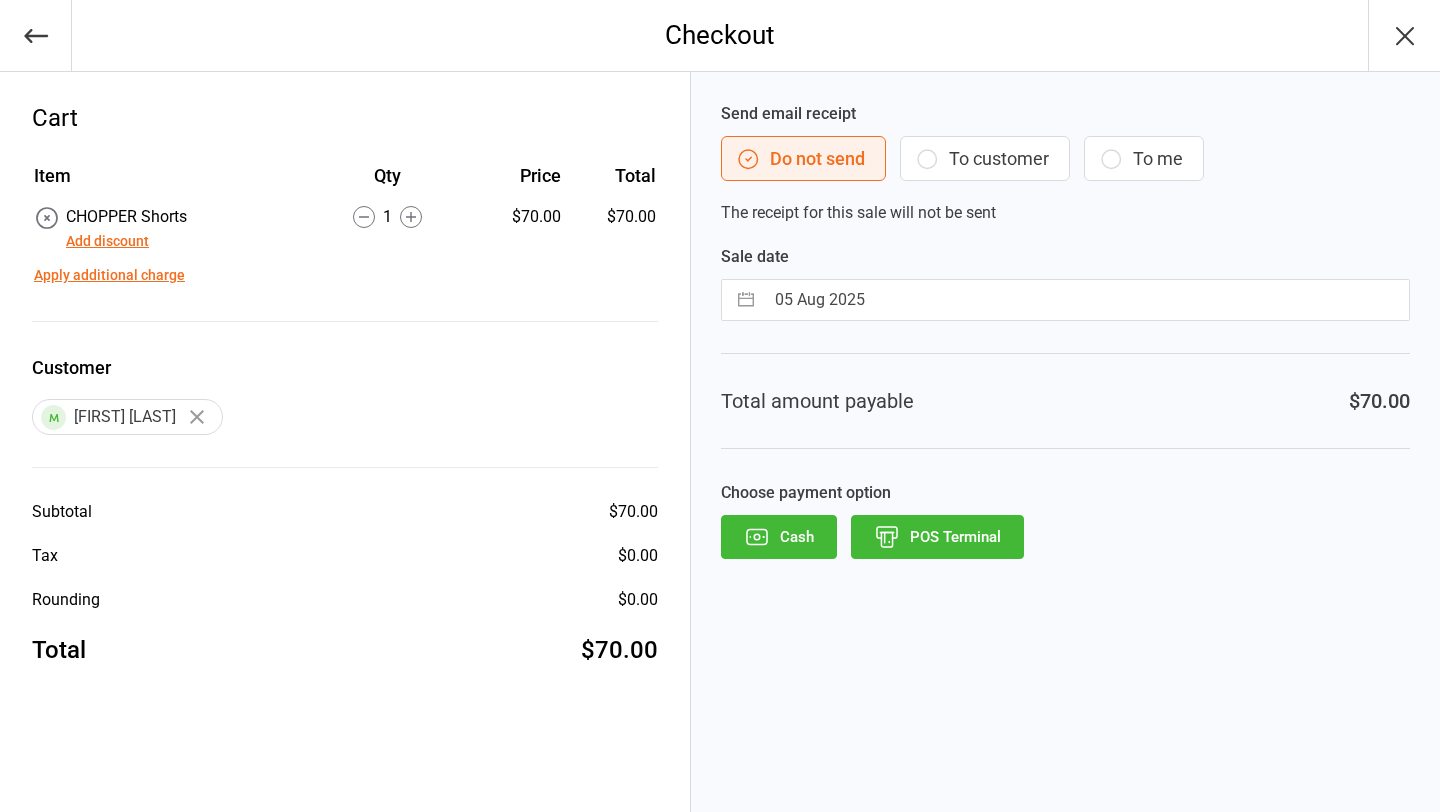 click on "Add discount" at bounding box center (107, 241) 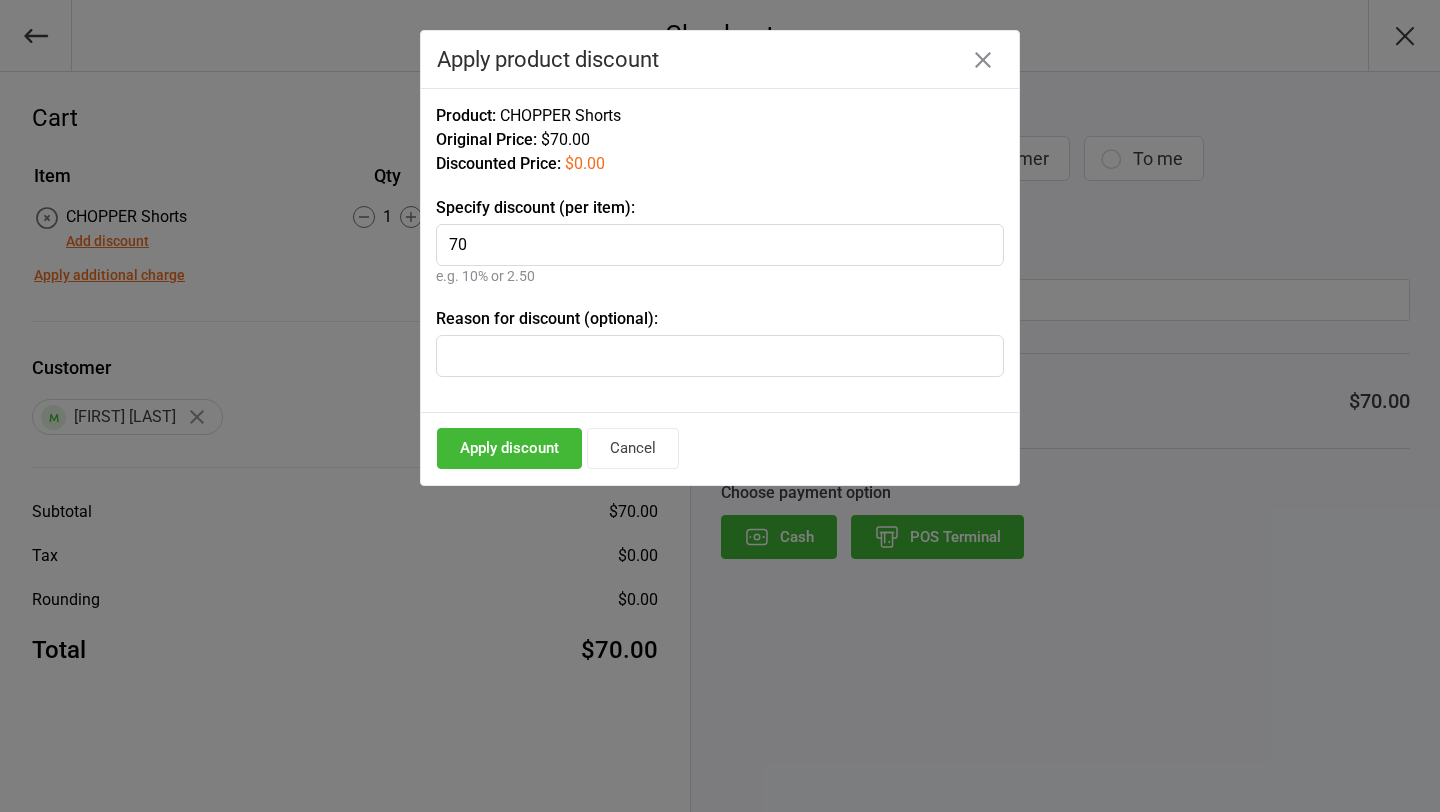 type on "70" 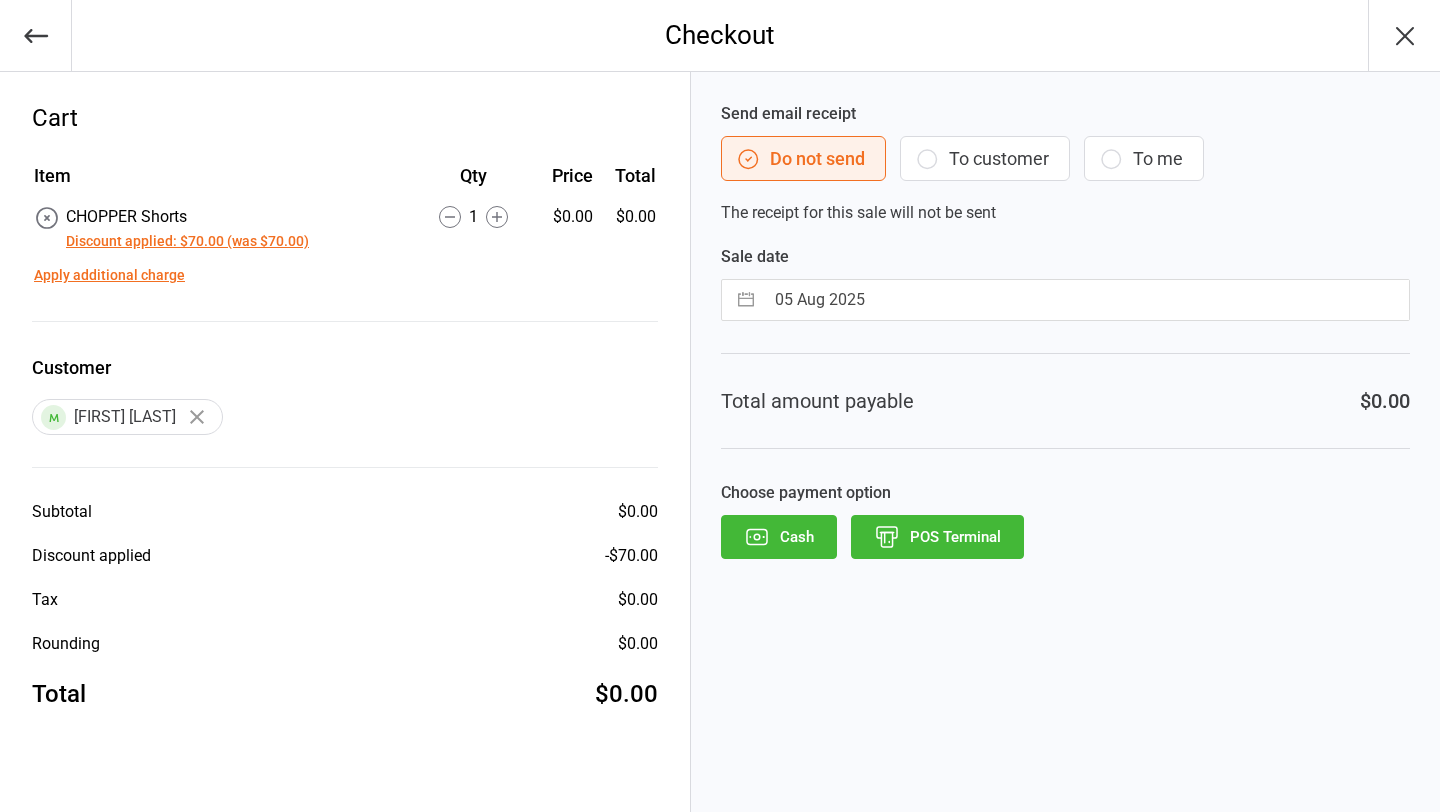 click on "POS Terminal" at bounding box center (937, 537) 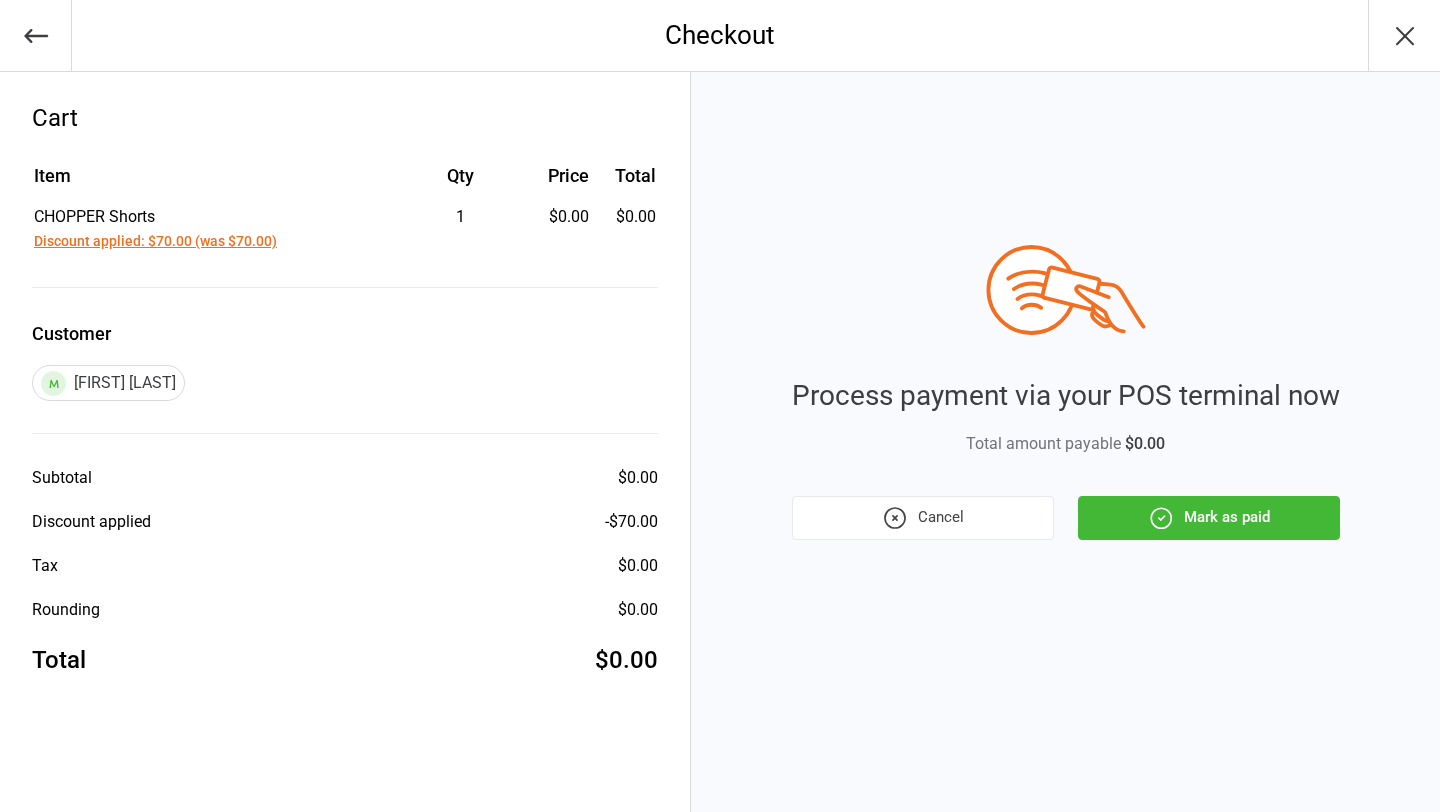 click on "Mark as paid" at bounding box center (1209, 518) 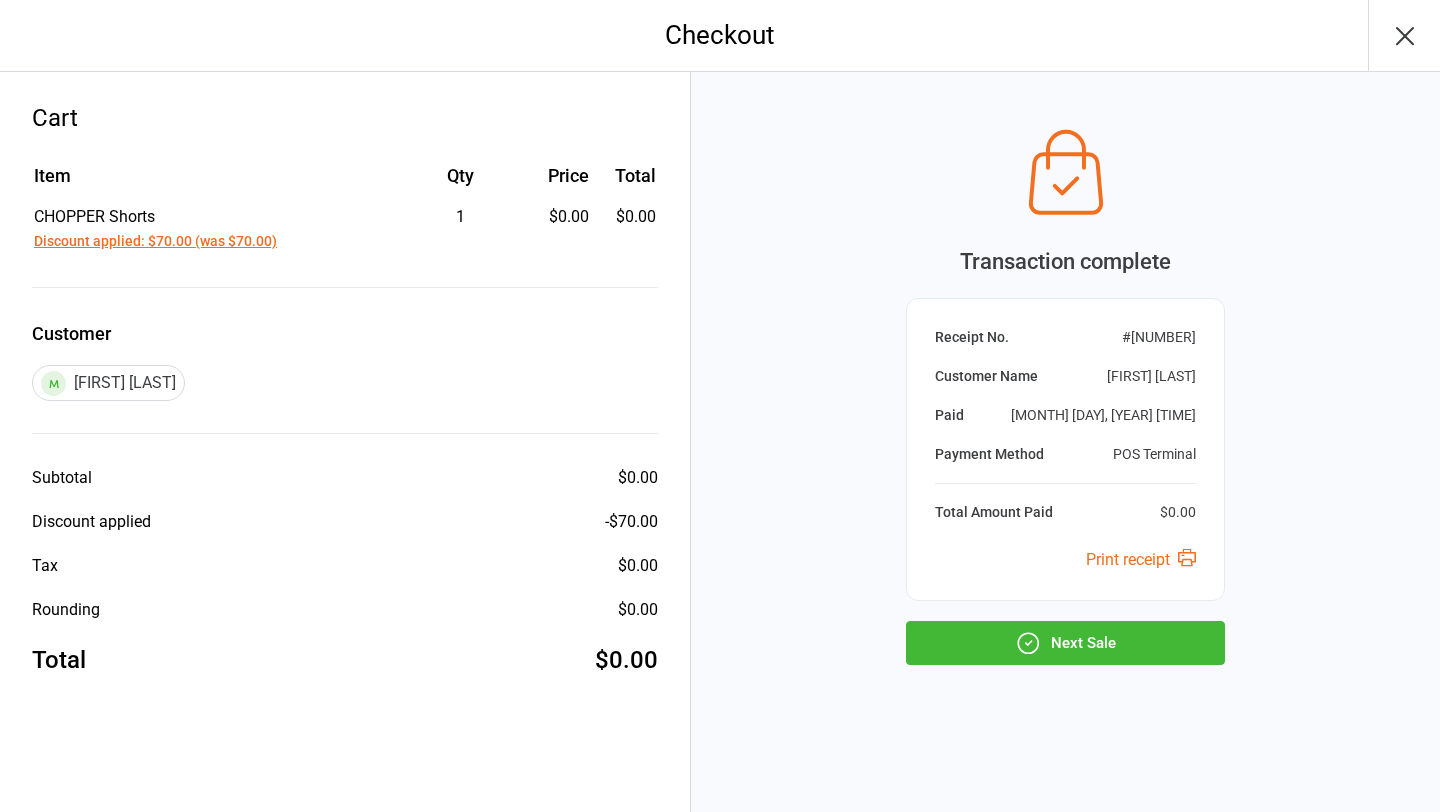 click on "Next Sale" at bounding box center (1065, 643) 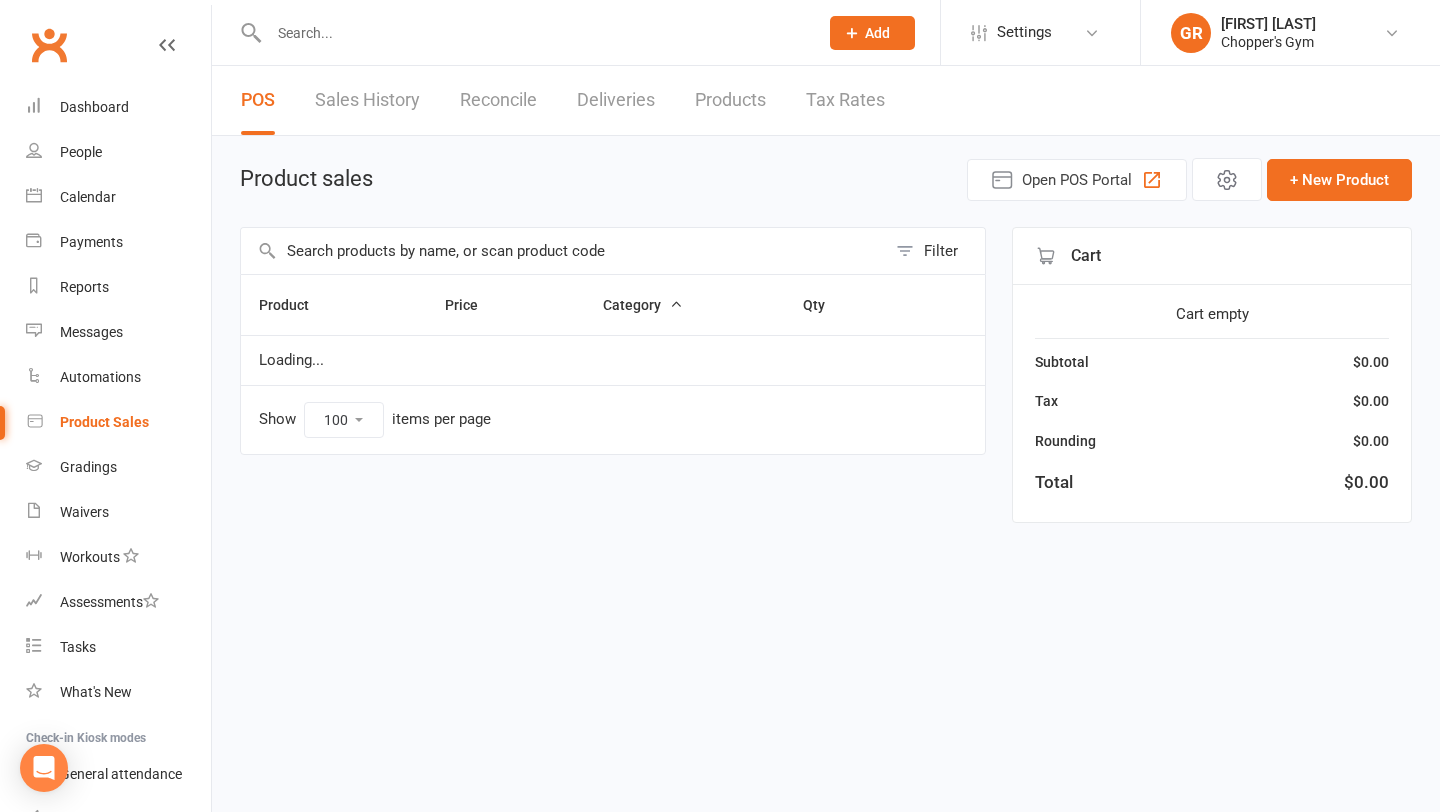 select on "100" 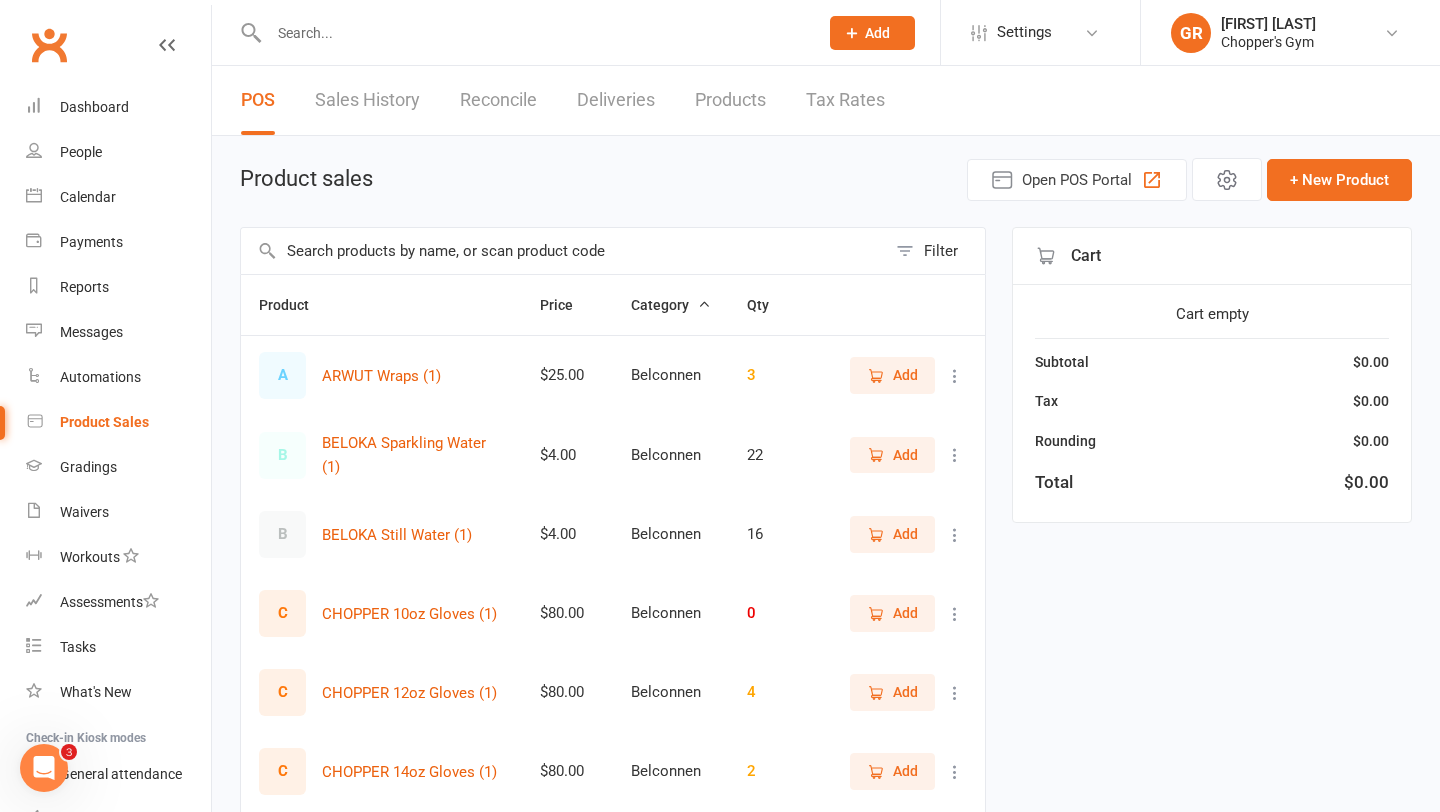 scroll, scrollTop: 0, scrollLeft: 0, axis: both 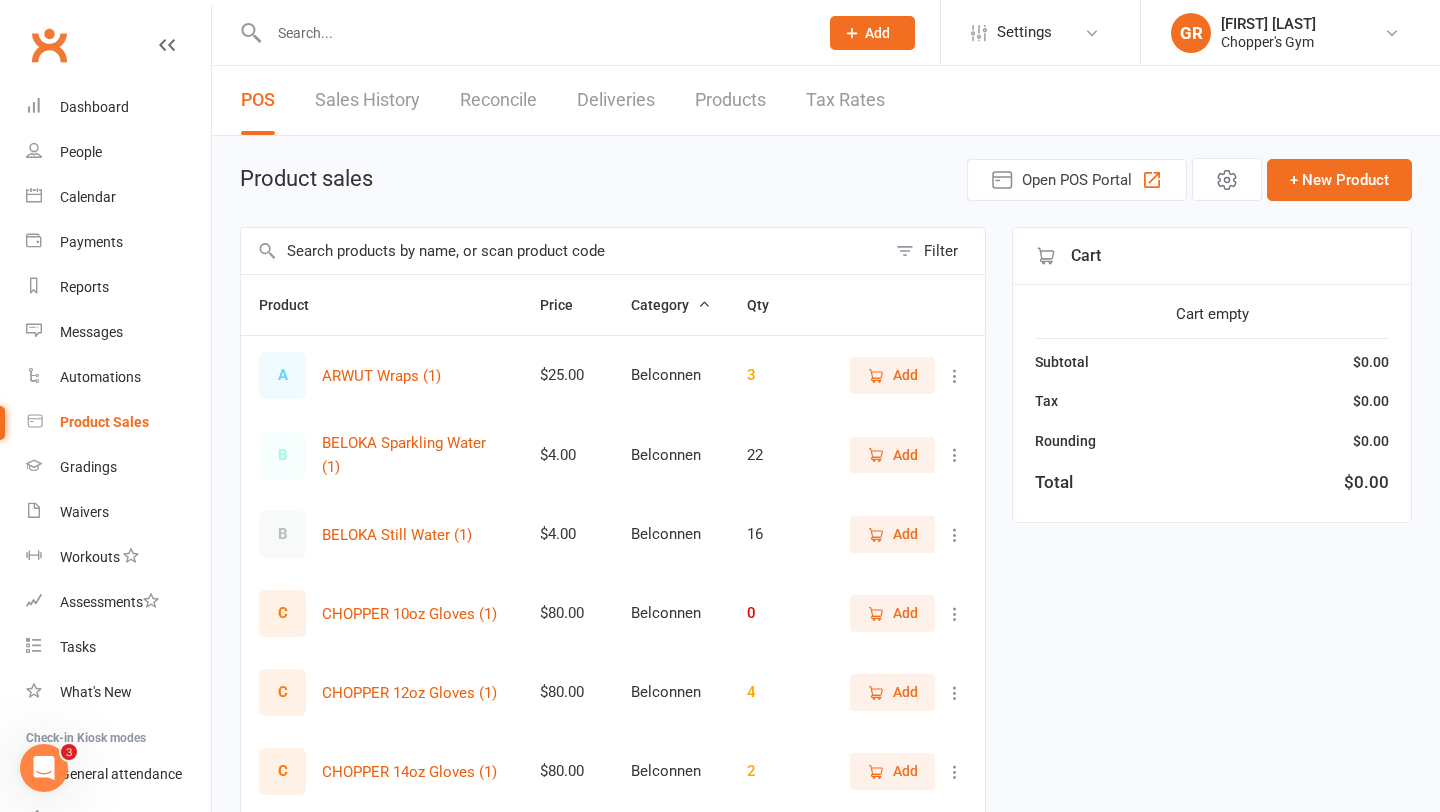 click at bounding box center [522, 32] 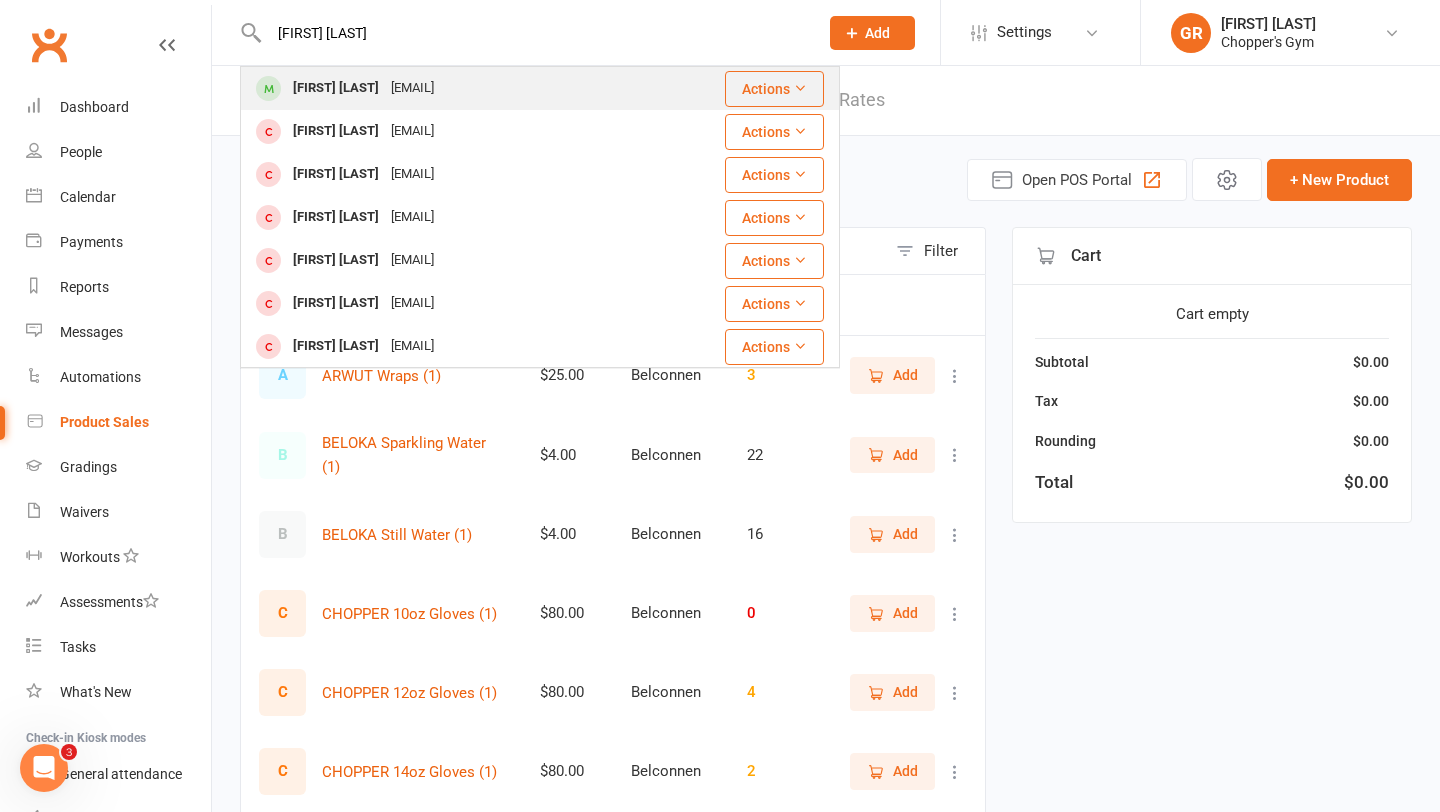type on "[FIRST] [LAST]" 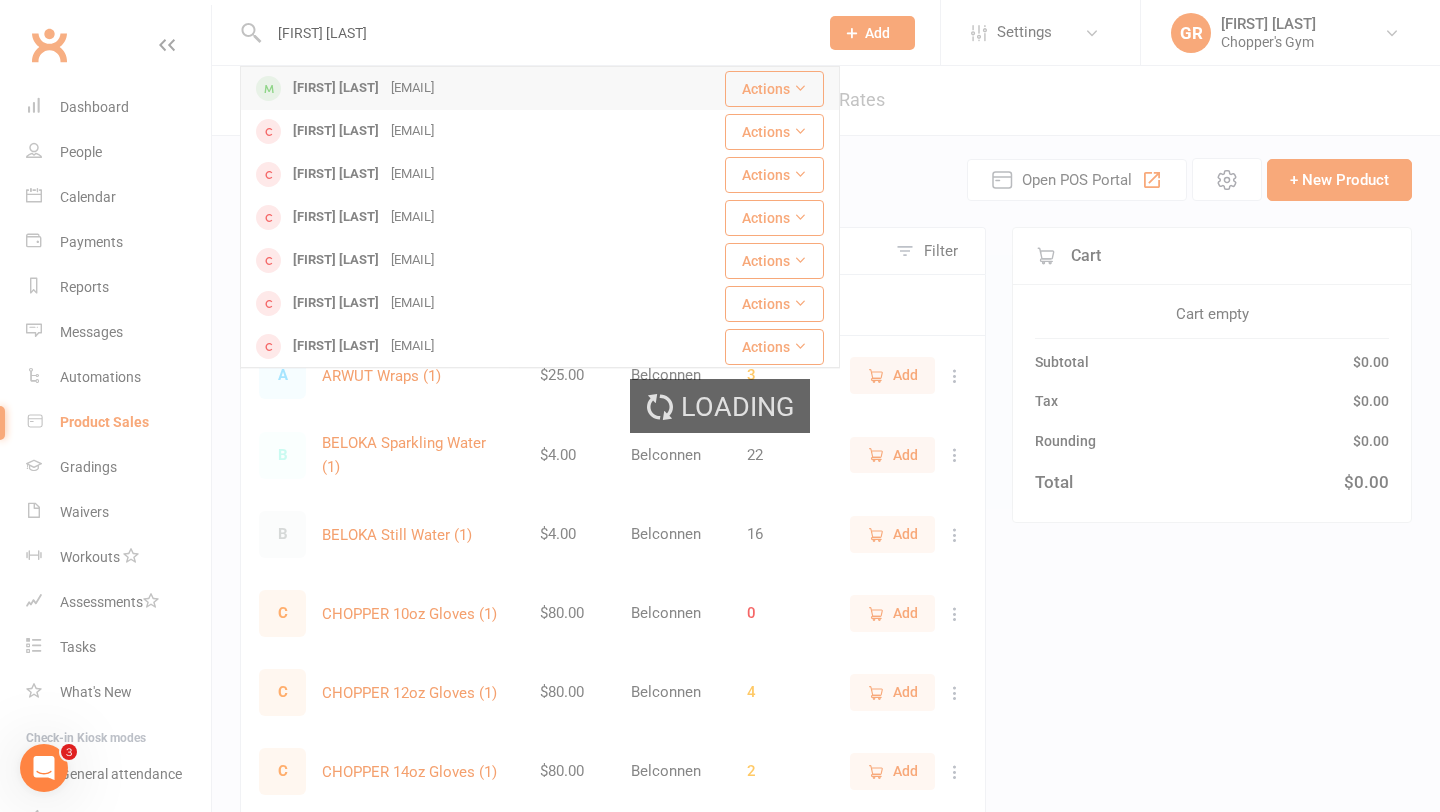 type 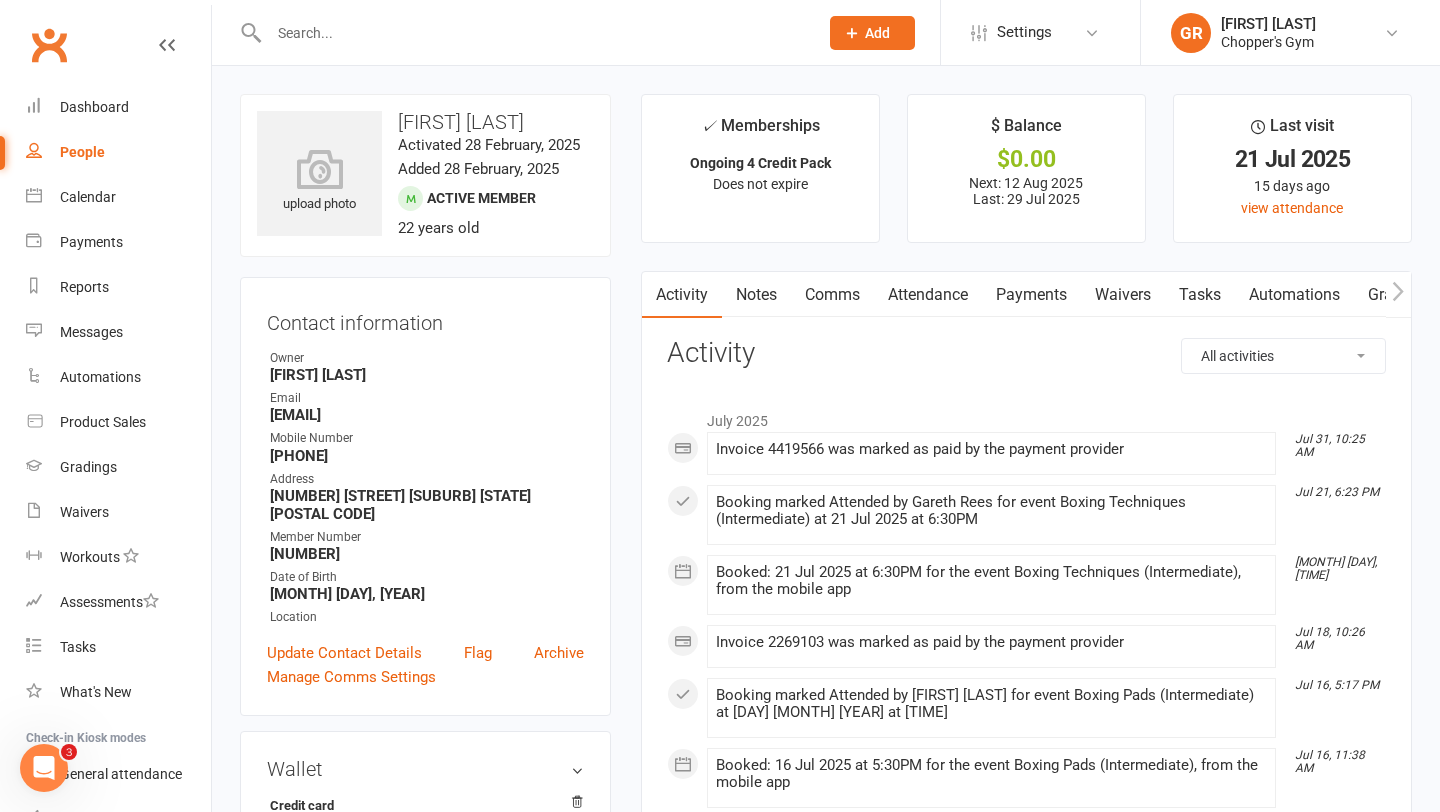 click on "Payments" at bounding box center [1031, 295] 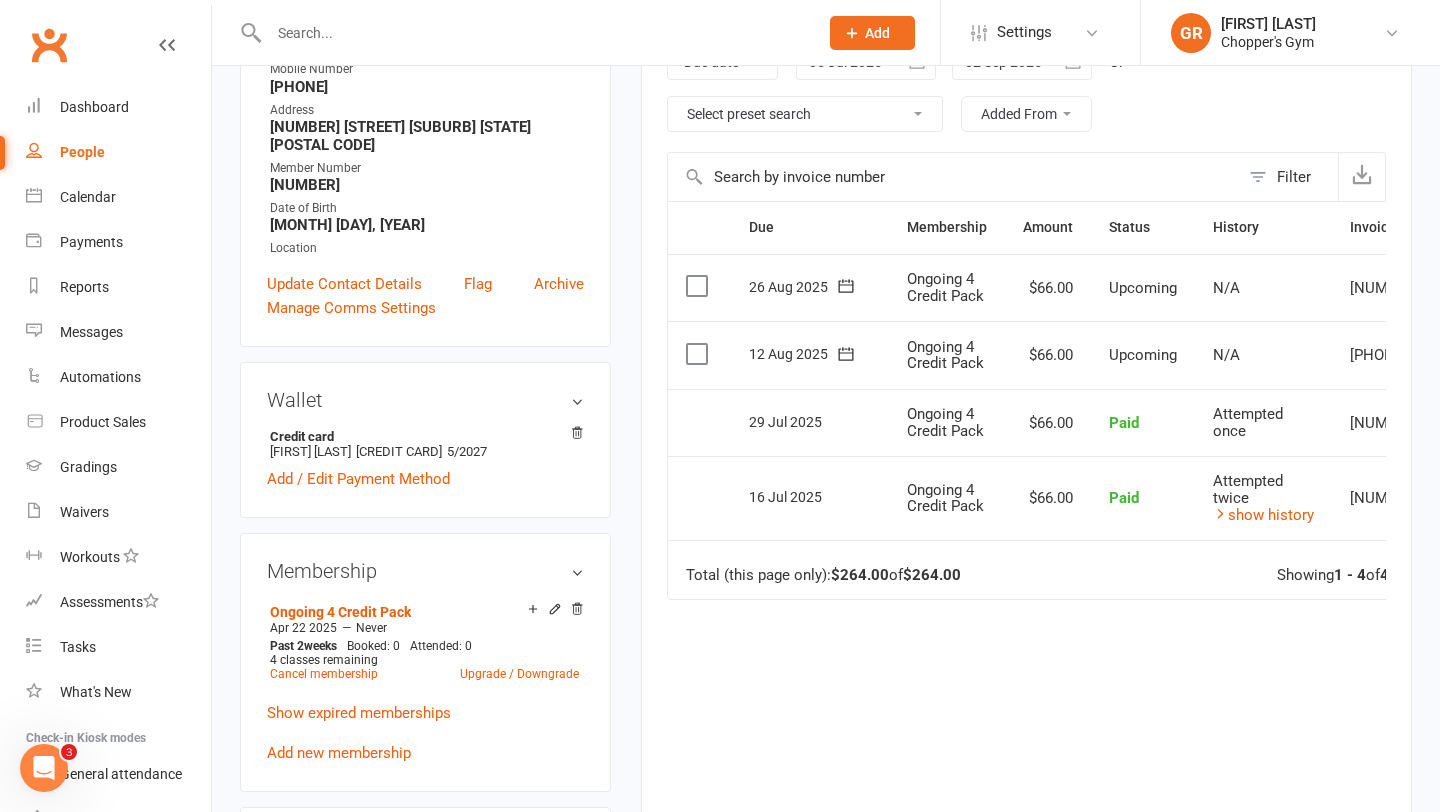 scroll, scrollTop: 377, scrollLeft: 0, axis: vertical 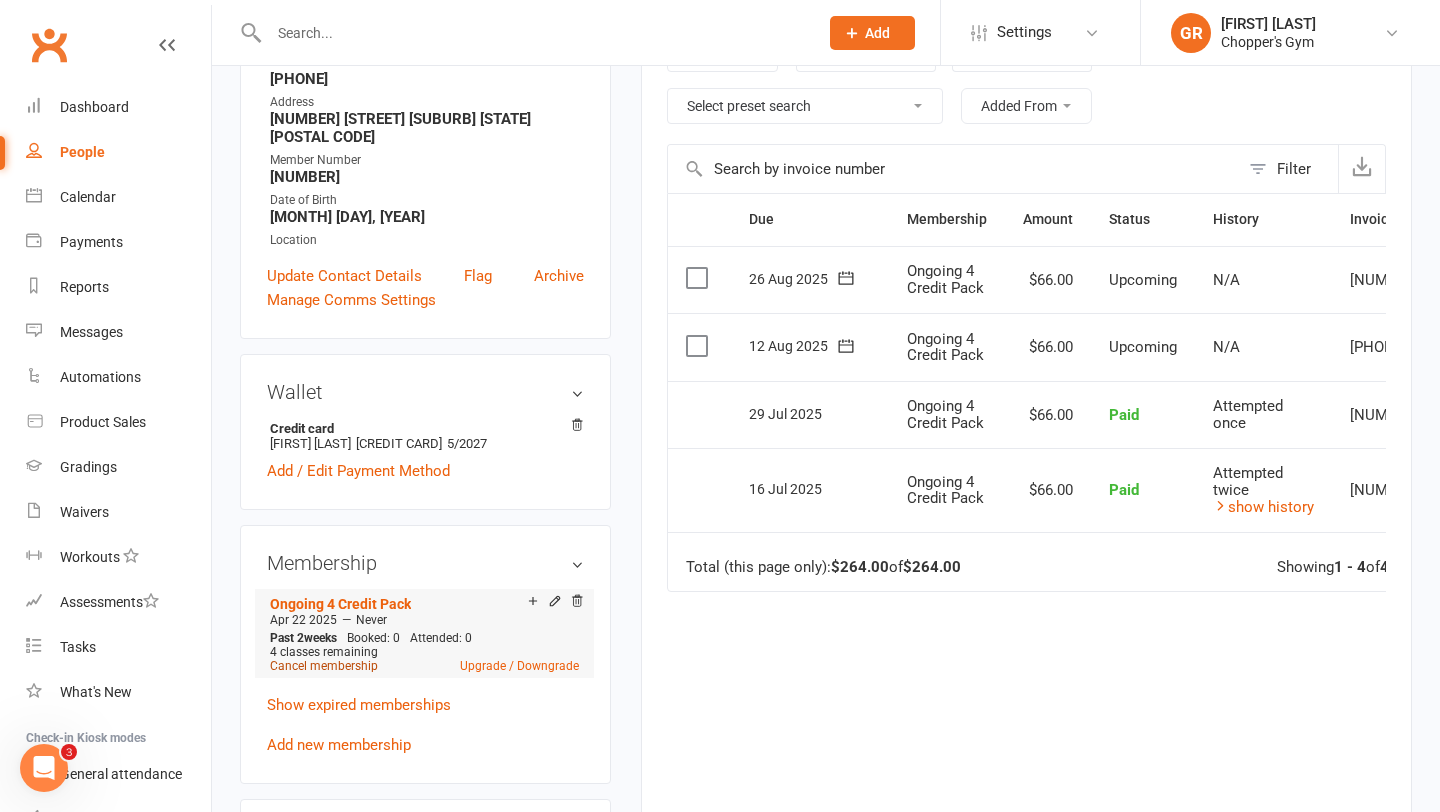 click on "Cancel membership" at bounding box center (324, 666) 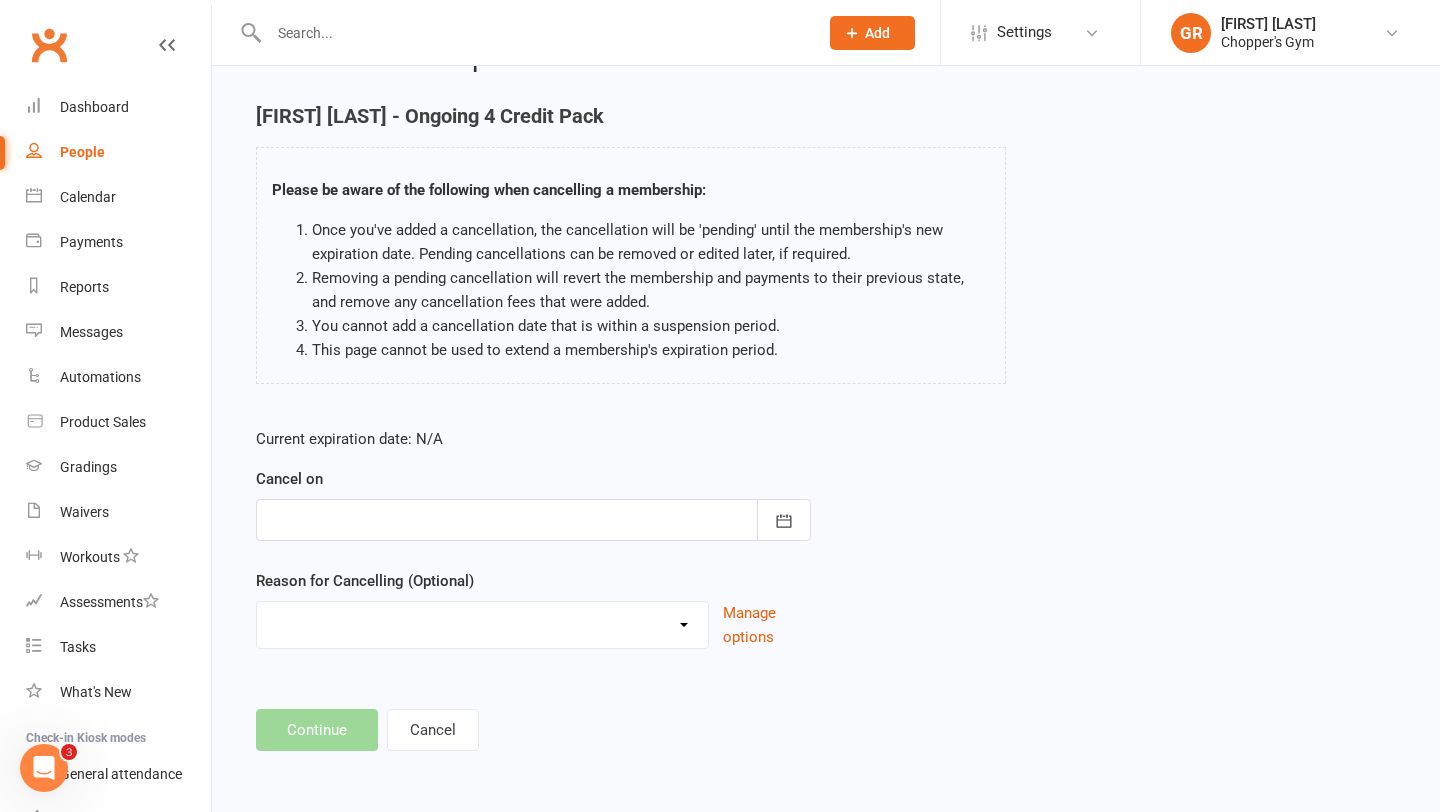 scroll, scrollTop: 0, scrollLeft: 0, axis: both 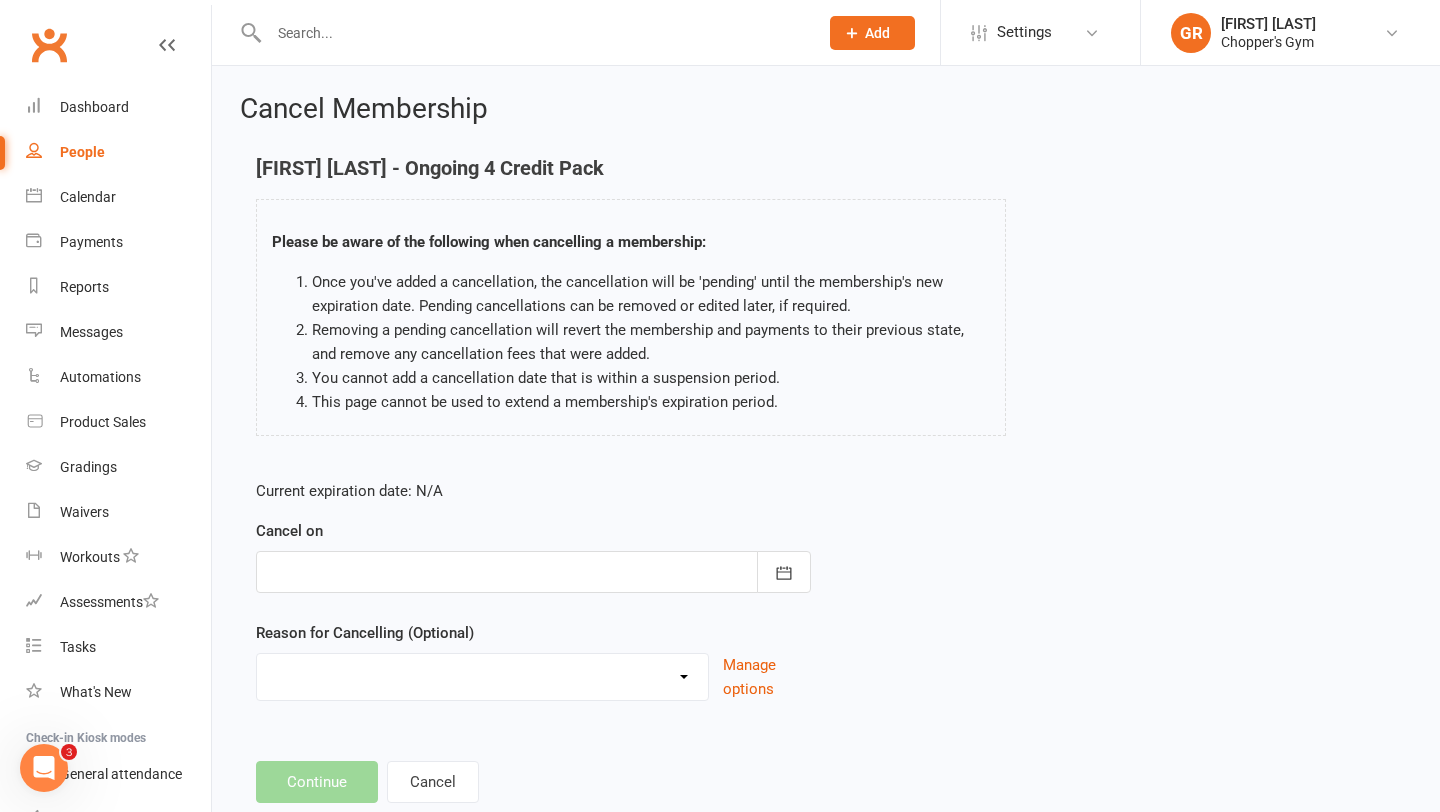click at bounding box center (533, 572) 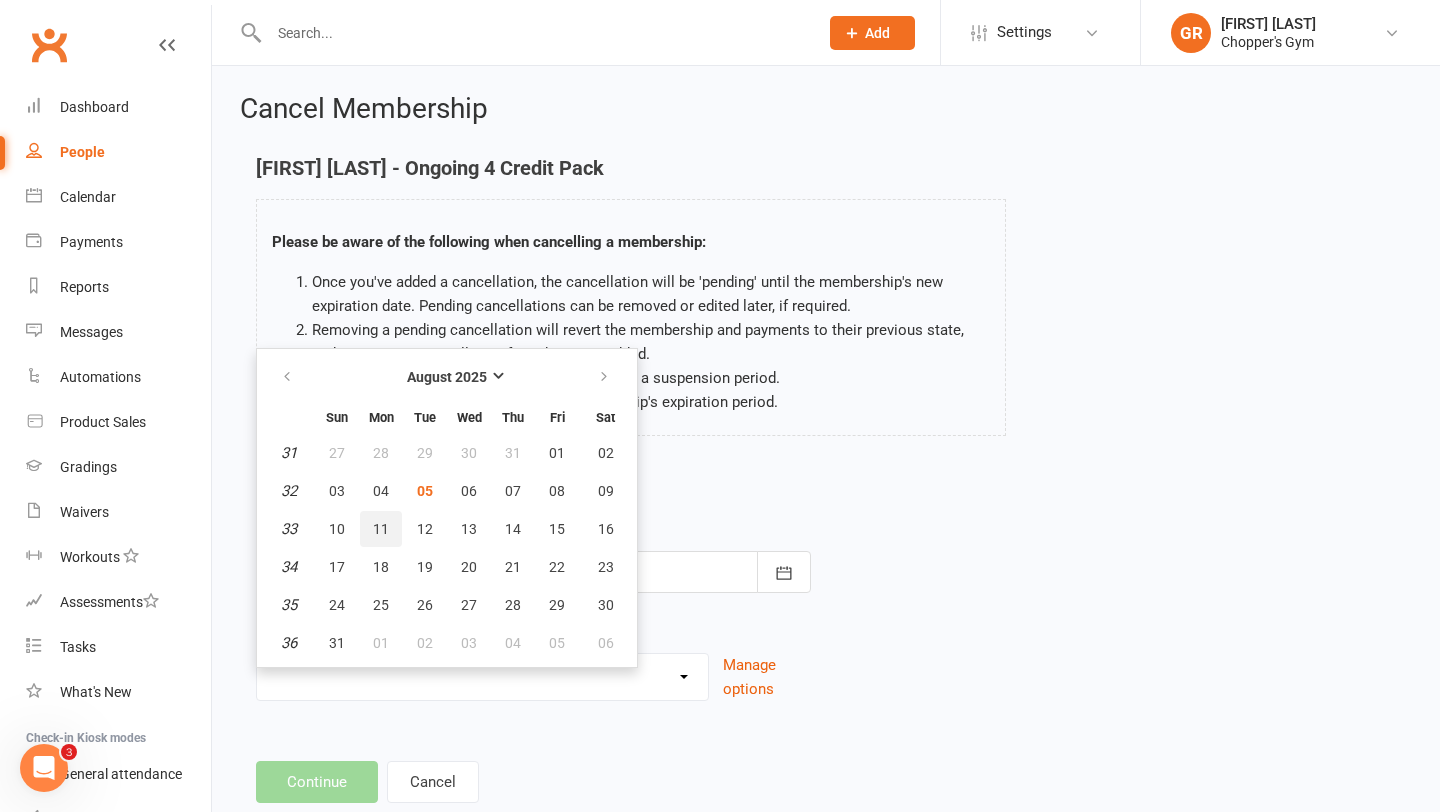 click on "11" at bounding box center (381, 529) 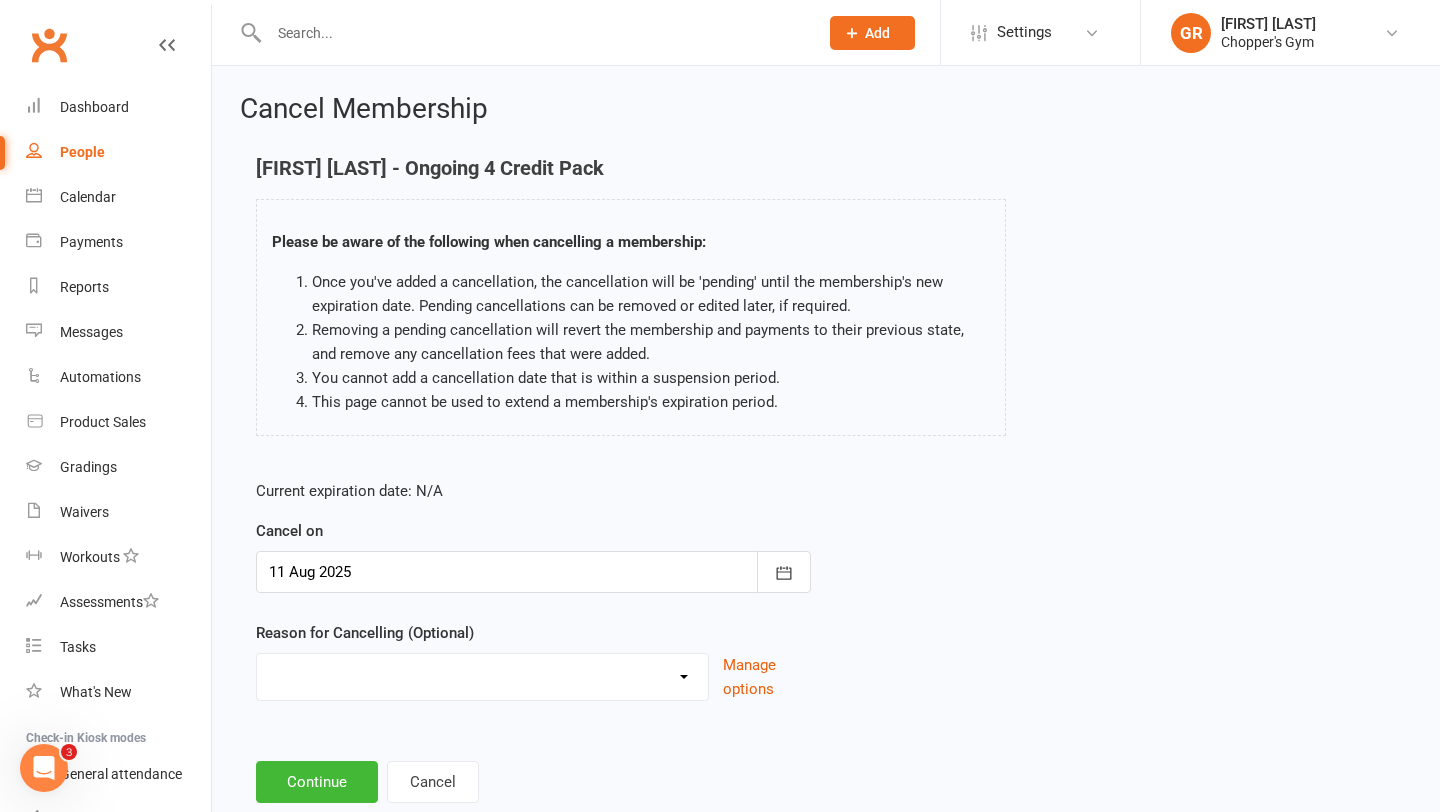 scroll, scrollTop: 52, scrollLeft: 0, axis: vertical 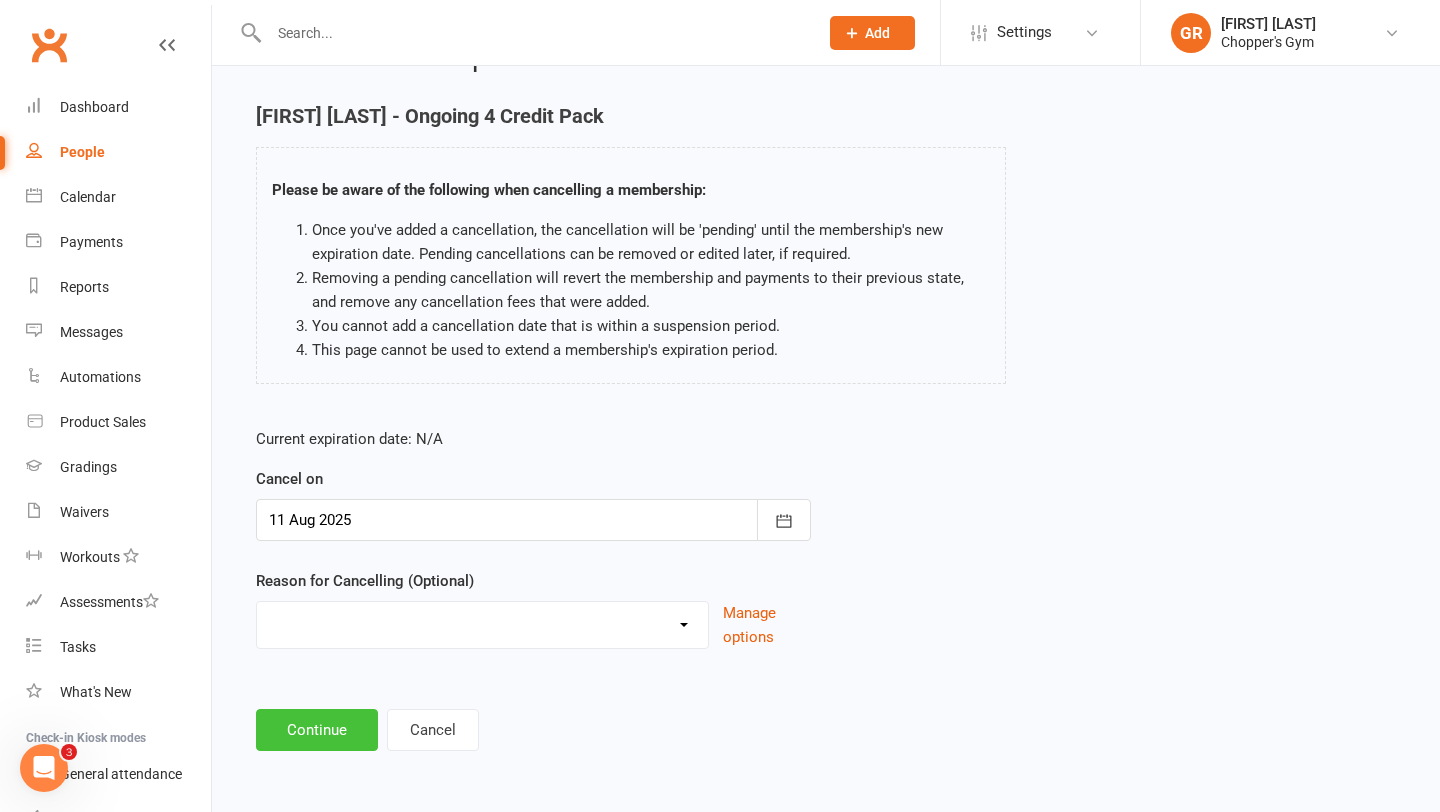 click on "Continue" at bounding box center [317, 730] 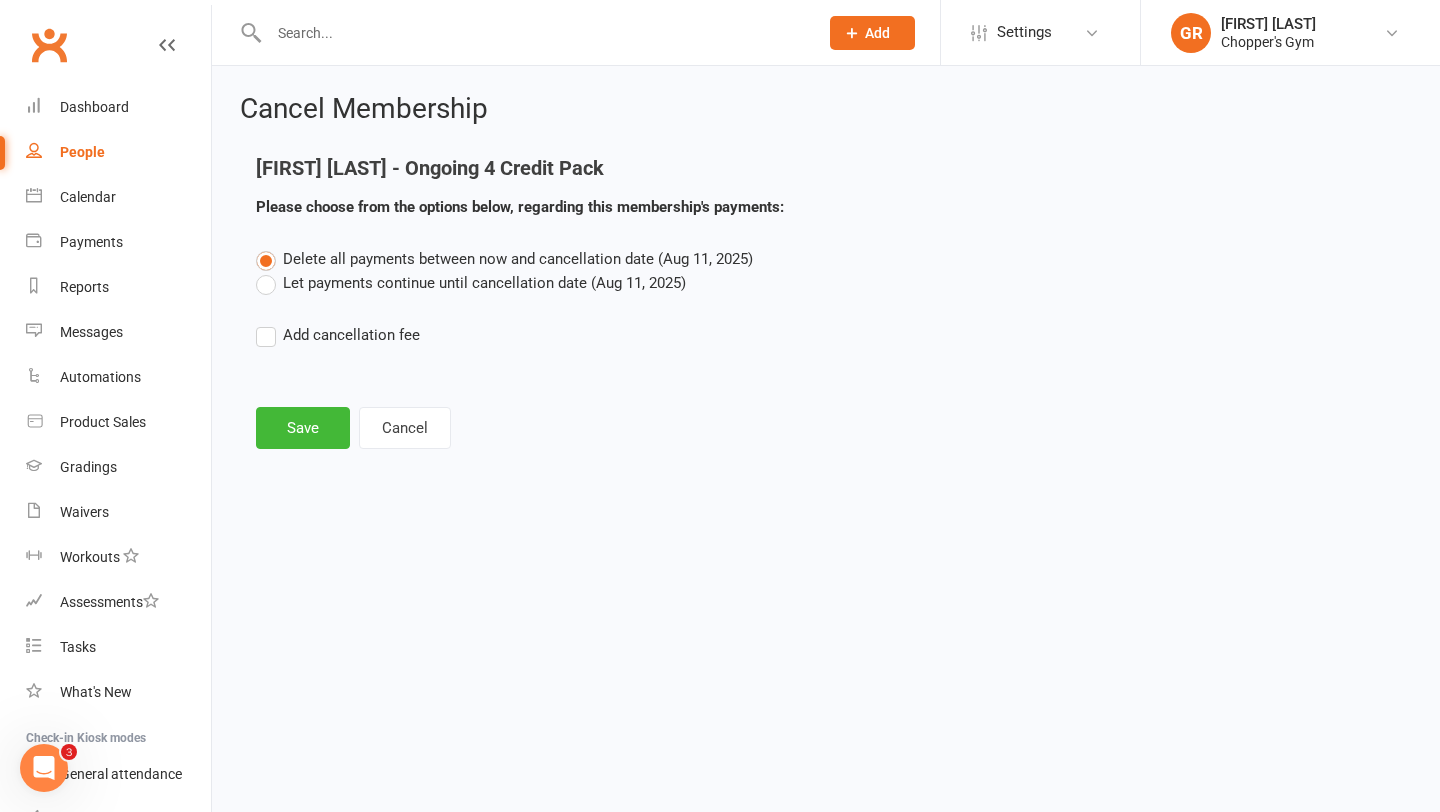 click on "Let payments continue until cancellation date (Aug 11, 2025)" at bounding box center [471, 283] 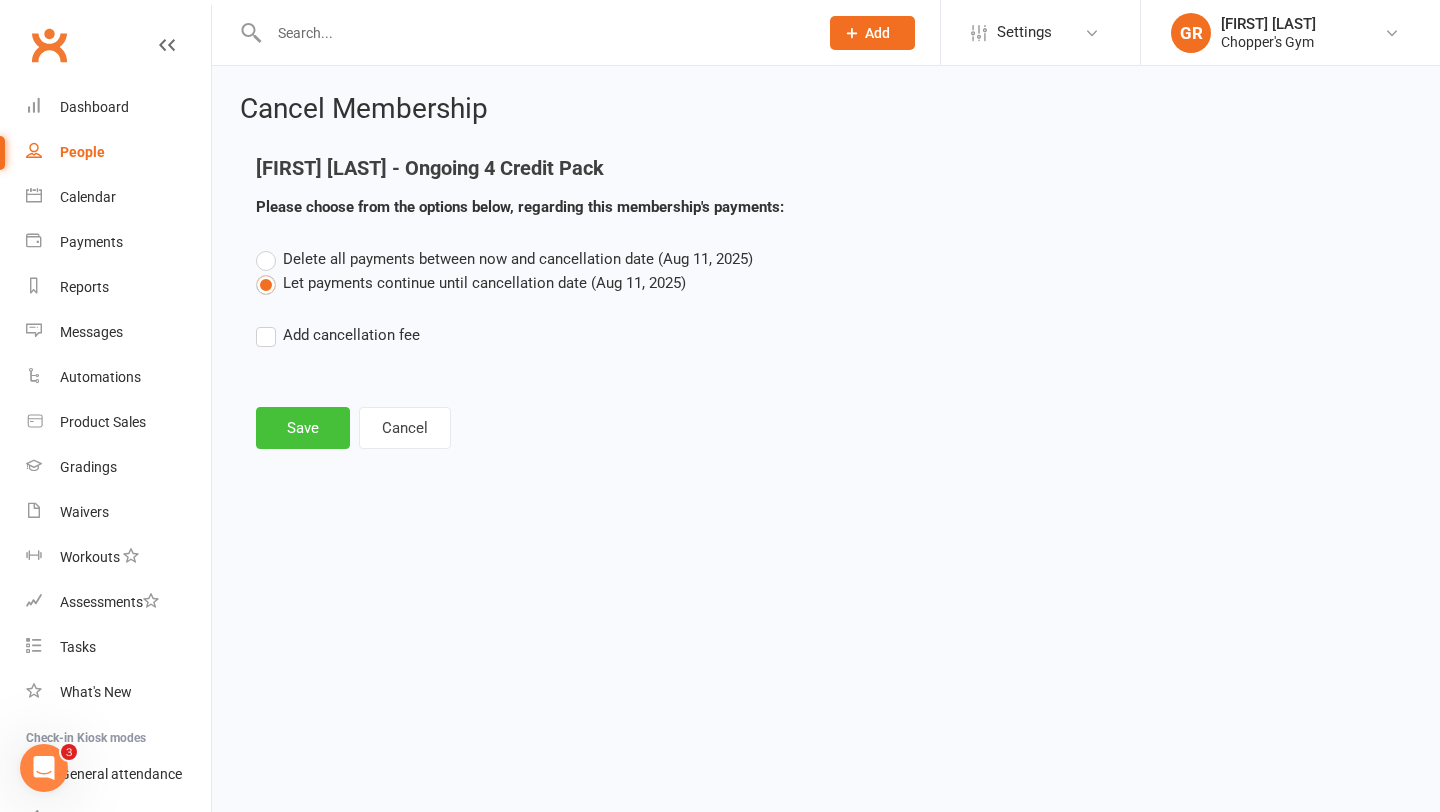 click on "Save" at bounding box center [303, 428] 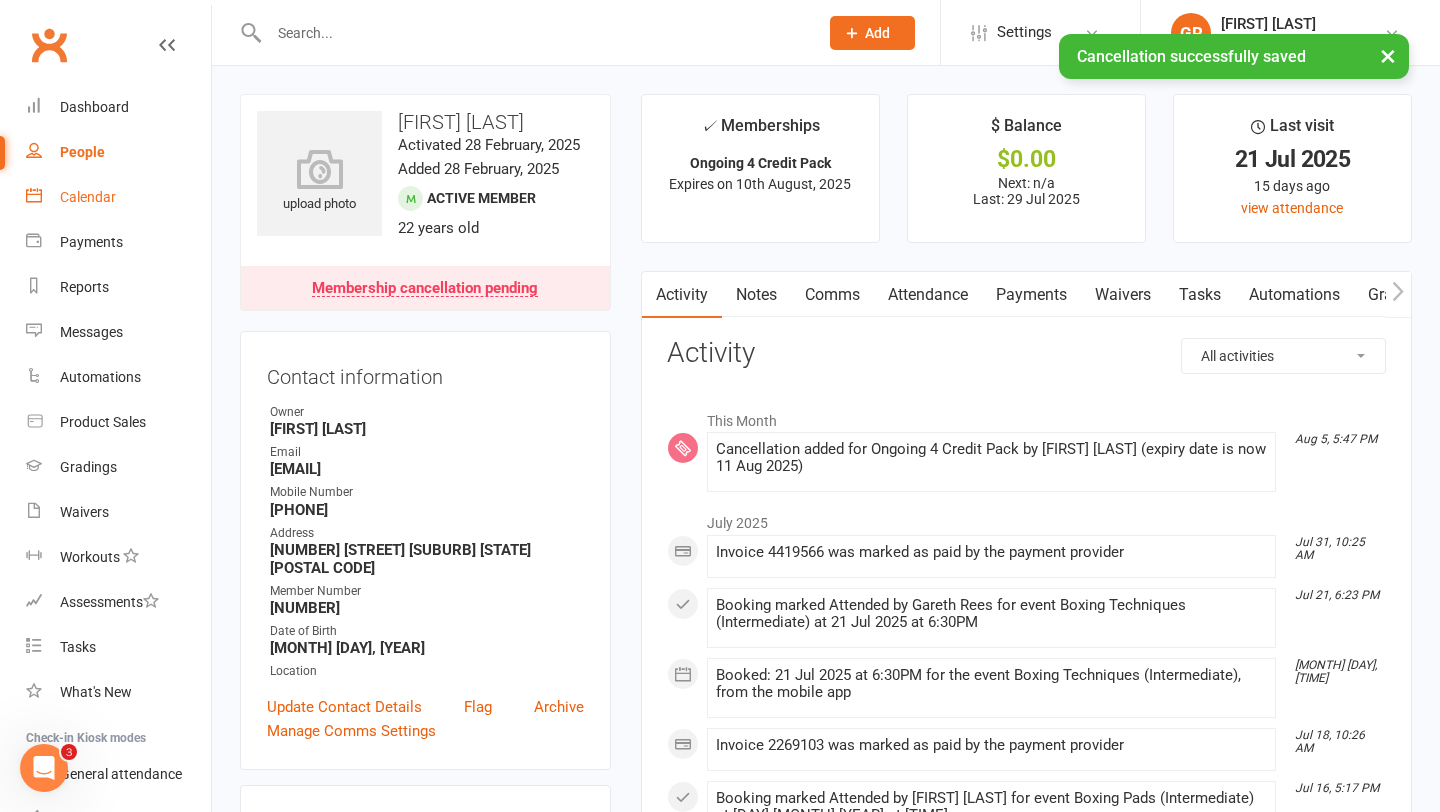 click on "Calendar" at bounding box center (88, 197) 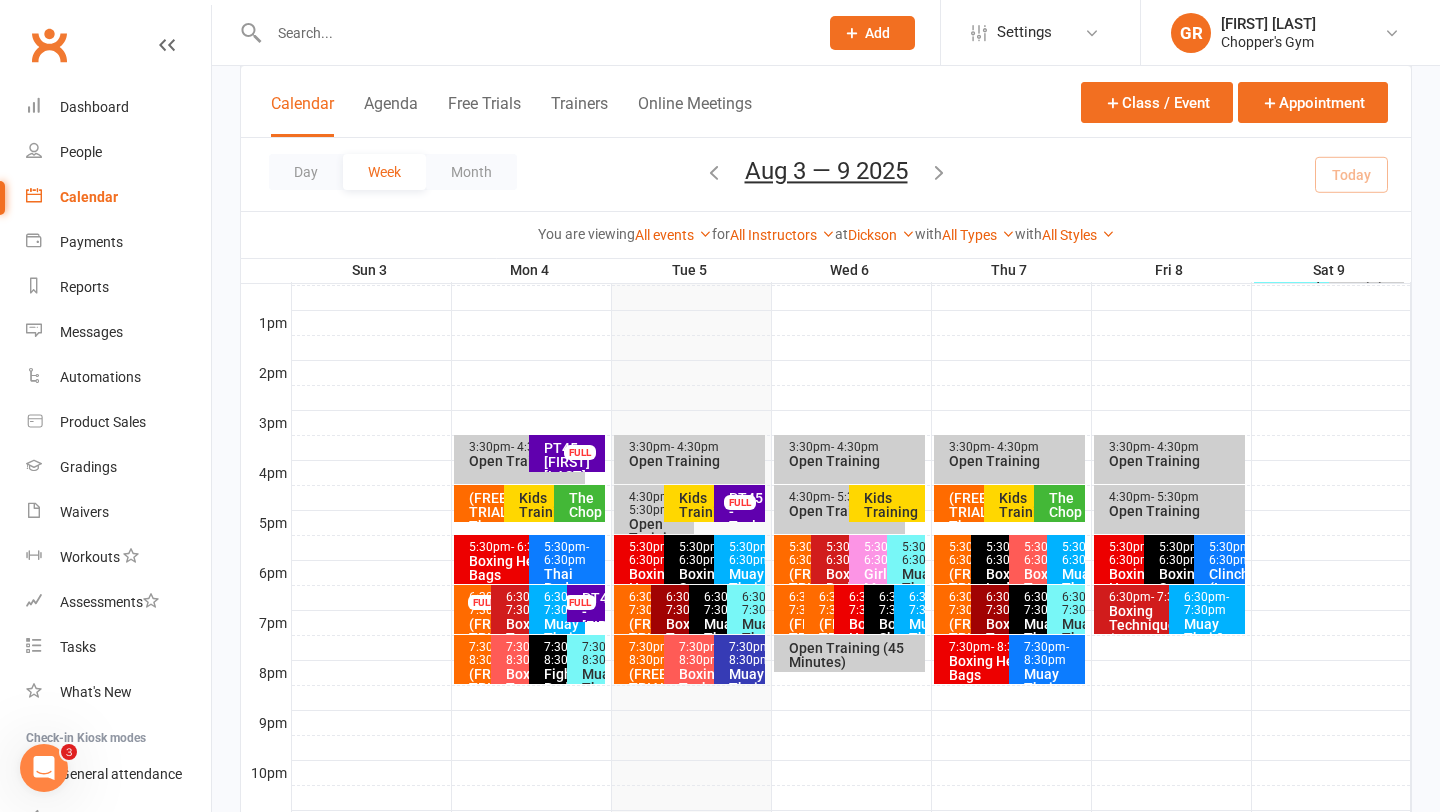 scroll, scrollTop: 748, scrollLeft: 0, axis: vertical 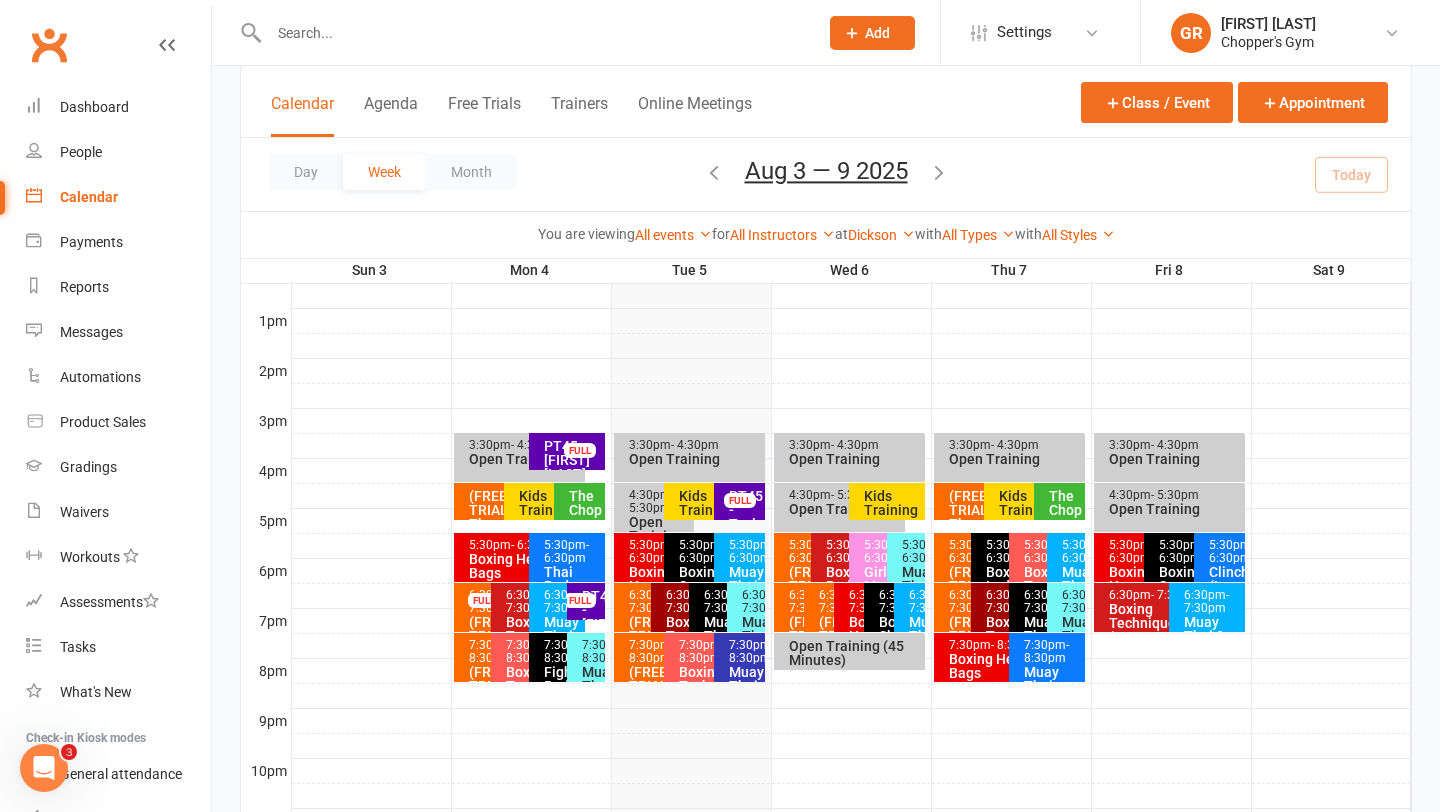 click at bounding box center [533, 33] 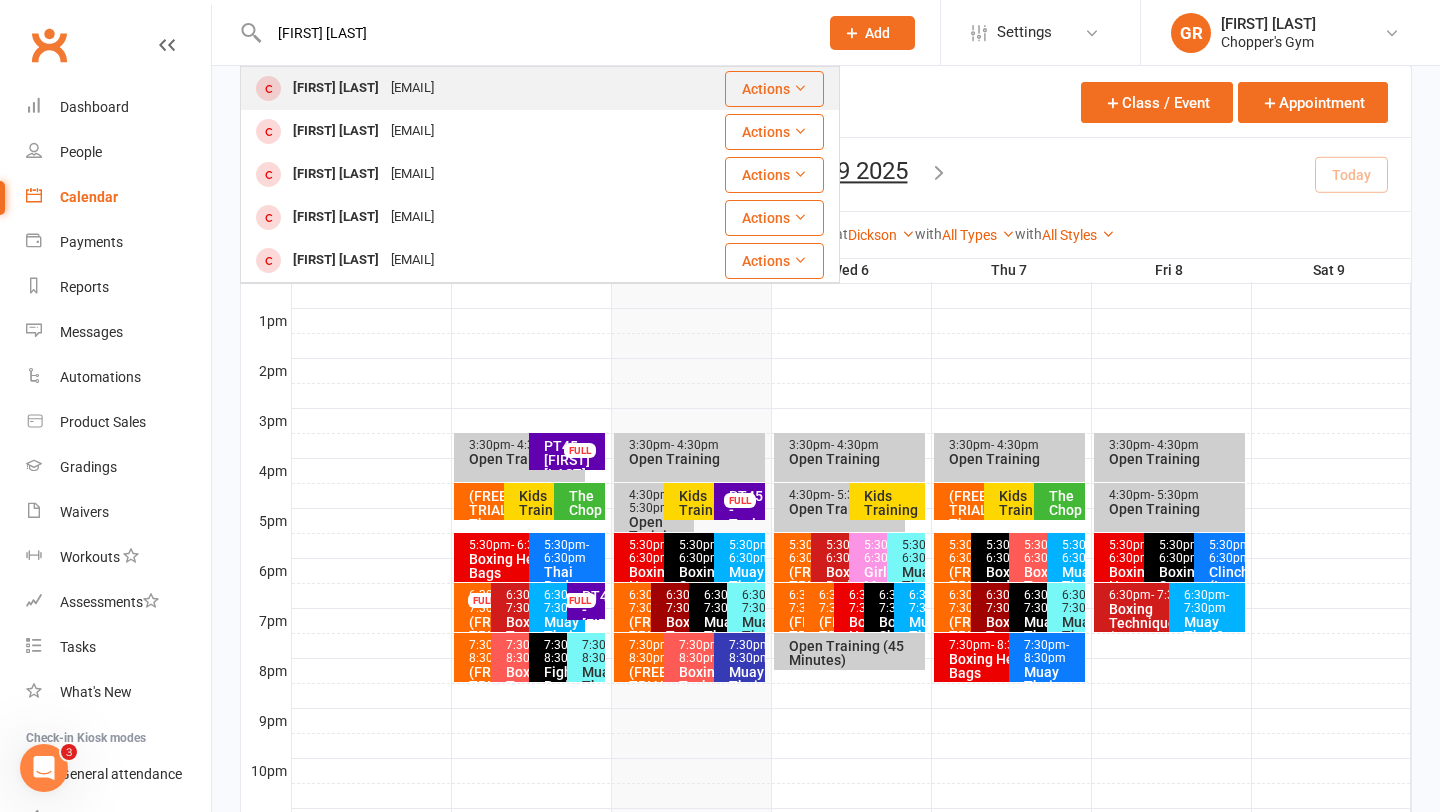 type on "[FIRST] [LAST]" 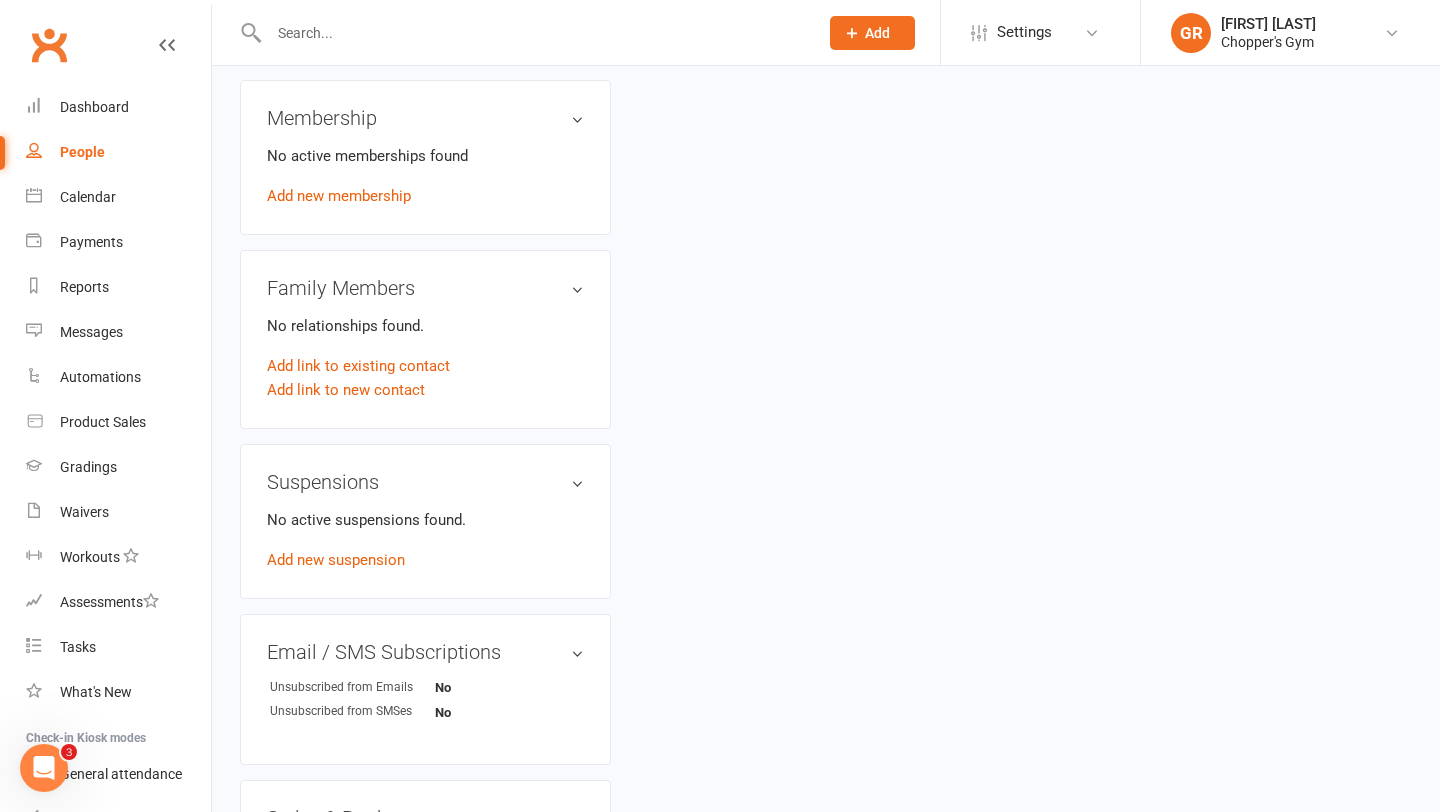 scroll, scrollTop: 0, scrollLeft: 0, axis: both 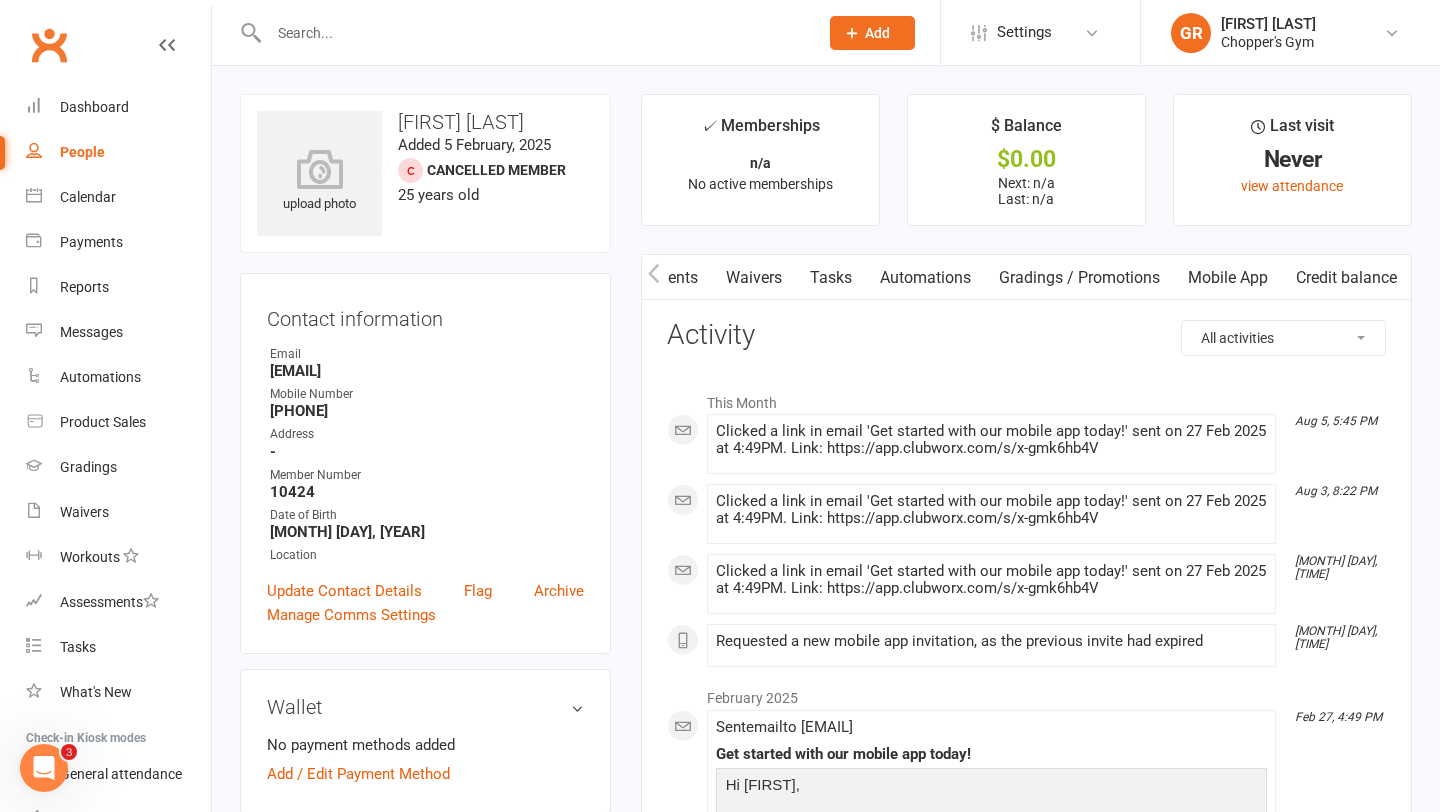 click on "Mobile App" at bounding box center (1228, 278) 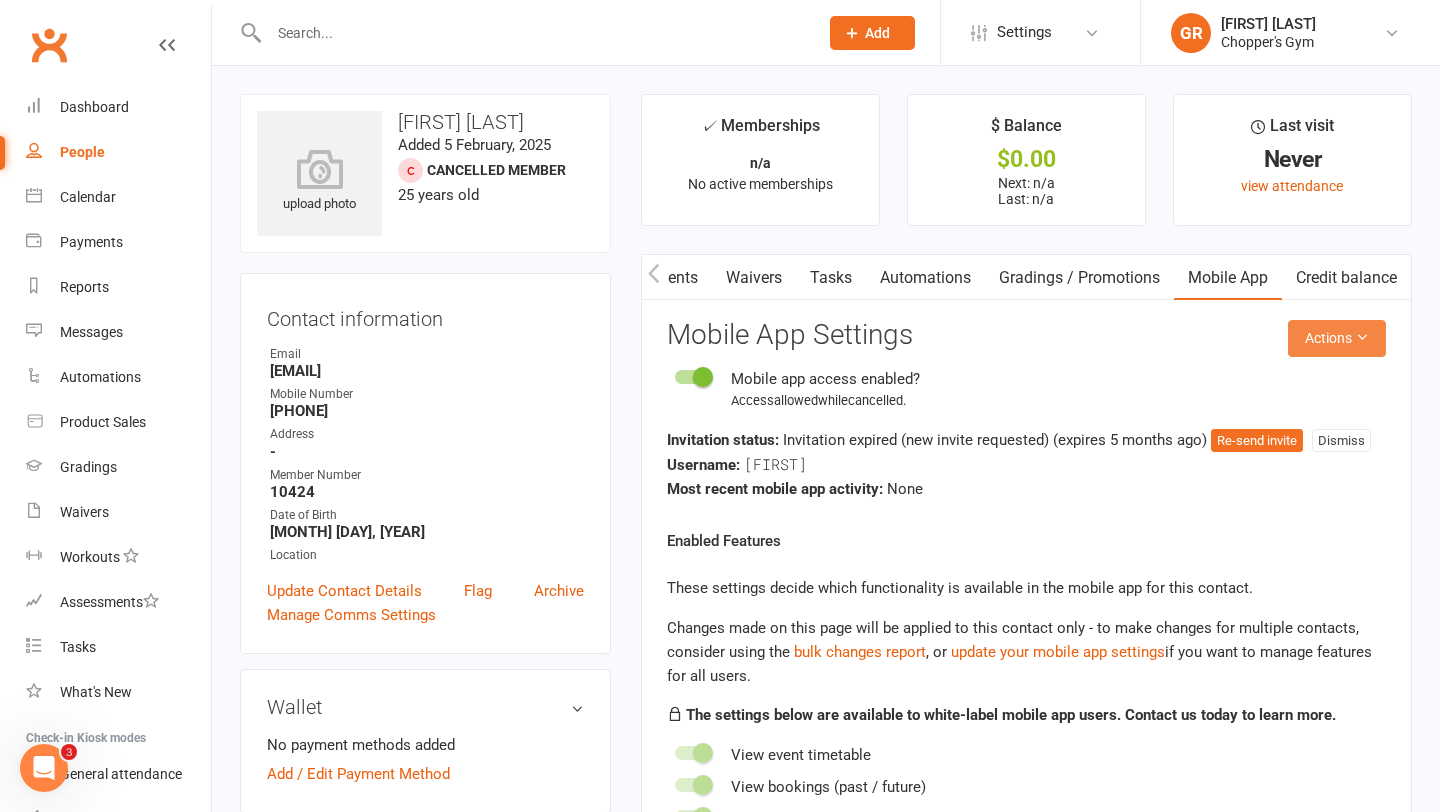 click on "Actions" at bounding box center [1337, 338] 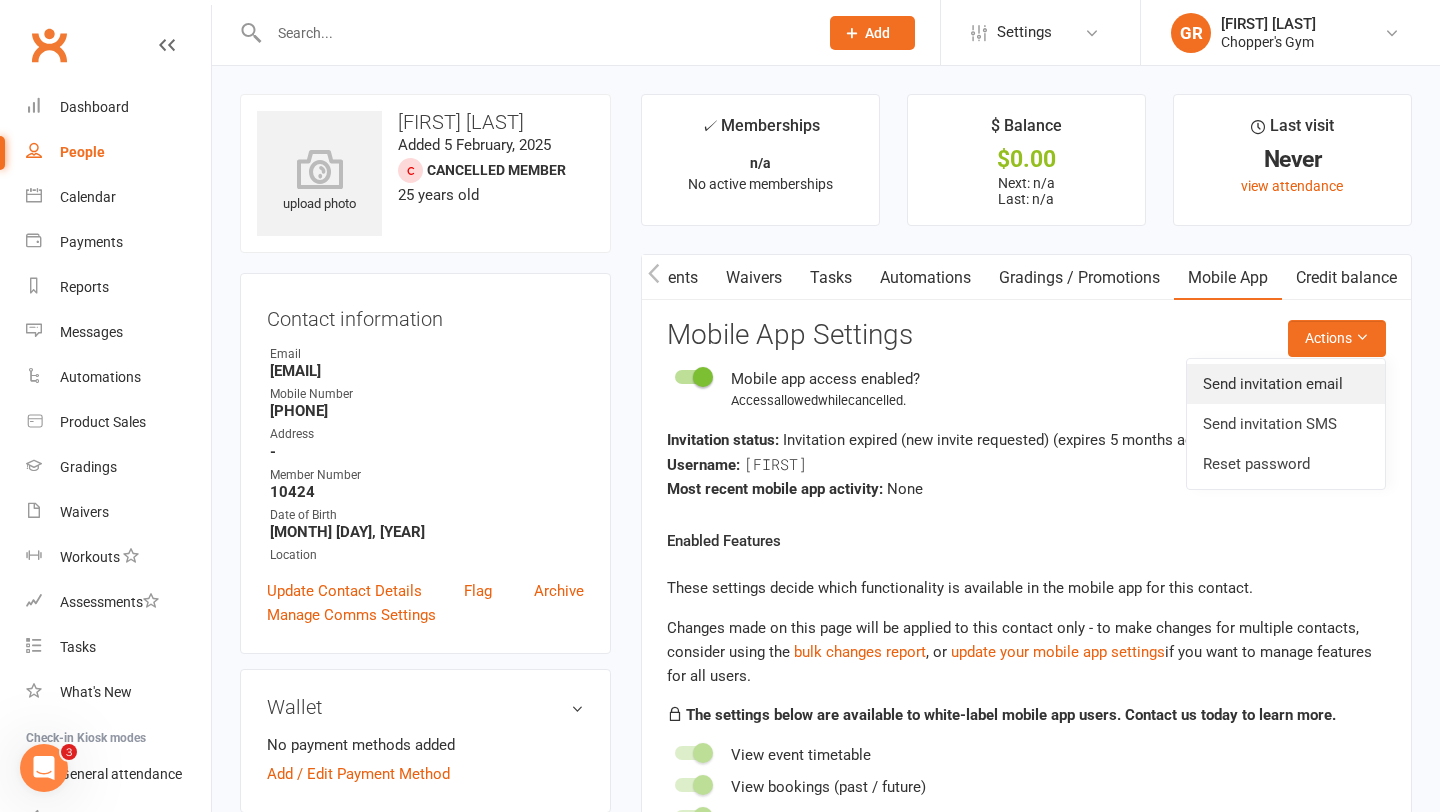 click on "Send invitation email" at bounding box center (1286, 384) 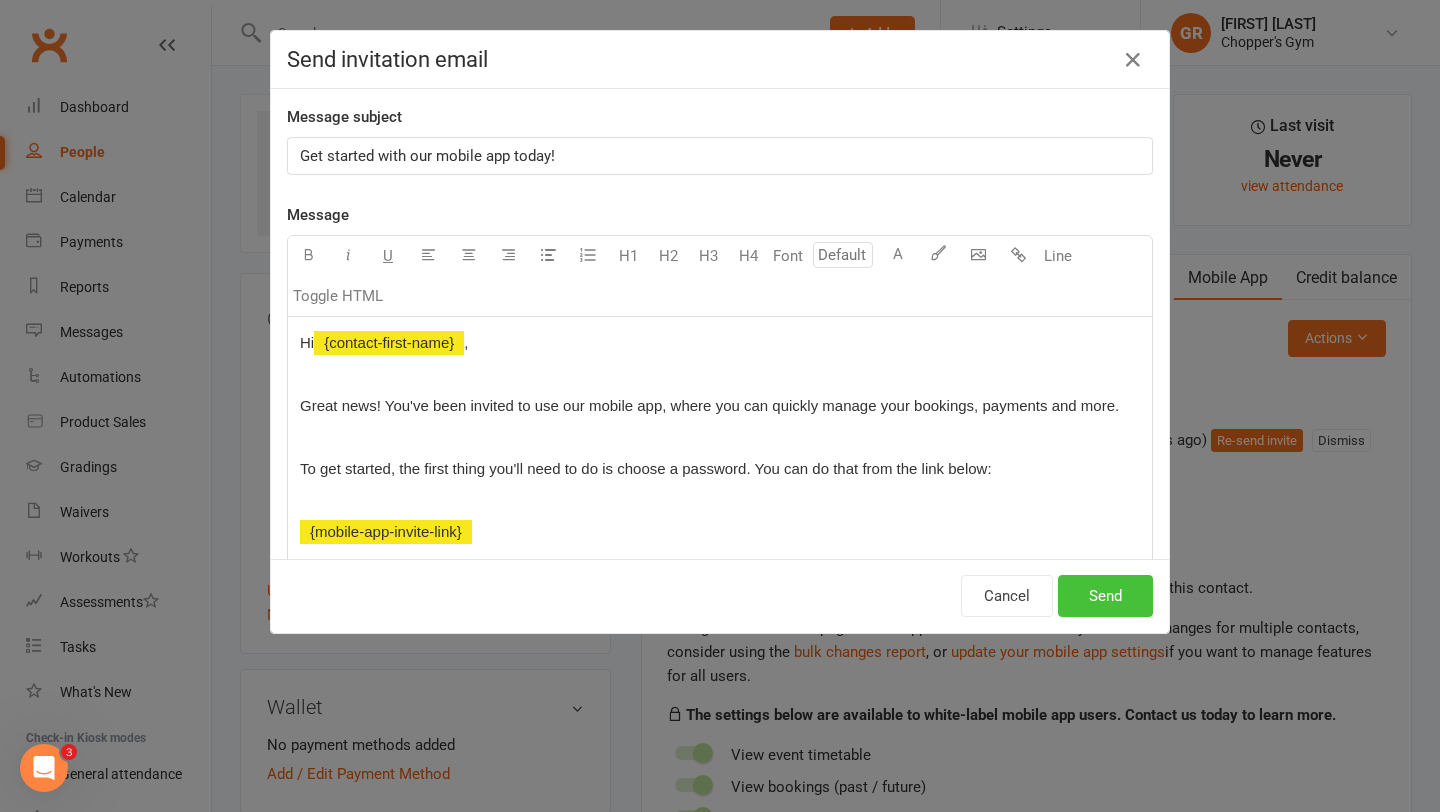 click on "Send" at bounding box center (1105, 596) 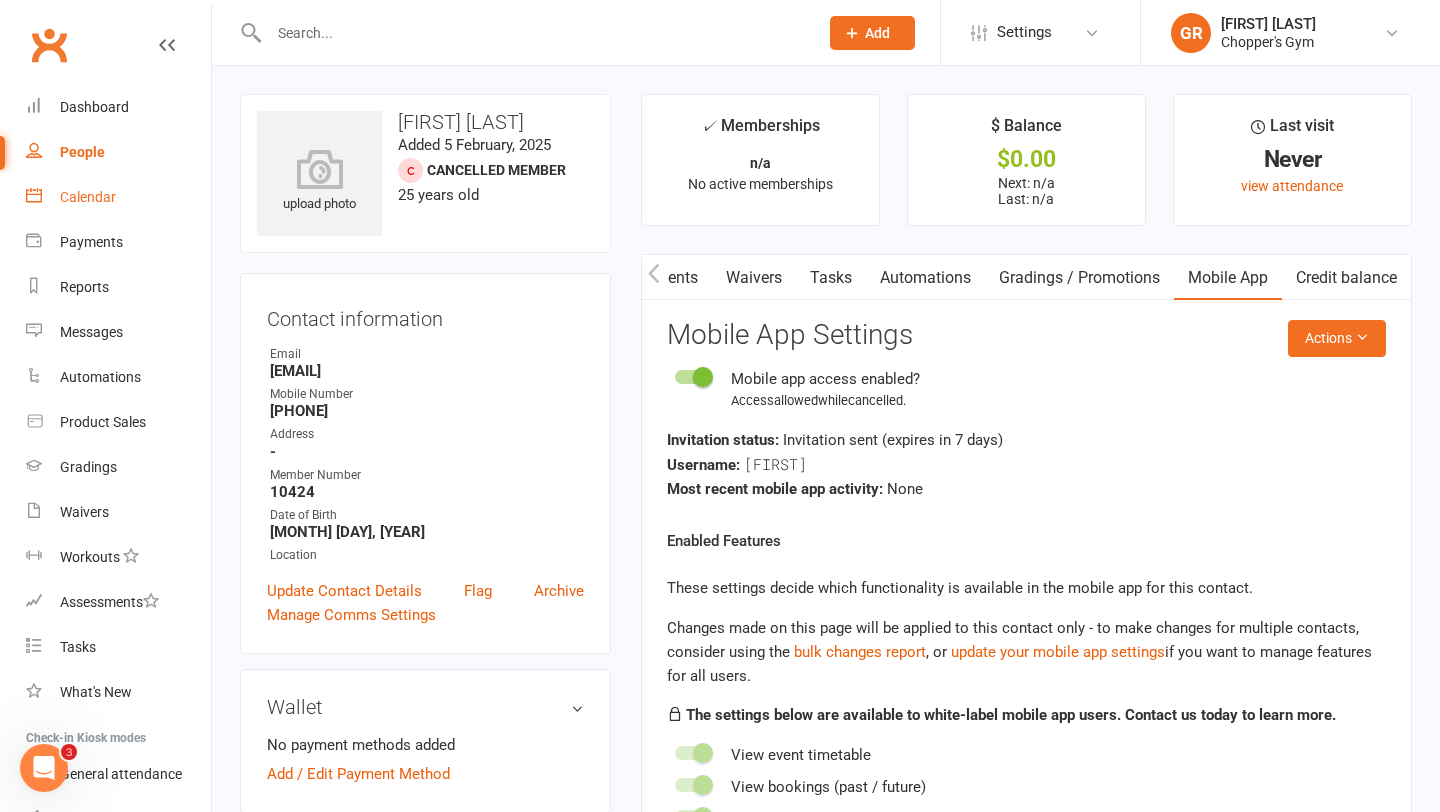 click on "Calendar" at bounding box center (88, 197) 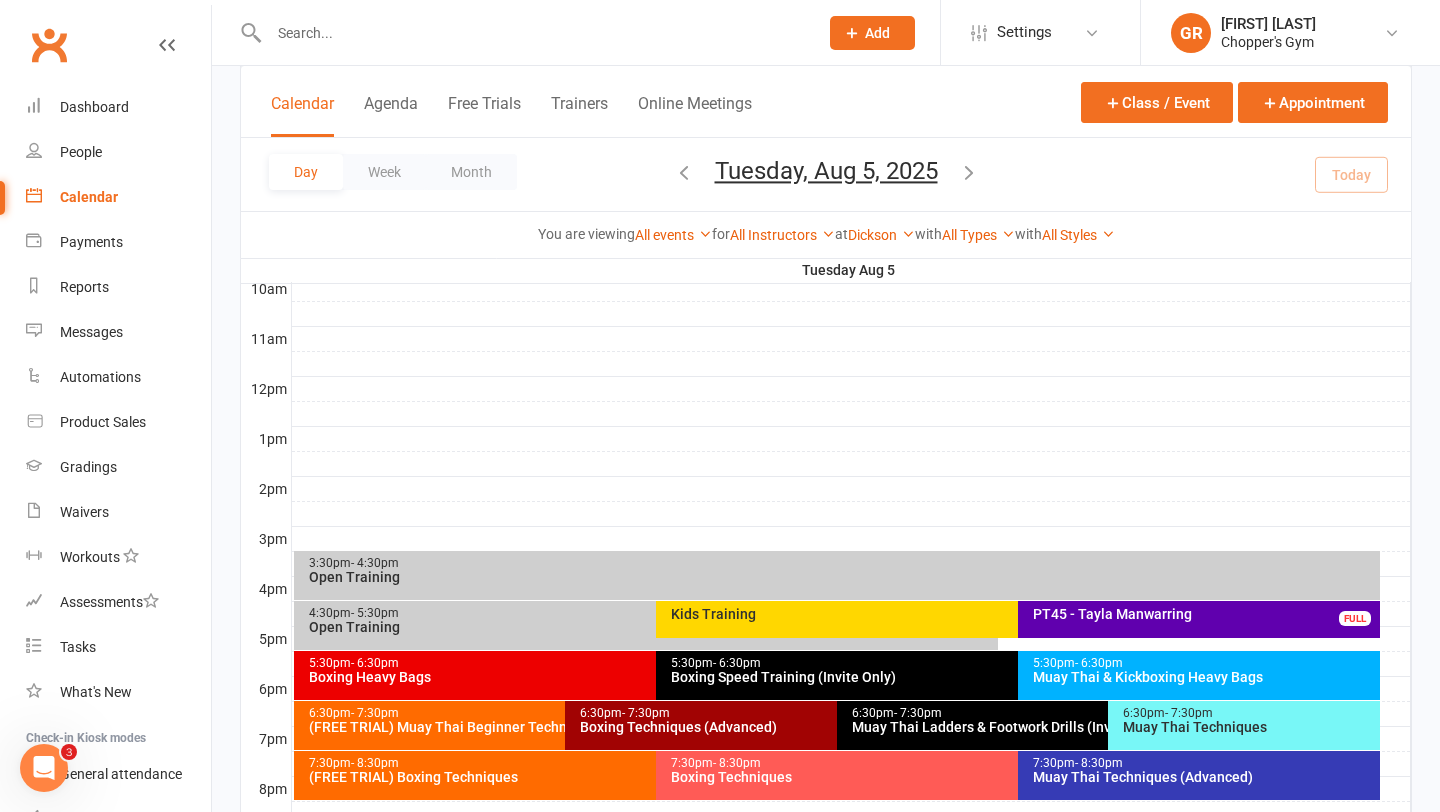 scroll, scrollTop: 632, scrollLeft: 0, axis: vertical 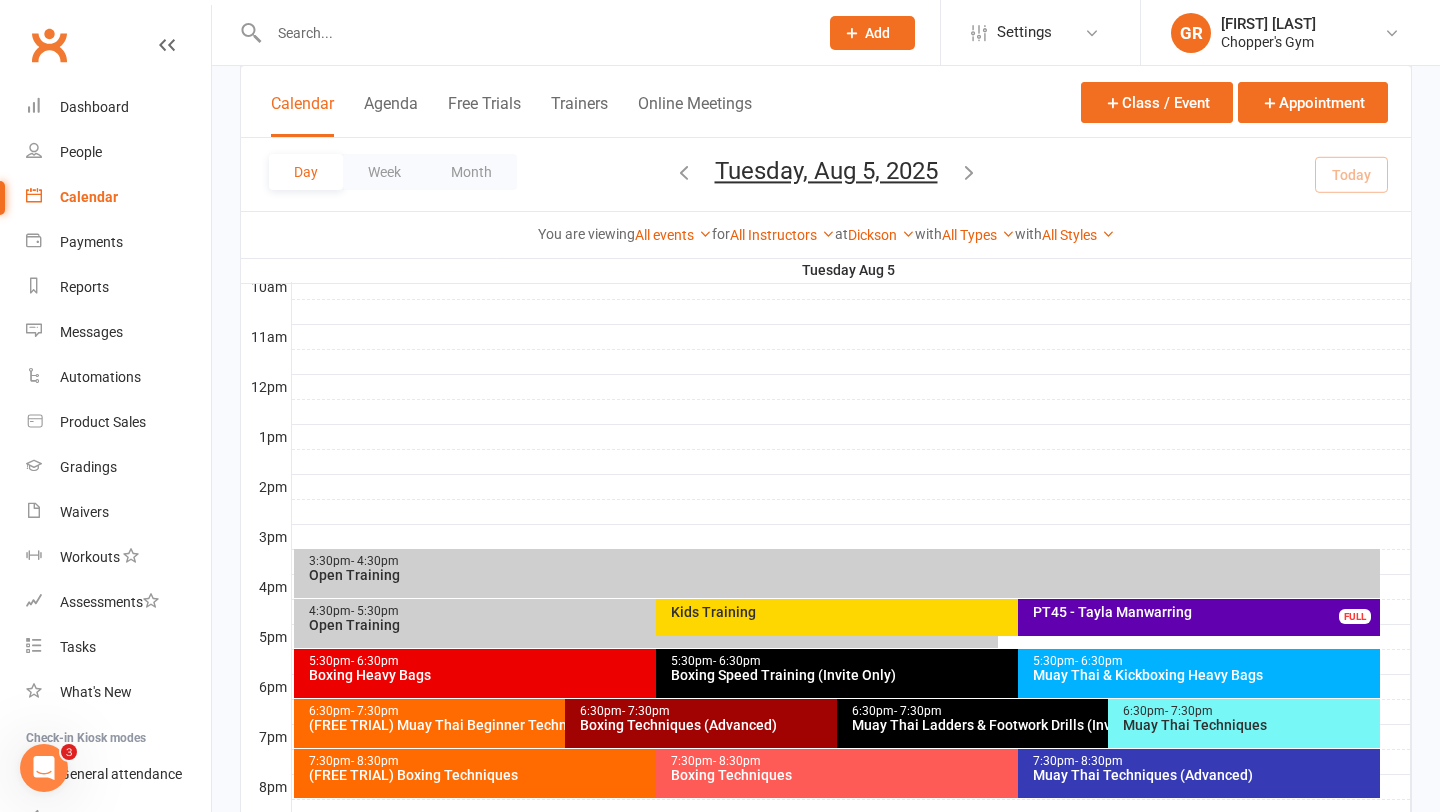click on "Boxing Techniques (Advanced)" at bounding box center (831, 725) 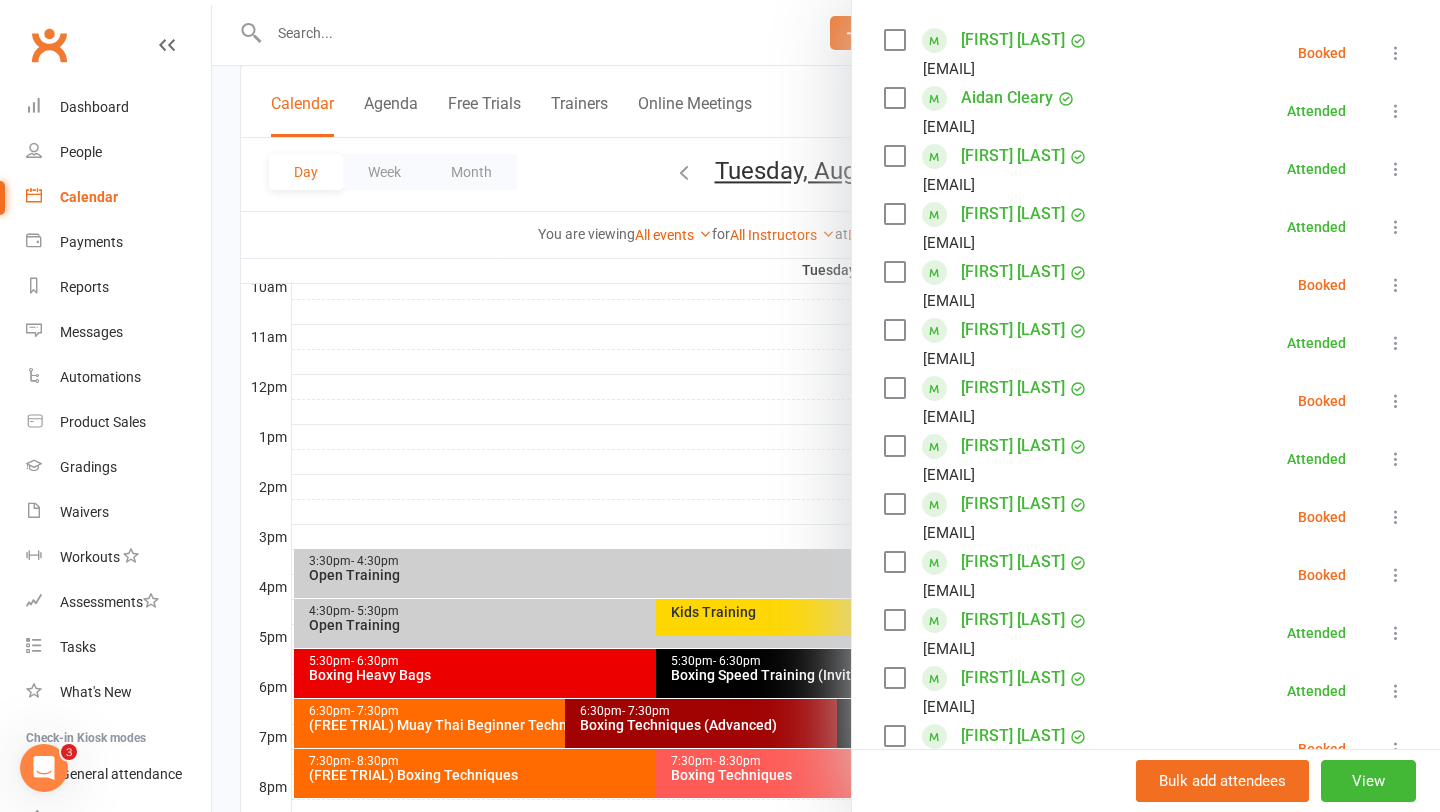 scroll, scrollTop: 356, scrollLeft: 0, axis: vertical 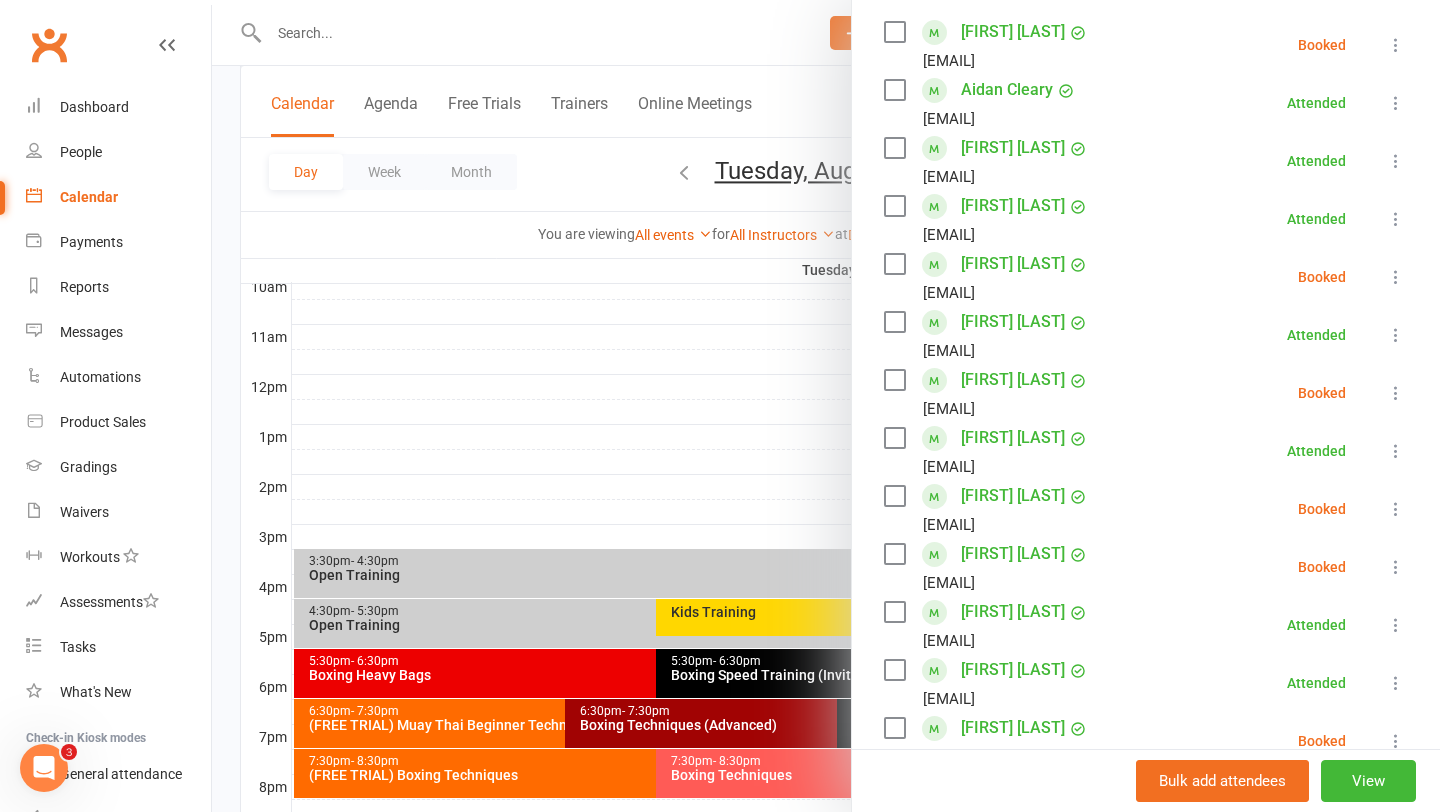 click at bounding box center (826, 406) 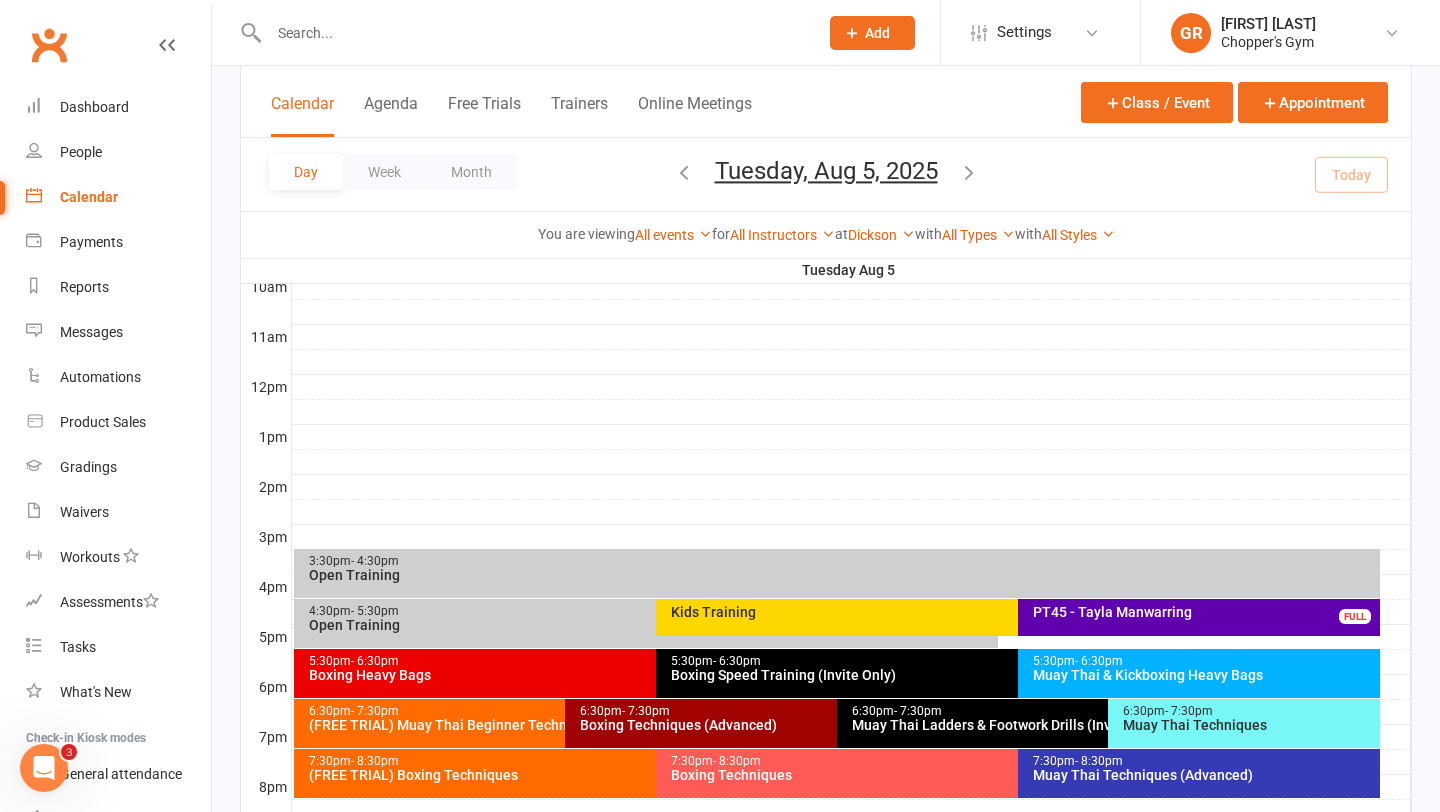 click on "Boxing Techniques (Advanced)" at bounding box center [831, 725] 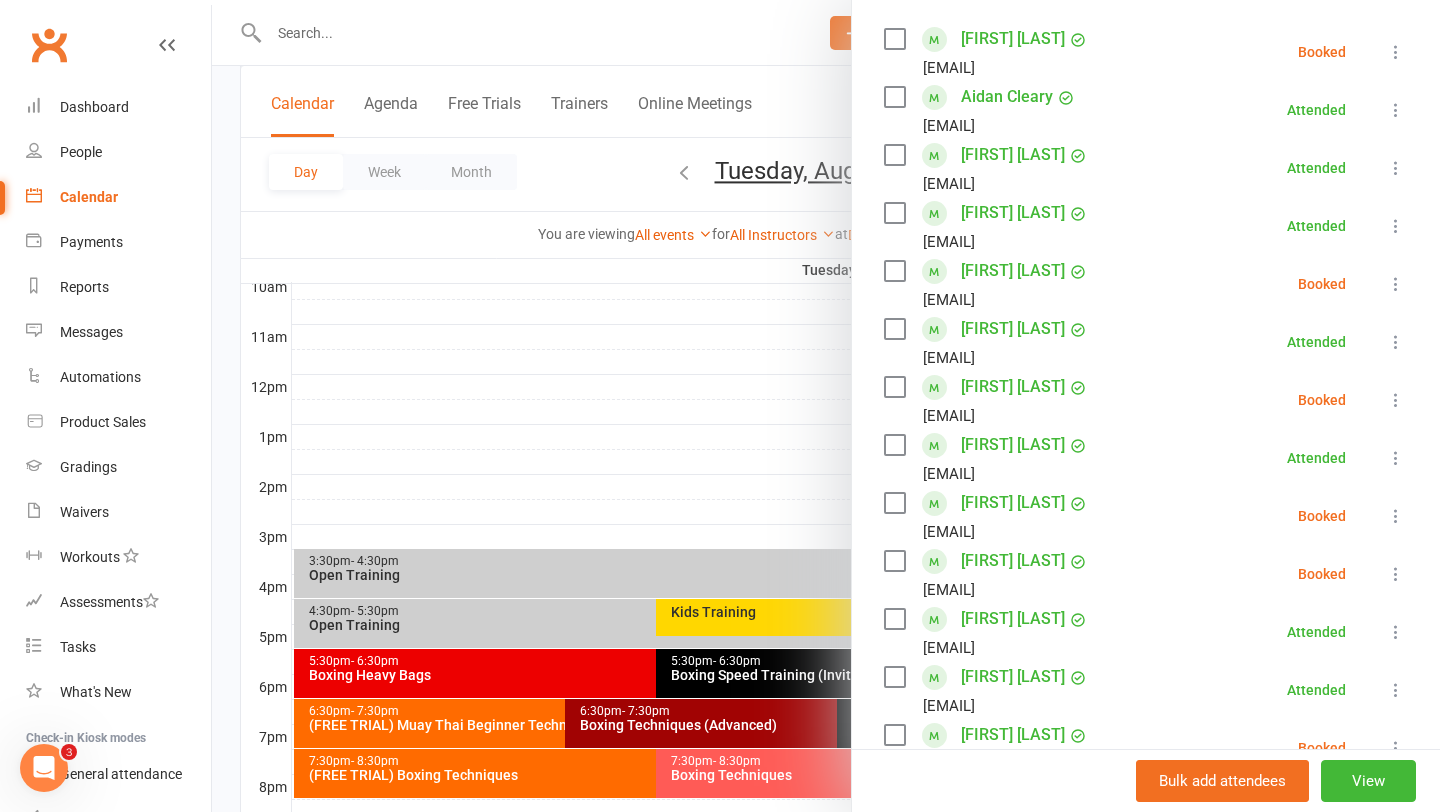 scroll, scrollTop: 365, scrollLeft: 0, axis: vertical 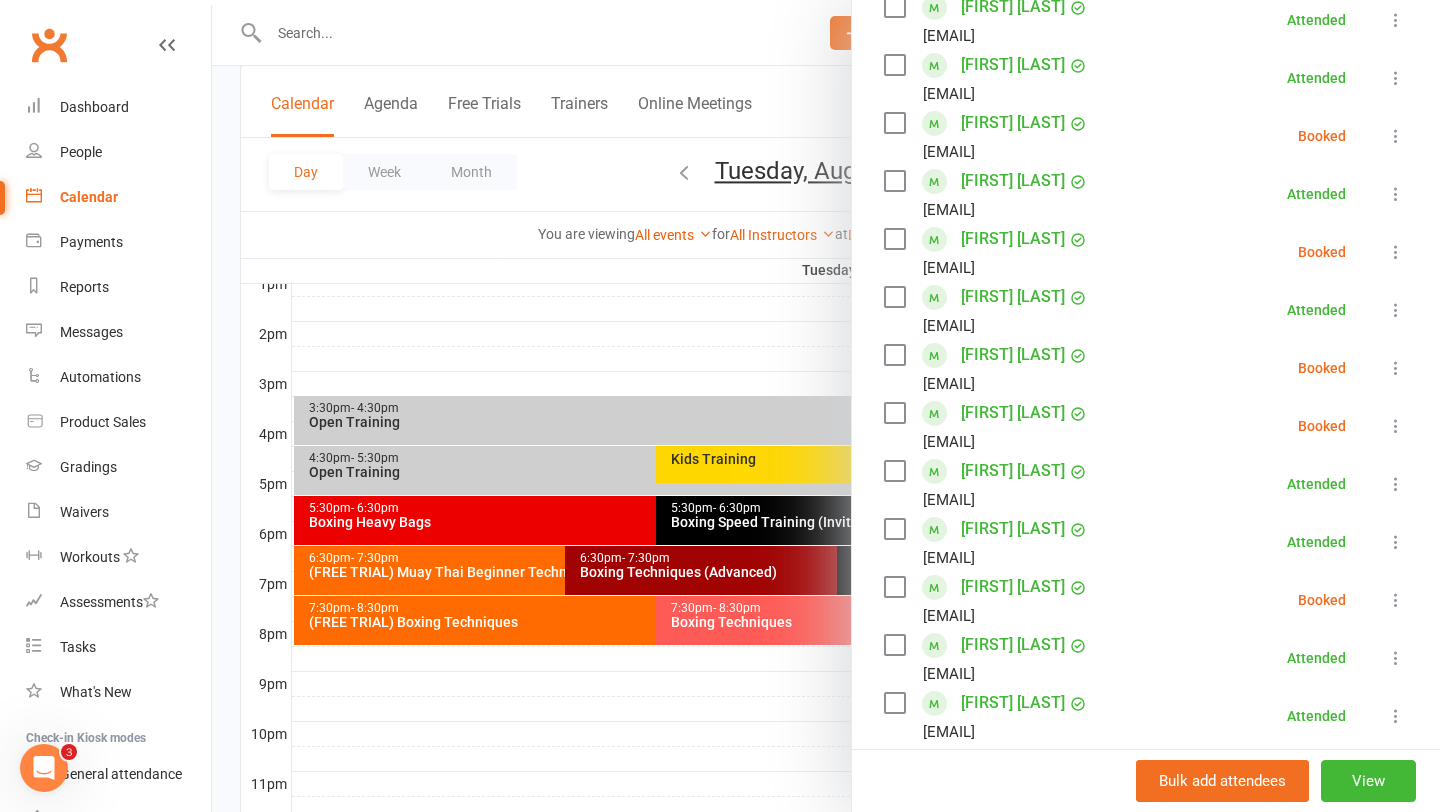 click at bounding box center [826, 406] 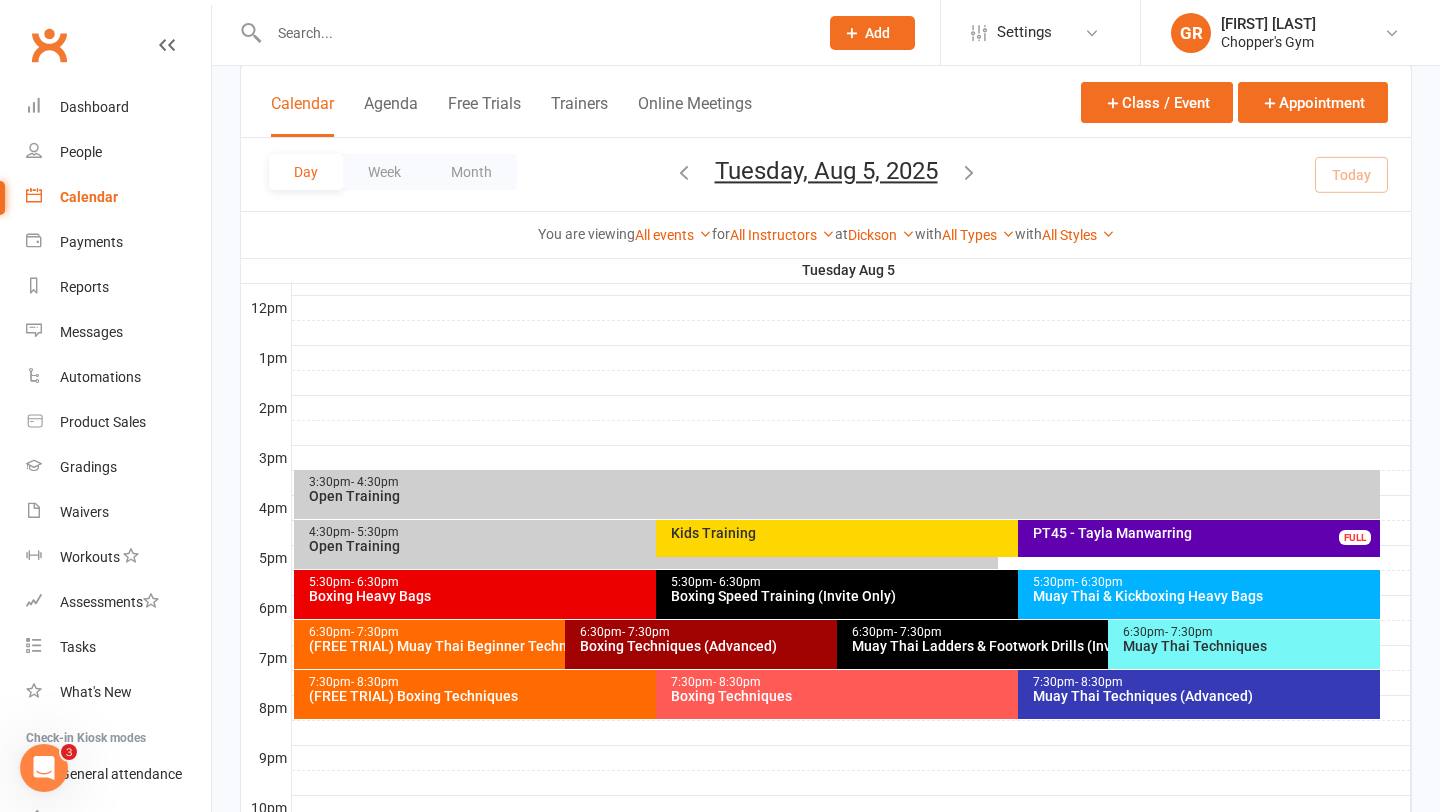scroll, scrollTop: 700, scrollLeft: 0, axis: vertical 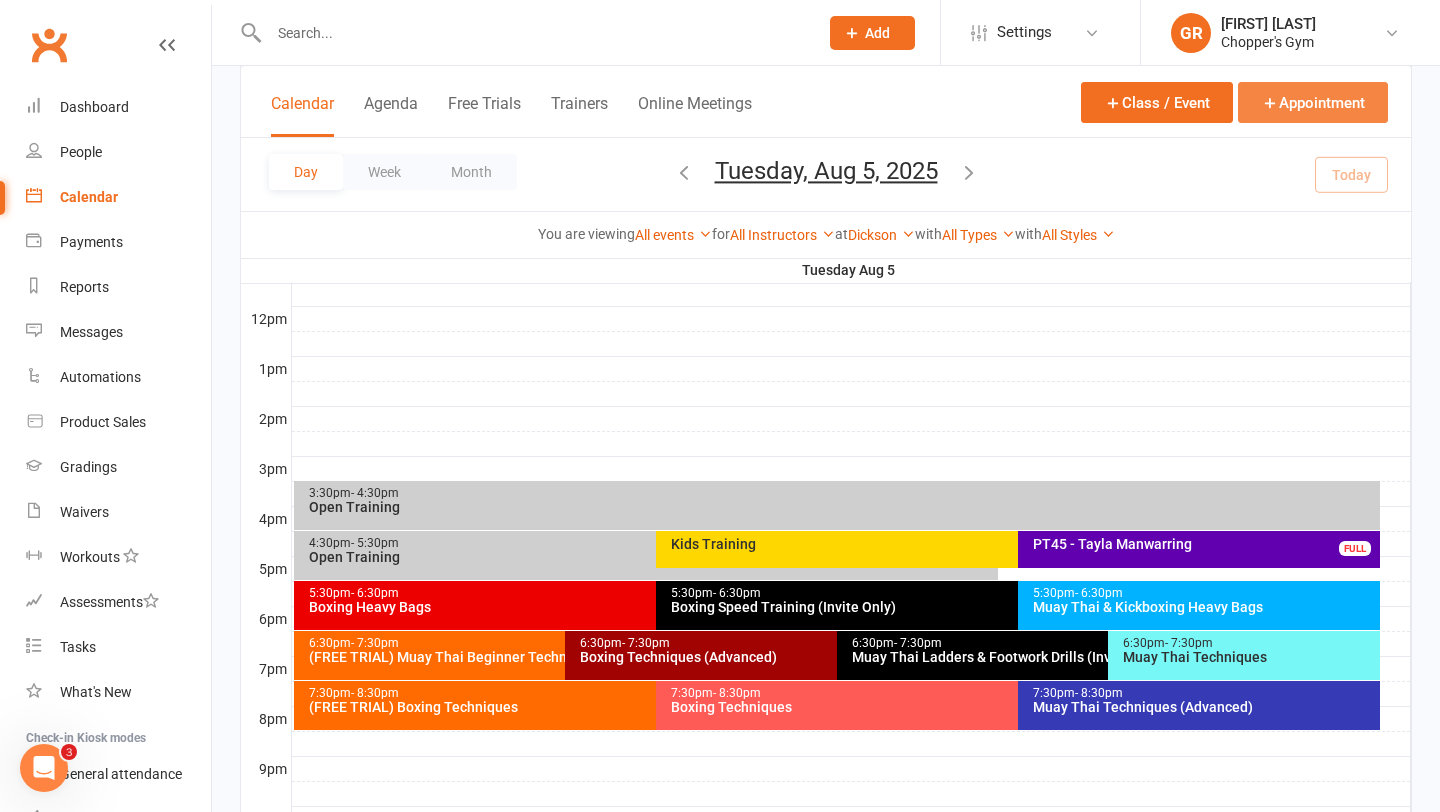 click on "Appointment" at bounding box center (1313, 102) 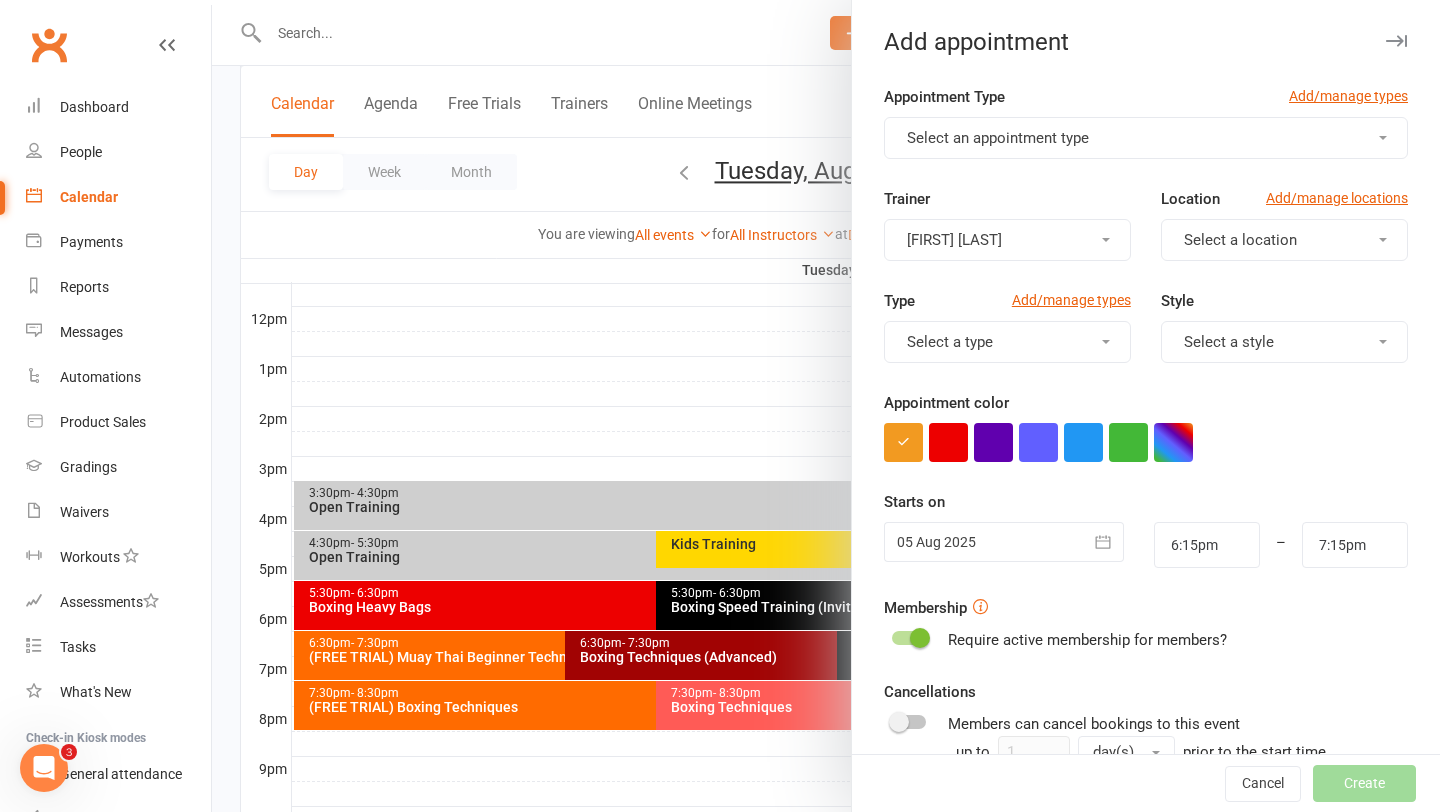 click on "Select an appointment type" at bounding box center [1146, 138] 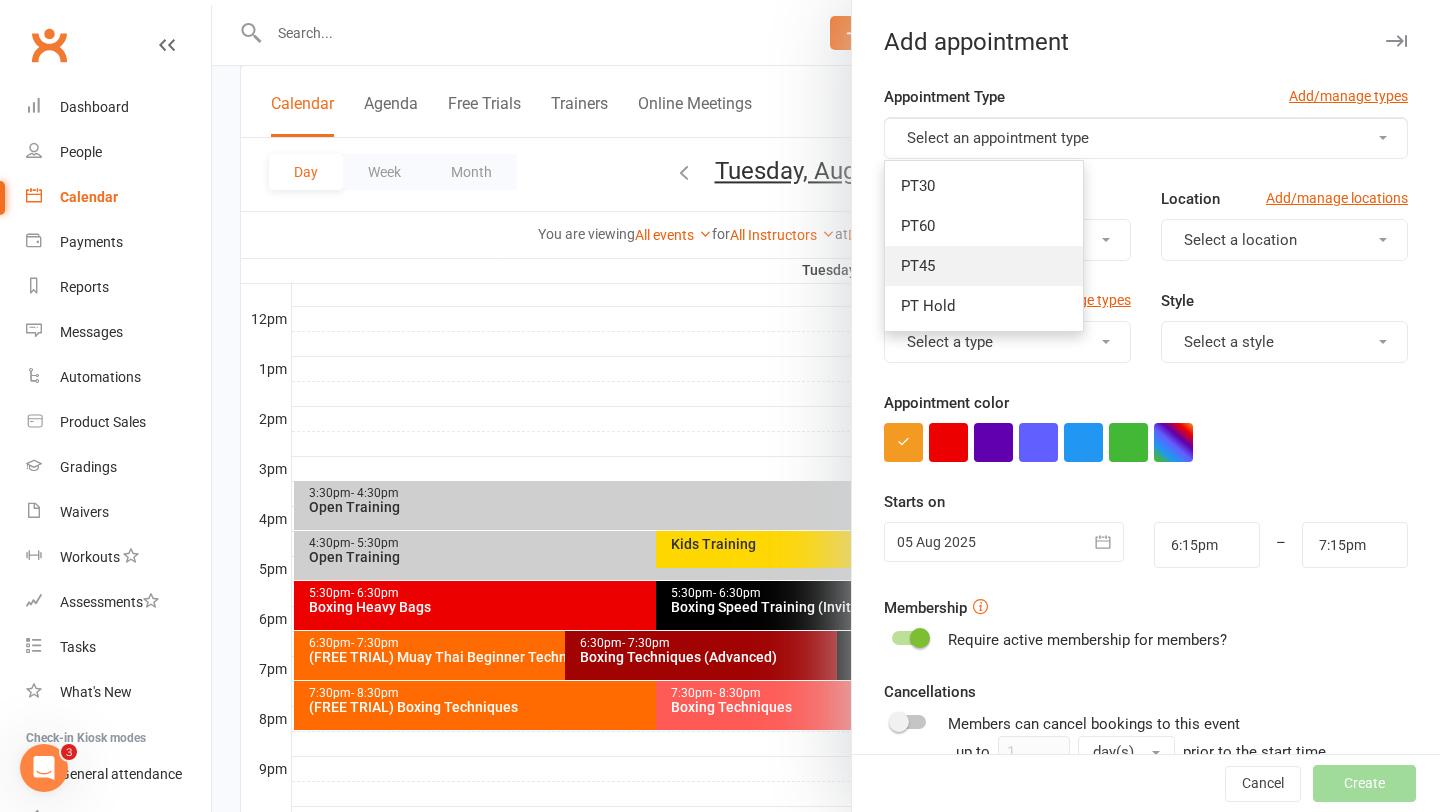 click on "PT45" at bounding box center [984, 266] 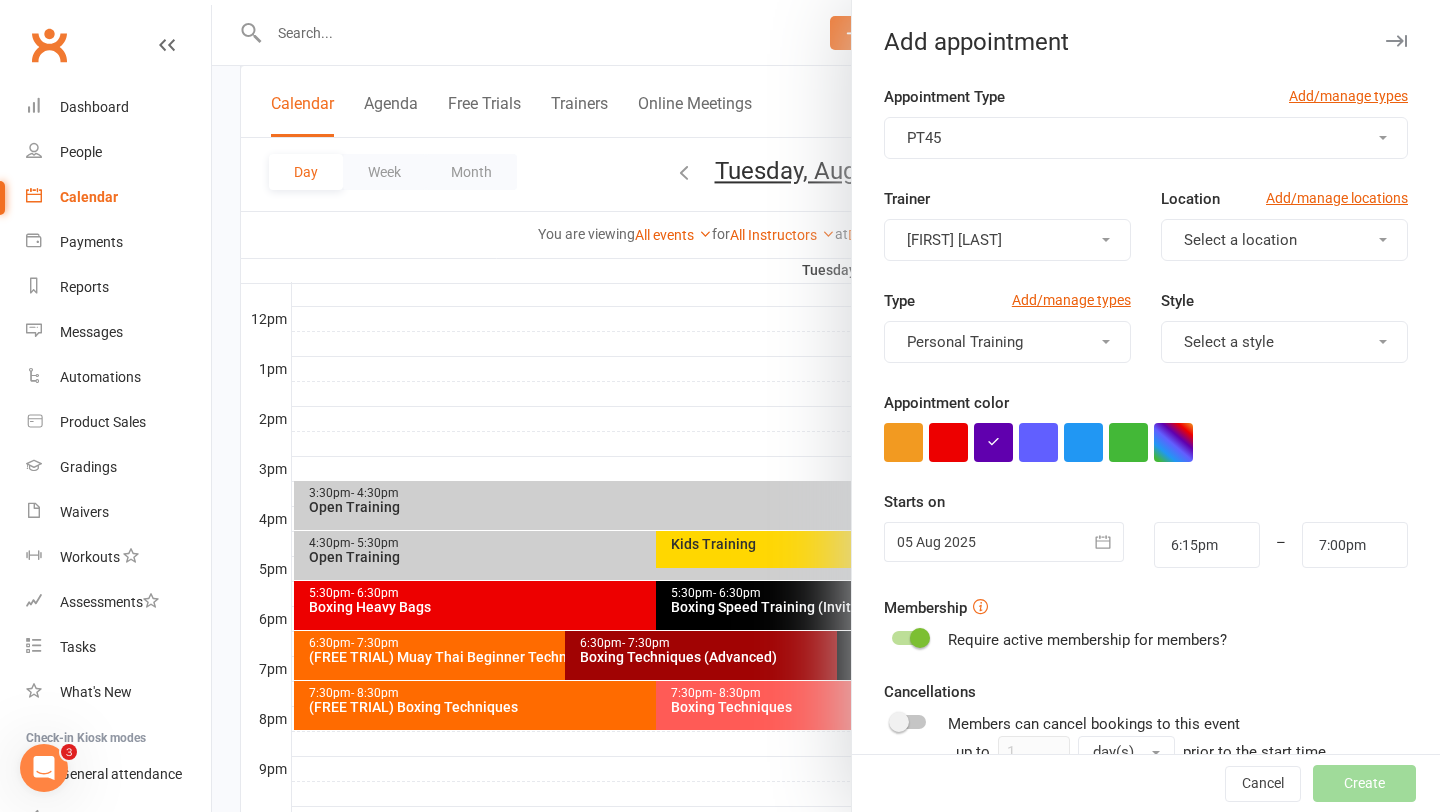 click on "[FIRST] [LAST]" at bounding box center [1007, 240] 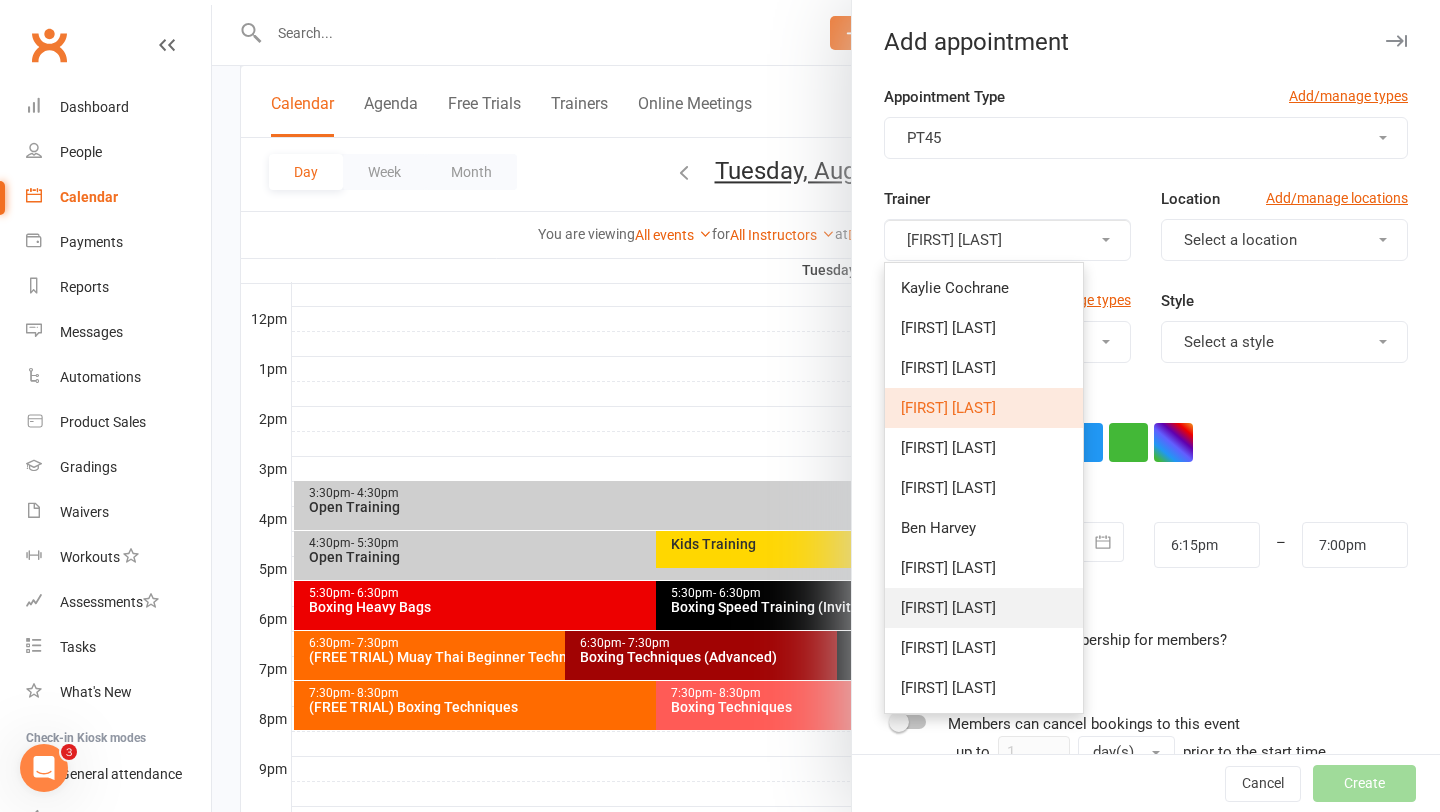 click on "[FIRST] [LAST]" at bounding box center (984, 608) 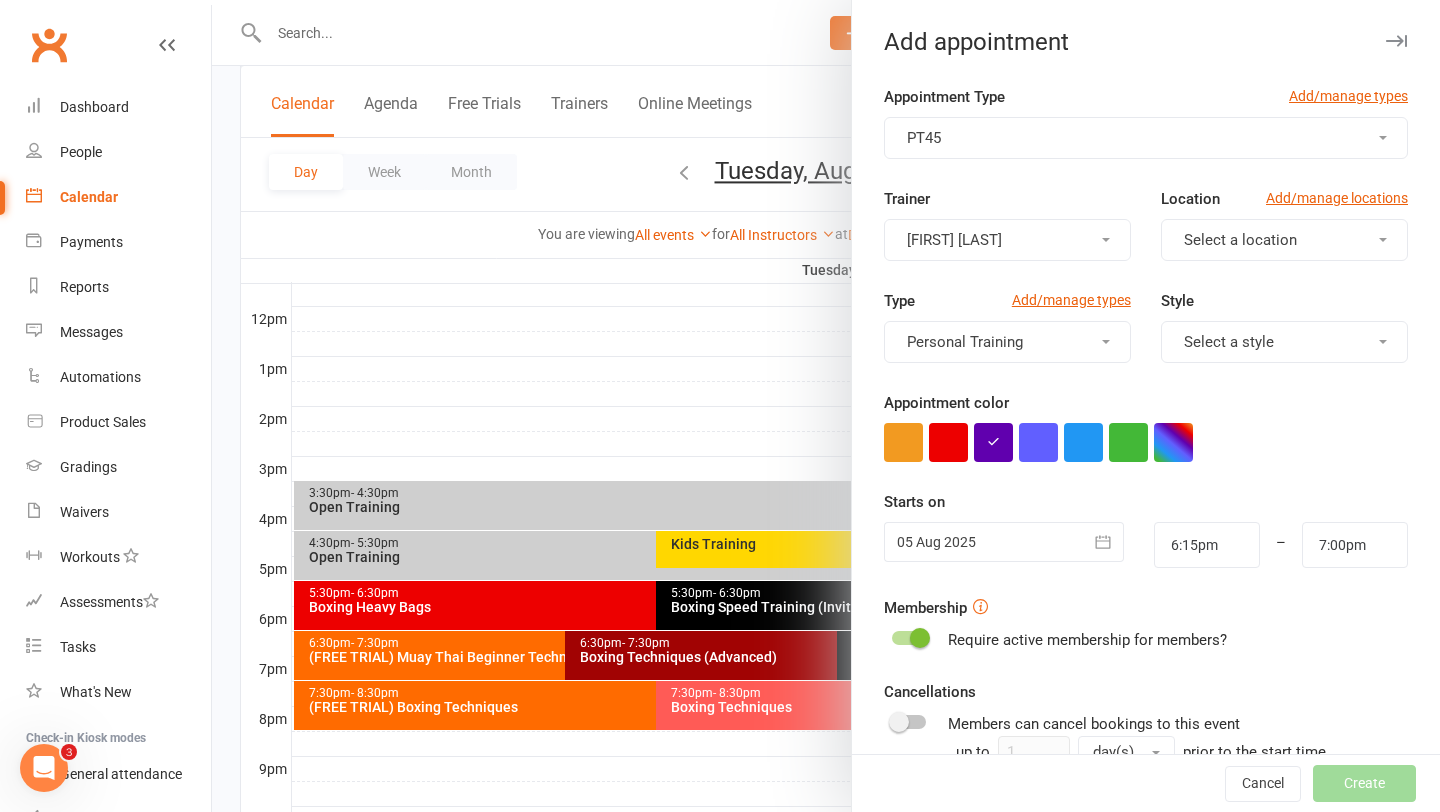 click on "Select a location" at bounding box center [1240, 240] 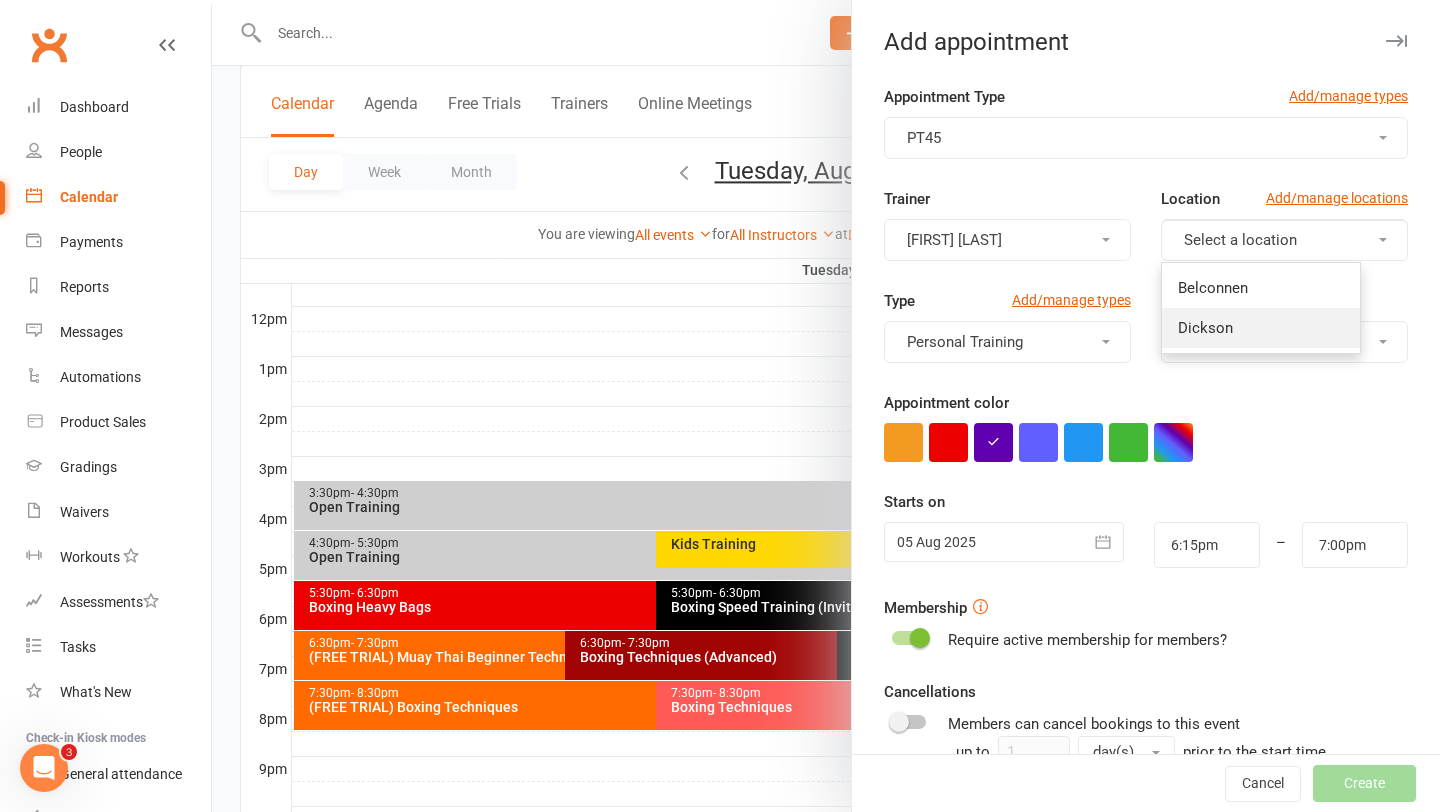 click on "Dickson" at bounding box center (1261, 328) 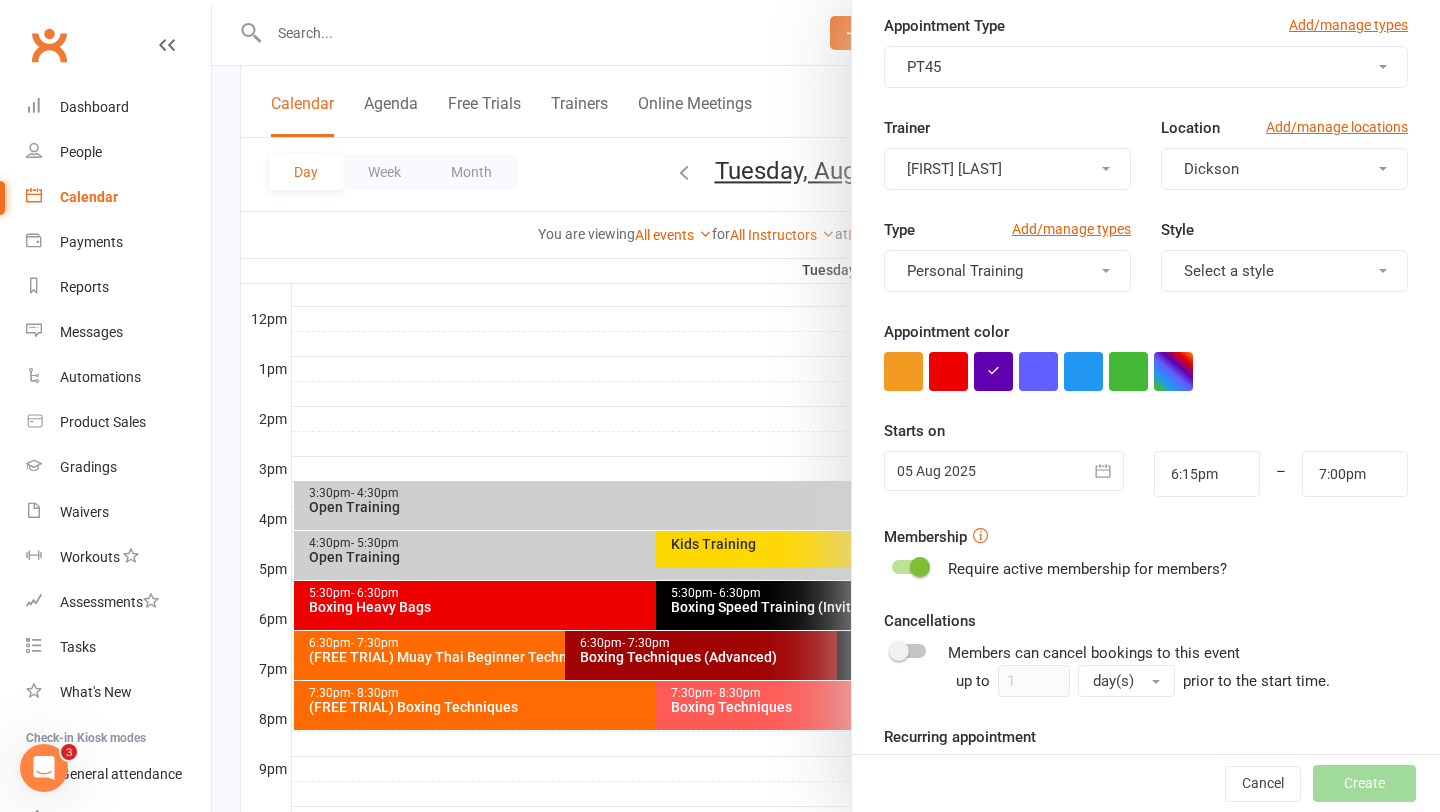 scroll, scrollTop: 79, scrollLeft: 0, axis: vertical 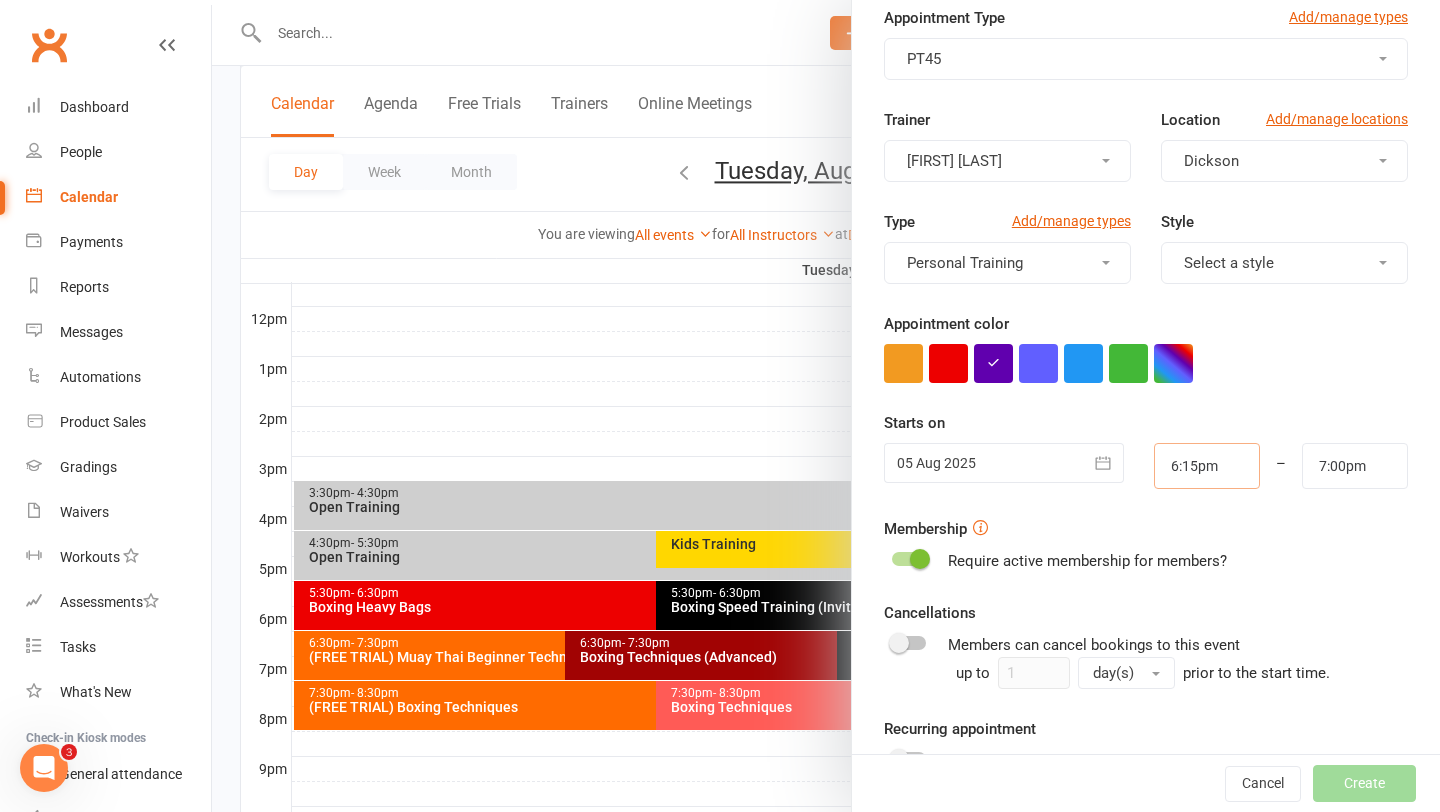 click on "6:15pm" at bounding box center [1207, 466] 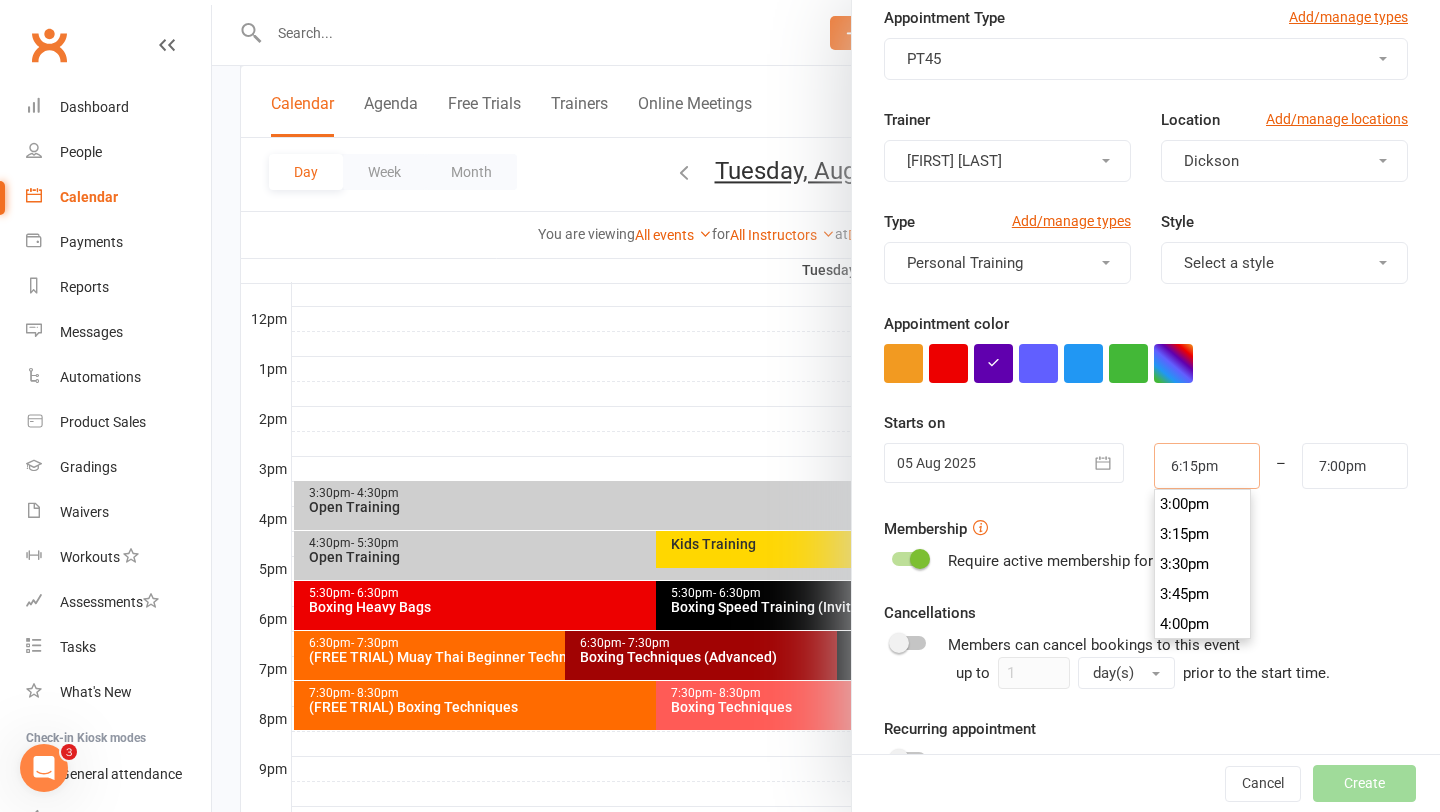 scroll, scrollTop: 1799, scrollLeft: 0, axis: vertical 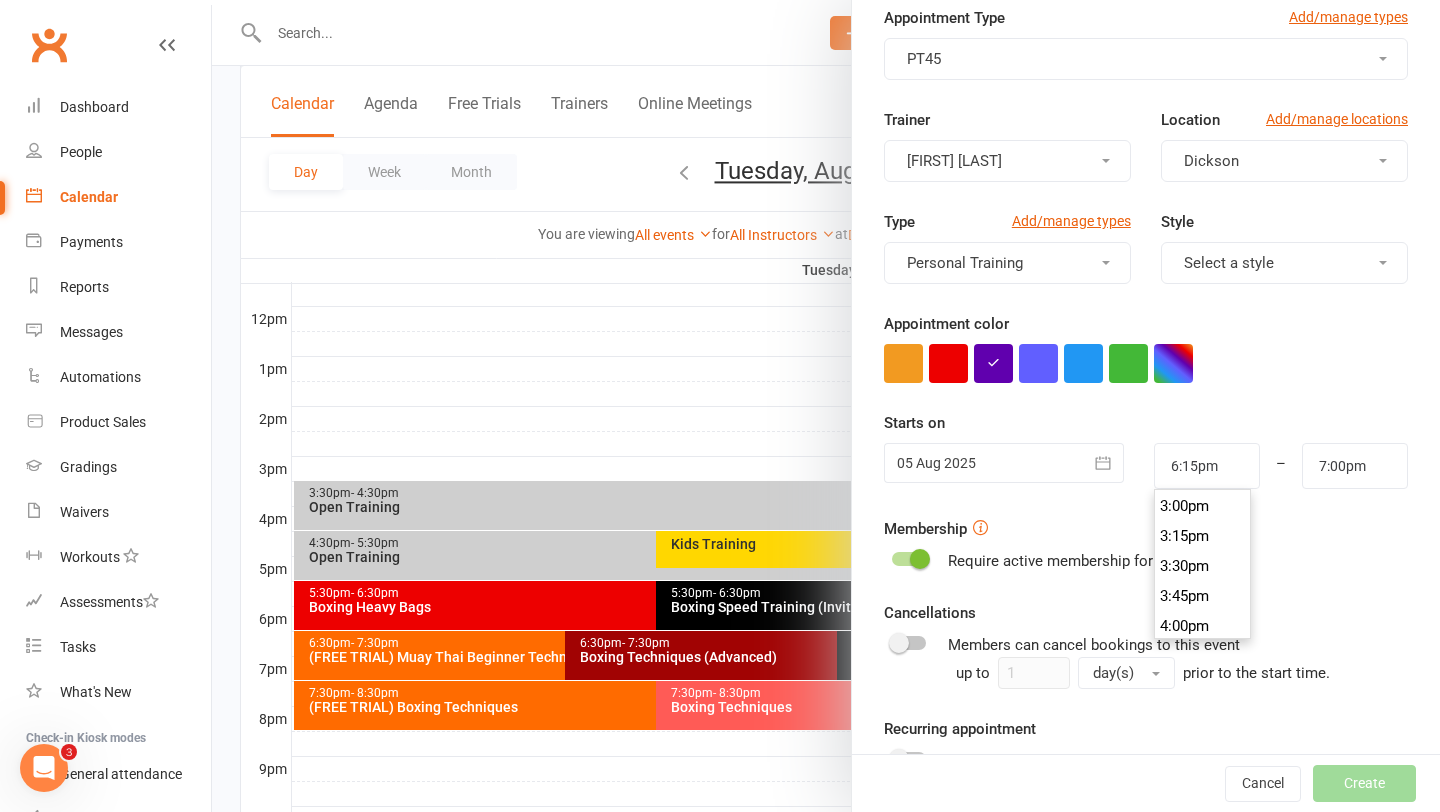 type on "3:15pm" 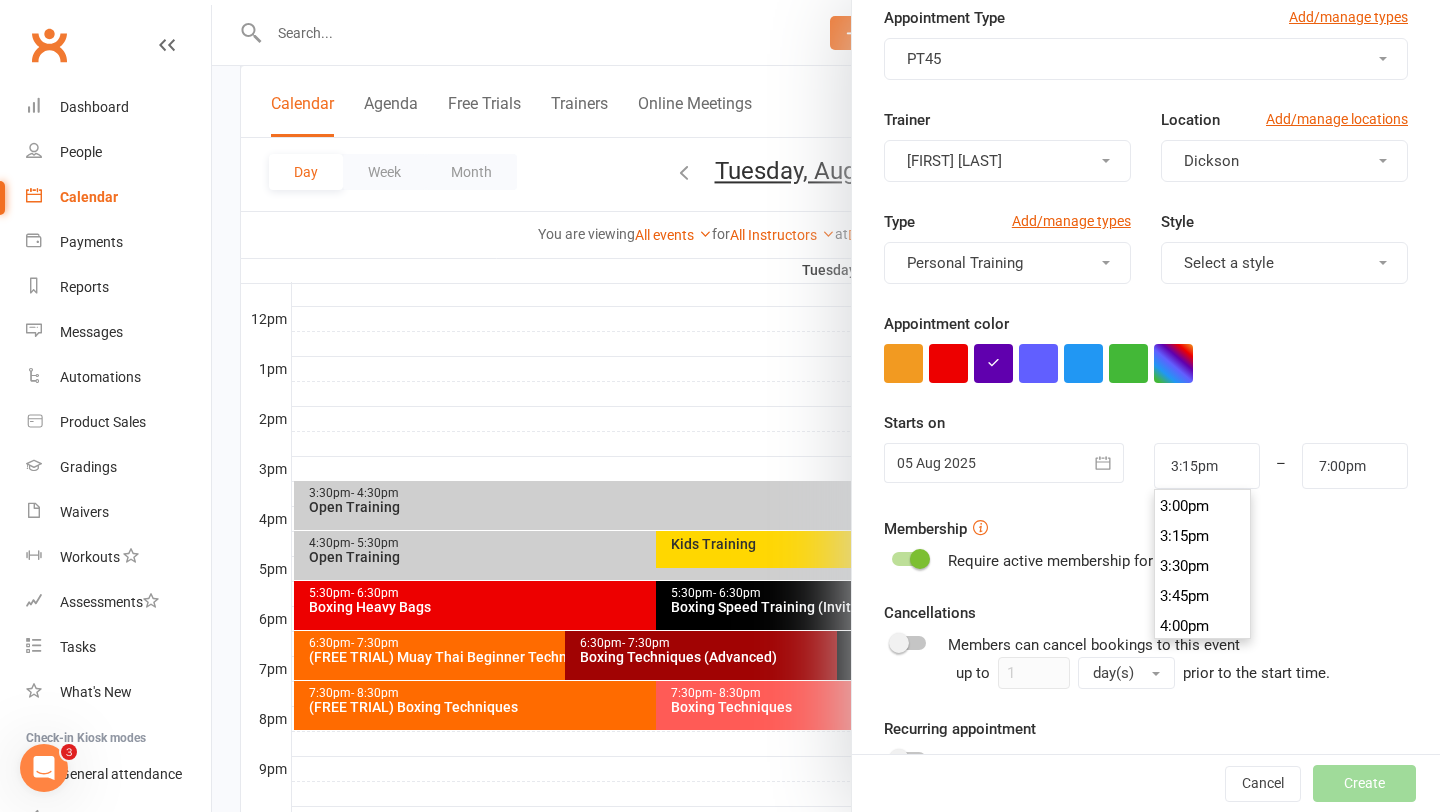 click on "3:15pm" at bounding box center [1203, 536] 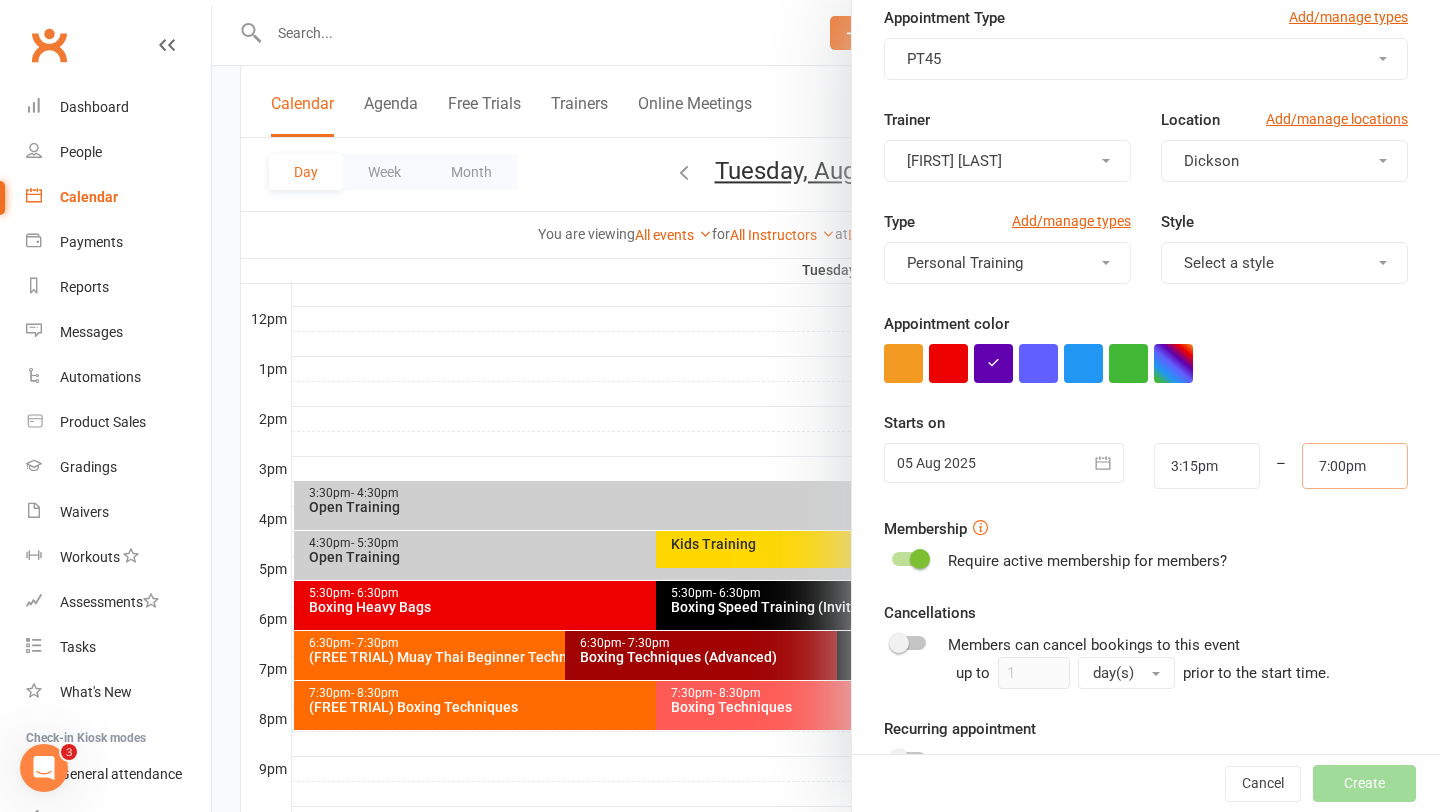 click on "7:00pm" at bounding box center [1355, 466] 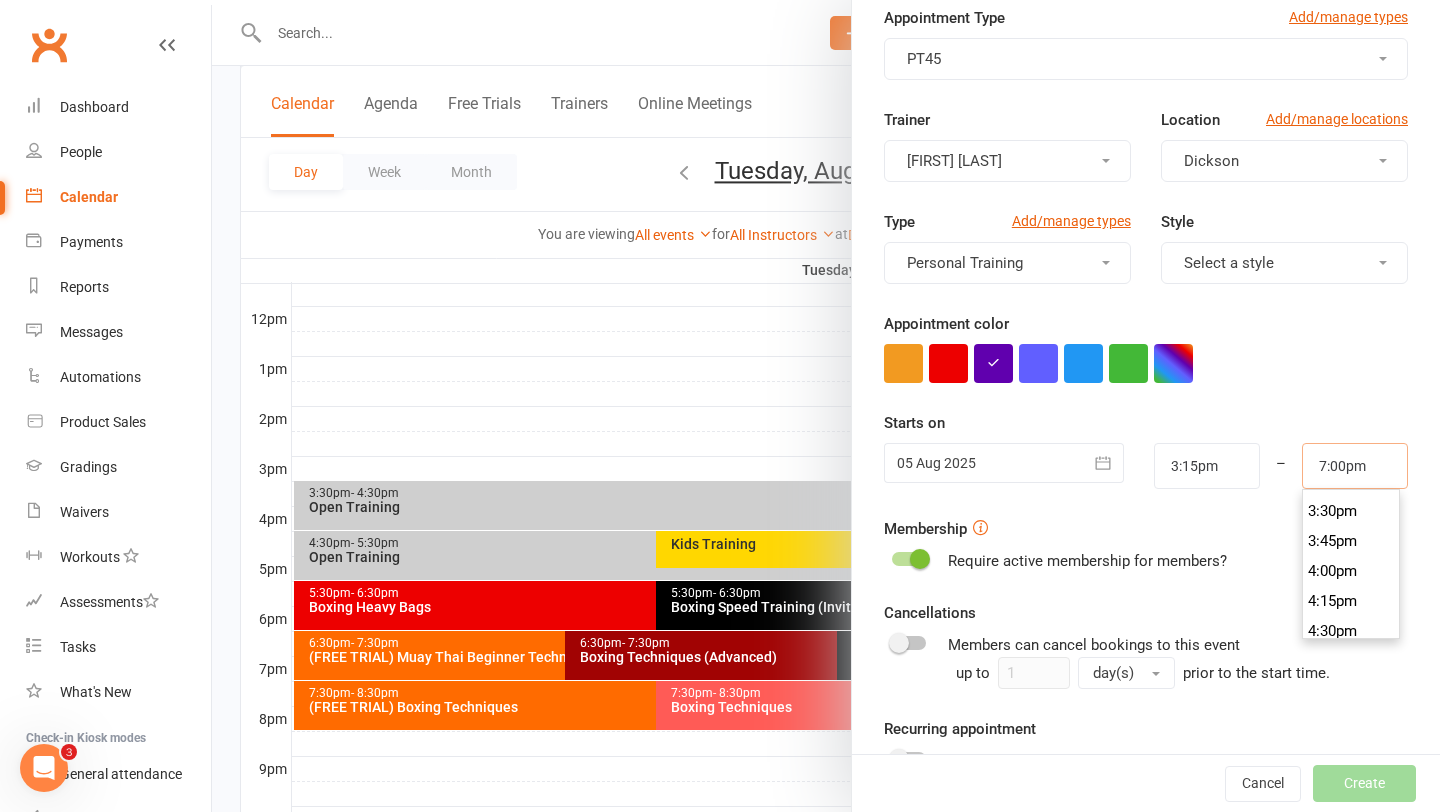 scroll, scrollTop: 1852, scrollLeft: 0, axis: vertical 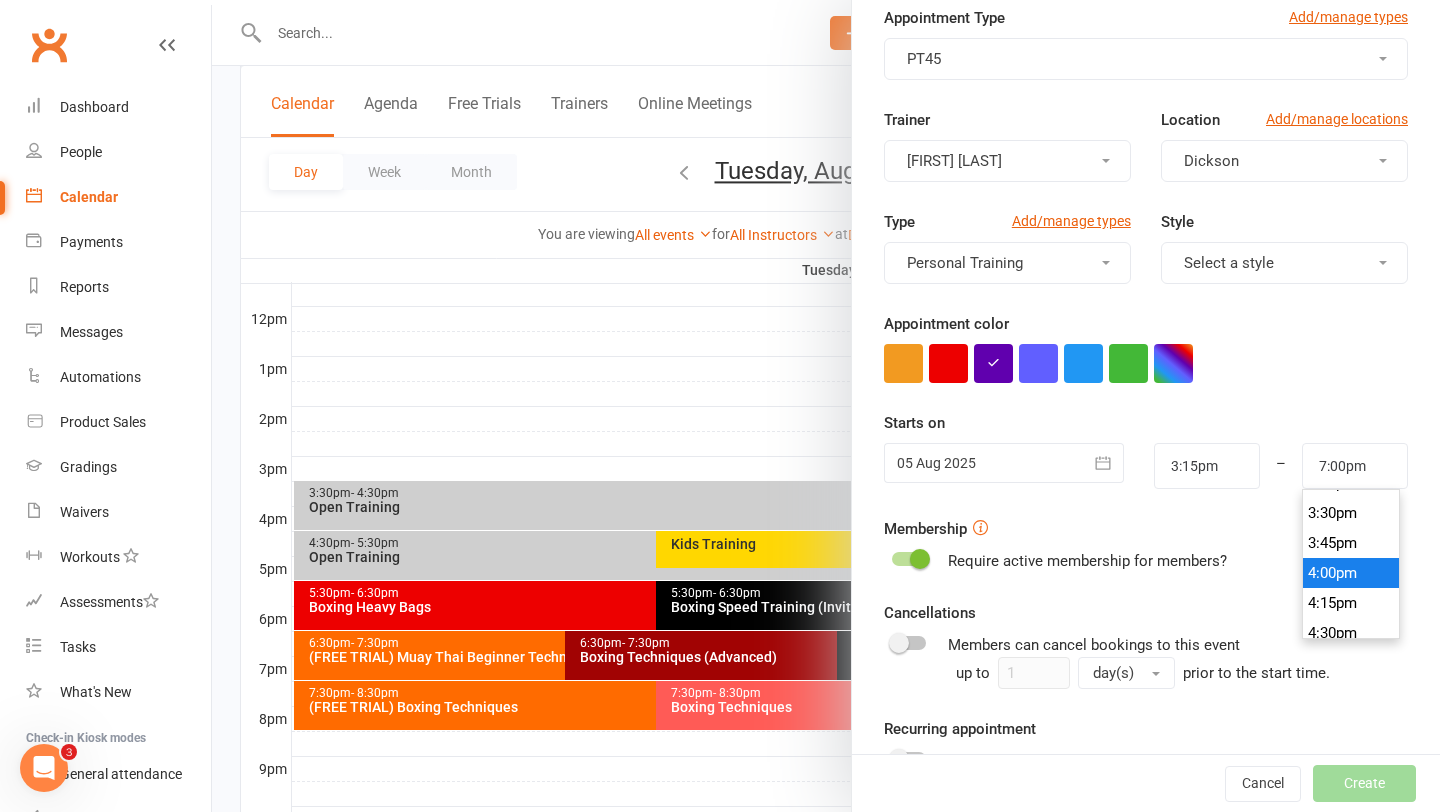 type on "4:00pm" 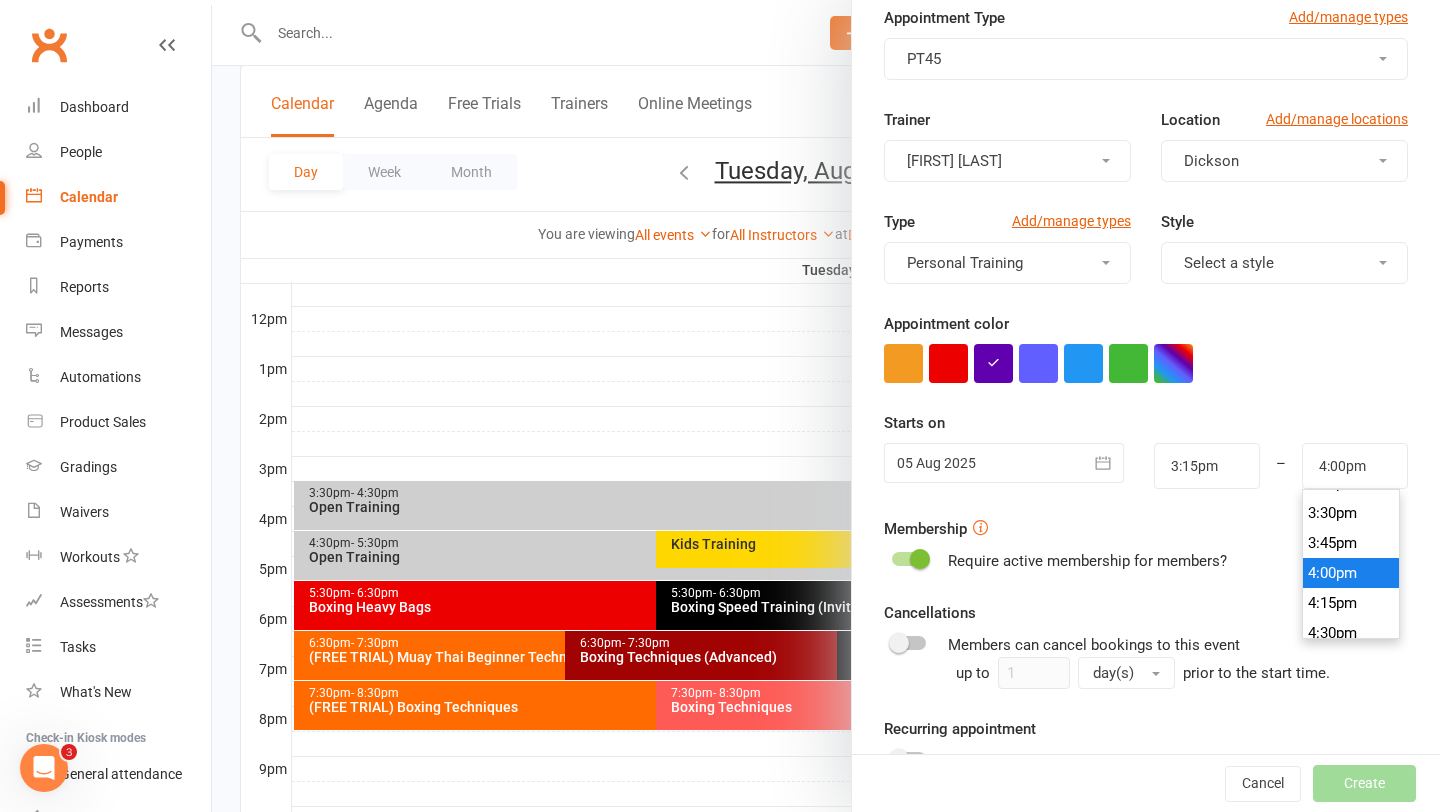 click on "4:00pm" at bounding box center (1351, 573) 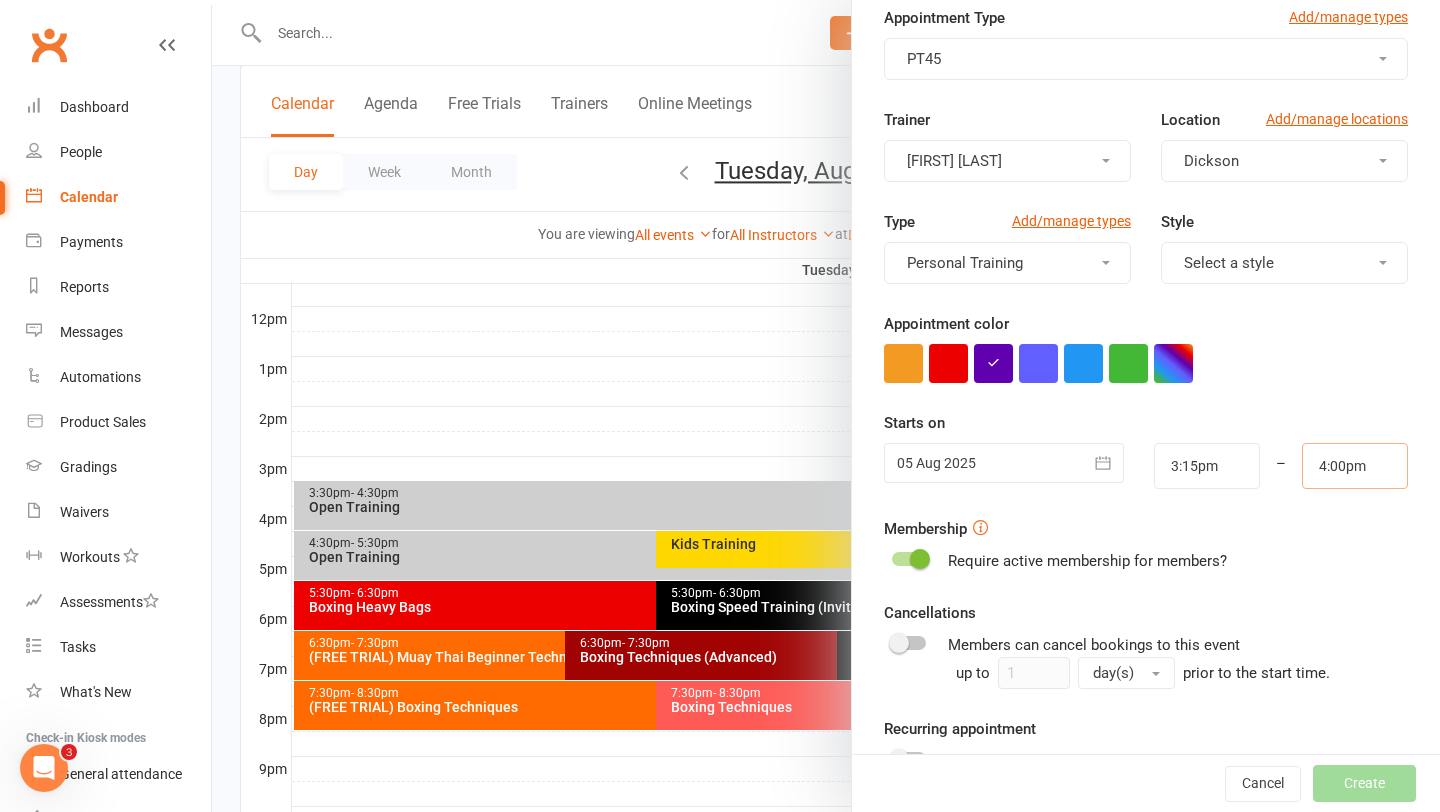 scroll, scrollTop: 228, scrollLeft: 0, axis: vertical 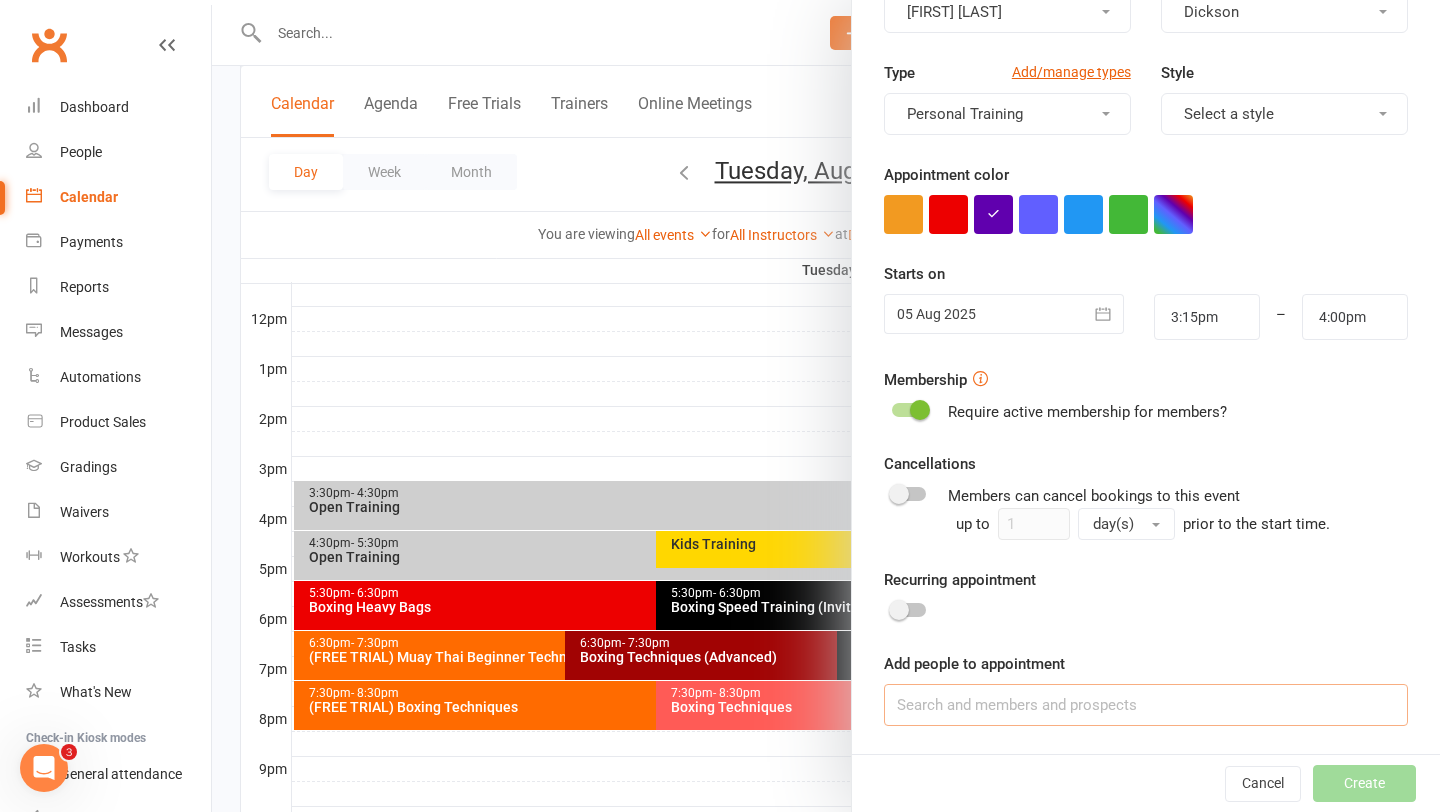 click at bounding box center [1146, 705] 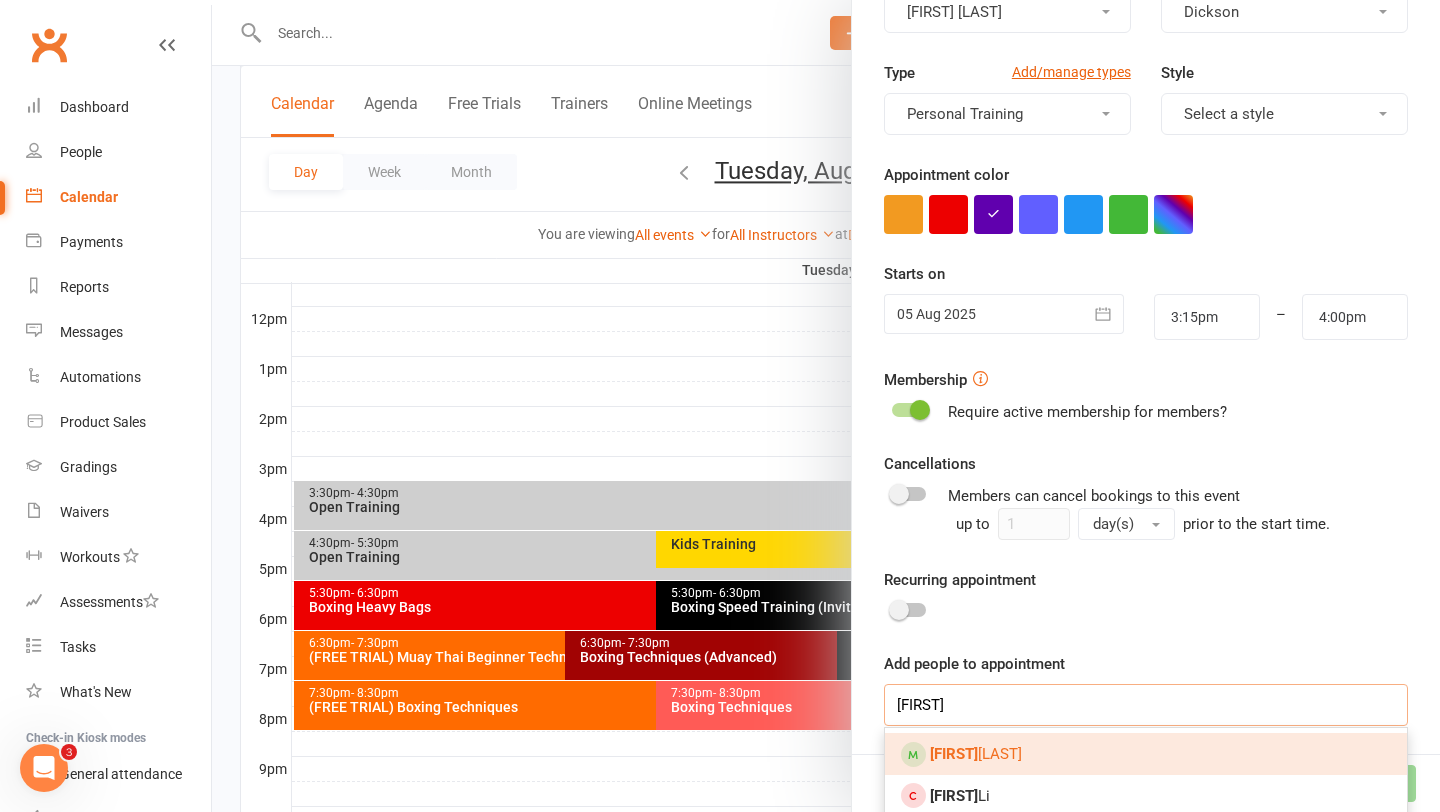 type on "miriam" 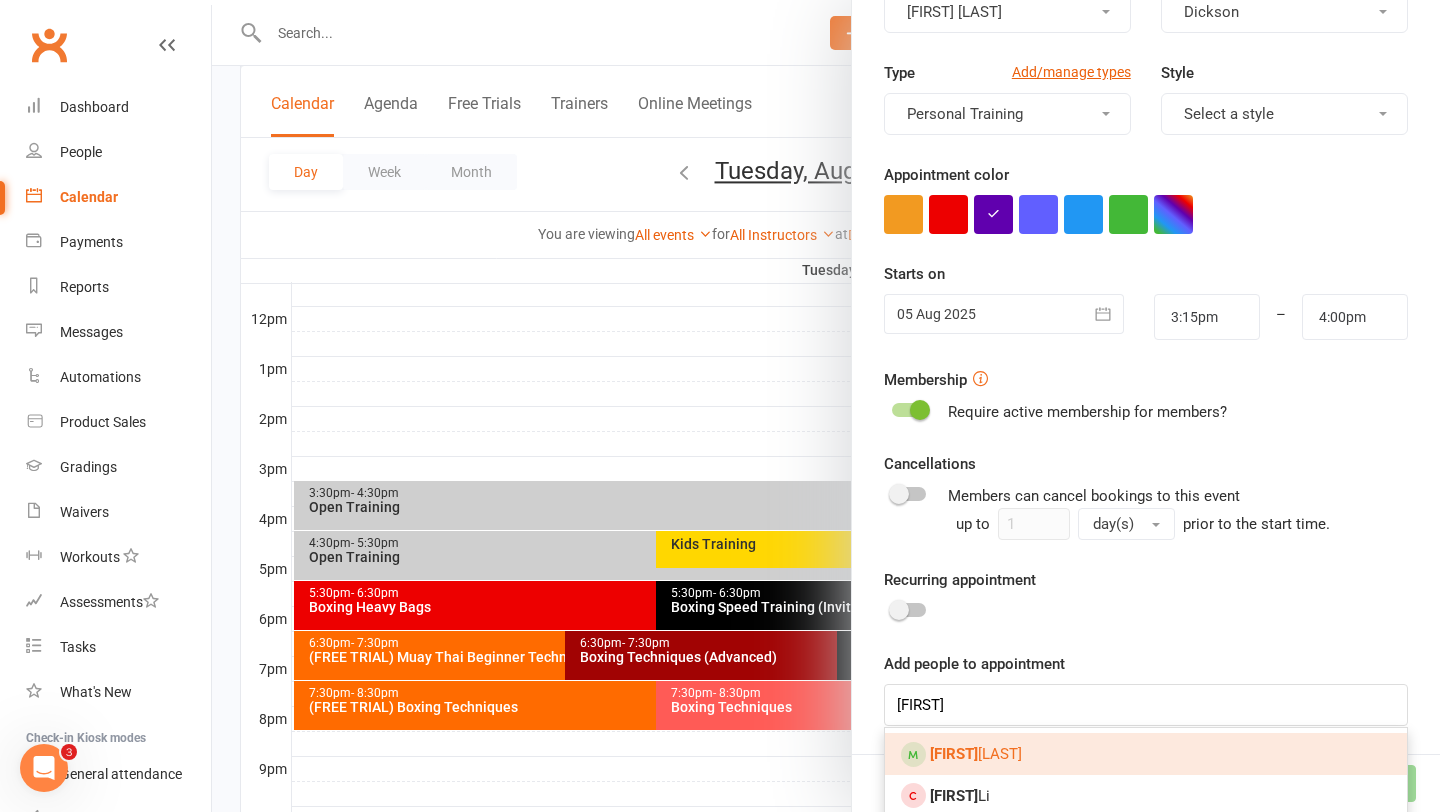 click on "Miriam  Ayoub" at bounding box center (976, 754) 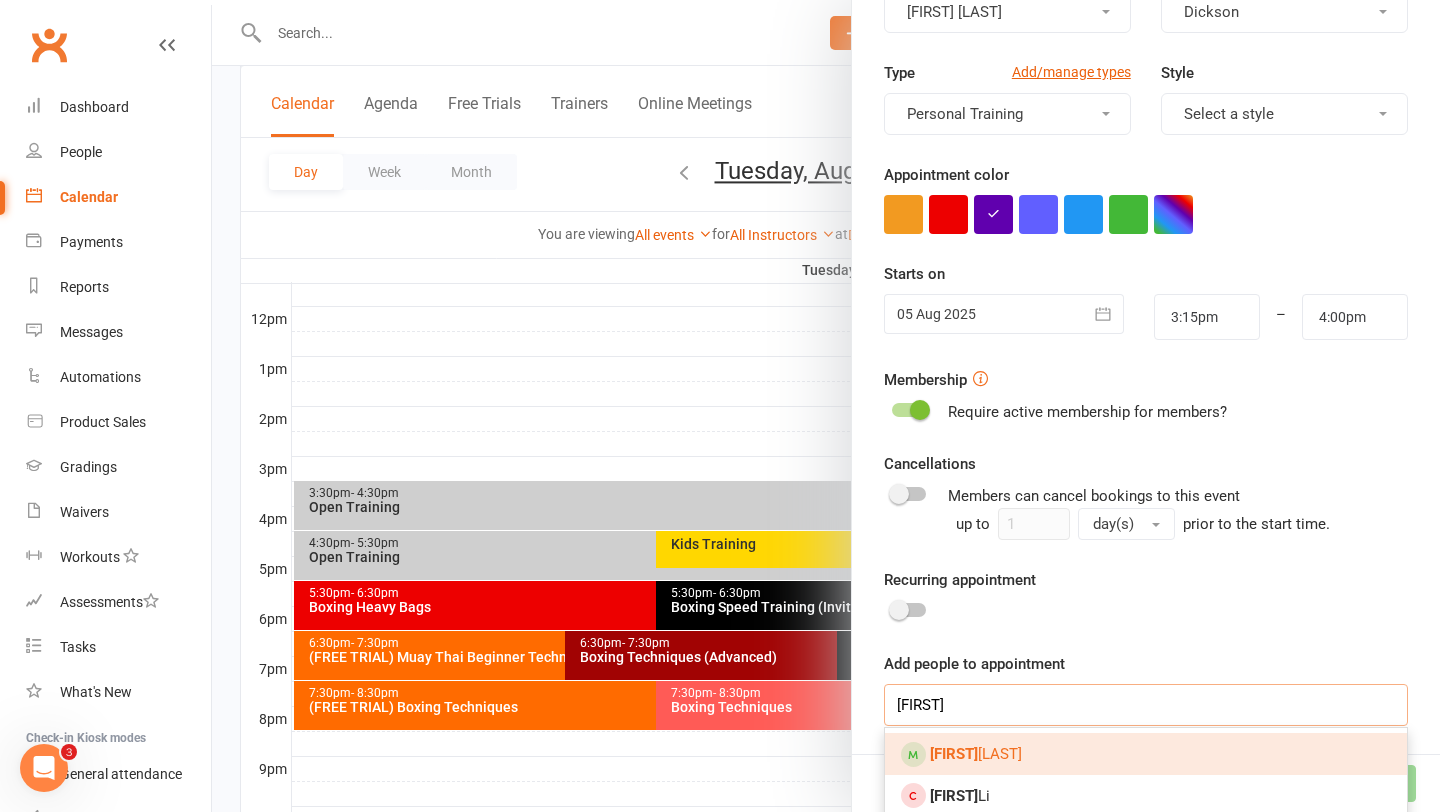 type 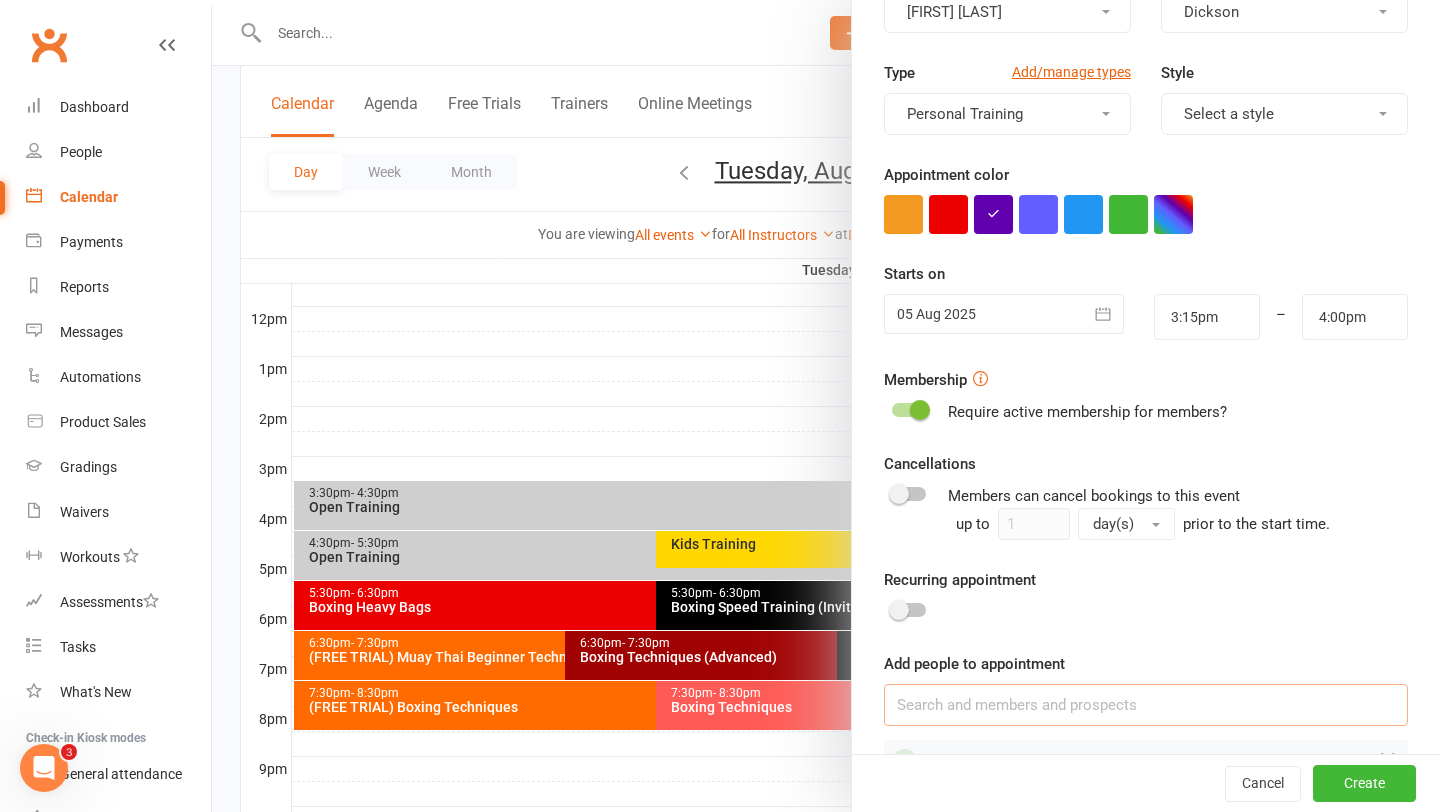 scroll, scrollTop: 284, scrollLeft: 0, axis: vertical 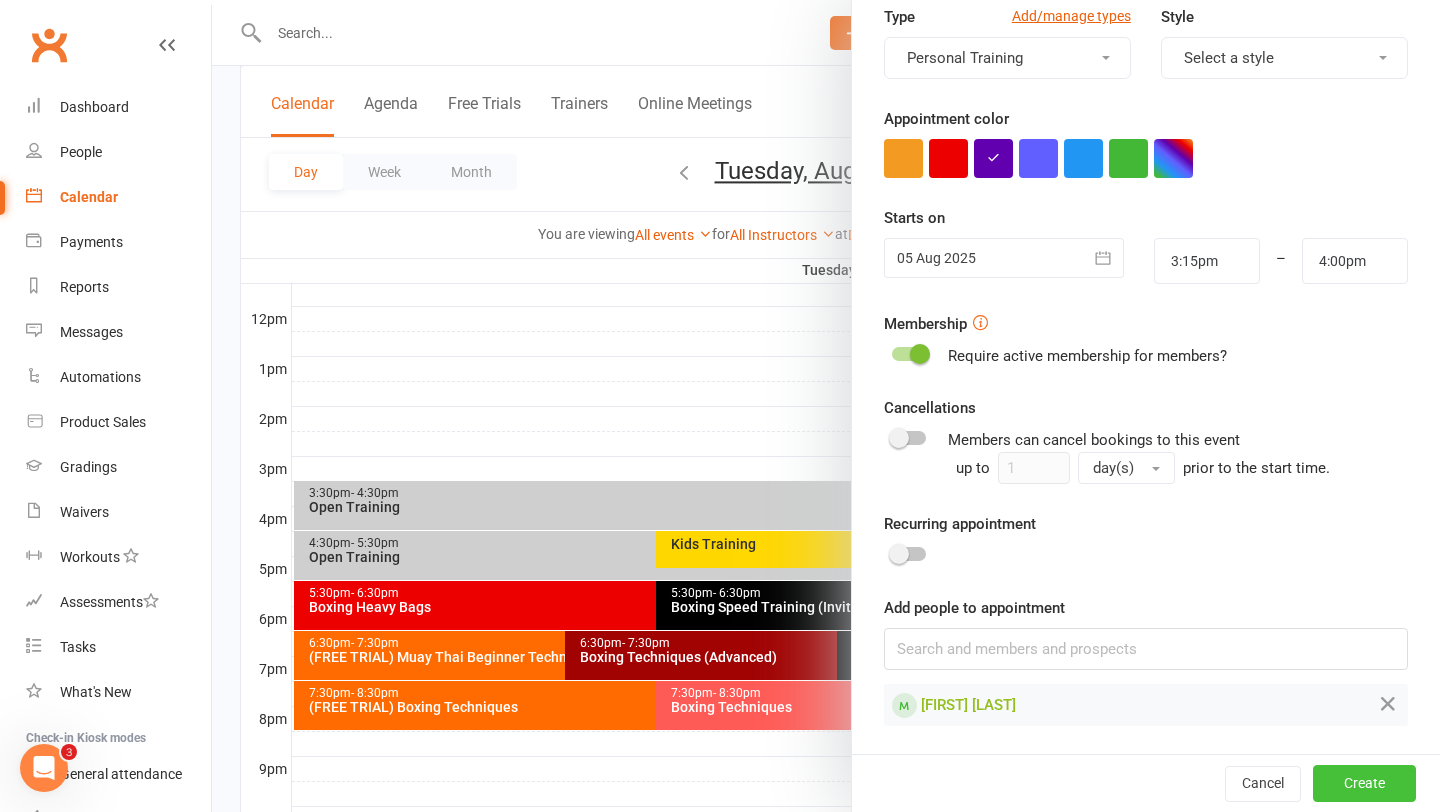 click on "Create" at bounding box center [1364, 783] 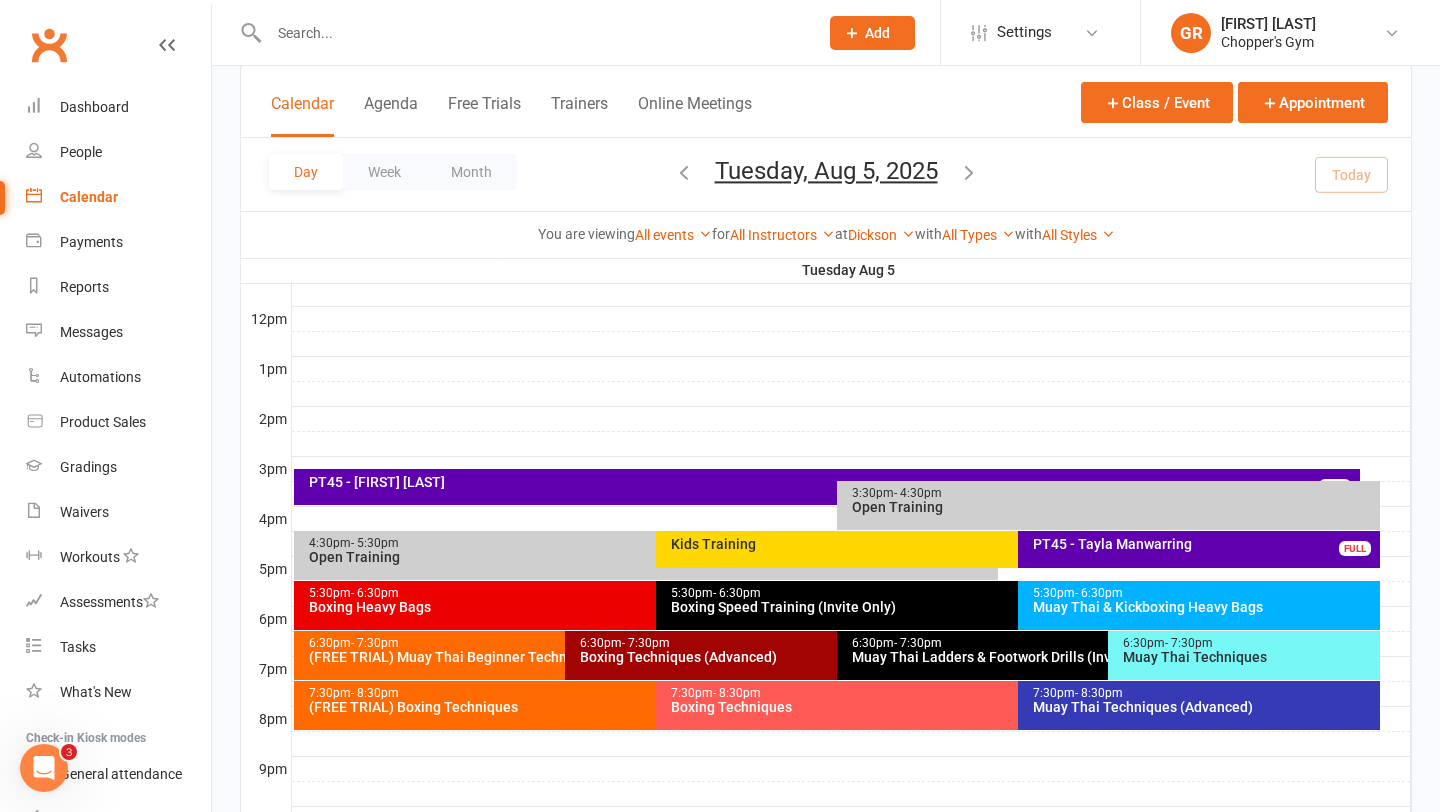 click on "PT45 - [FIRST] [LAST]" at bounding box center (832, 482) 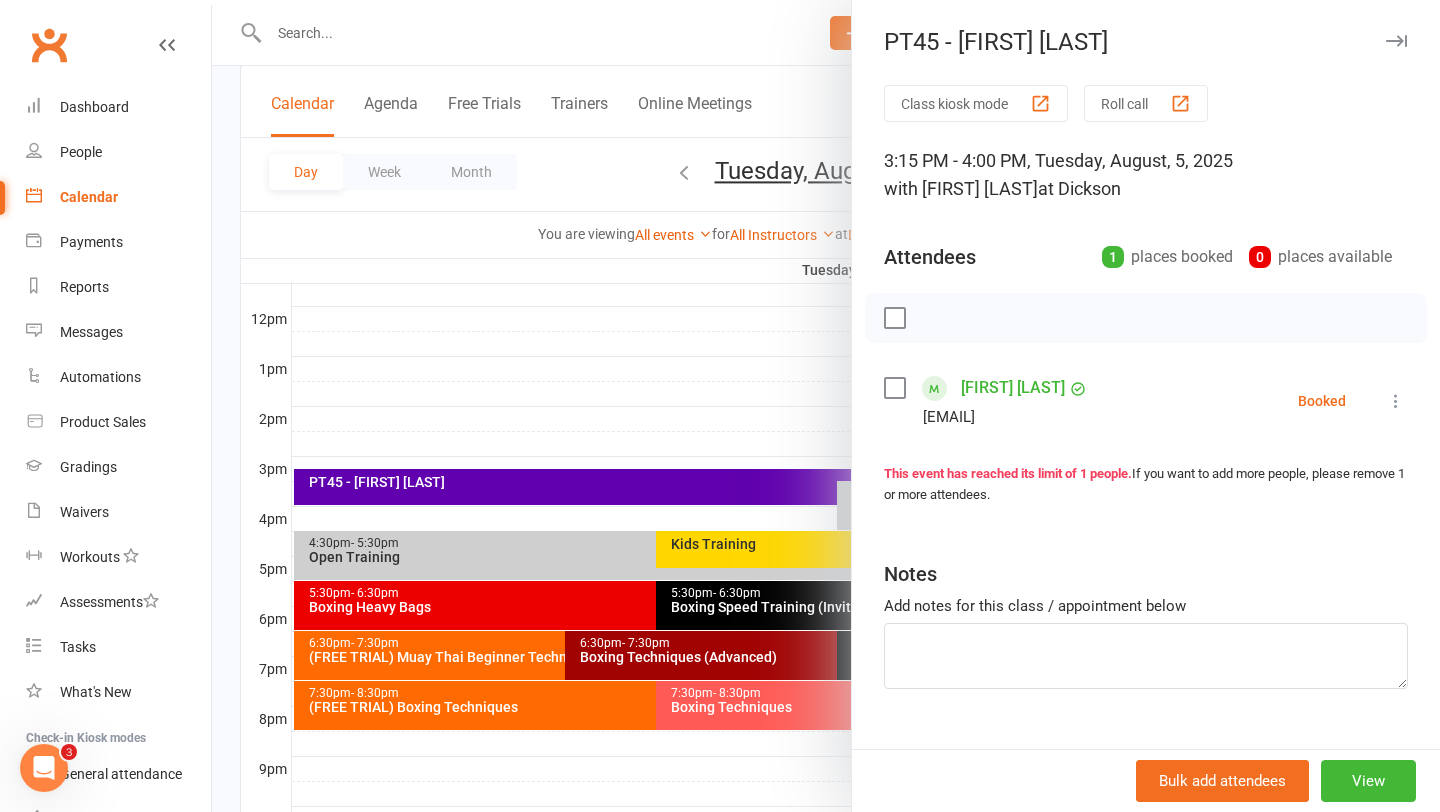 click at bounding box center (894, 388) 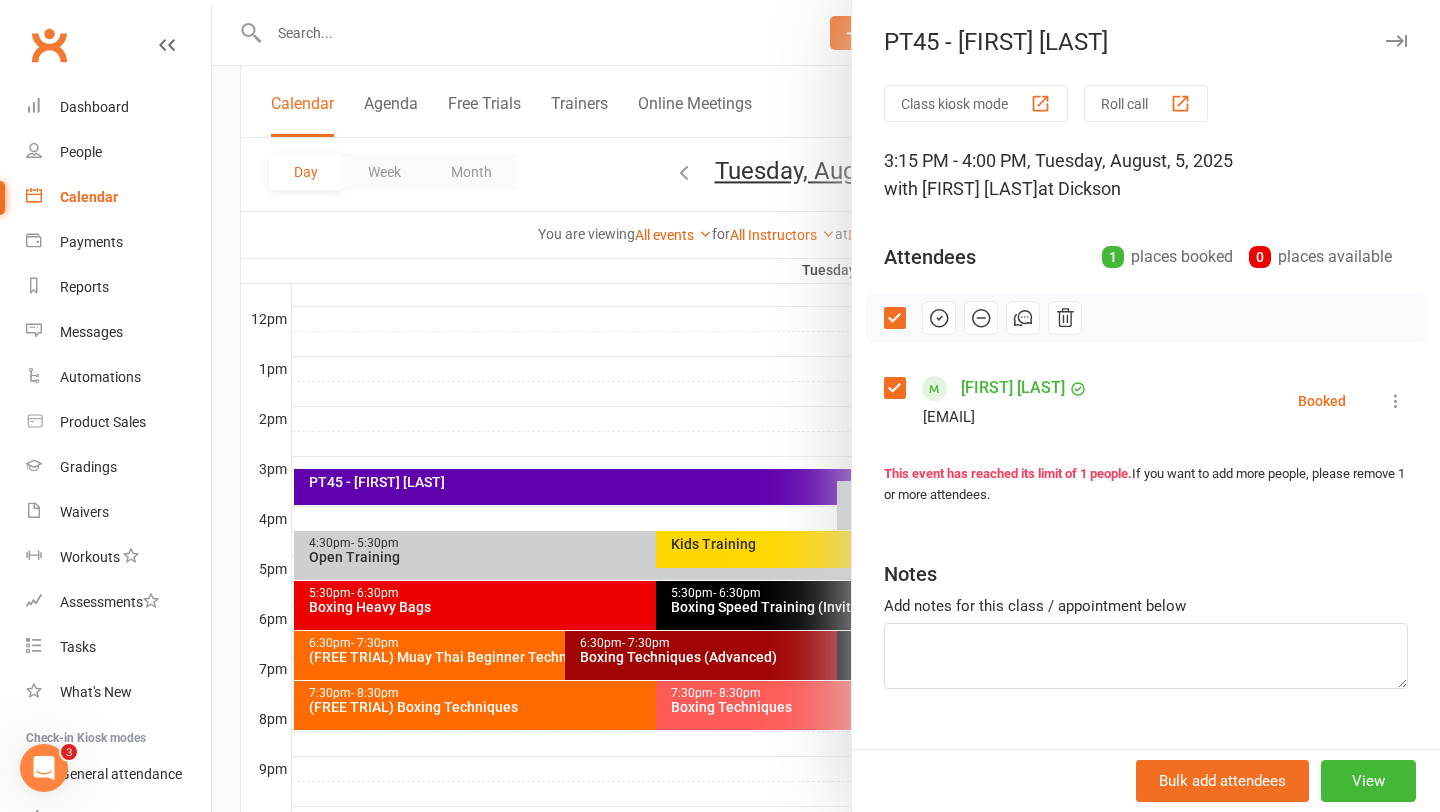 click 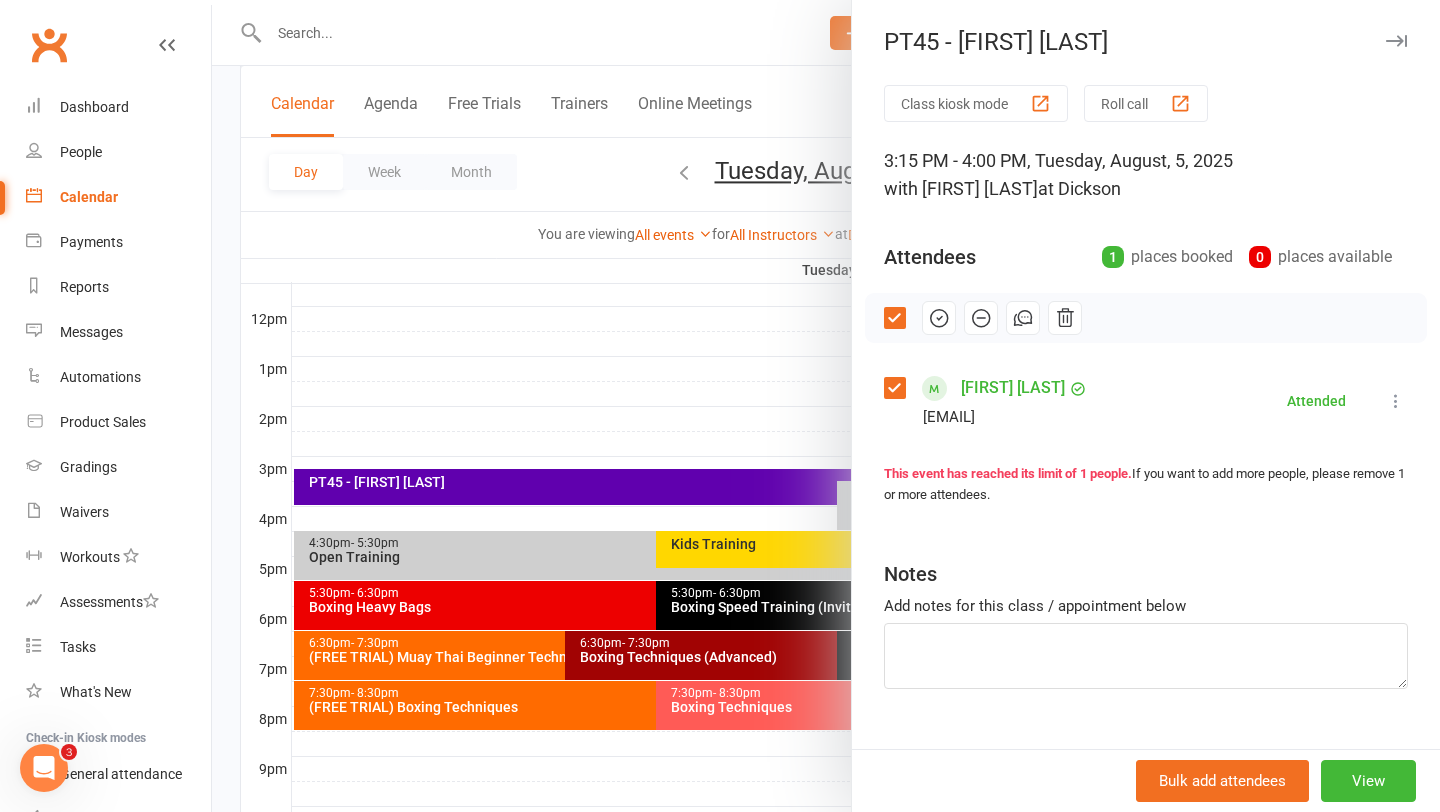 click at bounding box center (826, 406) 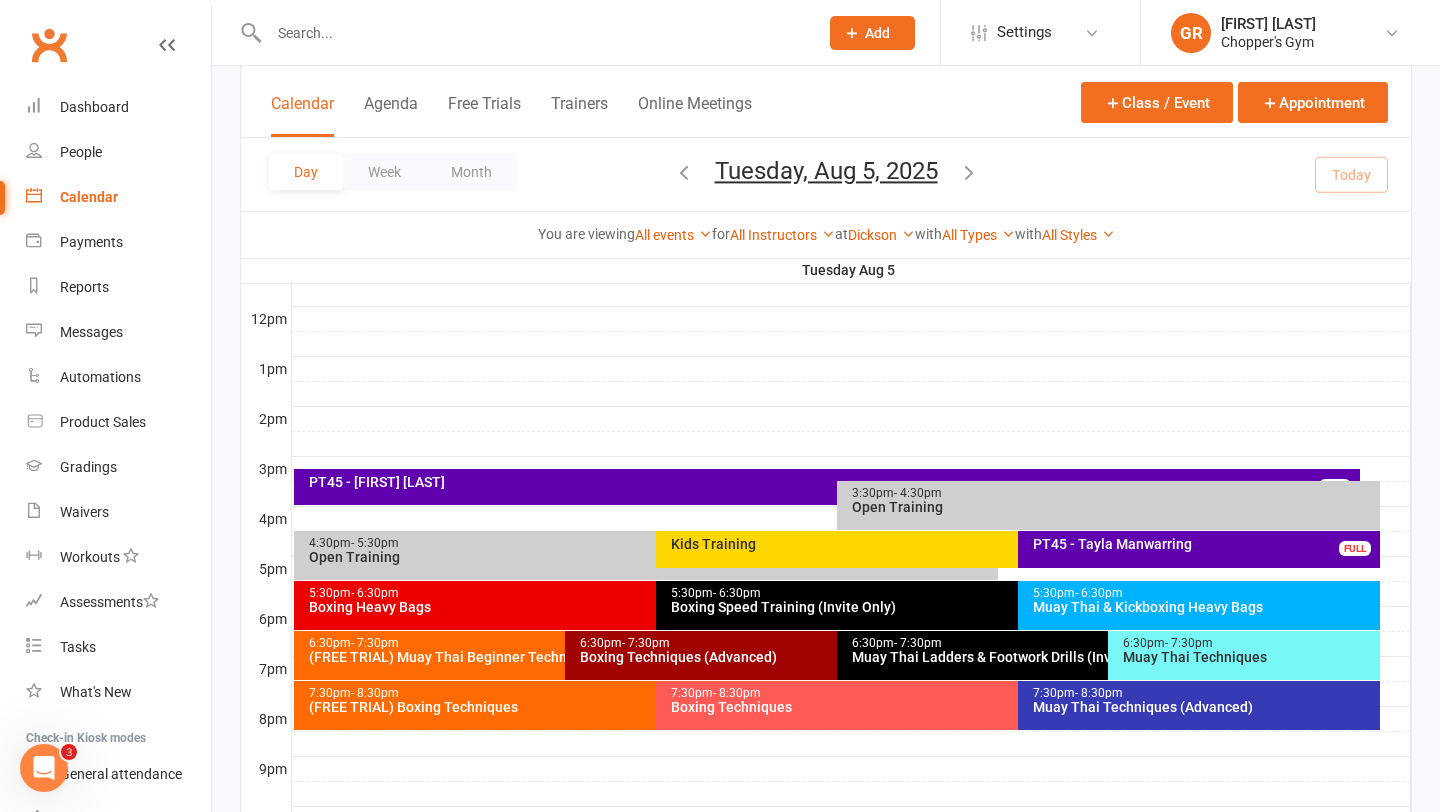 click on "- 7:30pm" at bounding box center [1189, 643] 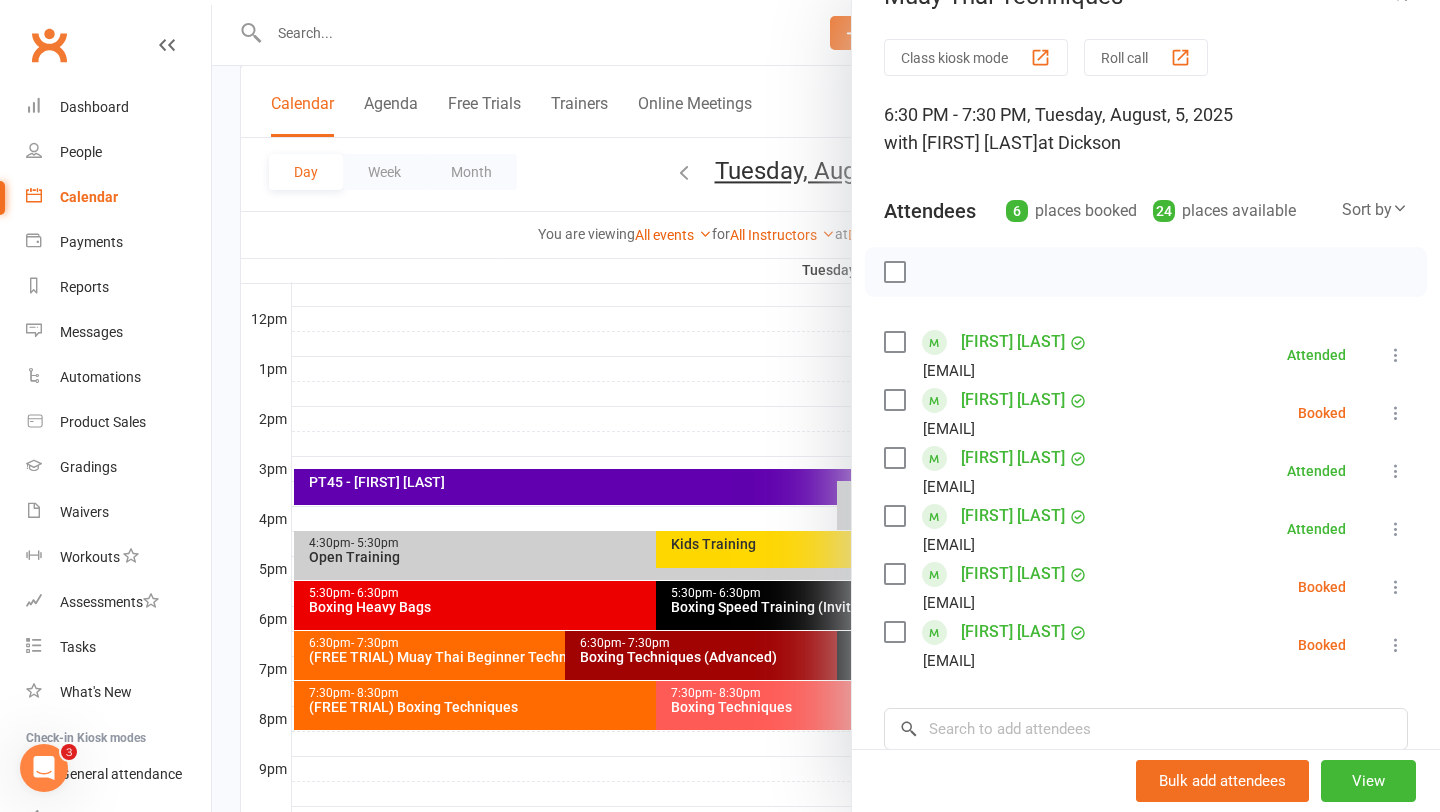 scroll, scrollTop: 69, scrollLeft: 0, axis: vertical 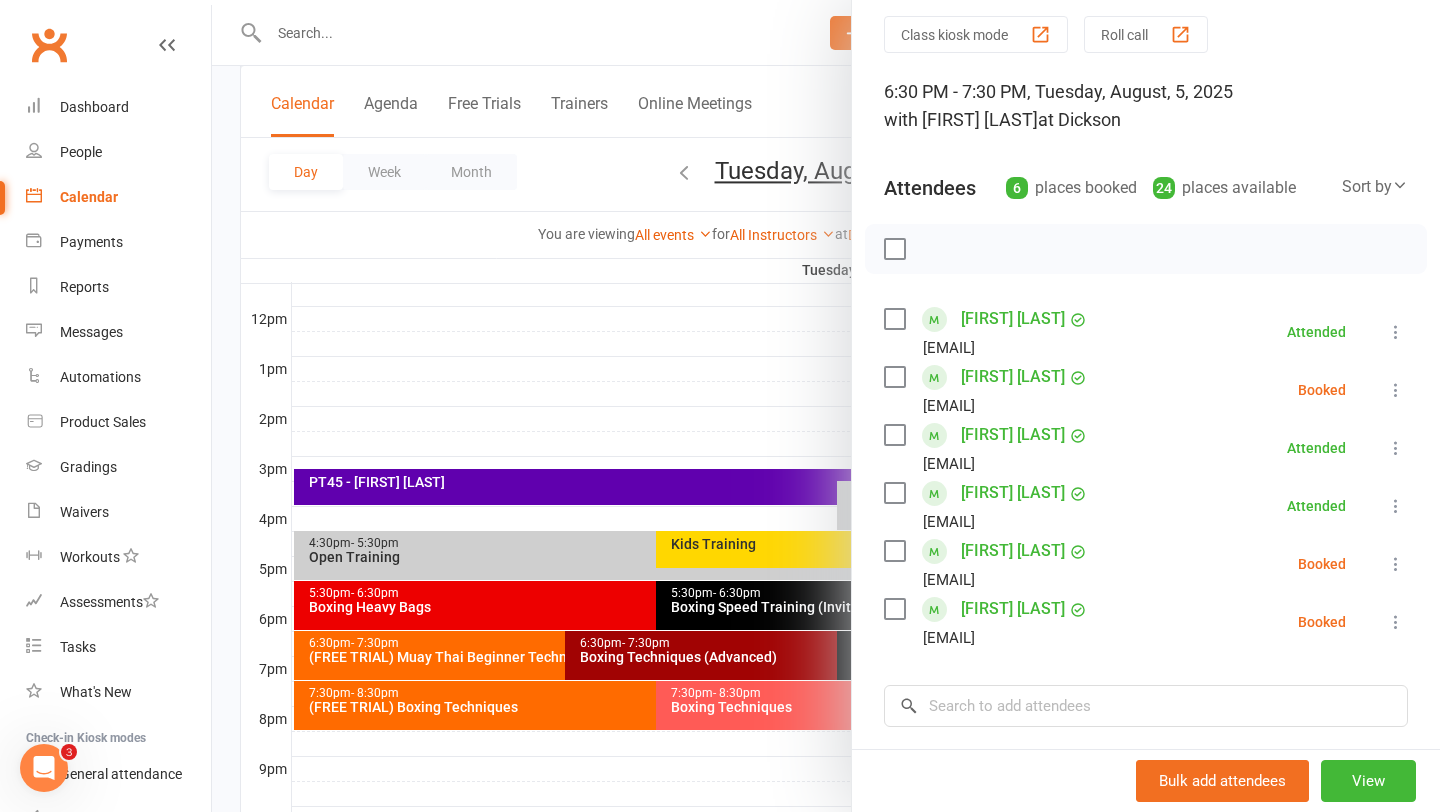 click at bounding box center [826, 406] 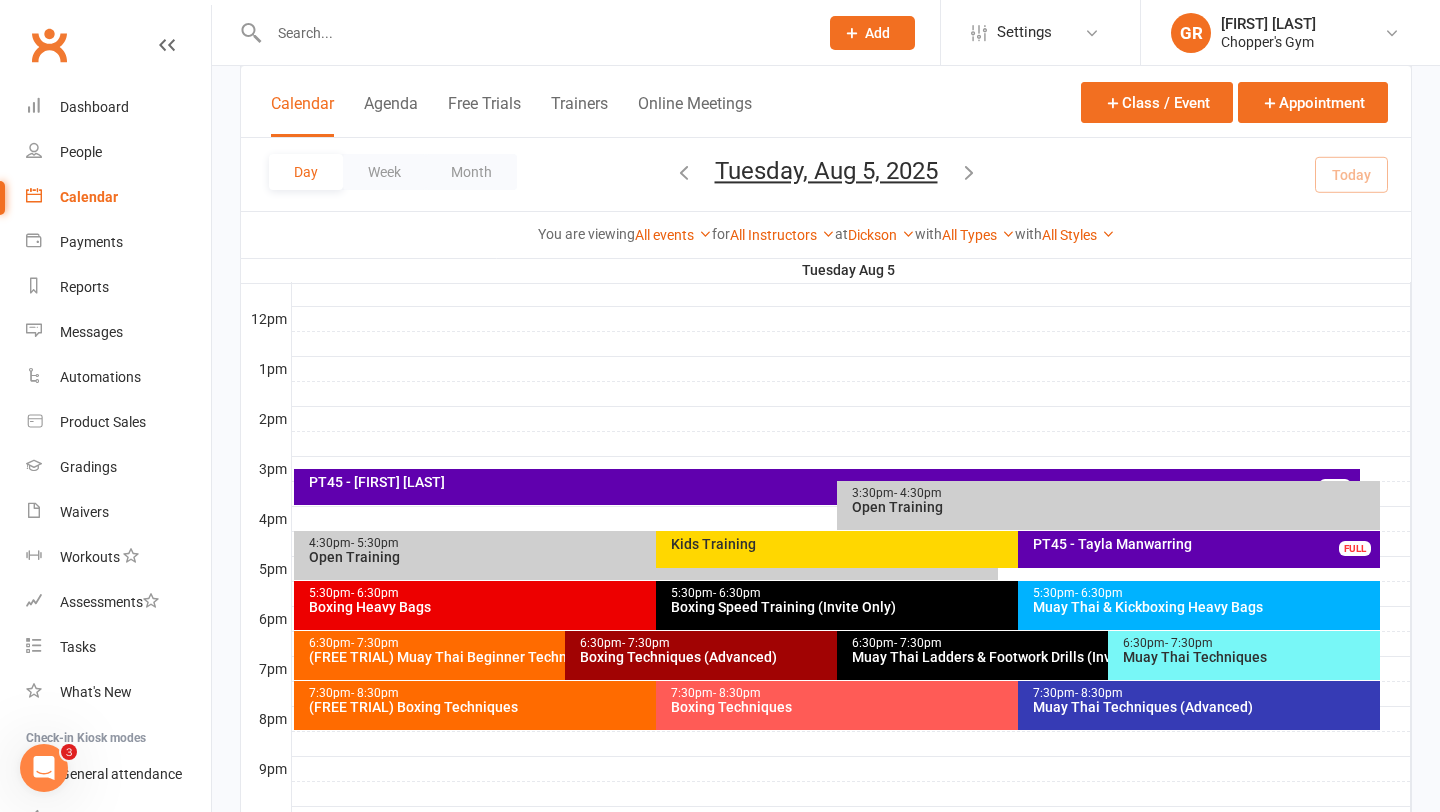 click on "Muay Thai Techniques" at bounding box center (1249, 657) 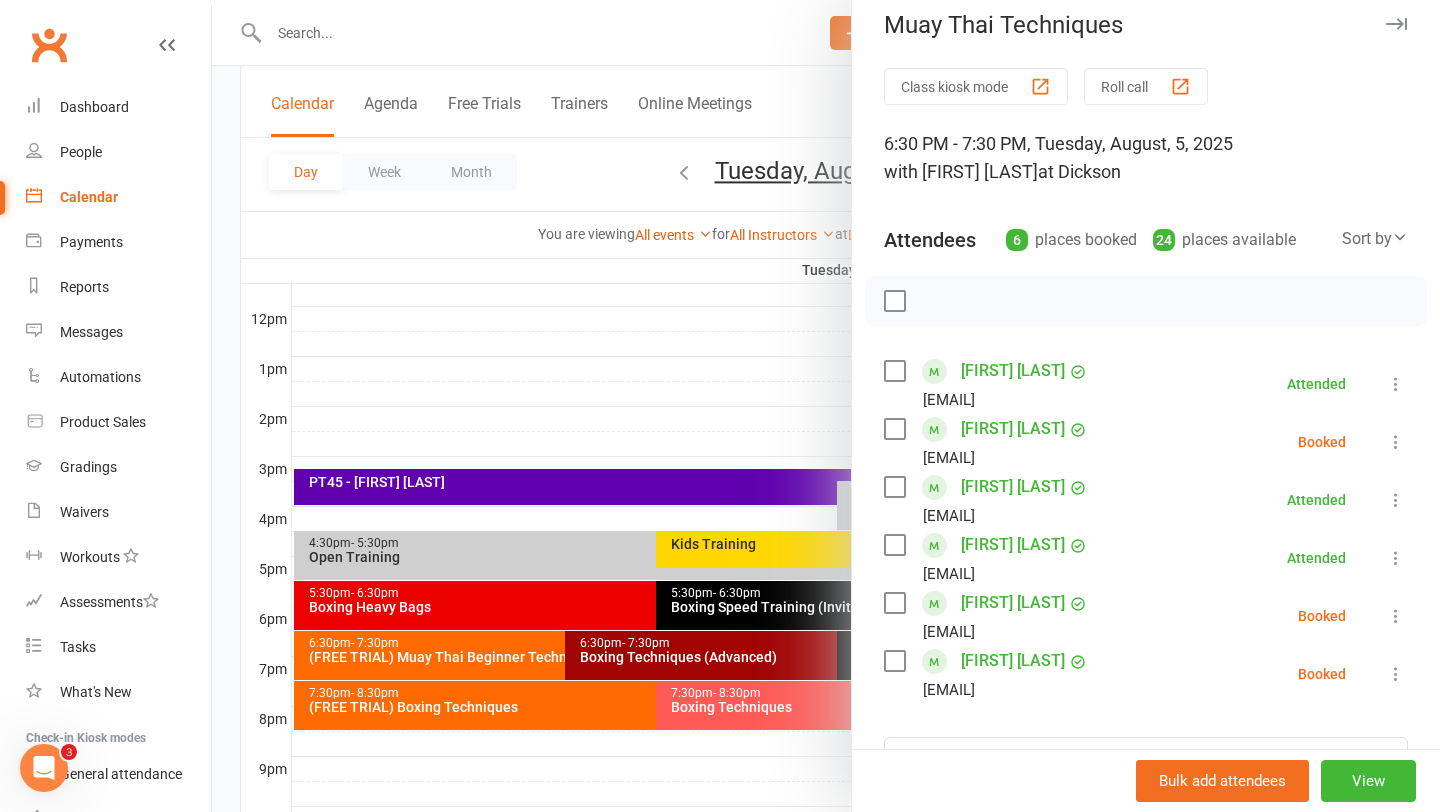 scroll, scrollTop: 20, scrollLeft: 0, axis: vertical 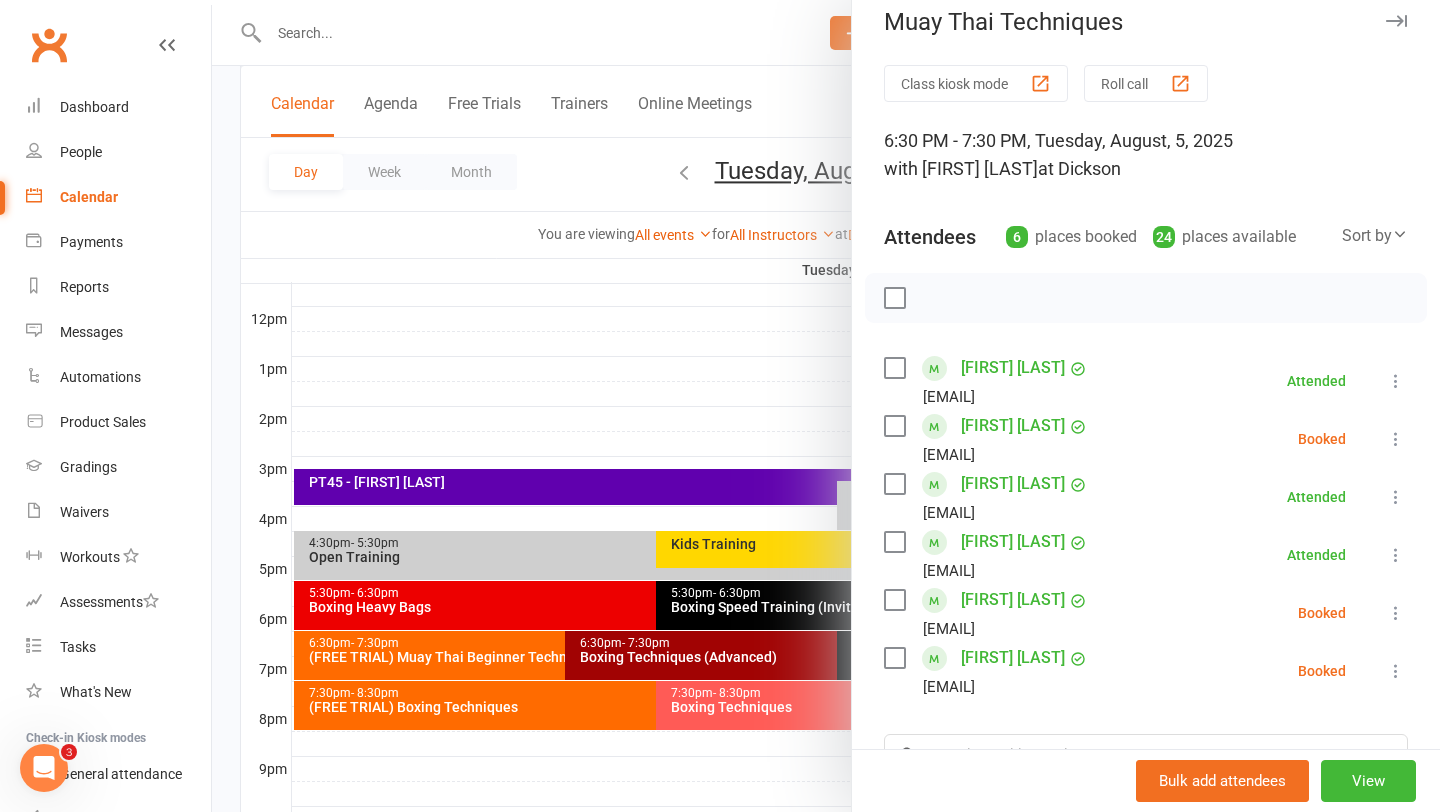click at bounding box center [826, 406] 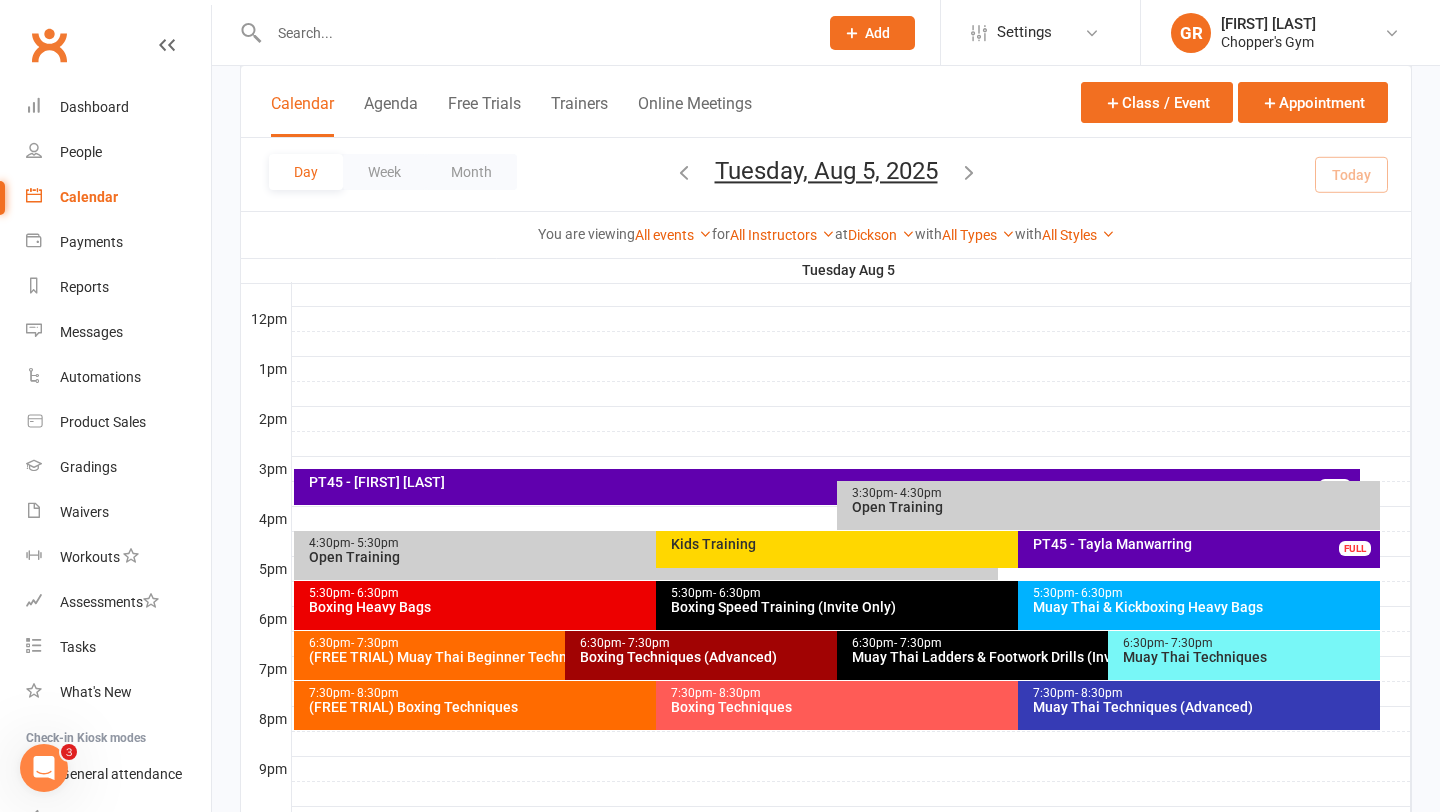 click on "Boxing Techniques (Advanced)" at bounding box center [831, 657] 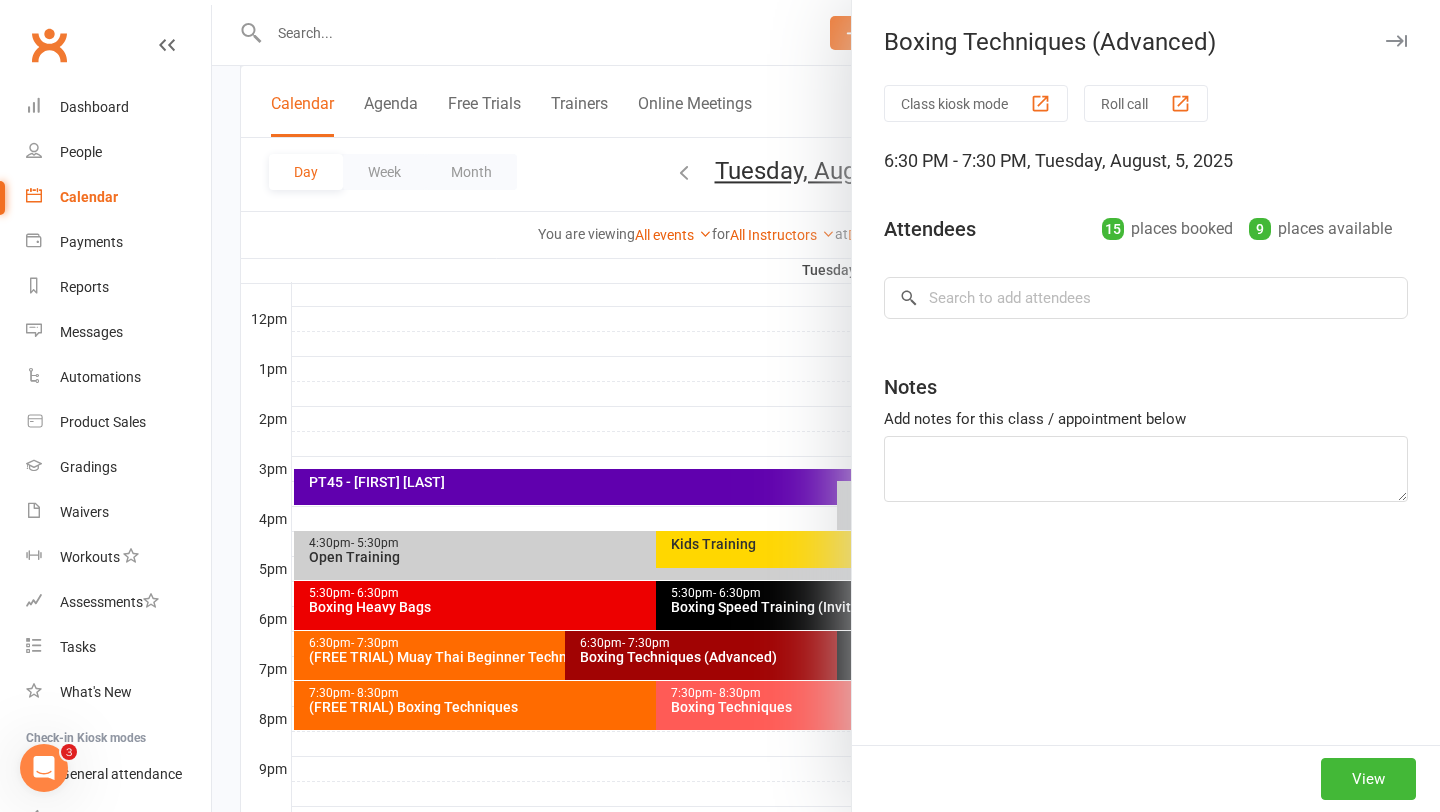 click at bounding box center (826, 406) 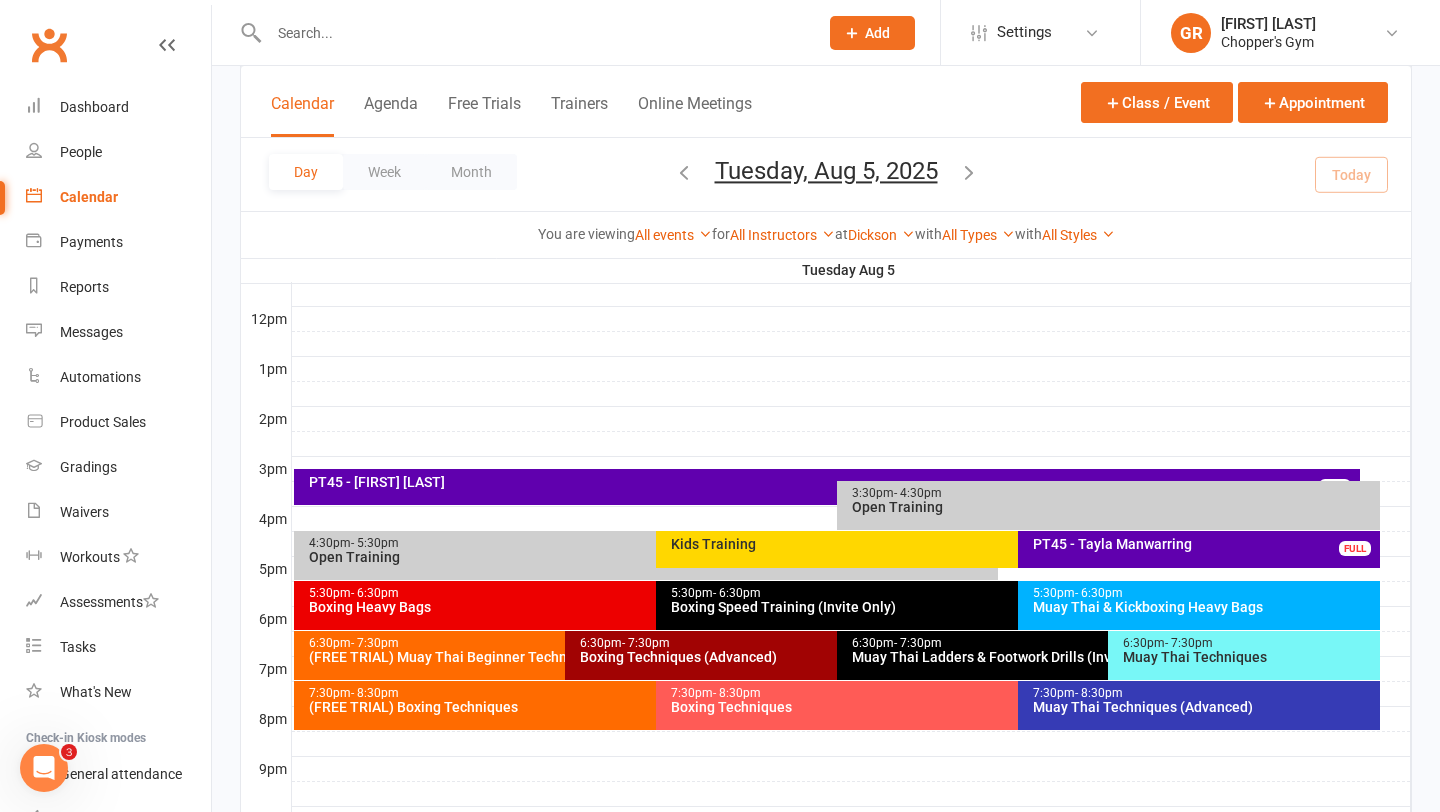 click on "(FREE TRIAL)  Muay Thai Beginner Technique" at bounding box center (560, 657) 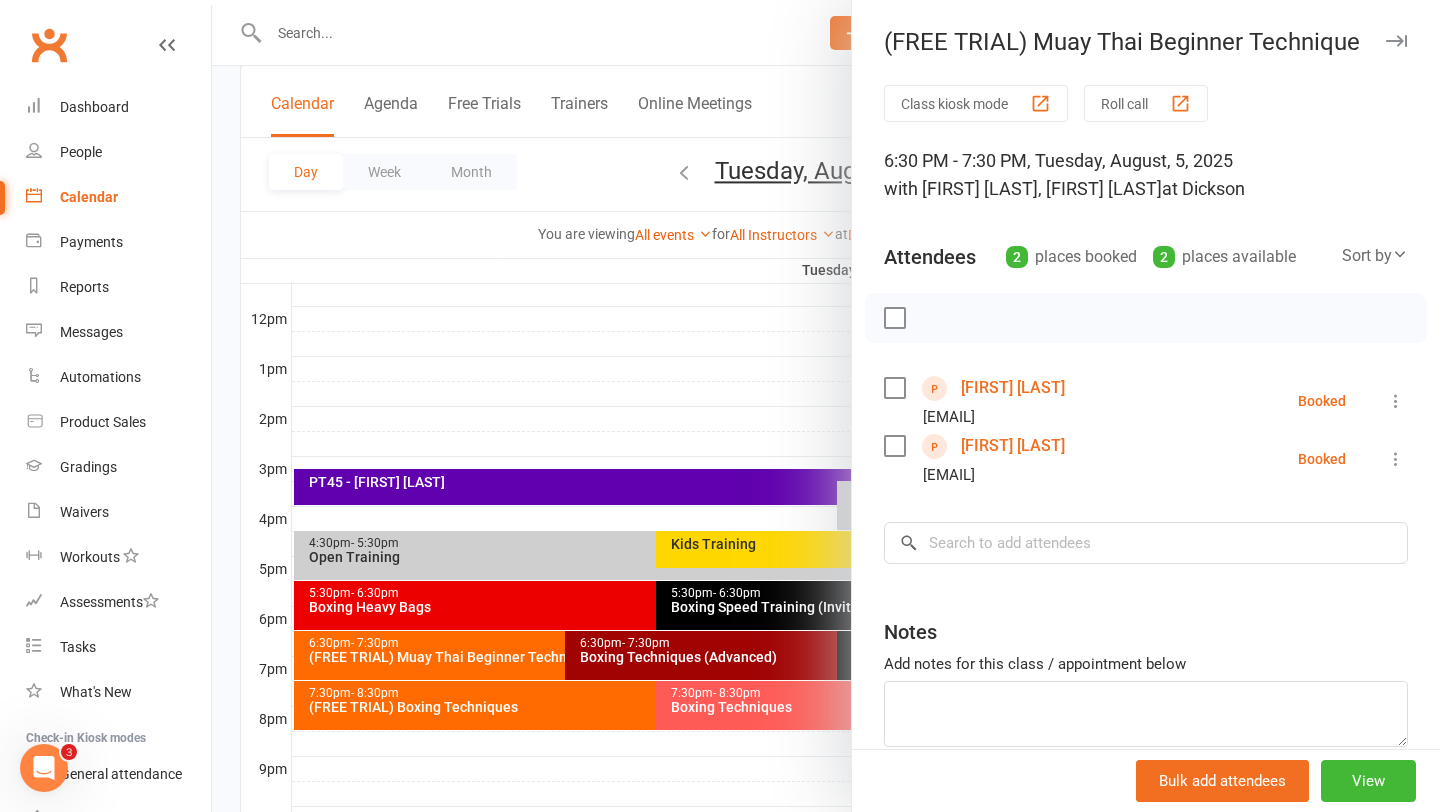 click at bounding box center (826, 406) 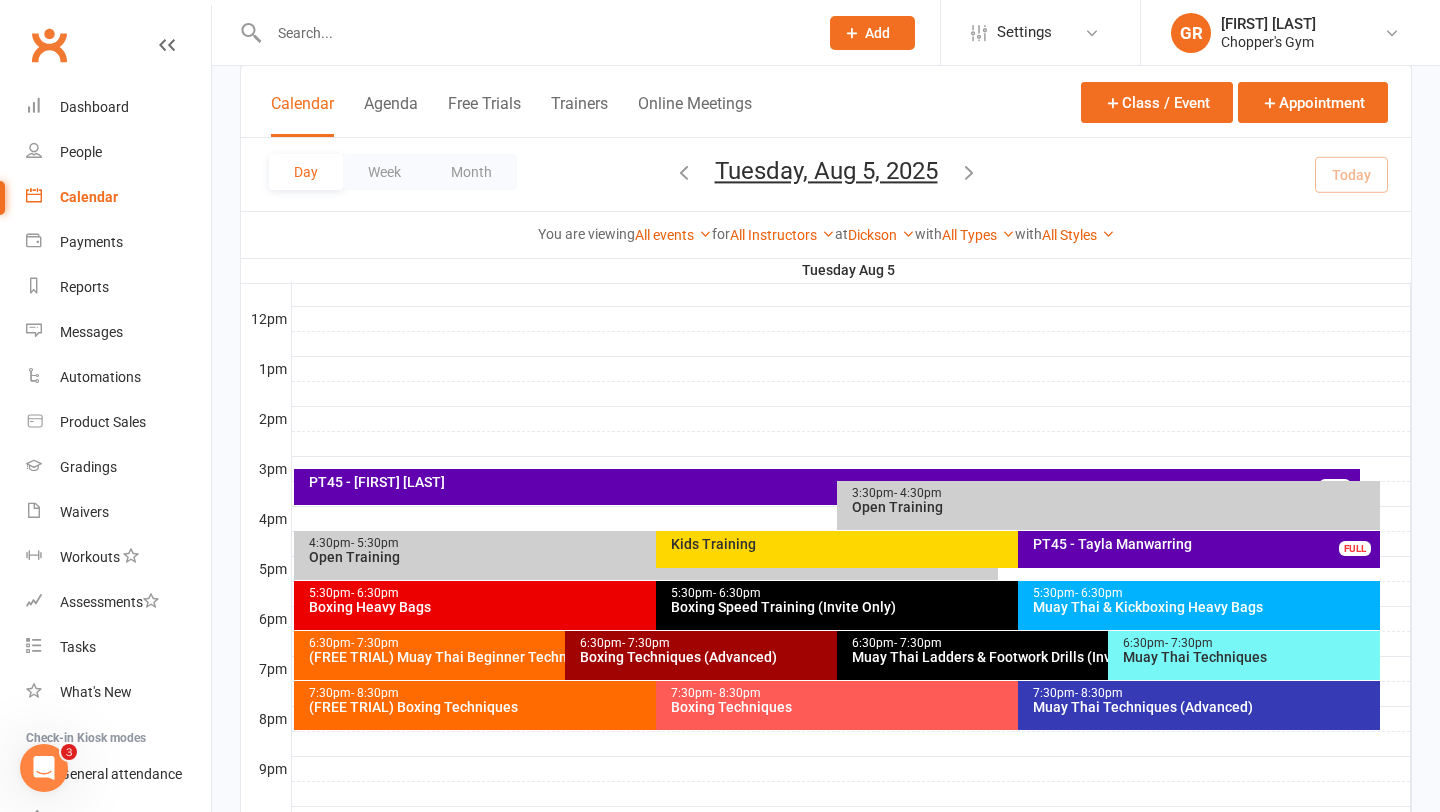 click on "Boxing Techniques (Advanced)" at bounding box center [831, 657] 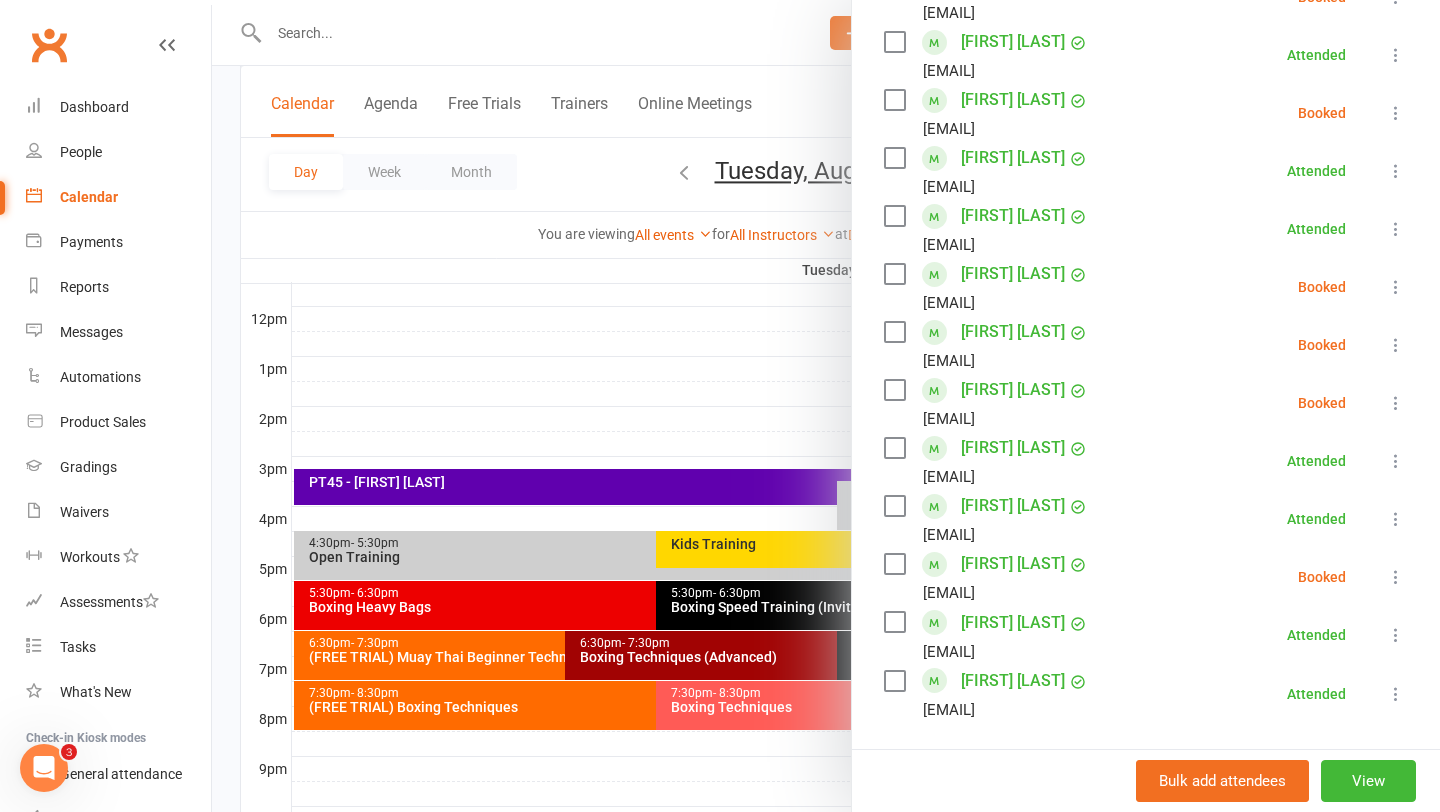 scroll, scrollTop: 653, scrollLeft: 0, axis: vertical 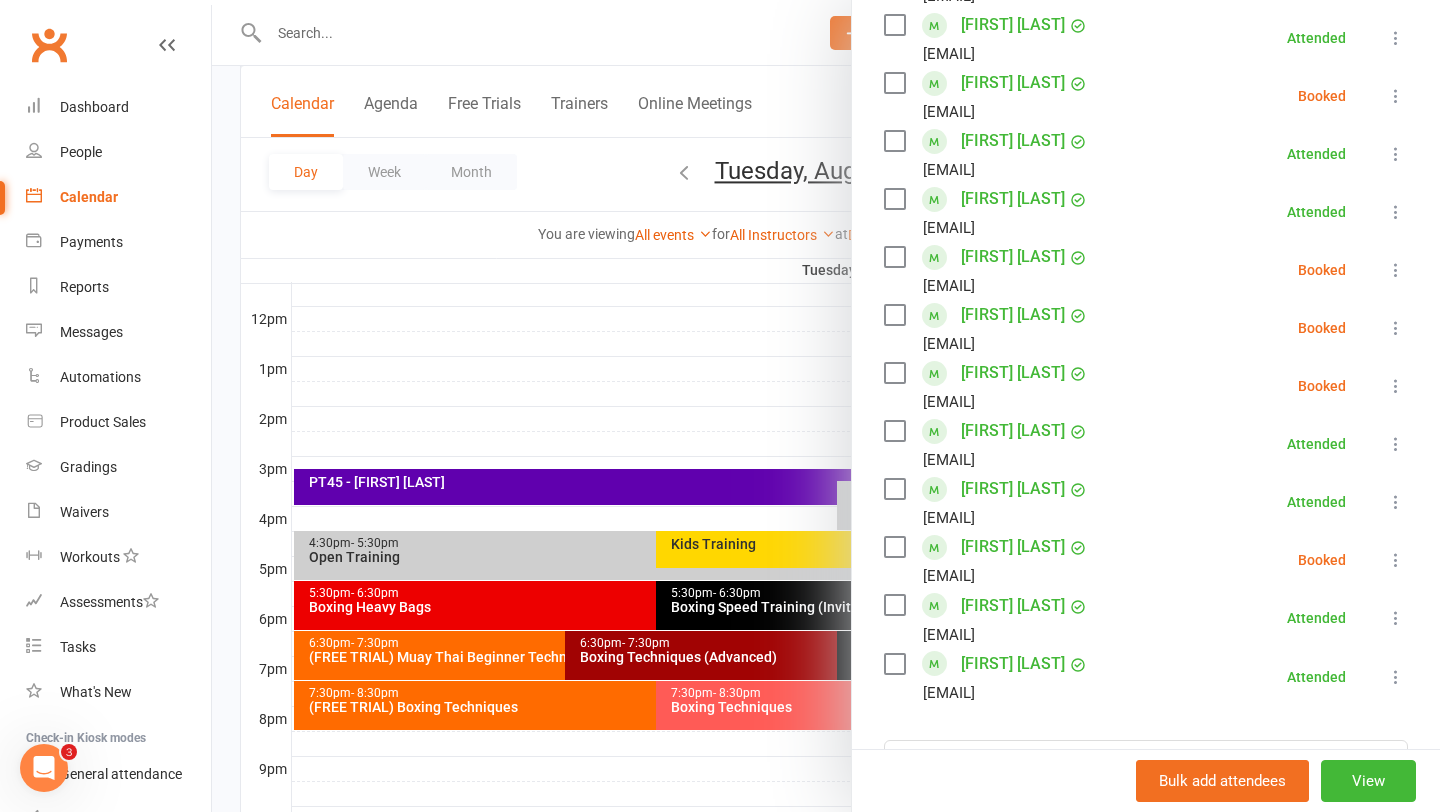 click at bounding box center [826, 406] 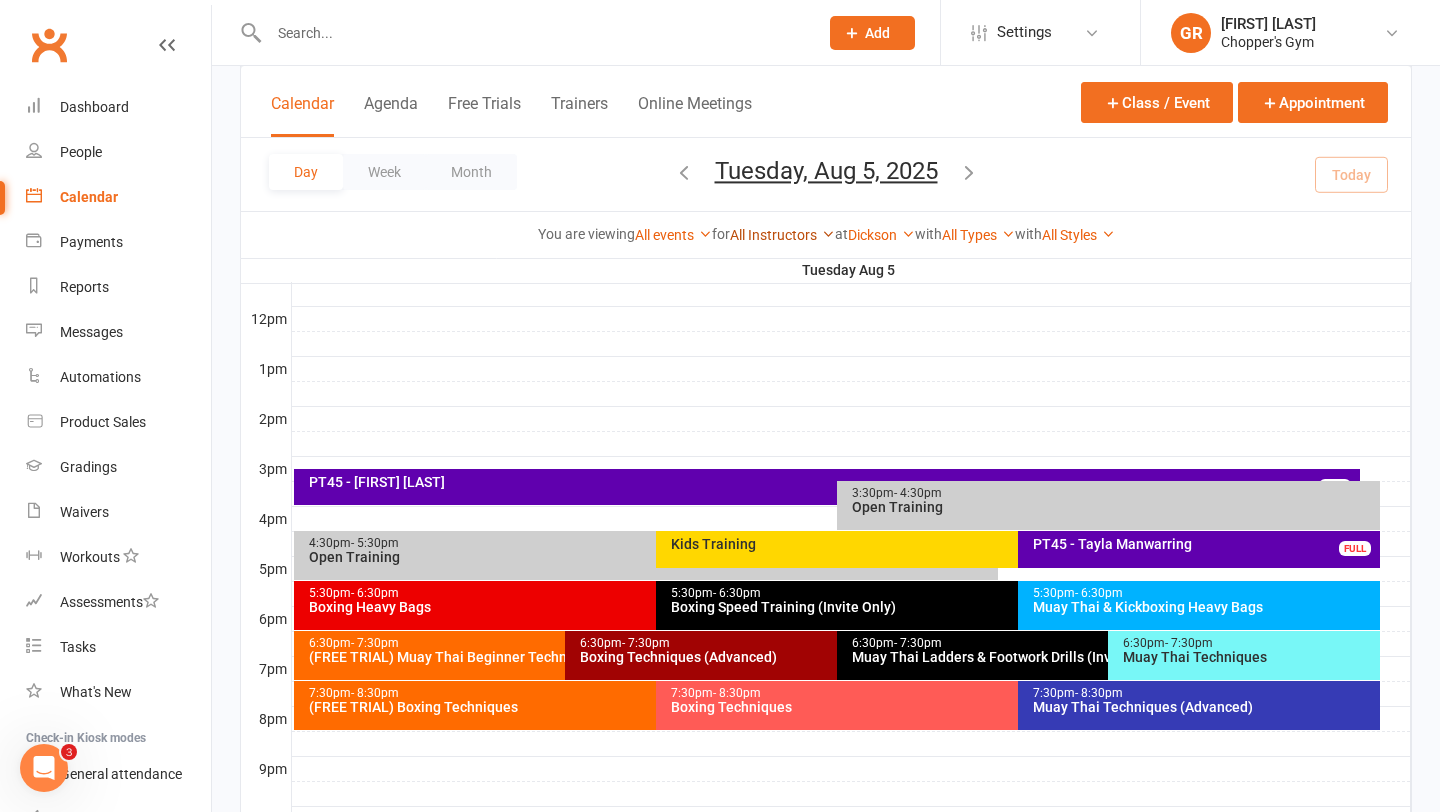 click on "All Instructors" at bounding box center [782, 235] 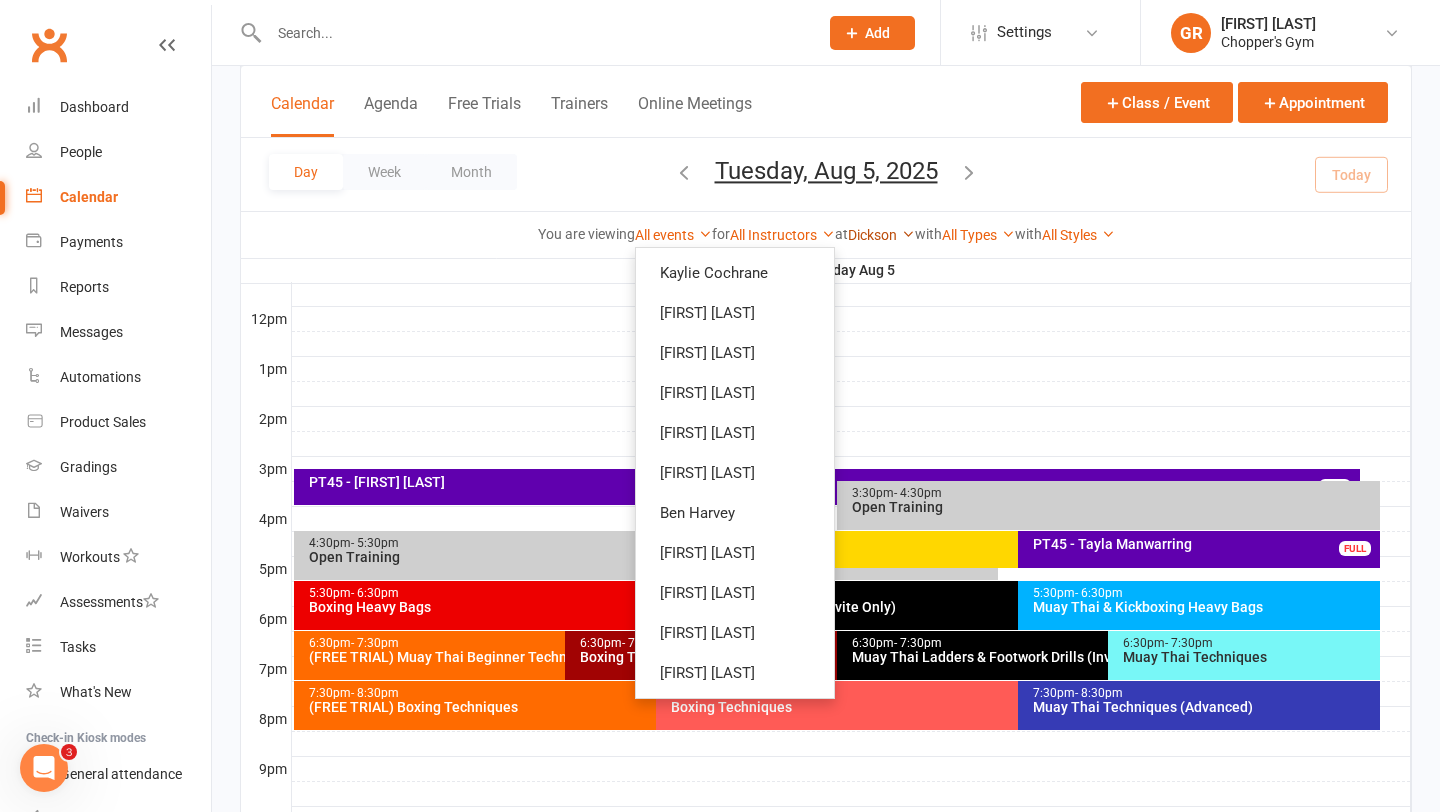 click on "Dickson" at bounding box center (881, 235) 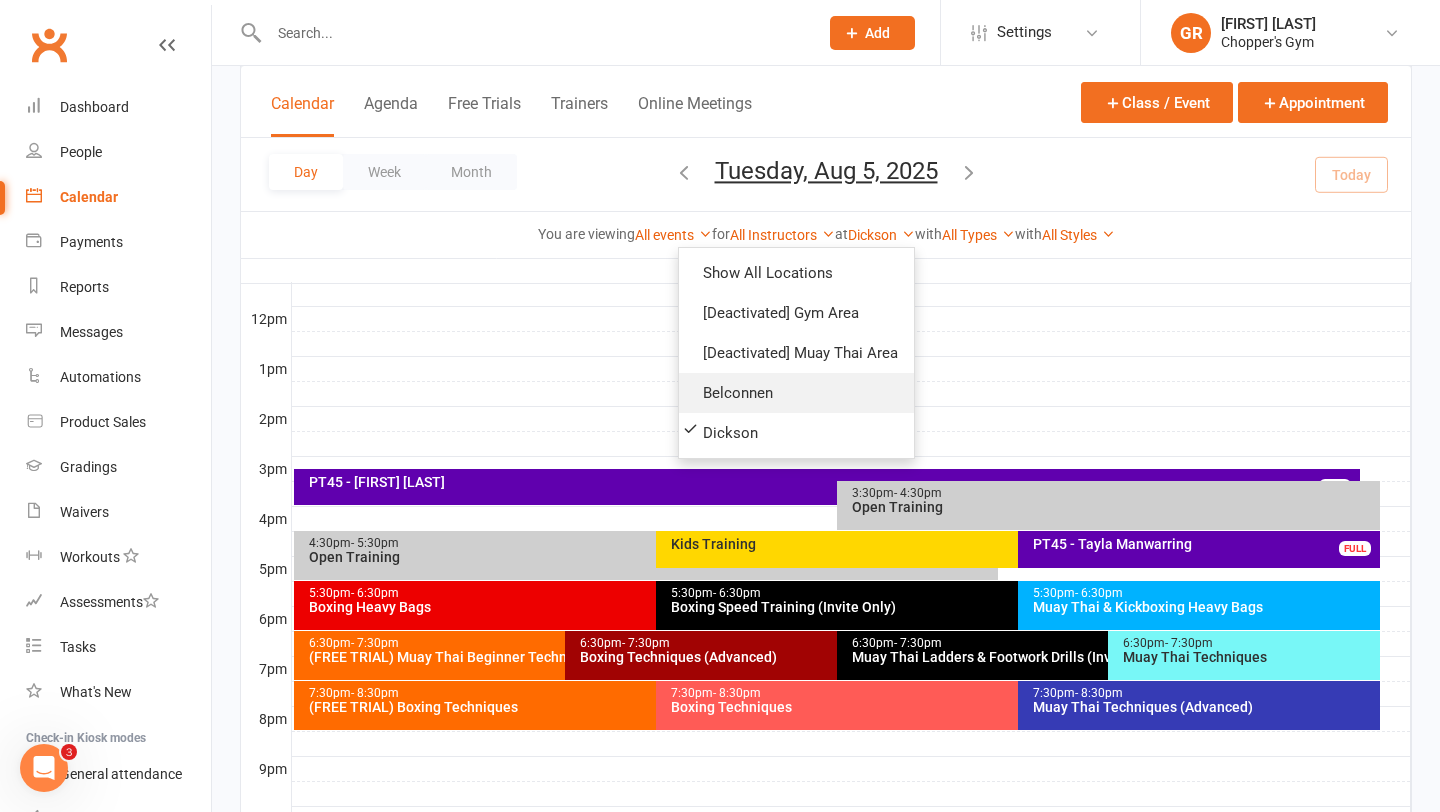 click on "Belconnen" at bounding box center (796, 393) 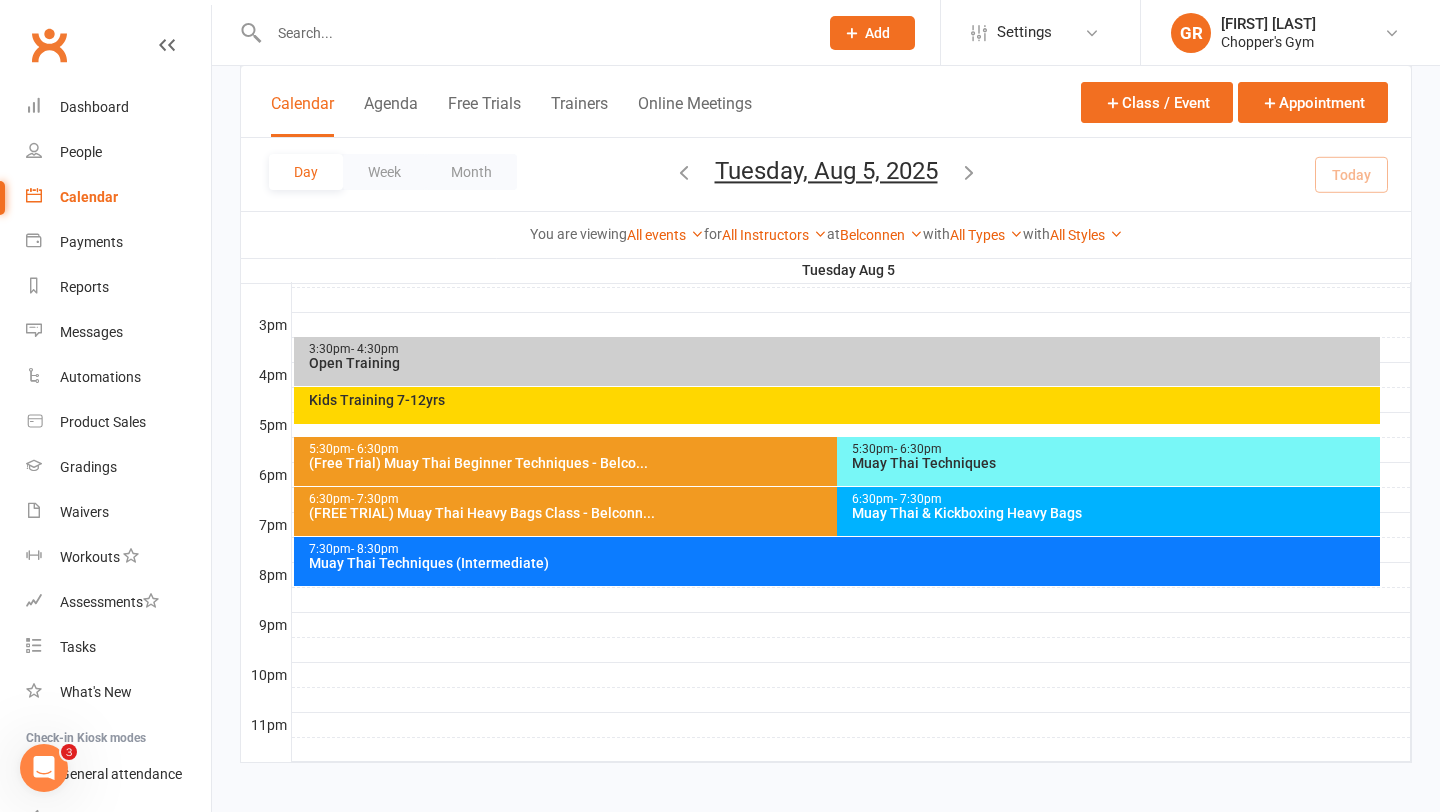 scroll, scrollTop: 852, scrollLeft: 0, axis: vertical 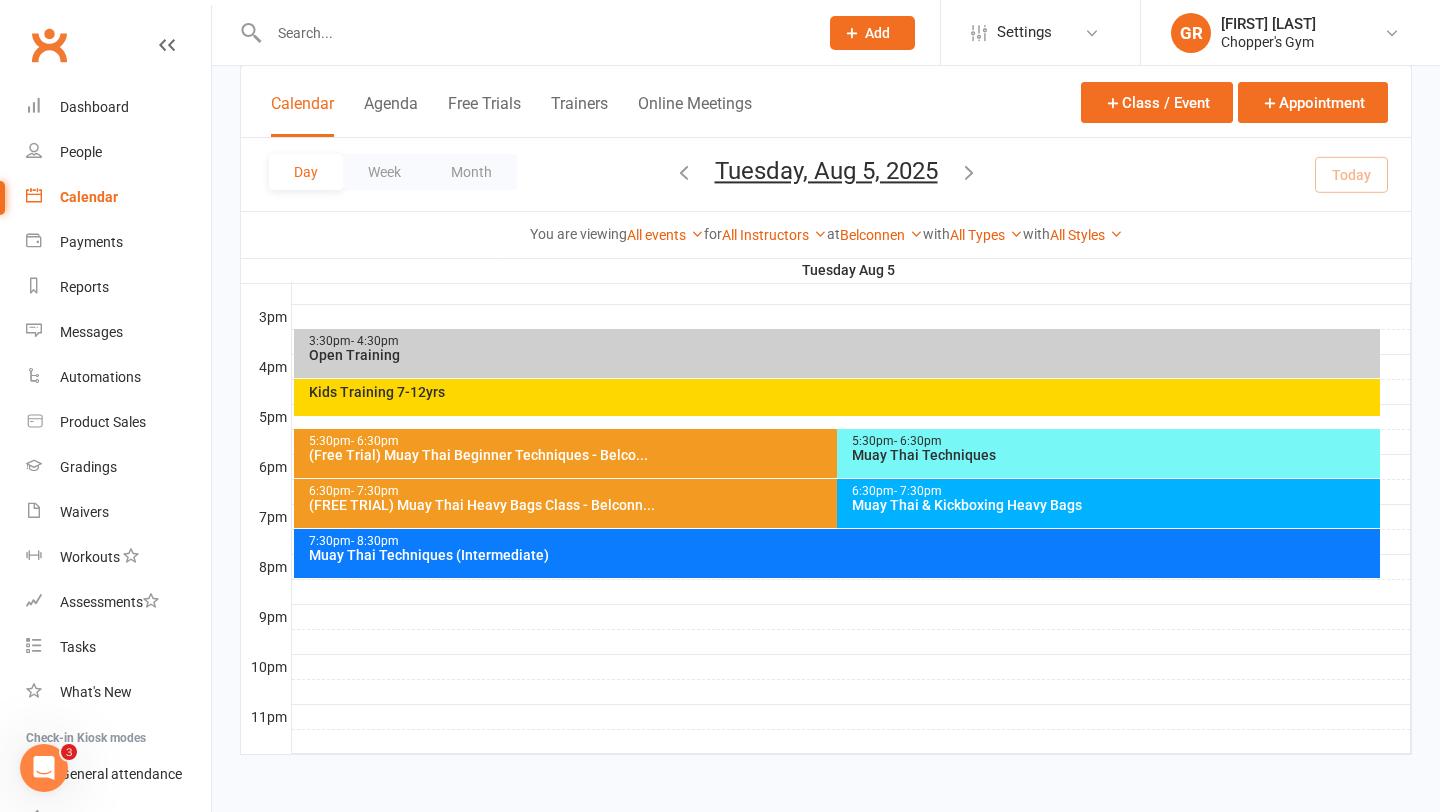 click on "Muay Thai & Kickboxing Heavy Bags" at bounding box center [1113, 505] 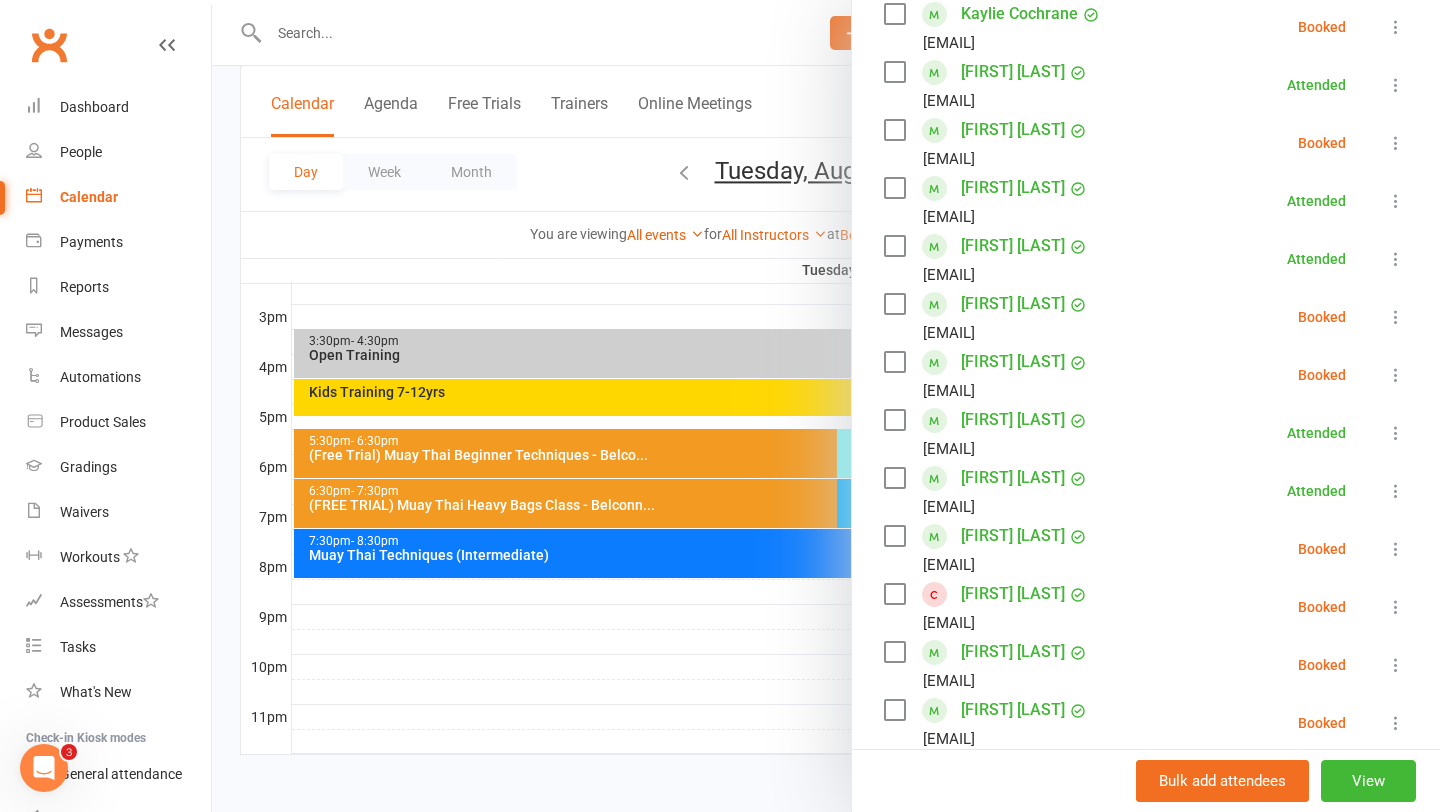 scroll, scrollTop: 496, scrollLeft: 0, axis: vertical 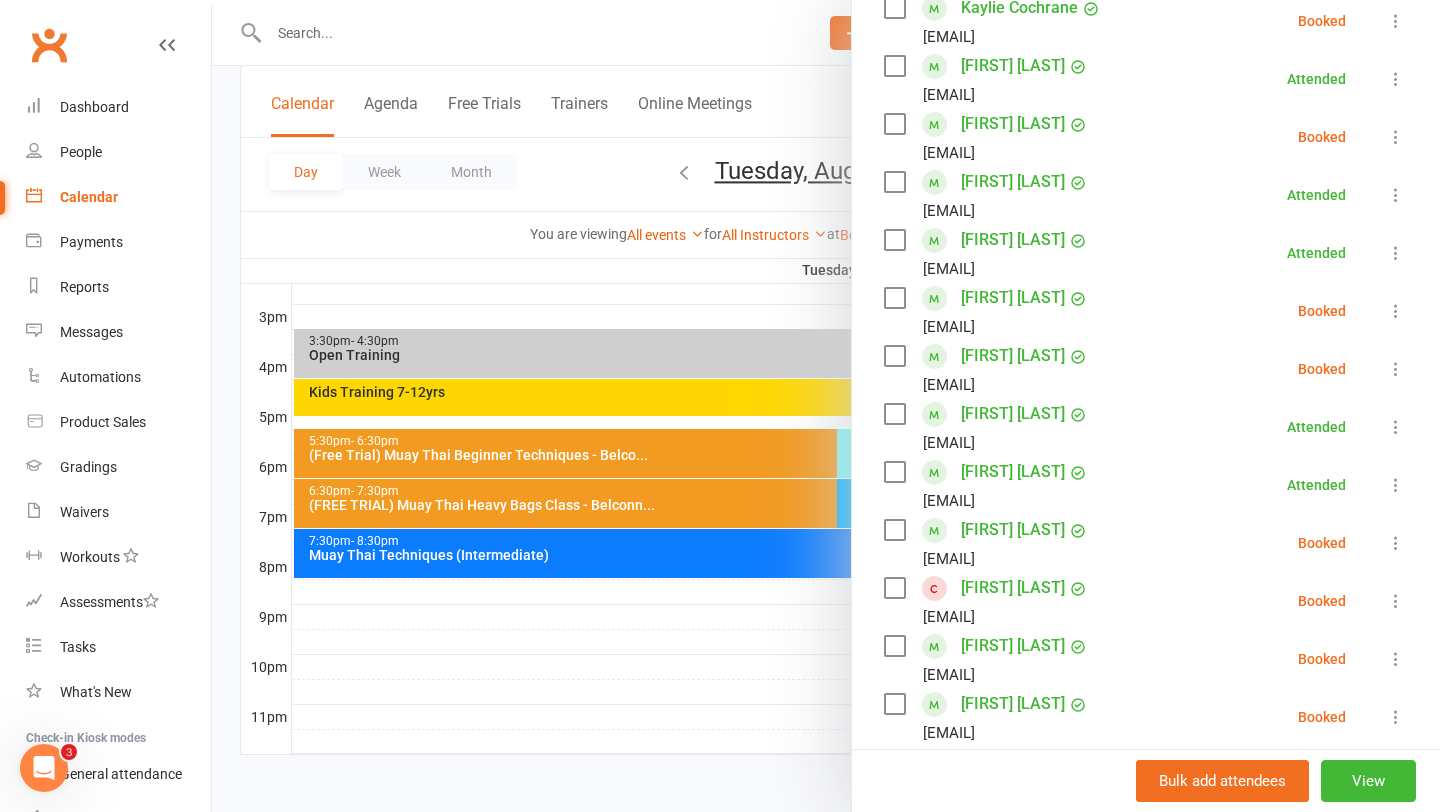 click at bounding box center [826, 406] 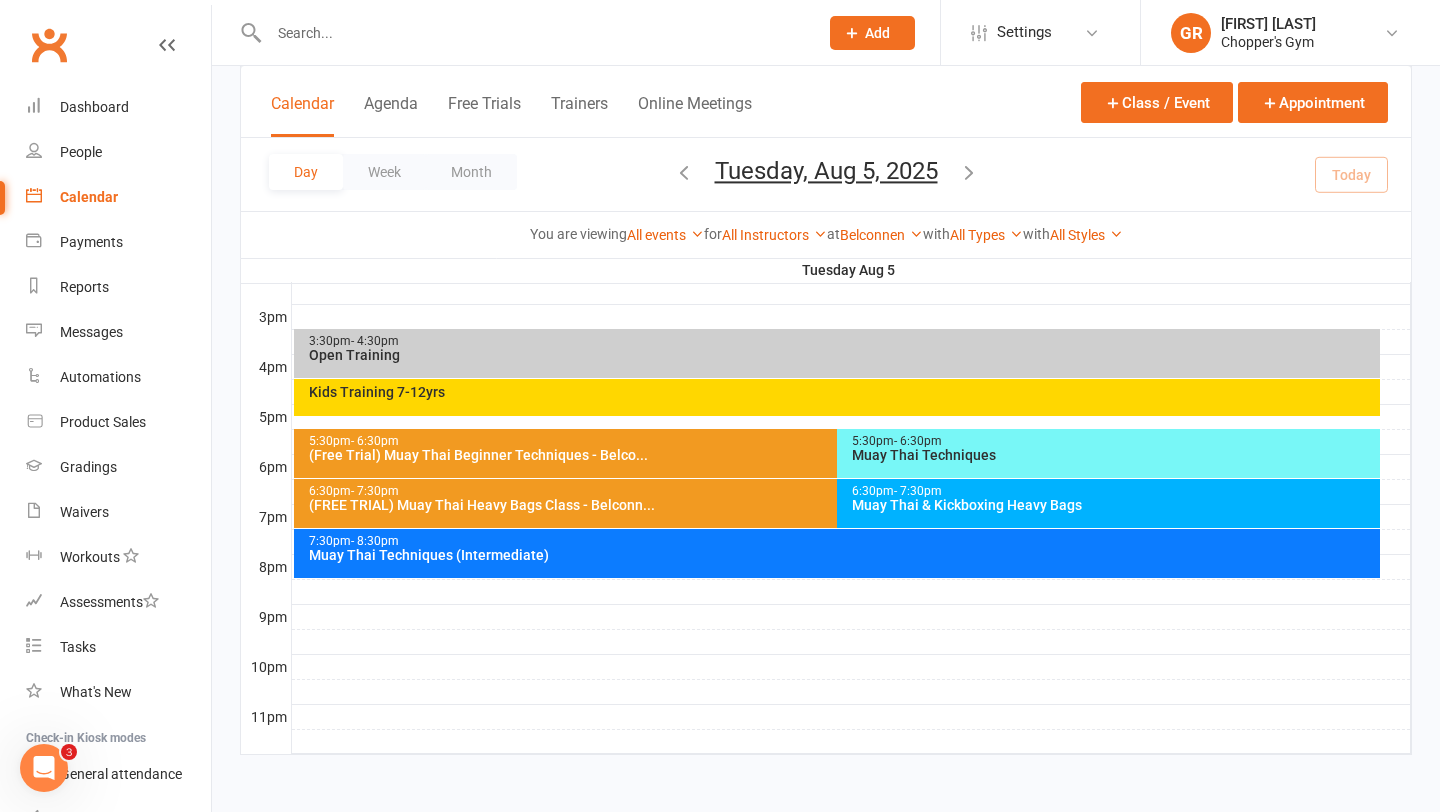 click on "Muay Thai & Kickboxing Heavy Bags" at bounding box center [1113, 505] 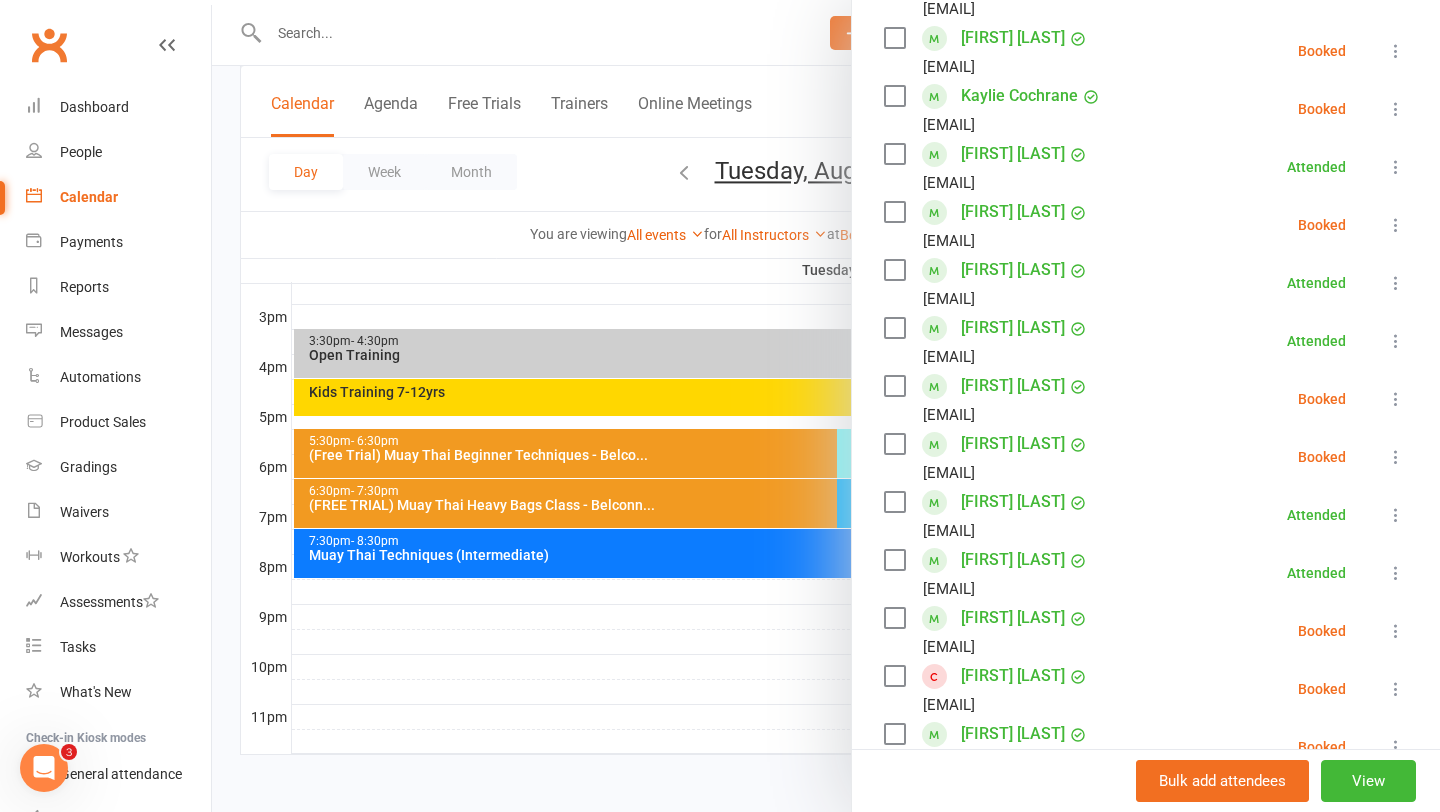 scroll, scrollTop: 550, scrollLeft: 0, axis: vertical 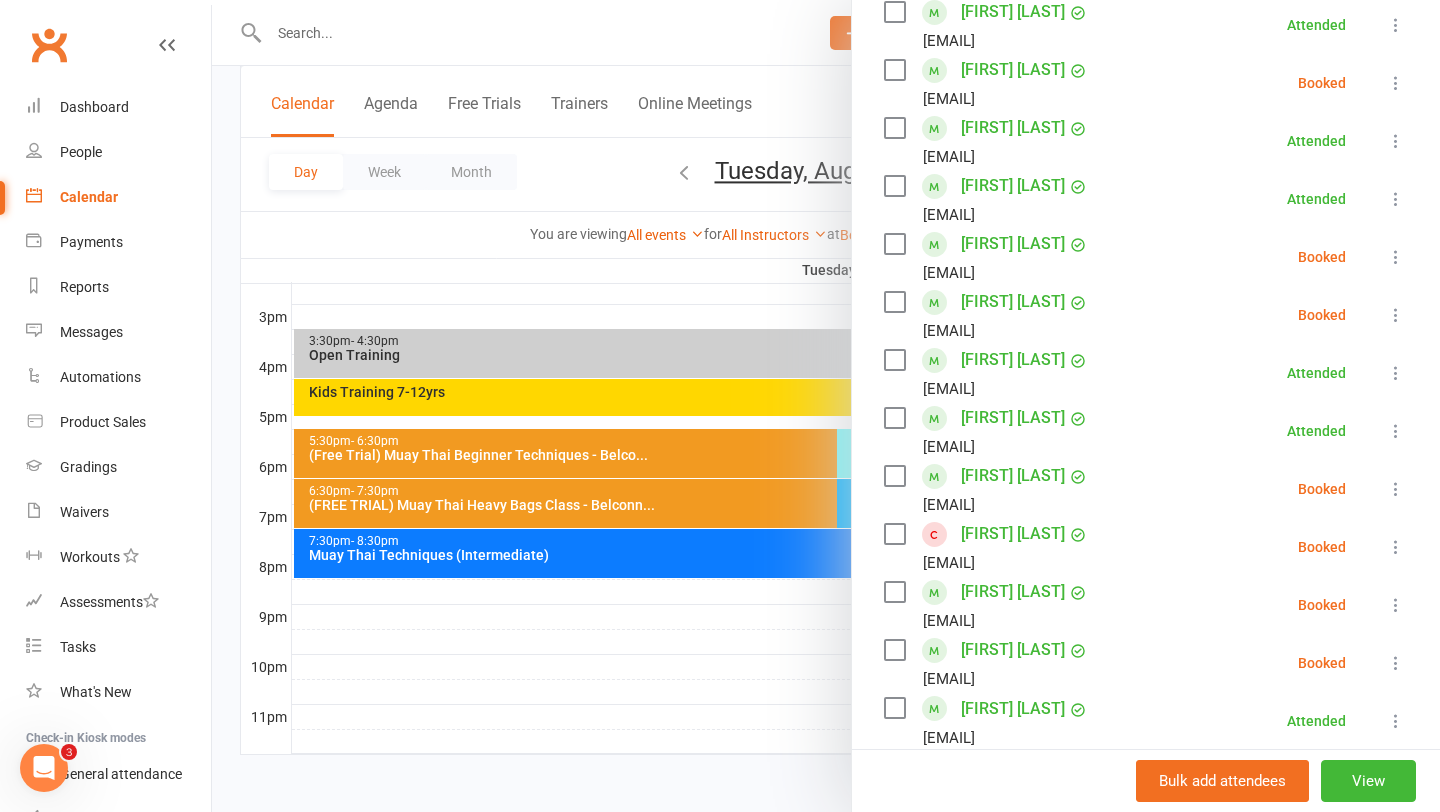 click on "[FIRST] [LAST]" at bounding box center (1013, 534) 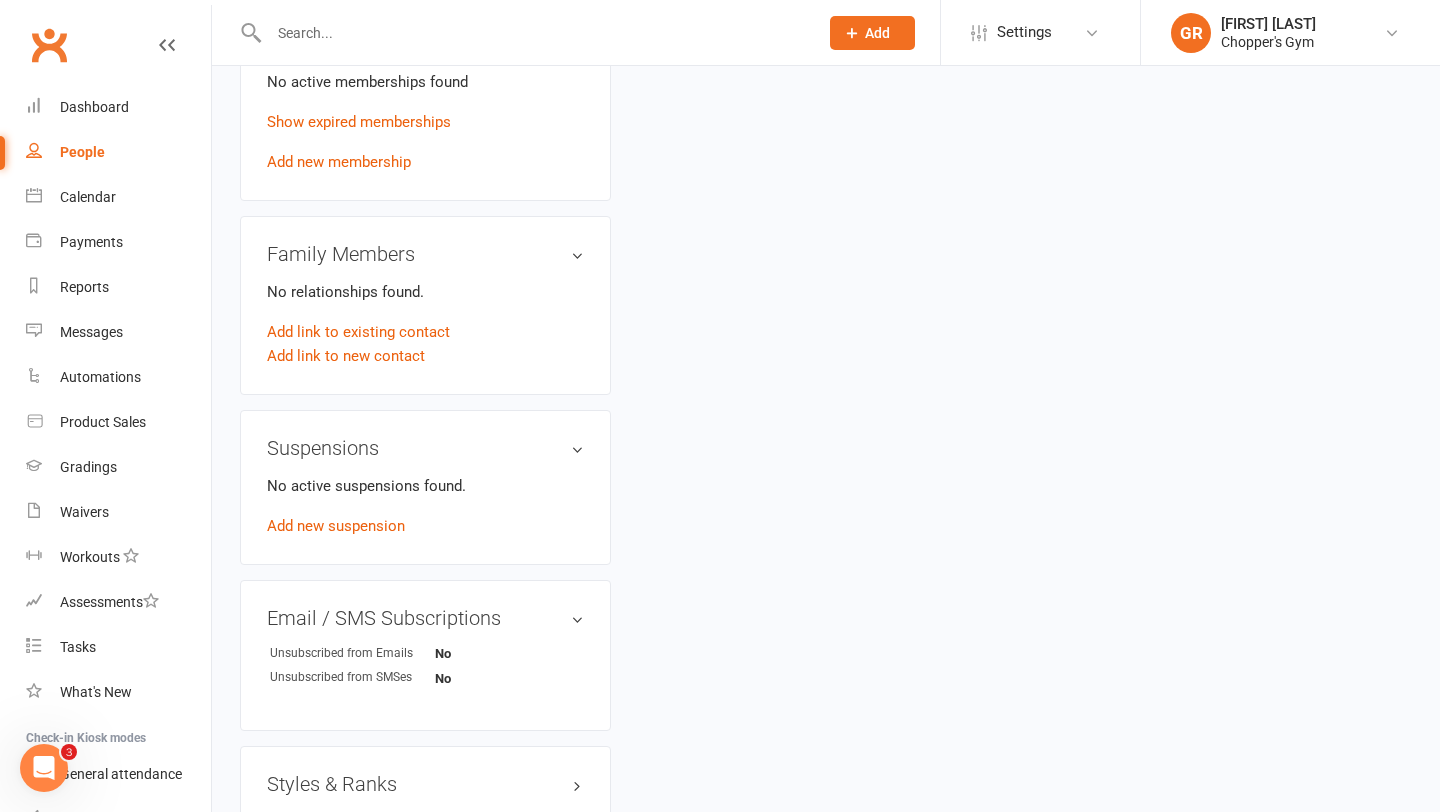 scroll, scrollTop: 0, scrollLeft: 0, axis: both 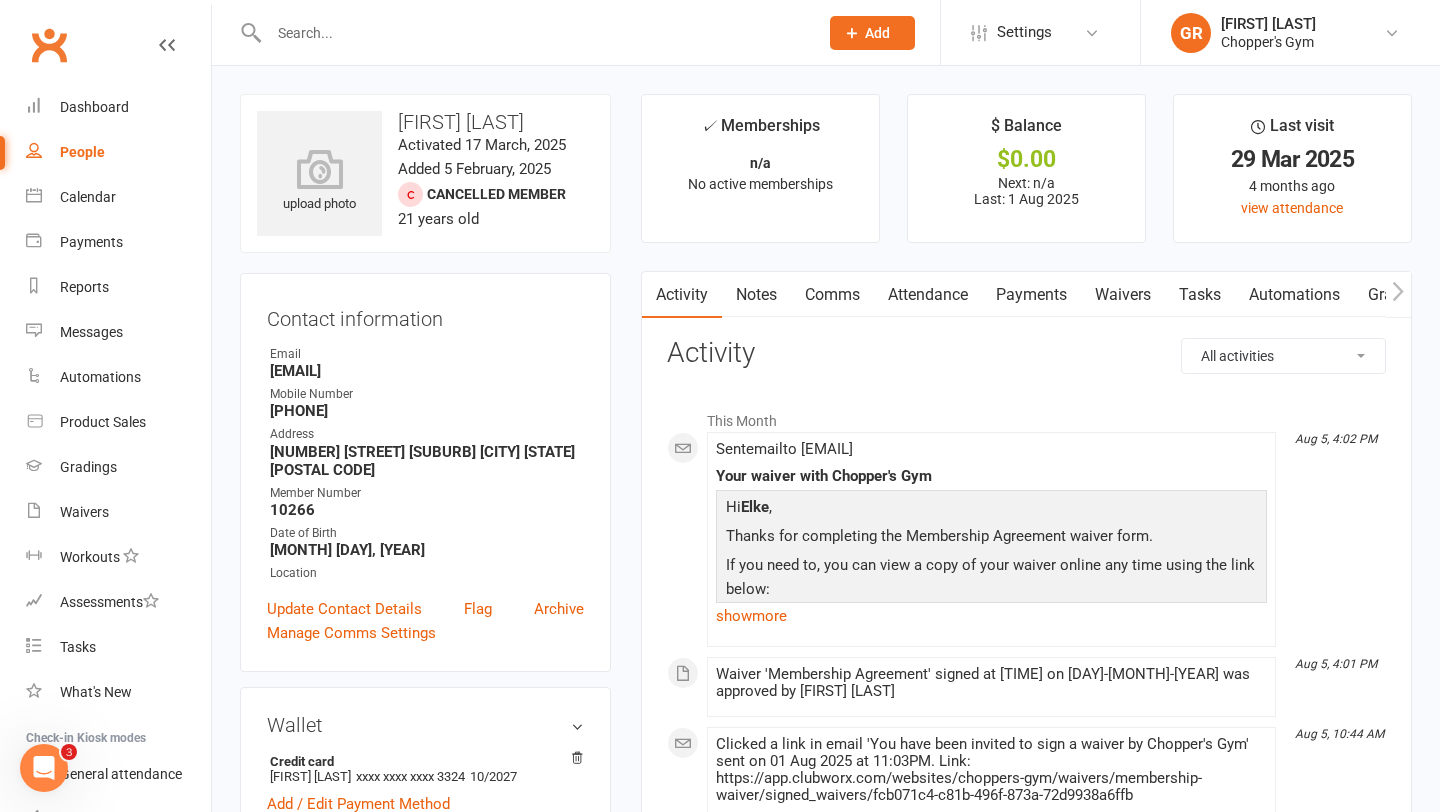 click on "Waivers" at bounding box center (1123, 295) 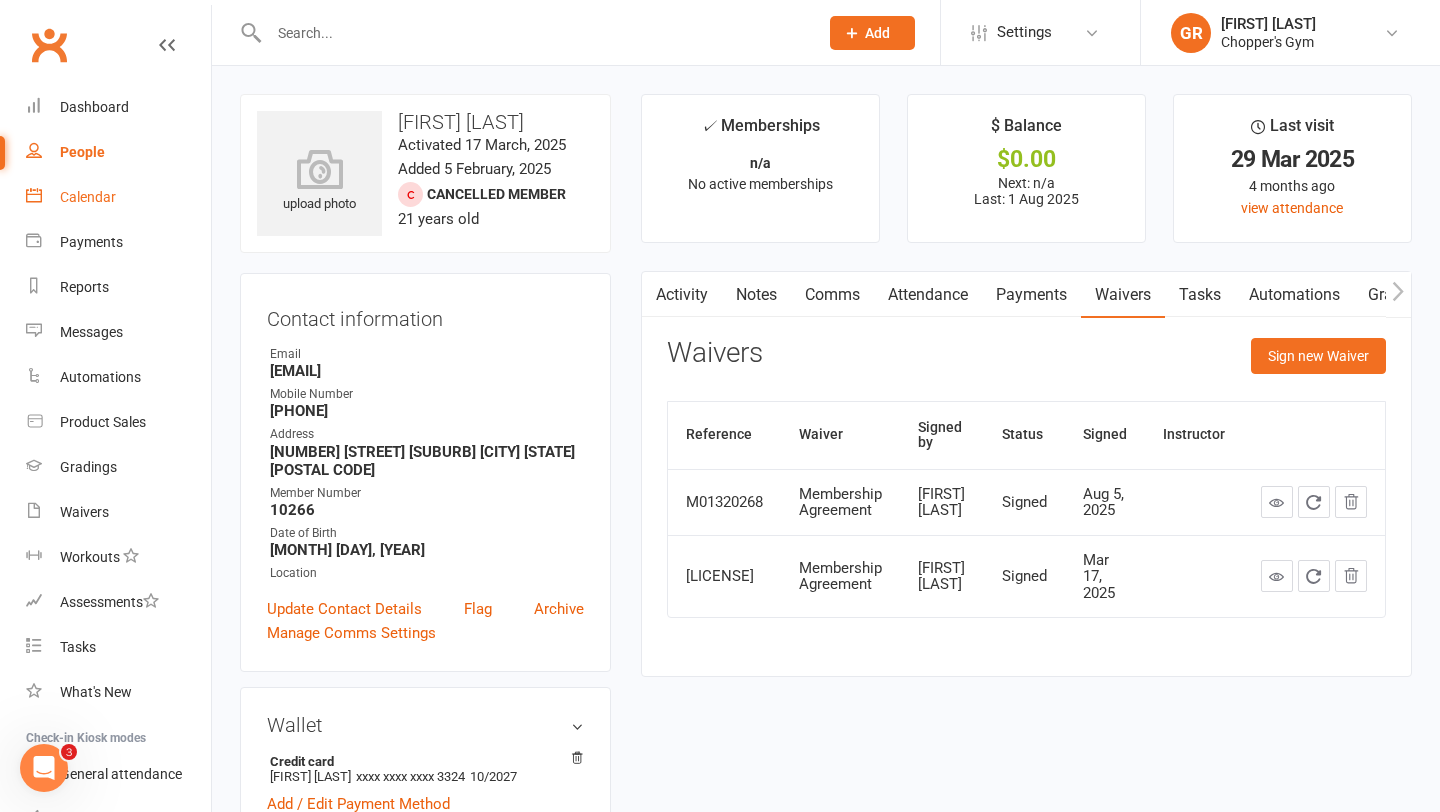 click on "Calendar" at bounding box center [88, 197] 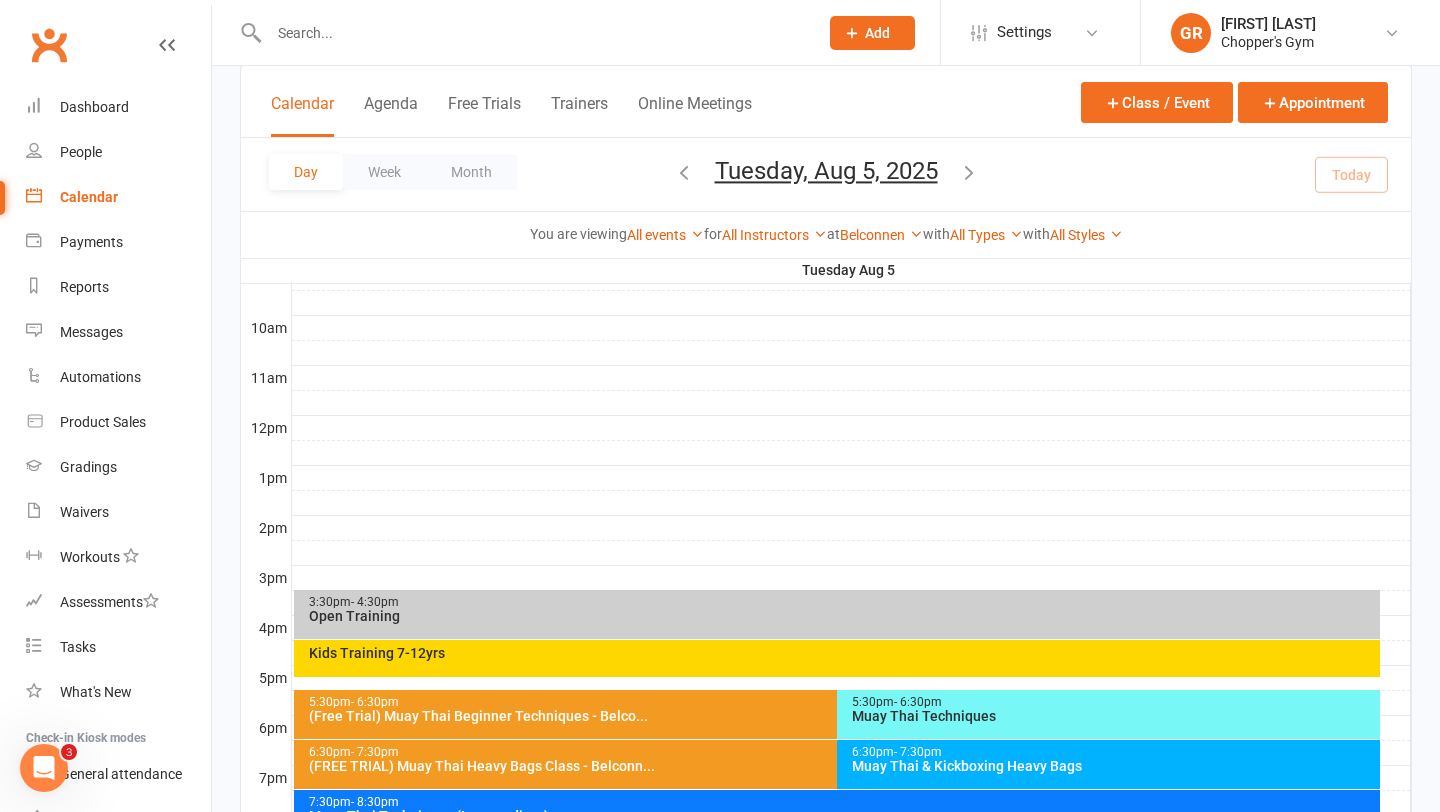 scroll, scrollTop: 600, scrollLeft: 0, axis: vertical 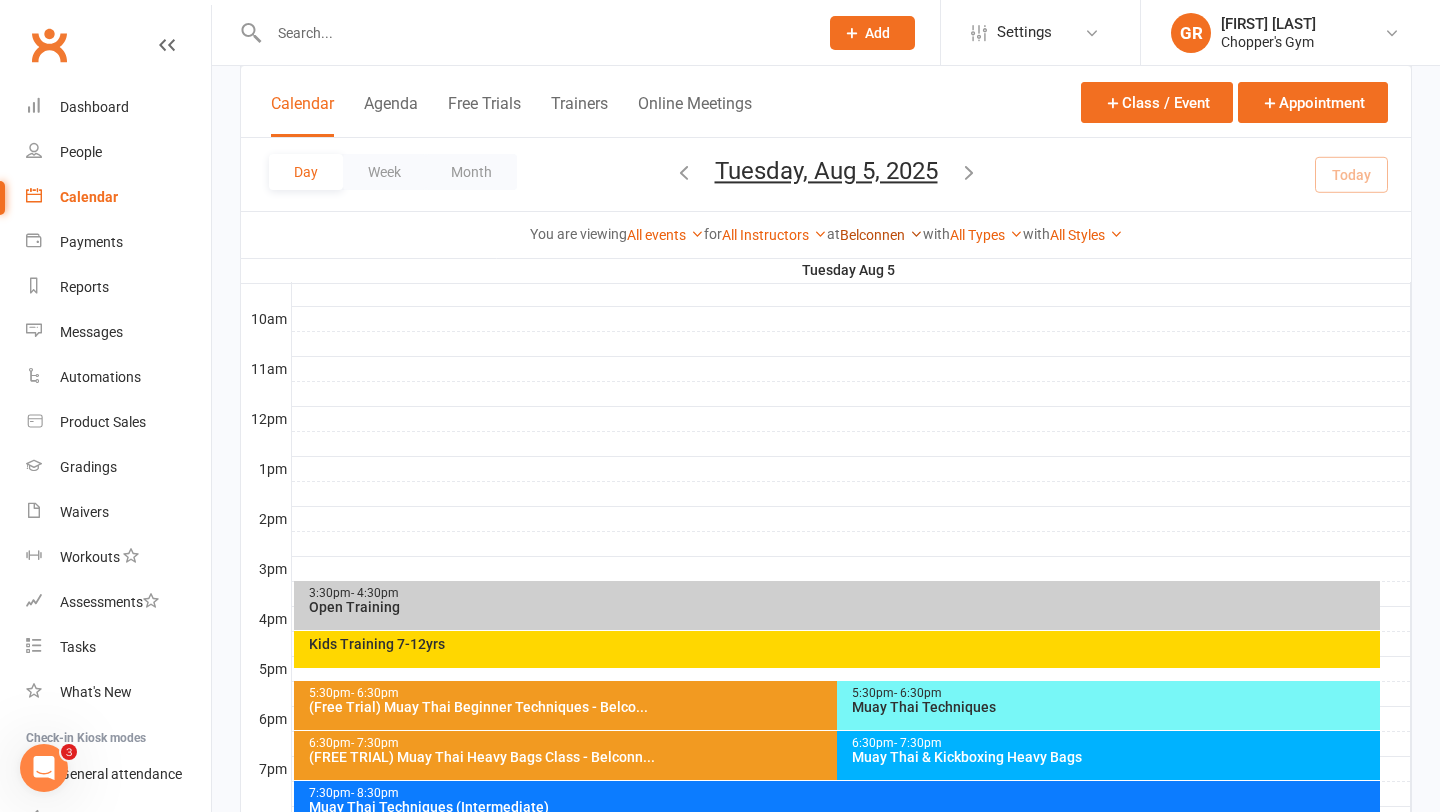 click on "Belconnen" at bounding box center (881, 235) 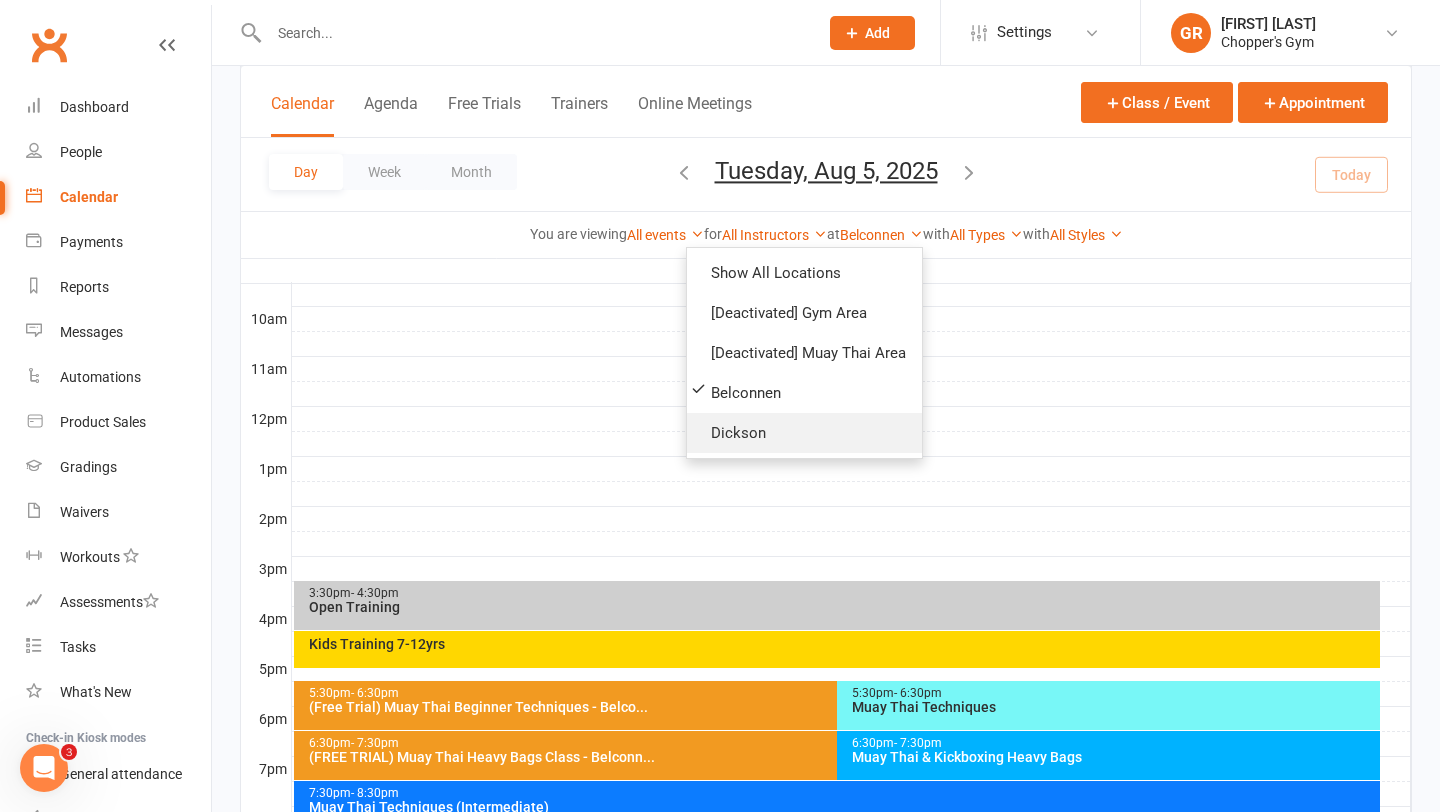 click on "Dickson" at bounding box center [804, 433] 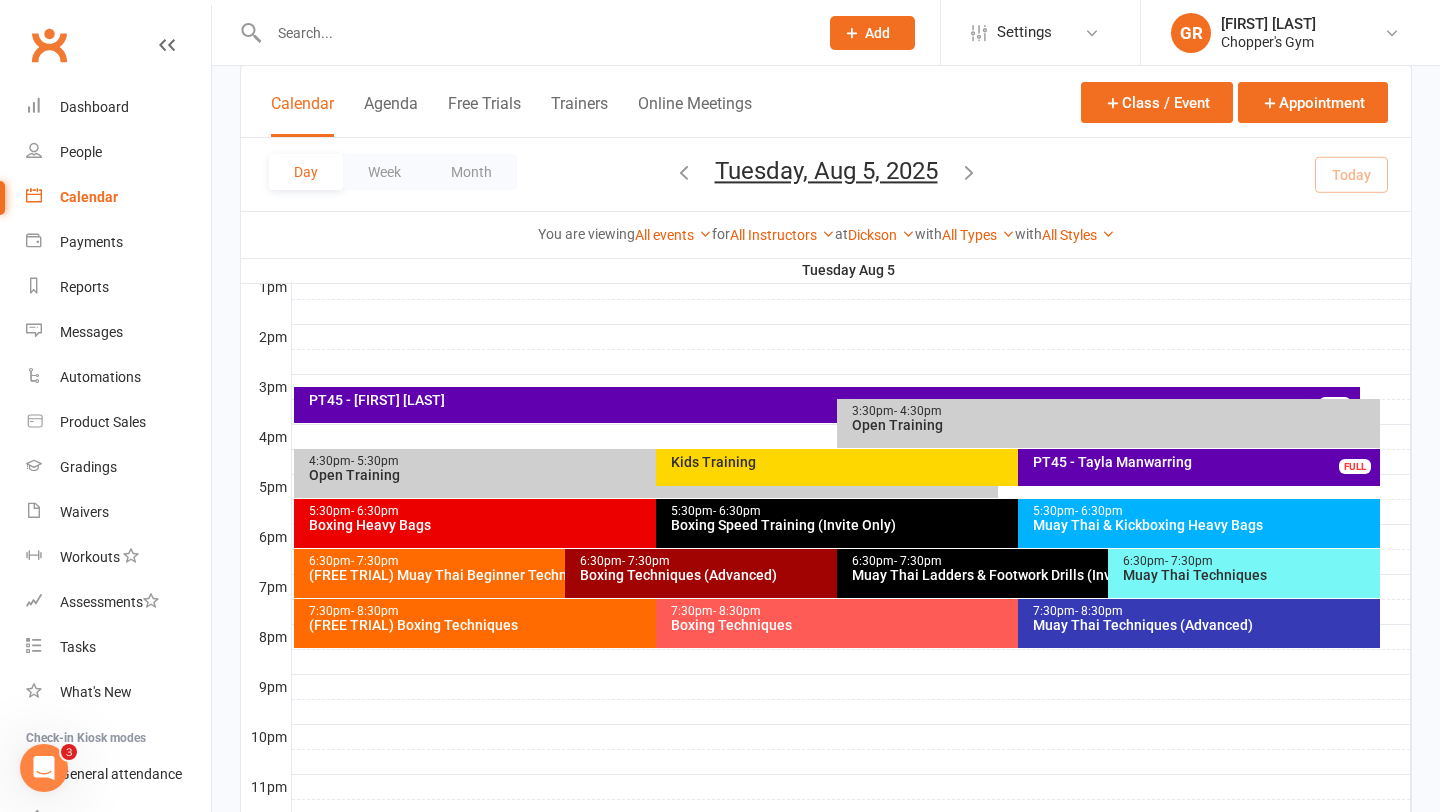 scroll, scrollTop: 852, scrollLeft: 0, axis: vertical 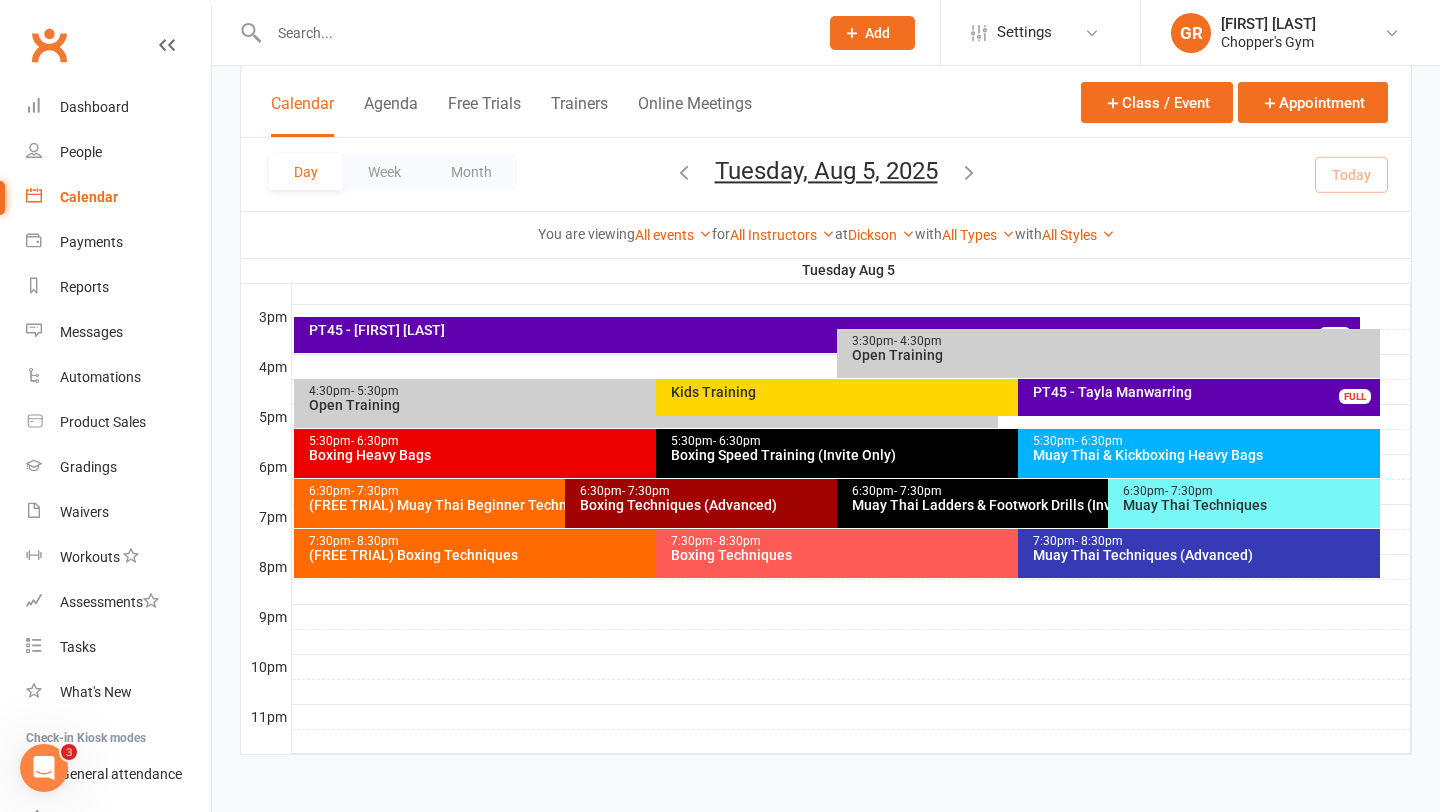 click on "6:30pm  - 7:30pm Muay Thai Techniques" at bounding box center (1244, 503) 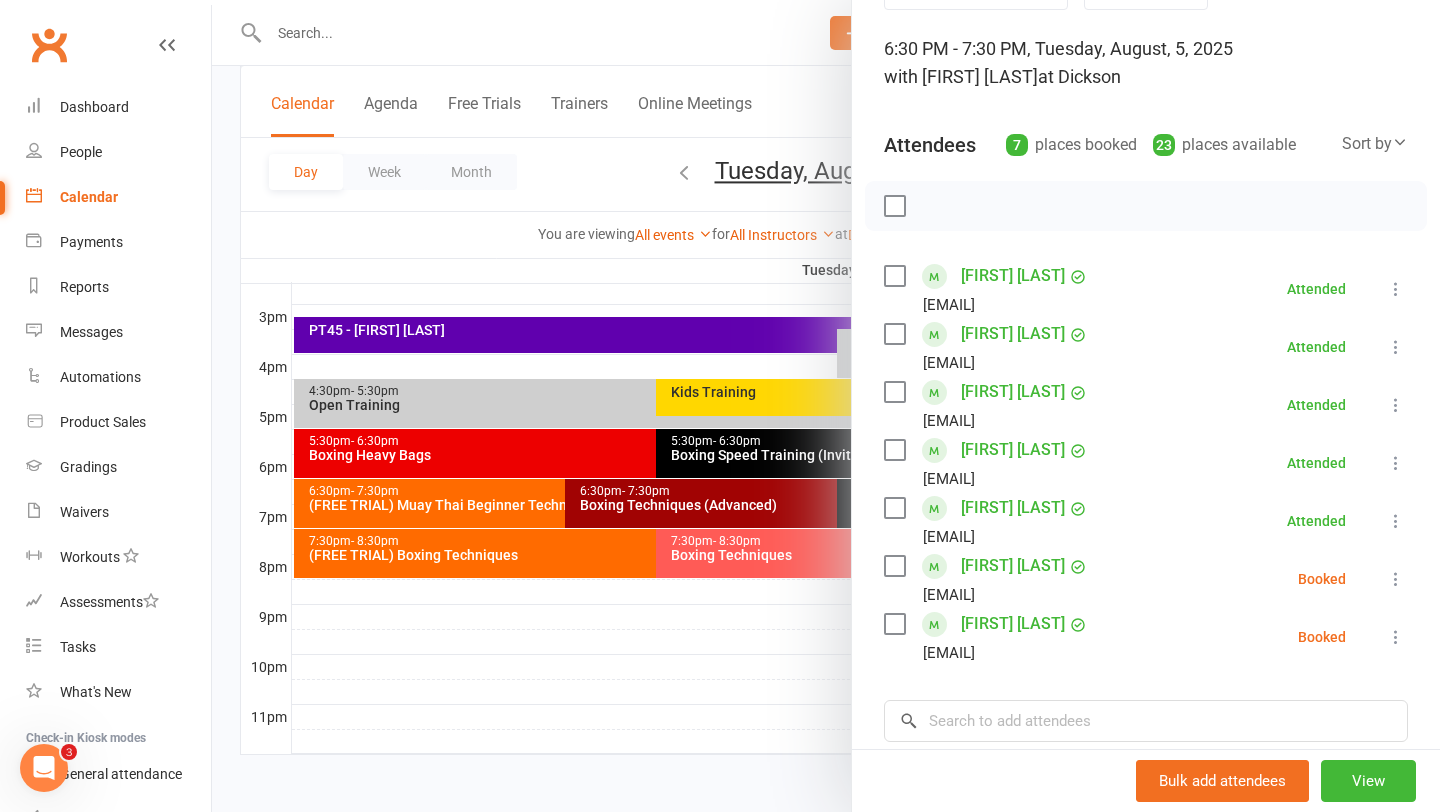 scroll, scrollTop: 130, scrollLeft: 0, axis: vertical 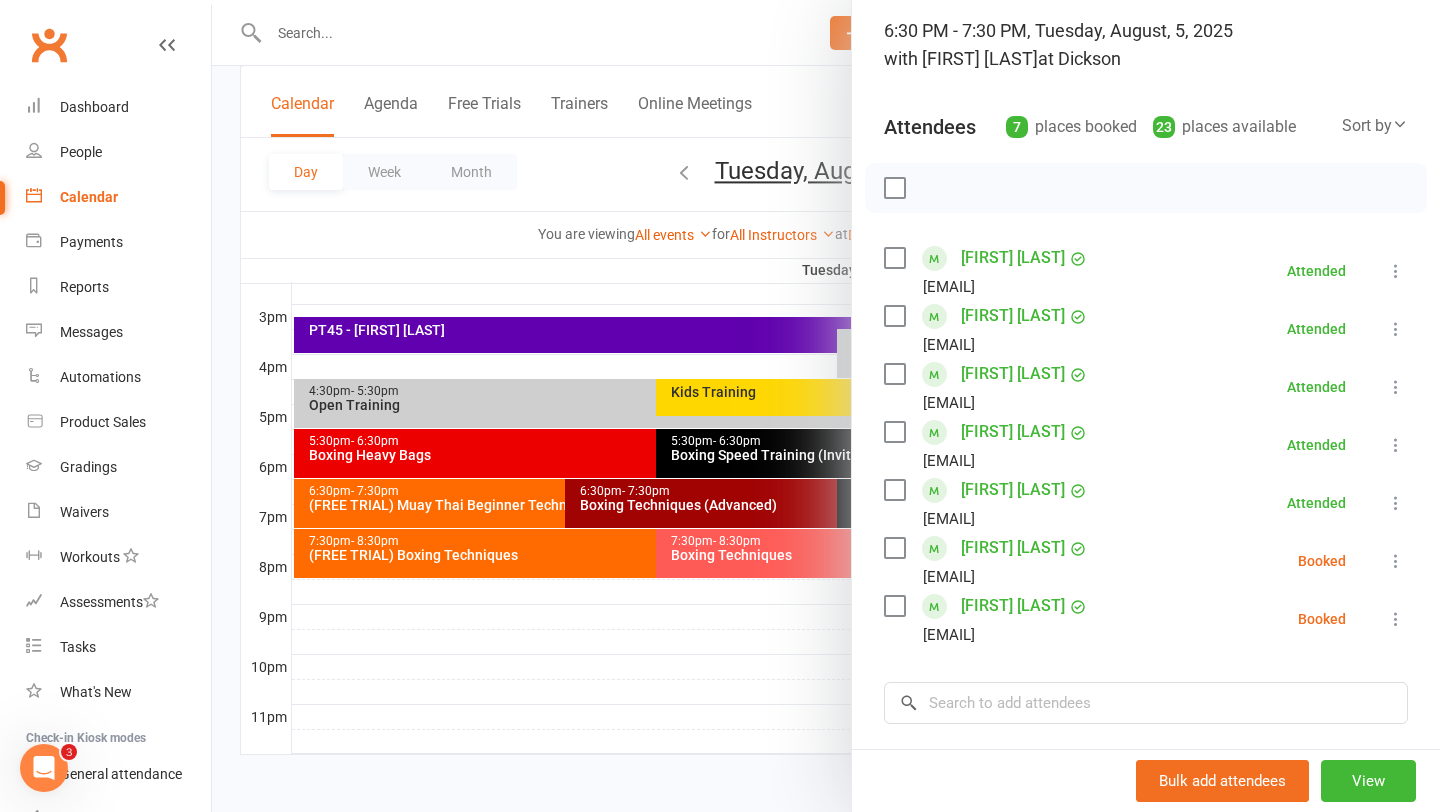 click at bounding box center [826, 406] 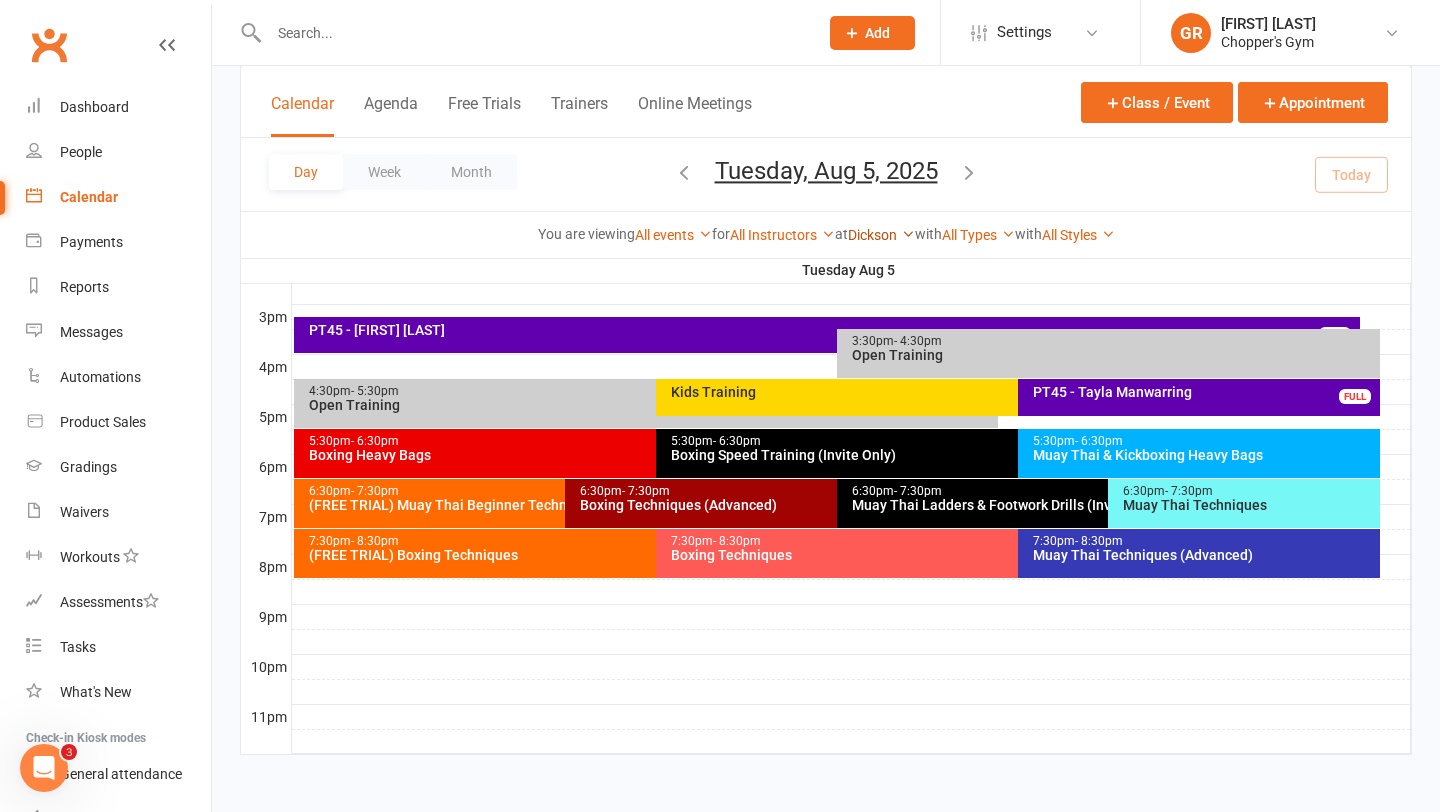 click on "Dickson" at bounding box center [881, 235] 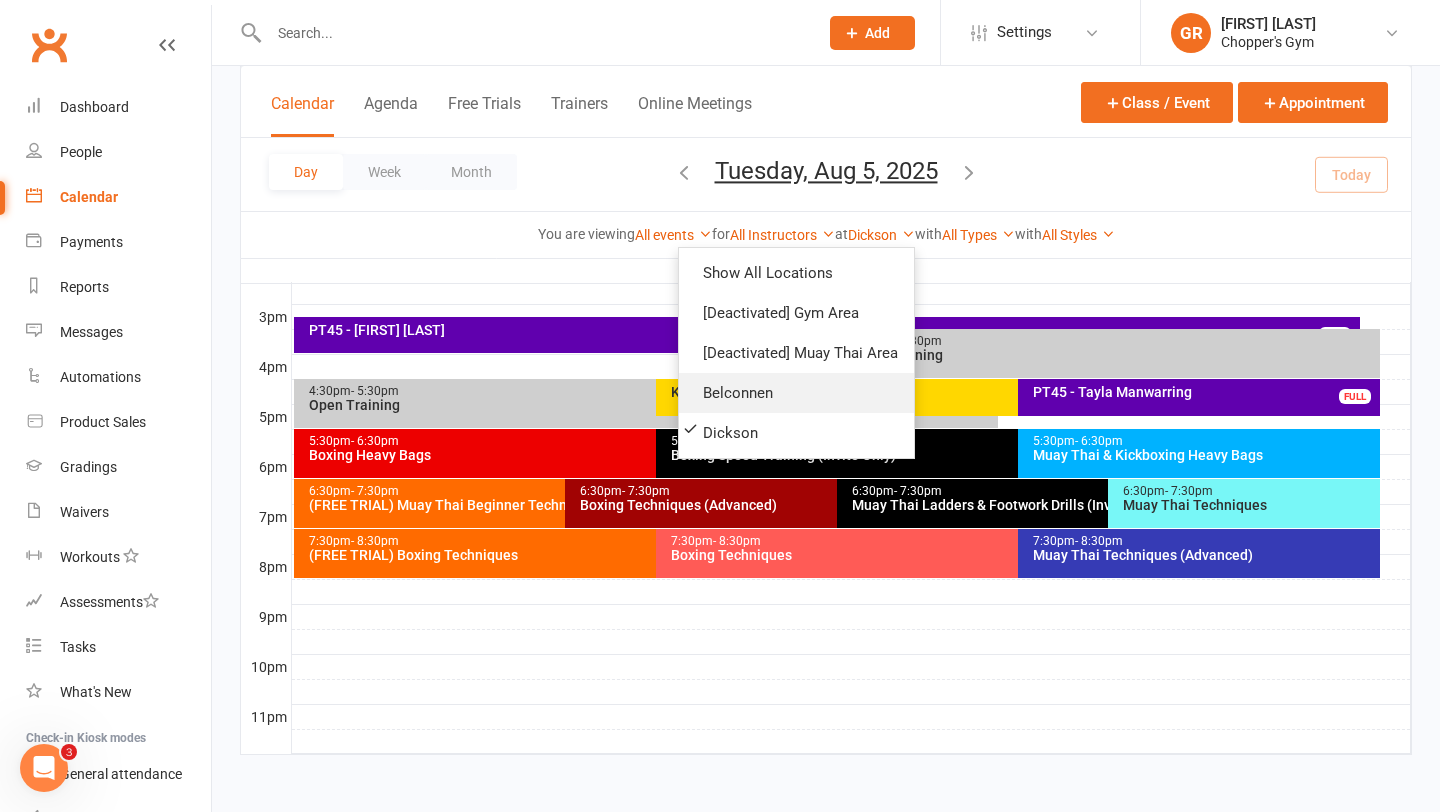 click on "Belconnen" at bounding box center (796, 393) 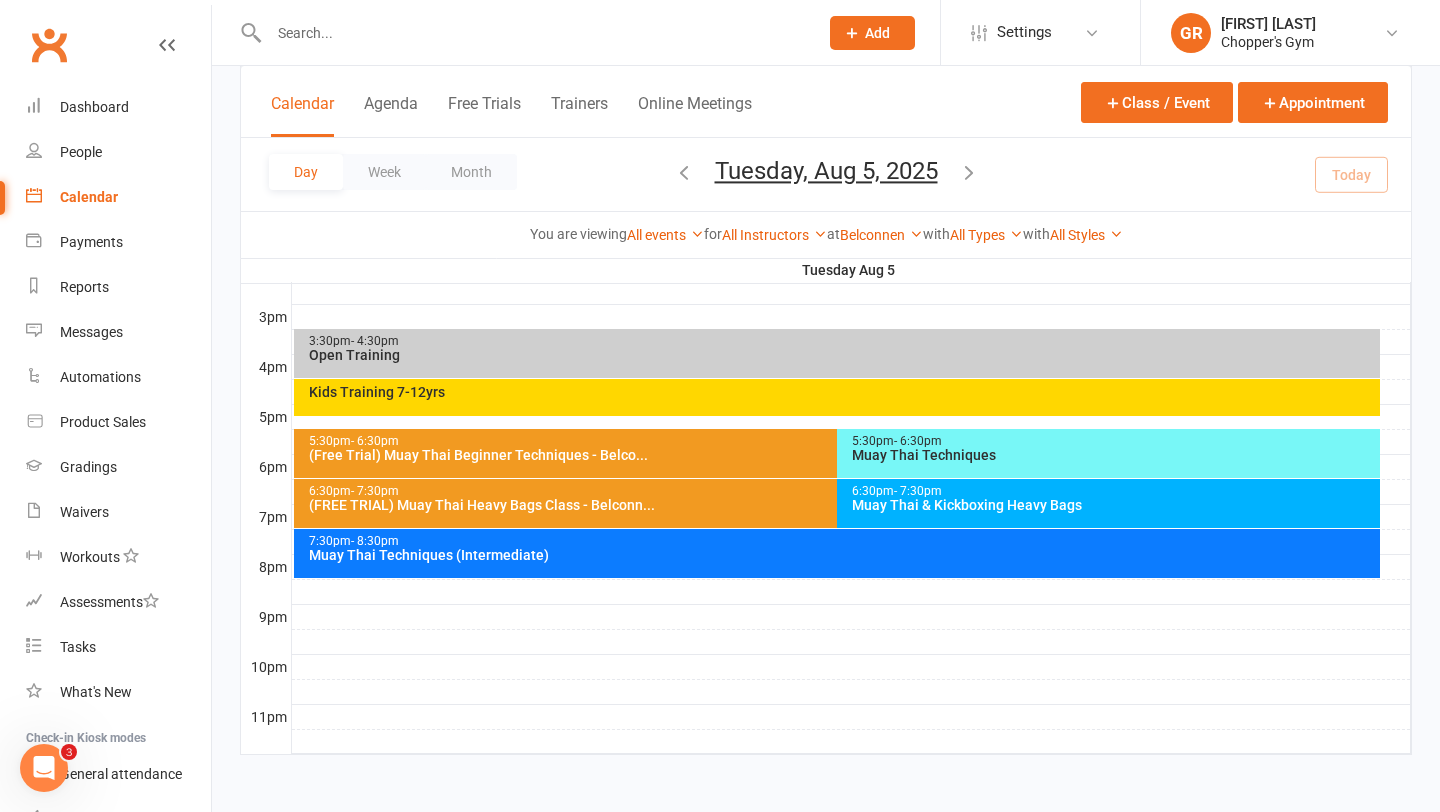 click on "Muay Thai & Kickboxing Heavy Bags" at bounding box center (1113, 505) 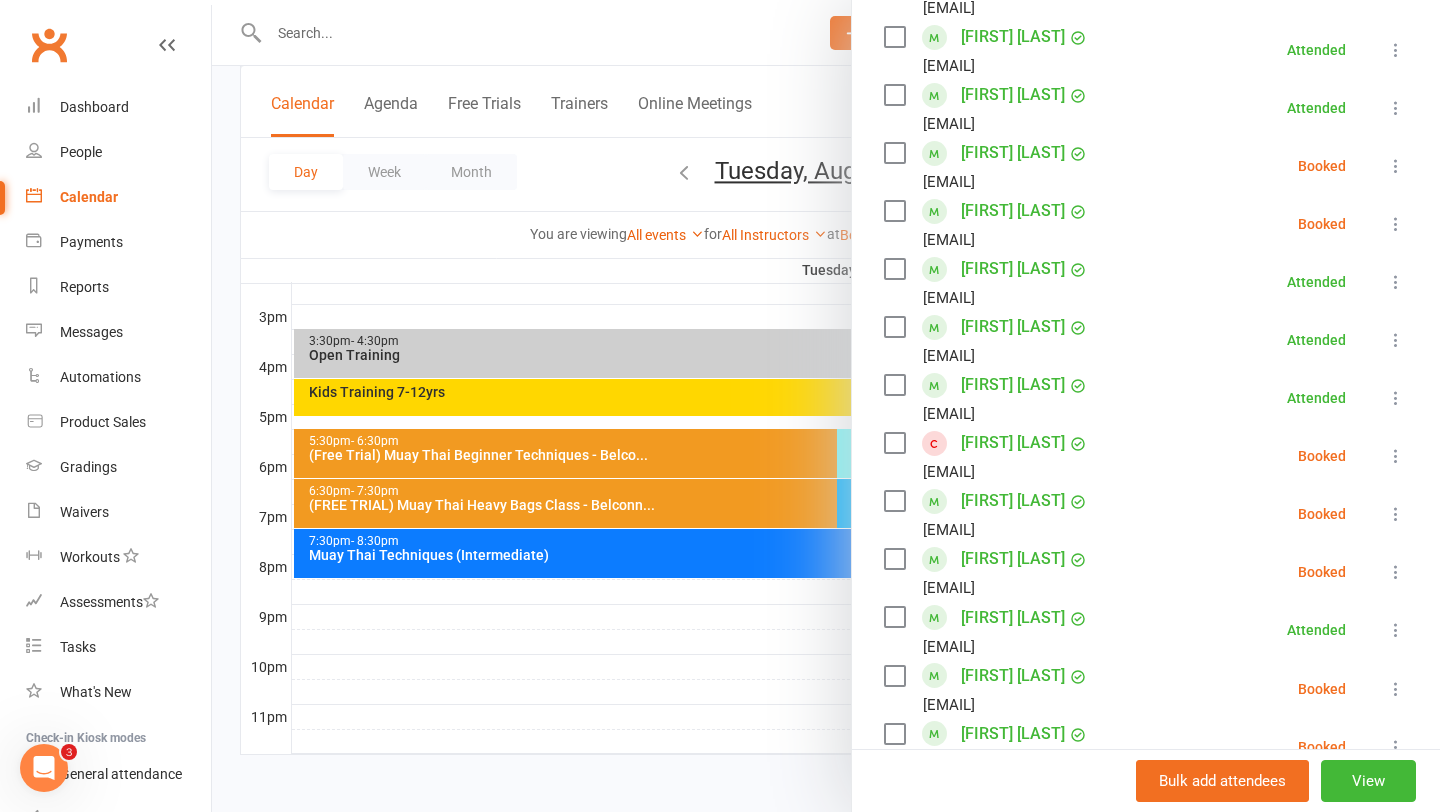 scroll, scrollTop: 651, scrollLeft: 0, axis: vertical 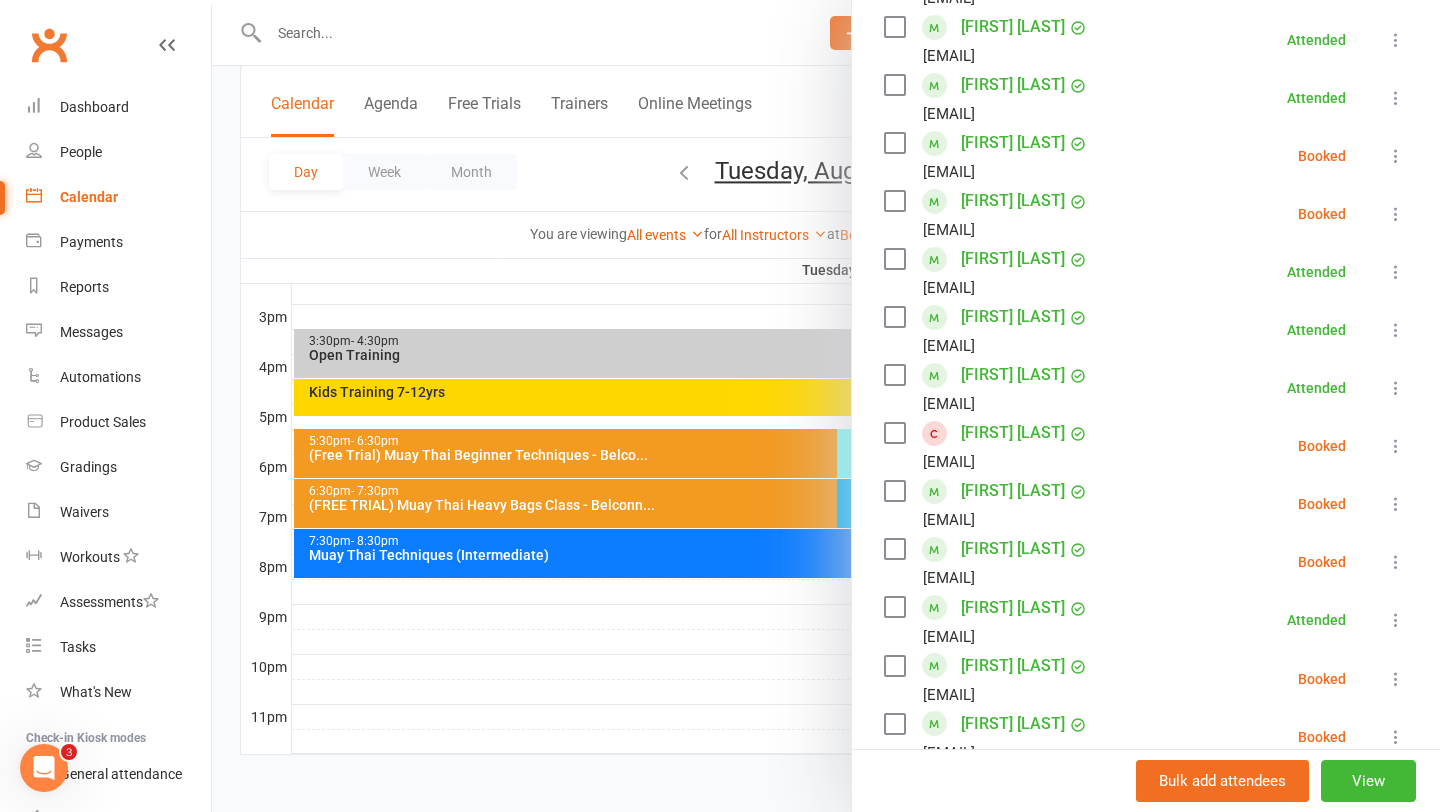 click at bounding box center [1396, 446] 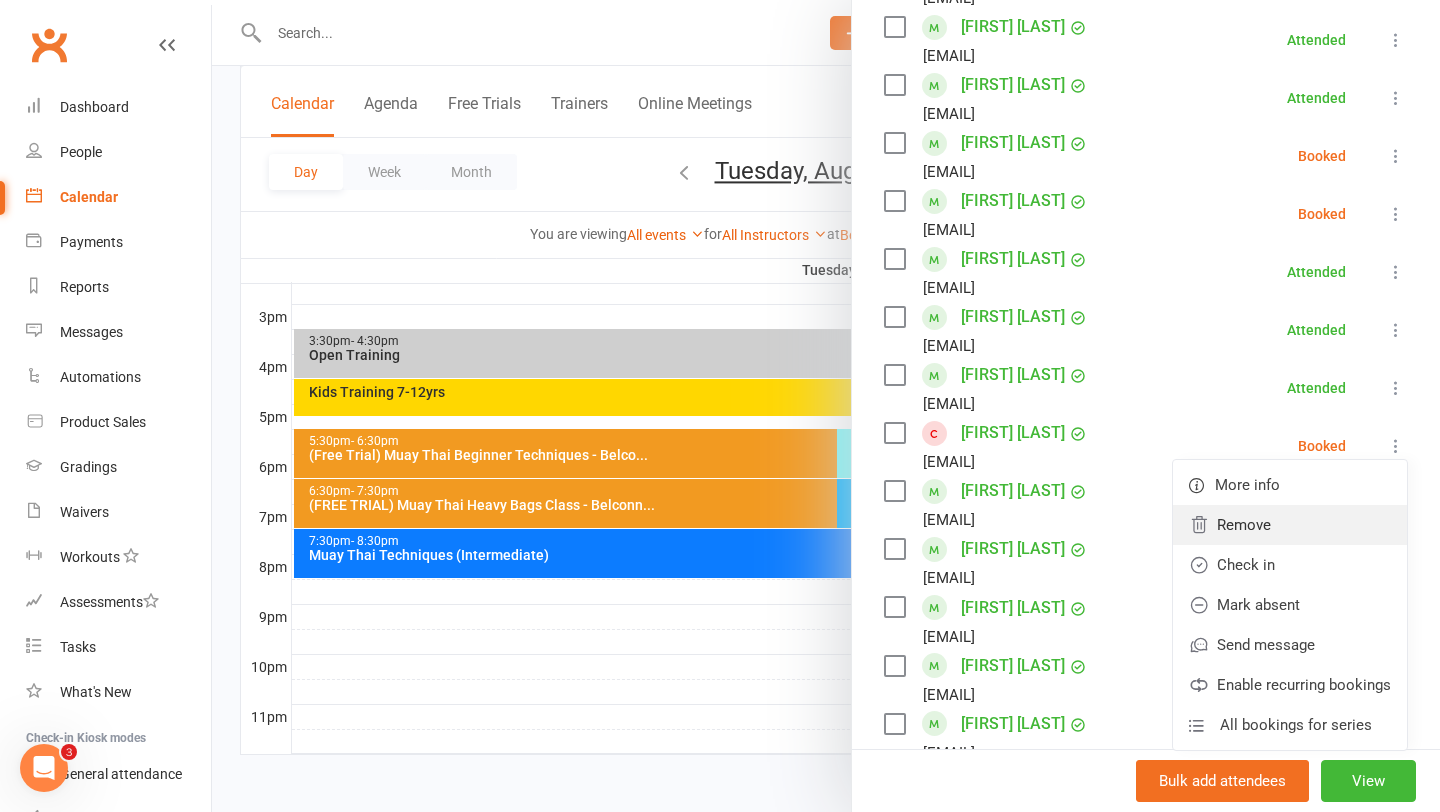 click on "Remove" at bounding box center (1290, 525) 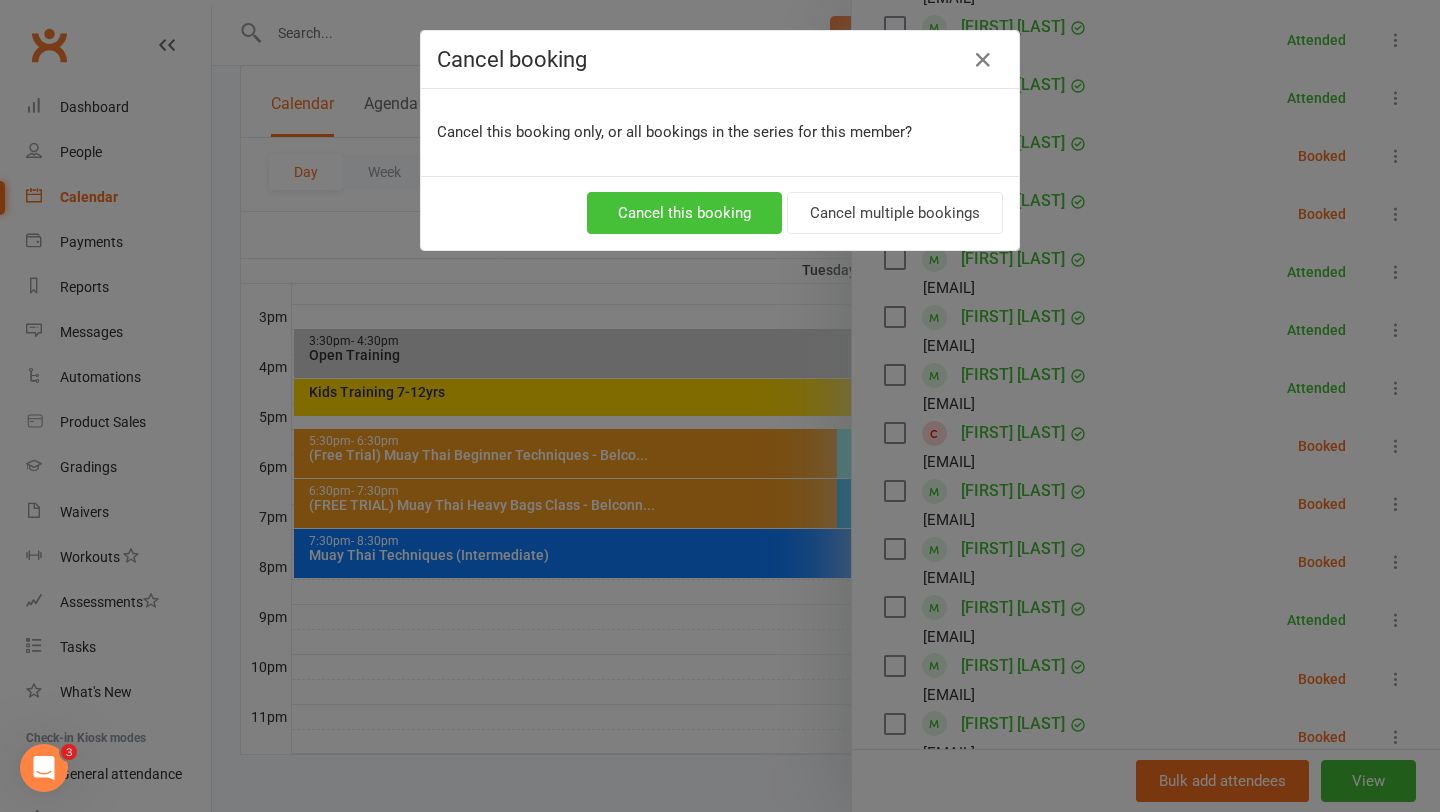click on "Cancel this booking" at bounding box center (684, 213) 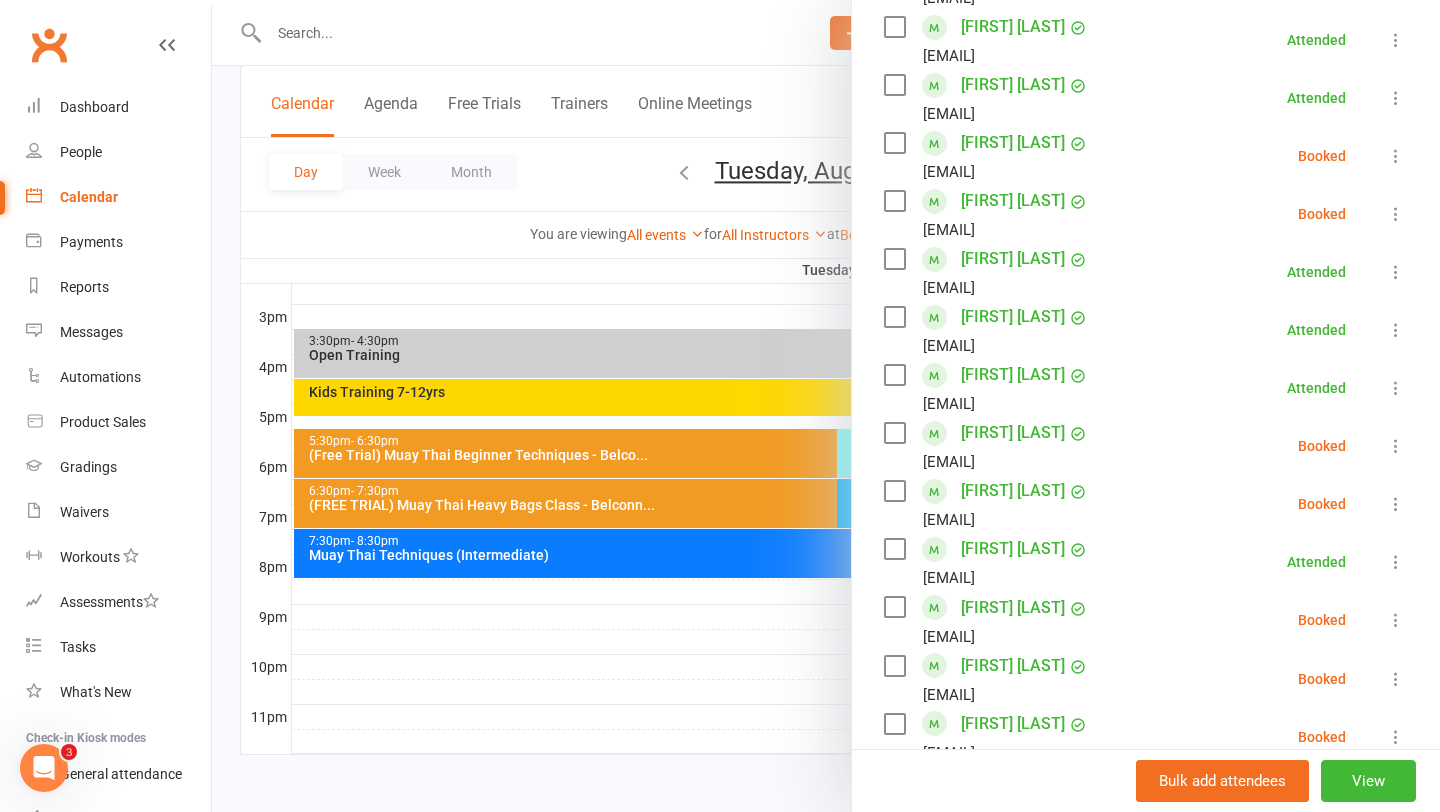 click at bounding box center [826, 406] 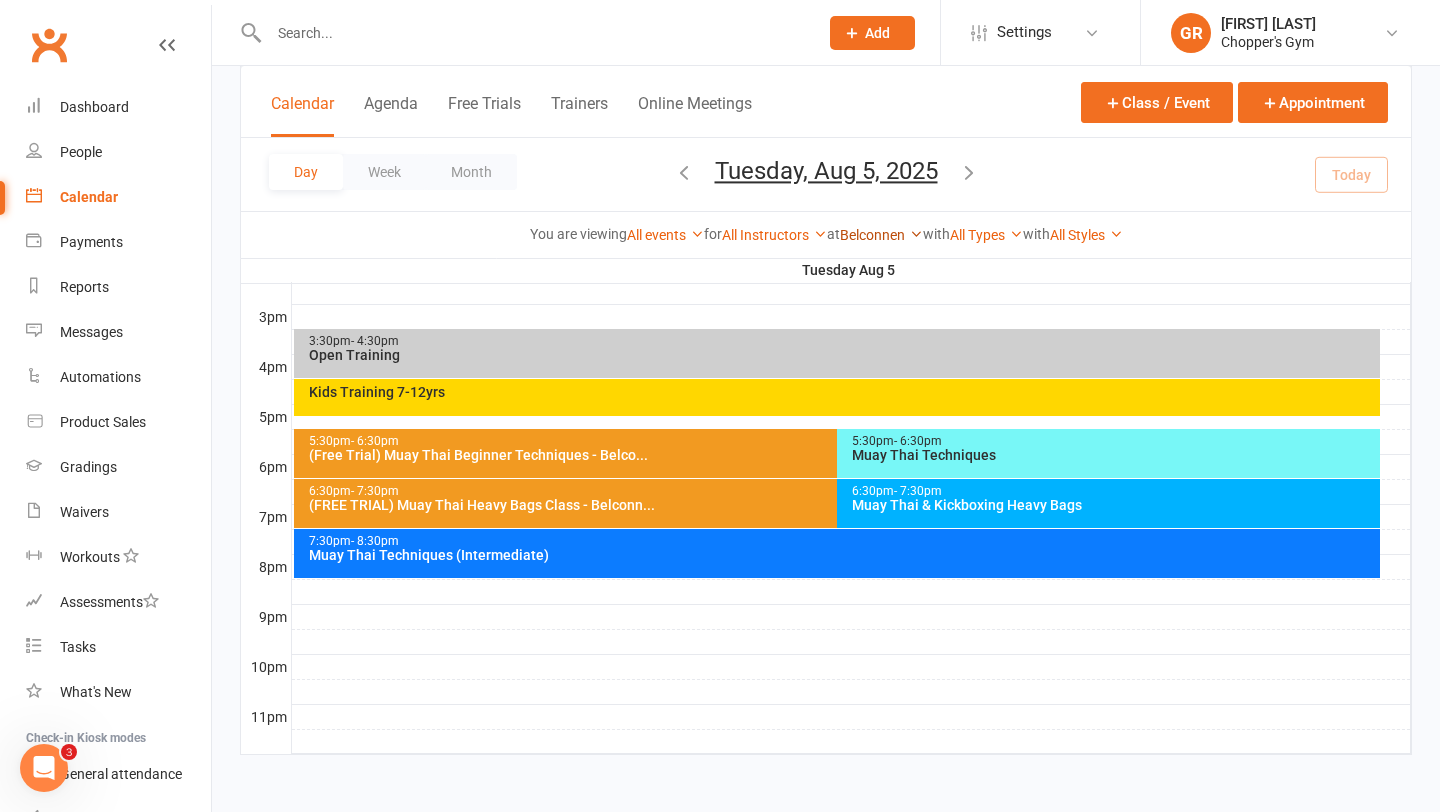 click on "Belconnen" at bounding box center [881, 235] 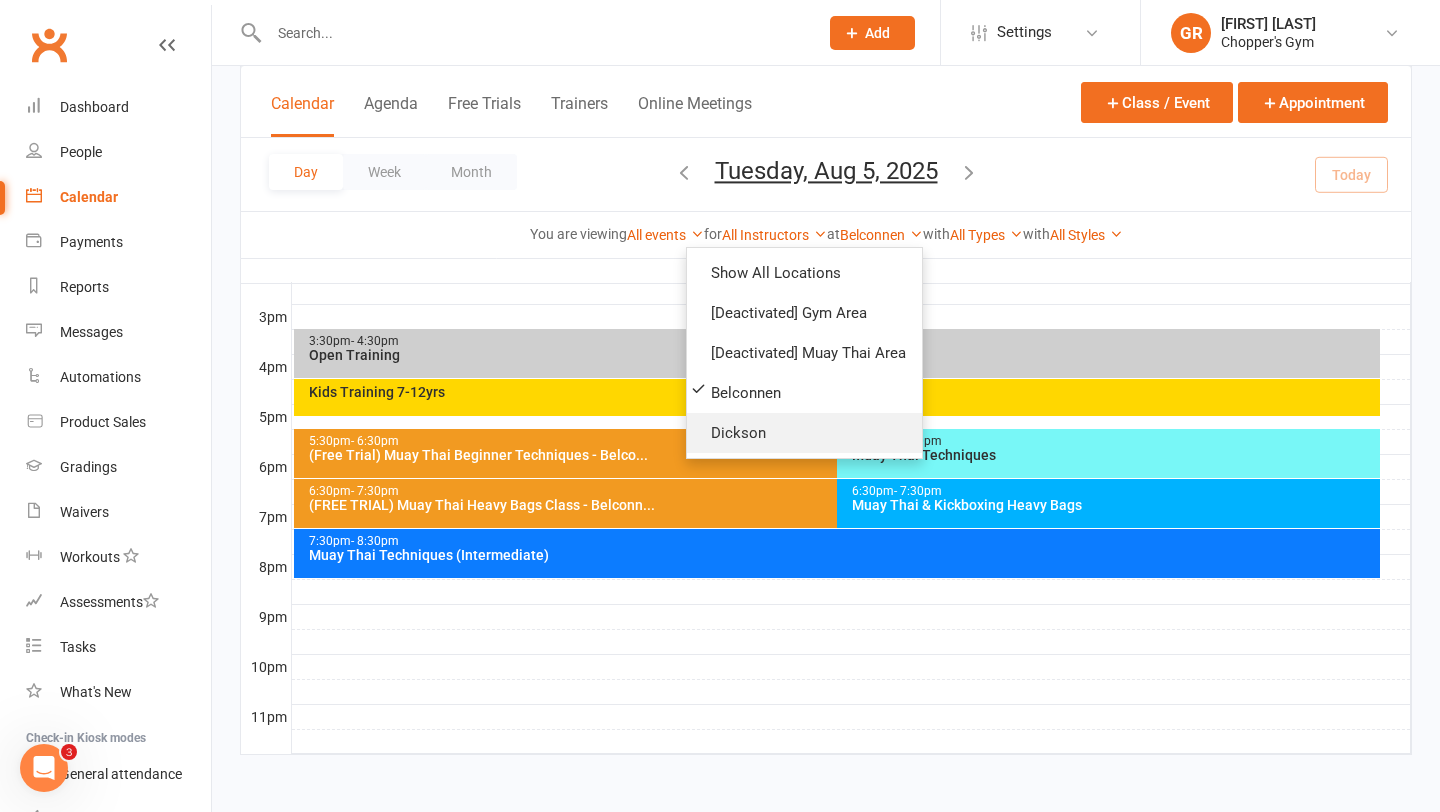 click on "Dickson" at bounding box center (804, 433) 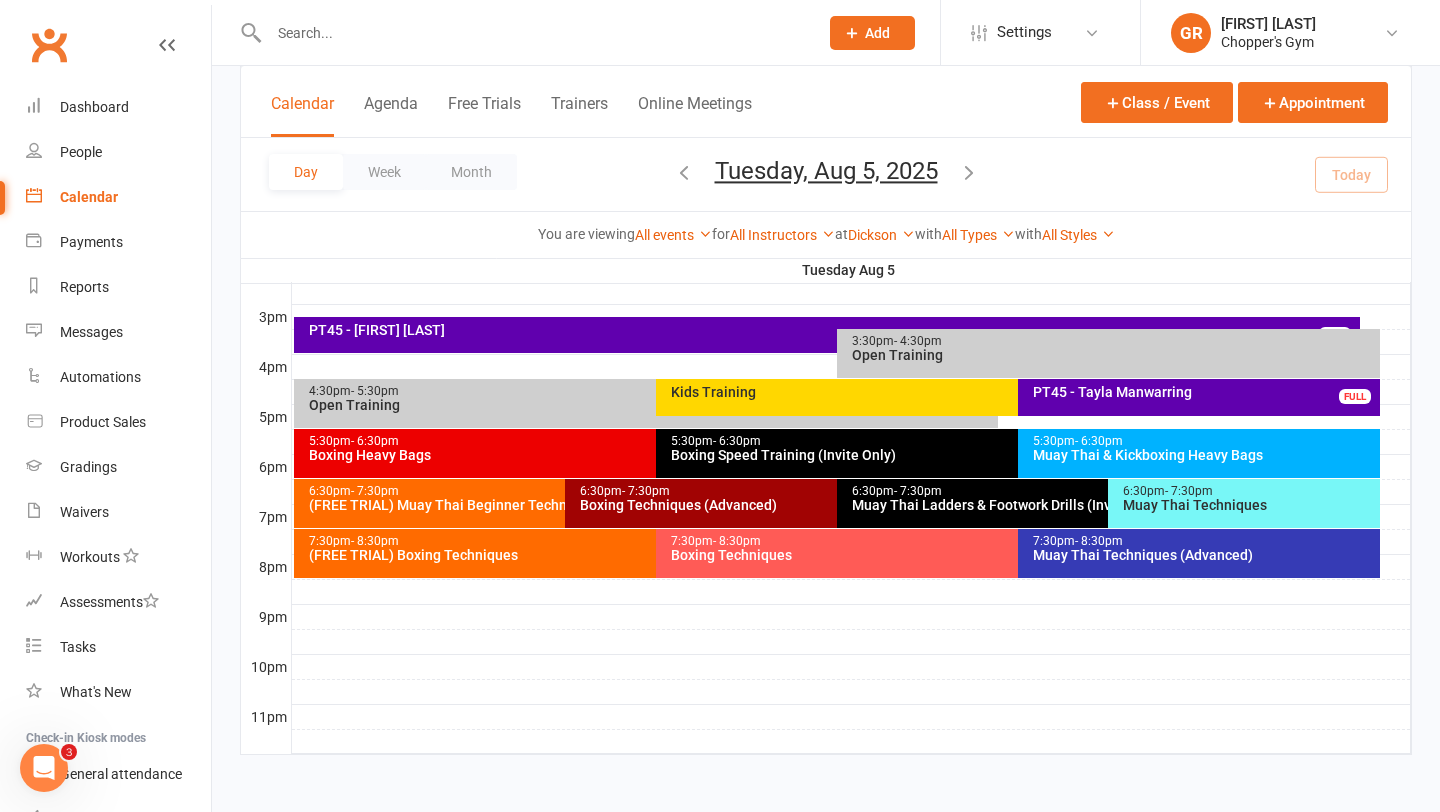 click on "6:30pm  - 7:30pm Muay Thai Techniques" at bounding box center [1244, 503] 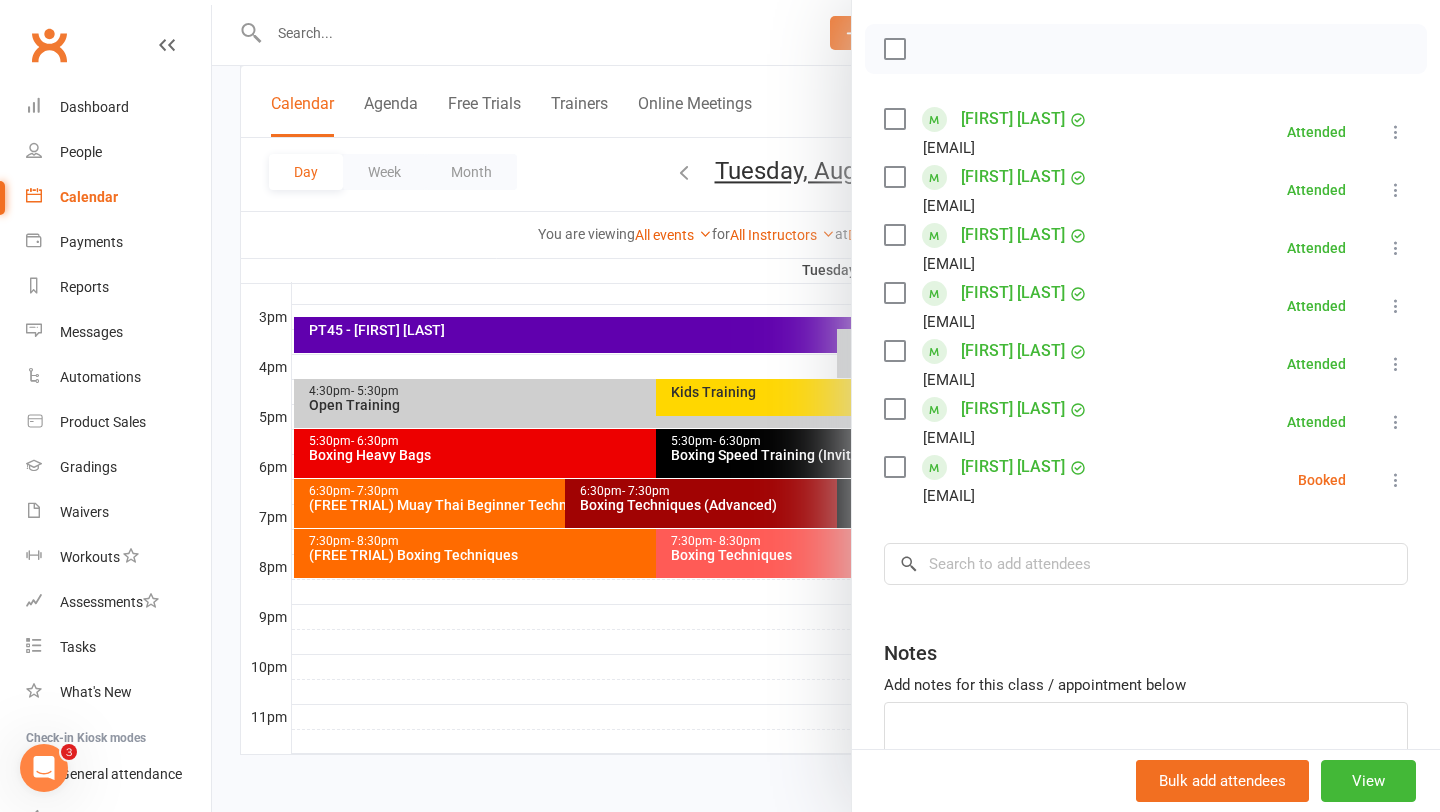 scroll, scrollTop: 299, scrollLeft: 0, axis: vertical 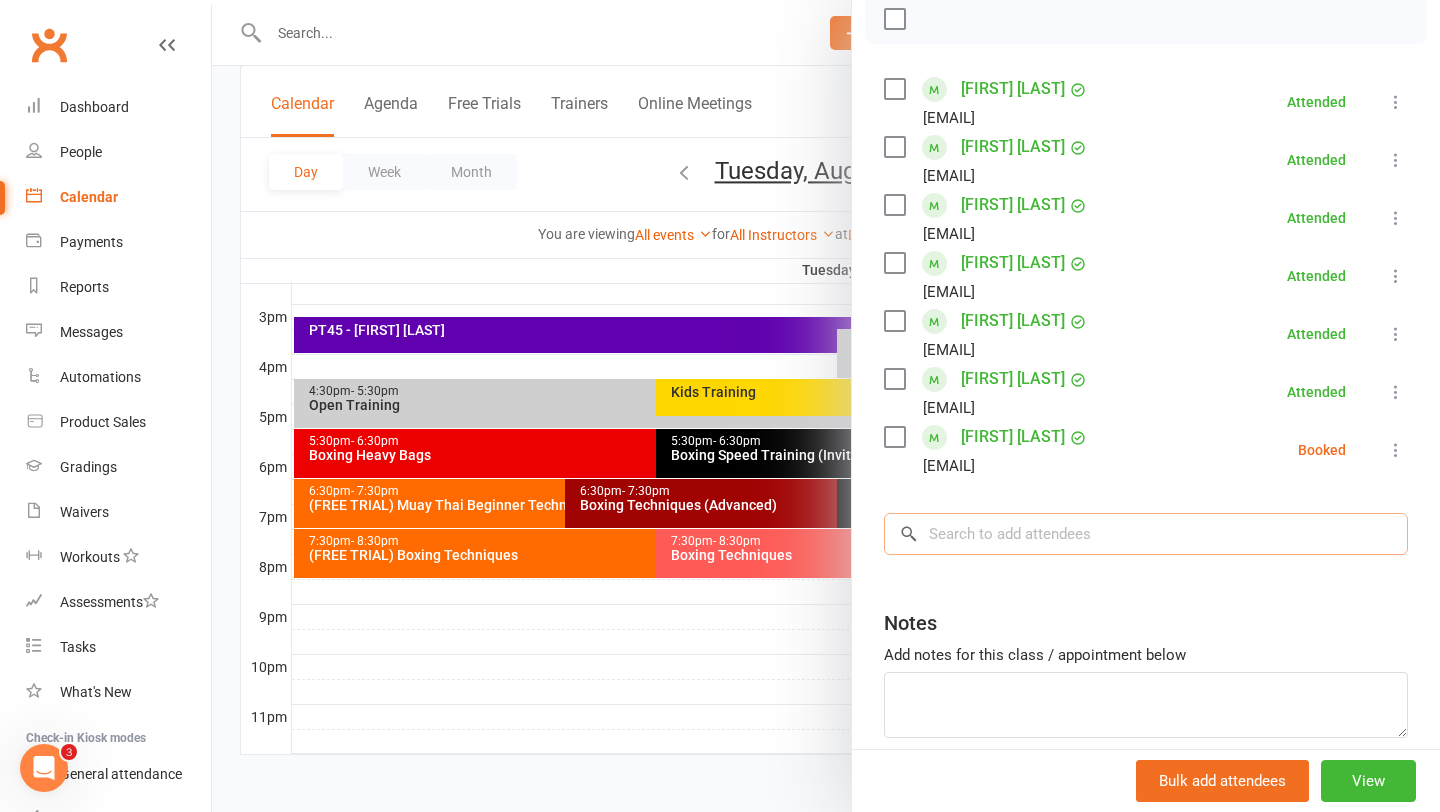click at bounding box center (1146, 534) 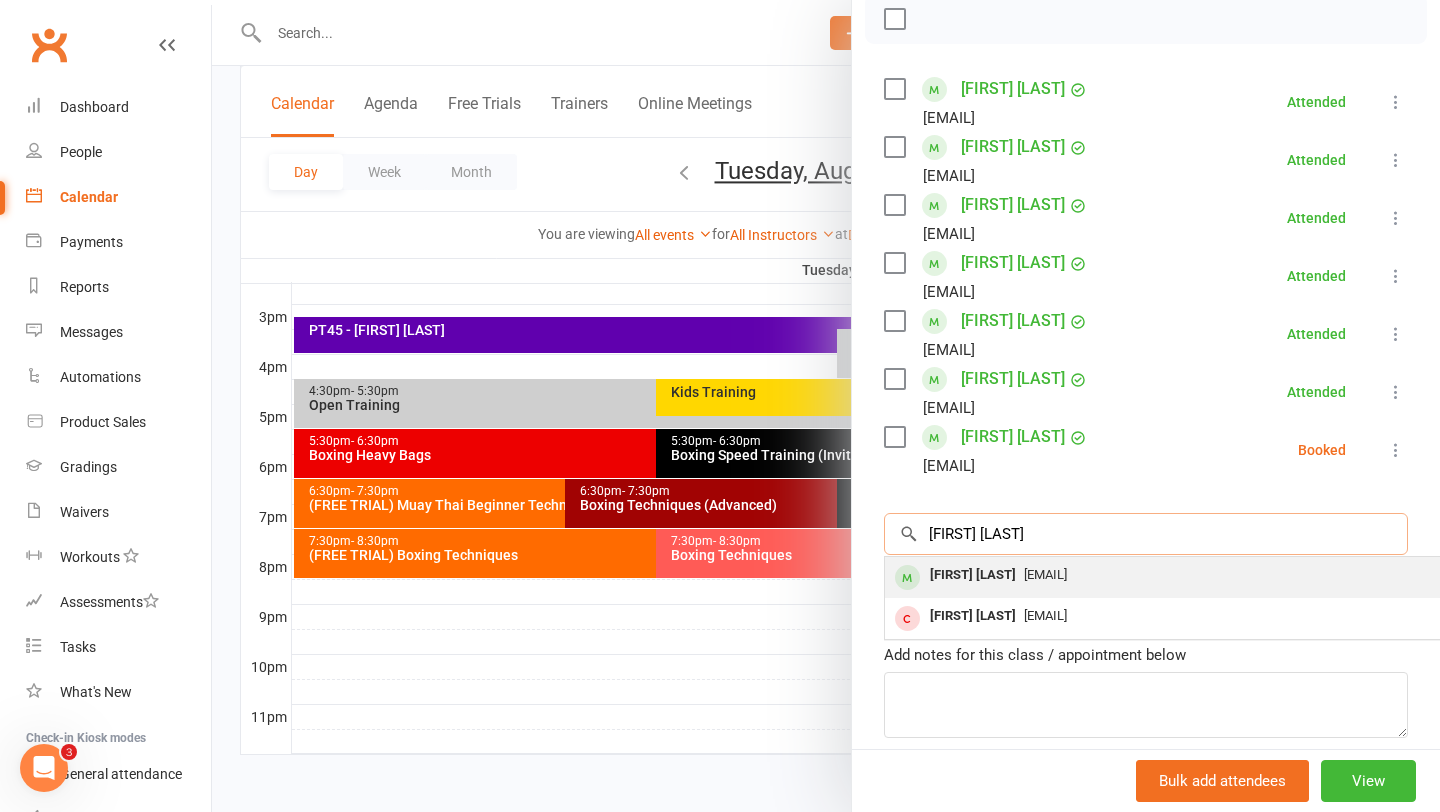 type on "Elke krassoi" 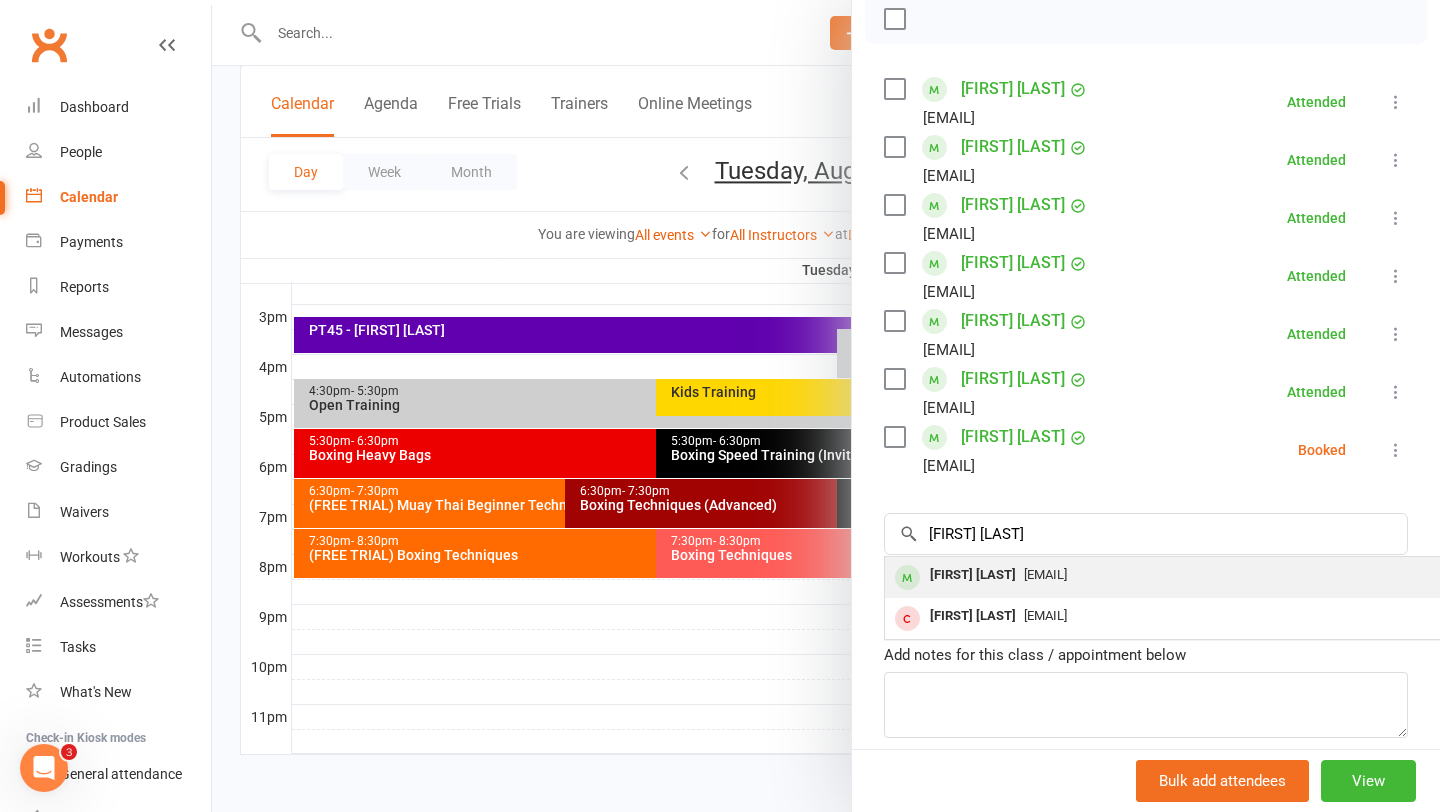 click on "[EMAIL]" at bounding box center (1045, 574) 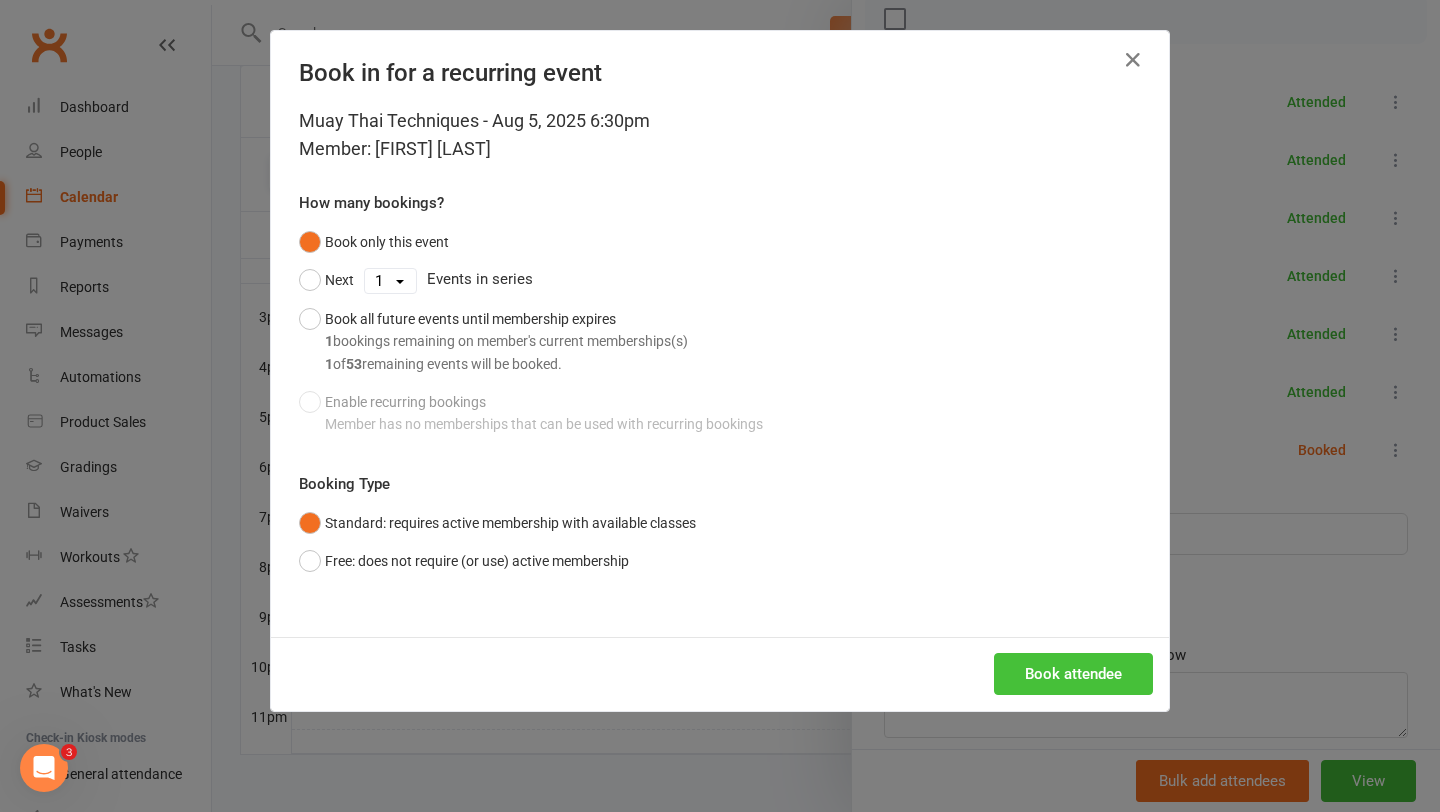 click on "Book attendee" at bounding box center [1073, 674] 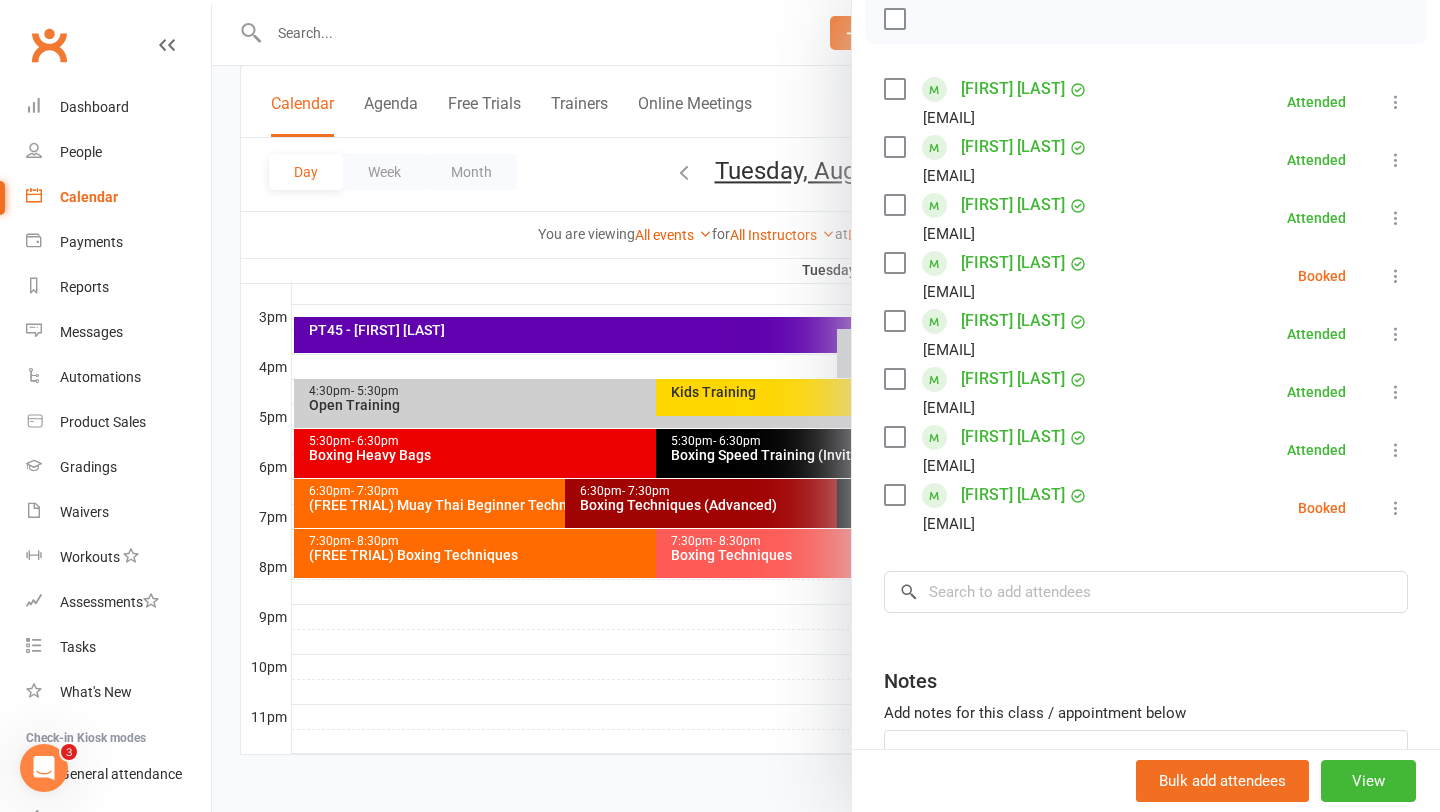 click at bounding box center [894, 263] 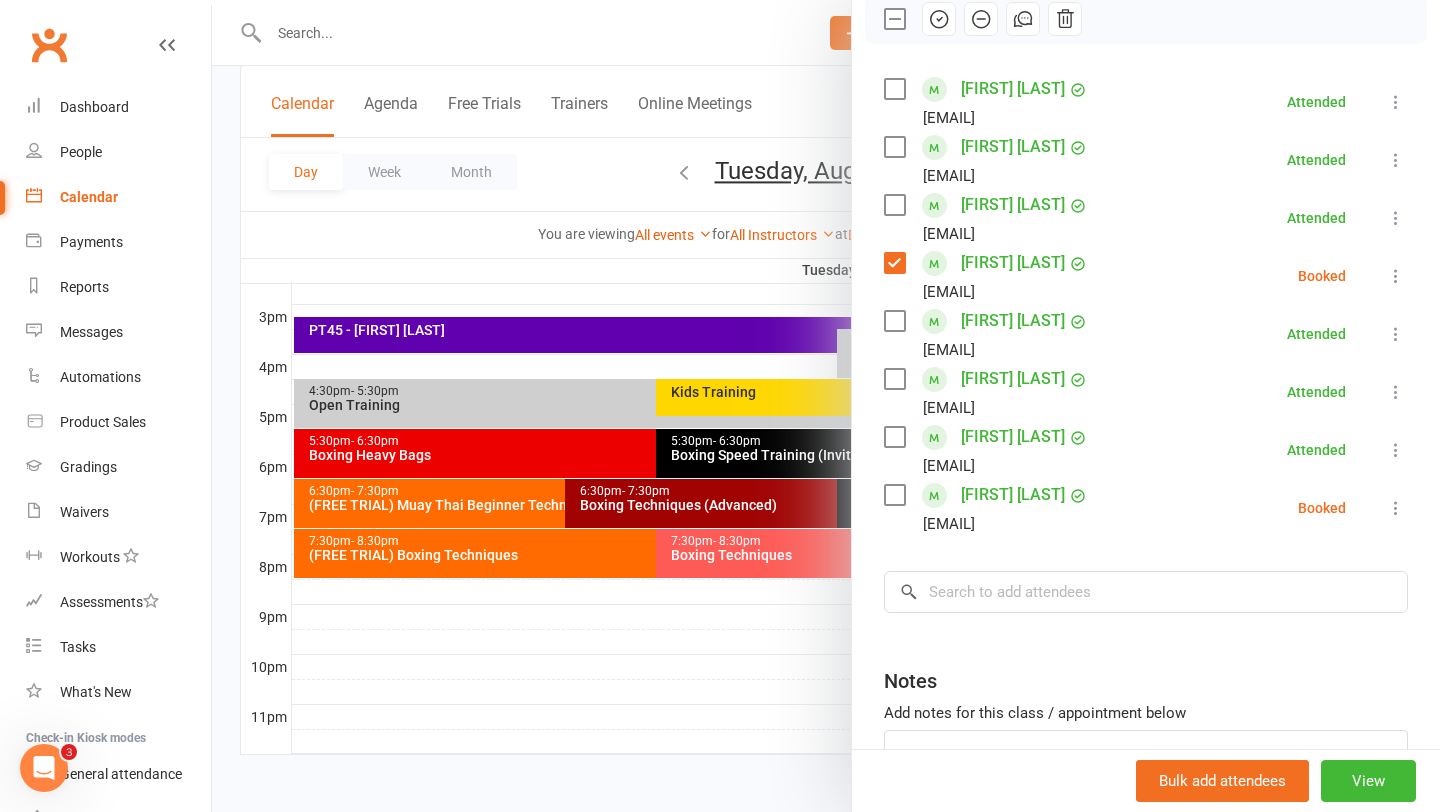 scroll, scrollTop: 107, scrollLeft: 0, axis: vertical 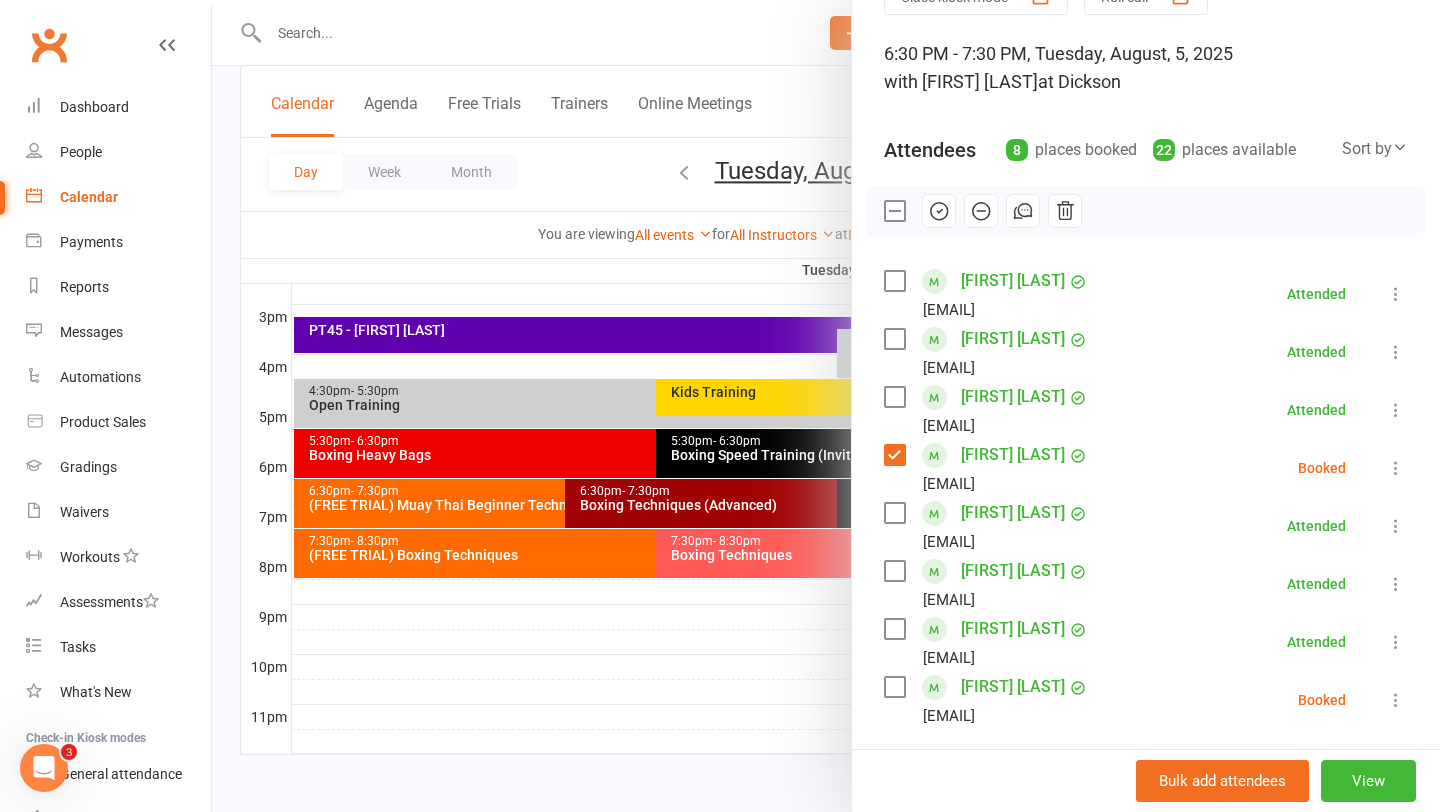 click 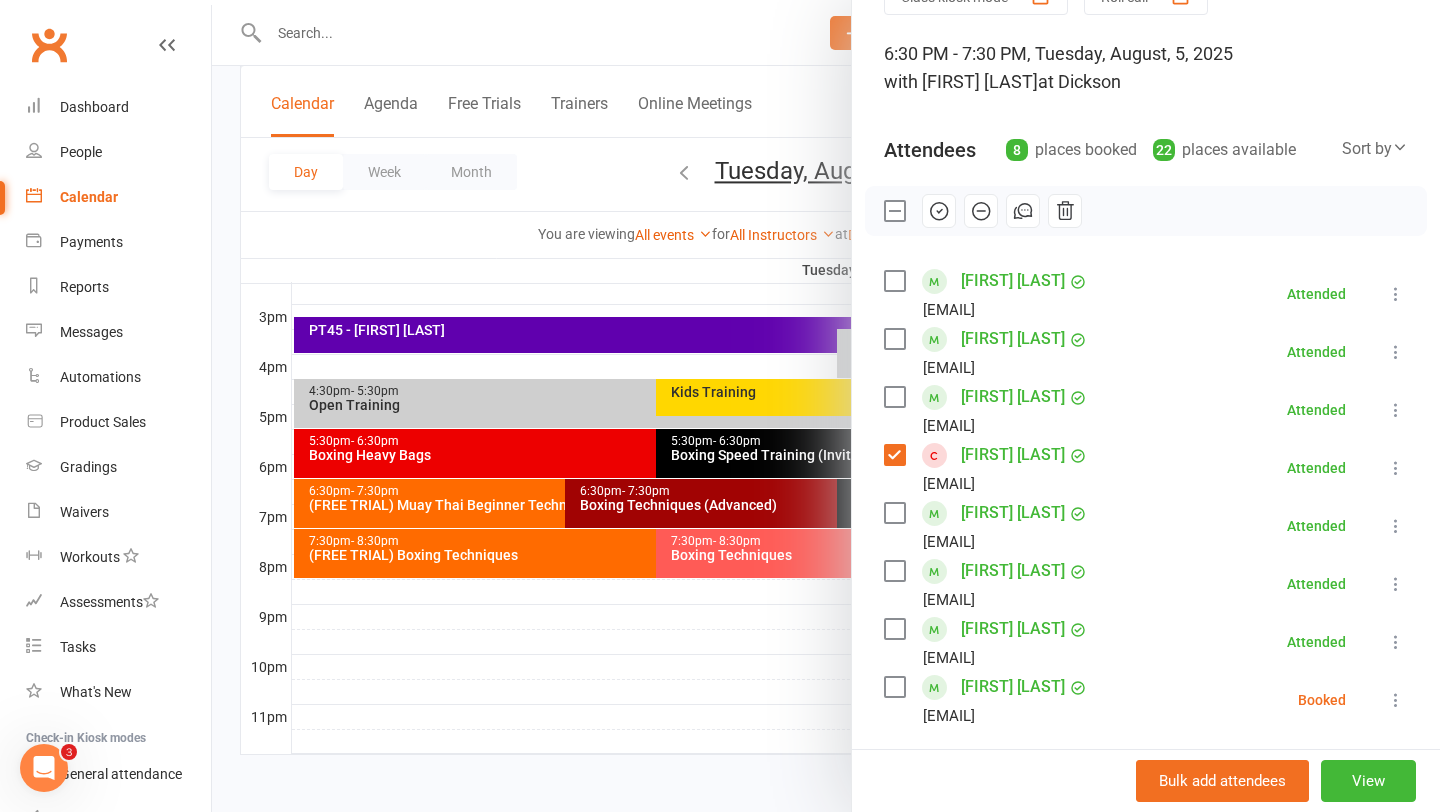 click at bounding box center (826, 406) 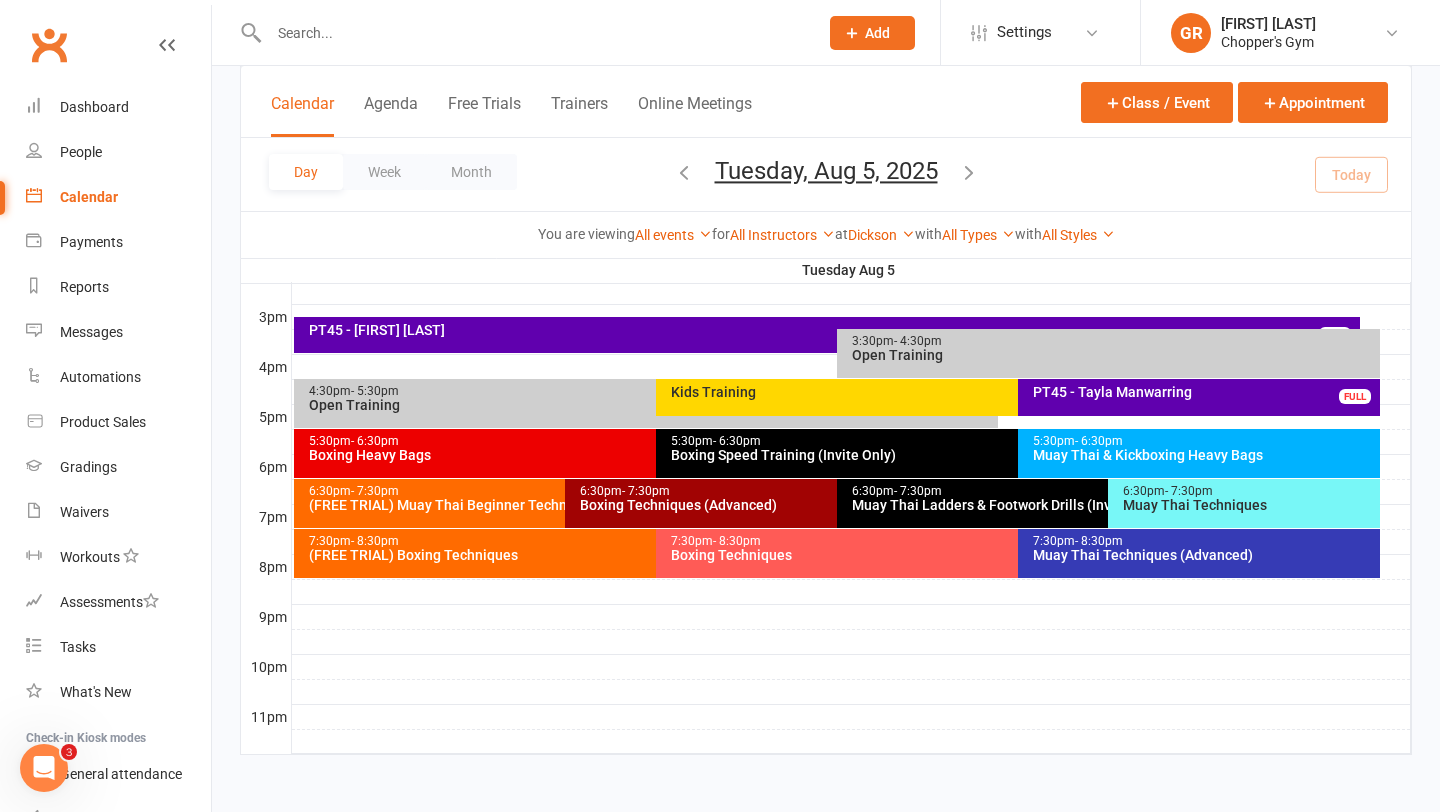 click on "6:30pm  - 7:30pm (FREE TRIAL)  Muay Thai Beginner Technique" at bounding box center [555, 503] 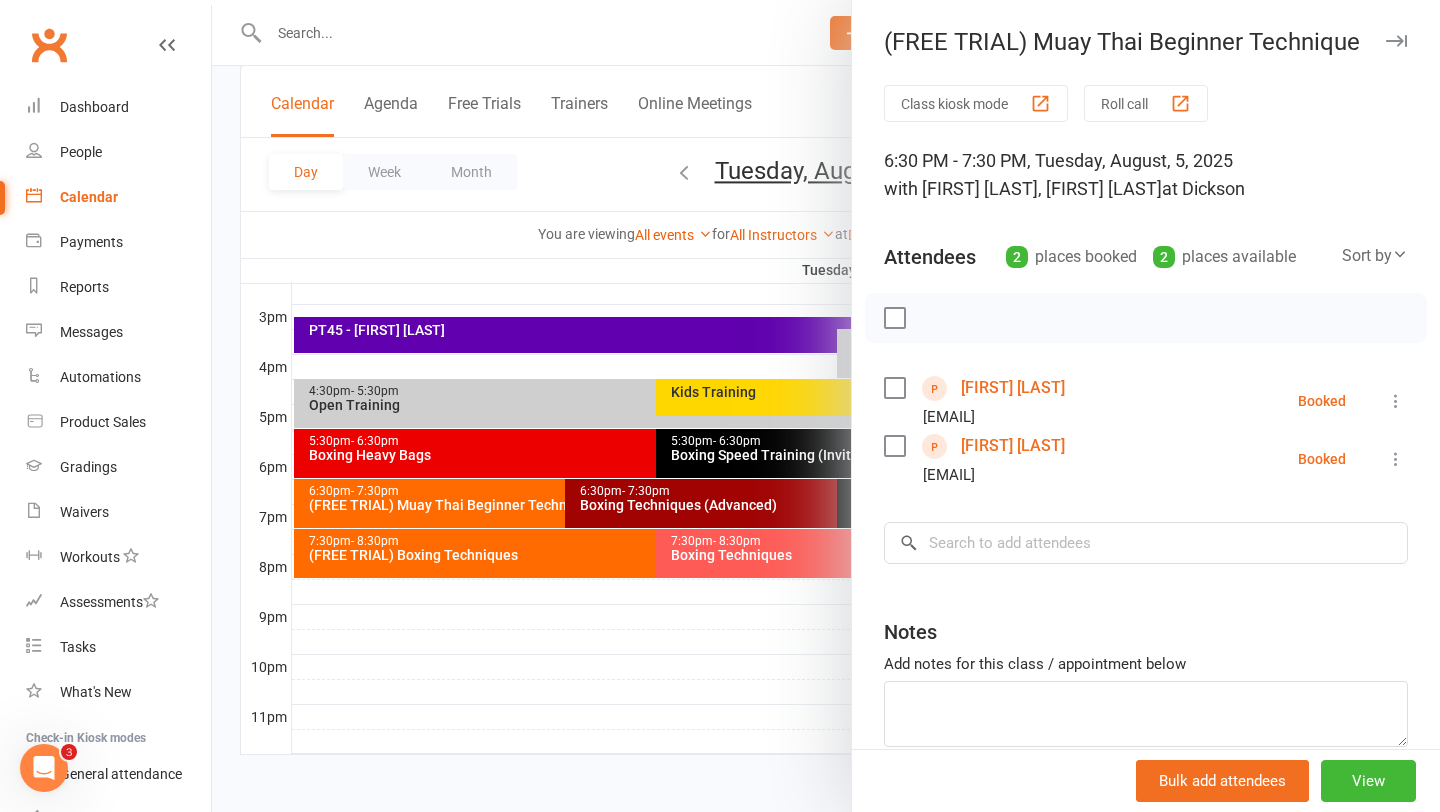 click at bounding box center [826, 406] 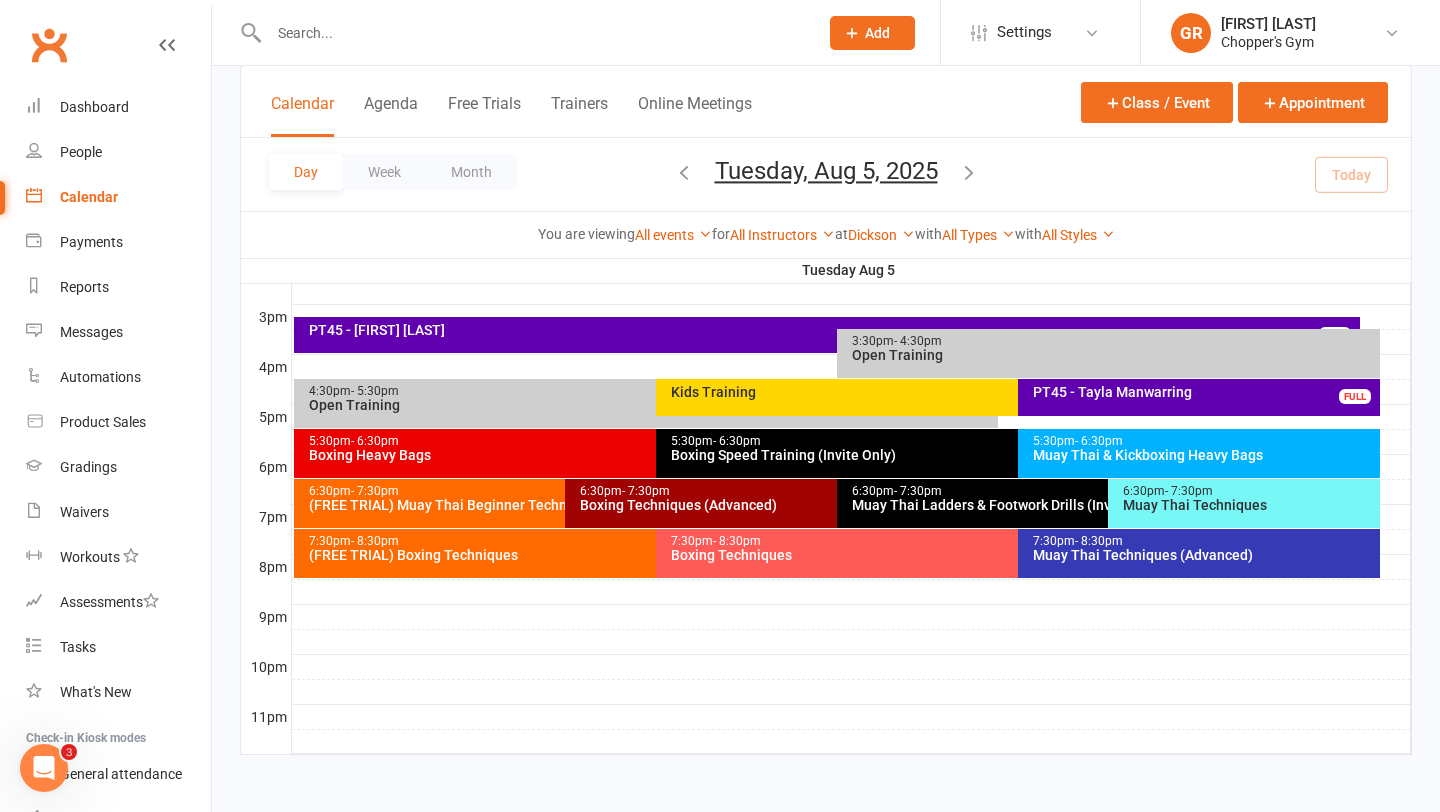 click on "Muay Thai Techniques (Advanced)" at bounding box center [1204, 555] 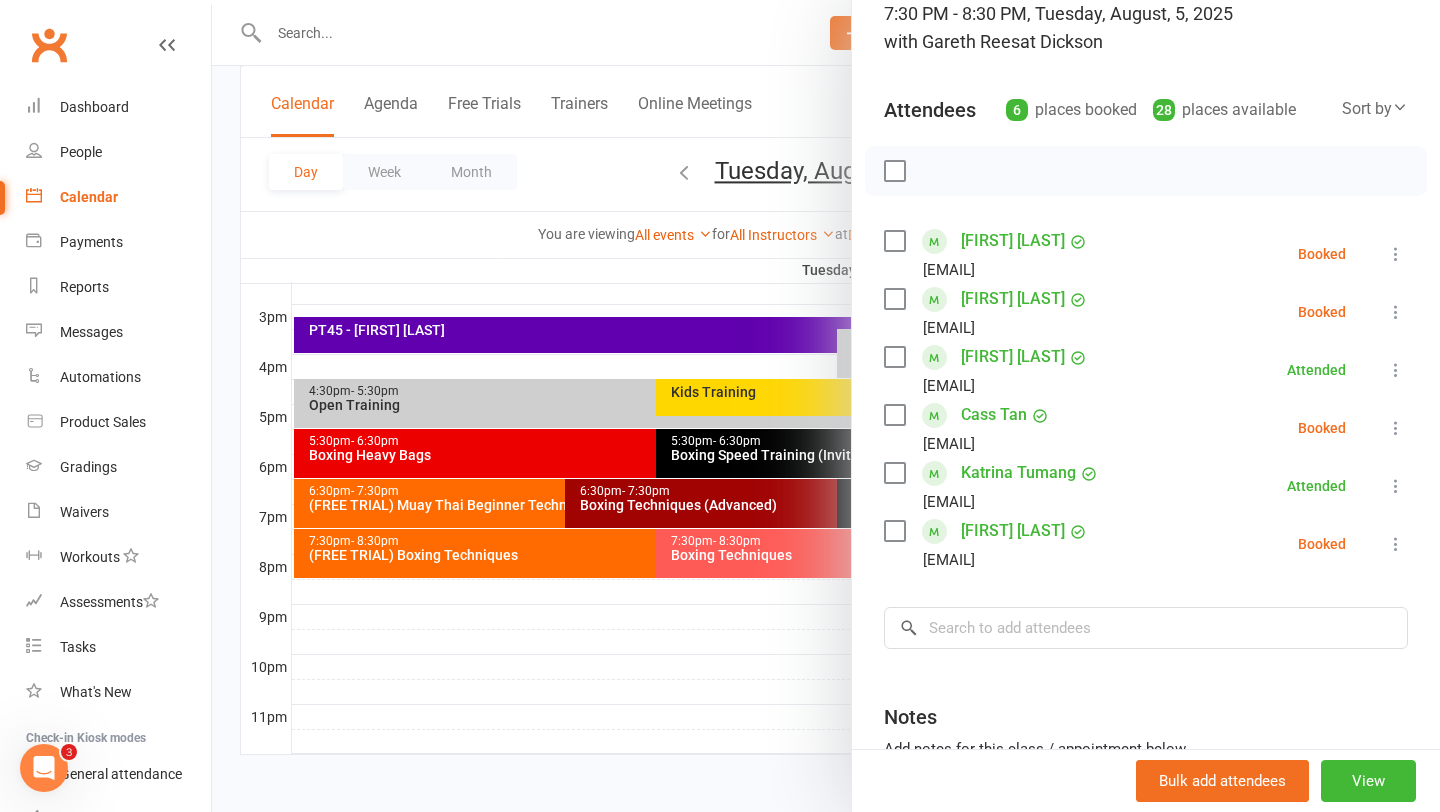 scroll, scrollTop: 184, scrollLeft: 0, axis: vertical 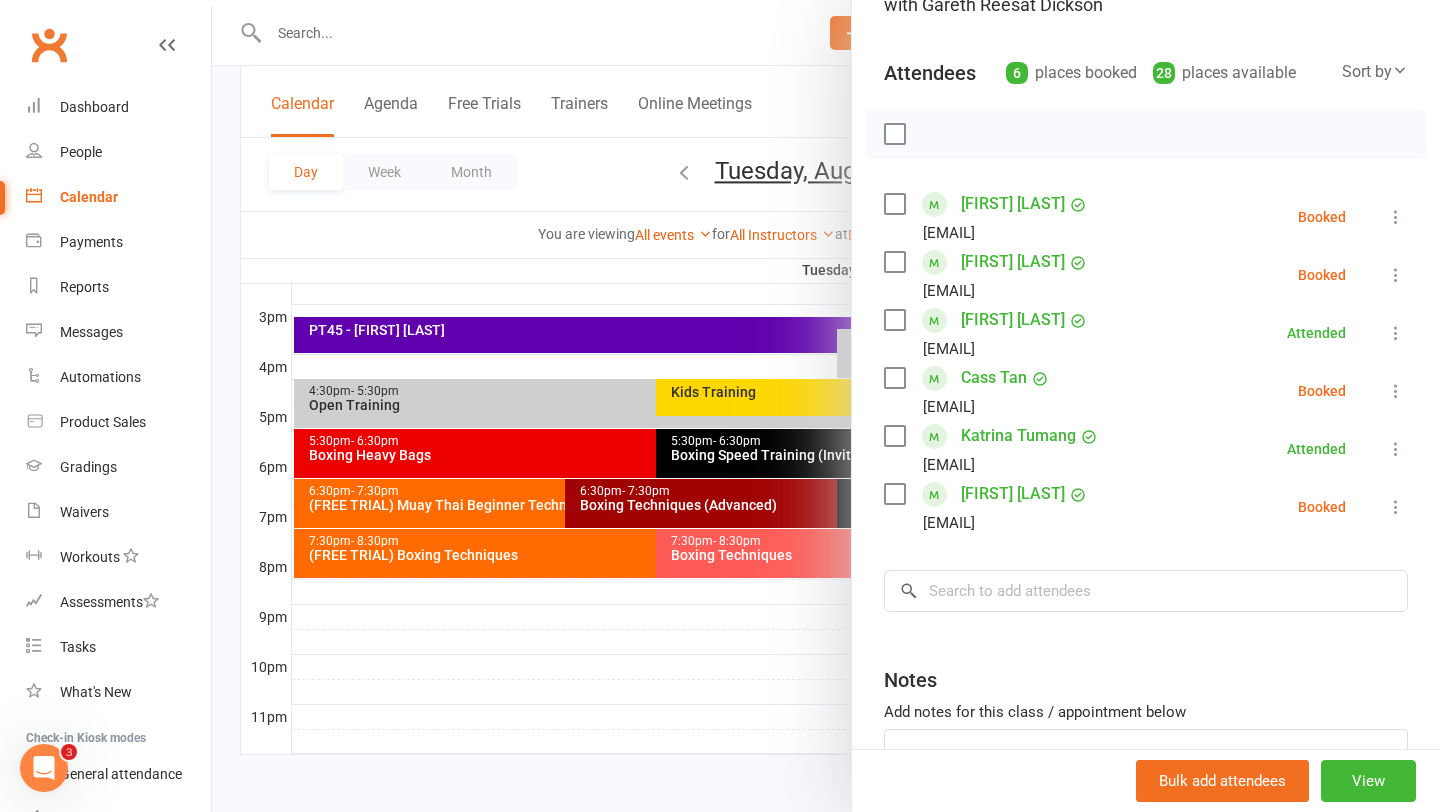 click at bounding box center [826, 406] 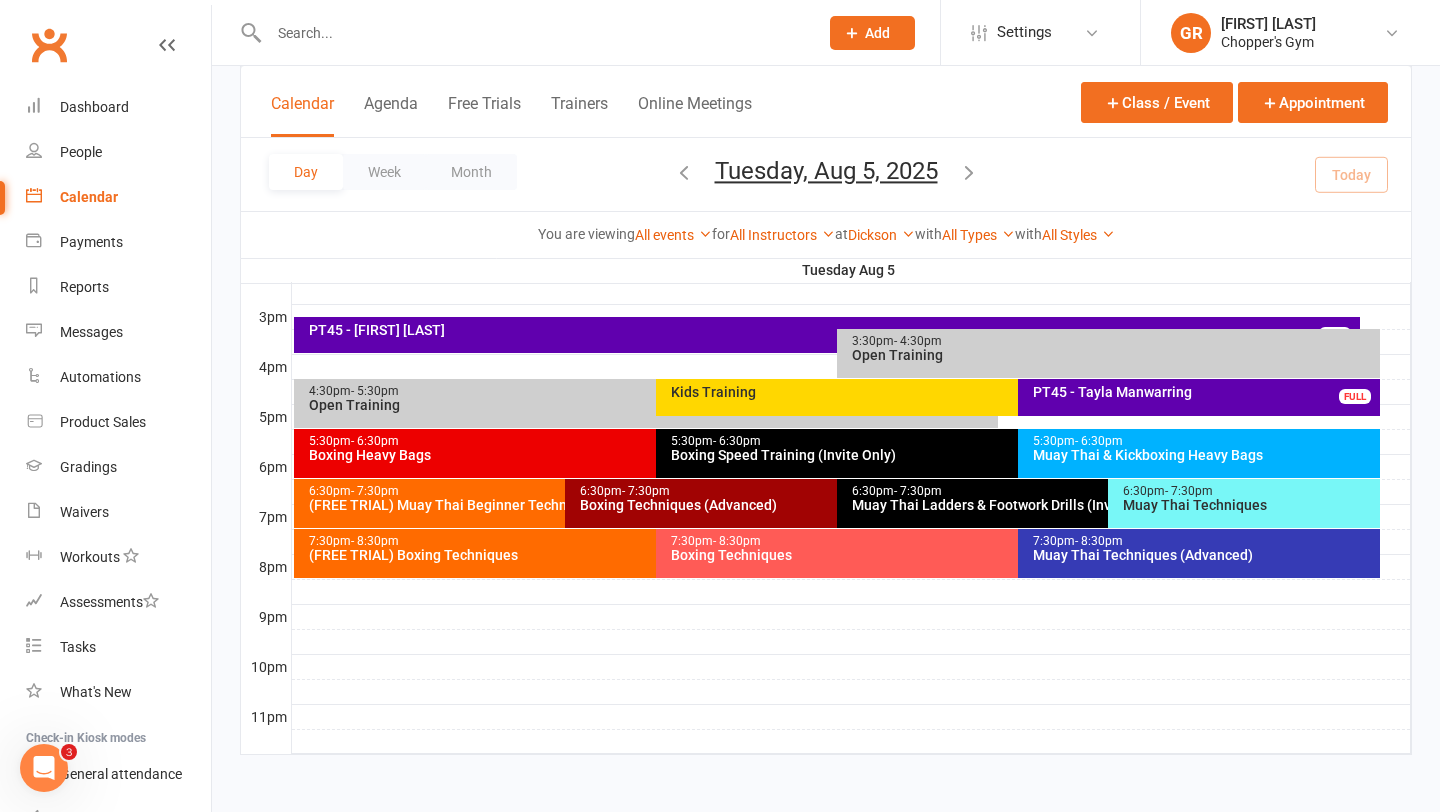 click on "Muay Thai & Kickboxing Heavy Bags" at bounding box center [1204, 455] 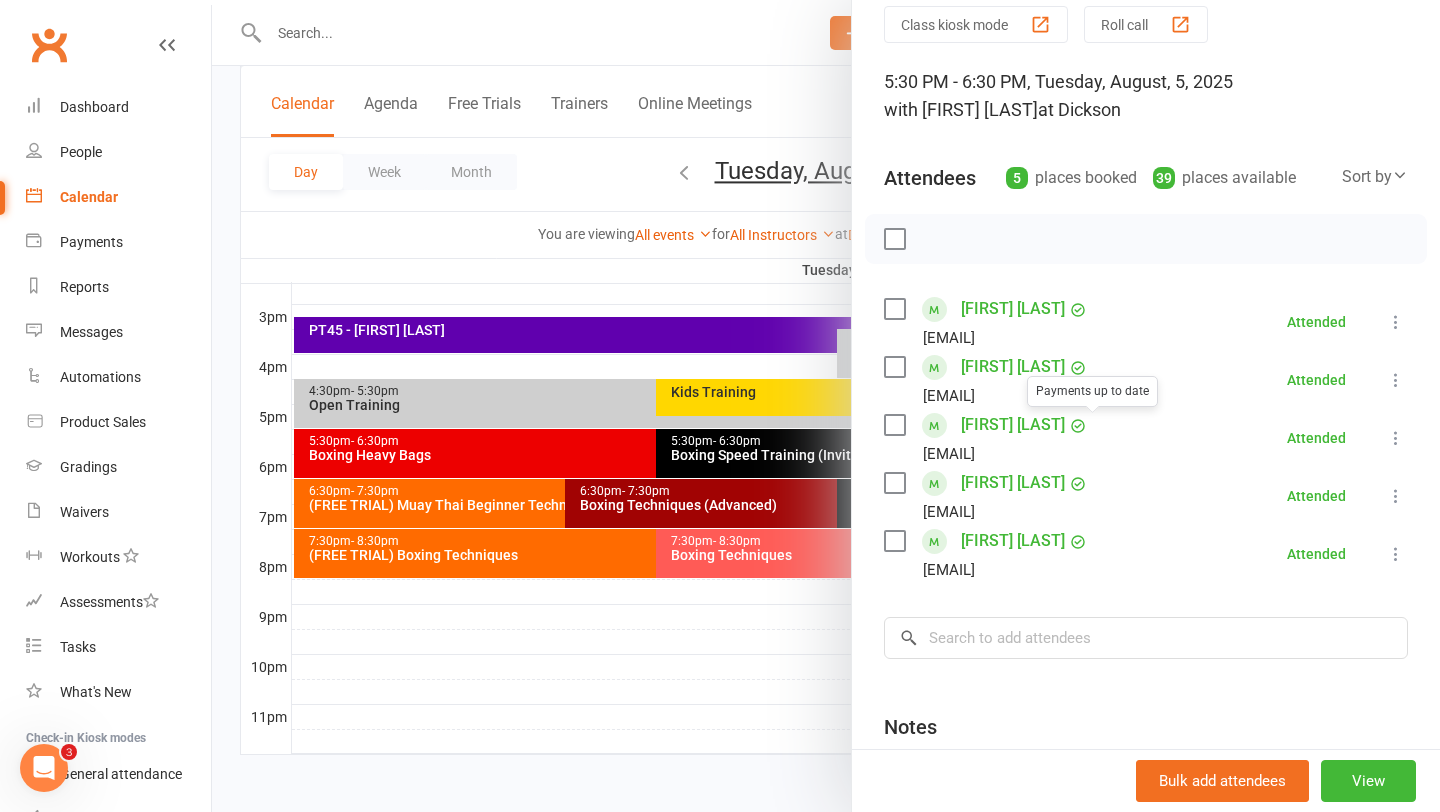 scroll, scrollTop: 124, scrollLeft: 0, axis: vertical 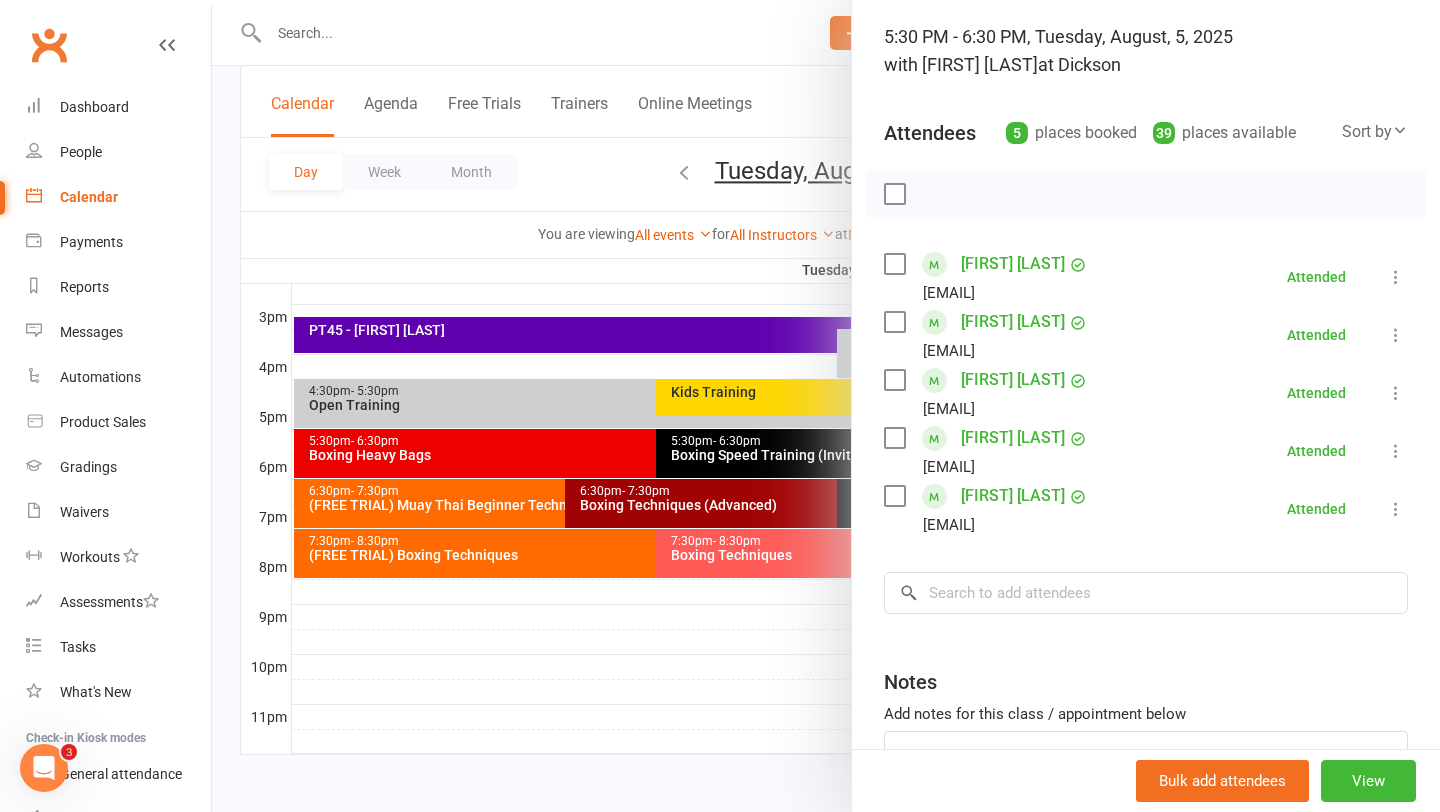 click at bounding box center (826, 406) 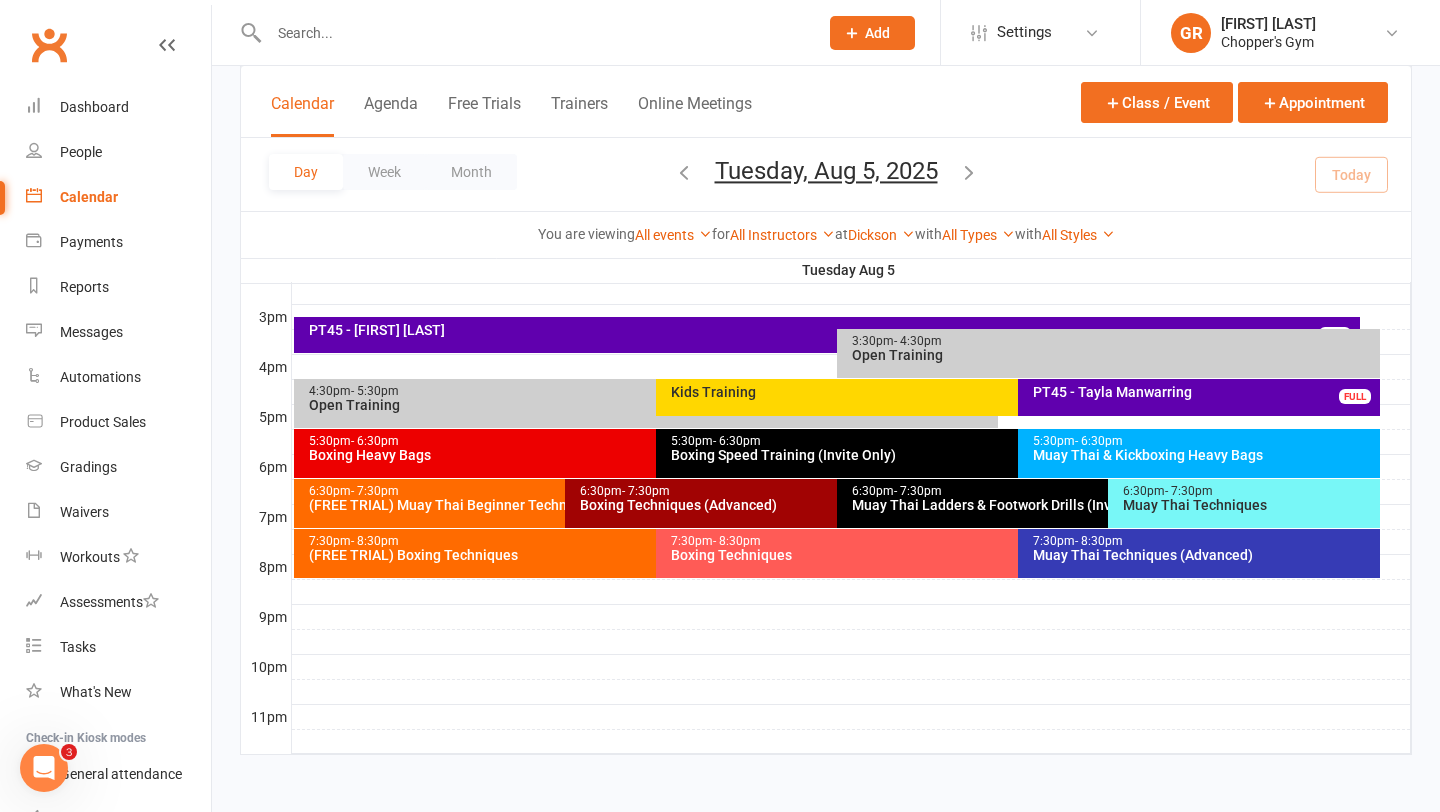click on "Boxing Techniques (Advanced)" at bounding box center (831, 505) 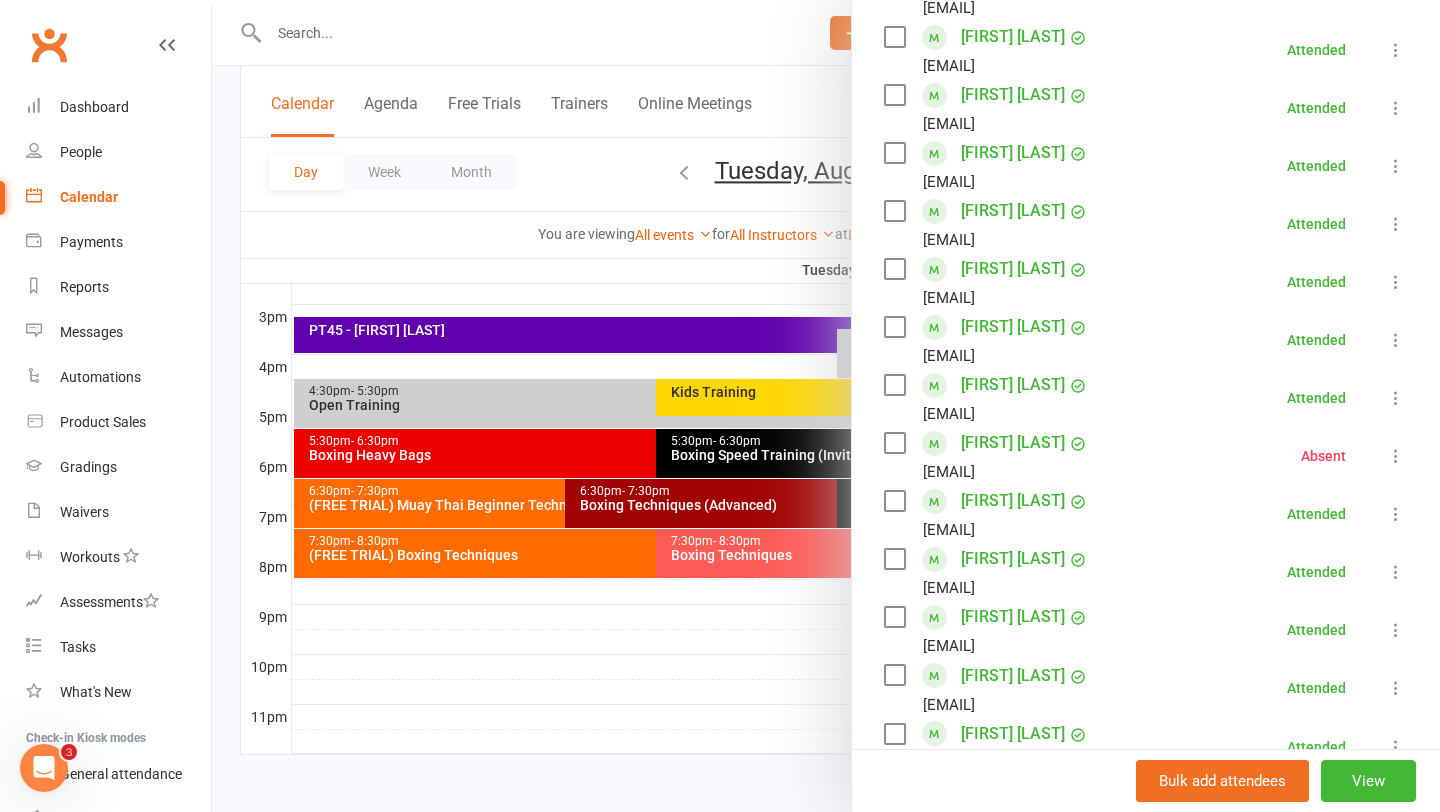scroll, scrollTop: 994, scrollLeft: 0, axis: vertical 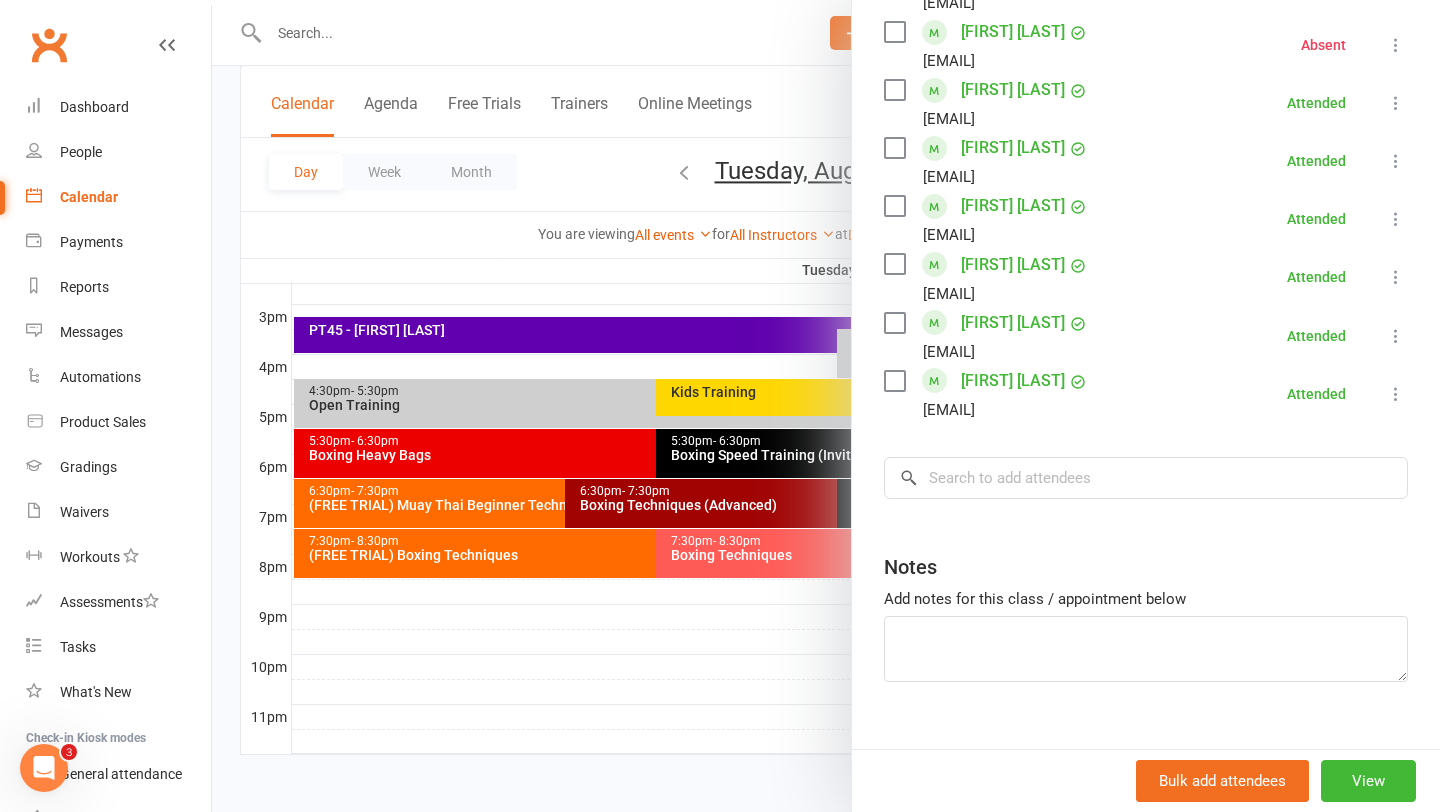 click at bounding box center (826, 406) 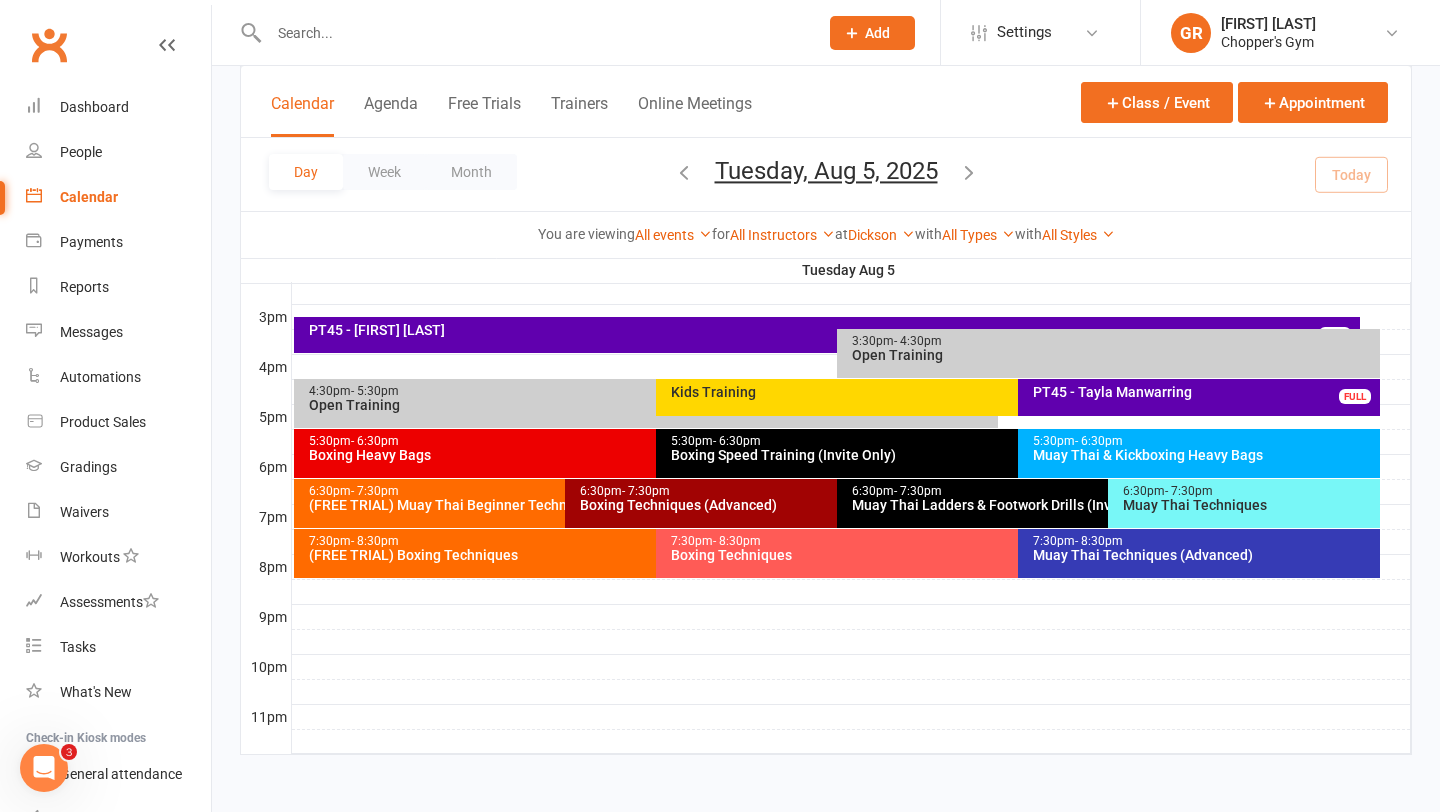 click on "Muay Thai Techniques" at bounding box center (1249, 505) 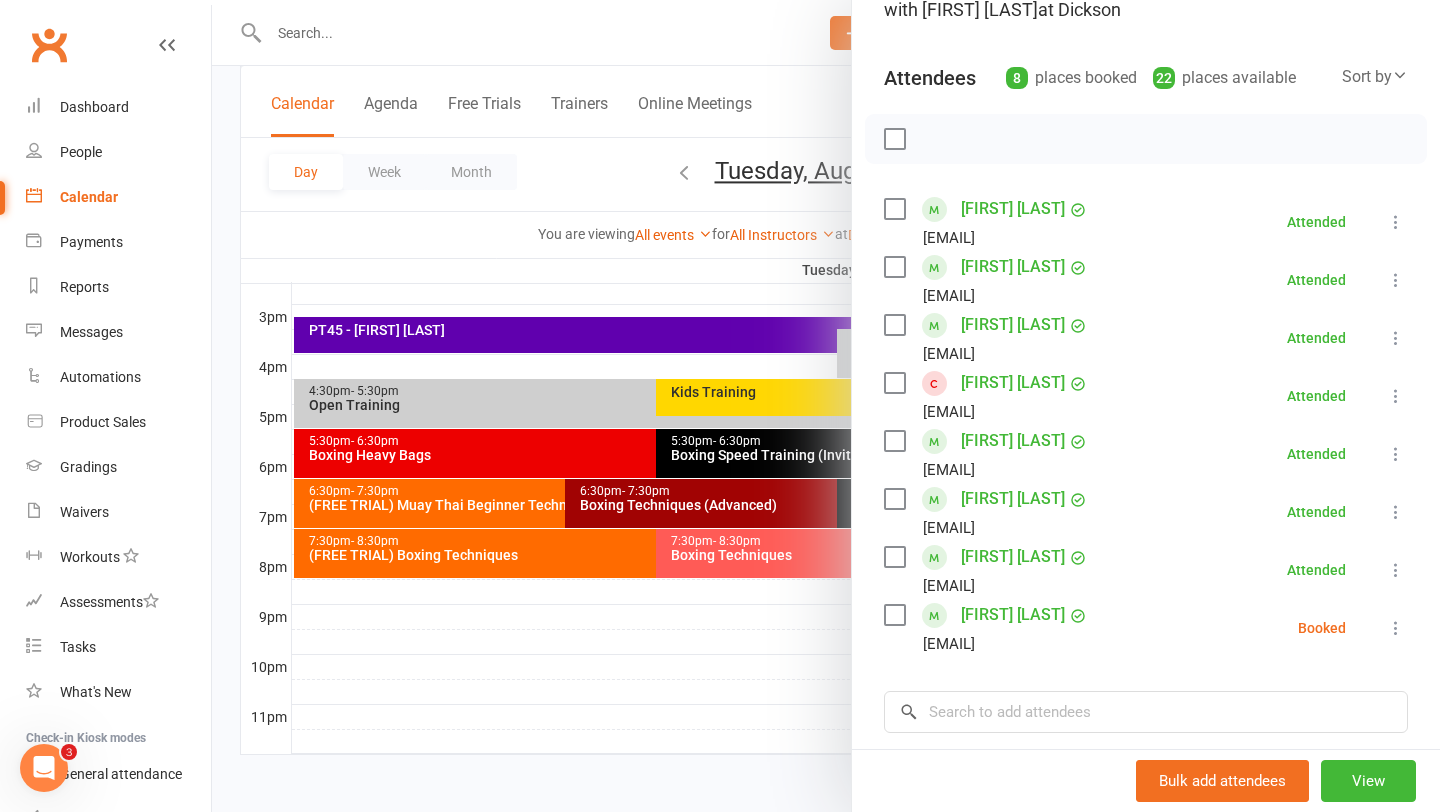 scroll, scrollTop: 184, scrollLeft: 0, axis: vertical 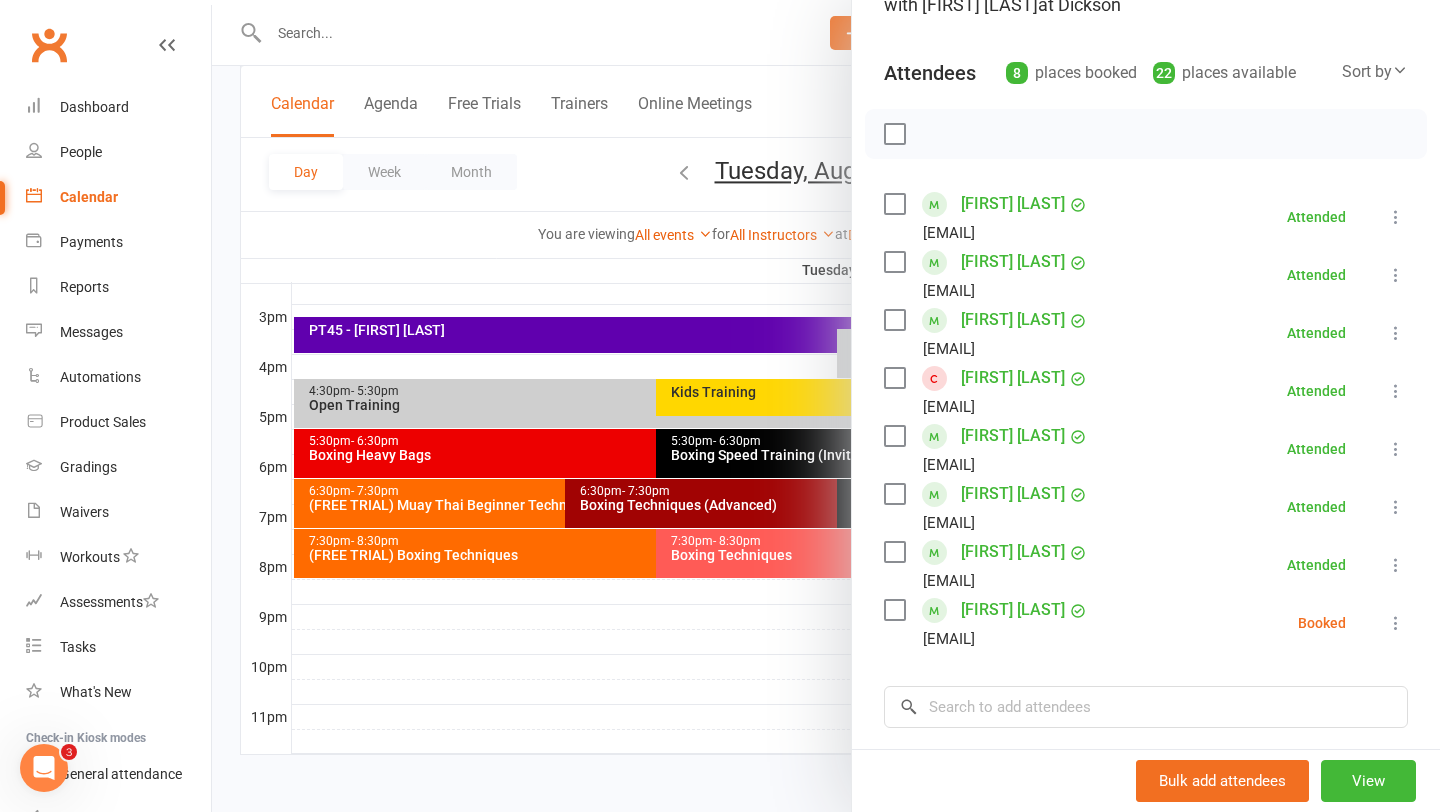 click at bounding box center (826, 406) 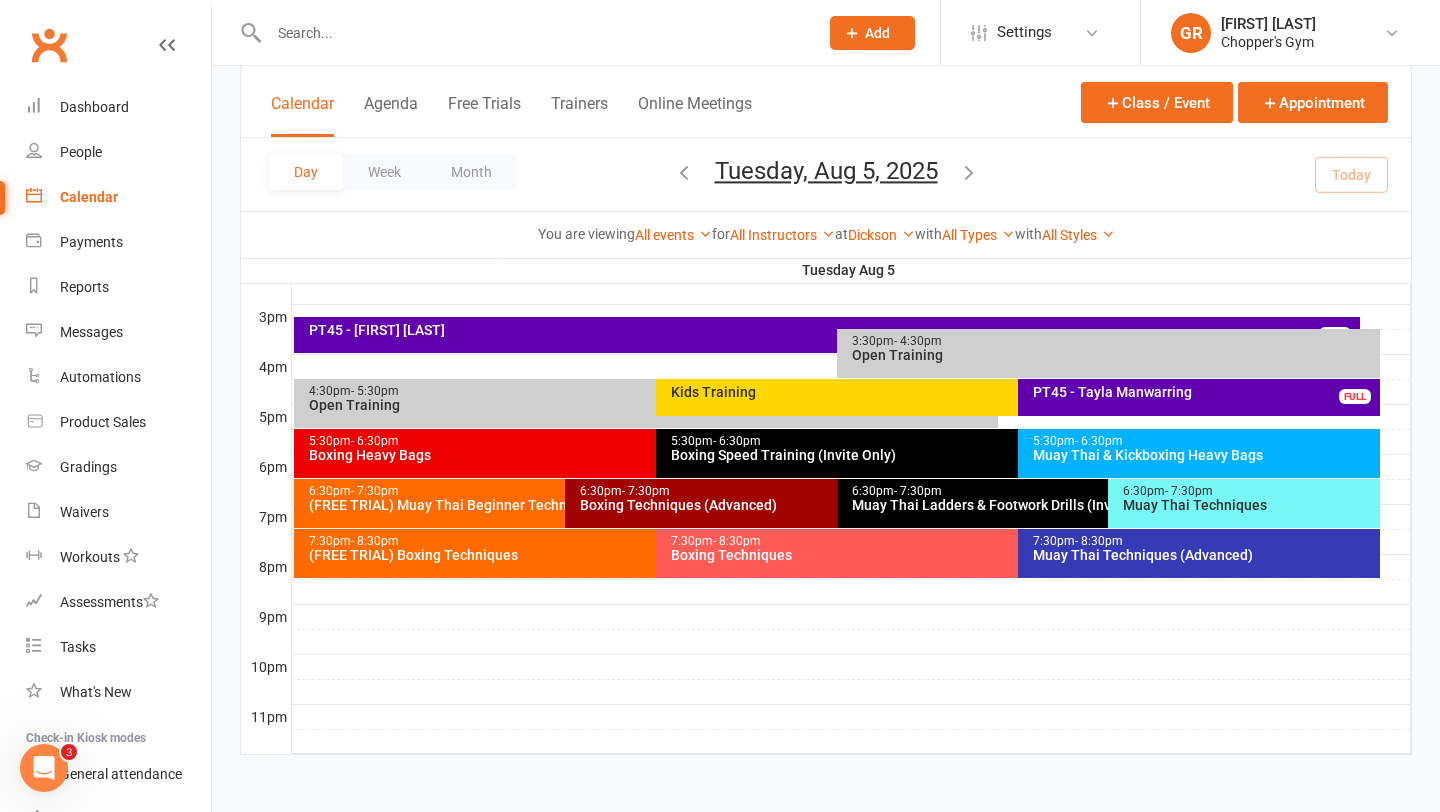 click on "Muay Thai & Kickboxing Heavy Bags" at bounding box center [1204, 455] 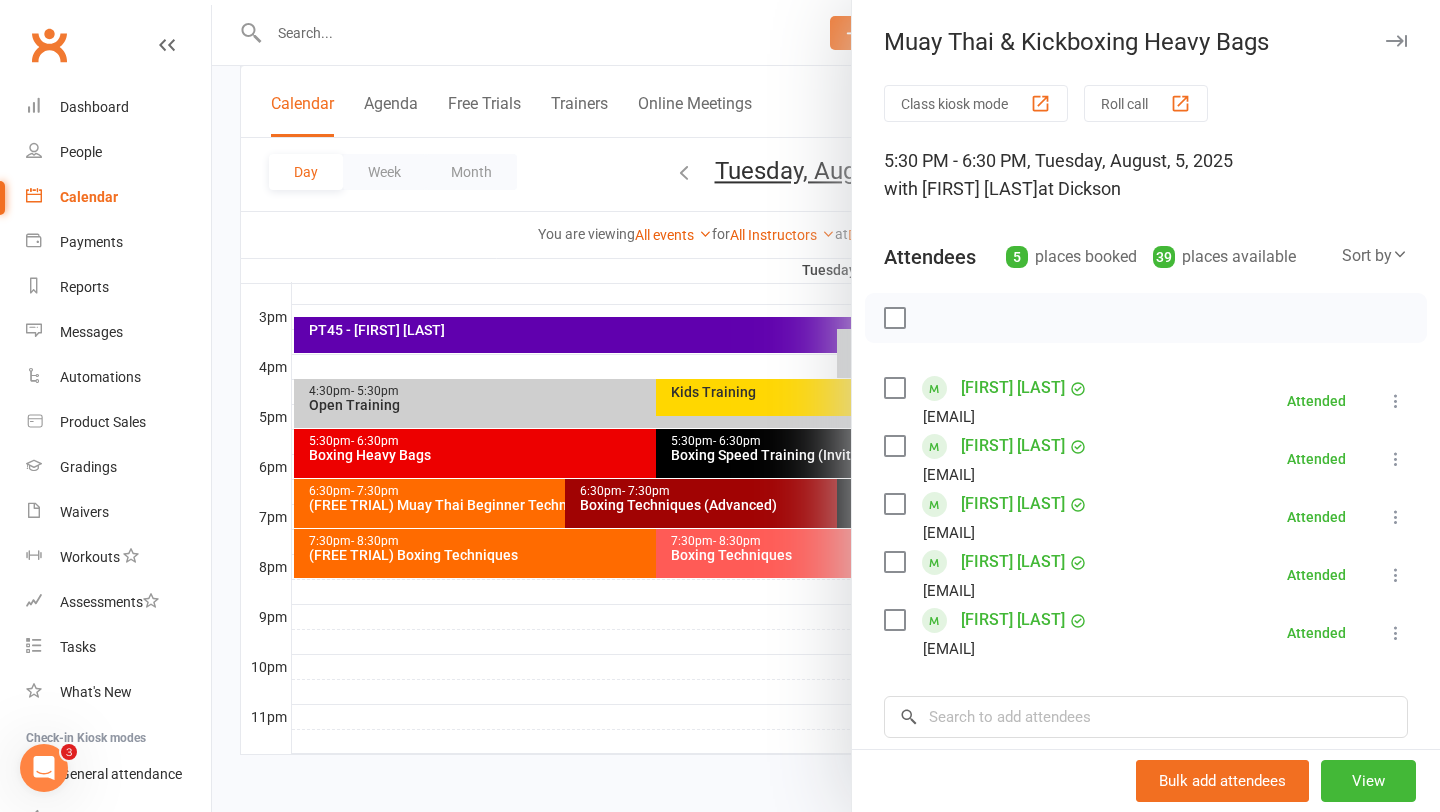 click at bounding box center [826, 406] 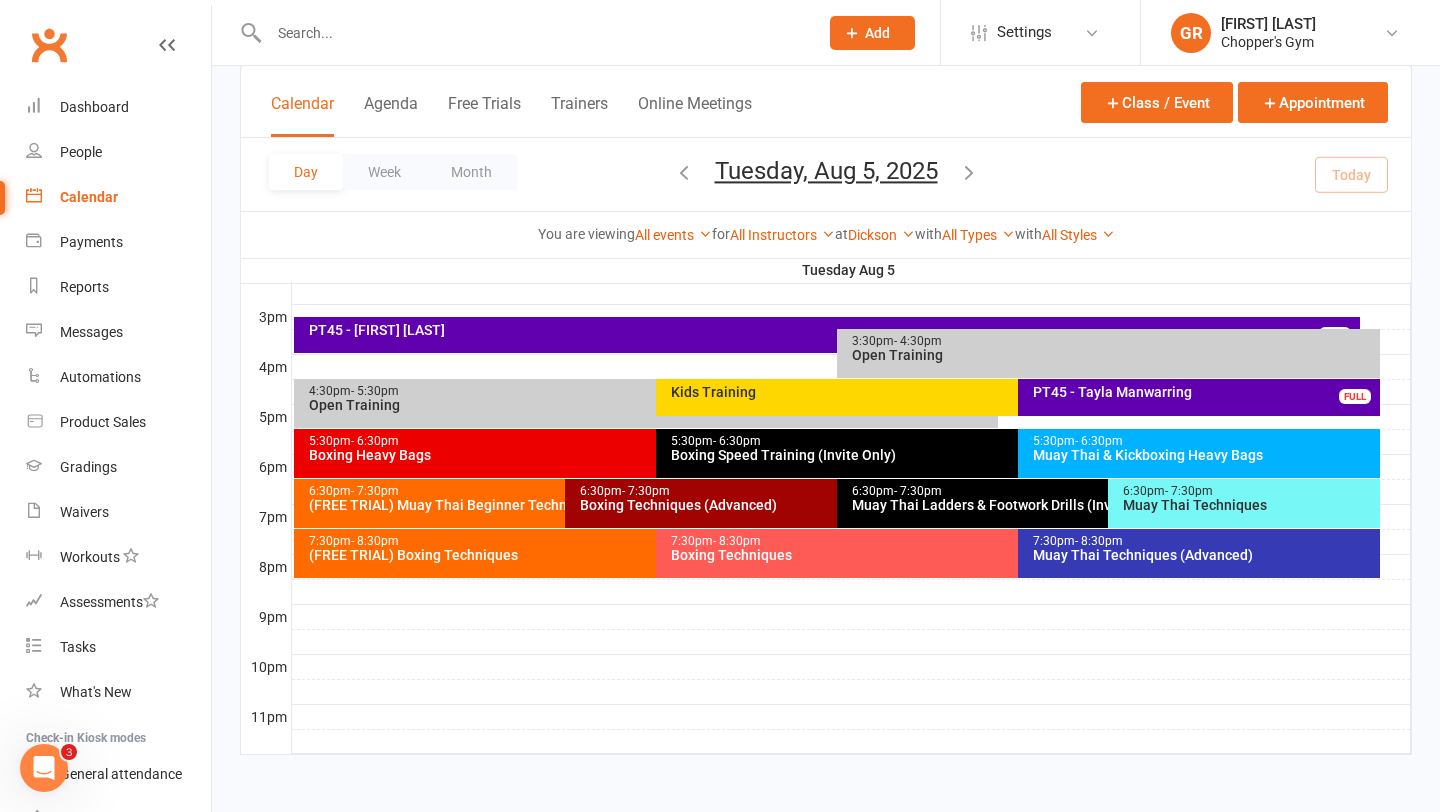 click on "6:30pm  - 7:30pm" at bounding box center (1249, 491) 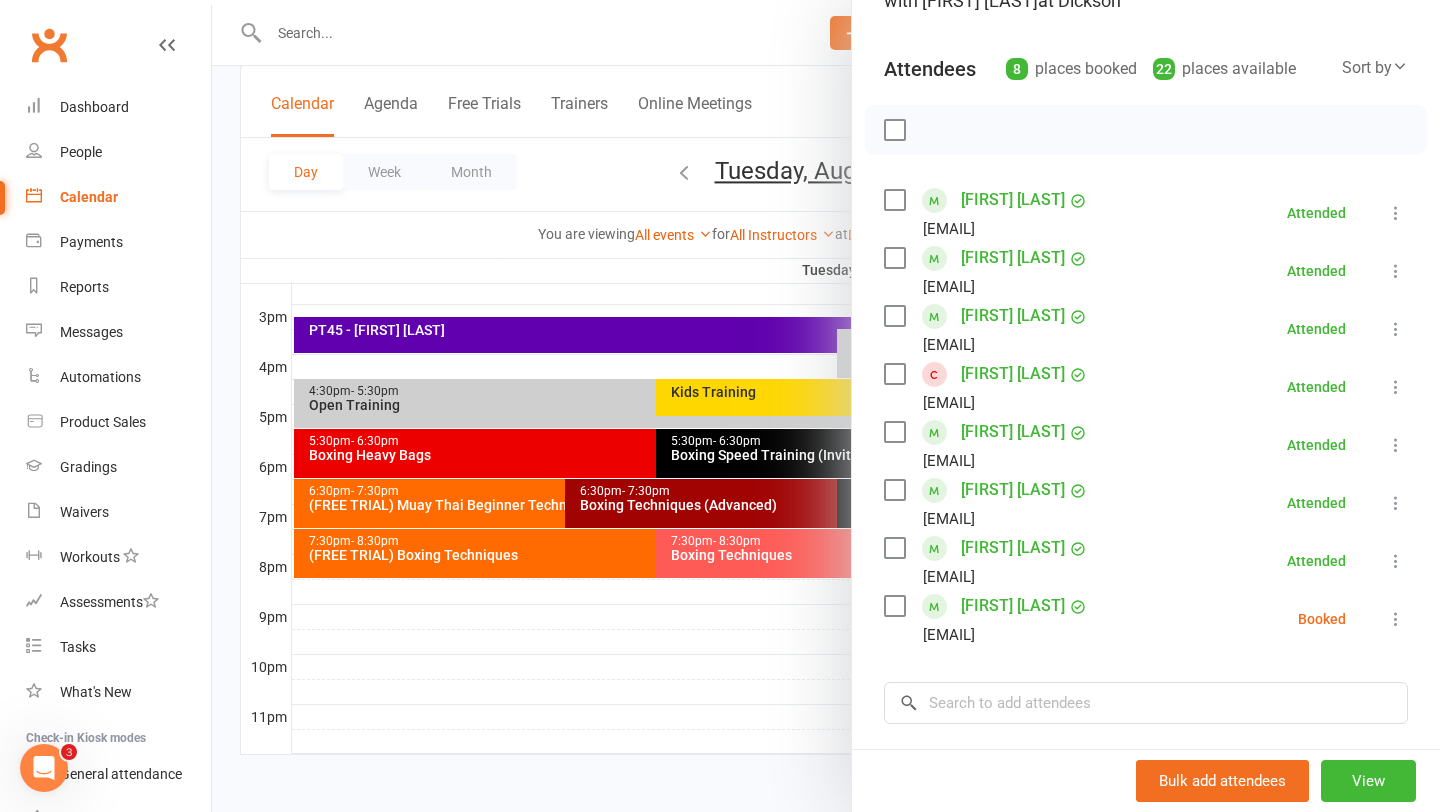 scroll, scrollTop: 191, scrollLeft: 0, axis: vertical 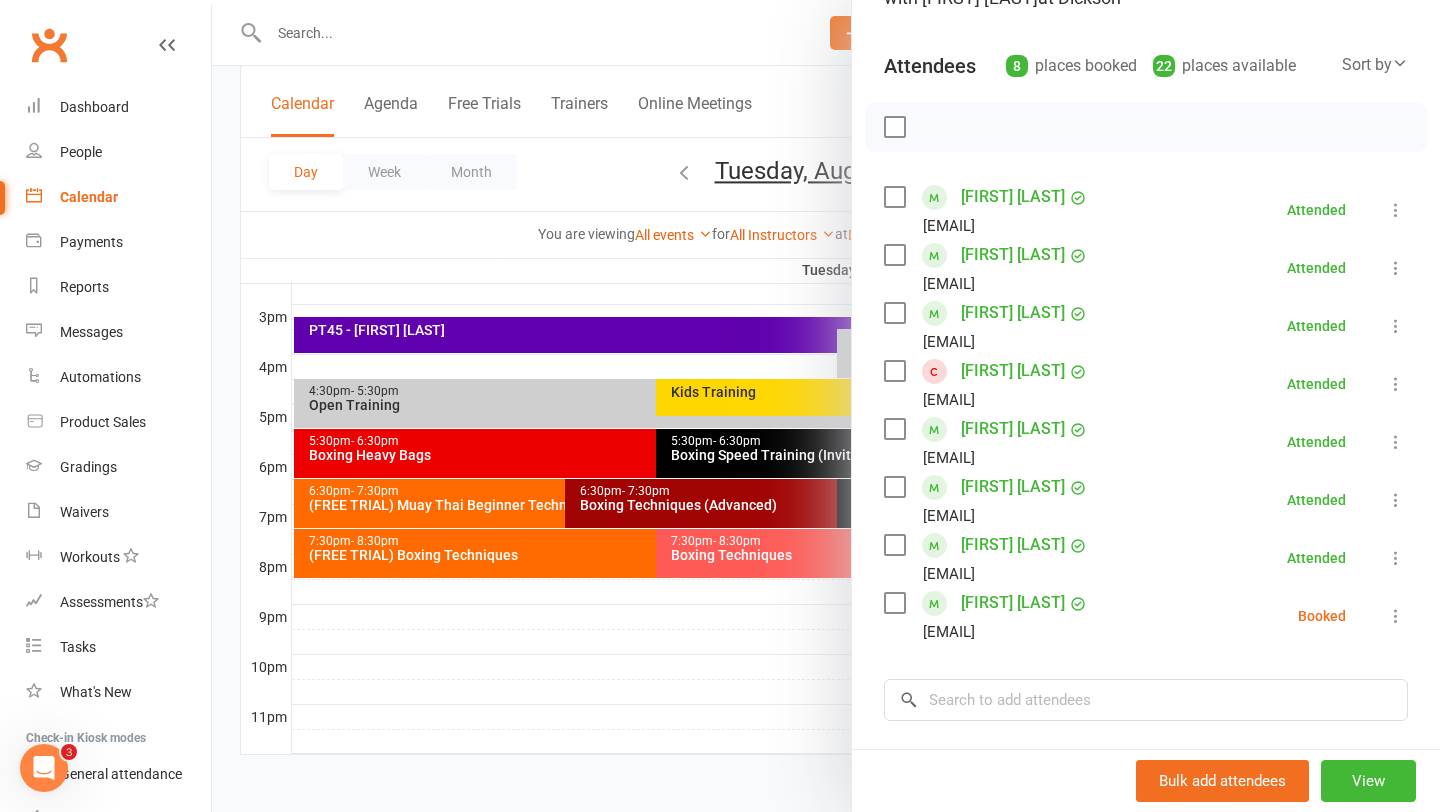 click at bounding box center (826, 406) 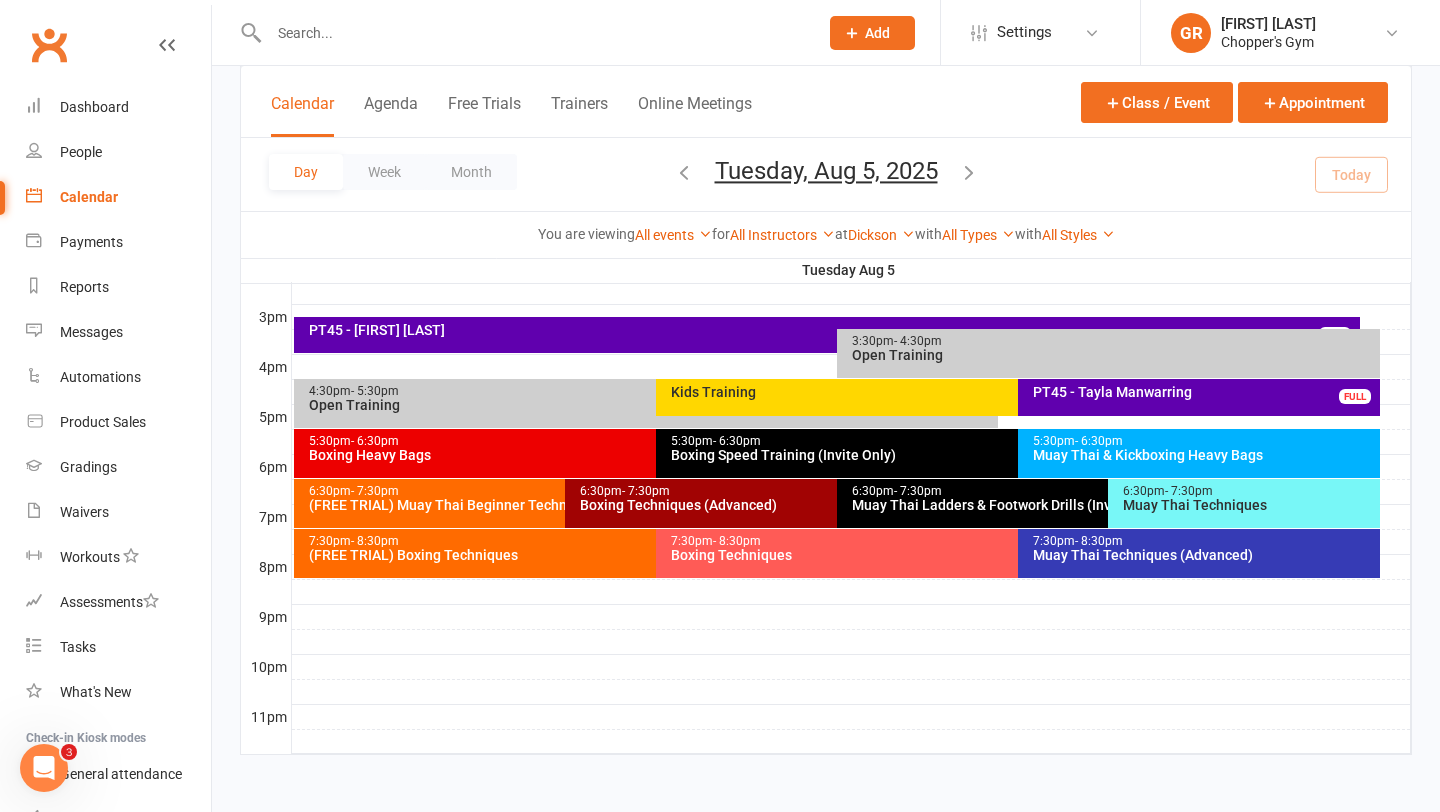 click on "(FREE TRIAL)  Muay Thai Beginner Technique" at bounding box center (560, 505) 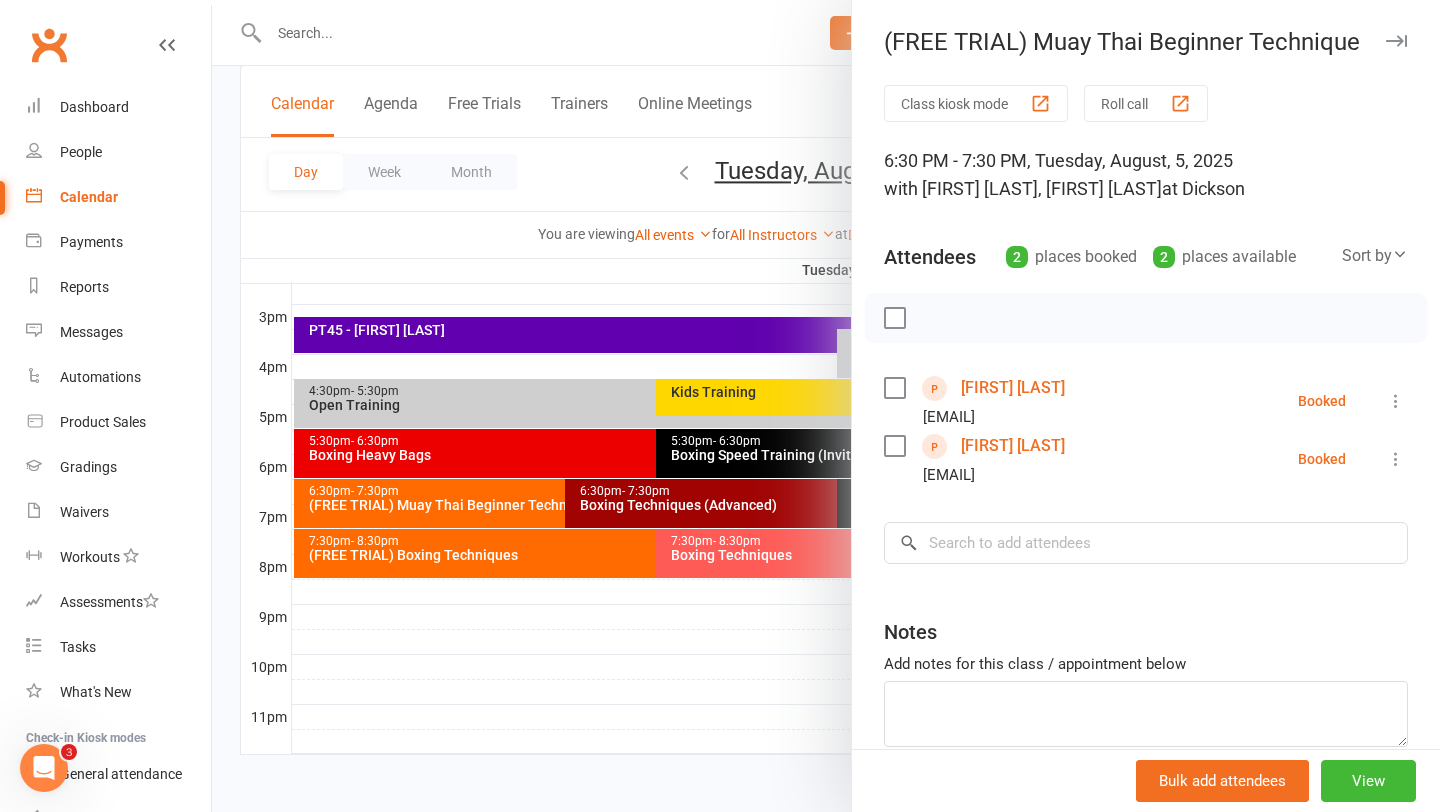 click at bounding box center (826, 406) 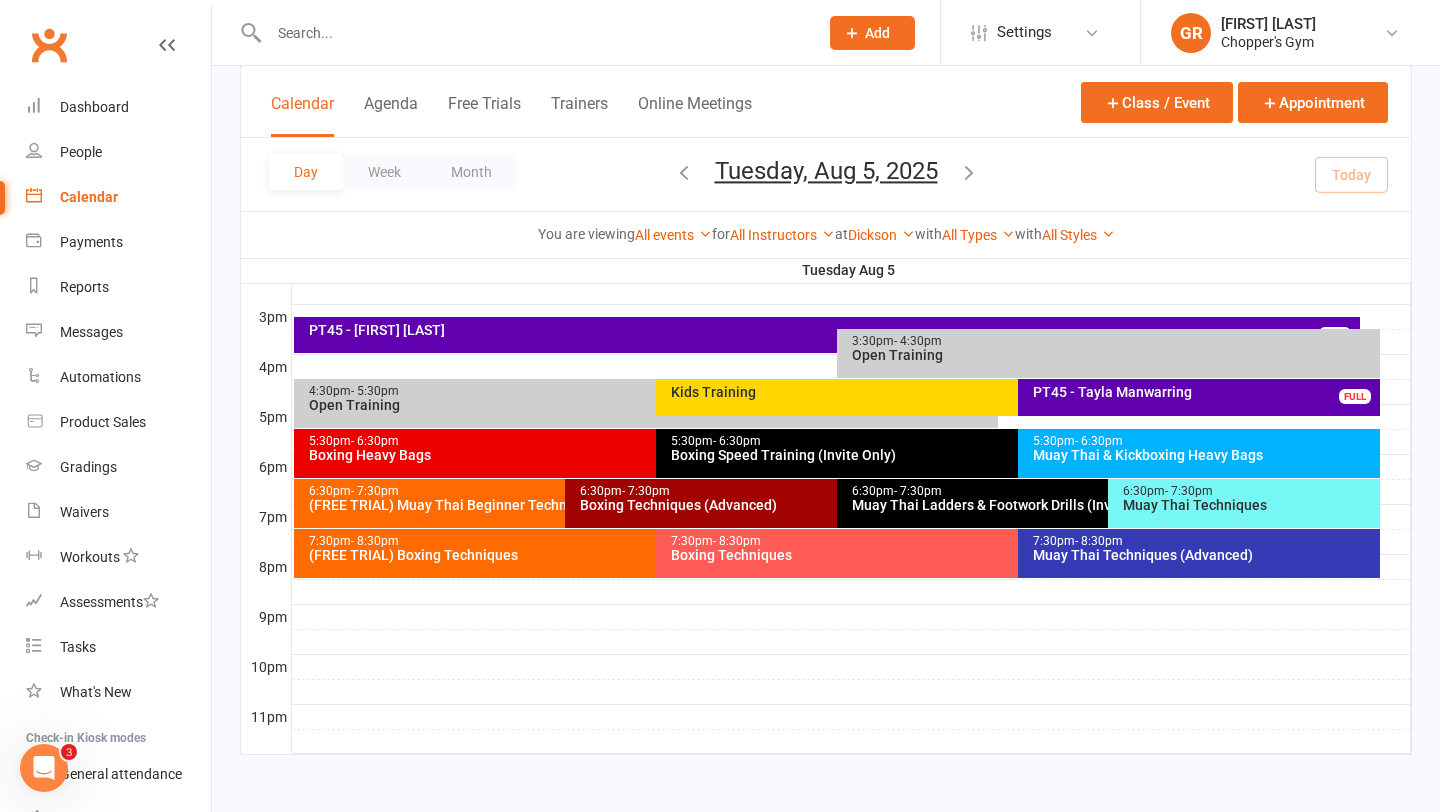click on "Muay Thai Techniques" at bounding box center (1249, 505) 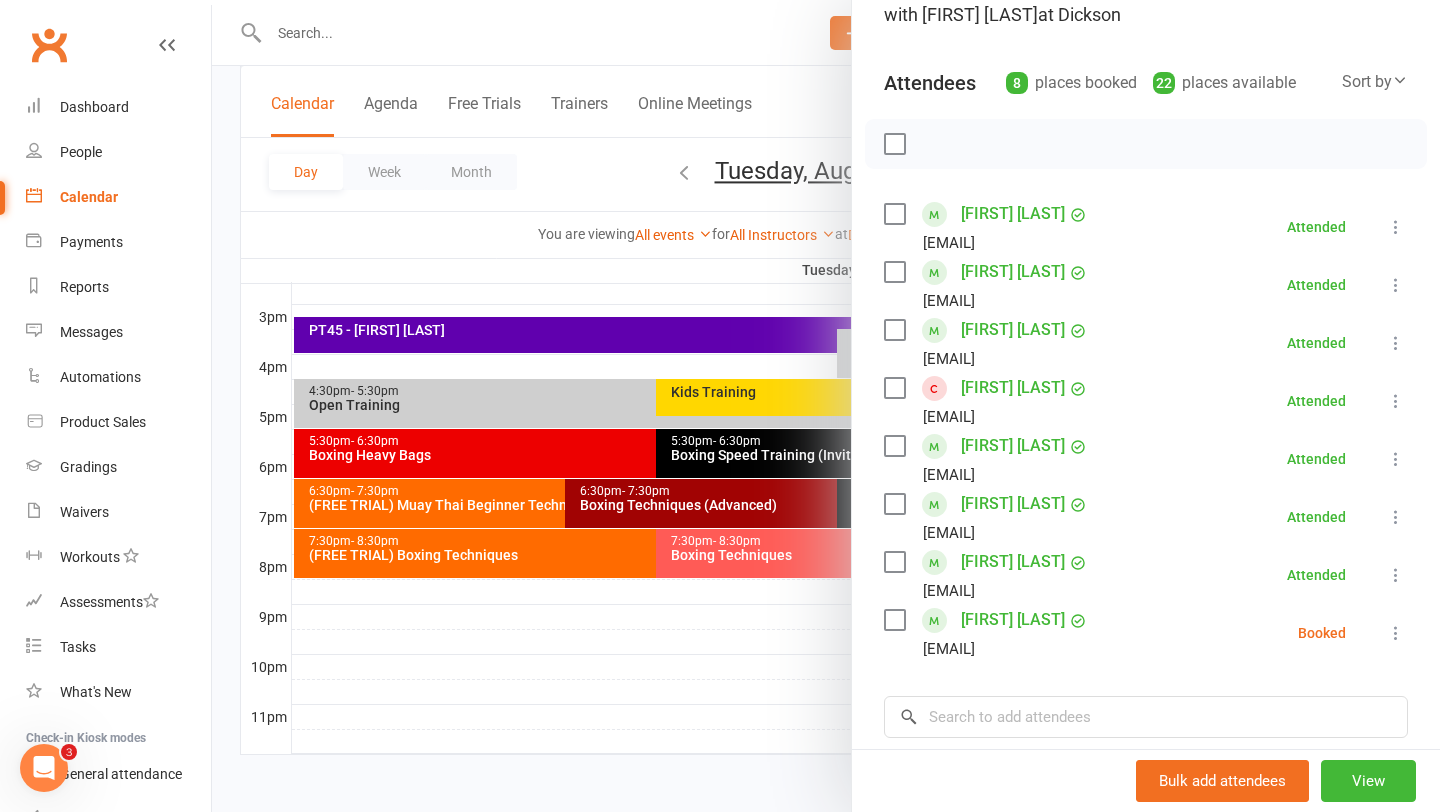 scroll, scrollTop: 176, scrollLeft: 0, axis: vertical 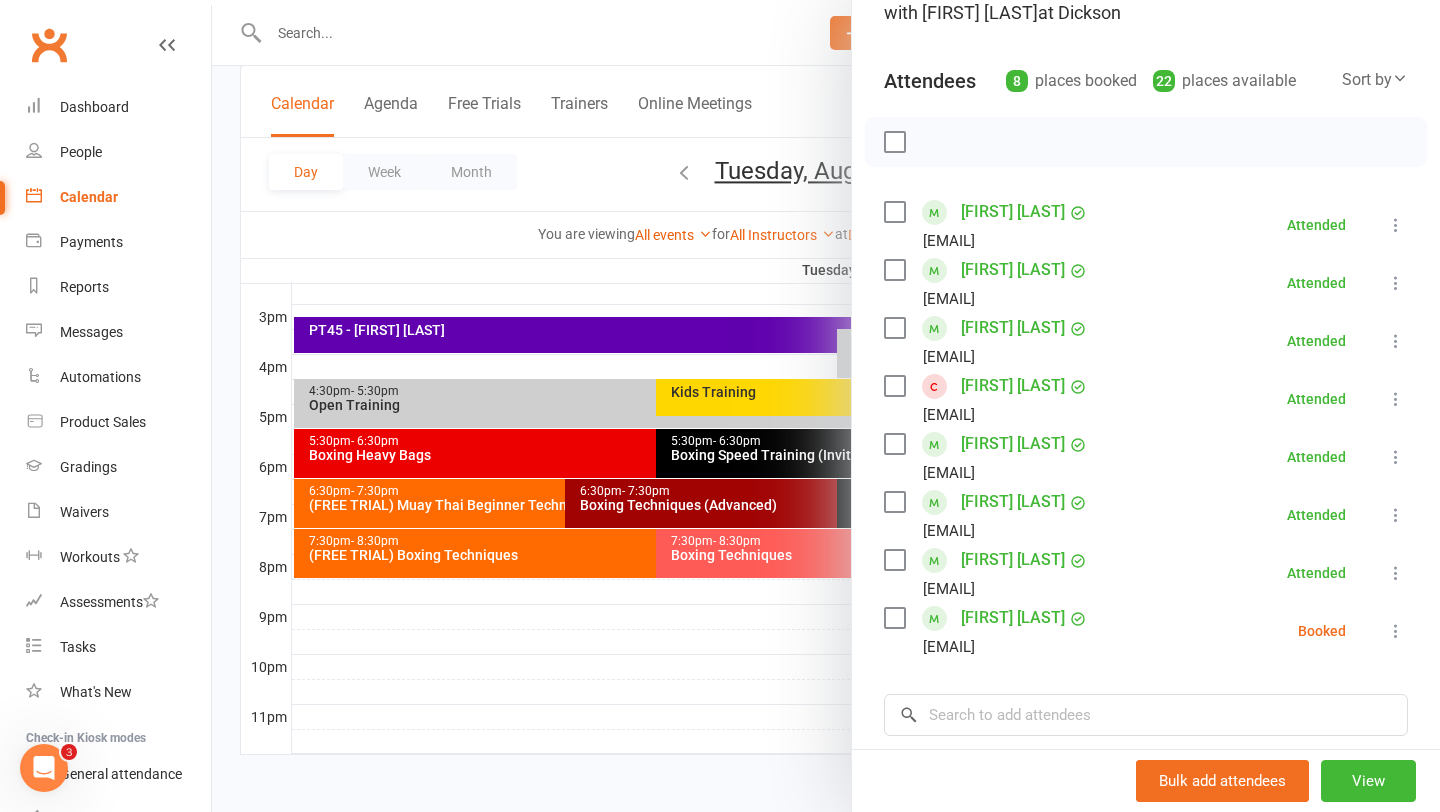 click at bounding box center [826, 406] 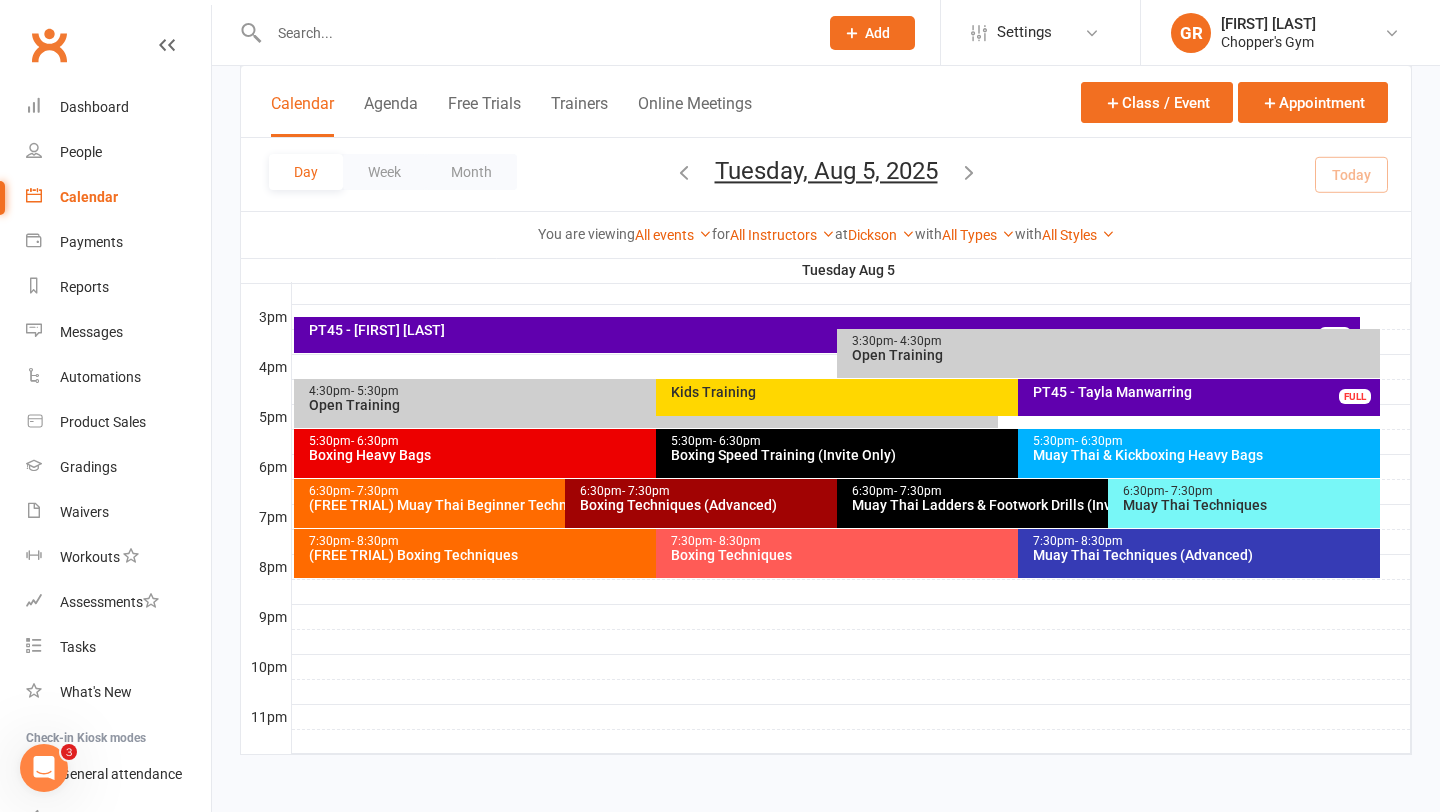 click on "Muay Thai Techniques (Advanced)" at bounding box center [1204, 555] 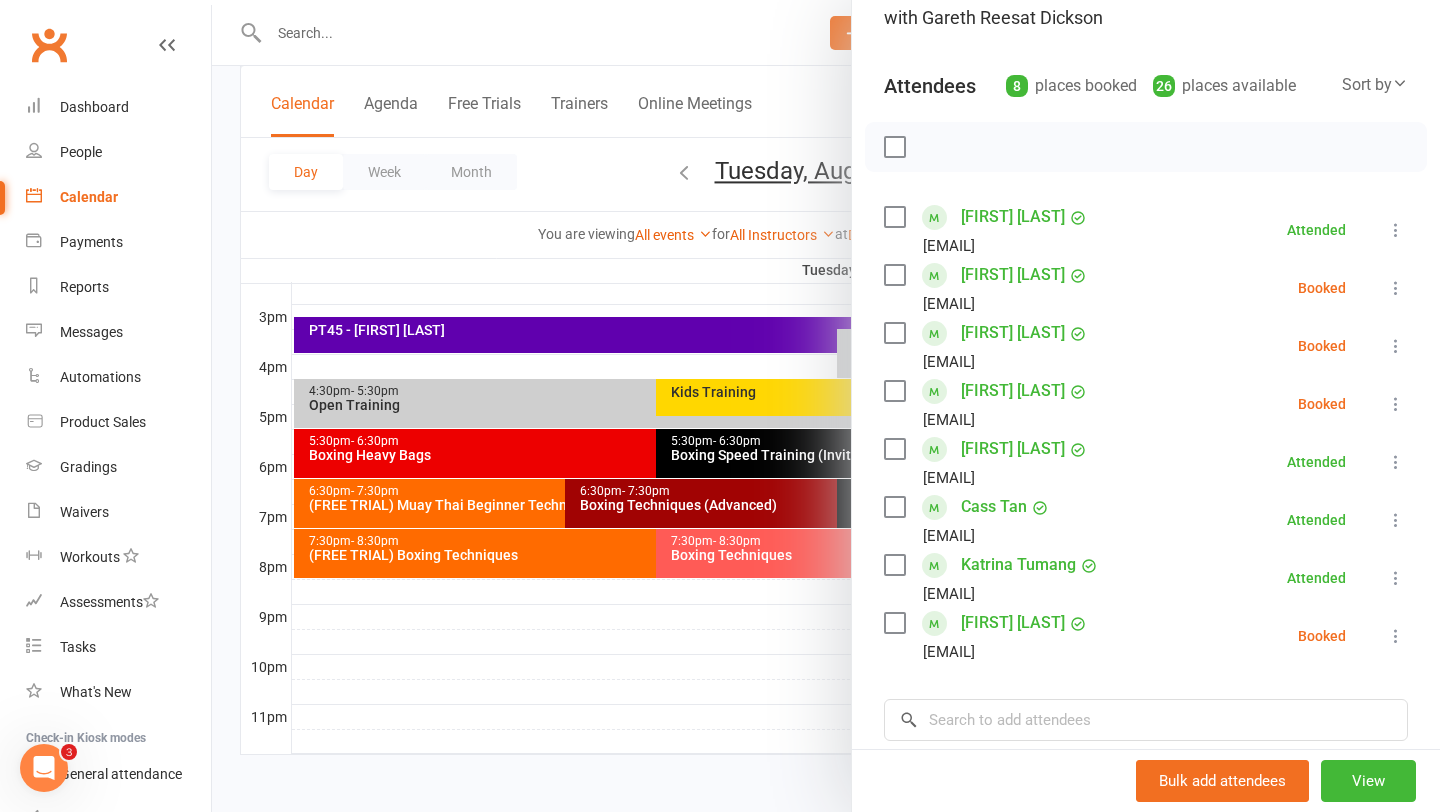 scroll, scrollTop: 166, scrollLeft: 0, axis: vertical 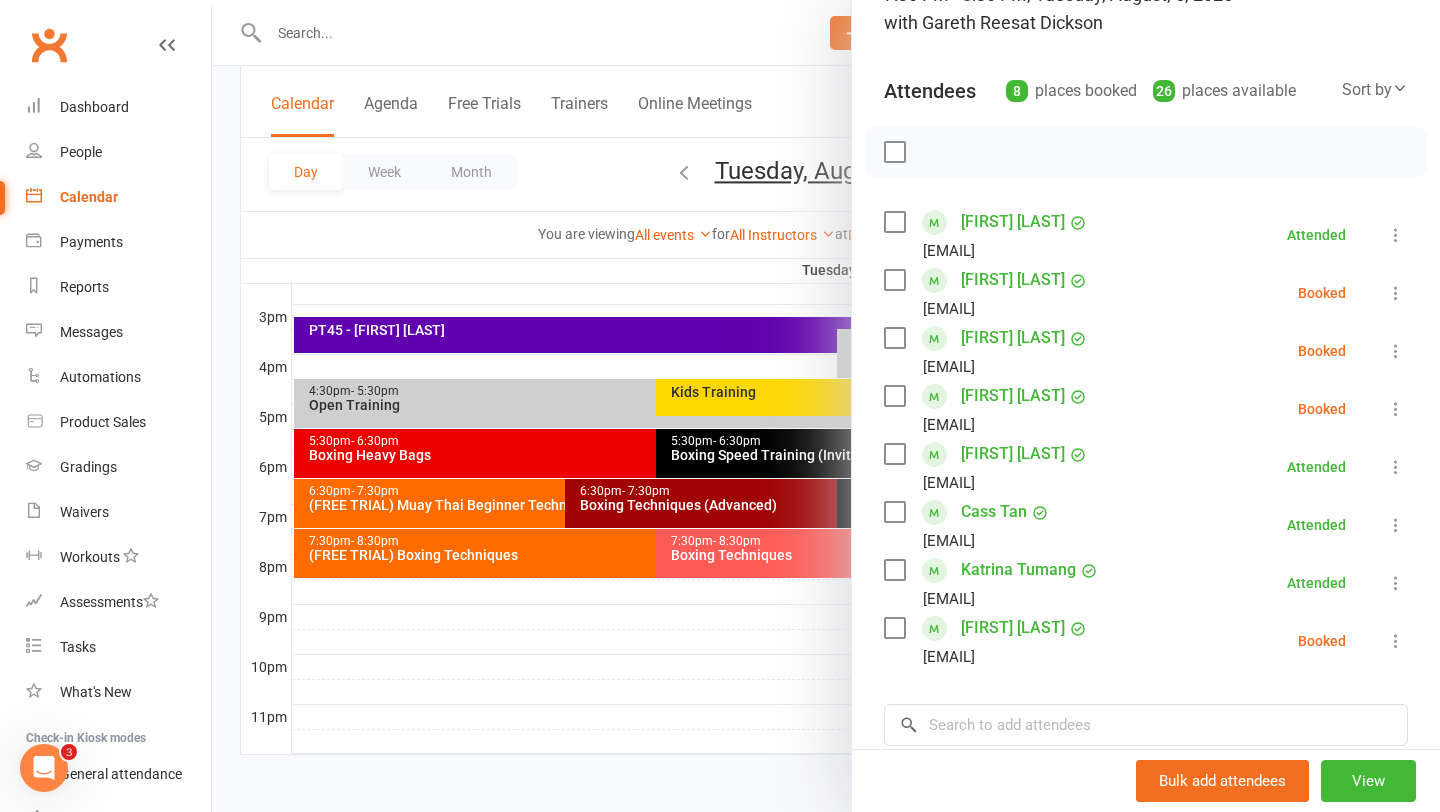 click at bounding box center [826, 406] 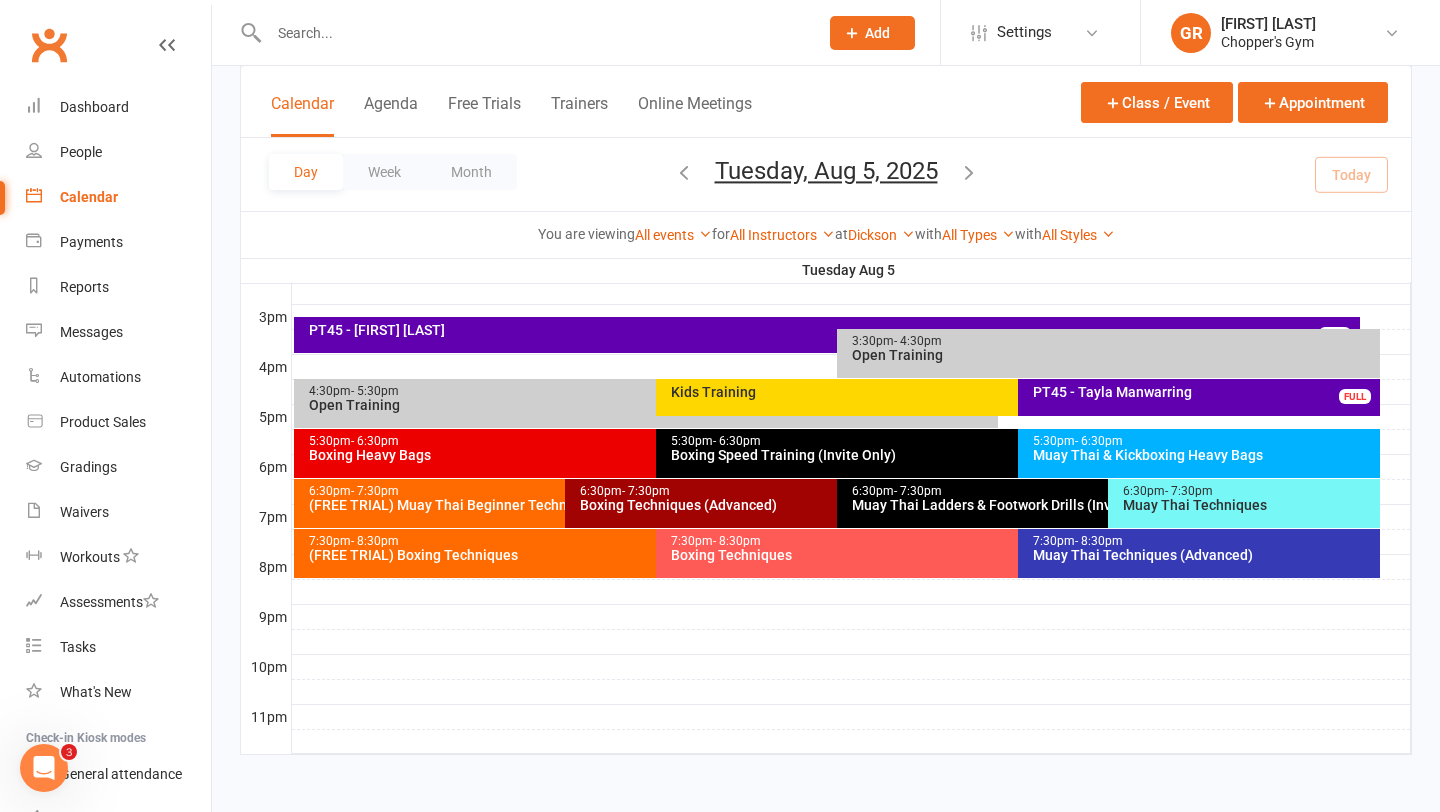 click on "Muay Thai Ladders & Footwork Drills (Invite Only)" at bounding box center (1103, 505) 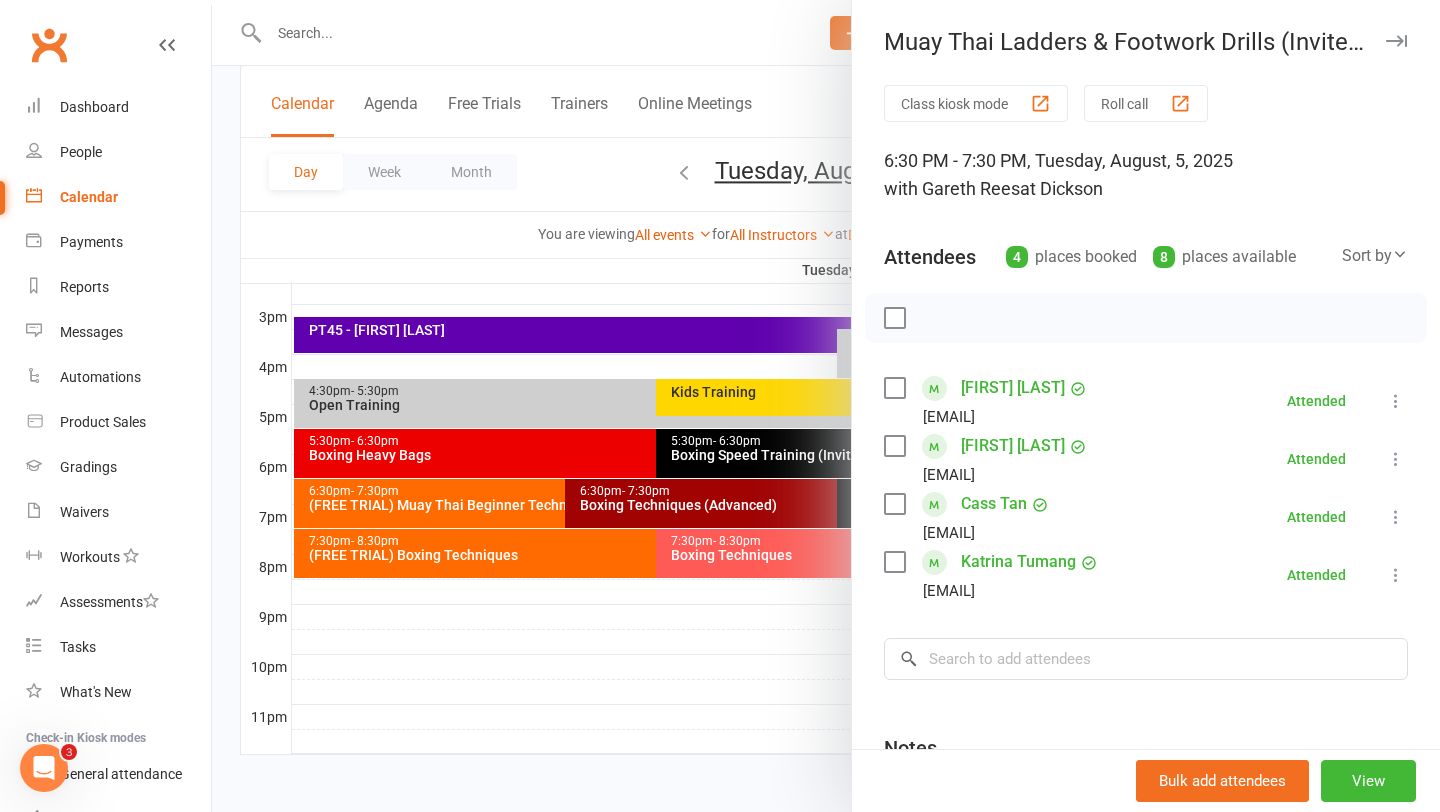 click at bounding box center (826, 406) 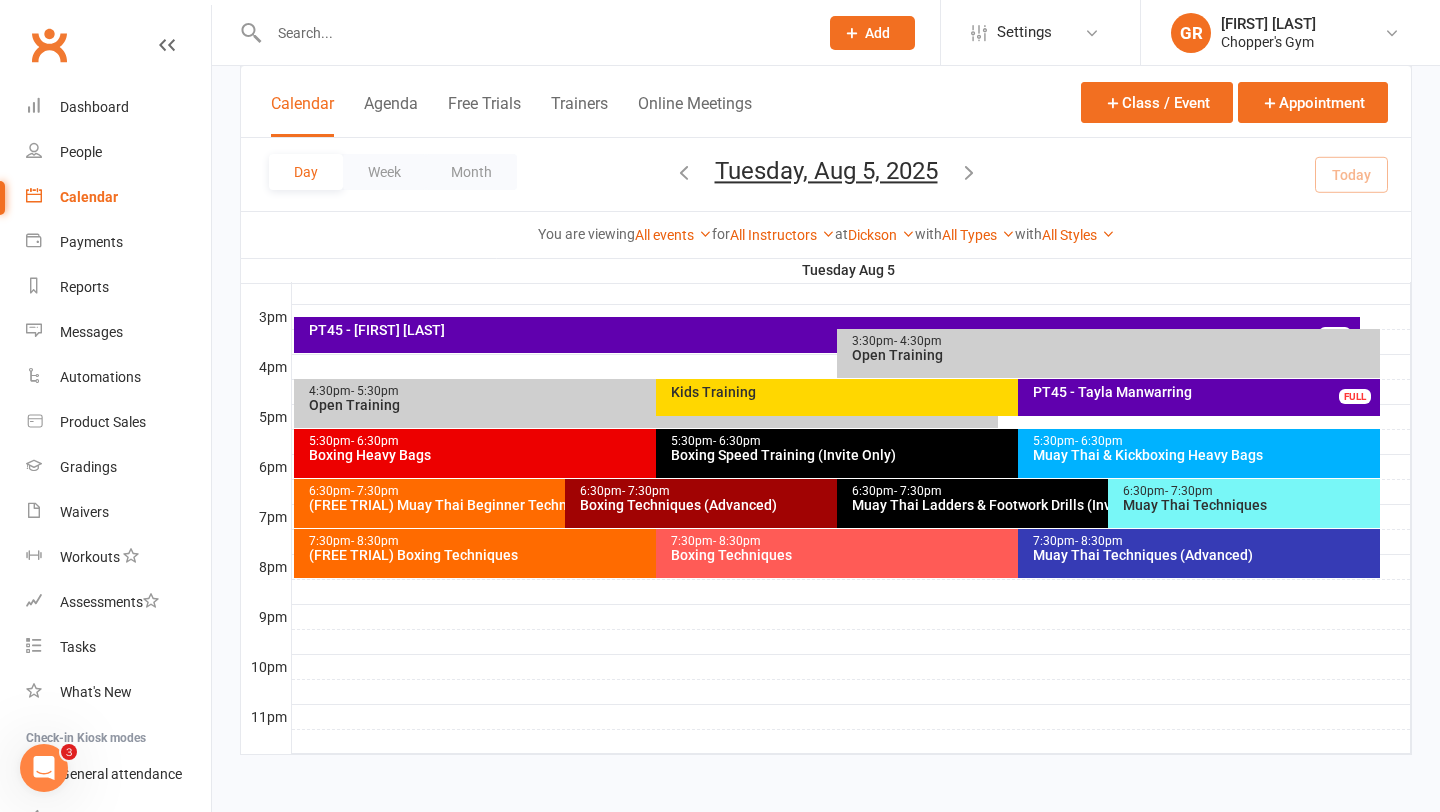 click on "Muay Thai Techniques" at bounding box center (1249, 505) 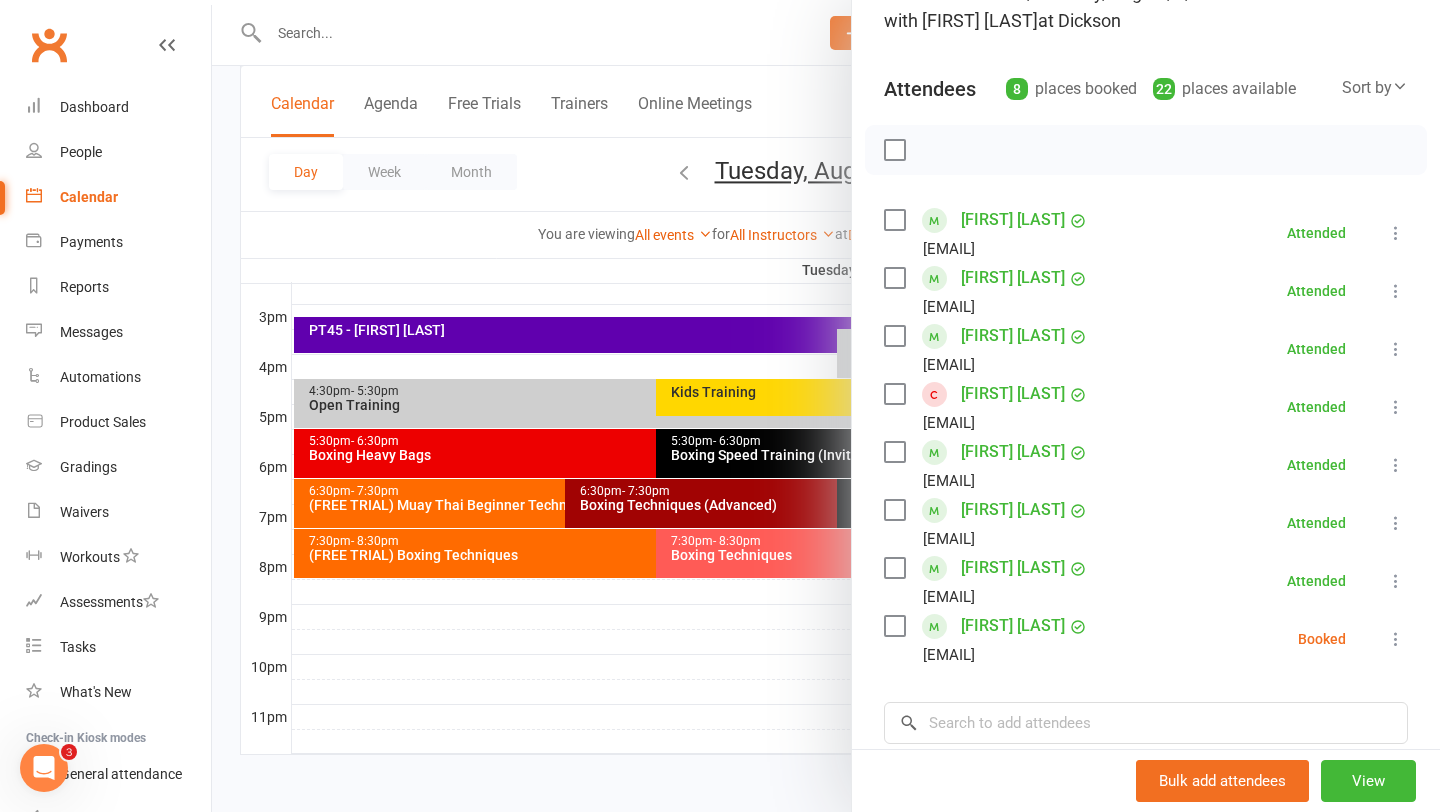 scroll, scrollTop: 179, scrollLeft: 0, axis: vertical 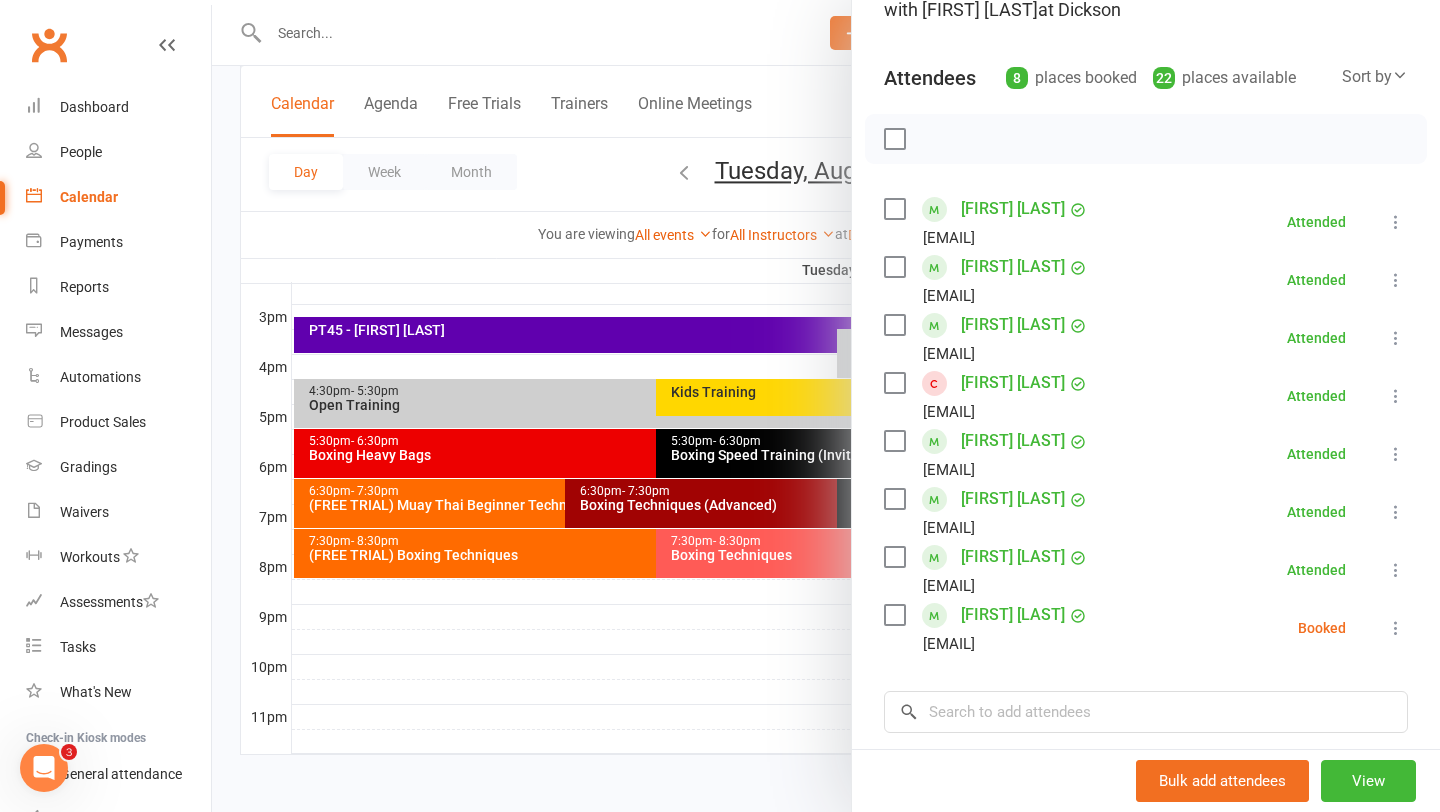 click at bounding box center [826, 406] 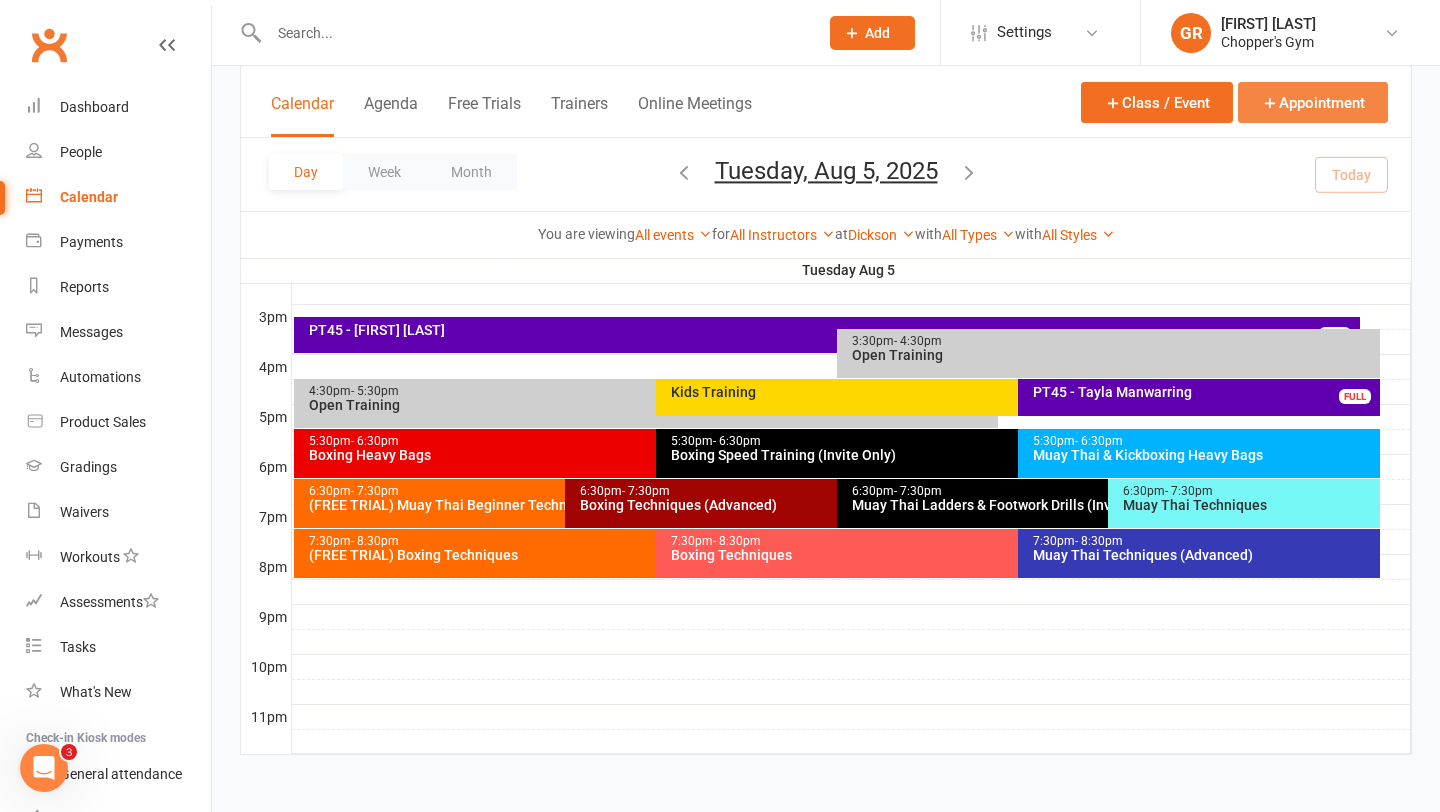 click on "Appointment" at bounding box center [1313, 102] 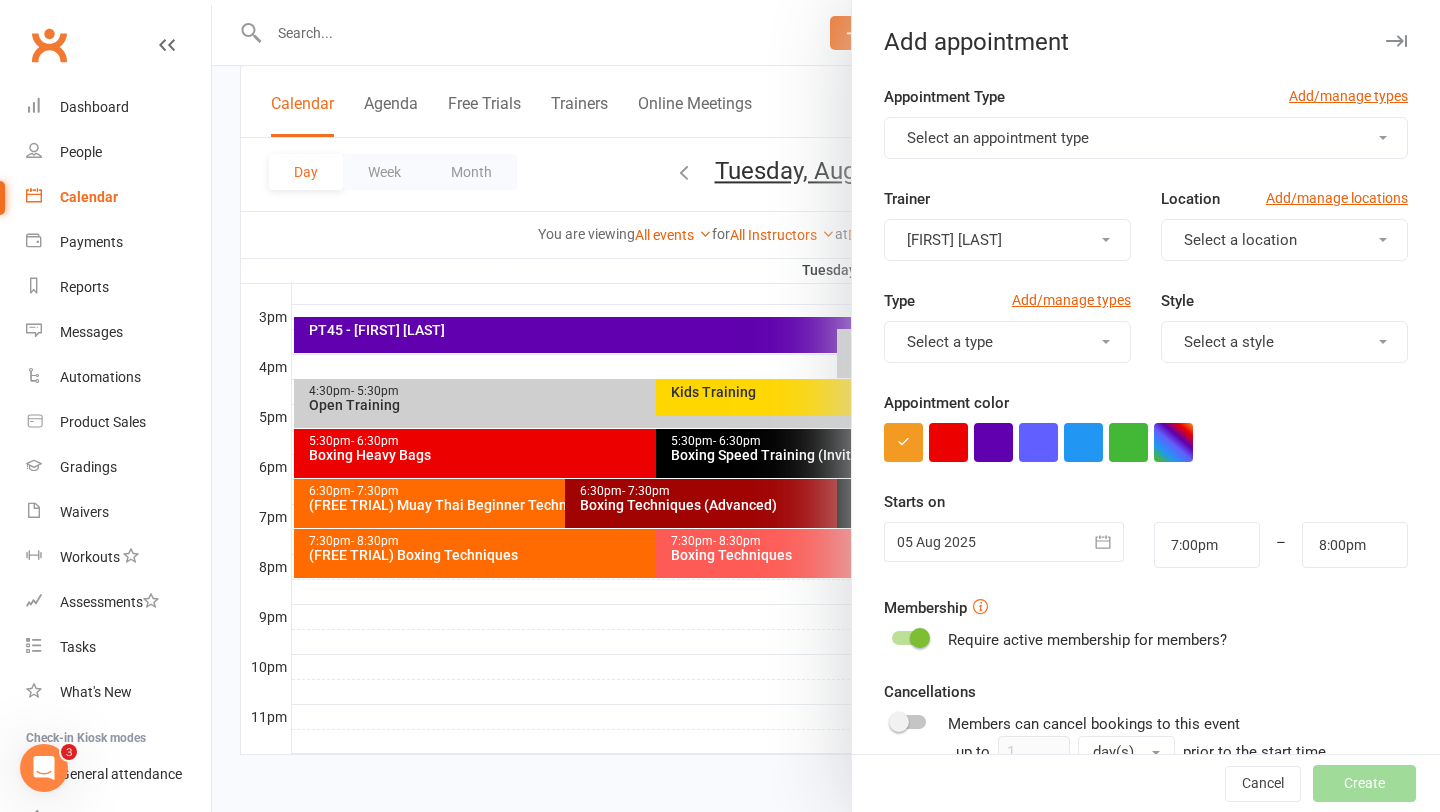 click on "Select an appointment type" at bounding box center [998, 138] 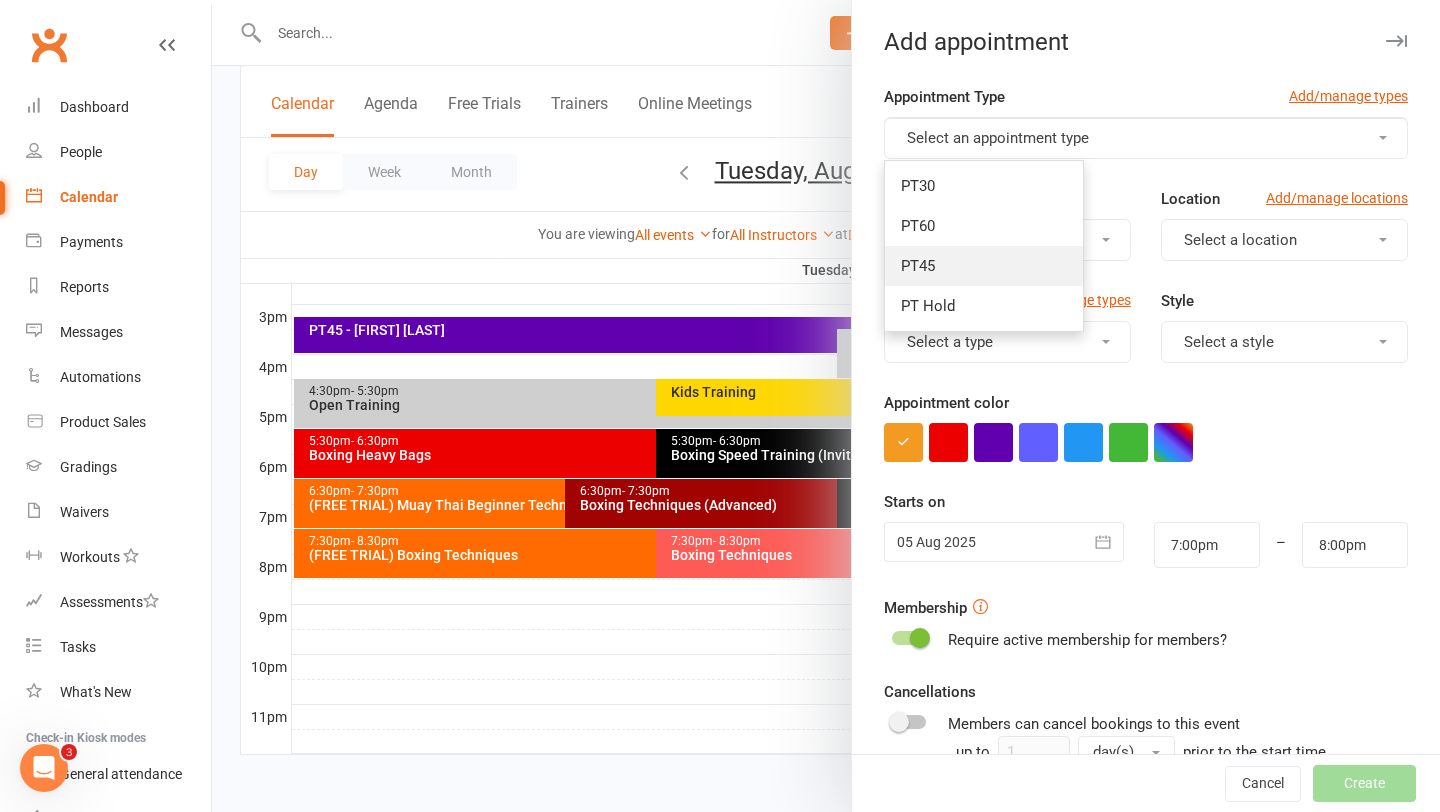click on "PT45" at bounding box center (984, 266) 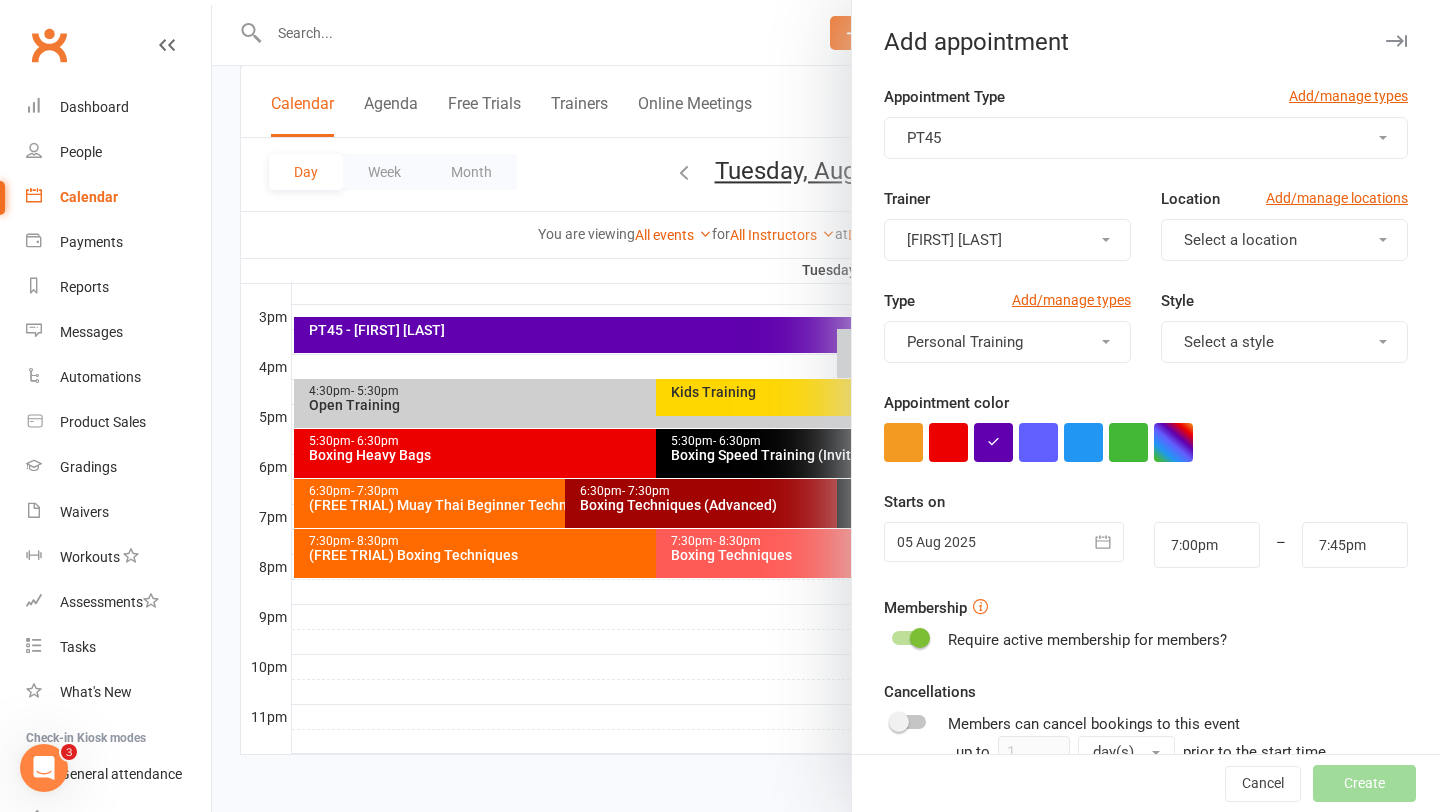 click on "[FIRST] [LAST]" at bounding box center (1007, 240) 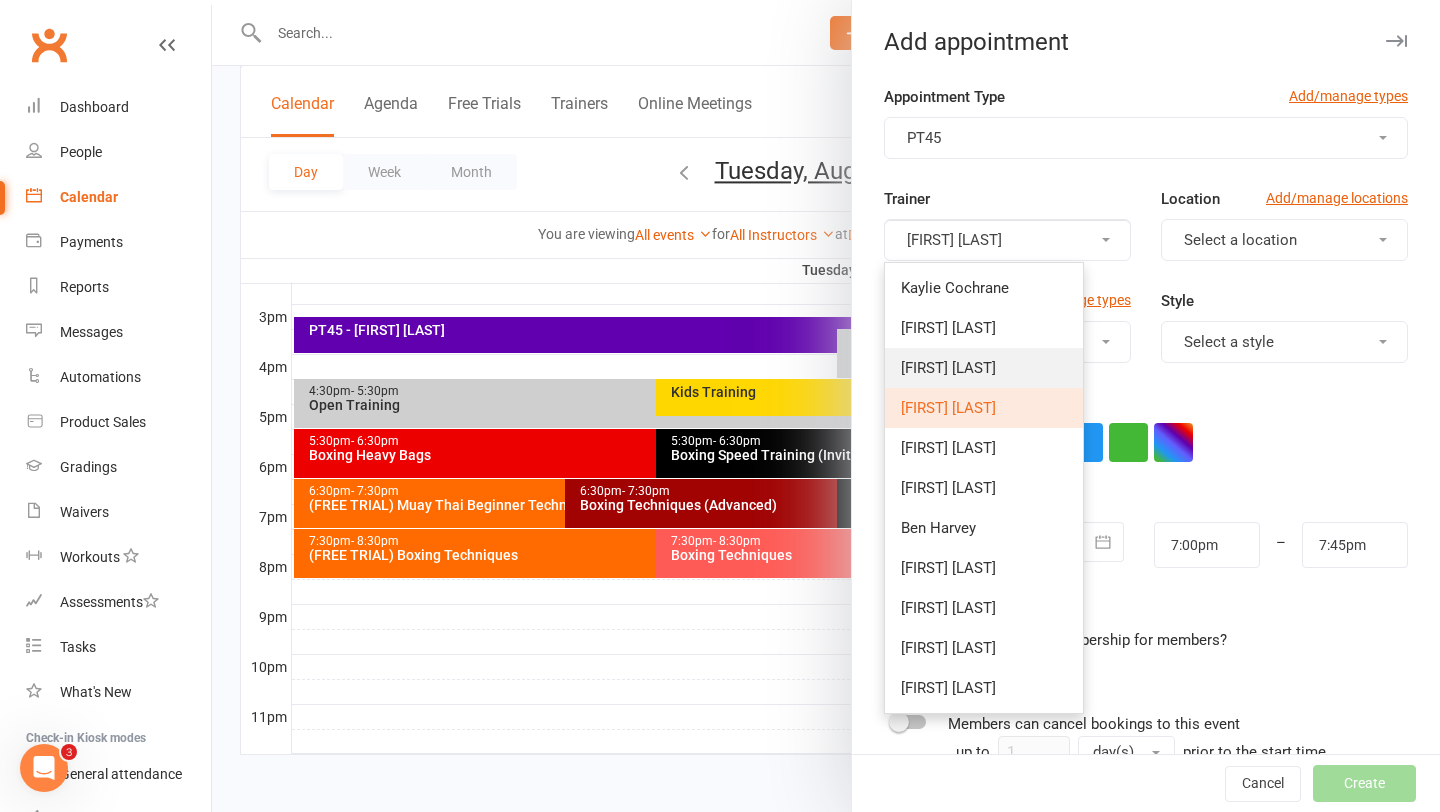 click on "[FIRST] [LAST]" at bounding box center [948, 368] 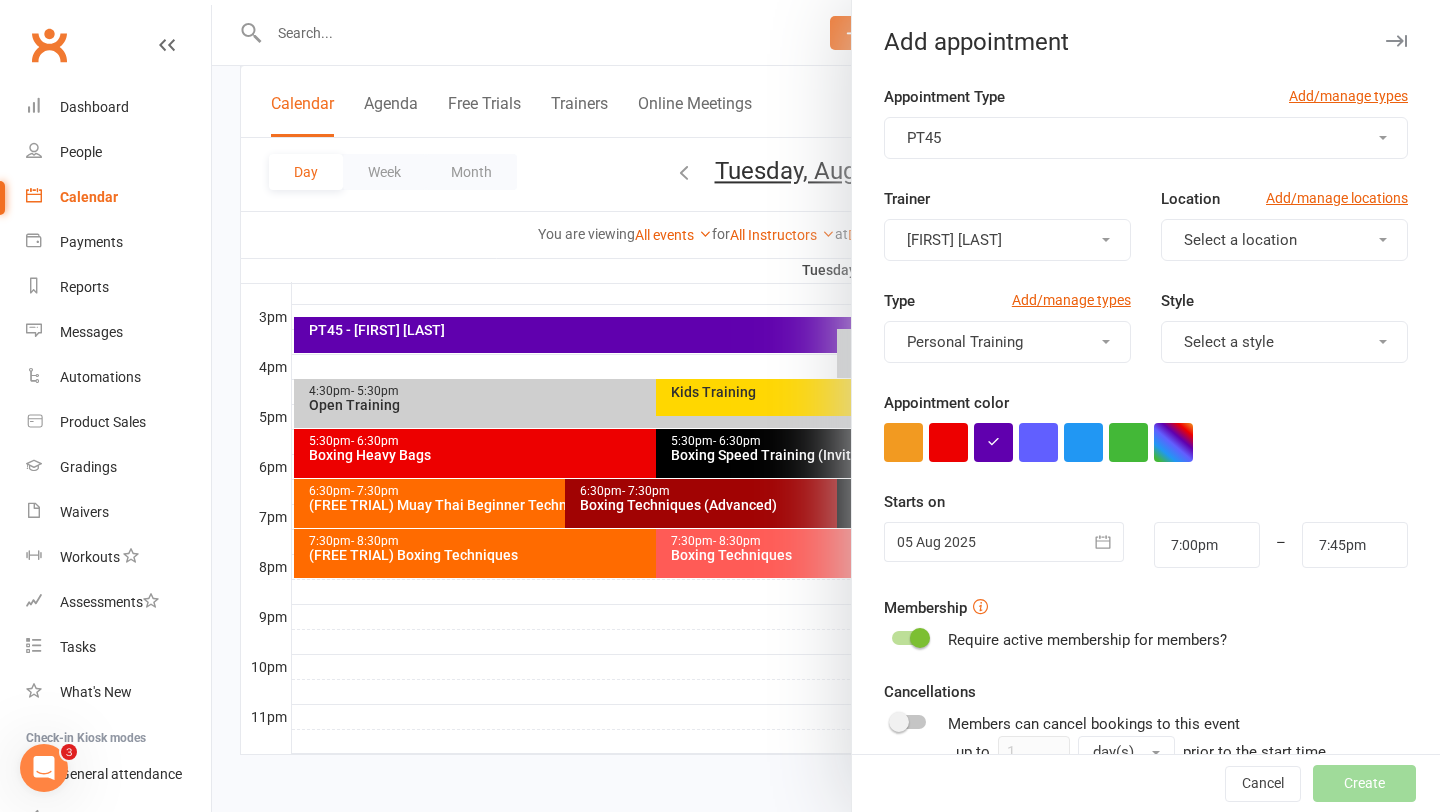 click on "Select a location" at bounding box center (1284, 240) 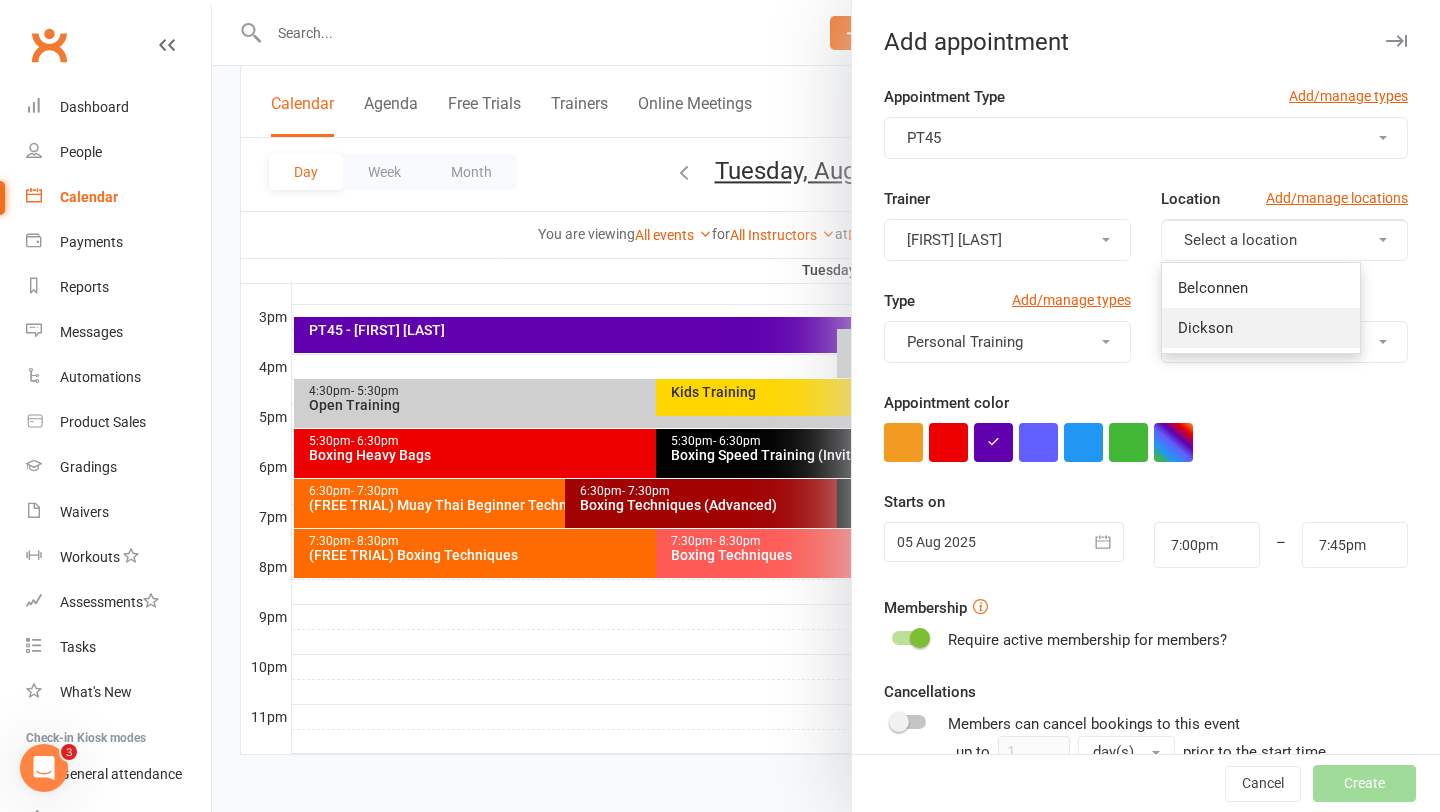 click on "Dickson" at bounding box center [1261, 328] 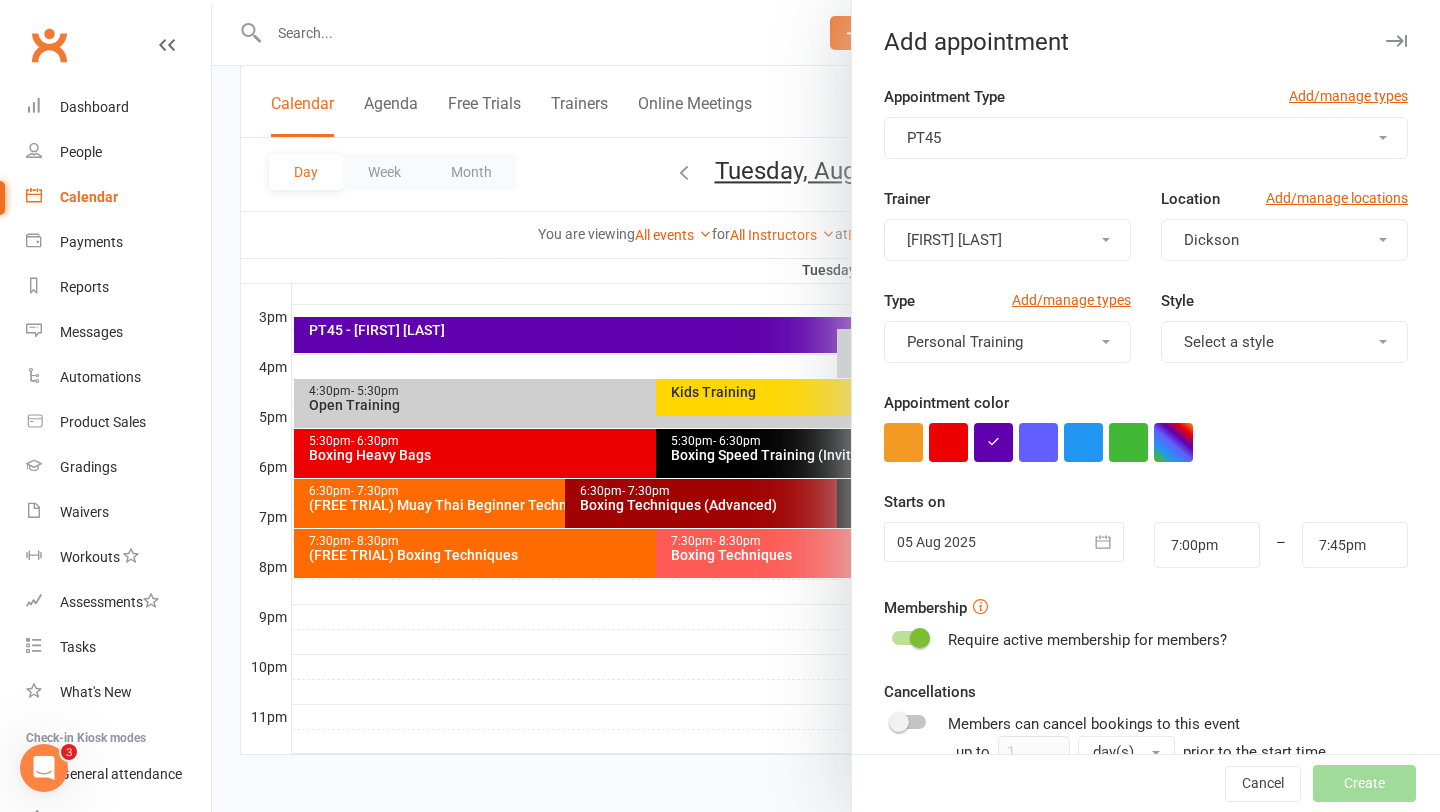 click on "Personal Training" at bounding box center [1007, 342] 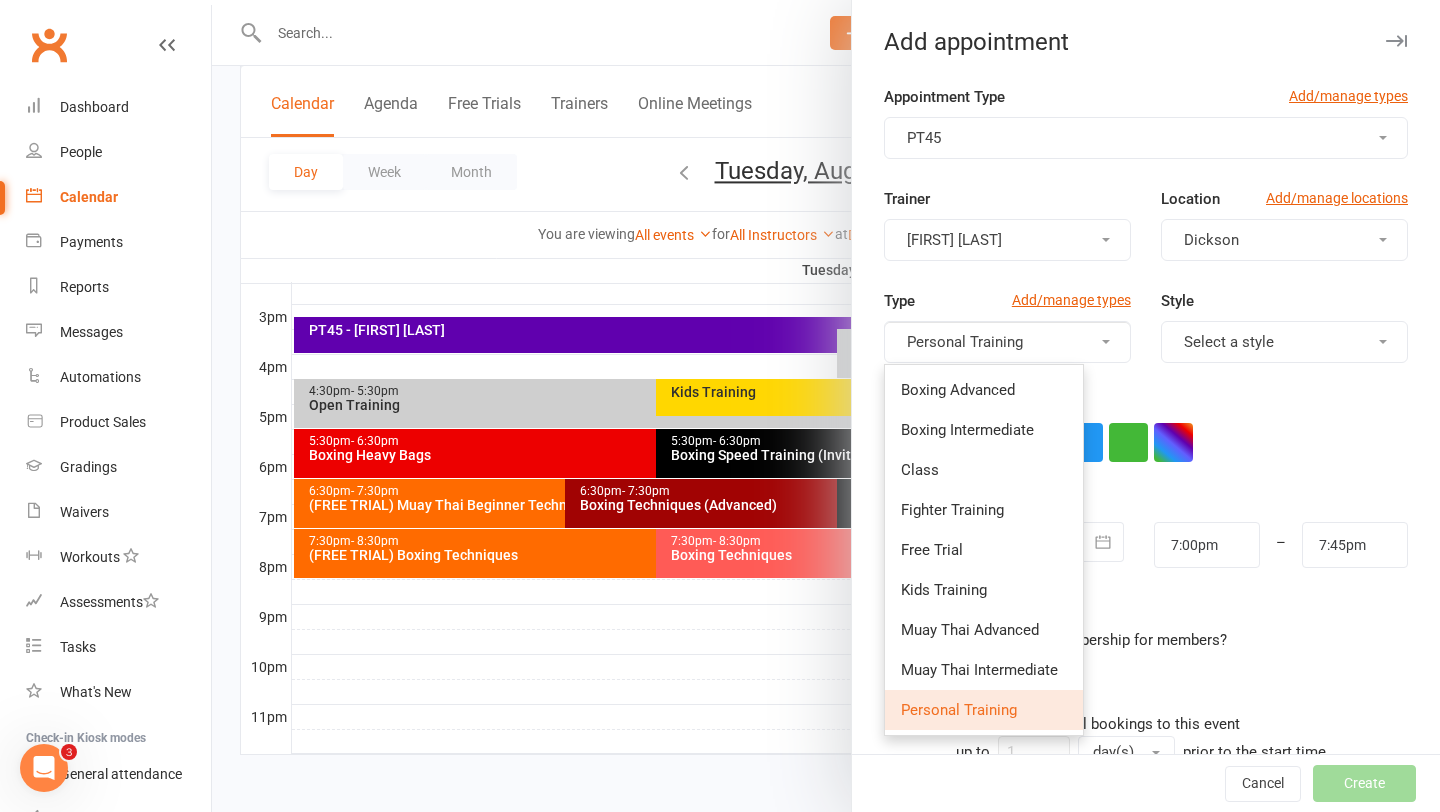 click on "Personal Training" at bounding box center (1007, 342) 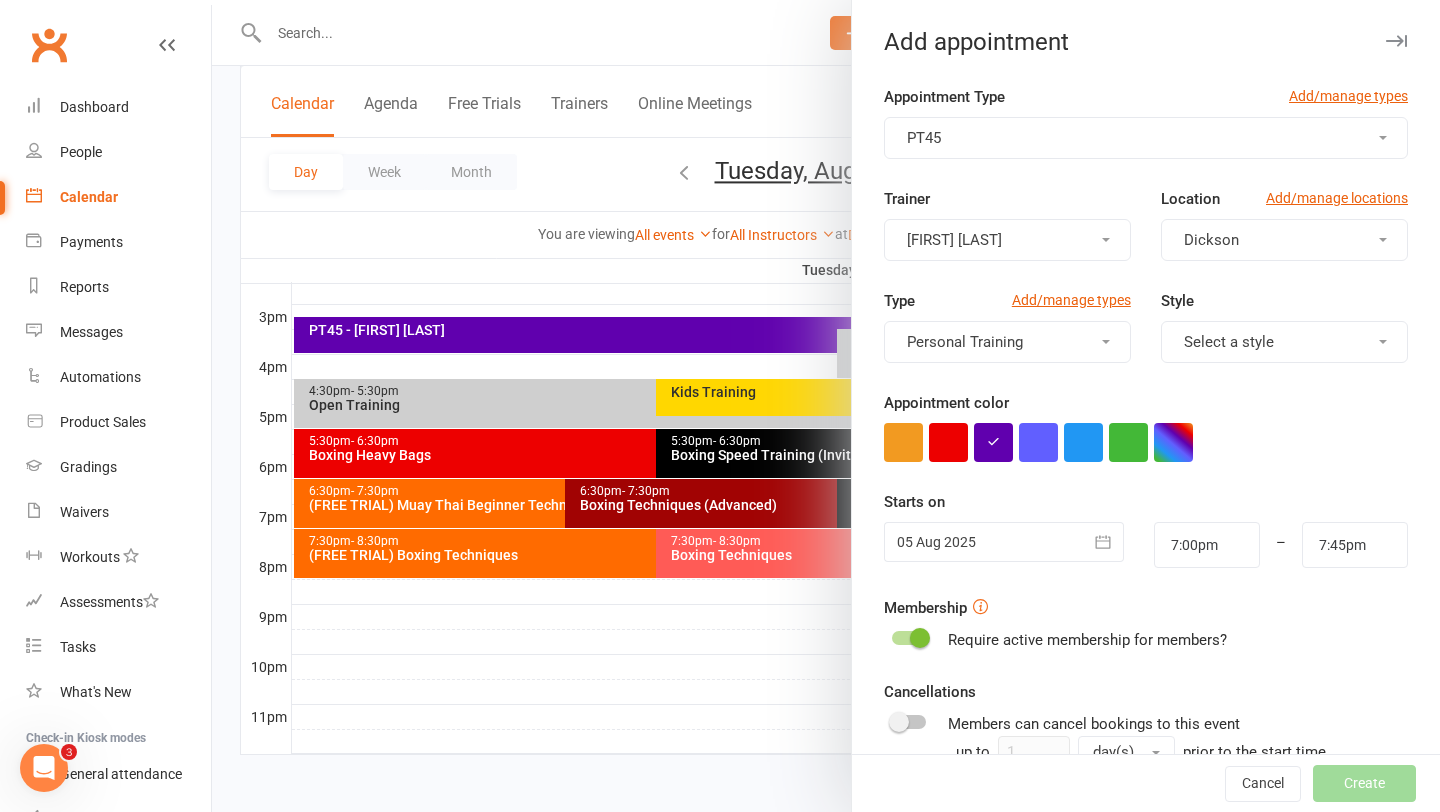 scroll, scrollTop: 55, scrollLeft: 0, axis: vertical 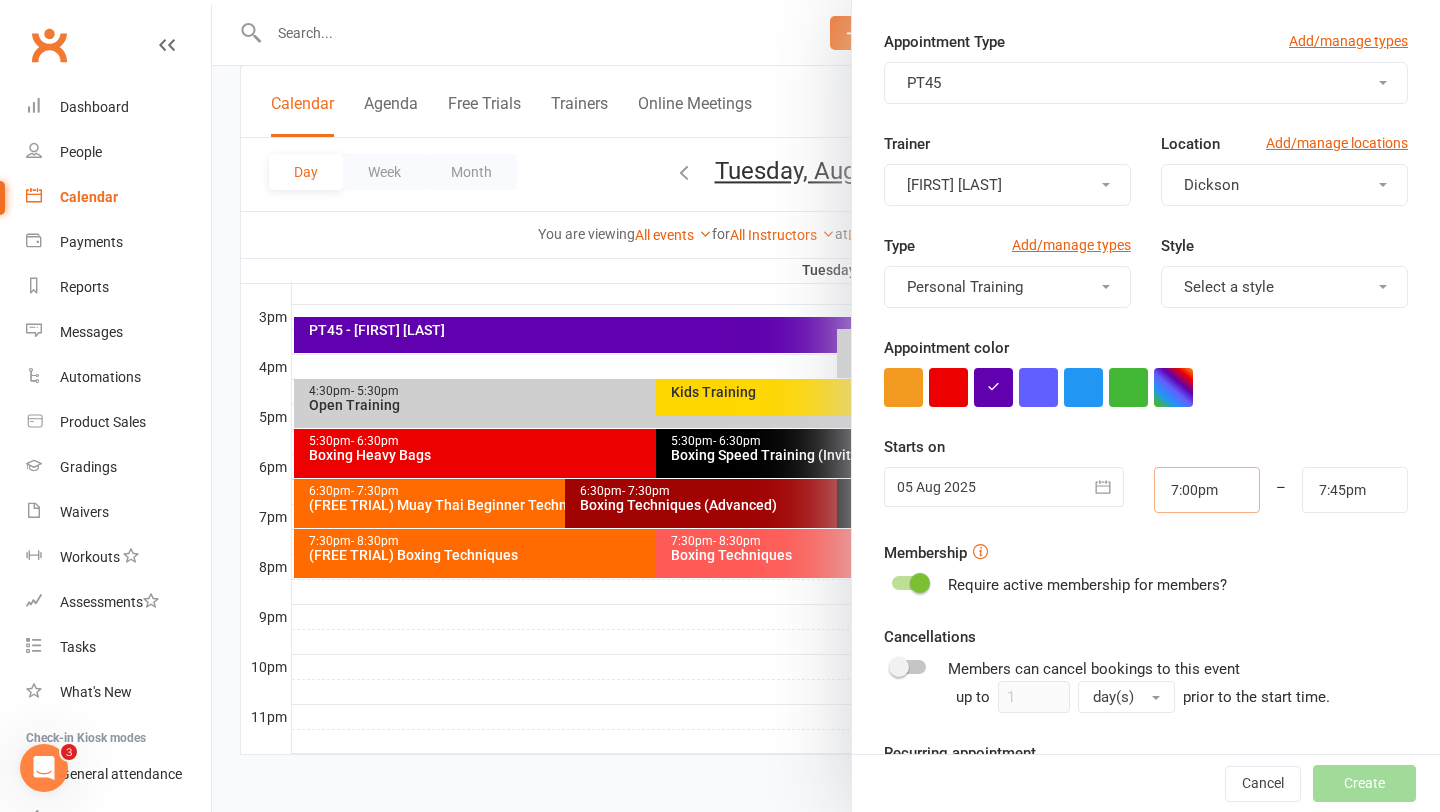 click on "7:00pm" at bounding box center (1207, 490) 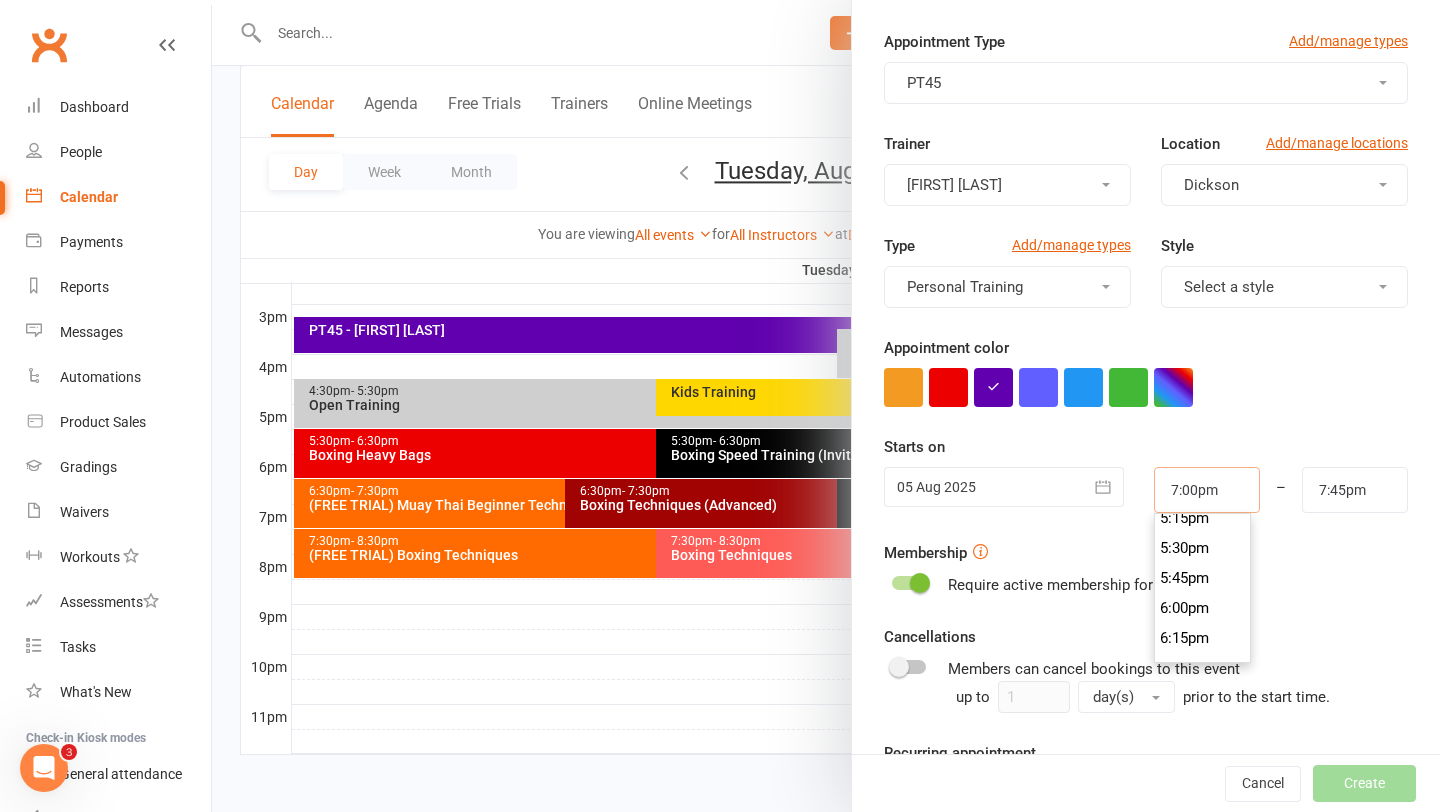 scroll, scrollTop: 2075, scrollLeft: 0, axis: vertical 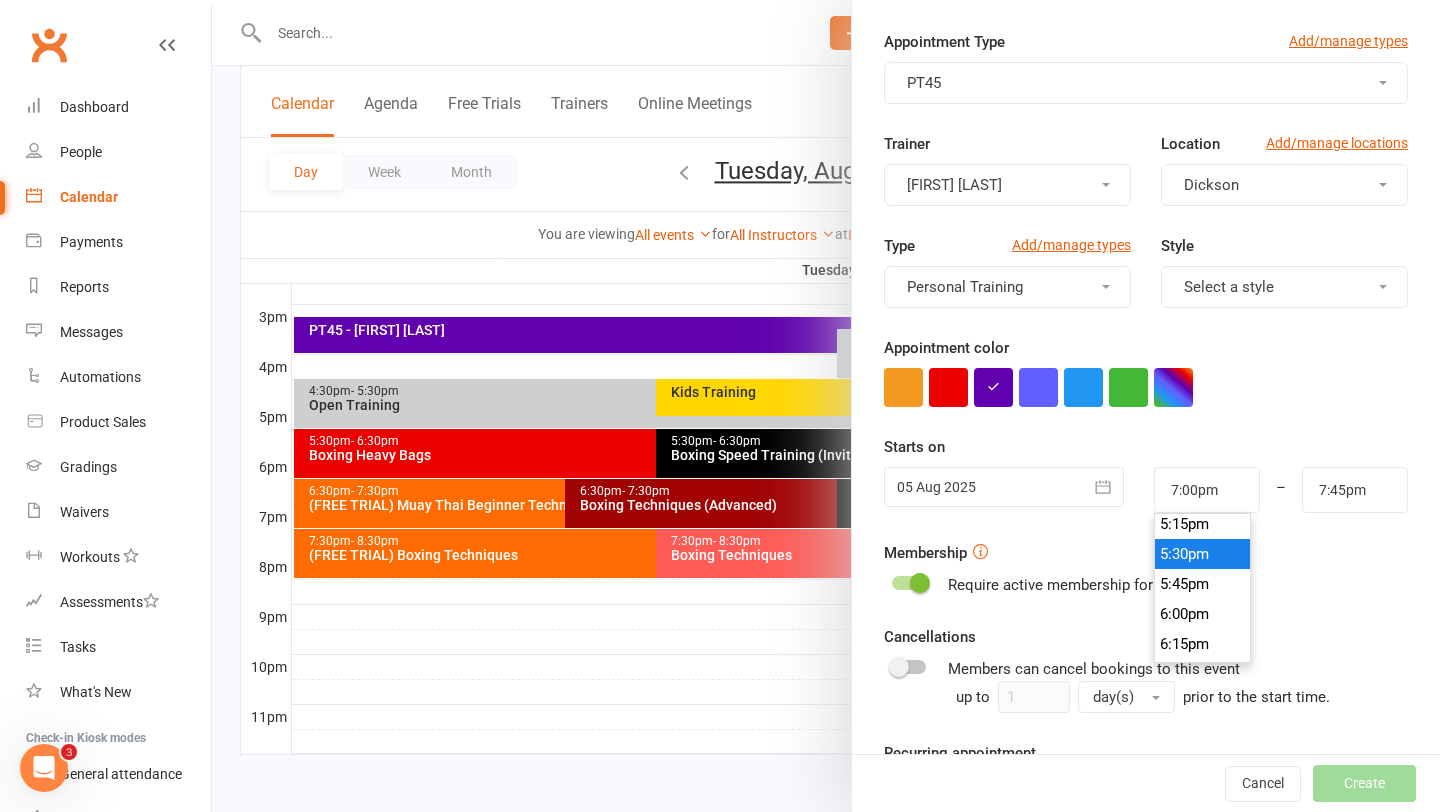 type on "5:30pm" 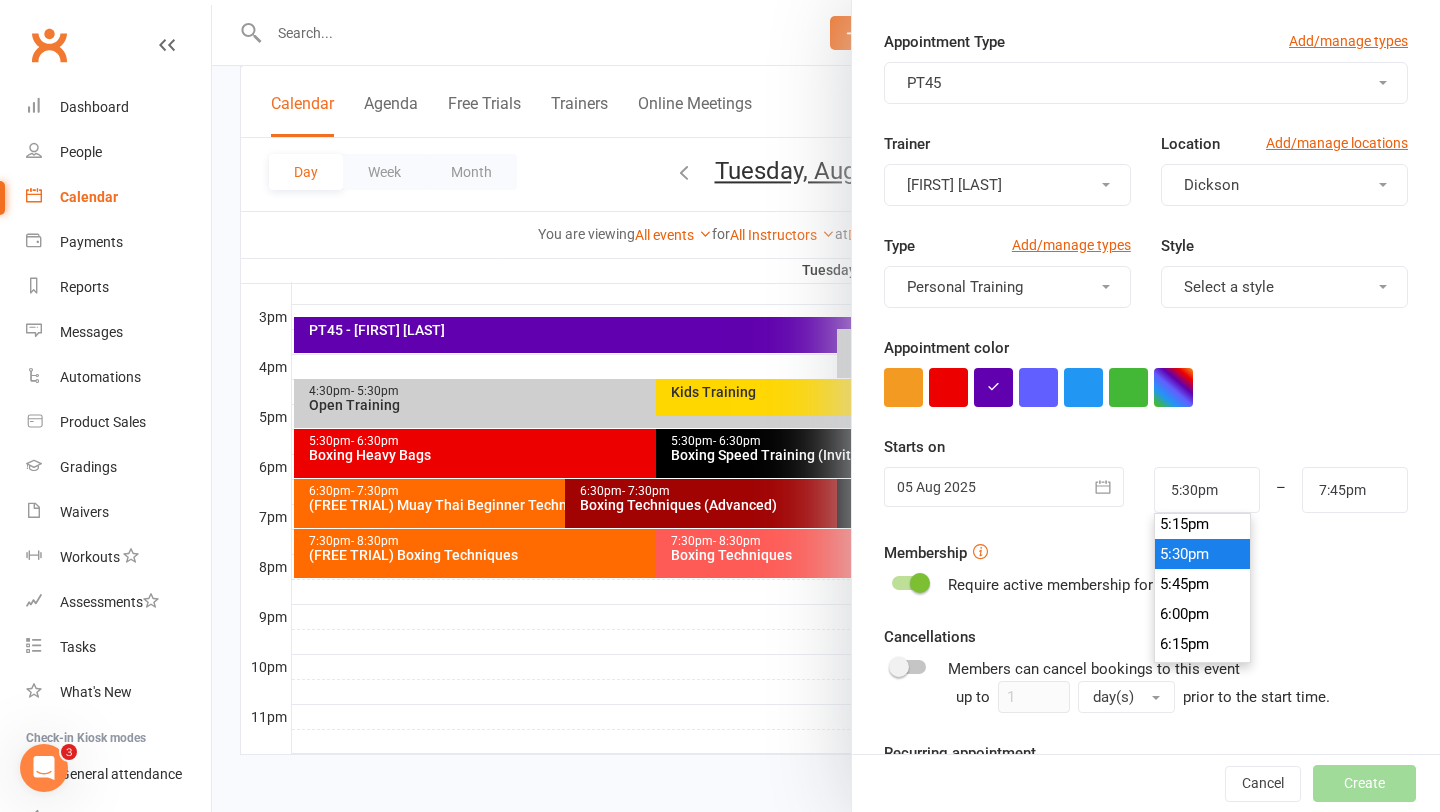 click on "5:30pm" at bounding box center [1203, 554] 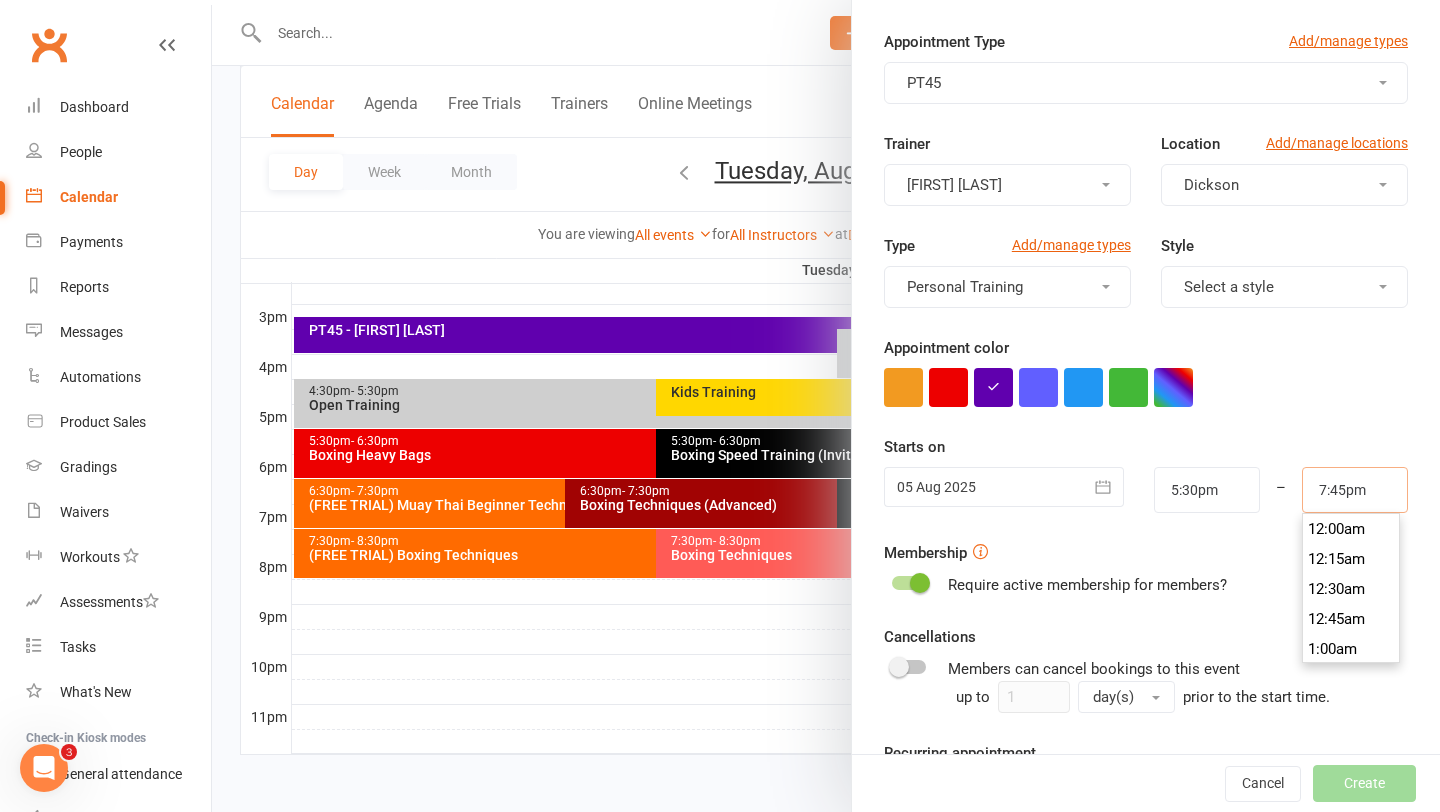click on "7:45pm" at bounding box center [1355, 490] 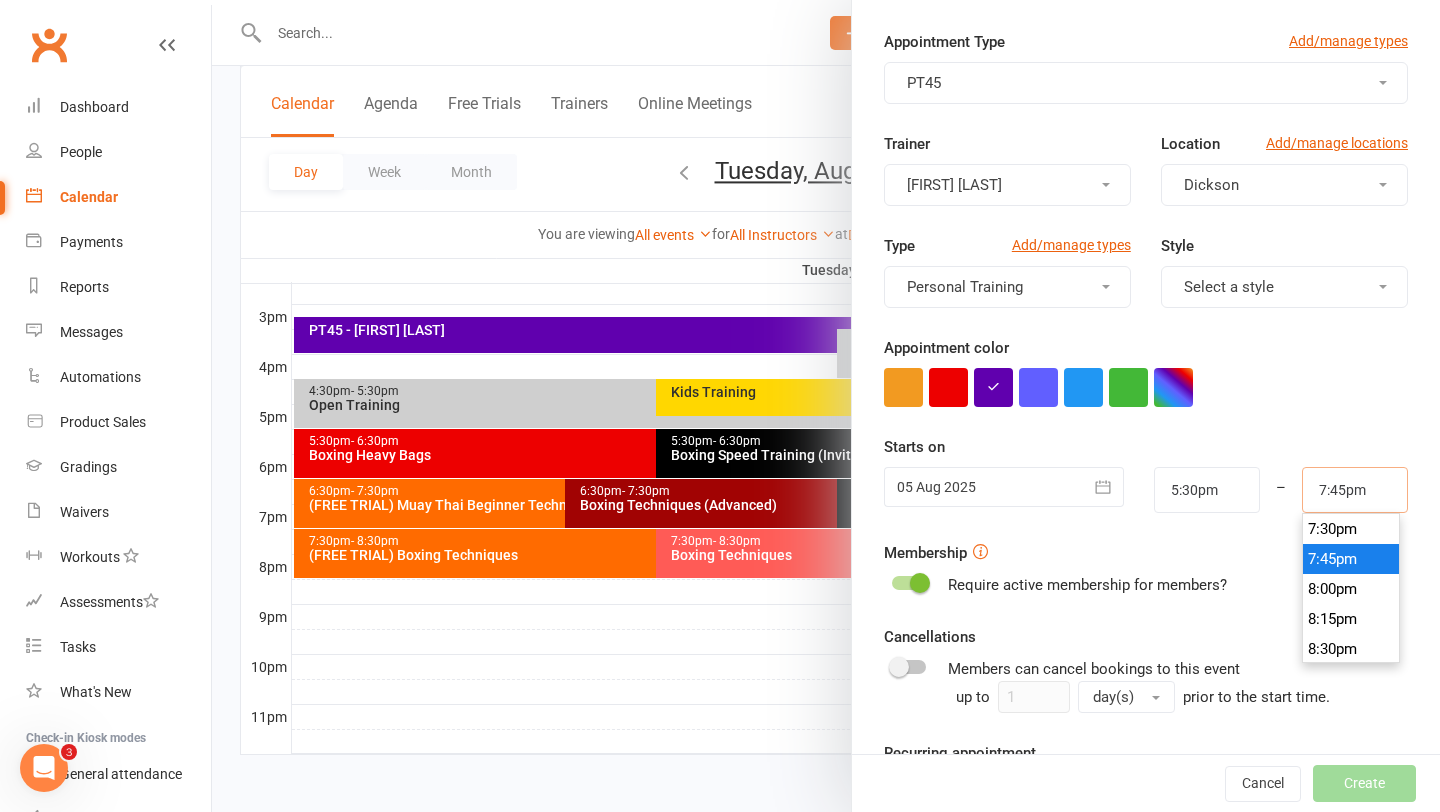 scroll, scrollTop: 20, scrollLeft: 0, axis: vertical 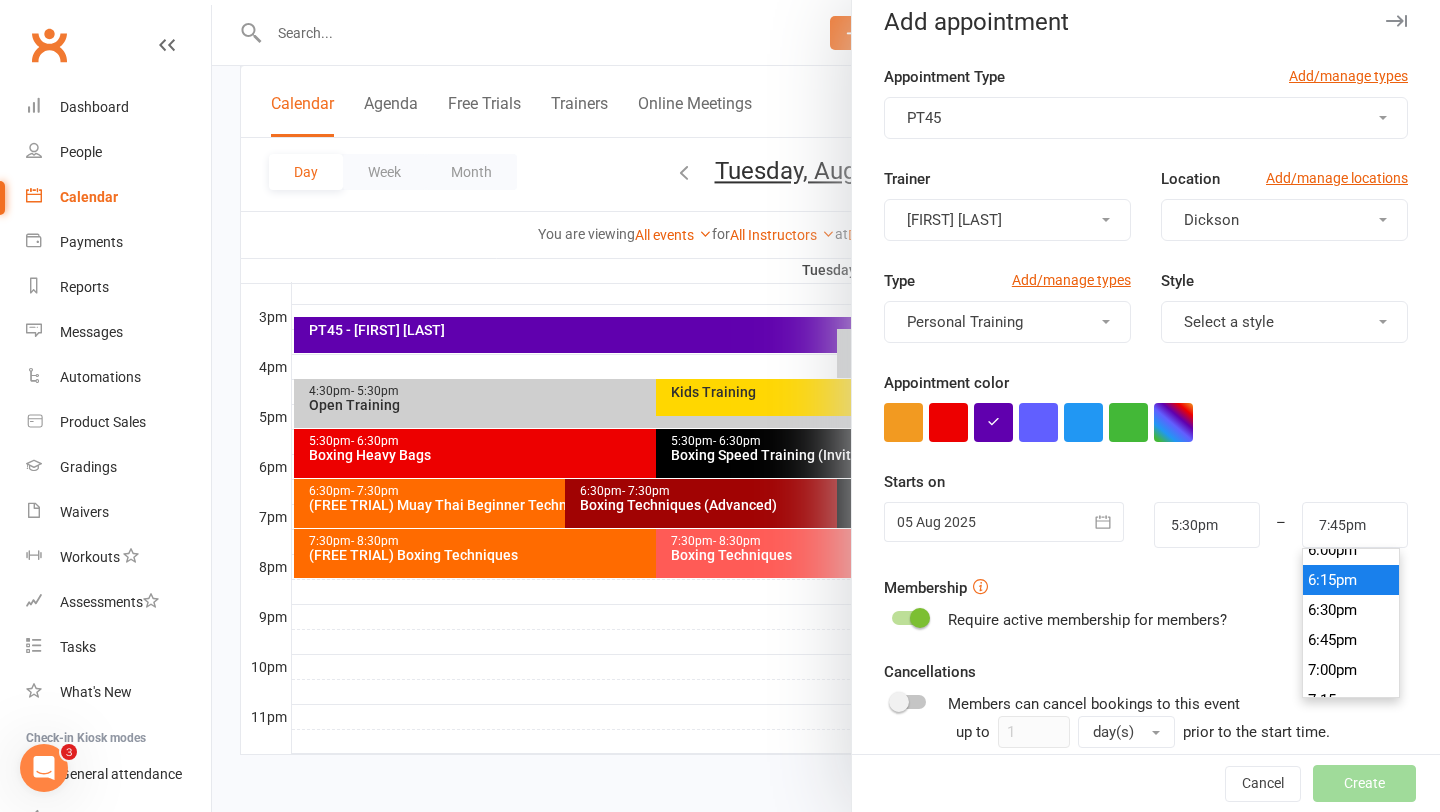 type on "6:15pm" 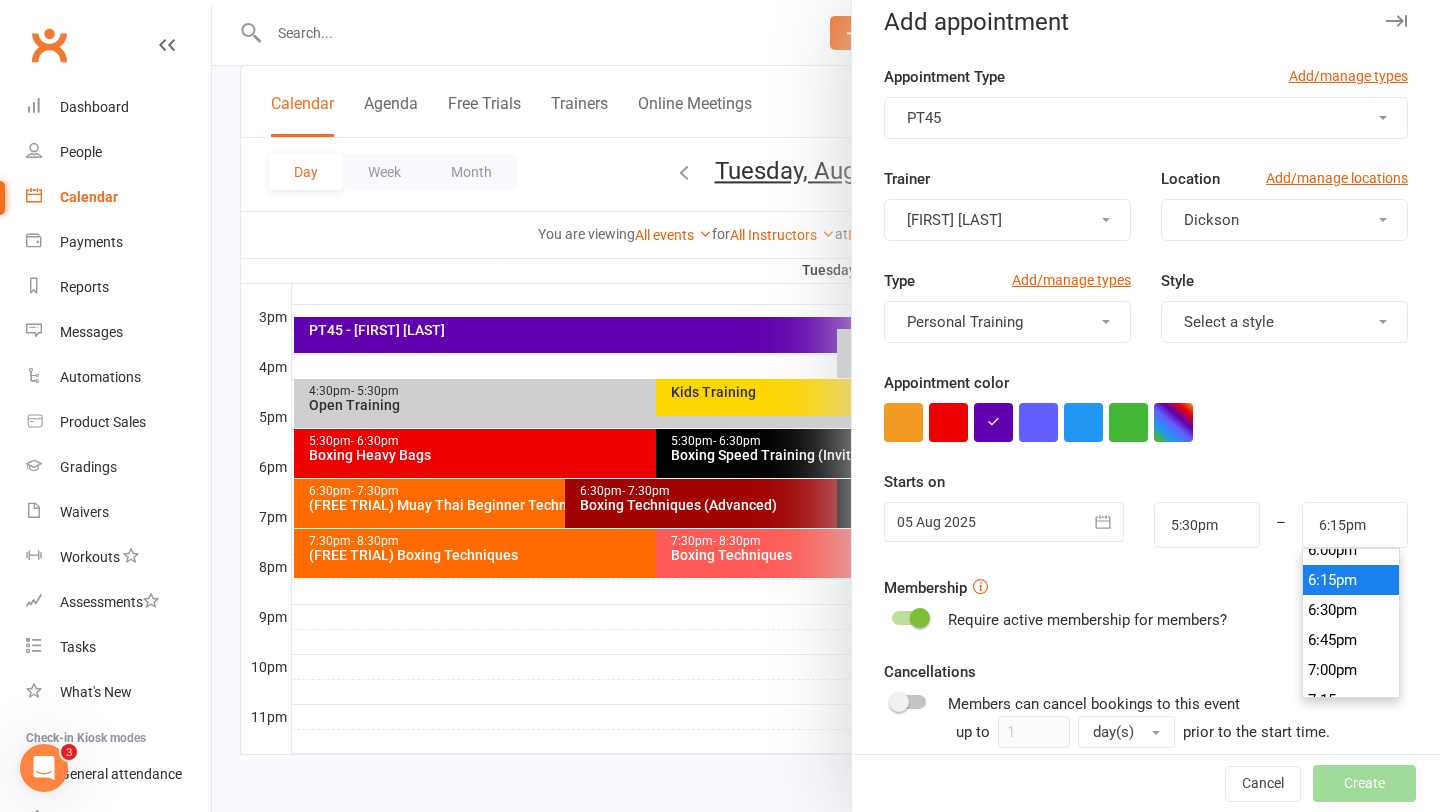 click on "6:15pm" at bounding box center [1351, 580] 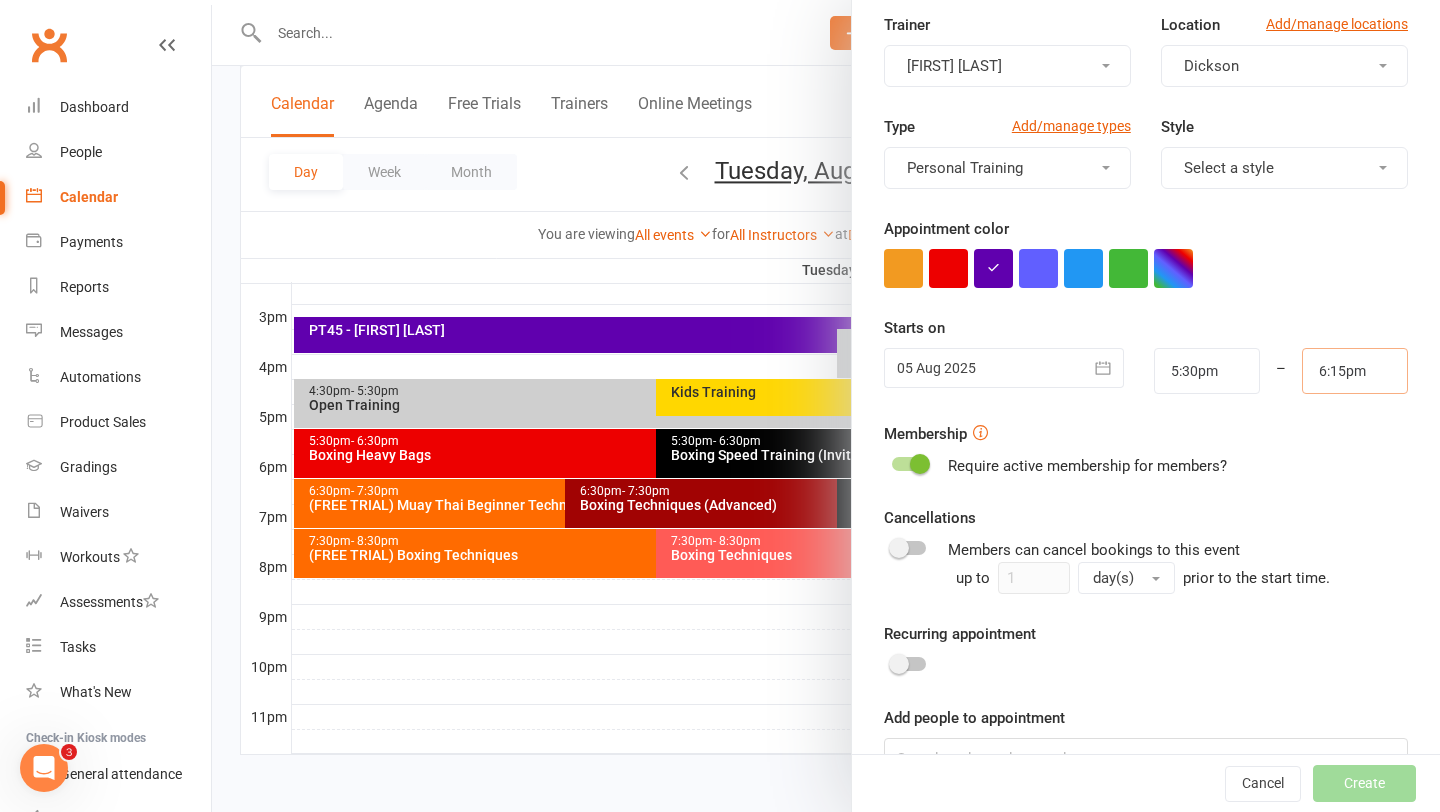 scroll, scrollTop: 228, scrollLeft: 0, axis: vertical 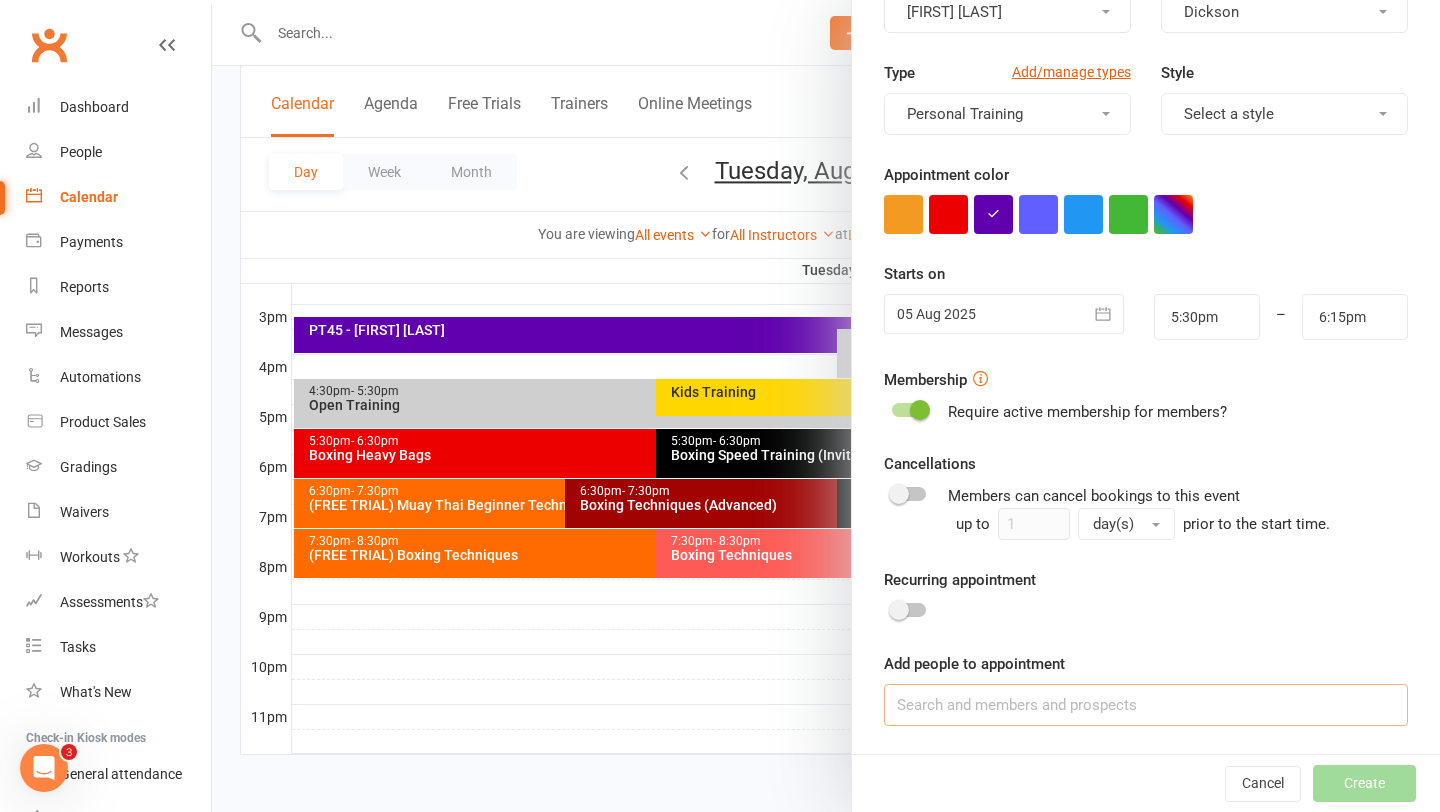 click at bounding box center (1146, 705) 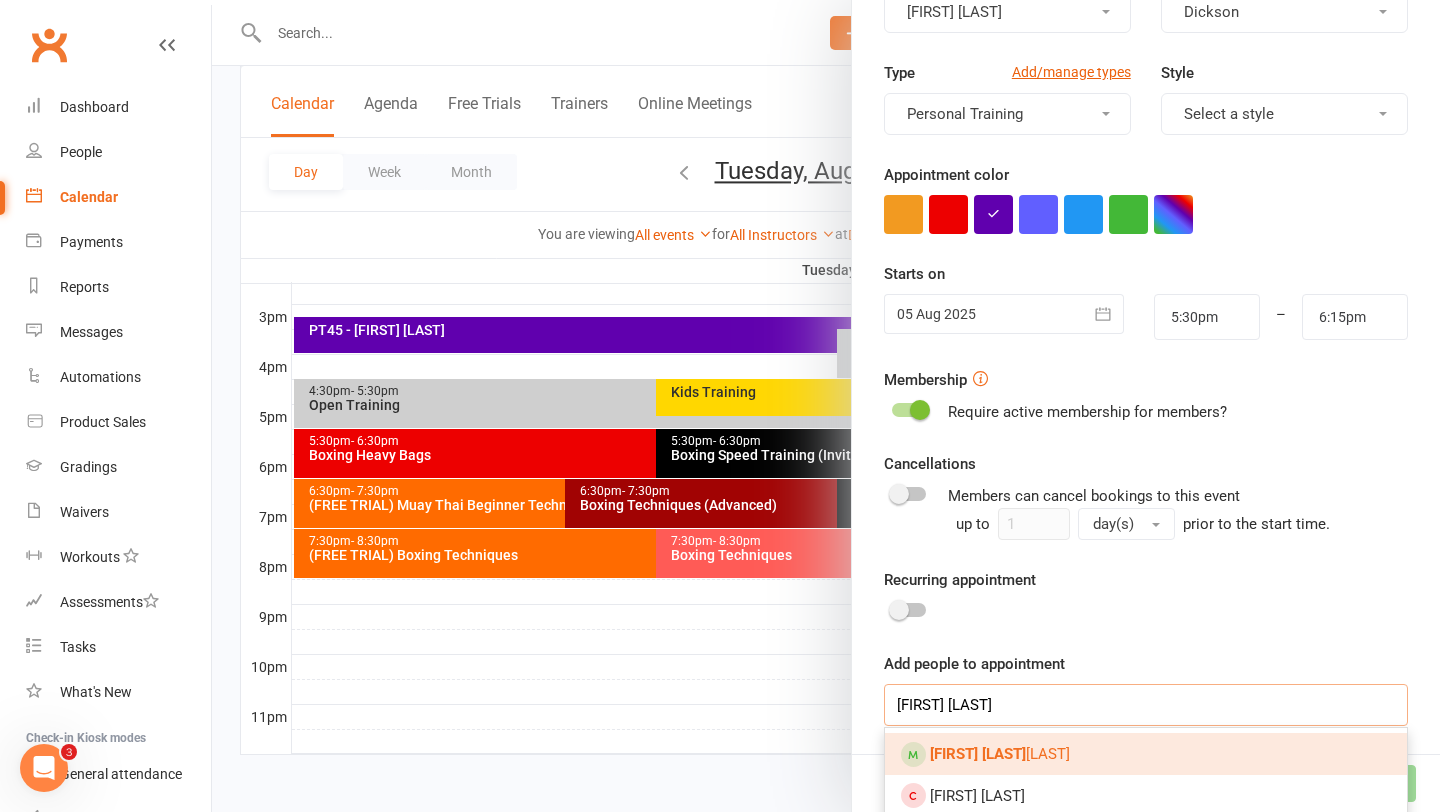 type on "tristan zer" 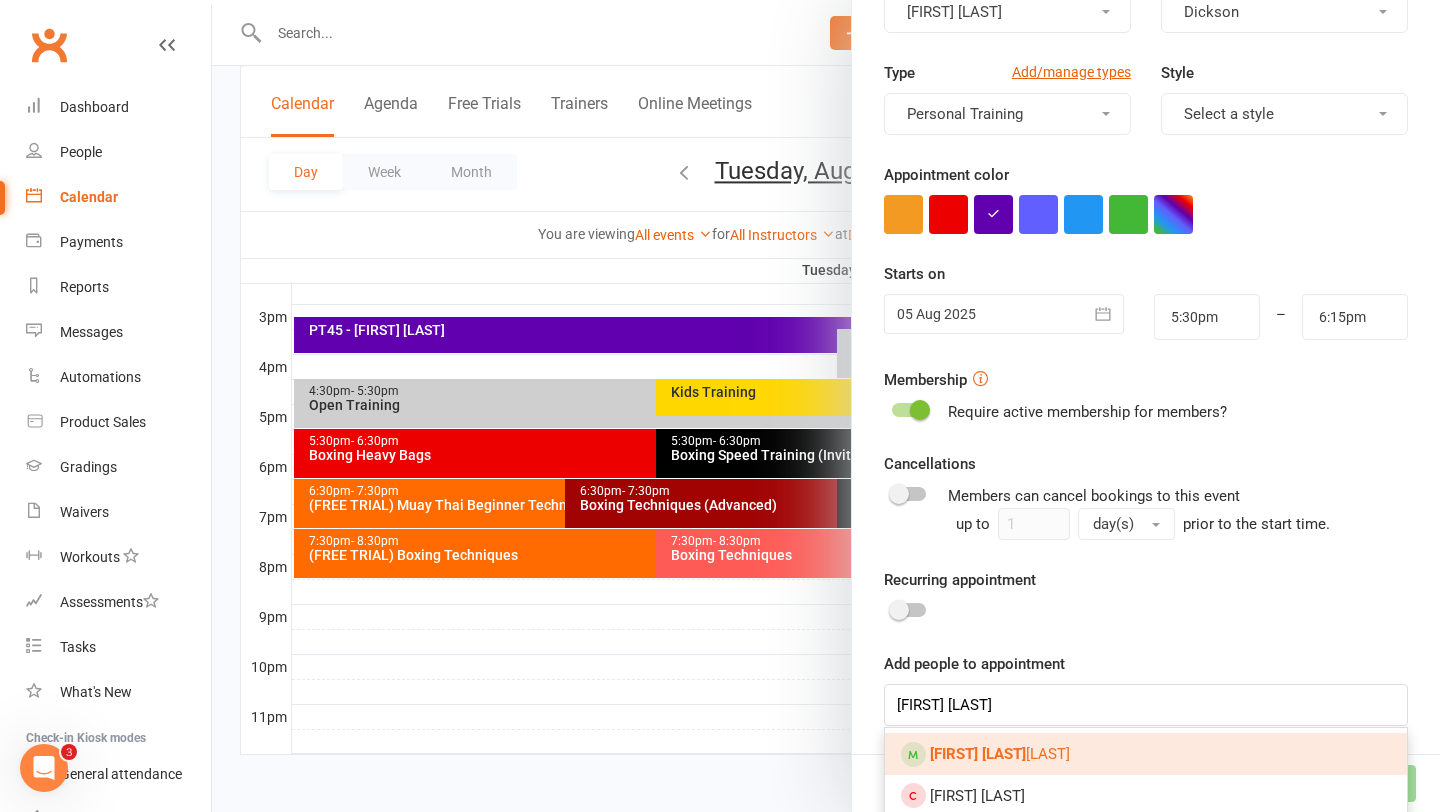 click on "Tristan Zer" at bounding box center (978, 754) 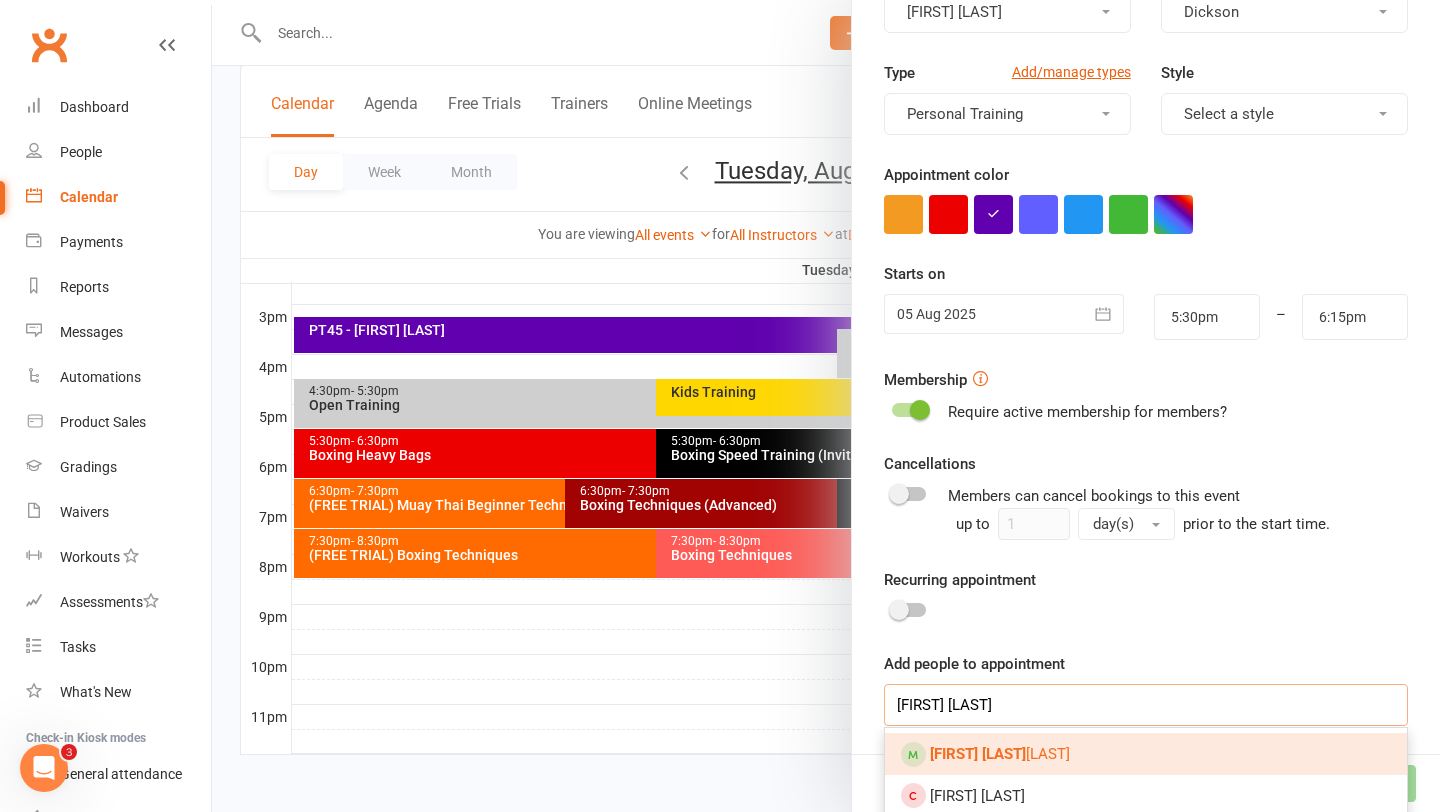 type 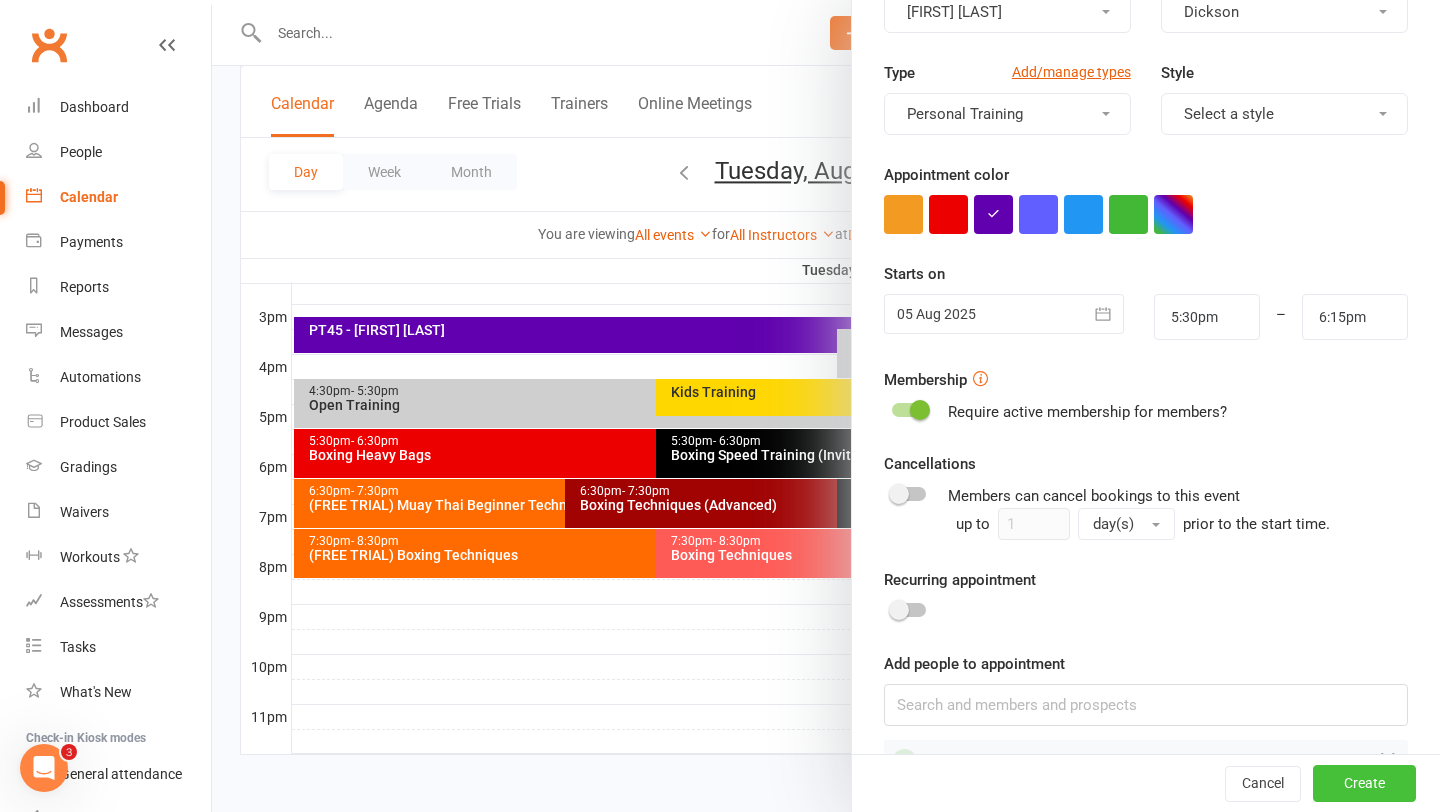 click on "Create" at bounding box center [1364, 784] 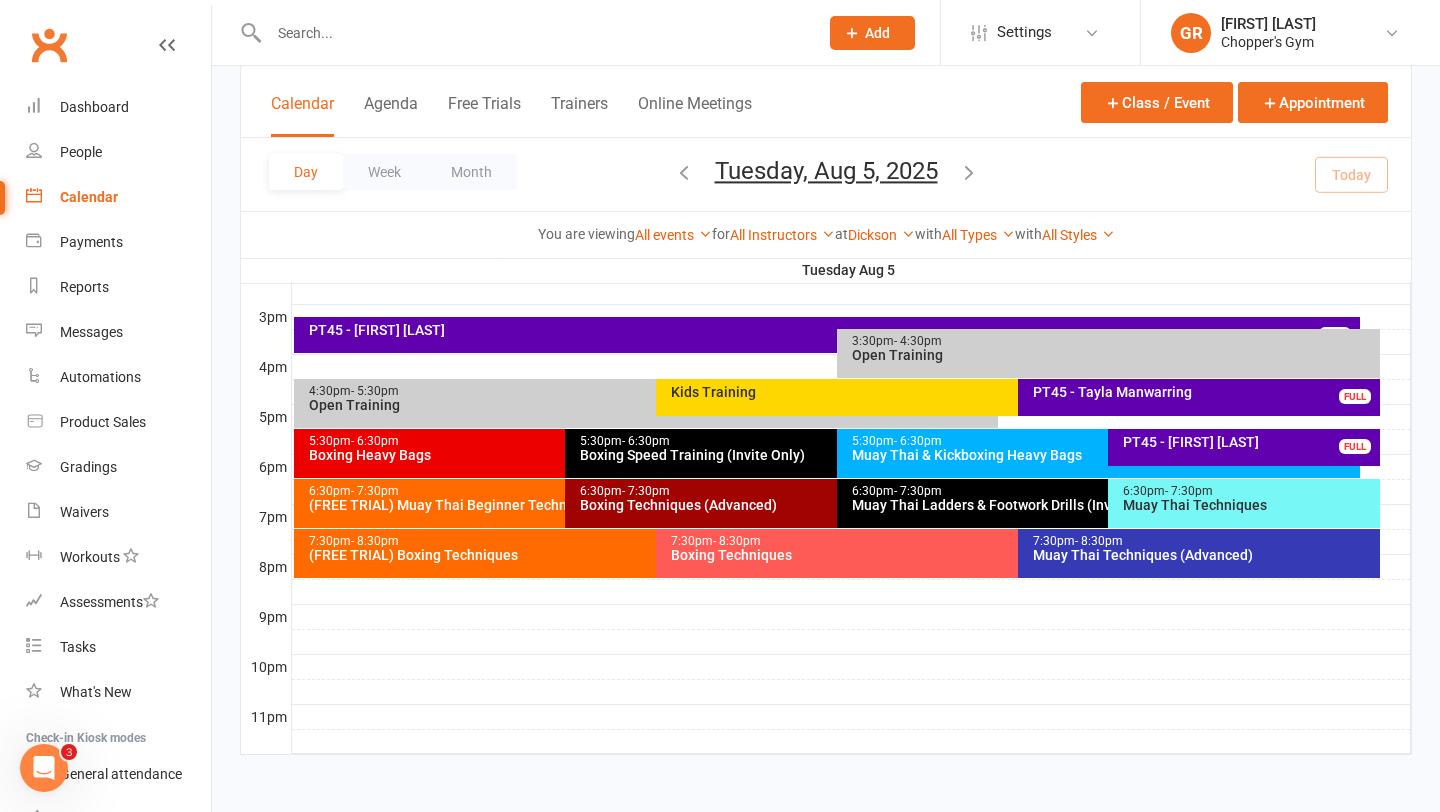 click on "PT45 - Tristan Zeromski" at bounding box center [1249, 442] 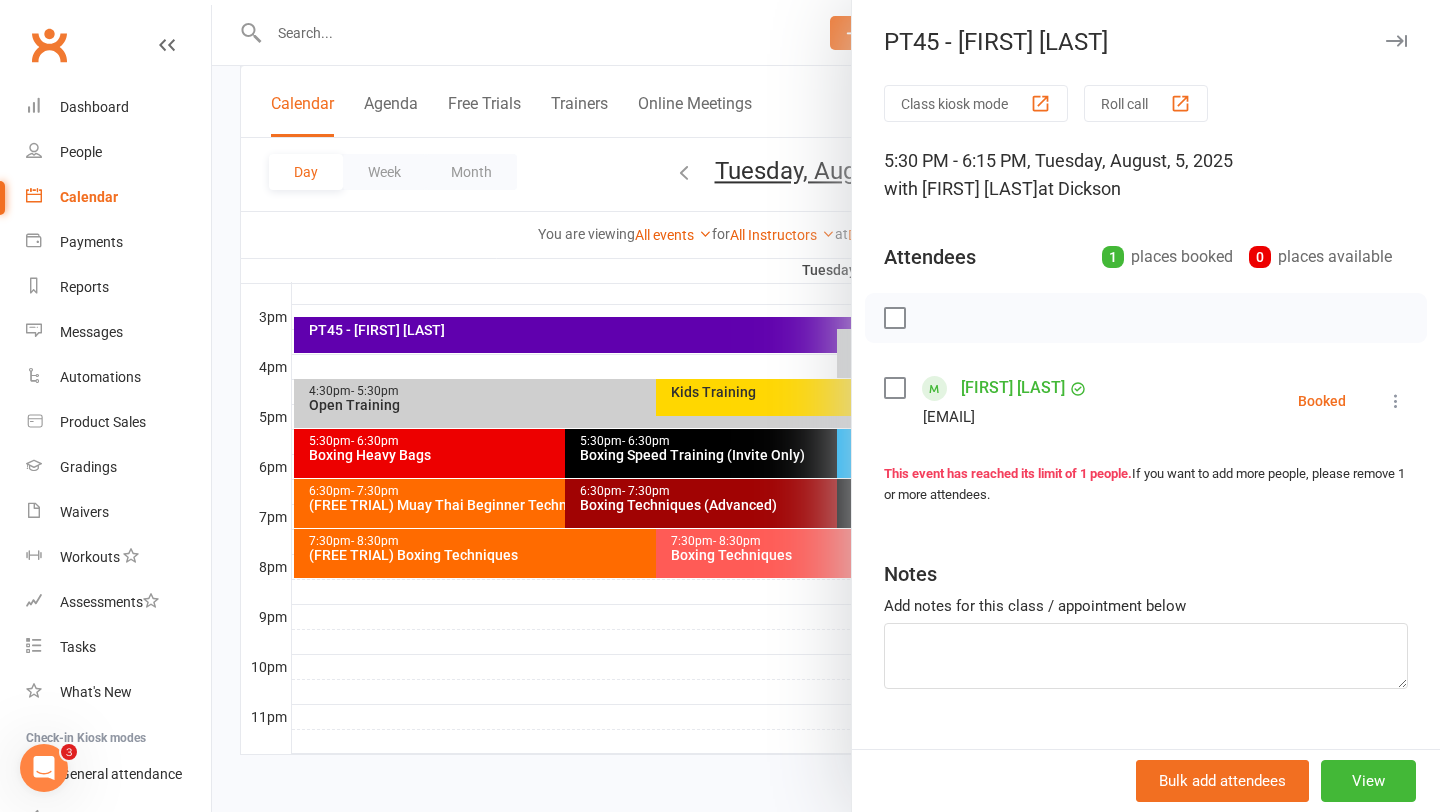 click at bounding box center [894, 388] 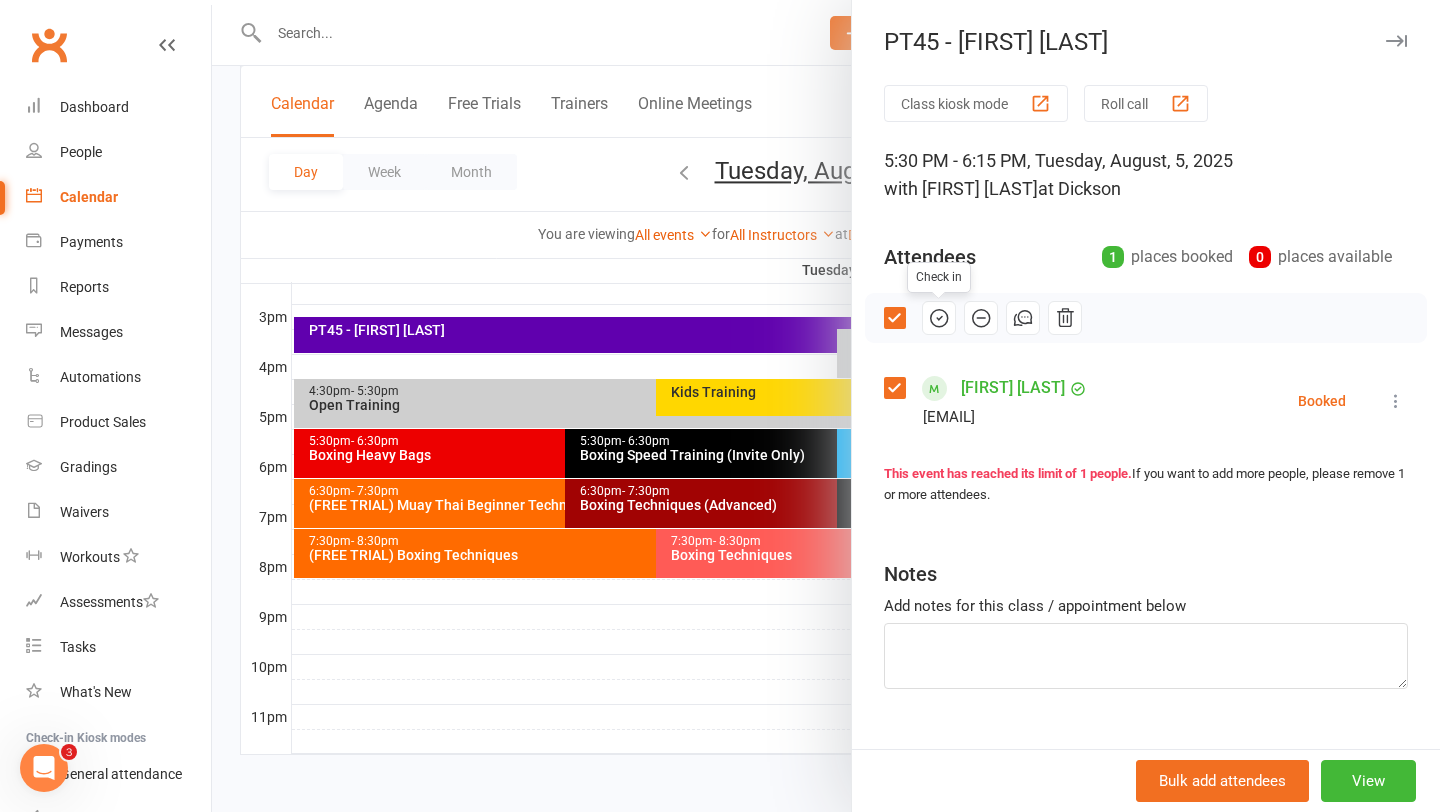 click 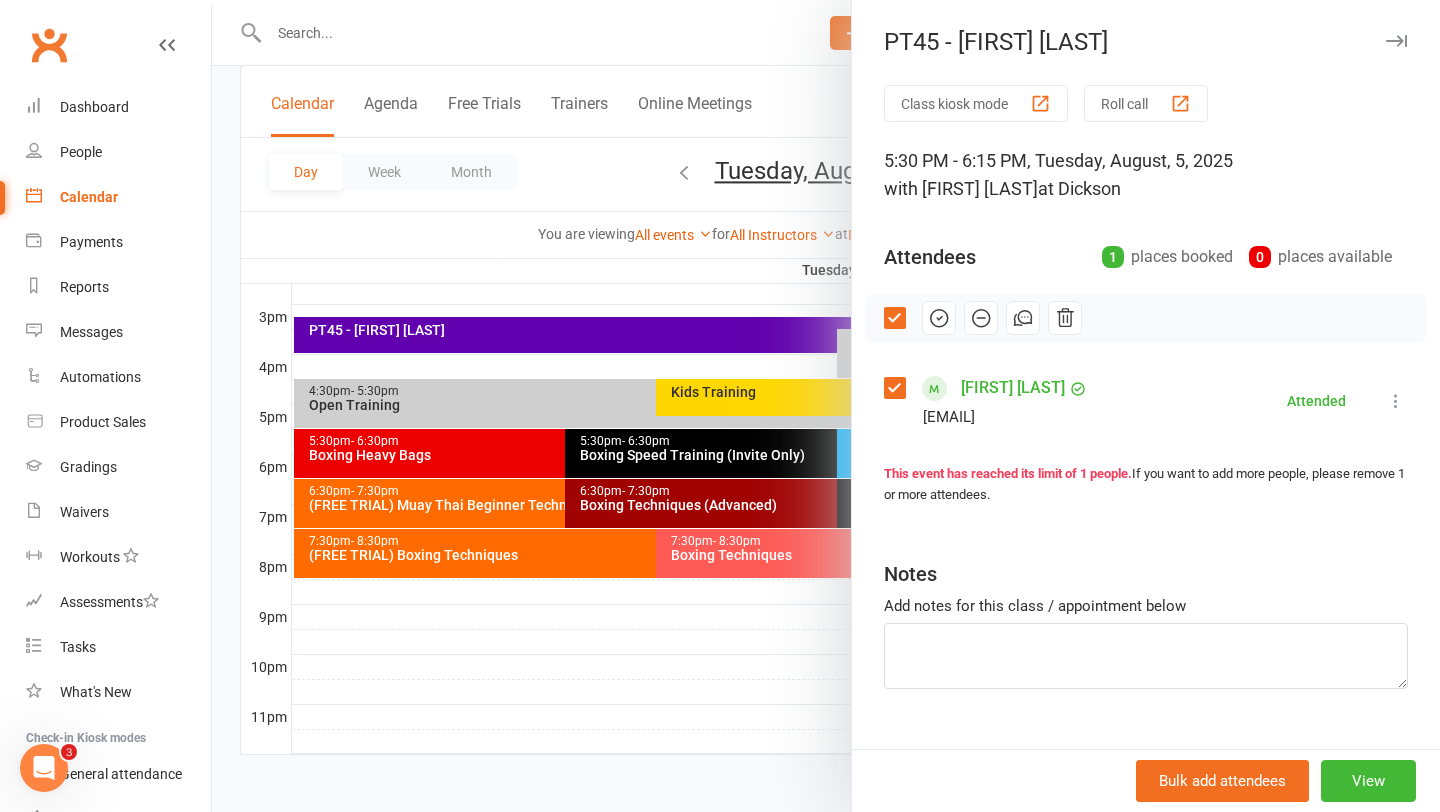 click on "Tristan Zeromski" at bounding box center [1013, 388] 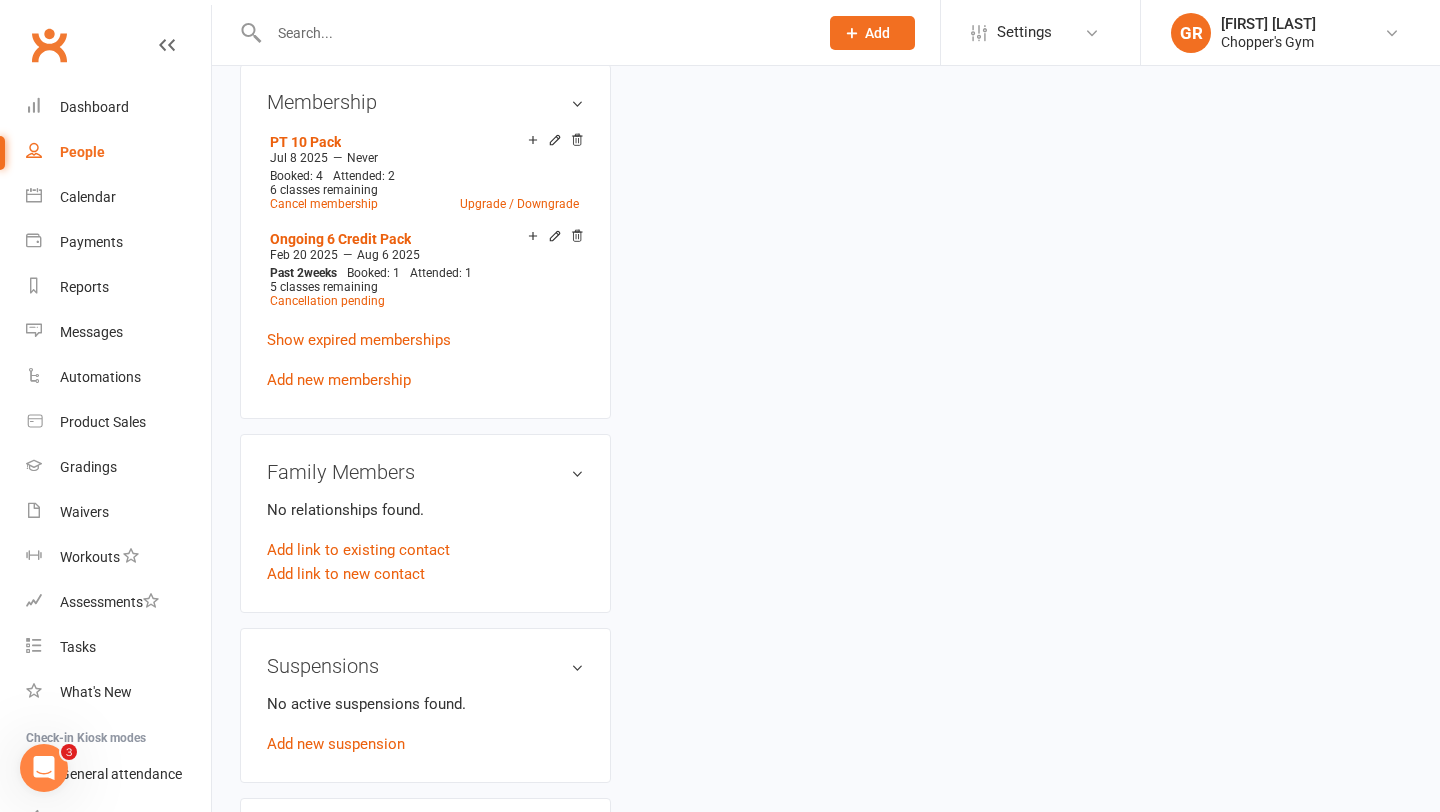 scroll, scrollTop: 0, scrollLeft: 0, axis: both 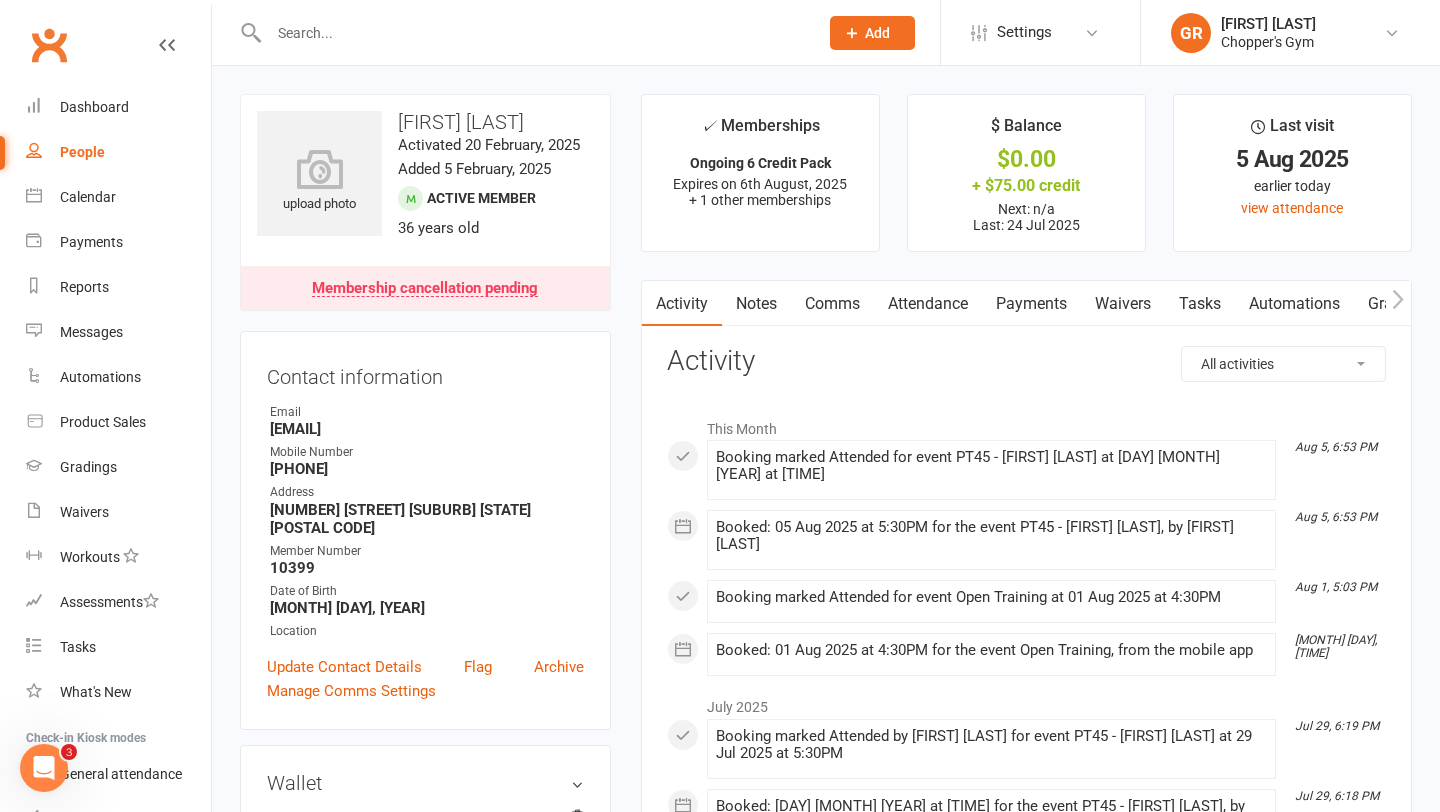 click on "Payments" at bounding box center [1031, 304] 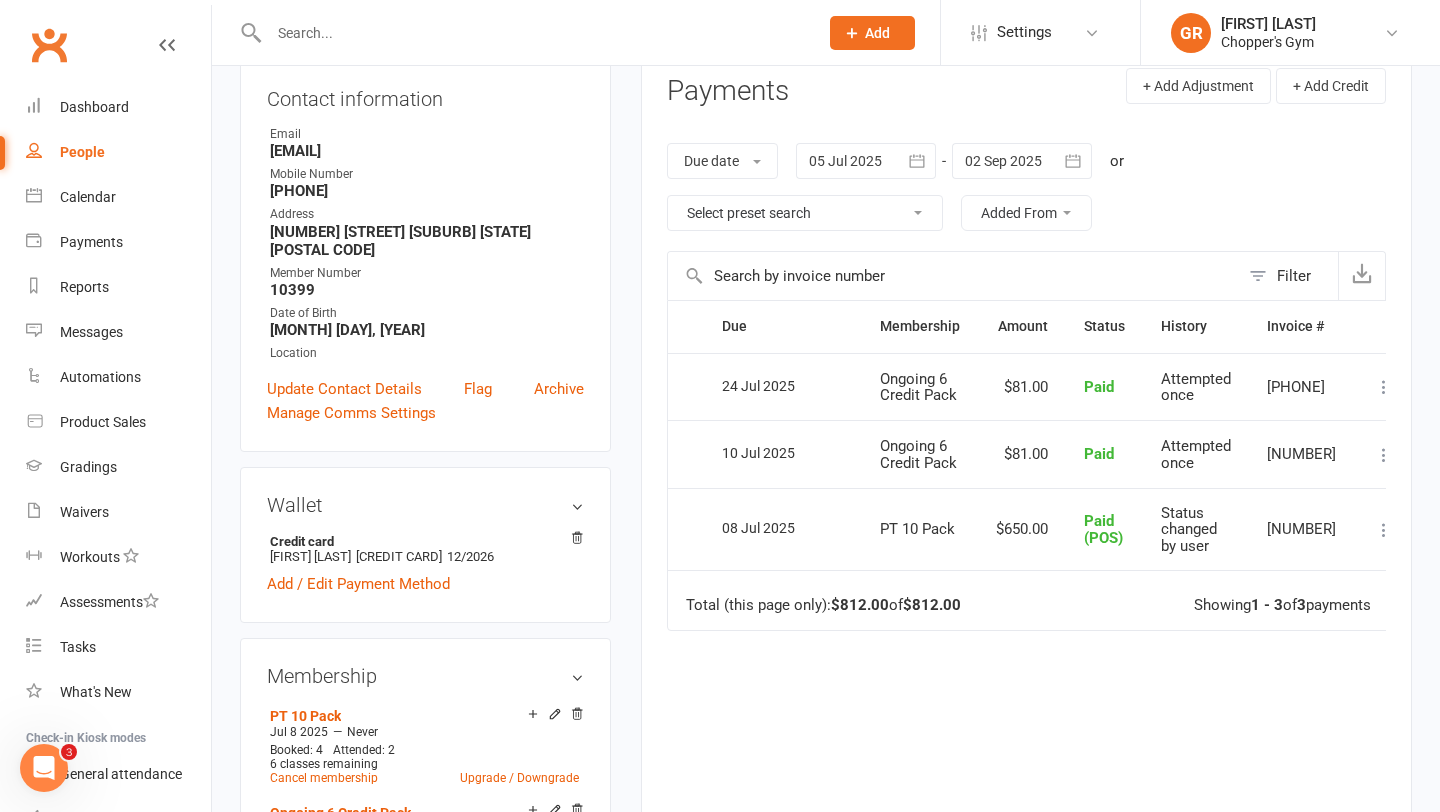 scroll, scrollTop: 296, scrollLeft: 0, axis: vertical 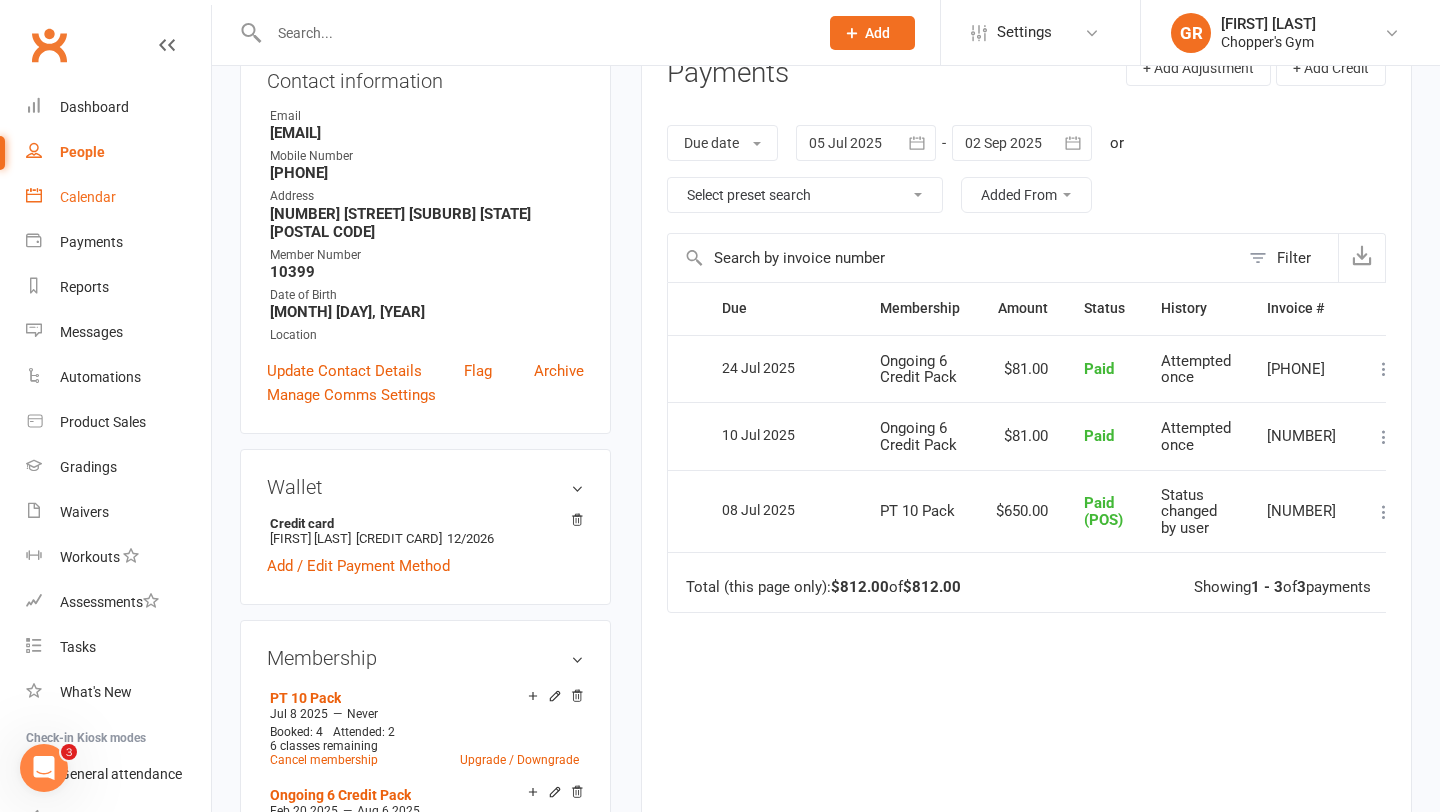 click on "Calendar" at bounding box center (88, 197) 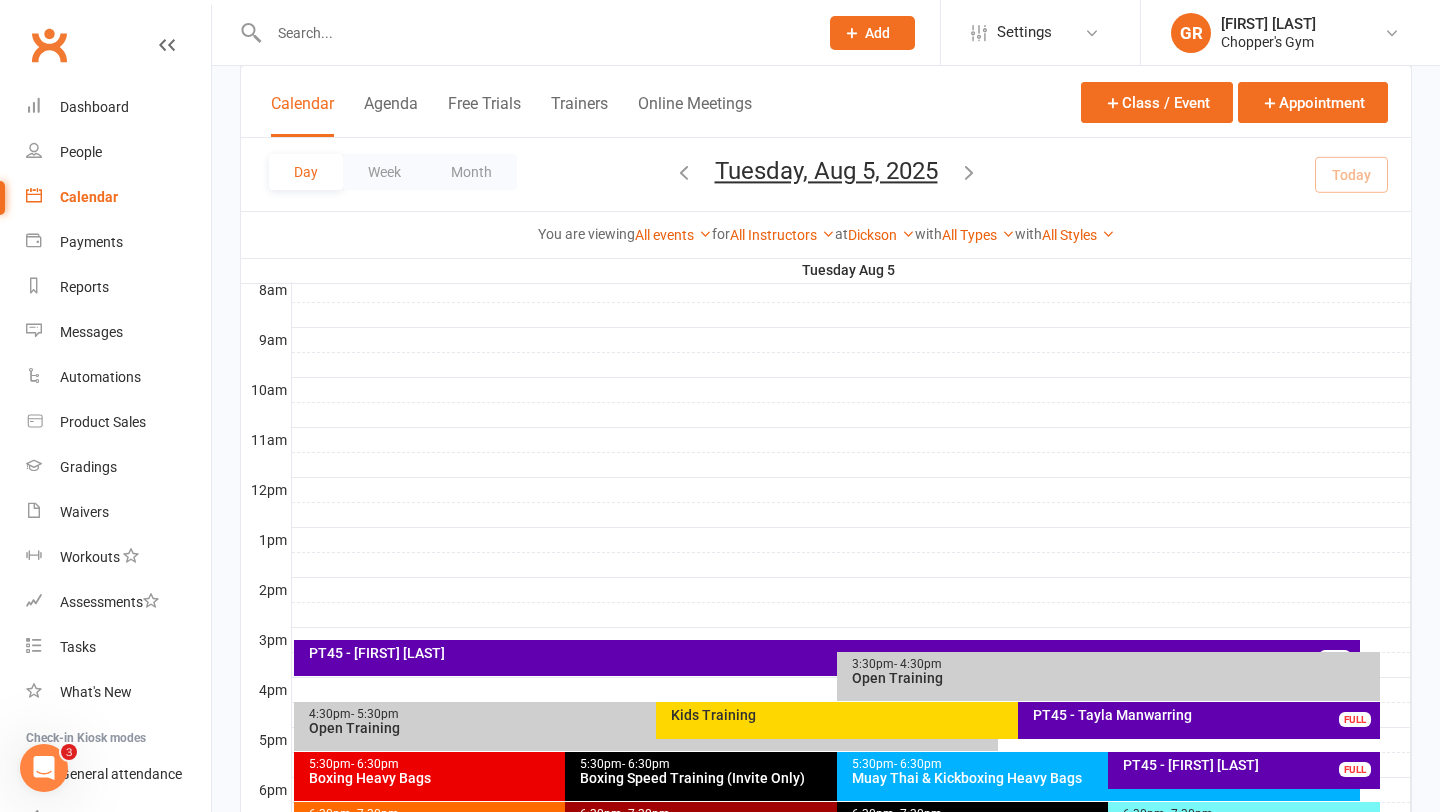scroll, scrollTop: 757, scrollLeft: 0, axis: vertical 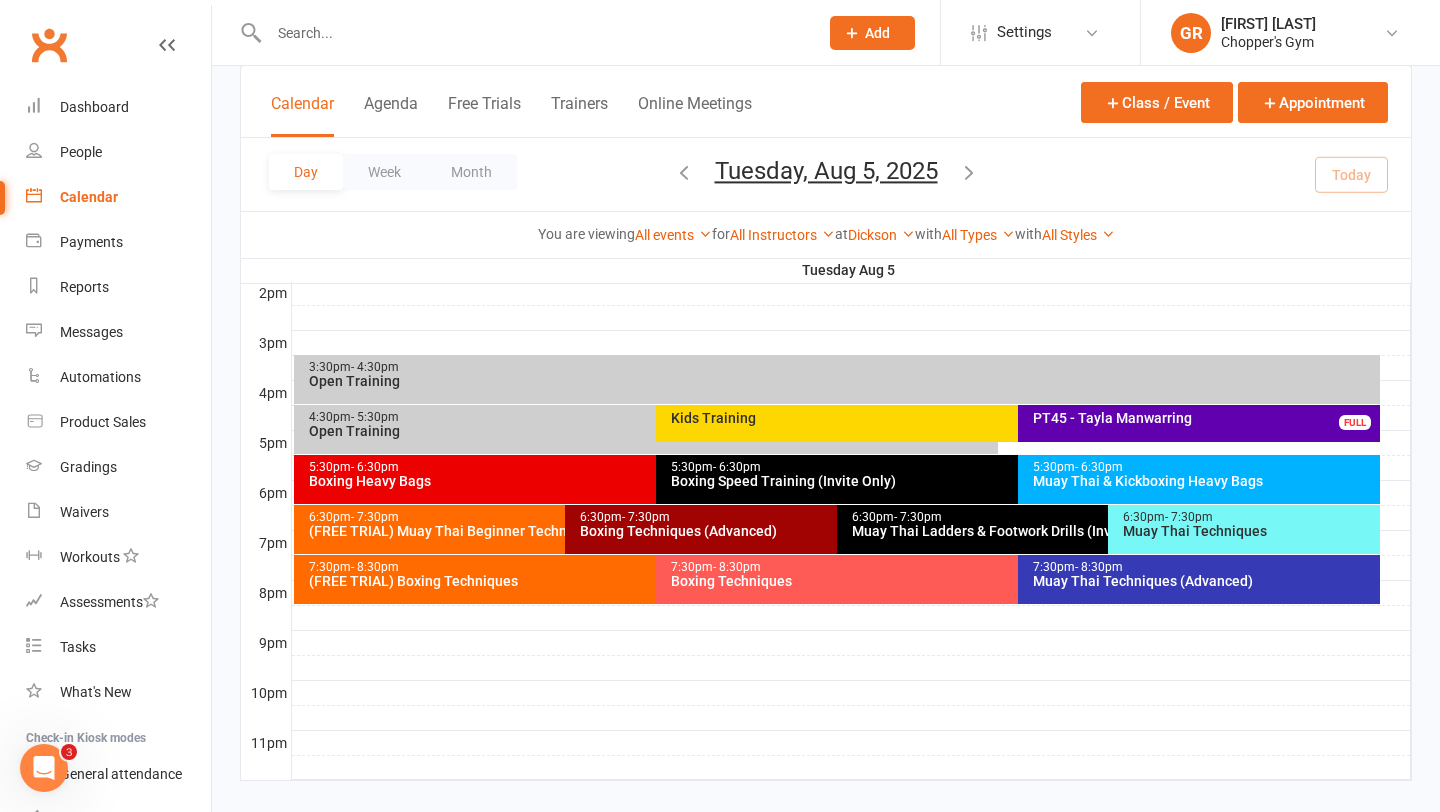click on "6:30pm  - 7:30pm" at bounding box center (1249, 517) 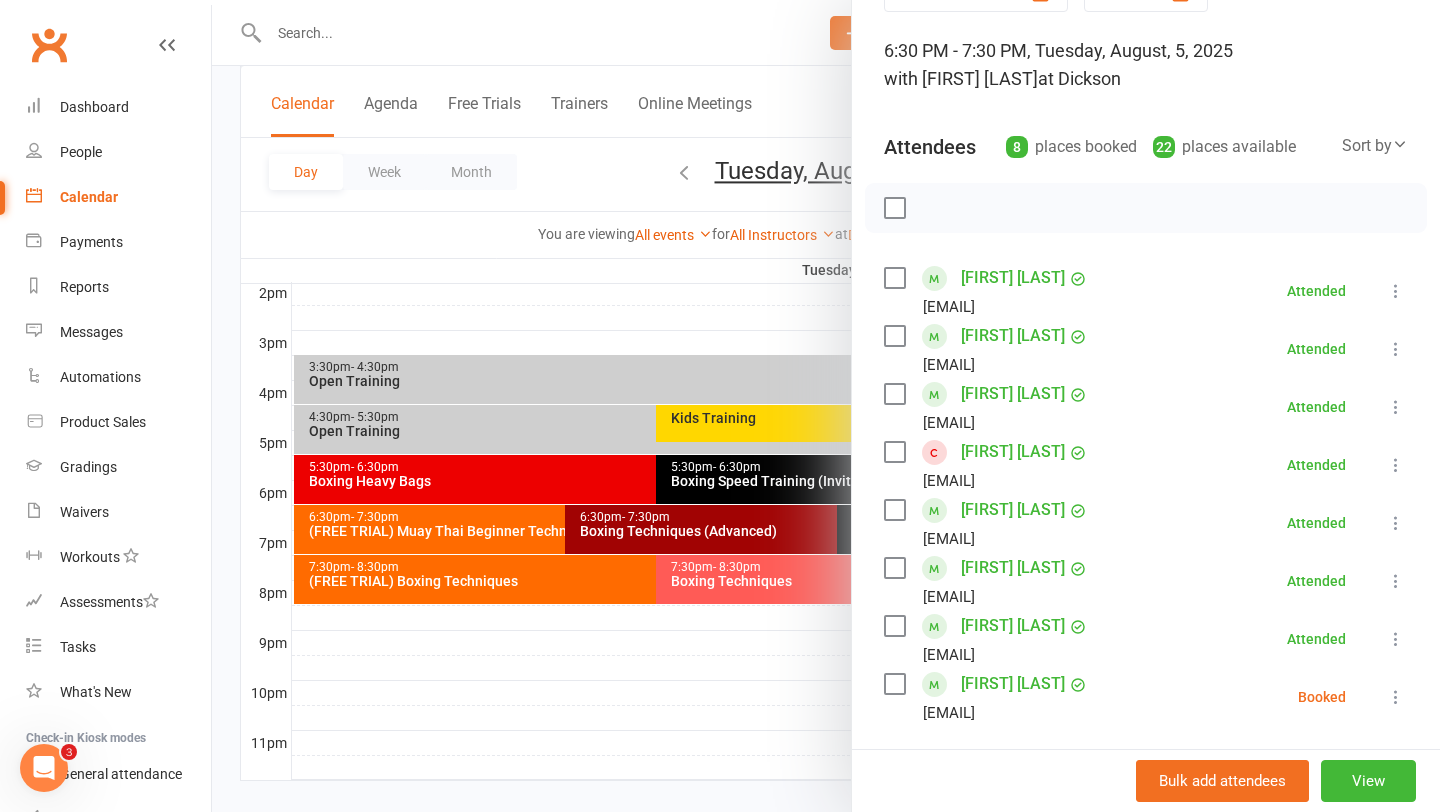scroll, scrollTop: 117, scrollLeft: 0, axis: vertical 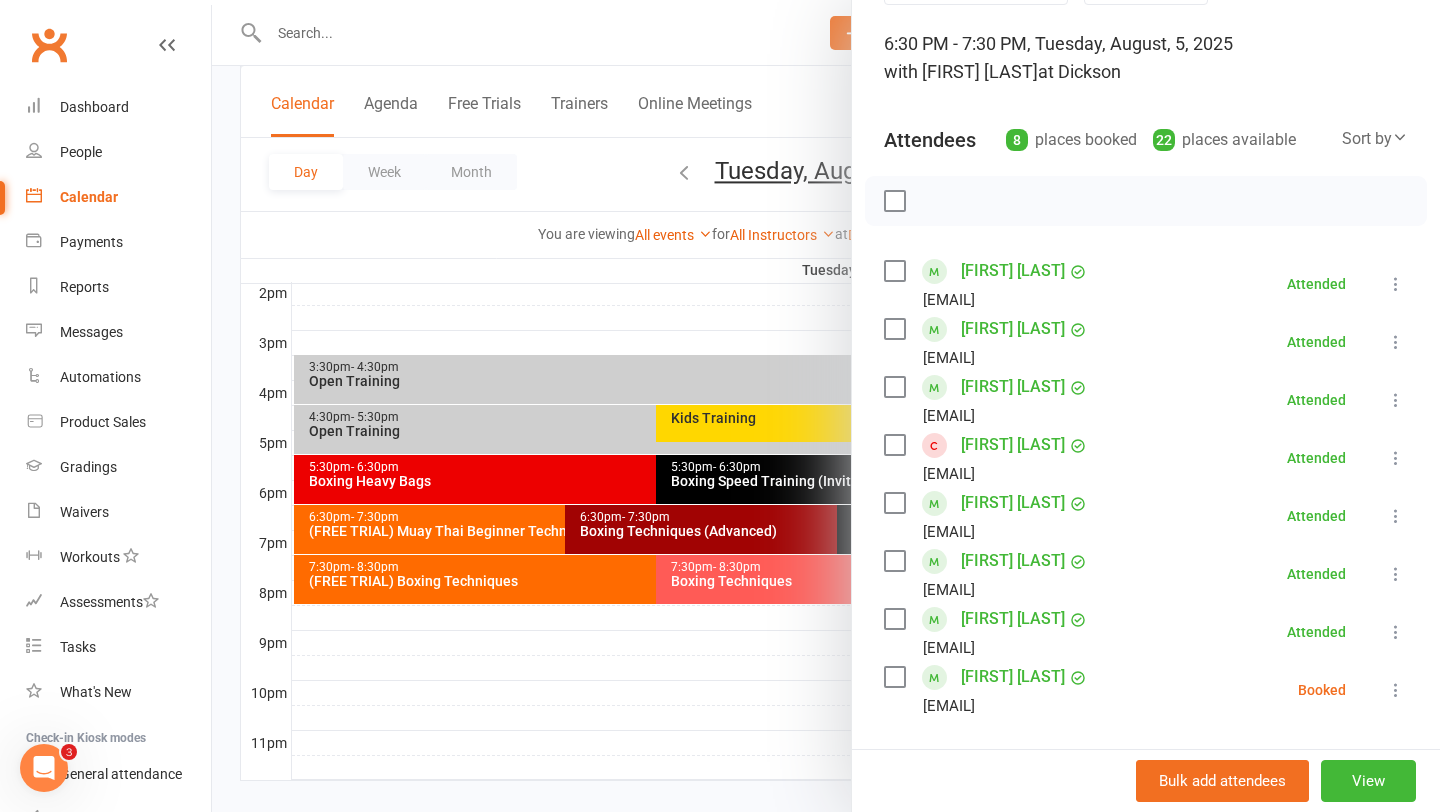 click at bounding box center [826, 406] 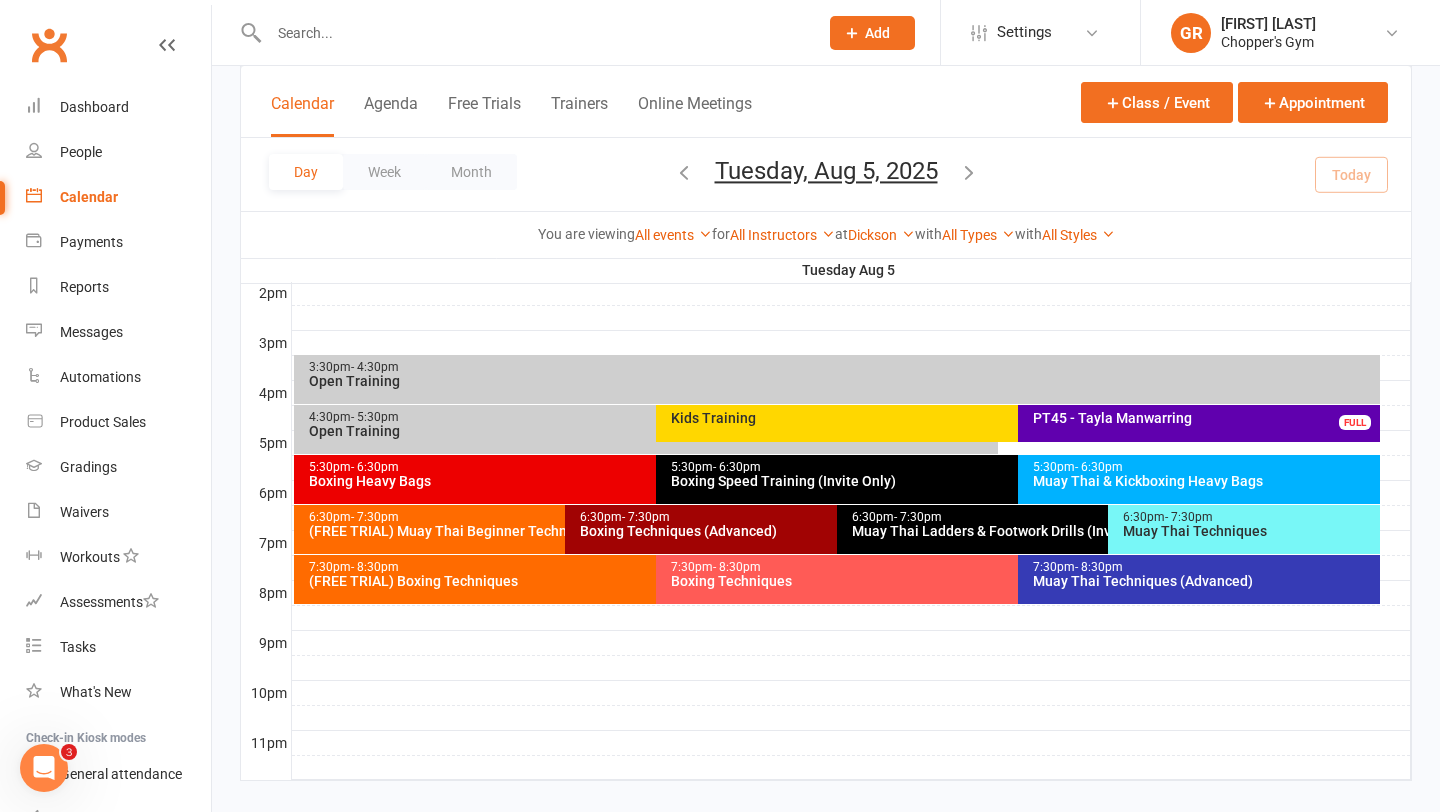 click on "Boxing Techniques (Advanced)" at bounding box center [831, 531] 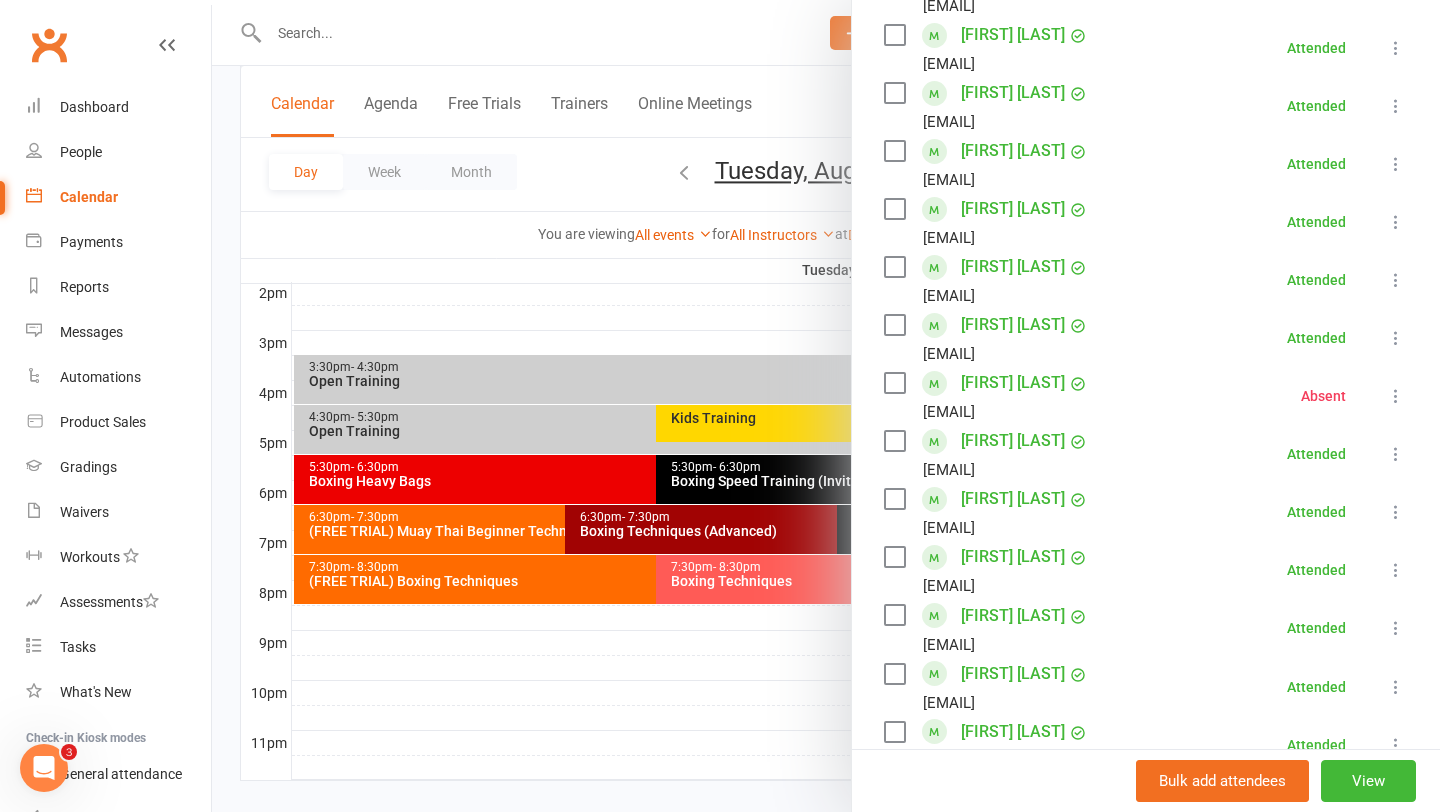 scroll, scrollTop: 659, scrollLeft: 0, axis: vertical 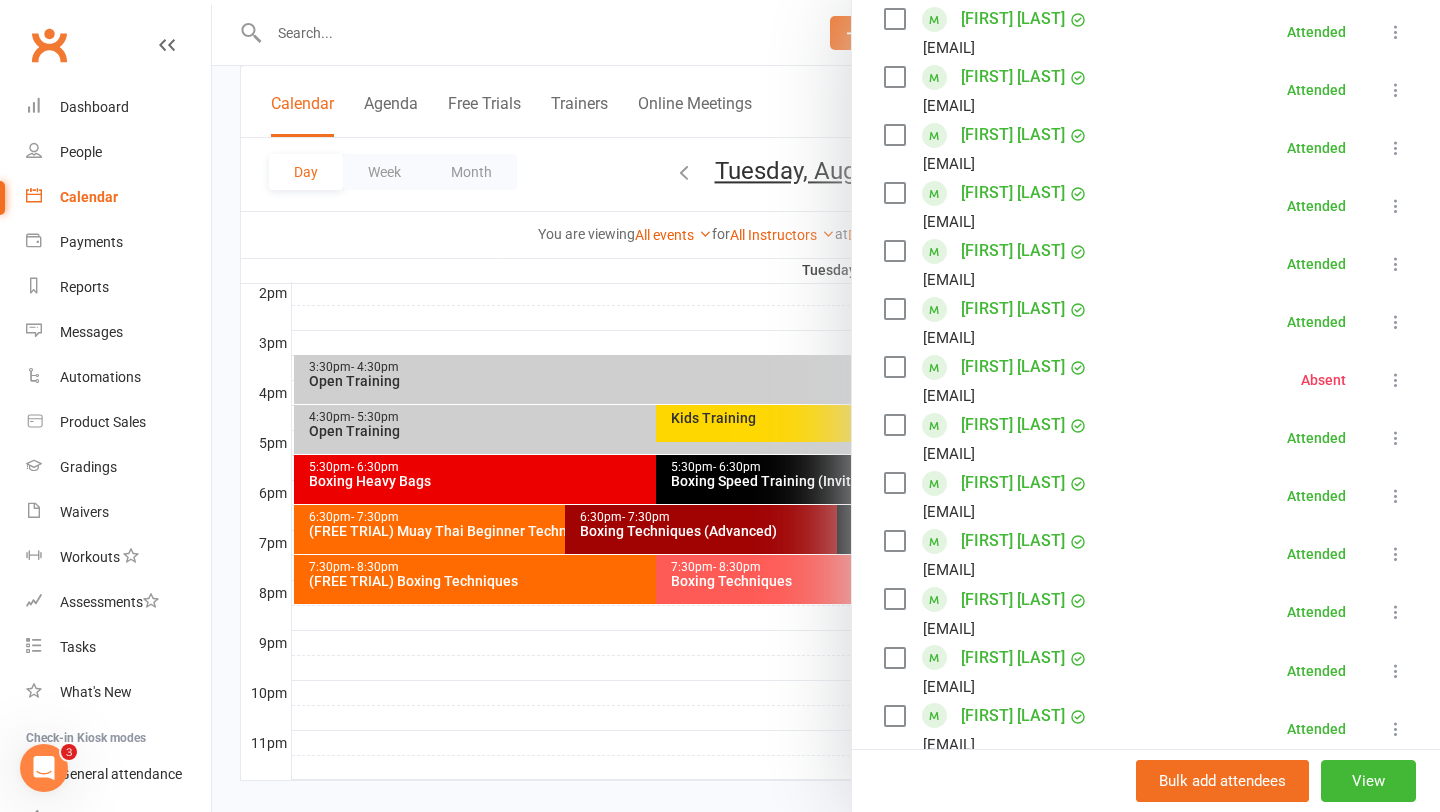 click at bounding box center [826, 406] 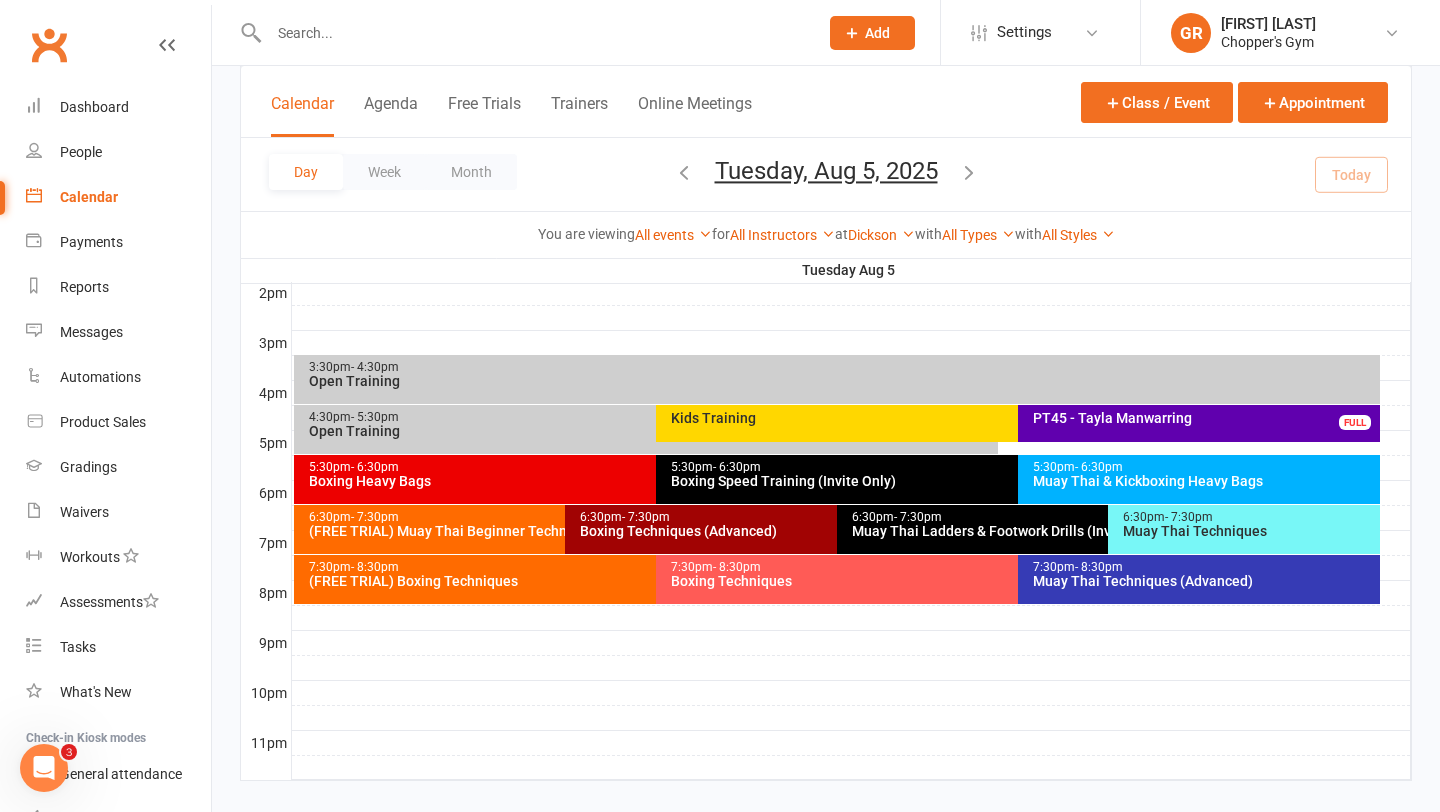 click on "Boxing Techniques (Advanced)" at bounding box center [831, 531] 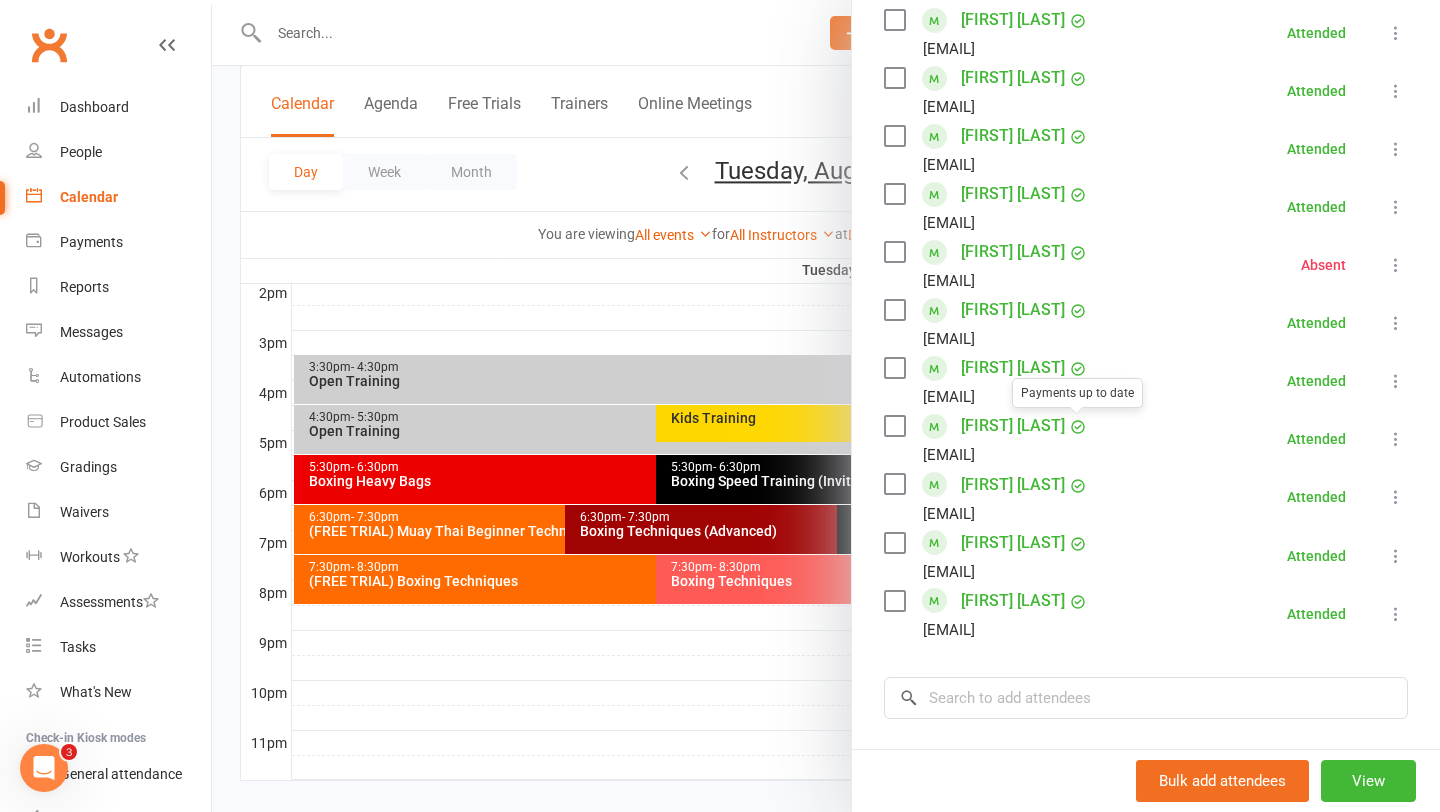 scroll, scrollTop: 775, scrollLeft: 0, axis: vertical 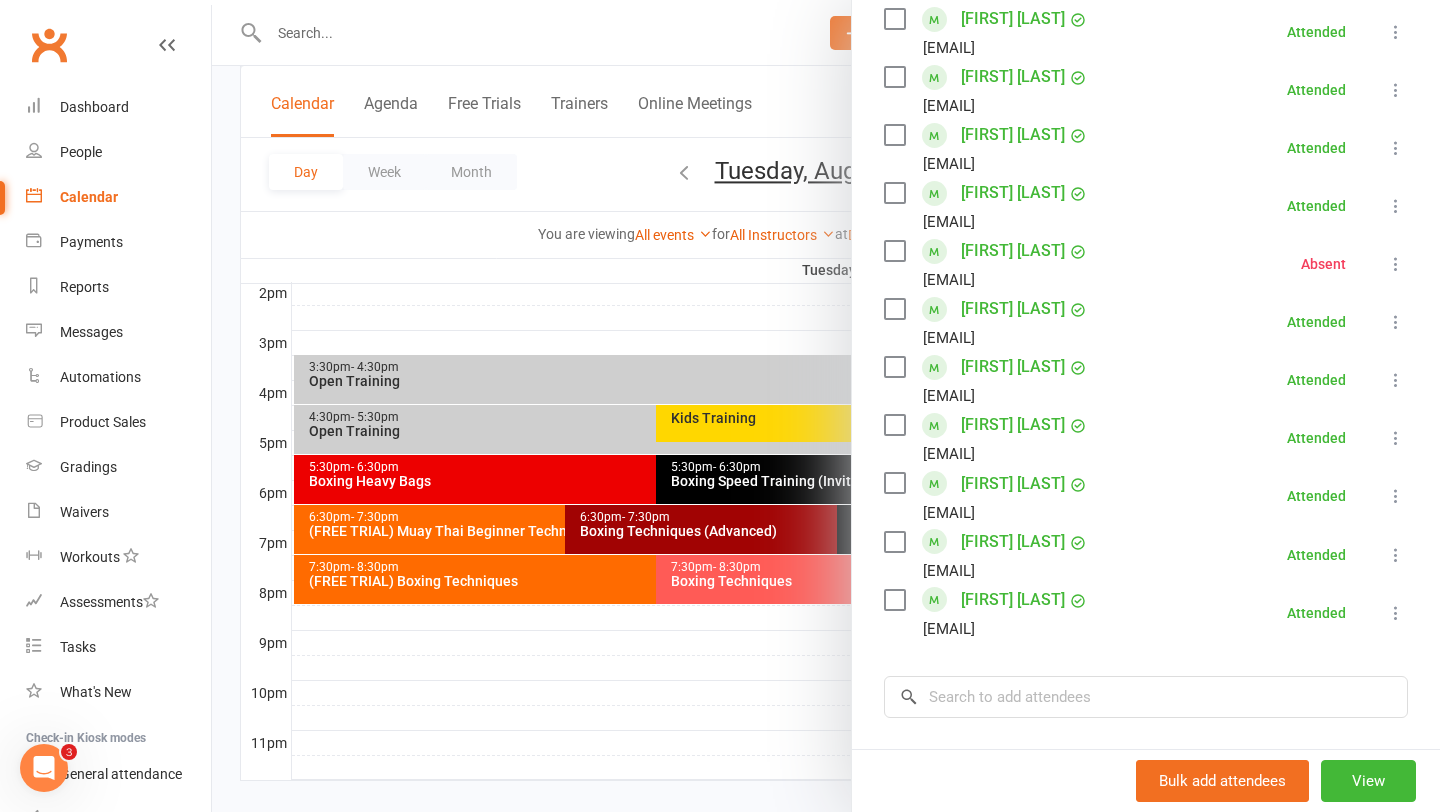 click at bounding box center (826, 406) 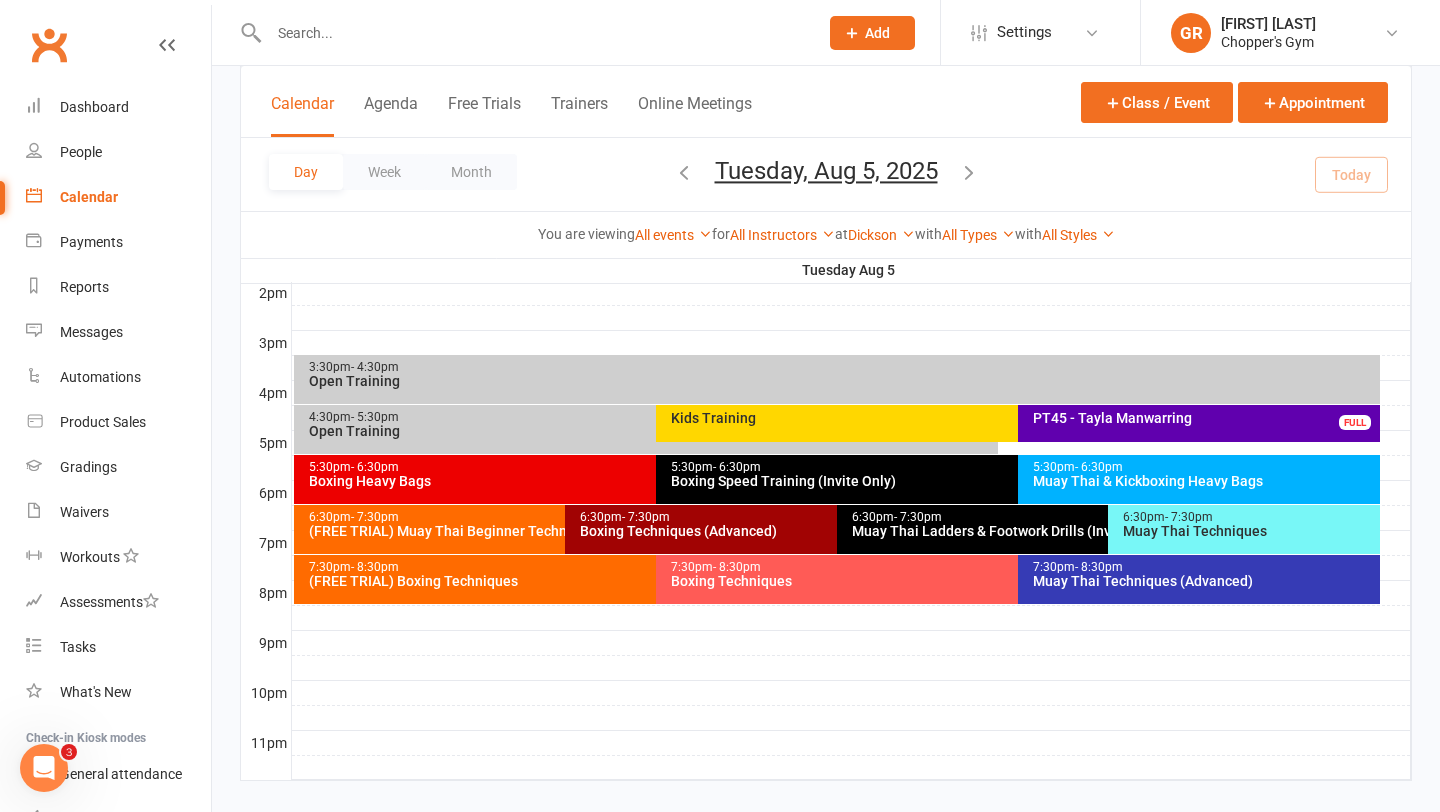 click on "- 7:30pm" at bounding box center (918, 517) 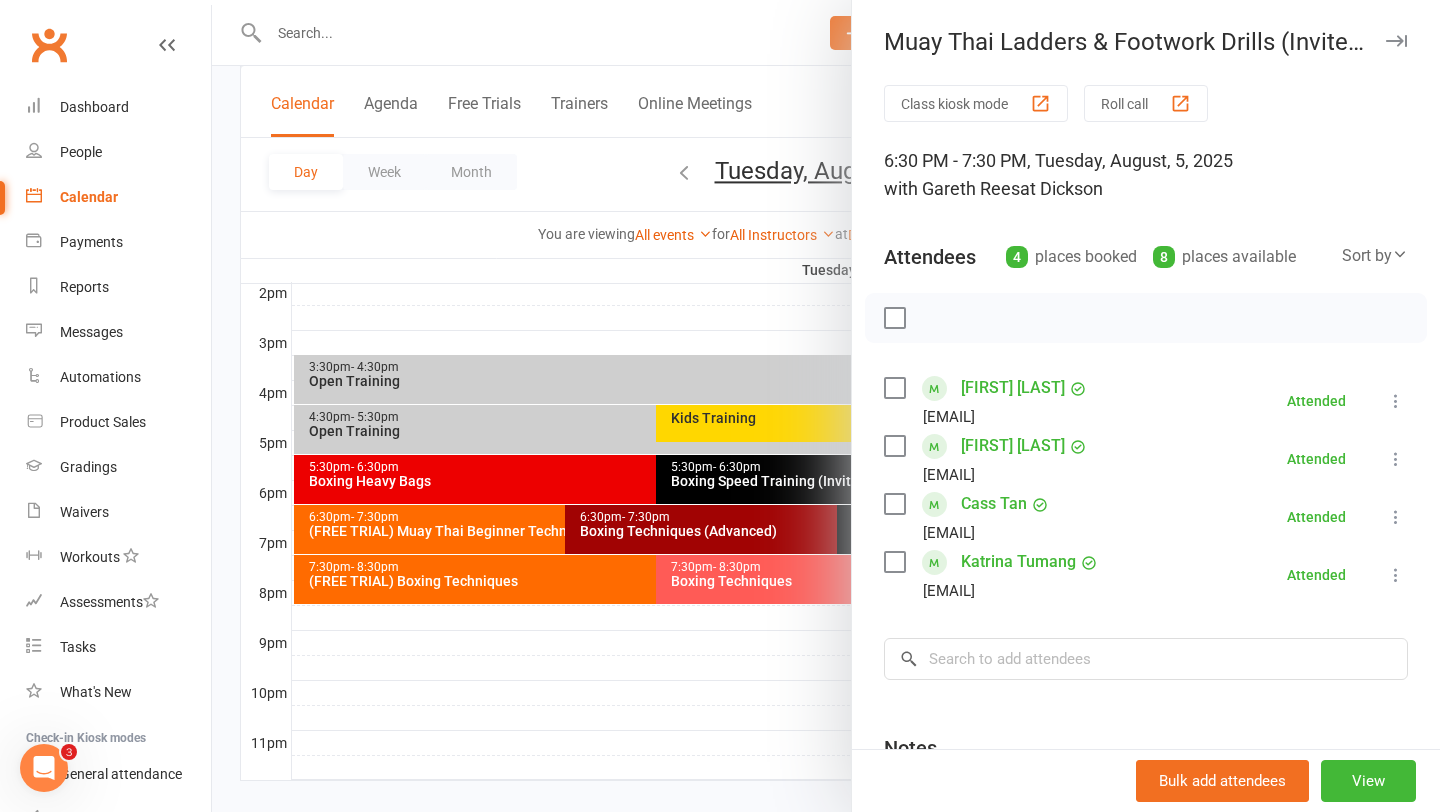 click at bounding box center (826, 406) 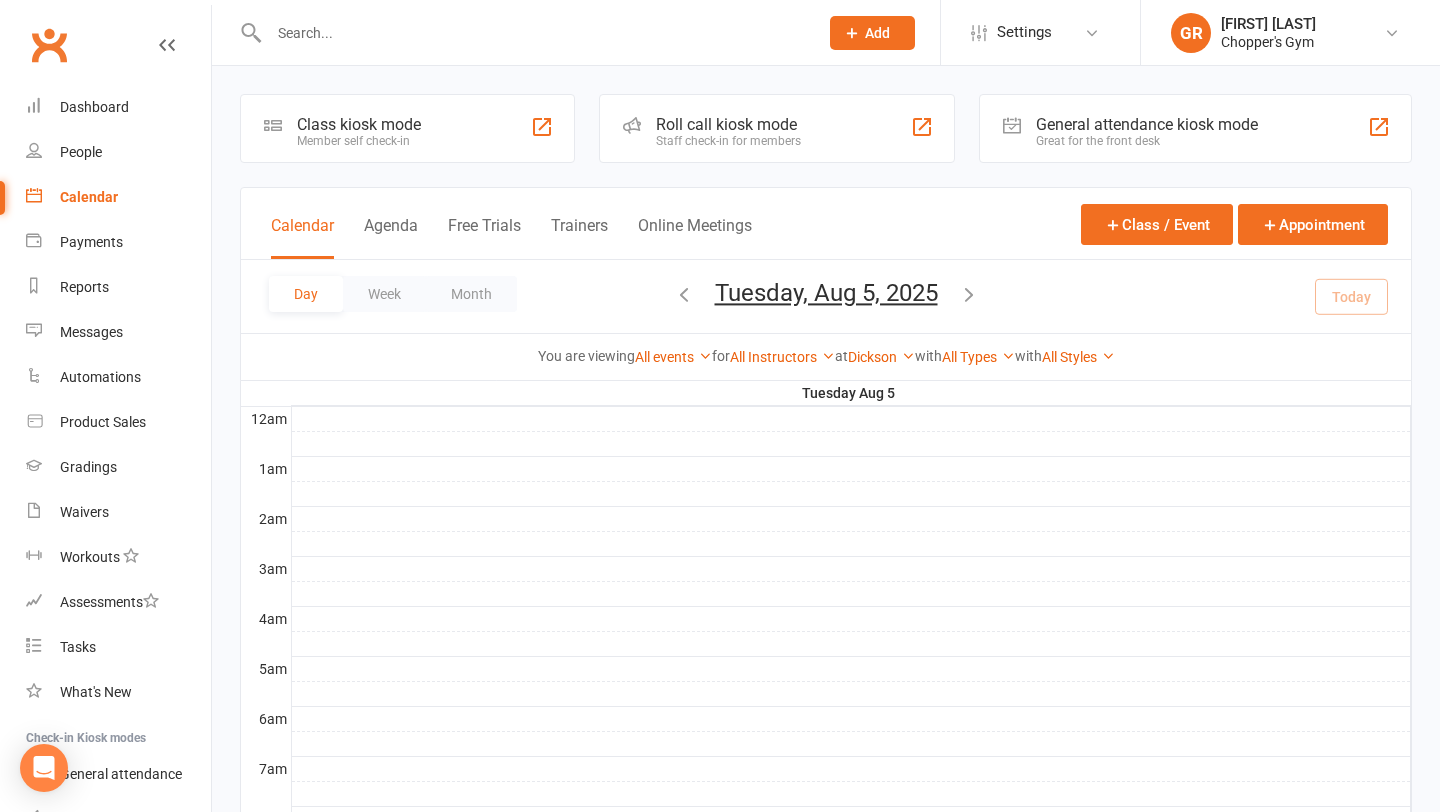 scroll, scrollTop: 171, scrollLeft: 0, axis: vertical 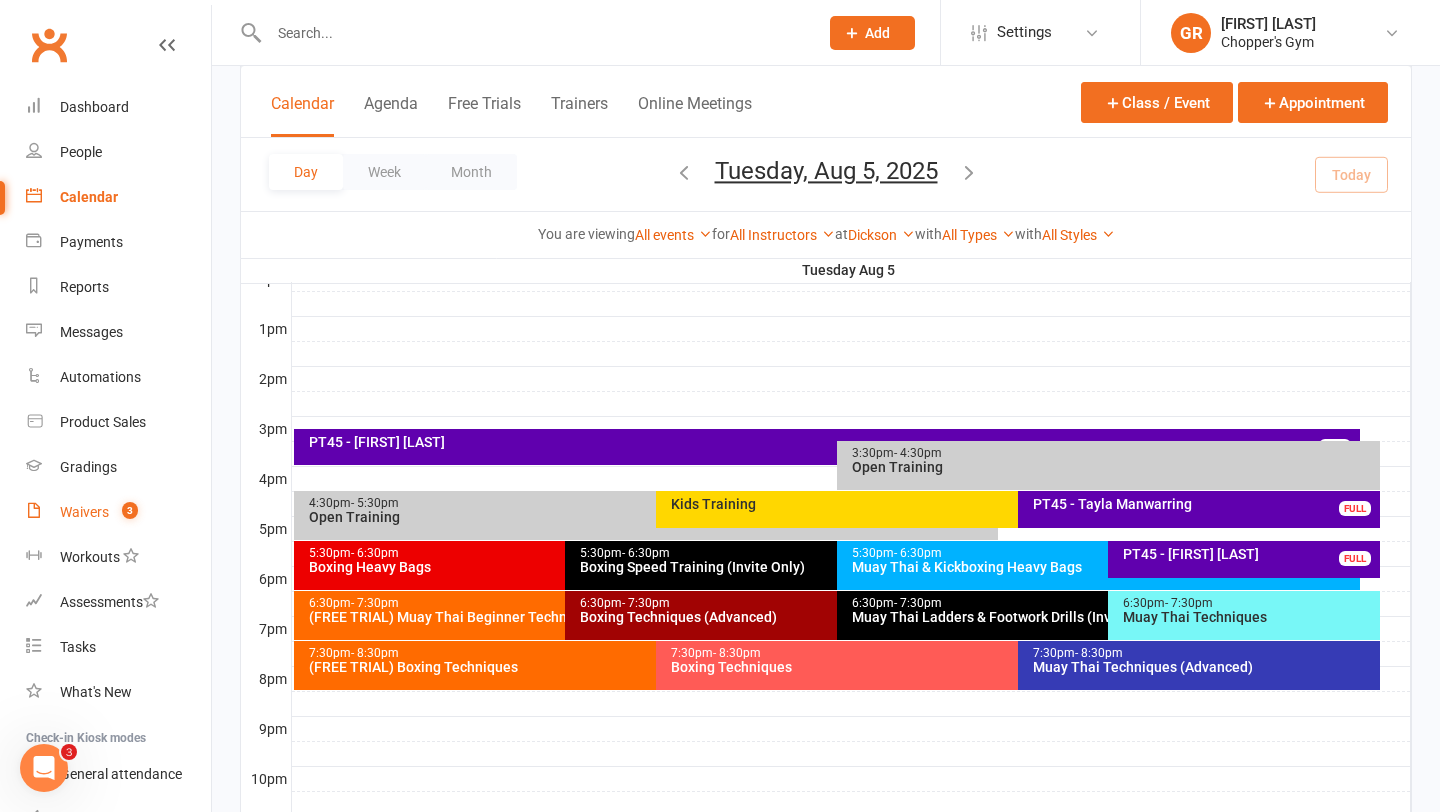 click on "Waivers   3" at bounding box center (118, 512) 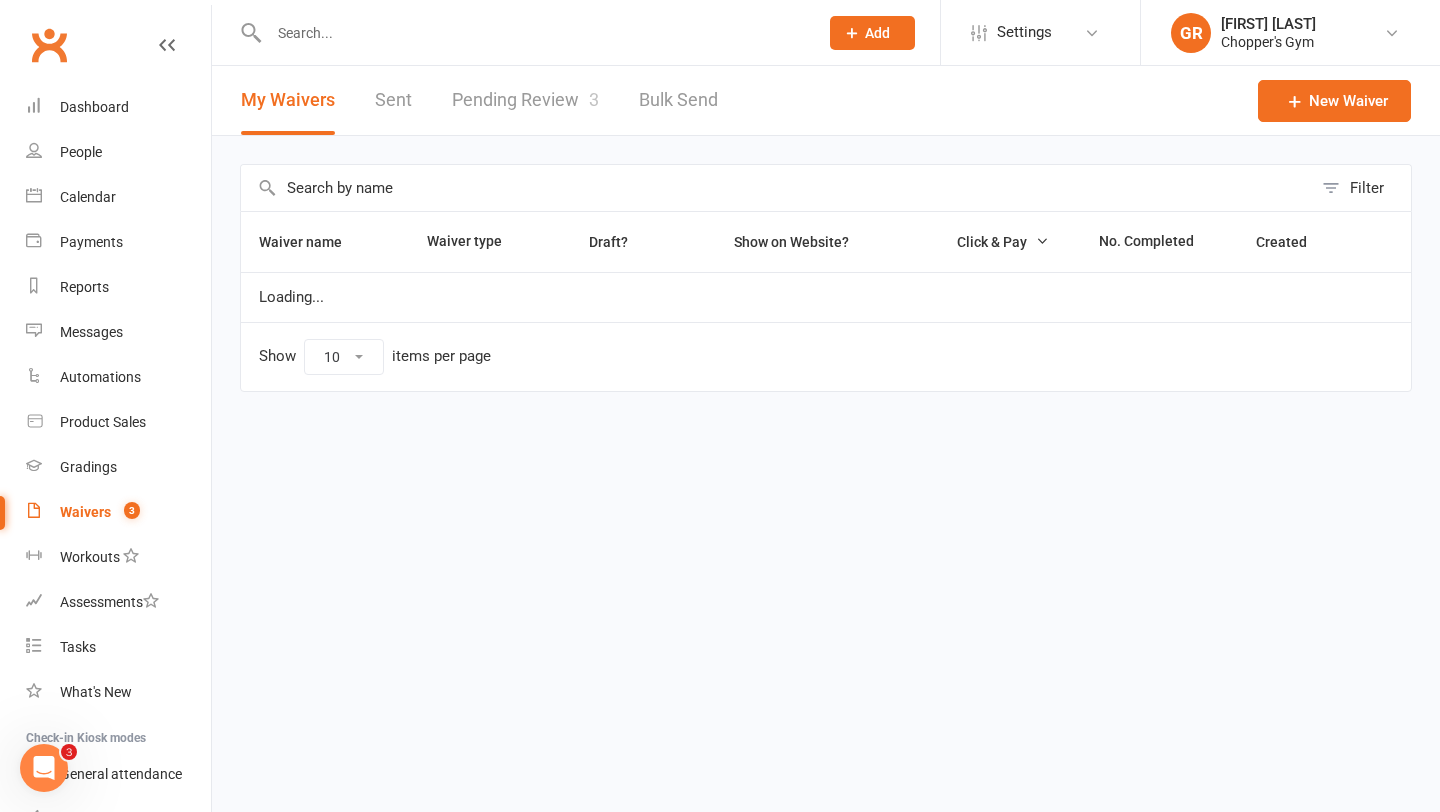 click on "Pending Review 3" at bounding box center (525, 100) 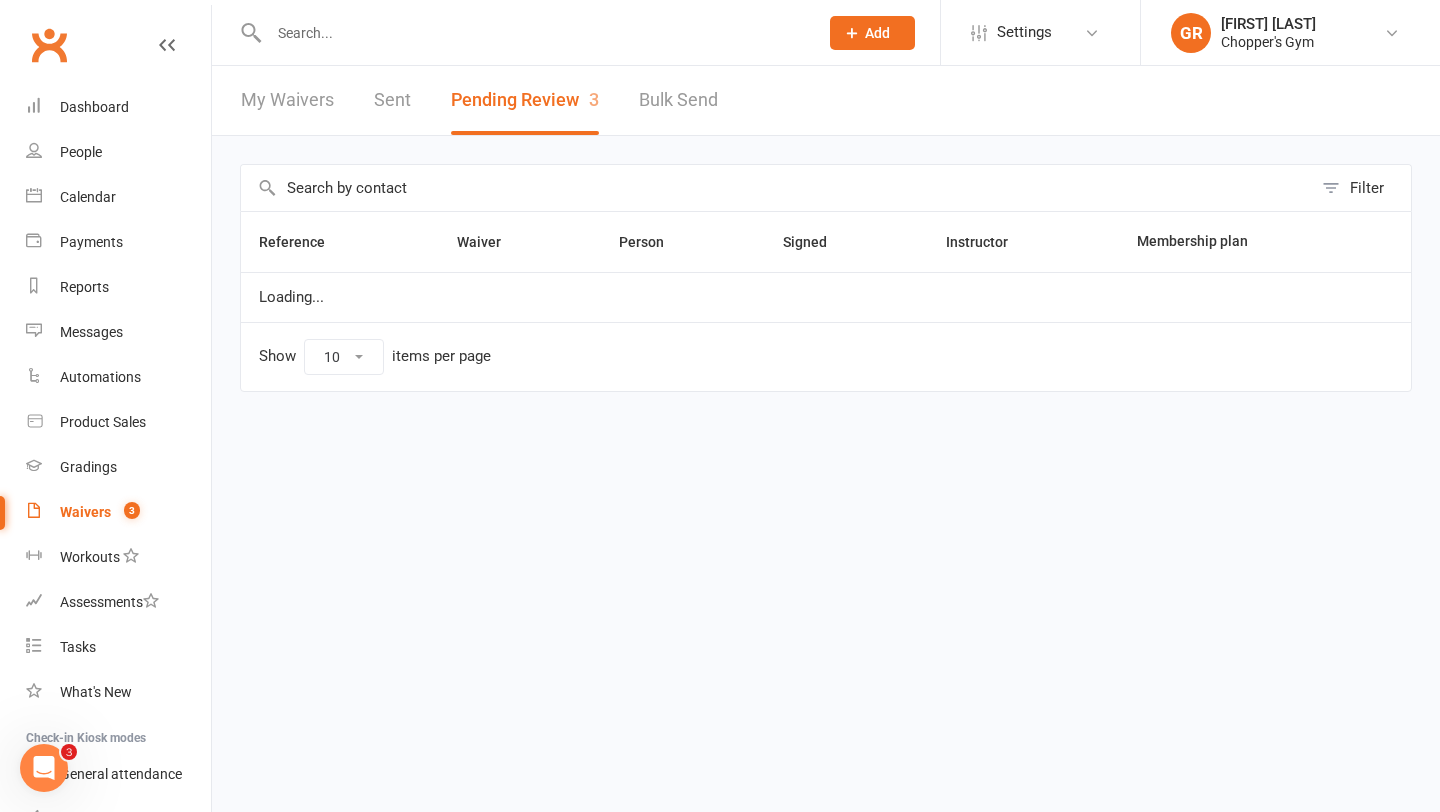 select on "50" 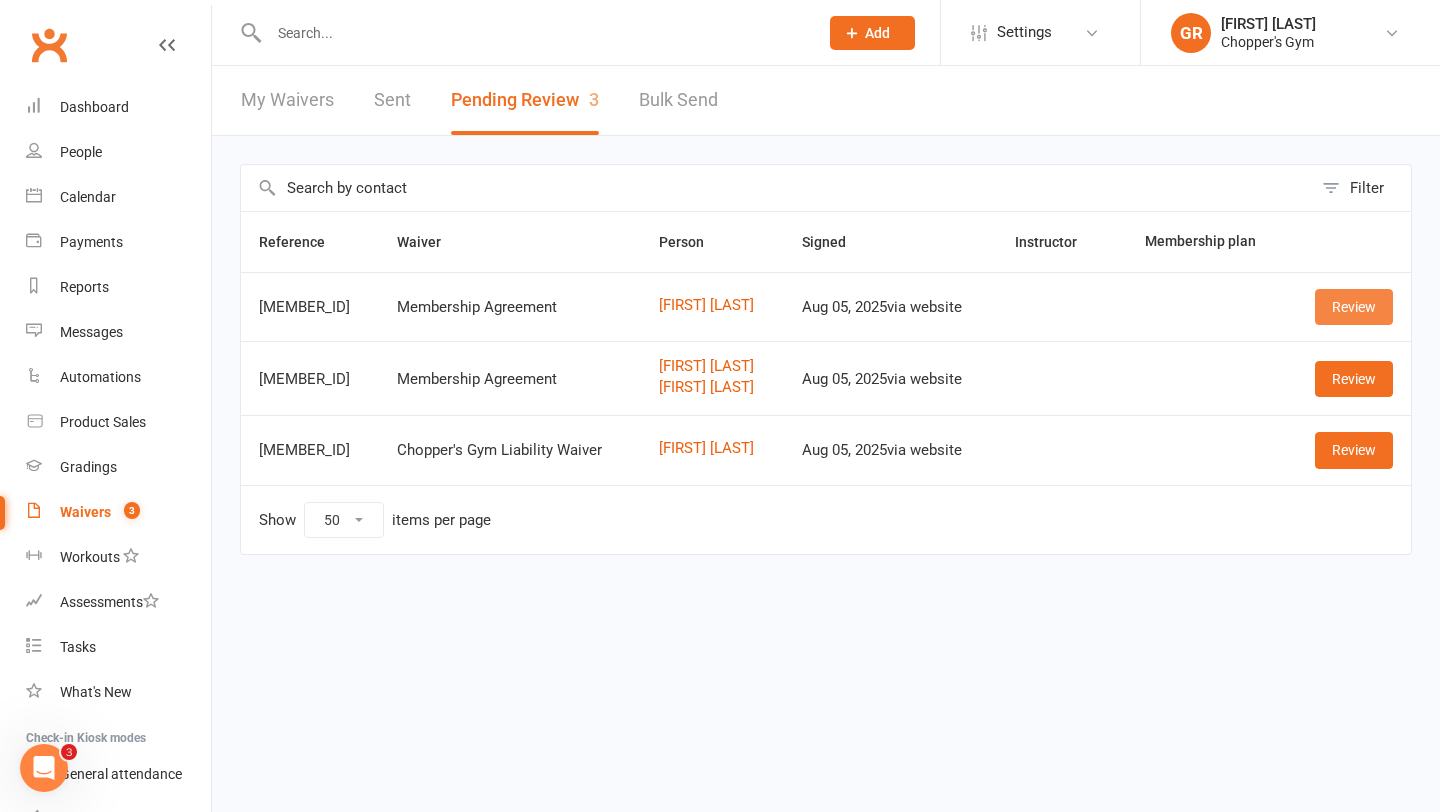click on "Review" at bounding box center (1354, 307) 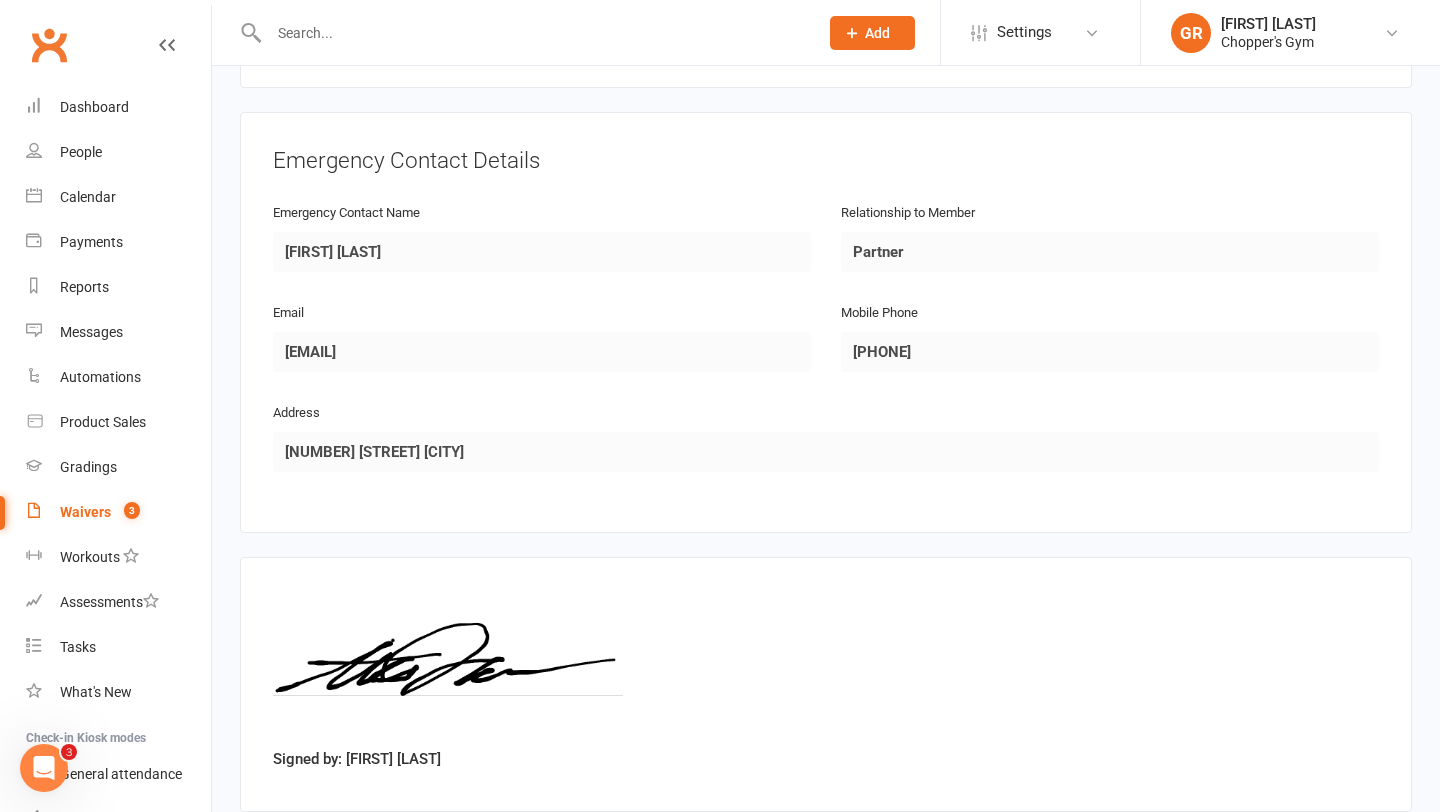 scroll, scrollTop: 968, scrollLeft: 0, axis: vertical 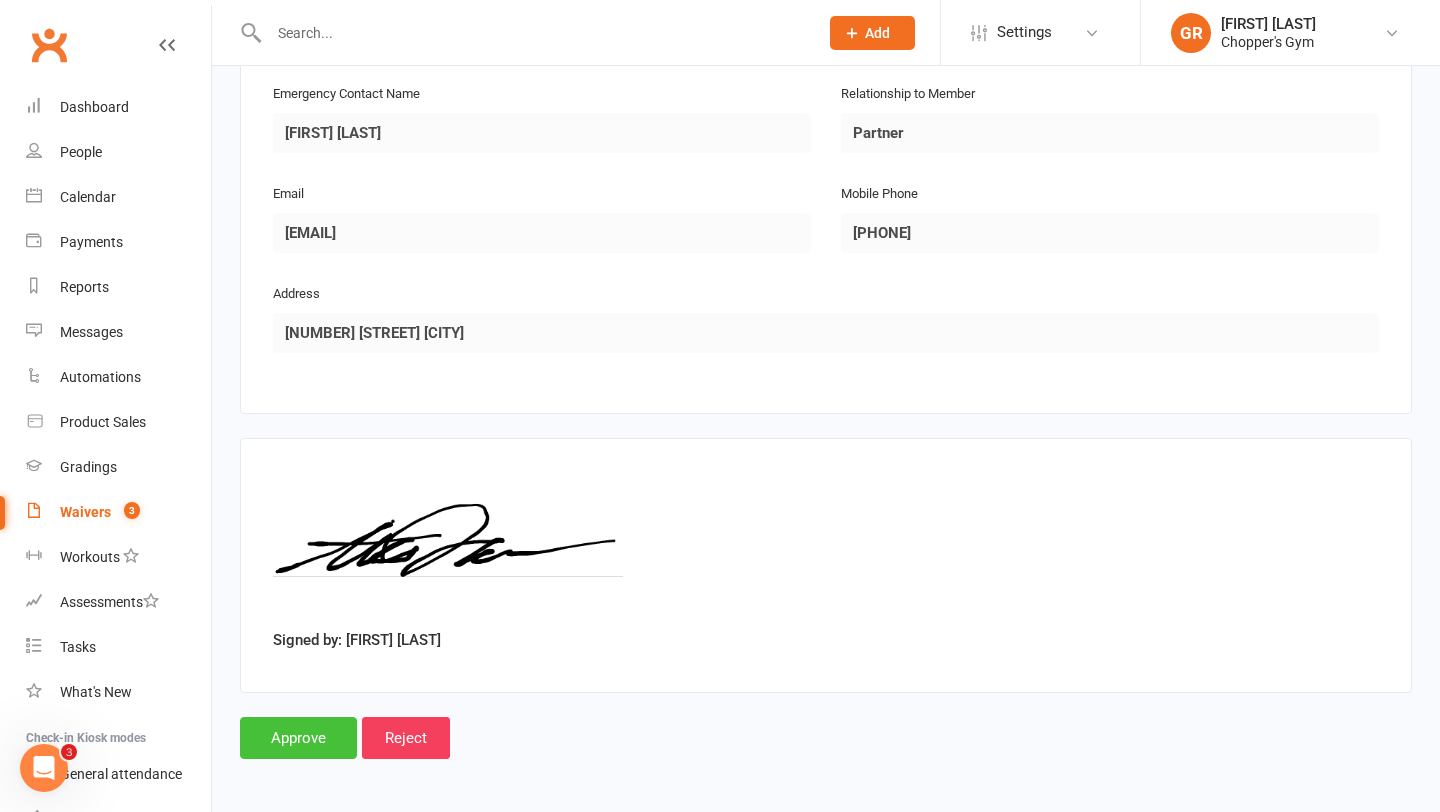 click on "Approve" at bounding box center [298, 738] 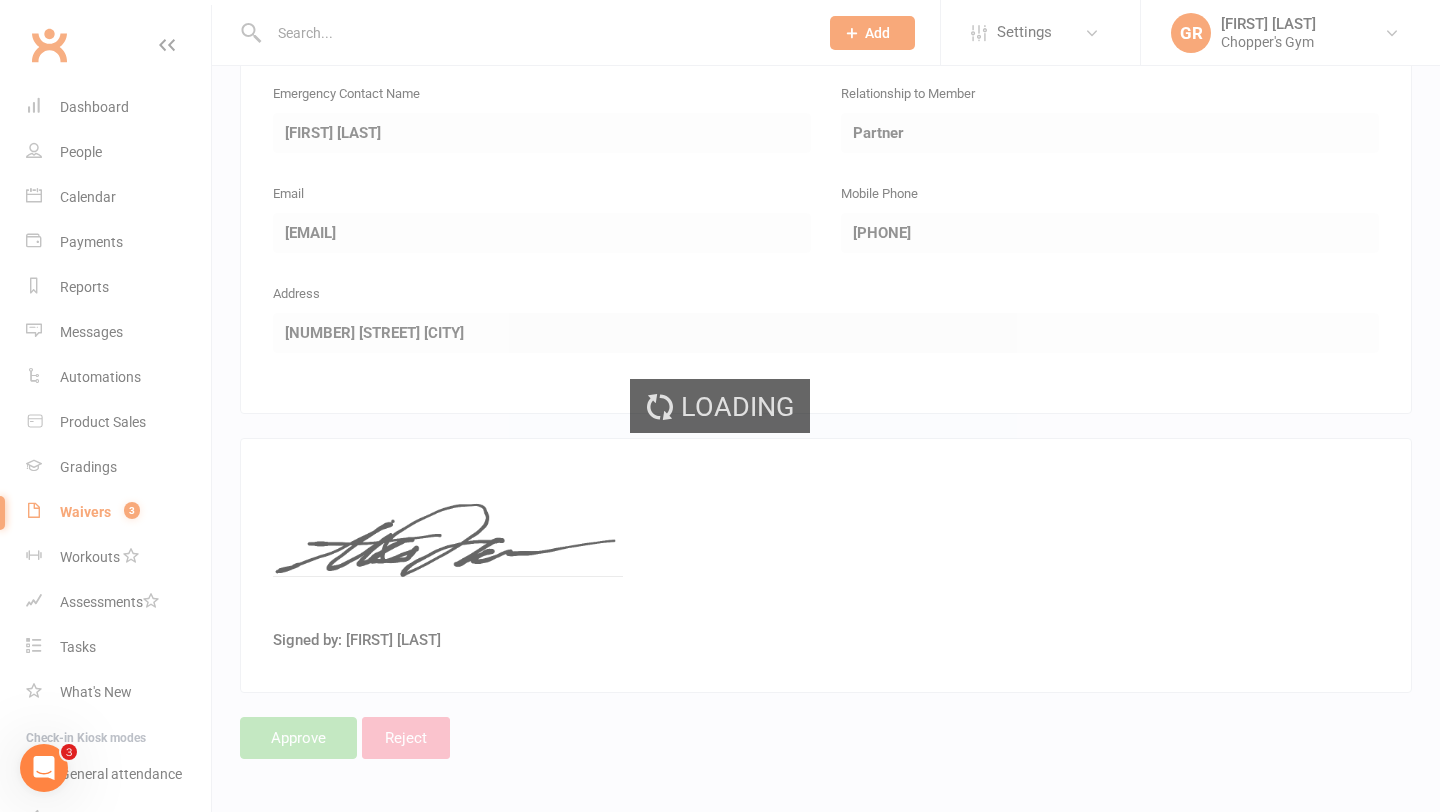 scroll, scrollTop: 0, scrollLeft: 0, axis: both 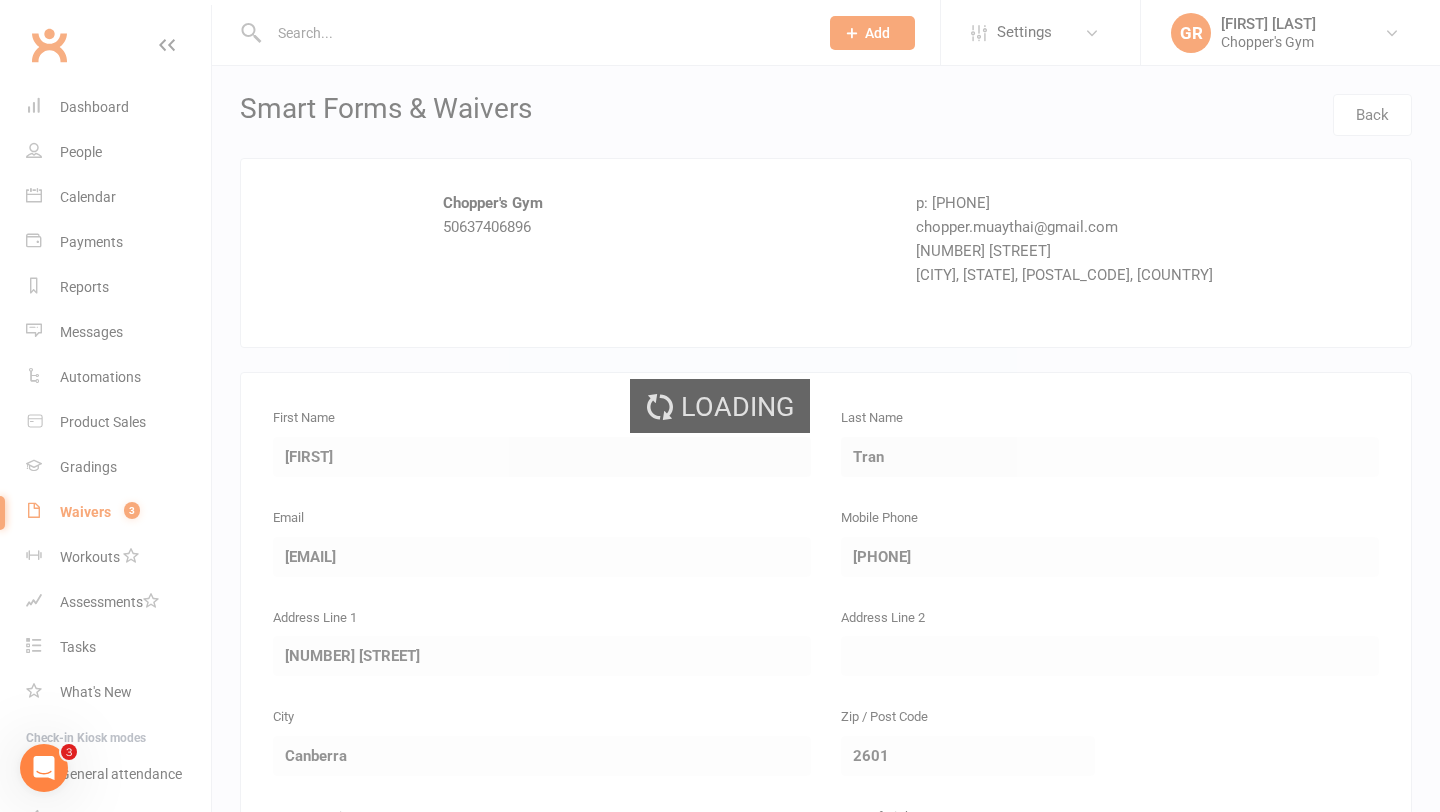 select on "50" 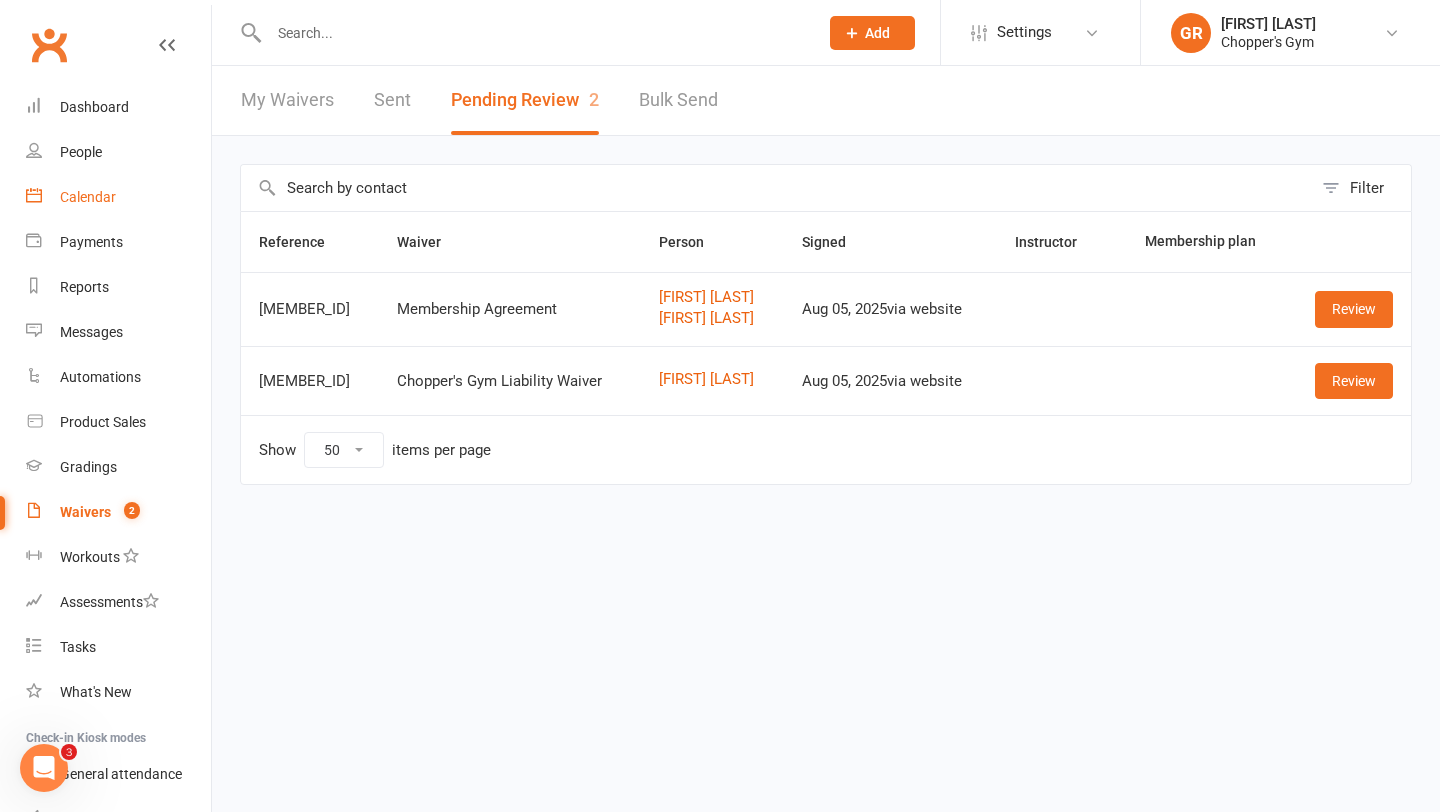 click on "Calendar" at bounding box center (88, 197) 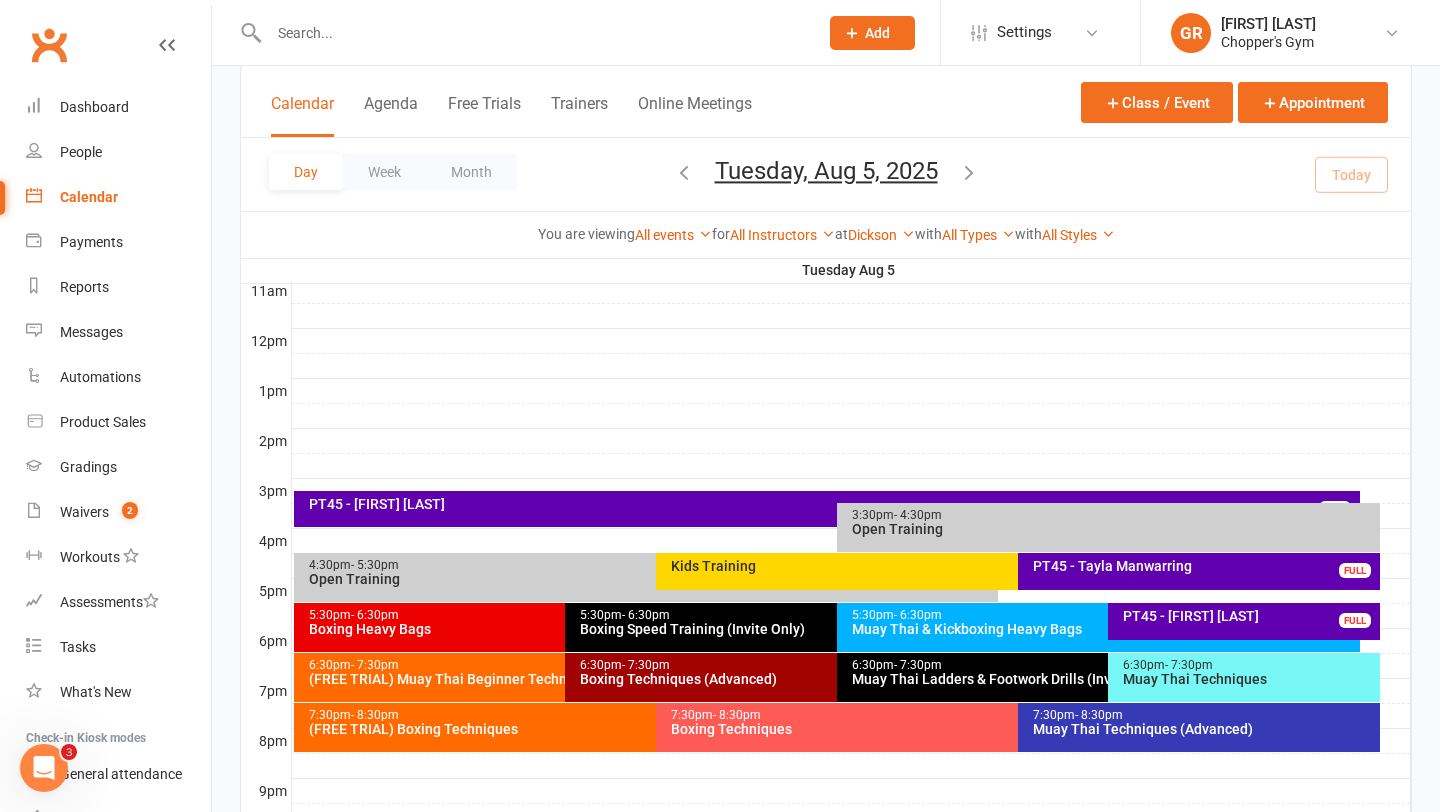 scroll, scrollTop: 692, scrollLeft: 0, axis: vertical 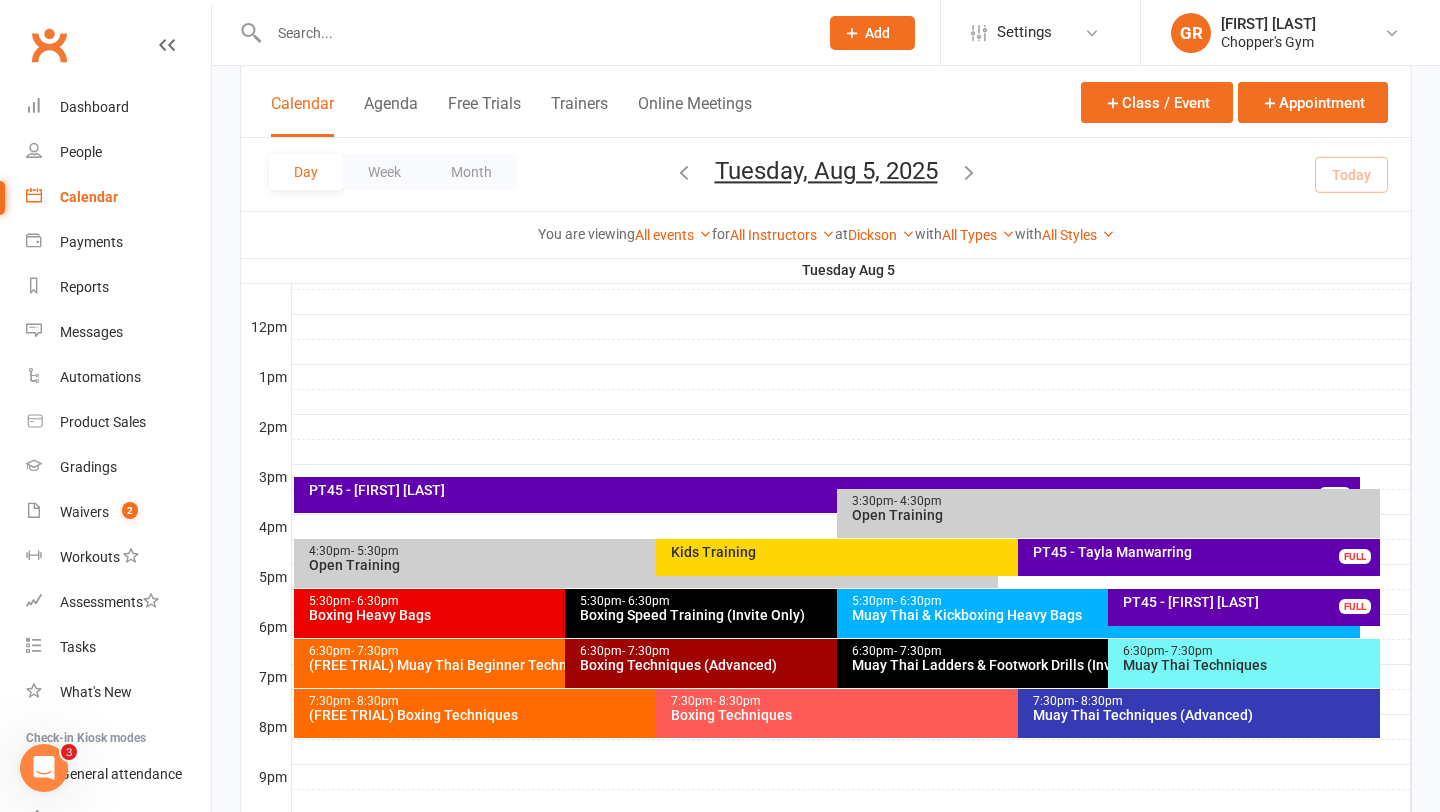 click on "Muay Thai Techniques" at bounding box center (1249, 665) 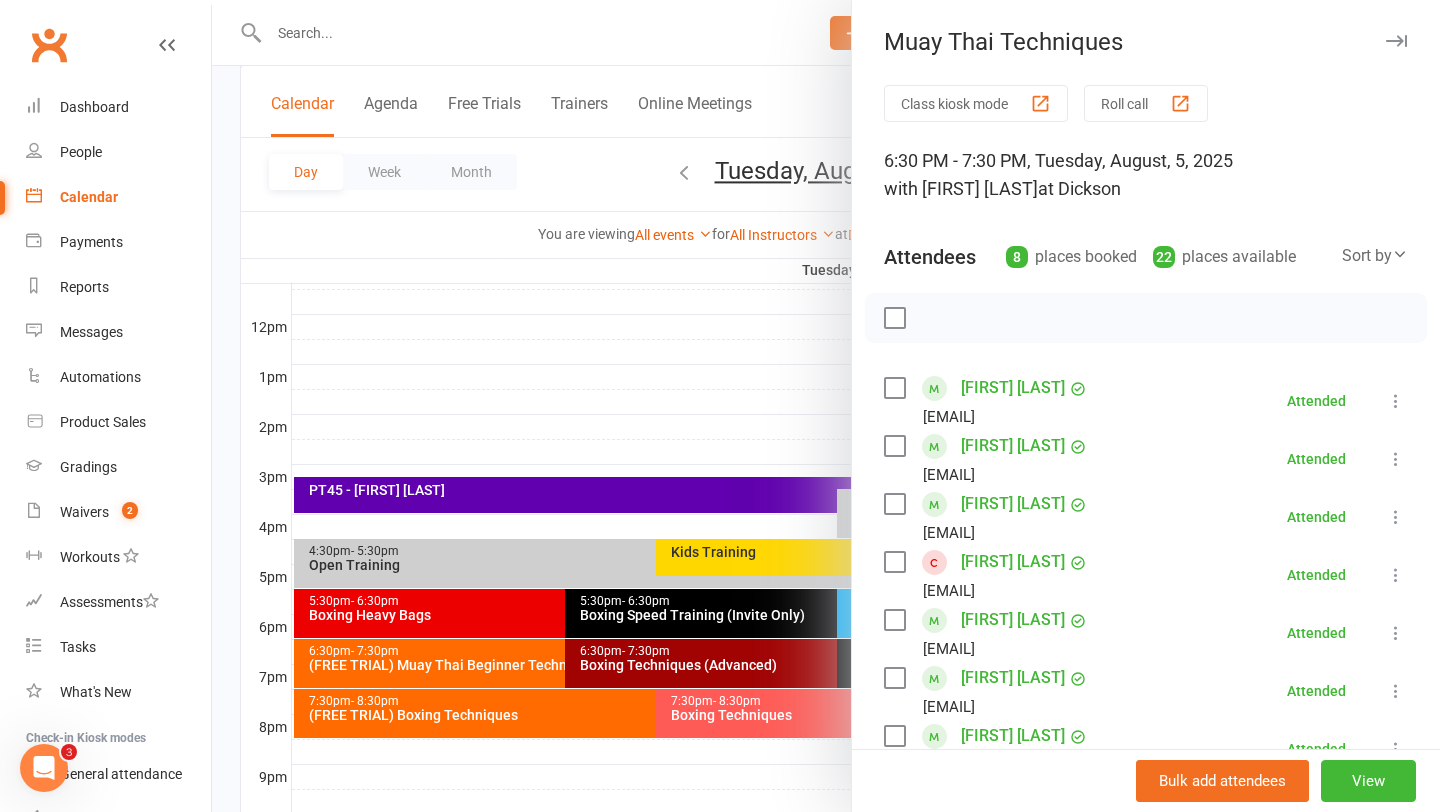 scroll, scrollTop: 265, scrollLeft: 0, axis: vertical 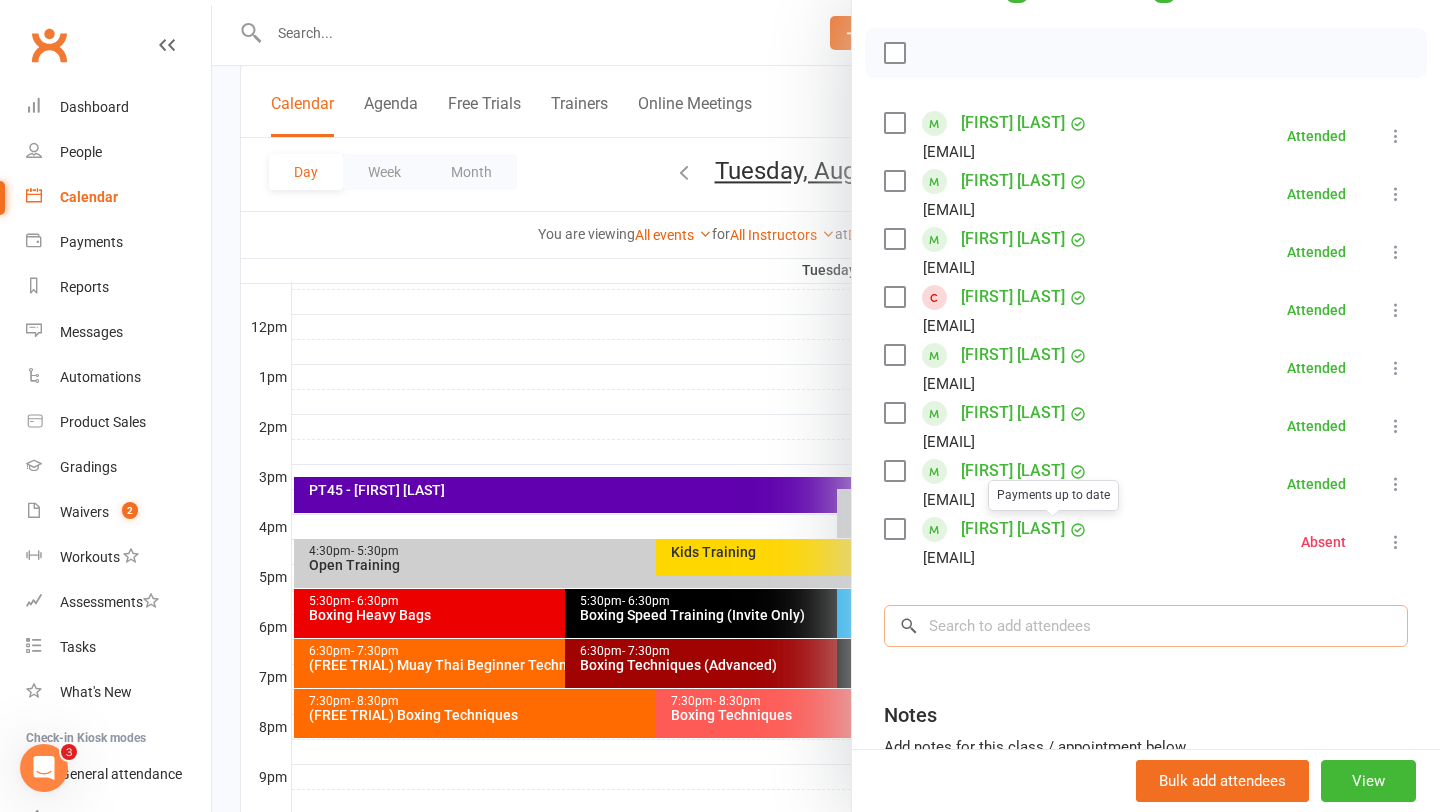click at bounding box center [1146, 626] 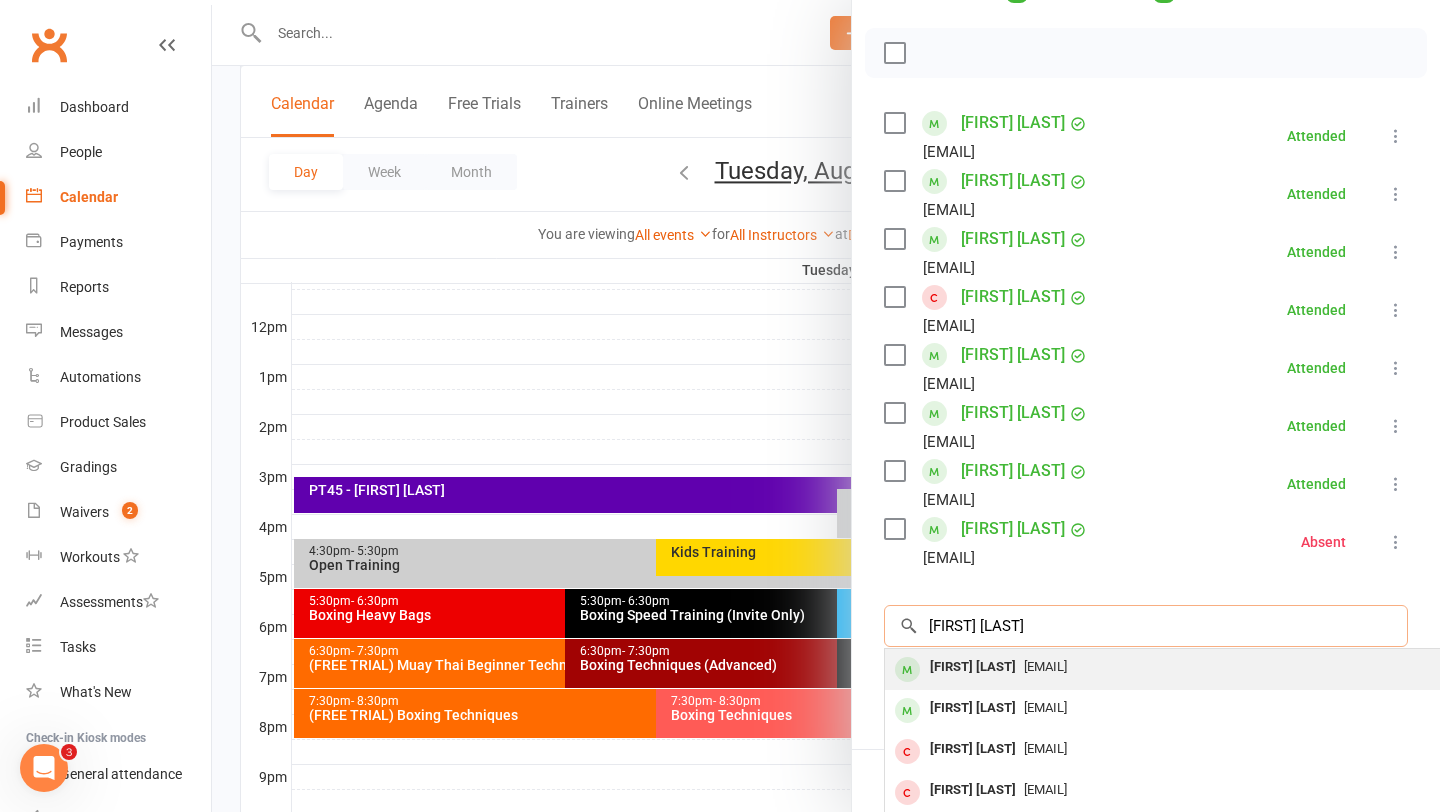 type on "[FIRST] [LAST]" 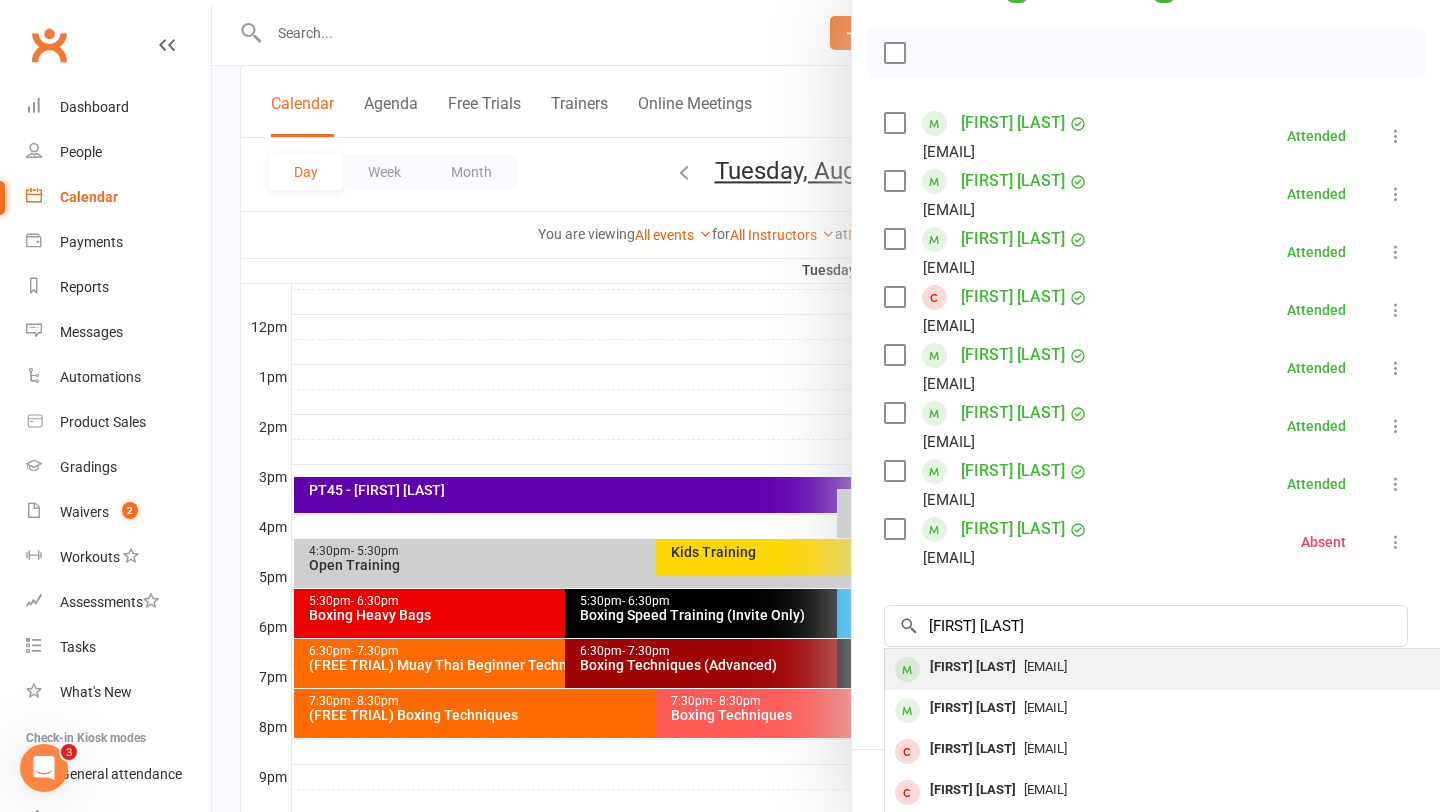 click on "[FIRST] [LAST]" at bounding box center (973, 667) 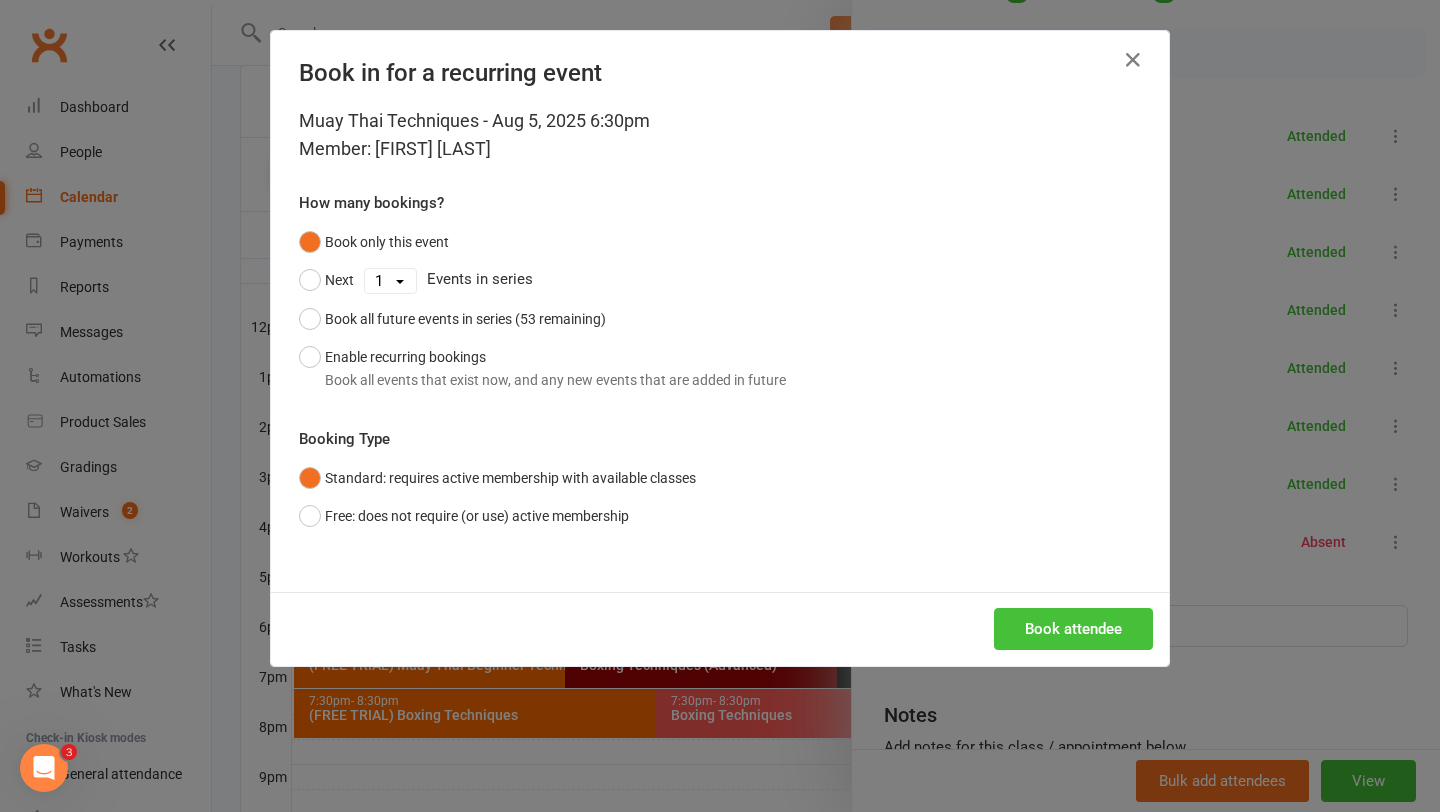 click on "Book attendee" at bounding box center [1073, 629] 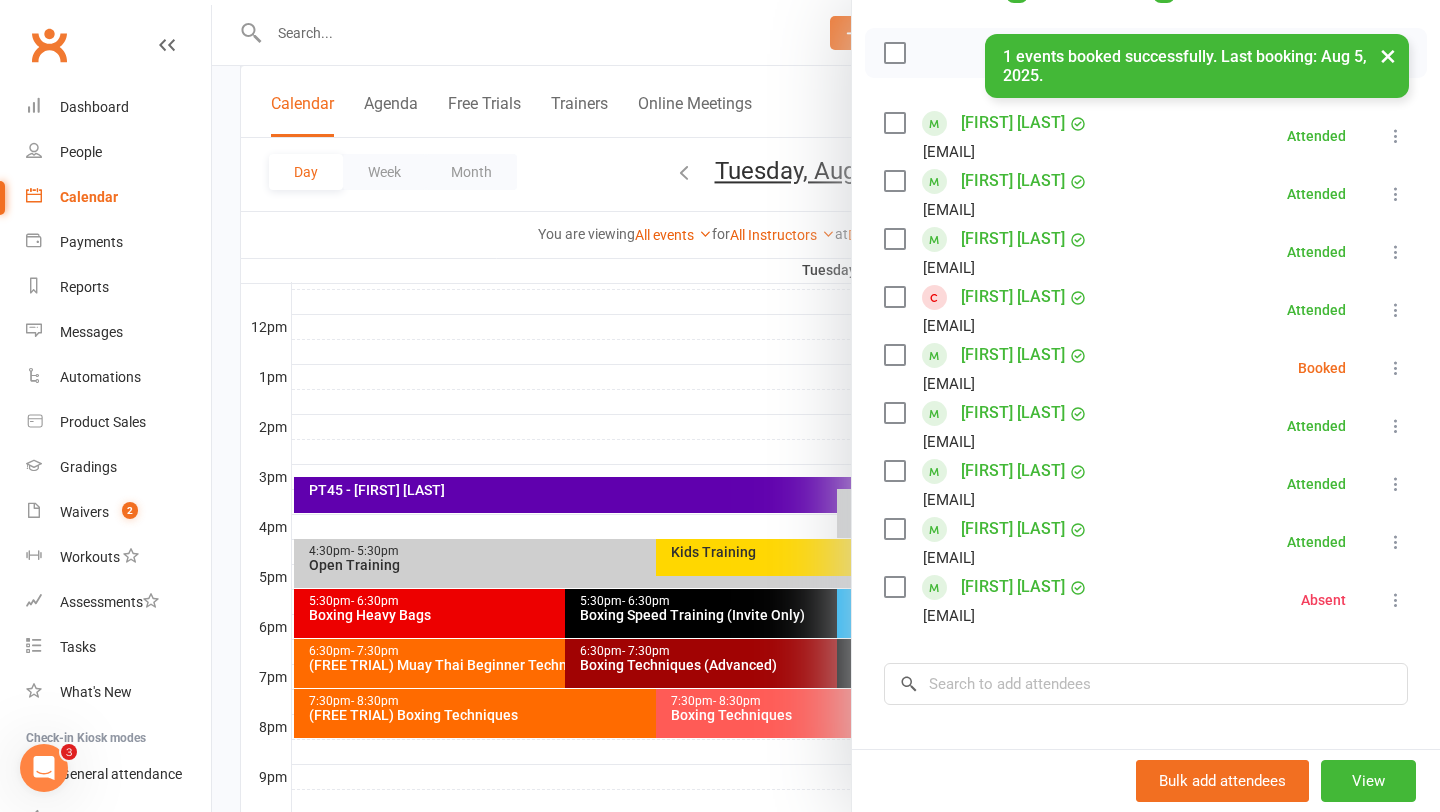 click at bounding box center (894, 355) 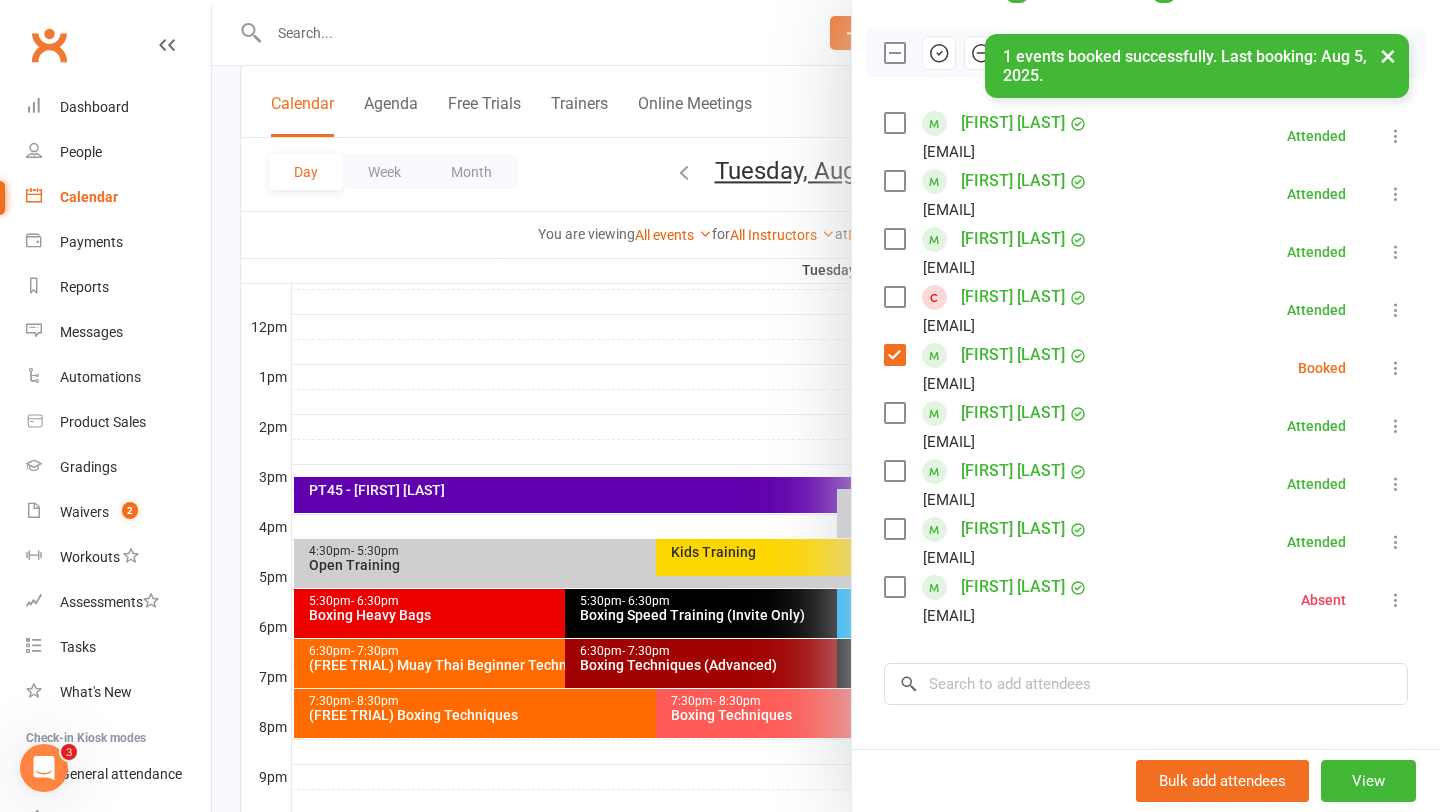 scroll, scrollTop: 180, scrollLeft: 0, axis: vertical 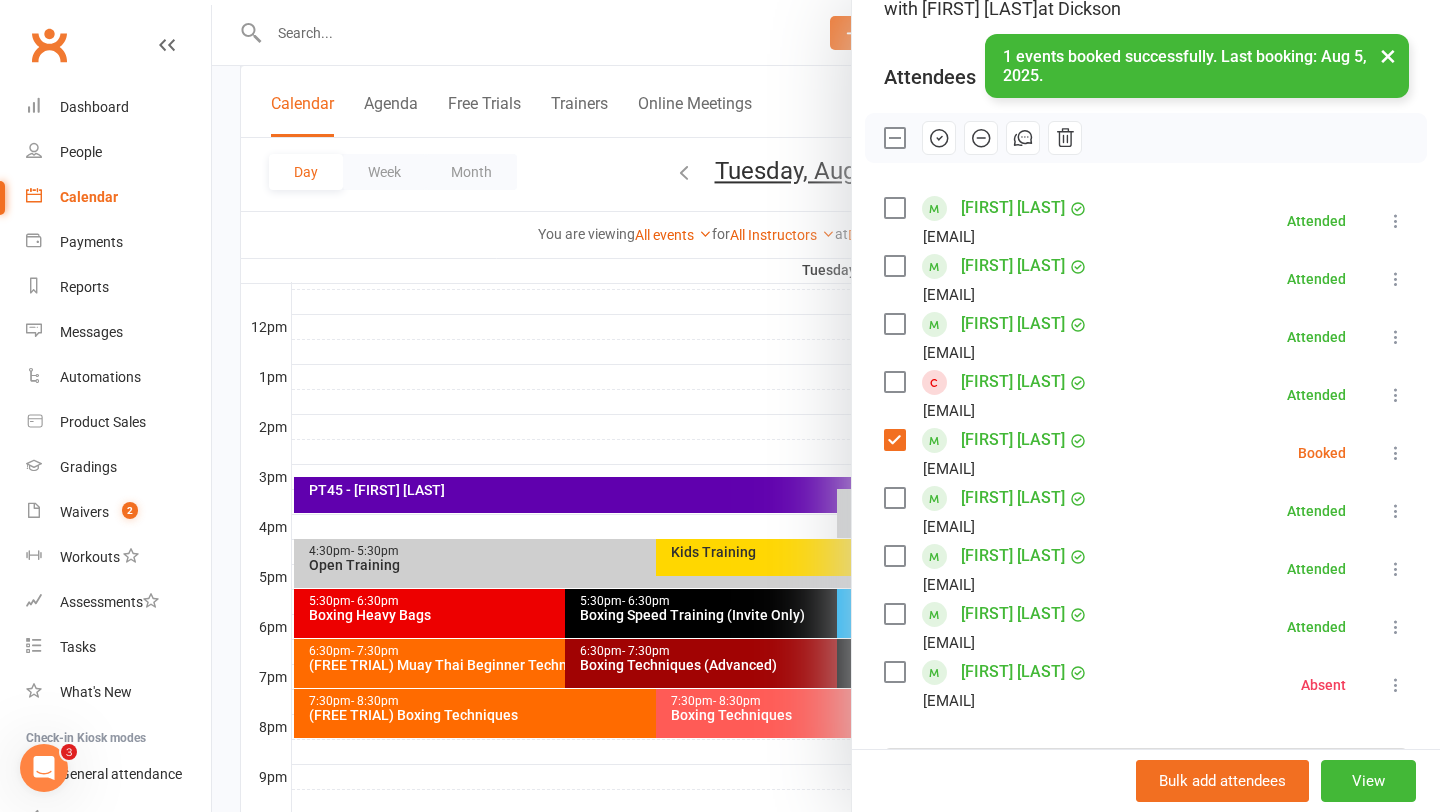 click 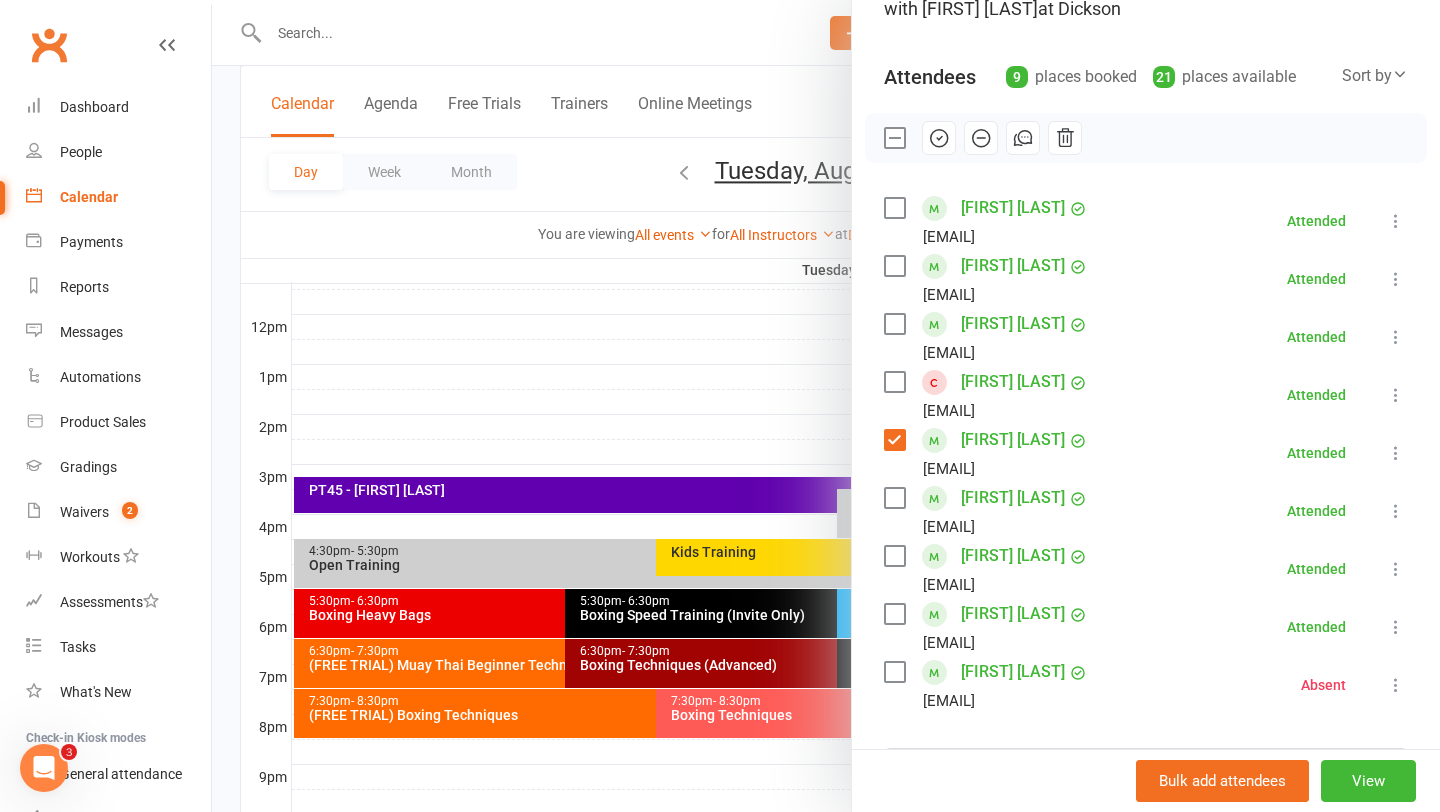 click at bounding box center [826, 406] 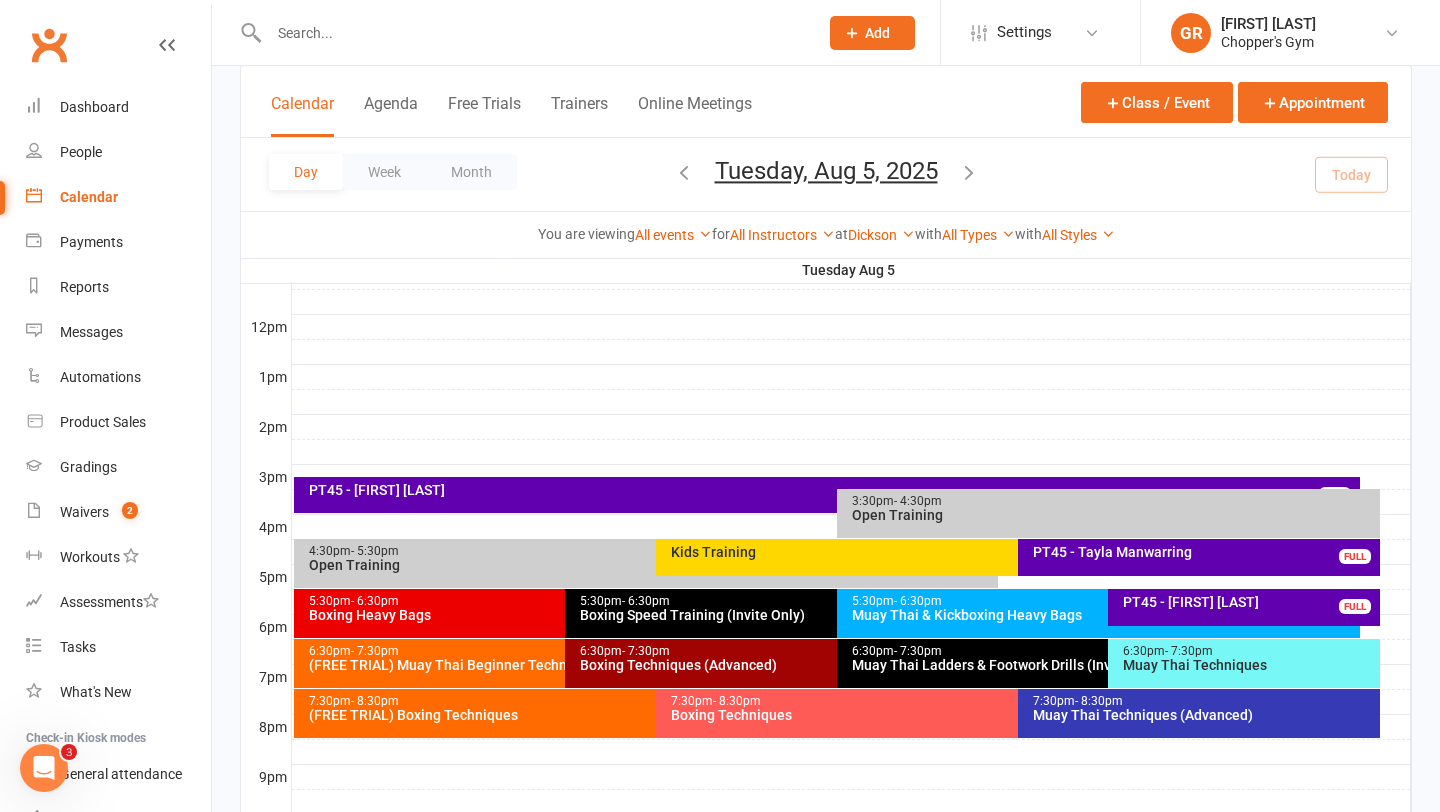 click on "Boxing Techniques" at bounding box center [1013, 715] 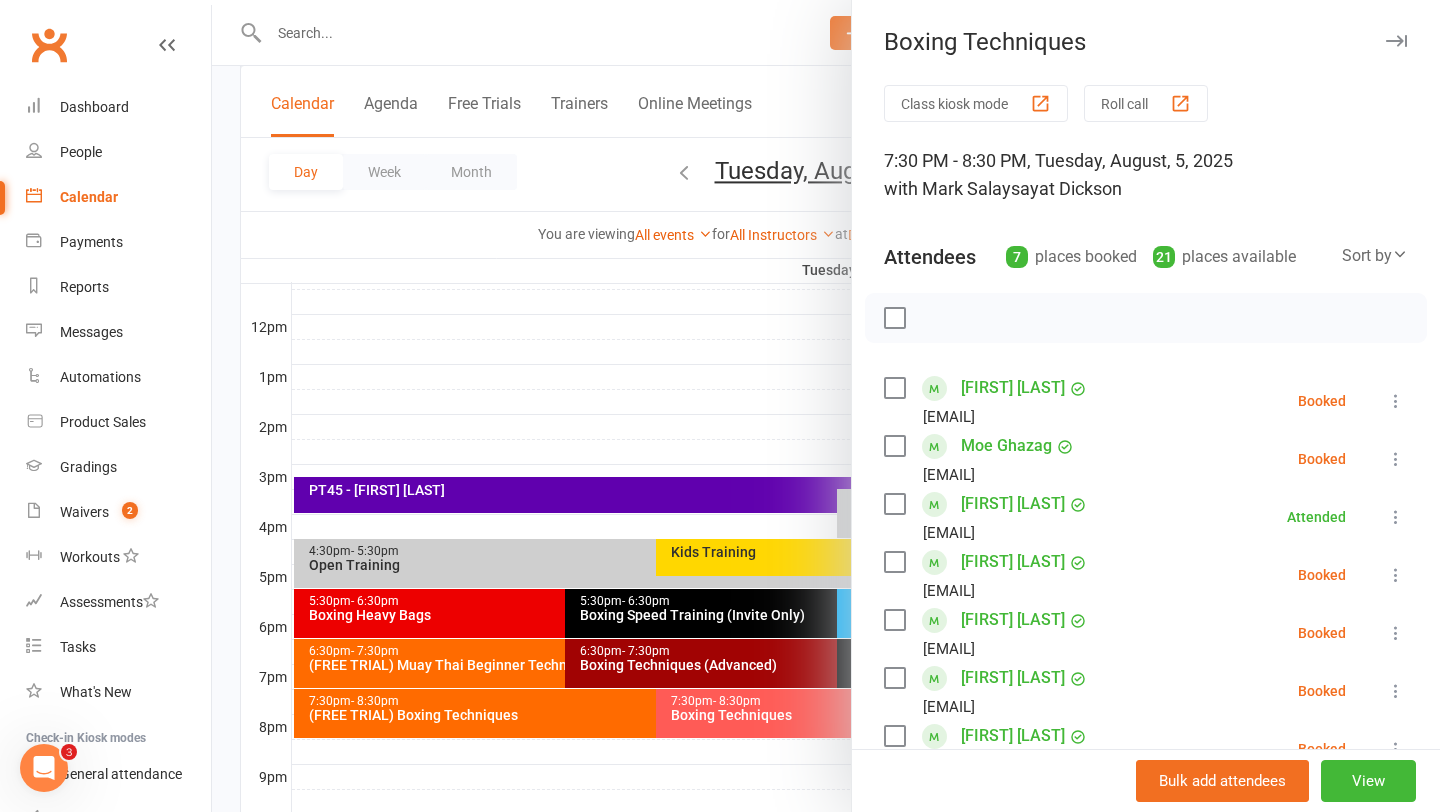 click on "[FIRST] [LAST]" at bounding box center [1013, 388] 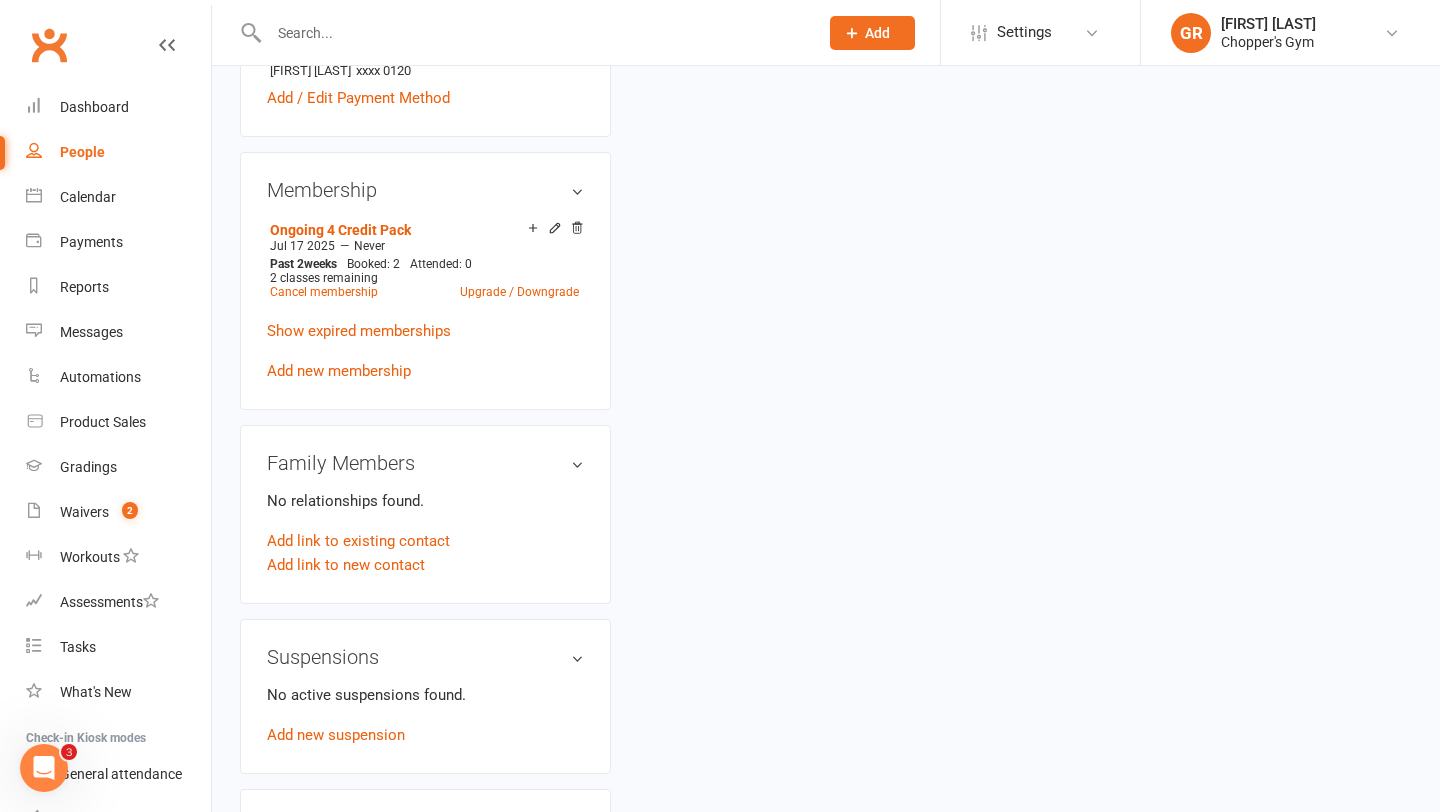 scroll, scrollTop: 0, scrollLeft: 0, axis: both 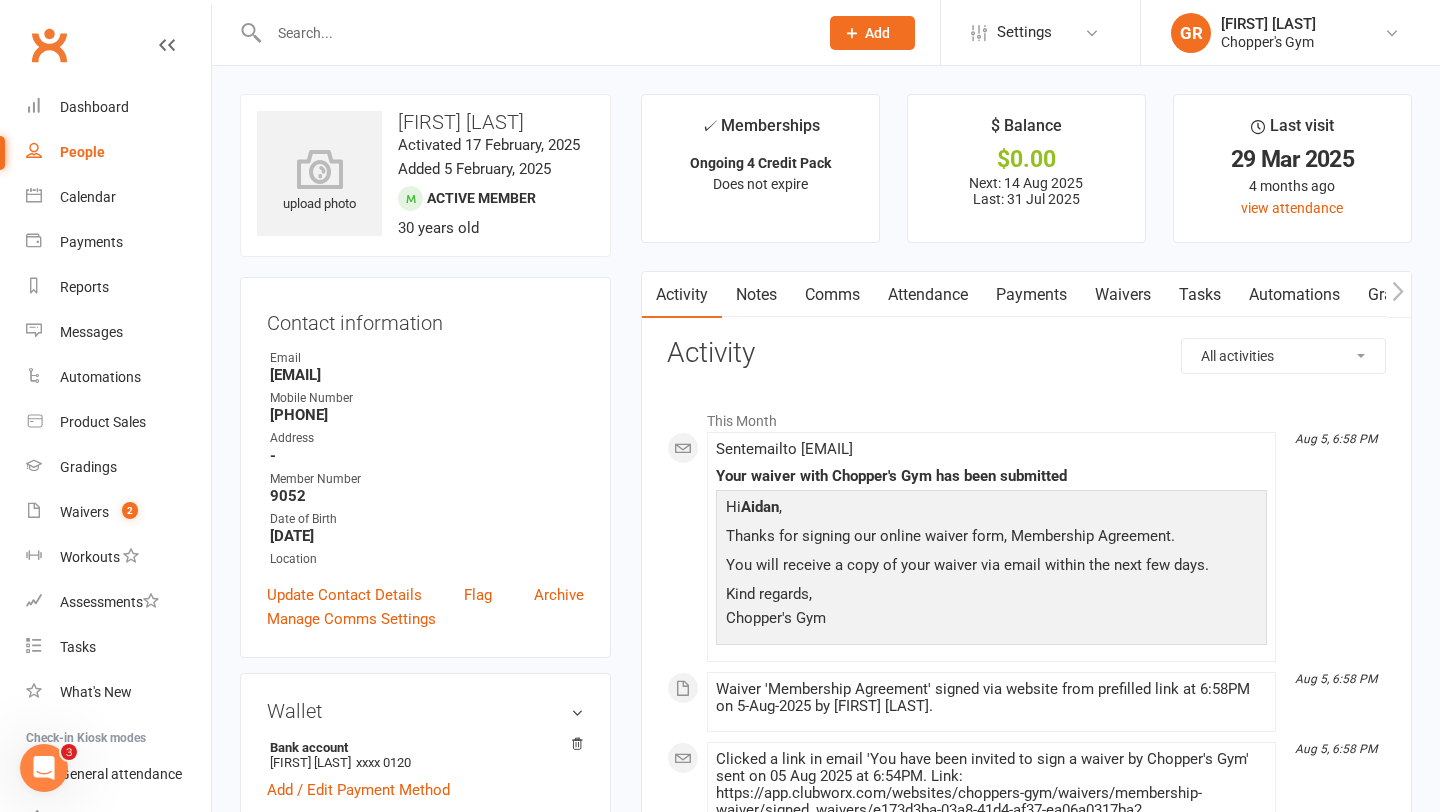 click on "Comms" at bounding box center (832, 295) 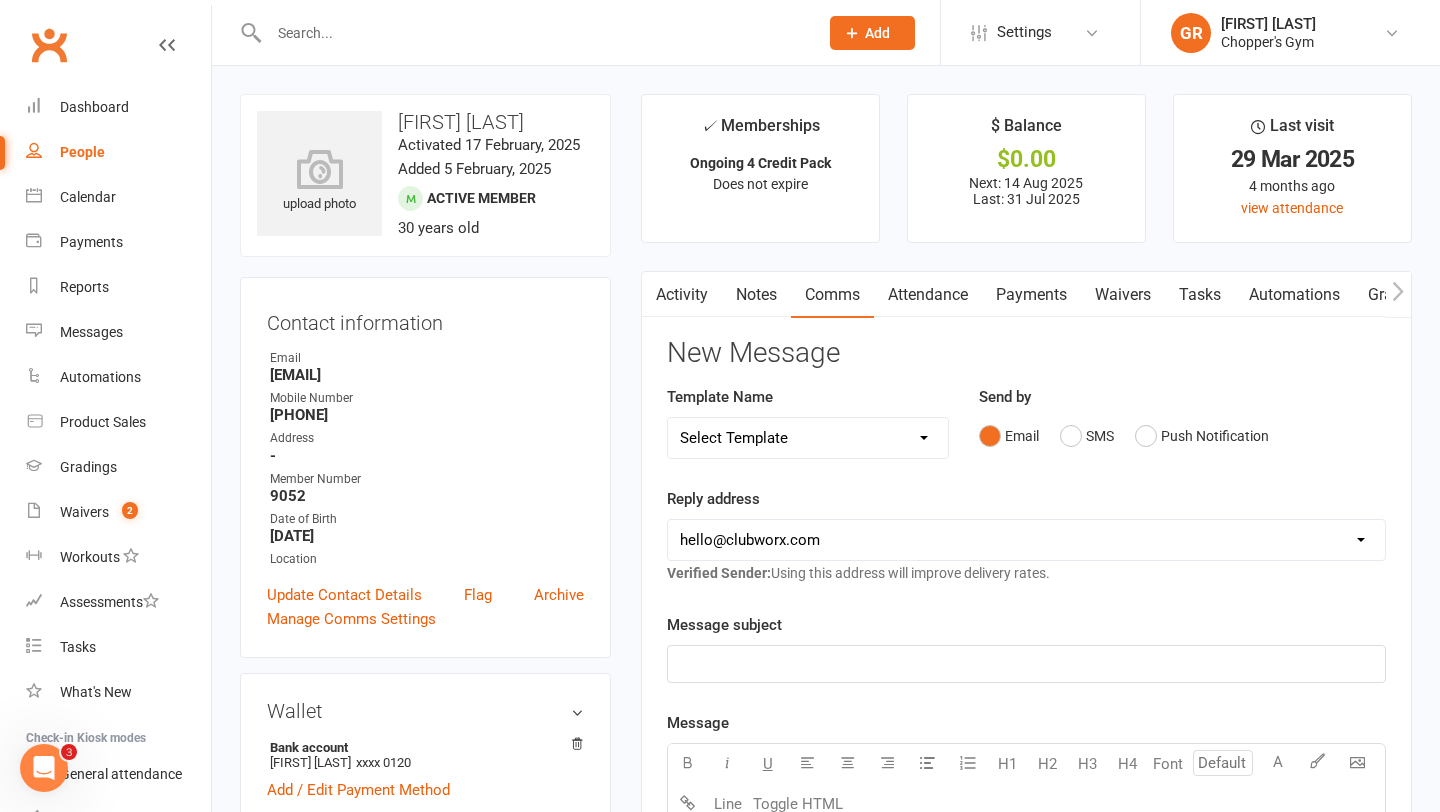 click on "Activity" at bounding box center (682, 295) 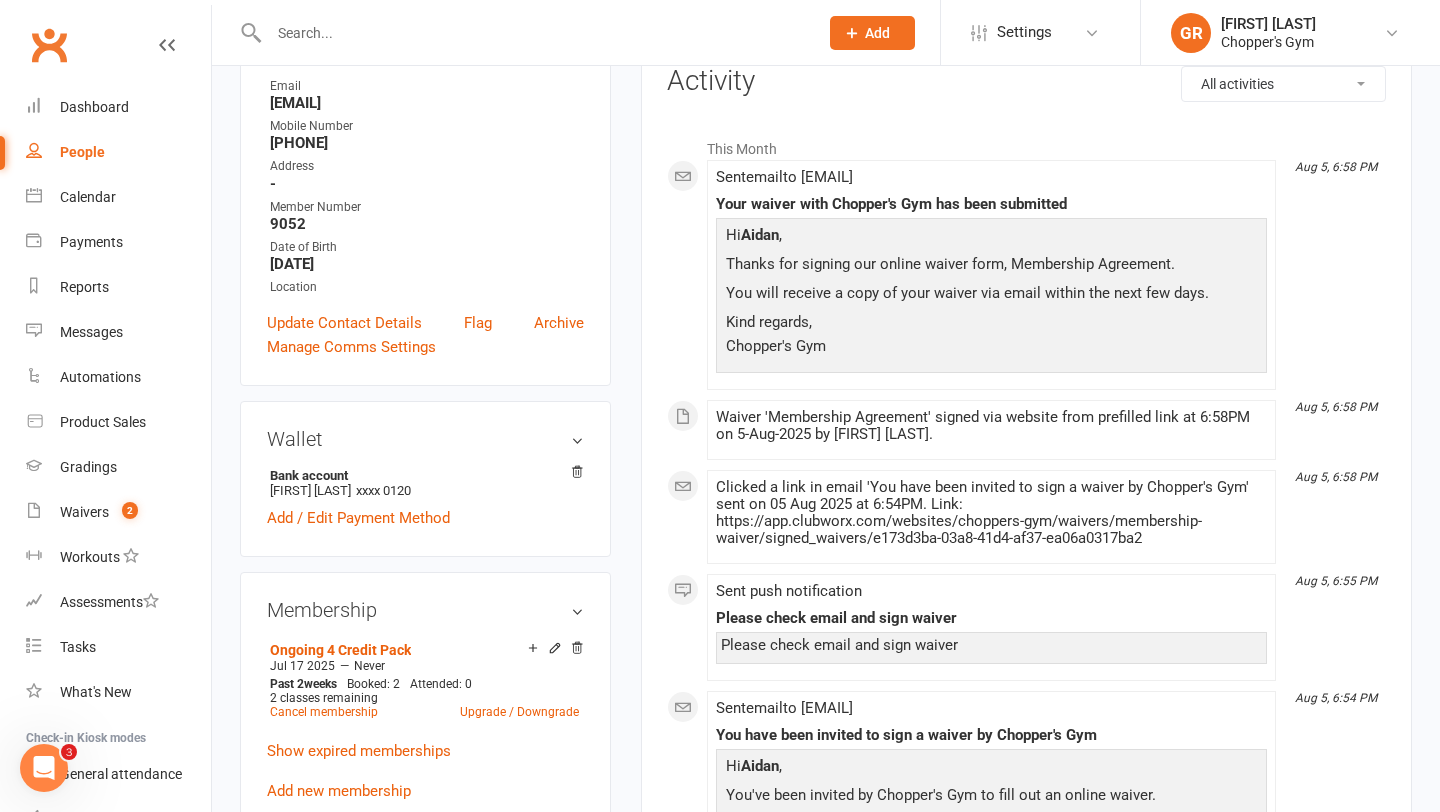 scroll, scrollTop: 273, scrollLeft: 0, axis: vertical 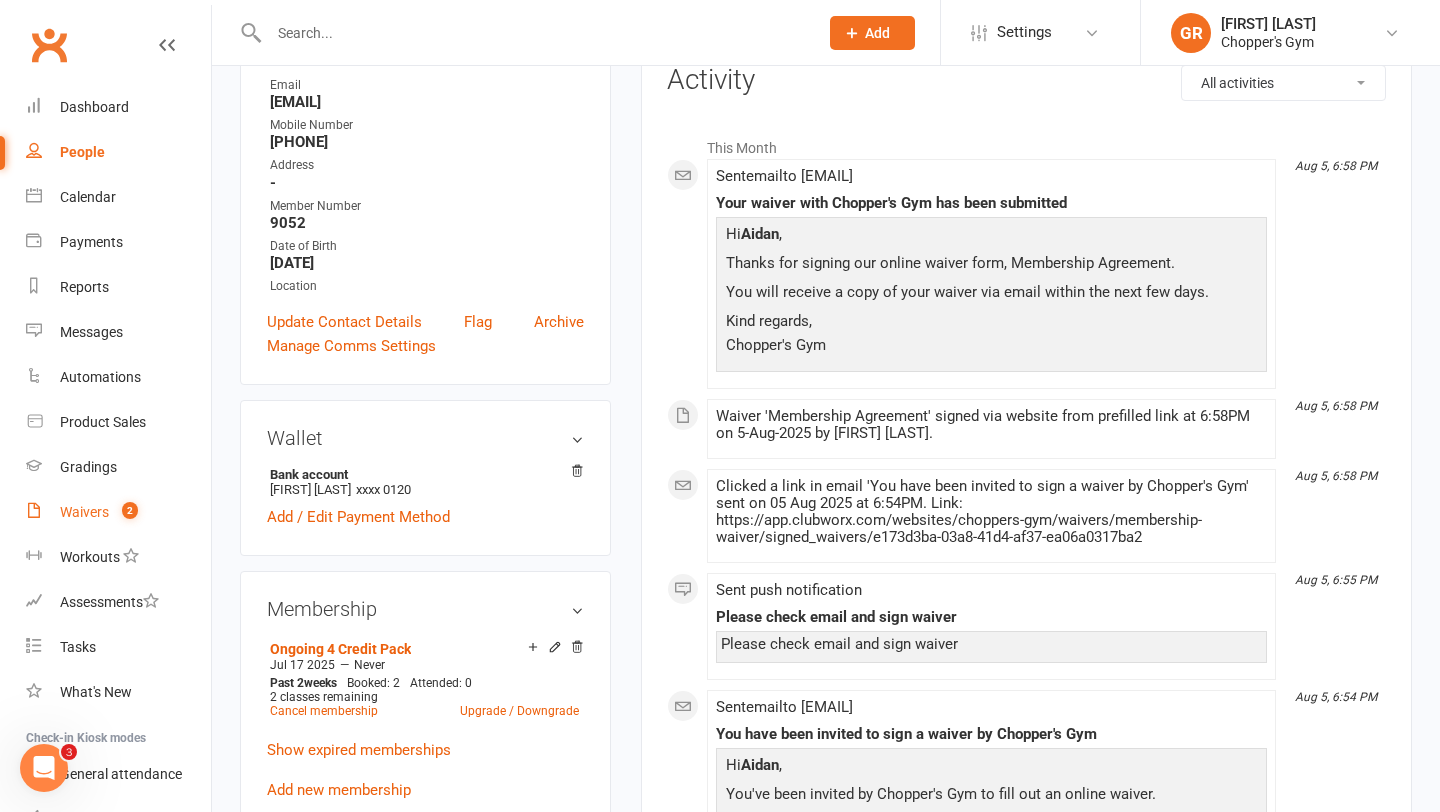click on "Waivers" at bounding box center (84, 512) 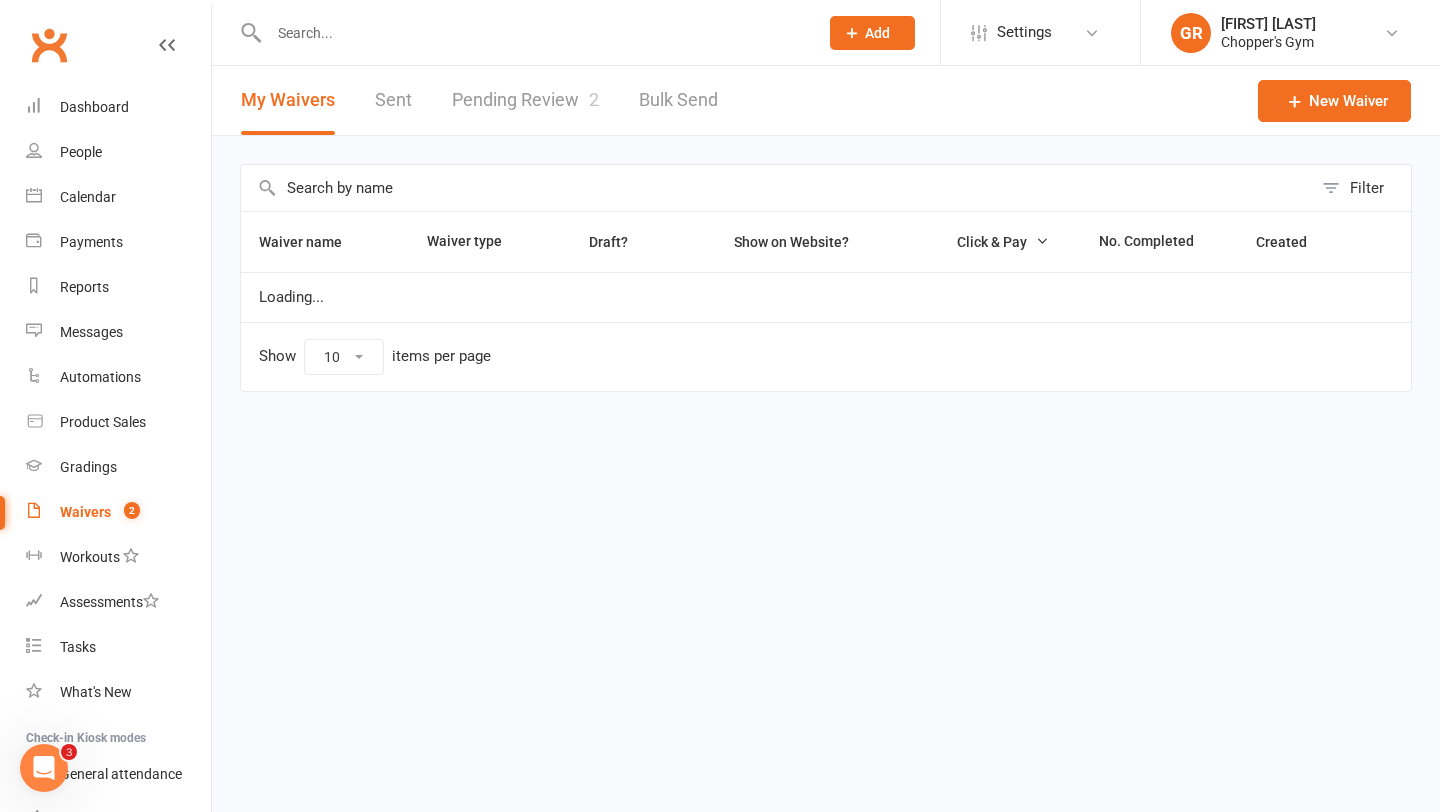 scroll, scrollTop: 0, scrollLeft: 0, axis: both 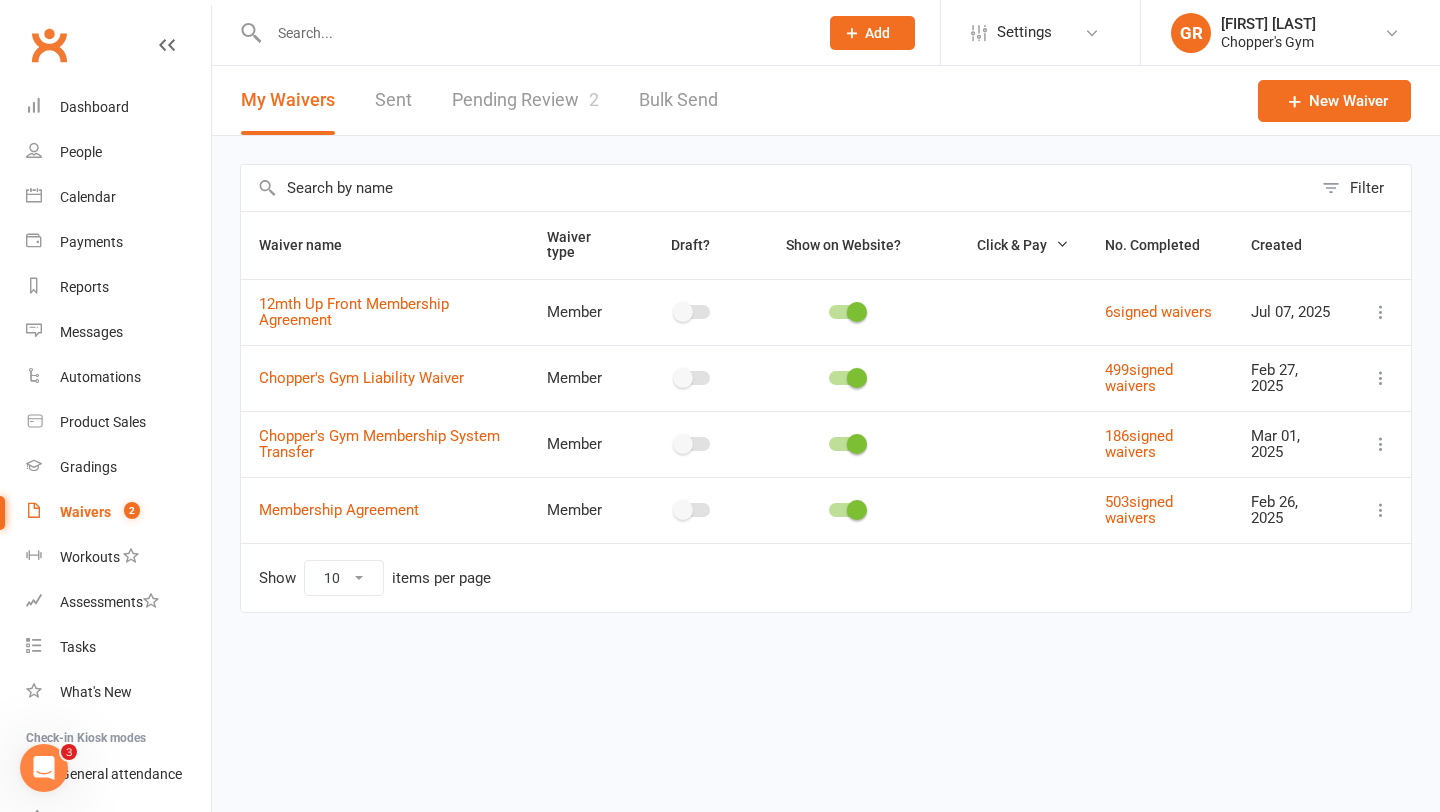 click on "Pending Review 2" at bounding box center (525, 100) 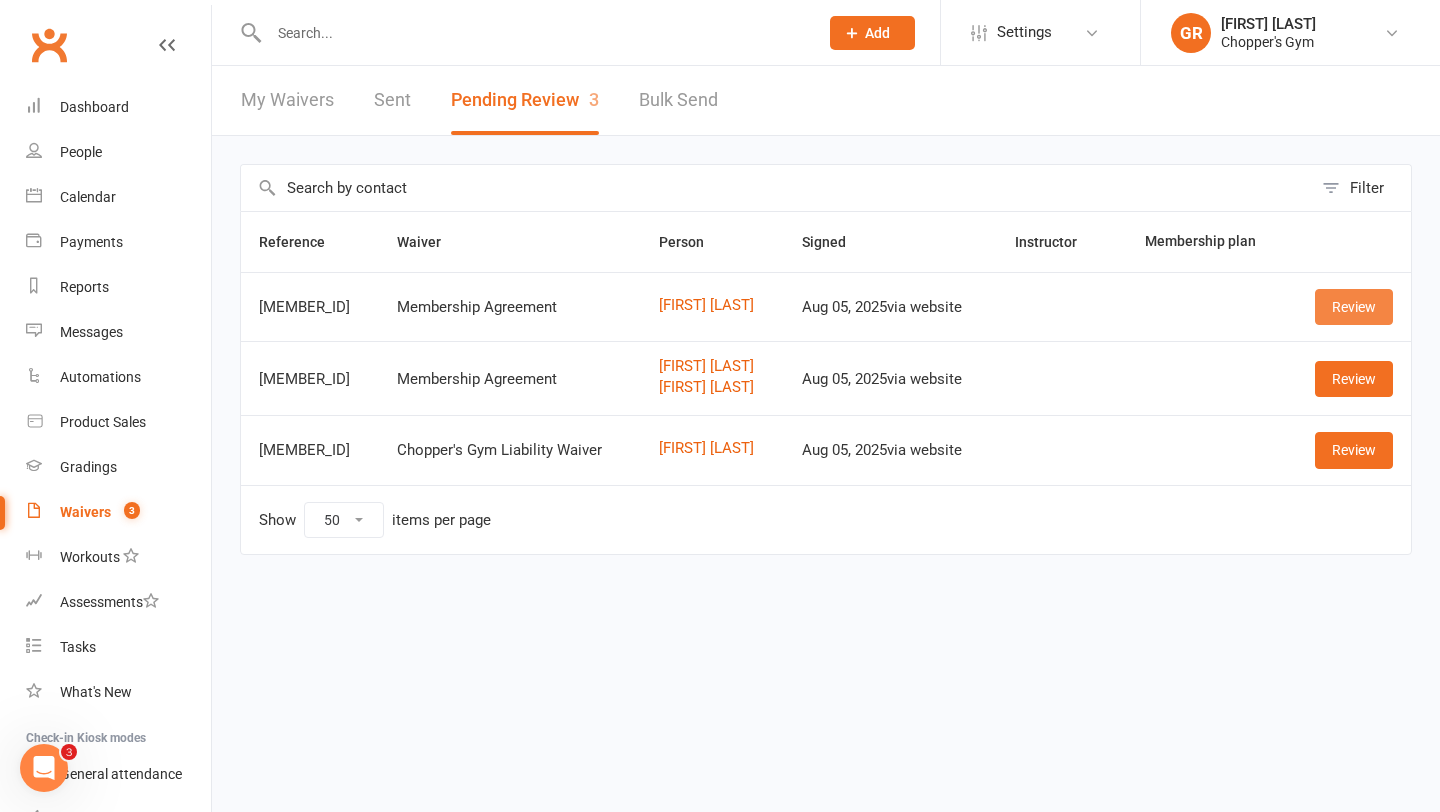 click on "Review" at bounding box center [1354, 307] 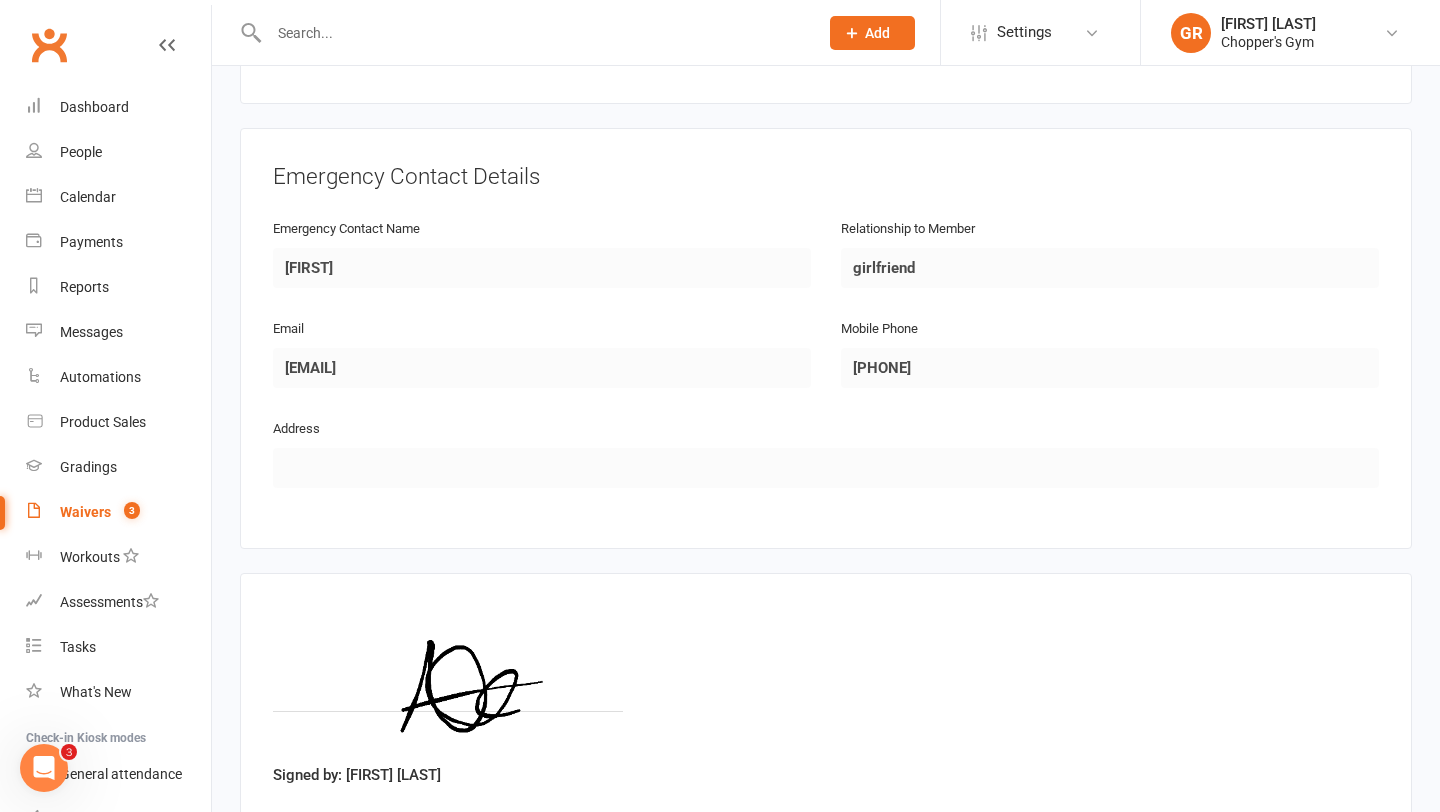 scroll, scrollTop: 968, scrollLeft: 0, axis: vertical 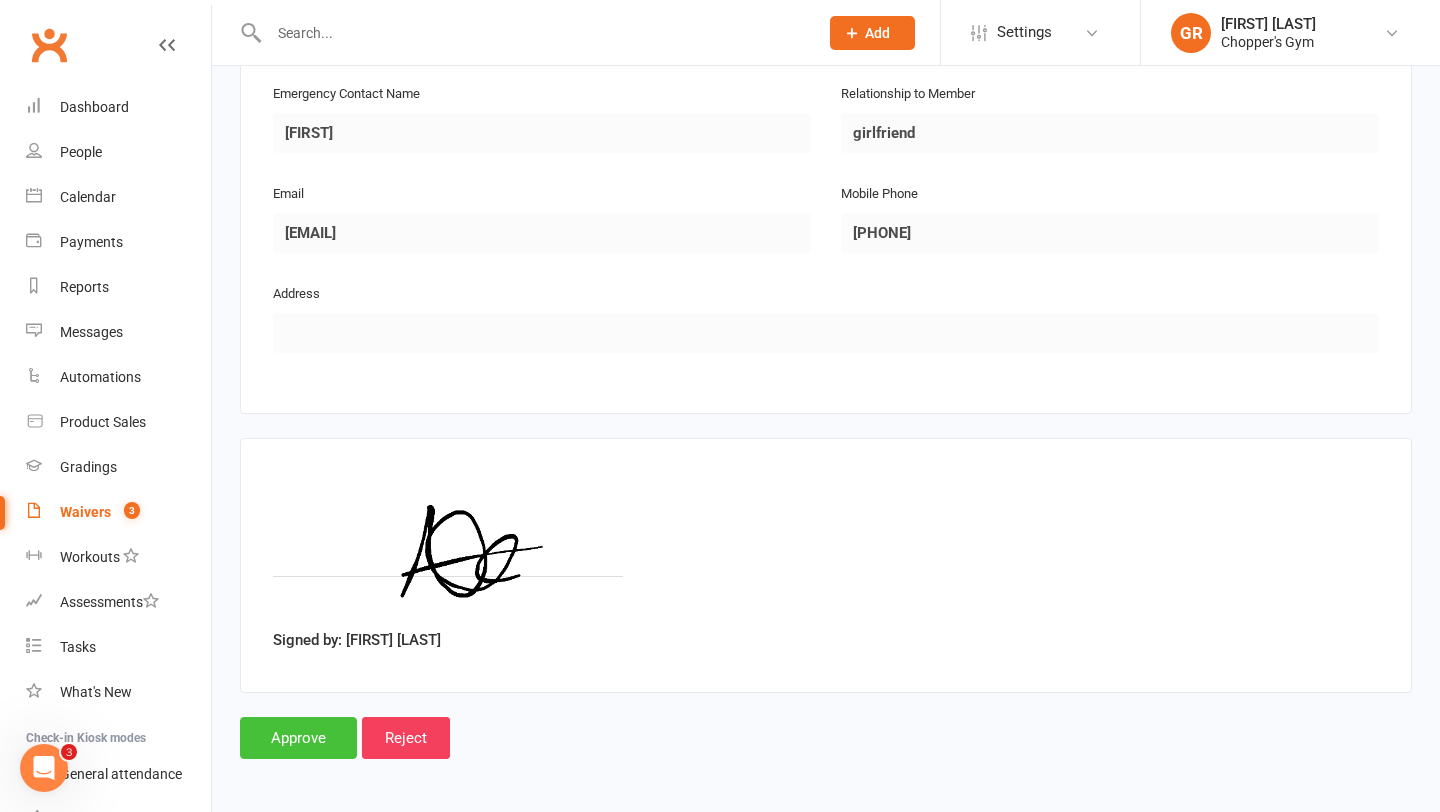 click on "Approve" at bounding box center (298, 738) 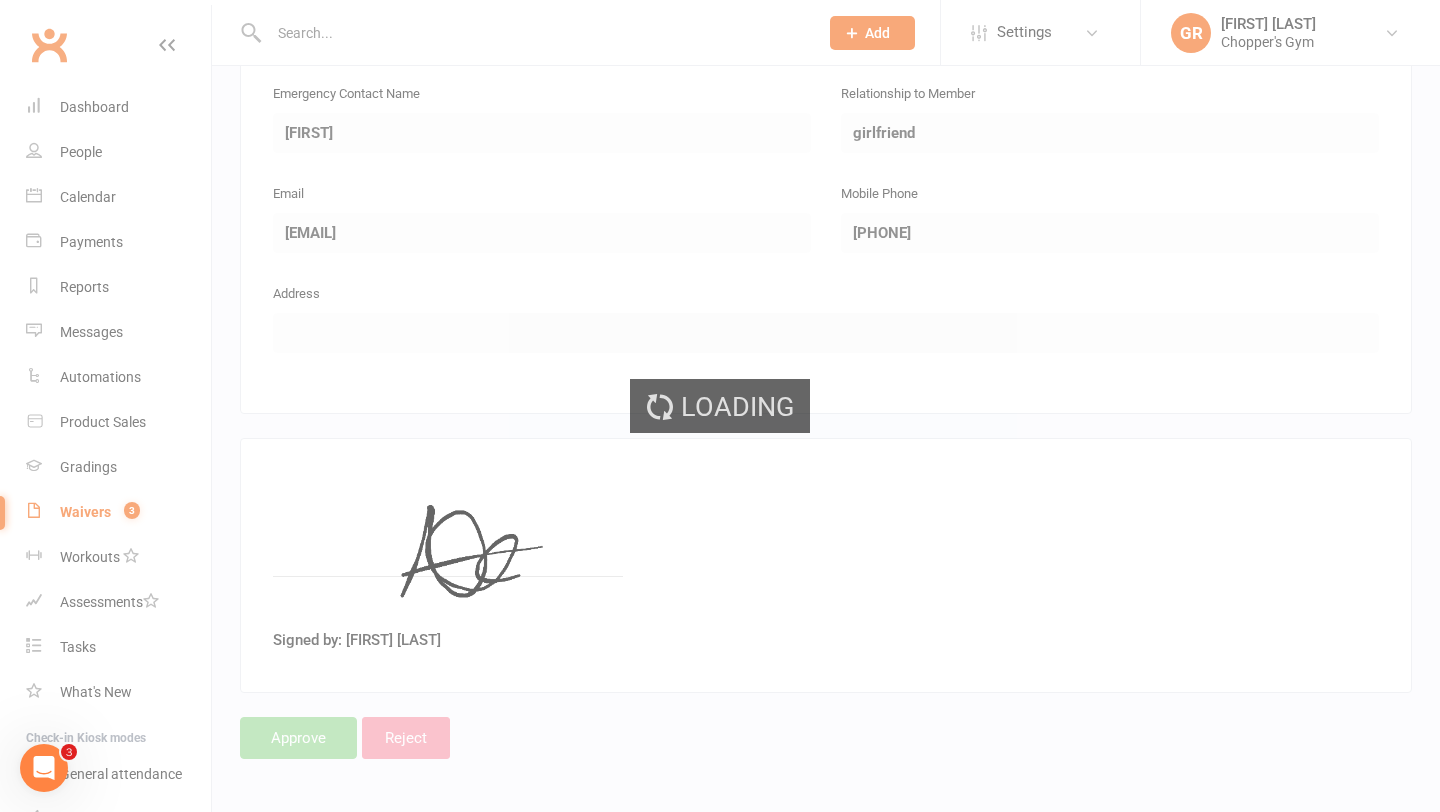 scroll, scrollTop: 0, scrollLeft: 0, axis: both 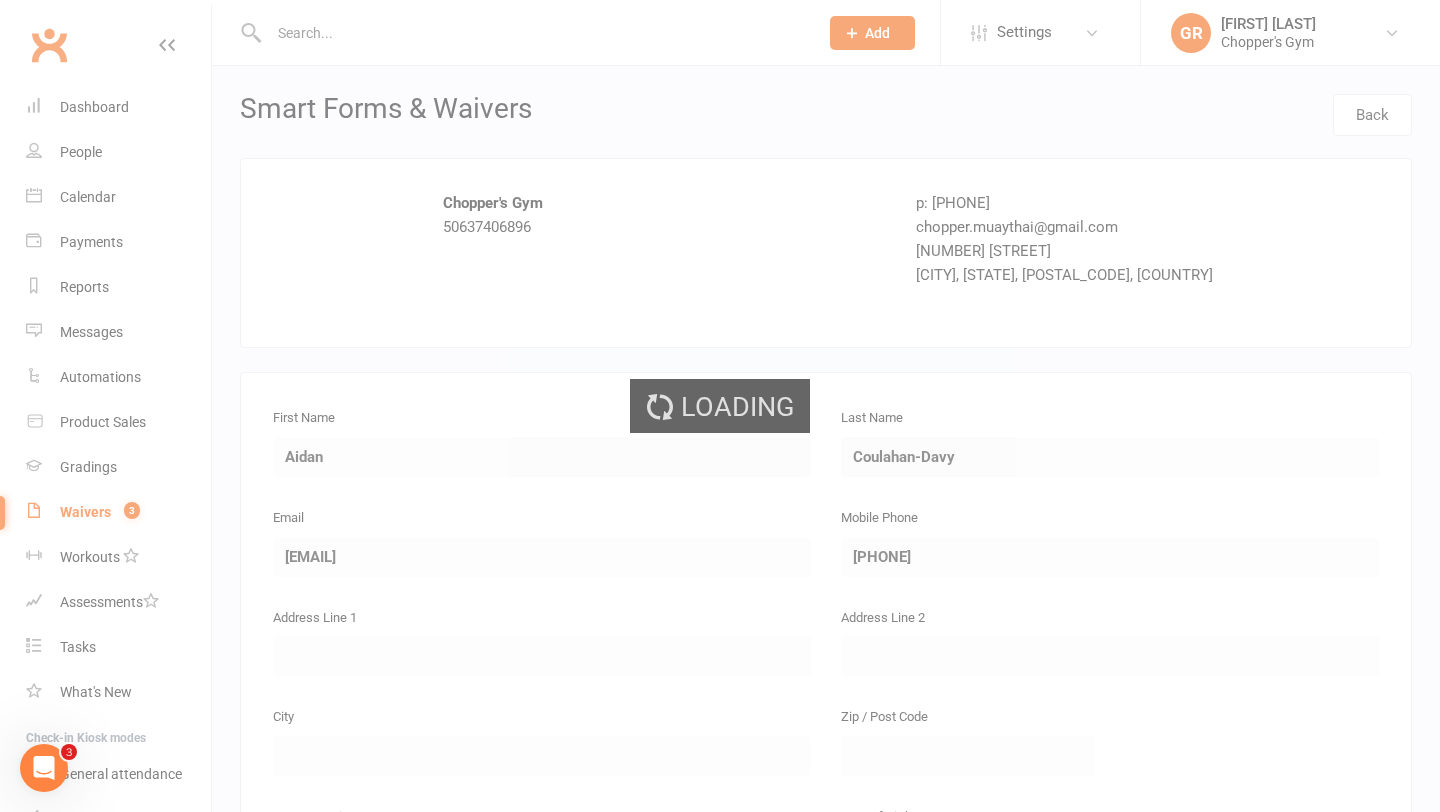 select on "50" 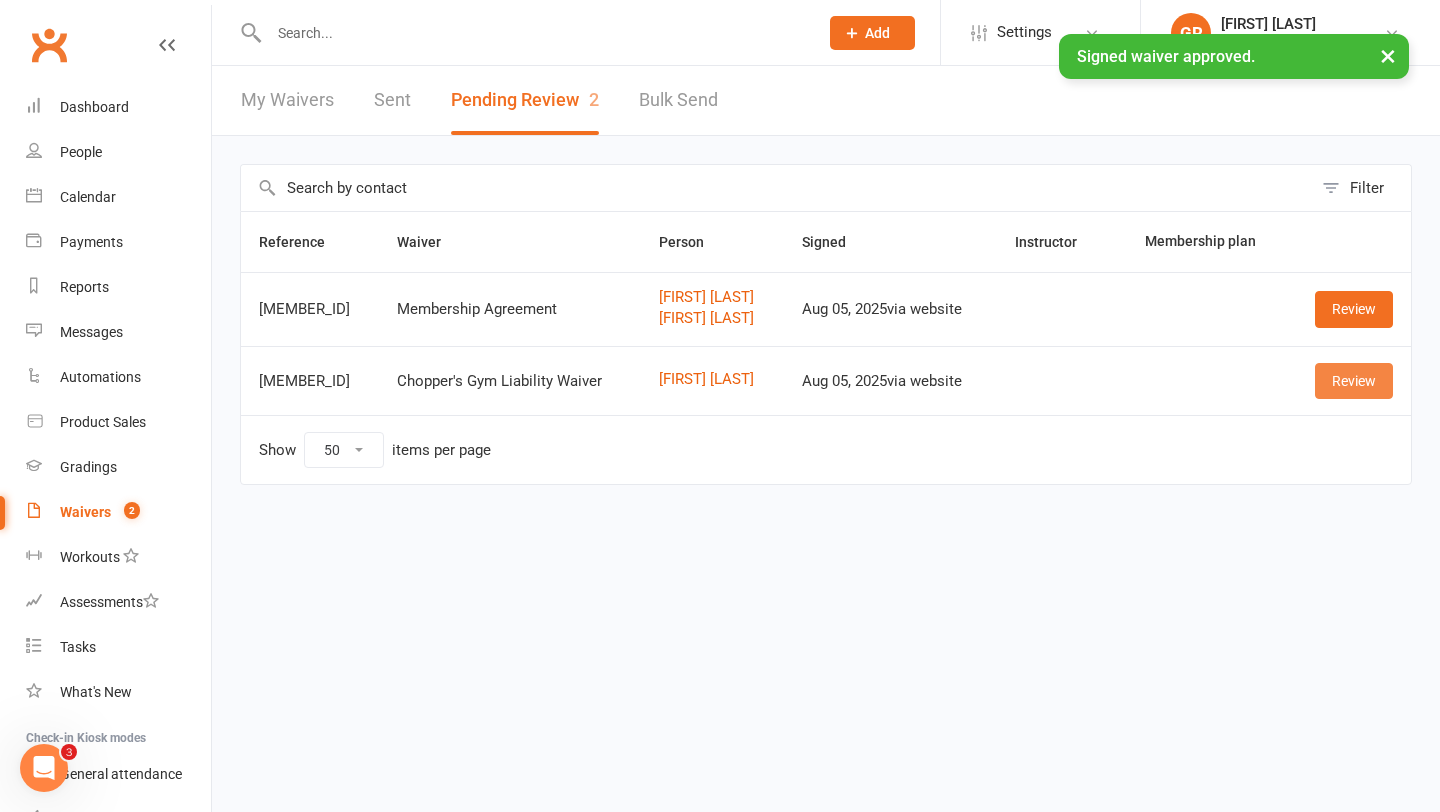click on "Review" at bounding box center [1354, 381] 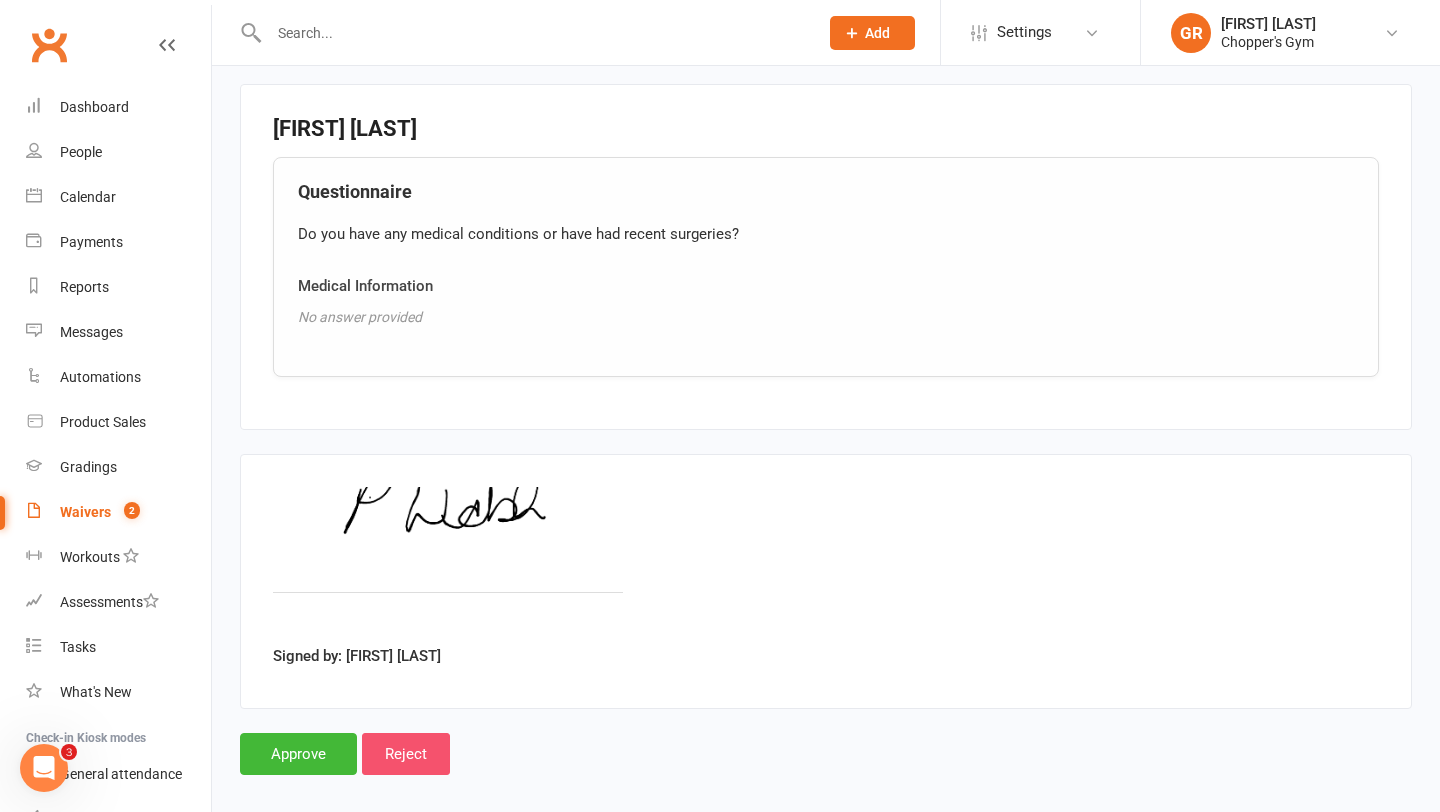 scroll, scrollTop: 1329, scrollLeft: 0, axis: vertical 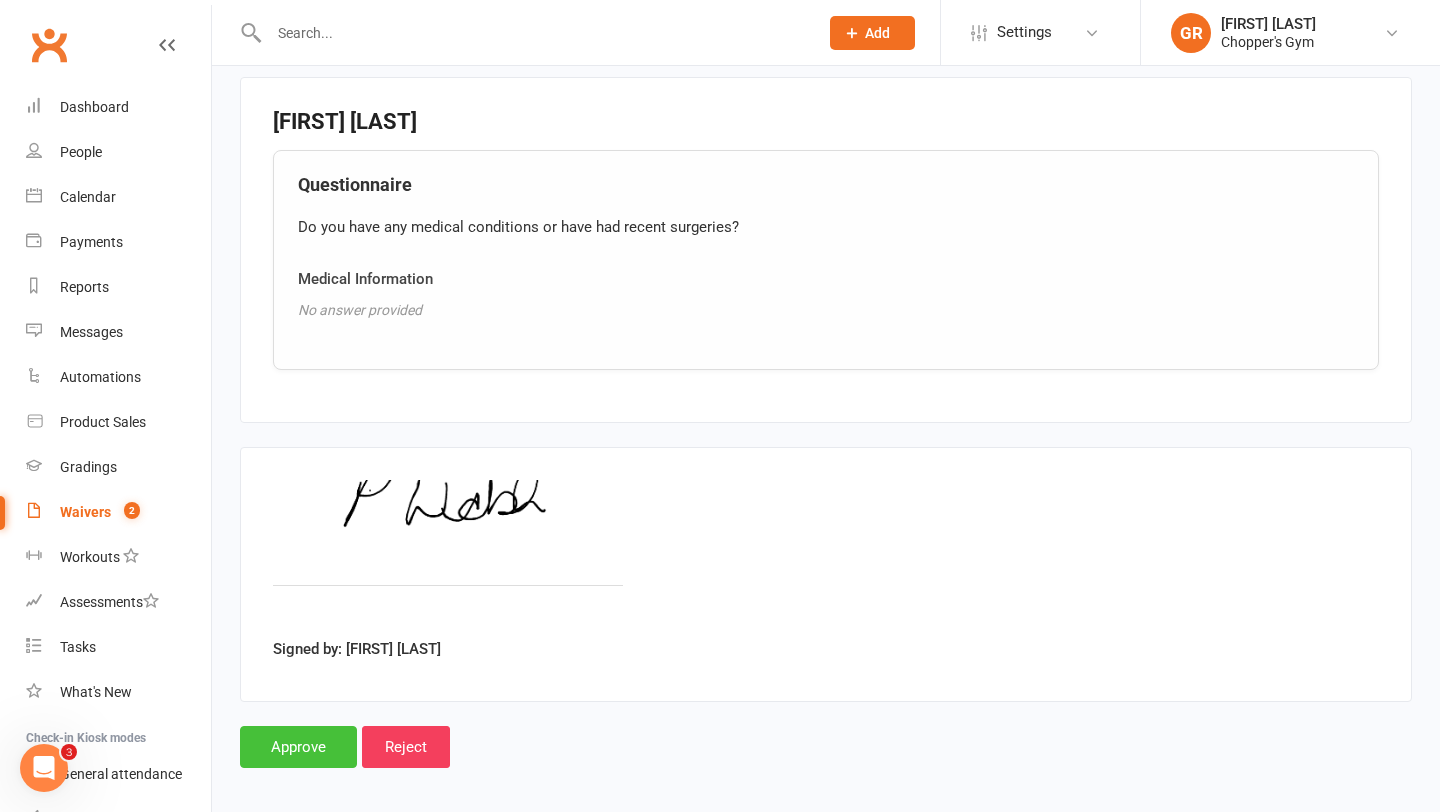 click on "Approve" at bounding box center [298, 747] 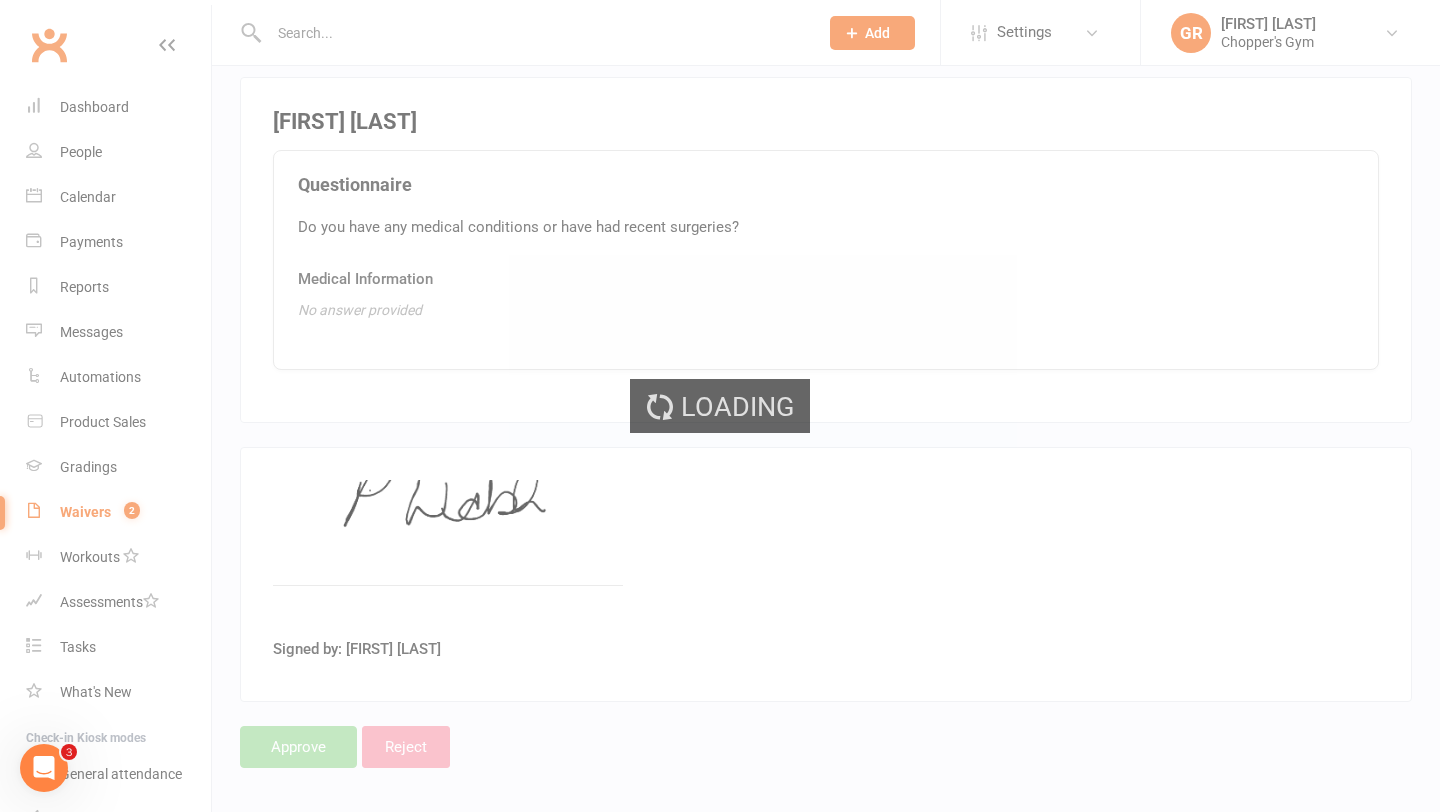 scroll, scrollTop: 0, scrollLeft: 0, axis: both 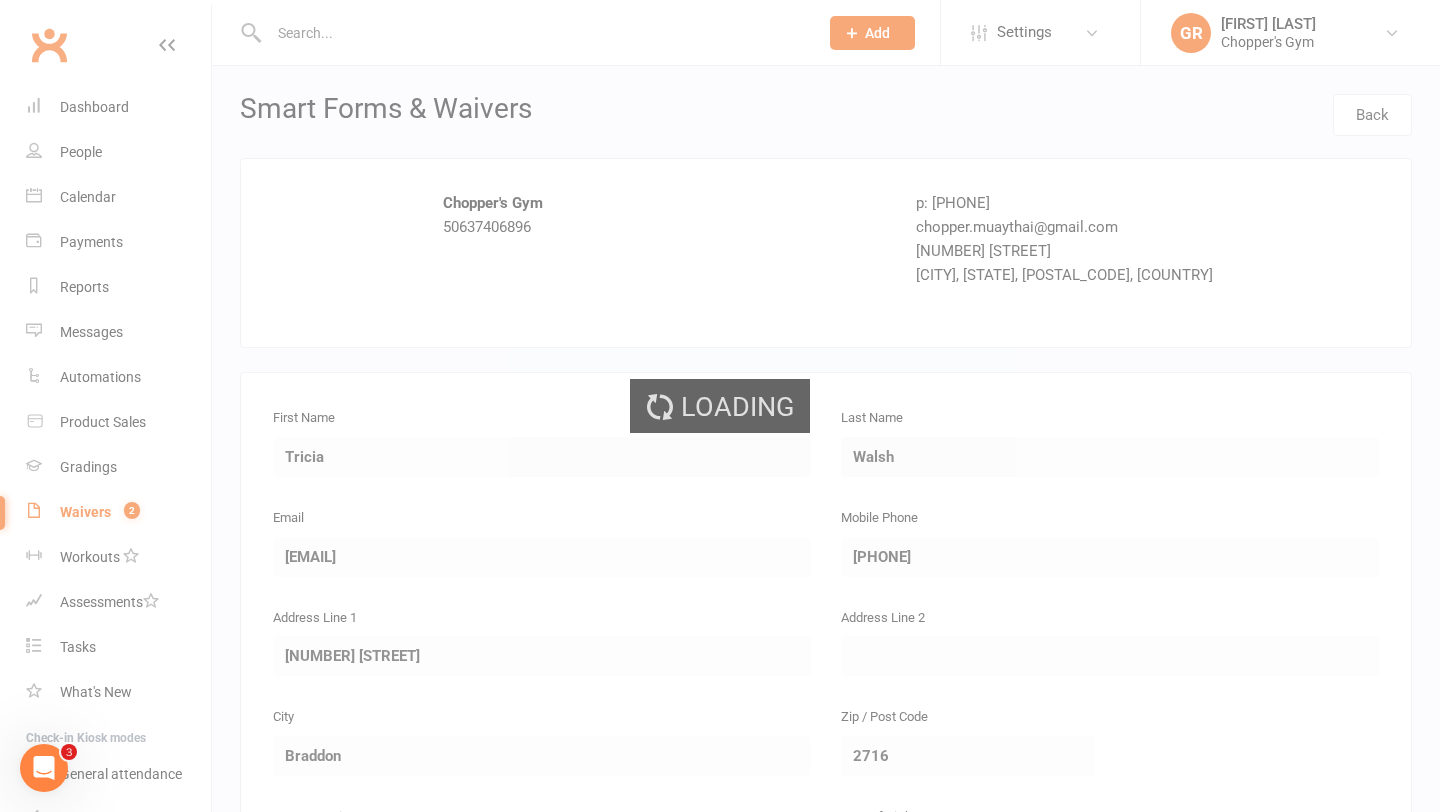 select on "50" 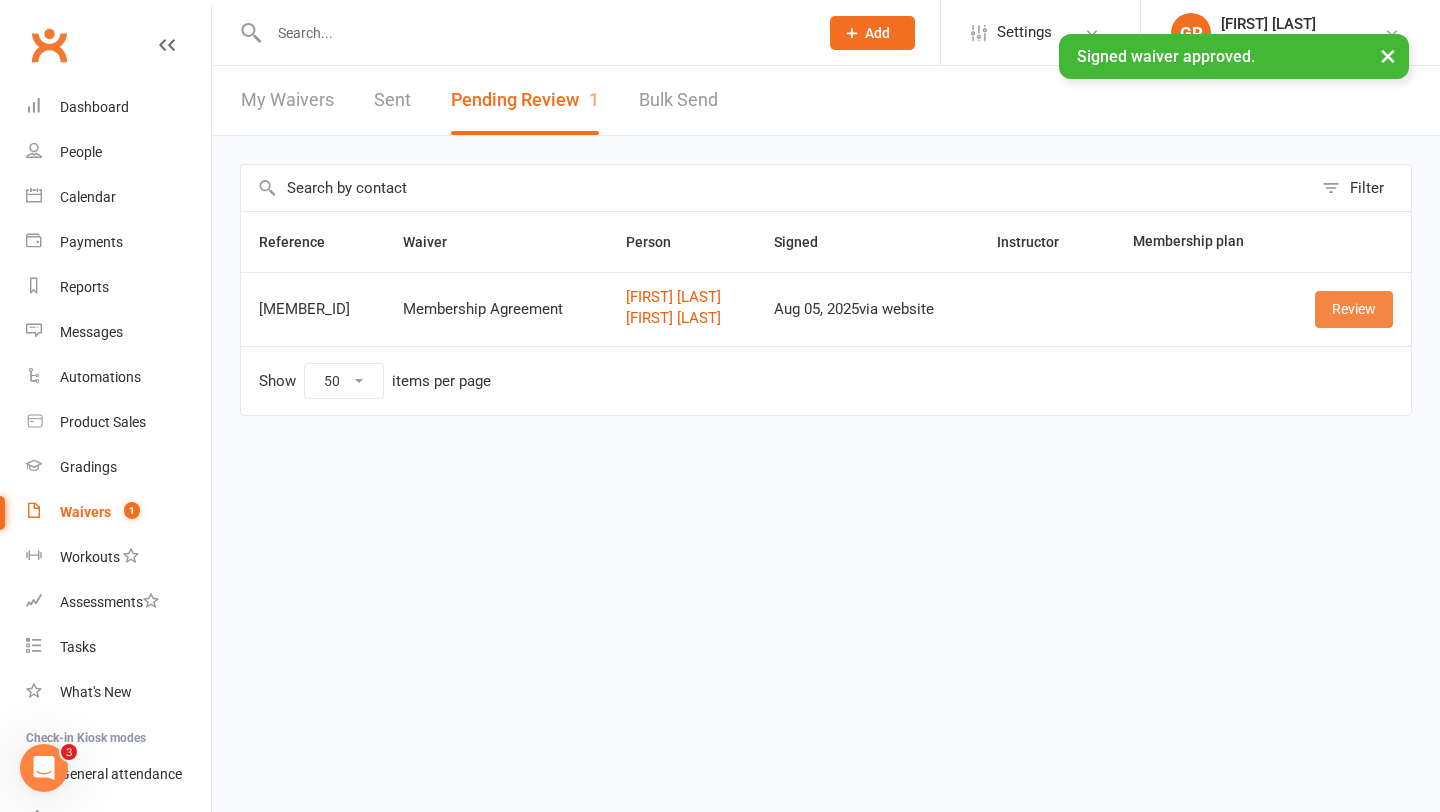 click on "Review" at bounding box center [1354, 309] 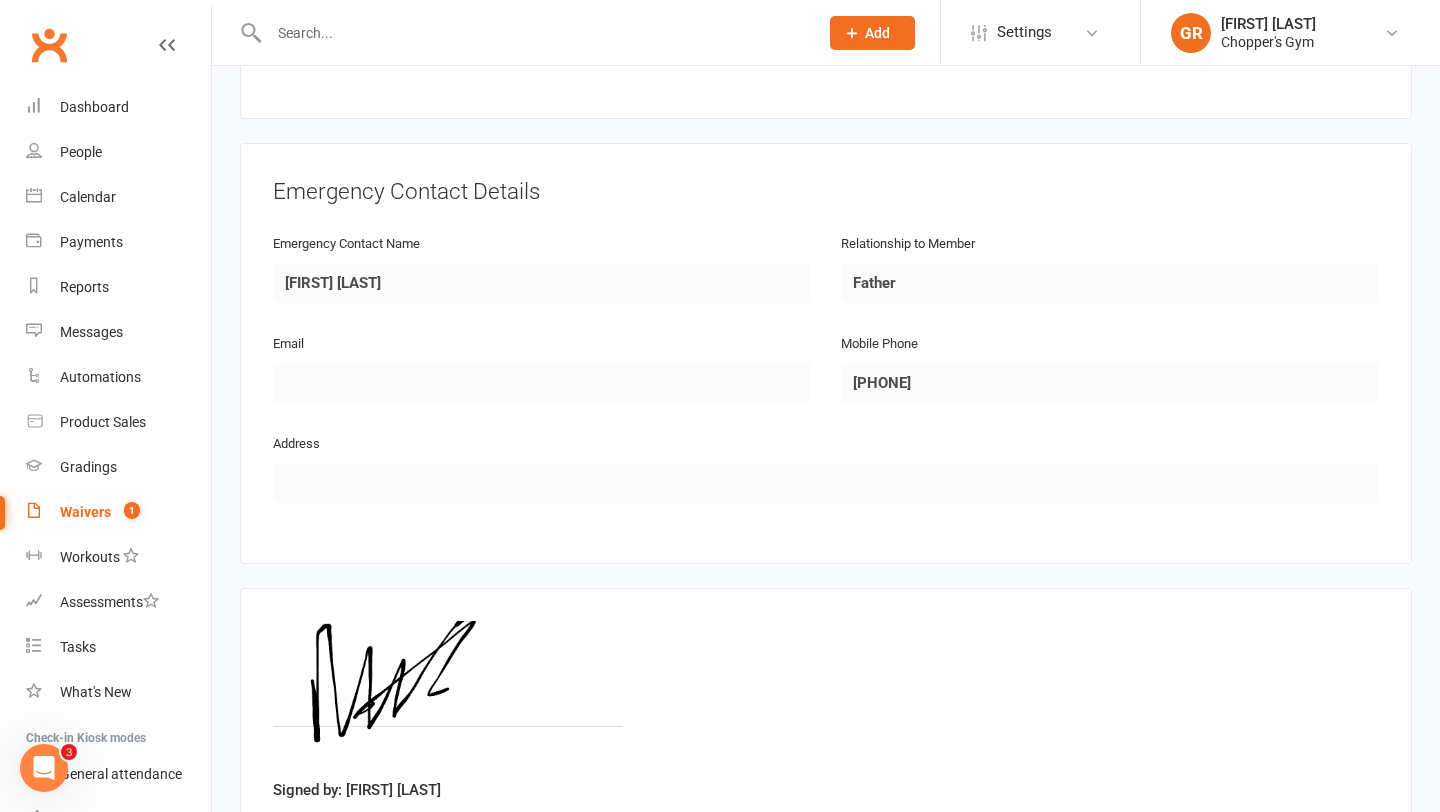scroll, scrollTop: 1717, scrollLeft: 0, axis: vertical 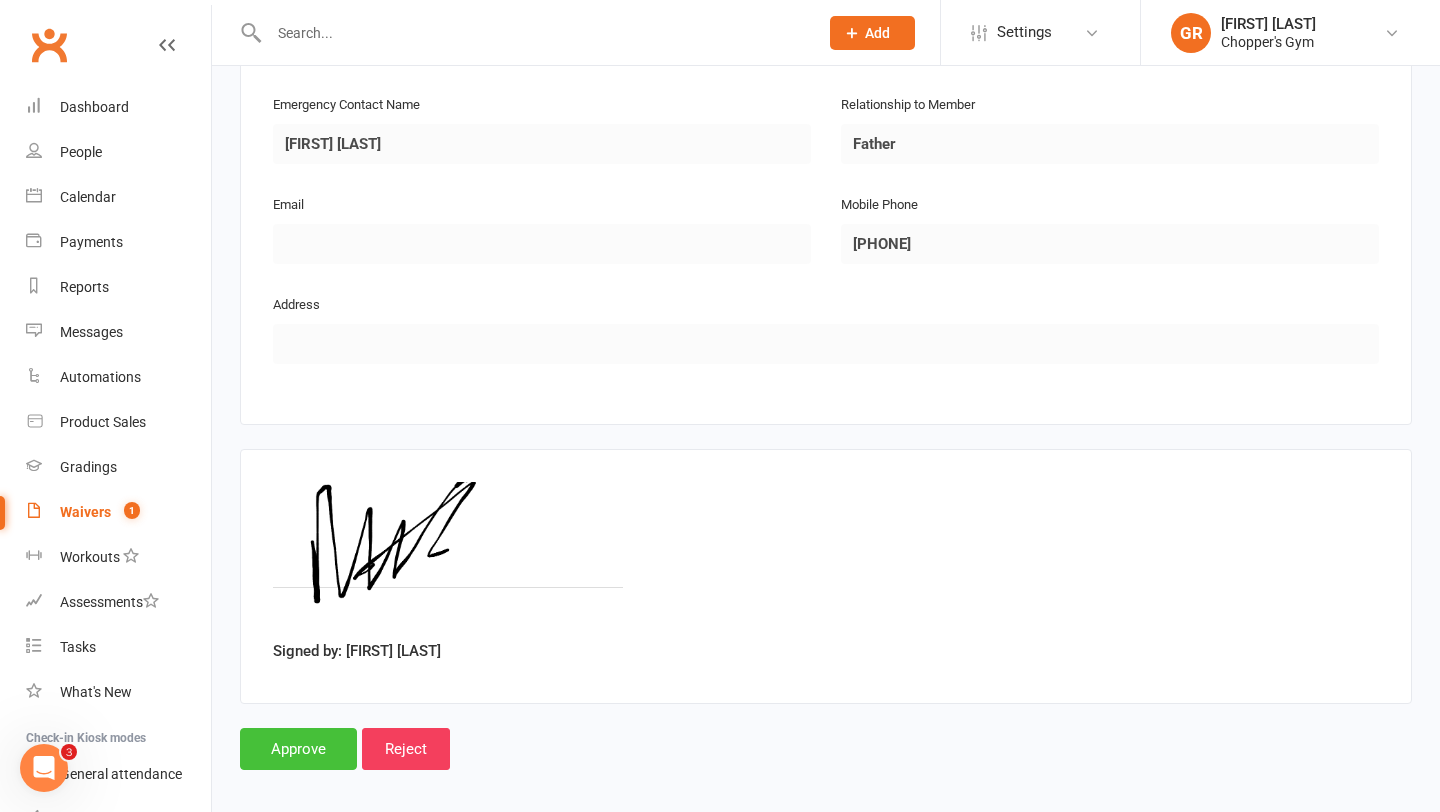 click on "Approve" at bounding box center (298, 749) 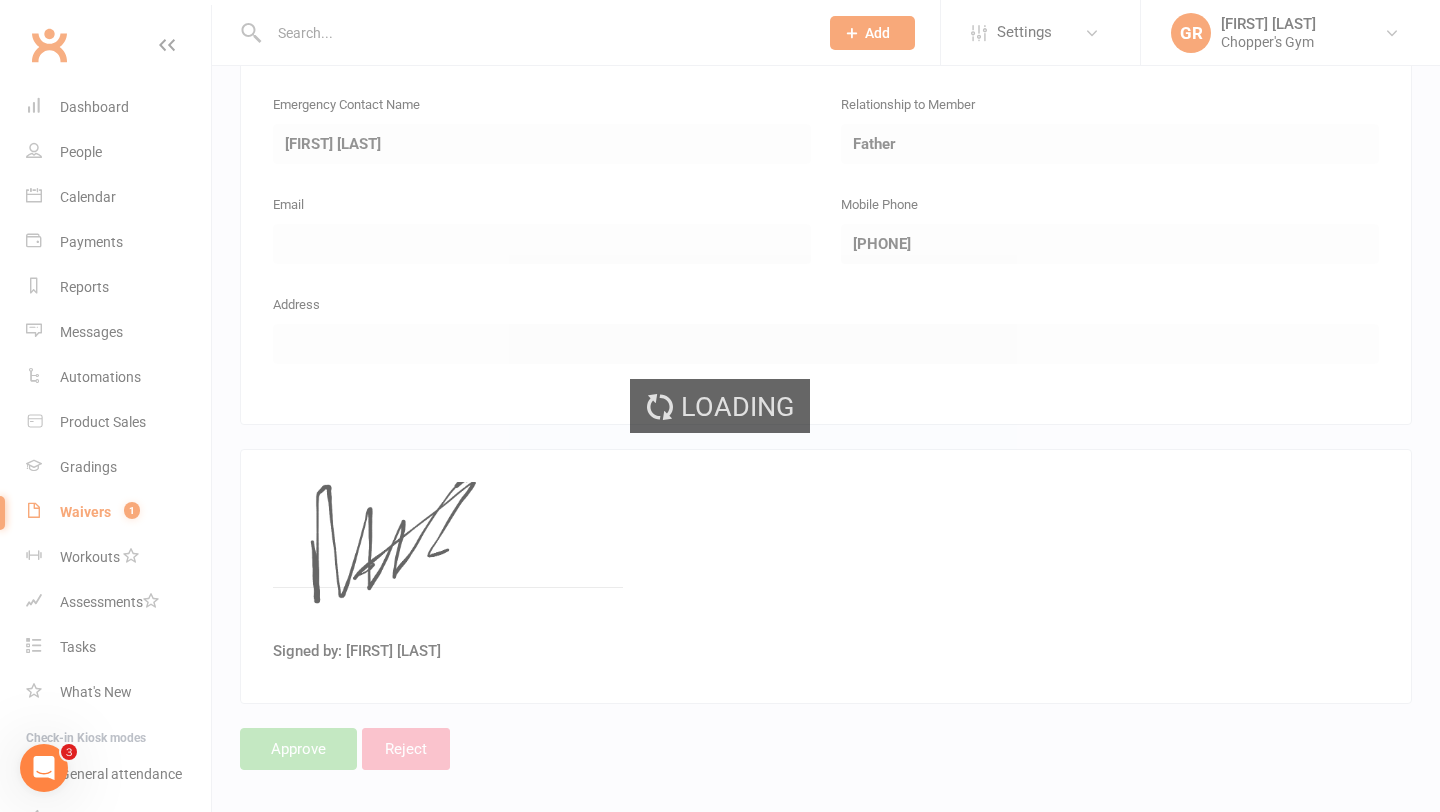 scroll, scrollTop: 0, scrollLeft: 0, axis: both 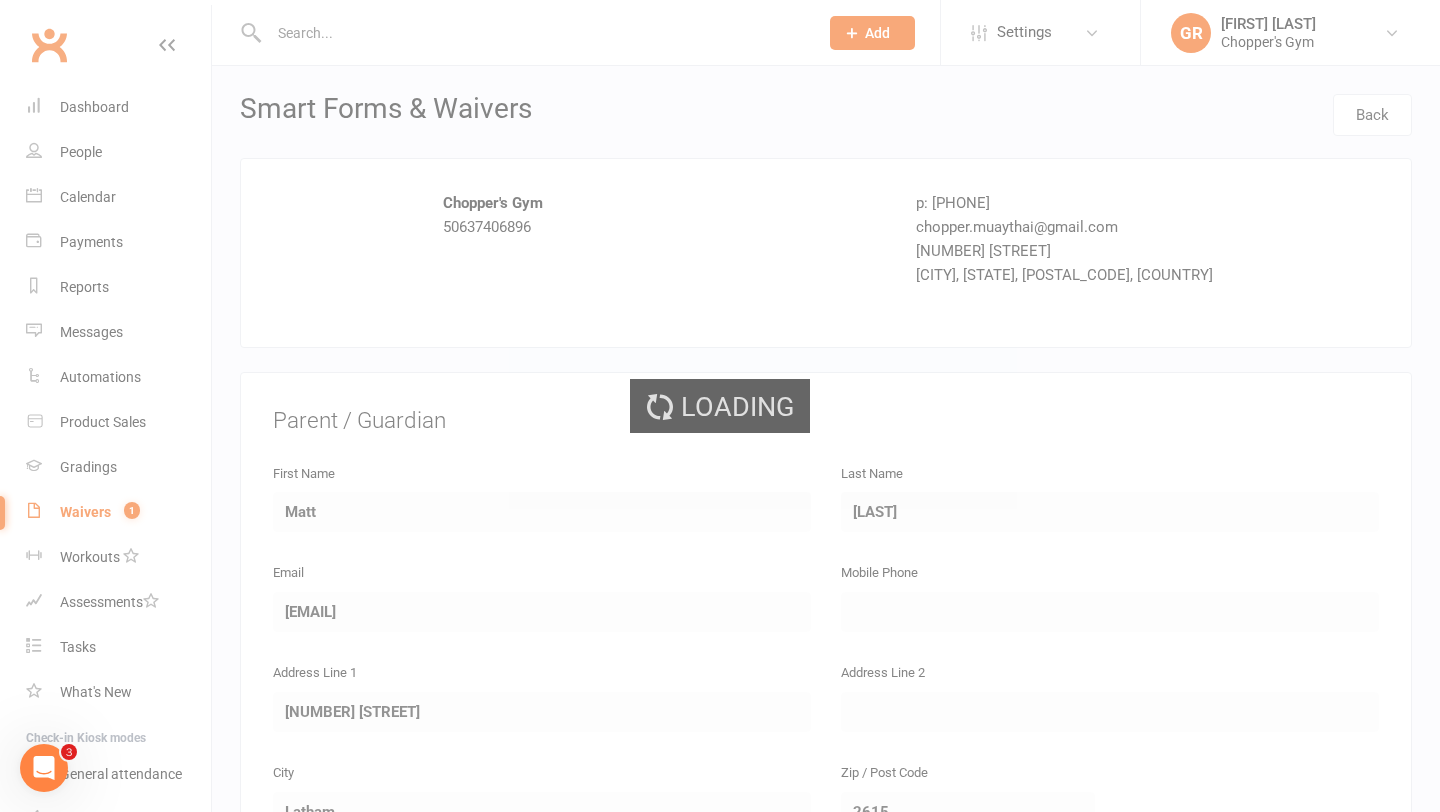 select on "50" 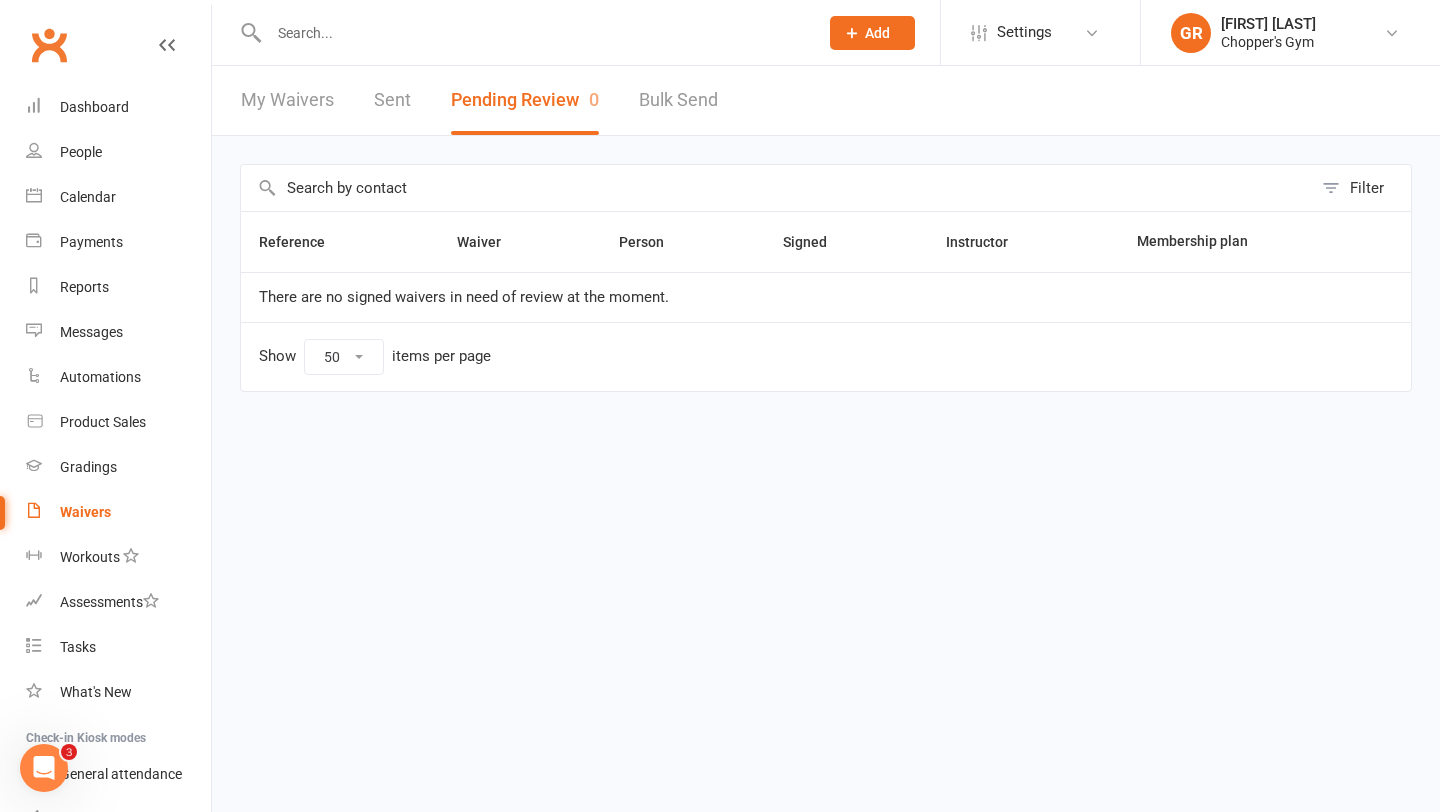 click at bounding box center [533, 33] 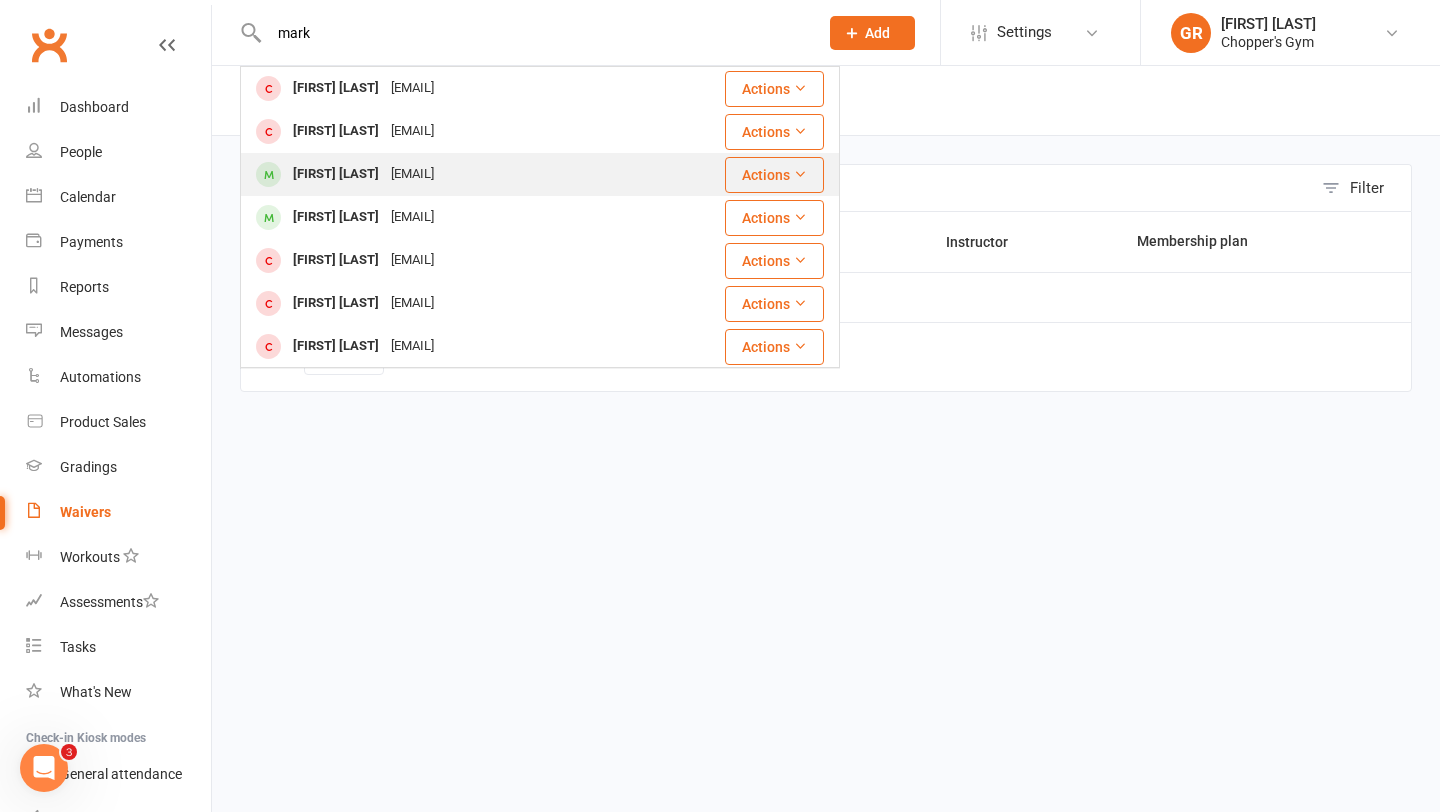 type on "mark" 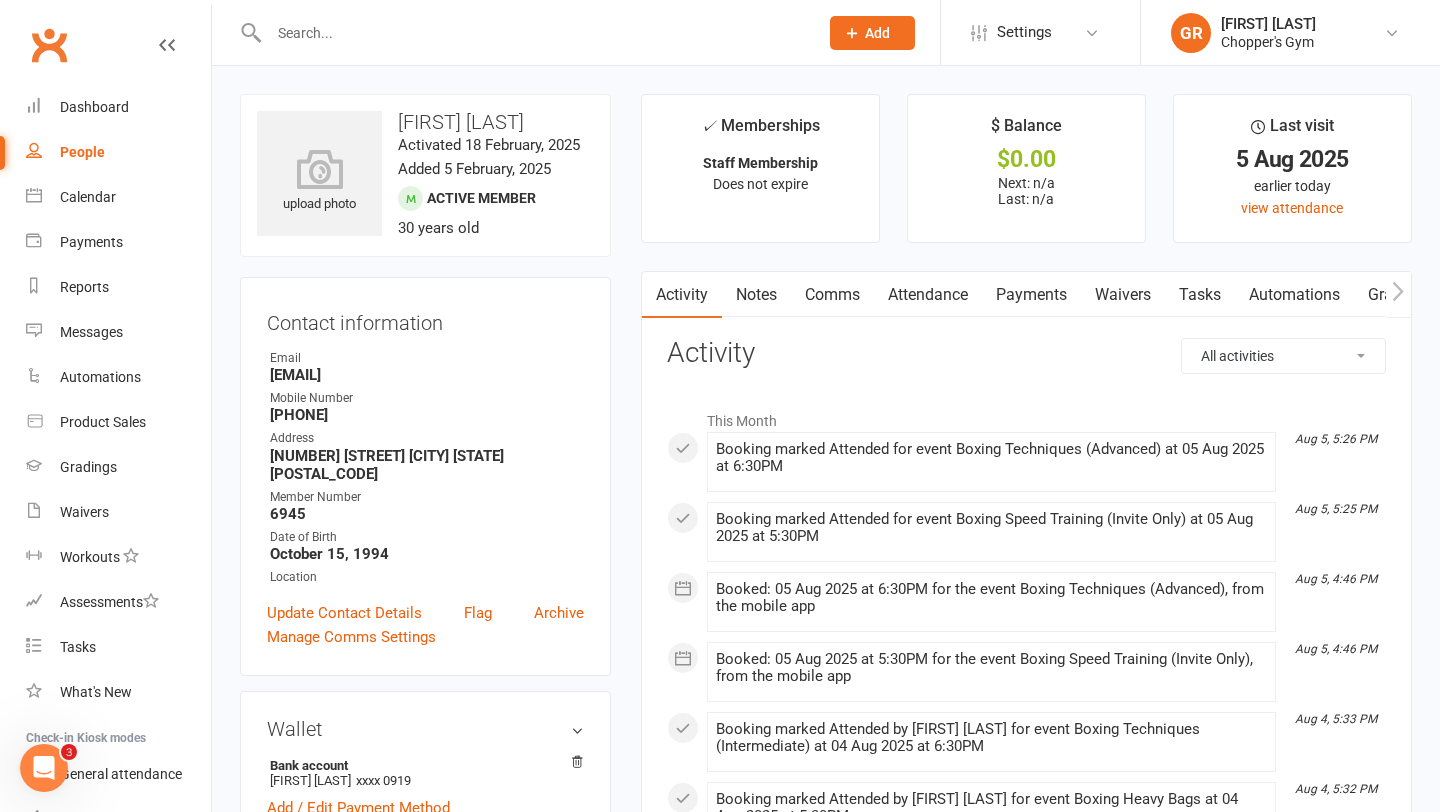 click on "[EMAIL]" at bounding box center (427, 375) 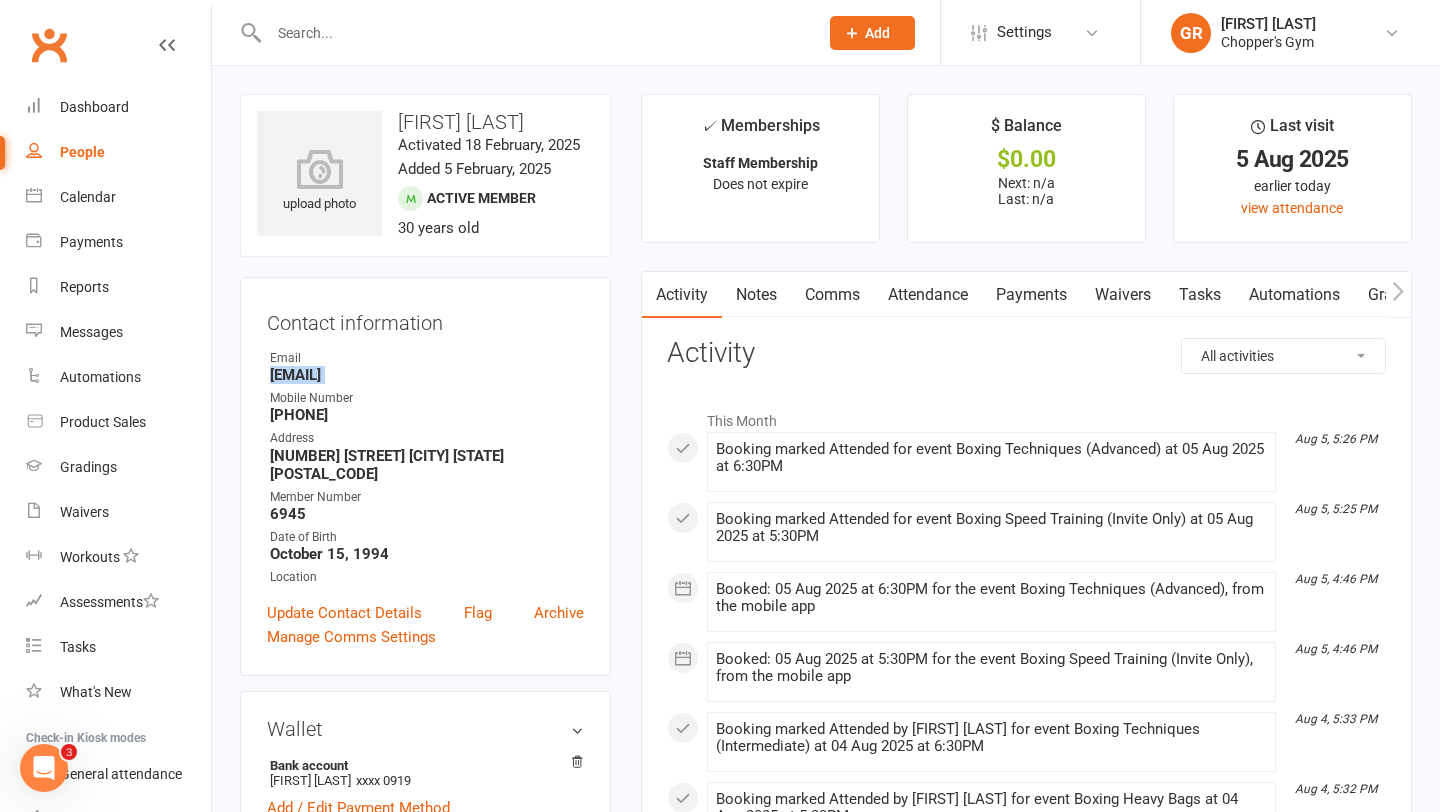 click on "[EMAIL]" at bounding box center (427, 375) 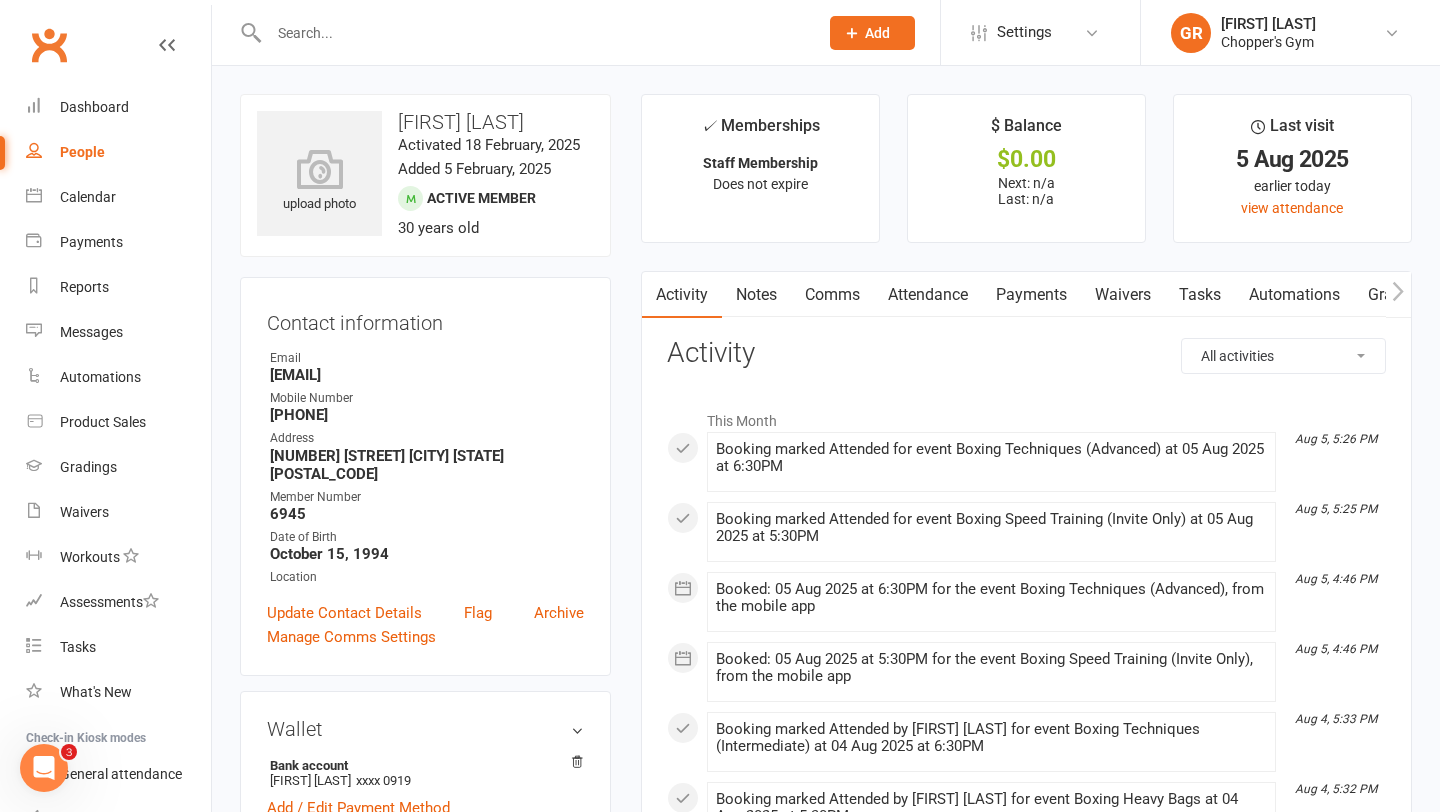 click at bounding box center [533, 33] 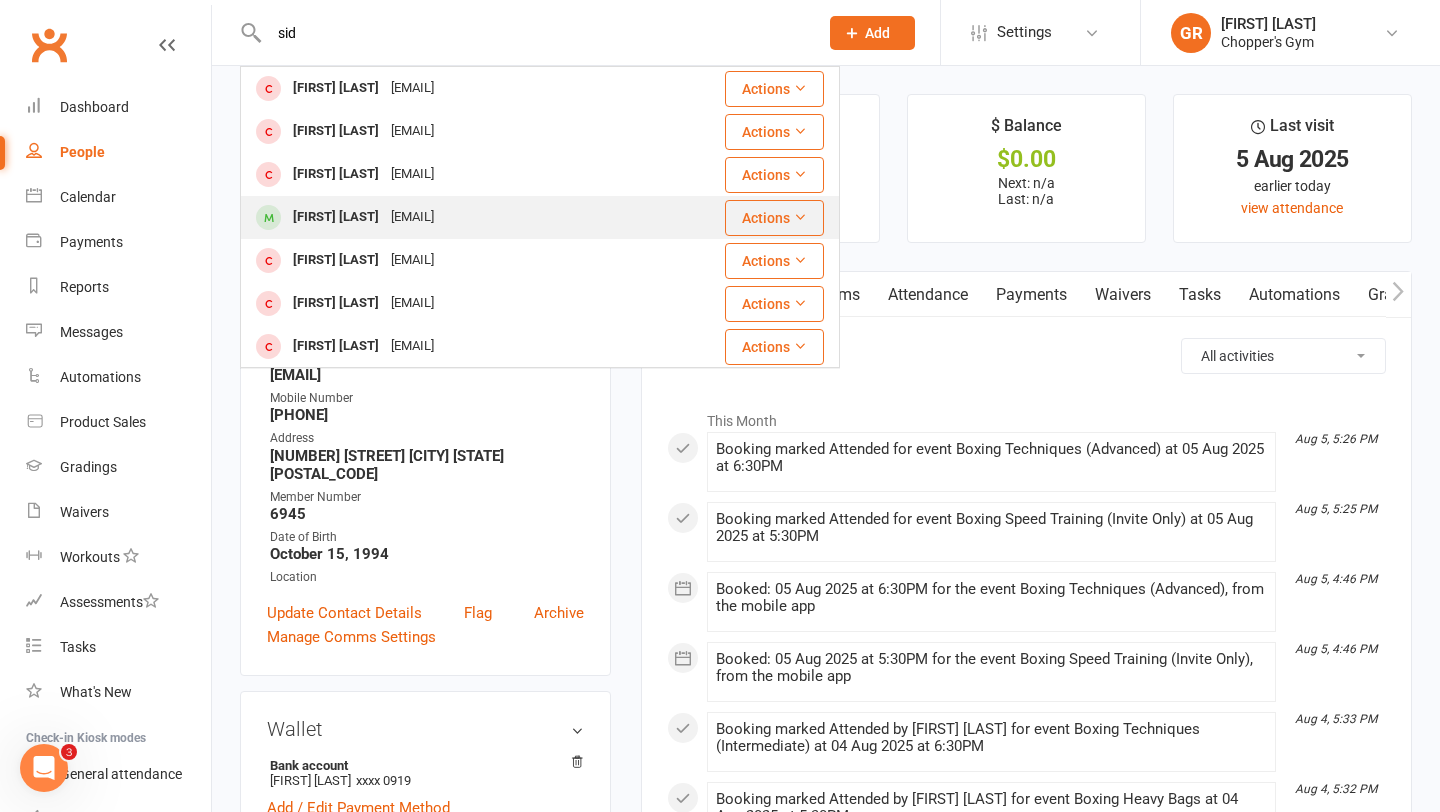 type on "sid" 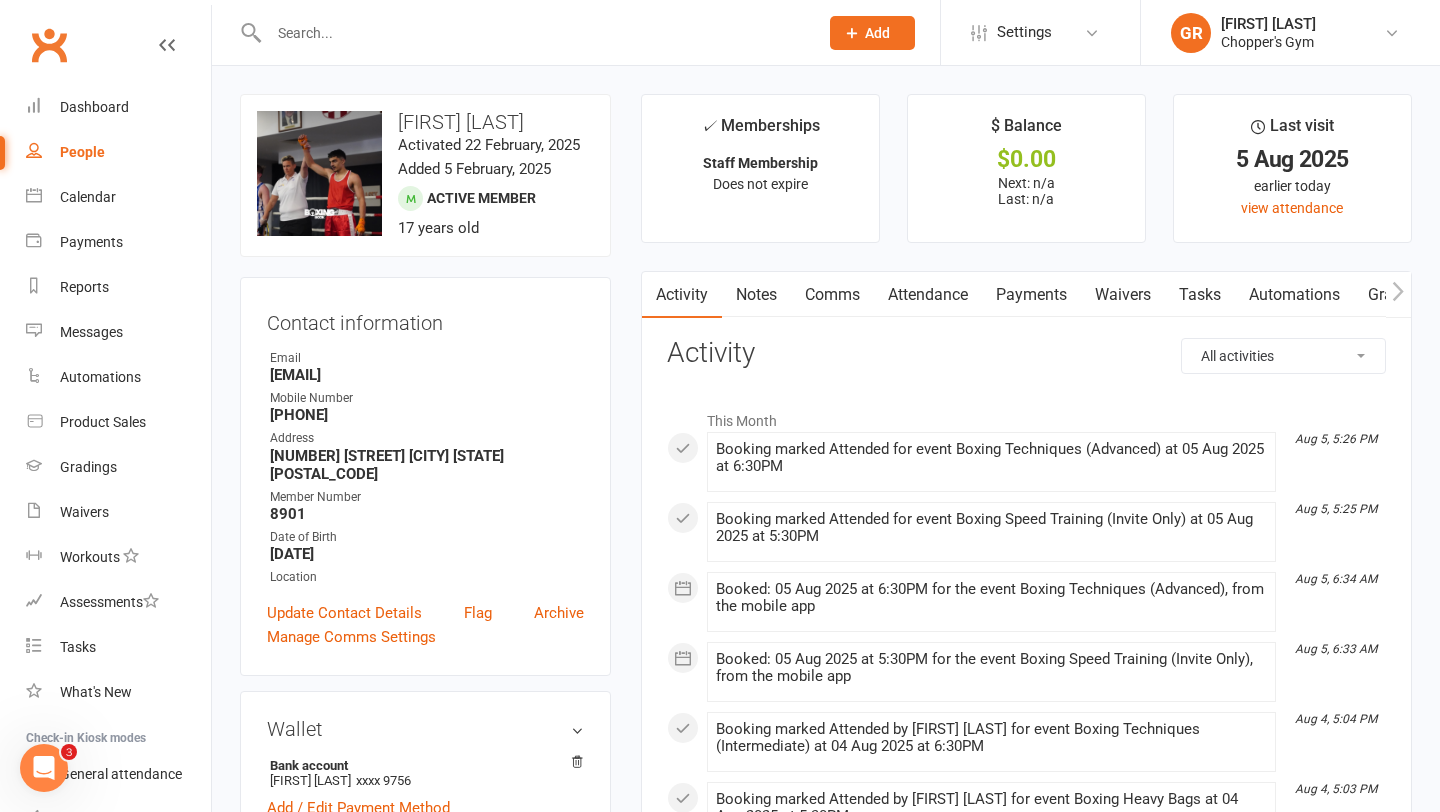 click on "[EMAIL]" at bounding box center (427, 375) 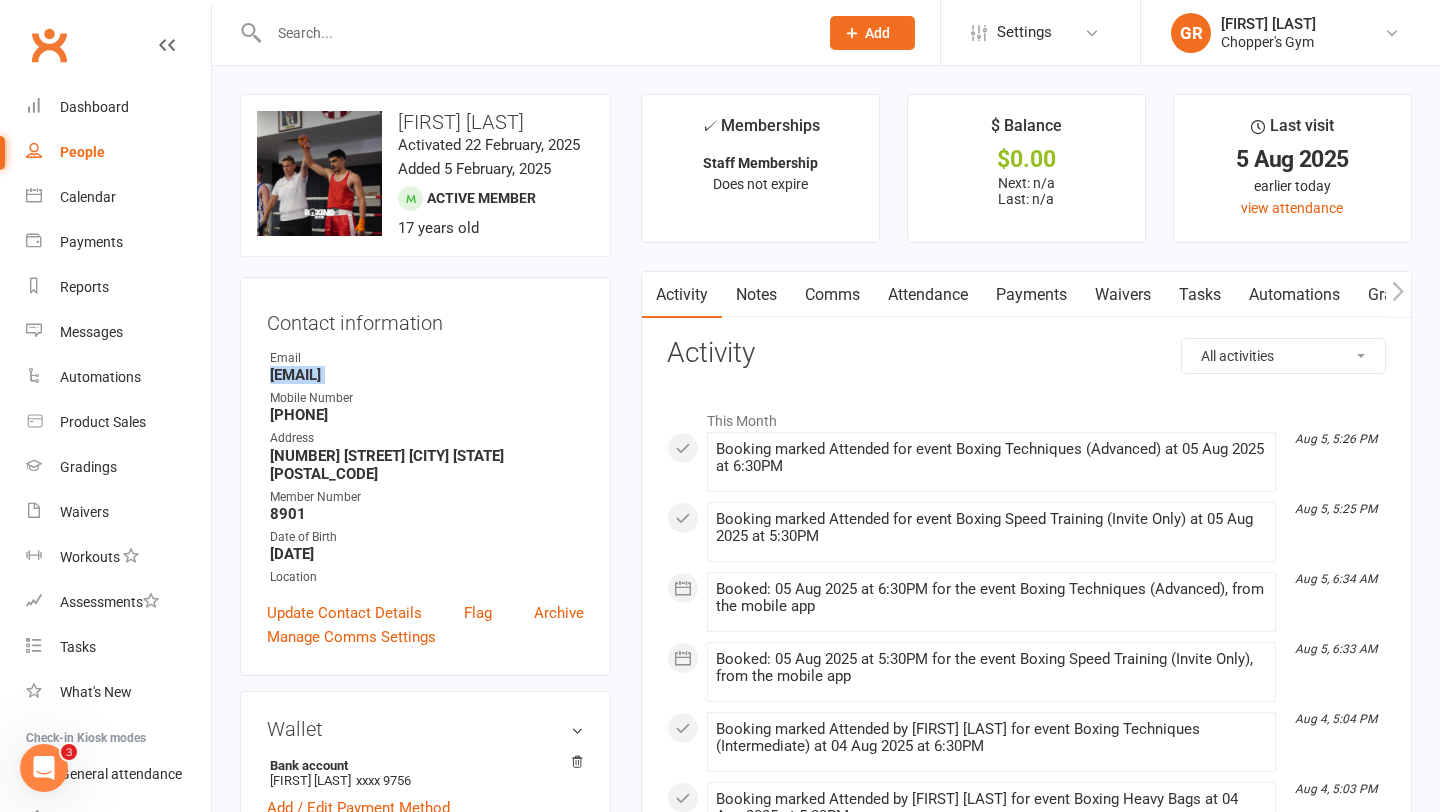 click on "[EMAIL]" at bounding box center [427, 375] 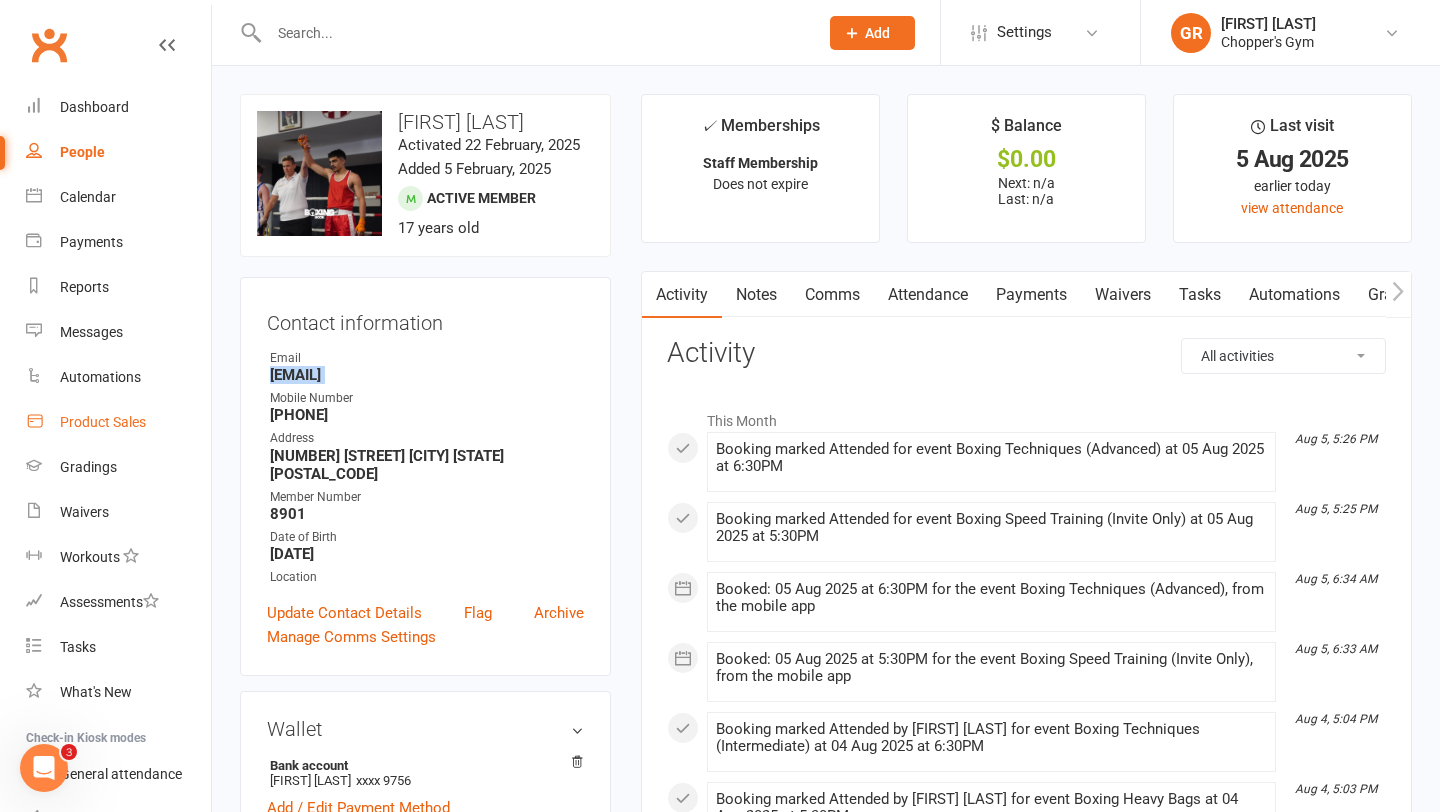 click on "Product Sales" at bounding box center [118, 422] 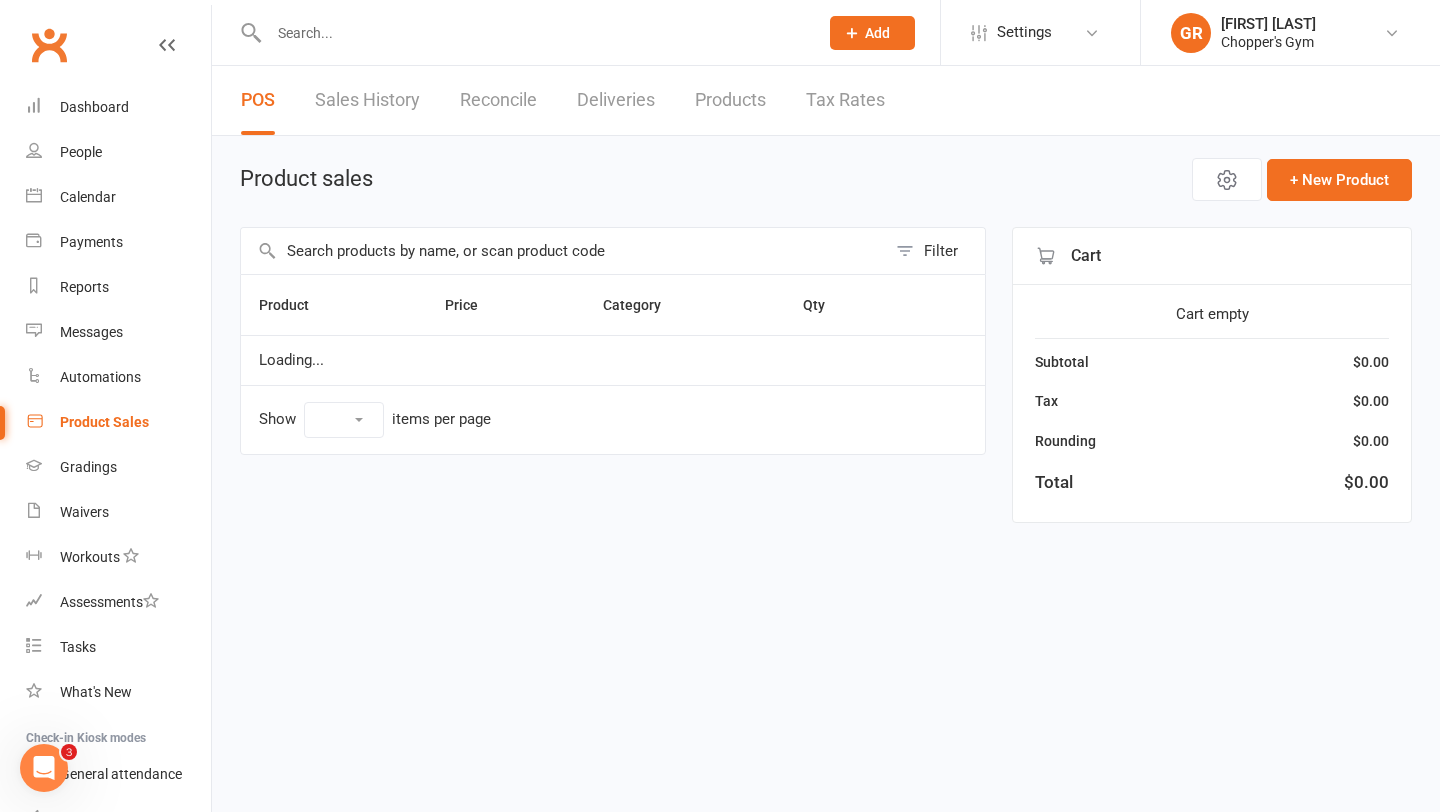 select on "100" 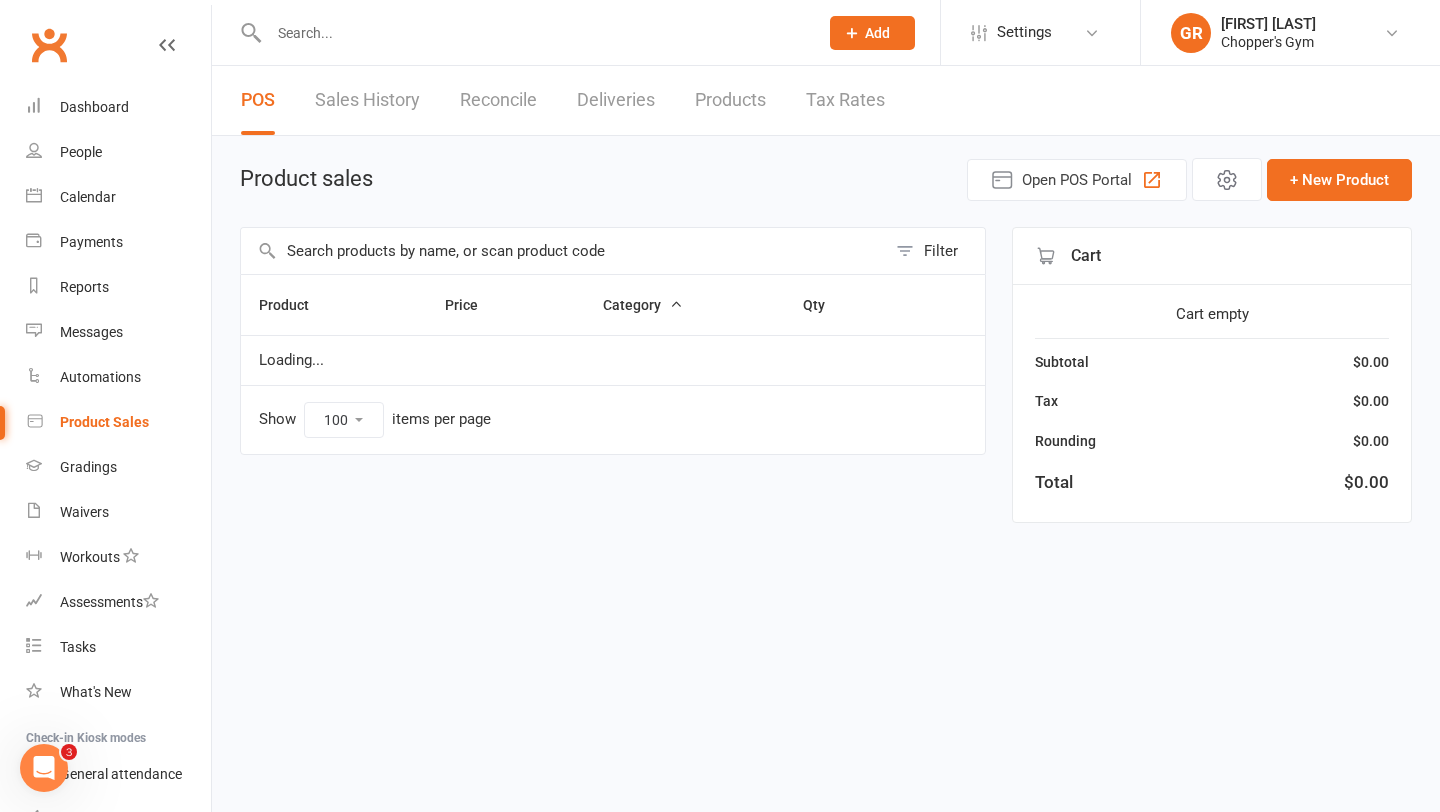 click at bounding box center [563, 251] 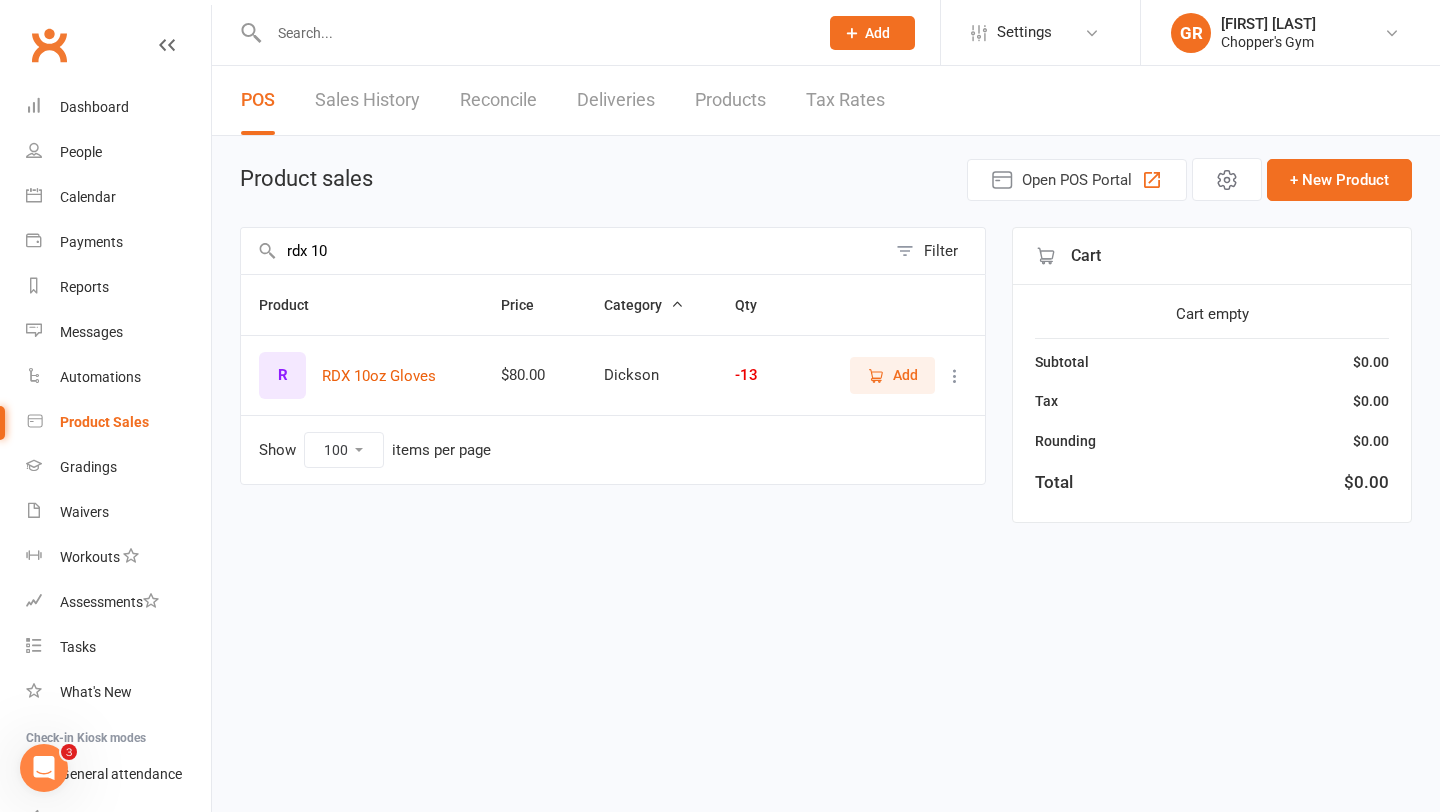 type on "rdx 10" 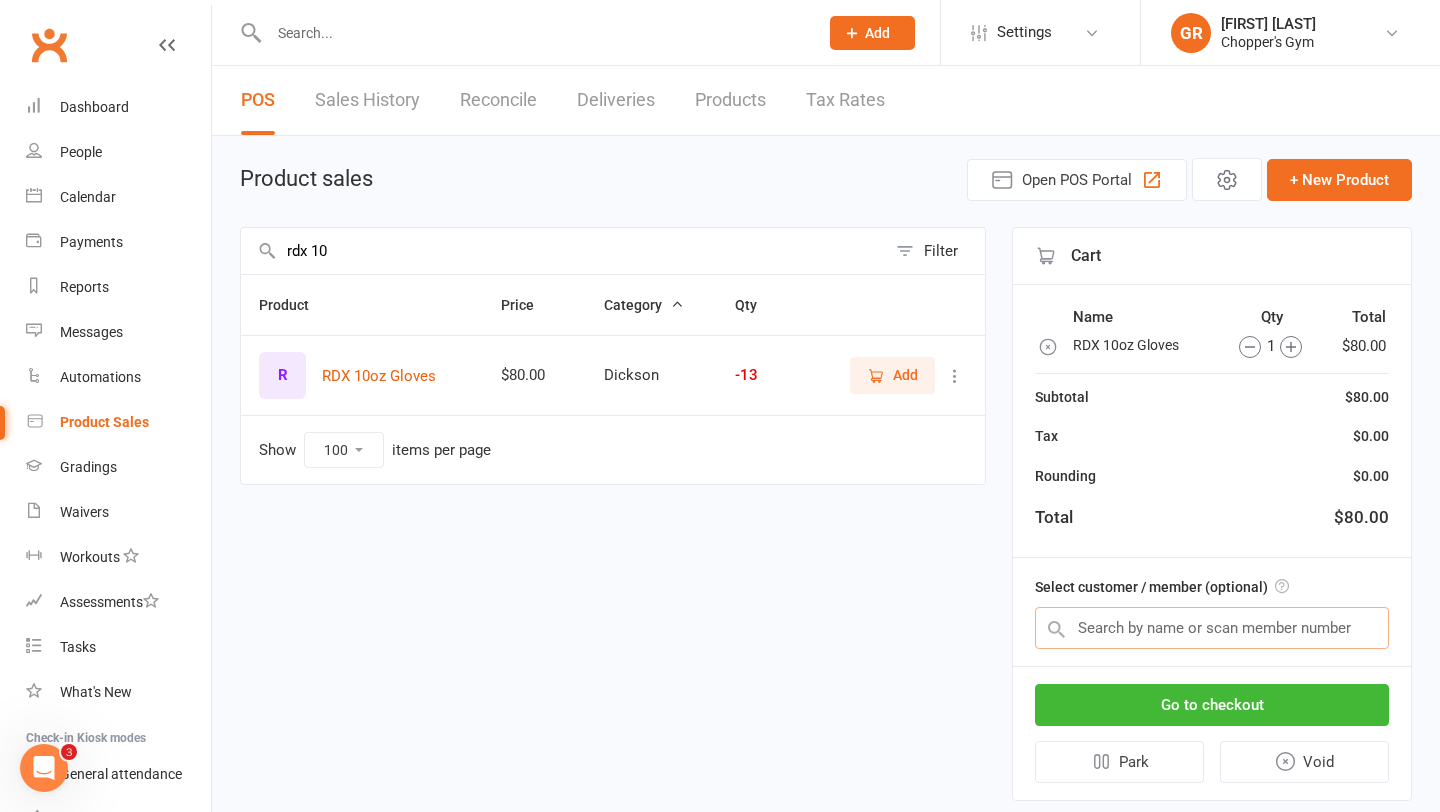 click at bounding box center [1212, 628] 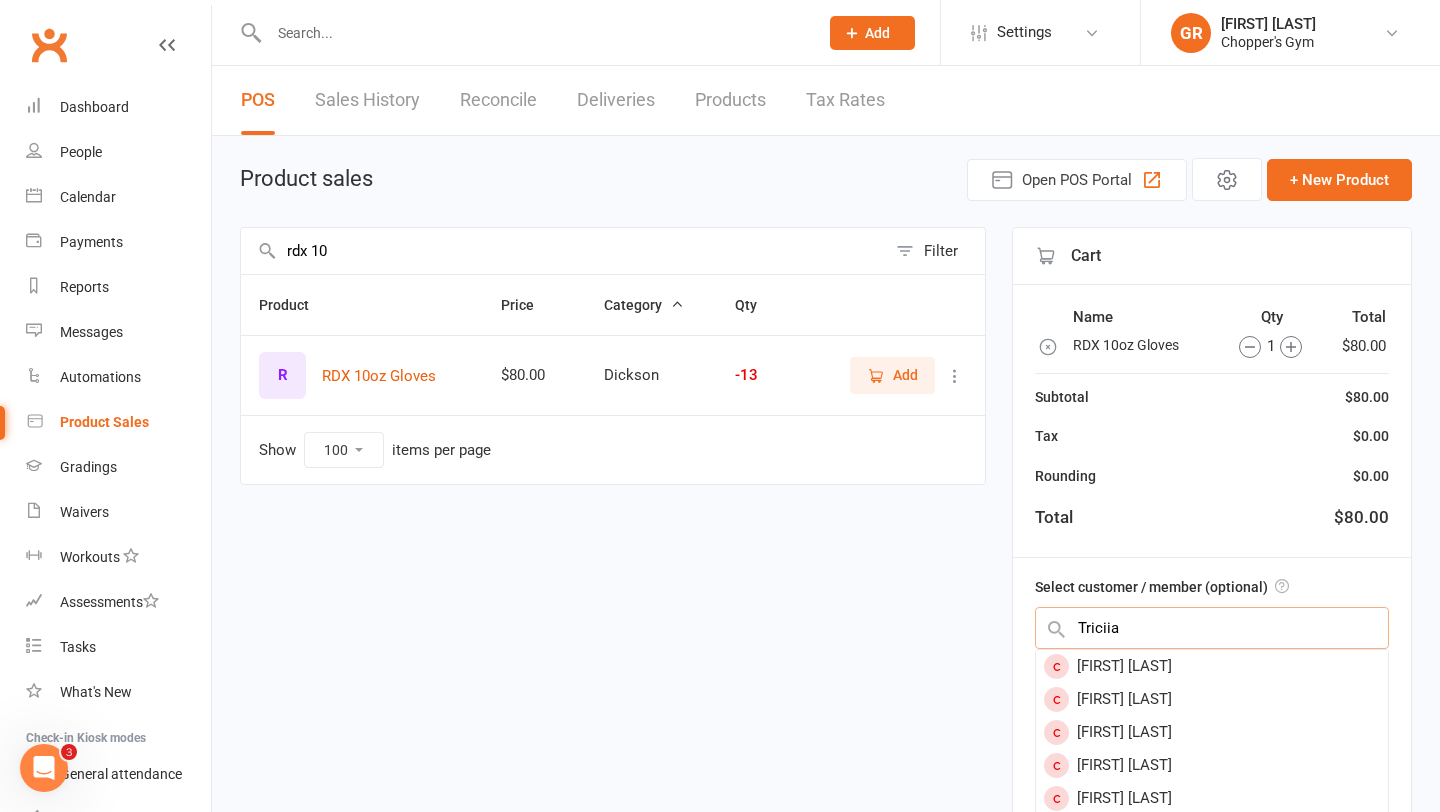 type on "triciia" 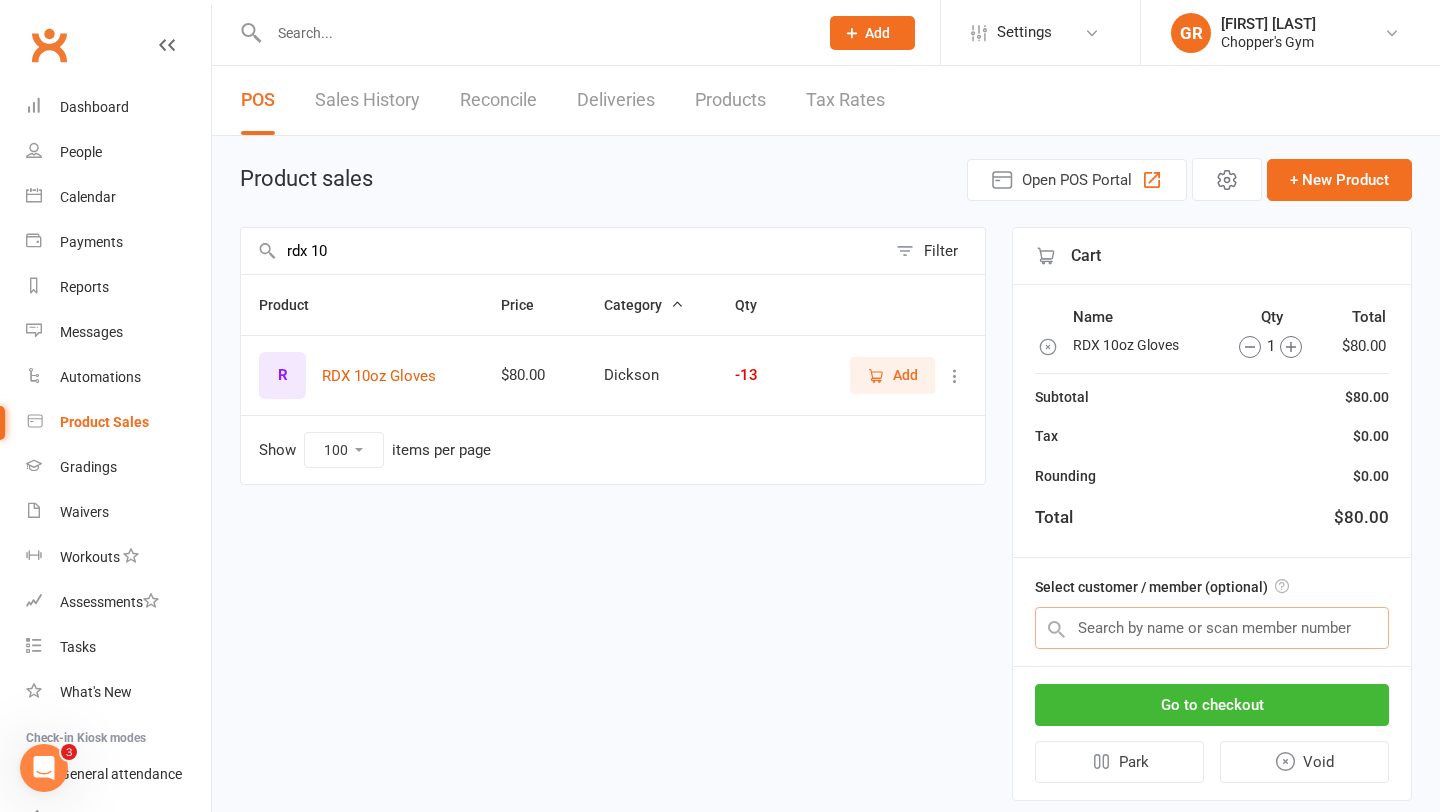 click at bounding box center [1212, 628] 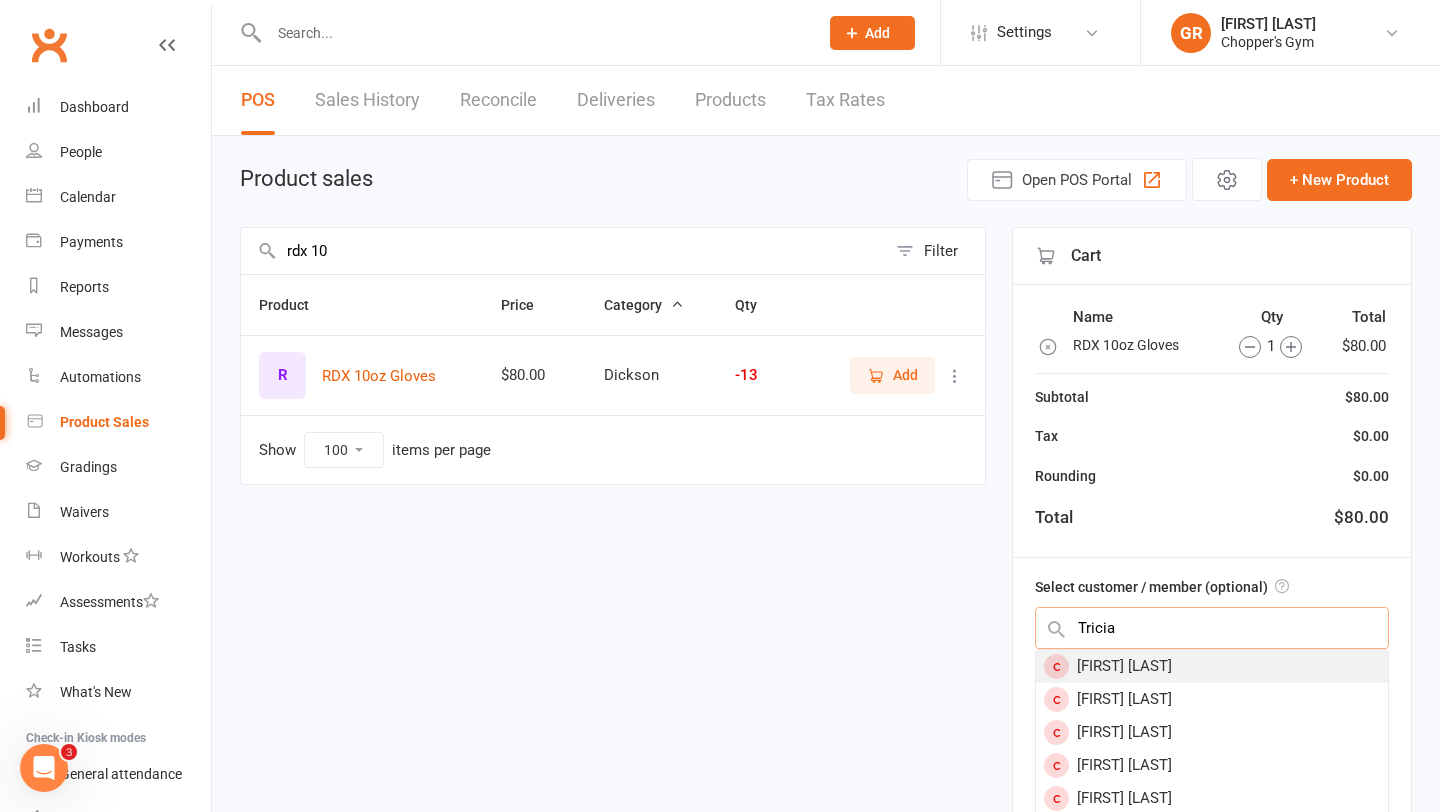 type on "trici" 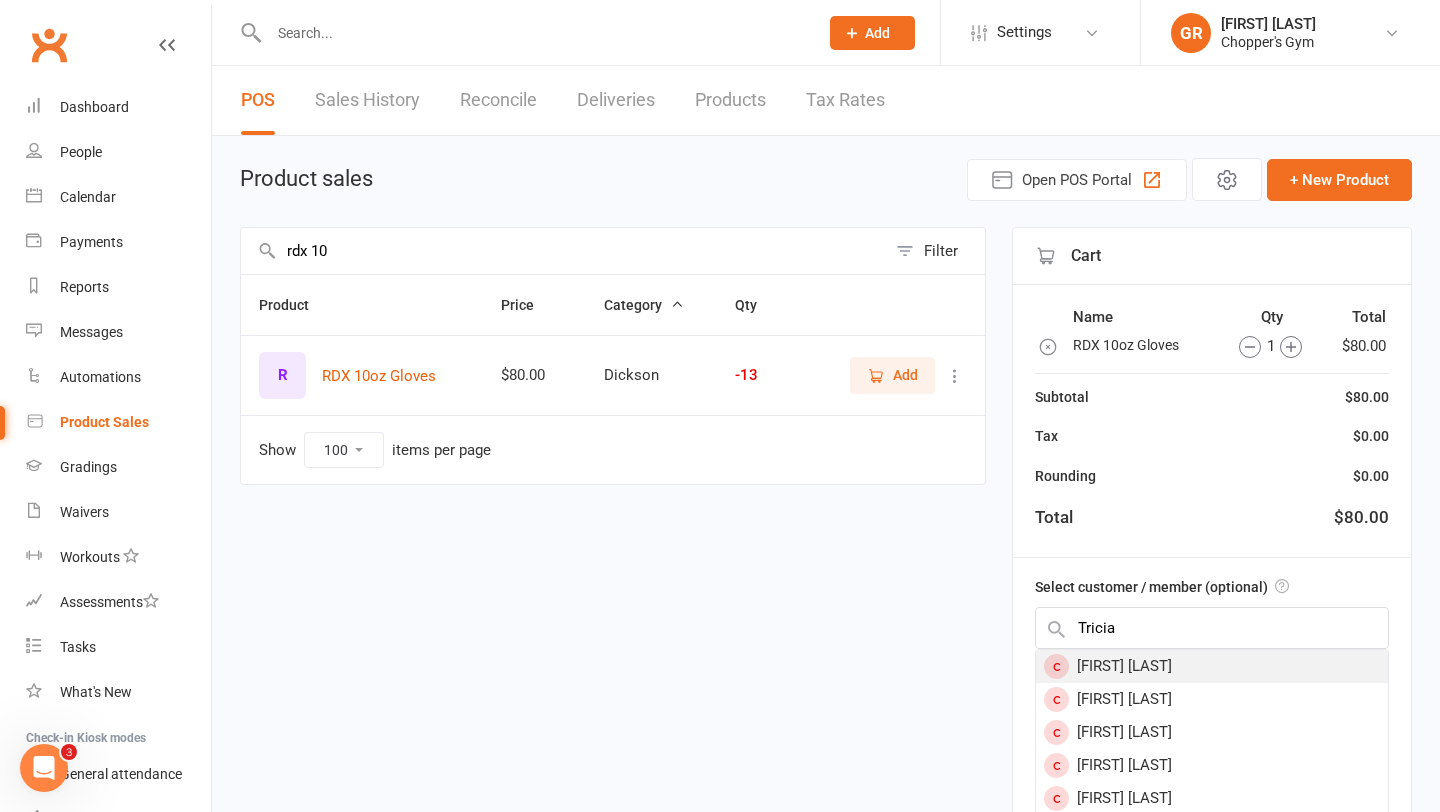 click on "[FIRST] [LAST]" at bounding box center [1212, 666] 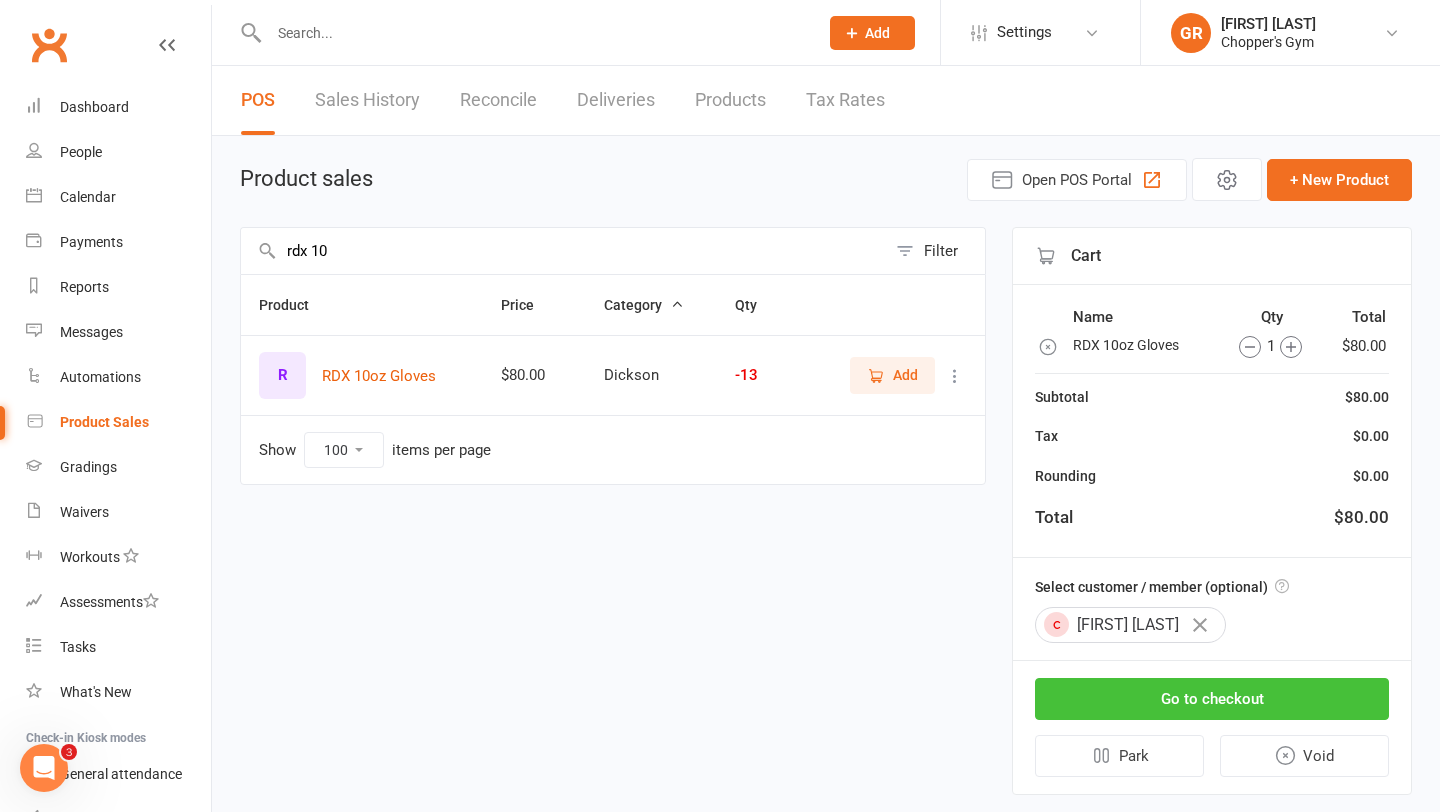 click on "Go to checkout" at bounding box center [1212, 699] 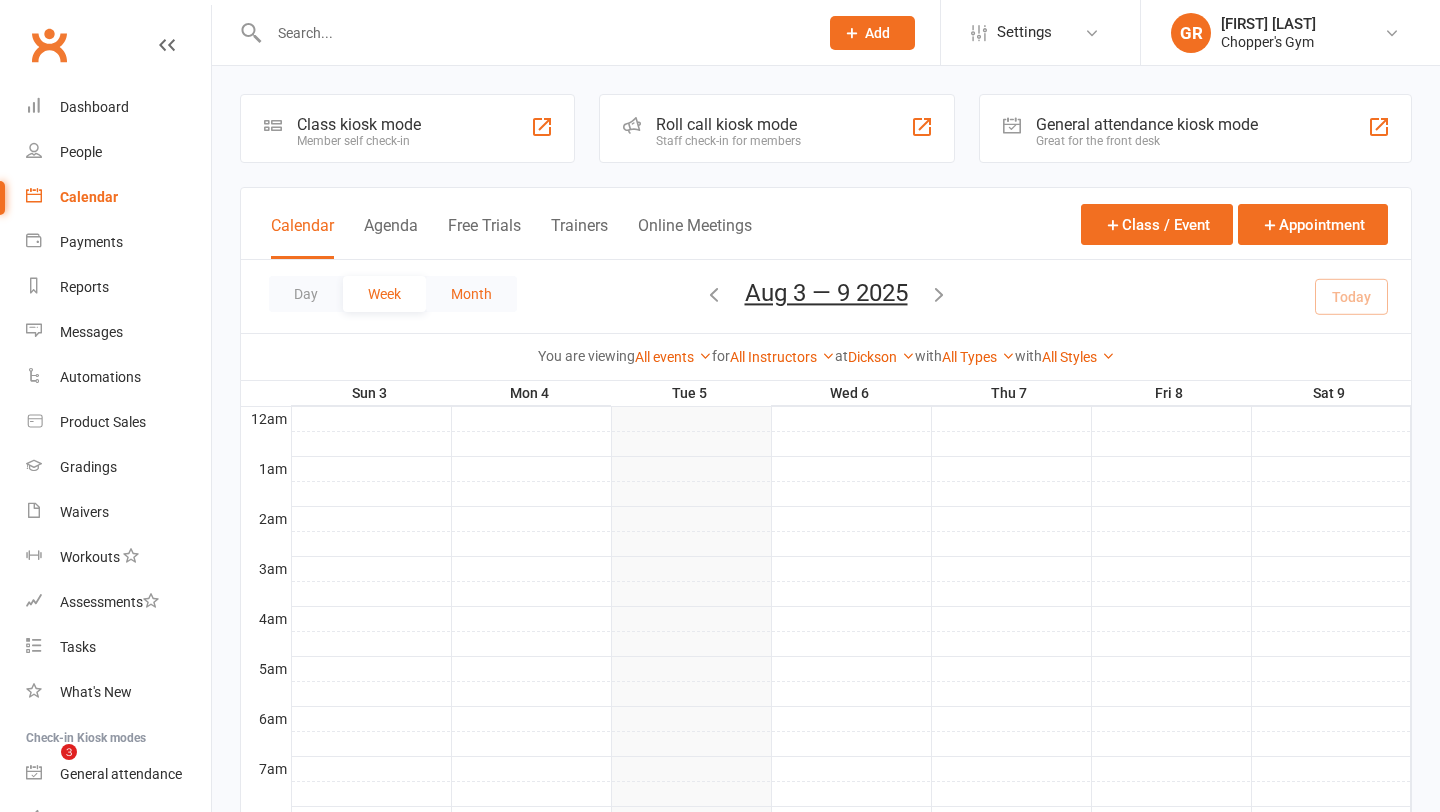 scroll, scrollTop: 852, scrollLeft: 0, axis: vertical 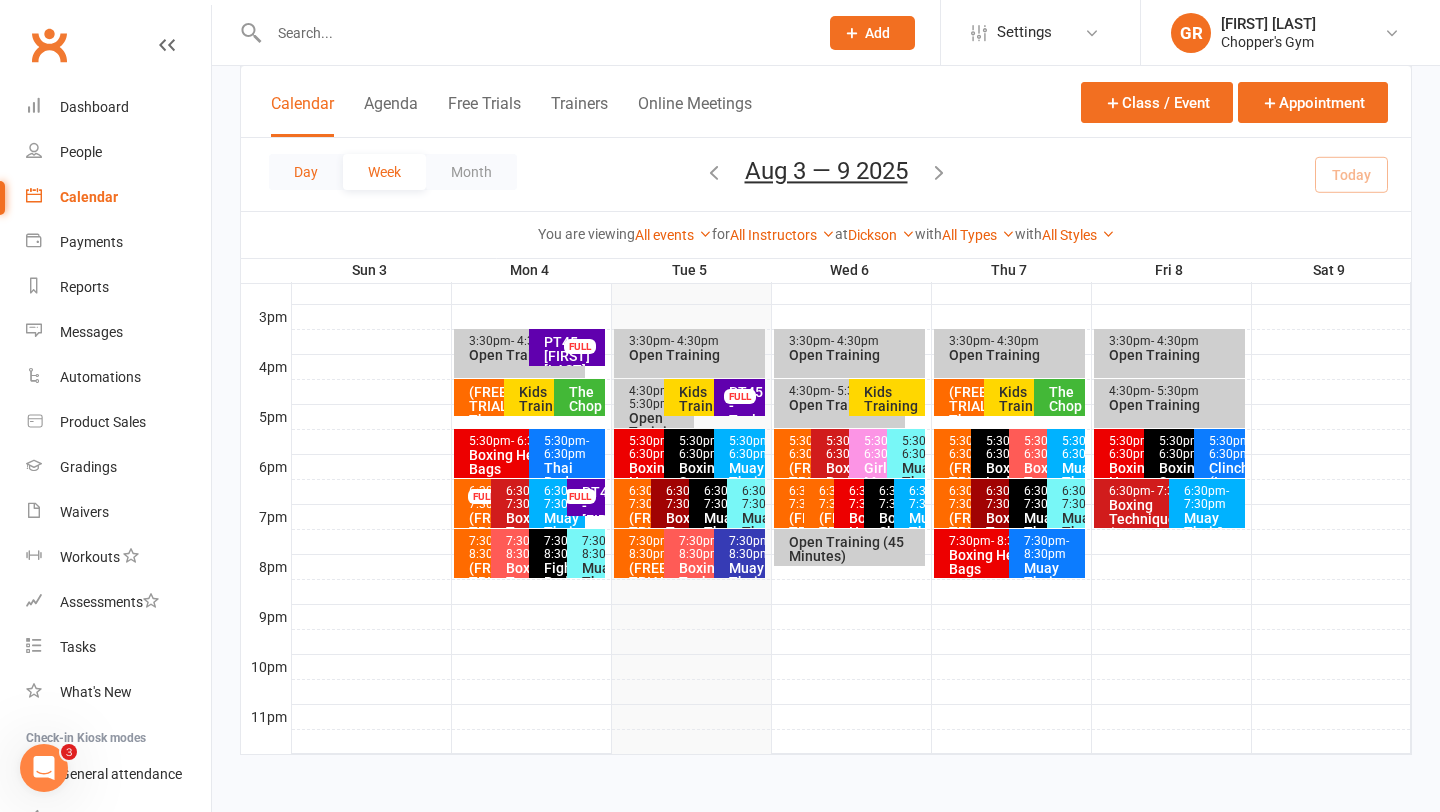 click on "Day" at bounding box center [306, 172] 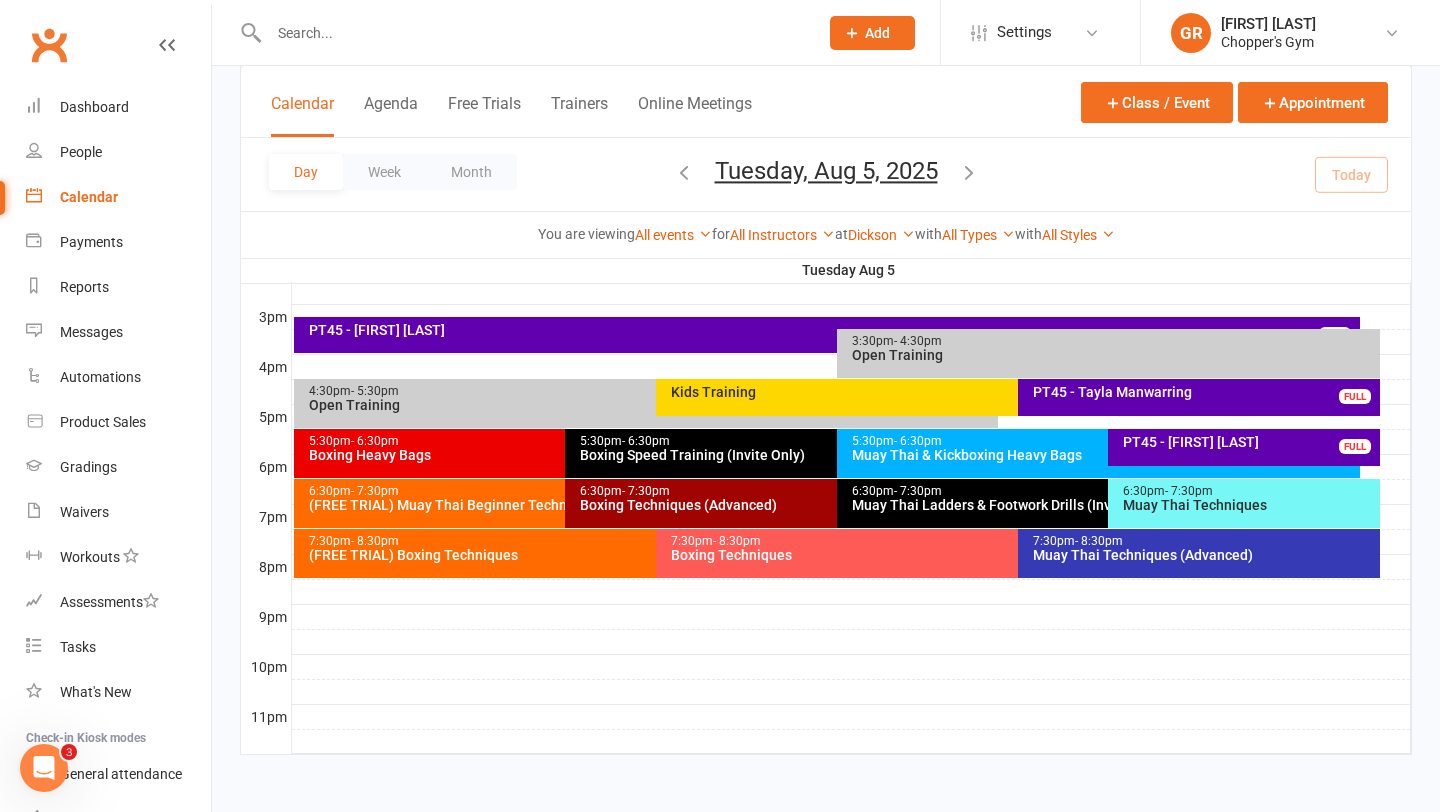 click on "Boxing Techniques" at bounding box center [1013, 555] 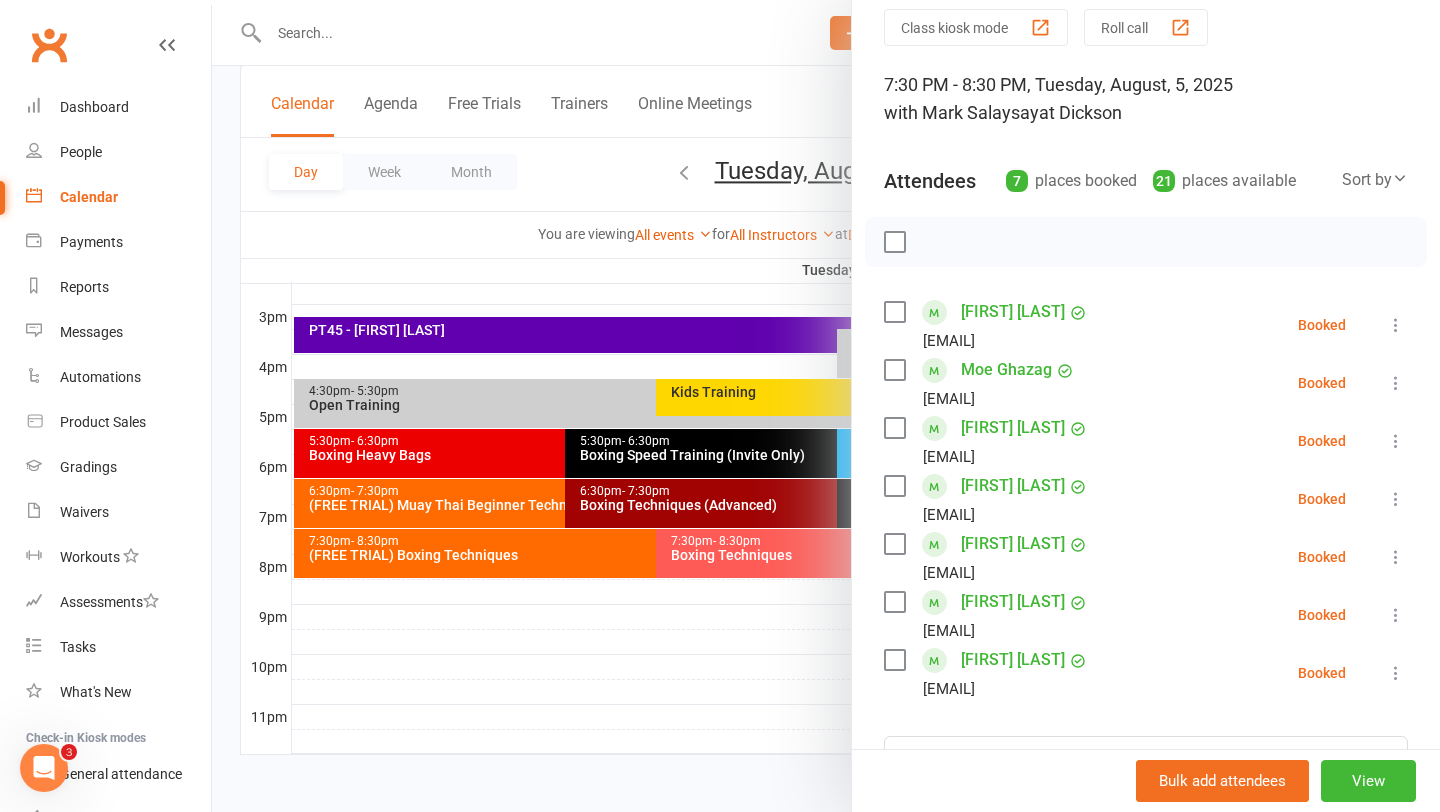 scroll, scrollTop: 132, scrollLeft: 0, axis: vertical 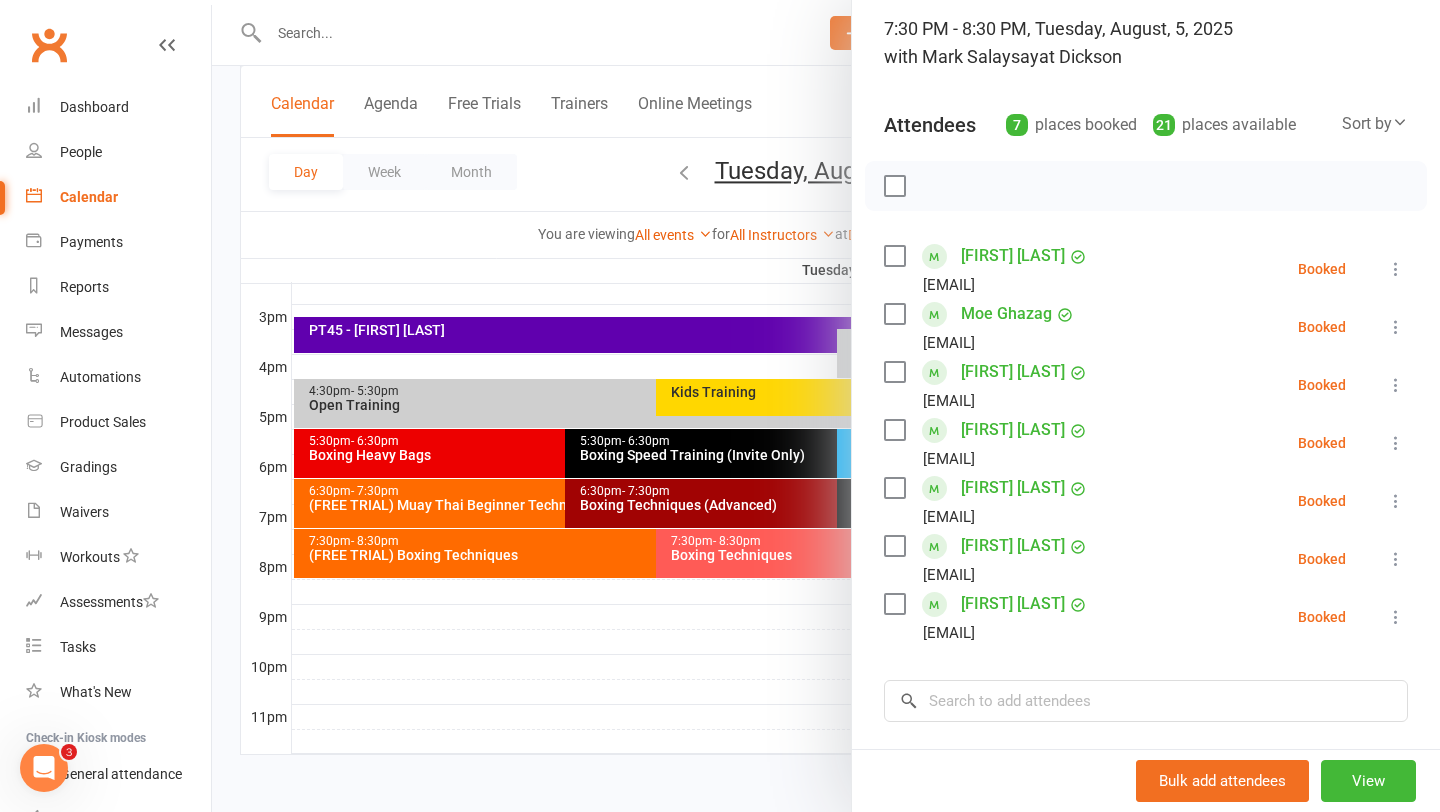 click on "[FIRST] [LAST]" at bounding box center [1013, 256] 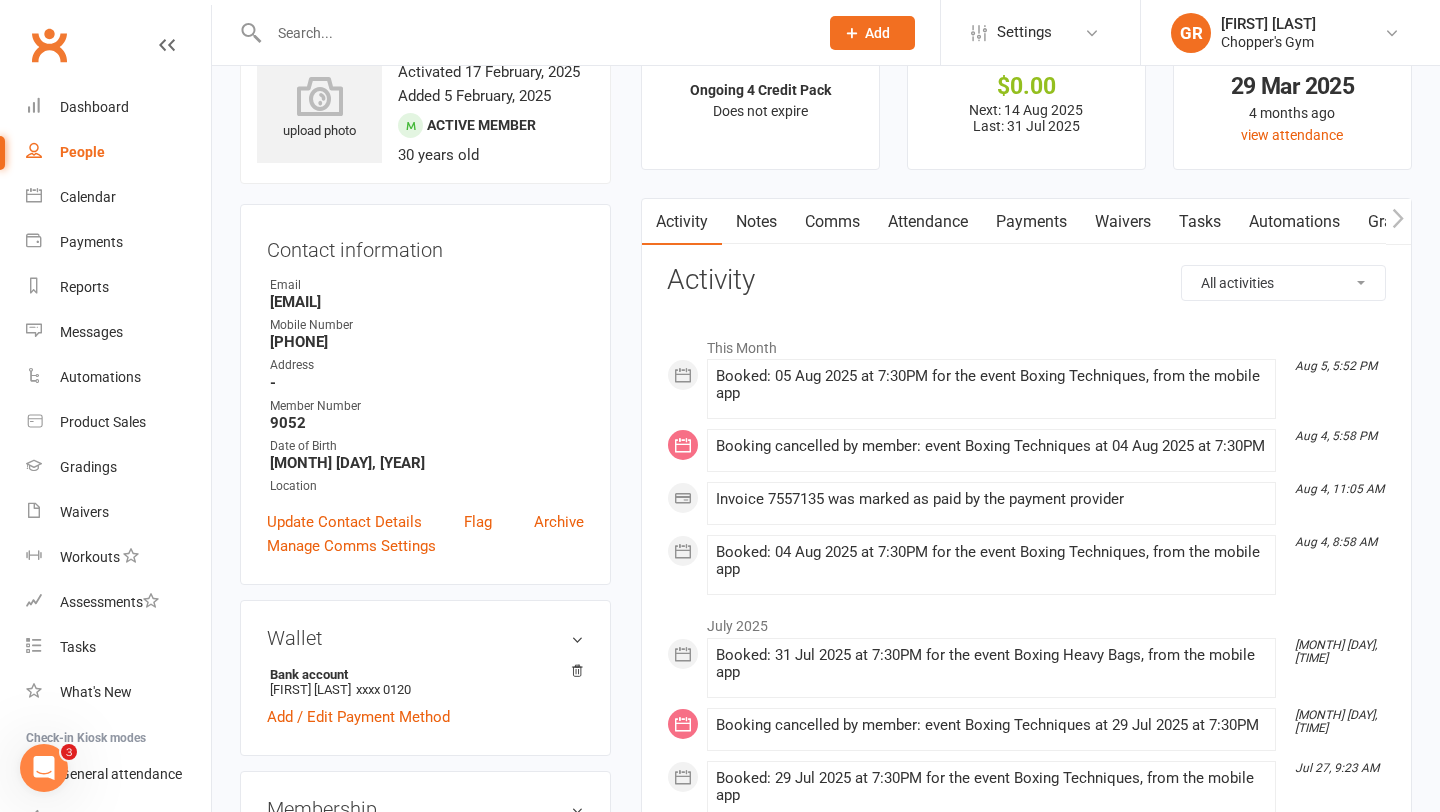 scroll, scrollTop: 89, scrollLeft: 0, axis: vertical 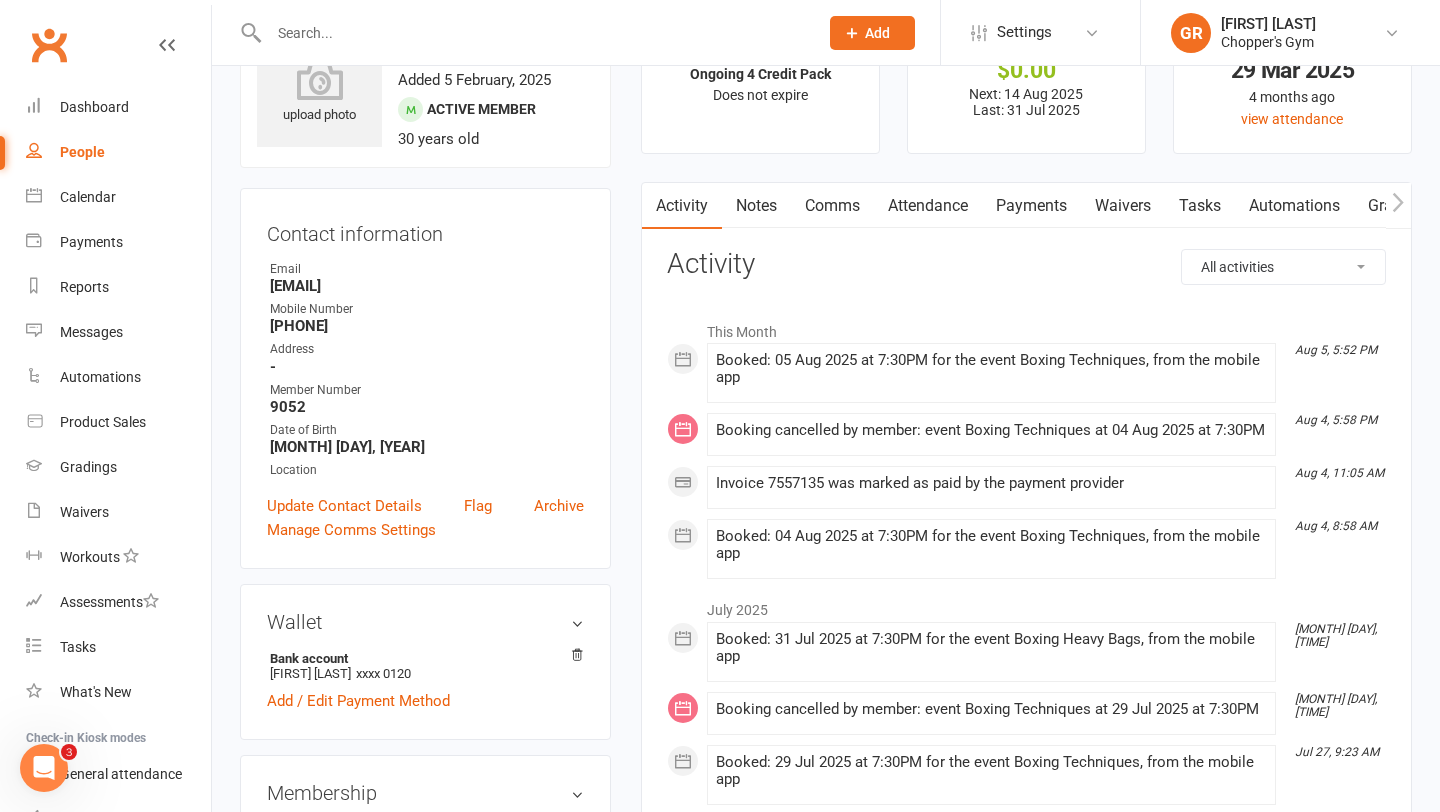 click on "Waivers" at bounding box center [1123, 206] 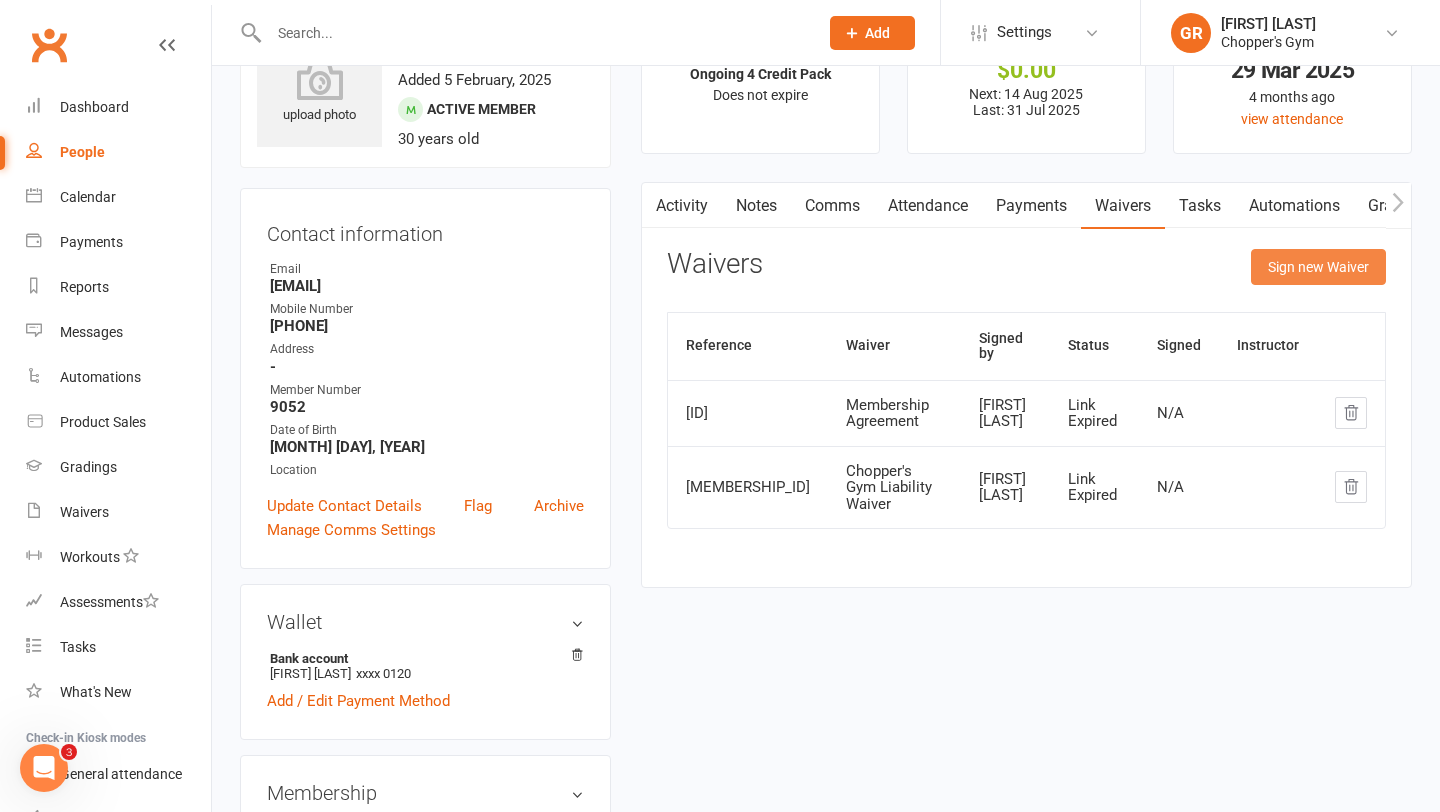 click on "Sign new Waiver" at bounding box center [1318, 267] 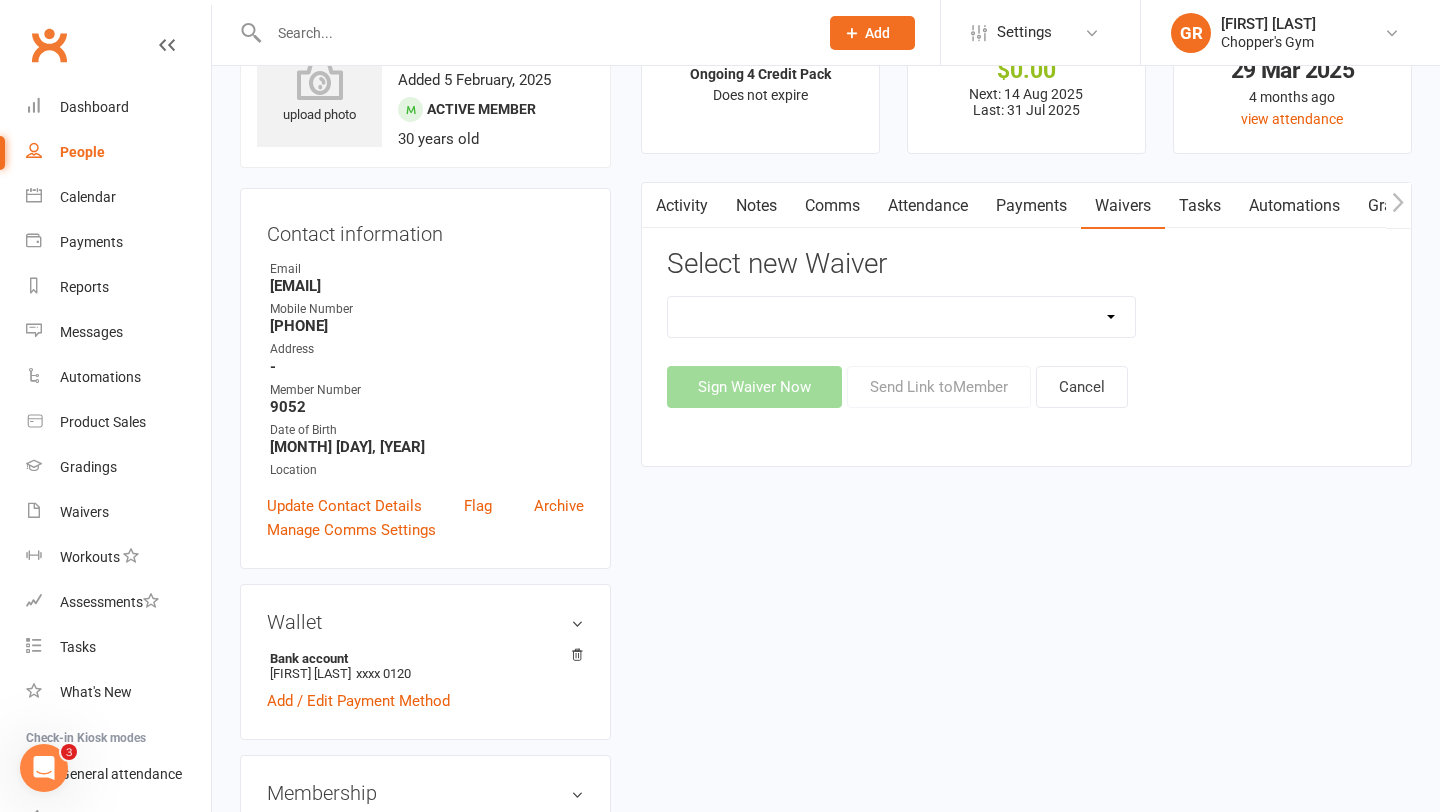click on "12mth Up Front Membership Agreement Chopper's Gym Liability Waiver Chopper's Gym Membership System Transfer Membership Agreement" at bounding box center (902, 317) 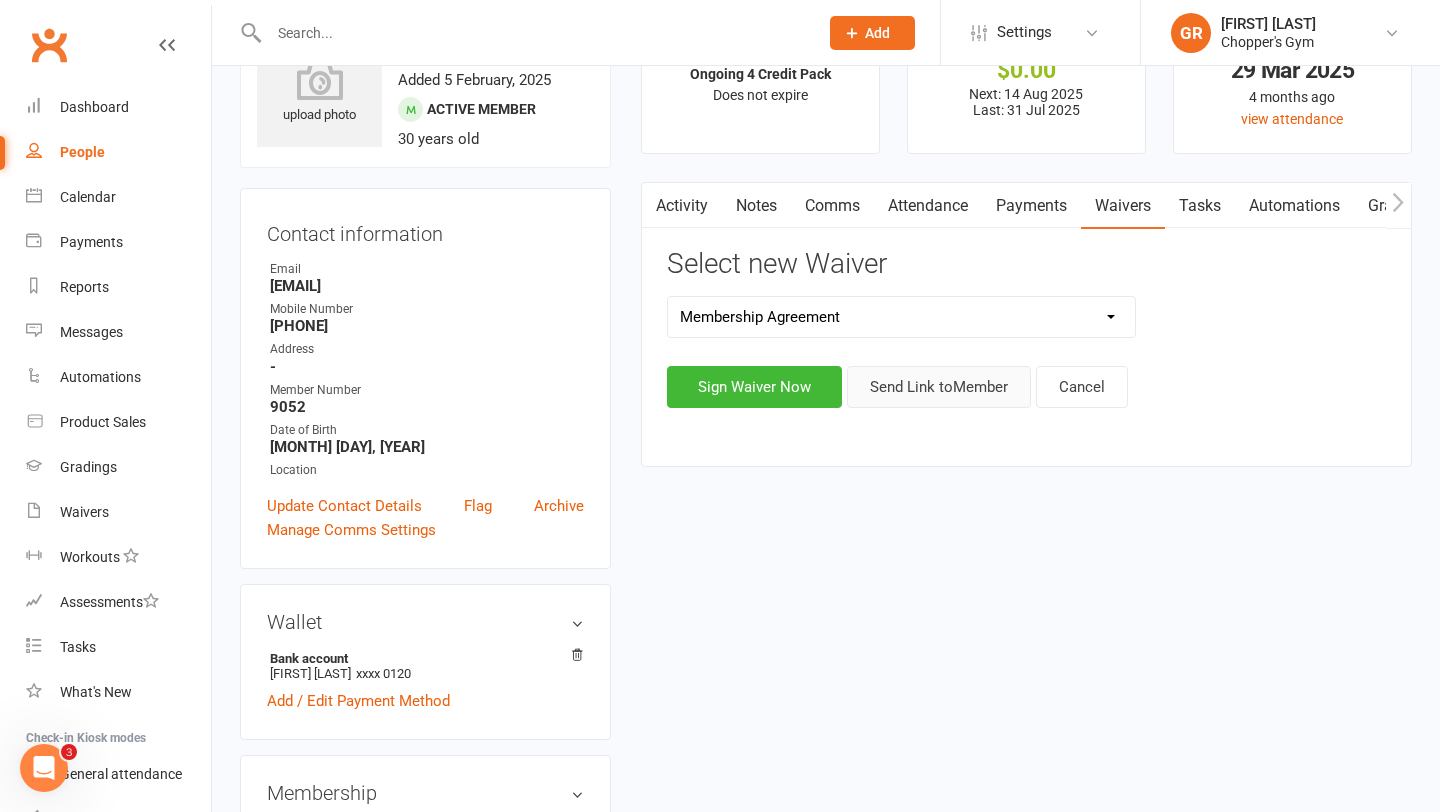 click on "Send Link to  Member" at bounding box center (939, 387) 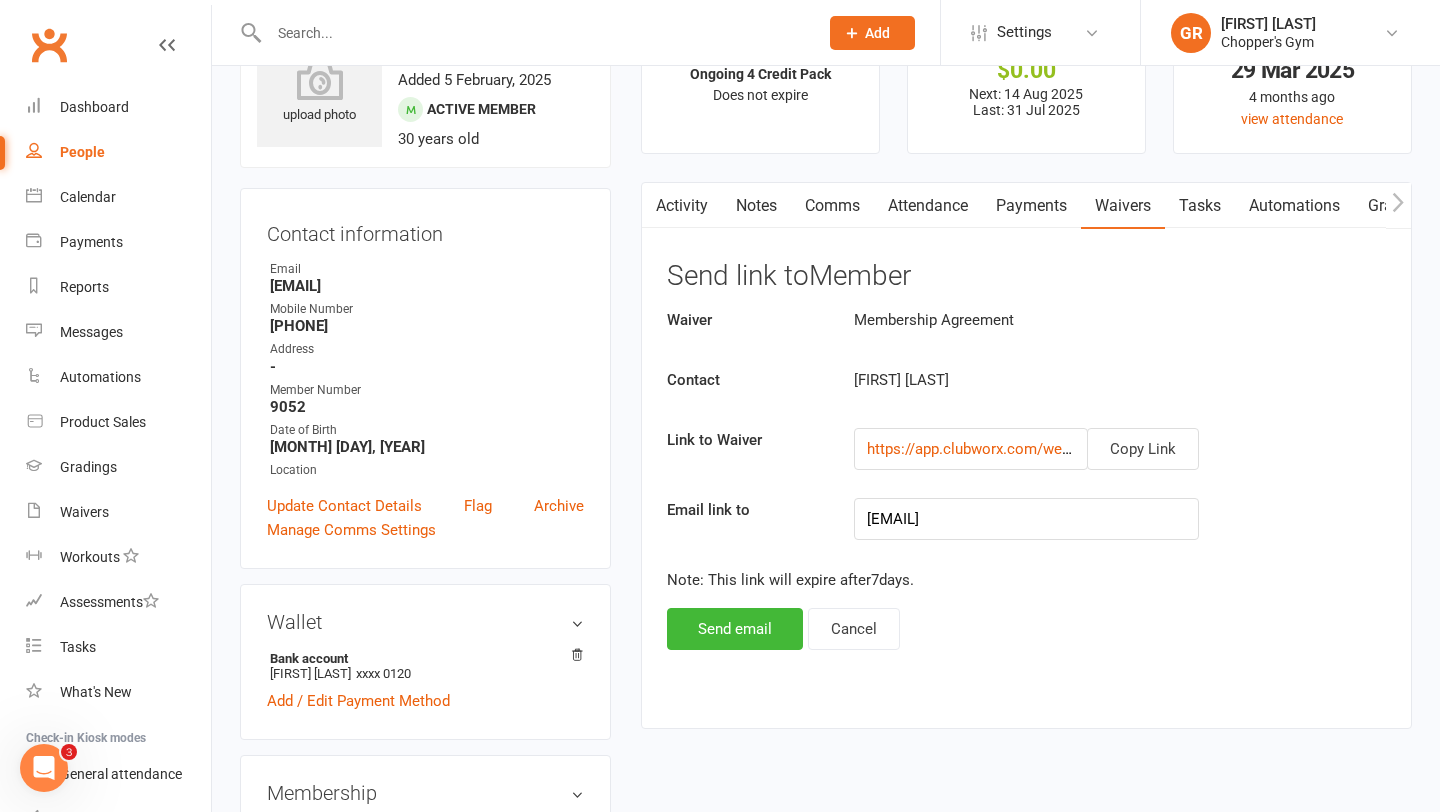 scroll, scrollTop: 71, scrollLeft: 0, axis: vertical 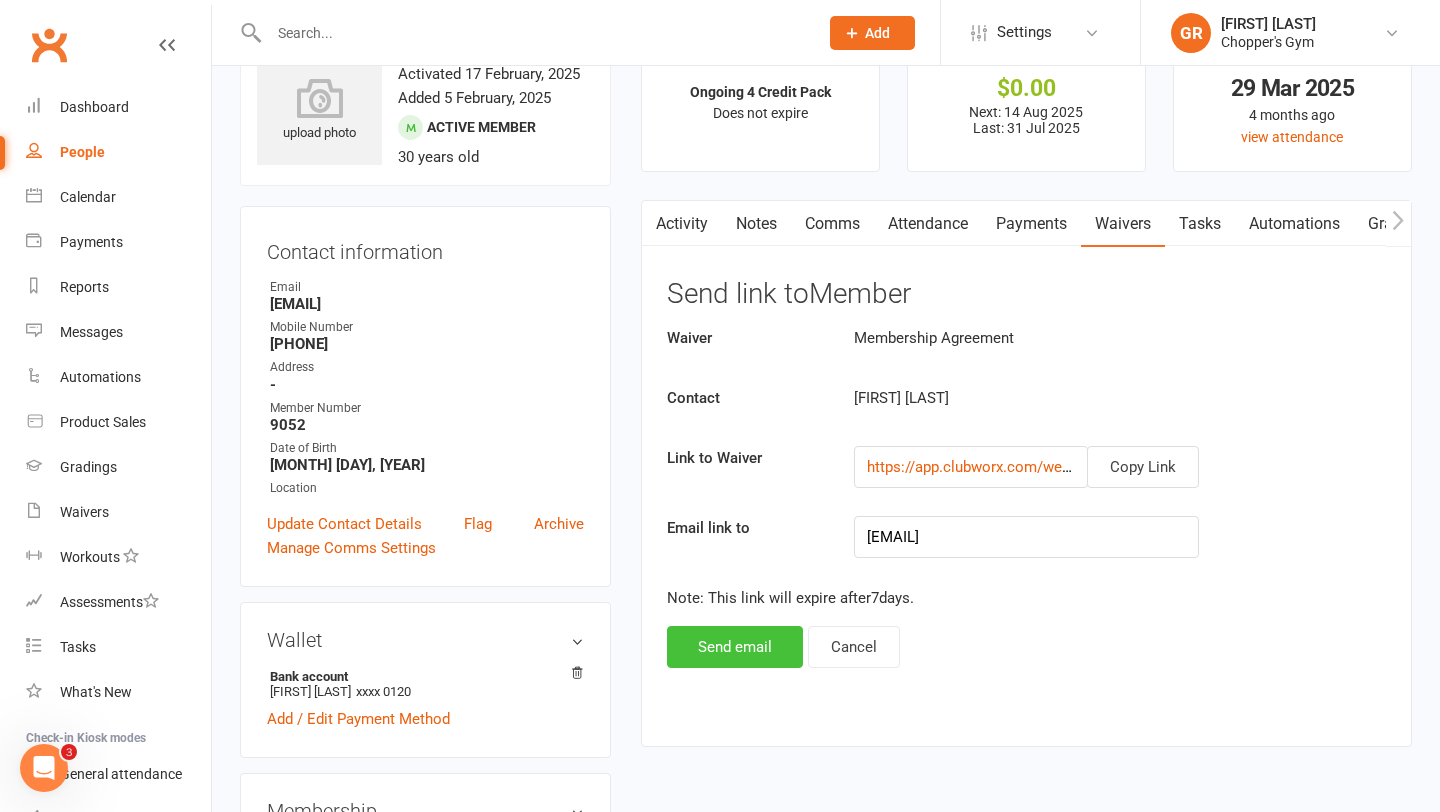click on "Send email" at bounding box center (735, 647) 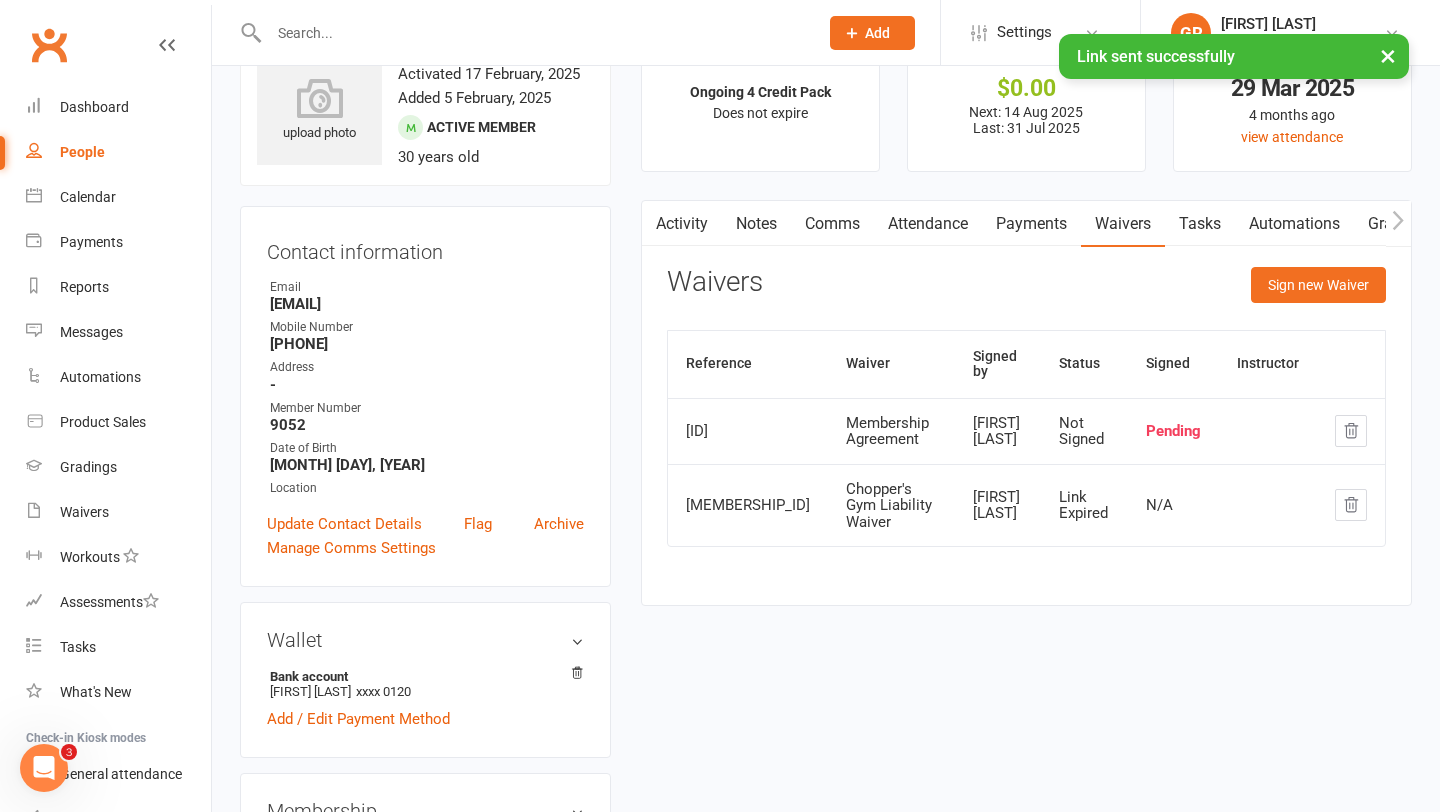 click on "Comms" at bounding box center [832, 224] 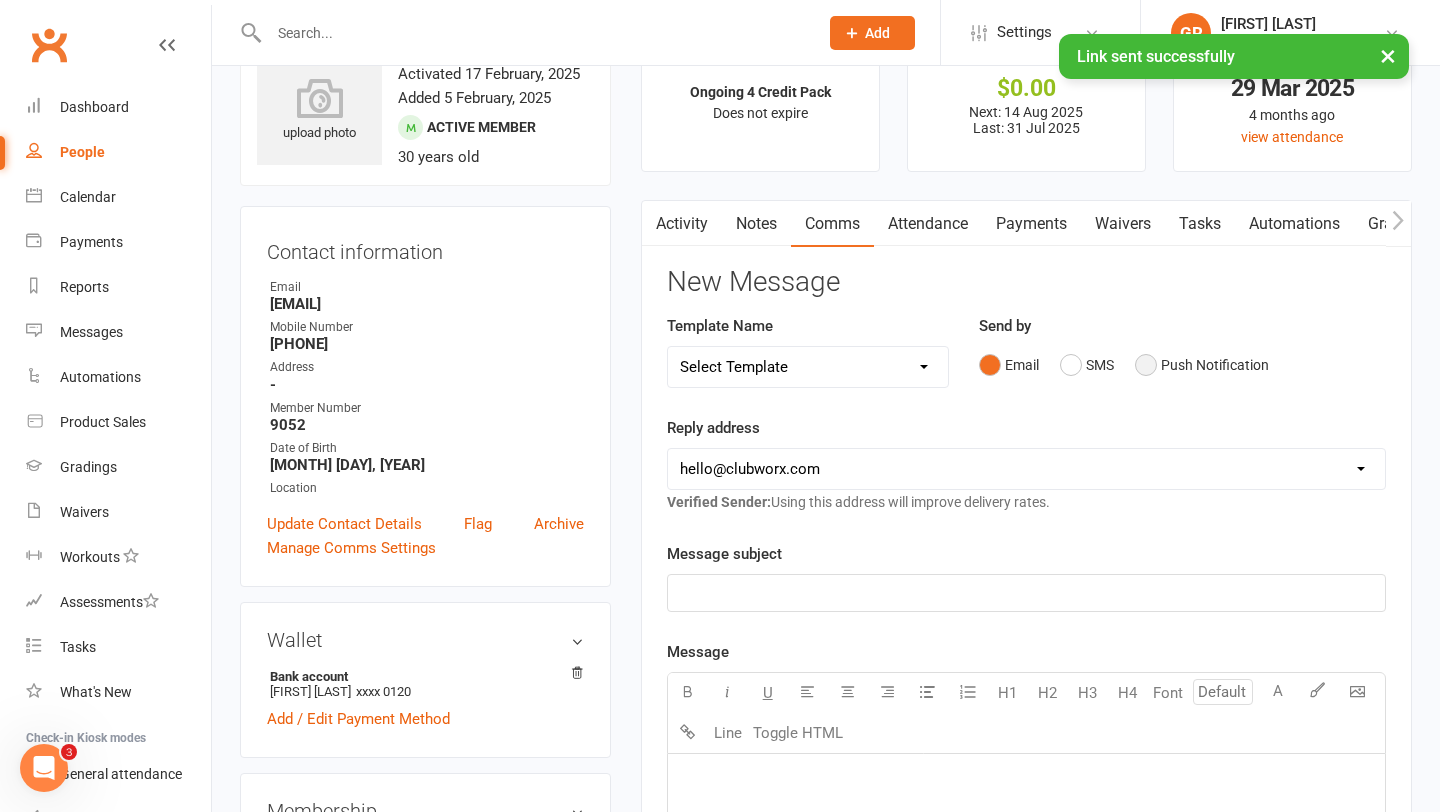 click on "Push Notification" at bounding box center (1202, 365) 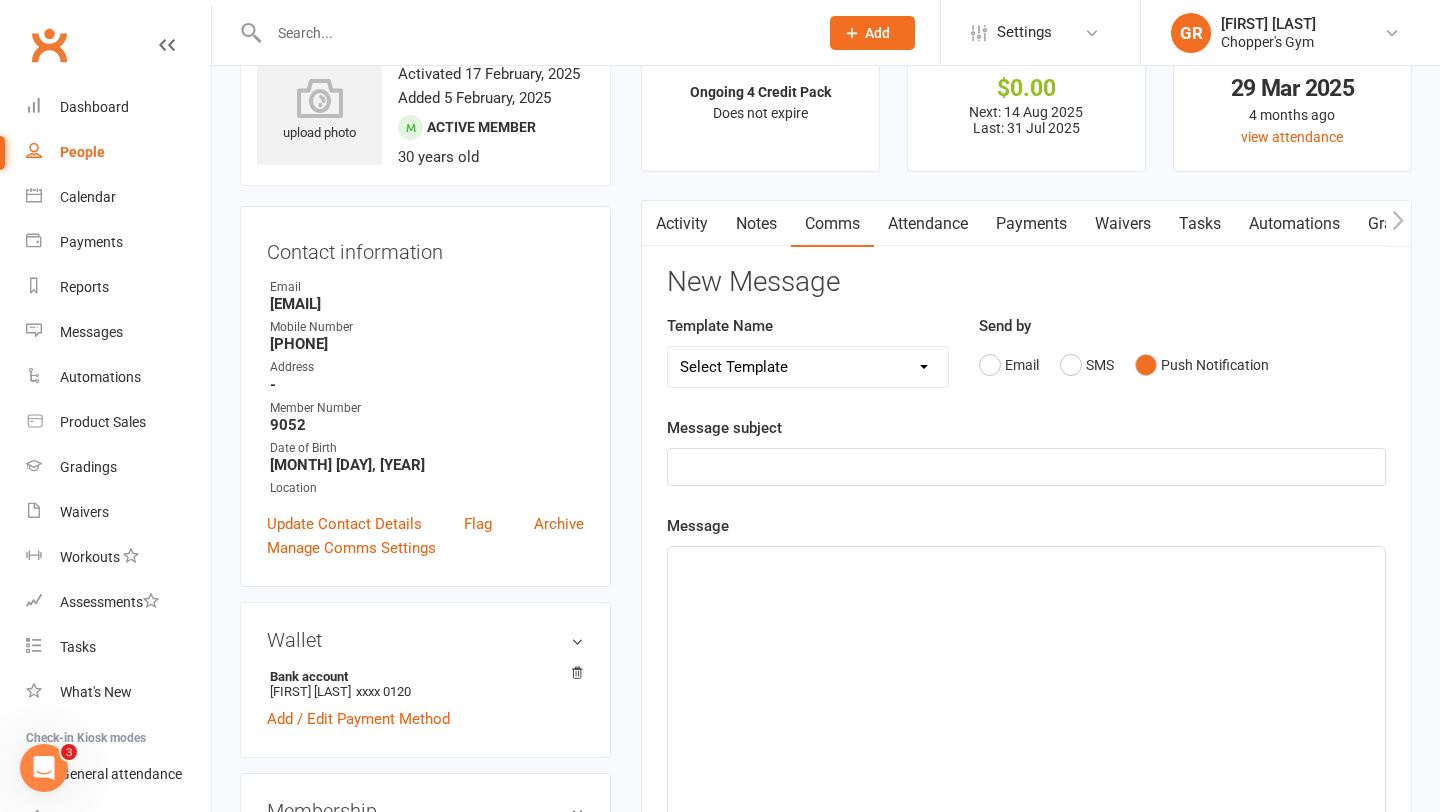 click on "﻿" 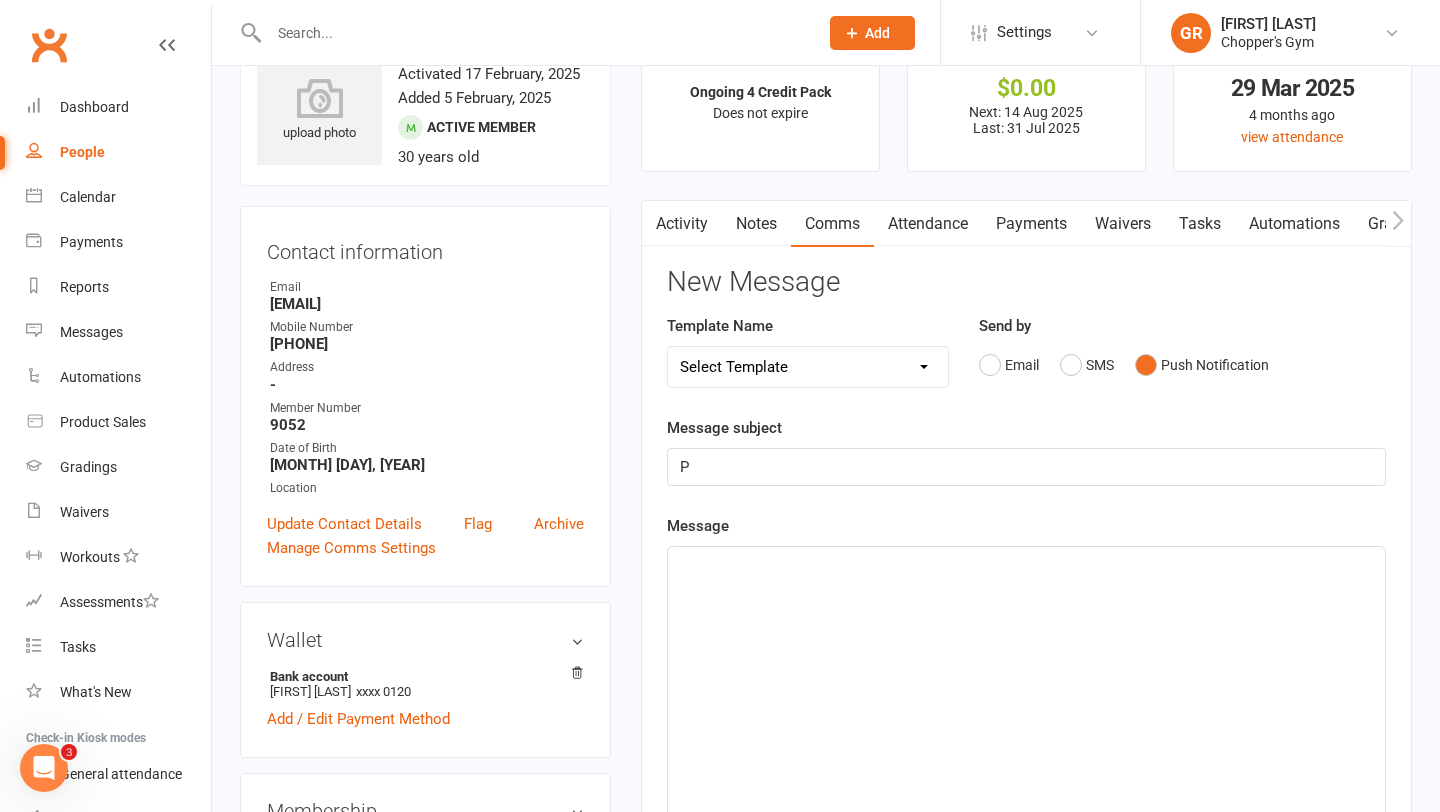 type 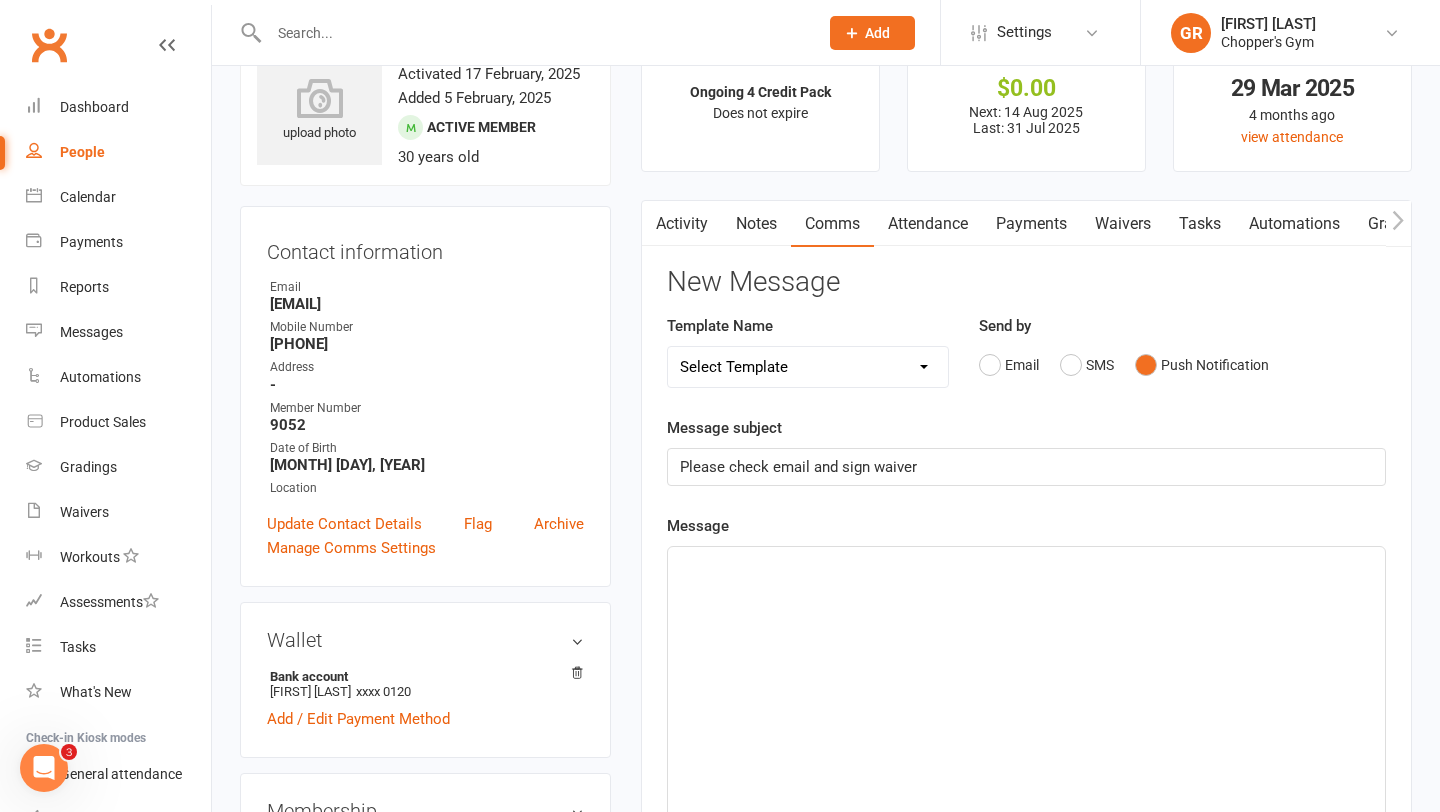 click on "Please check email and sign waiver" 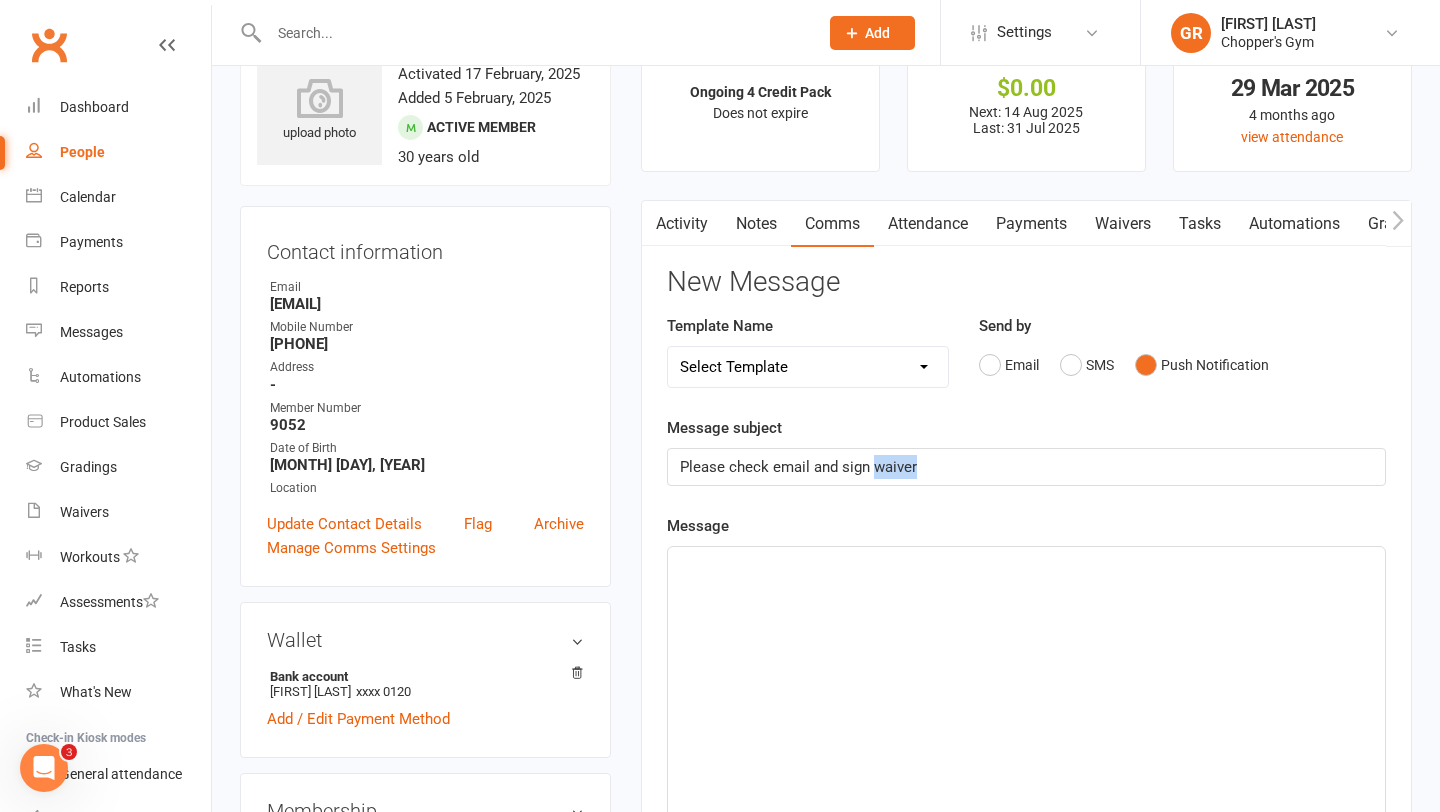 click on "Please check email and sign waiver" 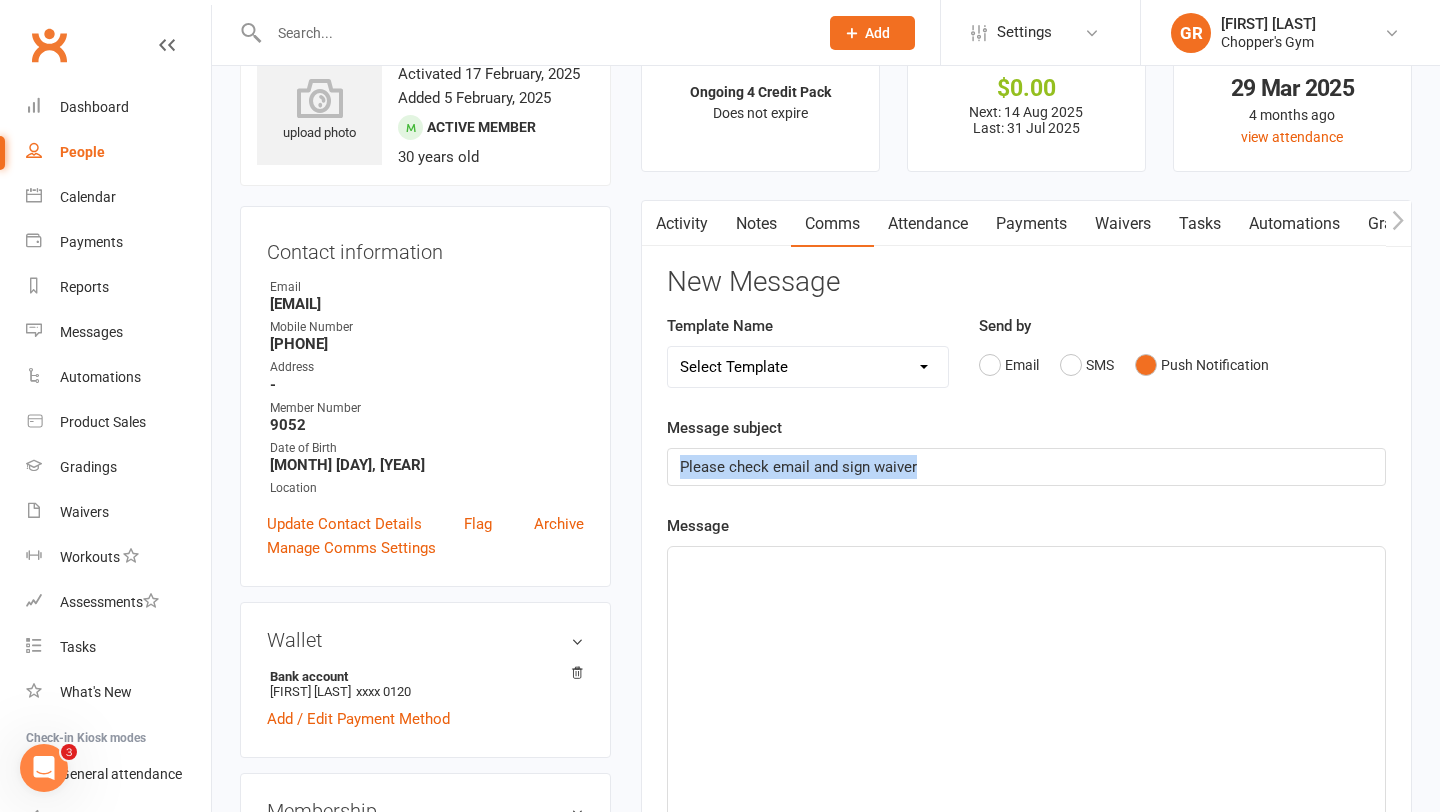 click on "Please check email and sign waiver" 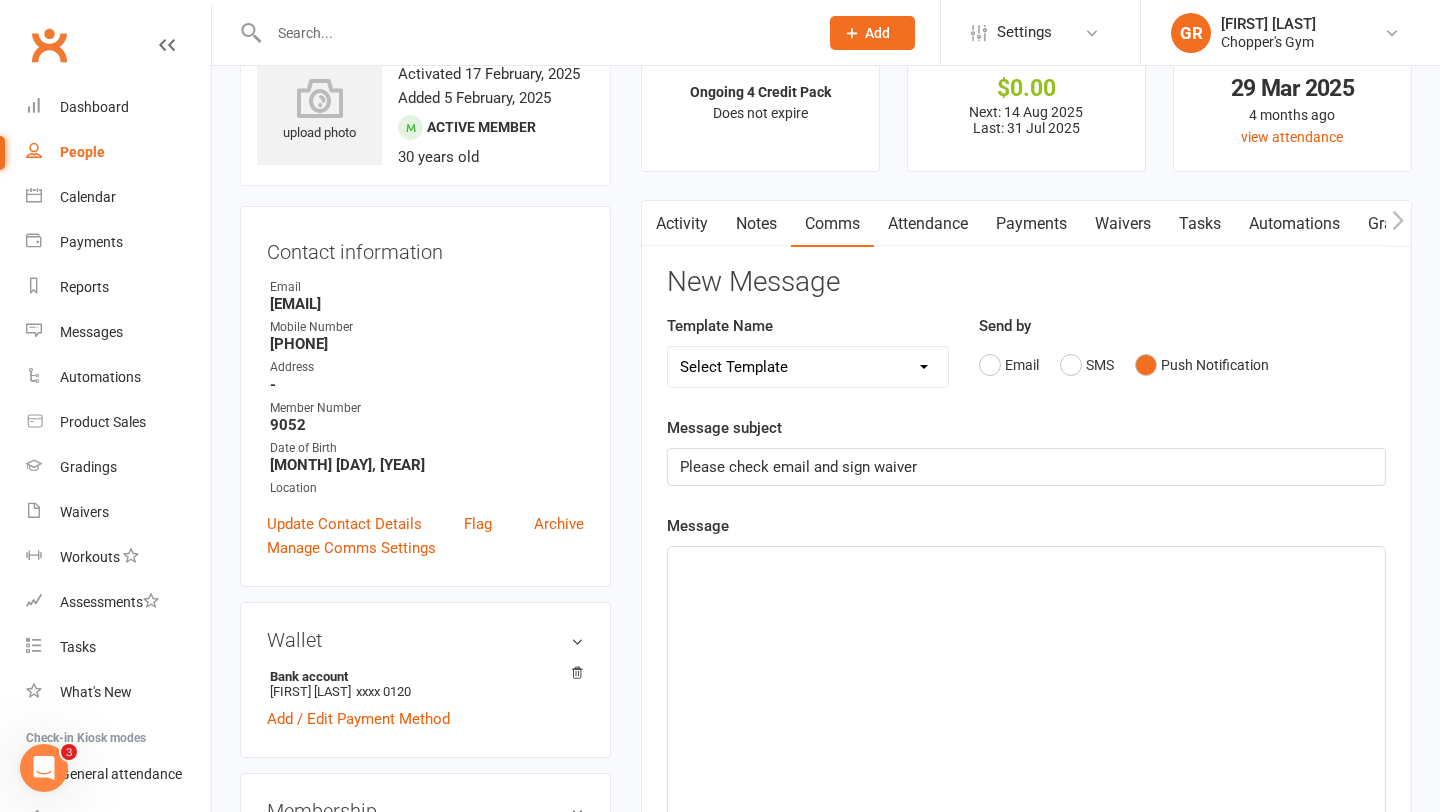 click on "﻿" 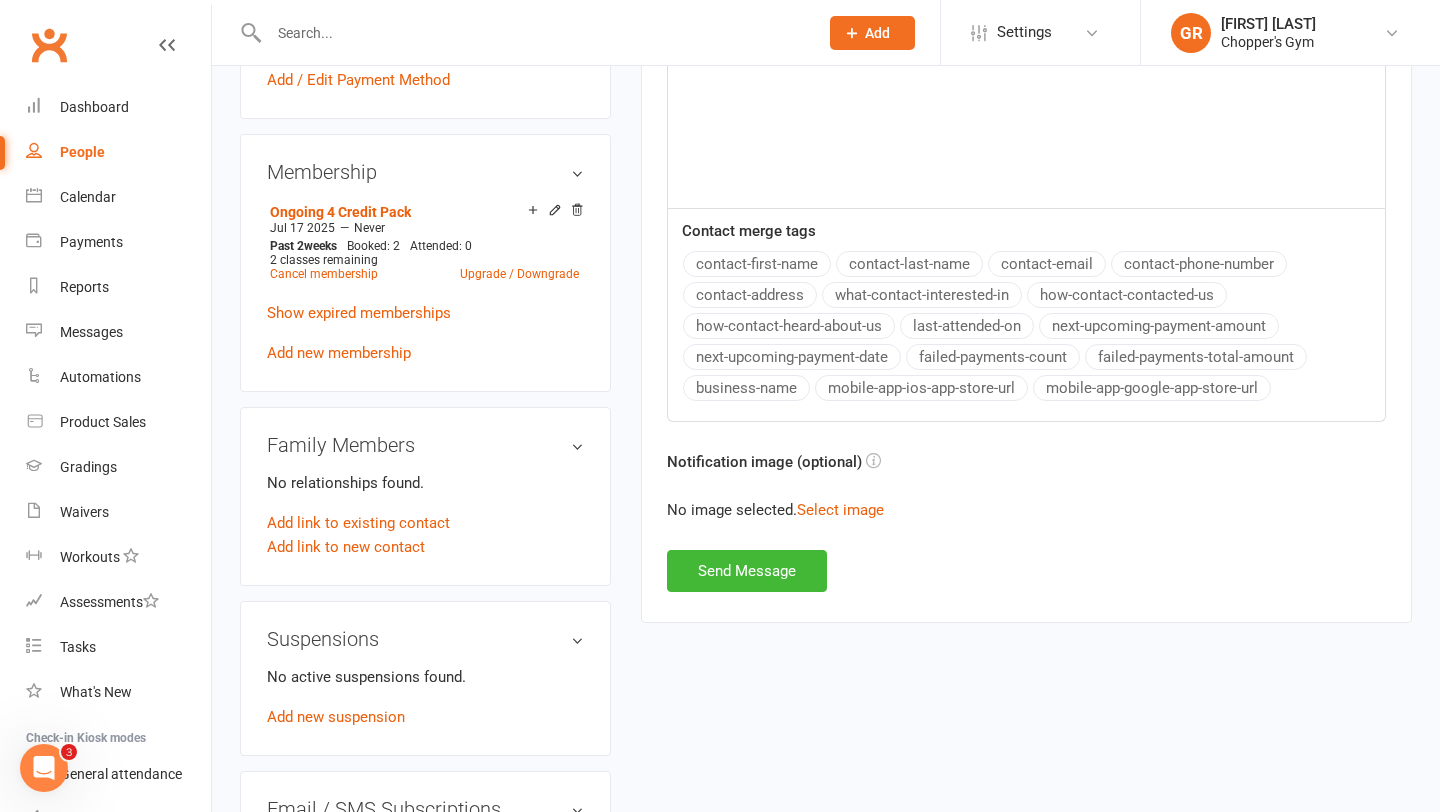 scroll, scrollTop: 769, scrollLeft: 0, axis: vertical 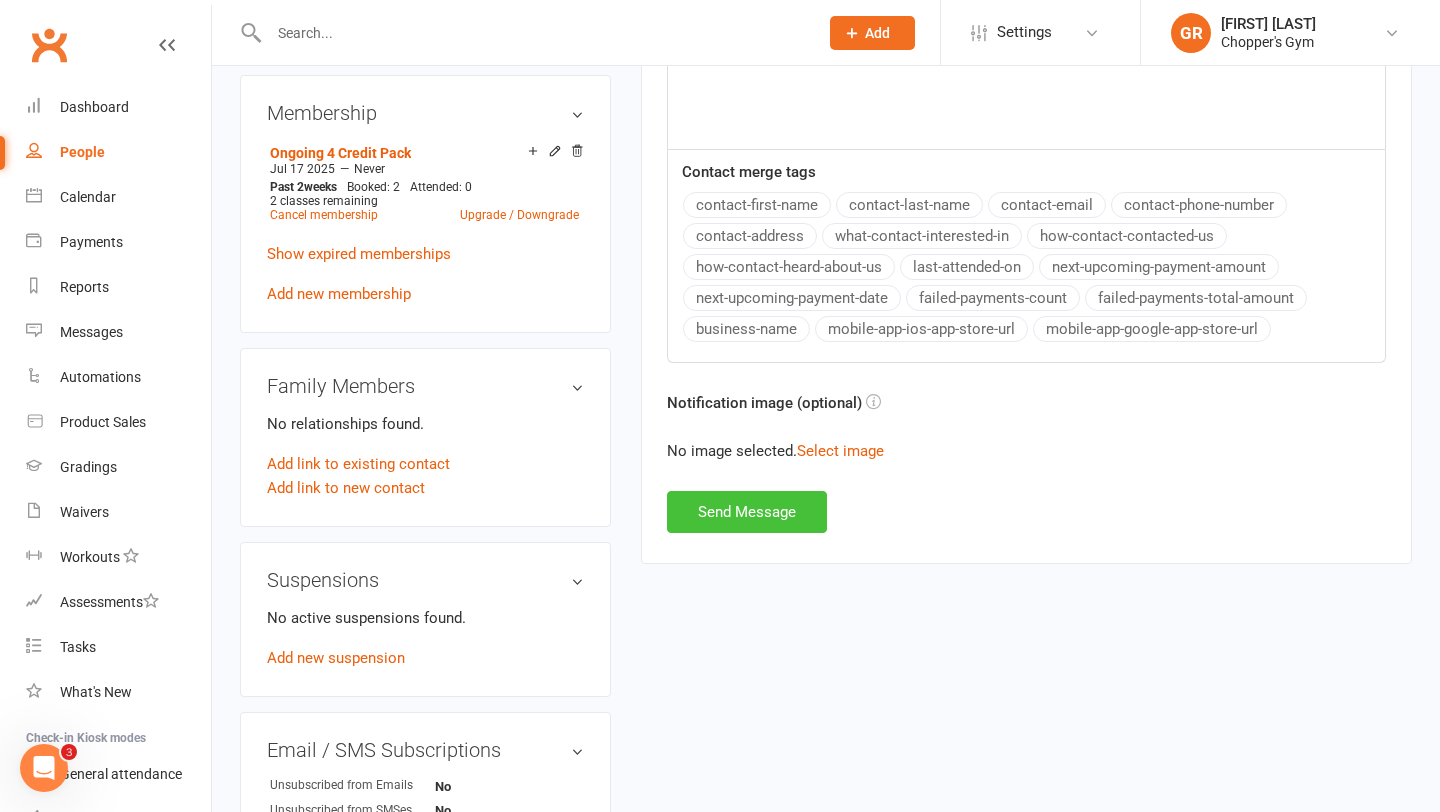 click on "Send Message" at bounding box center [747, 512] 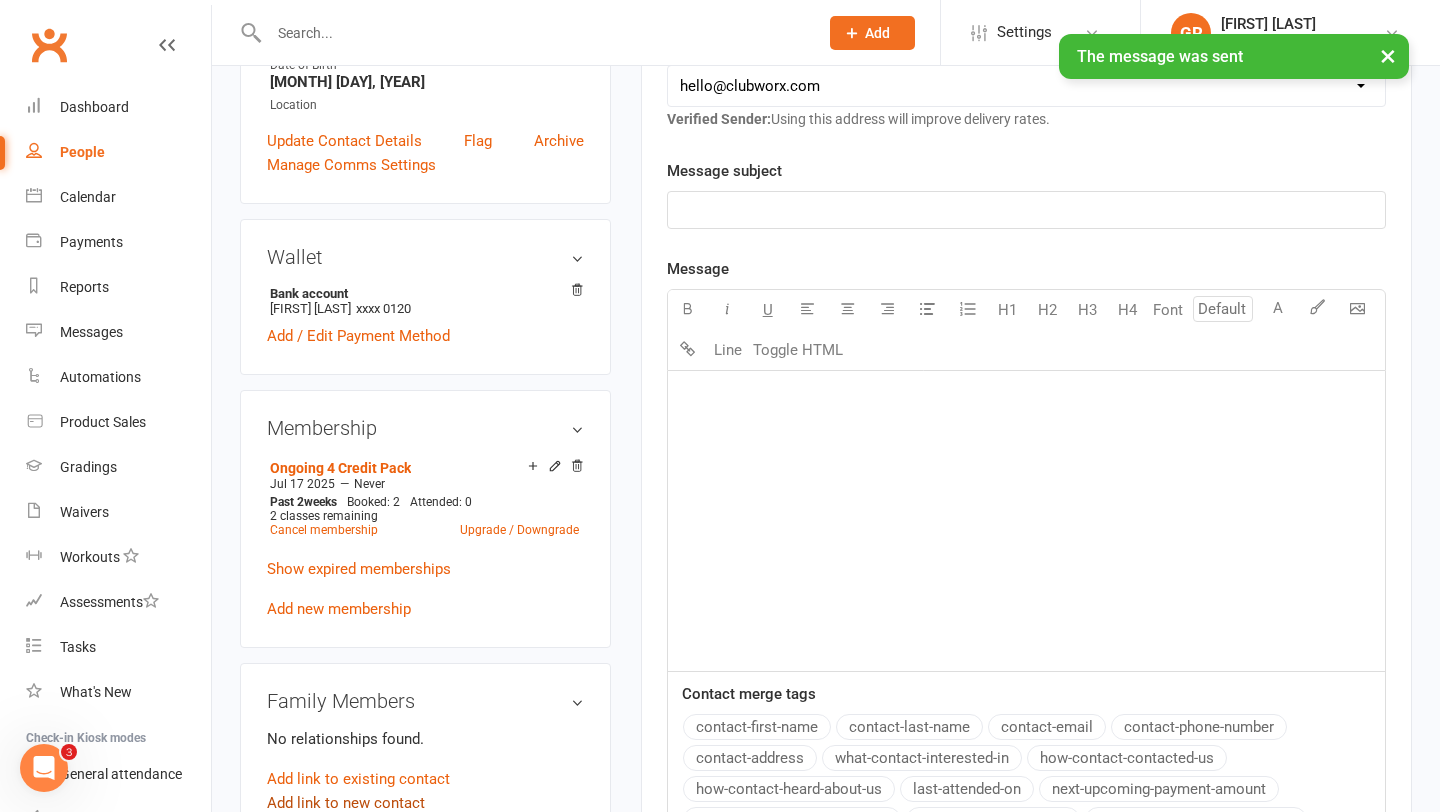 scroll, scrollTop: 0, scrollLeft: 0, axis: both 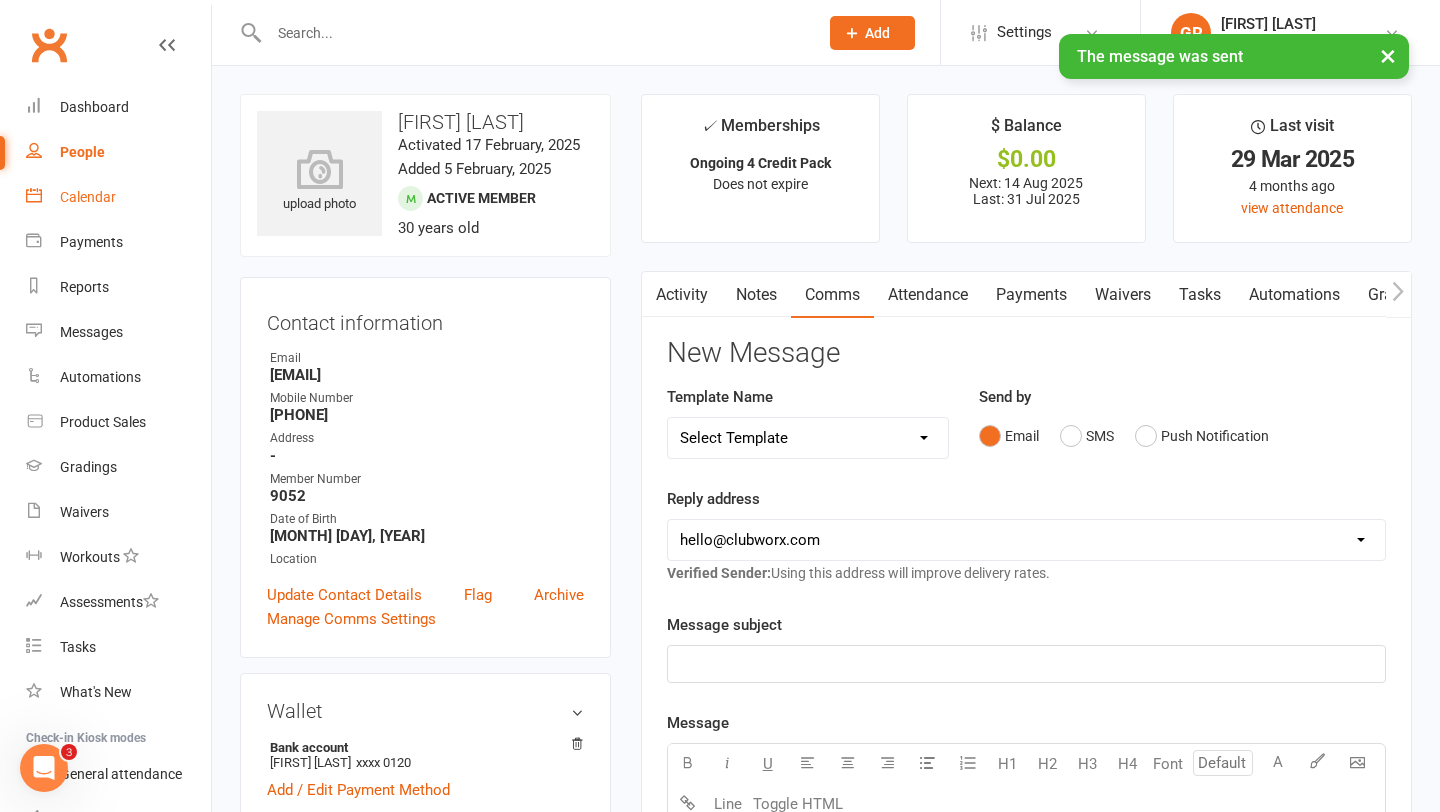 click on "Calendar" at bounding box center (88, 197) 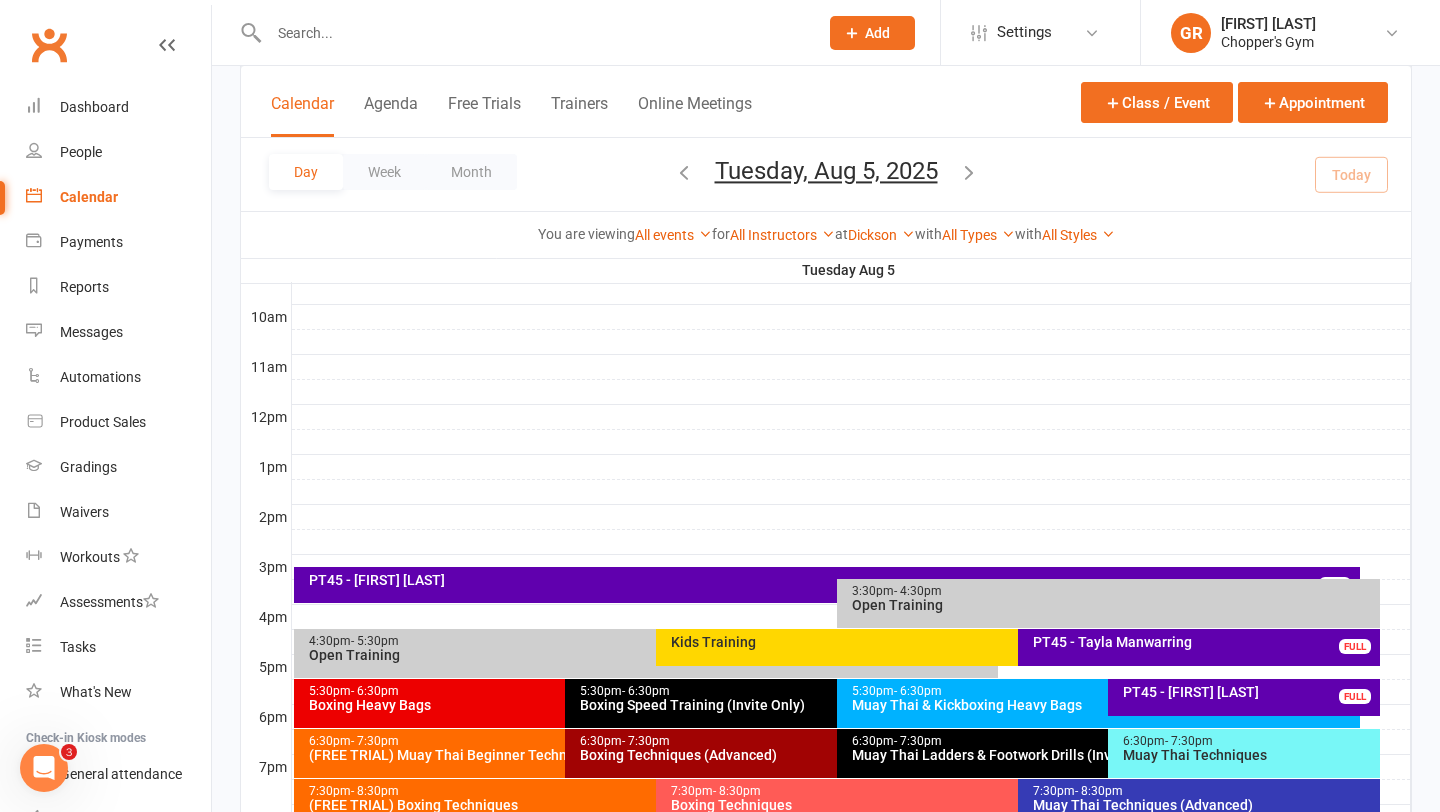 scroll, scrollTop: 612, scrollLeft: 0, axis: vertical 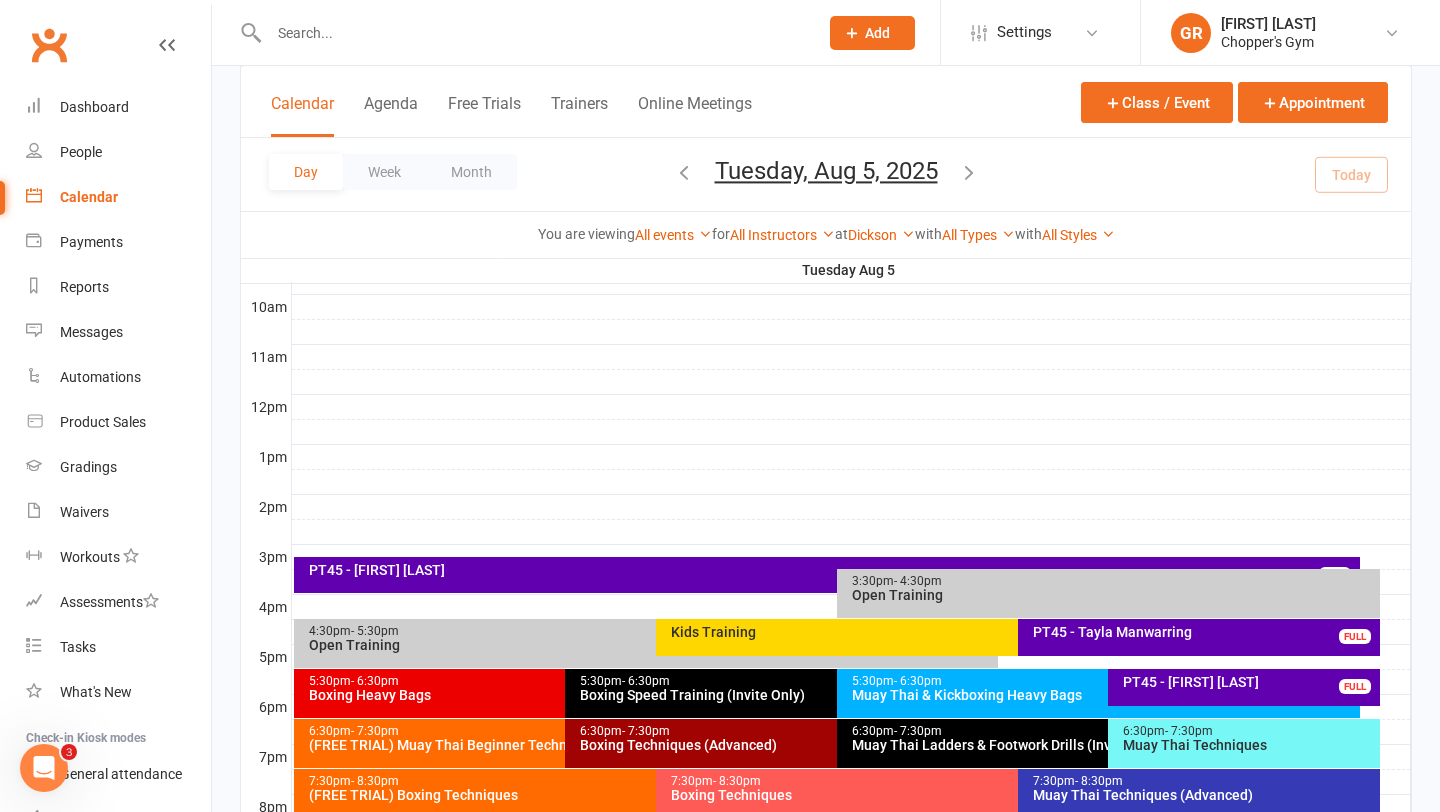 click on "(FREE TRIAL)  Muay Thai Beginner Technique" at bounding box center [560, 745] 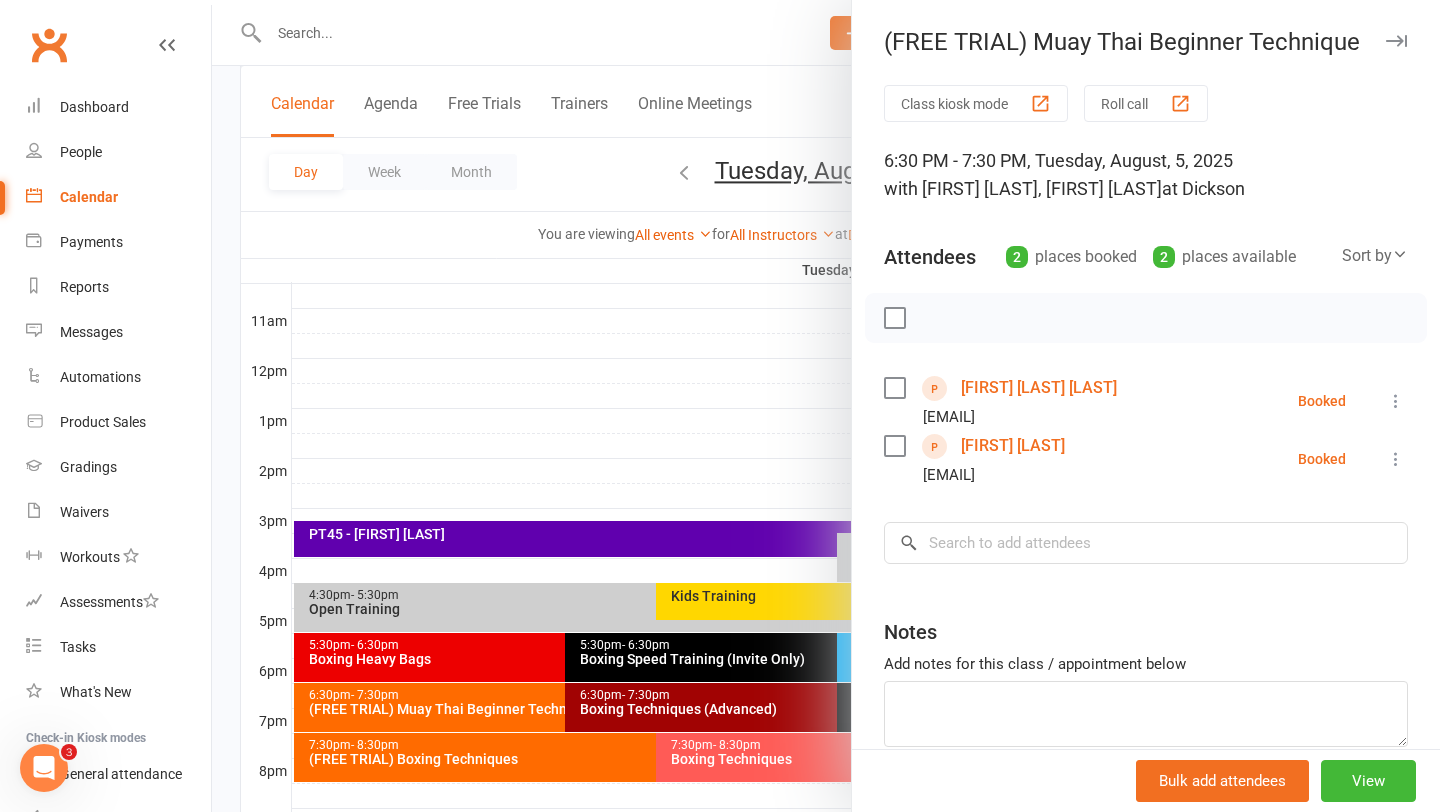 scroll, scrollTop: 659, scrollLeft: 0, axis: vertical 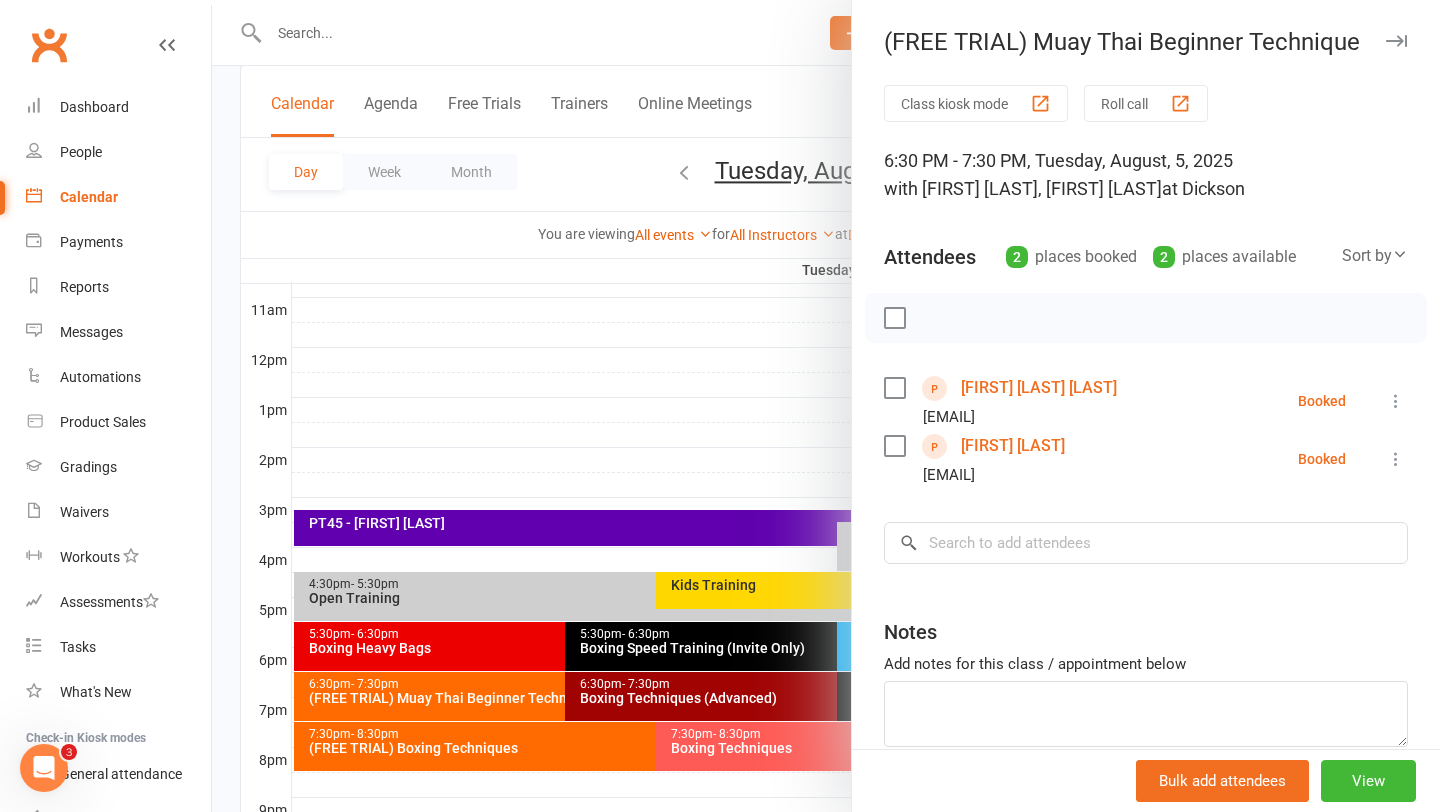 click at bounding box center (826, 406) 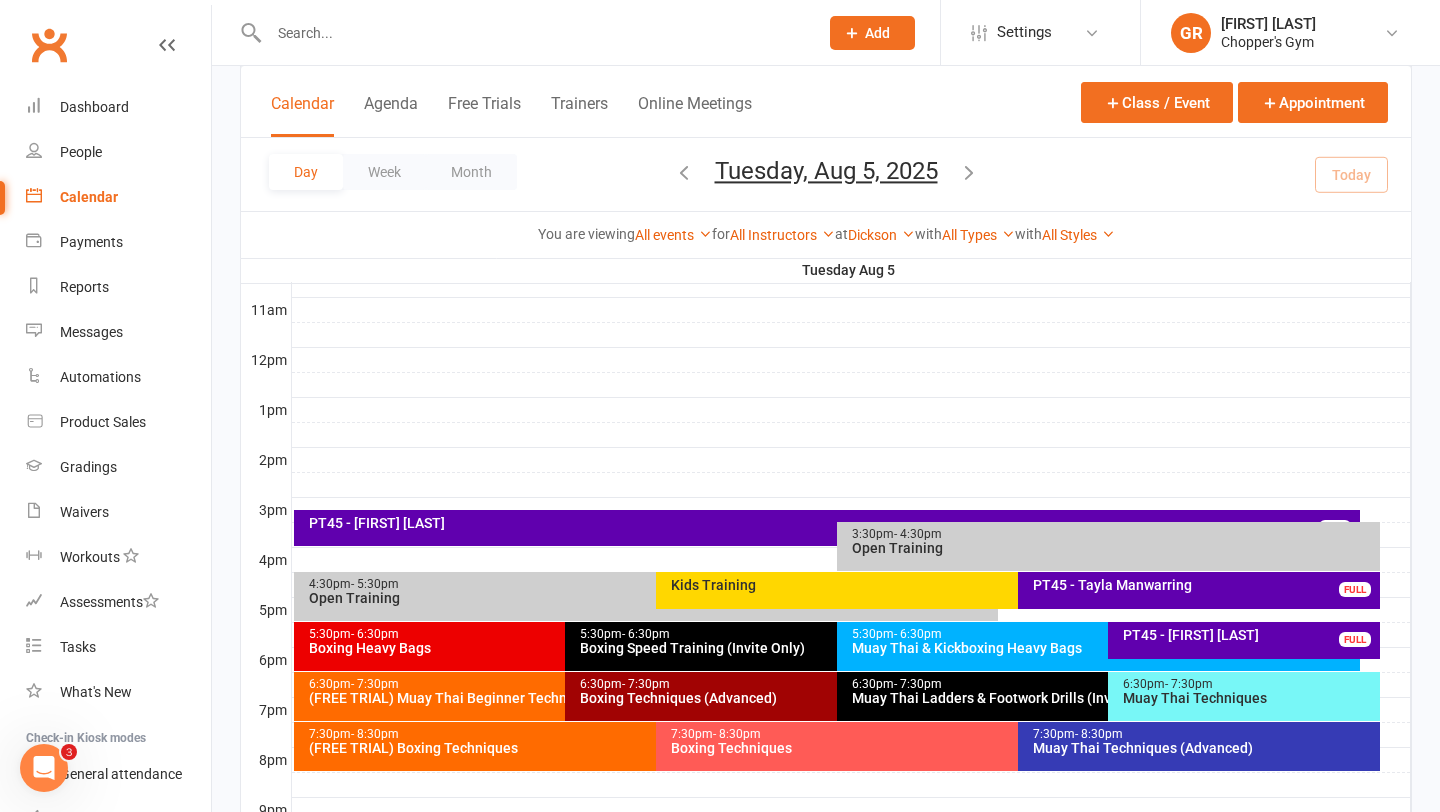 click on "(FREE TRIAL)  Boxing Techniques" at bounding box center (651, 748) 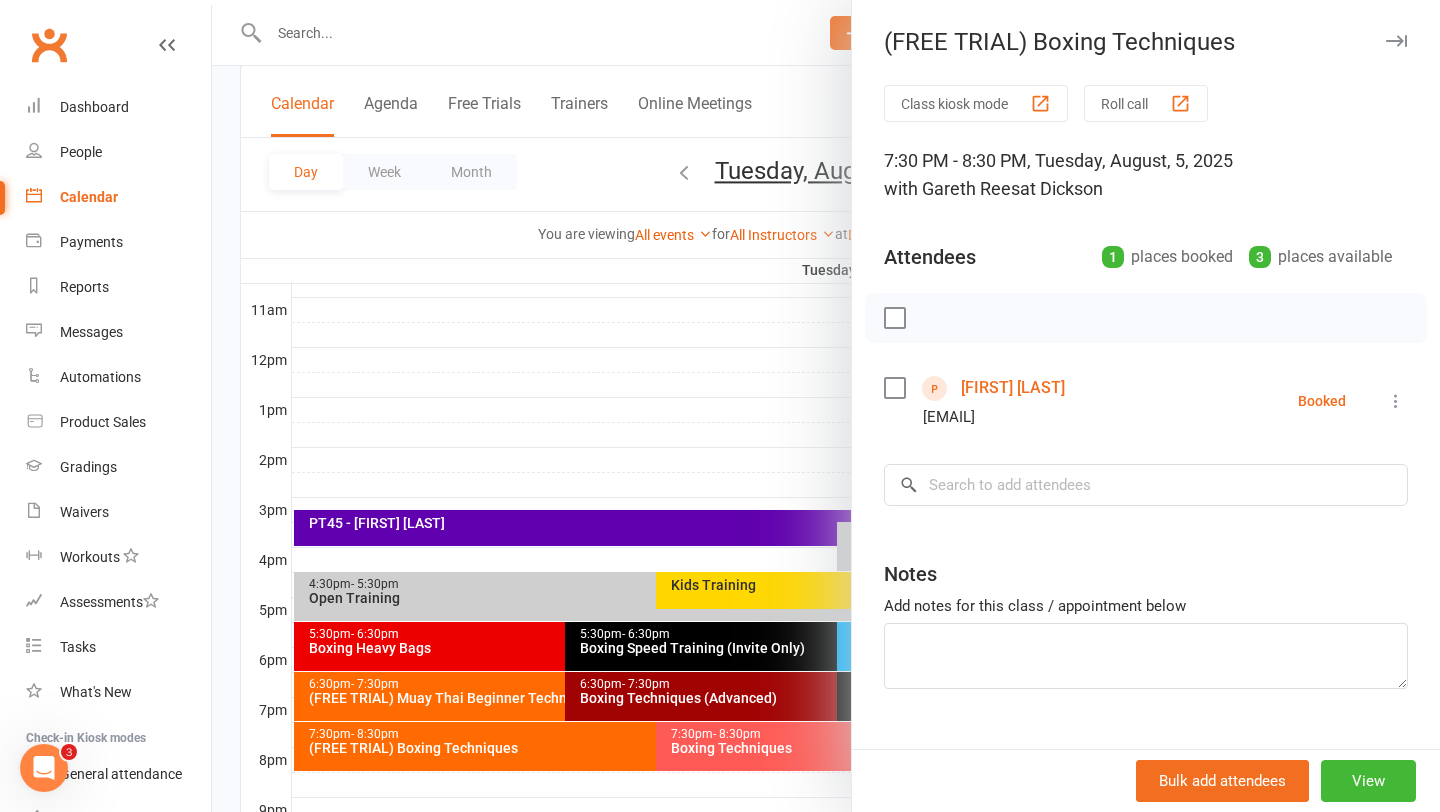 click at bounding box center (826, 406) 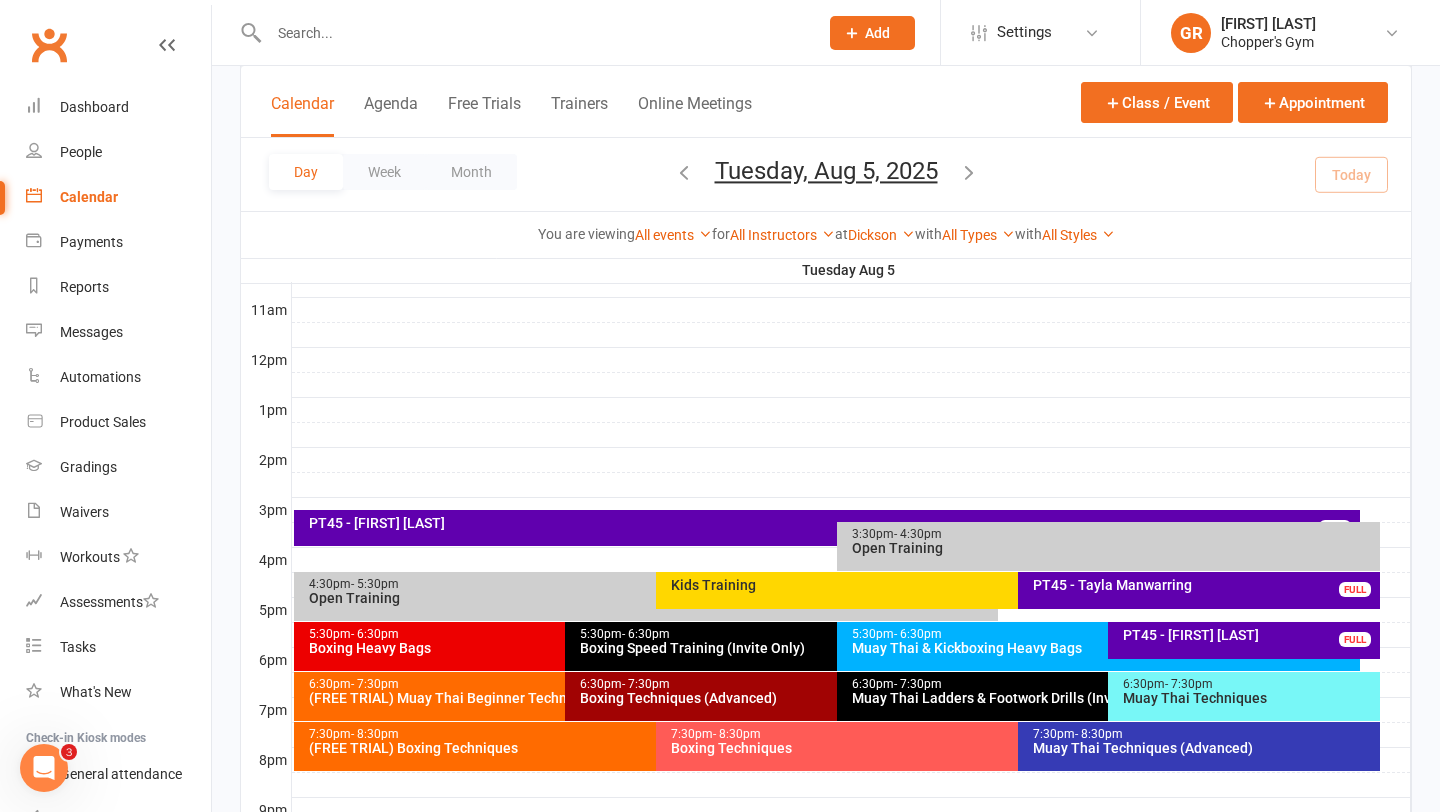click on "Boxing Techniques (Advanced)" at bounding box center [831, 698] 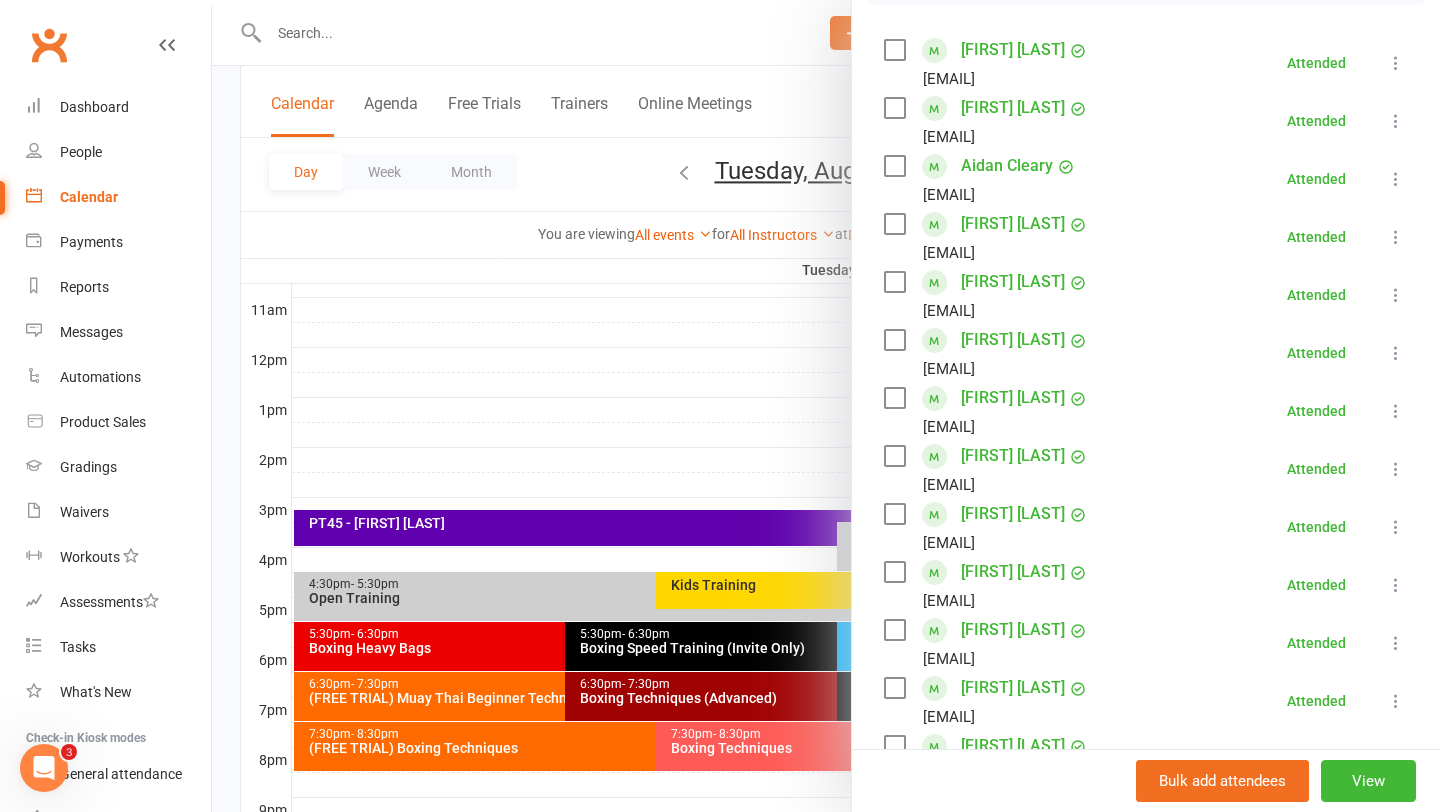 scroll, scrollTop: 359, scrollLeft: 0, axis: vertical 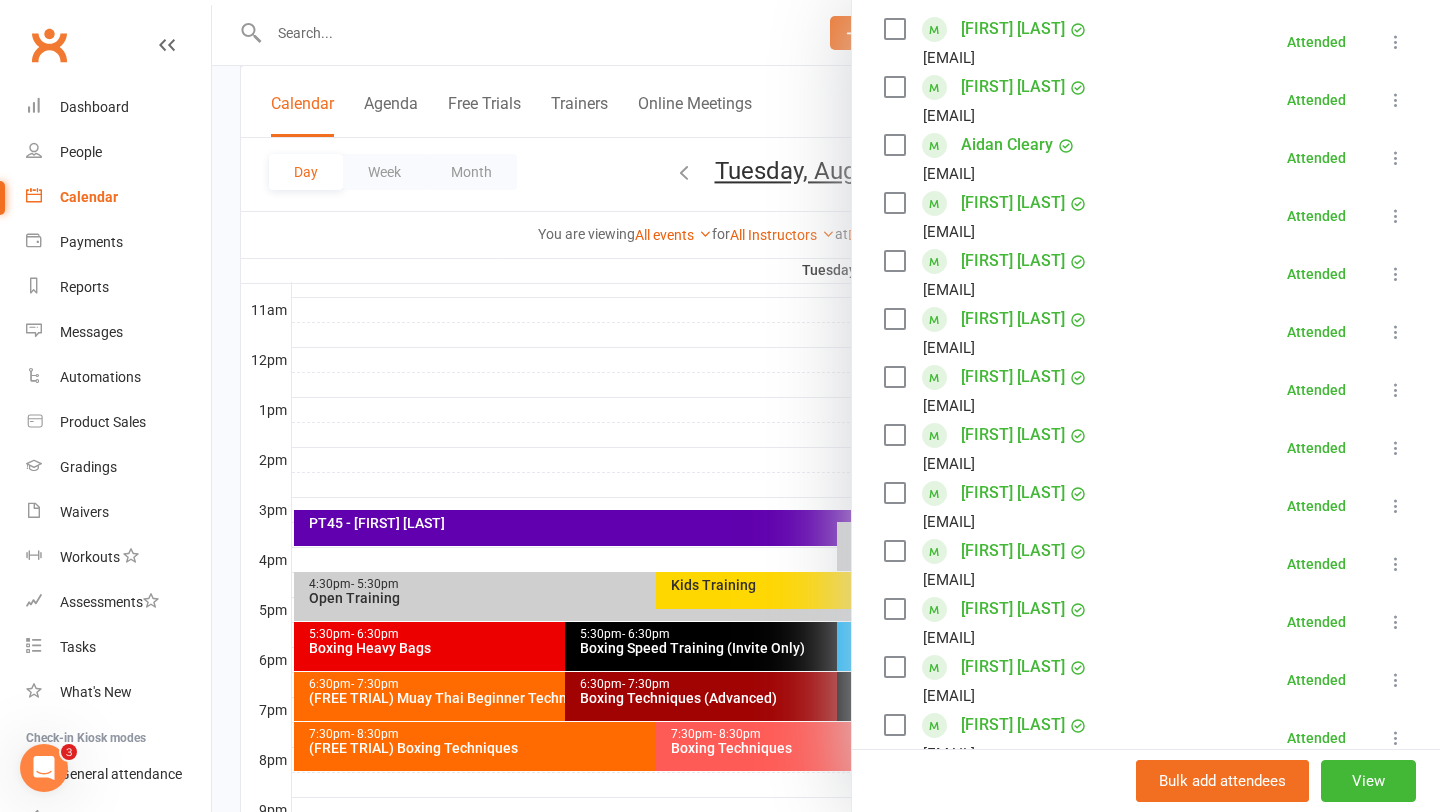 click at bounding box center [826, 406] 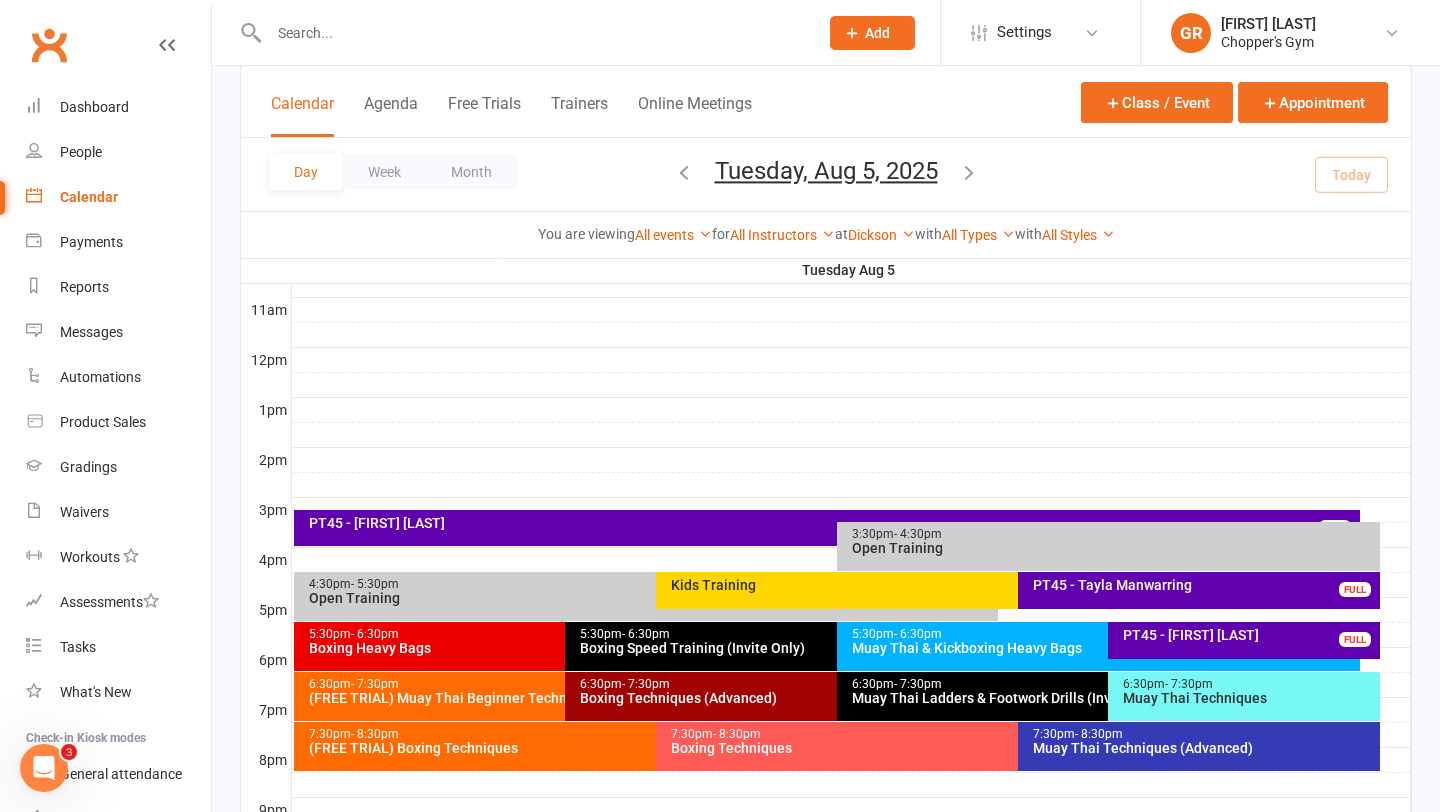 click on "Boxing Techniques" at bounding box center [1013, 748] 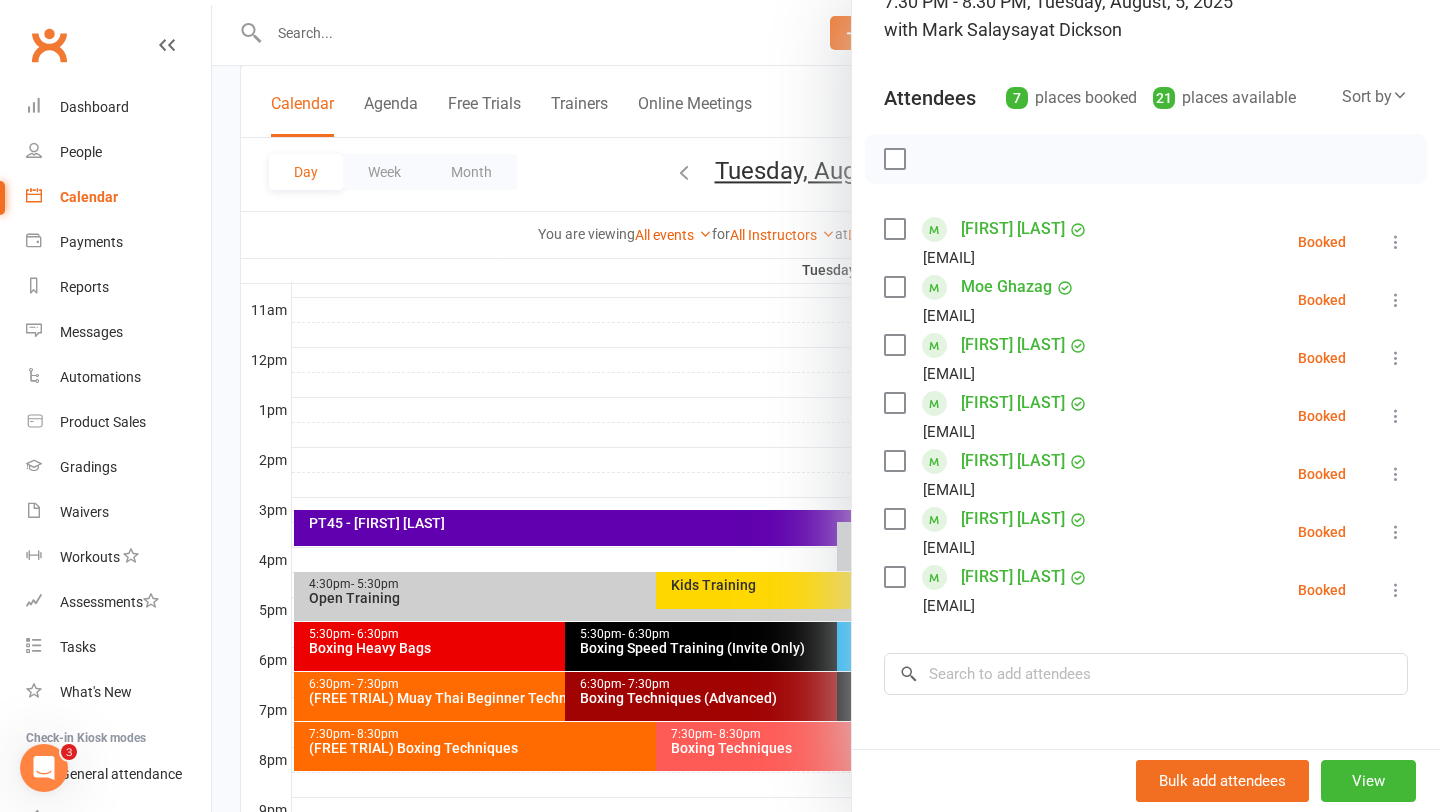scroll, scrollTop: 174, scrollLeft: 0, axis: vertical 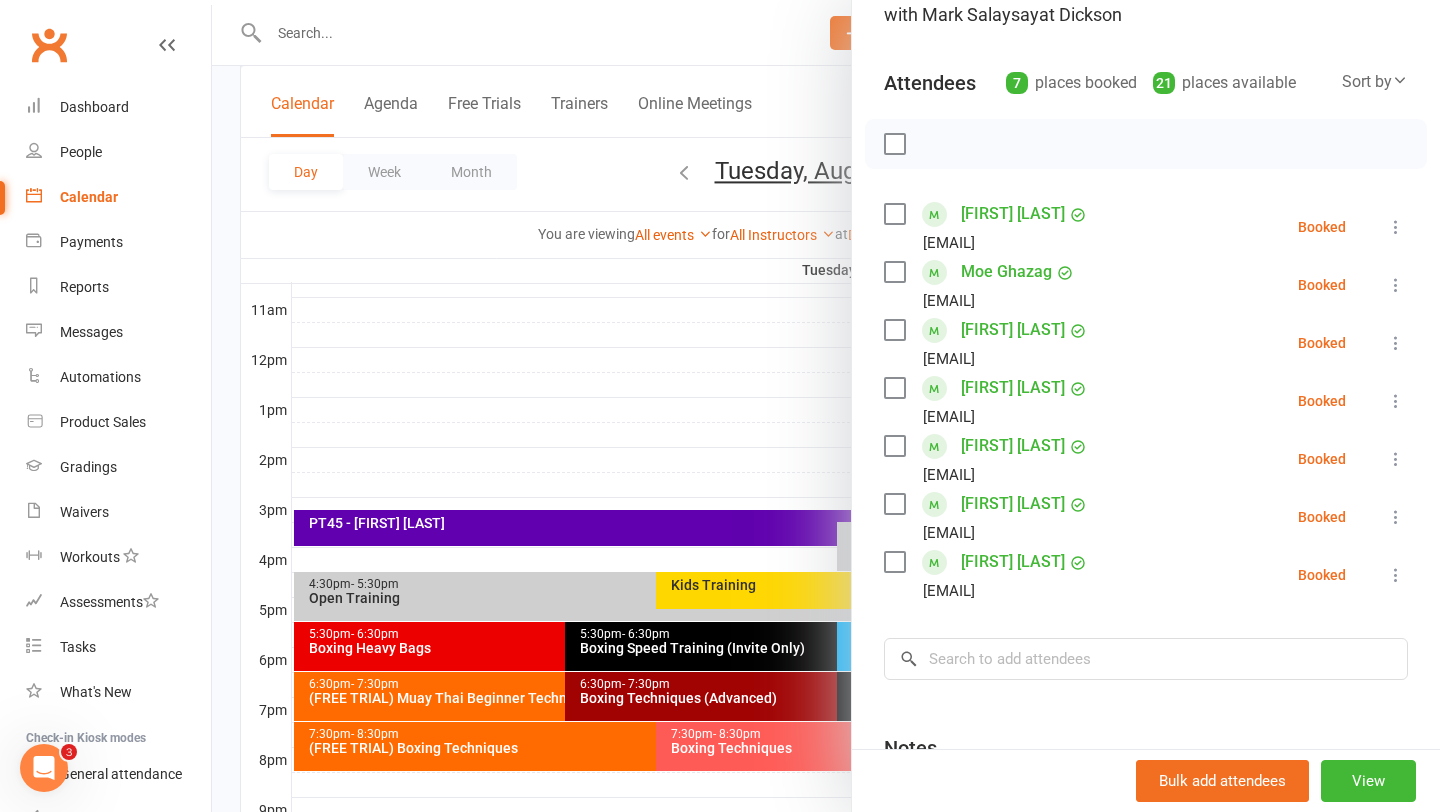 click on "[FIRST] [LAST]" at bounding box center (1013, 330) 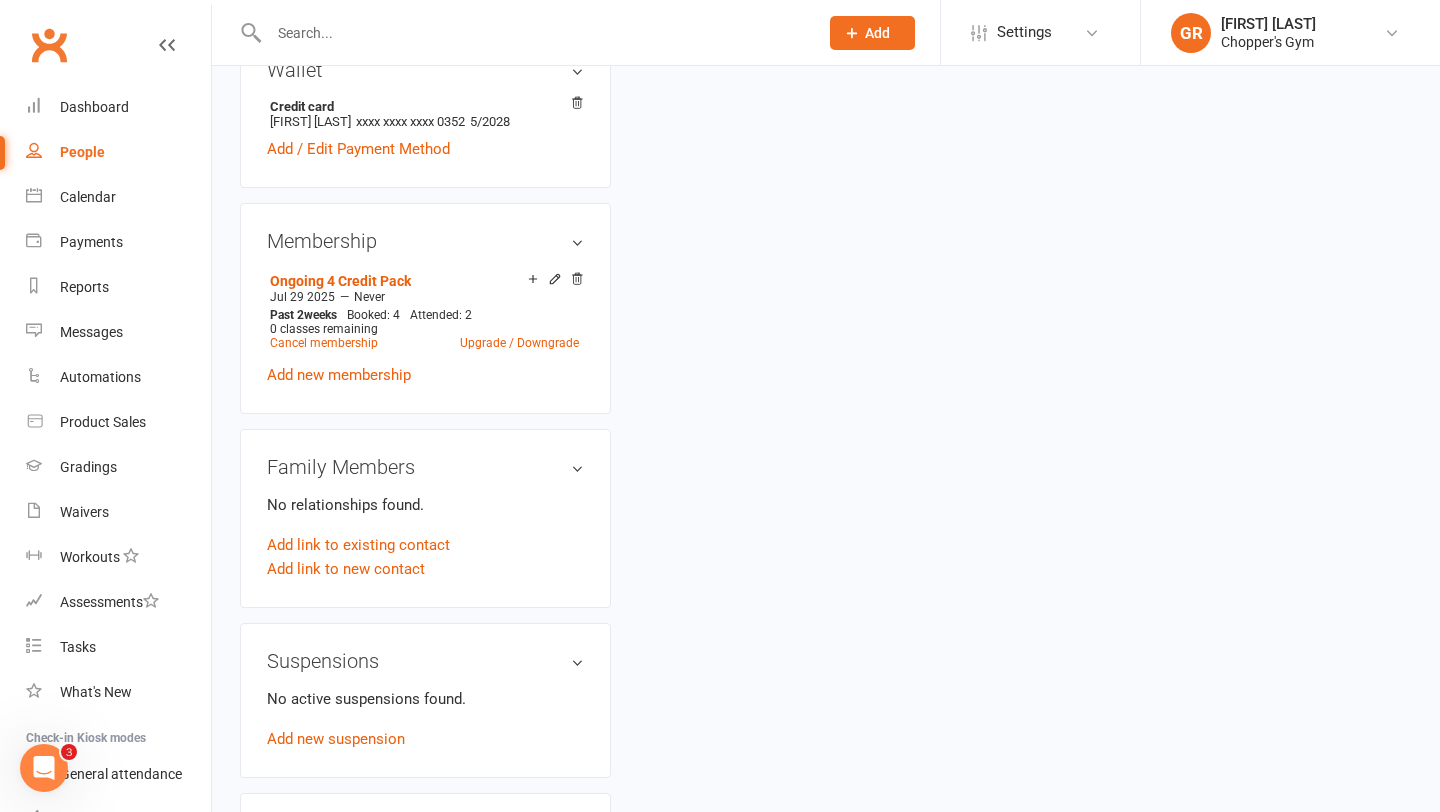 scroll, scrollTop: 0, scrollLeft: 0, axis: both 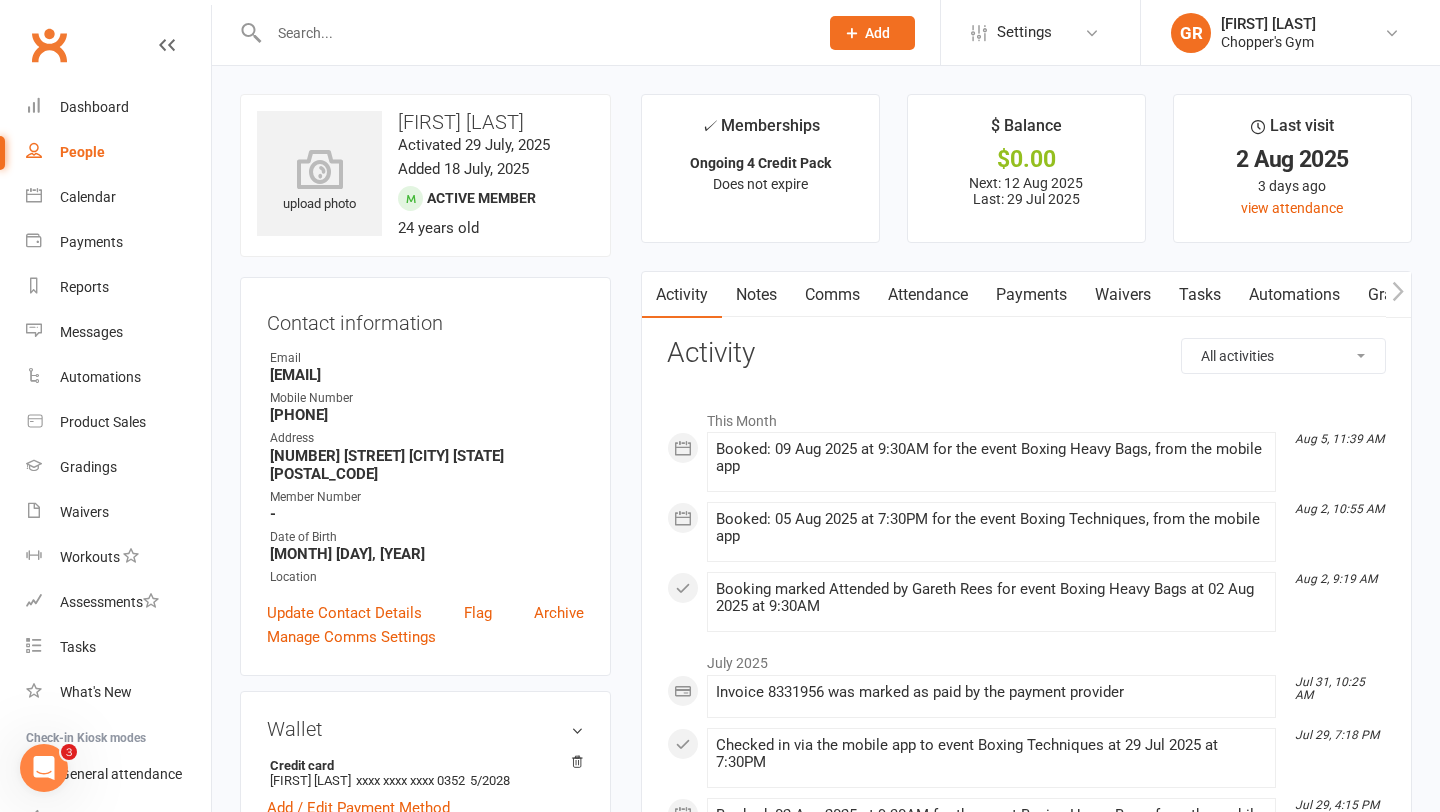 click on "Waivers" at bounding box center [1123, 295] 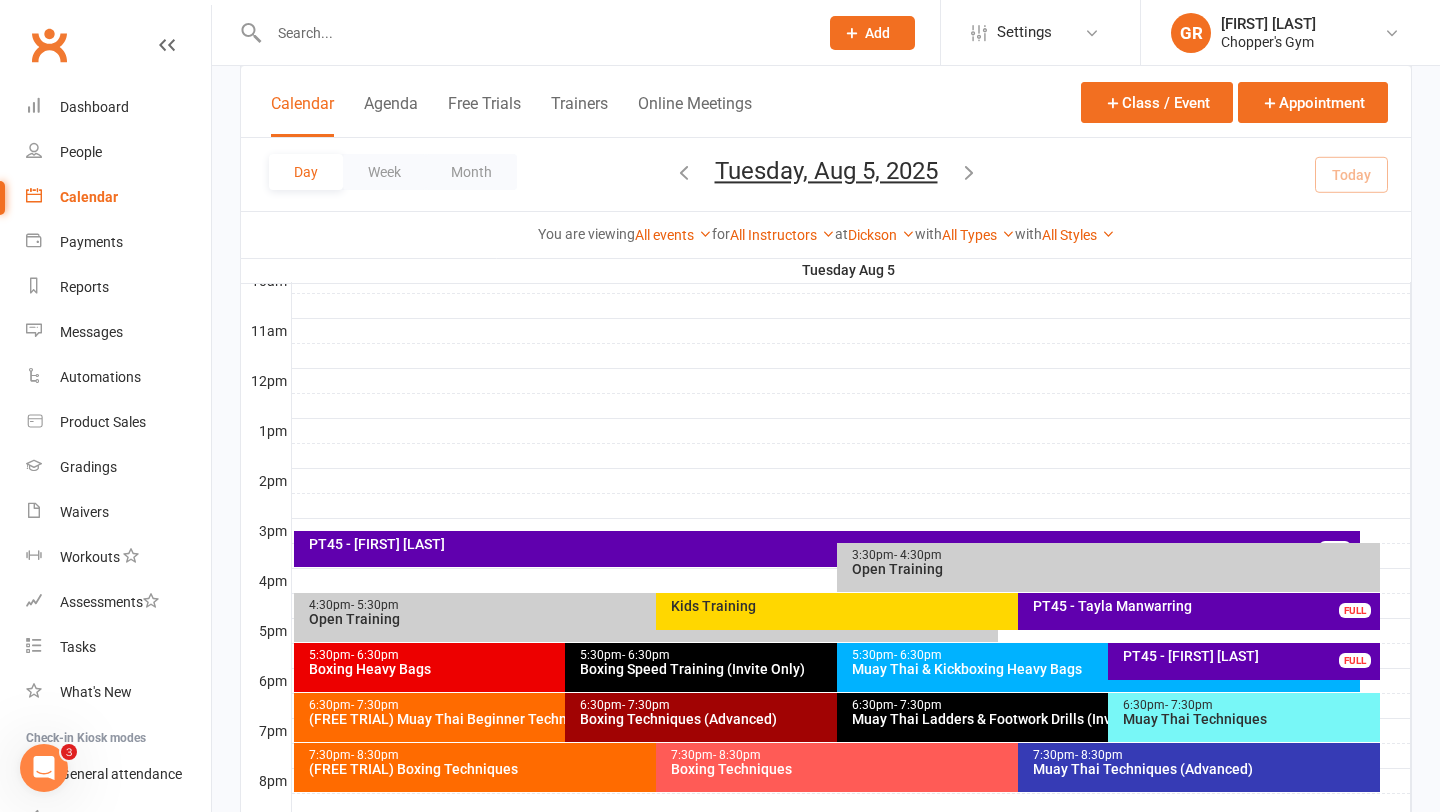 scroll, scrollTop: 852, scrollLeft: 0, axis: vertical 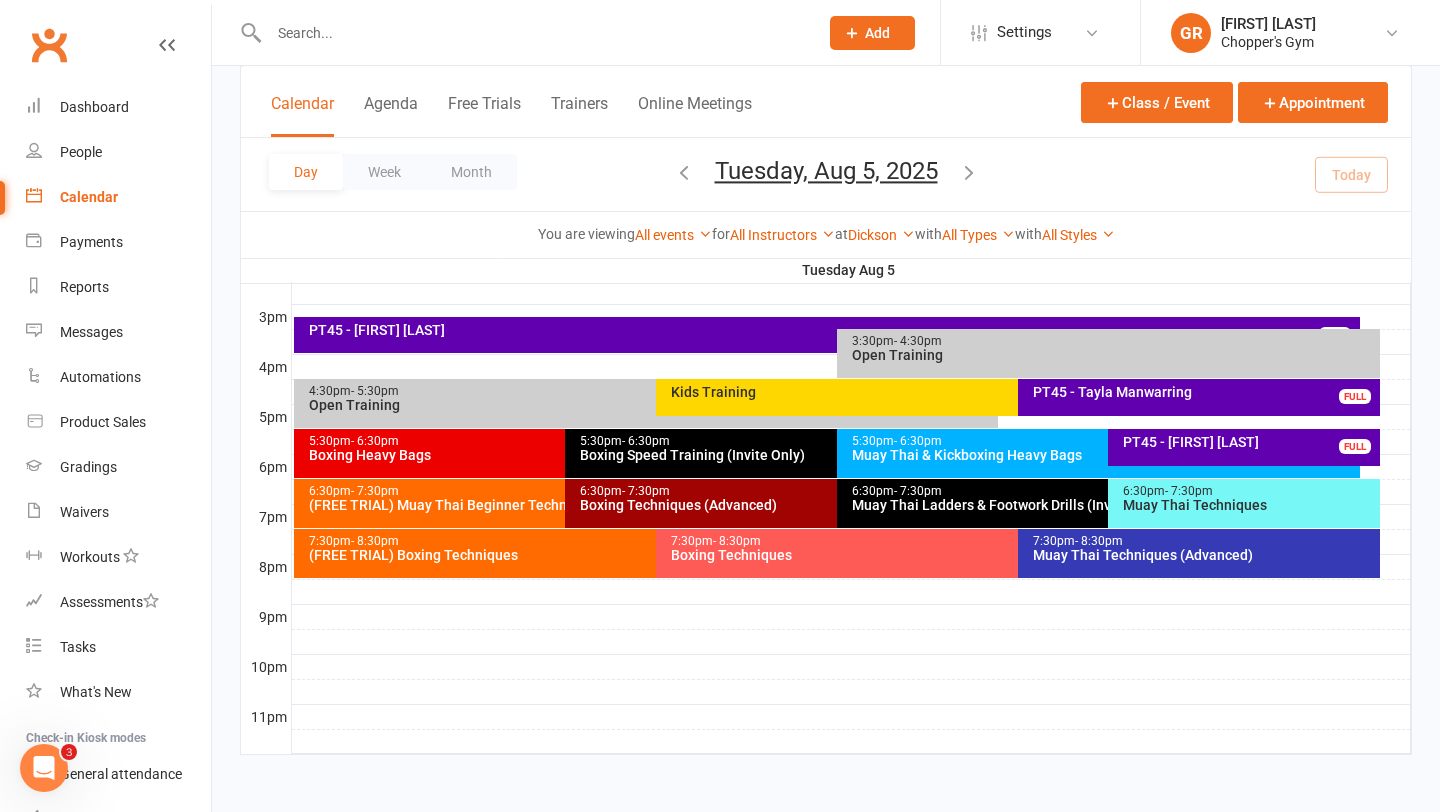 click at bounding box center [851, 592] 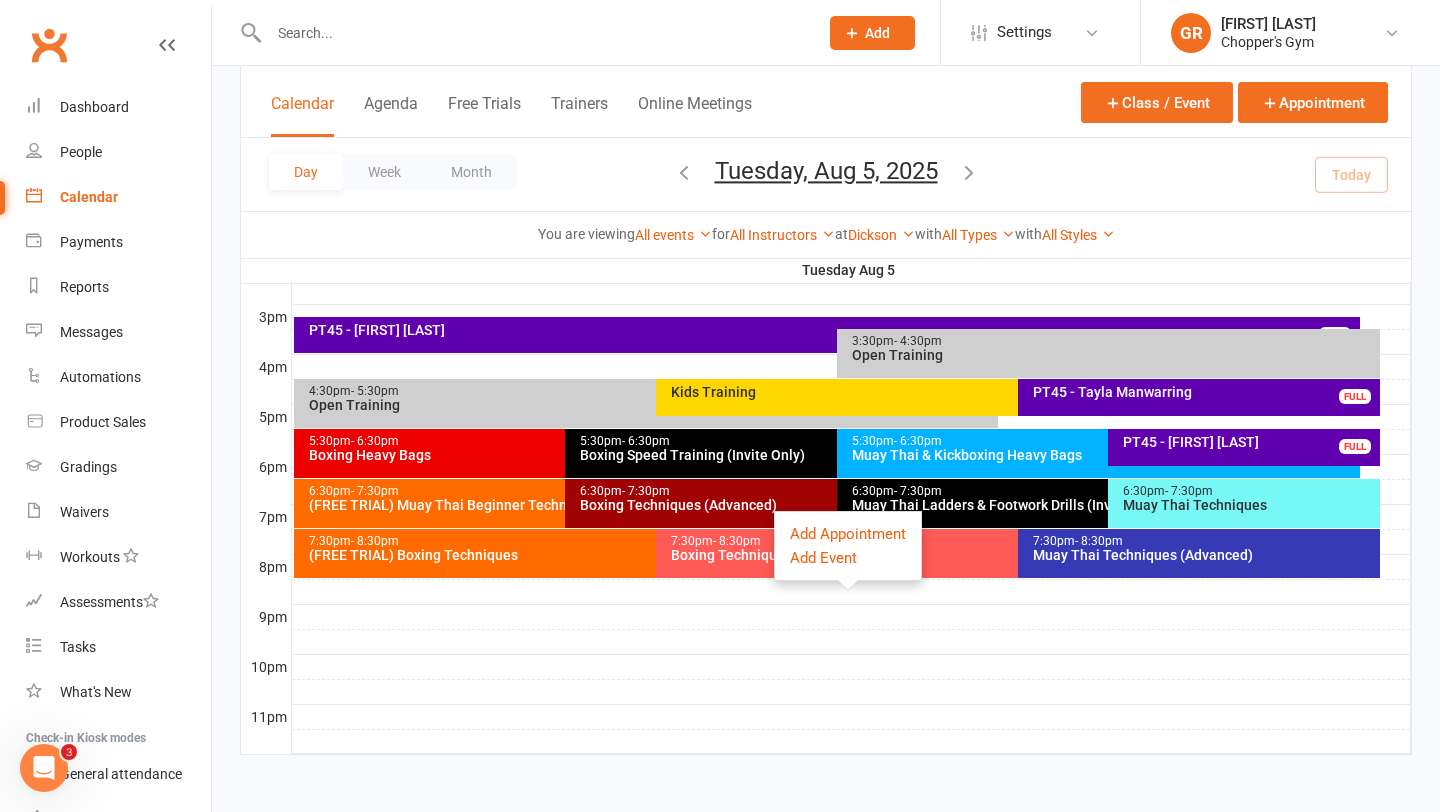 click on "7:30pm  - 8:30pm Boxing Techniques" at bounding box center (1008, 553) 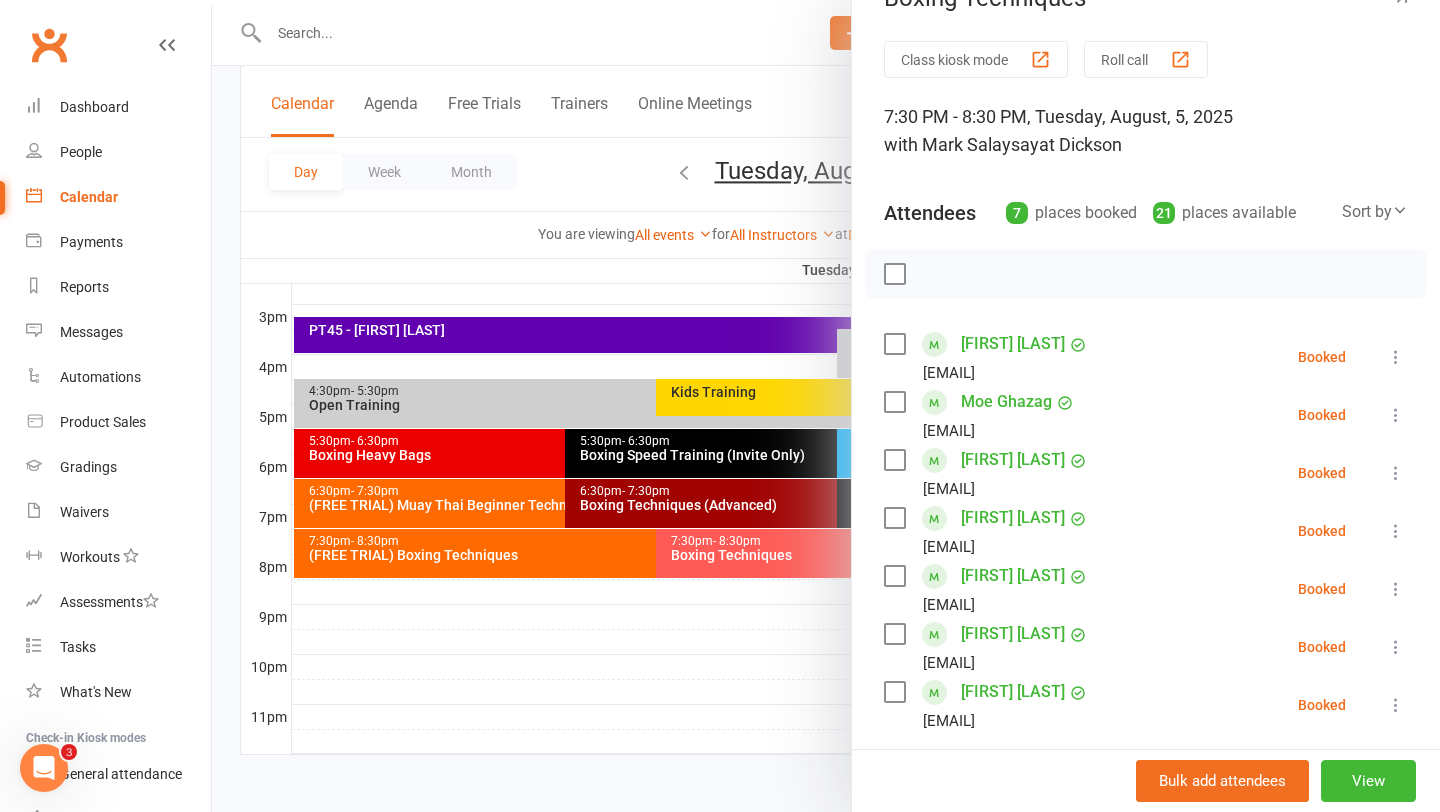 scroll, scrollTop: 82, scrollLeft: 0, axis: vertical 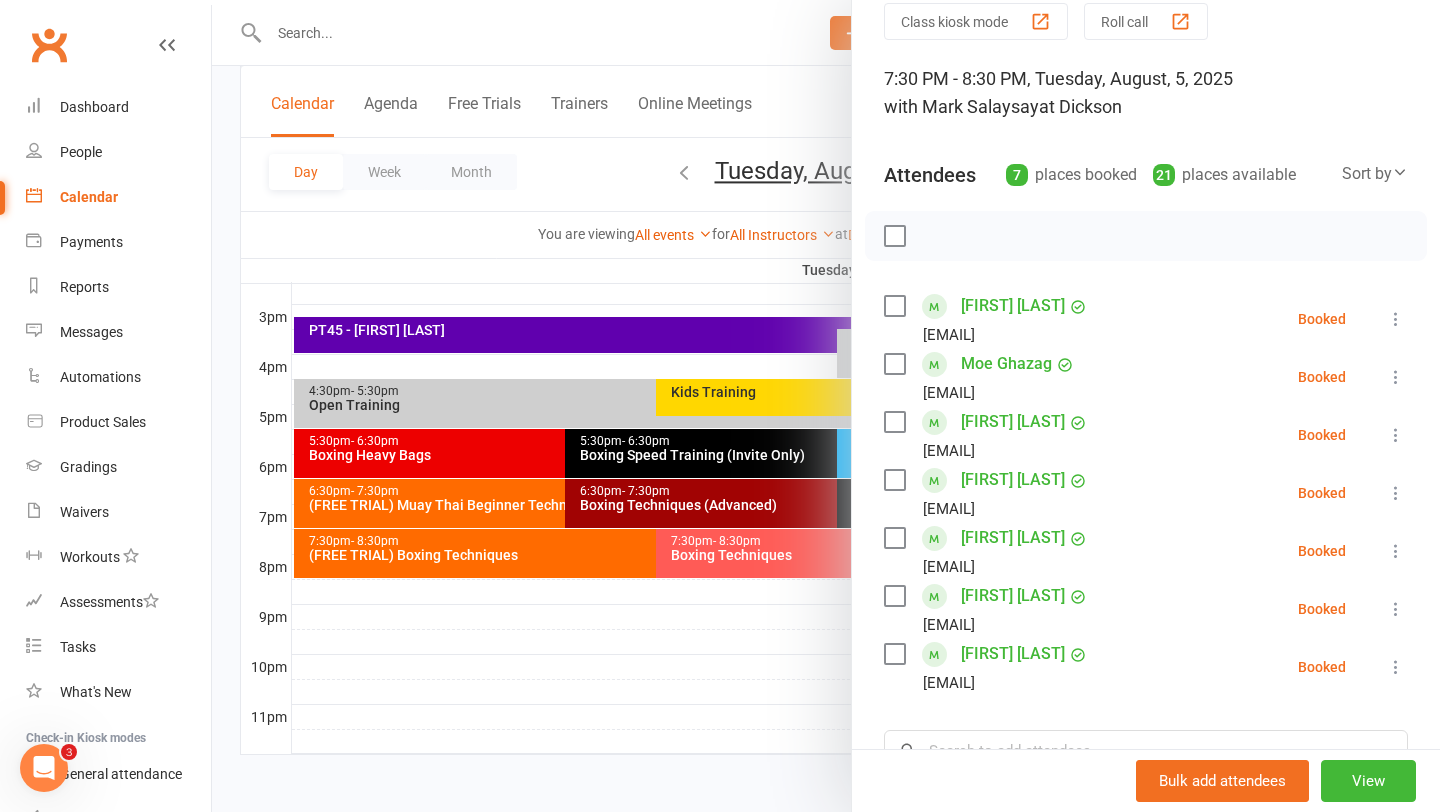 click on "[FIRST] [LAST]" at bounding box center (1013, 480) 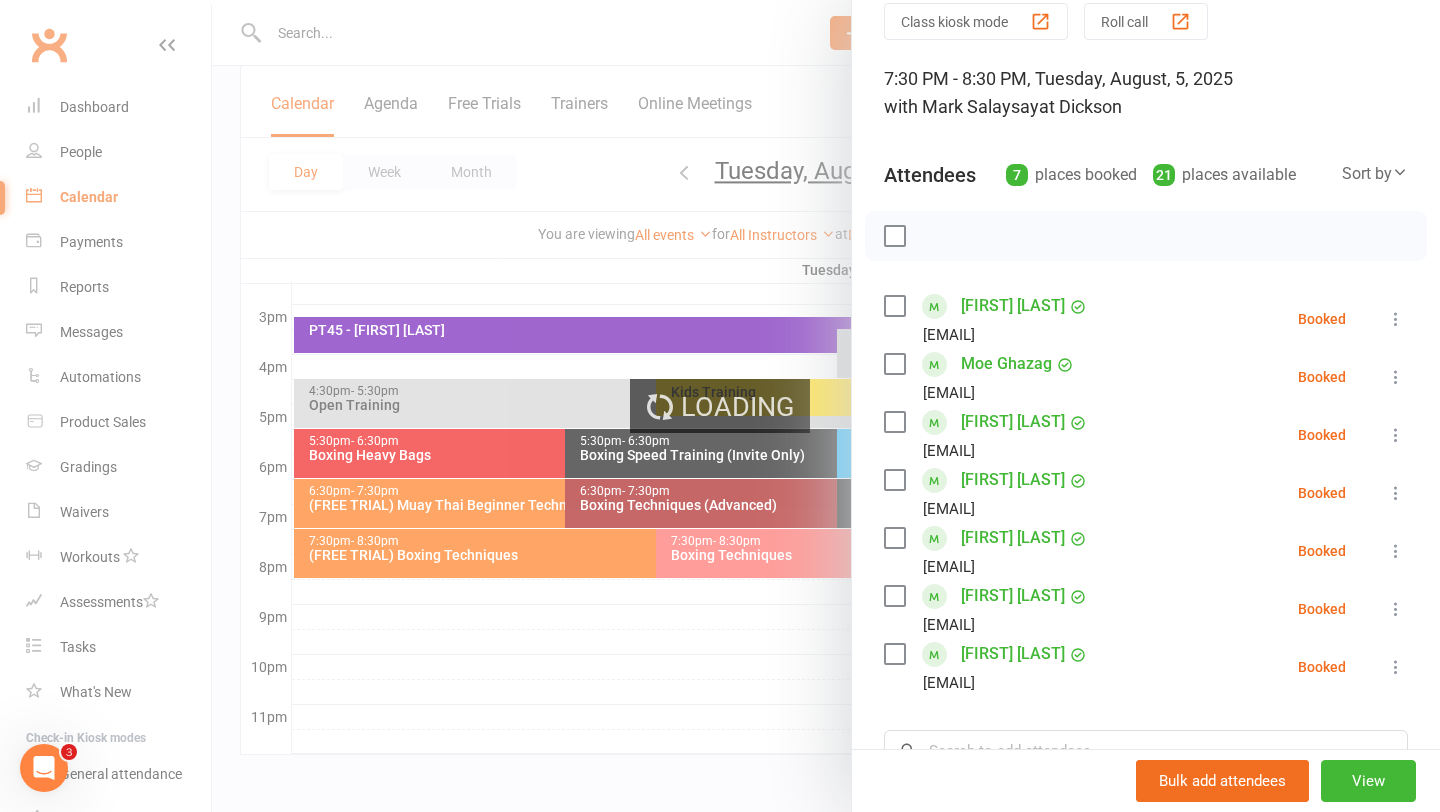 scroll, scrollTop: 0, scrollLeft: 0, axis: both 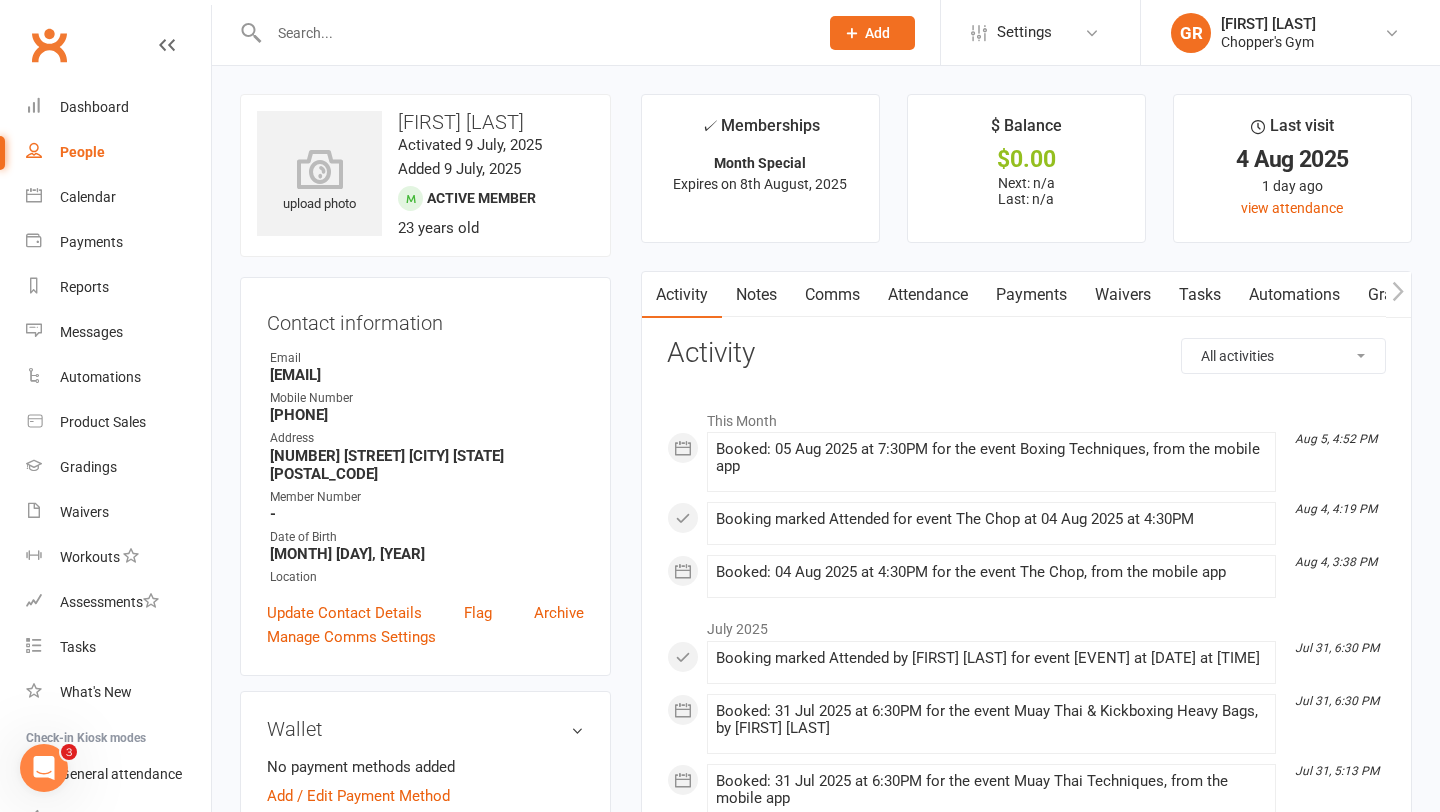 click on "Waivers" at bounding box center (1123, 295) 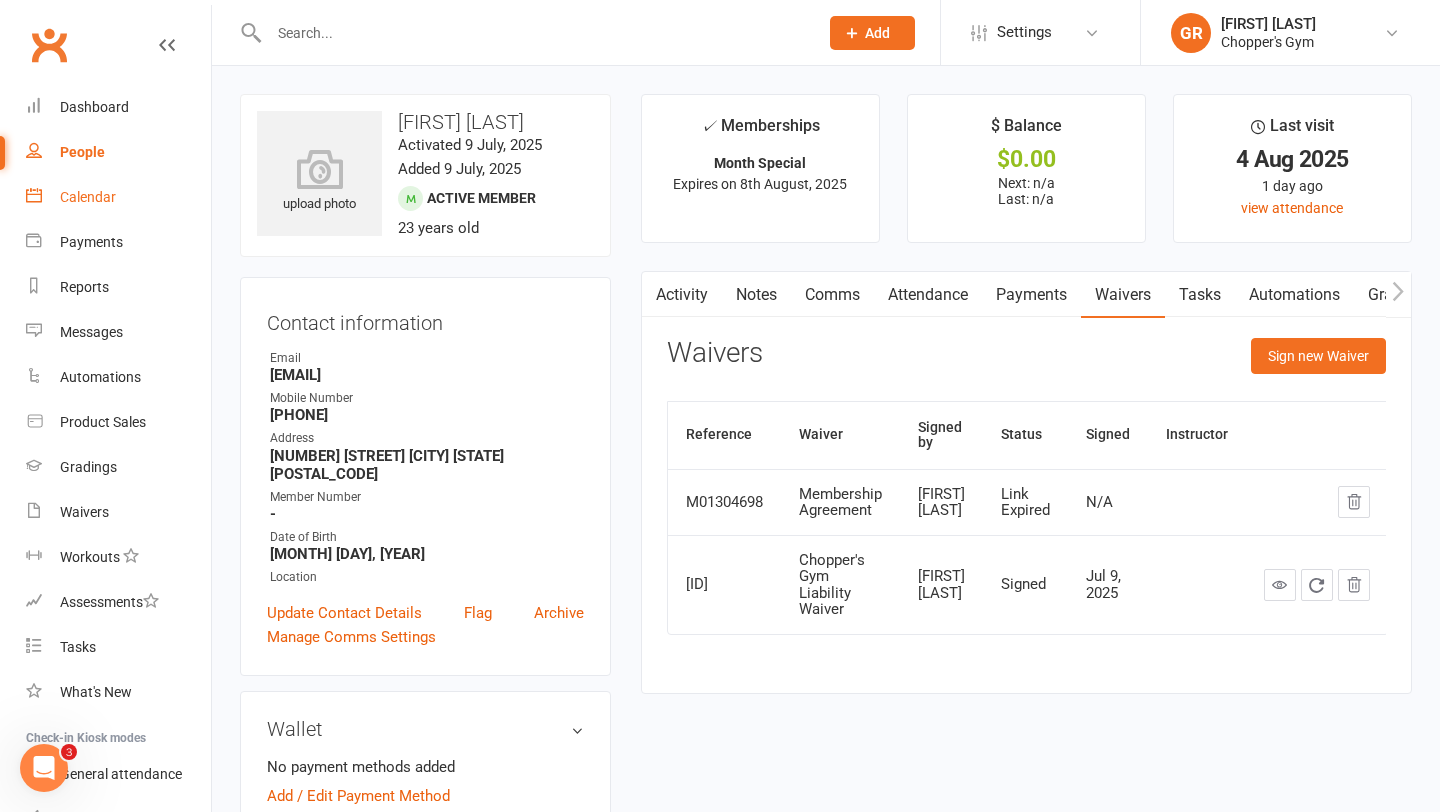 click on "Calendar" at bounding box center (88, 197) 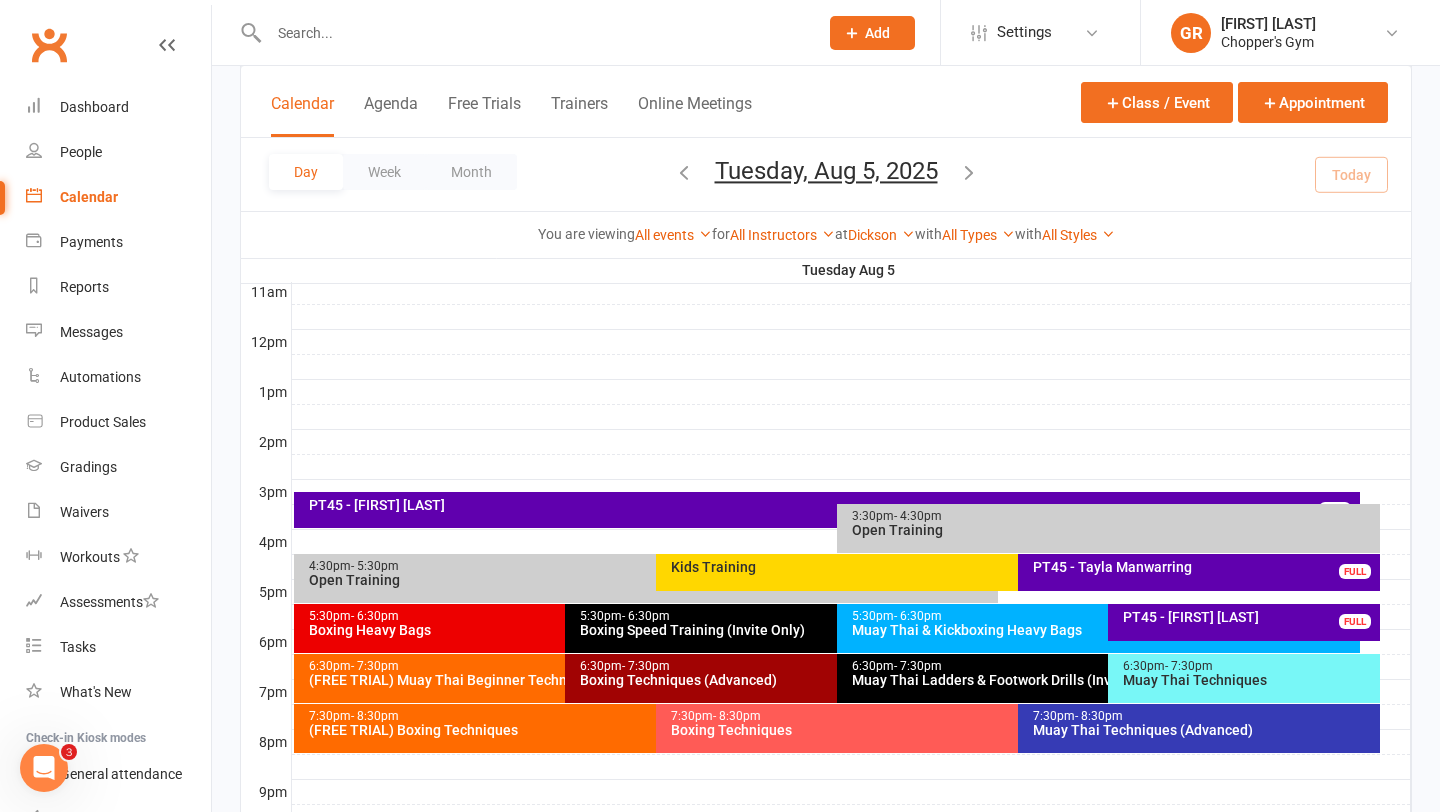 scroll, scrollTop: 712, scrollLeft: 0, axis: vertical 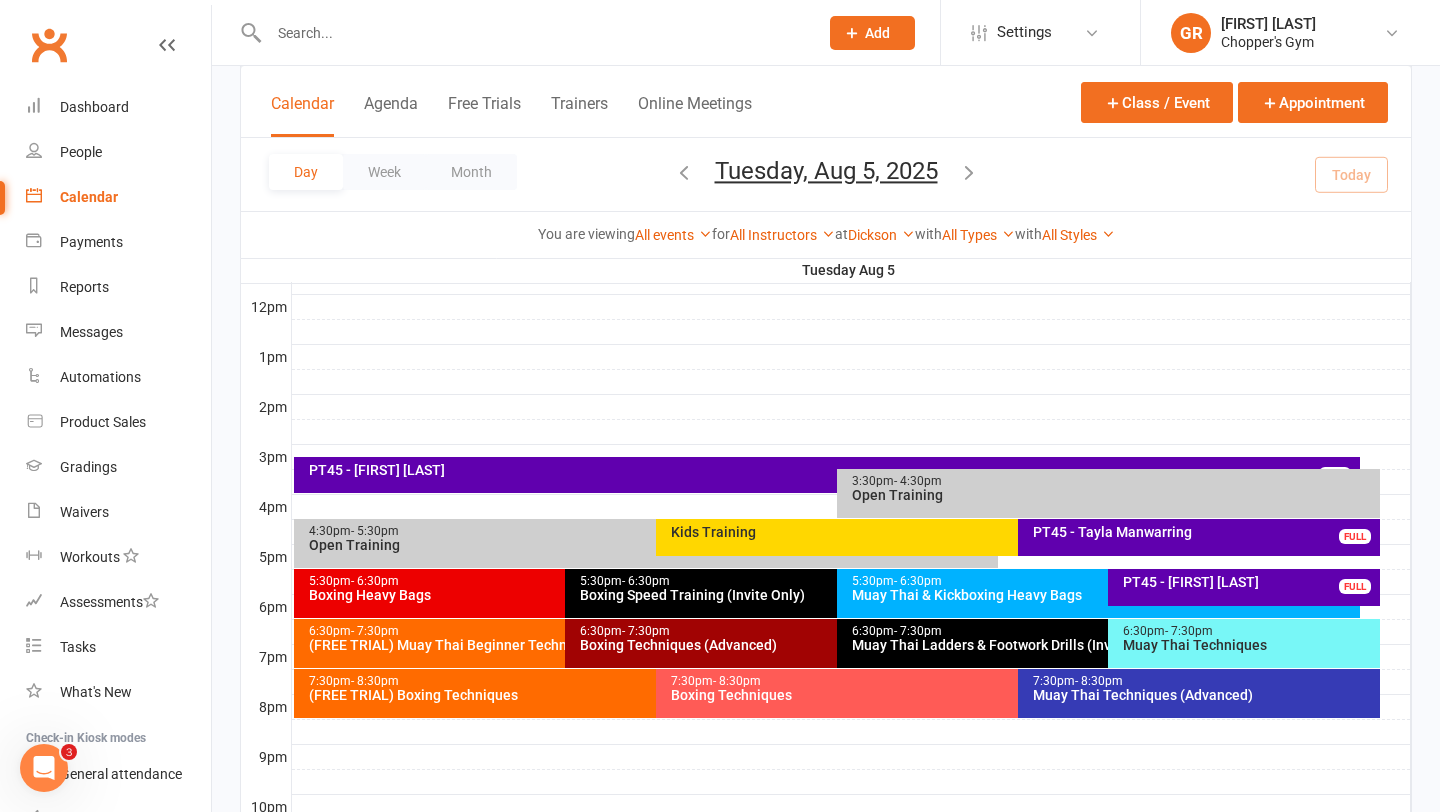 click on "Boxing Techniques" at bounding box center [1013, 695] 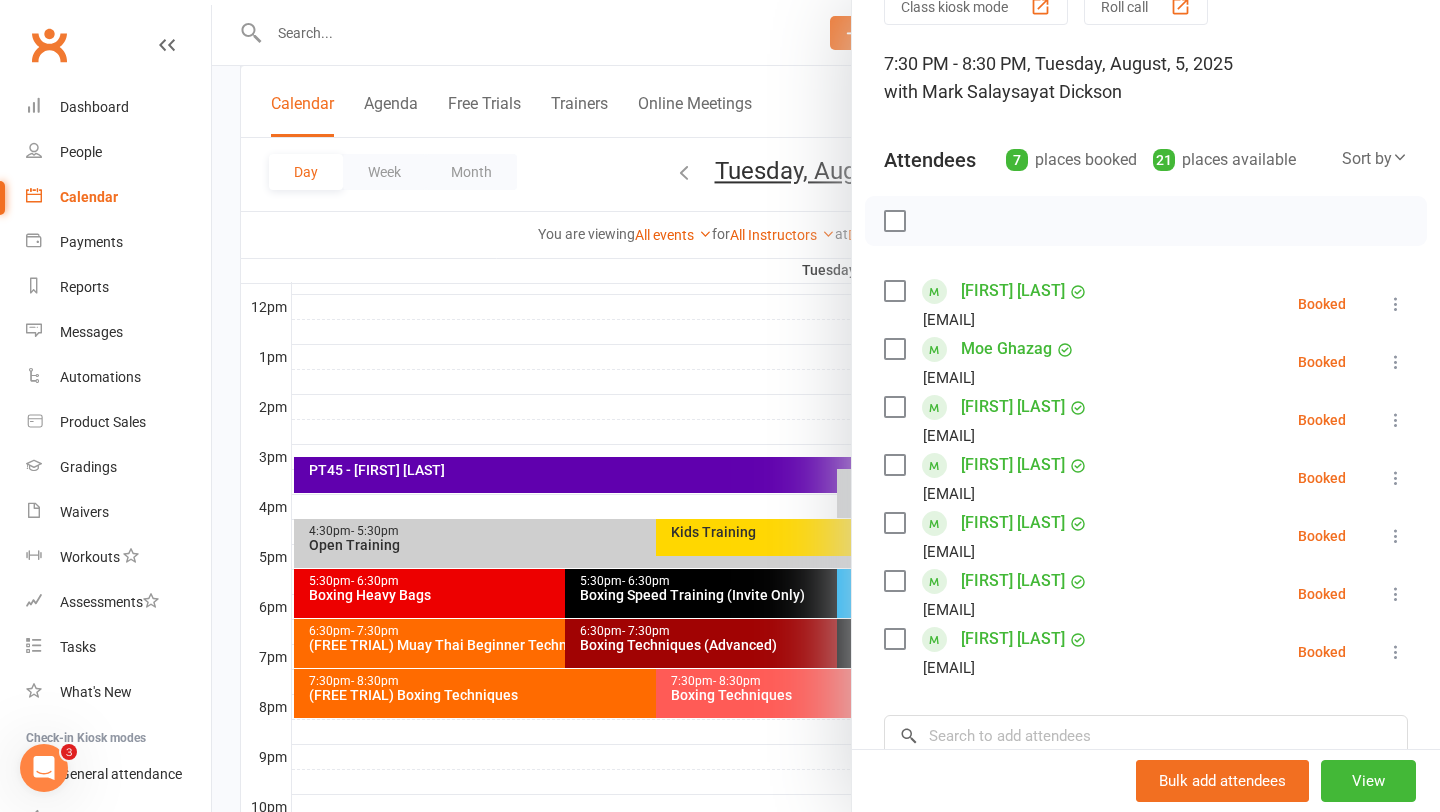 scroll, scrollTop: 111, scrollLeft: 0, axis: vertical 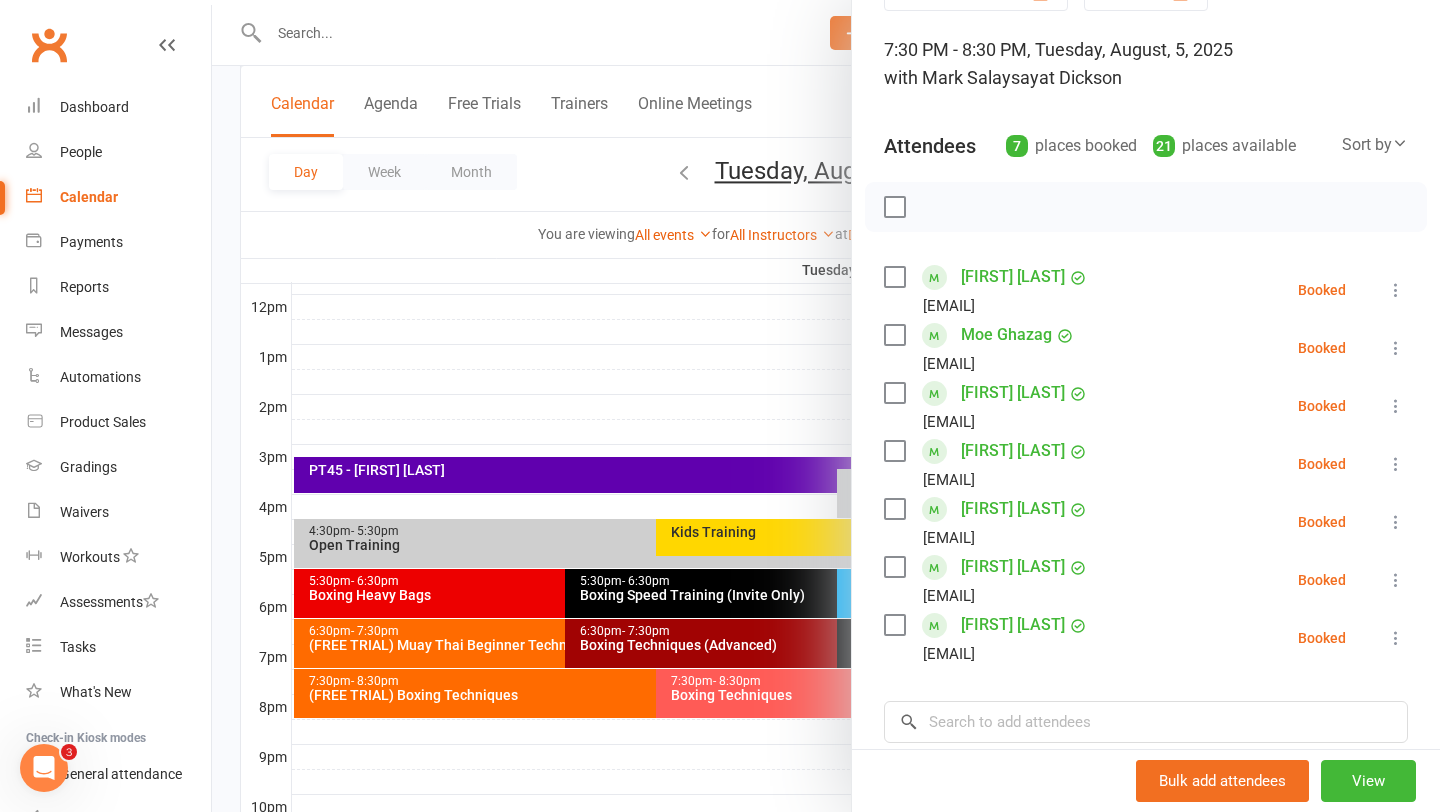 click on "[FIRST] [LAST]" at bounding box center [1013, 625] 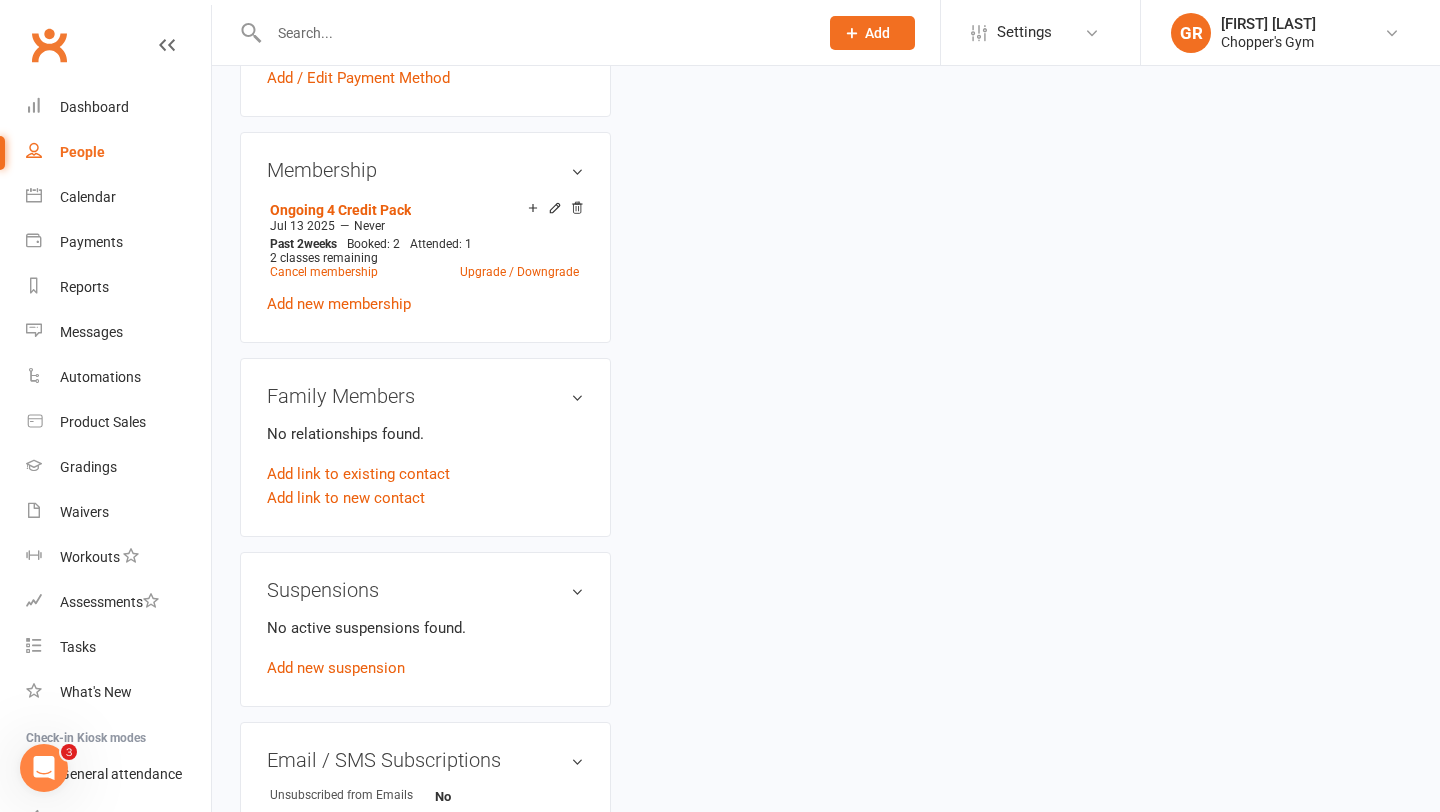 scroll, scrollTop: 0, scrollLeft: 0, axis: both 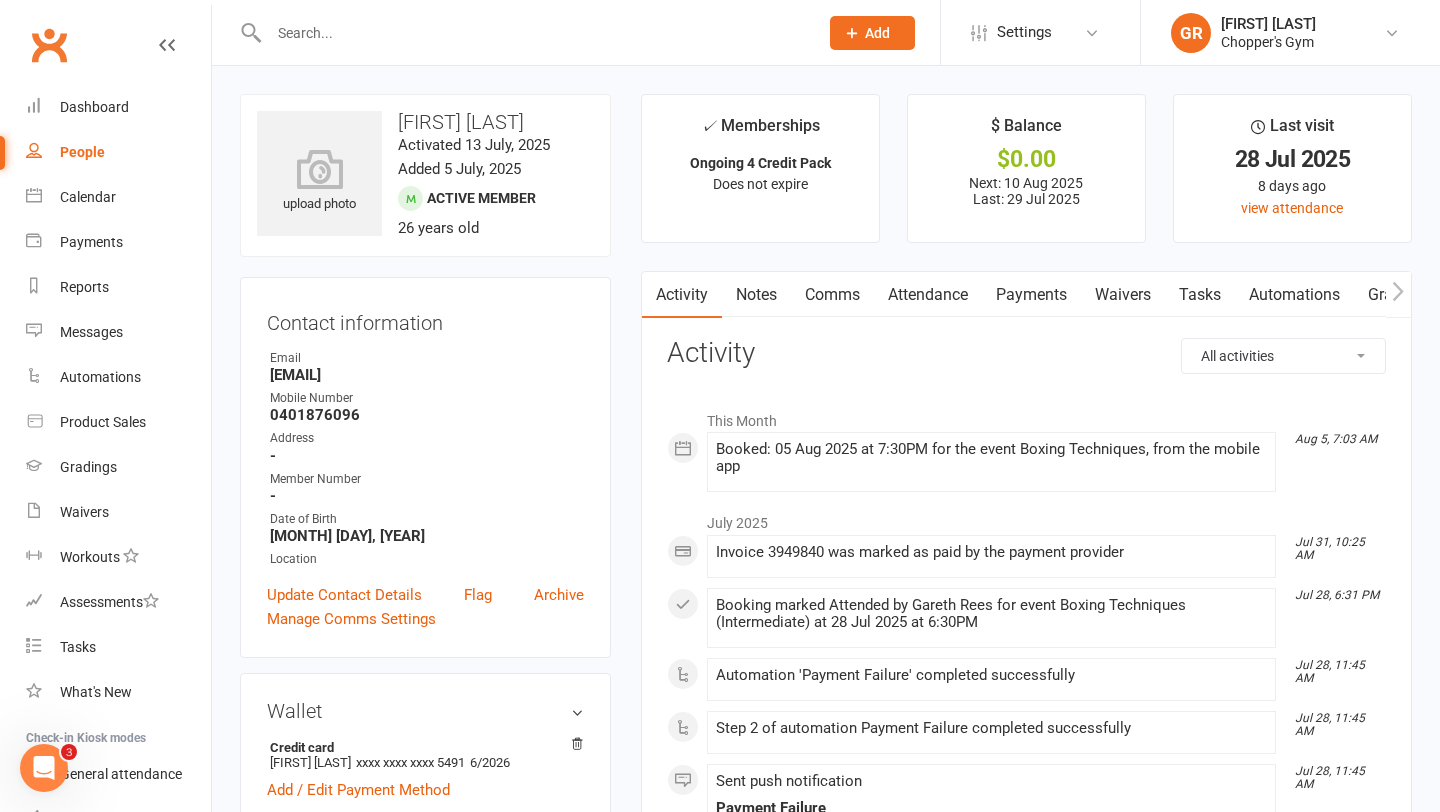 click on "Waivers" at bounding box center [1123, 295] 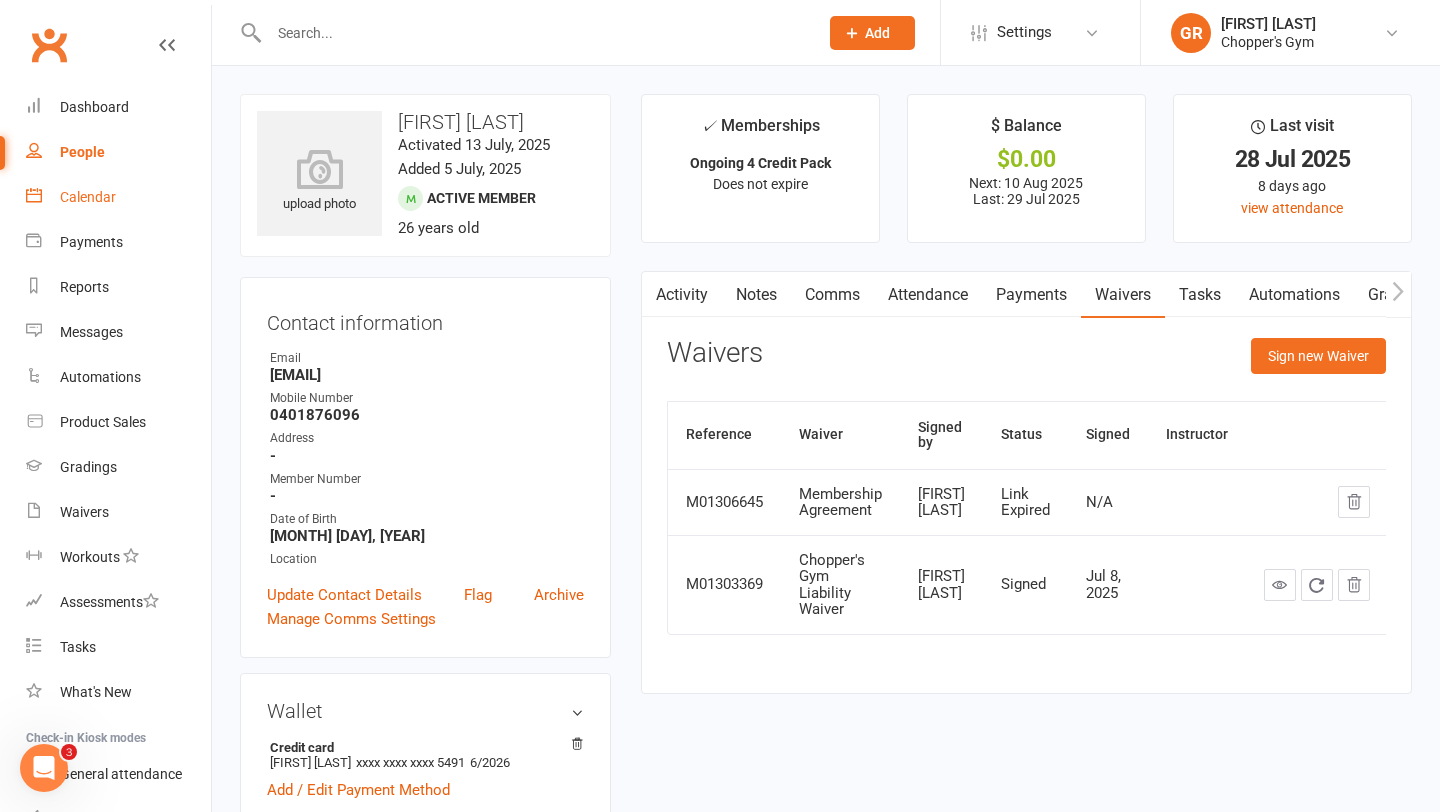 click on "Calendar" at bounding box center [88, 197] 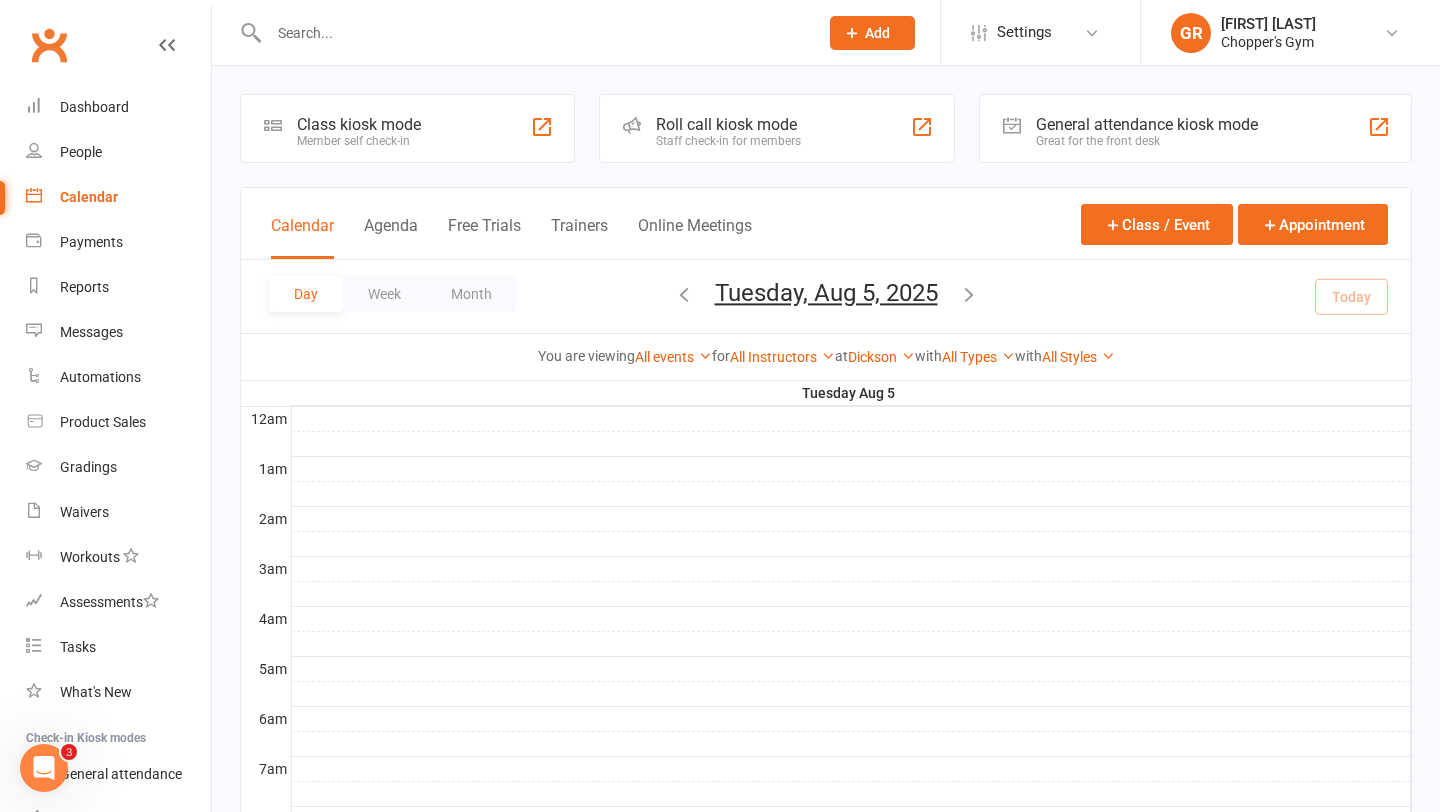 click at bounding box center (533, 33) 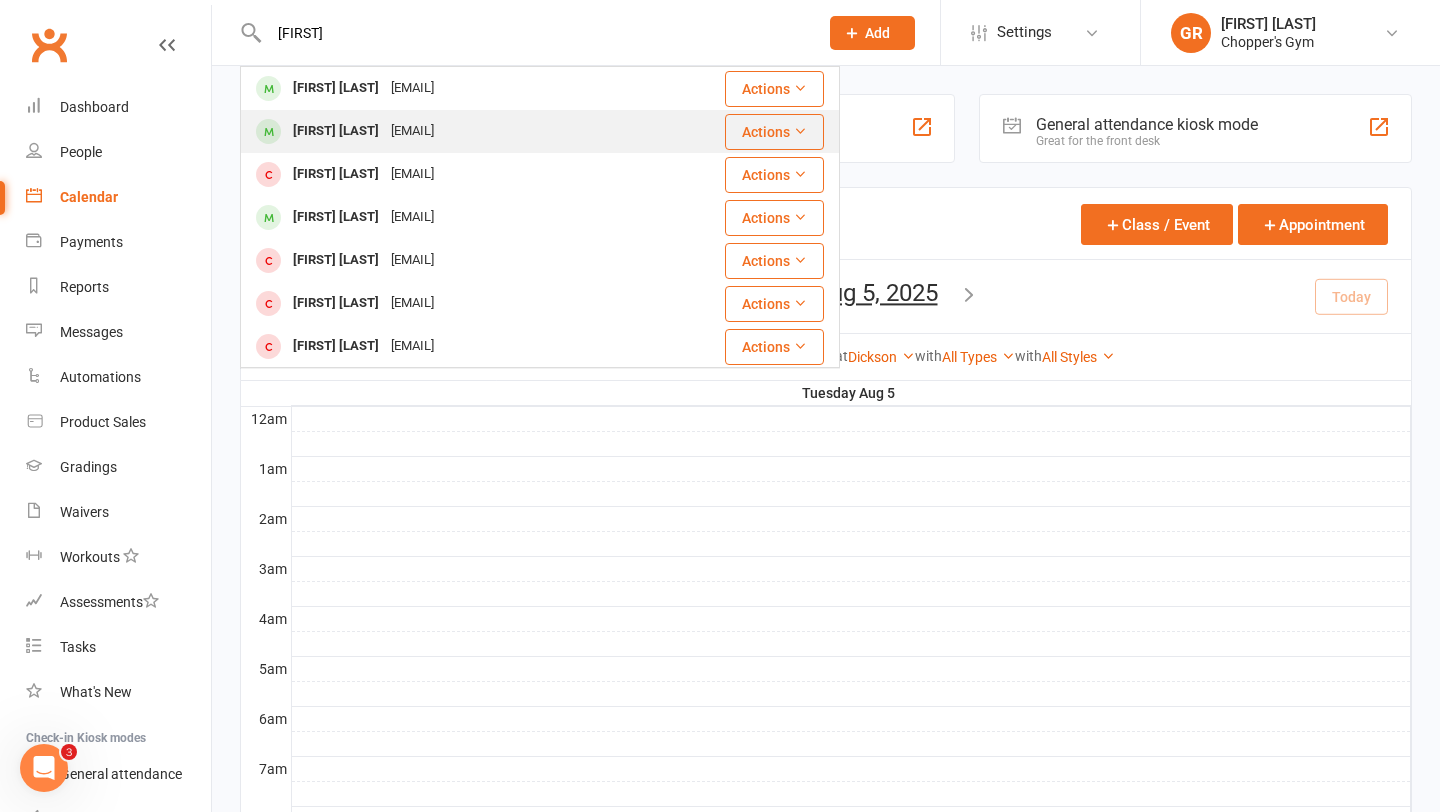 type on "ning" 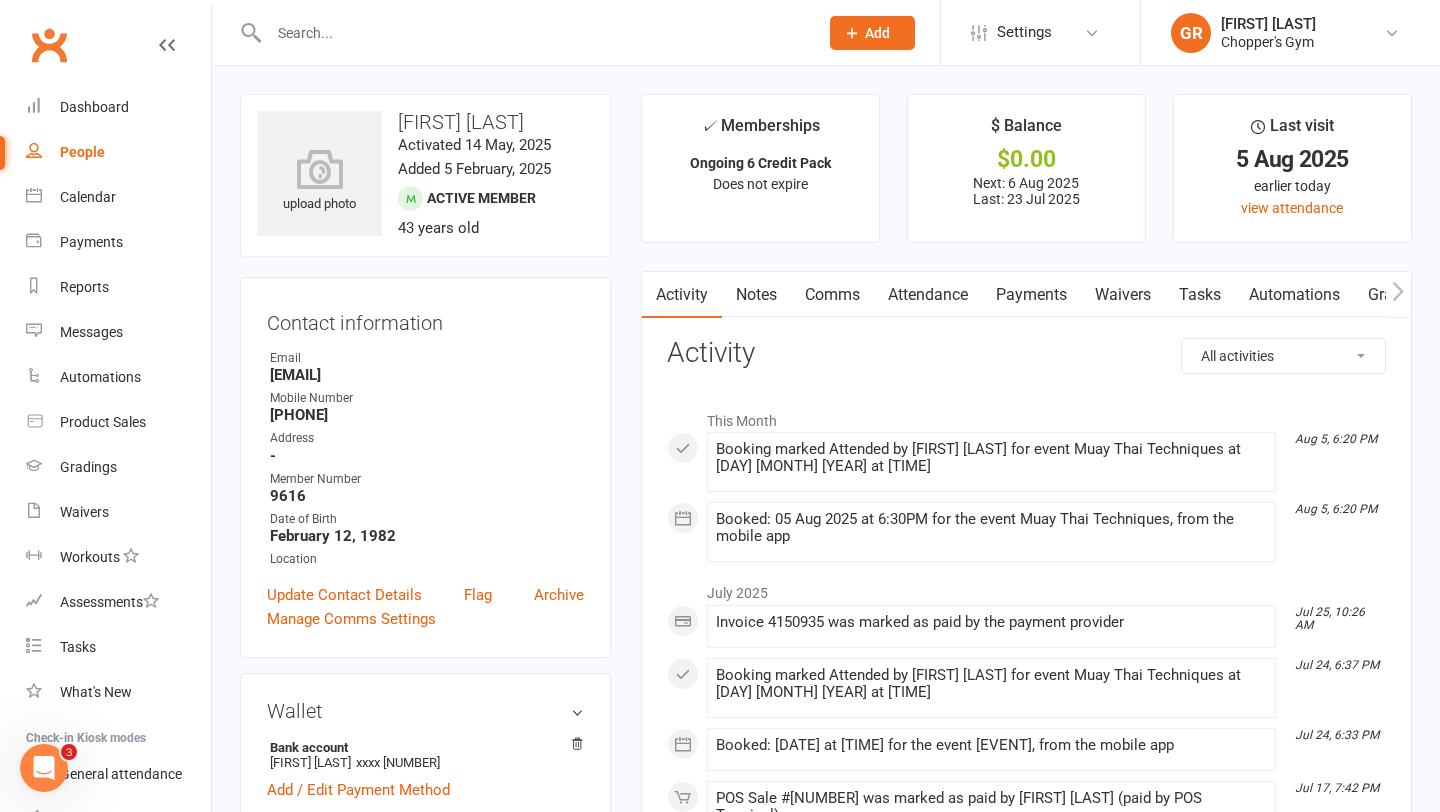 click on "Notes" at bounding box center [756, 295] 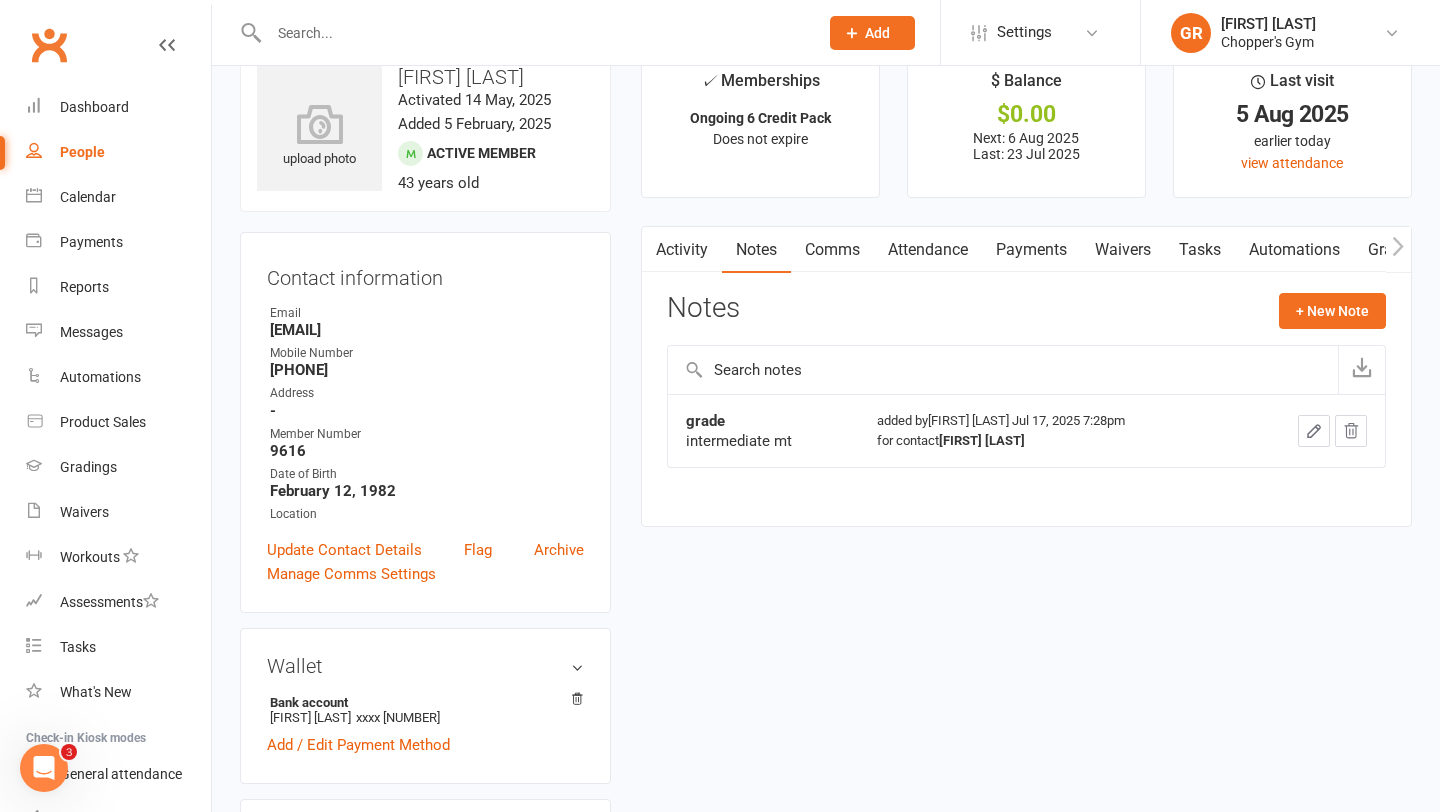 scroll, scrollTop: 49, scrollLeft: 0, axis: vertical 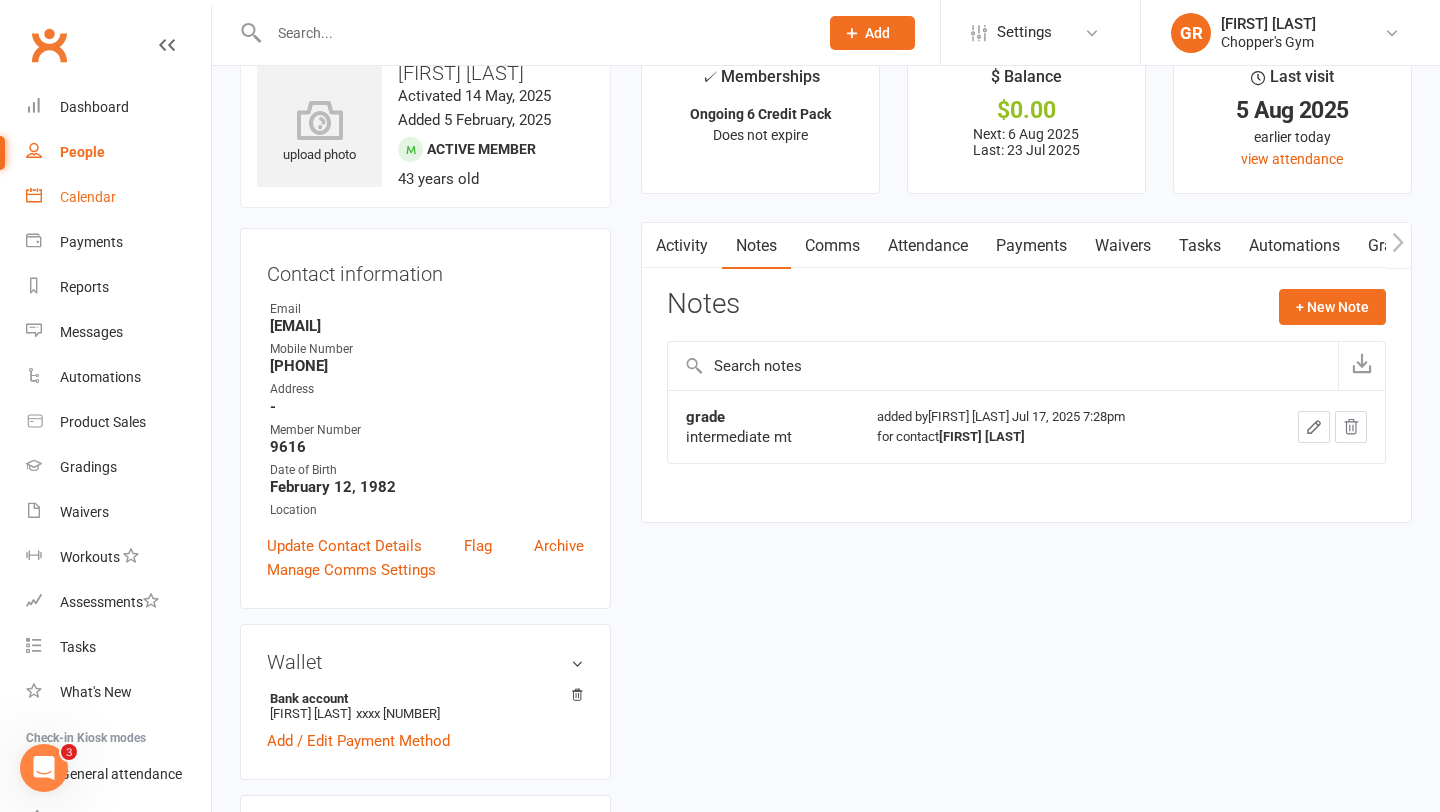 click on "Calendar" at bounding box center (118, 197) 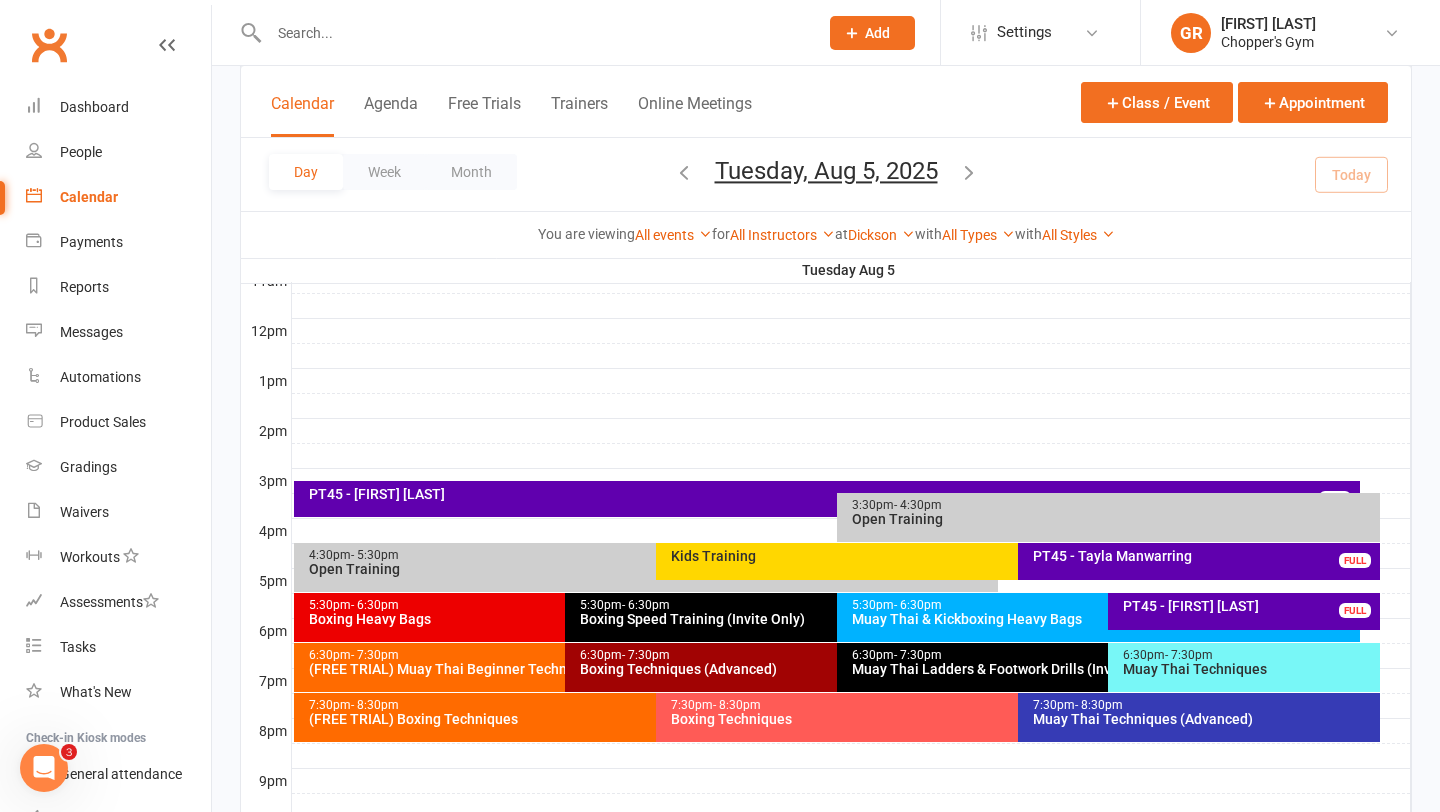 scroll, scrollTop: 756, scrollLeft: 0, axis: vertical 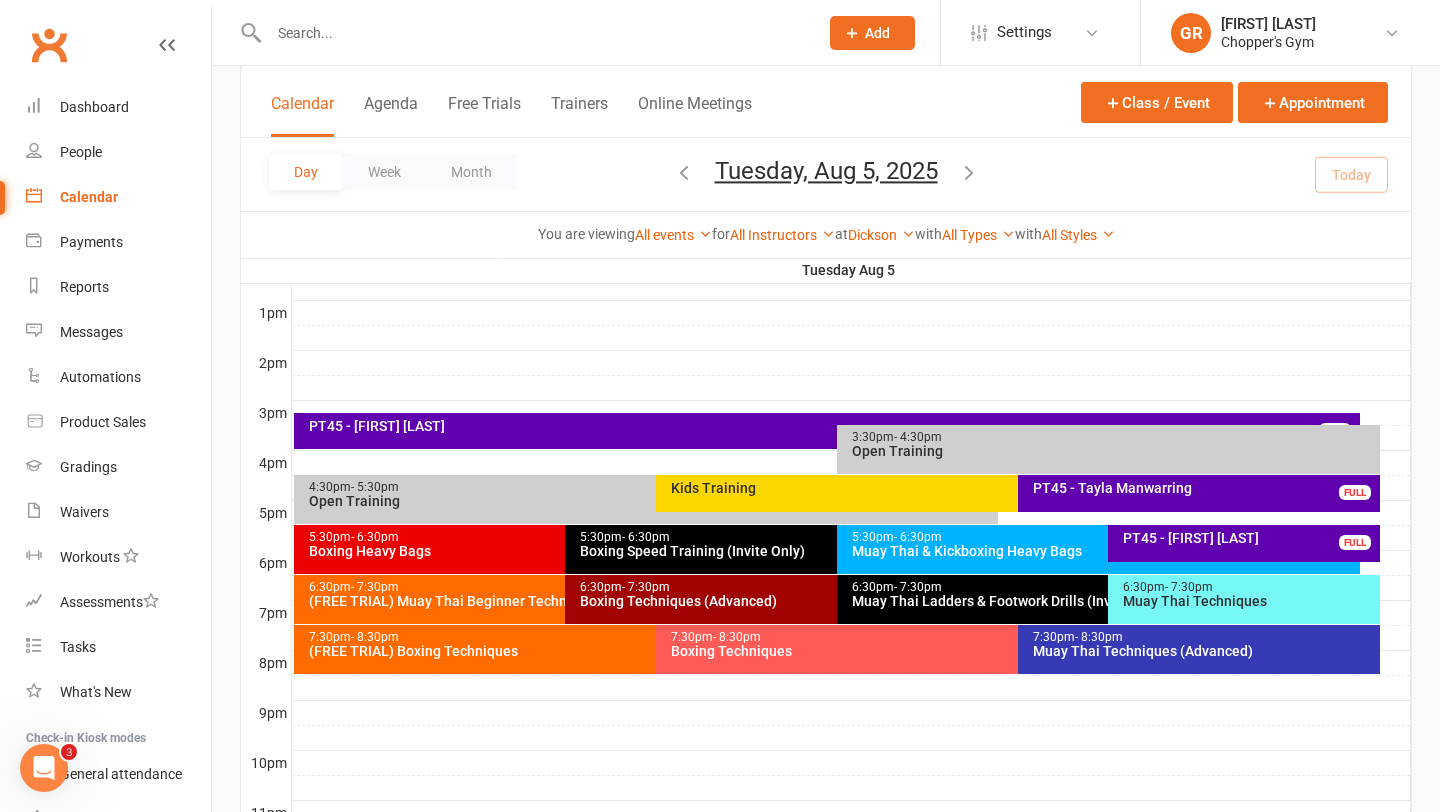 click on "PT45 - Tayla Manwarring" at bounding box center [1204, 488] 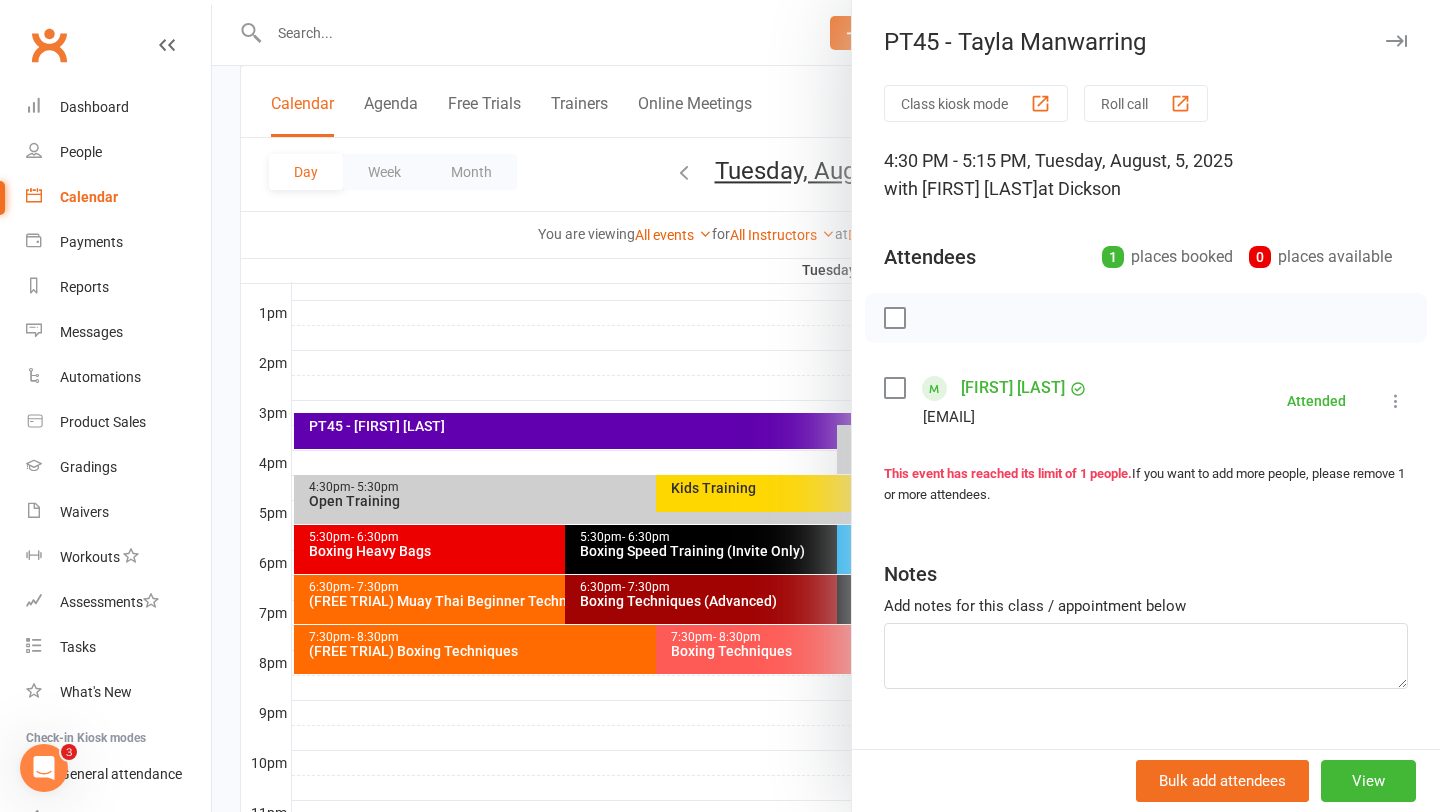 click at bounding box center (826, 406) 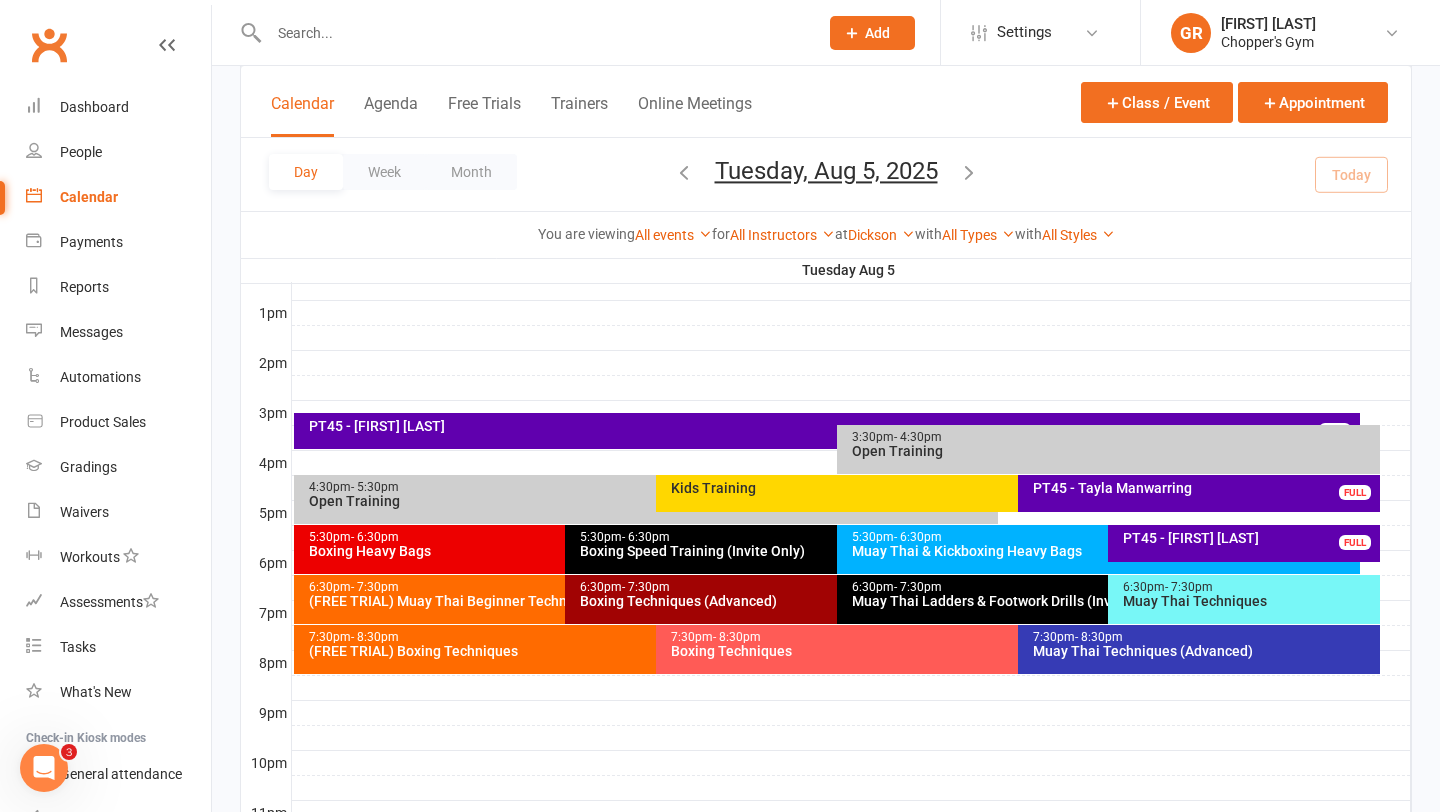 click at bounding box center [533, 33] 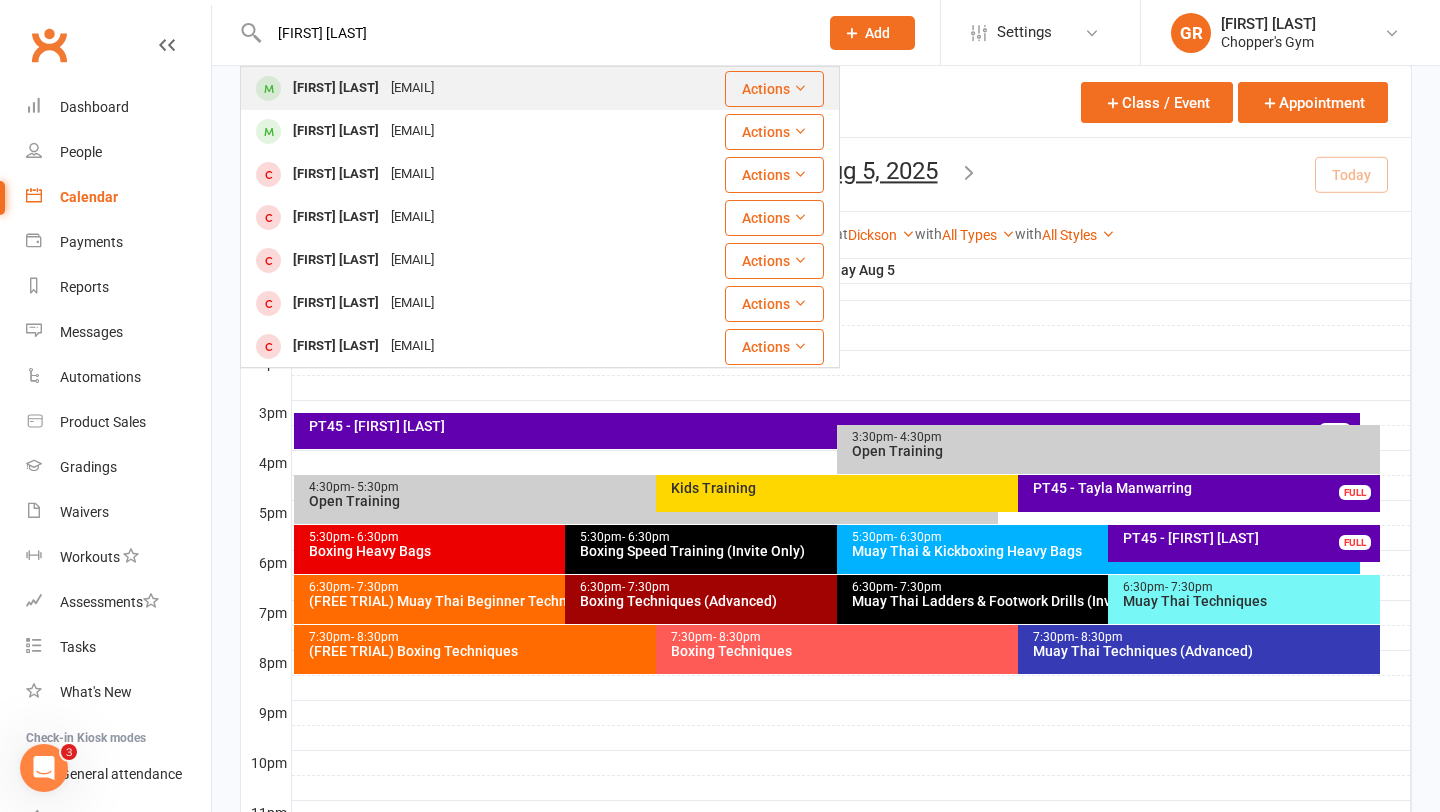 type on "bailey mc" 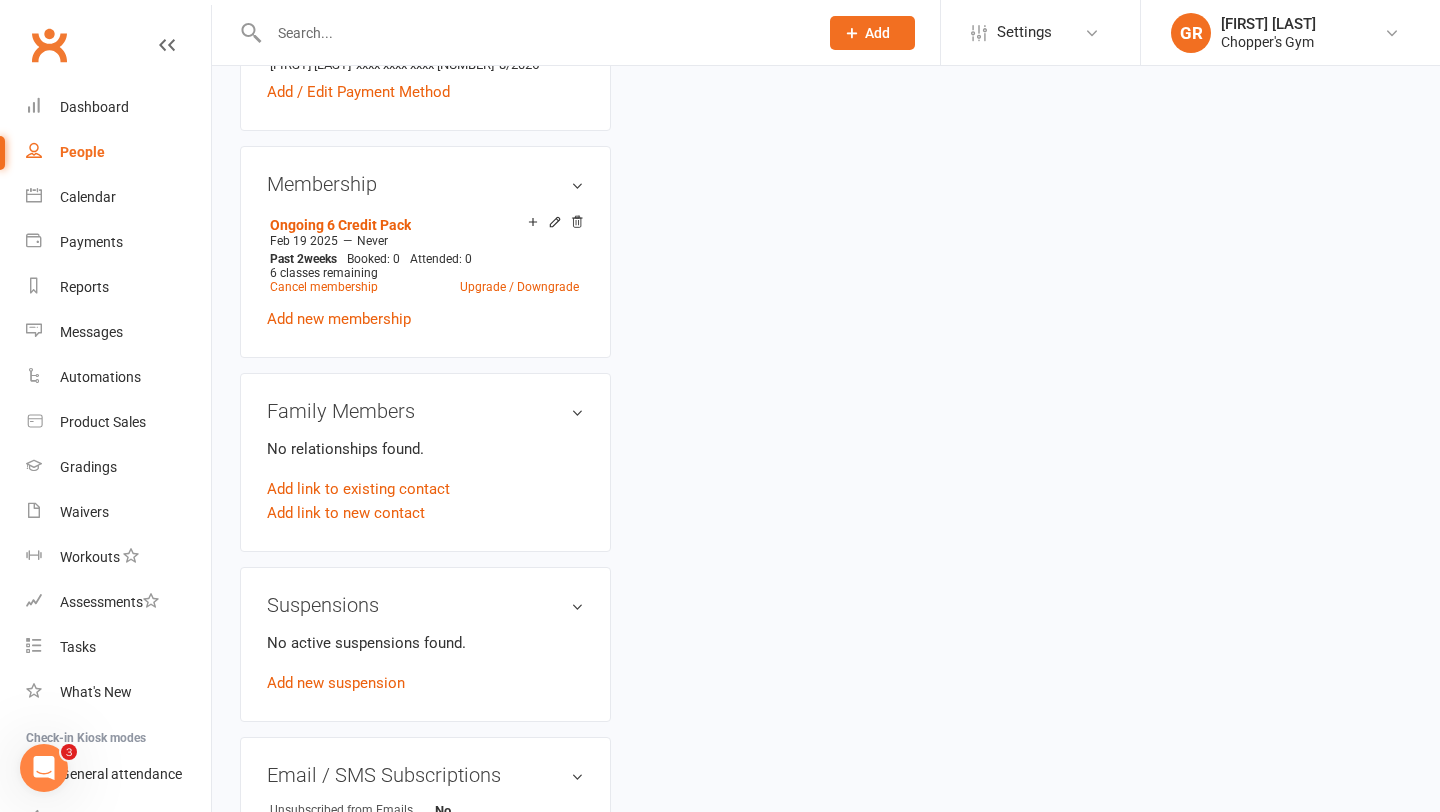 scroll, scrollTop: 0, scrollLeft: 0, axis: both 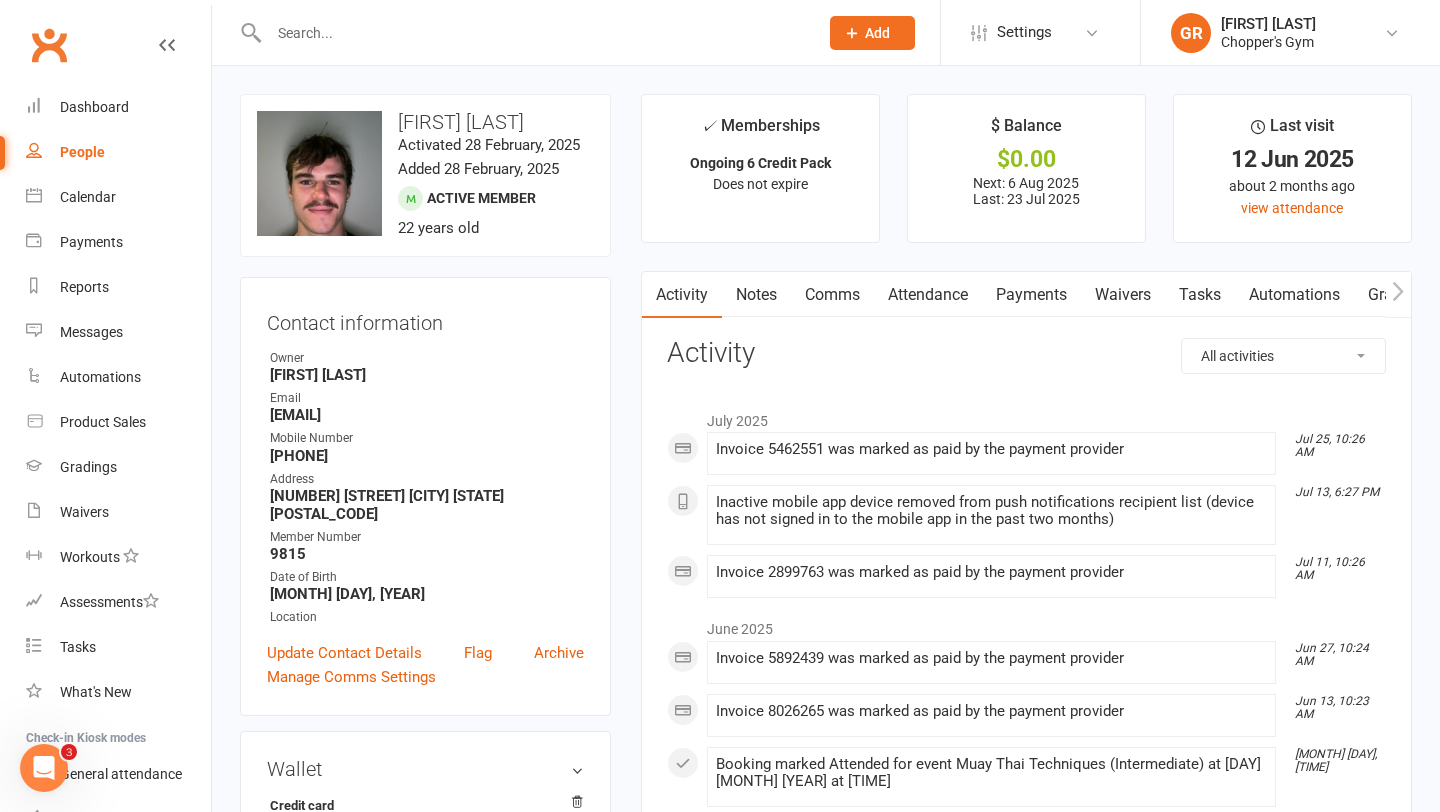 click on "Notes" at bounding box center (756, 295) 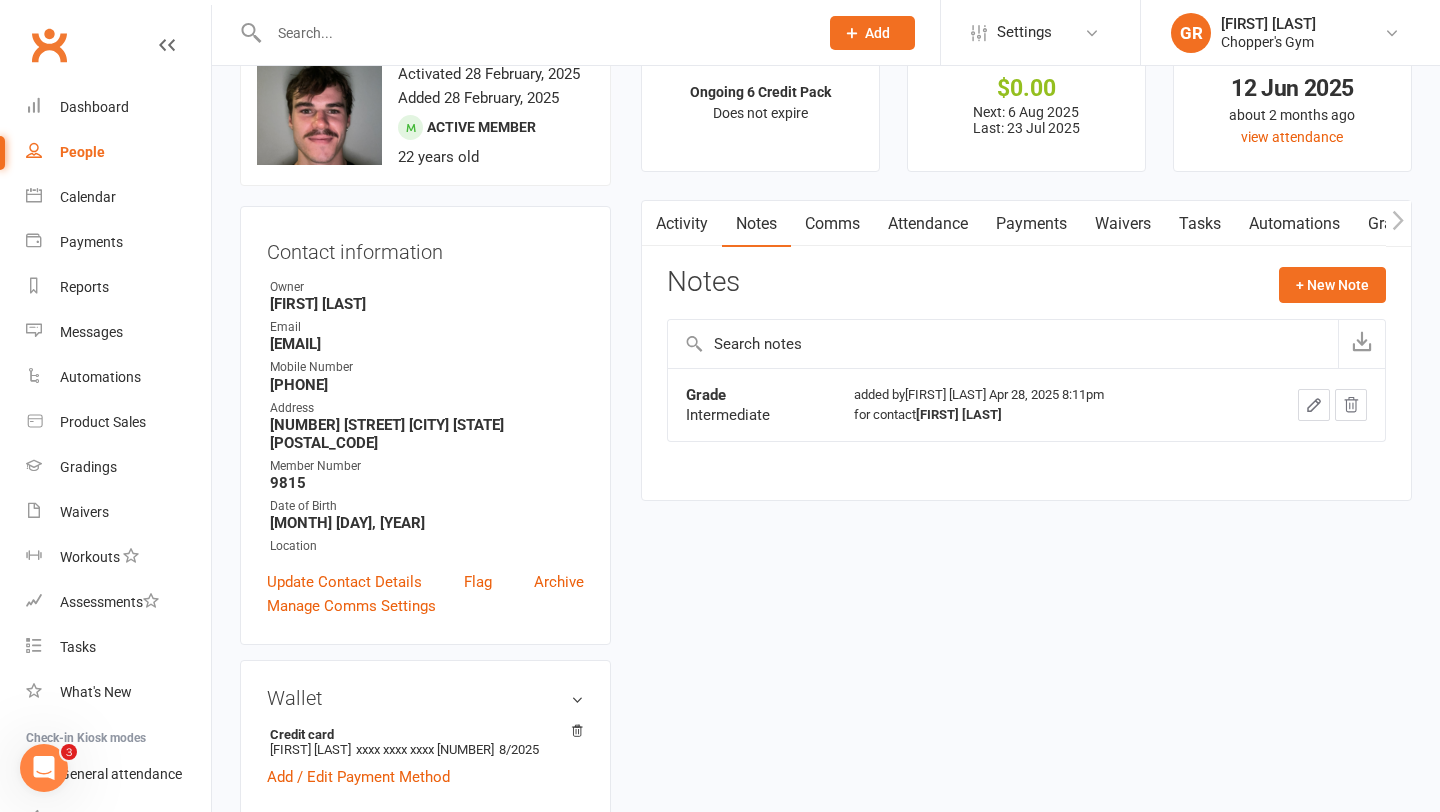 scroll, scrollTop: 72, scrollLeft: 0, axis: vertical 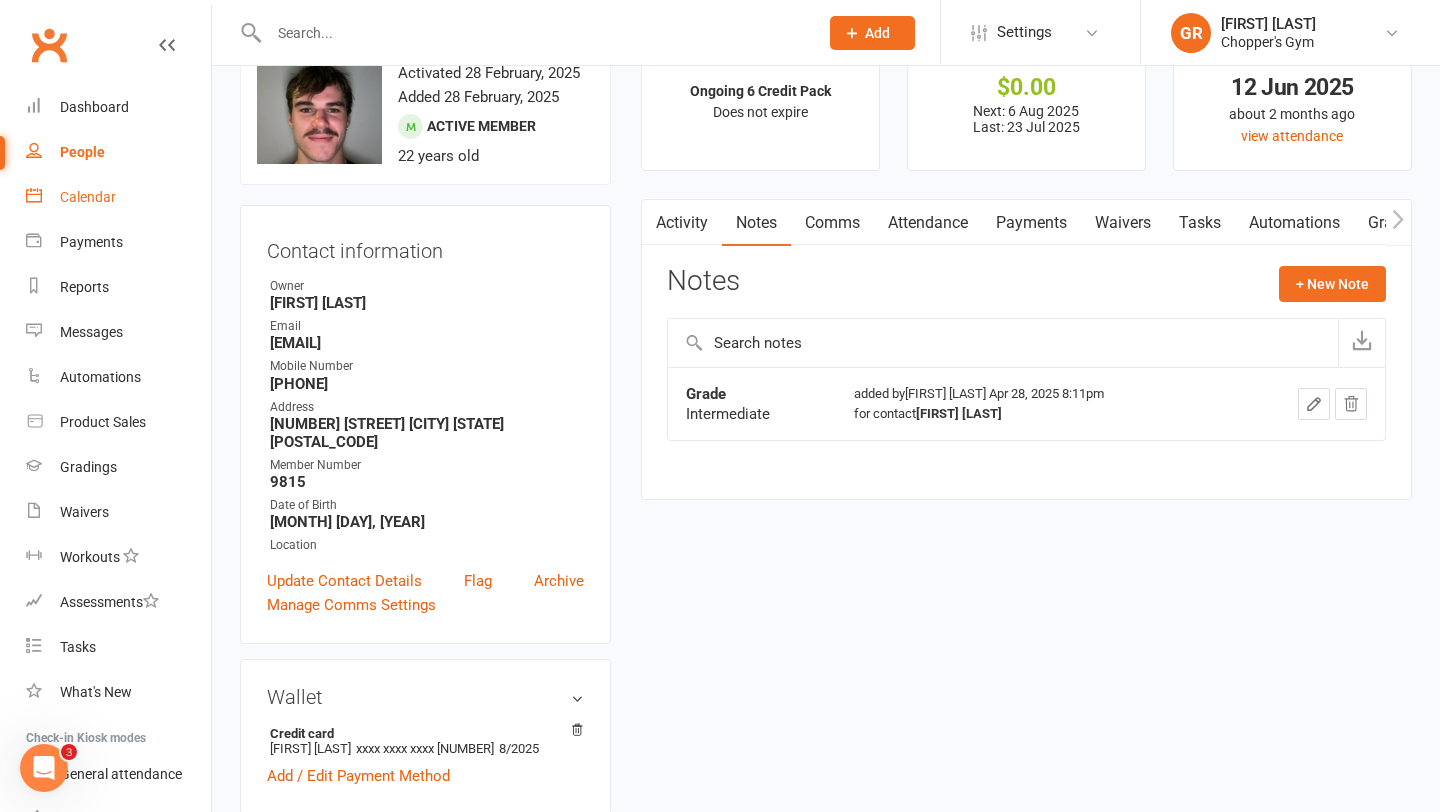 click on "Calendar" at bounding box center (88, 197) 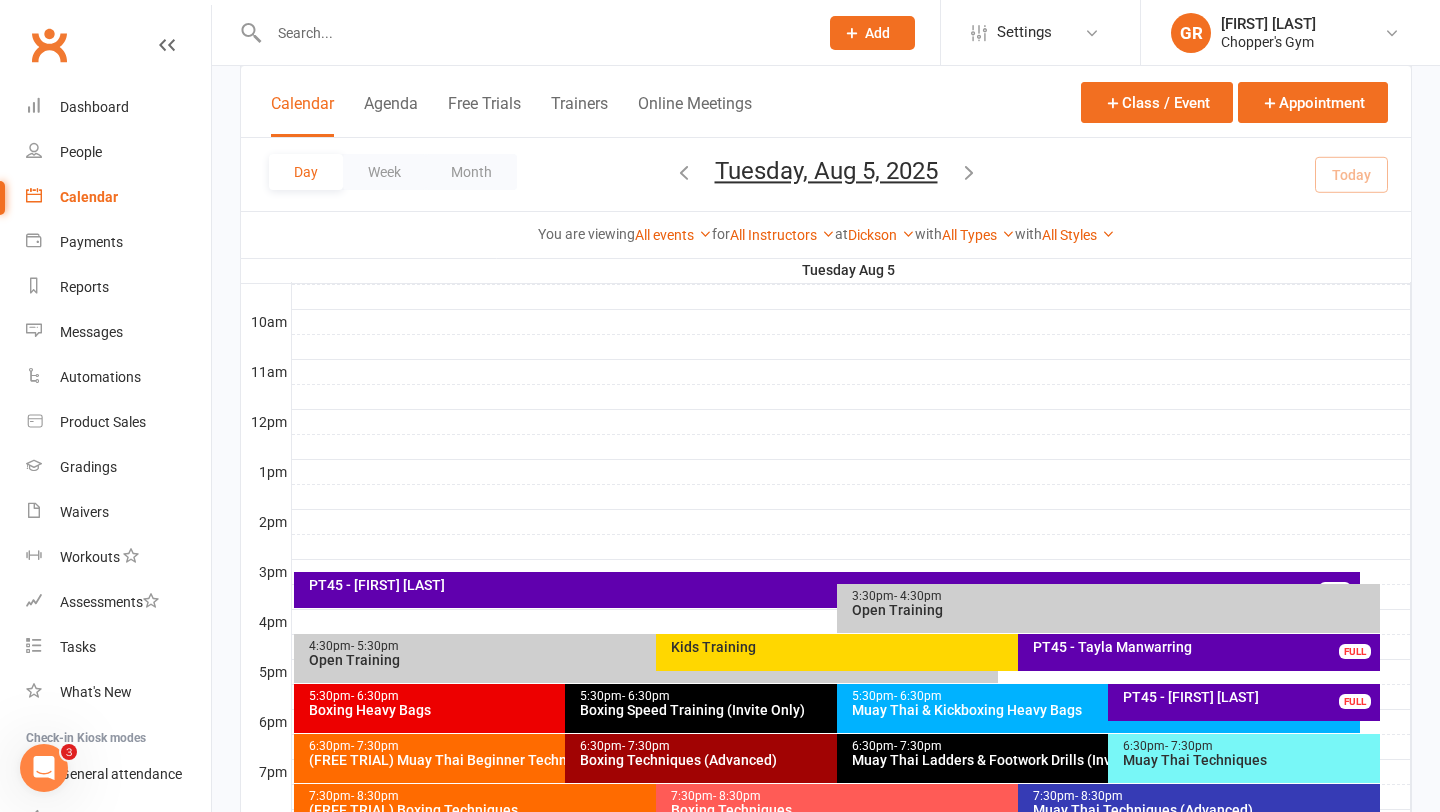 scroll, scrollTop: 852, scrollLeft: 0, axis: vertical 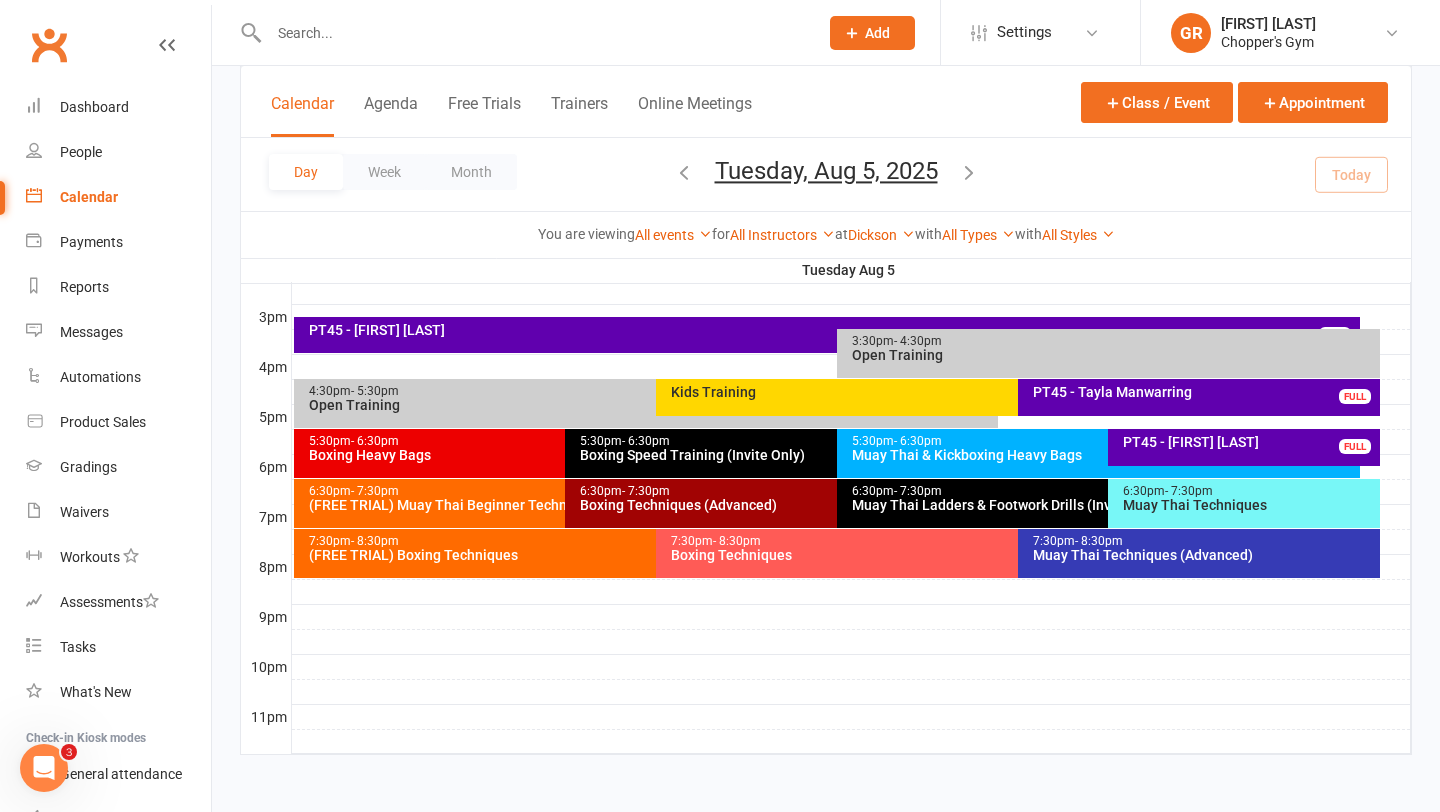click on "Boxing Techniques" at bounding box center (1013, 555) 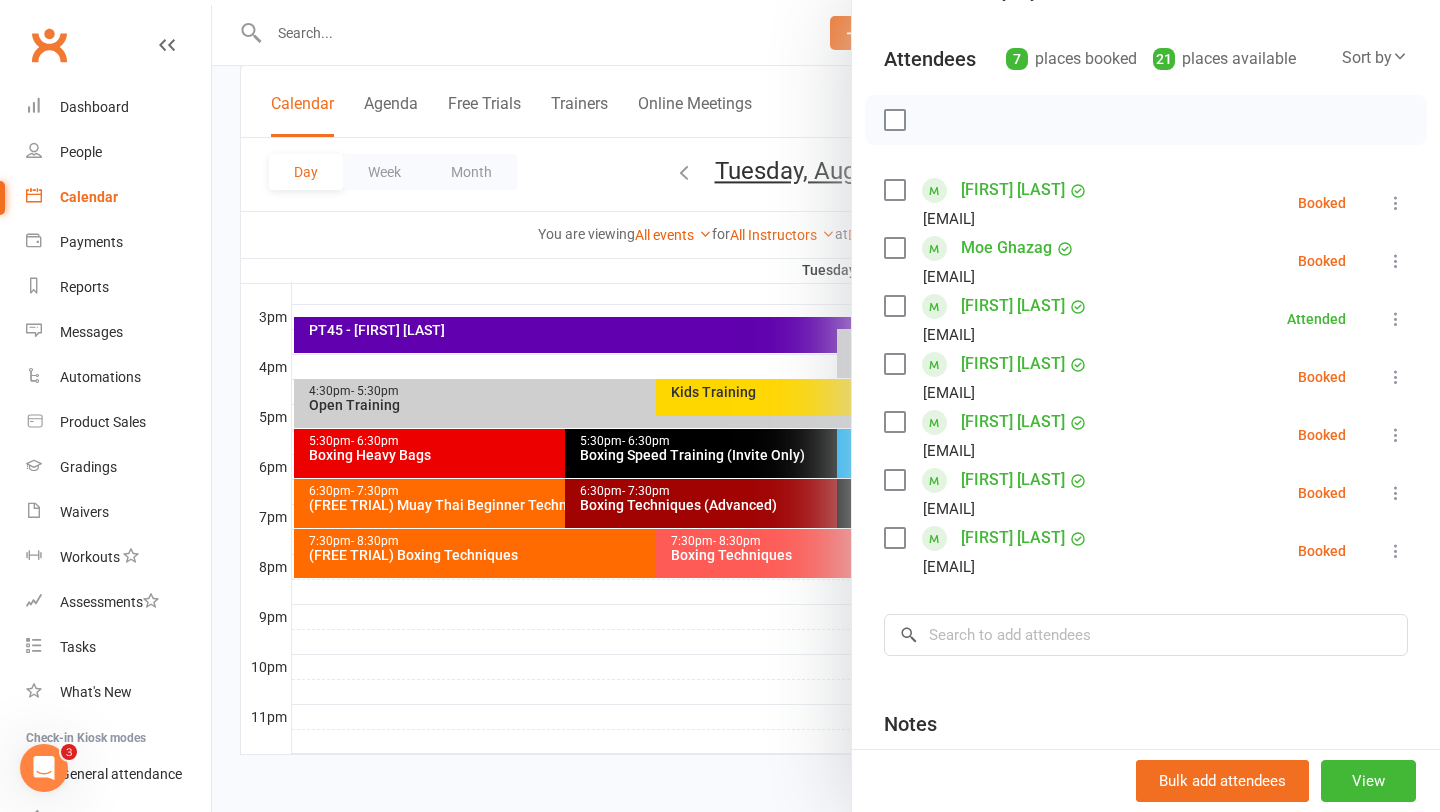 scroll, scrollTop: 205, scrollLeft: 0, axis: vertical 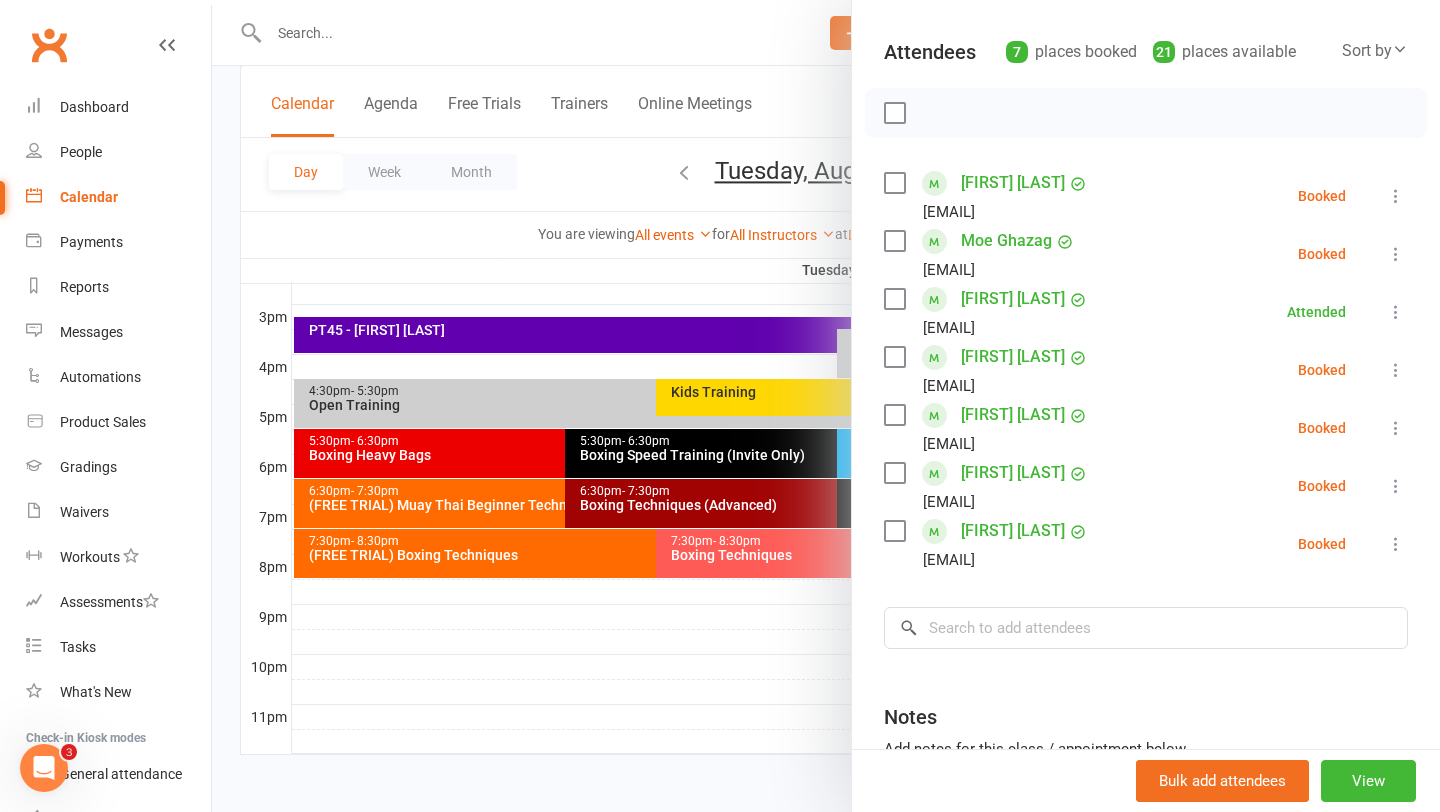 click at bounding box center [826, 406] 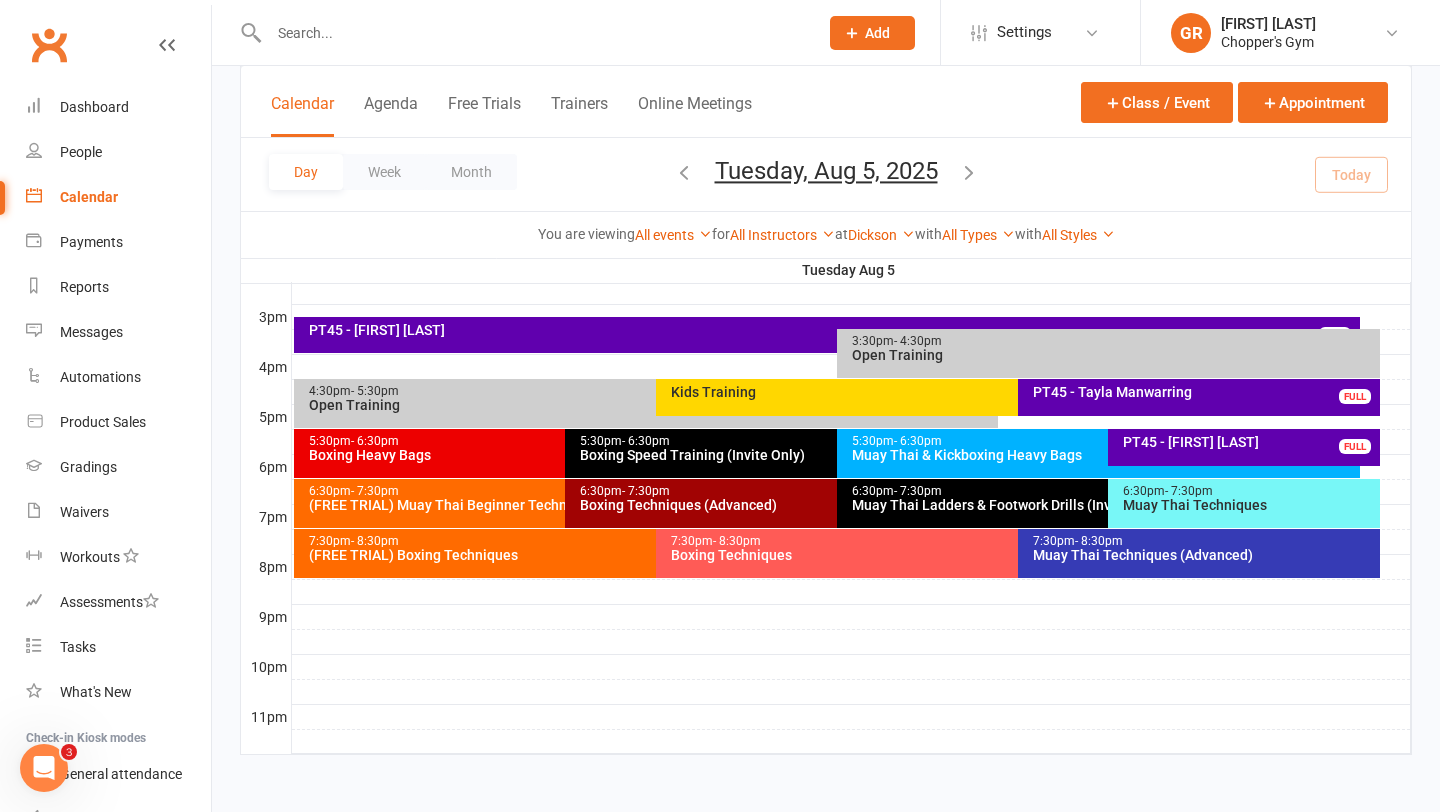 click on "(FREE TRIAL)  Boxing Techniques" at bounding box center (651, 555) 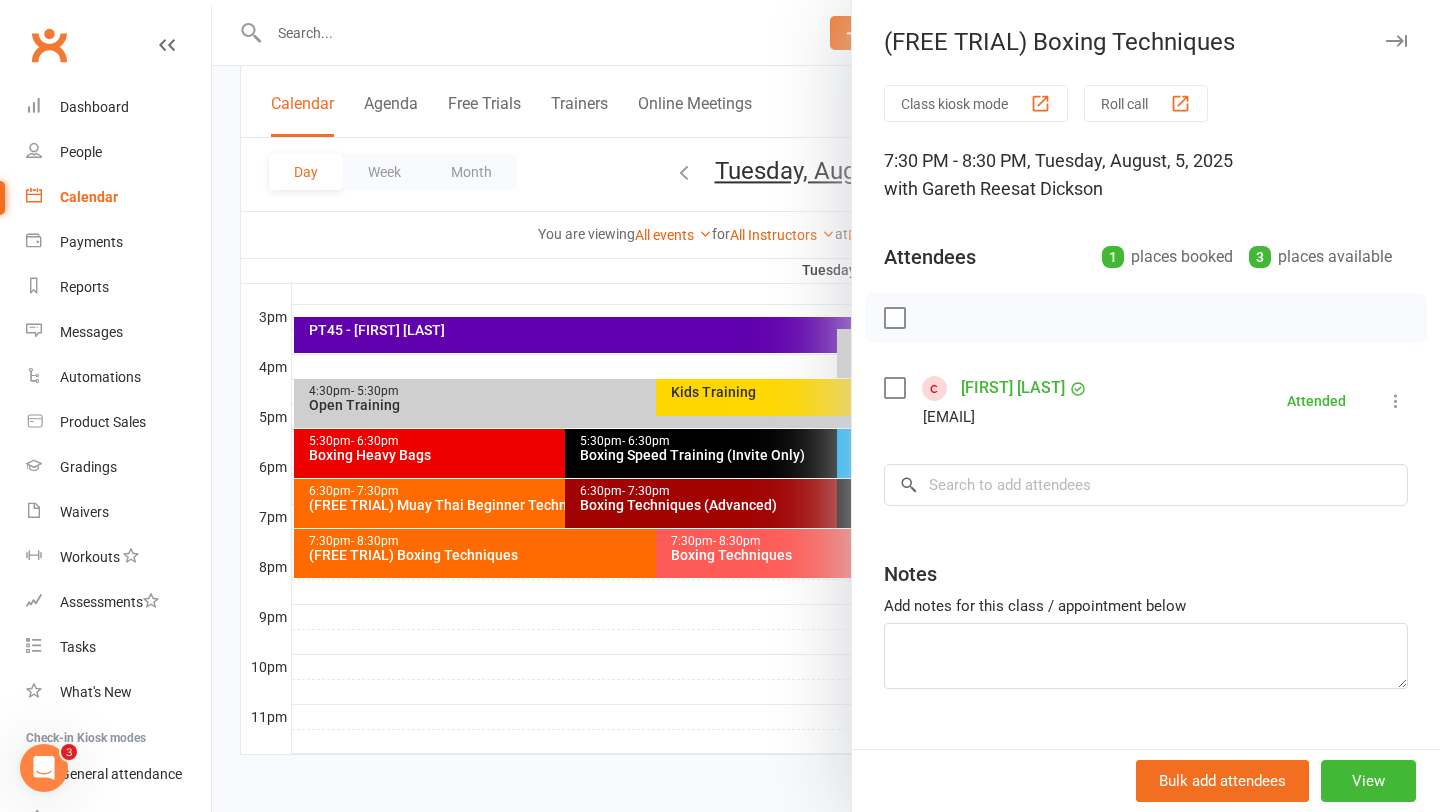 click at bounding box center (826, 406) 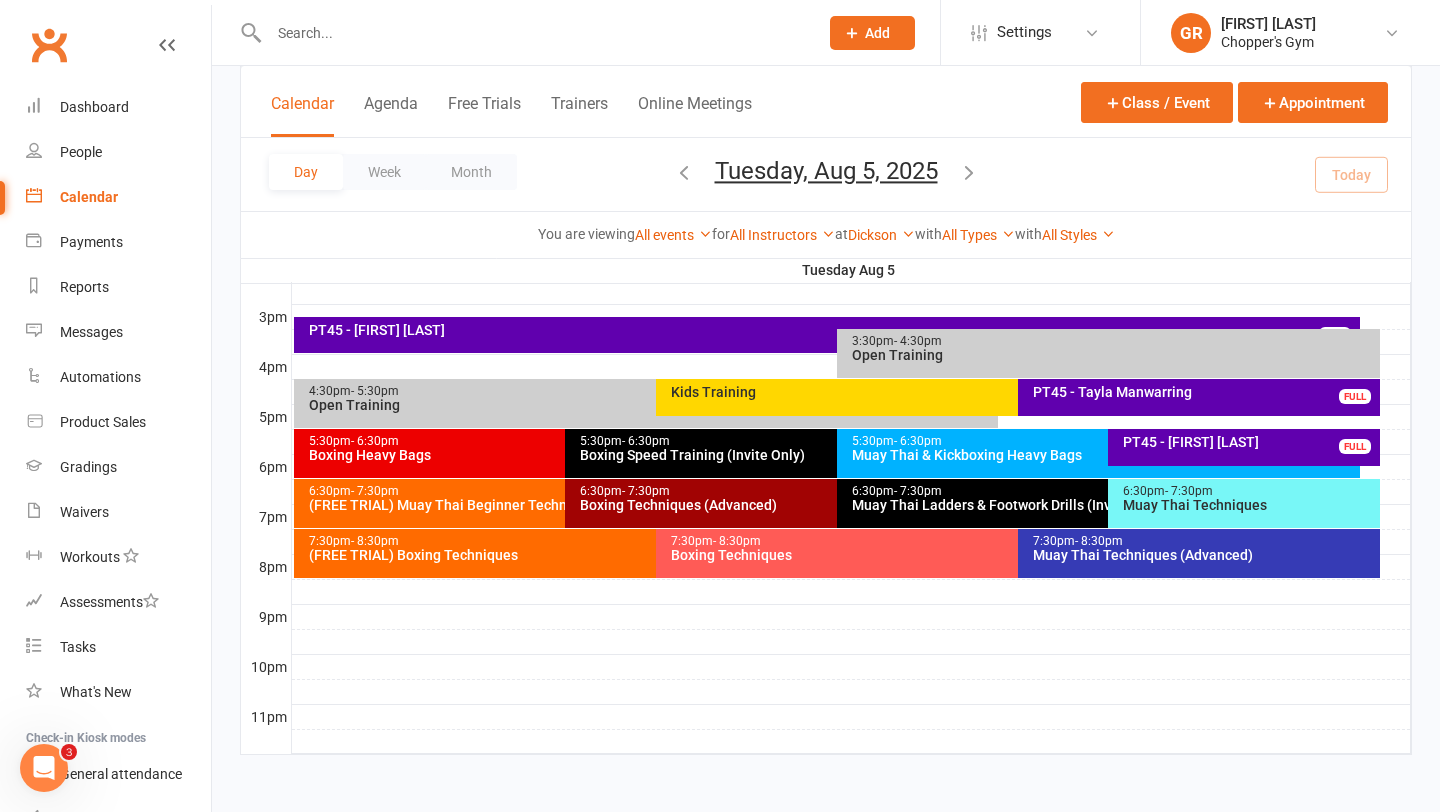 click on "Boxing Techniques" at bounding box center [1013, 555] 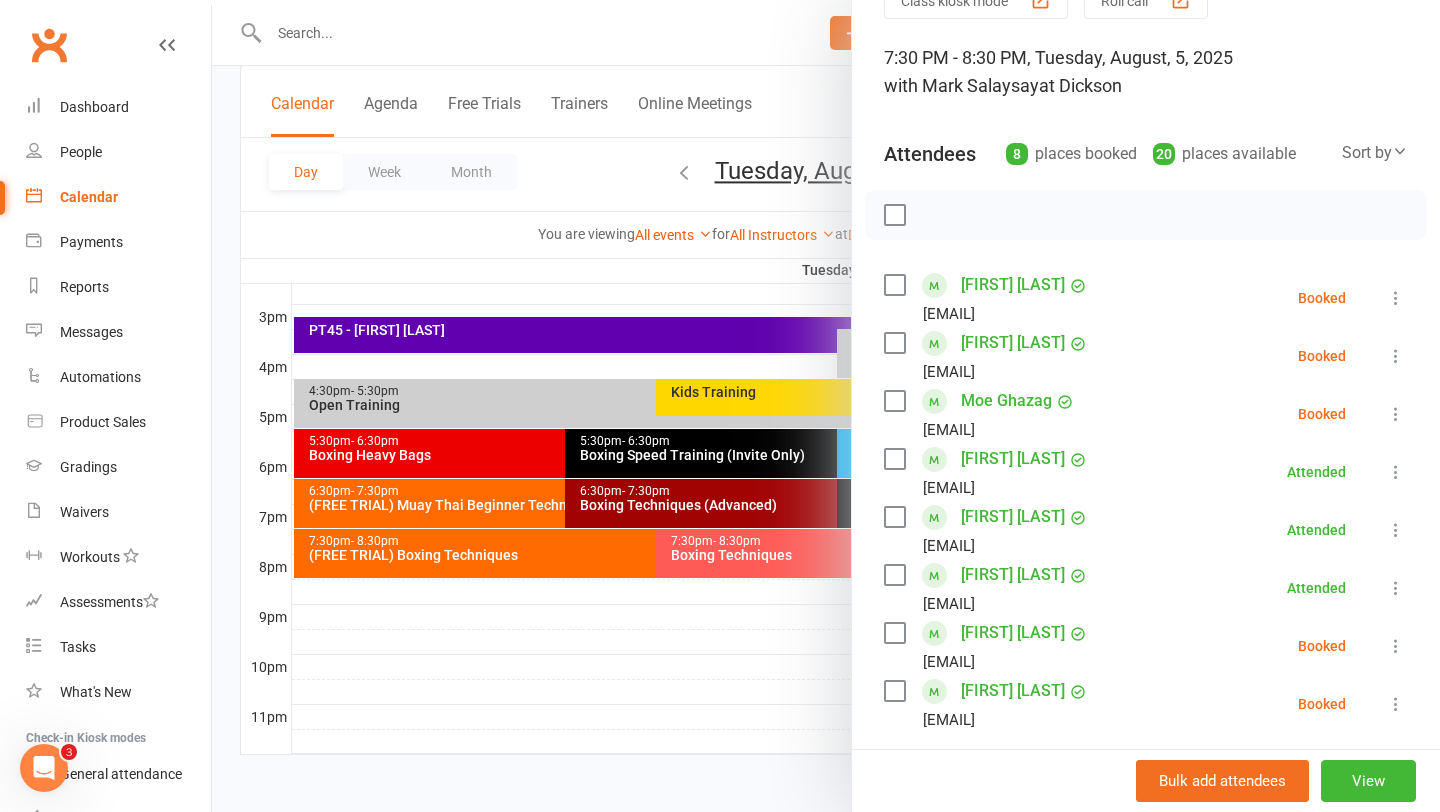 scroll, scrollTop: 104, scrollLeft: 0, axis: vertical 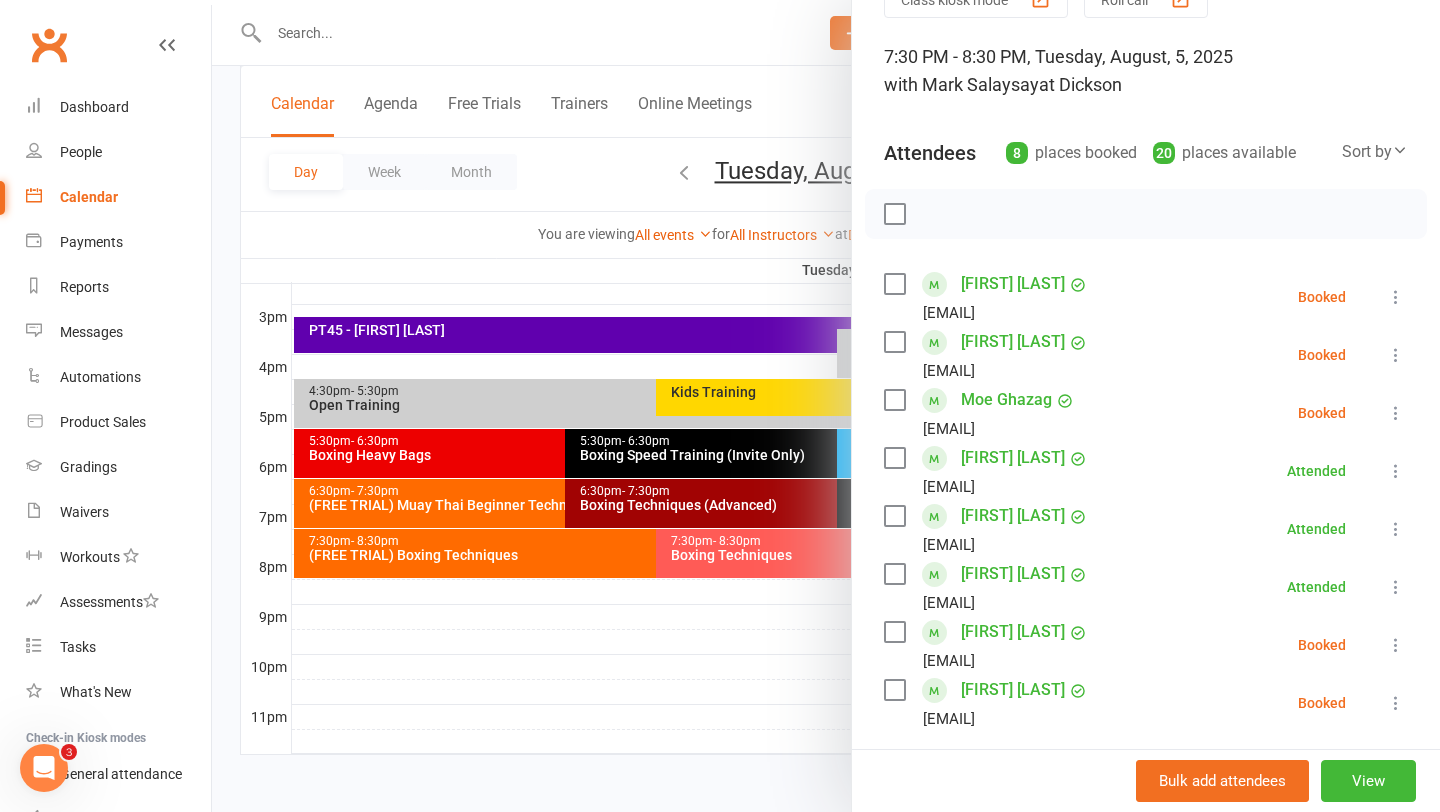 click at bounding box center [894, 342] 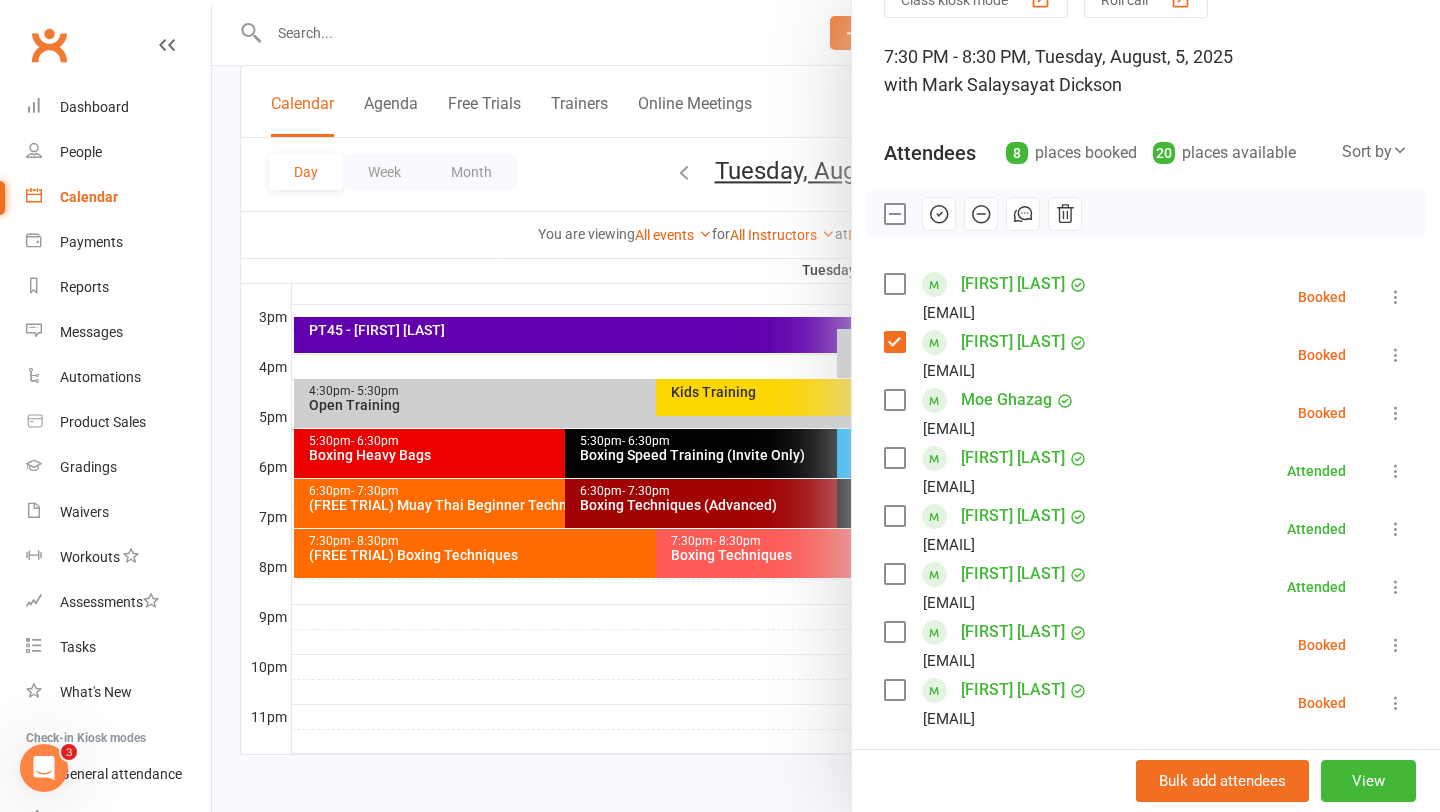 click on "aidanc-d@hotmail.com" at bounding box center (990, 371) 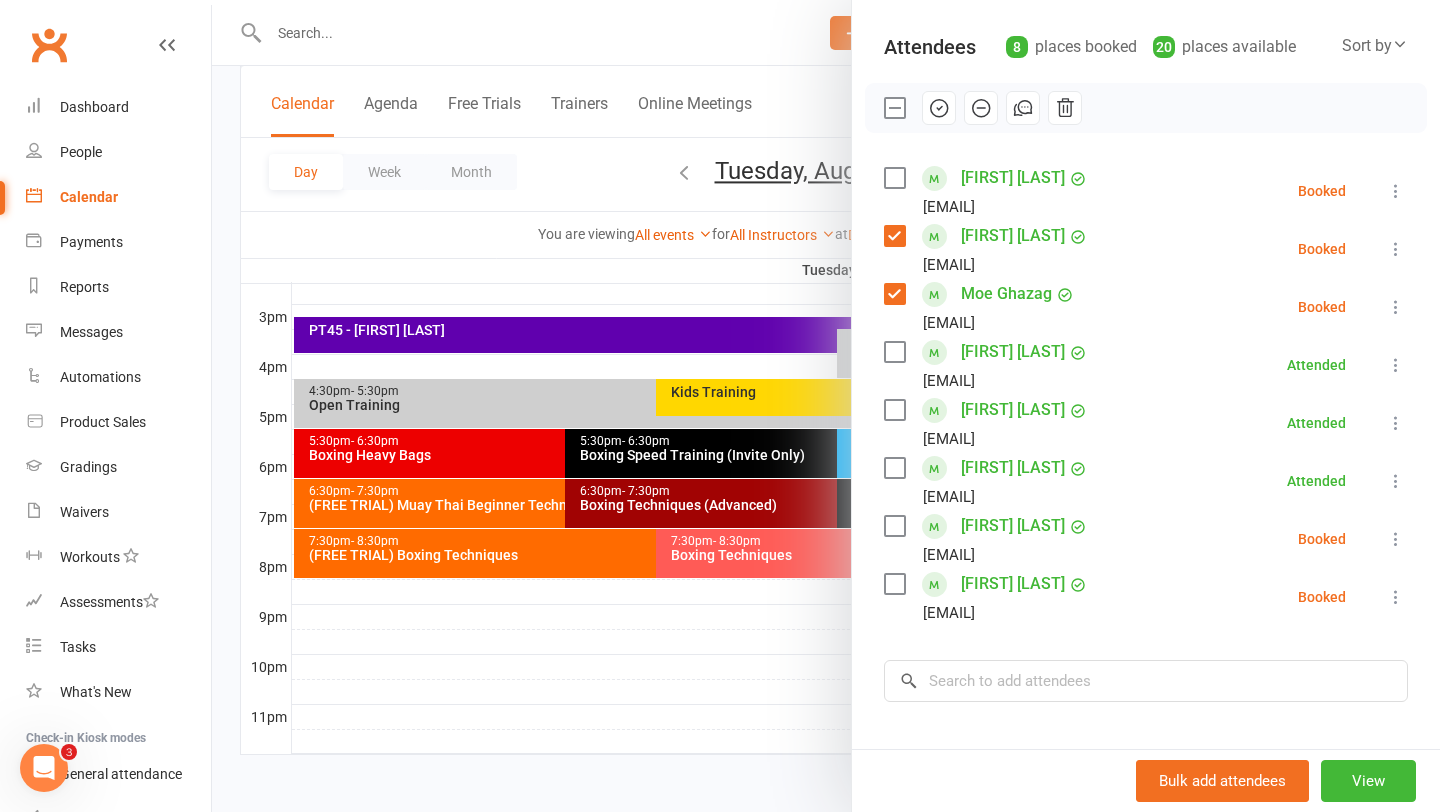 scroll, scrollTop: 215, scrollLeft: 0, axis: vertical 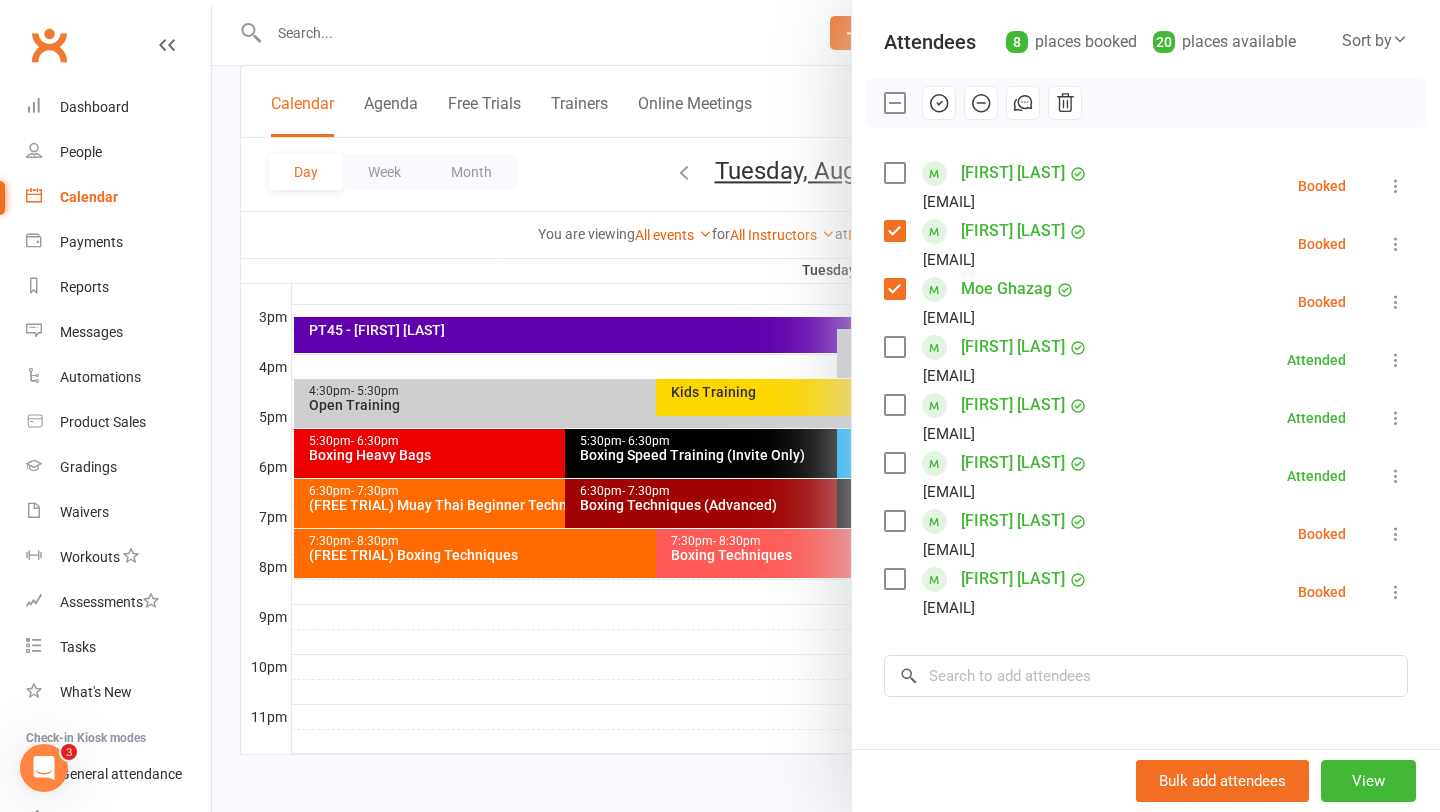 click at bounding box center [894, 521] 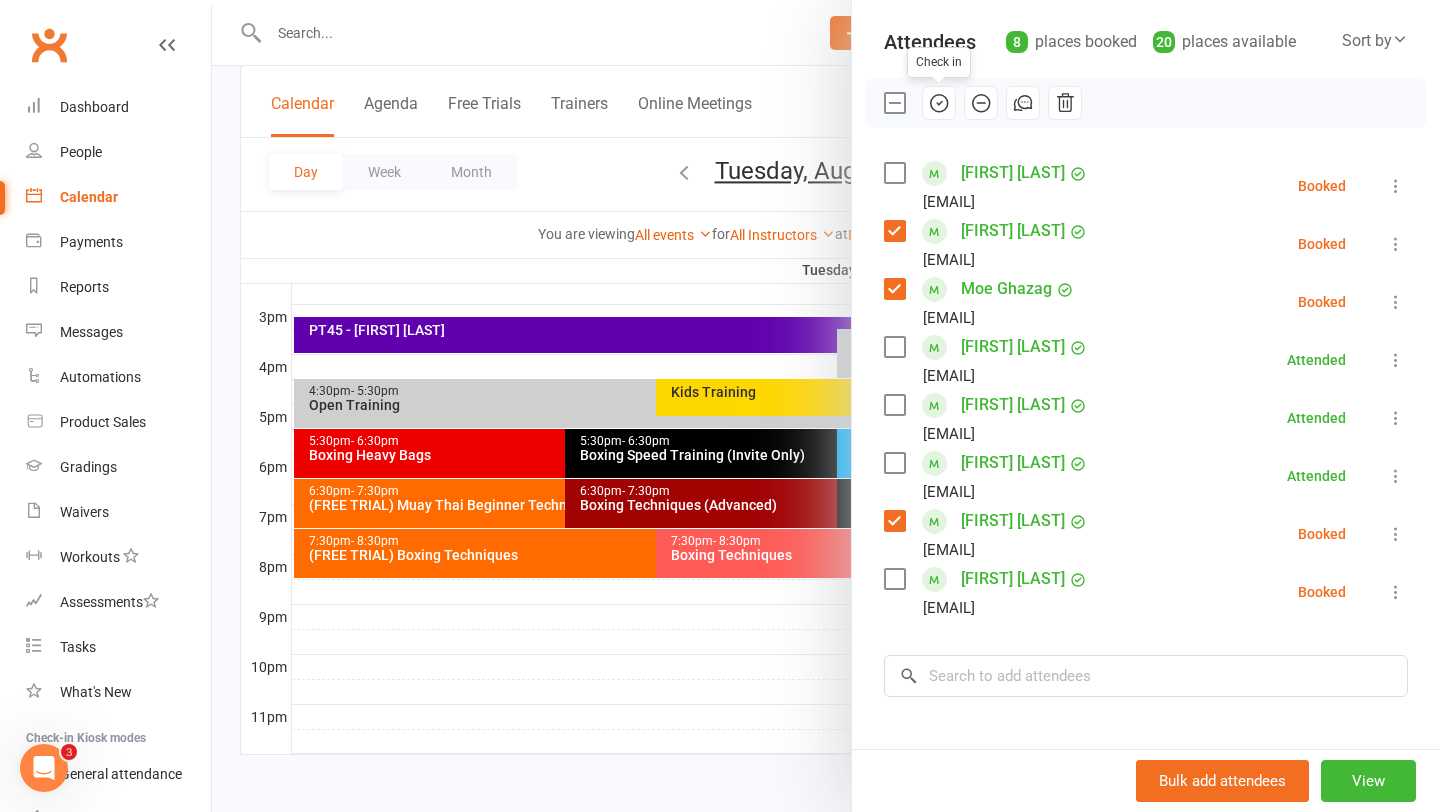 click 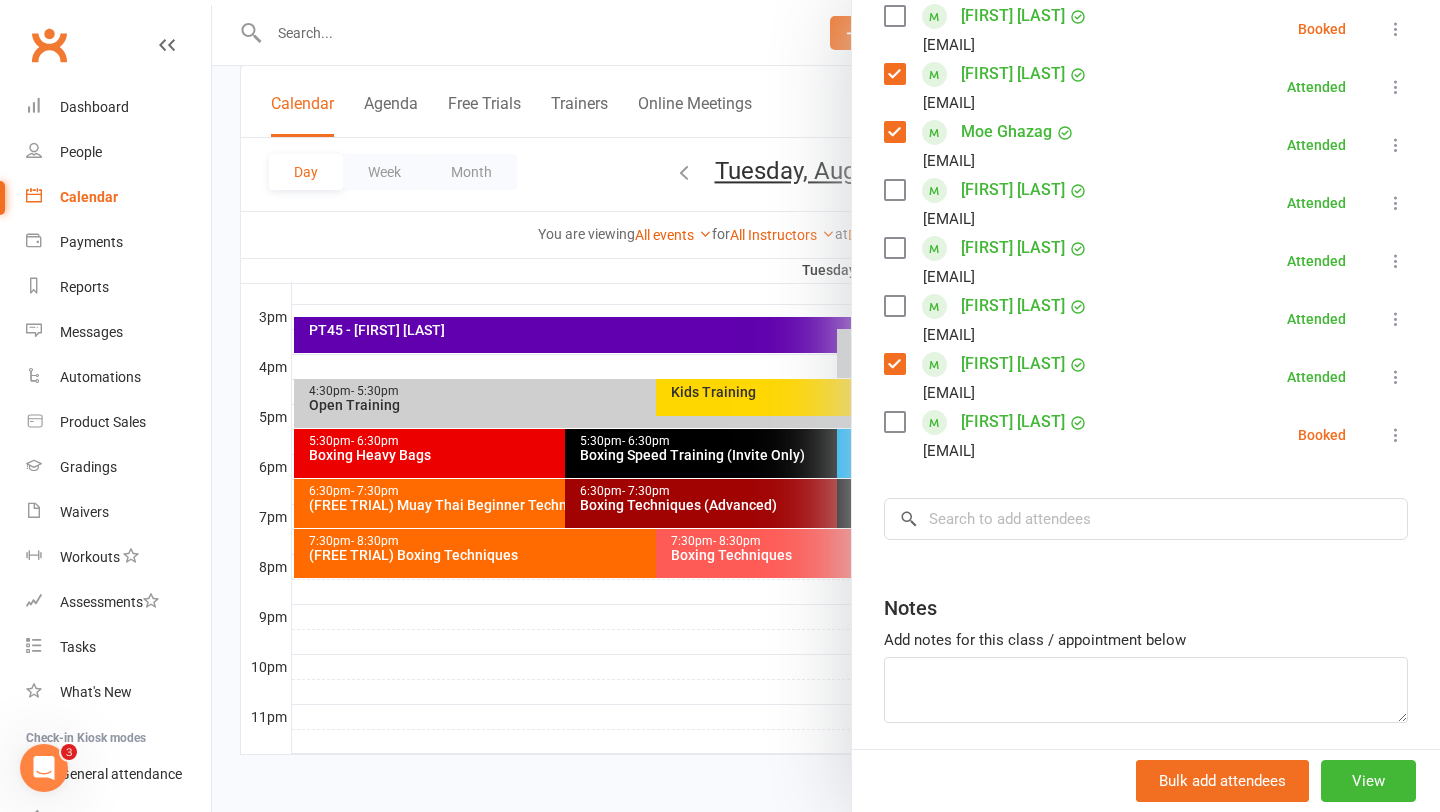 scroll, scrollTop: 377, scrollLeft: 0, axis: vertical 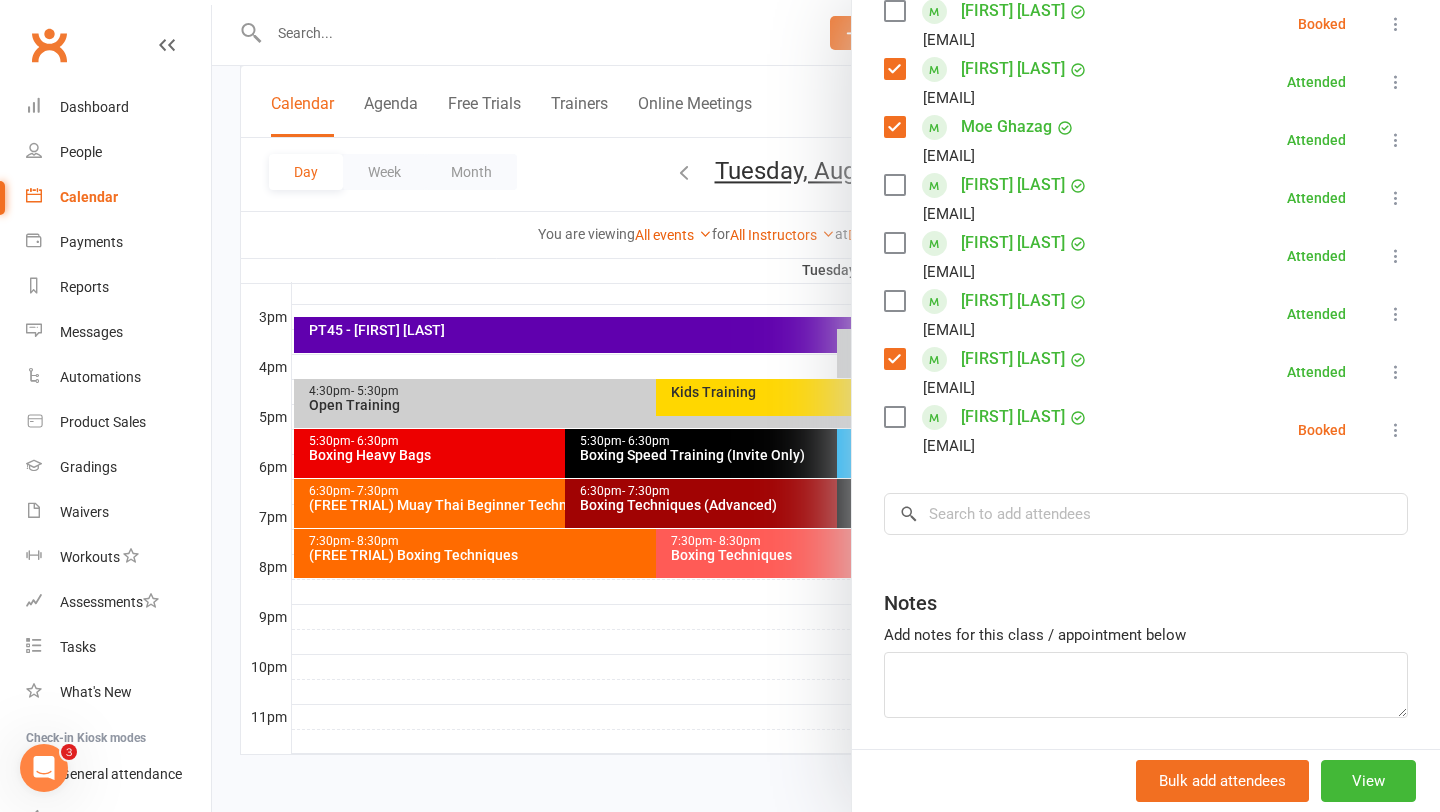 click at bounding box center (826, 406) 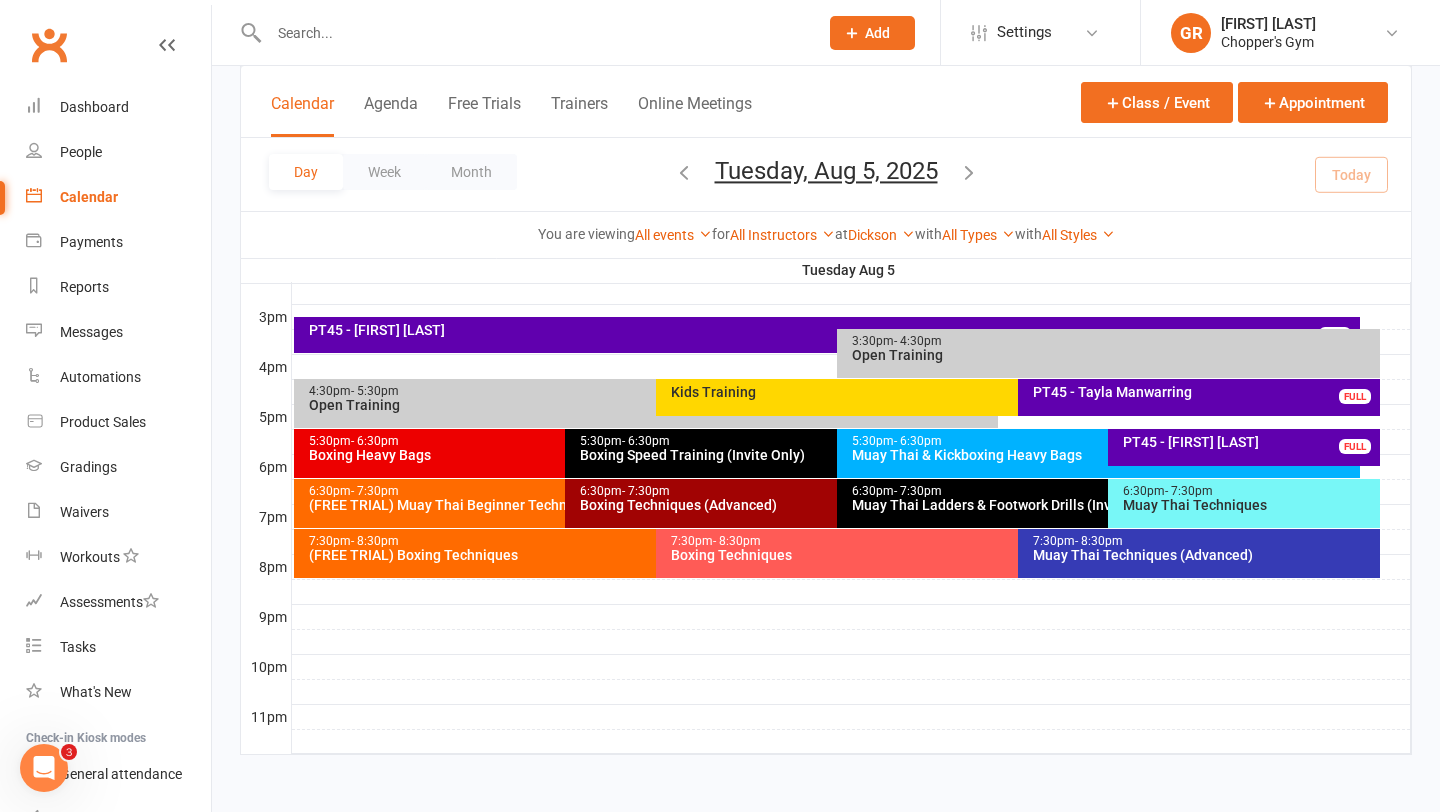 click on "Boxing Techniques" at bounding box center (1013, 555) 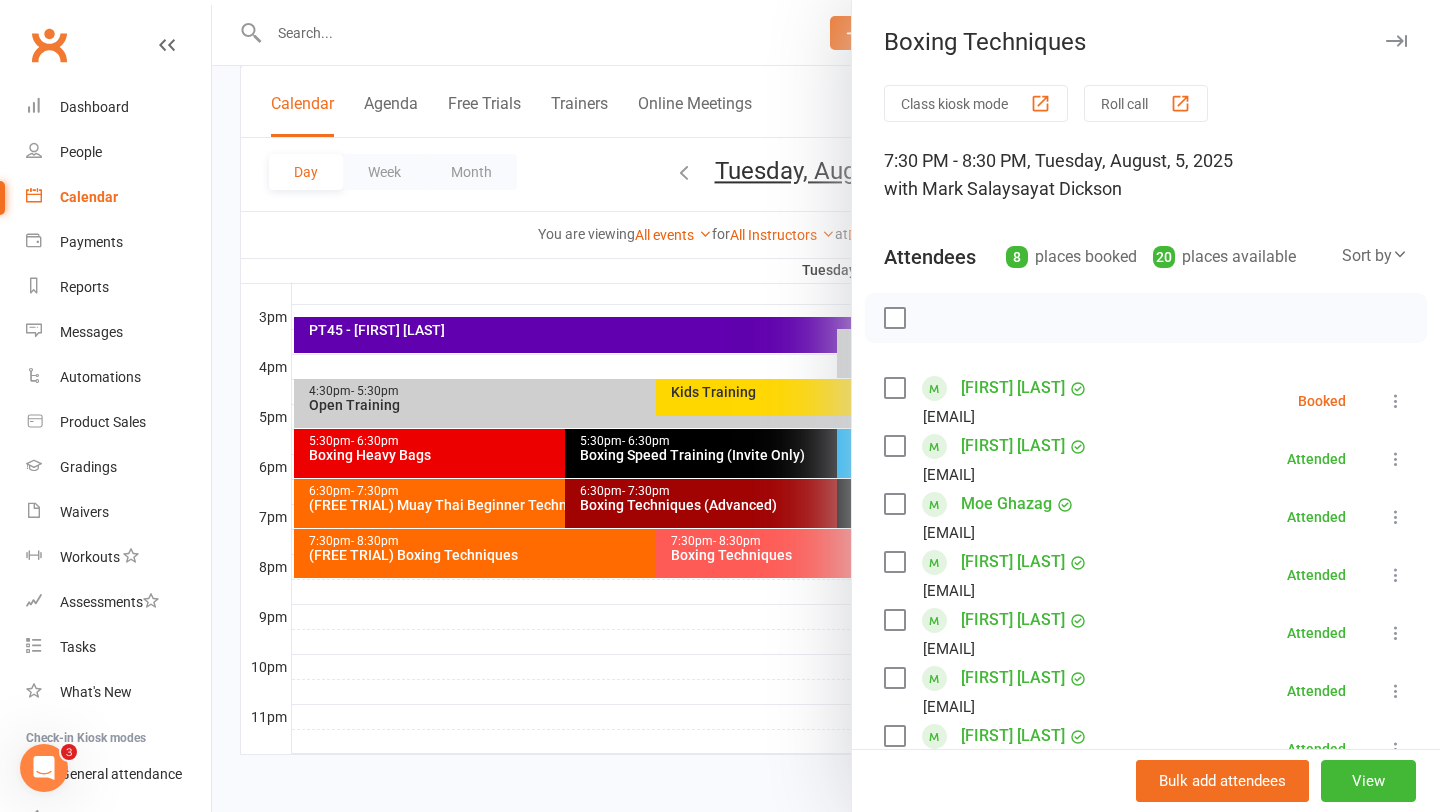 click at bounding box center [826, 406] 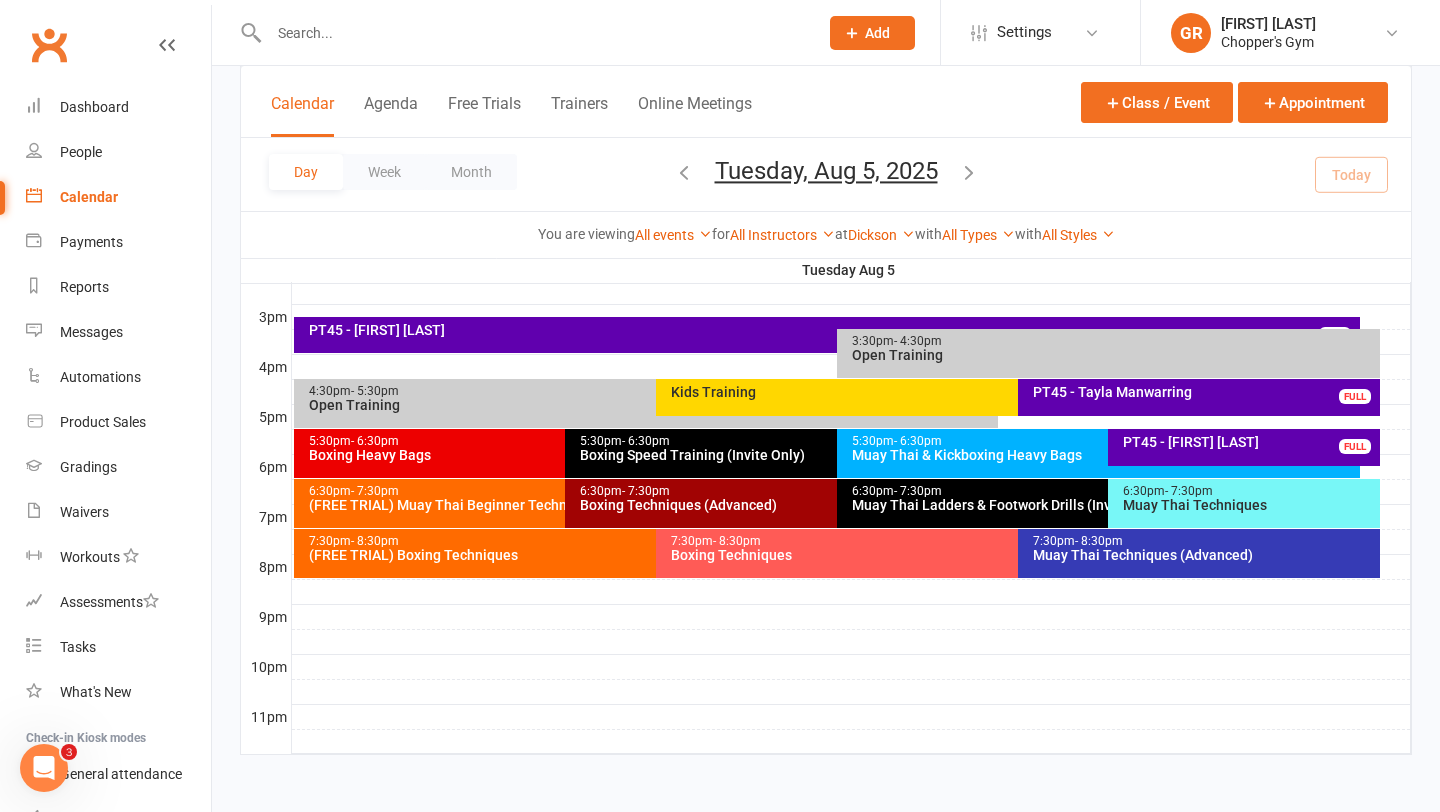 click on "(FREE TRIAL)  Boxing Techniques" at bounding box center (651, 555) 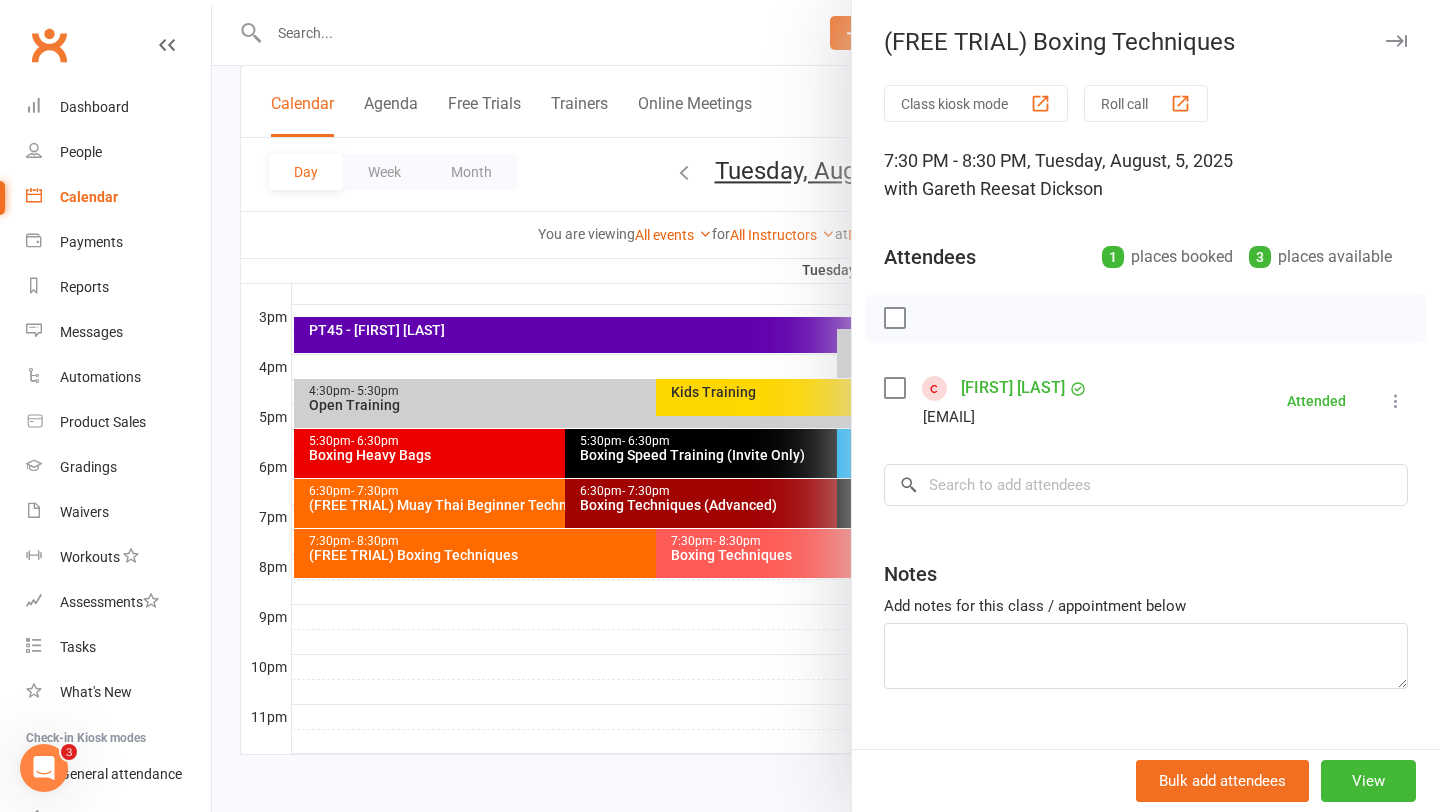click at bounding box center [826, 406] 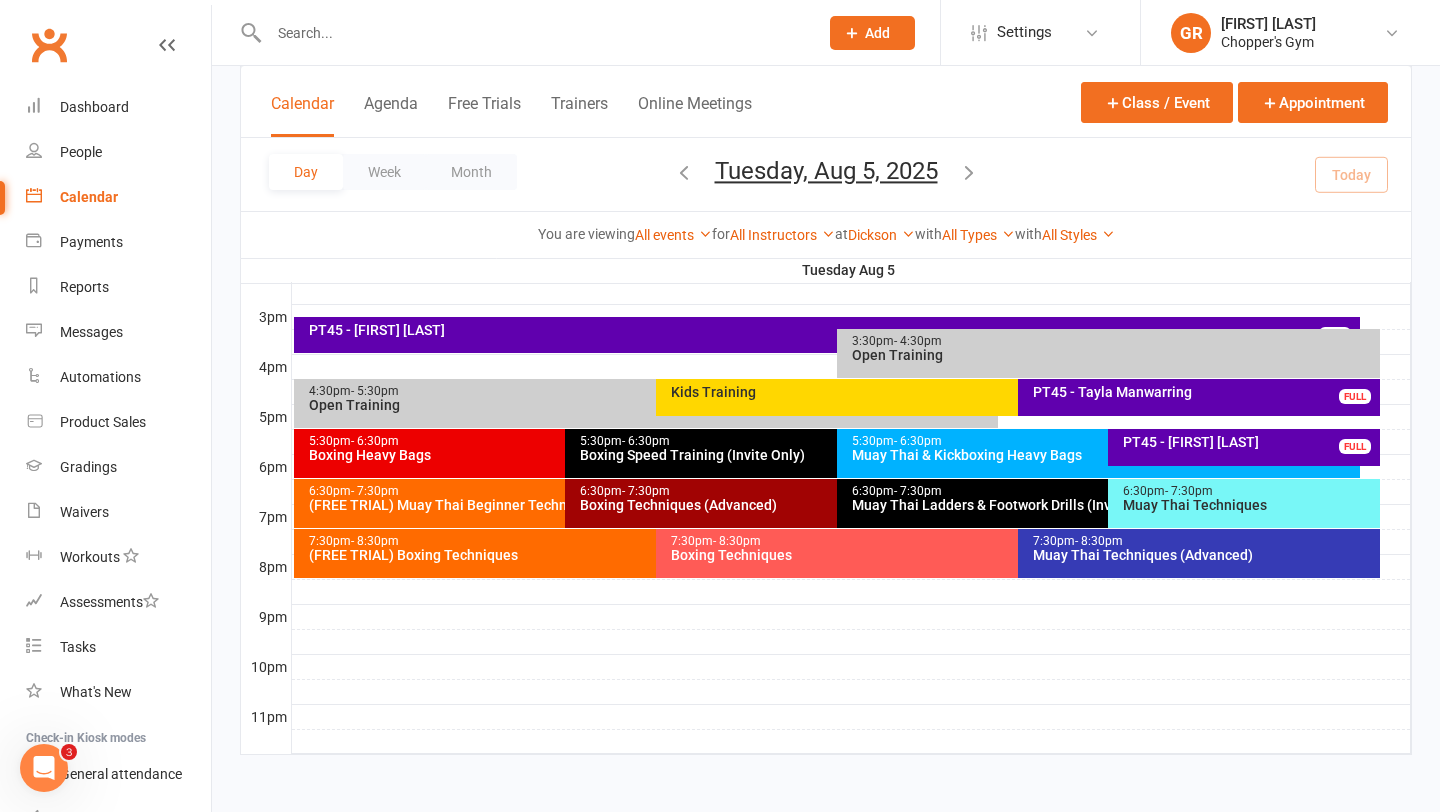 click on "Muay Thai Techniques (Advanced)" at bounding box center [1204, 555] 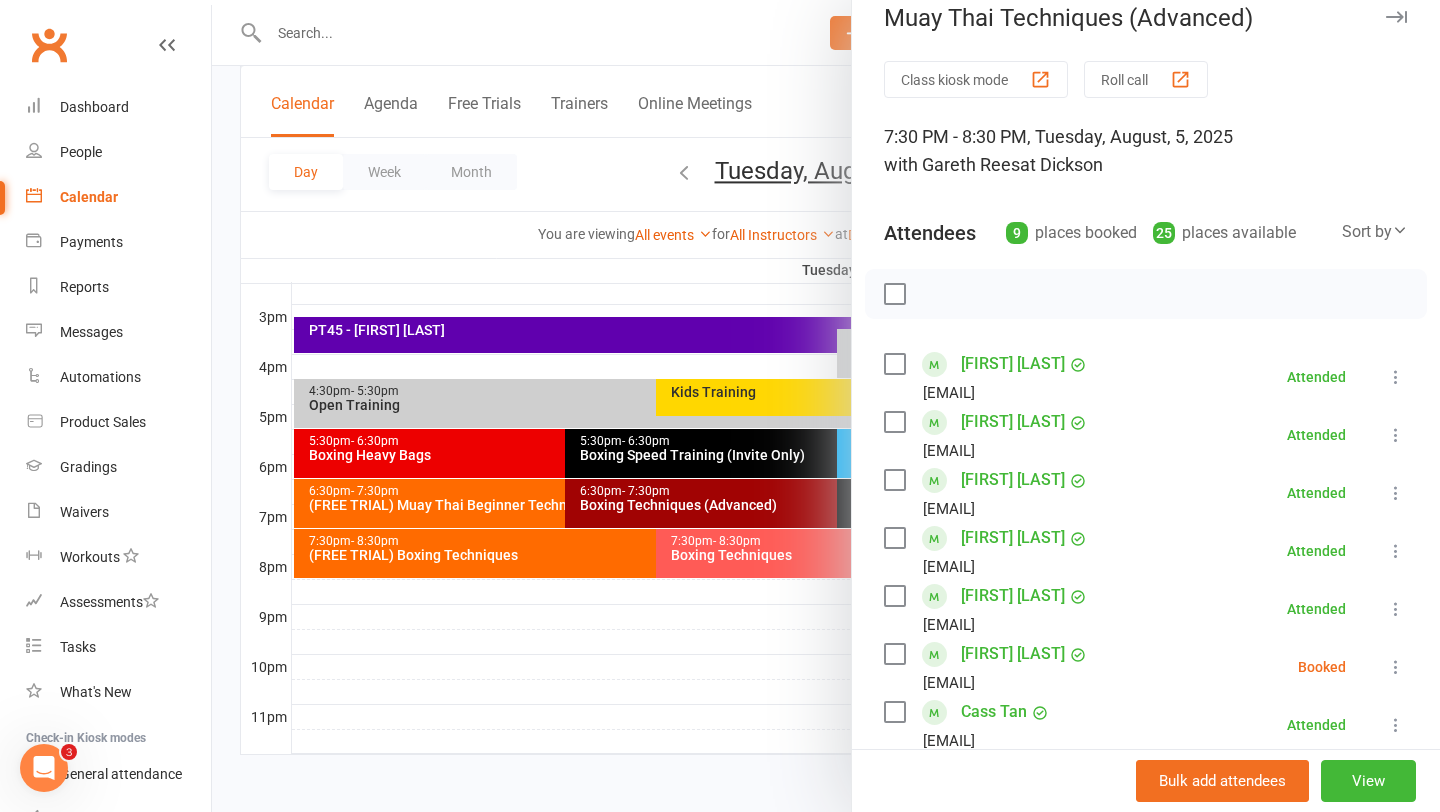 scroll, scrollTop: 44, scrollLeft: 0, axis: vertical 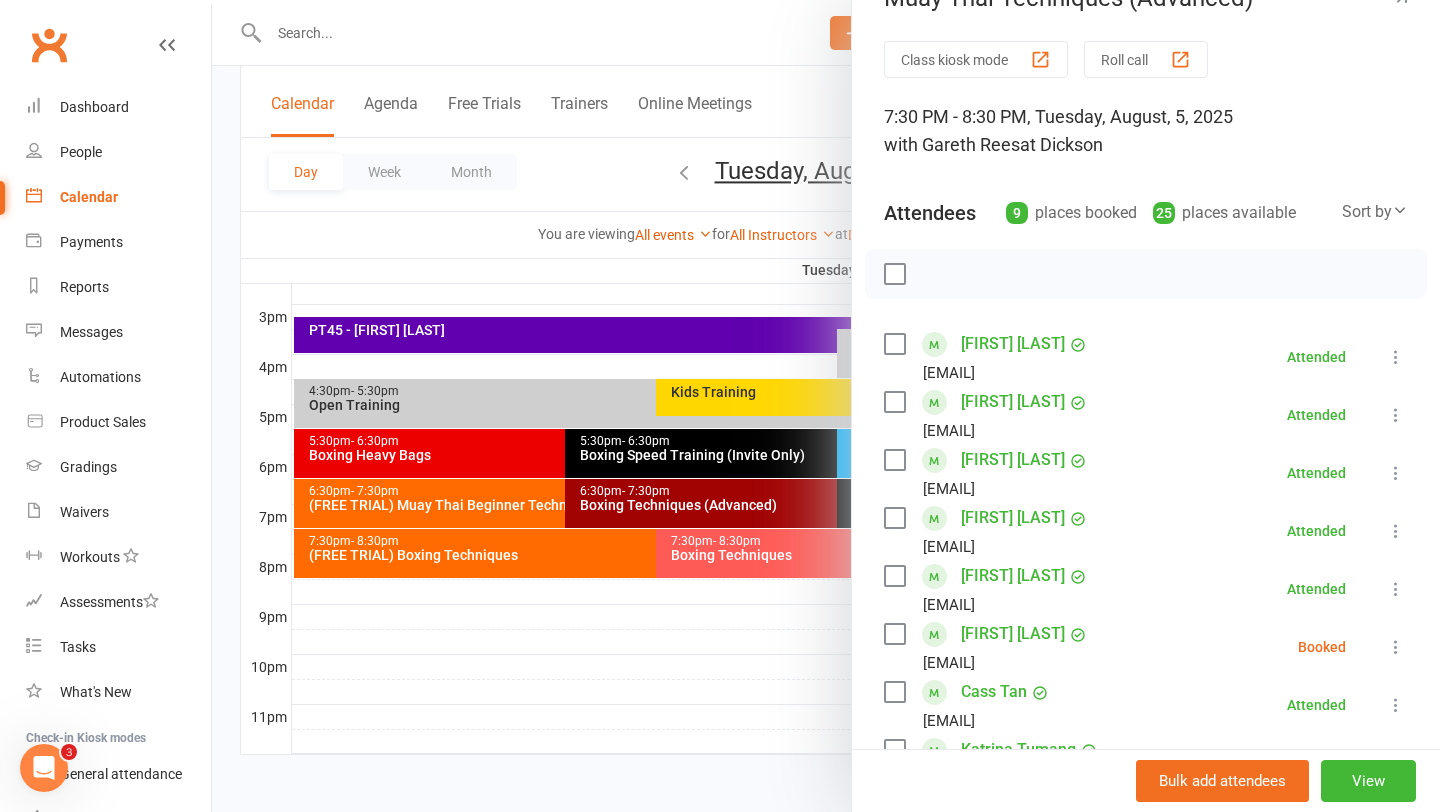 click at bounding box center [894, 634] 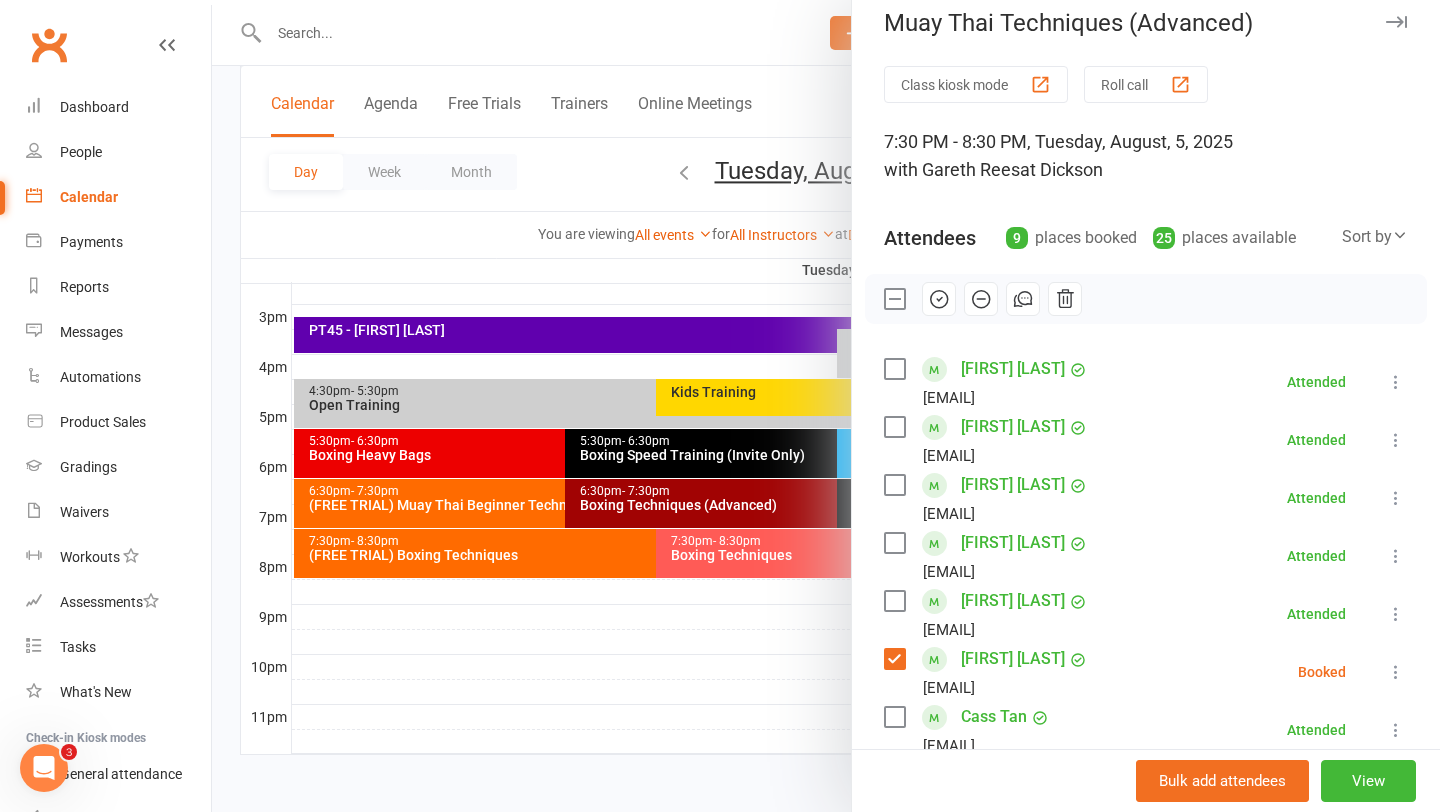 scroll, scrollTop: 0, scrollLeft: 0, axis: both 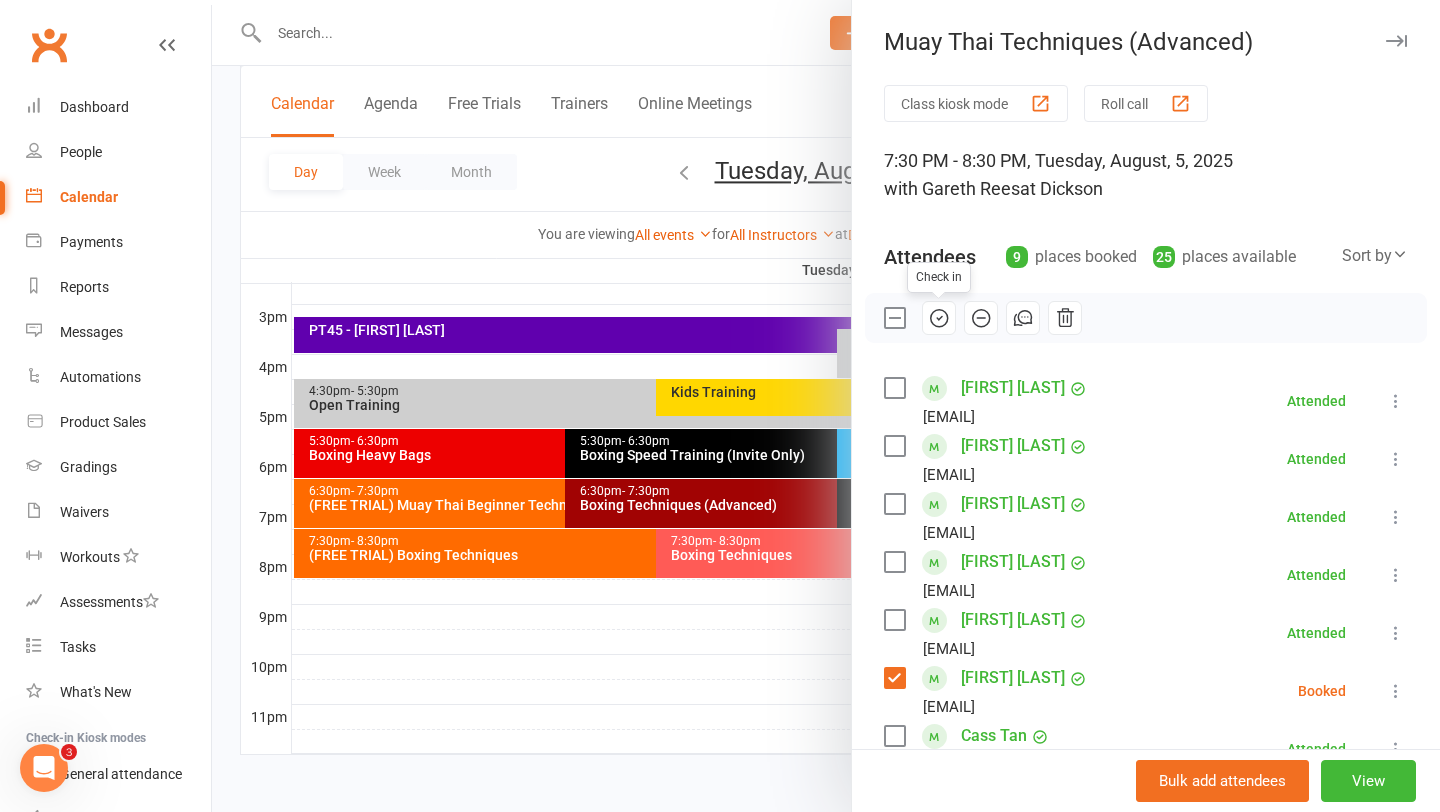 click 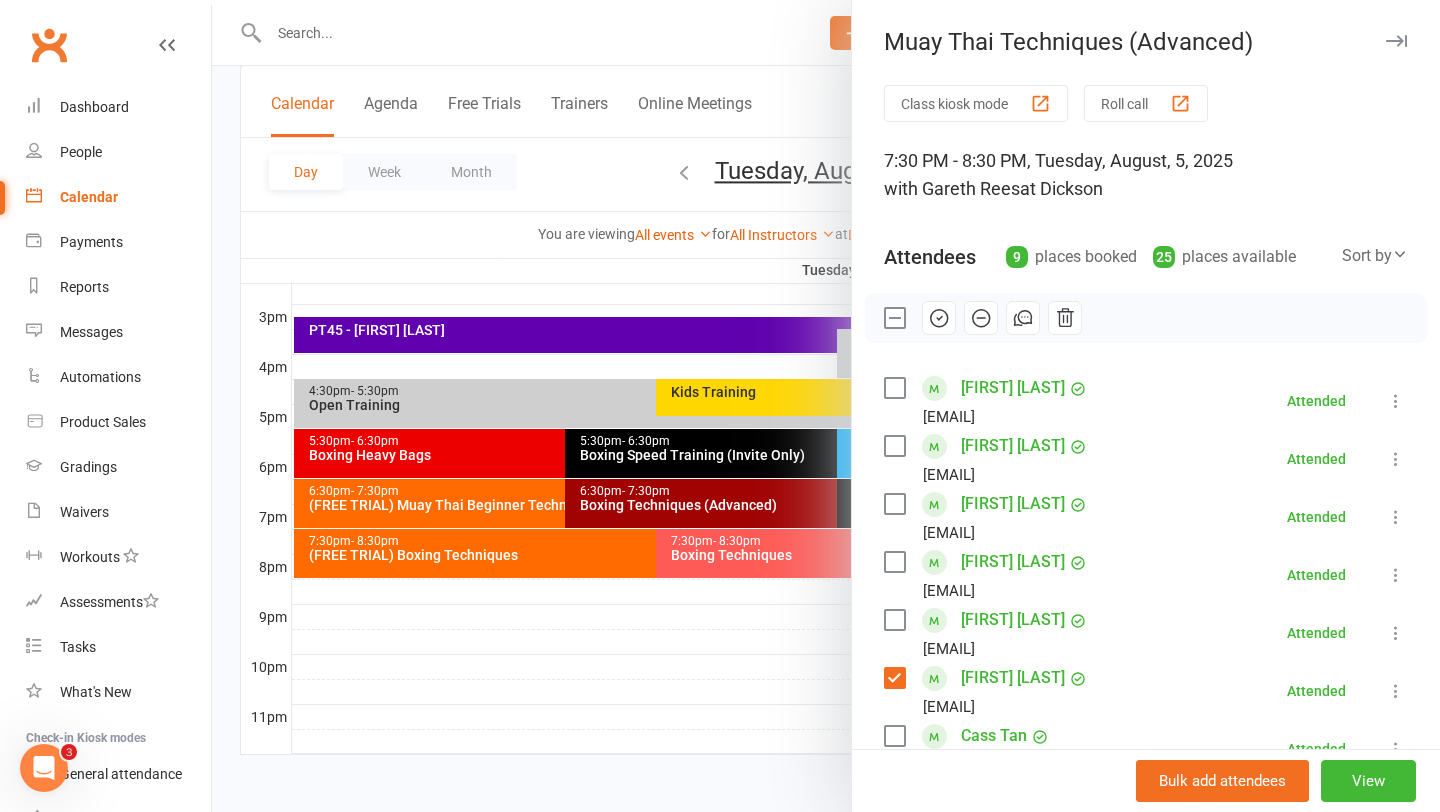 scroll, scrollTop: 45, scrollLeft: 0, axis: vertical 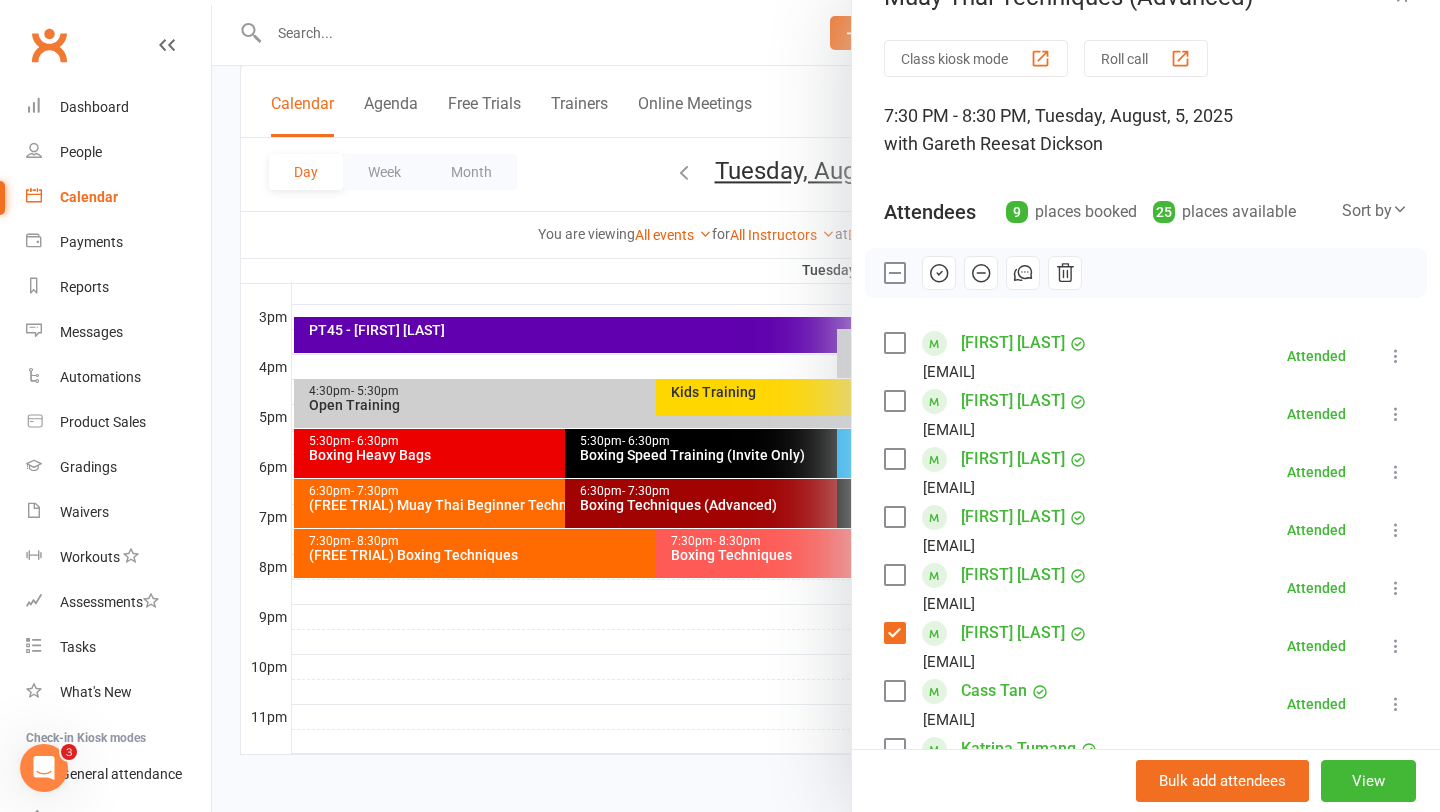click at bounding box center (826, 406) 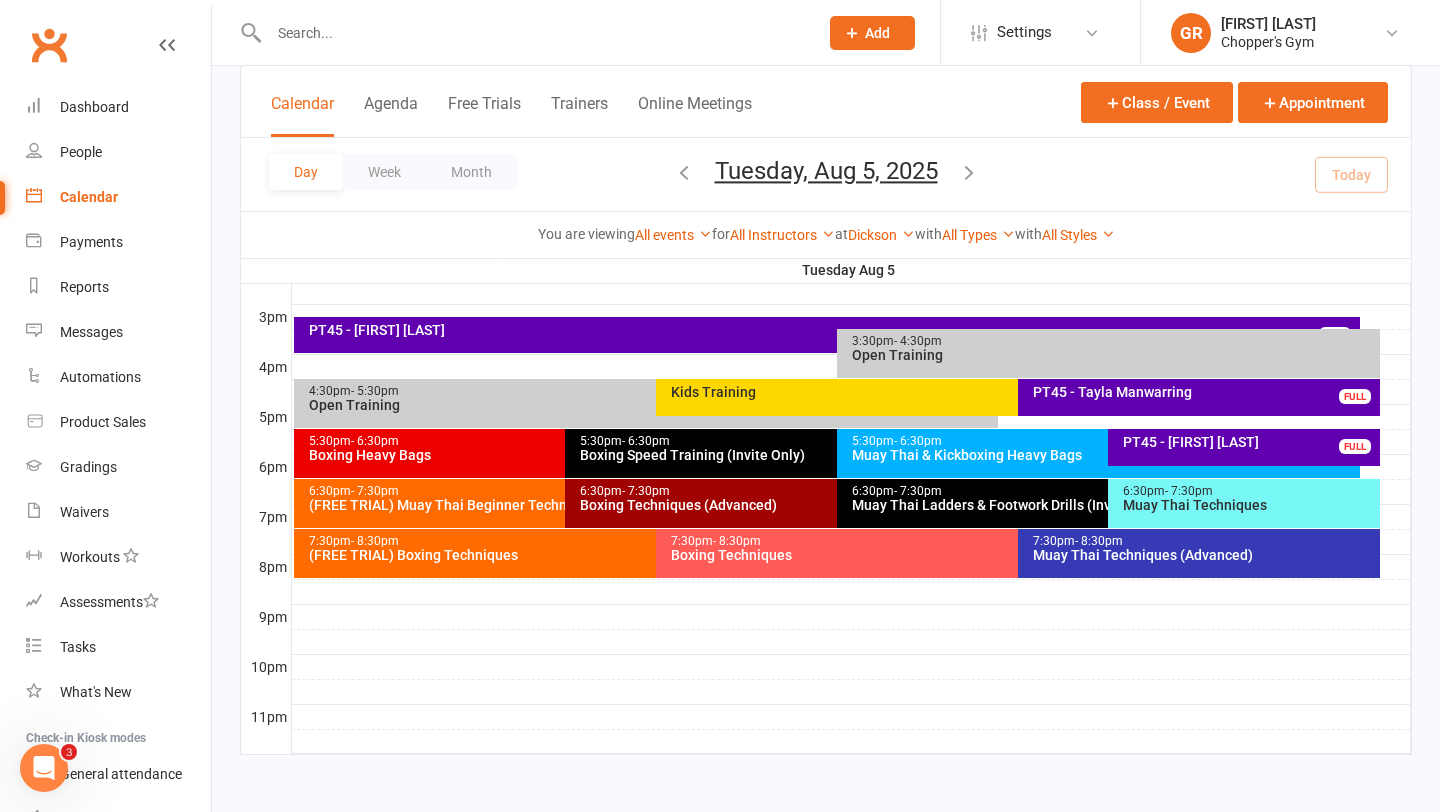click on "(FREE TRIAL)  Boxing Techniques" at bounding box center [651, 555] 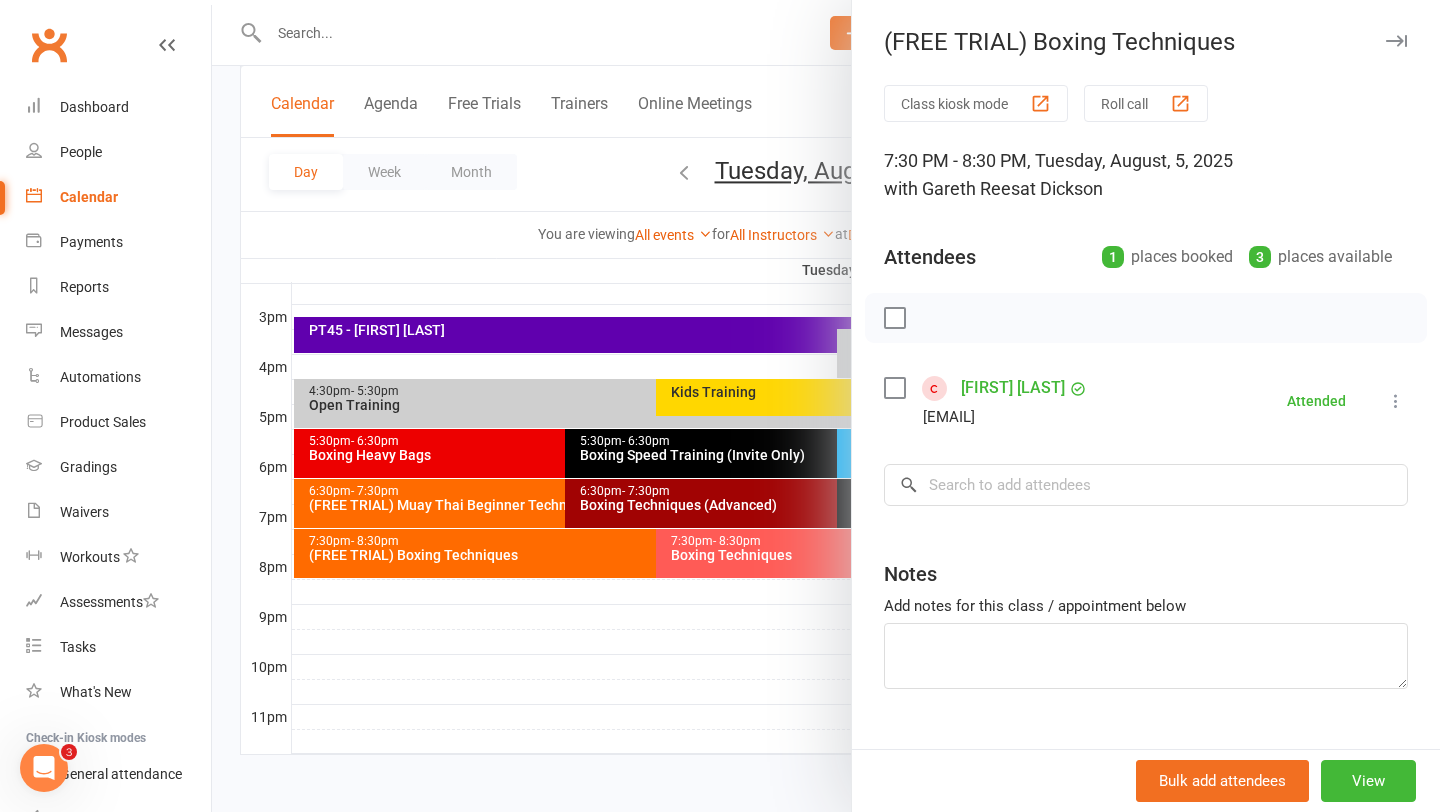 click at bounding box center [826, 406] 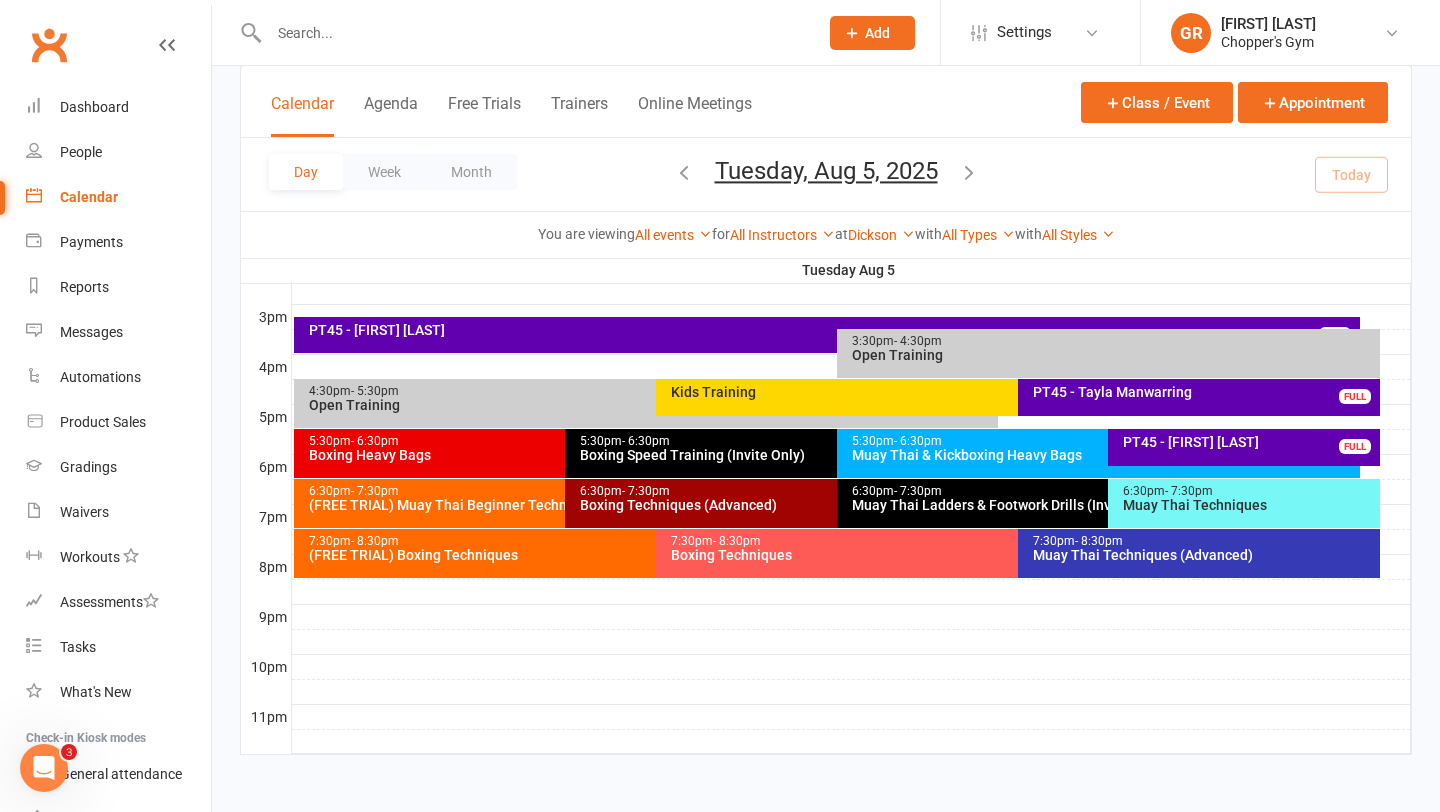 click on "Boxing Techniques" at bounding box center (1013, 555) 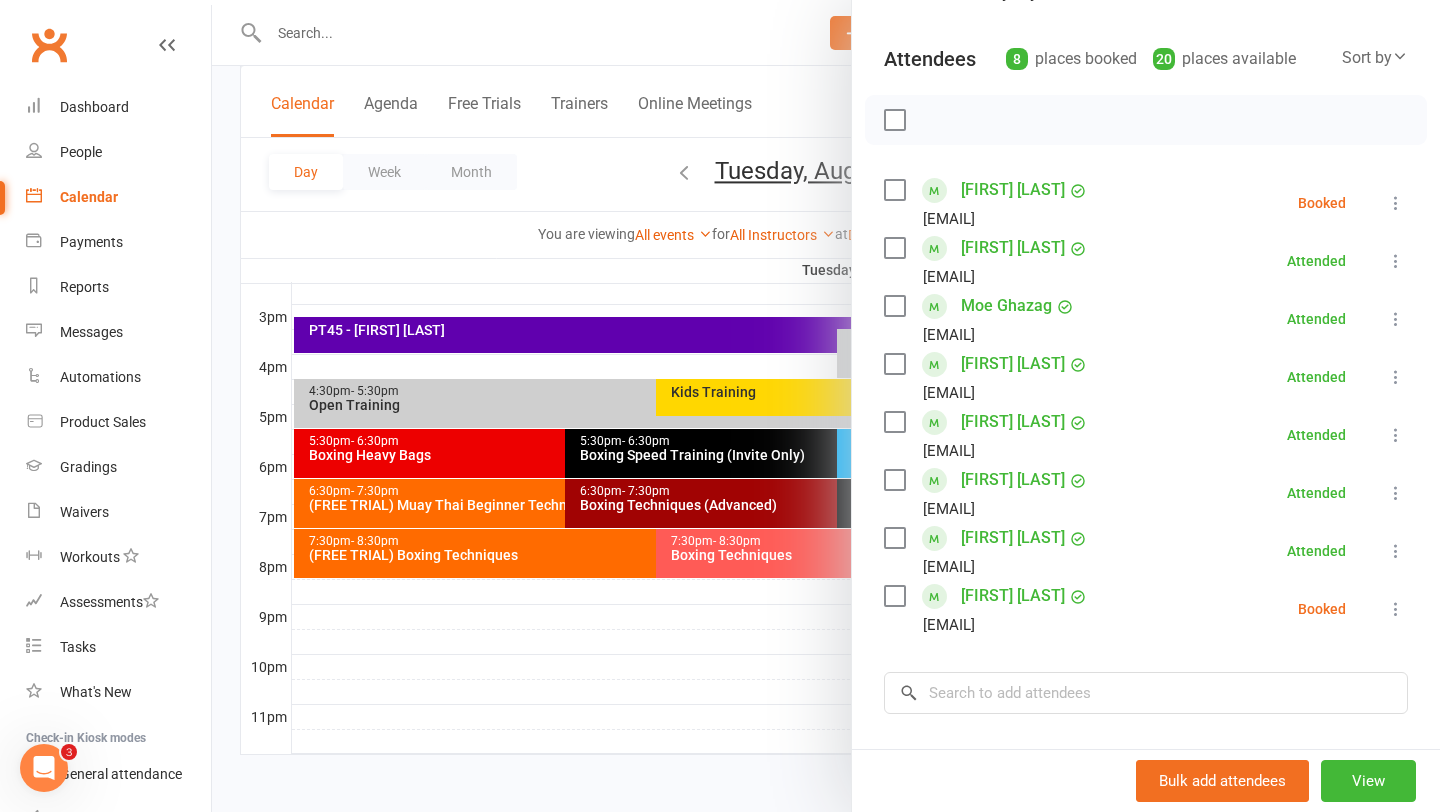 scroll, scrollTop: 205, scrollLeft: 0, axis: vertical 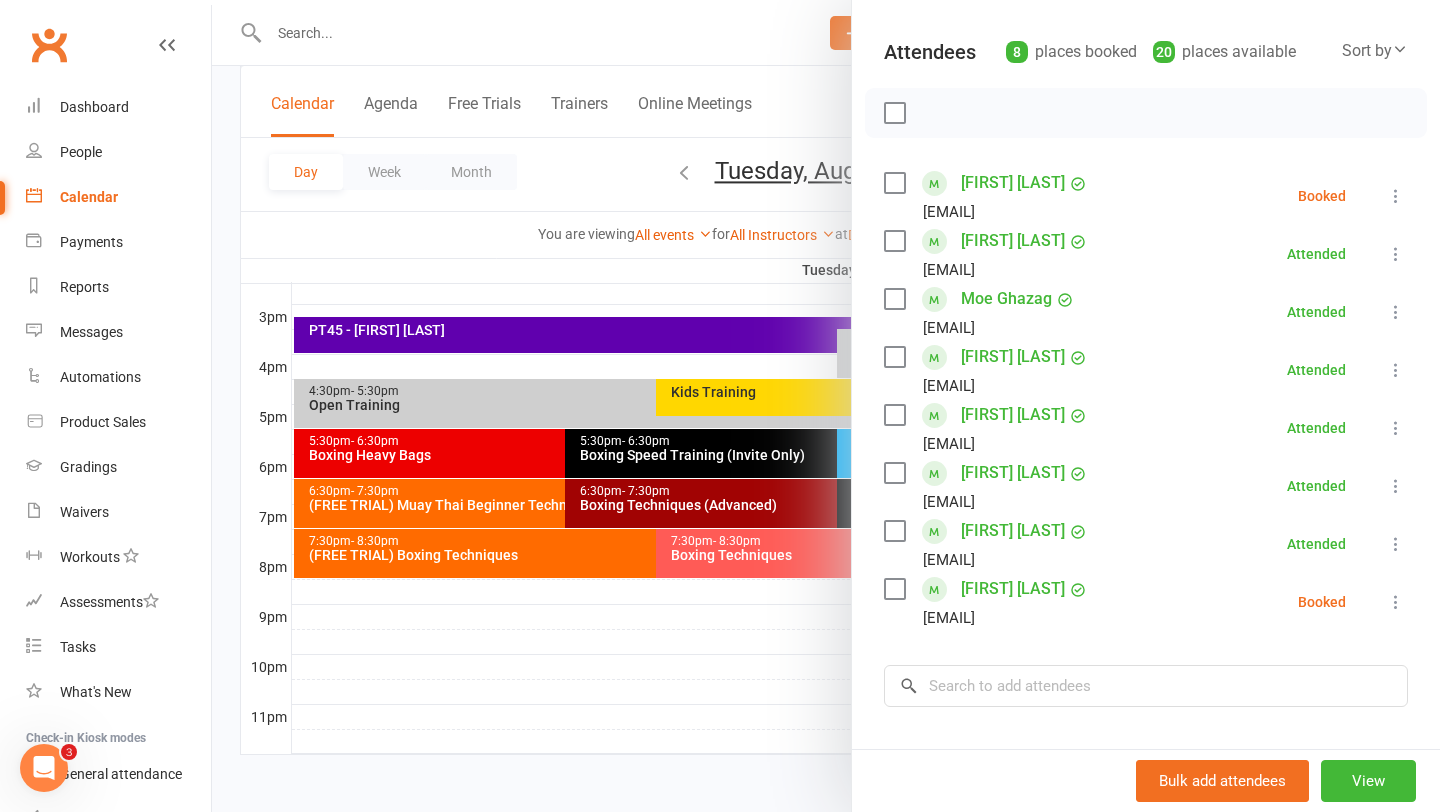 click at bounding box center (826, 406) 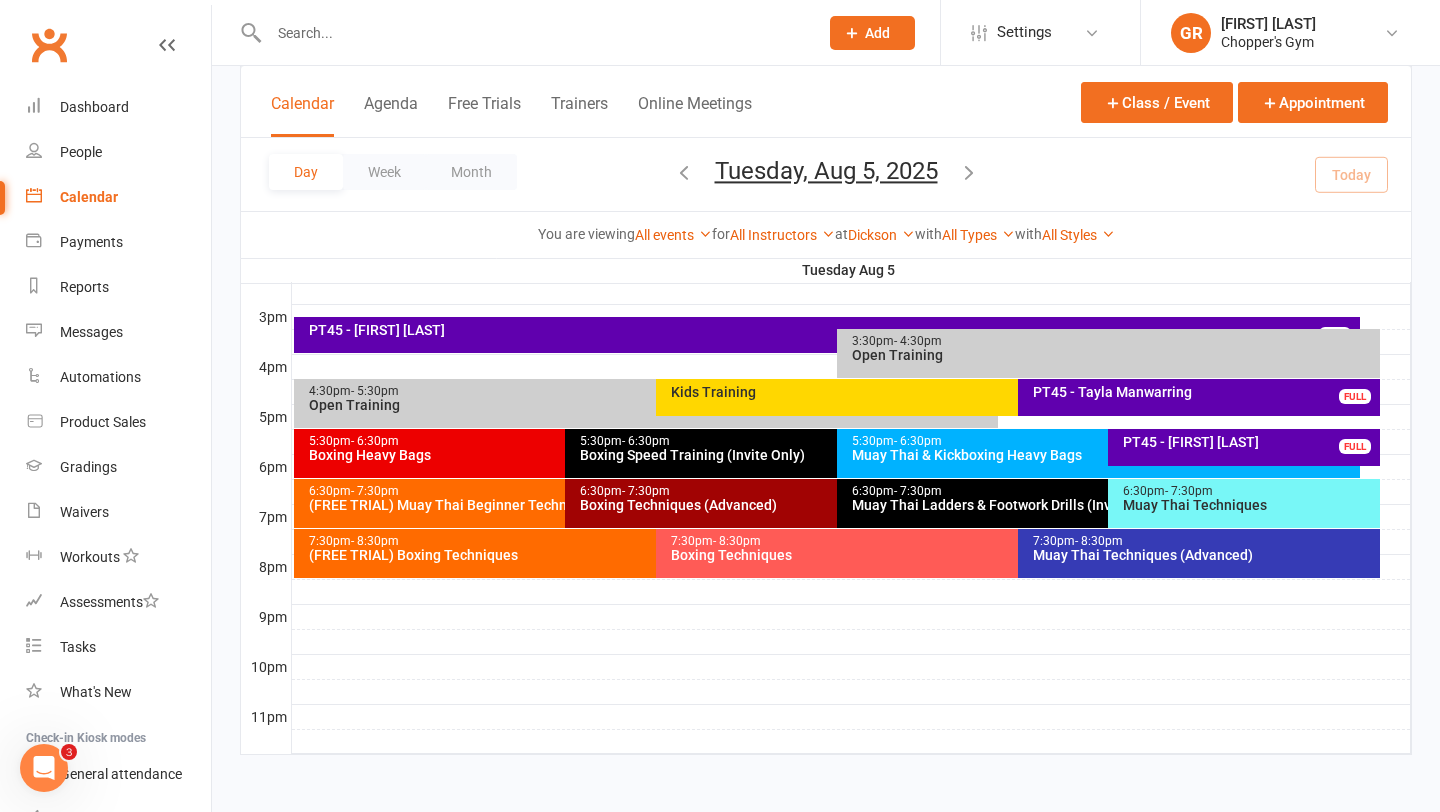 click on "Boxing Techniques" at bounding box center (1013, 555) 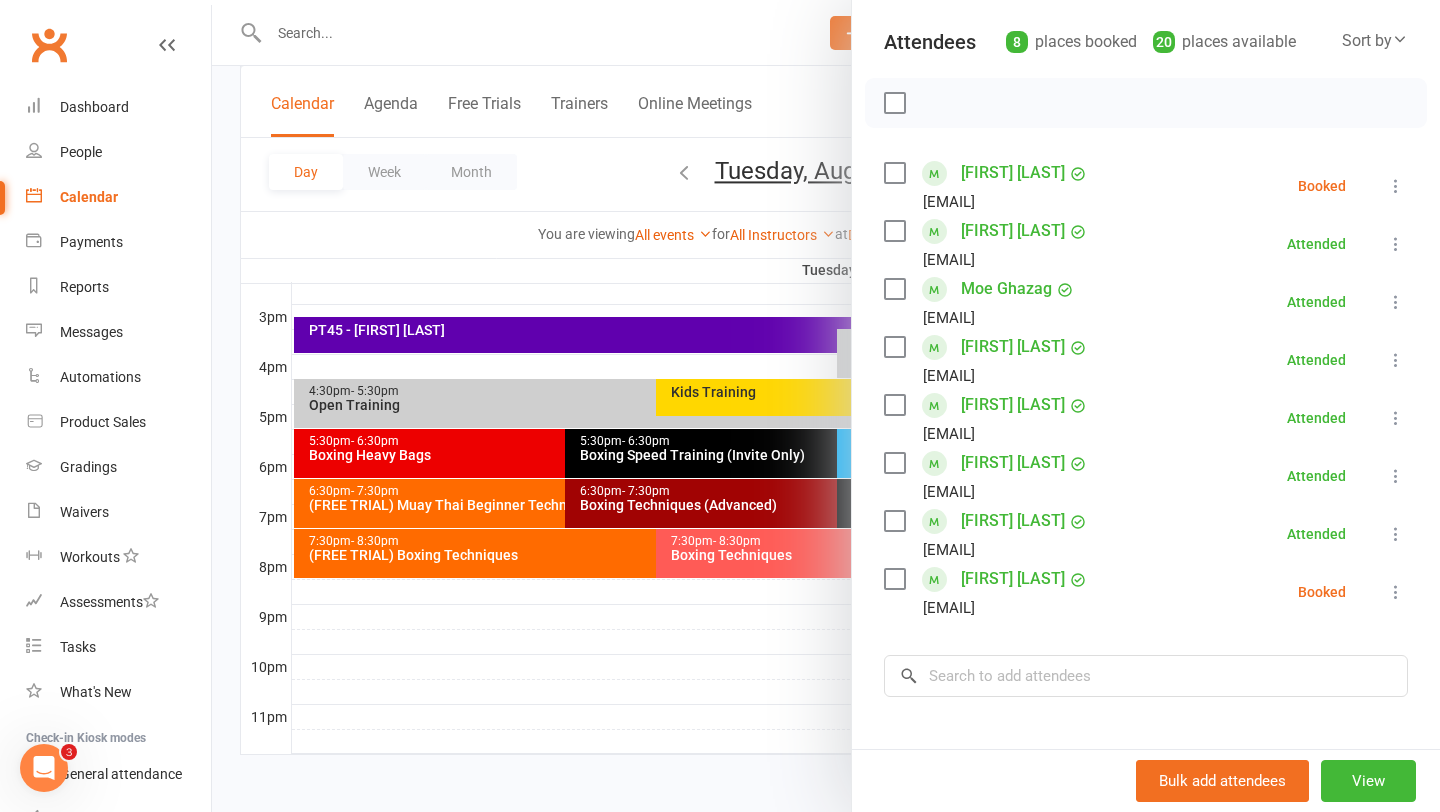 scroll, scrollTop: 221, scrollLeft: 0, axis: vertical 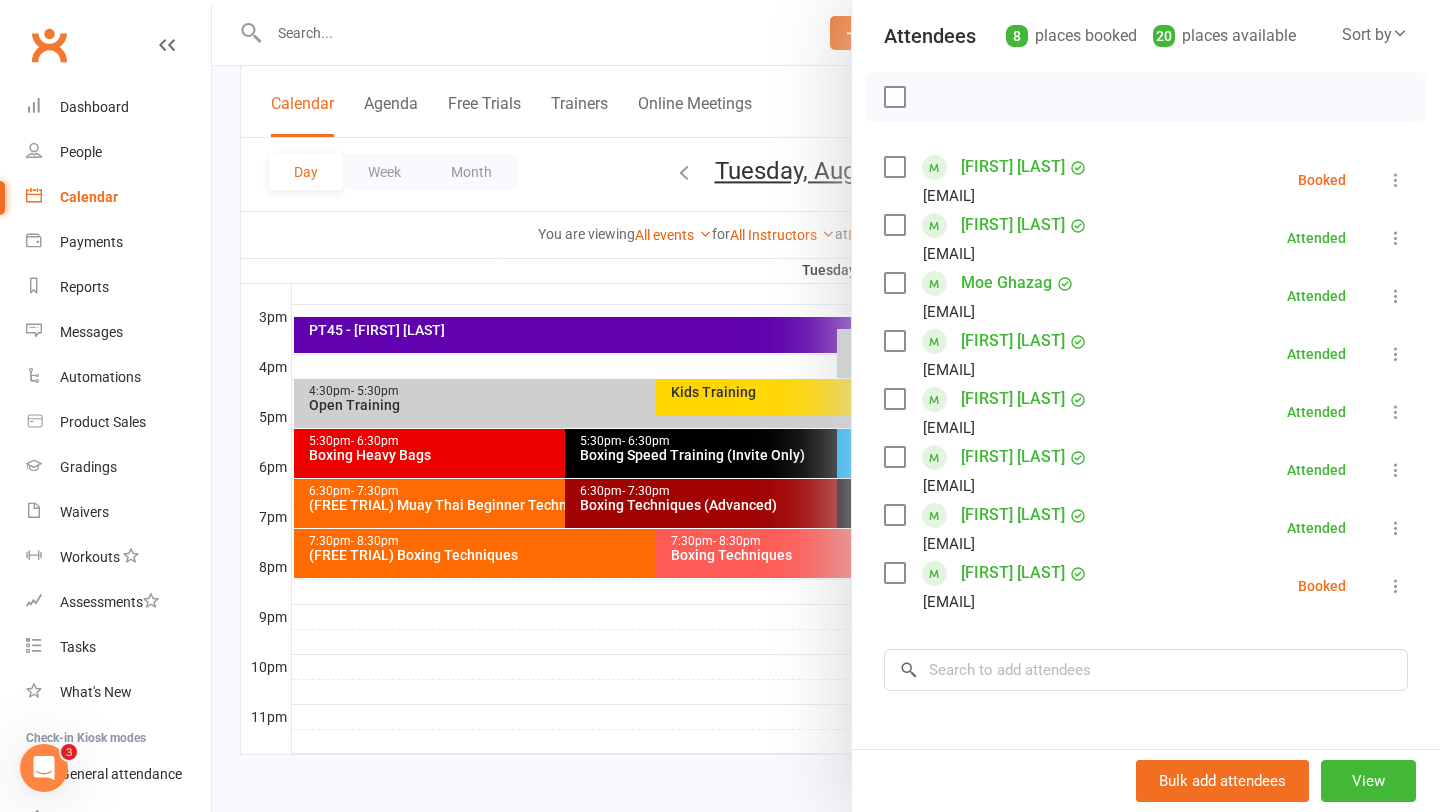 click at bounding box center (826, 406) 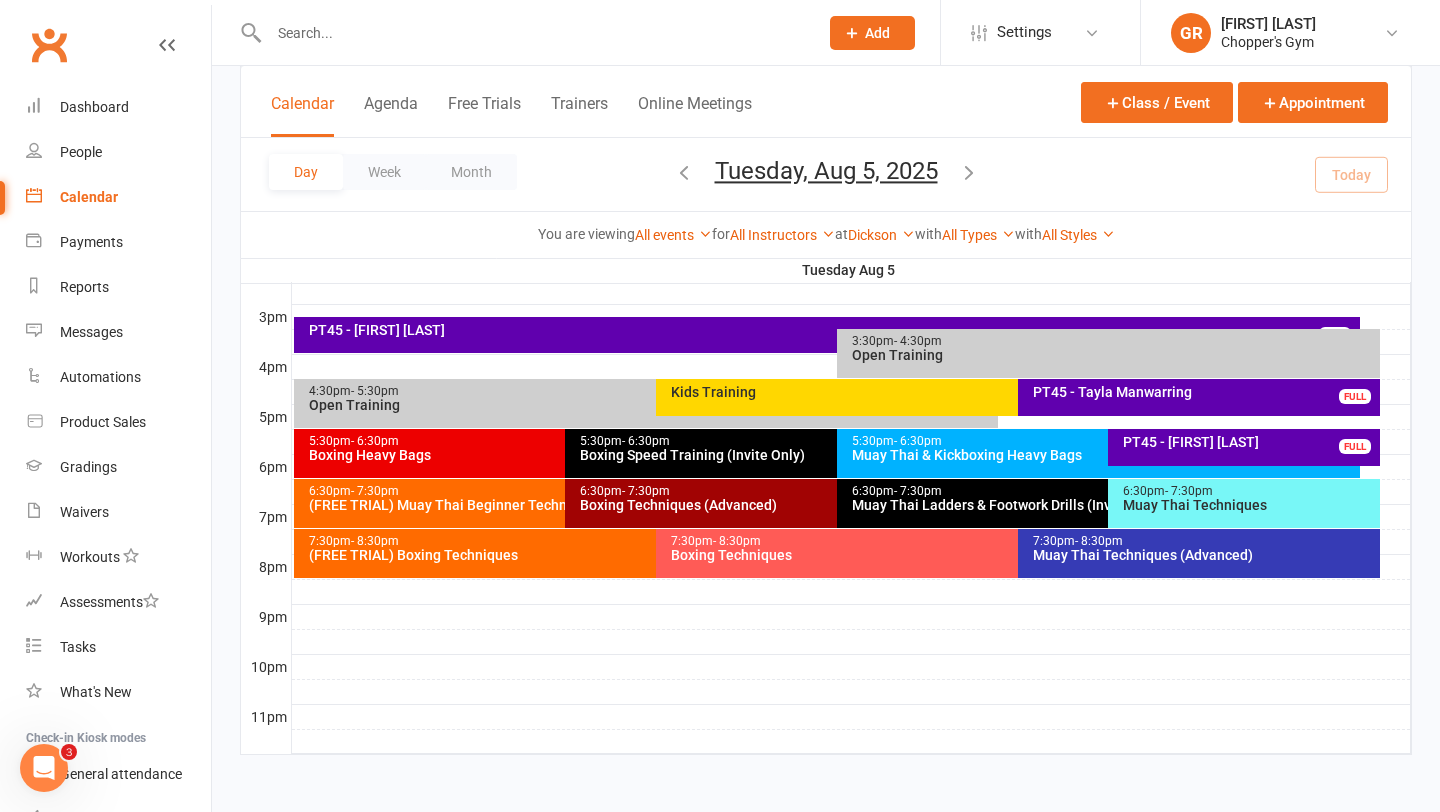 click on "7:30pm  - 8:30pm Boxing Techniques" at bounding box center [1008, 553] 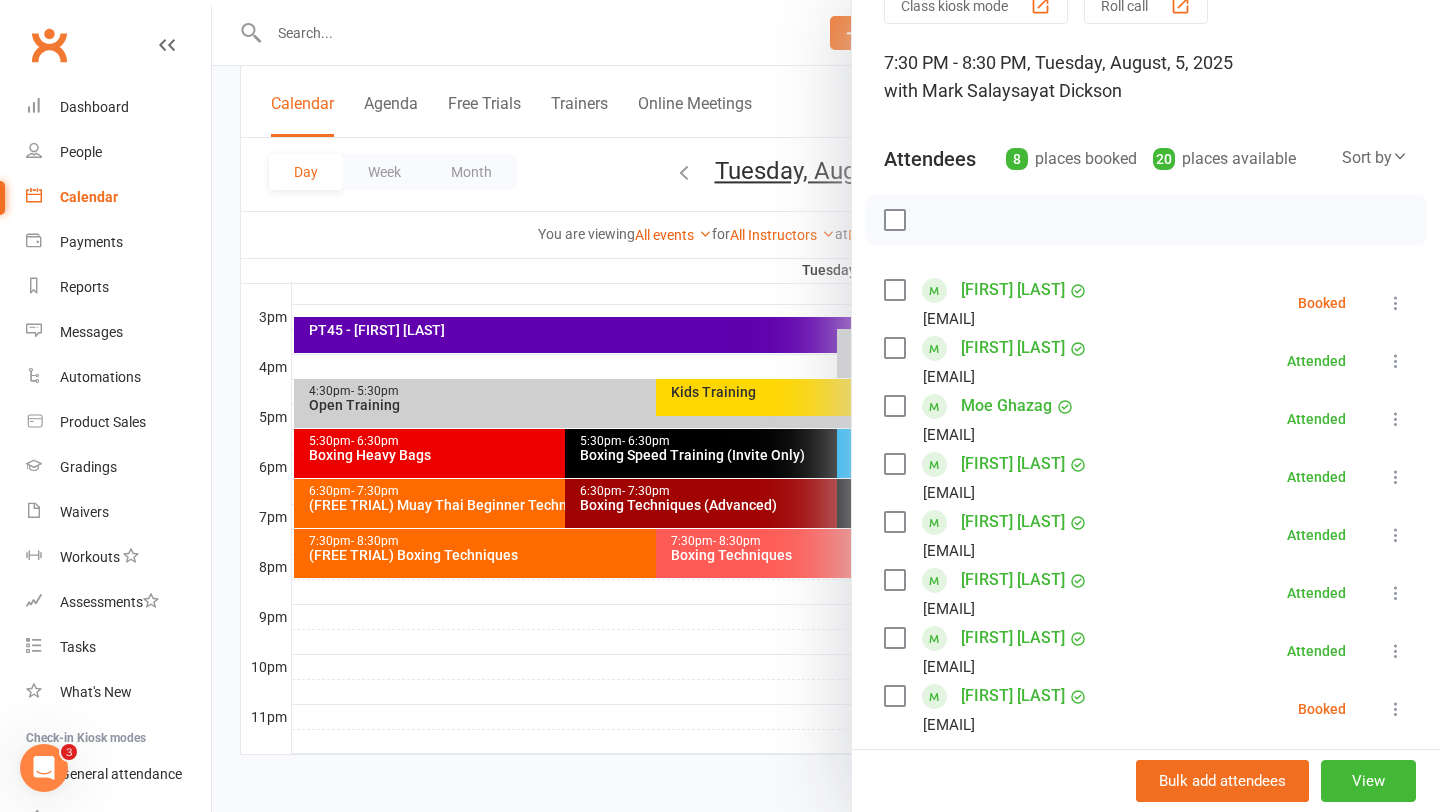 scroll, scrollTop: 285, scrollLeft: 0, axis: vertical 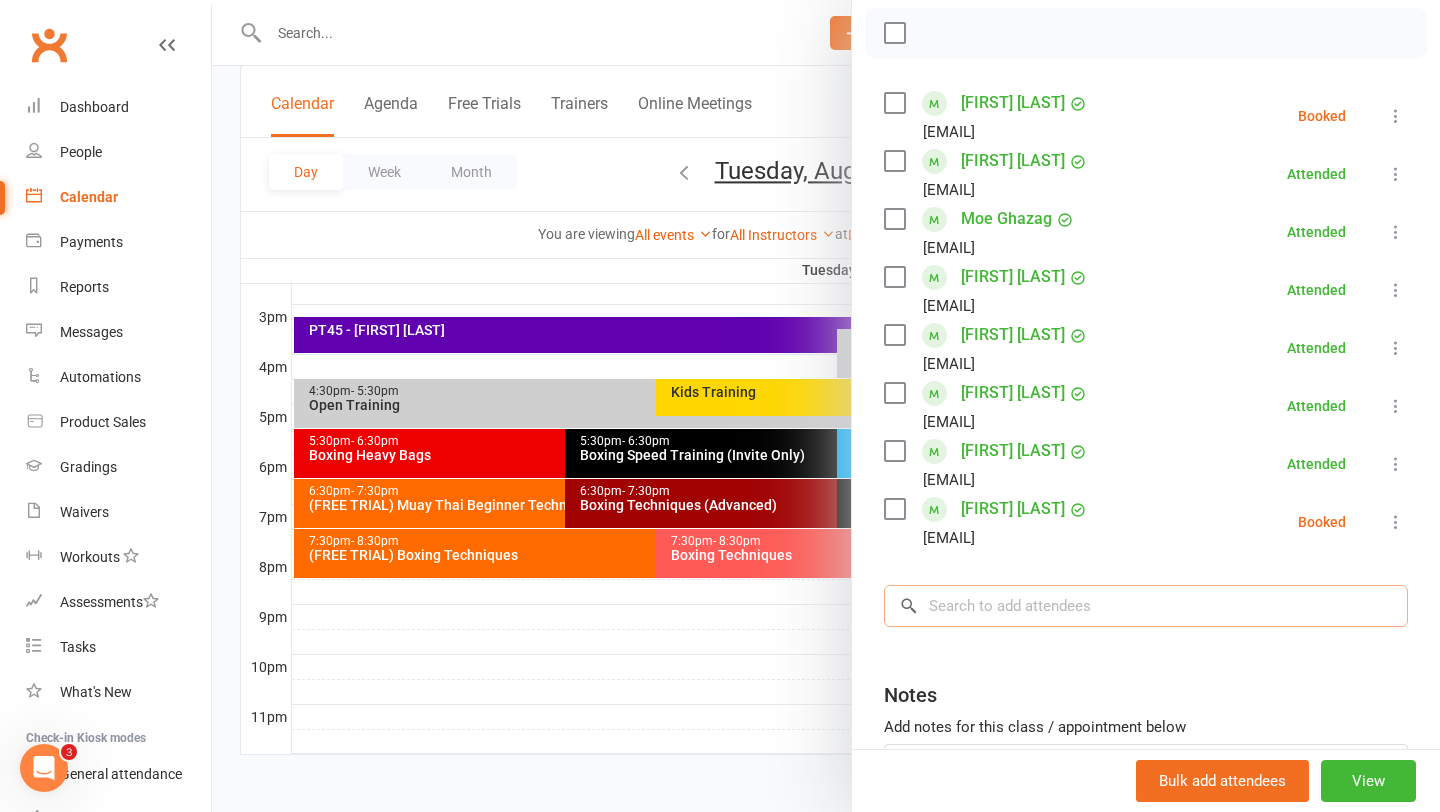 click at bounding box center [1146, 606] 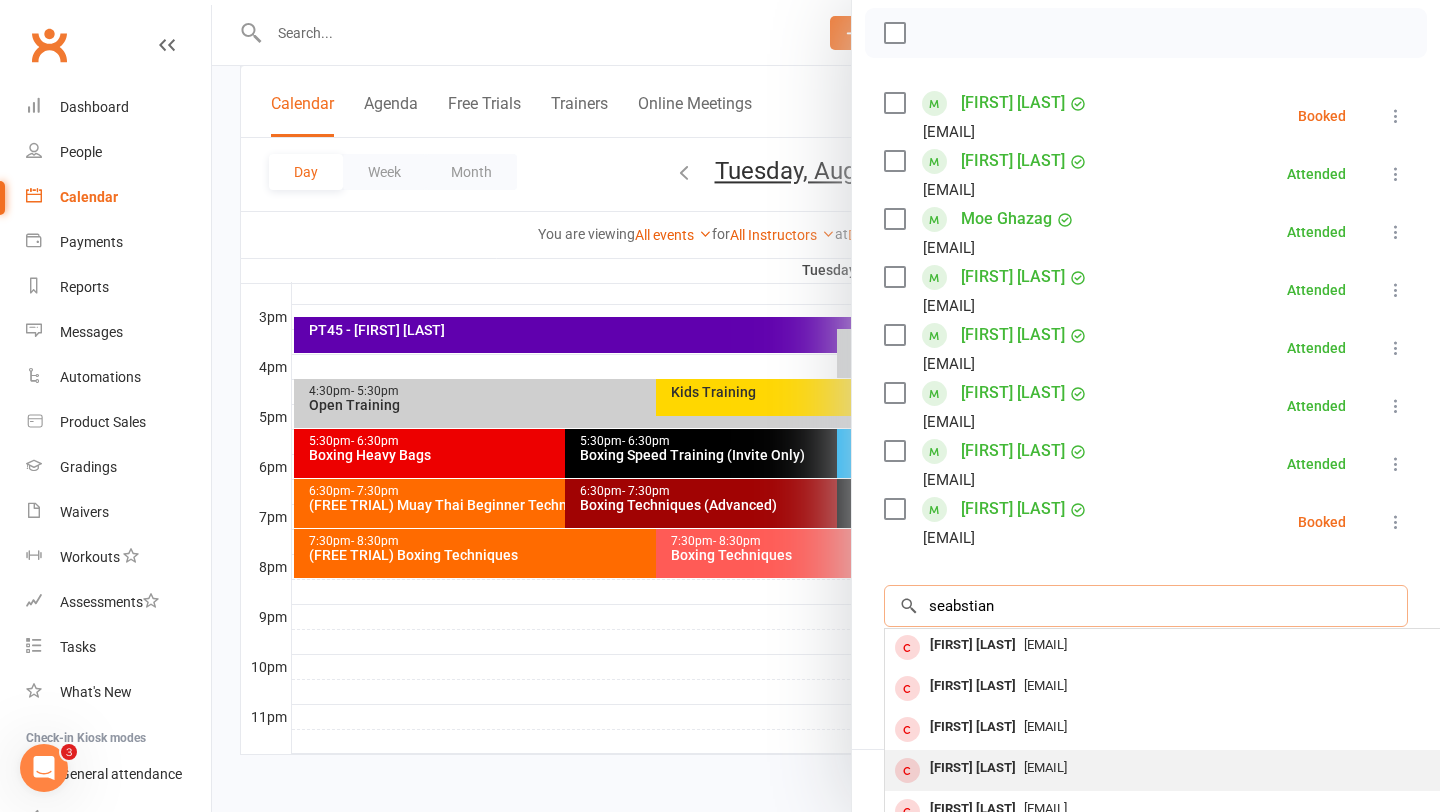 scroll, scrollTop: 0, scrollLeft: 0, axis: both 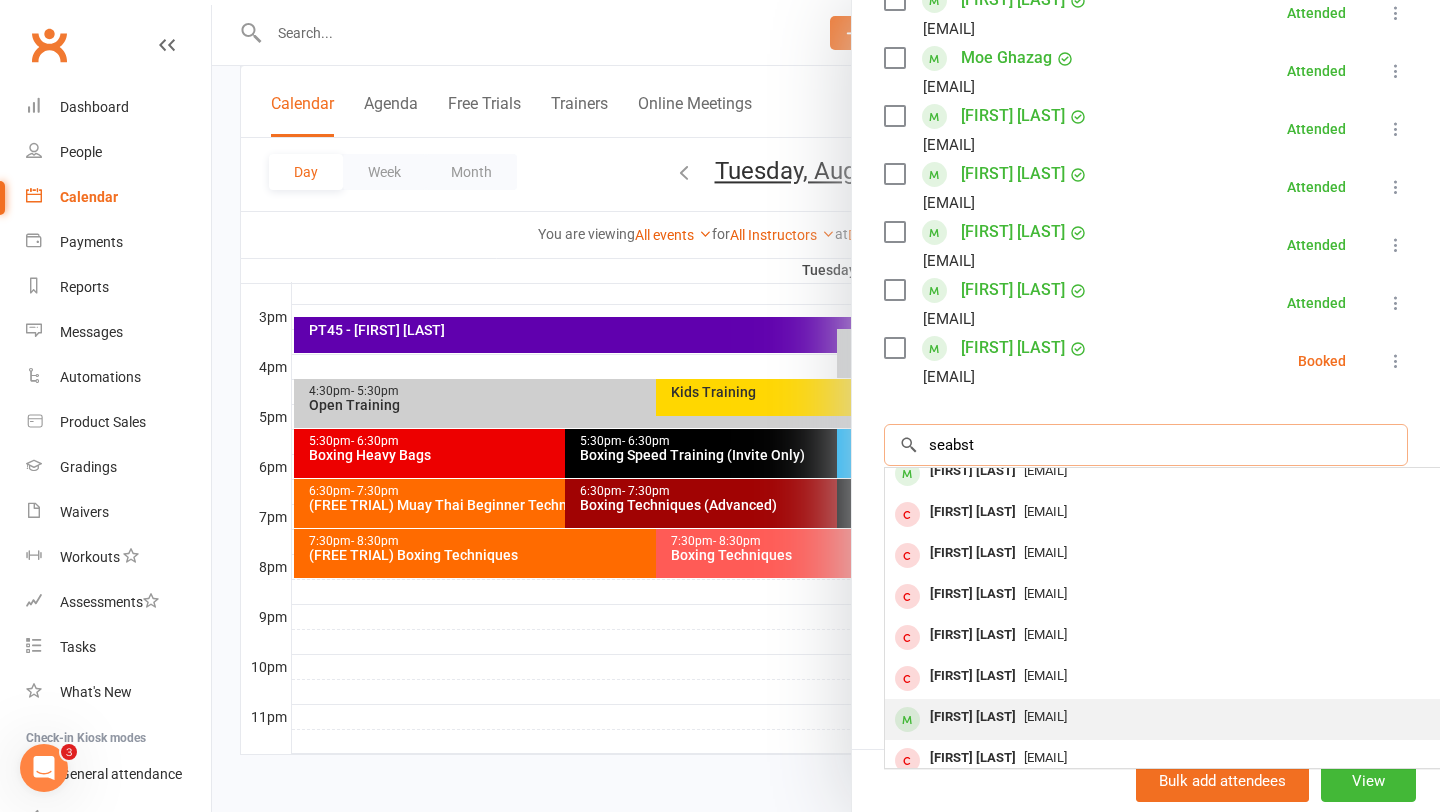 type on "seabstian ro" 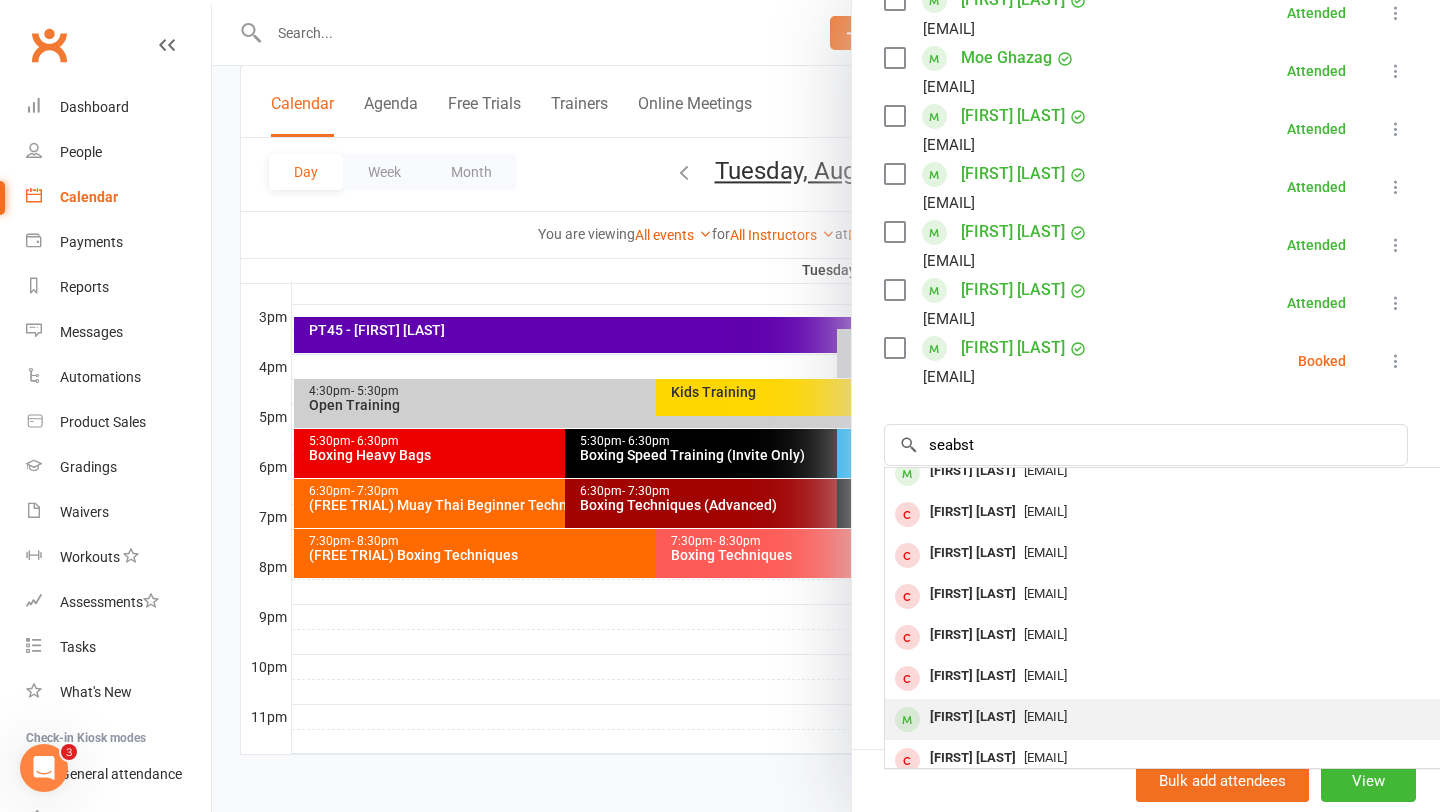 click on "Sebastian Ramirez" at bounding box center [973, 717] 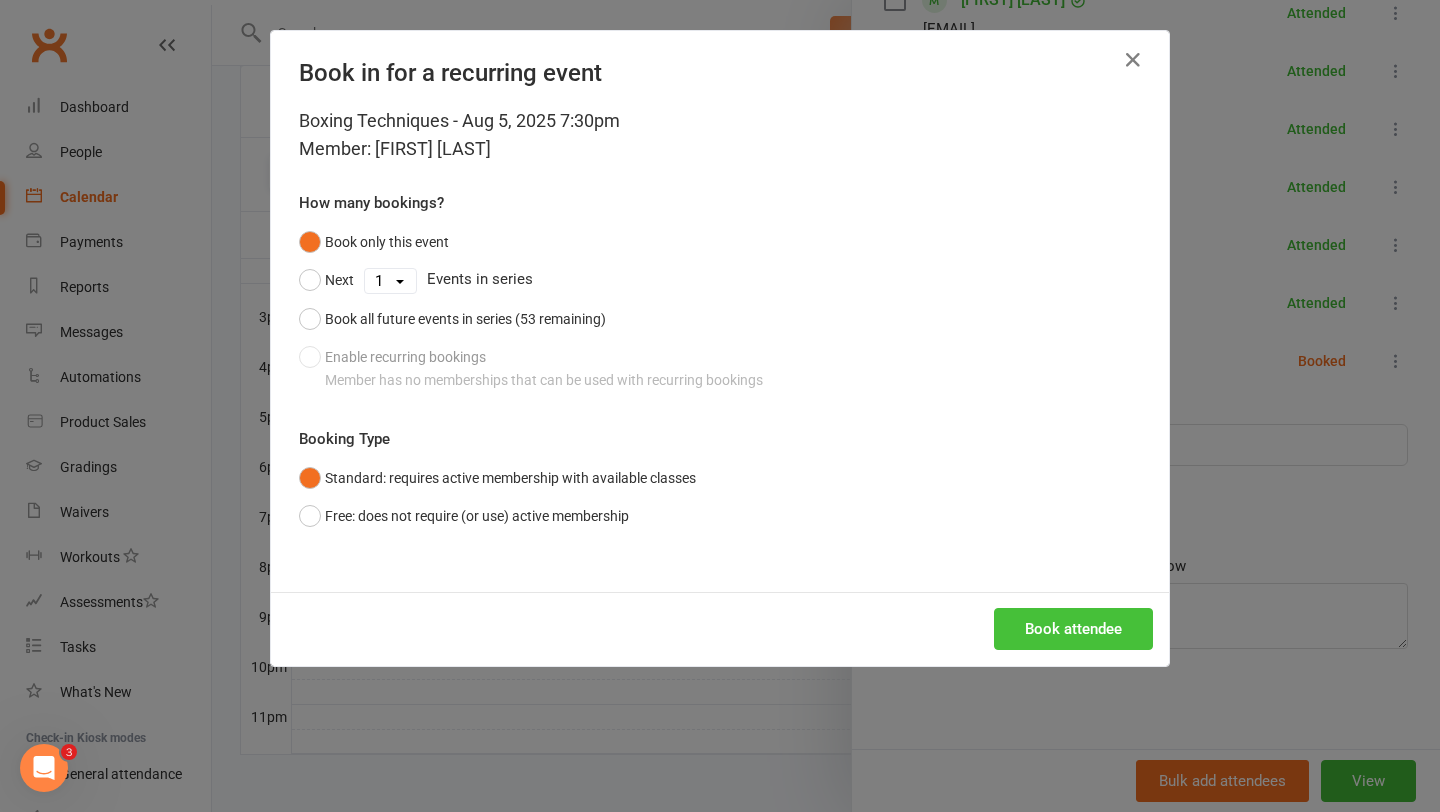 click on "Book attendee" at bounding box center (1073, 629) 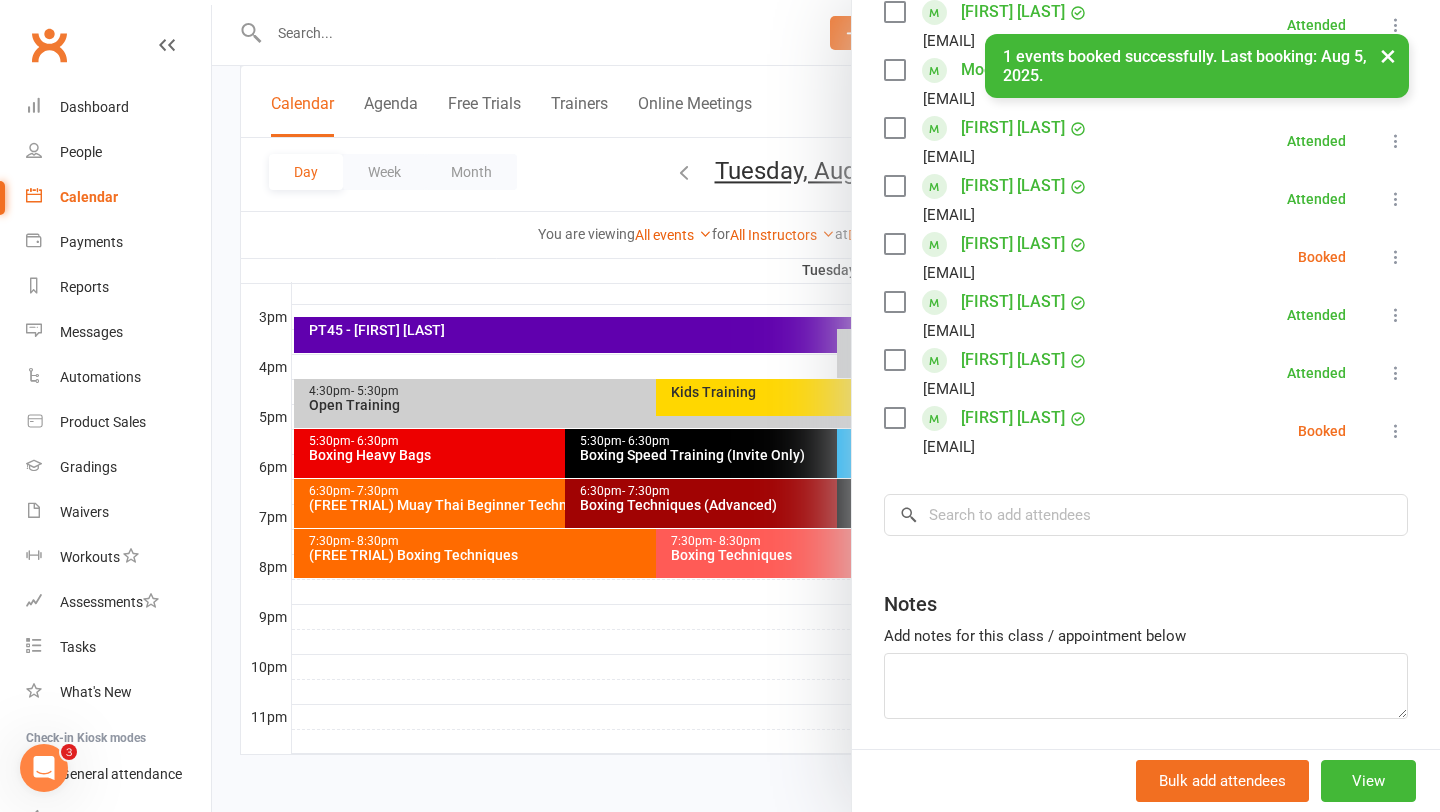 scroll, scrollTop: 429, scrollLeft: 0, axis: vertical 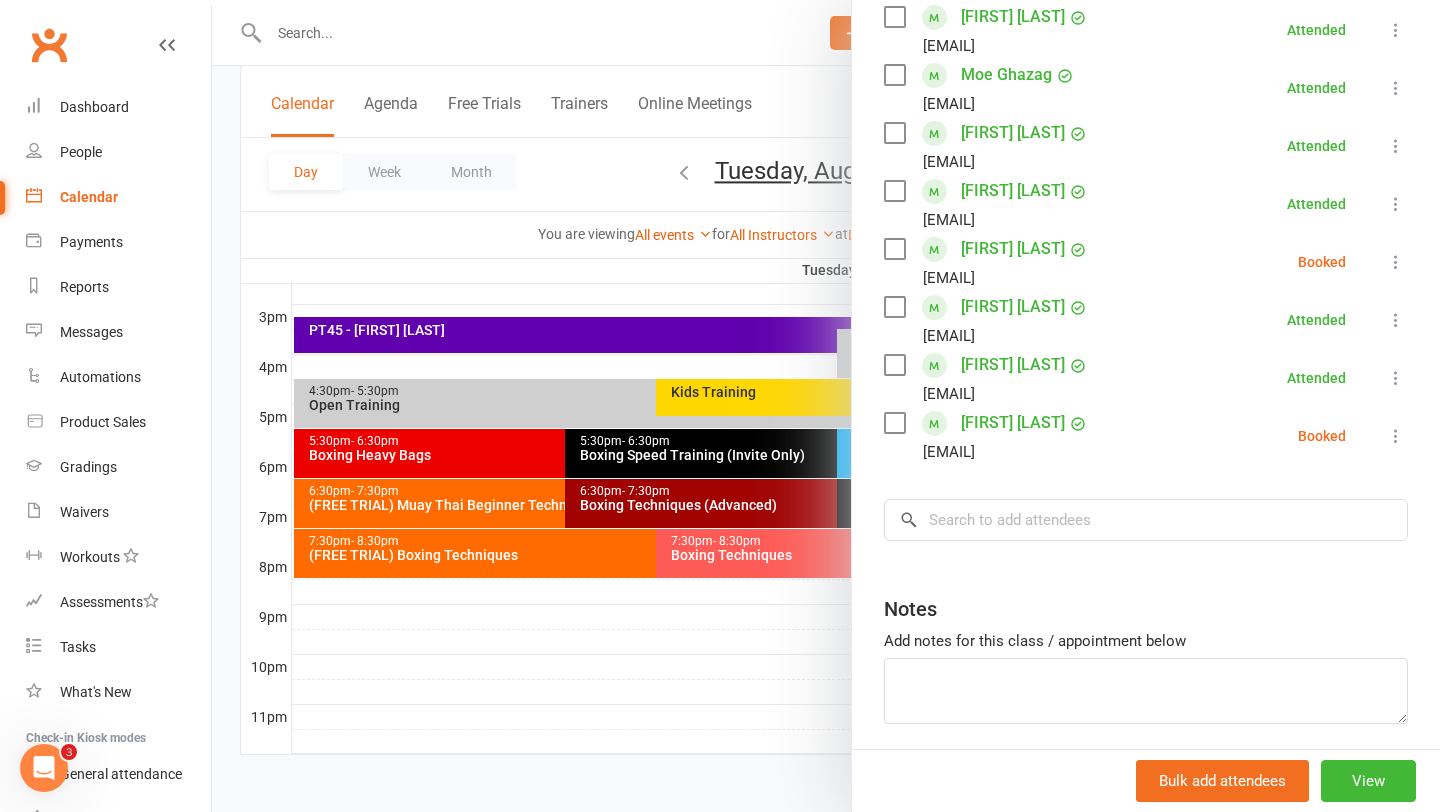 click at bounding box center [826, 406] 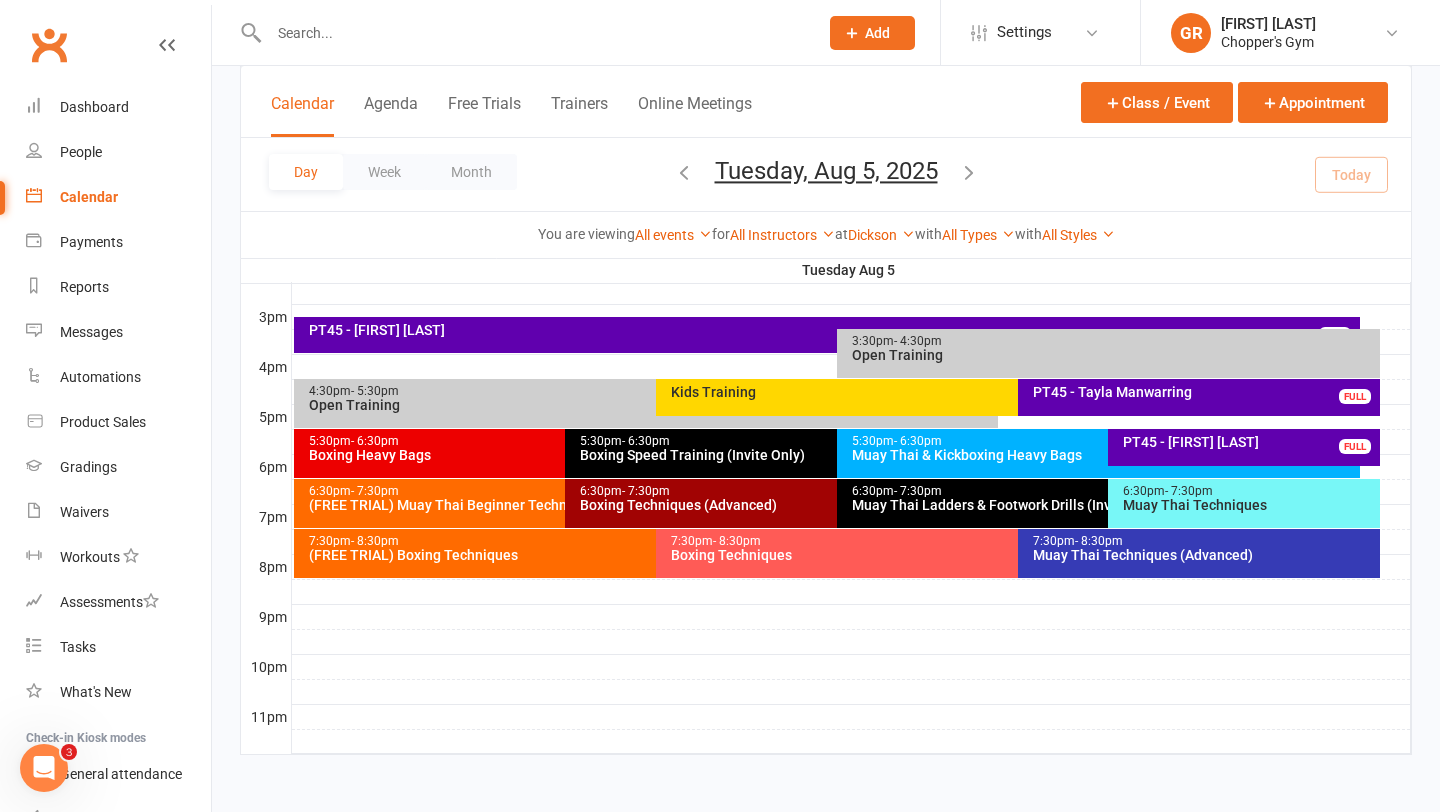 click at bounding box center [533, 33] 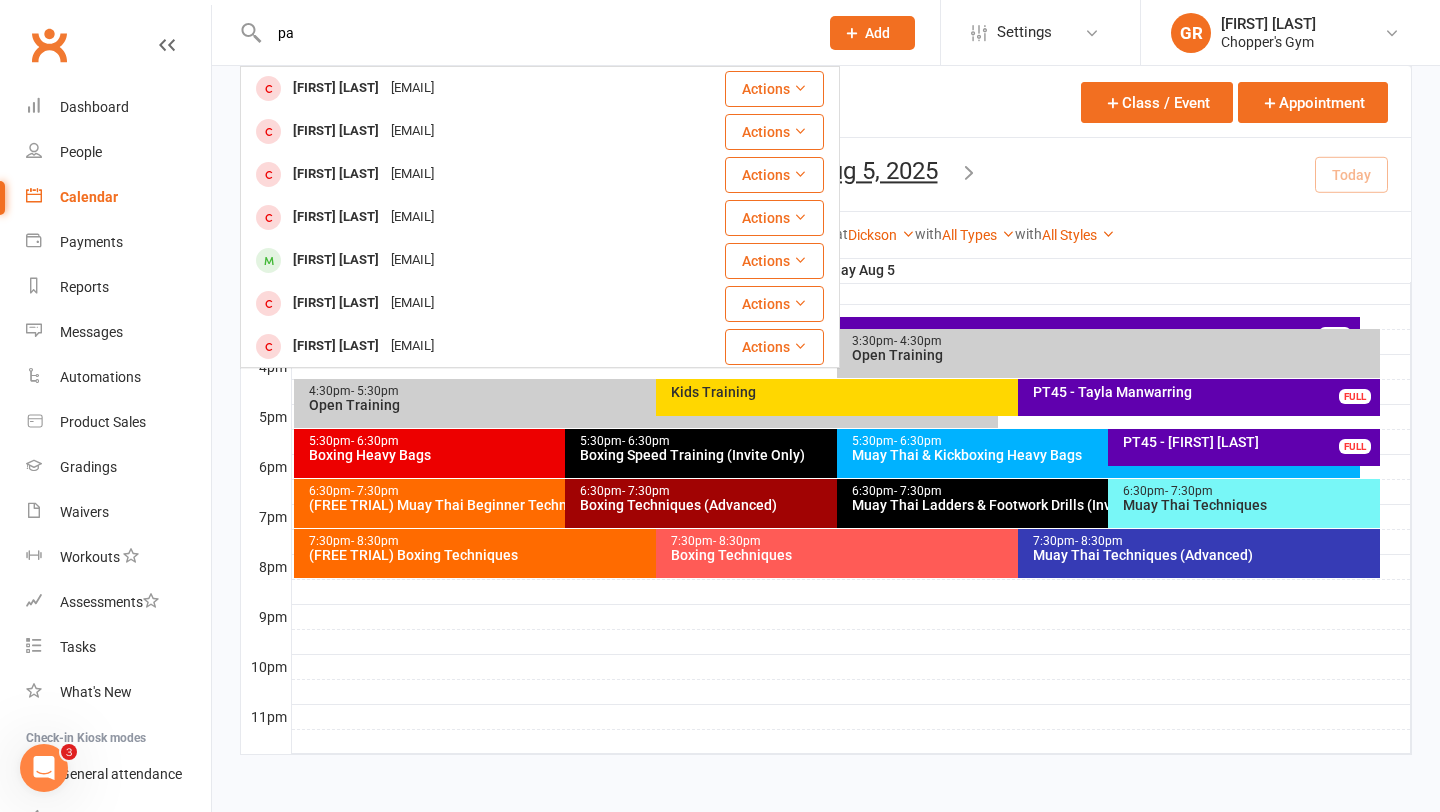 type on "p" 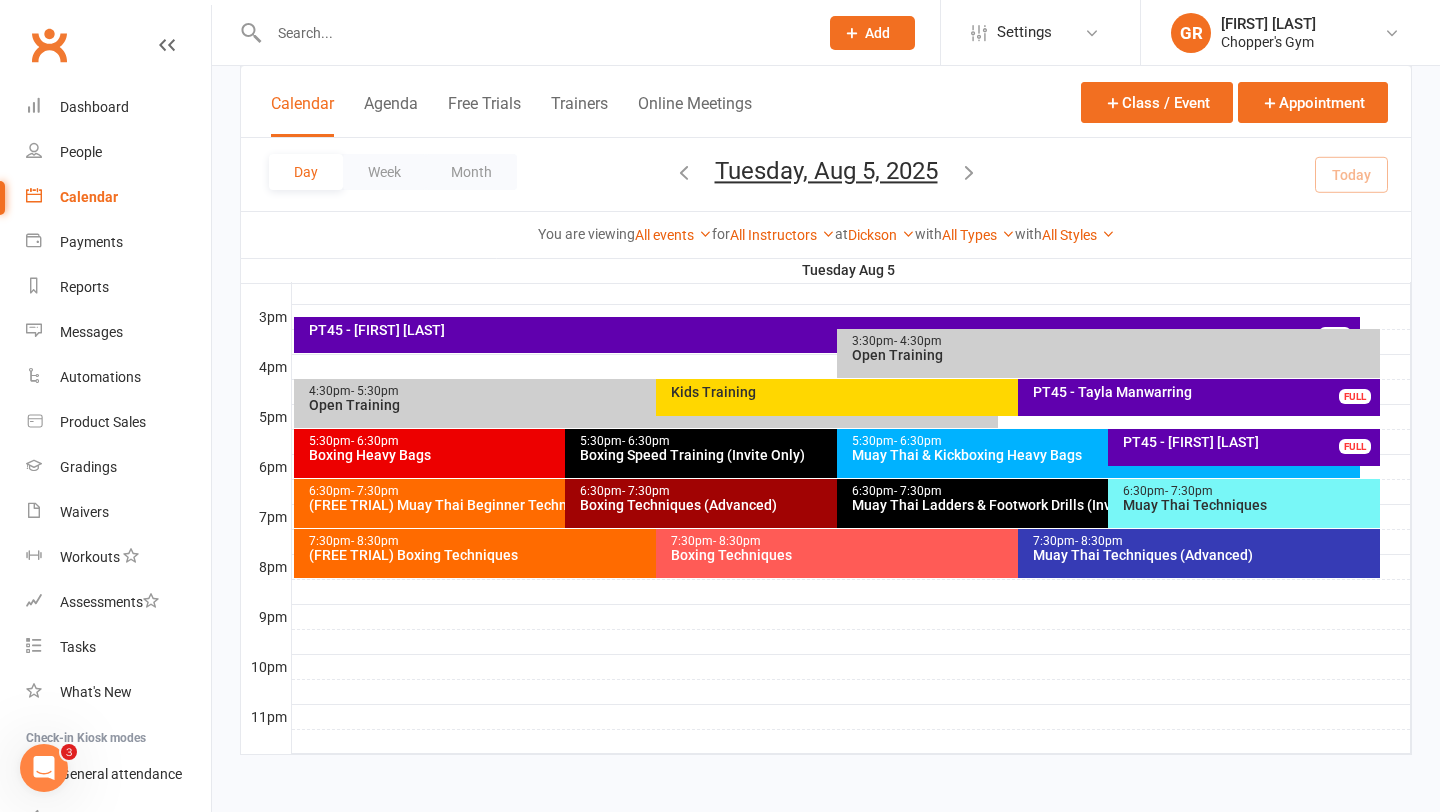 click on "6:30pm  - 7:30pm Muay Thai Techniques" at bounding box center (1244, 503) 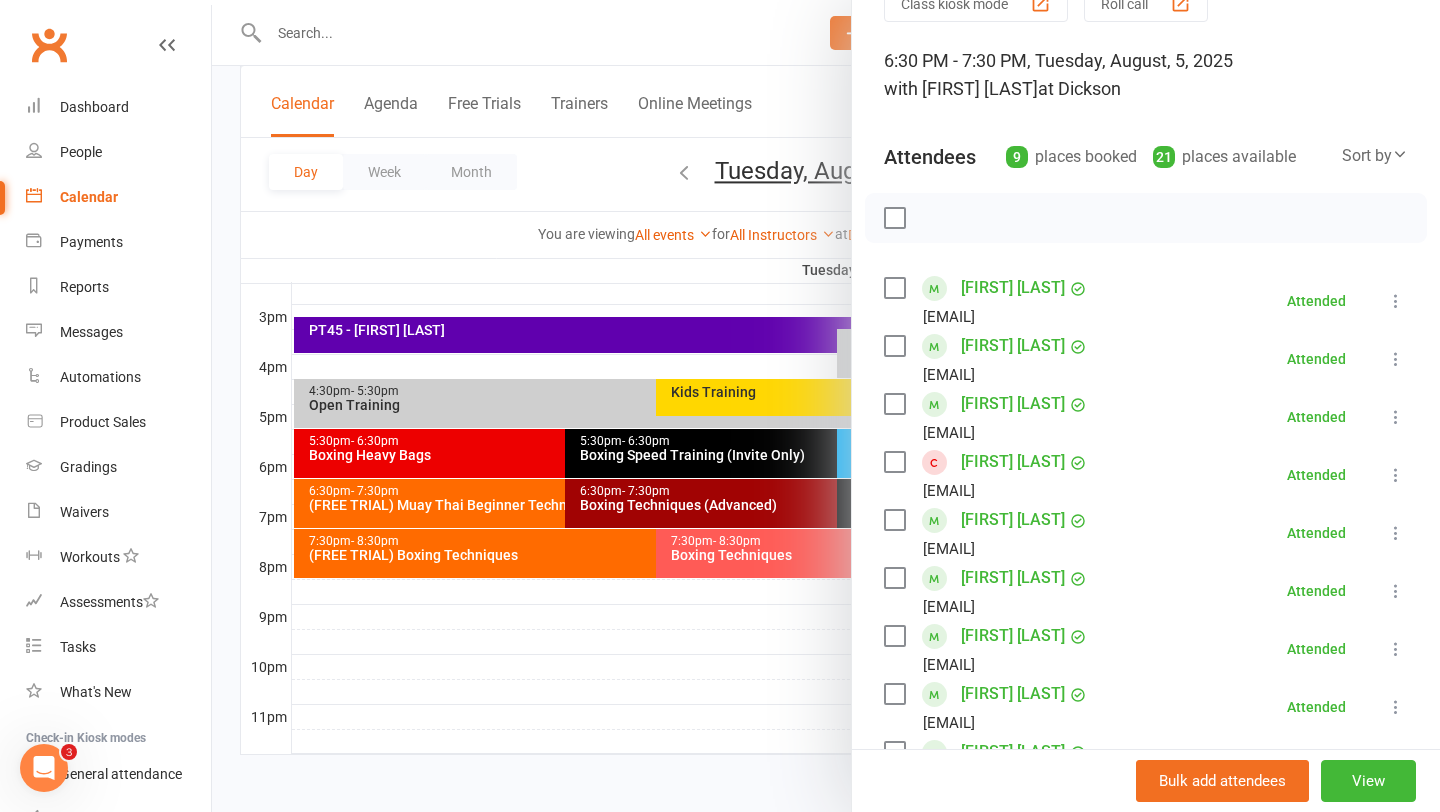 scroll, scrollTop: 104, scrollLeft: 0, axis: vertical 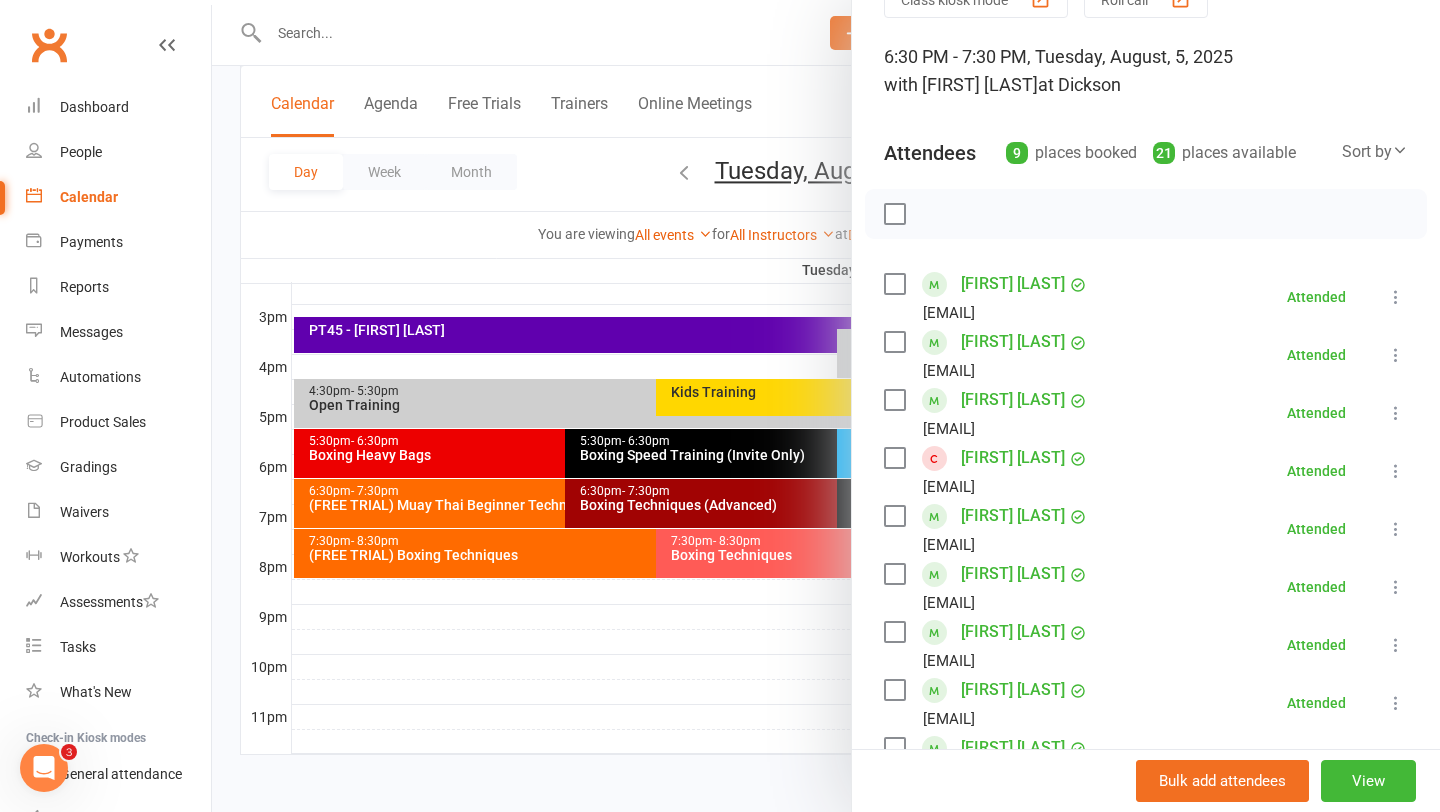 click on "Bailey Sutherland" at bounding box center [1013, 632] 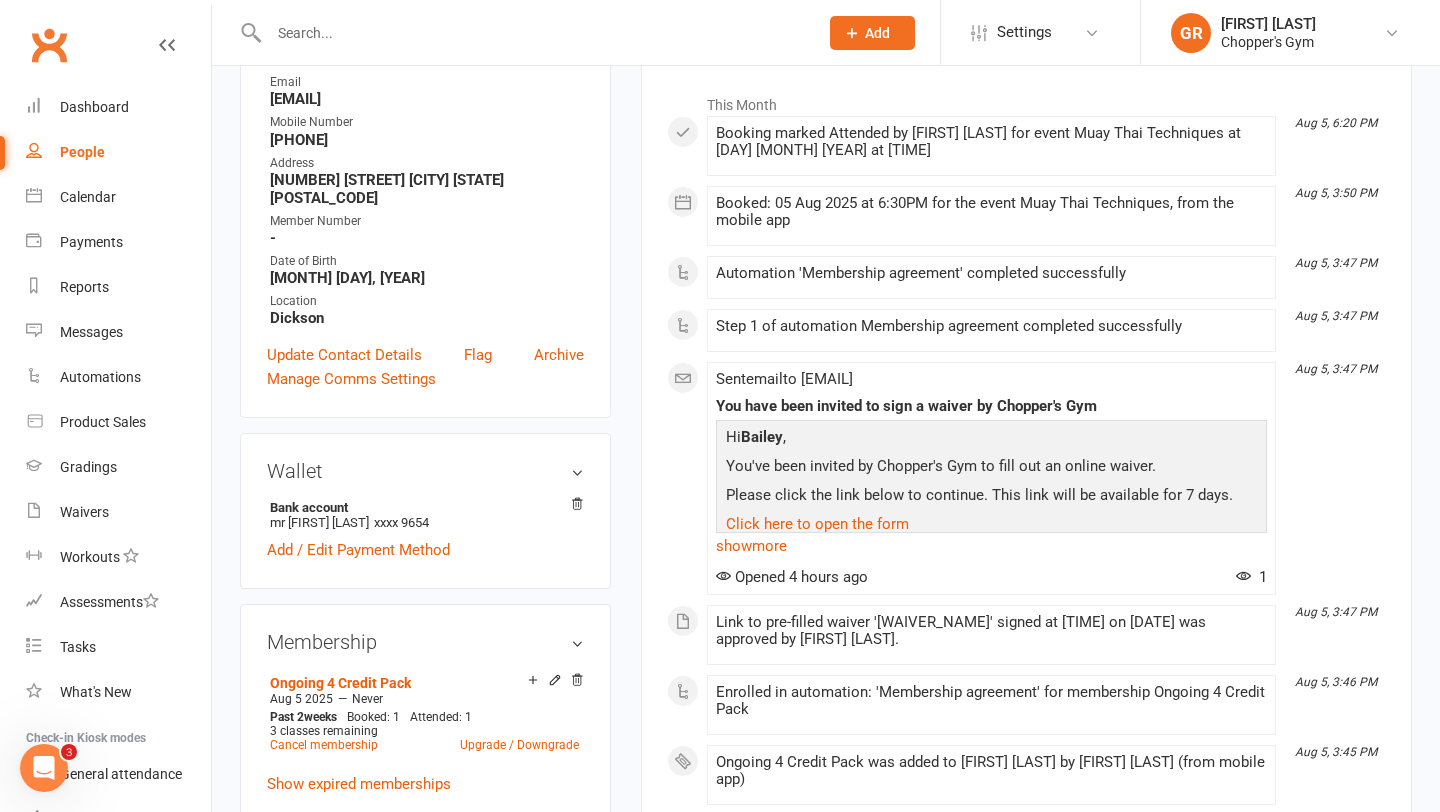 scroll, scrollTop: 0, scrollLeft: 0, axis: both 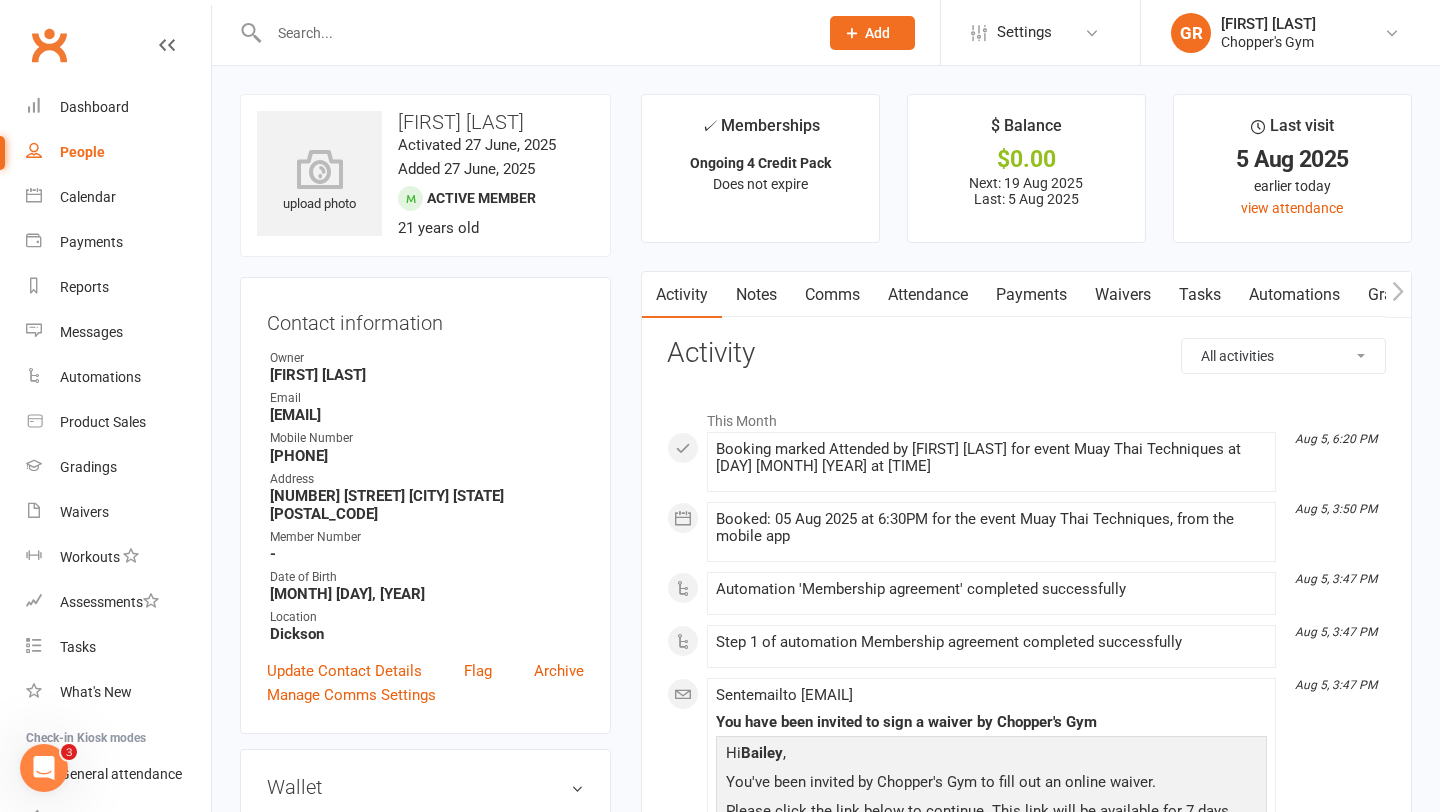 click on "Payments" at bounding box center [1031, 295] 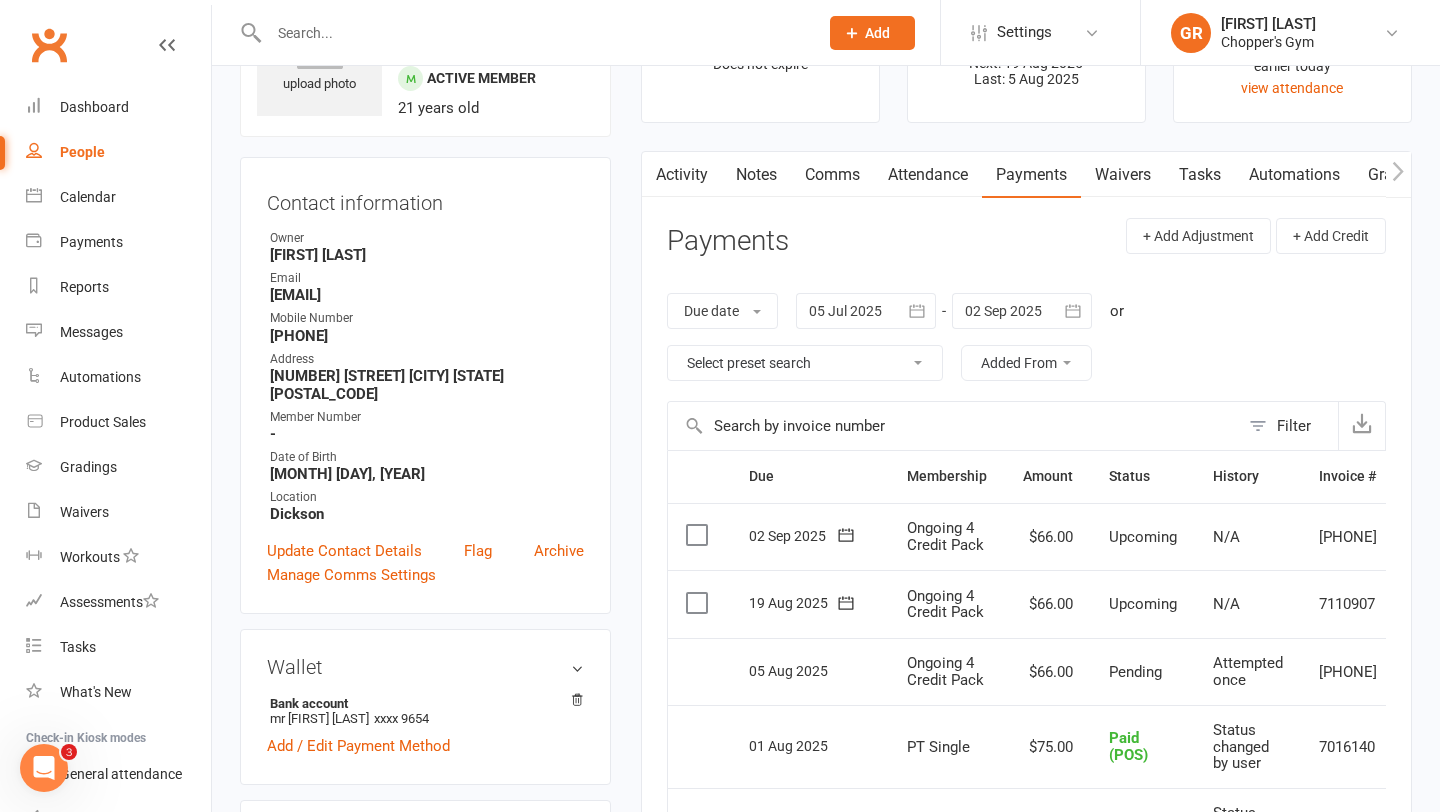scroll, scrollTop: 122, scrollLeft: 0, axis: vertical 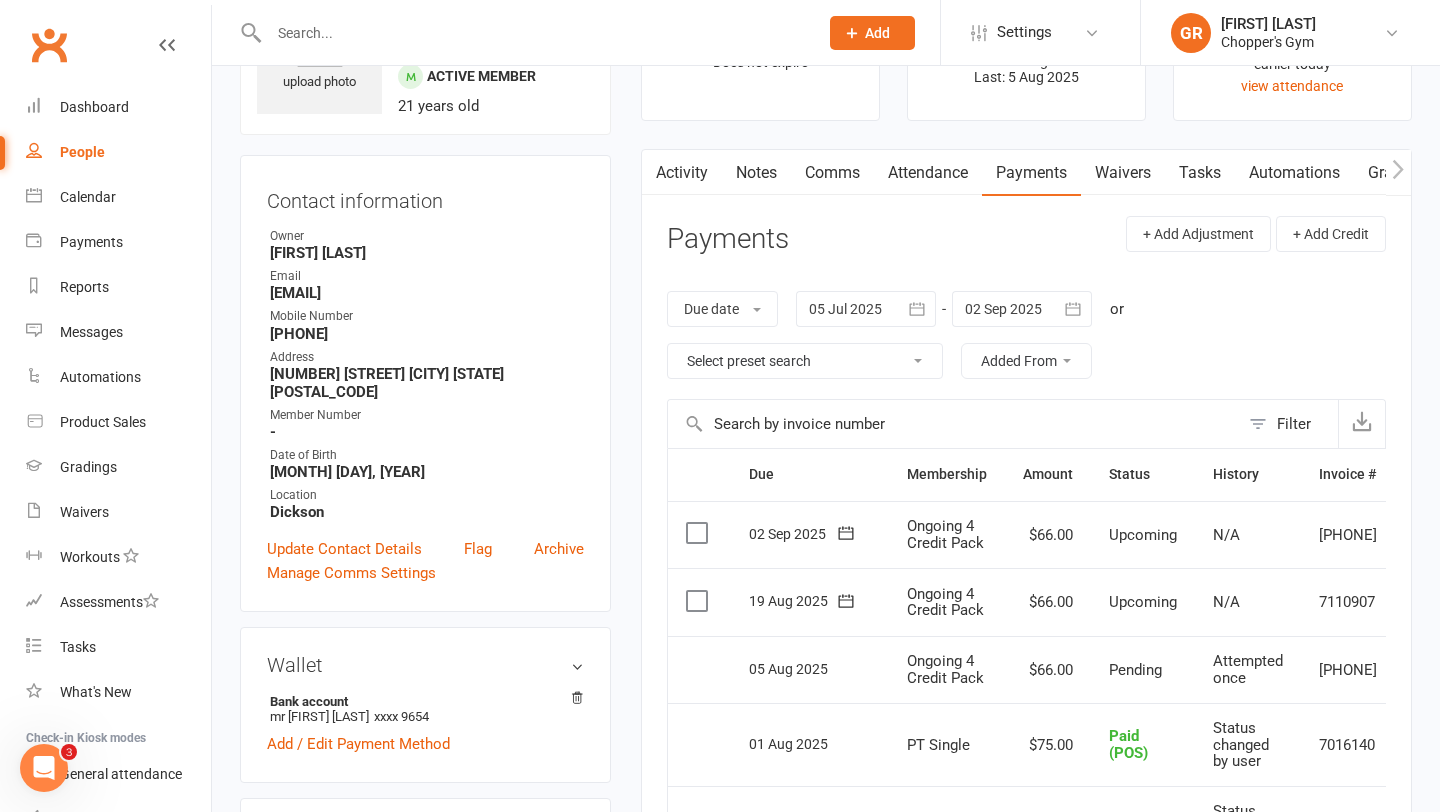 click at bounding box center [533, 33] 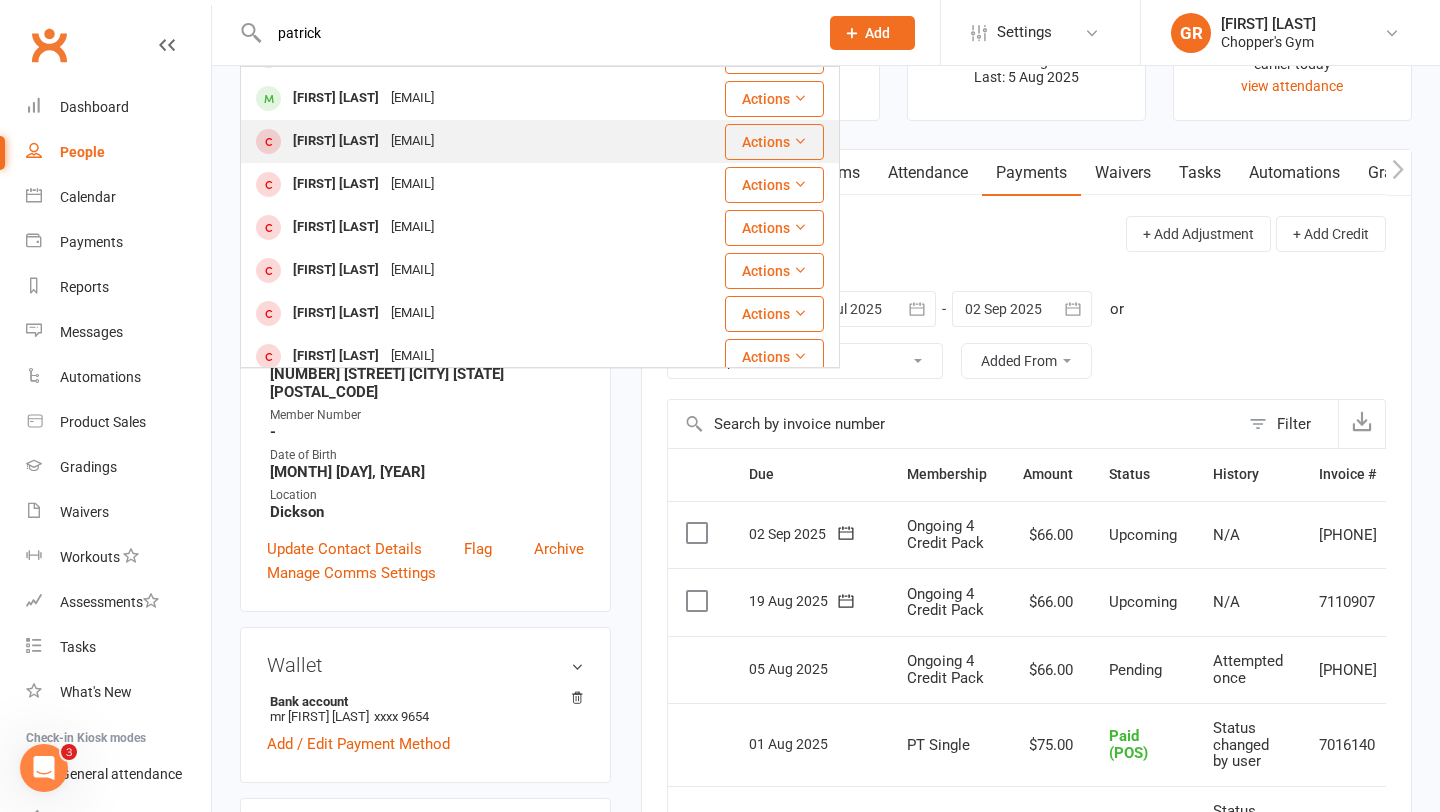scroll, scrollTop: 380, scrollLeft: 0, axis: vertical 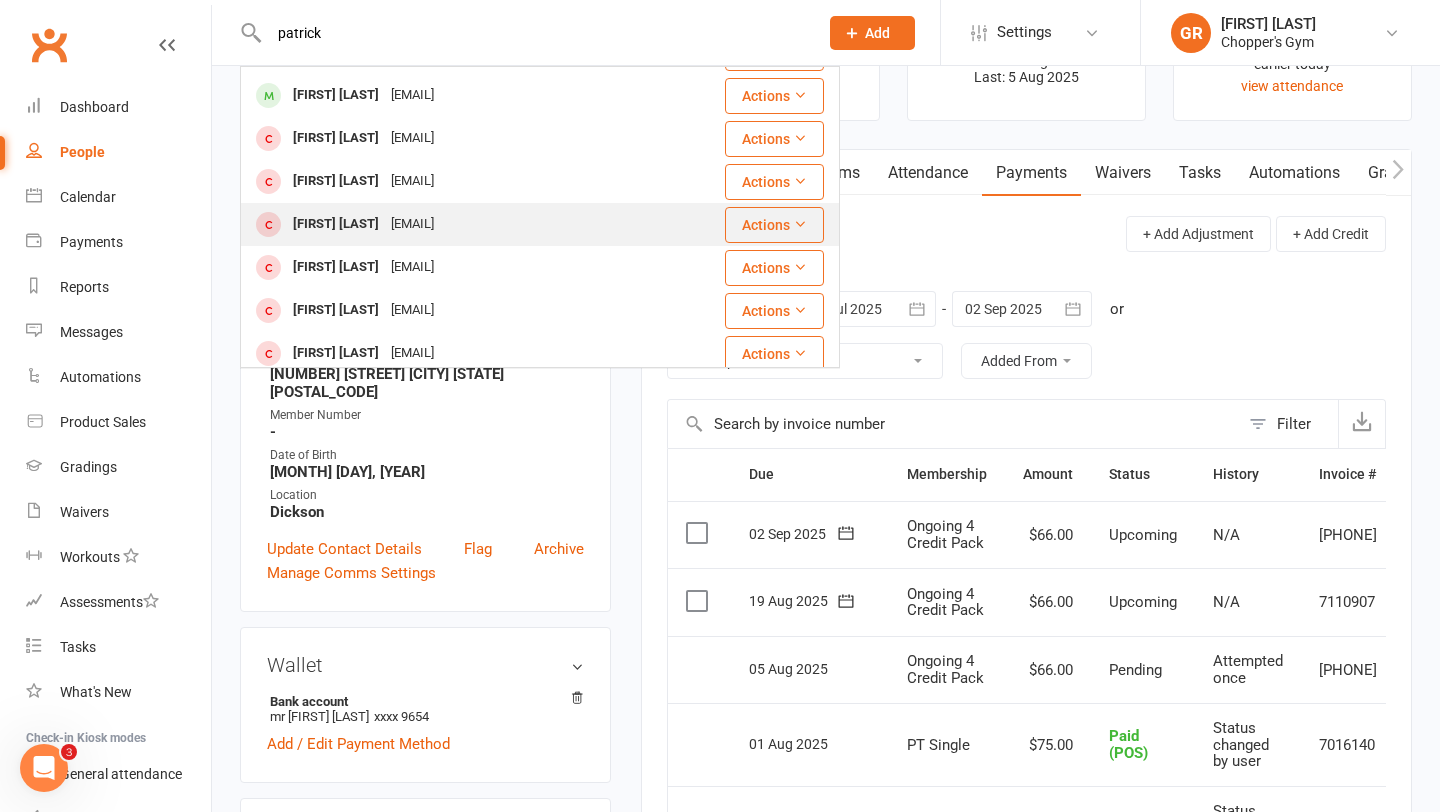type on "patrick" 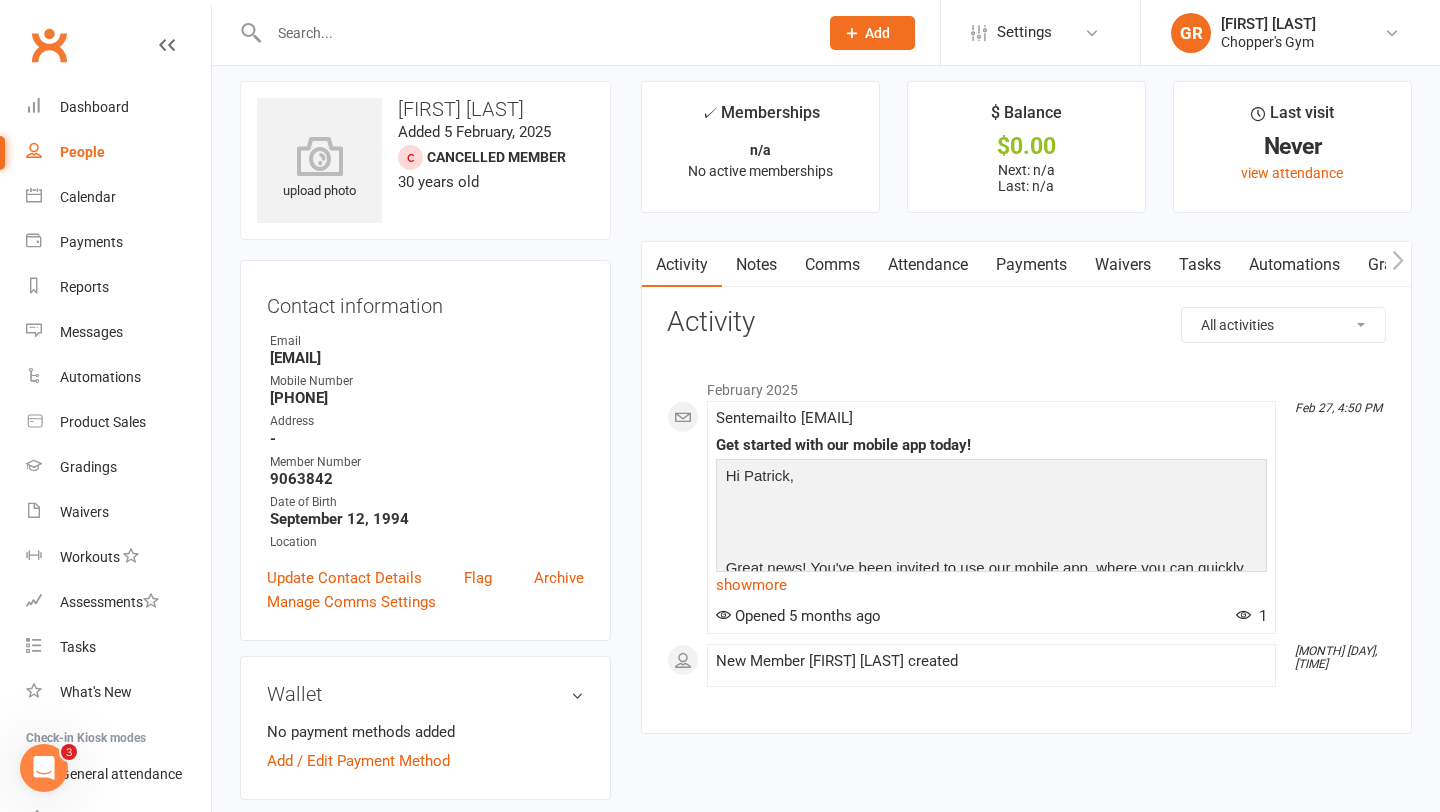 scroll, scrollTop: 14, scrollLeft: 0, axis: vertical 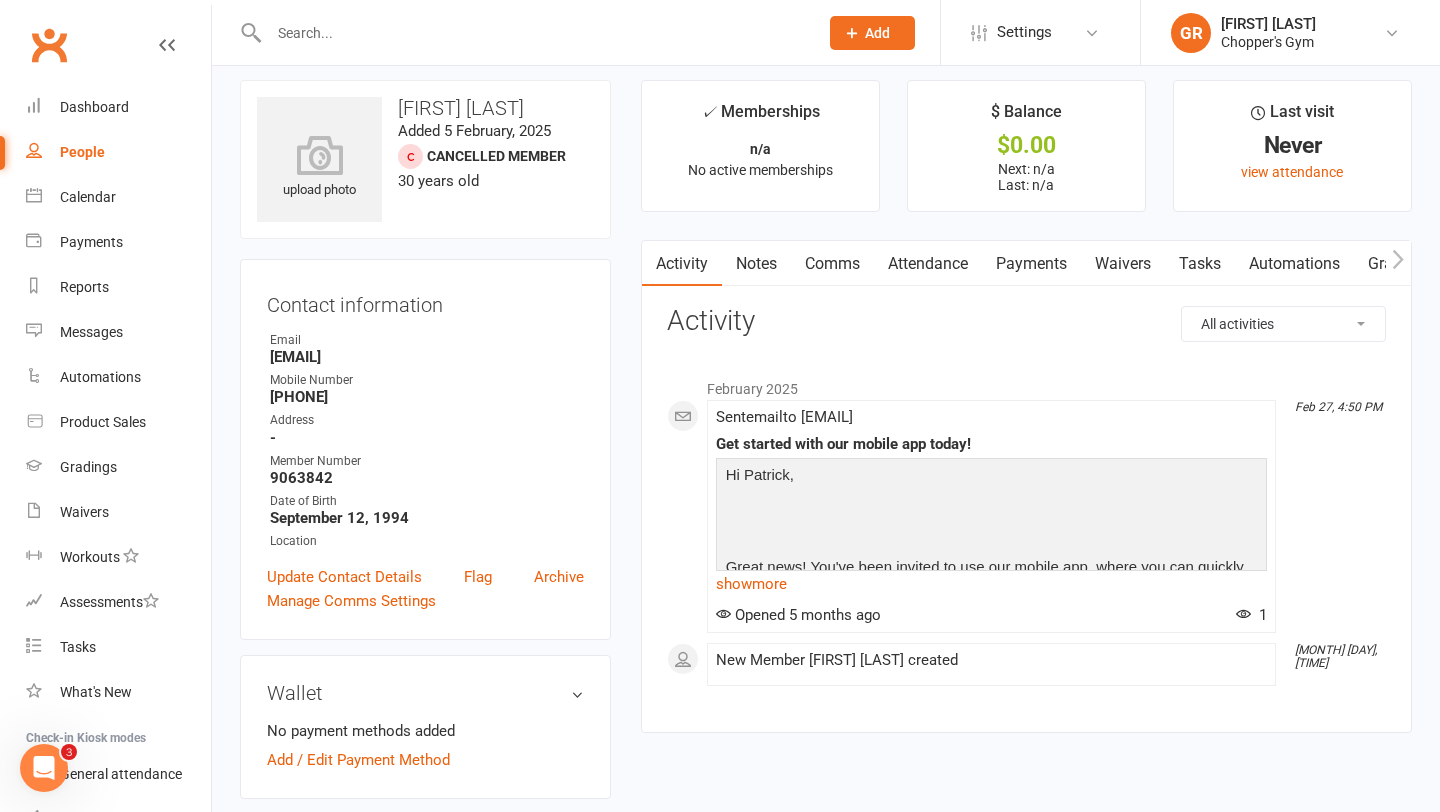 click on "Attendance" at bounding box center [928, 264] 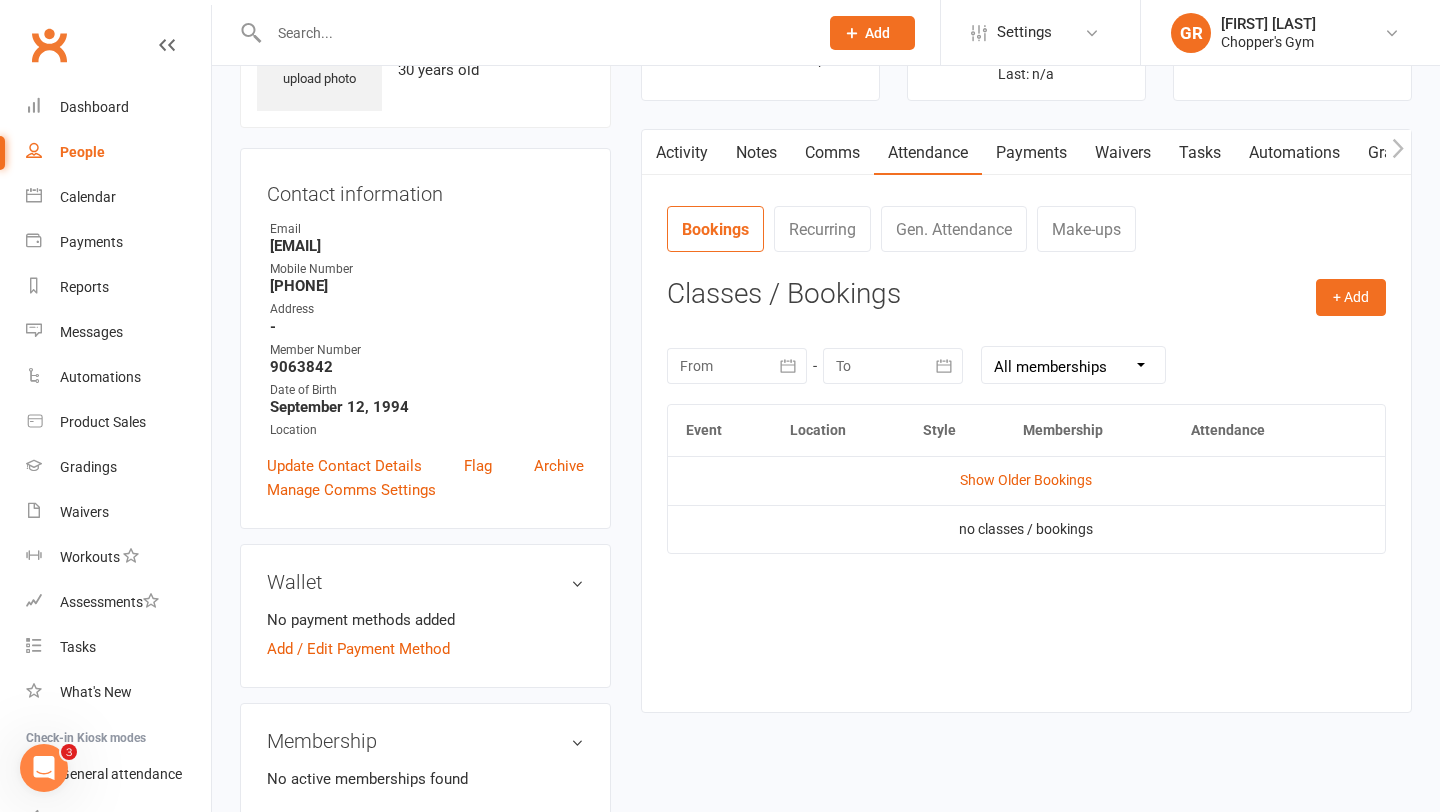 scroll, scrollTop: 144, scrollLeft: 0, axis: vertical 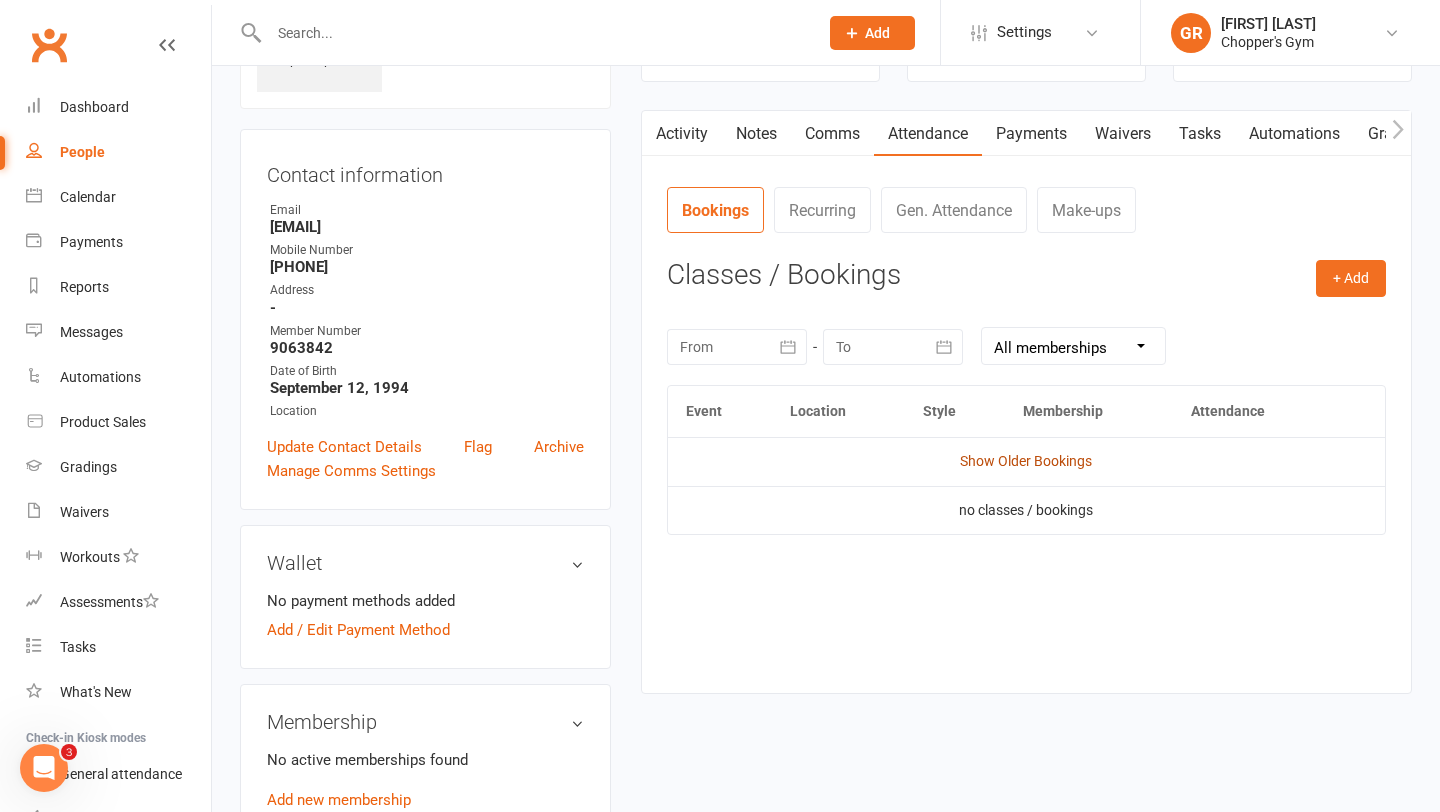 click on "Show Older Bookings" at bounding box center (1026, 461) 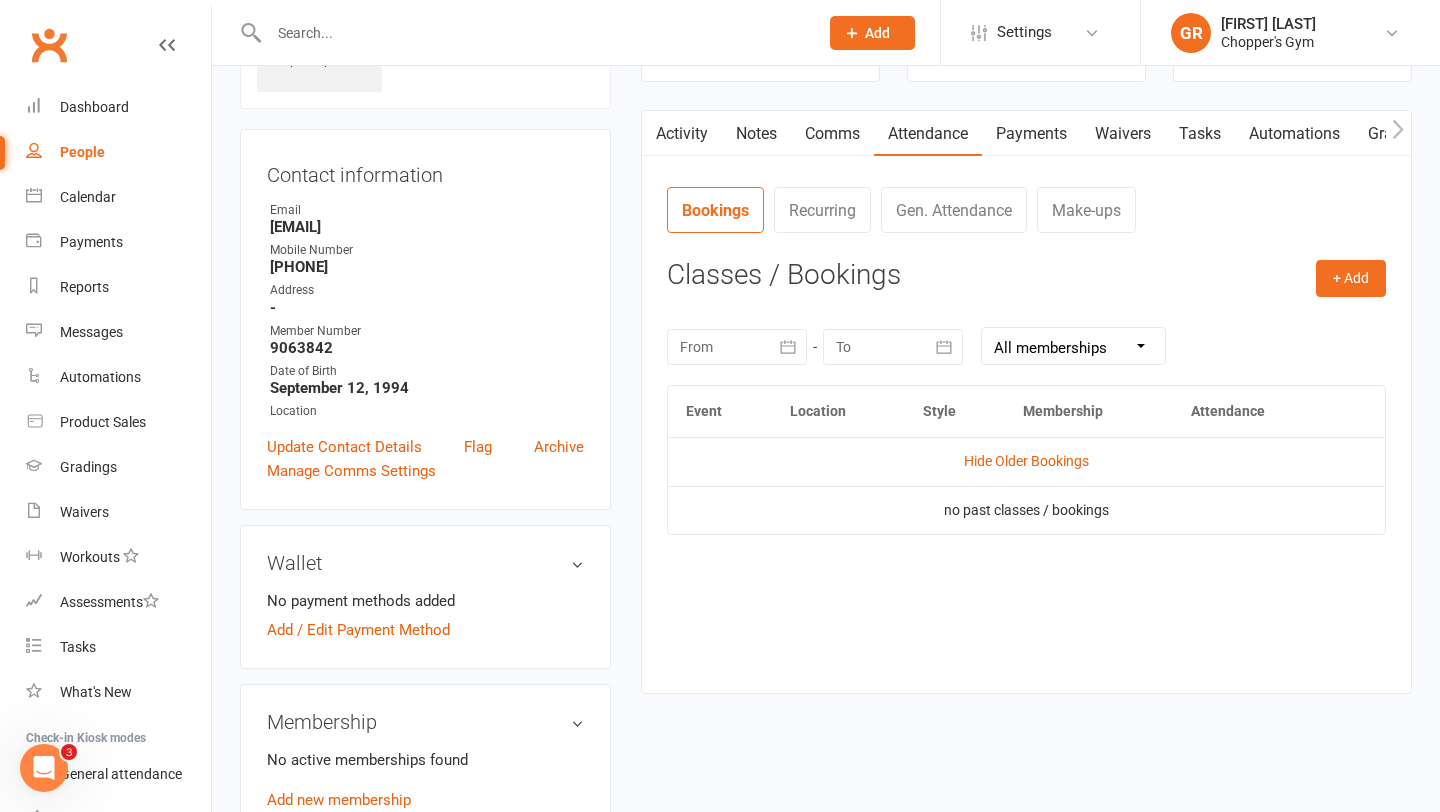 click at bounding box center [533, 33] 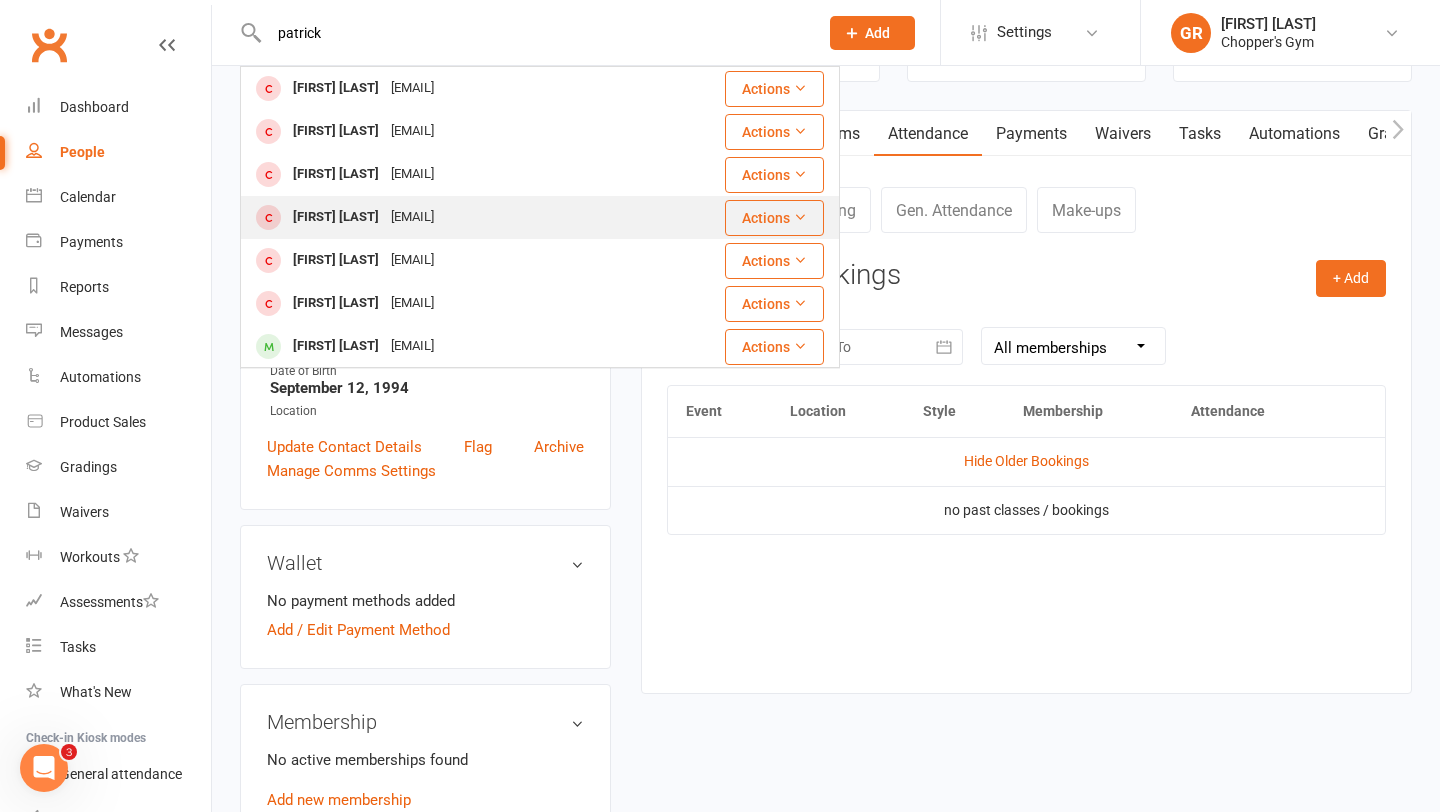 type on "patrick" 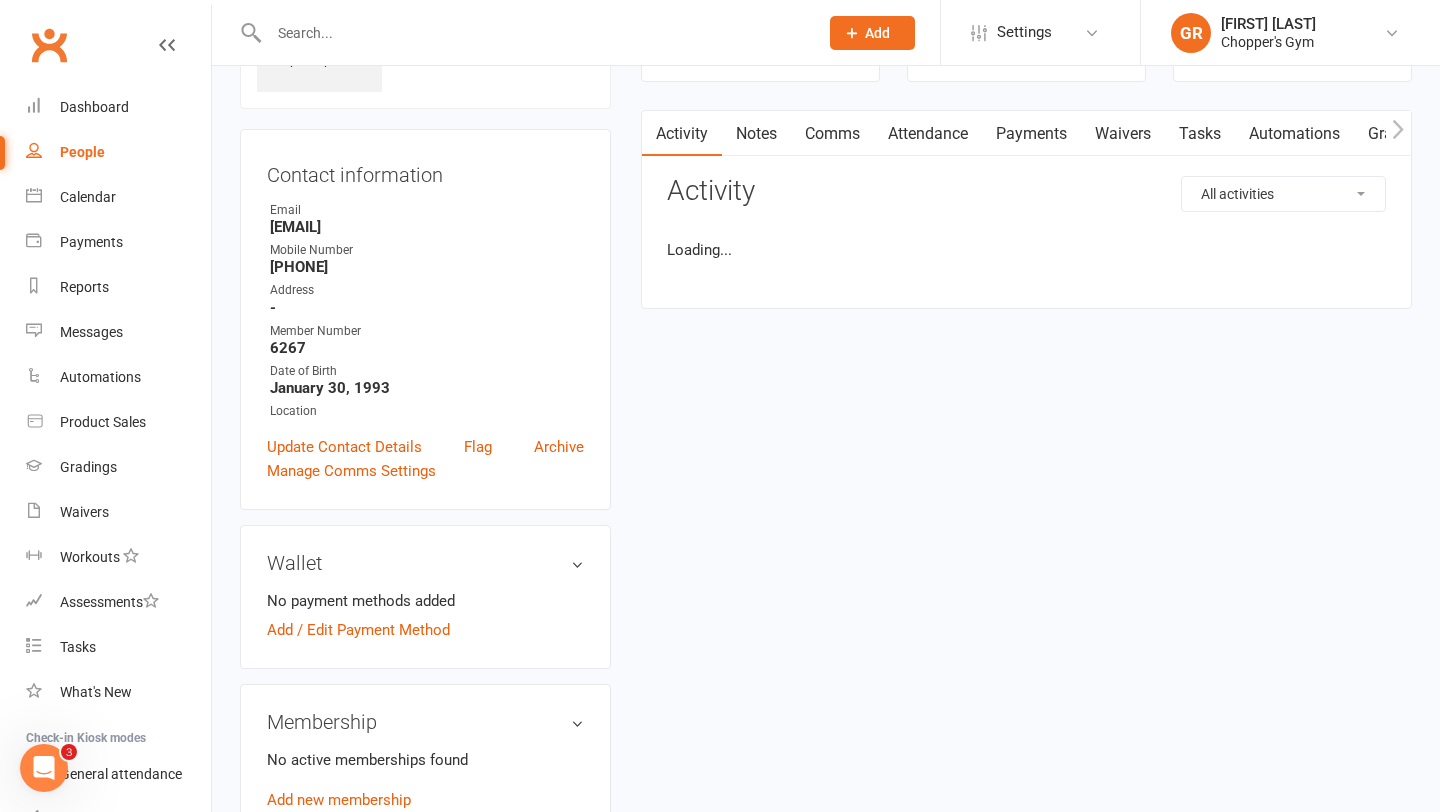 scroll, scrollTop: 0, scrollLeft: 0, axis: both 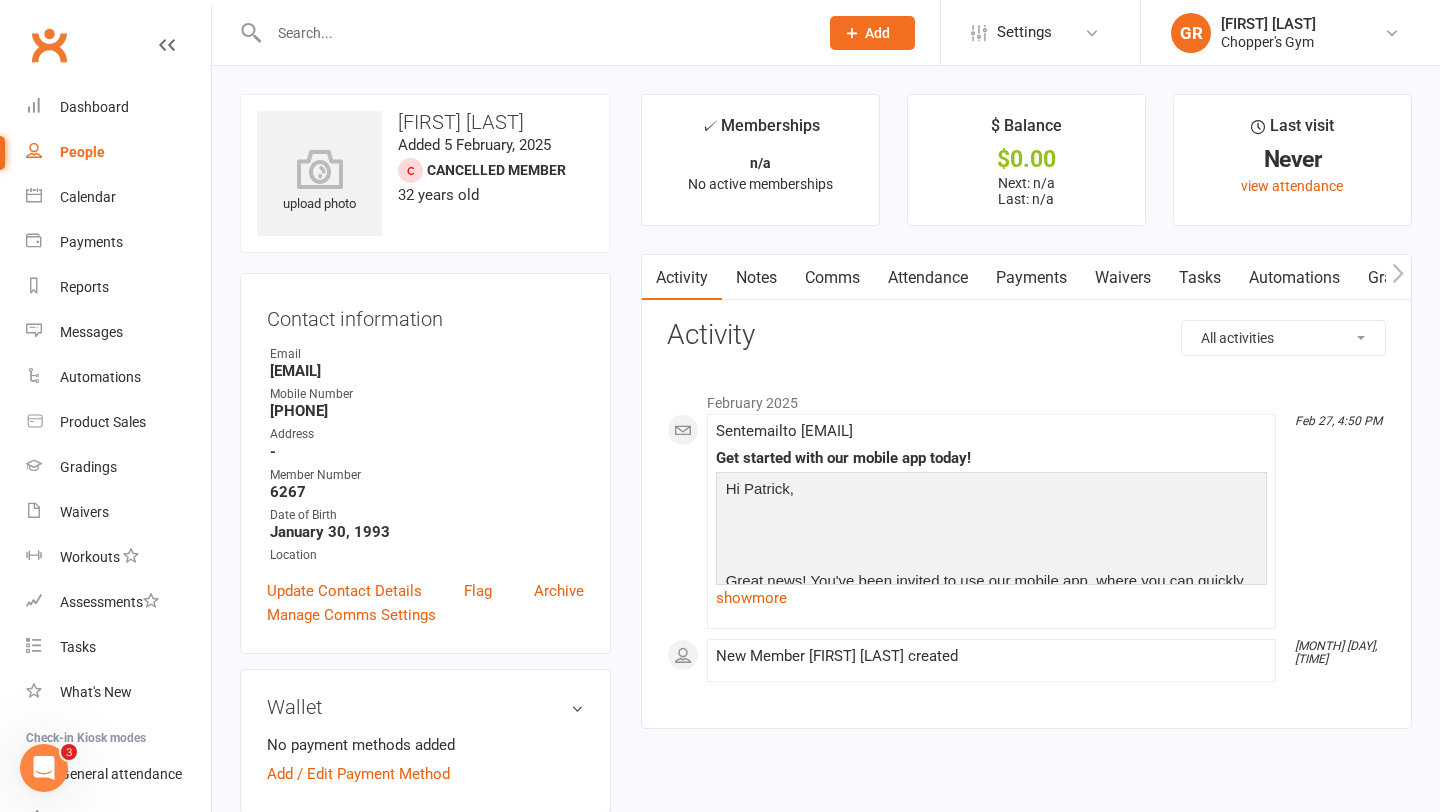 click on "Attendance" at bounding box center [928, 278] 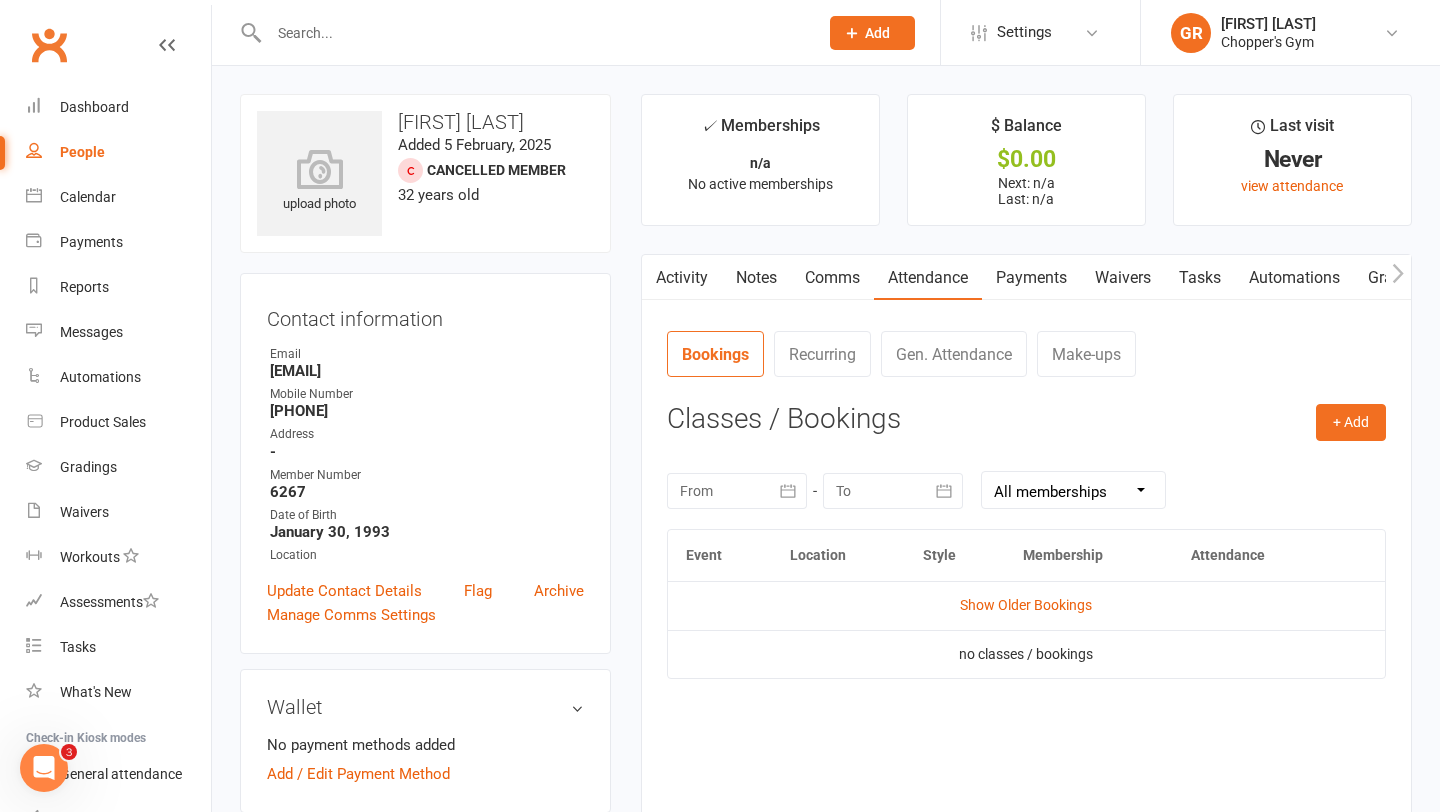 click at bounding box center (533, 33) 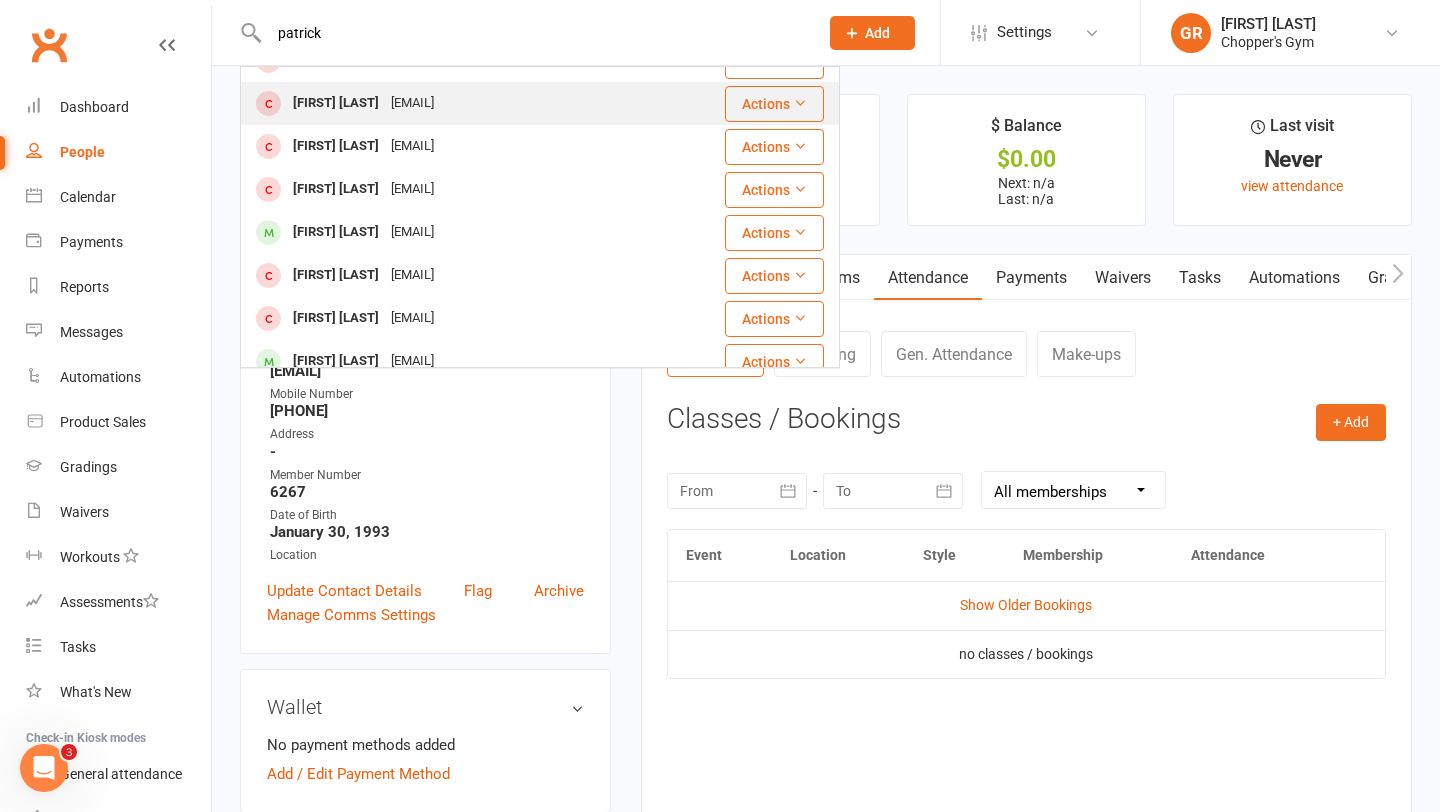 scroll, scrollTop: 116, scrollLeft: 0, axis: vertical 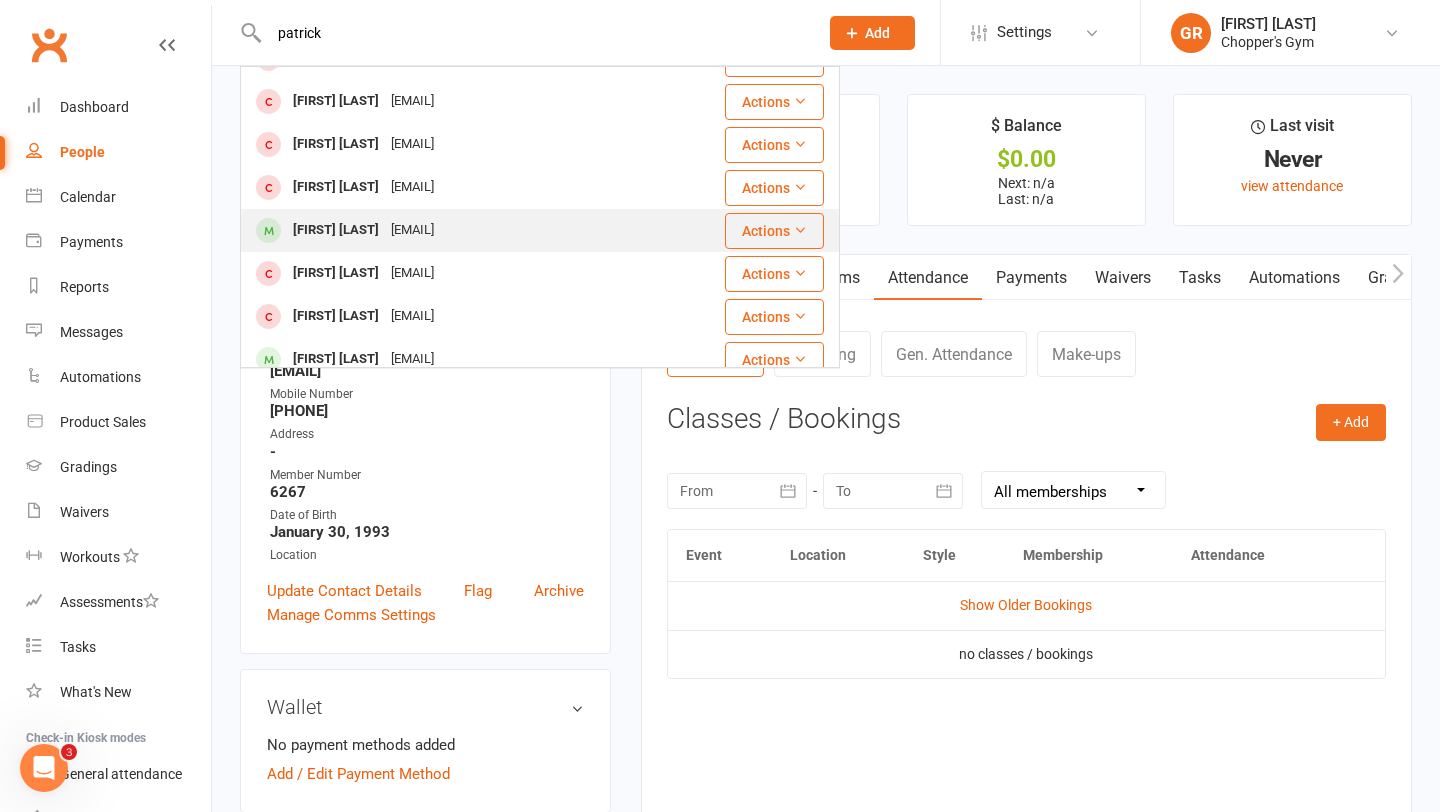 type on "patrick" 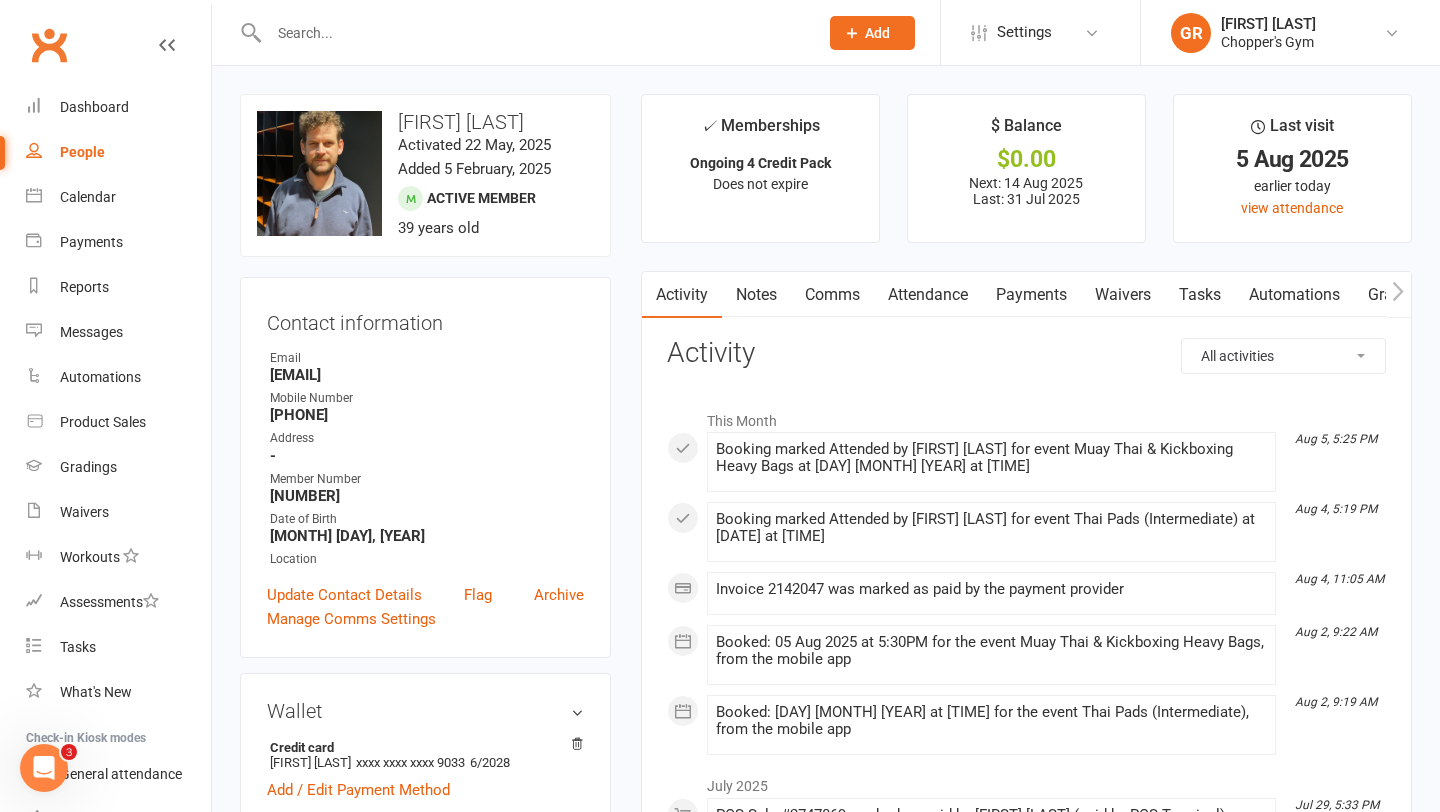 click at bounding box center [533, 33] 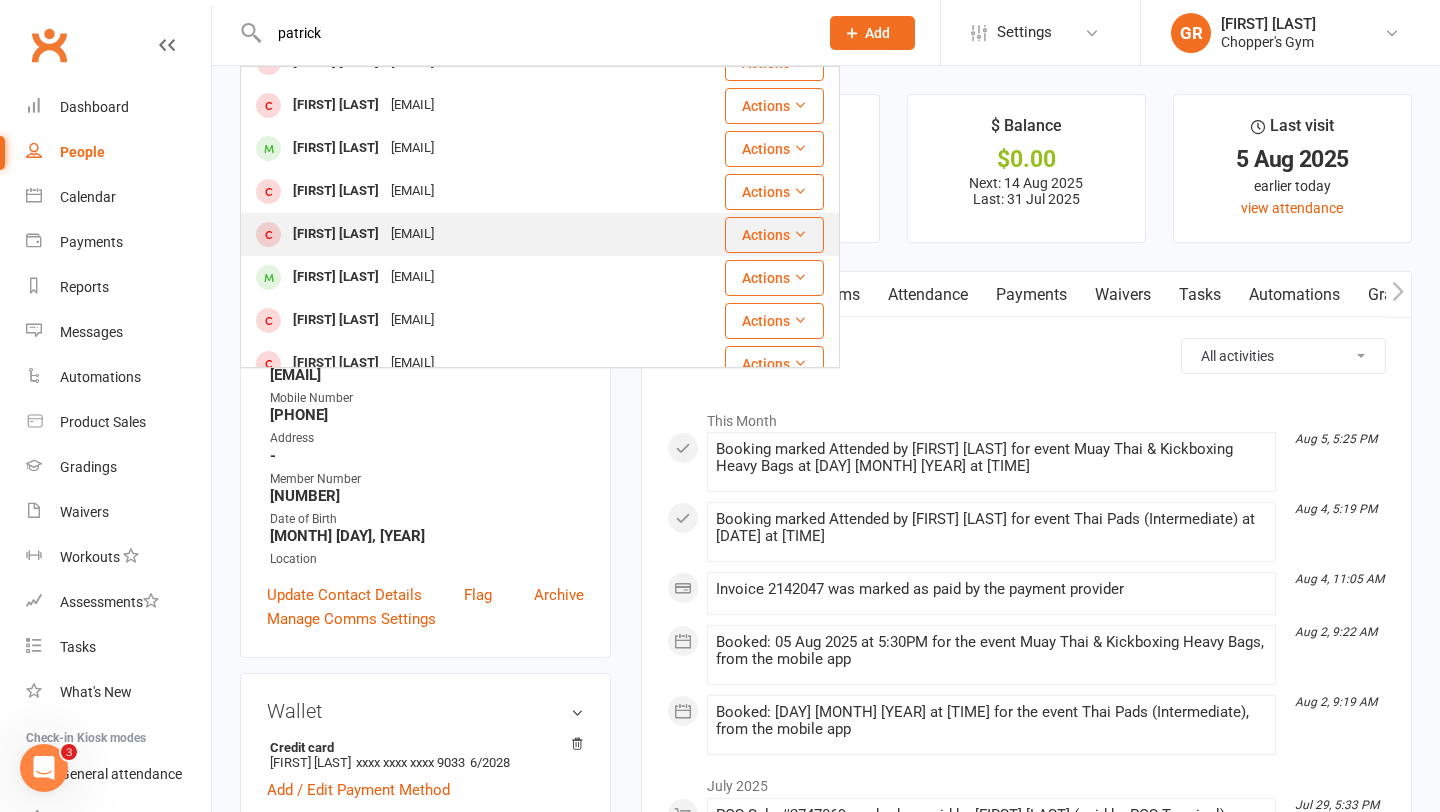 scroll, scrollTop: 131, scrollLeft: 0, axis: vertical 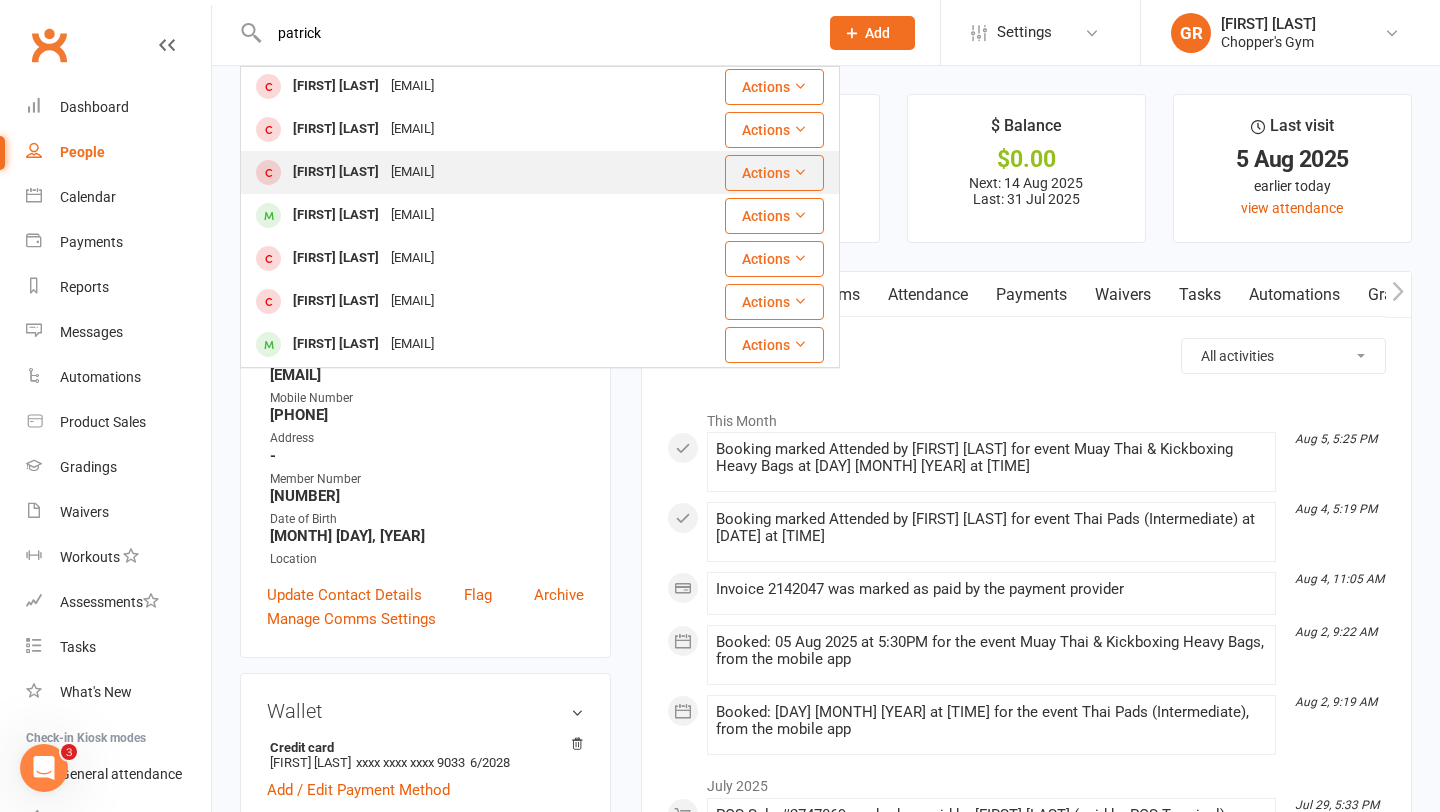 type on "patrick" 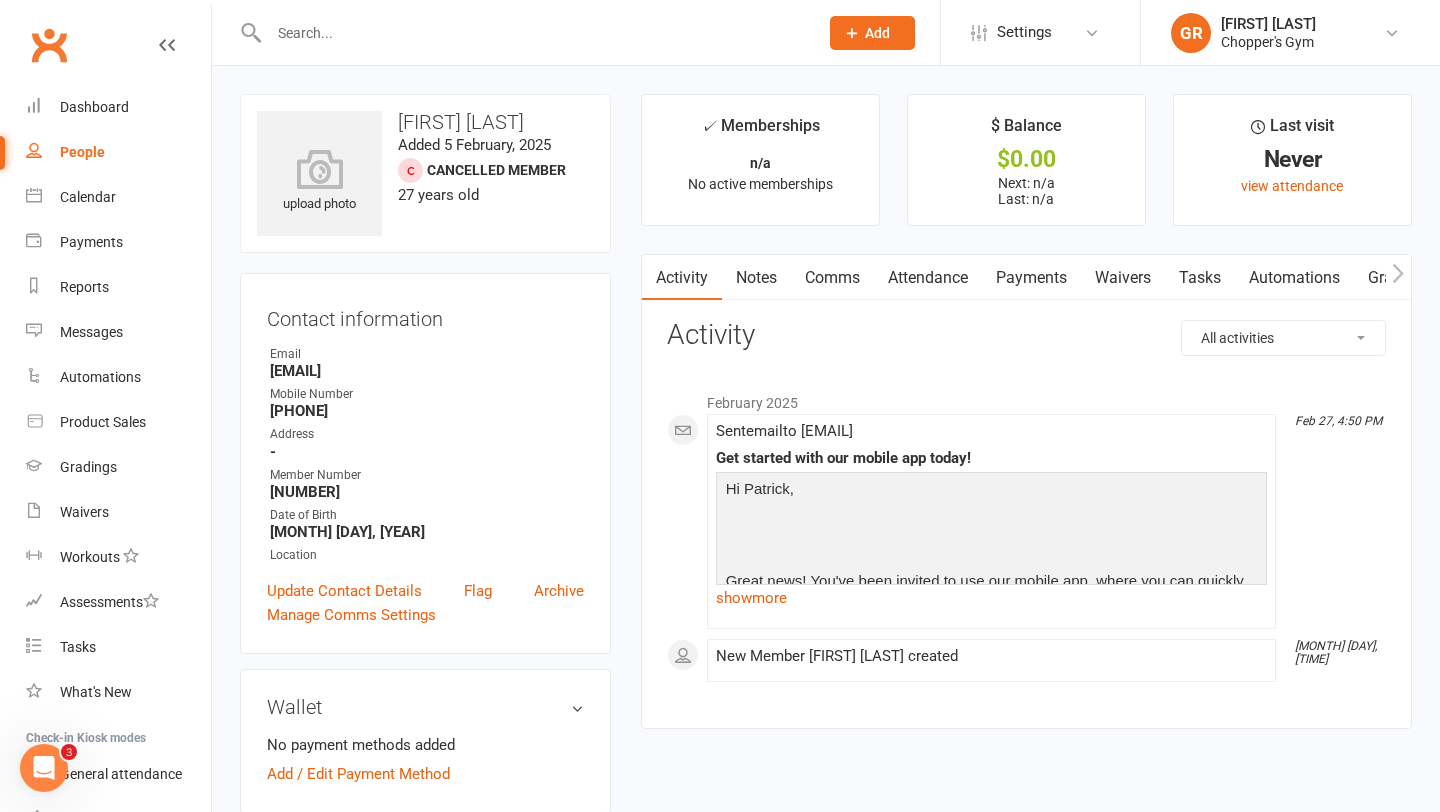click on "Attendance" at bounding box center (928, 278) 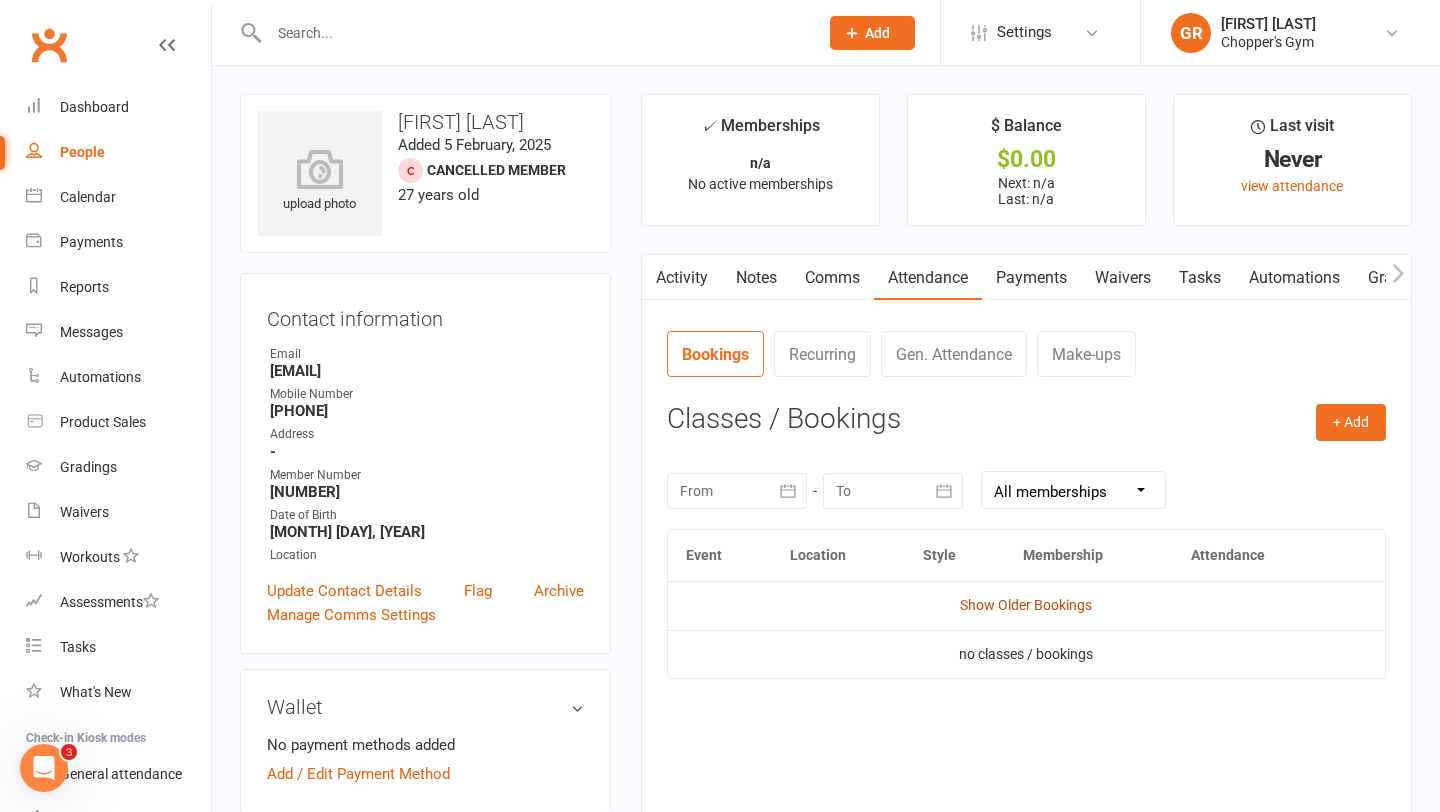 click on "Show Older Bookings" at bounding box center (1026, 605) 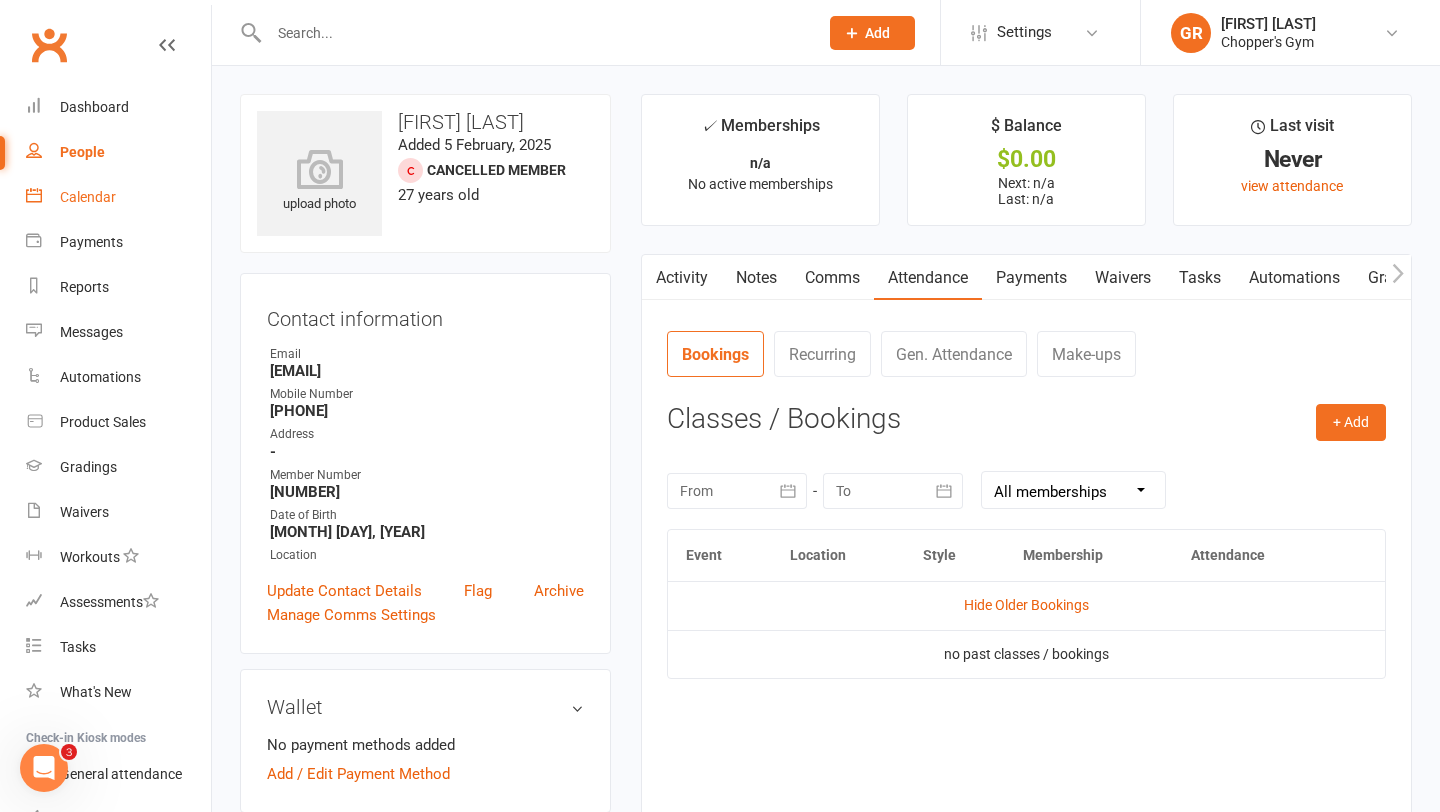 click on "Calendar" at bounding box center (88, 197) 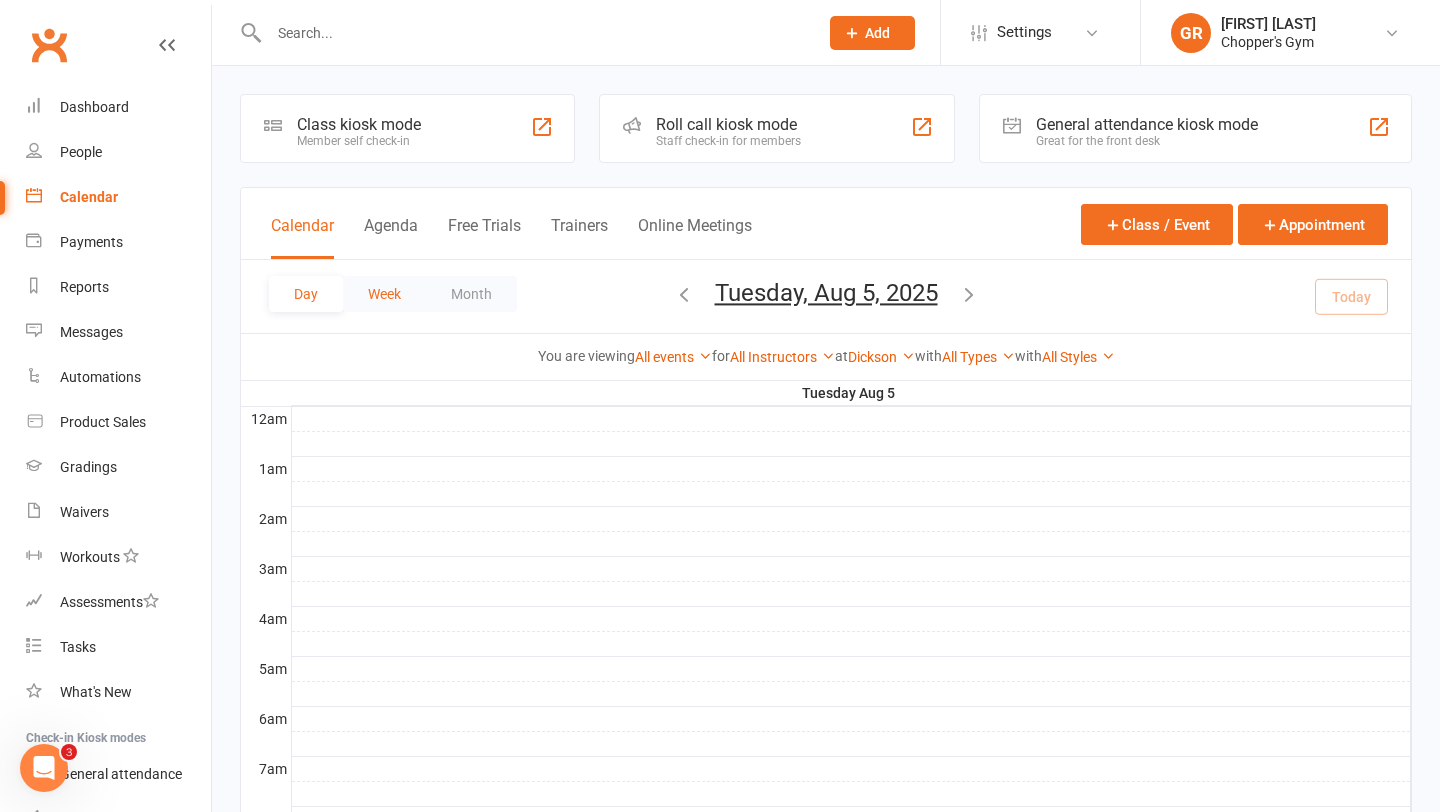 click on "Week" at bounding box center (384, 294) 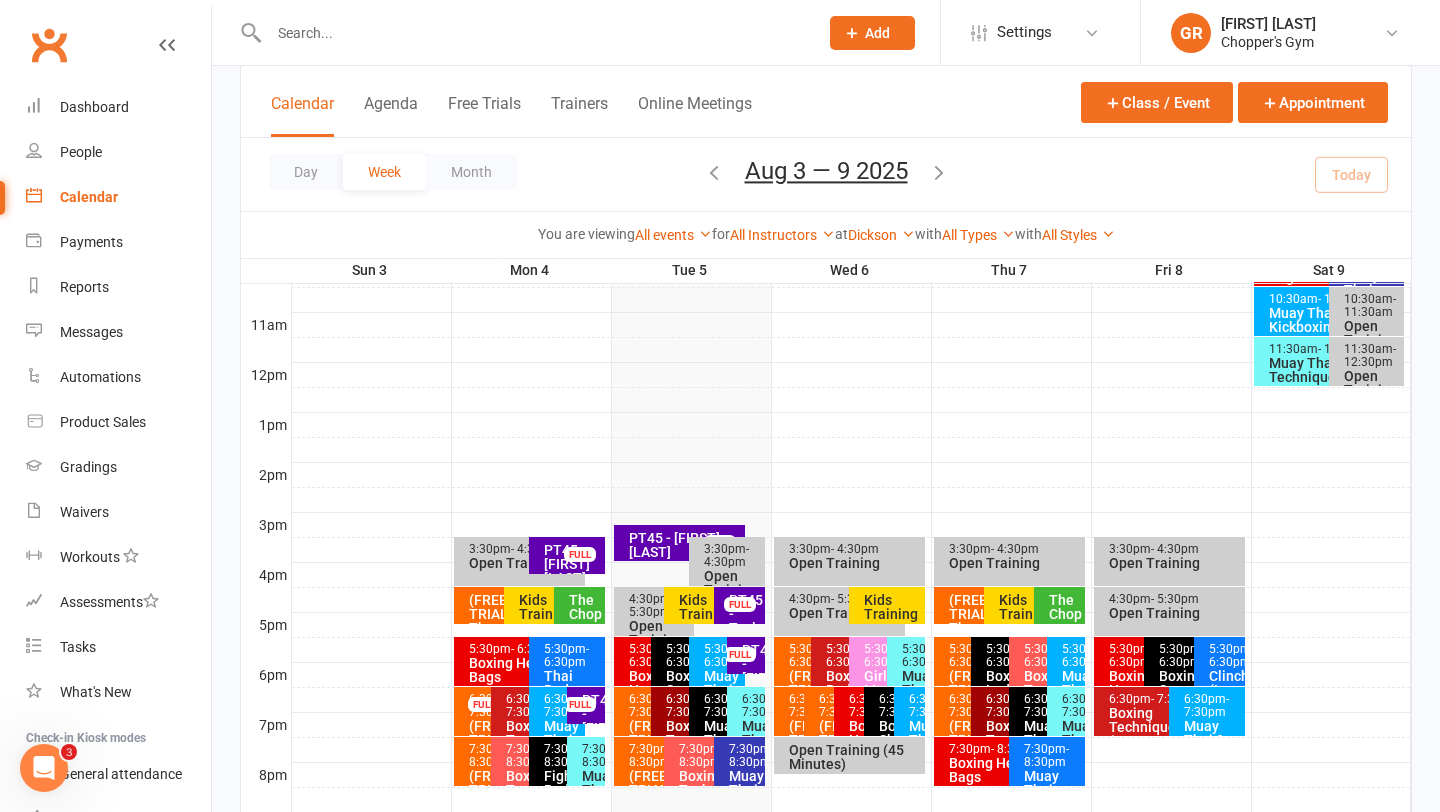 scroll, scrollTop: 652, scrollLeft: 0, axis: vertical 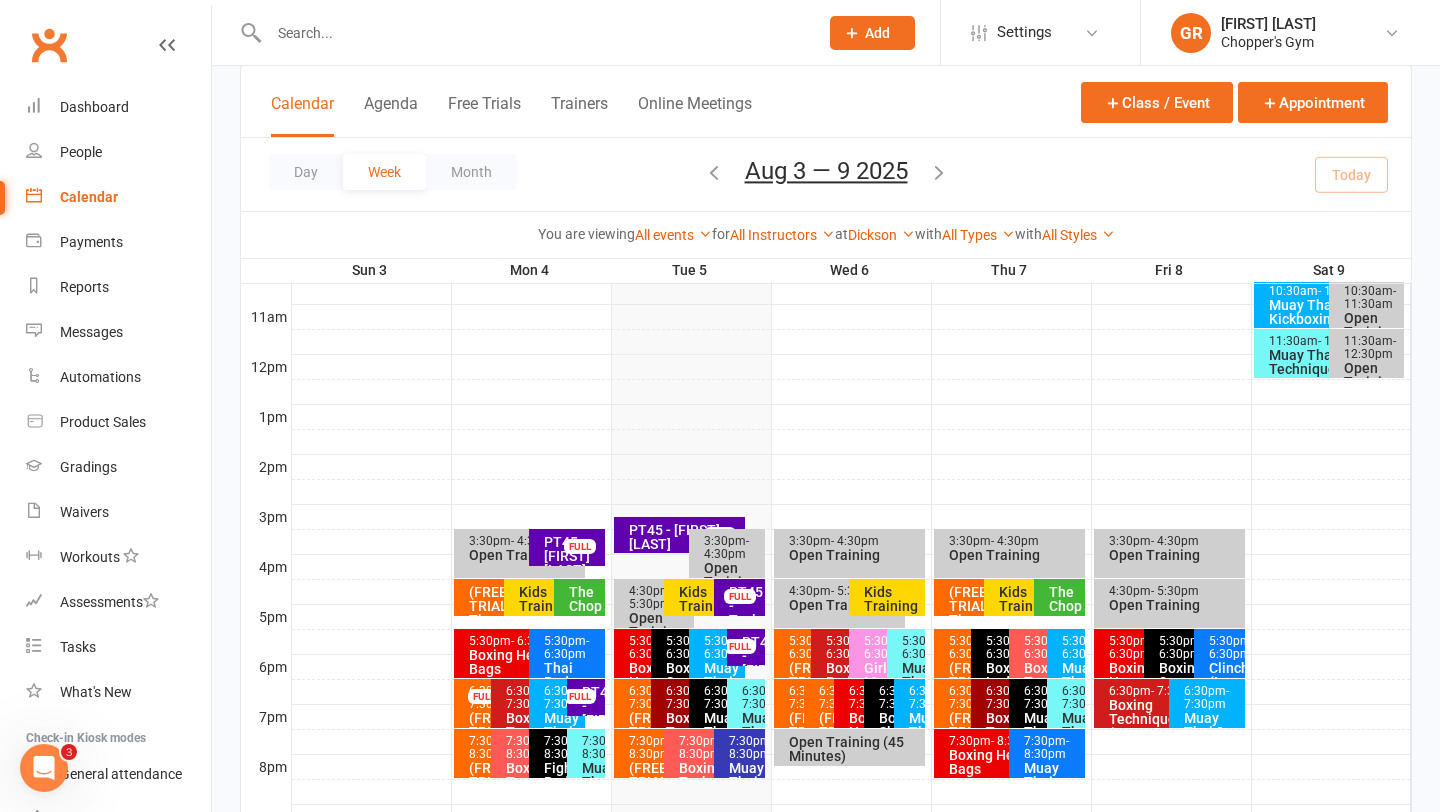 click at bounding box center [714, 172] 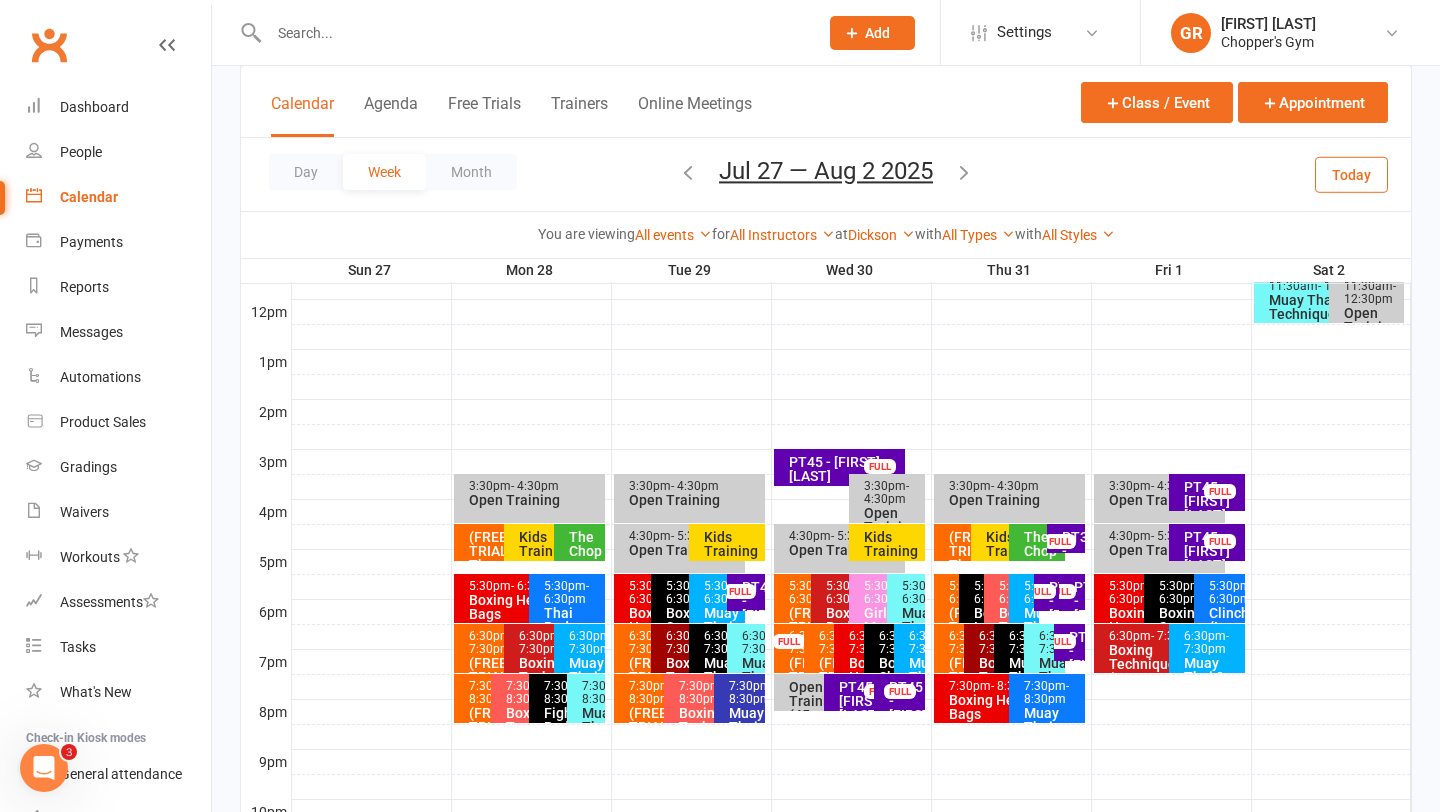 scroll, scrollTop: 716, scrollLeft: 0, axis: vertical 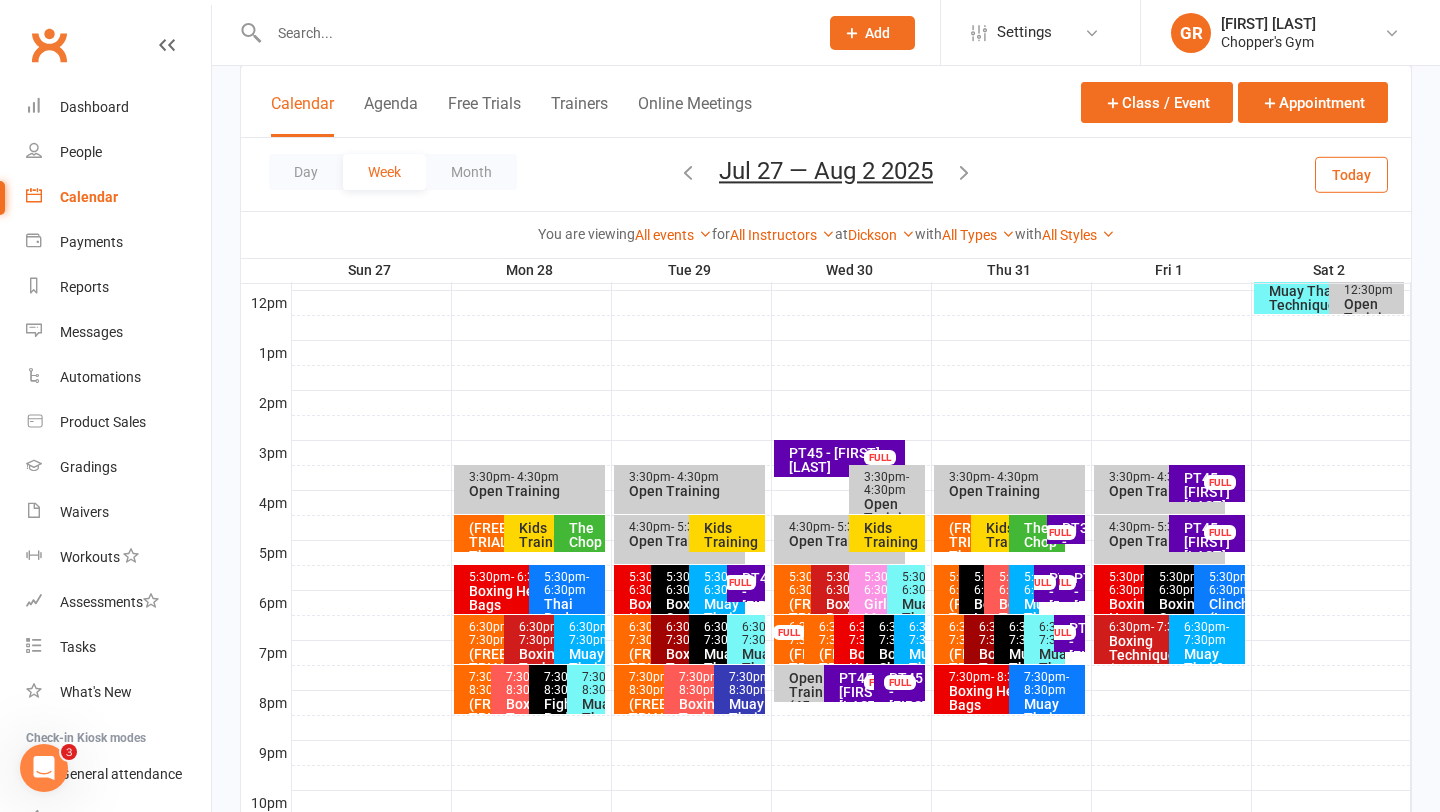 click on "FULL" at bounding box center [740, 582] 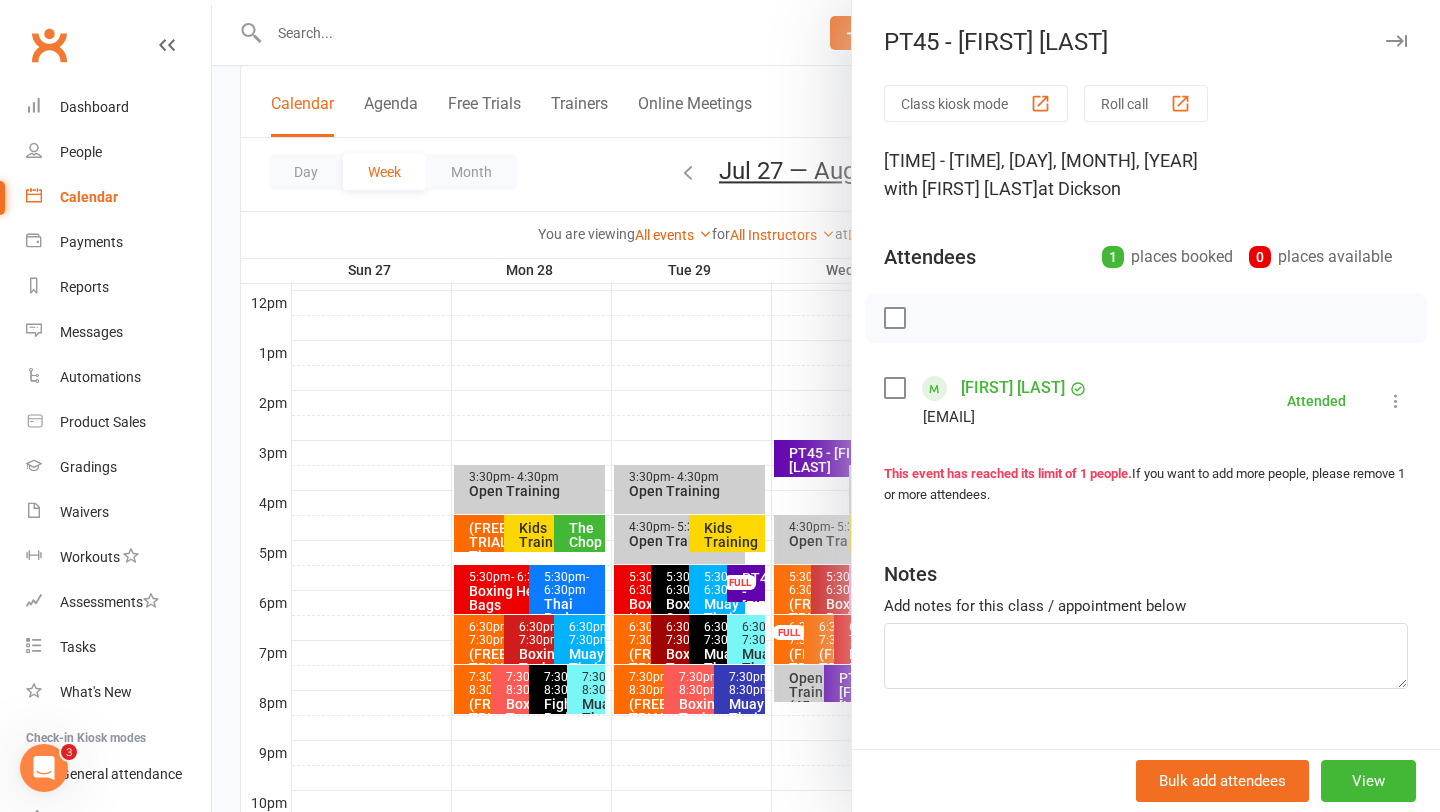click at bounding box center [826, 406] 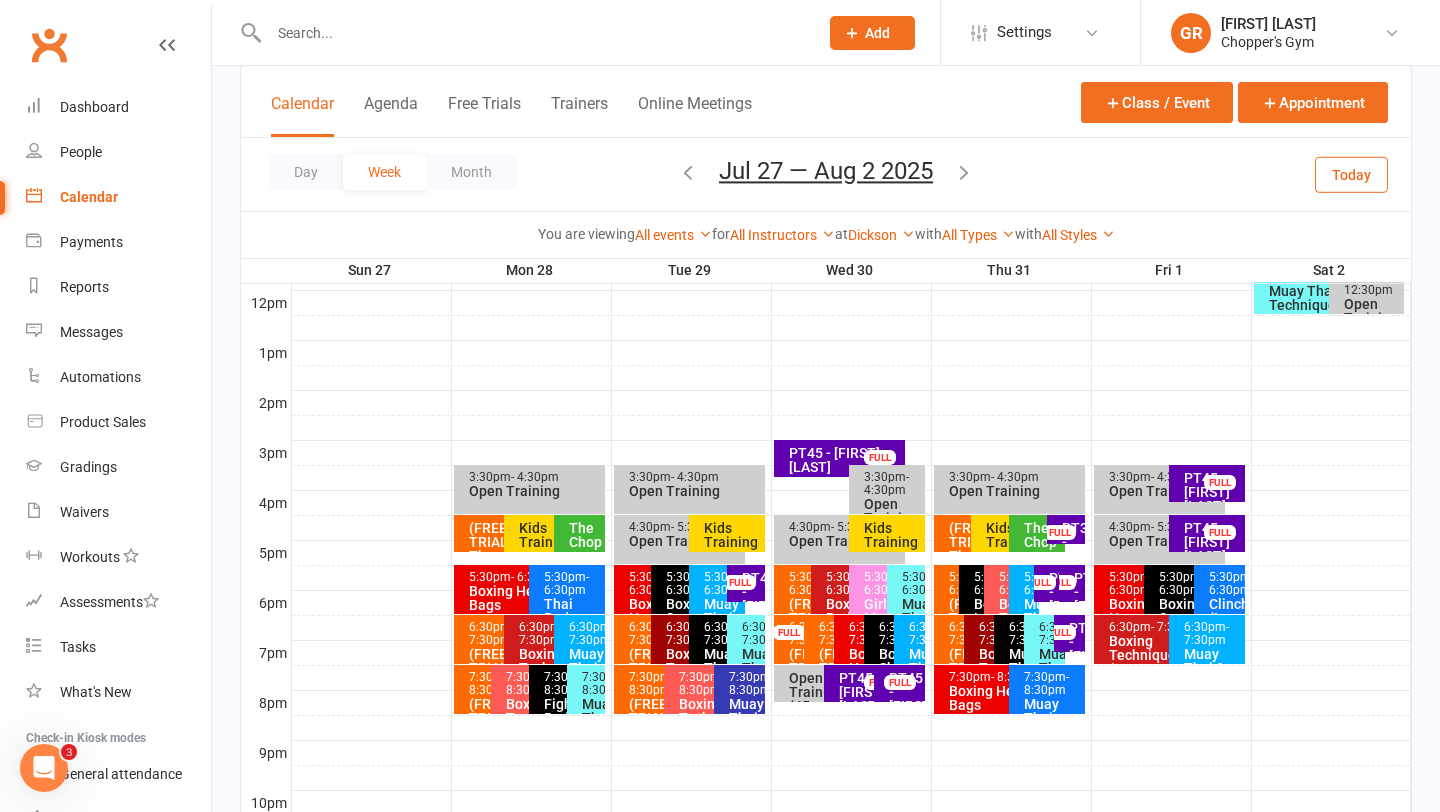 click on "FULL" at bounding box center [1040, 582] 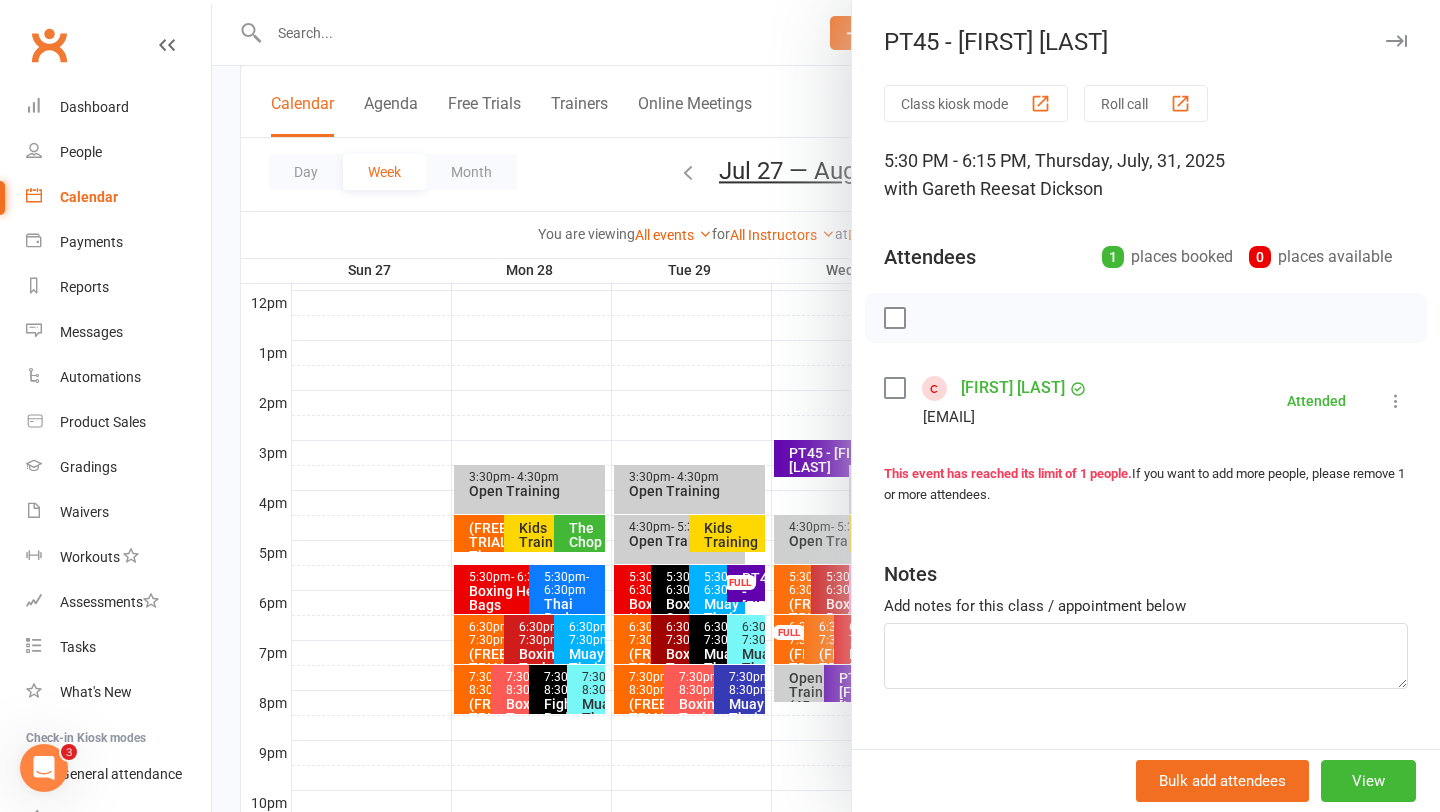 click at bounding box center [826, 406] 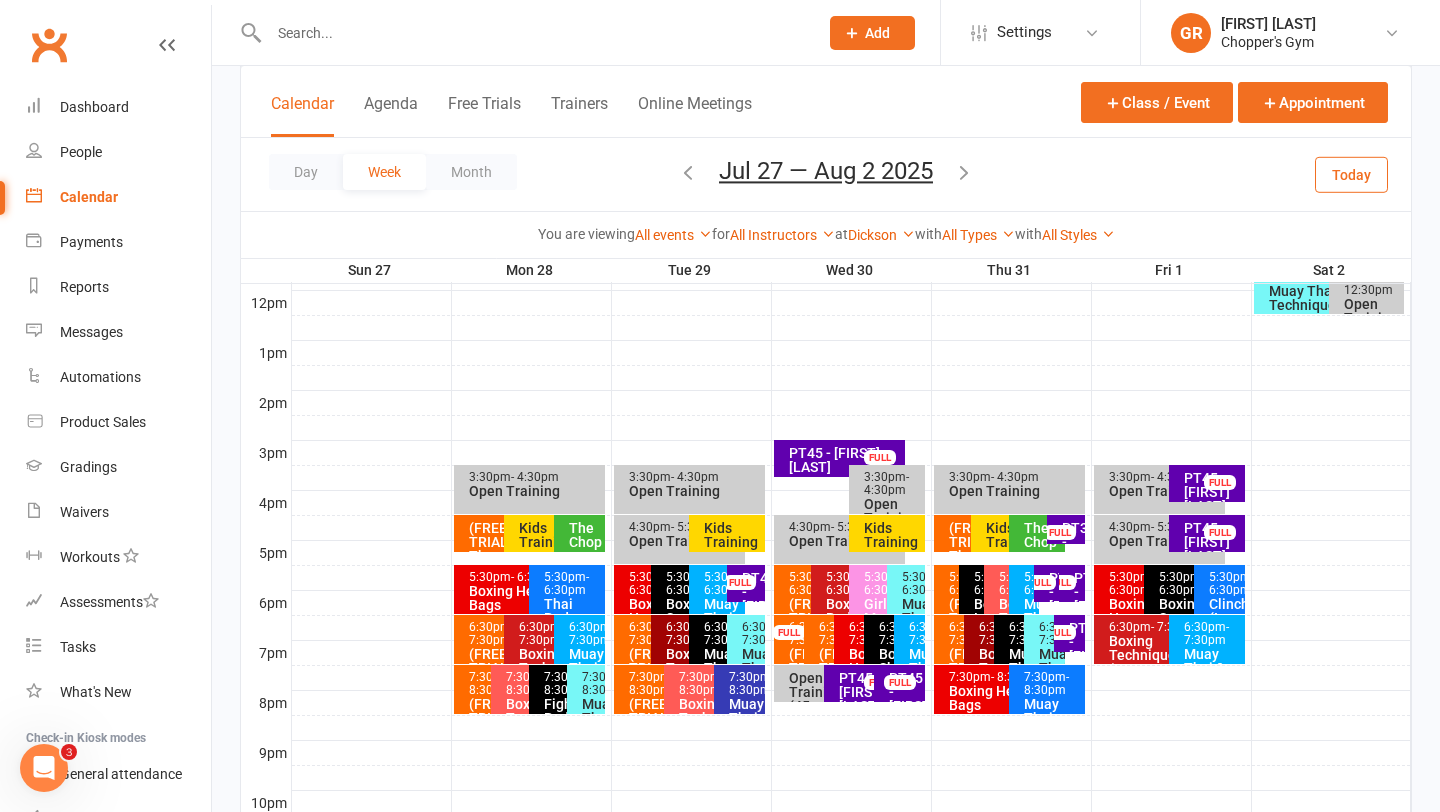 click on "FULL" at bounding box center (900, 682) 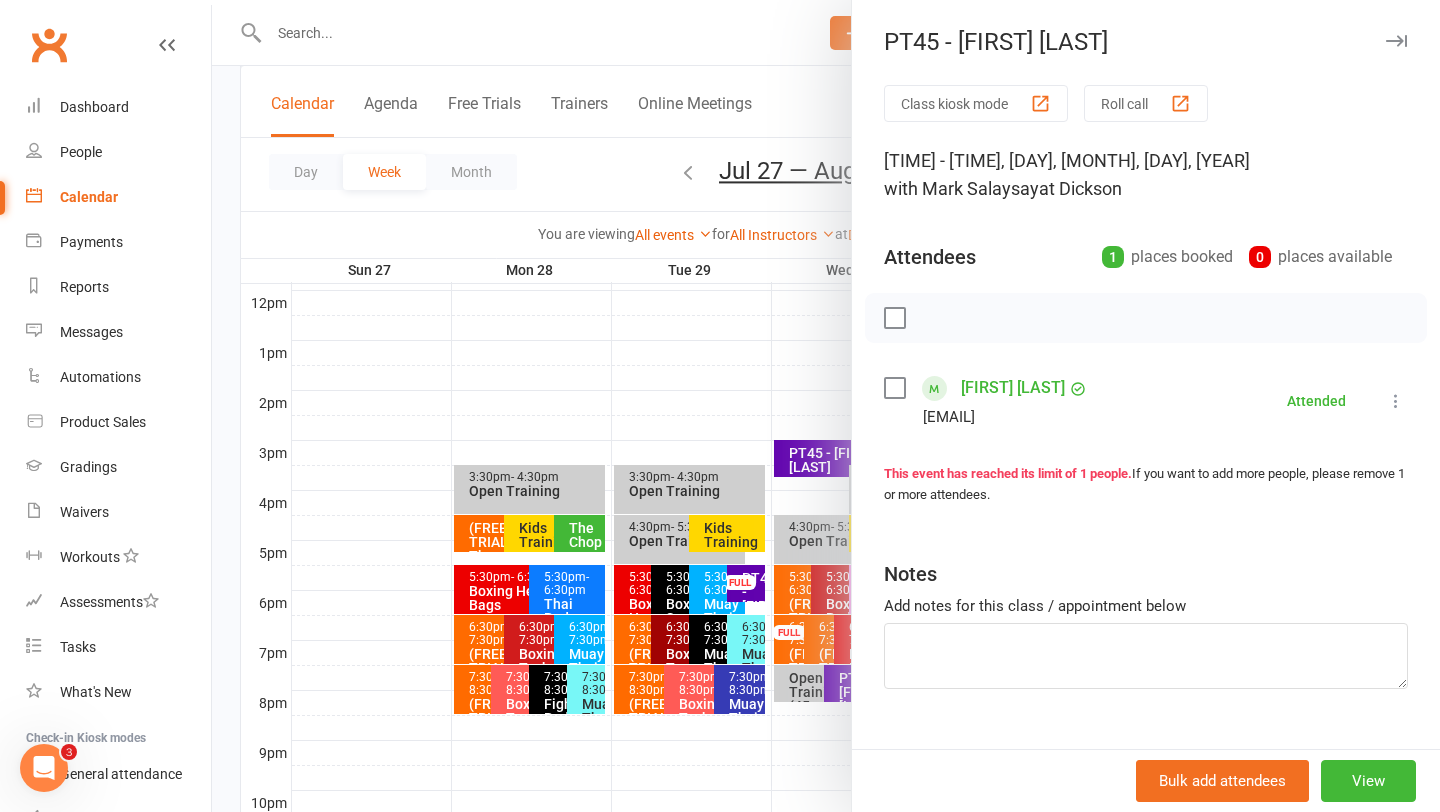 click at bounding box center [826, 406] 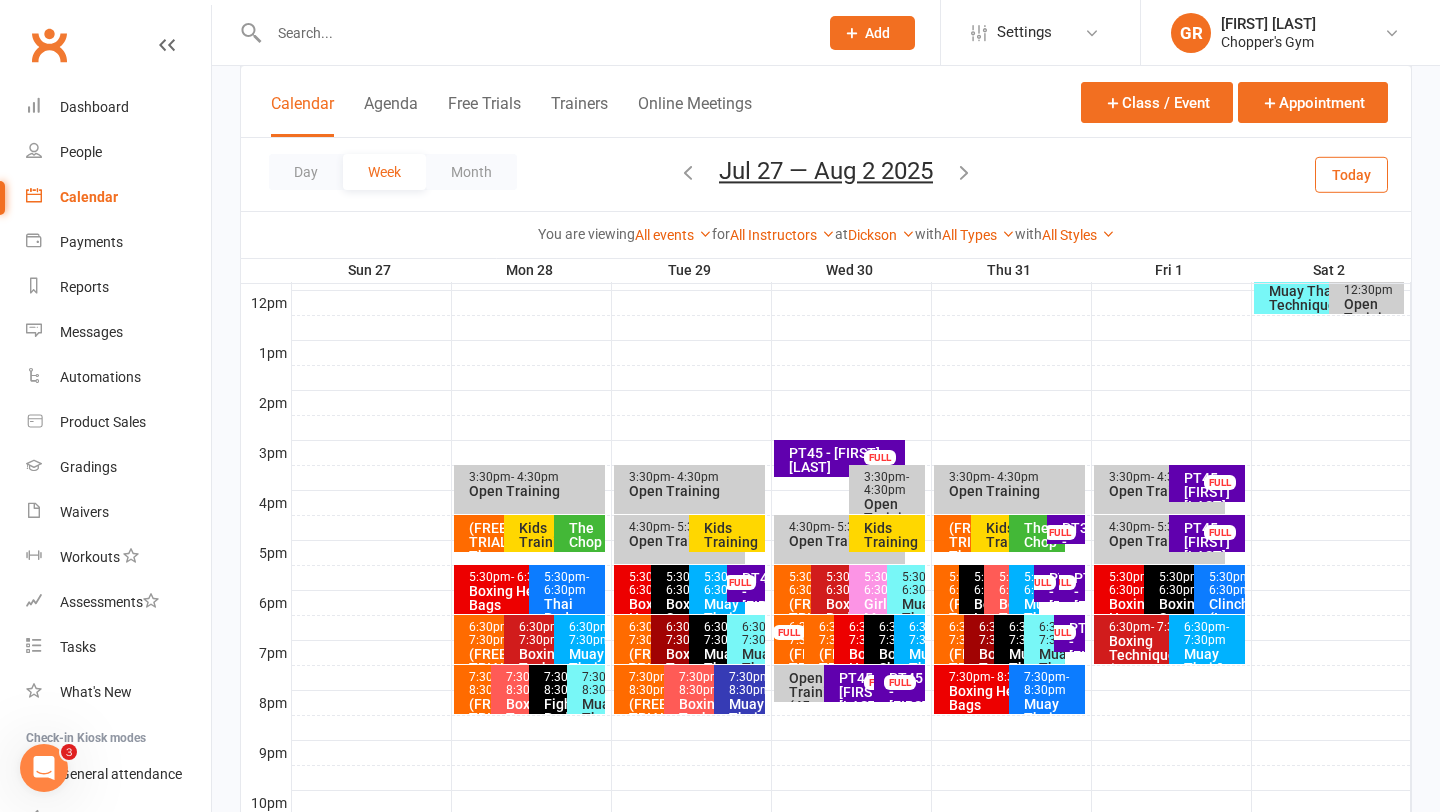 click at bounding box center (688, 172) 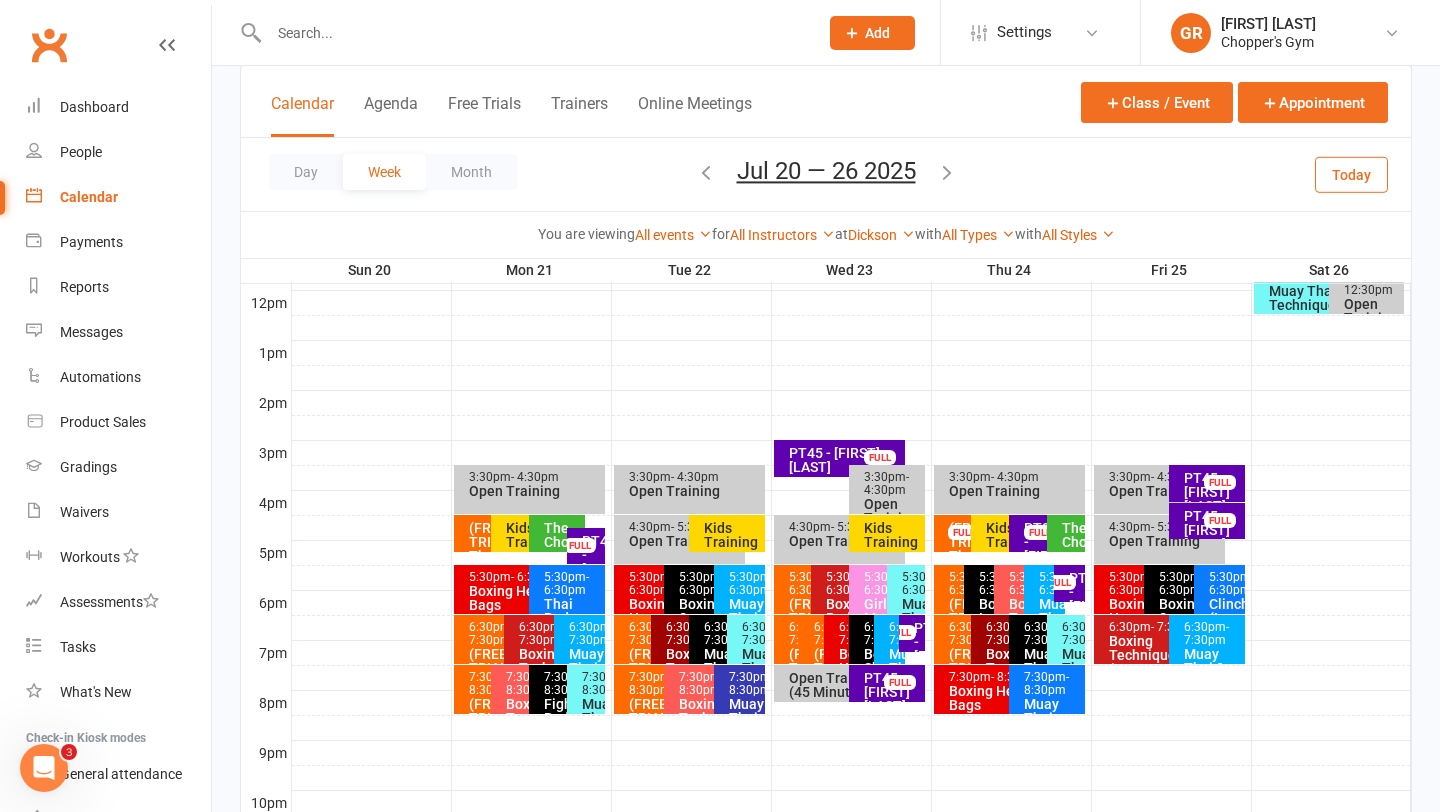 click on "FULL" at bounding box center (580, 545) 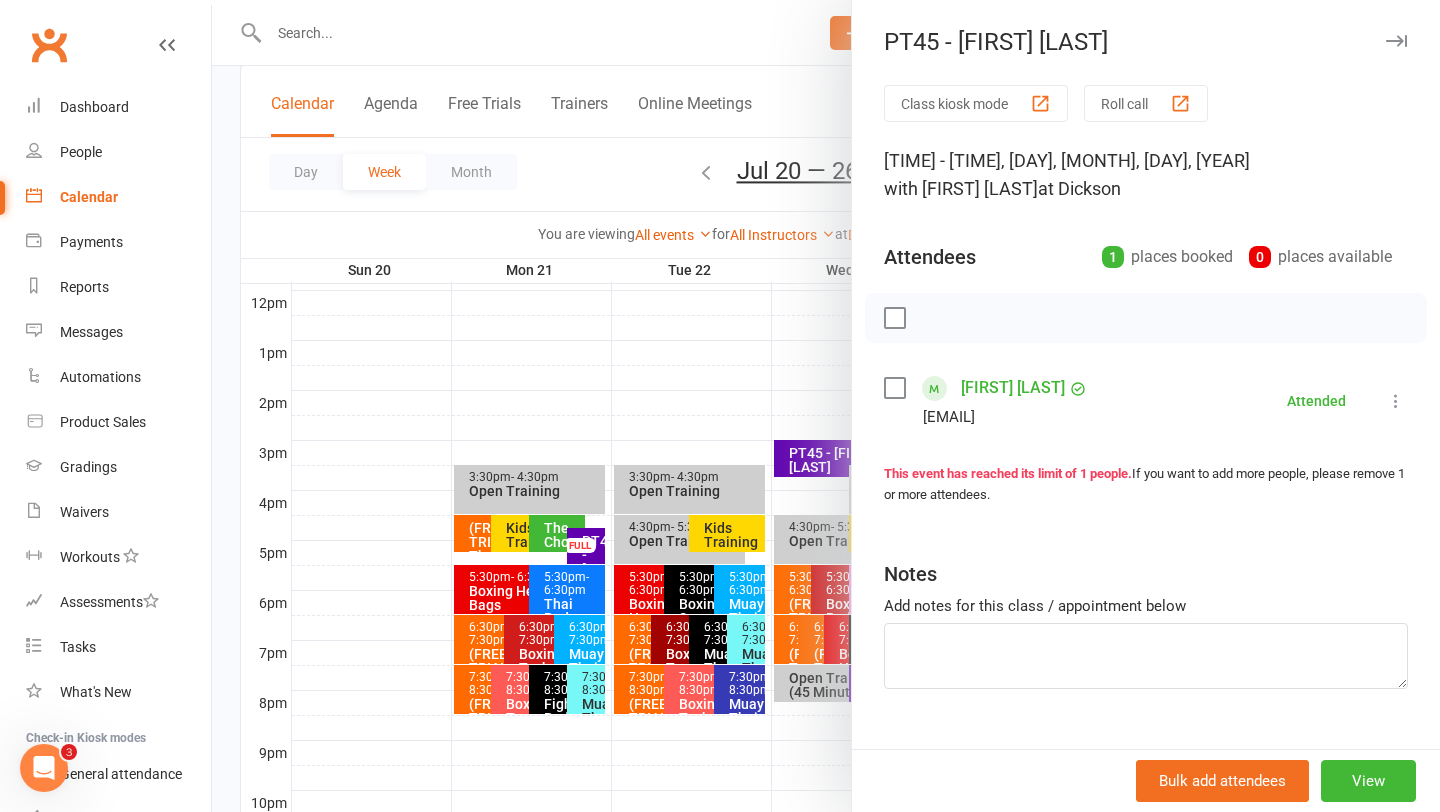 click at bounding box center [826, 406] 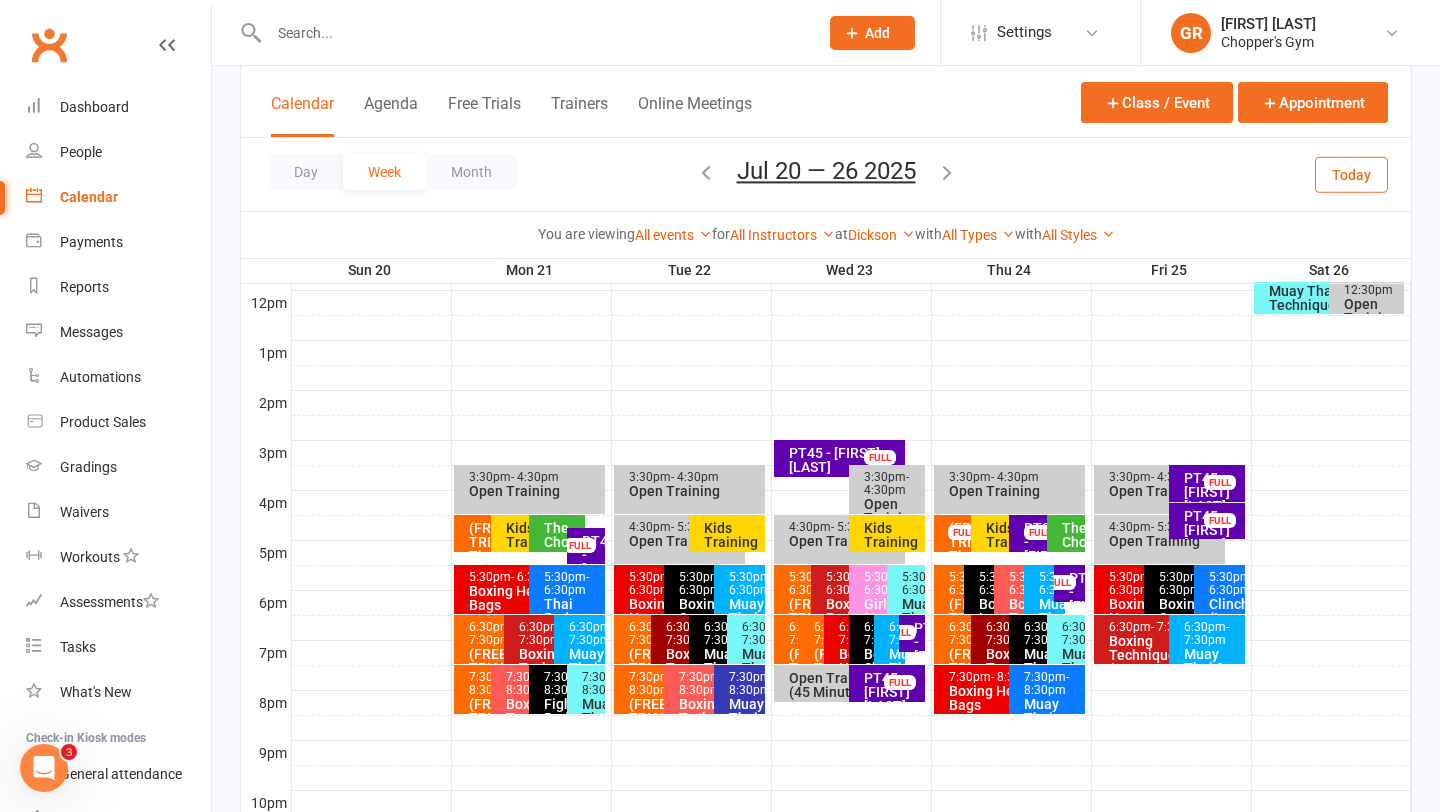 click on "PT45 - Bec Fraser FULL" at bounding box center (911, 633) 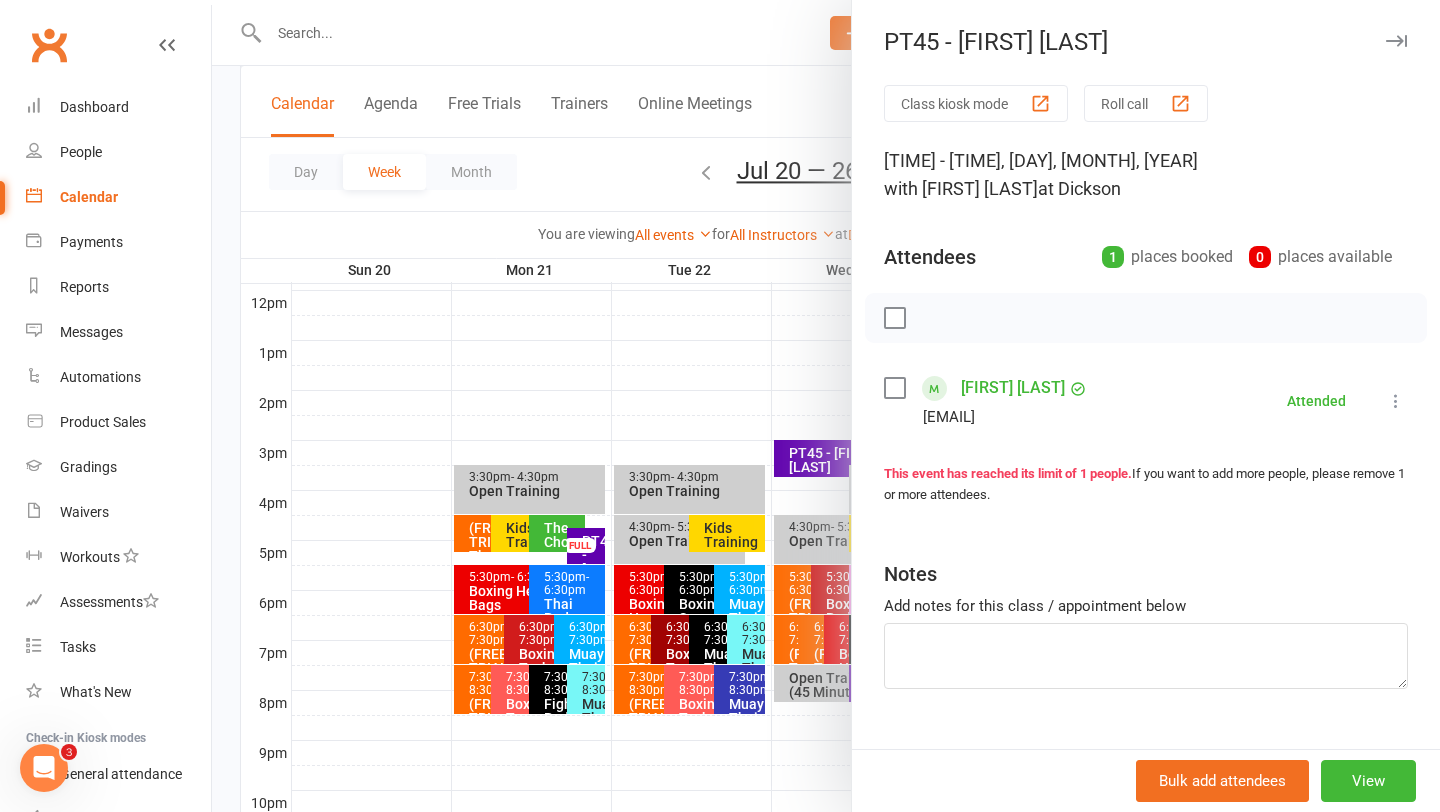 click at bounding box center [826, 406] 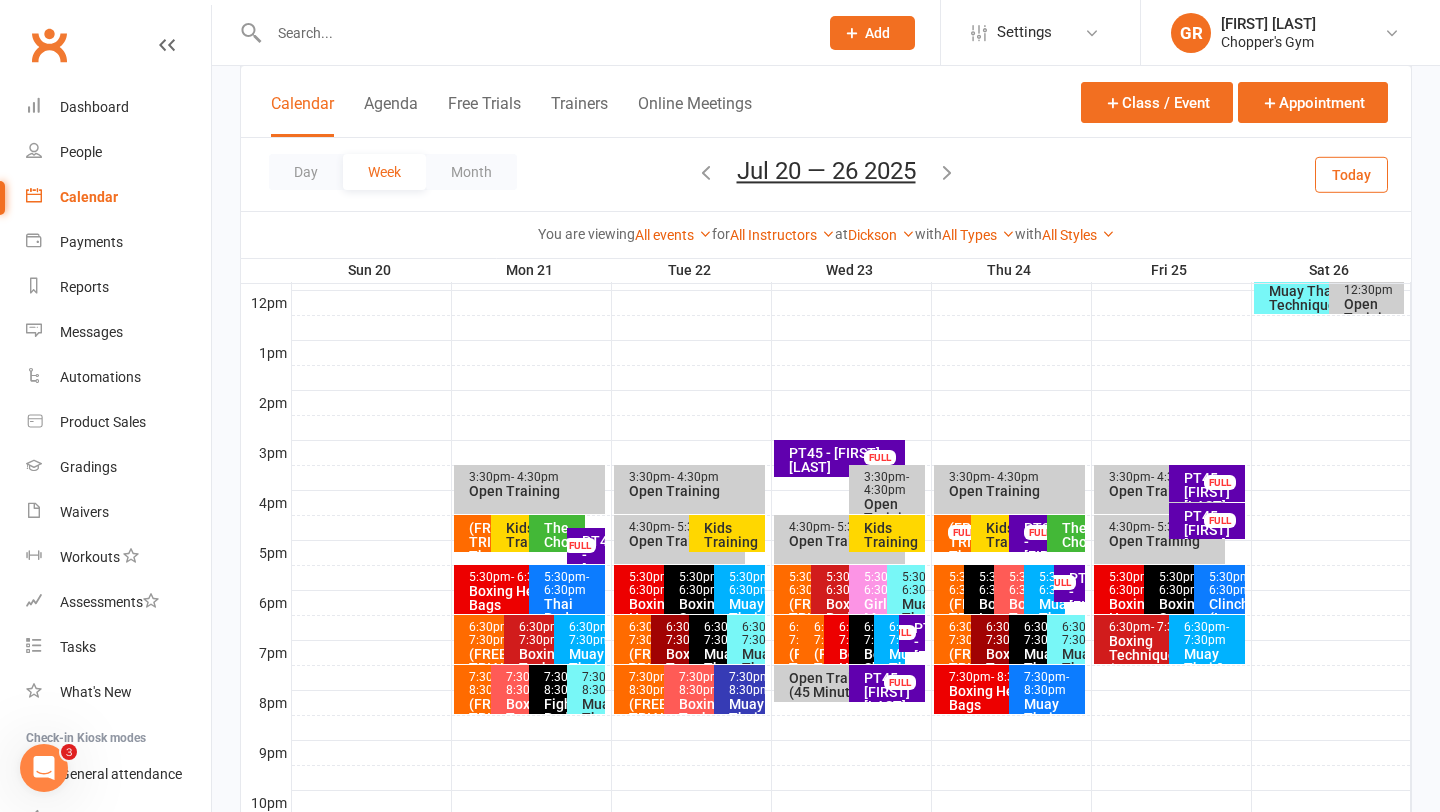 click at bounding box center (706, 172) 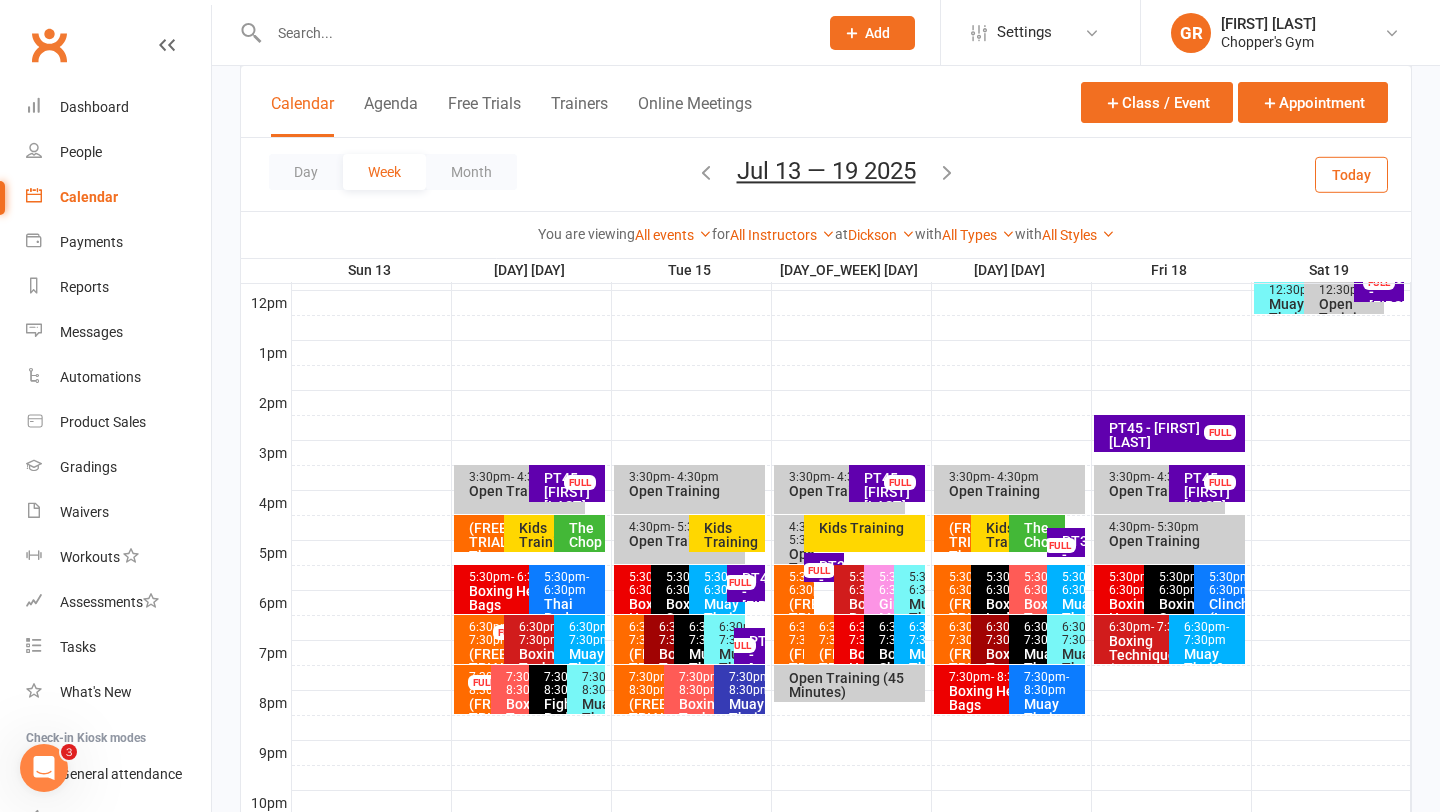 click on "PT45 - [FIRST] [LAST]" at bounding box center (751, 599) 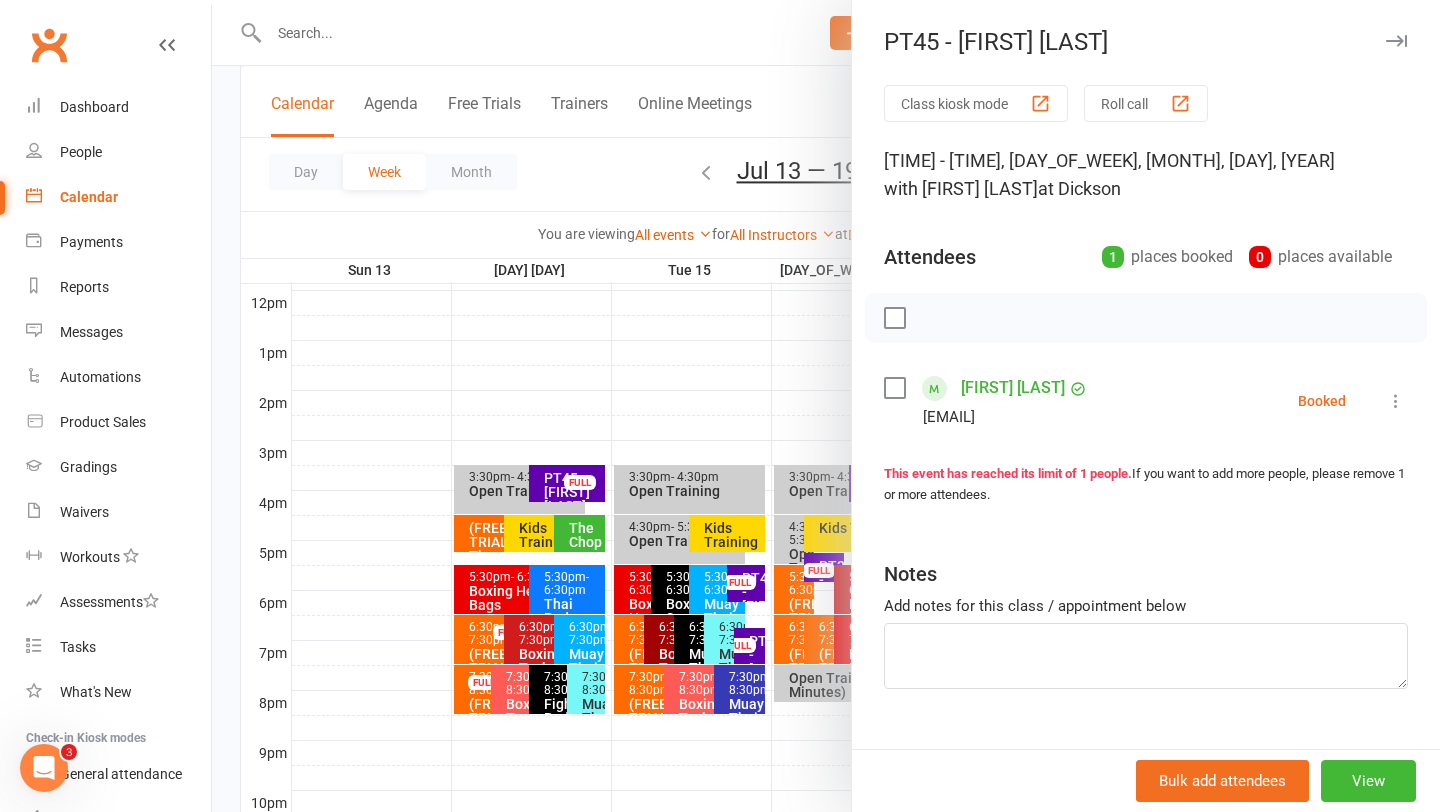 click at bounding box center [826, 406] 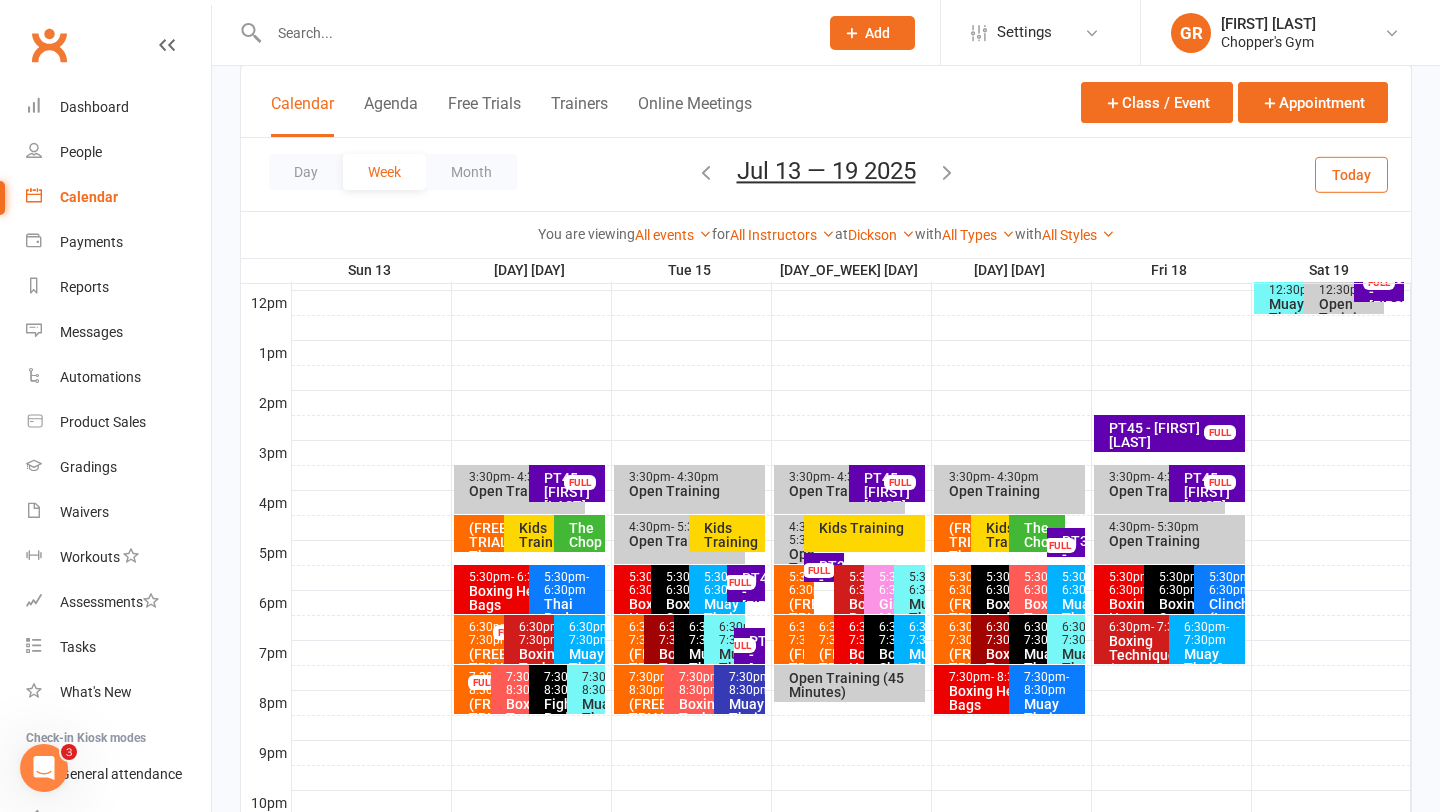 click on "FULL" at bounding box center [1060, 545] 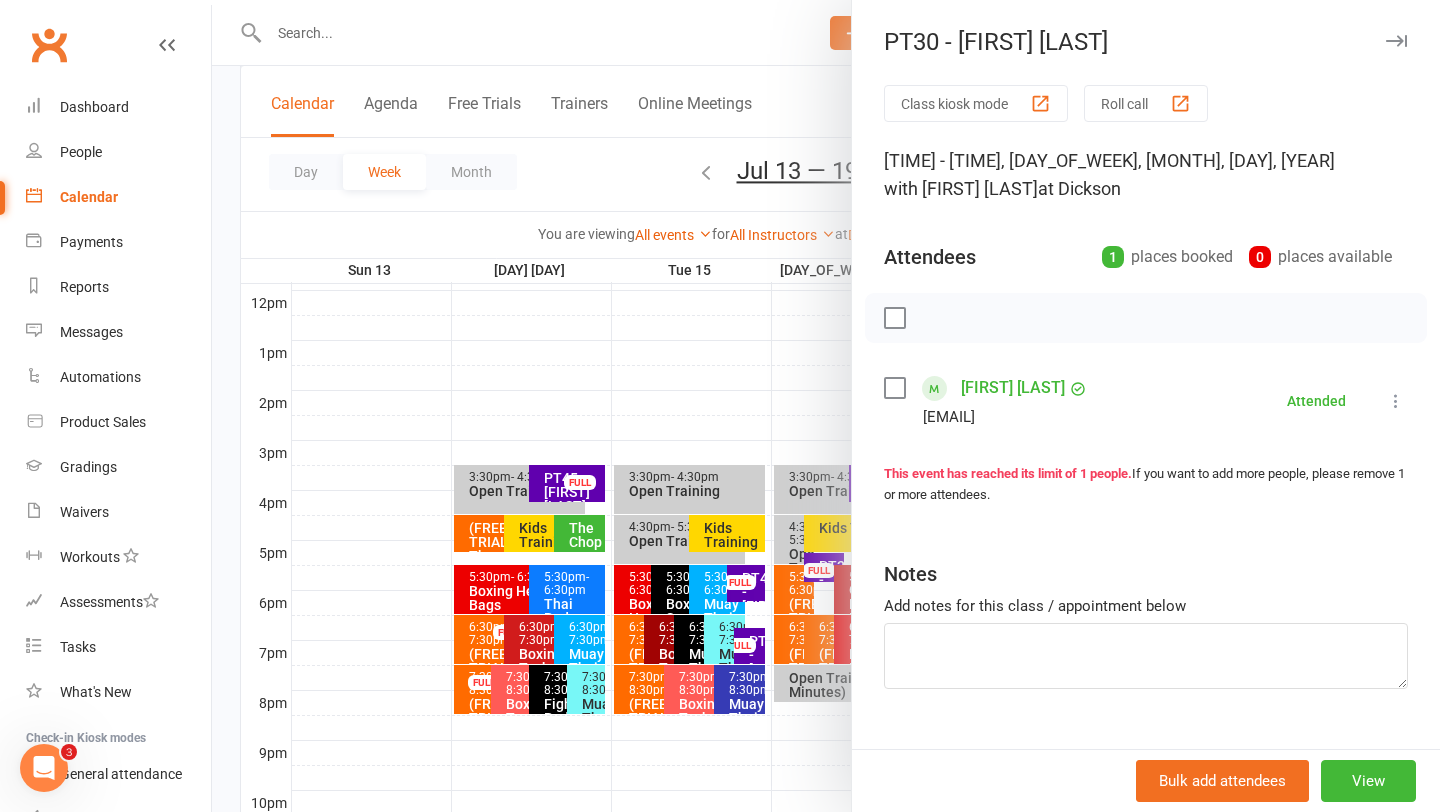 click at bounding box center [826, 406] 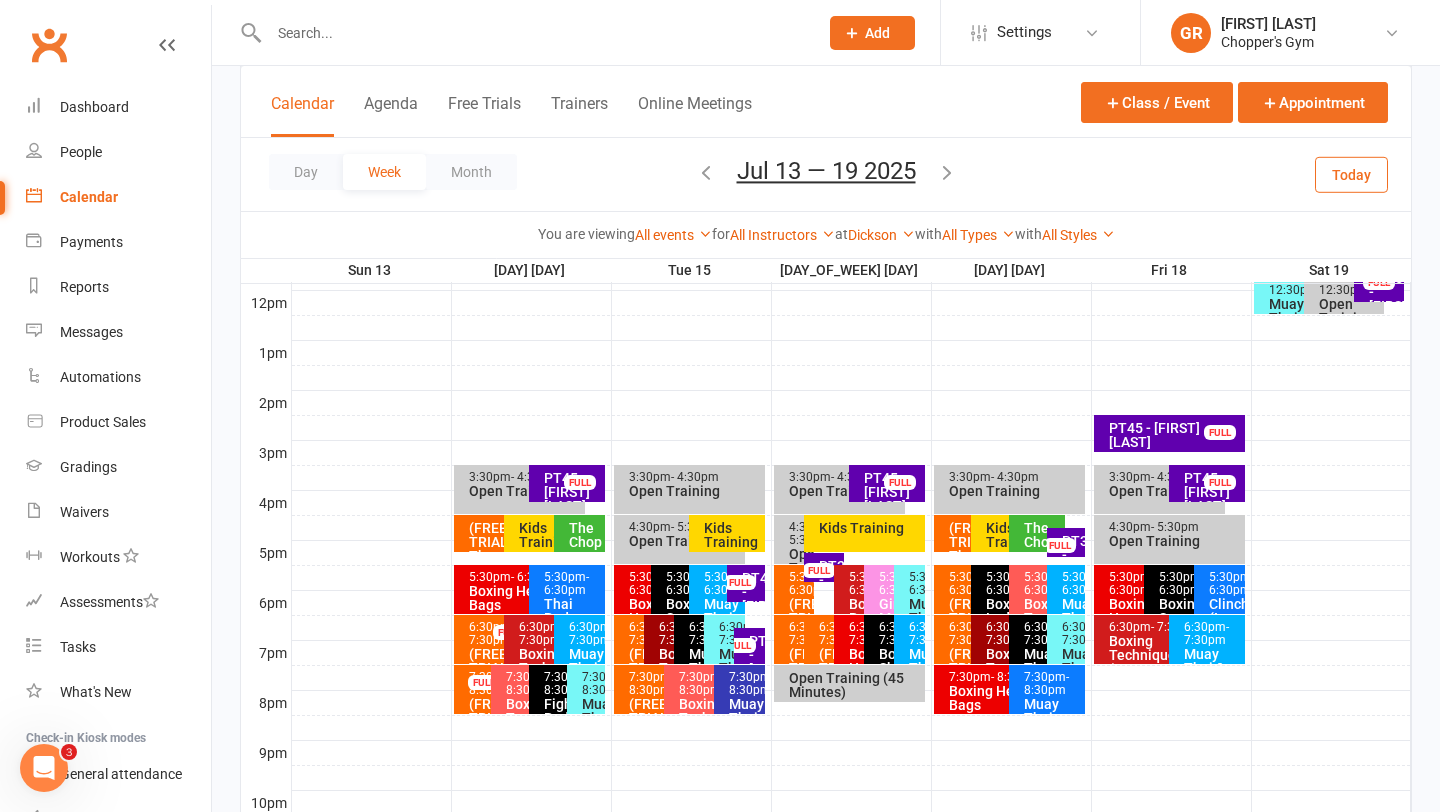 click on "PT45 - Patrick Callaghan" at bounding box center [1174, 435] 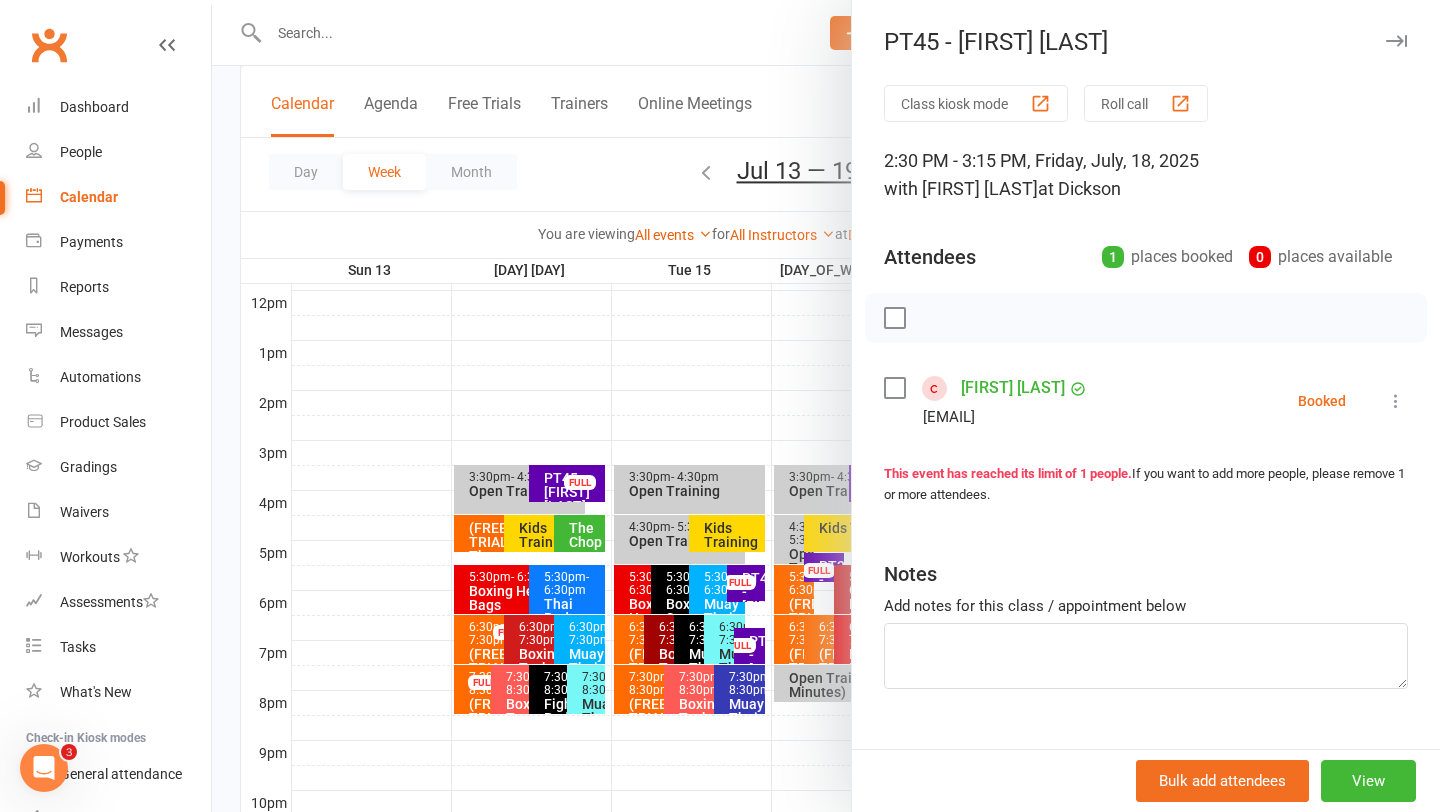 click on "[FIRST] [LAST]" at bounding box center (1013, 388) 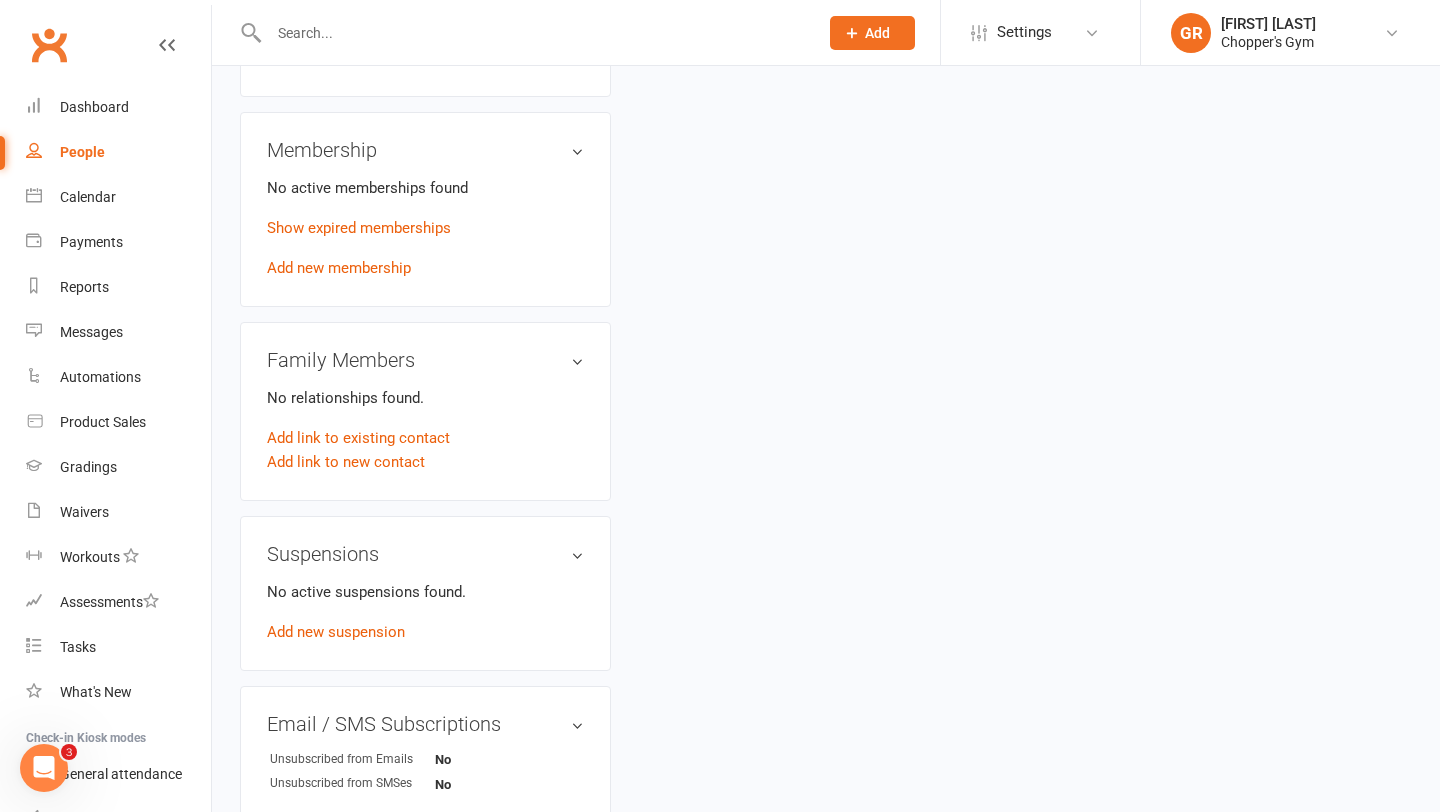 scroll, scrollTop: 0, scrollLeft: 0, axis: both 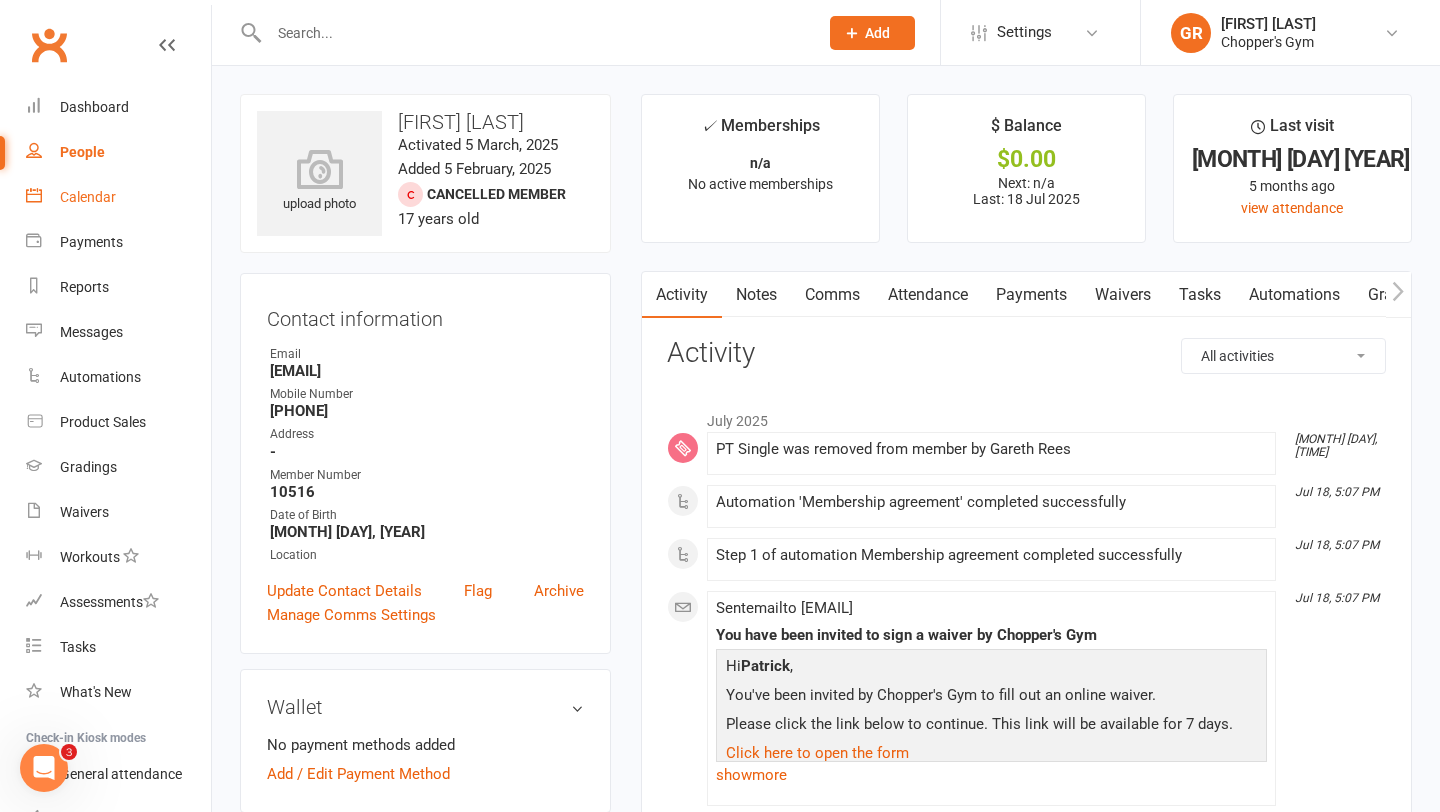 click on "Calendar" at bounding box center (88, 197) 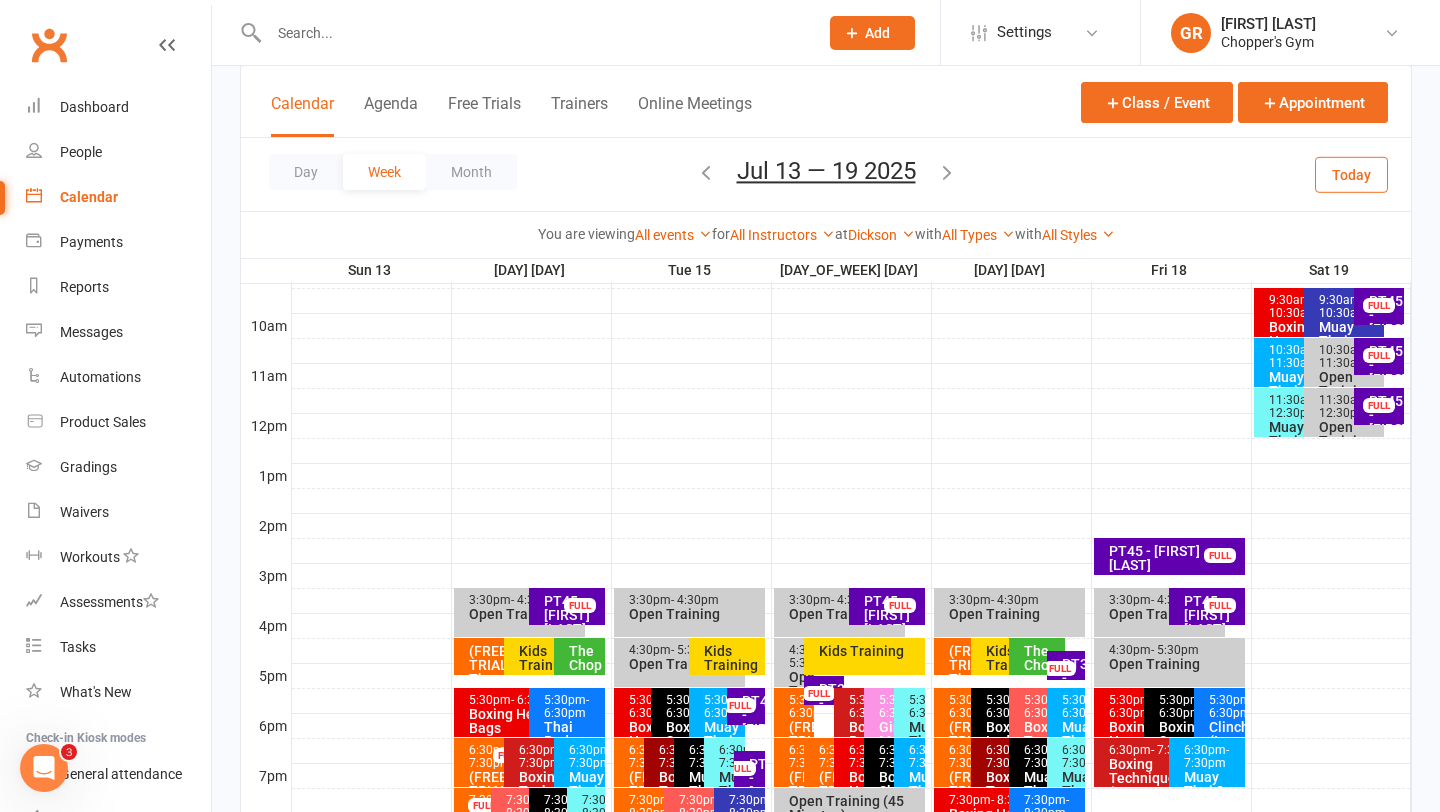 scroll, scrollTop: 665, scrollLeft: 0, axis: vertical 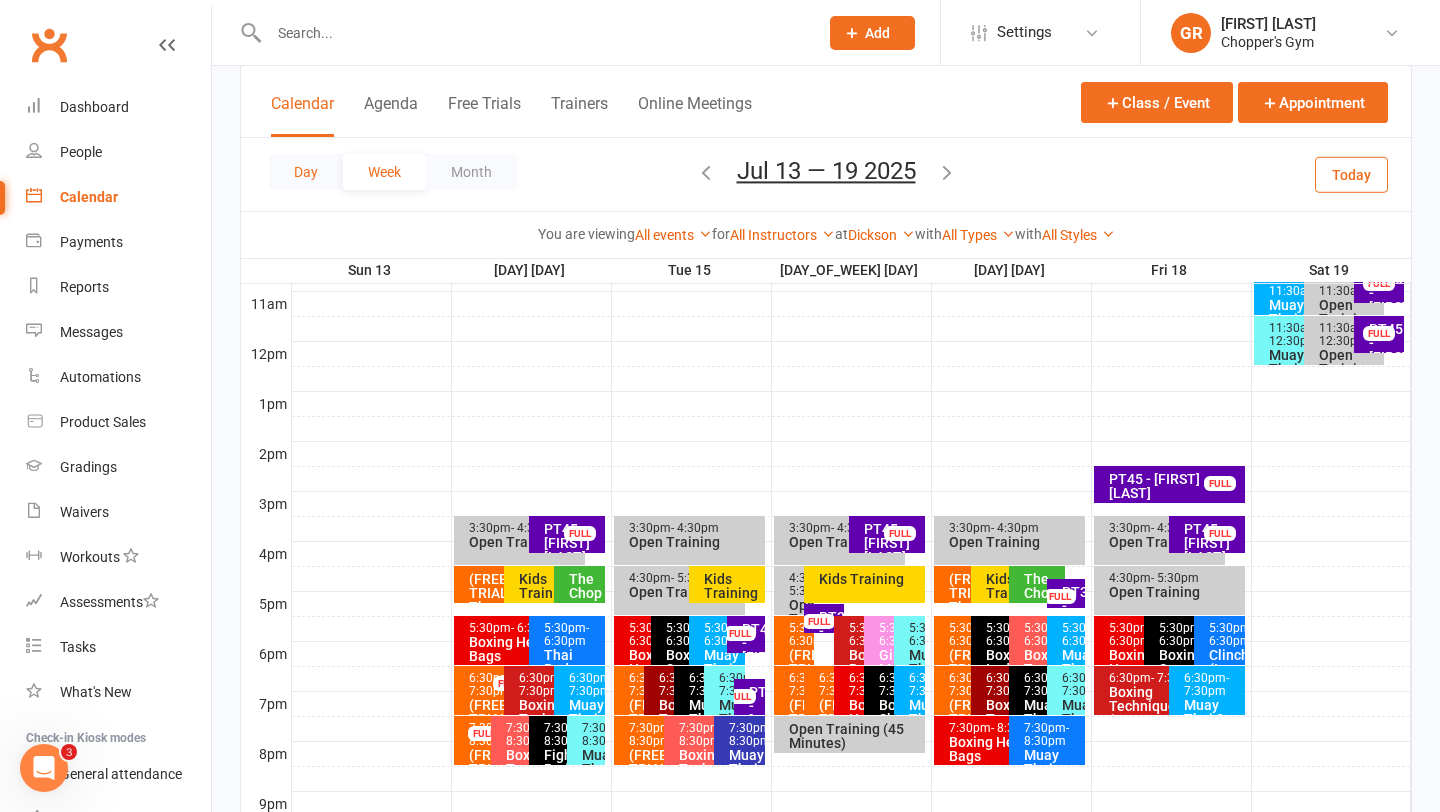 click on "Day" at bounding box center [306, 172] 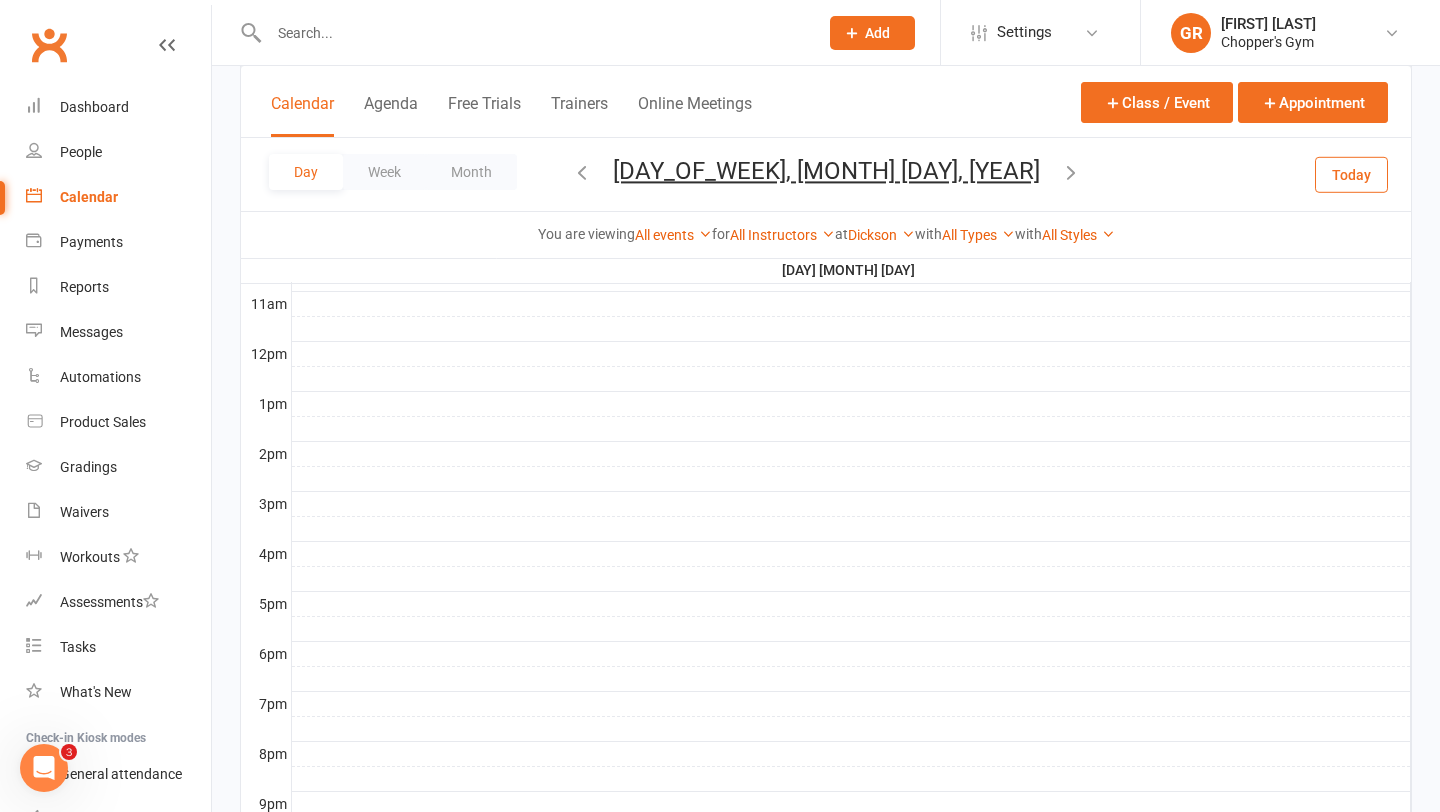 click at bounding box center [533, 33] 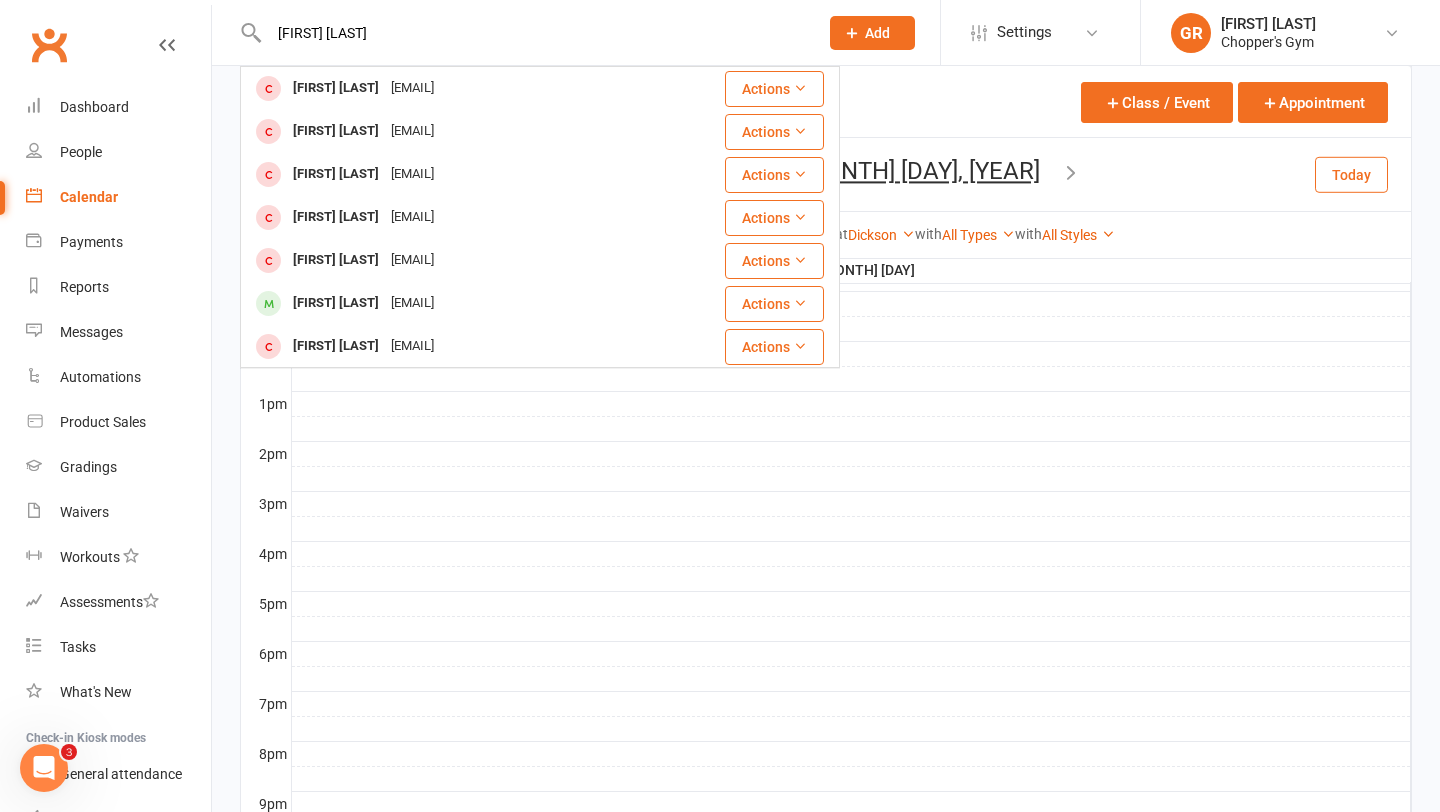 type on "patrick callaghan" 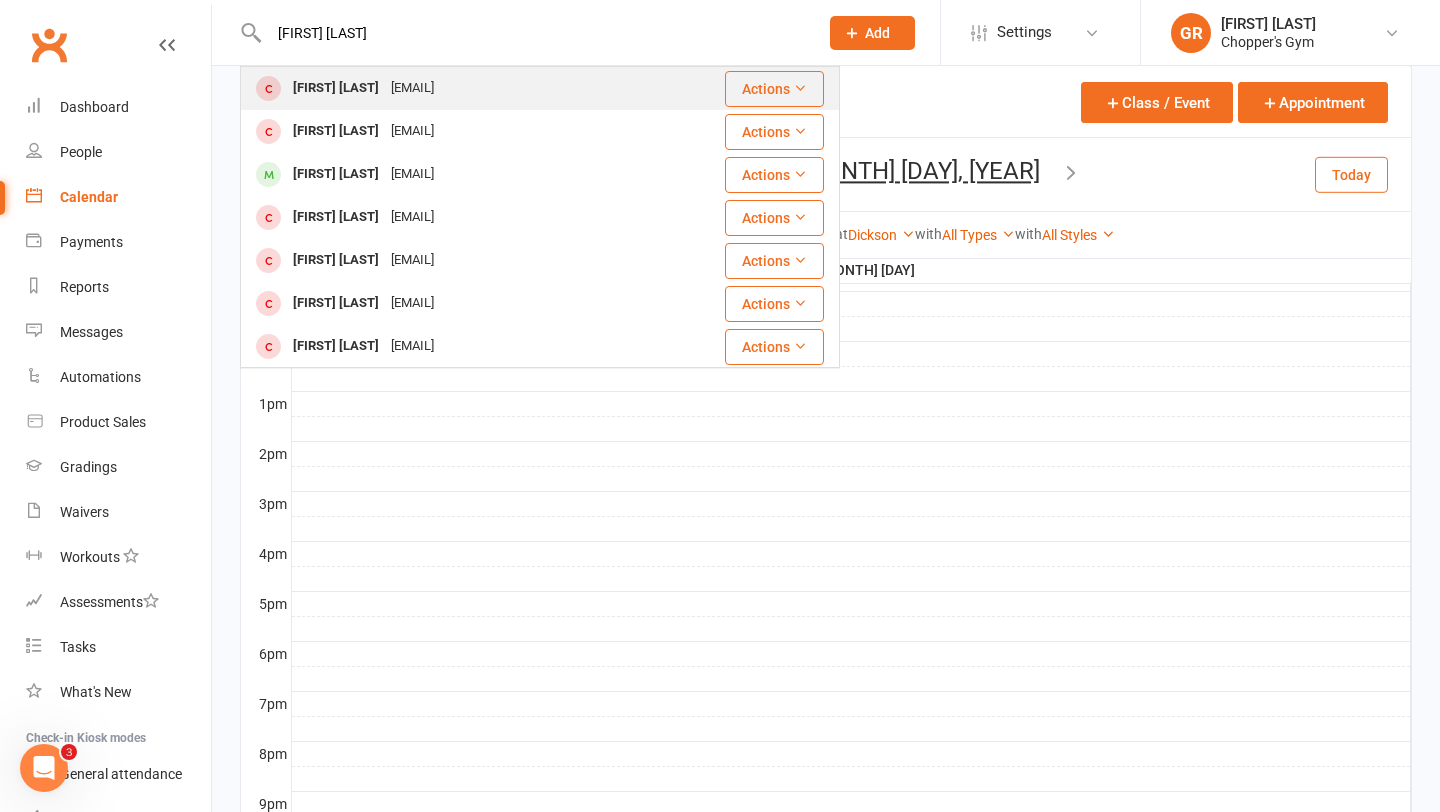 click on "[FIRST] [LAST]" at bounding box center [336, 88] 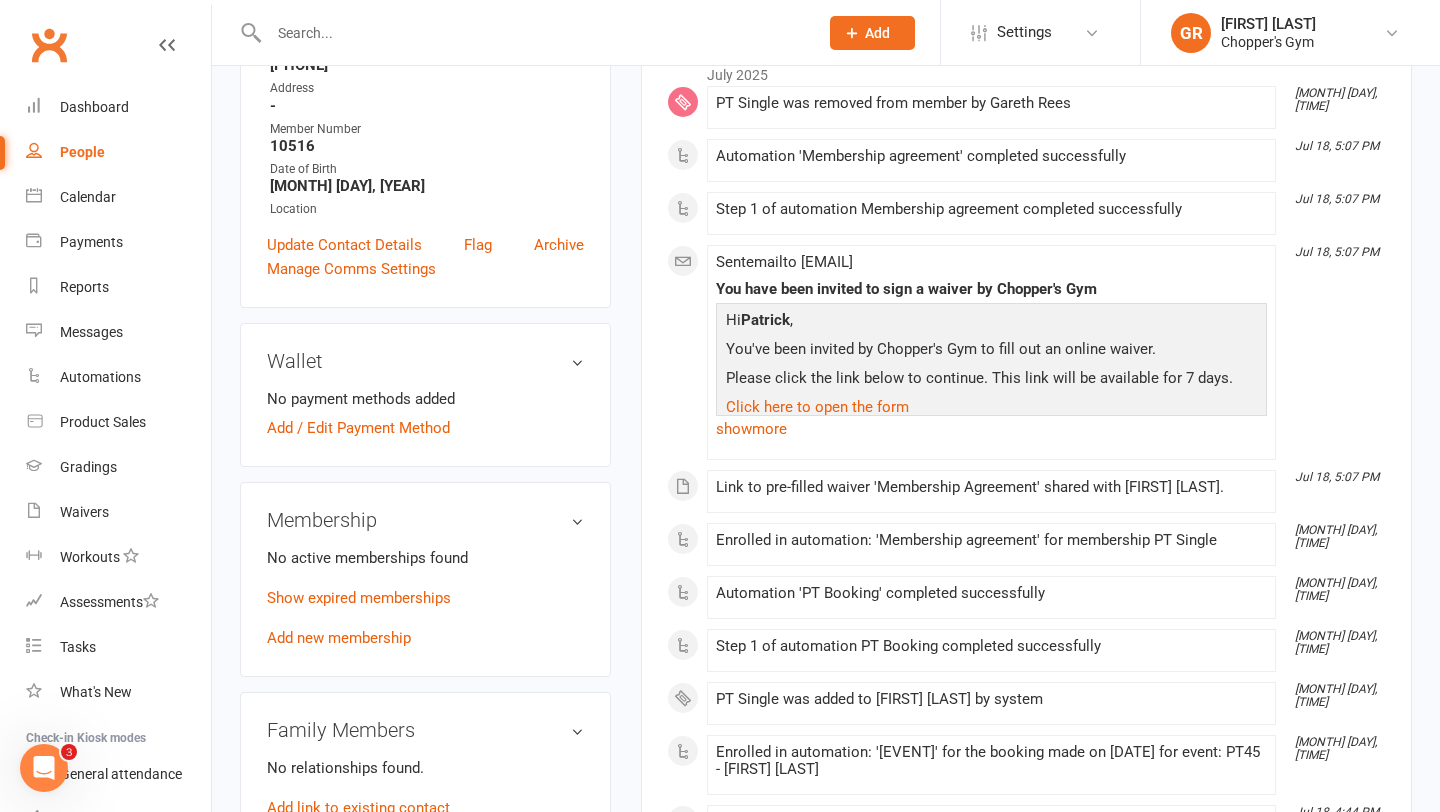 scroll, scrollTop: 408, scrollLeft: 0, axis: vertical 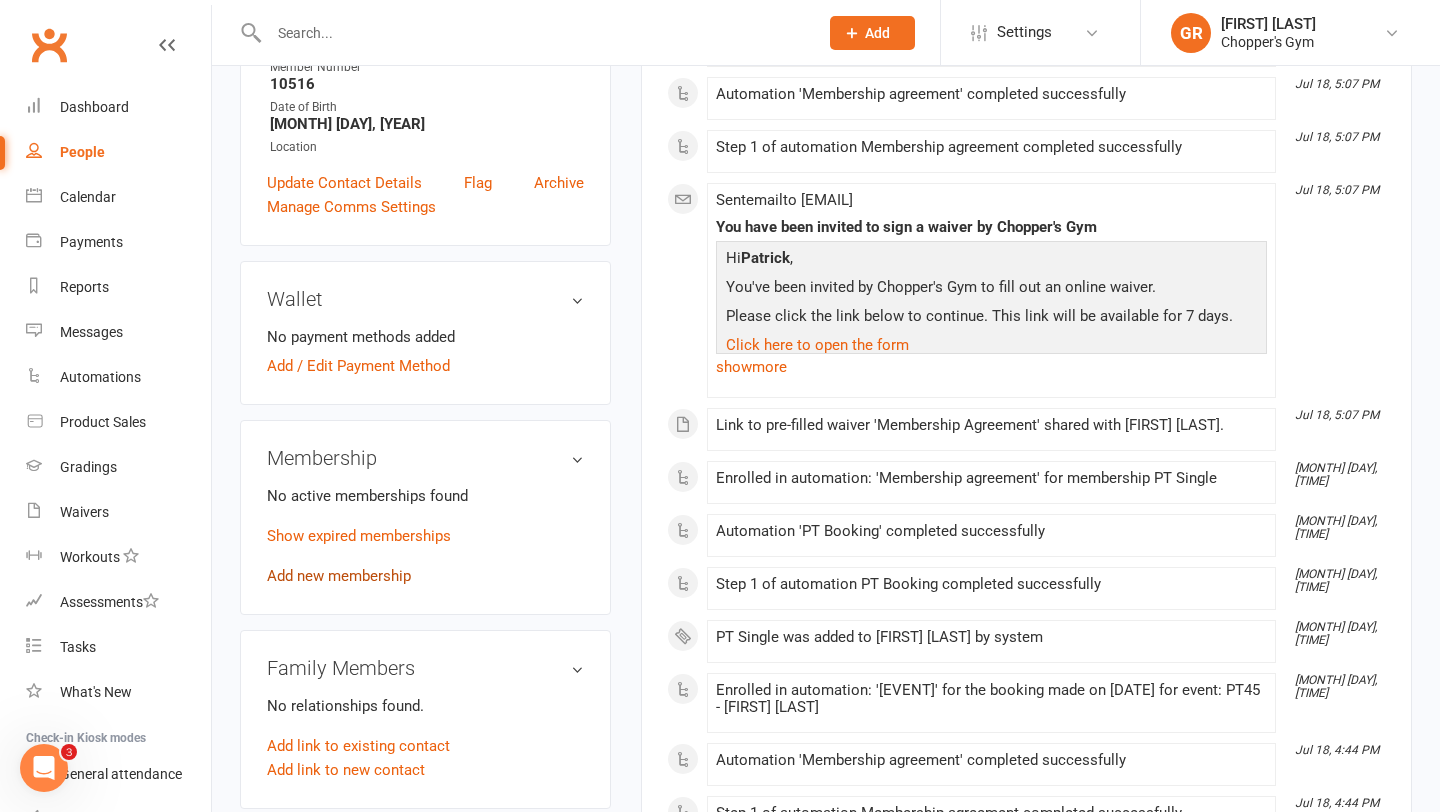 click on "Add new membership" at bounding box center (339, 576) 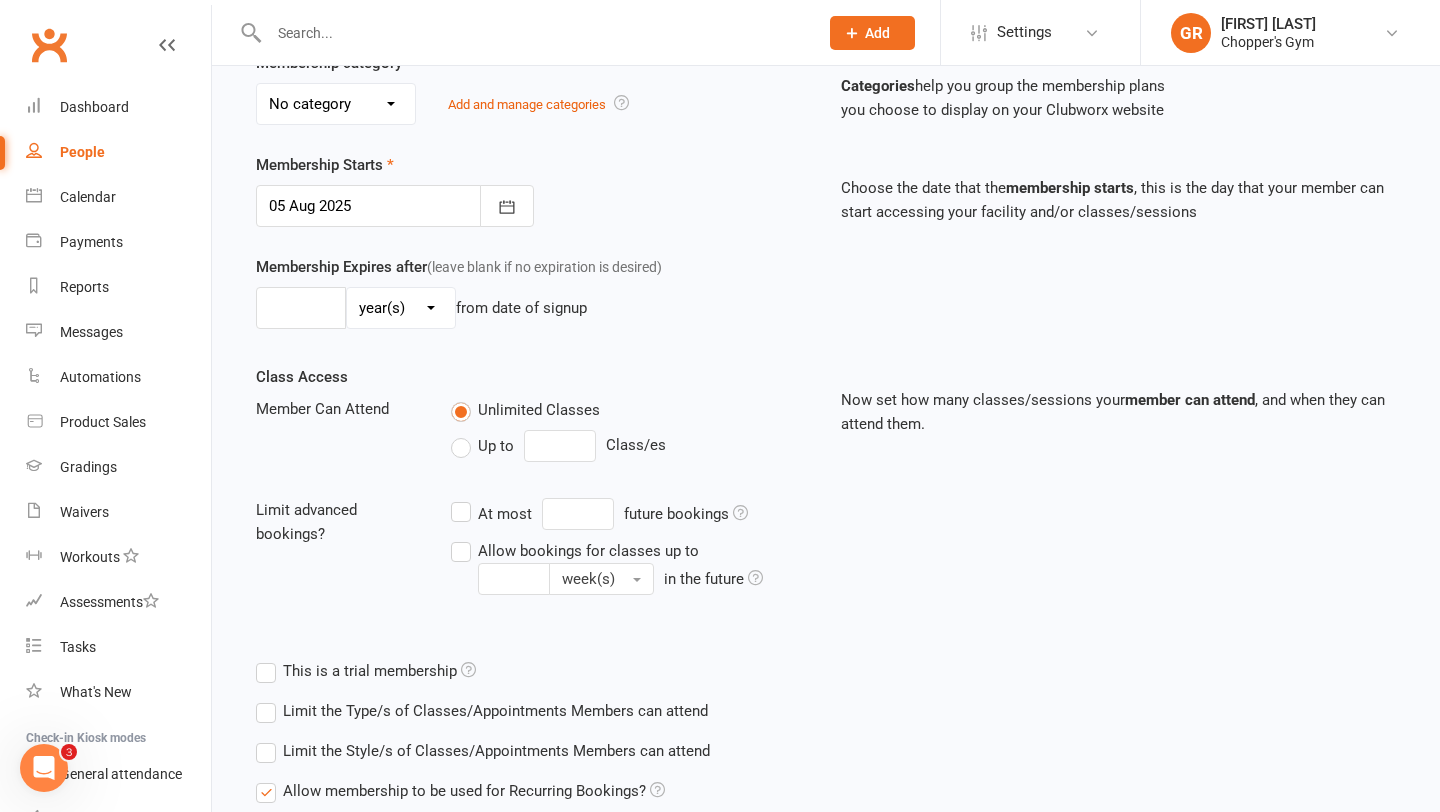 scroll, scrollTop: 0, scrollLeft: 0, axis: both 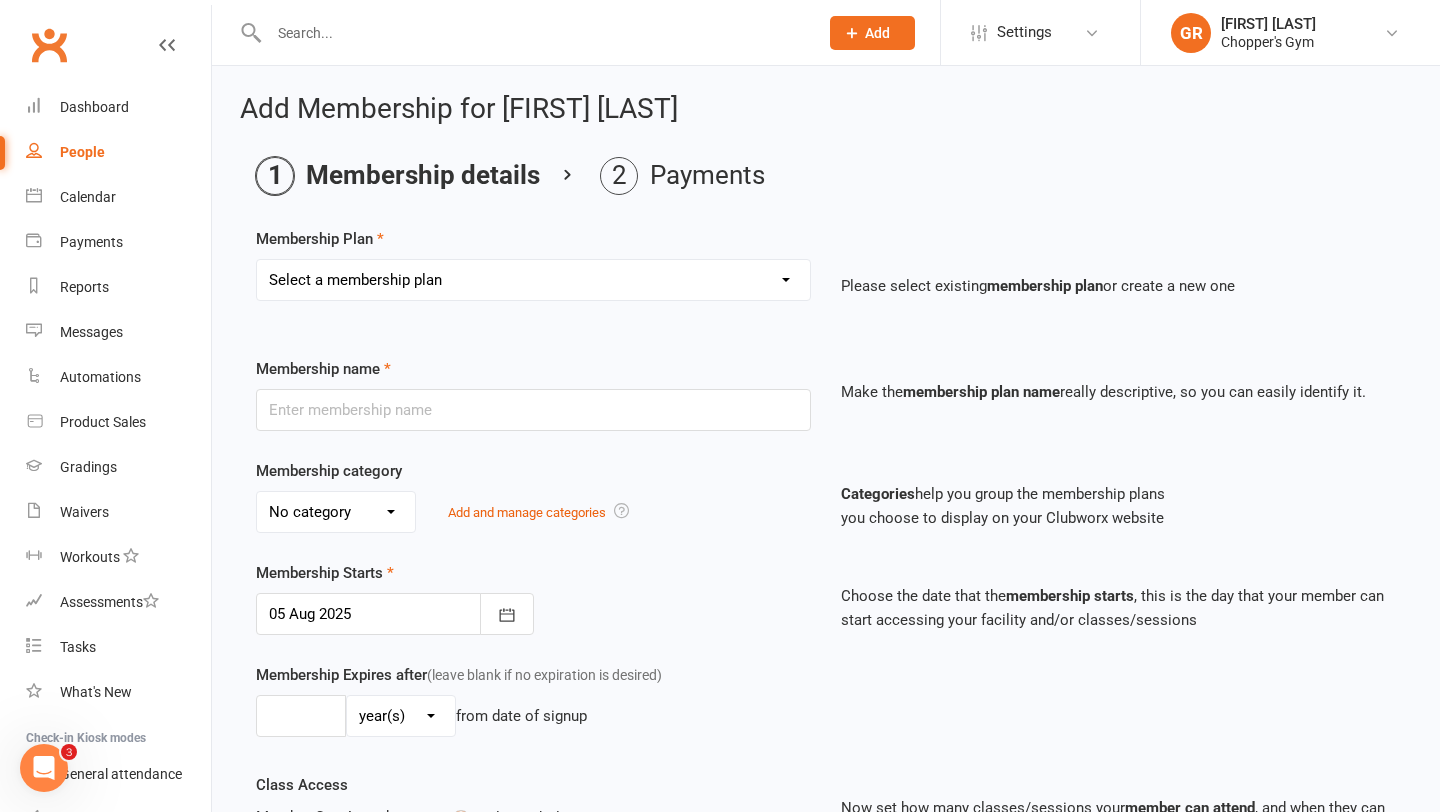 click on "Select a membership plan Create new Membership Plan Staff Membership Ongoing Unlimited Free Trial Ongoing 4 Credit Pack Ongoing 6 Credit Pack Casual Visit Unlimited Kids Training 1 per Week Kids Training Month Special 2 Week Unlimited Kid's Free Trial PT 10 Pack PT Single 1 Week Unlimited 1 per Week Kids Training Belconnen Unlimited Kids Training Belconnen Chopper's Elite Membership 2 per Week Kids Training Belconnen" at bounding box center [533, 294] 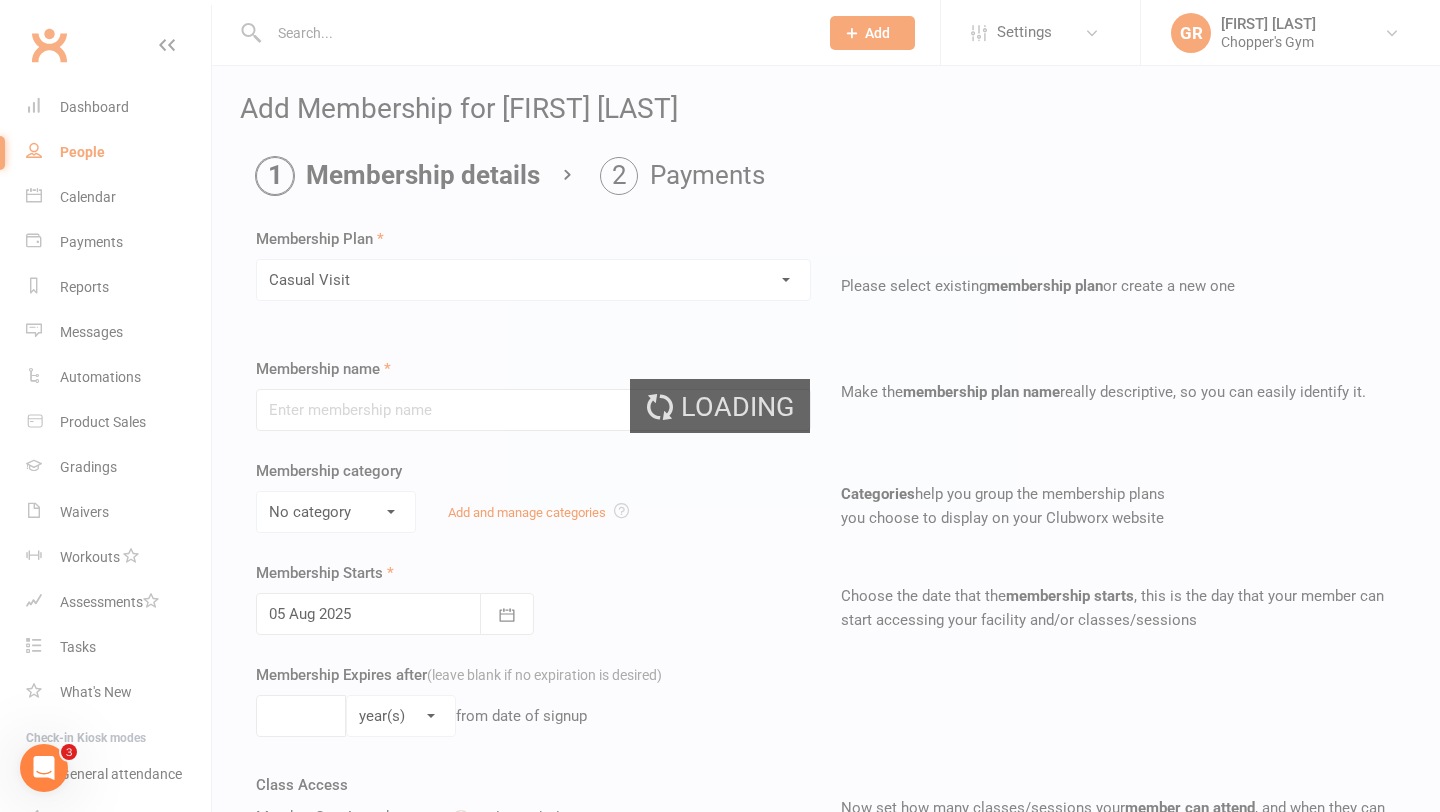 type on "Casual Visit" 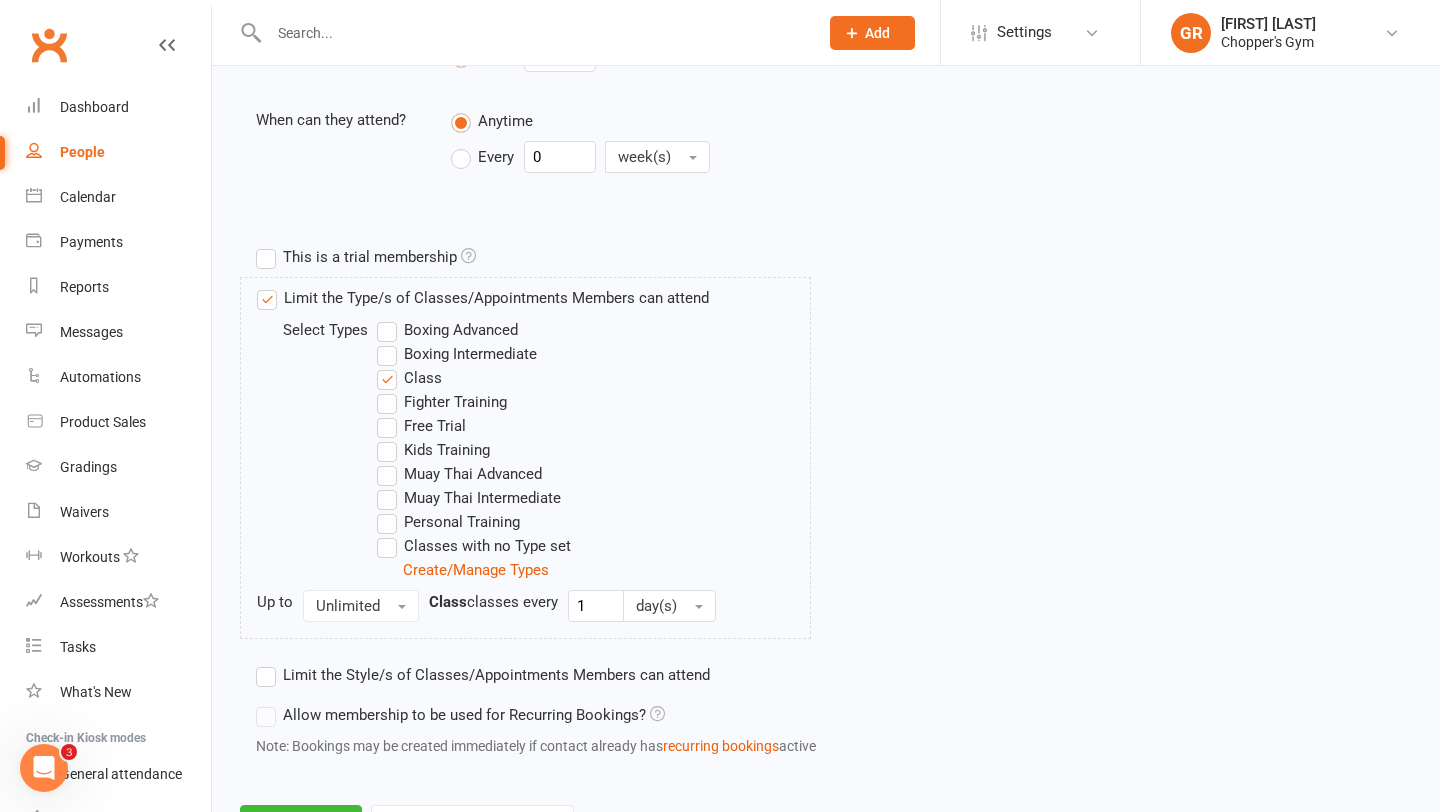 scroll, scrollTop: 890, scrollLeft: 0, axis: vertical 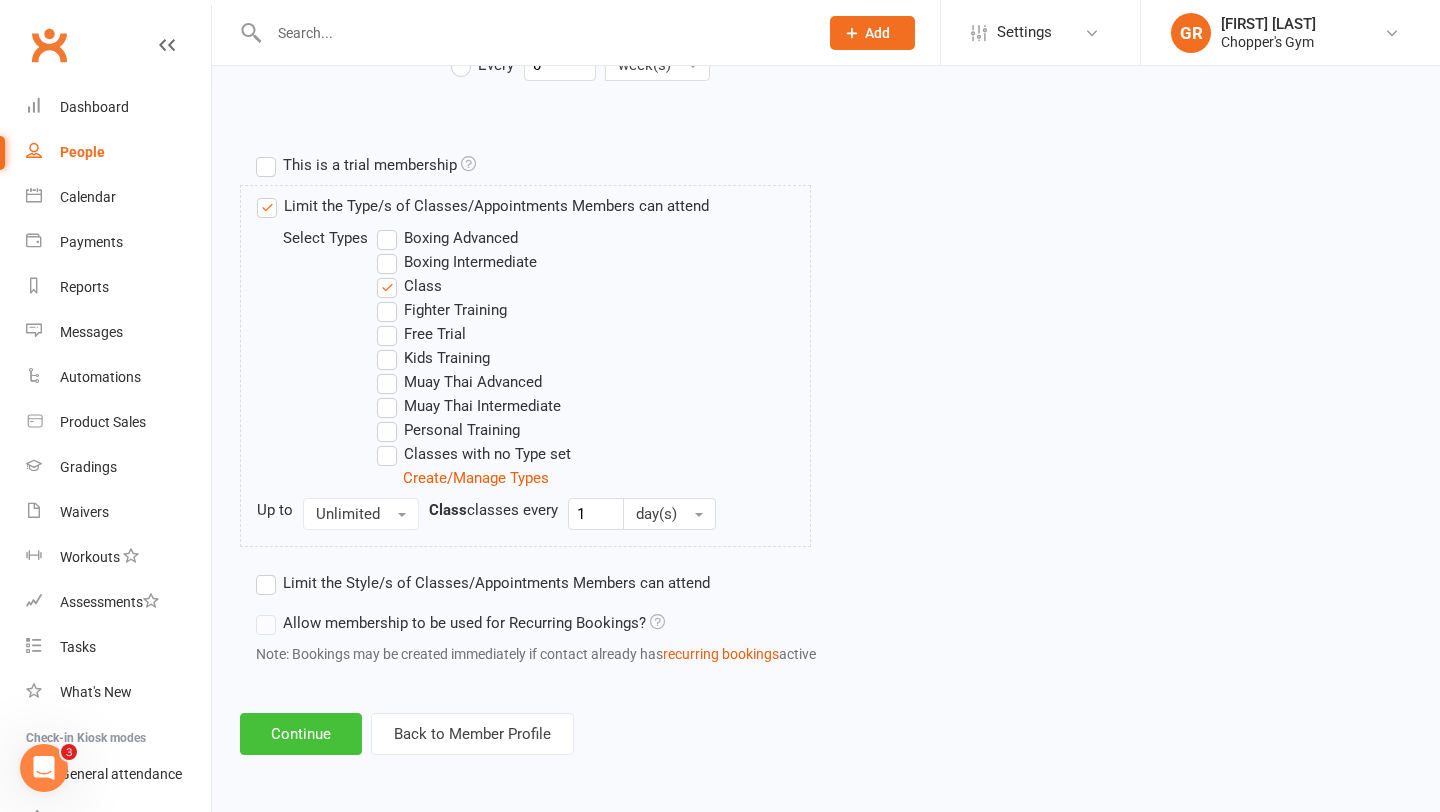 click on "Continue" at bounding box center [301, 734] 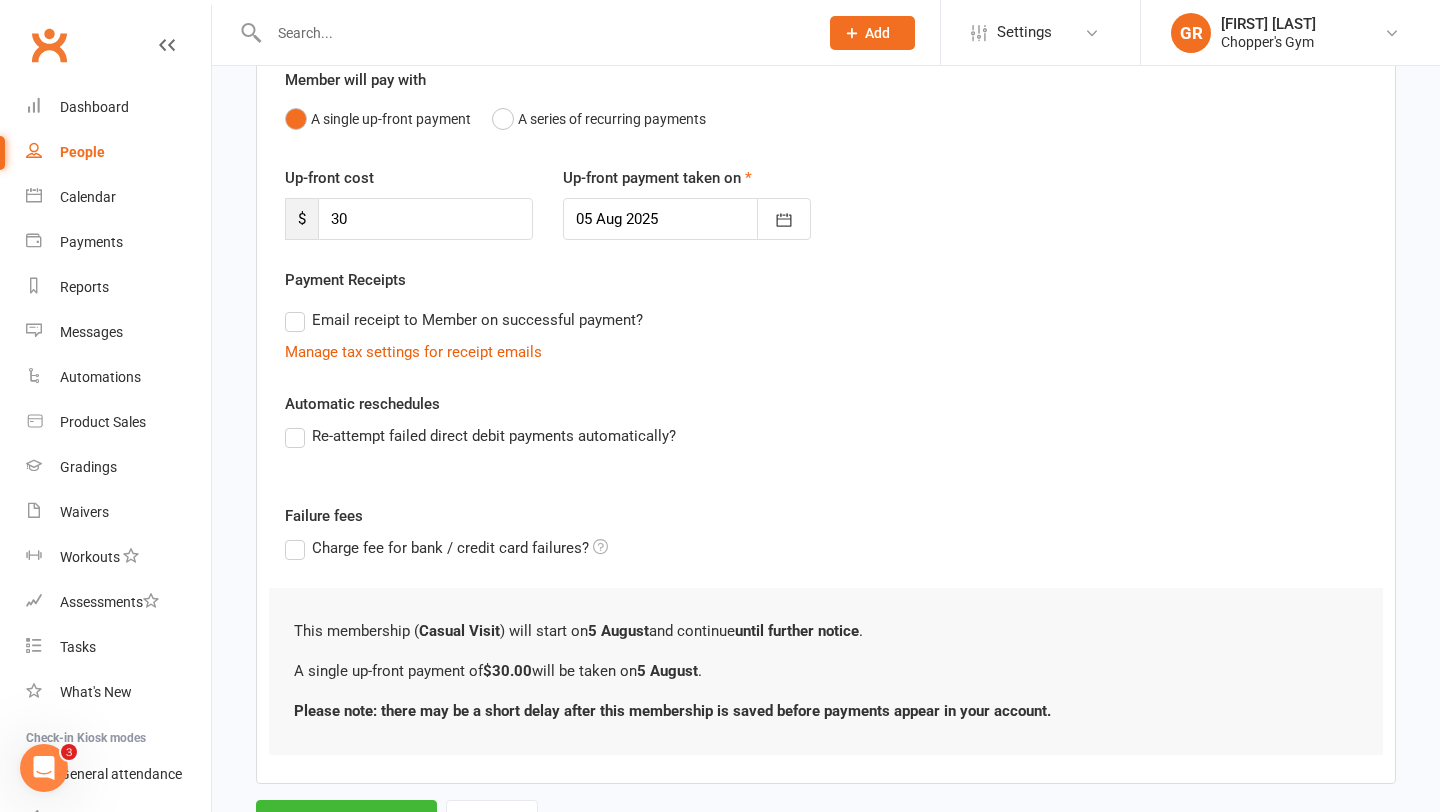 scroll, scrollTop: 277, scrollLeft: 0, axis: vertical 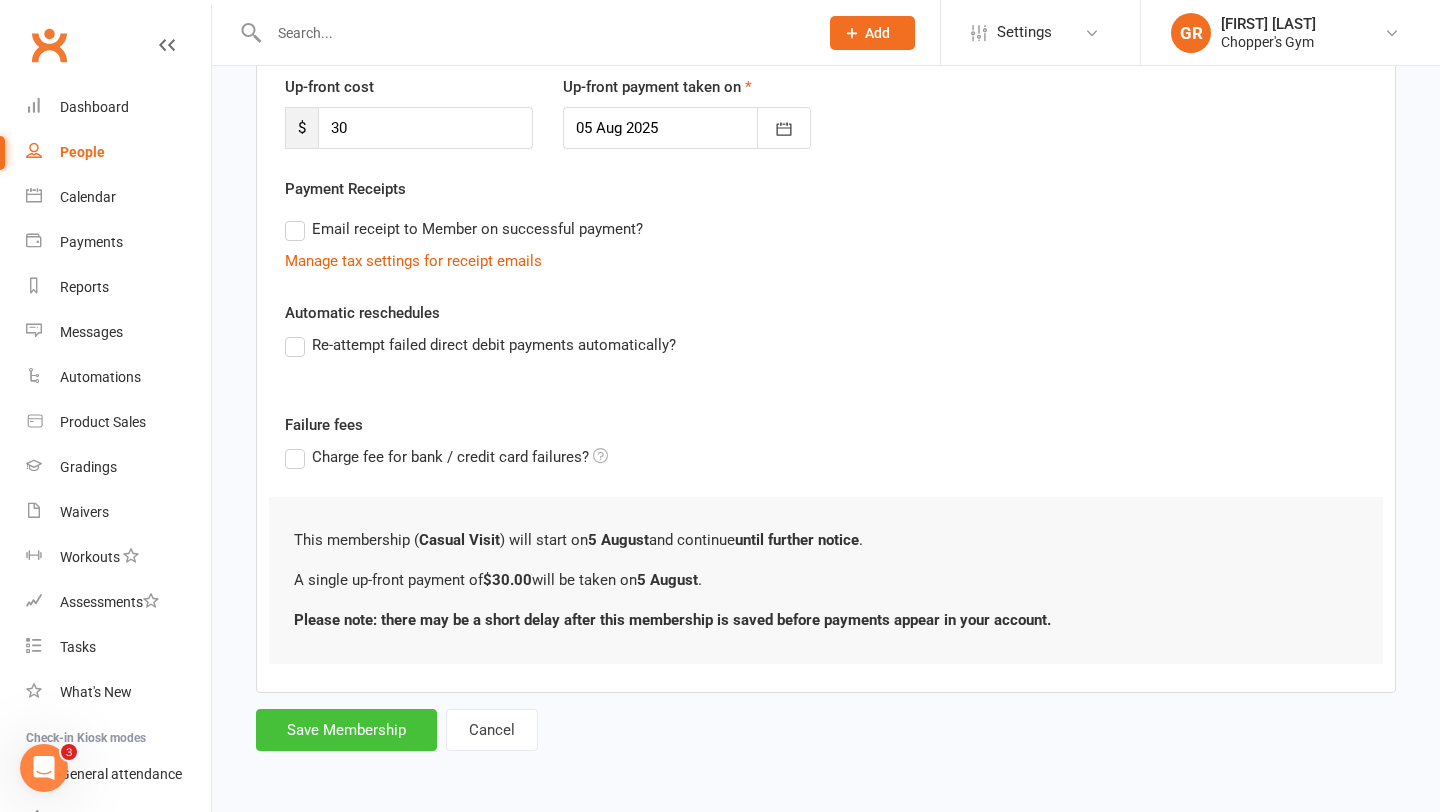 click on "Save Membership" at bounding box center (346, 730) 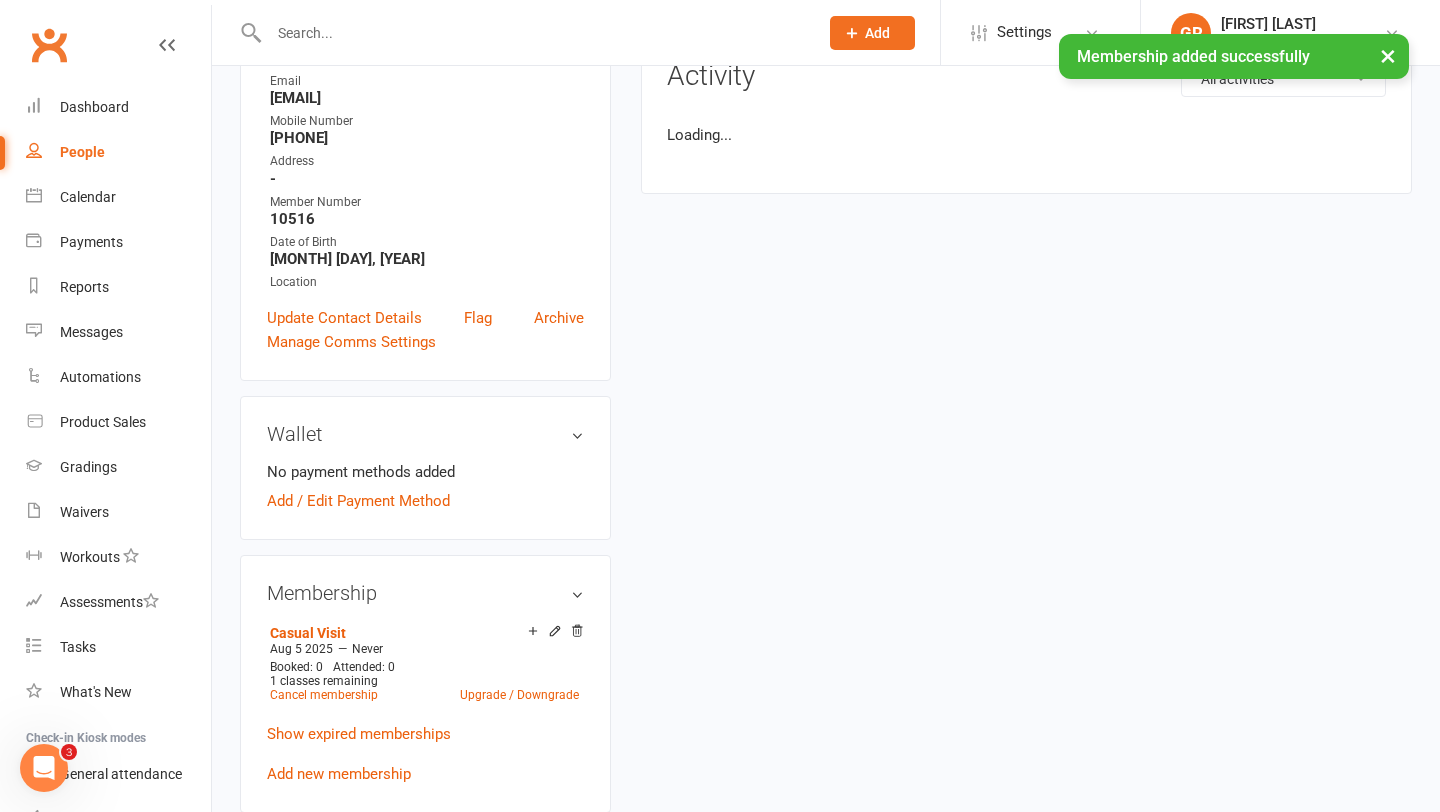 scroll, scrollTop: 0, scrollLeft: 0, axis: both 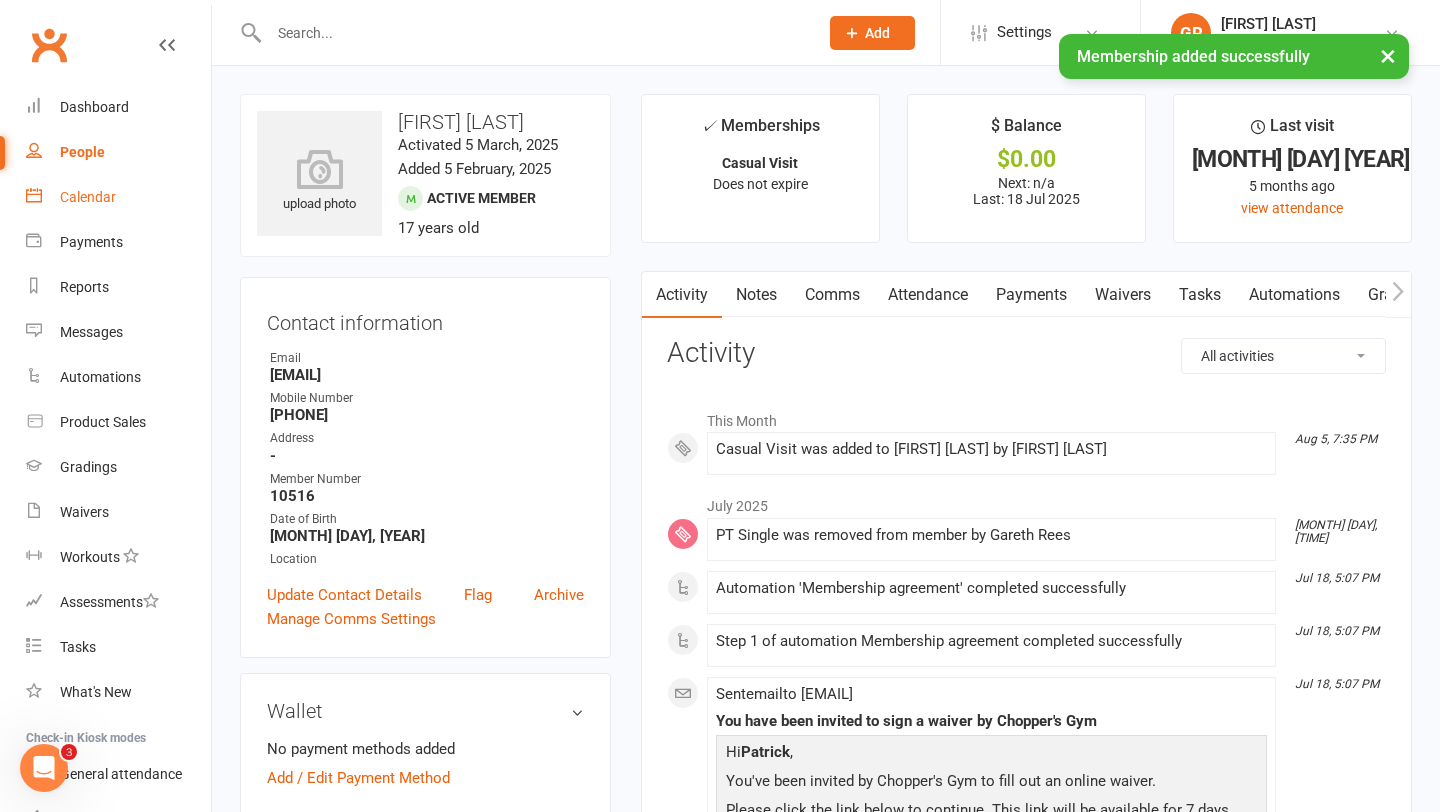 click on "Calendar" at bounding box center [88, 197] 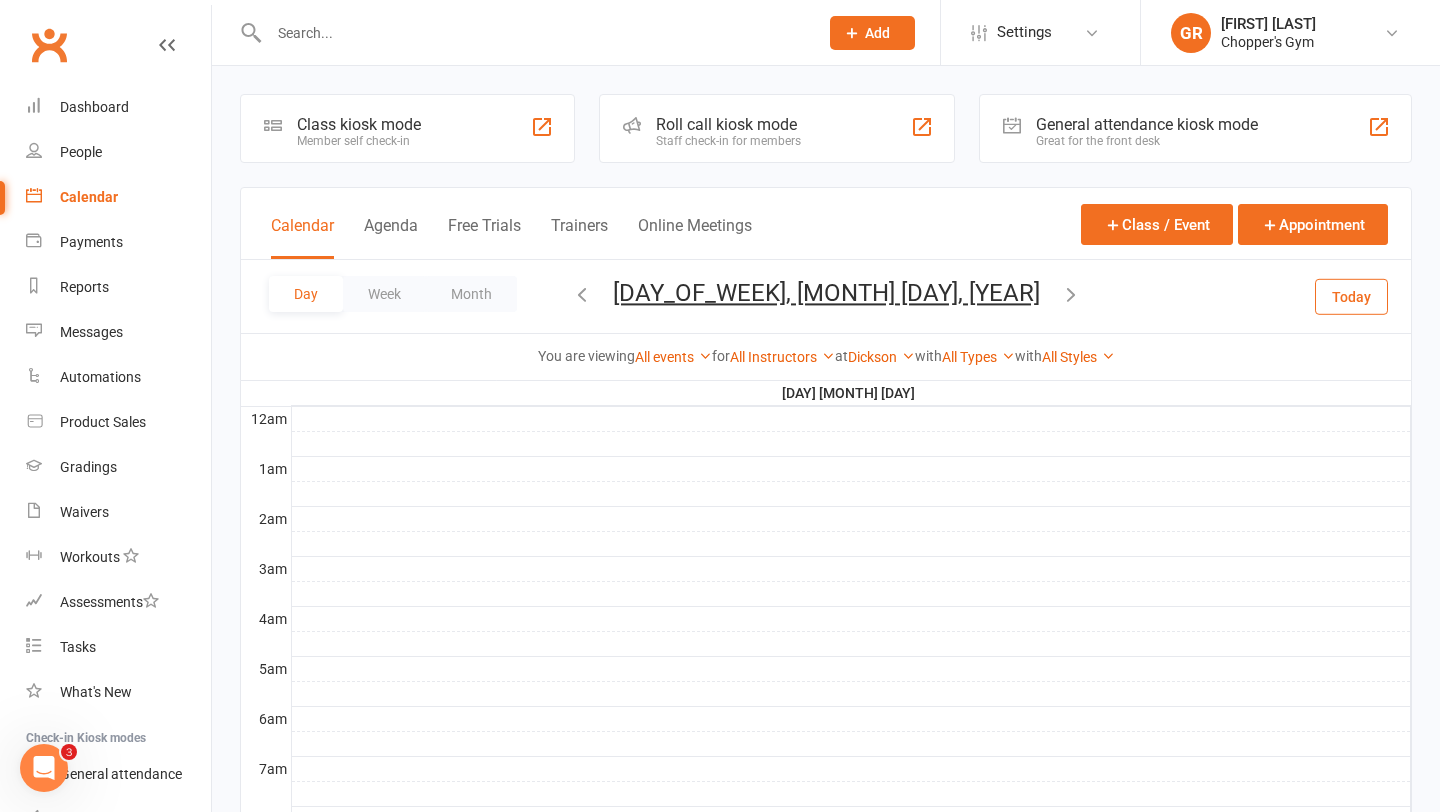 click on "Today" at bounding box center [1351, 296] 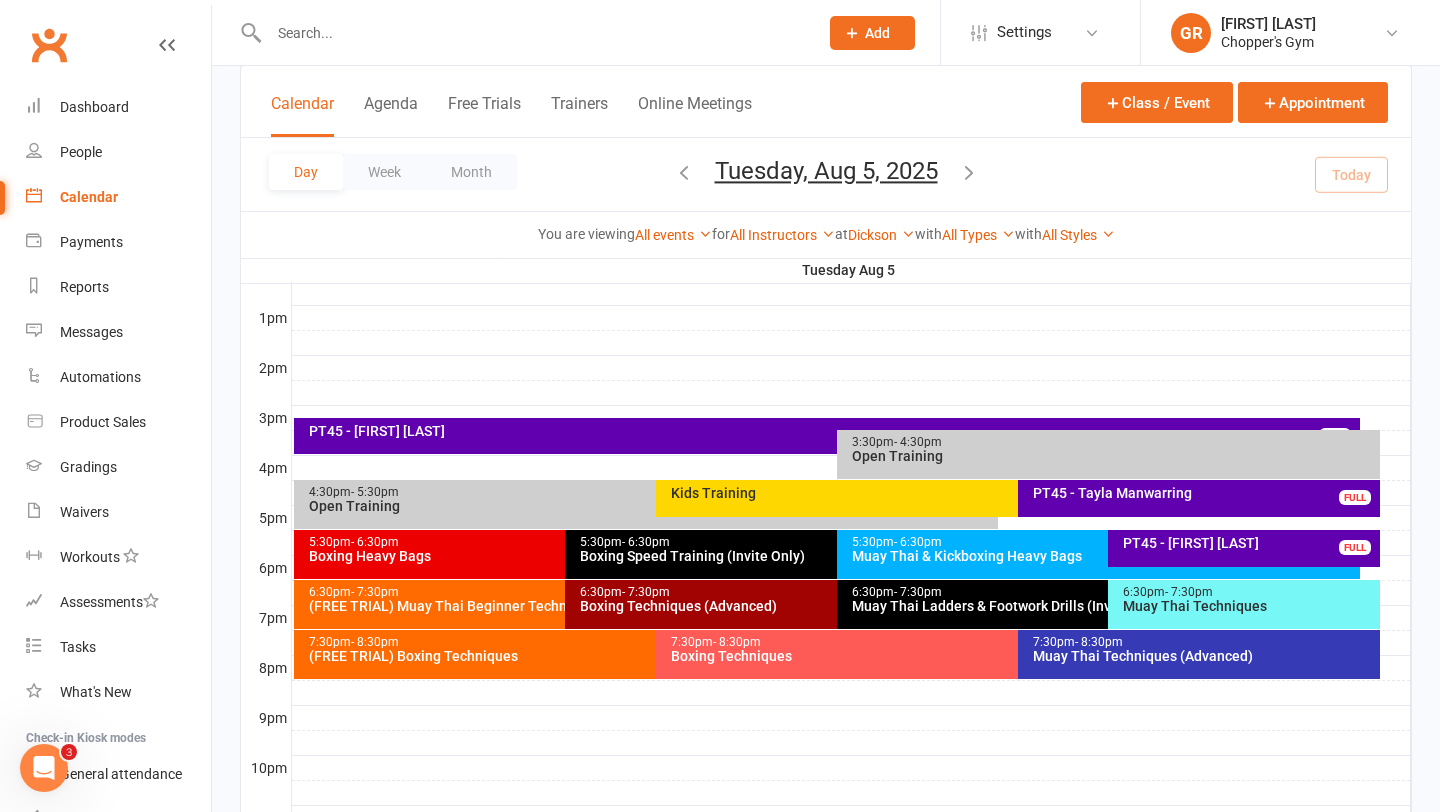 scroll, scrollTop: 830, scrollLeft: 0, axis: vertical 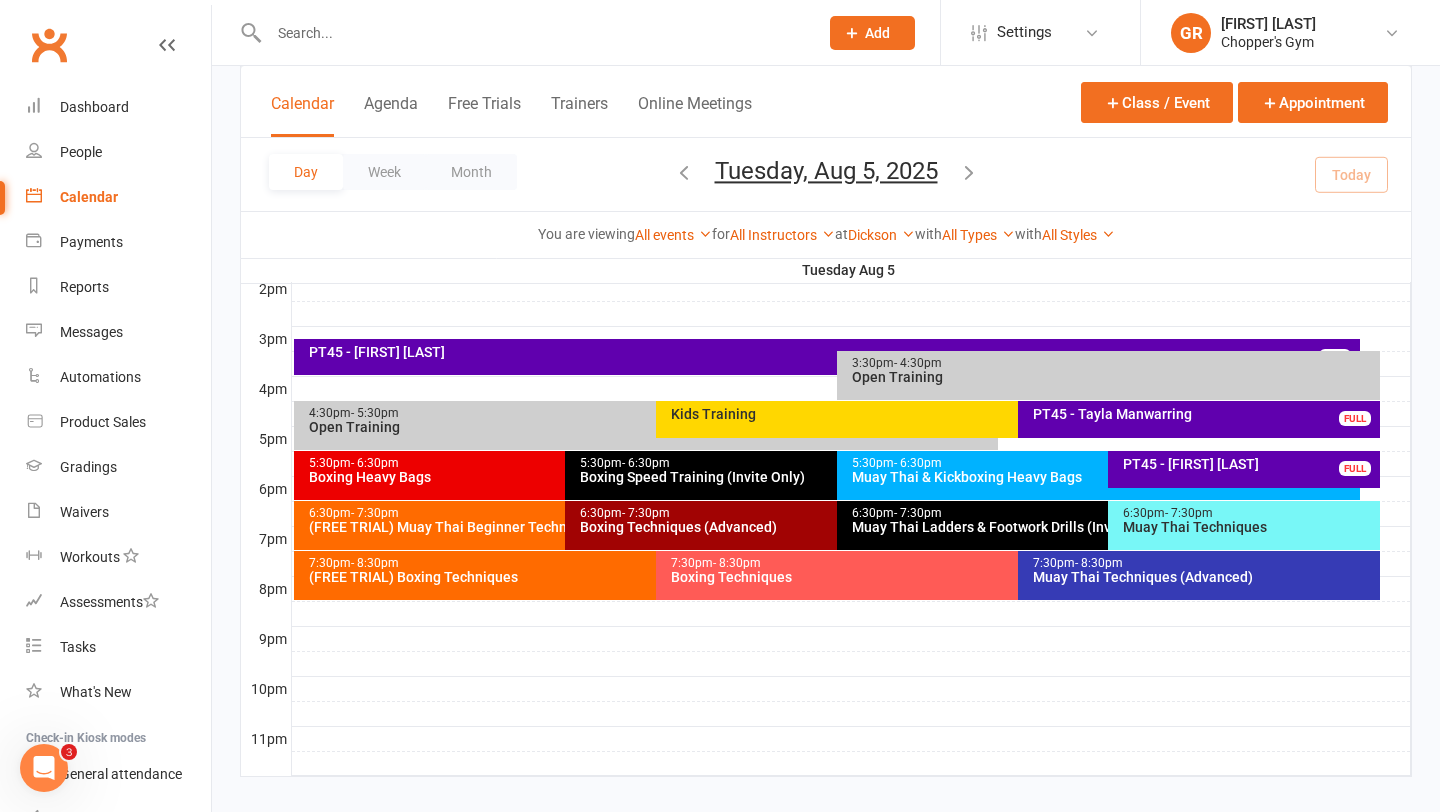 click on "Muay Thai Techniques" at bounding box center [1249, 527] 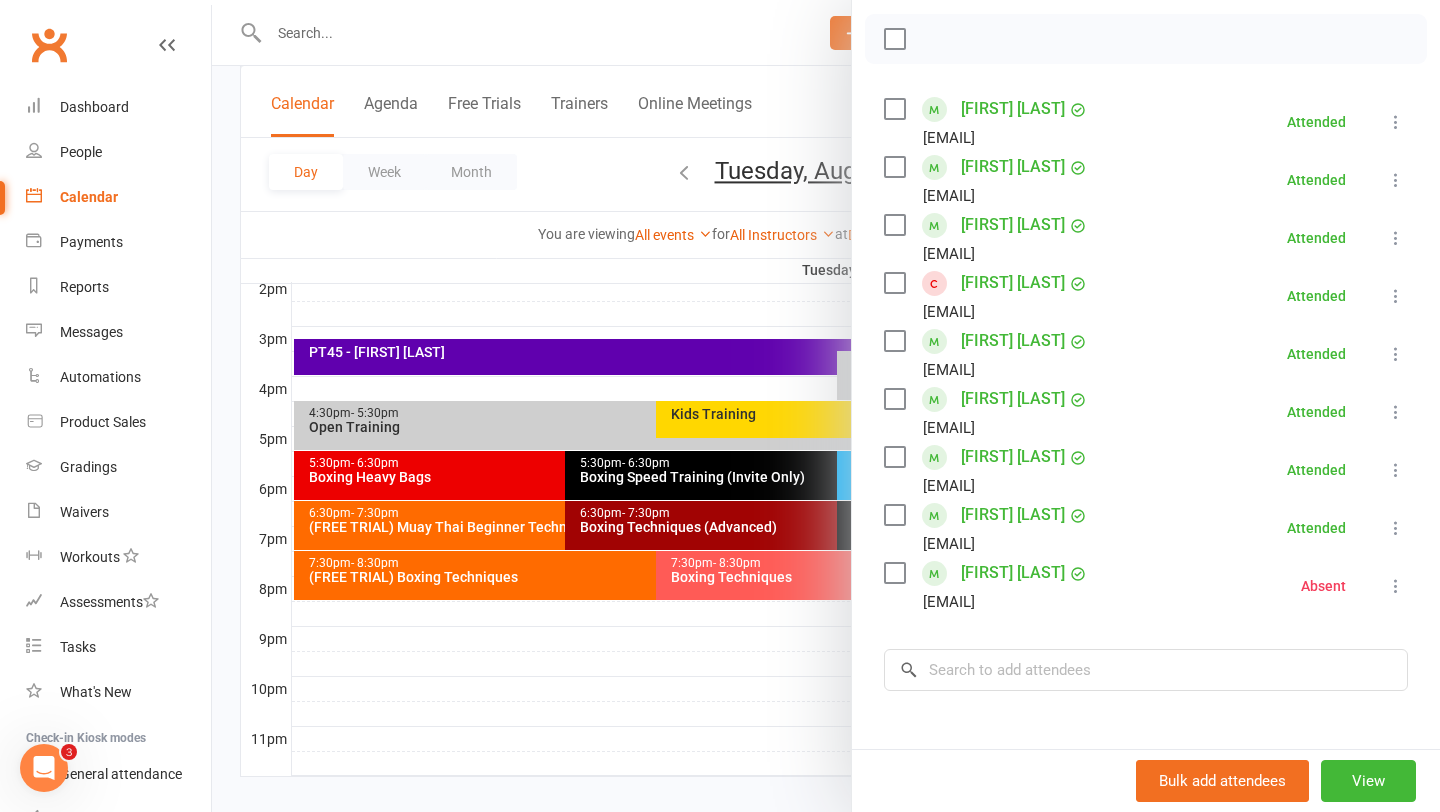 scroll, scrollTop: 391, scrollLeft: 0, axis: vertical 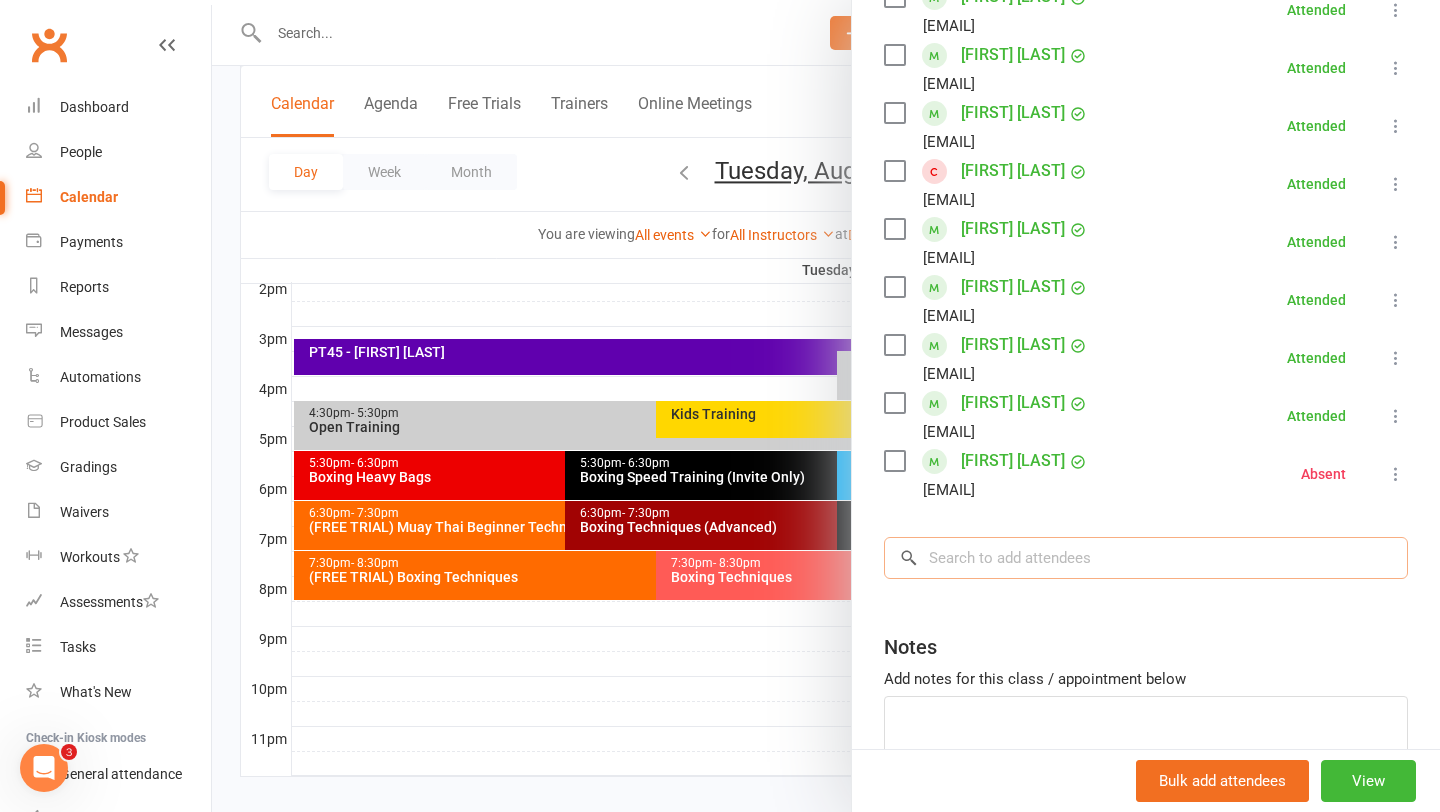 click at bounding box center (1146, 558) 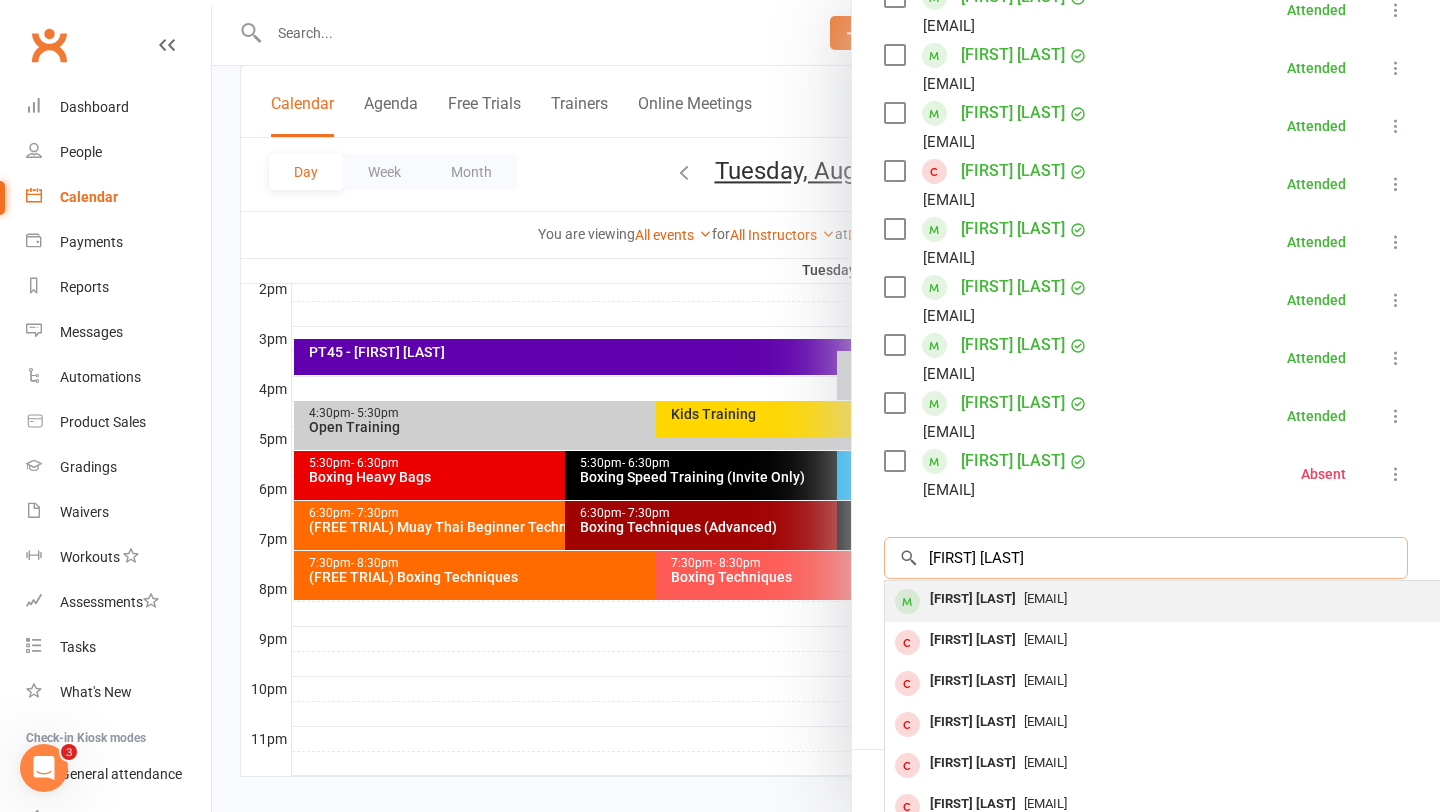 type on "patrick cala" 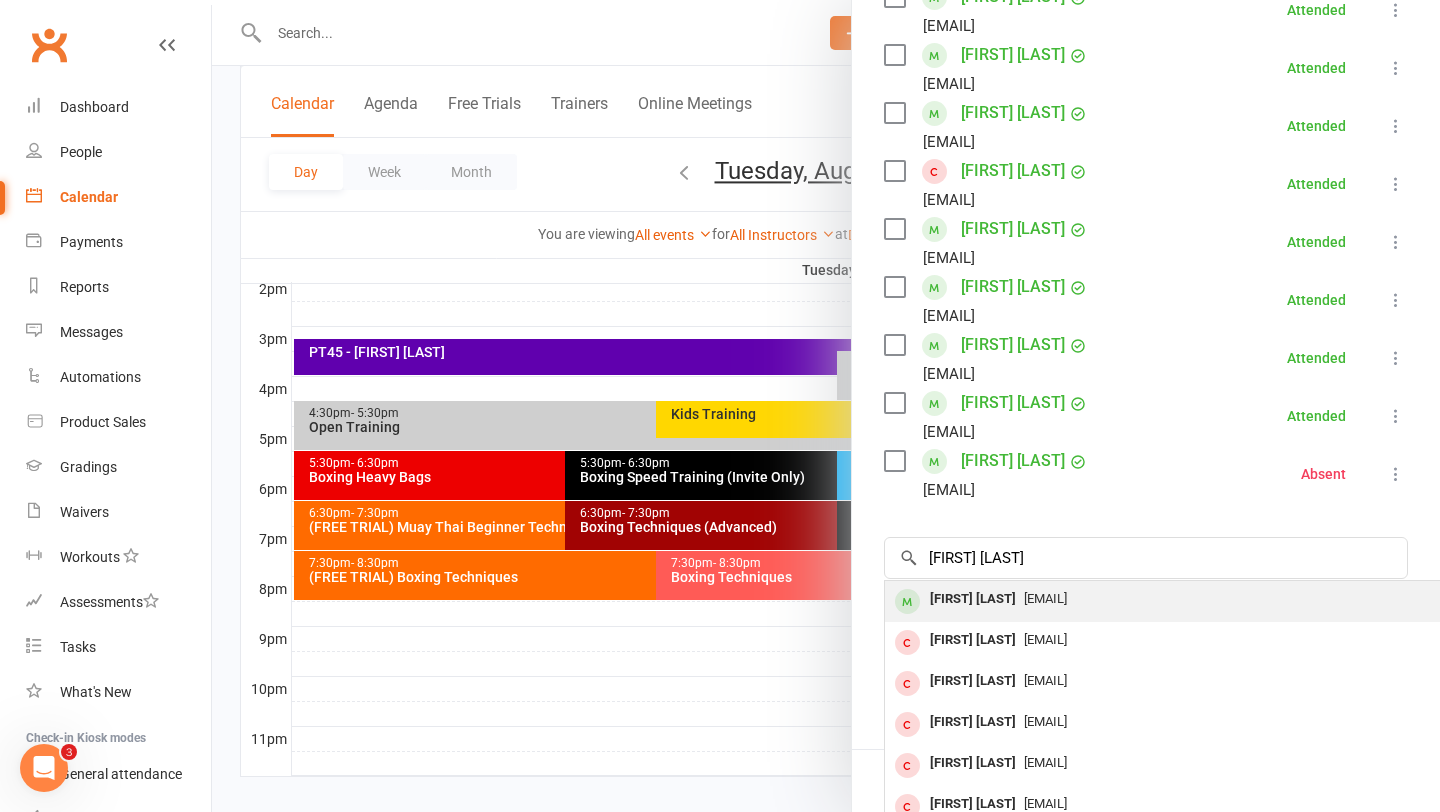 click on "[FIRST] [LAST]" at bounding box center (973, 599) 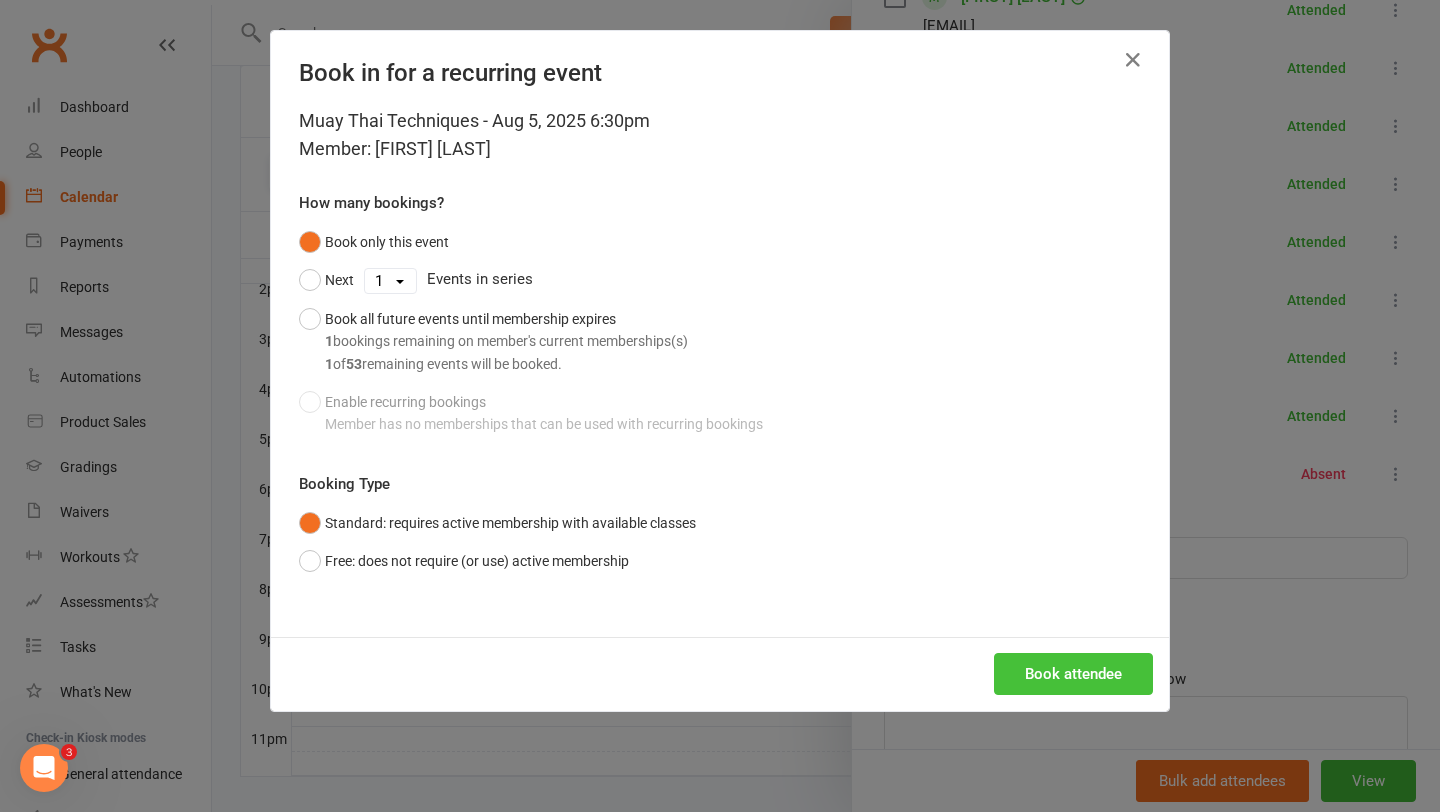 click on "Book attendee" at bounding box center [1073, 674] 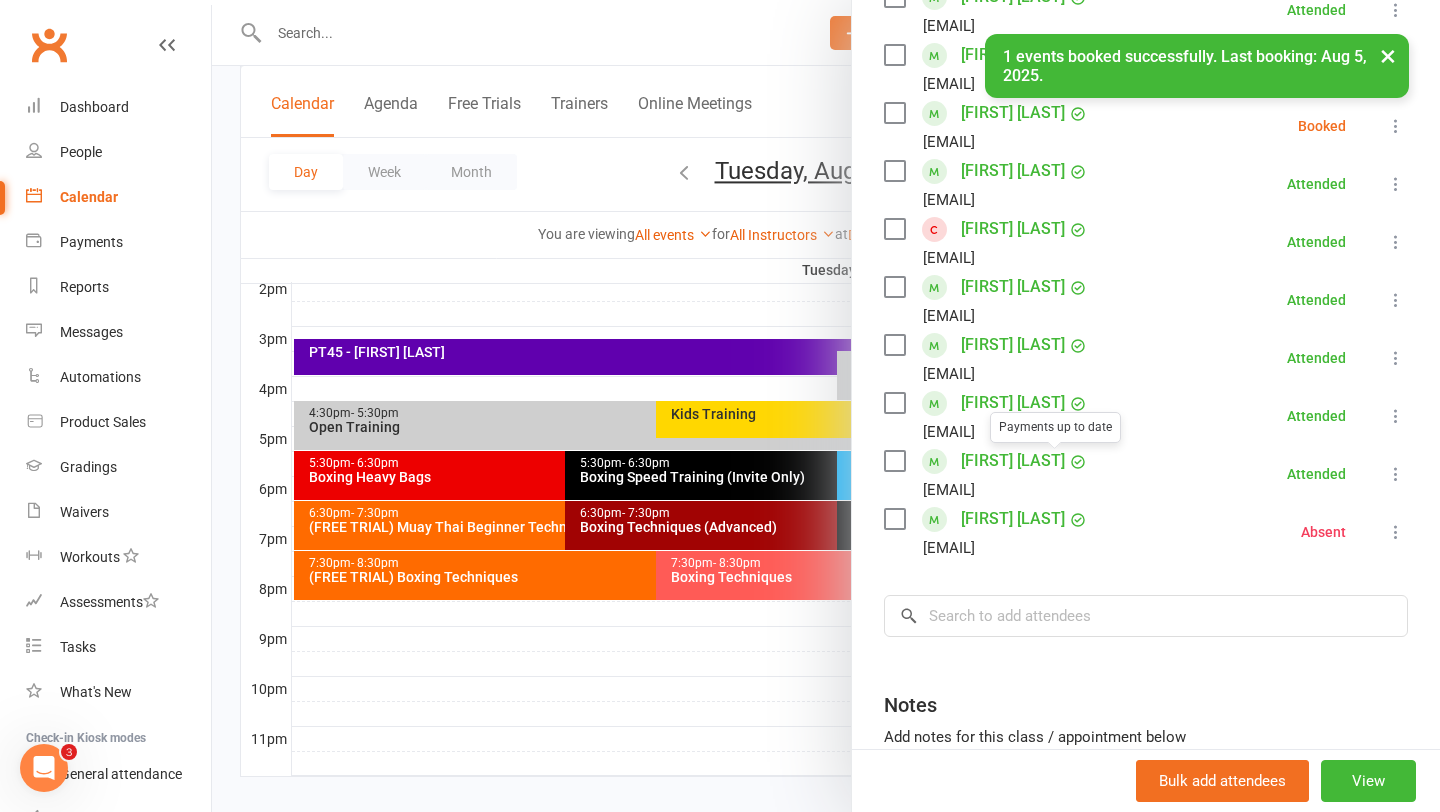 scroll, scrollTop: 249, scrollLeft: 0, axis: vertical 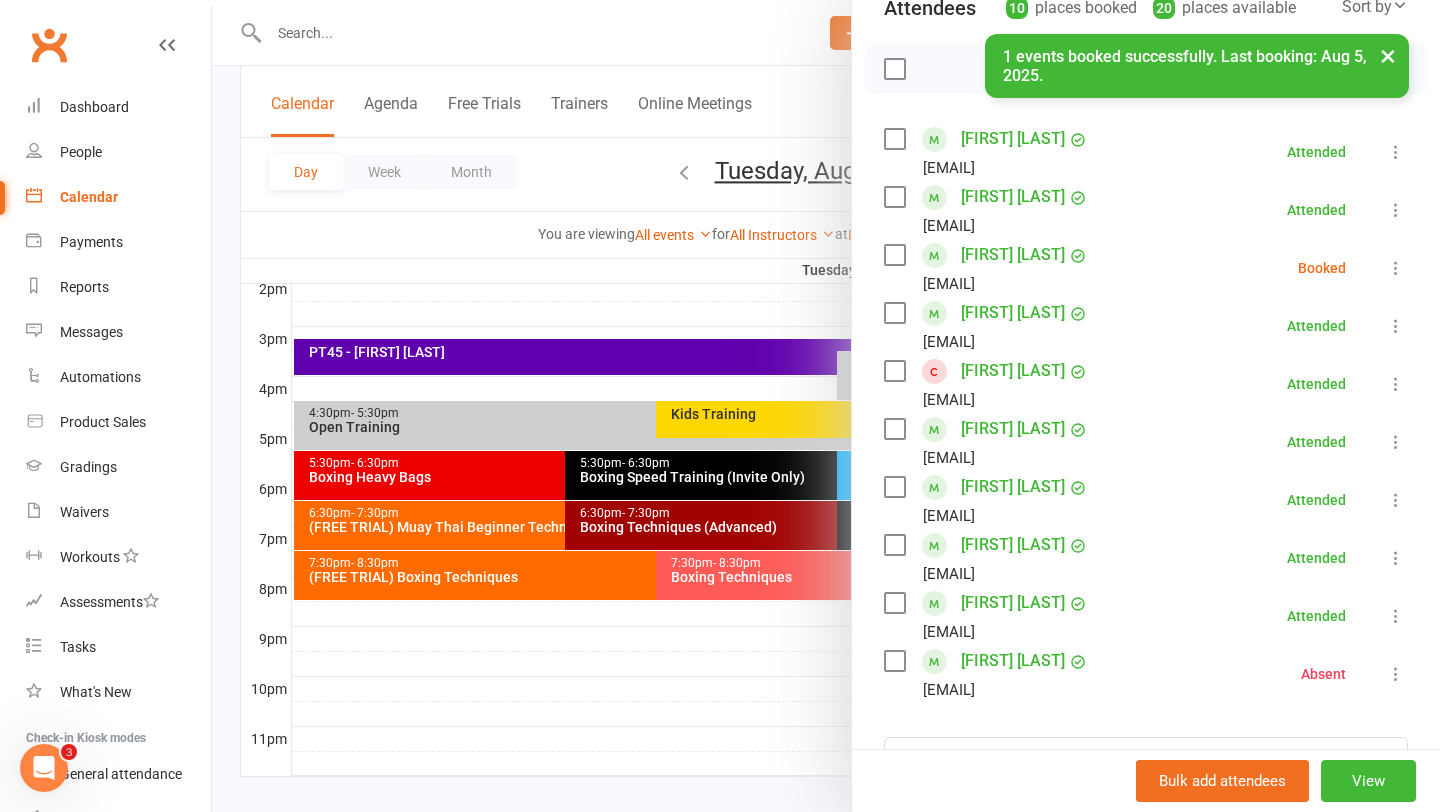 click on "Patrick Callaghan  patricktcallaghan@outlook.com" at bounding box center [990, 268] 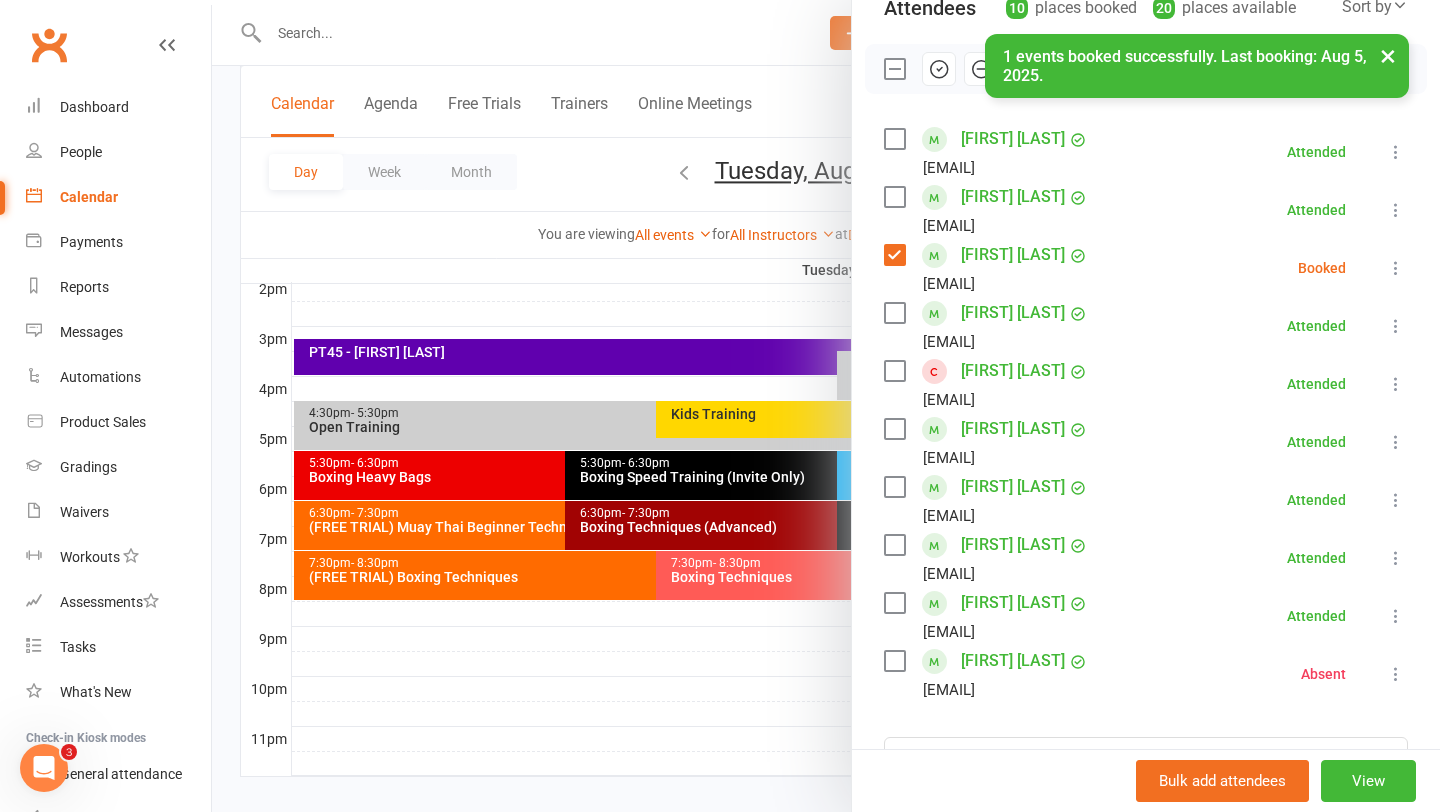 click on "× 1 events booked successfully. Last booking: Aug 5, 2025." at bounding box center [707, 34] 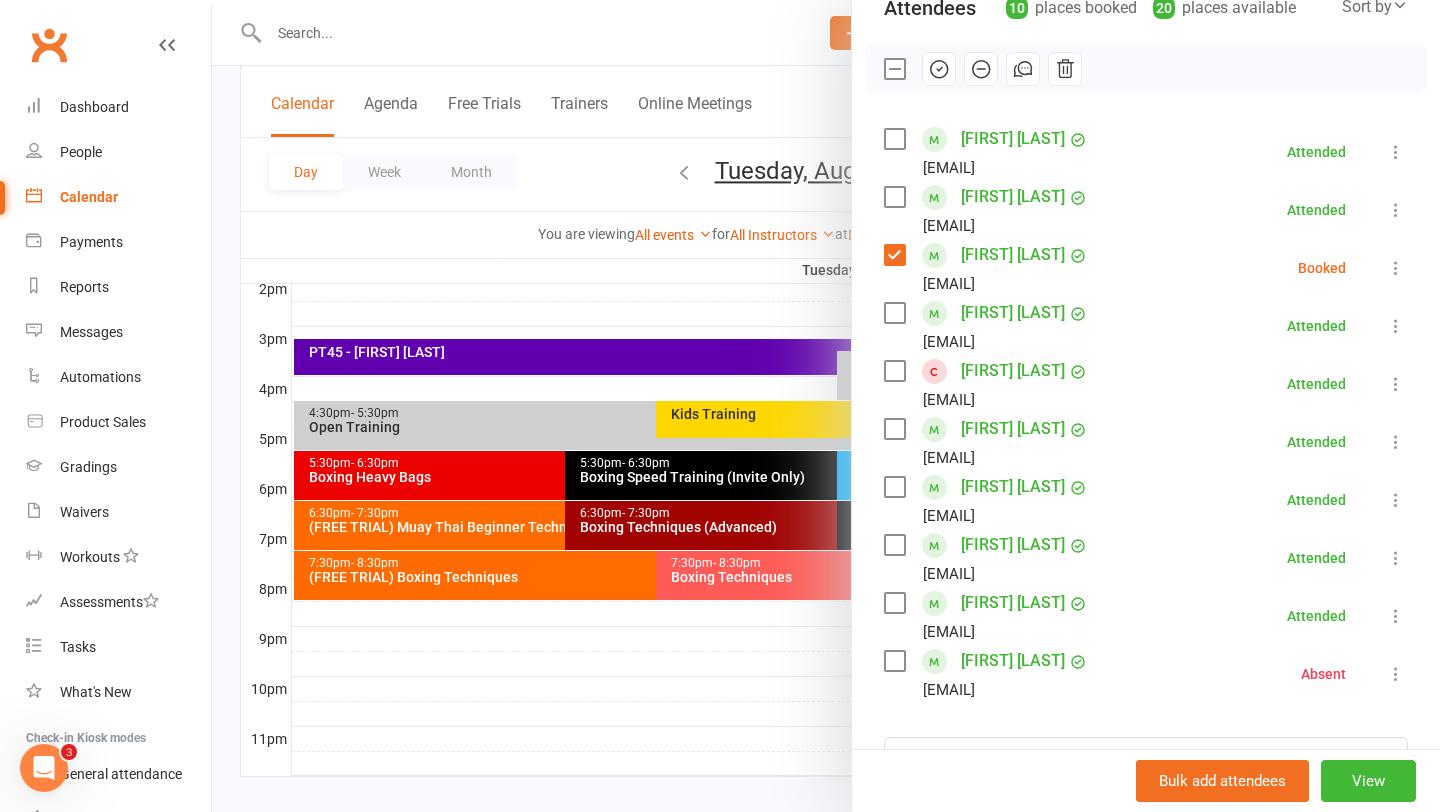 click 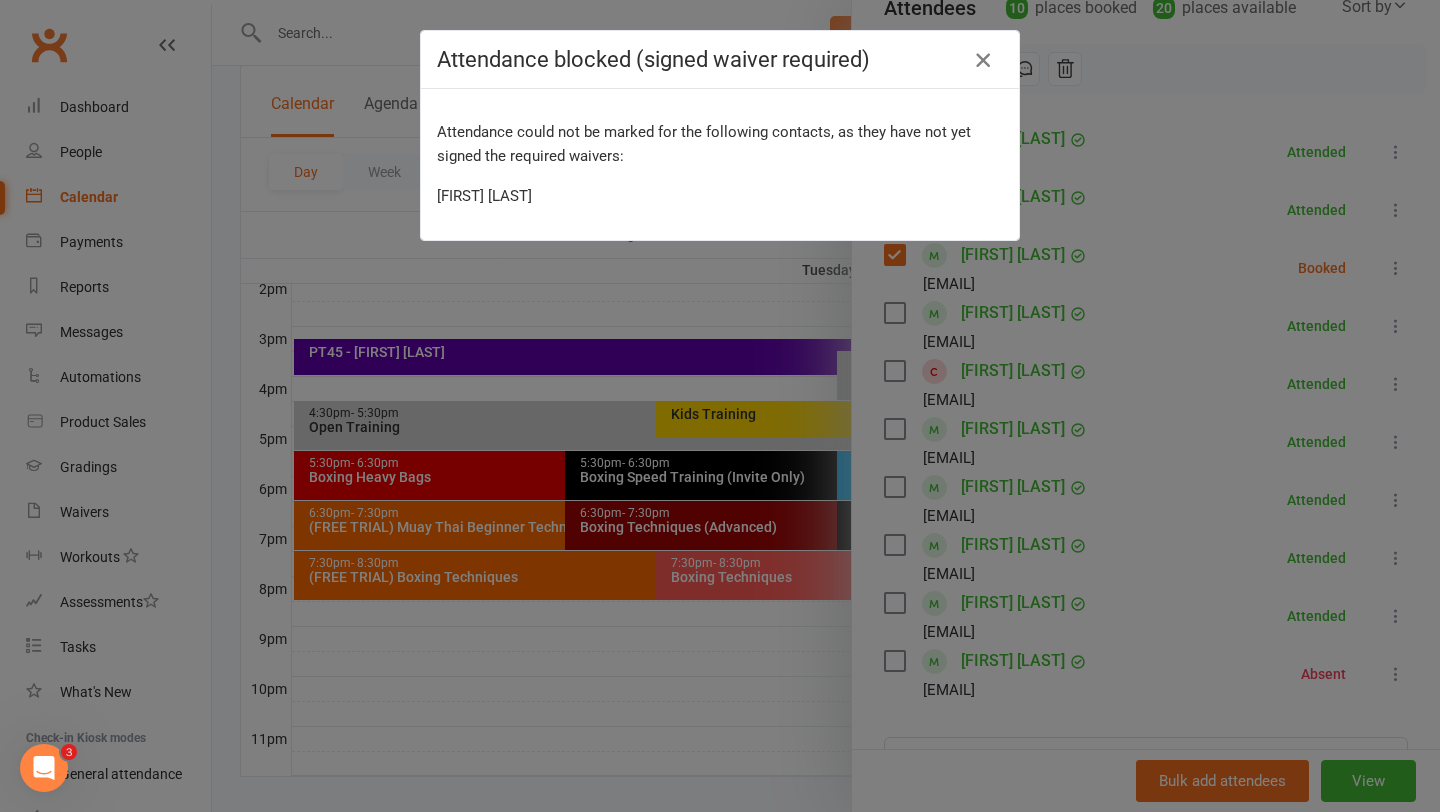 click at bounding box center [983, 60] 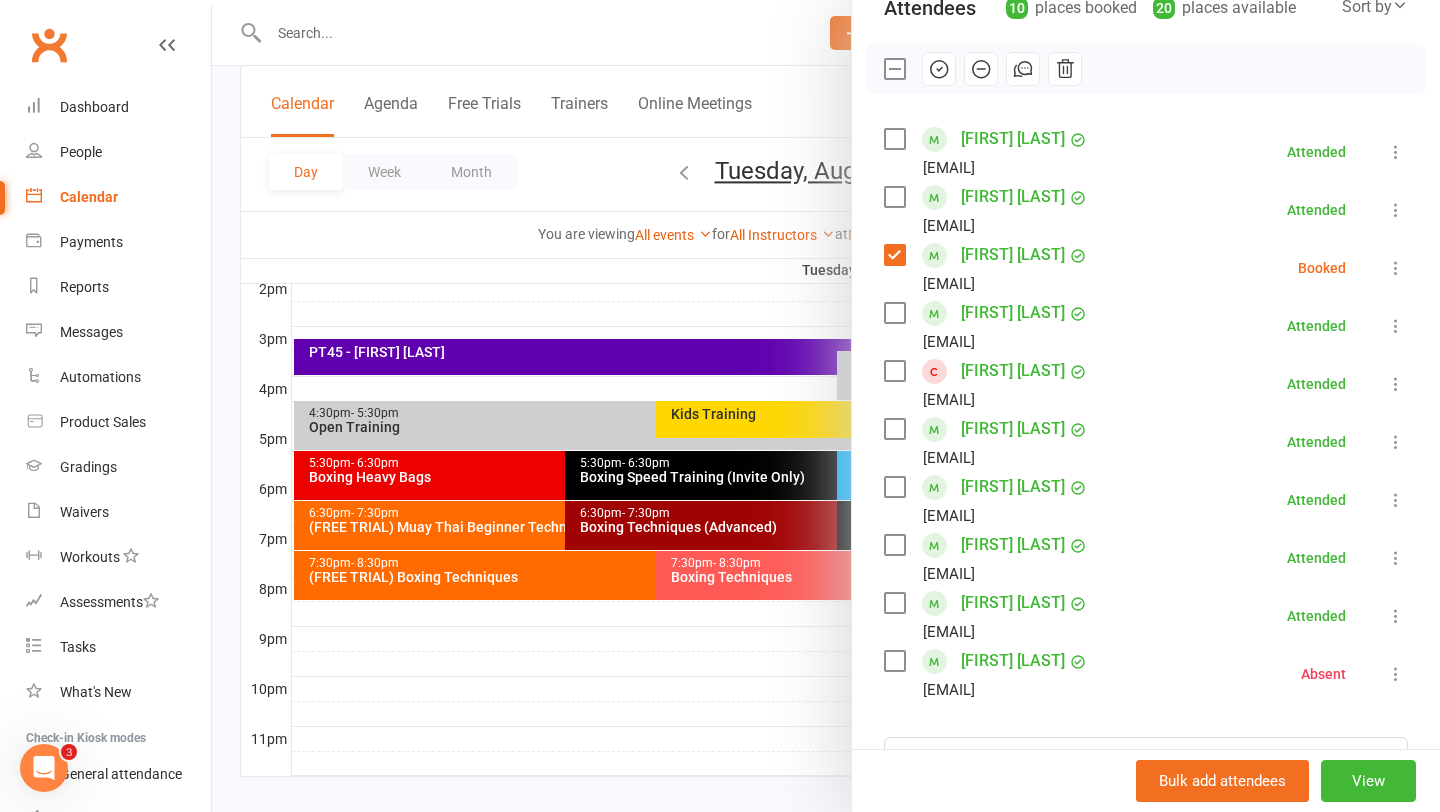 click on "Patrick Callaghan  patricktcallaghan@outlook.com" at bounding box center (990, 268) 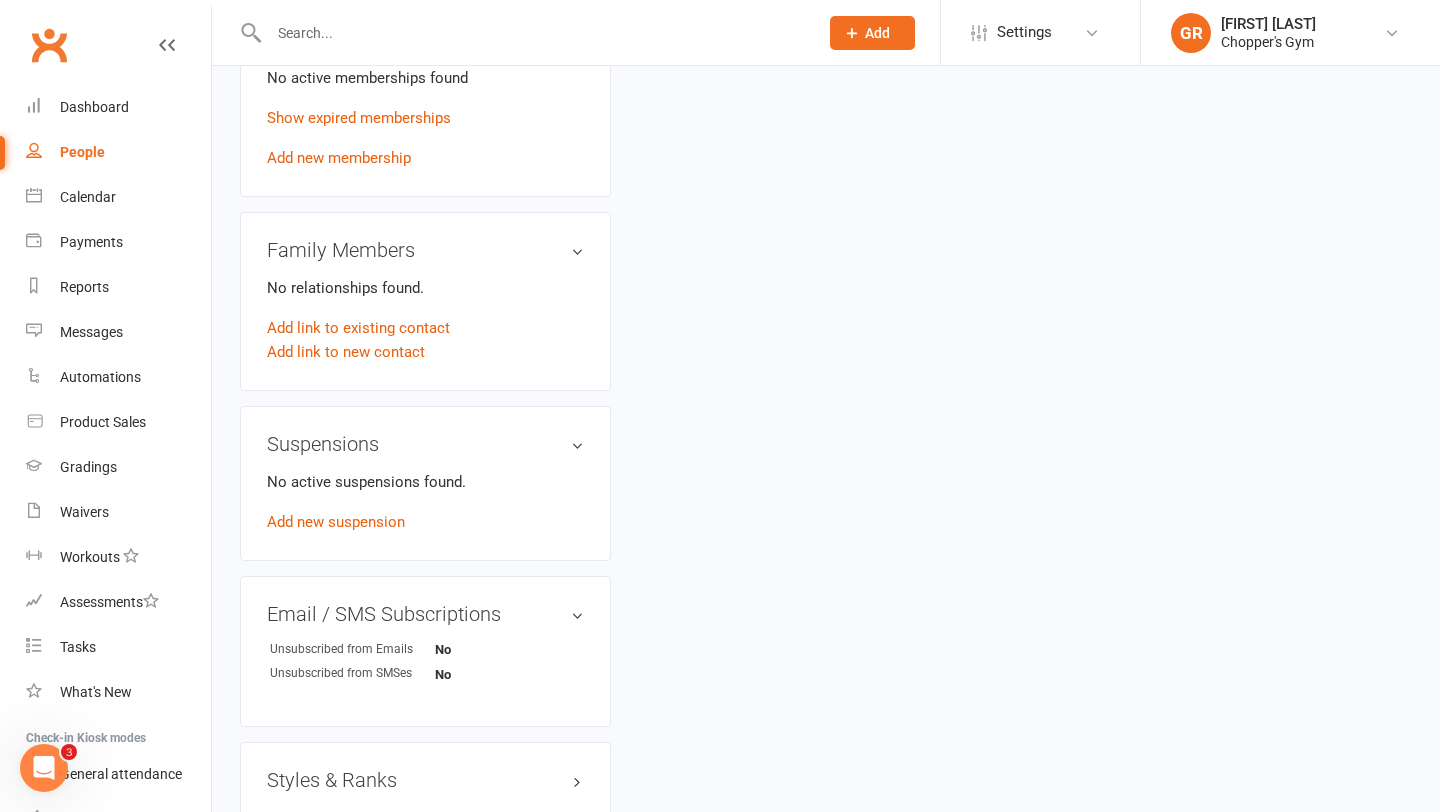 scroll, scrollTop: 0, scrollLeft: 0, axis: both 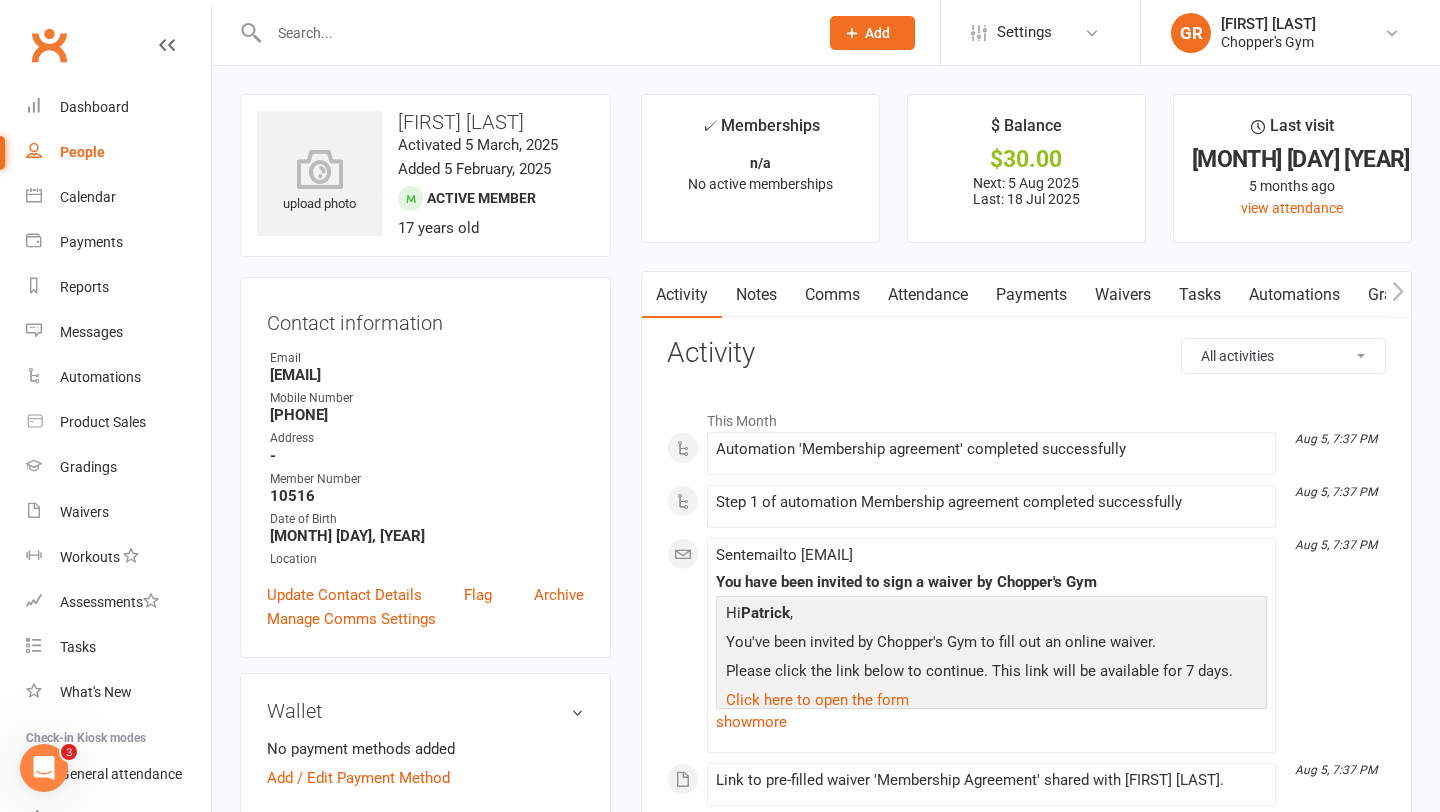 click on "Payments" at bounding box center [1031, 295] 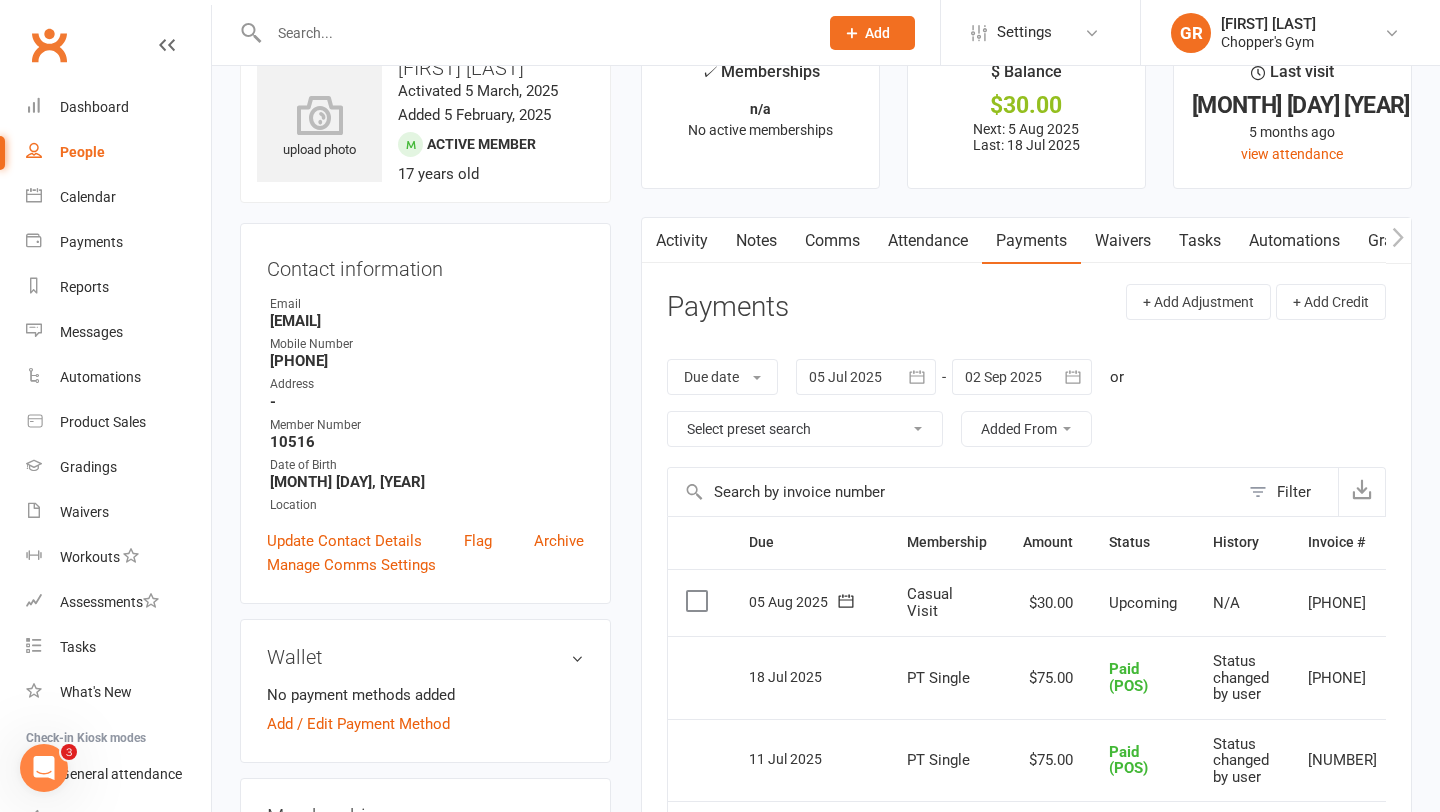 scroll, scrollTop: 61, scrollLeft: 0, axis: vertical 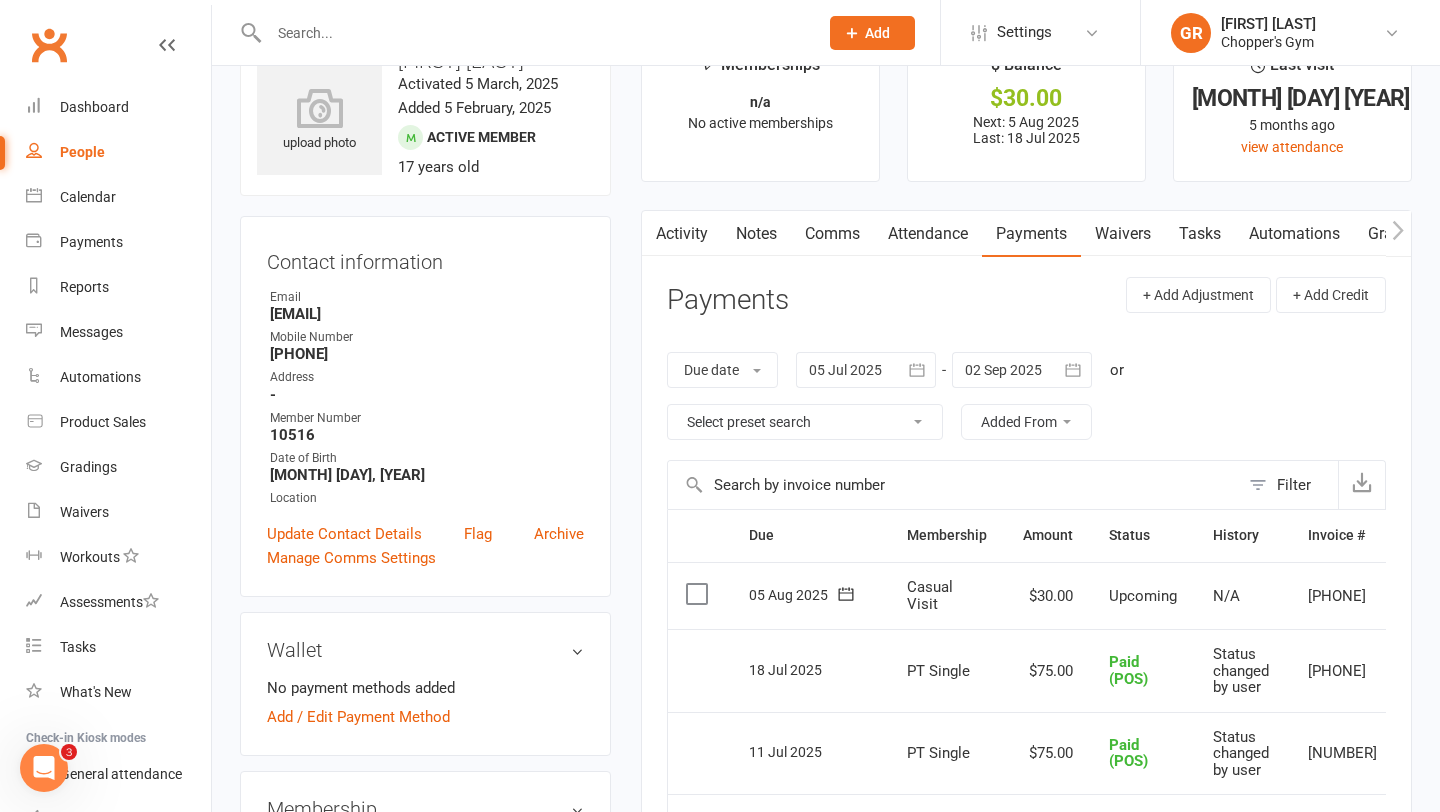 click at bounding box center [699, 594] 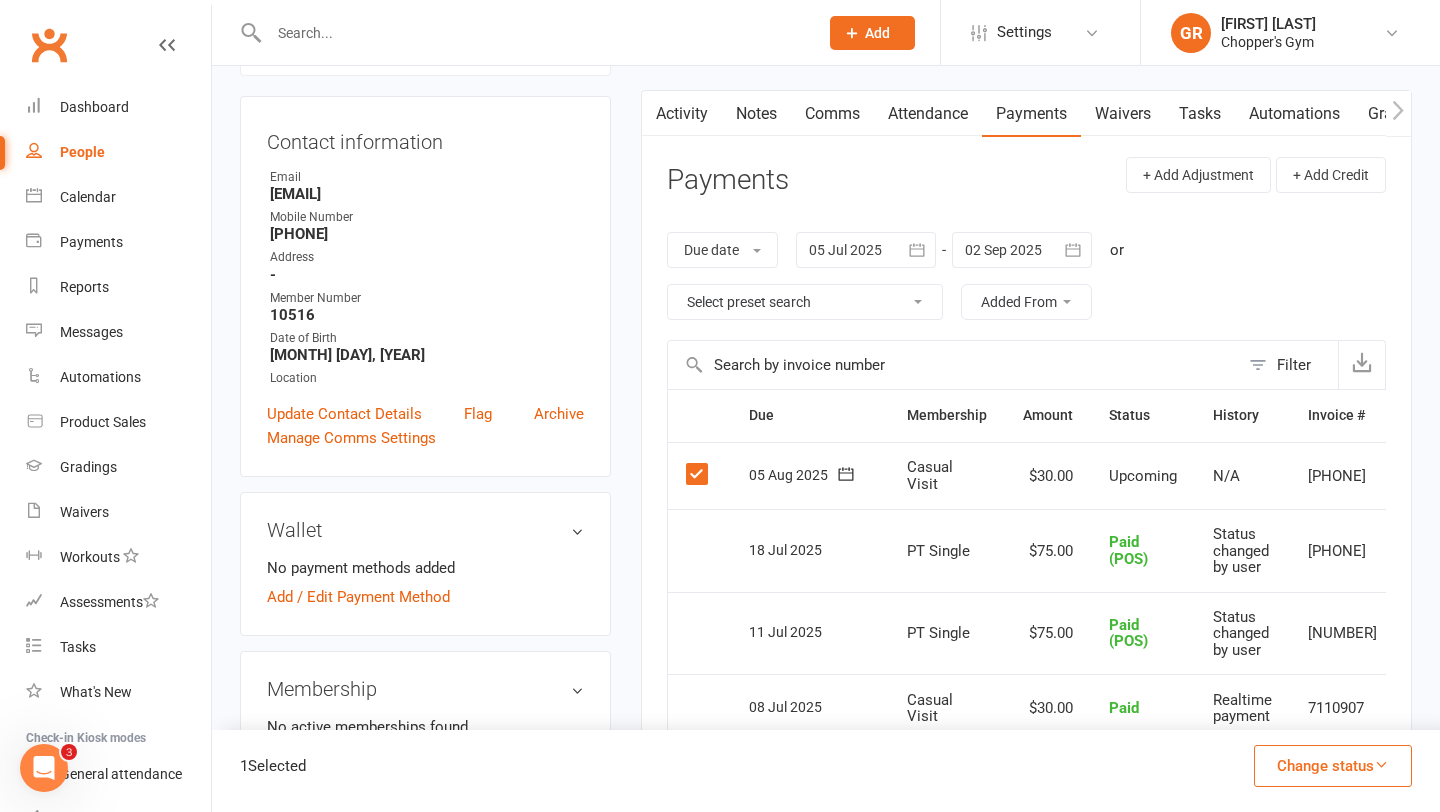 scroll, scrollTop: 189, scrollLeft: 0, axis: vertical 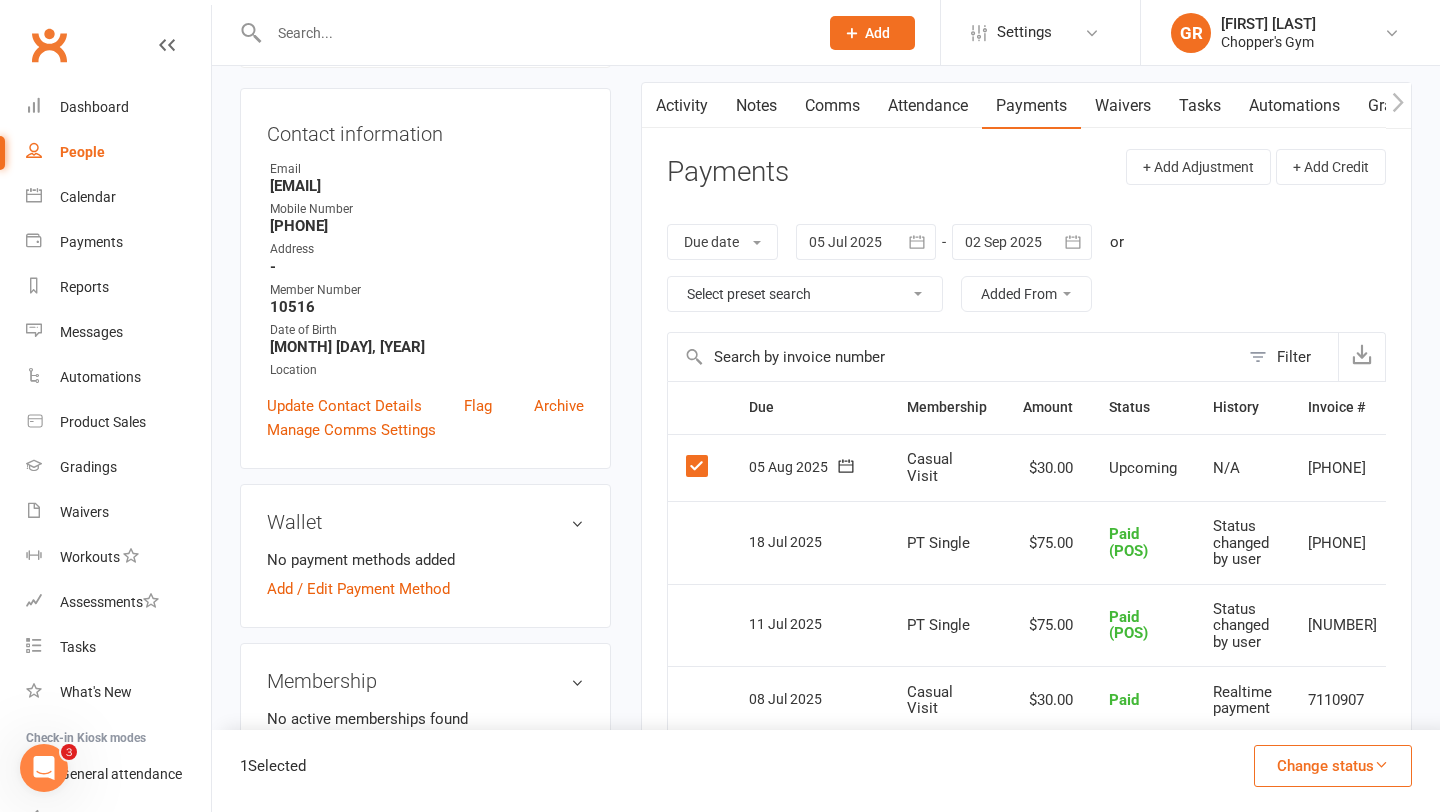 click on "Change status" at bounding box center [1333, 766] 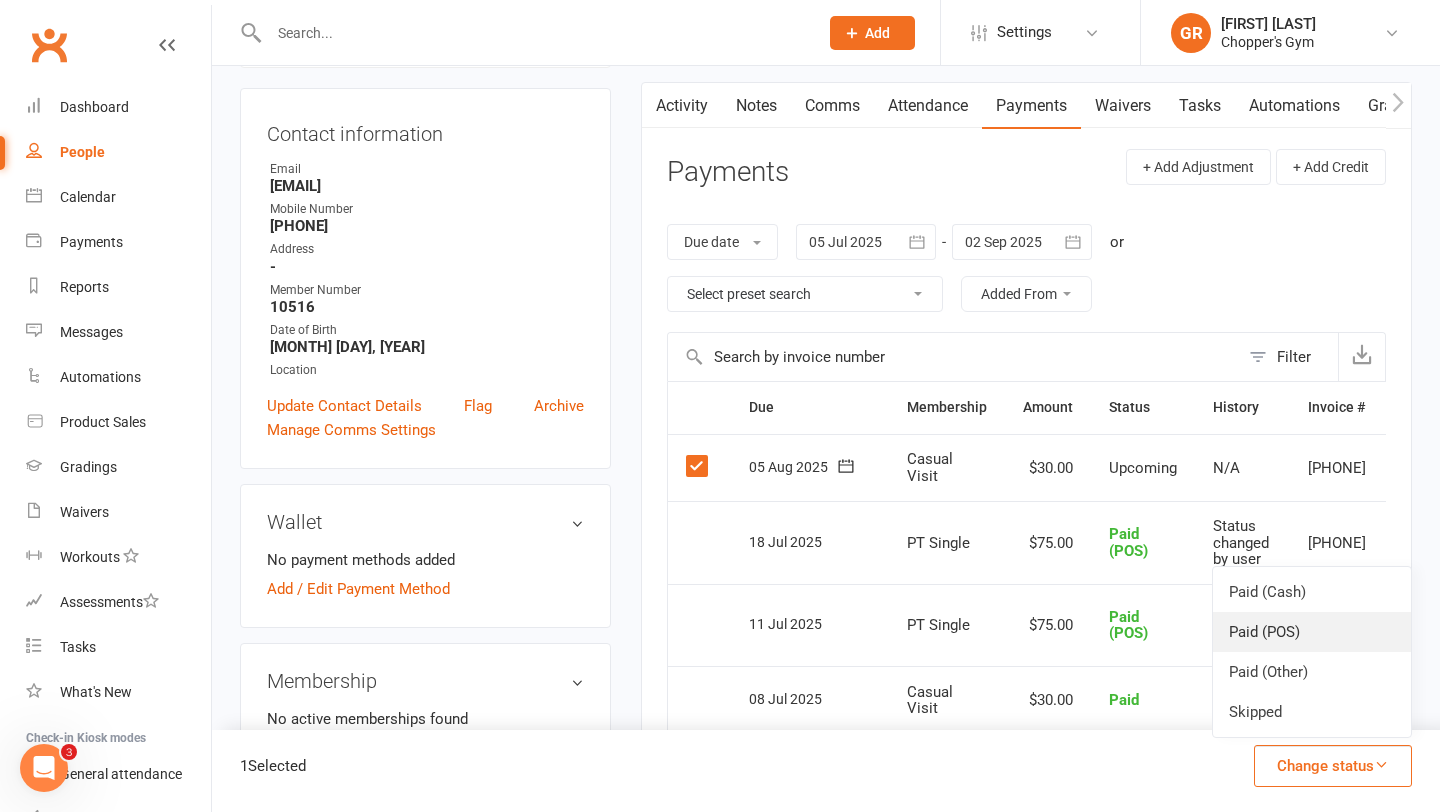 click on "Paid (POS)" at bounding box center [1312, 632] 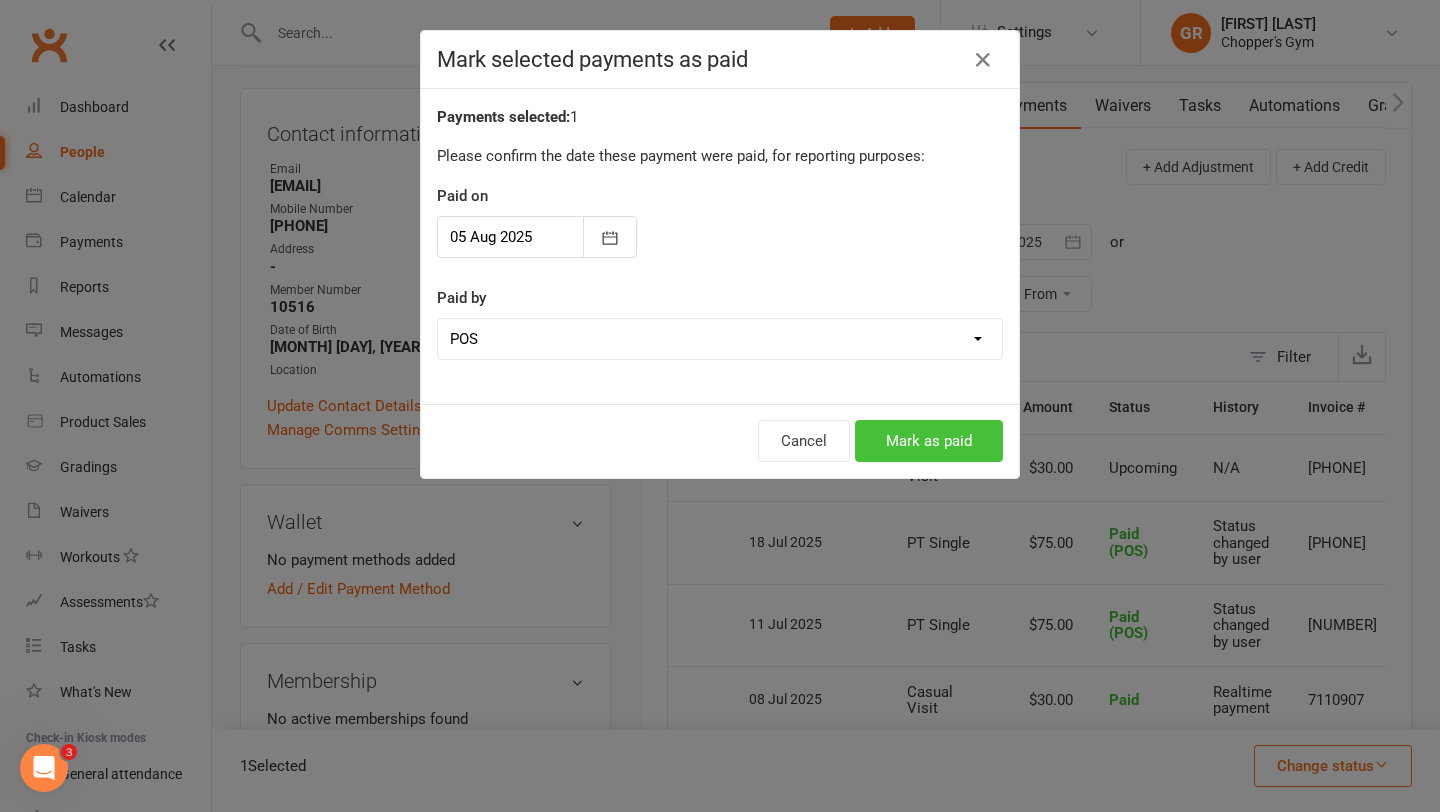 click on "Mark as paid" at bounding box center (929, 441) 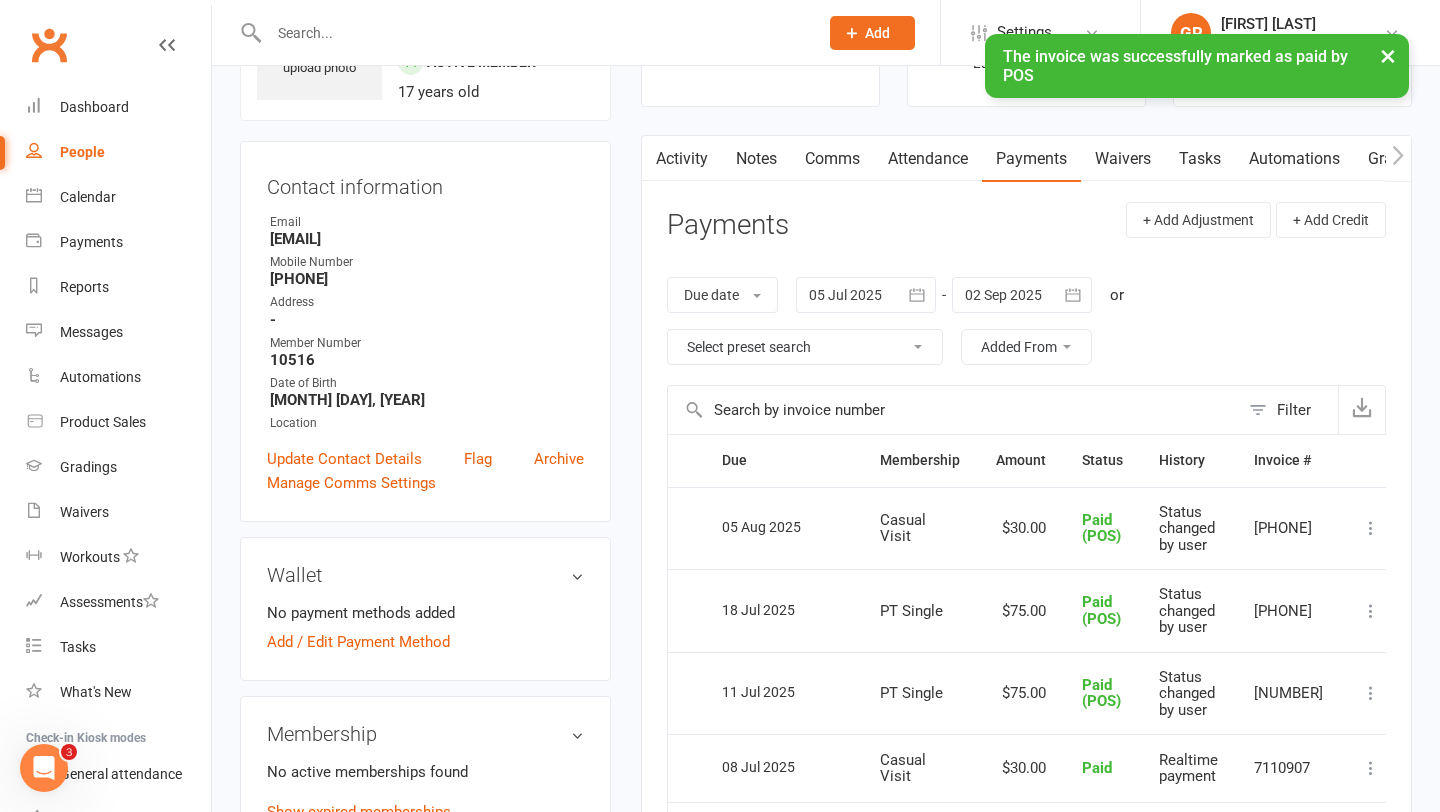 scroll, scrollTop: 0, scrollLeft: 0, axis: both 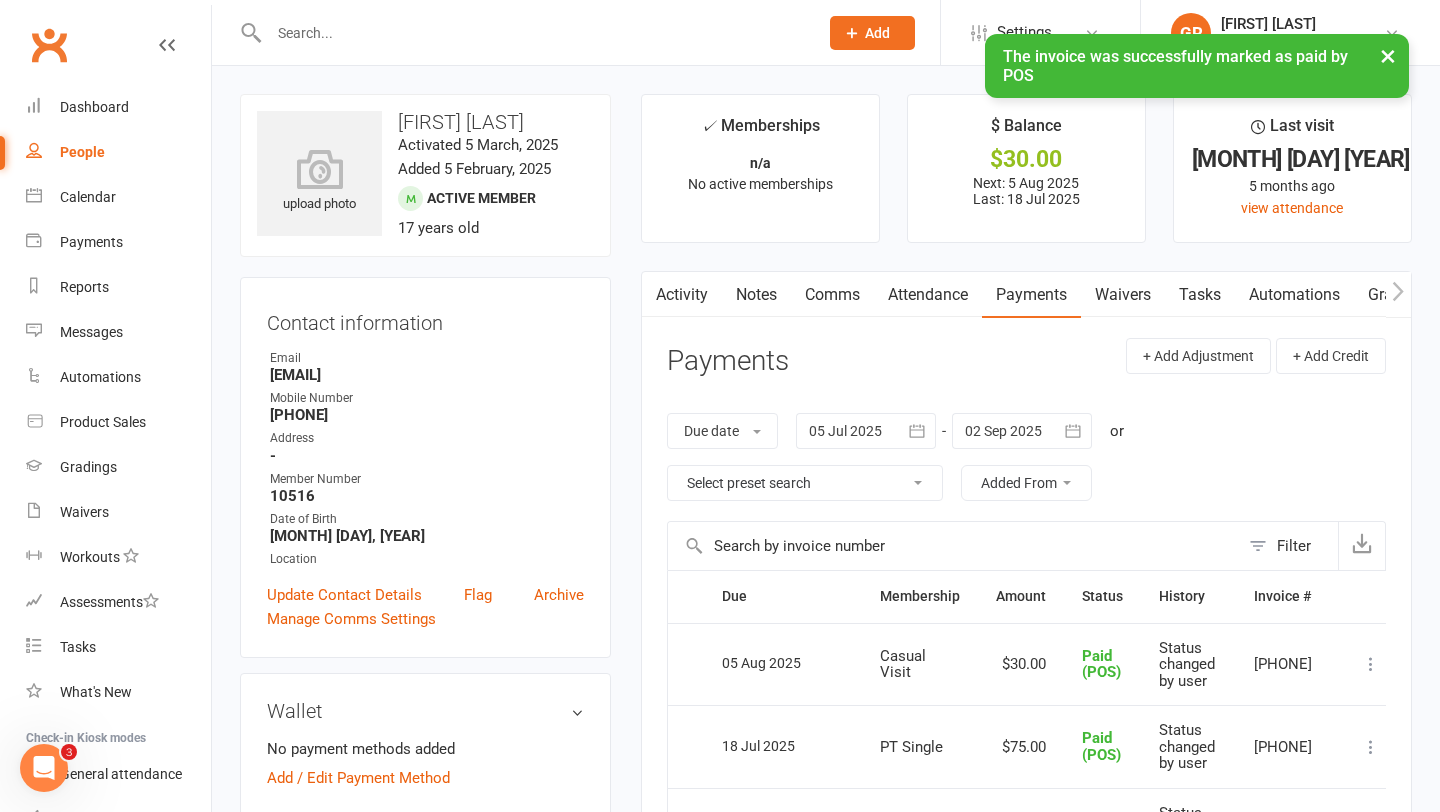 click on "Waivers" at bounding box center [1123, 295] 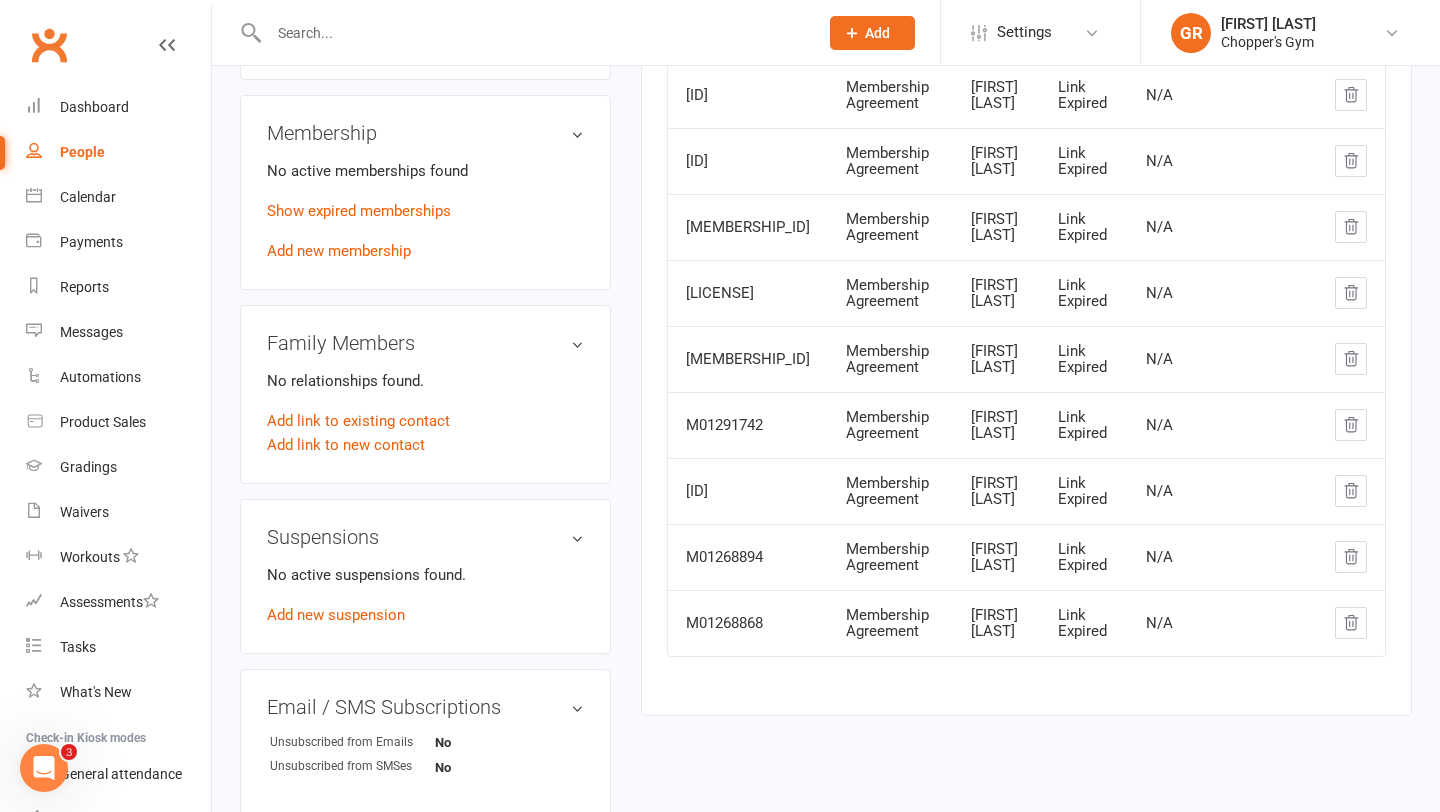 scroll, scrollTop: 743, scrollLeft: 0, axis: vertical 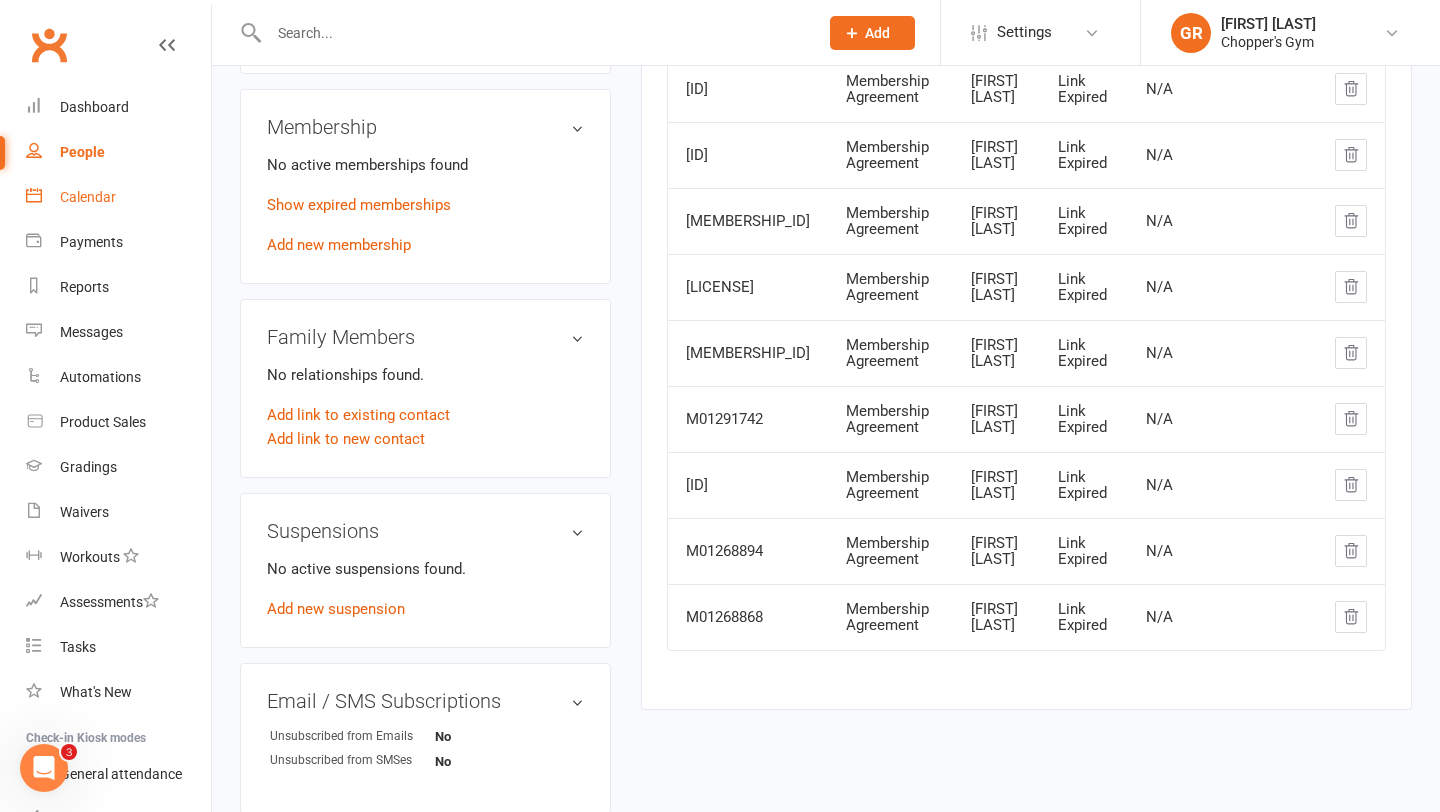 click on "Calendar" at bounding box center [118, 197] 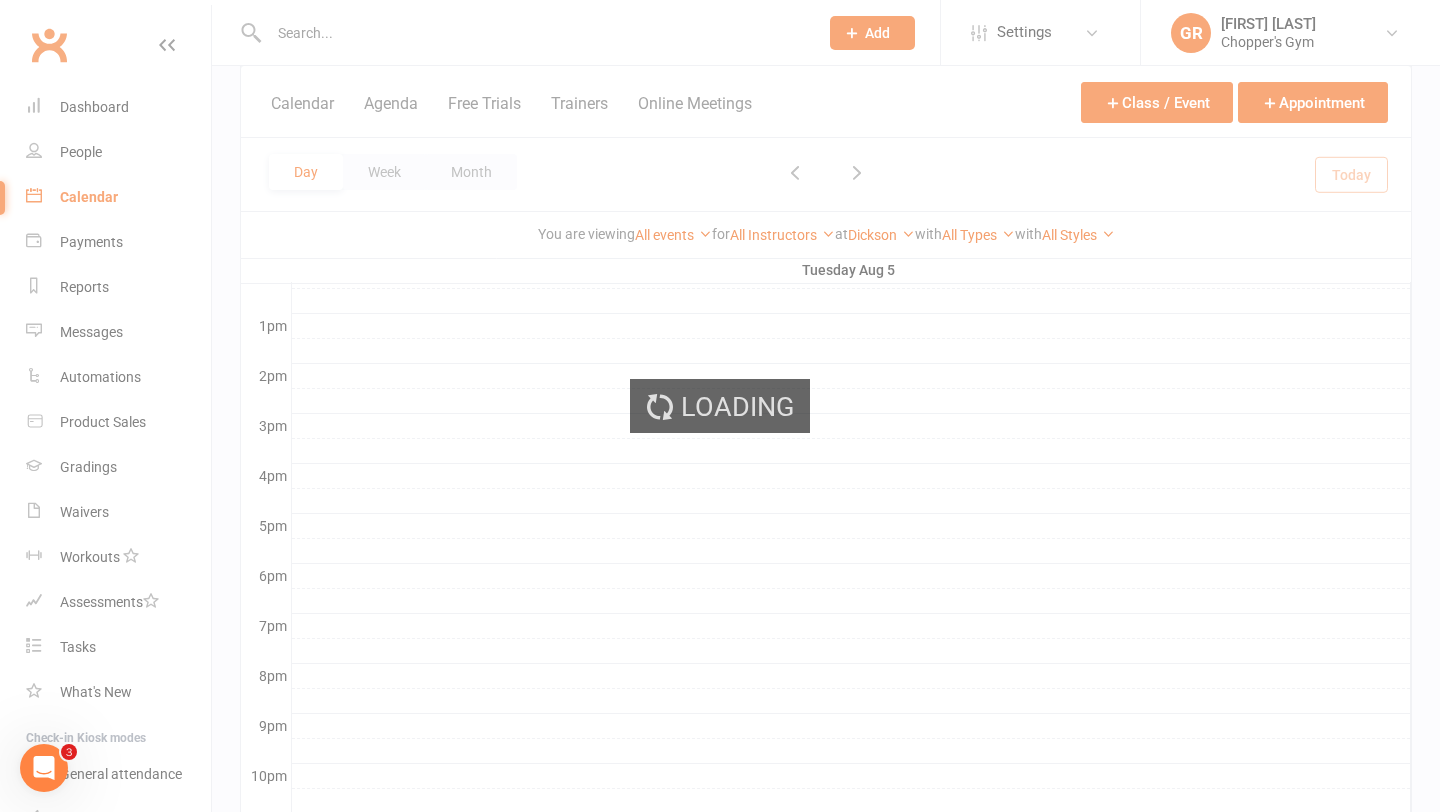 scroll, scrollTop: 0, scrollLeft: 0, axis: both 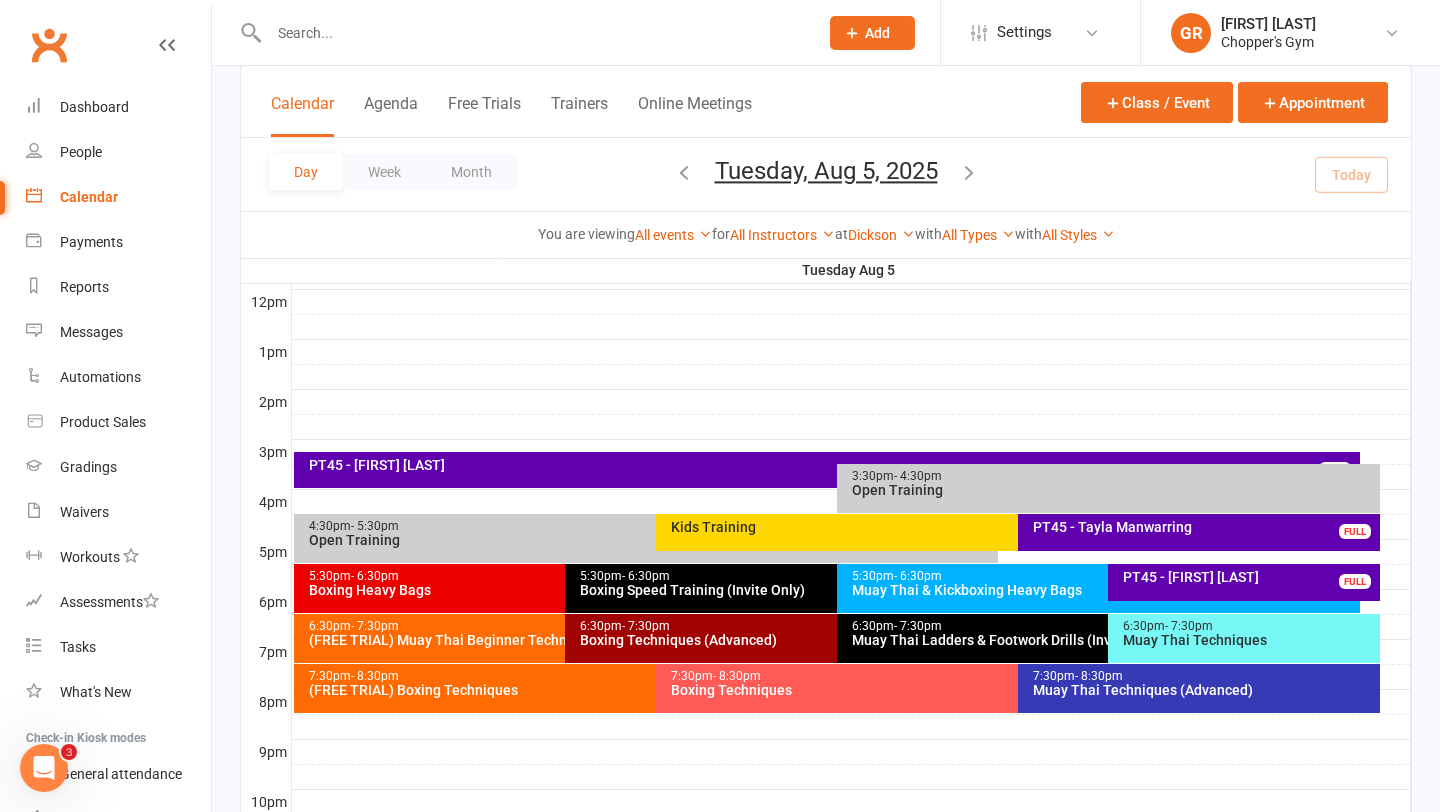 click on "Muay Thai Techniques (Advanced)" at bounding box center [1204, 690] 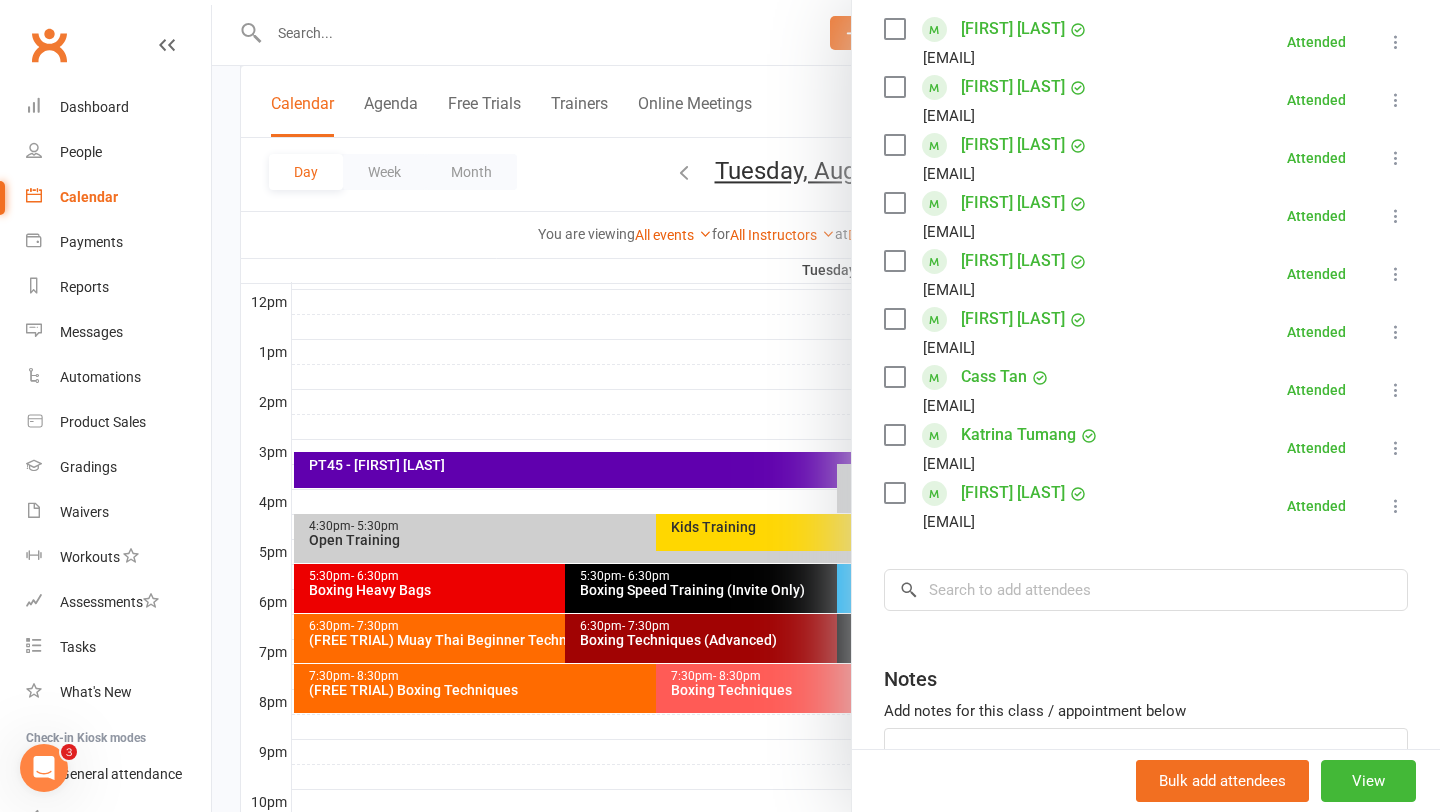 scroll, scrollTop: 361, scrollLeft: 0, axis: vertical 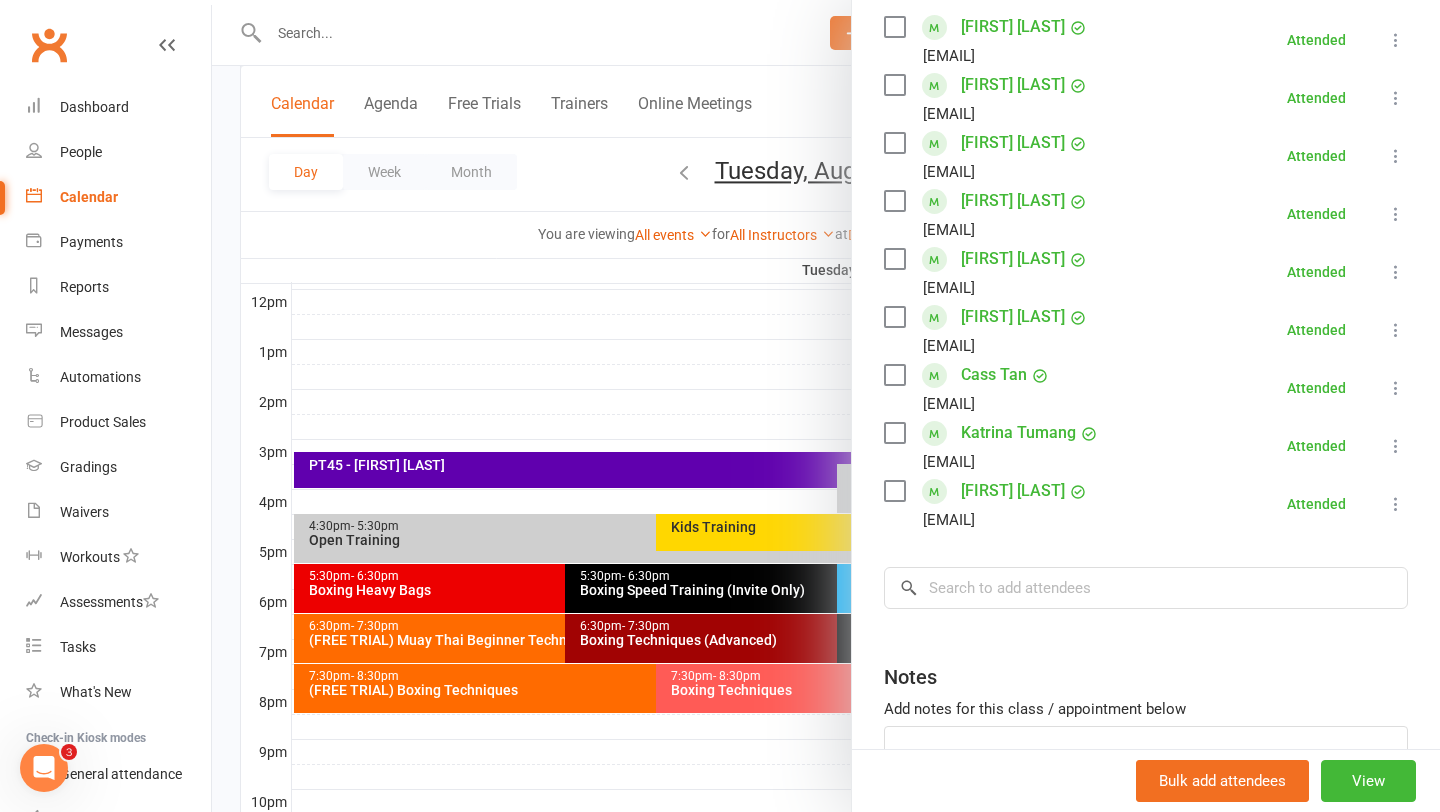 click at bounding box center [826, 406] 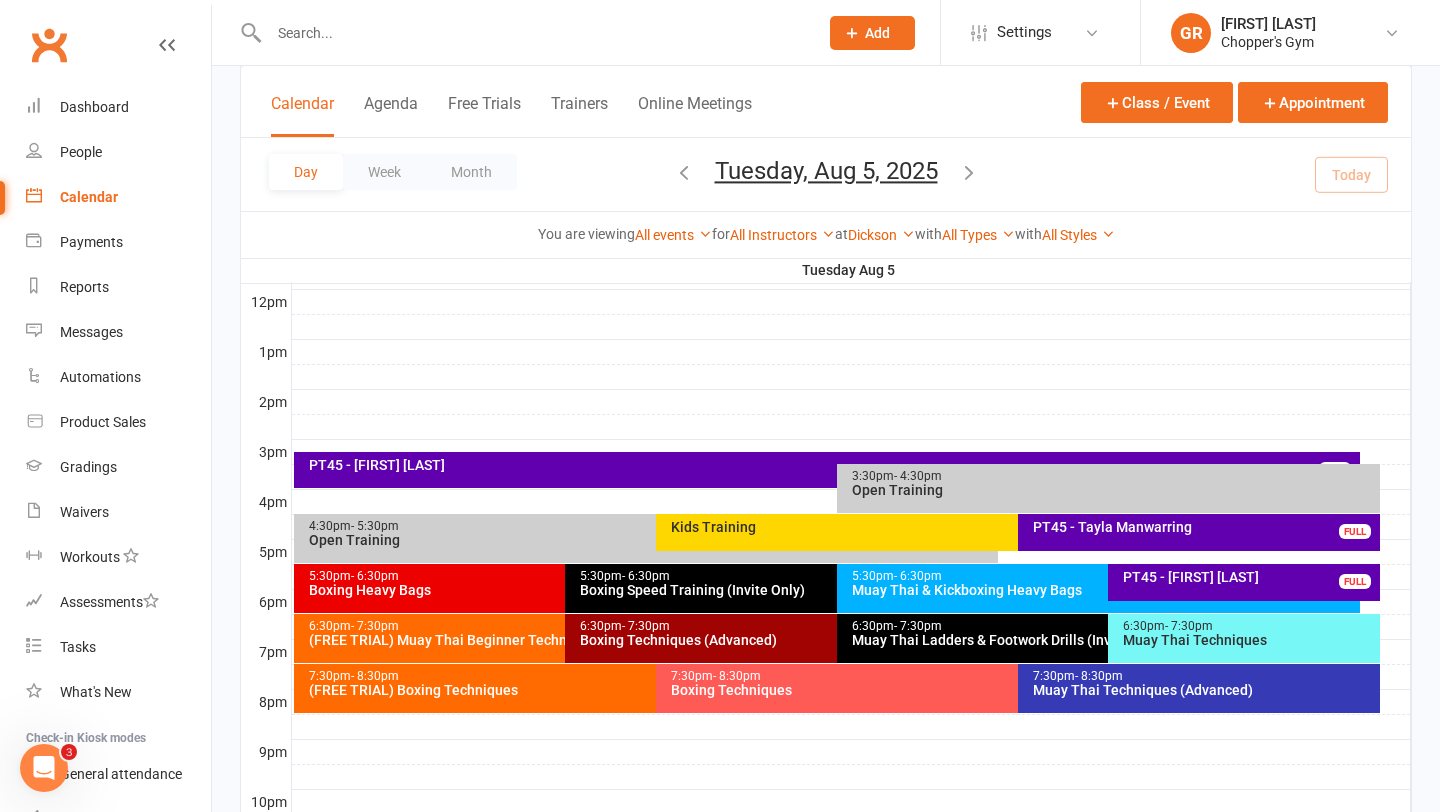 click on "Boxing Techniques" at bounding box center (1013, 690) 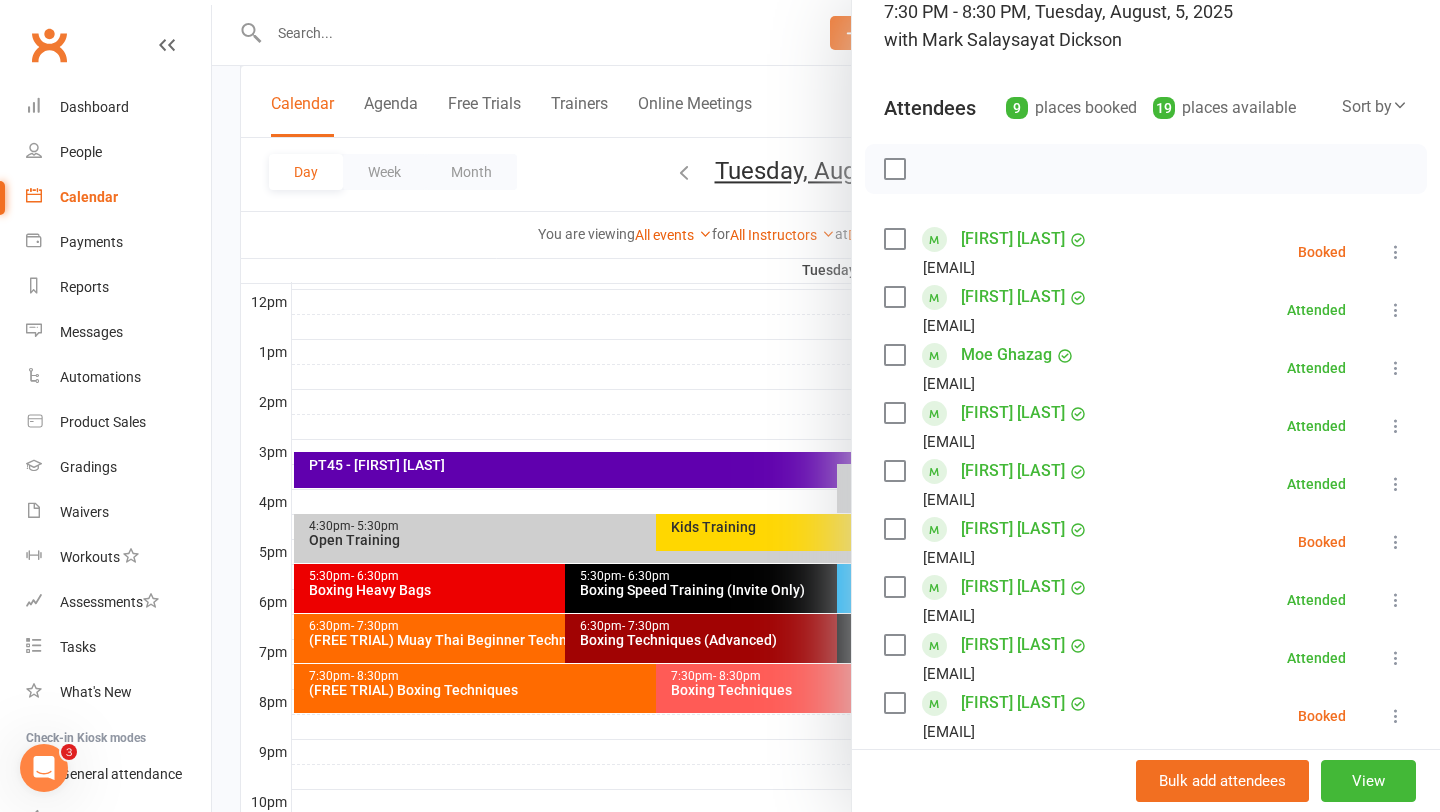 scroll, scrollTop: 162, scrollLeft: 0, axis: vertical 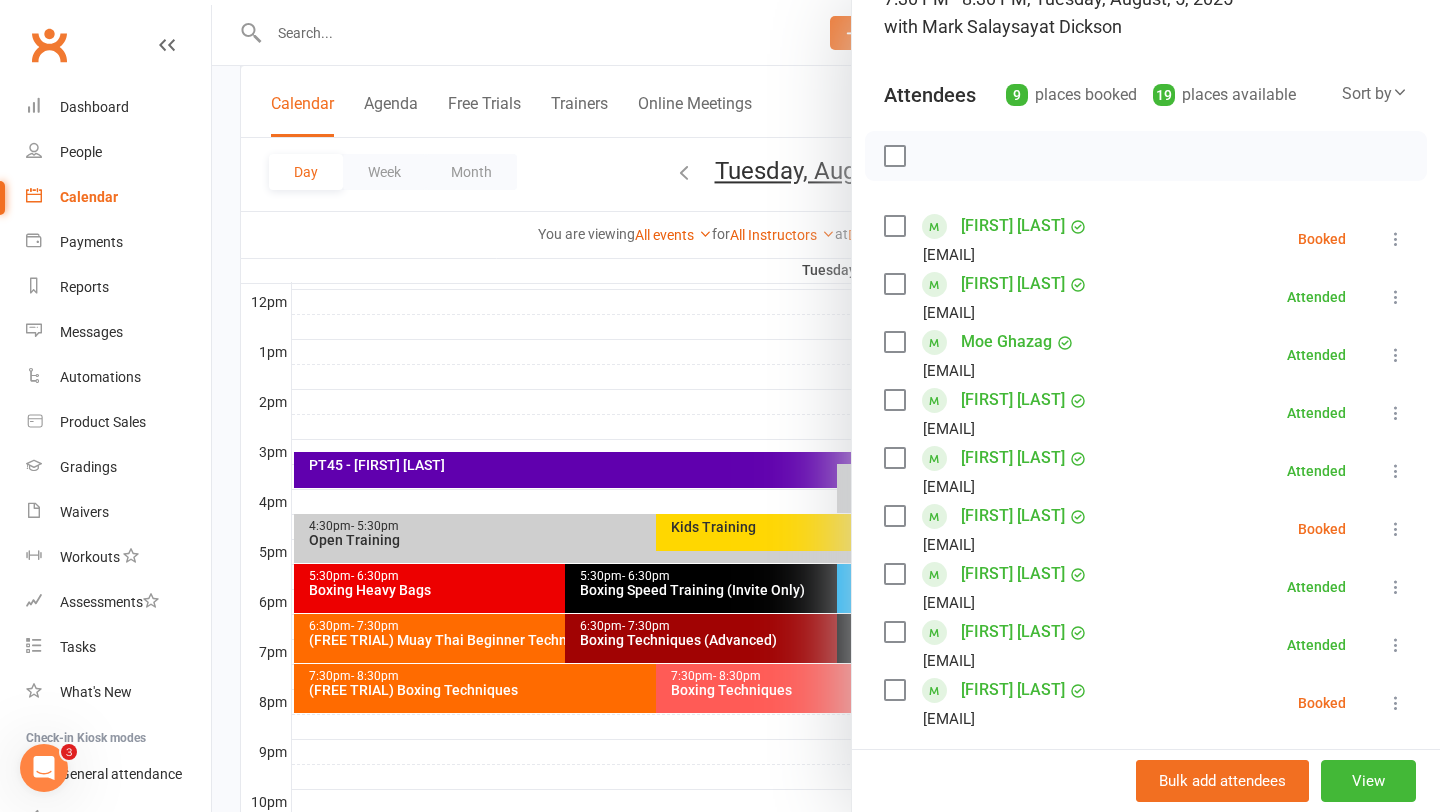 click at bounding box center (894, 516) 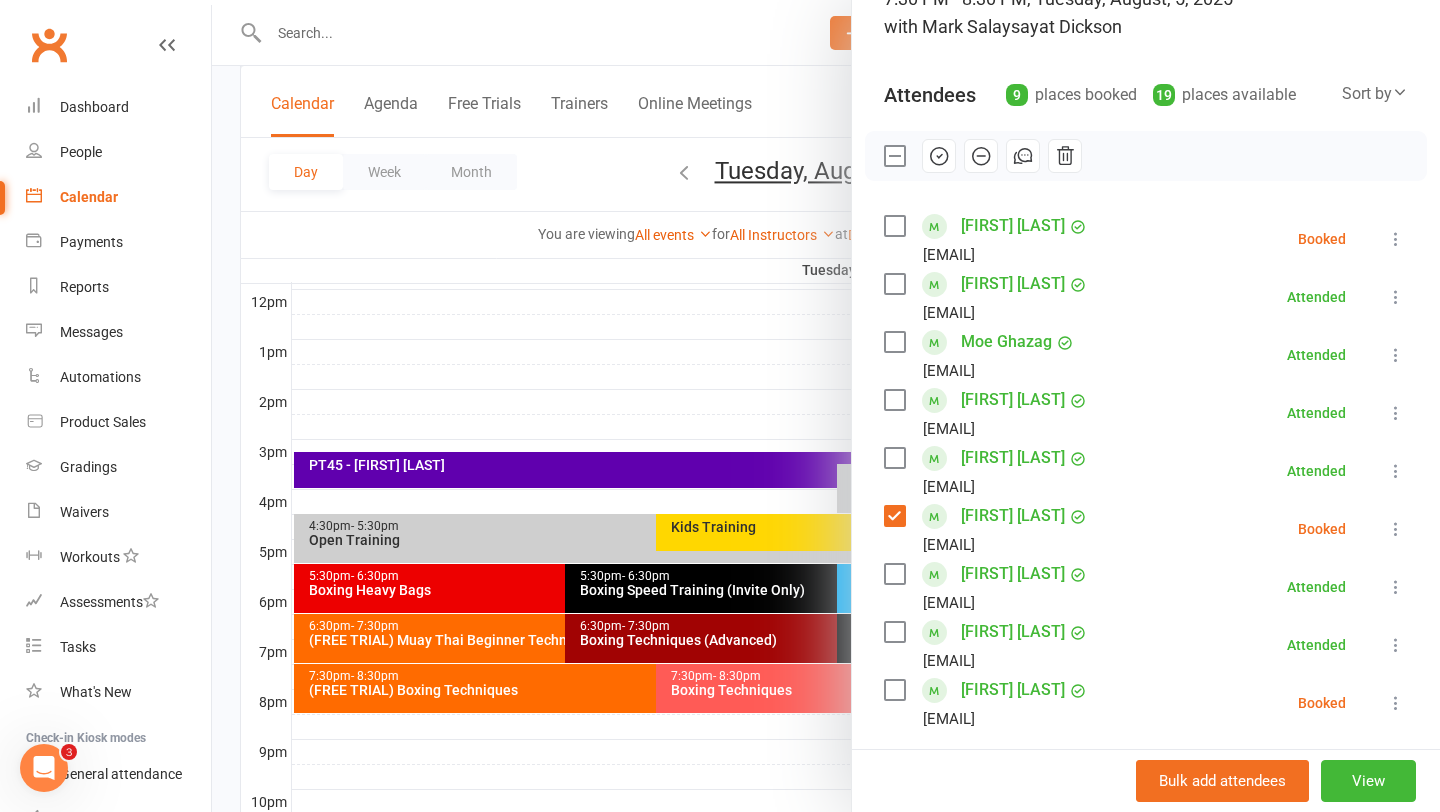 click at bounding box center (894, 226) 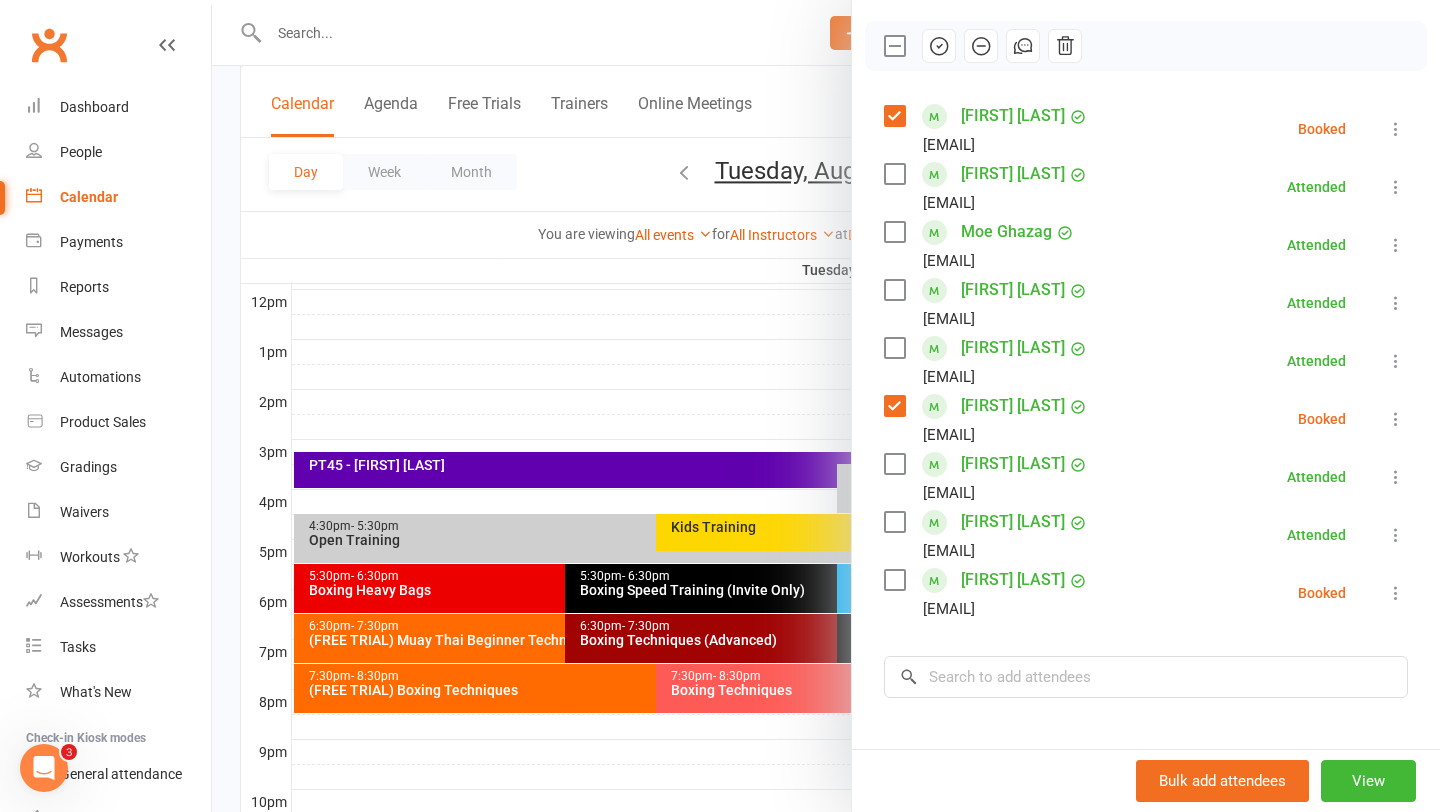scroll, scrollTop: 273, scrollLeft: 0, axis: vertical 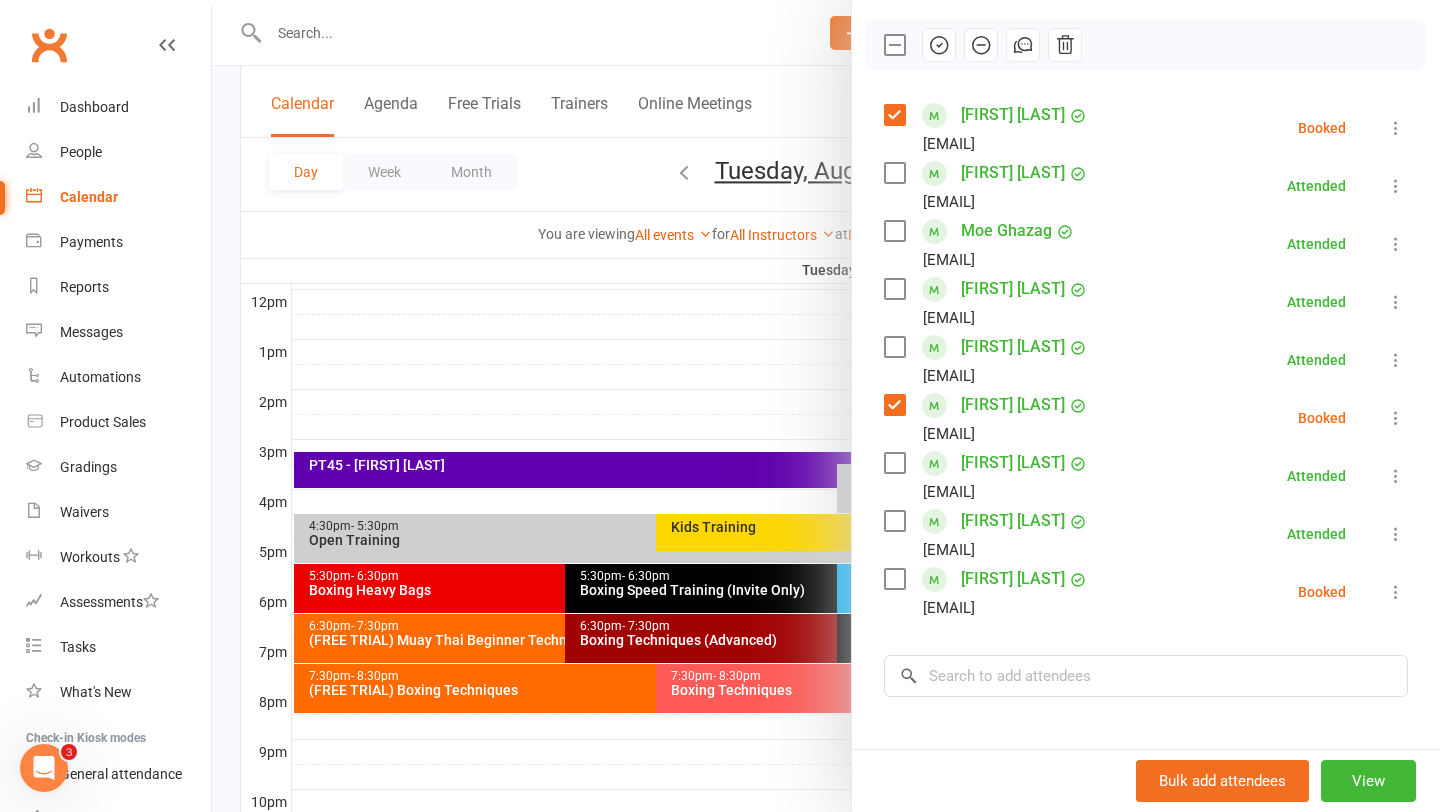 click at bounding box center [894, 579] 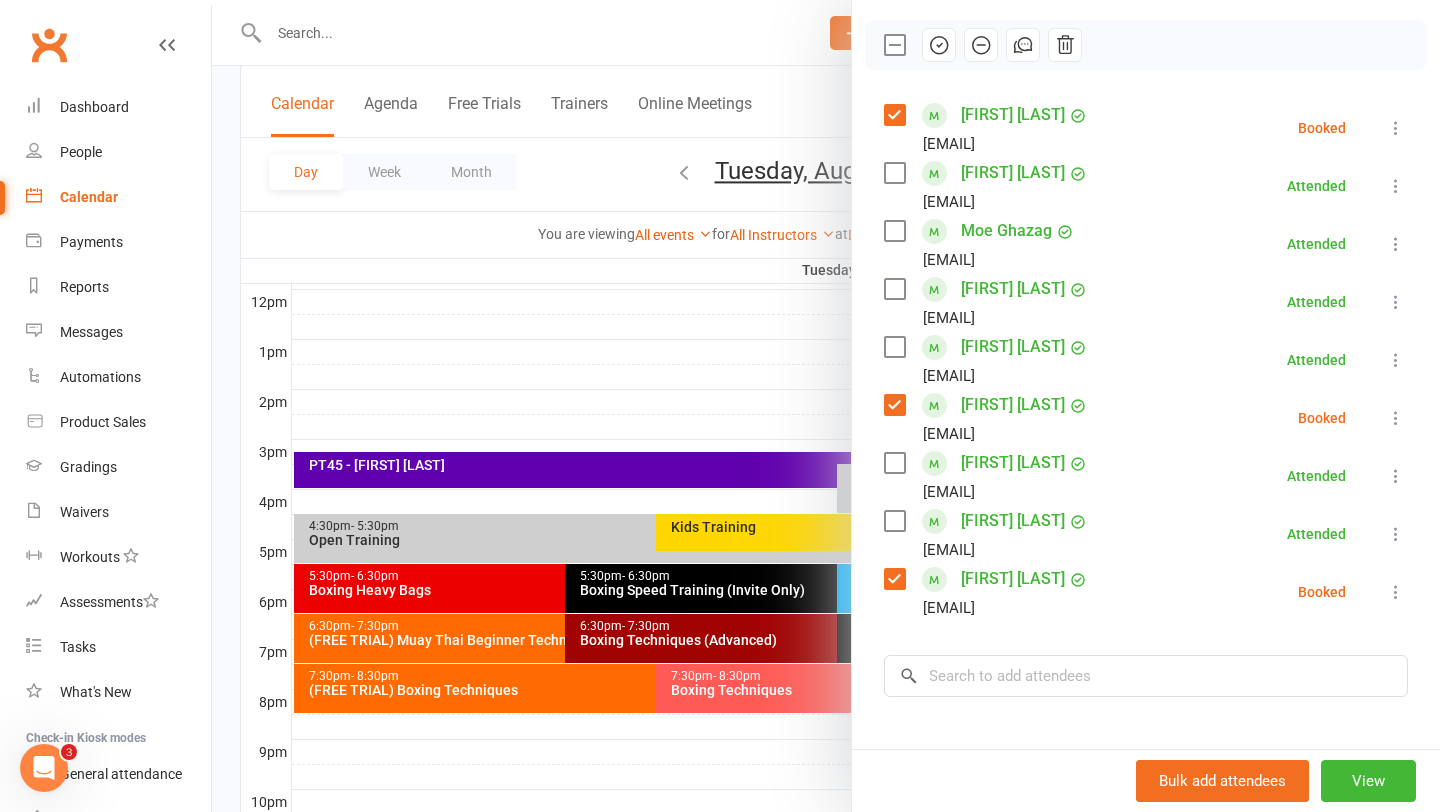 scroll, scrollTop: 0, scrollLeft: 0, axis: both 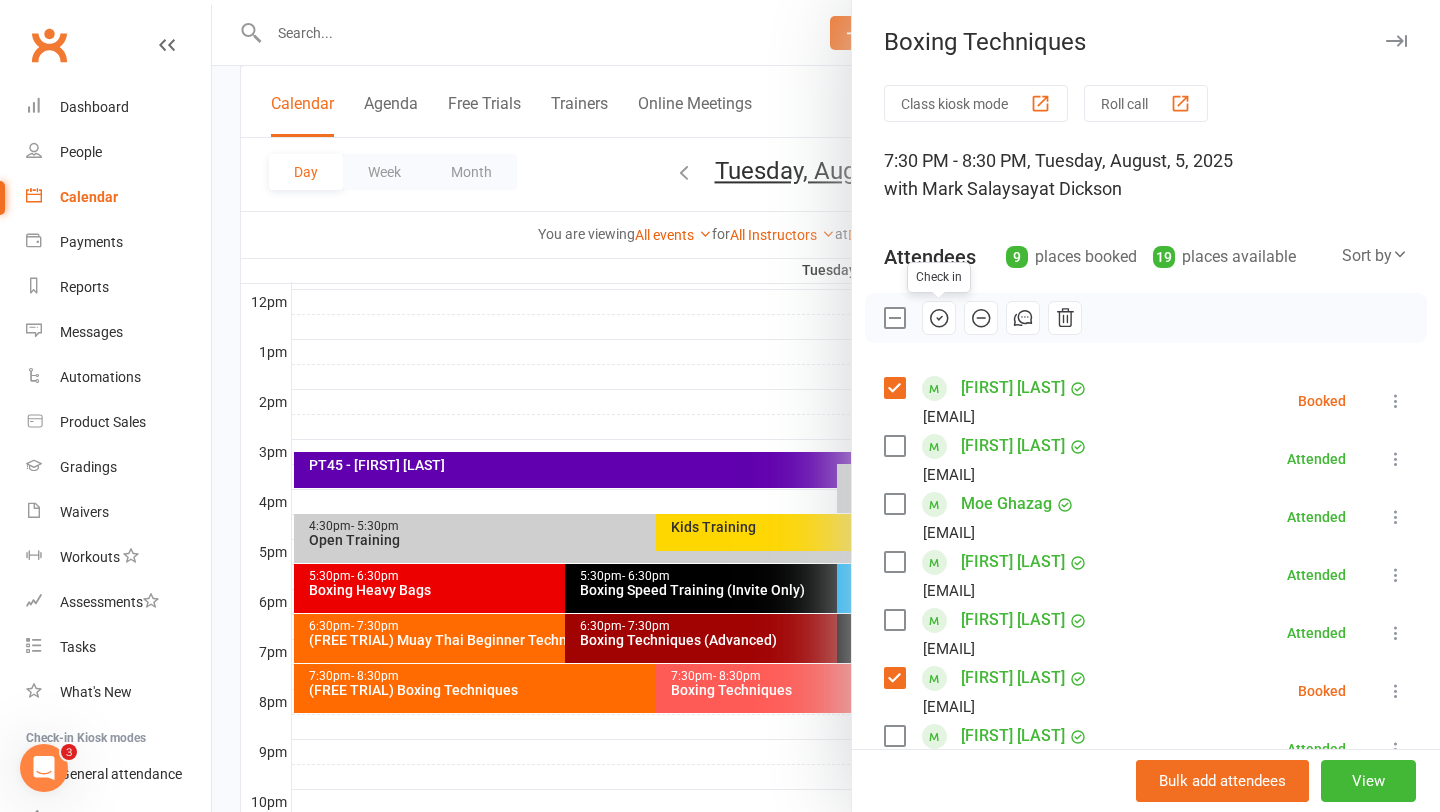 click 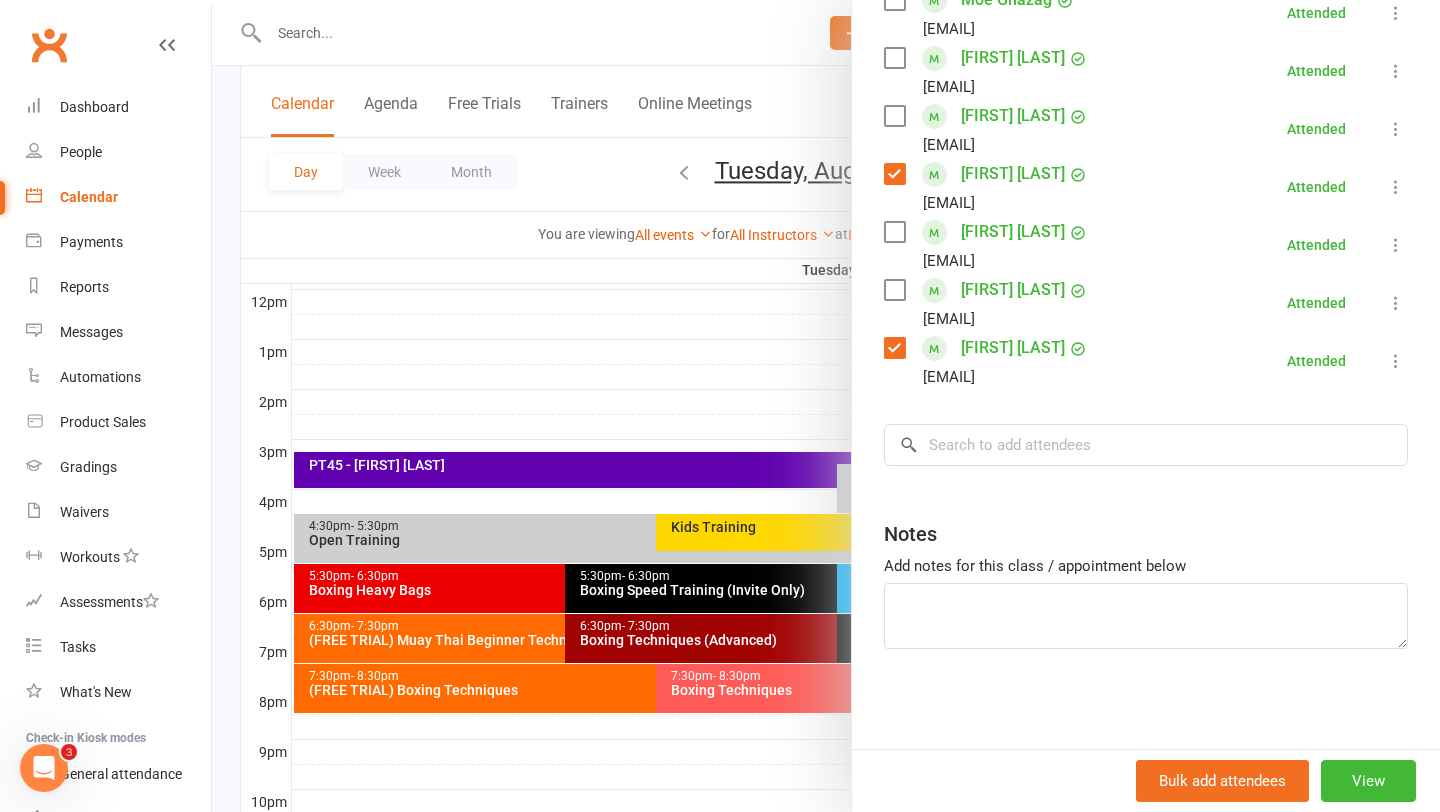 scroll, scrollTop: 536, scrollLeft: 0, axis: vertical 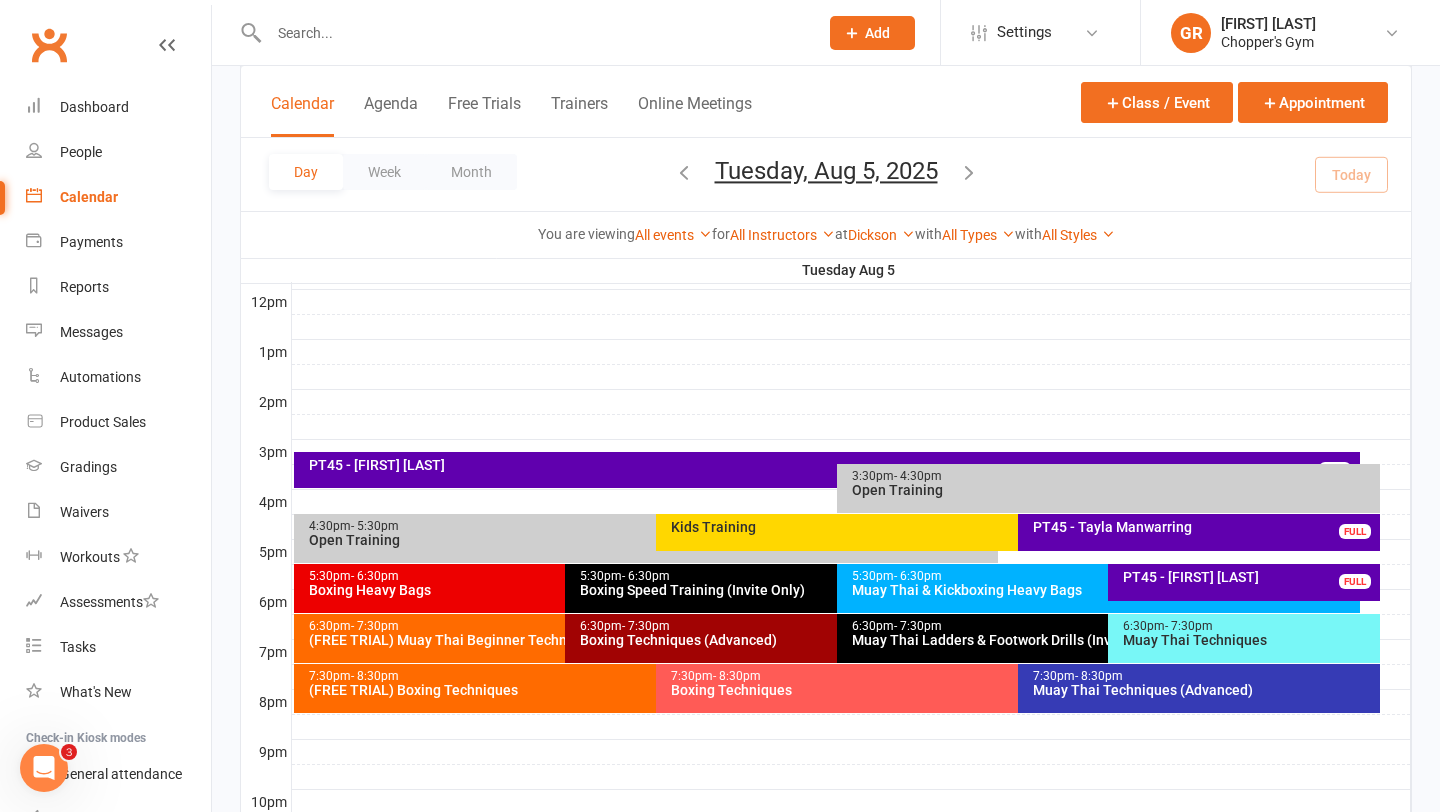 click at bounding box center (533, 33) 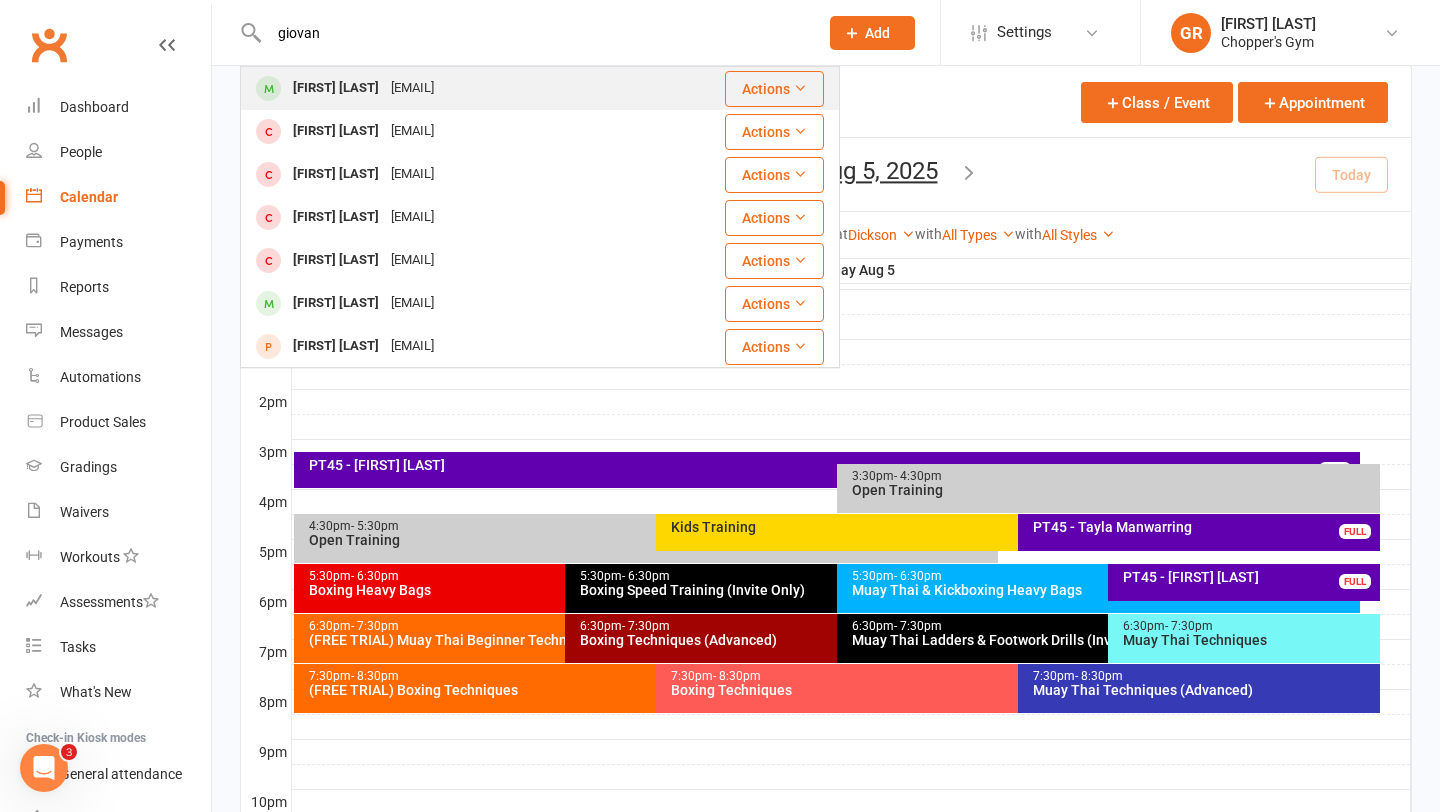 type on "giovan" 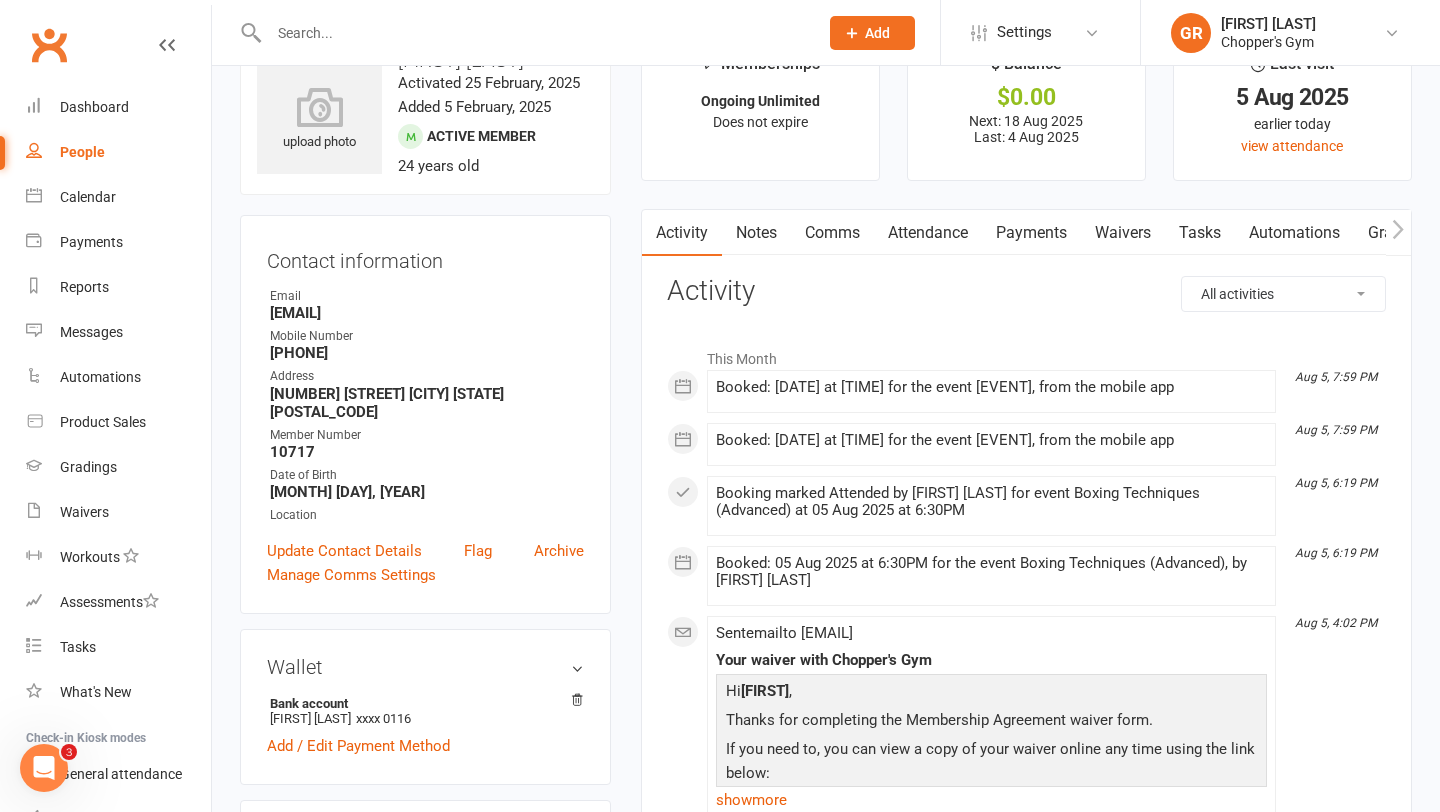 scroll, scrollTop: 0, scrollLeft: 0, axis: both 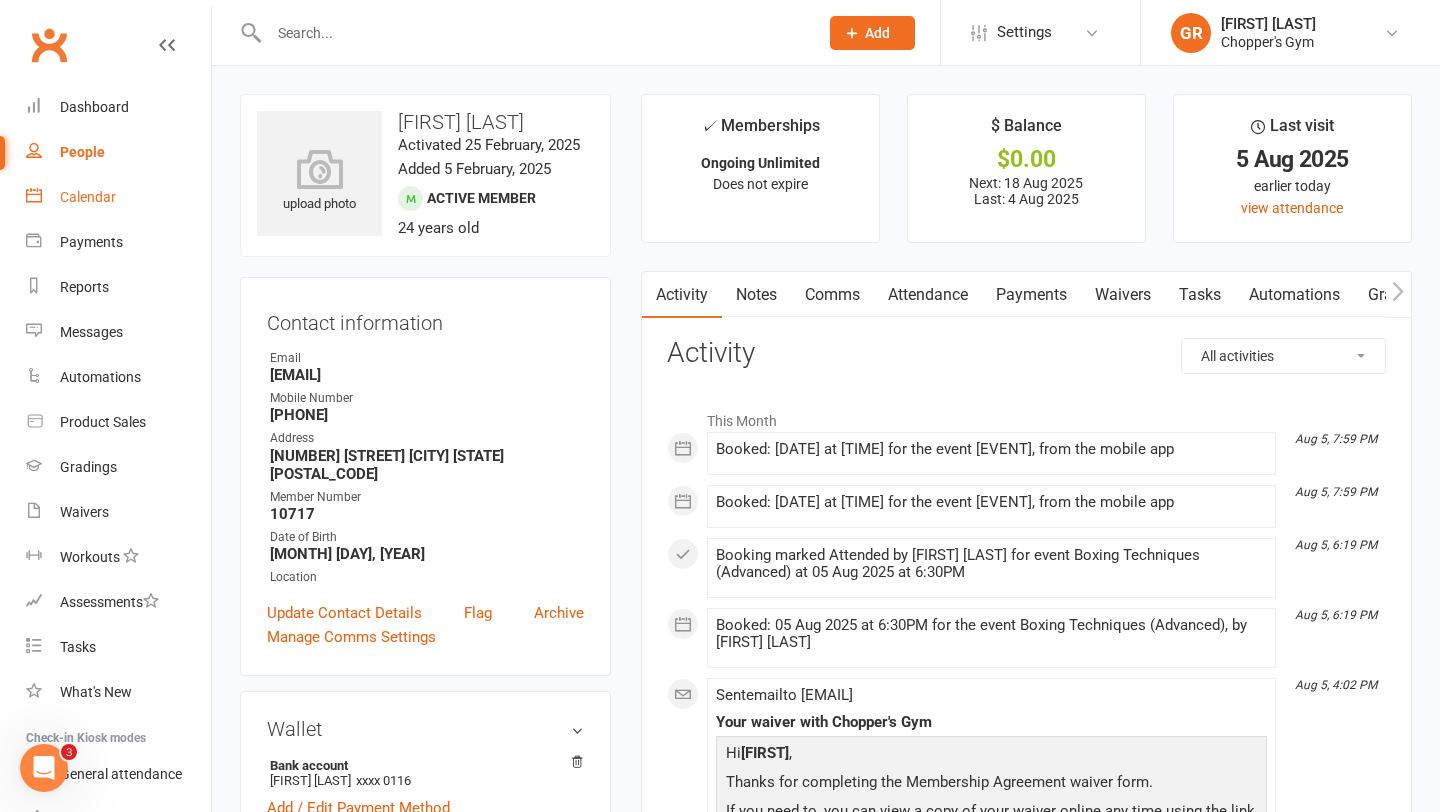 click on "Calendar" at bounding box center [88, 197] 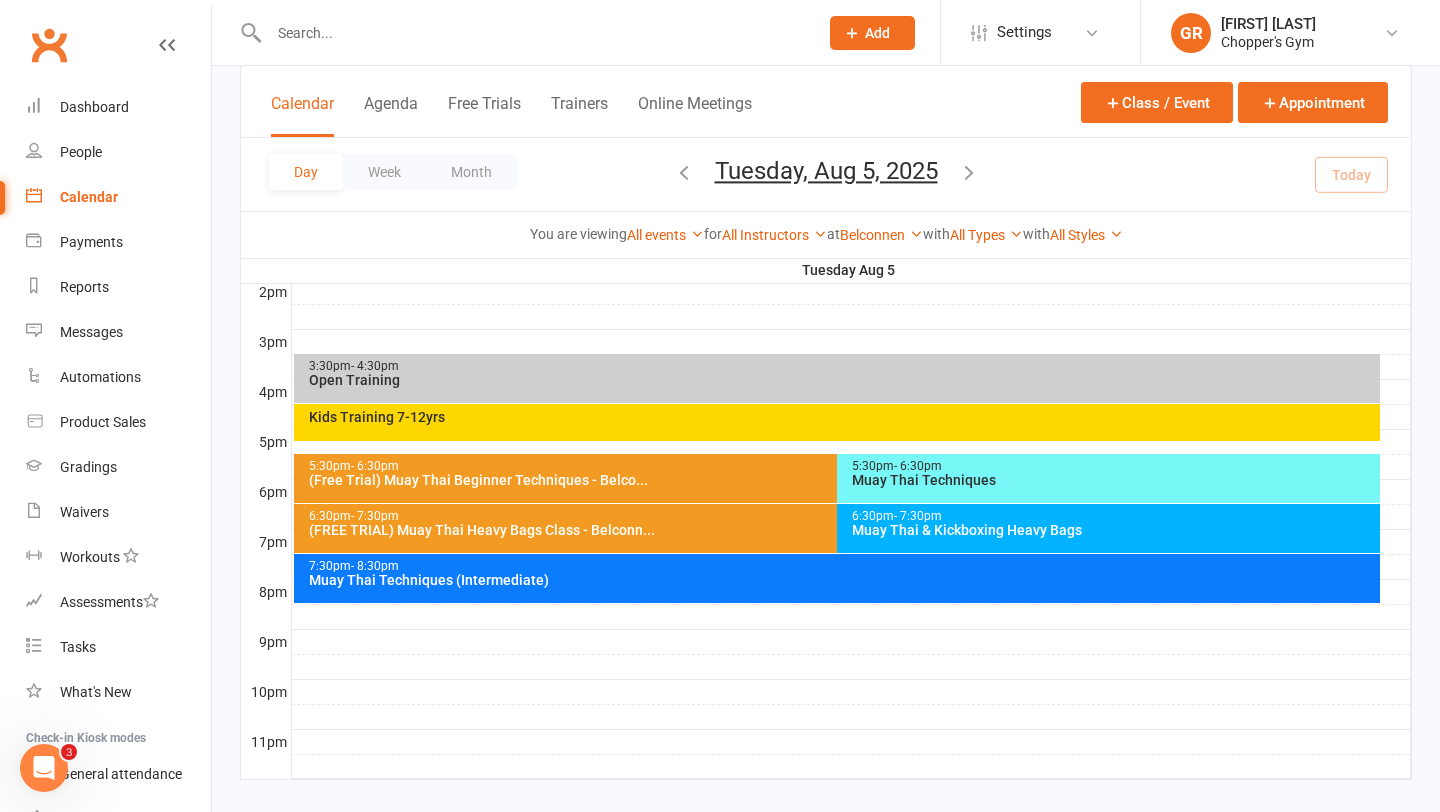 scroll, scrollTop: 852, scrollLeft: 0, axis: vertical 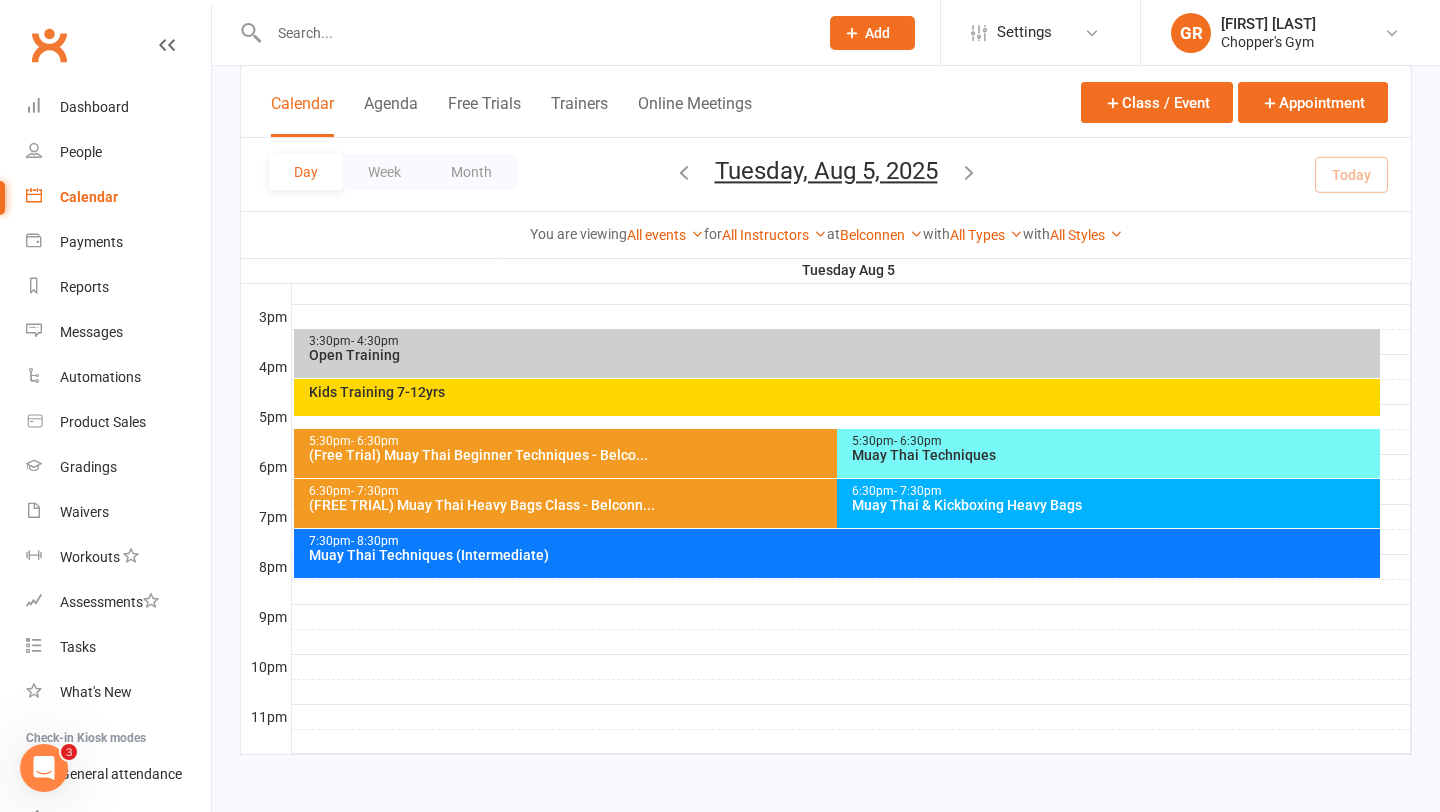 click on "Muay Thai Techniques (Intermediate)" at bounding box center (842, 555) 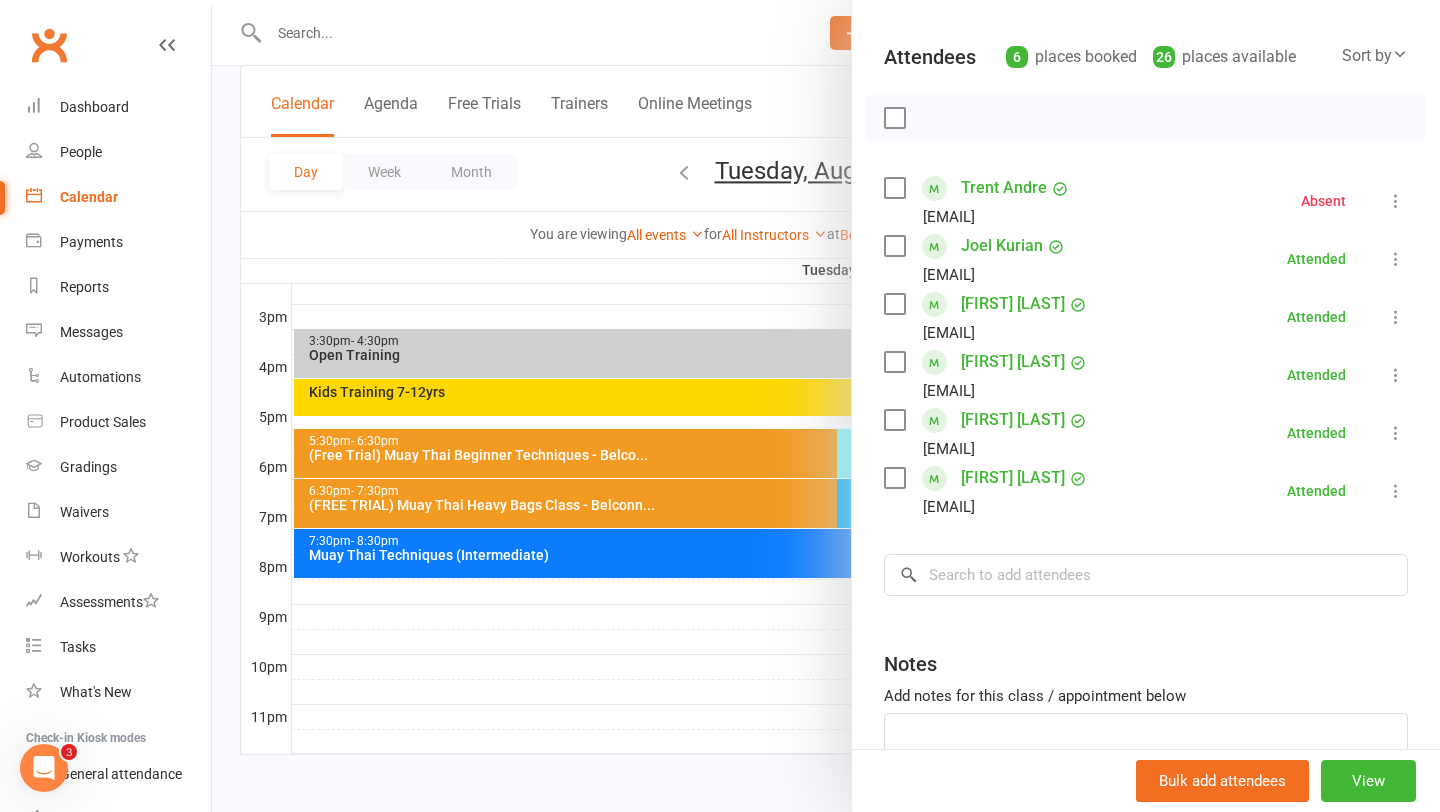 scroll, scrollTop: 235, scrollLeft: 0, axis: vertical 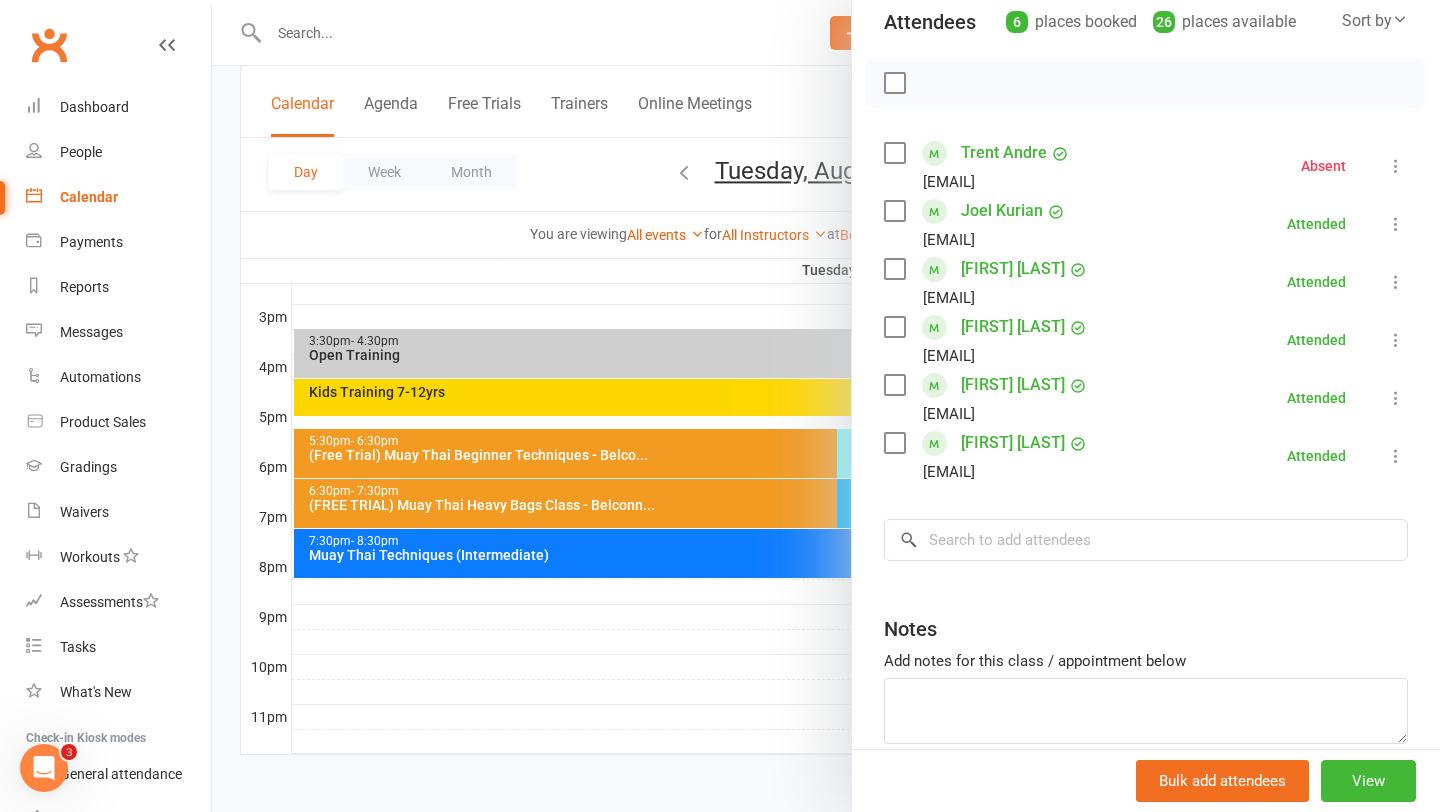 click at bounding box center [826, 406] 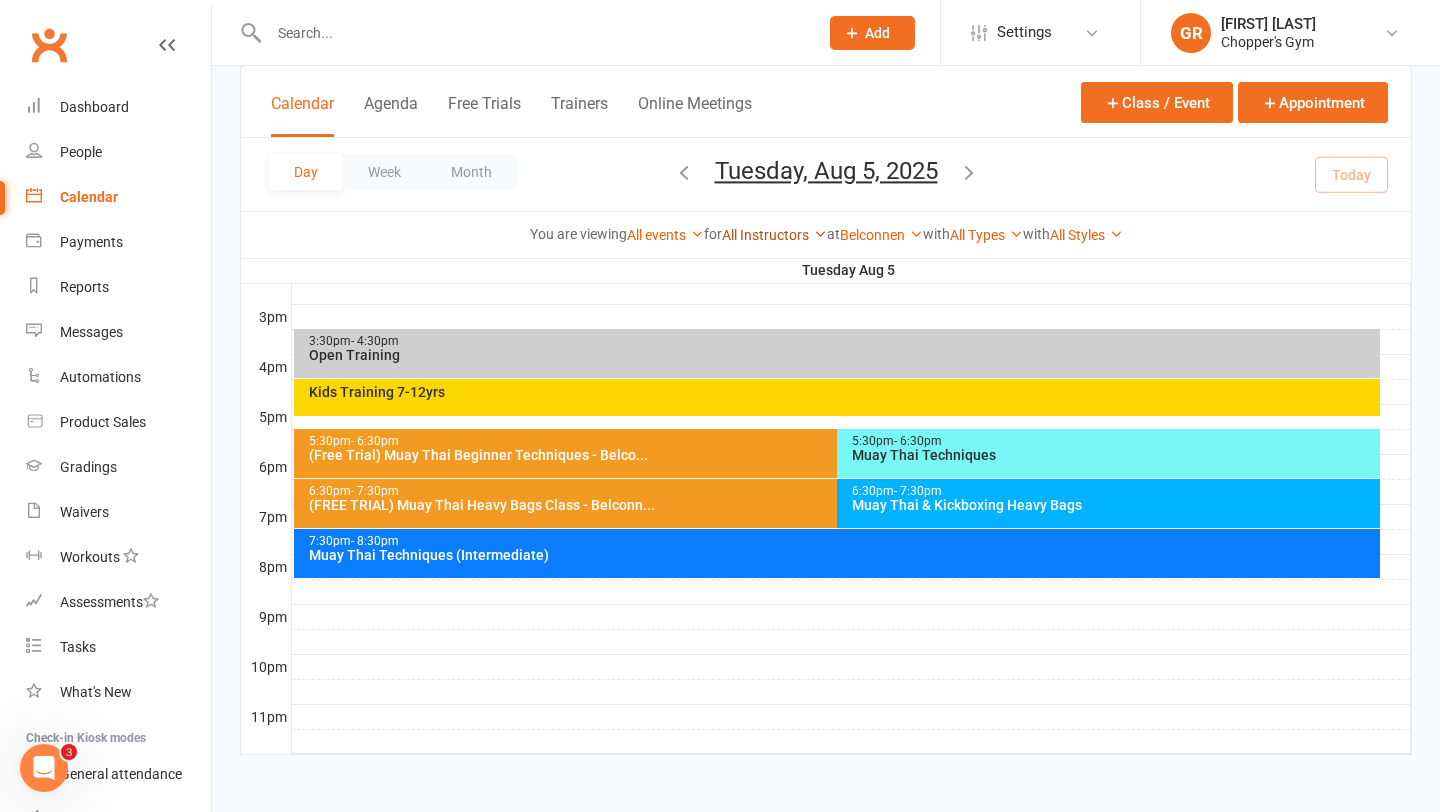 click on "All Instructors" at bounding box center (774, 235) 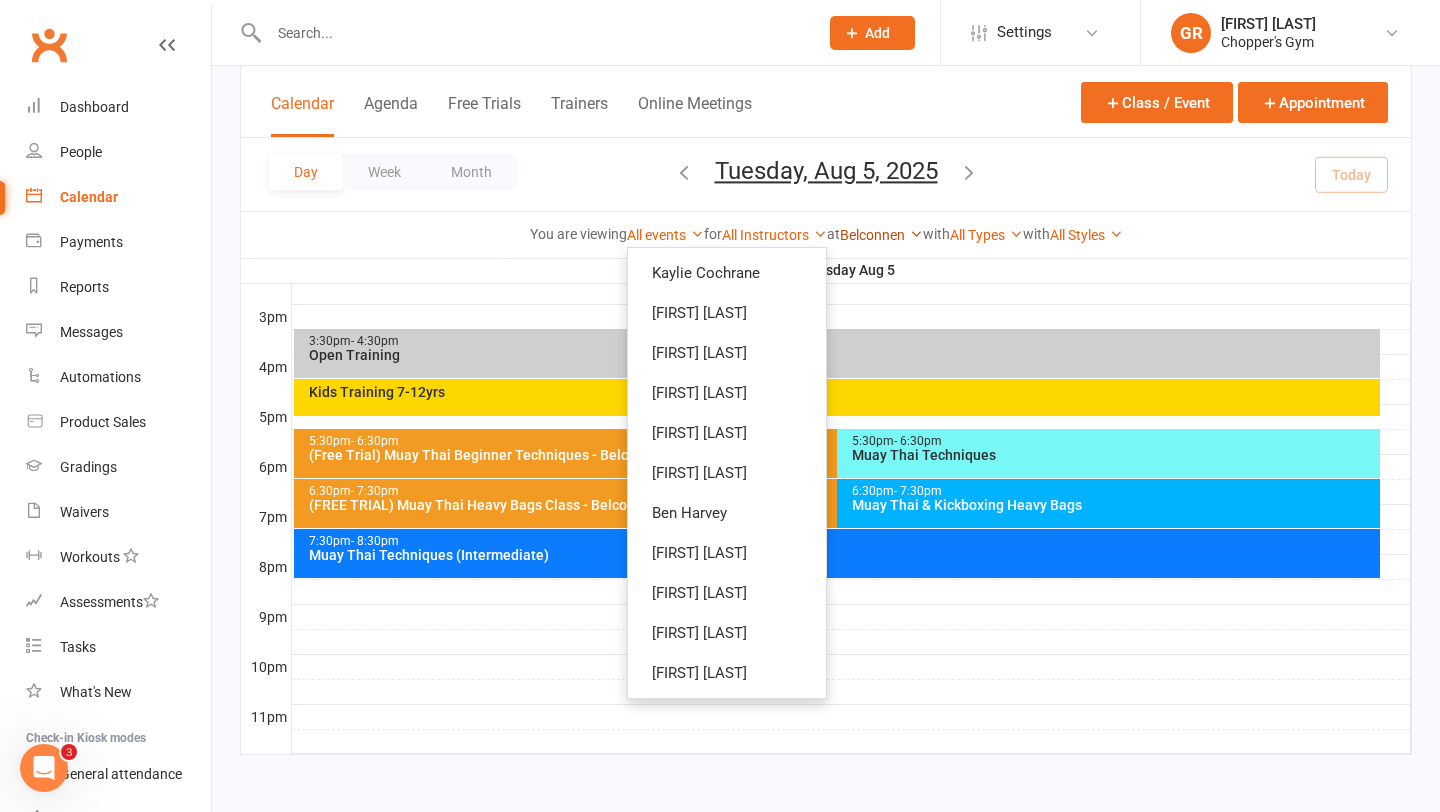 click on "Belconnen" at bounding box center [881, 235] 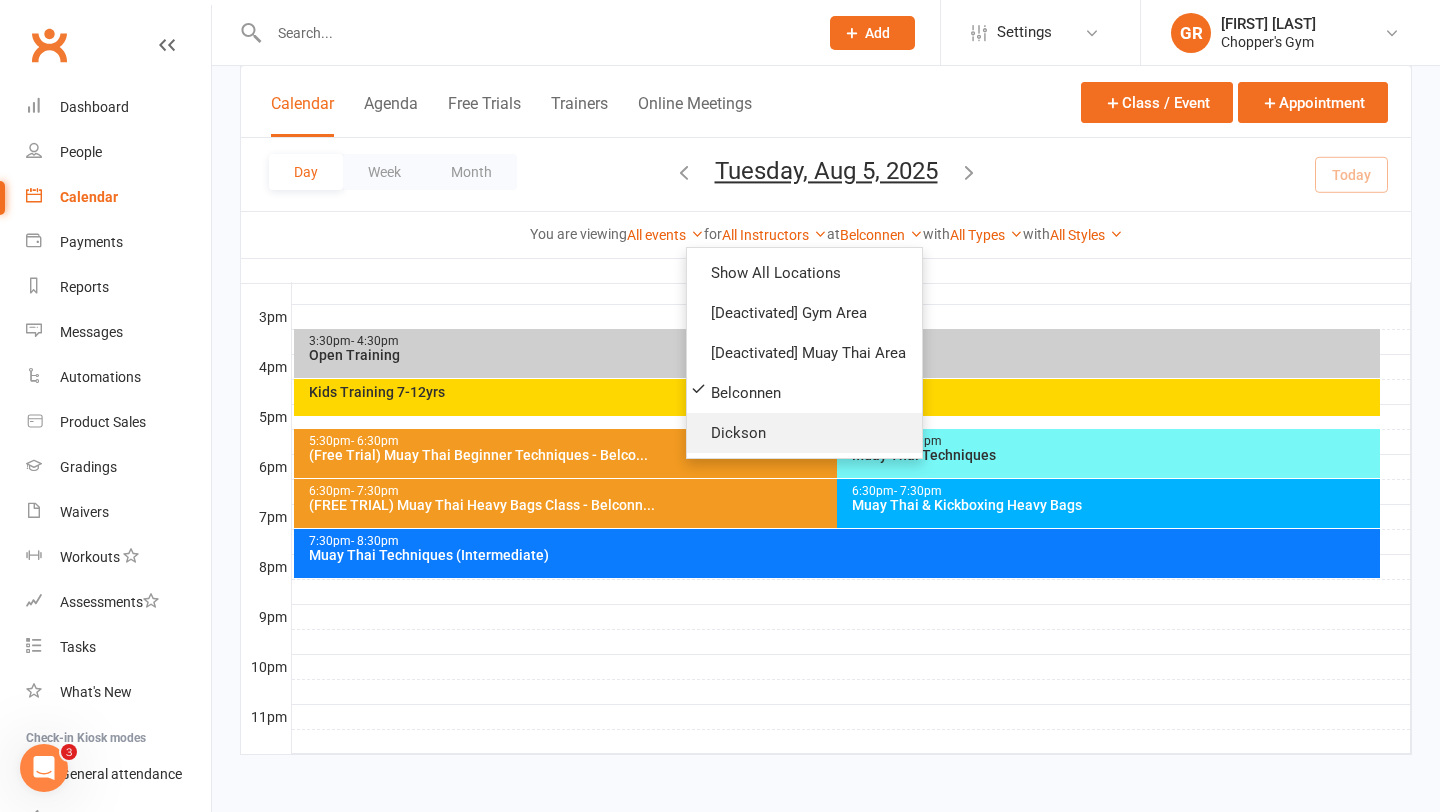 click on "Dickson" at bounding box center [804, 433] 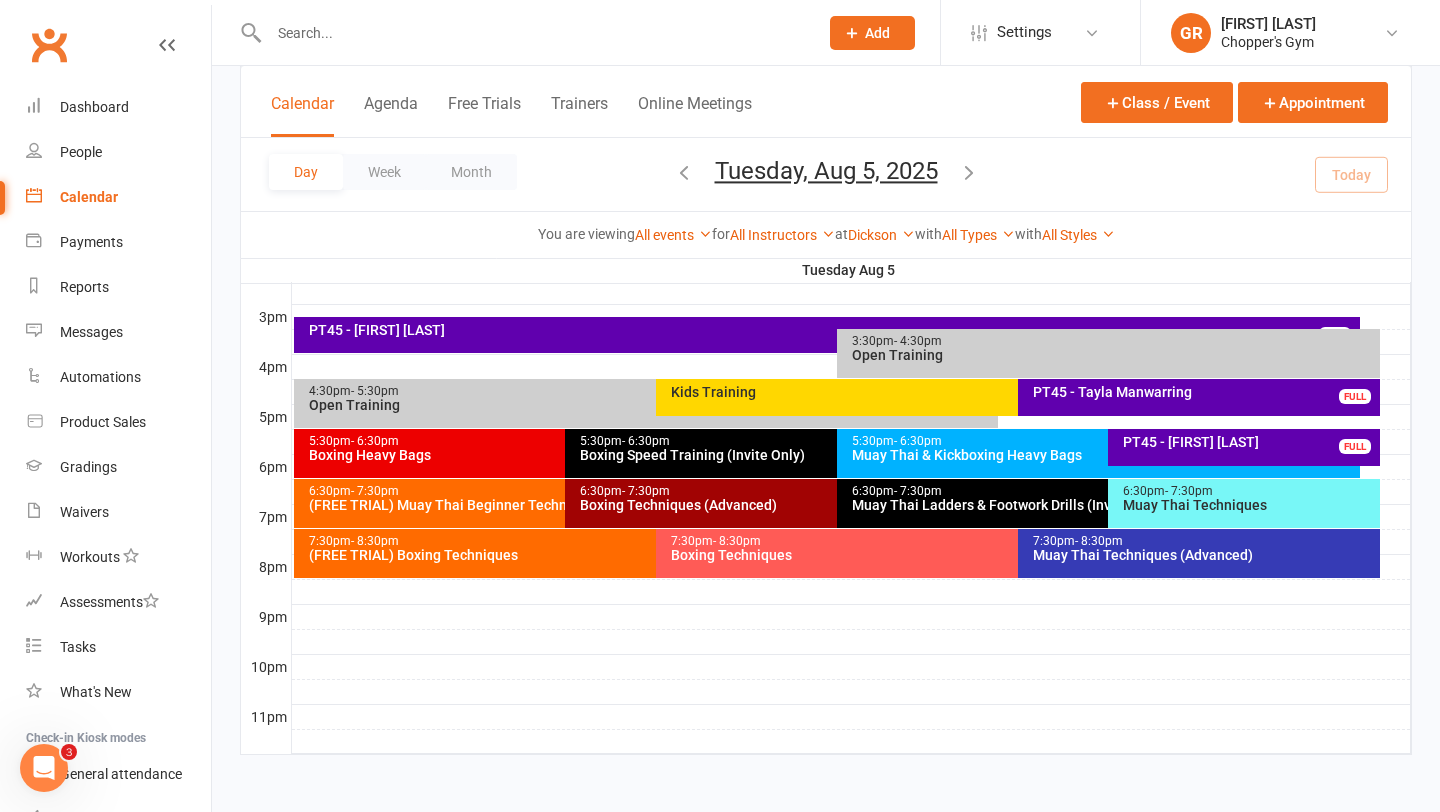 click on "Boxing Techniques" at bounding box center (1013, 555) 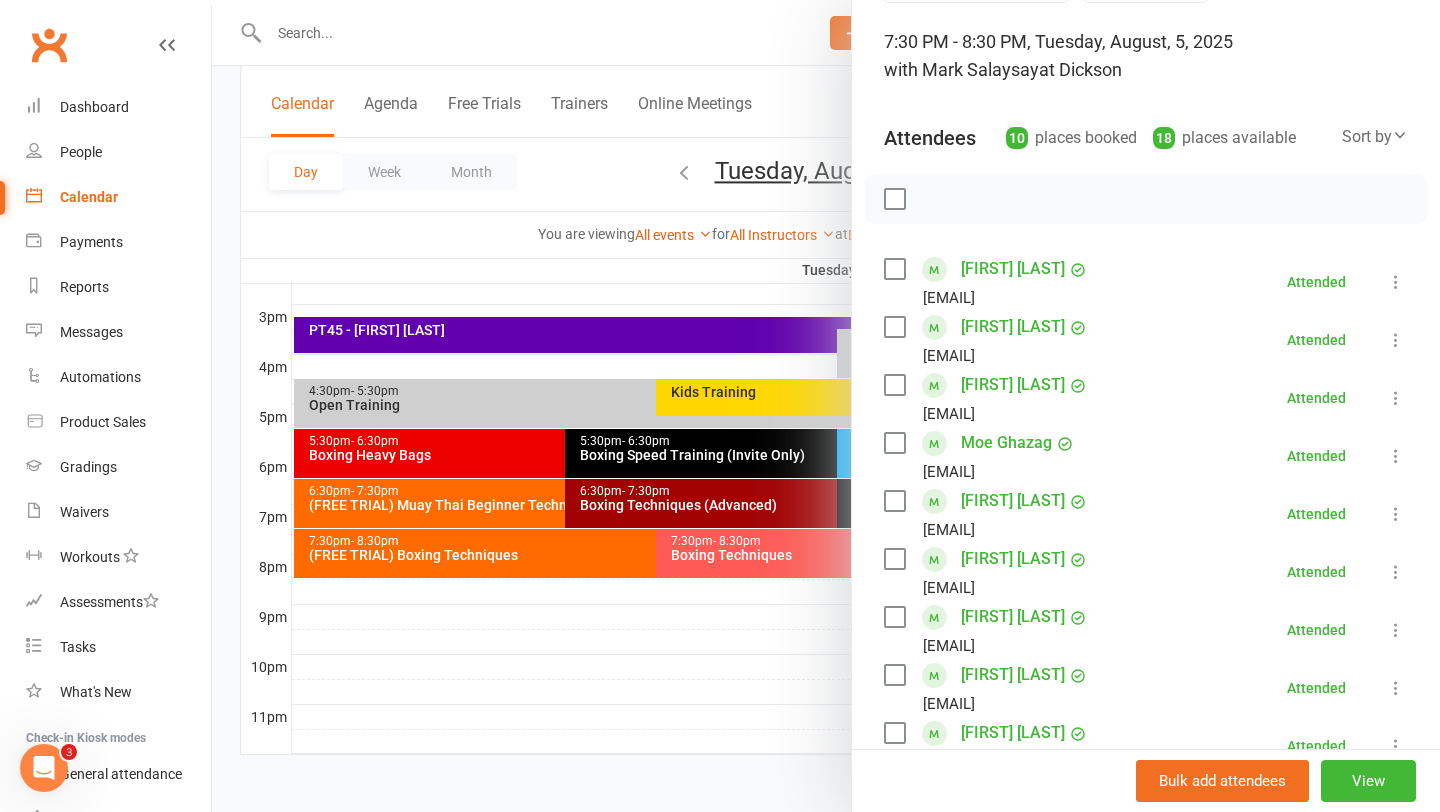 scroll, scrollTop: 135, scrollLeft: 0, axis: vertical 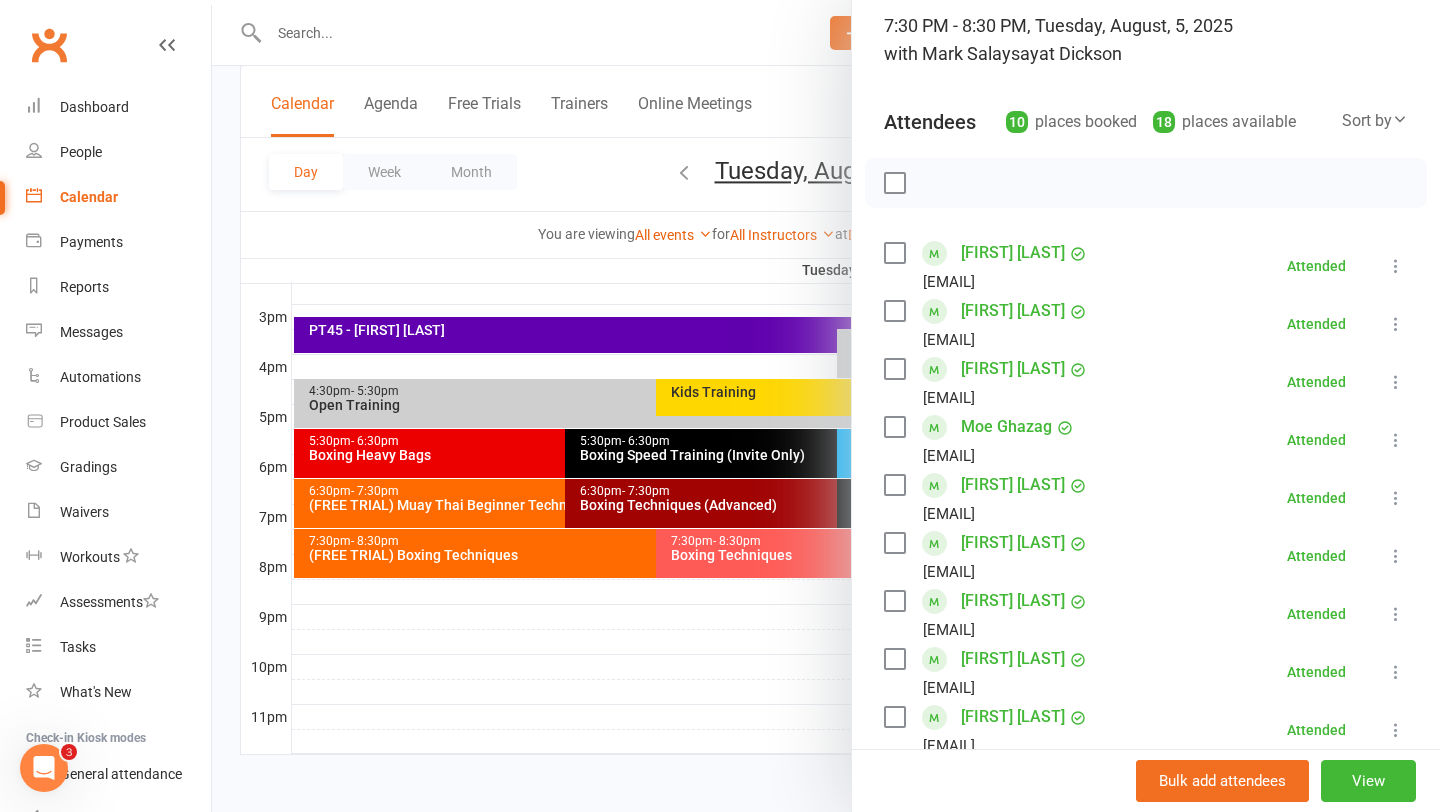 click on "[FIRST] [LAST]" at bounding box center (1013, 601) 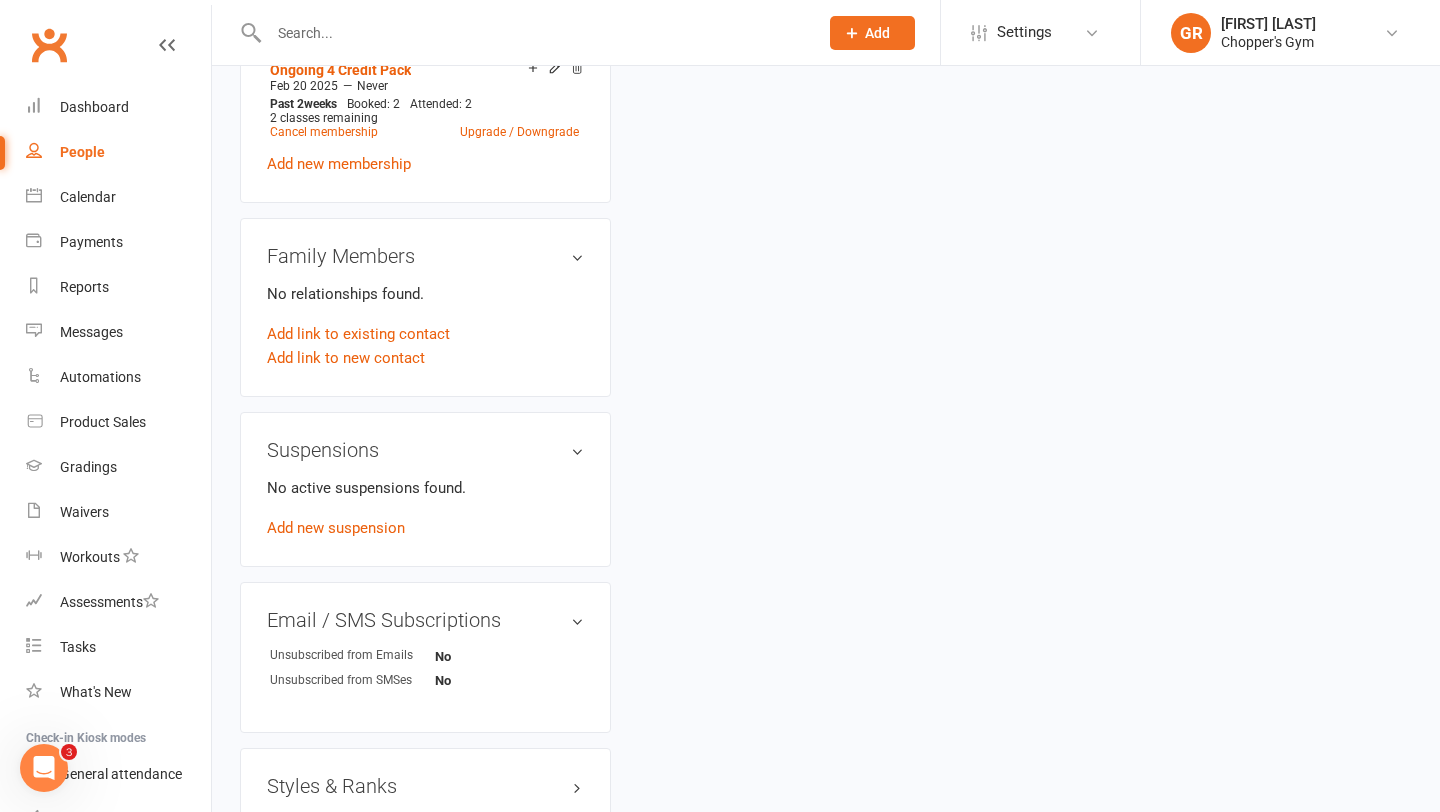 scroll, scrollTop: 0, scrollLeft: 0, axis: both 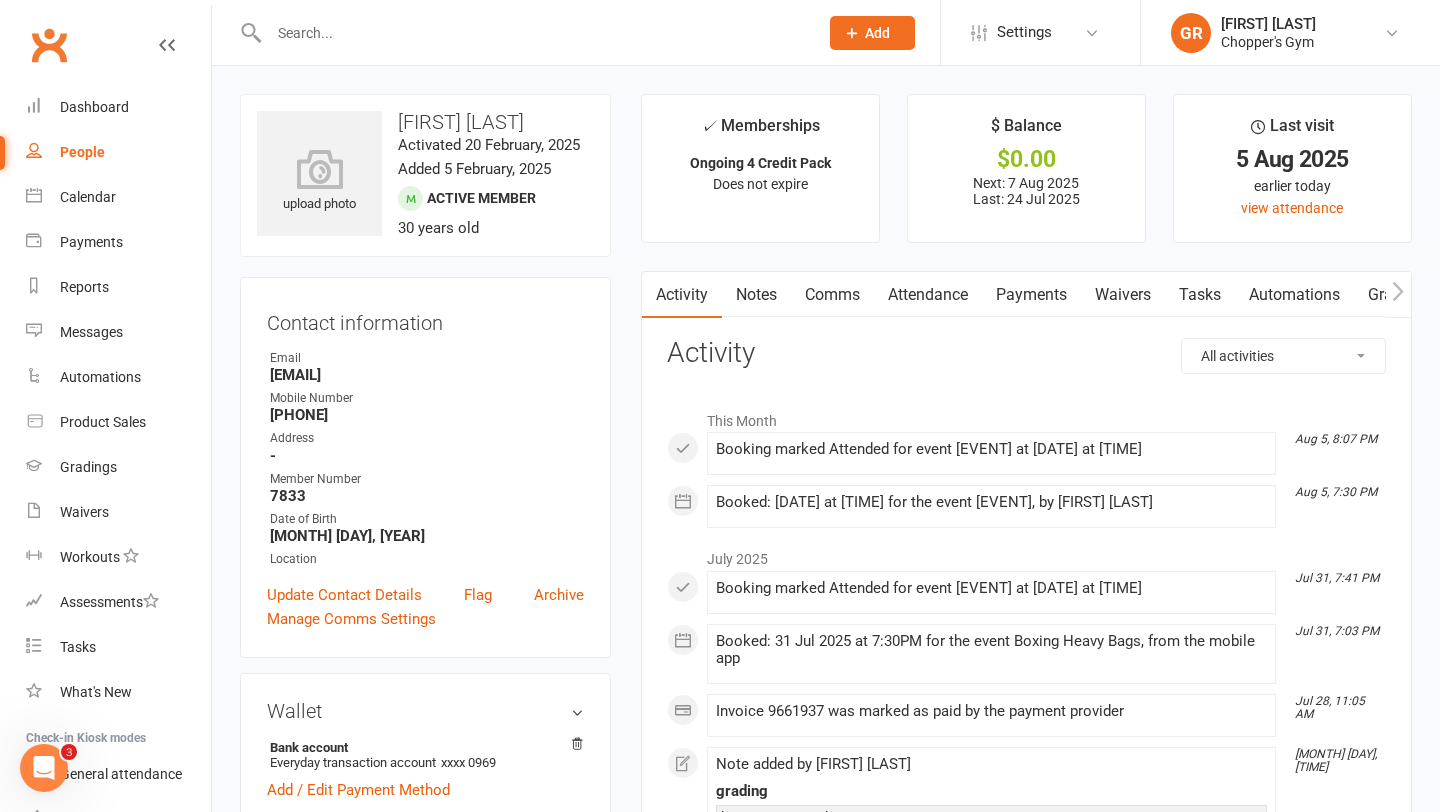 click on "Notes" at bounding box center (756, 295) 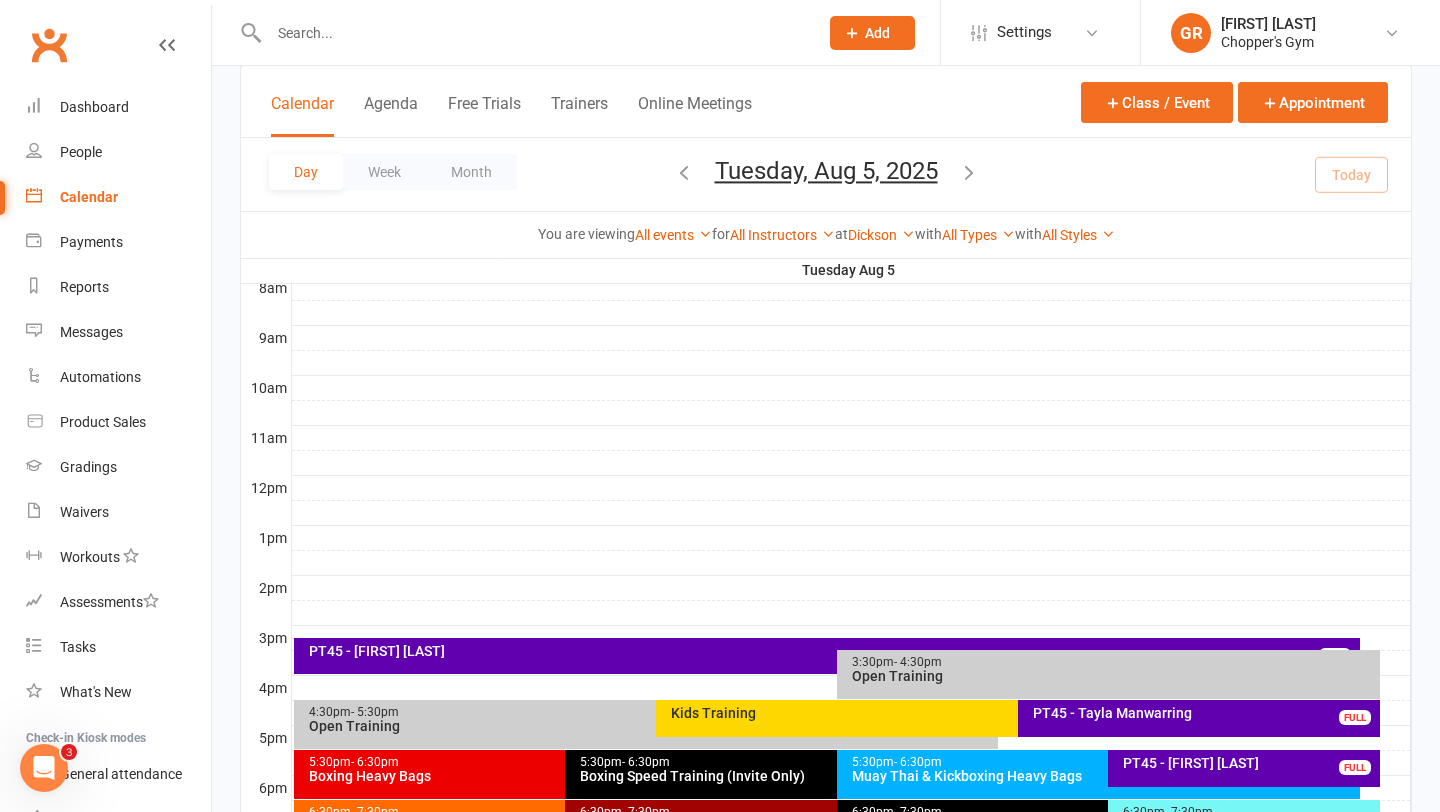 scroll, scrollTop: 721, scrollLeft: 0, axis: vertical 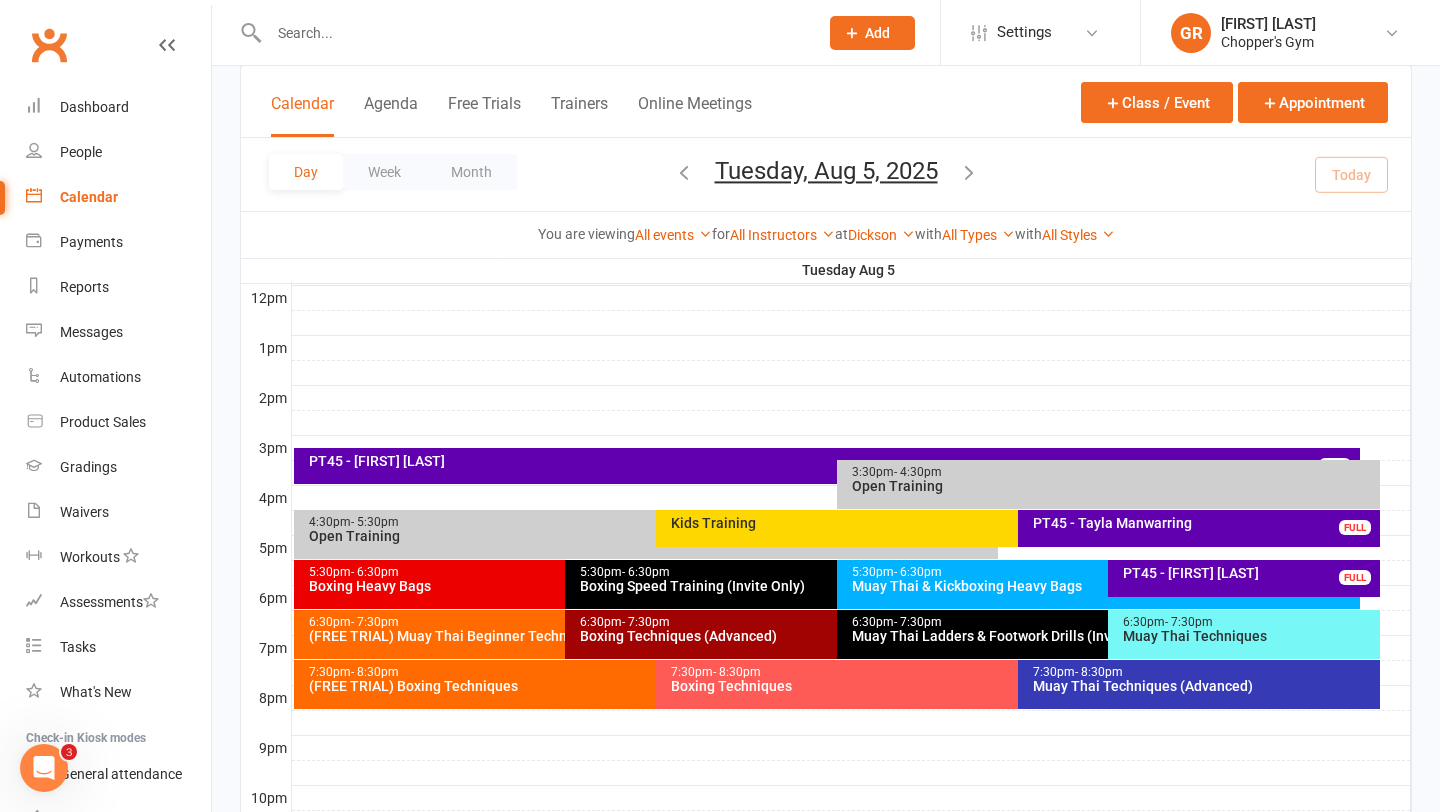 click on "Boxing Techniques" at bounding box center [1013, 686] 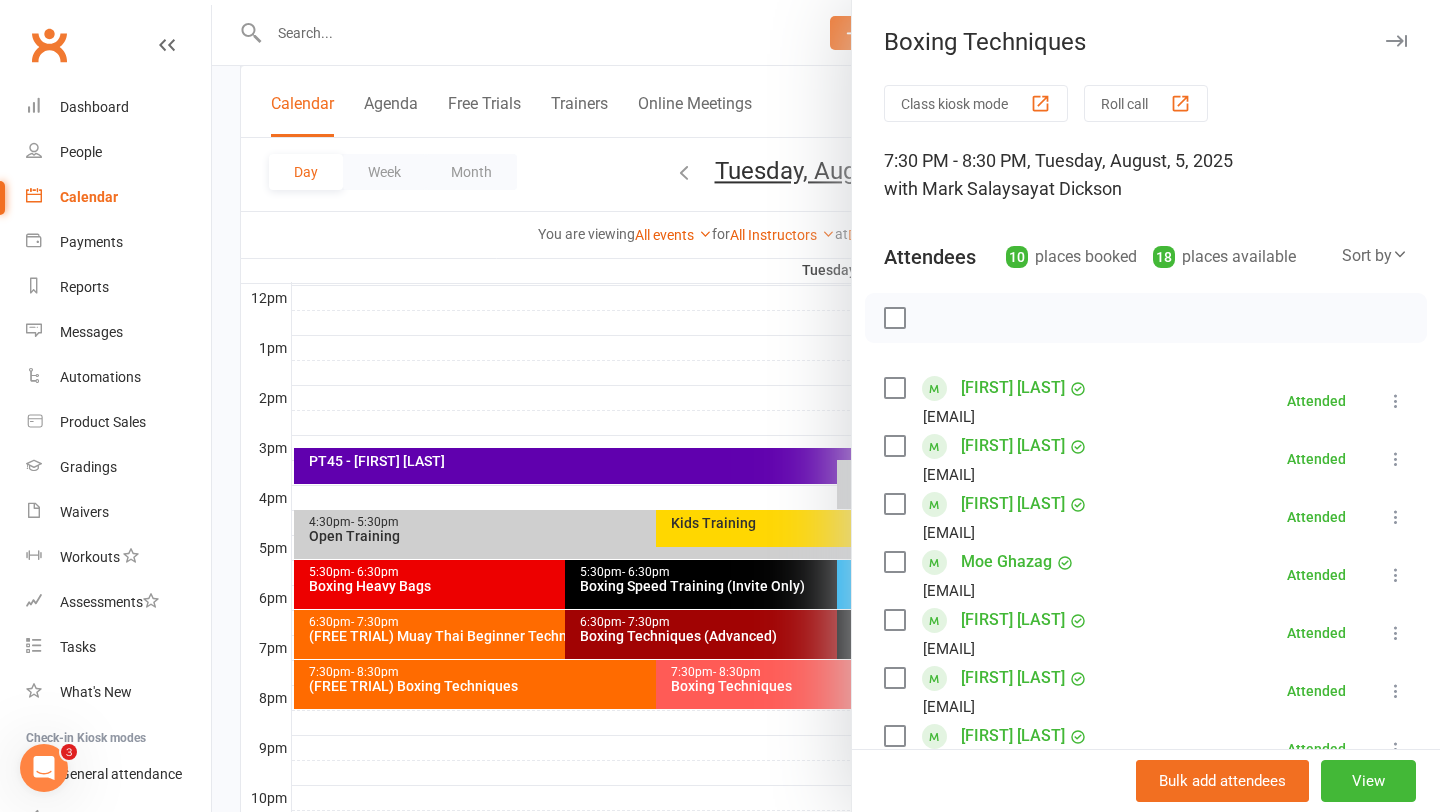 click on "[FIRST] [LAST]" at bounding box center [1013, 504] 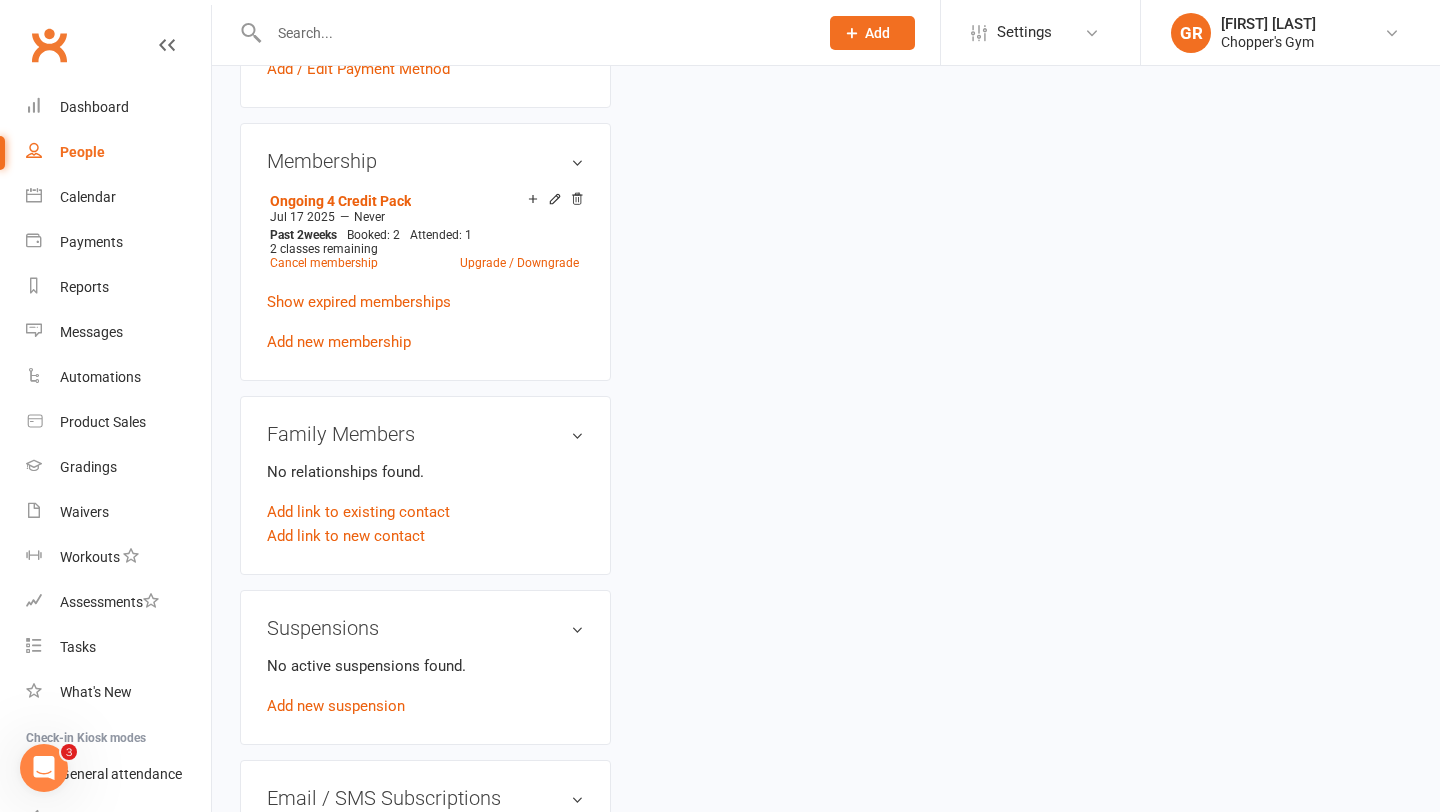 scroll, scrollTop: 0, scrollLeft: 0, axis: both 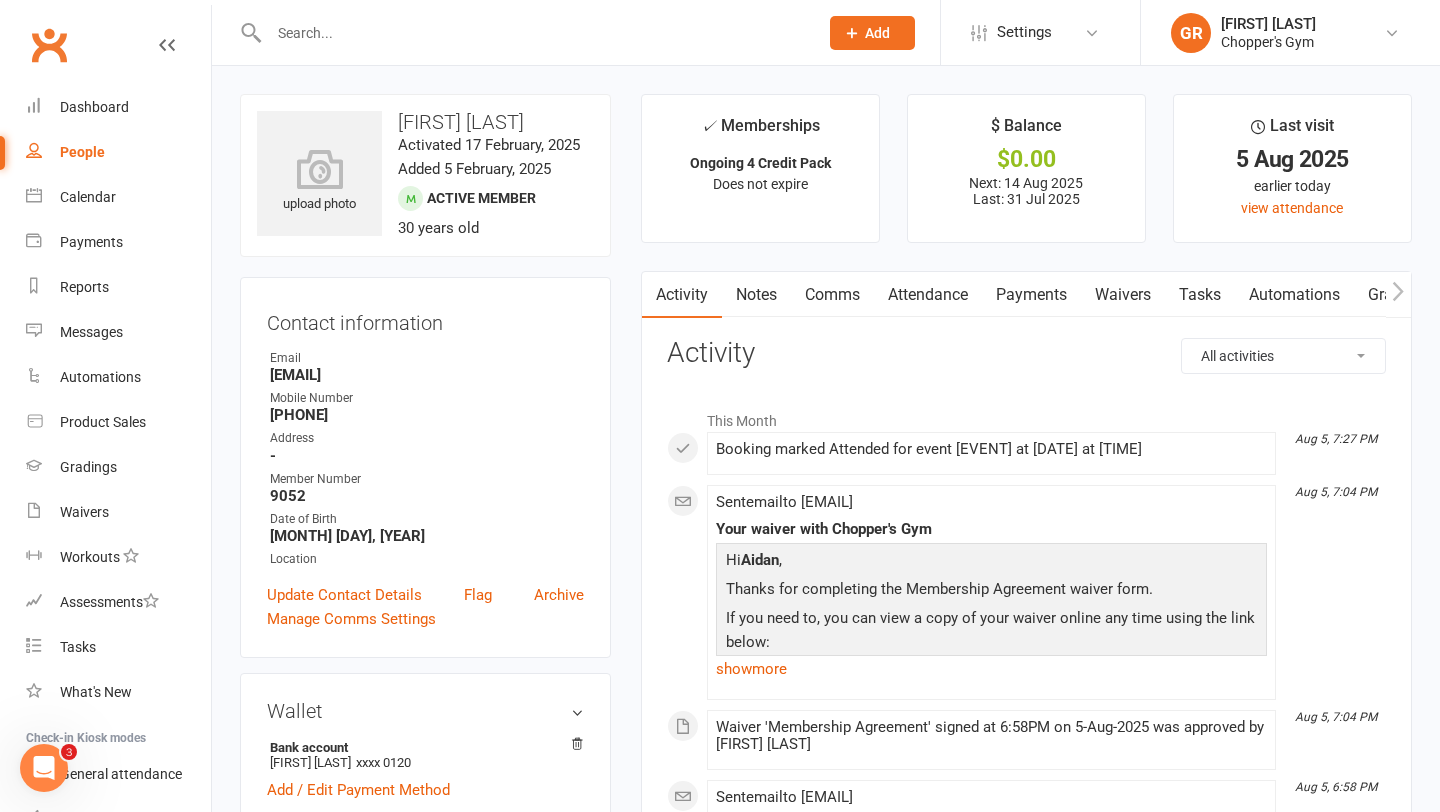 click on "Notes" at bounding box center [756, 295] 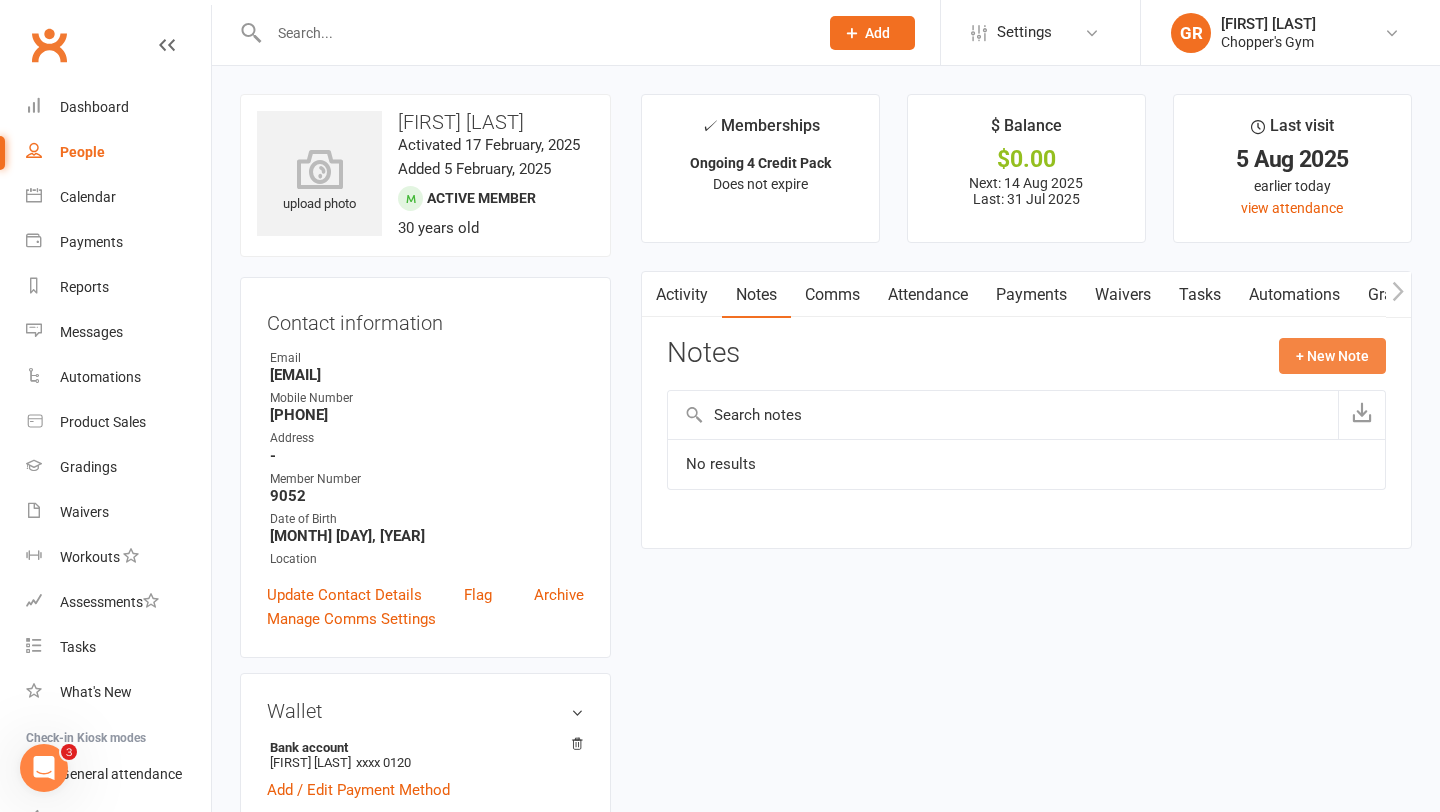 click on "+ New Note" at bounding box center (1332, 356) 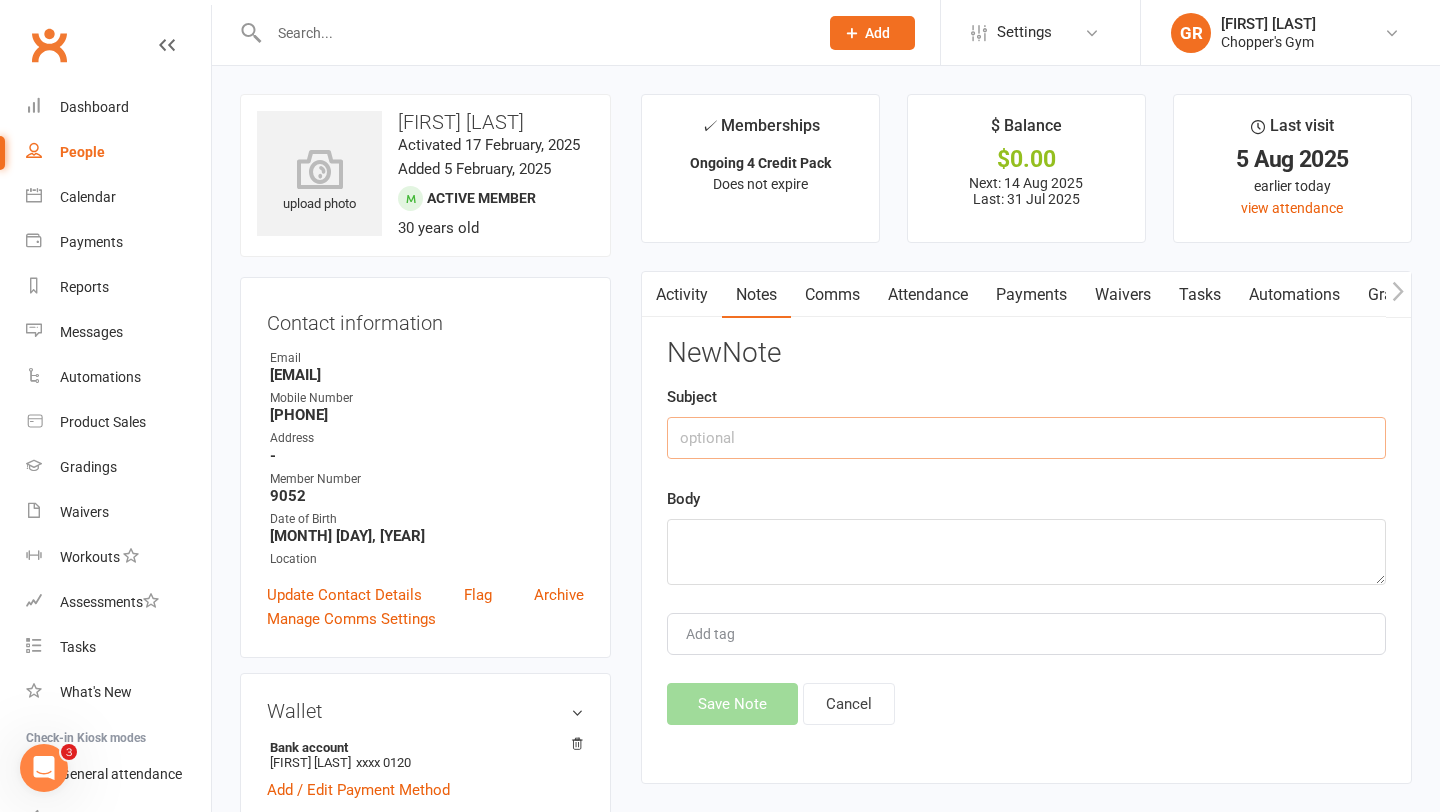 click at bounding box center (1026, 438) 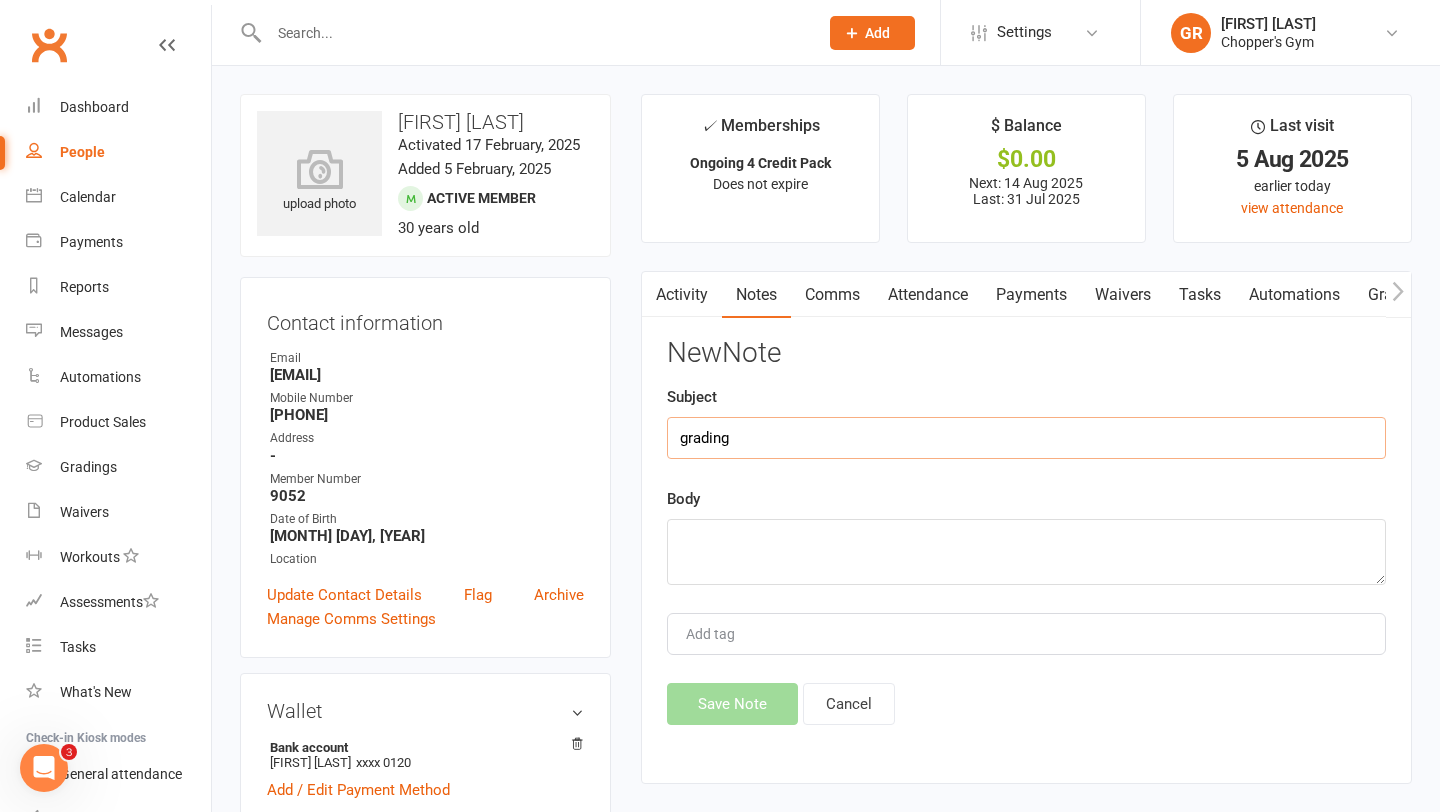 type on "grading" 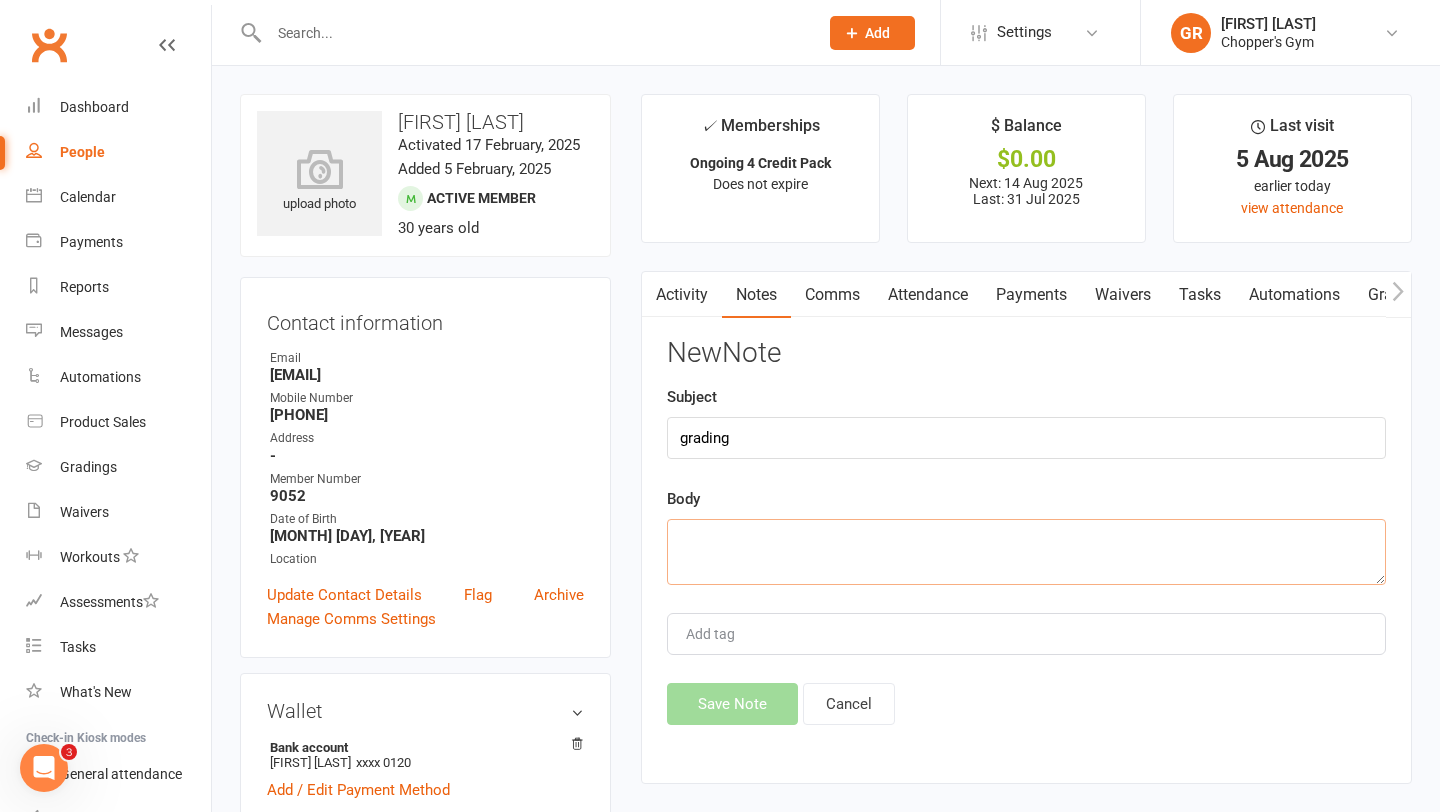 click at bounding box center [1026, 552] 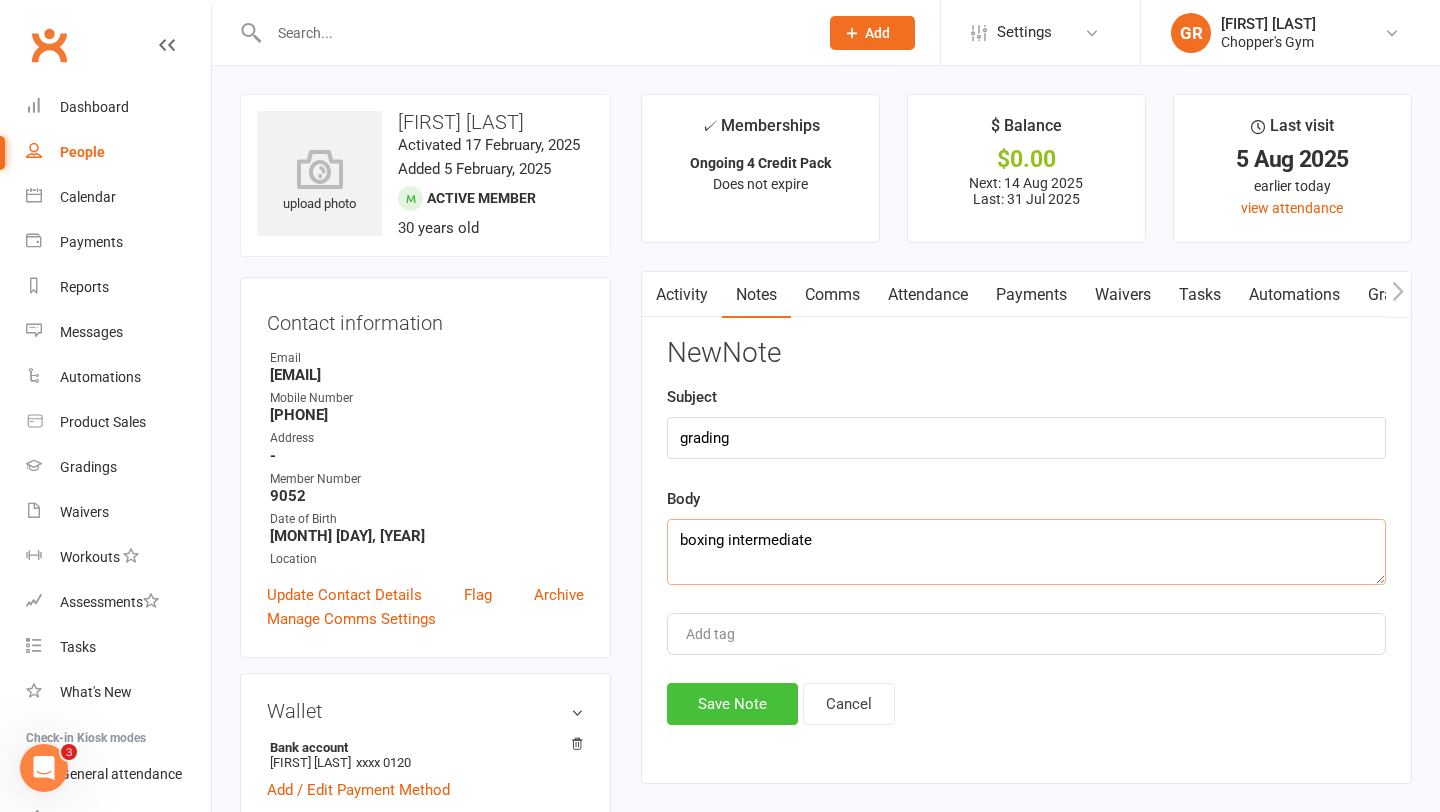 type on "boxing intermediate" 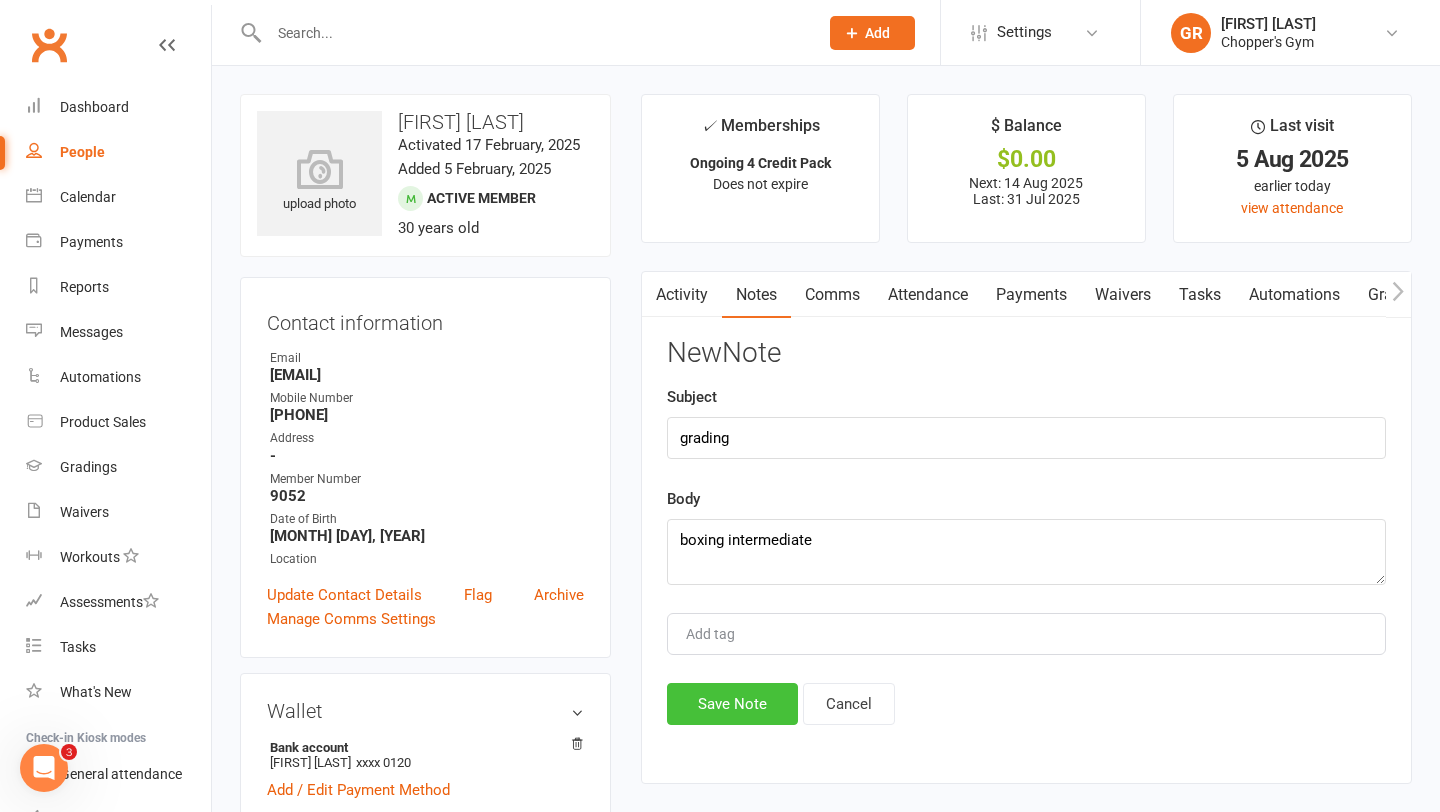 click on "Save Note" at bounding box center (732, 704) 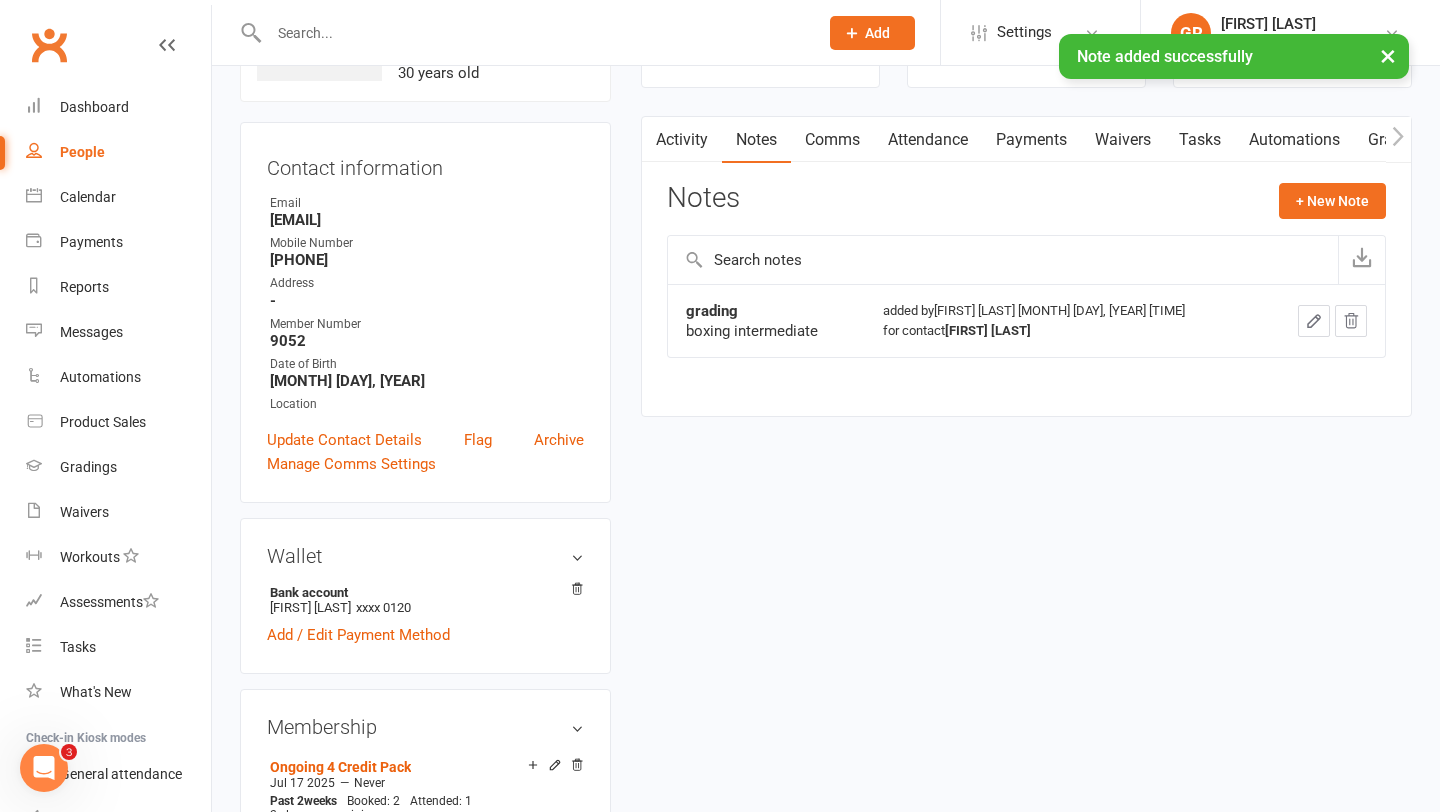 scroll, scrollTop: 179, scrollLeft: 0, axis: vertical 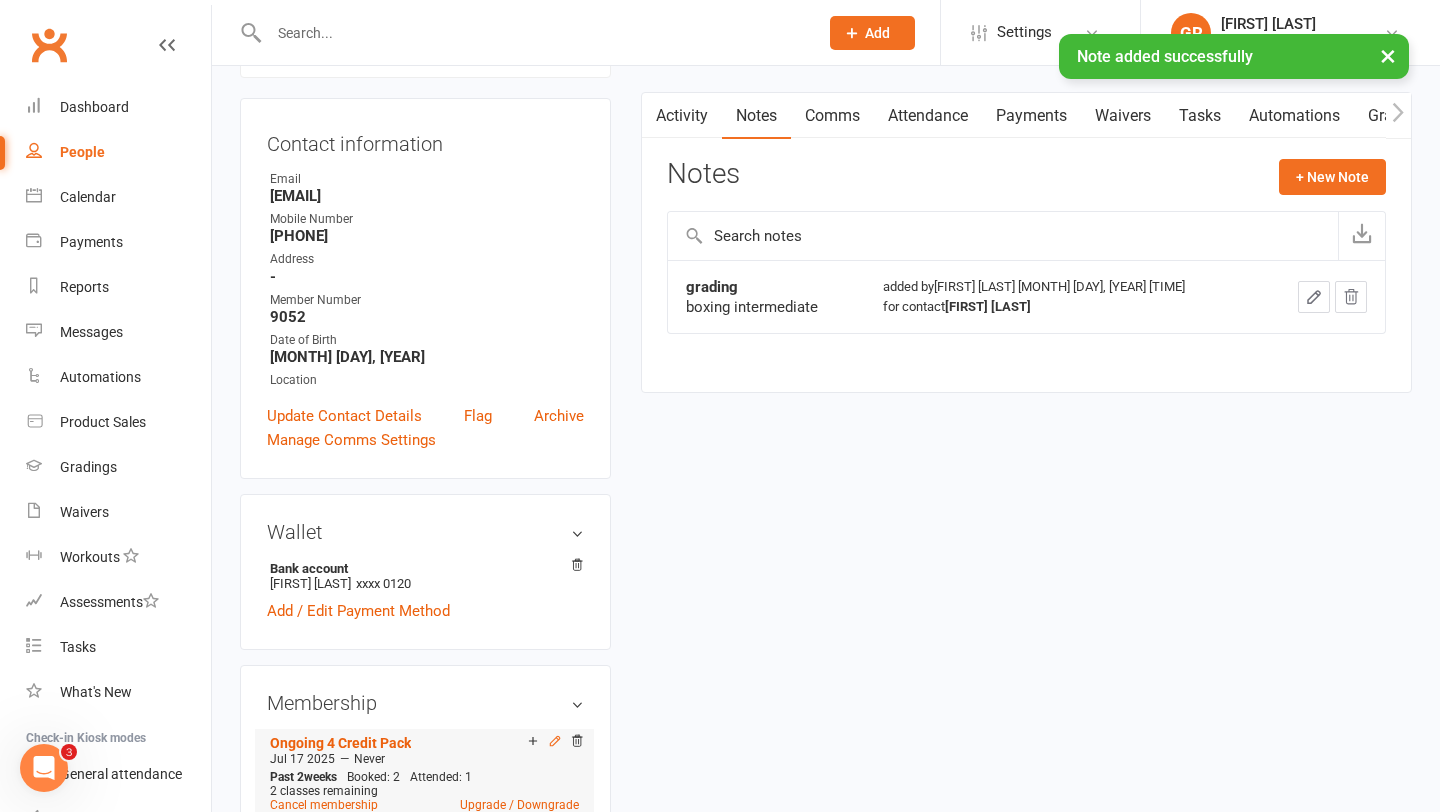 click 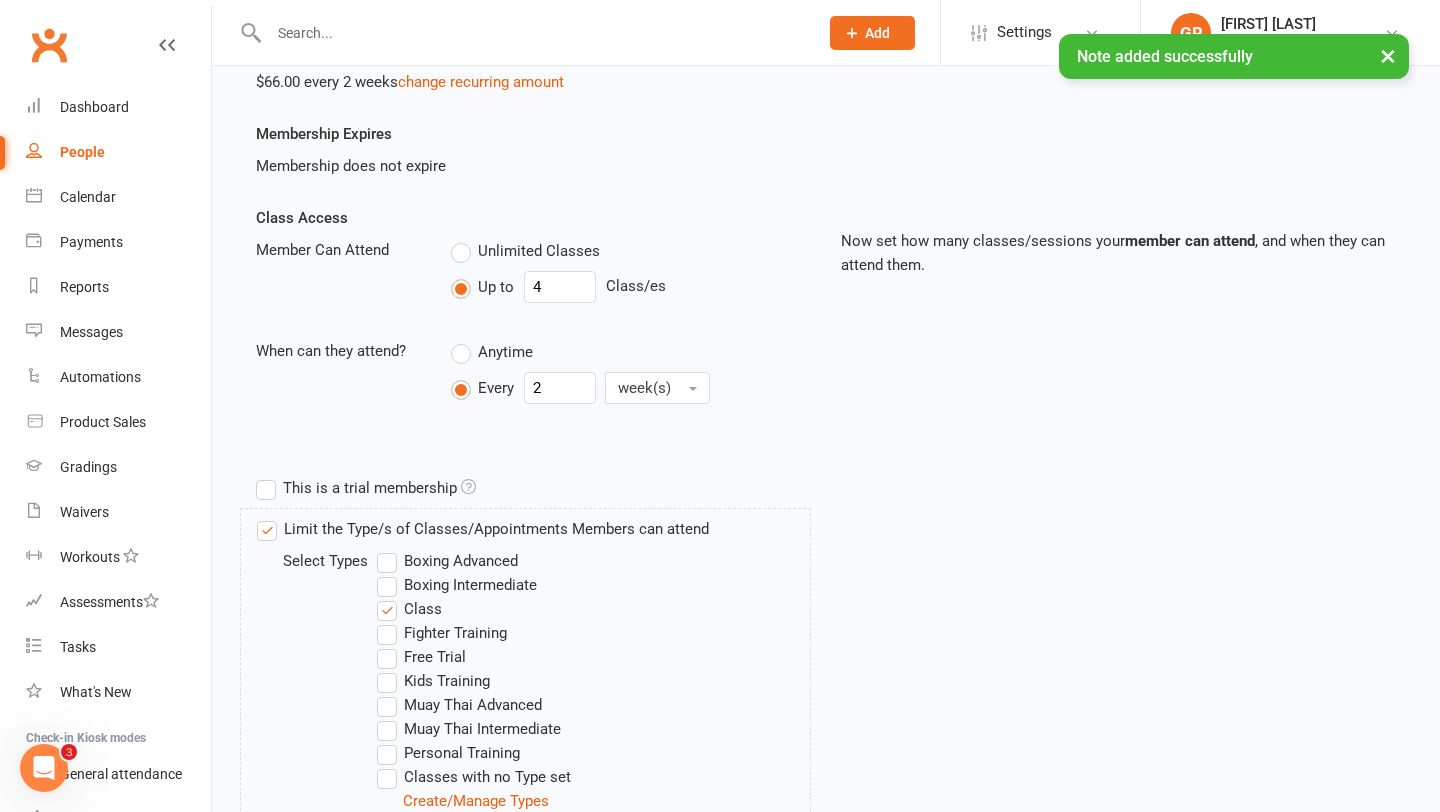 scroll, scrollTop: 468, scrollLeft: 0, axis: vertical 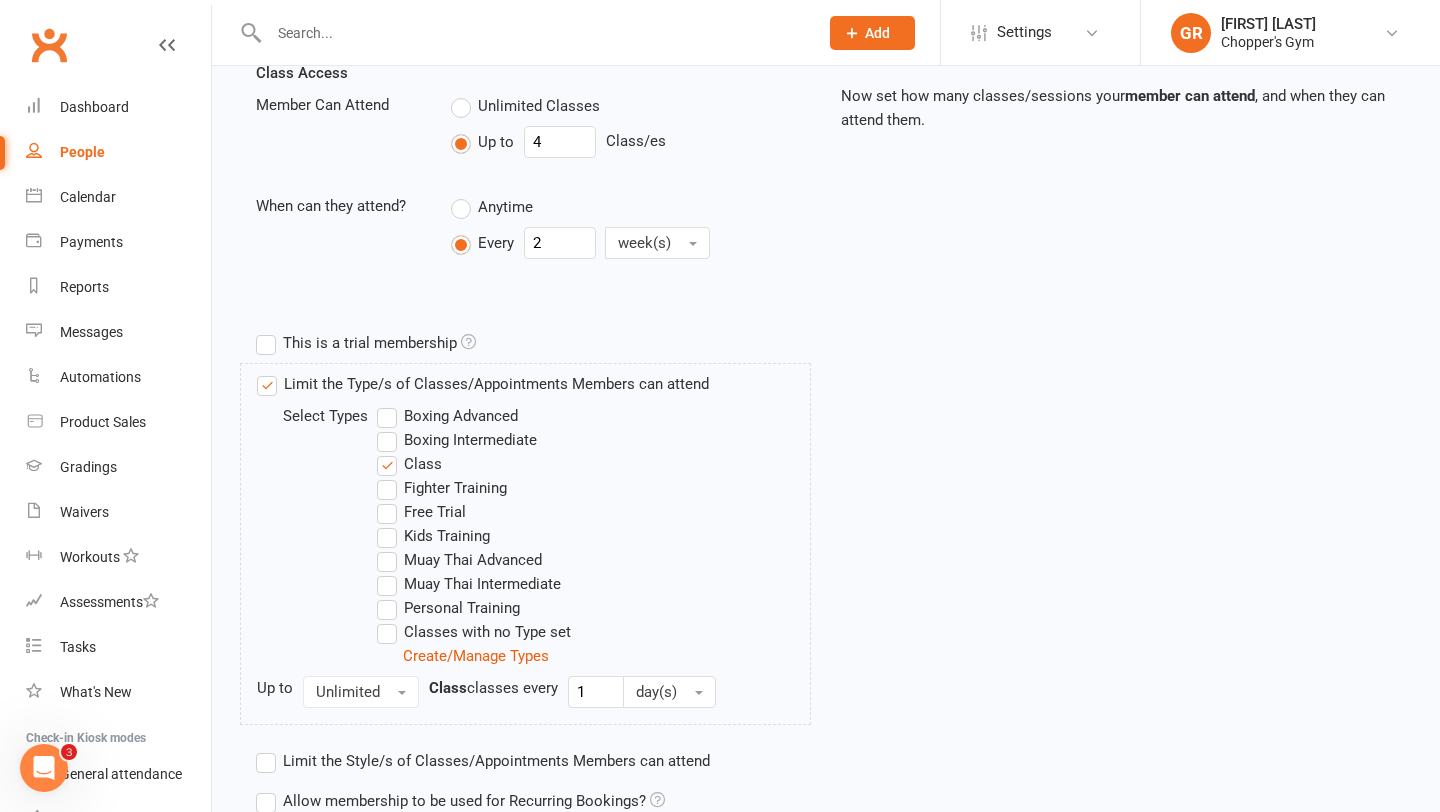 click on "Boxing Intermediate" at bounding box center [457, 440] 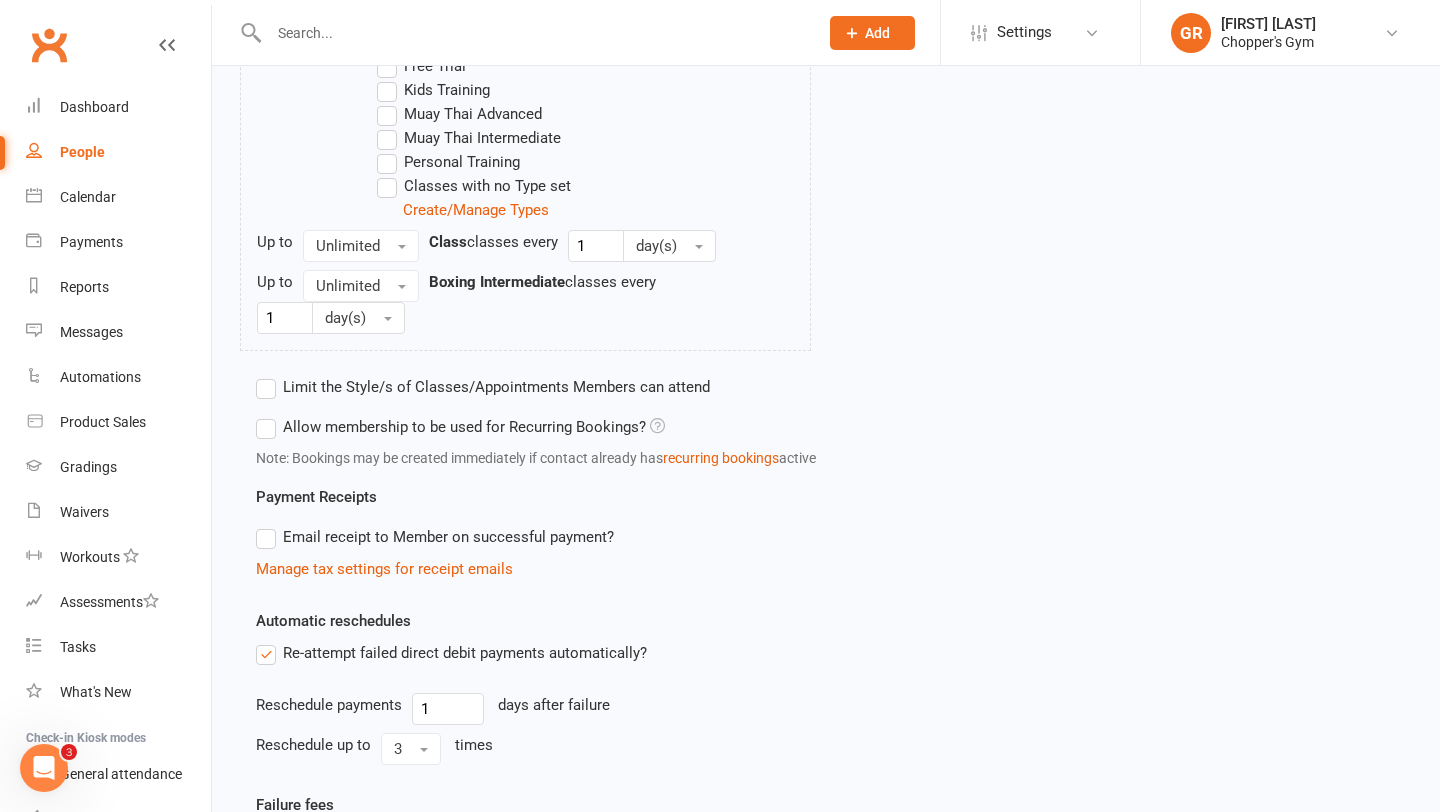 scroll, scrollTop: 1150, scrollLeft: 0, axis: vertical 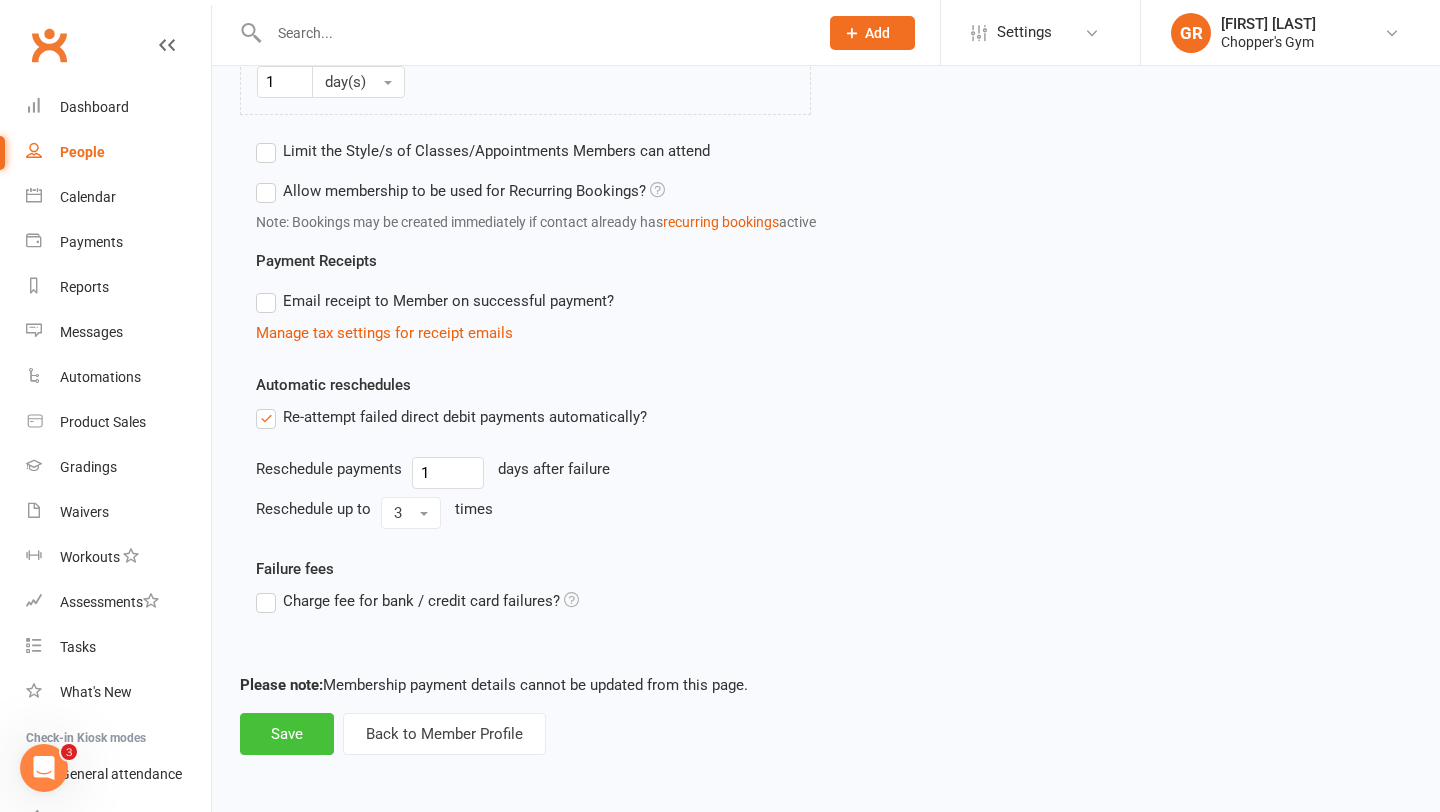 click on "Save" at bounding box center (287, 734) 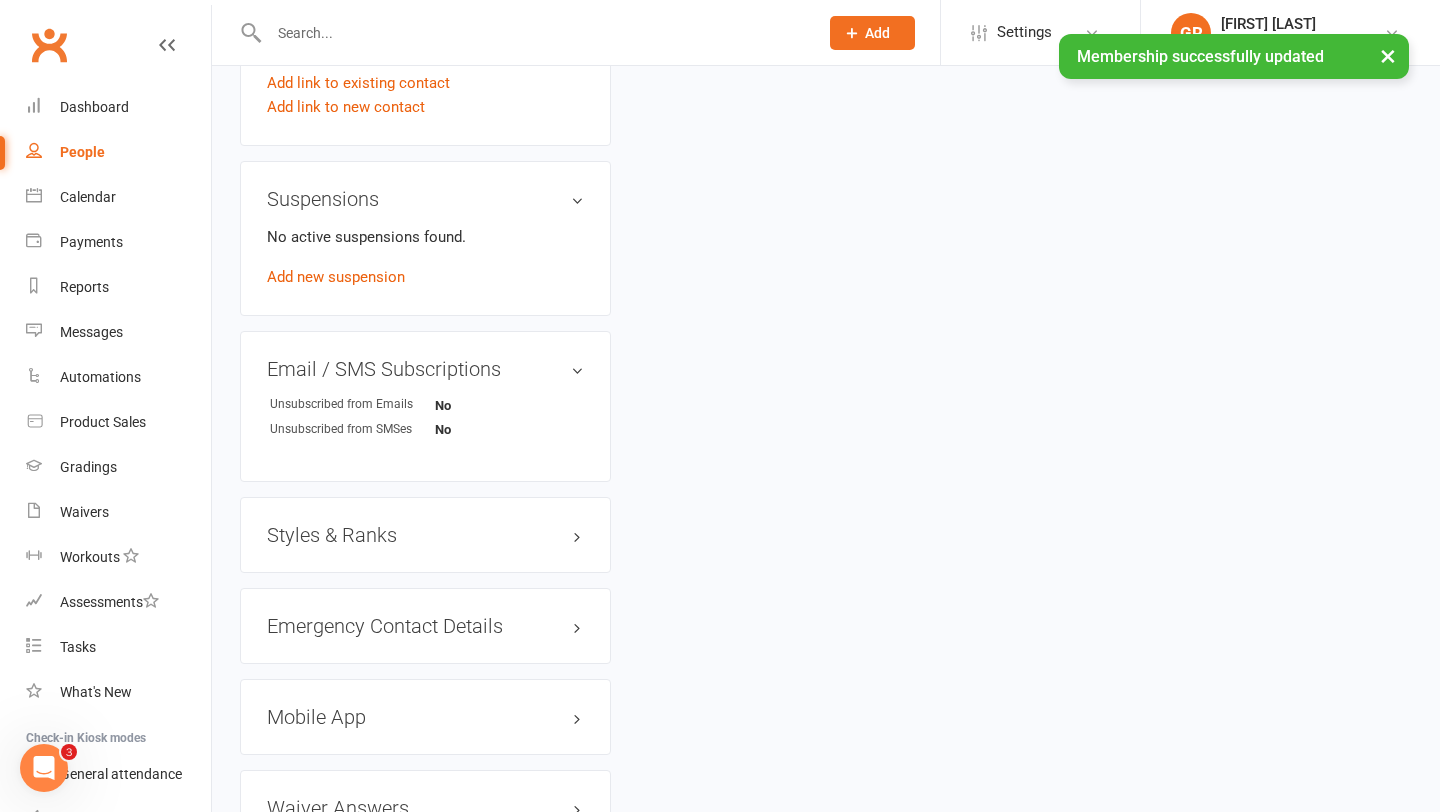 scroll, scrollTop: 0, scrollLeft: 0, axis: both 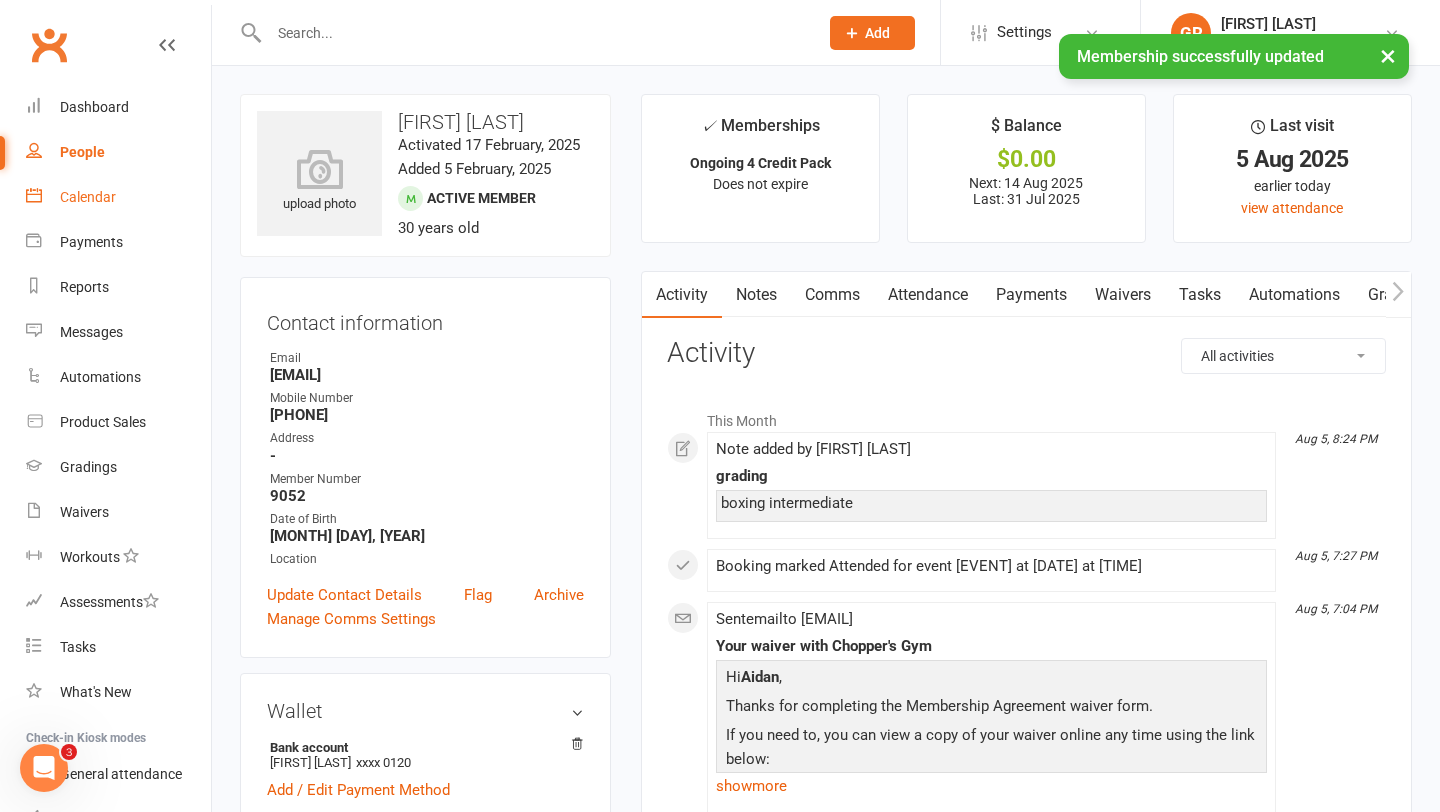 click on "Calendar" at bounding box center [88, 197] 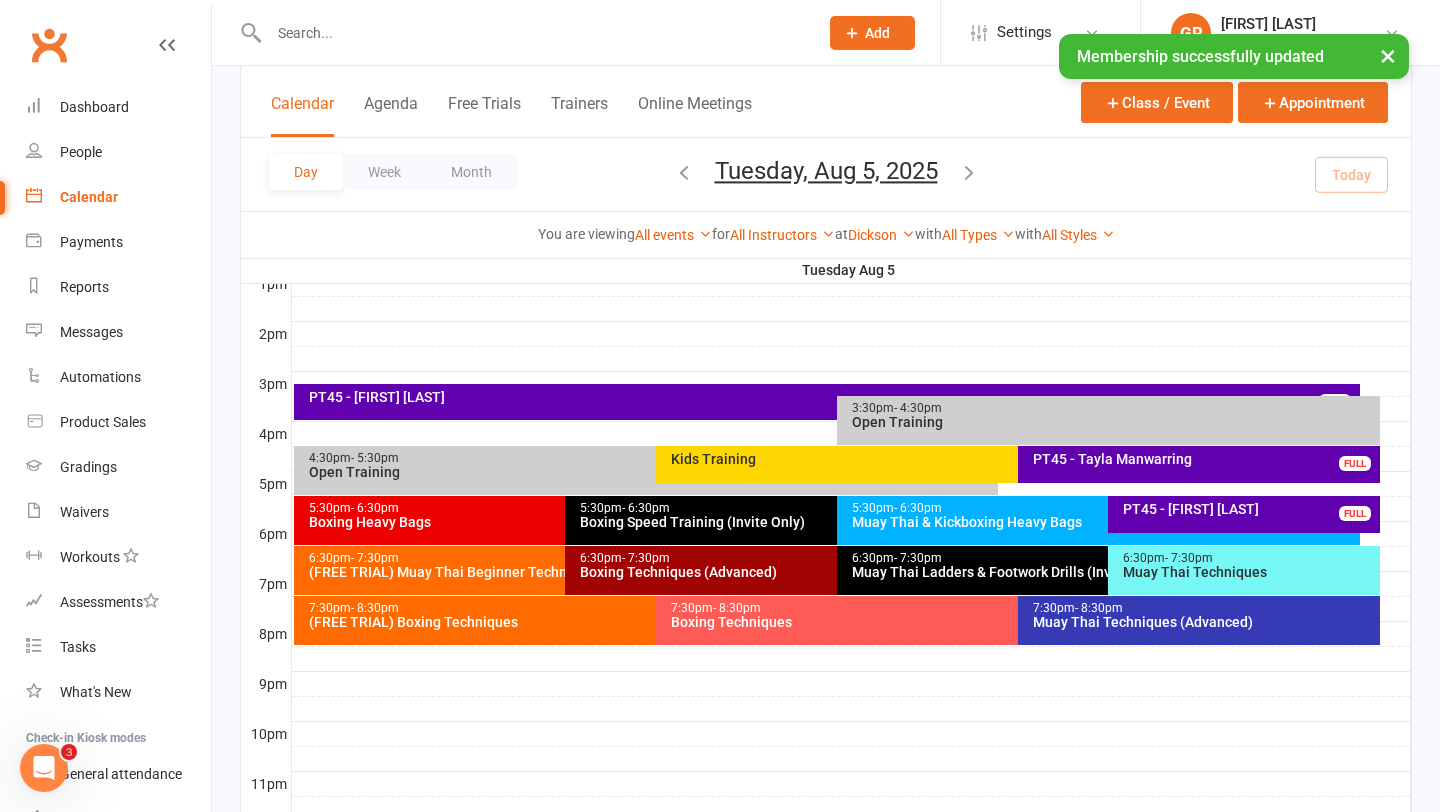 scroll, scrollTop: 852, scrollLeft: 0, axis: vertical 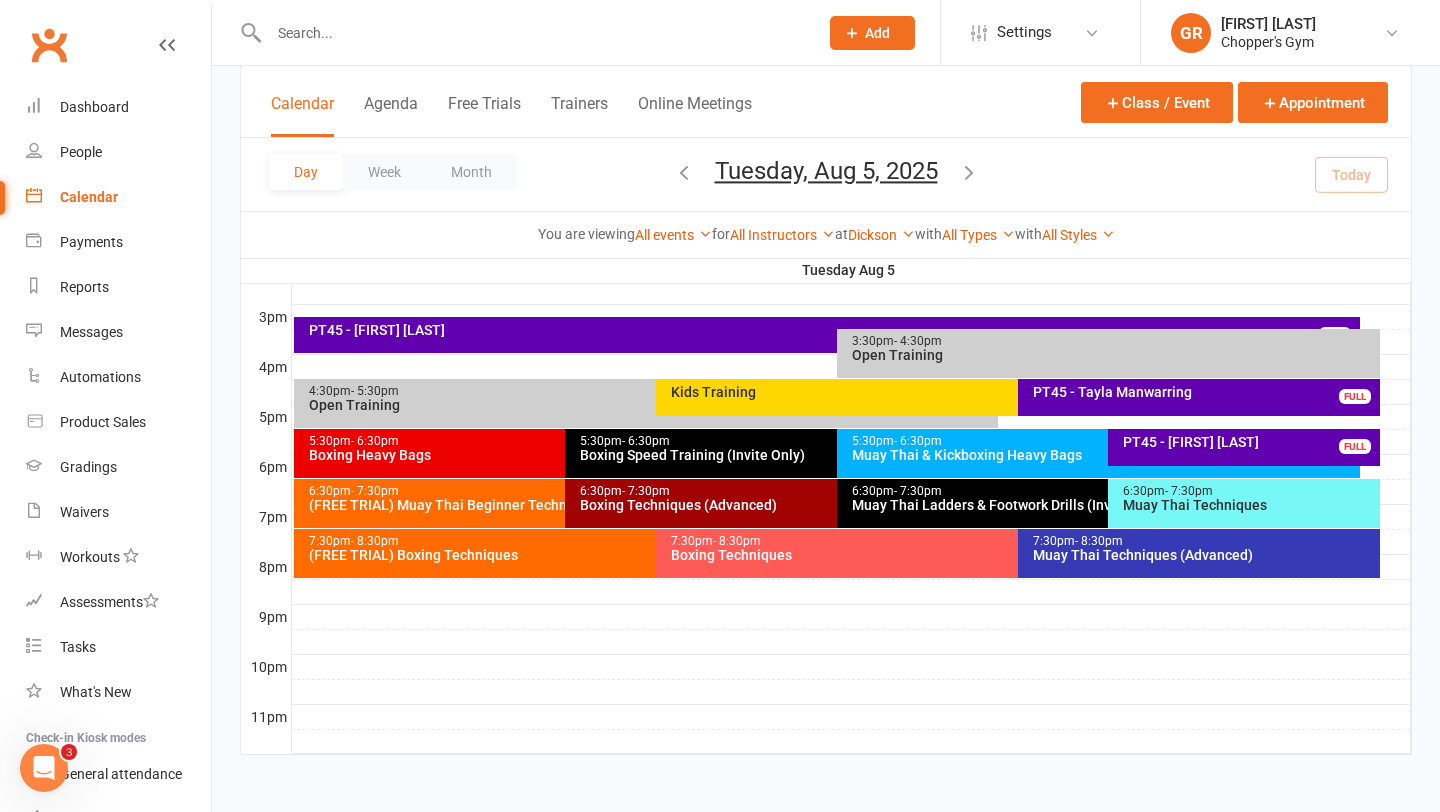 click on "Boxing Techniques" at bounding box center [1013, 555] 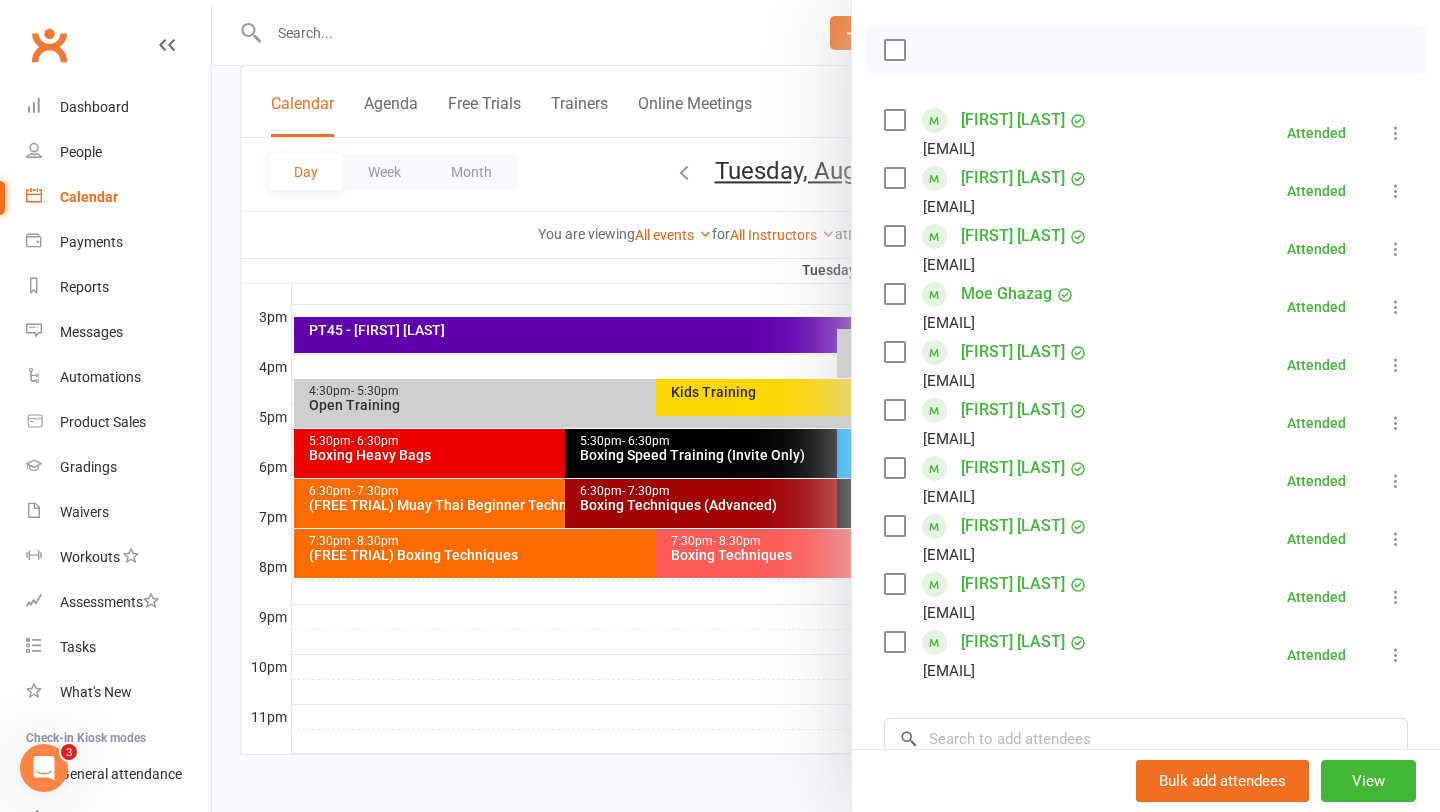 scroll, scrollTop: 272, scrollLeft: 0, axis: vertical 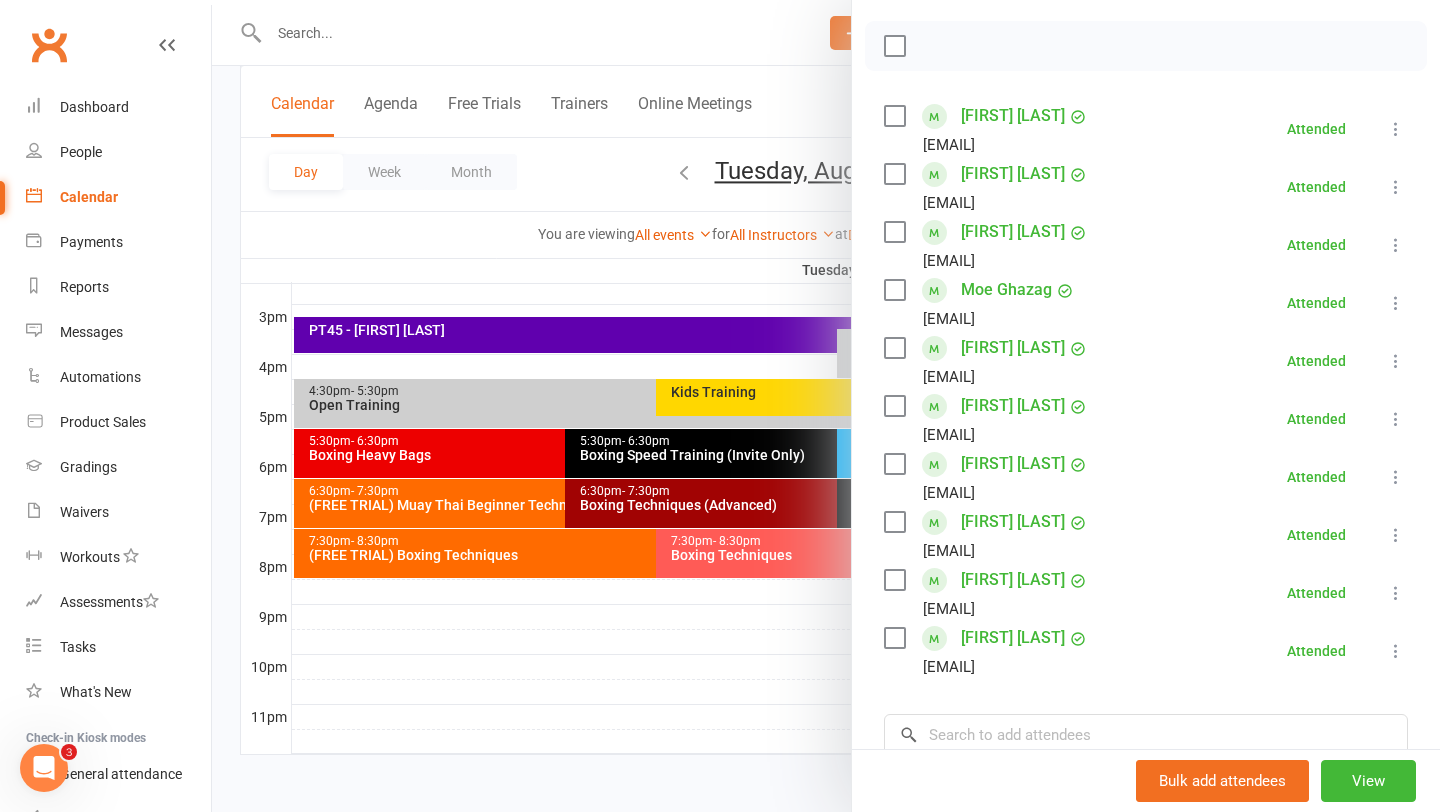 click on "[FIRST] [LAST]" at bounding box center [1013, 580] 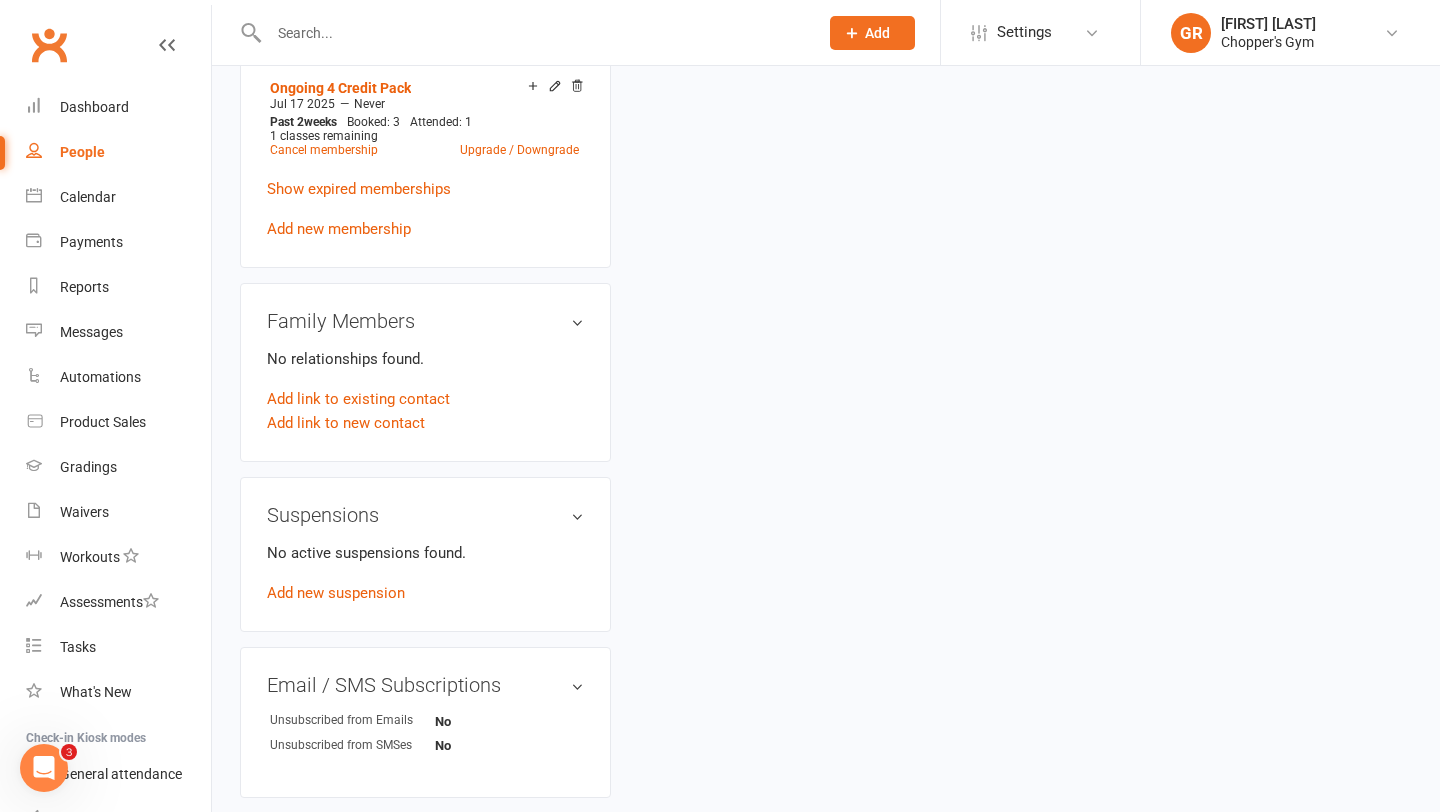 scroll, scrollTop: 0, scrollLeft: 0, axis: both 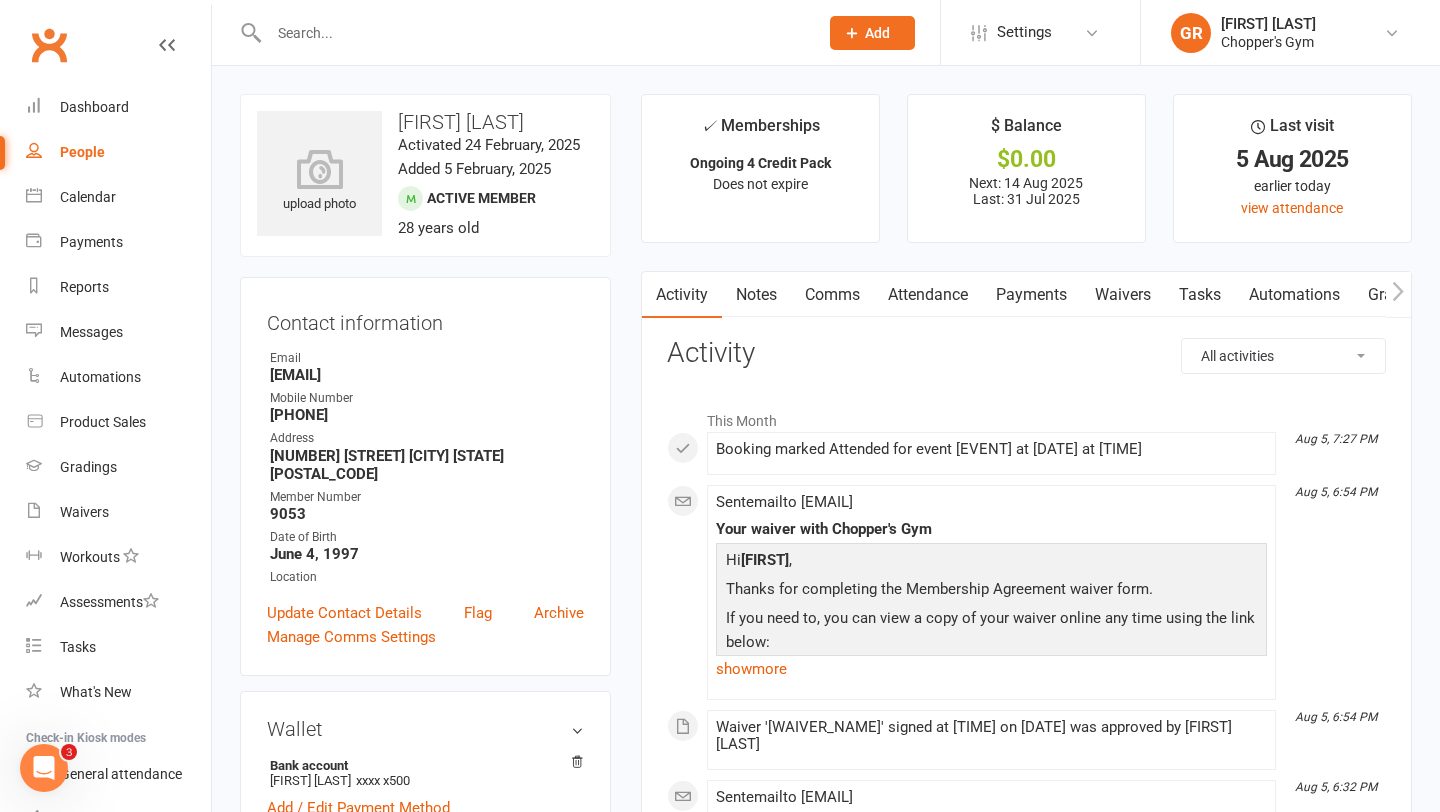 click on "Notes" at bounding box center (756, 295) 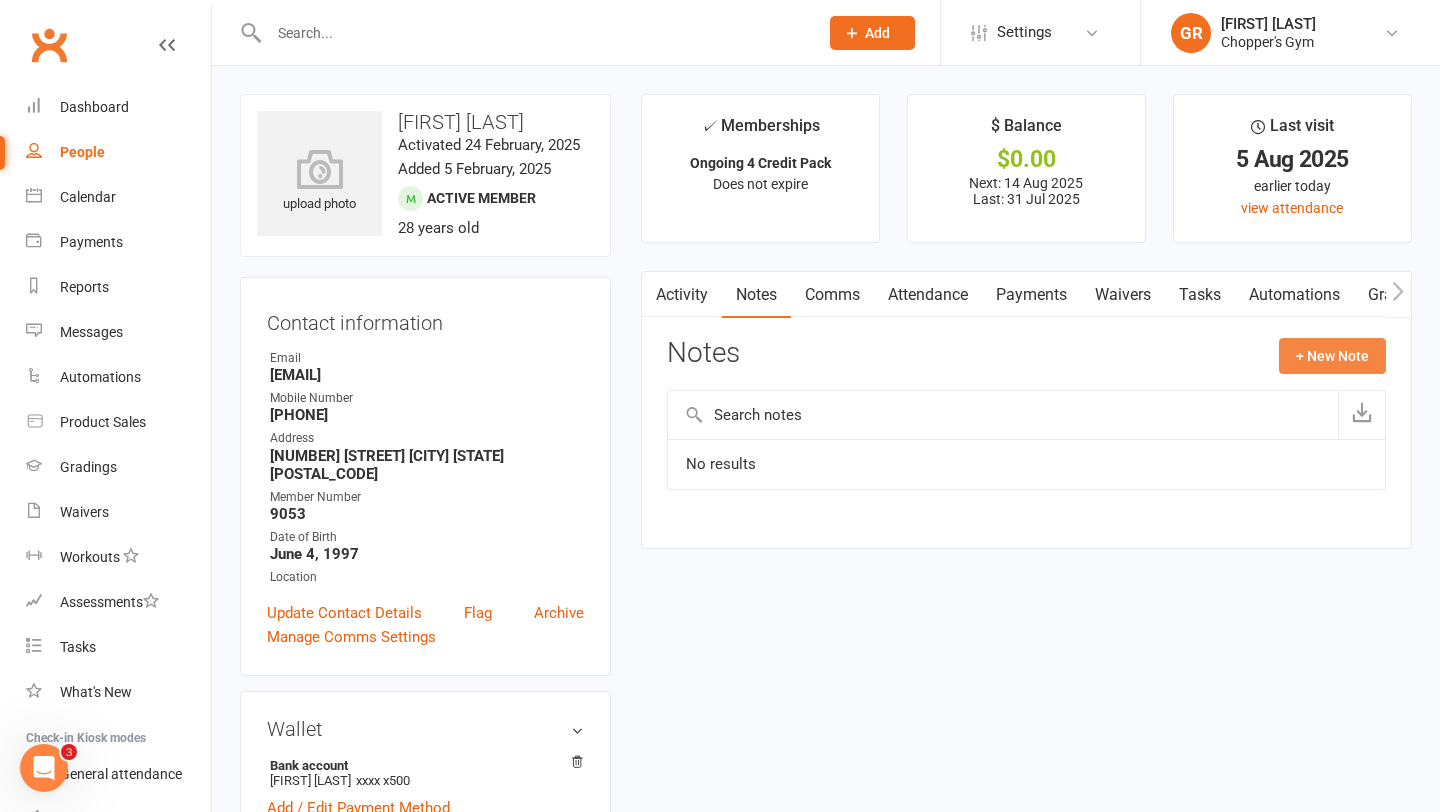 click on "+ New Note" at bounding box center [1332, 356] 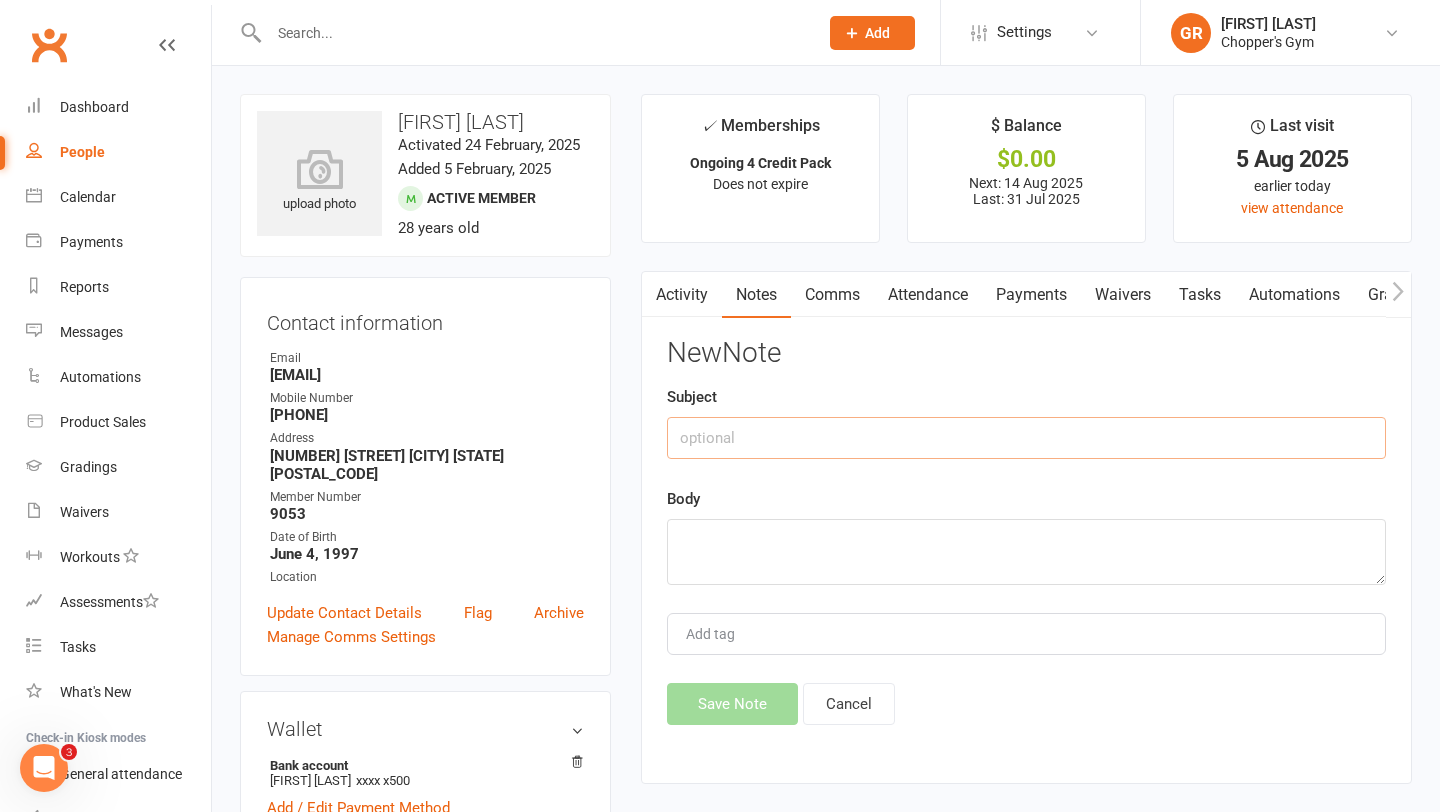 click at bounding box center [1026, 438] 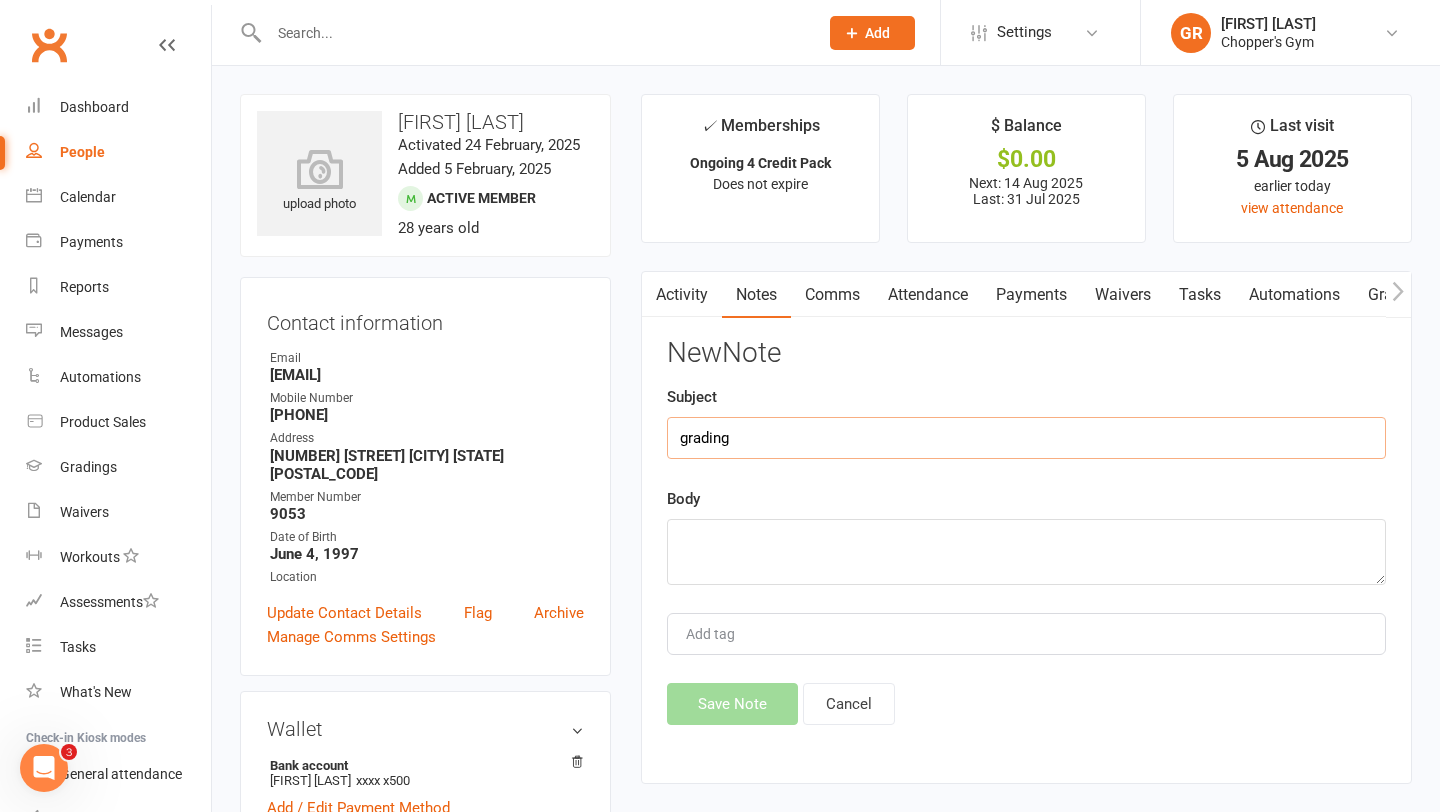 type on "grading" 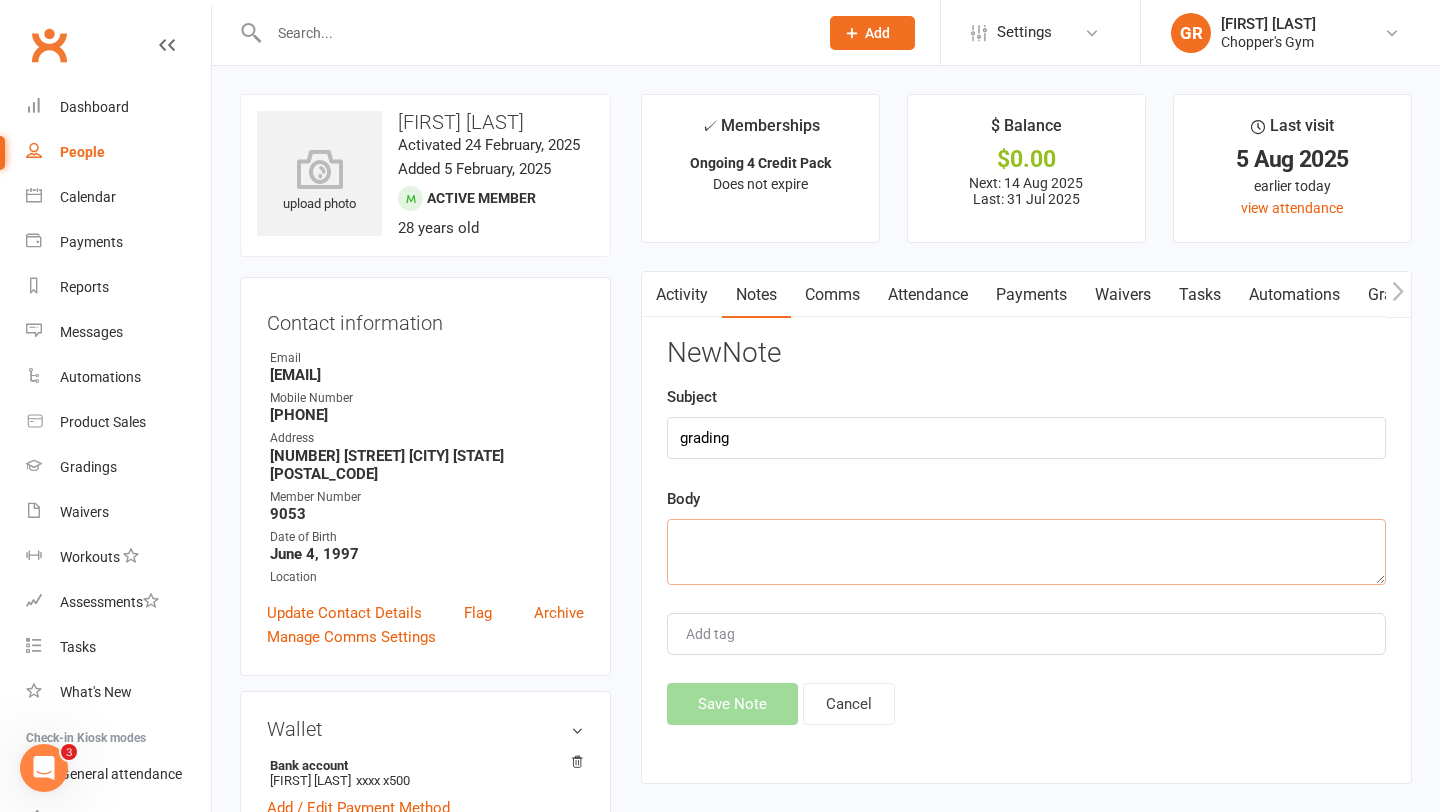 click at bounding box center [1026, 552] 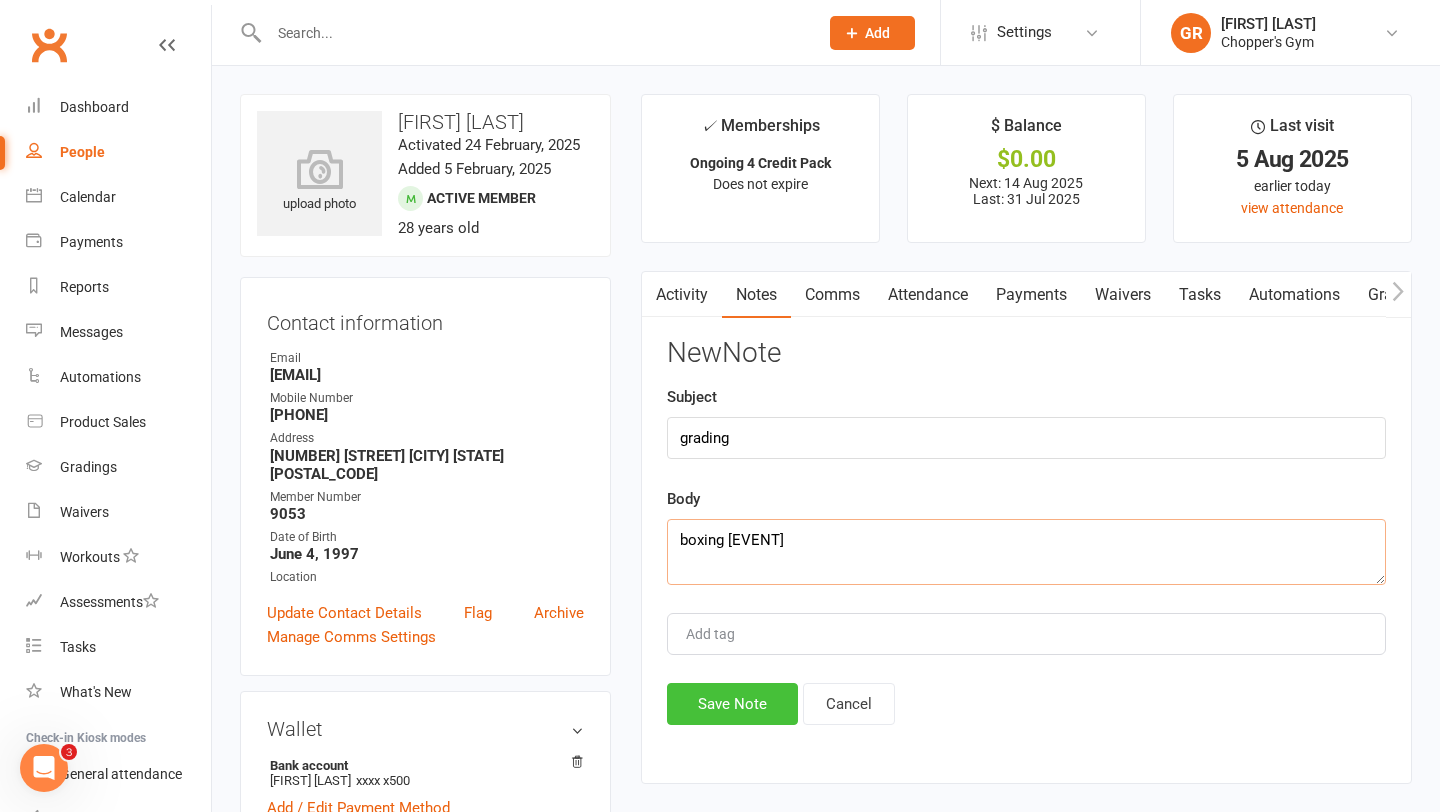 type on "boxing intermaediate" 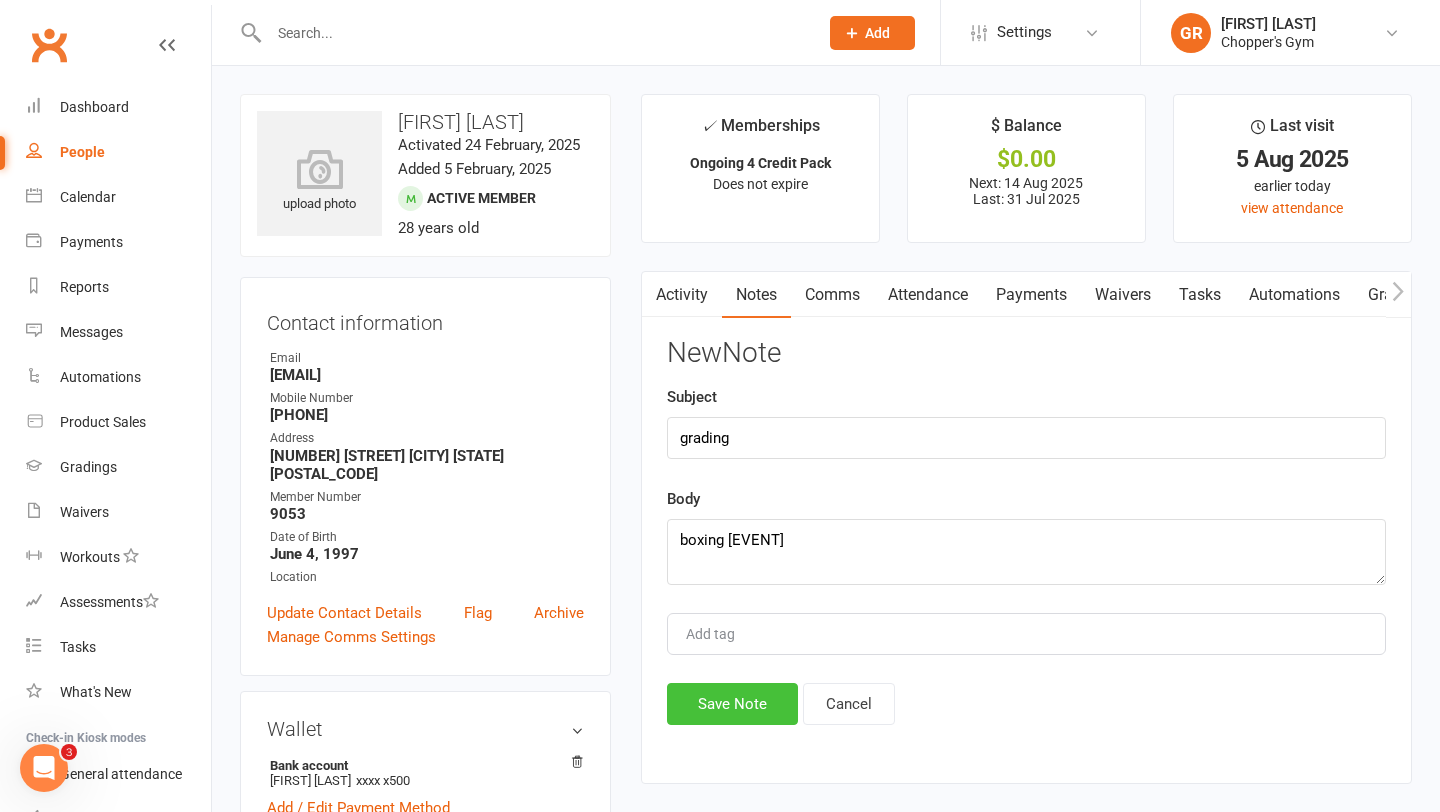 click on "Save Note" at bounding box center [732, 704] 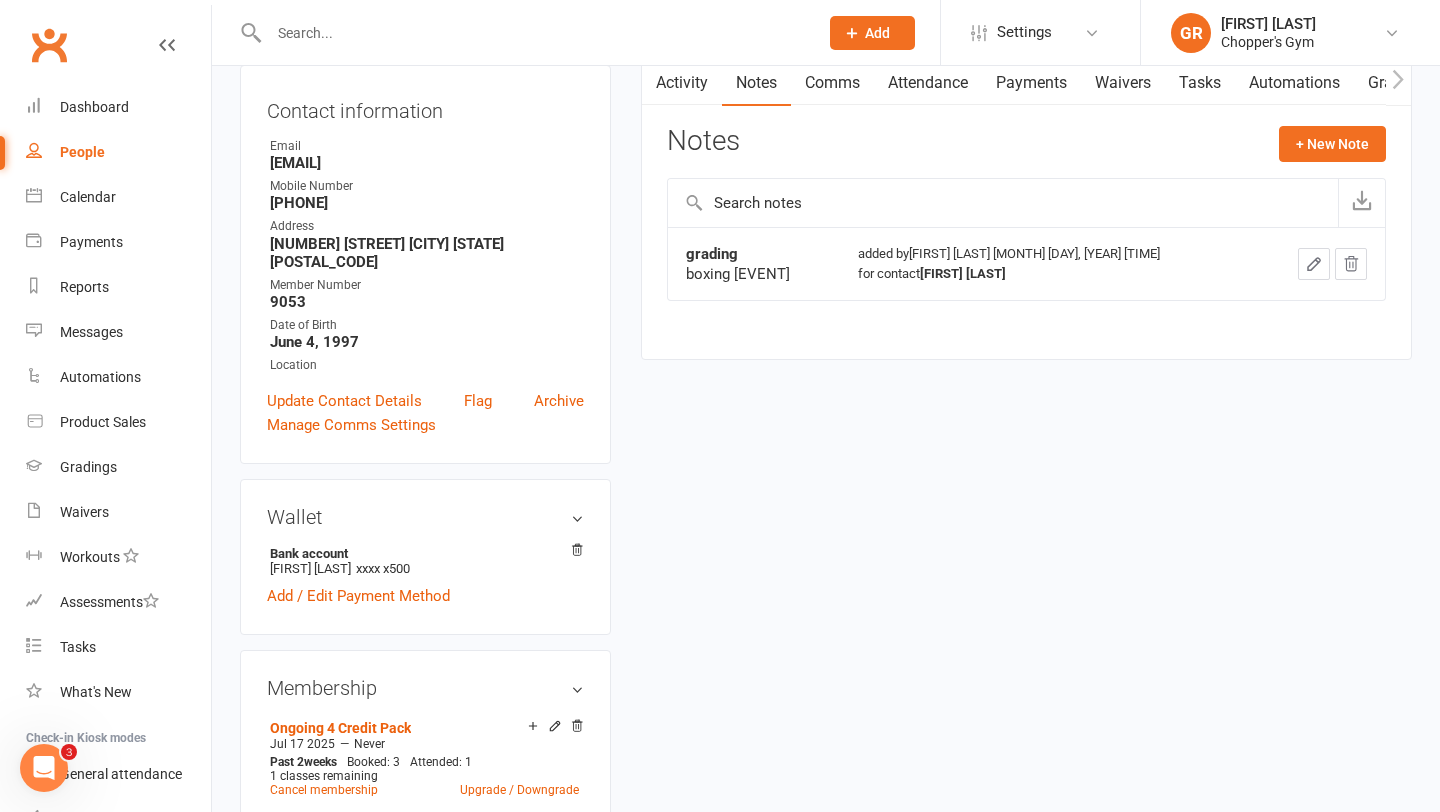 scroll, scrollTop: 218, scrollLeft: 0, axis: vertical 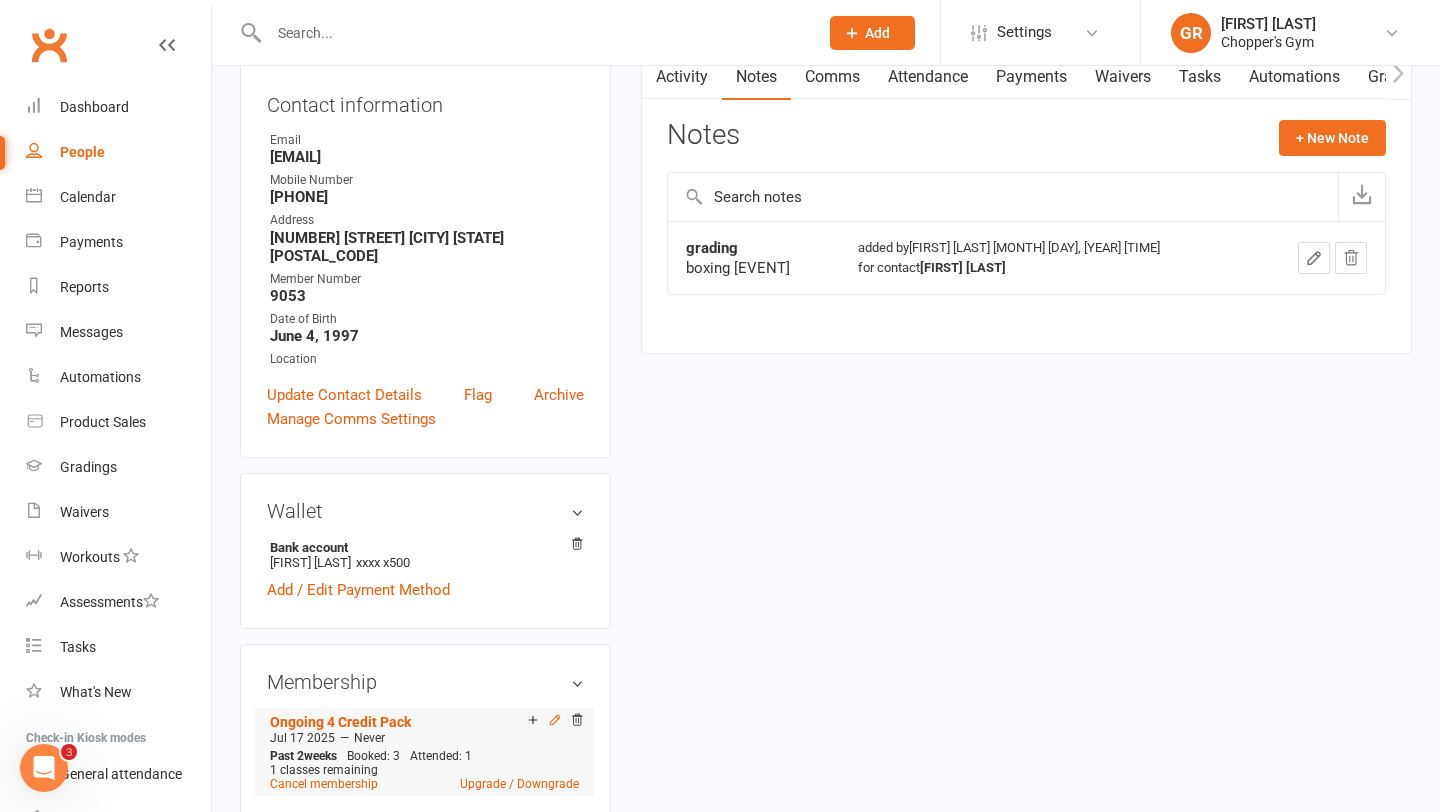 click 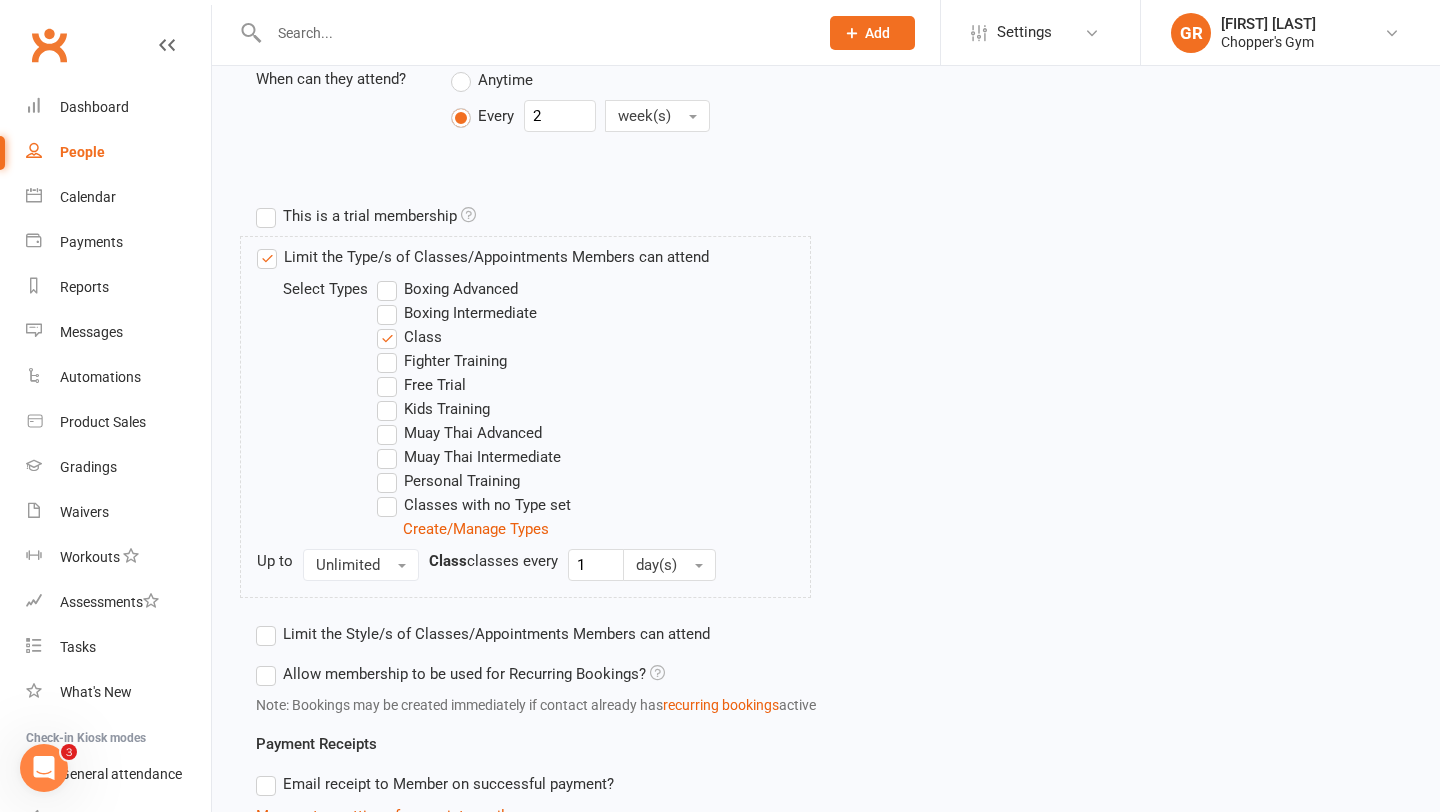 scroll, scrollTop: 707, scrollLeft: 0, axis: vertical 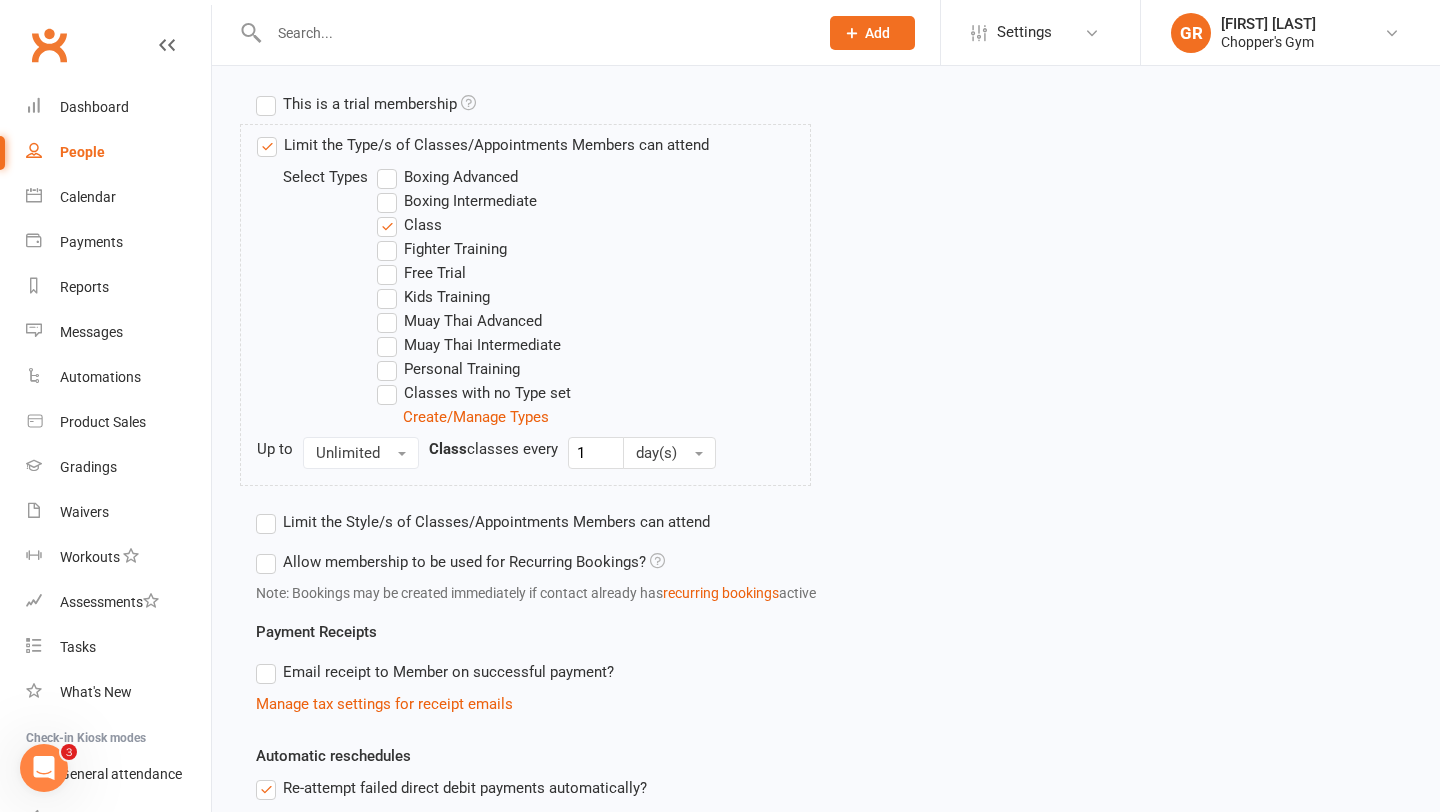 click on "Boxing Intermediate" at bounding box center (457, 201) 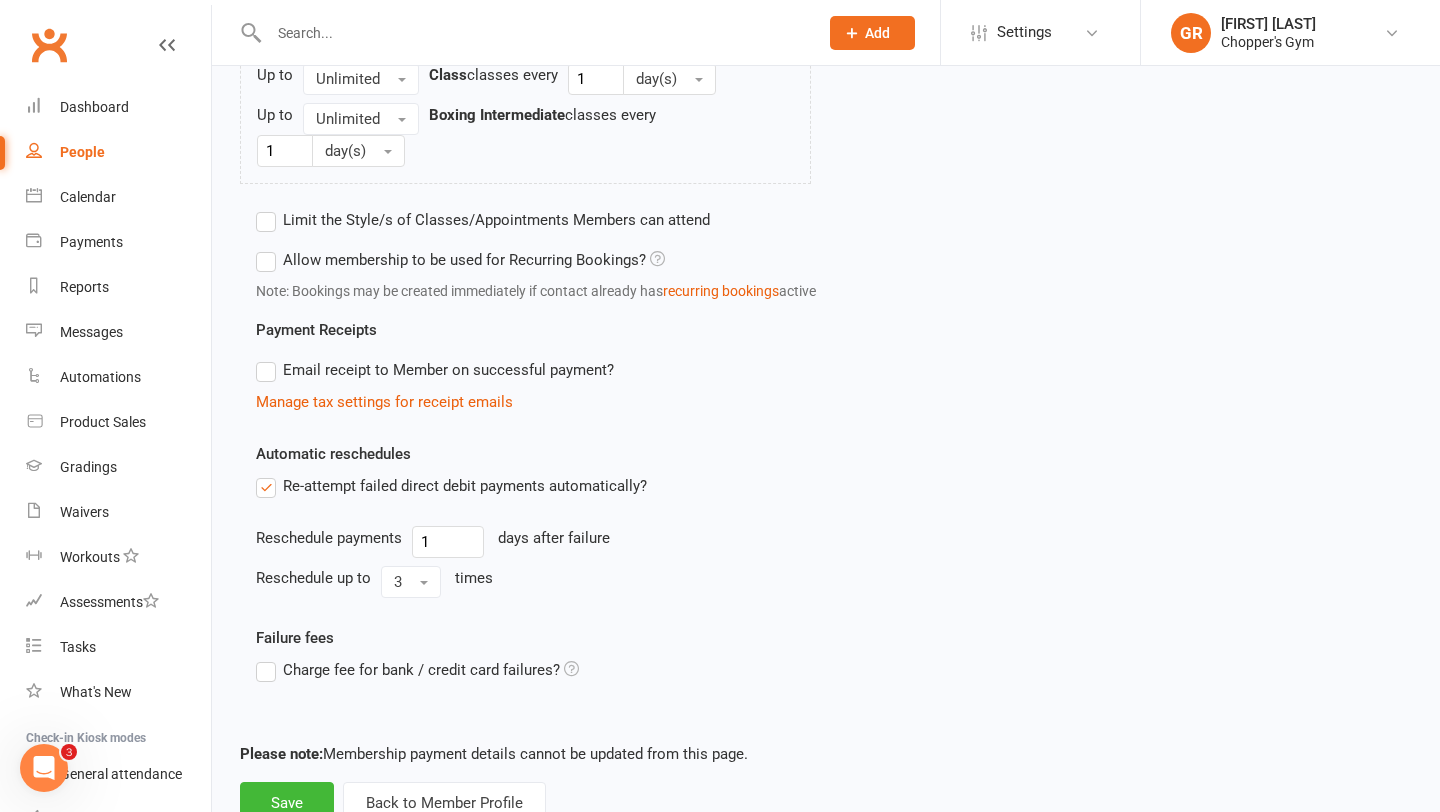 scroll, scrollTop: 1150, scrollLeft: 0, axis: vertical 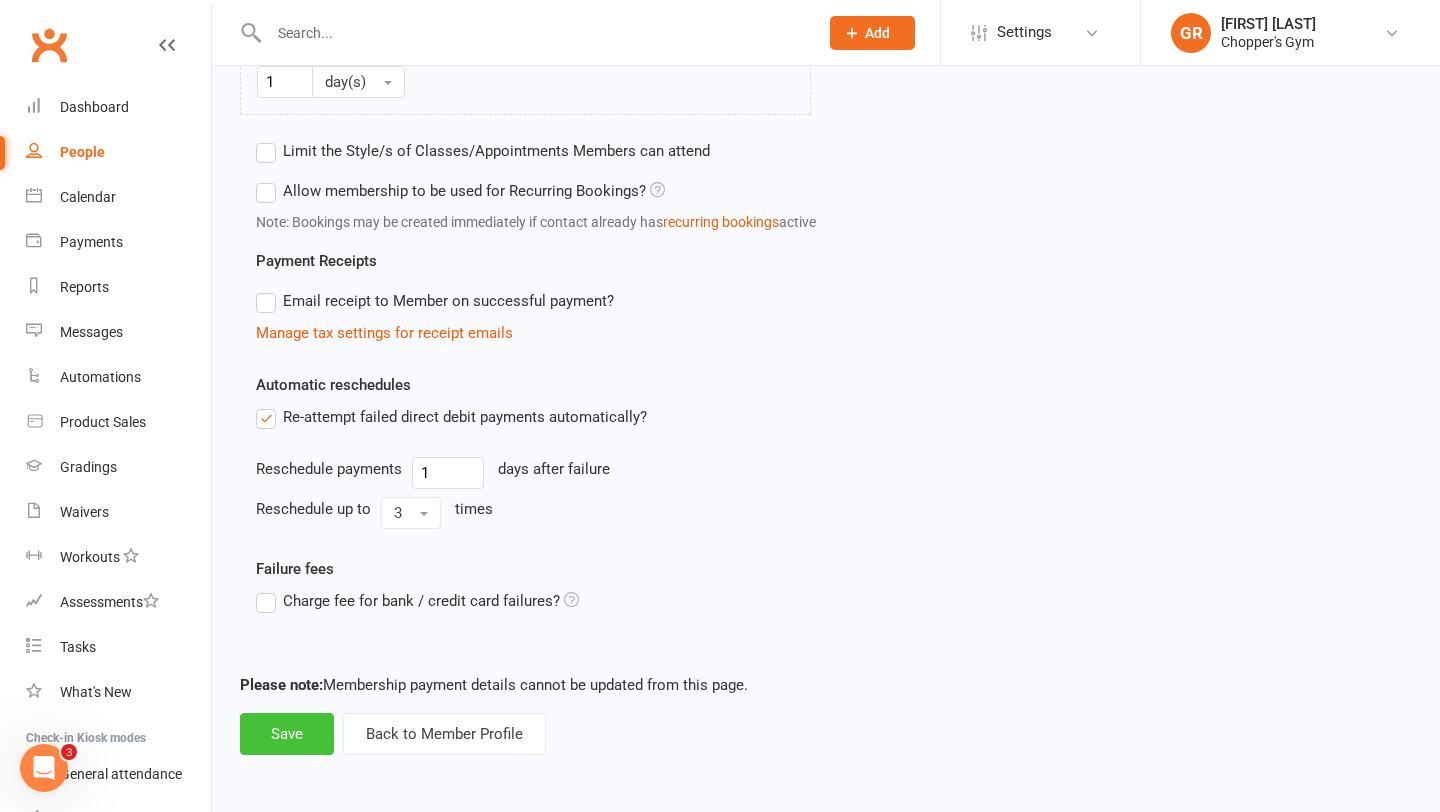 click on "Save" at bounding box center (287, 734) 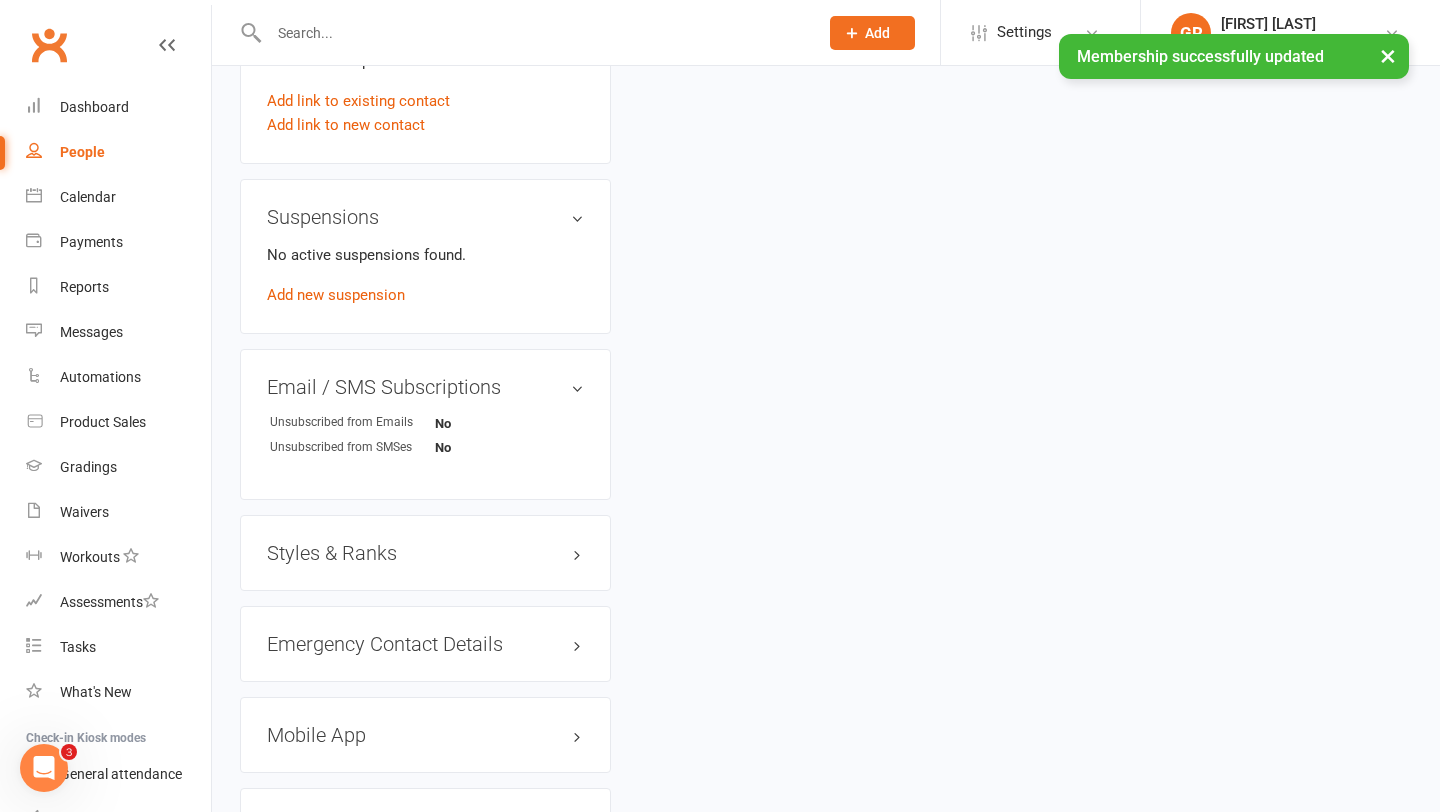 scroll, scrollTop: 0, scrollLeft: 0, axis: both 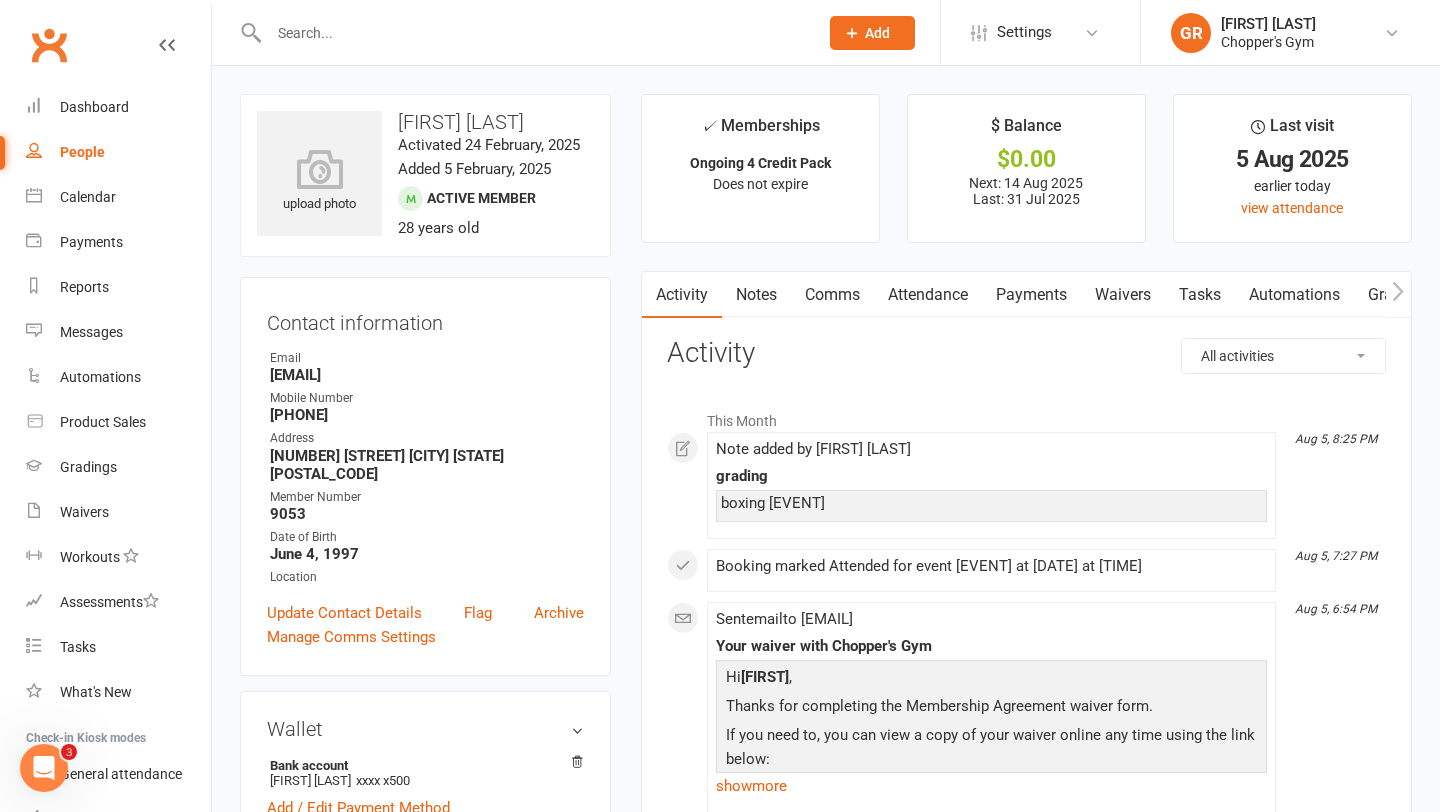 click on "Notes" at bounding box center [756, 295] 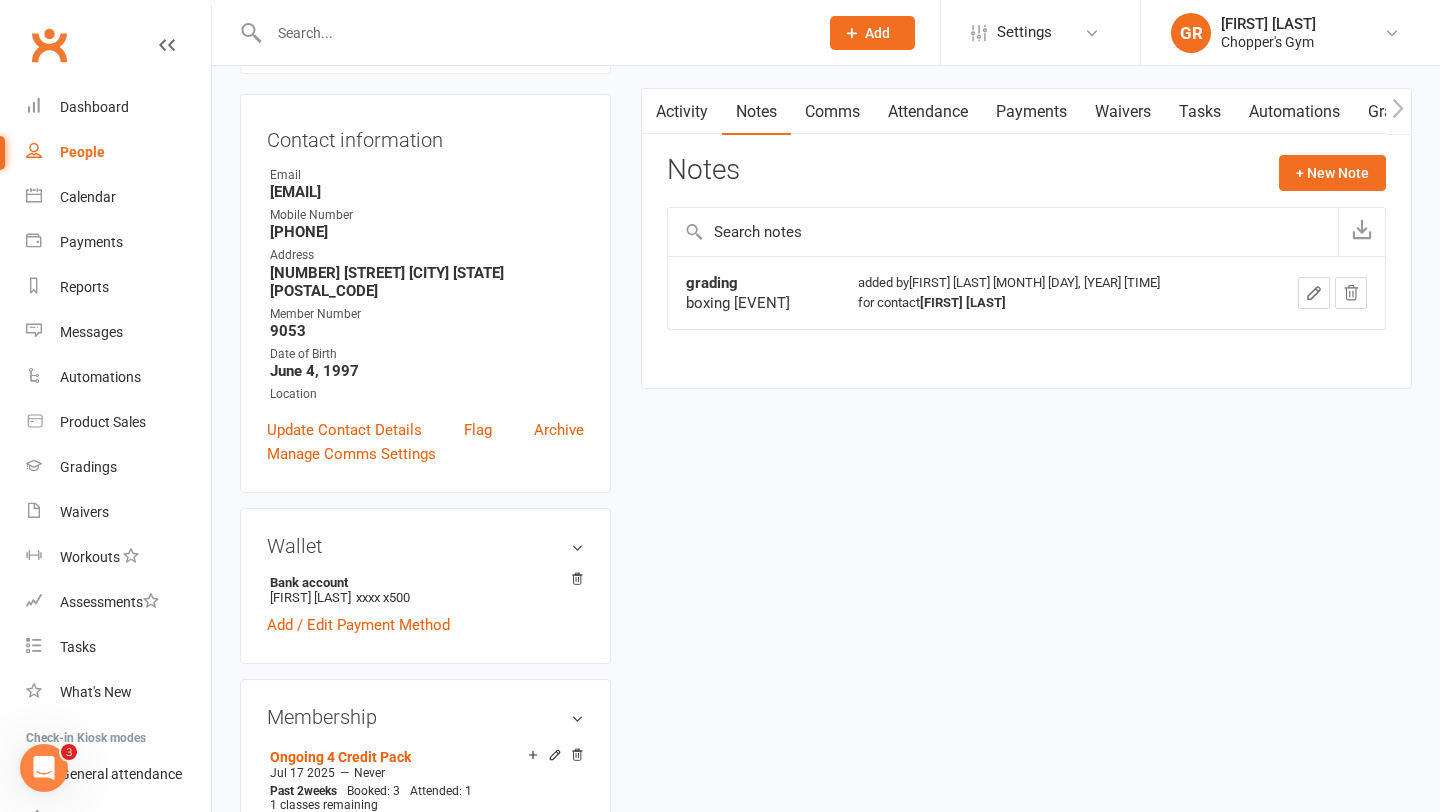 scroll, scrollTop: 306, scrollLeft: 0, axis: vertical 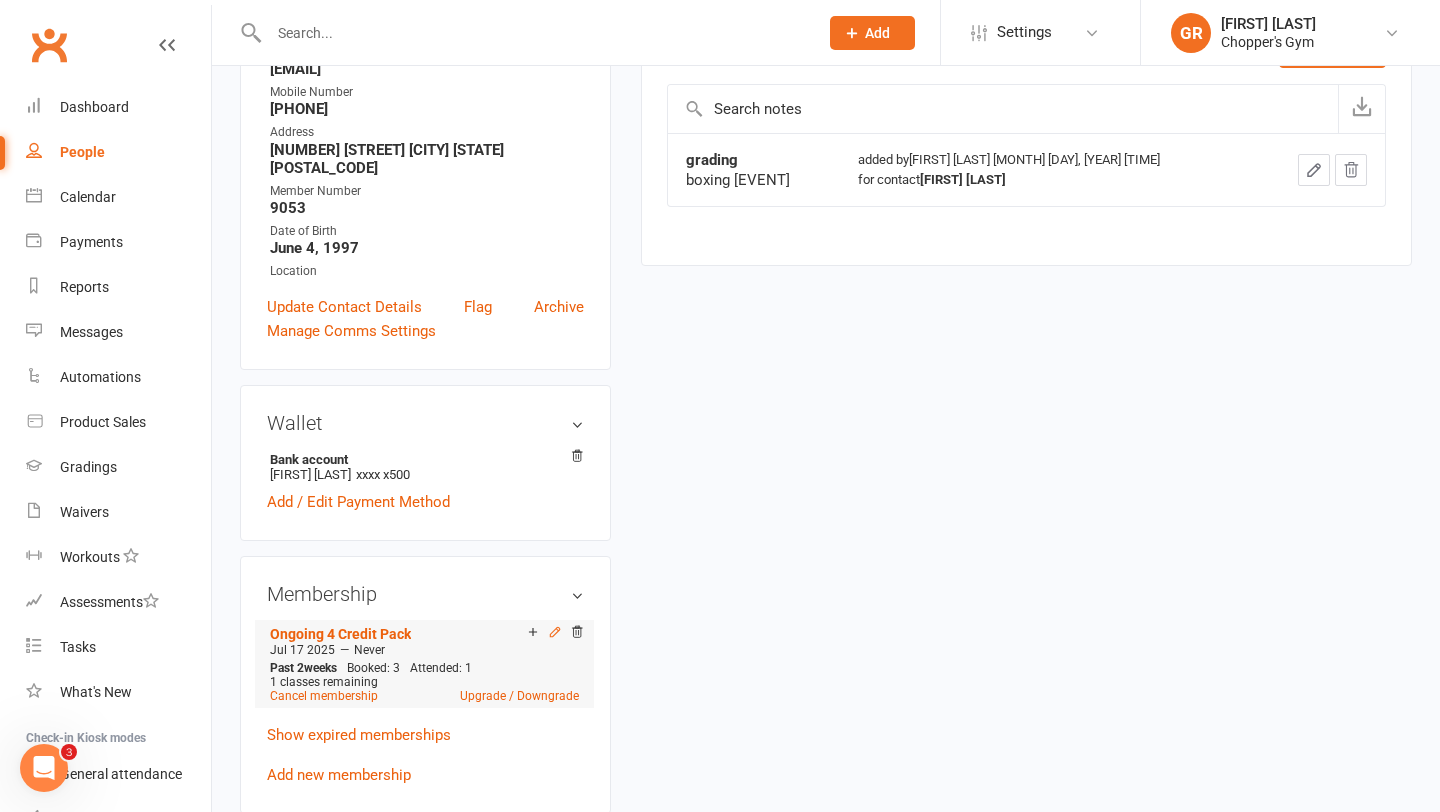 click 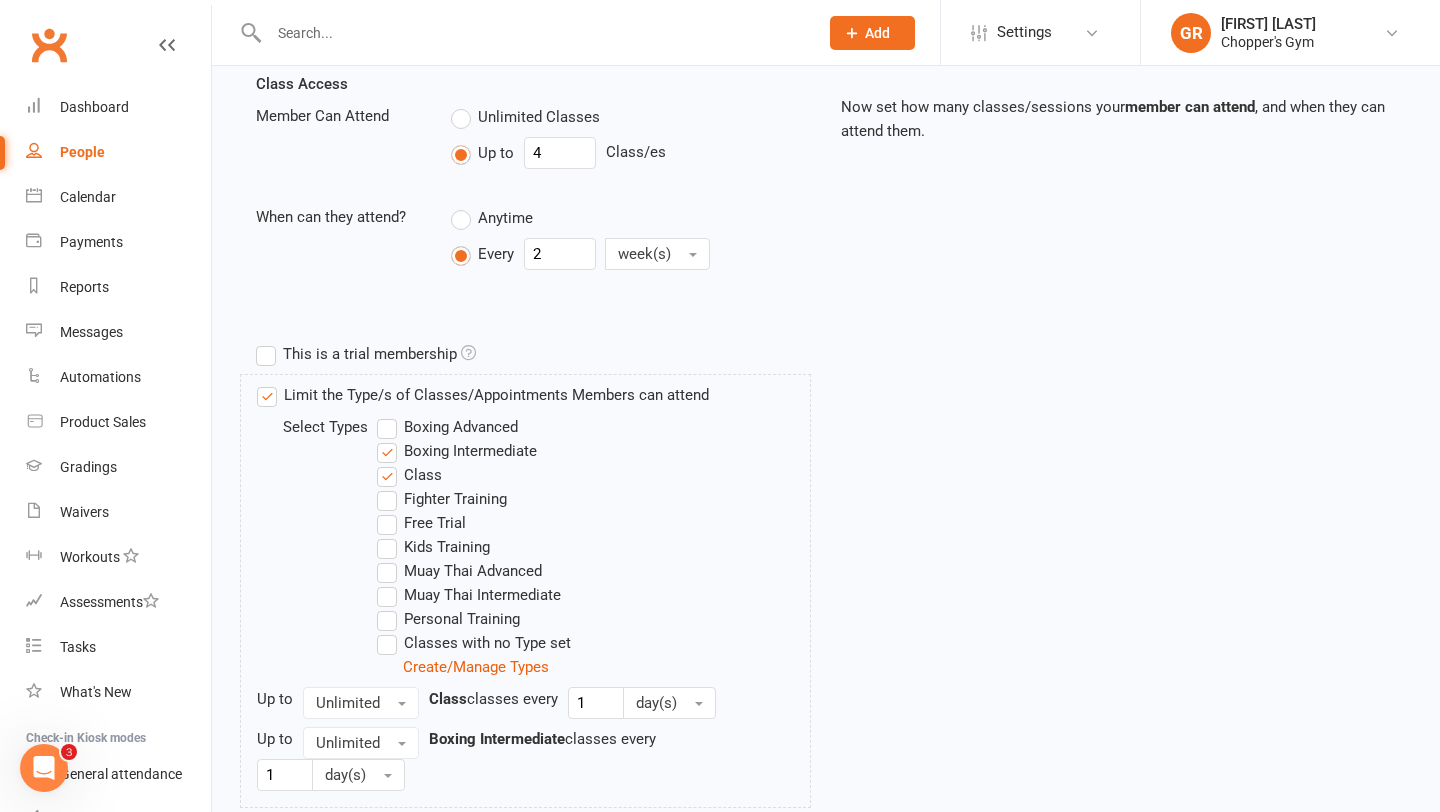 scroll, scrollTop: 496, scrollLeft: 0, axis: vertical 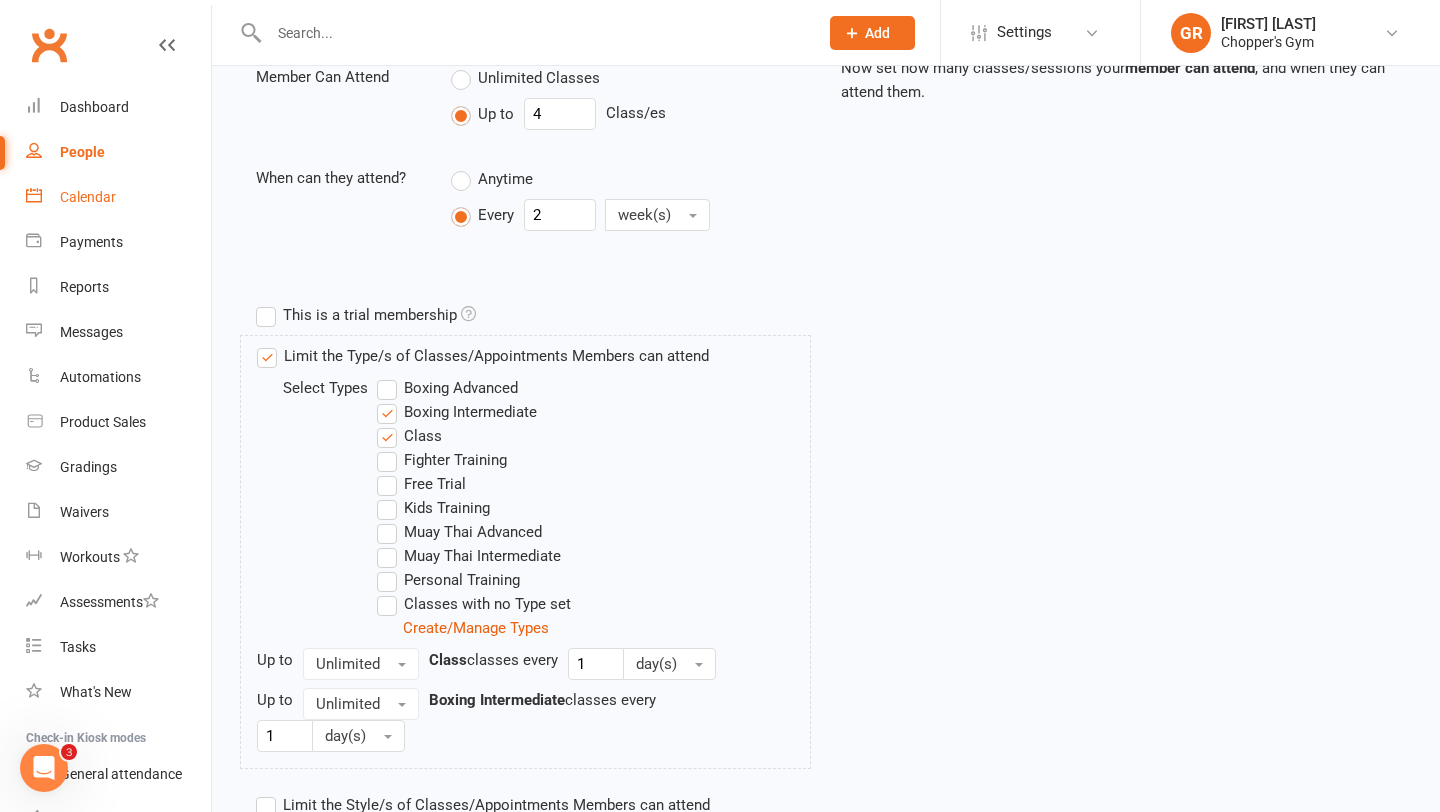 click on "Calendar" at bounding box center [88, 197] 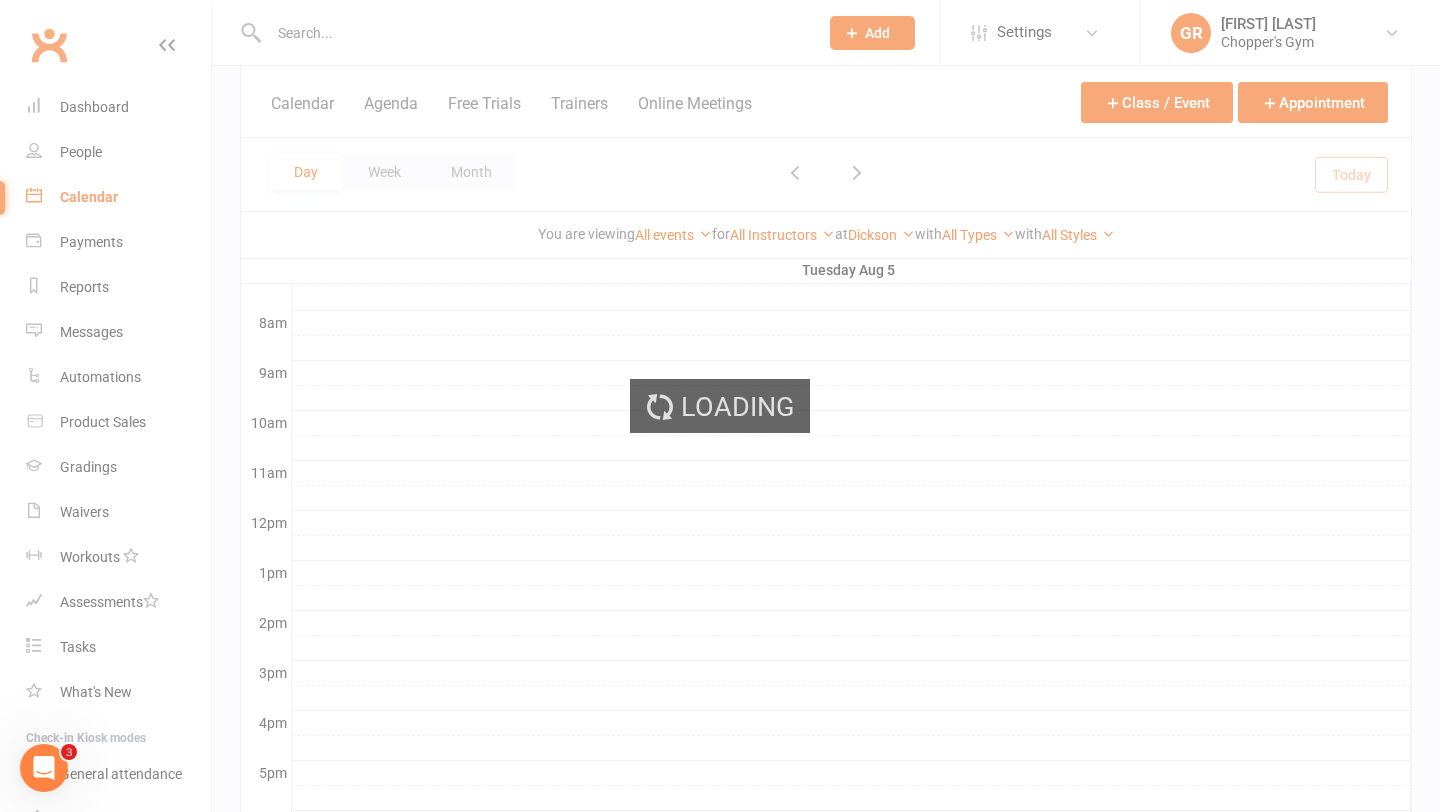 scroll, scrollTop: 0, scrollLeft: 0, axis: both 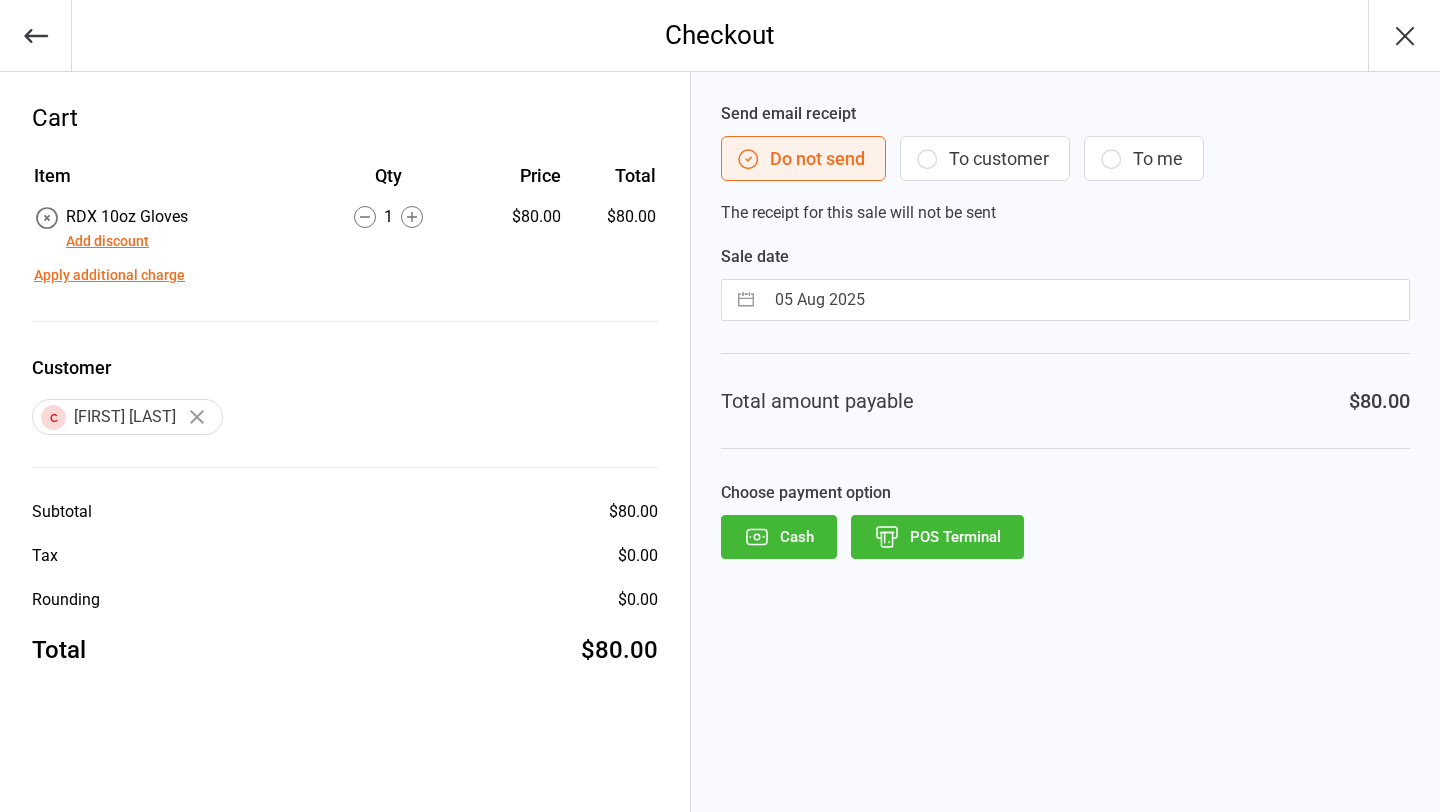 click on "POS Terminal" at bounding box center (937, 537) 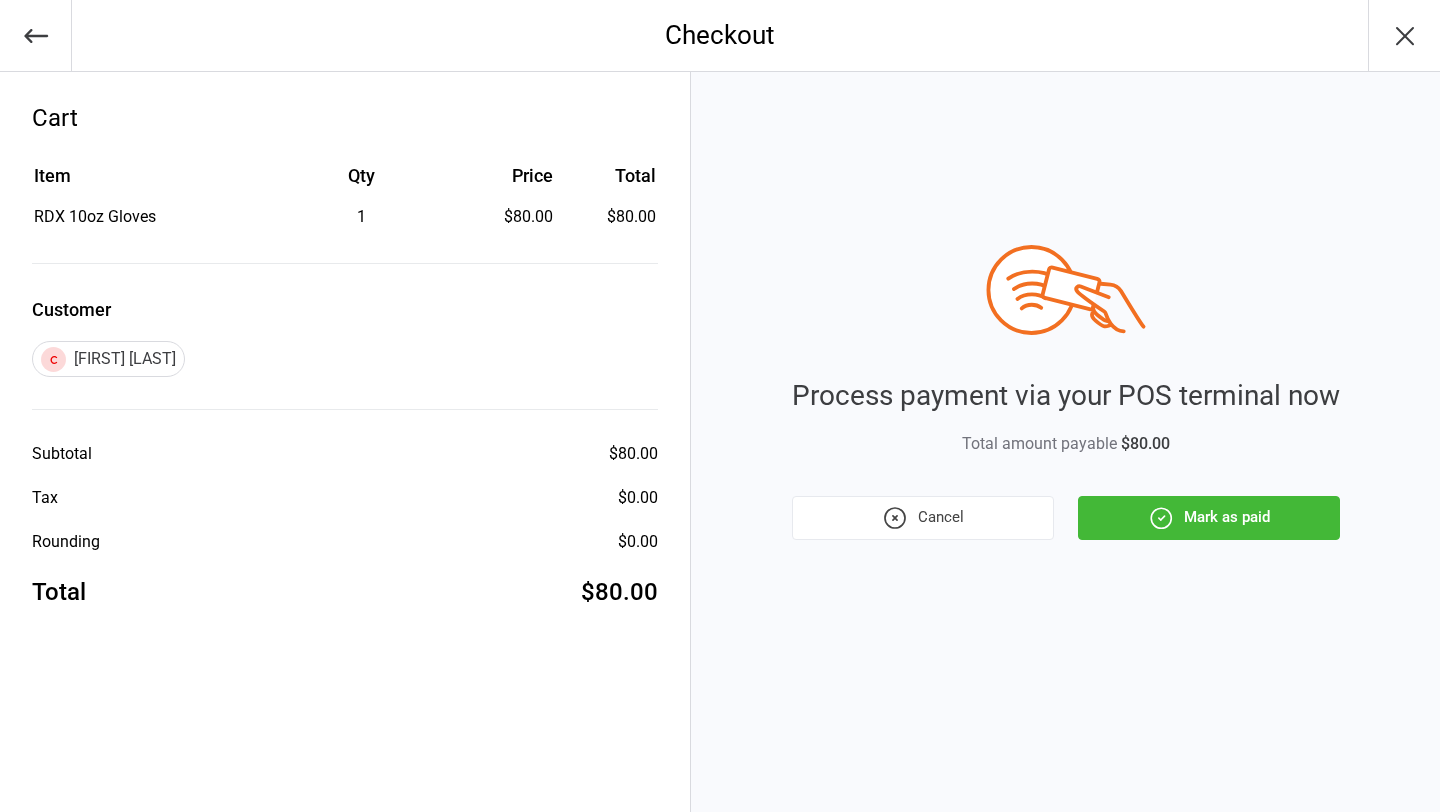 click 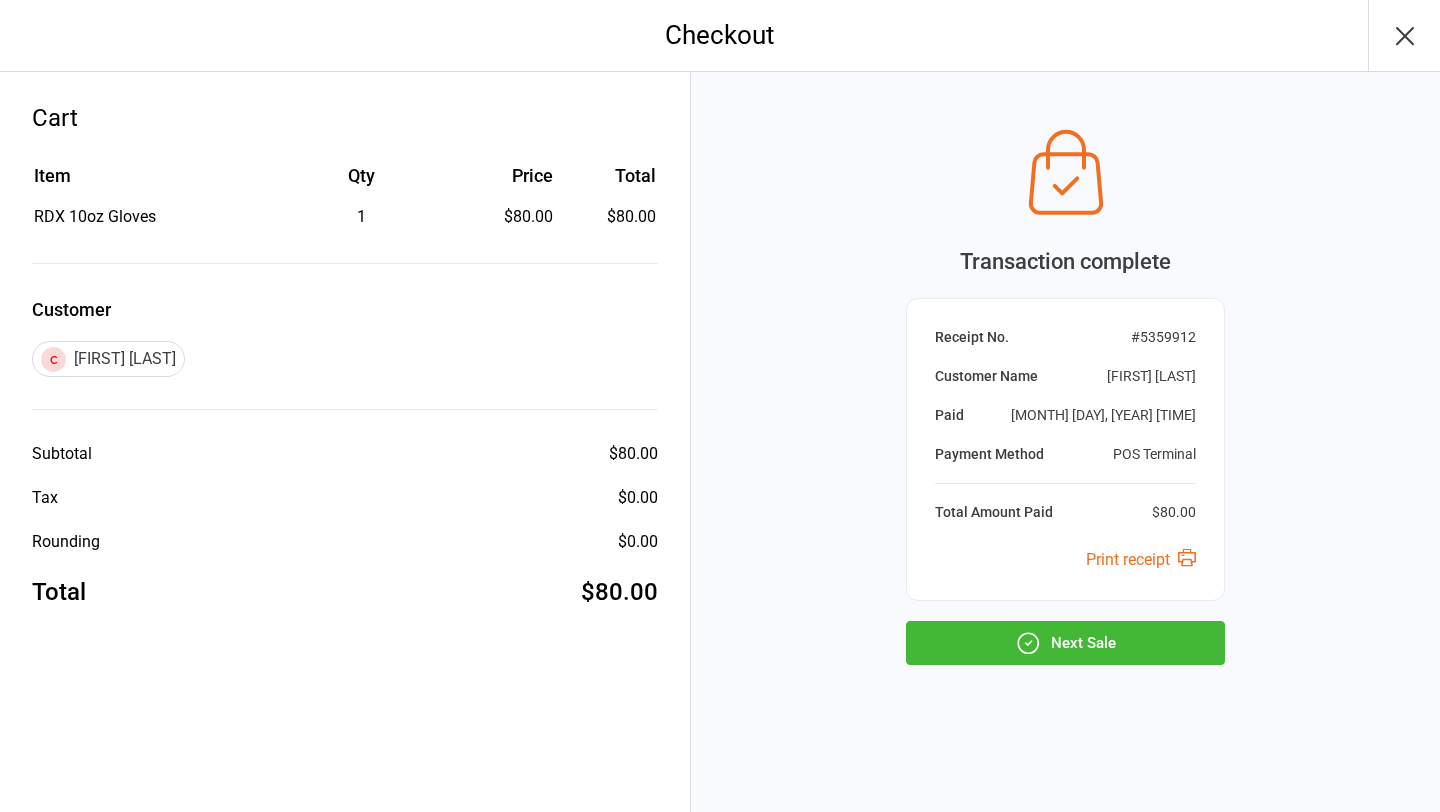 click on "Next Sale" at bounding box center [1065, 643] 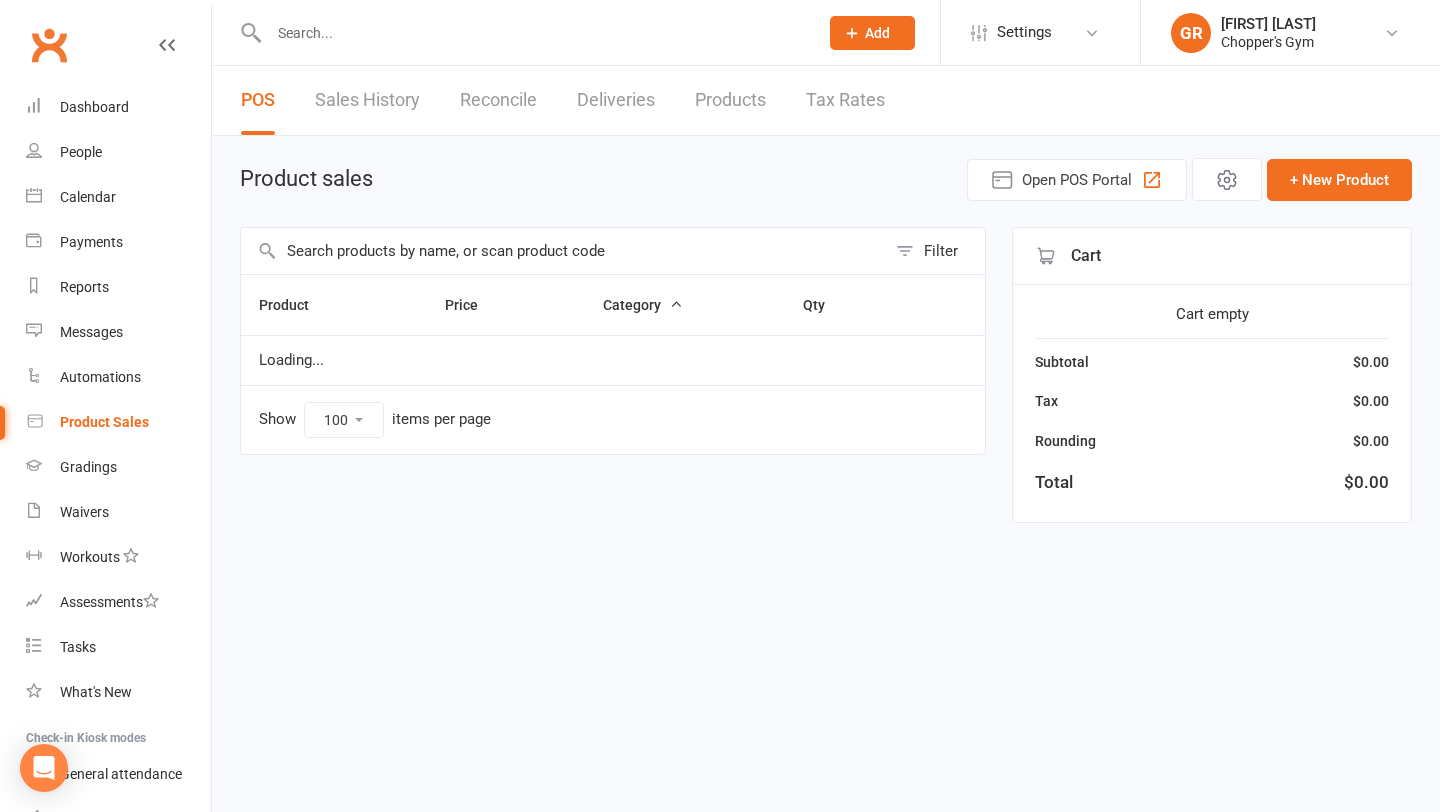 select on "100" 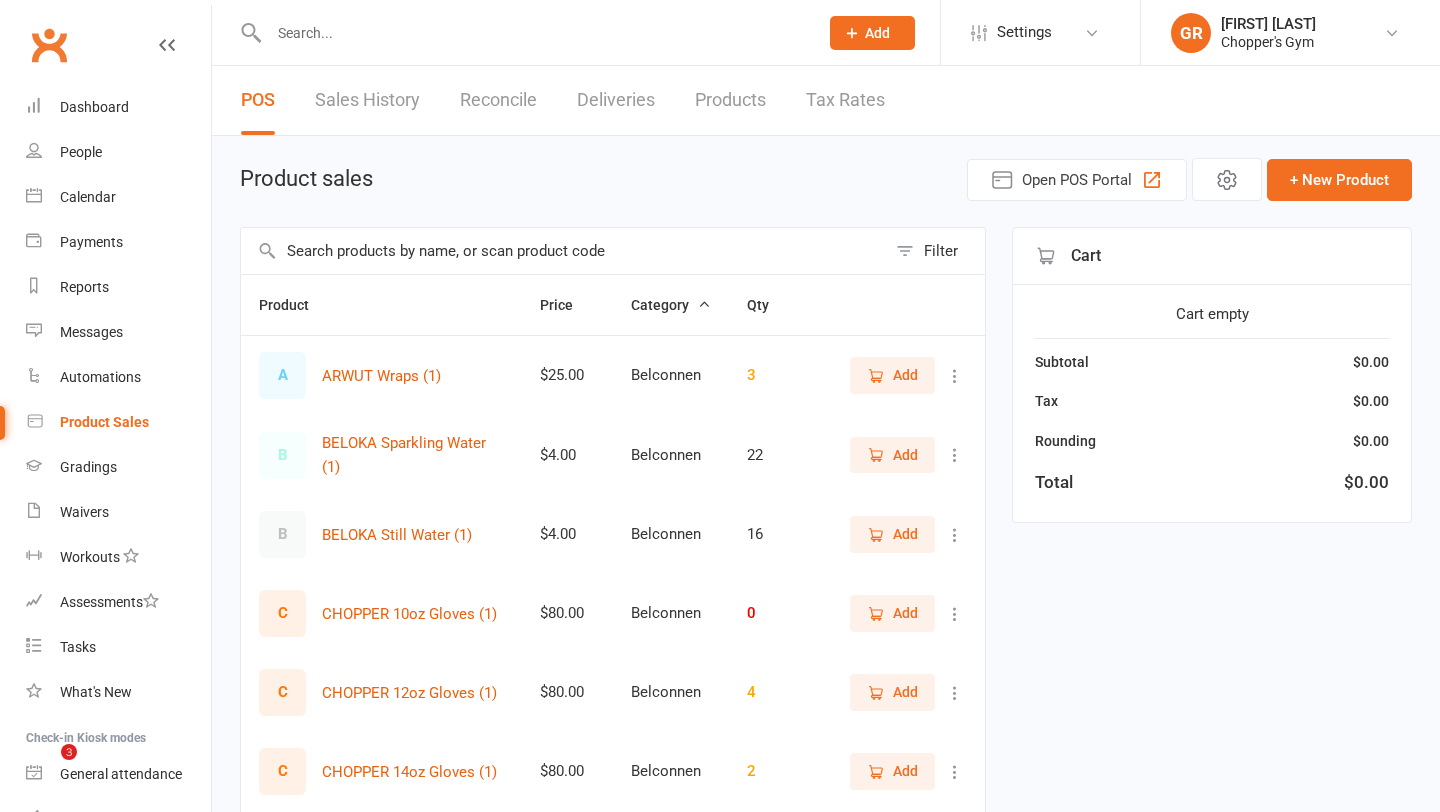 scroll, scrollTop: 0, scrollLeft: 0, axis: both 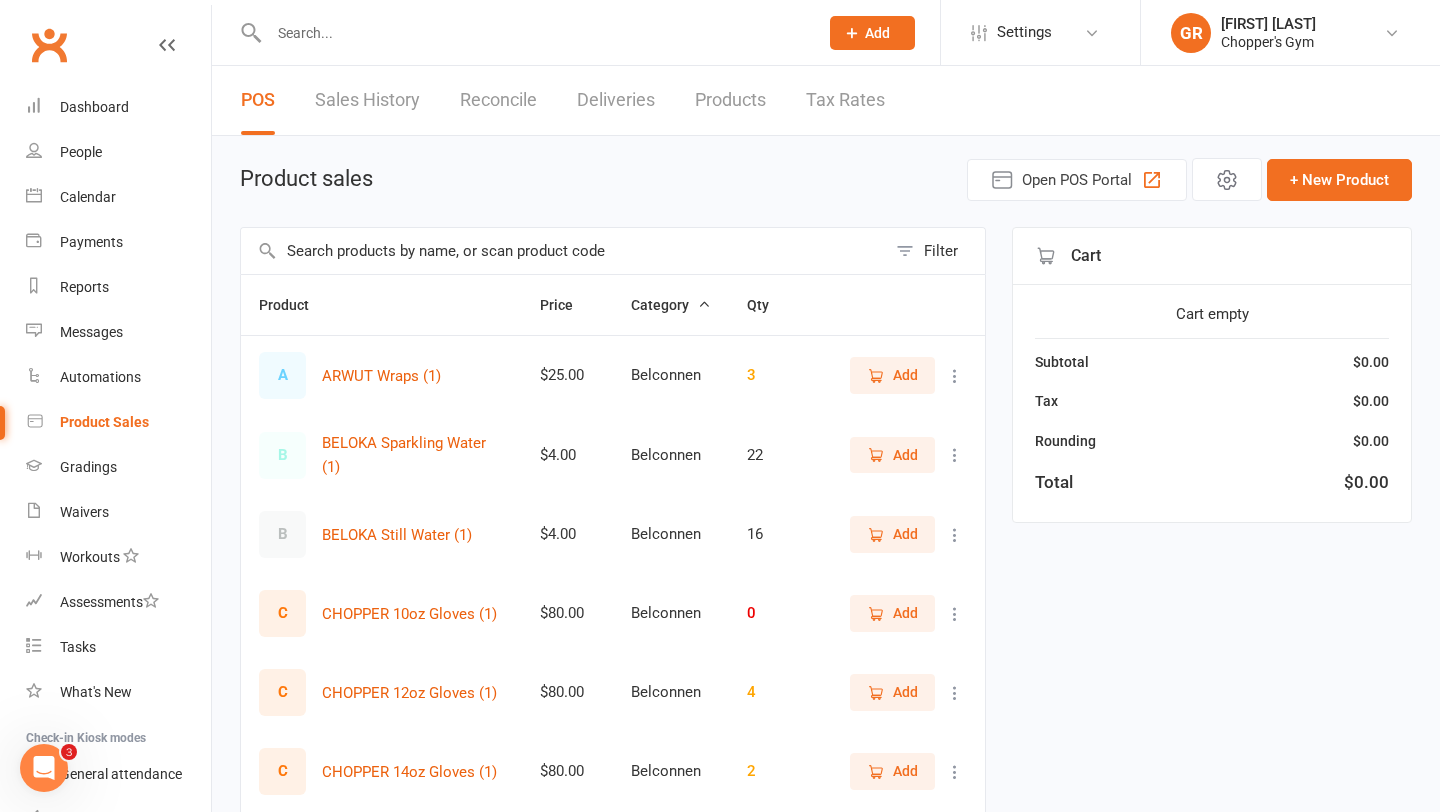 click at bounding box center (533, 33) 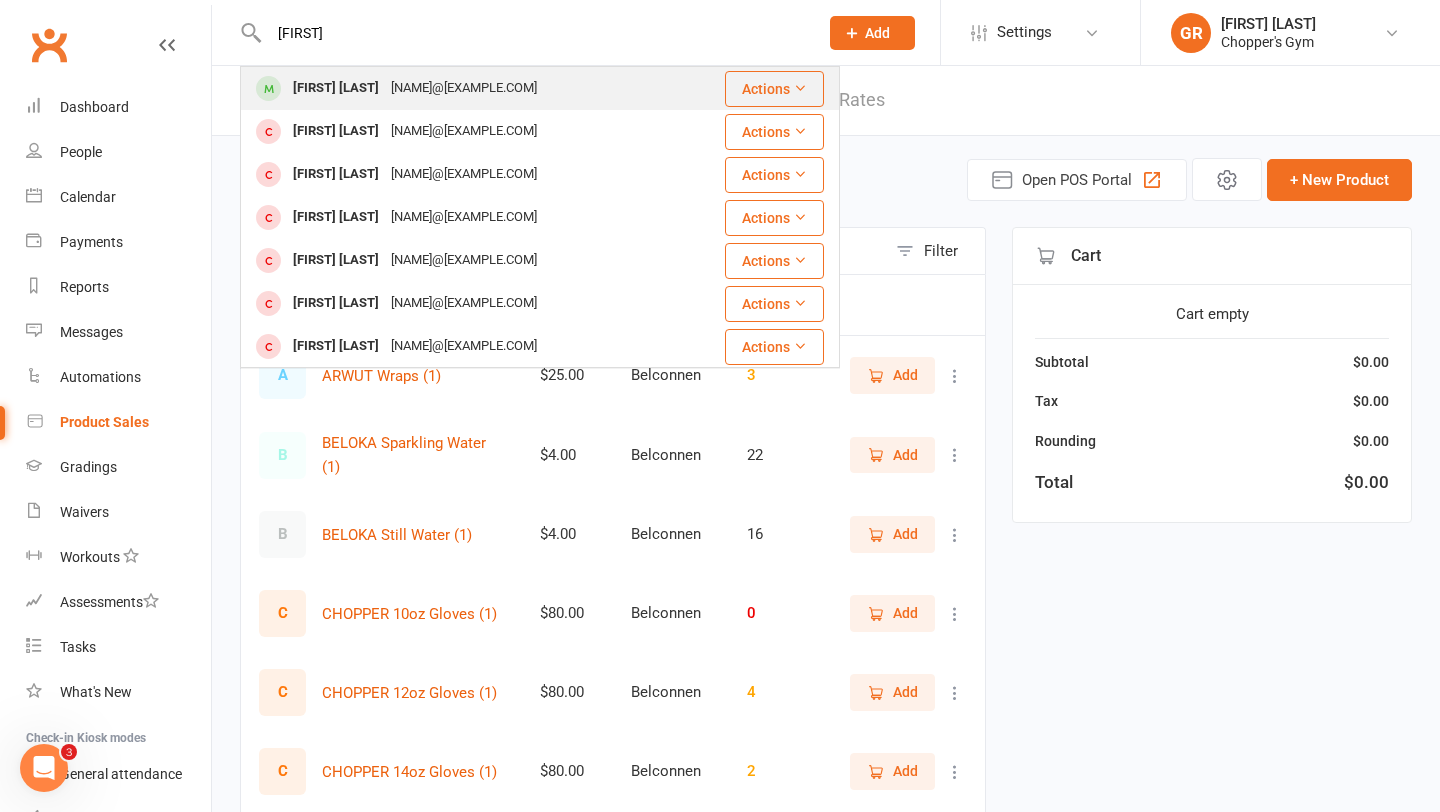 type on "silke" 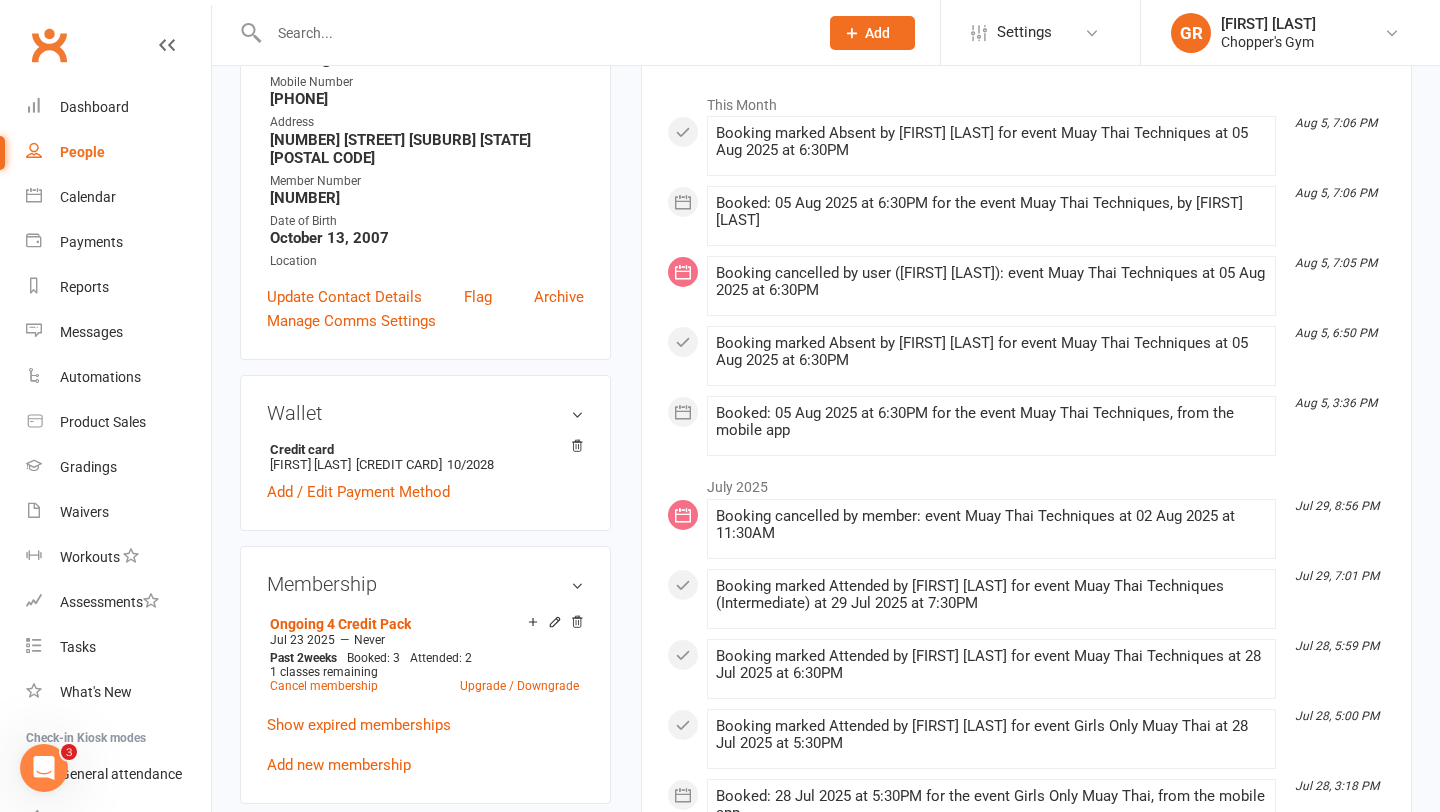 scroll, scrollTop: 496, scrollLeft: 0, axis: vertical 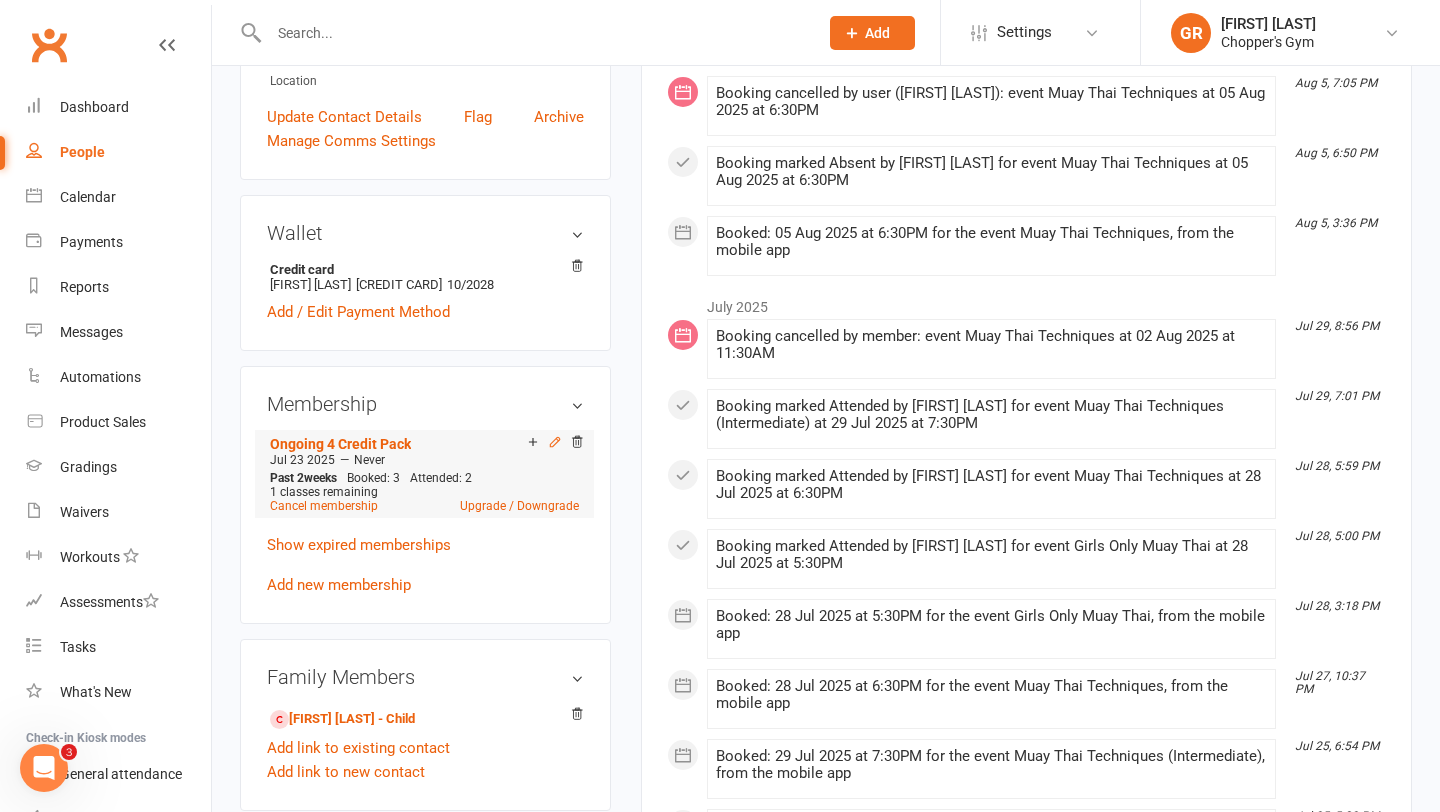 click 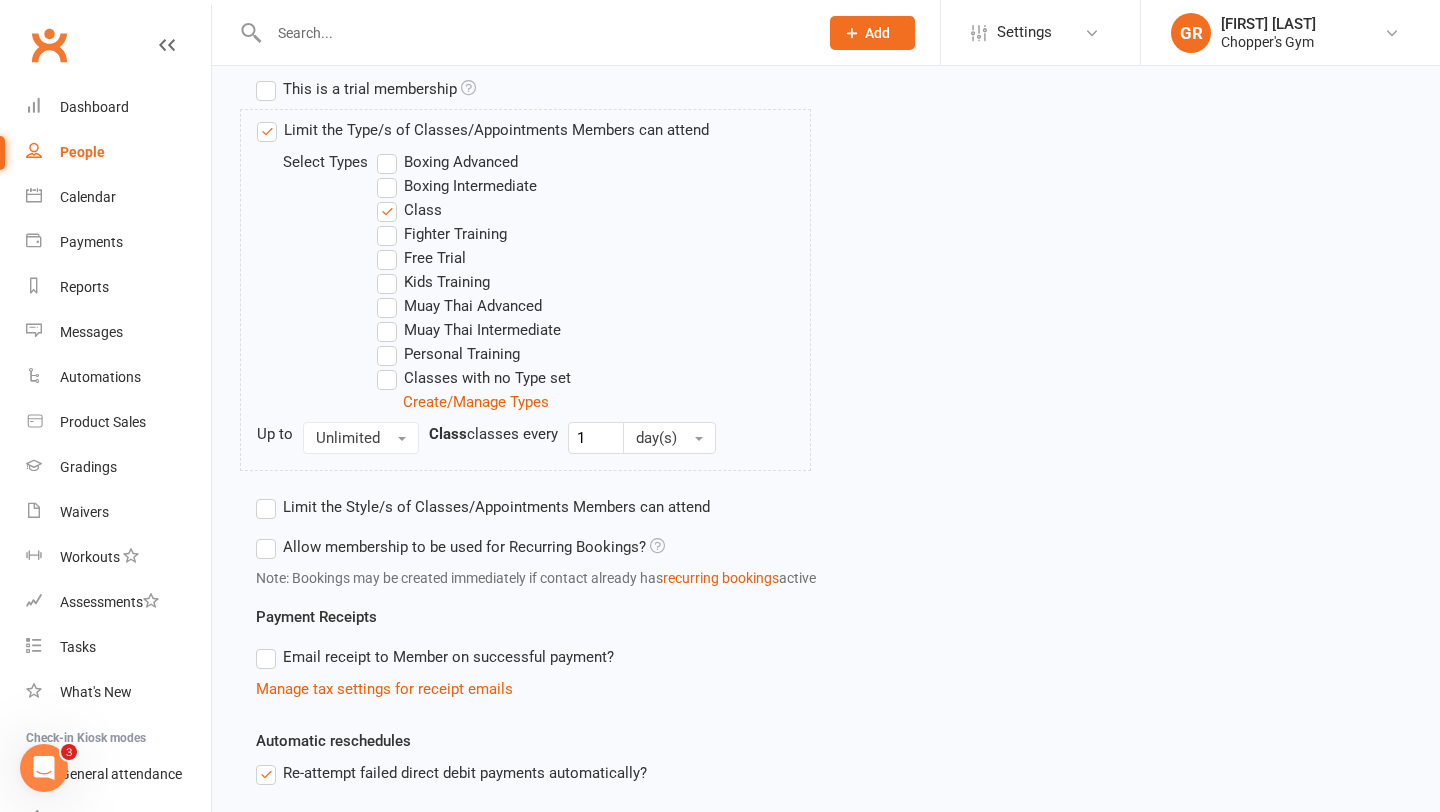 scroll, scrollTop: 718, scrollLeft: 0, axis: vertical 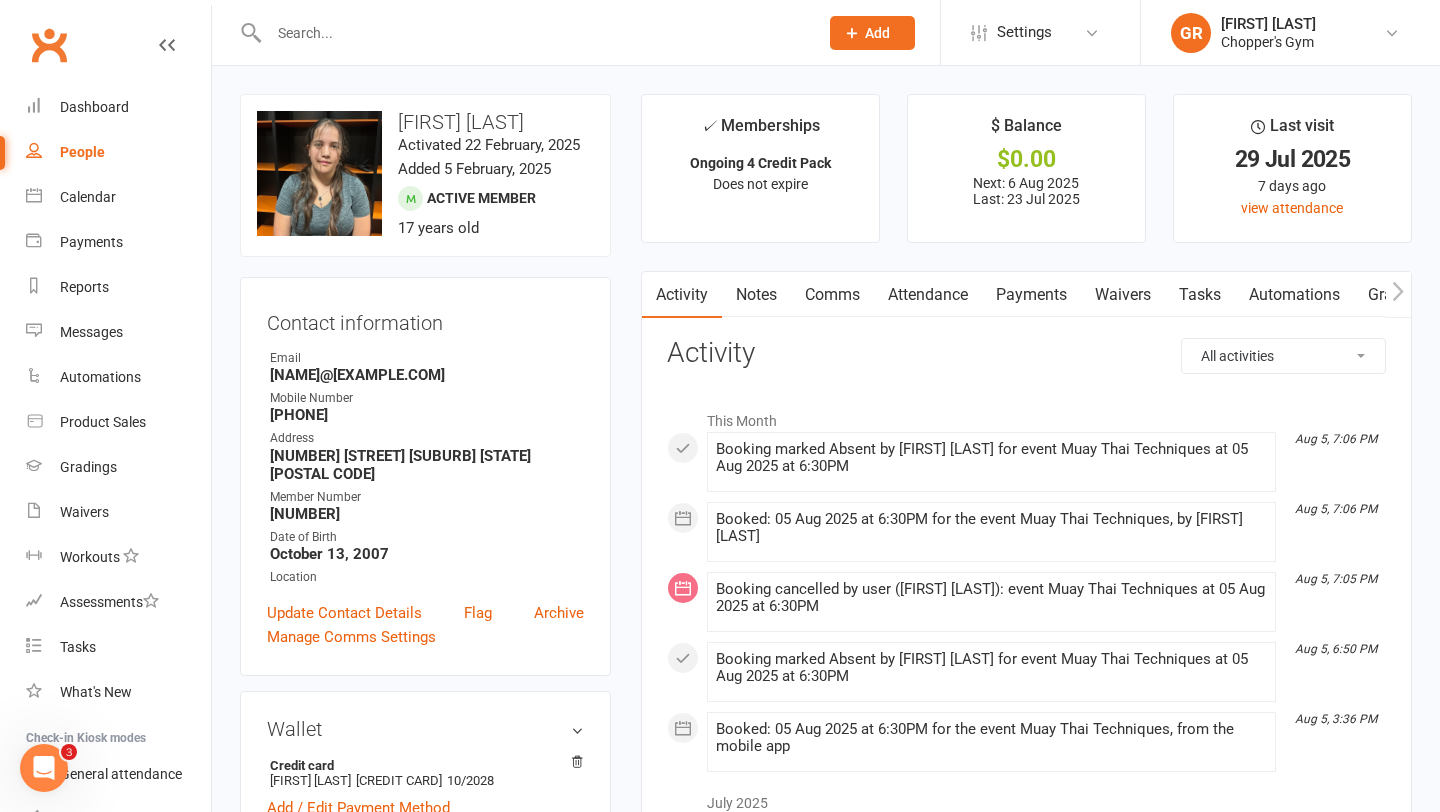click on "Payments" at bounding box center (1031, 295) 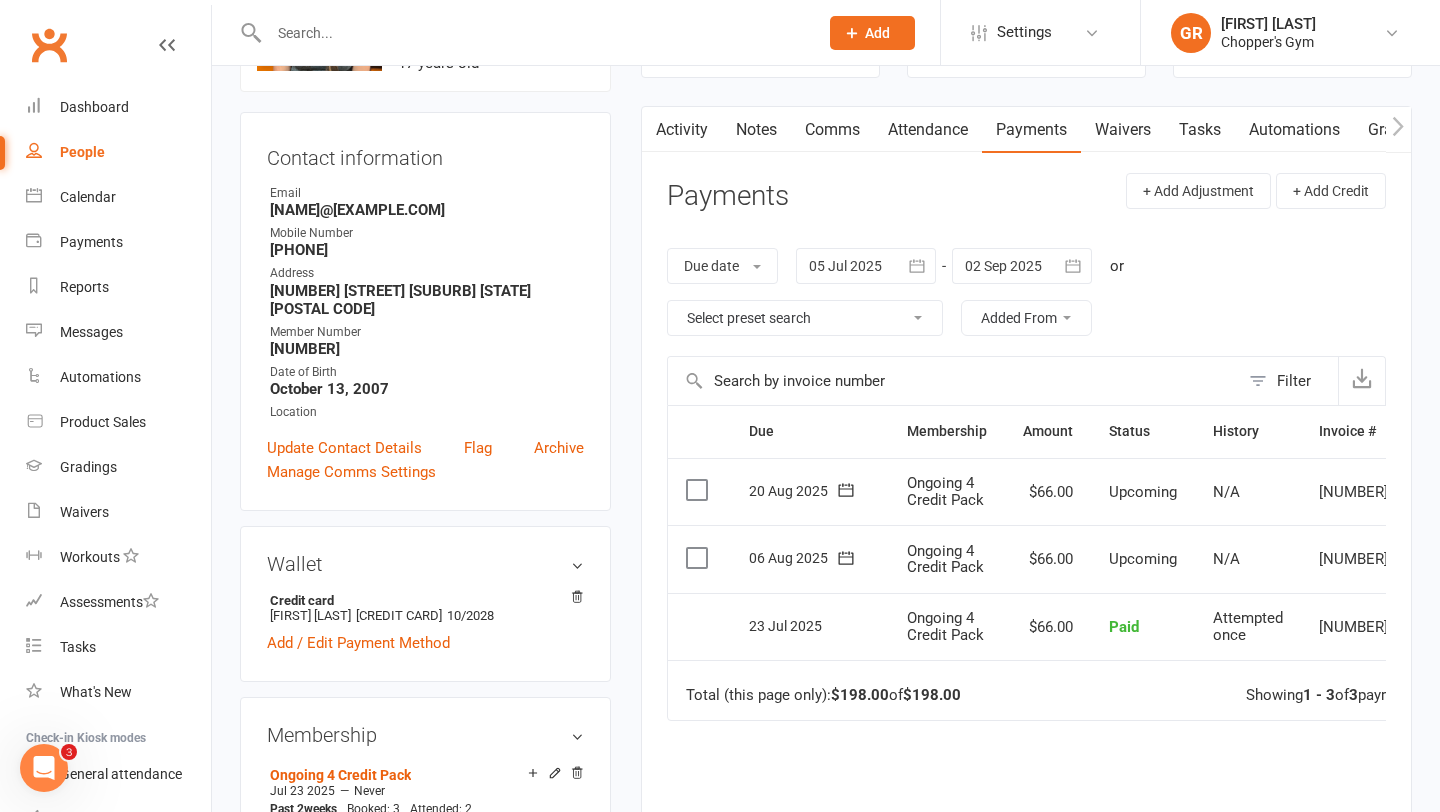scroll, scrollTop: 159, scrollLeft: 0, axis: vertical 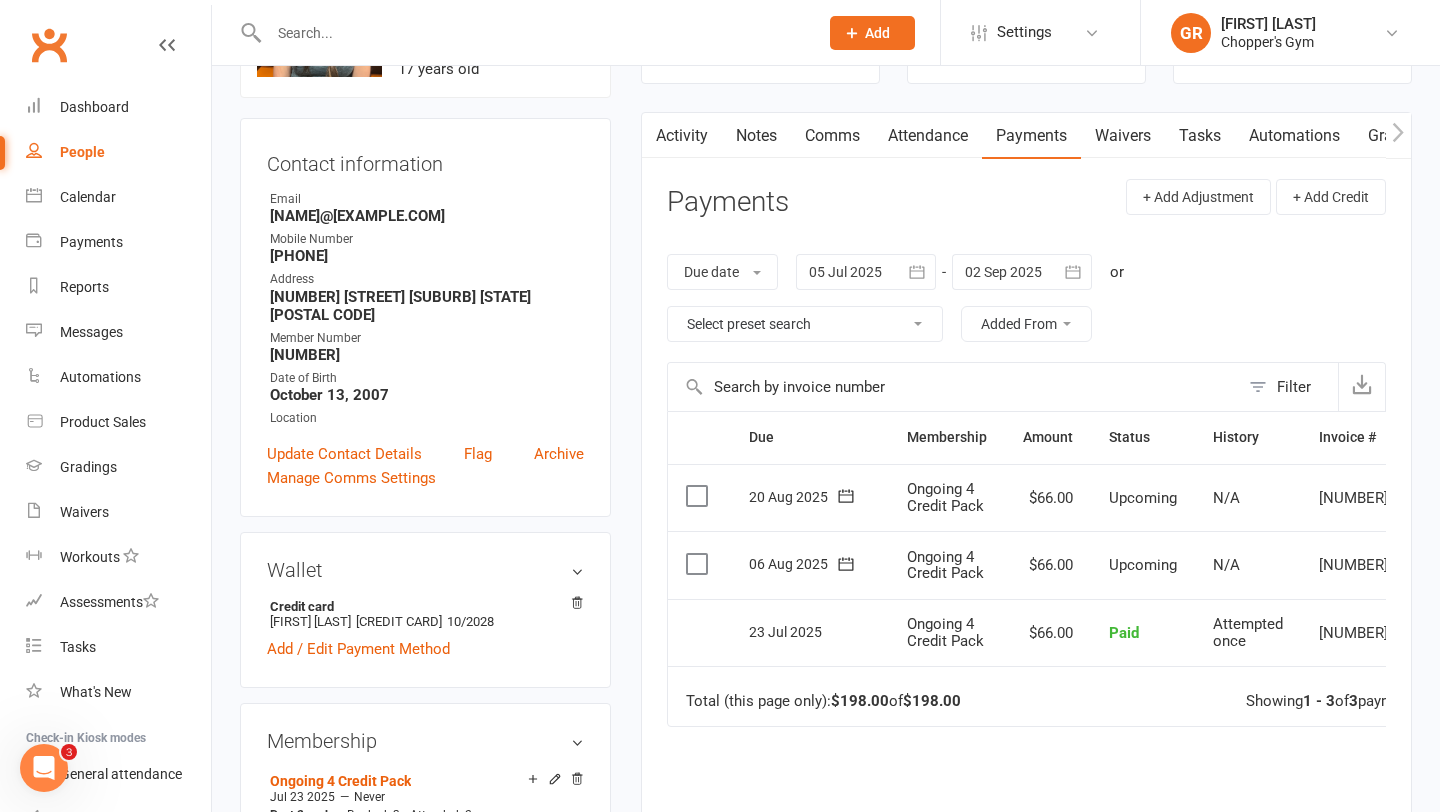 click on "Attendance" at bounding box center (928, 136) 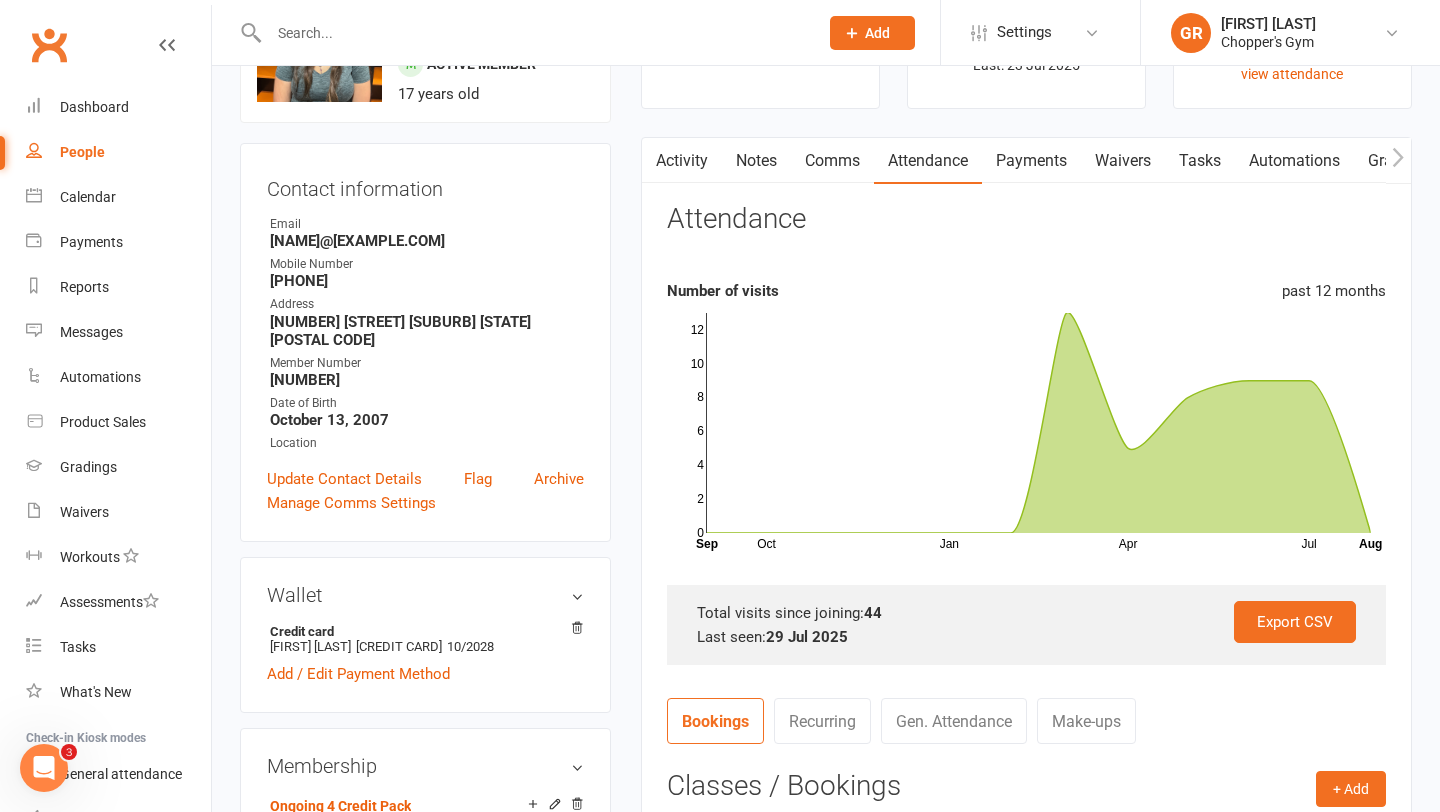 scroll, scrollTop: 0, scrollLeft: 0, axis: both 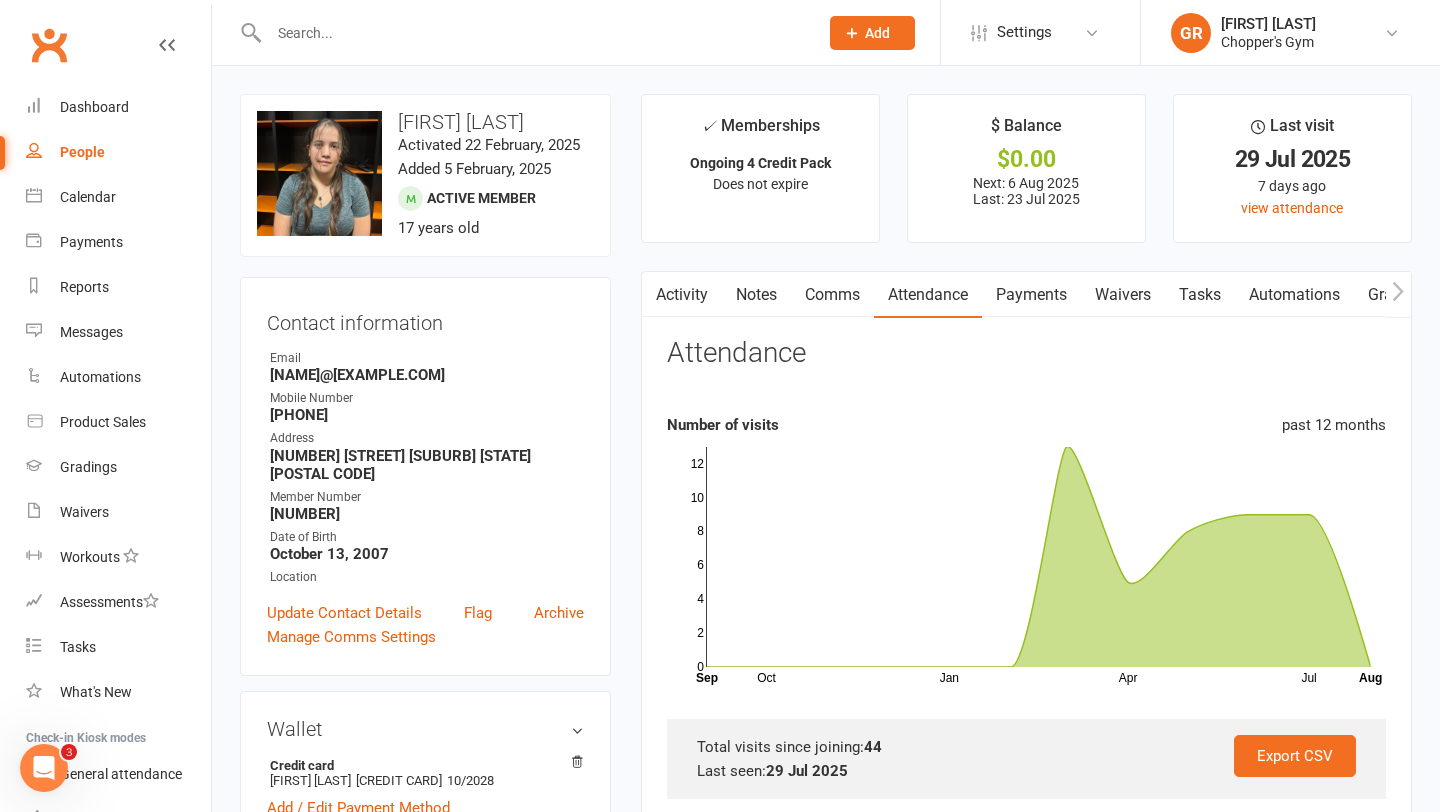click on "Payments" at bounding box center [1031, 295] 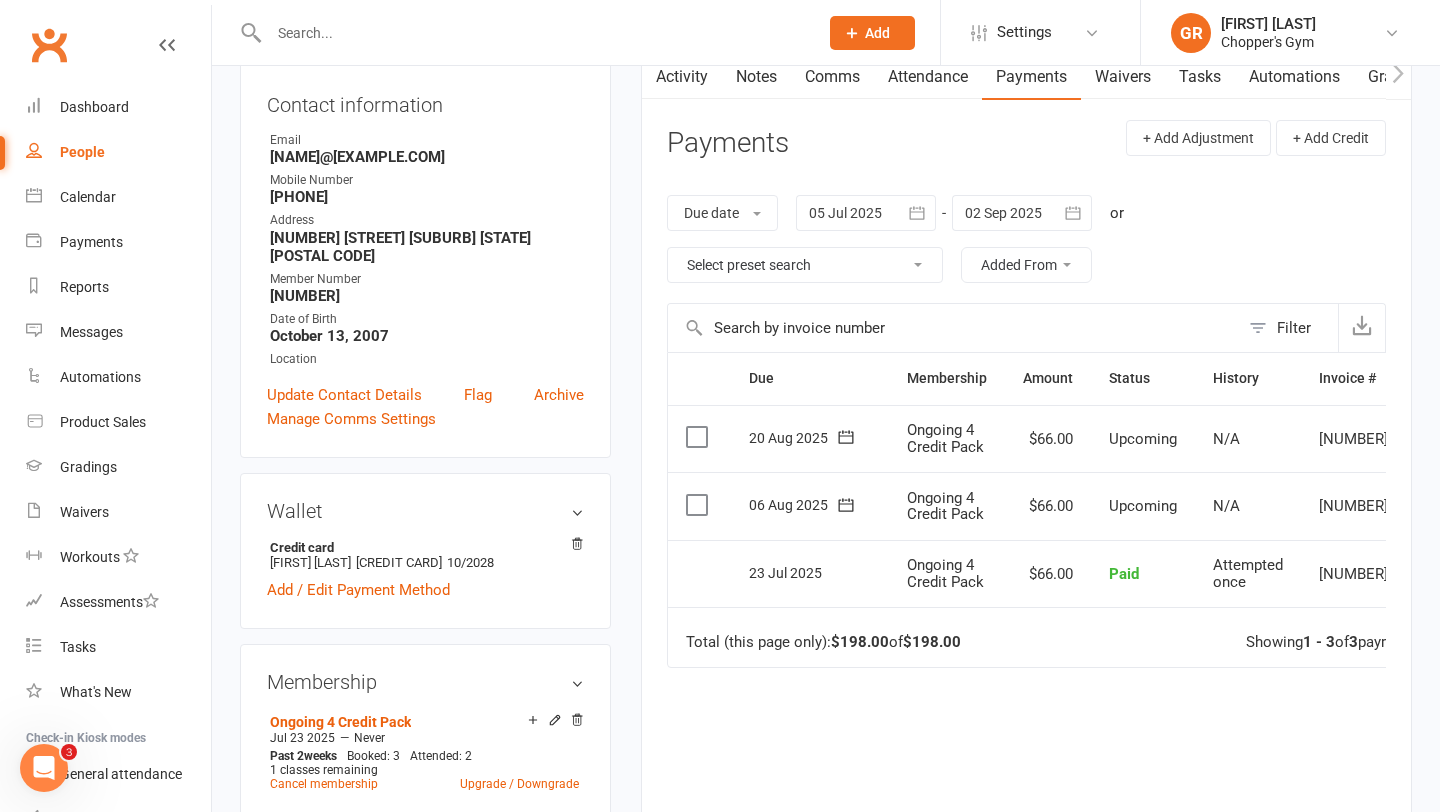 scroll, scrollTop: 228, scrollLeft: 0, axis: vertical 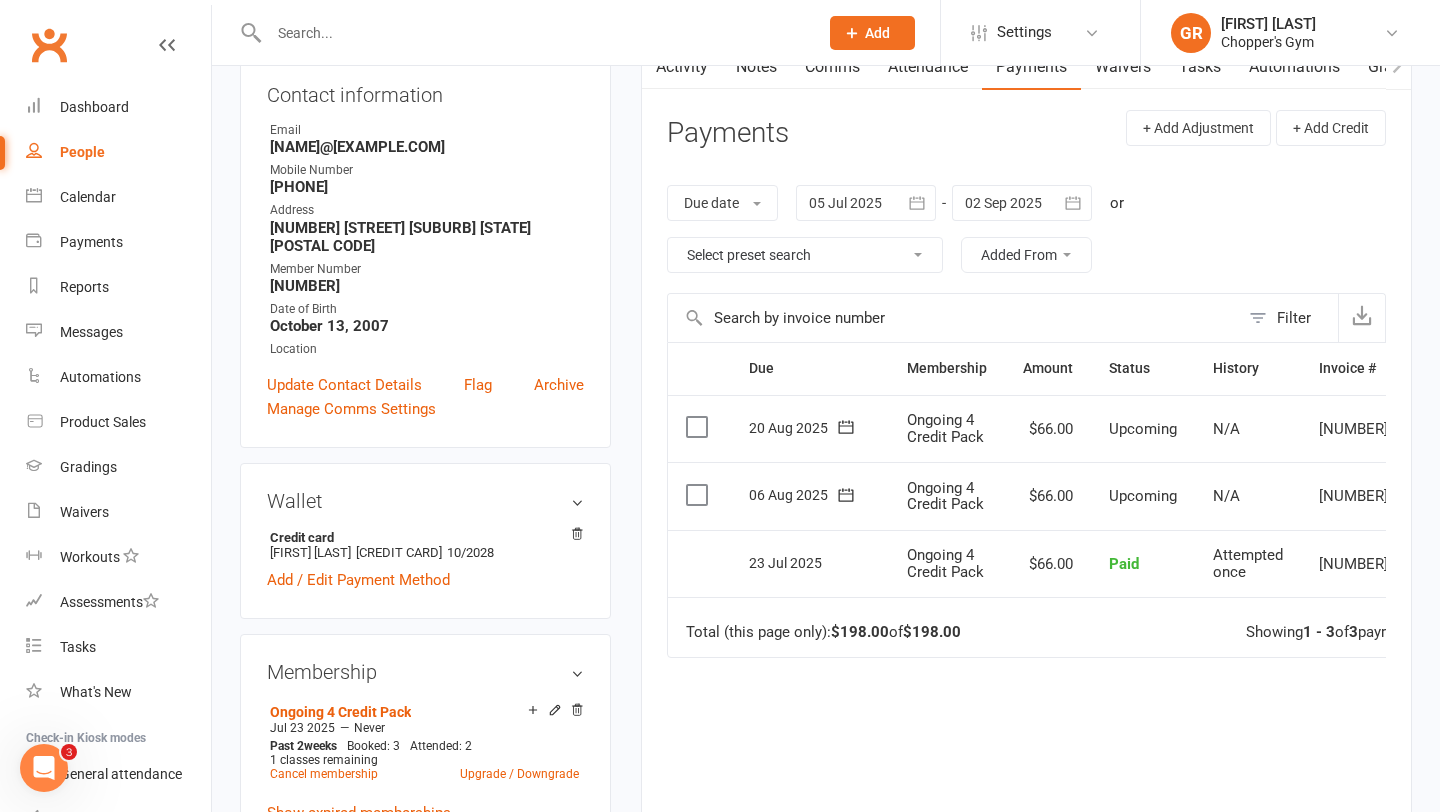 click at bounding box center [866, 203] 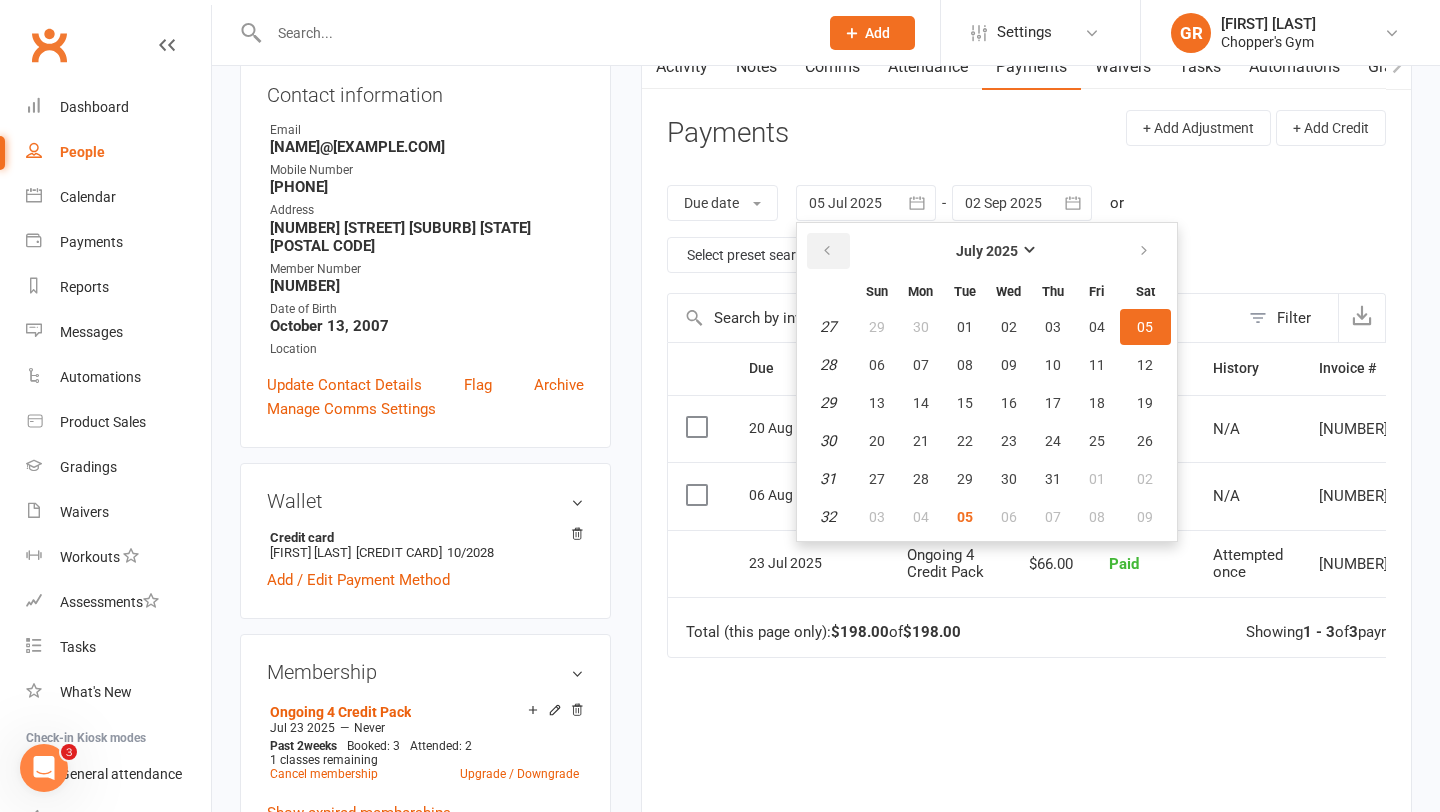 click at bounding box center [827, 251] 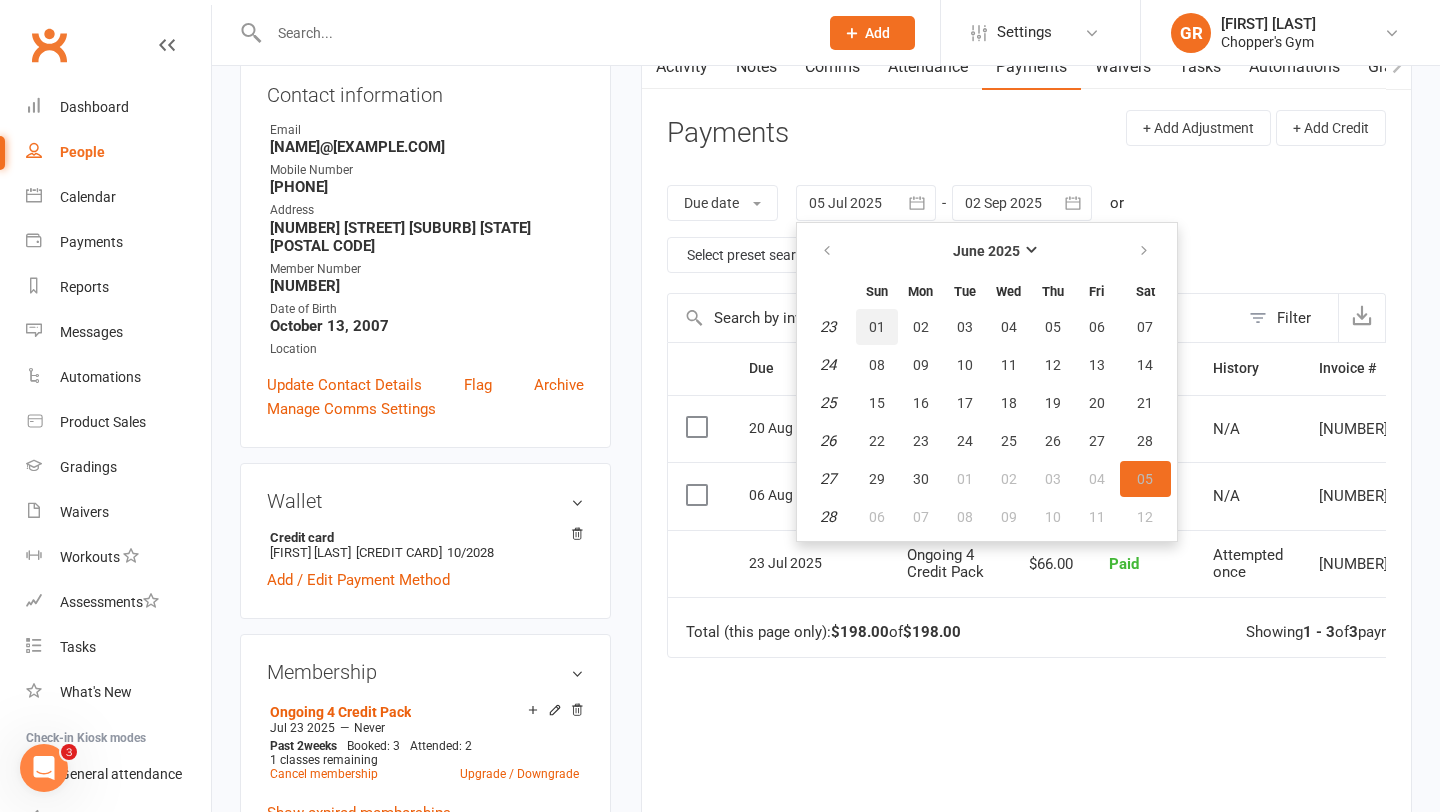 click on "01" at bounding box center (877, 327) 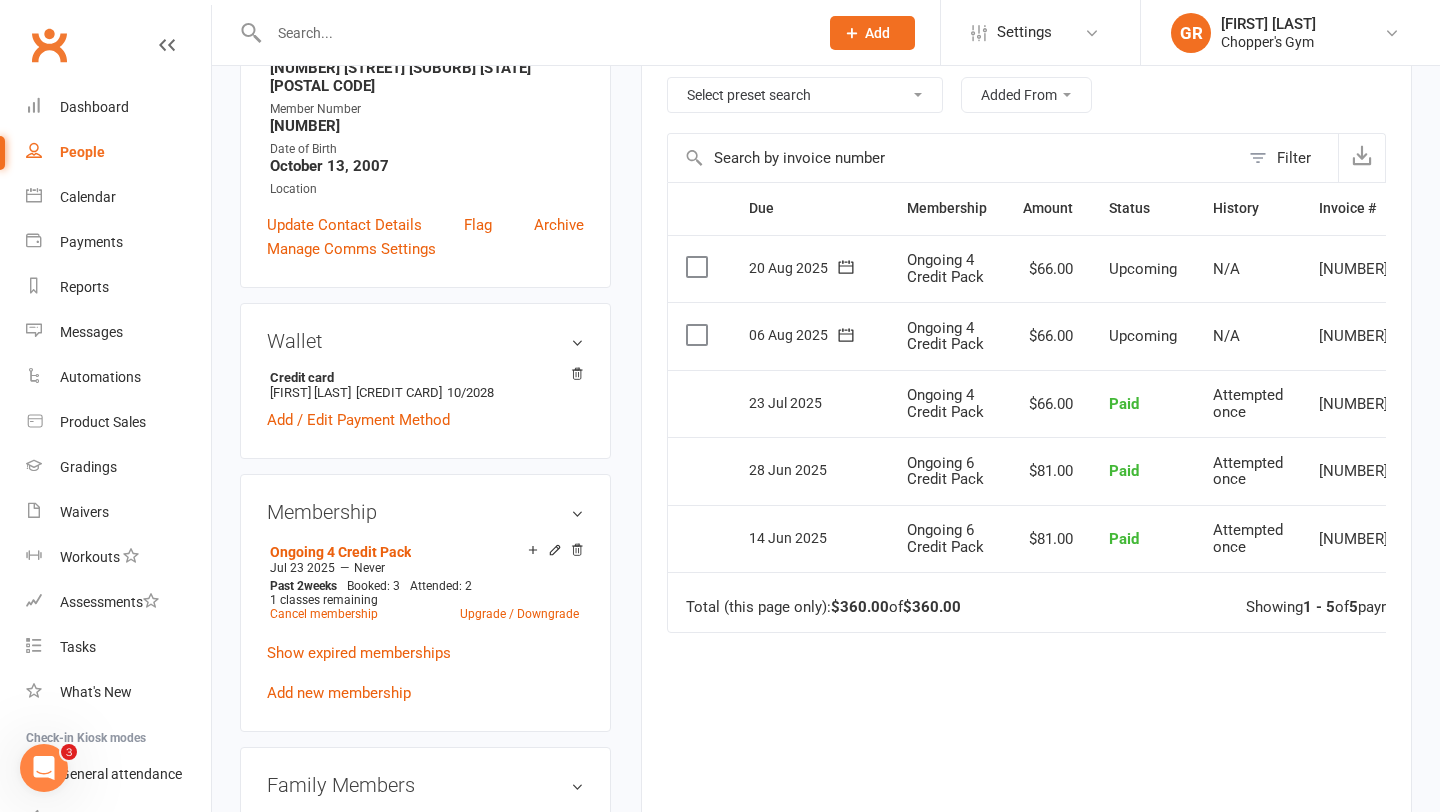 scroll, scrollTop: 397, scrollLeft: 0, axis: vertical 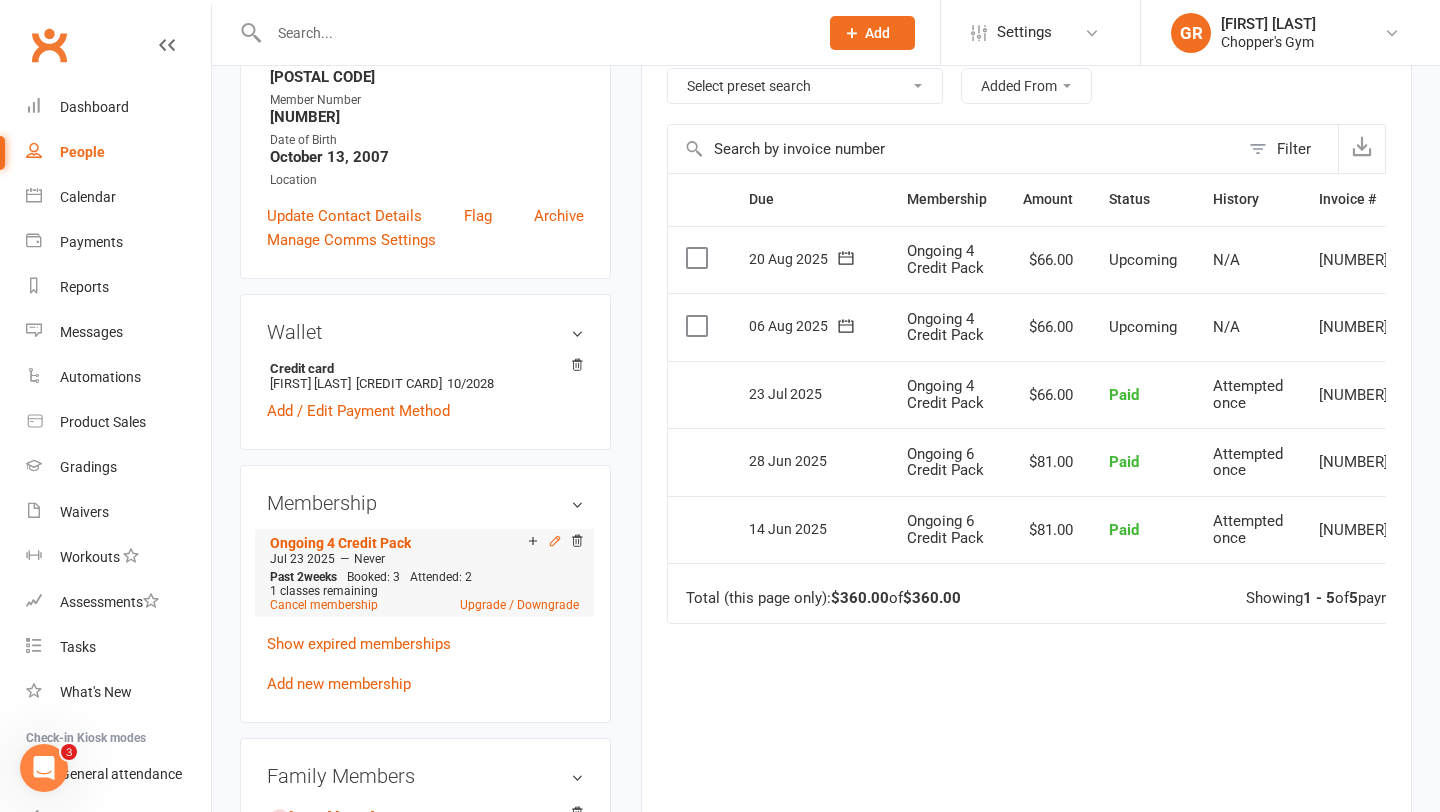 click 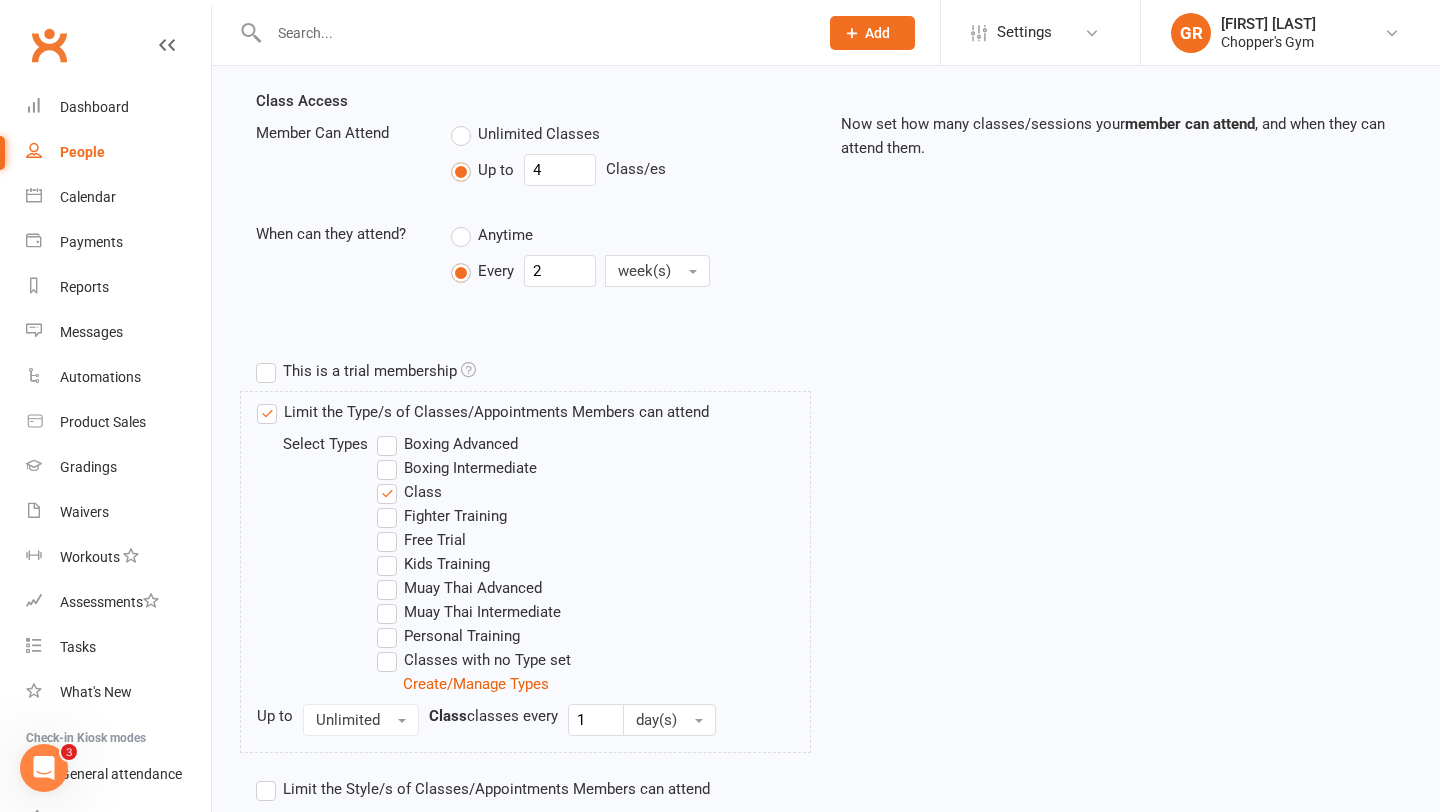 scroll, scrollTop: 452, scrollLeft: 0, axis: vertical 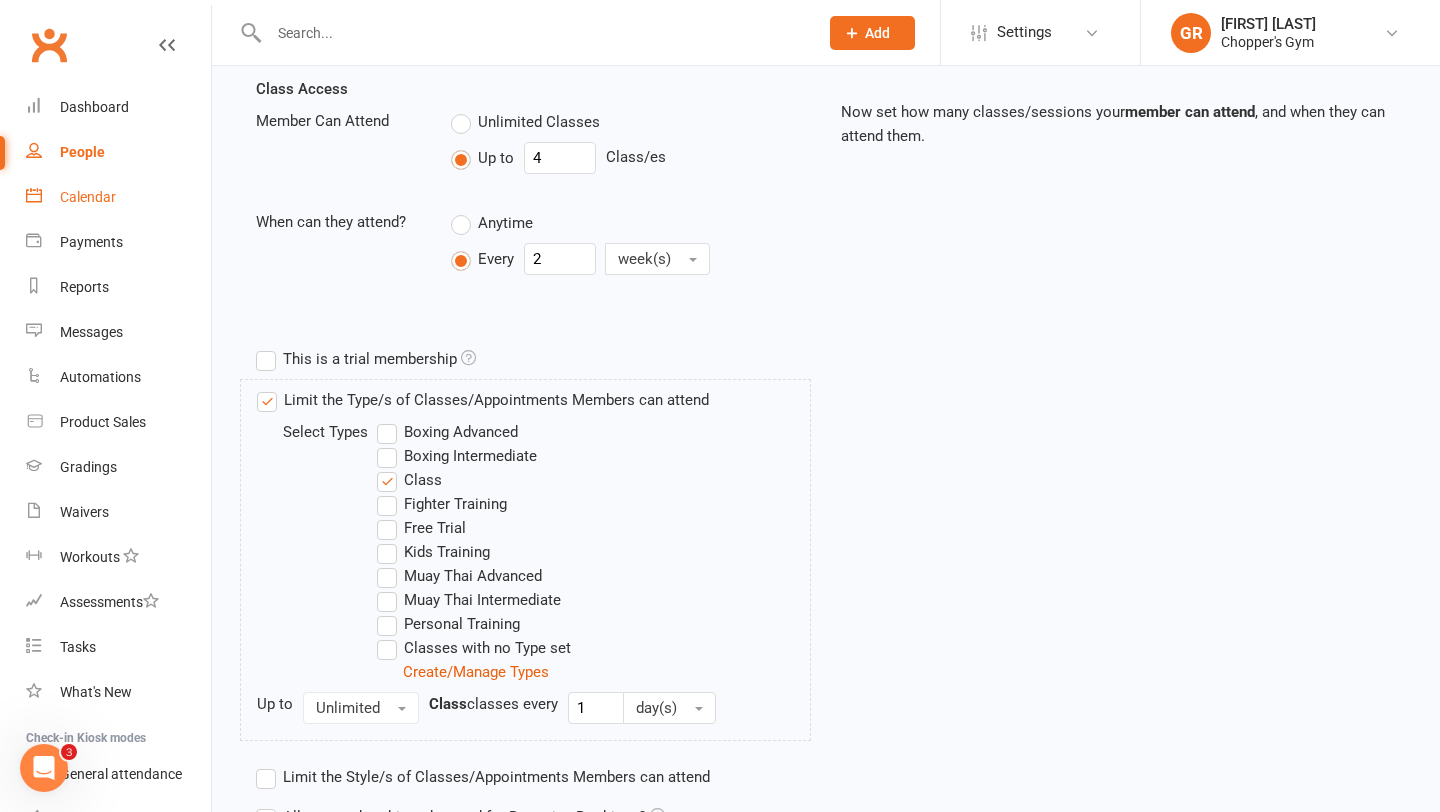 click on "Calendar" at bounding box center (88, 197) 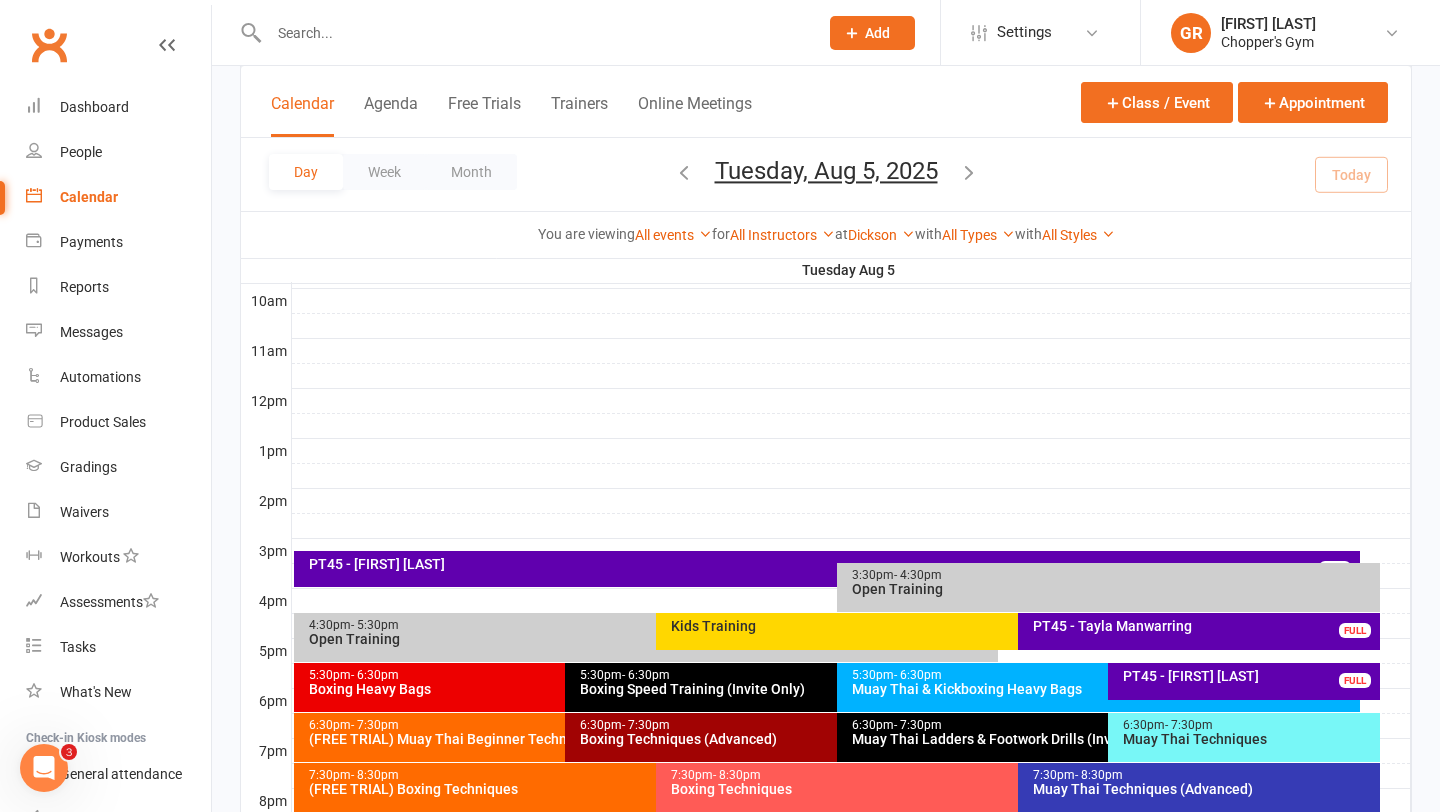 scroll, scrollTop: 686, scrollLeft: 0, axis: vertical 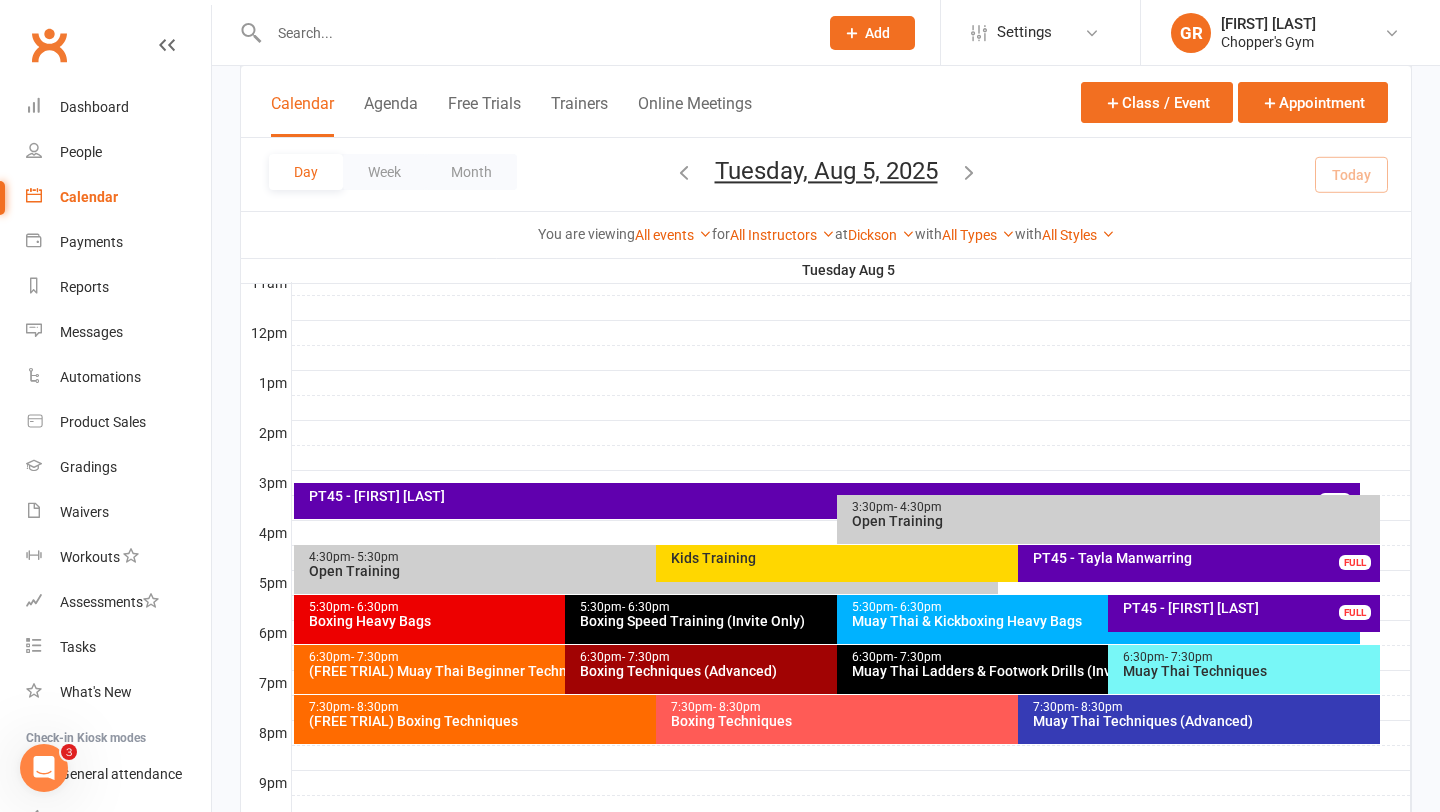 click on "(FREE TRIAL)  Boxing Techniques" at bounding box center [651, 721] 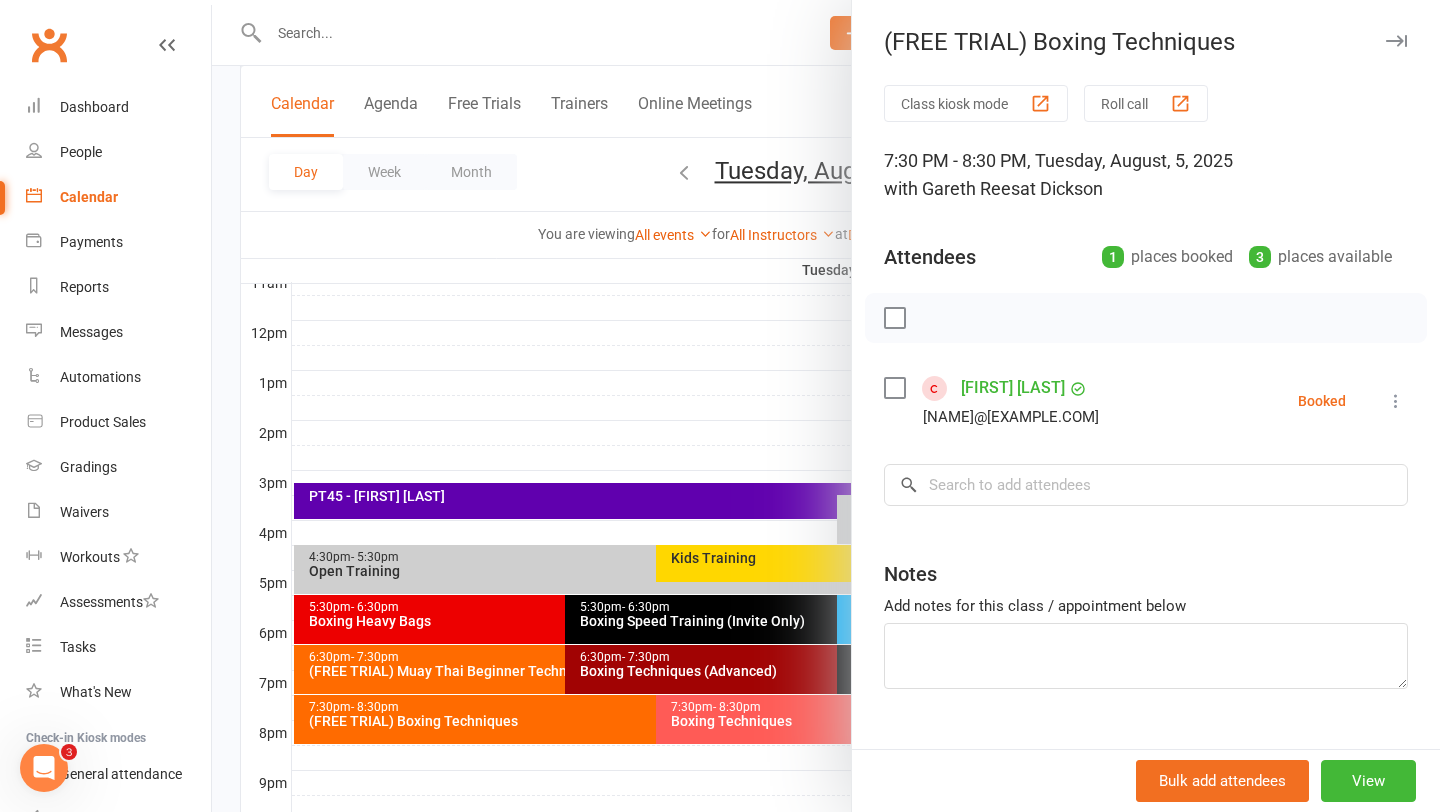 click at bounding box center [894, 388] 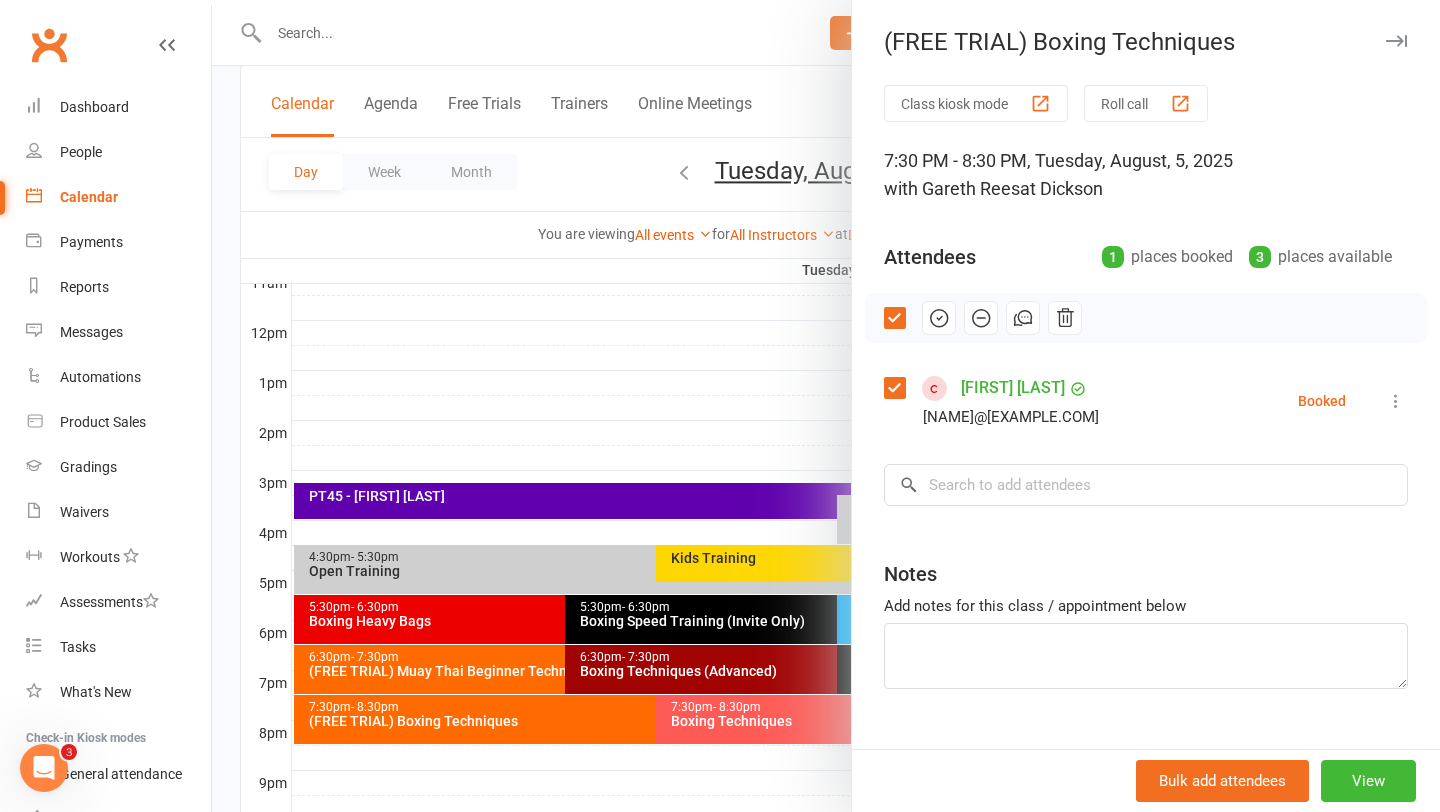 click 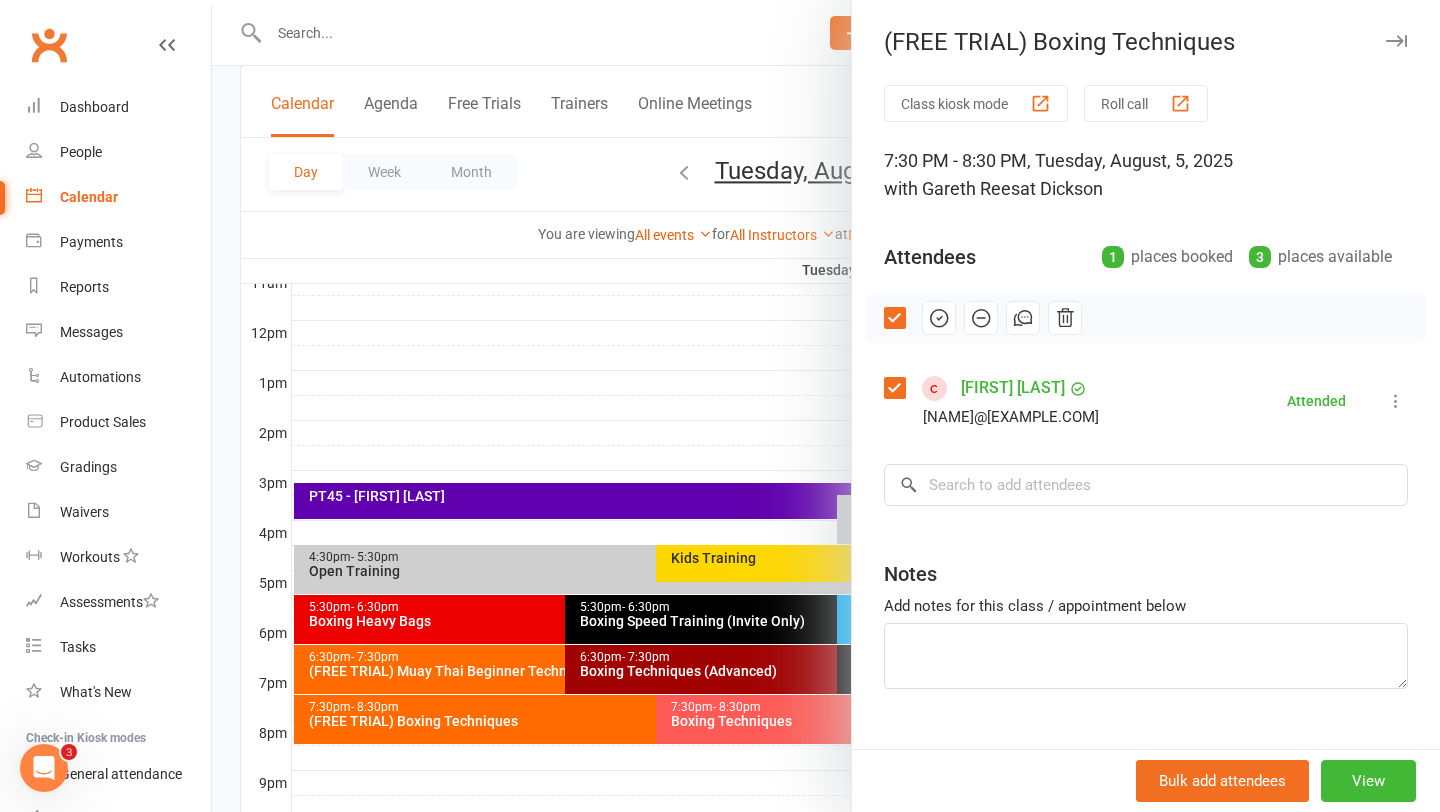 click at bounding box center [826, 406] 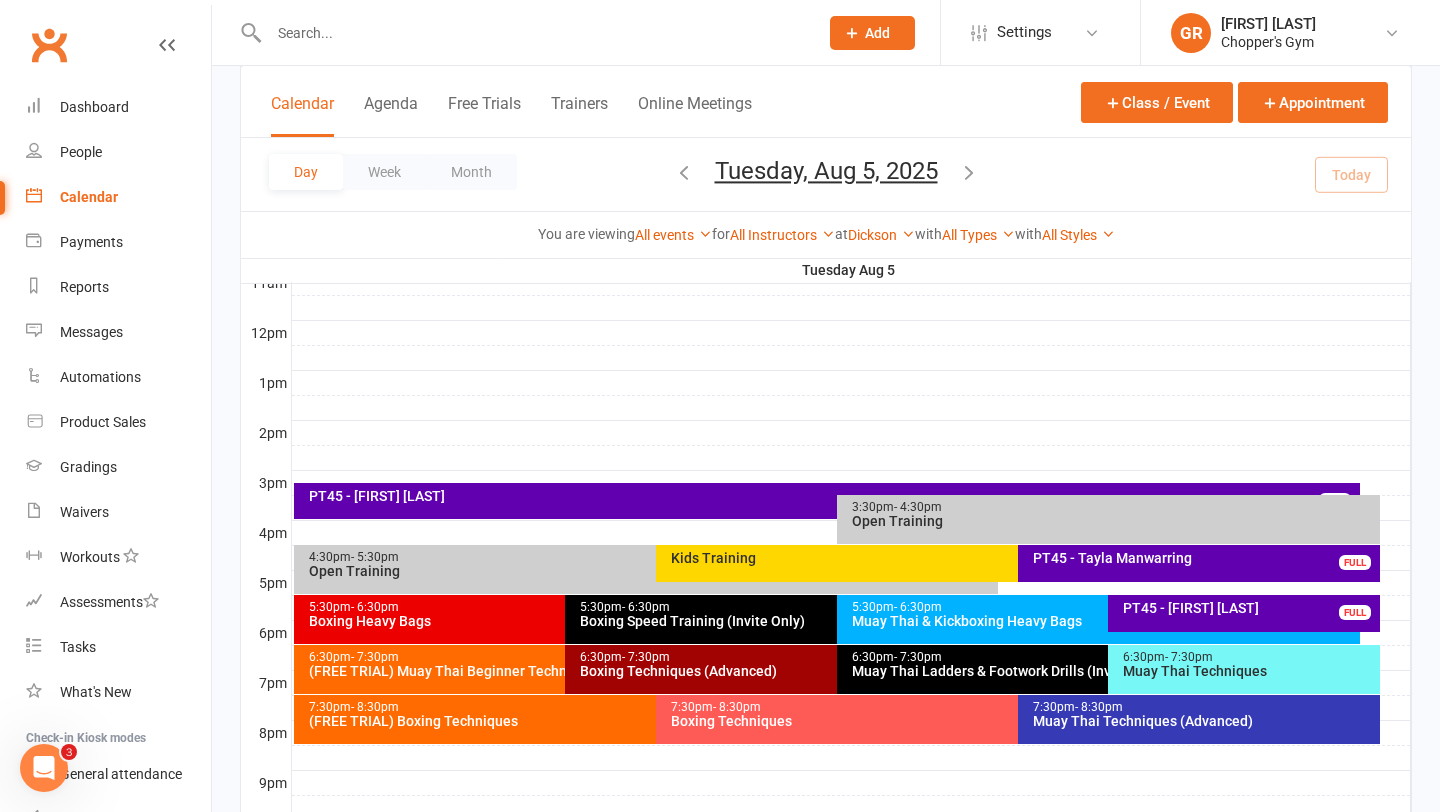 click on "Boxing Techniques" at bounding box center (1013, 721) 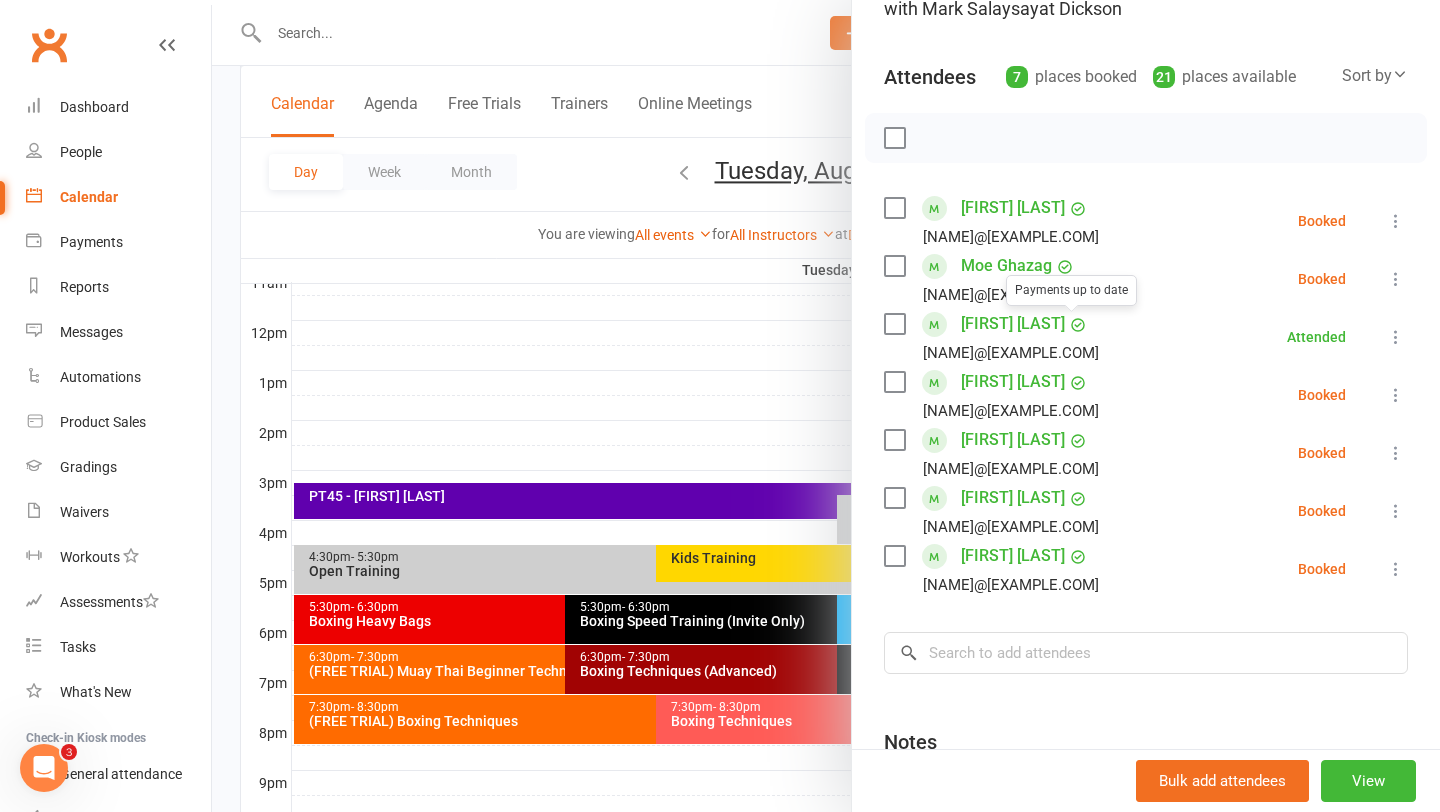scroll, scrollTop: 192, scrollLeft: 0, axis: vertical 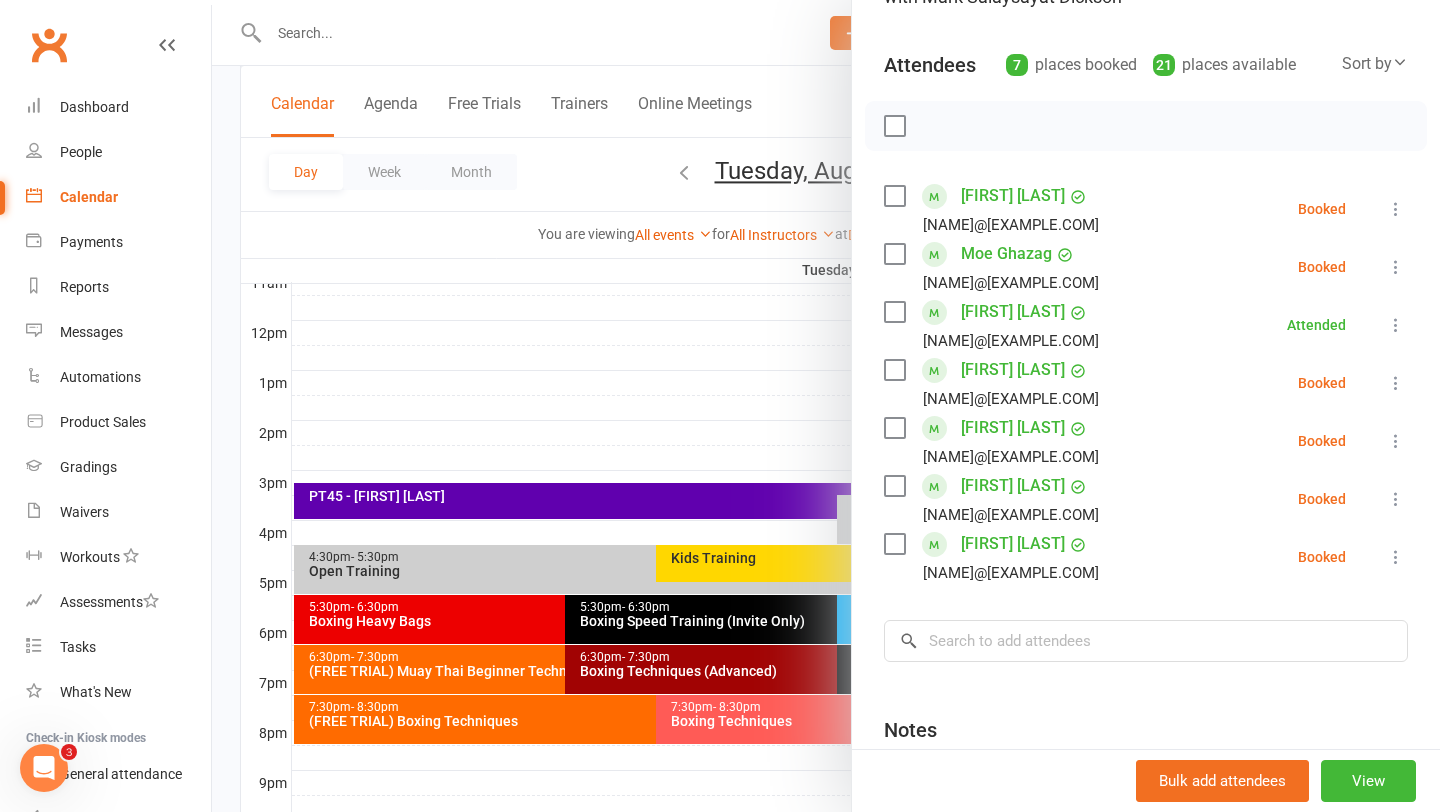 click at bounding box center [826, 406] 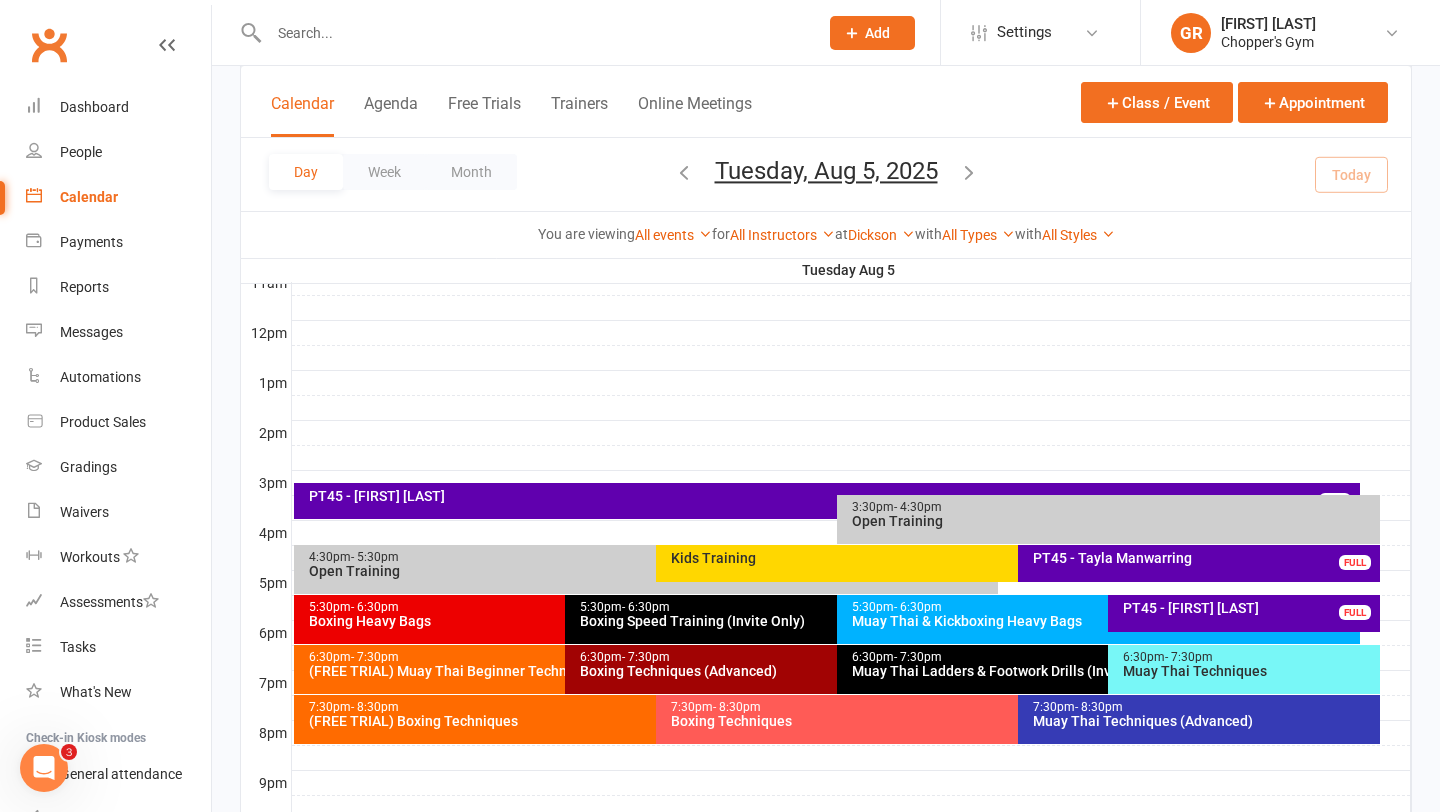 click on "Muay Thai Techniques (Advanced)" at bounding box center (1204, 721) 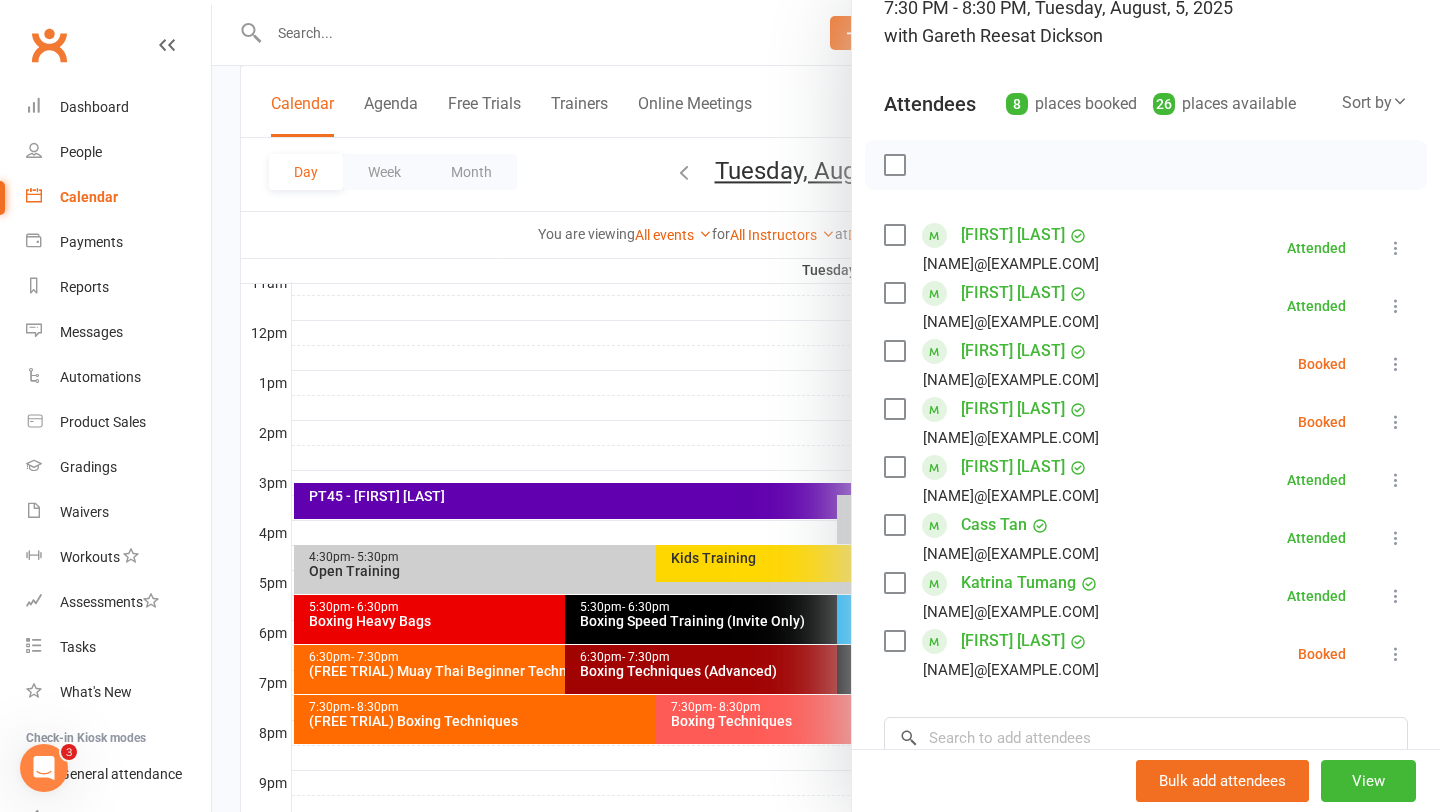 scroll, scrollTop: 157, scrollLeft: 0, axis: vertical 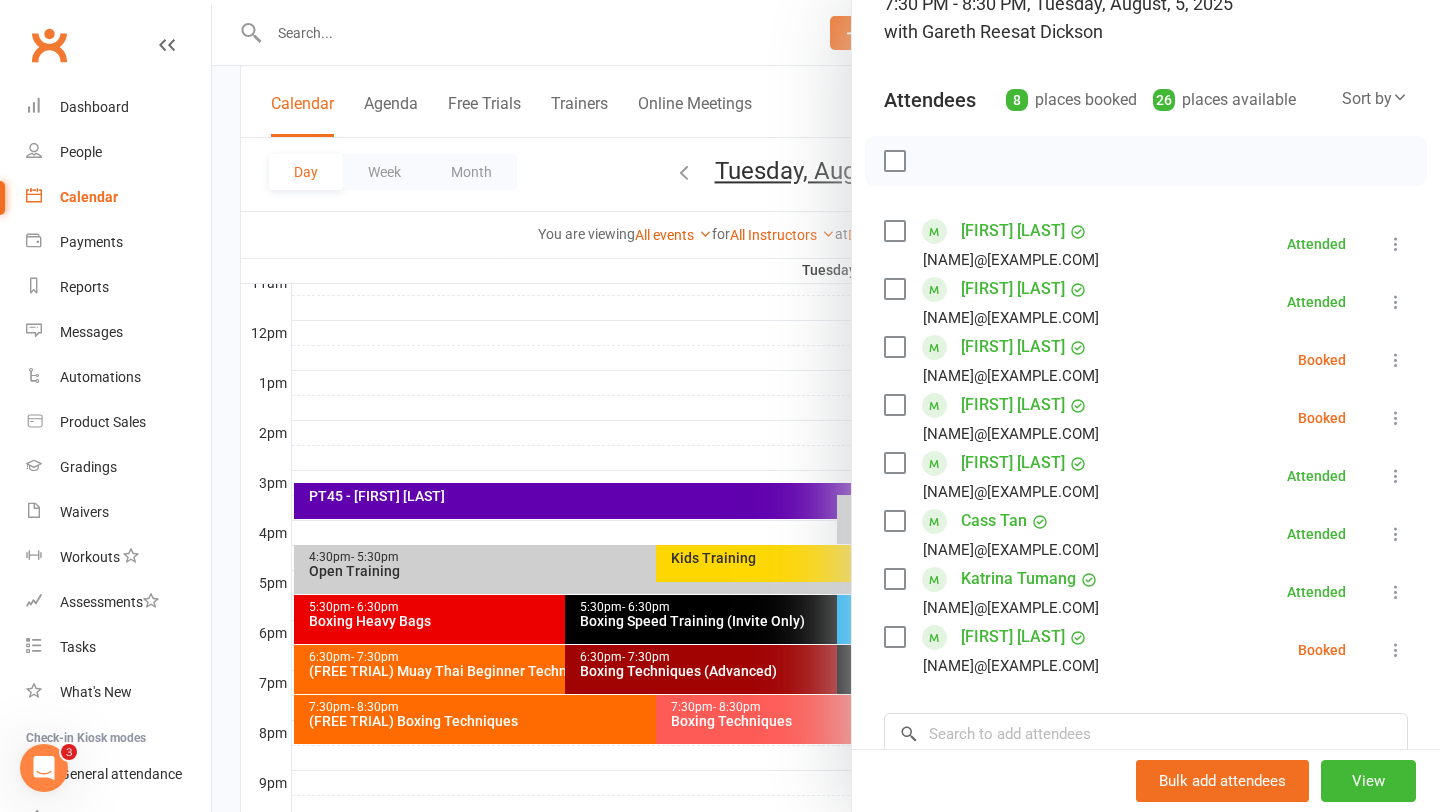 click at bounding box center (894, 405) 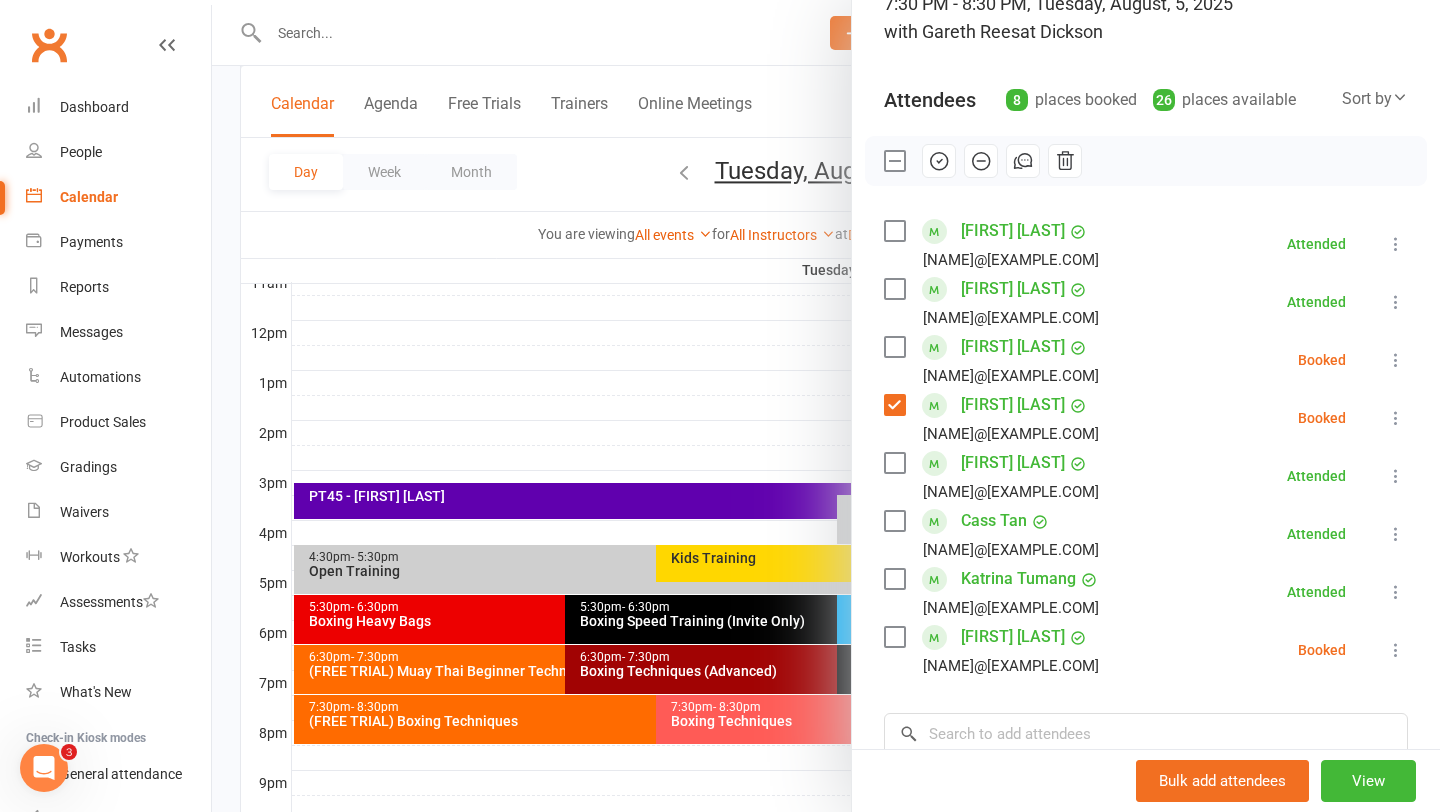 click at bounding box center [894, 347] 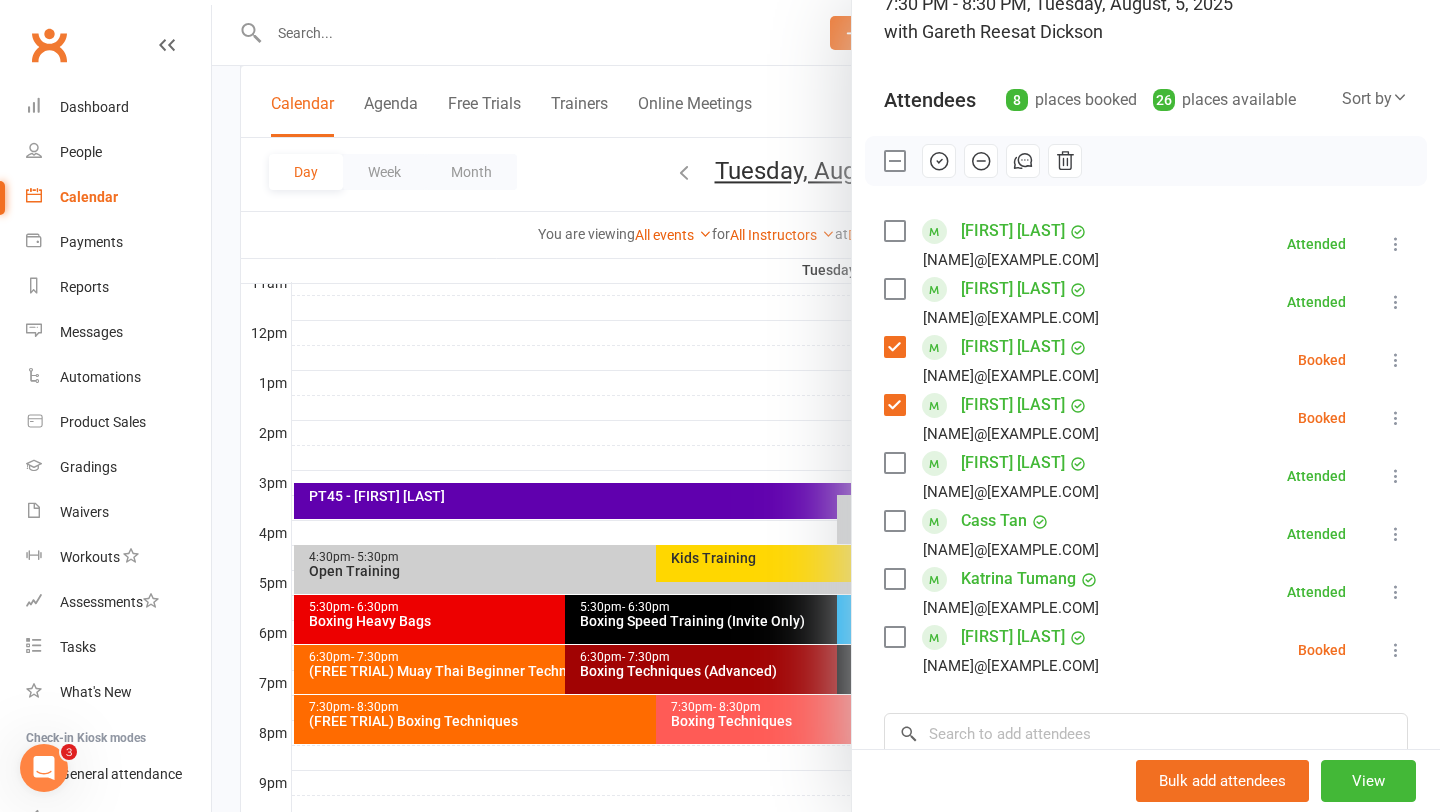 click at bounding box center [894, 637] 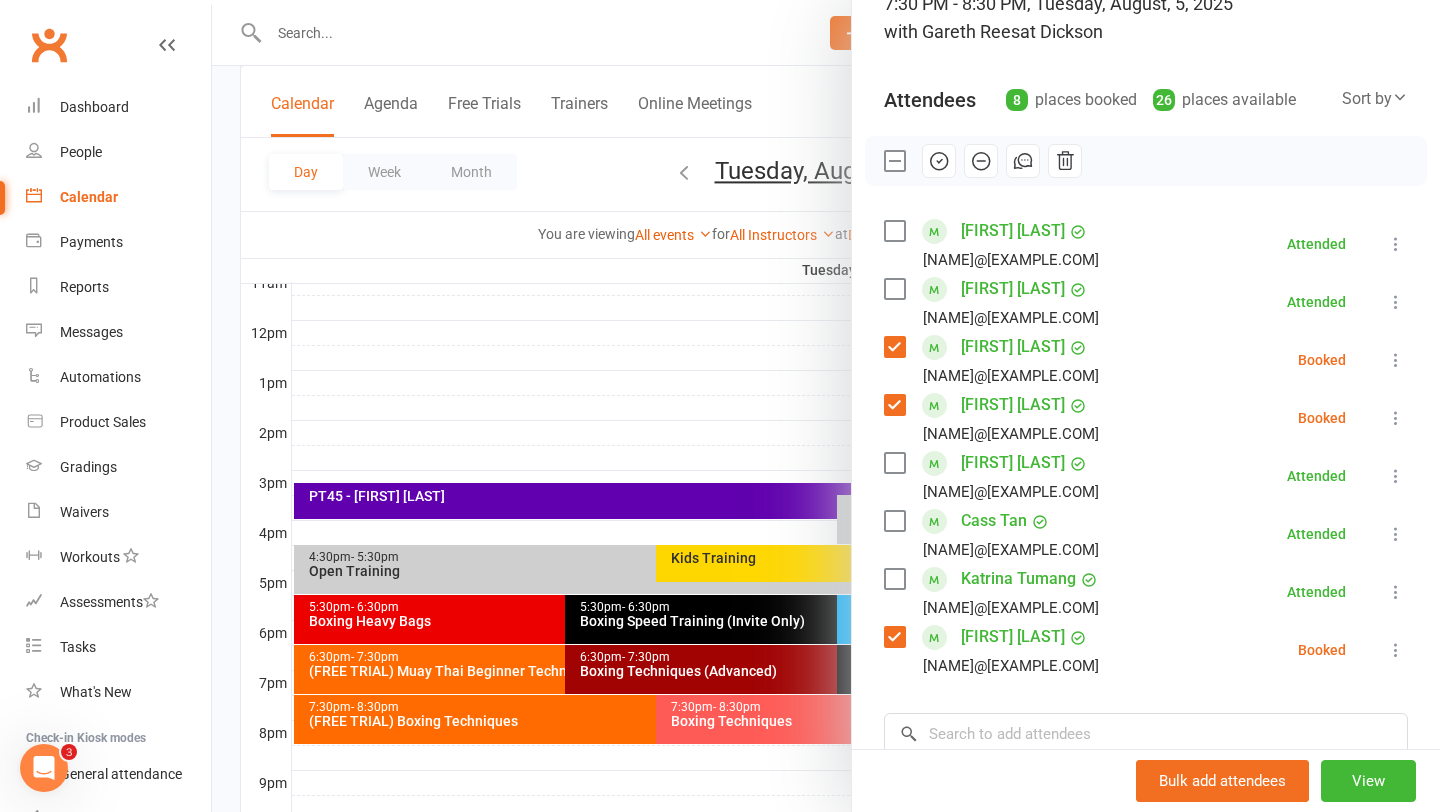 click 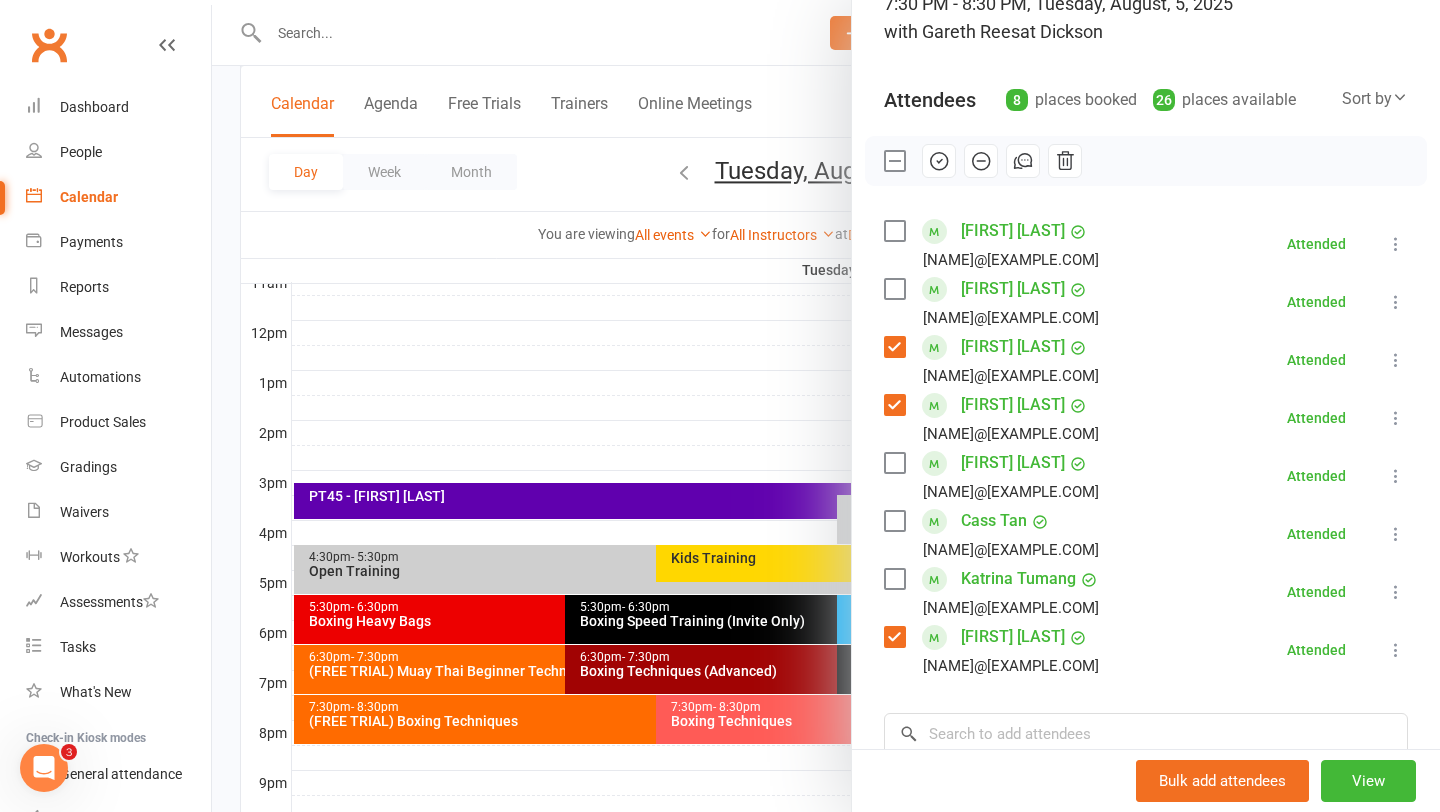 click at bounding box center (826, 406) 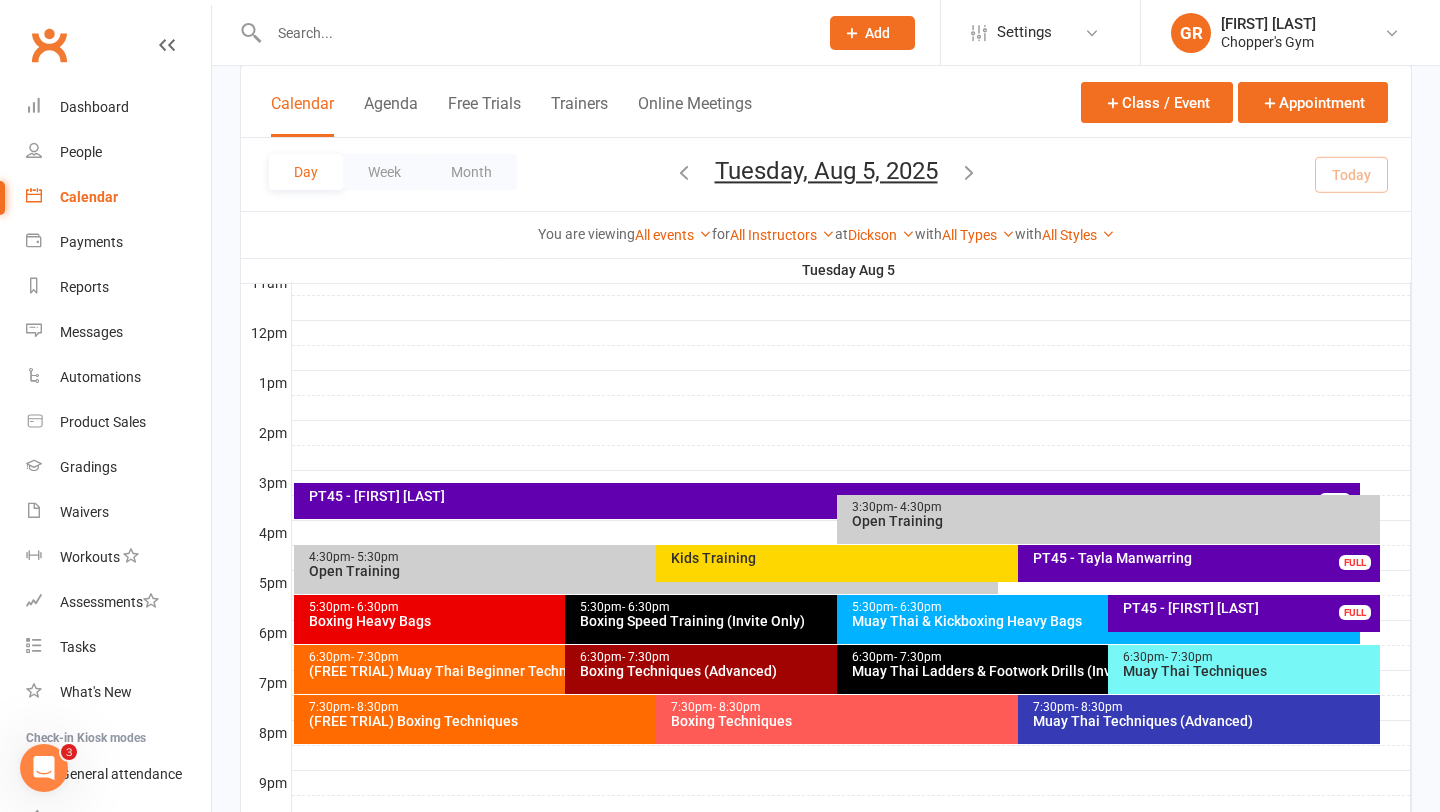 click on "- 8:30pm" at bounding box center (737, 707) 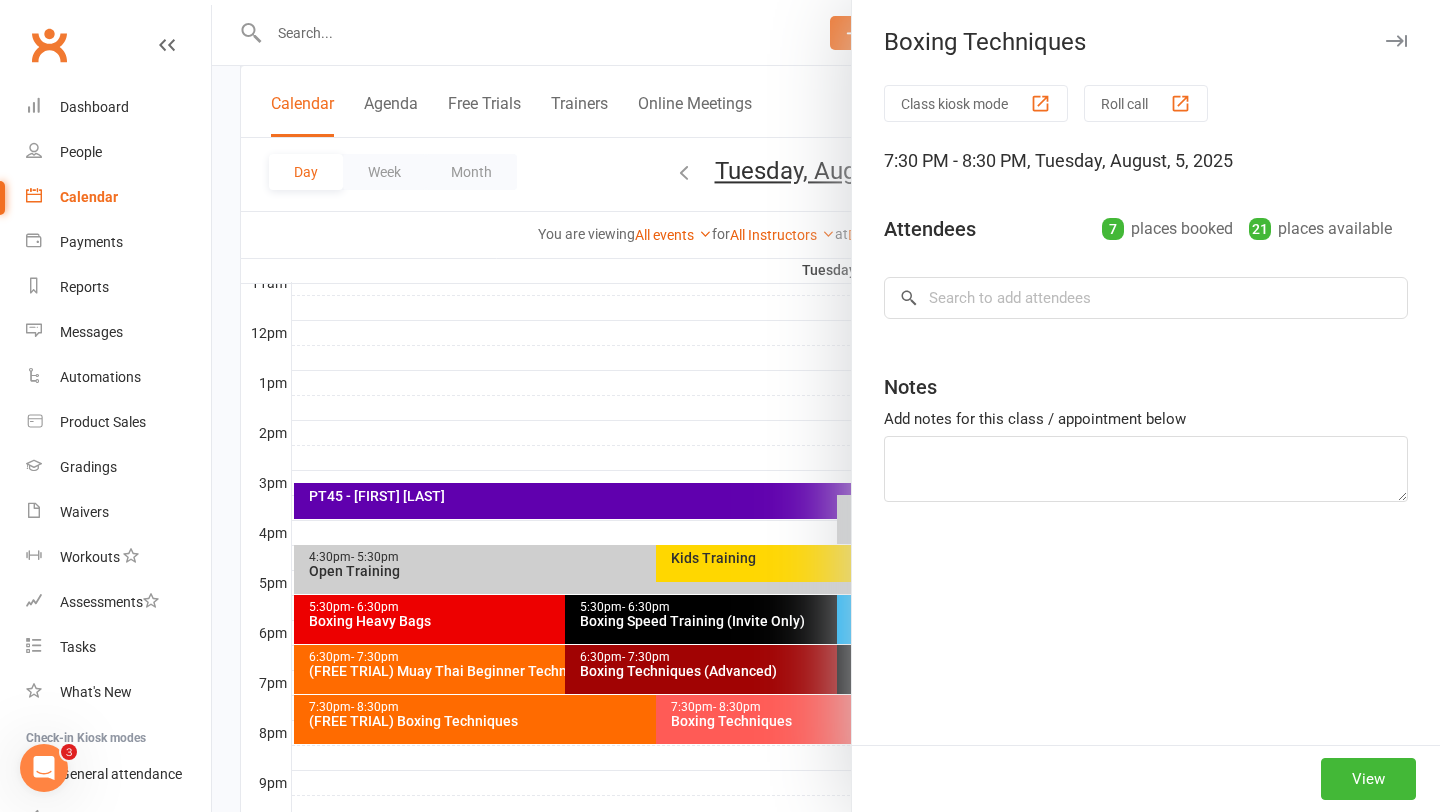 click at bounding box center (826, 406) 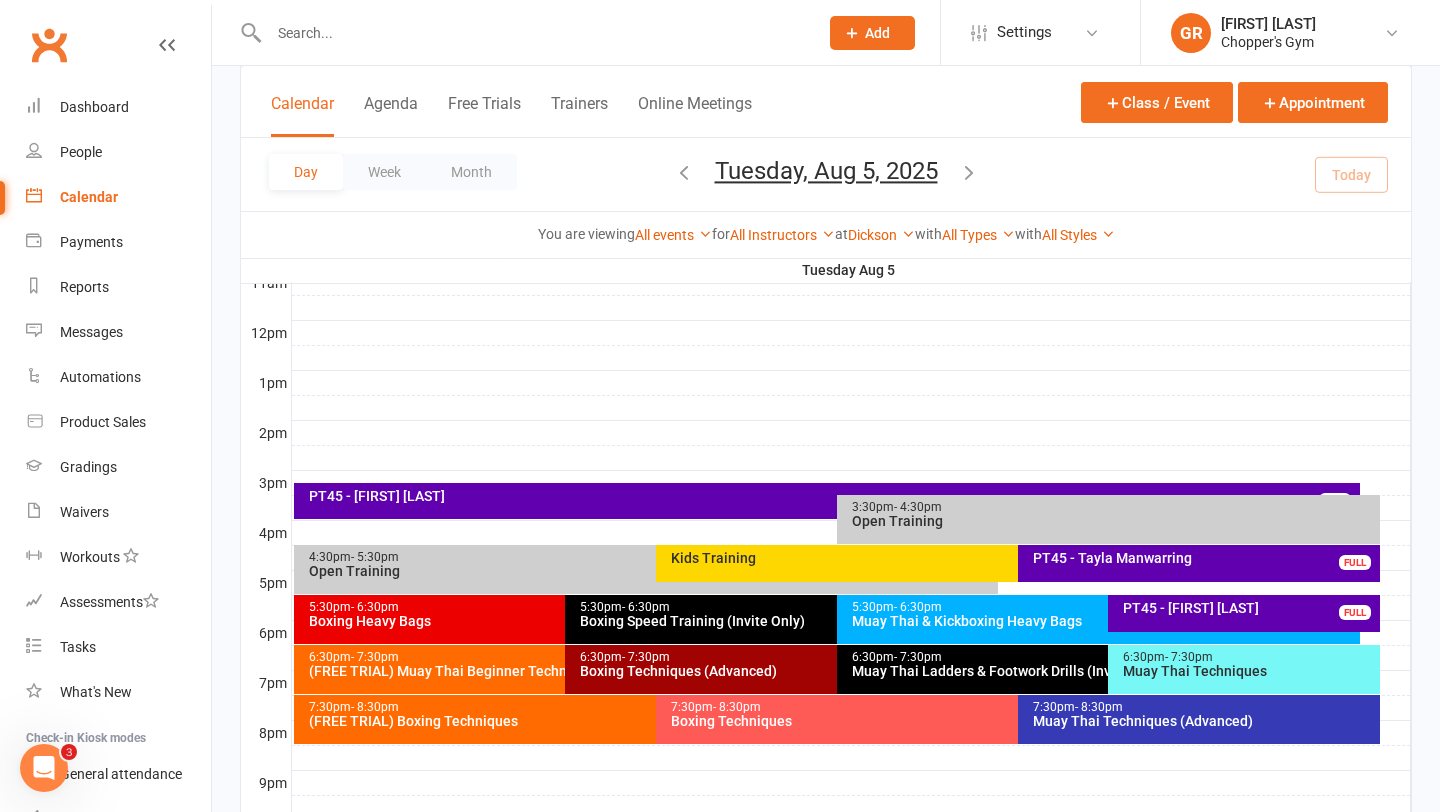 click on "Boxing Techniques" at bounding box center (1013, 721) 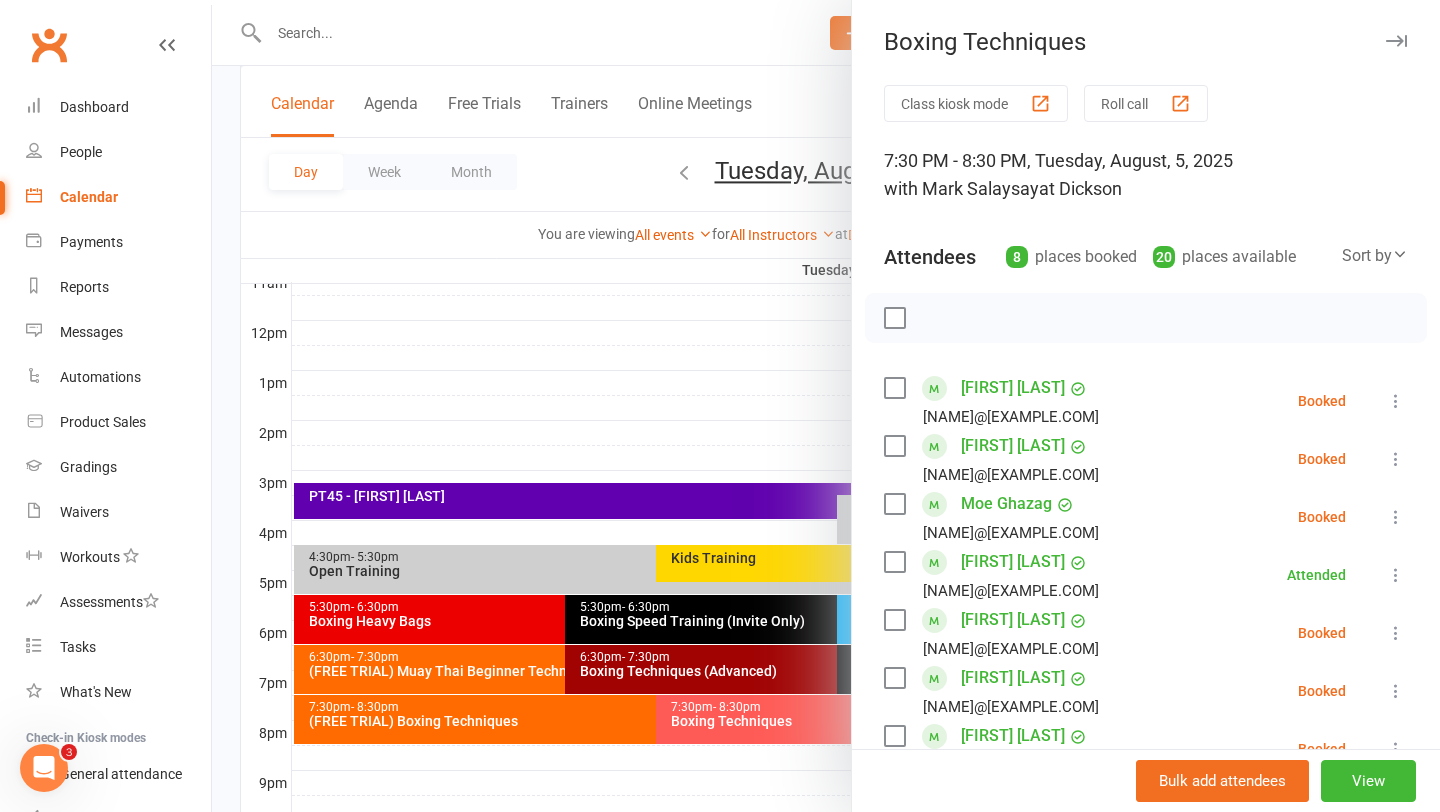 scroll, scrollTop: 53, scrollLeft: 0, axis: vertical 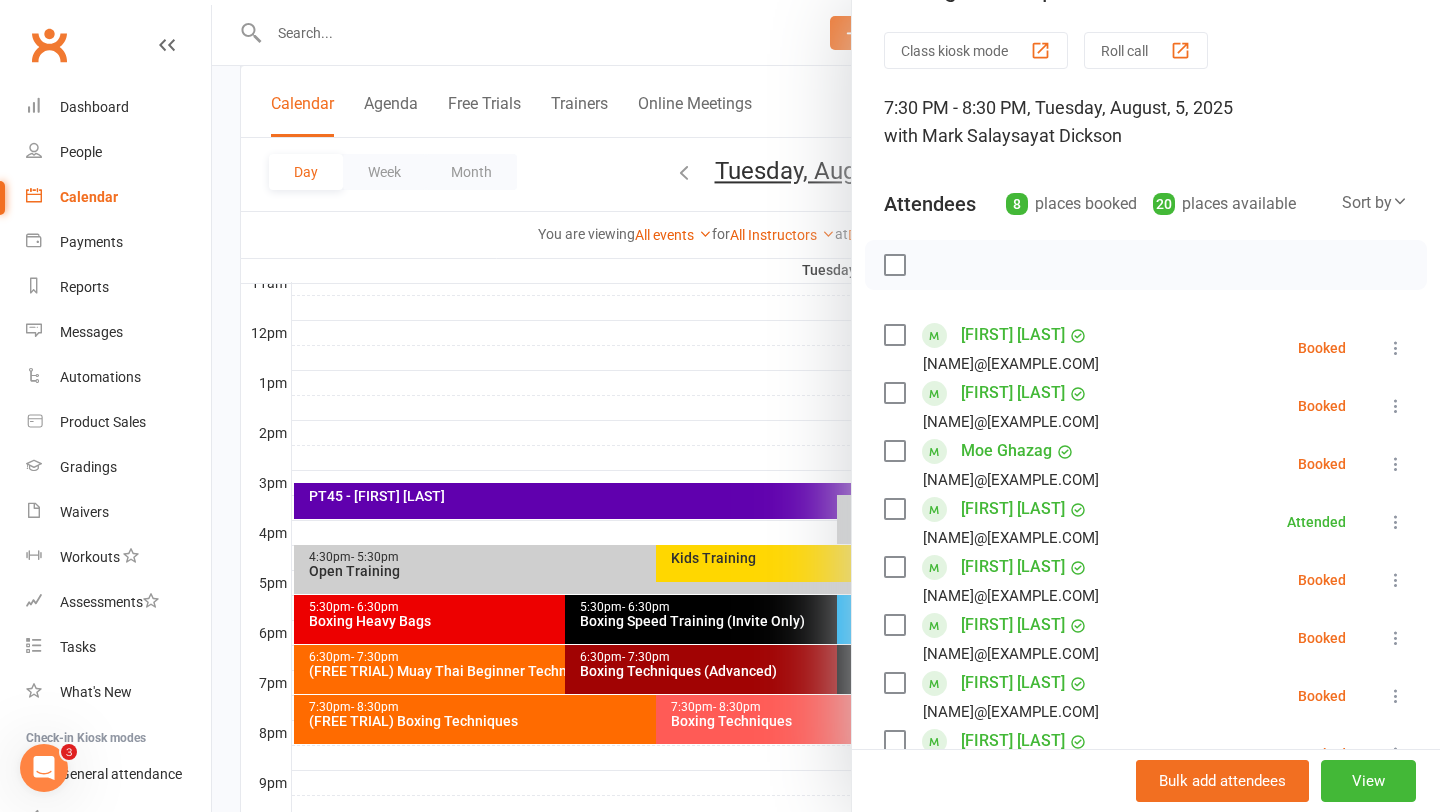 click at bounding box center (894, 567) 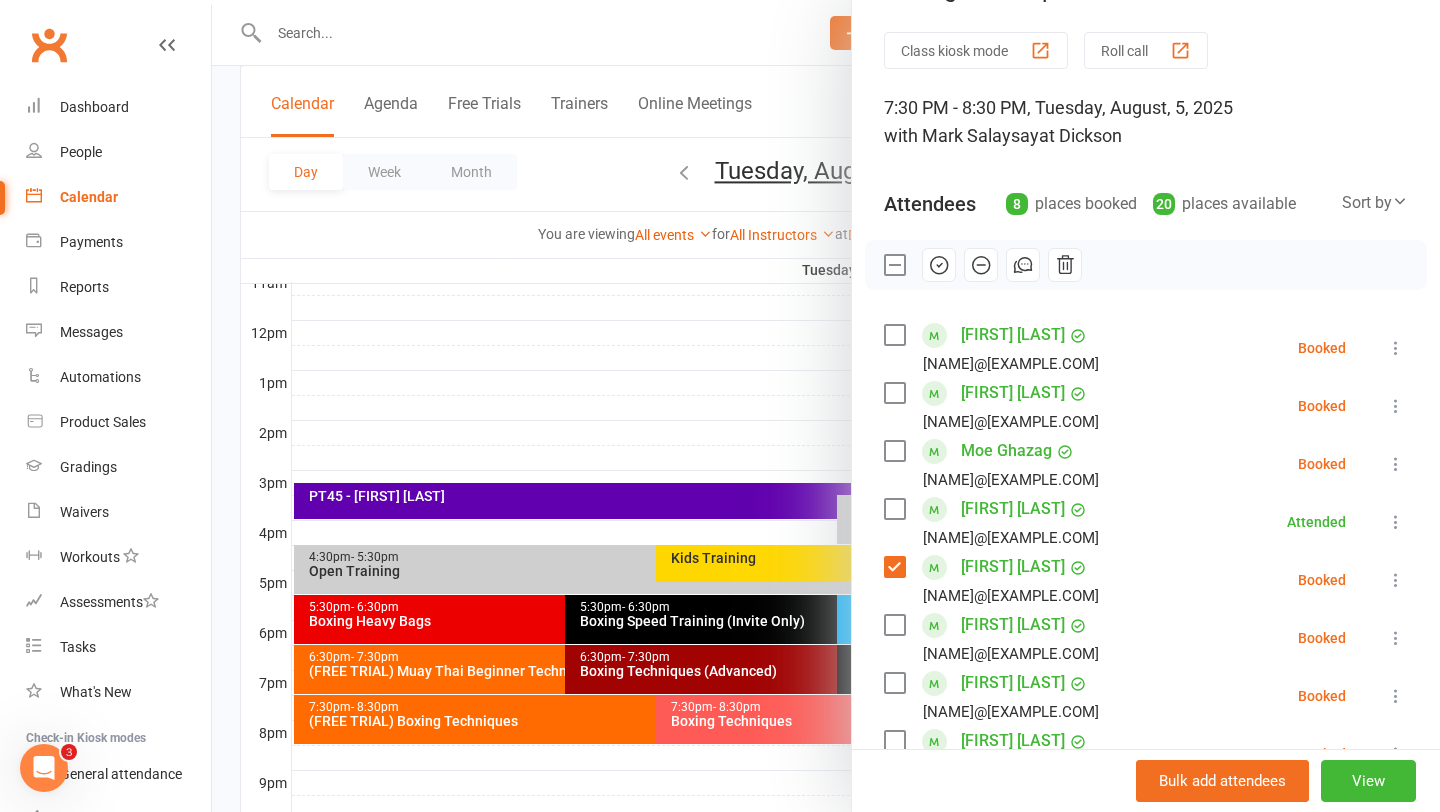 click on "Joao Hernani Rolim Arseniadis  joaohernani@protonmail.com" at bounding box center (995, 638) 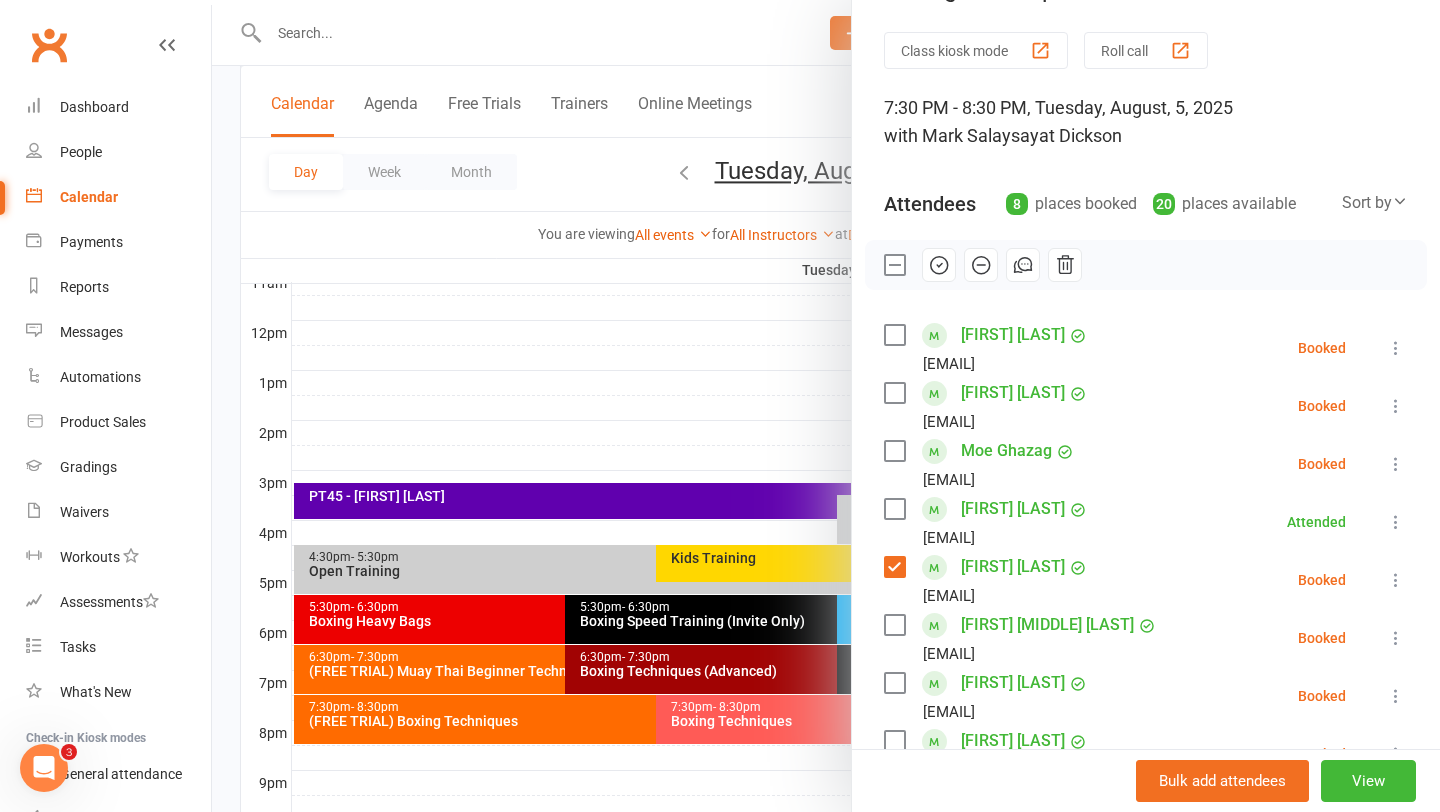 click 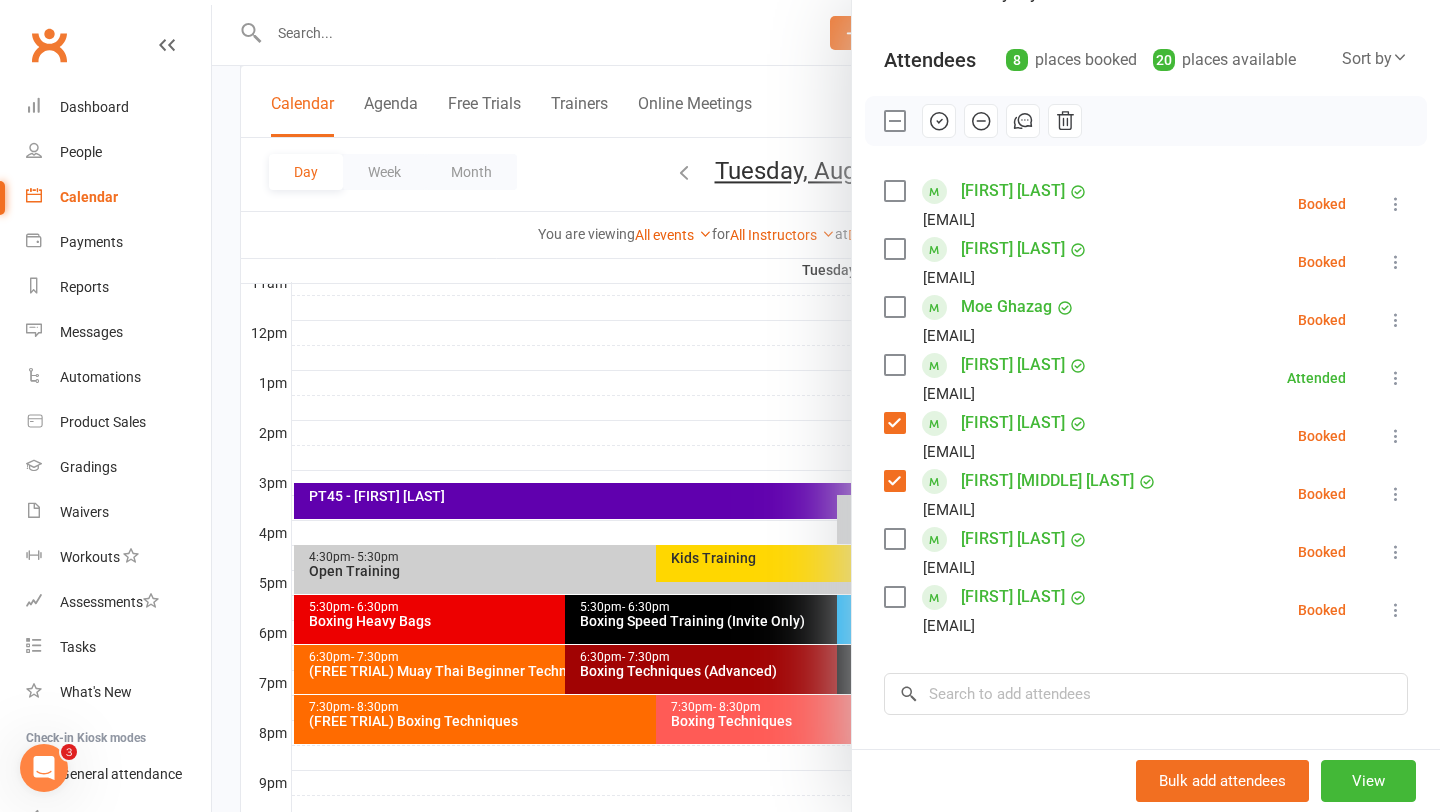 scroll, scrollTop: 198, scrollLeft: 0, axis: vertical 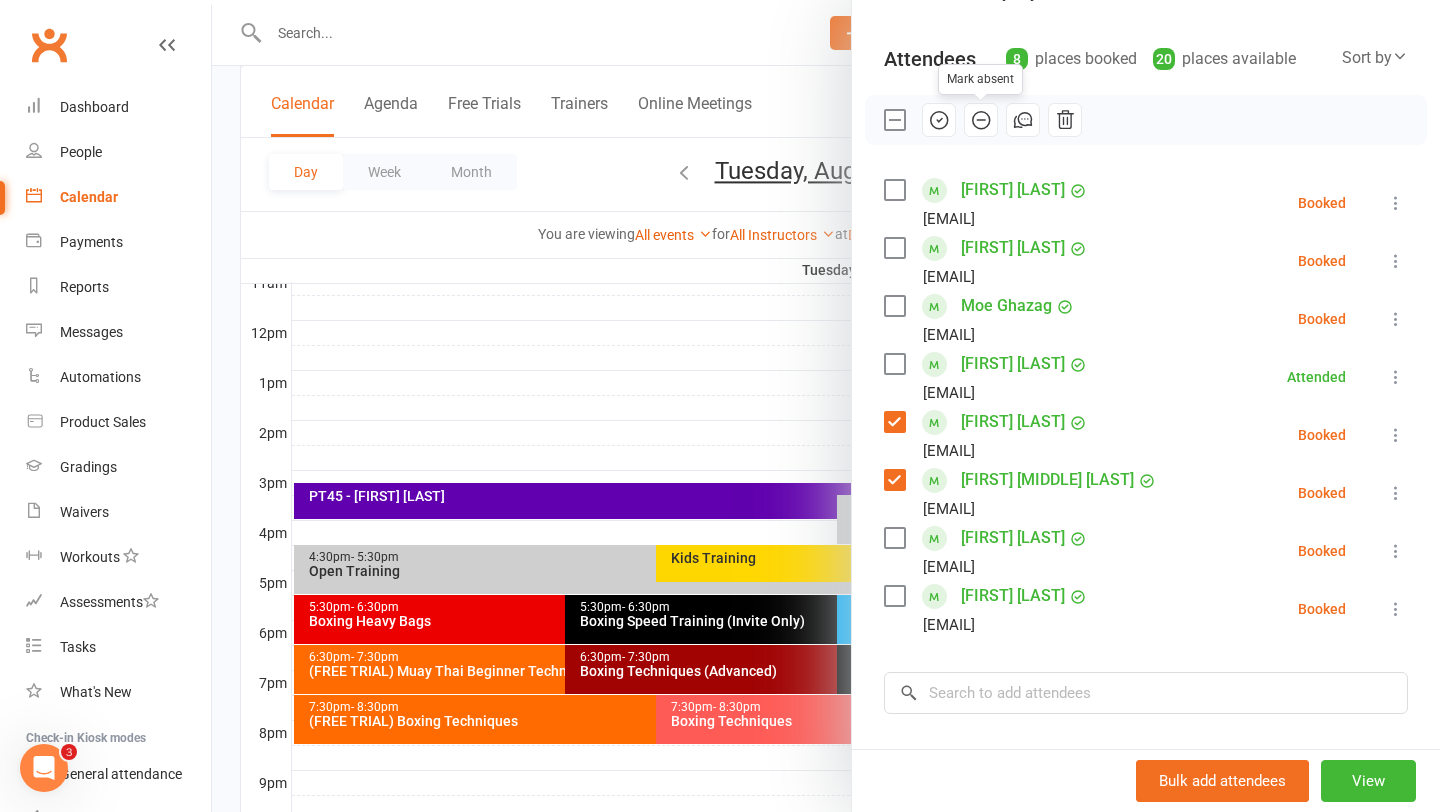 click 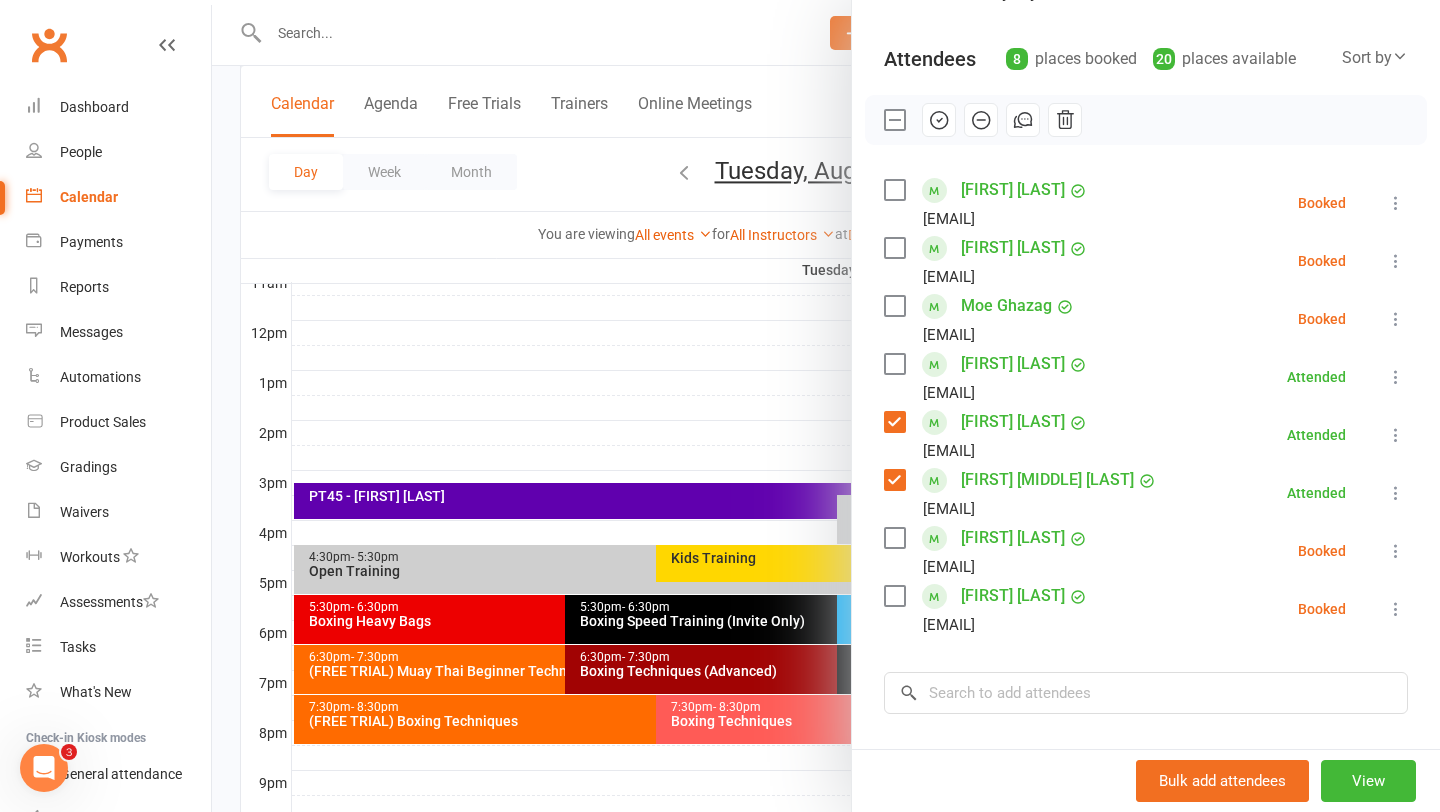 click 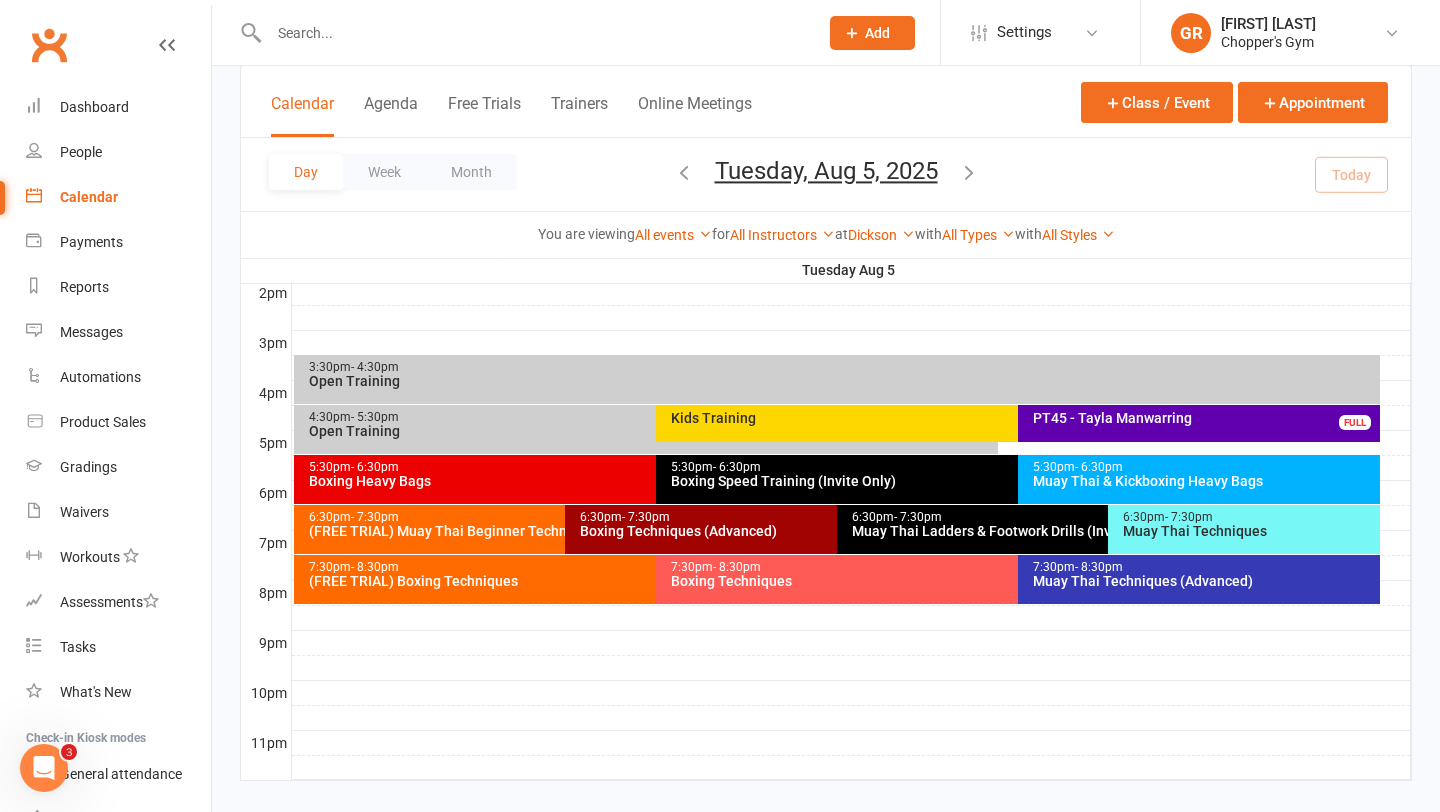 scroll, scrollTop: 0, scrollLeft: 0, axis: both 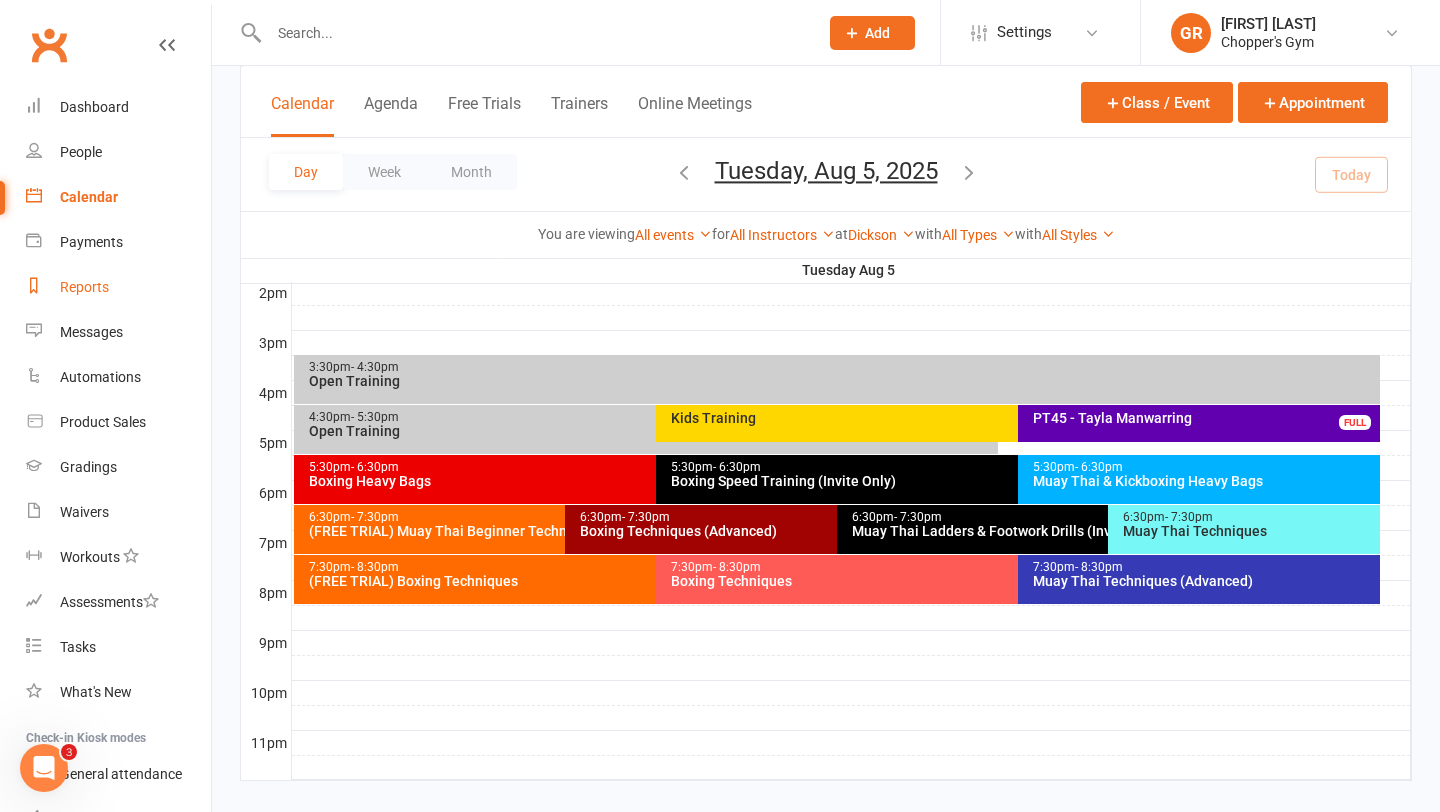 click on "Reports" at bounding box center (118, 287) 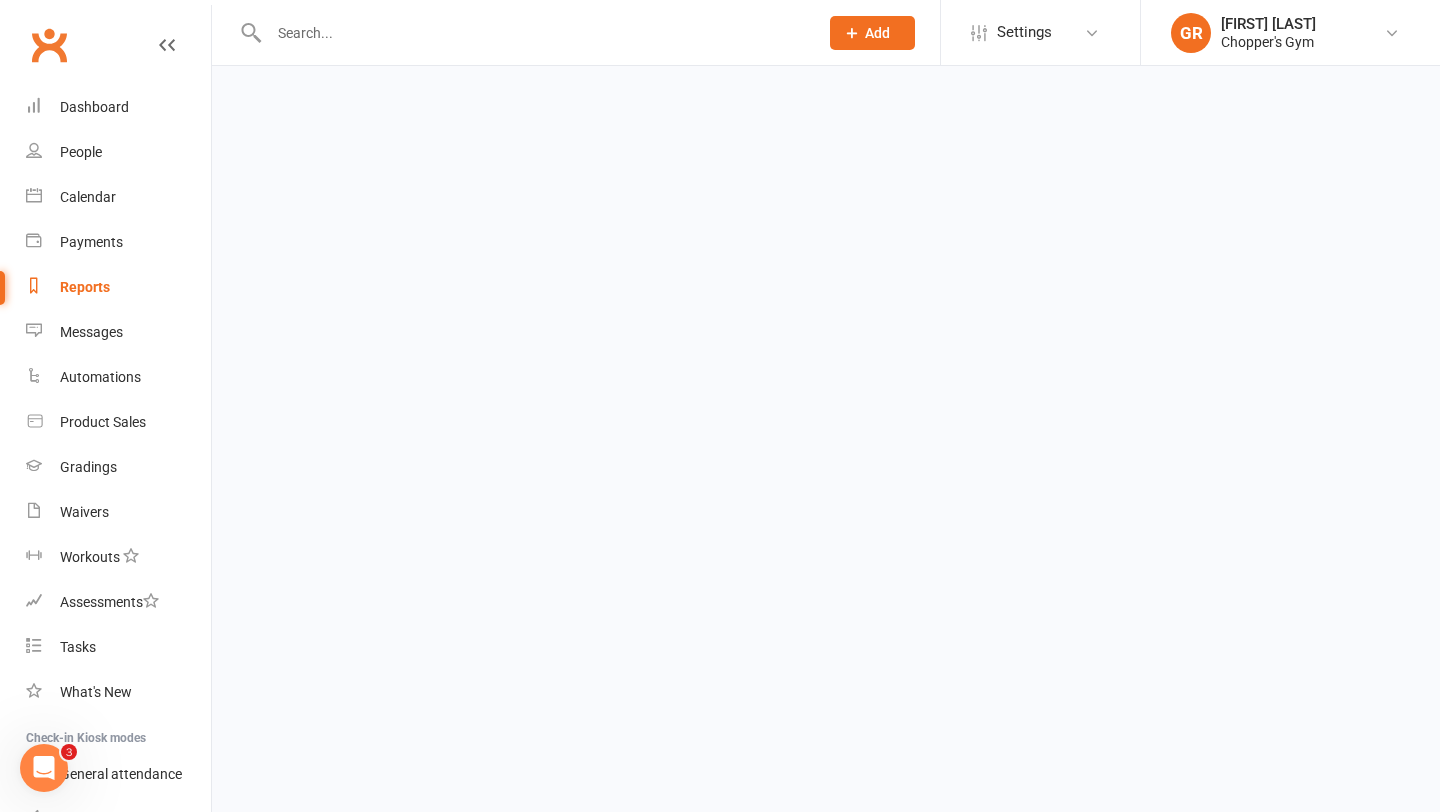 scroll, scrollTop: 0, scrollLeft: 0, axis: both 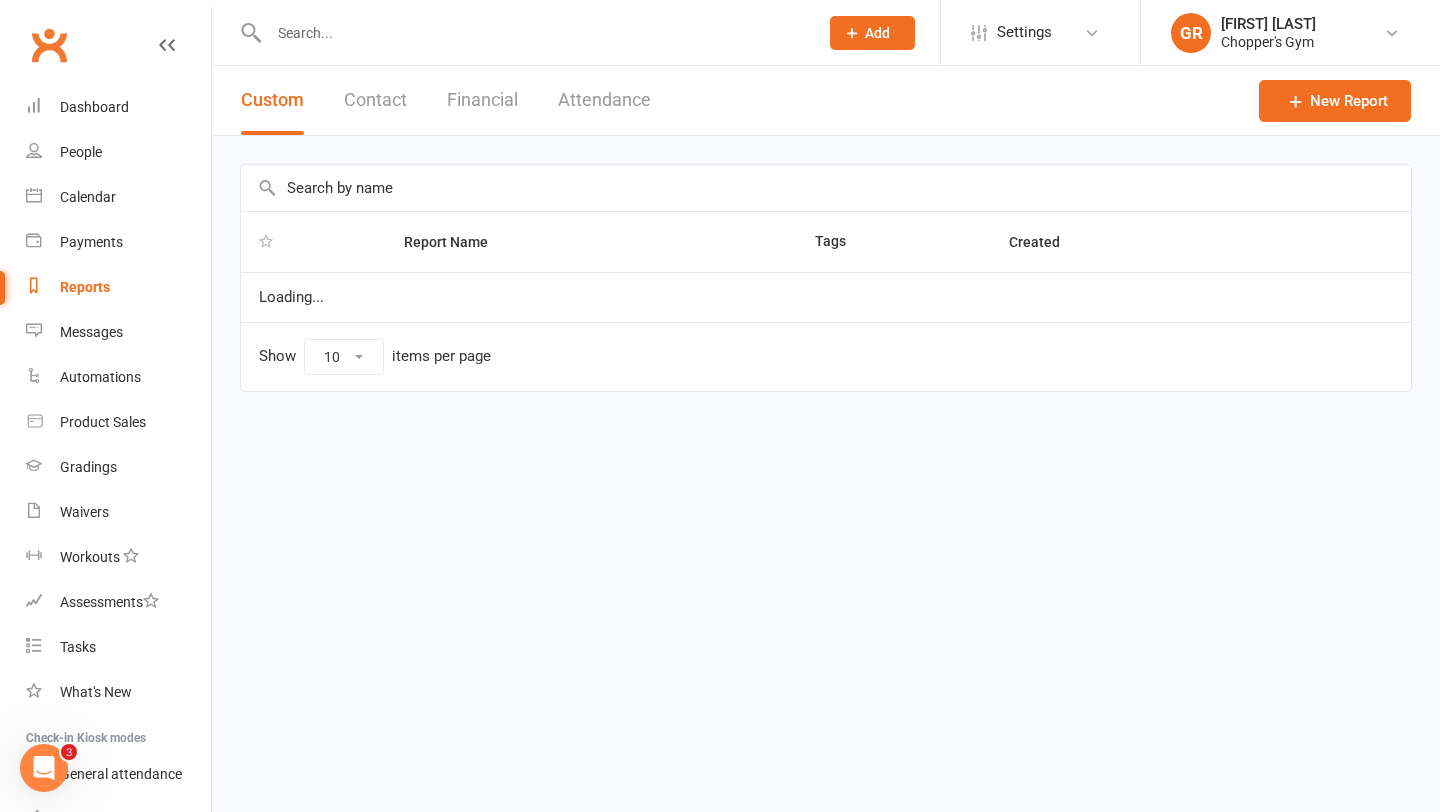select on "100" 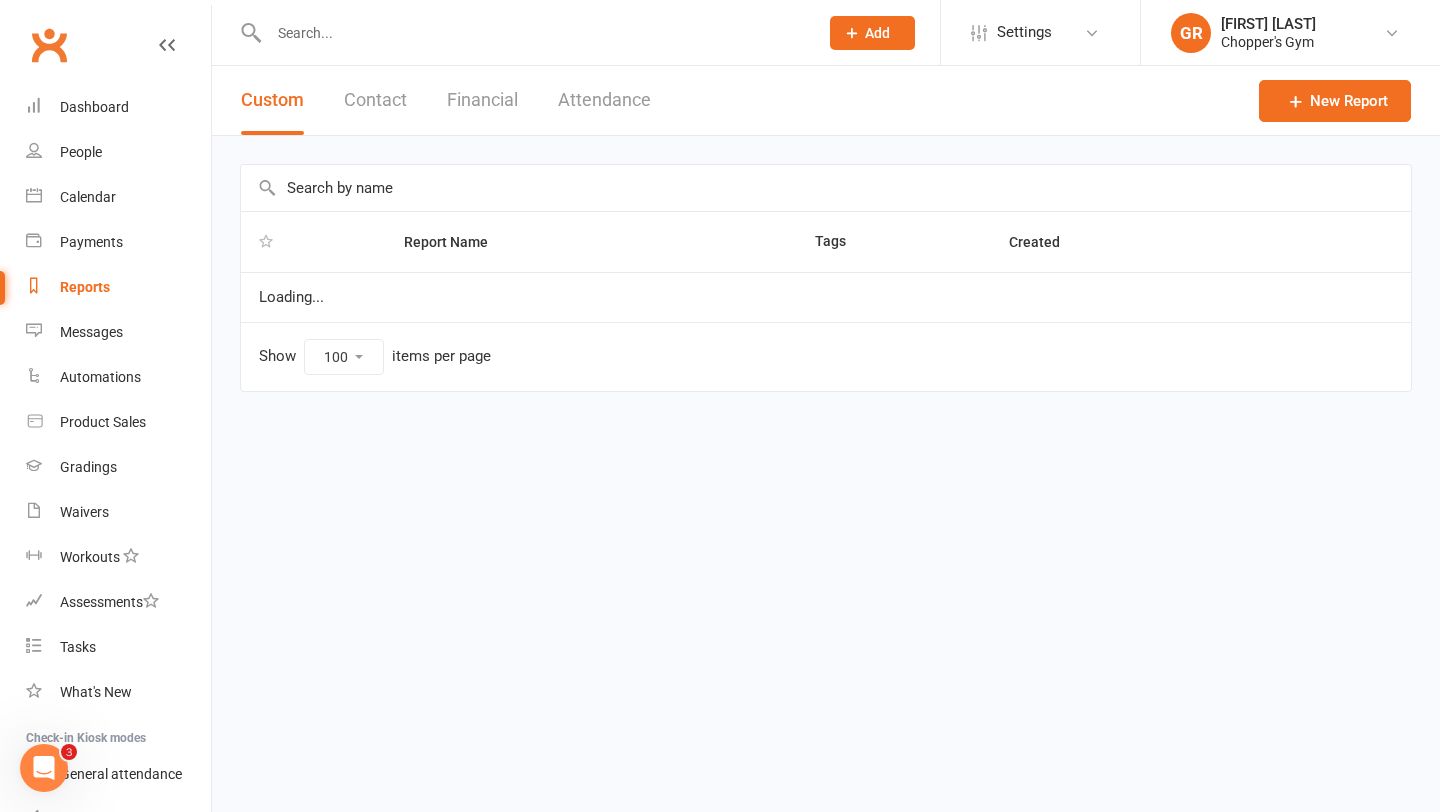 click on "Financial" at bounding box center [482, 100] 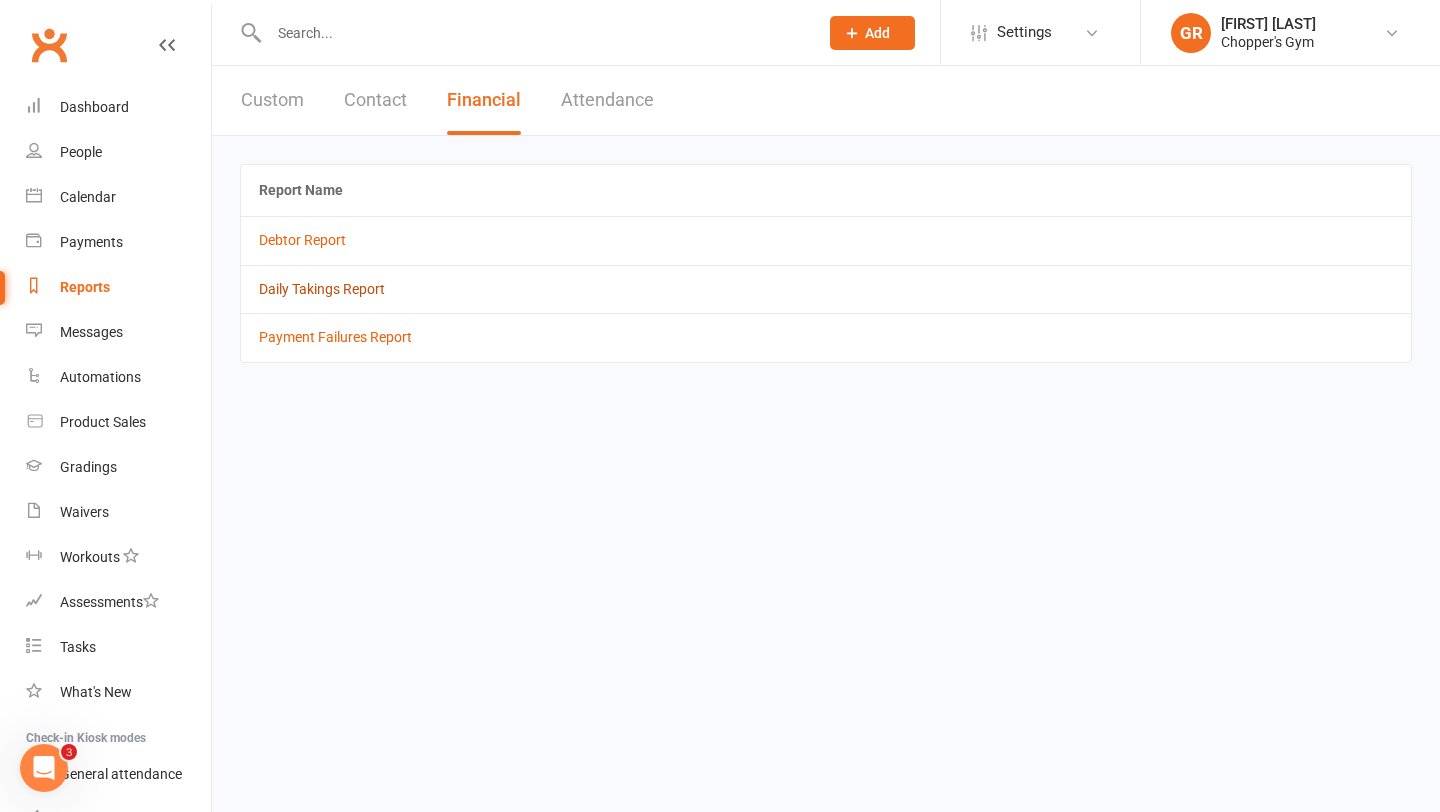 click on "Daily Takings Report" at bounding box center [322, 289] 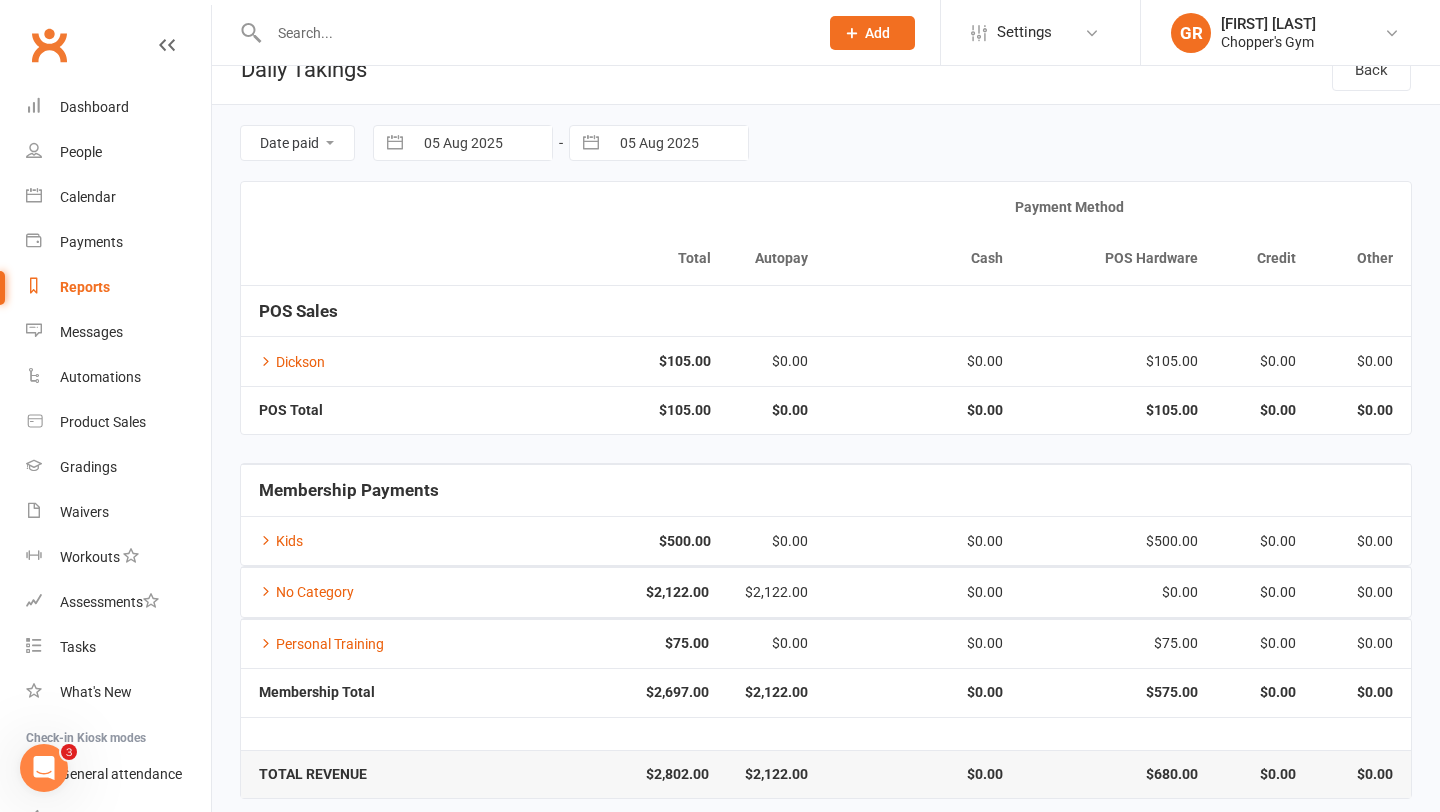 scroll, scrollTop: 47, scrollLeft: 0, axis: vertical 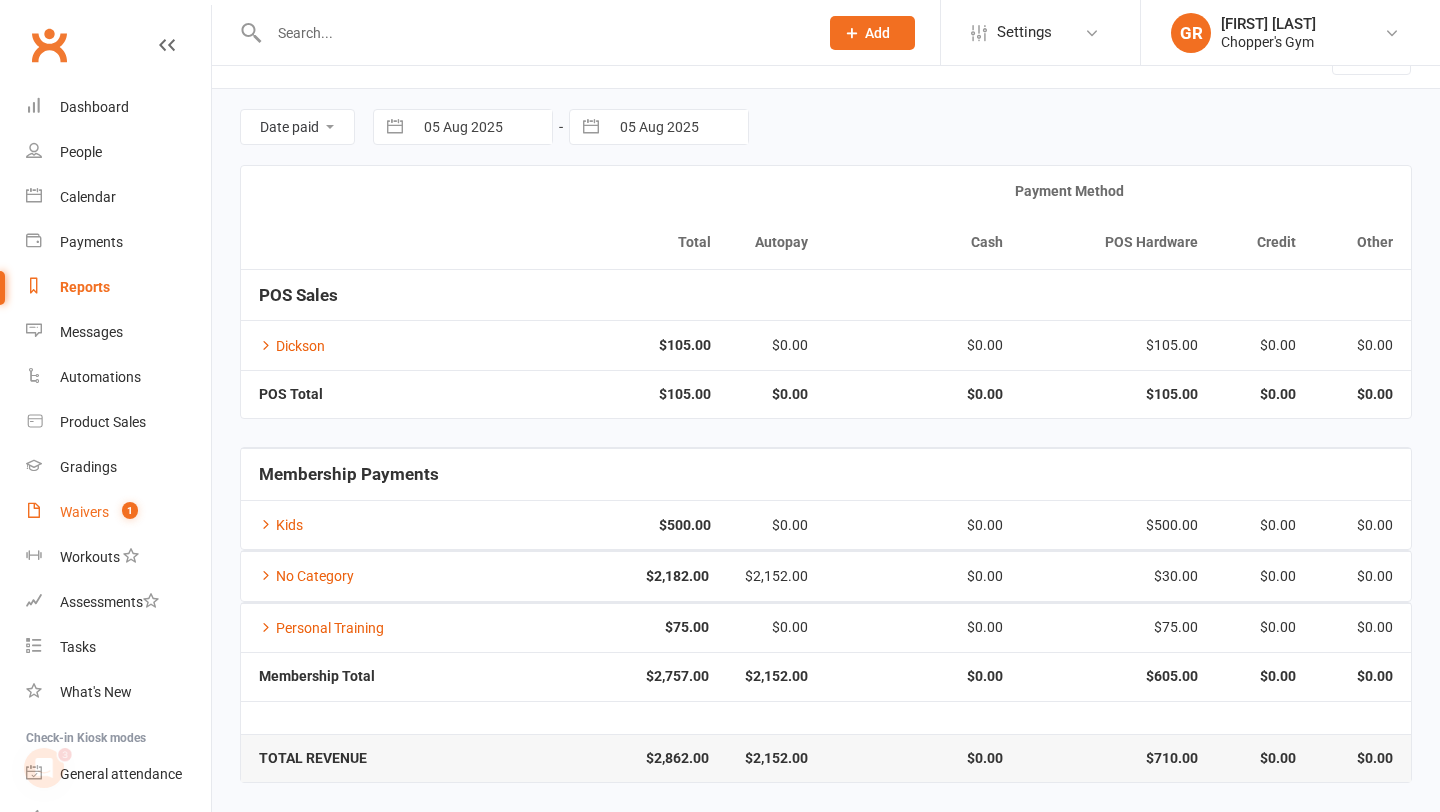 click on "Waivers" at bounding box center [84, 512] 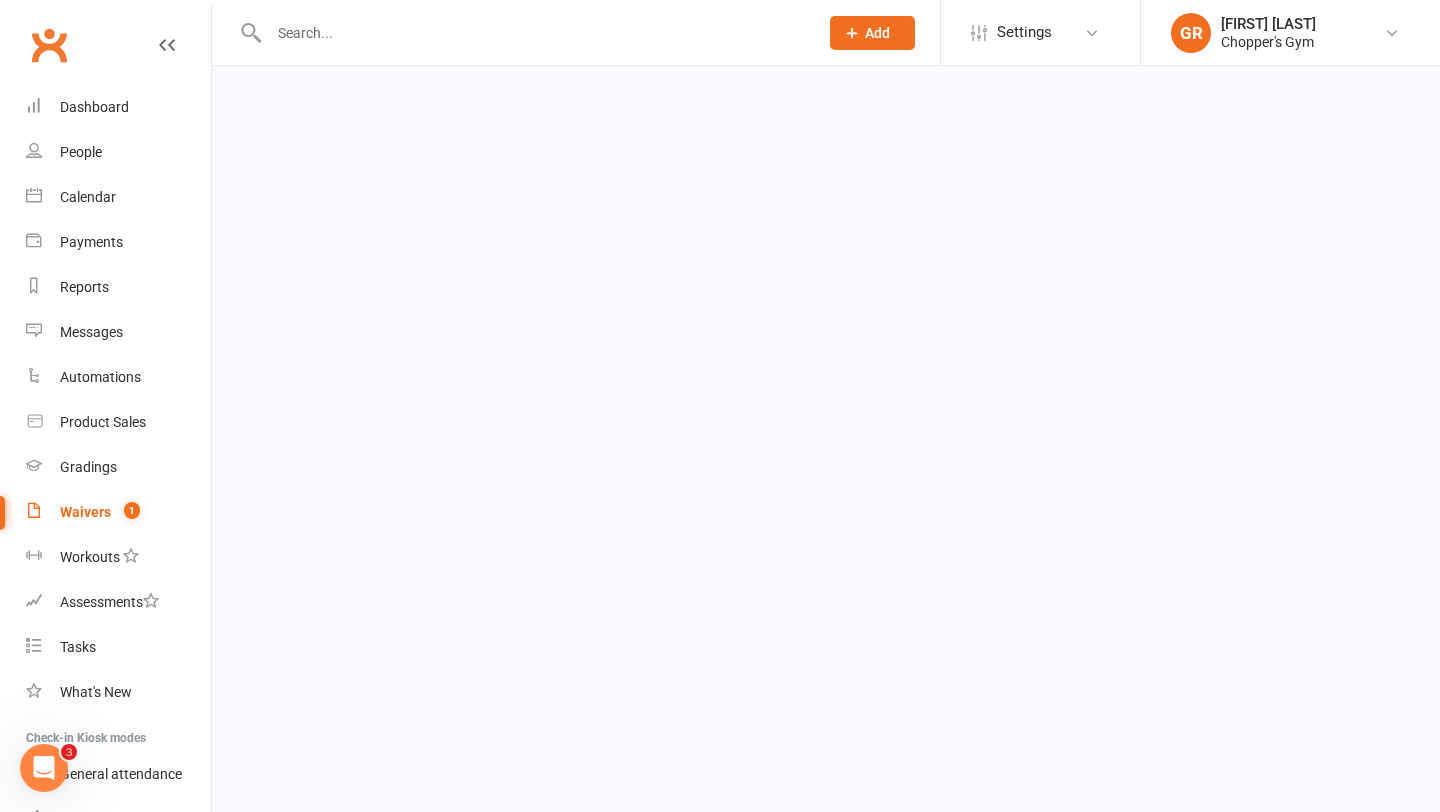 scroll, scrollTop: 0, scrollLeft: 0, axis: both 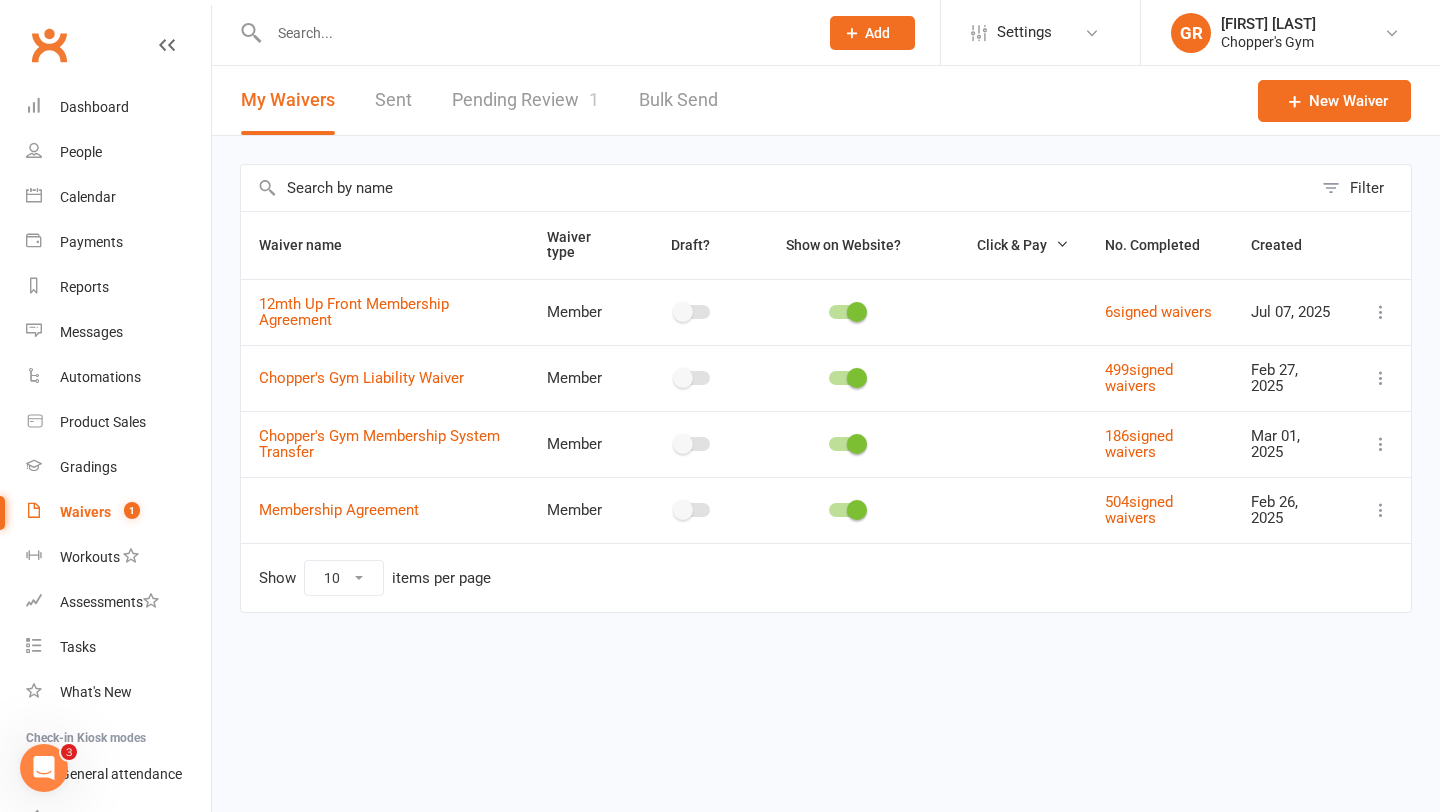 click on "Pending Review 1" at bounding box center [525, 100] 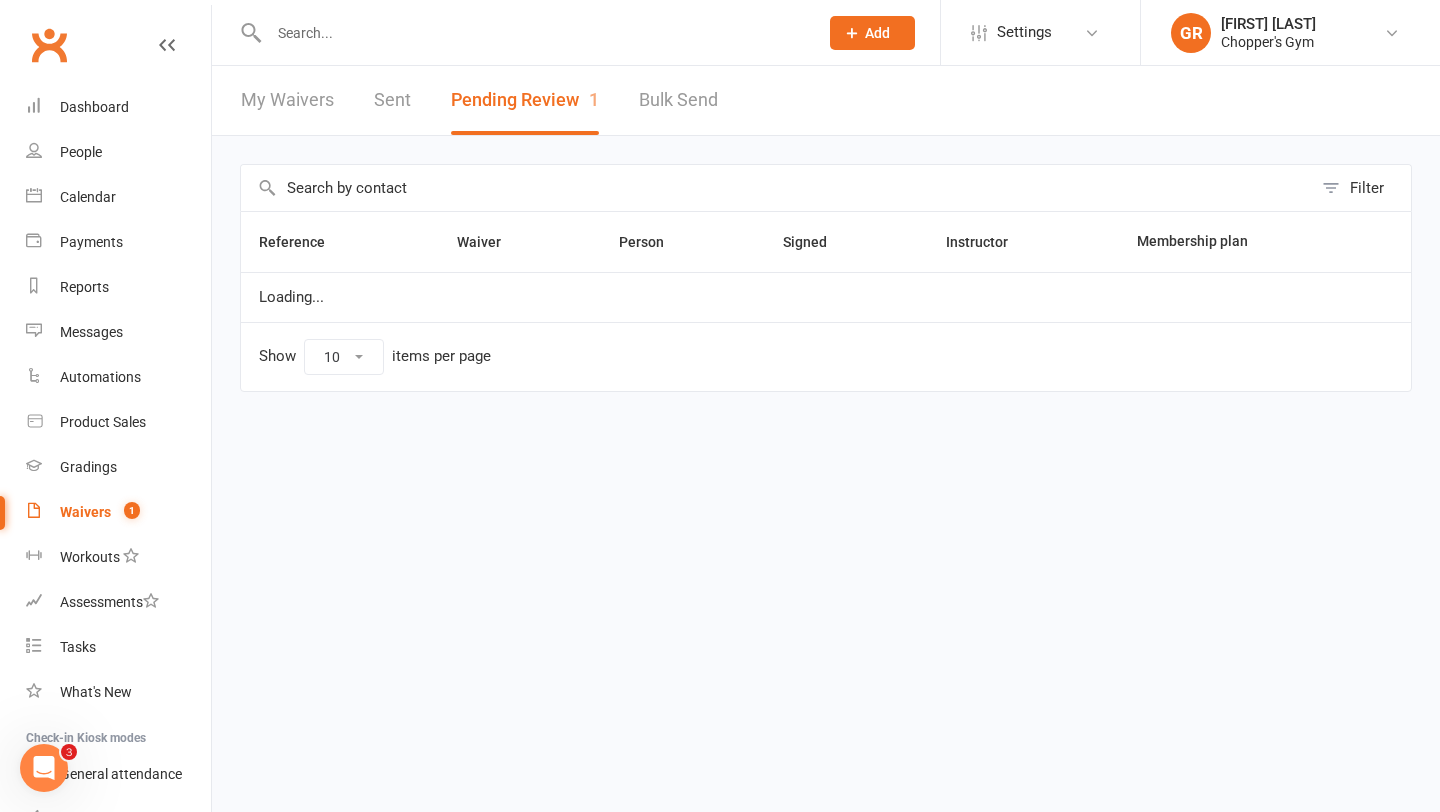 select on "50" 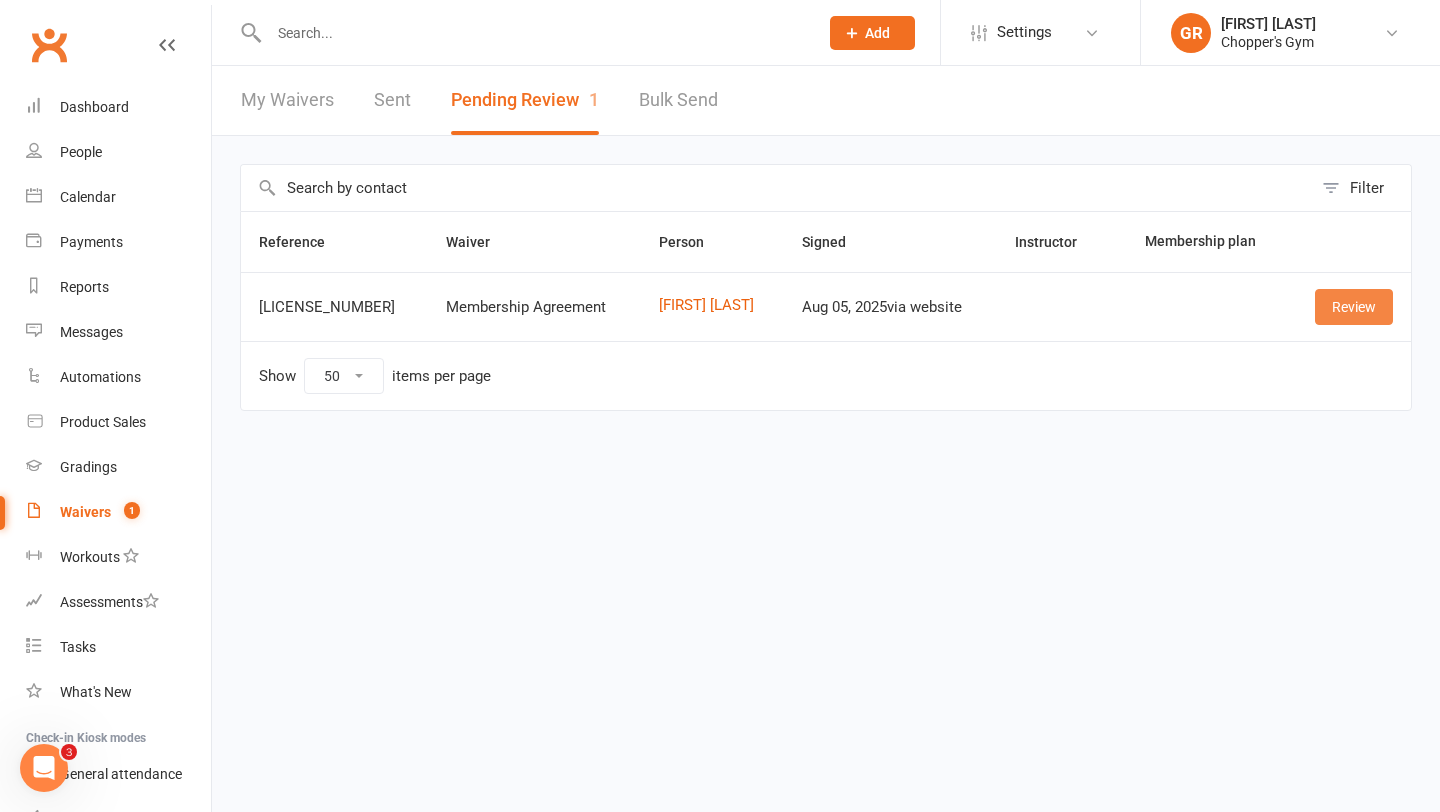 click on "Review" at bounding box center (1354, 307) 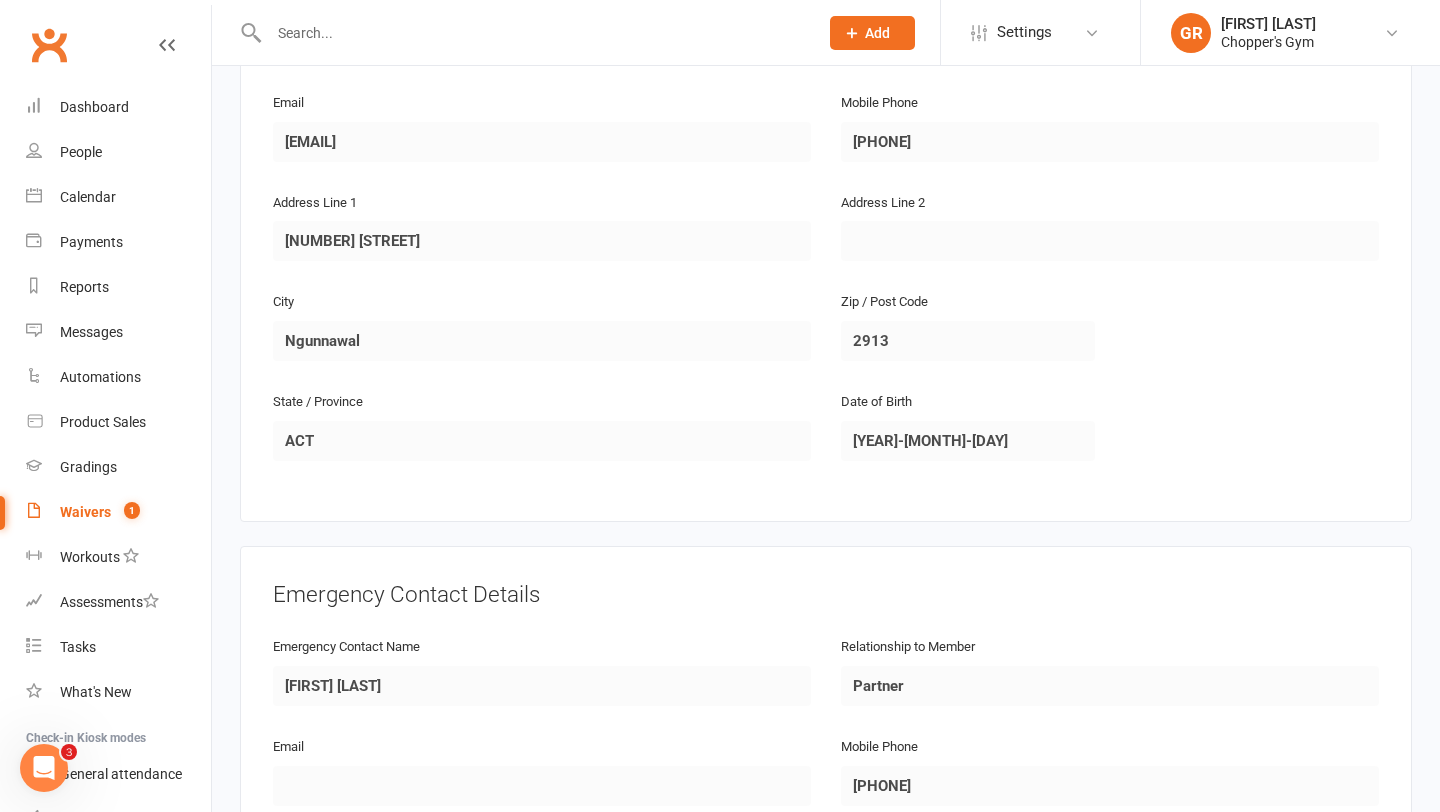 scroll, scrollTop: 968, scrollLeft: 0, axis: vertical 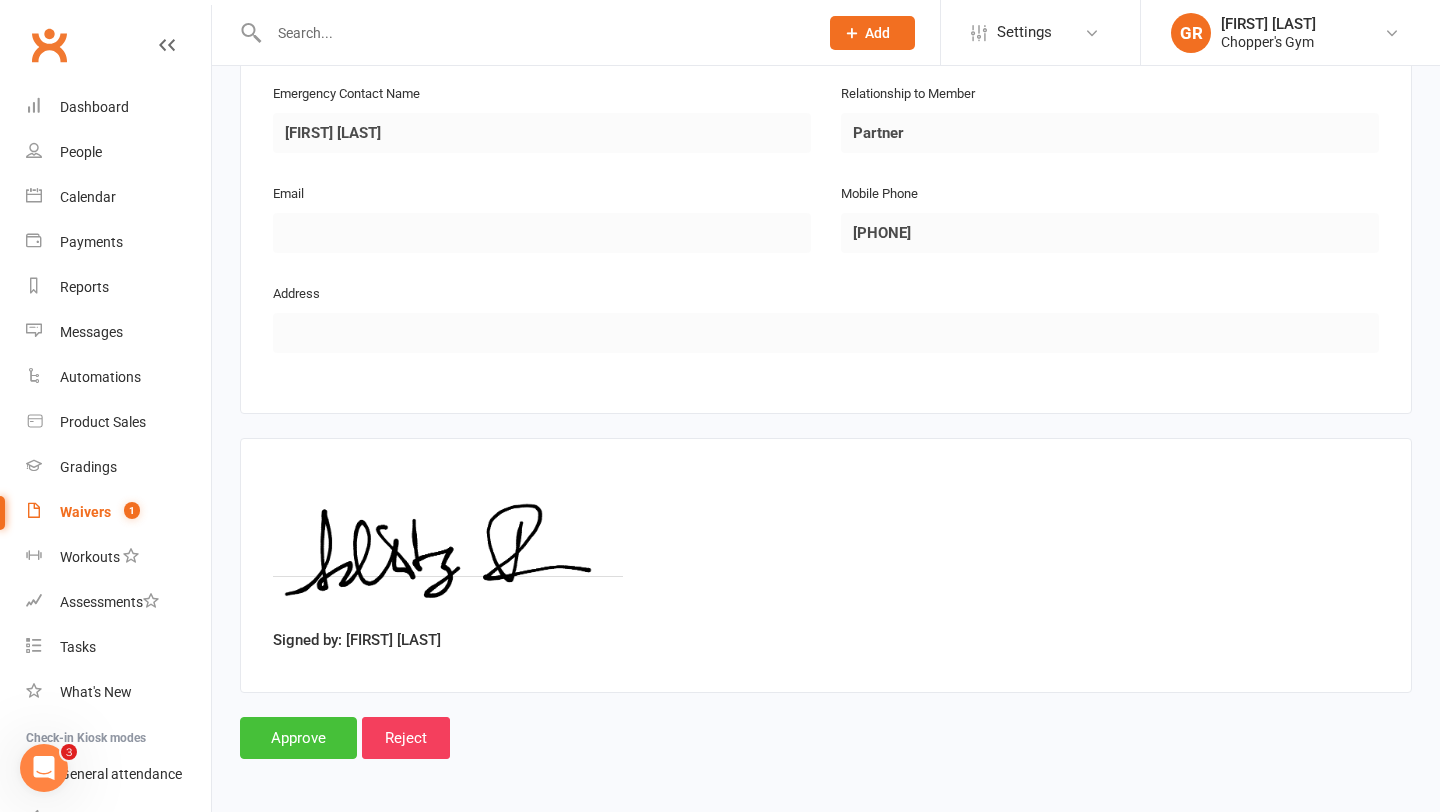 click on "Approve" at bounding box center (298, 738) 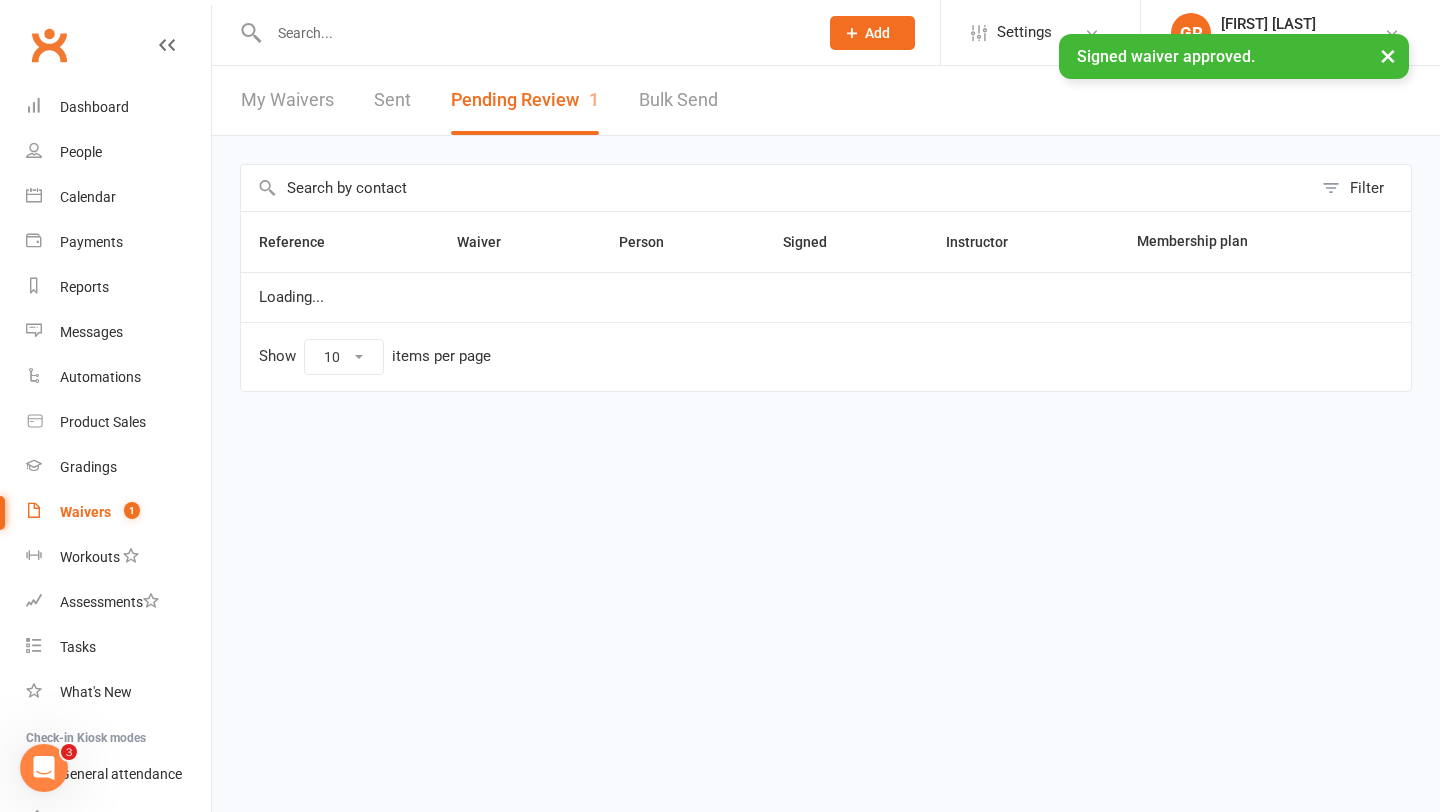 select on "50" 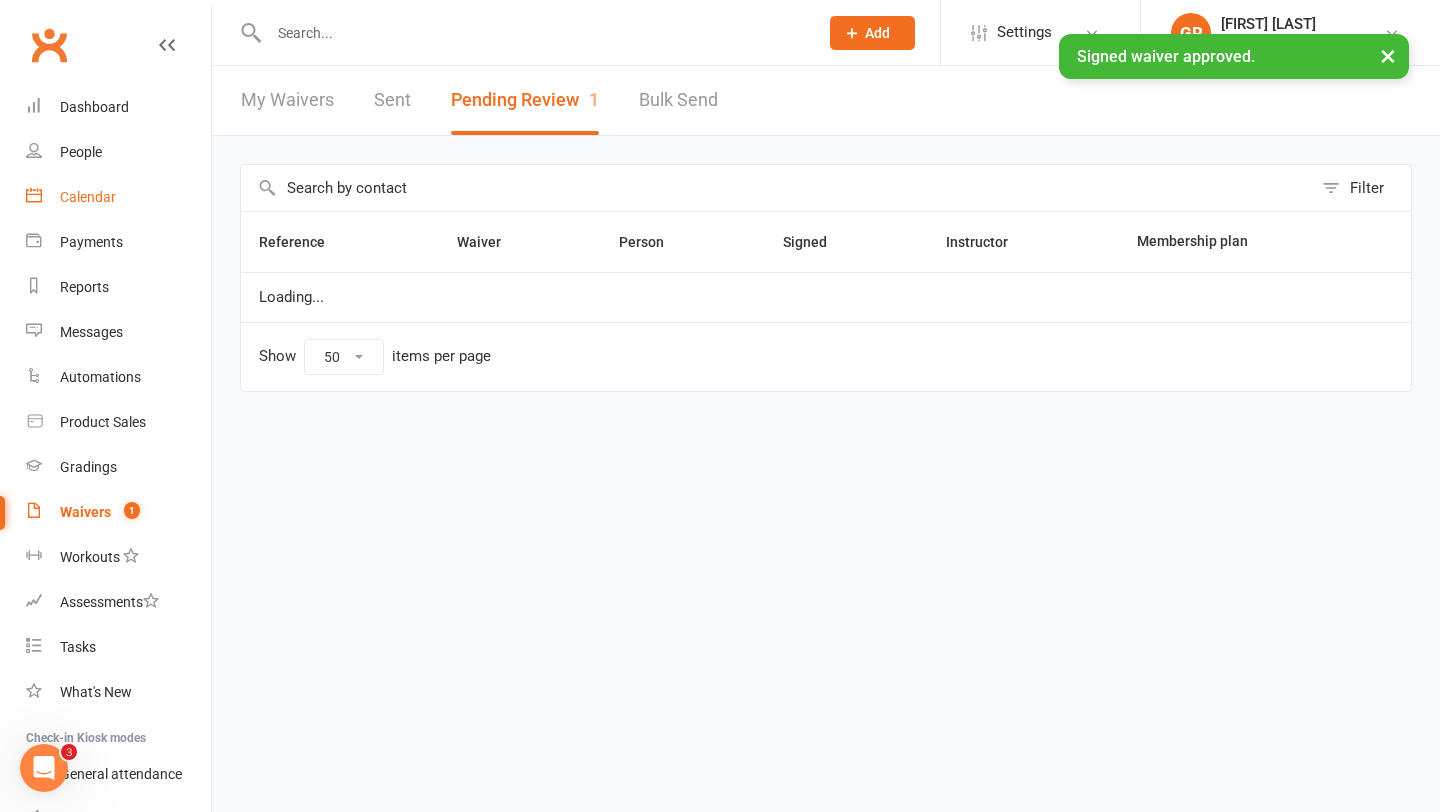 scroll, scrollTop: 0, scrollLeft: 0, axis: both 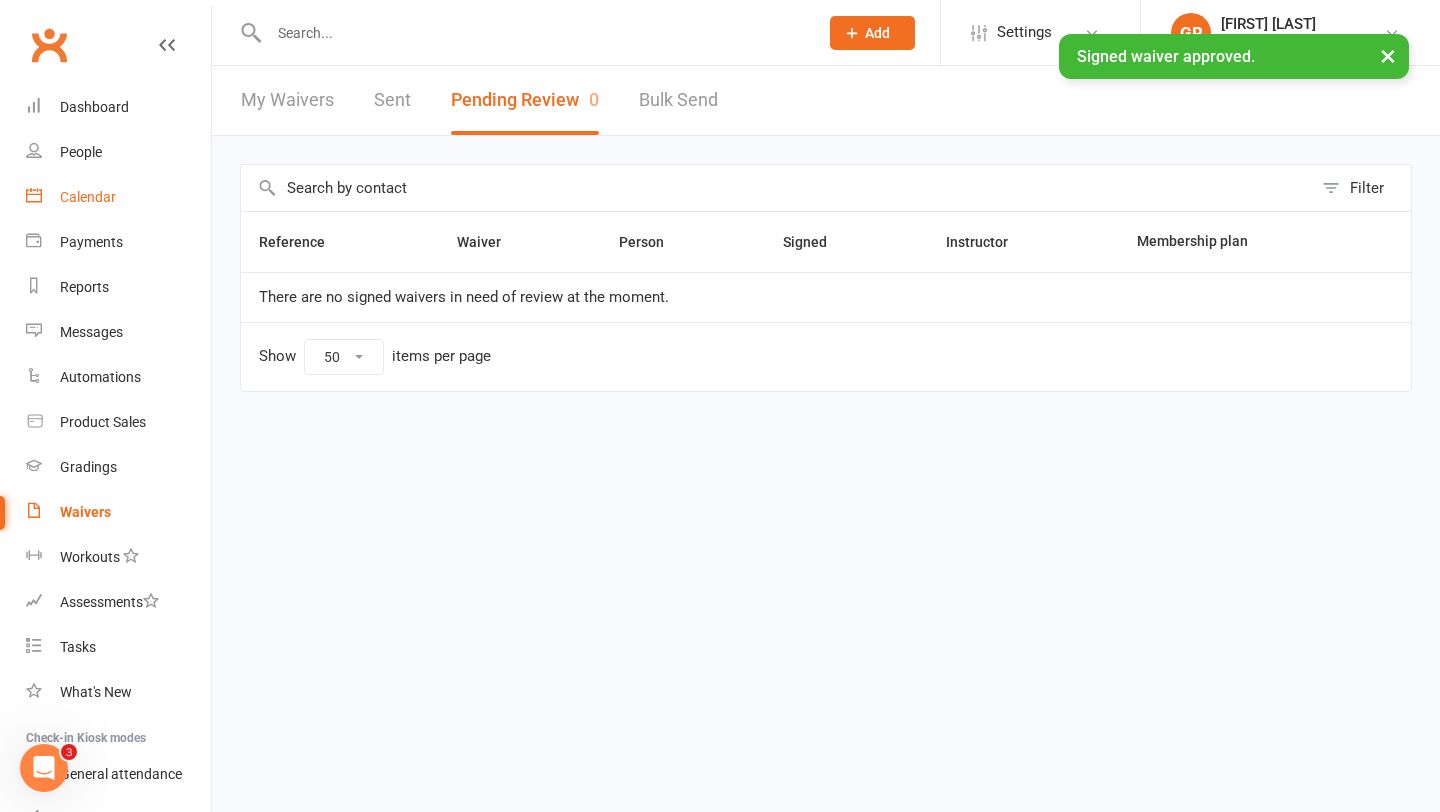 click on "Calendar" at bounding box center (88, 197) 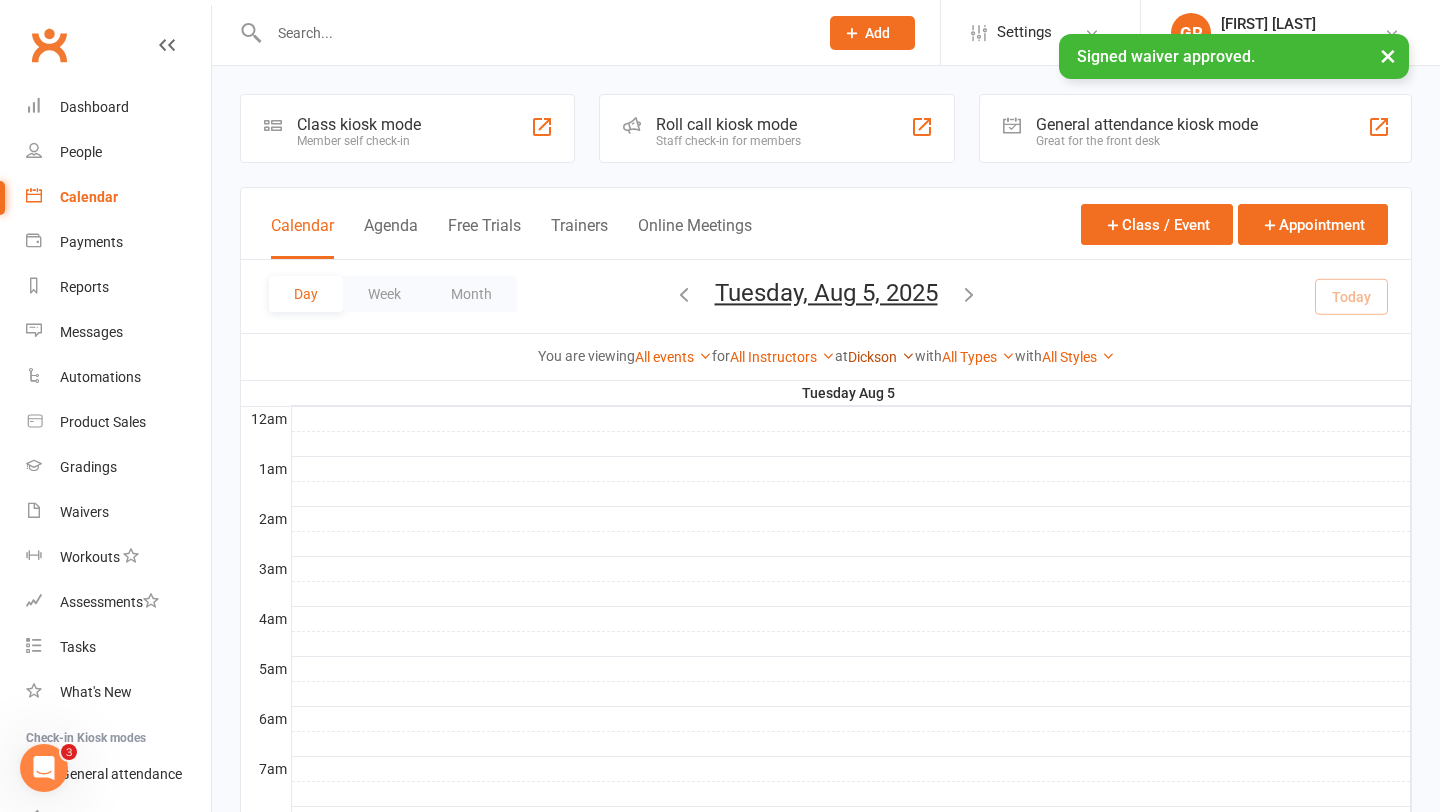 click on "Dickson" at bounding box center (881, 357) 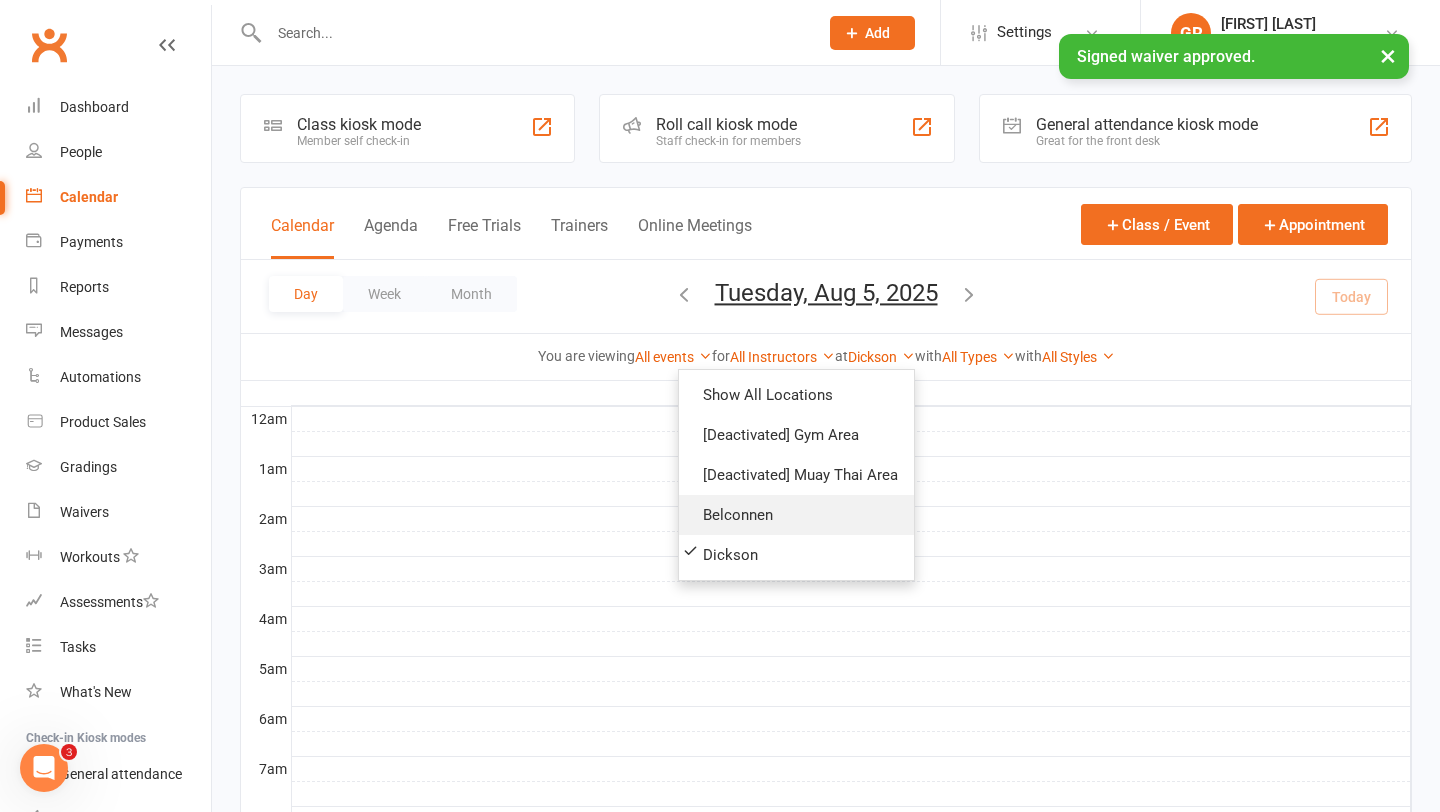 click on "Belconnen" at bounding box center [796, 515] 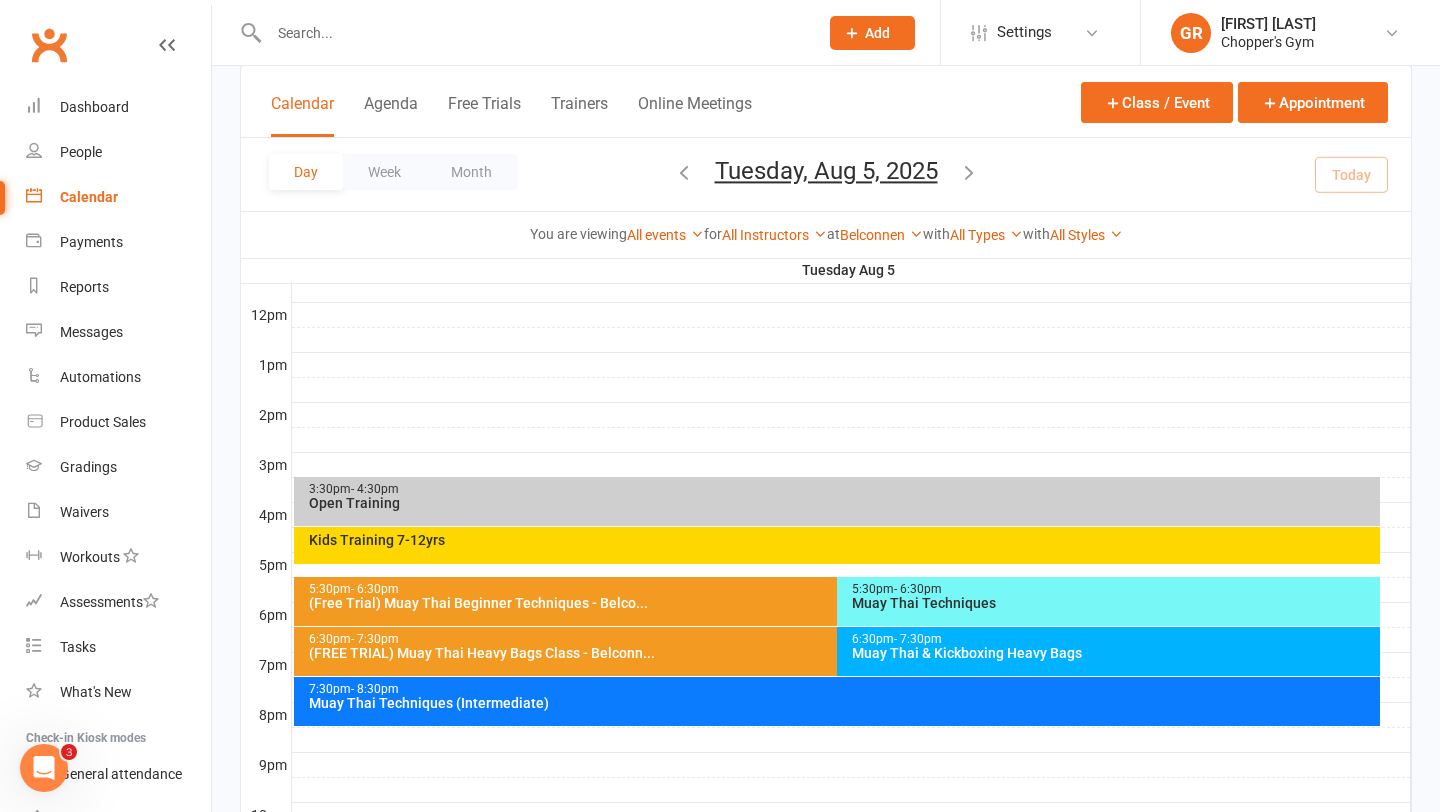 scroll, scrollTop: 717, scrollLeft: 0, axis: vertical 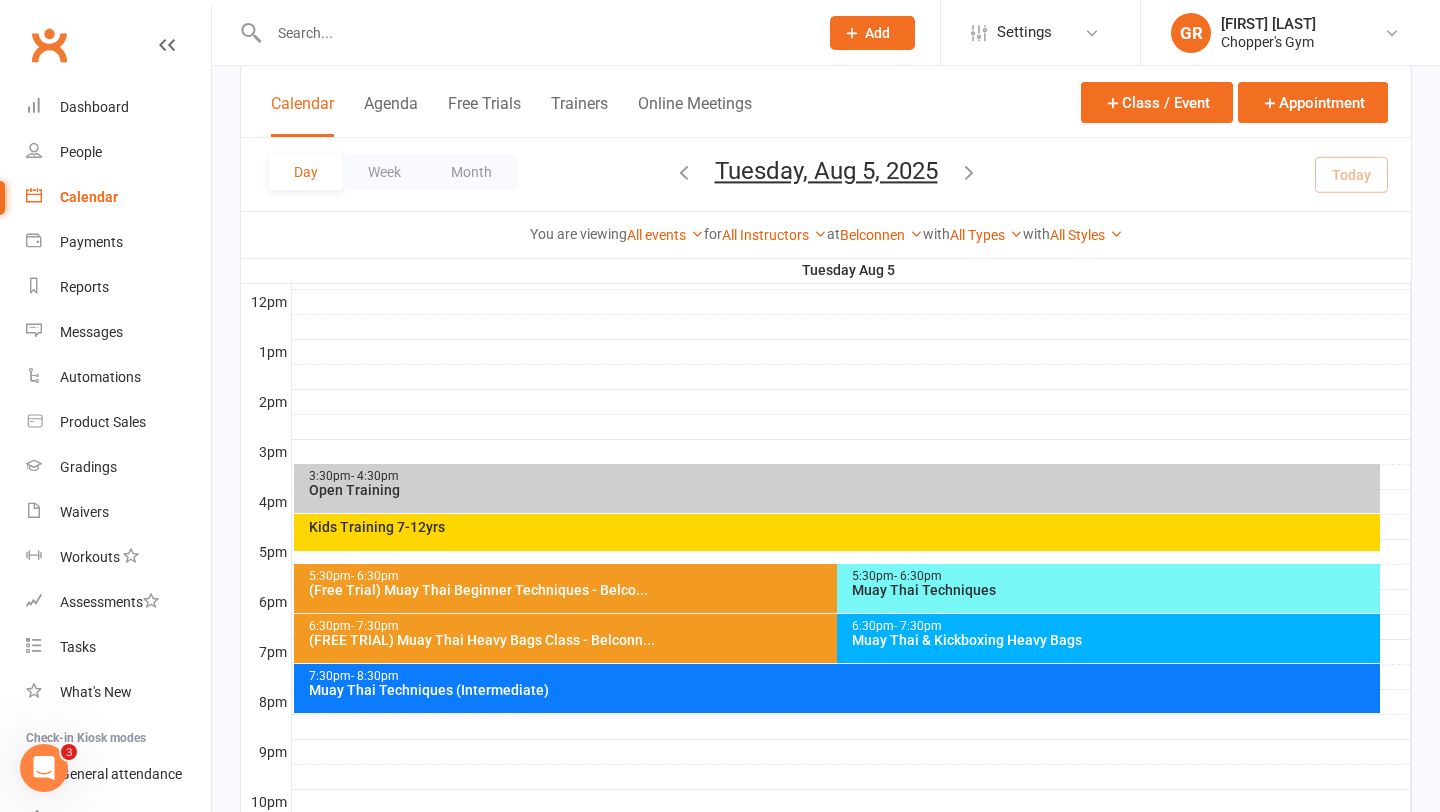 click on "6:30pm  - 7:30pm (FREE TRIAL)  Muay Thai Heavy Bags Class - Belconn..." at bounding box center (827, 638) 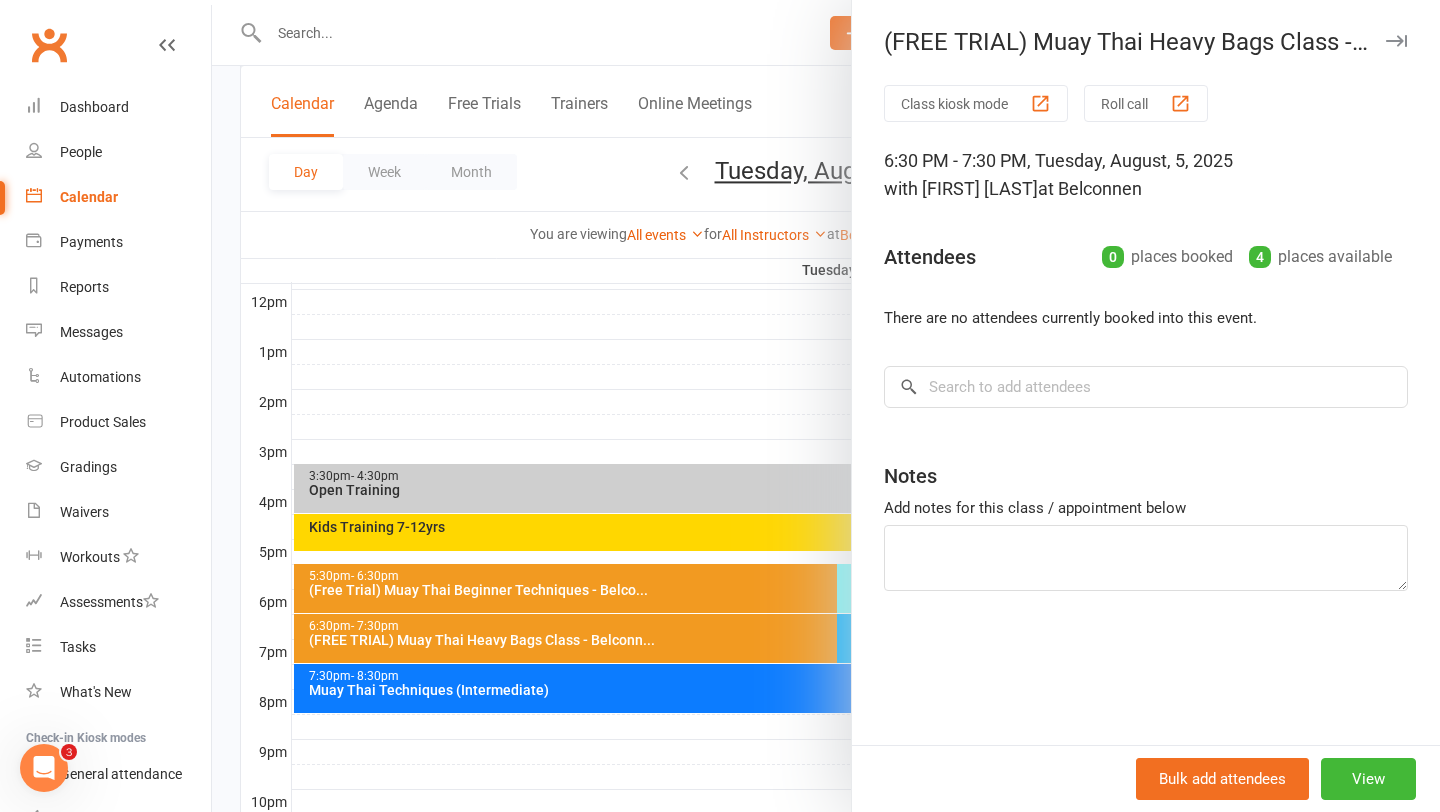 click at bounding box center (826, 406) 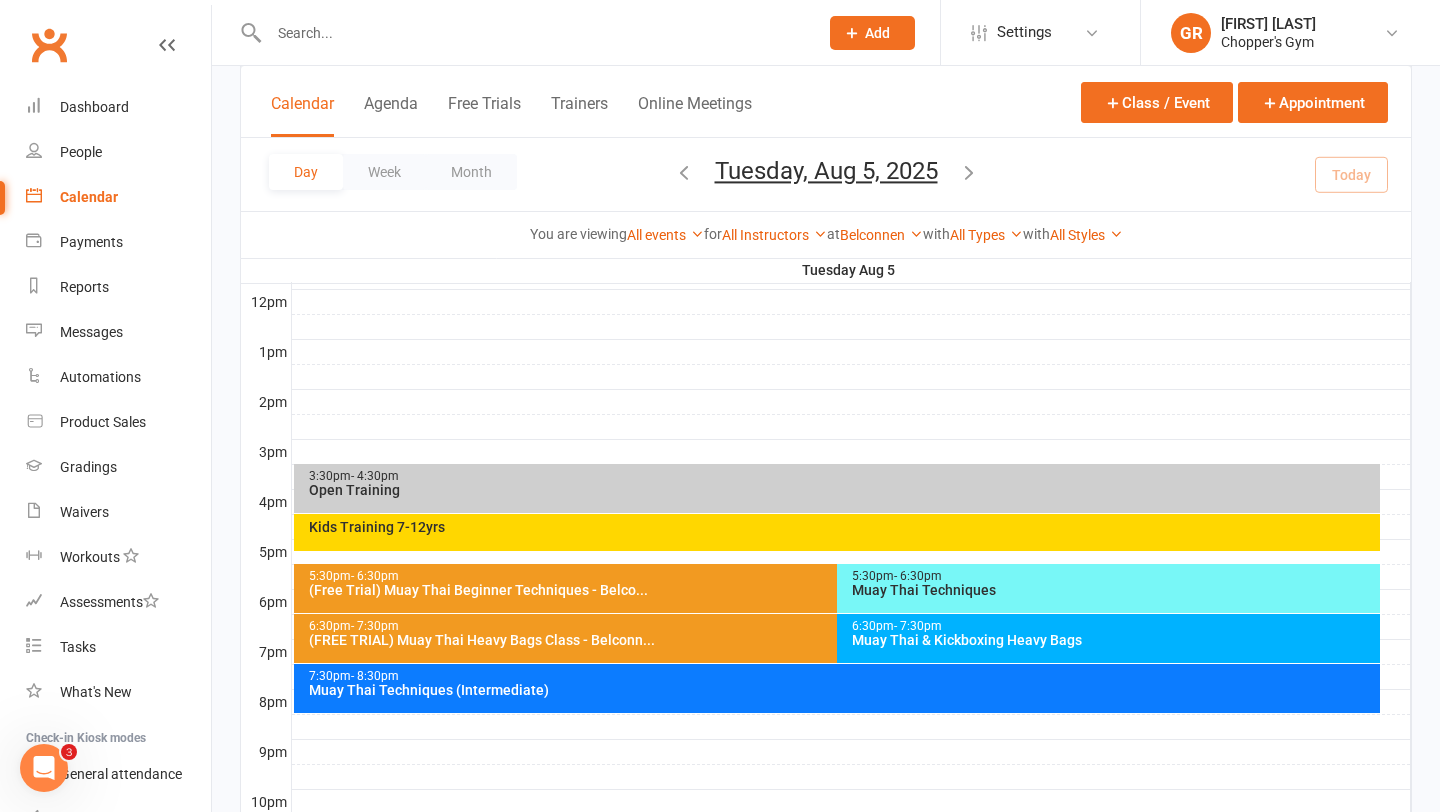 click on "(Free Trial) Muay Thai Beginner Techniques - Belco..." at bounding box center (832, 590) 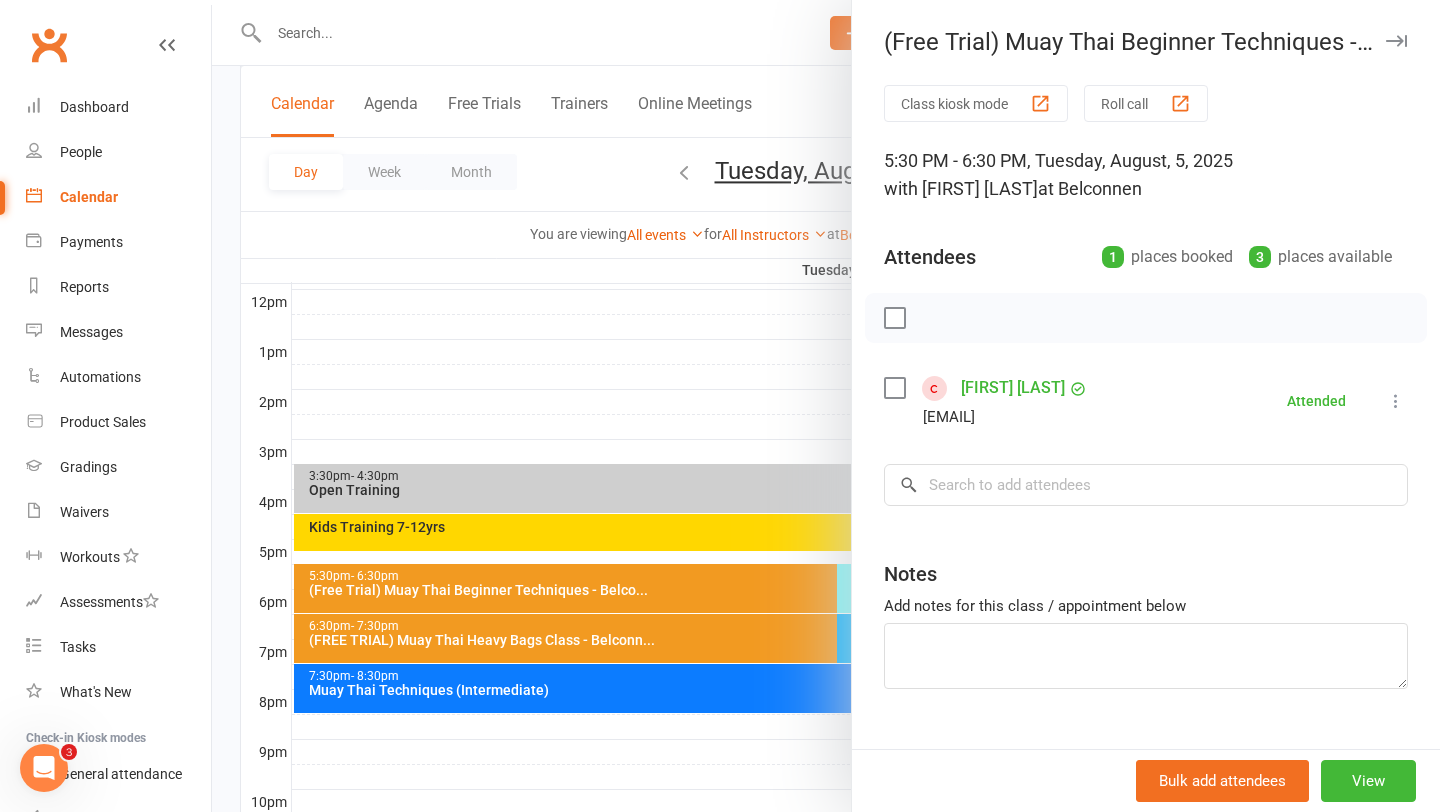 click on "[FIRST] [LAST]" at bounding box center [1013, 388] 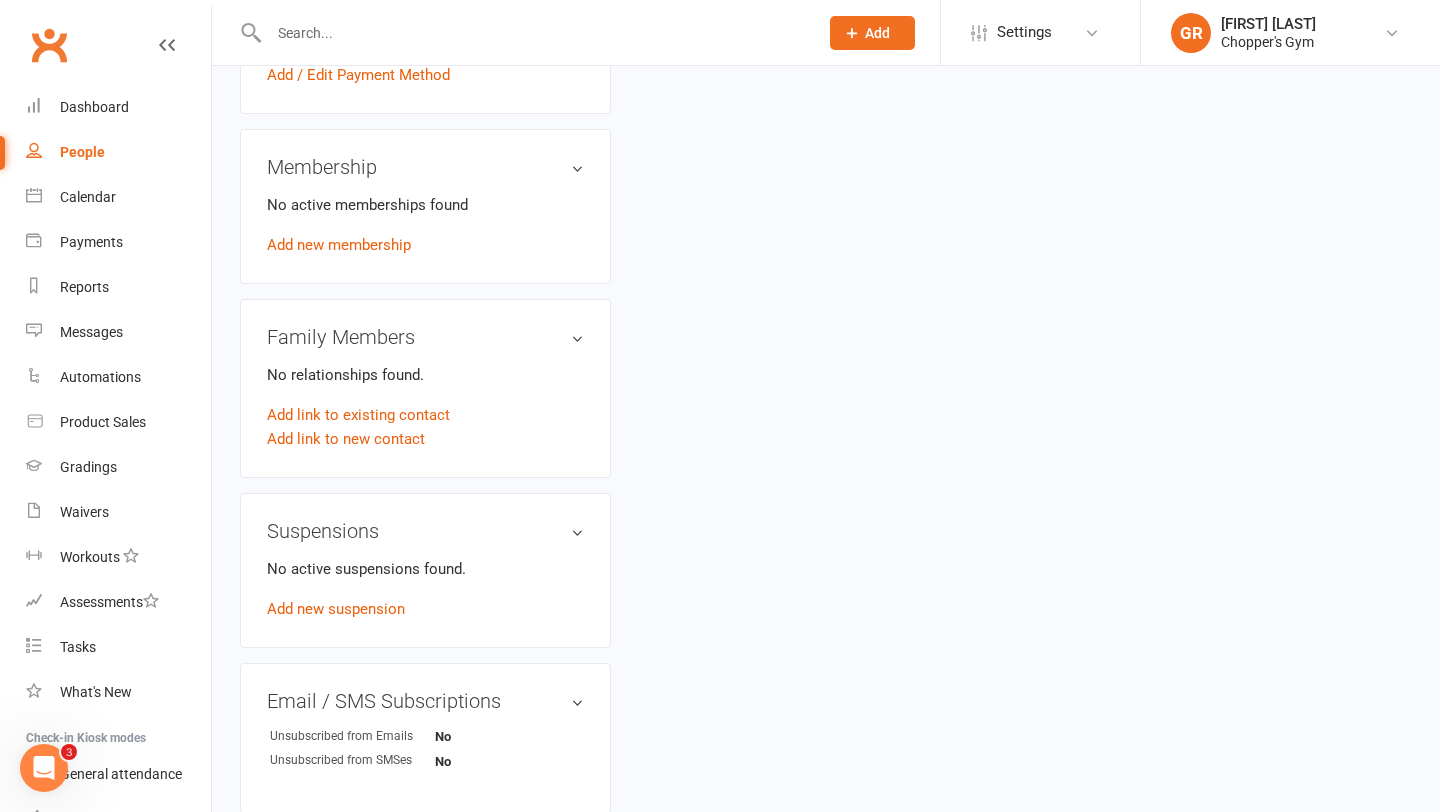 scroll, scrollTop: 0, scrollLeft: 0, axis: both 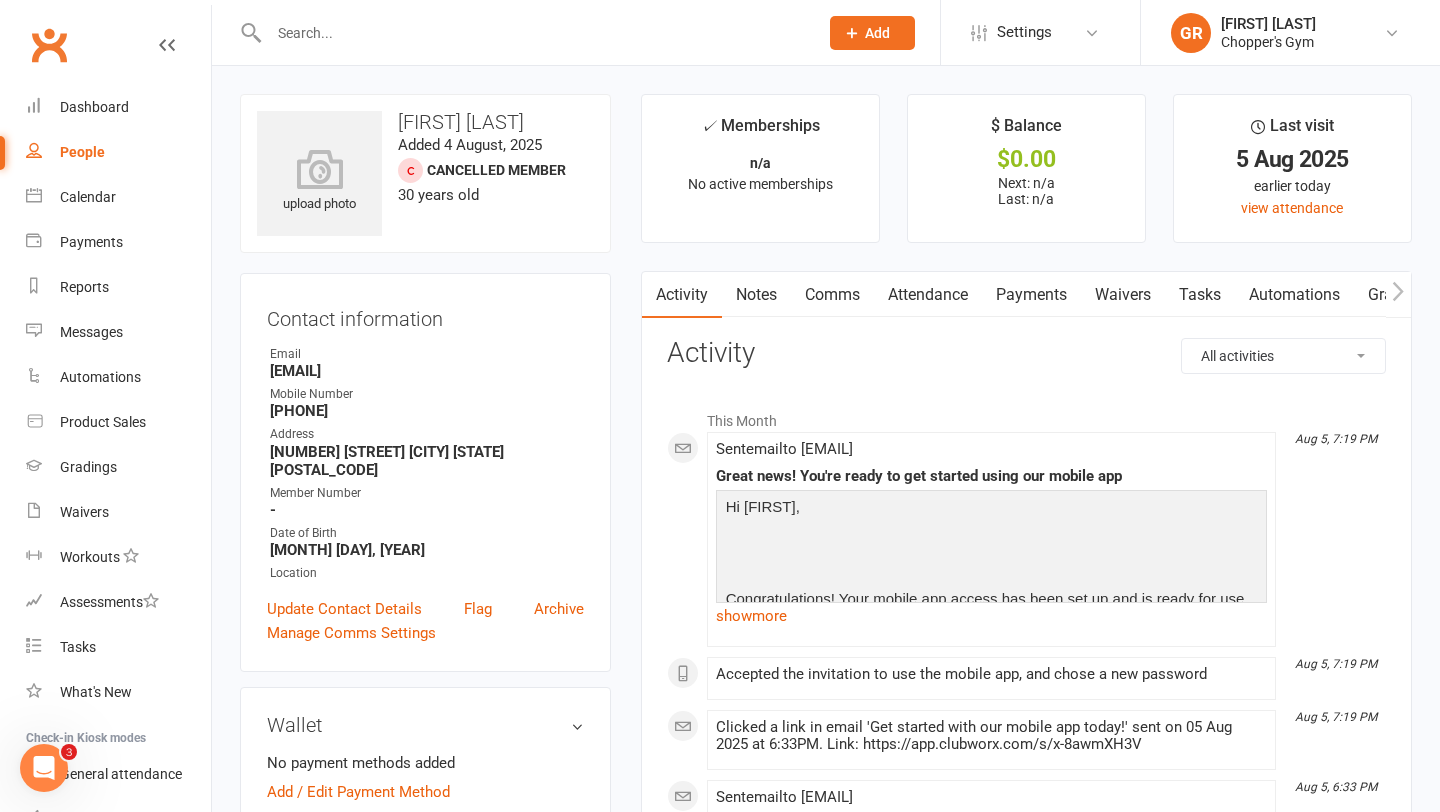 click on "Payments" at bounding box center (1031, 295) 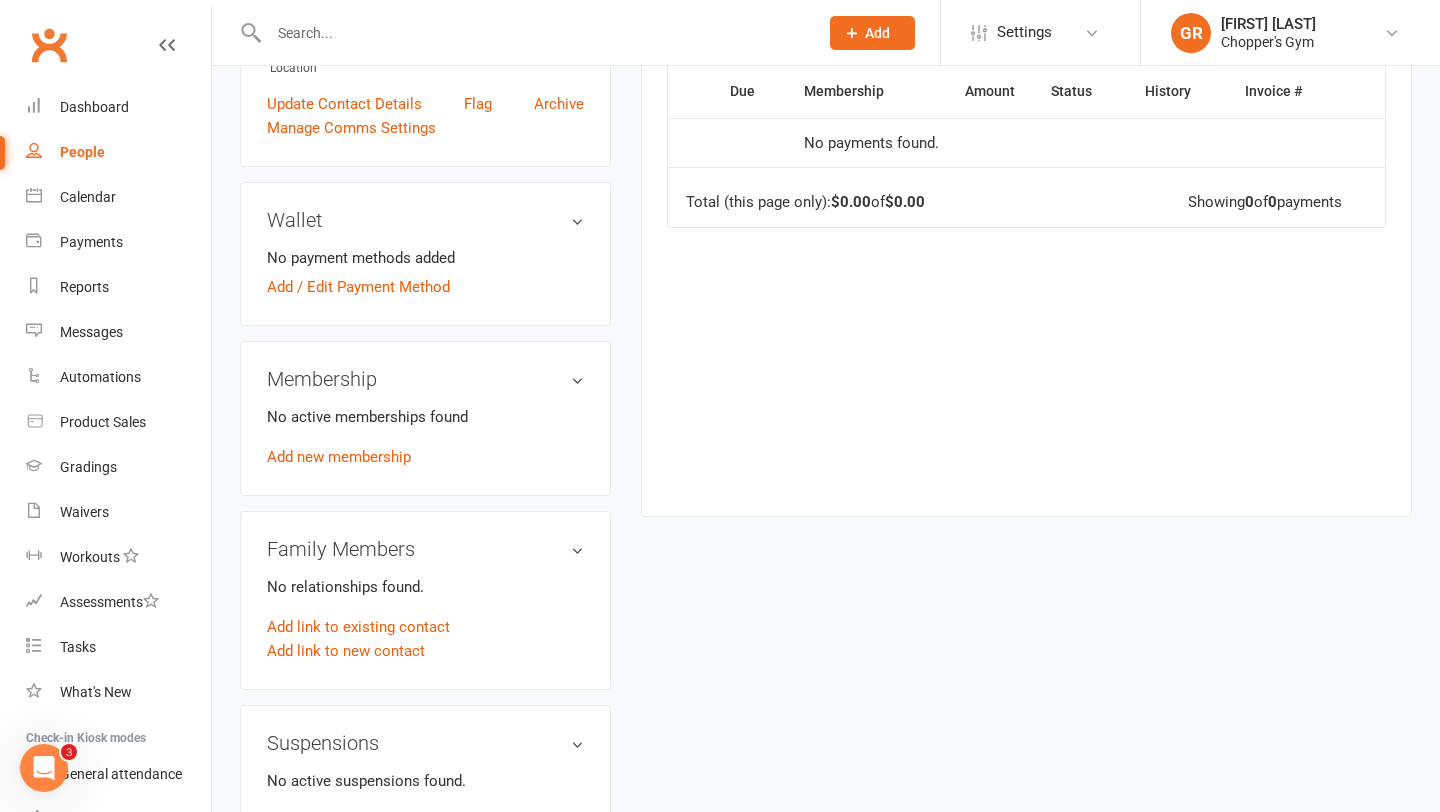 scroll, scrollTop: 0, scrollLeft: 0, axis: both 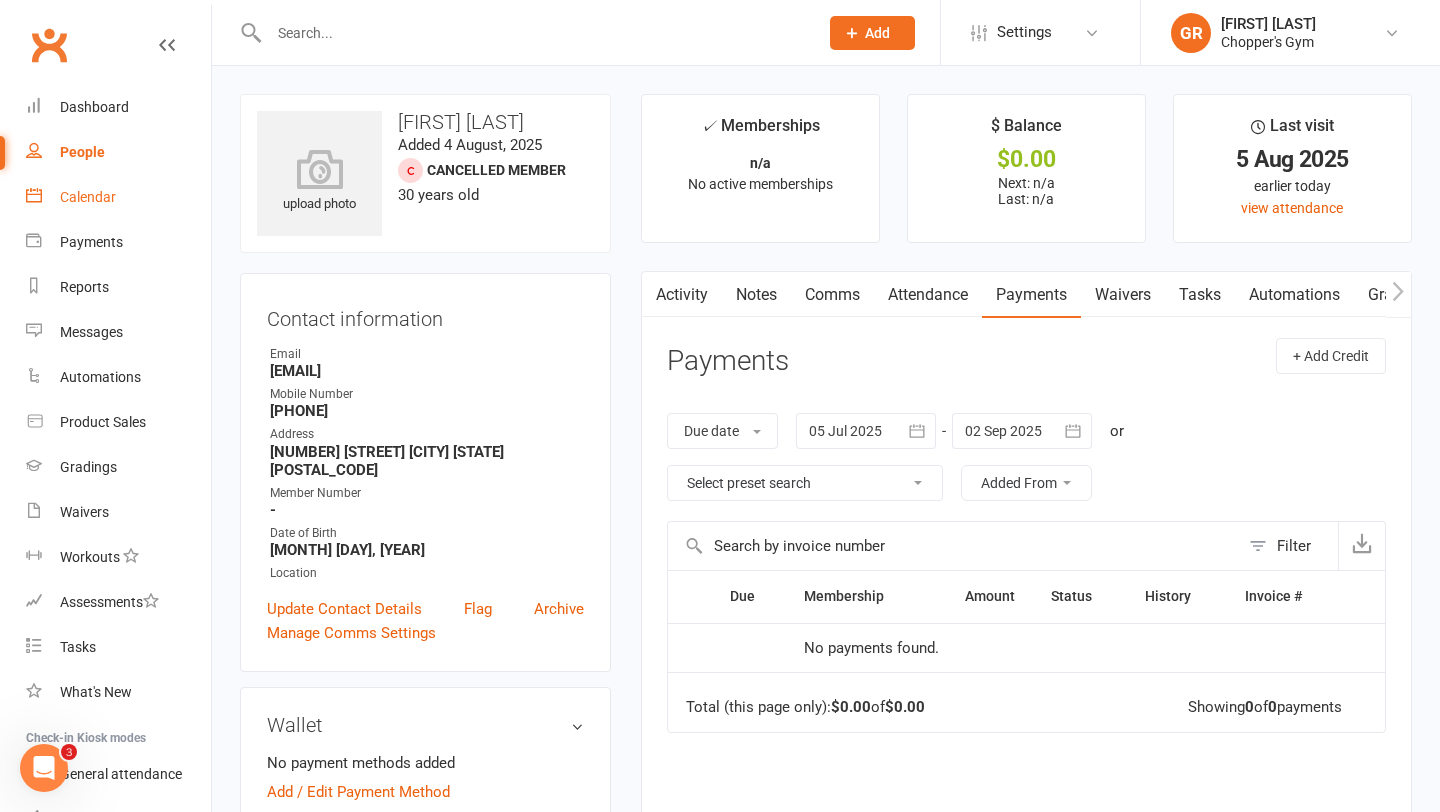 click on "Calendar" at bounding box center (88, 197) 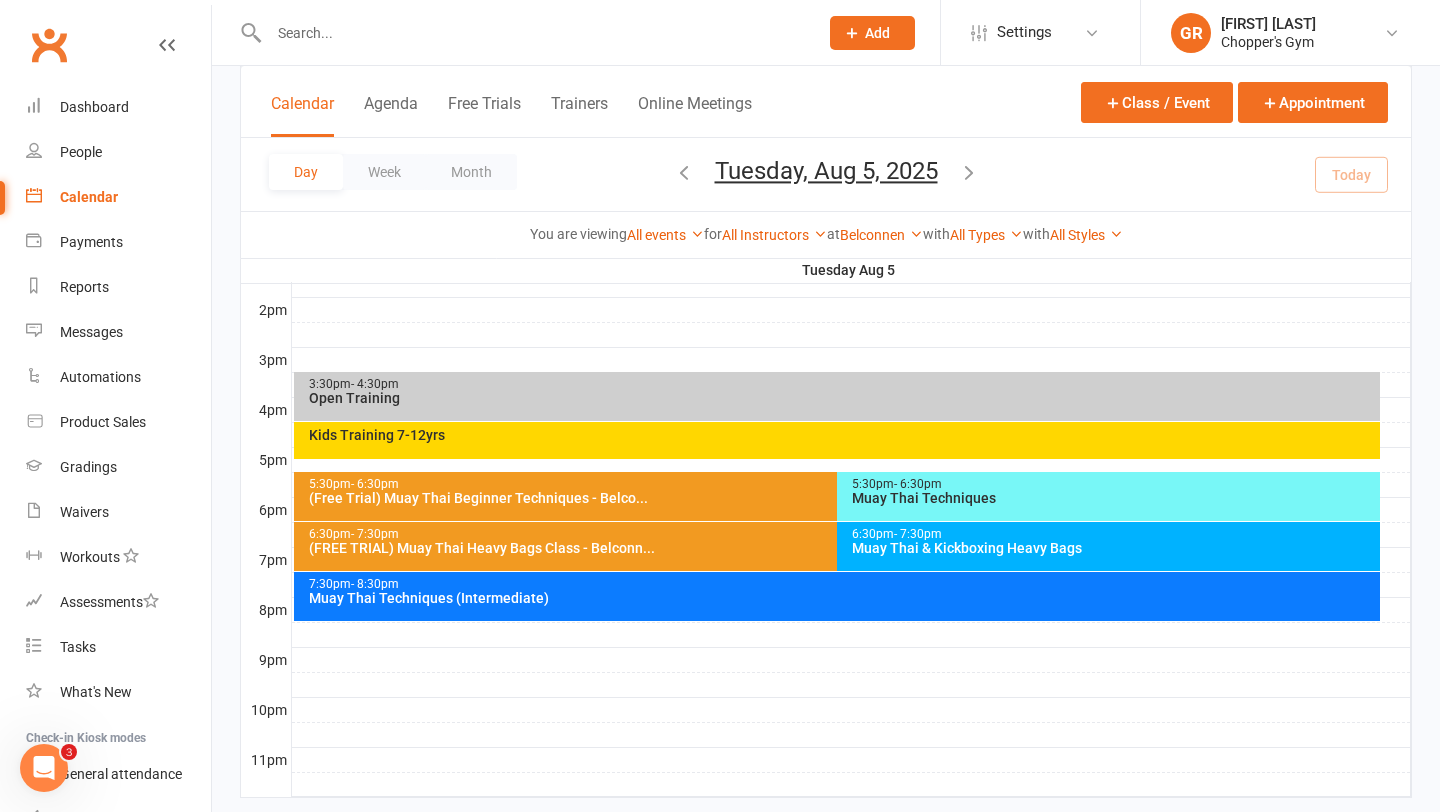 scroll, scrollTop: 852, scrollLeft: 0, axis: vertical 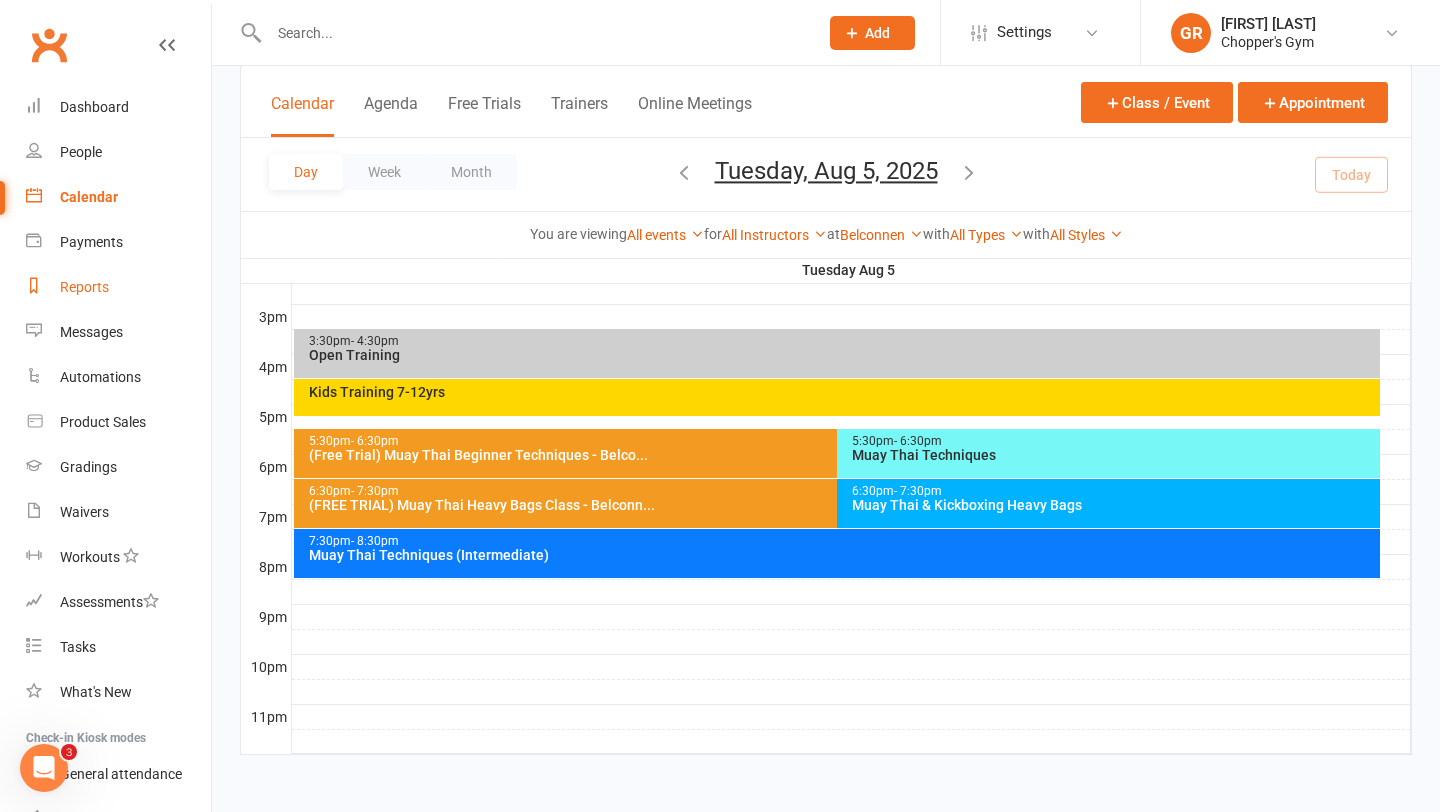 click on "Reports" at bounding box center (84, 287) 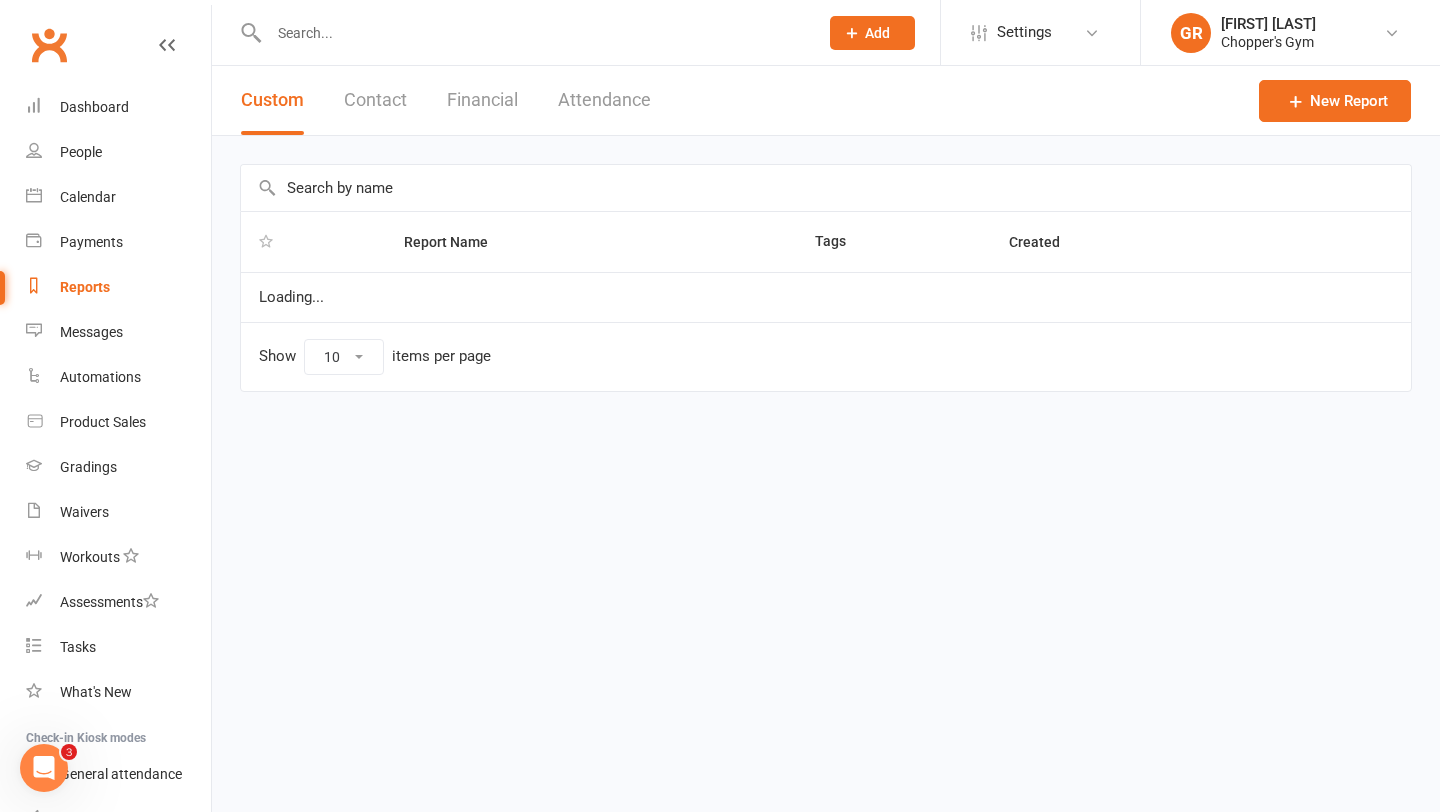 select on "100" 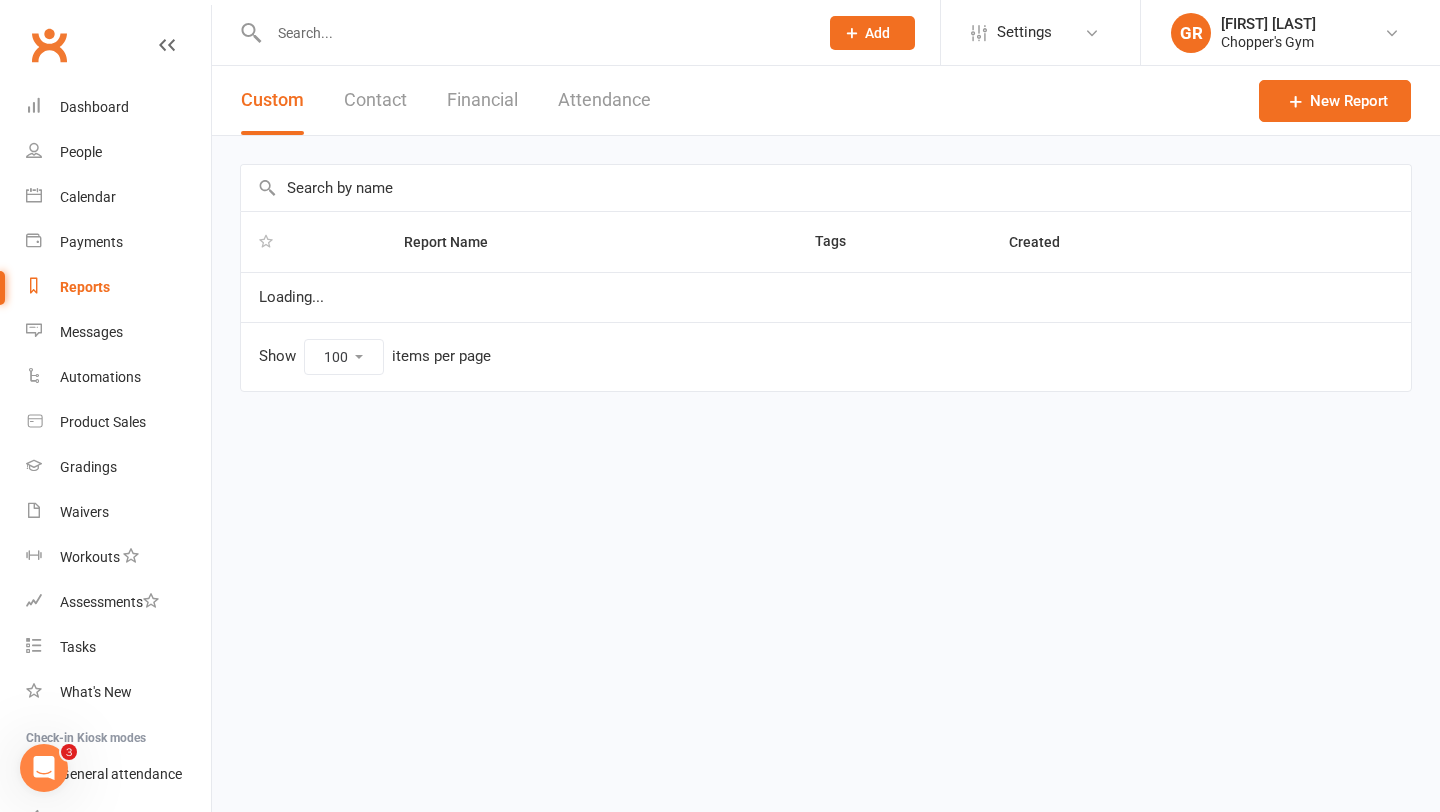 click on "Financial" at bounding box center [482, 100] 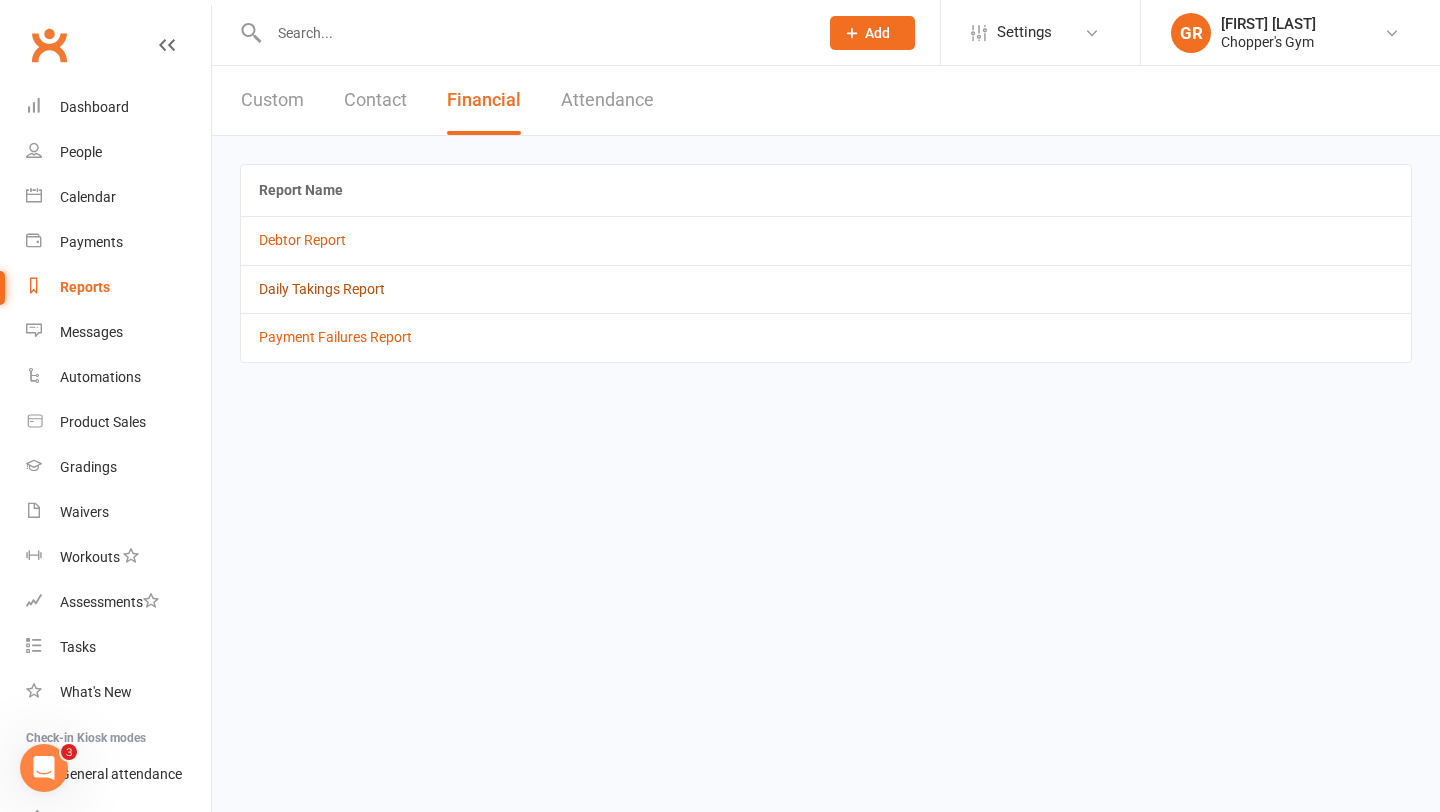 click on "Daily Takings Report" at bounding box center [322, 289] 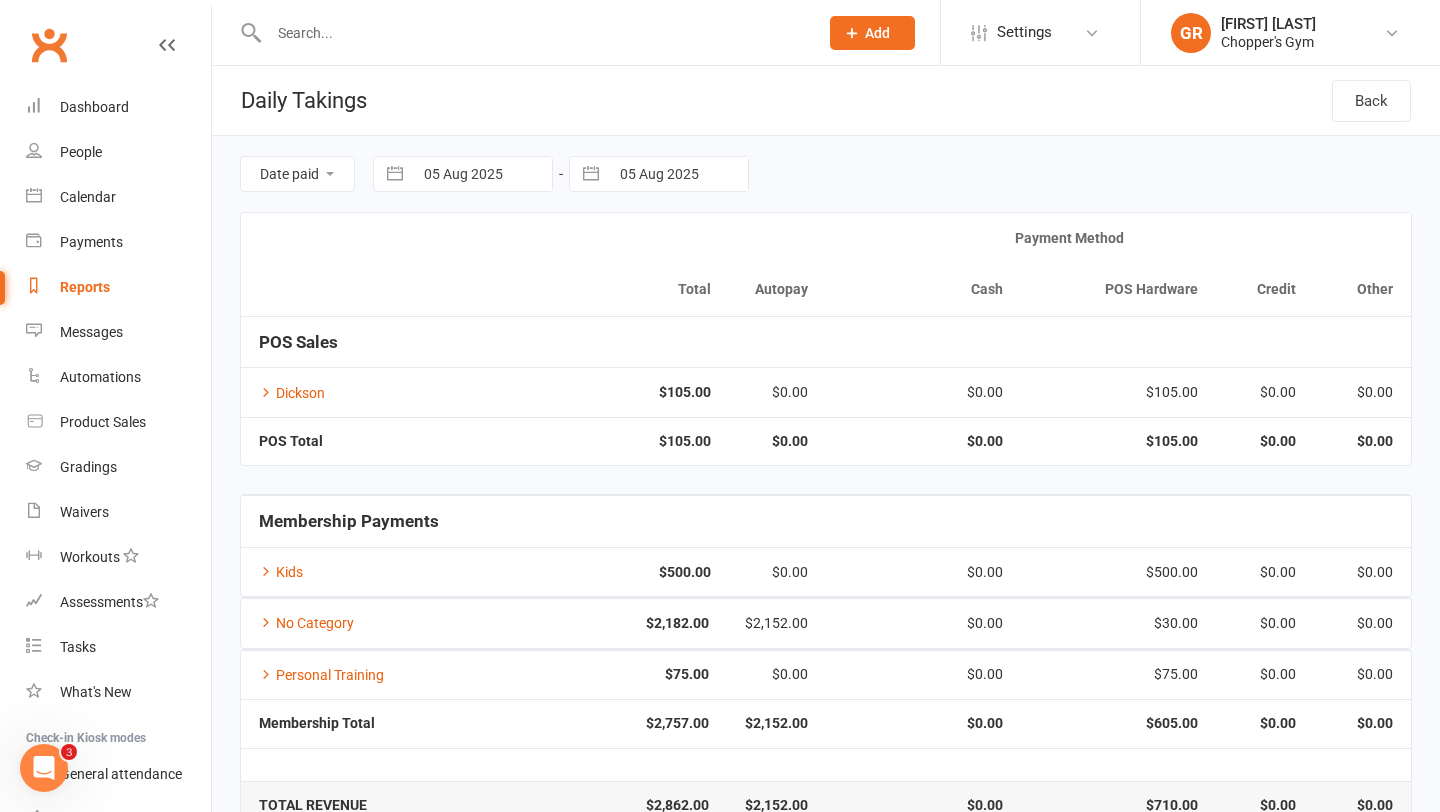 scroll, scrollTop: 47, scrollLeft: 0, axis: vertical 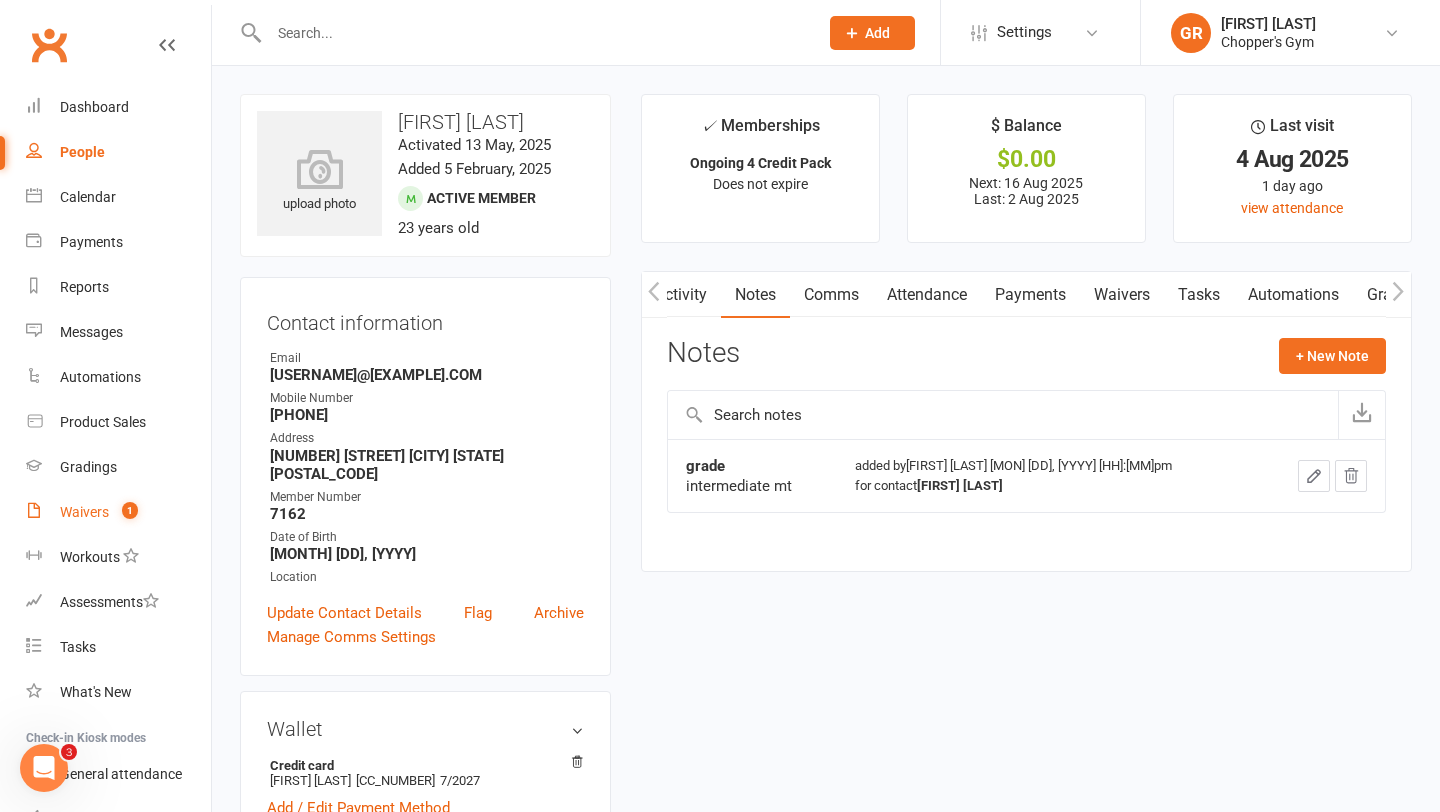 click on "Waivers   1" 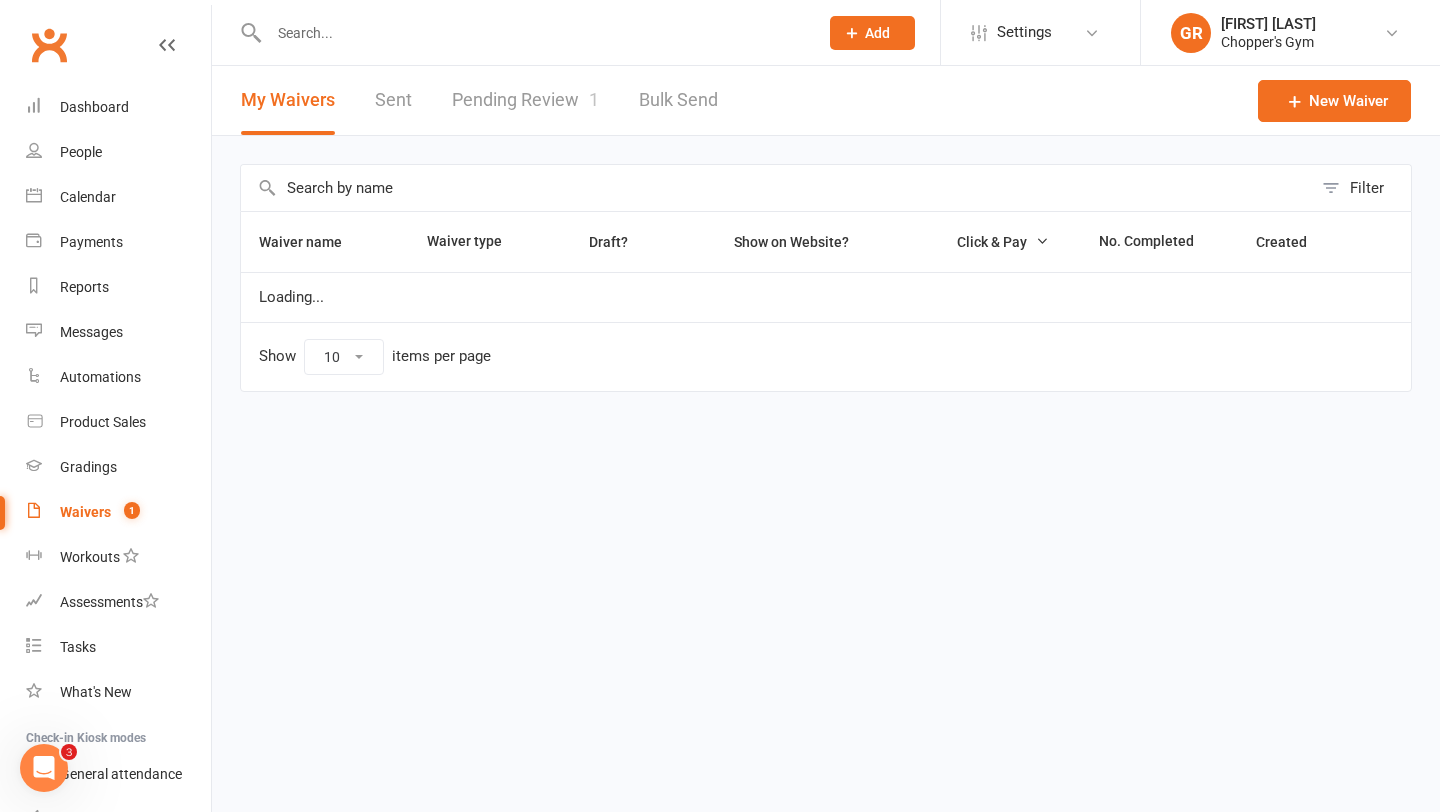 click on "Pending Review 1" 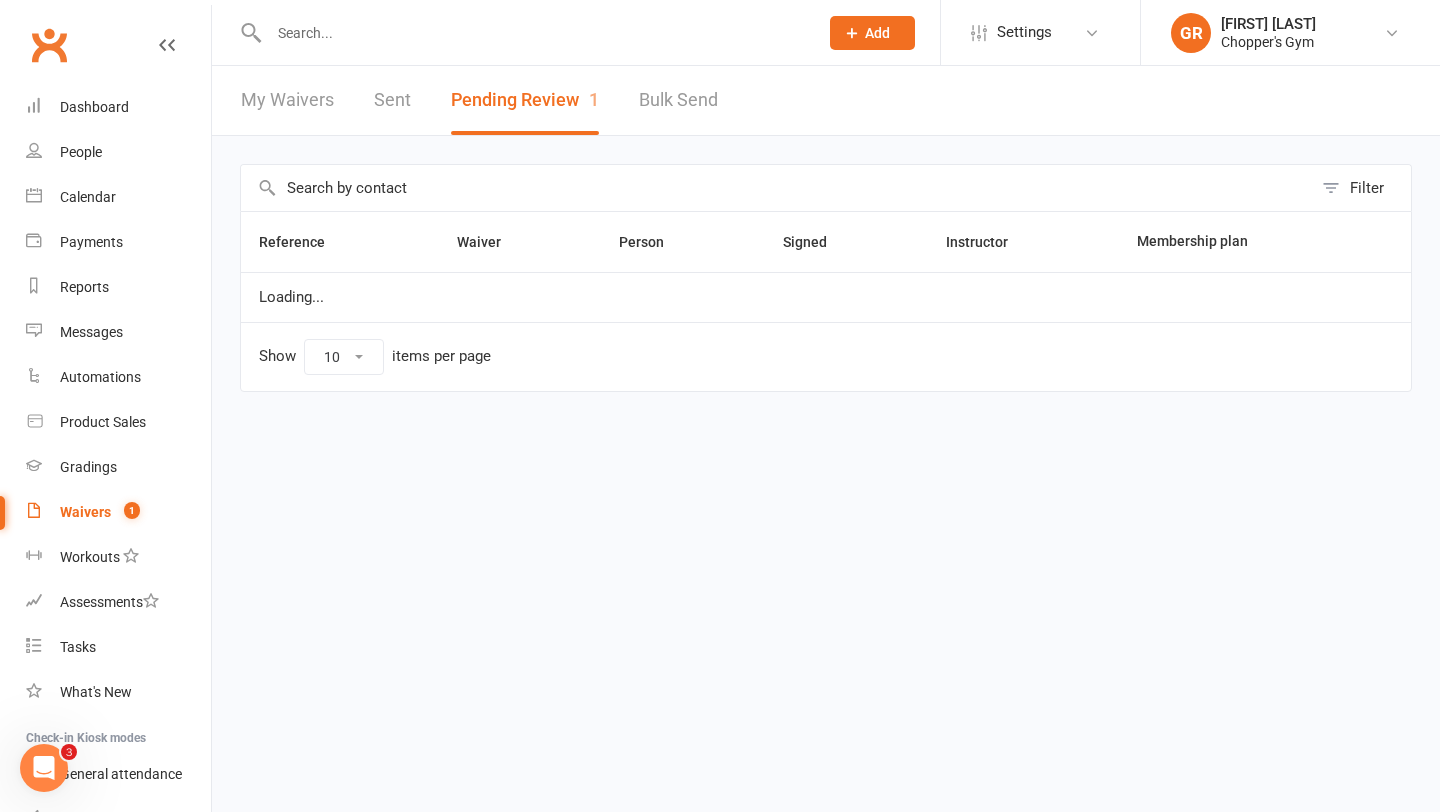 select on "50" 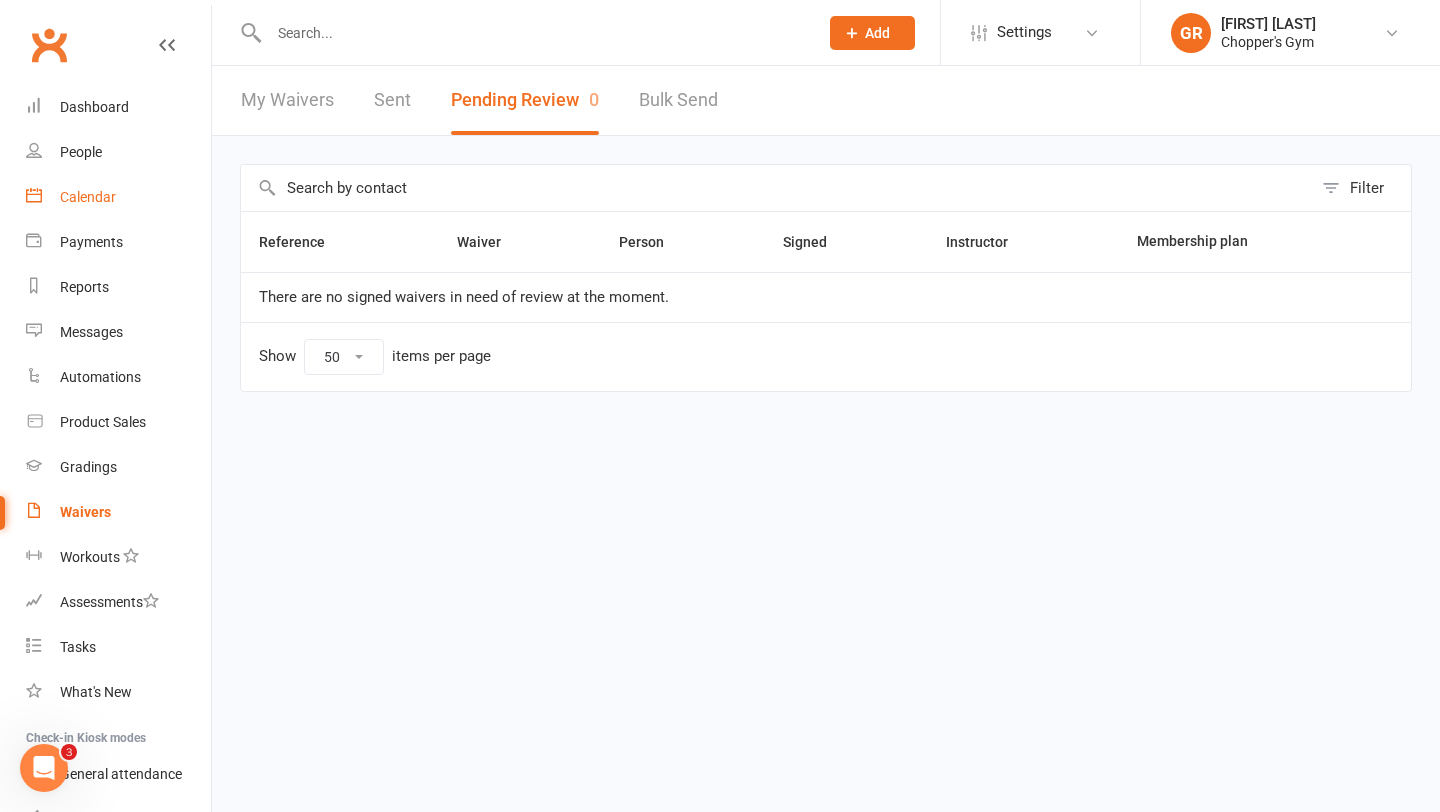 click on "Calendar" 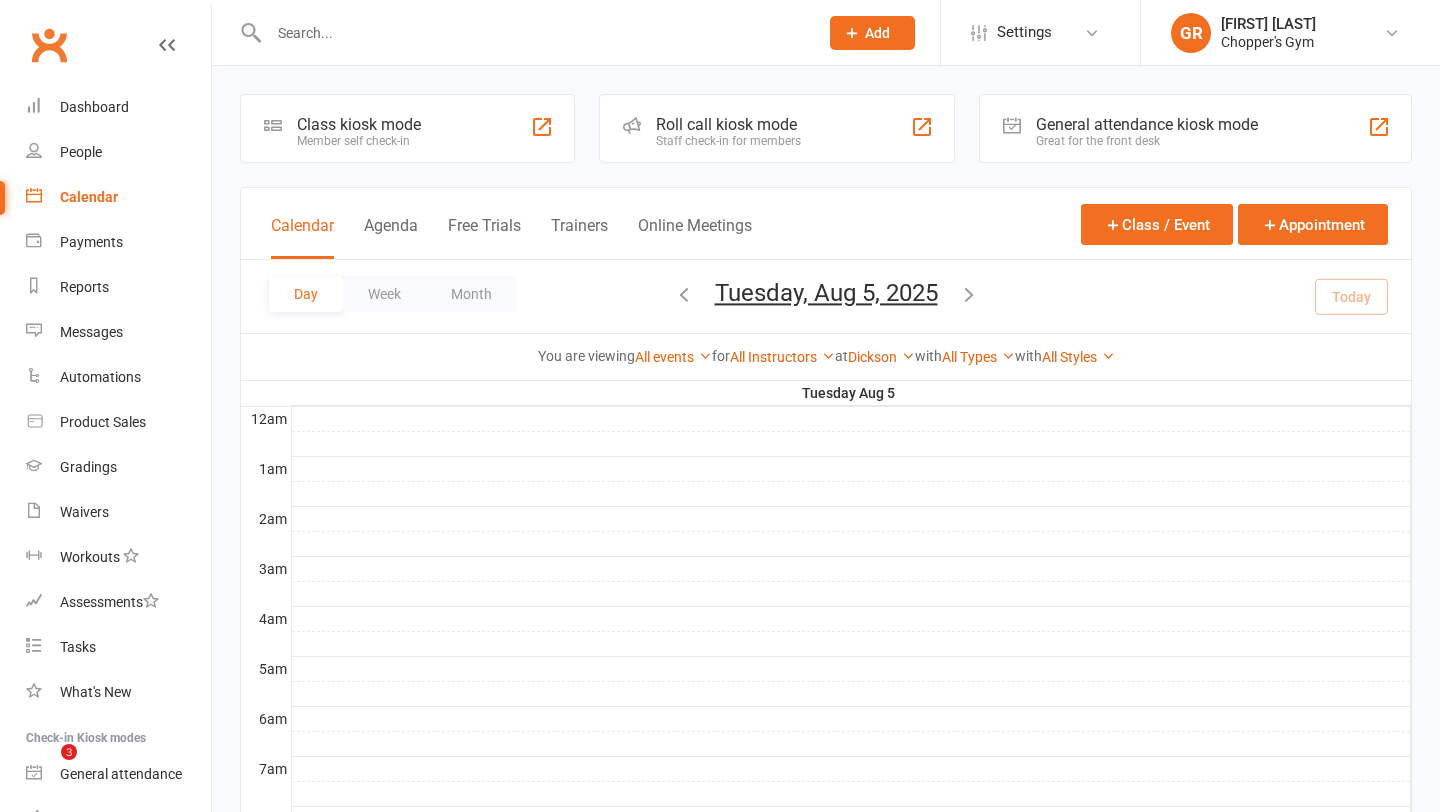 scroll, scrollTop: 686, scrollLeft: 0, axis: vertical 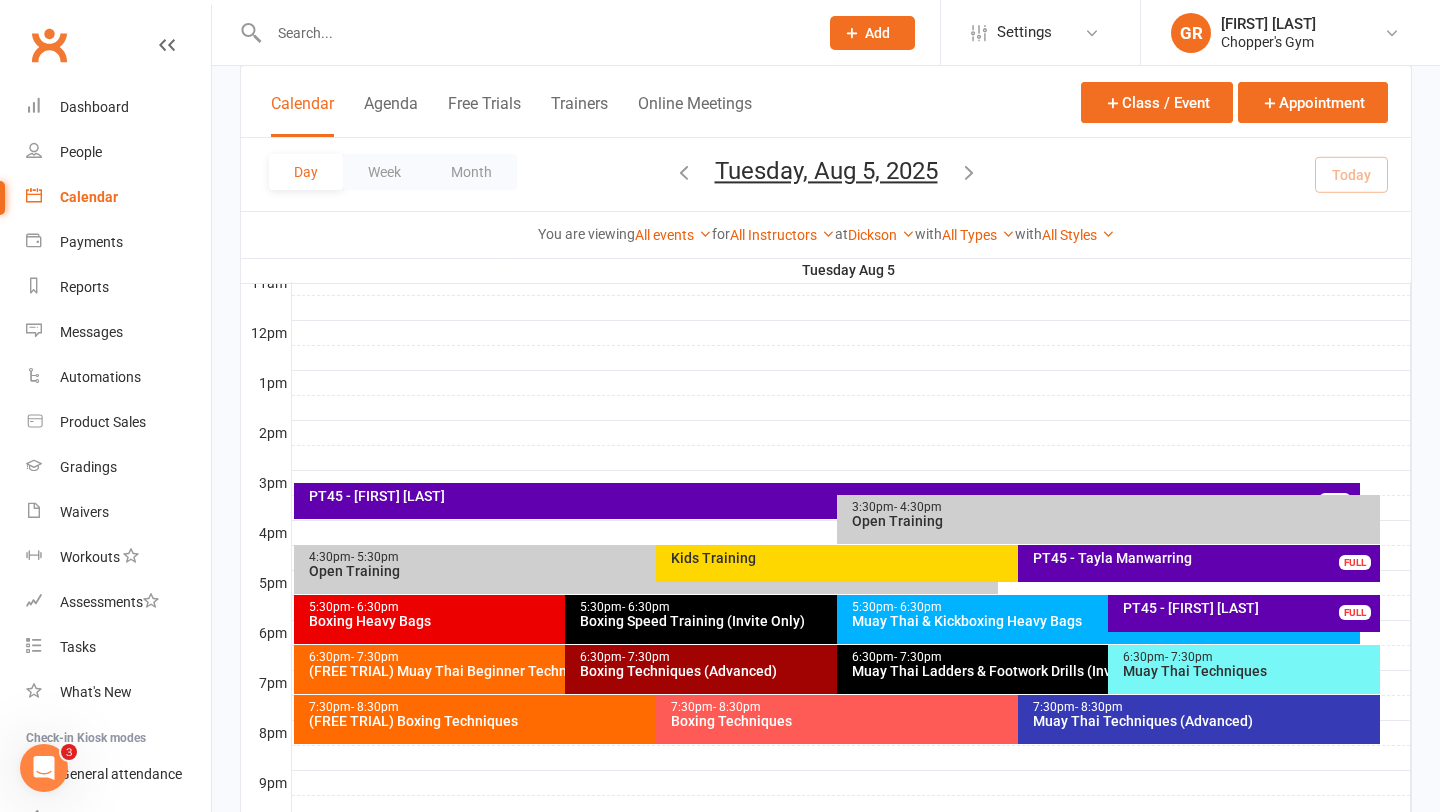 click on "Boxing Techniques" at bounding box center [1013, 721] 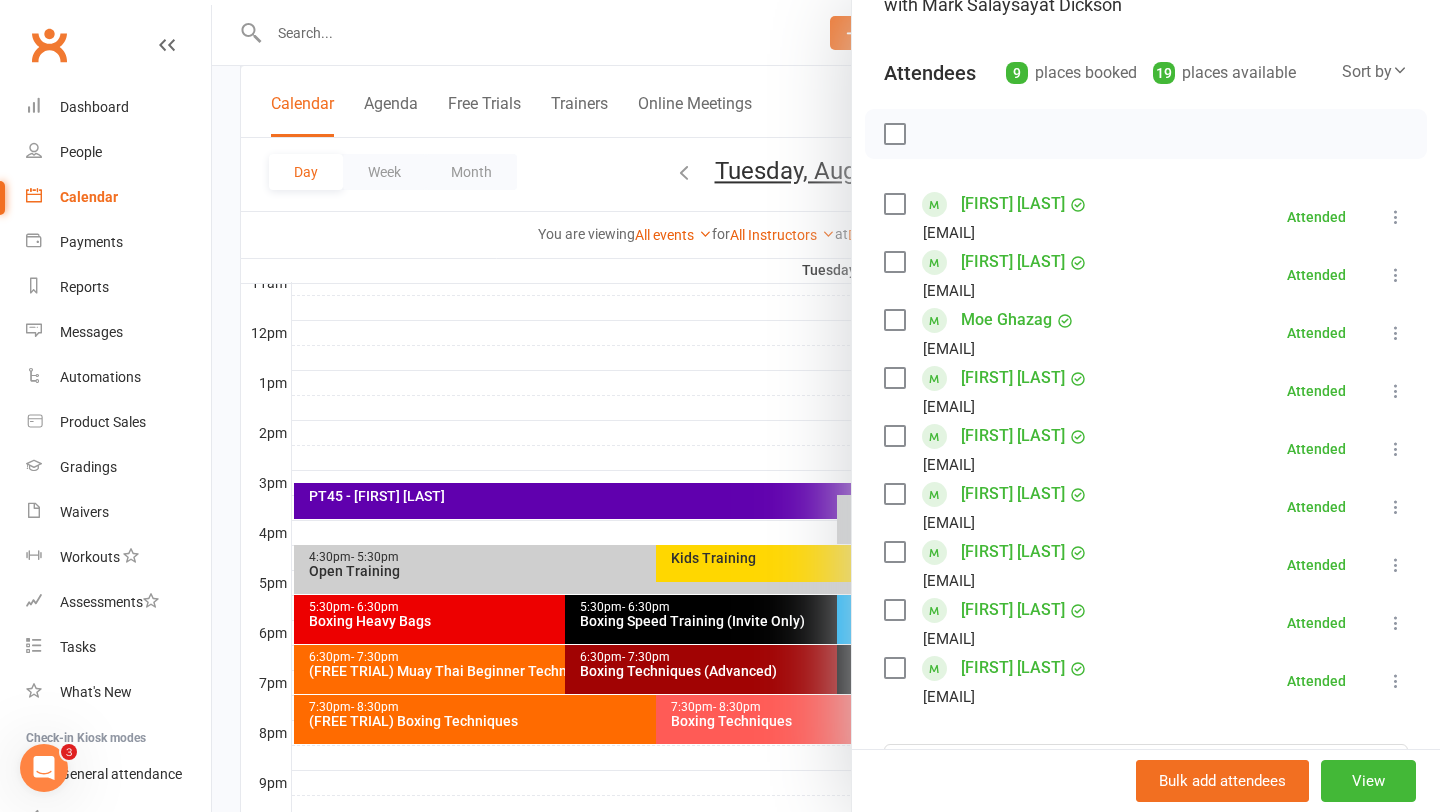 scroll, scrollTop: 193, scrollLeft: 0, axis: vertical 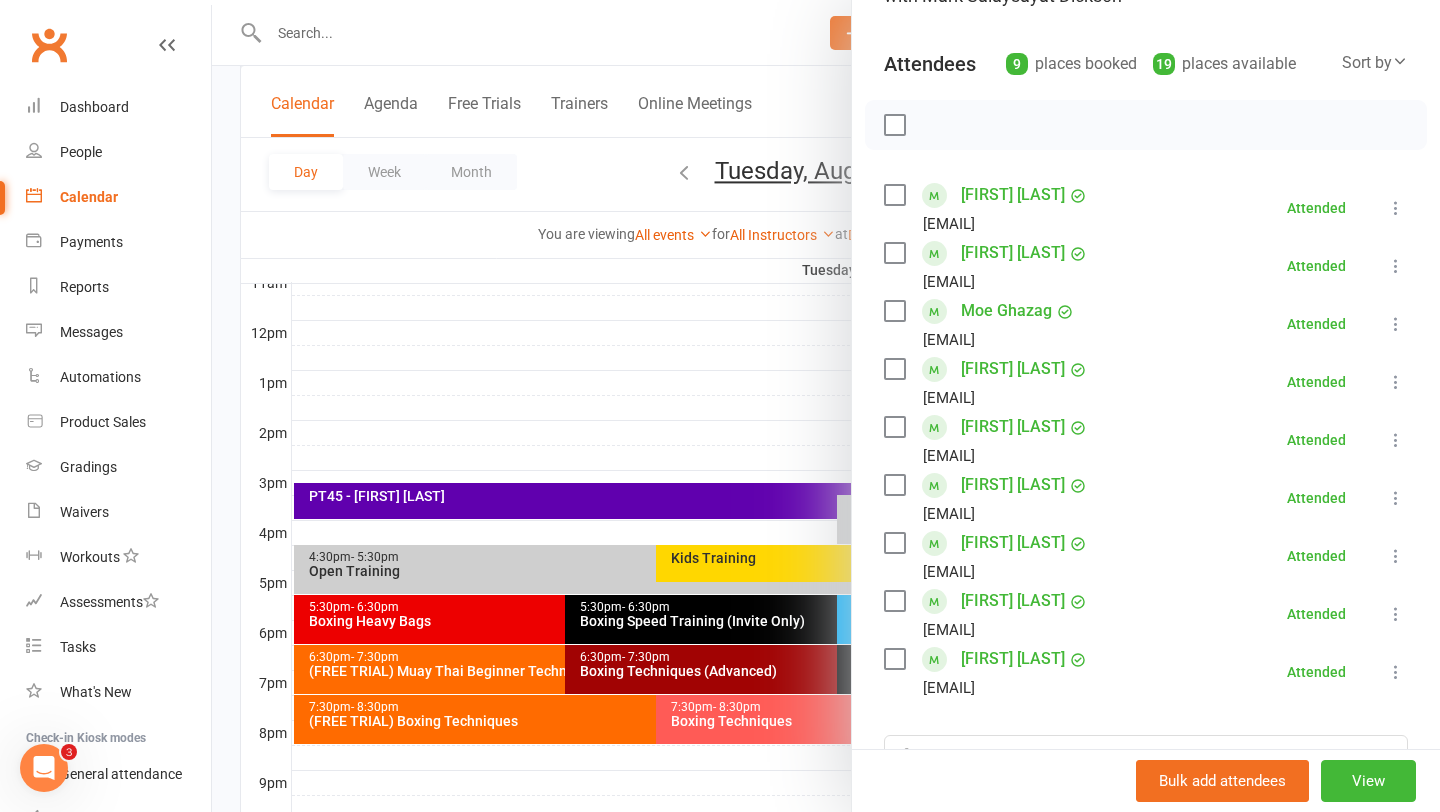 click at bounding box center [826, 406] 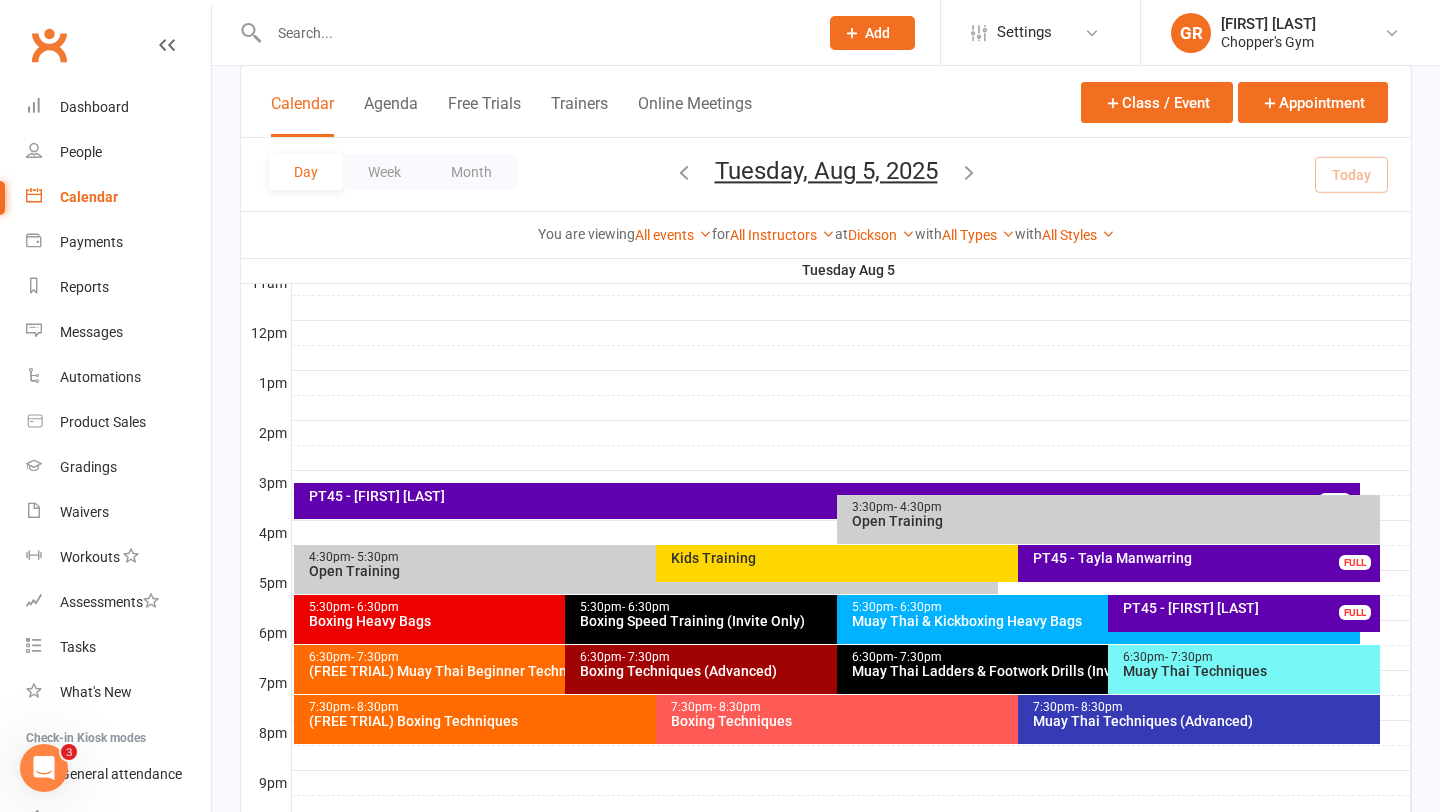 click on "Boxing Techniques (Advanced)" at bounding box center [831, 671] 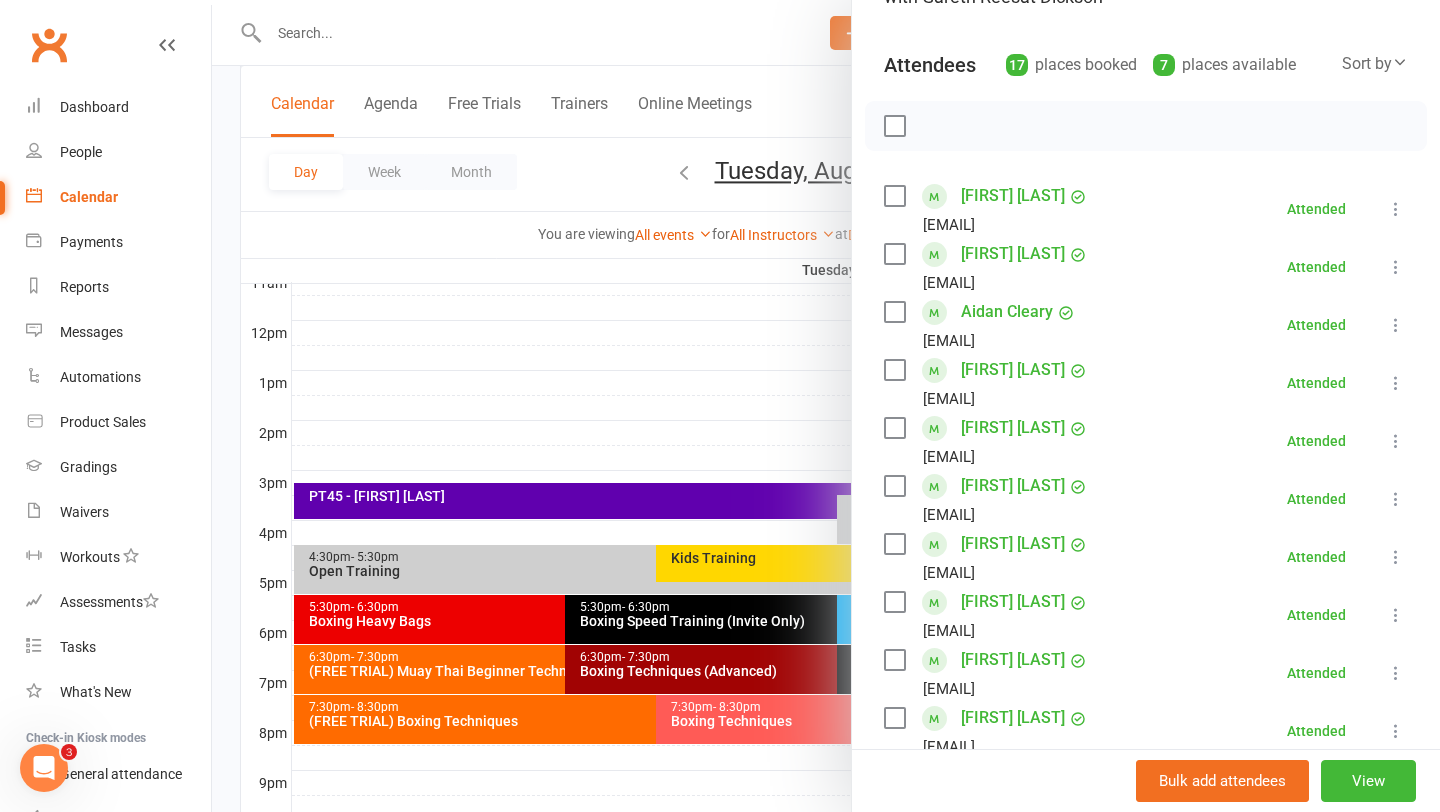 scroll, scrollTop: 193, scrollLeft: 0, axis: vertical 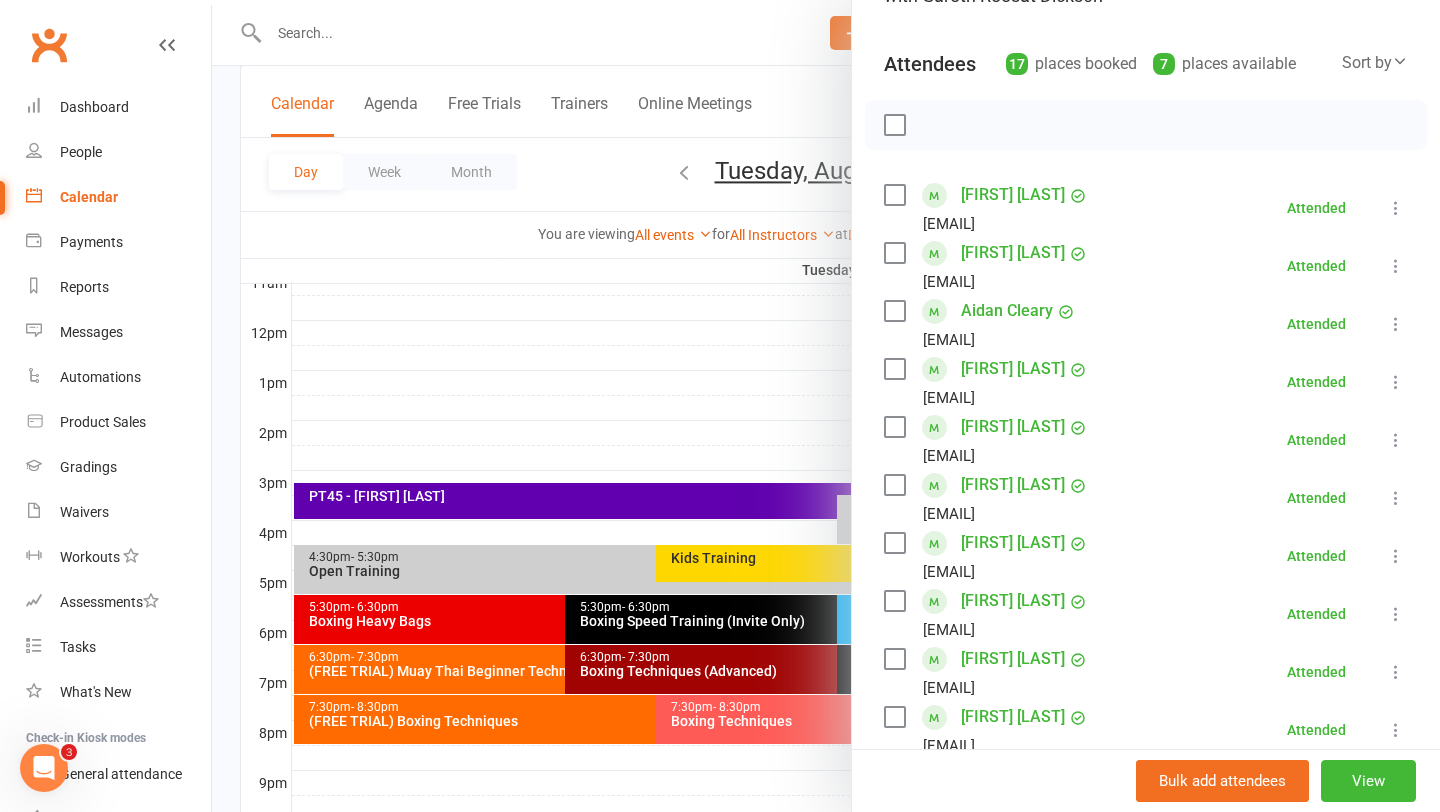 click at bounding box center [826, 406] 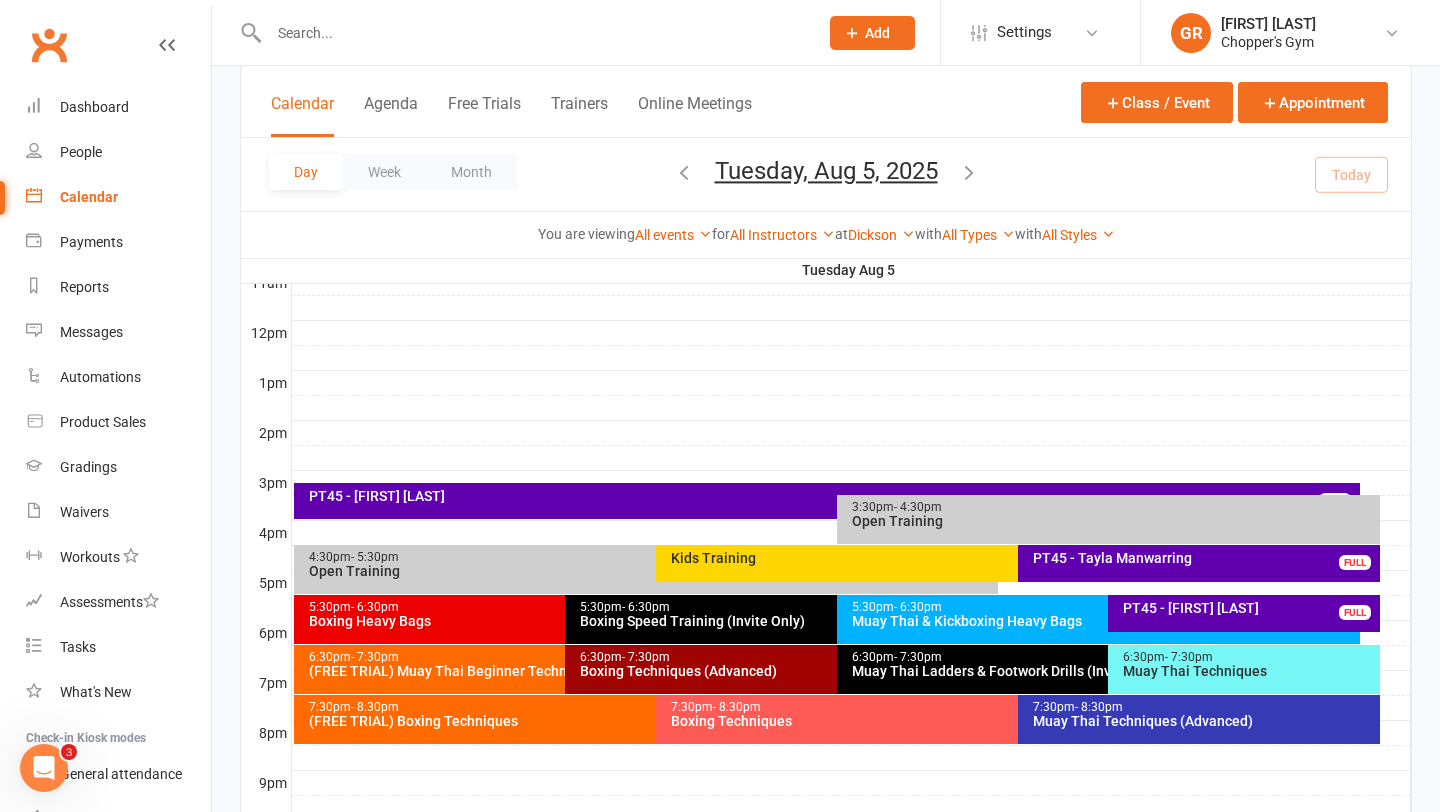 click on "Boxing Techniques" at bounding box center [1013, 721] 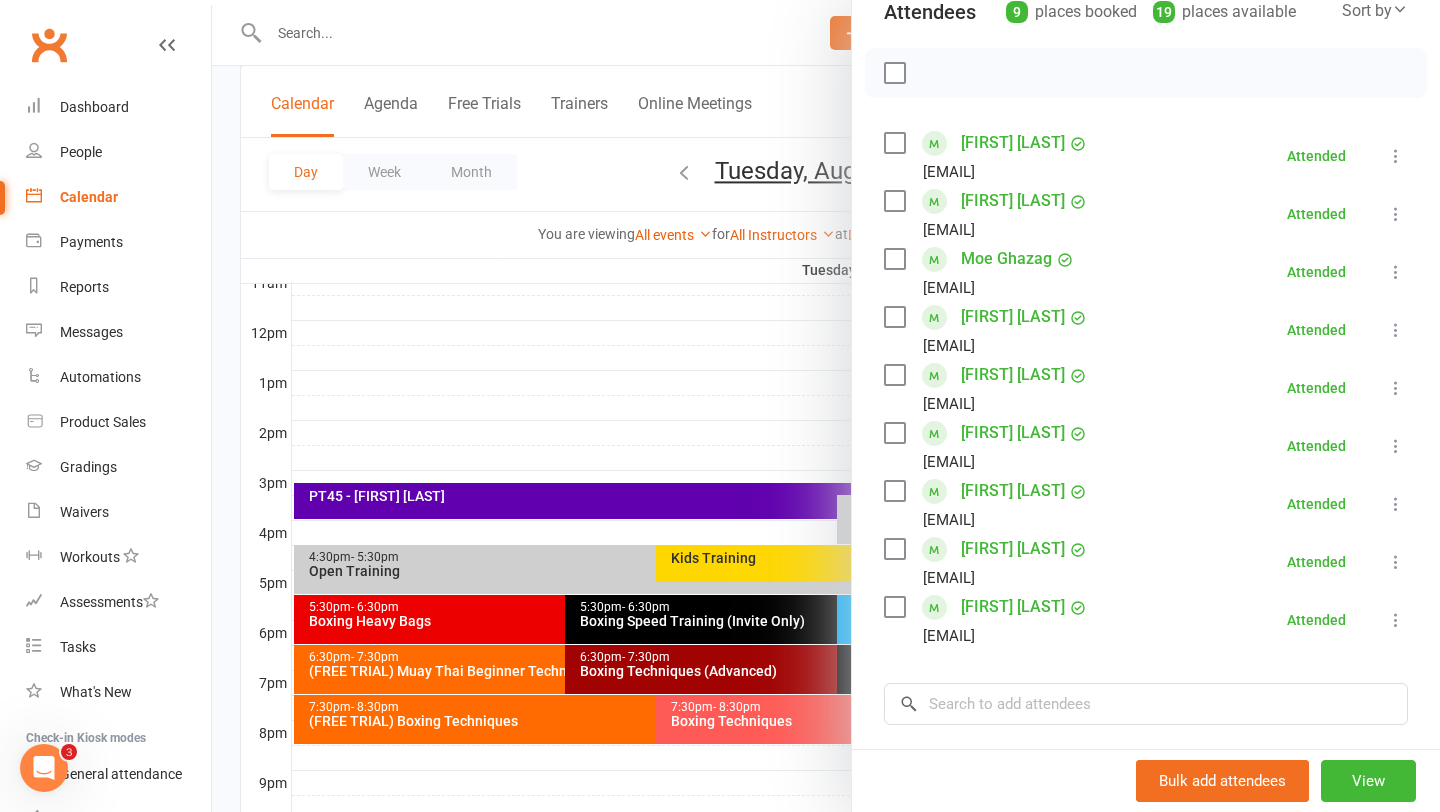 scroll, scrollTop: 254, scrollLeft: 0, axis: vertical 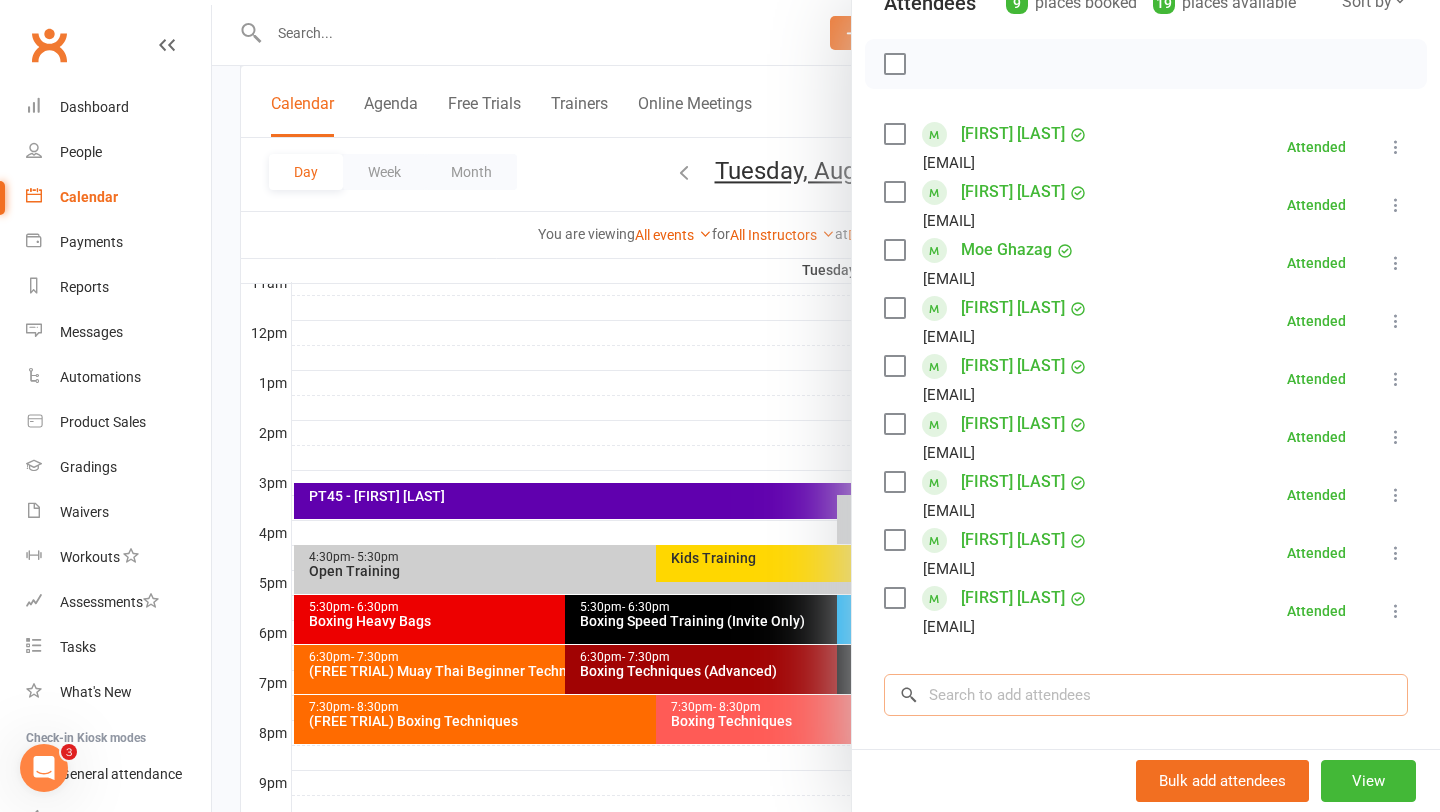 click at bounding box center [1146, 695] 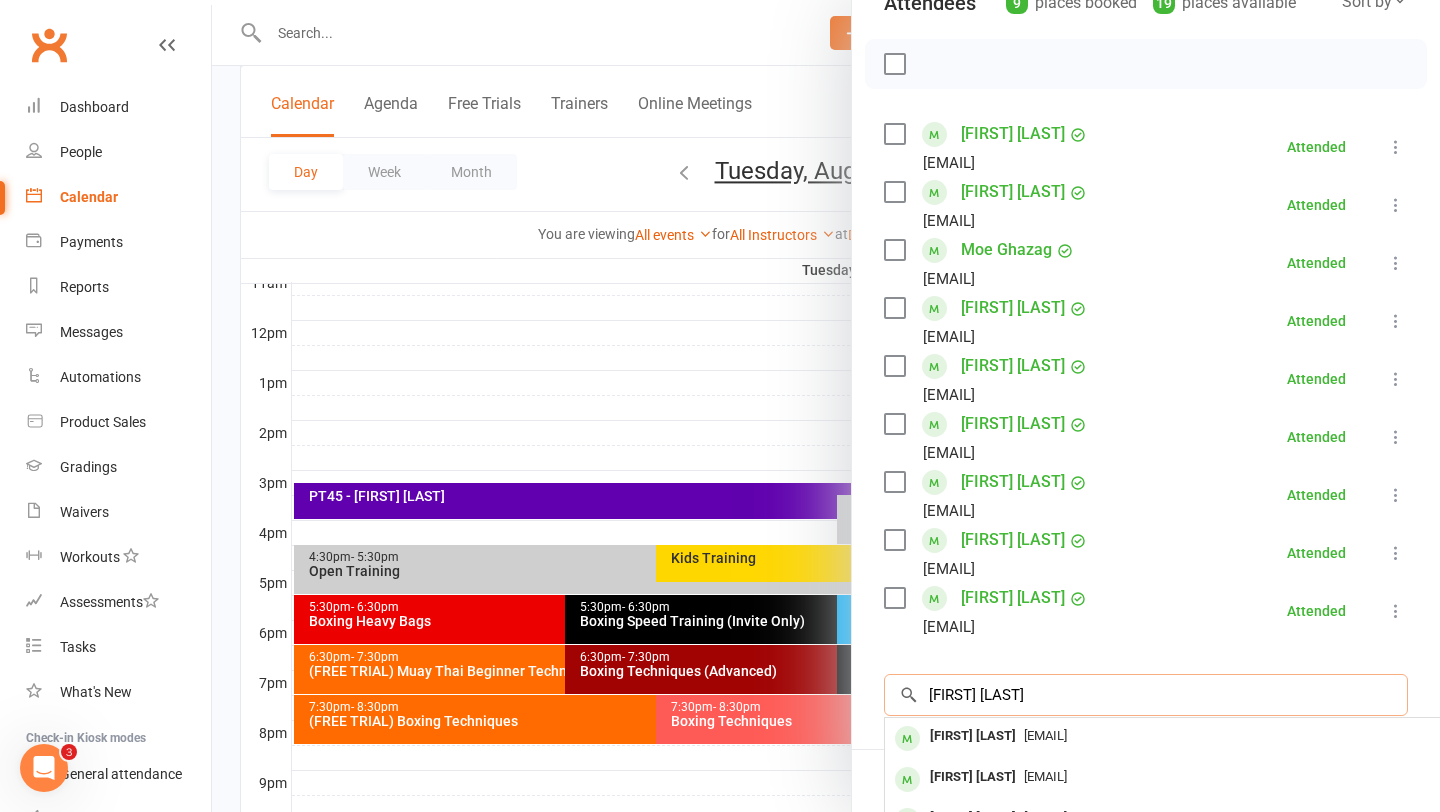 scroll, scrollTop: 334, scrollLeft: 0, axis: vertical 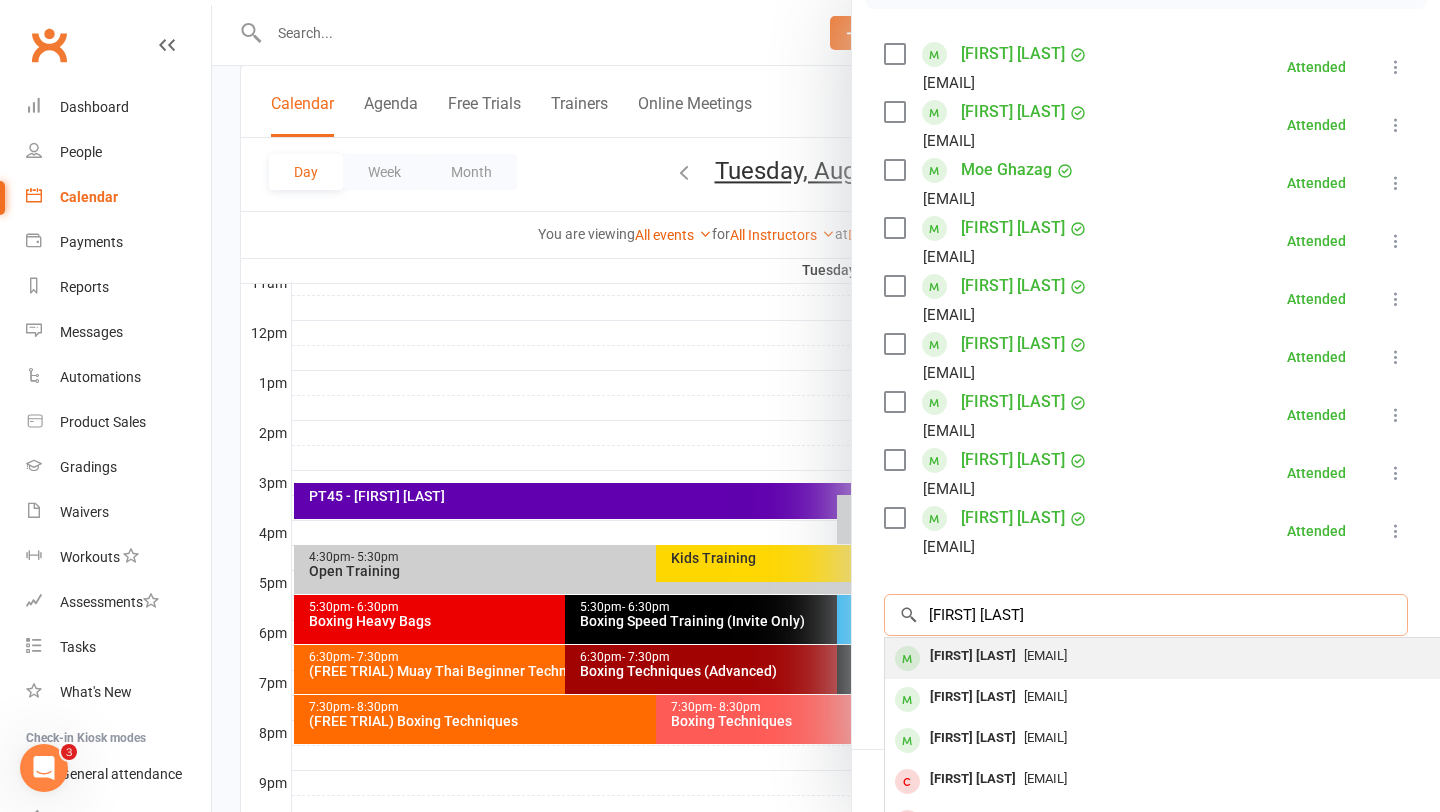 type on "[FIRST] [LAST]" 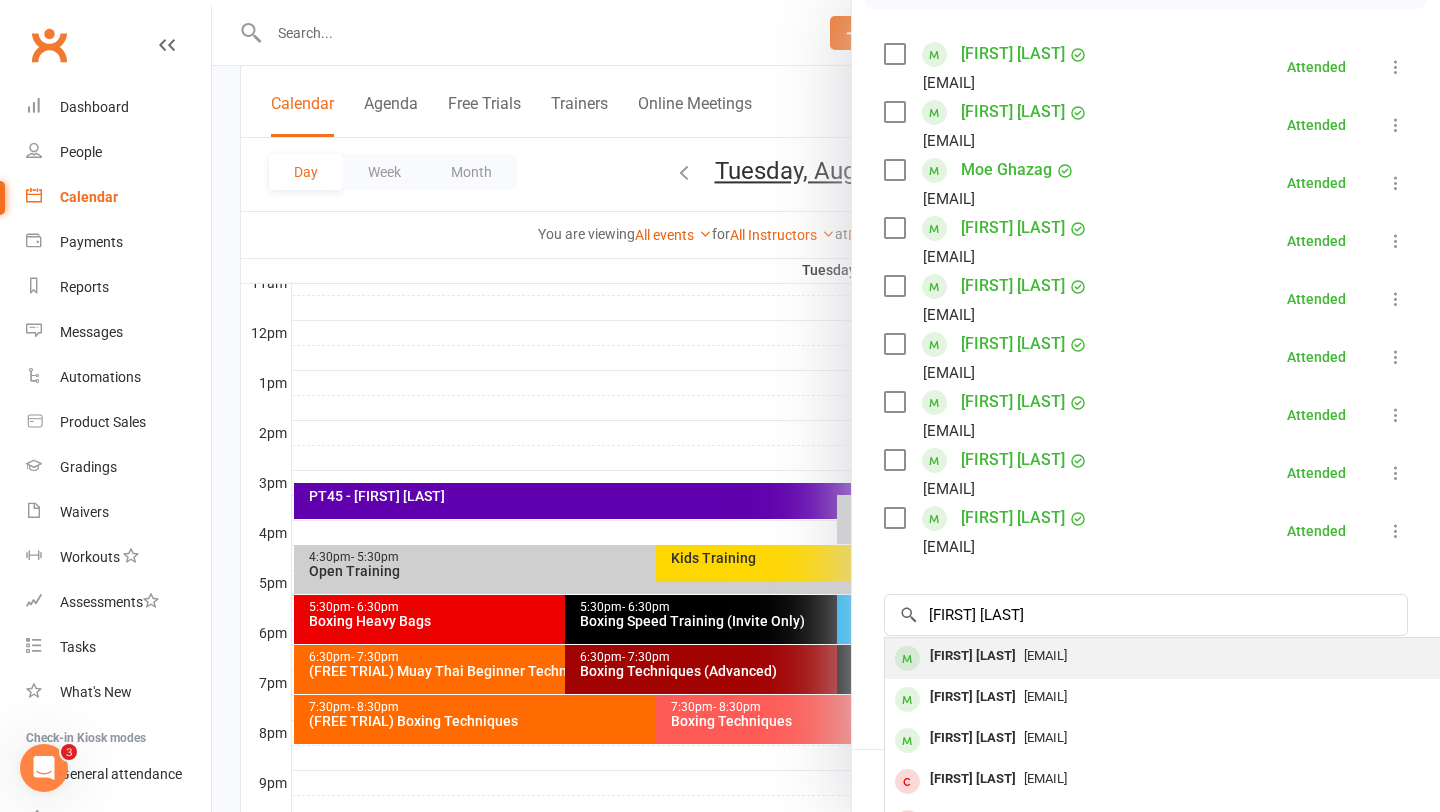 click on "[EMAIL]" at bounding box center (1184, 656) 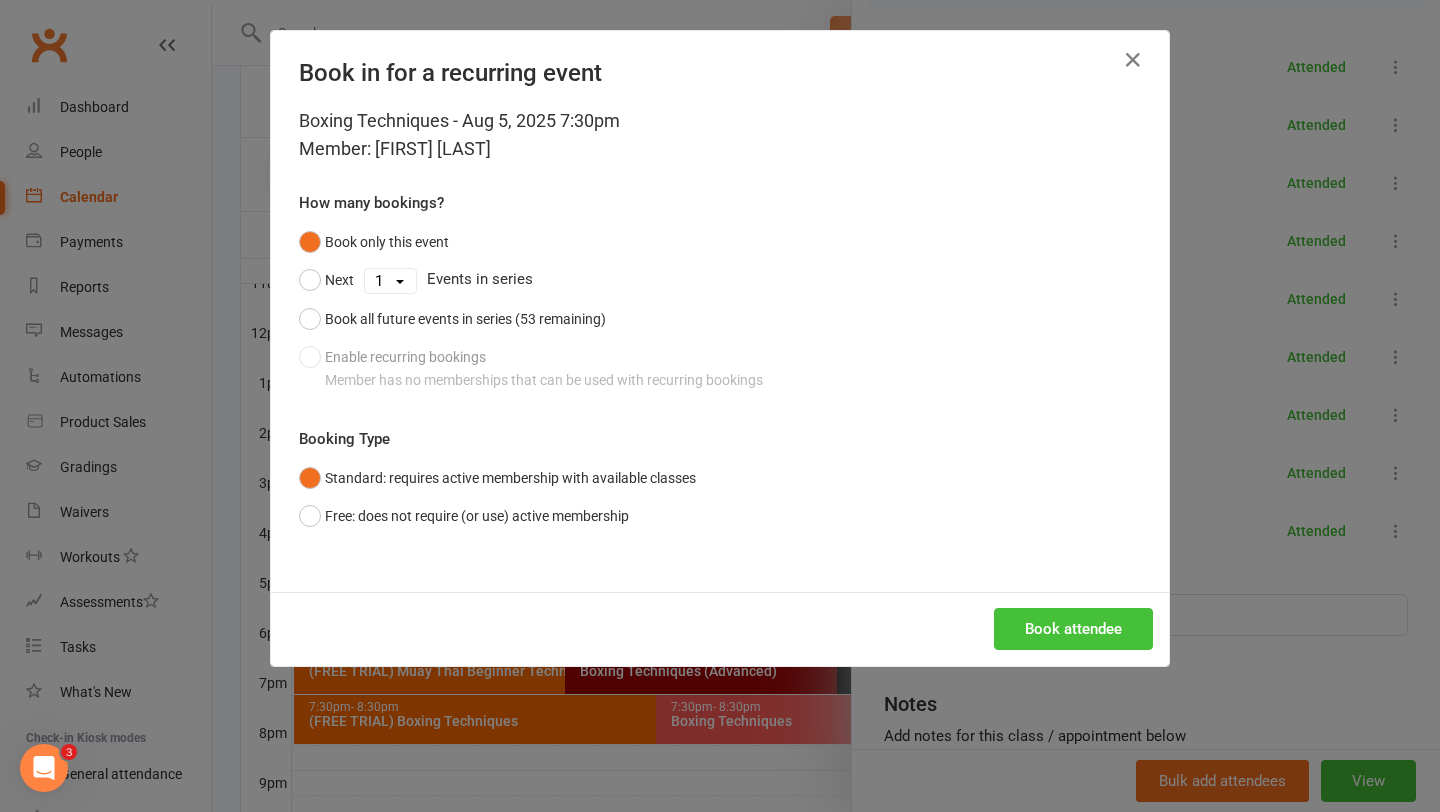 click on "Book attendee" at bounding box center [1073, 629] 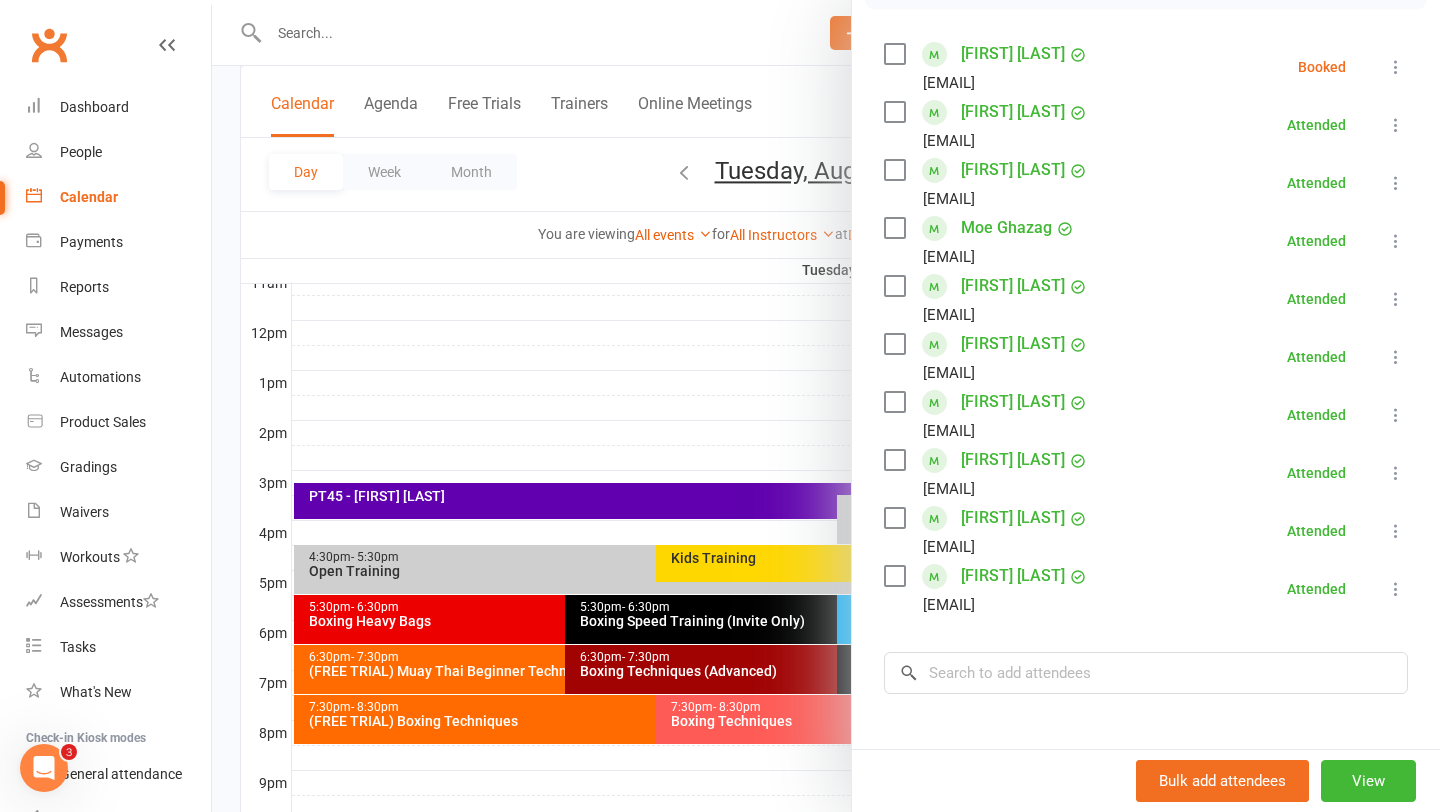 click at bounding box center [894, 54] 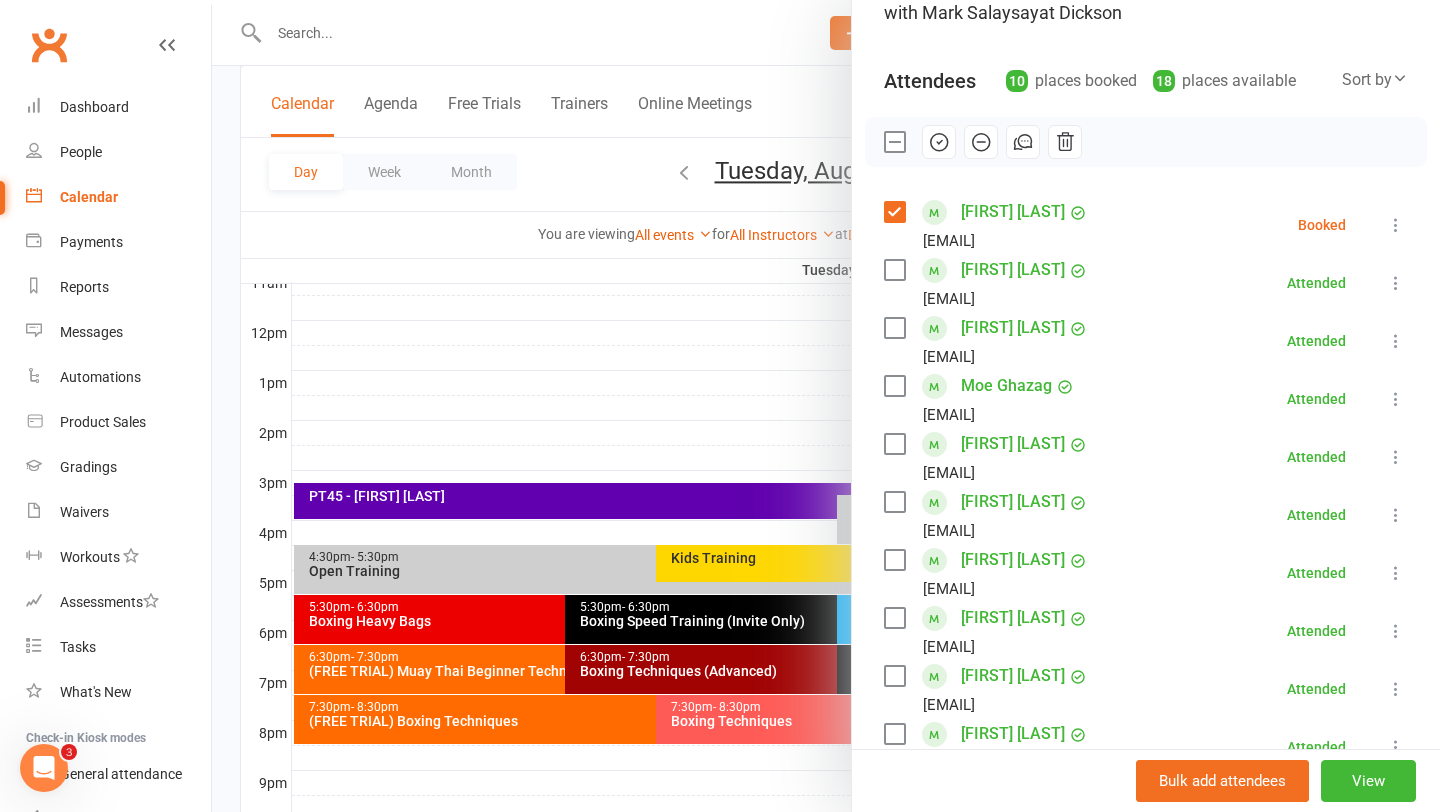 scroll, scrollTop: 165, scrollLeft: 0, axis: vertical 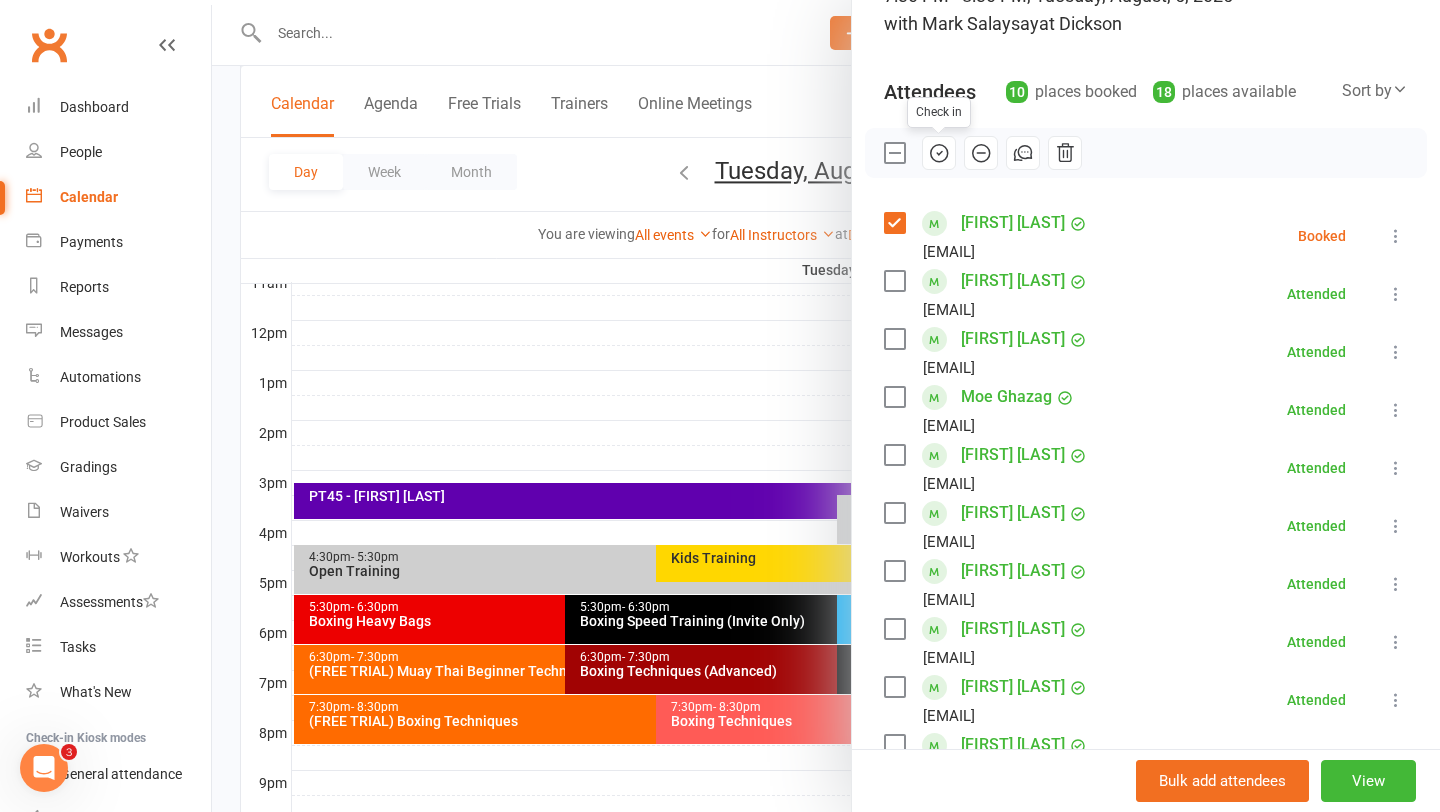 click 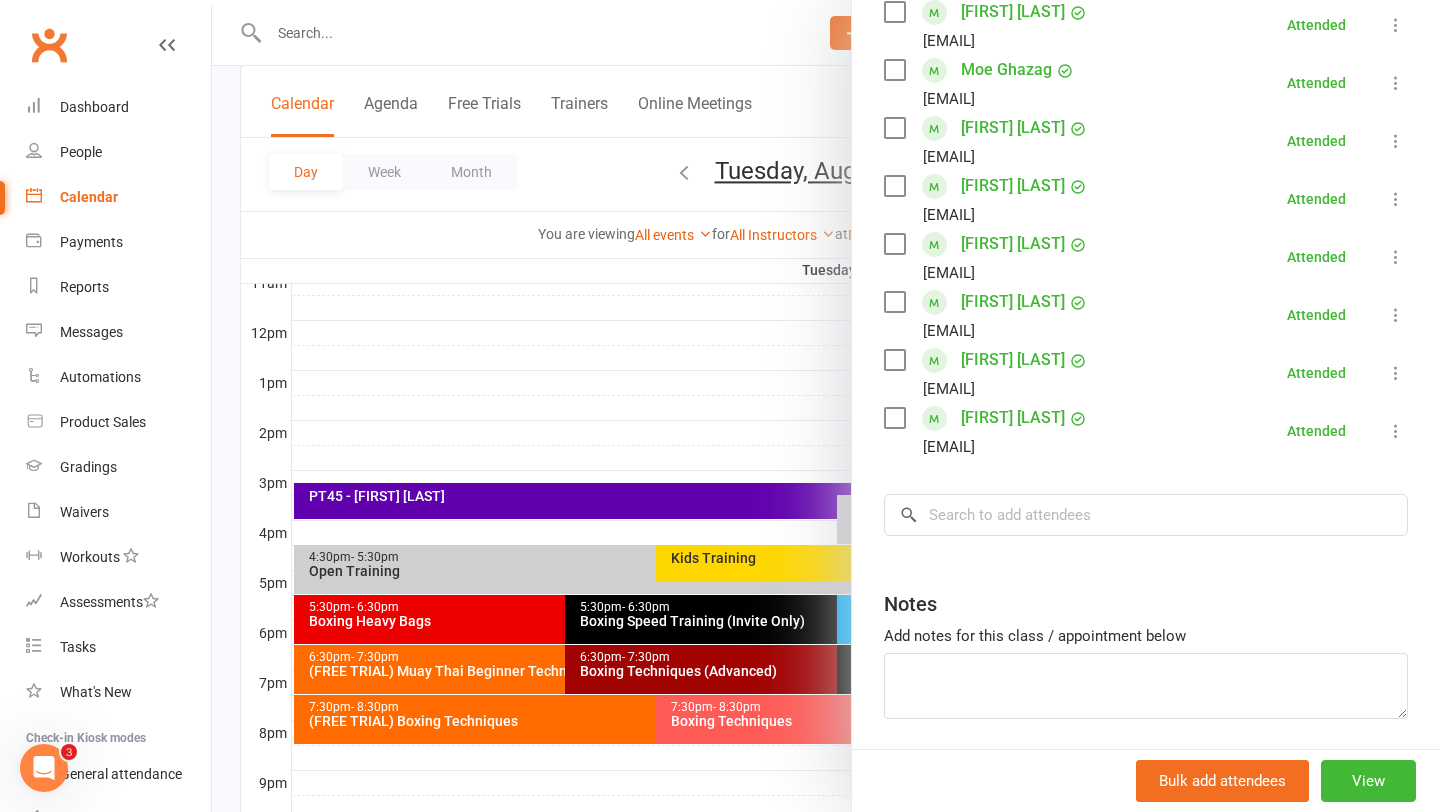 scroll, scrollTop: 493, scrollLeft: 0, axis: vertical 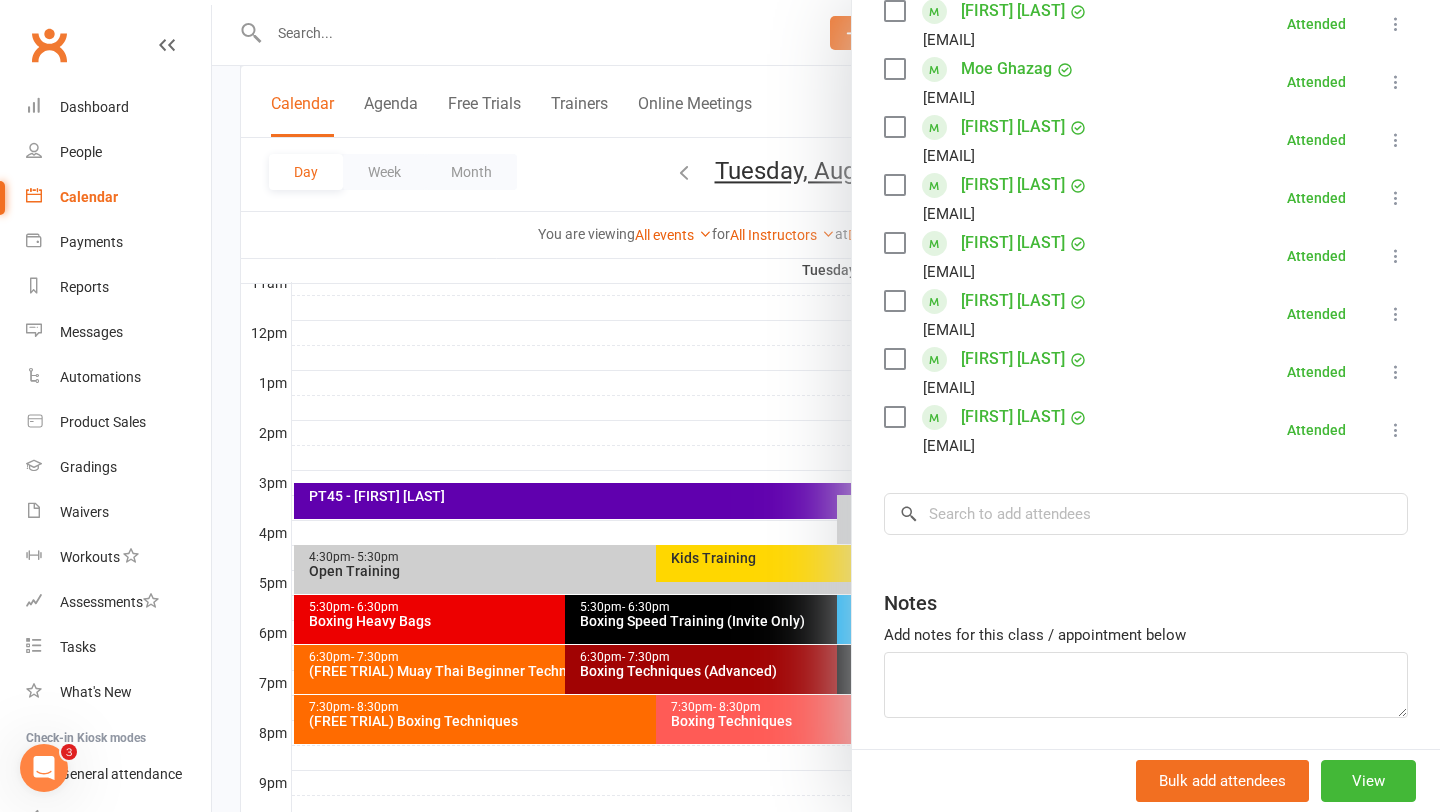 click at bounding box center (826, 406) 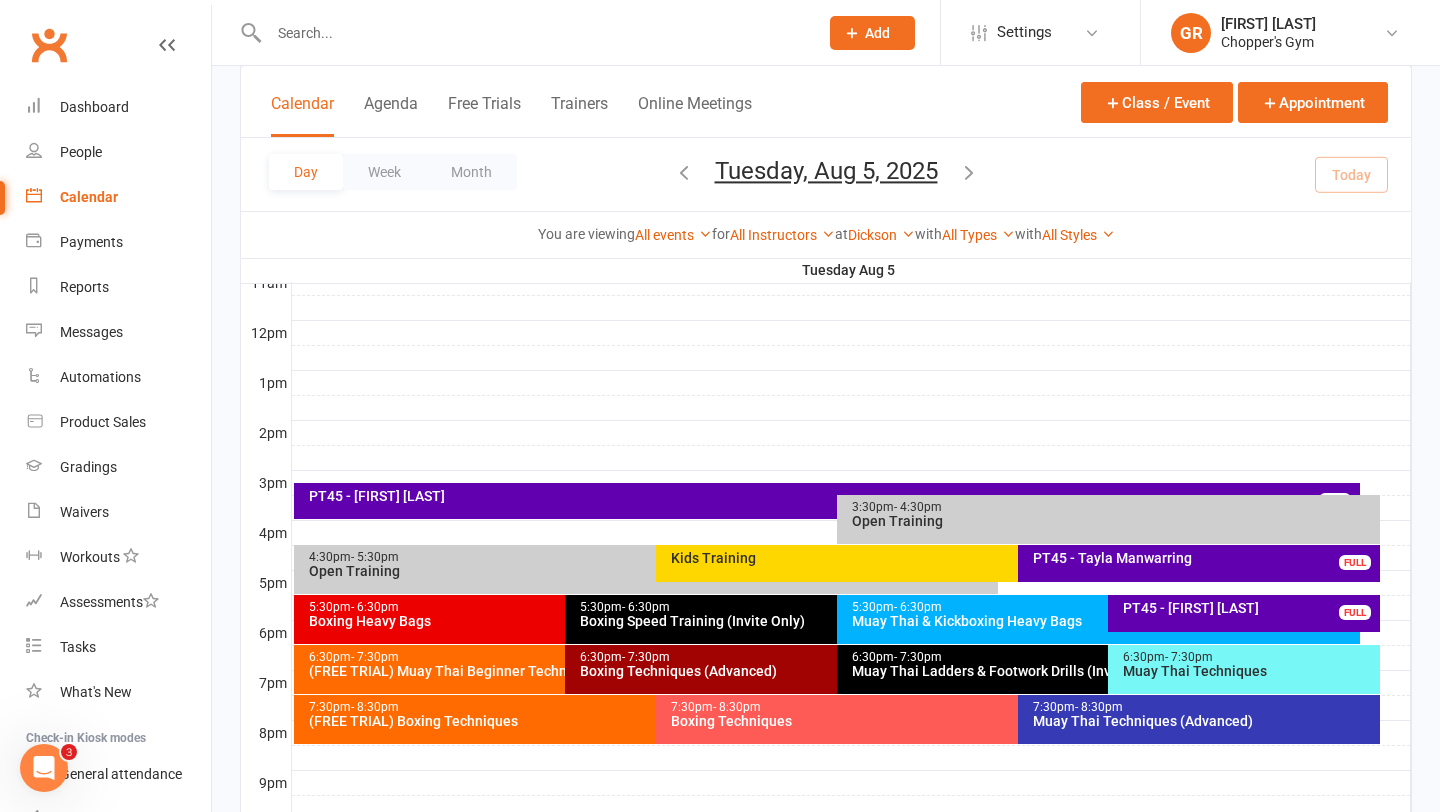 click on "7:30pm  - 8:30pm Boxing Techniques" at bounding box center [1008, 719] 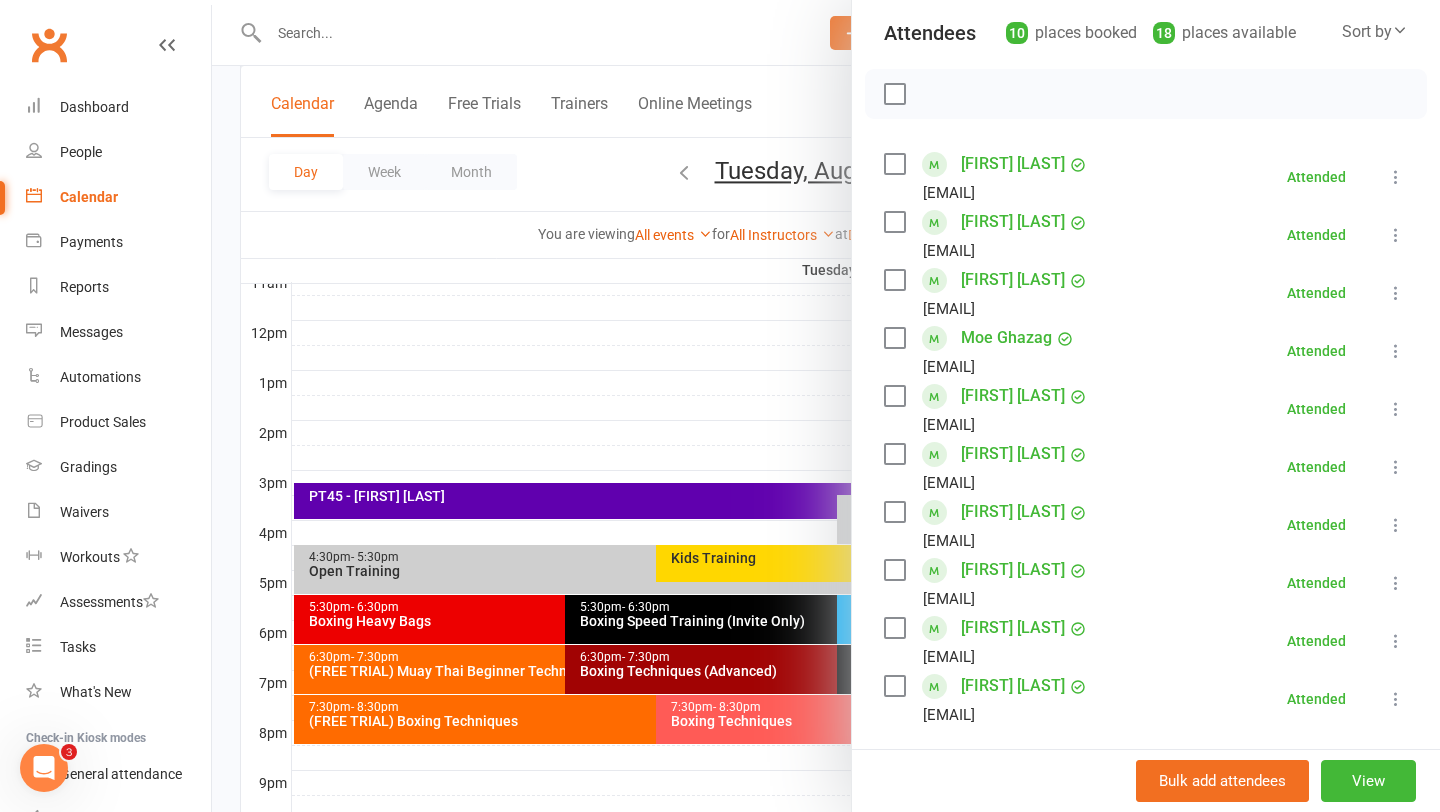 scroll, scrollTop: 239, scrollLeft: 0, axis: vertical 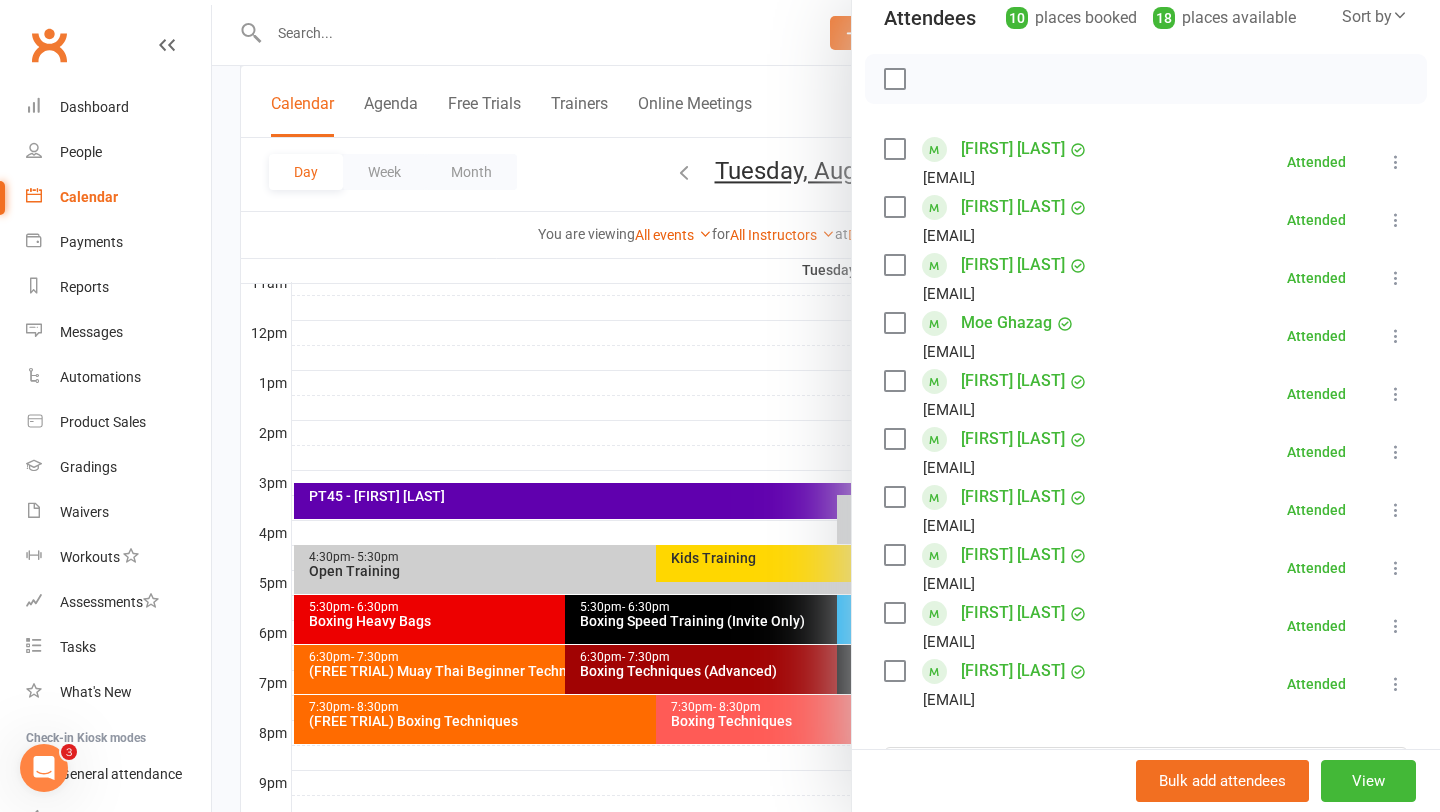 click on "[FIRST] [LAST]" at bounding box center (1013, 613) 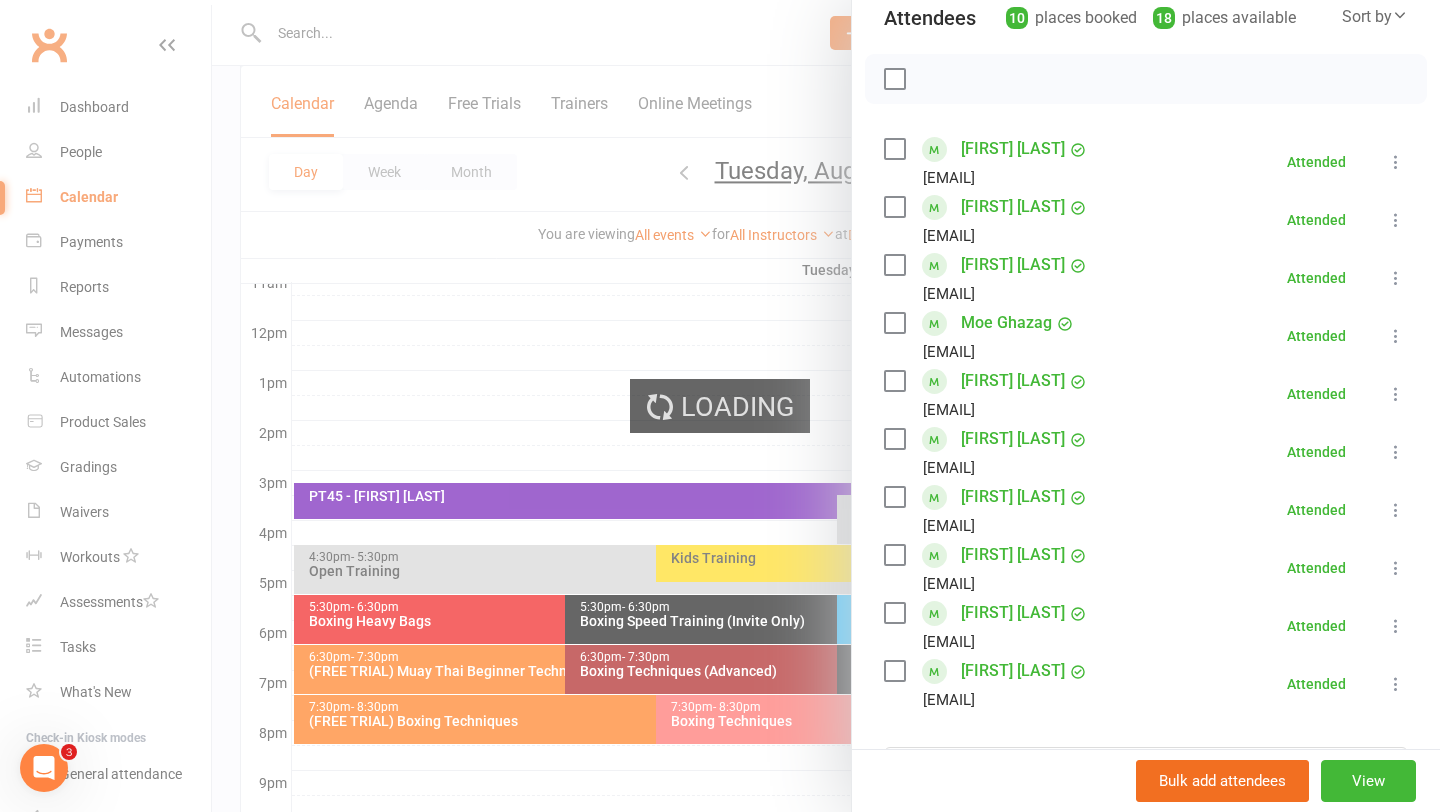 scroll, scrollTop: 0, scrollLeft: 0, axis: both 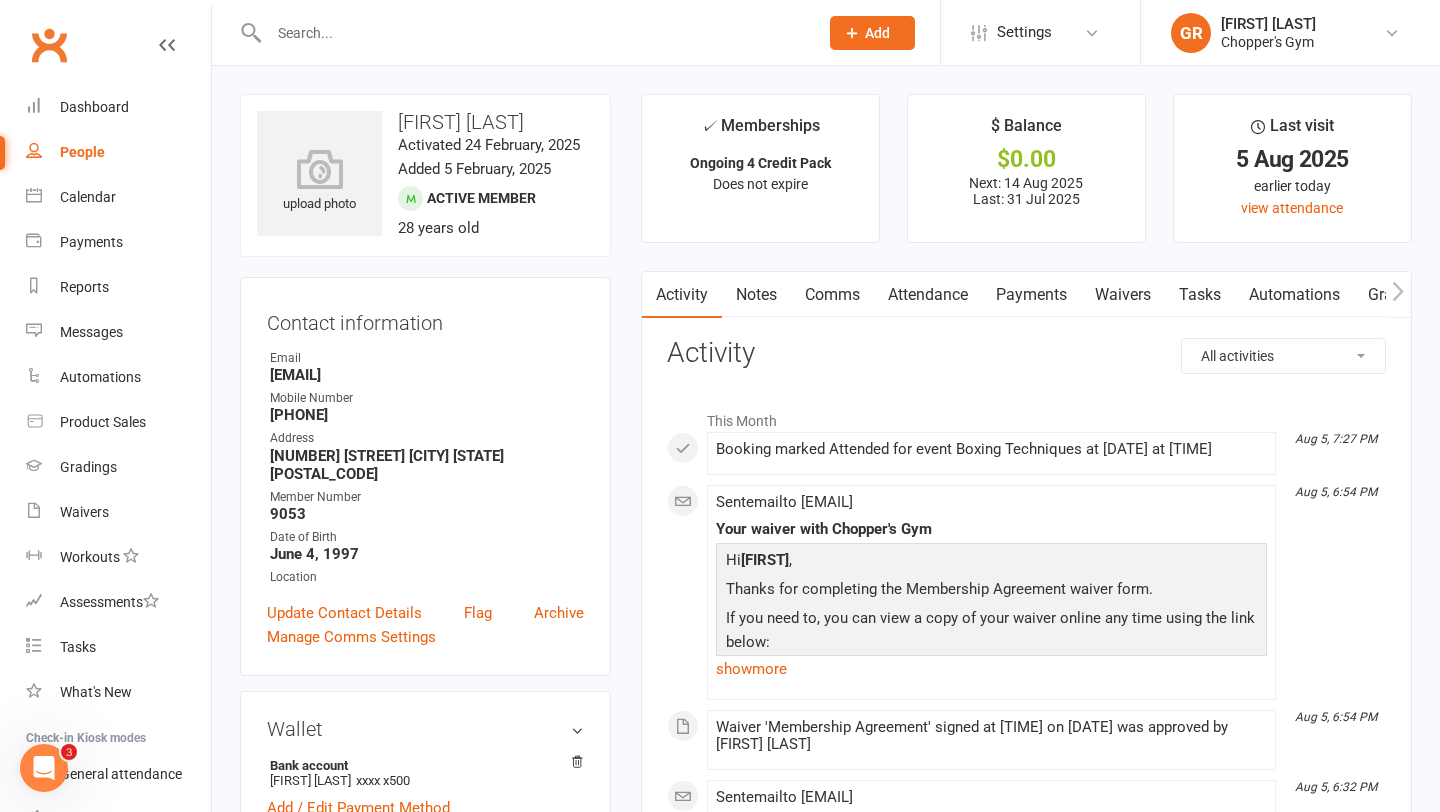 click on "Notes" at bounding box center [756, 295] 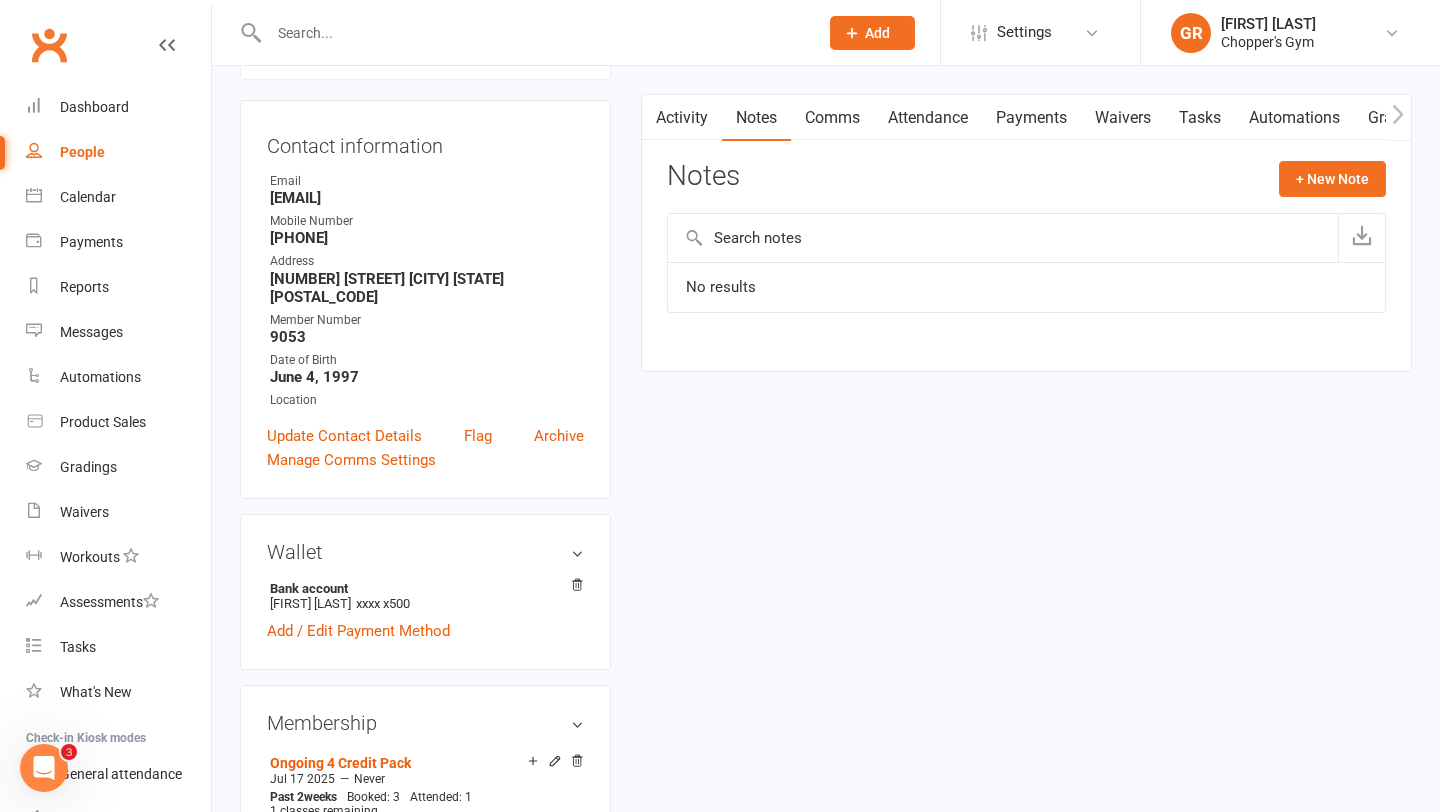 scroll, scrollTop: 182, scrollLeft: 0, axis: vertical 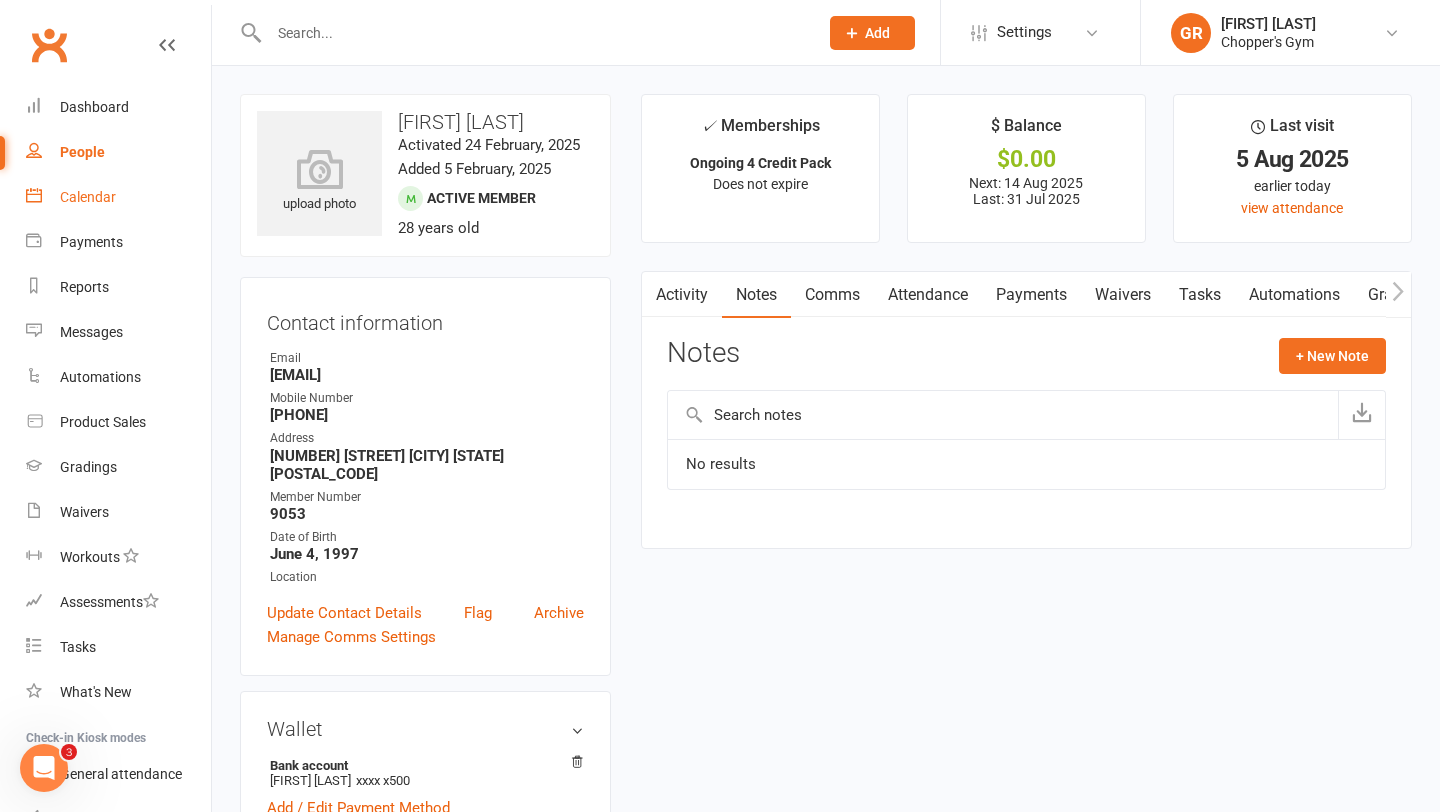 click on "Calendar" at bounding box center (88, 197) 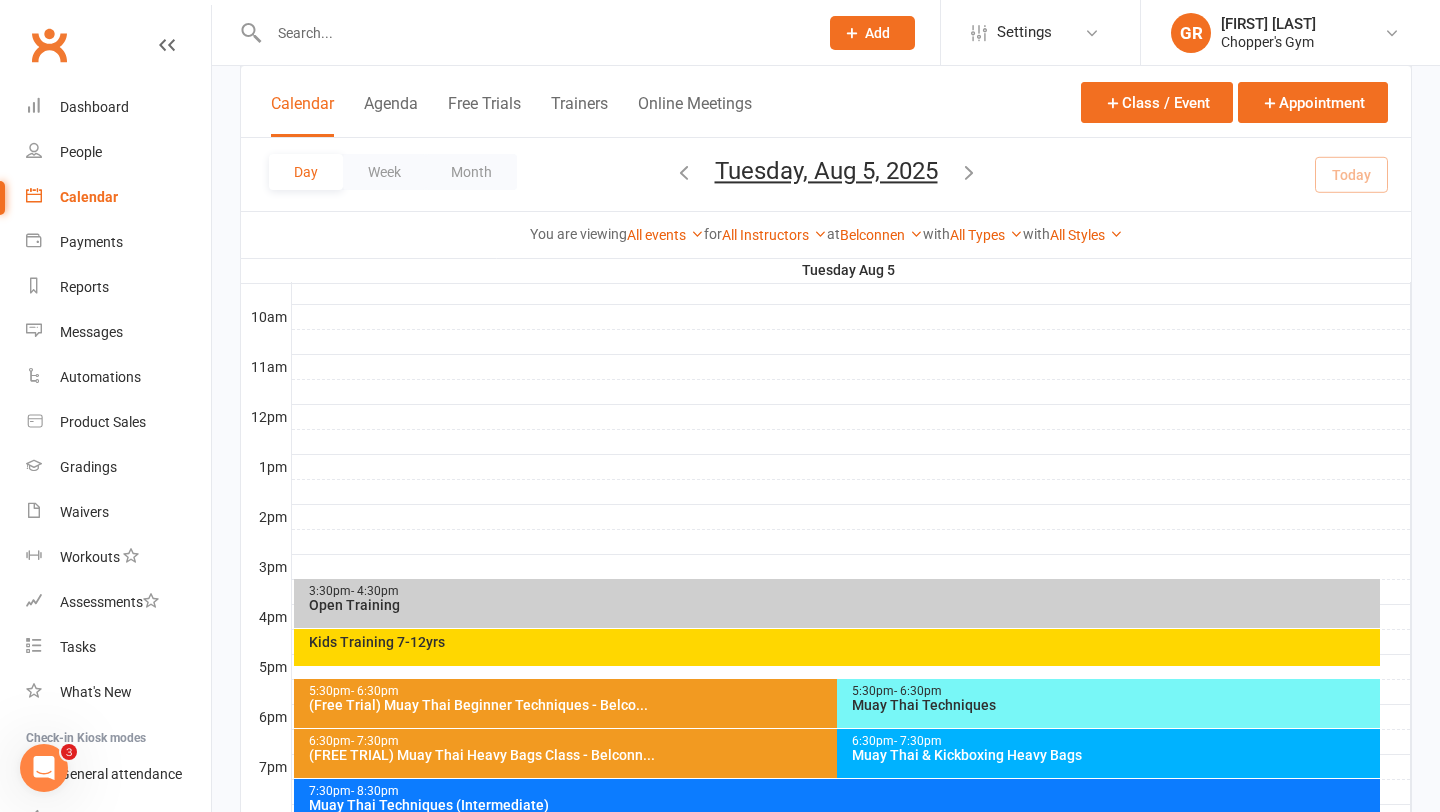 scroll, scrollTop: 649, scrollLeft: 0, axis: vertical 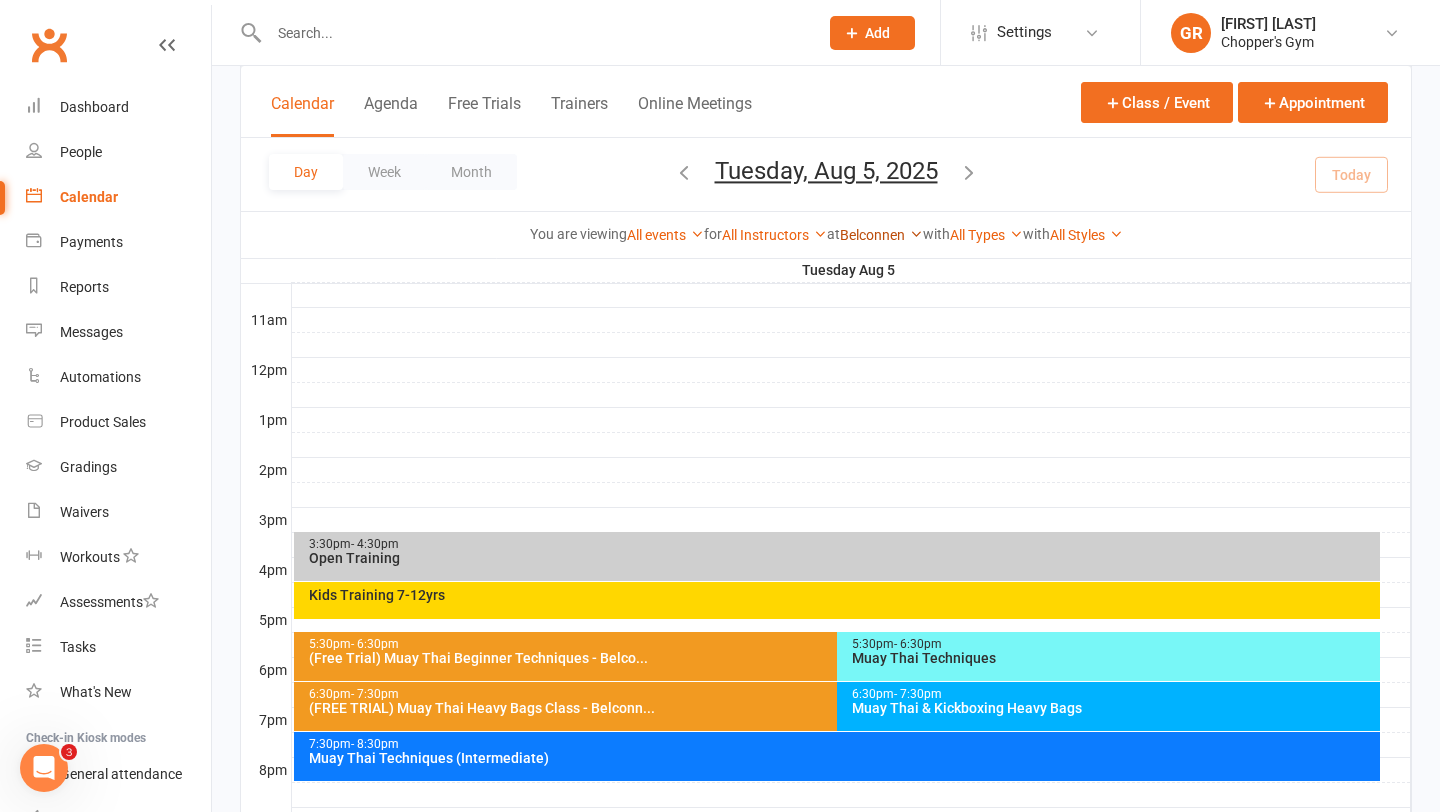 click on "Belconnen" at bounding box center (881, 235) 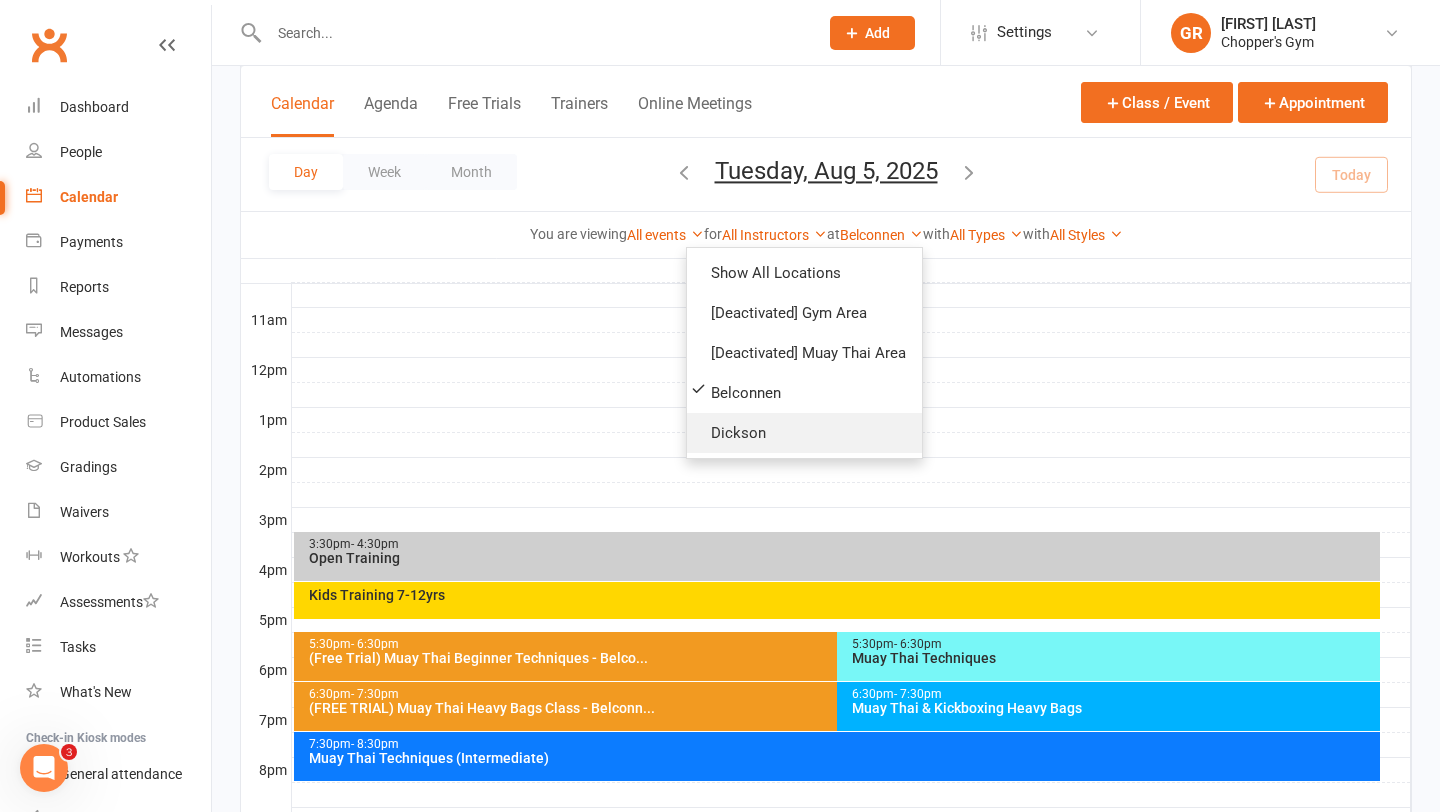 click on "Dickson" at bounding box center (804, 433) 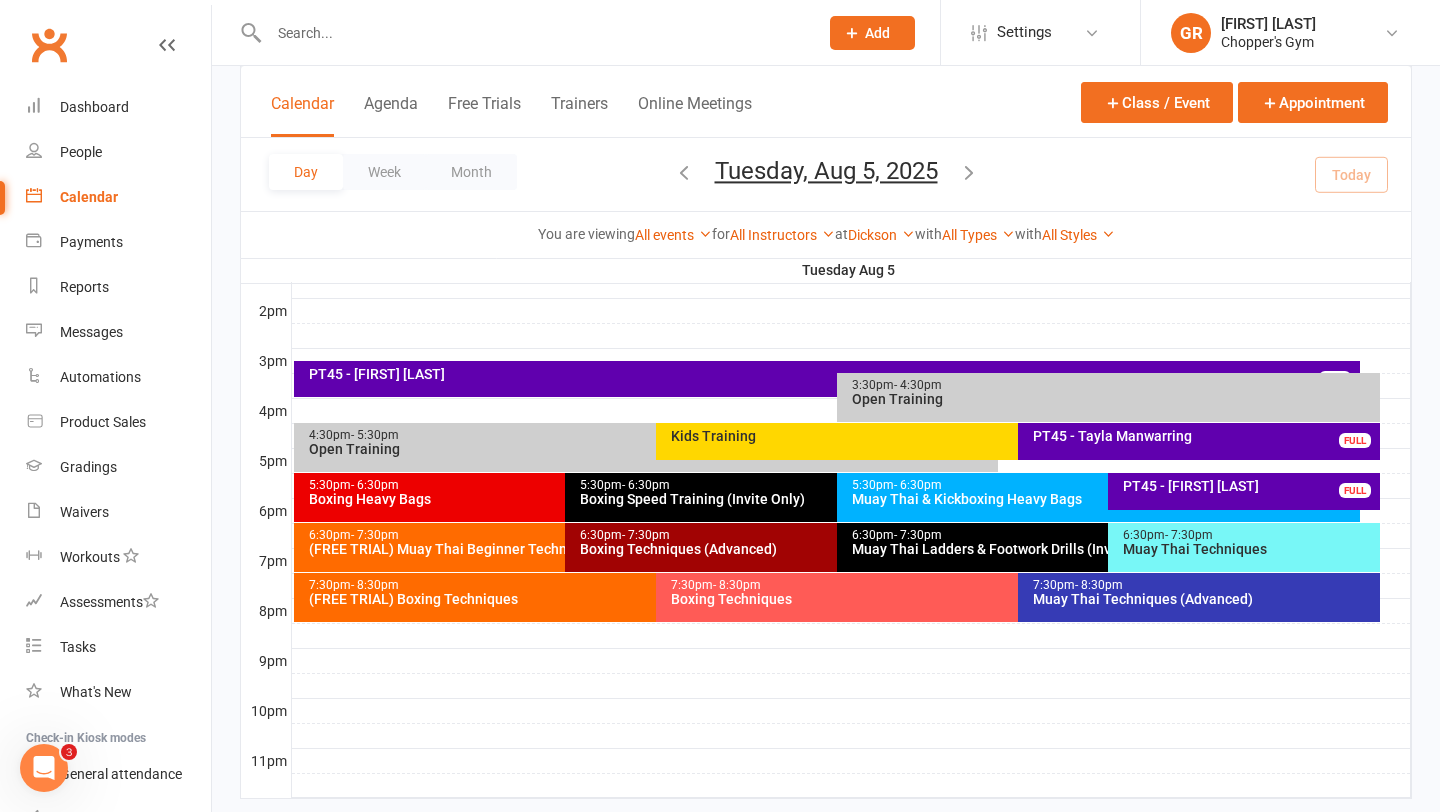 scroll, scrollTop: 852, scrollLeft: 0, axis: vertical 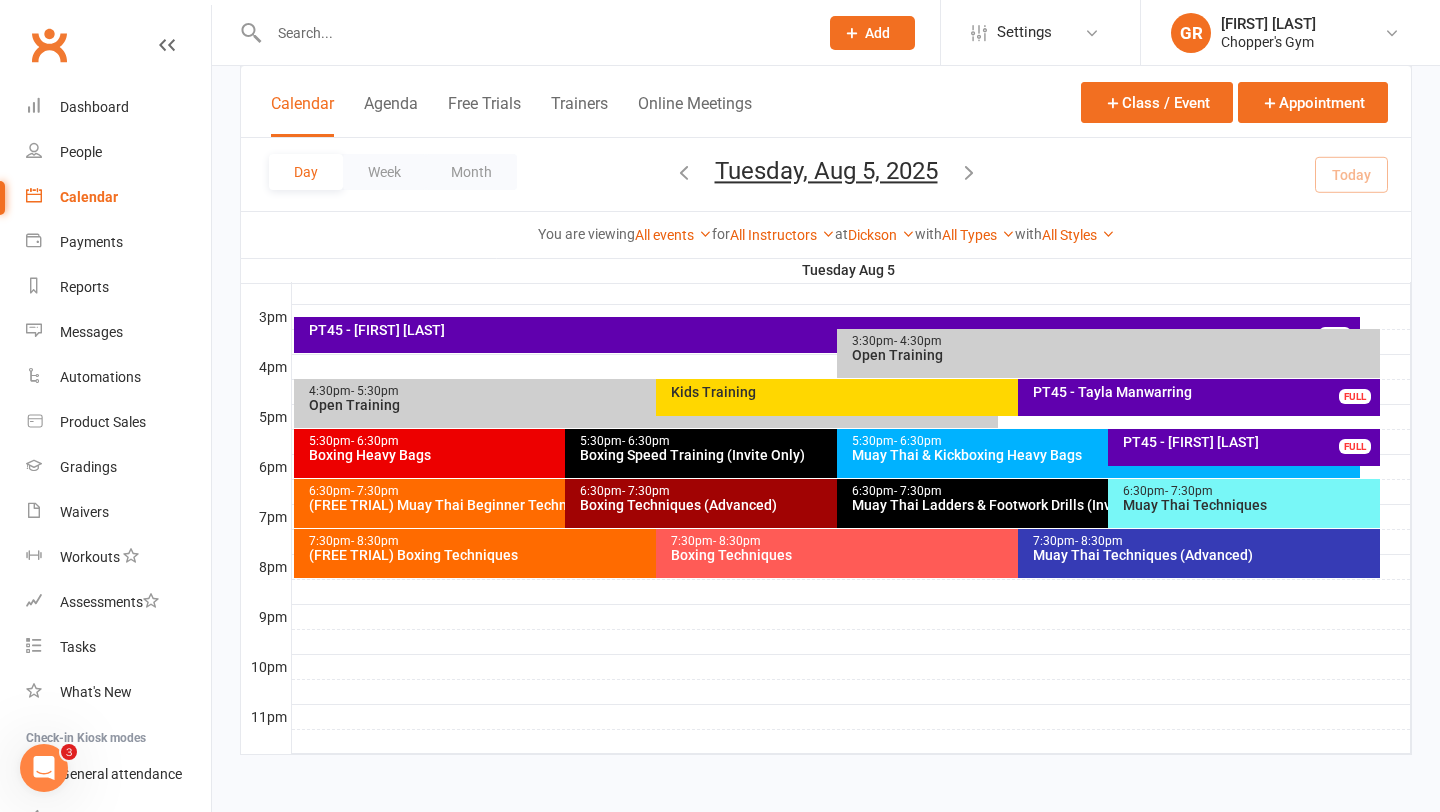 click on "Boxing Techniques" at bounding box center (1013, 555) 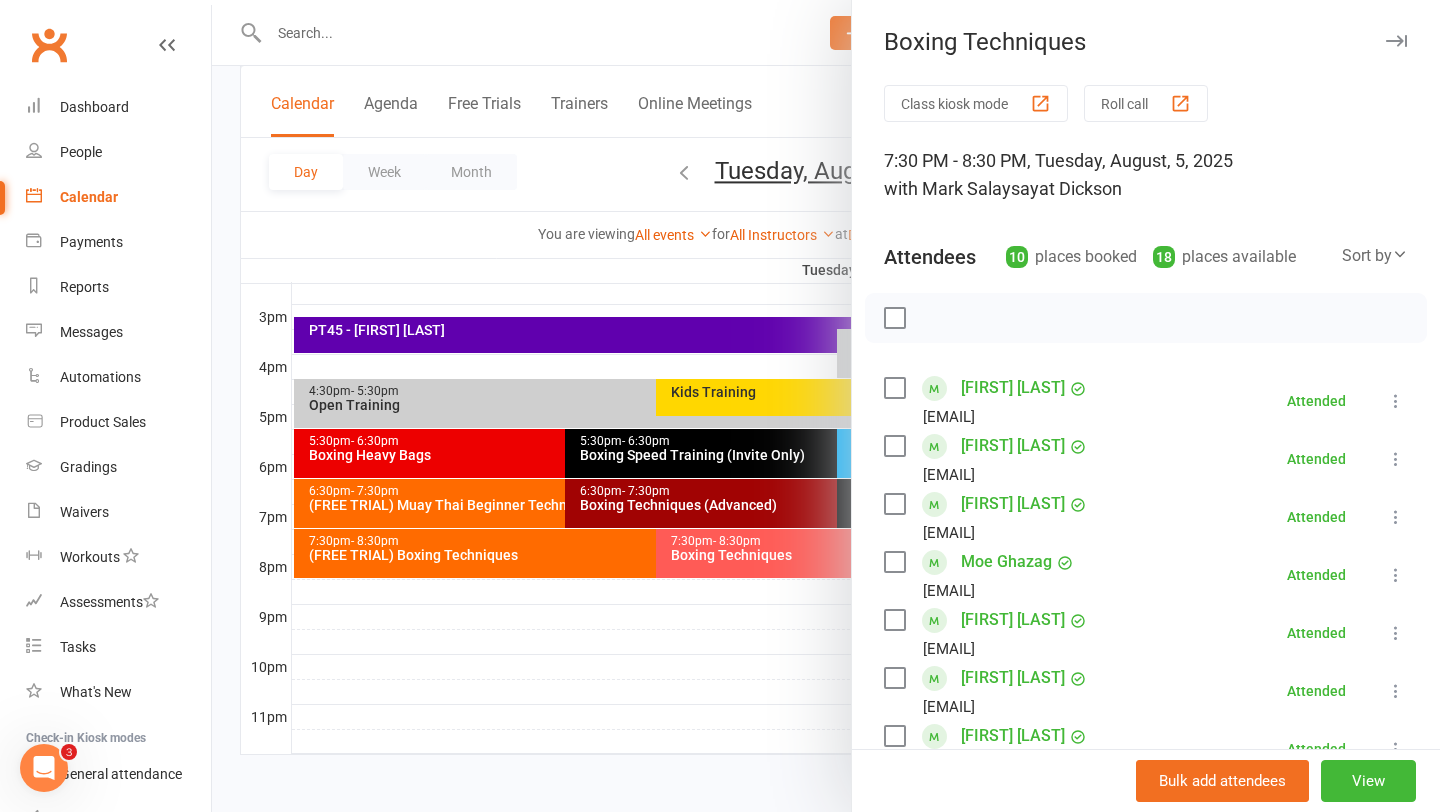scroll, scrollTop: 32, scrollLeft: 0, axis: vertical 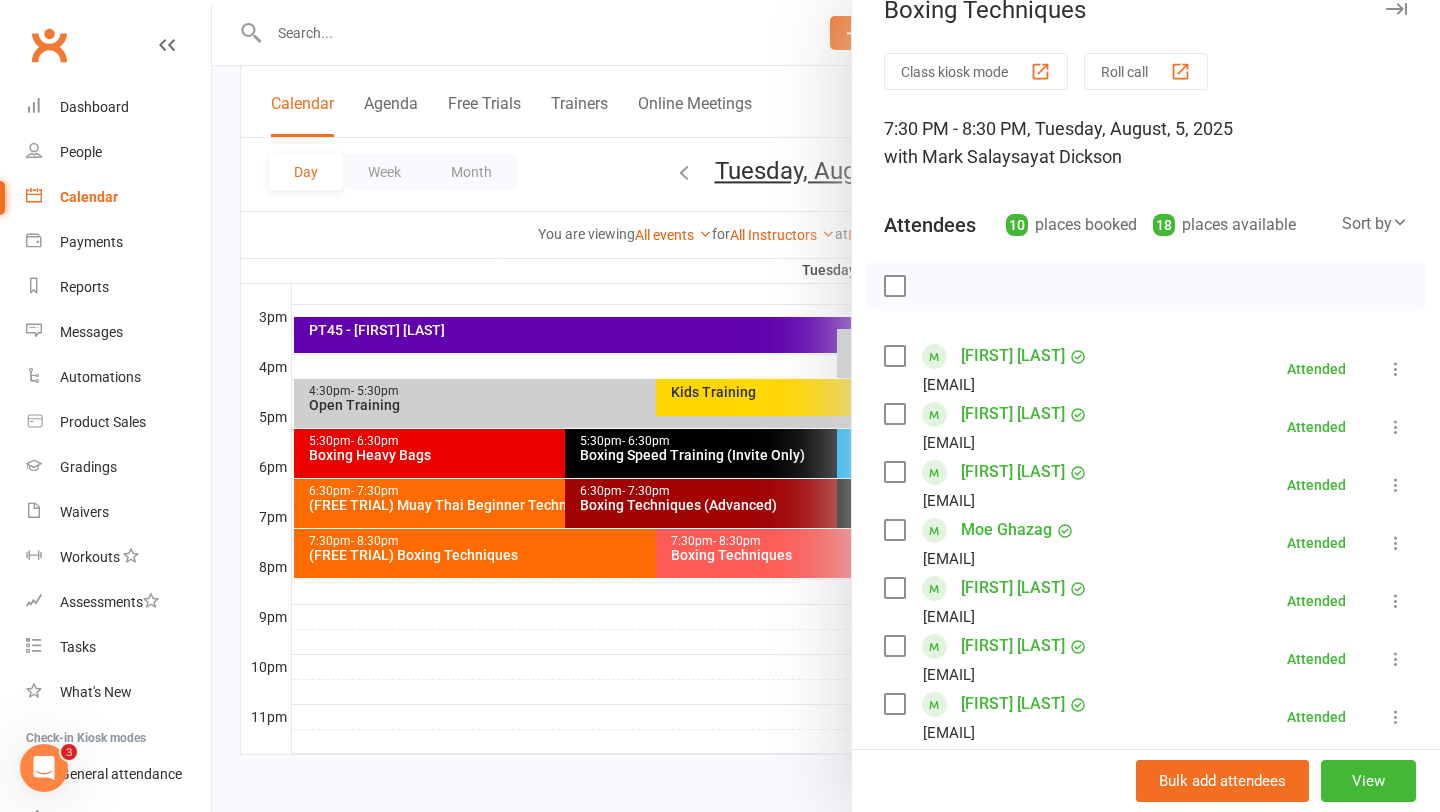 click on "[FIRST] [LAST]" at bounding box center (1013, 472) 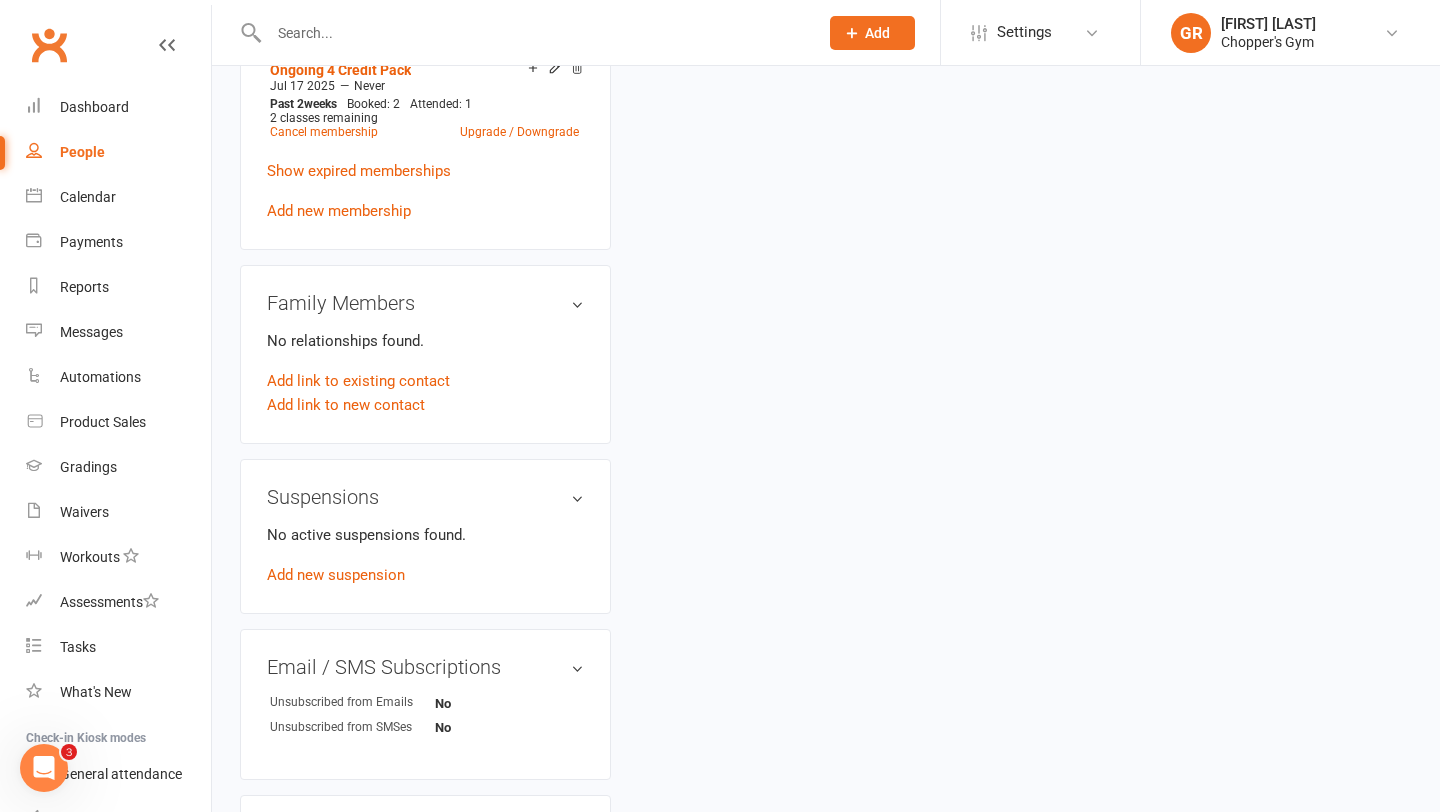 scroll, scrollTop: 0, scrollLeft: 0, axis: both 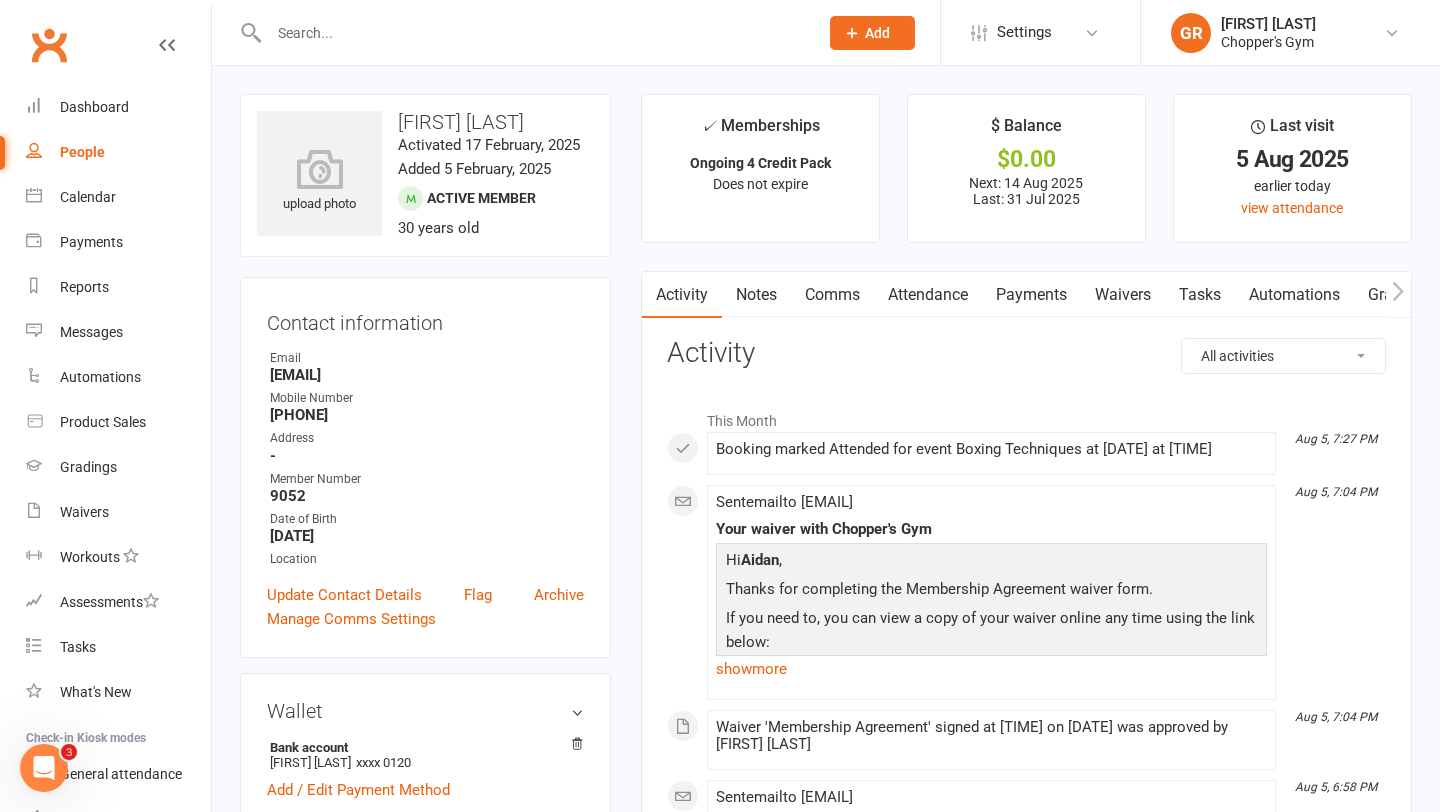 click on "Notes" at bounding box center (756, 295) 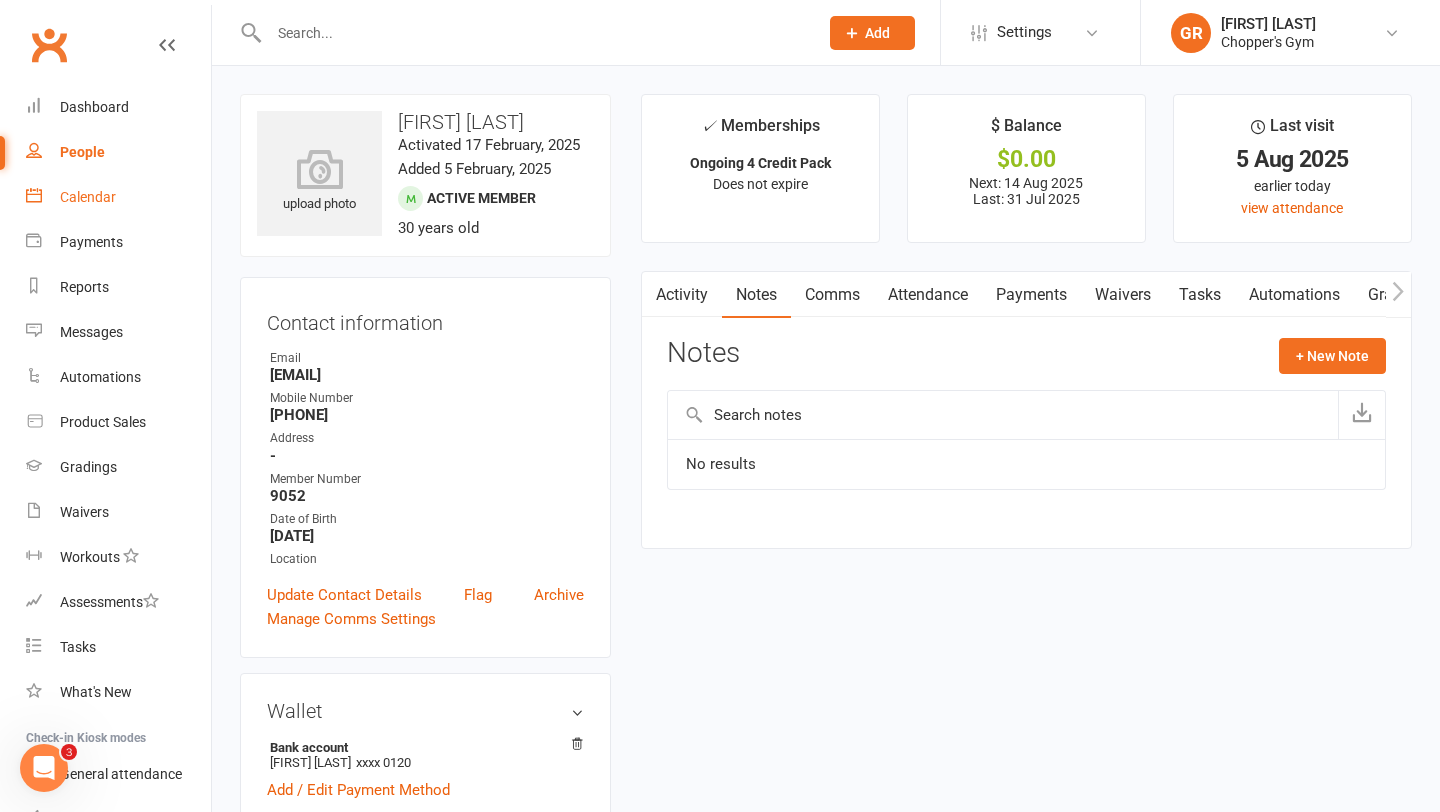 click on "Calendar" at bounding box center (88, 197) 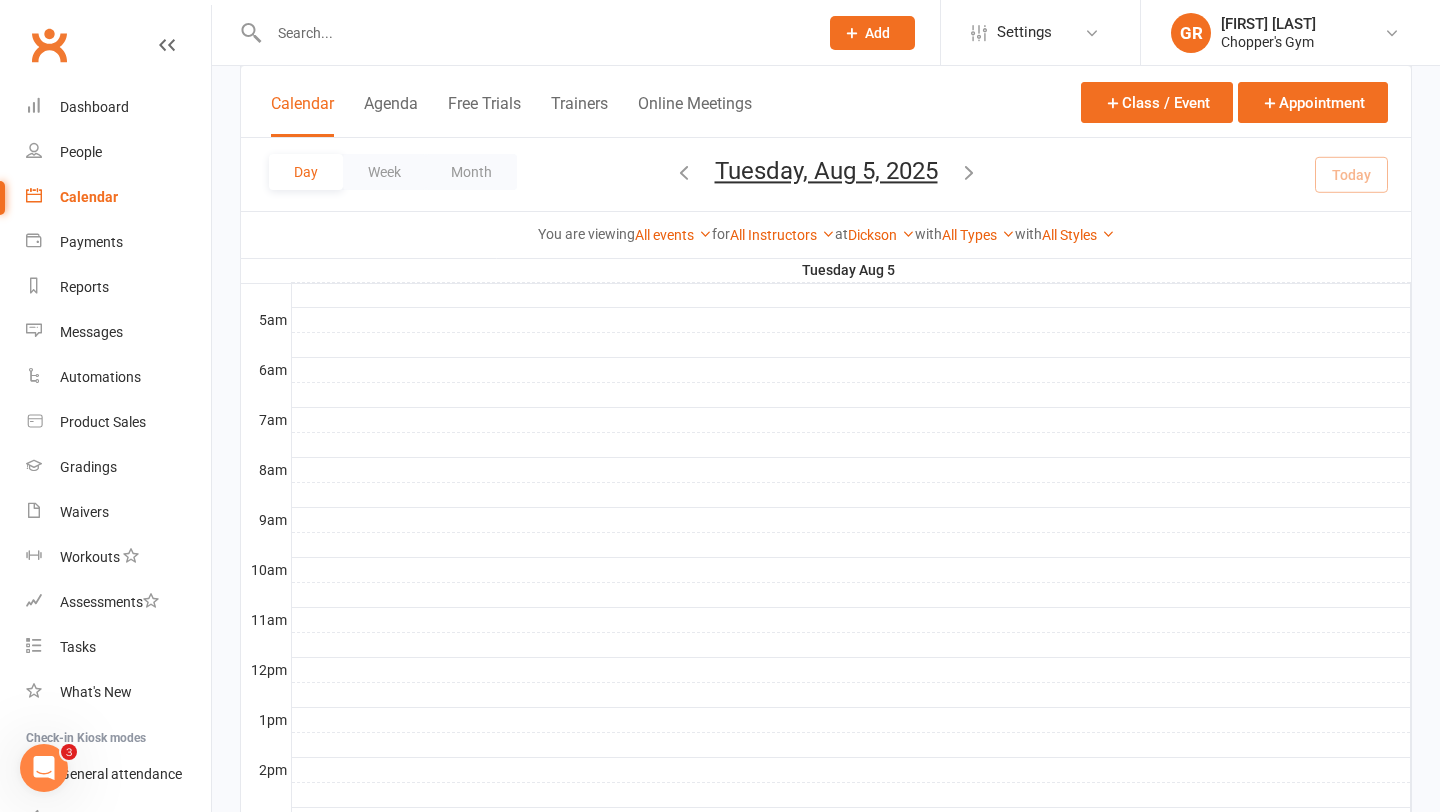 scroll, scrollTop: 701, scrollLeft: 0, axis: vertical 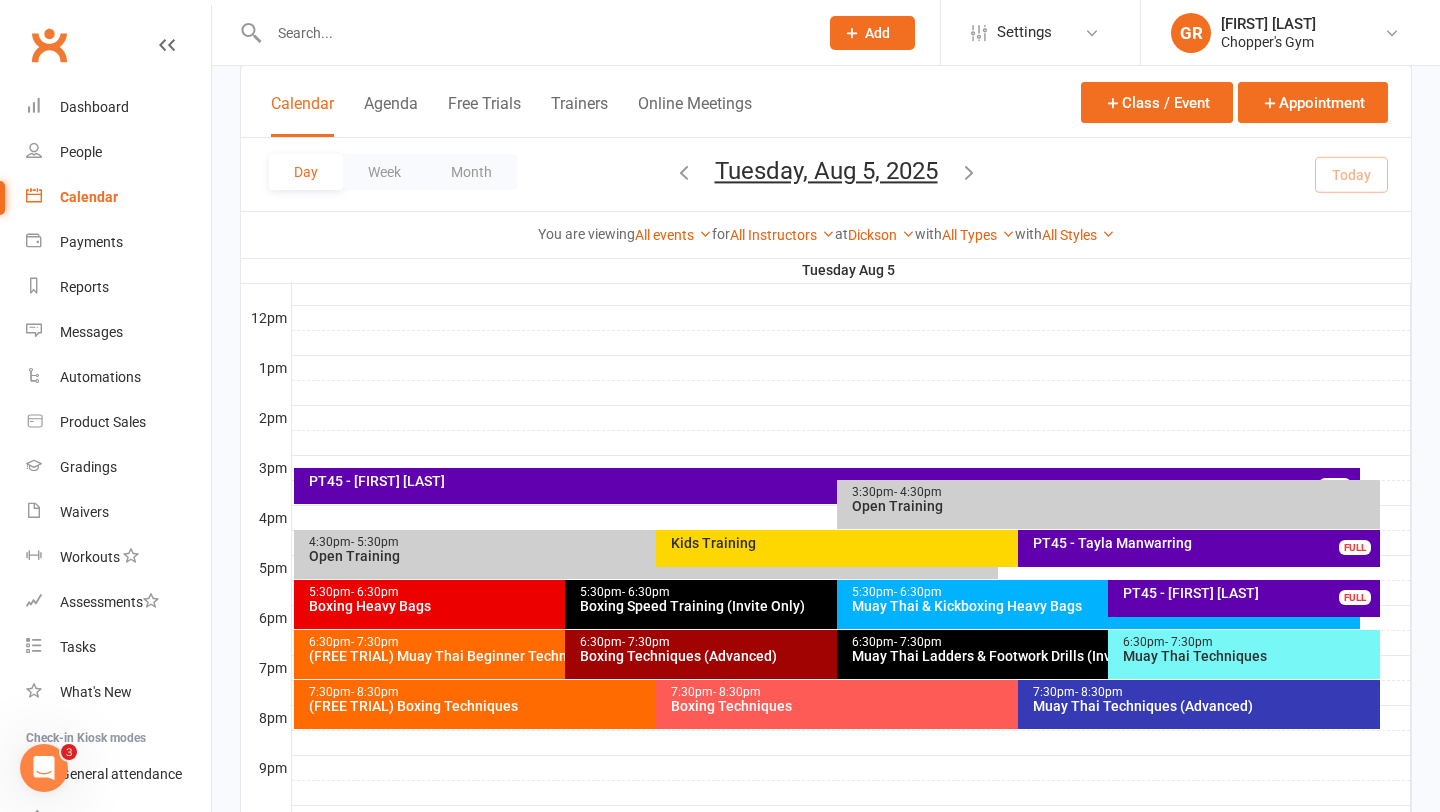 click on "Boxing Techniques" at bounding box center [1013, 706] 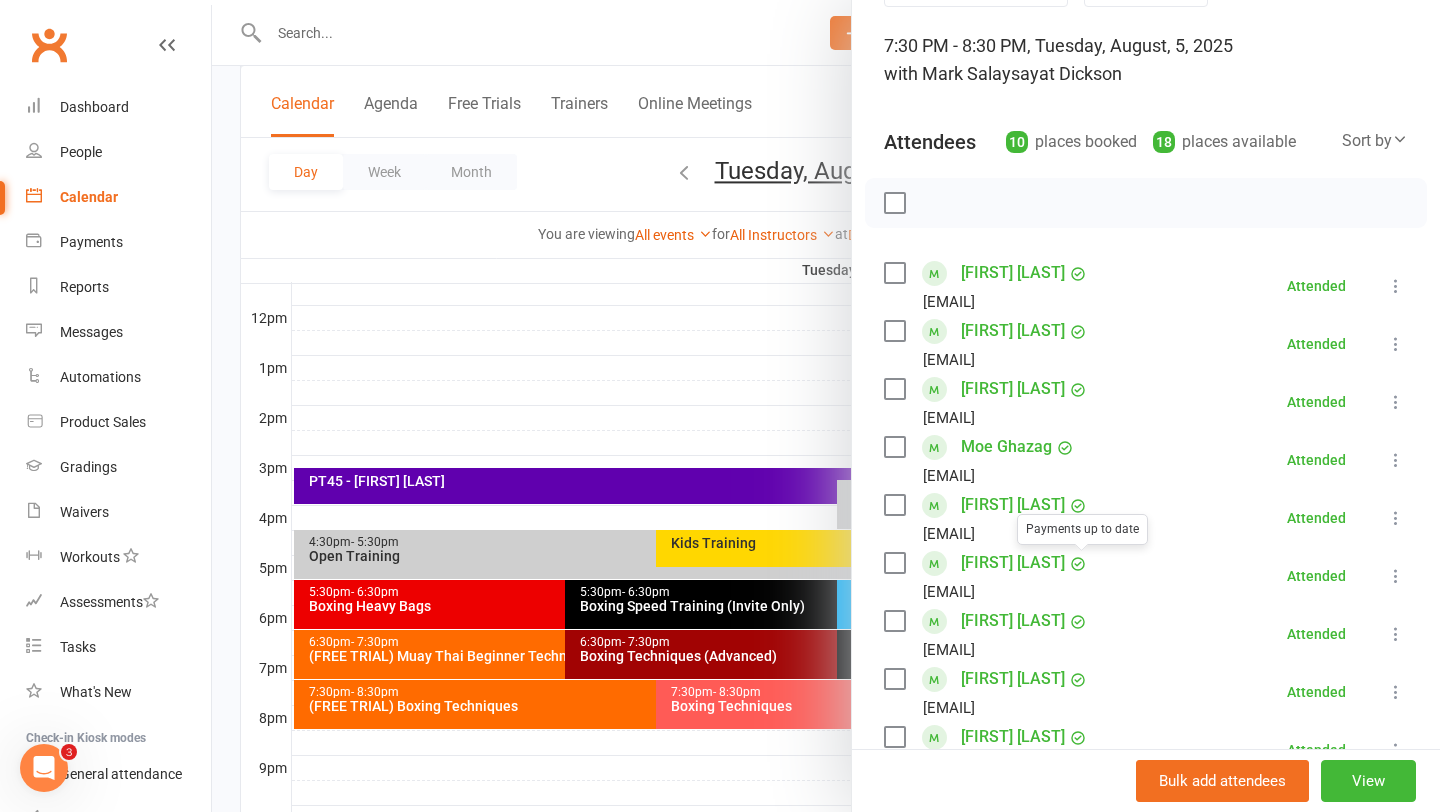 scroll, scrollTop: 126, scrollLeft: 0, axis: vertical 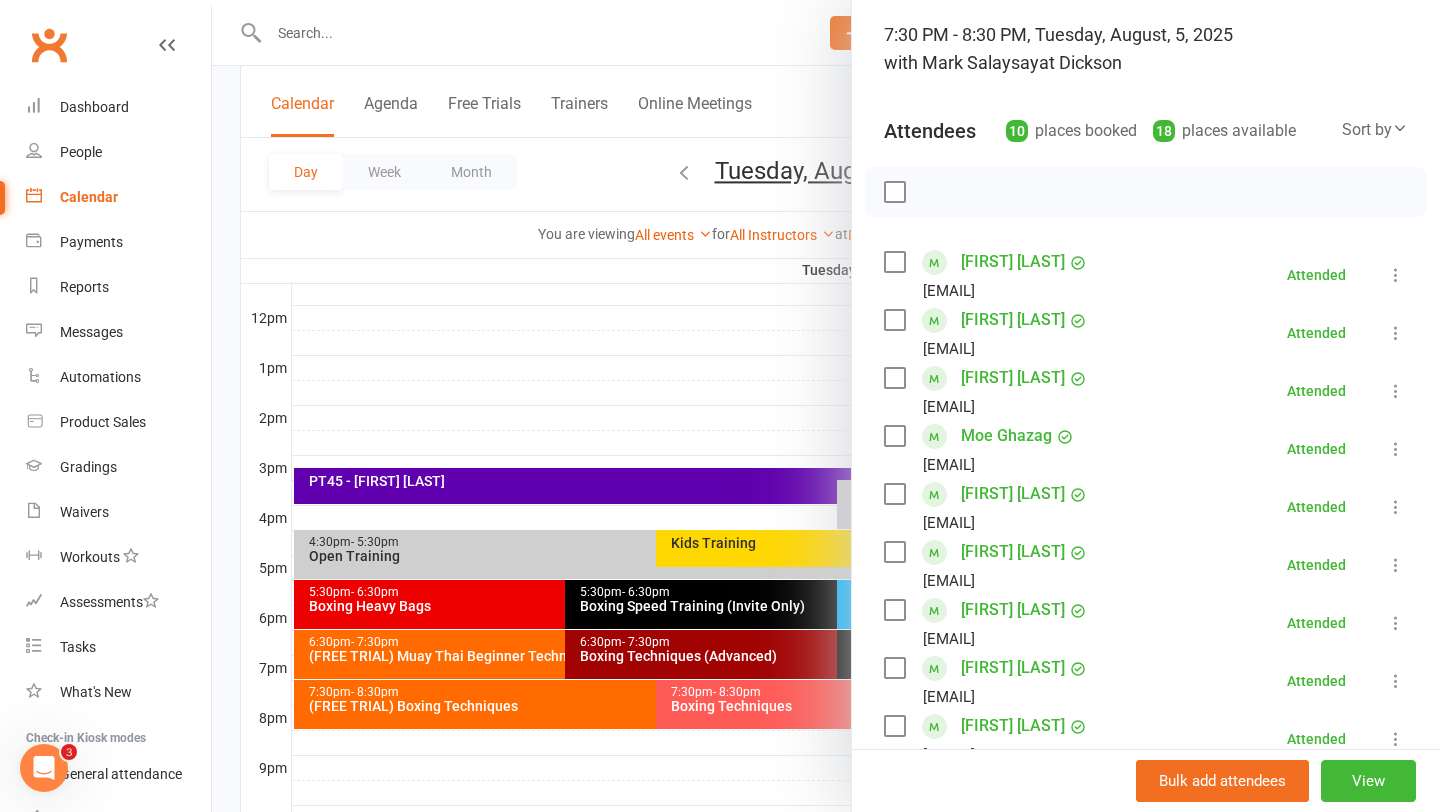 click on "[FIRST] [LAST]" at bounding box center (1013, 494) 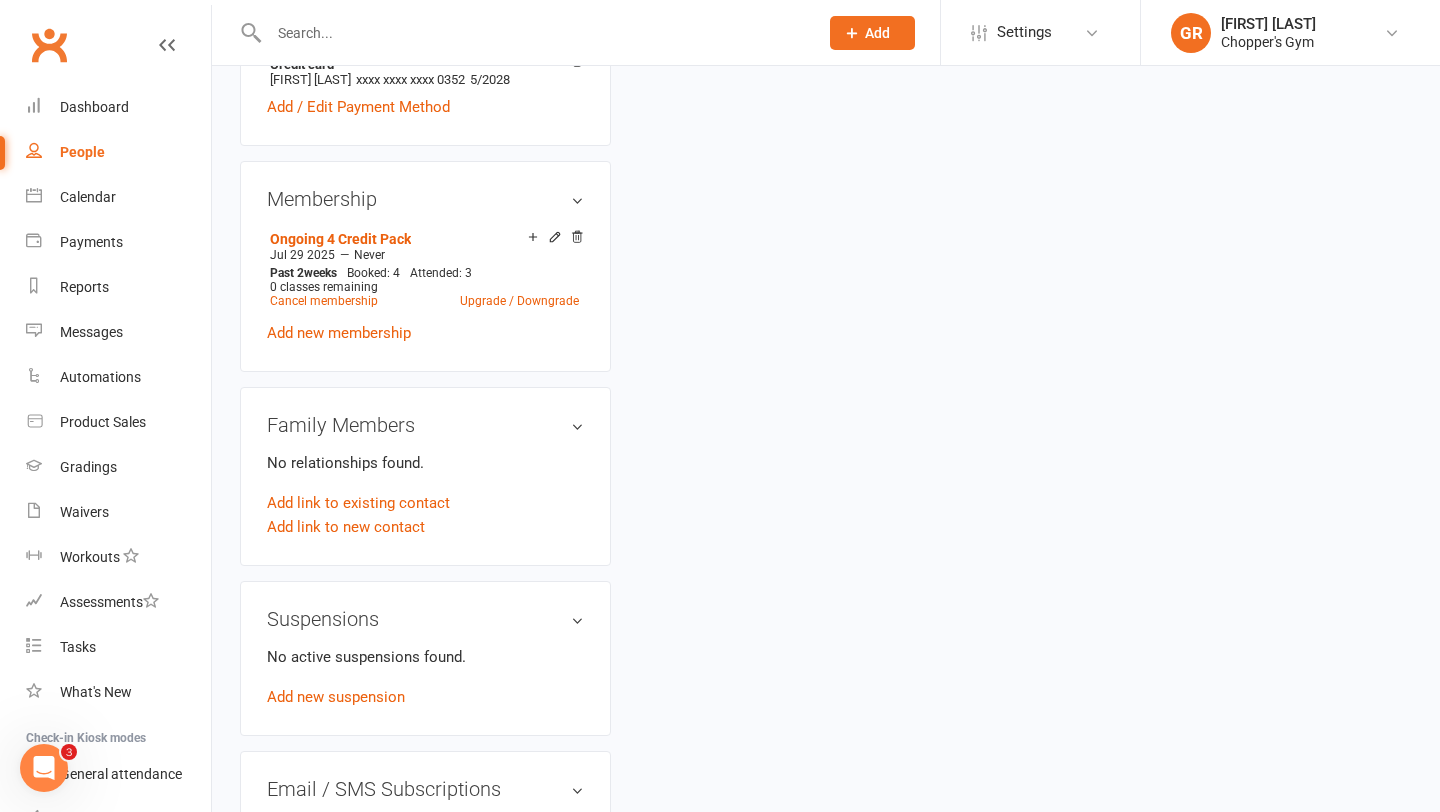 scroll, scrollTop: 0, scrollLeft: 0, axis: both 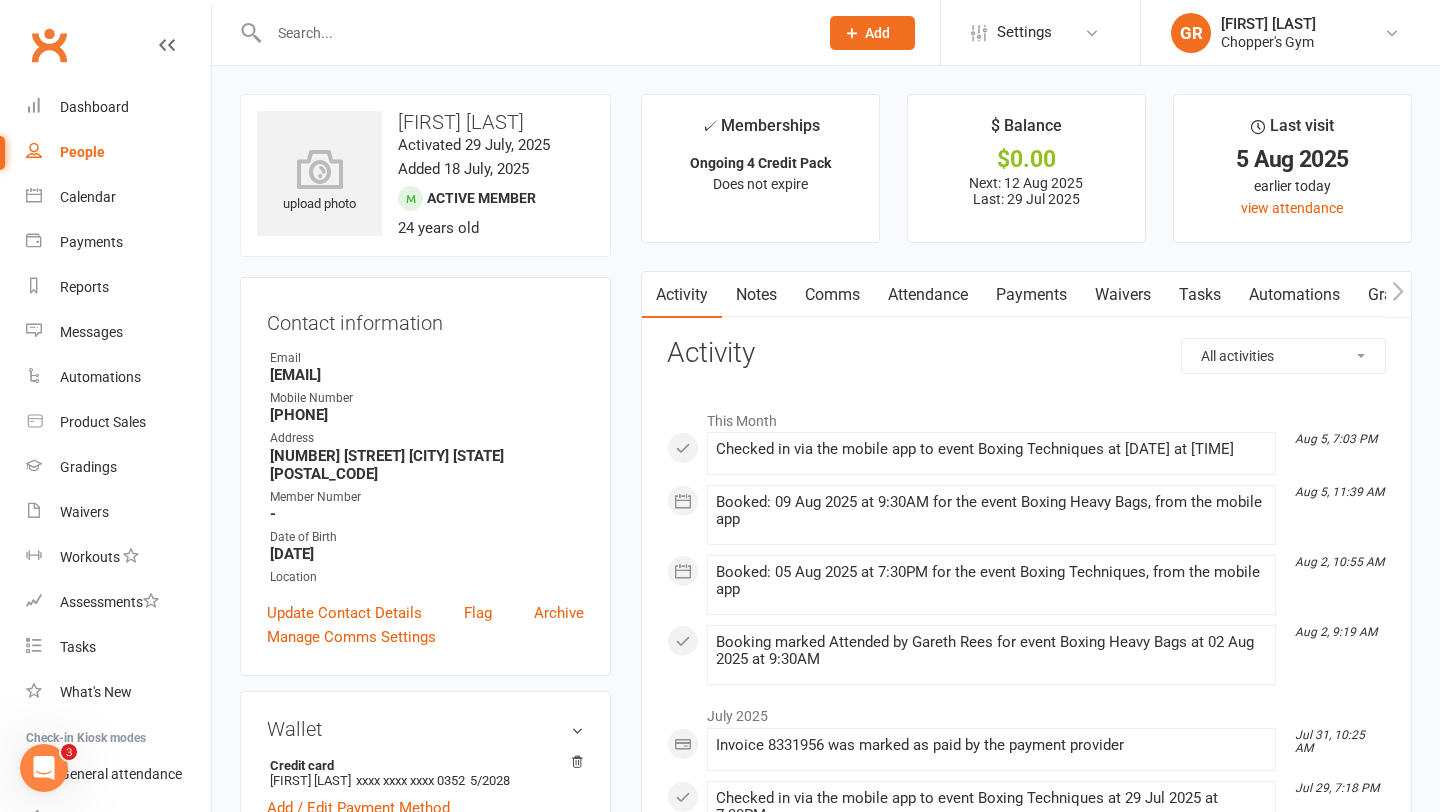 click on "Notes" at bounding box center (756, 295) 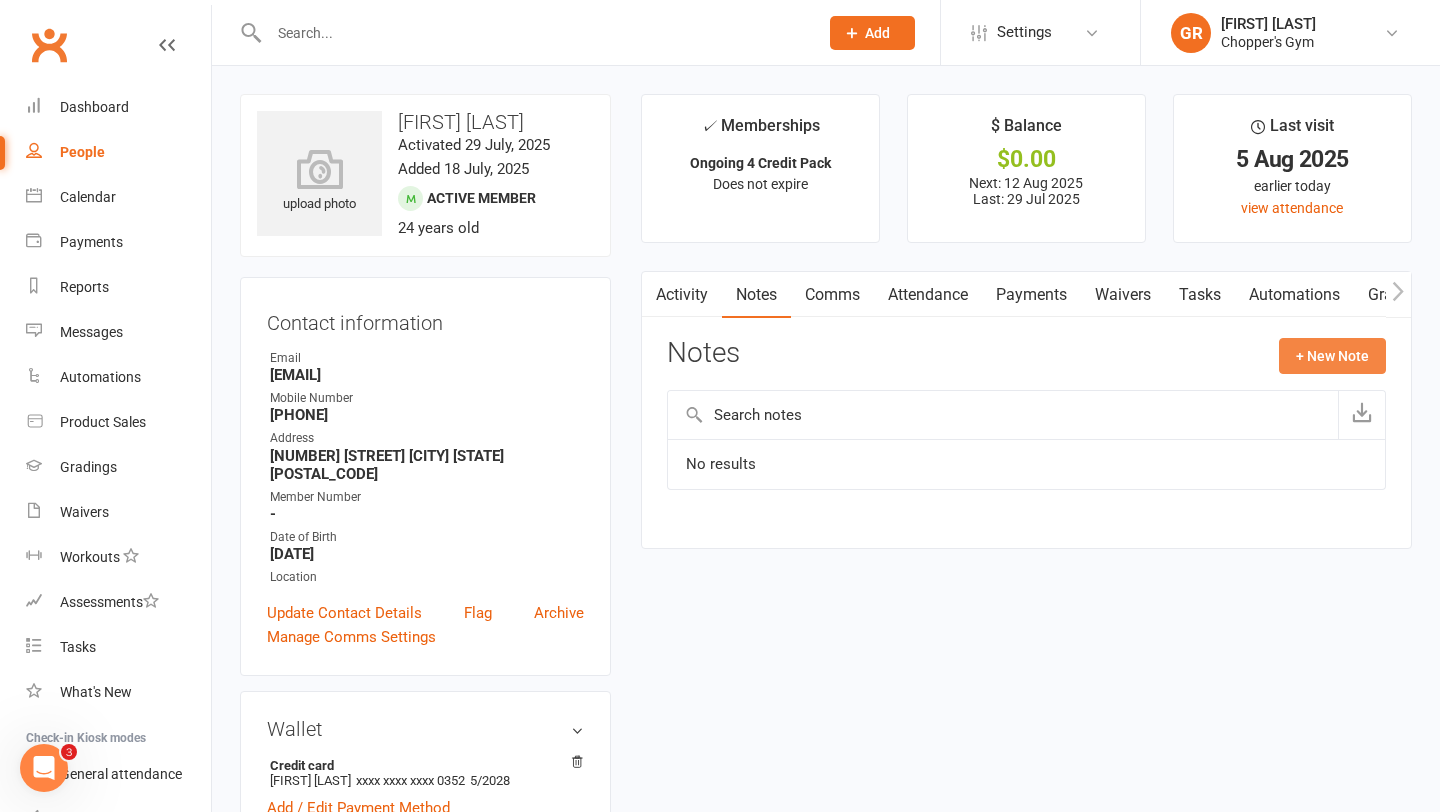 click on "+ New Note" at bounding box center [1332, 356] 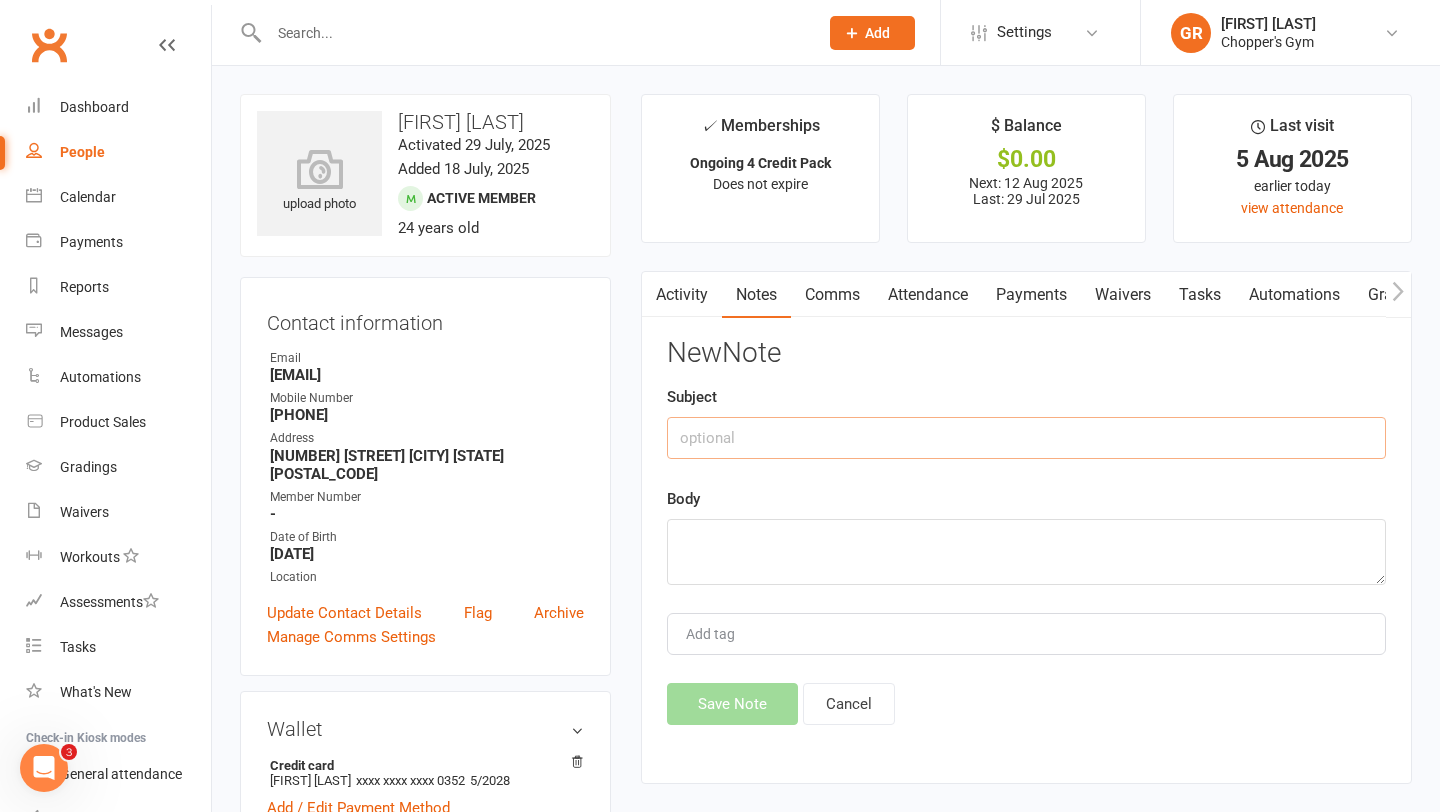 click at bounding box center [1026, 438] 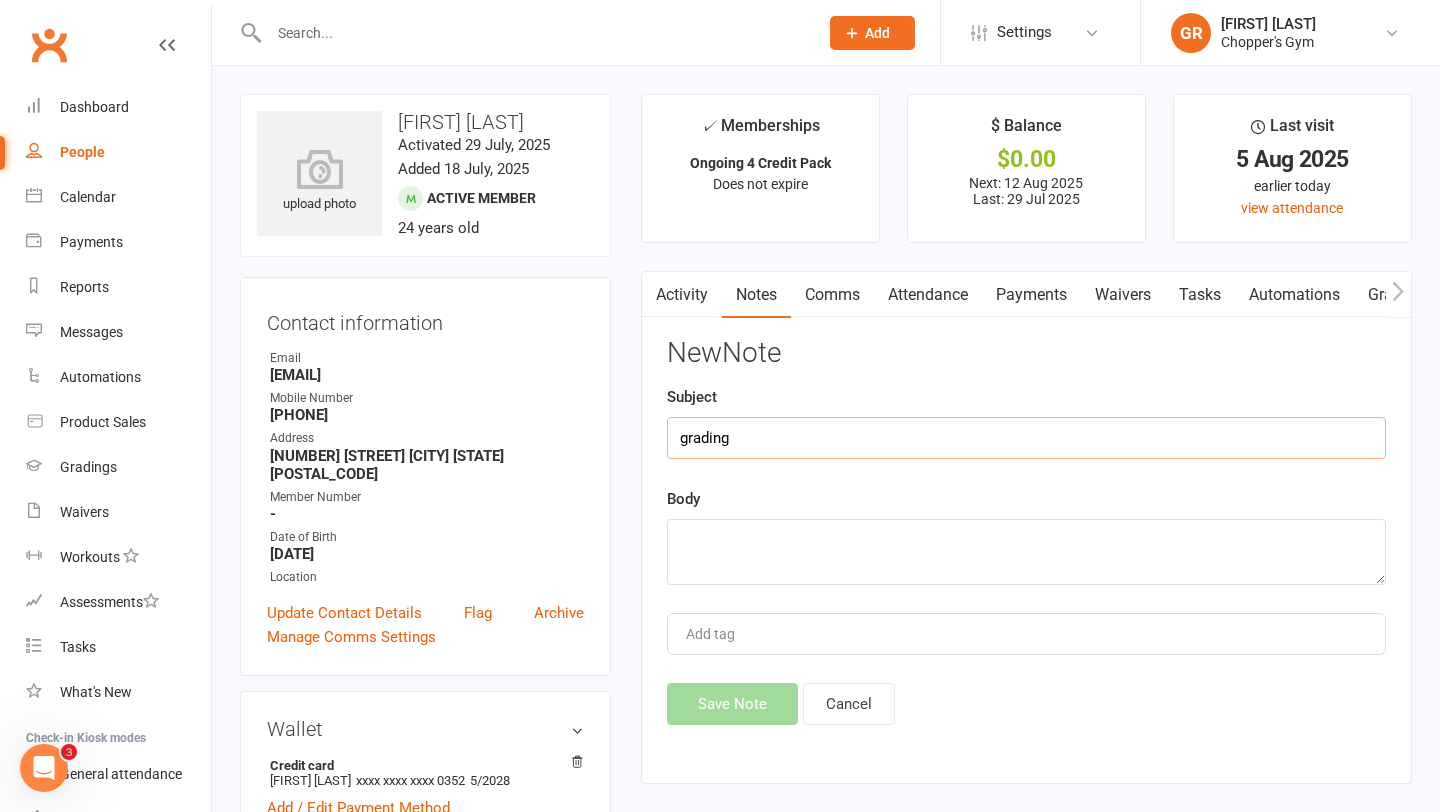 type on "grading" 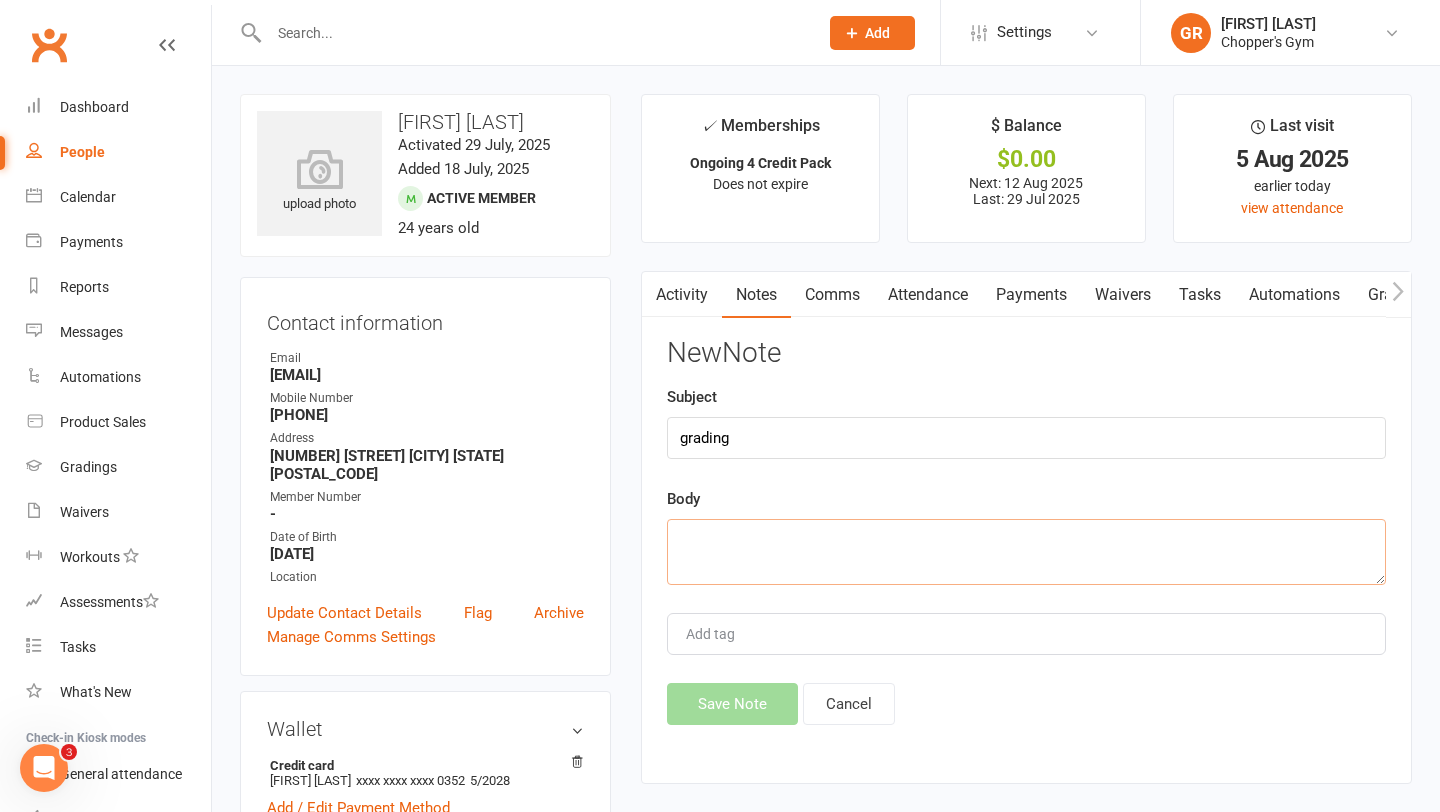 click at bounding box center (1026, 552) 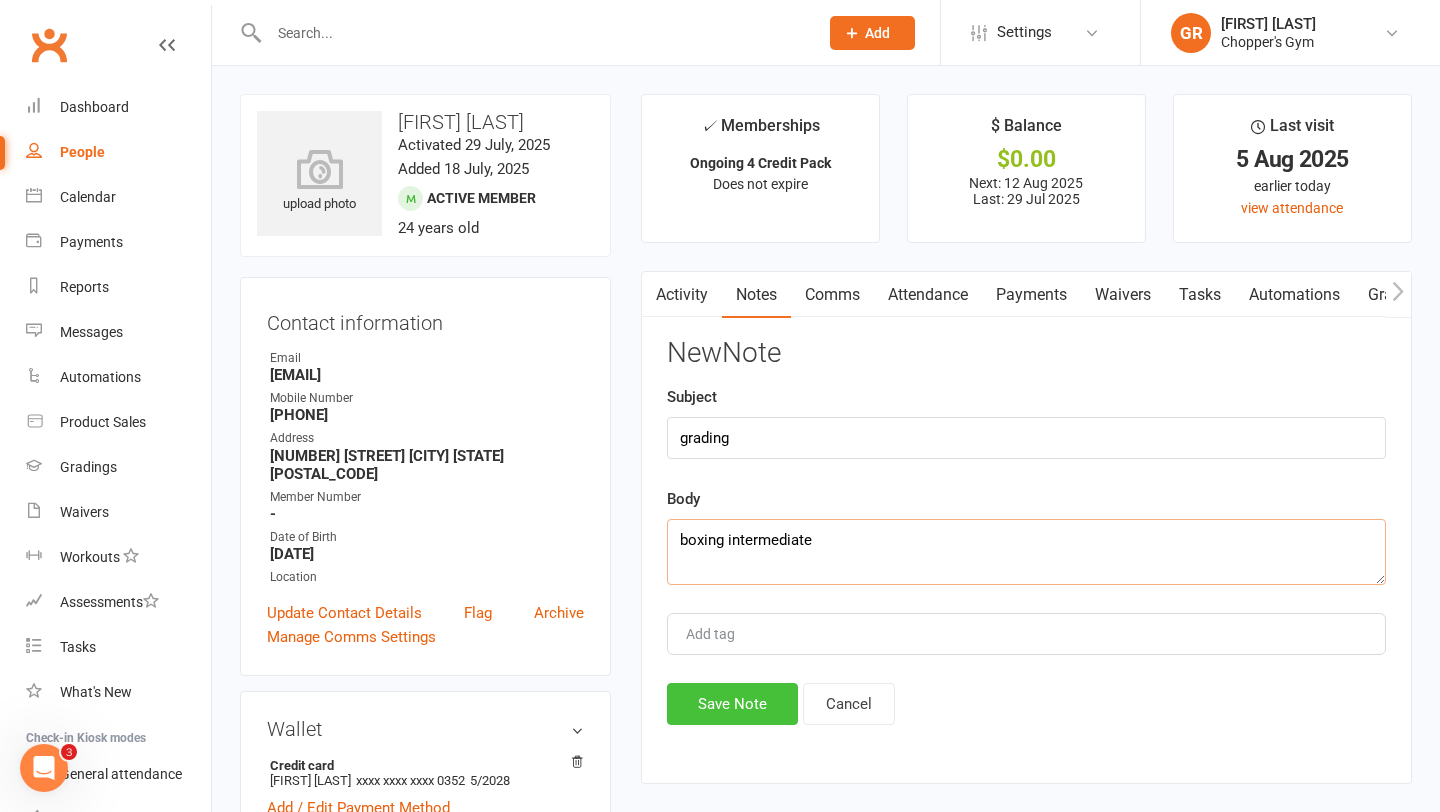 type on "boxing intermediate" 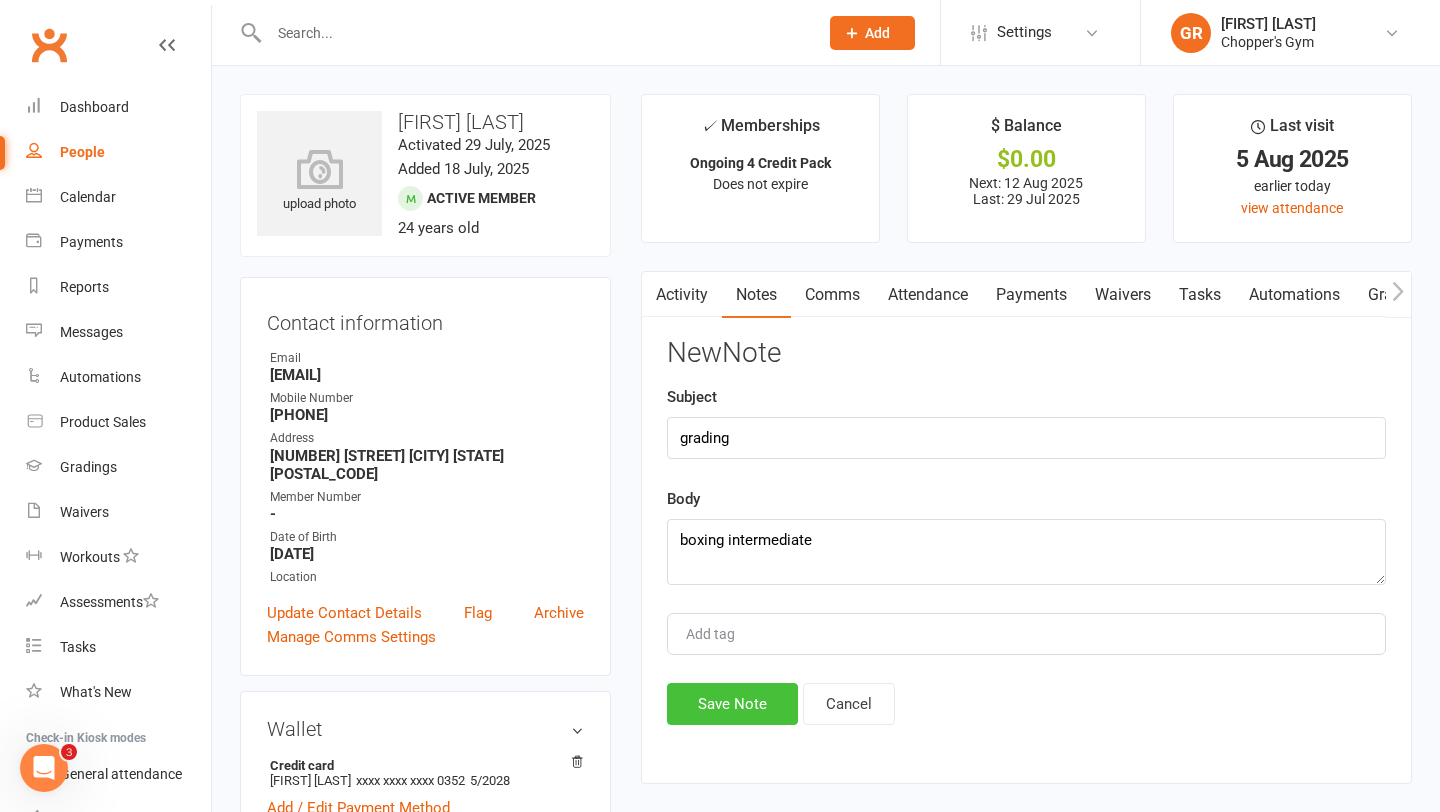 click on "Save Note" at bounding box center [732, 704] 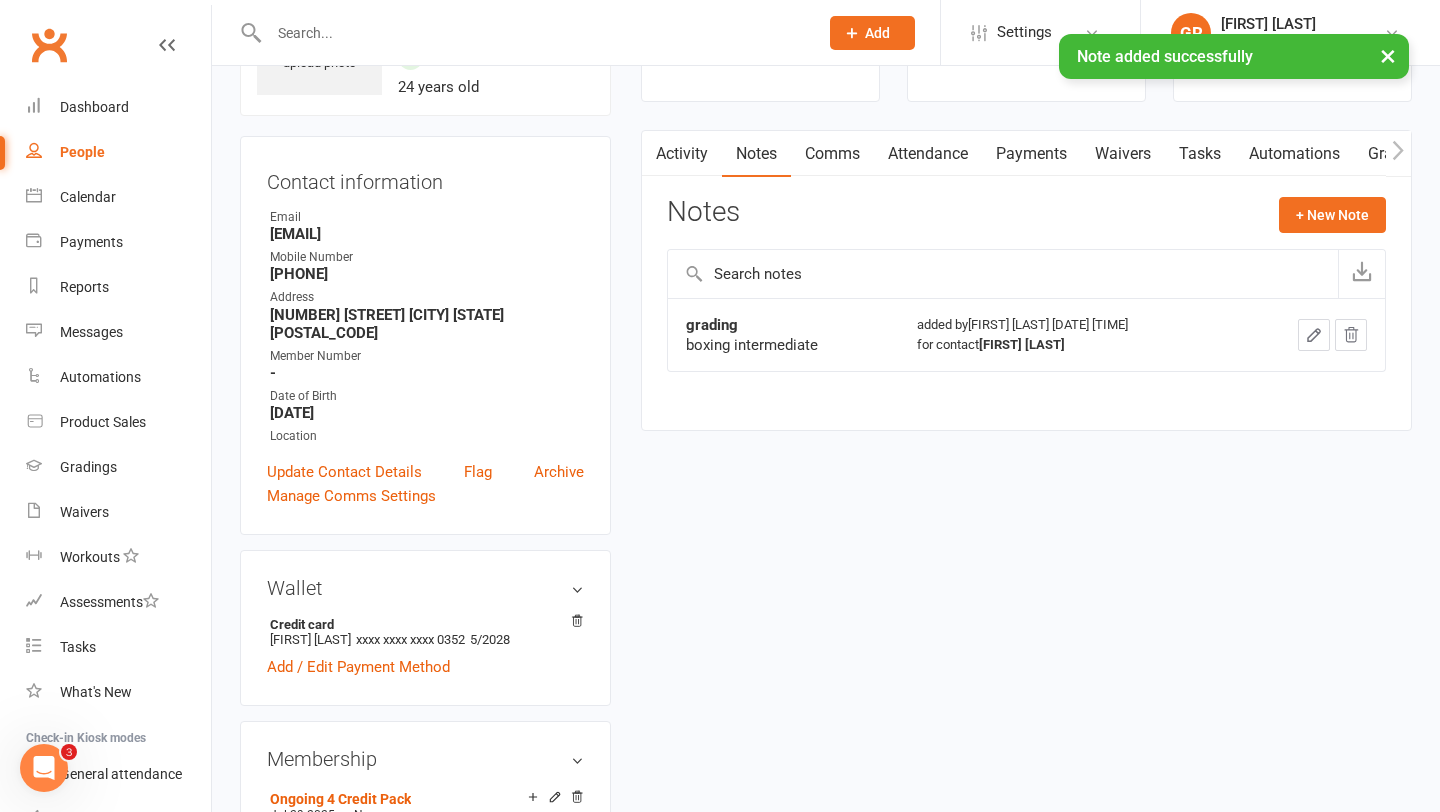 scroll, scrollTop: 199, scrollLeft: 0, axis: vertical 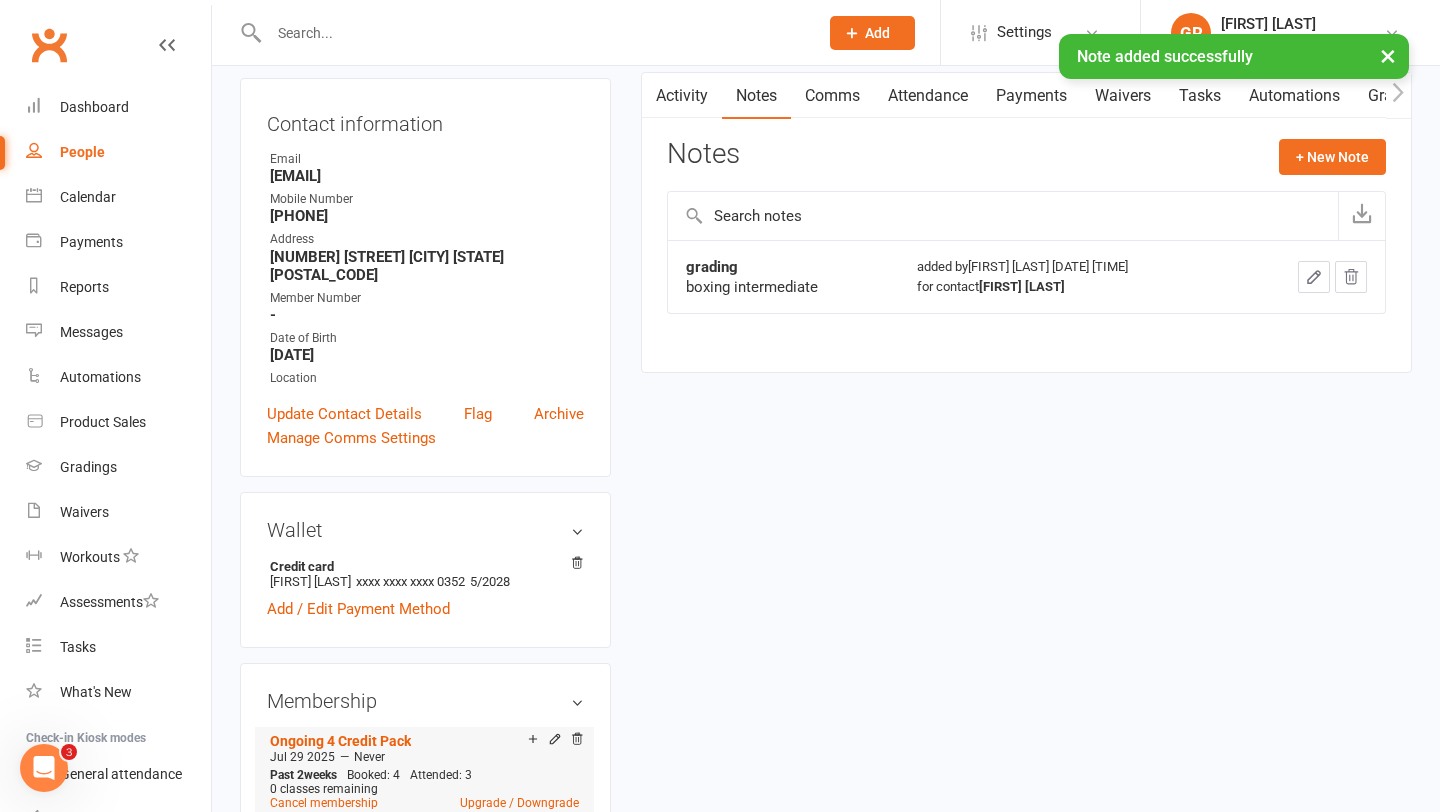 click on "Add make-up class" at bounding box center [603, 741] 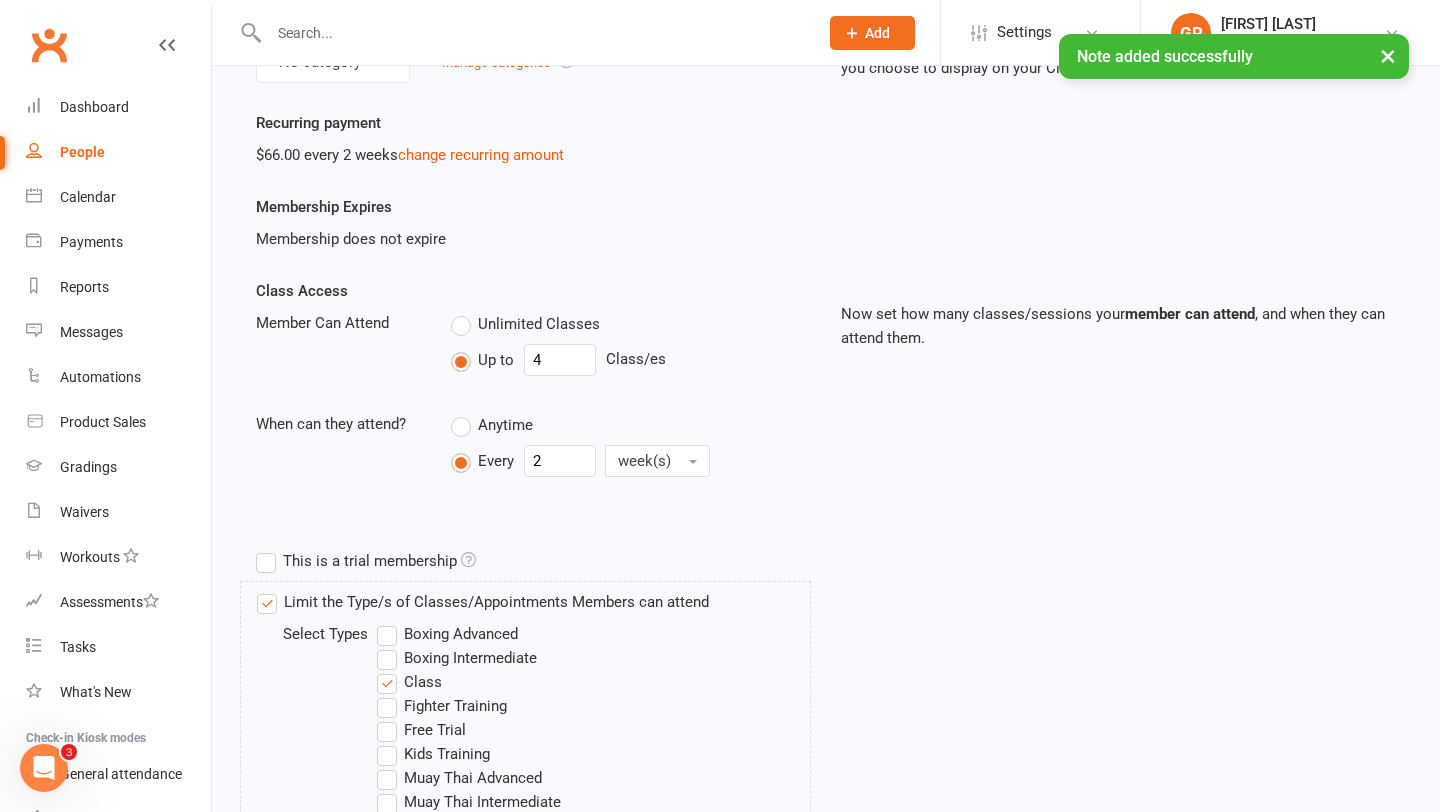 scroll, scrollTop: 535, scrollLeft: 0, axis: vertical 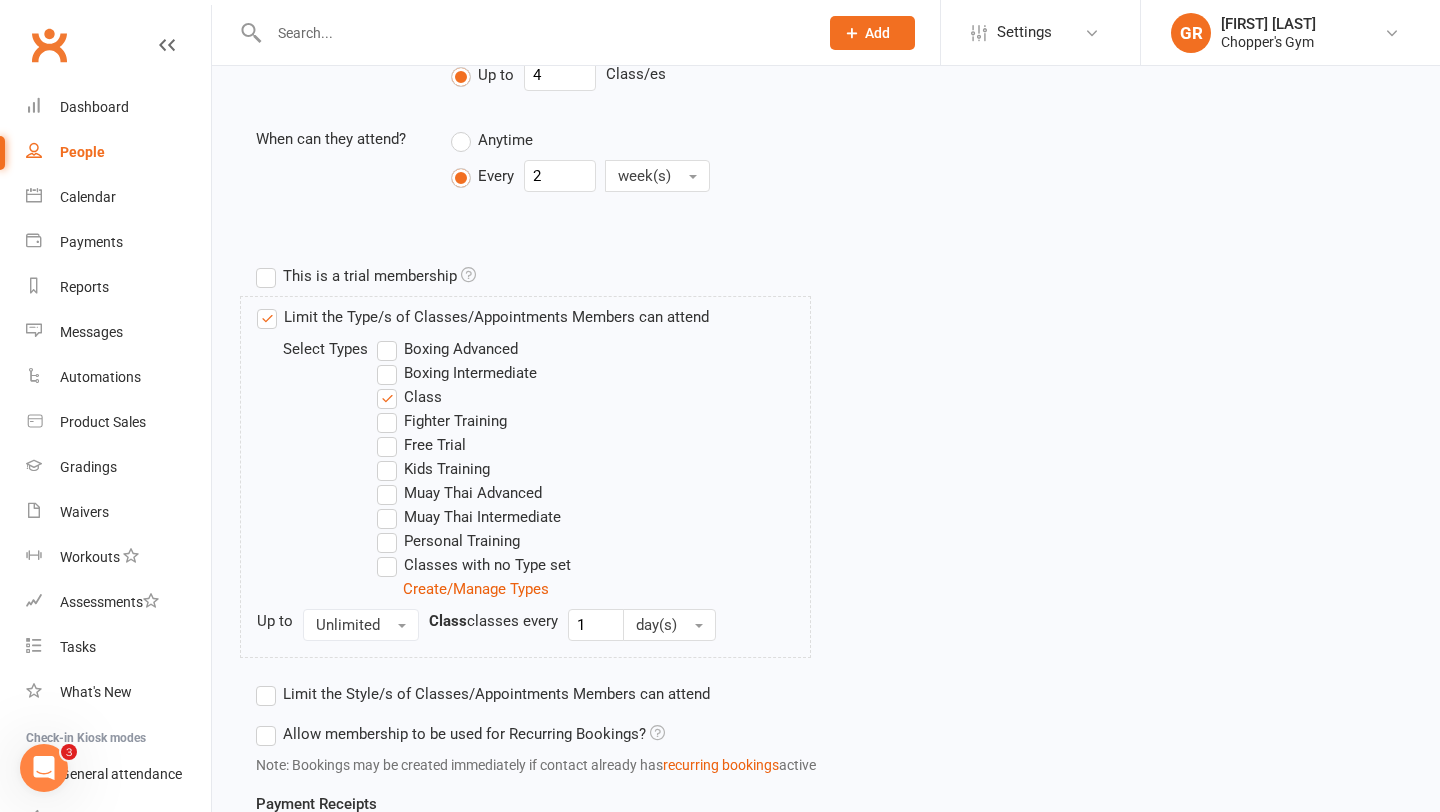 click on "Boxing Intermediate" at bounding box center (457, 373) 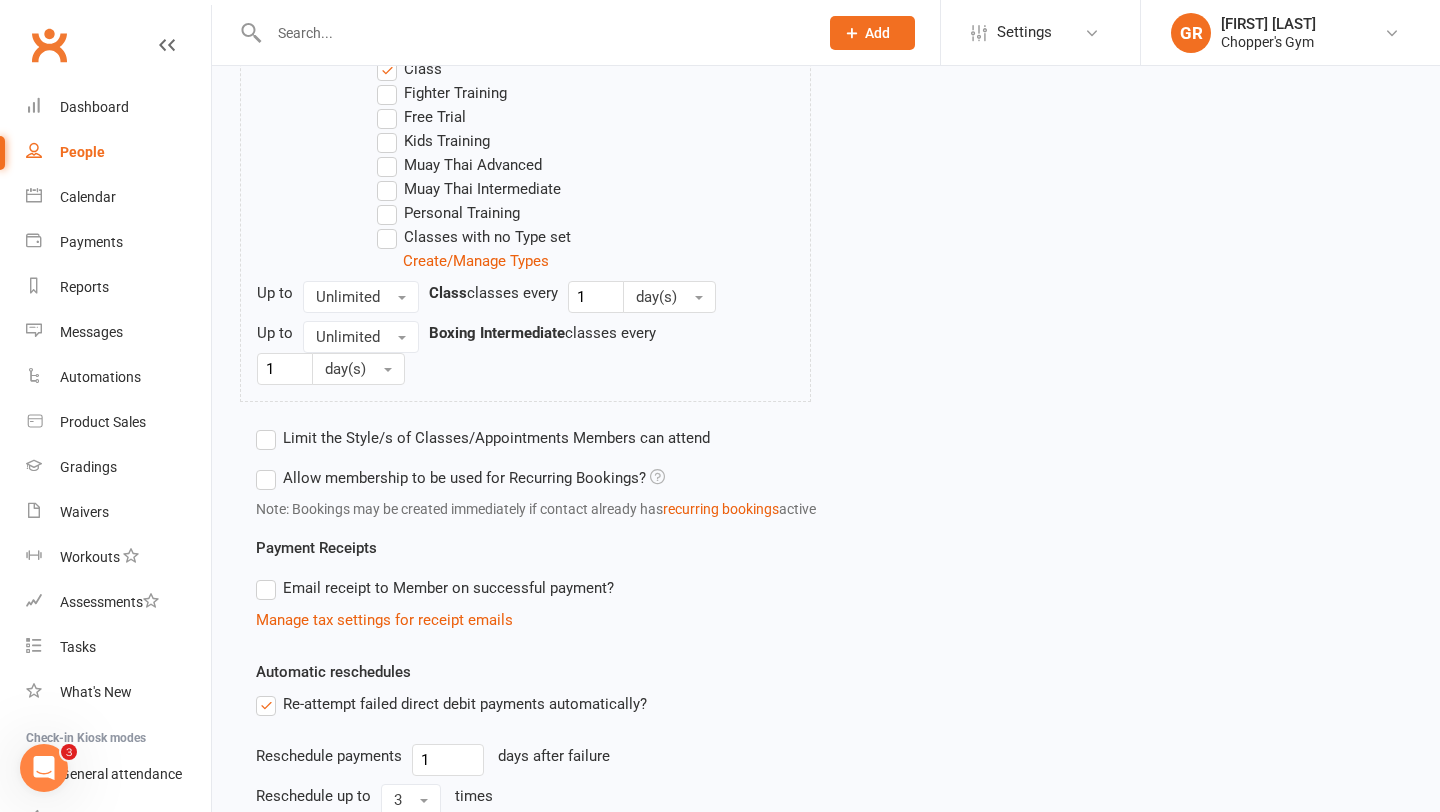 scroll, scrollTop: 1077, scrollLeft: 0, axis: vertical 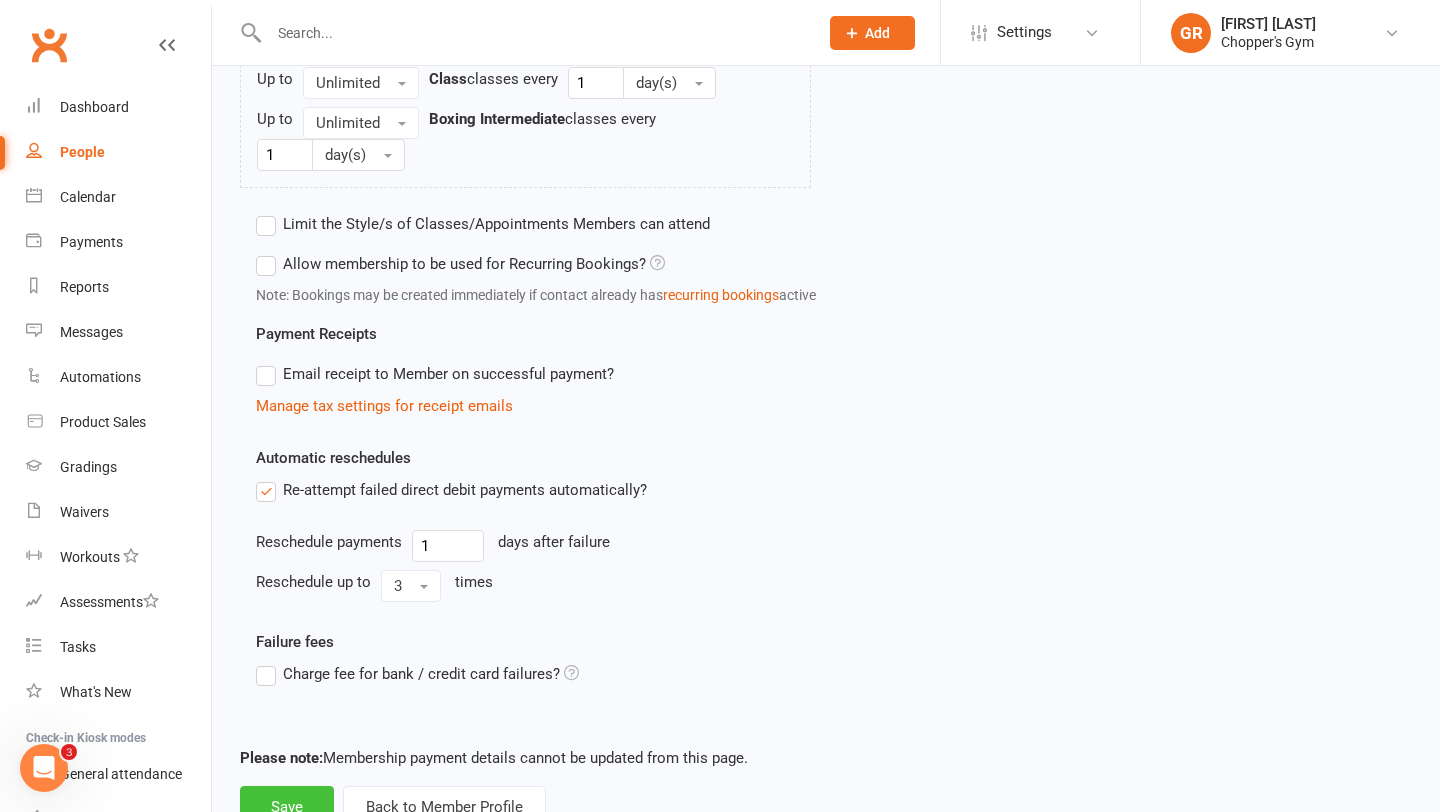 click on "Save" at bounding box center (287, 807) 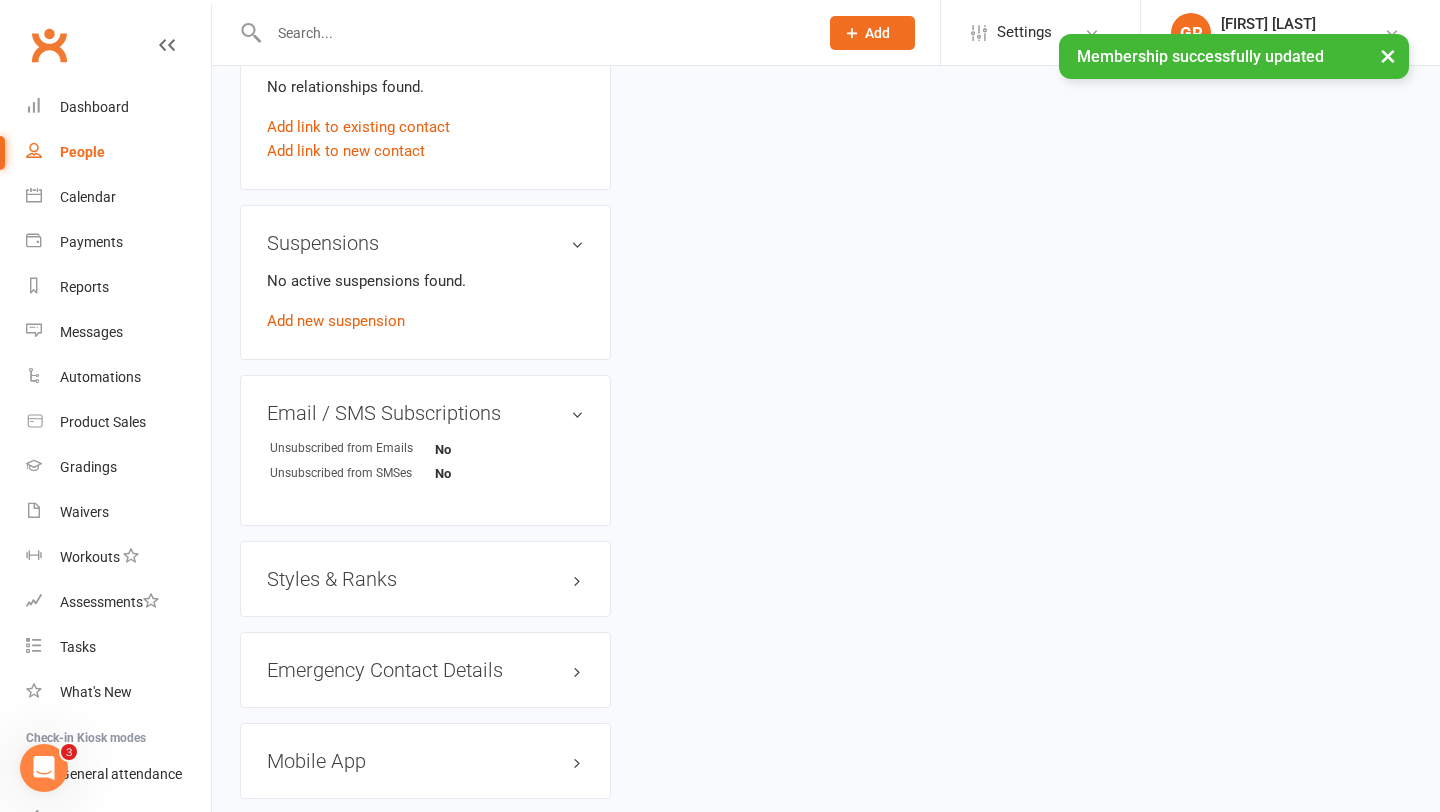 scroll, scrollTop: 0, scrollLeft: 0, axis: both 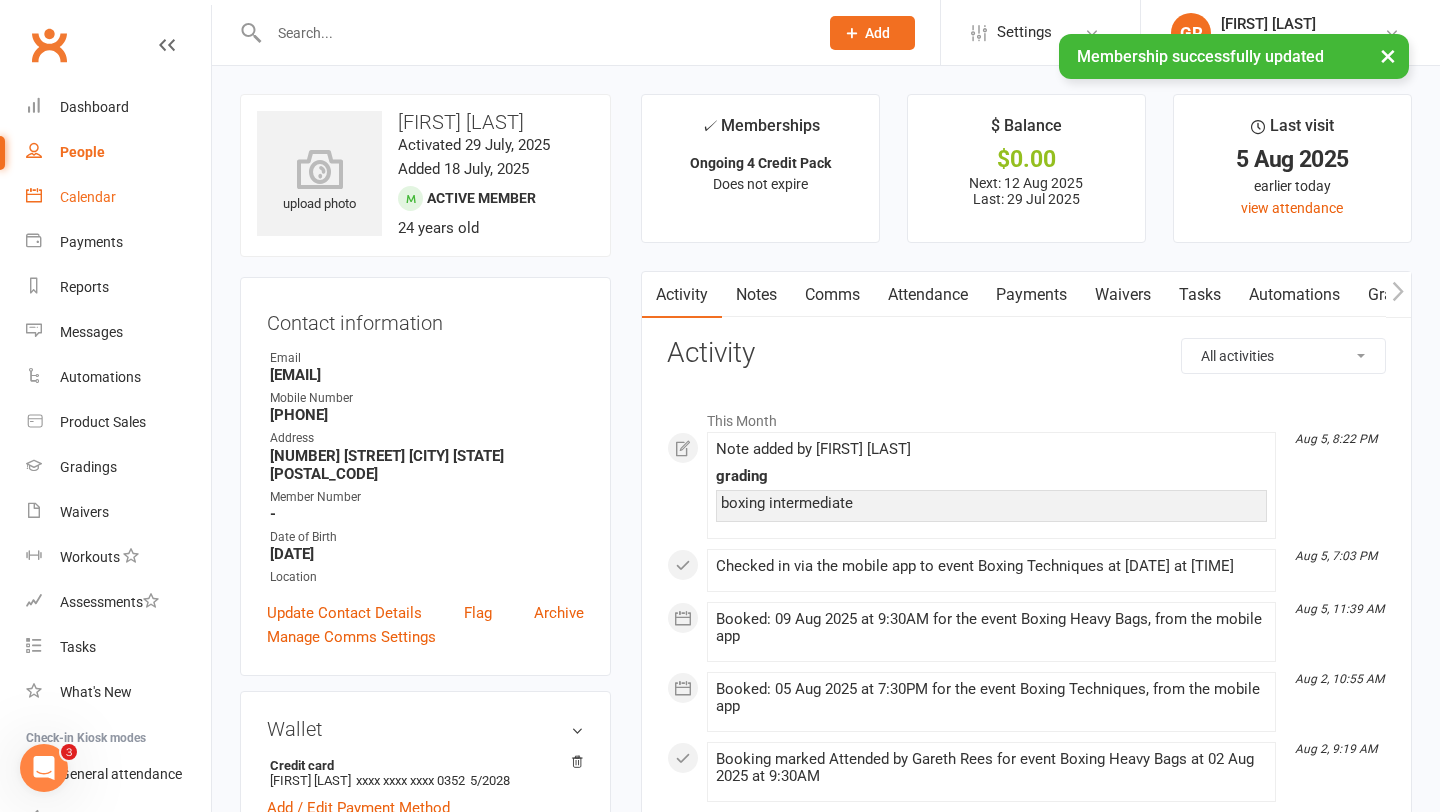 click on "Calendar" at bounding box center [88, 197] 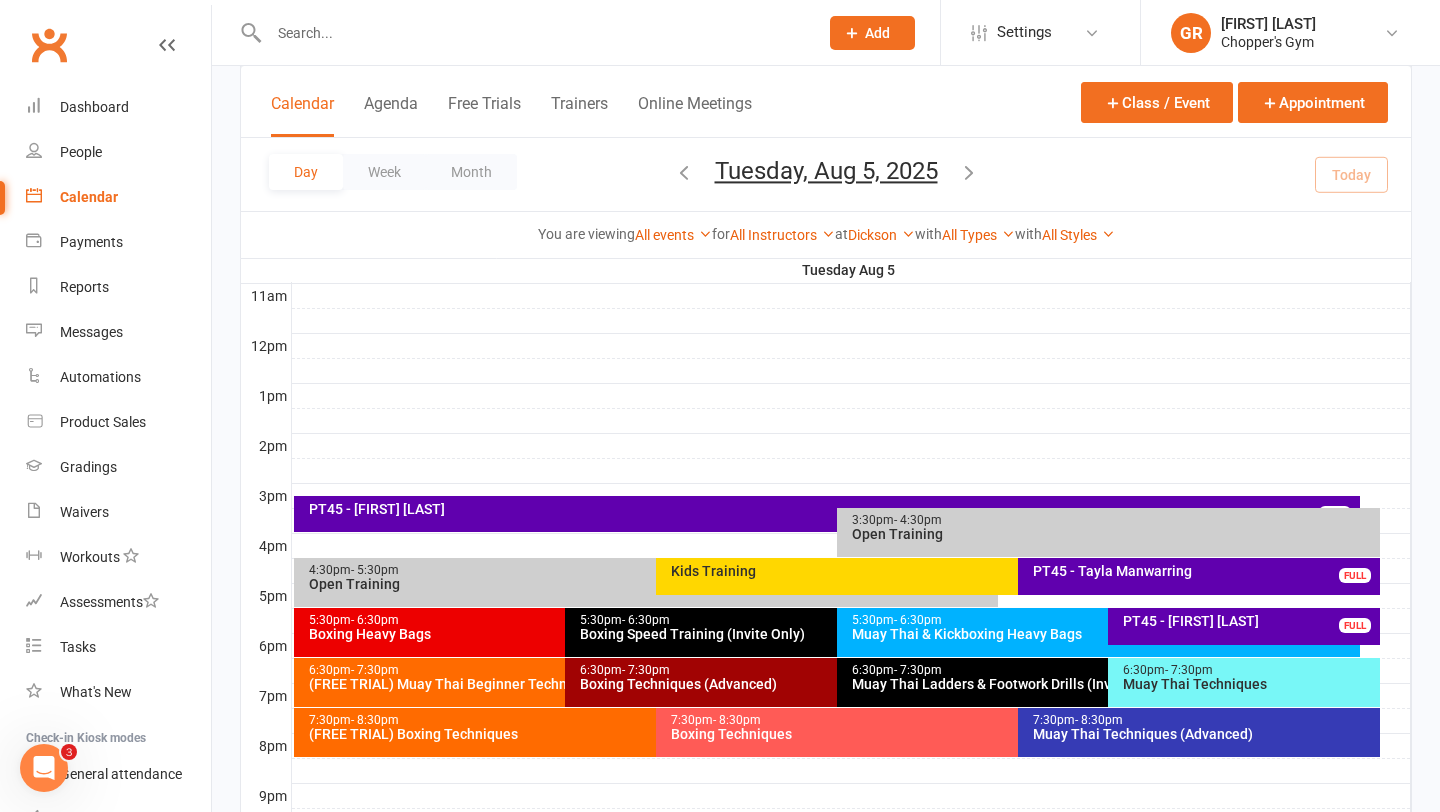 scroll, scrollTop: 681, scrollLeft: 0, axis: vertical 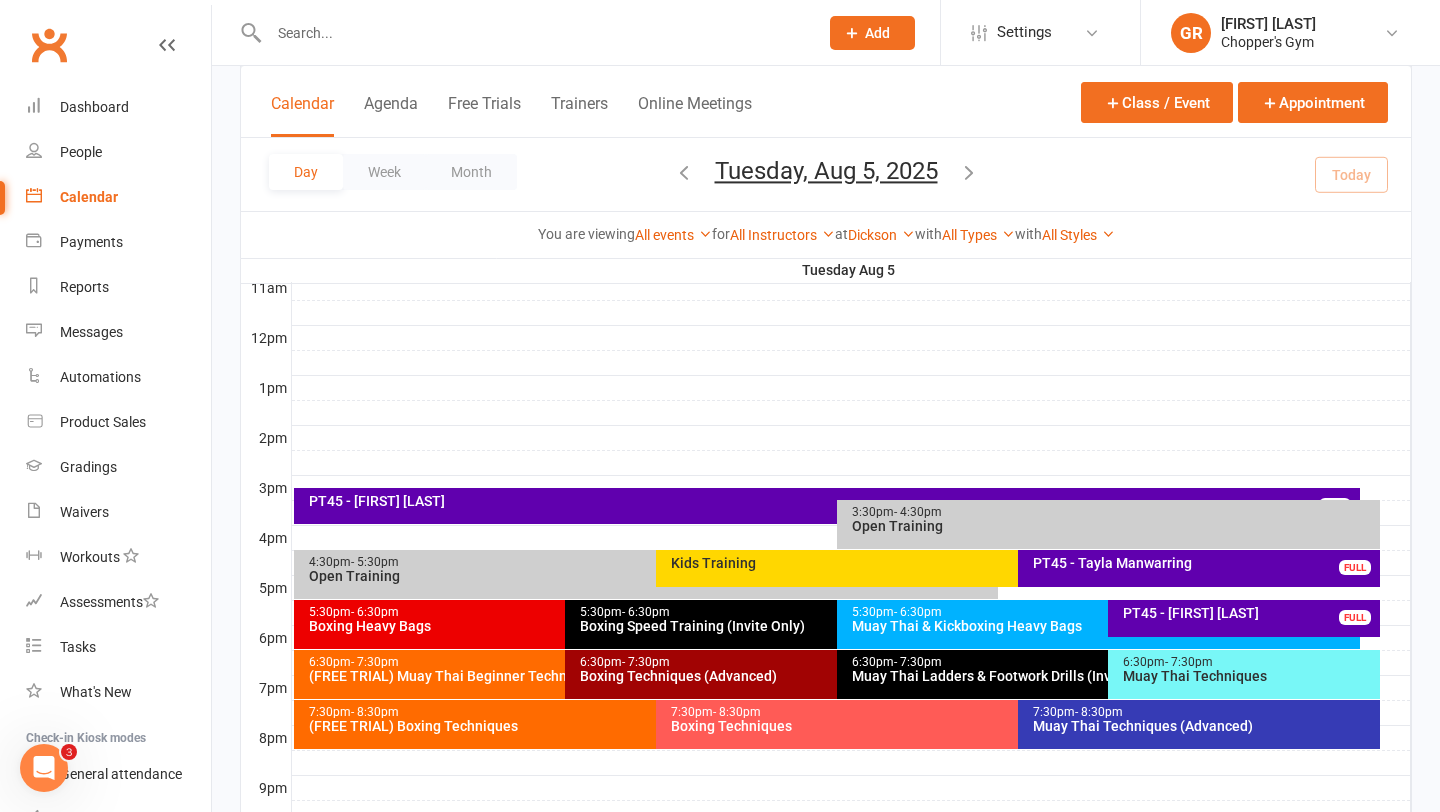 click on "Muay Thai Techniques" at bounding box center [1249, 676] 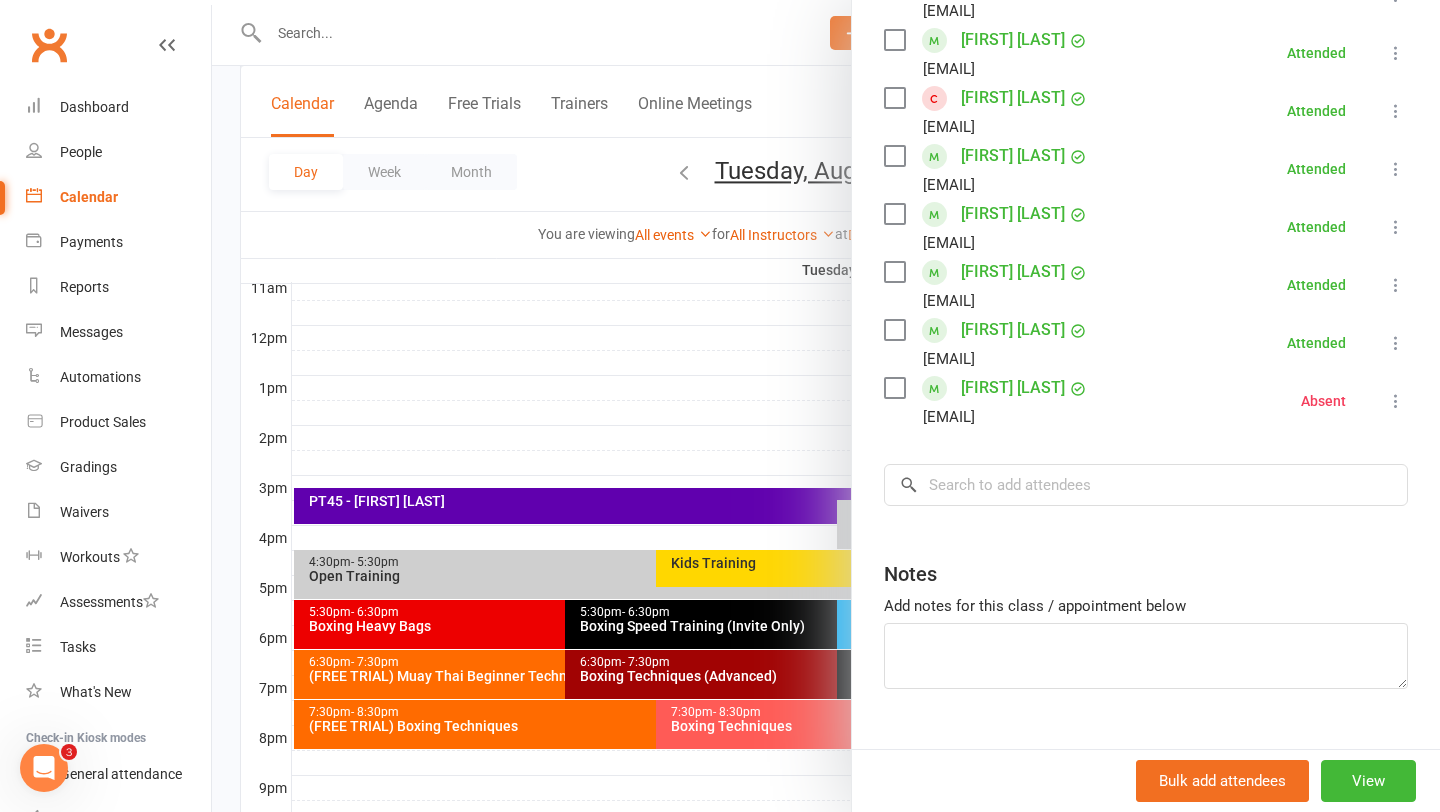 scroll, scrollTop: 562, scrollLeft: 0, axis: vertical 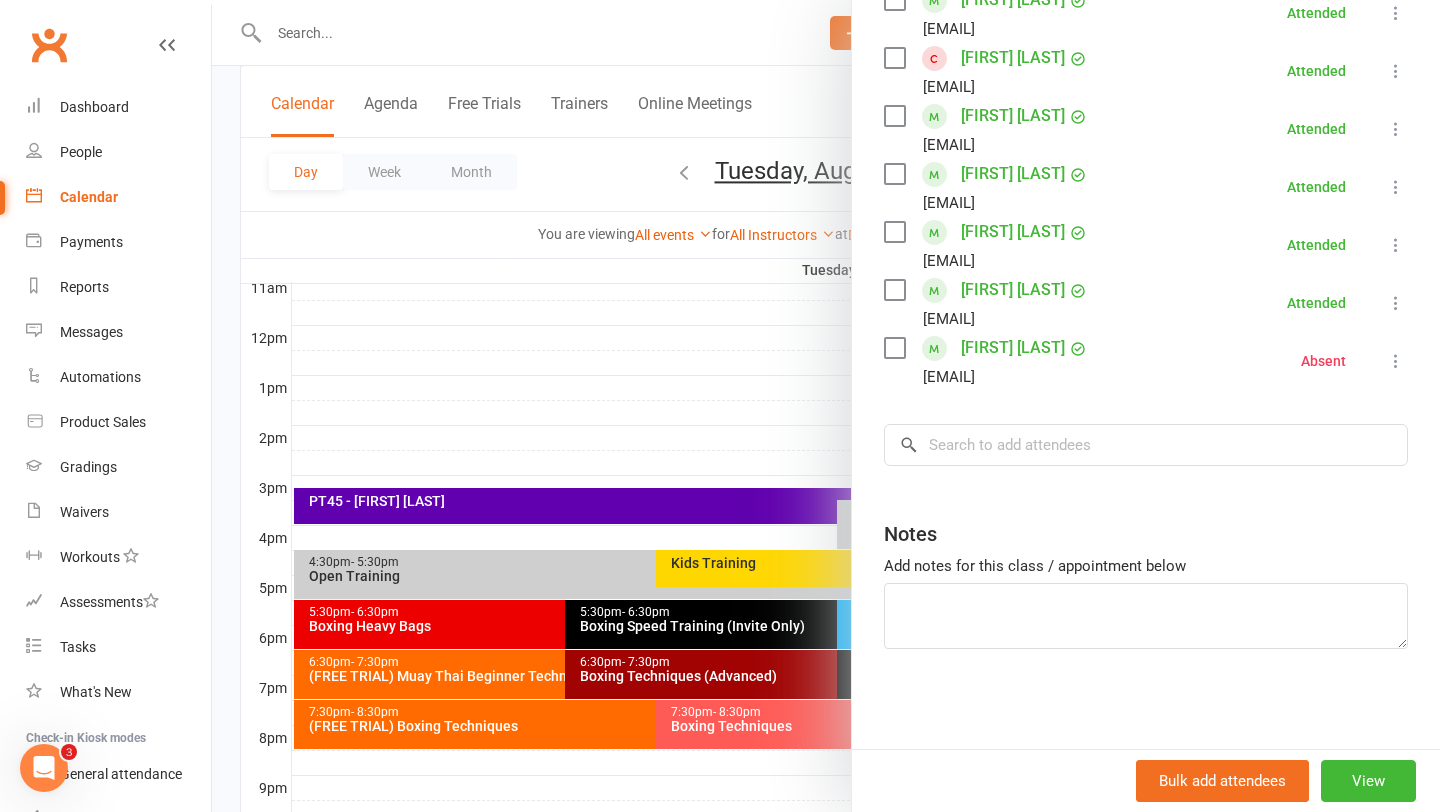 click at bounding box center [826, 406] 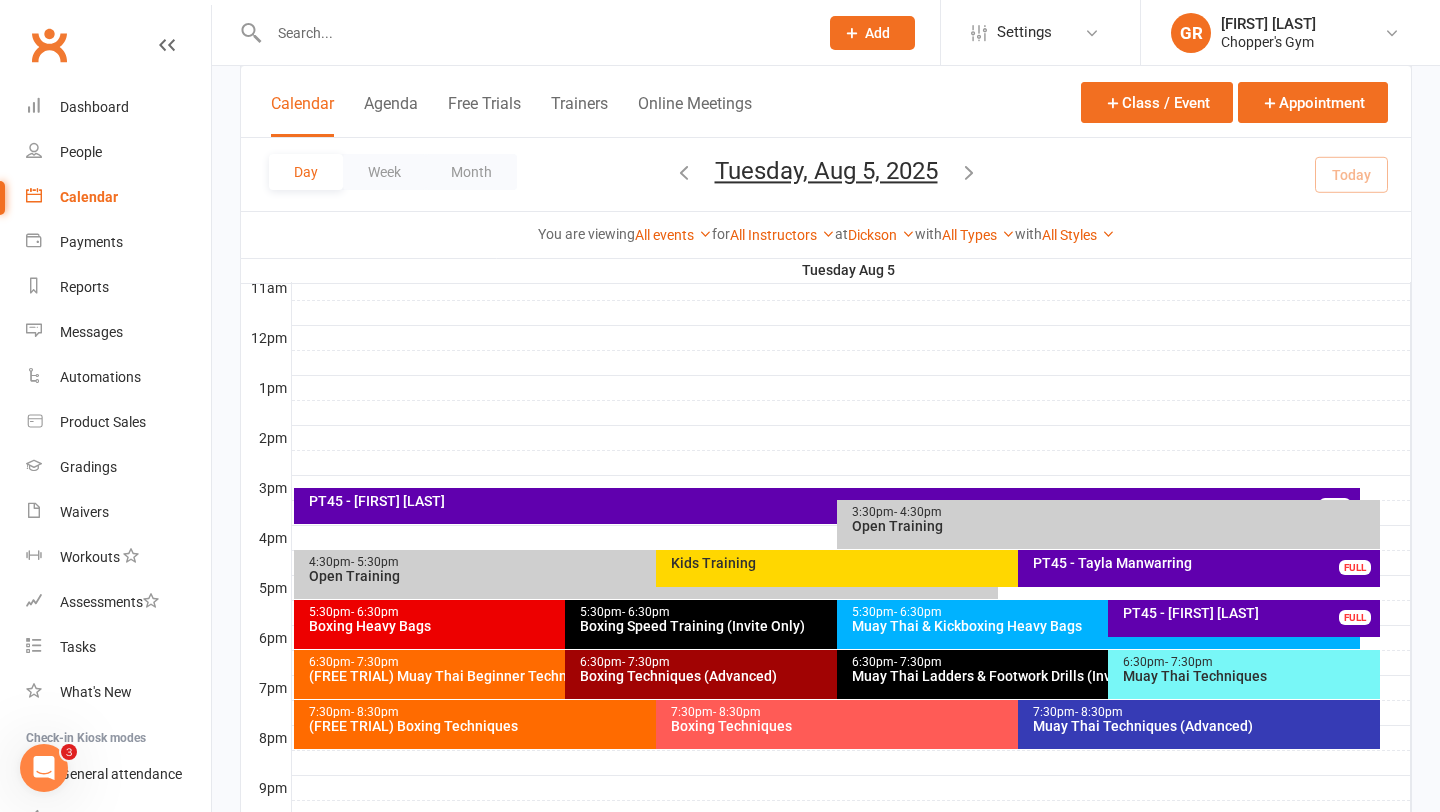 click on "Muay Thai Techniques (Advanced)" at bounding box center (1204, 726) 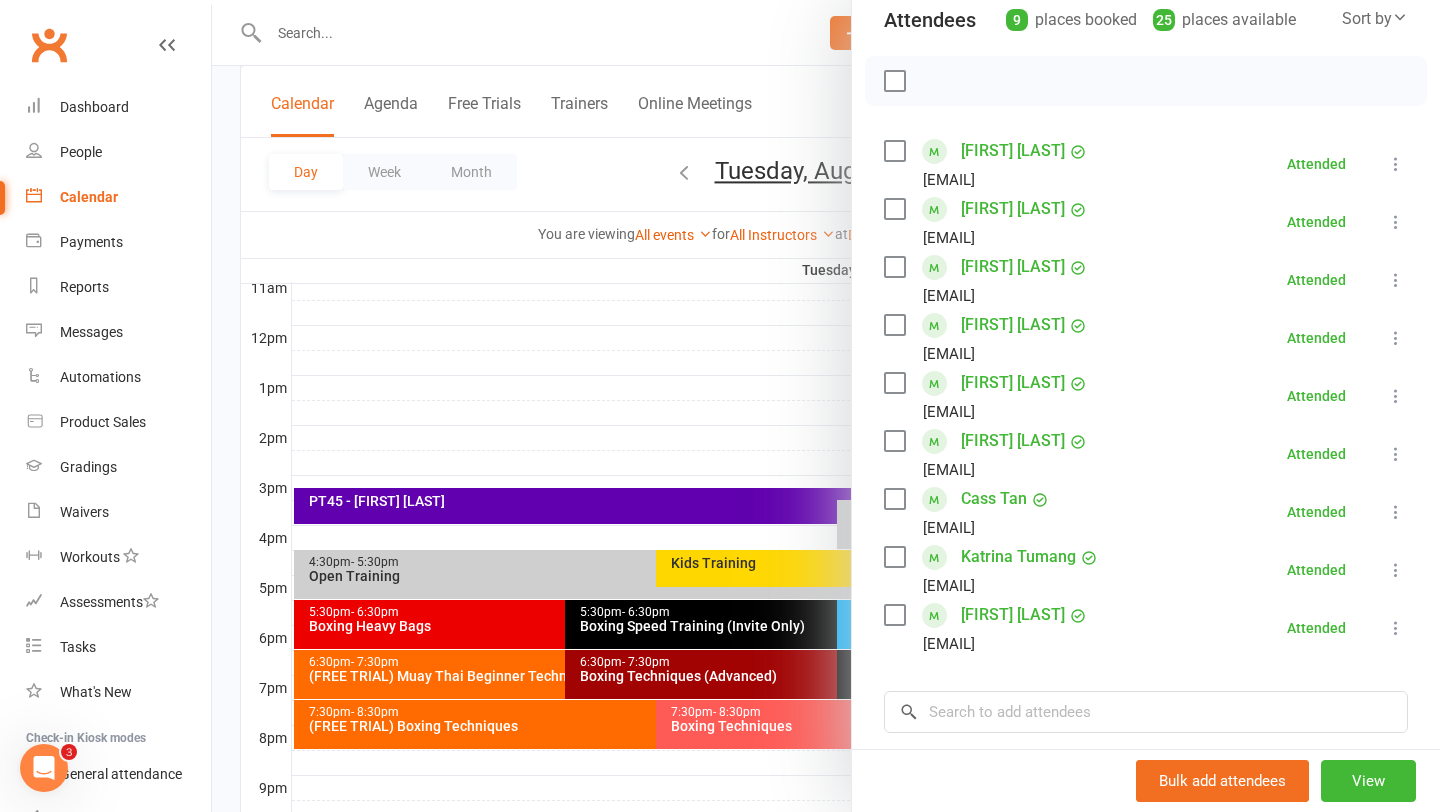 scroll, scrollTop: 504, scrollLeft: 0, axis: vertical 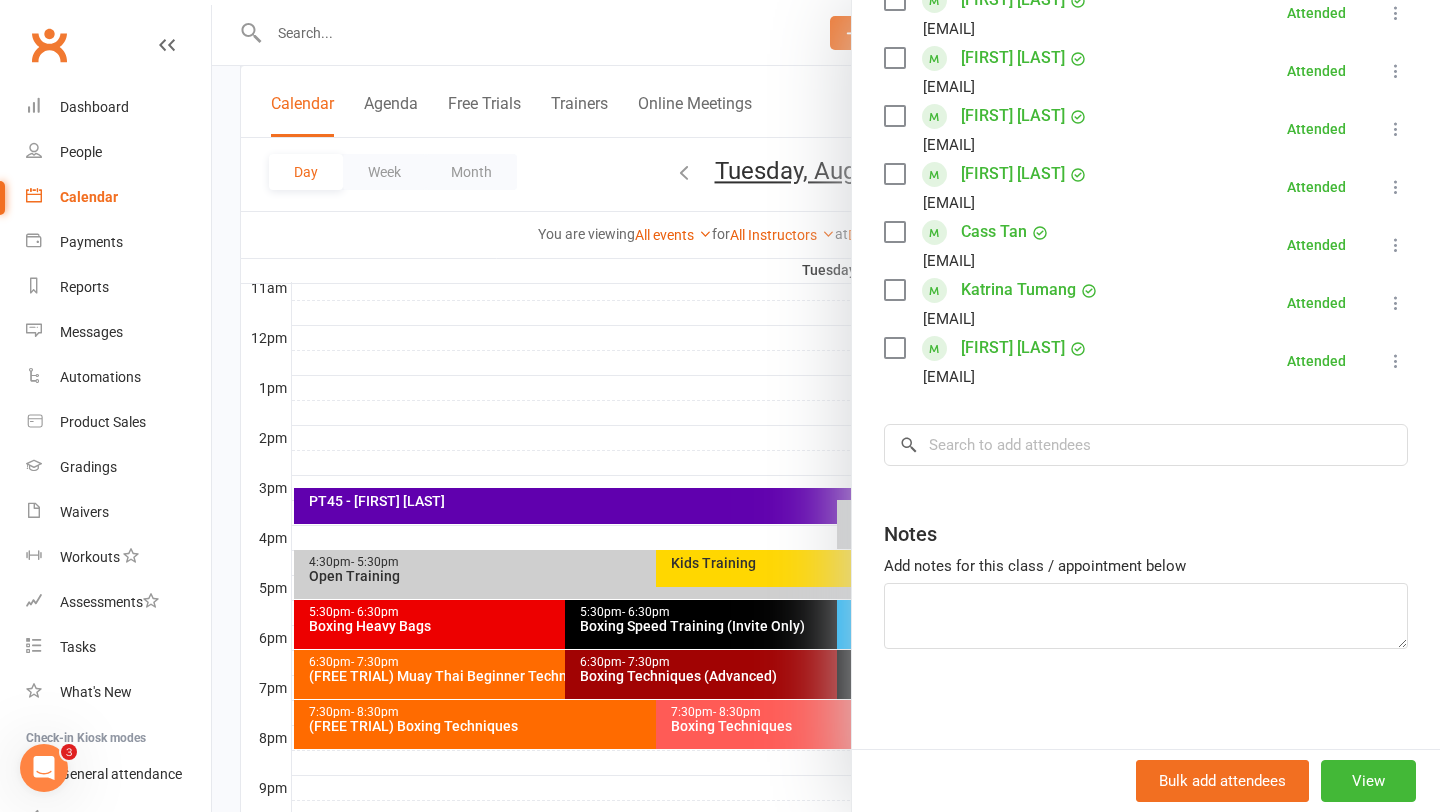 click at bounding box center [826, 406] 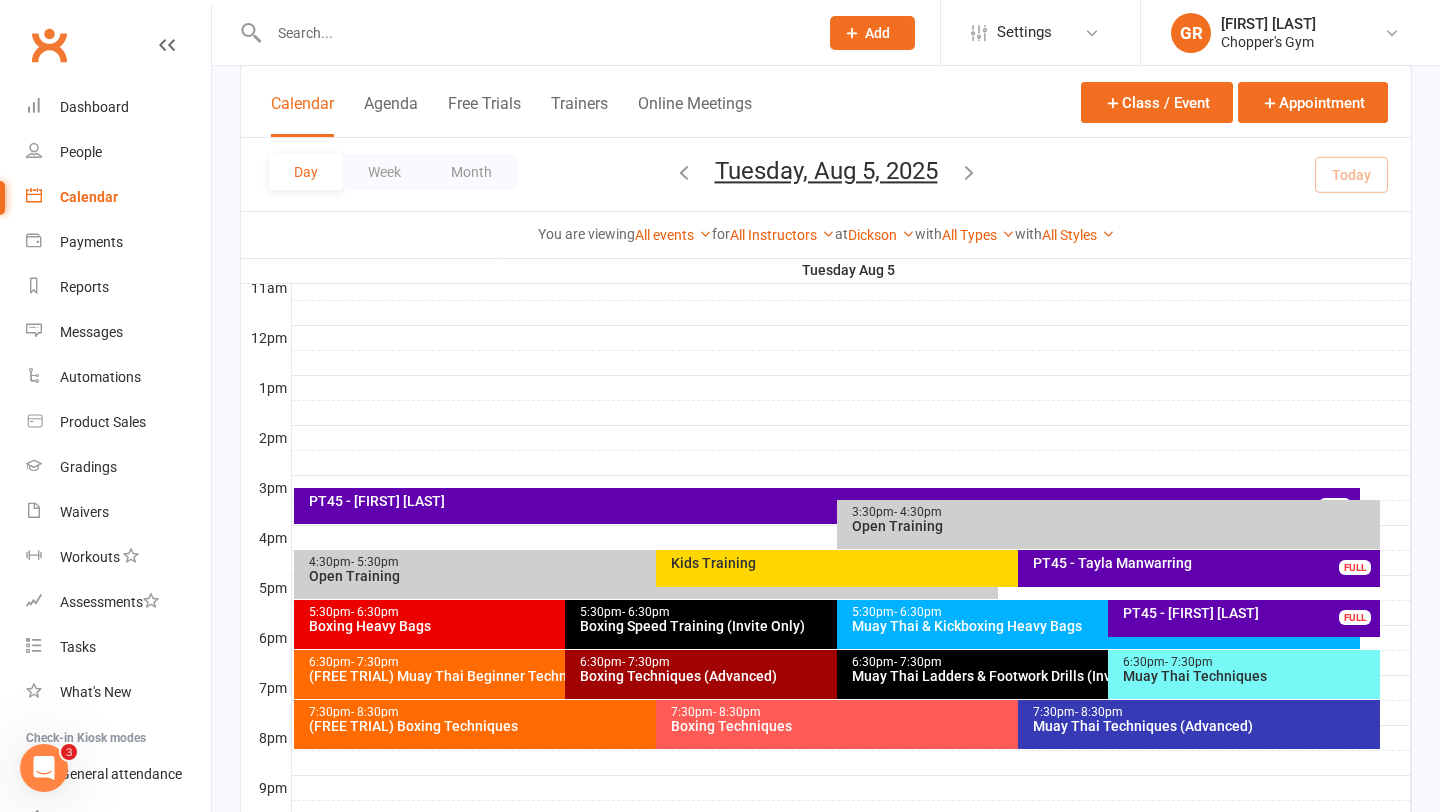 click on "Boxing Techniques" at bounding box center [1013, 726] 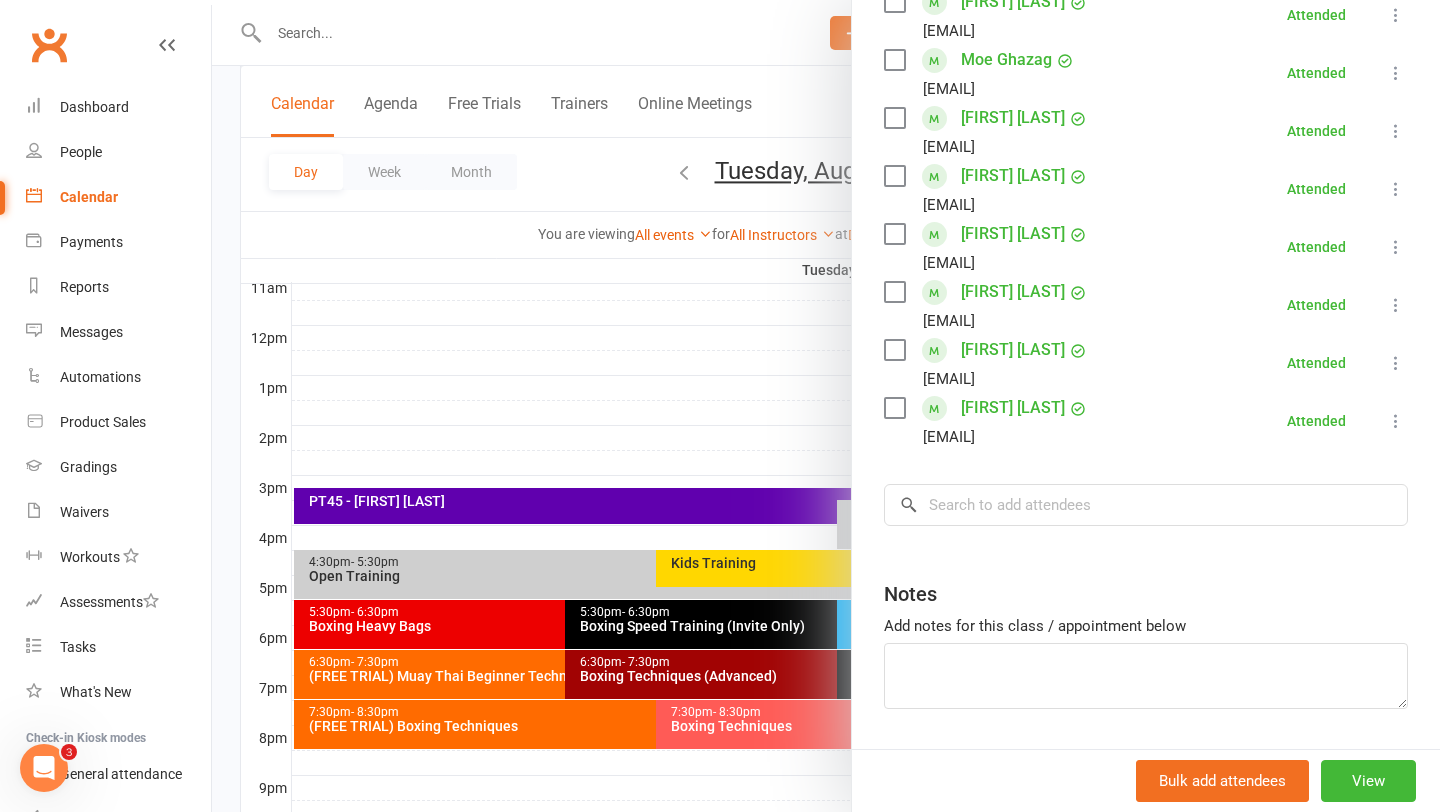 scroll, scrollTop: 594, scrollLeft: 0, axis: vertical 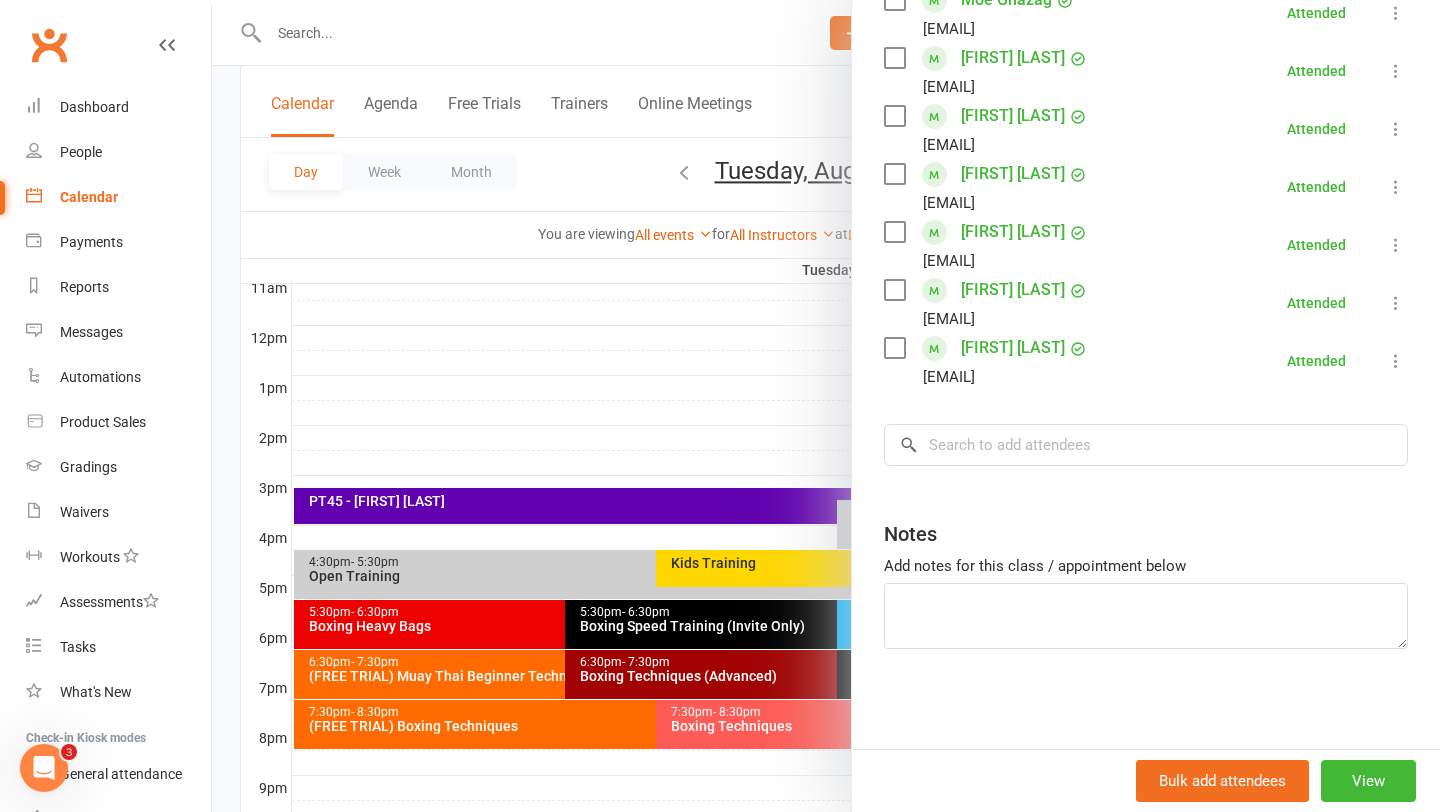 click at bounding box center (826, 406) 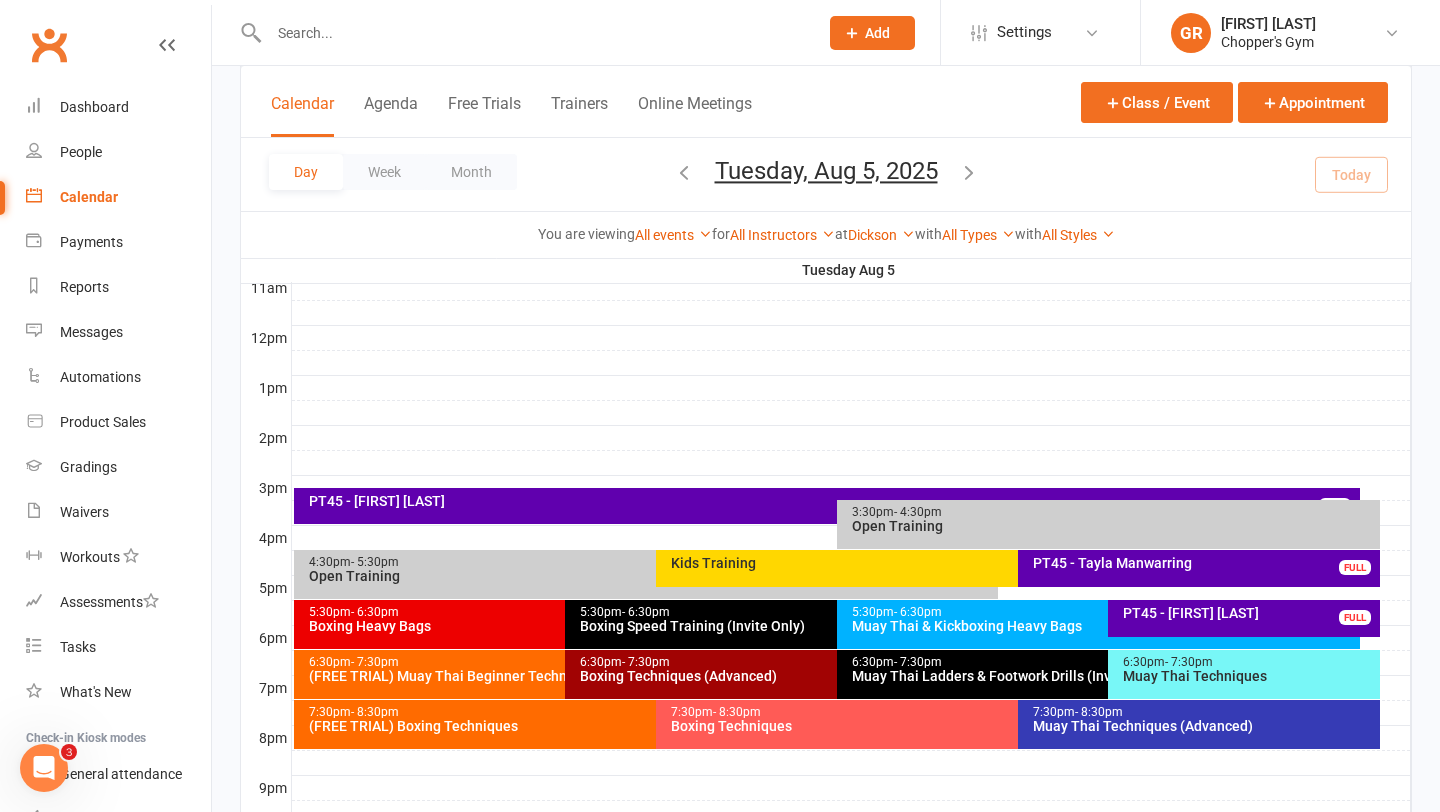 click on "(FREE TRIAL)  Boxing Techniques" at bounding box center [651, 726] 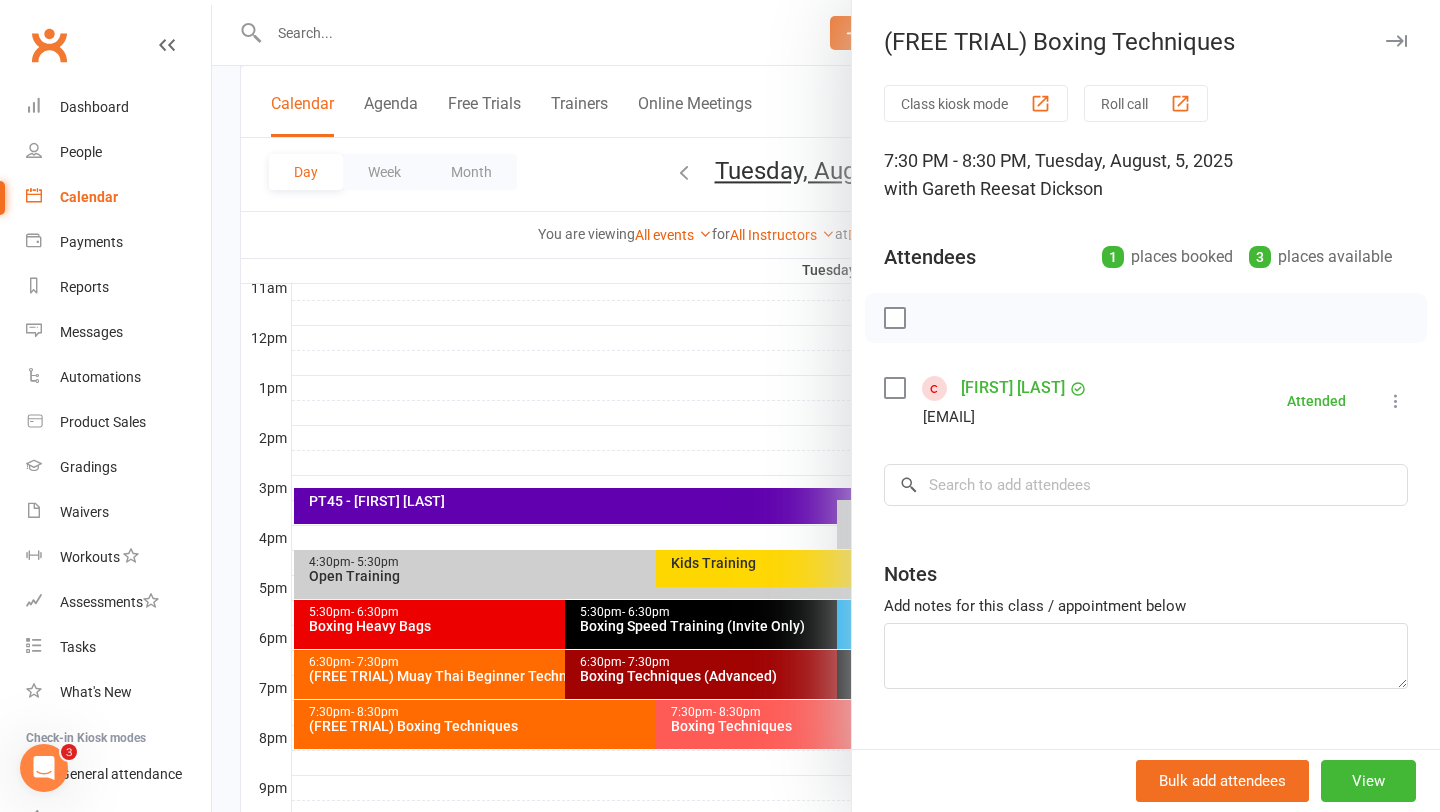 scroll, scrollTop: 40, scrollLeft: 0, axis: vertical 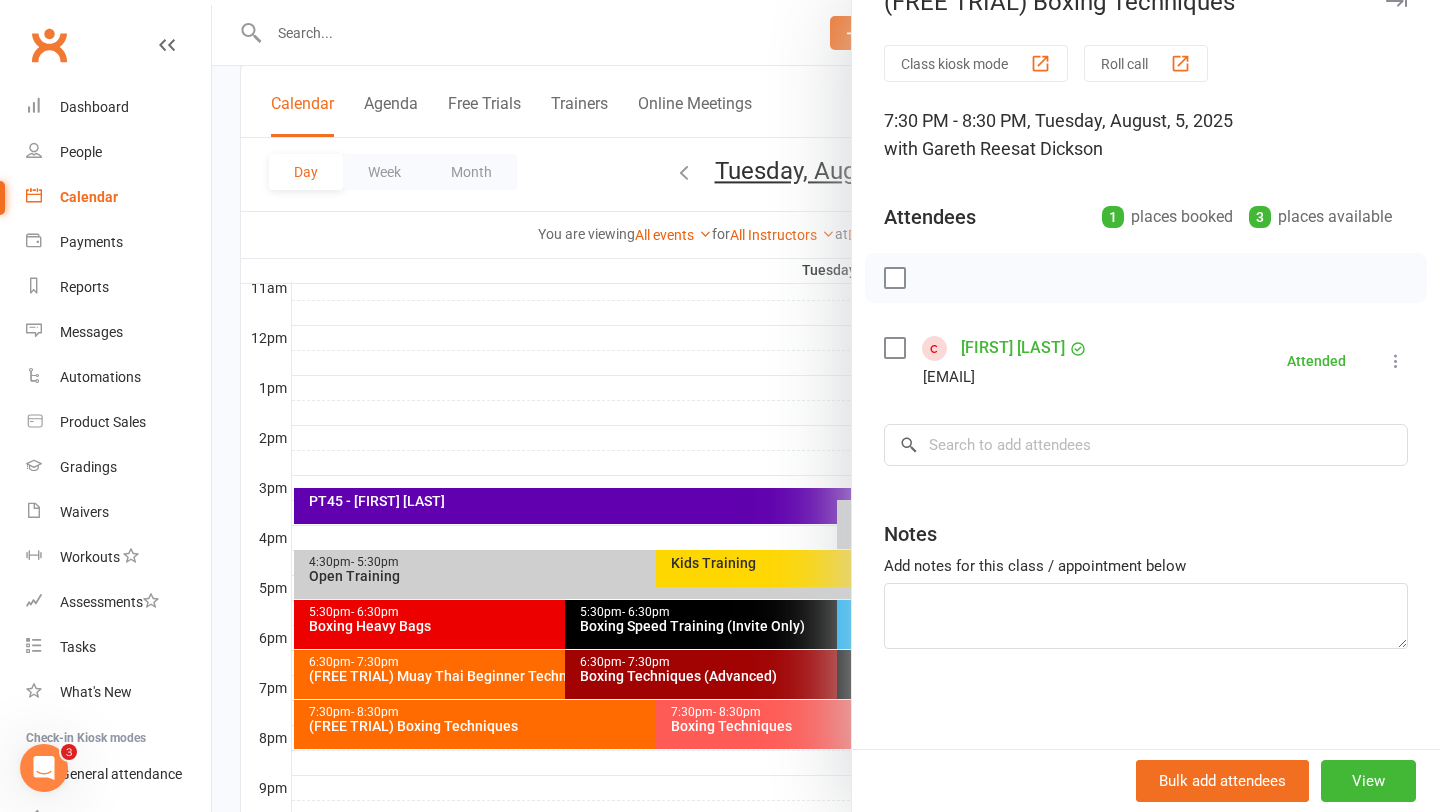 click at bounding box center (826, 406) 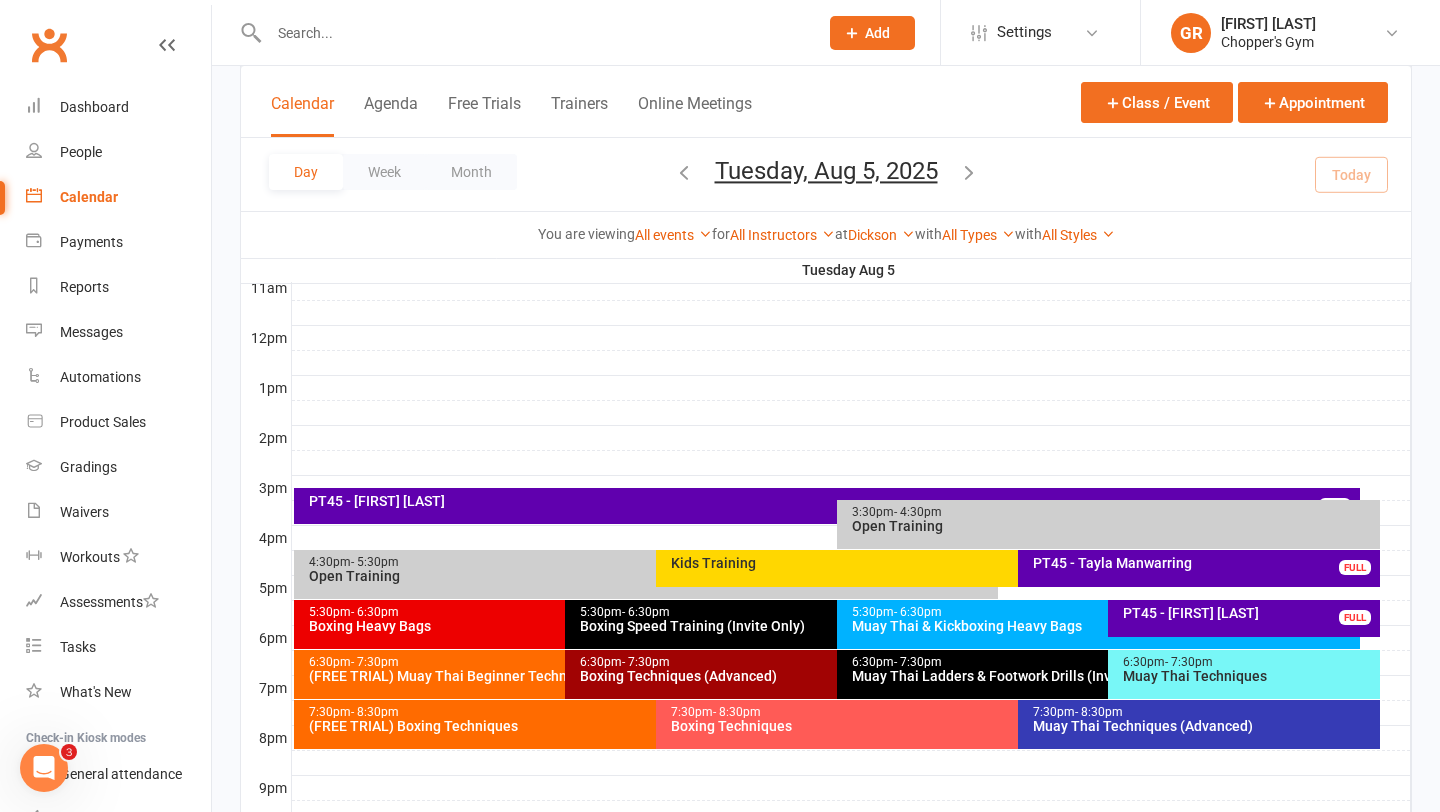 click on "Boxing Techniques" at bounding box center [1013, 726] 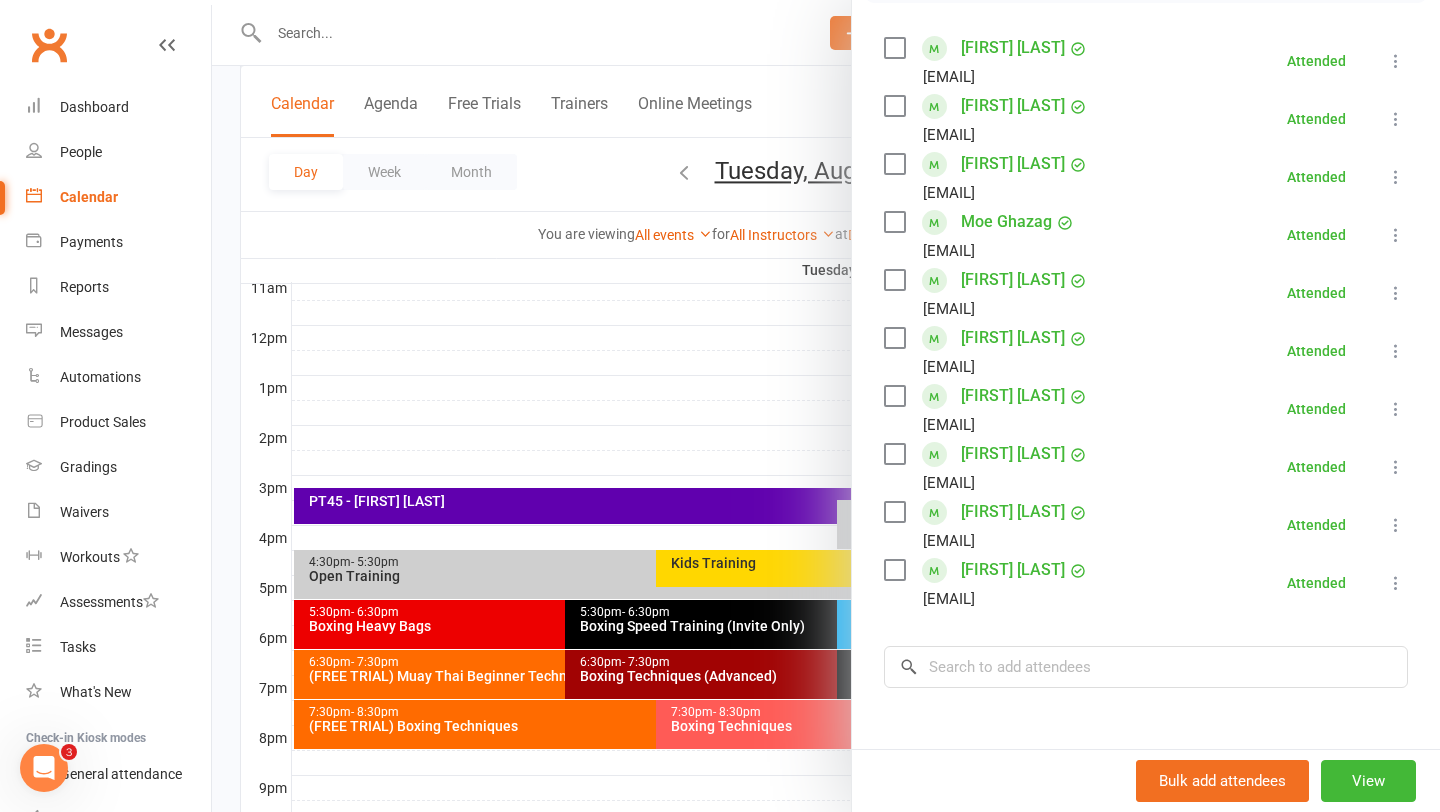 scroll, scrollTop: 346, scrollLeft: 0, axis: vertical 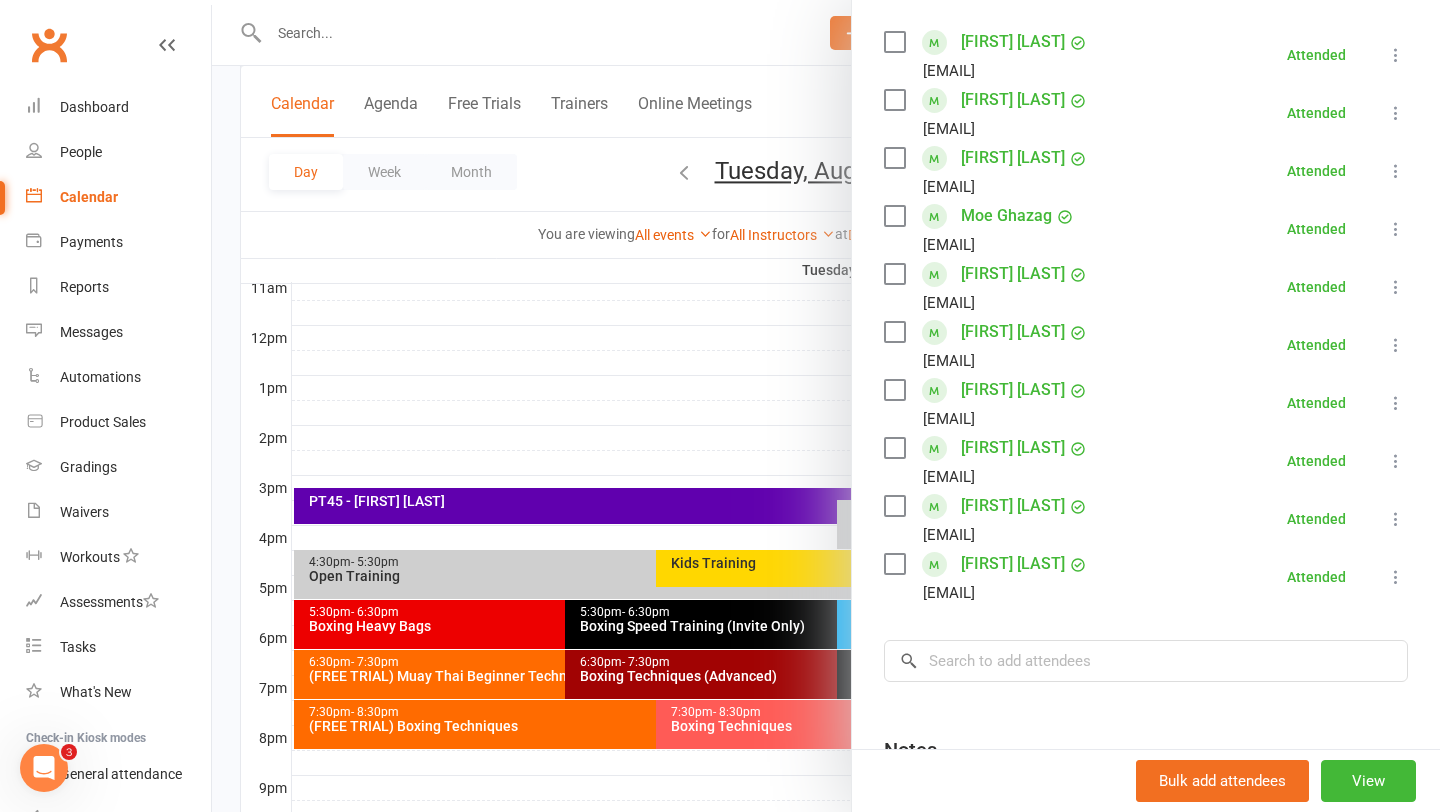 click at bounding box center (826, 406) 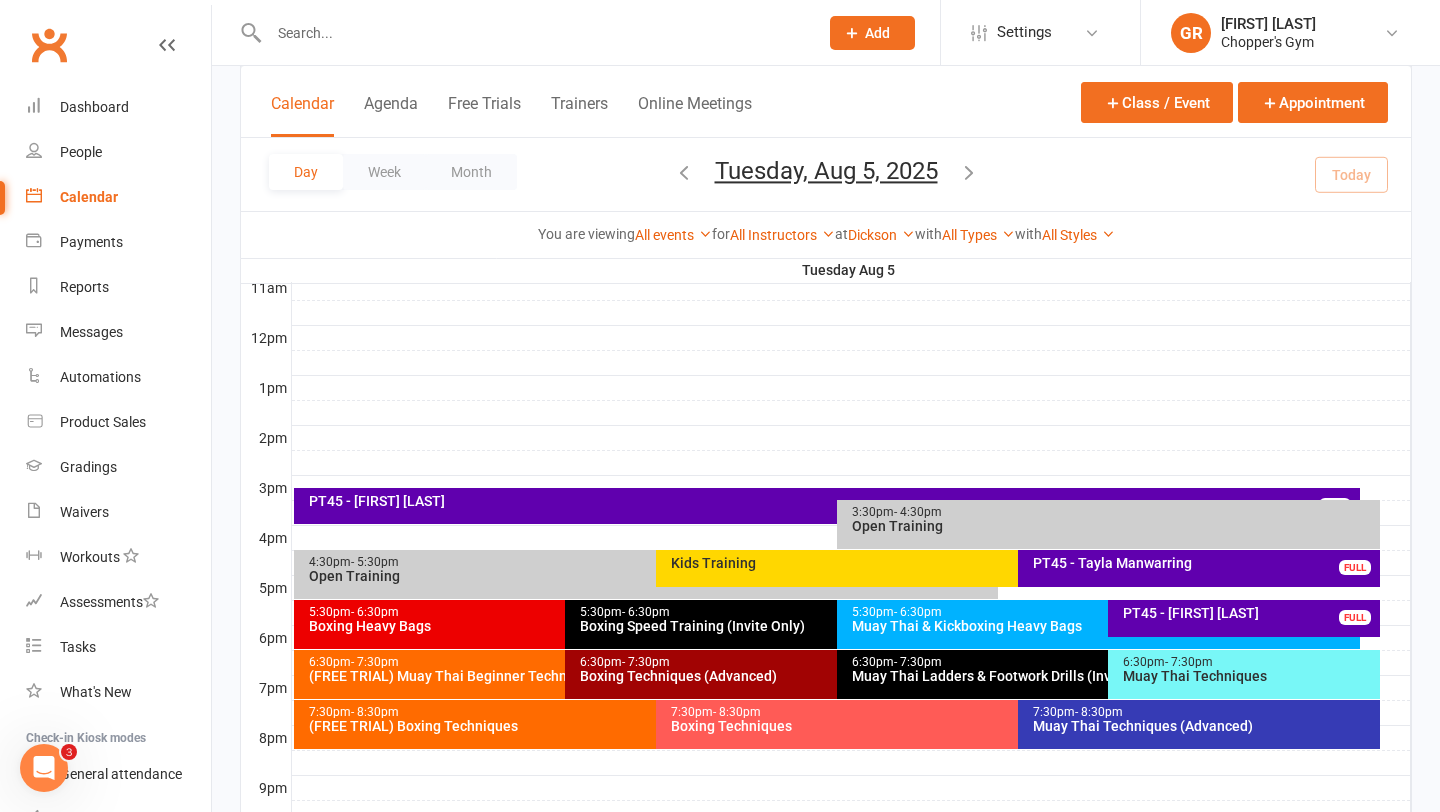 click on "(FREE TRIAL)  Boxing Techniques" at bounding box center (651, 726) 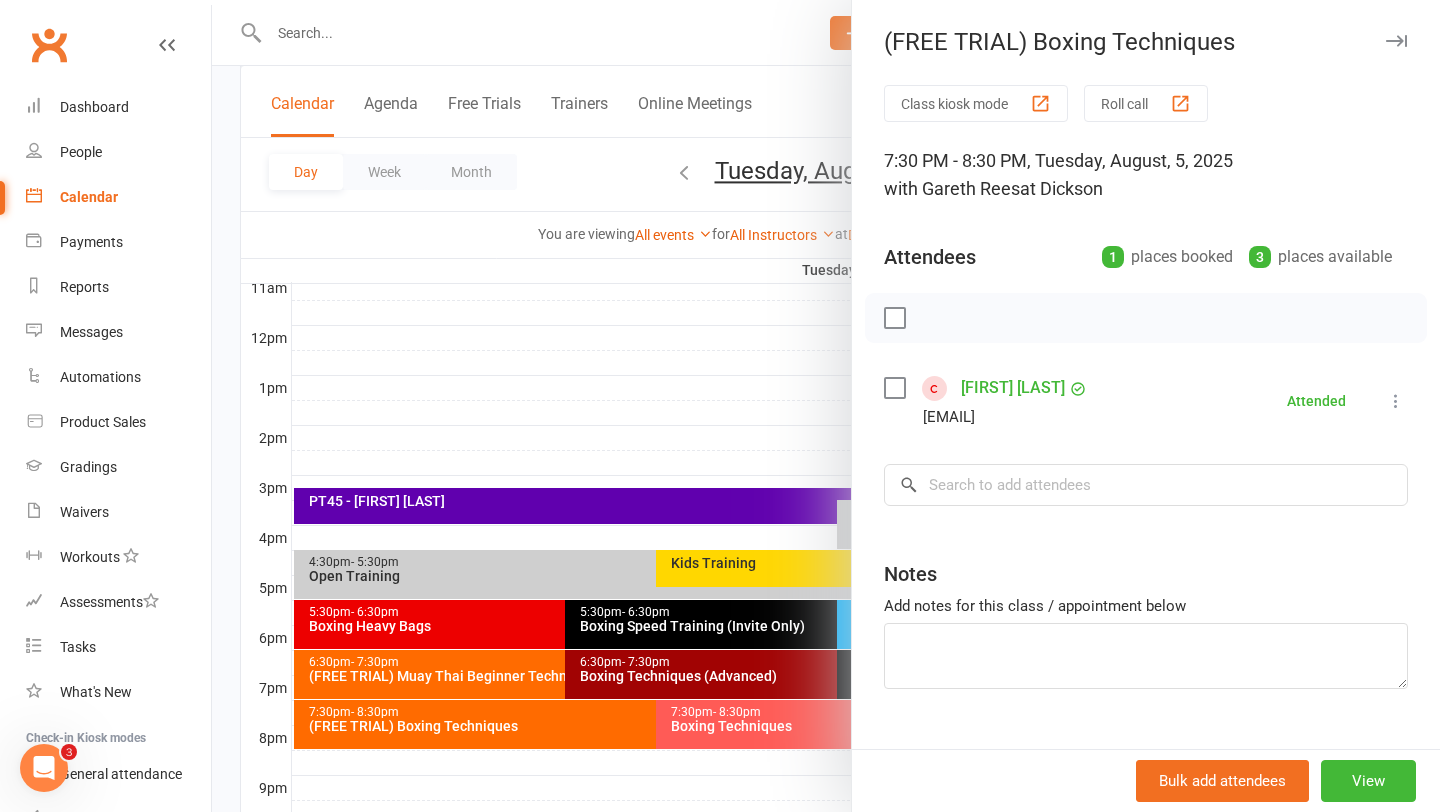 click at bounding box center [826, 406] 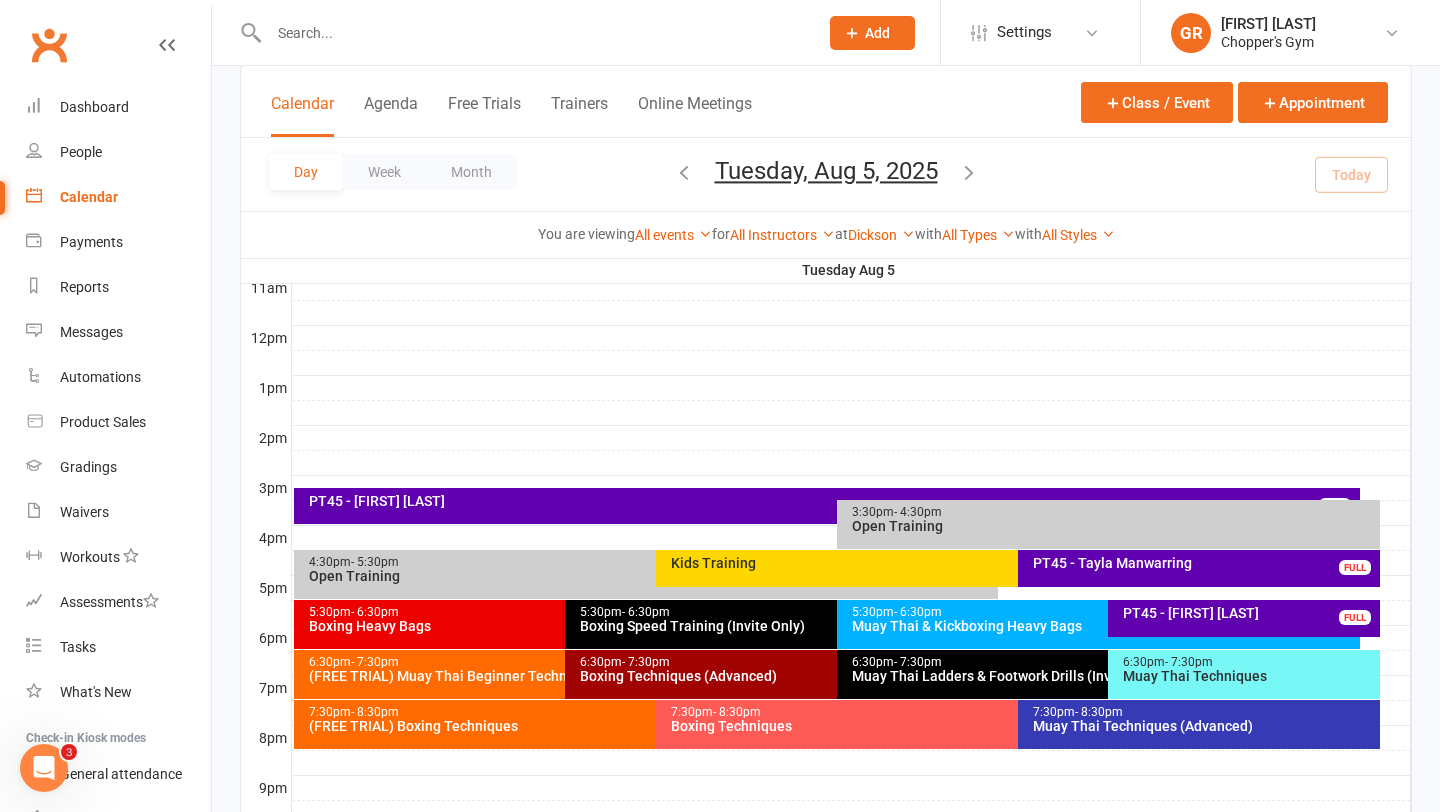 click on "Boxing Techniques" at bounding box center (1013, 726) 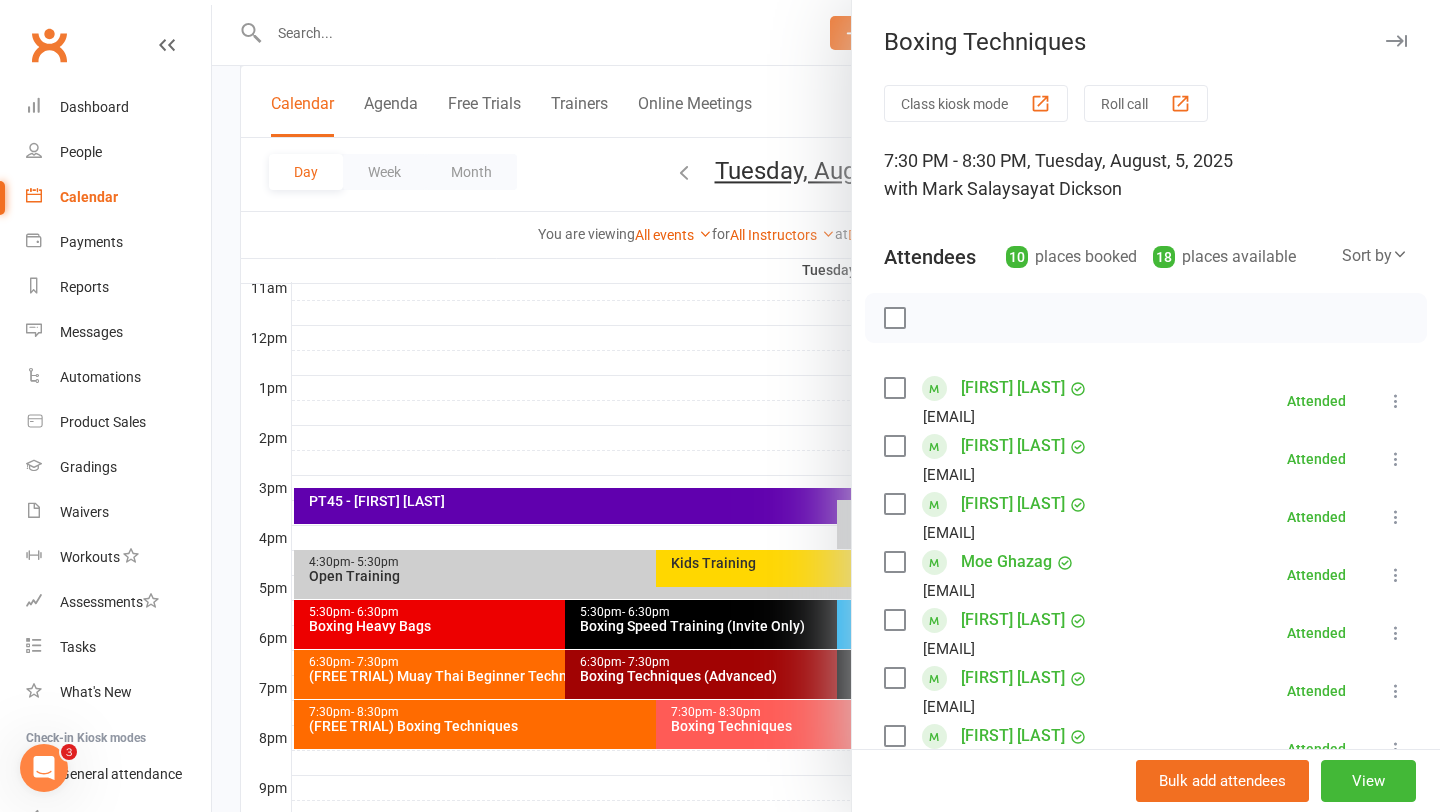 click at bounding box center (826, 406) 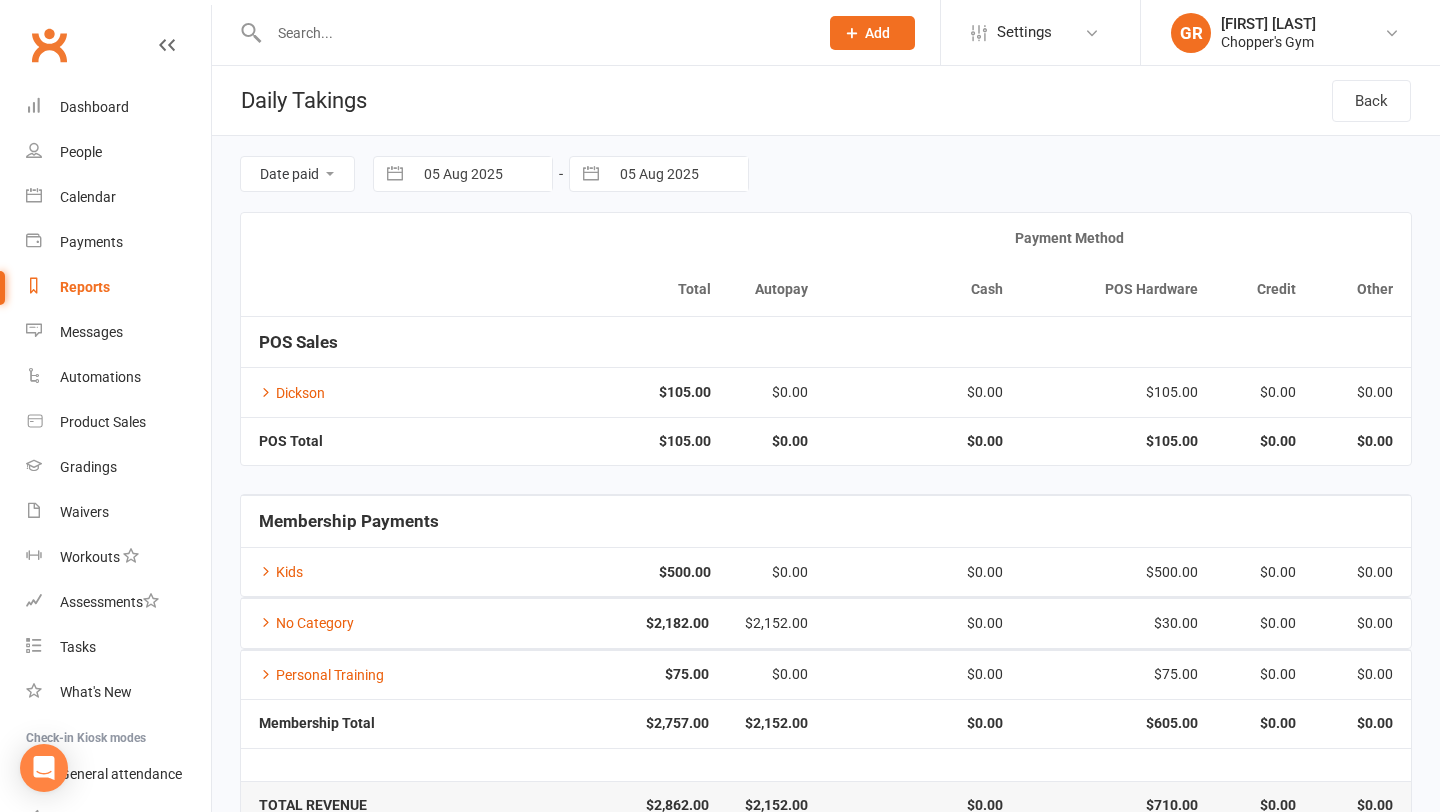 scroll, scrollTop: 47, scrollLeft: 0, axis: vertical 